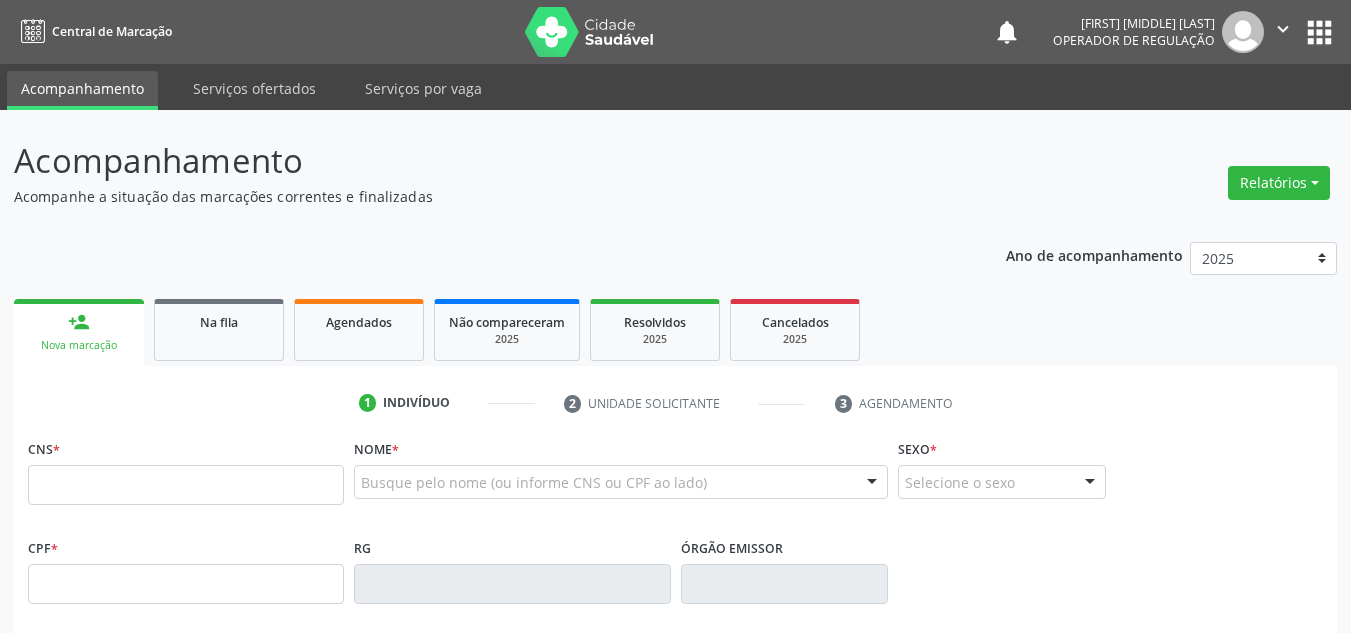 scroll, scrollTop: 0, scrollLeft: 0, axis: both 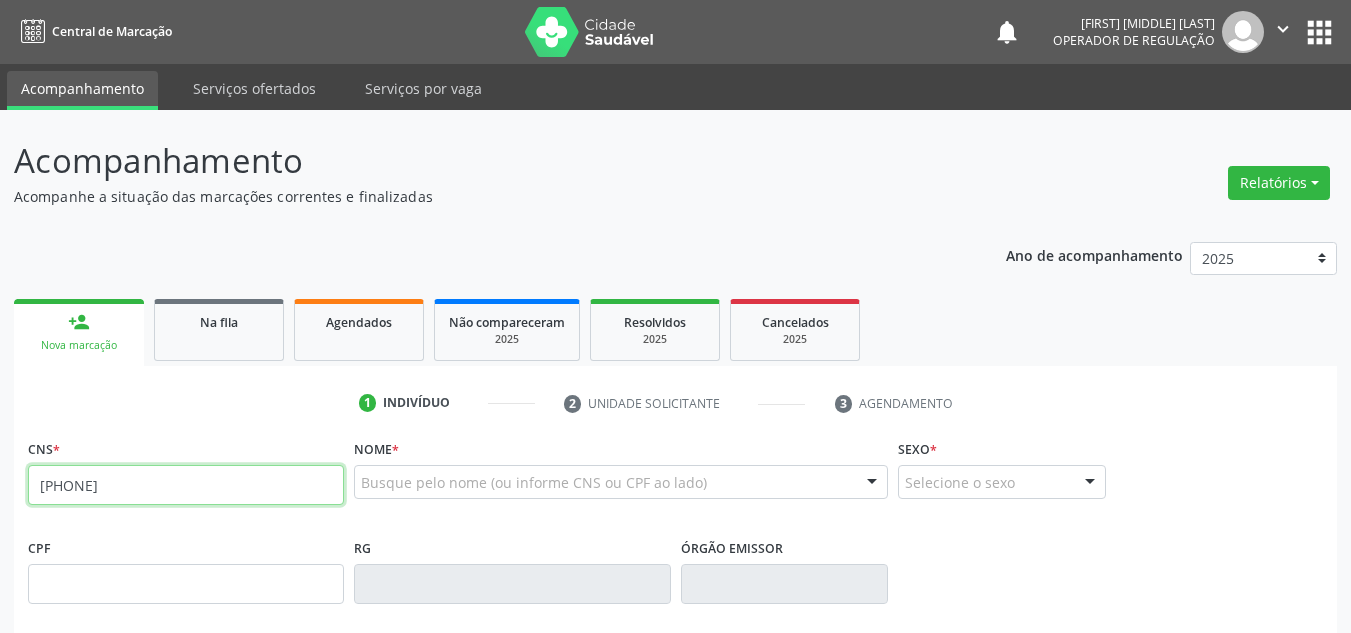 type on "[PHONE]" 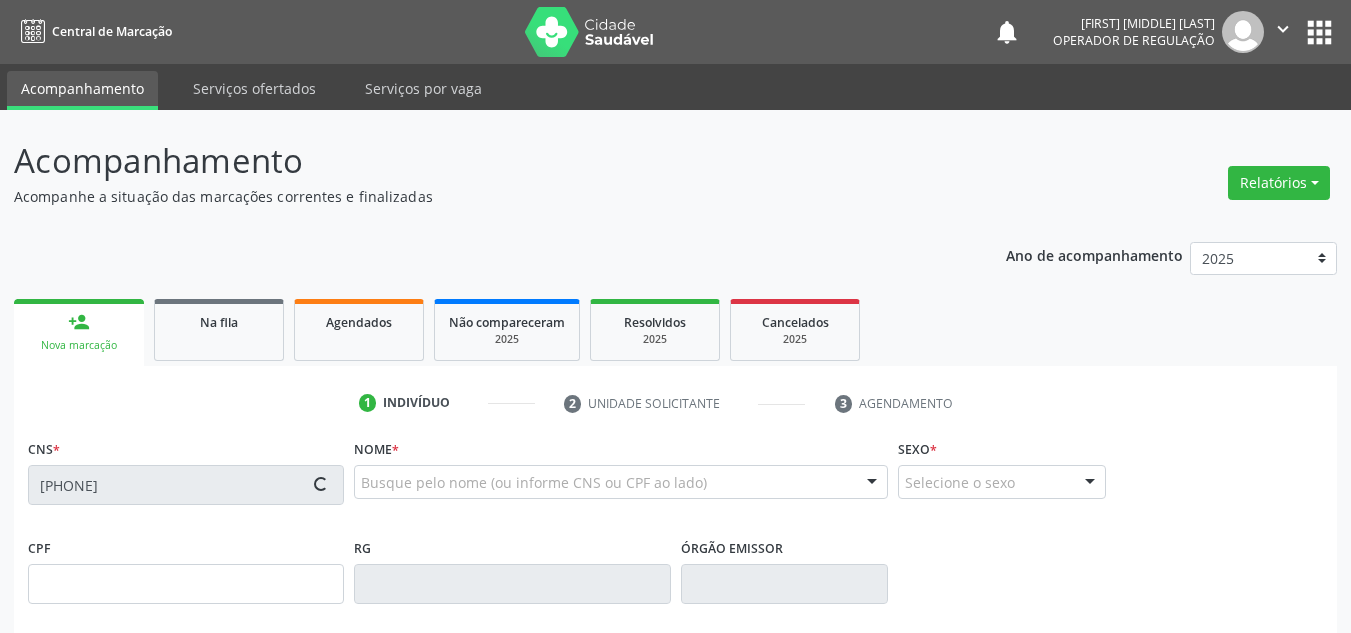 type on "[NUMBER]" 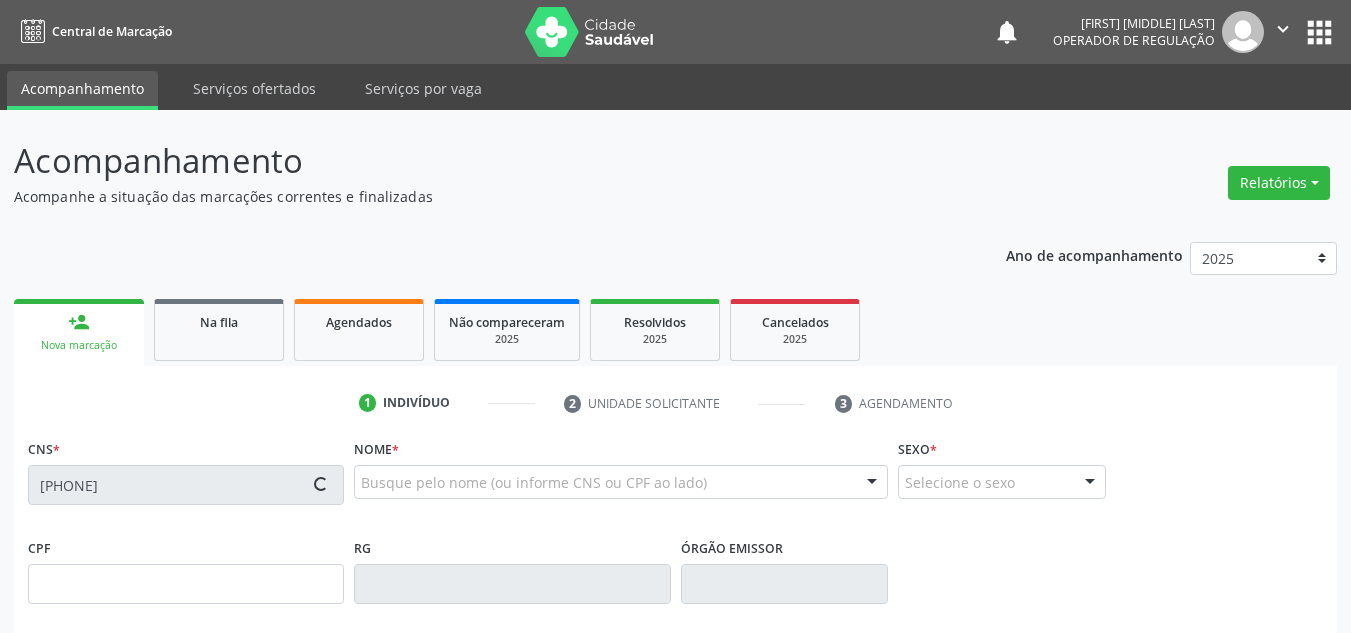 type on "(55) [PHONE]" 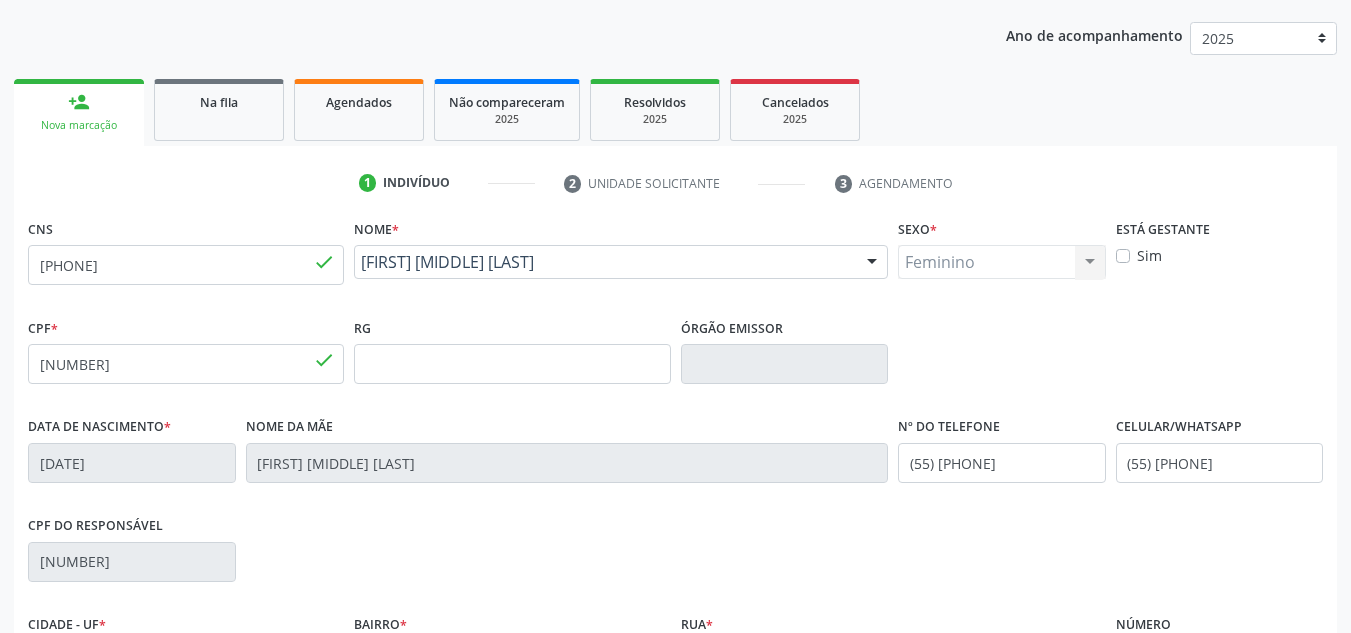 scroll, scrollTop: 451, scrollLeft: 0, axis: vertical 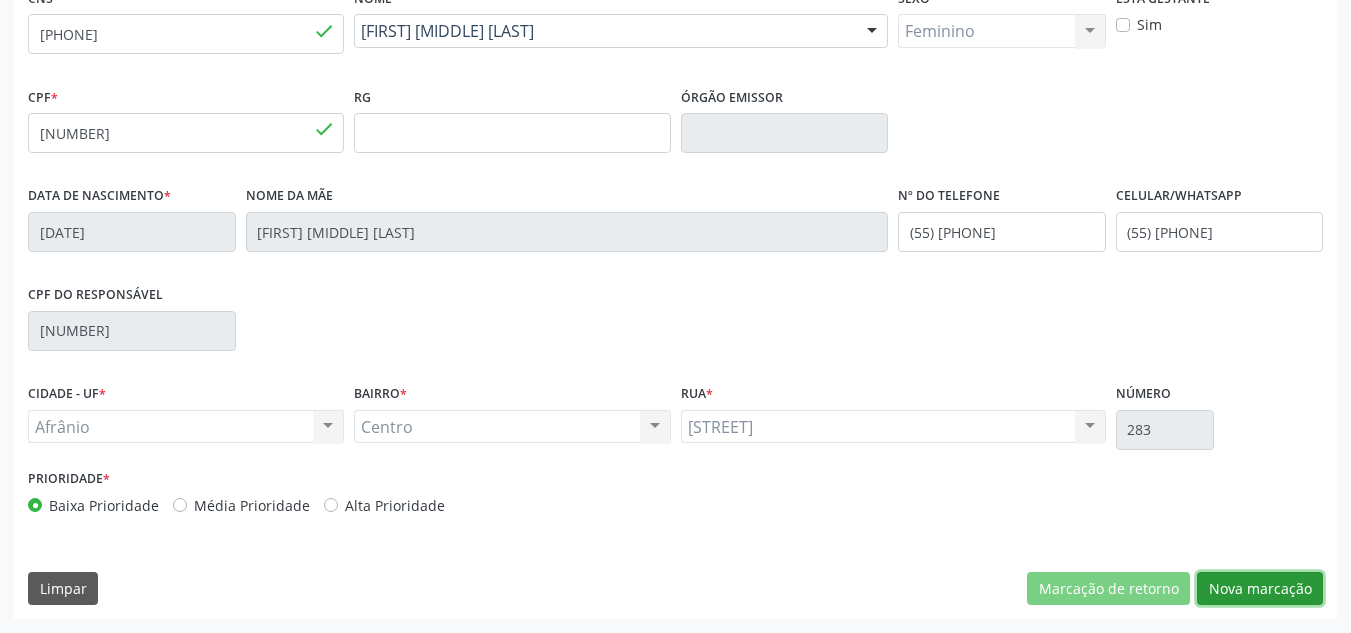 click on "Nova marcação" at bounding box center [1260, 589] 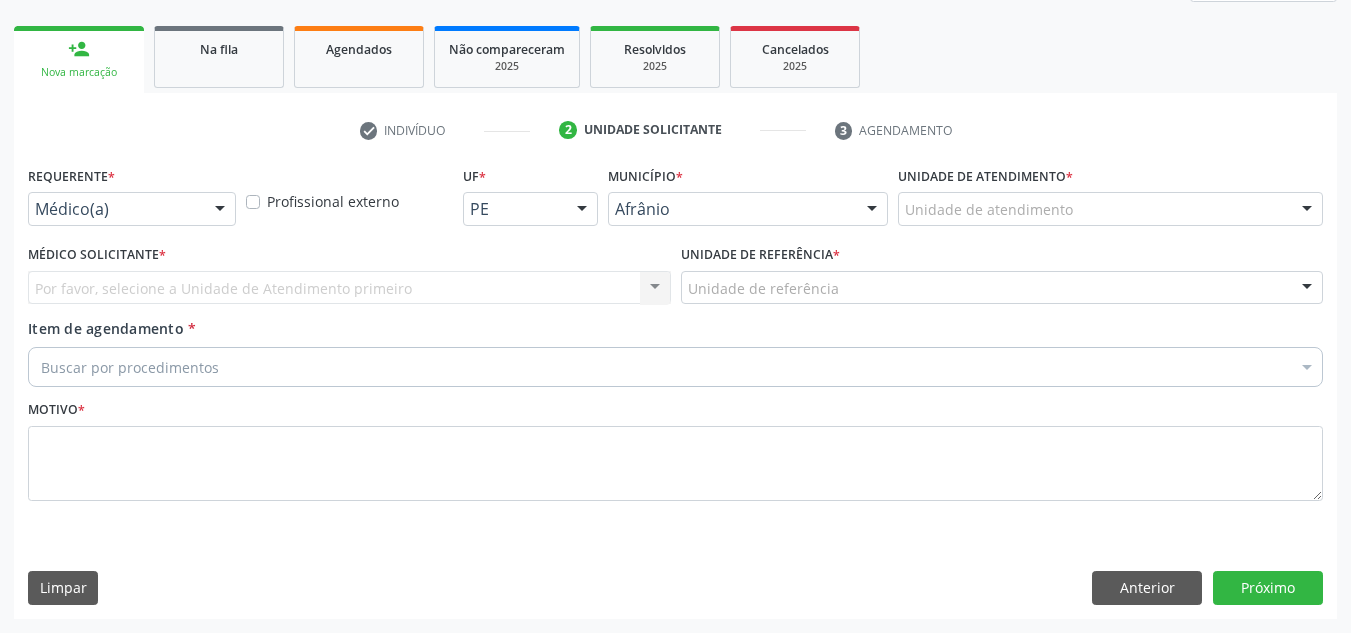 scroll, scrollTop: 273, scrollLeft: 0, axis: vertical 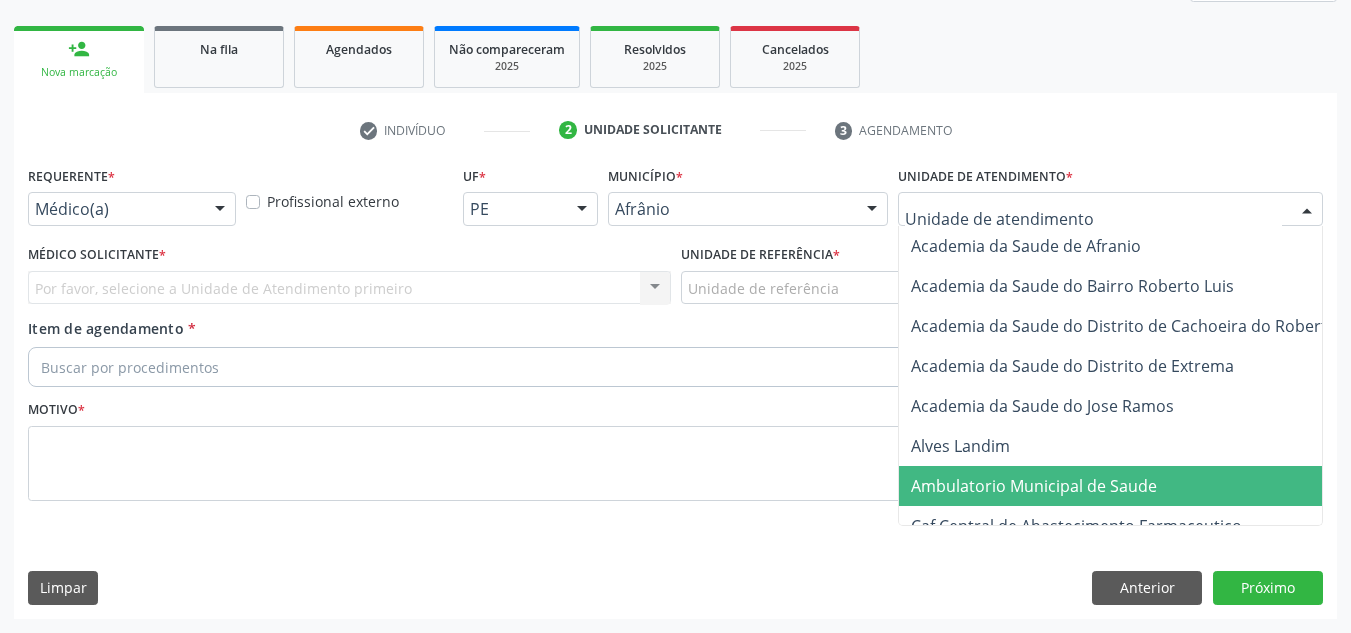 click on "Ambulatorio Municipal de Saude" at bounding box center (1137, 486) 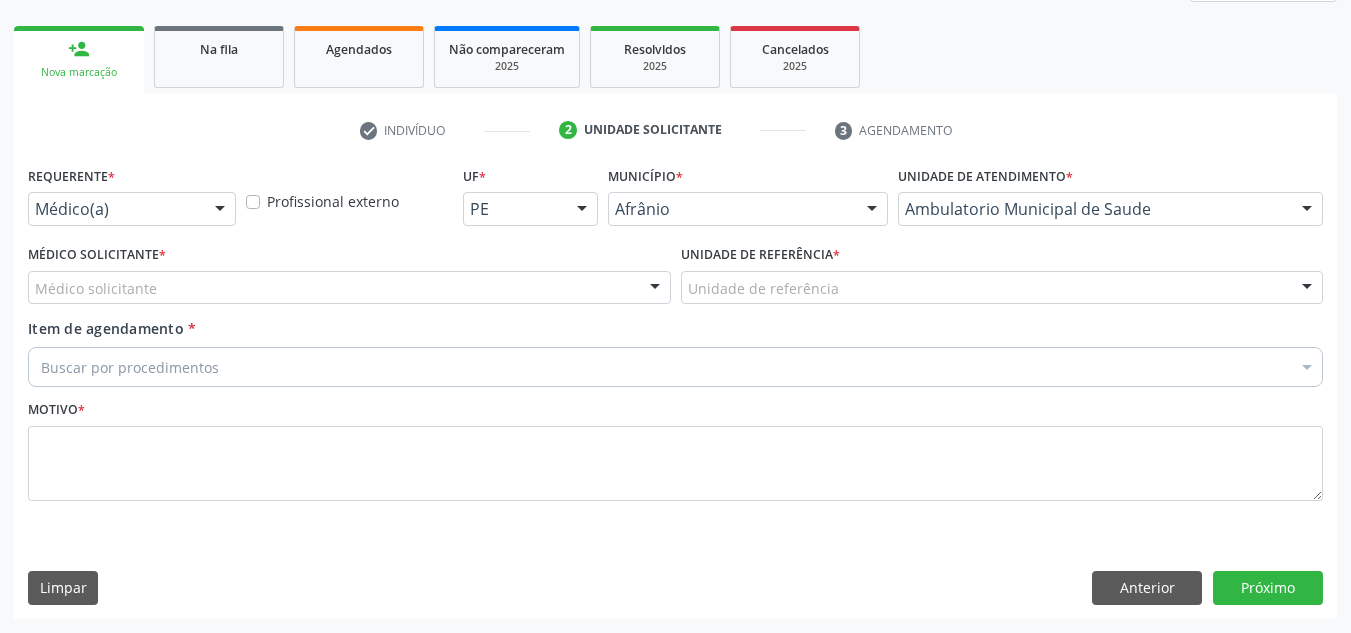 click on "Médico solicitante" at bounding box center (349, 288) 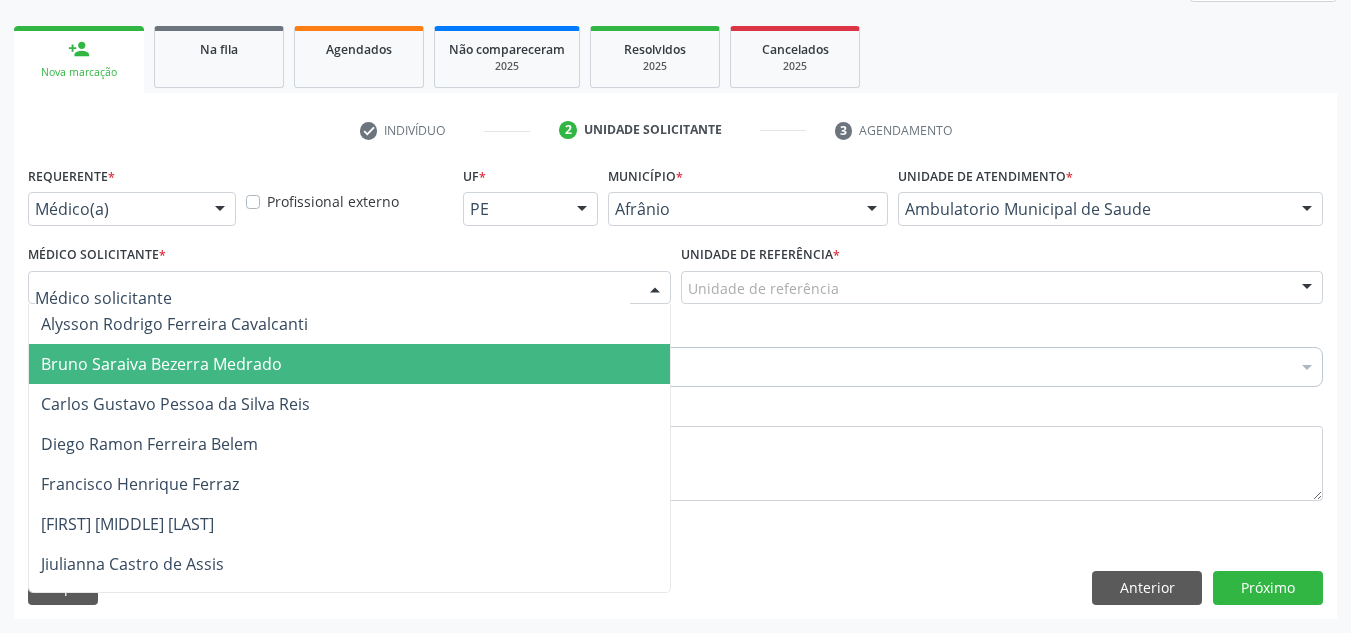 drag, startPoint x: 283, startPoint y: 350, endPoint x: 354, endPoint y: 323, distance: 75.96052 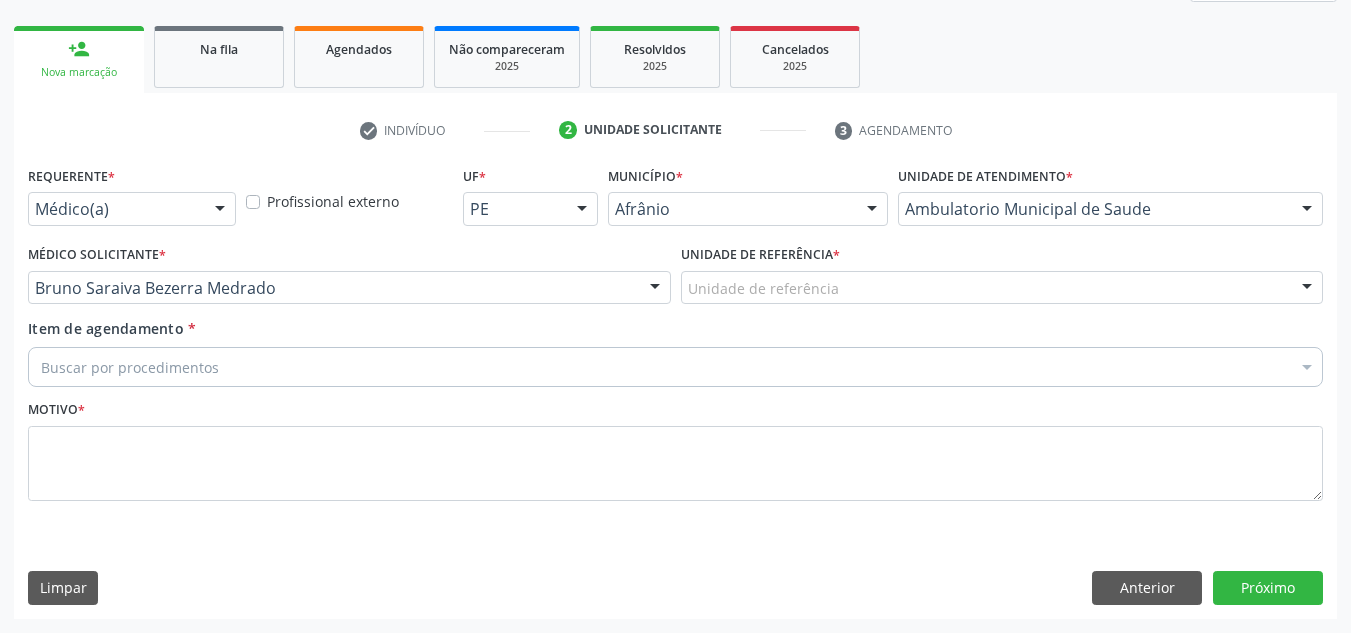 drag, startPoint x: 743, startPoint y: 288, endPoint x: 787, endPoint y: 386, distance: 107.42439 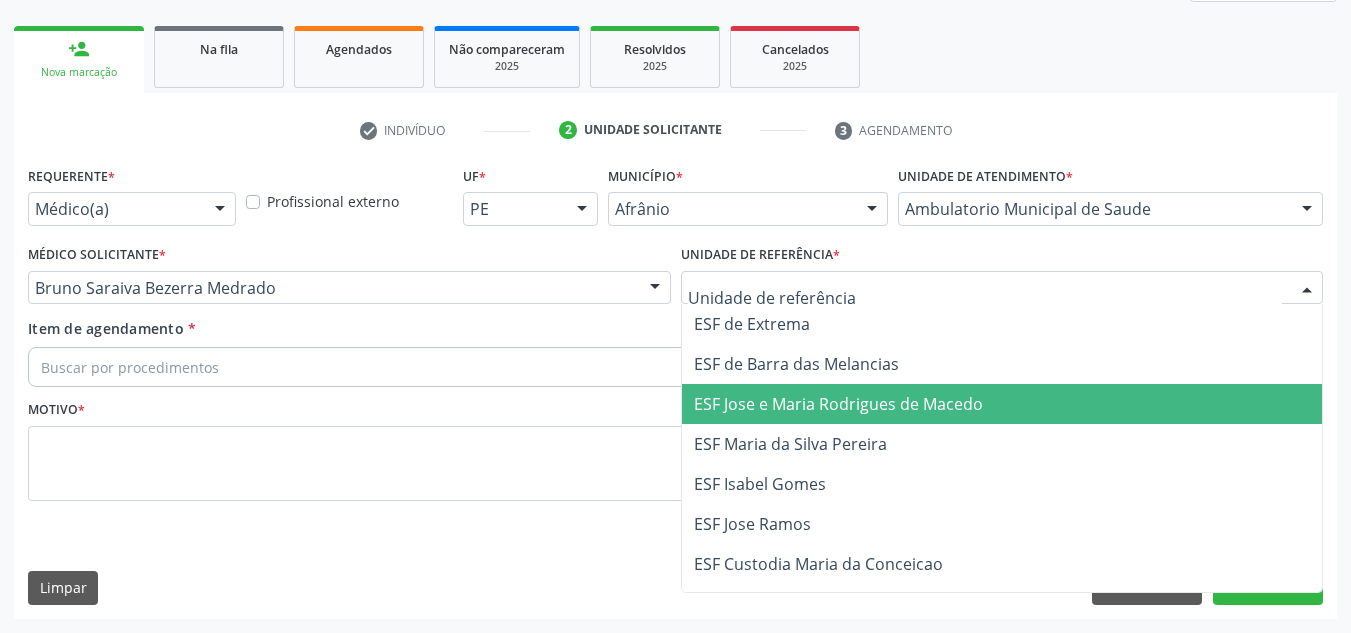 drag, startPoint x: 787, startPoint y: 386, endPoint x: 733, endPoint y: 379, distance: 54.451813 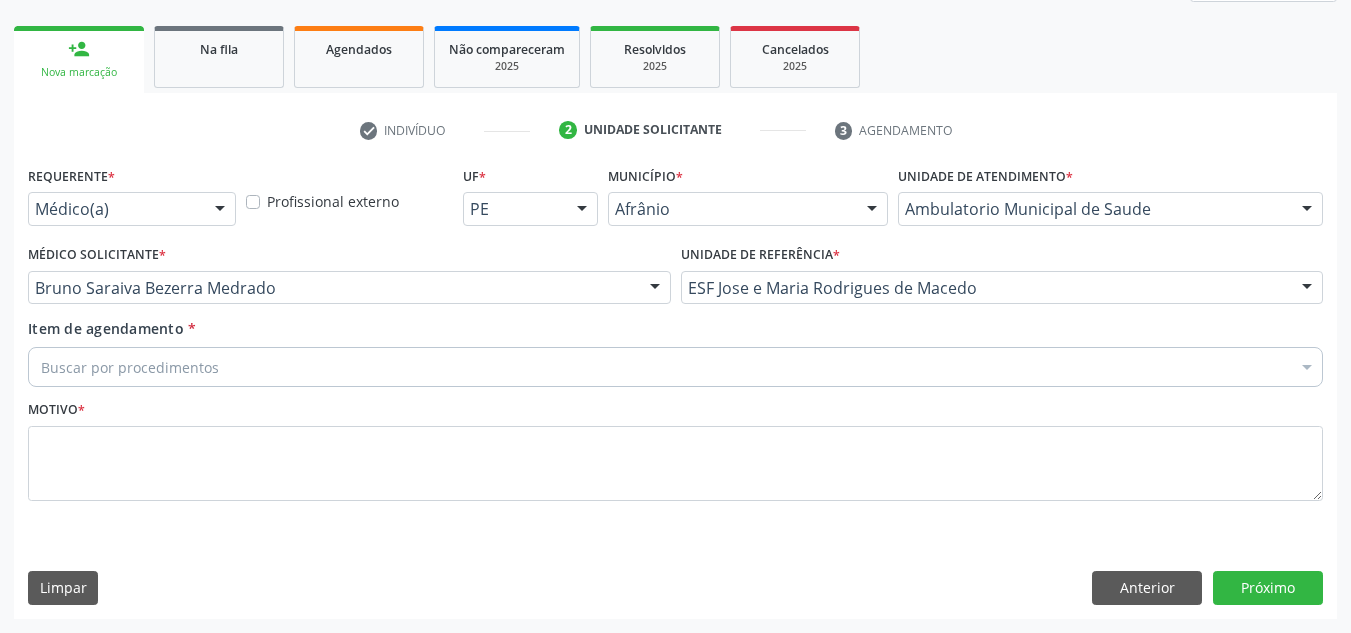 click on "Buscar por procedimentos" at bounding box center [675, 367] 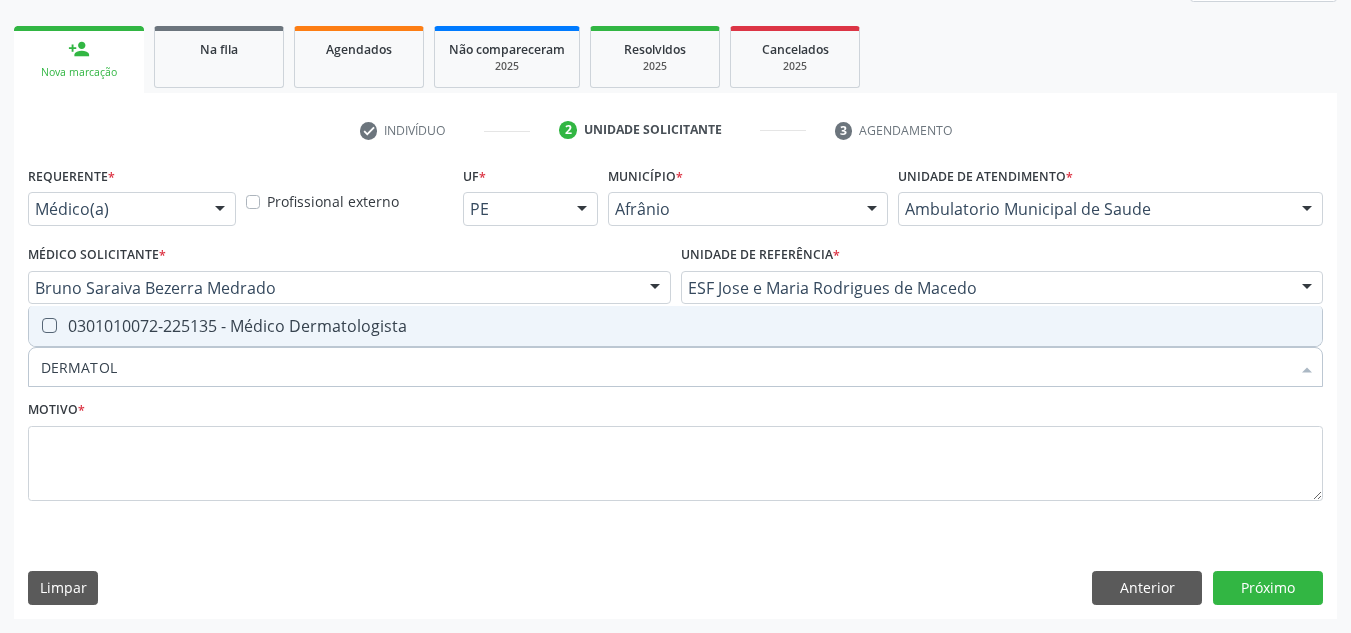 type on "DERMATOLO" 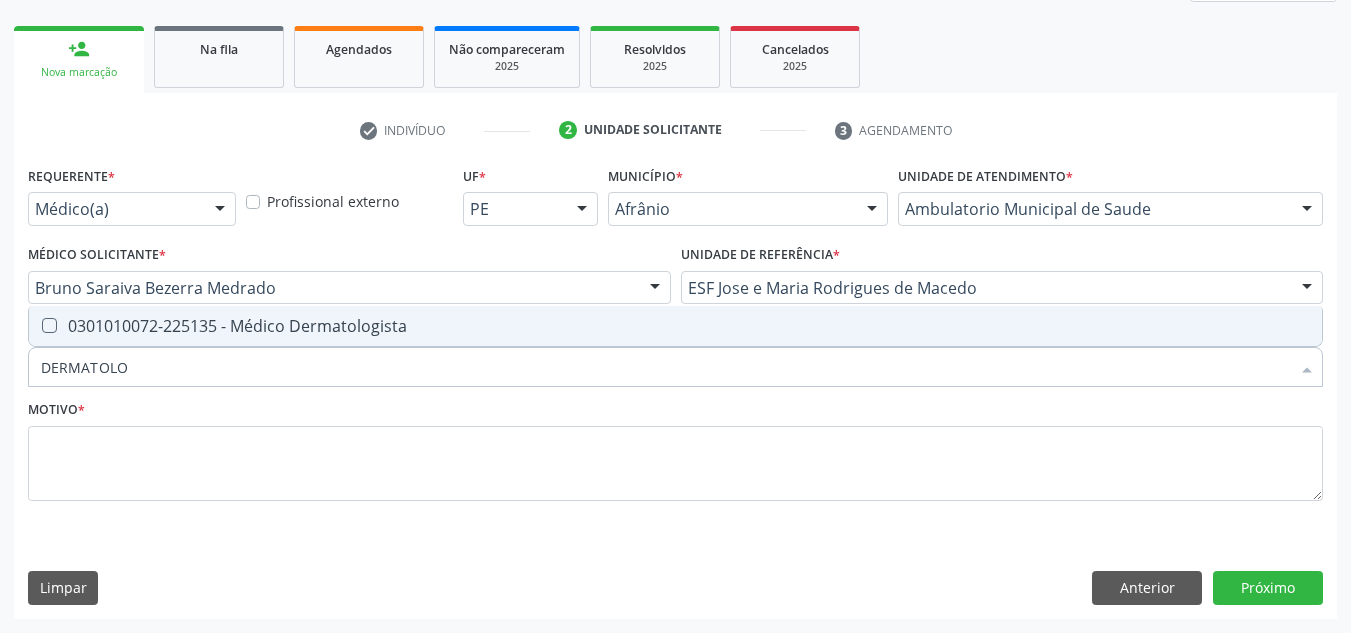 click on "0301010072-225135 - Médico Dermatologista" at bounding box center [675, 326] 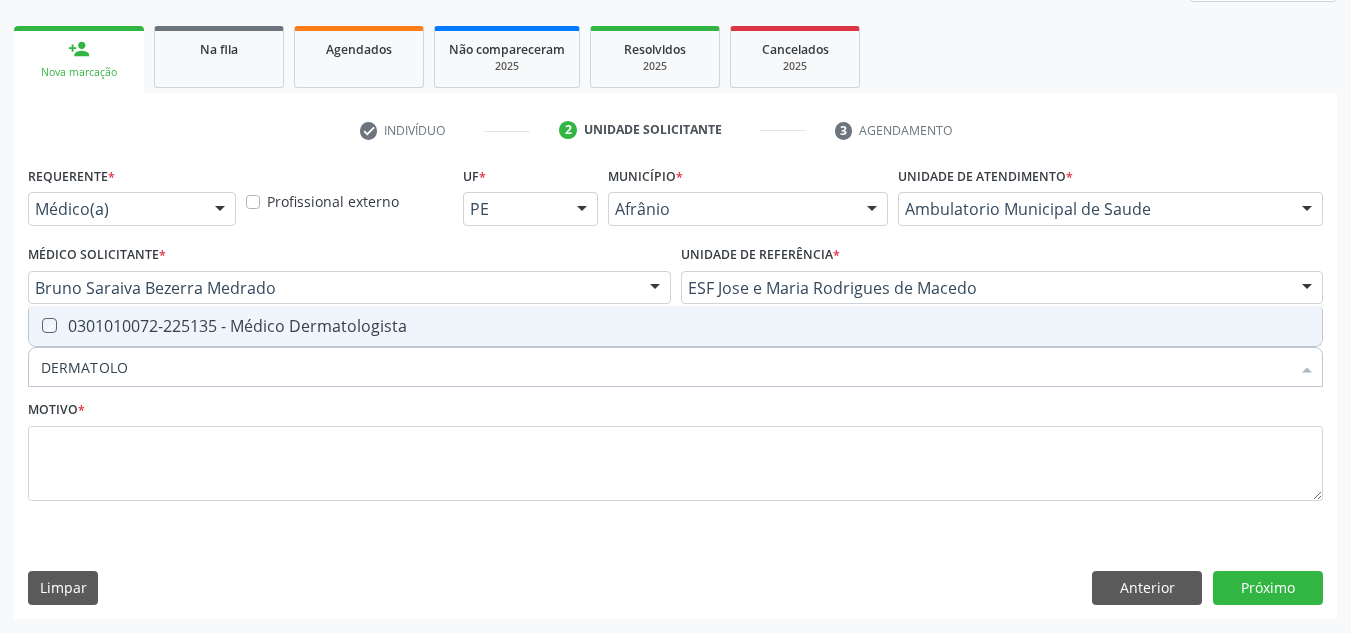 checkbox on "true" 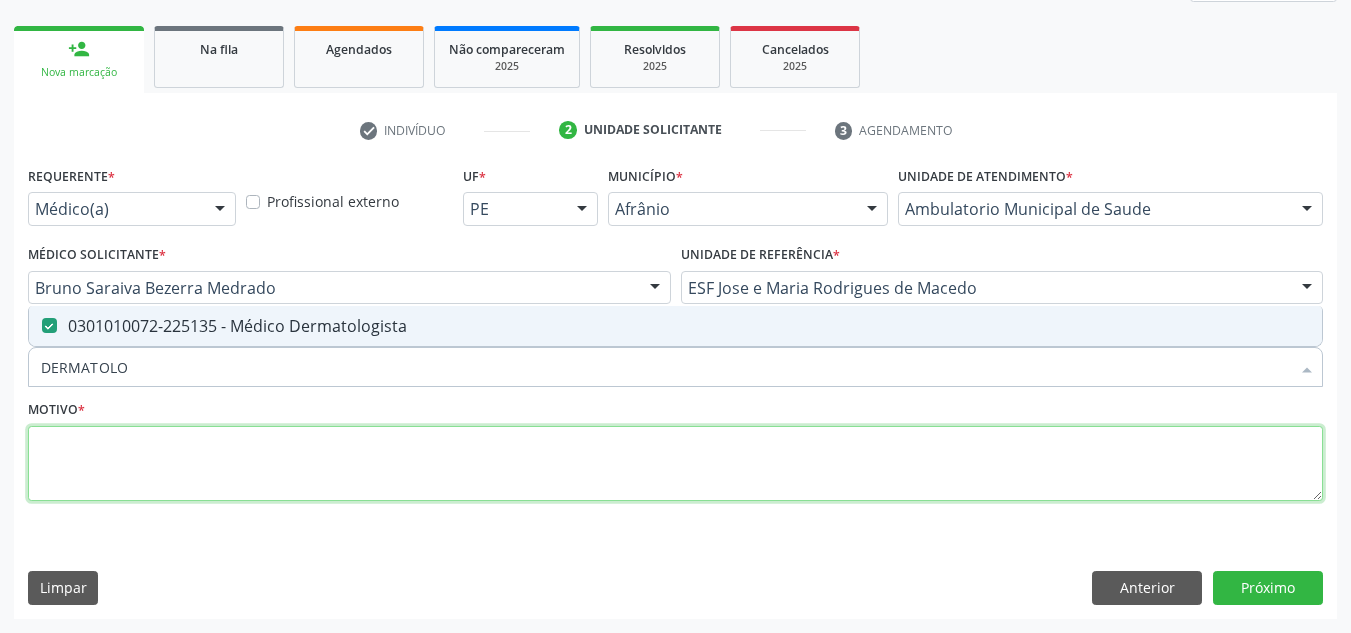 click at bounding box center [675, 464] 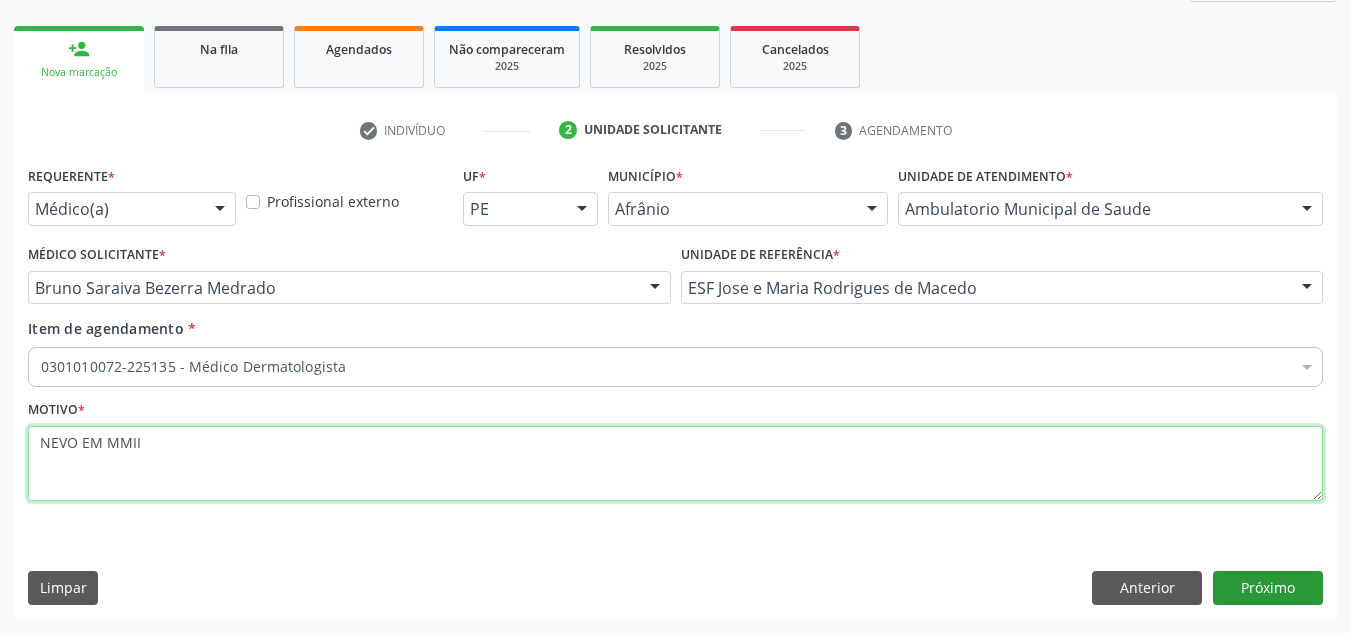 type on "NEVO EM MMII" 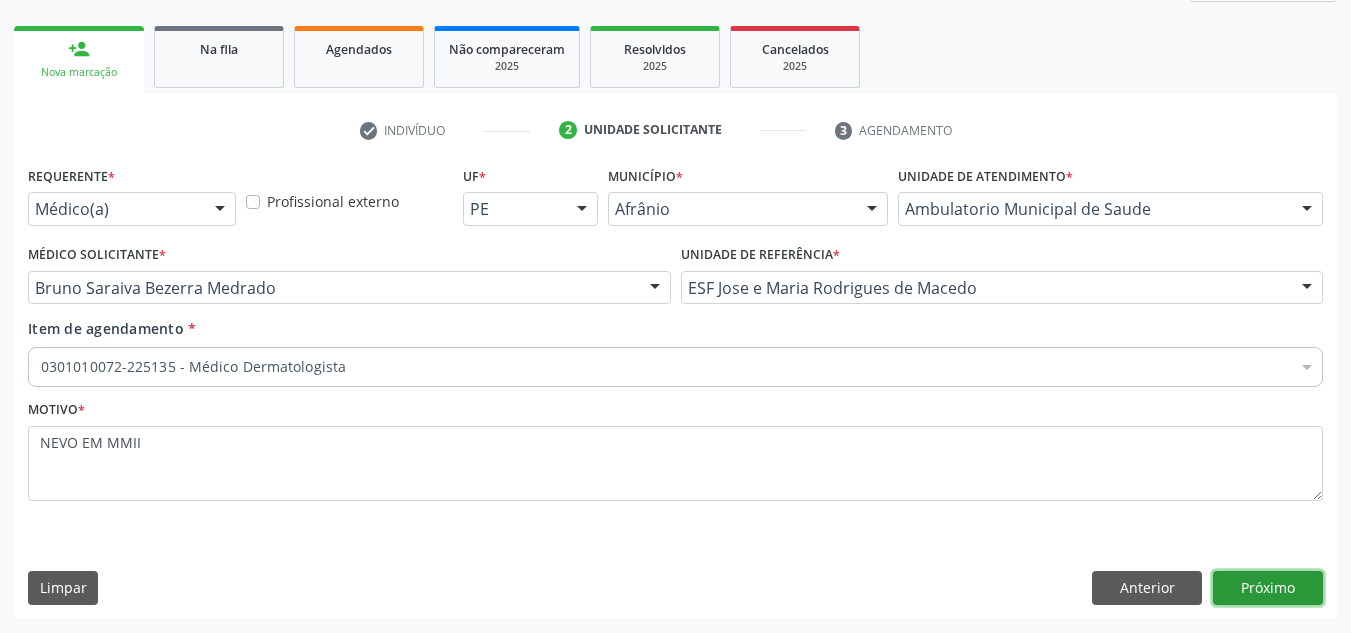 click on "Próximo" at bounding box center (1268, 588) 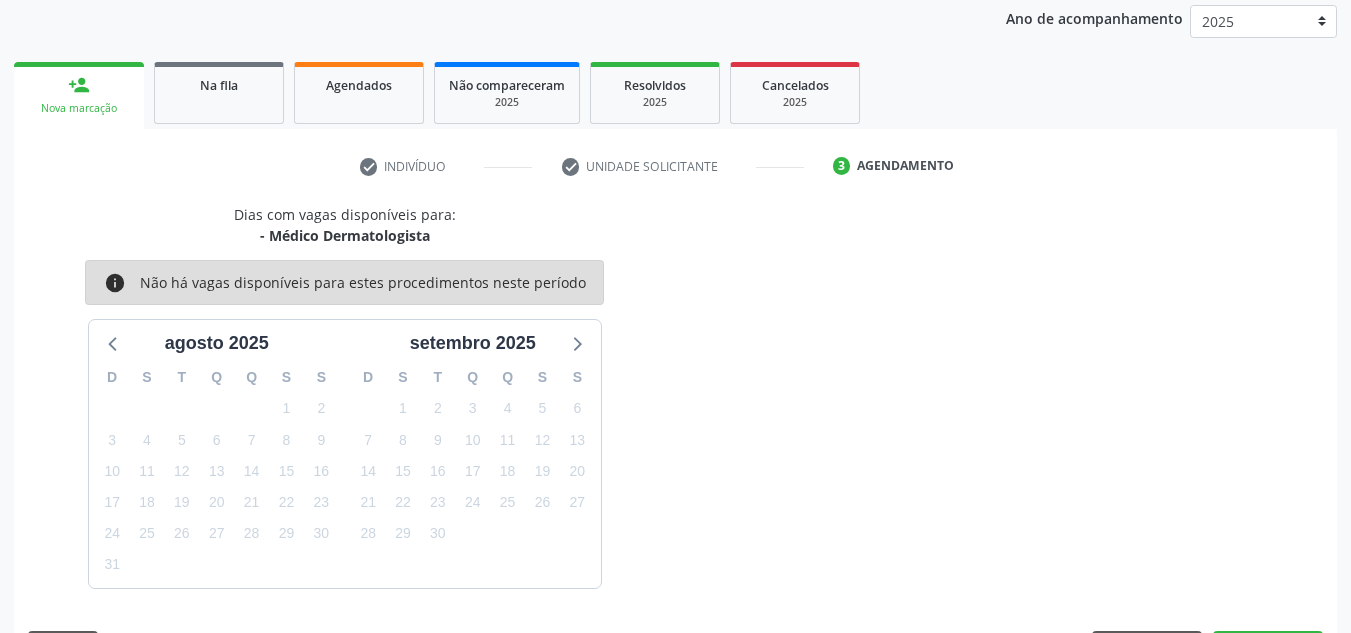 scroll, scrollTop: 273, scrollLeft: 0, axis: vertical 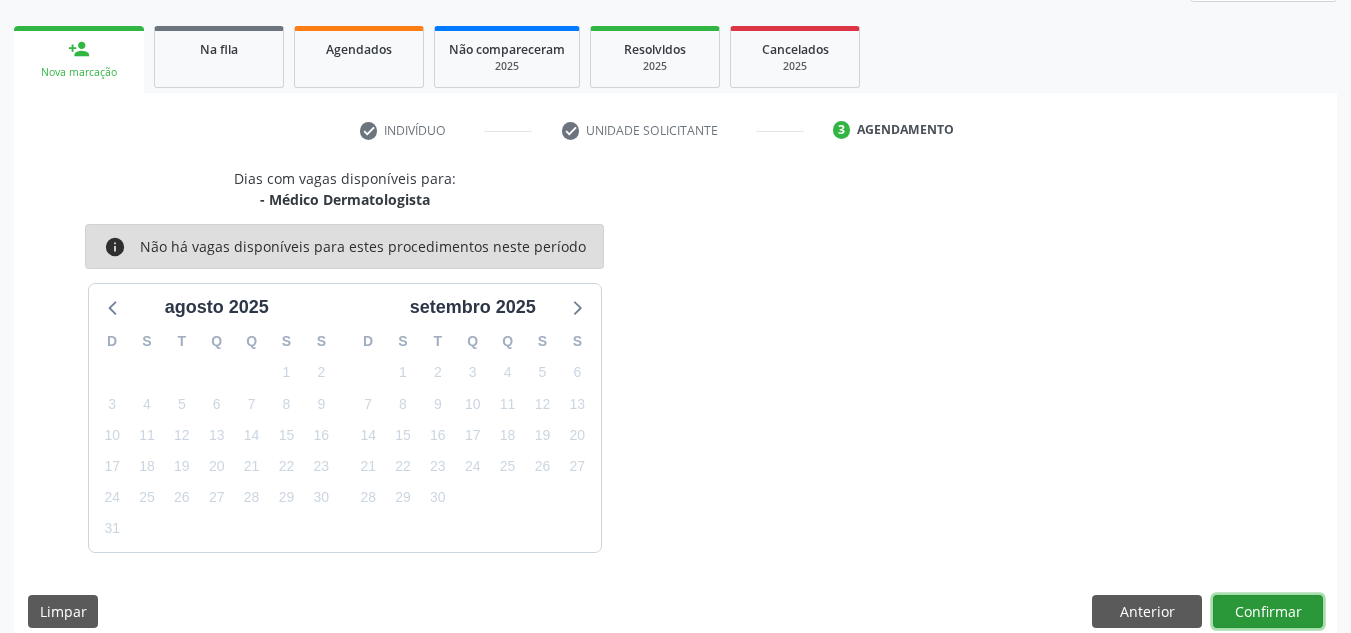 click on "Confirmar" at bounding box center [1268, 612] 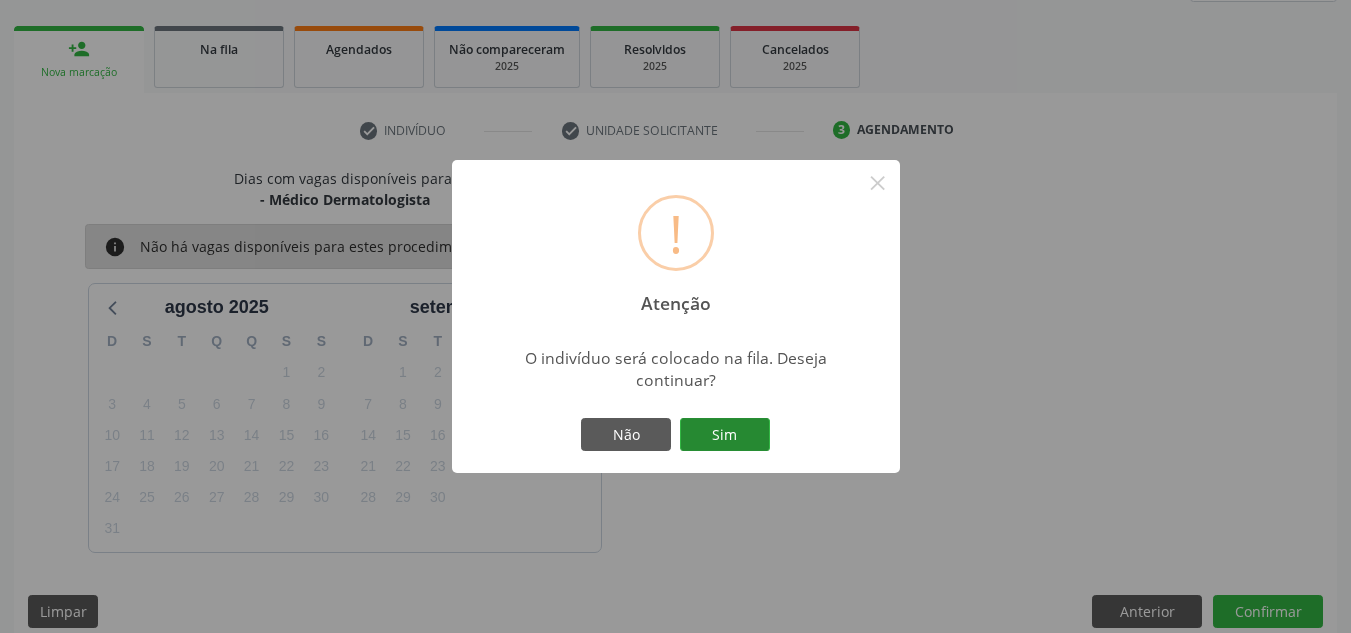 click on "Sim" at bounding box center [725, 435] 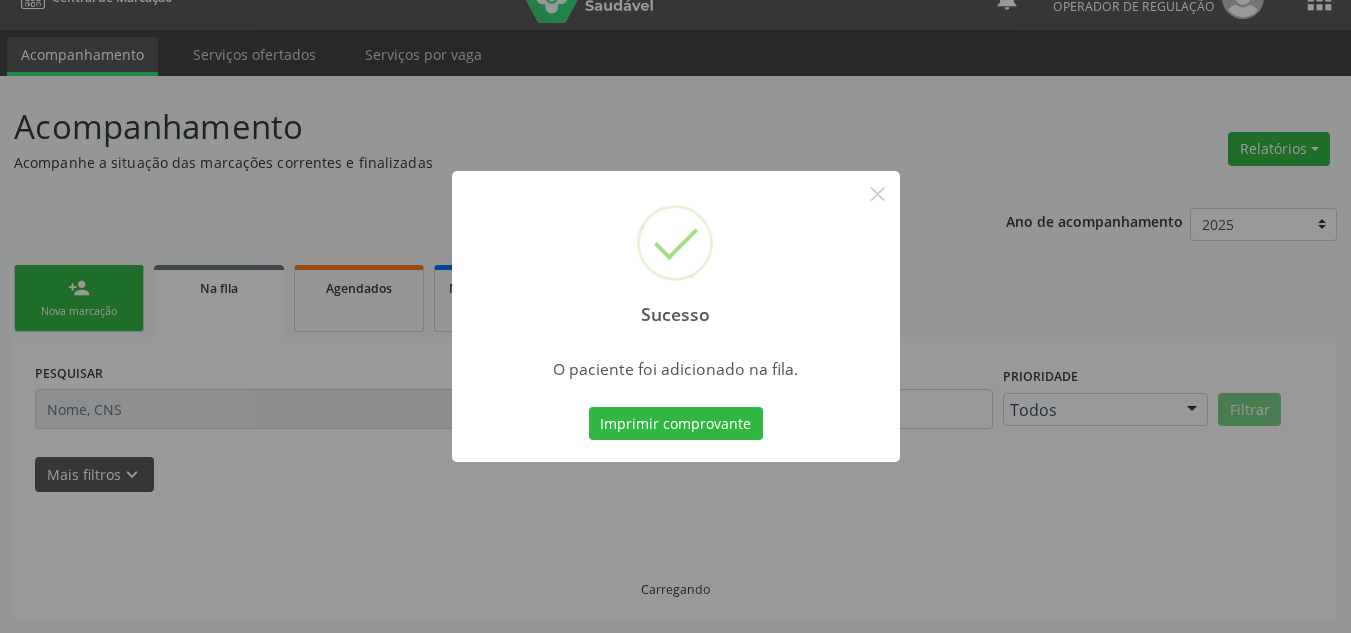 scroll, scrollTop: 34, scrollLeft: 0, axis: vertical 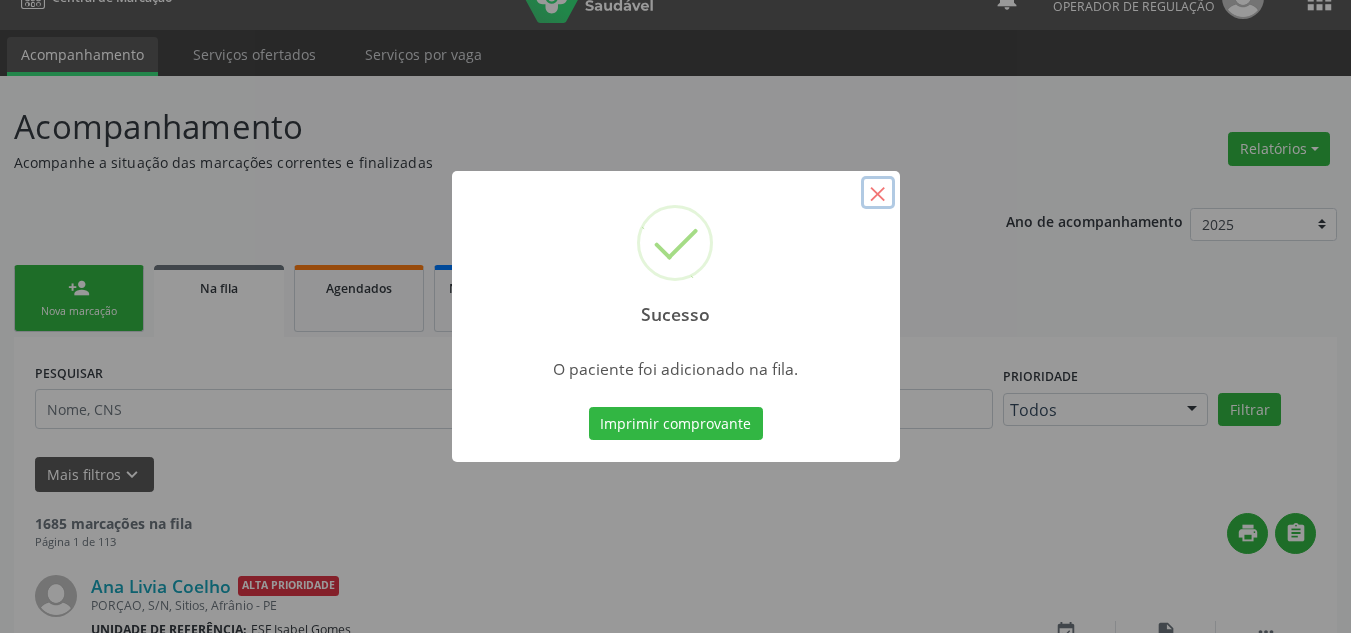 click on "×" at bounding box center [878, 193] 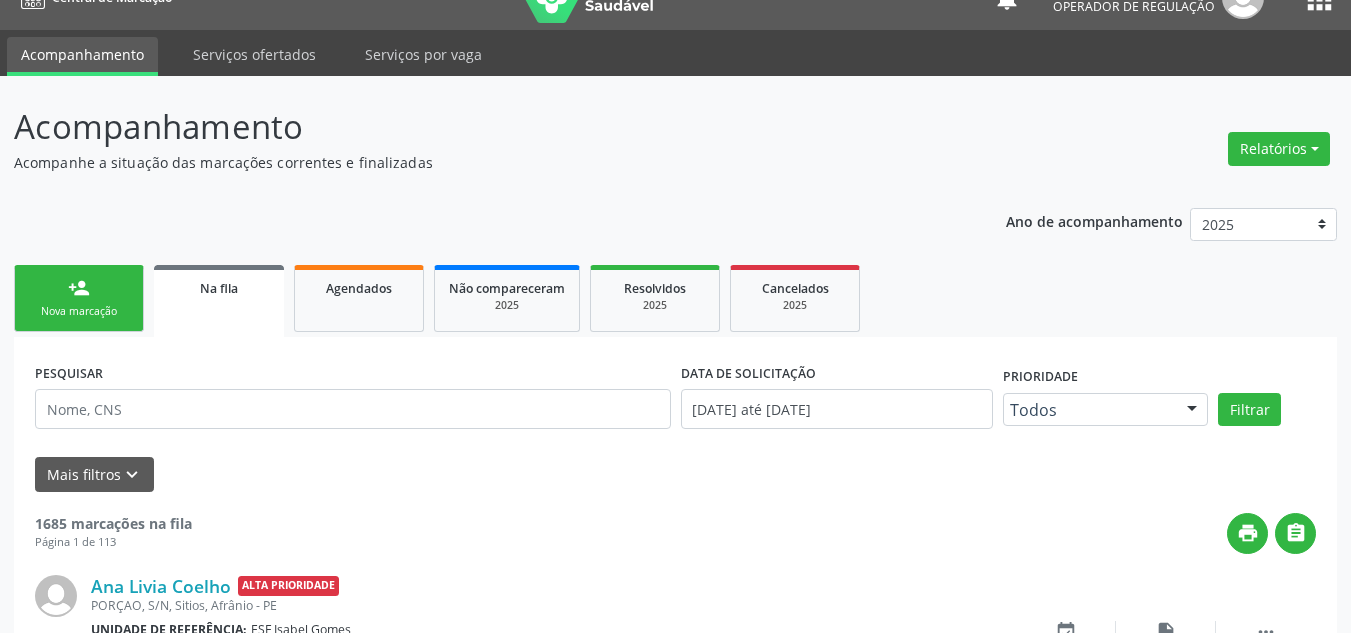 click on "person_add
Nova marcação" at bounding box center [79, 298] 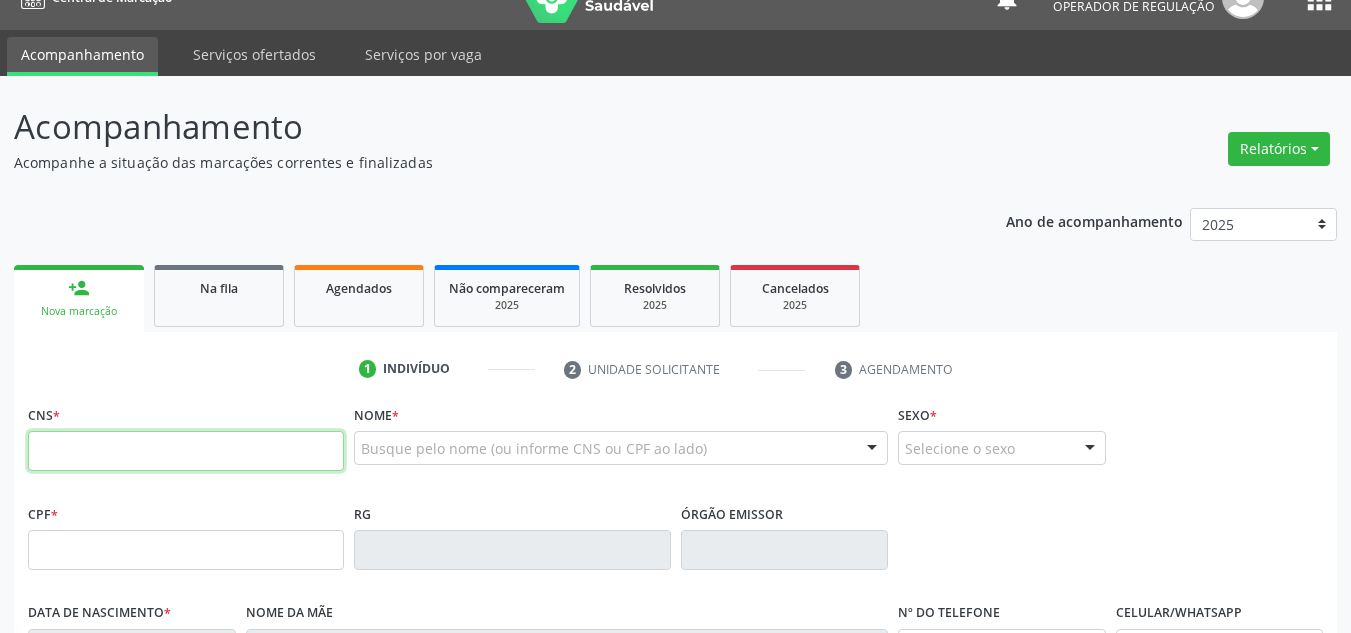 click at bounding box center [186, 451] 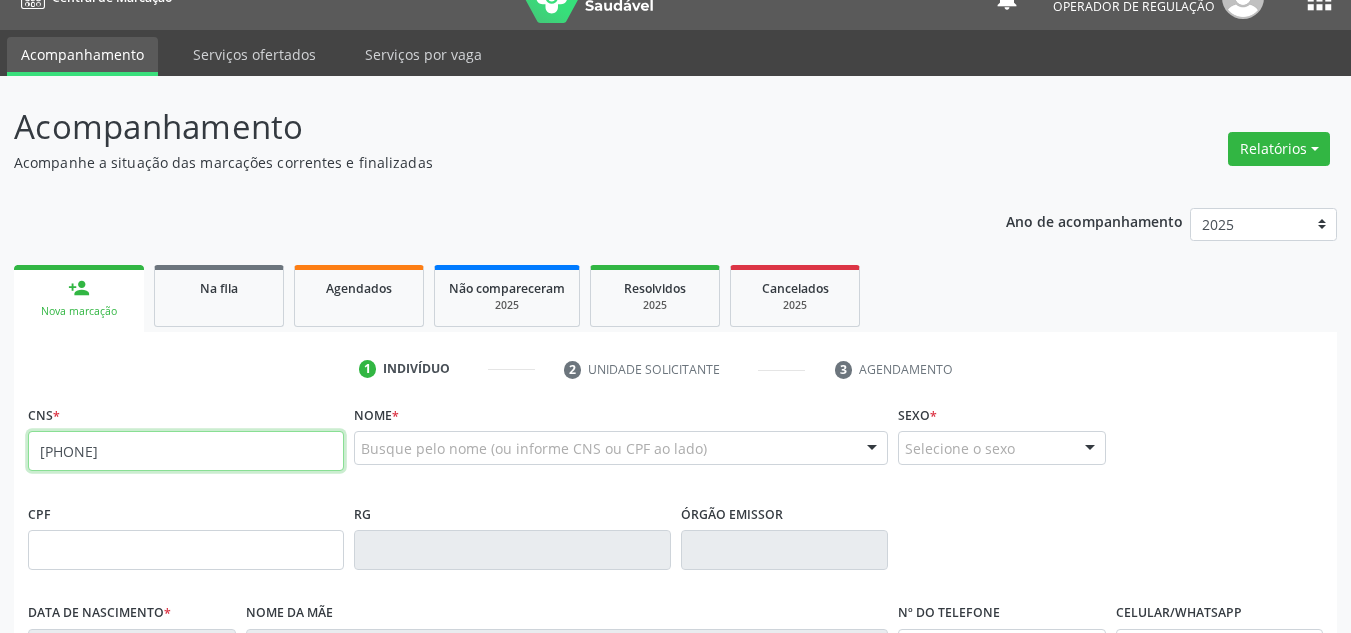 type on "[PHONE]" 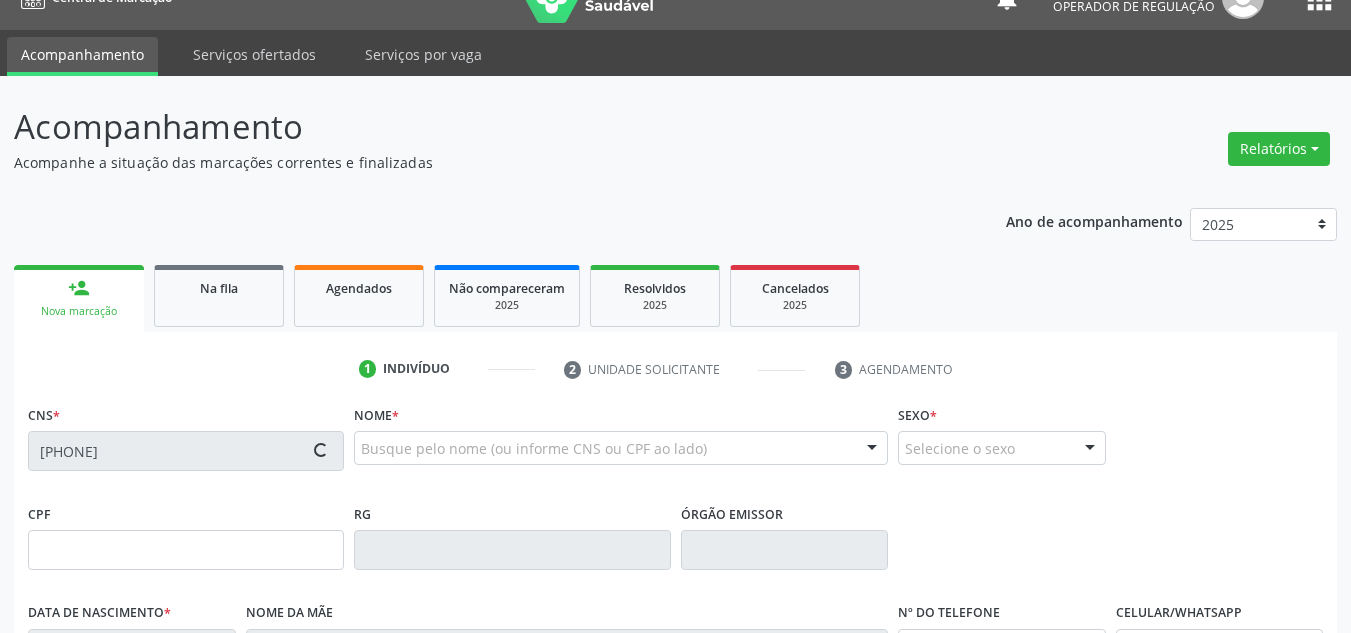 type on "[NUMBER]" 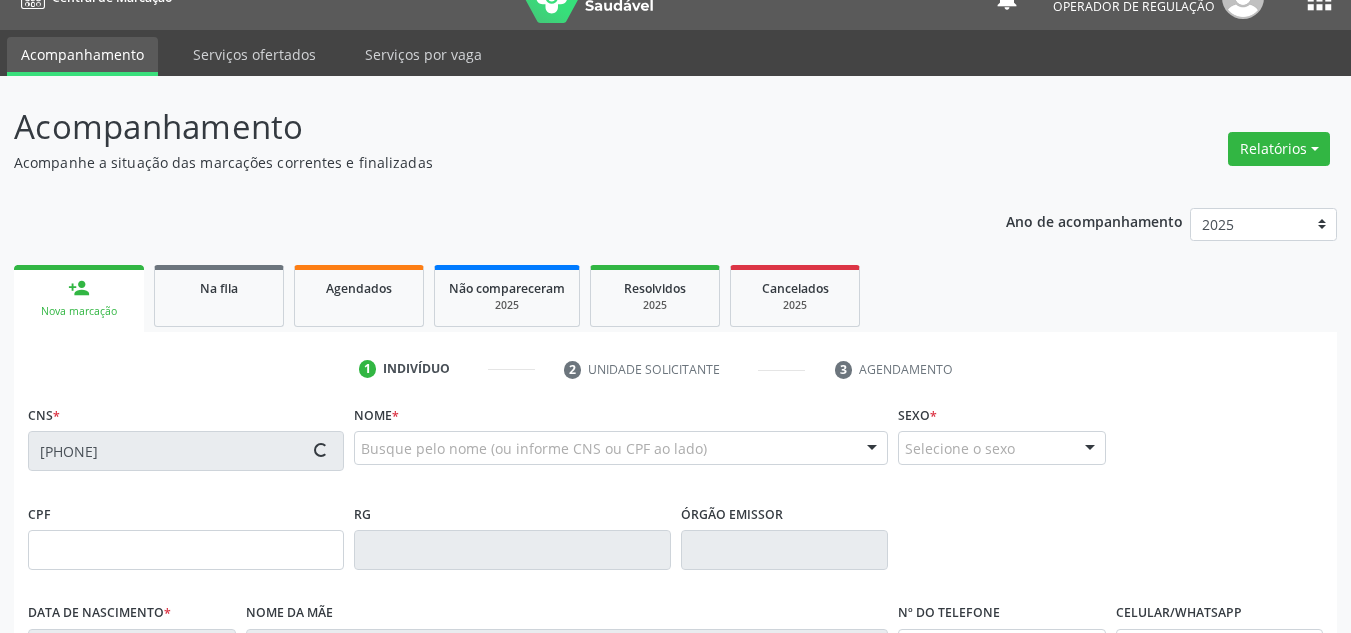 type on "[DATE]" 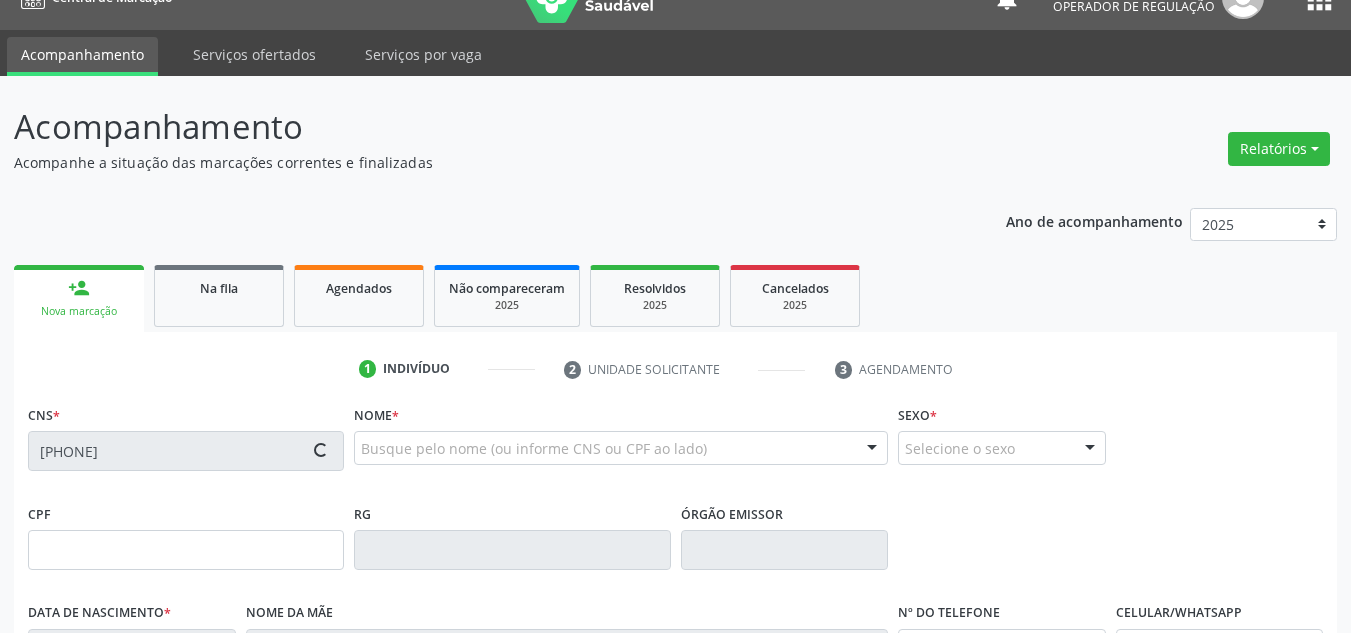 type on "(55) [PHONE]" 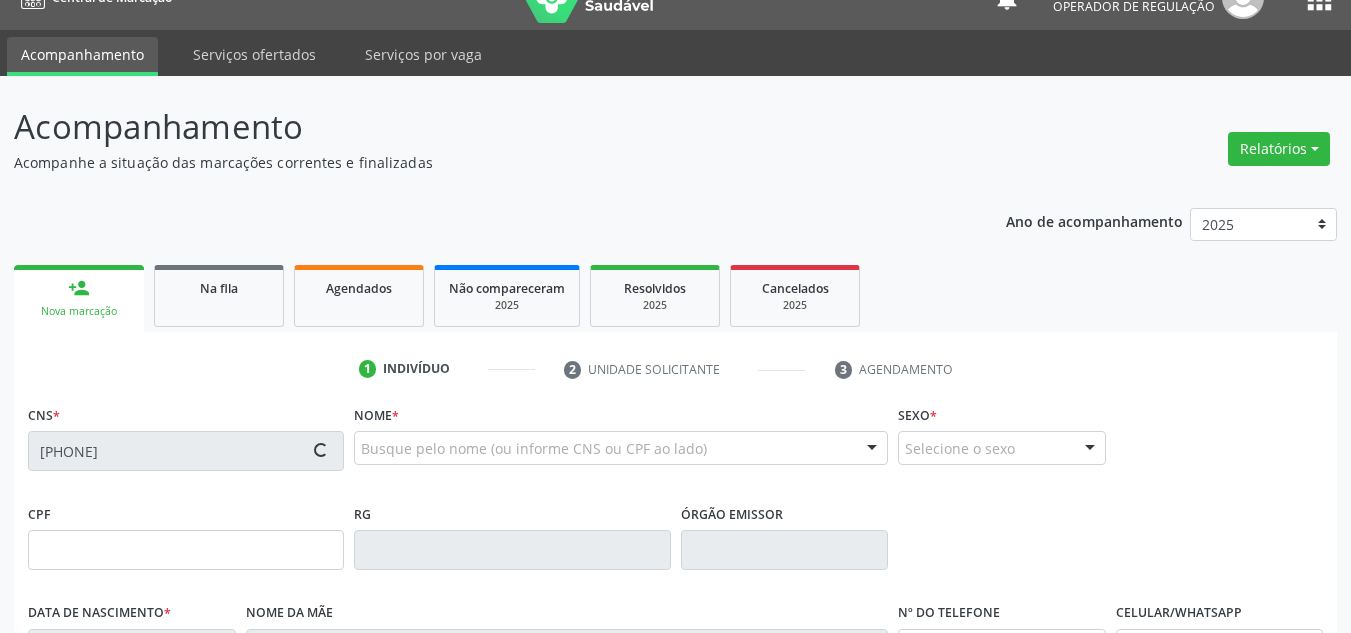 type on "(55) [PHONE]" 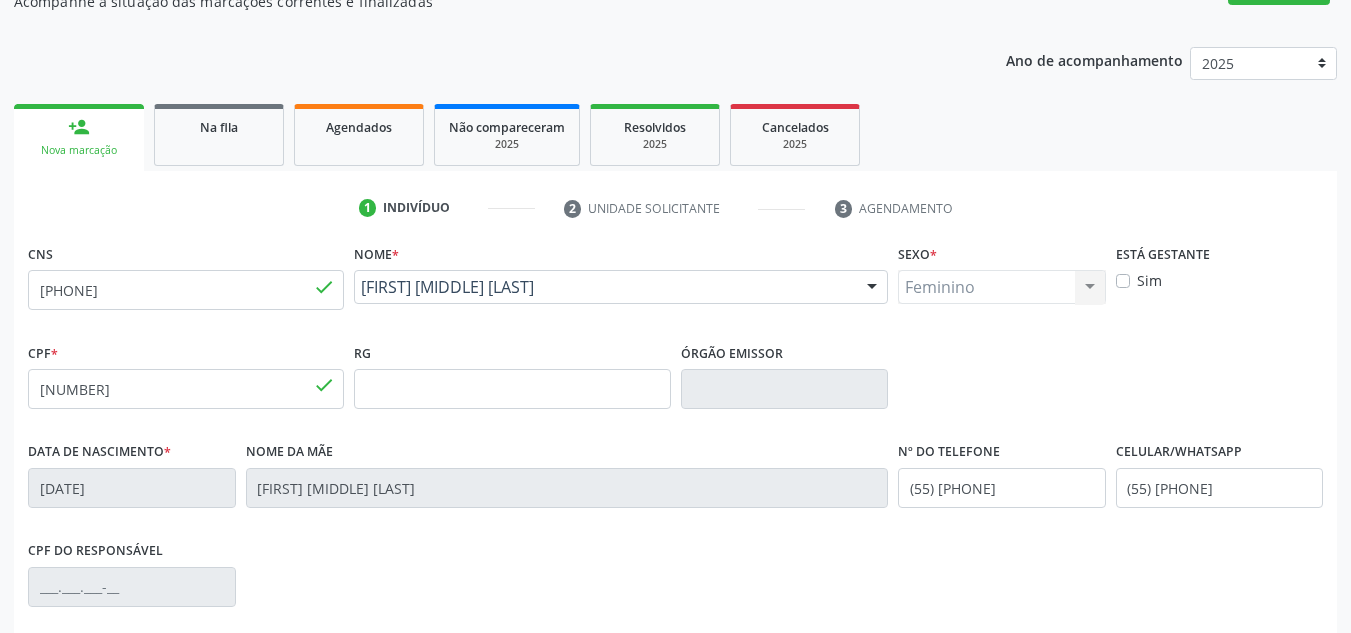 scroll, scrollTop: 451, scrollLeft: 0, axis: vertical 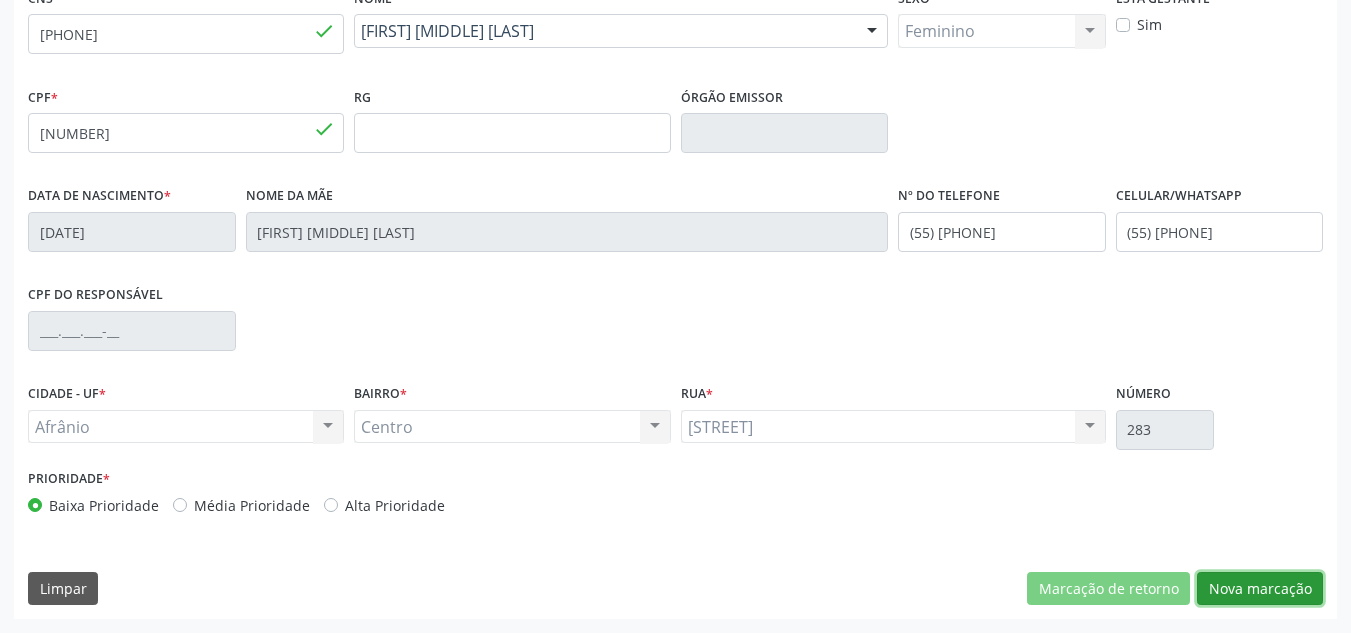 click on "Nova marcação" at bounding box center (1260, 589) 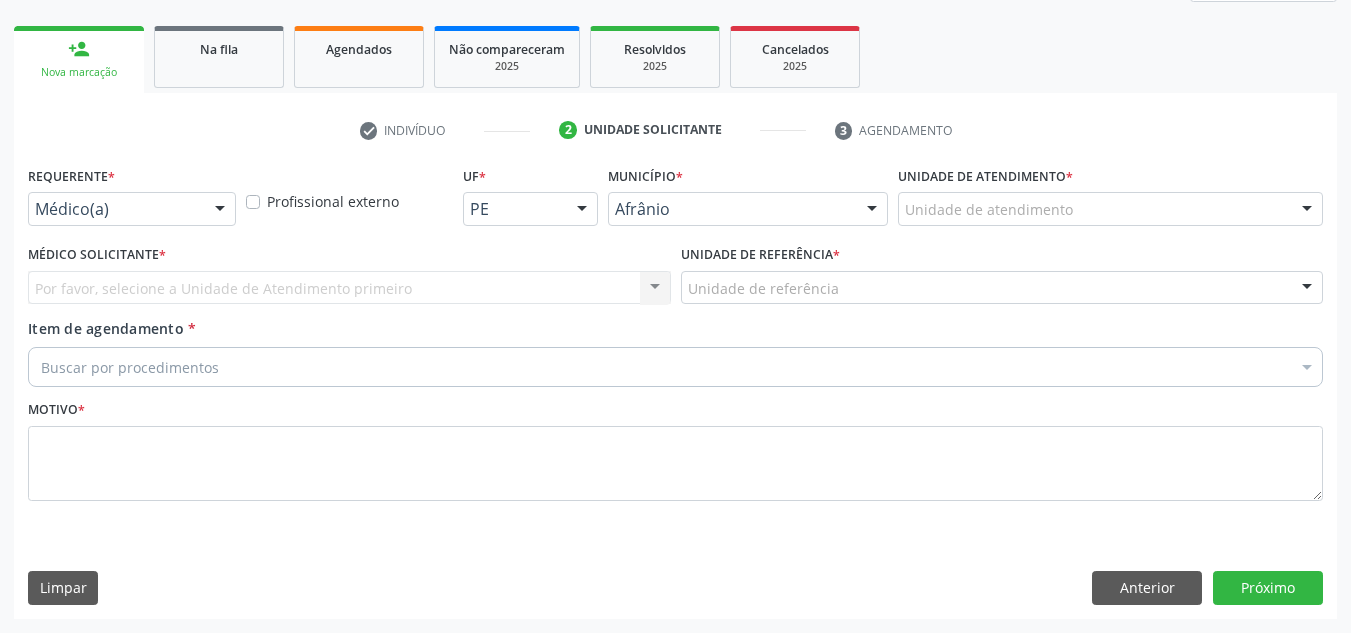scroll, scrollTop: 273, scrollLeft: 0, axis: vertical 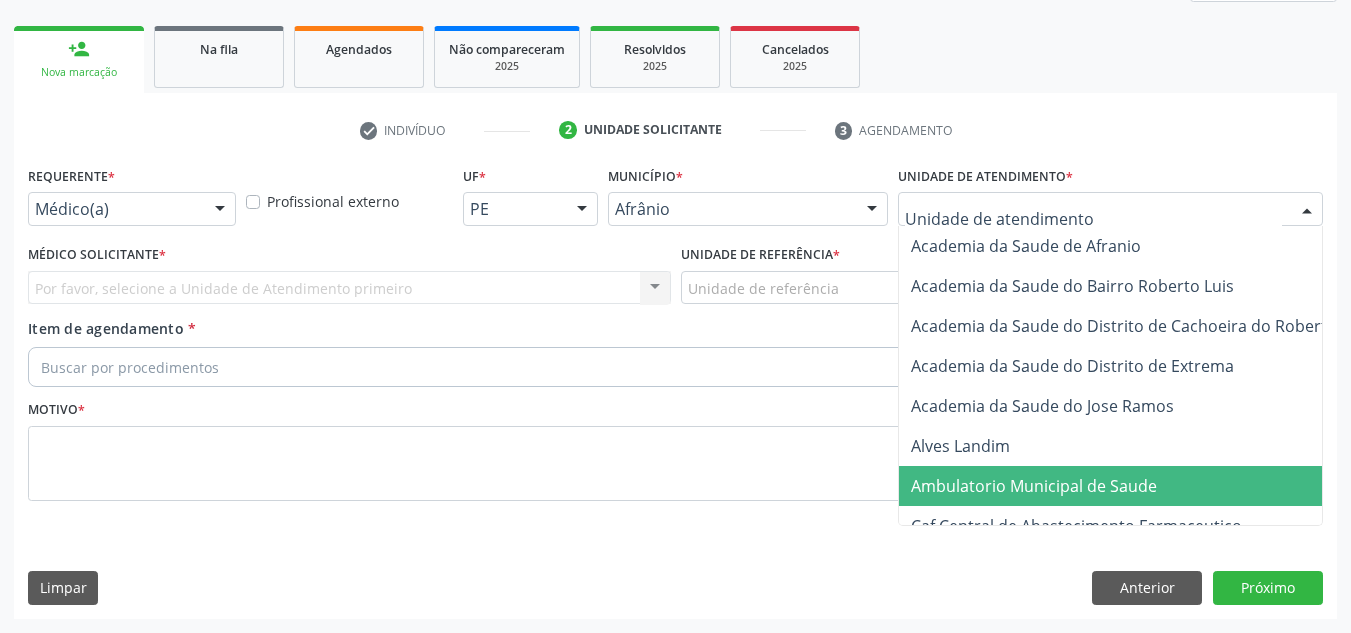 click on "Ambulatorio Municipal de Saude" at bounding box center (1034, 486) 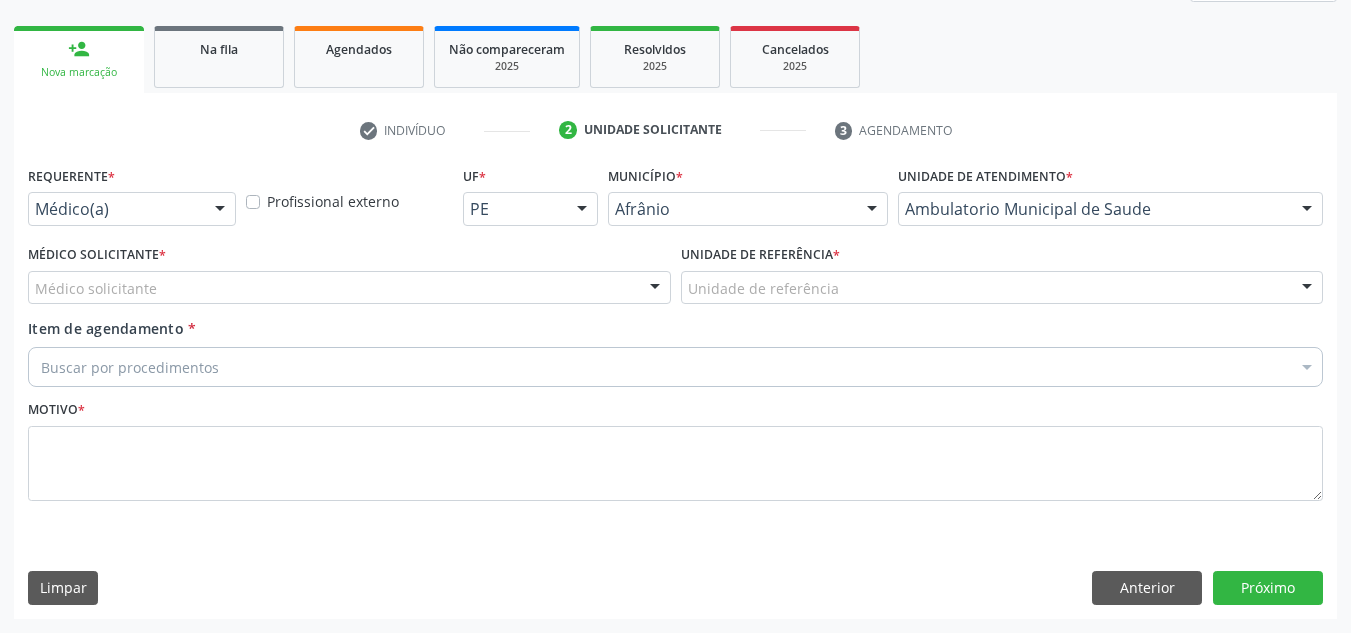 click on "Médico solicitante" at bounding box center [349, 288] 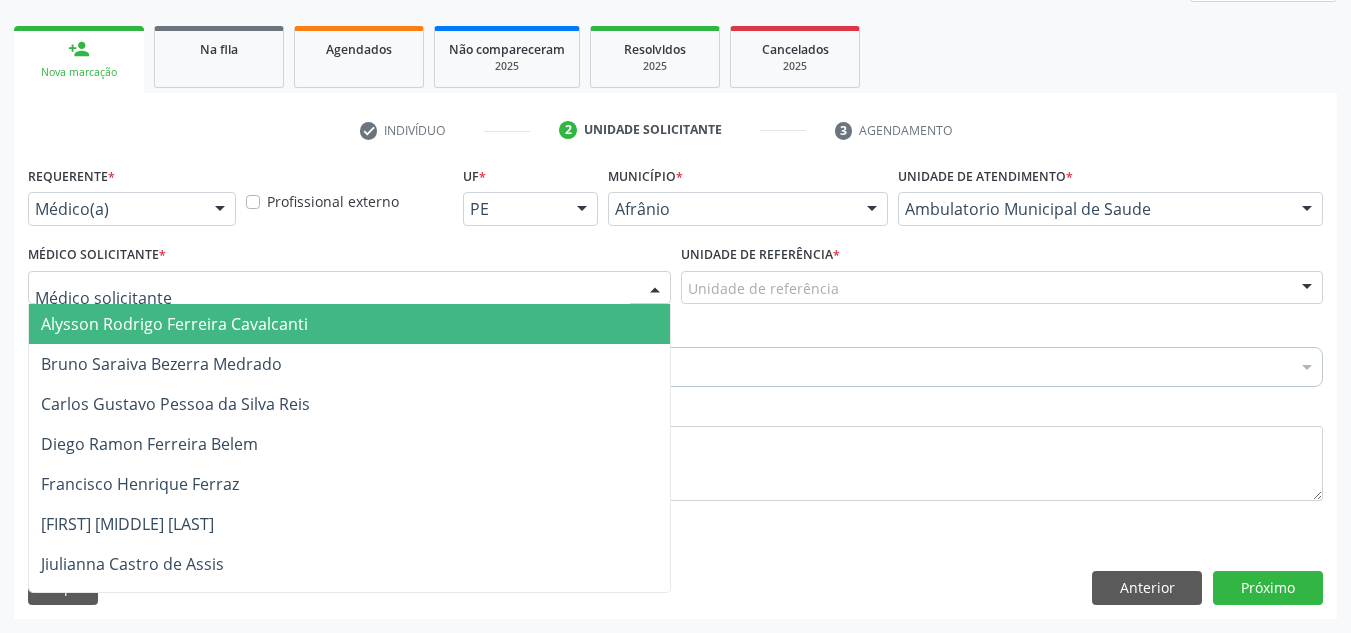 click on "Alysson Rodrigo Ferreira Cavalcanti" at bounding box center [349, 324] 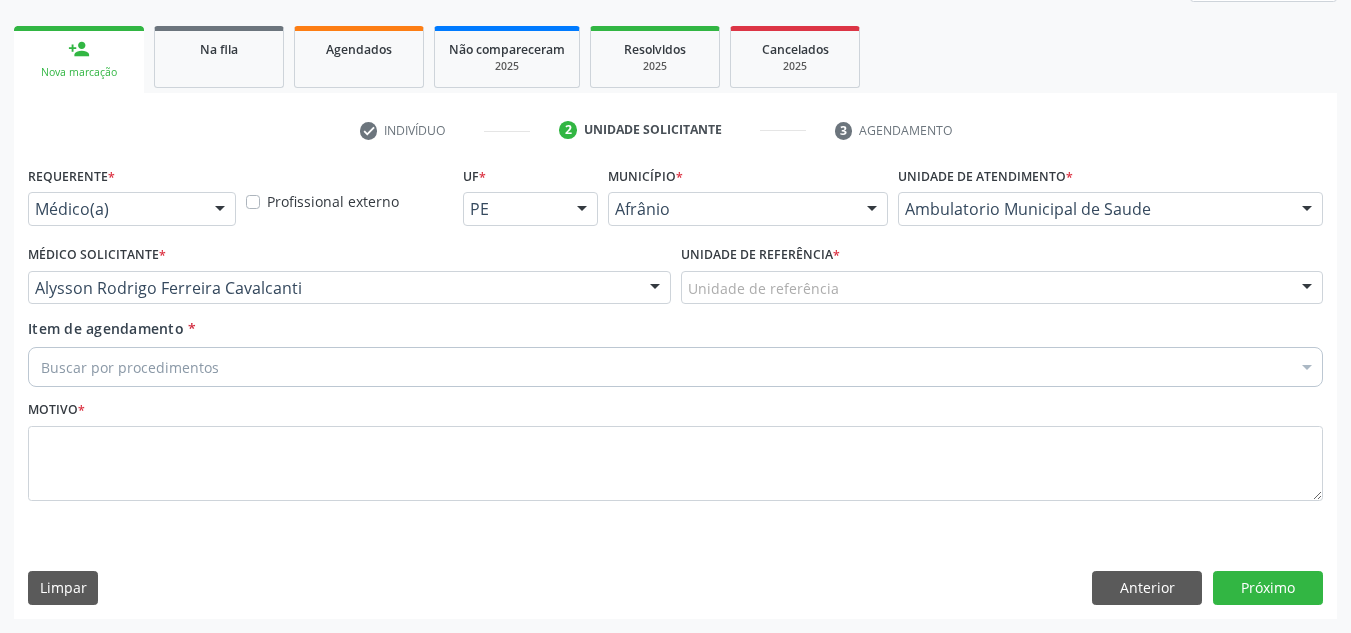 click on "Unidade de referência" at bounding box center [1002, 288] 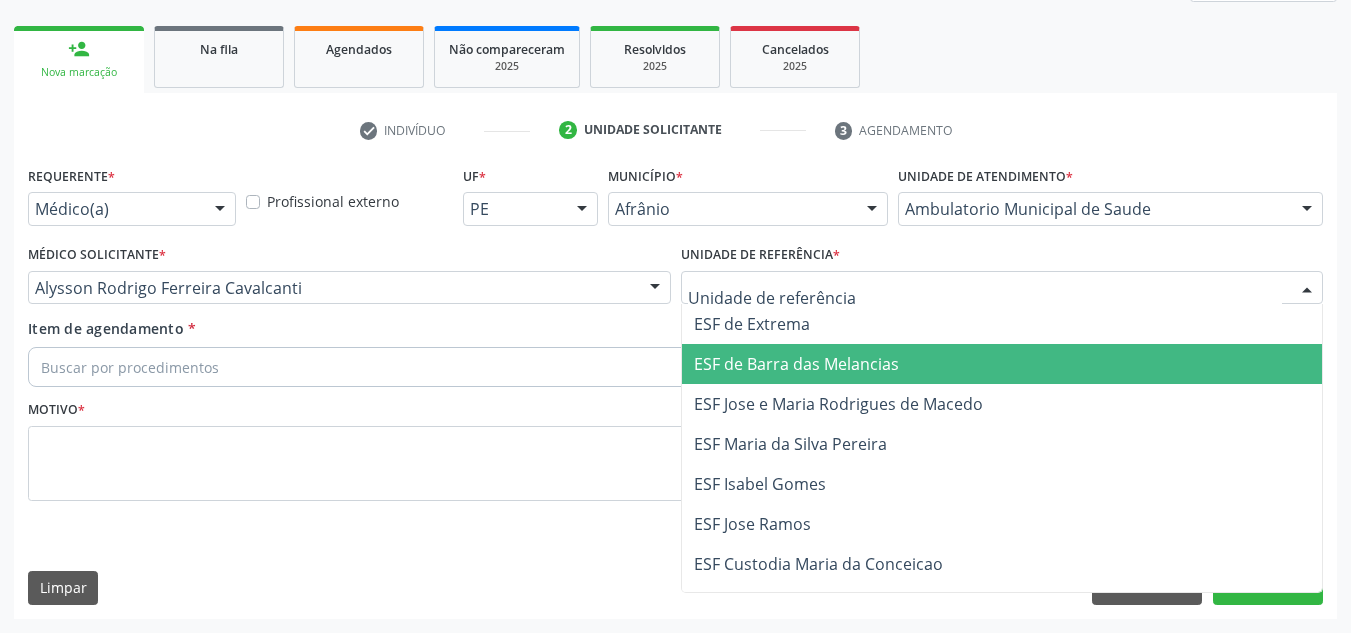 click on "ESF de Barra das Melancias" at bounding box center [1002, 364] 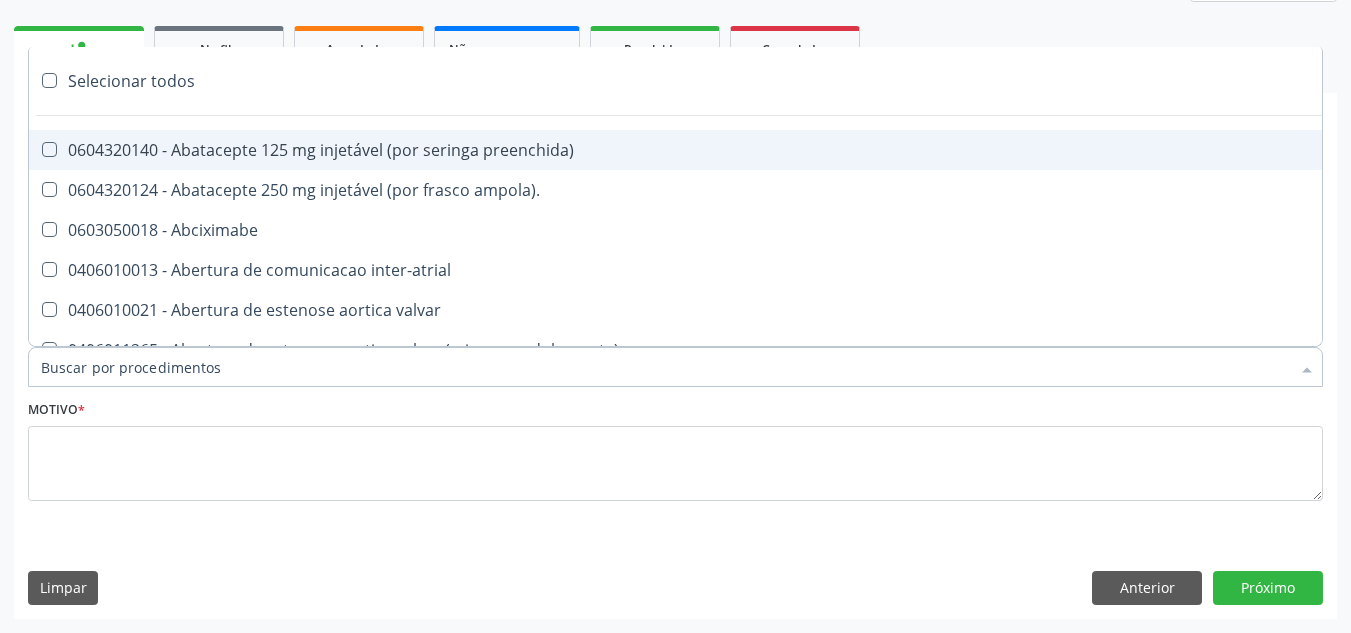 click at bounding box center [675, 367] 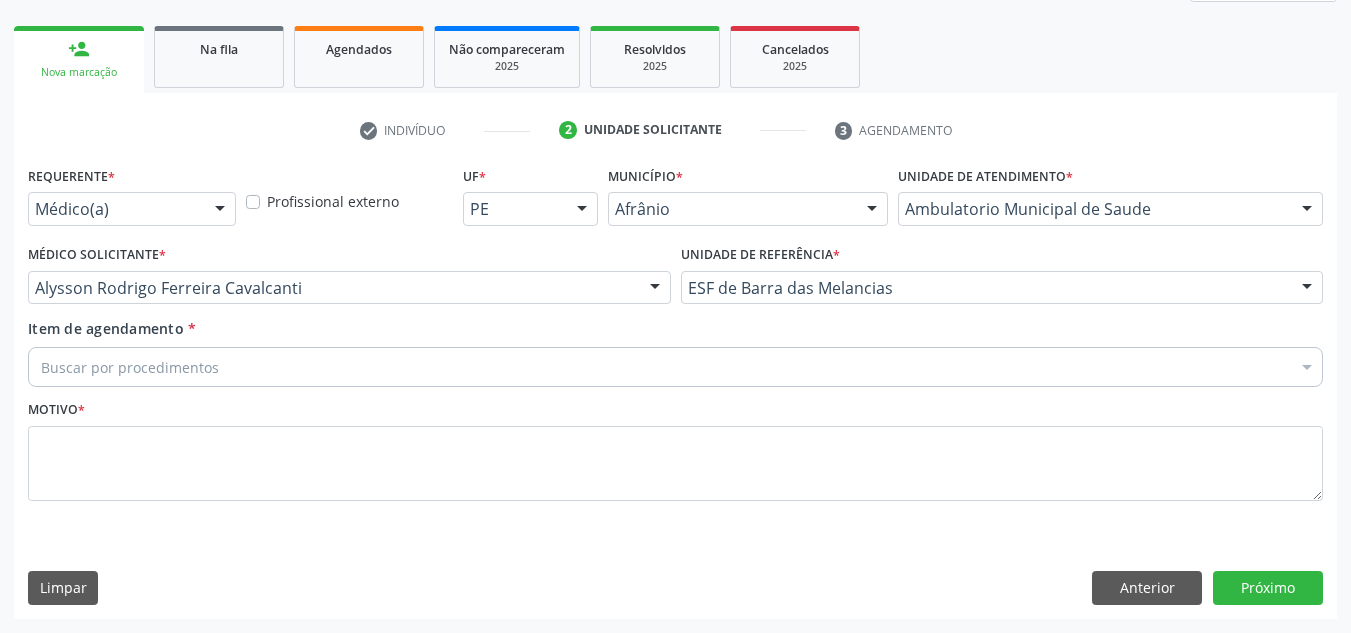click on "person_add
Nova marcação
Na fila   Agendados   Não compareceram
2025
Resolvidos
2025
Cancelados
2025" at bounding box center (675, 57) 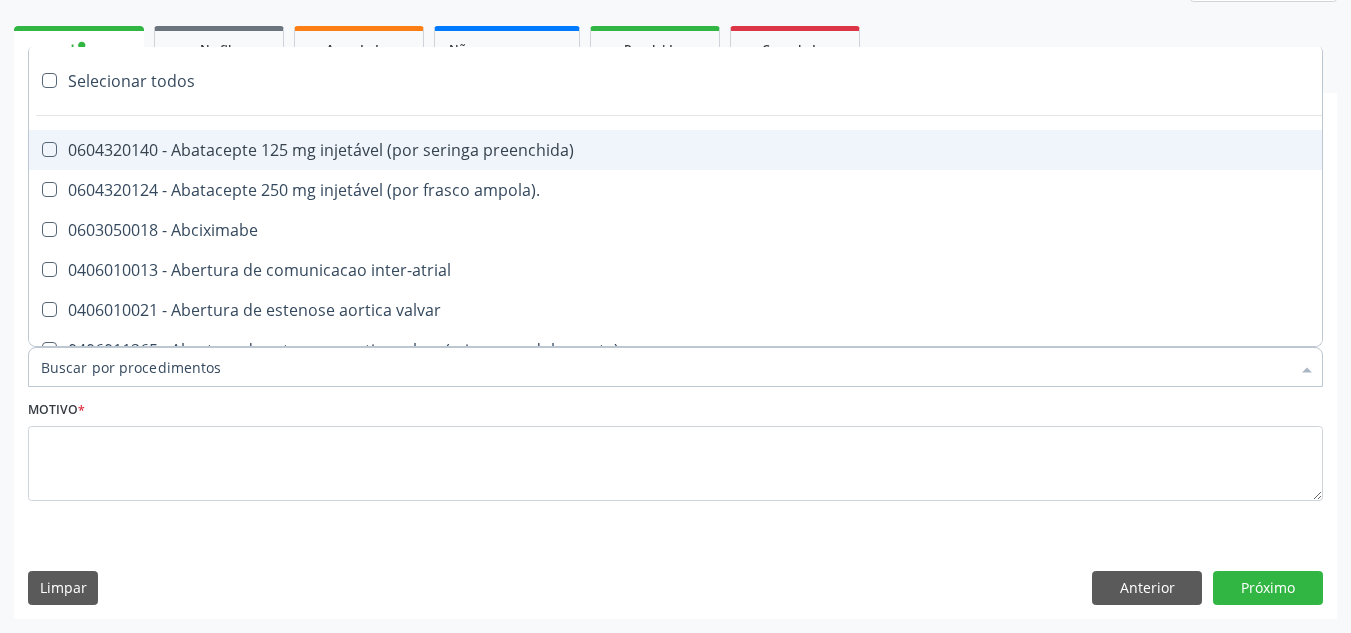 paste on "0302050027" 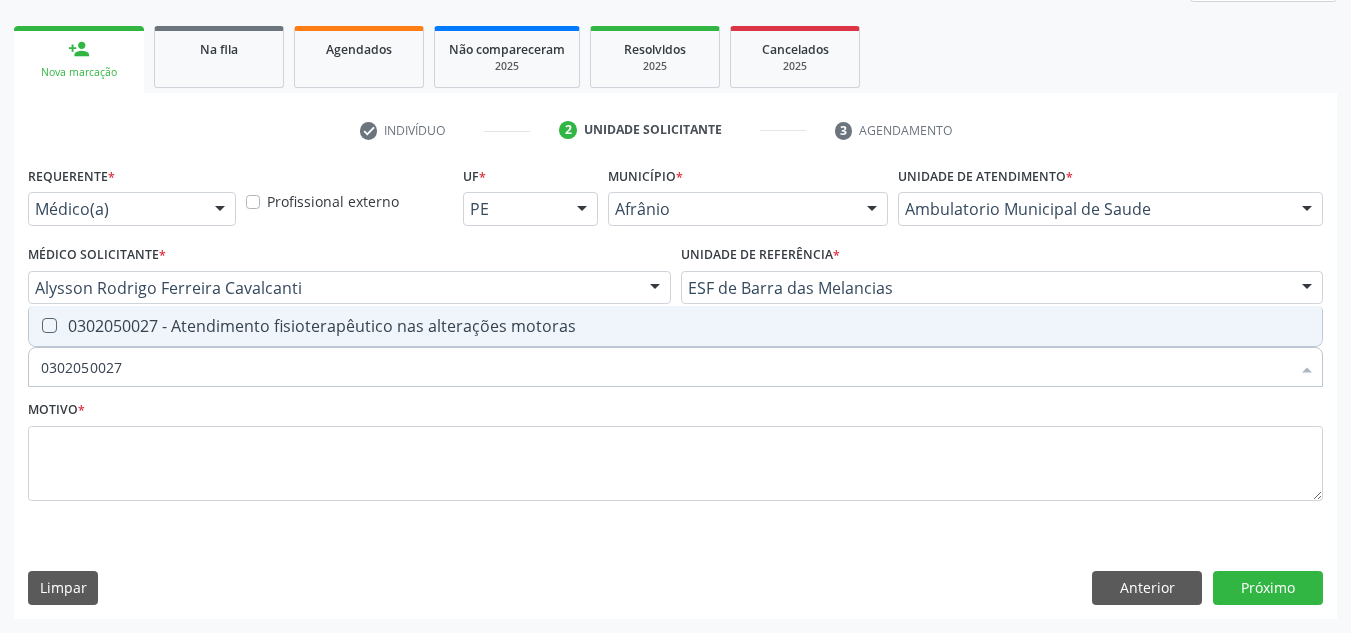 click on "0302050027 - Atendimento fisioterapêutico nas alterações motoras" at bounding box center (675, 326) 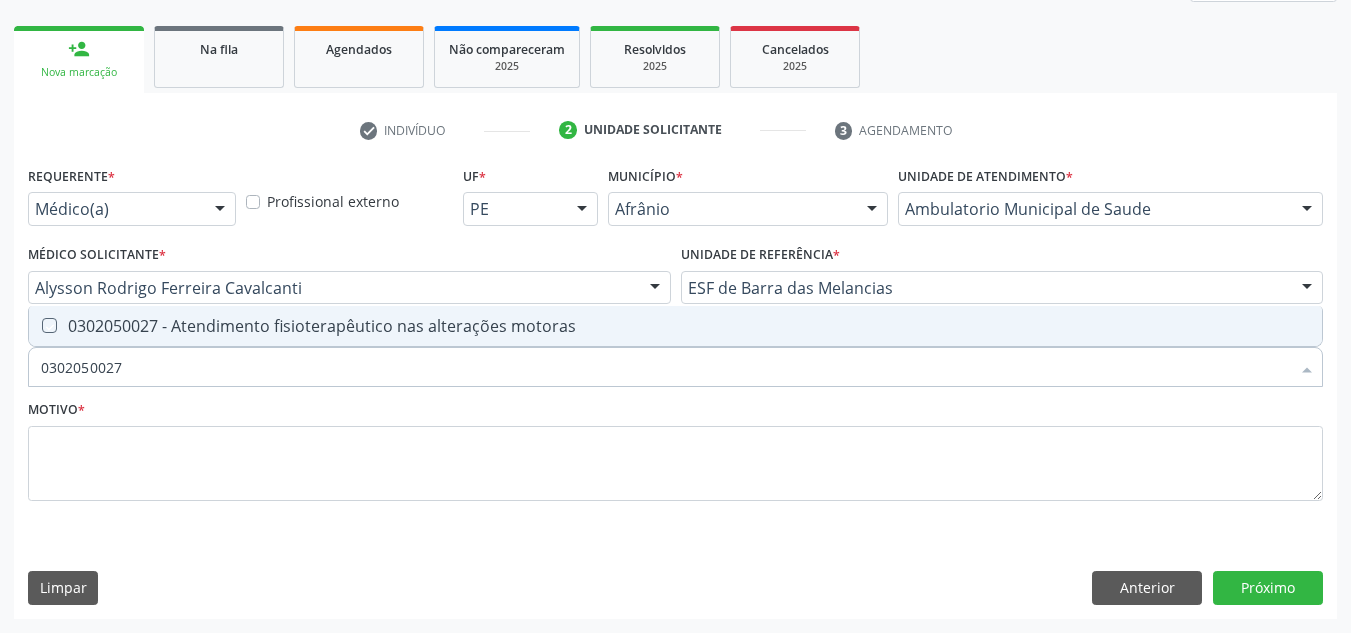 checkbox on "true" 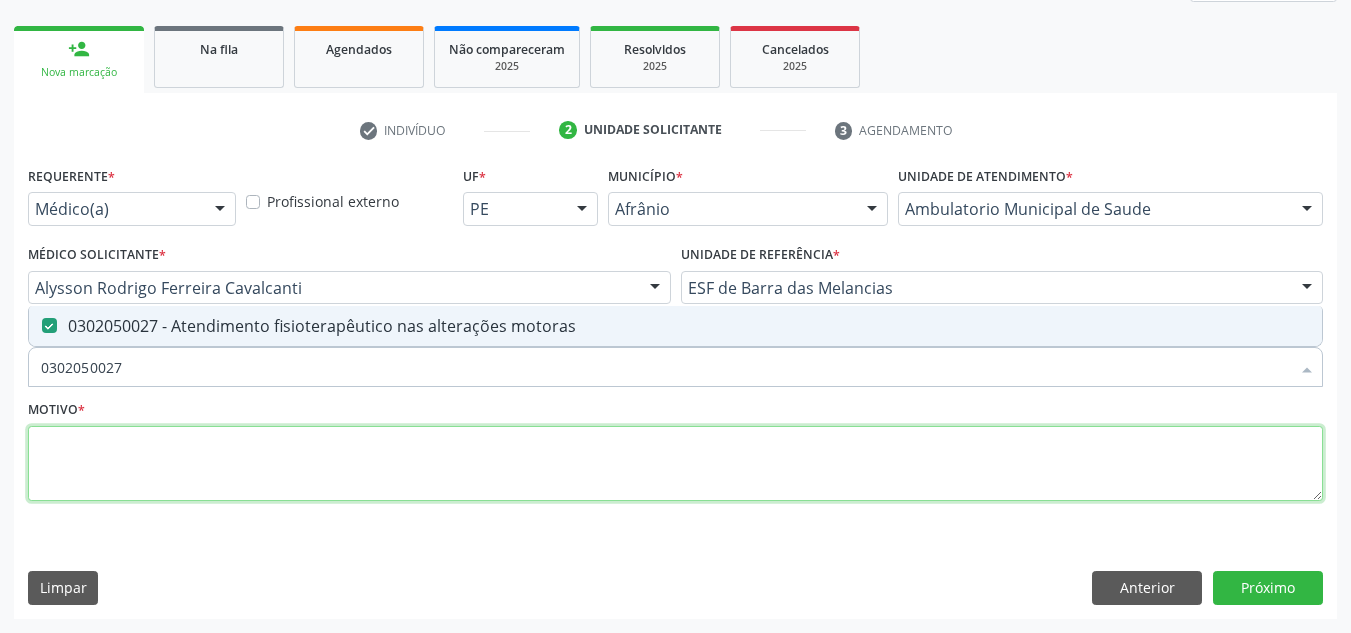 click at bounding box center [675, 464] 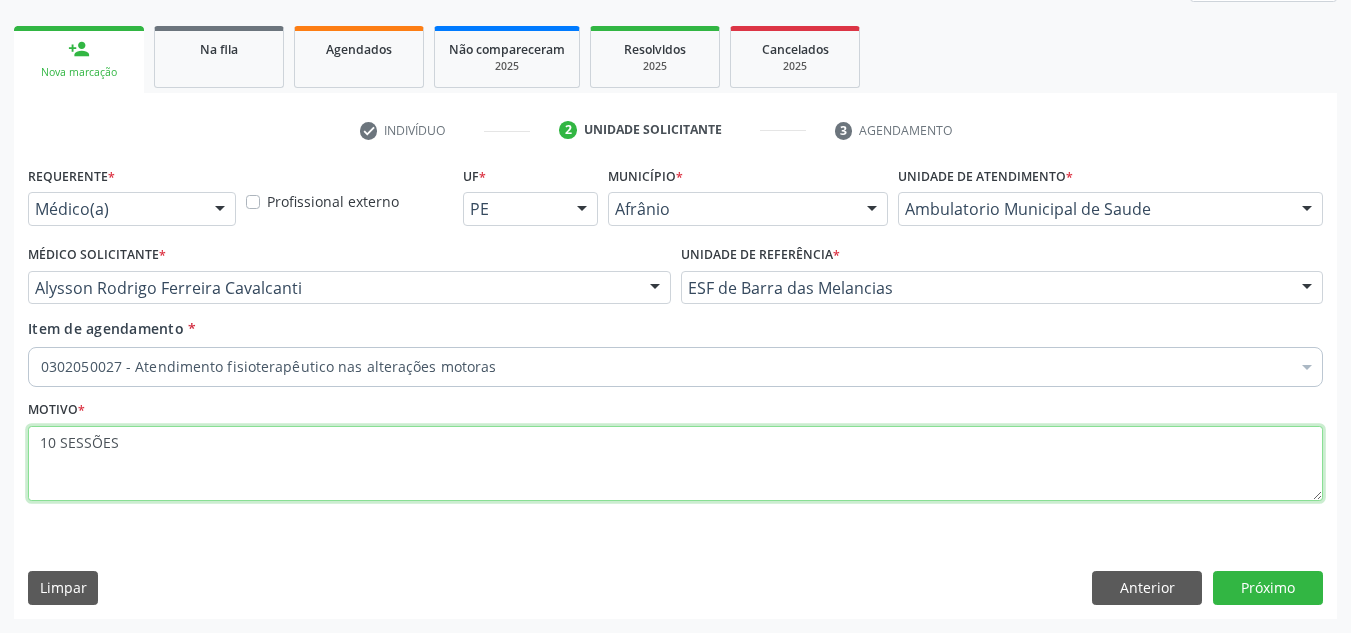 type on "10 SESSÕES" 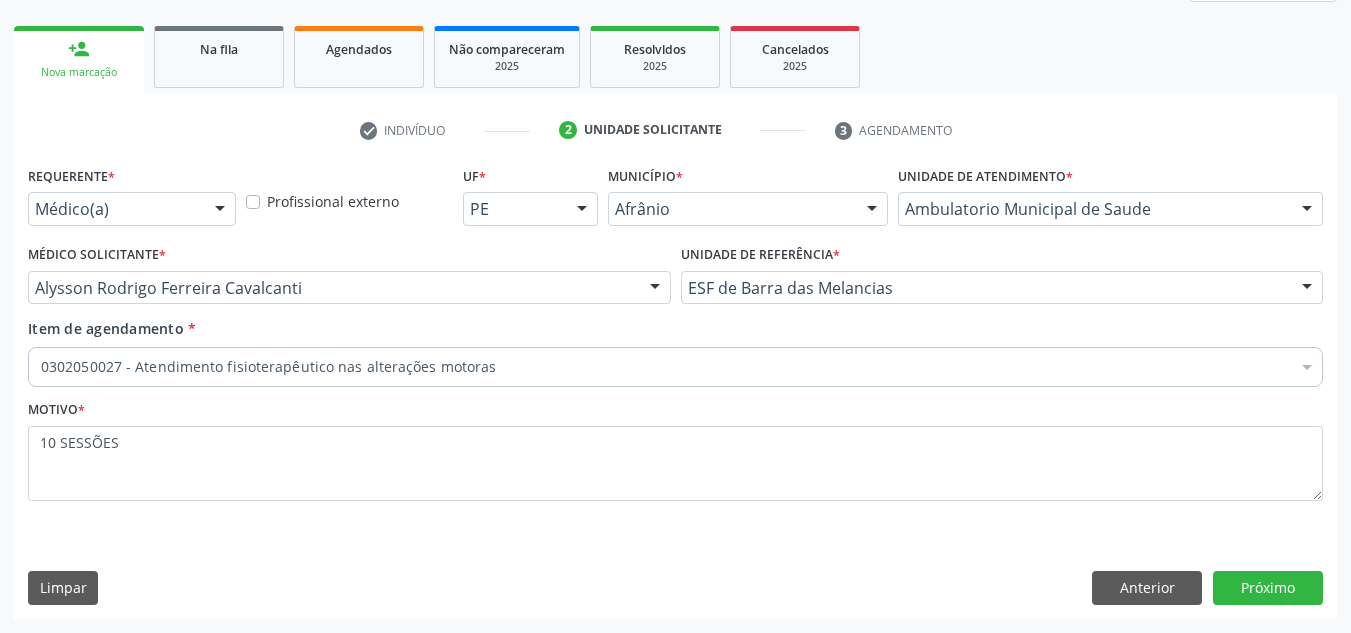 drag, startPoint x: 1350, startPoint y: 627, endPoint x: 1332, endPoint y: 608, distance: 26.172504 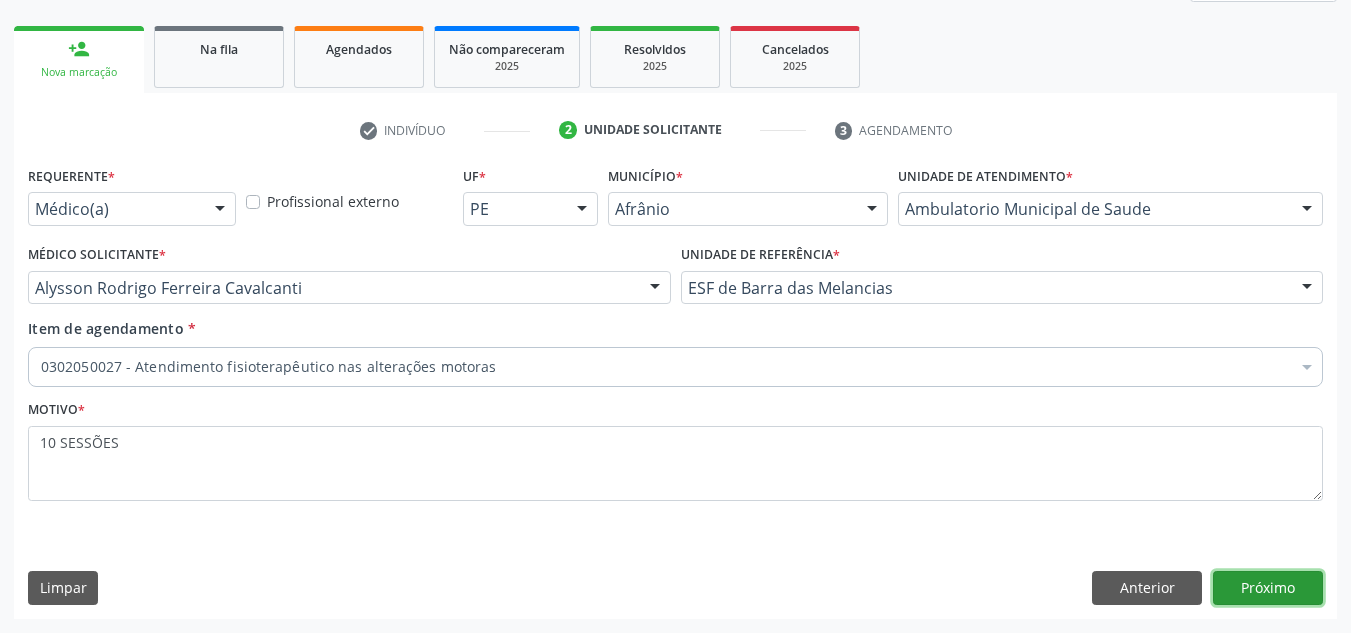 click on "Próximo" at bounding box center (1268, 588) 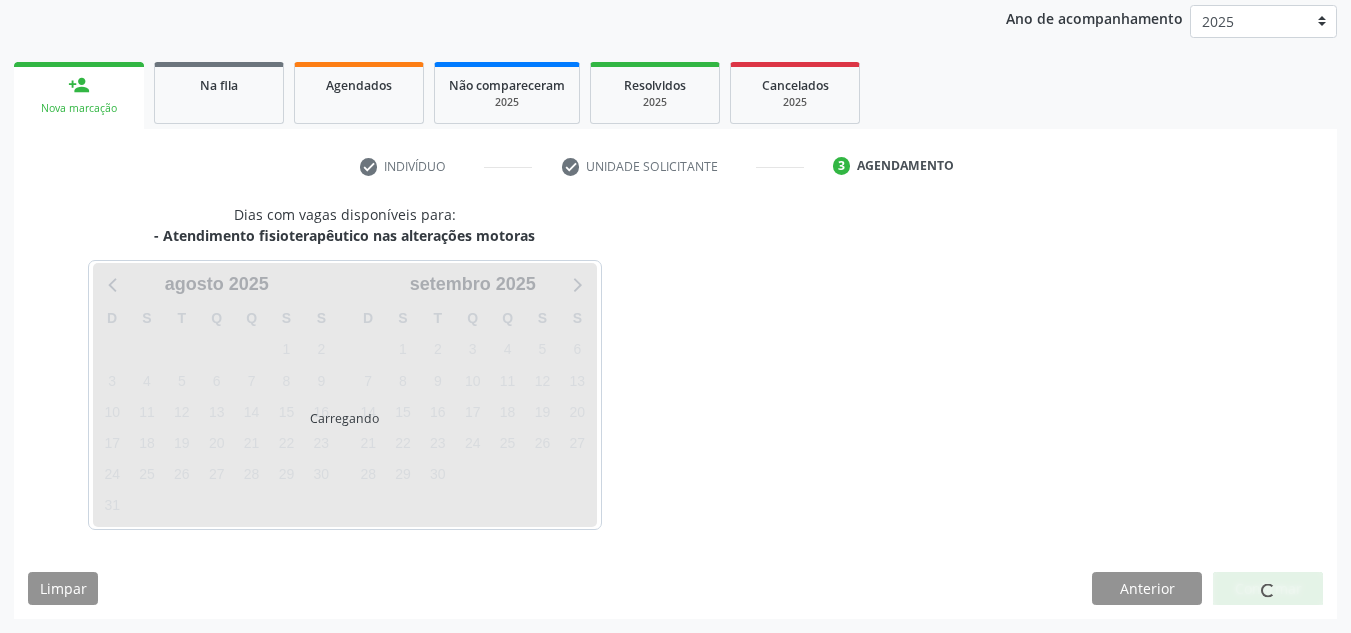 click at bounding box center [1268, 589] 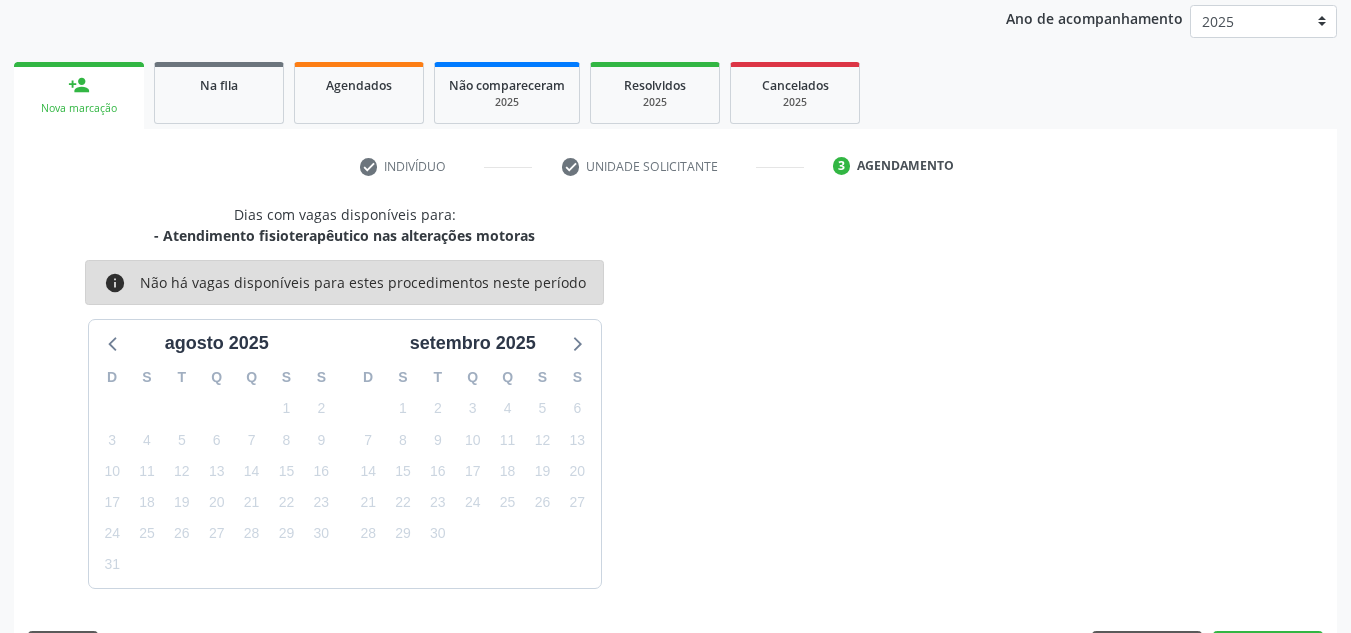 scroll, scrollTop: 273, scrollLeft: 0, axis: vertical 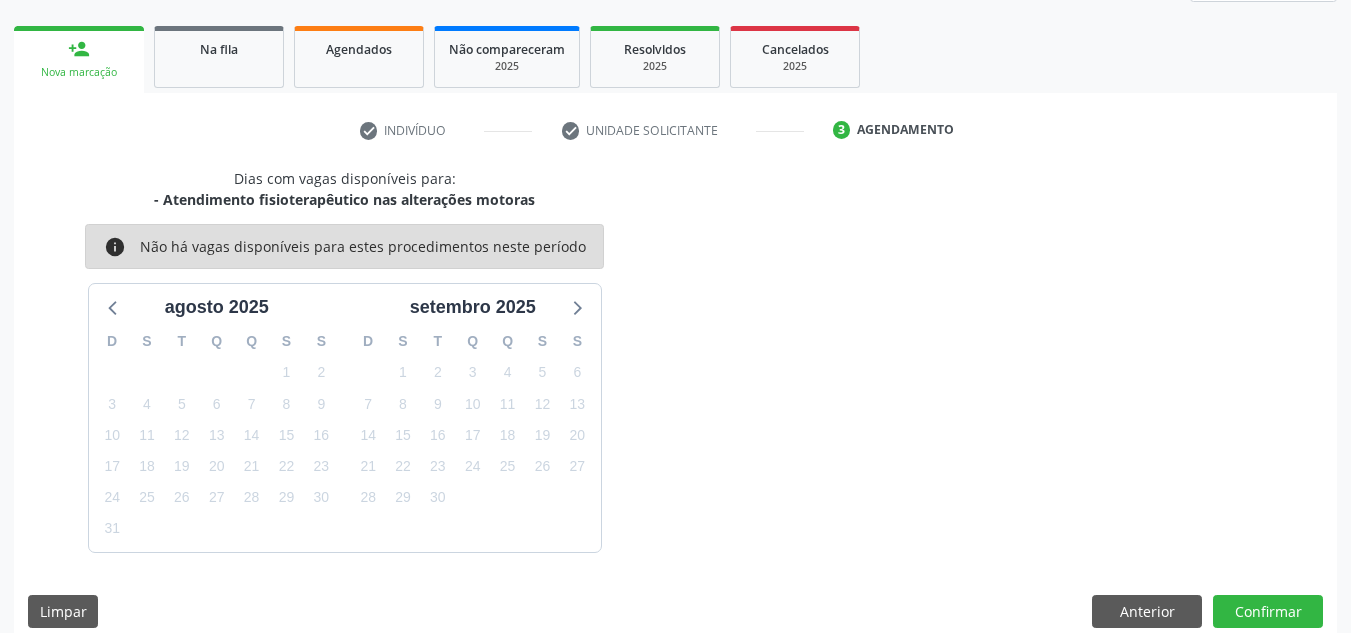 click on "Dias com vagas disponíveis para:
- Atendimento fisioterapêutico nas alterações motoras
info
Não há vagas disponíveis para estes procedimentos neste período
agosto 2025 D S T Q Q S S 27 28 29 30 31 1 2 3 4 5 6 7 8 9 10 11 12 13 14 15 16 17 18 19 20 21 22 23 24 25 26 27 28 29 30 31 1 2 3 4 5 6 setembro 2025 D S T Q Q S S 31 1 2 3 4 5 6 7 8 9 10 11 12 13 14 15 16 17 18 19 20 21 22 23 24 25 26 27 28 29 30 1 2 3 4 5 6 7 8 9 10 11
Limpar
Anterior
Confirmar" at bounding box center [675, 405] 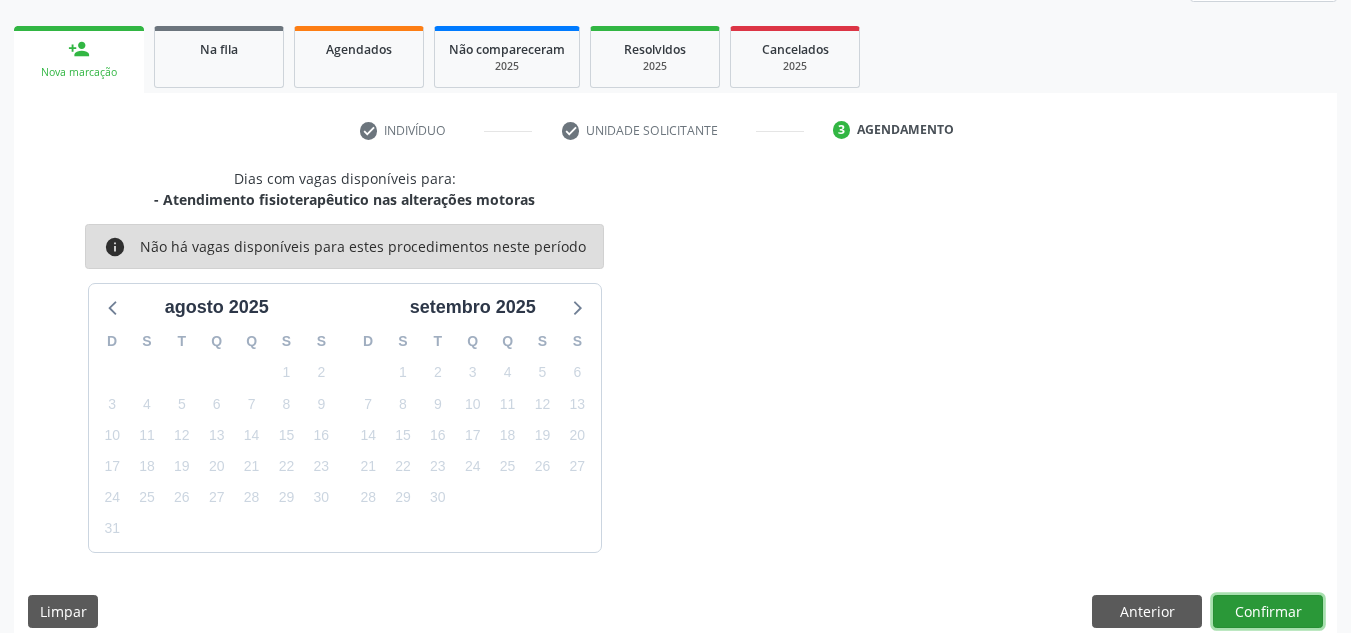 click on "Confirmar" at bounding box center (1268, 612) 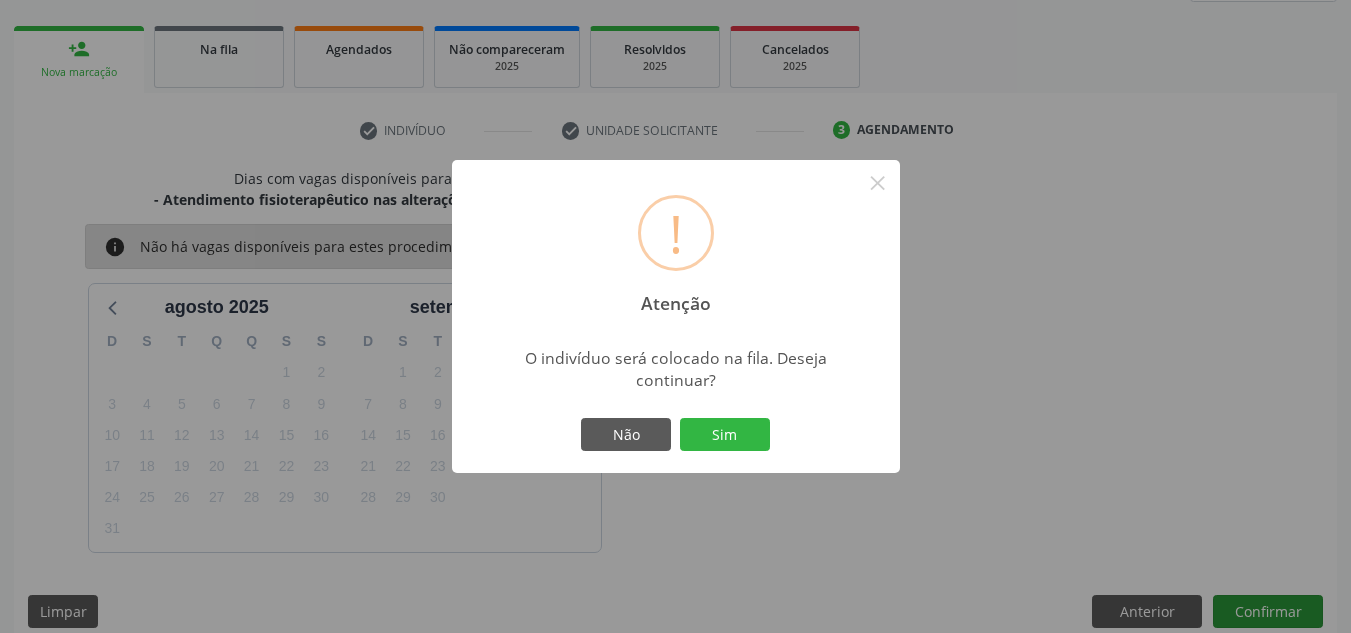 type 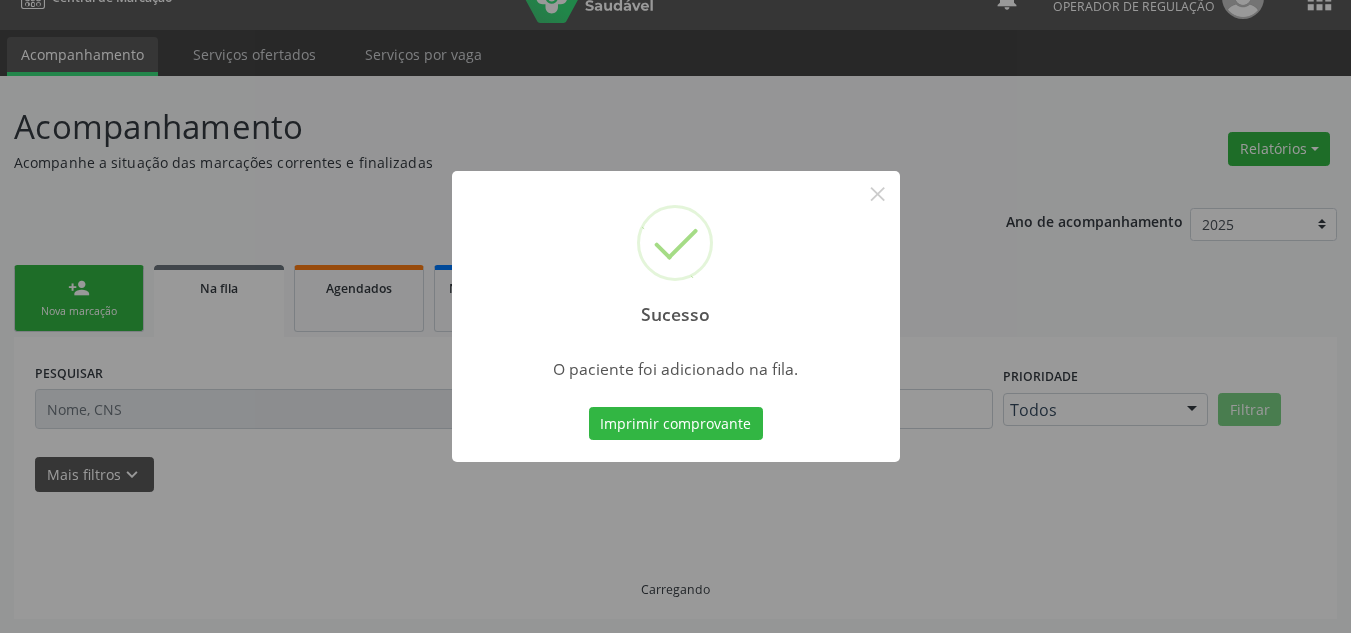 scroll, scrollTop: 34, scrollLeft: 0, axis: vertical 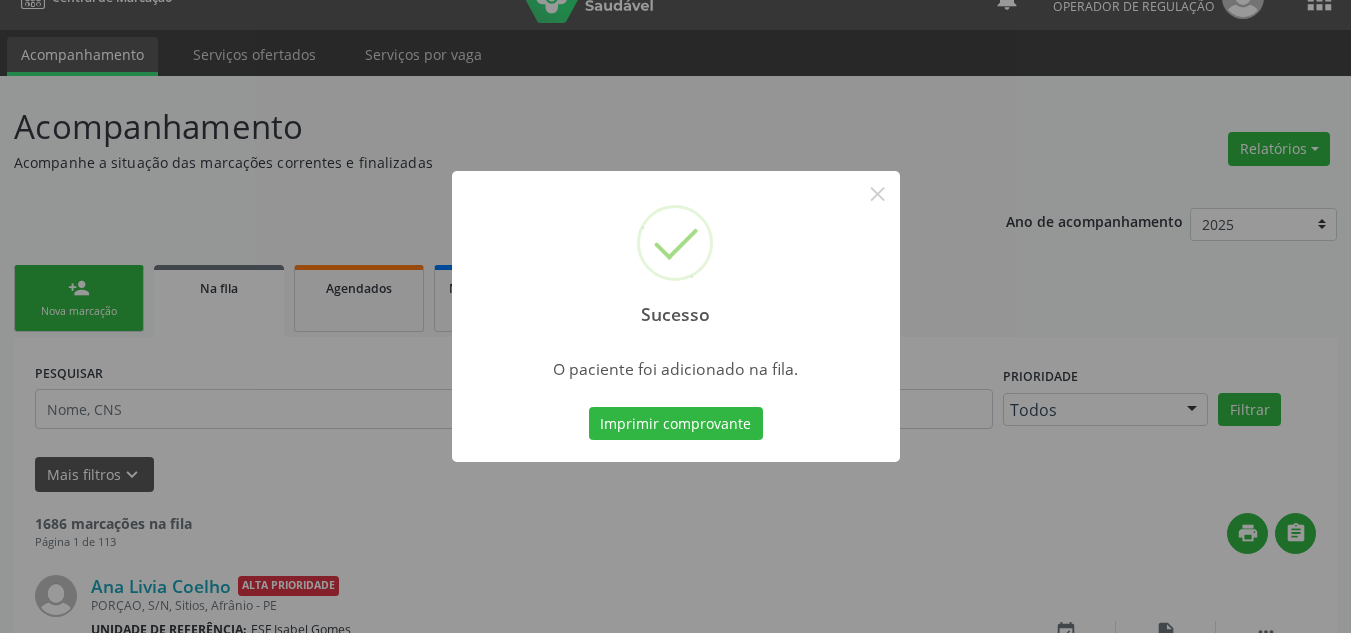type 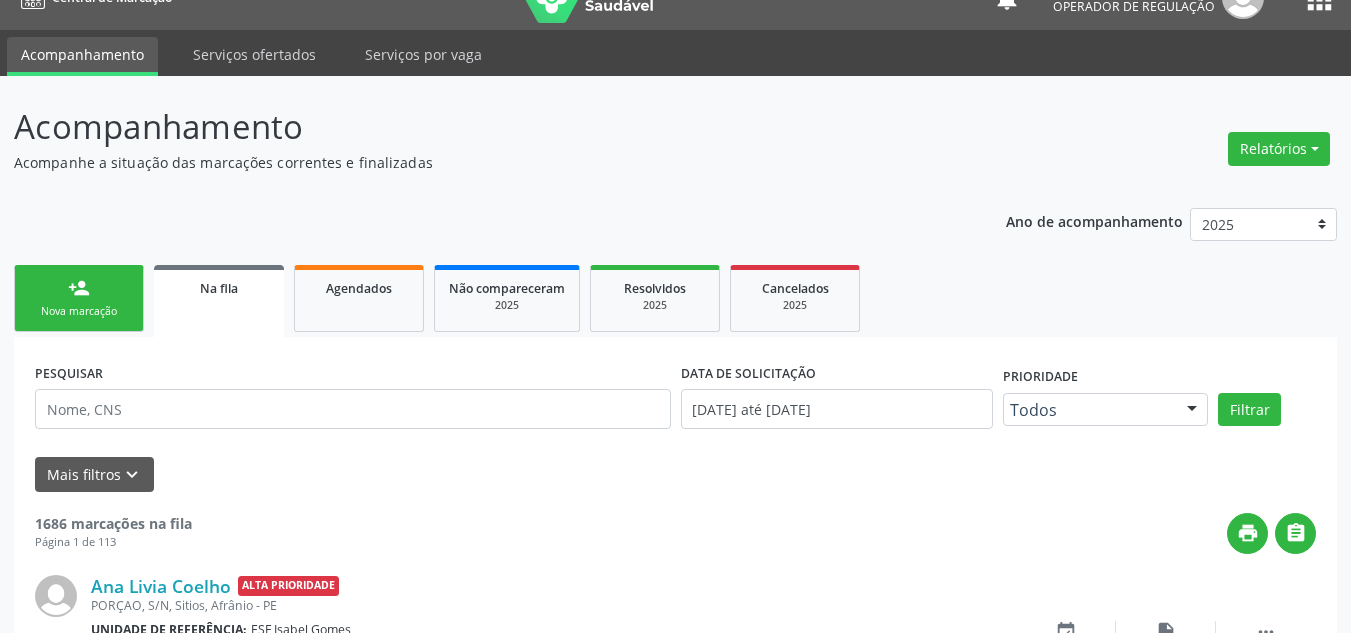 click on "person_add
Nova marcação" at bounding box center (79, 298) 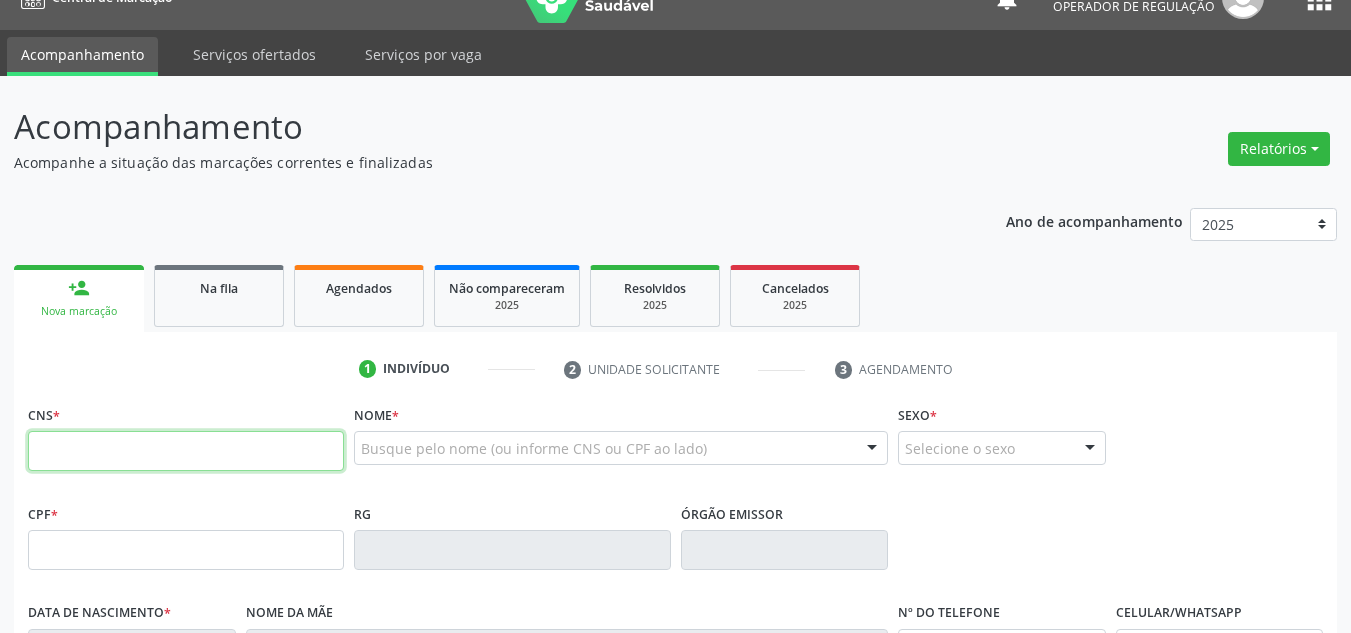 click at bounding box center (186, 451) 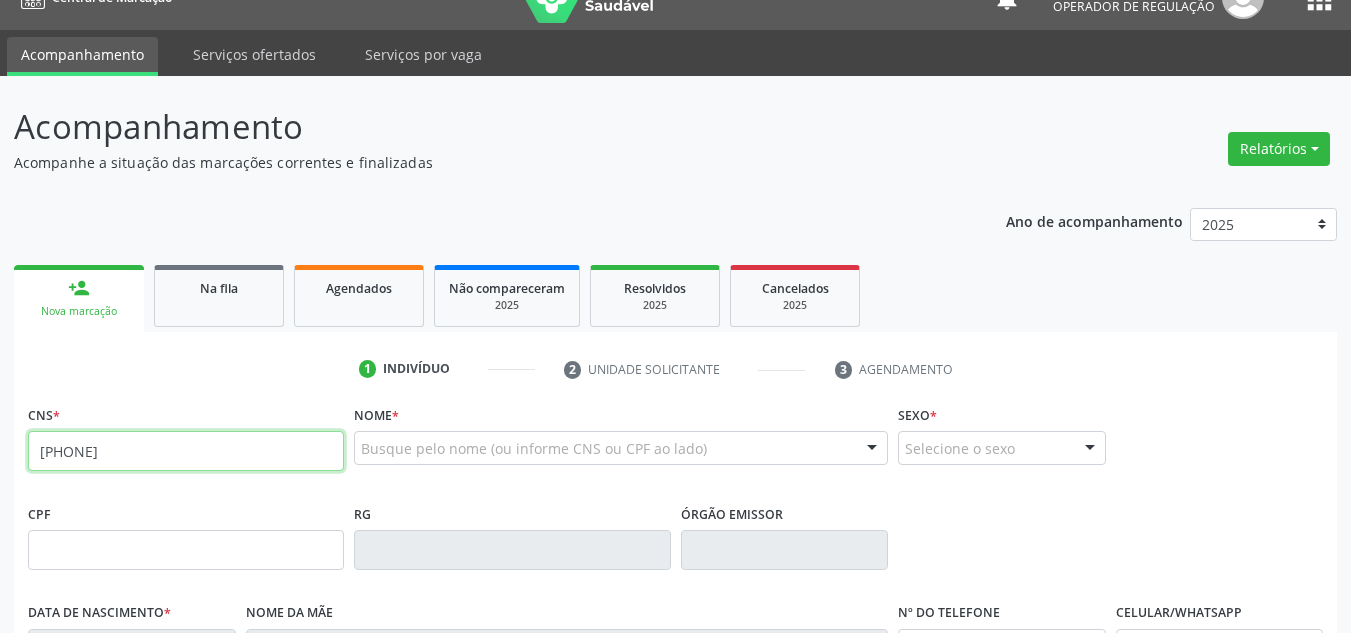type on "708 6045 7218 3885" 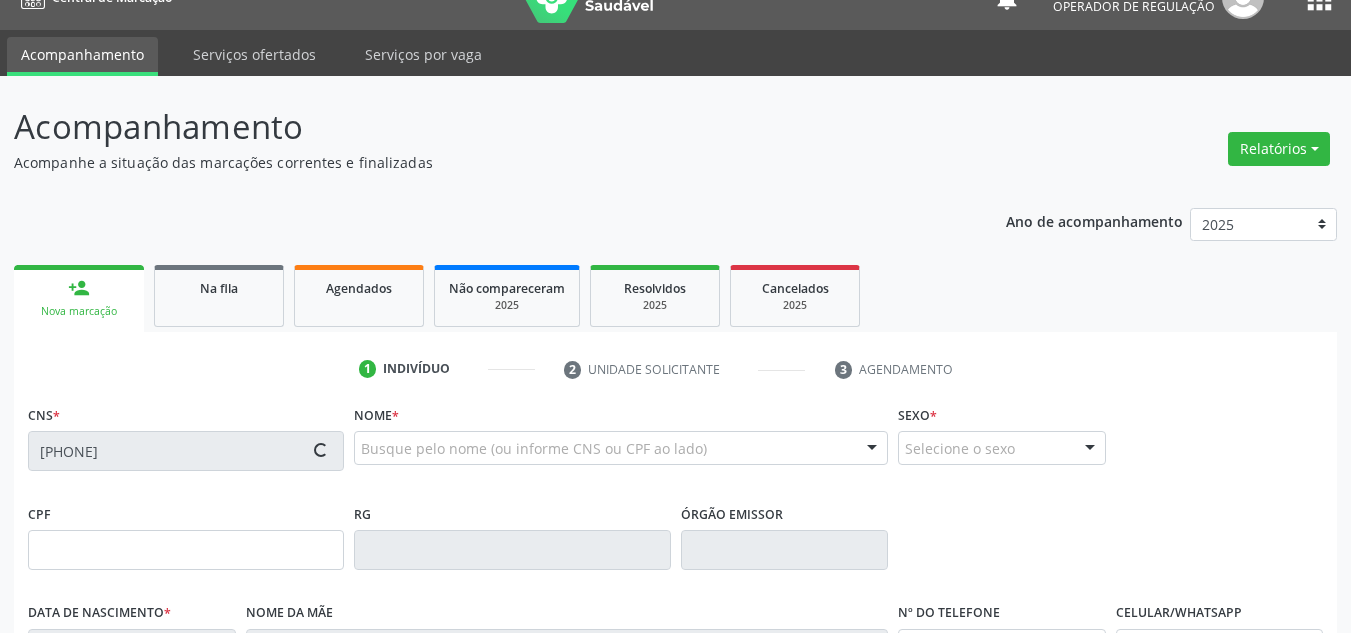 type on "447.566.074-20" 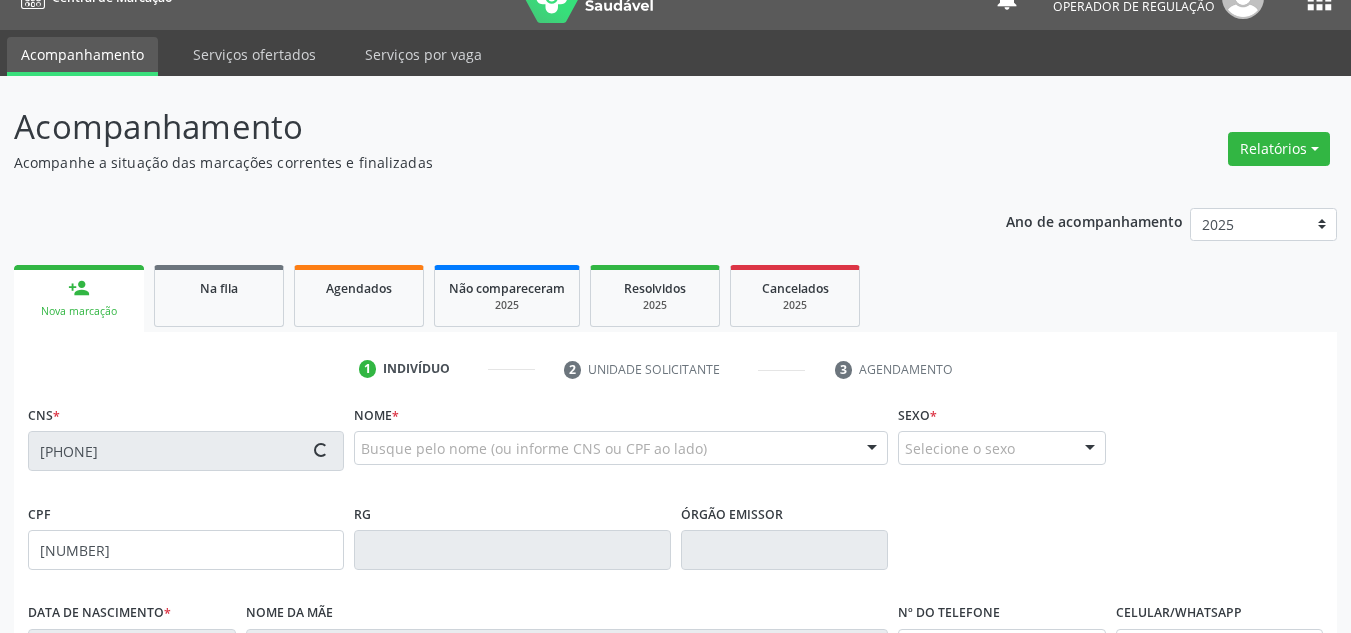 type on "15/09/1936" 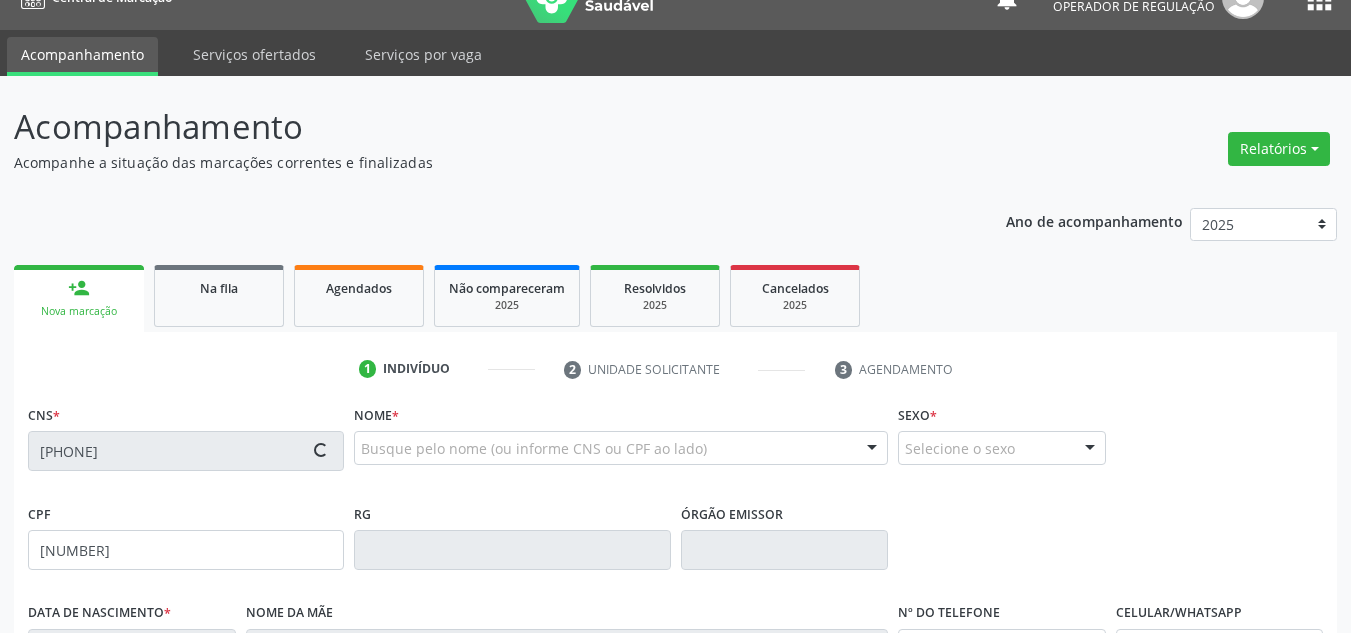 type on "(87) 98842-5538" 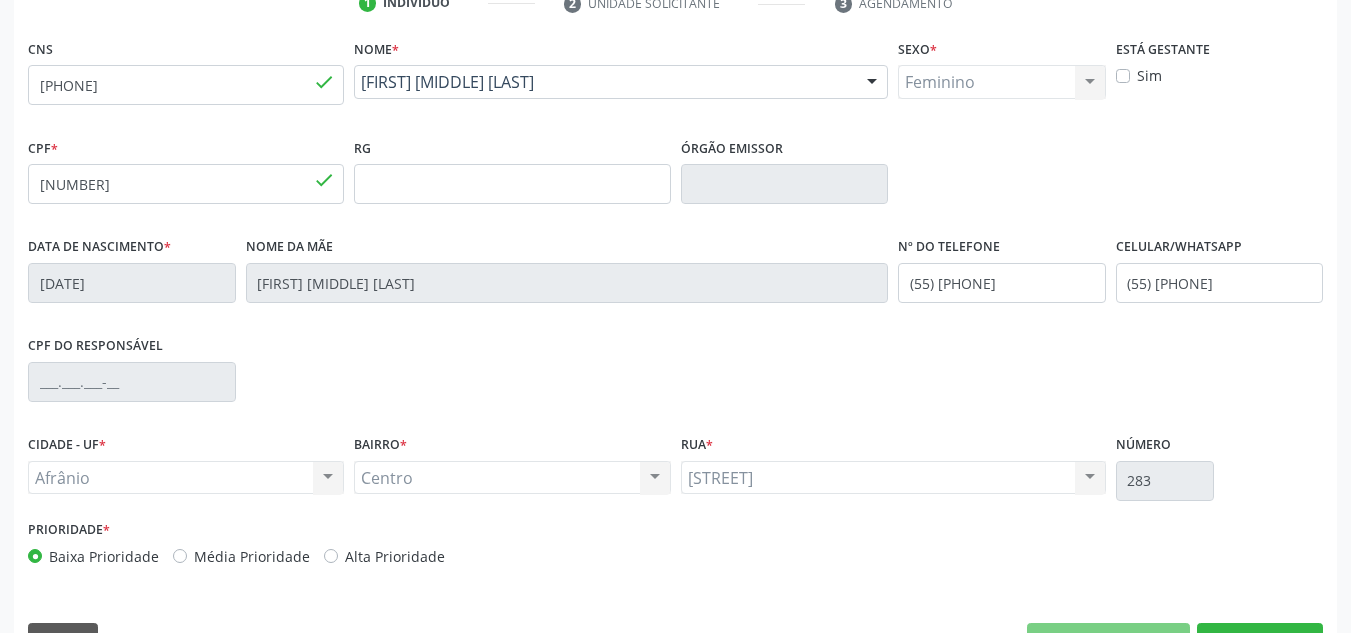 scroll, scrollTop: 451, scrollLeft: 0, axis: vertical 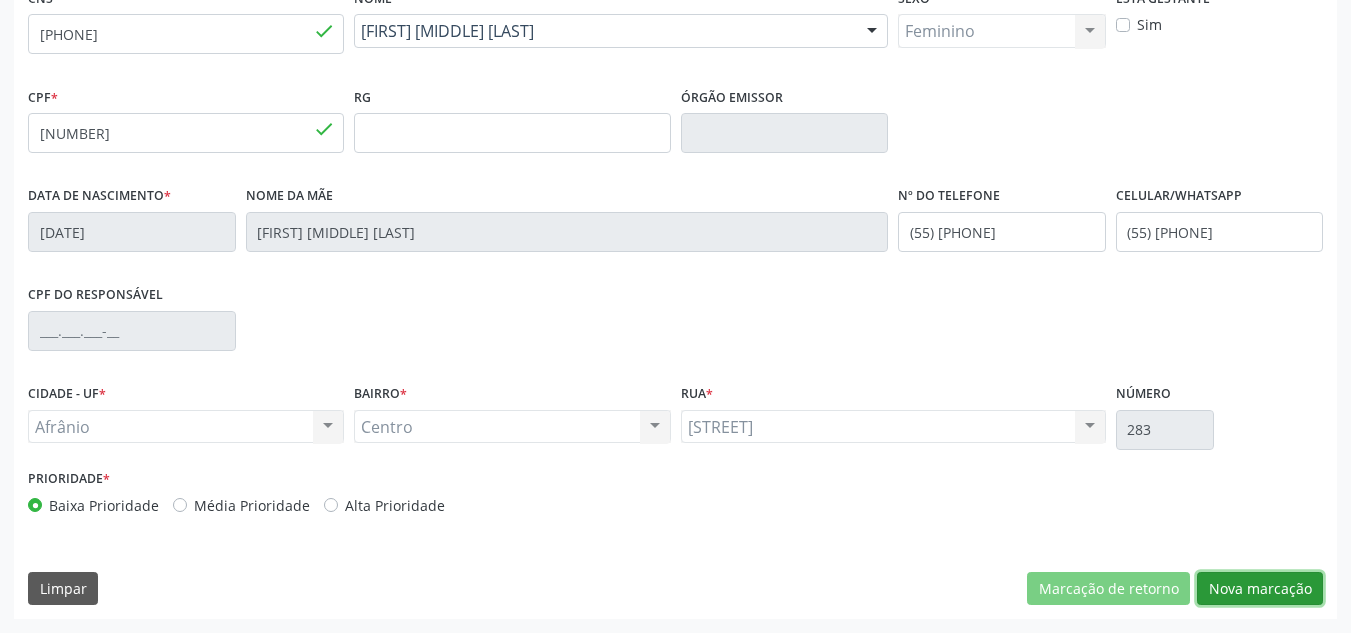 click on "Nova marcação" at bounding box center [1260, 589] 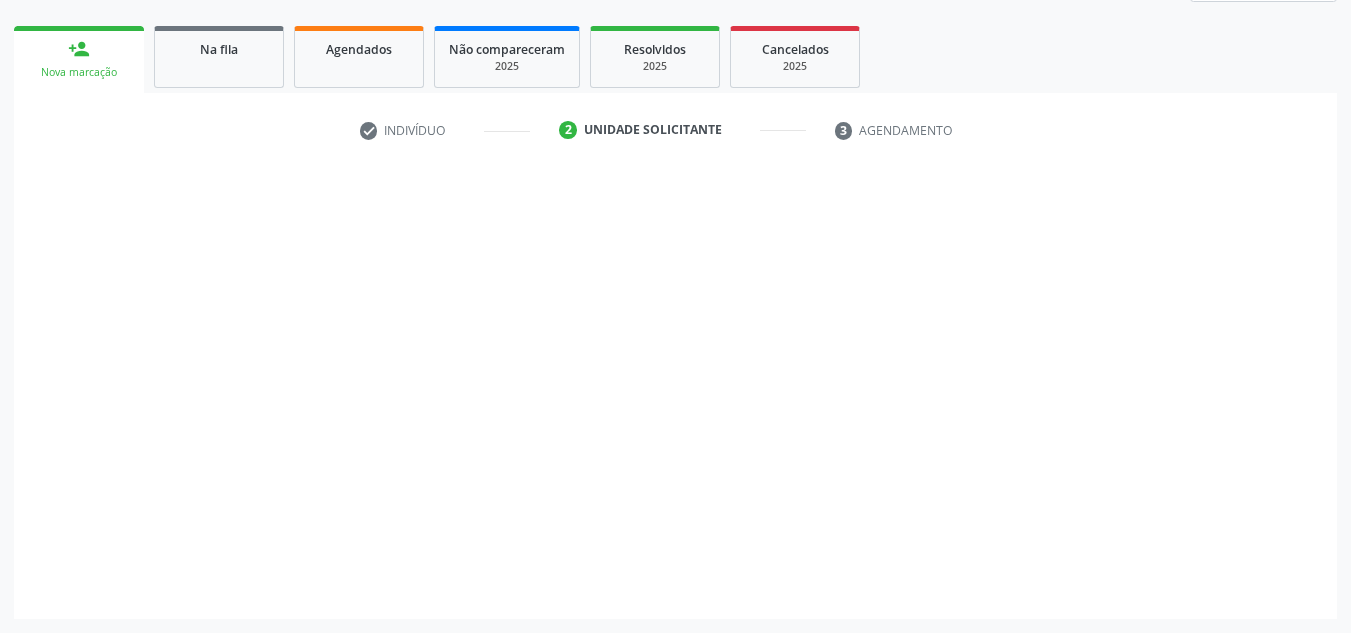scroll, scrollTop: 273, scrollLeft: 0, axis: vertical 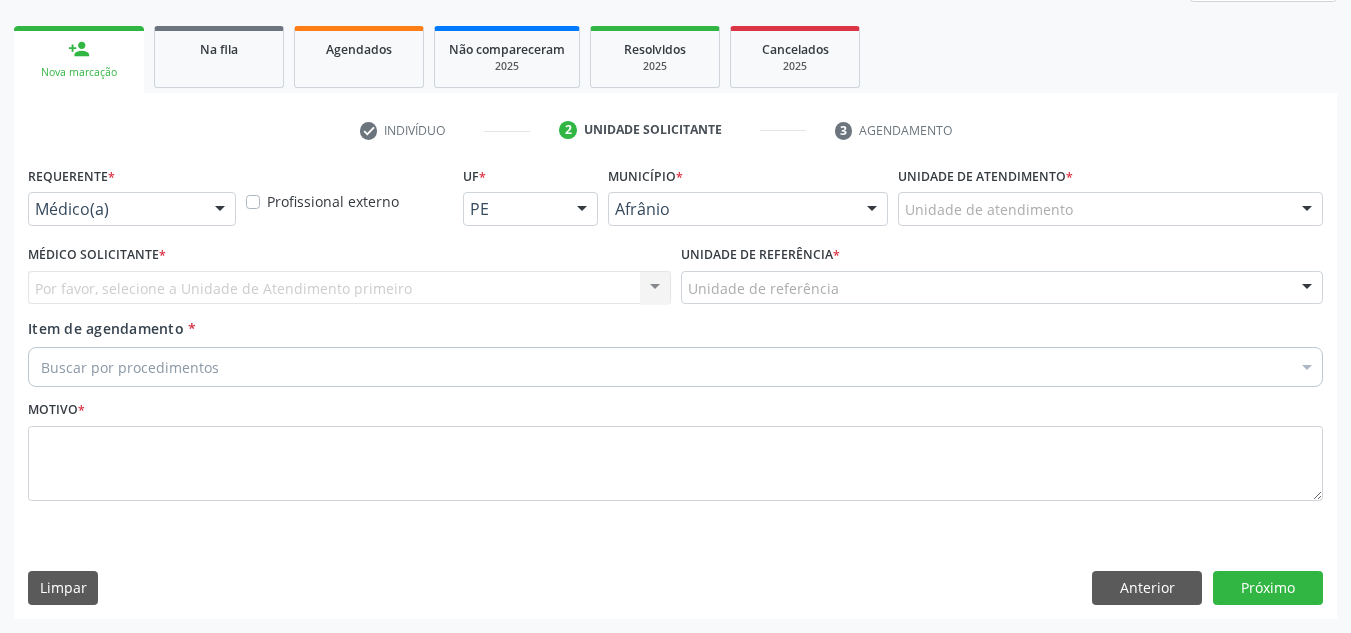 click on "Unidade de atendimento" at bounding box center (1110, 209) 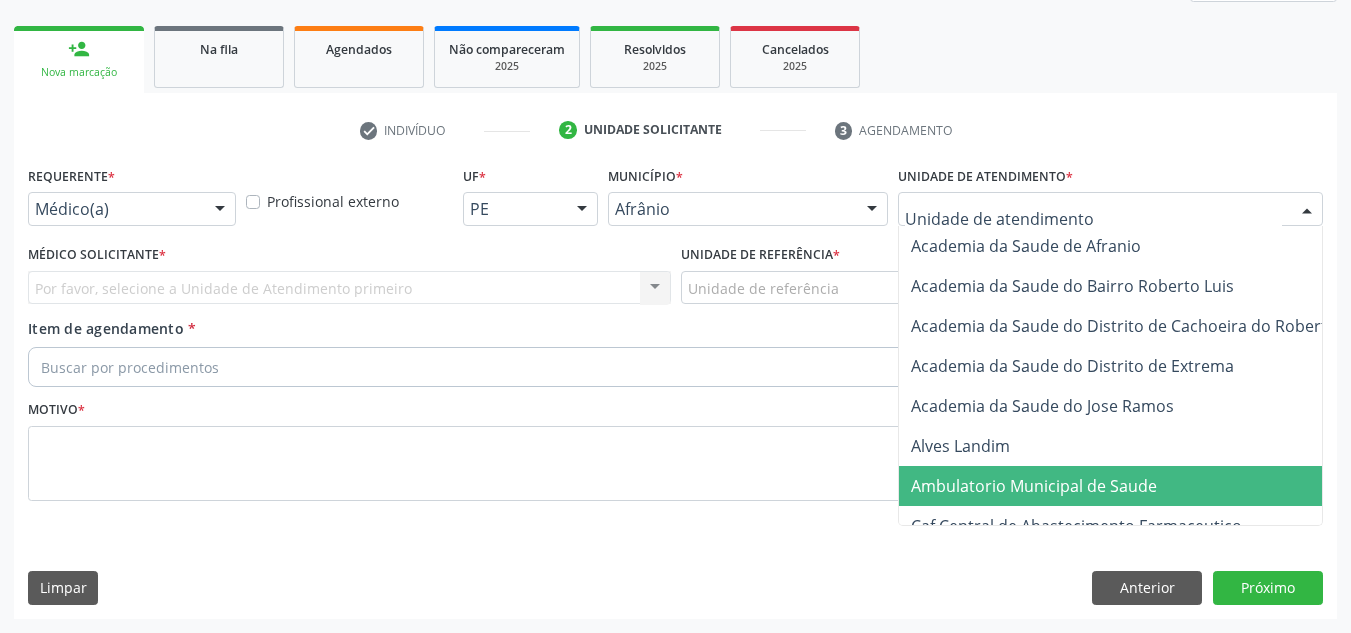click on "Ambulatorio Municipal de Saude" at bounding box center [1034, 486] 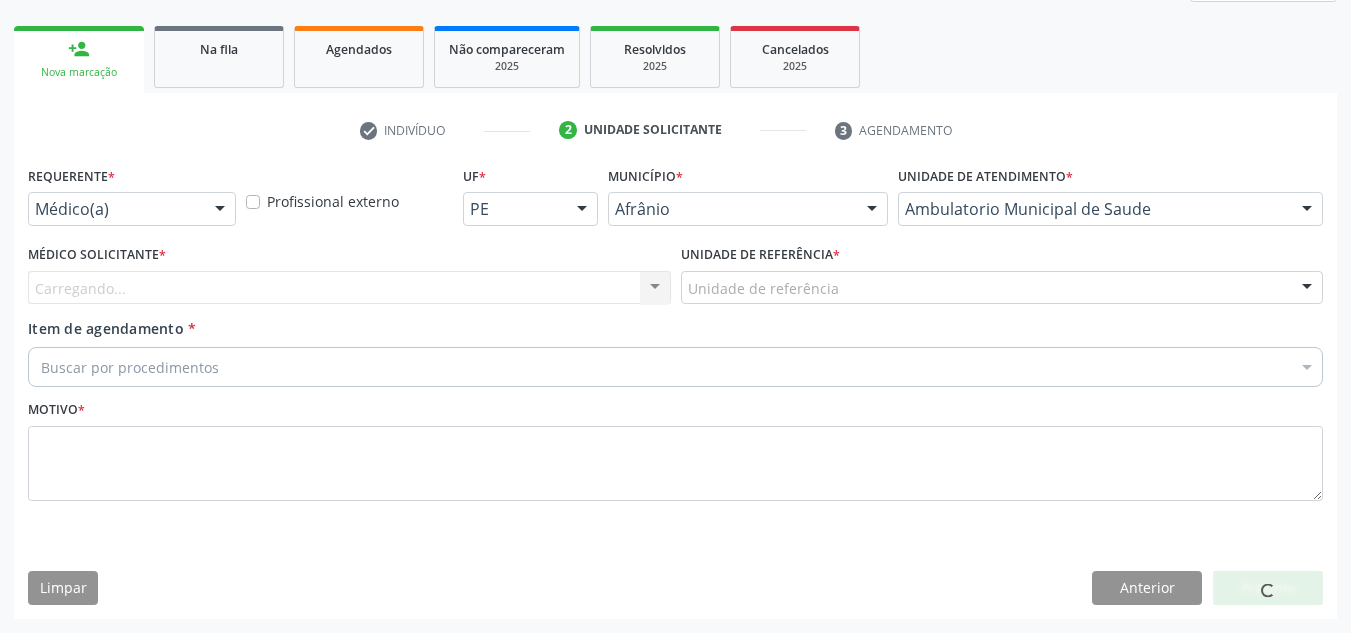 click on "Carregando...
Nenhum resultado encontrado para: "   "
Não há nenhuma opção para ser exibida." at bounding box center [349, 288] 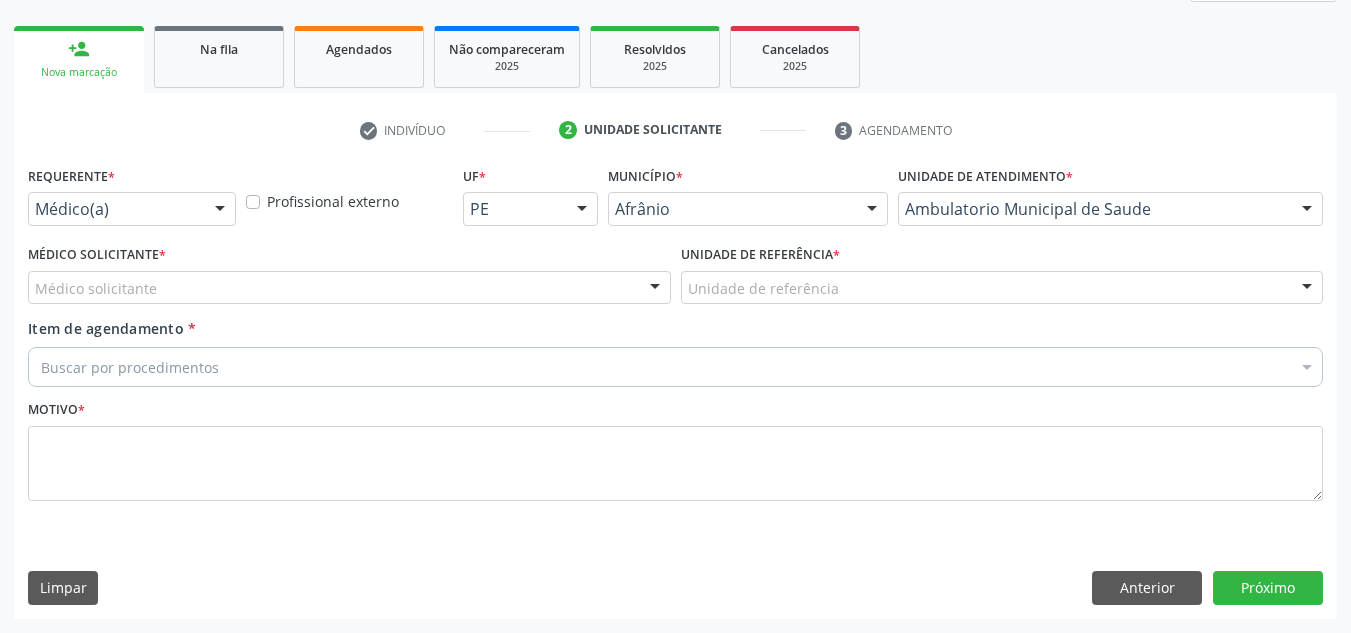 click on "Médico solicitante" at bounding box center [349, 288] 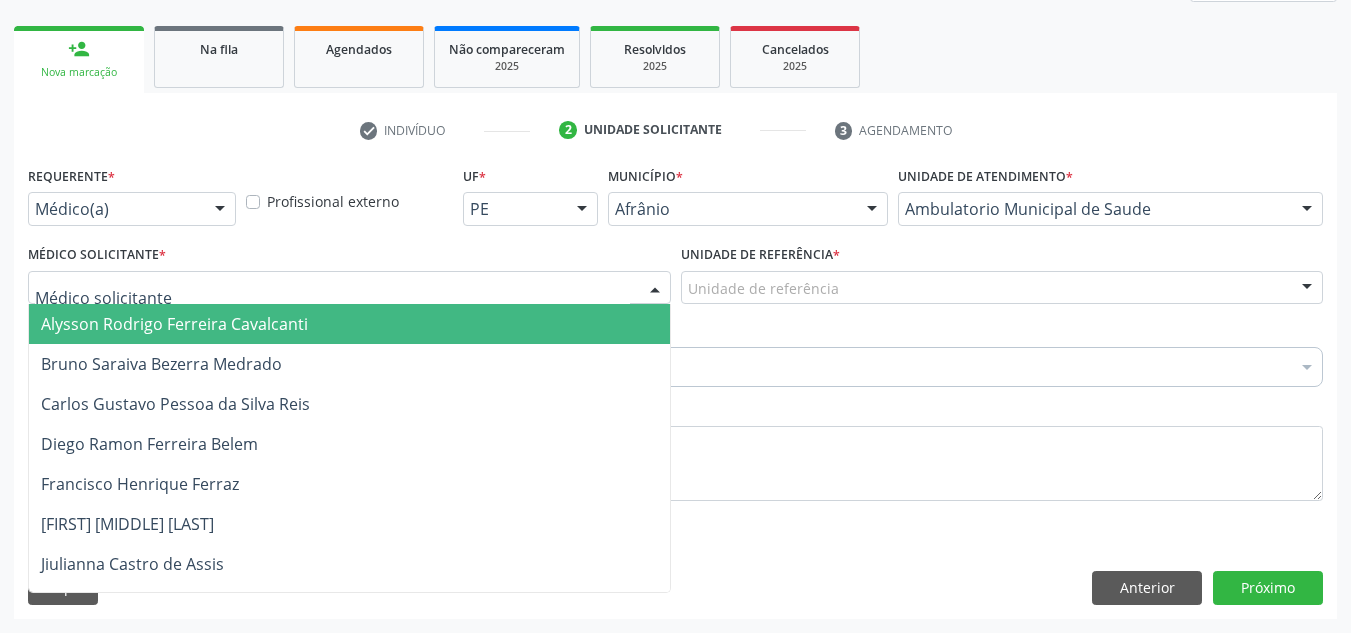 click on "Alysson Rodrigo Ferreira Cavalcanti" at bounding box center (349, 324) 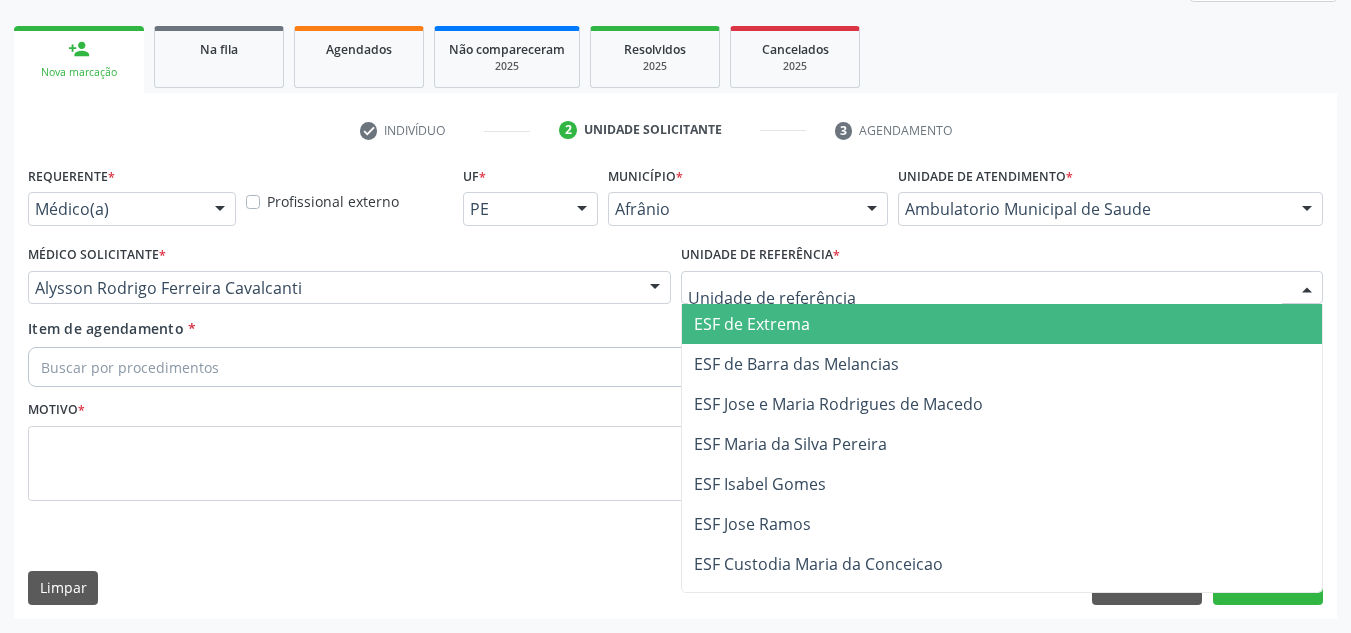 drag, startPoint x: 769, startPoint y: 281, endPoint x: 766, endPoint y: 345, distance: 64.070274 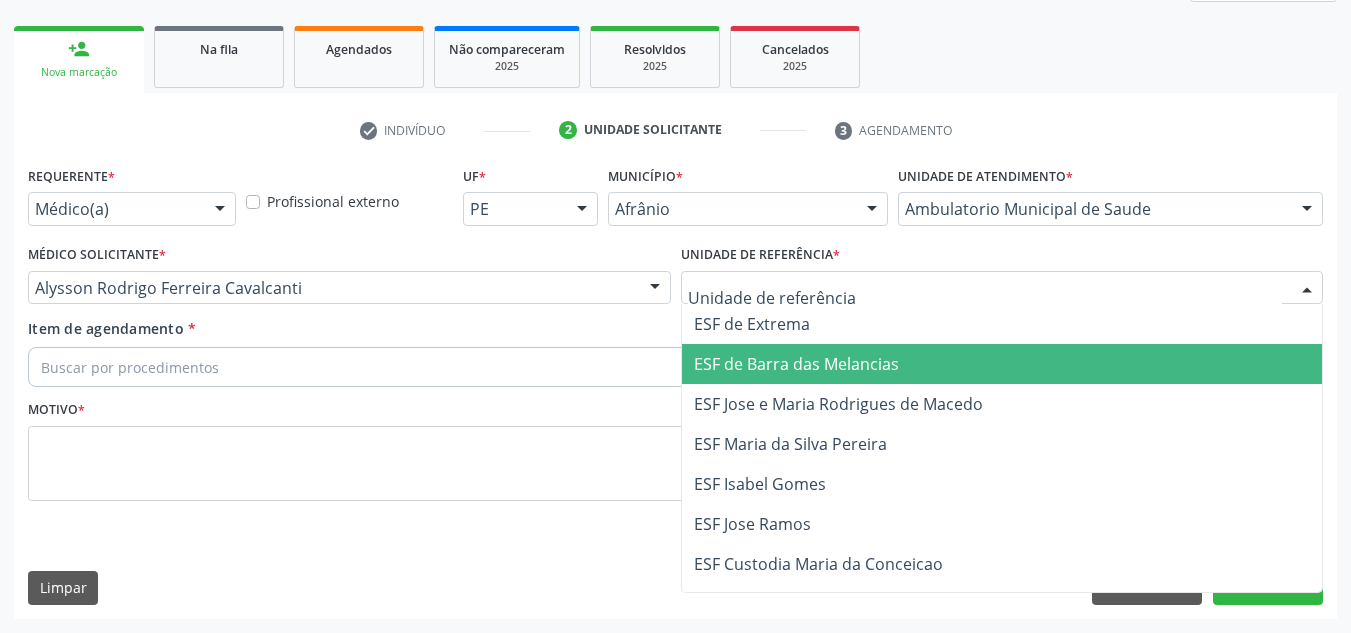click on "ESF de Barra das Melancias" at bounding box center (1002, 364) 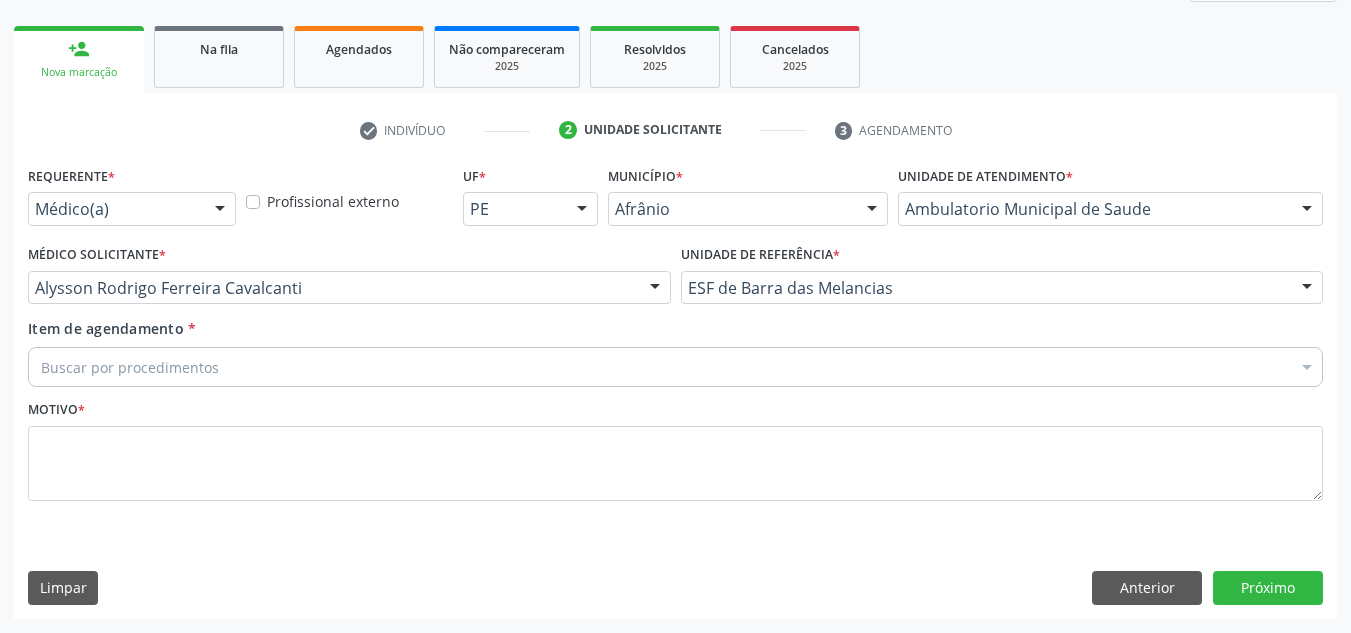 click on "Buscar por procedimentos" at bounding box center [675, 367] 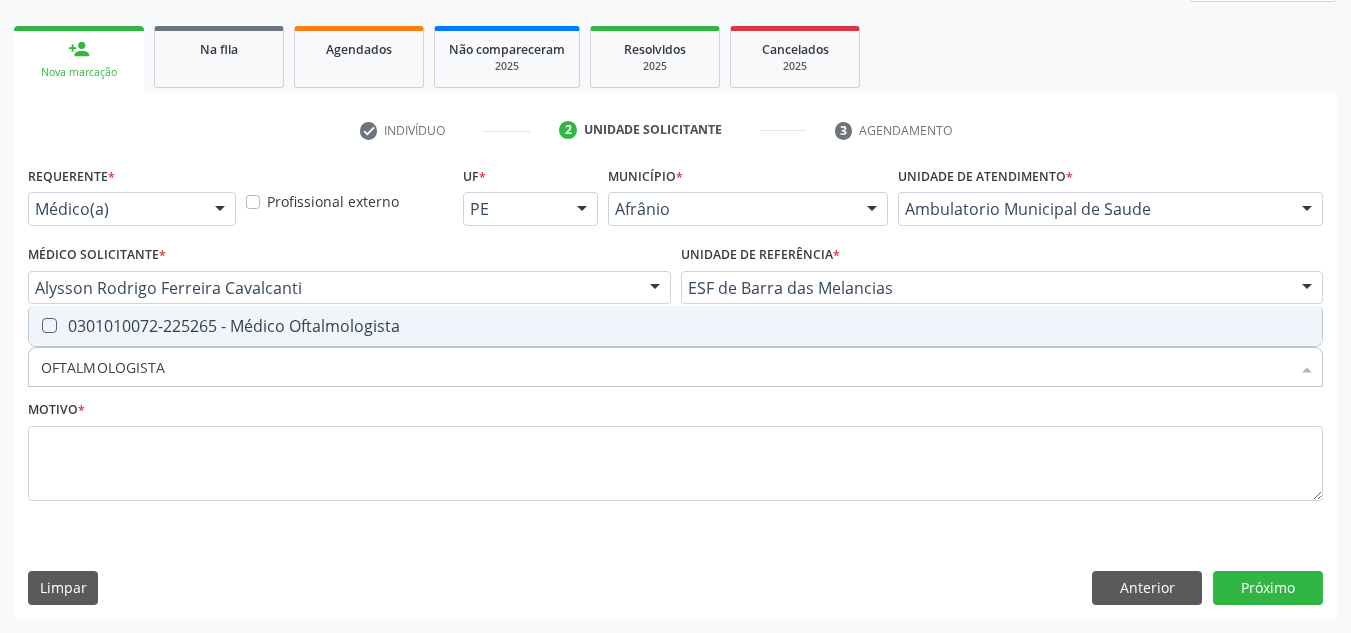 type on "OFTALMOLOGISTA" 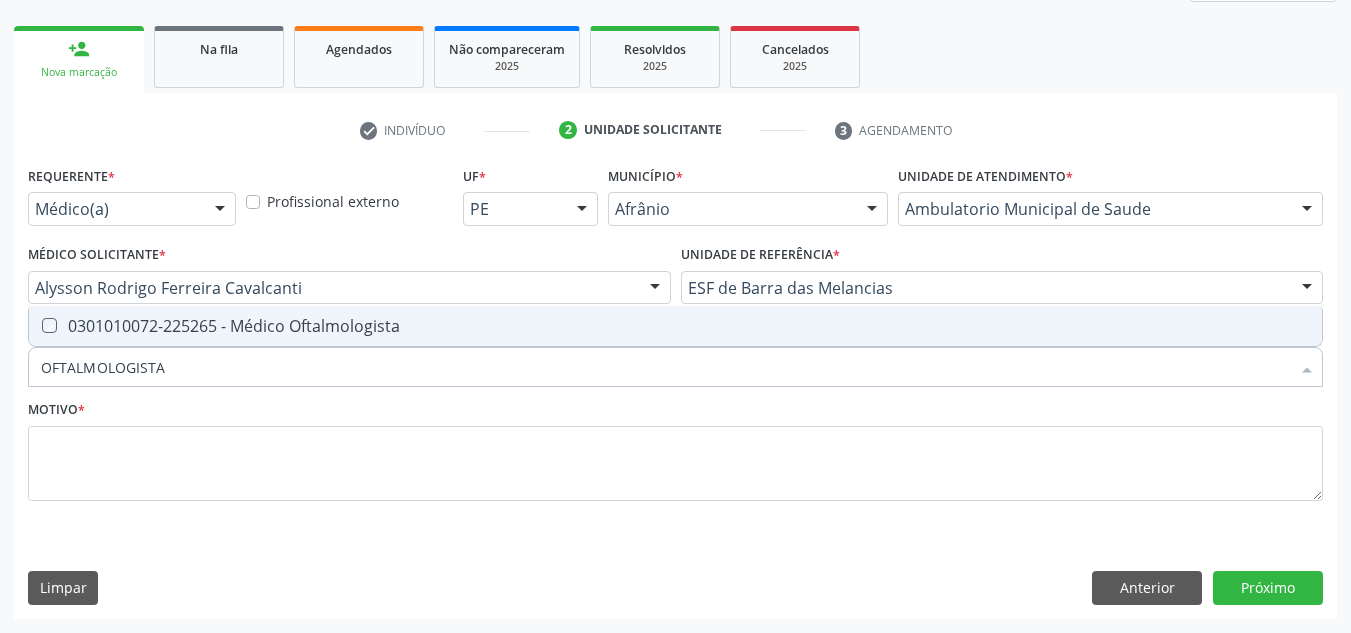 checkbox on "true" 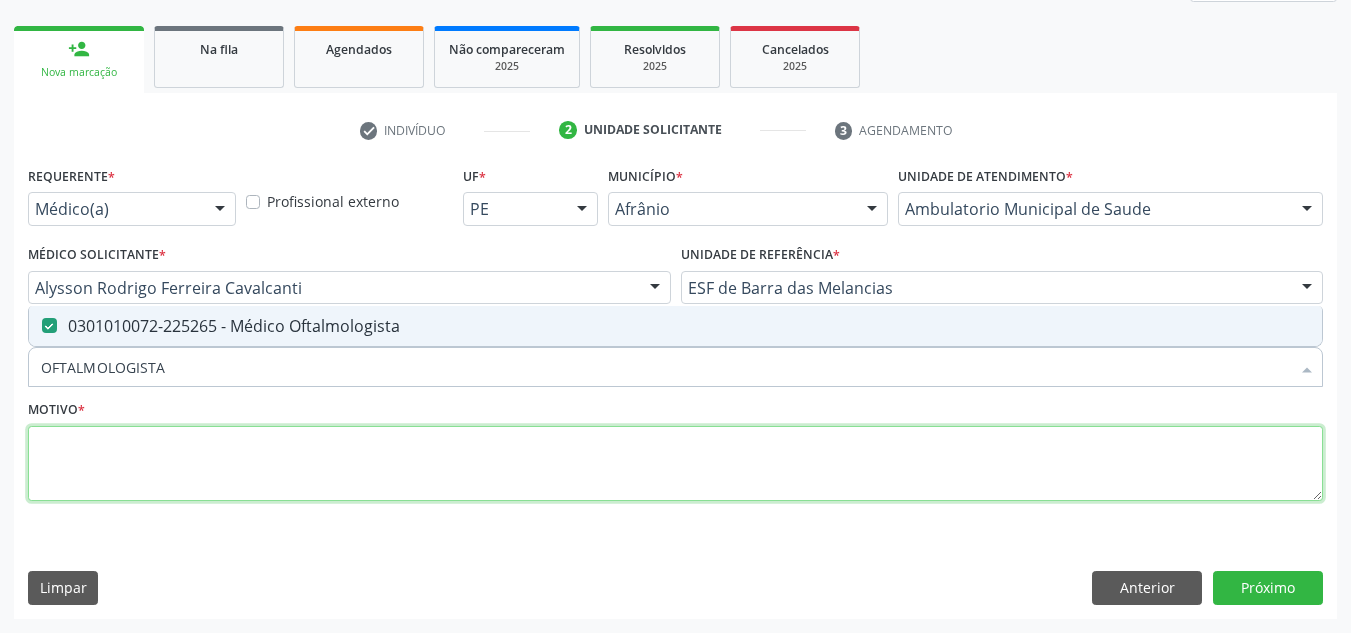 click at bounding box center [675, 464] 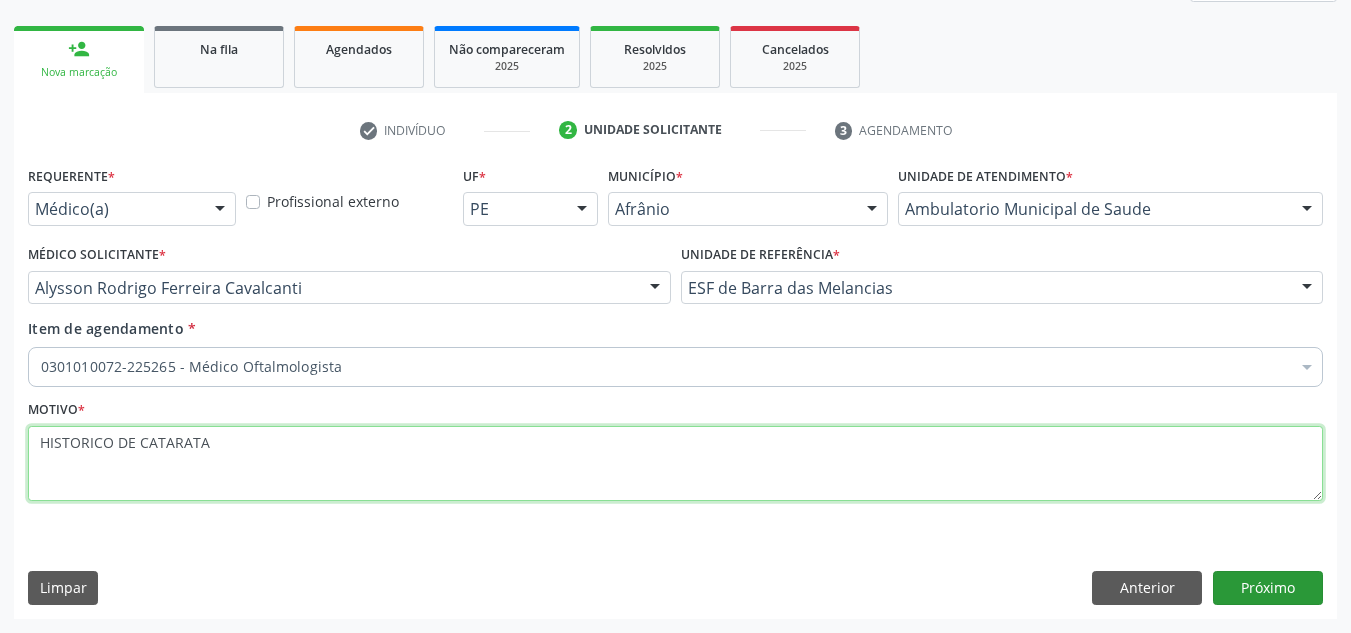 type on "HISTORICO DE CATARATA" 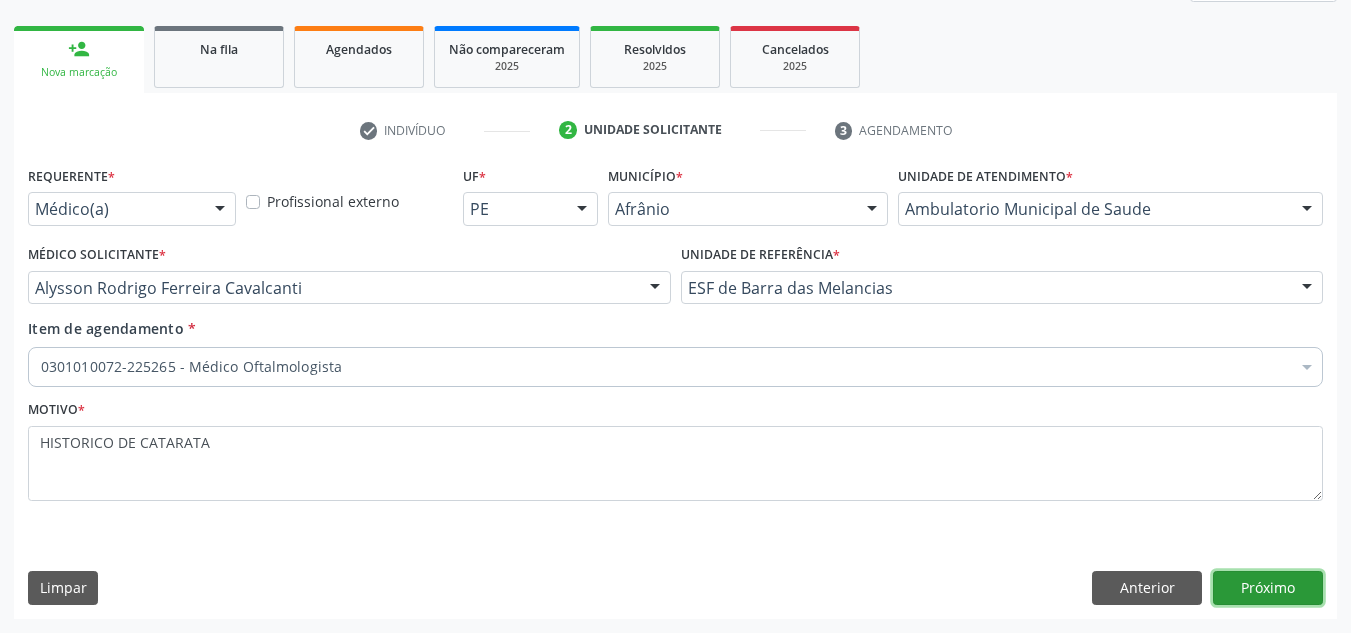 click on "Próximo" at bounding box center (1268, 588) 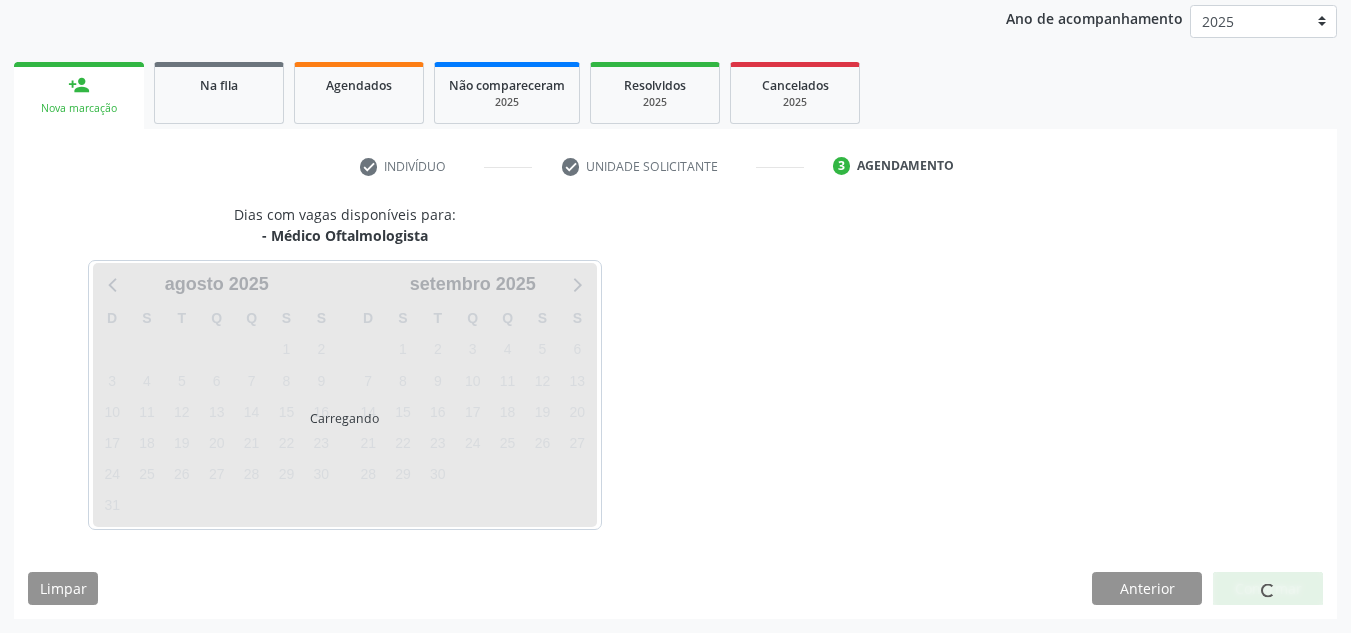 scroll, scrollTop: 237, scrollLeft: 0, axis: vertical 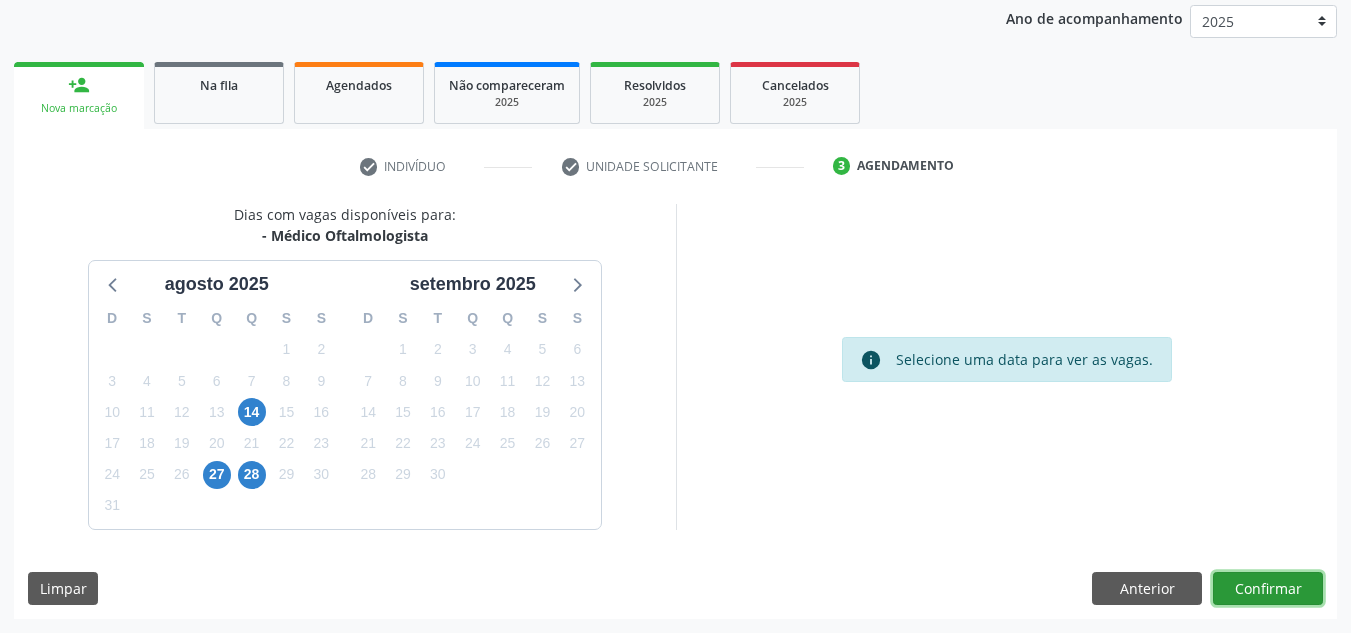 click on "Confirmar" at bounding box center (1268, 589) 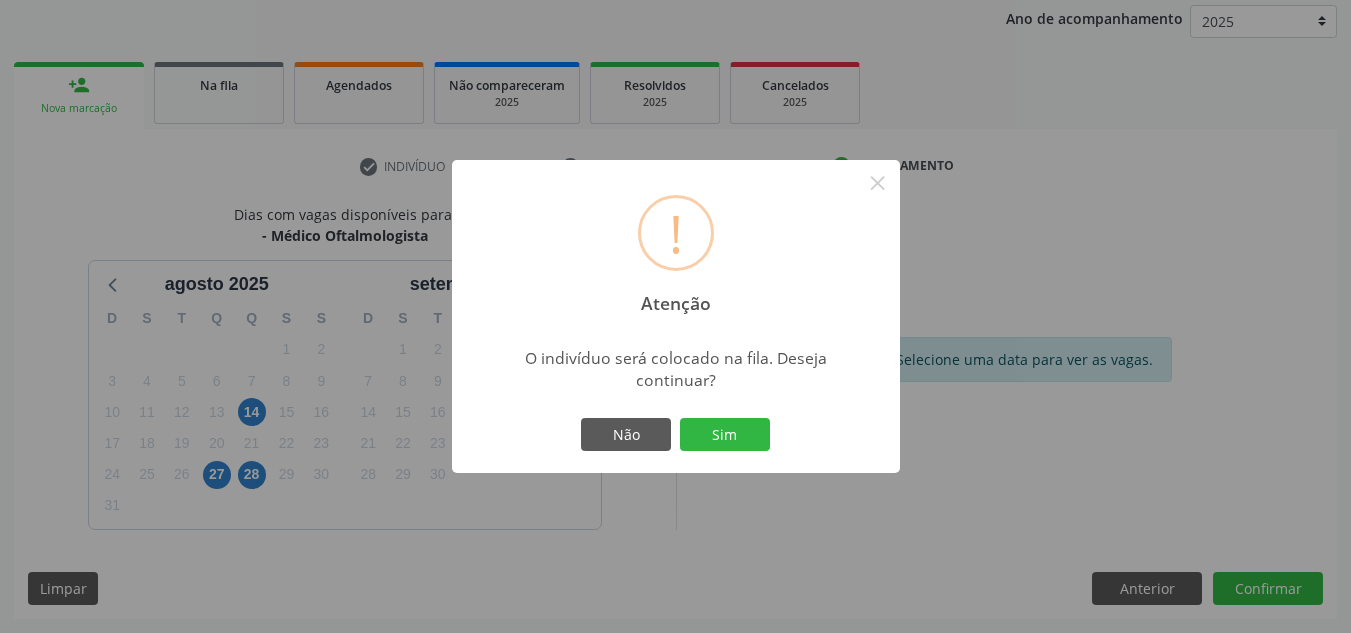 type 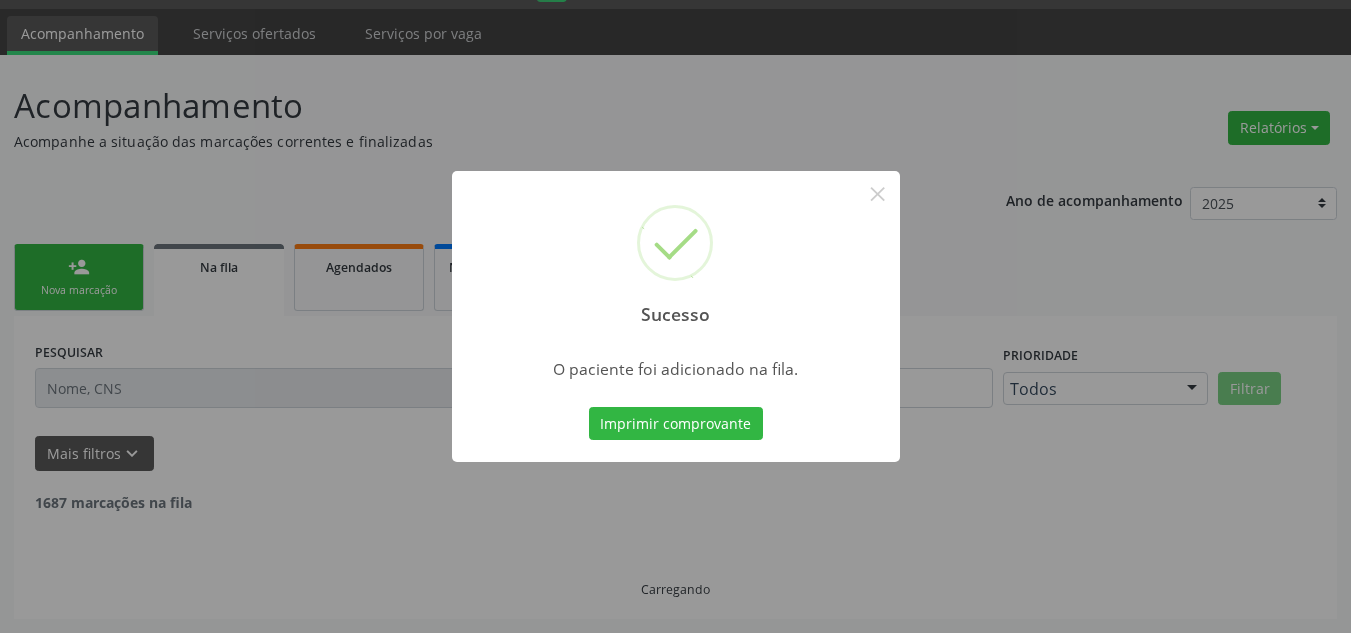 scroll, scrollTop: 34, scrollLeft: 0, axis: vertical 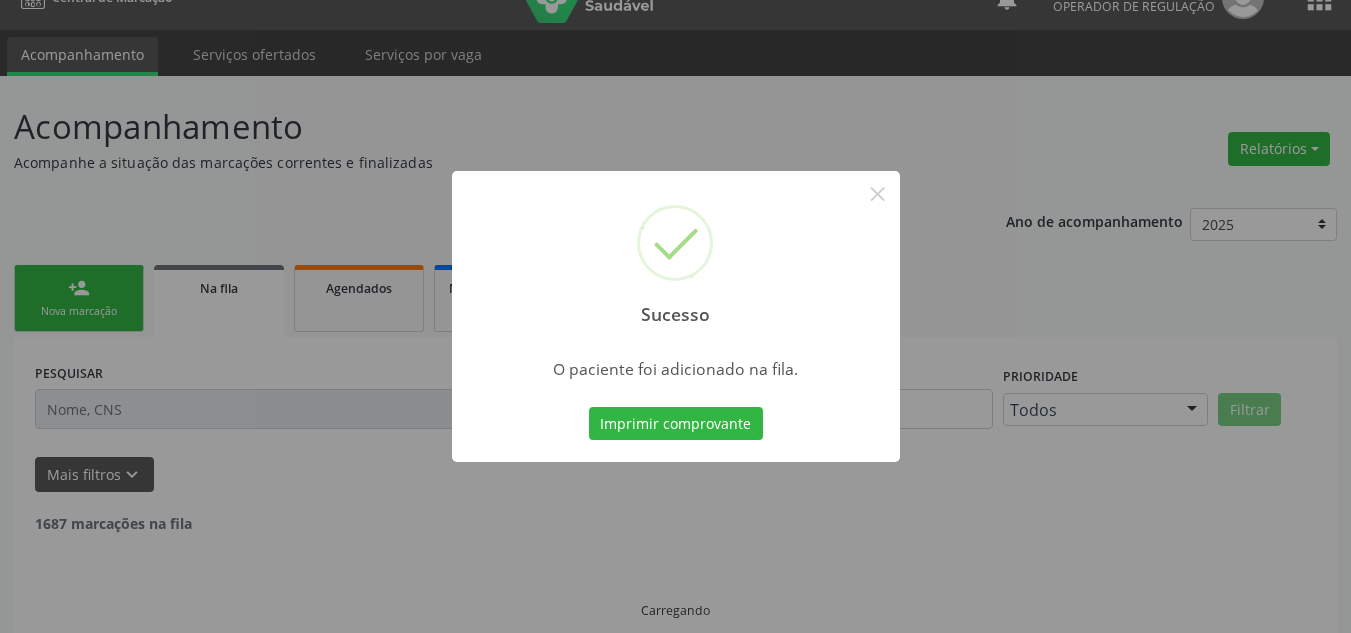 type 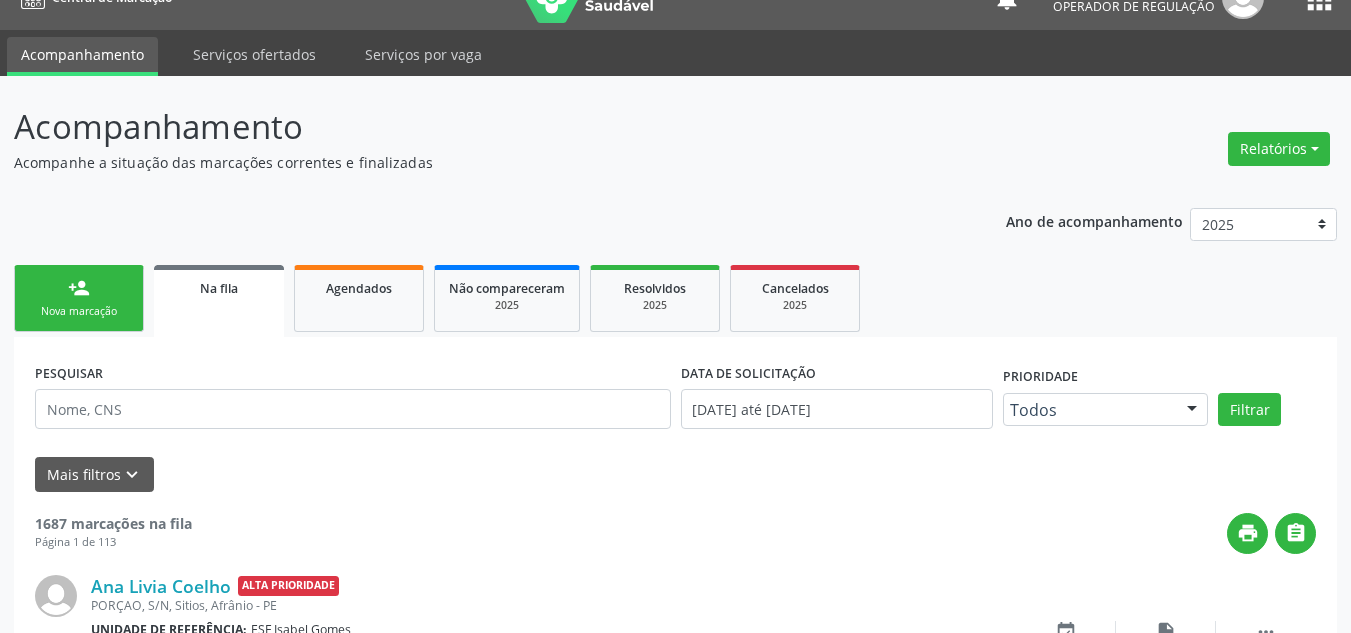 click on "Nova marcação" at bounding box center [79, 311] 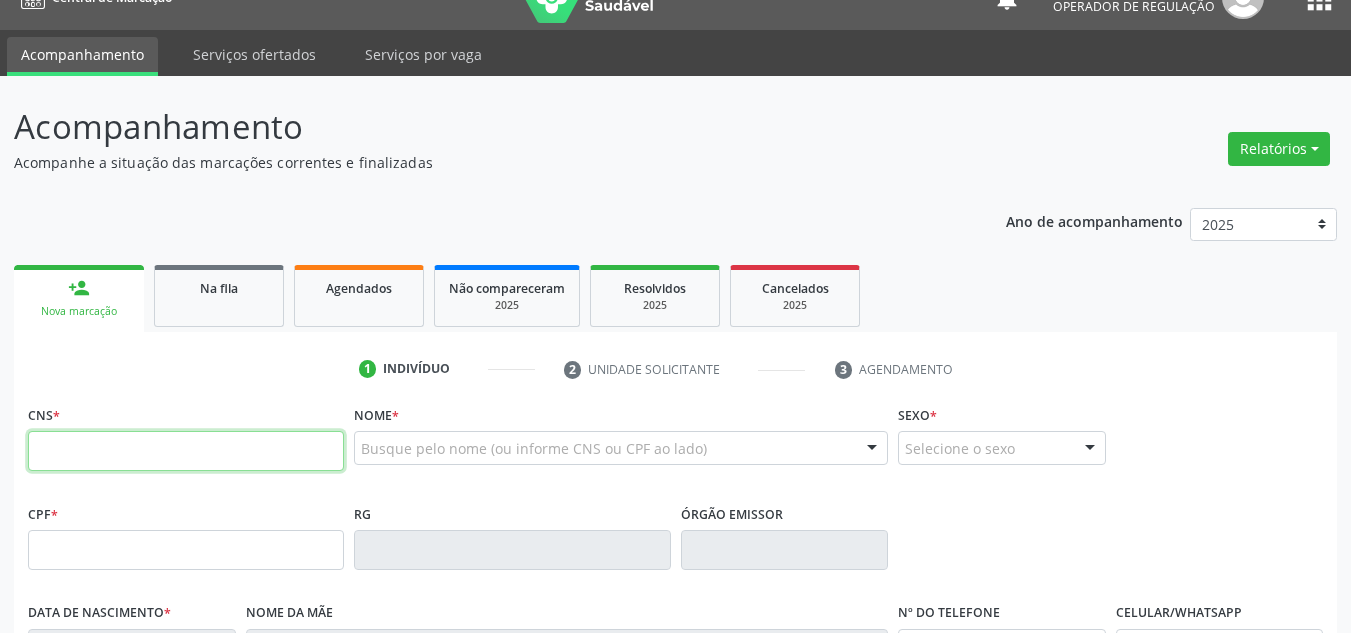 drag, startPoint x: 132, startPoint y: 462, endPoint x: 148, endPoint y: 447, distance: 21.931713 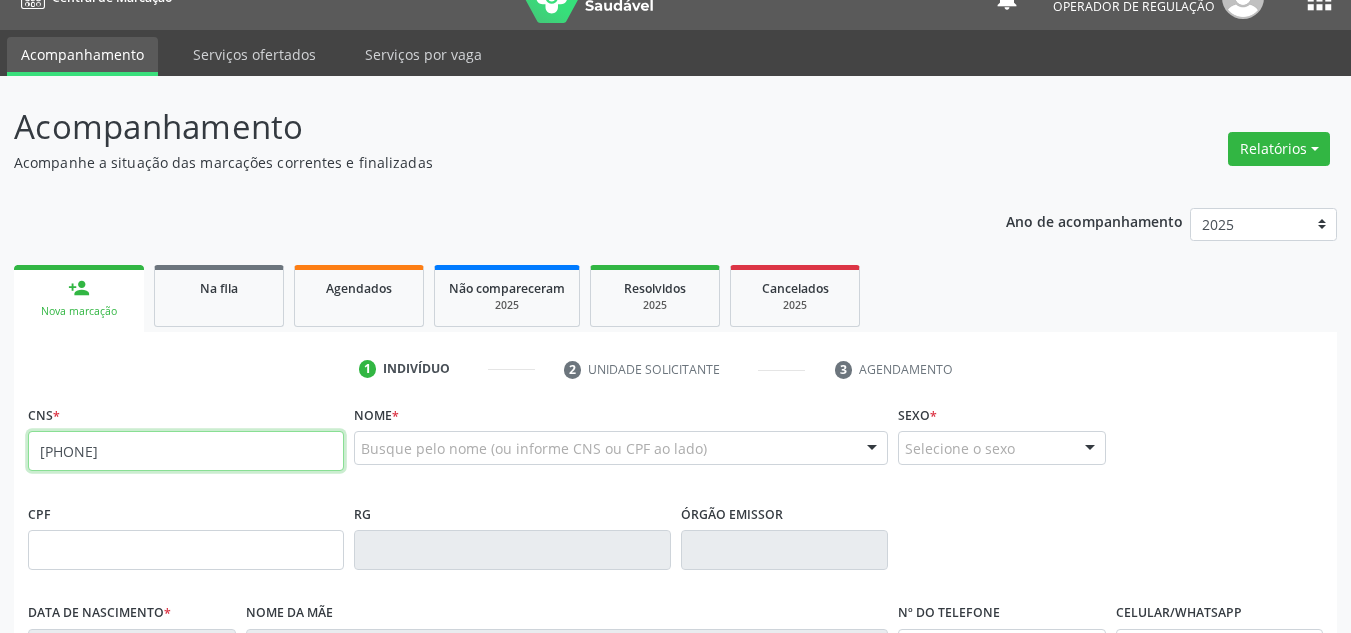 type on "705 8004 5287 5437" 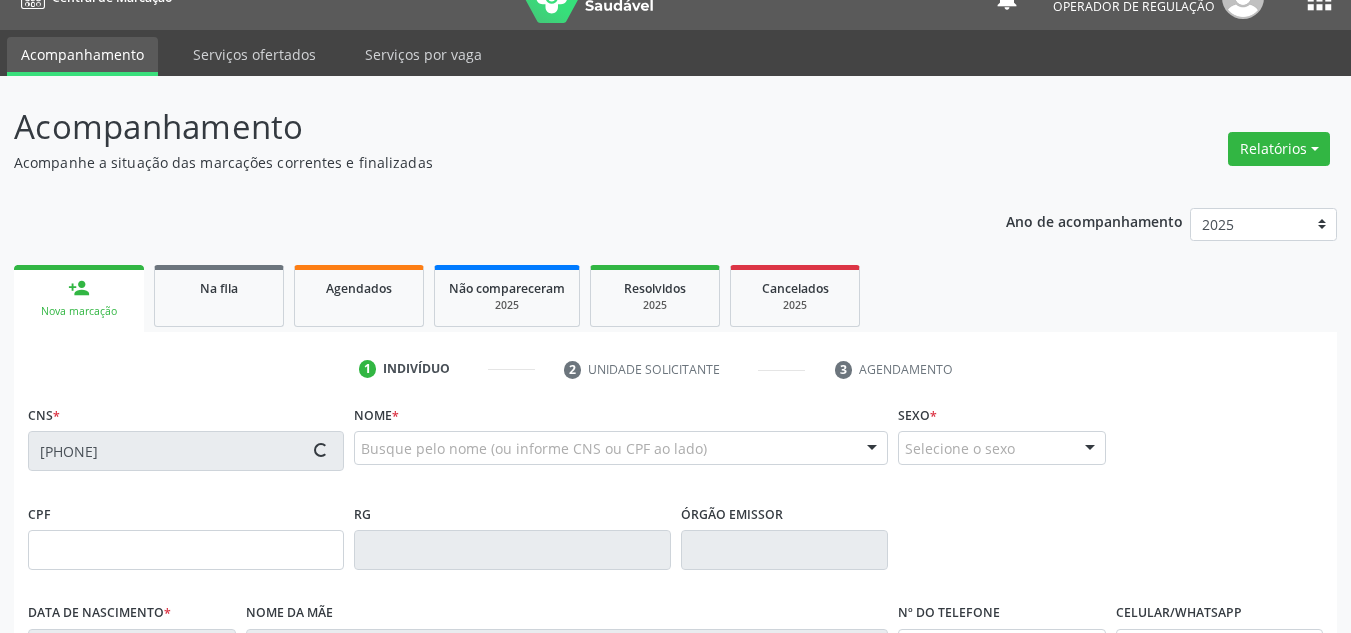 type on "12/12/1982" 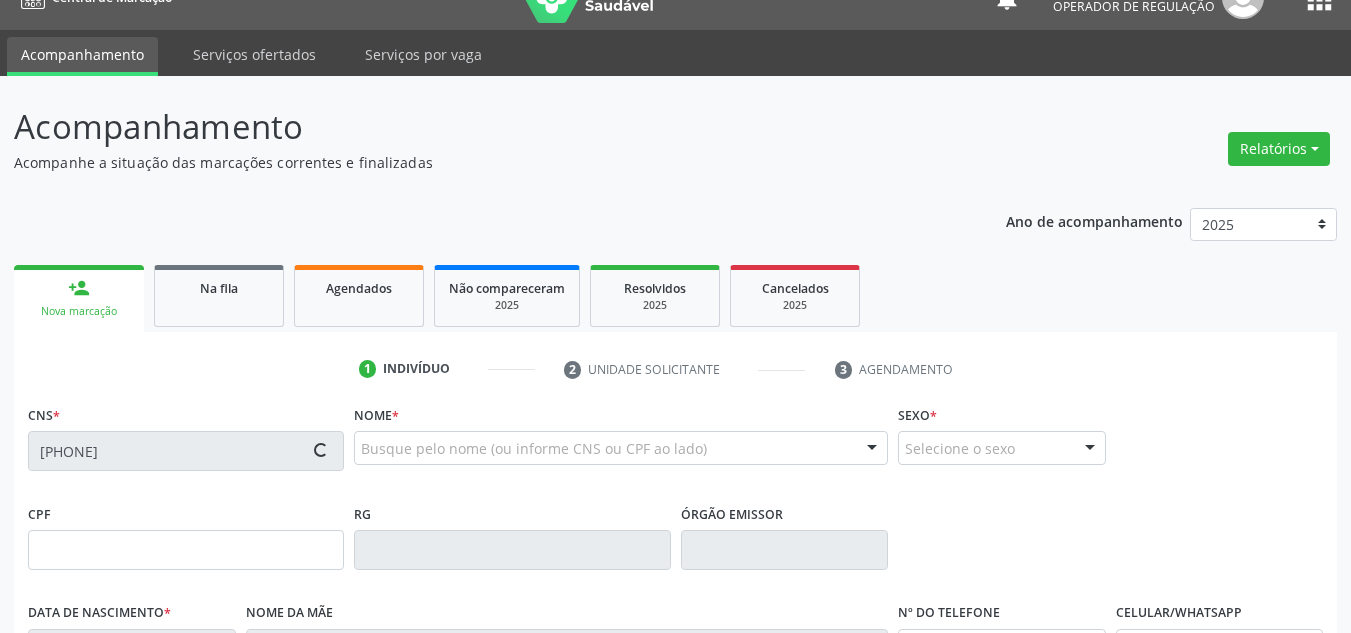 type on "Juscelina Maria Tolentino" 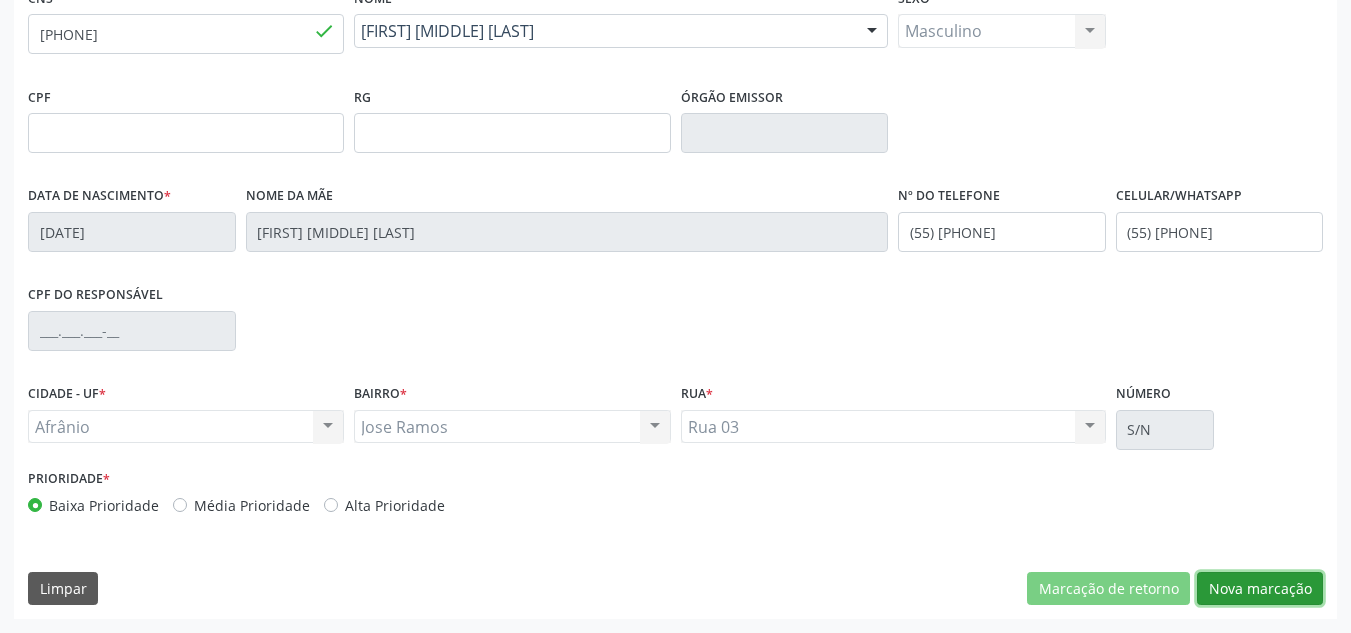 click on "Nova marcação" at bounding box center (1260, 589) 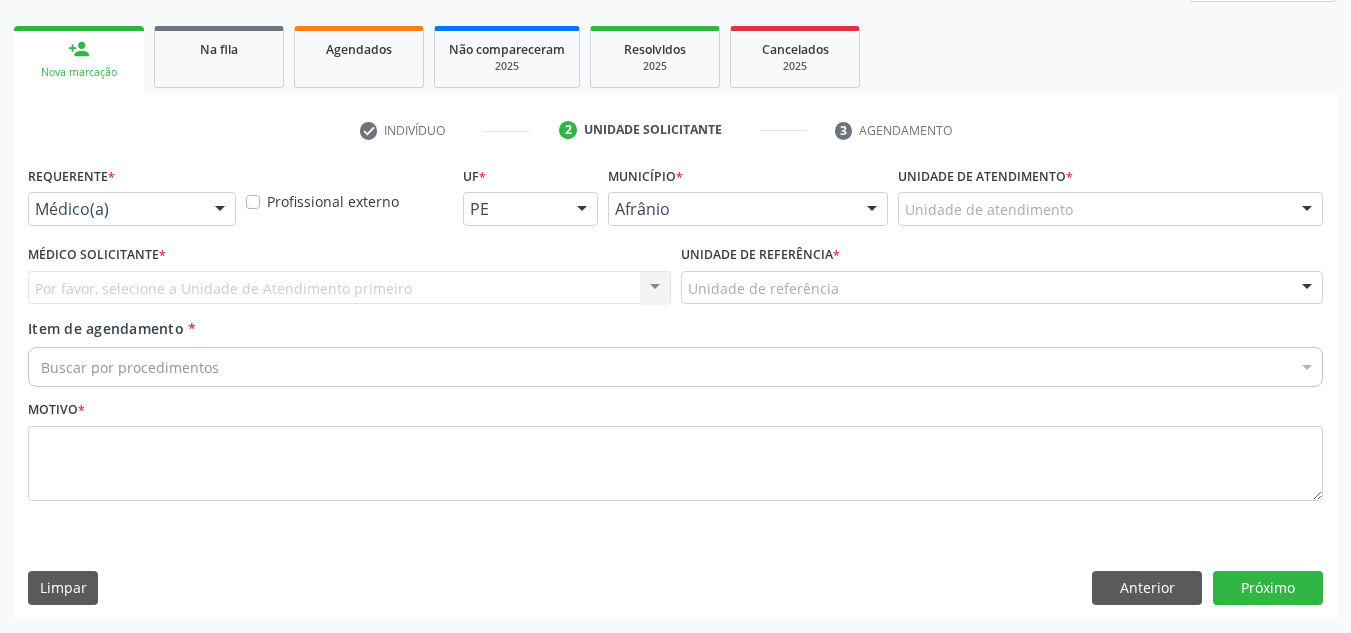 scroll, scrollTop: 273, scrollLeft: 0, axis: vertical 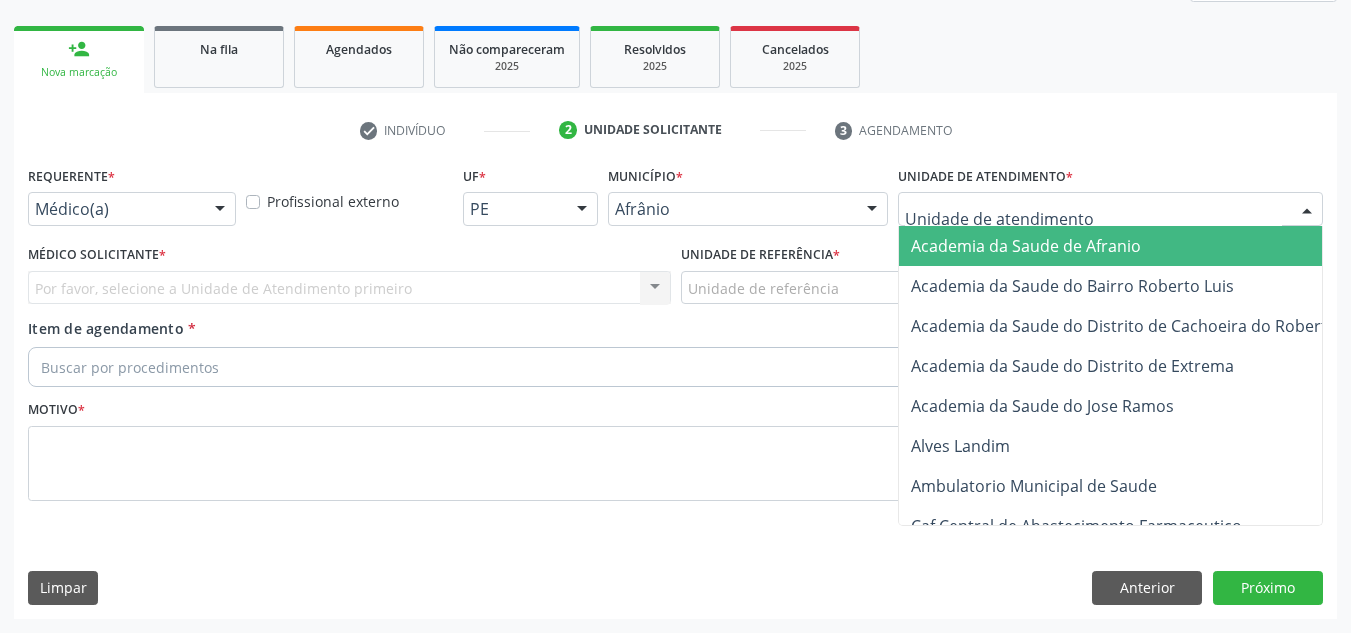 click at bounding box center [1110, 209] 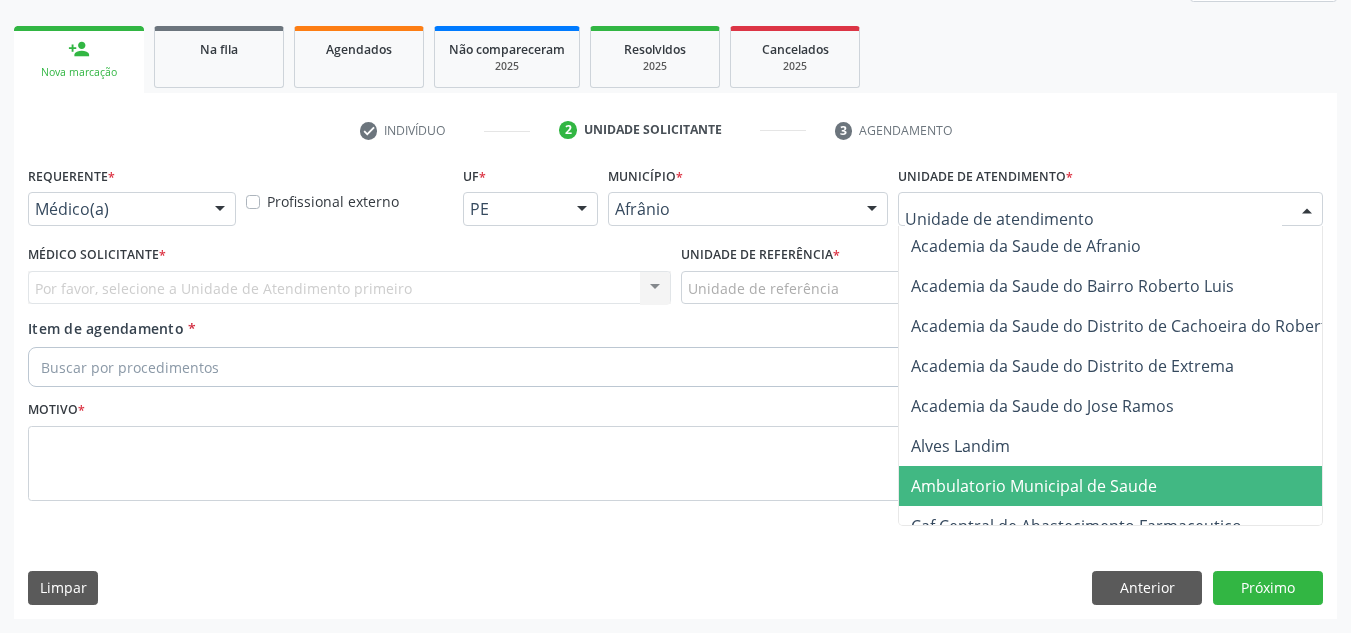 click on "Ambulatorio Municipal de Saude" at bounding box center [1034, 486] 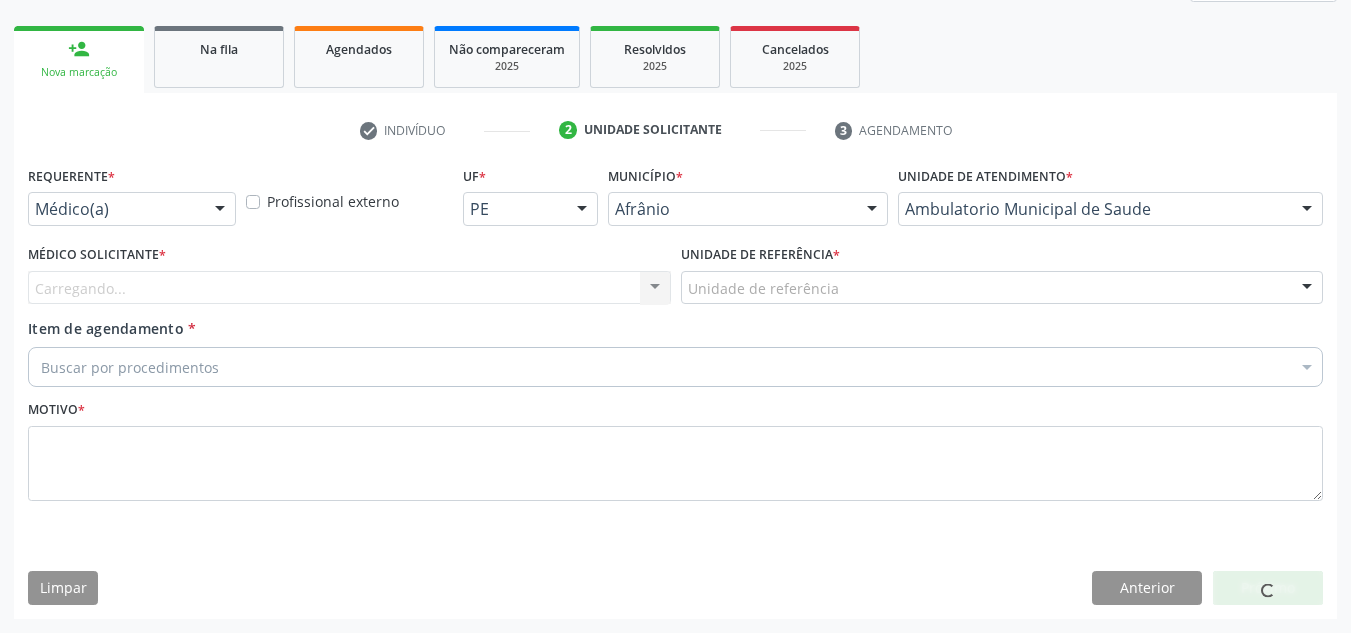 click on "Carregando...
Nenhum resultado encontrado para: "   "
Não há nenhuma opção para ser exibida." at bounding box center [349, 288] 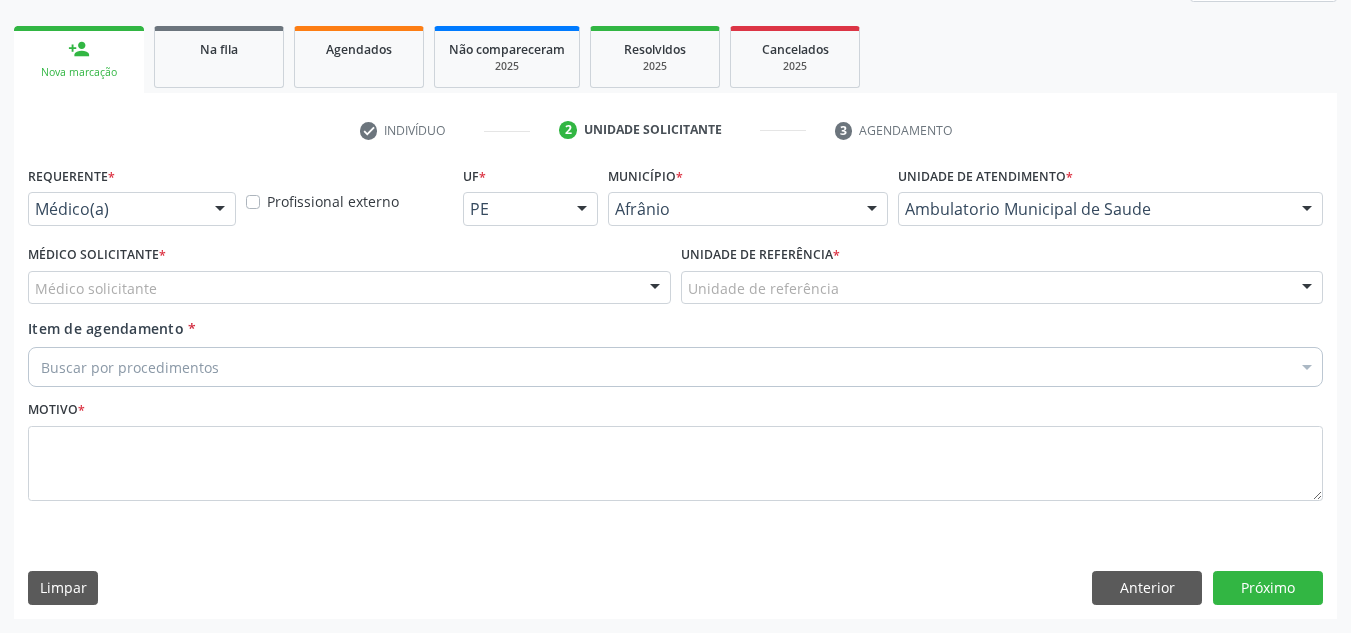 click on "Médico Solicitante
*
Médico solicitante
Alysson Rodrigo Ferreira Cavalcanti   Bruno Saraiva Bezerra Medrado   Carlos Gustavo Pessoa da Silva Reis   Diego Ramon Ferreira Belem   Francisco Henrique Ferraz   Humberto Artur Silva Santos   Jiulianna Castro de Assis   Joao Monteiro Neto   Josenilson Ramos de Menezes   Lucas Daykson David Macedo de Oliveira   Luis Henrique de Sa Nunes   Paulo Webster Bezerra Araujo   Risomar Fernandes de Sa   Shamara Crystynna Cardoso Santos   Suyenne Gomes de Araujo Freire   Thiago Fagner Inacio Vilar
Nenhum resultado encontrado para: "   "
Não há nenhuma opção para ser exibida." at bounding box center (349, 279) 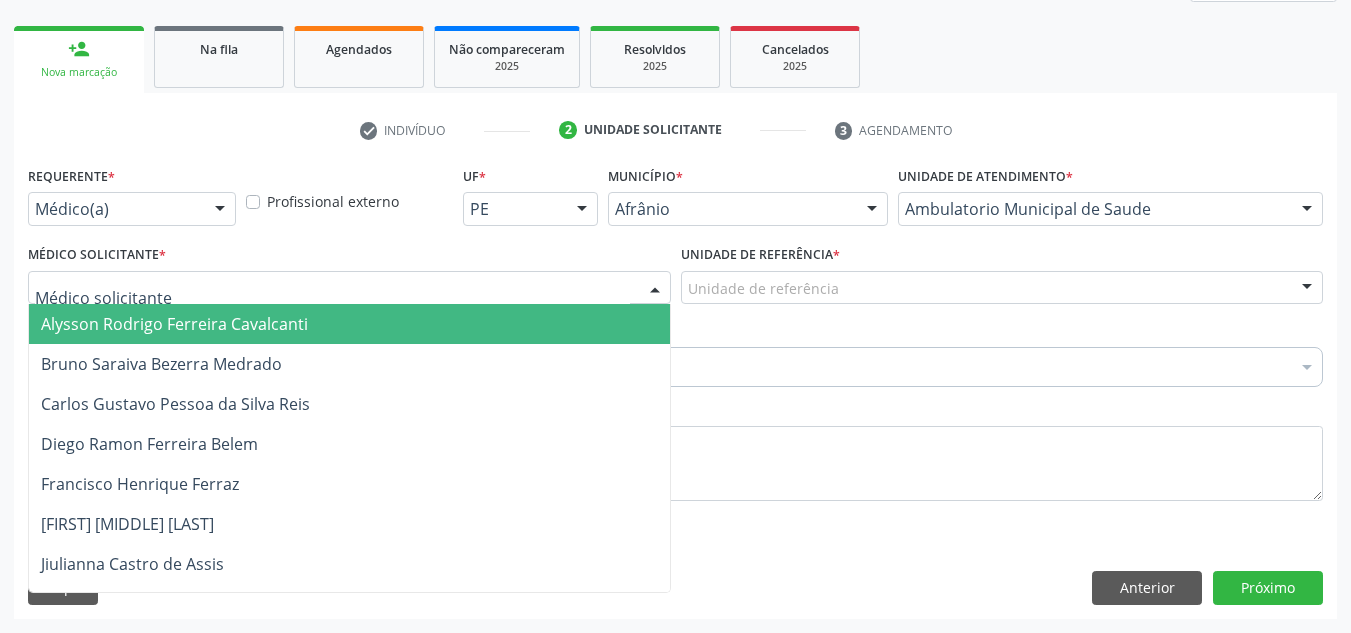 click on "Alysson Rodrigo Ferreira Cavalcanti" at bounding box center (349, 324) 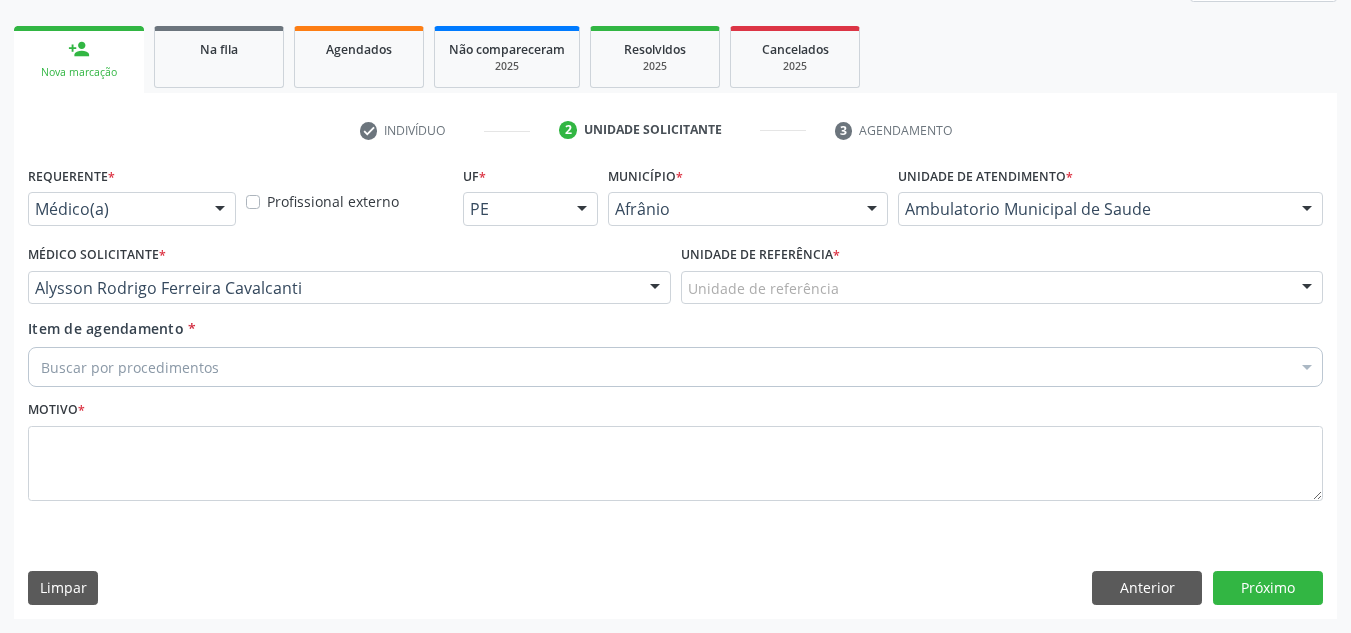 click on "Unidade de referência" at bounding box center (1002, 288) 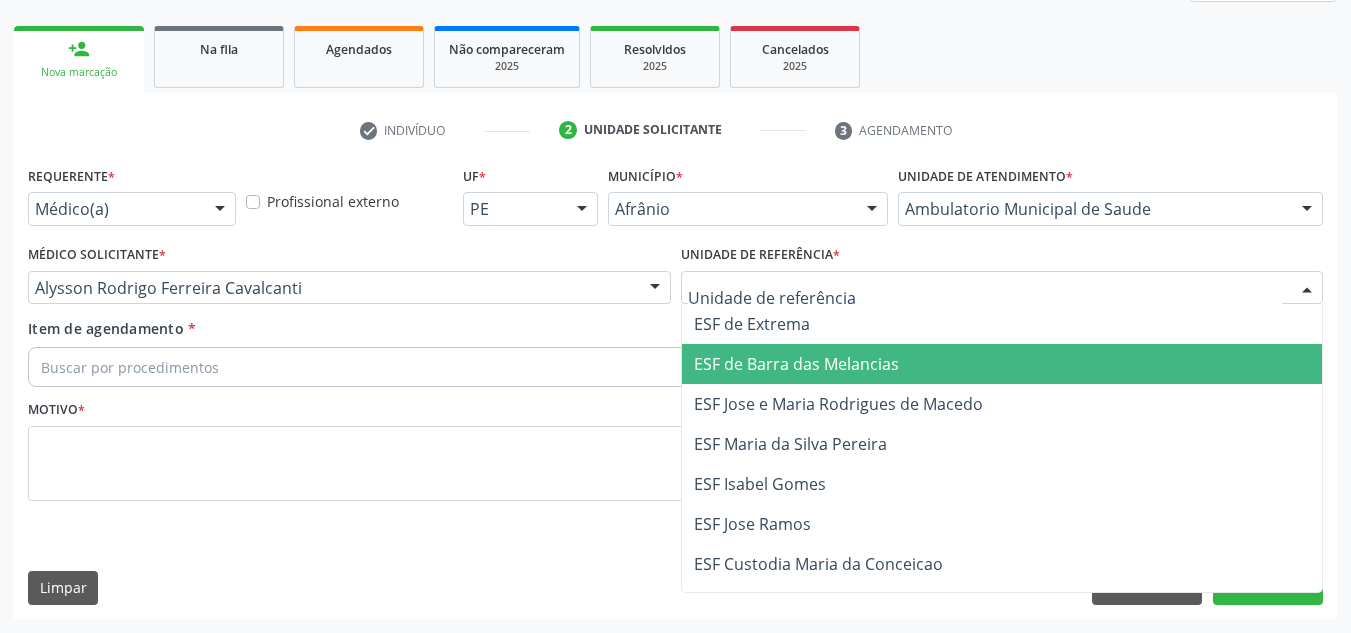 click on "ESF de Barra das Melancias" at bounding box center [796, 364] 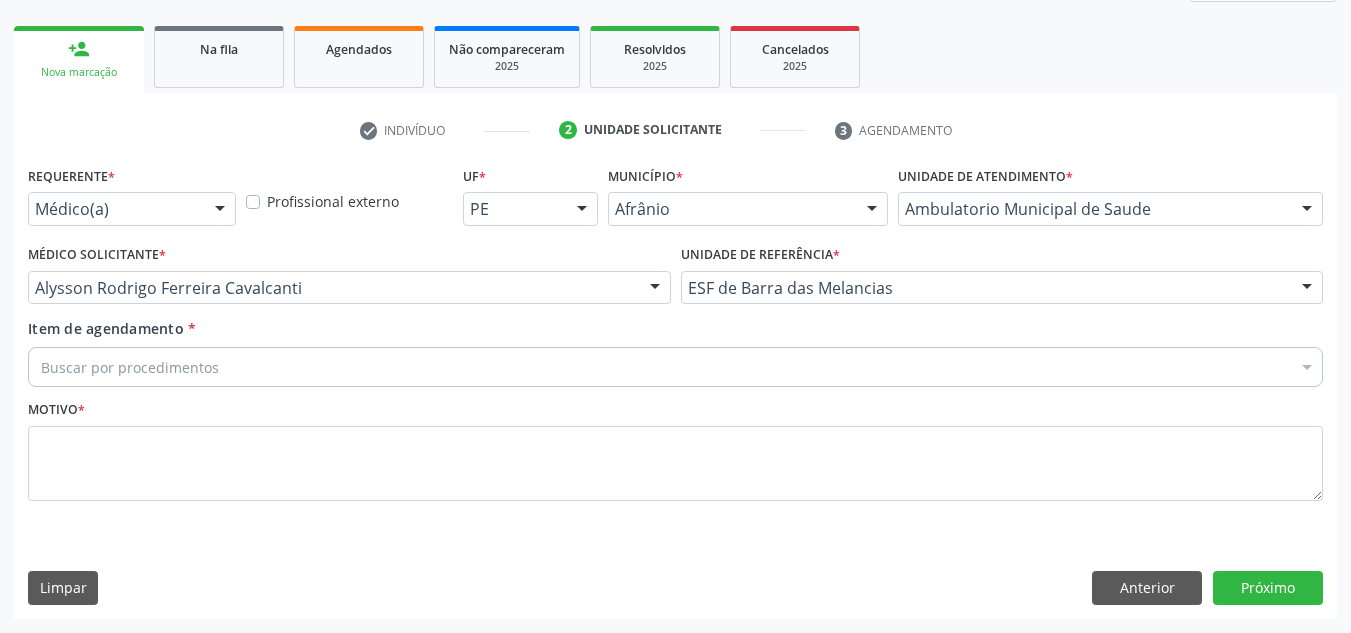 click on "Buscar por procedimentos" at bounding box center [675, 367] 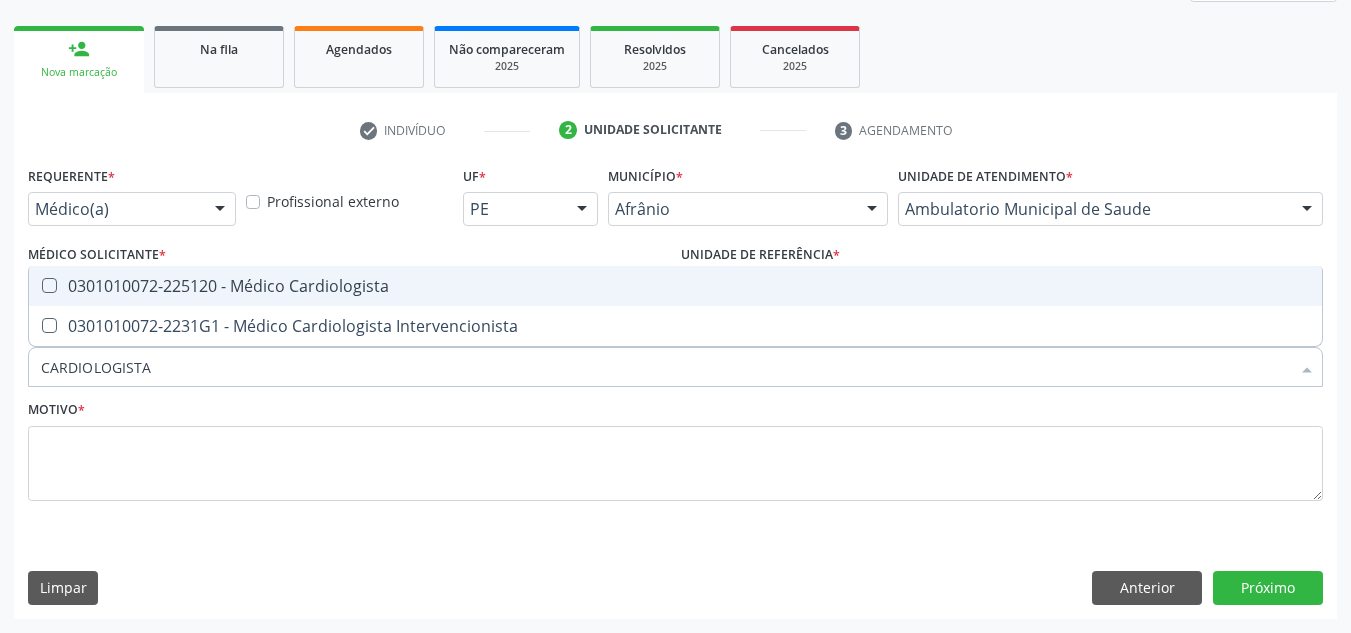 type on "CARDIOLOGISTA" 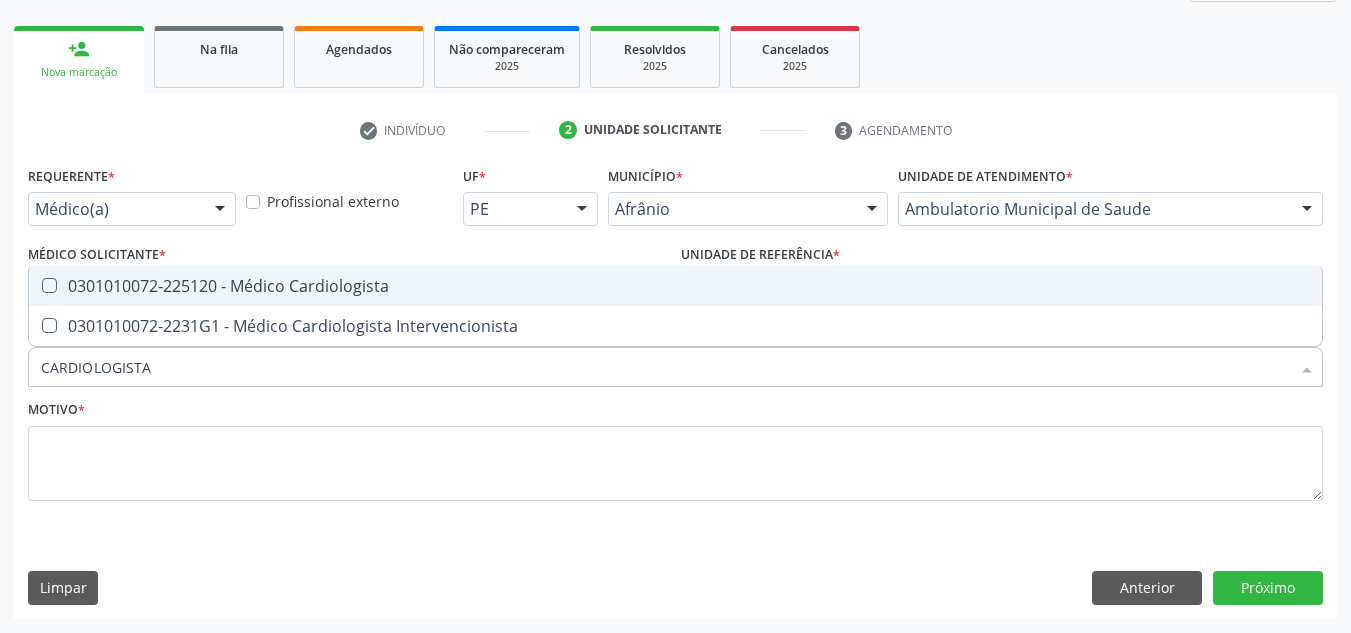 click on "0301010072-225120 - Médico Cardiologista" at bounding box center [675, 286] 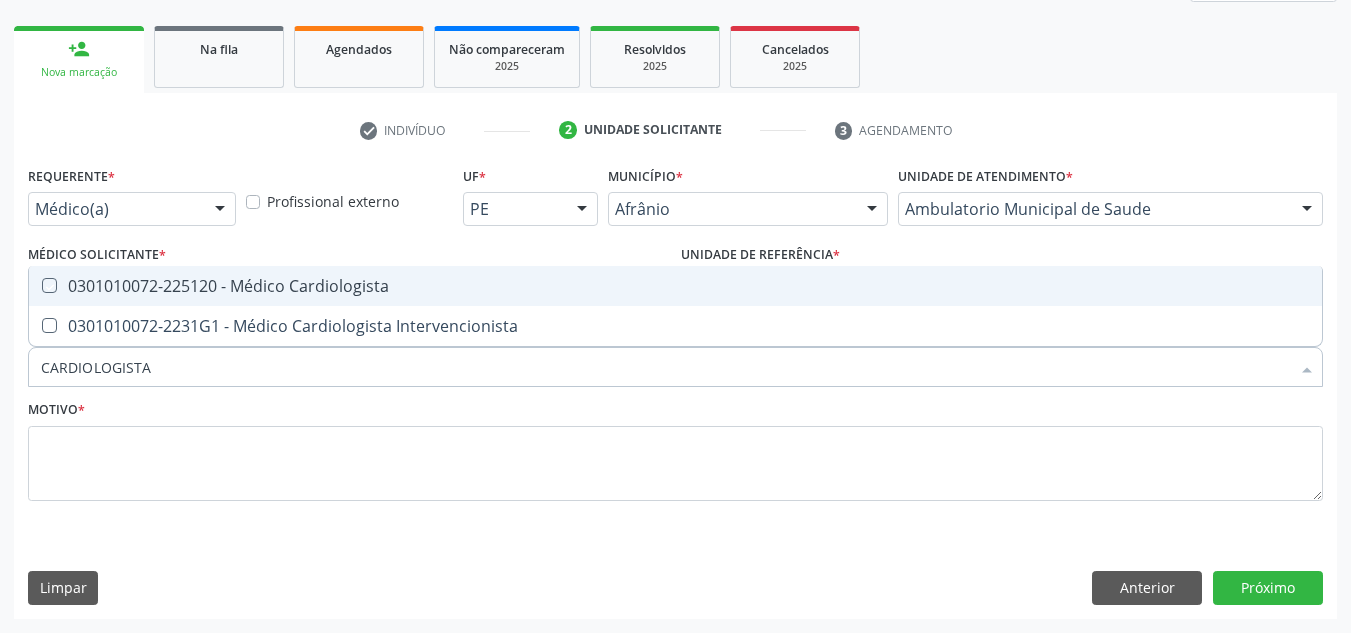 checkbox on "true" 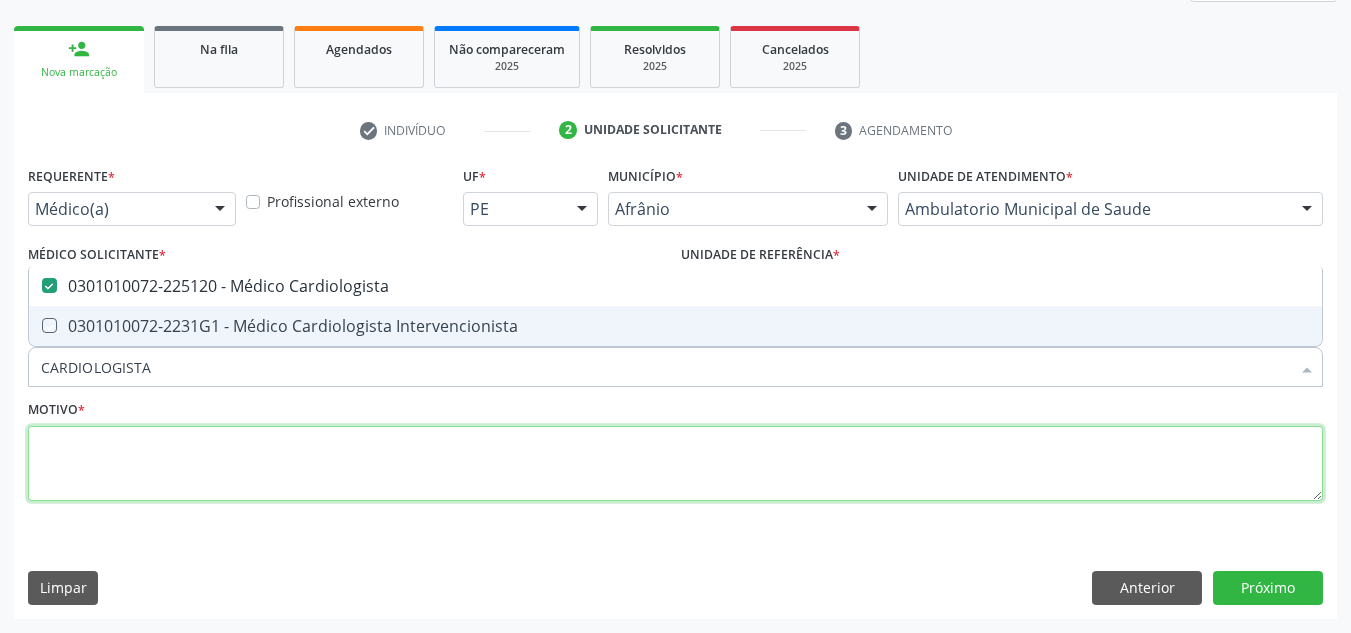 click at bounding box center (675, 464) 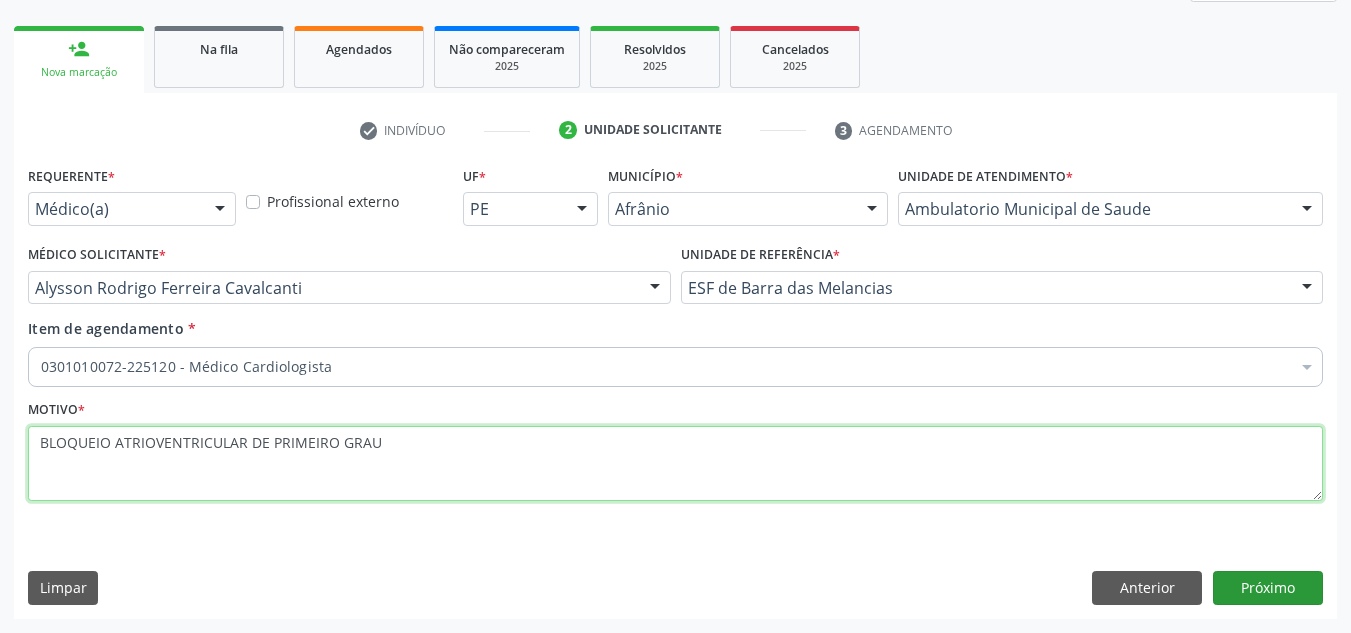 type on "BLOQUEIO ATRIOVENTRICULAR DE PRIMEIRO GRAU" 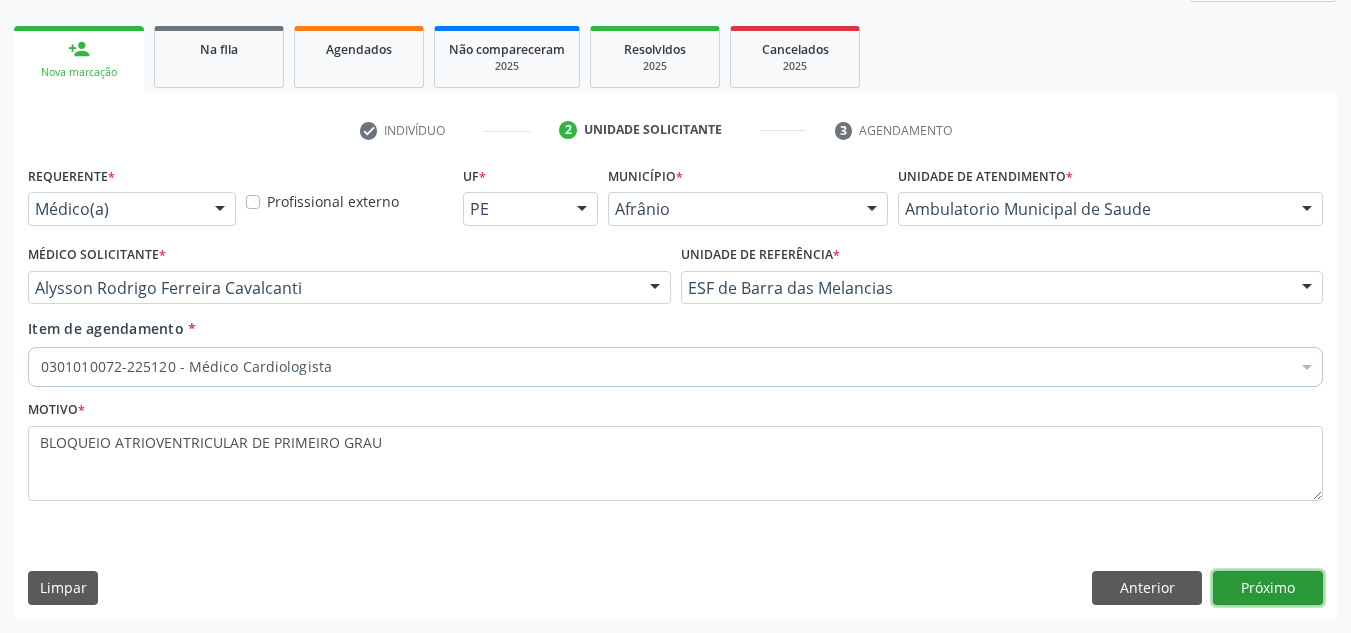 click on "Próximo" at bounding box center [1268, 588] 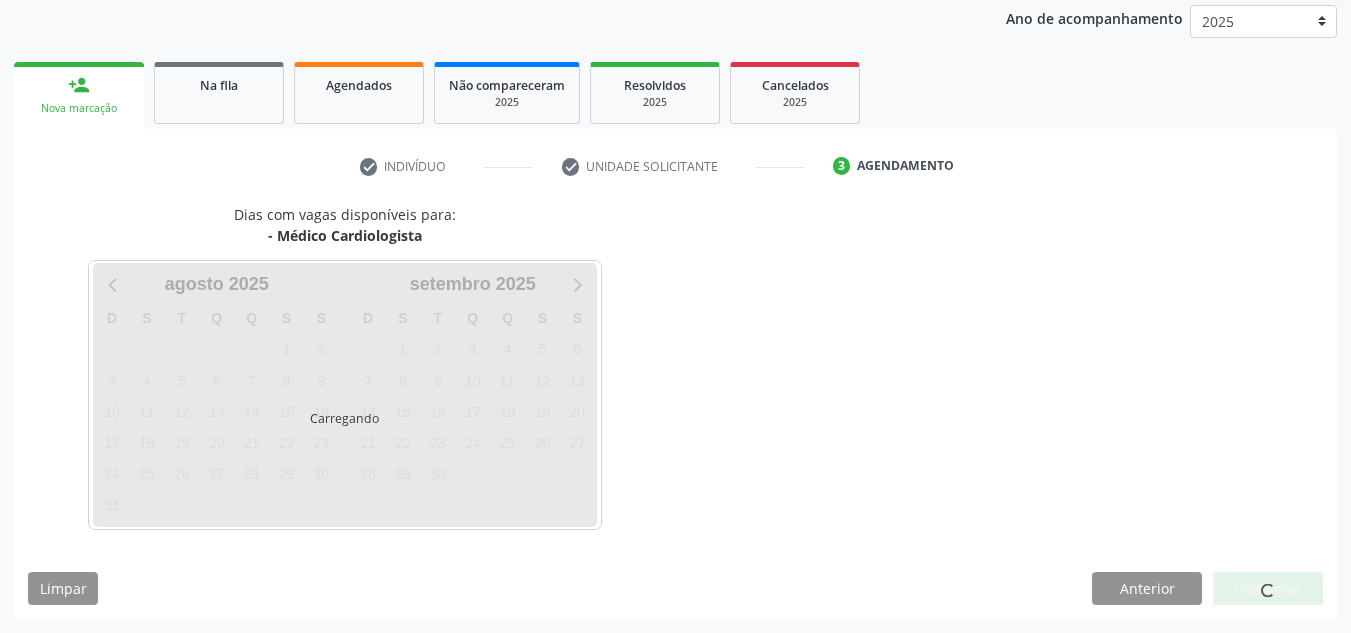 scroll, scrollTop: 237, scrollLeft: 0, axis: vertical 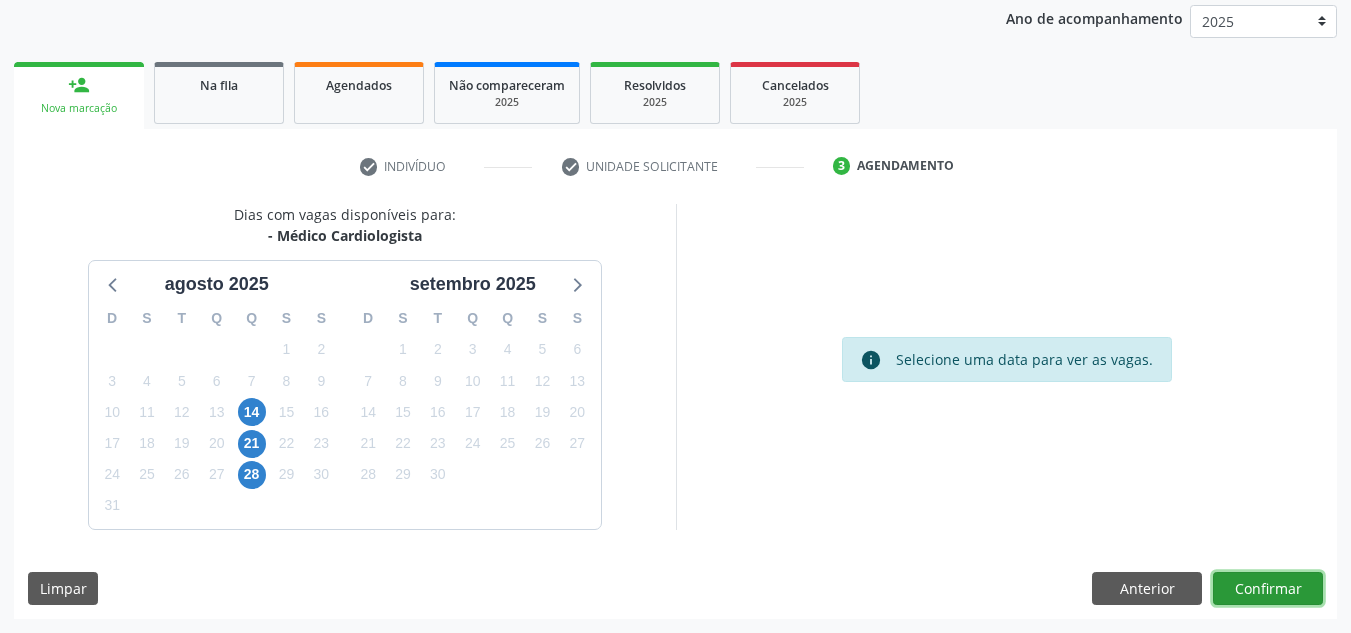 click on "Confirmar" at bounding box center [1268, 589] 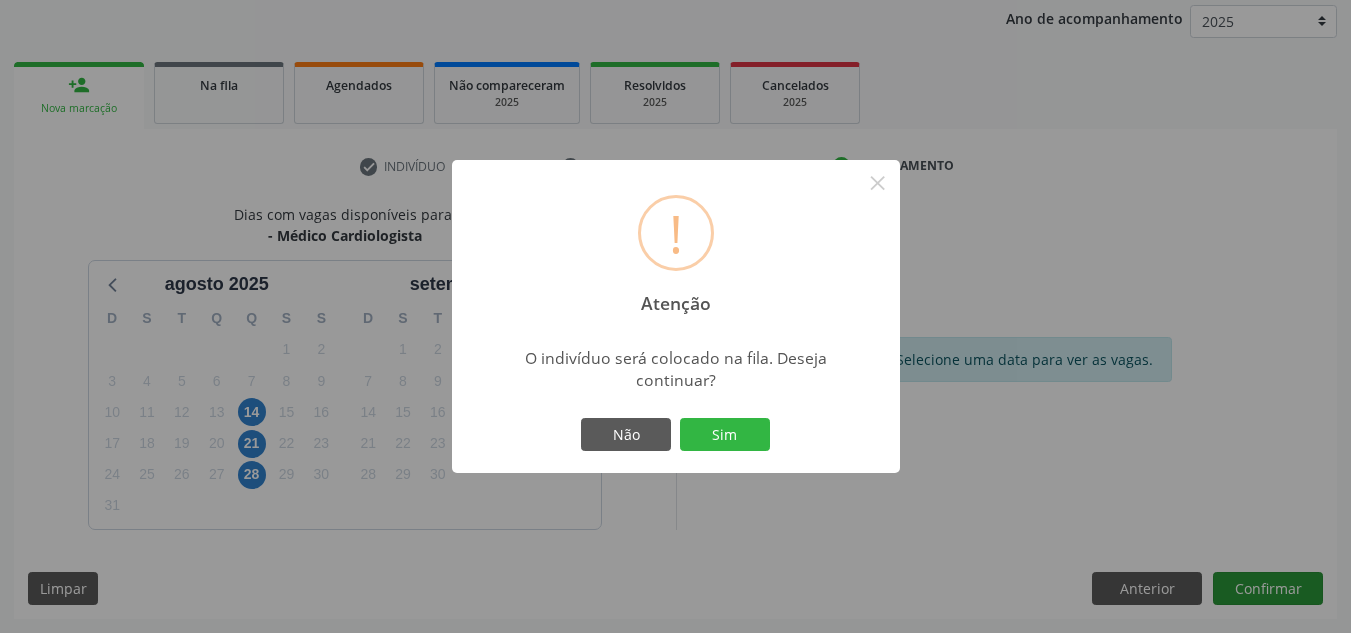 type 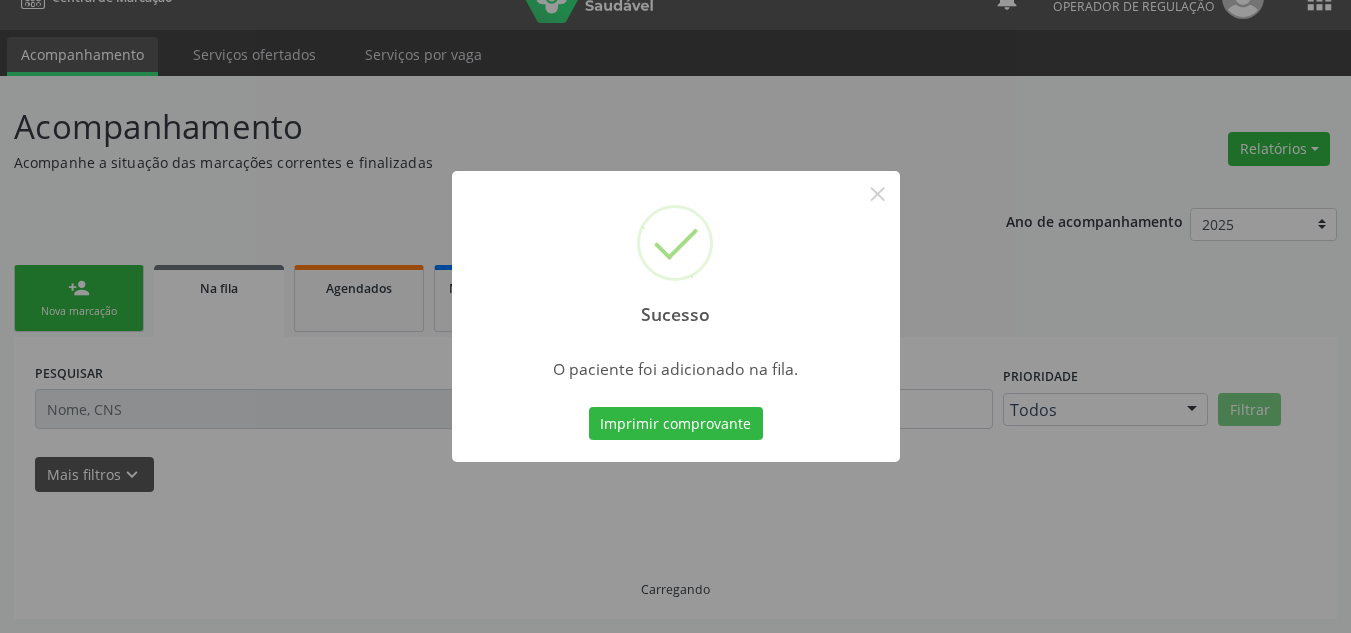 scroll, scrollTop: 34, scrollLeft: 0, axis: vertical 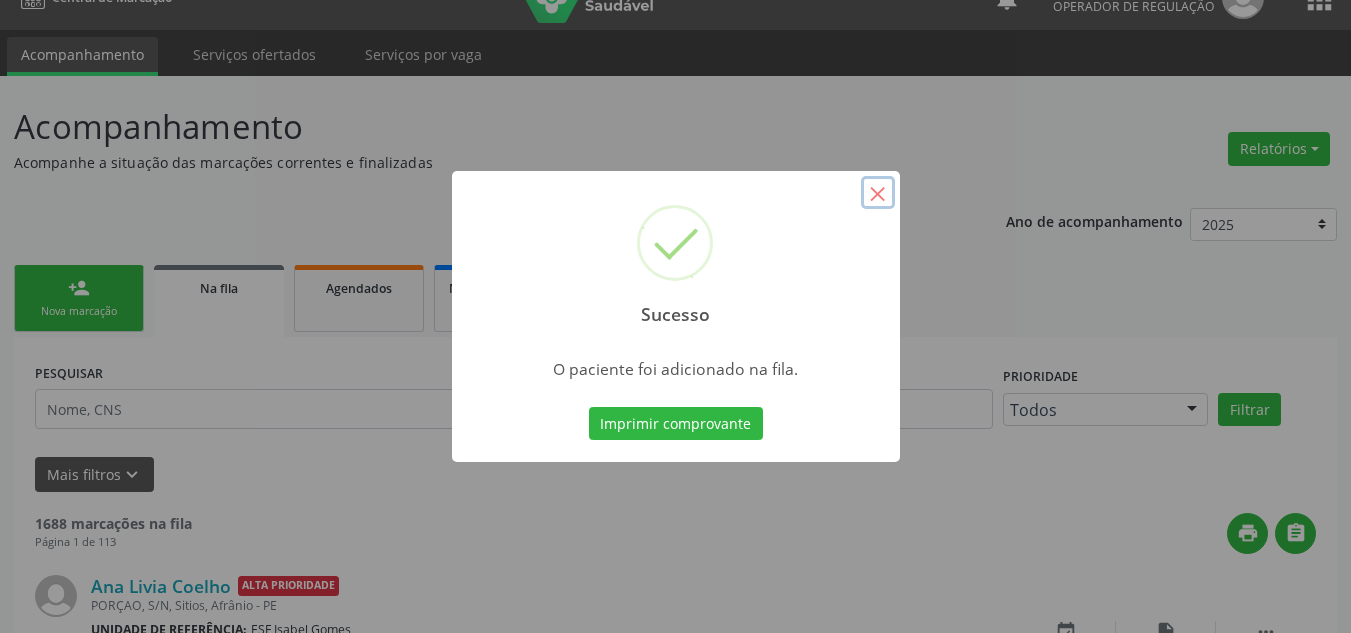 click on "×" at bounding box center [878, 193] 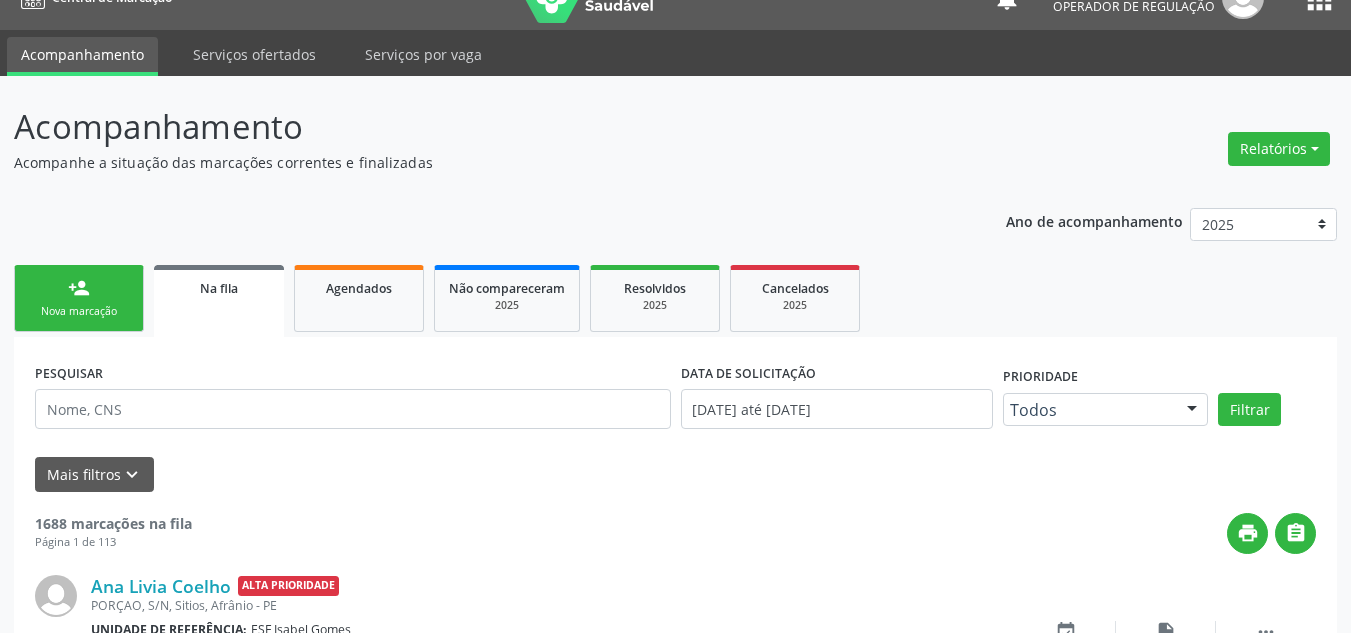 click on "person_add
Nova marcação" at bounding box center (79, 298) 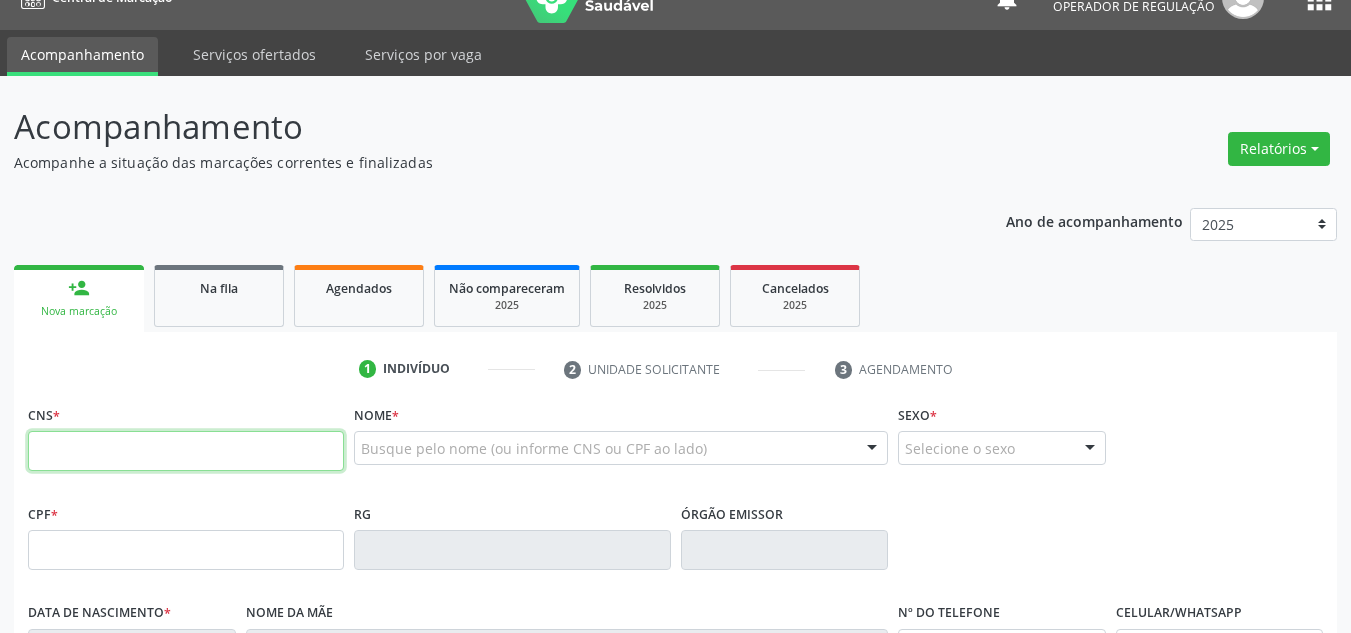 click at bounding box center (186, 451) 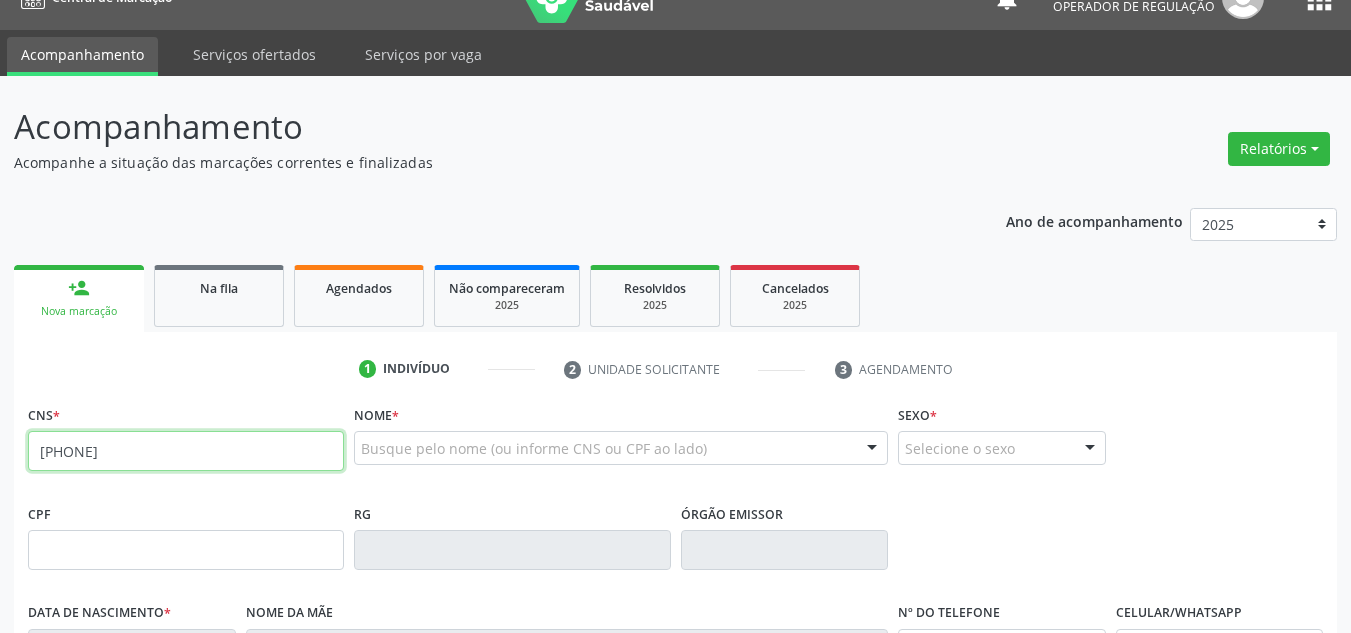 type on "708 1095 9681 7638" 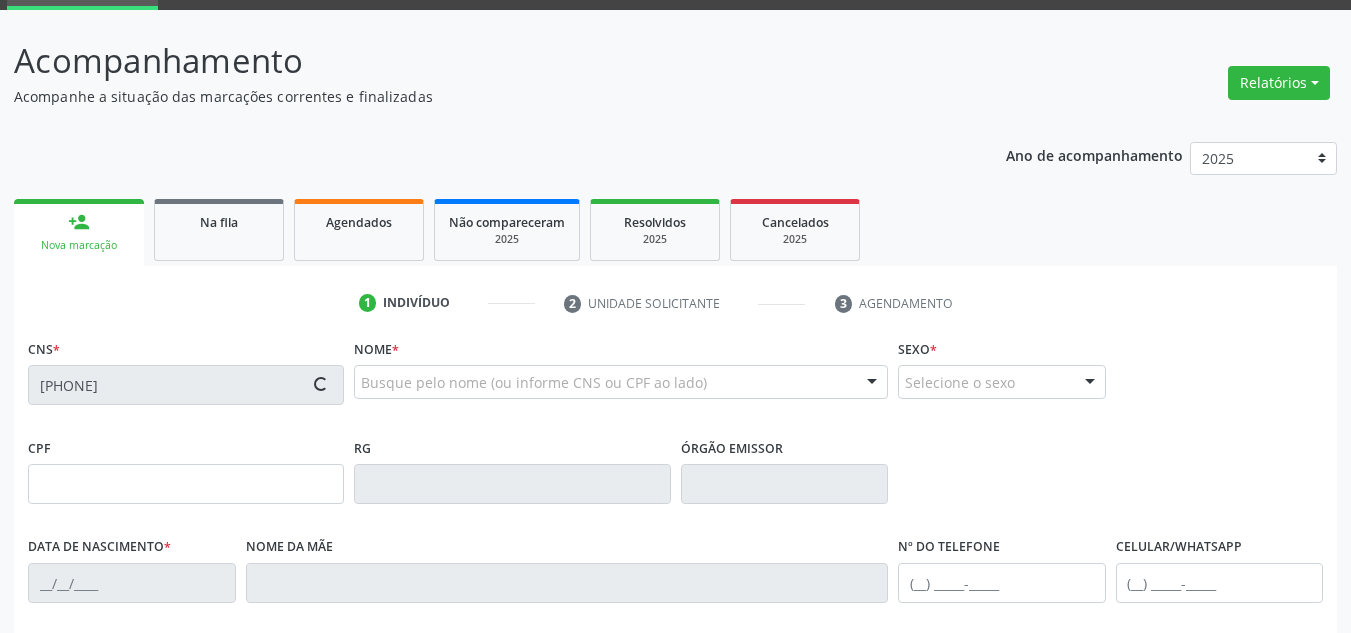 type on "561.438.504-53" 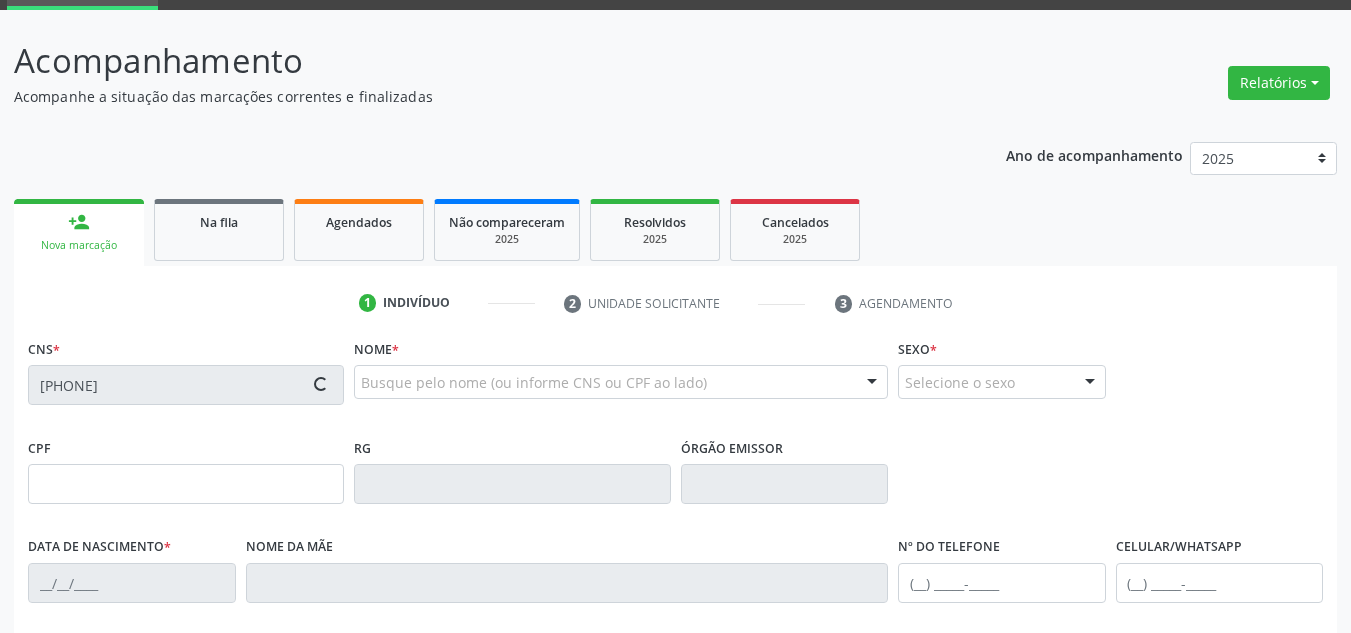 type on "20/12/1967" 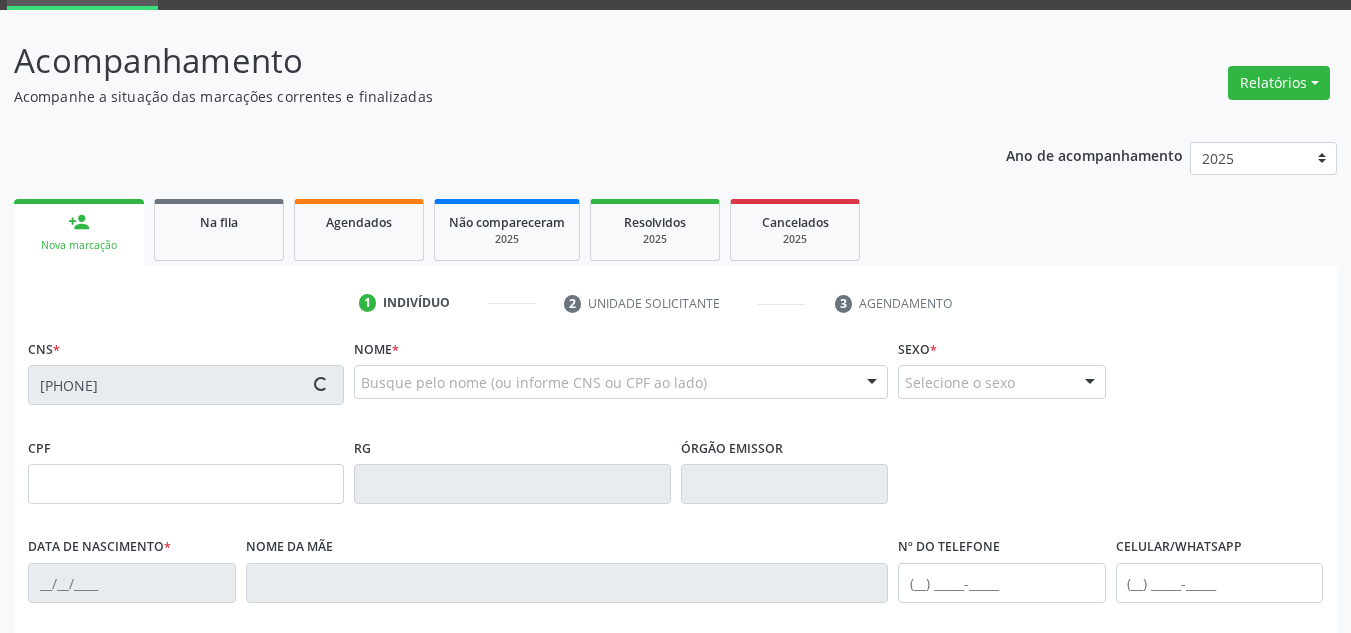 type on "(87) 98814-1853" 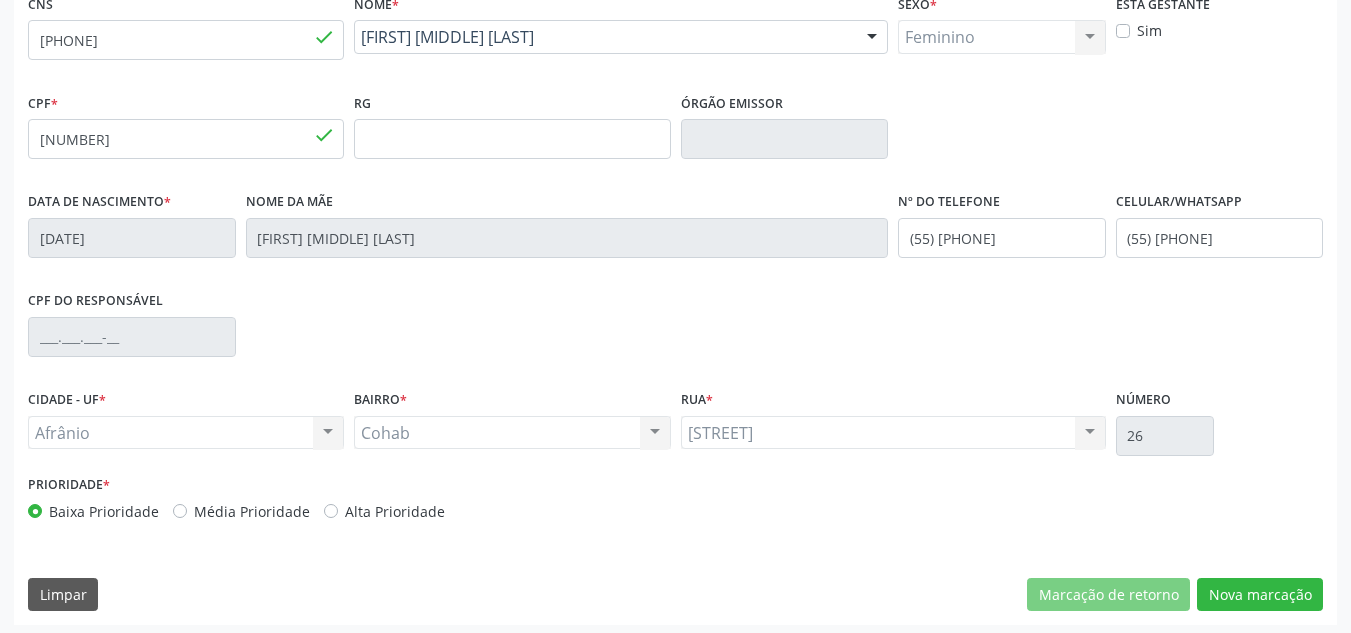 scroll, scrollTop: 451, scrollLeft: 0, axis: vertical 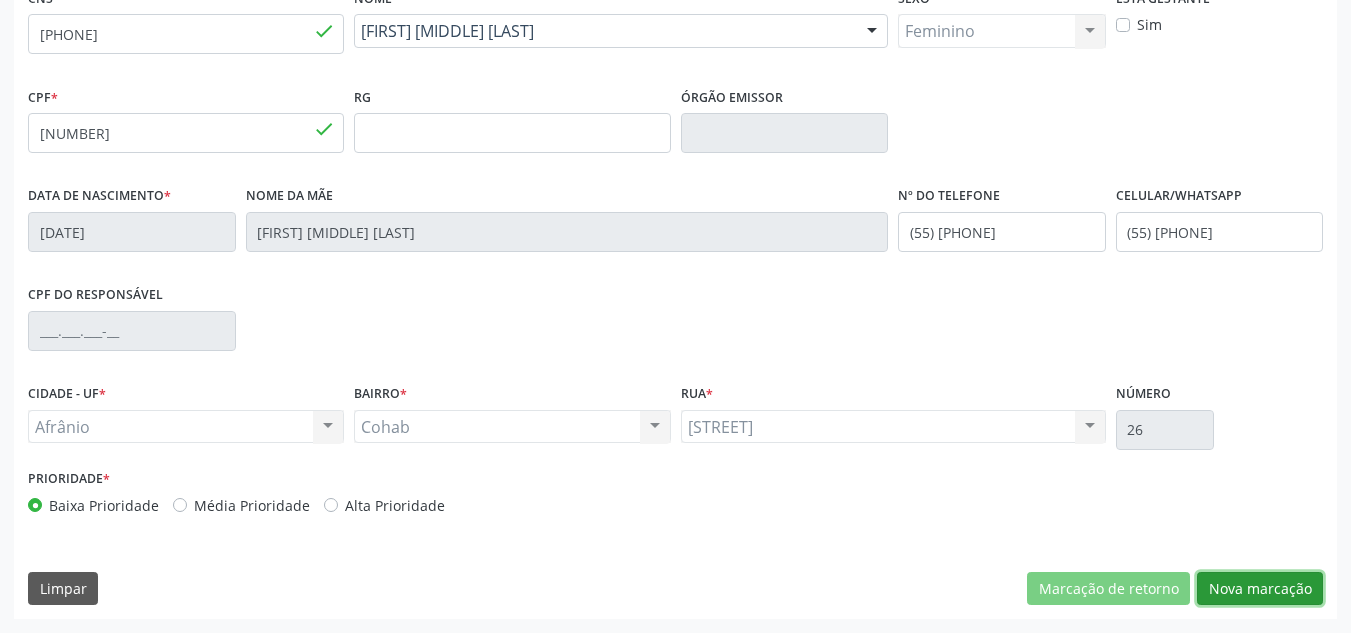 click on "Nova marcação" at bounding box center (1260, 589) 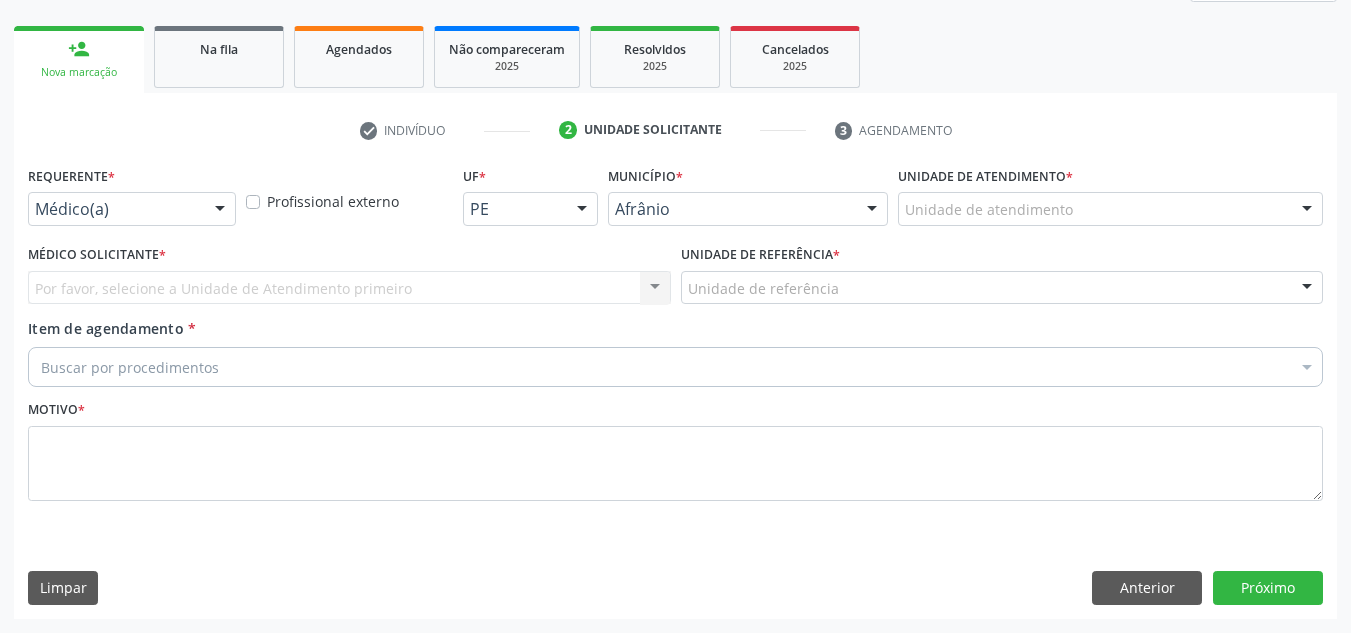scroll, scrollTop: 273, scrollLeft: 0, axis: vertical 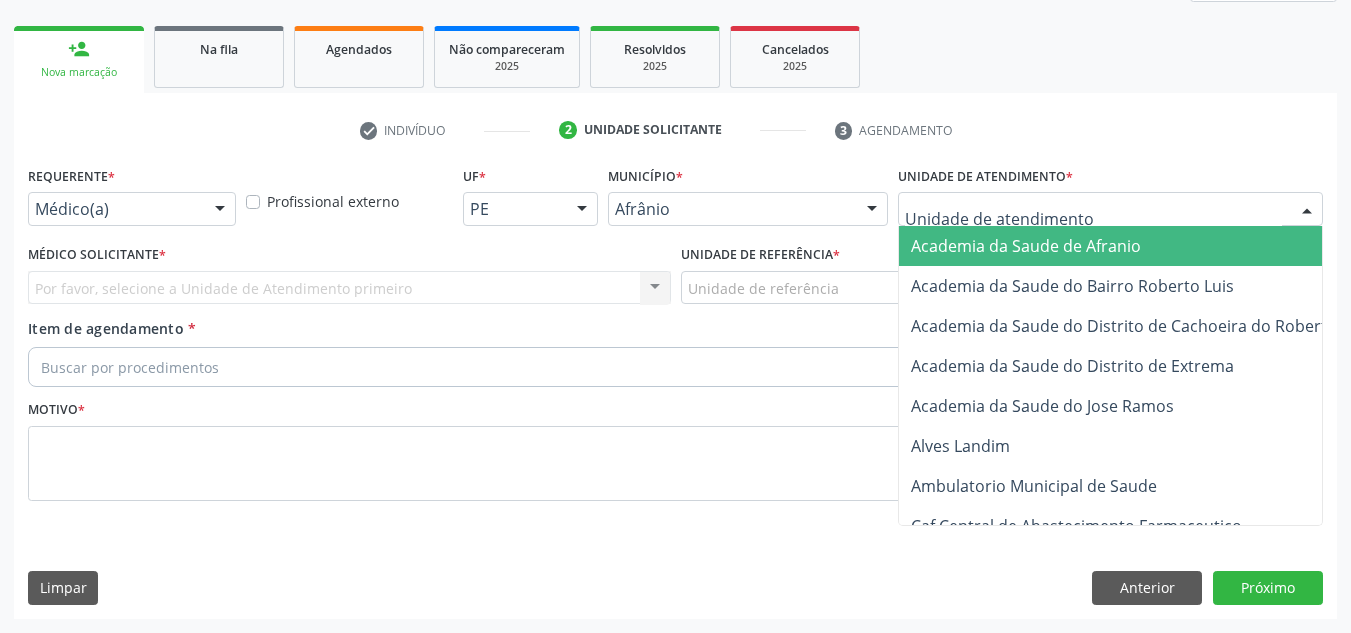 click on "Academia da Saude de Afranio   Academia da Saude do Bairro Roberto Luis   Academia da Saude do Distrito de Cachoeira do Roberto   Academia da Saude do Distrito de Extrema   Academia da Saude do Jose Ramos   Alves Landim   Ambulatorio Municipal de Saude   Caf Central de Abastecimento Farmaceutico   Centro de Atencao Psicossocial de Afranio Pe   Centro de Especialidades   Cime   Cuidar   Equipe de Atencao Basica Prisional Tipo I com Saude Mental   Esf Ana Coelho Nonato   Esf Custodia Maria da Conceicao   Esf Isabel Gomes   Esf Jose Ramos   Esf Jose e Maria Rodrigues de Macedo   Esf Maria Dilurdes da Silva   Esf Maria da Silva Pereira   Esf Rosalia Cavalcanti Gomes   Esf de Barra das Melancias   Esf de Extrema   Farmacia Basica do Municipio de Afranio   Hospital Municipal Maria Coelho Cavalcanti Rodrigues   Hospital de Campanha Covid 19 Ambulatorio Municipal   Laboratorio de Protese Dentario   Lid Laboratorio de Investigacoes e Diagnosticos     Posto de Saude de Tres Paus     Renove Afranio" at bounding box center (1110, 209) 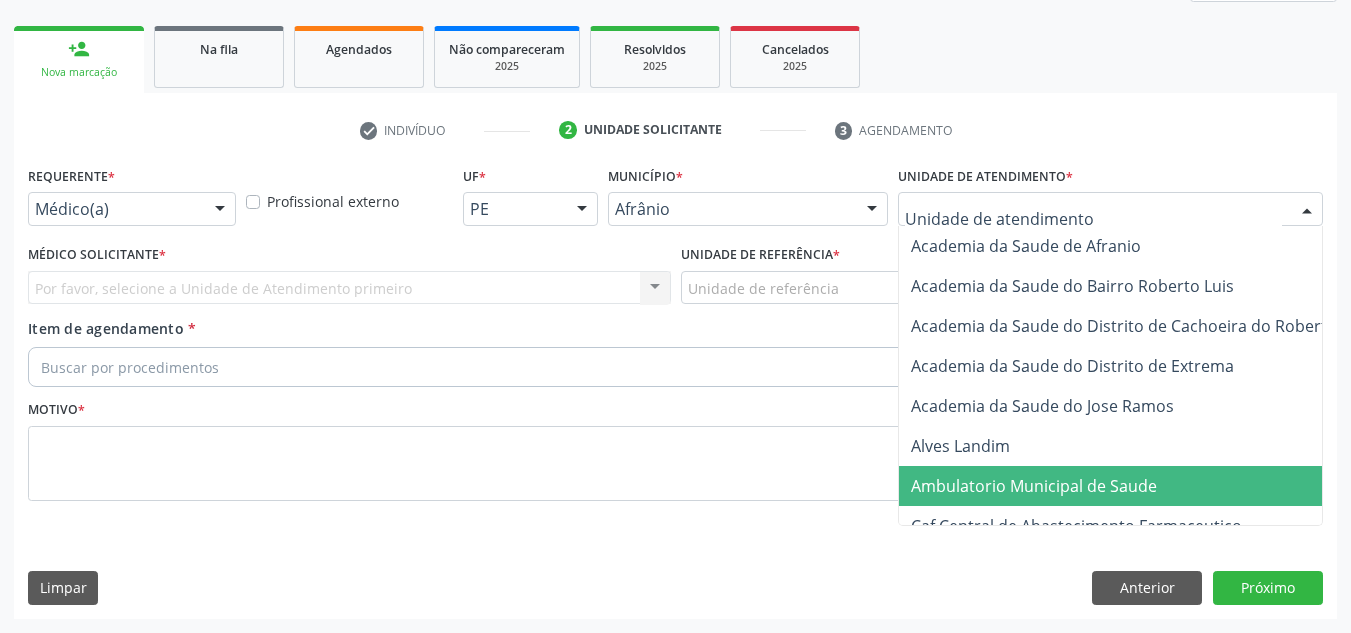 click on "Ambulatorio Municipal de Saude" at bounding box center [1137, 486] 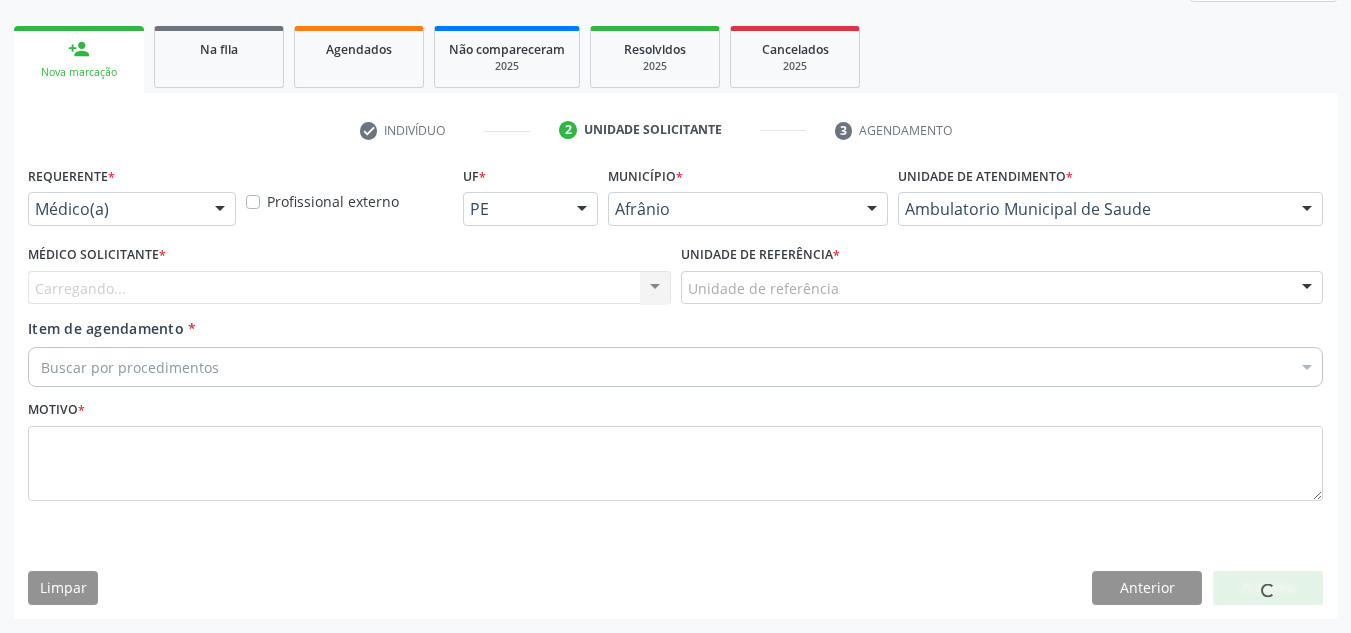 click on "Carregando...
Nenhum resultado encontrado para: "   "
Não há nenhuma opção para ser exibida." at bounding box center (349, 288) 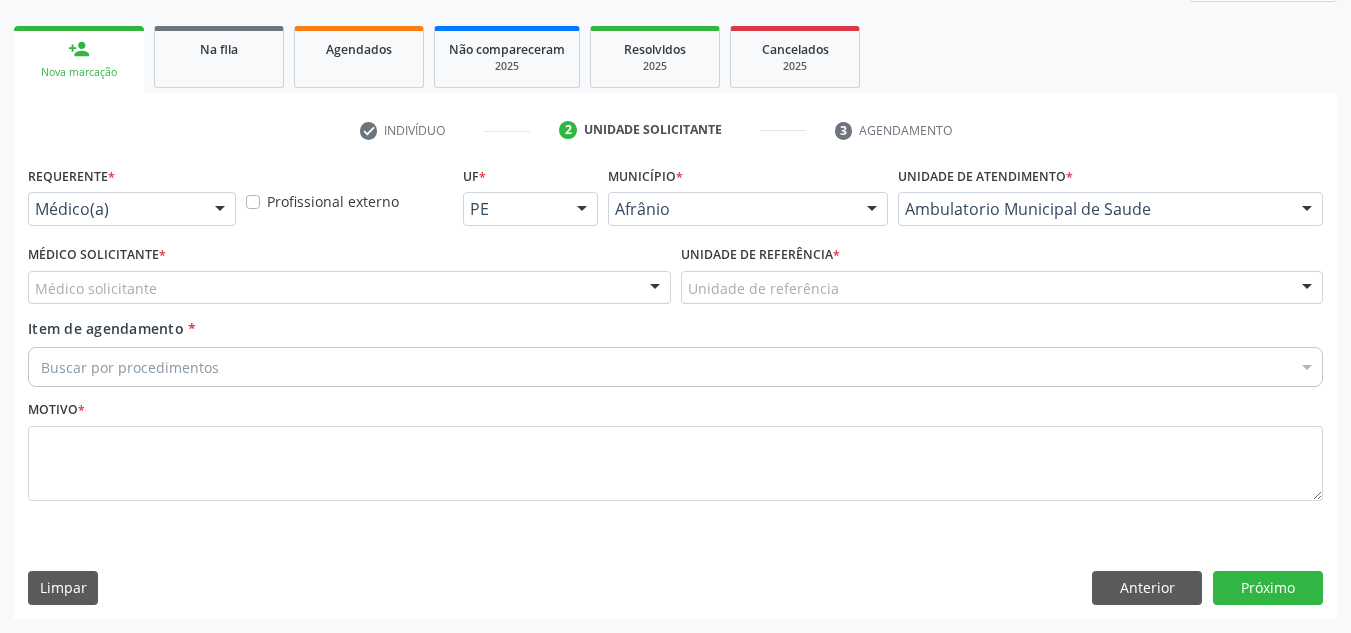 click on "Médico solicitante" at bounding box center (349, 288) 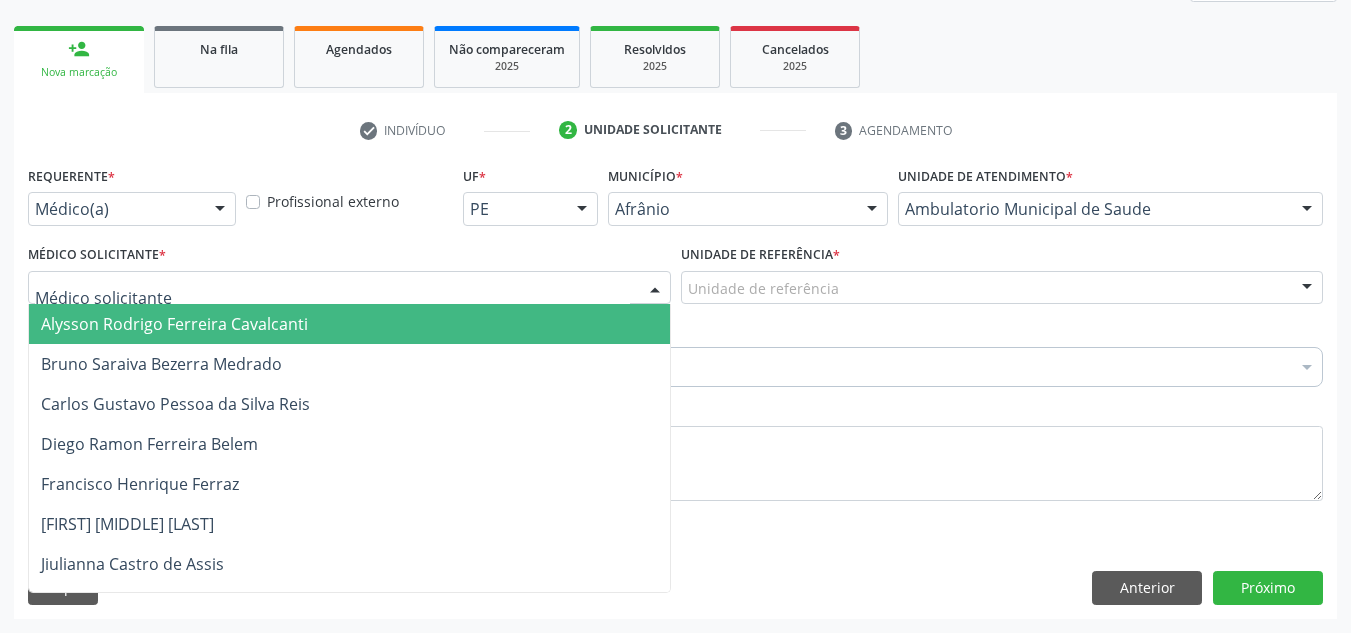 drag, startPoint x: 453, startPoint y: 346, endPoint x: 513, endPoint y: 321, distance: 65 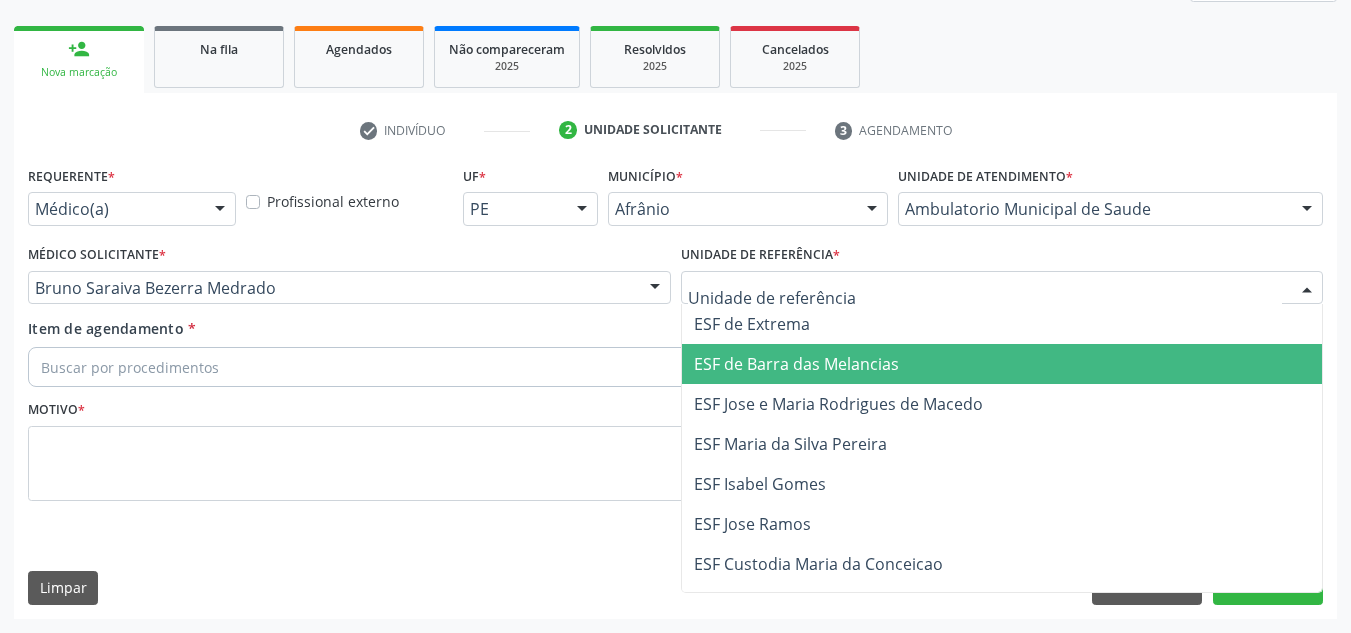 drag, startPoint x: 736, startPoint y: 351, endPoint x: 671, endPoint y: 377, distance: 70.00714 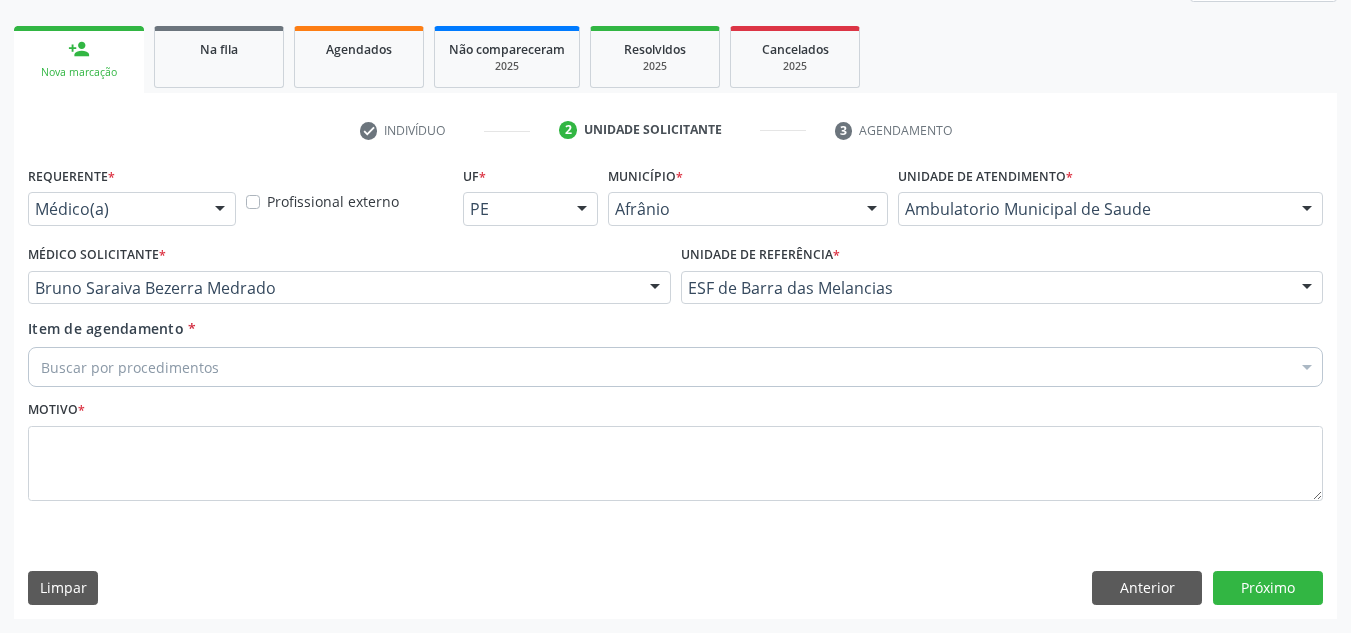 click on "Buscar por procedimentos" at bounding box center (675, 367) 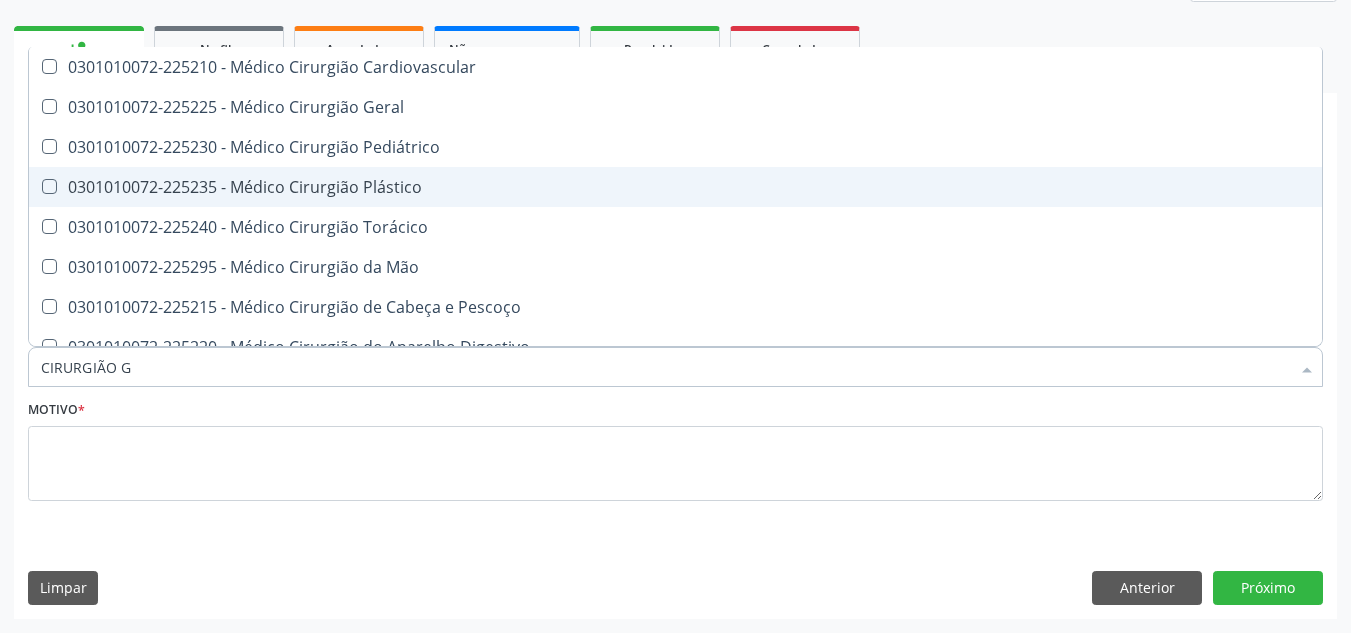 type on "CIRURGIÃO GE" 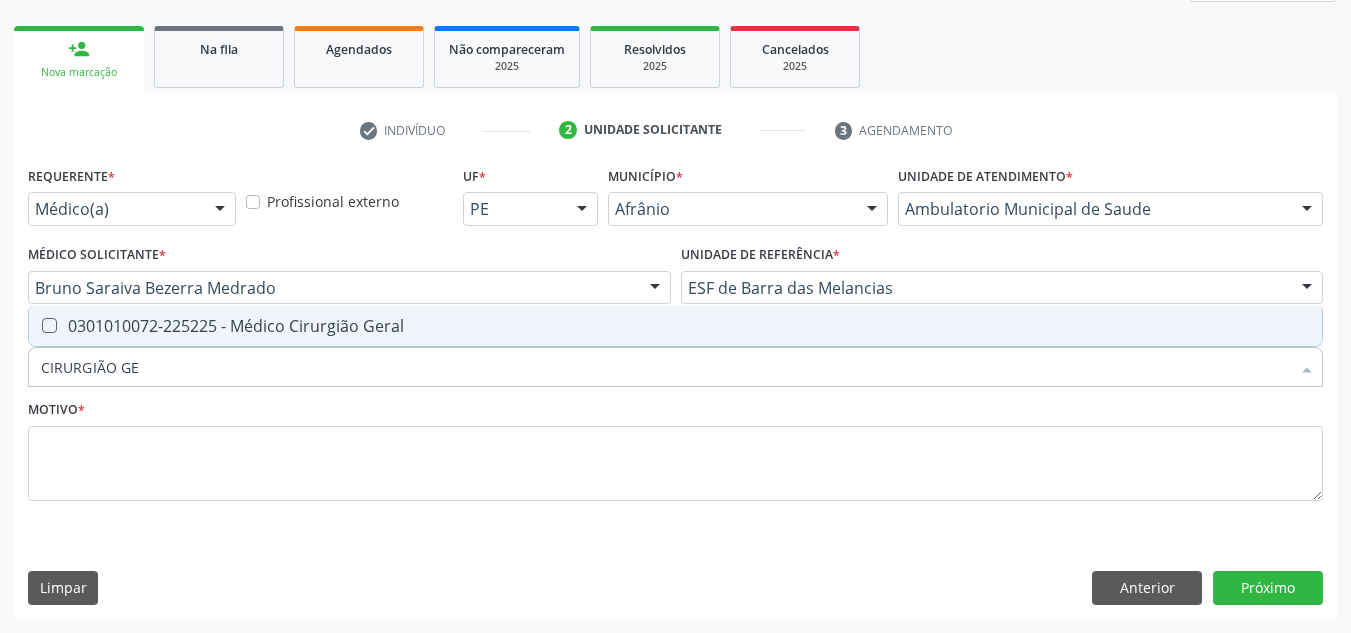 click on "0301010072-225225 - Médico Cirurgião Geral" at bounding box center (675, 326) 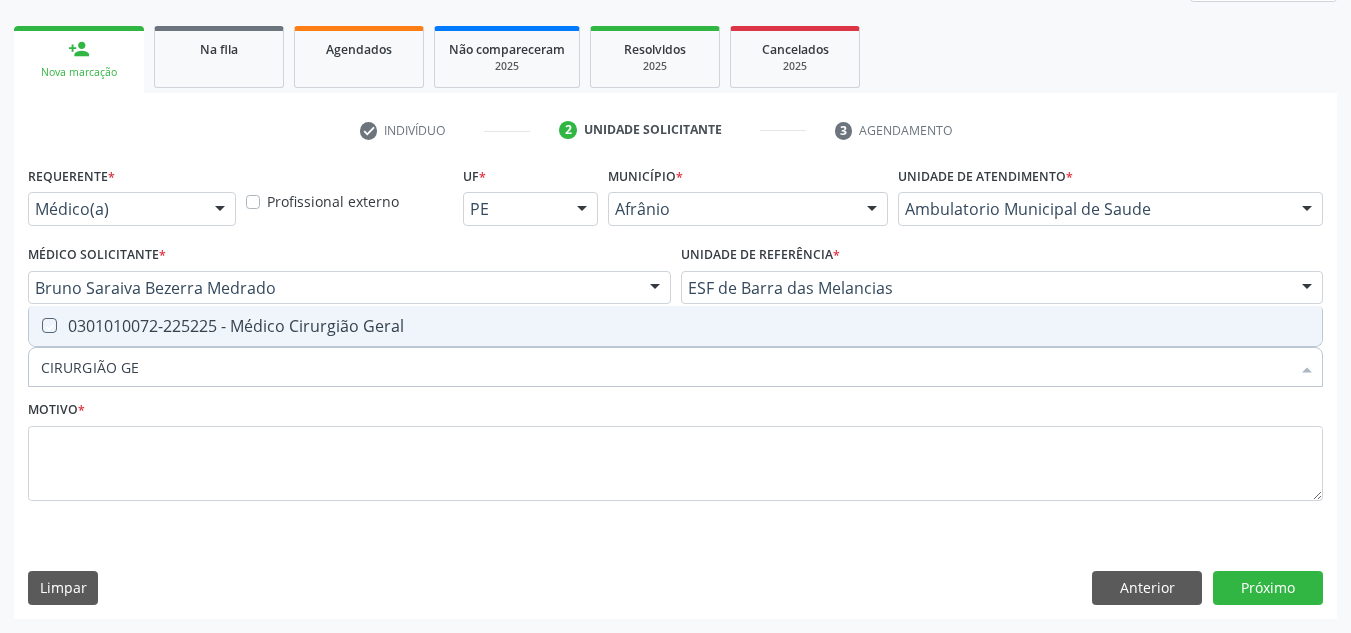 checkbox on "true" 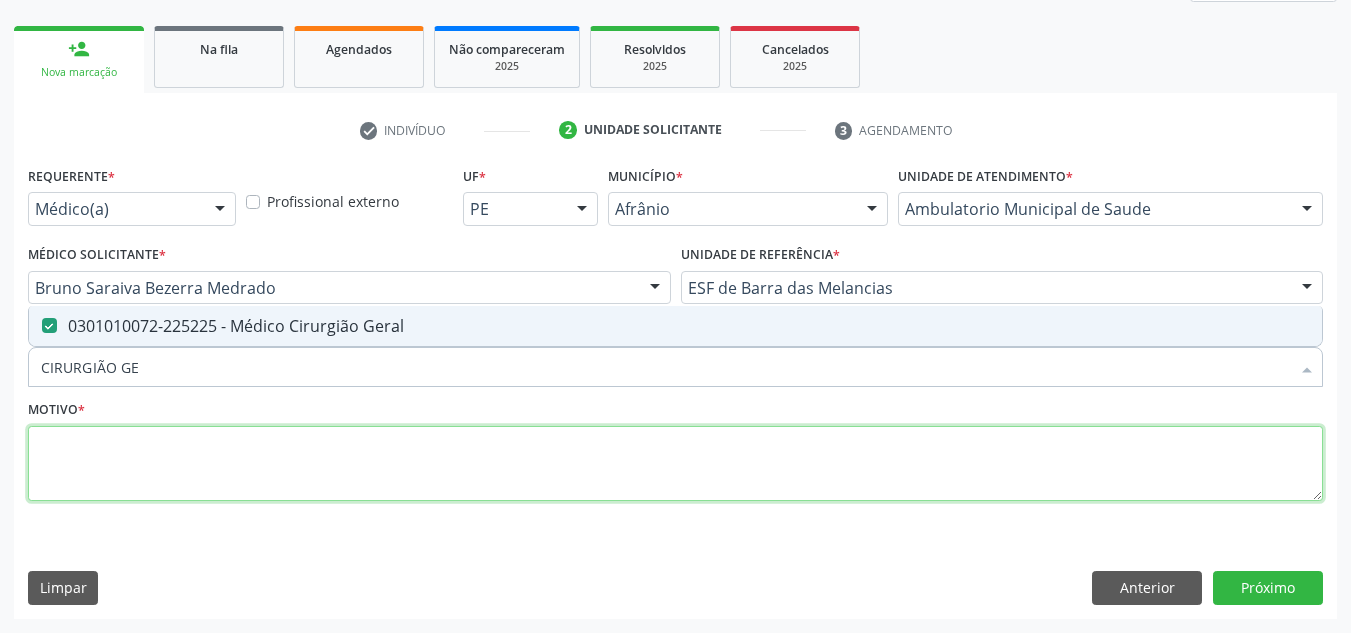 click at bounding box center [675, 464] 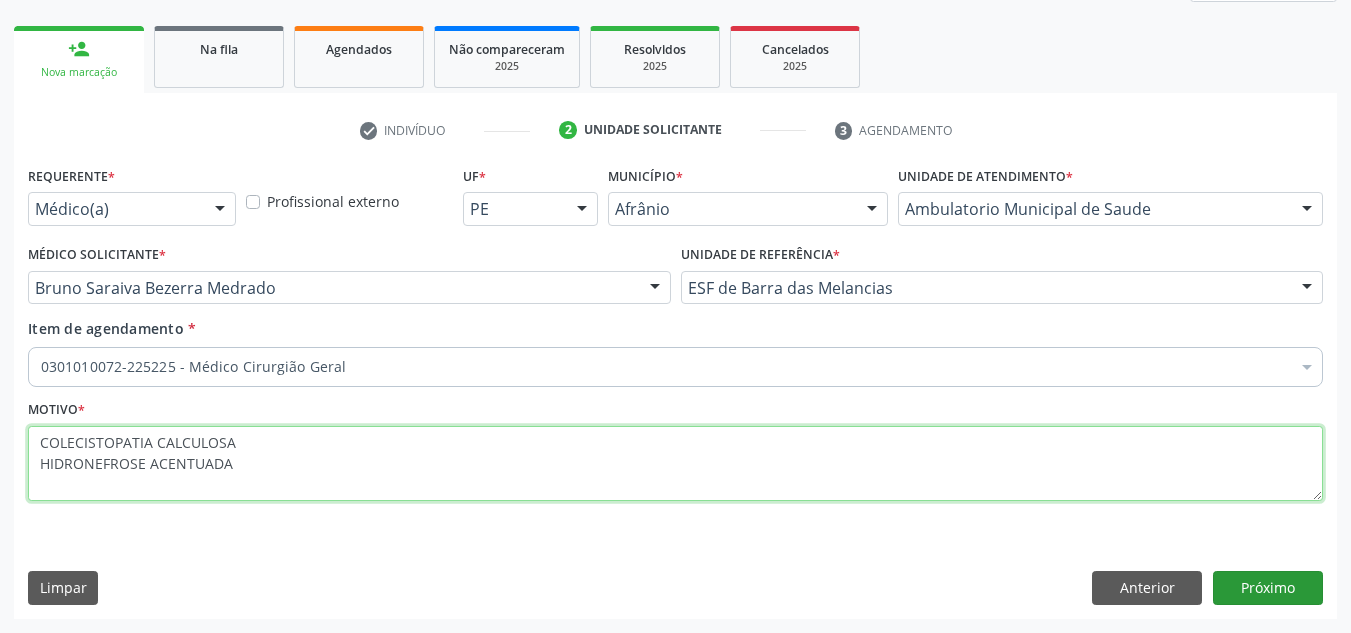 type on "COLECISTOPATIA CALCULOSA
HIDRONEFROSE ACENTUADA" 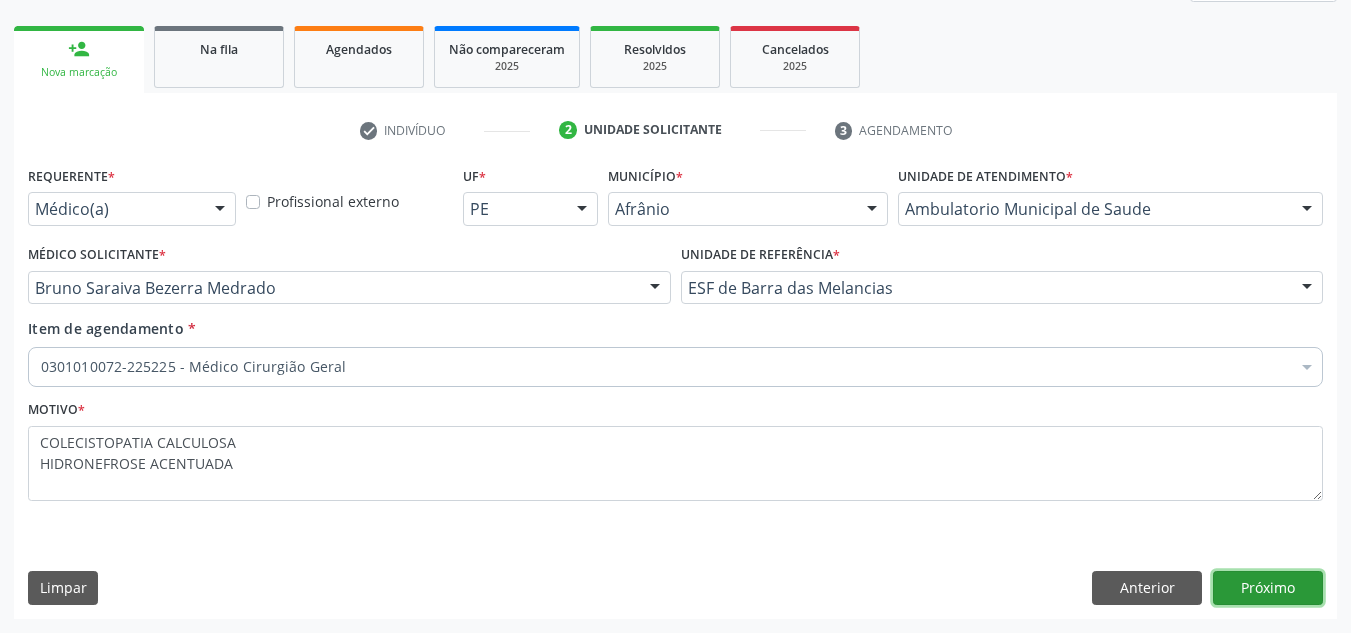 click on "Próximo" at bounding box center [1268, 588] 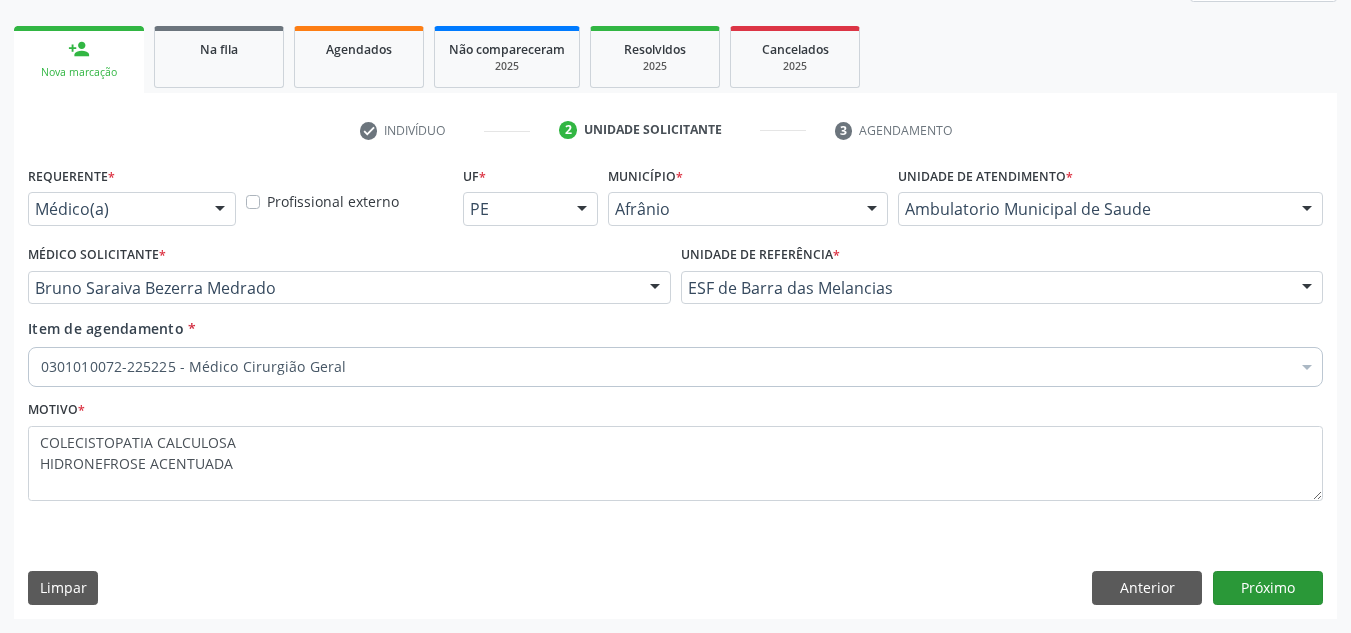 scroll, scrollTop: 237, scrollLeft: 0, axis: vertical 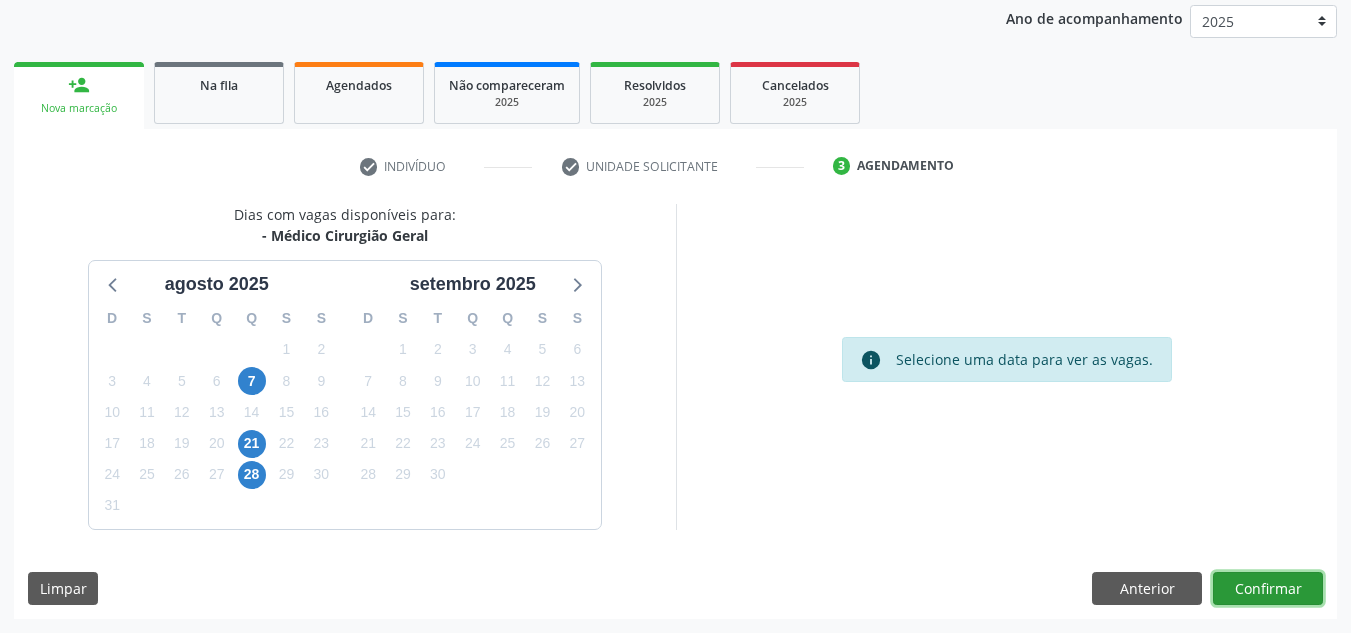 click on "Confirmar" at bounding box center [1268, 589] 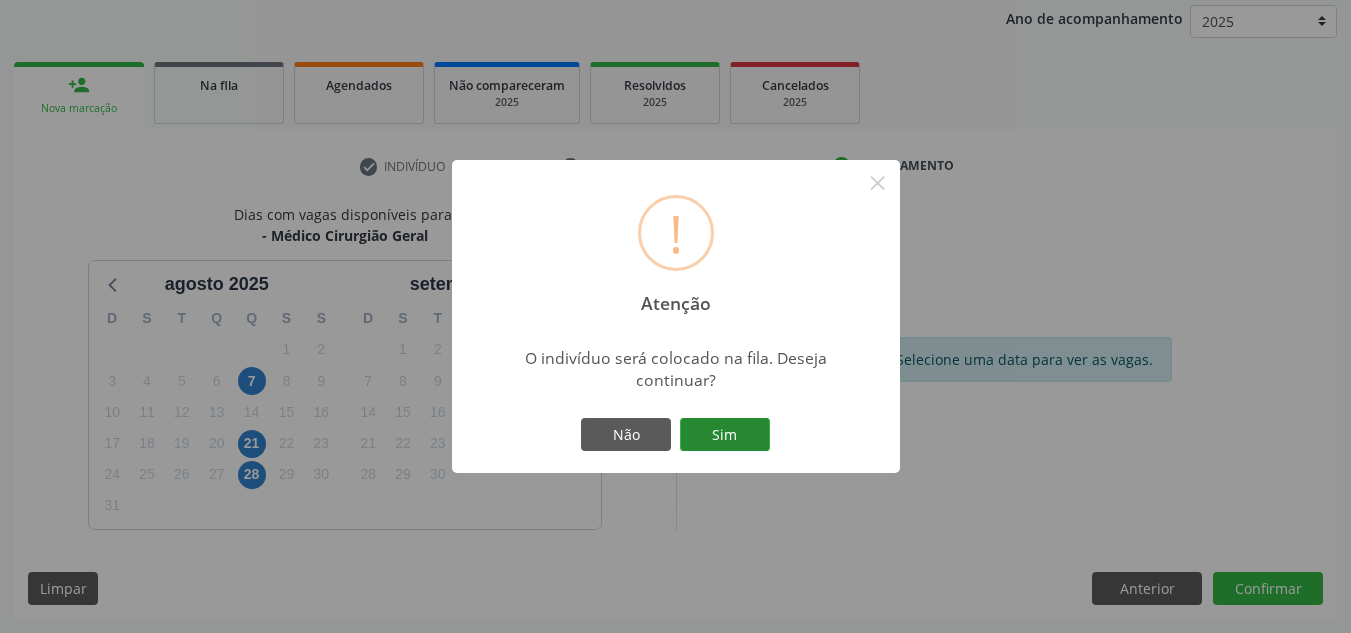click on "Sim" at bounding box center [725, 435] 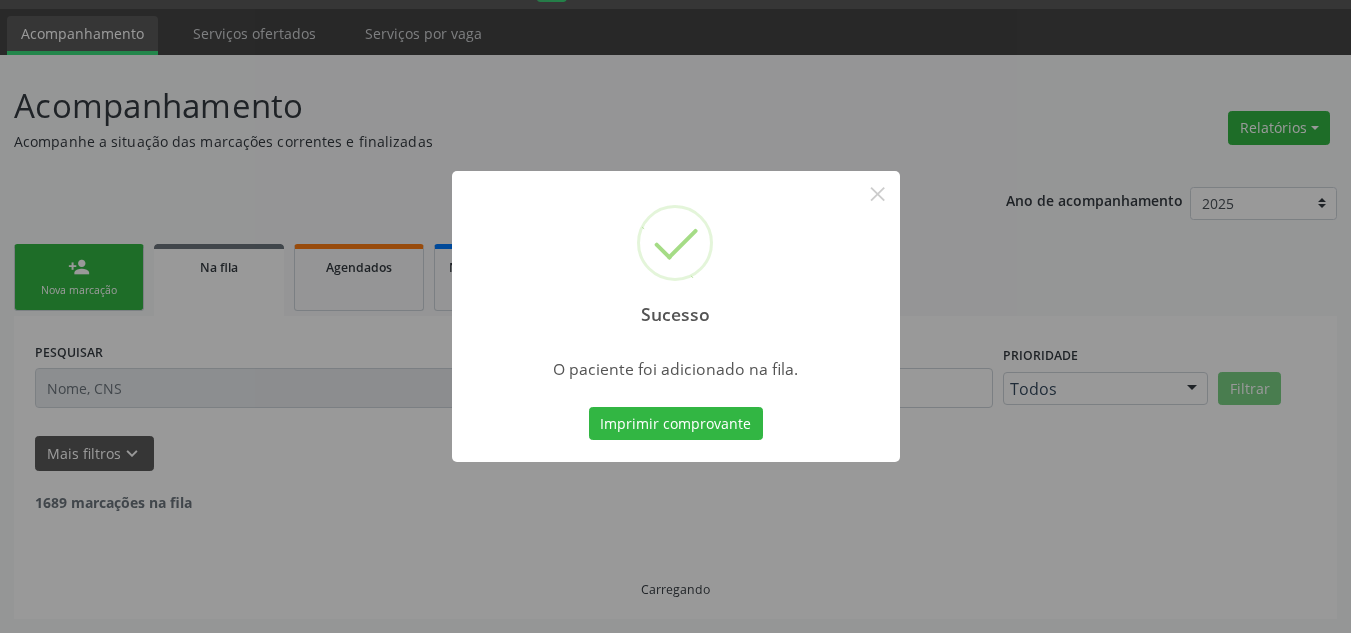 scroll, scrollTop: 34, scrollLeft: 0, axis: vertical 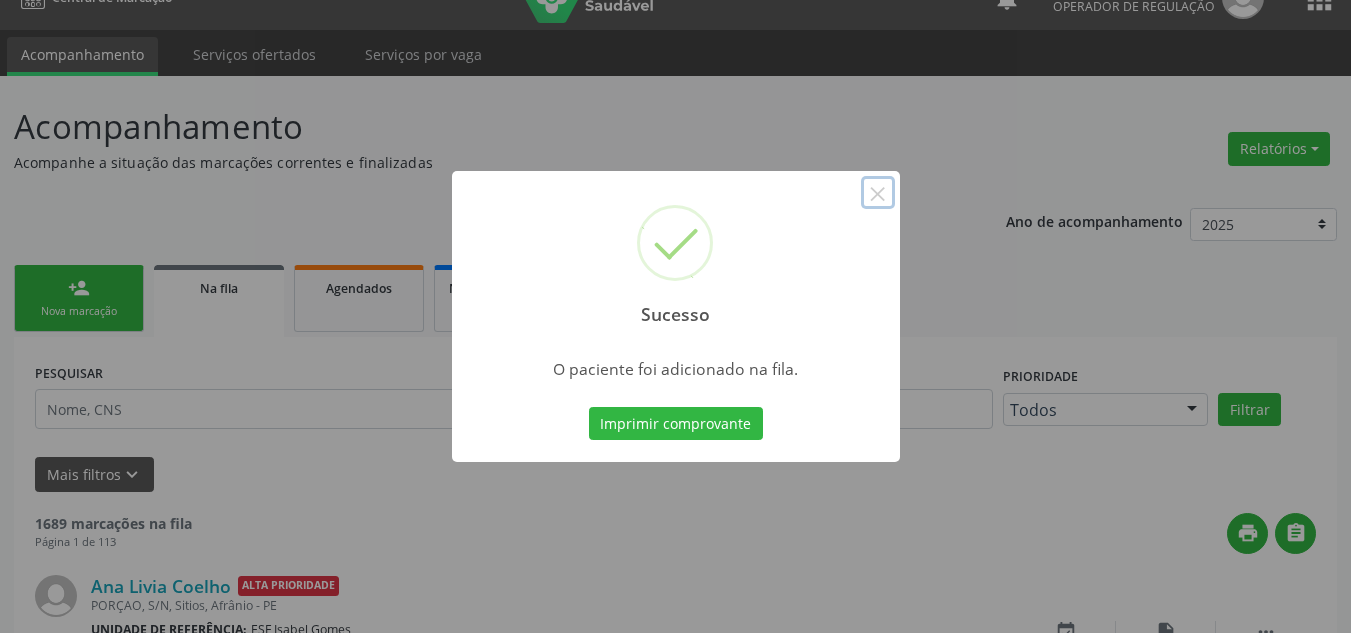 click on "×" at bounding box center [878, 193] 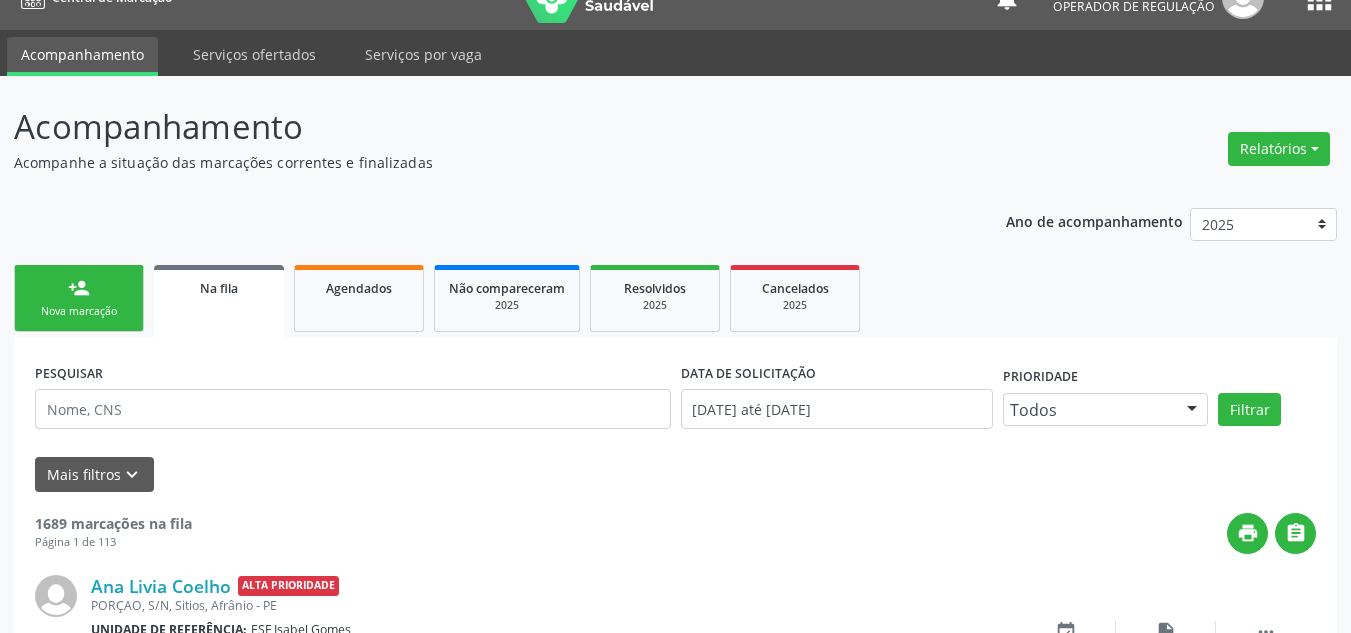 drag, startPoint x: 91, startPoint y: 292, endPoint x: 164, endPoint y: 319, distance: 77.83315 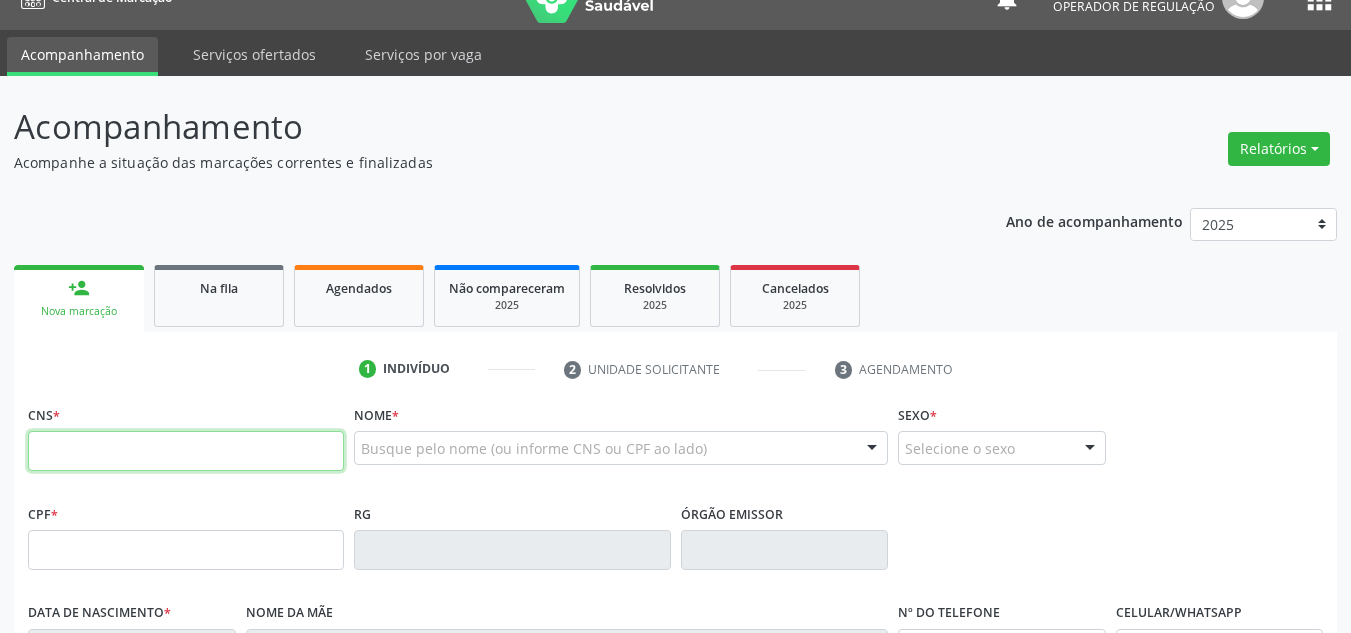 drag, startPoint x: 179, startPoint y: 455, endPoint x: 180, endPoint y: 440, distance: 15.033297 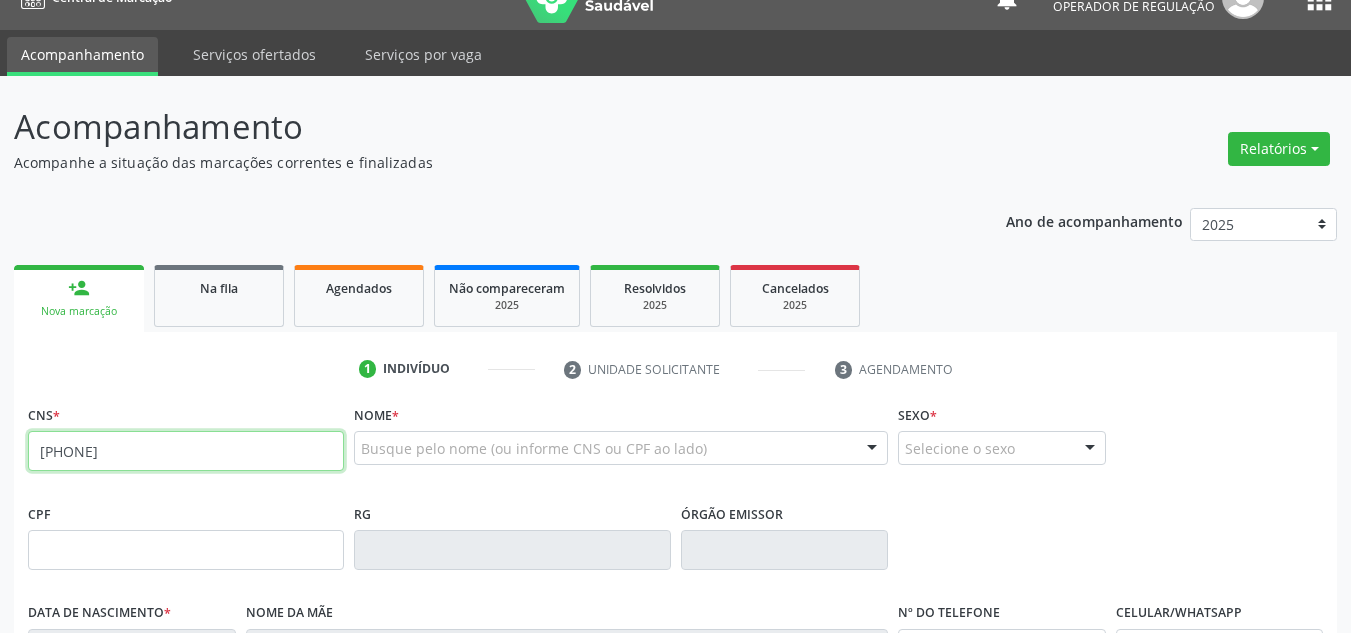 type on "705 8084 0299 9431" 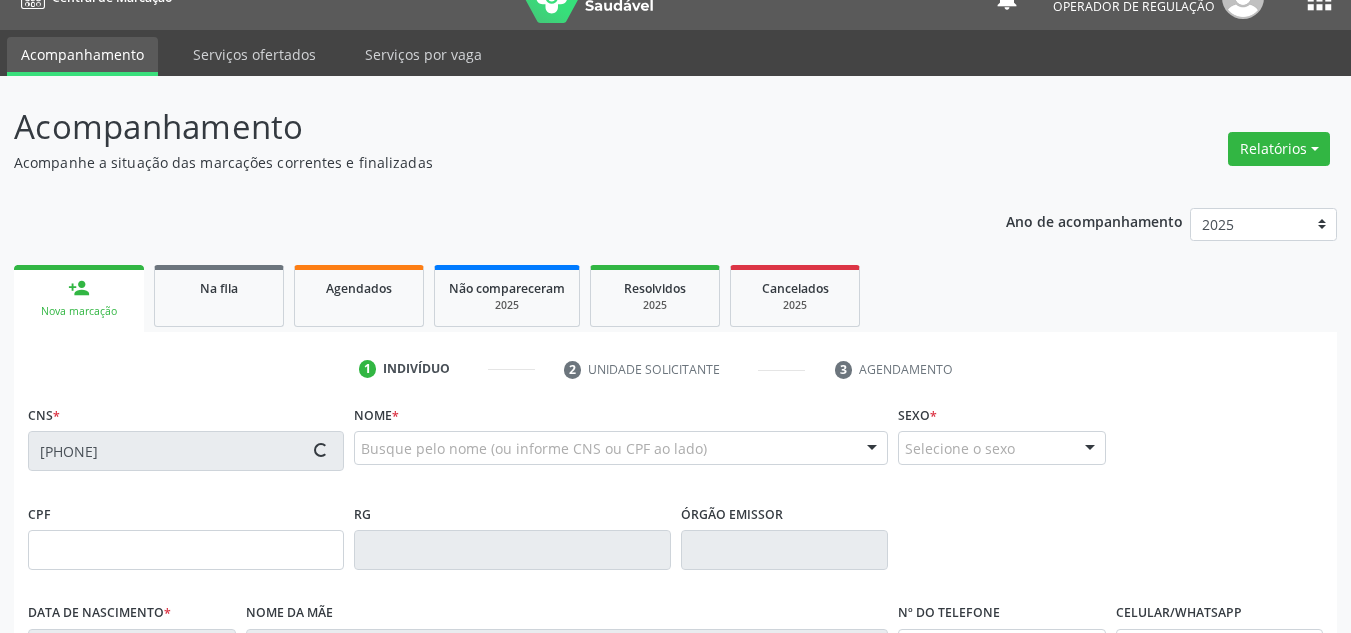 type on "065.724.054-00" 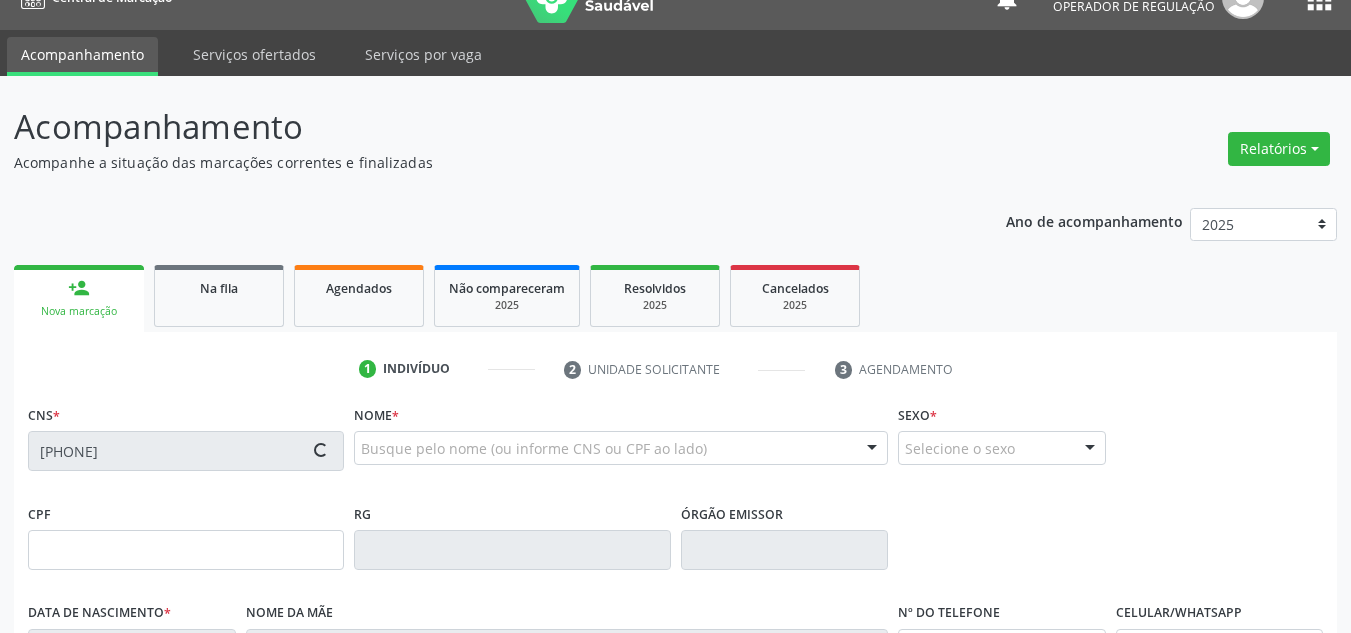 type on "14/04/1947" 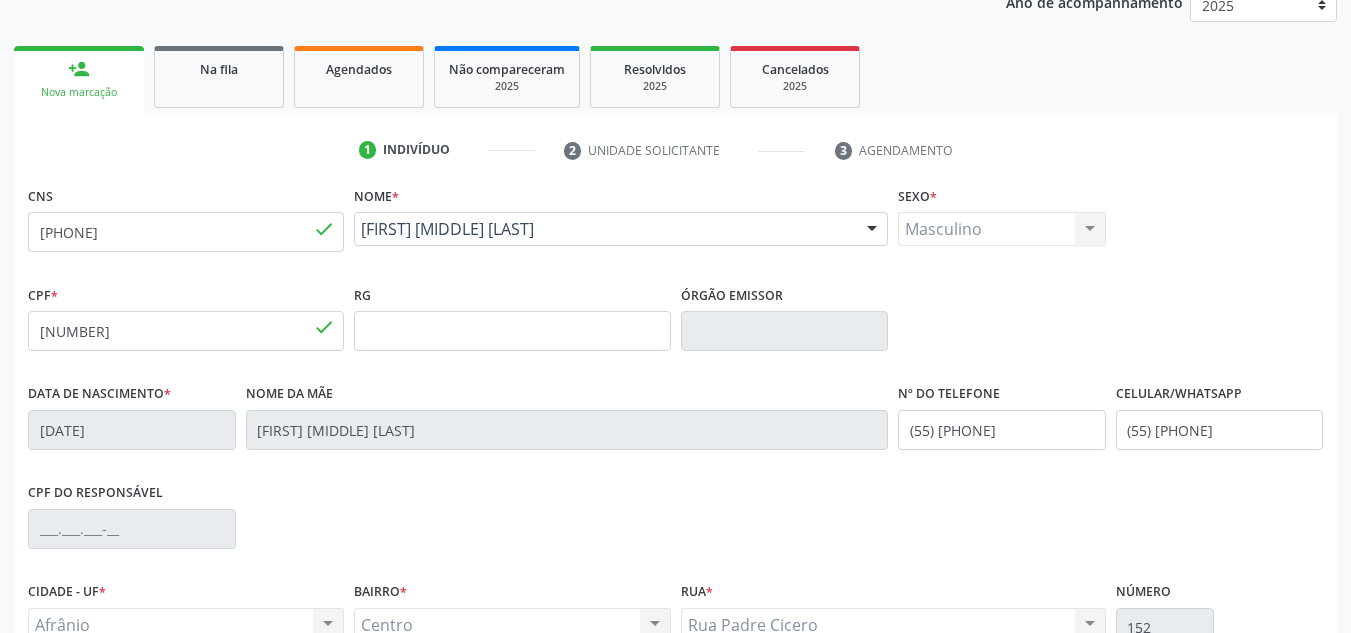 scroll, scrollTop: 451, scrollLeft: 0, axis: vertical 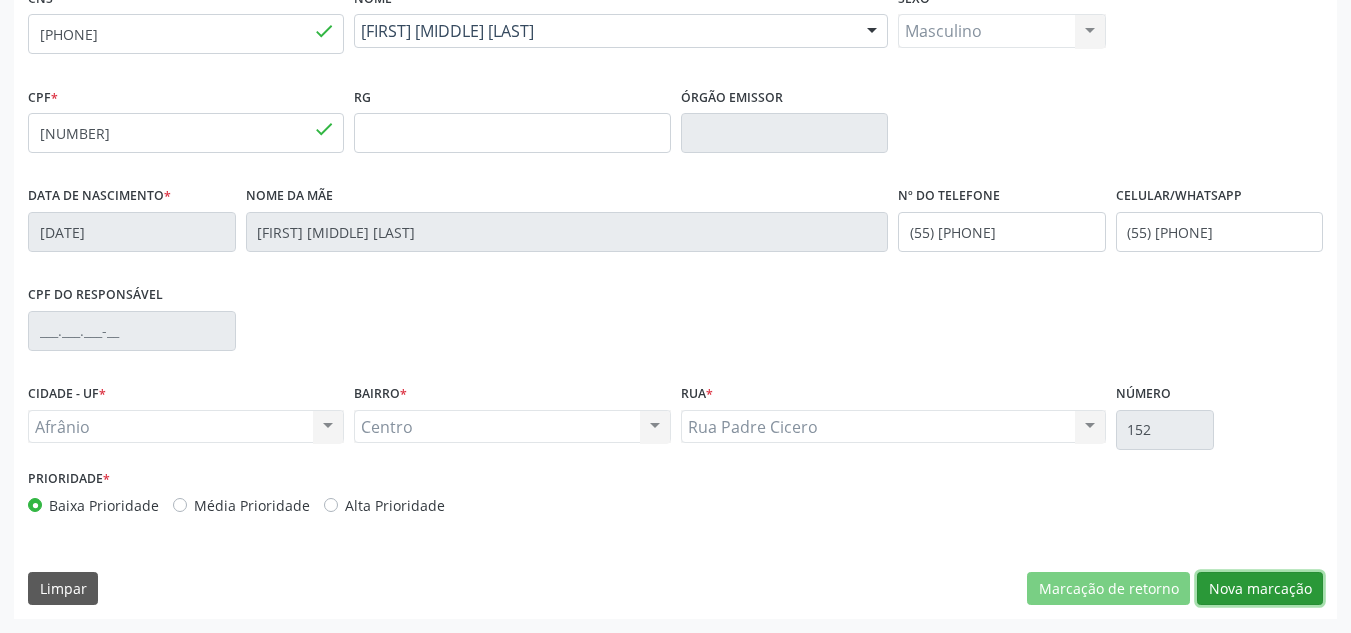 click on "Nova marcação" at bounding box center [1260, 589] 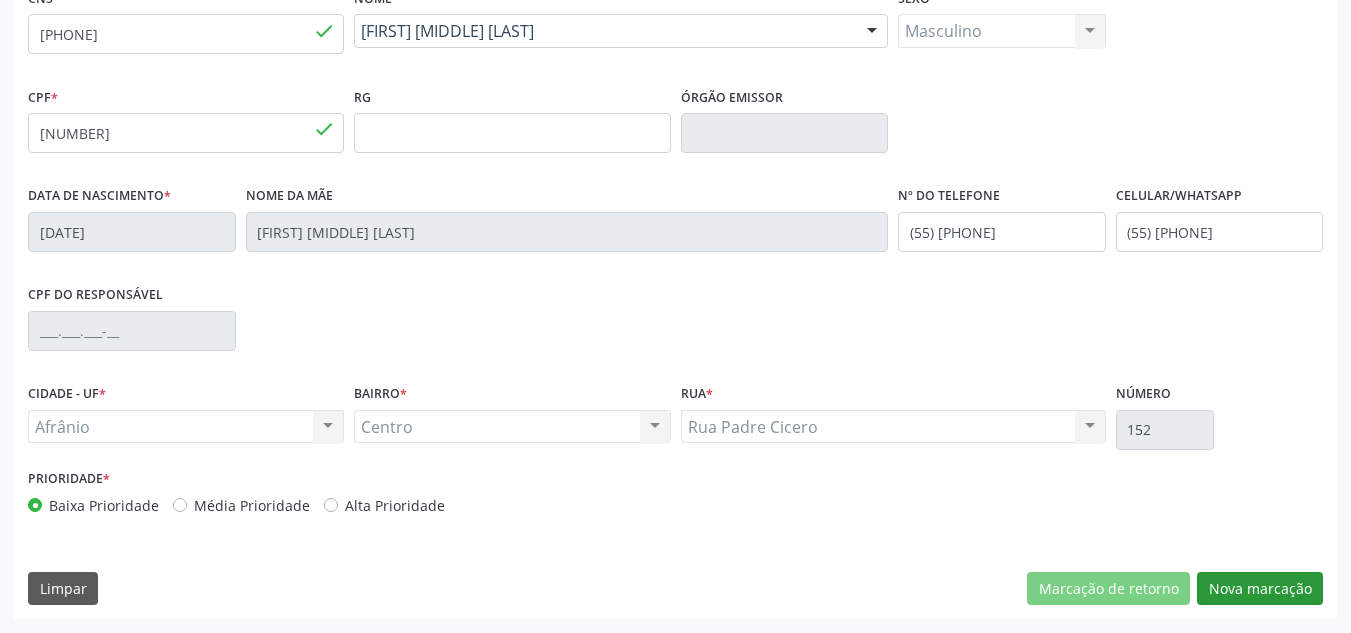 scroll, scrollTop: 273, scrollLeft: 0, axis: vertical 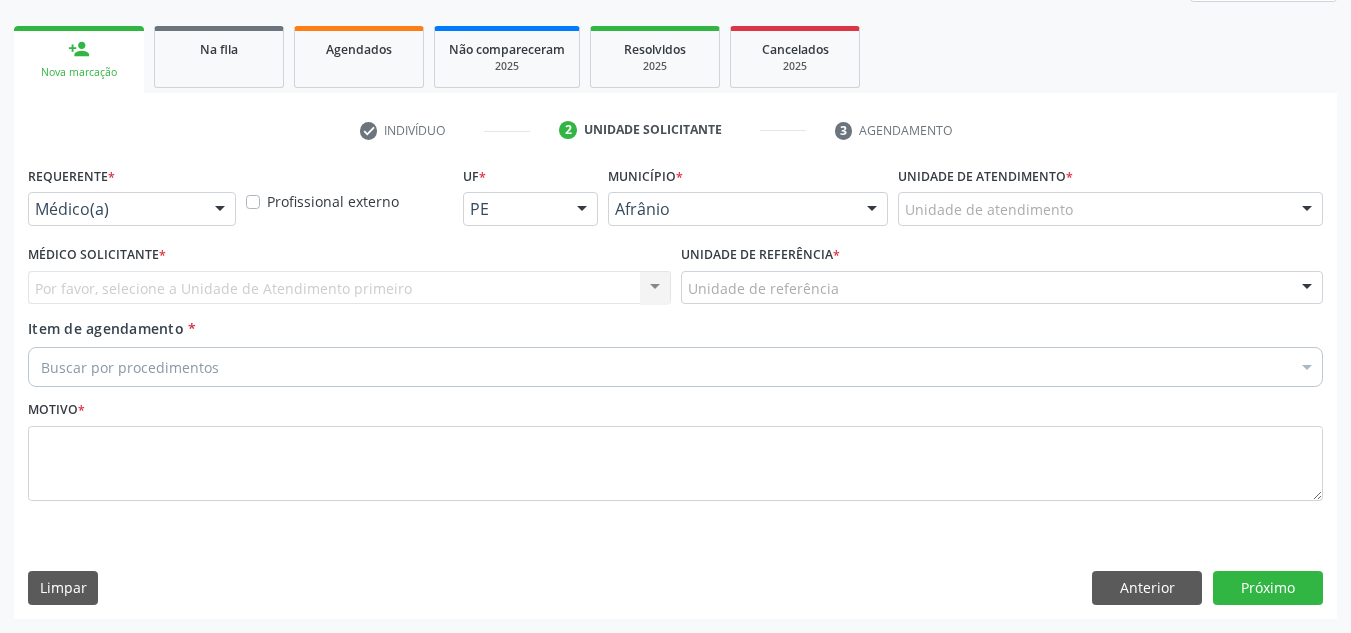 click on "Unidade de atendimento" at bounding box center (1110, 209) 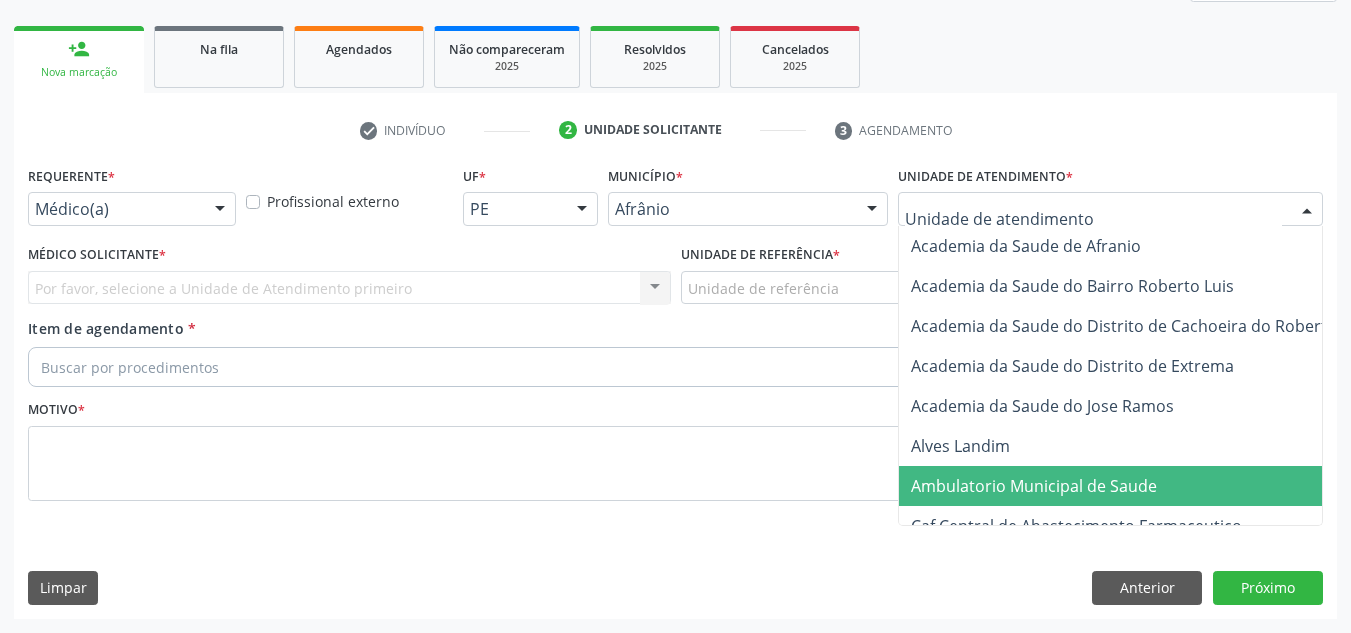 click on "Ambulatorio Municipal de Saude" at bounding box center [1034, 486] 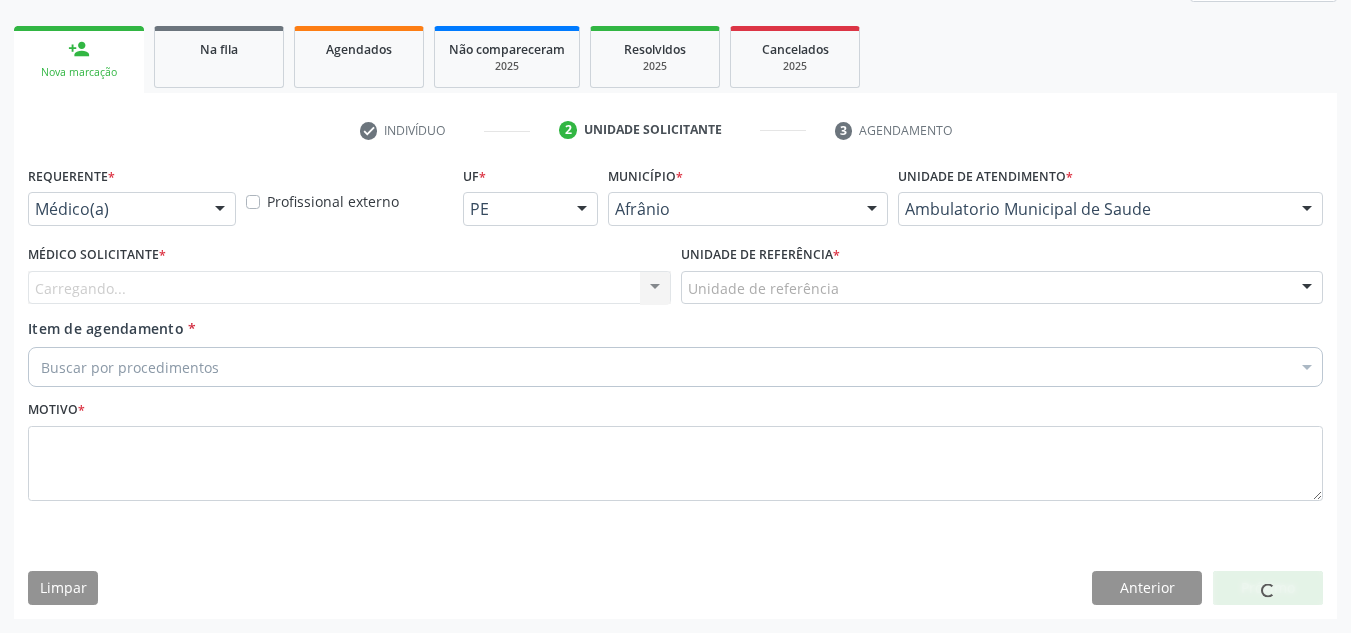 click on "Carregando...
Nenhum resultado encontrado para: "   "
Não há nenhuma opção para ser exibida." at bounding box center [349, 288] 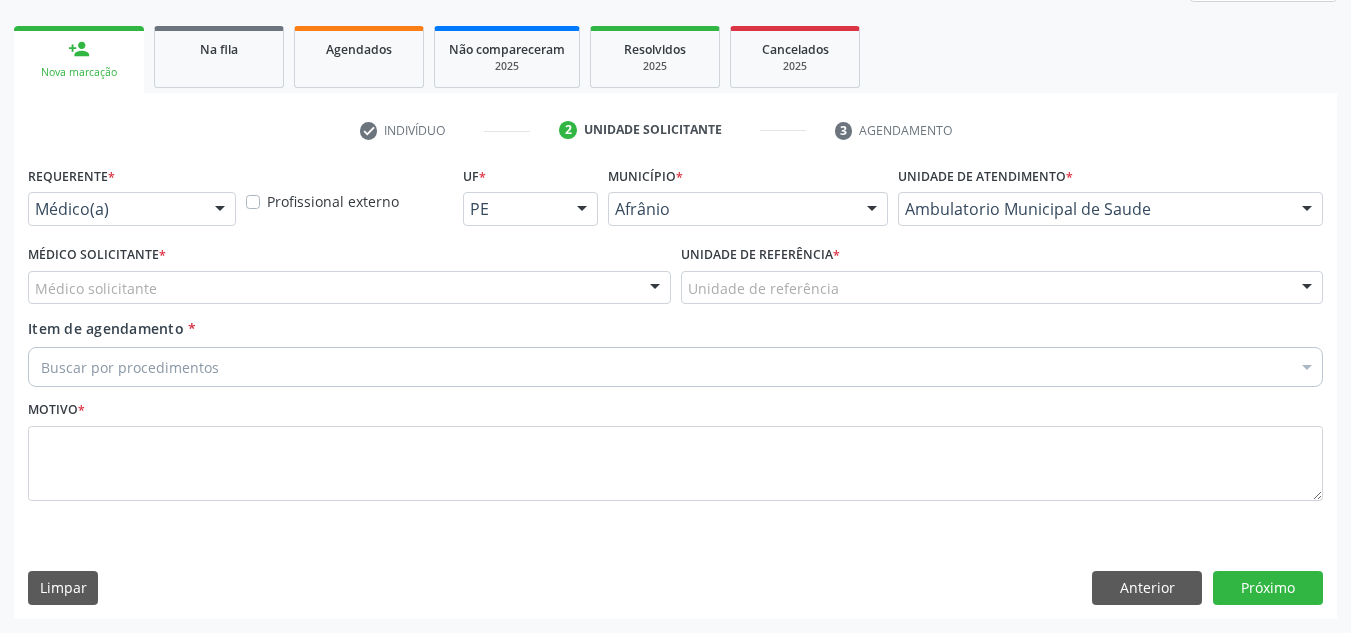 click on "Médico solicitante" at bounding box center (349, 288) 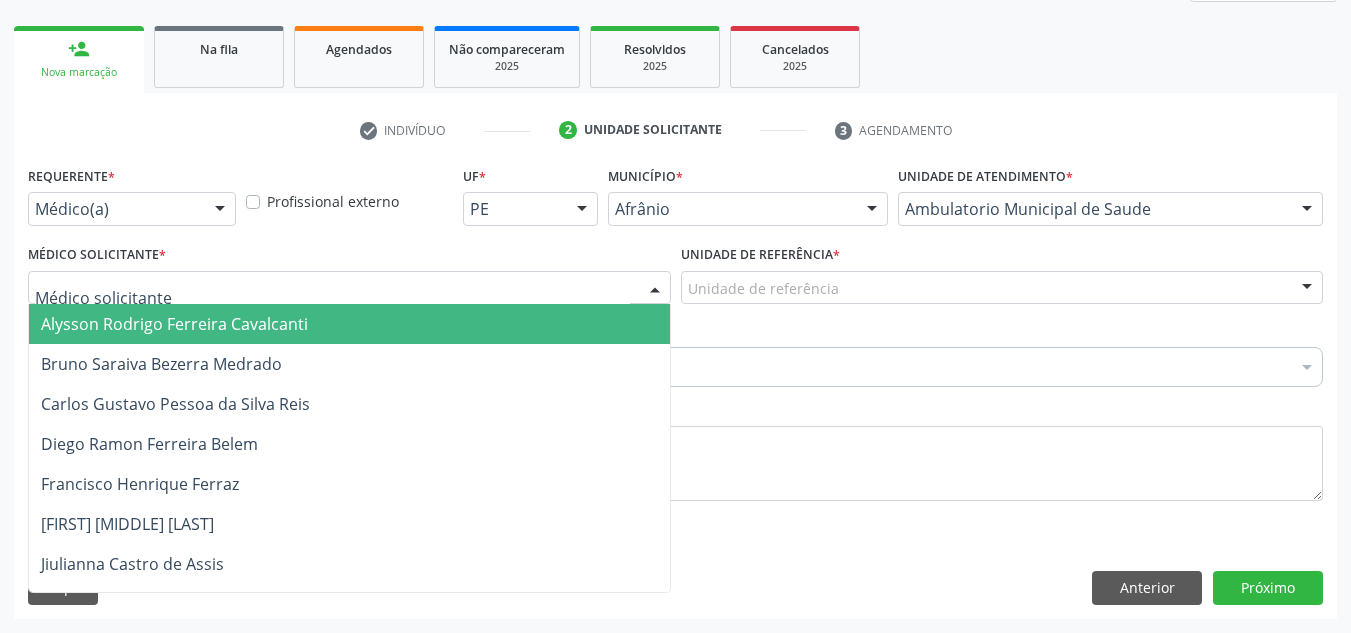drag, startPoint x: 561, startPoint y: 323, endPoint x: 693, endPoint y: 272, distance: 141.50972 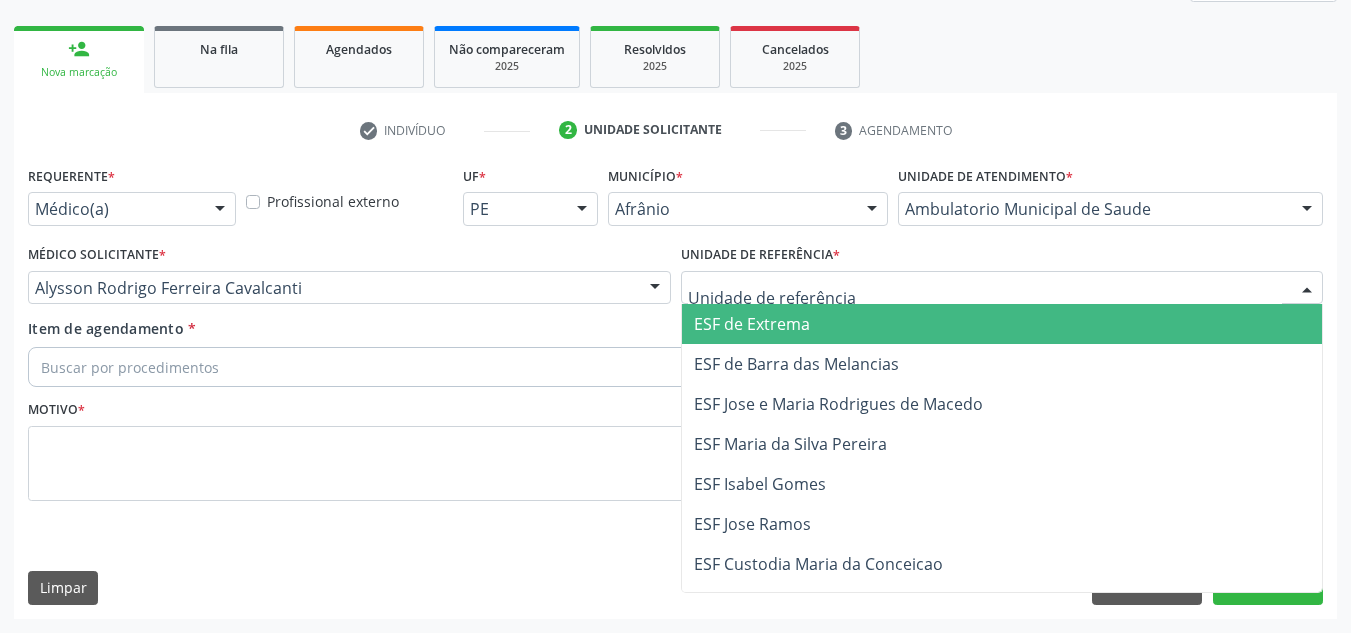 click on "ESF de Extrema" at bounding box center [752, 324] 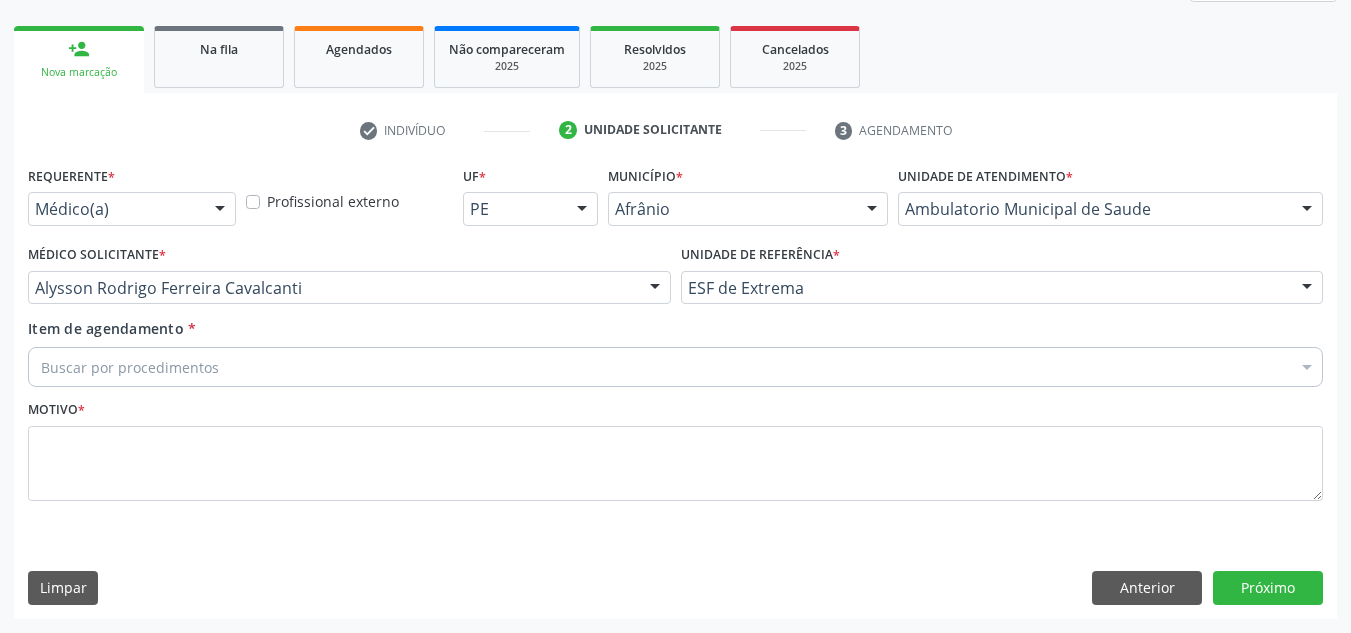 click on "Buscar por procedimentos" at bounding box center [675, 367] 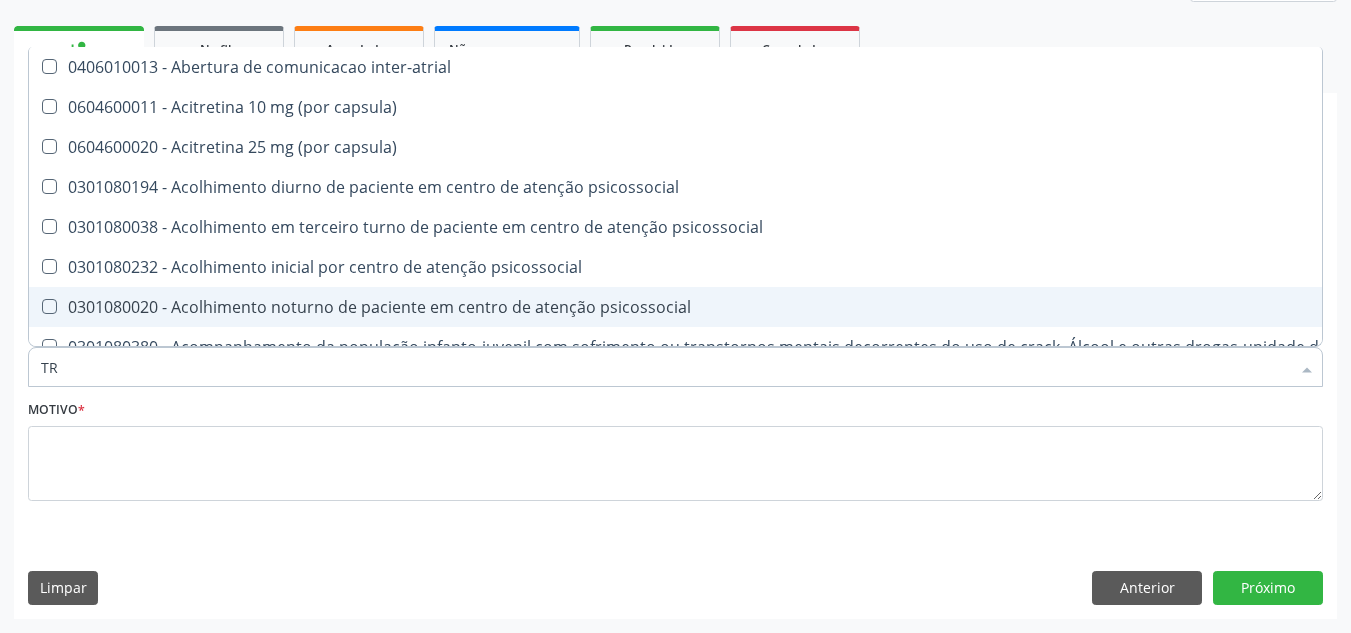 type on "T" 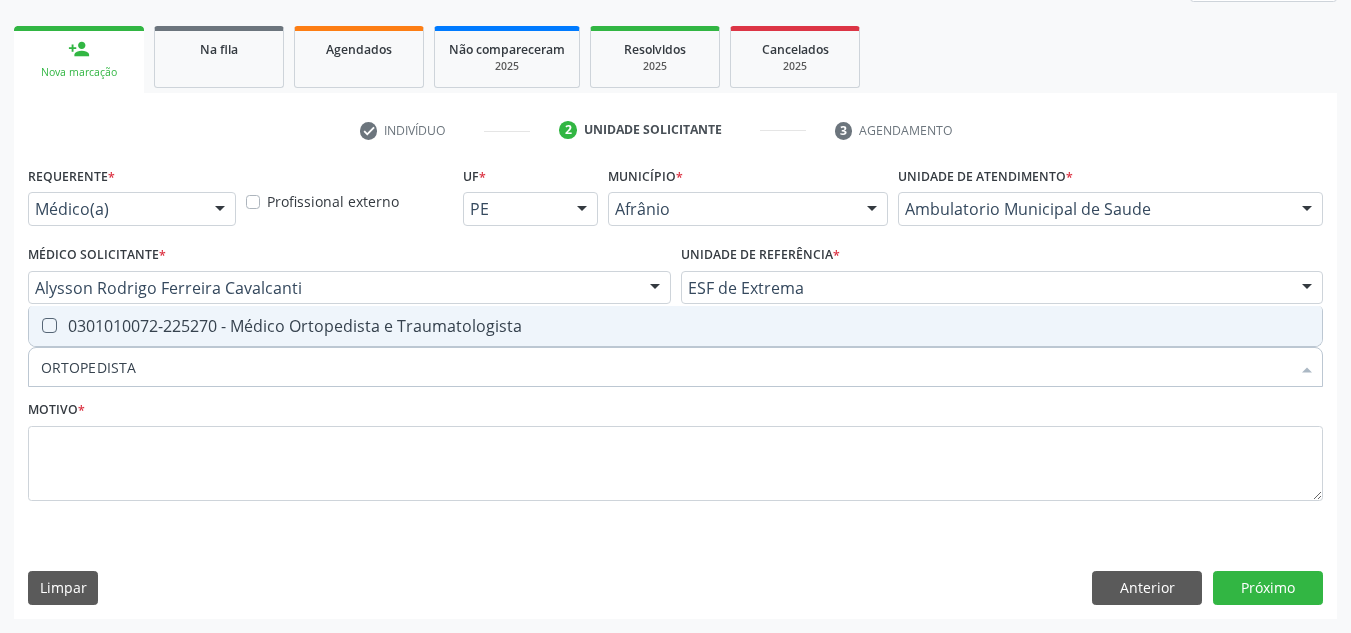 type on "ORTOPEDISTA" 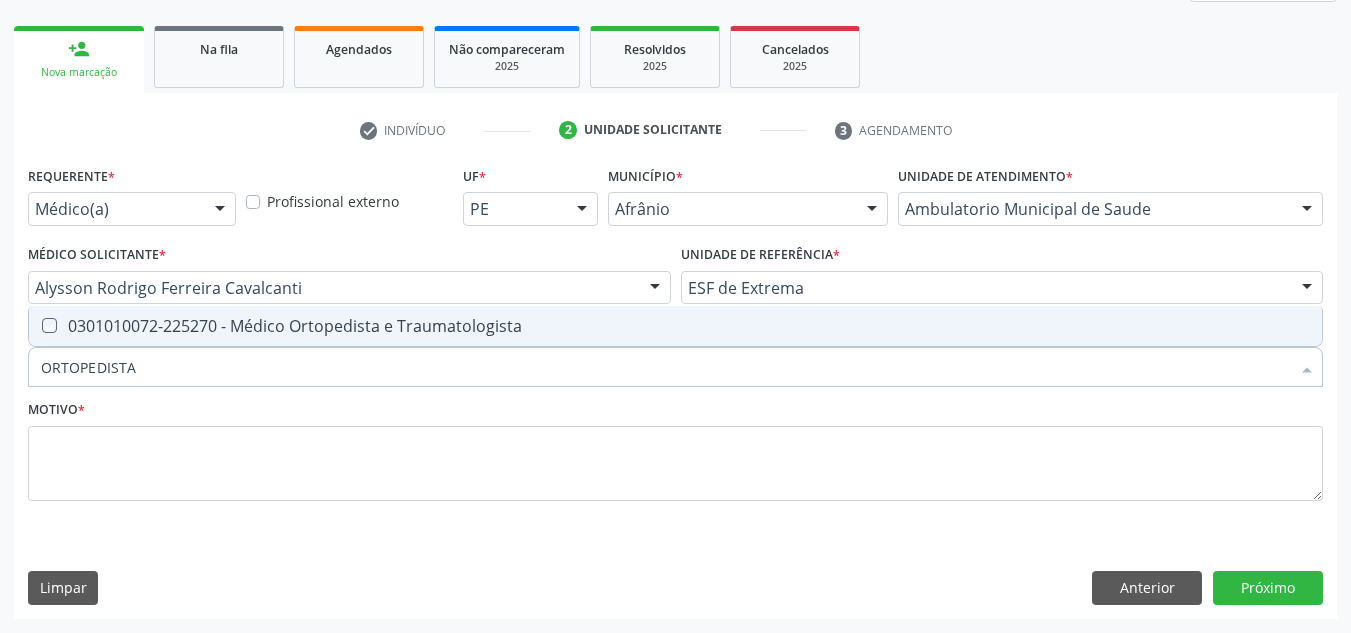 checkbox on "true" 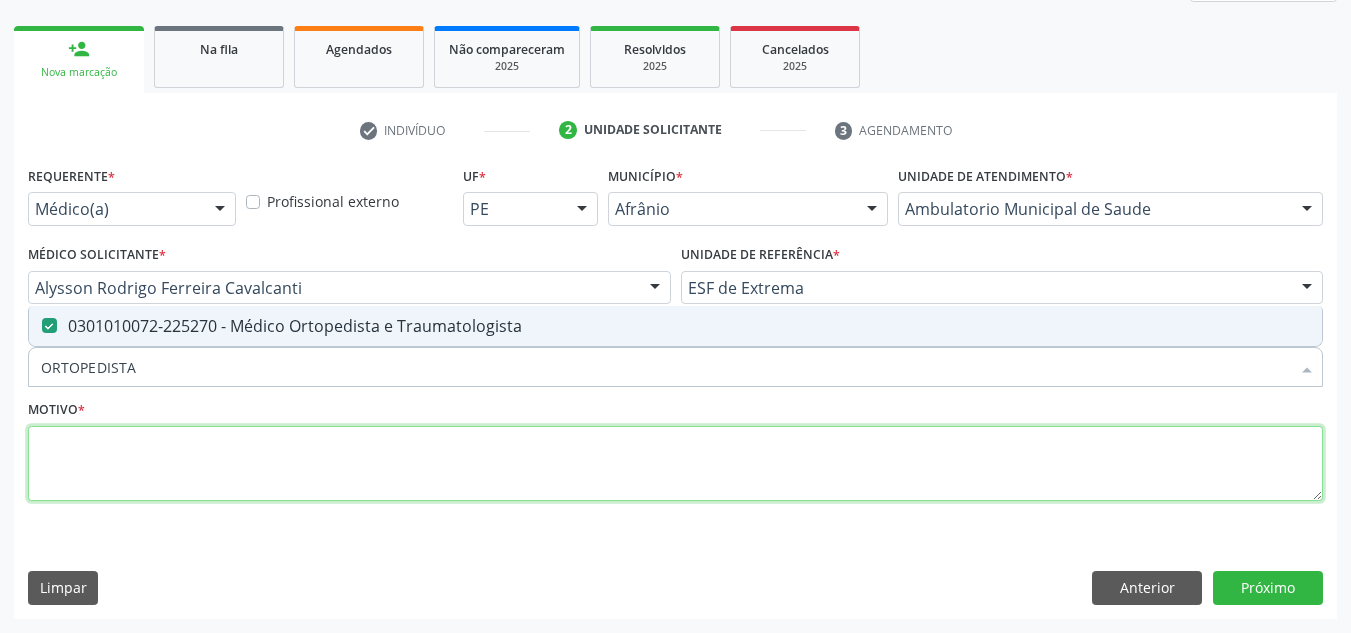 click at bounding box center (675, 464) 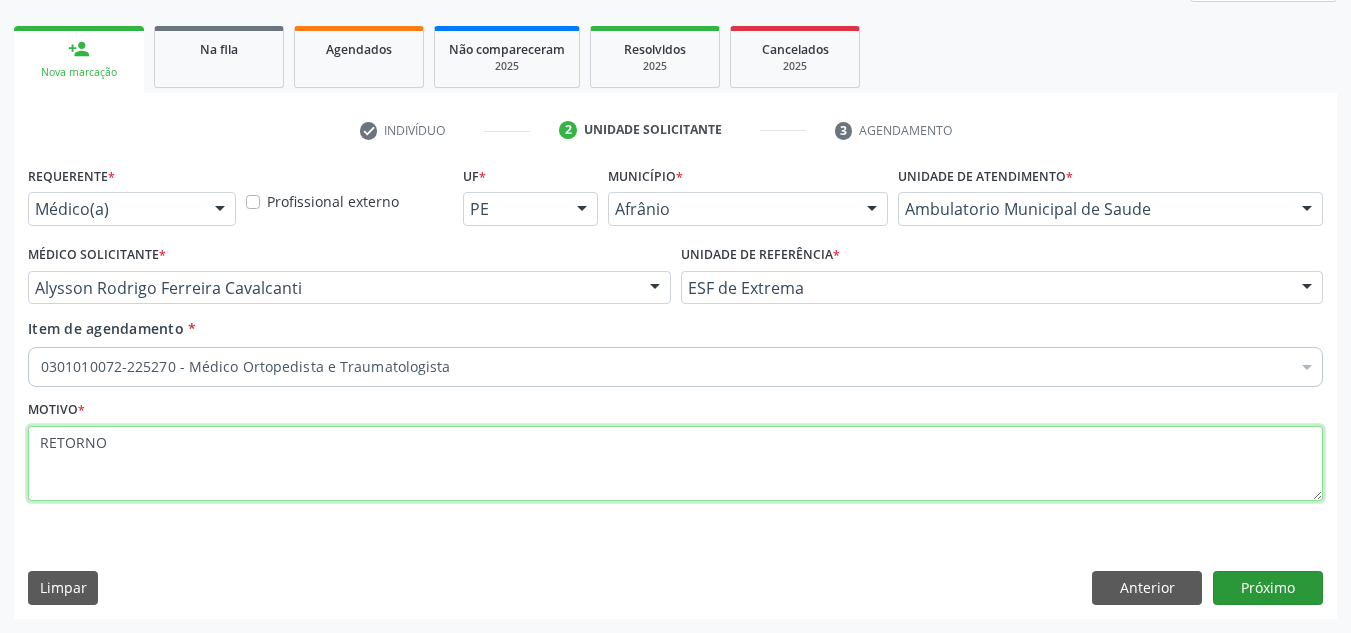 type on "RETORNO" 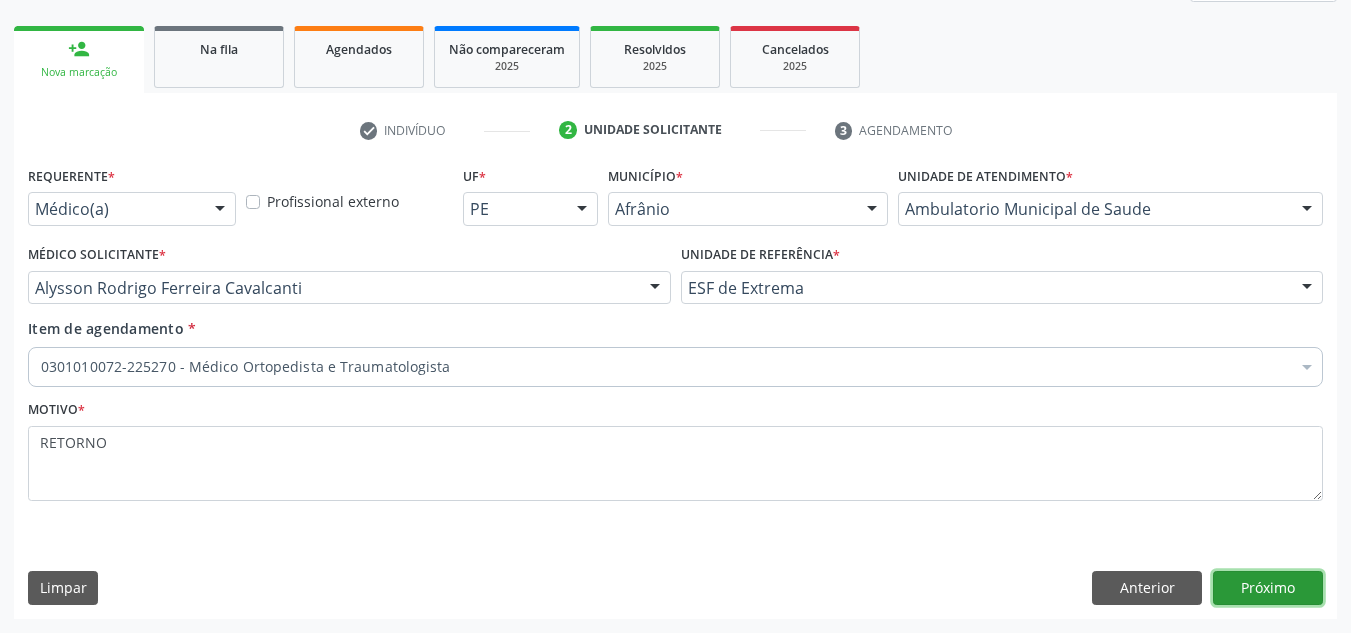click on "Próximo" at bounding box center (1268, 588) 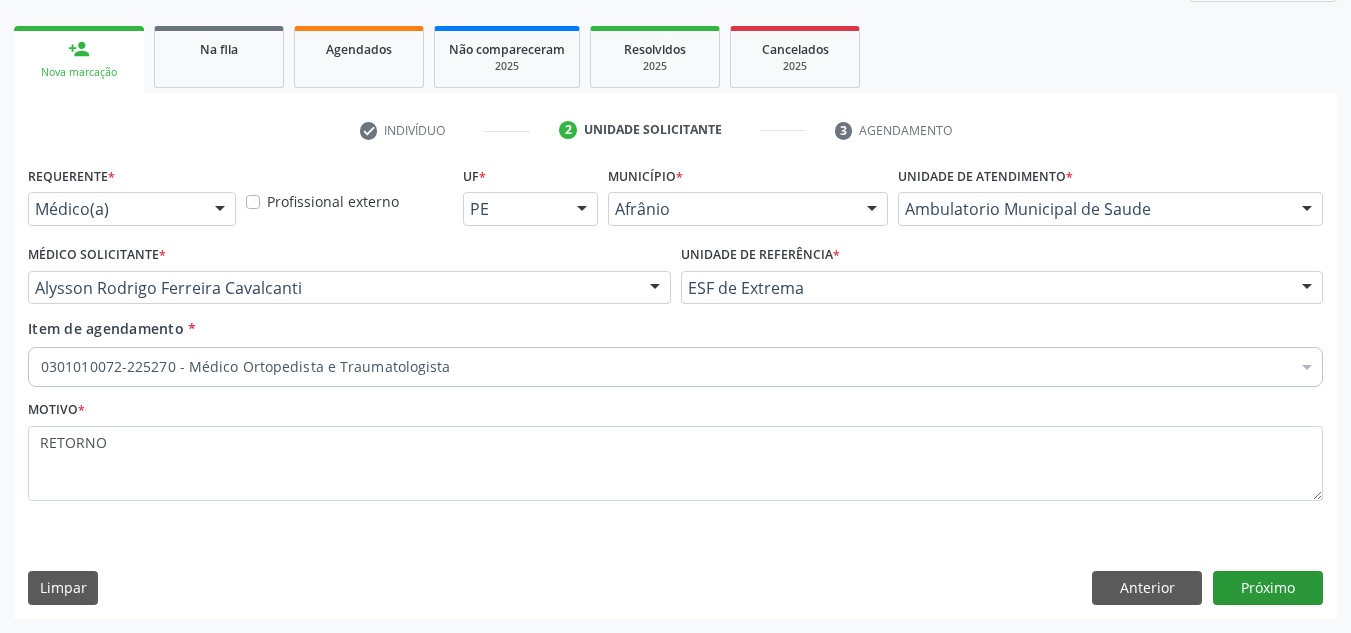 scroll, scrollTop: 237, scrollLeft: 0, axis: vertical 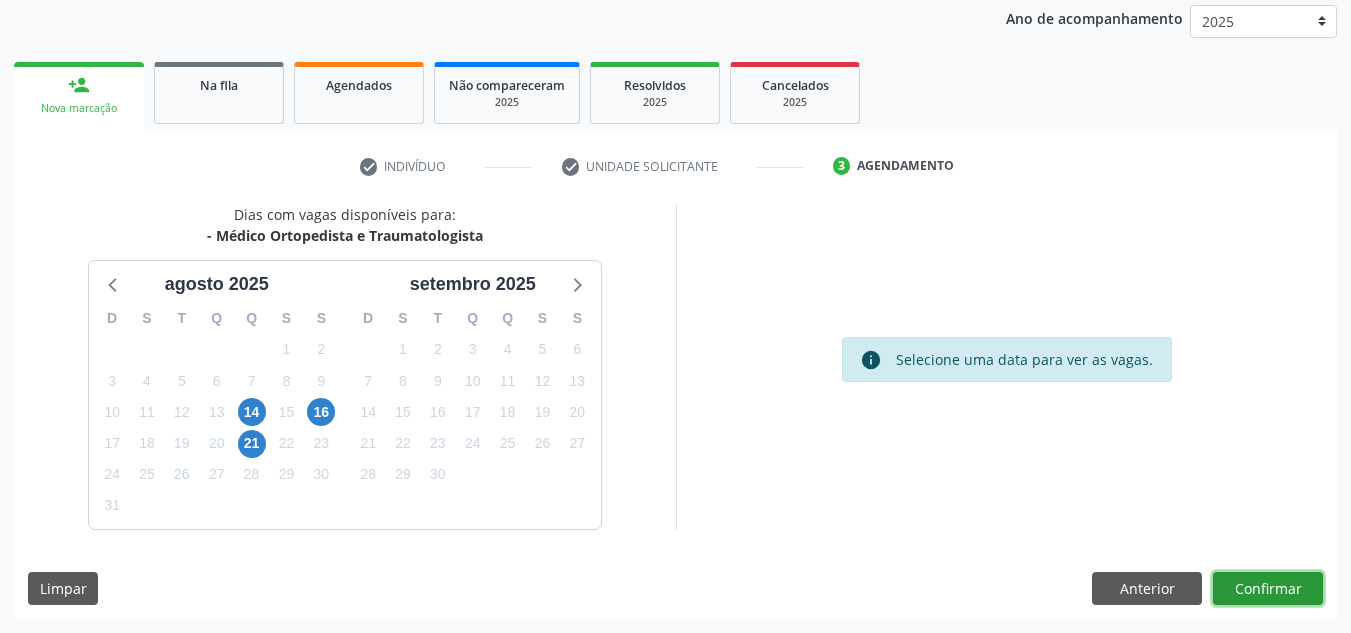 click on "Confirmar" at bounding box center [1268, 589] 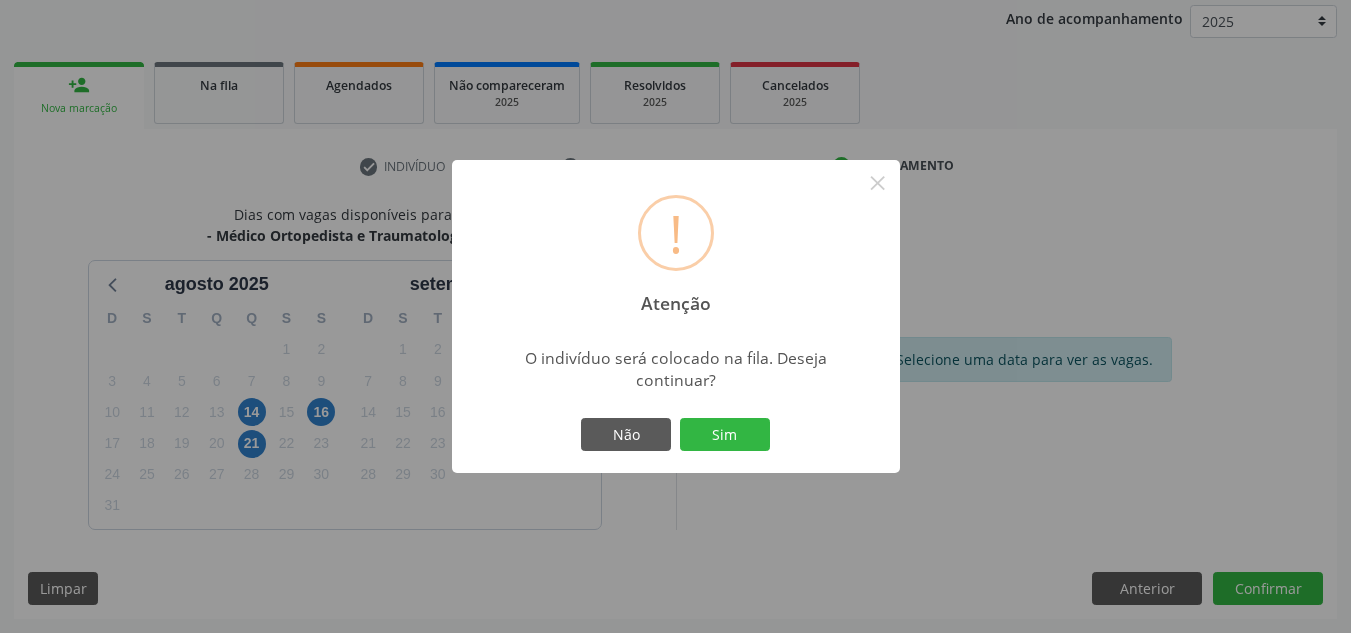 click on "Sim" at bounding box center (725, 435) 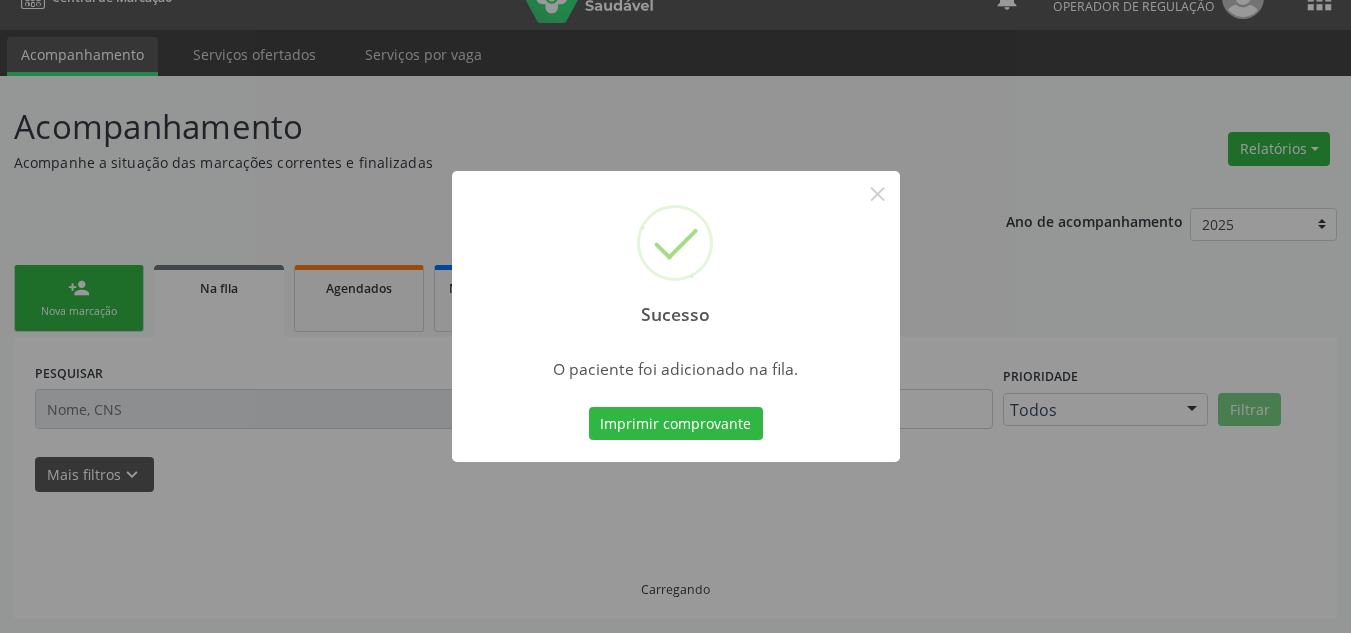 scroll, scrollTop: 34, scrollLeft: 0, axis: vertical 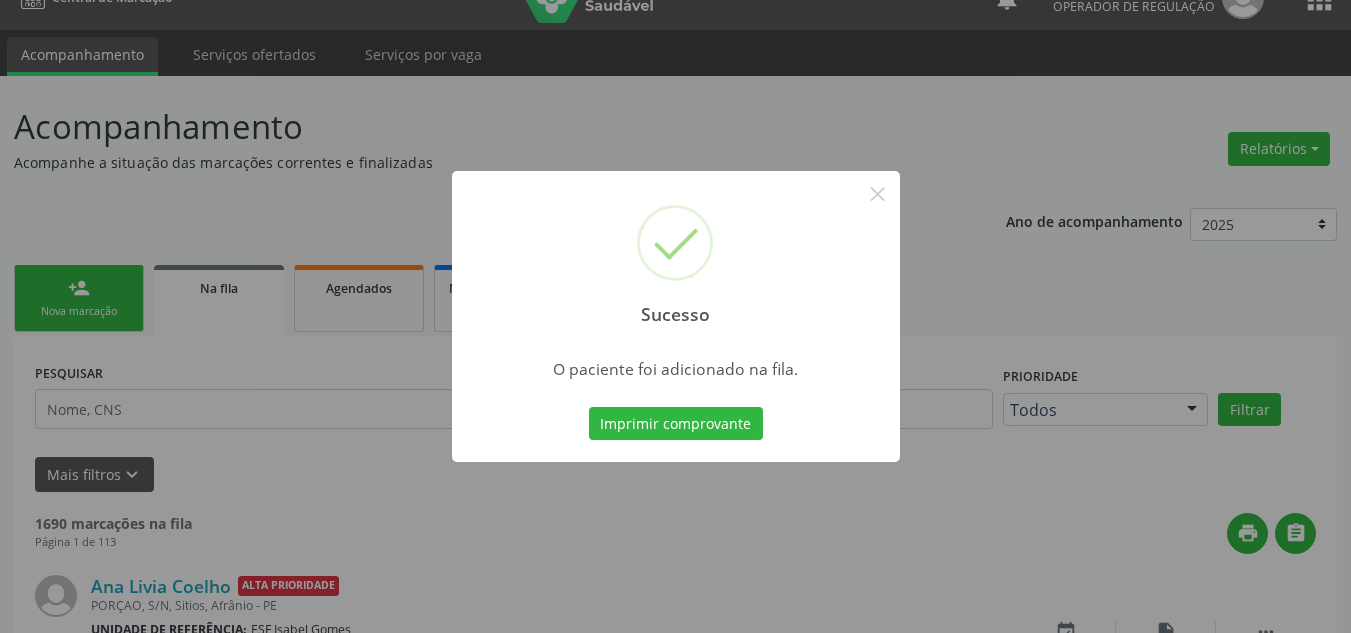 type 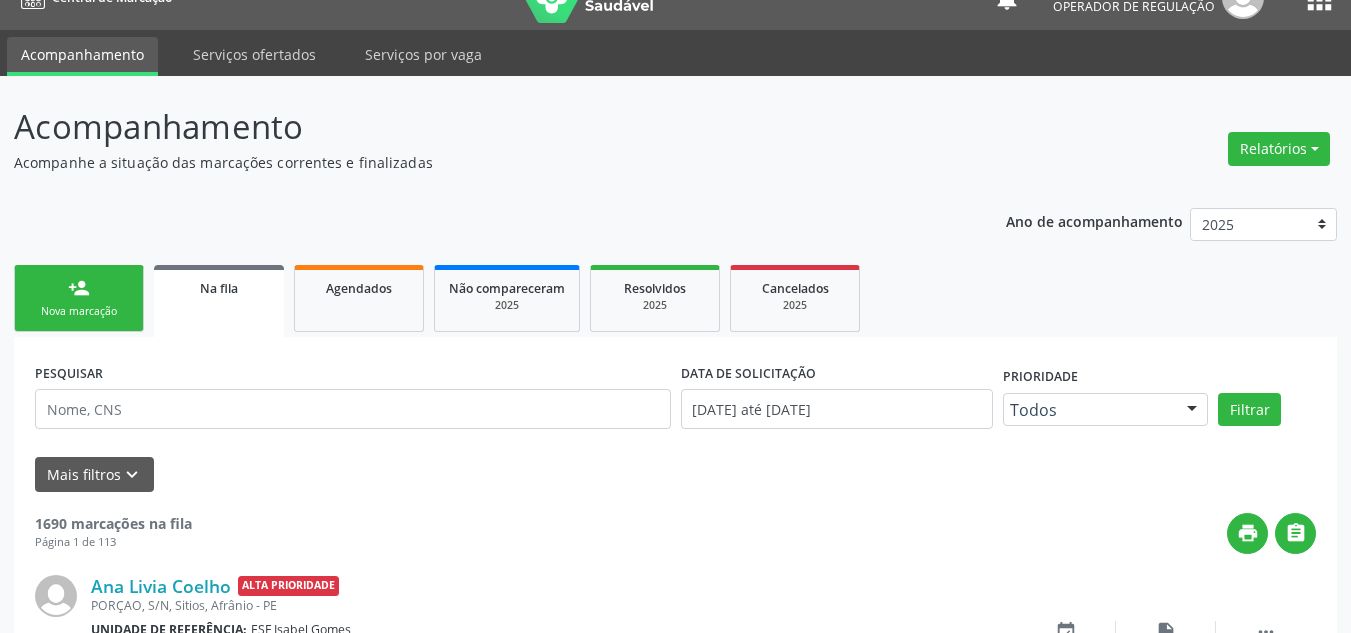 click on "Nova marcação" at bounding box center [79, 311] 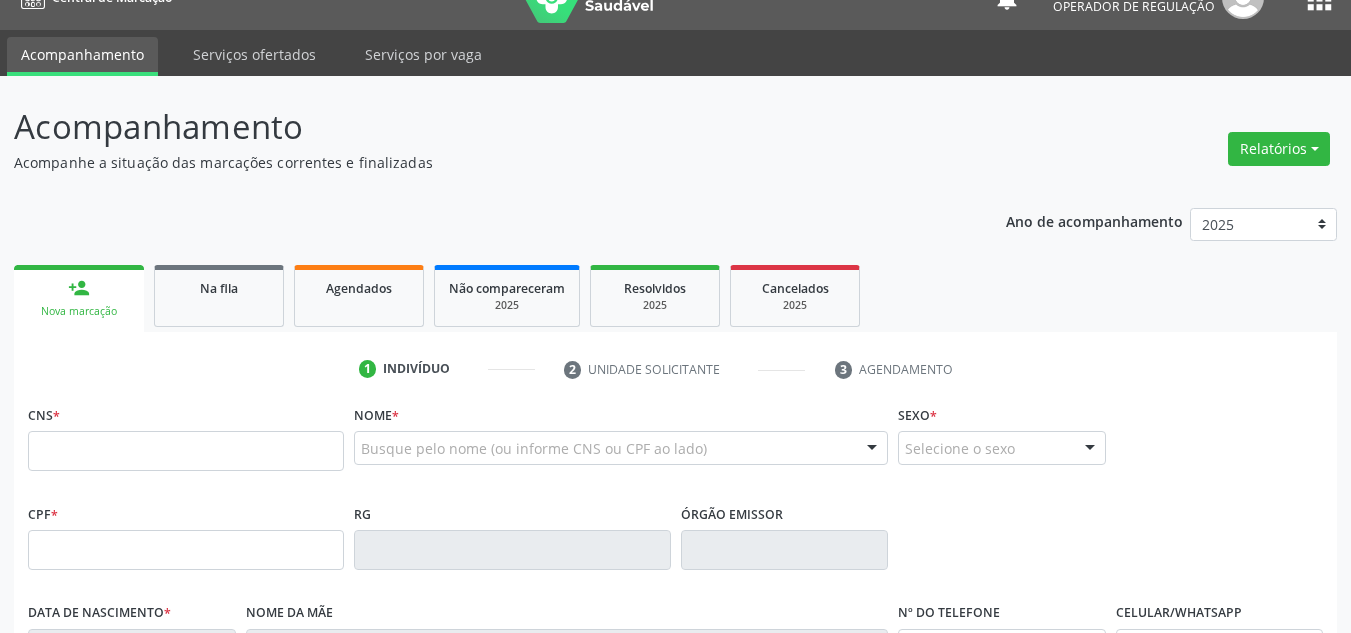 click on "RG" at bounding box center [512, 534] 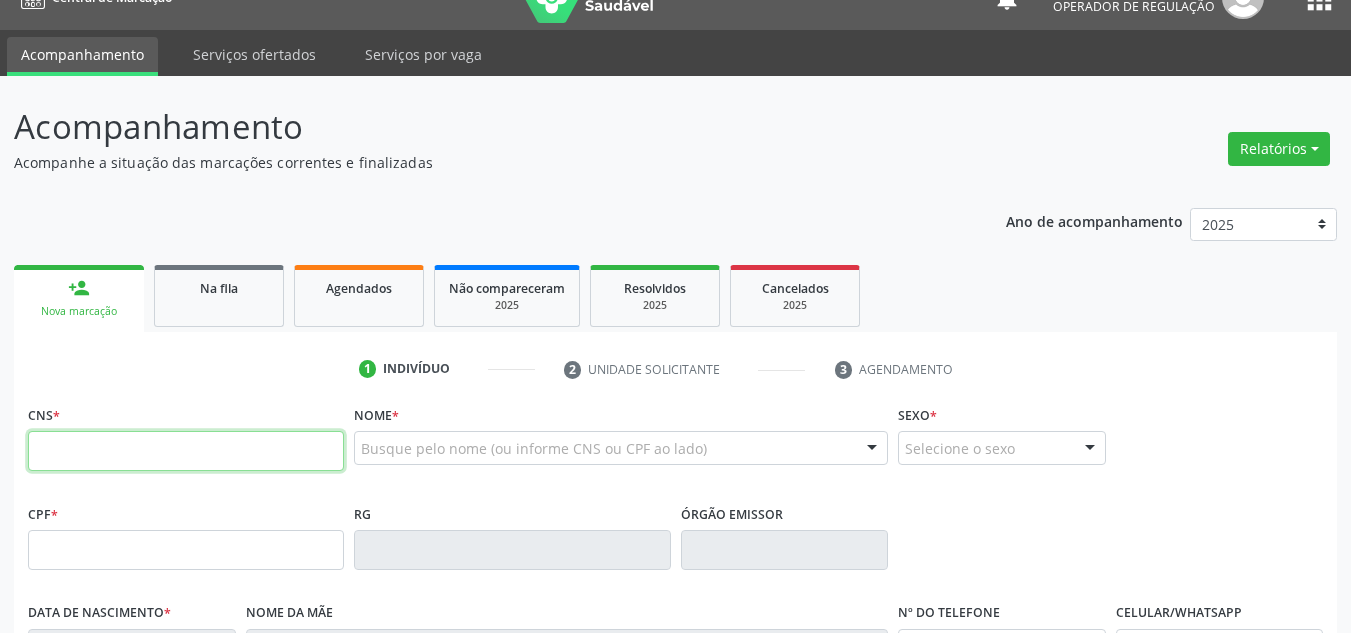 click at bounding box center [186, 451] 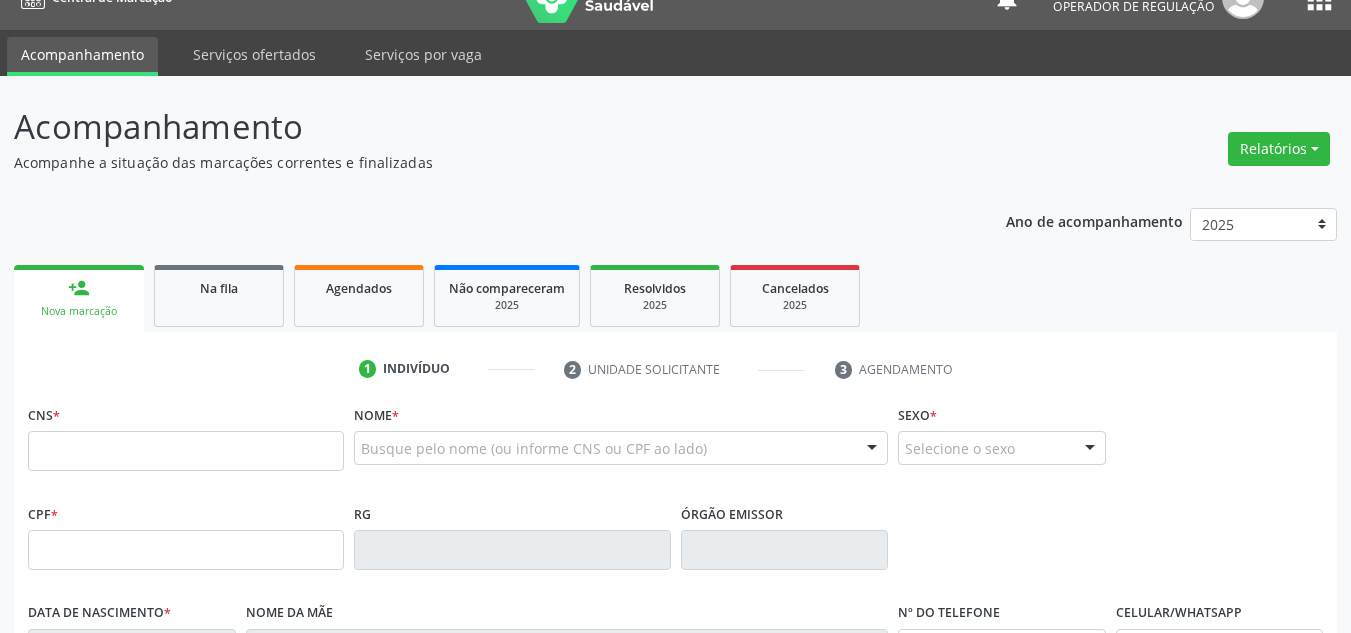 drag, startPoint x: 1271, startPoint y: 362, endPoint x: 1239, endPoint y: 364, distance: 32.06244 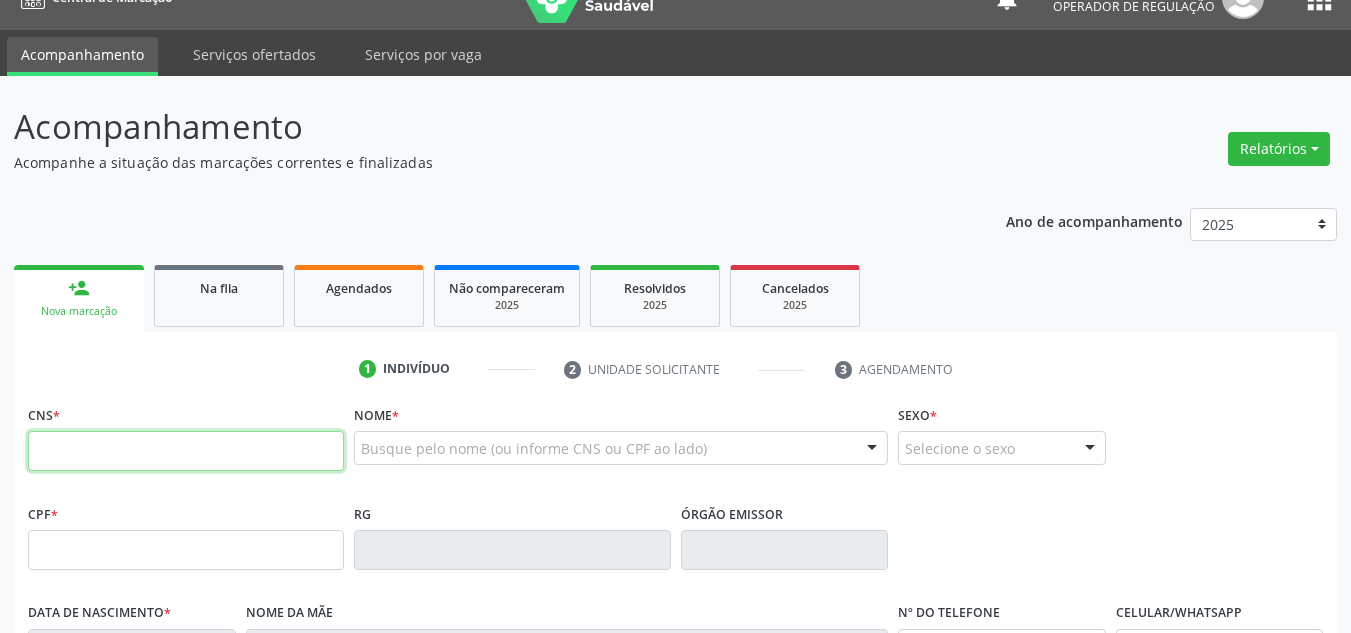 click at bounding box center [186, 451] 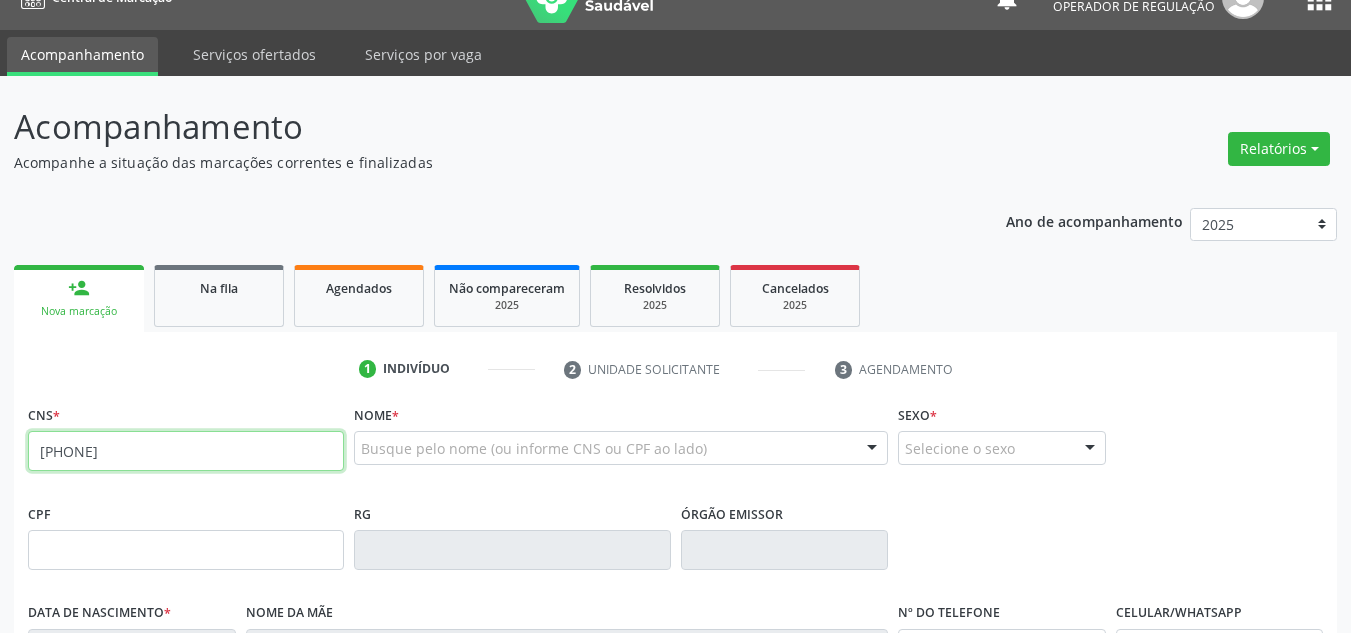 type on "704 8015 3993 0246" 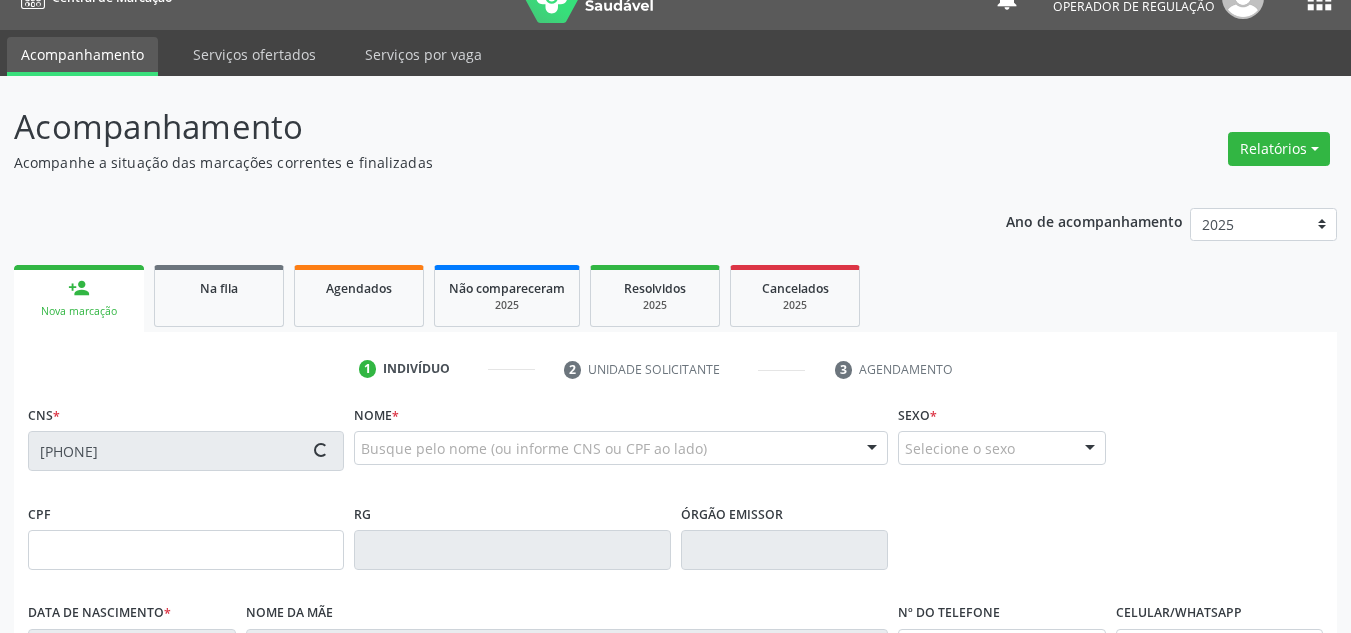type on "17/09/1958" 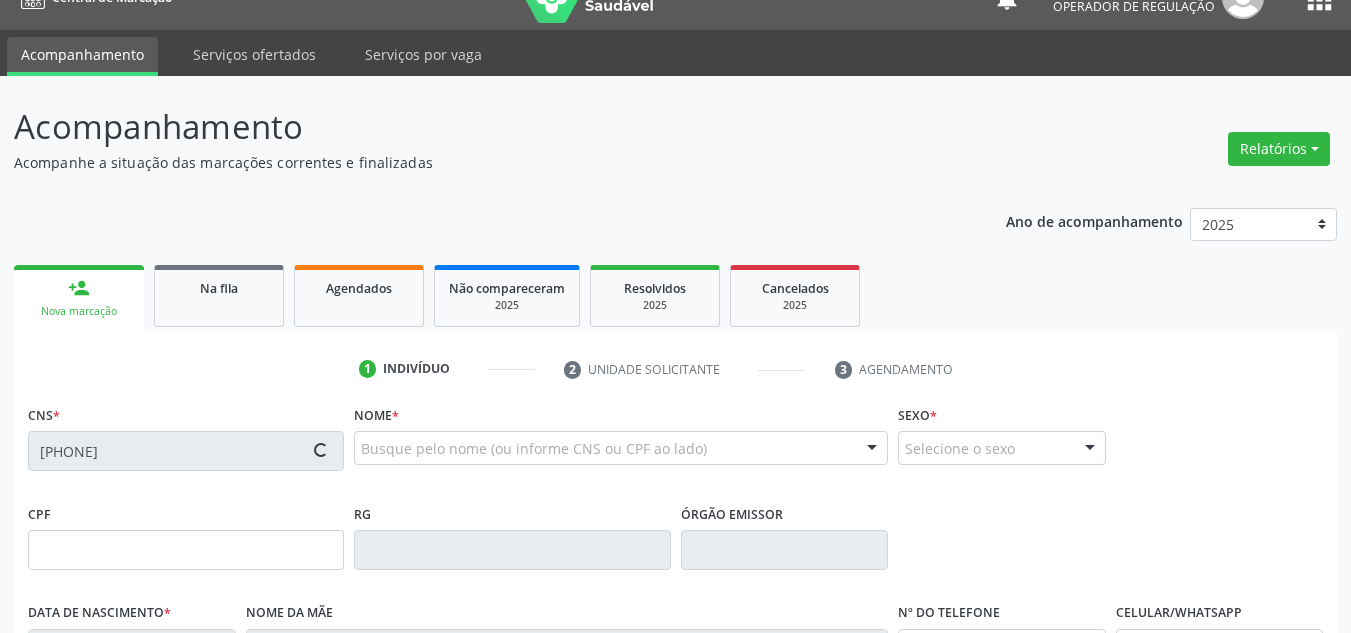type on "Eva Gomes da Silva" 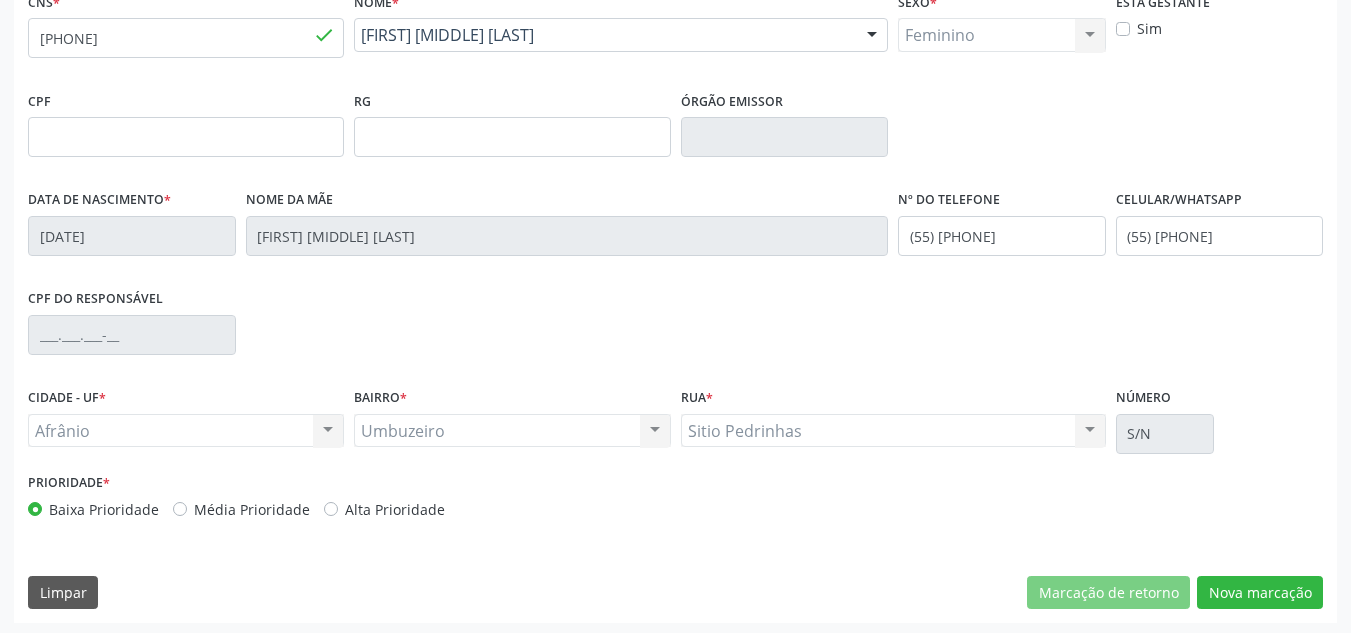 scroll, scrollTop: 451, scrollLeft: 0, axis: vertical 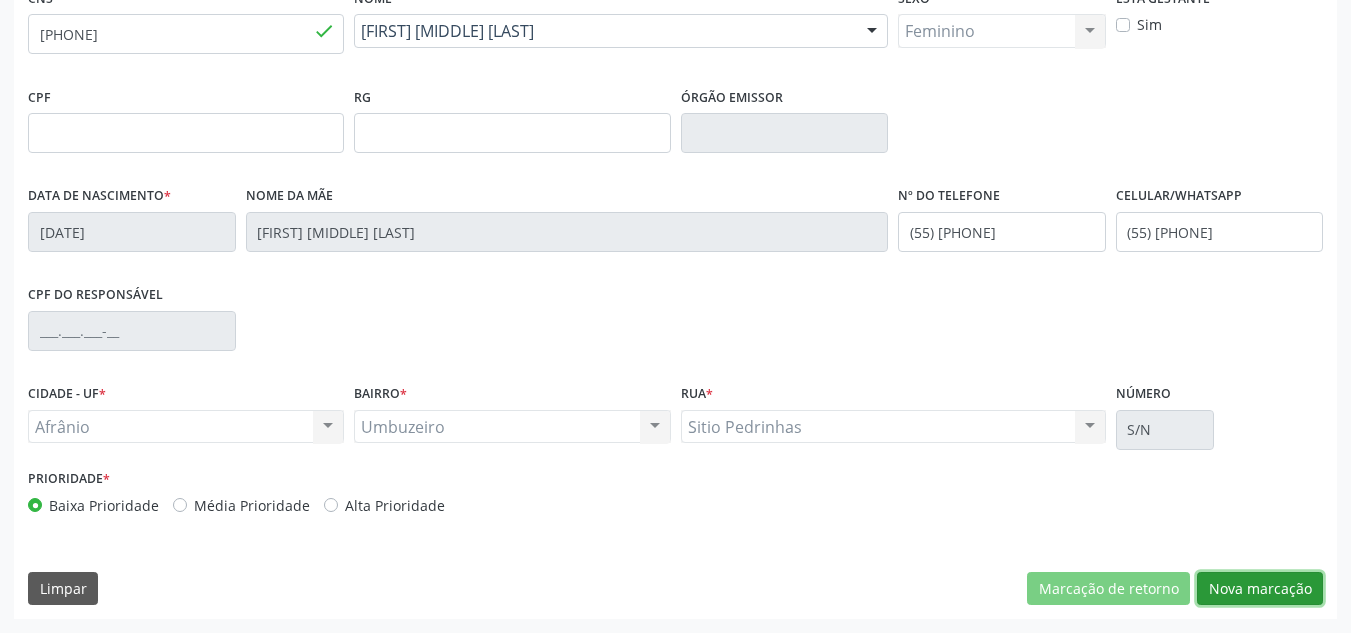 click on "Nova marcação" at bounding box center [1260, 589] 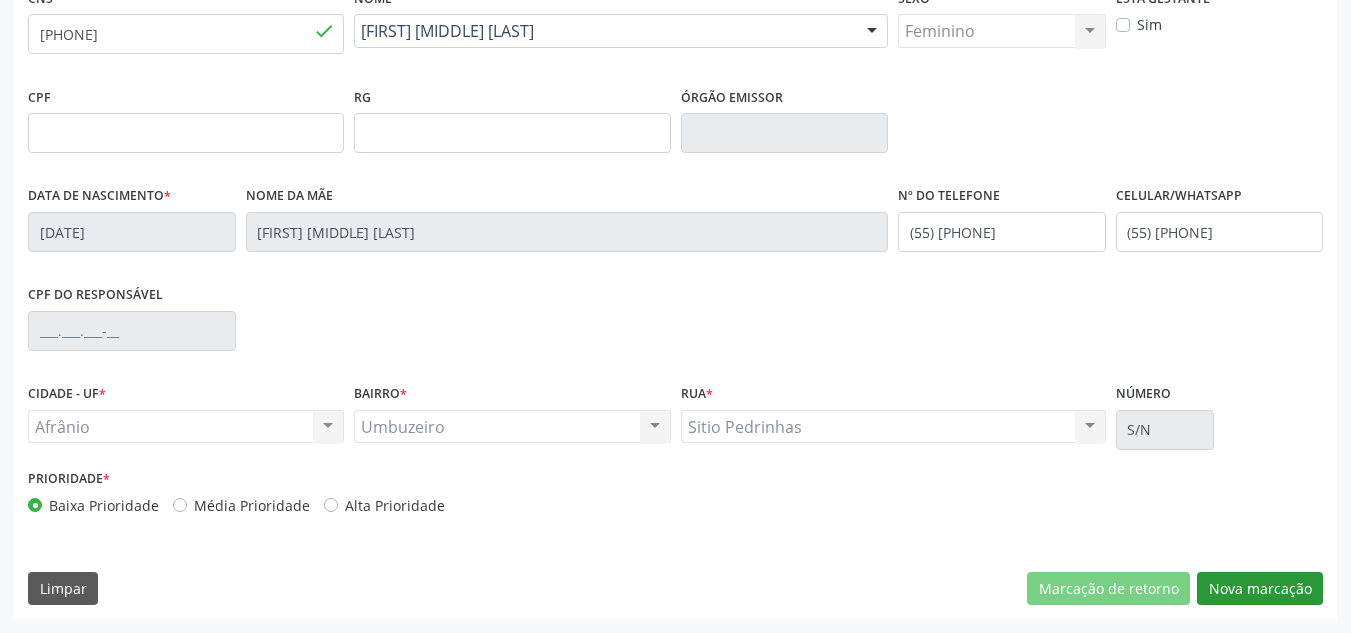 scroll, scrollTop: 273, scrollLeft: 0, axis: vertical 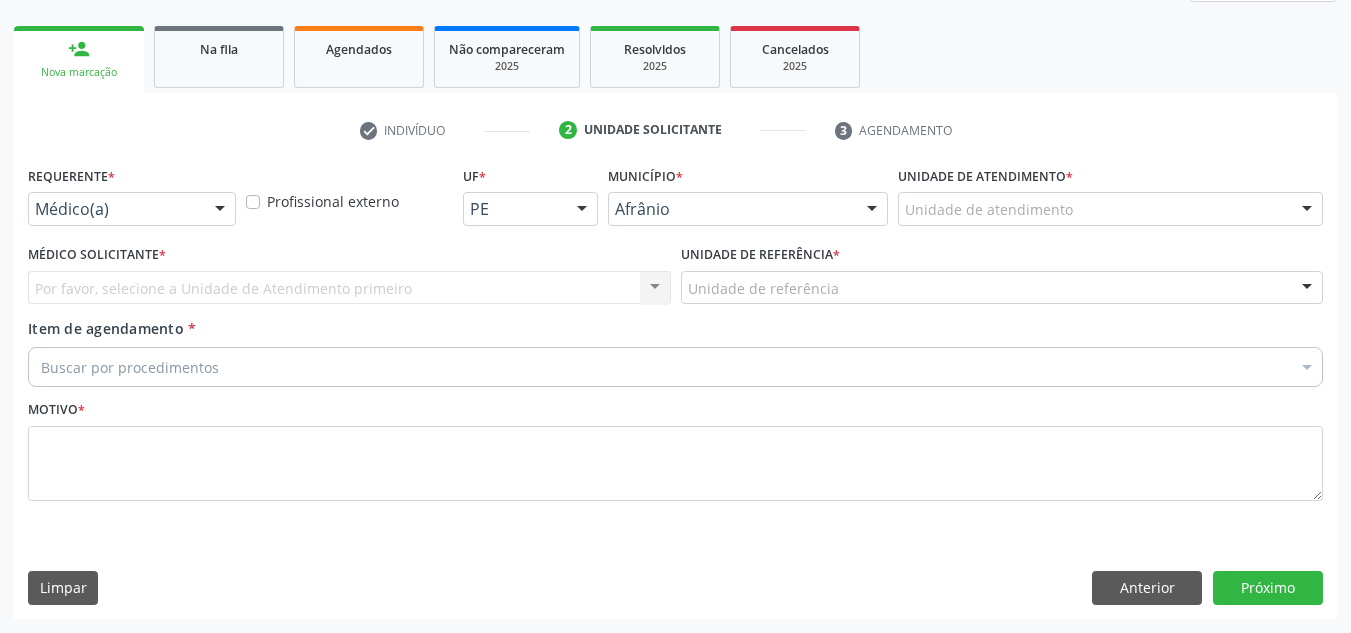 click on "Unidade de atendimento" at bounding box center (1110, 209) 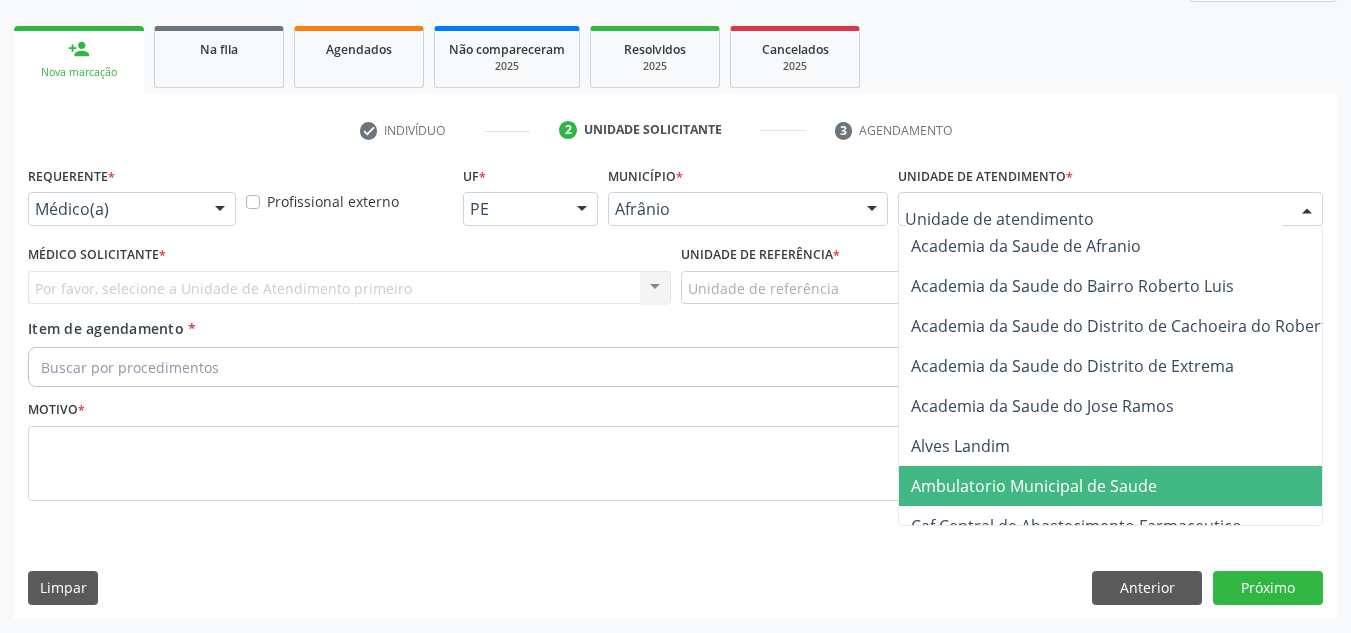 click on "Ambulatorio Municipal de Saude" at bounding box center (1137, 486) 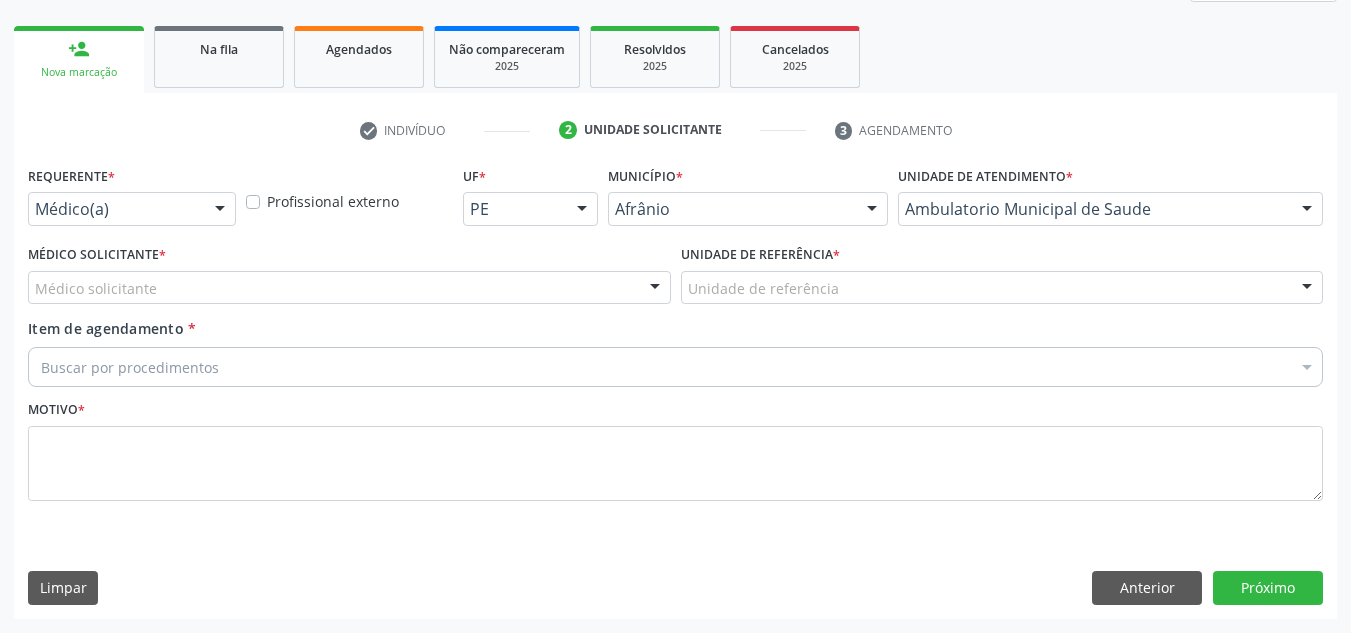 click on "Médico solicitante" at bounding box center [349, 288] 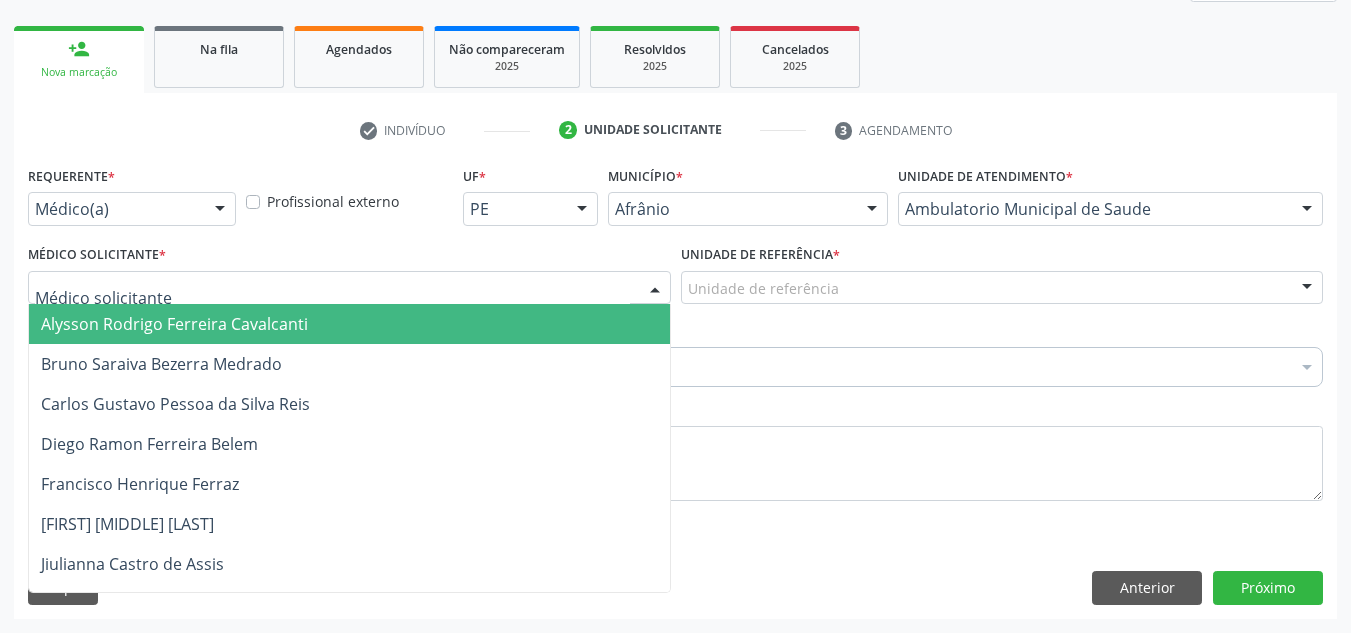 click on "Alysson Rodrigo Ferreira Cavalcanti" at bounding box center (349, 324) 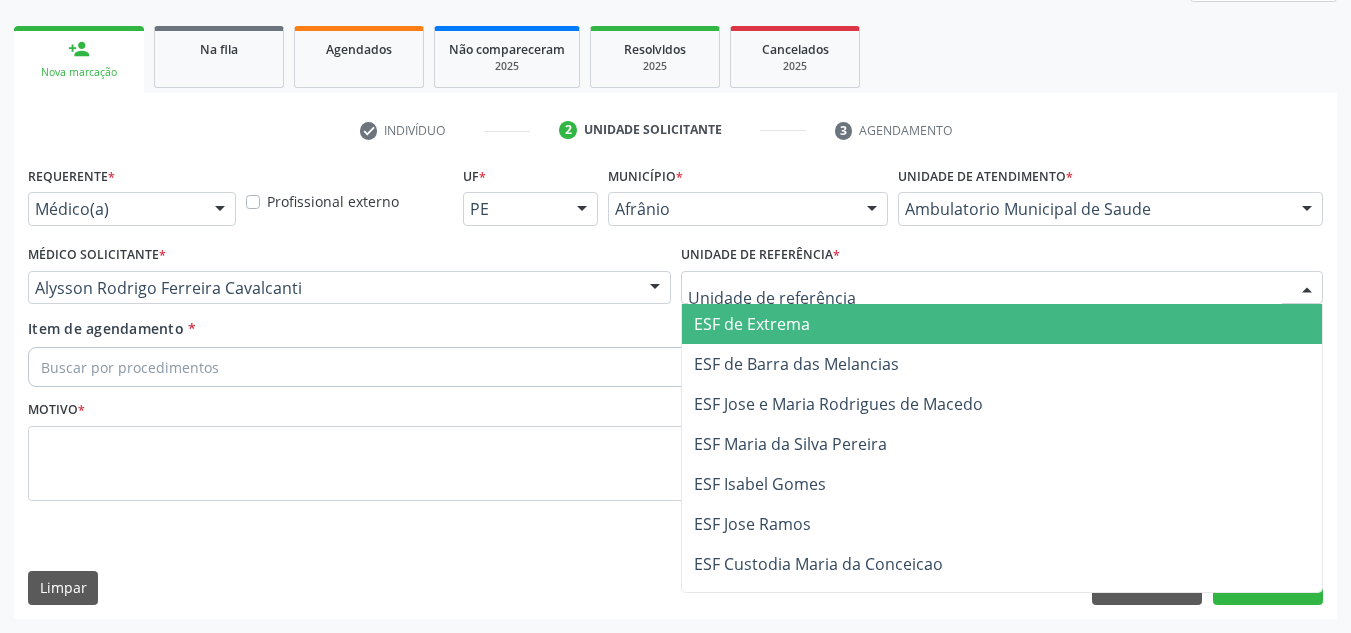 click on "ESF de Extrema" at bounding box center [752, 324] 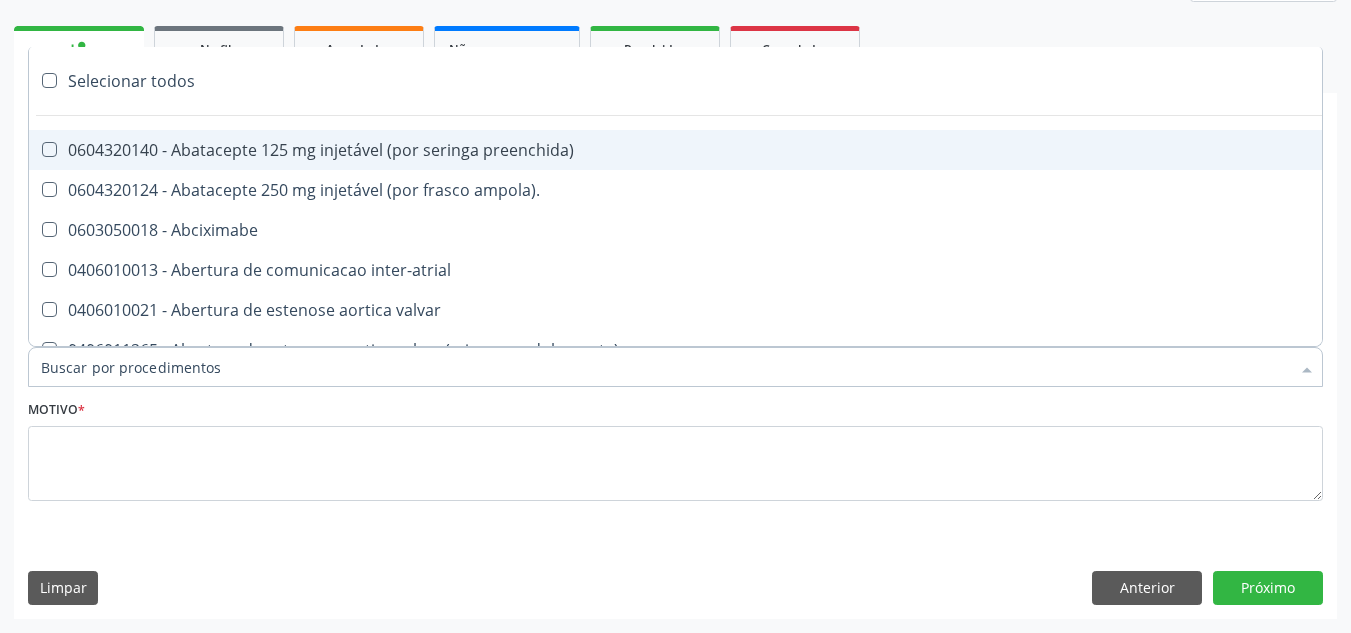 click at bounding box center (675, 367) 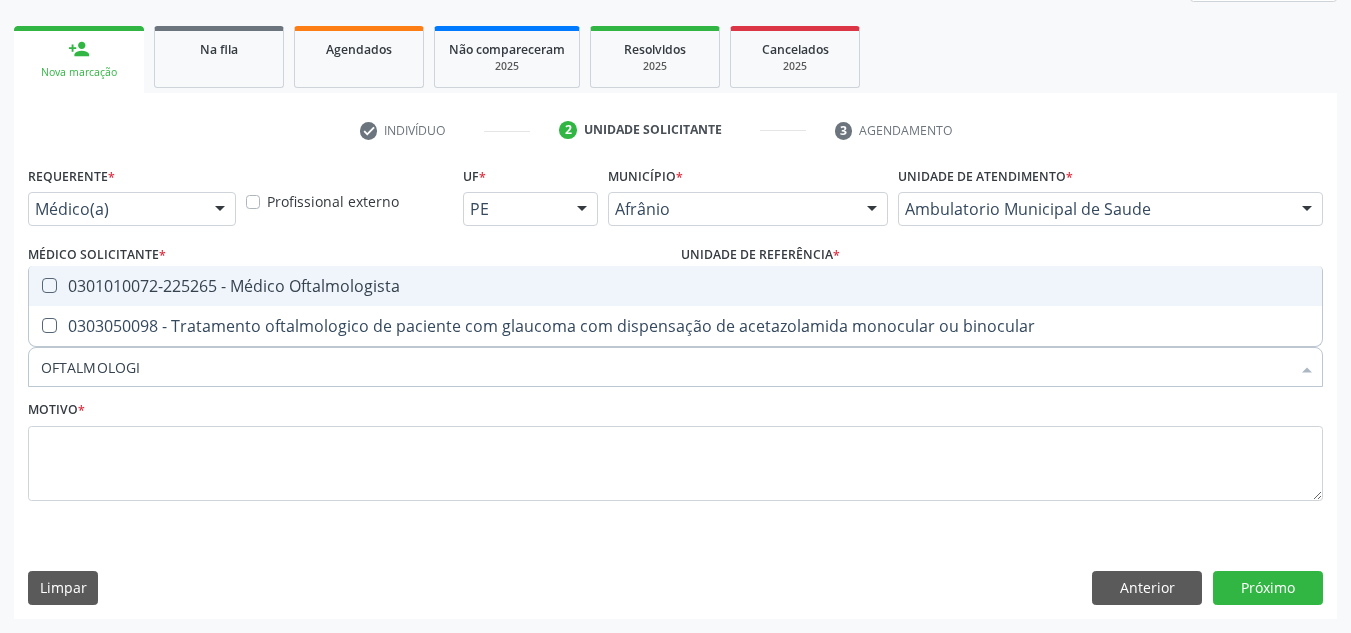 type on "OFTALMOLOGIS" 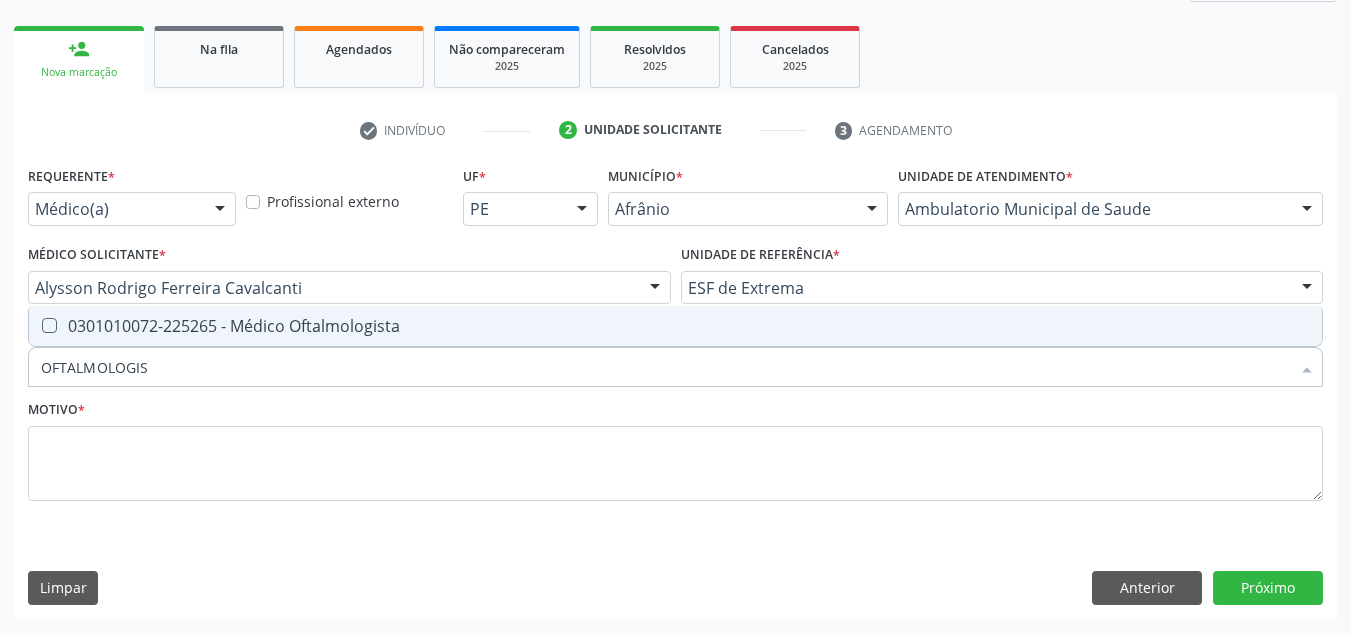 click on "0301010072-225265 - Médico Oftalmologista" at bounding box center [675, 326] 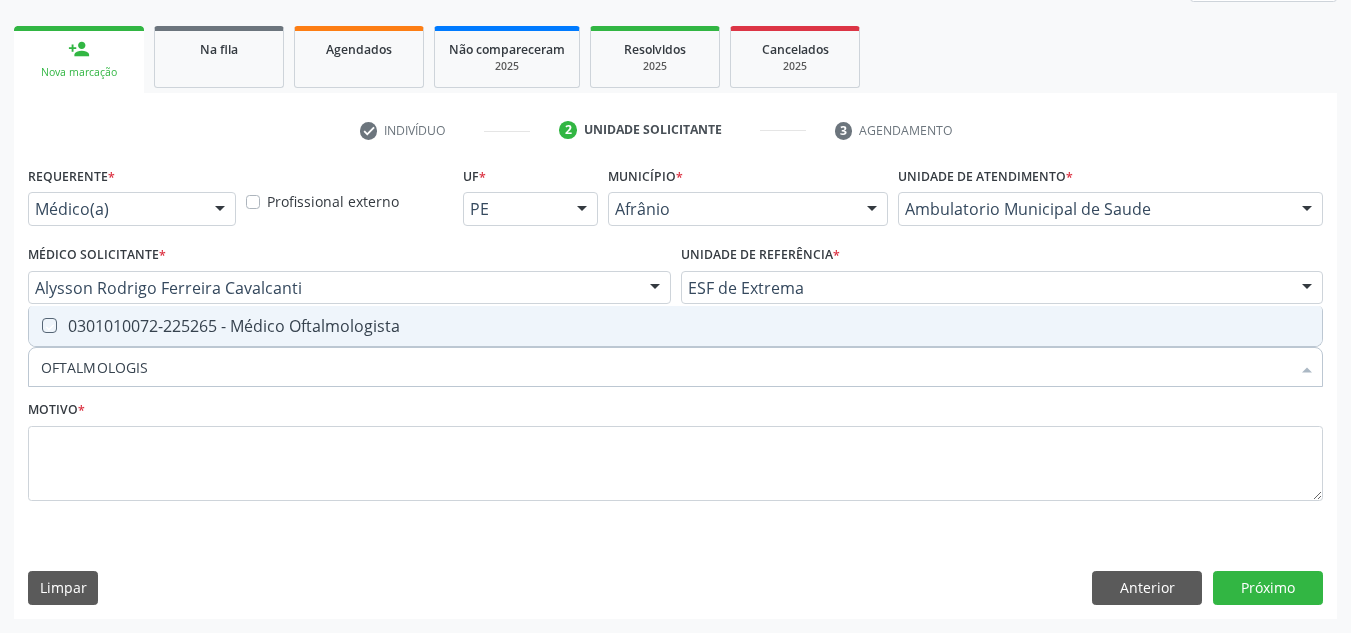 checkbox on "true" 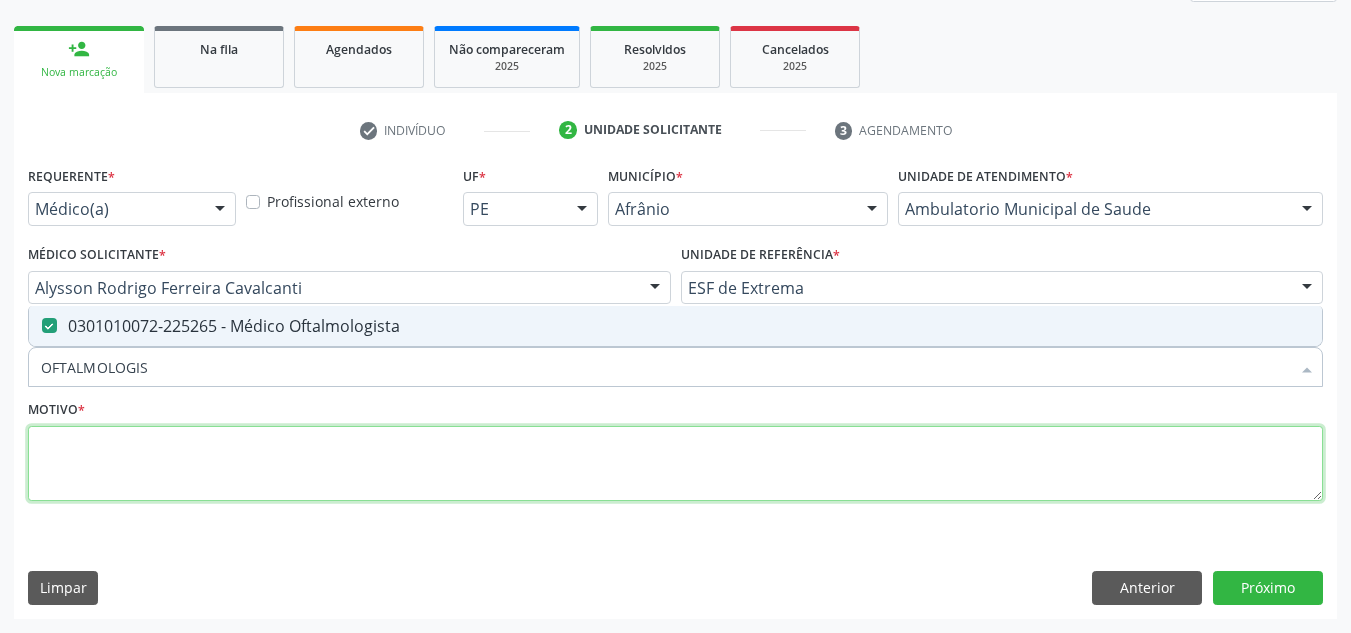click at bounding box center [675, 464] 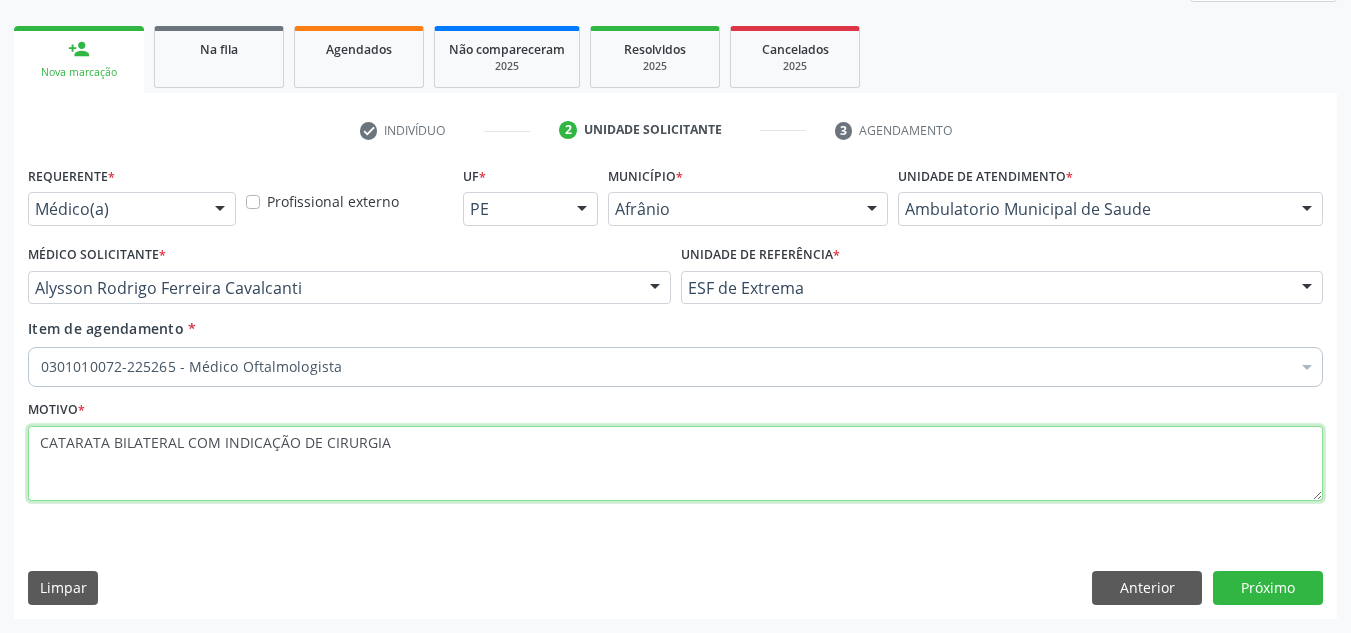 type on "CATARATA BILATERAL COM INDICAÇÃO DE CIRURGIA" 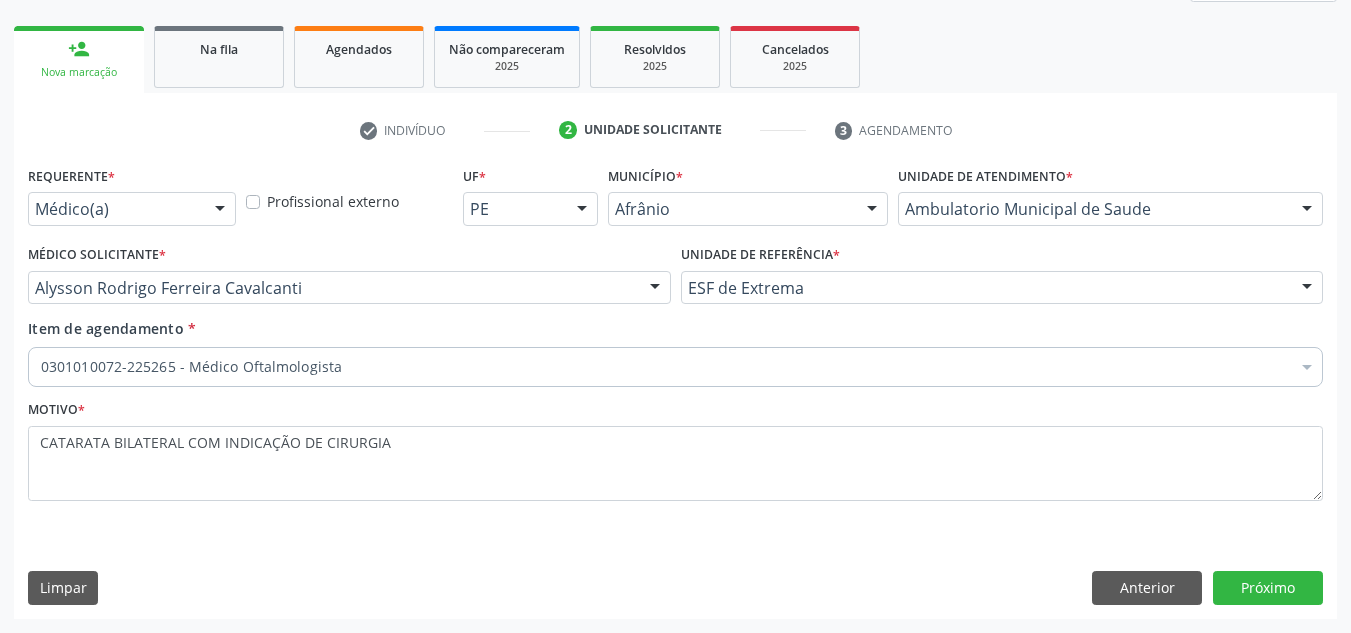 click on "Requerente
*
Médico(a)         Médico(a)   Enfermeiro(a)   Paciente
Nenhum resultado encontrado para: "   "
Não há nenhuma opção para ser exibida.
Profissional externo
UF
*
PE         BA   PE
Nenhum resultado encontrado para: "   "
Não há nenhuma opção para ser exibida.
Município
*
Afrânio         Afrânio   Petrolina
Nenhum resultado encontrado para: "   "
Não há nenhuma opção para ser exibida.
Unidade de atendimento
*
Ambulatorio Municipal de Saude         Academia da Saude de Afranio   Academia da Saude do Bairro Roberto Luis   Academia da Saude do Distrito de Cachoeira do Roberto   Academia da Saude do Distrito de Extrema   Academia da Saude do Jose Ramos   Alves Landim   Ambulatorio Municipal de Saude   Caf Central de Abastecimento Farmaceutico     Centro de Especialidades   Cime   Cuidar" at bounding box center (675, 389) 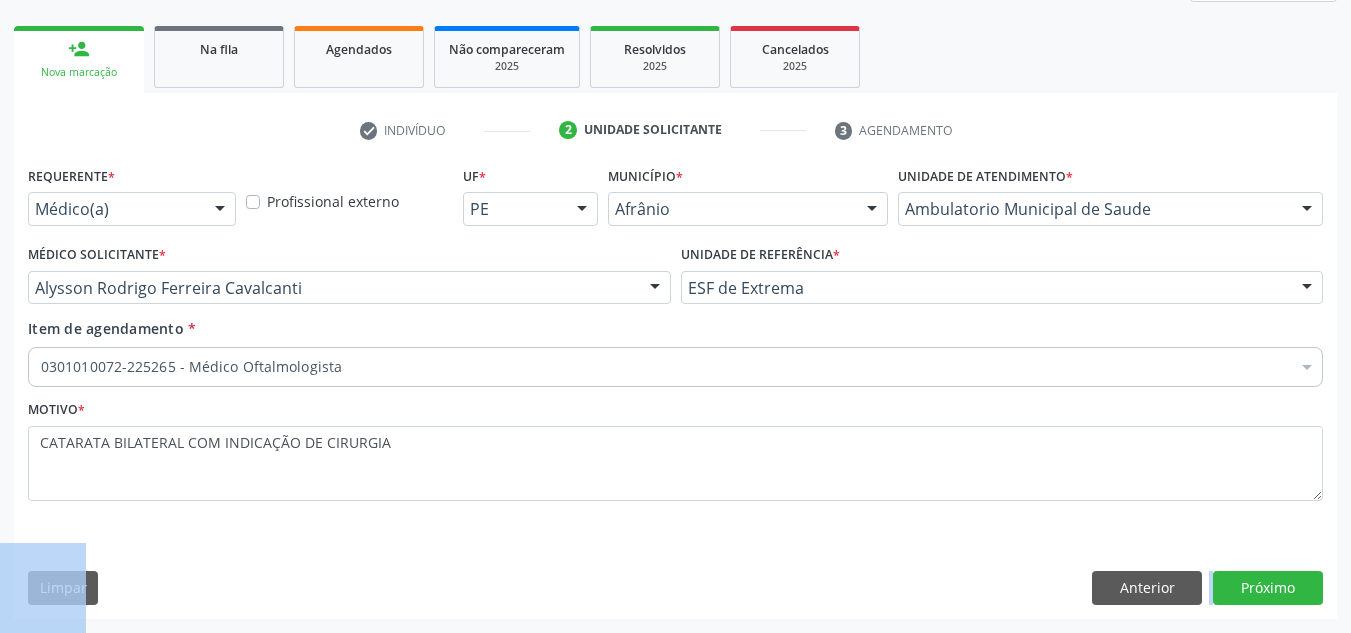 click on "Requerente
*
Médico(a)         Médico(a)   Enfermeiro(a)   Paciente
Nenhum resultado encontrado para: "   "
Não há nenhuma opção para ser exibida.
Profissional externo
UF
*
PE         BA   PE
Nenhum resultado encontrado para: "   "
Não há nenhuma opção para ser exibida.
Município
*
Afrânio         Afrânio   Petrolina
Nenhum resultado encontrado para: "   "
Não há nenhuma opção para ser exibida.
Unidade de atendimento
*
Ambulatorio Municipal de Saude         Academia da Saude de Afranio   Academia da Saude do Bairro Roberto Luis   Academia da Saude do Distrito de Cachoeira do Roberto   Academia da Saude do Distrito de Extrema   Academia da Saude do Jose Ramos   Alves Landim   Ambulatorio Municipal de Saude   Caf Central de Abastecimento Farmaceutico     Centro de Especialidades   Cime   Cuidar" at bounding box center (675, 389) 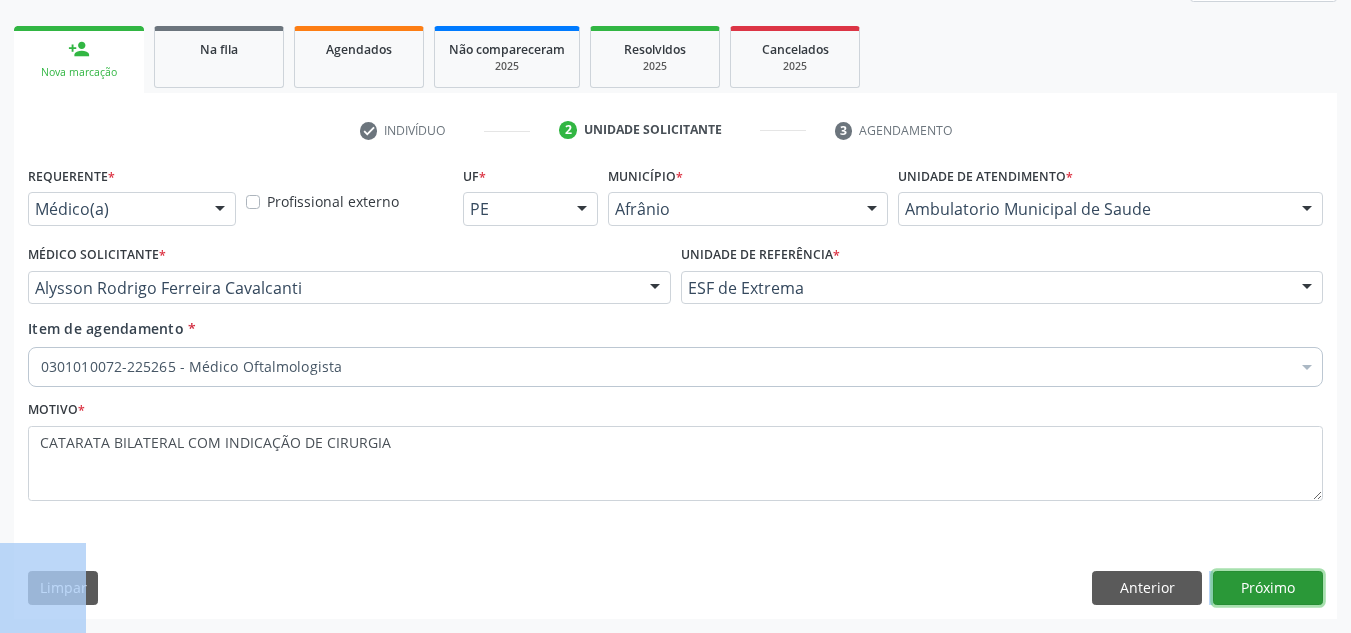 click on "Próximo" at bounding box center (1268, 588) 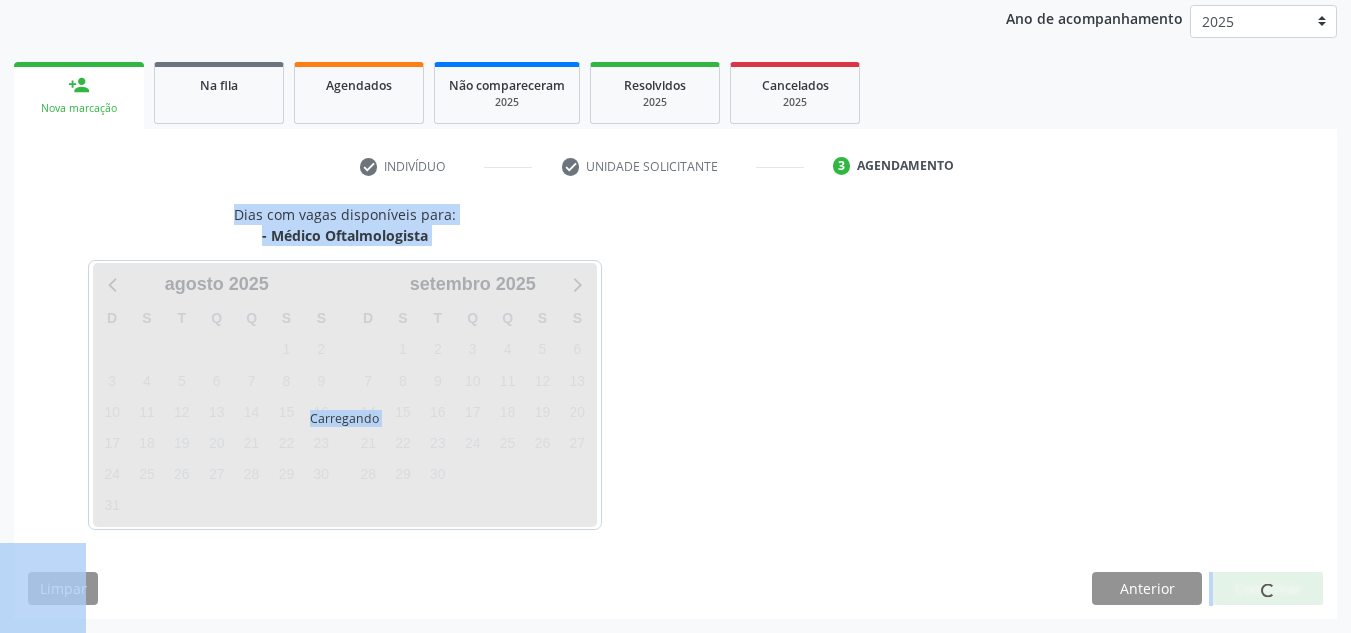 click at bounding box center [1268, 589] 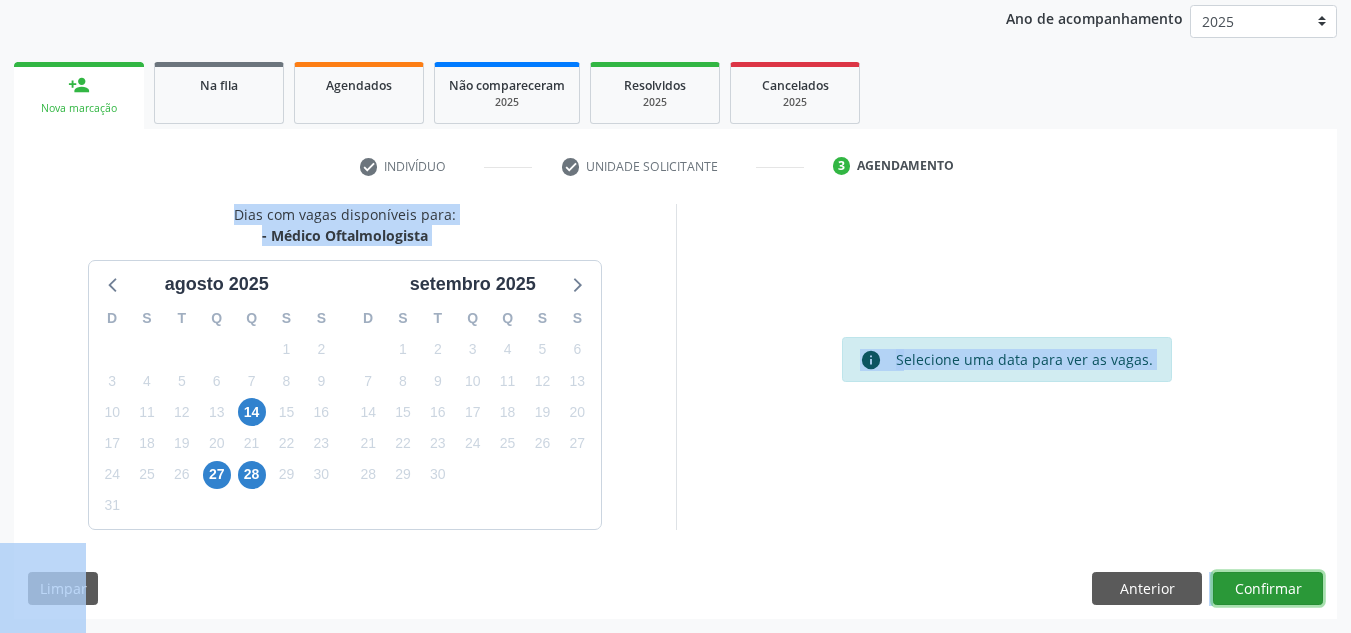 click on "Confirmar" at bounding box center [1268, 589] 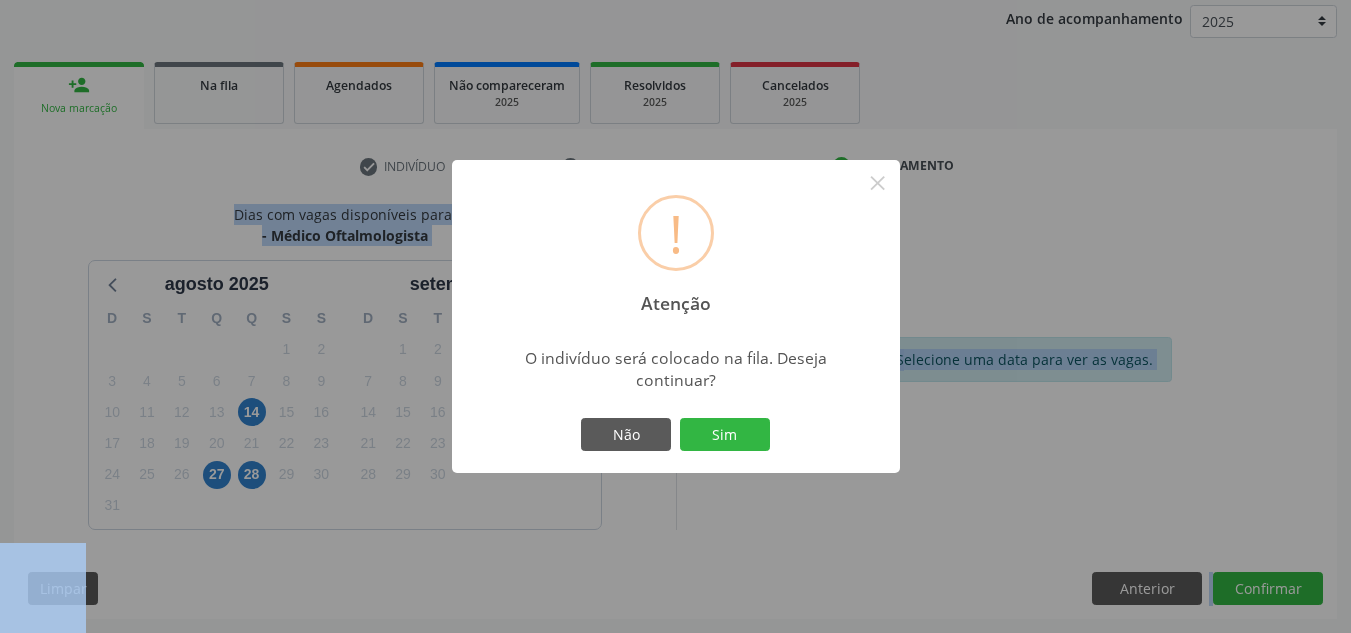 type 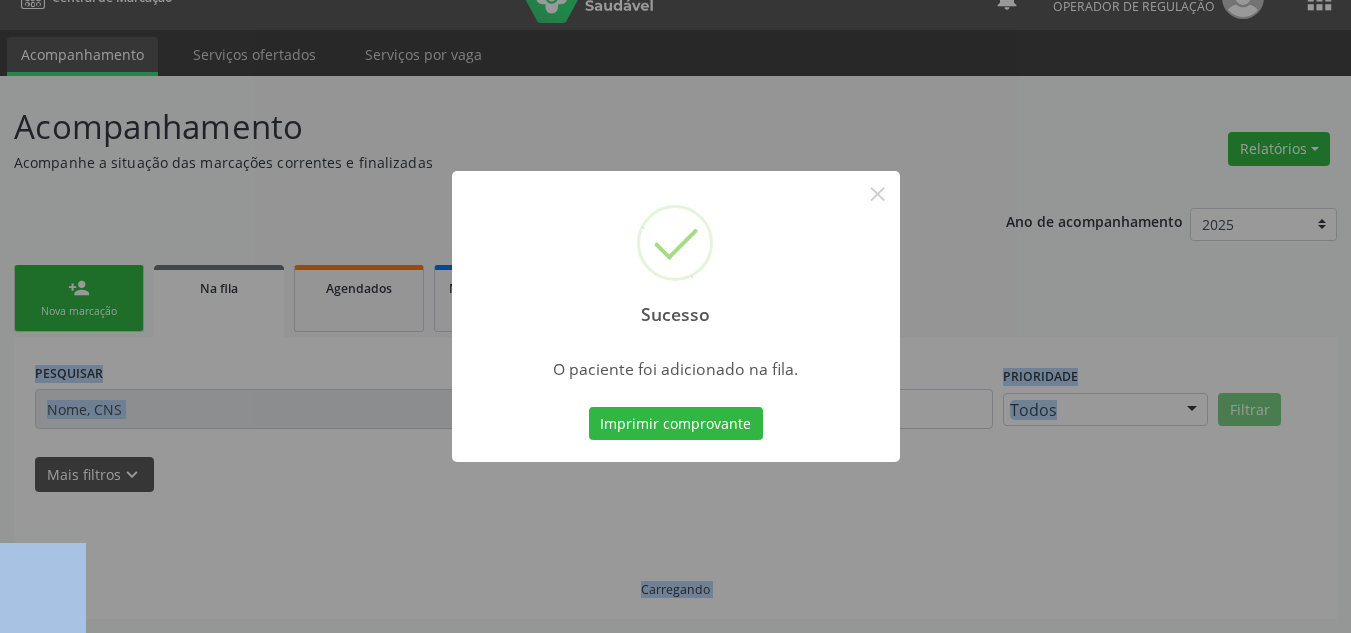 scroll, scrollTop: 34, scrollLeft: 0, axis: vertical 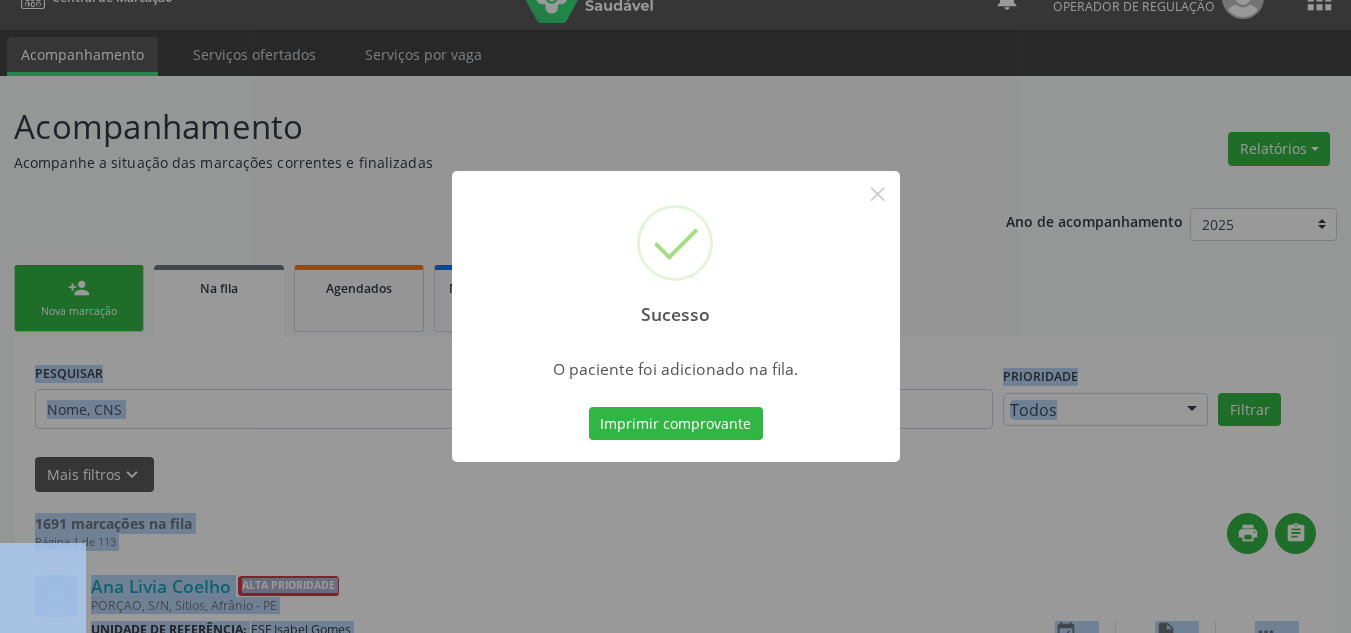 type 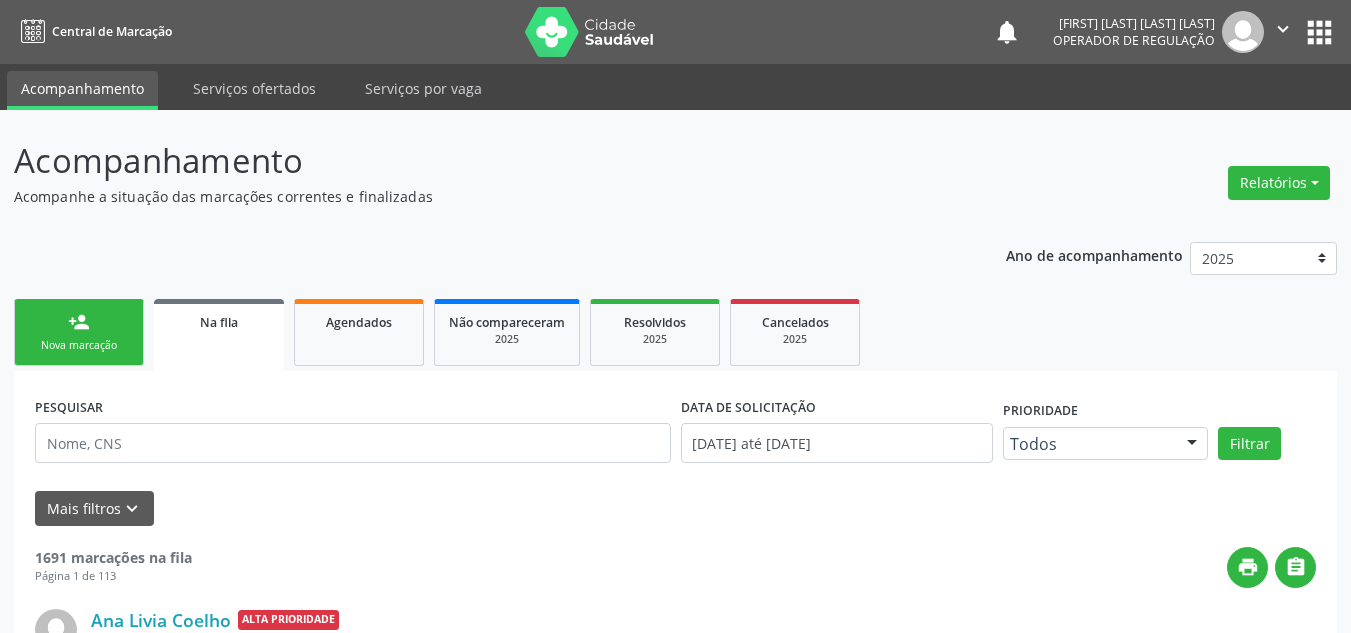 scroll, scrollTop: 34, scrollLeft: 0, axis: vertical 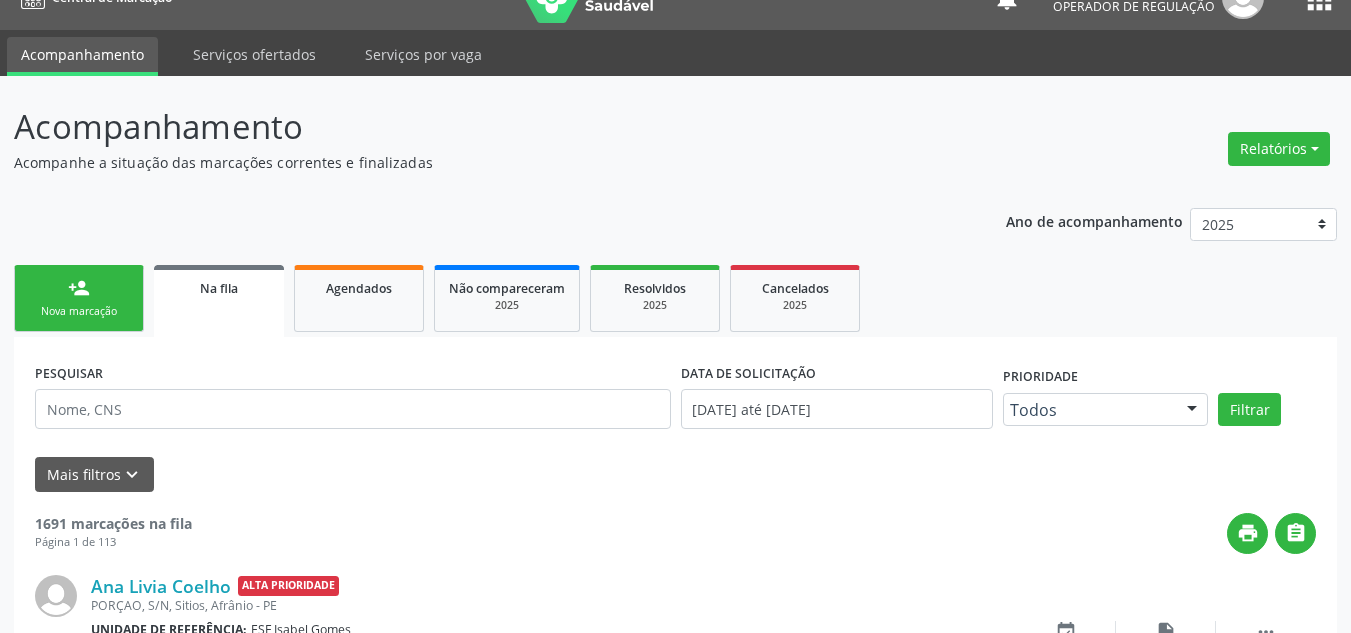 click on "Ano de acompanhamento
2025 2024 2023 2022 2021 2020 2019 2018
person_add
Nova marcação
Na fila   Agendados   Não compareceram
2025
Resolvidos
2025
Cancelados
2025
PESQUISAR
DATA DE SOLICITAÇÃO
[DATE] até [DATE]
Prioridade
Todos         Todos   Baixa Prioridade   Média Prioridade   Alta Prioridade
Nenhum resultado encontrado para: "   "
Não há nenhuma opção para ser exibida.
Filtrar
UNIDADE DE REFERÊNCIA
Selecione uma UBS
Todas as UBS   ESF de Extrema   ESF de Barra das Melancias   ESF Jose e Maria Rodrigues de Macedo   ESF Maria da Silva Pereira   ESF Isabel Gomes   ESF Jose Ramos   ESF Custodia Maria da Conceicao   ESF Rosalia Cavalcanti Gomes   ESF Maria Dilurdes da Silva   ESF Ana Coelho Nonato
Nenhum resultado encontrado para: "   "" at bounding box center (675, 1757) 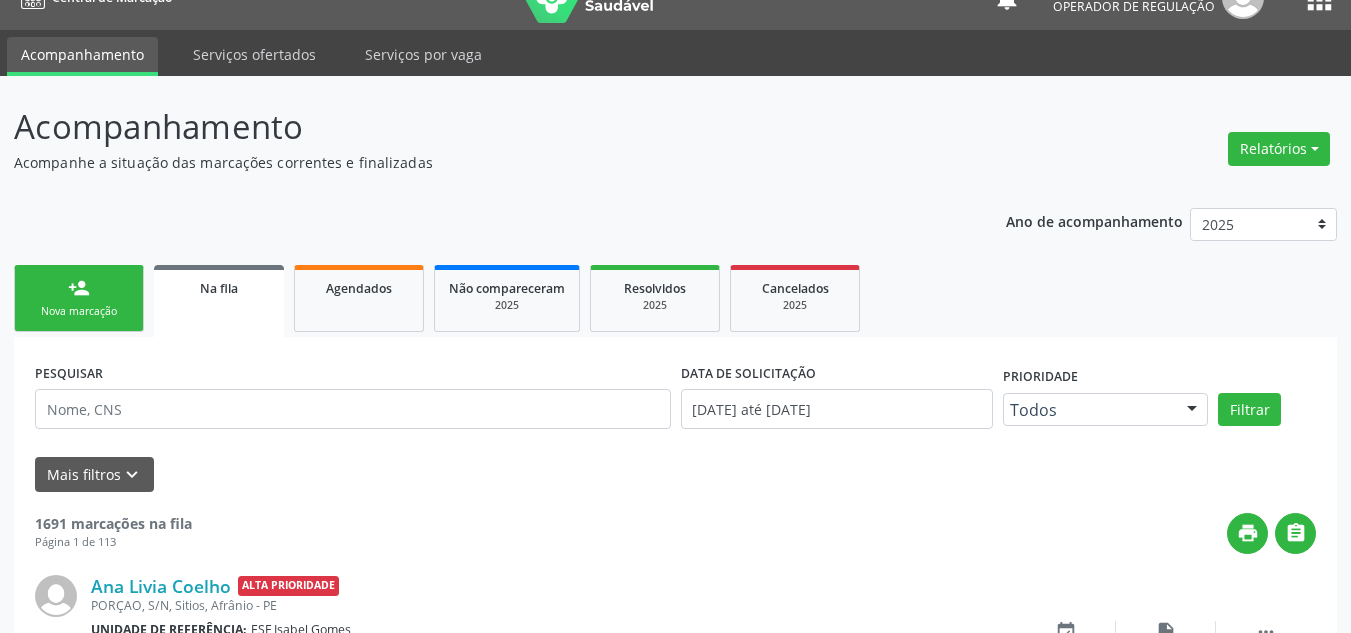 click on "person_add
Nova marcação" at bounding box center [79, 298] 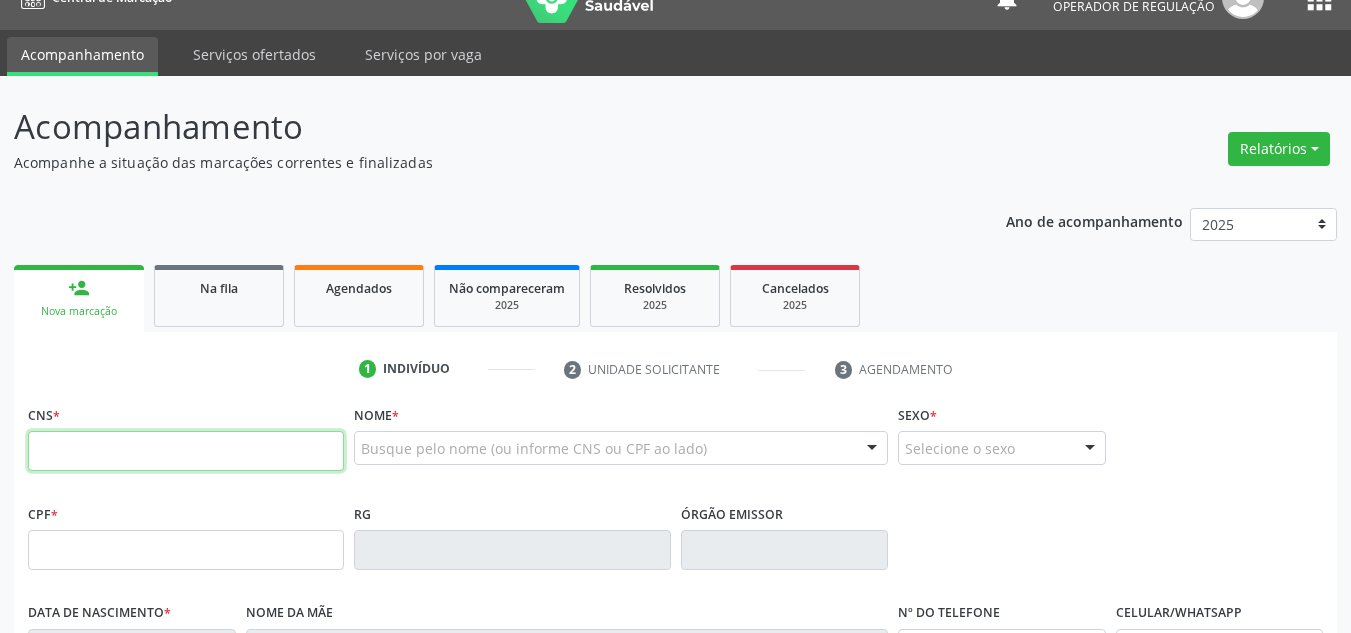 click at bounding box center [186, 451] 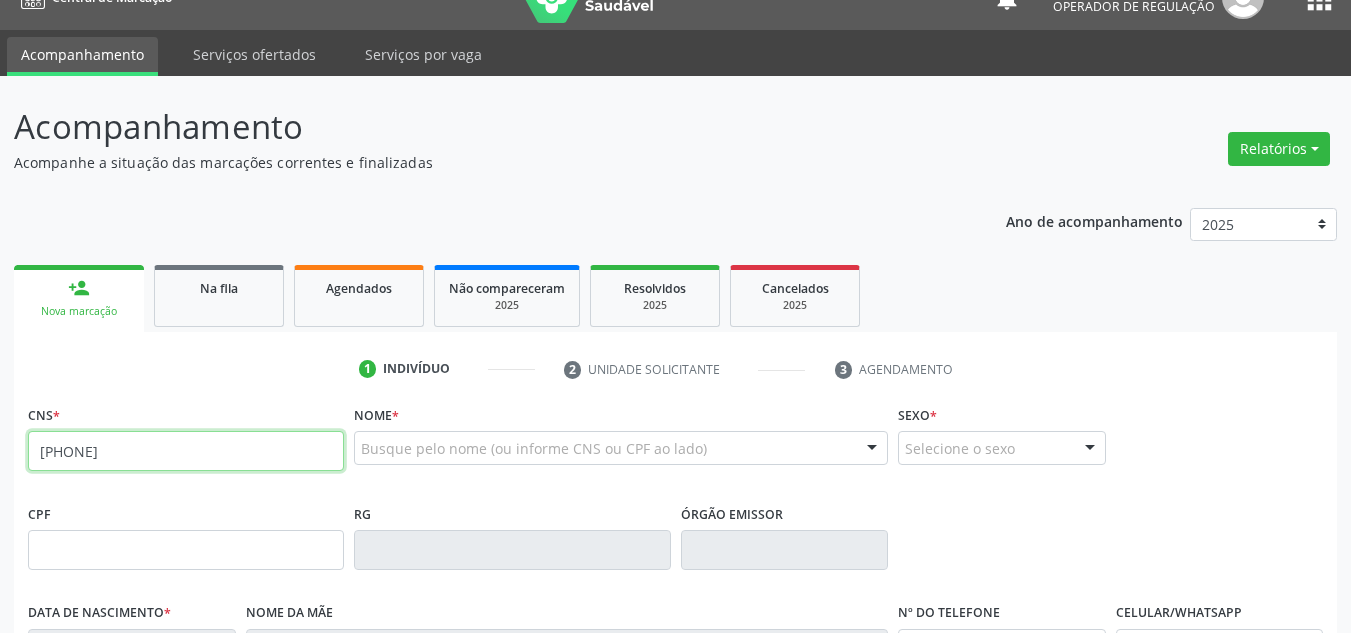 type on "[PHONE]" 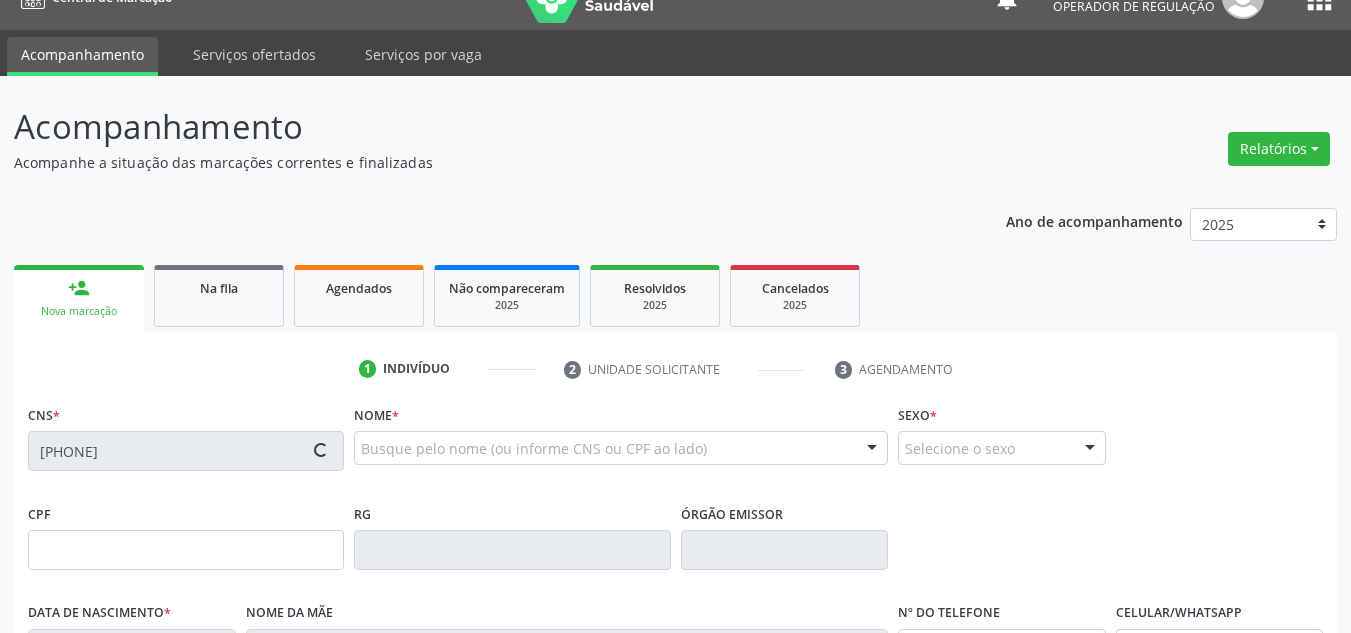 type on "[DATE]" 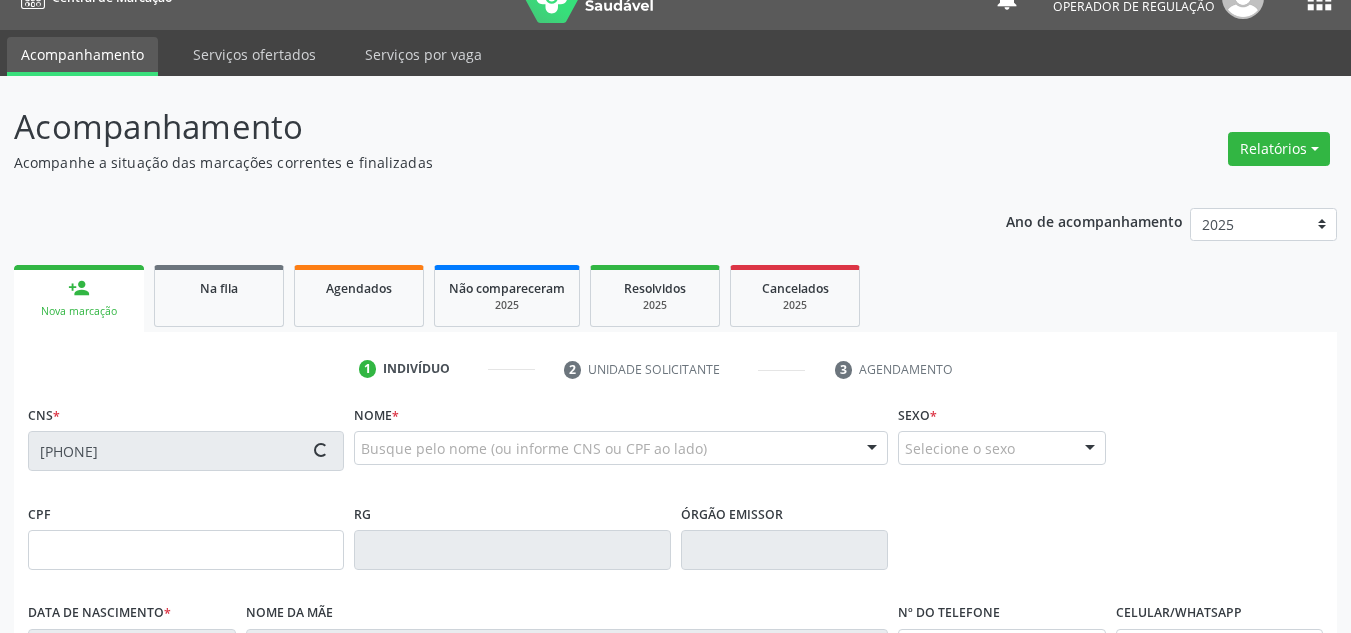 type on "[FIRST] [LAST] [LAST]" 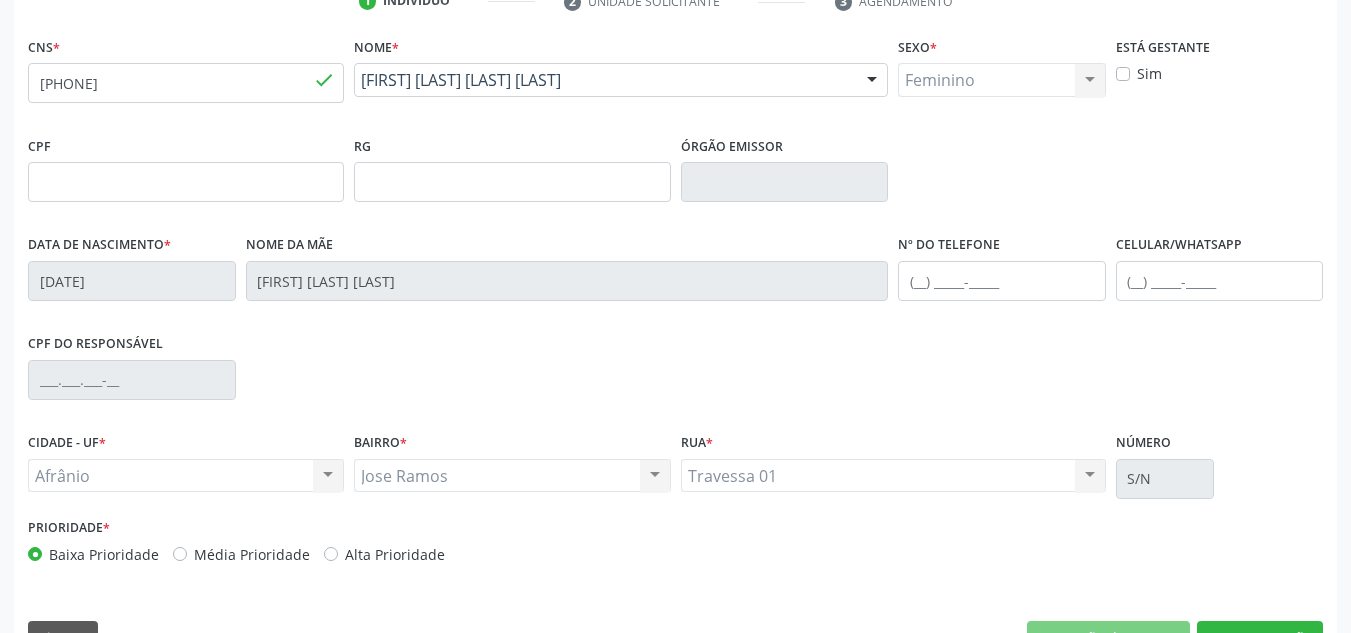 scroll, scrollTop: 434, scrollLeft: 0, axis: vertical 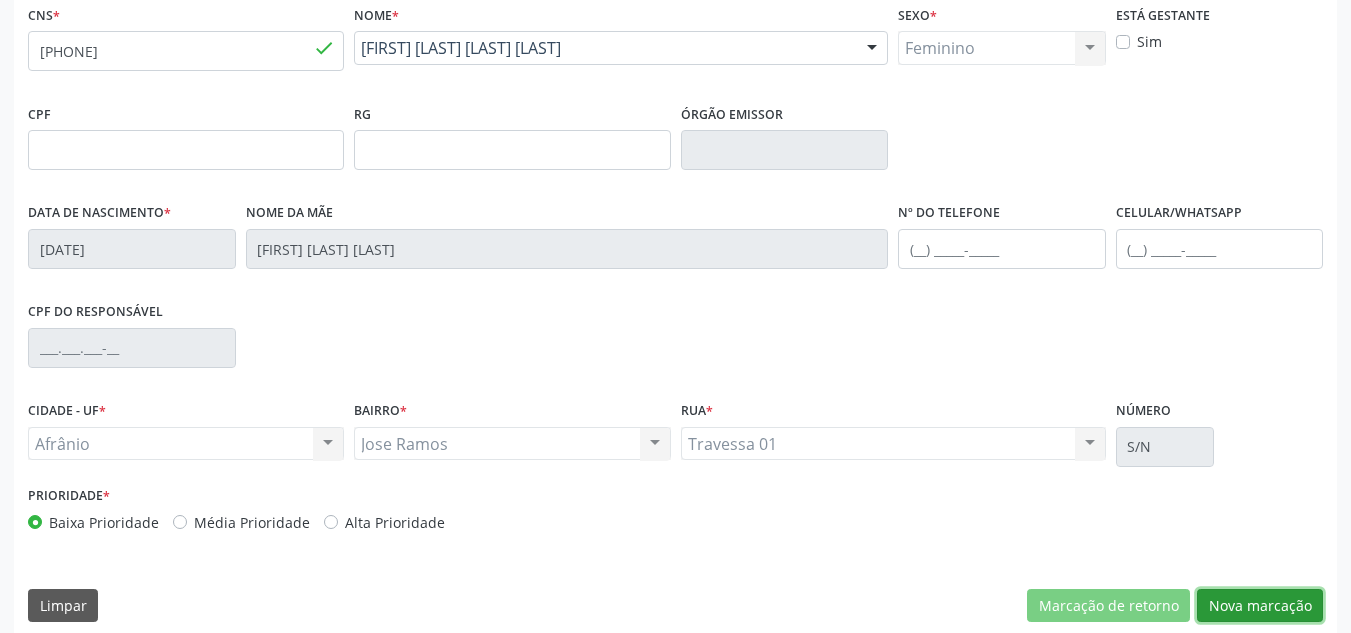 click on "Nova marcação" at bounding box center (1260, 606) 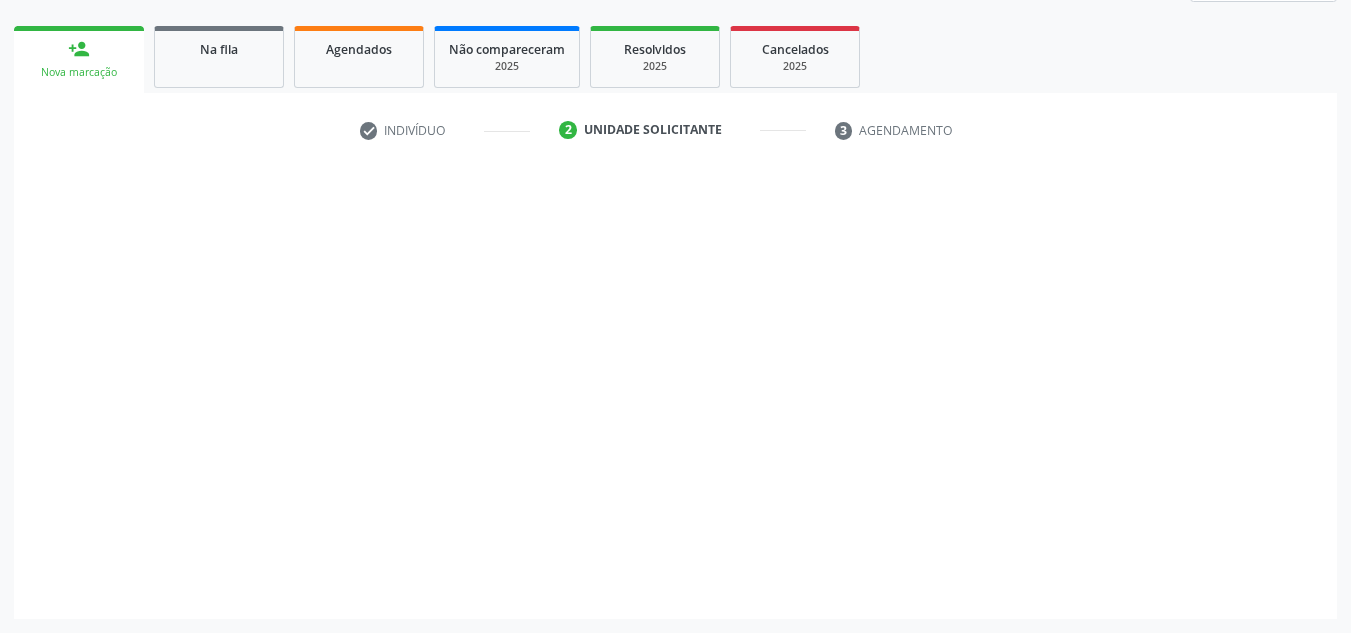 scroll, scrollTop: 273, scrollLeft: 0, axis: vertical 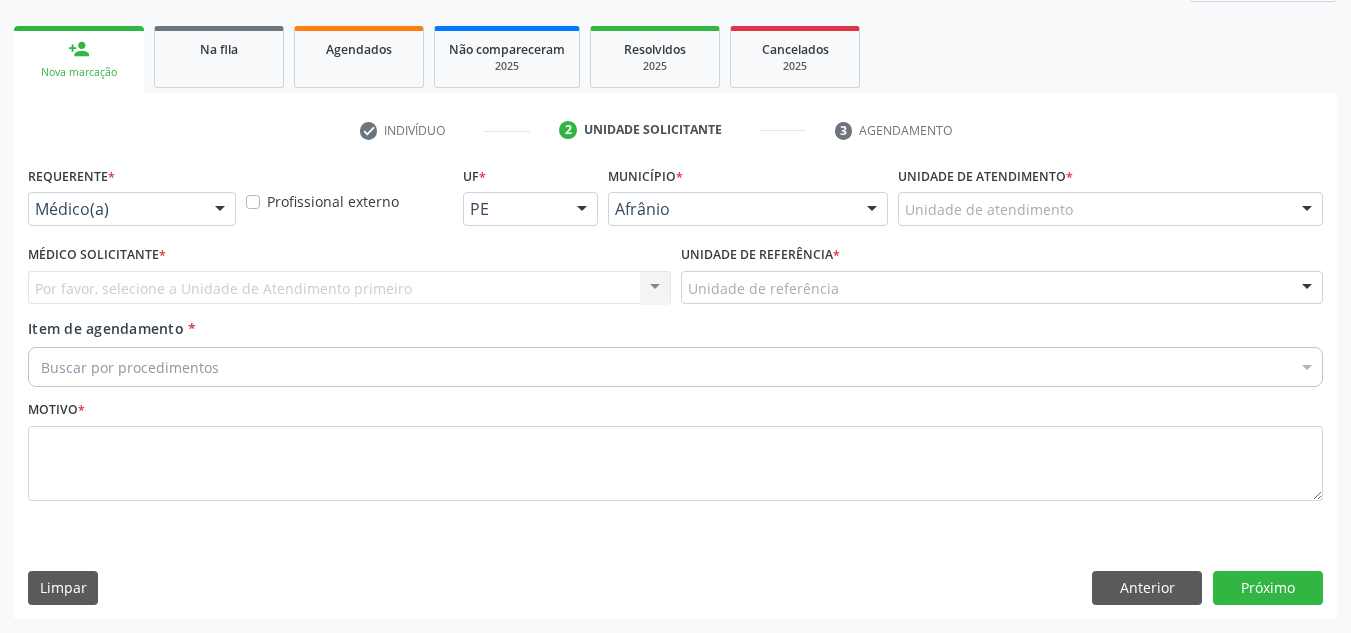 click on "Unidade de atendimento" at bounding box center (1110, 209) 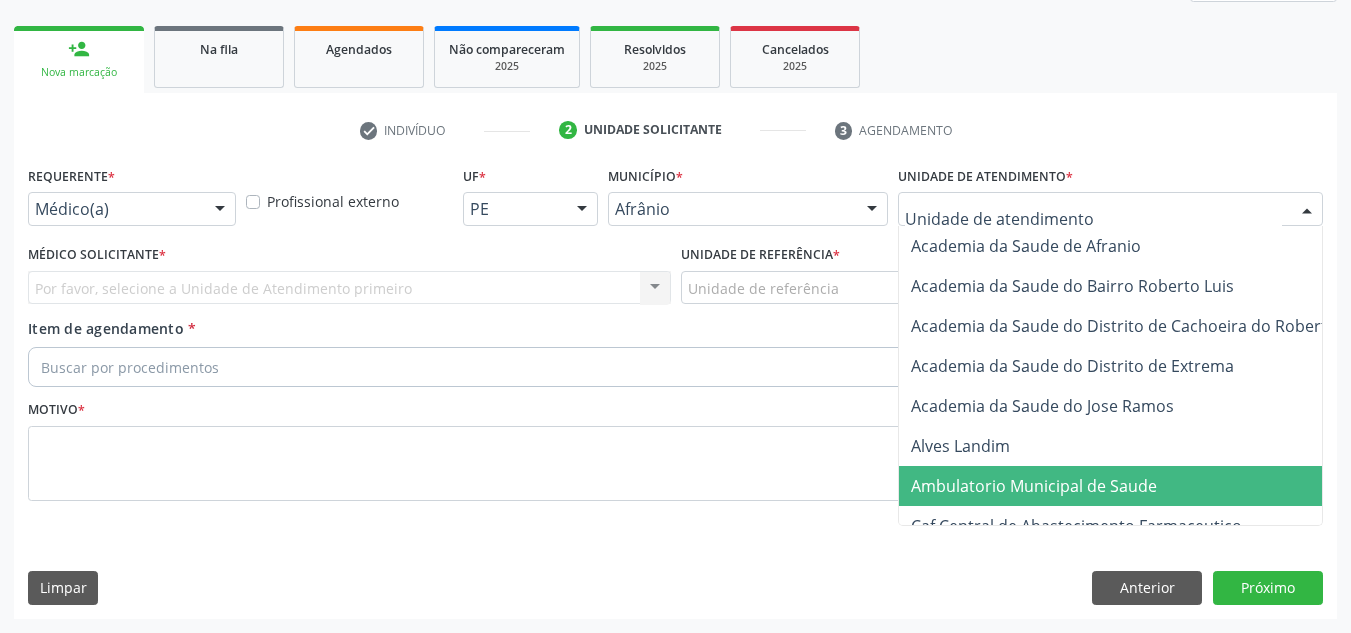 click on "Ambulatorio Municipal de Saude" at bounding box center [1137, 486] 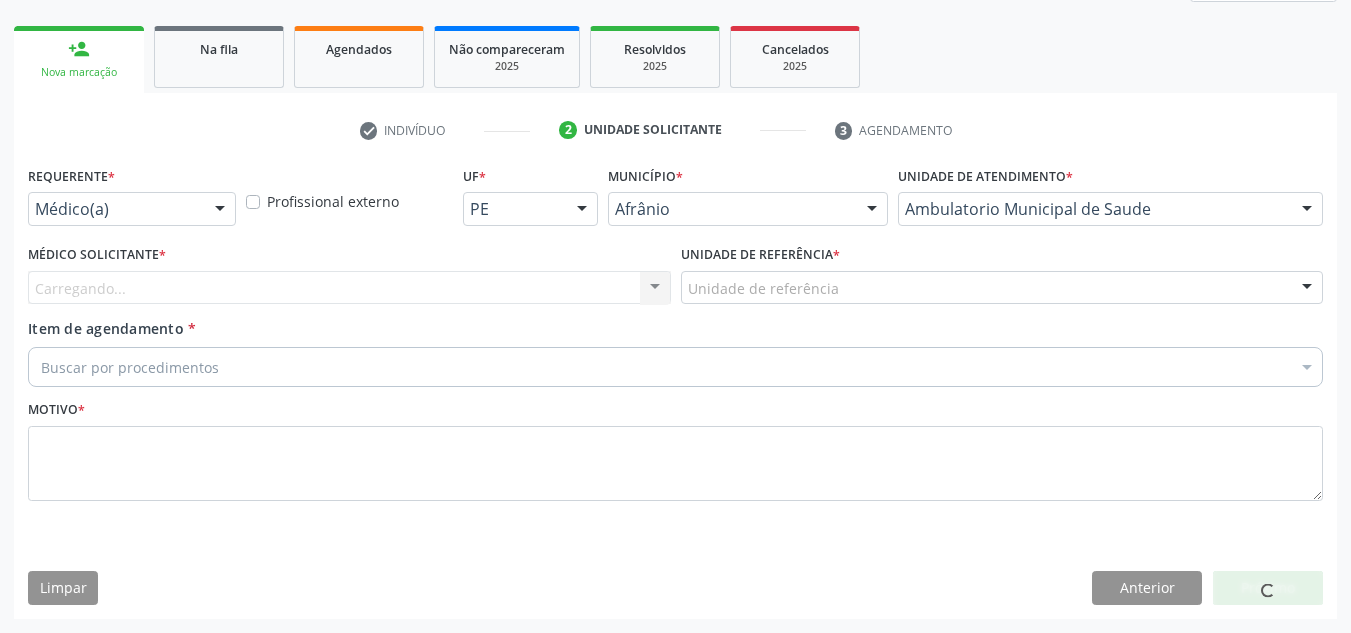 click on "Médico Solicitante
*
Carregando...
Nenhum resultado encontrado para: "   "
Não há nenhuma opção para ser exibida." at bounding box center [349, 279] 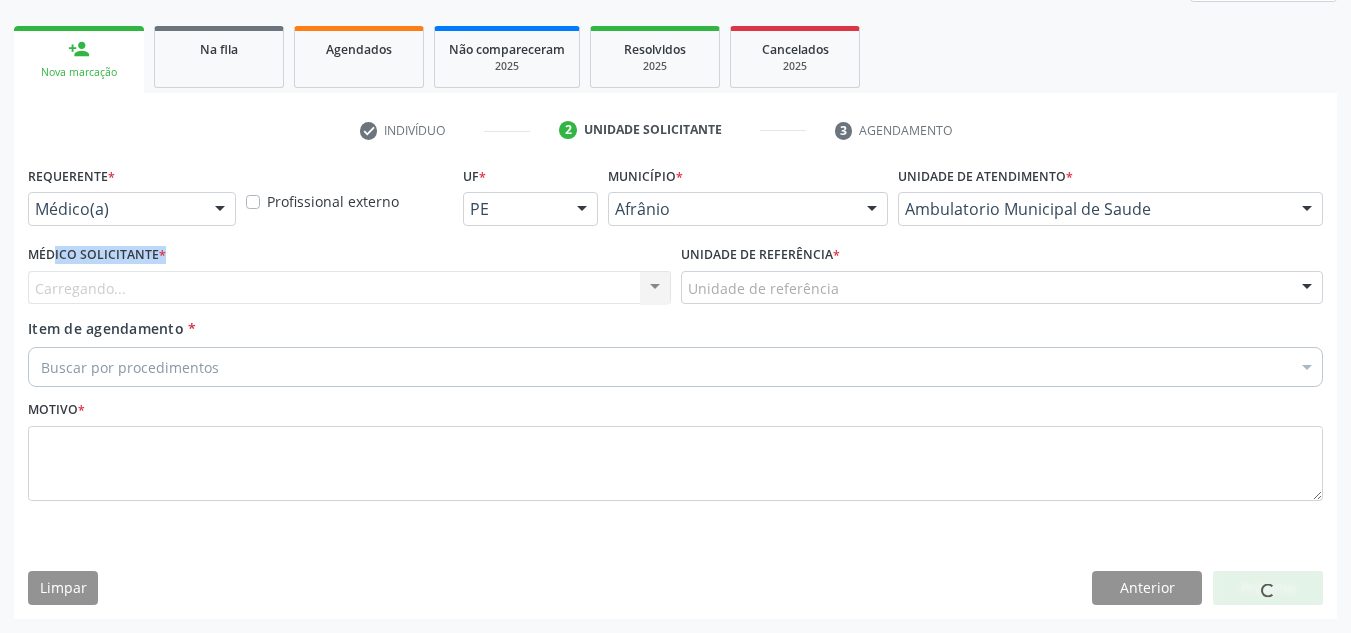 click on "Médico Solicitante
*
Carregando...
Nenhum resultado encontrado para: "   "
Não há nenhuma opção para ser exibida." at bounding box center (349, 272) 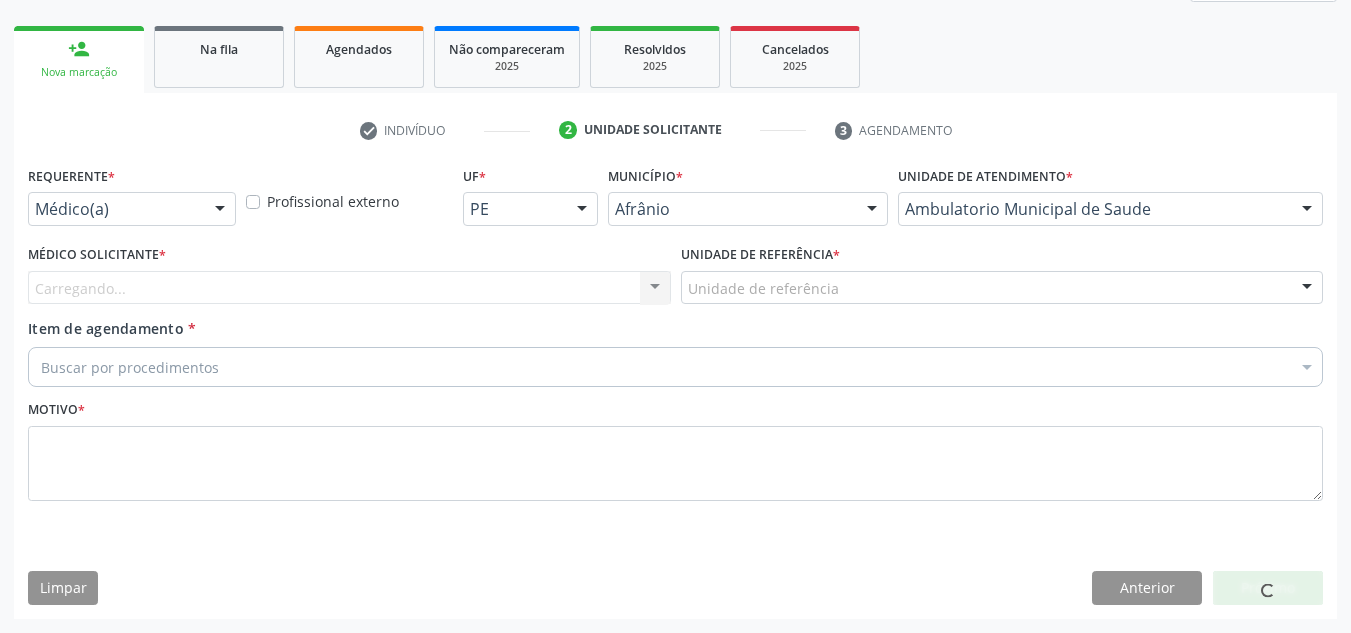 click on "Carregando...
Nenhum resultado encontrado para: "   "
Não há nenhuma opção para ser exibida." at bounding box center [349, 288] 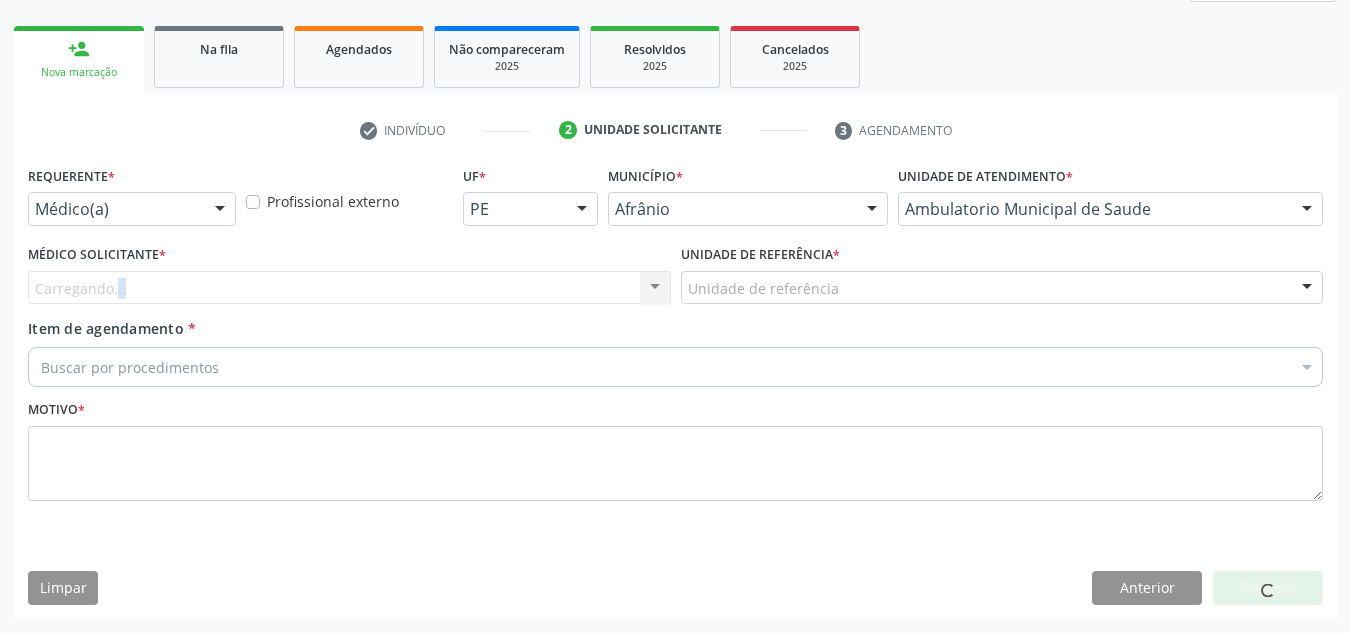 click on "Carregando...
Nenhum resultado encontrado para: "   "
Não há nenhuma opção para ser exibida." at bounding box center (349, 288) 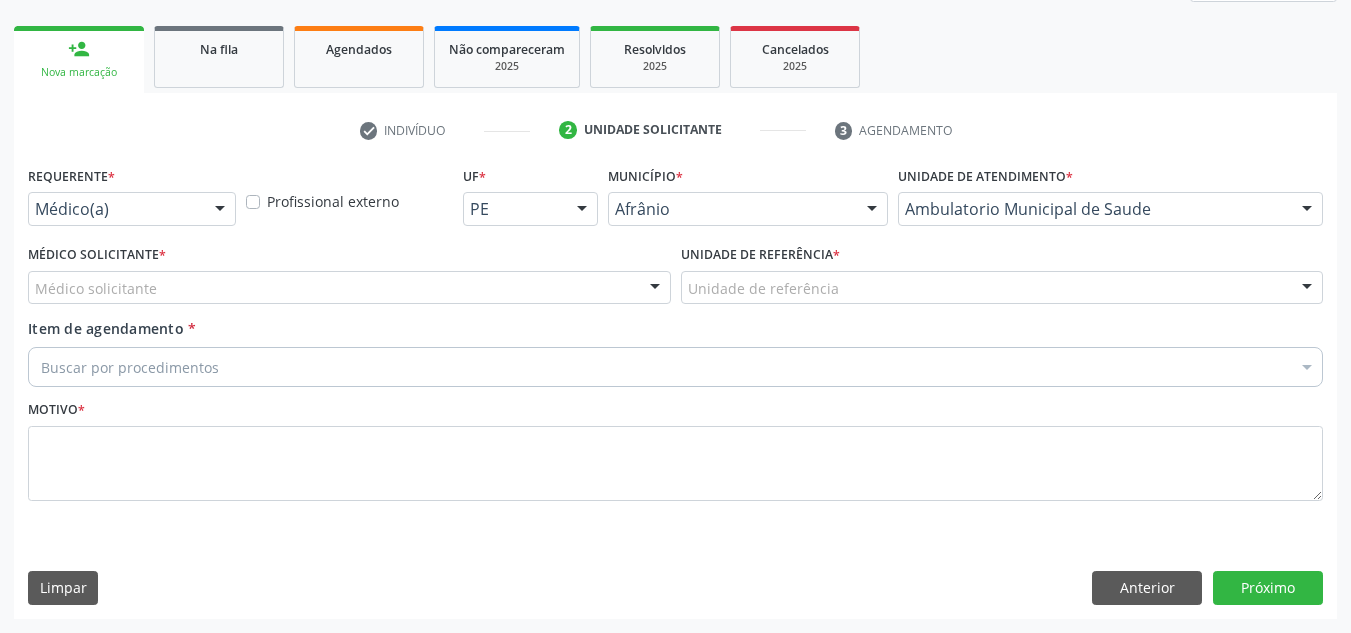 click on "Médico solicitante" at bounding box center (349, 288) 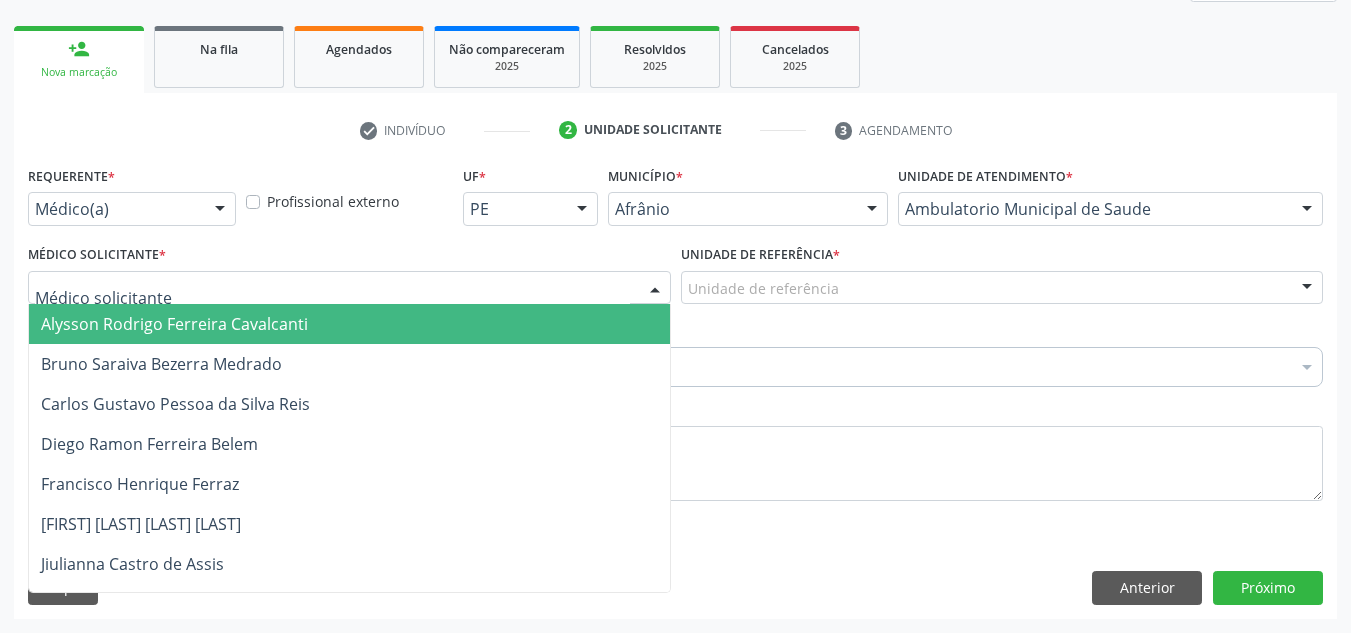 click on "Alysson Rodrigo Ferreira Cavalcanti" at bounding box center (349, 324) 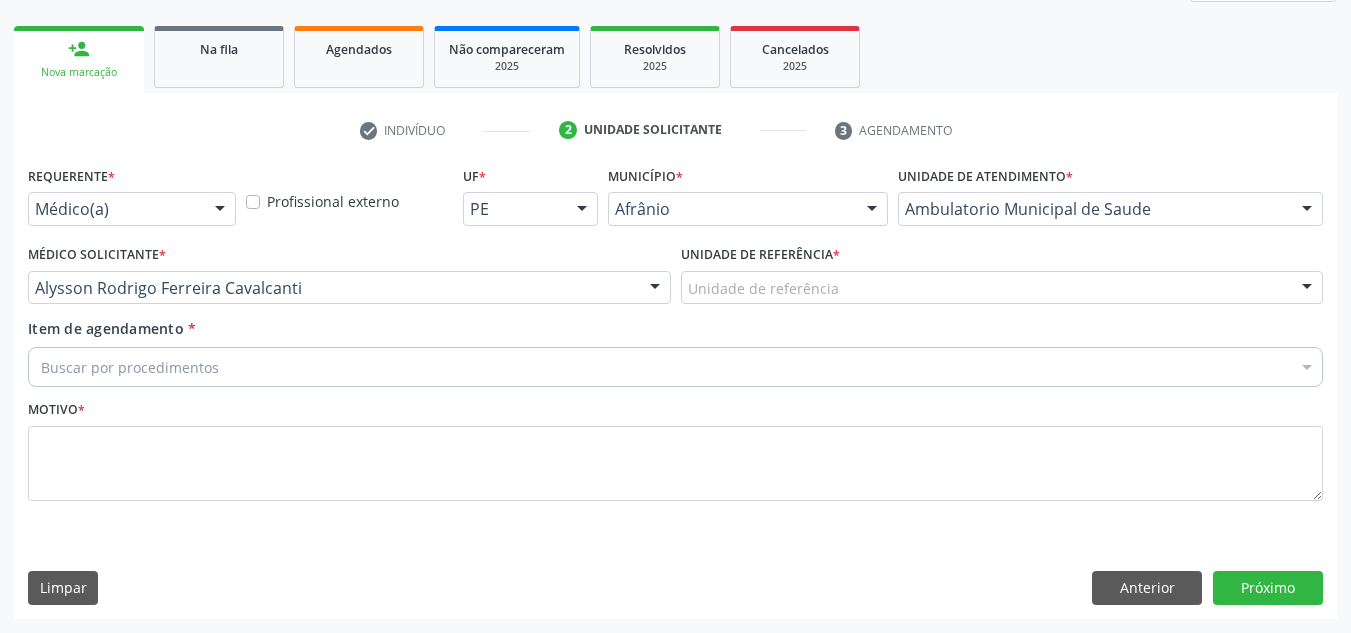 drag, startPoint x: 723, startPoint y: 306, endPoint x: 754, endPoint y: 288, distance: 35.846897 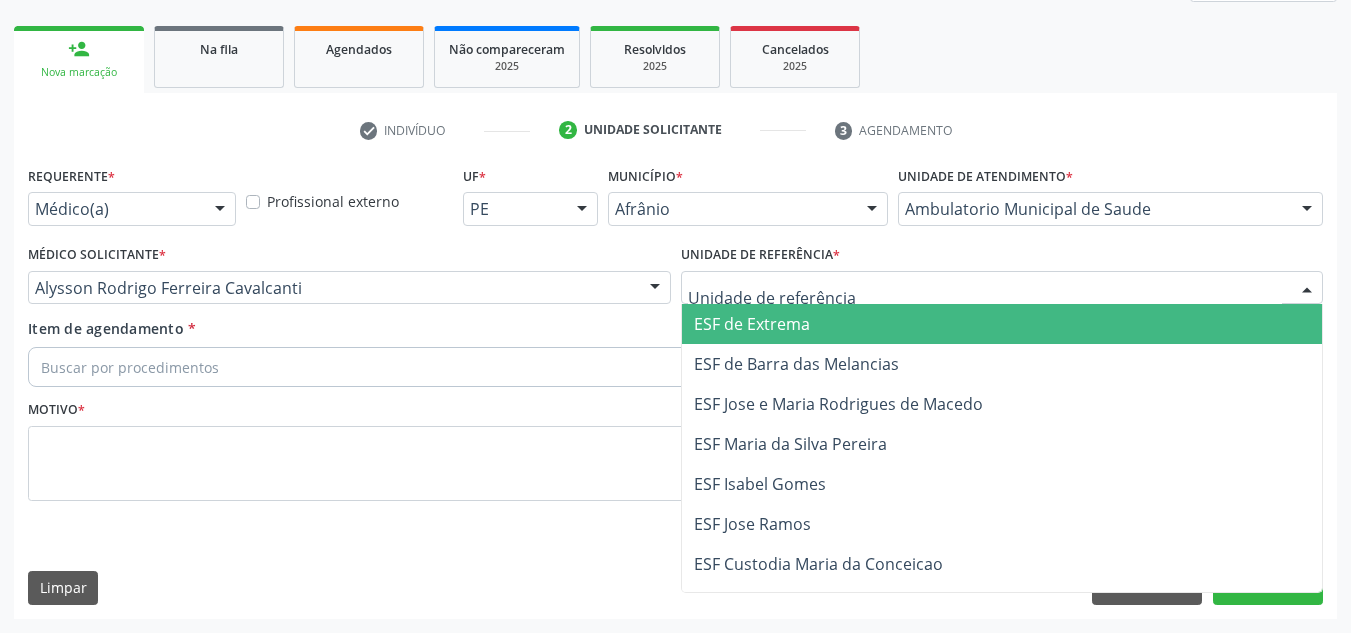 click on "ESF de Extrema" at bounding box center (752, 324) 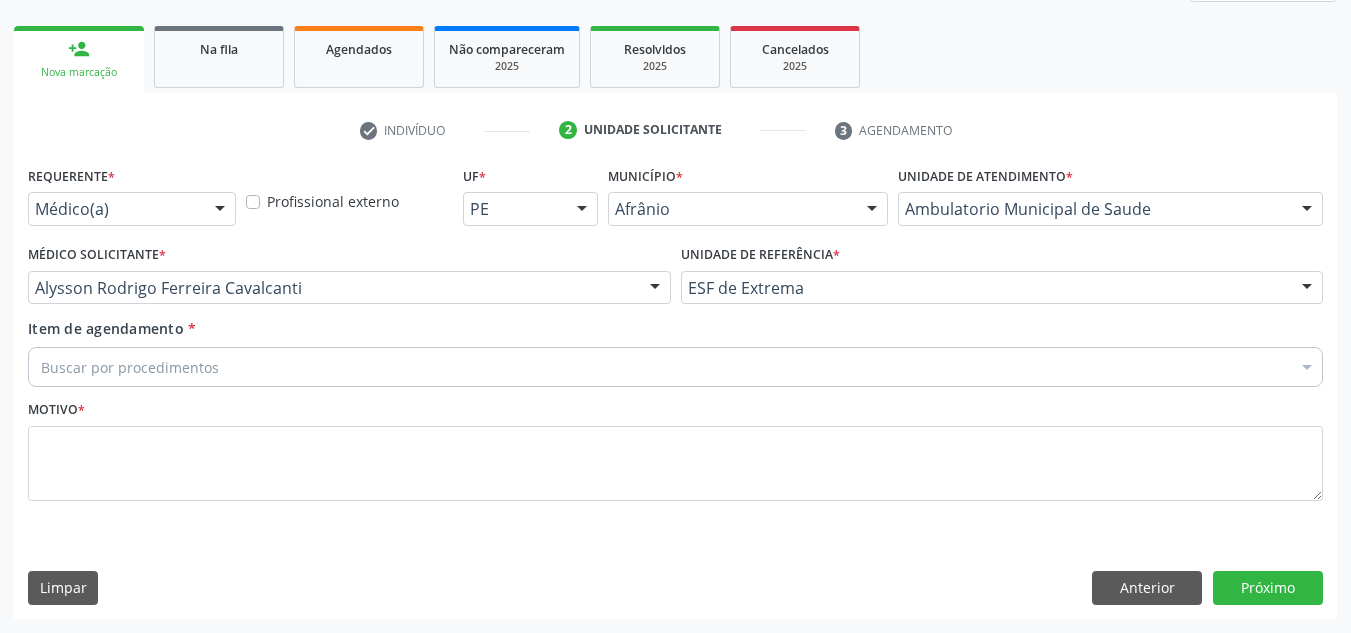 click on "Buscar por procedimentos" at bounding box center (675, 367) 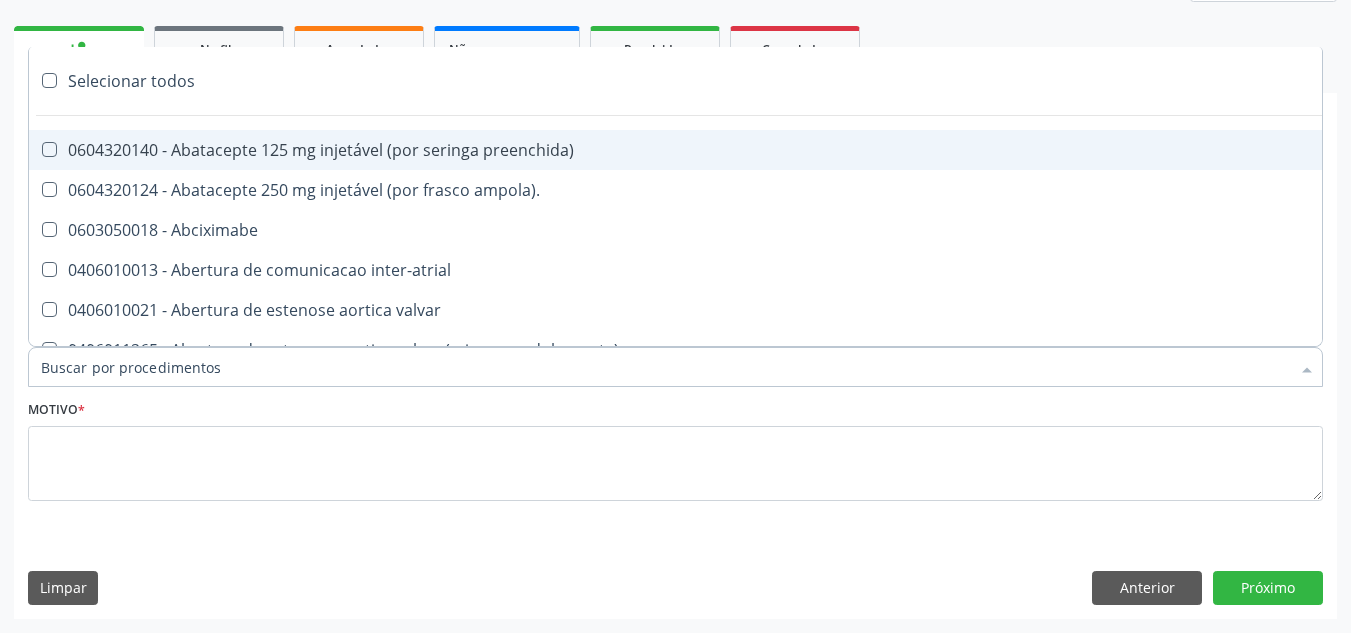 click on "Item de agendamento
*" at bounding box center [665, 367] 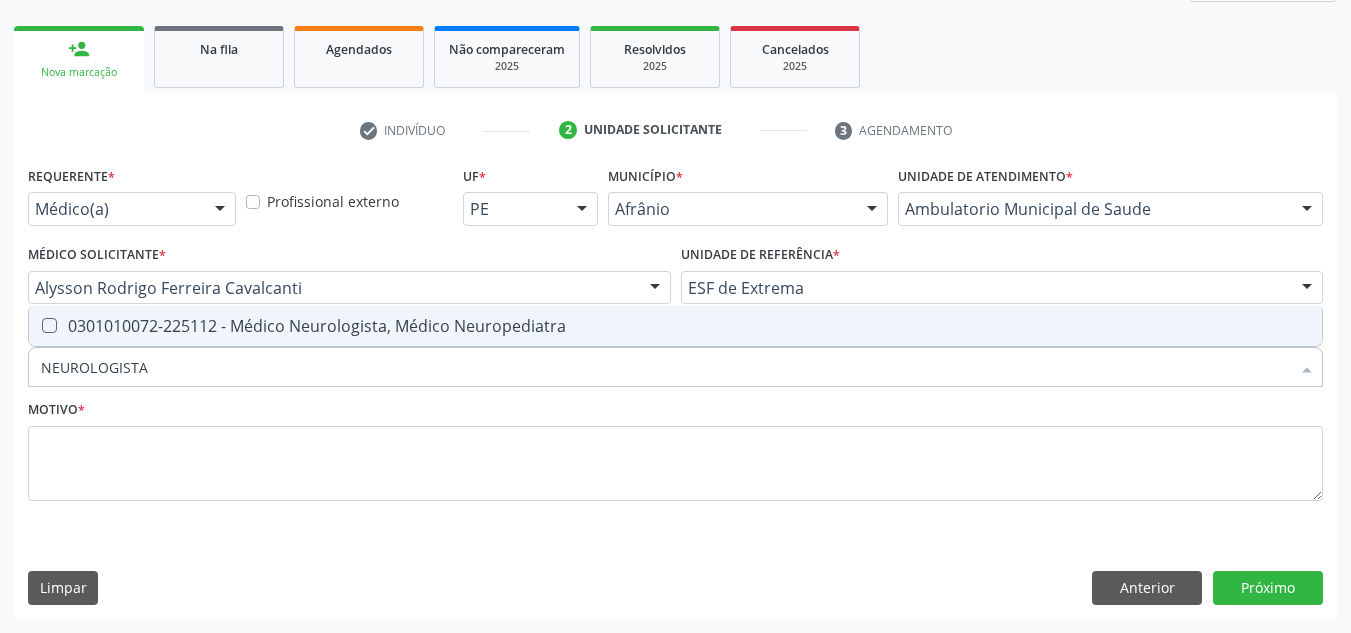 type on "NEUROLOGISTA" 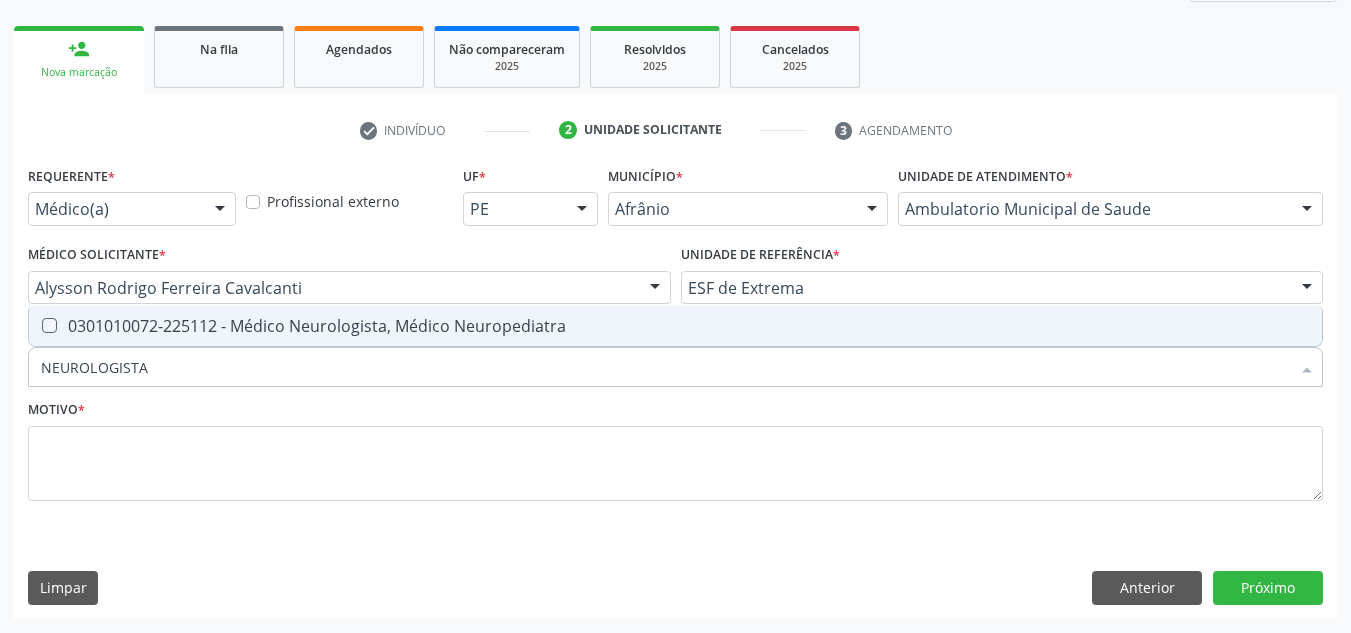 checkbox on "true" 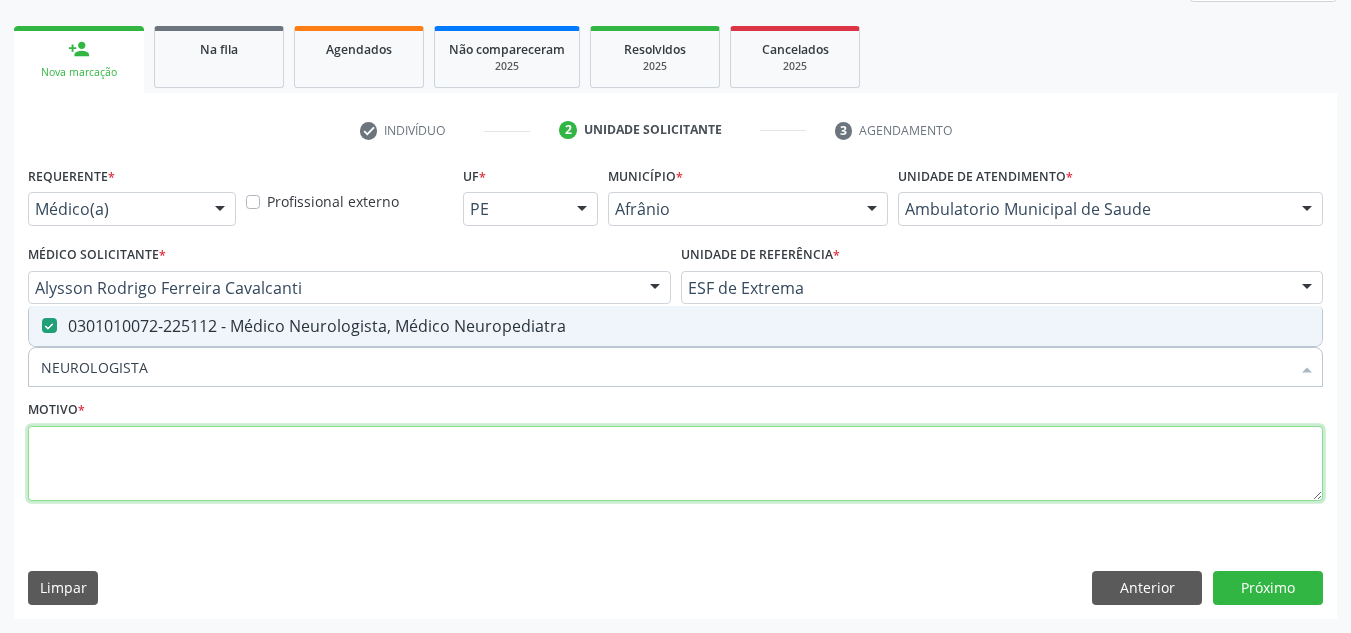 click at bounding box center [675, 464] 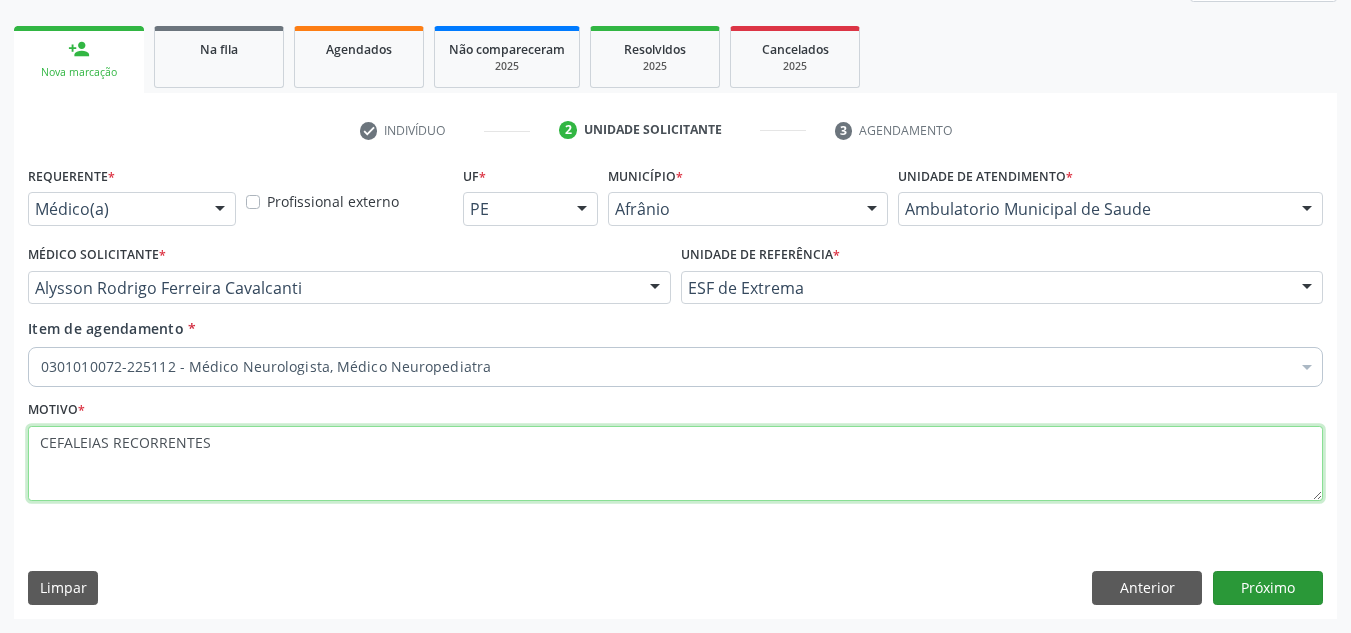 type on "CEFALEIAS RECORRENTES" 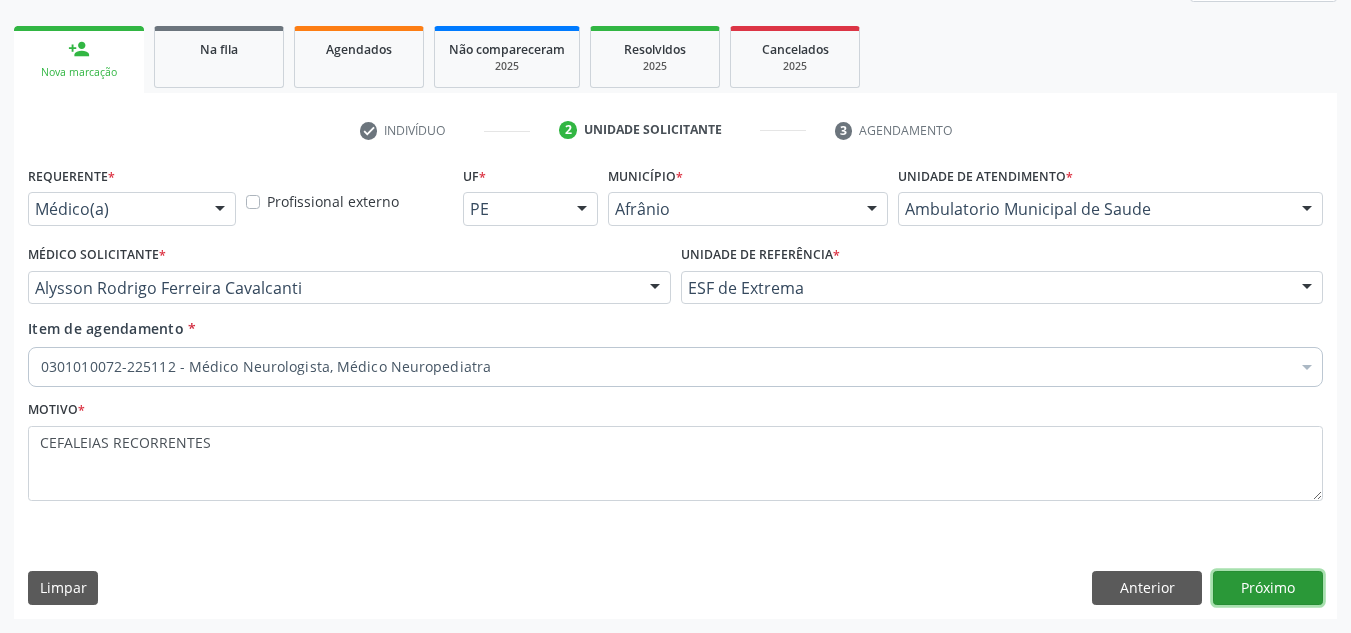 click on "Próximo" at bounding box center (1268, 588) 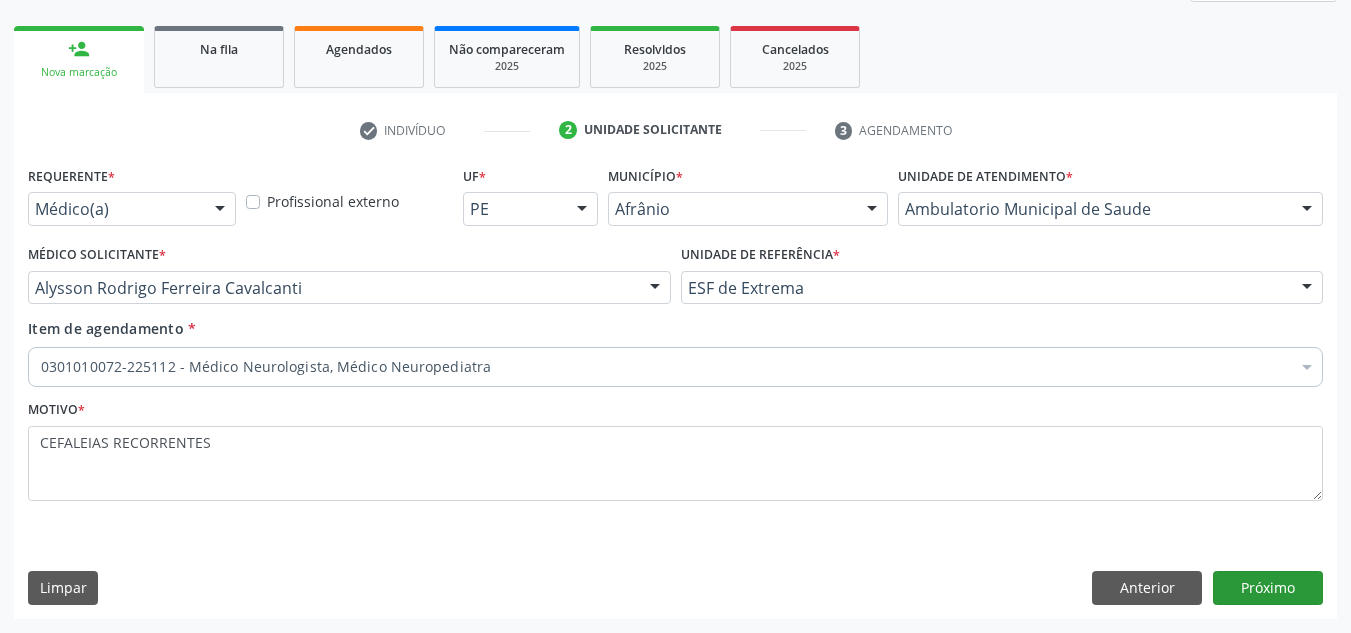 scroll, scrollTop: 237, scrollLeft: 0, axis: vertical 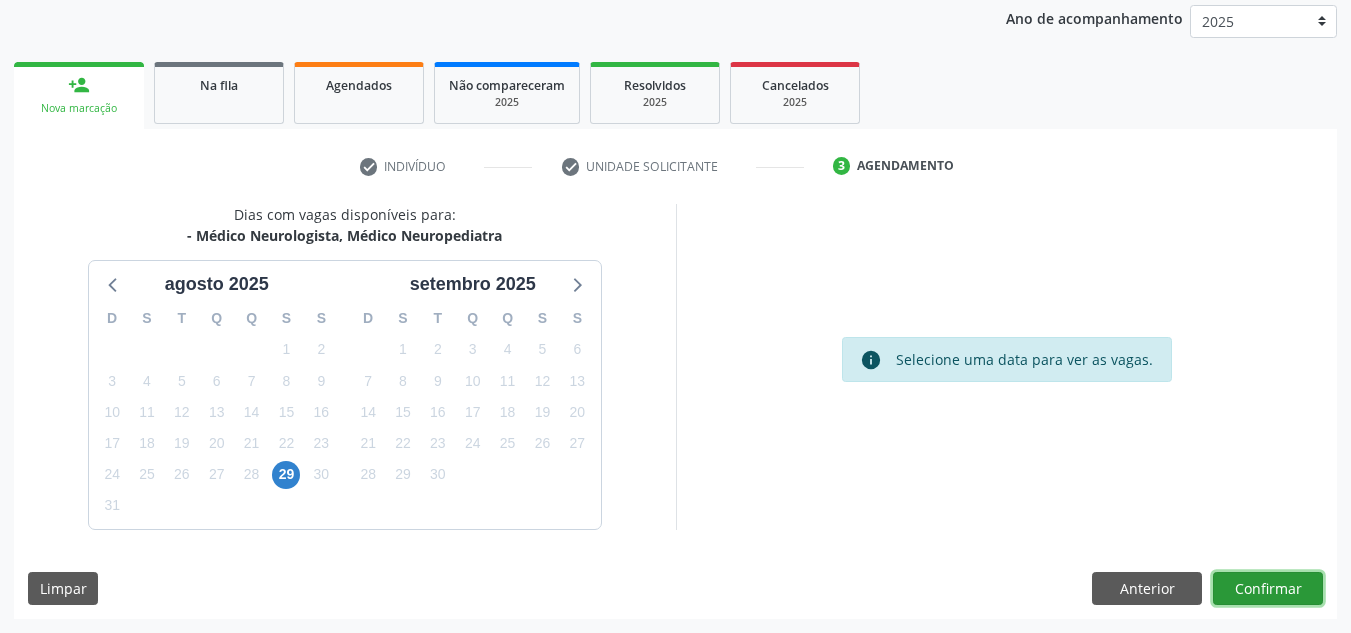 click on "Confirmar" at bounding box center [1268, 589] 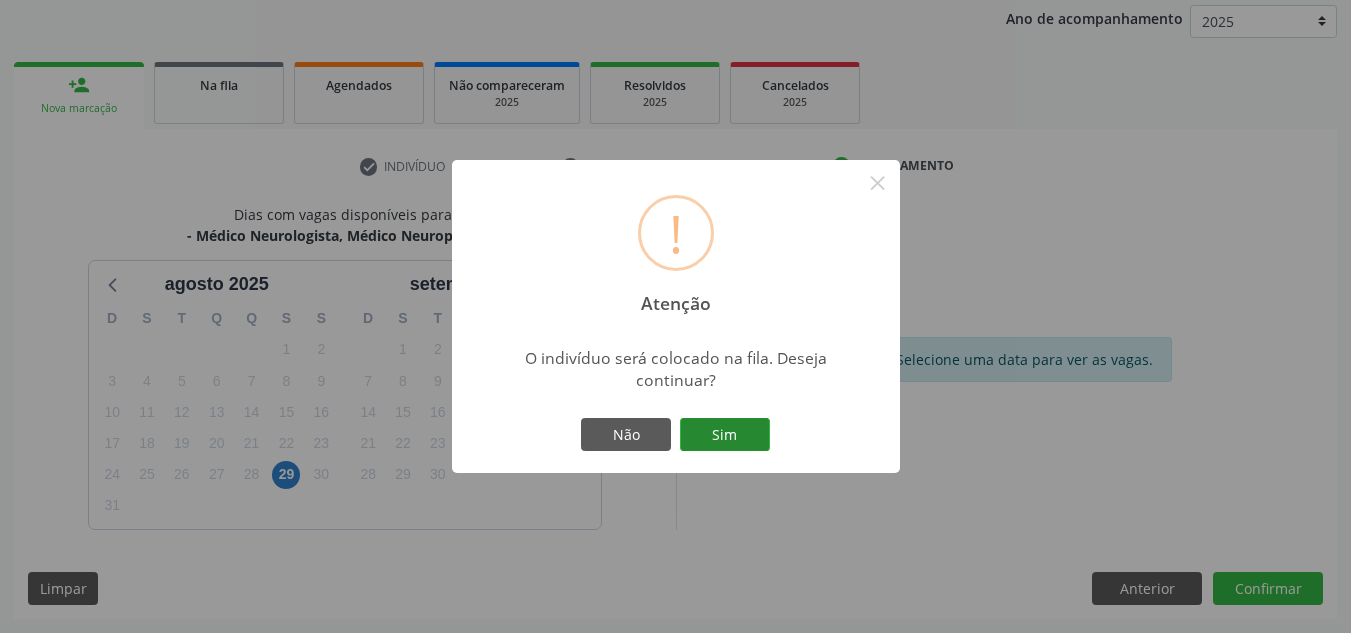 click on "Sim" at bounding box center (725, 435) 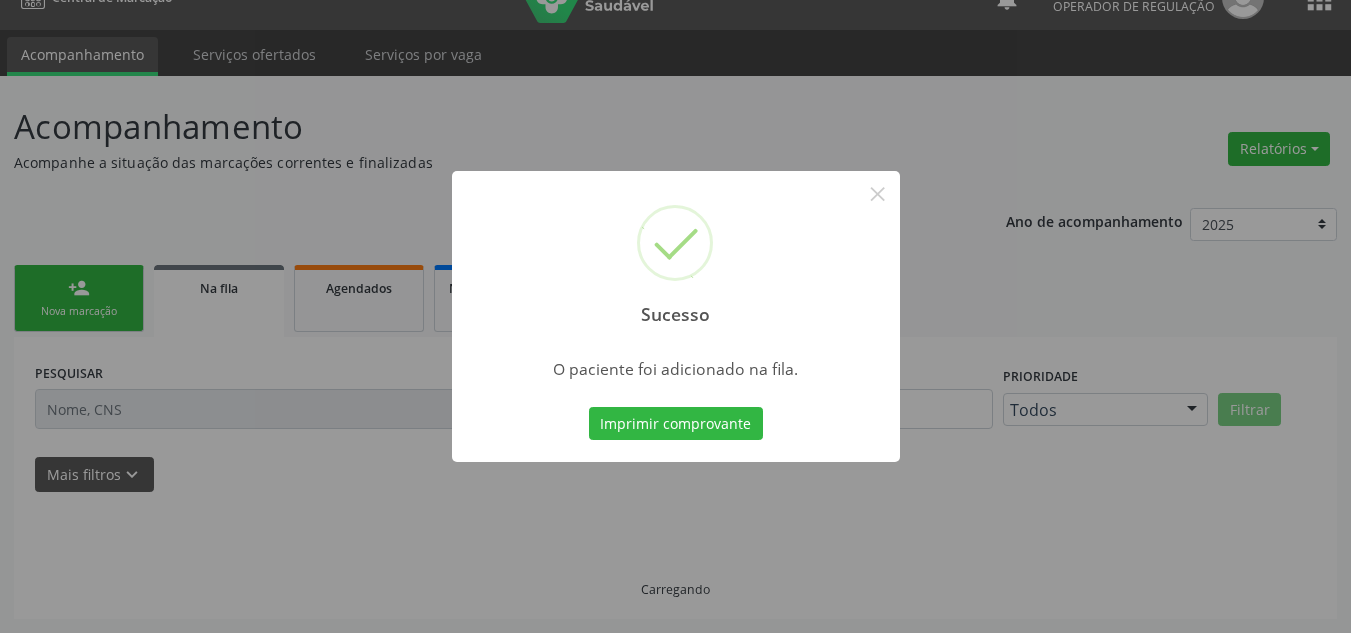 scroll, scrollTop: 34, scrollLeft: 0, axis: vertical 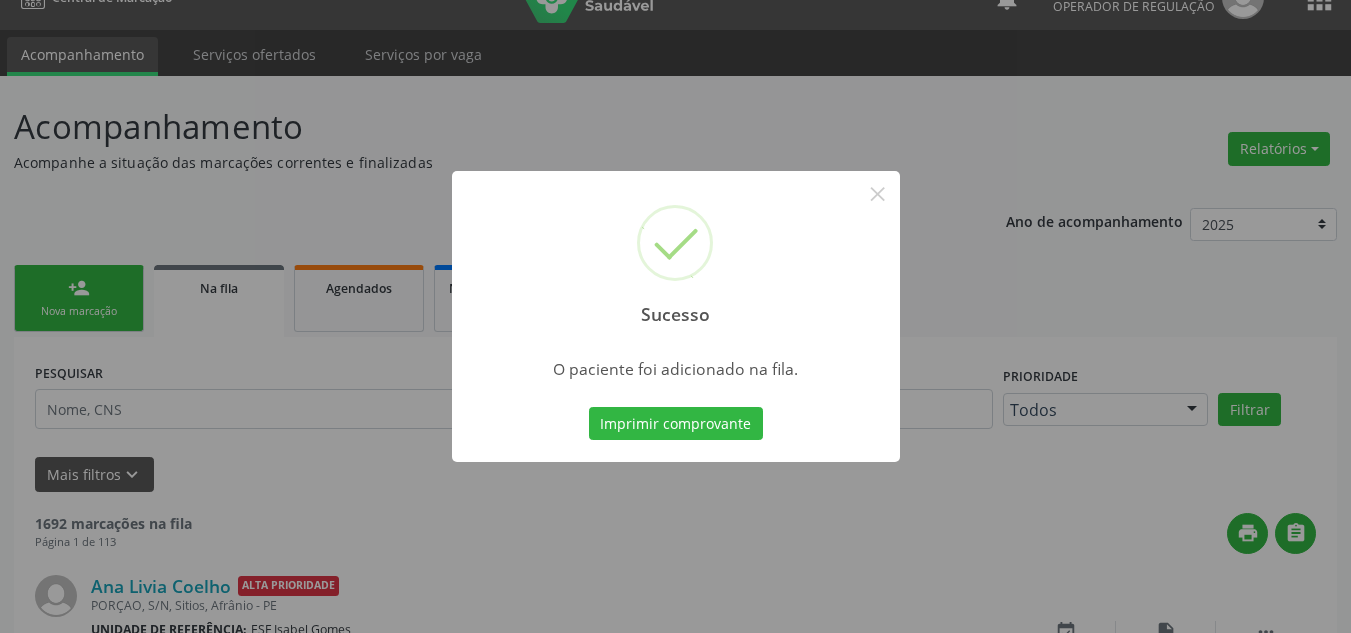 type 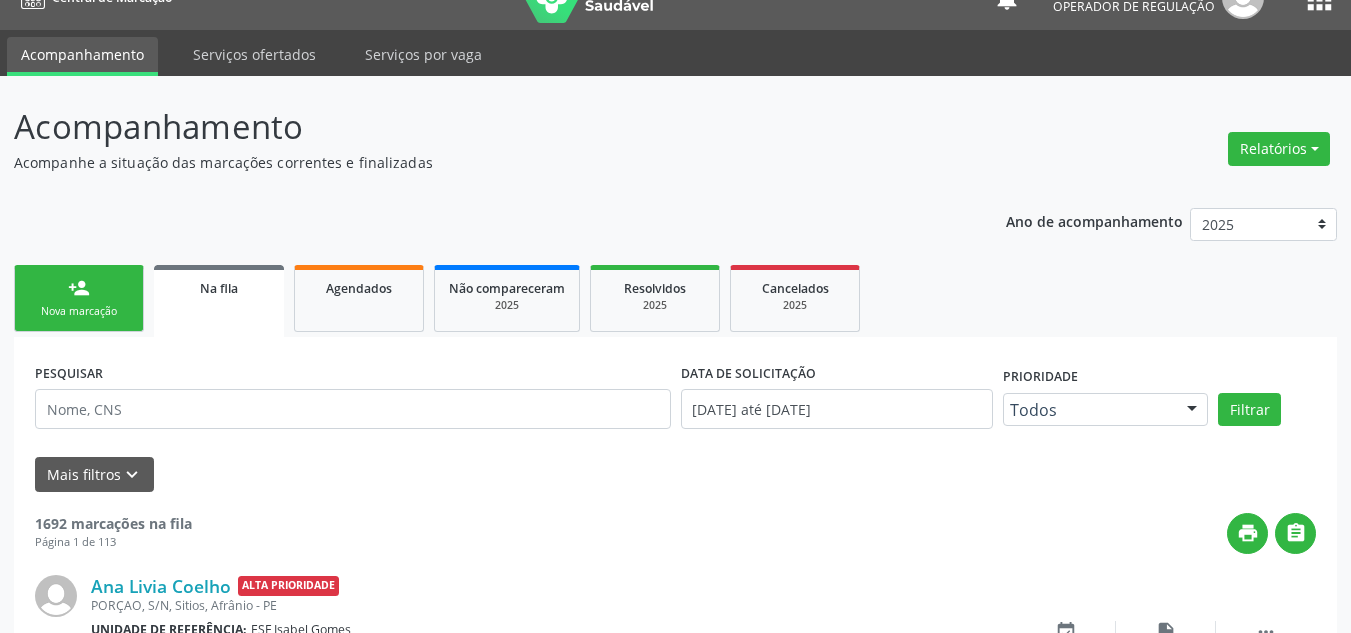 drag, startPoint x: 77, startPoint y: 303, endPoint x: 147, endPoint y: 318, distance: 71.5891 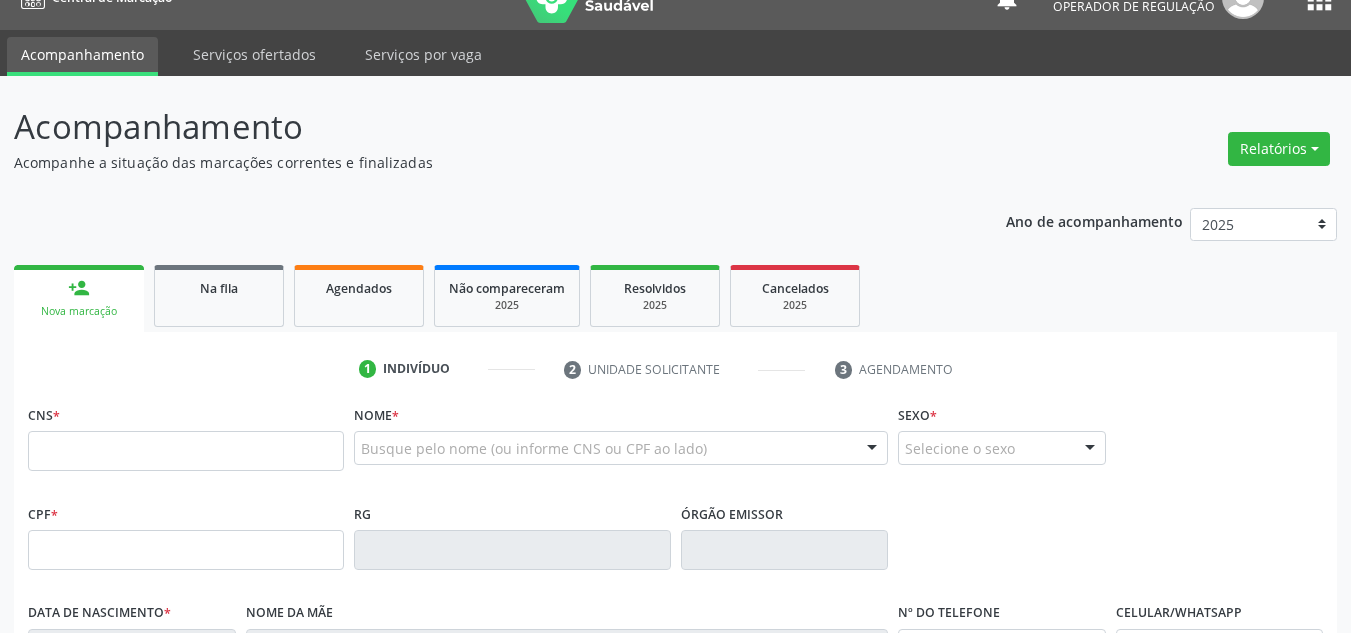 click on "CNS
*" at bounding box center (186, 435) 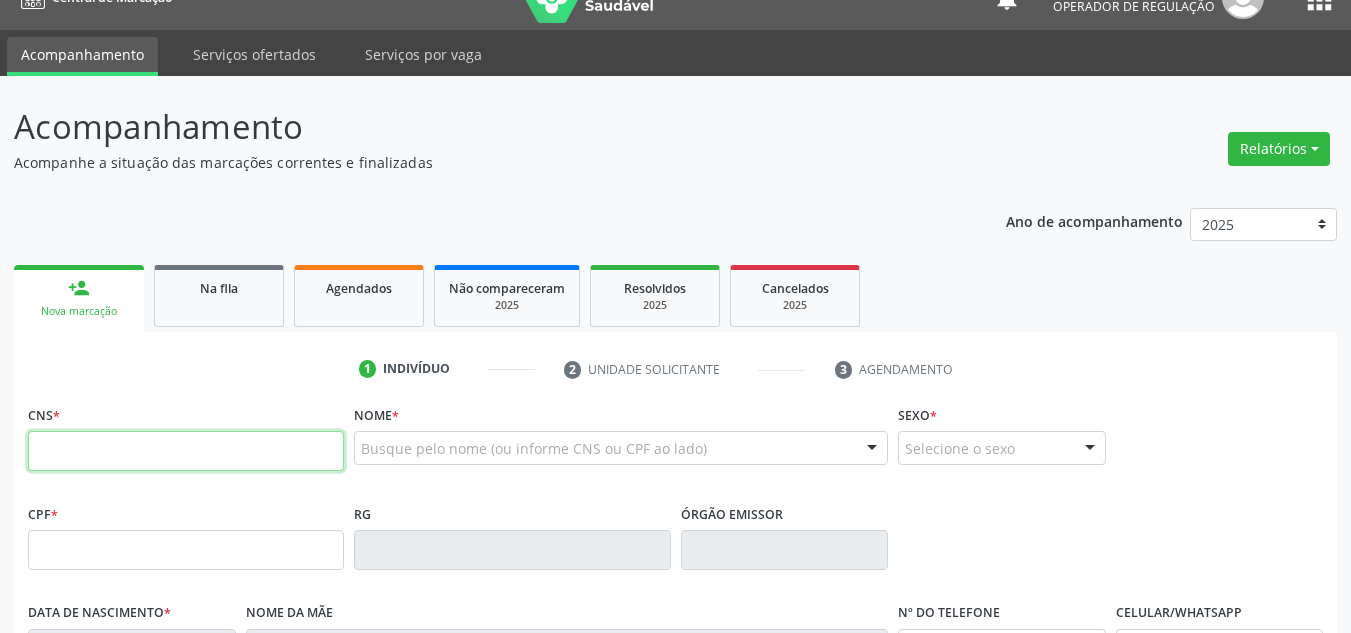 click at bounding box center (186, 451) 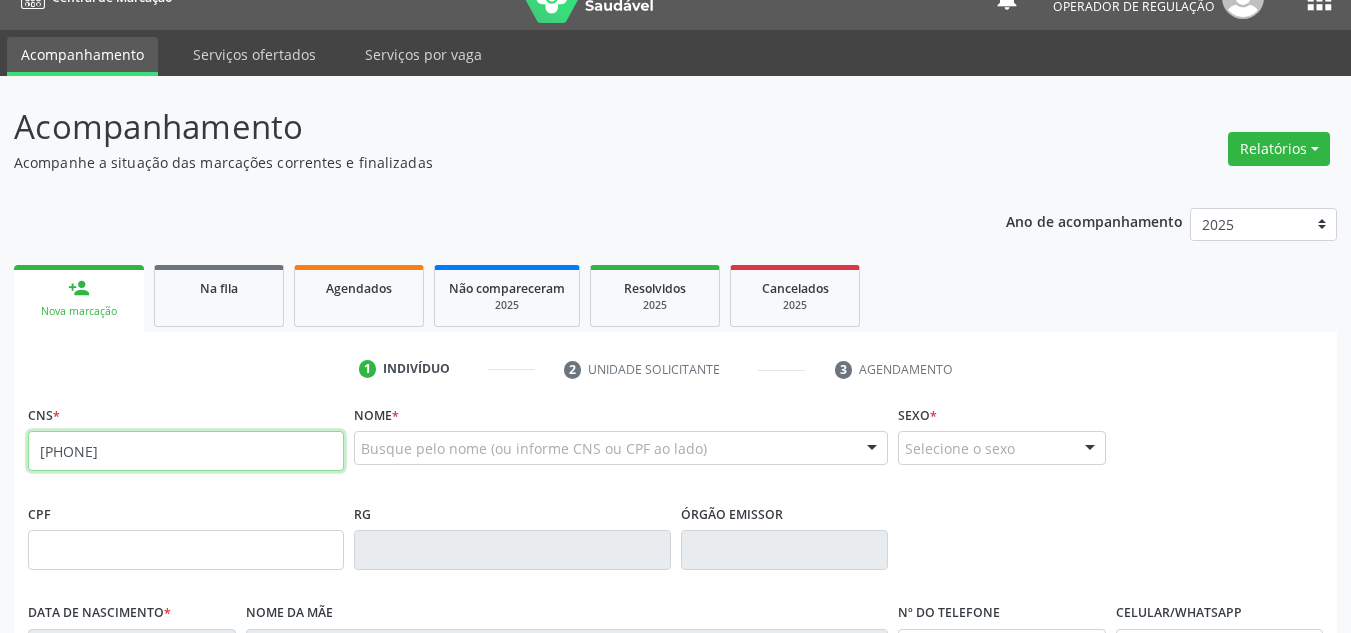 type on "898 0045 0886 6842" 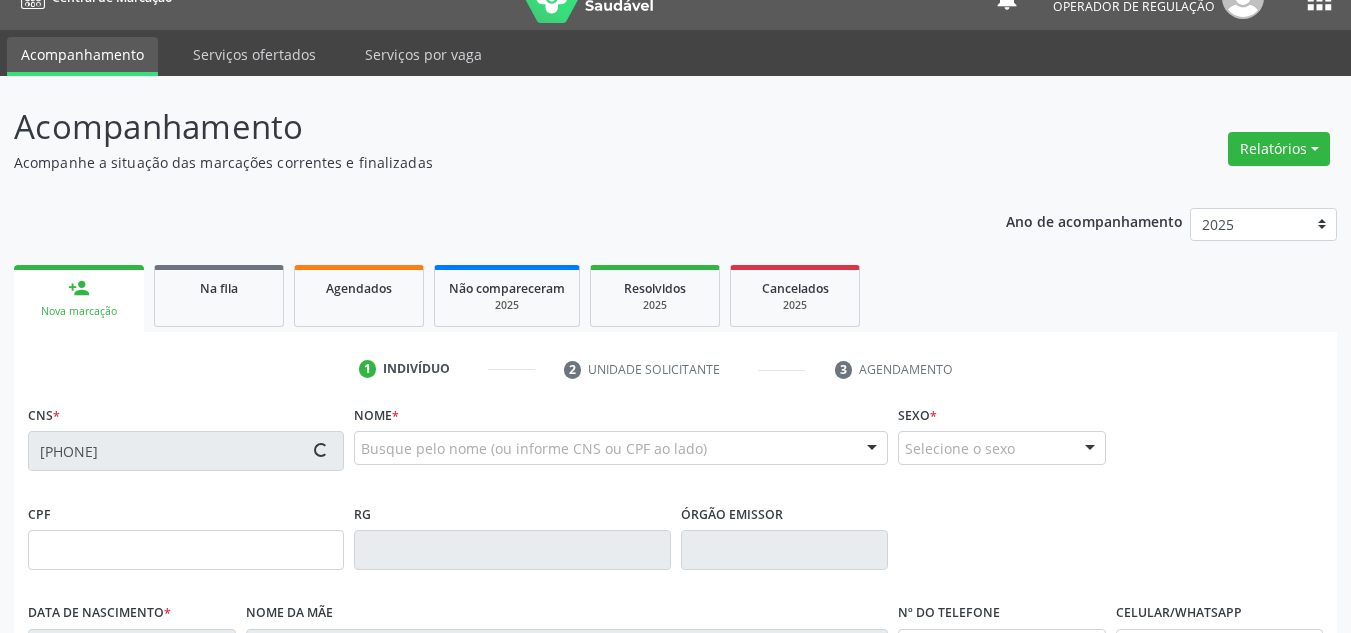 type on "16/07/1976" 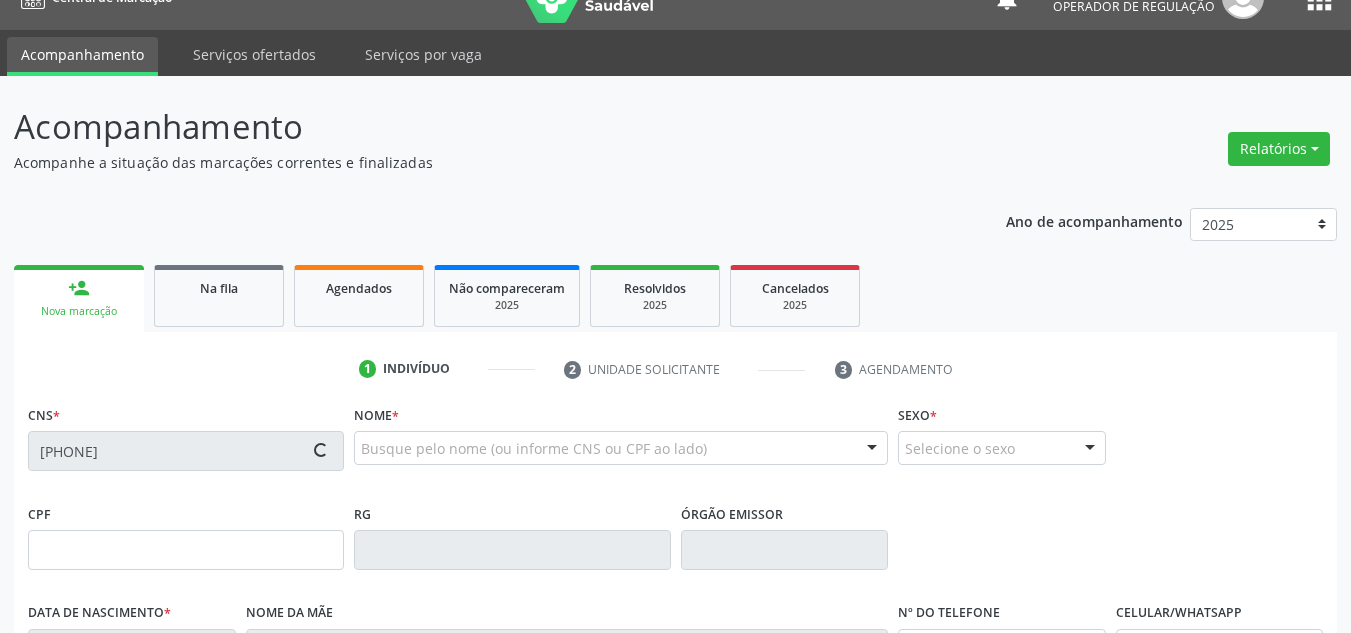 type on "Hermina Eliza Conceição" 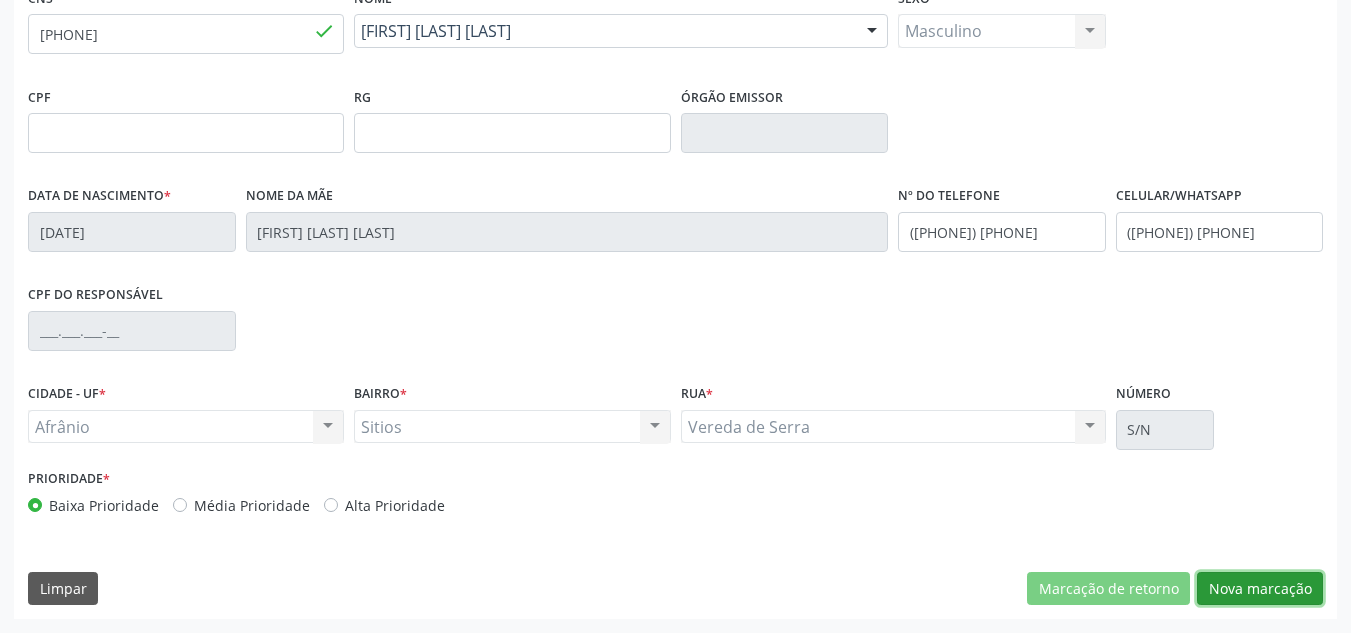 click on "Nova marcação" at bounding box center [1260, 589] 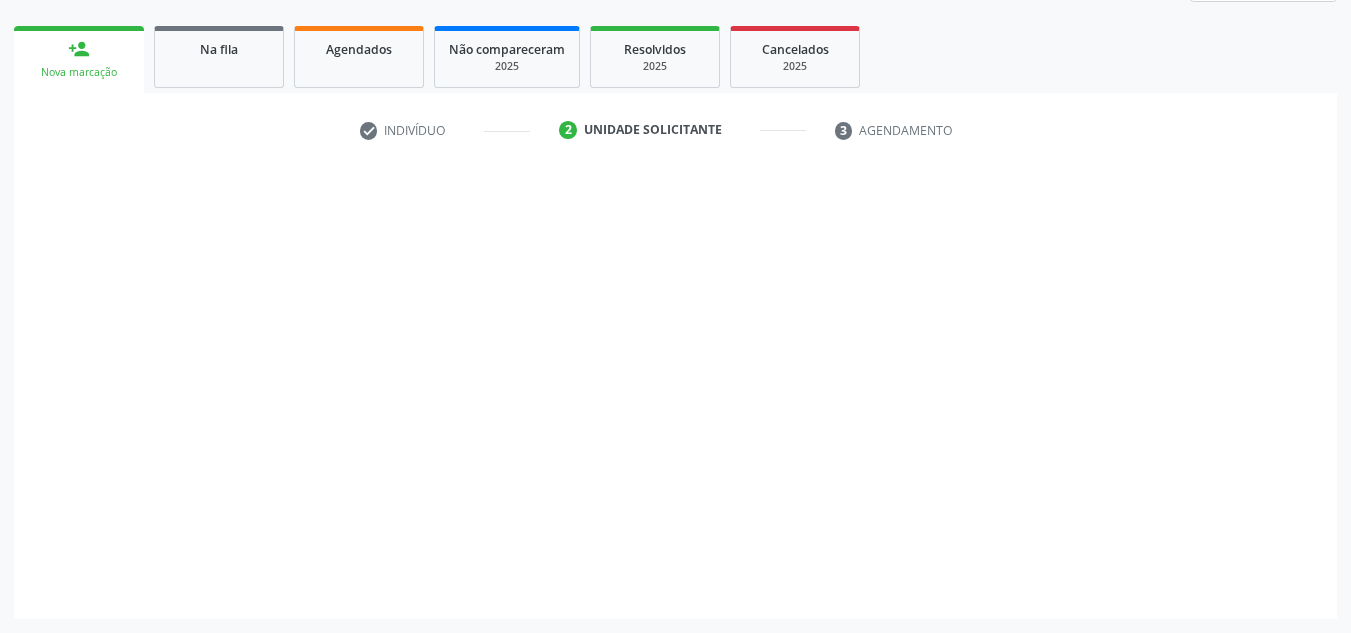 scroll, scrollTop: 273, scrollLeft: 0, axis: vertical 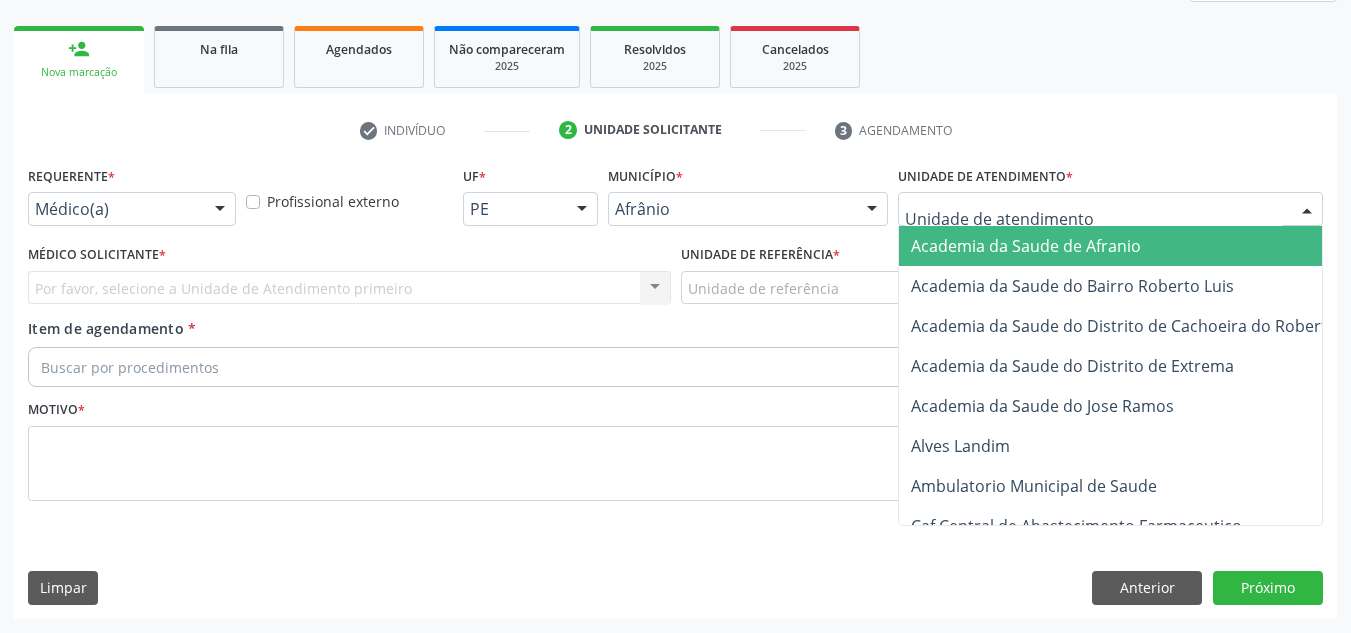 click at bounding box center [1110, 209] 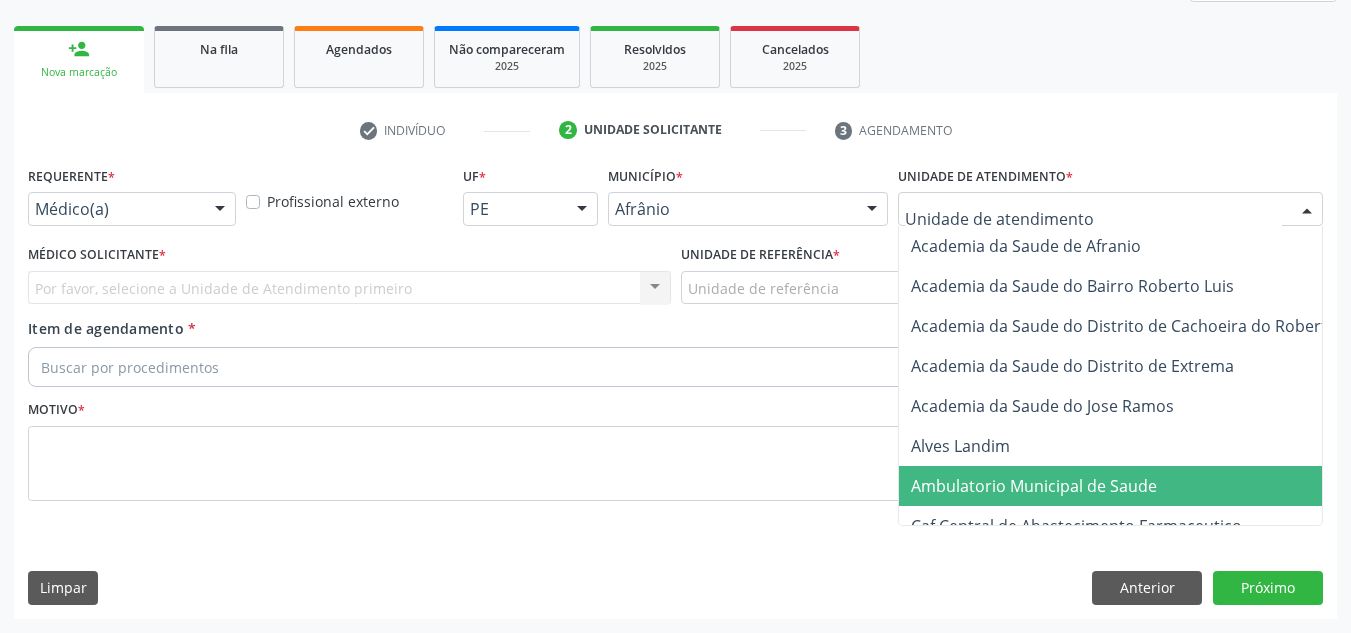 click on "Ambulatorio Municipal de Saude" at bounding box center (1137, 486) 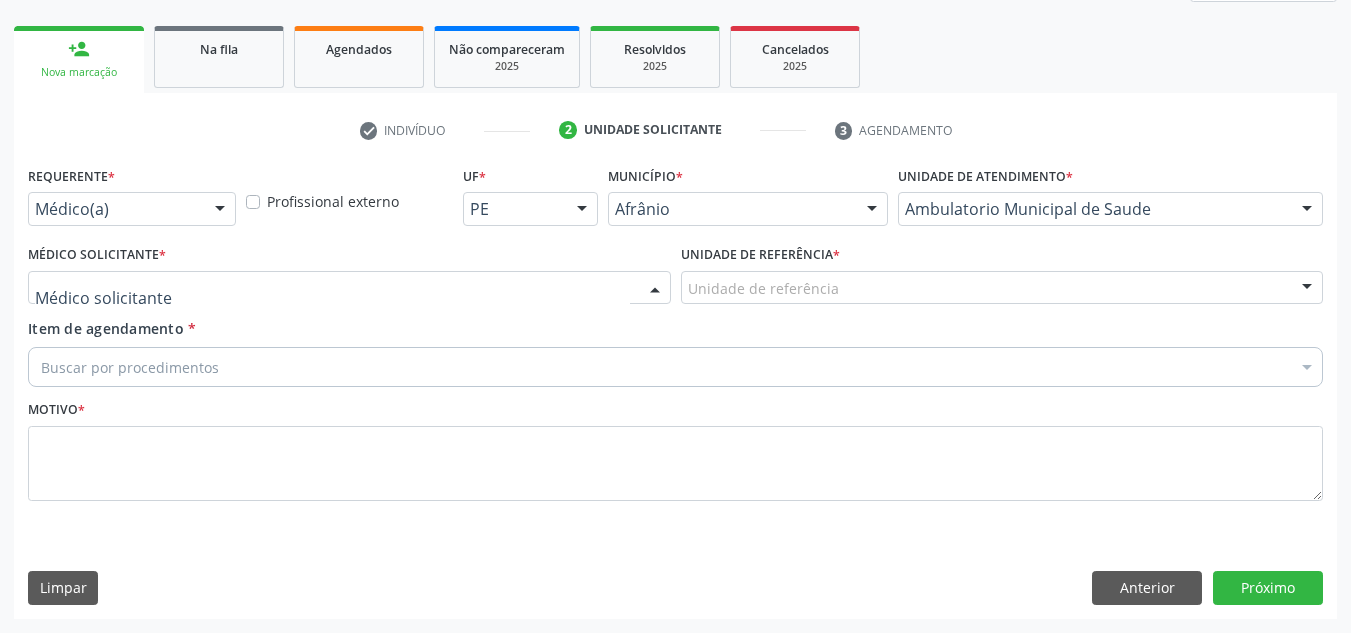 click at bounding box center [349, 288] 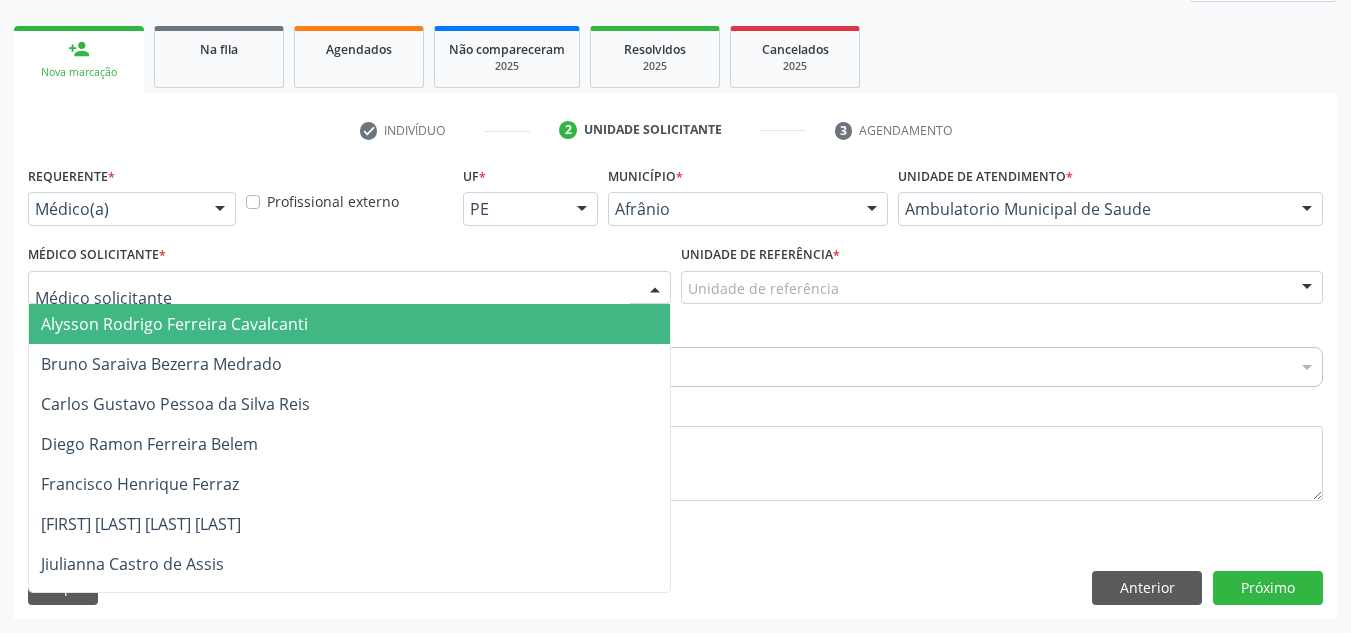 drag, startPoint x: 461, startPoint y: 321, endPoint x: 497, endPoint y: 302, distance: 40.706264 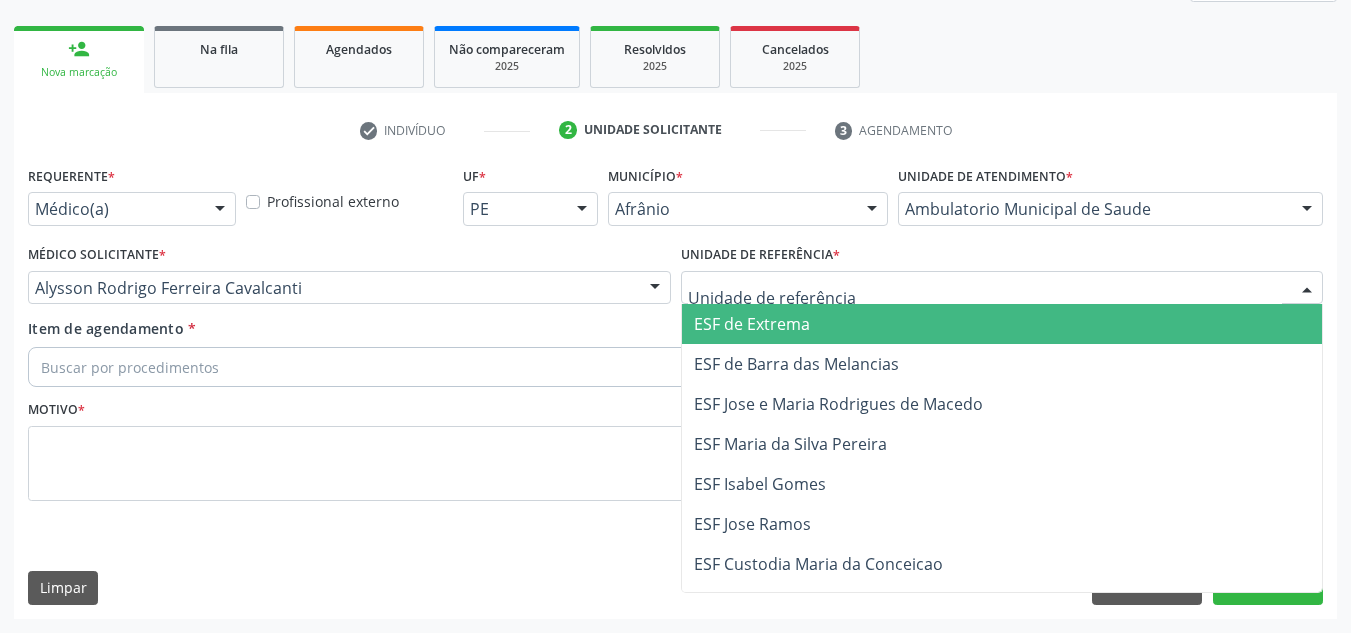 drag, startPoint x: 699, startPoint y: 293, endPoint x: 761, endPoint y: 335, distance: 74.88658 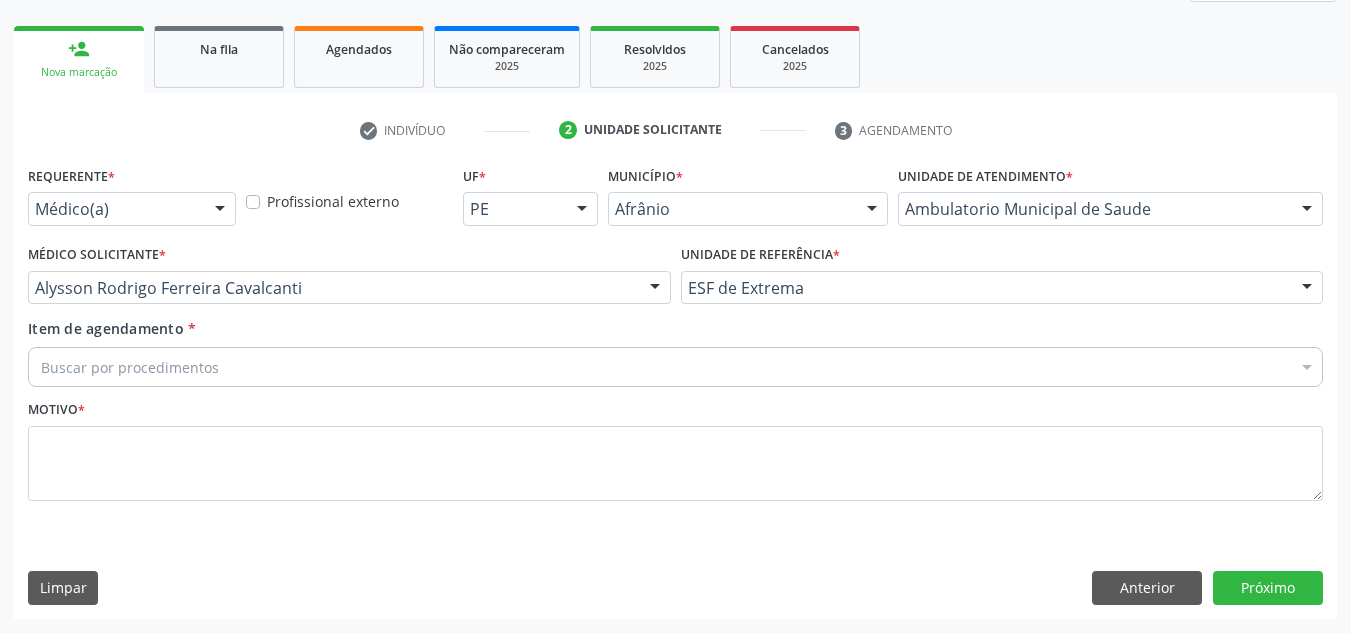 click on "Requerente
*
Médico(a)         Médico(a)   Enfermeiro(a)   Paciente
Nenhum resultado encontrado para: "   "
Não há nenhuma opção para ser exibida.
Profissional externo
UF
*
PE         BA   PE
Nenhum resultado encontrado para: "   "
Não há nenhuma opção para ser exibida.
Município
*
Afrânio         Afrânio   Petrolina
Nenhum resultado encontrado para: "   "
Não há nenhuma opção para ser exibida.
Unidade de atendimento
*
Ambulatorio Municipal de Saude         Academia da Saude de Afranio   Academia da Saude do Bairro Roberto Luis   Academia da Saude do Distrito de Cachoeira do Roberto   Academia da Saude do Distrito de Extrema   Academia da Saude do Jose Ramos   Alves Landim   Ambulatorio Municipal de Saude   Caf Central de Abastecimento Farmaceutico     Centro de Especialidades   Cime   Cuidar" at bounding box center [675, 345] 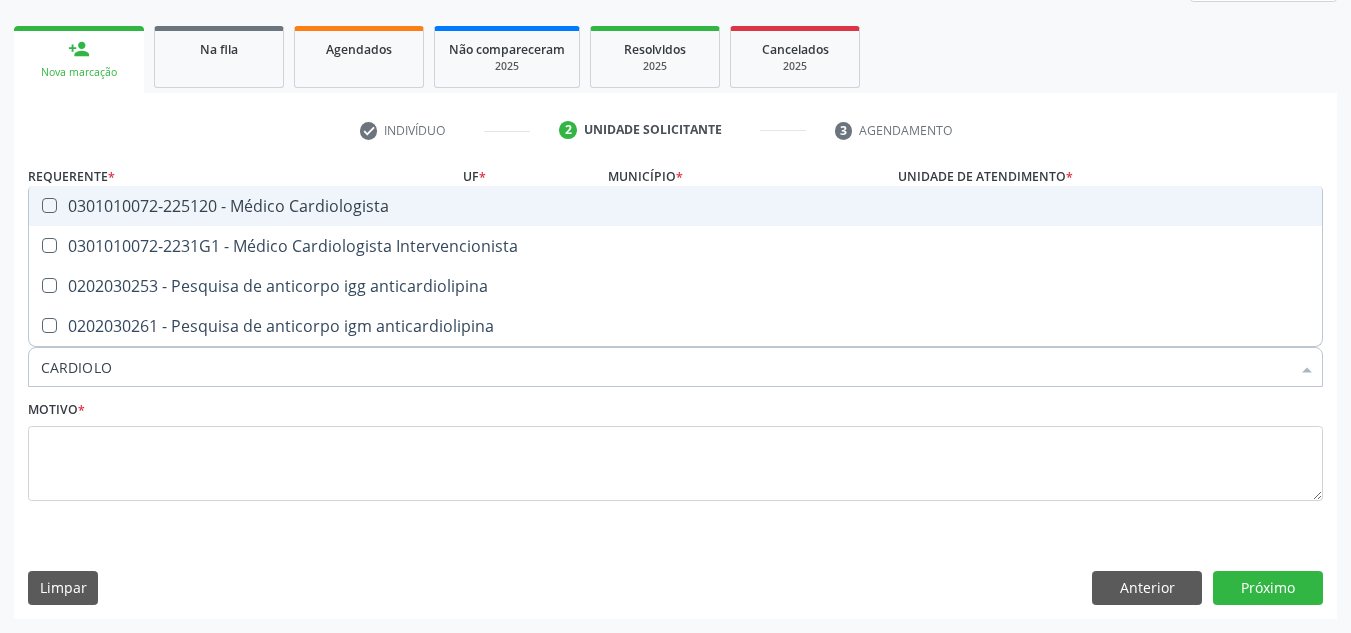 type on "CARDIOLOG" 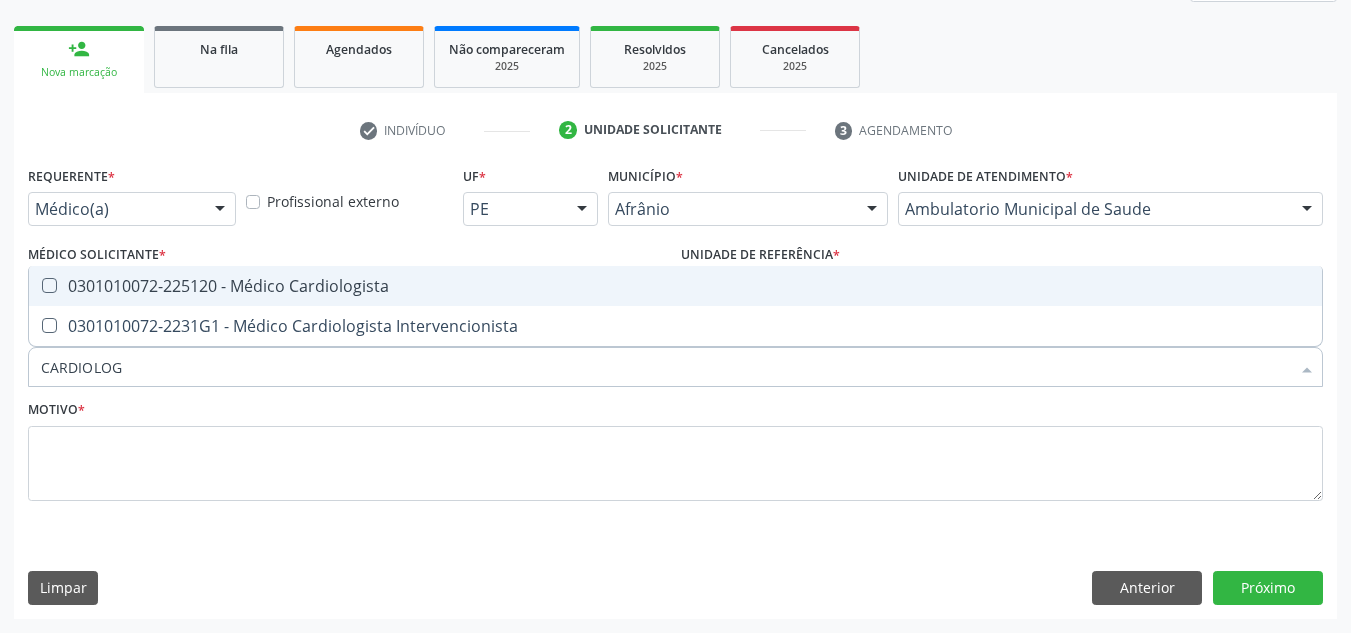 click on "0301010072-225120 - Médico Cardiologista" at bounding box center [675, 286] 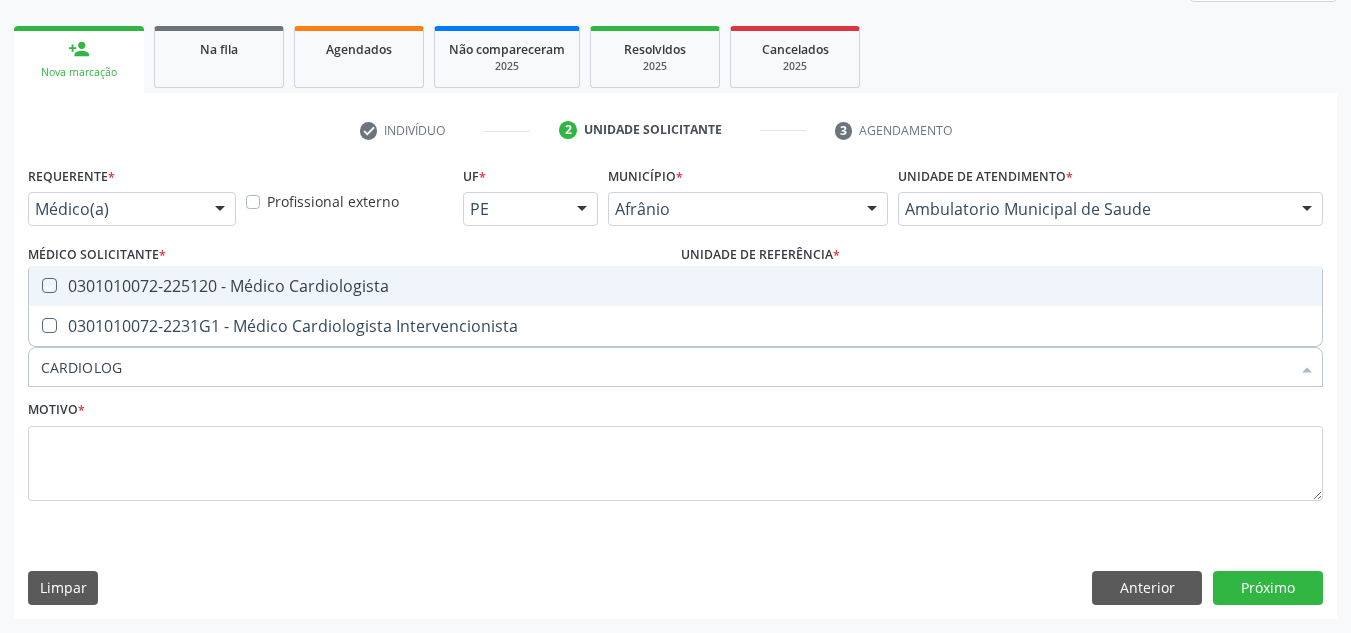 checkbox on "true" 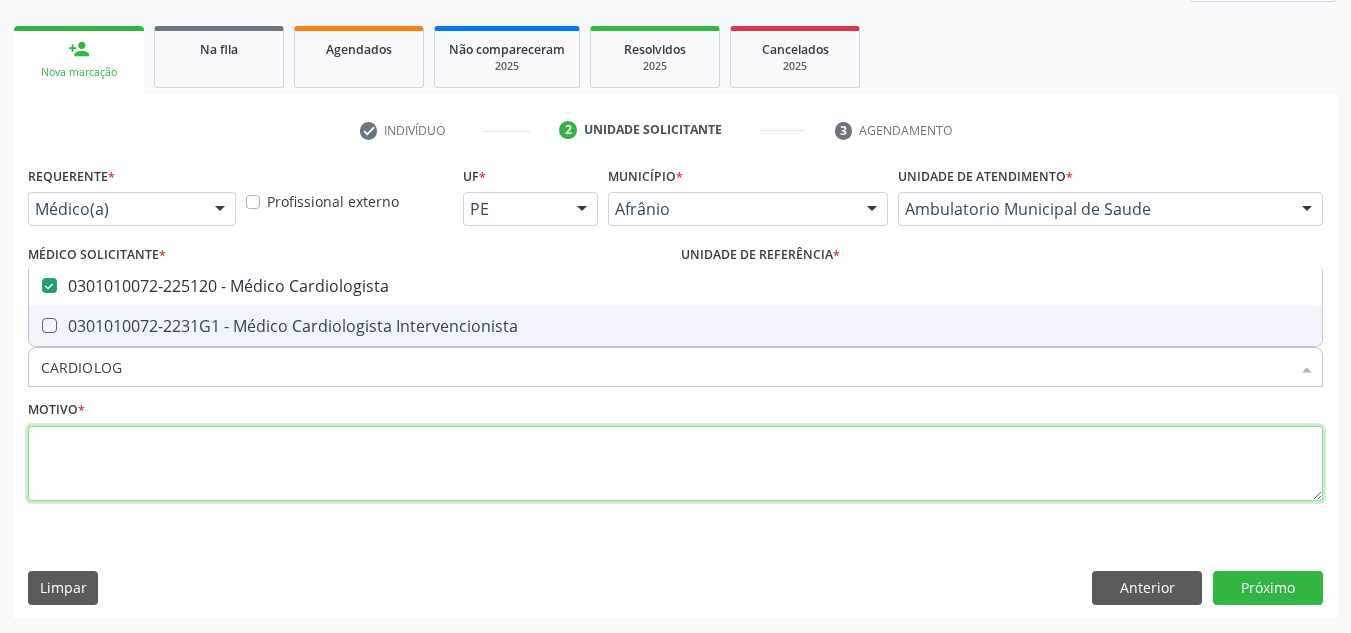 click at bounding box center [675, 464] 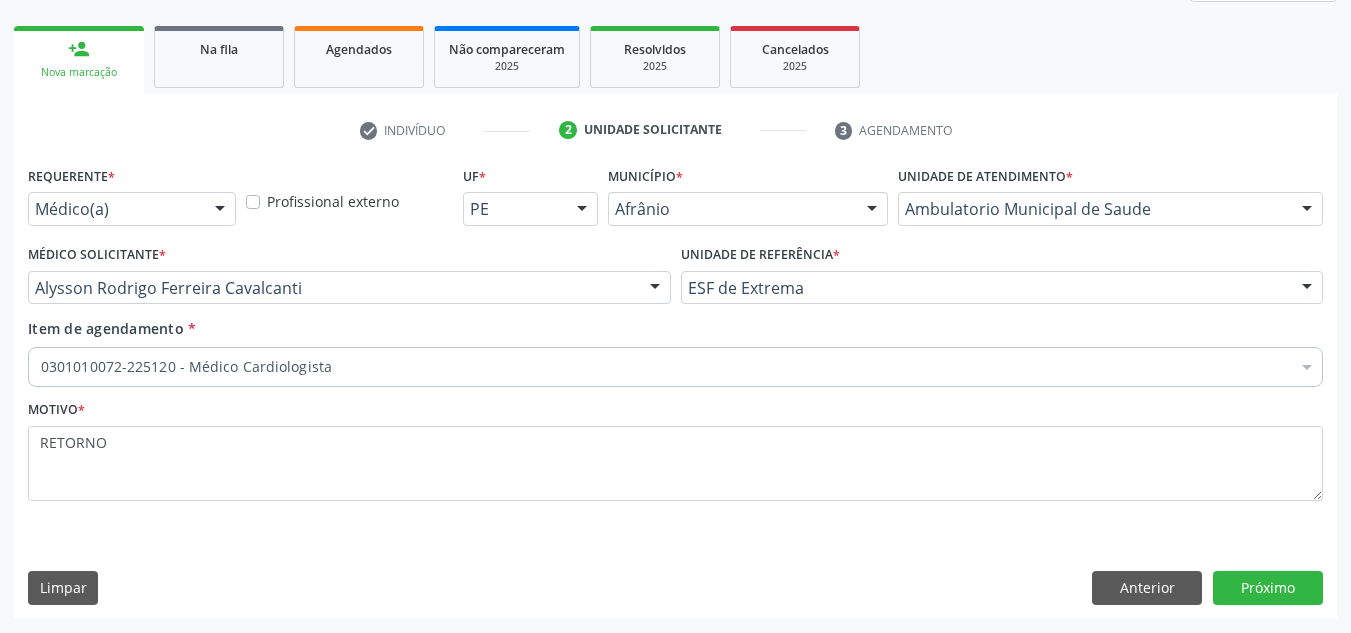 drag, startPoint x: 852, startPoint y: 97, endPoint x: 1166, endPoint y: 97, distance: 314 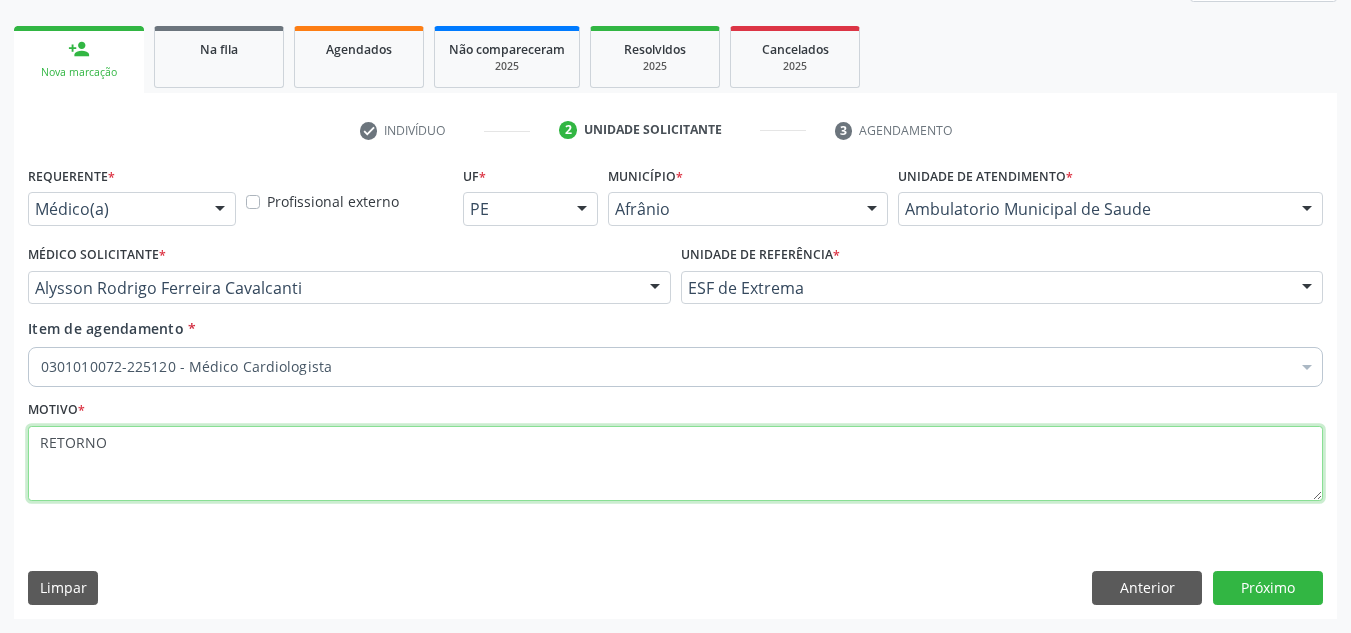 click on "RETORNO" at bounding box center [675, 464] 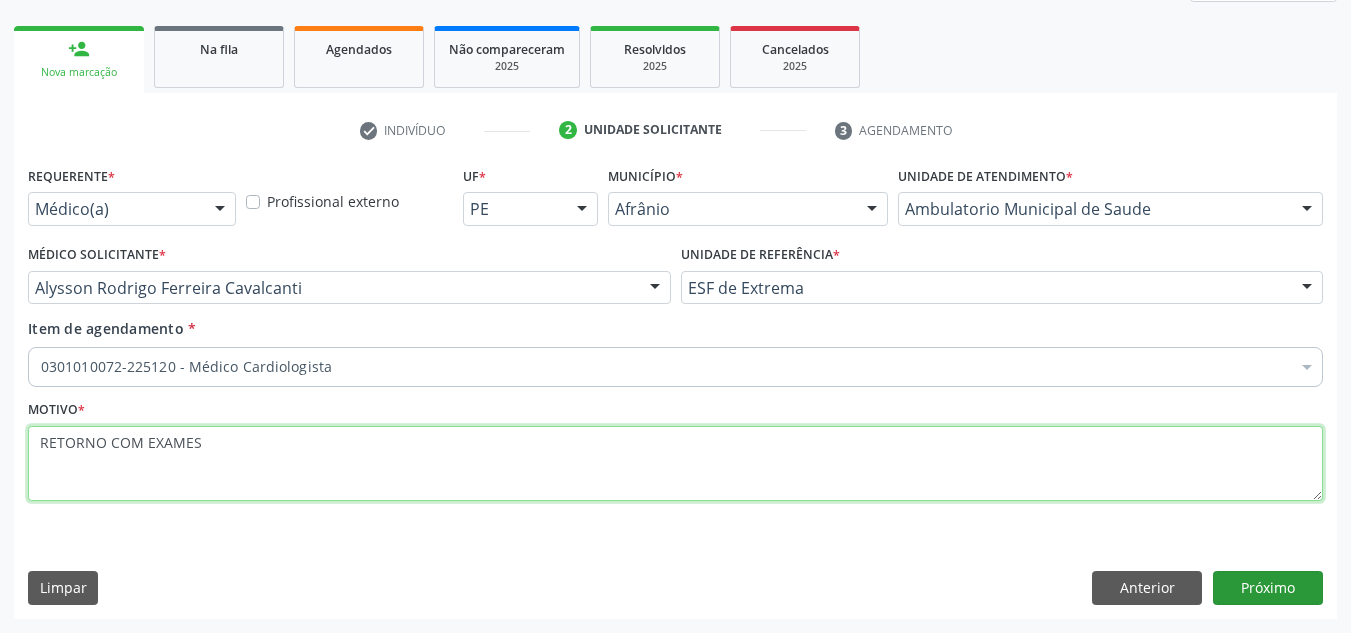 type on "RETORNO COM EXAMES" 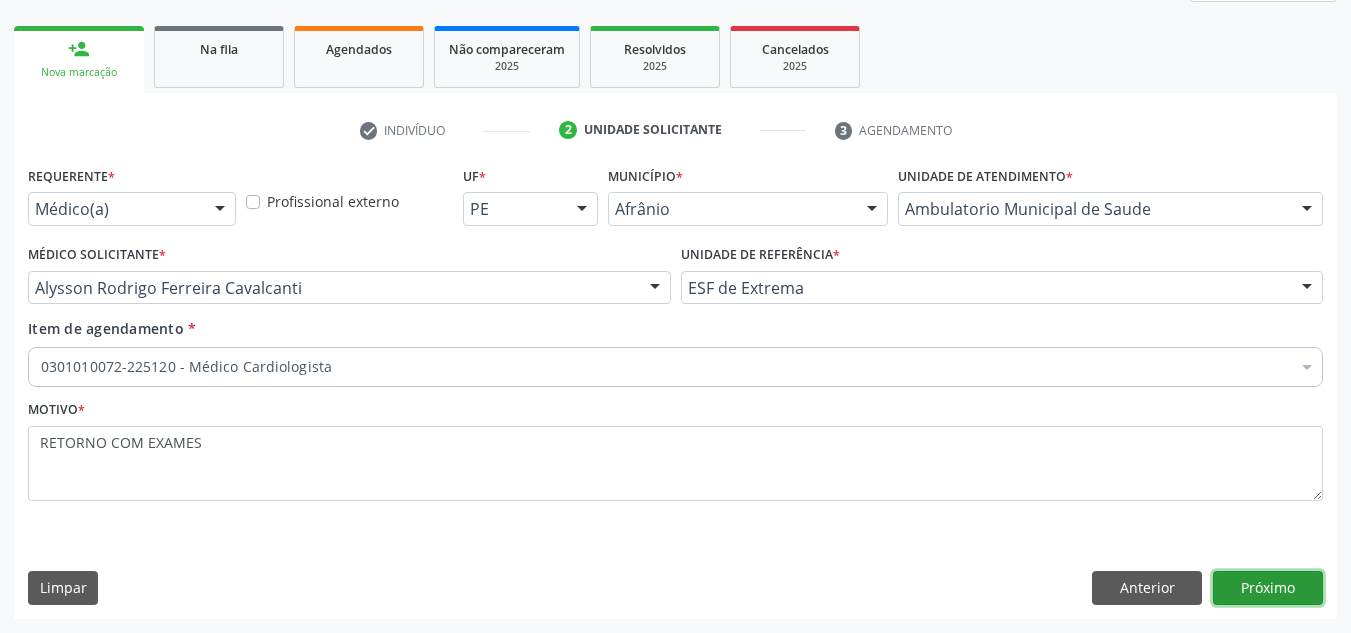 click on "Próximo" at bounding box center (1268, 588) 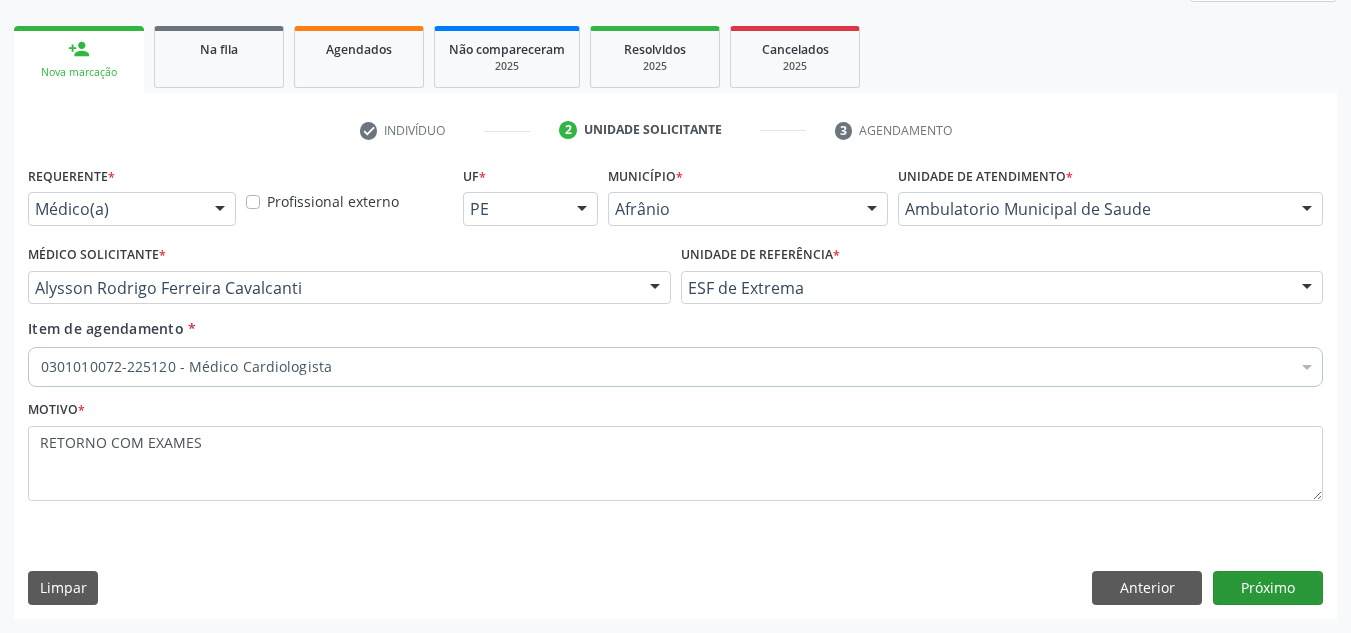 scroll, scrollTop: 237, scrollLeft: 0, axis: vertical 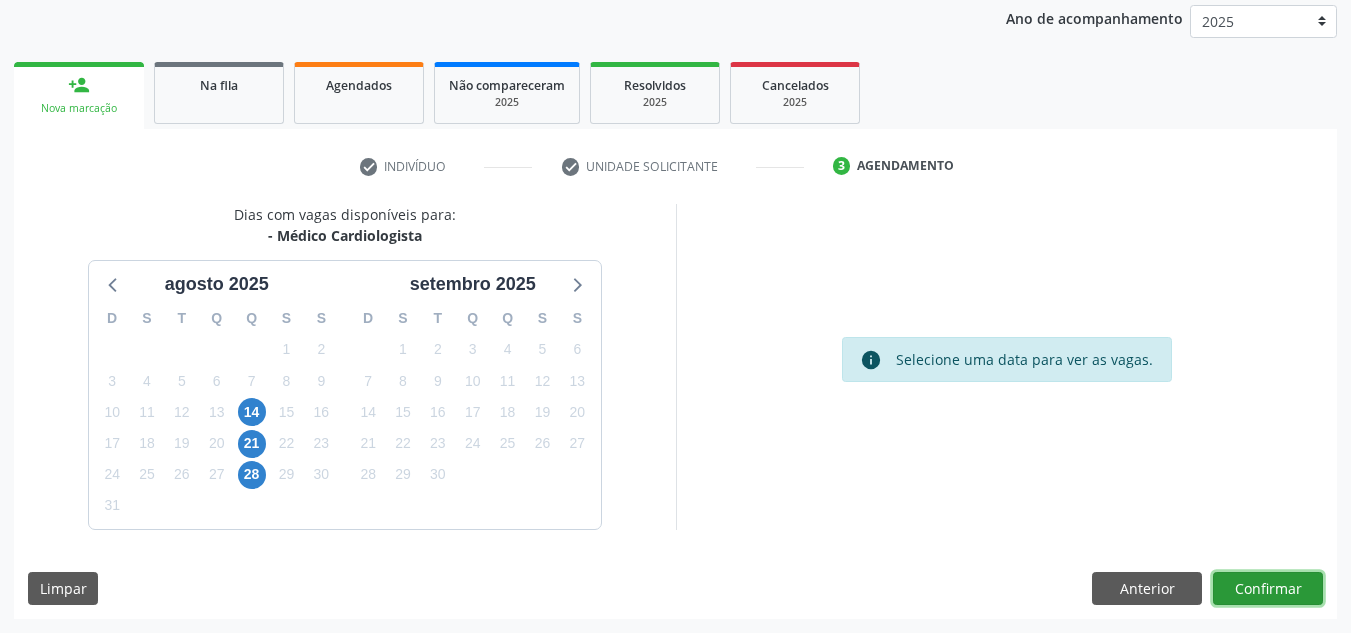 click on "Confirmar" at bounding box center (1268, 589) 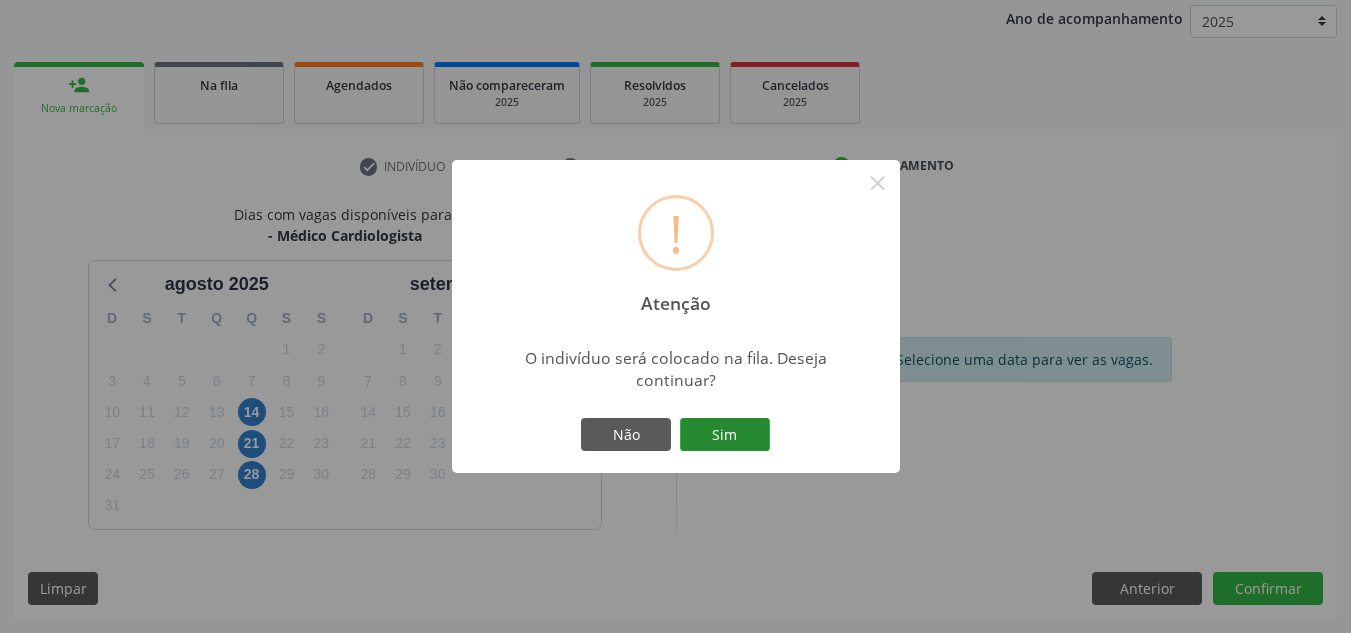 click on "Sim" at bounding box center (725, 435) 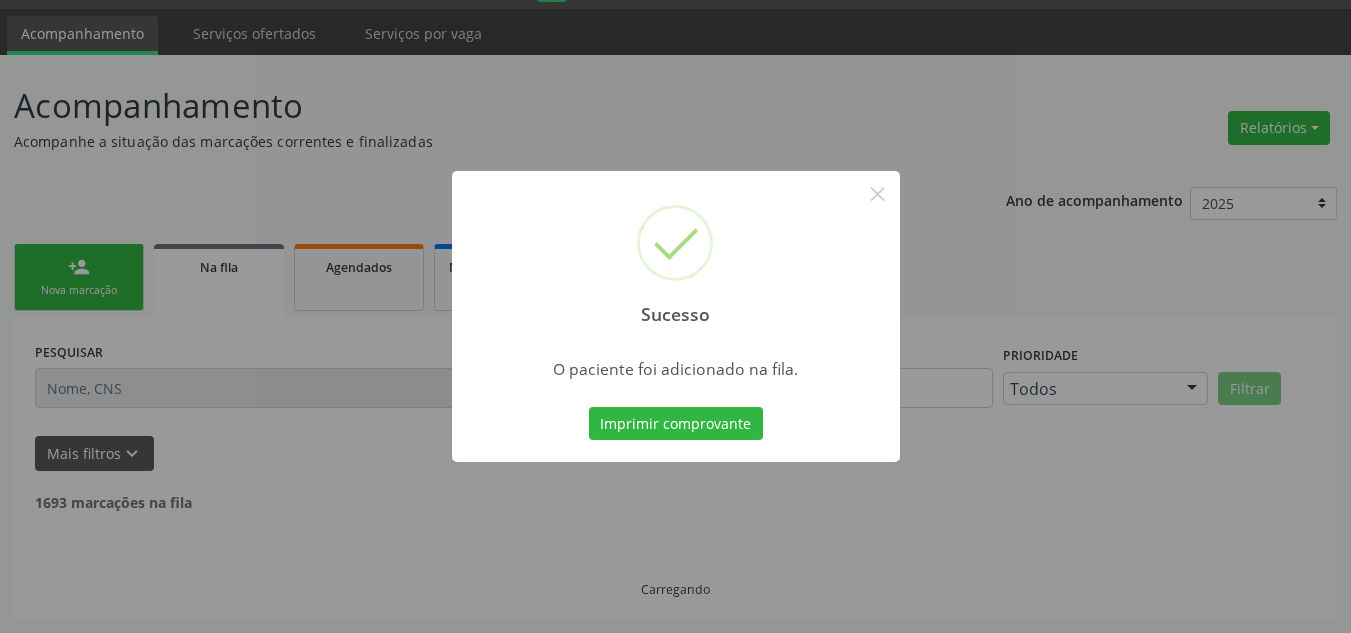 scroll, scrollTop: 34, scrollLeft: 0, axis: vertical 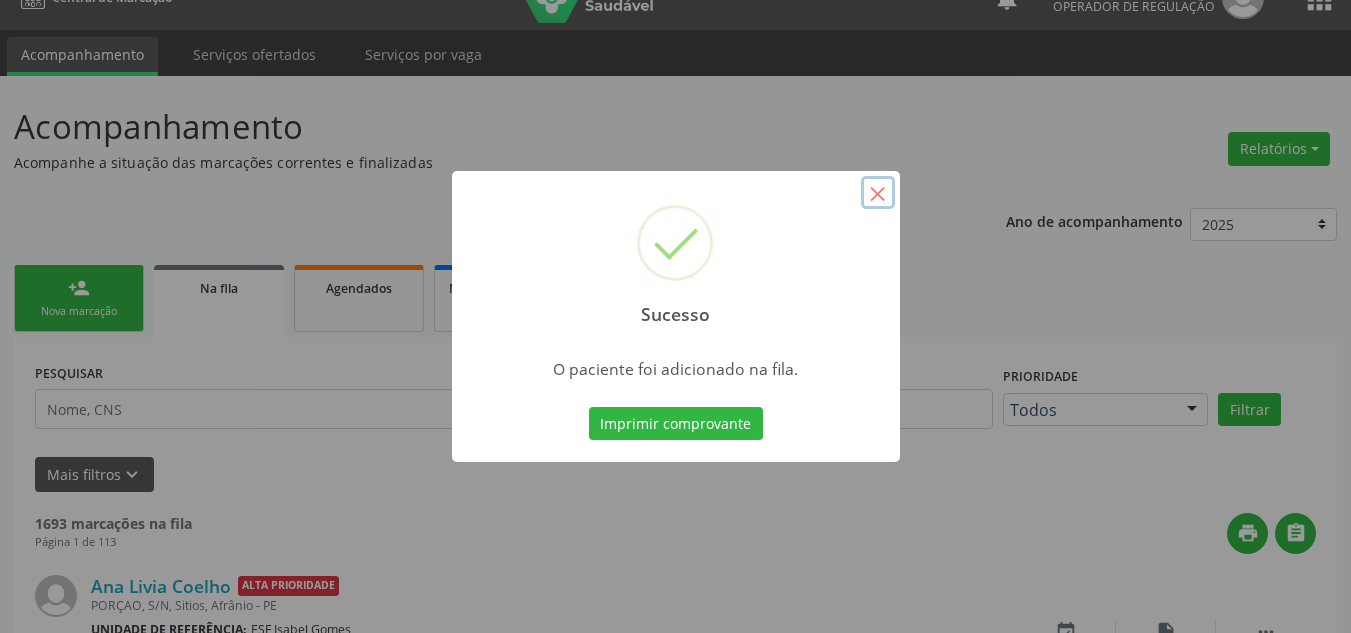 click on "×" at bounding box center [878, 193] 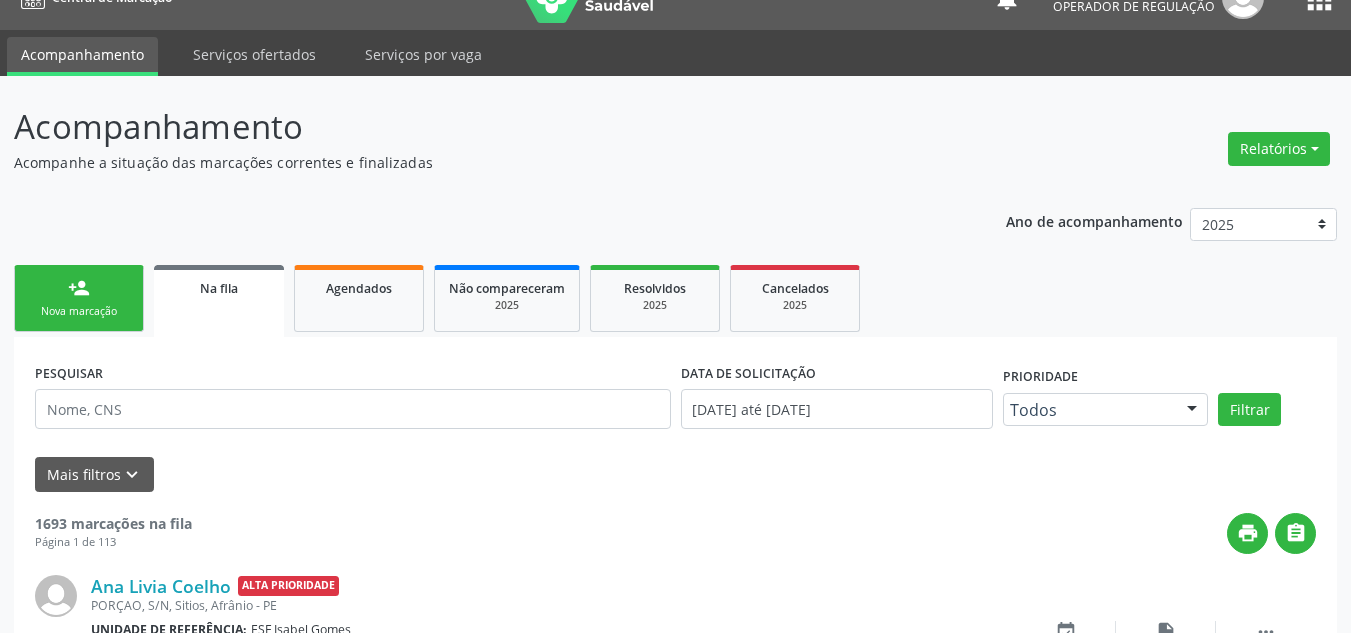 drag, startPoint x: 64, startPoint y: 302, endPoint x: 93, endPoint y: 310, distance: 30.083218 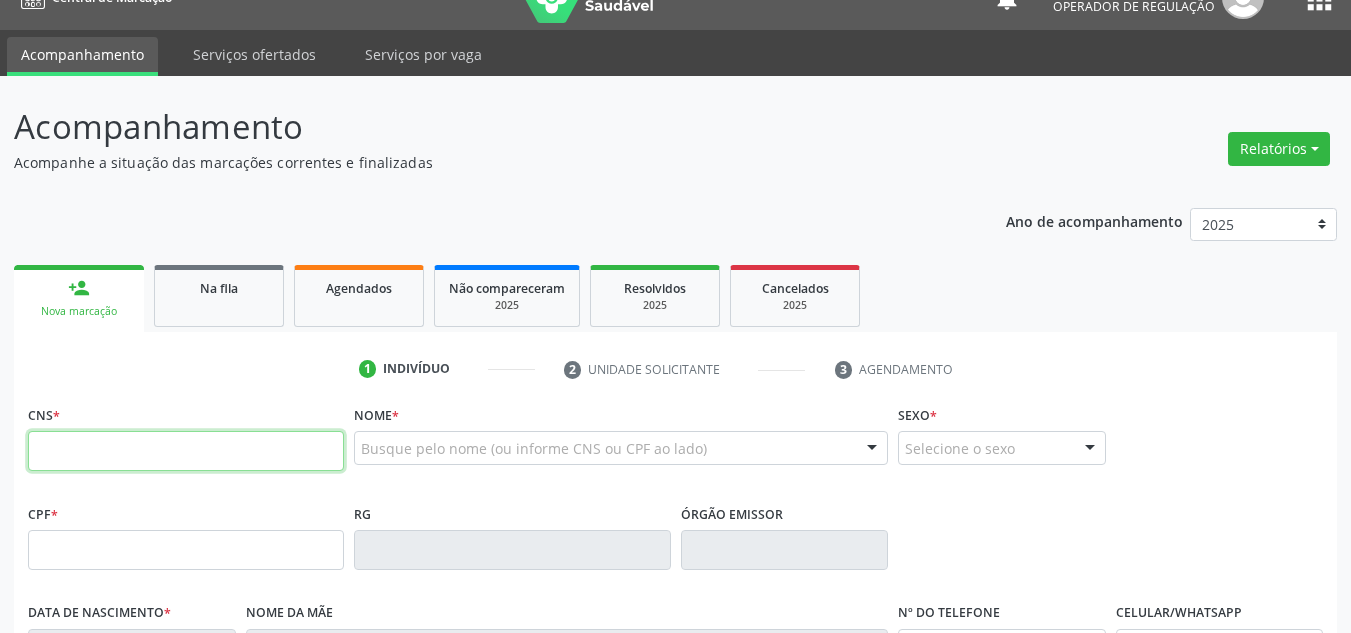 click at bounding box center [186, 451] 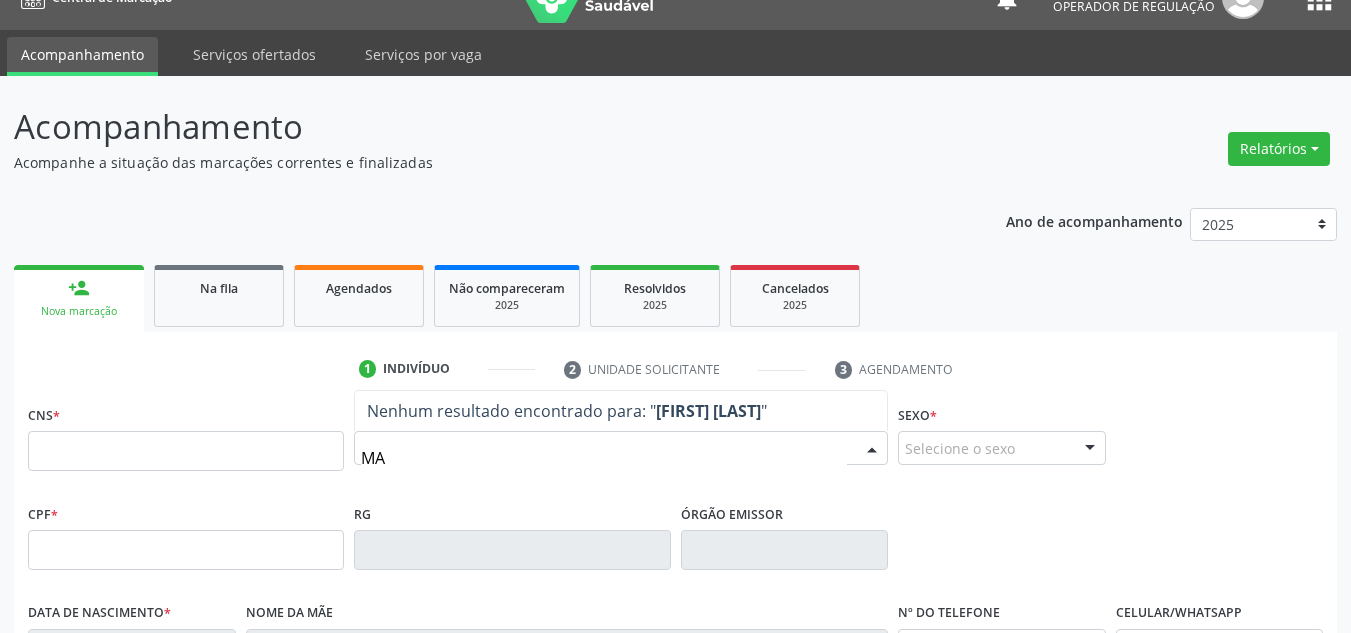 type on "M" 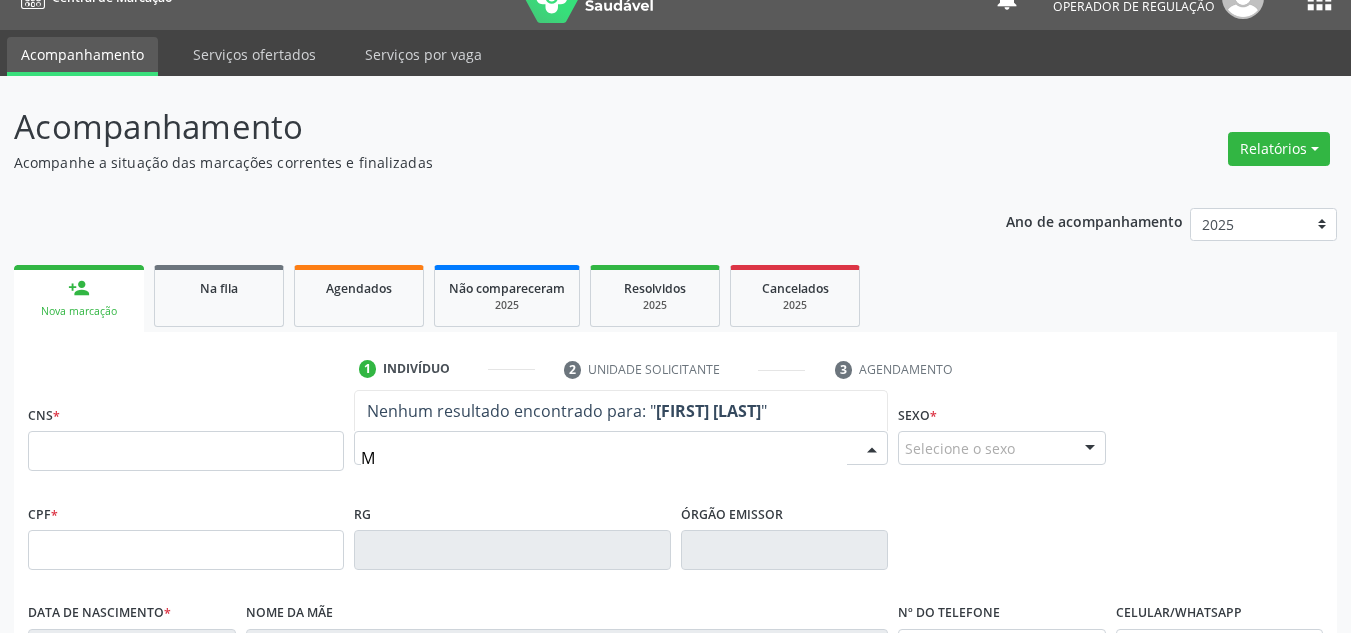 type 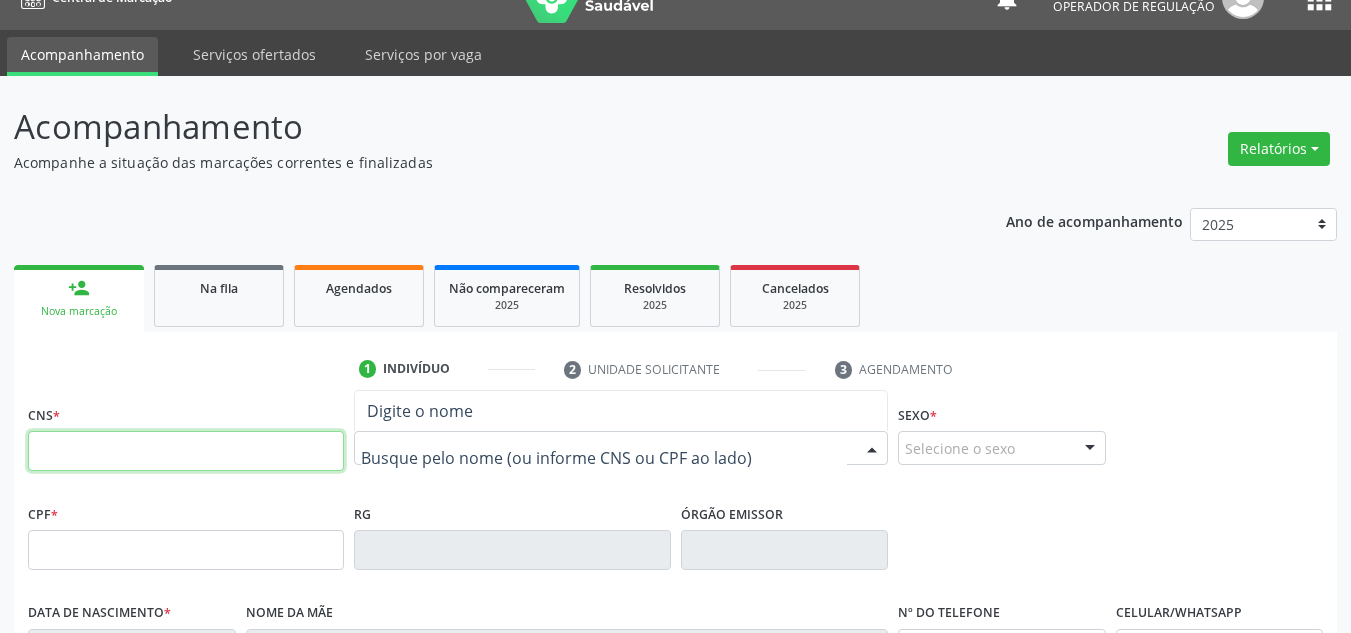 click at bounding box center (186, 451) 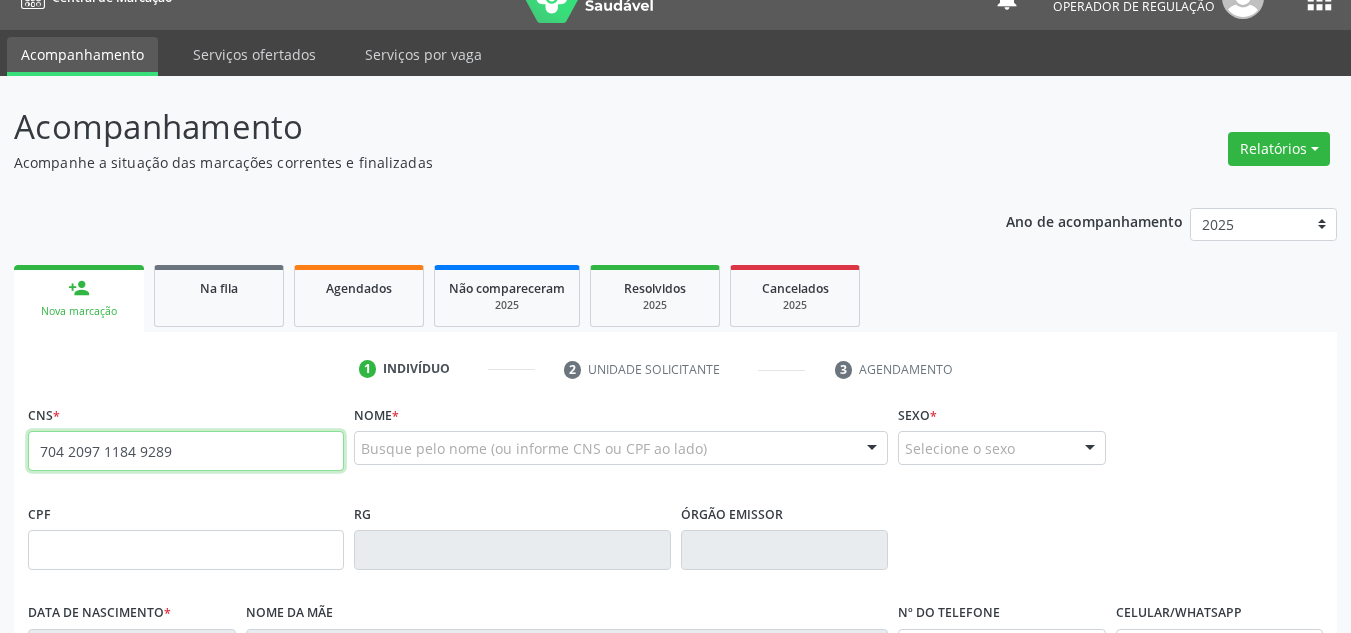 type on "704 2097 1184 9289" 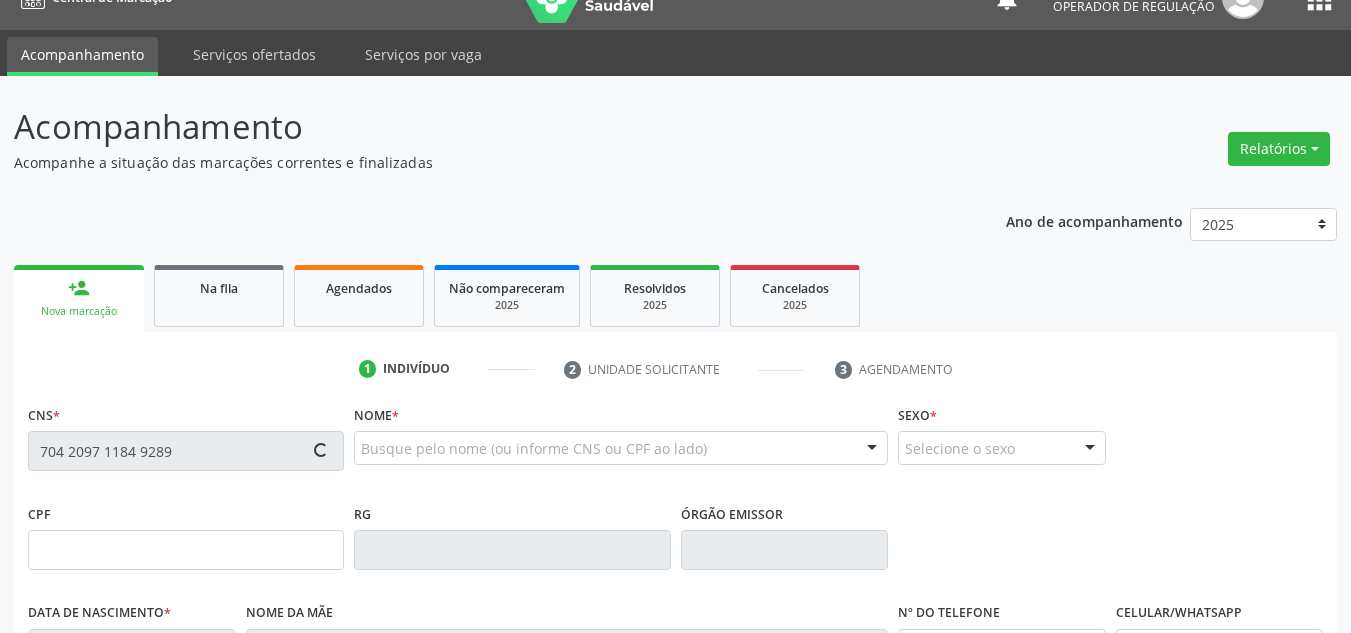 type on "079.933.504-50" 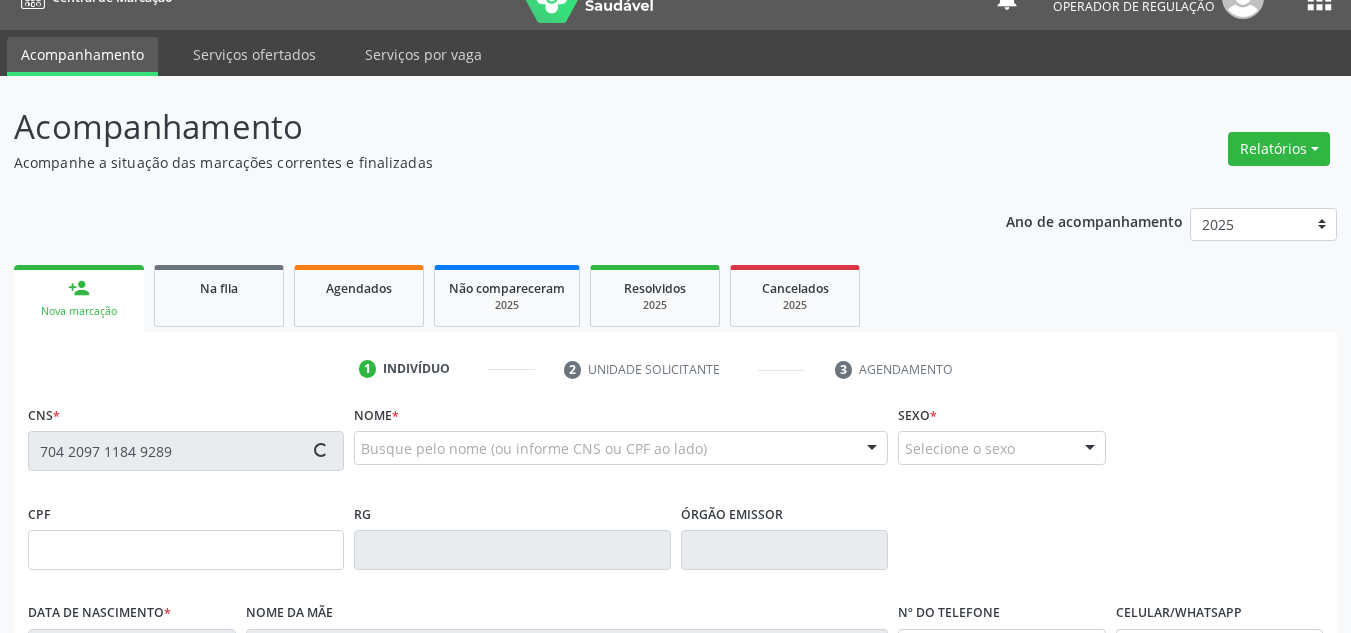 type on "17/07/1987" 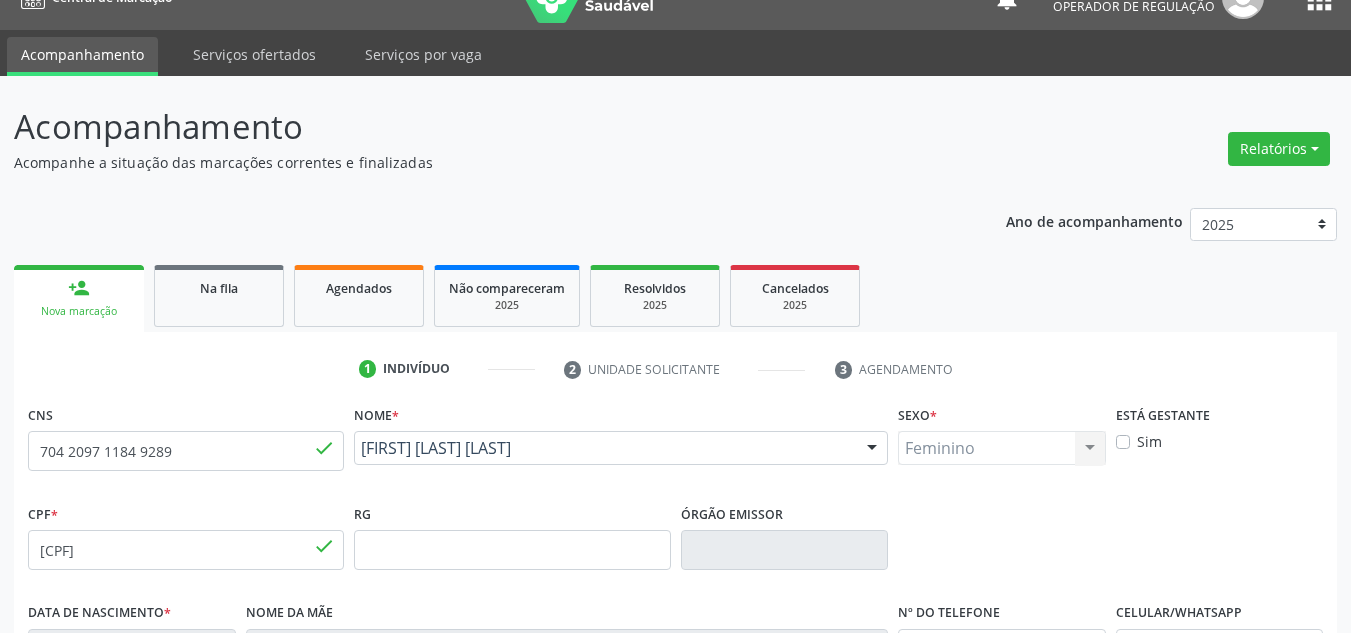 scroll, scrollTop: 451, scrollLeft: 0, axis: vertical 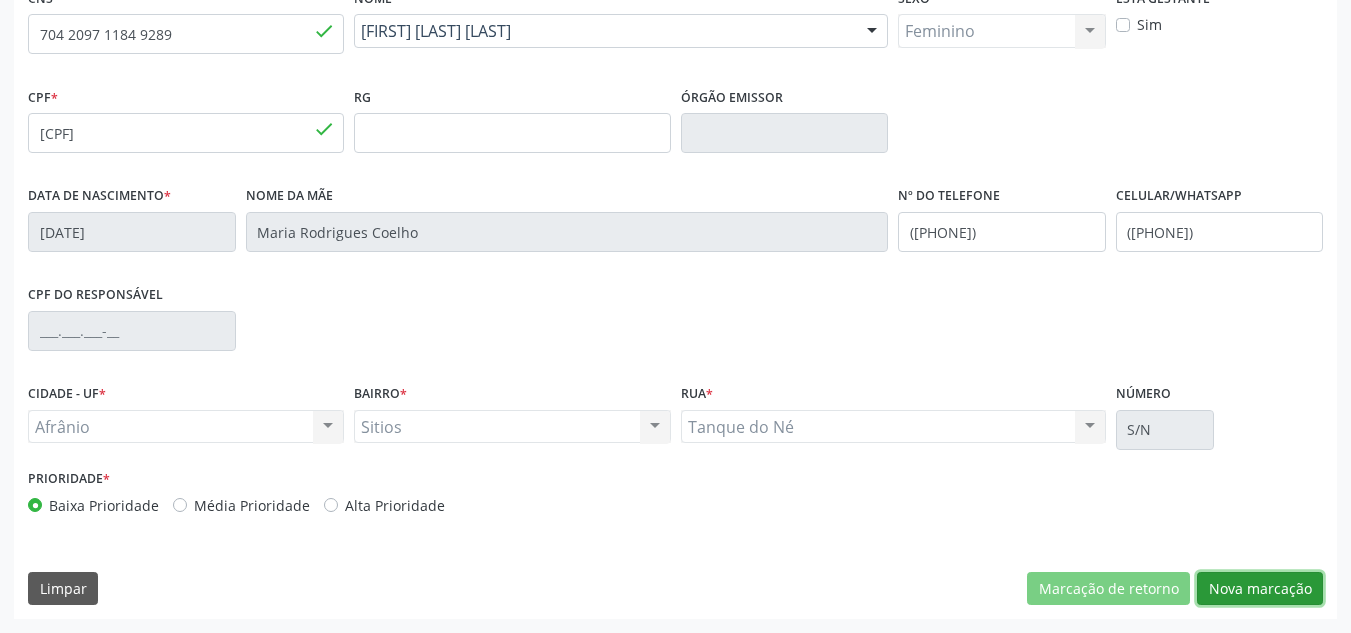 click on "Nova marcação" at bounding box center [1260, 589] 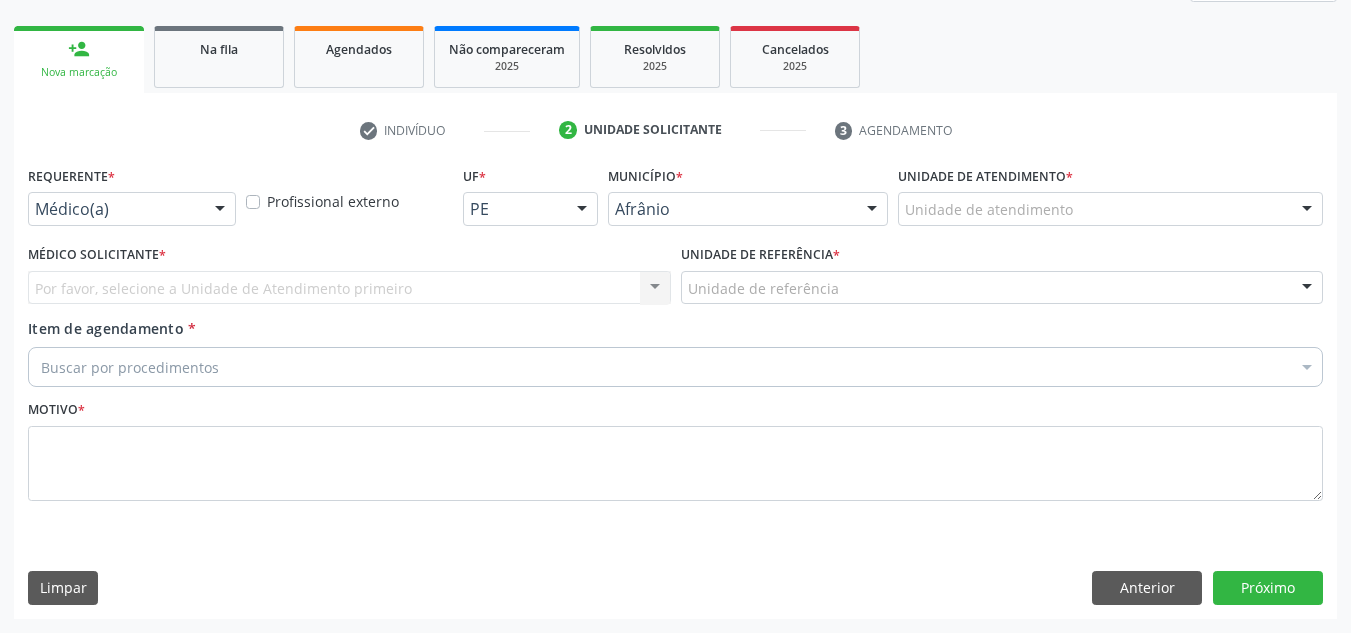 scroll, scrollTop: 273, scrollLeft: 0, axis: vertical 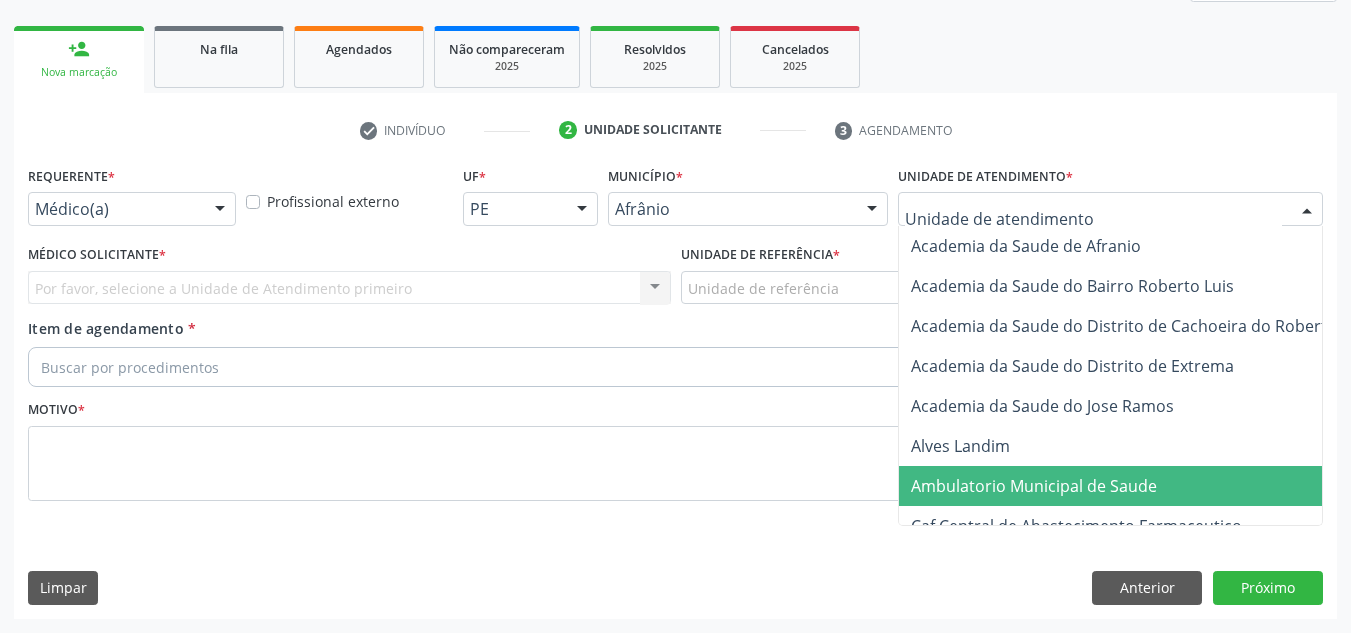 click on "Ambulatorio Municipal de Saude" at bounding box center (1137, 486) 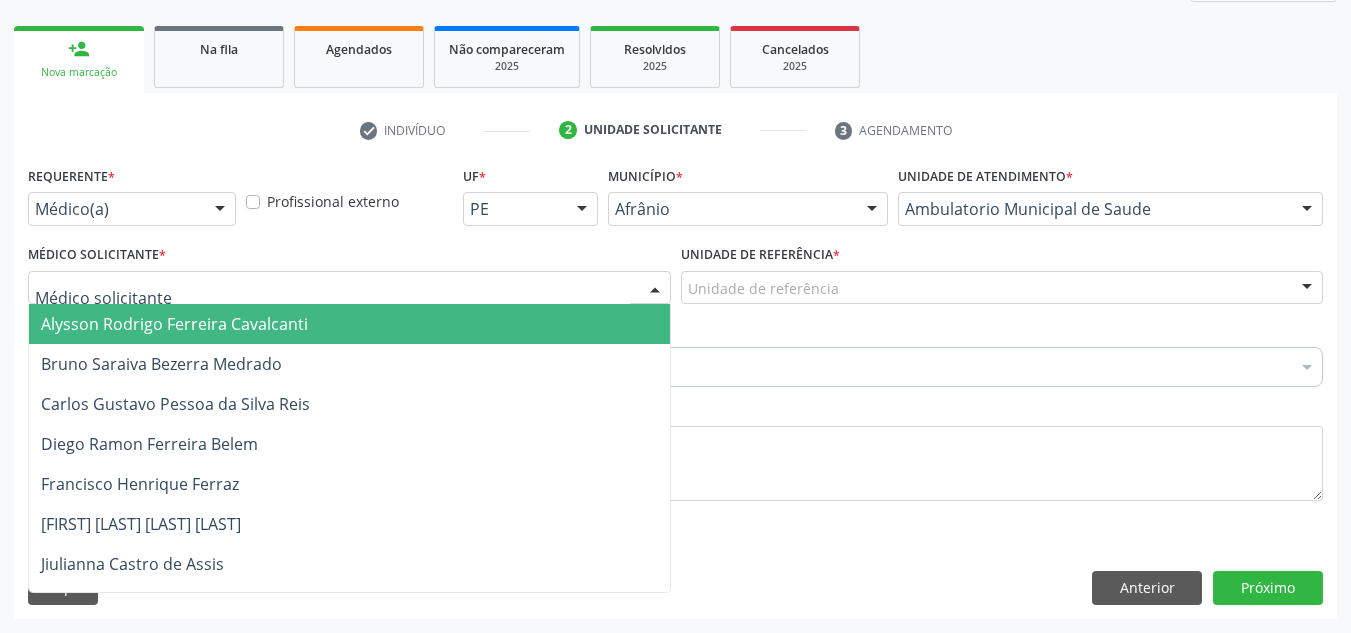 click at bounding box center [349, 288] 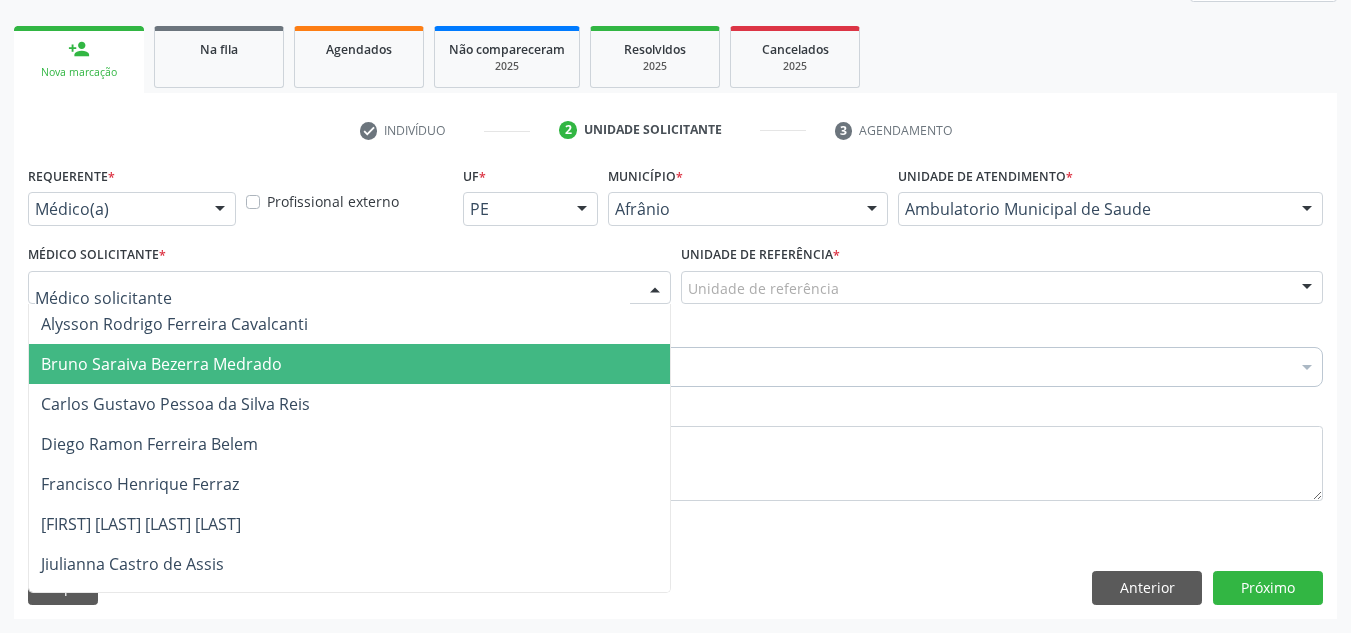 click on "Bruno Saraiva Bezerra Medrado" at bounding box center [349, 364] 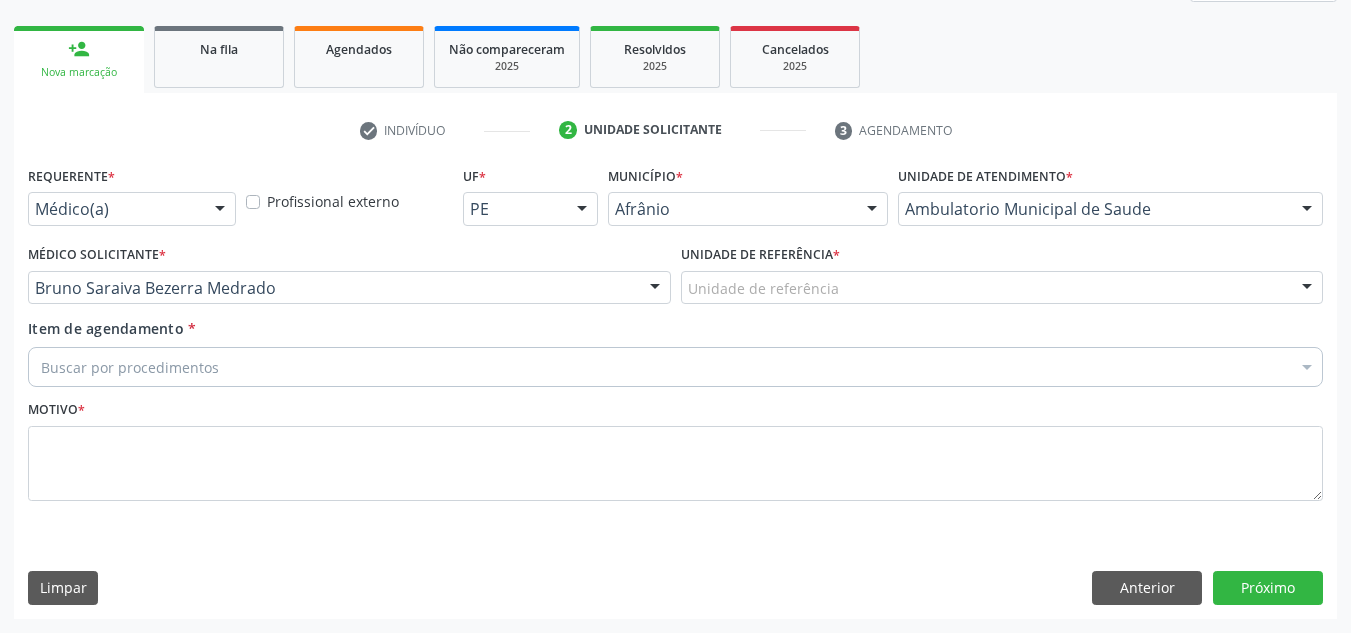 click on "Unidade de referência
*" at bounding box center [760, 255] 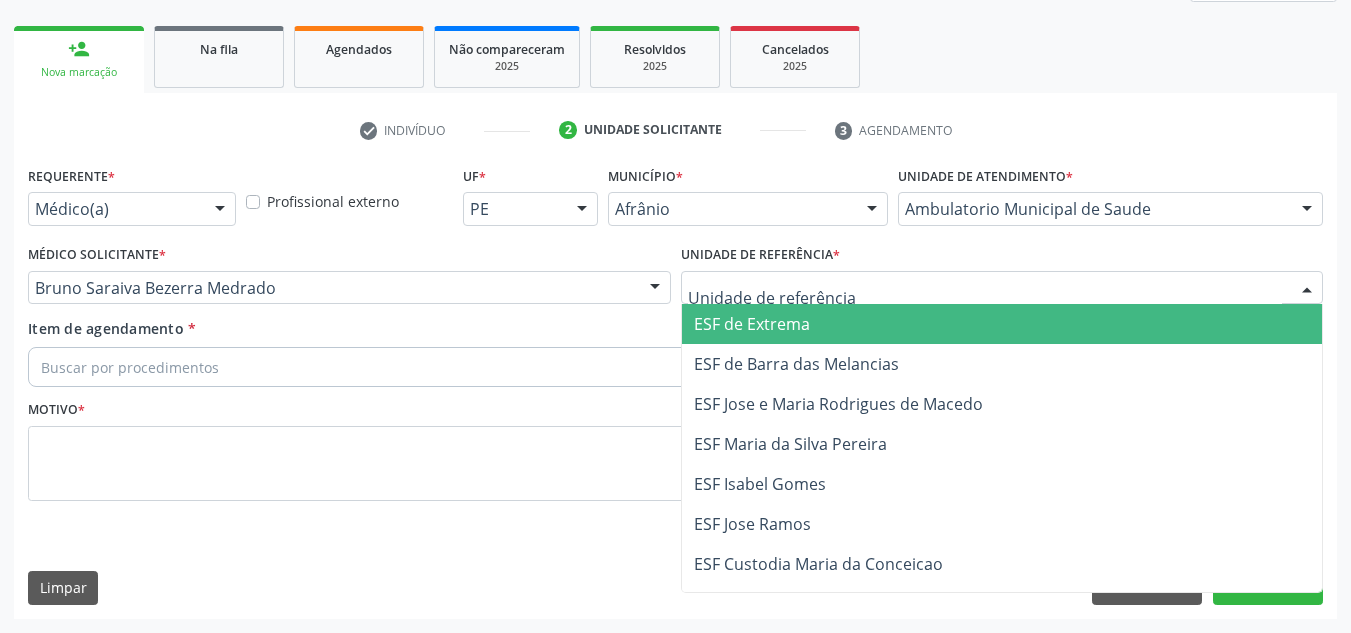 click on "ESF de Barra das Melancias" at bounding box center [796, 364] 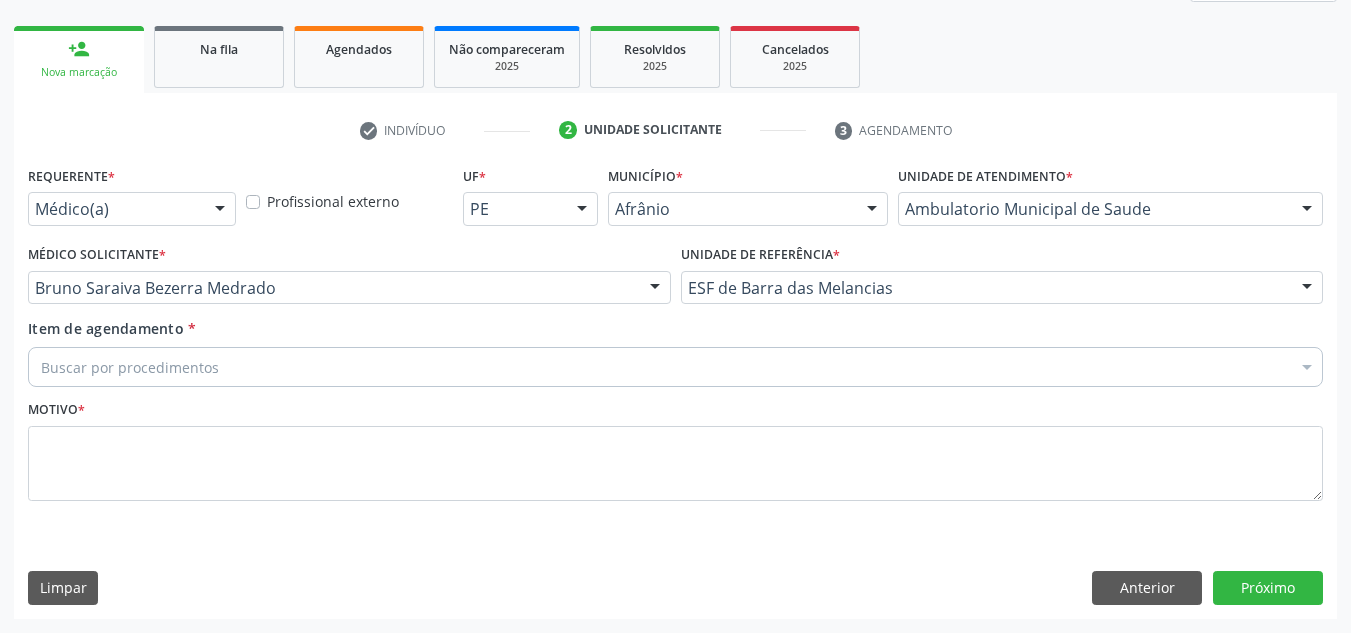 click on "Requerente
*
Médico(a)         Médico(a)   Enfermeiro(a)   Paciente
Nenhum resultado encontrado para: "   "
Não há nenhuma opção para ser exibida.
Profissional externo
UF
*
PE         BA   PE
Nenhum resultado encontrado para: "   "
Não há nenhuma opção para ser exibida.
Município
*
Afrânio         Afrânio   Petrolina
Nenhum resultado encontrado para: "   "
Não há nenhuma opção para ser exibida.
Unidade de atendimento
*
Ambulatorio Municipal de Saude         Academia da Saude de Afranio   Academia da Saude do Bairro Roberto Luis   Academia da Saude do Distrito de Cachoeira do Roberto   Academia da Saude do Distrito de Extrema   Academia da Saude do Jose Ramos   Alves Landim   Ambulatorio Municipal de Saude   Caf Central de Abastecimento Farmaceutico     Centro de Especialidades   Cime   Cuidar" at bounding box center [675, 345] 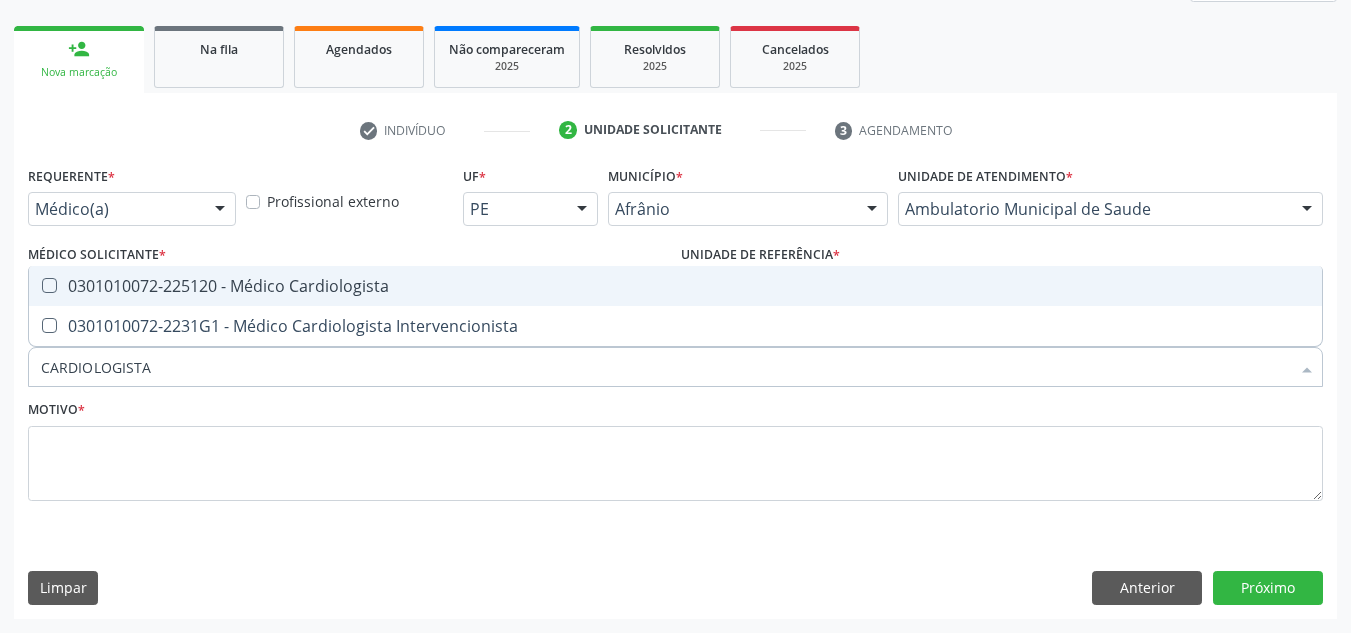 type on "CARDIOLOGISTA" 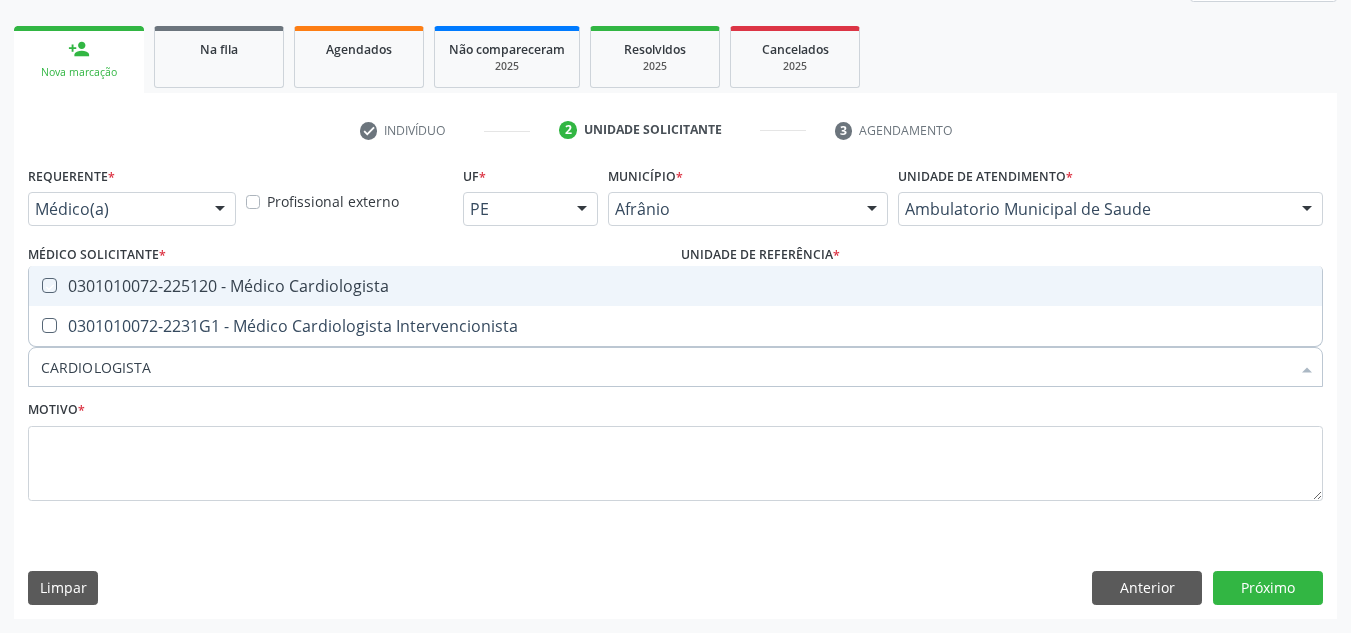 checkbox on "true" 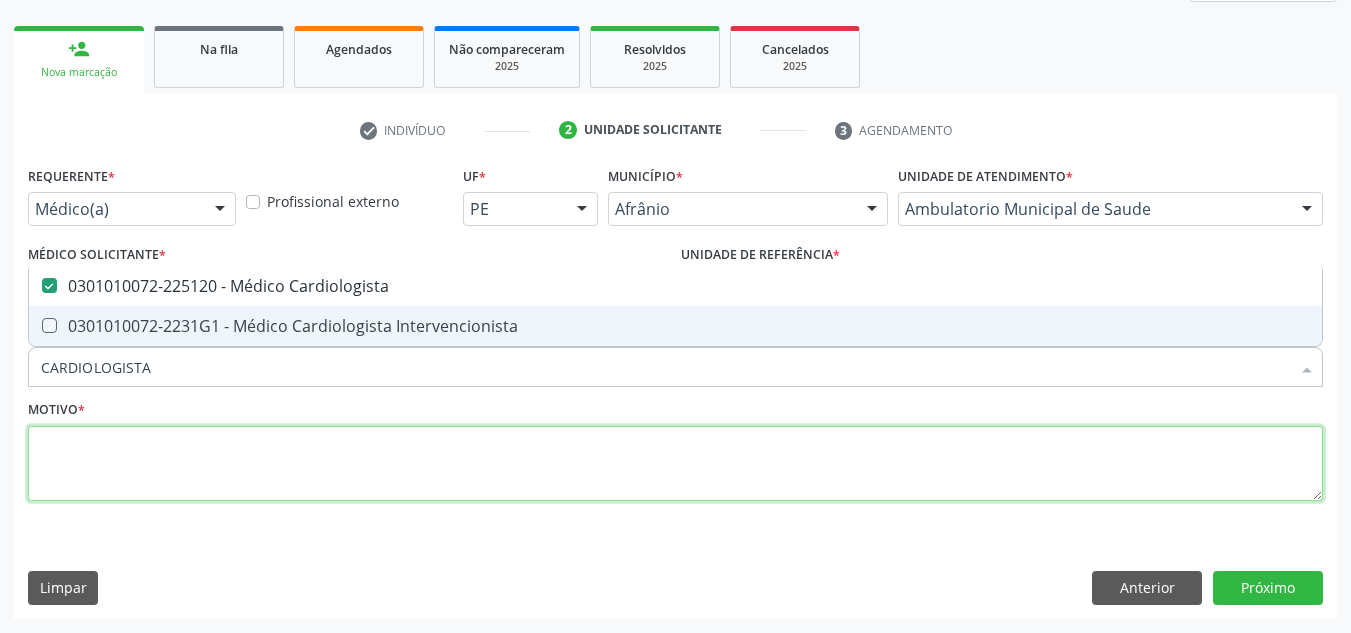 click at bounding box center [675, 464] 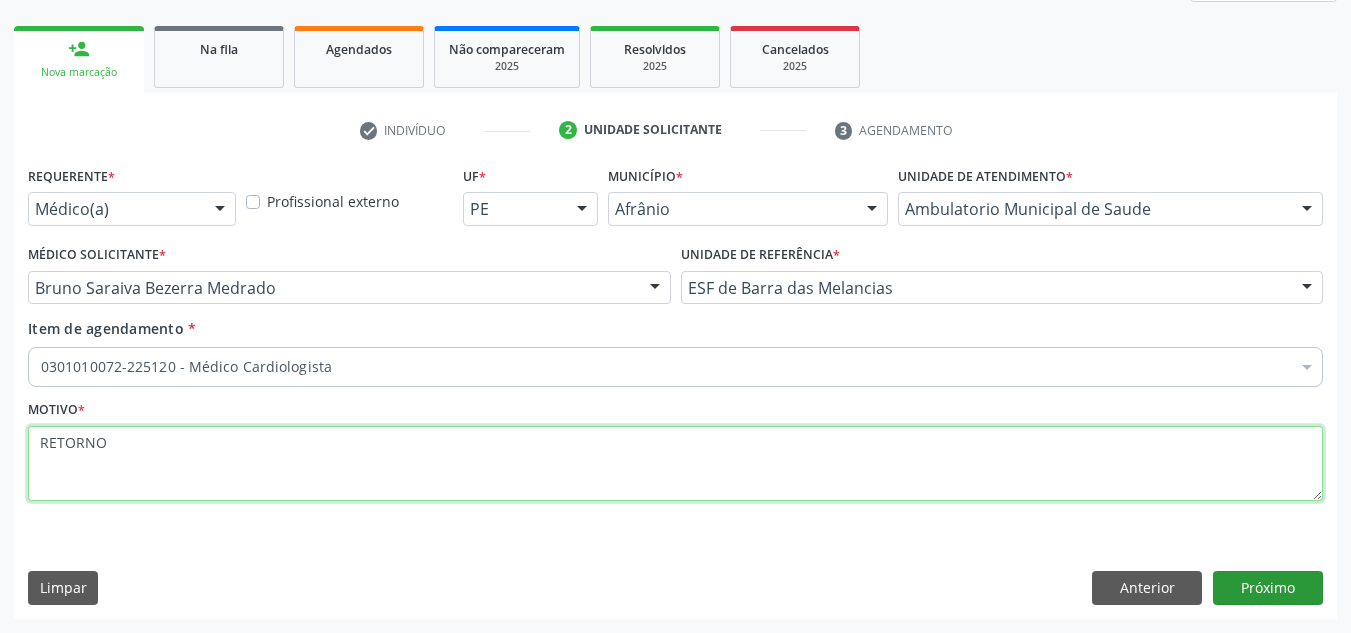 type on "RETORNO" 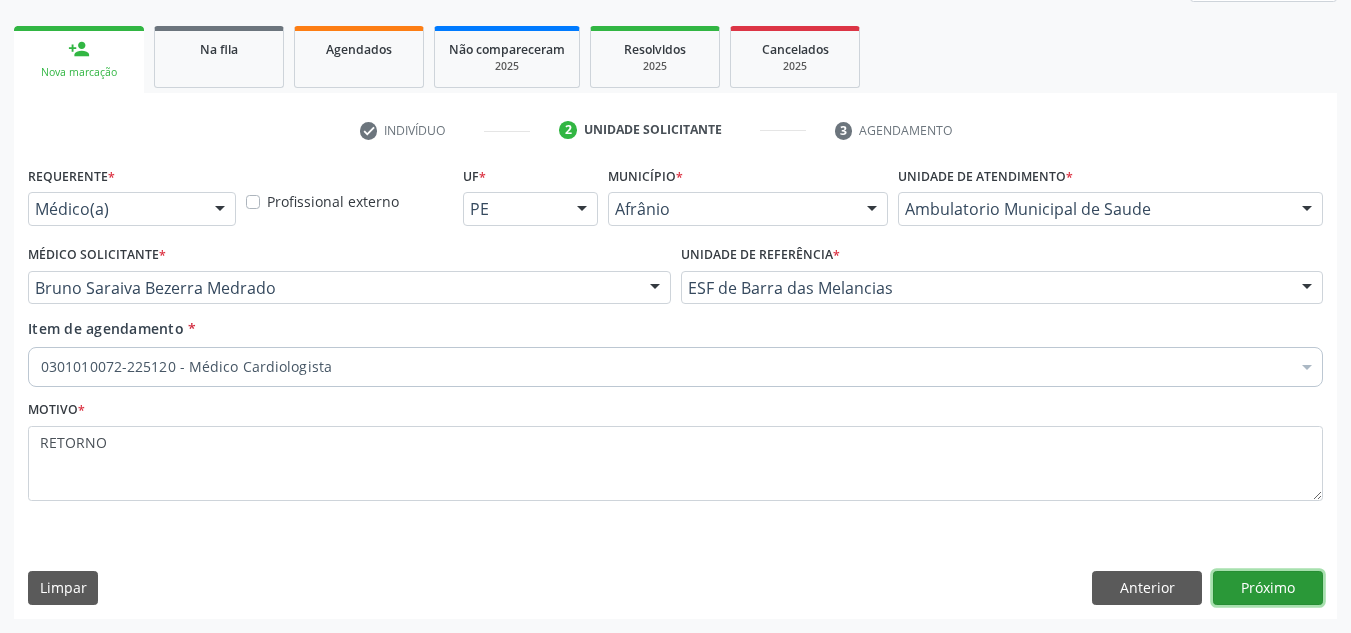 click on "Próximo" at bounding box center [1268, 588] 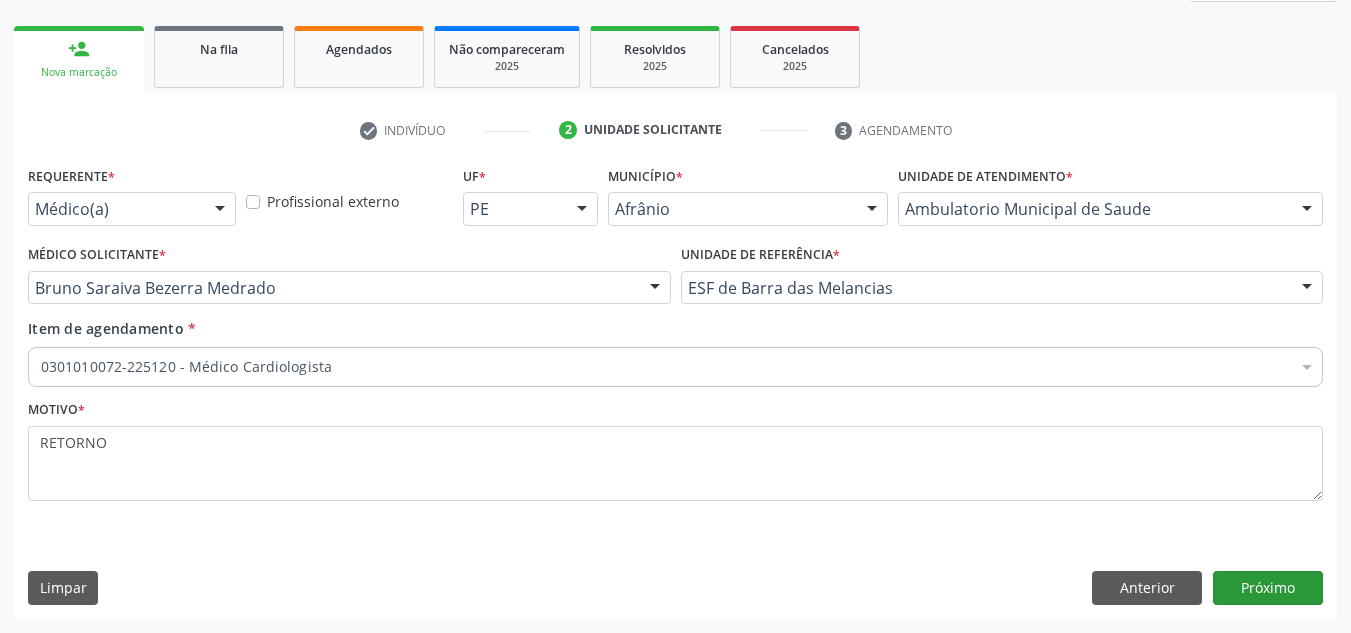 scroll, scrollTop: 237, scrollLeft: 0, axis: vertical 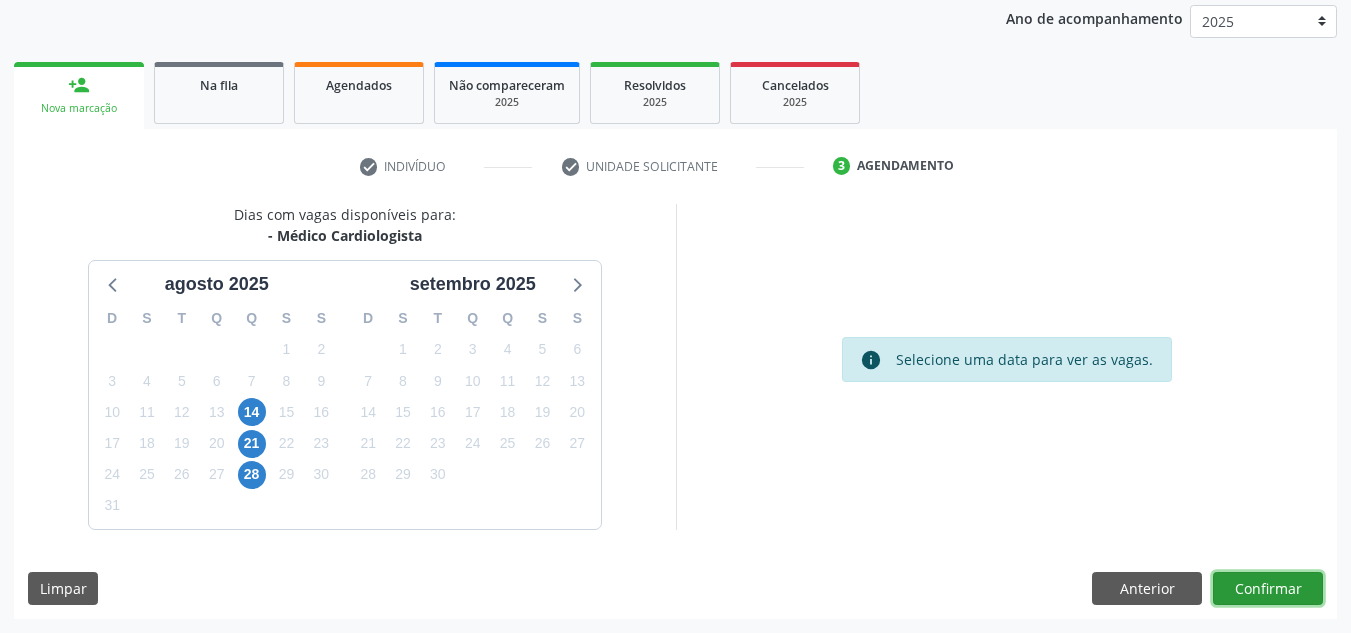 click on "Confirmar" at bounding box center [1268, 589] 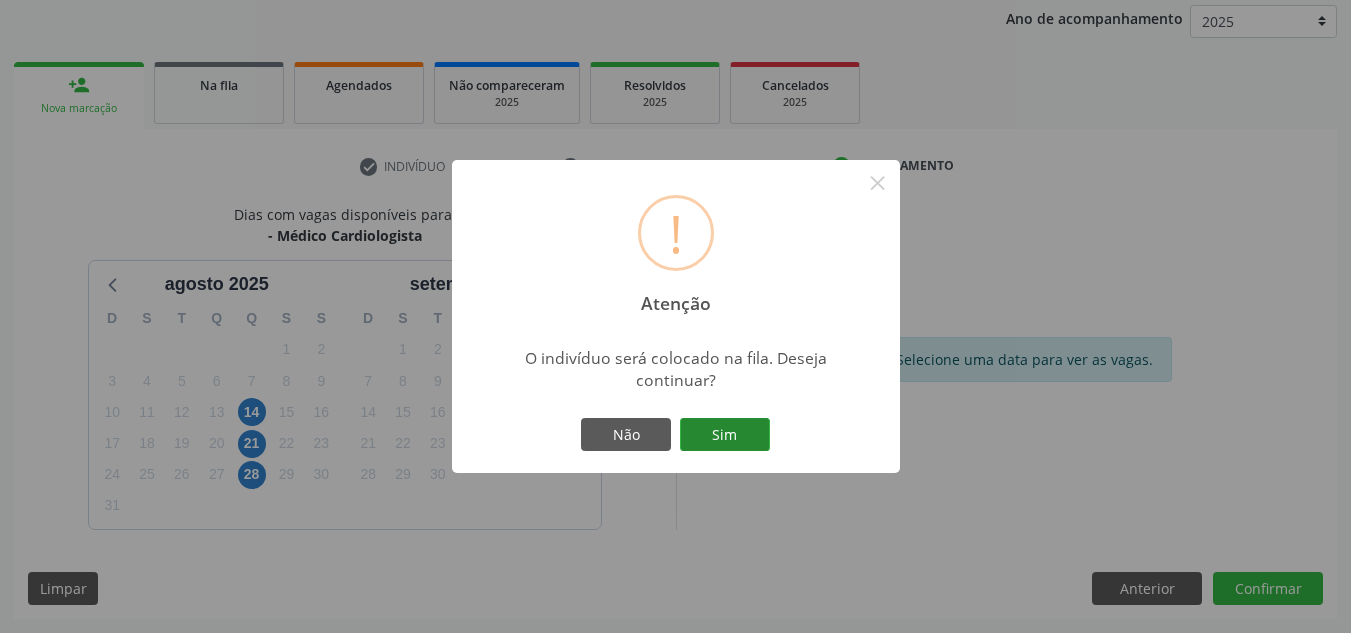 click on "Sim" at bounding box center [725, 435] 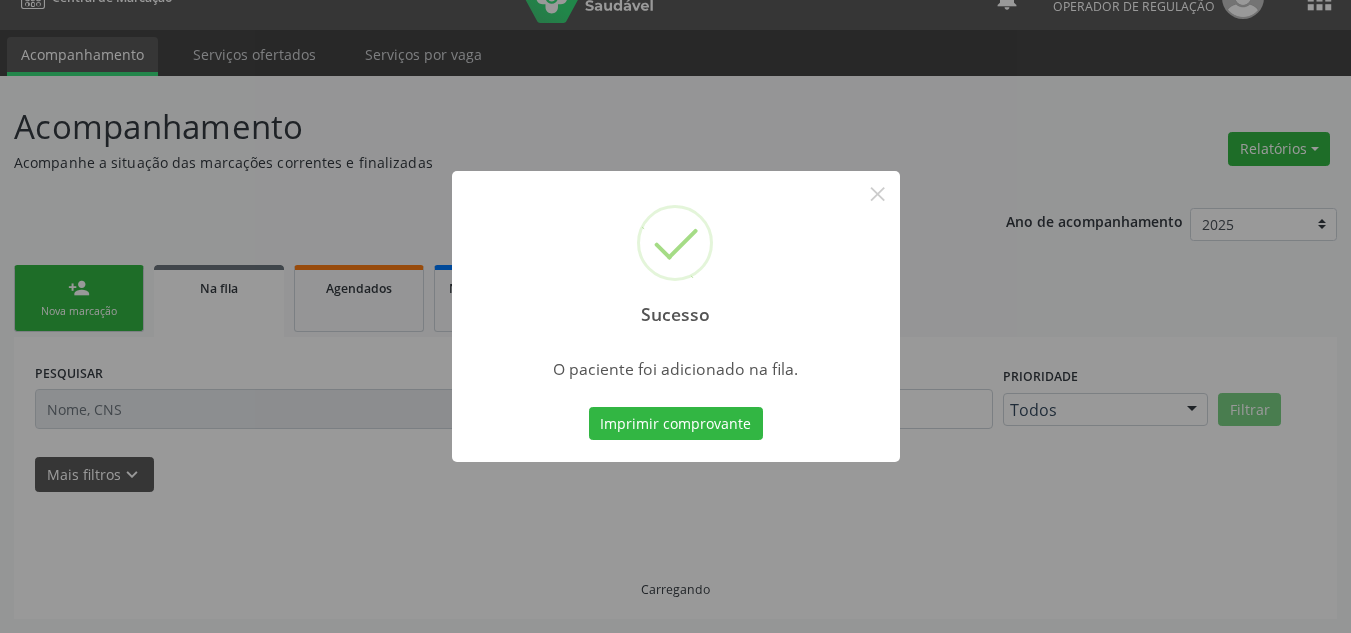 scroll, scrollTop: 34, scrollLeft: 0, axis: vertical 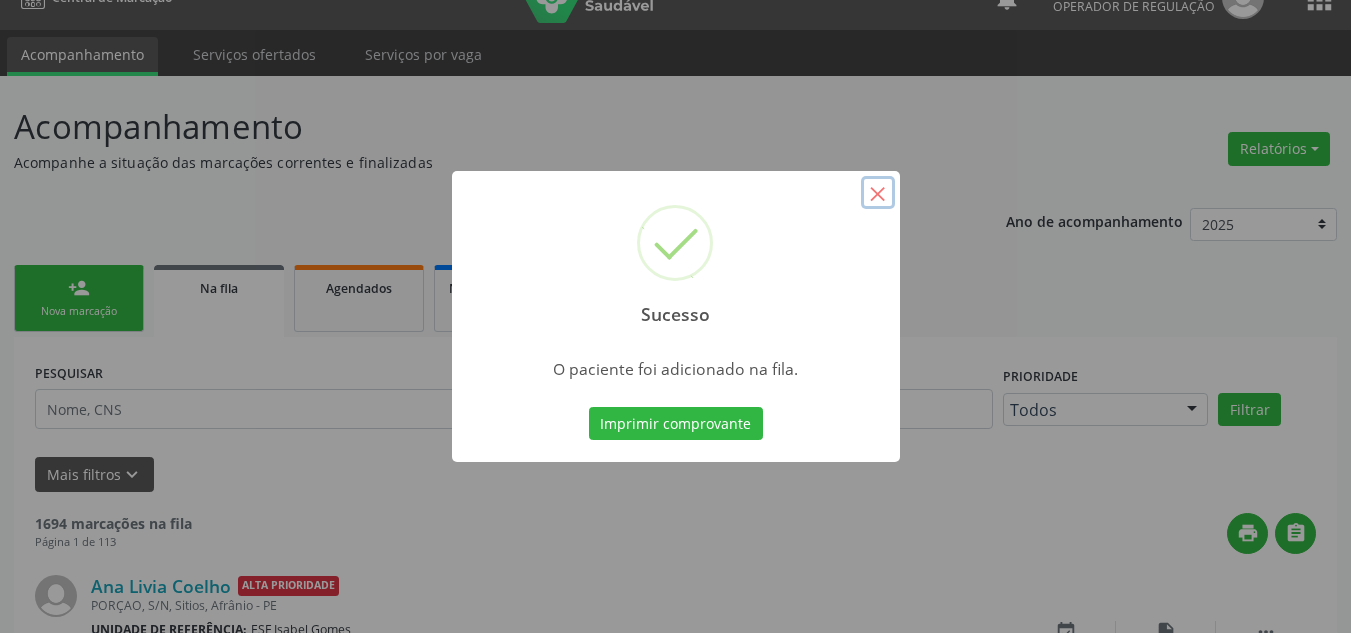 click on "×" at bounding box center [878, 193] 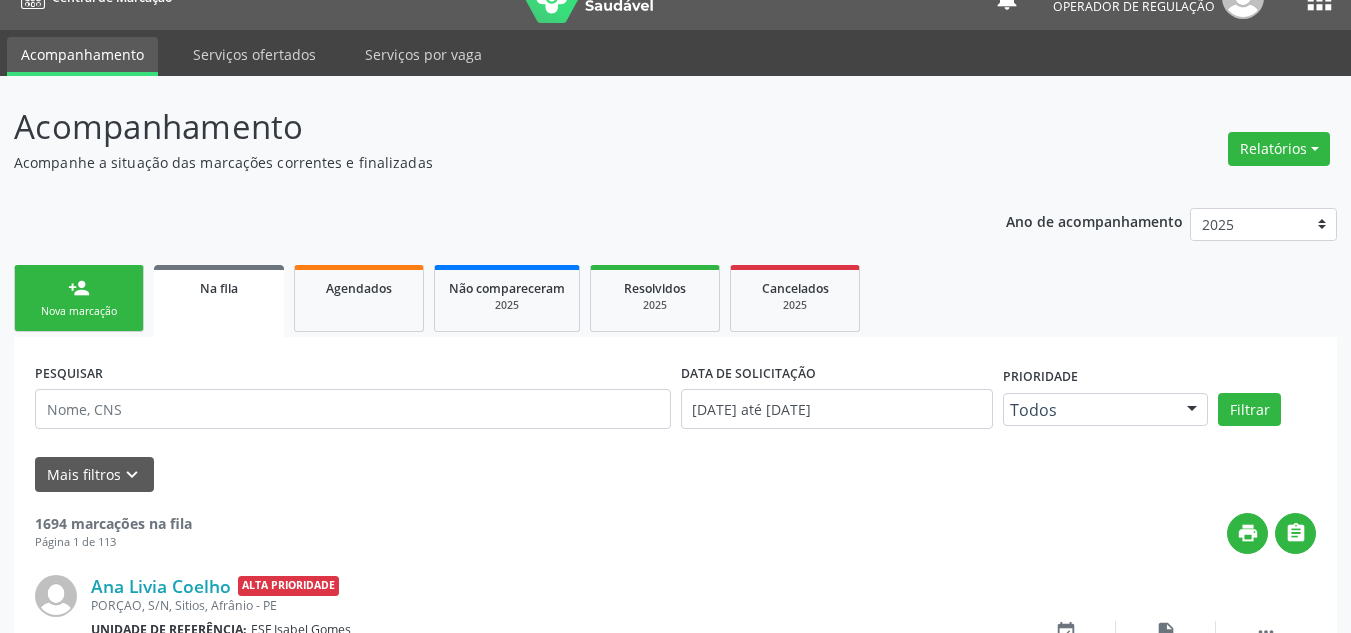 click on "person_add
Nova marcação" at bounding box center [79, 298] 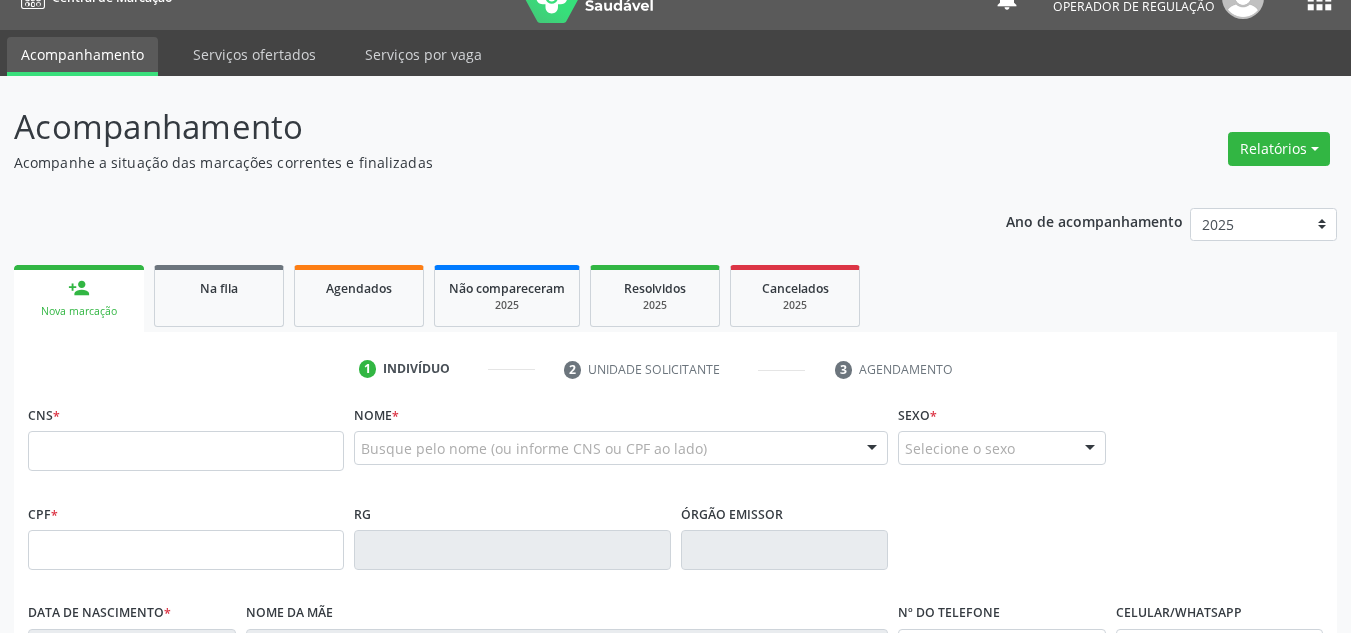 click on "person_add
Nova marcação" at bounding box center [79, 298] 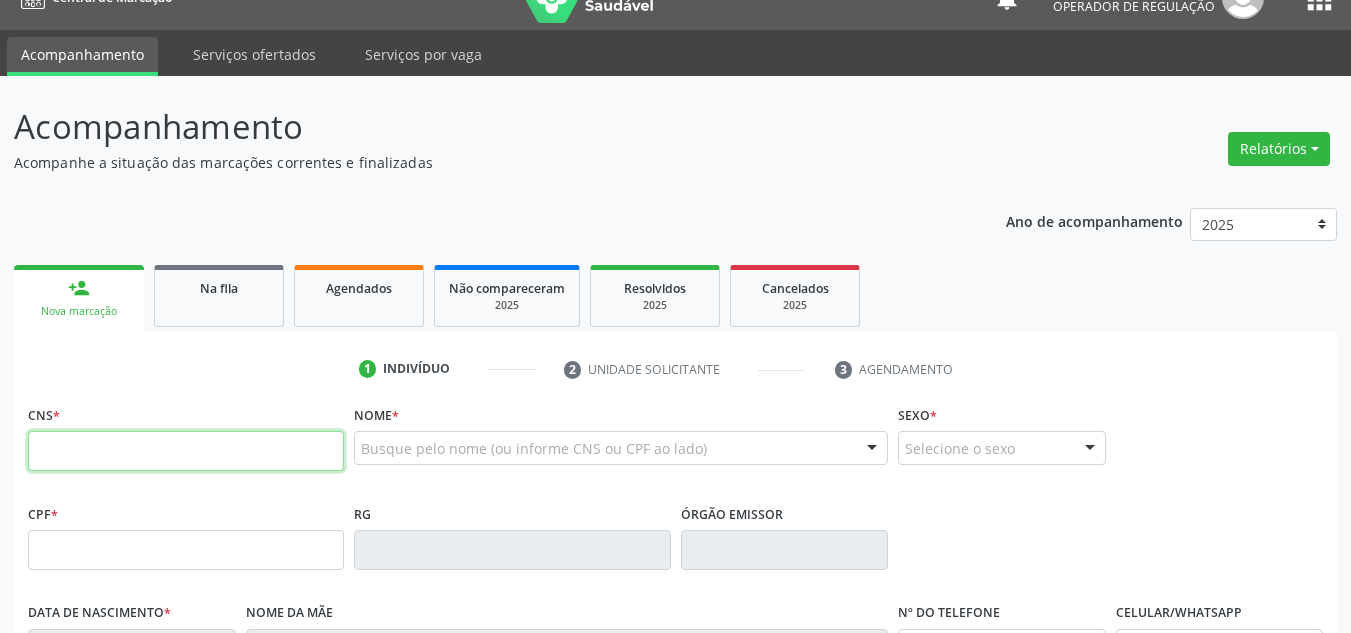 click at bounding box center [186, 451] 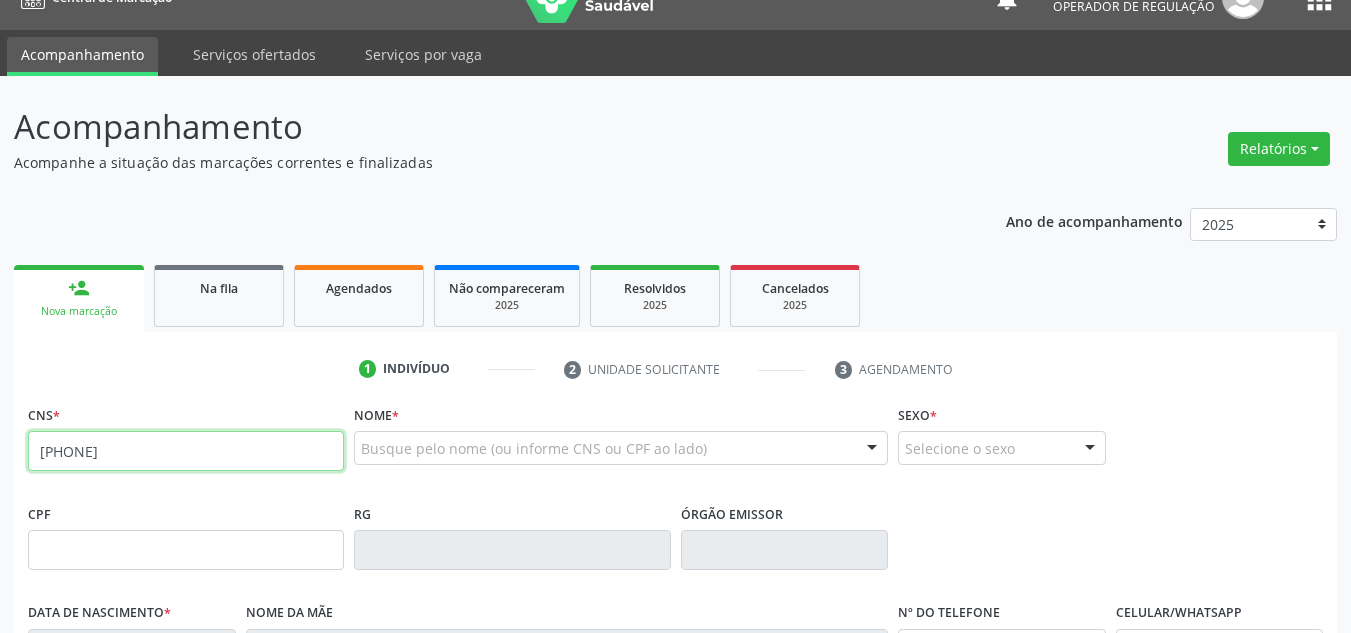 type on "700 6044 7388 0965" 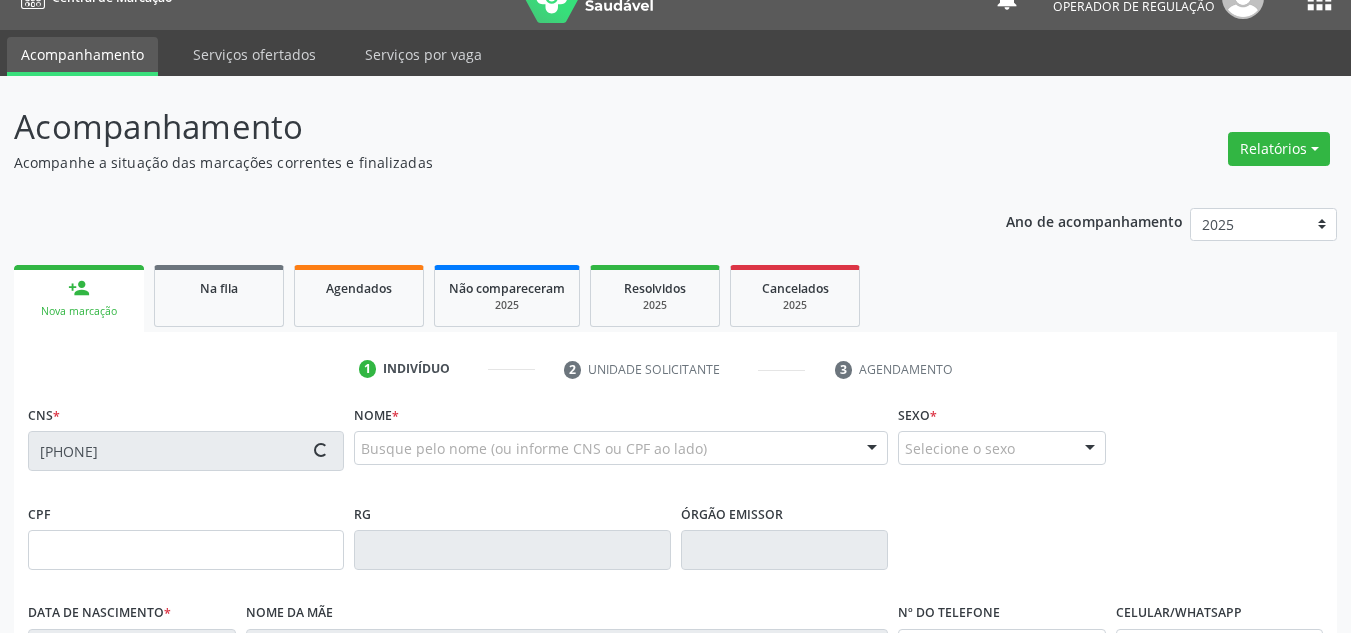 type on "657.189.414-91" 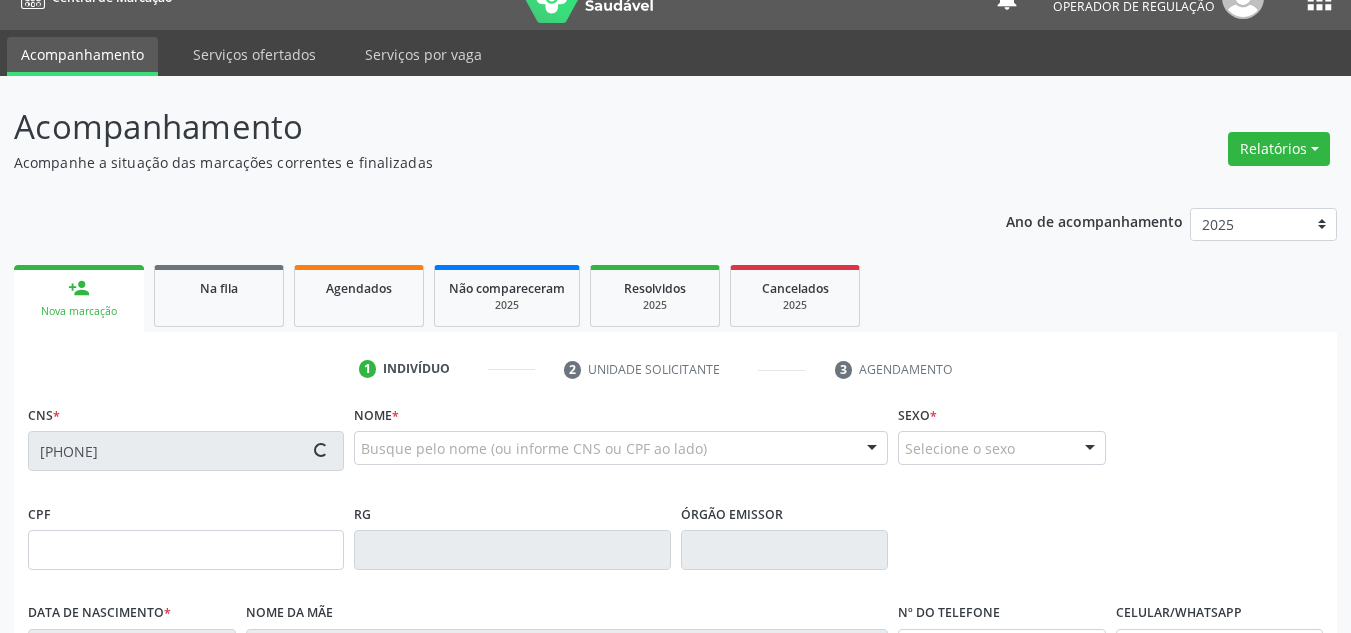 type on "01/07/1968" 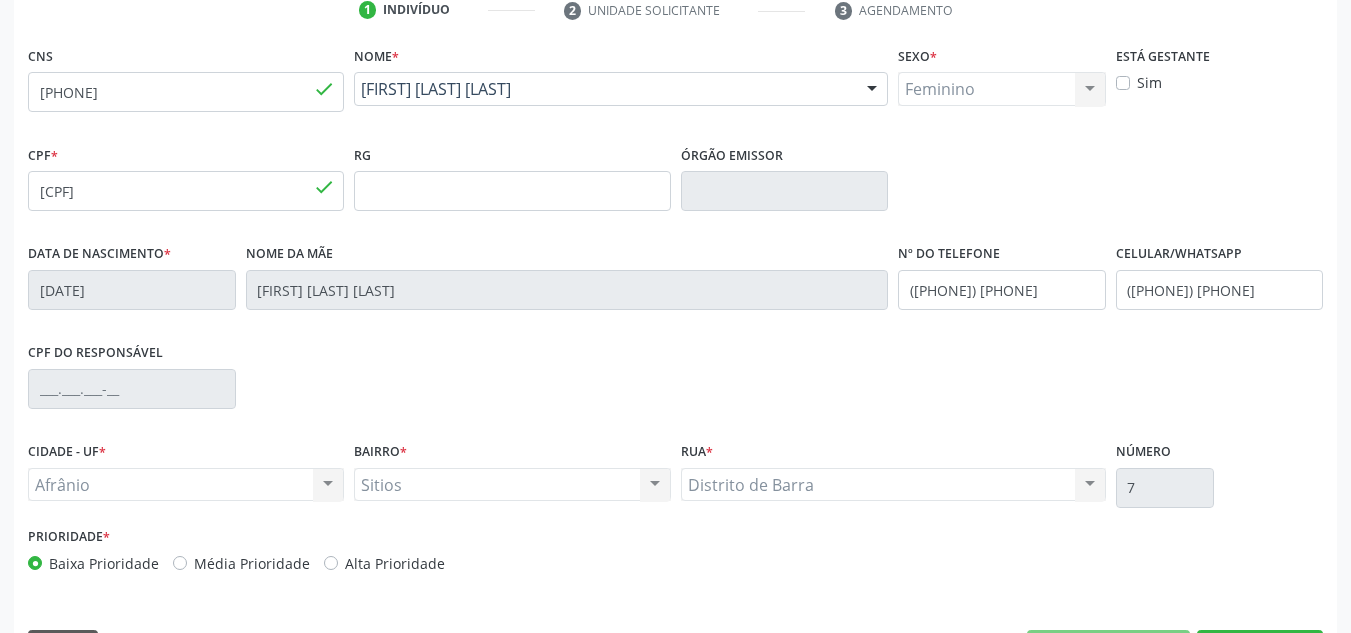 scroll, scrollTop: 451, scrollLeft: 0, axis: vertical 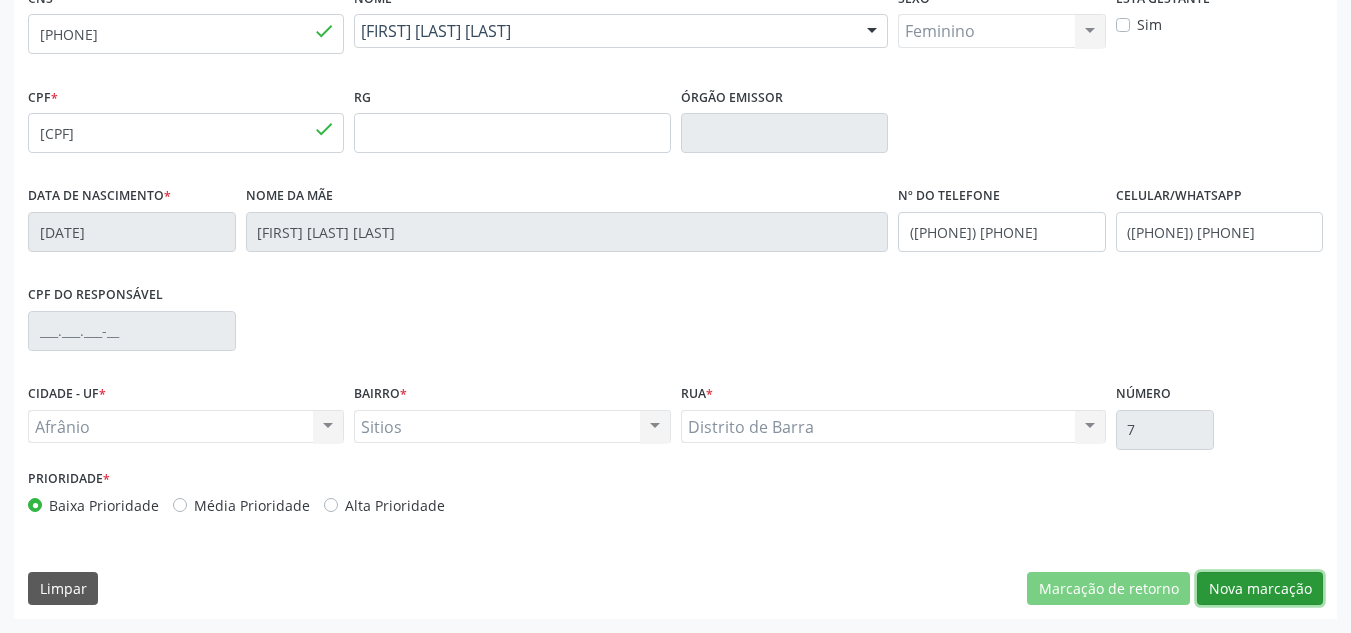 click on "Nova marcação" at bounding box center [1260, 589] 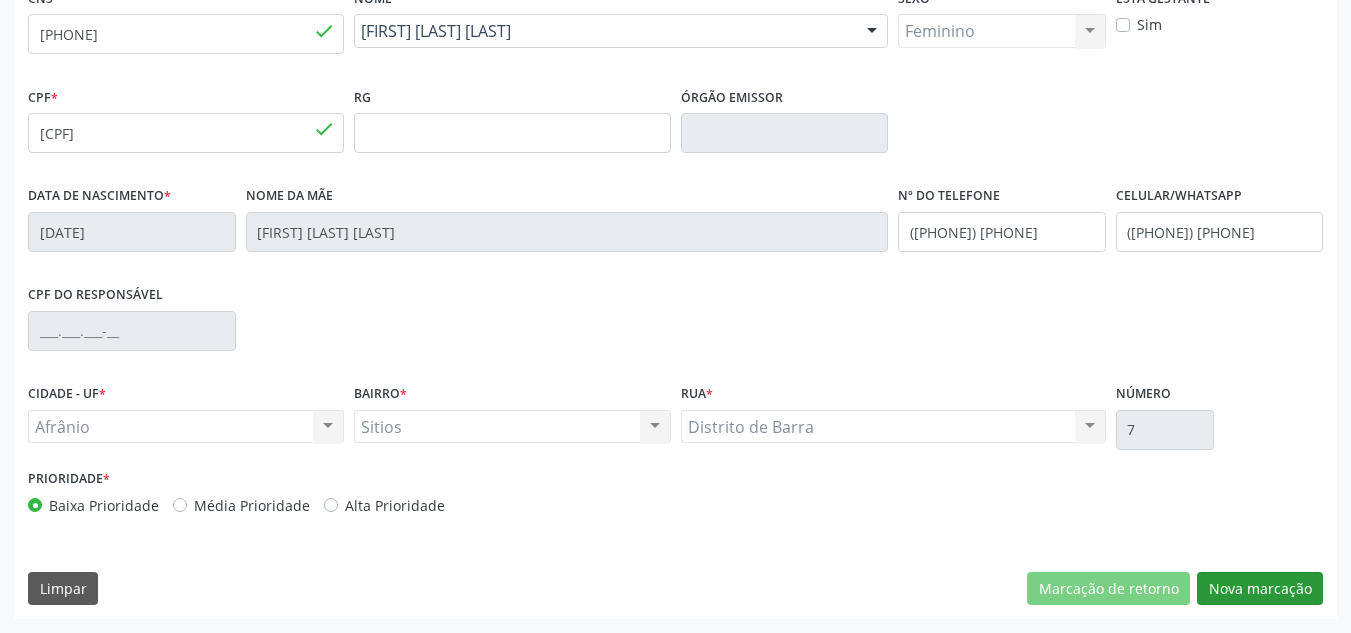 scroll, scrollTop: 273, scrollLeft: 0, axis: vertical 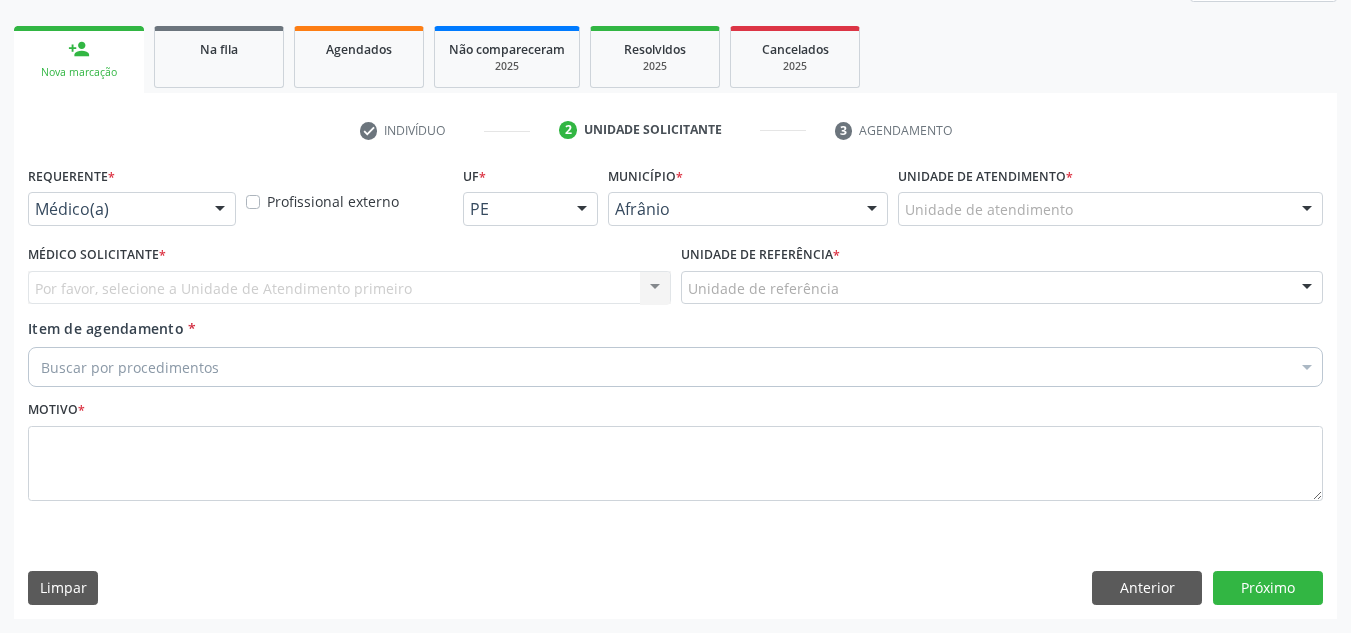 drag, startPoint x: 1231, startPoint y: 166, endPoint x: 1217, endPoint y: 198, distance: 34.928497 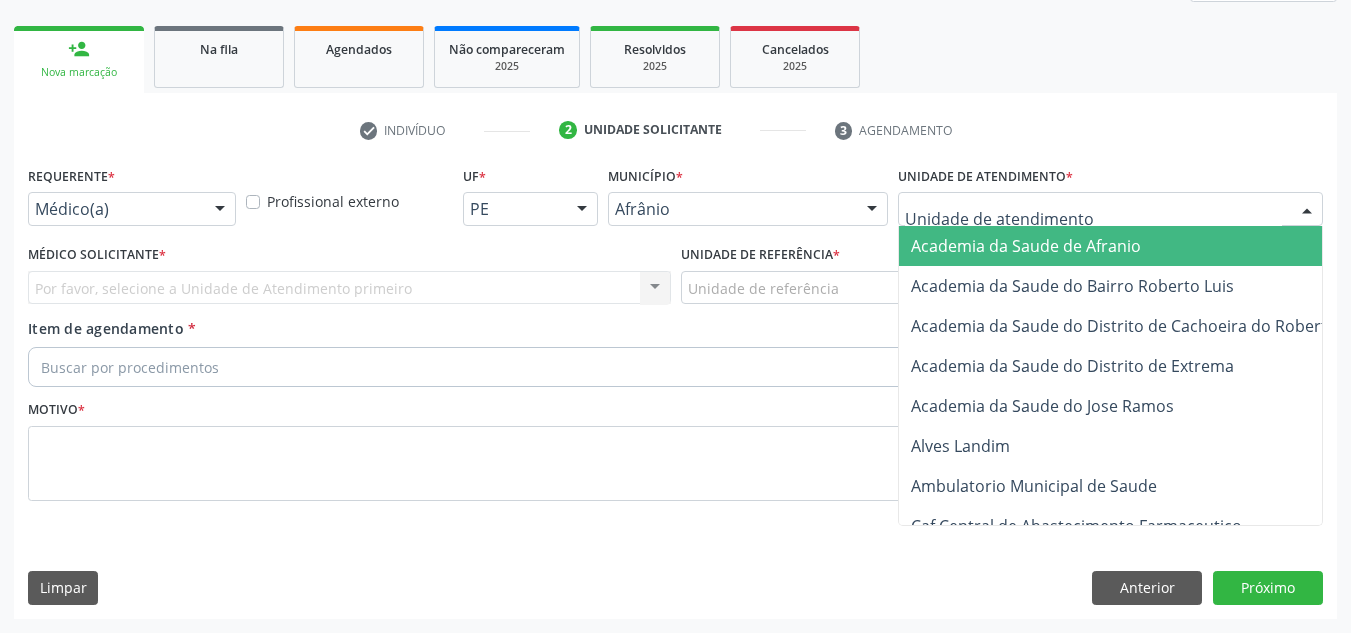 click at bounding box center (1110, 209) 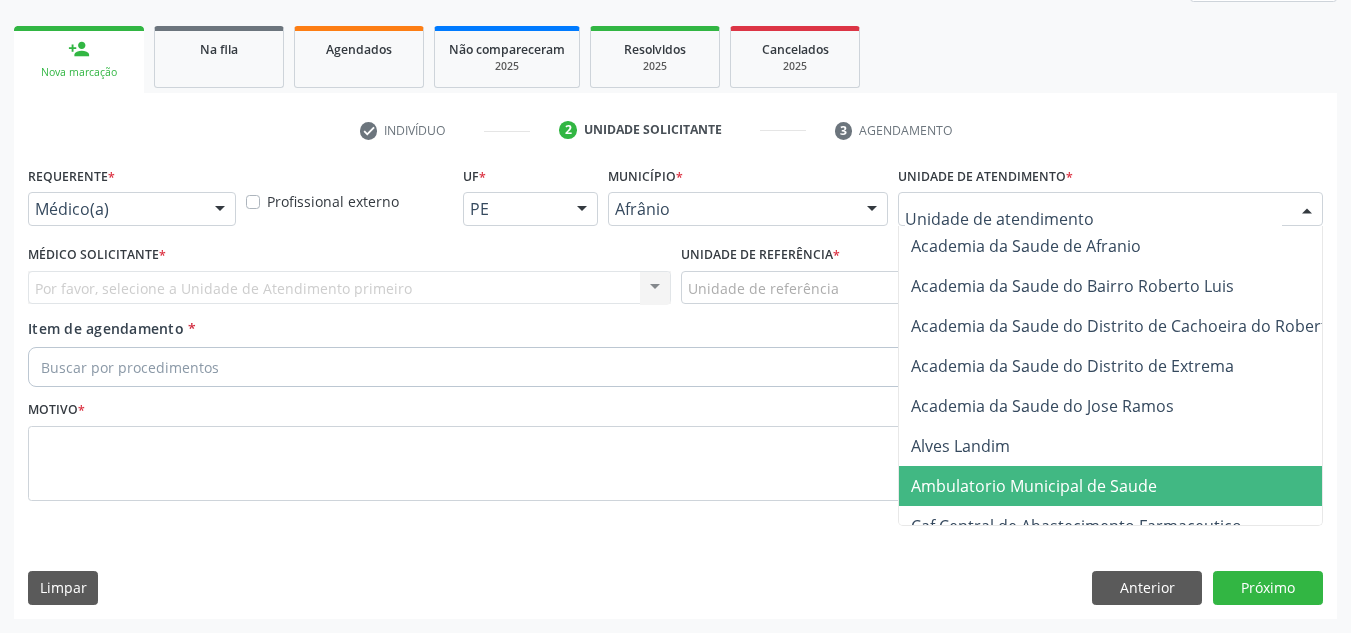 click on "Ambulatorio Municipal de Saude" at bounding box center [1137, 486] 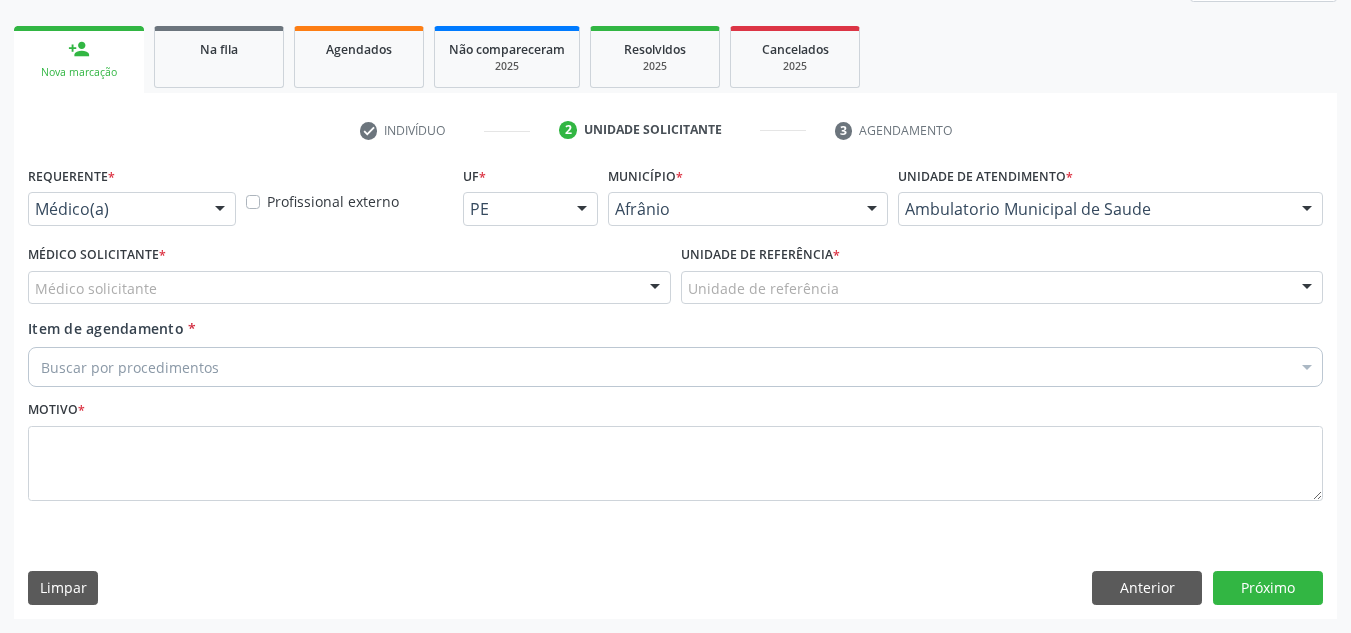 click at bounding box center (655, 289) 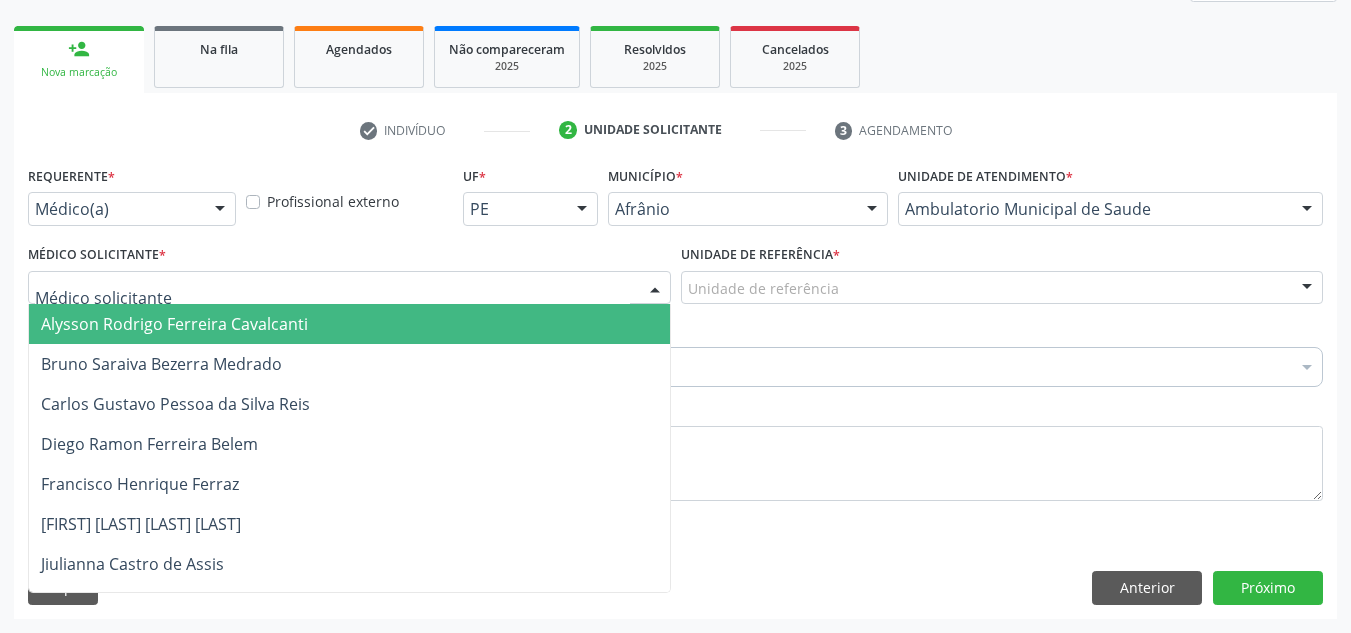 click on "Alysson Rodrigo Ferreira Cavalcanti" at bounding box center (349, 324) 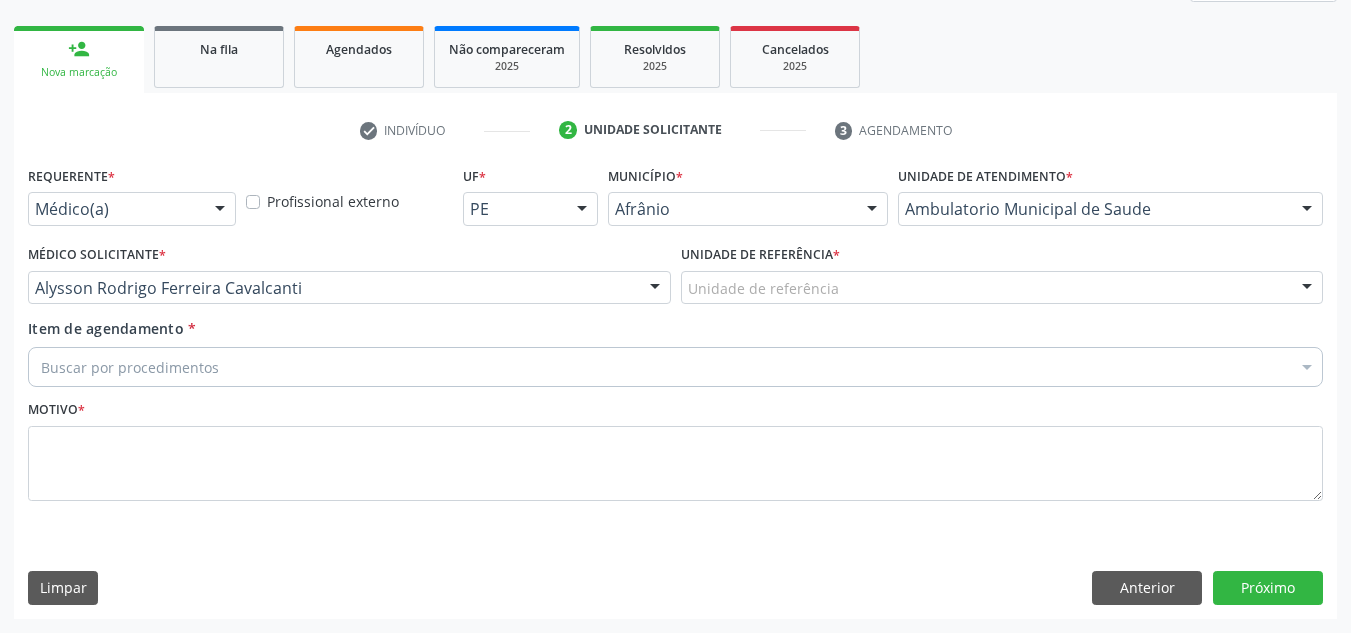 click on "Unidade de referência" at bounding box center [1002, 288] 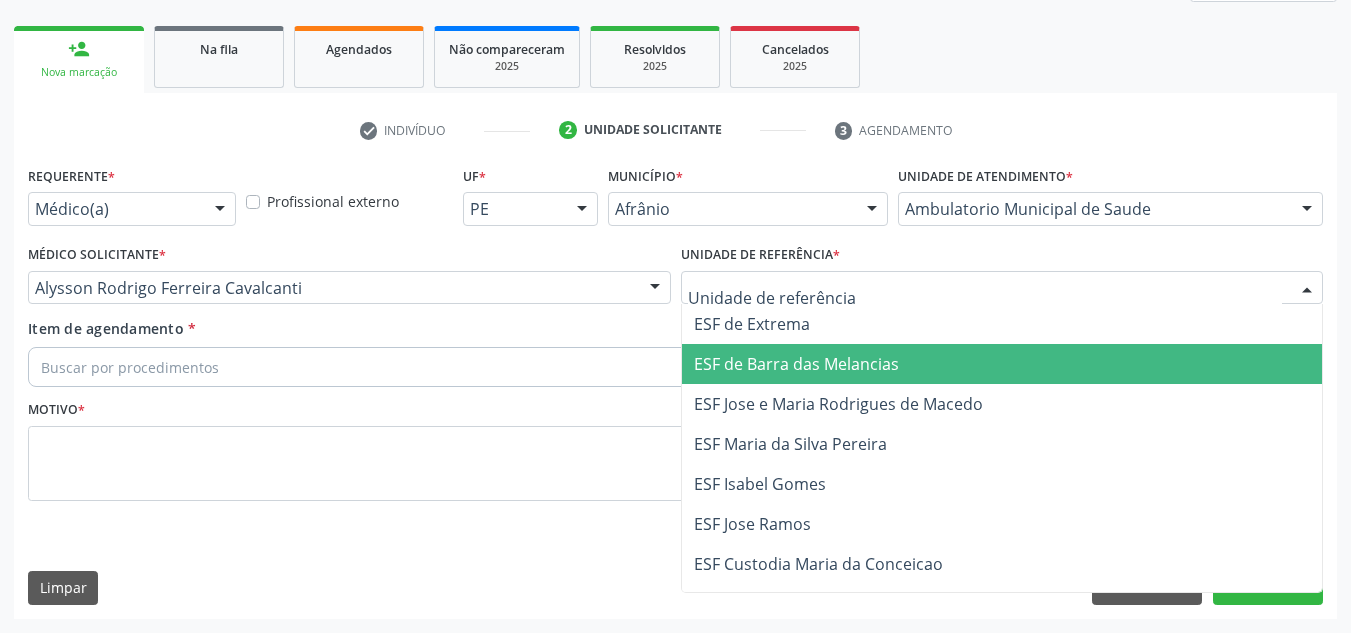 click on "ESF de Barra das Melancias" at bounding box center [1002, 364] 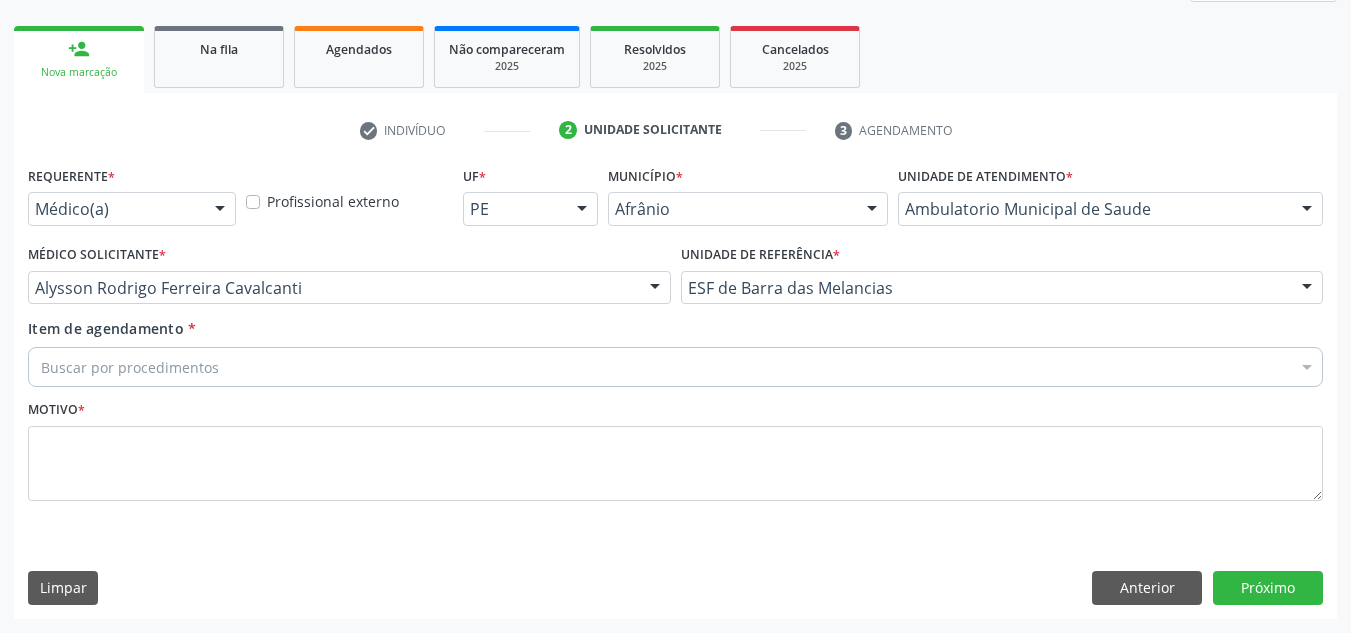 click on "Buscar por procedimentos" at bounding box center (675, 367) 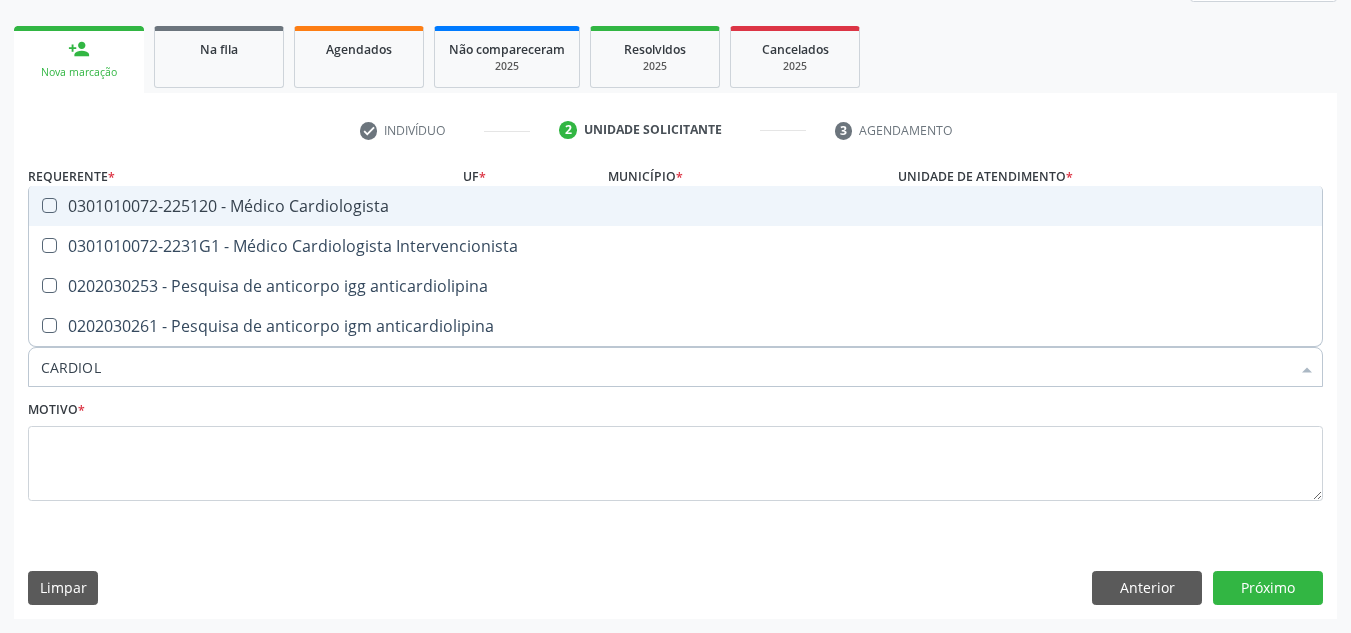 type on "CARDIOLO" 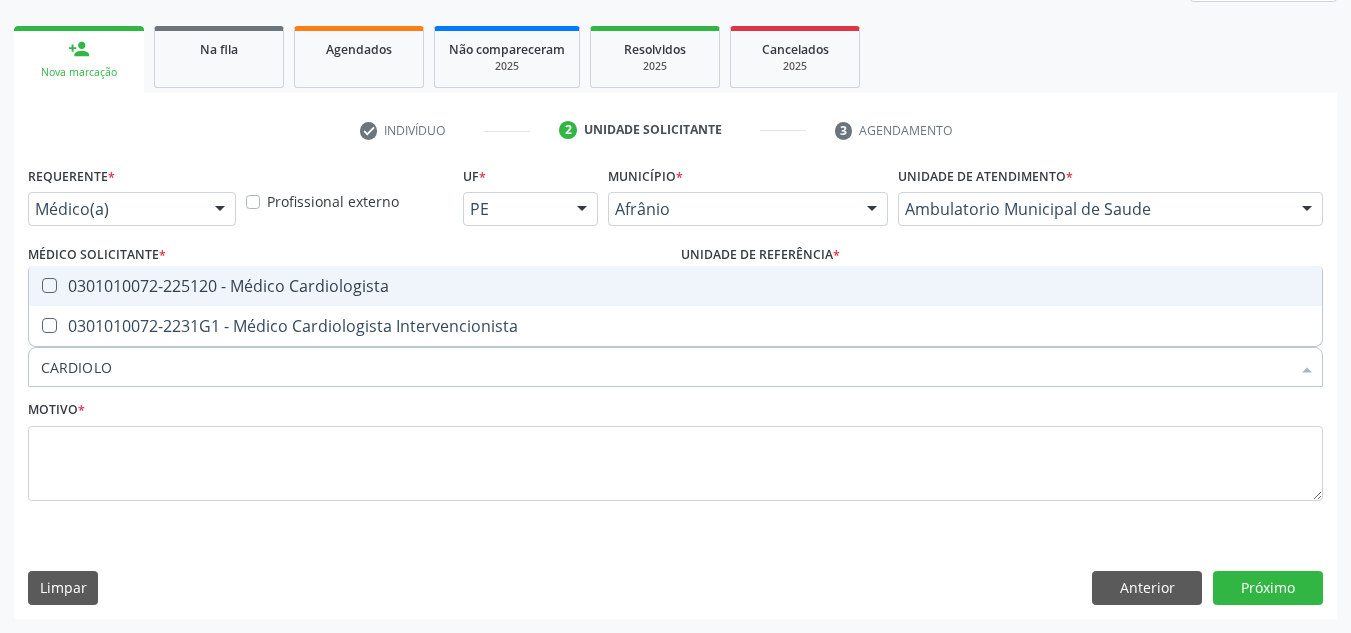 click on "0301010072-225120 - Médico Cardiologista" at bounding box center [675, 286] 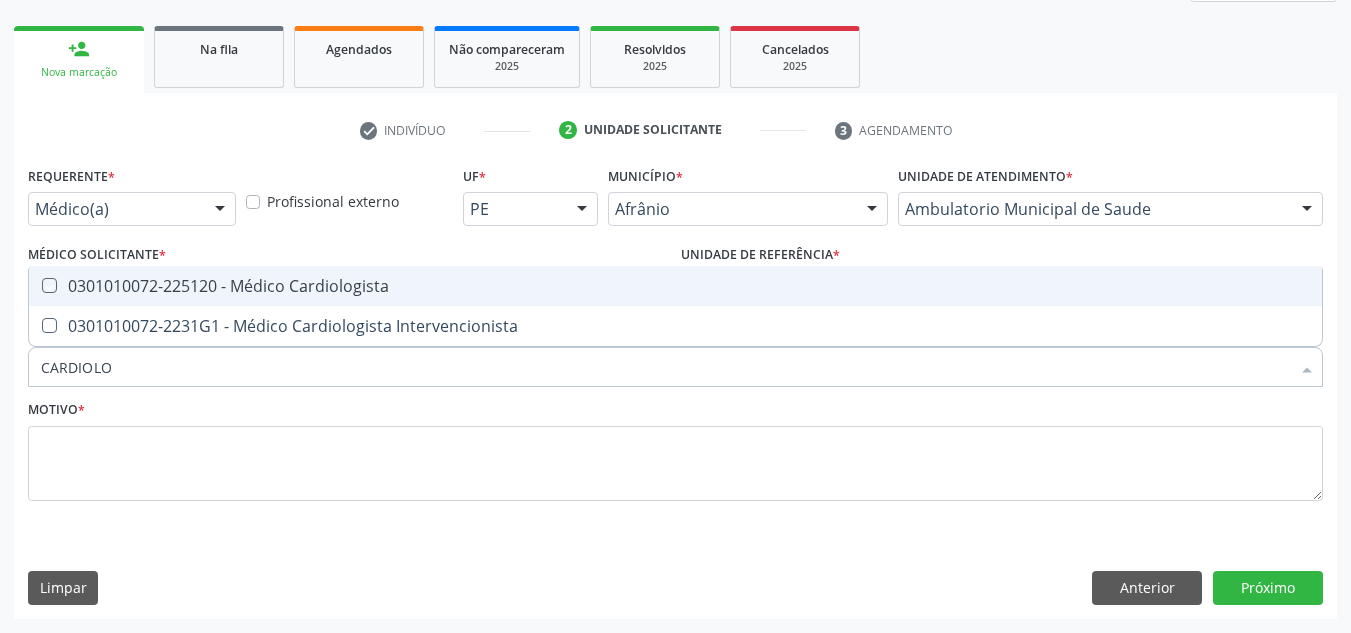 checkbox on "true" 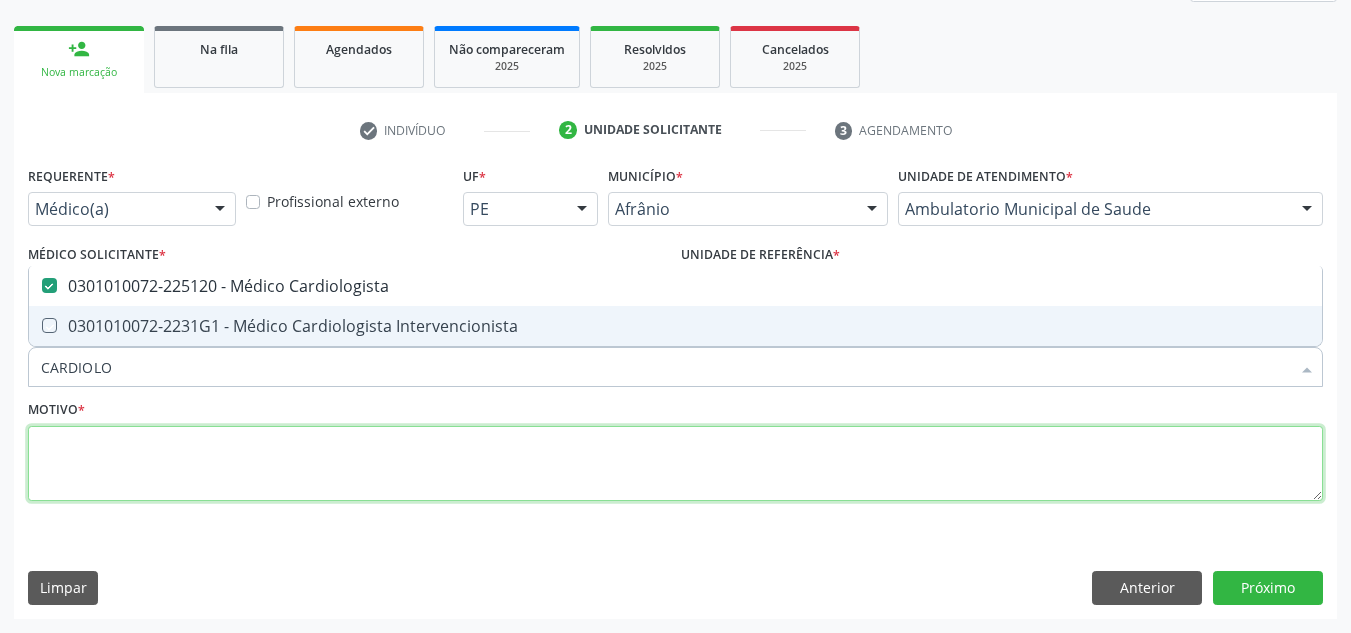 click at bounding box center (675, 464) 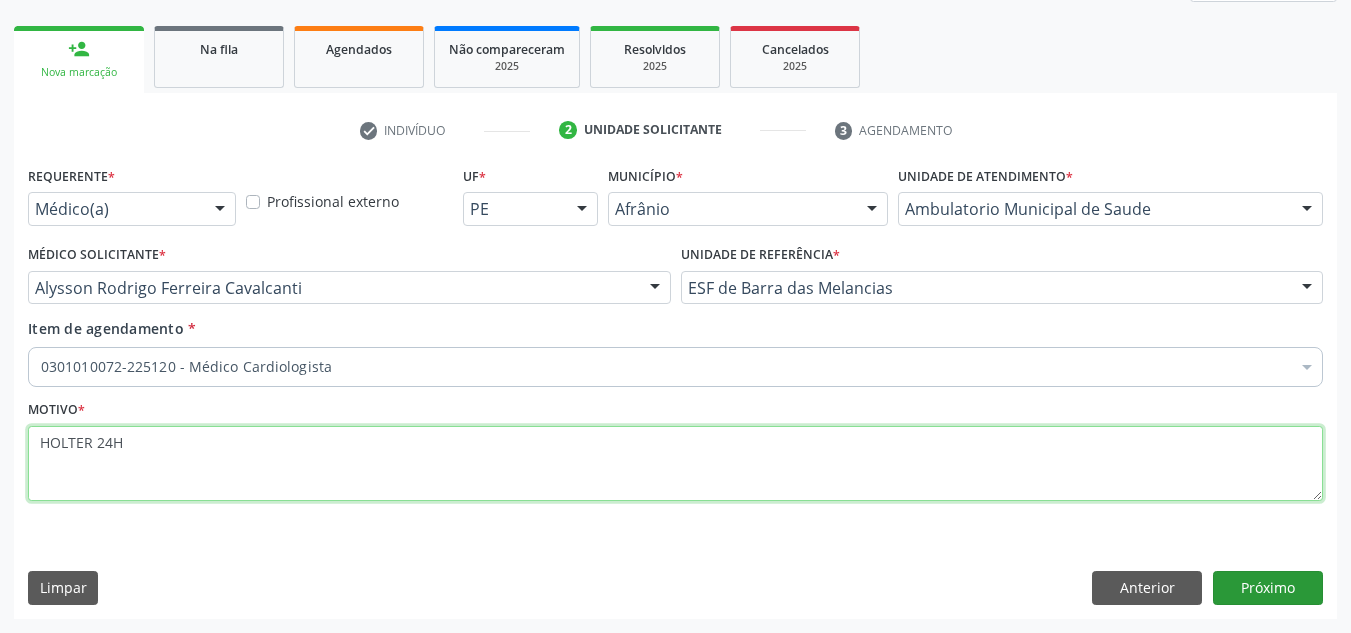 type on "HOLTER 24H" 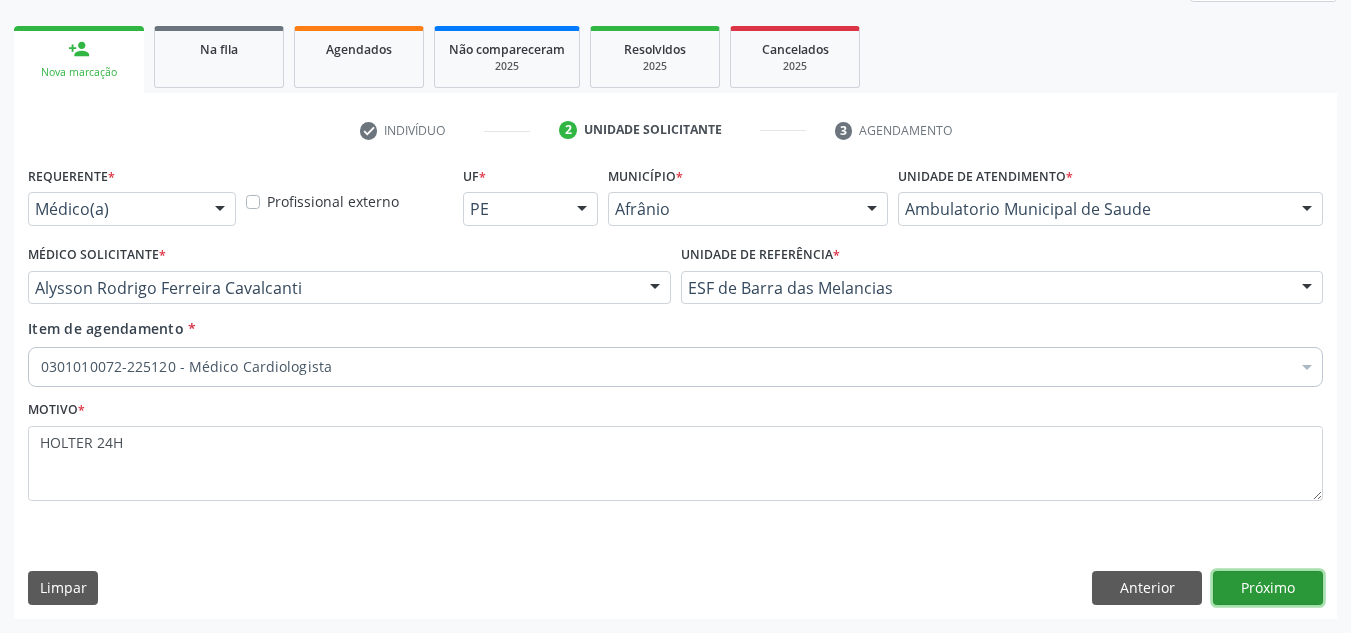 click on "Próximo" at bounding box center (1268, 588) 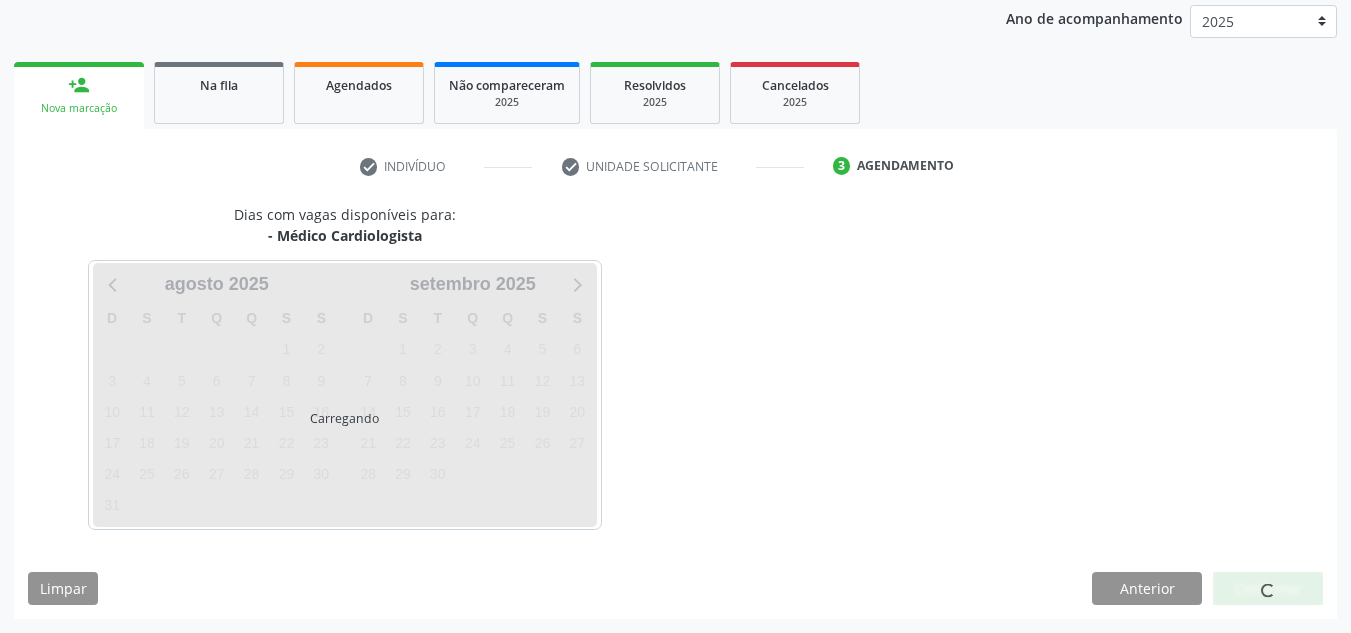 scroll, scrollTop: 237, scrollLeft: 0, axis: vertical 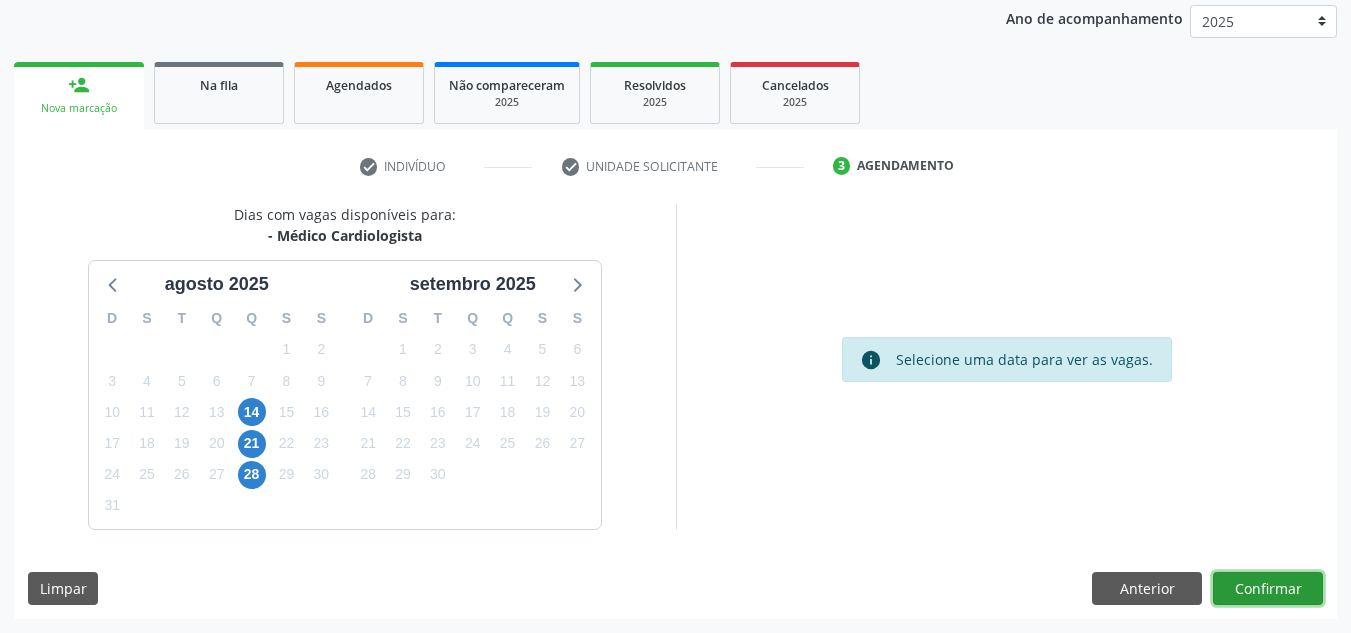 click on "Confirmar" at bounding box center [1268, 589] 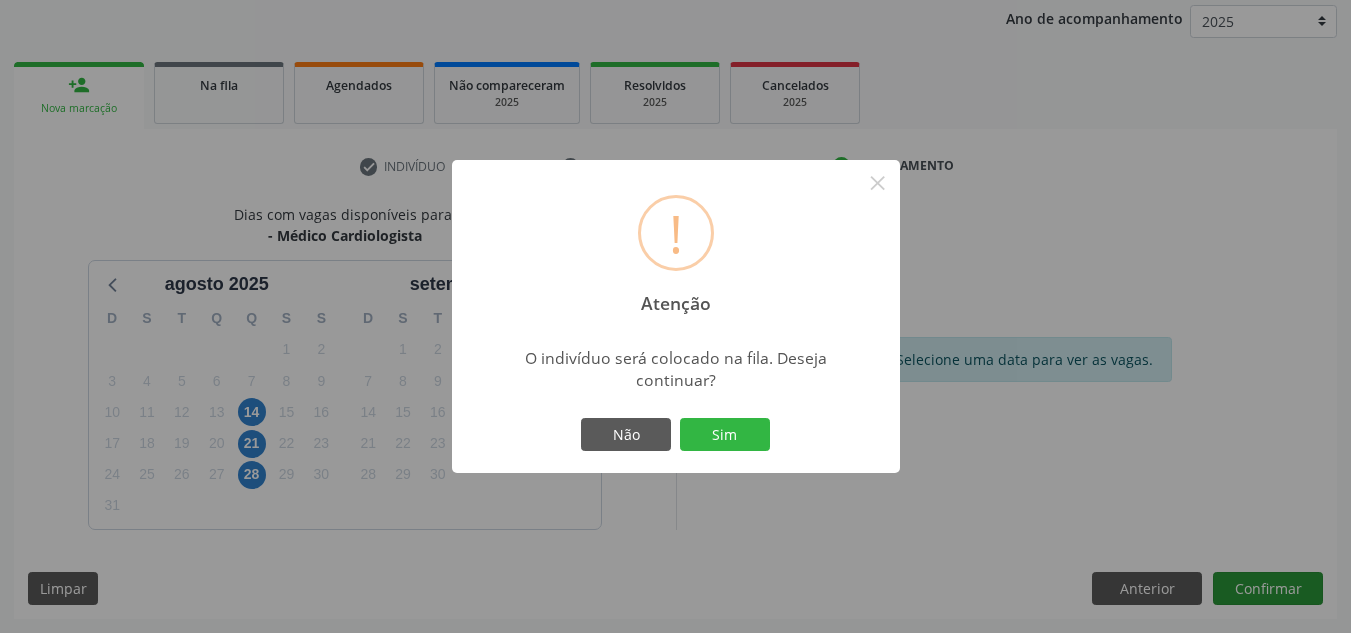 type 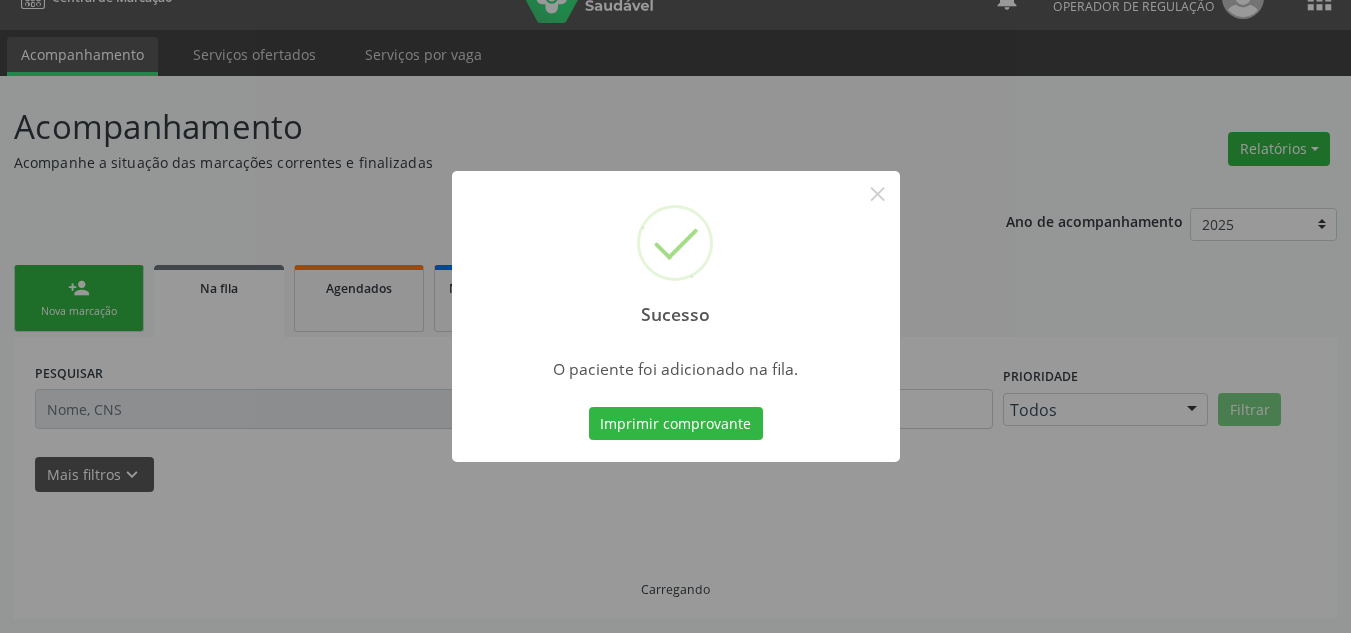 scroll, scrollTop: 34, scrollLeft: 0, axis: vertical 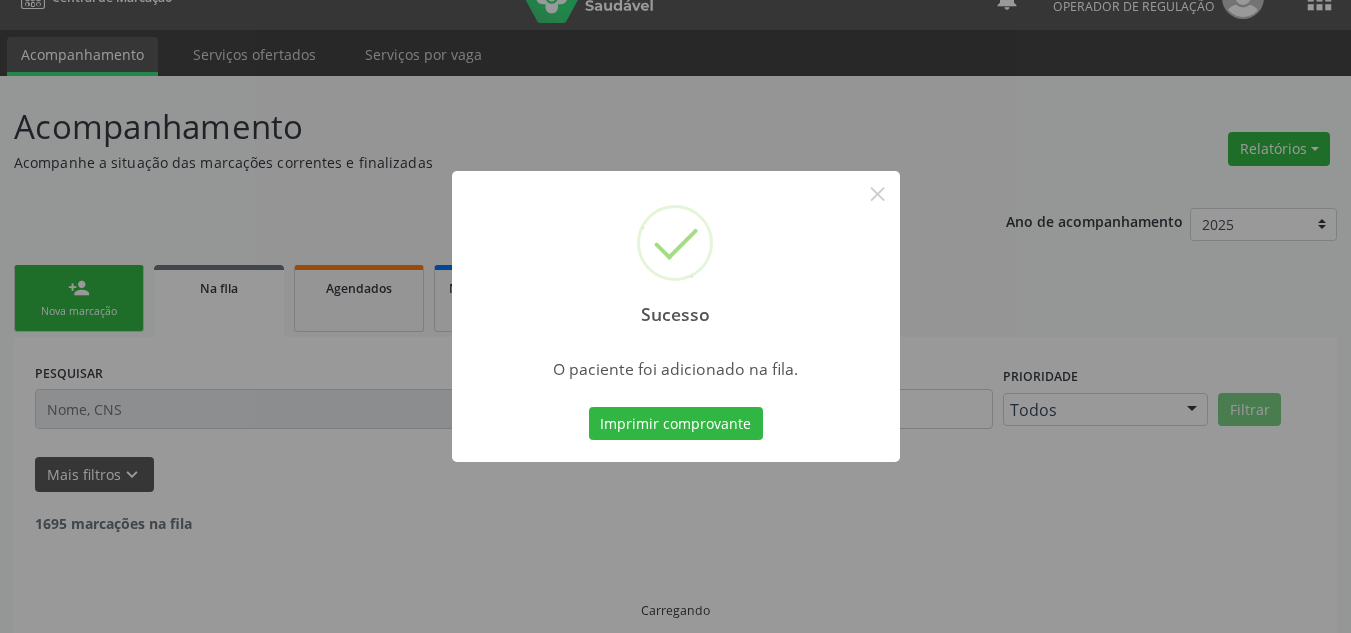 type 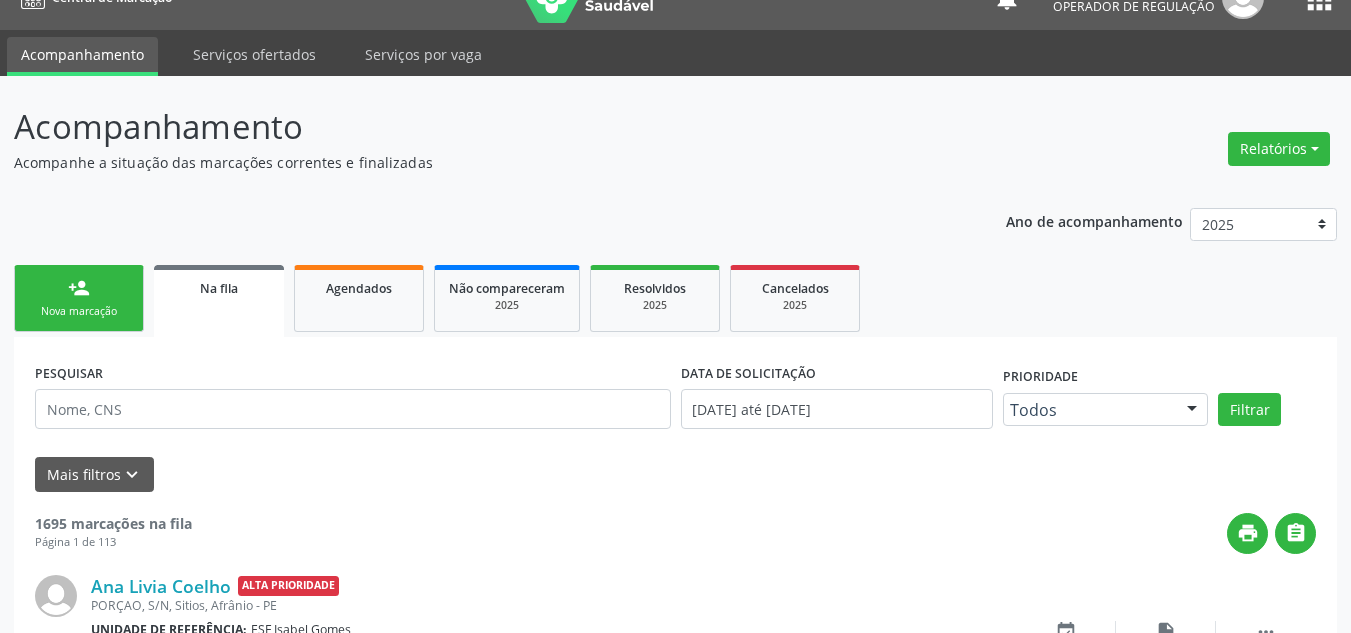 click on "person_add
Nova marcação" at bounding box center [79, 298] 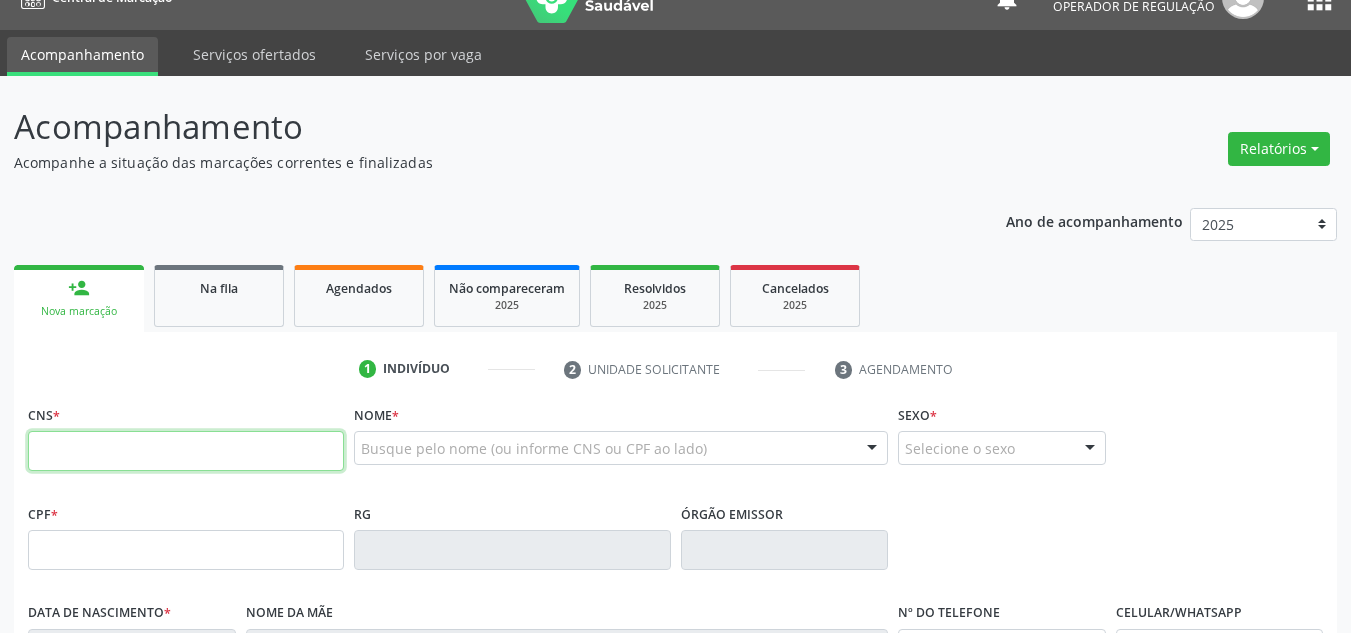click at bounding box center (186, 451) 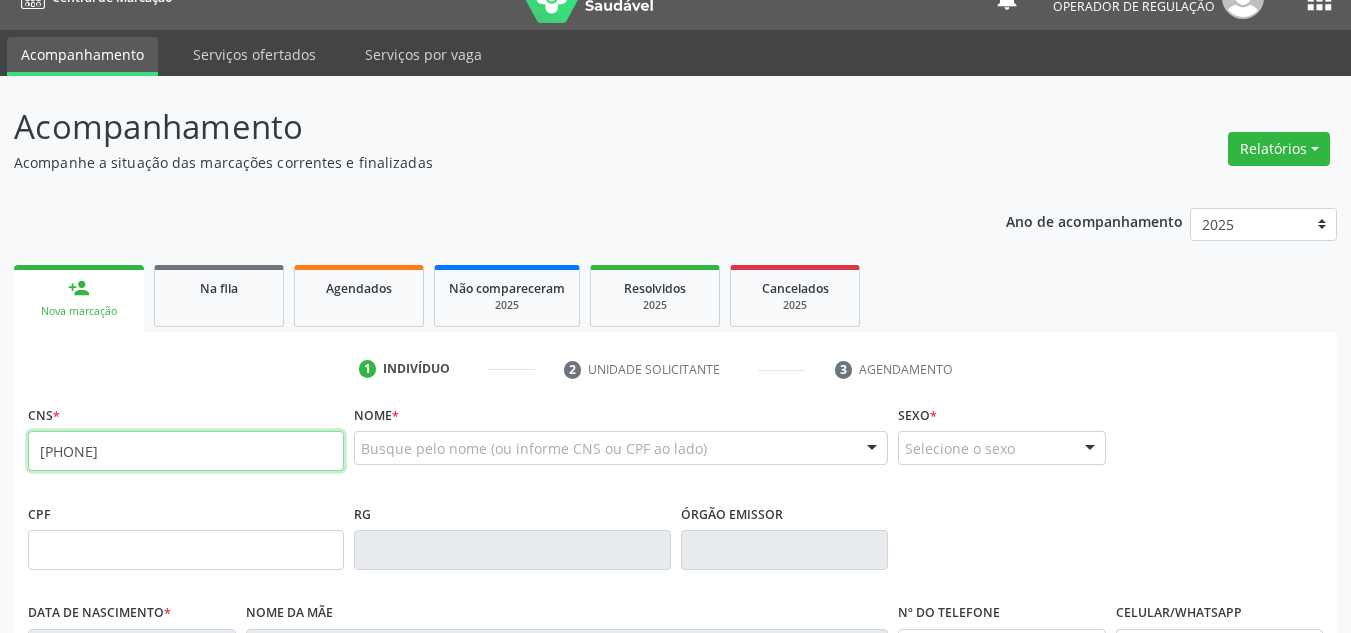 type on "700 4099 0458 6250" 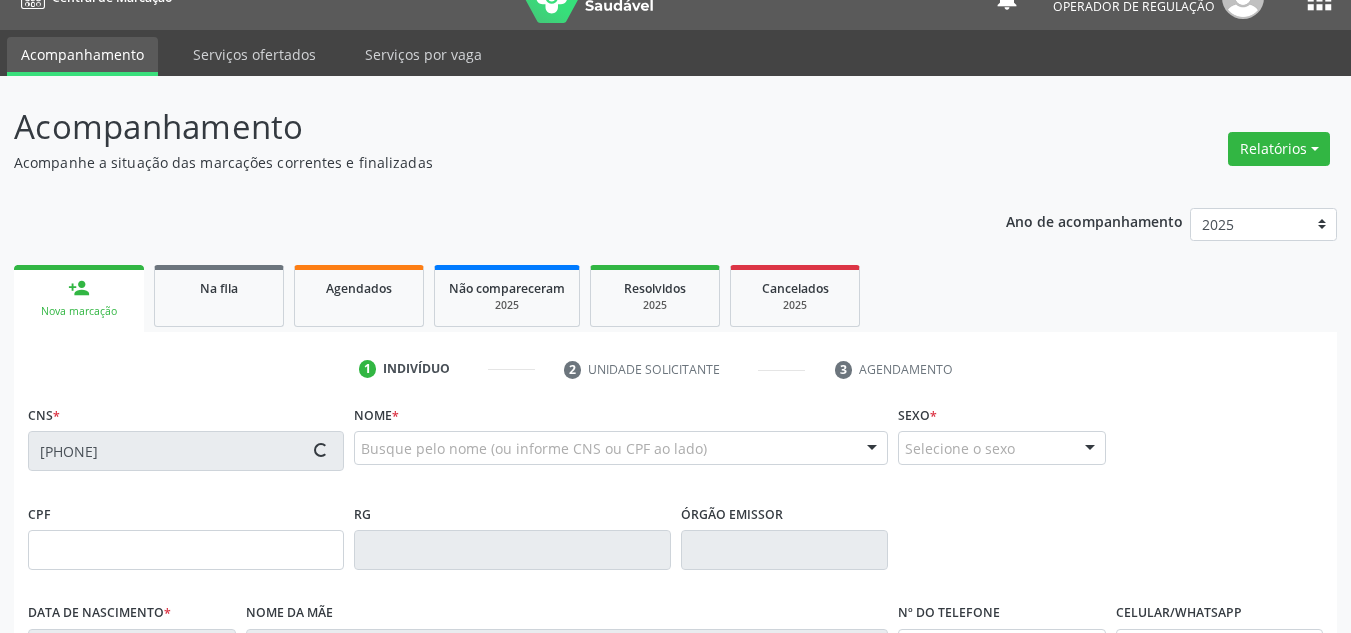 type on "15/06/1939" 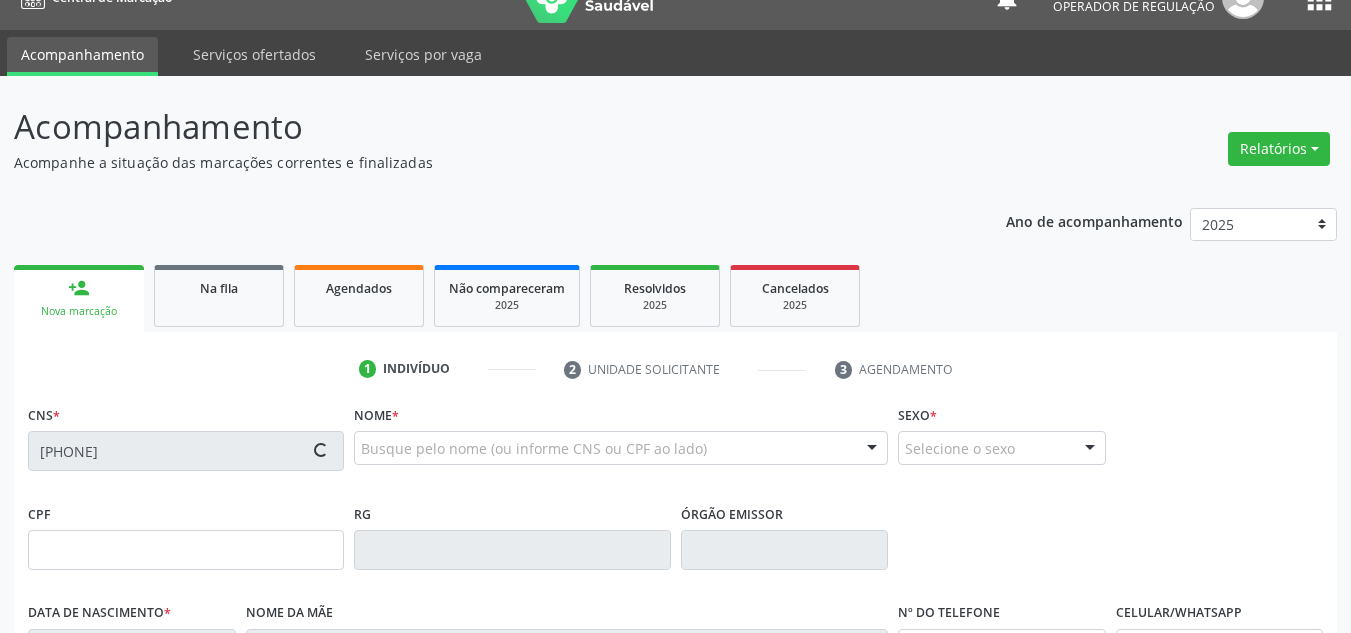 type on "Josefa Maria da Conceição" 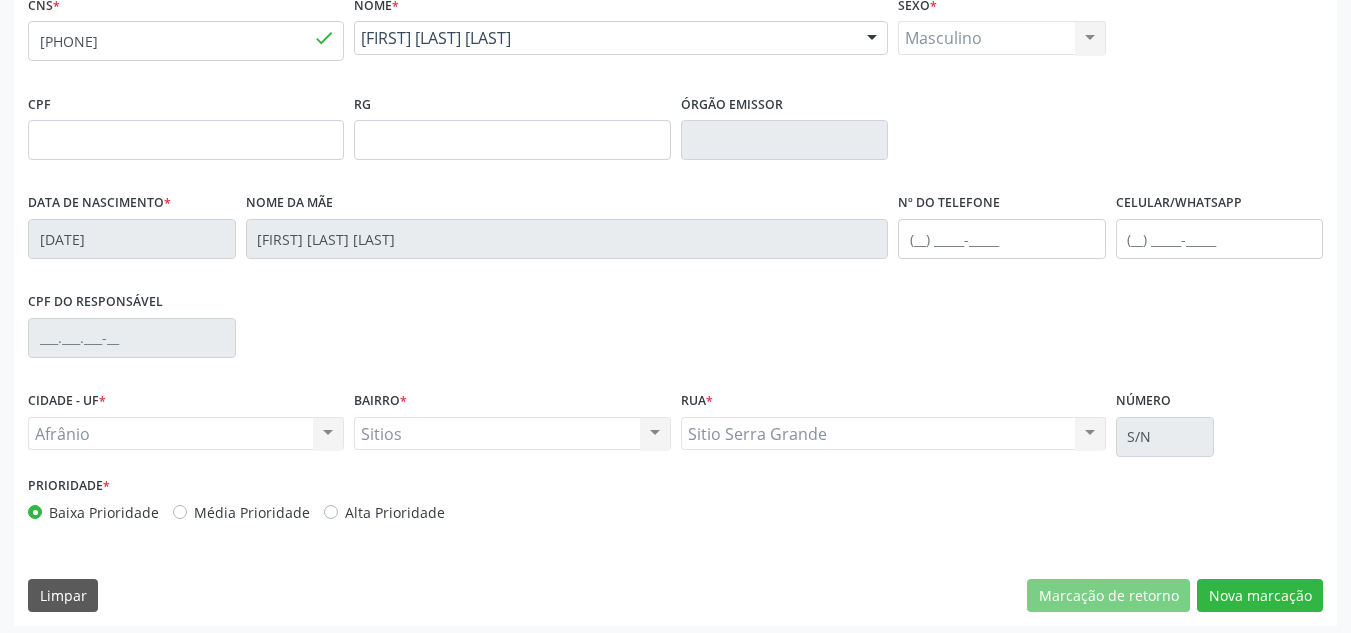 scroll, scrollTop: 451, scrollLeft: 0, axis: vertical 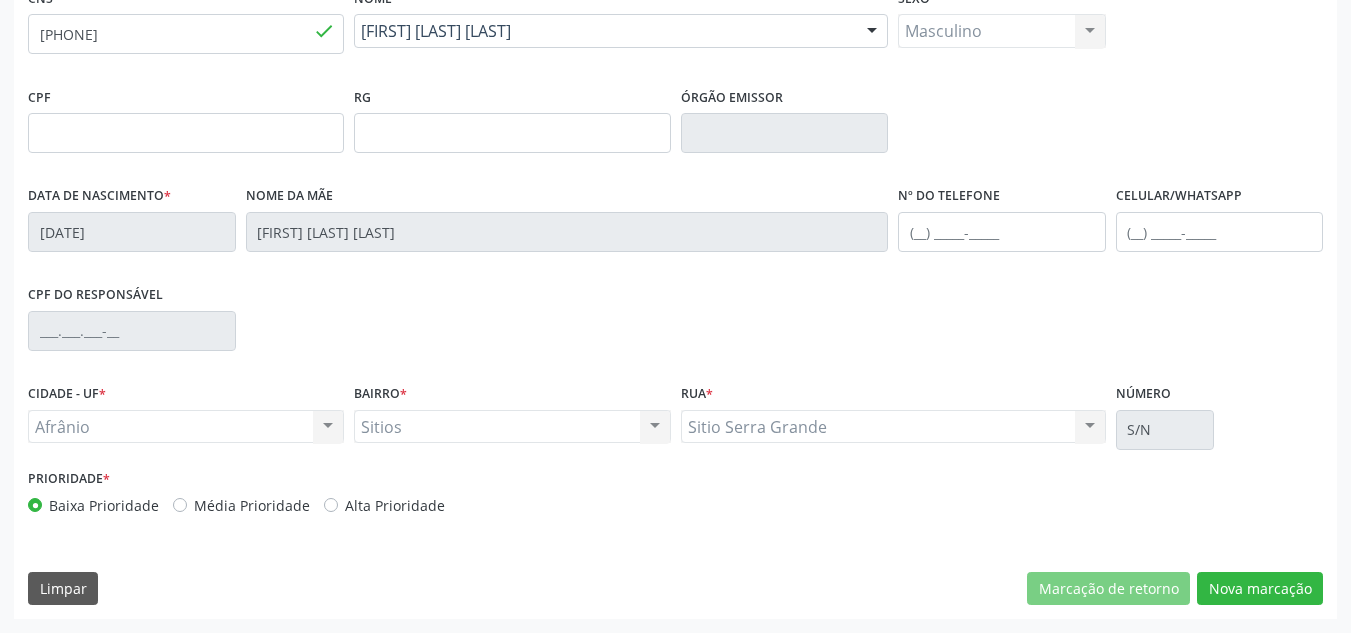 click on "CNS
*
700 4099 0458 6250       done
Nome
*
José Camilo Vieira
José Camilo Vieira
CNS:
700 4099 0458 6250
CPF:    --   Nascimento:
15/06/1939
Nenhum resultado encontrado para: "   "
Digite o nome
Sexo
*
Masculino         Masculino   Feminino
Nenhum resultado encontrado para: "   "
Não há nenhuma opção para ser exibida.
CPF
RG
Órgão emissor
Data de nascimento
*
15/06/1939
Nome da mãe
Josefa Maria da Conceição
Nº do Telefone
Celular/WhatsApp
CPF do responsável
CIDADE - UF
*
Afrânio         Afrânio
Nenhum resultado encontrado para: "   "
BAIRRO
*" at bounding box center [675, 301] 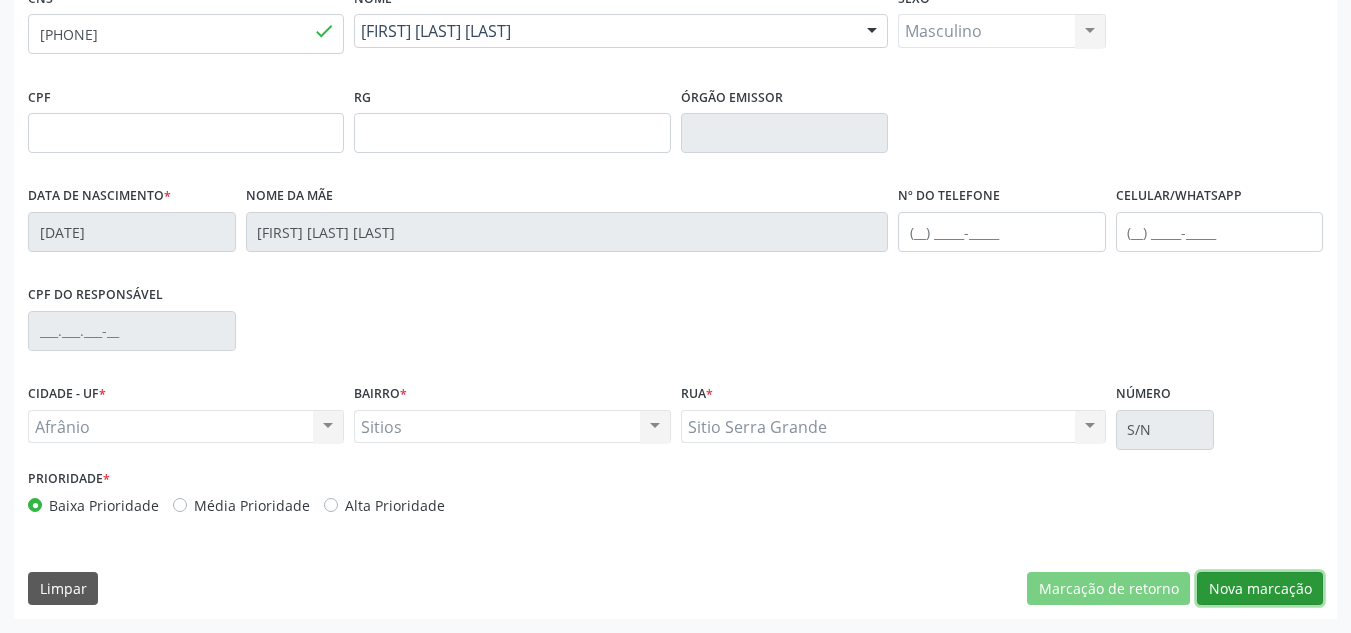 click on "Nova marcação" at bounding box center (1260, 589) 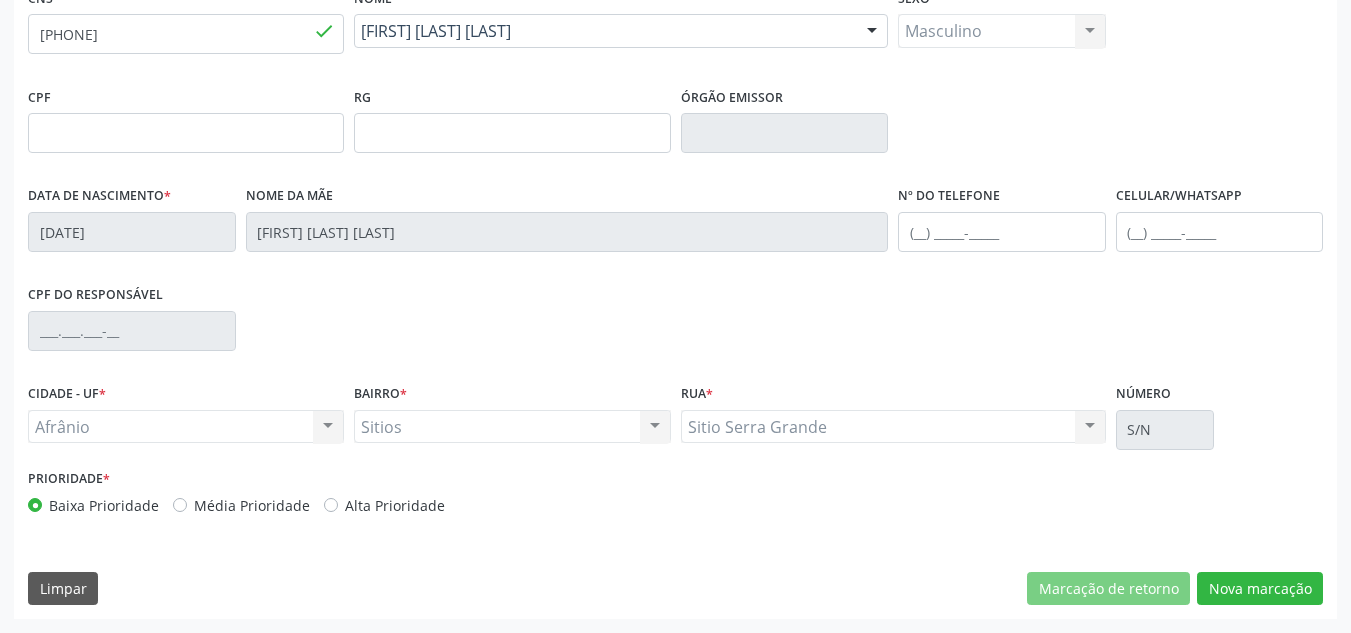 scroll, scrollTop: 273, scrollLeft: 0, axis: vertical 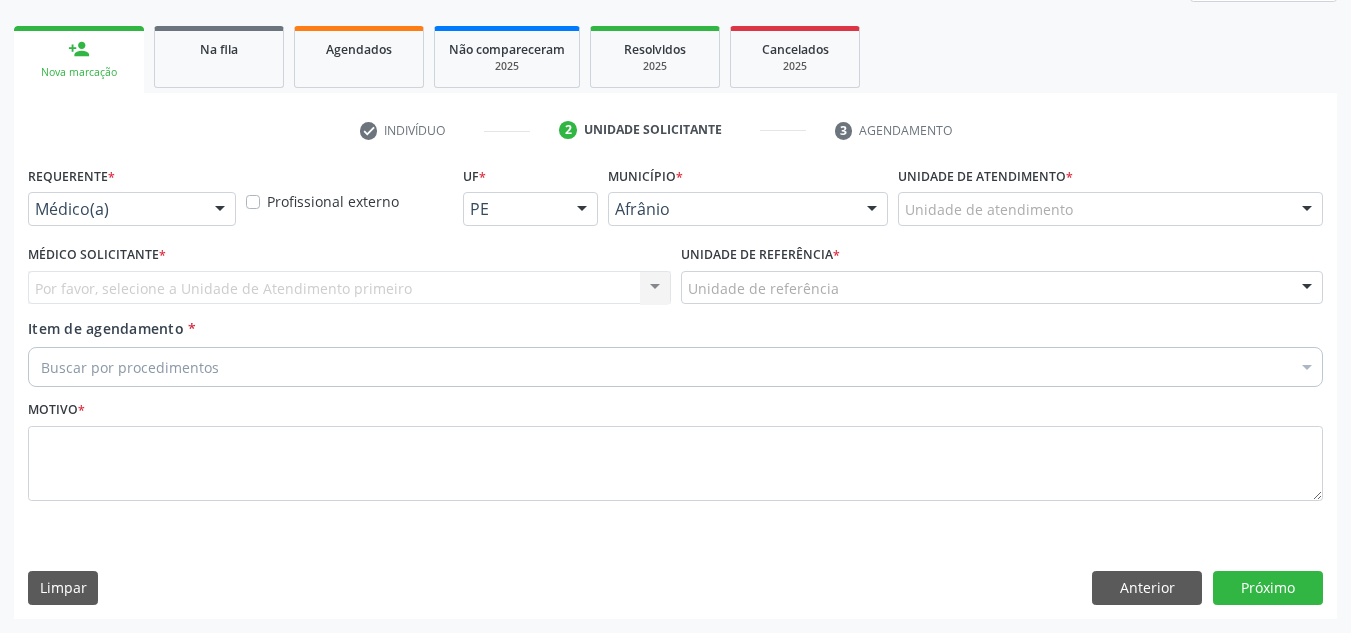 click on "Unidade de atendimento
*
Unidade de atendimento
Academia da Saude de Afranio   Academia da Saude do Bairro Roberto Luis   Academia da Saude do Distrito de Cachoeira do Roberto   Academia da Saude do Distrito de Extrema   Academia da Saude do Jose Ramos   Alves Landim   Ambulatorio Municipal de Saude   Caf Central de Abastecimento Farmaceutico   Centro de Atencao Psicossocial de Afranio Pe   Centro de Especialidades   Cime   Cuidar   Equipe de Atencao Basica Prisional Tipo I com Saude Mental   Esf Ana Coelho Nonato   Esf Custodia Maria da Conceicao   Esf Isabel Gomes   Esf Jose Ramos   Esf Jose e Maria Rodrigues de Macedo   Esf Maria Dilurdes da Silva   Esf Maria da Silva Pereira   Esf Rosalia Cavalcanti Gomes   Esf de Barra das Melancias   Esf de Extrema   Farmacia Basica do Municipio de Afranio   Hospital Municipal Maria Coelho Cavalcanti Rodrigues   Hospital de Campanha Covid 19 Ambulatorio Municipal   Laboratorio de Protese Dentario" at bounding box center [1110, 200] 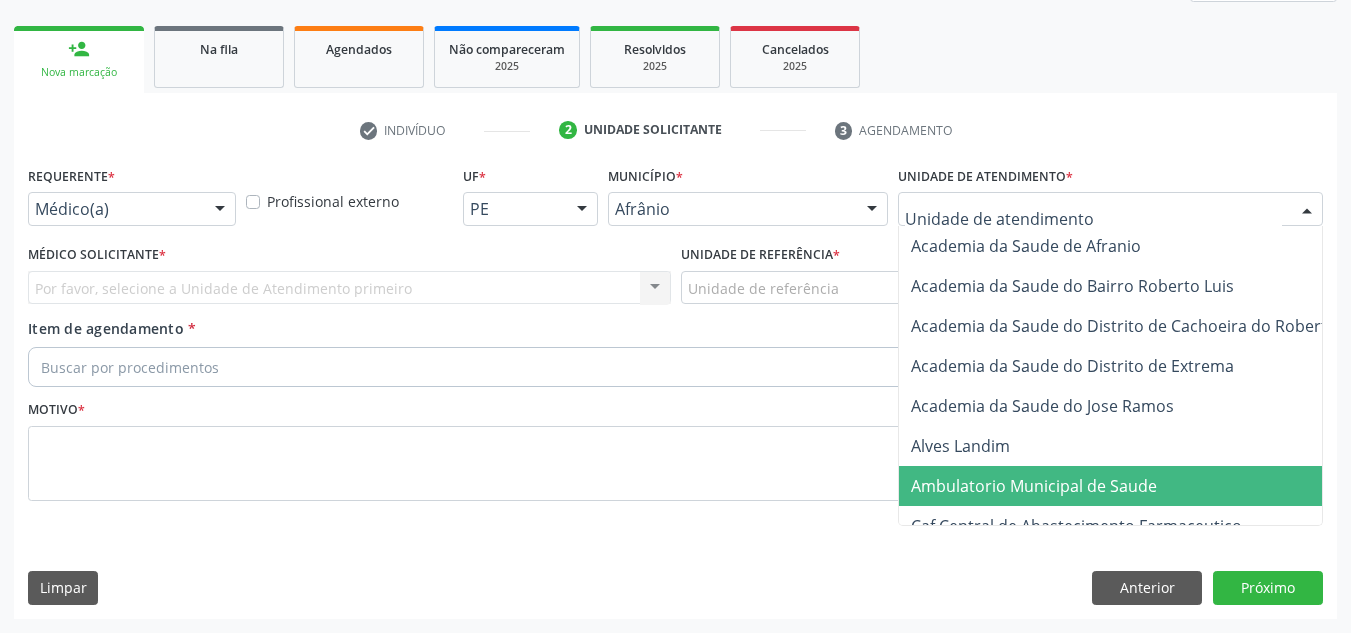 click on "Ambulatorio Municipal de Saude" at bounding box center [1034, 486] 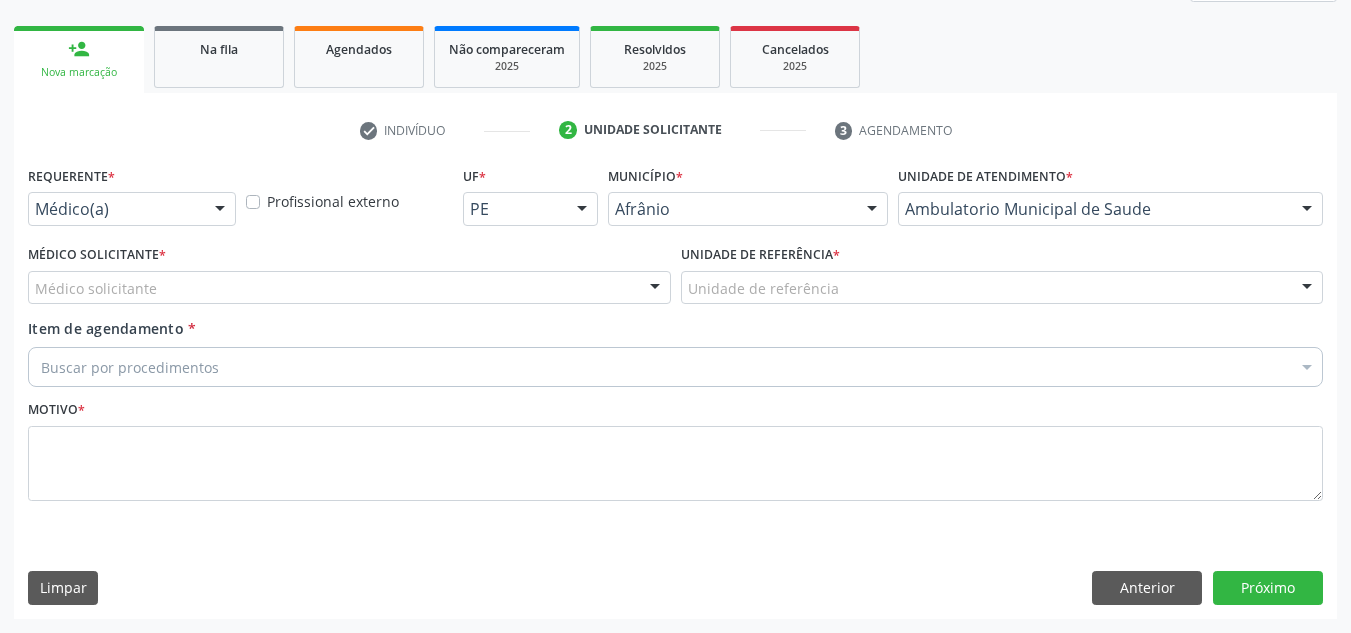 click on "Médico solicitante" at bounding box center (349, 288) 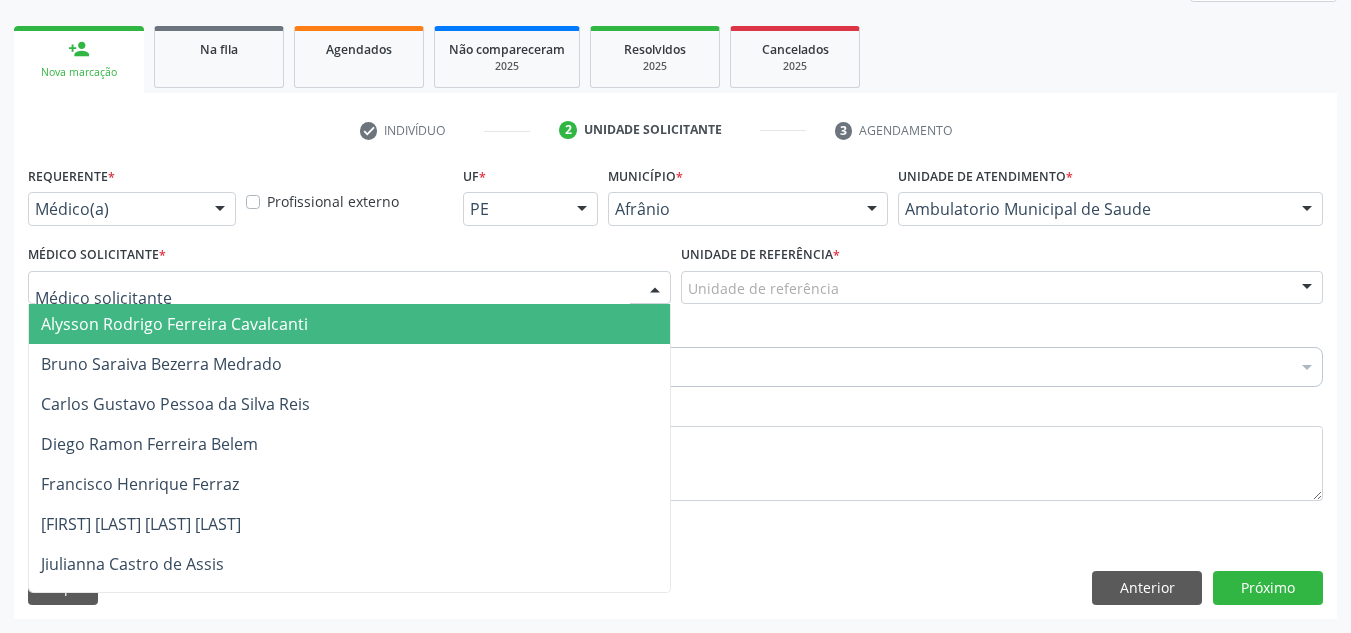 drag, startPoint x: 282, startPoint y: 337, endPoint x: 353, endPoint y: 317, distance: 73.76314 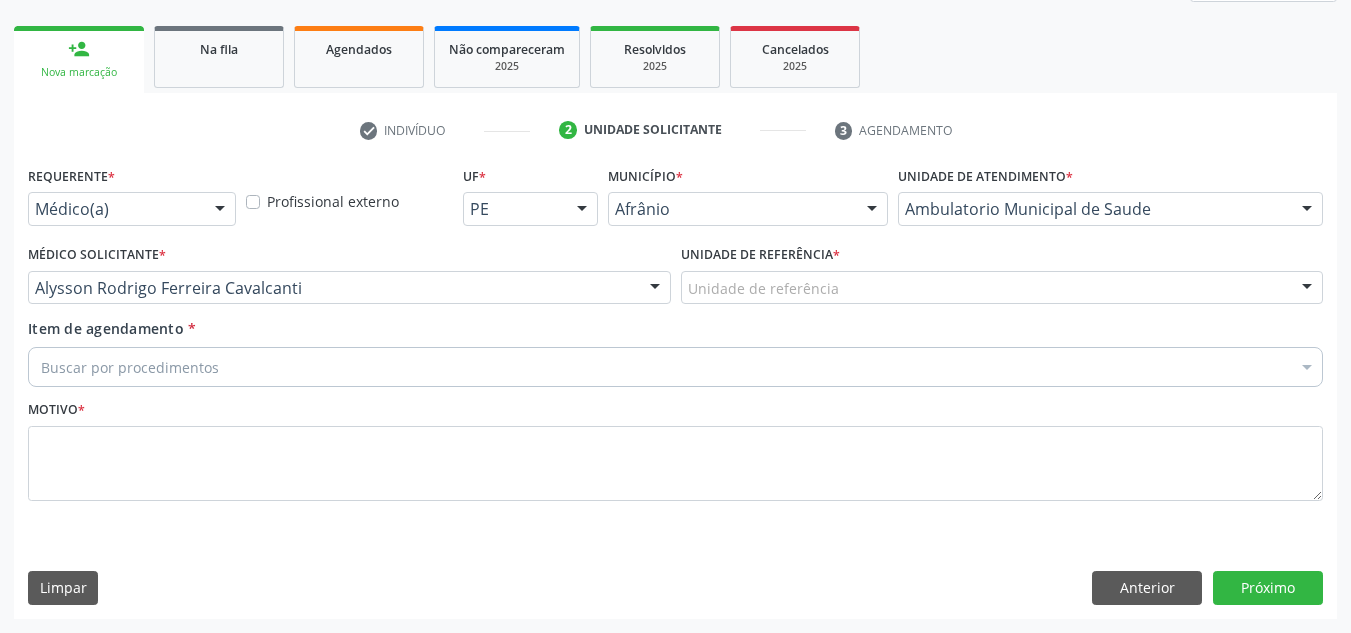 click on "Unidade de referência
*
Unidade de referência
ESF de Extrema   ESF de Barra das Melancias   ESF Jose e Maria Rodrigues de Macedo   ESF Maria da Silva Pereira   ESF Isabel Gomes   ESF Jose Ramos   ESF Custodia Maria da Conceicao   ESF Rosalia Cavalcanti Gomes   ESF Maria Dilurdes da Silva   ESF Ana Coelho Nonato
Nenhum resultado encontrado para: "   "
Não há nenhuma opção para ser exibida." at bounding box center [1002, 279] 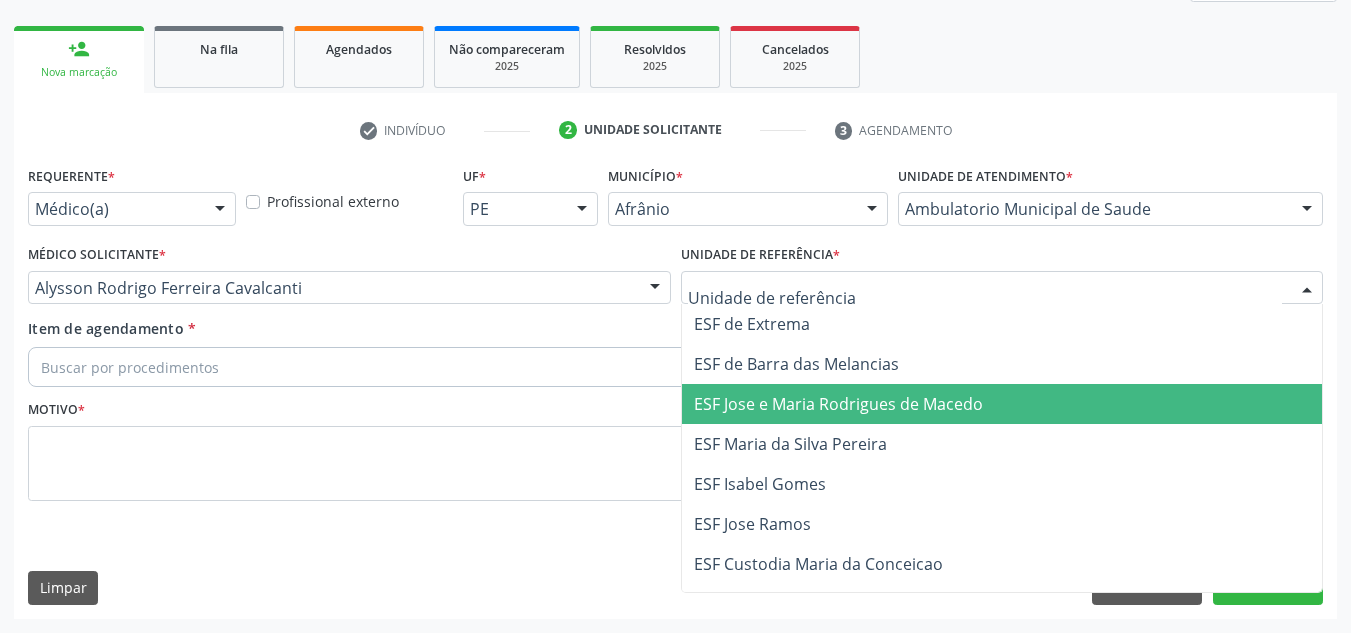 drag, startPoint x: 774, startPoint y: 402, endPoint x: 786, endPoint y: 360, distance: 43.68066 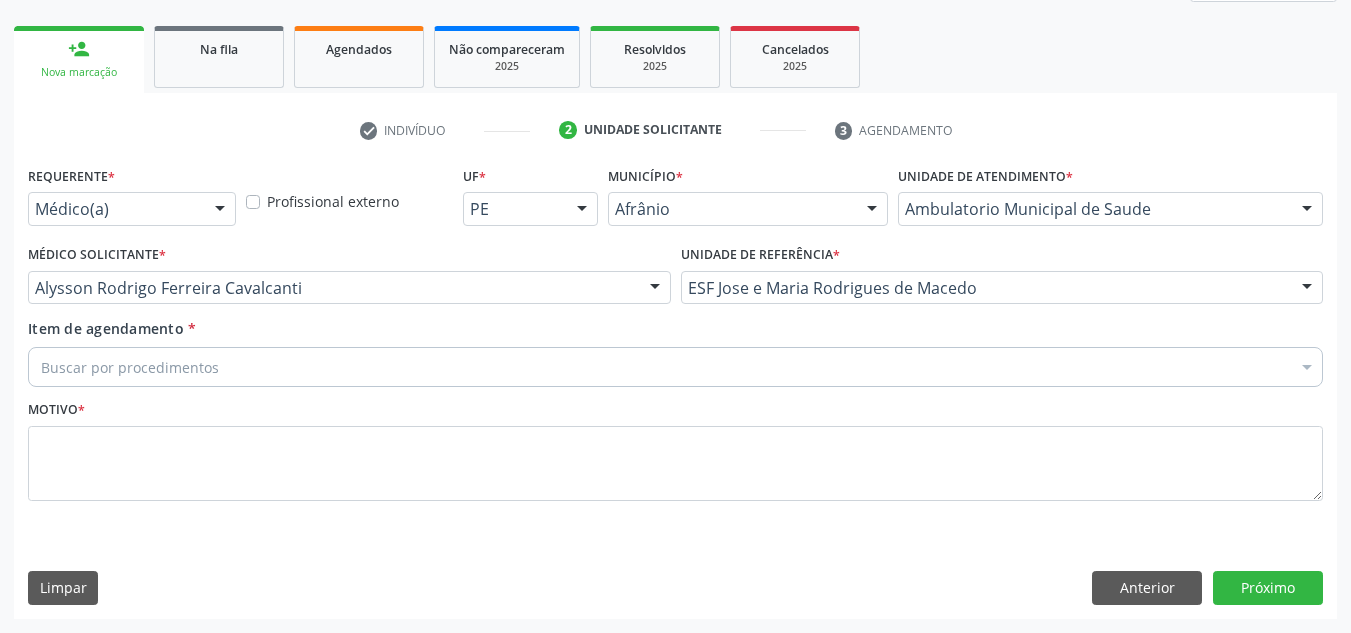 click on "Buscar por procedimentos" at bounding box center [675, 367] 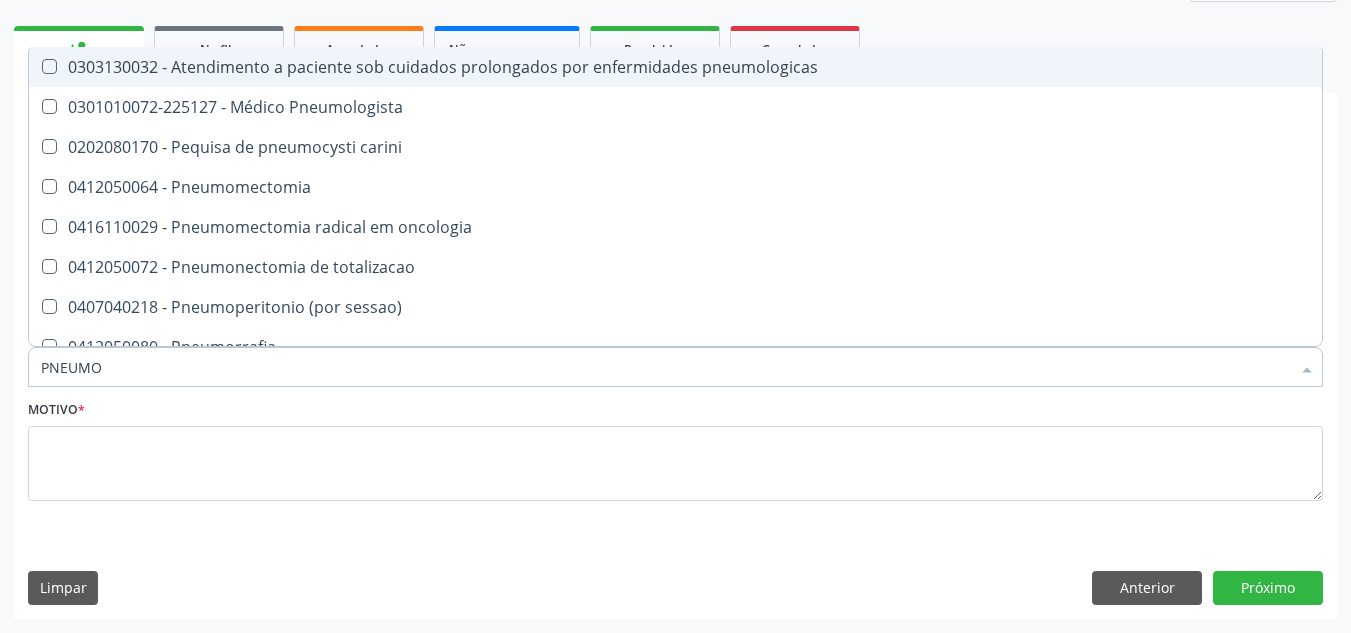 type on "PNEUMOL" 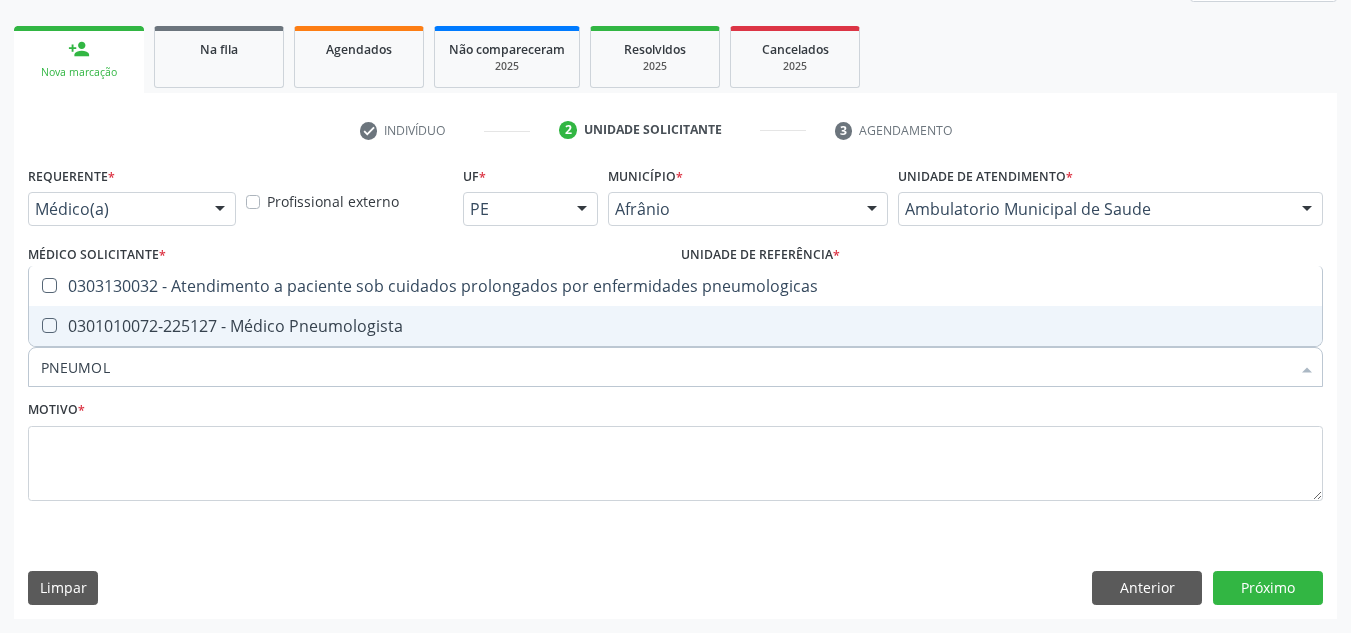 click on "0301010072-225127 - Médico Pneumologista" at bounding box center [675, 326] 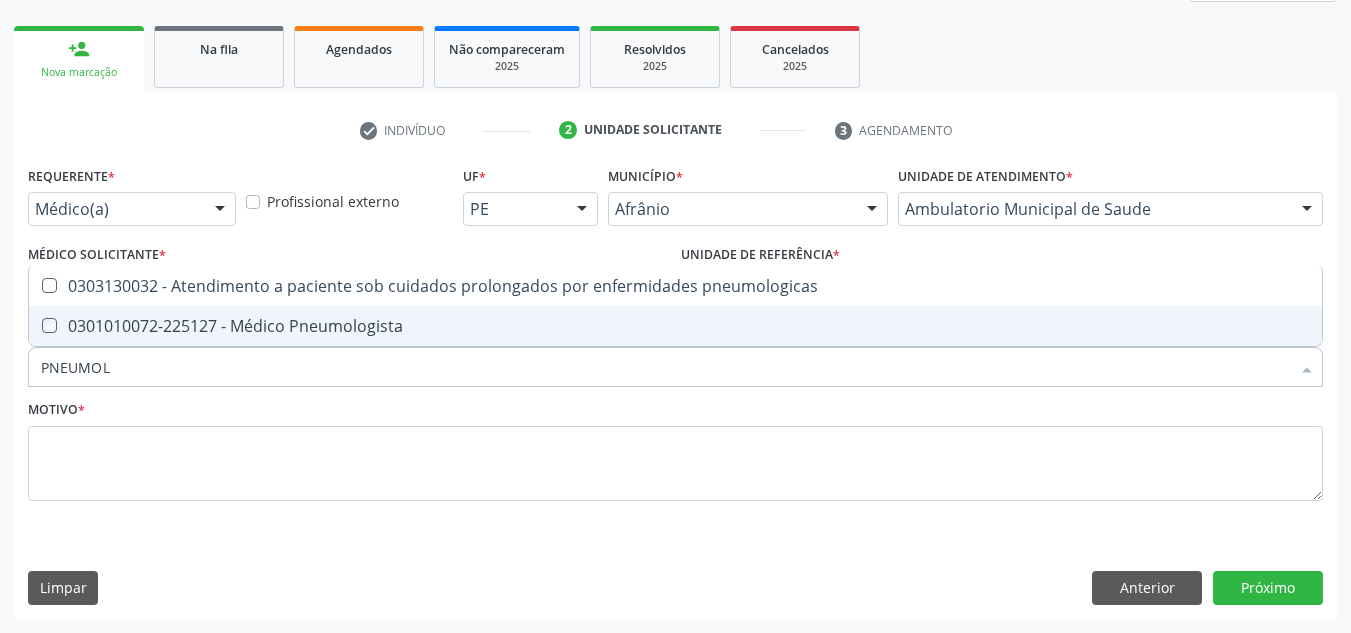 checkbox on "true" 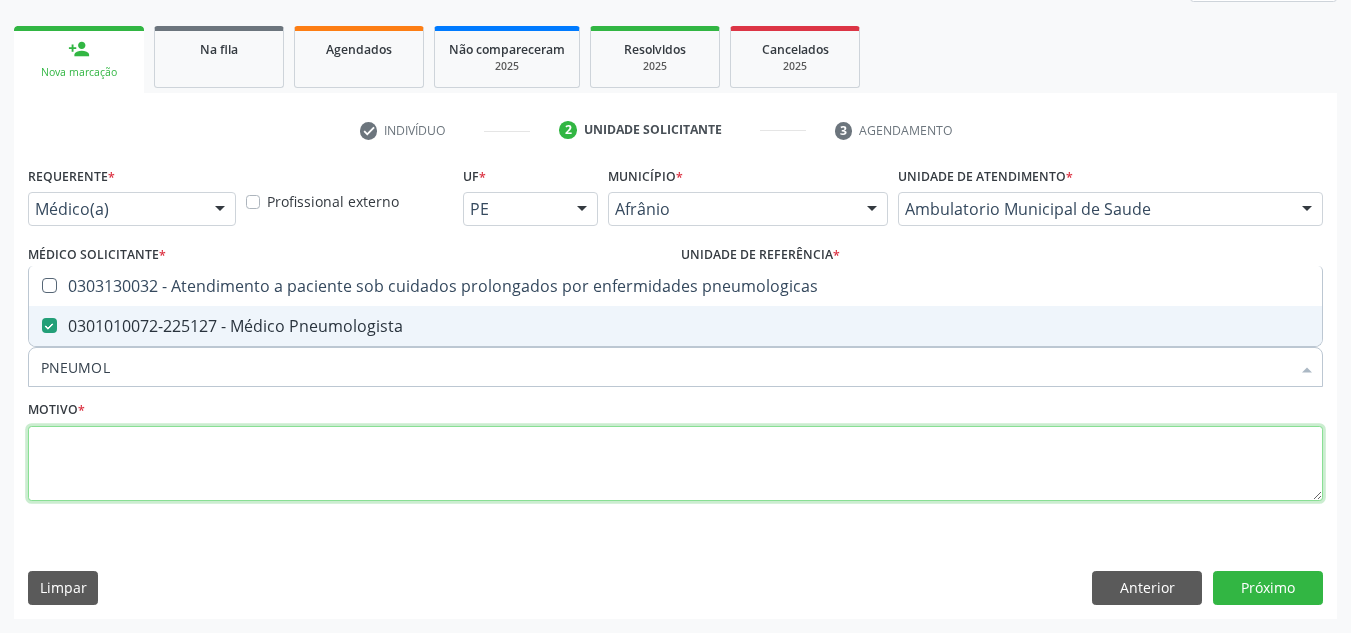 click at bounding box center (675, 464) 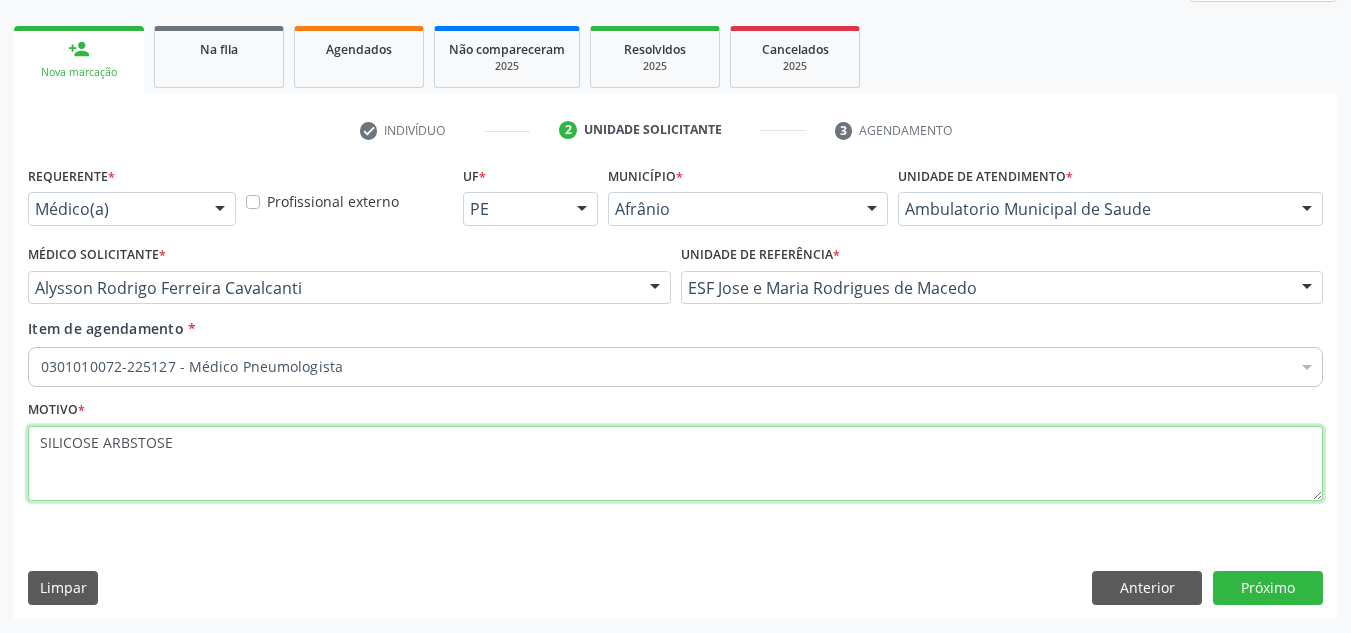drag, startPoint x: 130, startPoint y: 438, endPoint x: 165, endPoint y: 438, distance: 35 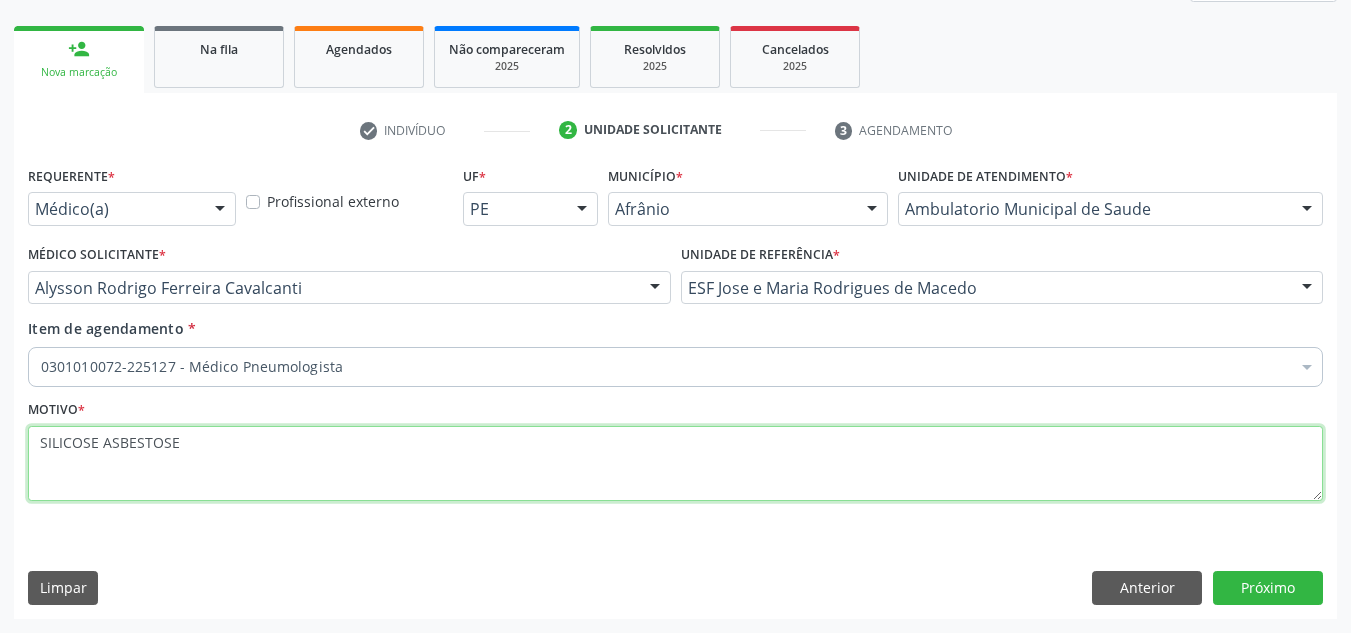click on "SILICOSE ASBESTOSE" at bounding box center (675, 464) 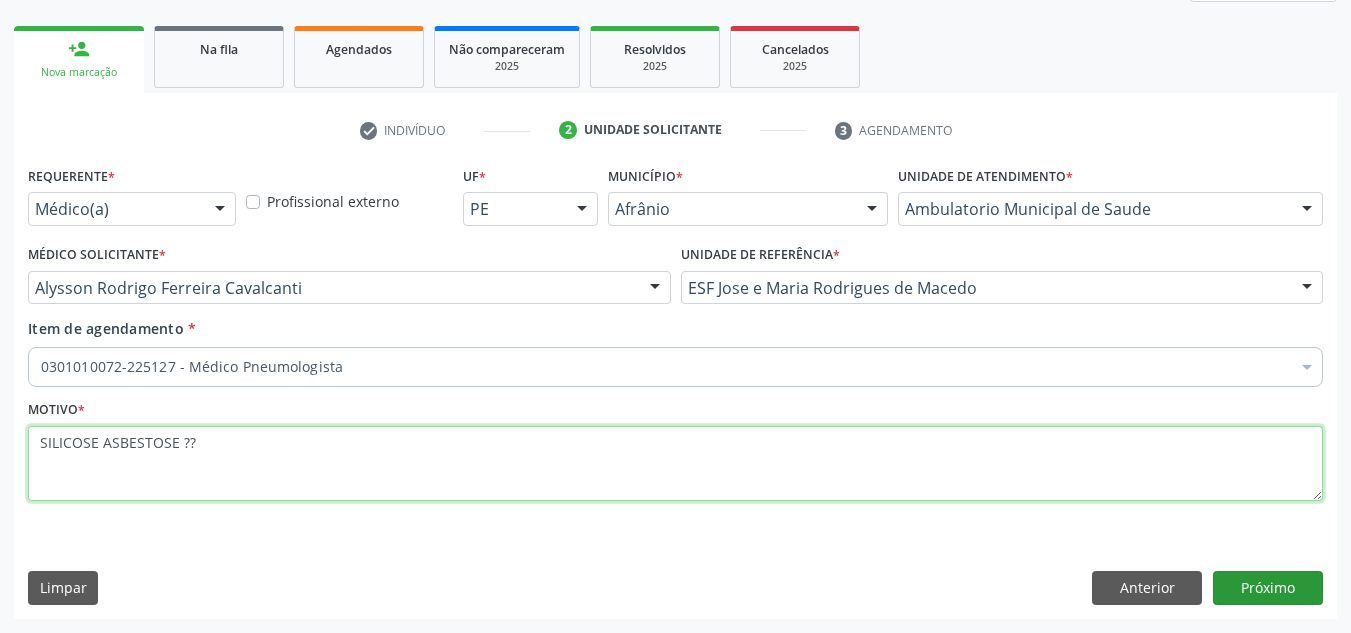 type on "SILICOSE ASBESTOSE ??" 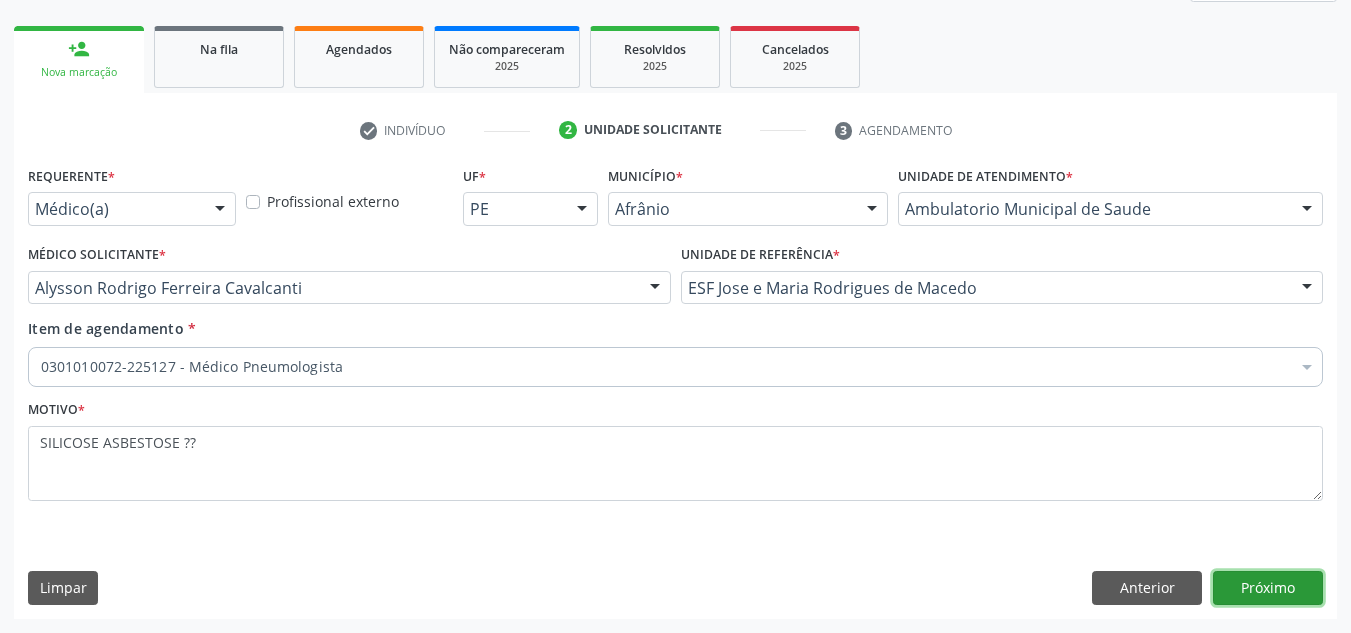 click on "Próximo" at bounding box center (1268, 588) 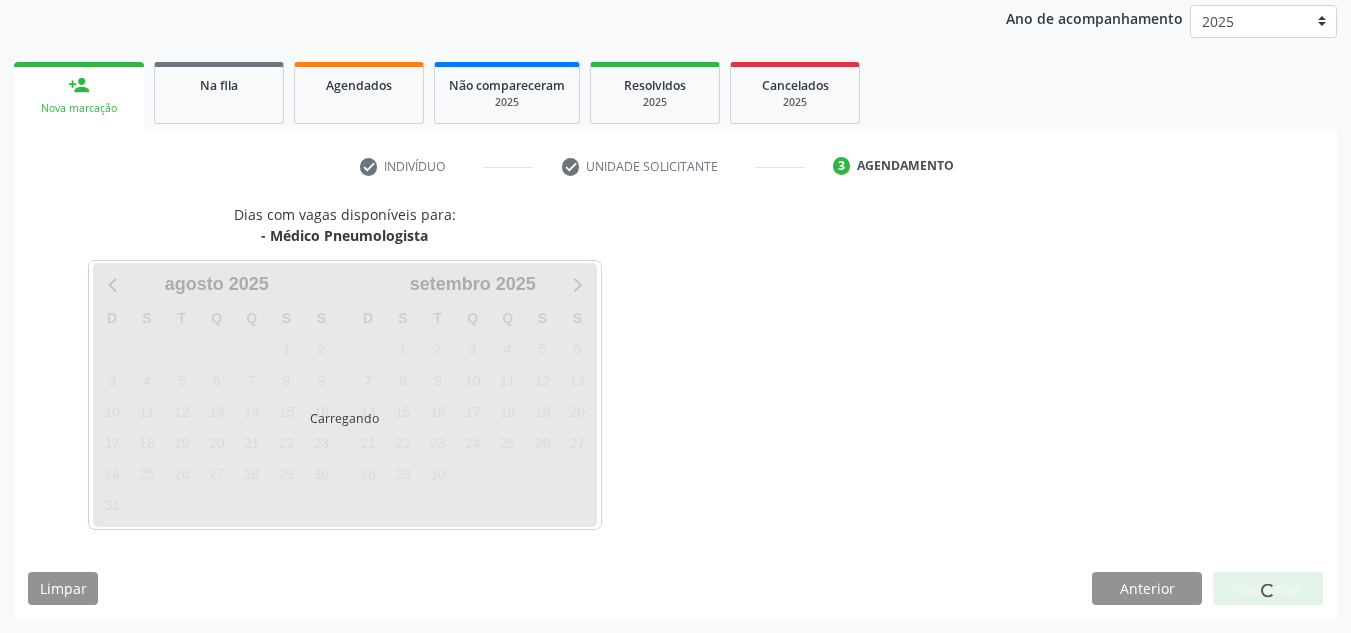 scroll, scrollTop: 273, scrollLeft: 0, axis: vertical 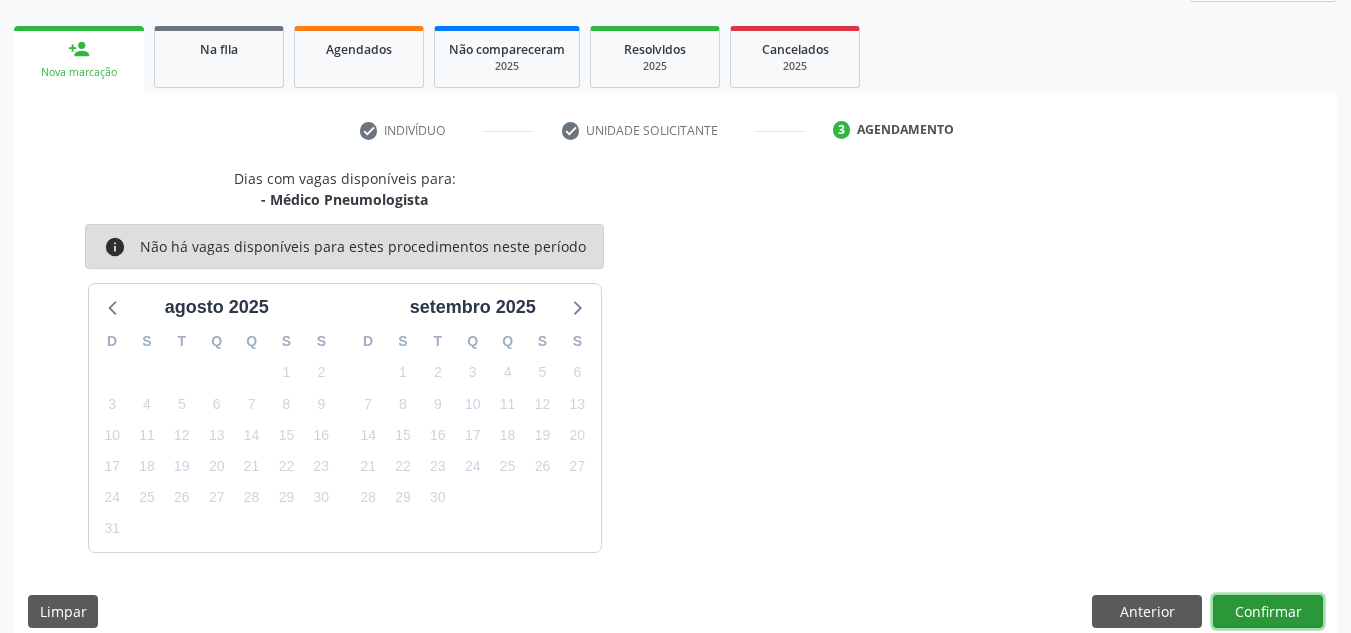 click on "Confirmar" at bounding box center [1268, 612] 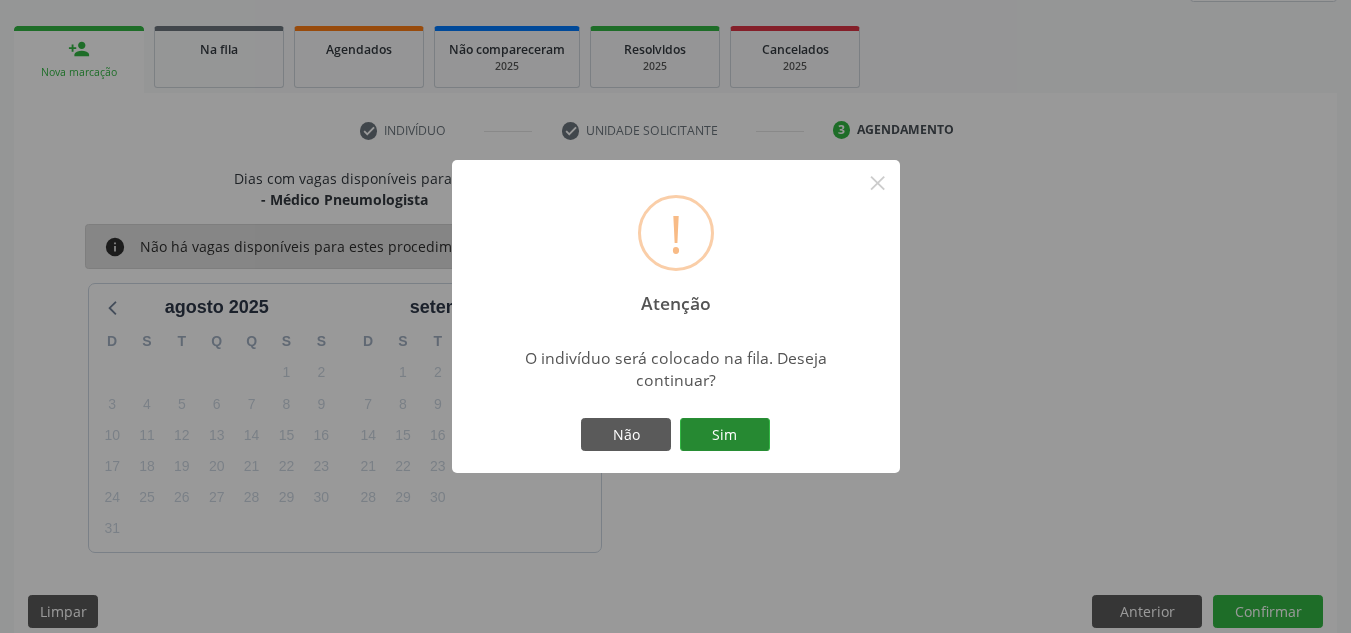 click on "Sim" at bounding box center [725, 435] 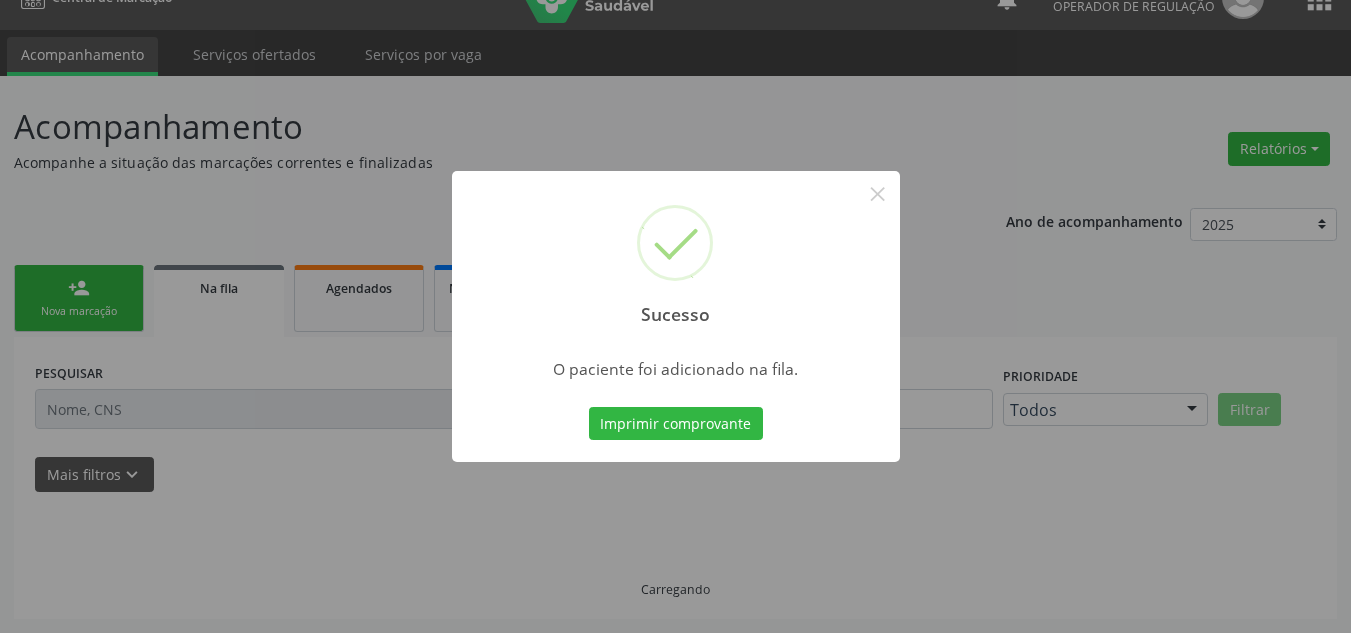 scroll, scrollTop: 34, scrollLeft: 0, axis: vertical 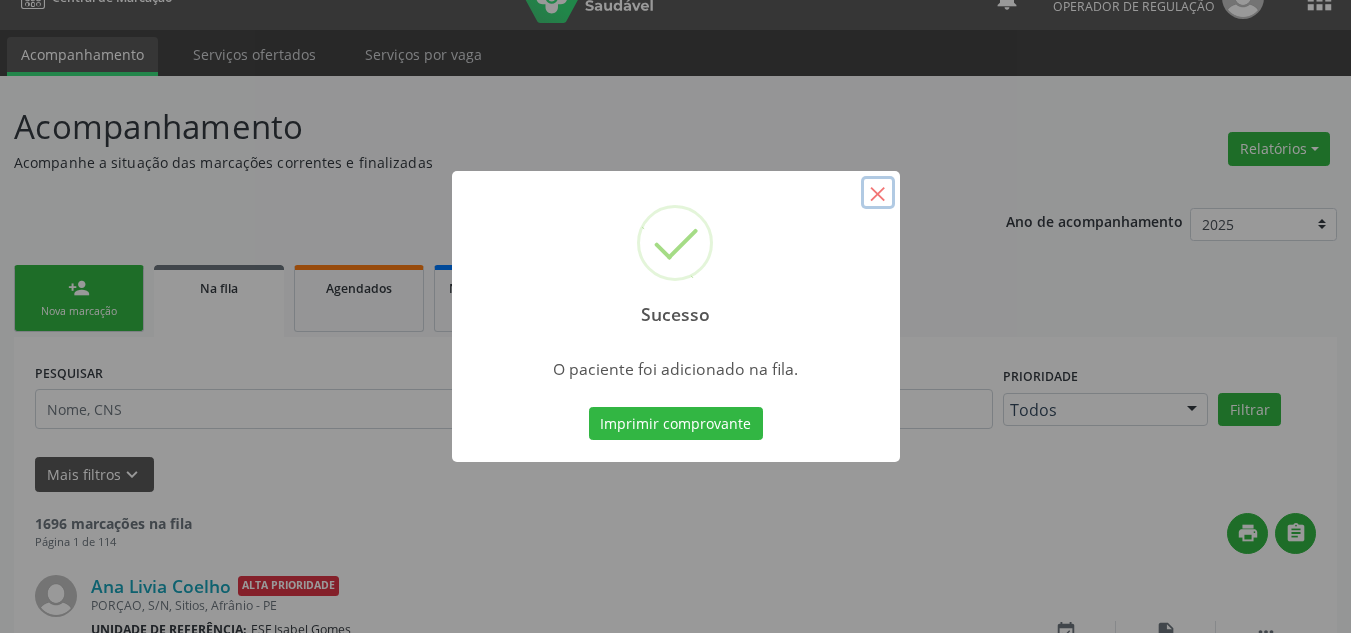click on "×" at bounding box center [878, 193] 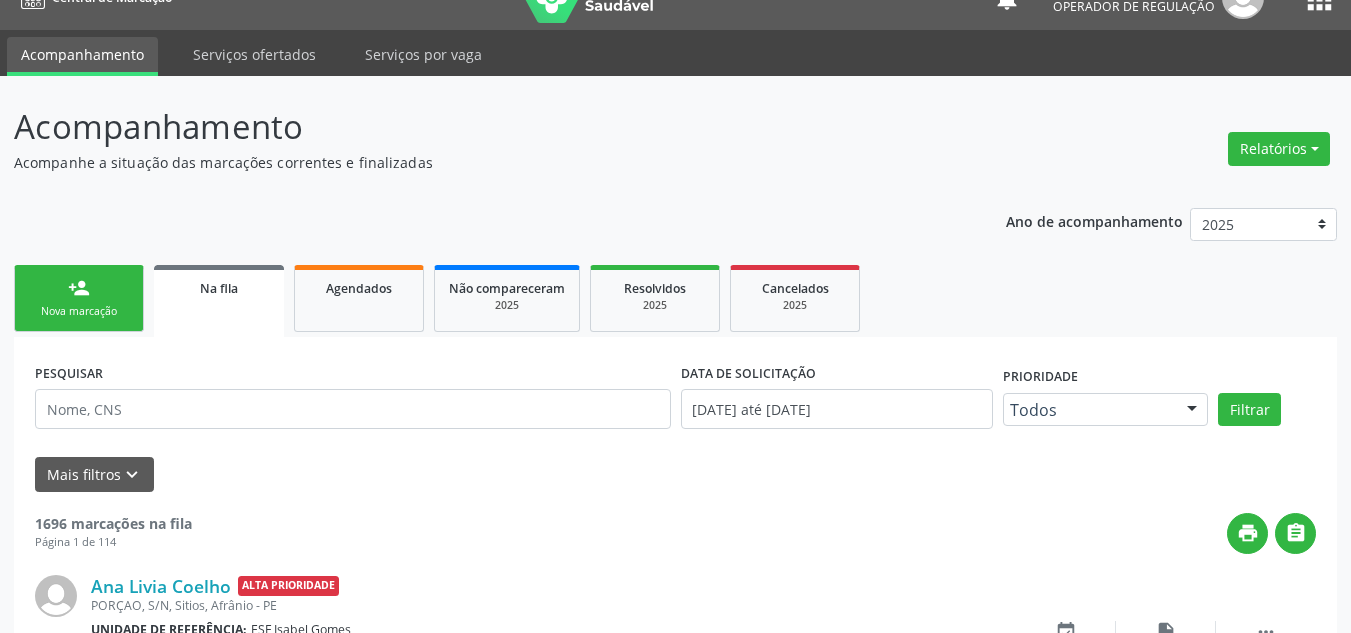 click on "person_add
Nova marcação" at bounding box center (79, 298) 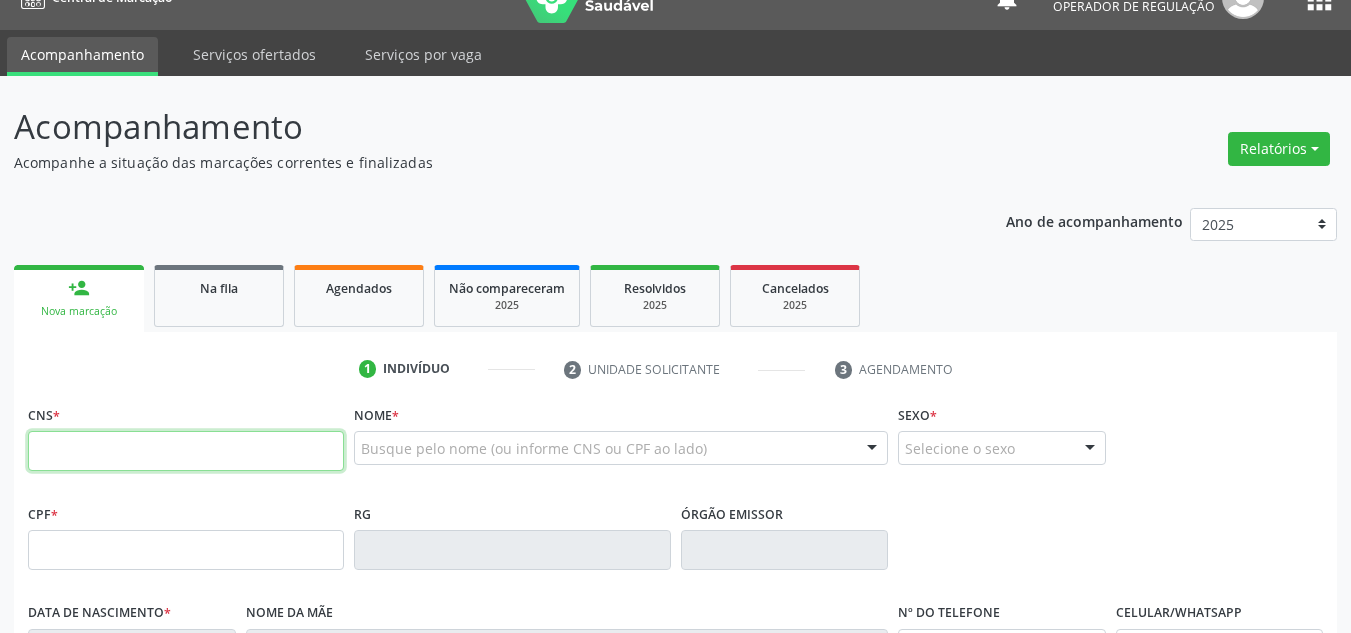 click at bounding box center (186, 451) 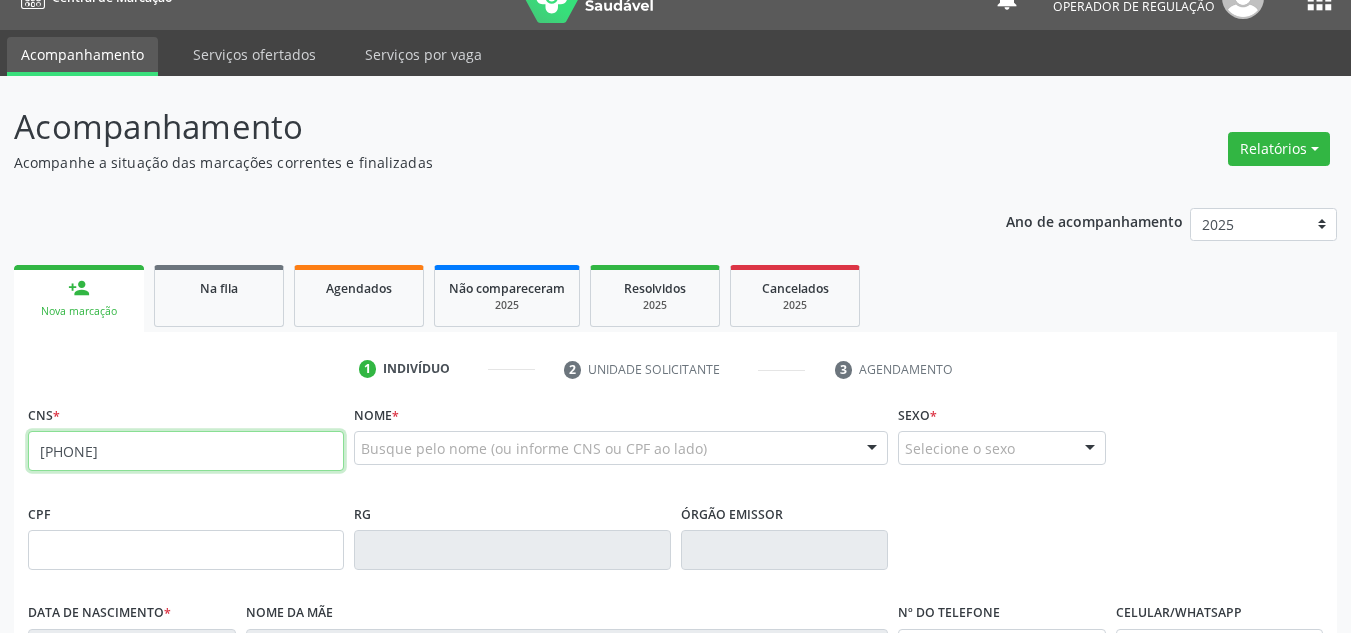 type on "700 4099 0458 6250" 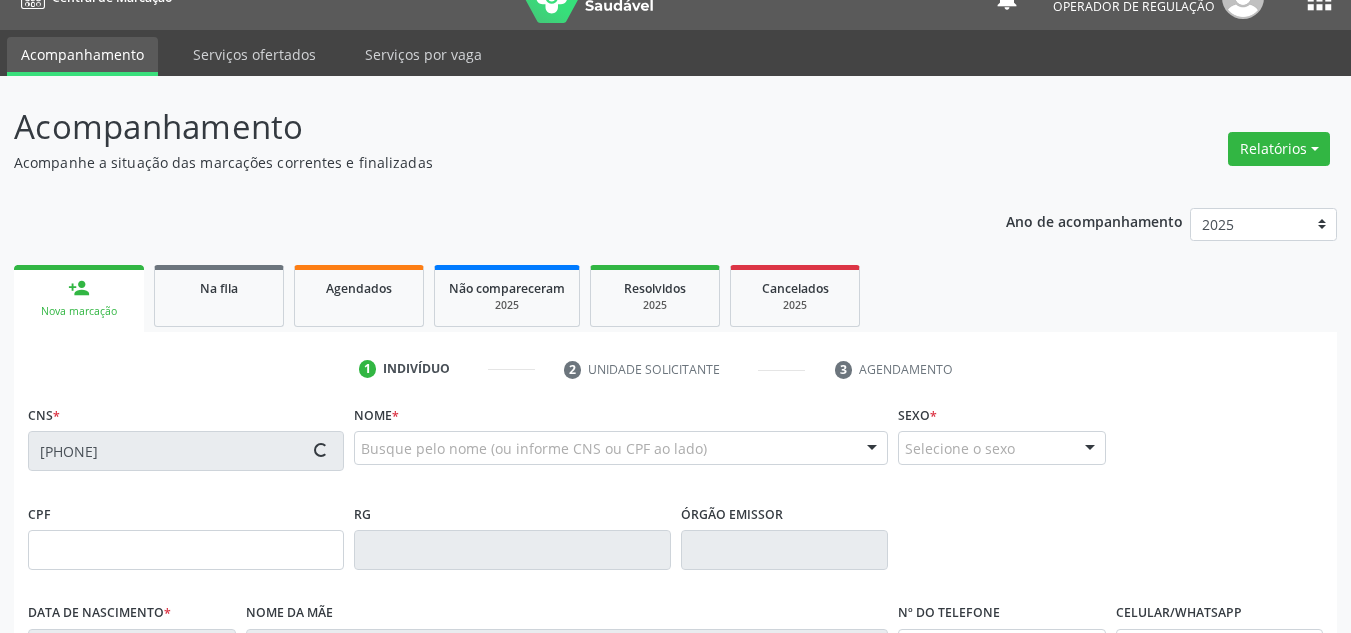 type on "15/06/1939" 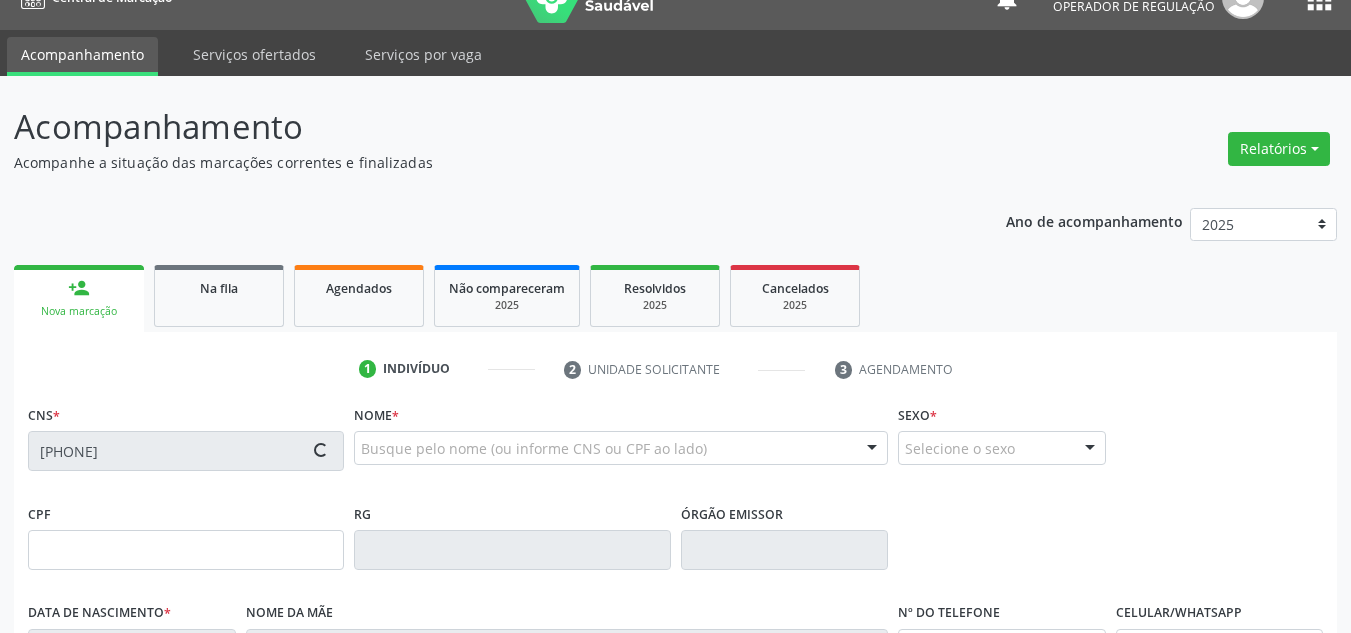type on "Josefa Maria da Conceição" 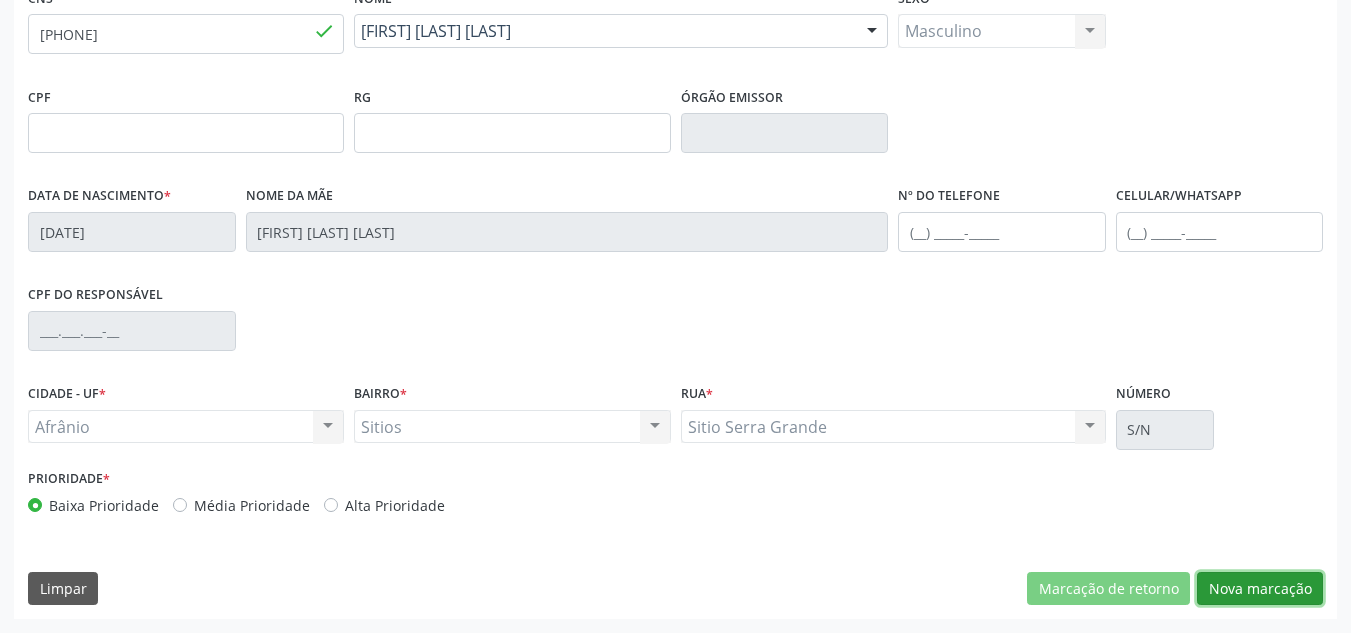 click on "Nova marcação" at bounding box center (1260, 589) 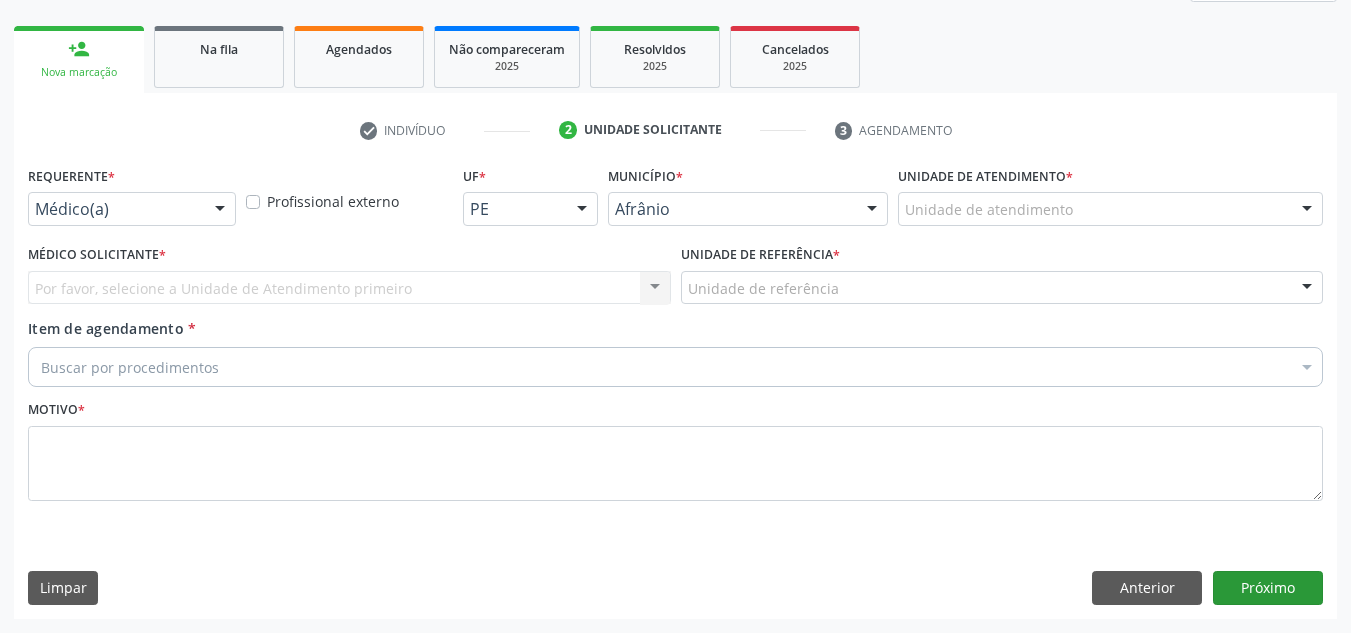 scroll, scrollTop: 273, scrollLeft: 0, axis: vertical 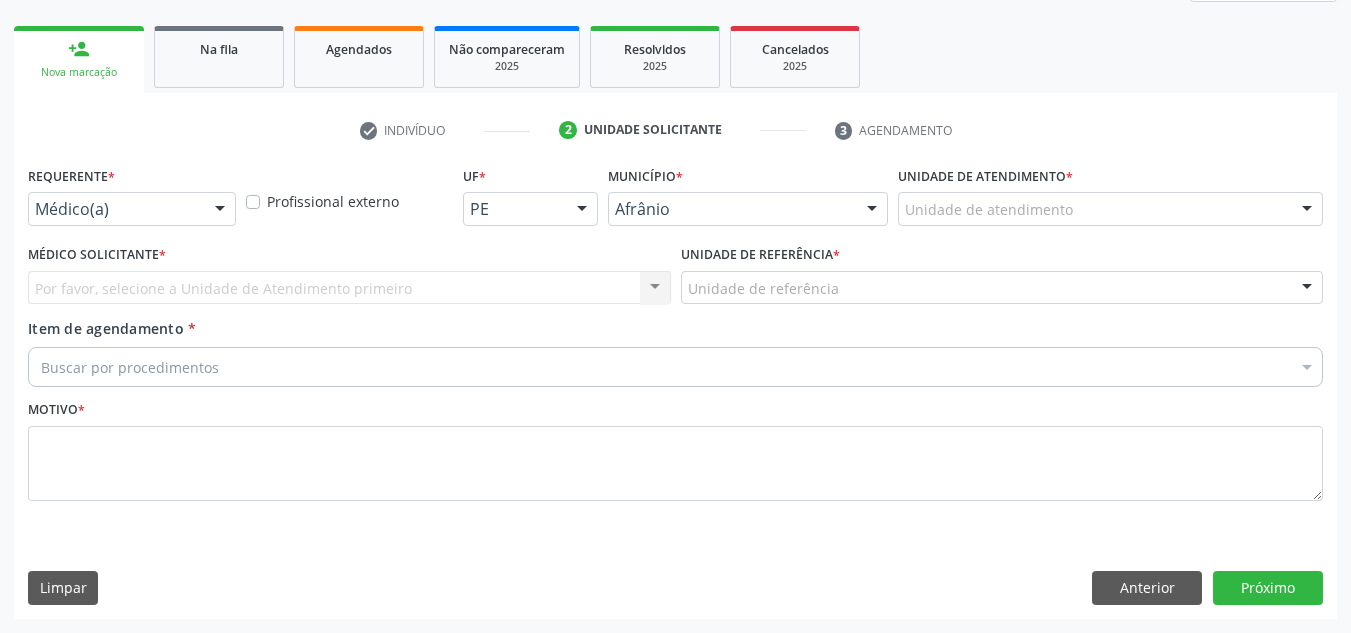 drag, startPoint x: 1068, startPoint y: 232, endPoint x: 1085, endPoint y: 203, distance: 33.61547 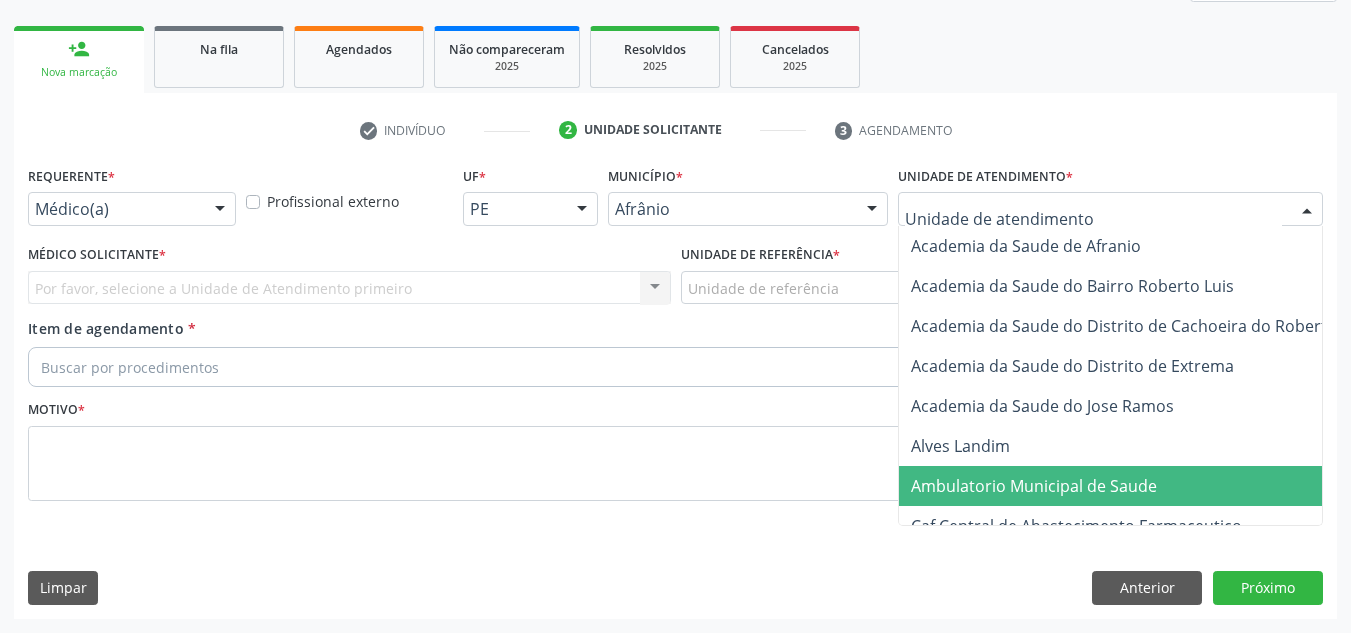 click on "Ambulatorio Municipal de Saude" at bounding box center [1034, 486] 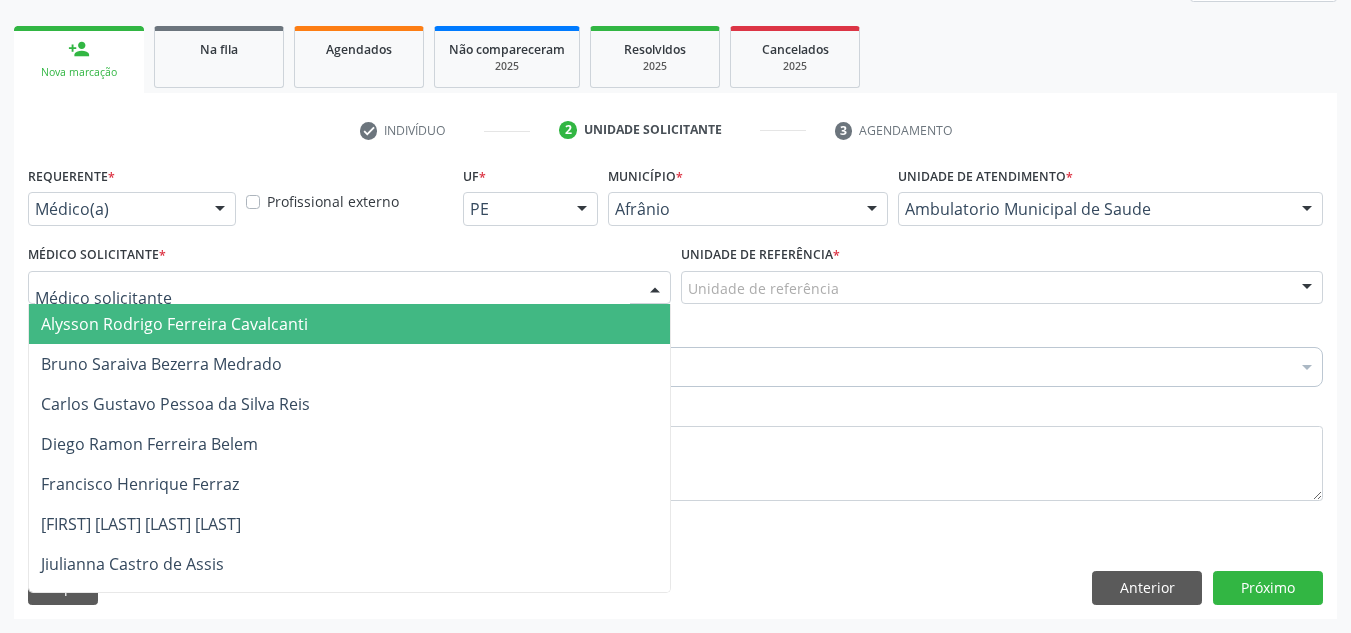 click at bounding box center [655, 289] 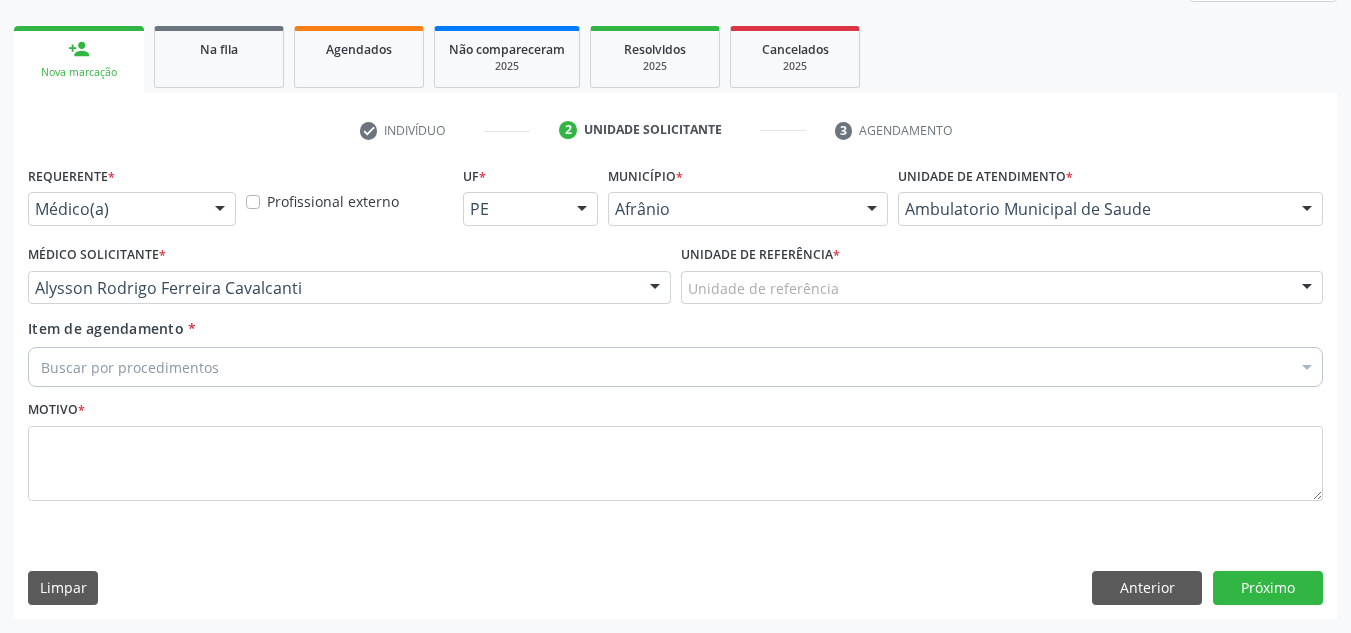click on "Unidade de referência
*
Unidade de referência
ESF de Extrema   ESF de Barra das Melancias   ESF Jose e Maria Rodrigues de Macedo   ESF Maria da Silva Pereira   ESF Isabel Gomes   ESF Jose Ramos   ESF Custodia Maria da Conceicao   ESF Rosalia Cavalcanti Gomes   ESF Maria Dilurdes da Silva   ESF Ana Coelho Nonato
Nenhum resultado encontrado para: "   "
Não há nenhuma opção para ser exibida." at bounding box center (1002, 279) 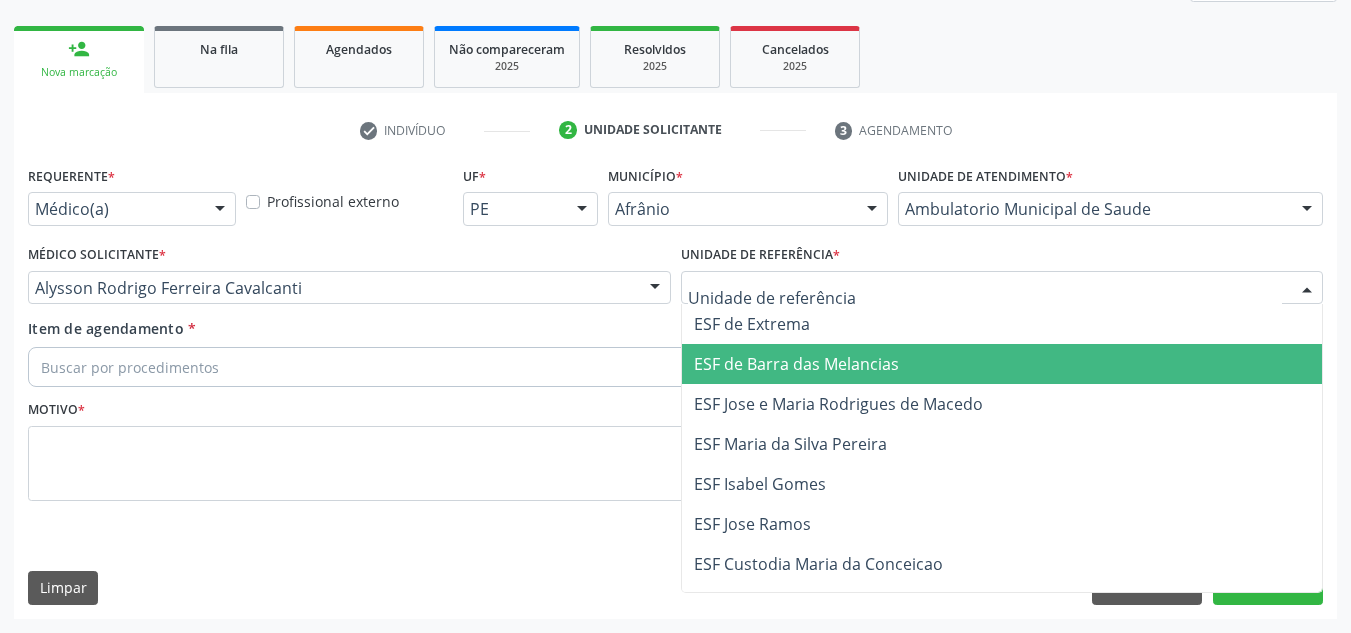 drag, startPoint x: 772, startPoint y: 364, endPoint x: 779, endPoint y: 354, distance: 12.206555 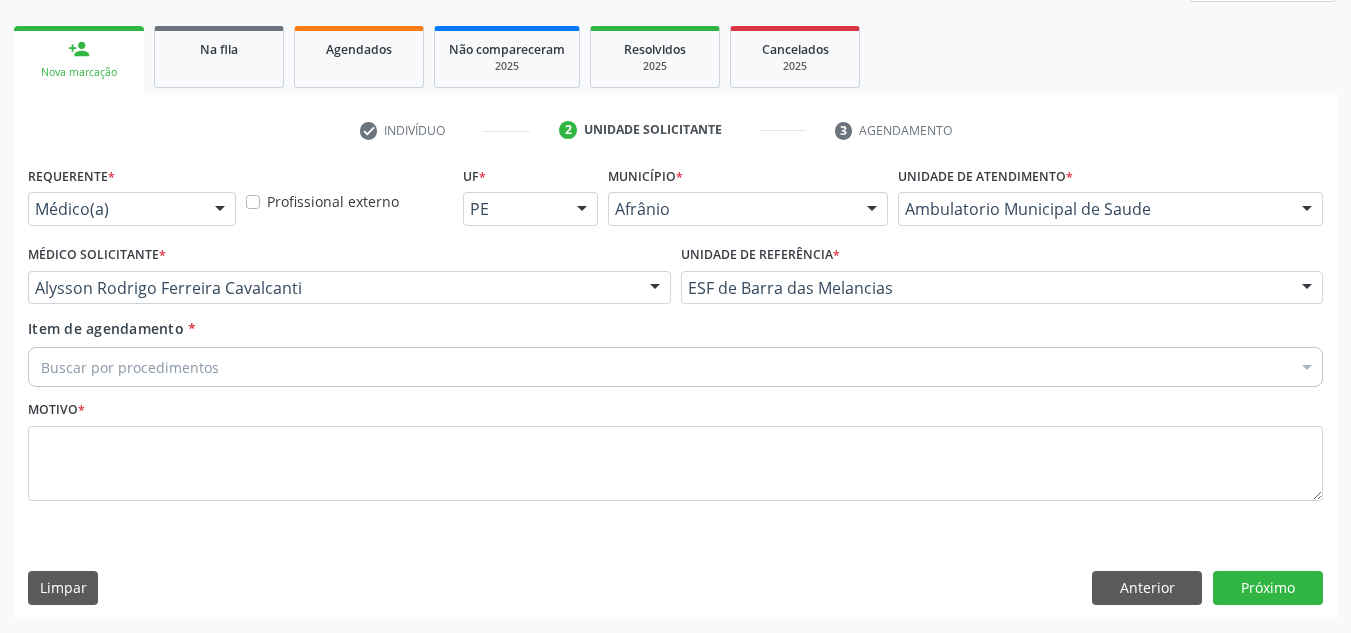 click on "Item de agendamento
*
Buscar por procedimentos
Selecionar todos
0604320140 - Abatacepte 125 mg injetável (por seringa preenchida)
0604320124 - Abatacepte 250 mg injetável (por frasco ampola).
0603050018 - Abciximabe
0406010013 - Abertura de comunicacao inter-atrial
0406010021 - Abertura de estenose aortica valvar
0406011265 - Abertura de estenose aortica valvar (criança e adolescente)
0406010030 - Abertura de estenose pulmonar valvar
0406011273 - Abertura de estenose pulmonar valvar (criança e adolescente)
0301080011 - Abordagem cognitiva comportamental do fumante (por atendimento / paciente)
0307020010 - Acesso a polpa dentaria e medicacao (por dente)
0604660030 - Acetazolamida 250 mg (por comprimido)
0202010783 - Acidez titulável no leite humano (dornic)" at bounding box center (675, 349) 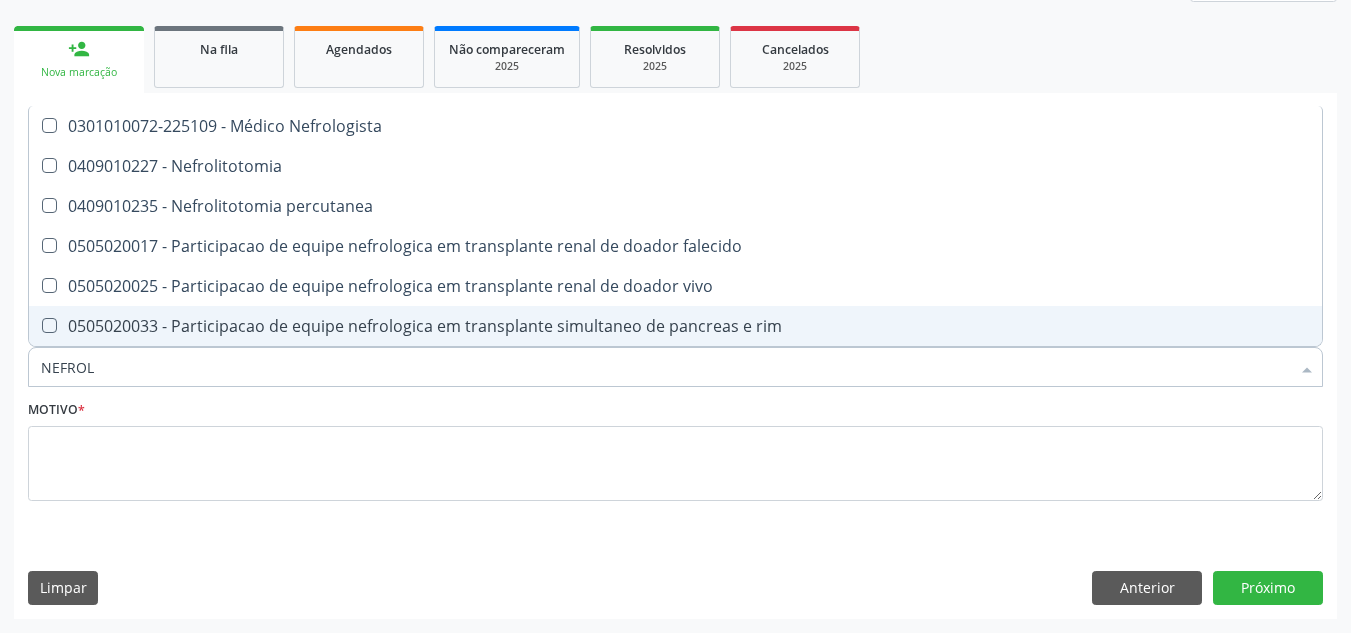 type on "NEFROLO" 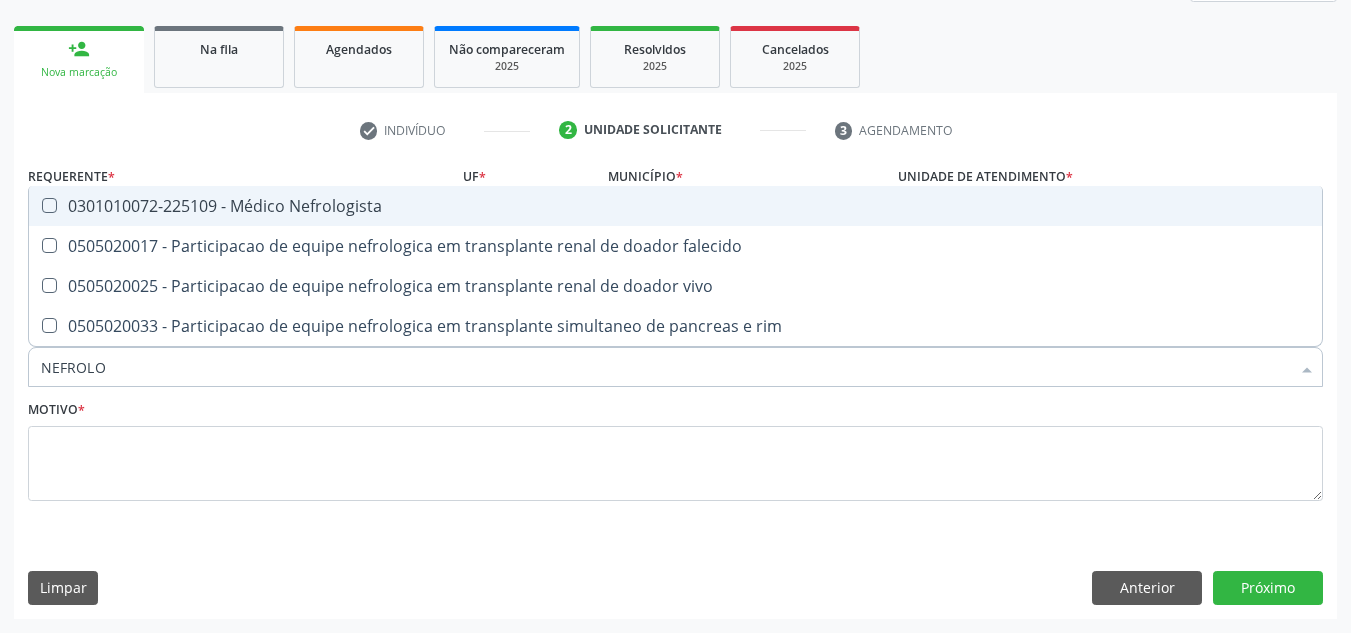 click on "0301010072-225109 - Médico Nefrologista" at bounding box center [675, 206] 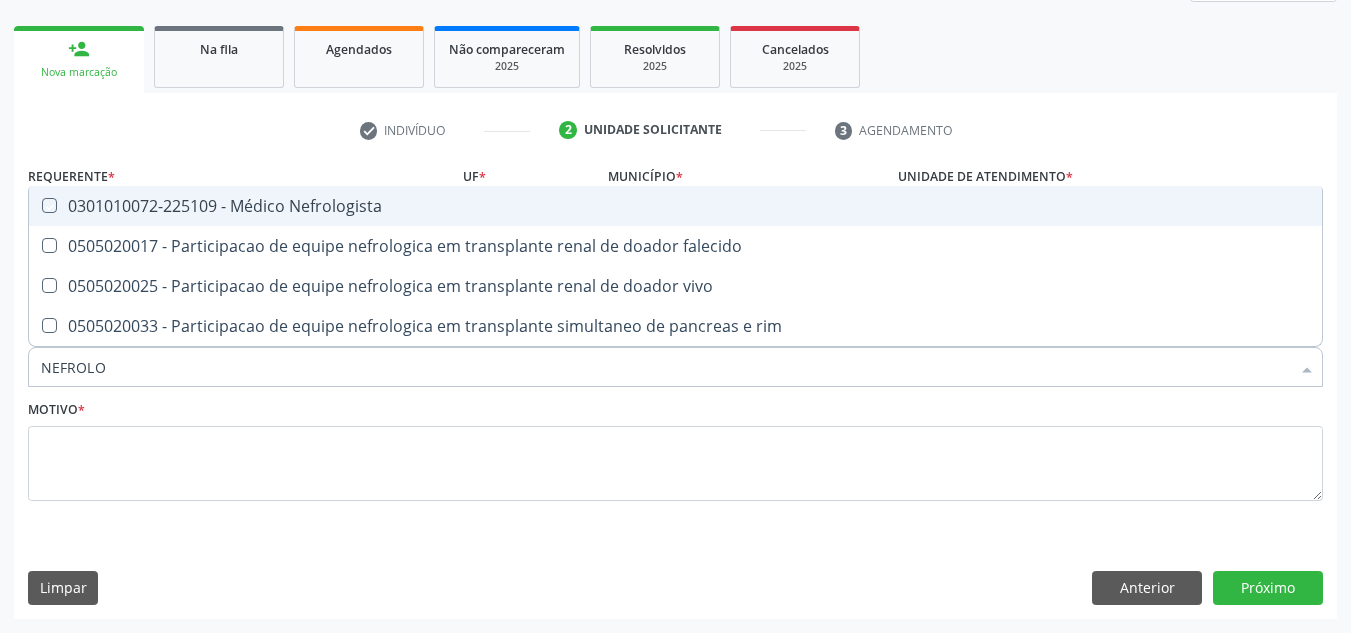 checkbox on "true" 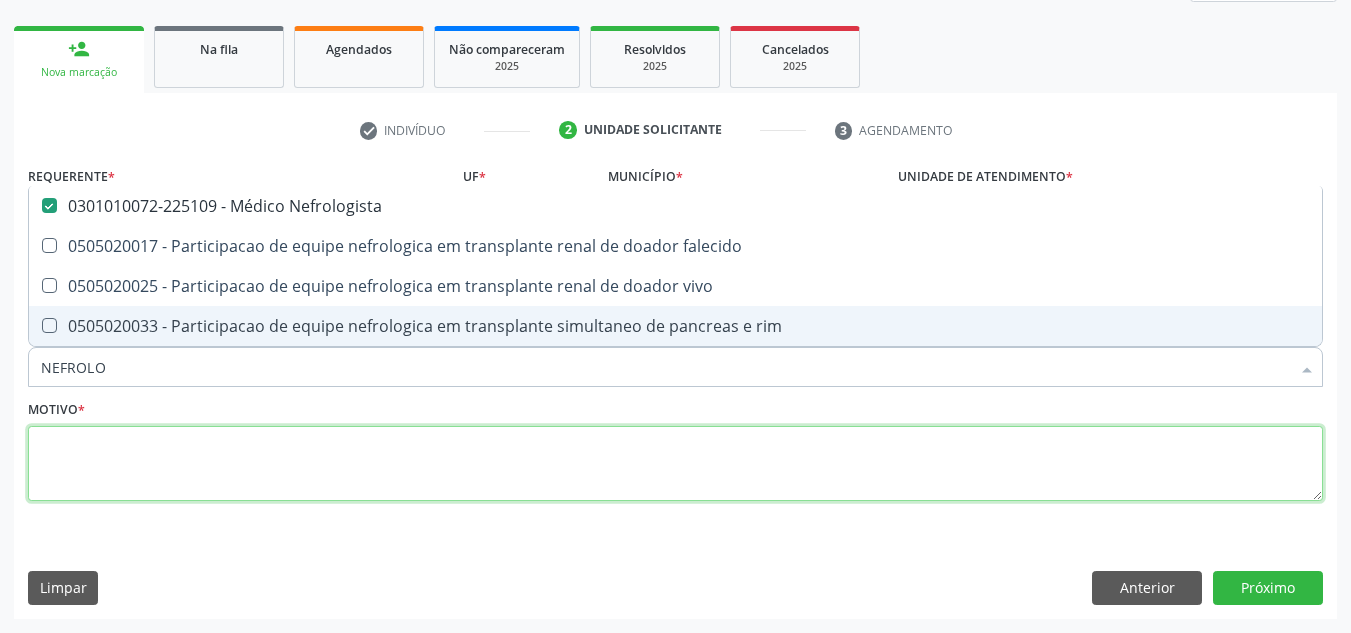 click at bounding box center (675, 464) 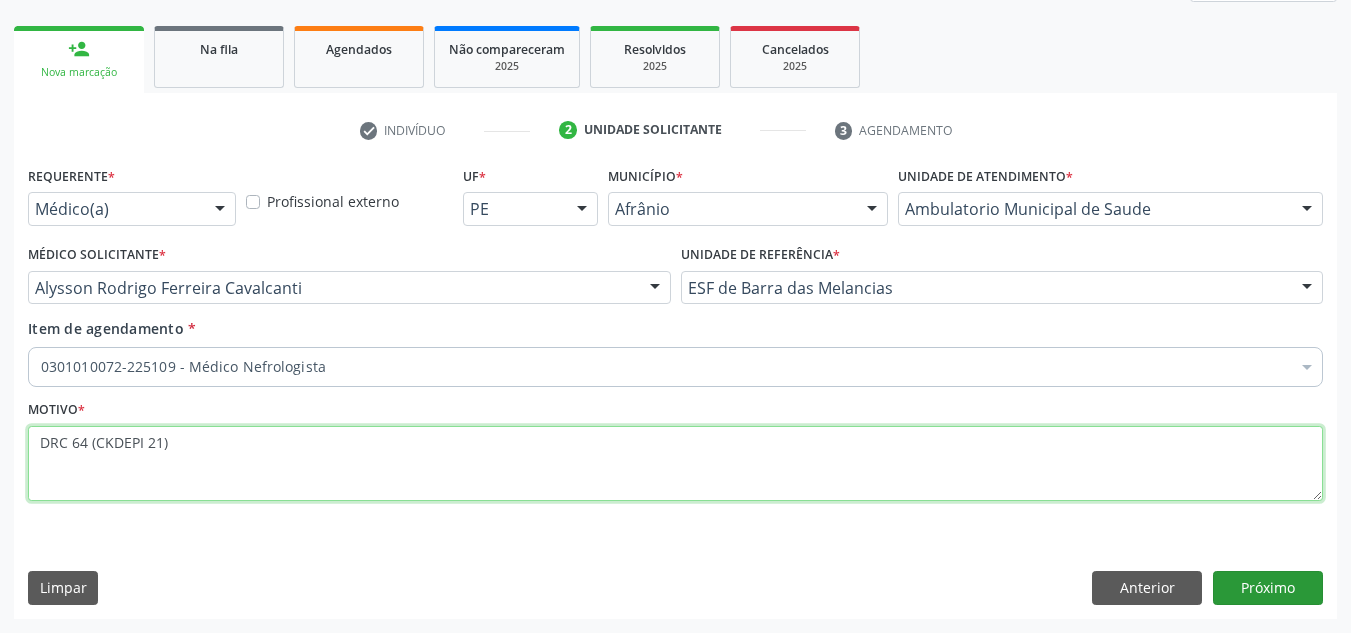 type on "DRC 64 (CKDEPI 21)" 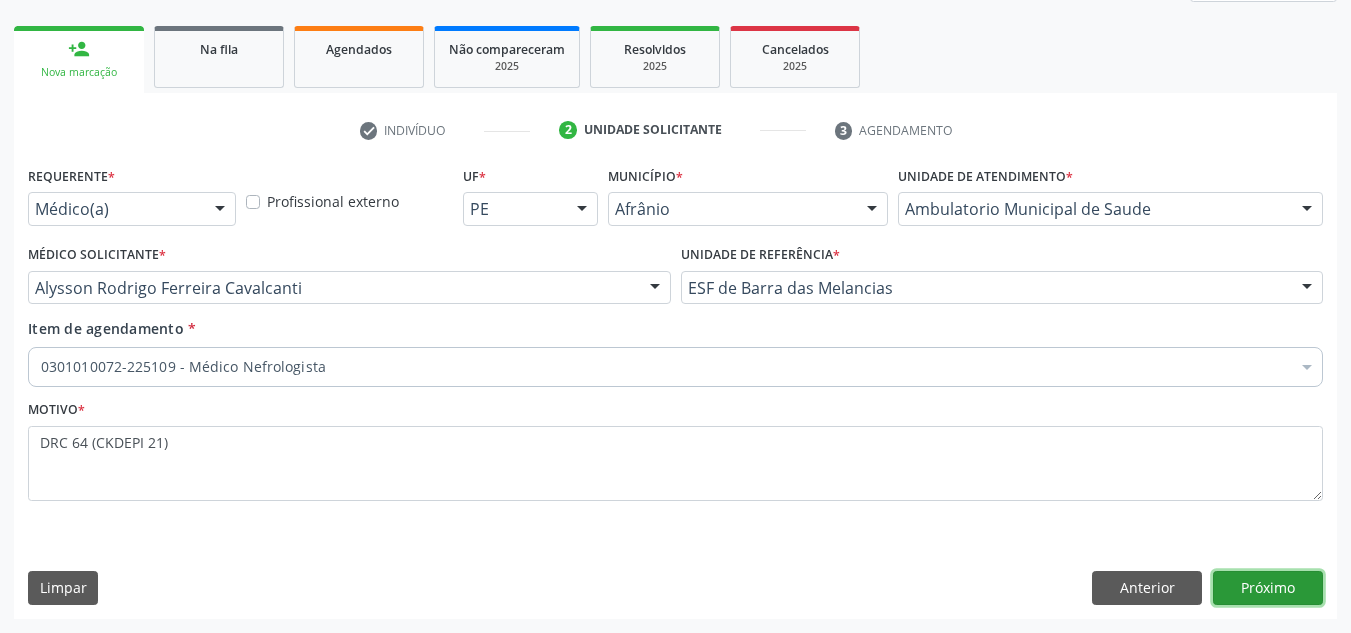 click on "Próximo" at bounding box center [1268, 588] 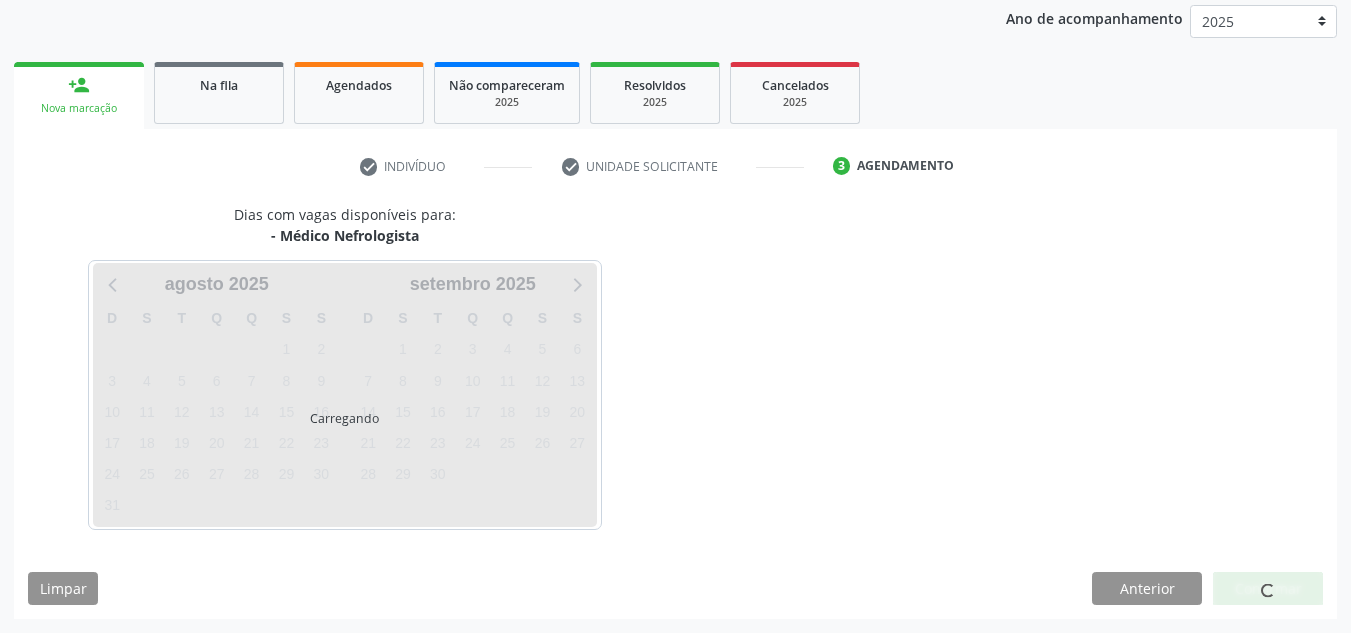 scroll, scrollTop: 273, scrollLeft: 0, axis: vertical 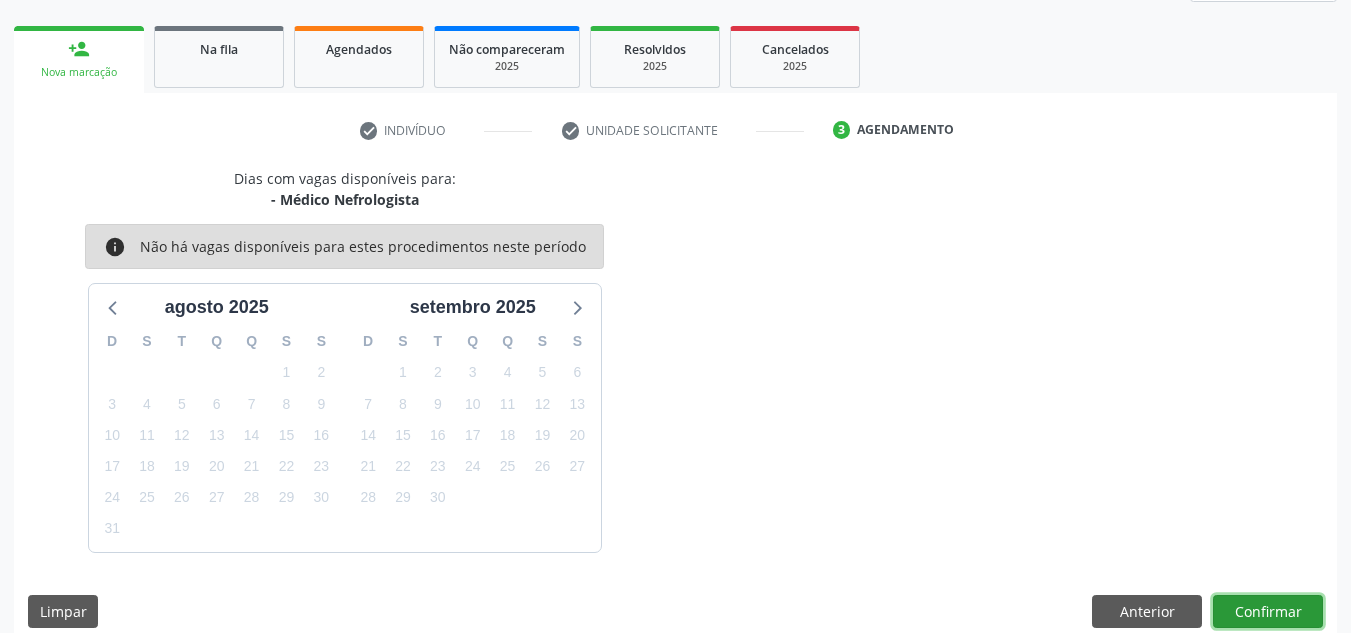 click on "Confirmar" at bounding box center [1268, 612] 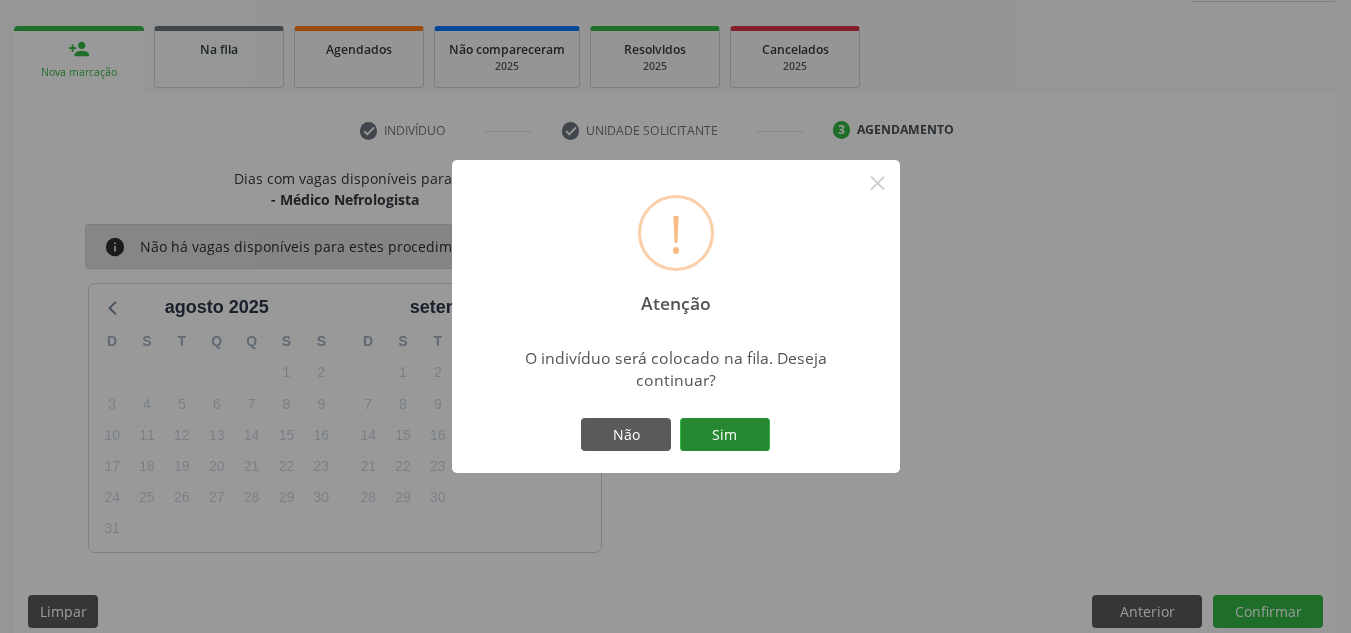 click on "Sim" at bounding box center [725, 435] 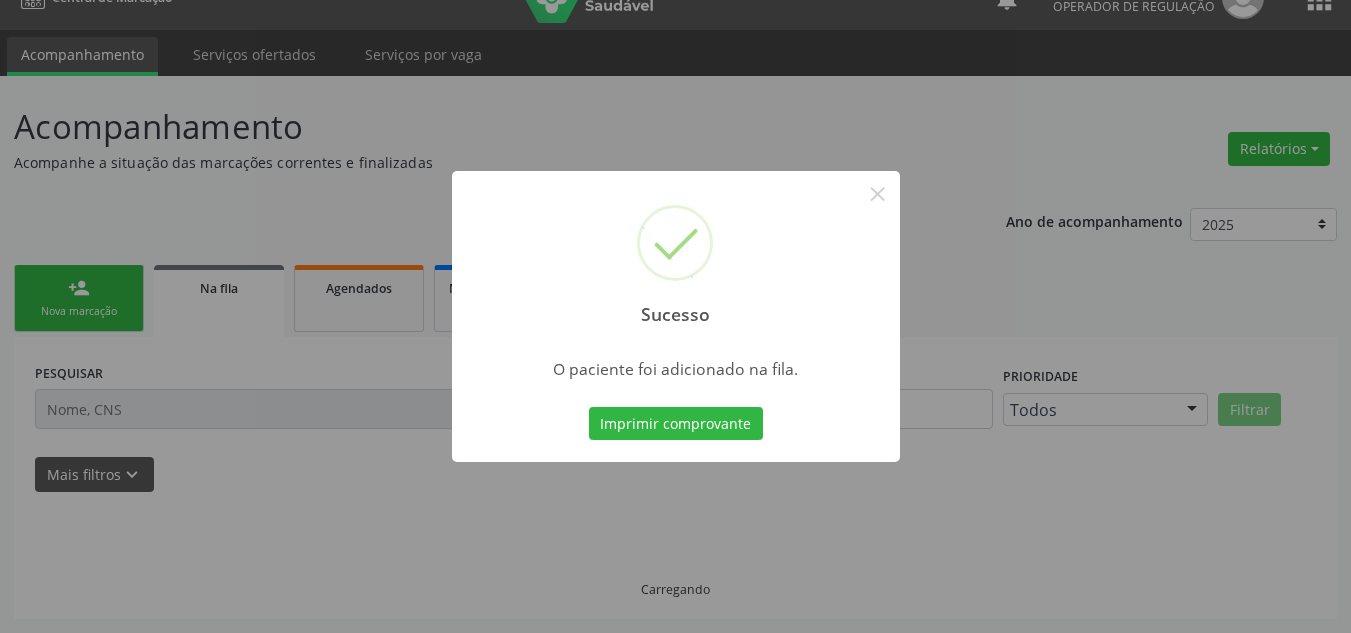scroll, scrollTop: 34, scrollLeft: 0, axis: vertical 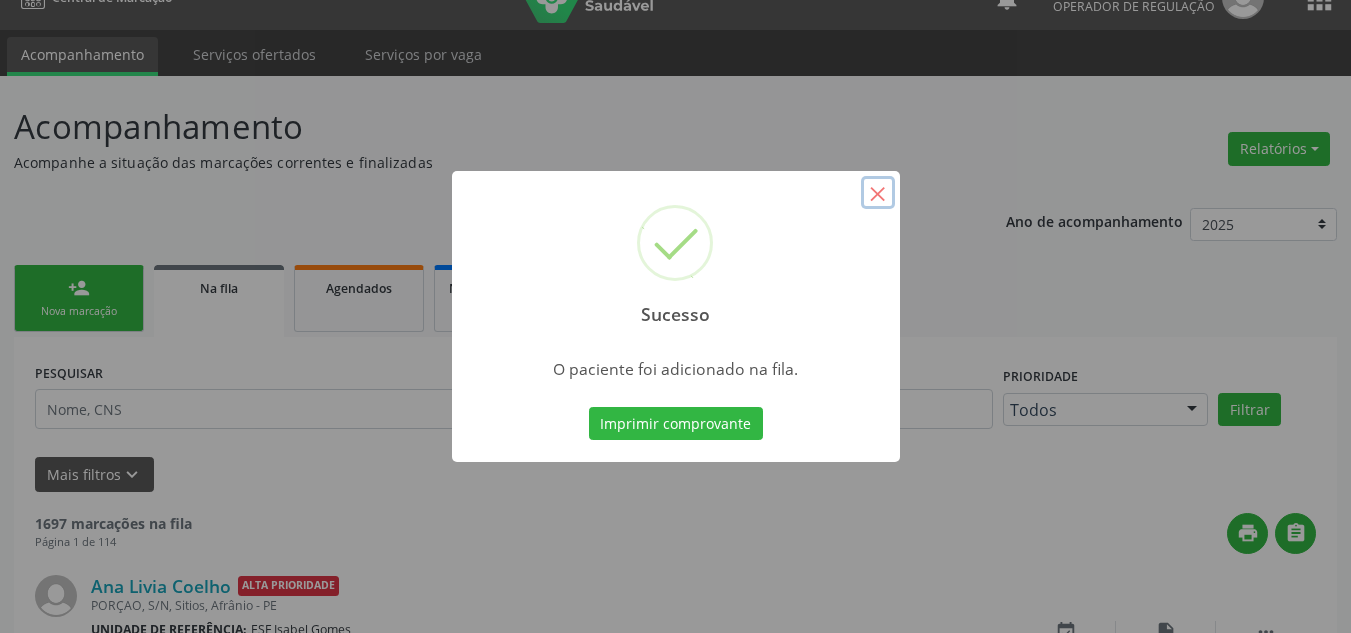 click on "×" at bounding box center (878, 193) 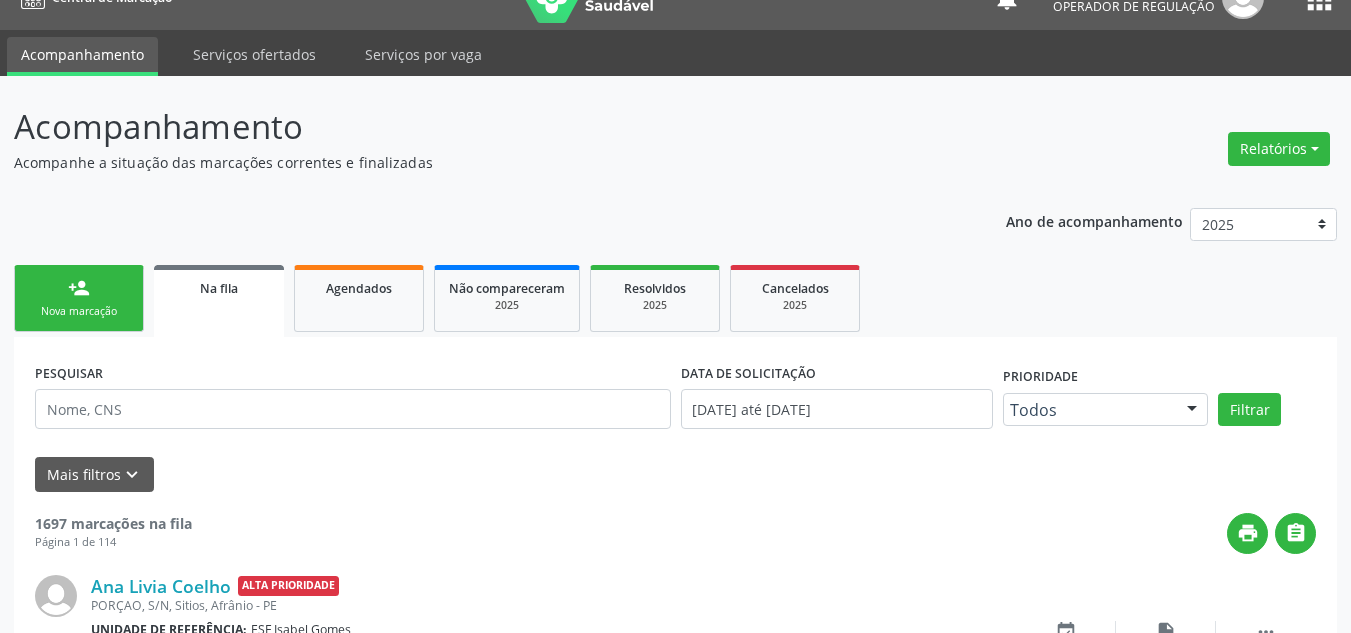 click on "person_add
Nova marcação" at bounding box center (79, 298) 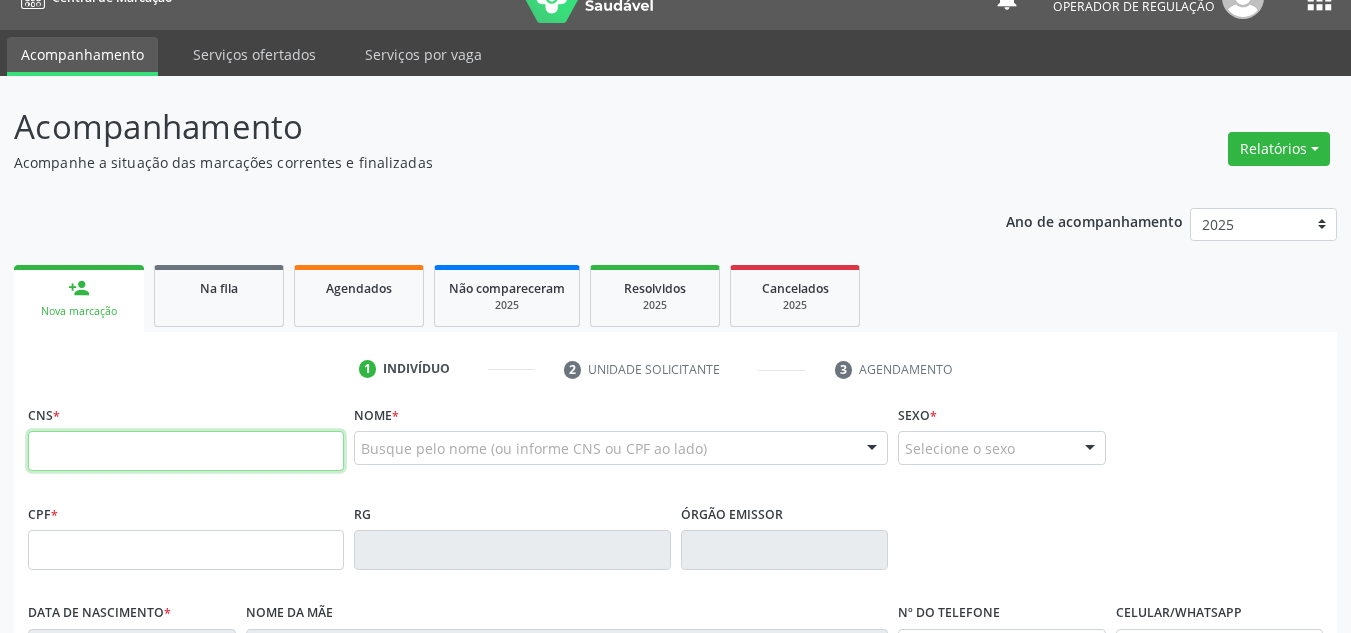 click at bounding box center [186, 451] 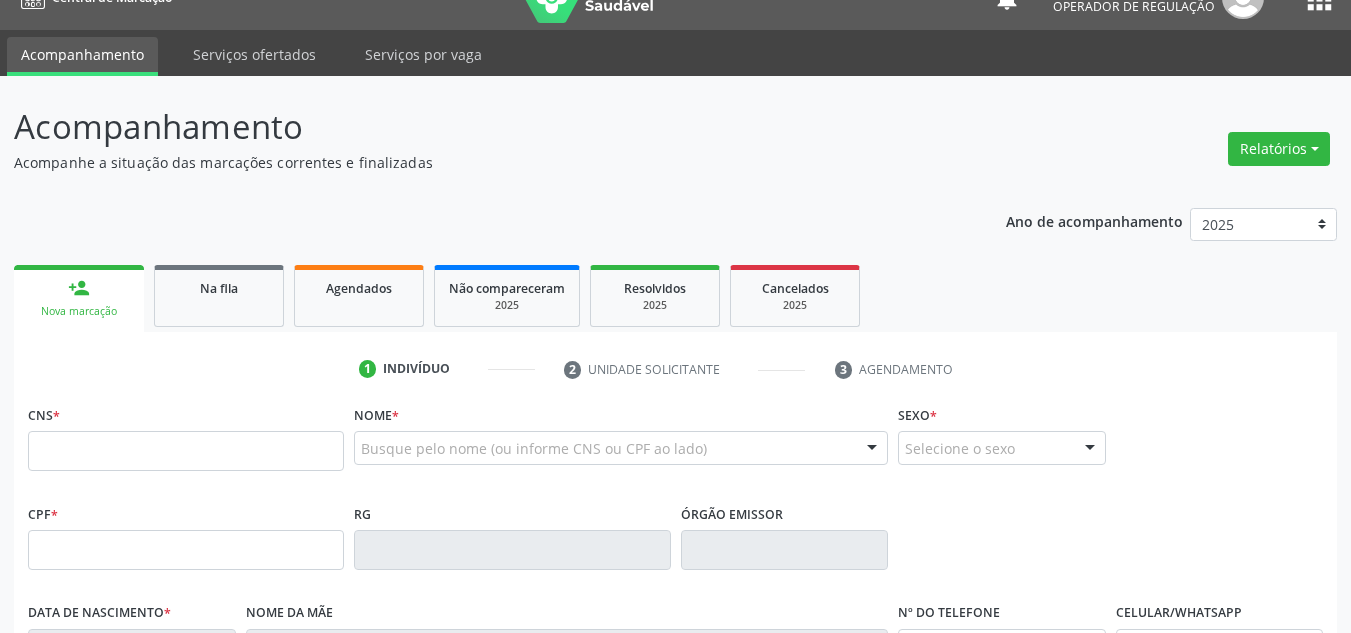 click on "CNS
*" at bounding box center (186, 435) 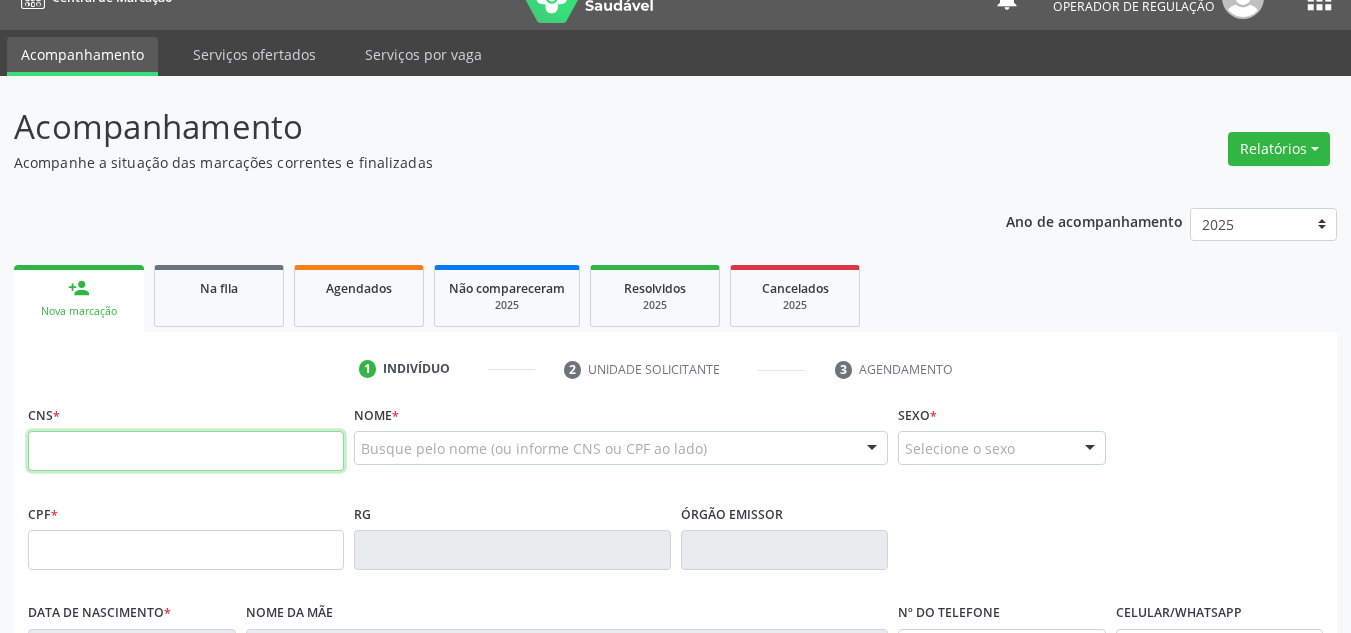 click at bounding box center [186, 451] 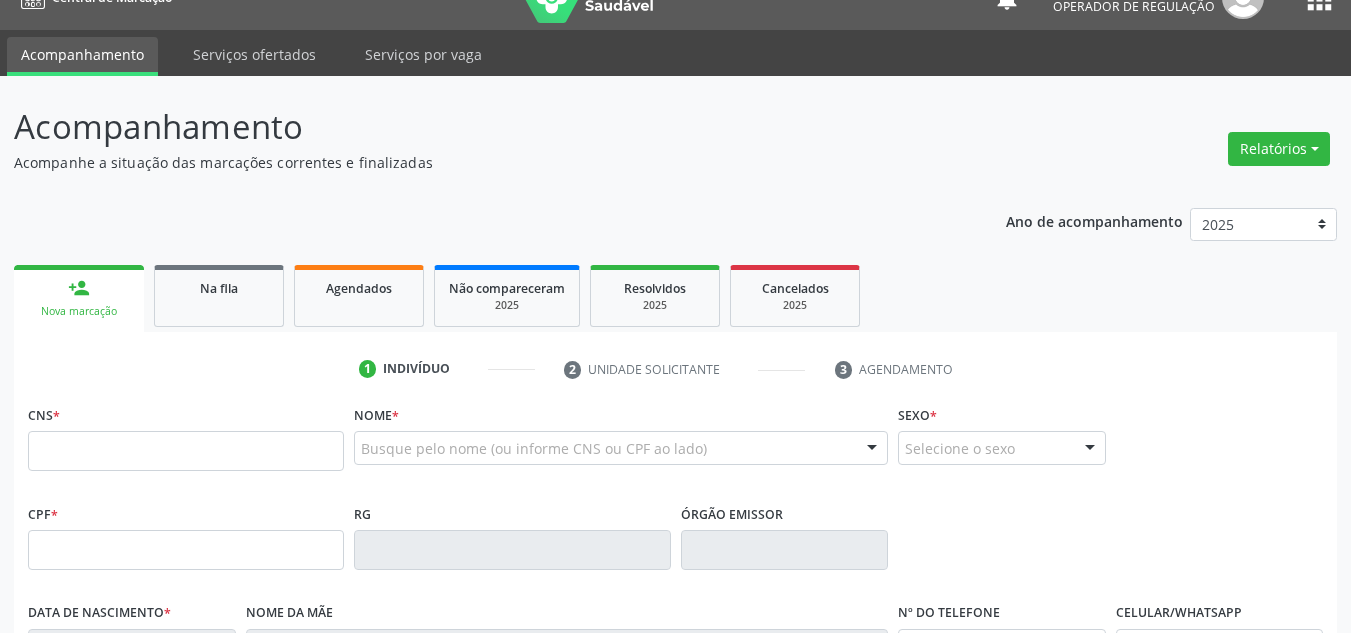 click on "CPF
*" at bounding box center [186, 534] 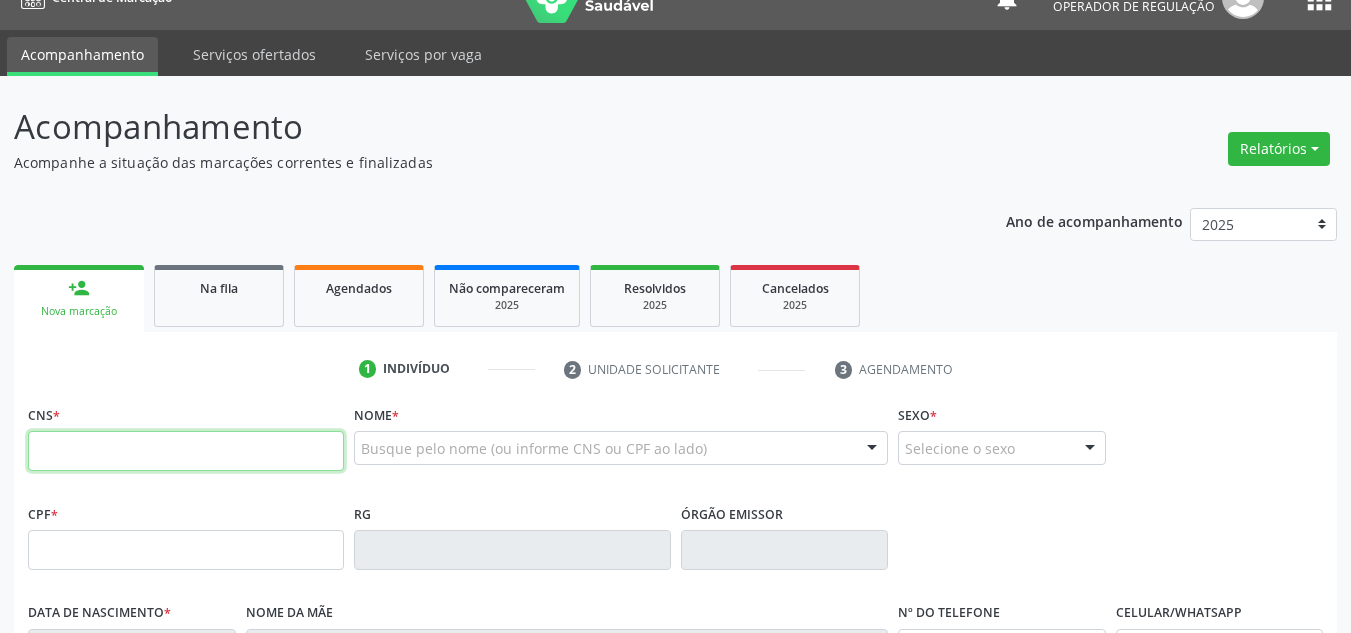 click at bounding box center [186, 451] 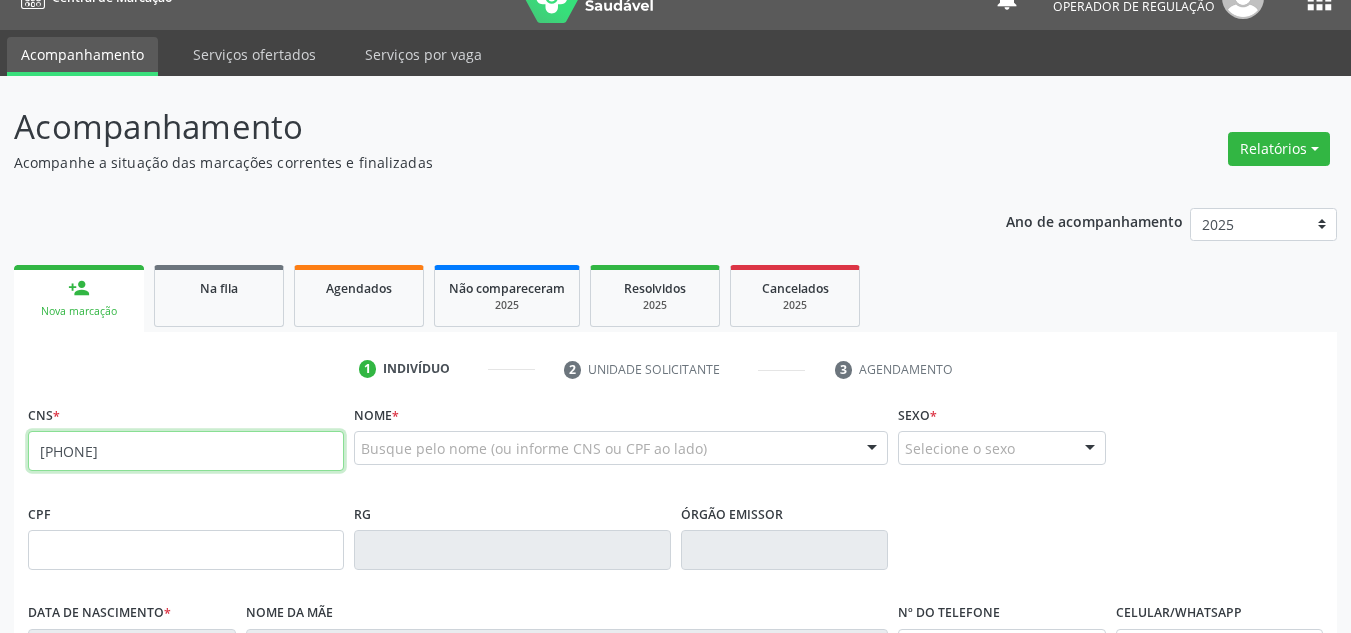 type on "700 4099 0458 6250" 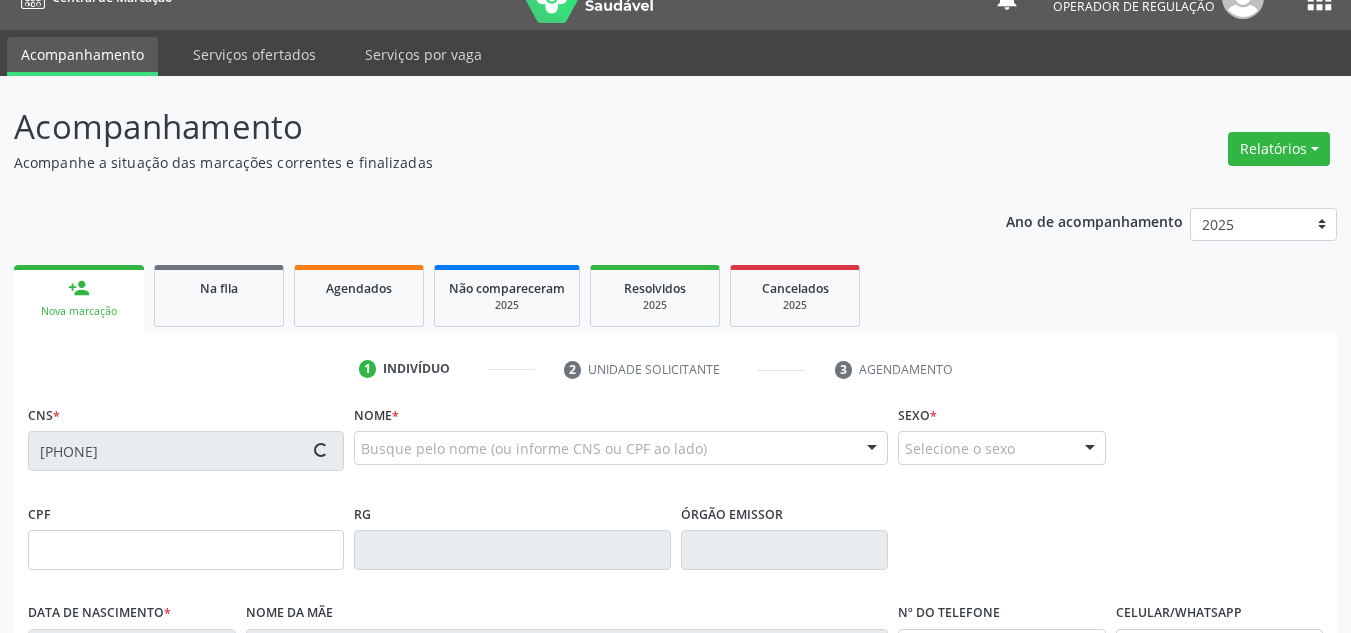 type on "15/06/1939" 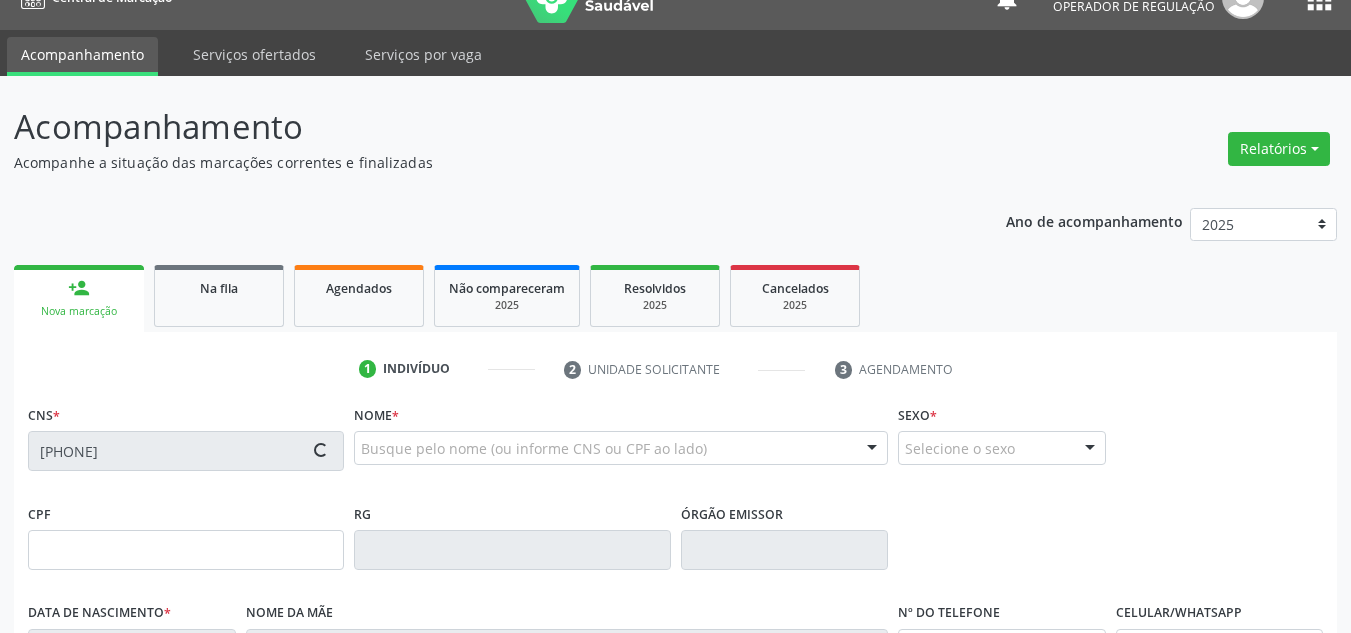 type on "Josefa Maria da Conceição" 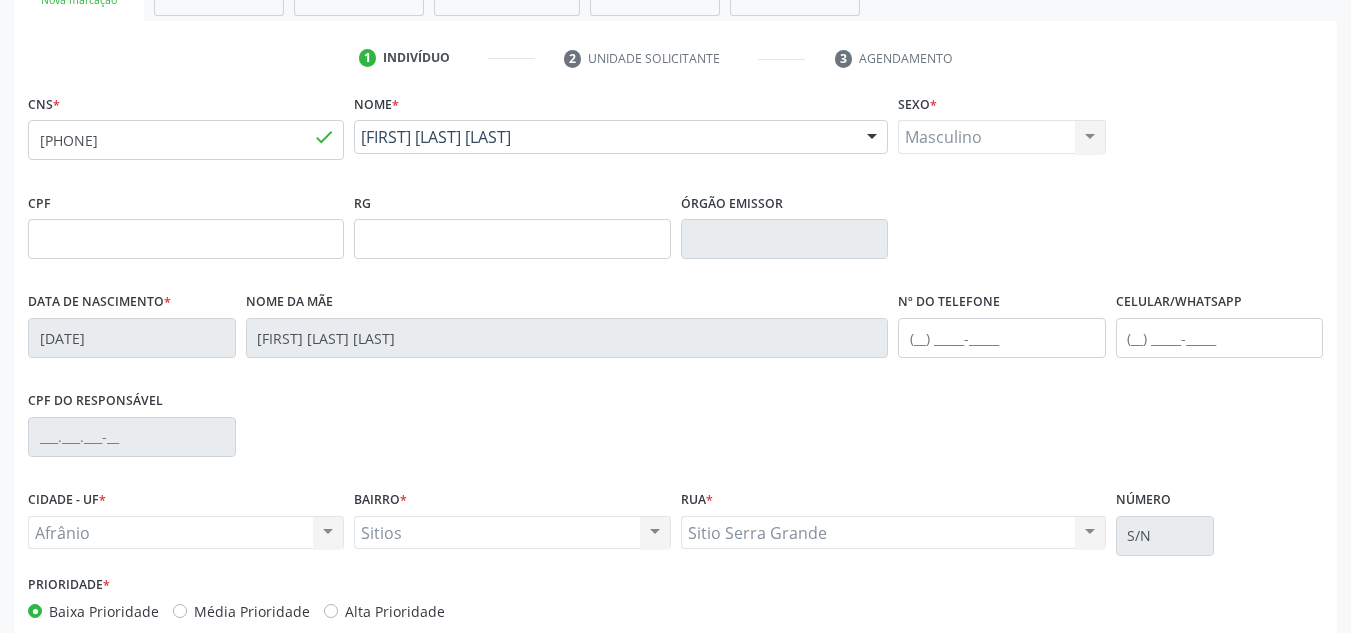 scroll, scrollTop: 451, scrollLeft: 0, axis: vertical 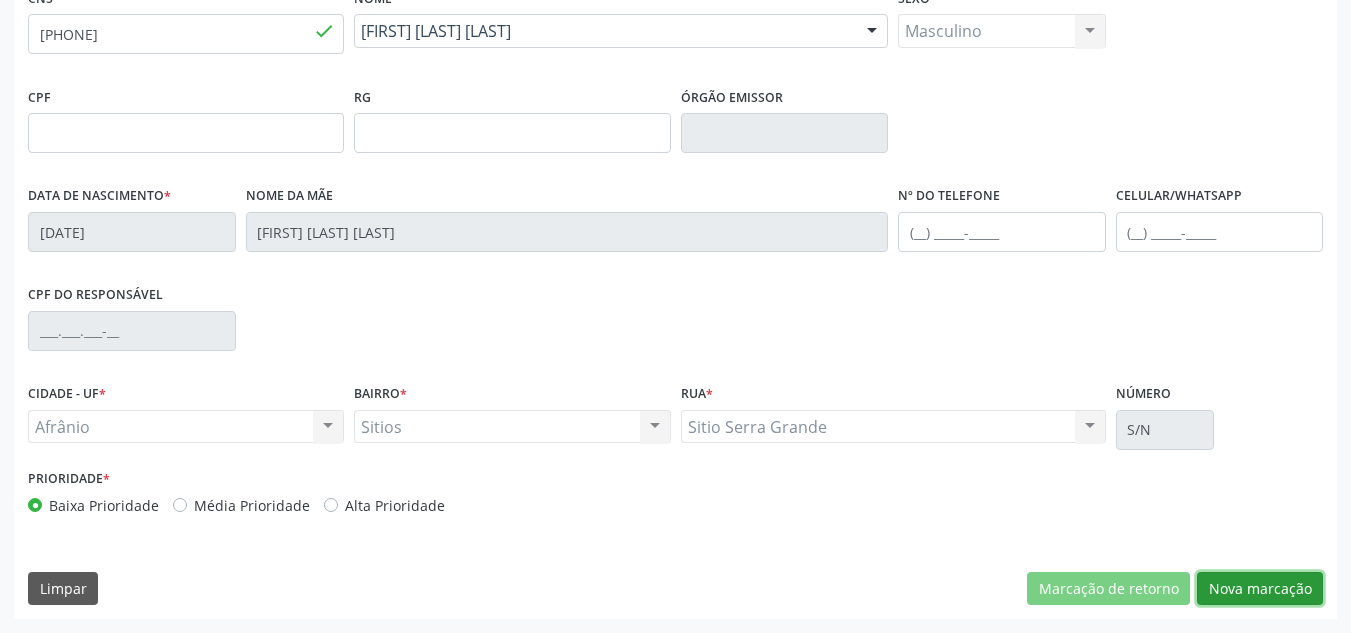 click on "Nova marcação" at bounding box center (1260, 589) 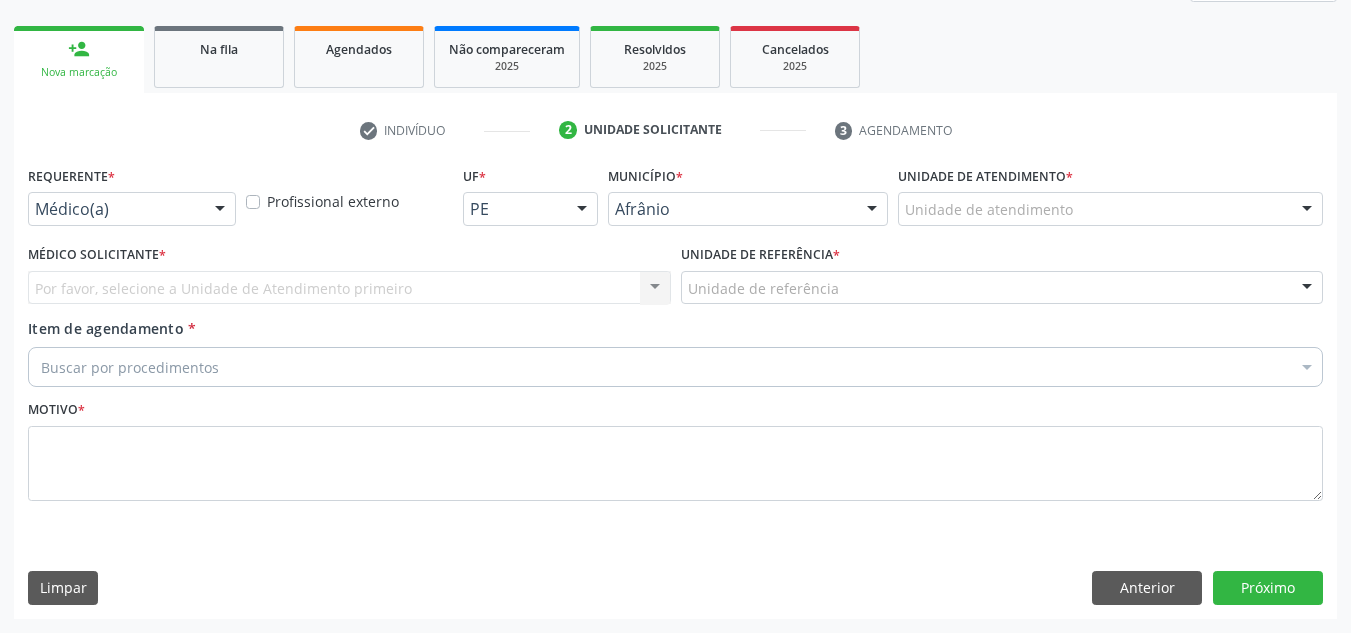 scroll, scrollTop: 273, scrollLeft: 0, axis: vertical 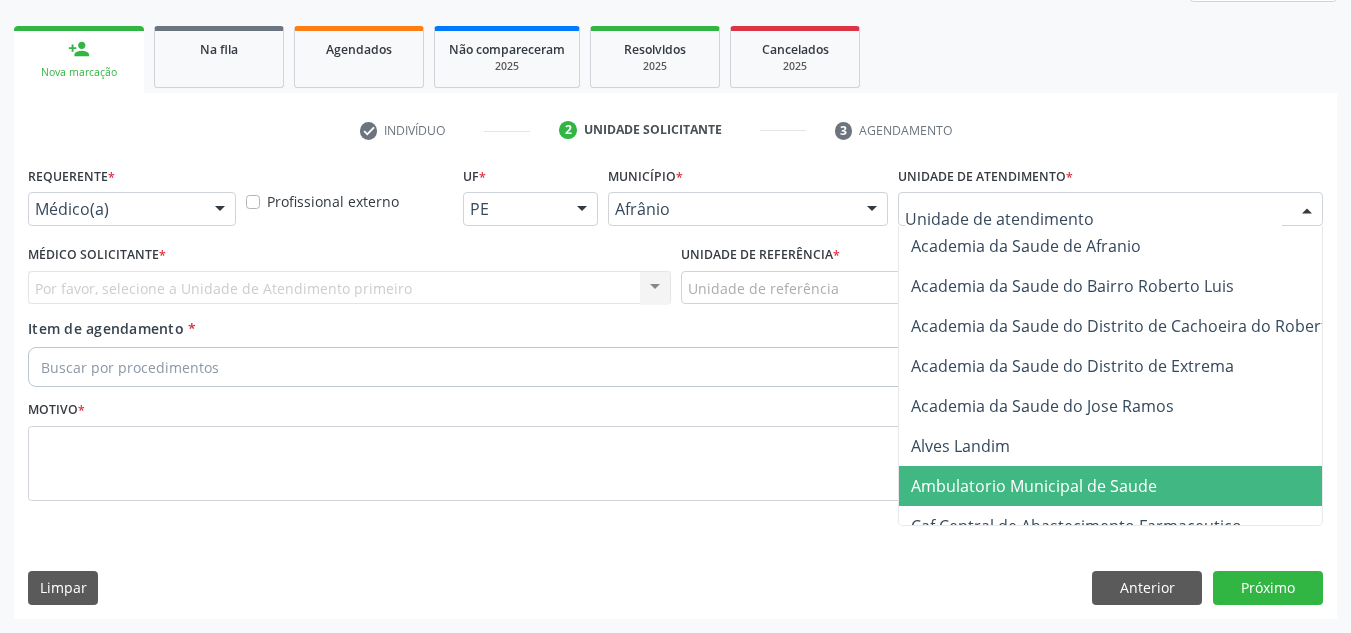 click on "Ambulatorio Municipal de Saude" at bounding box center [1137, 486] 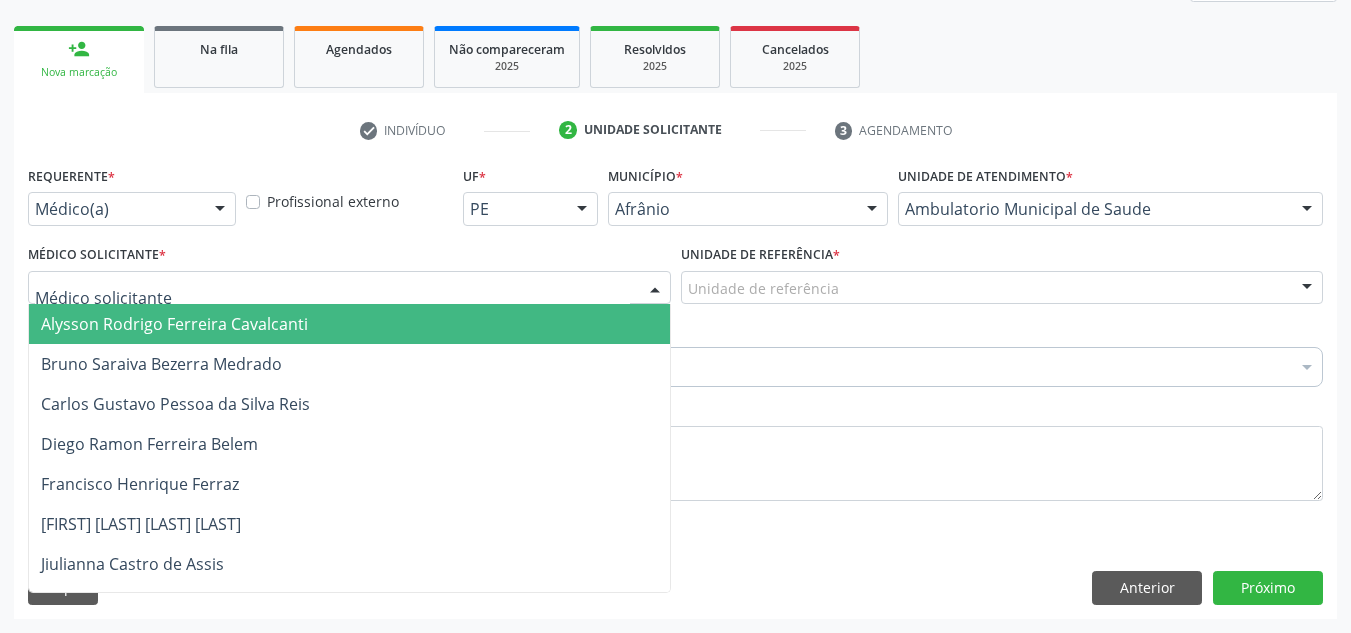 click at bounding box center [349, 288] 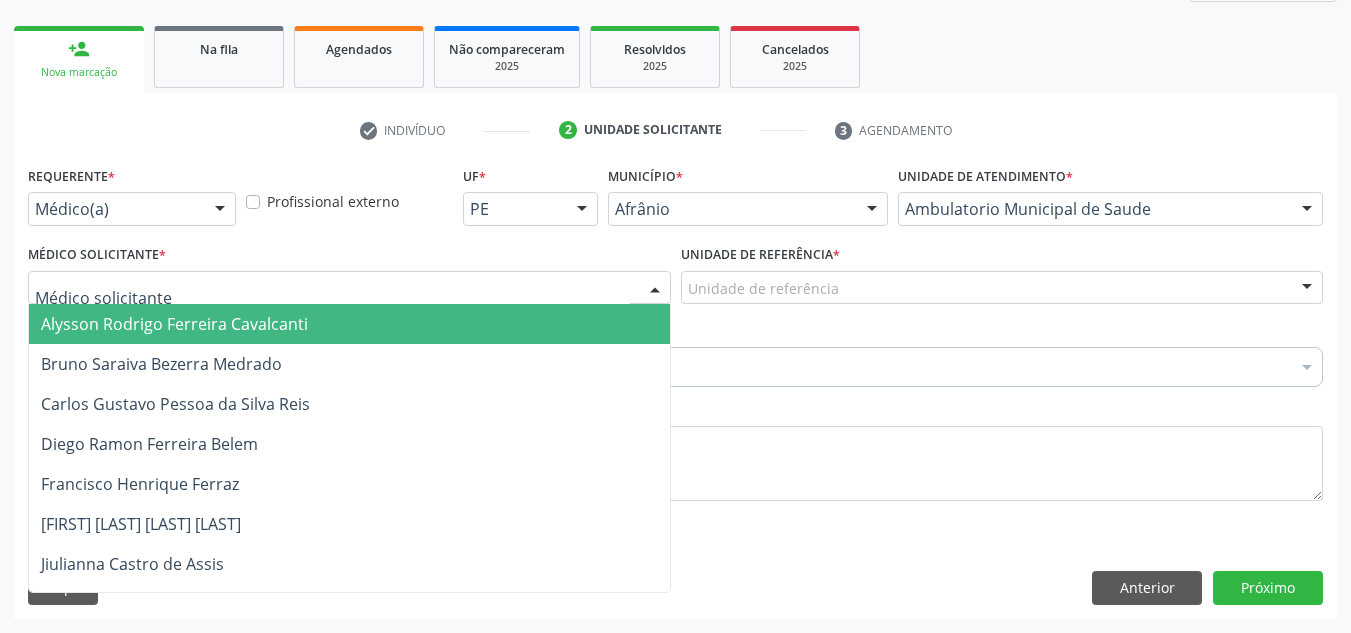 drag, startPoint x: 609, startPoint y: 332, endPoint x: 649, endPoint y: 305, distance: 48.259712 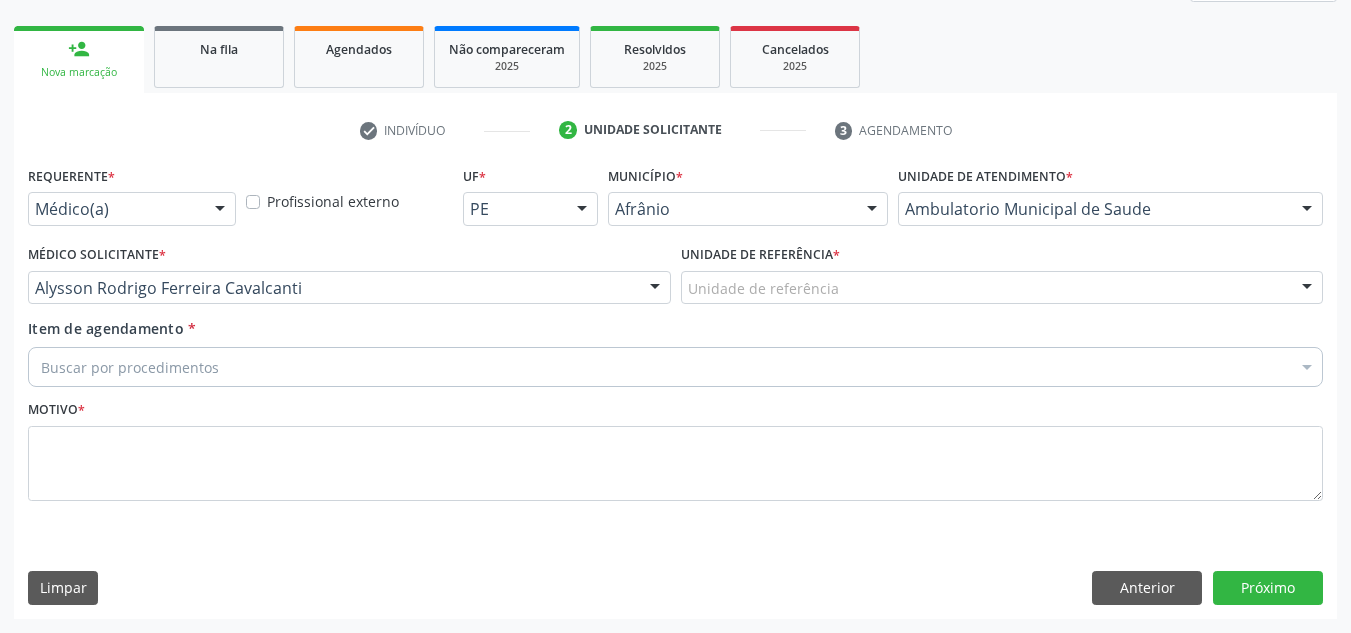 drag, startPoint x: 788, startPoint y: 257, endPoint x: 776, endPoint y: 280, distance: 25.942244 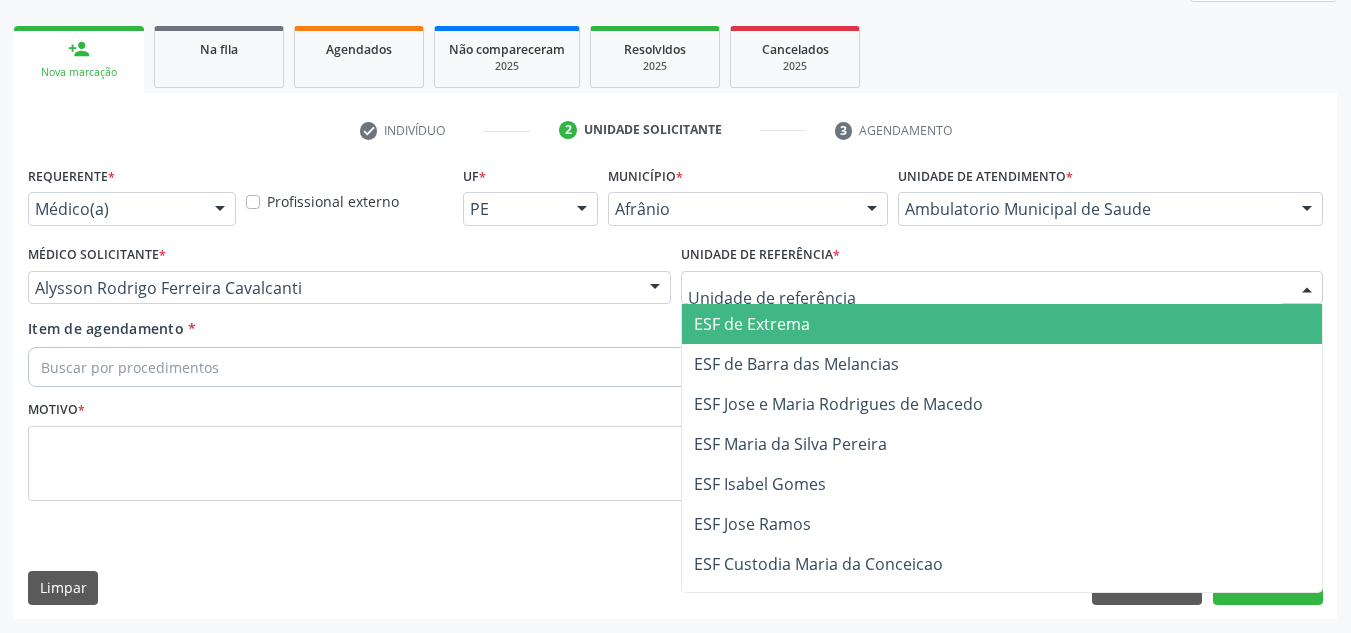 click on "ESF de Extrema" at bounding box center (1002, 324) 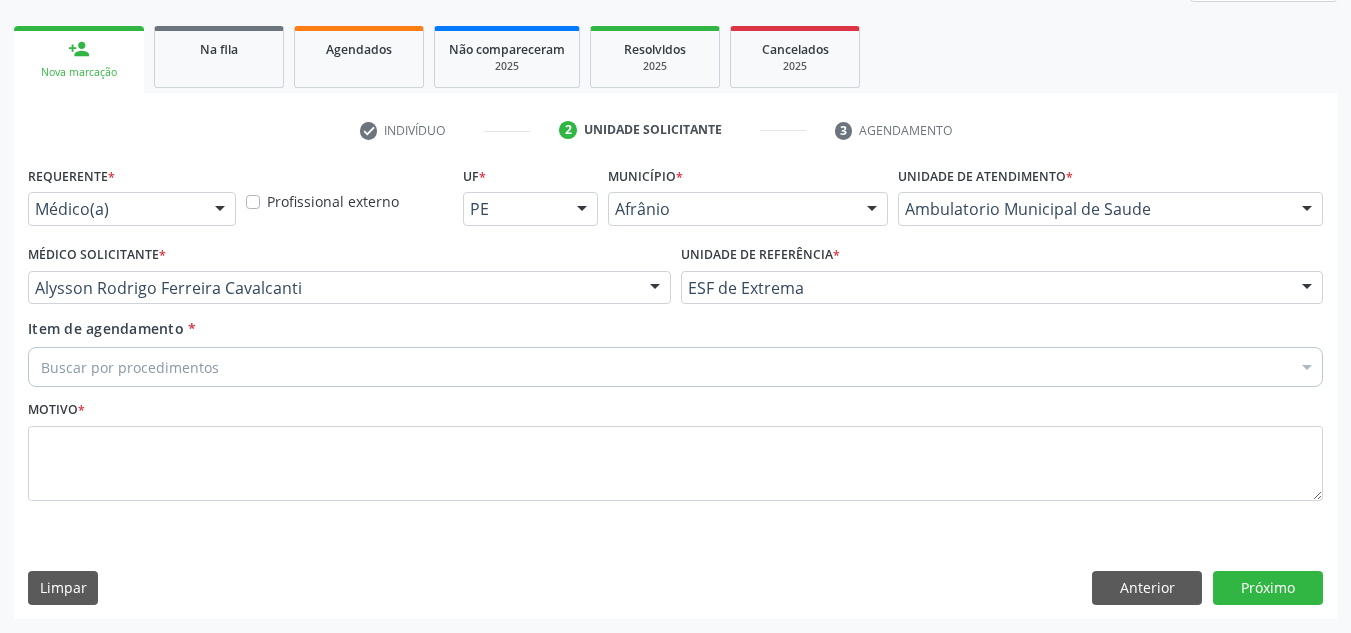 click on "Buscar por procedimentos" at bounding box center [675, 367] 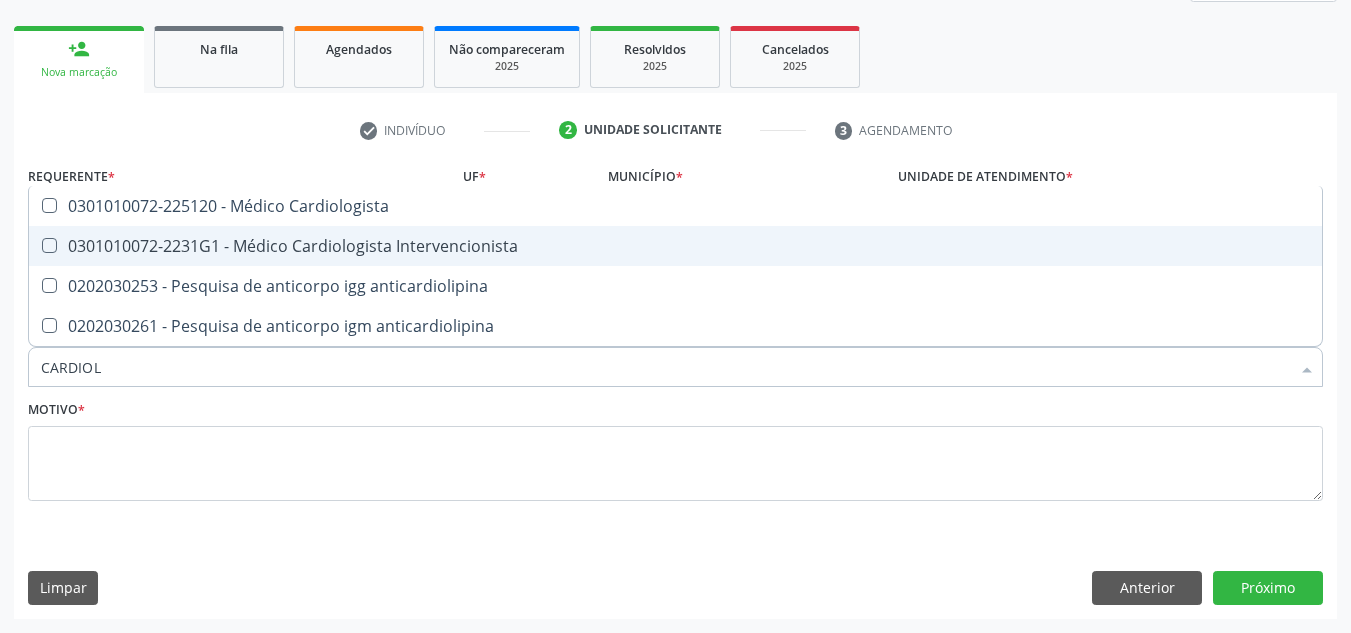 type on "CARDIOLO" 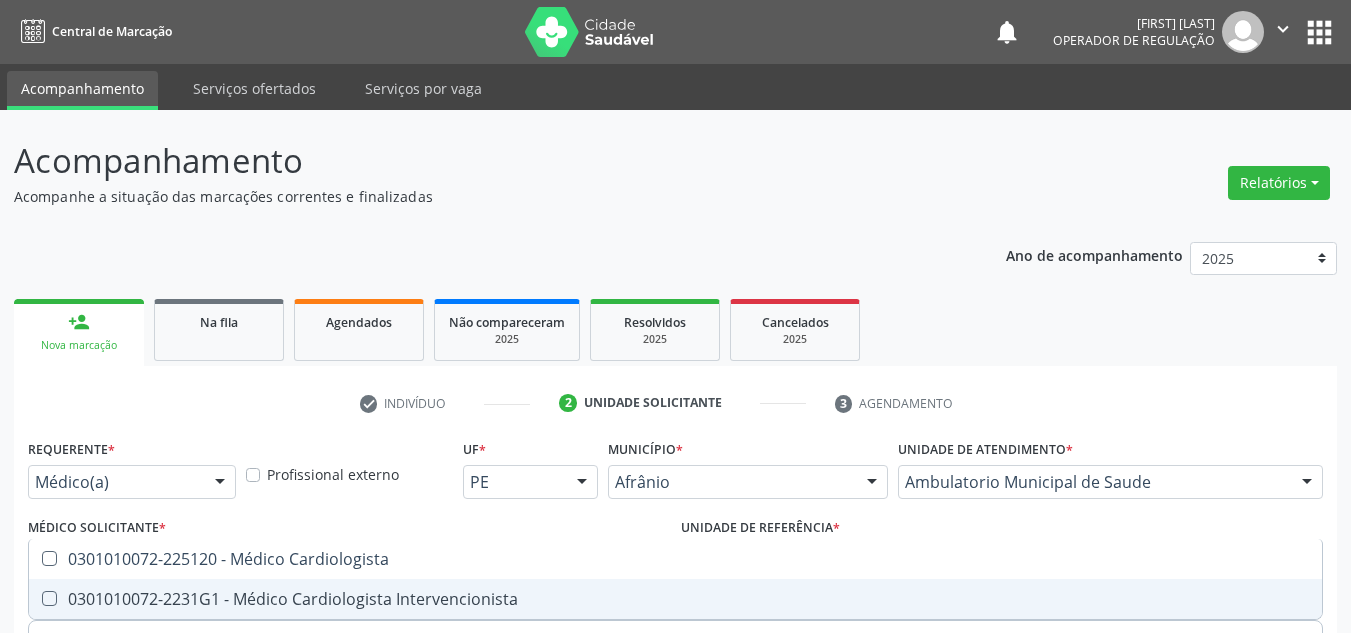 scroll, scrollTop: 273, scrollLeft: 0, axis: vertical 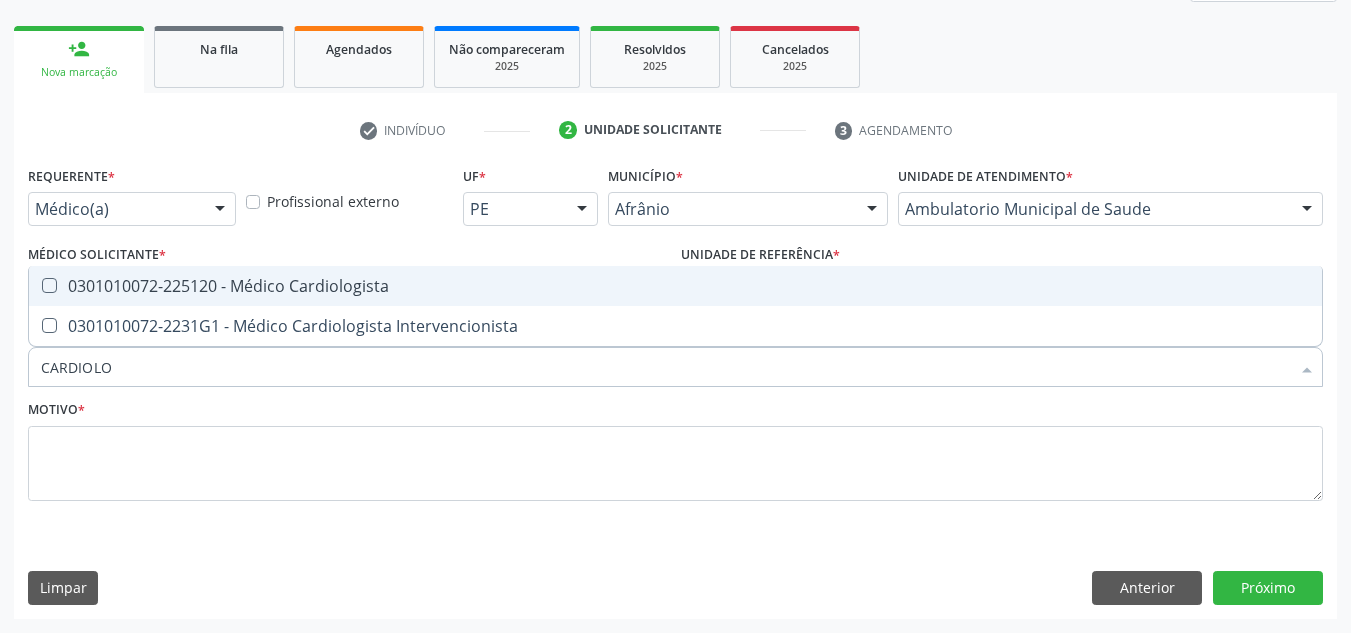 click on "0301010072-225120 - Médico Cardiologista" at bounding box center [675, 286] 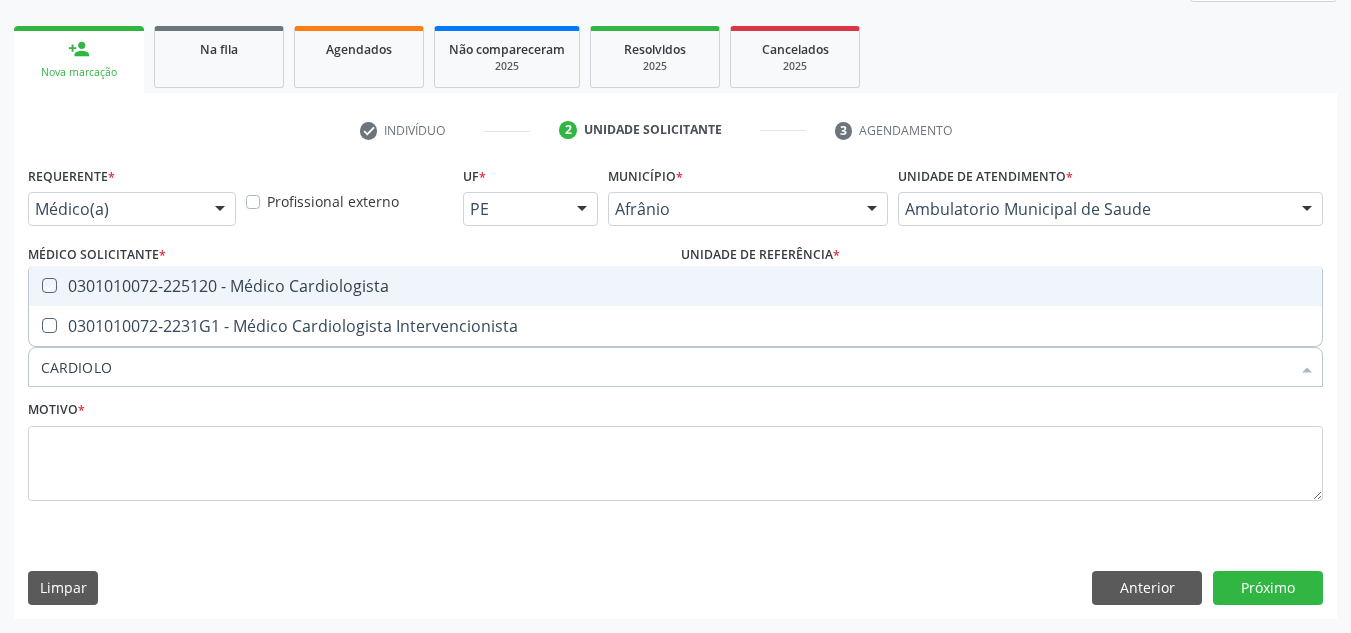 checkbox on "true" 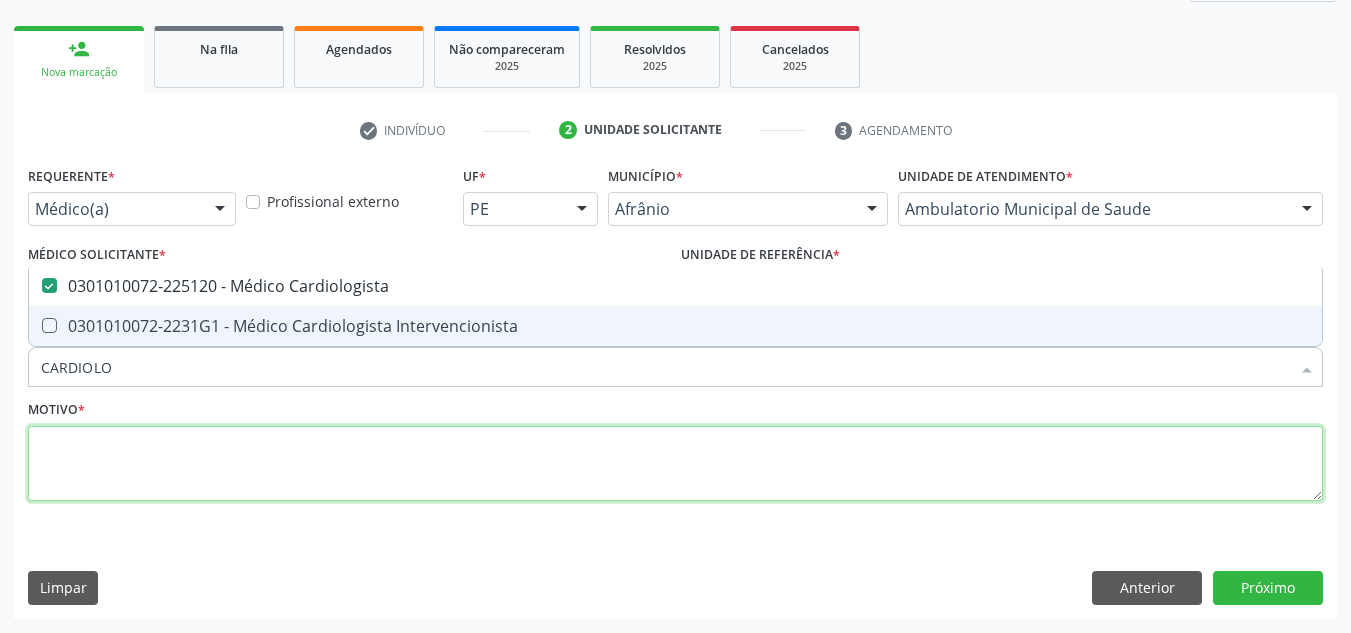 drag, startPoint x: 466, startPoint y: 475, endPoint x: 455, endPoint y: 470, distance: 12.083046 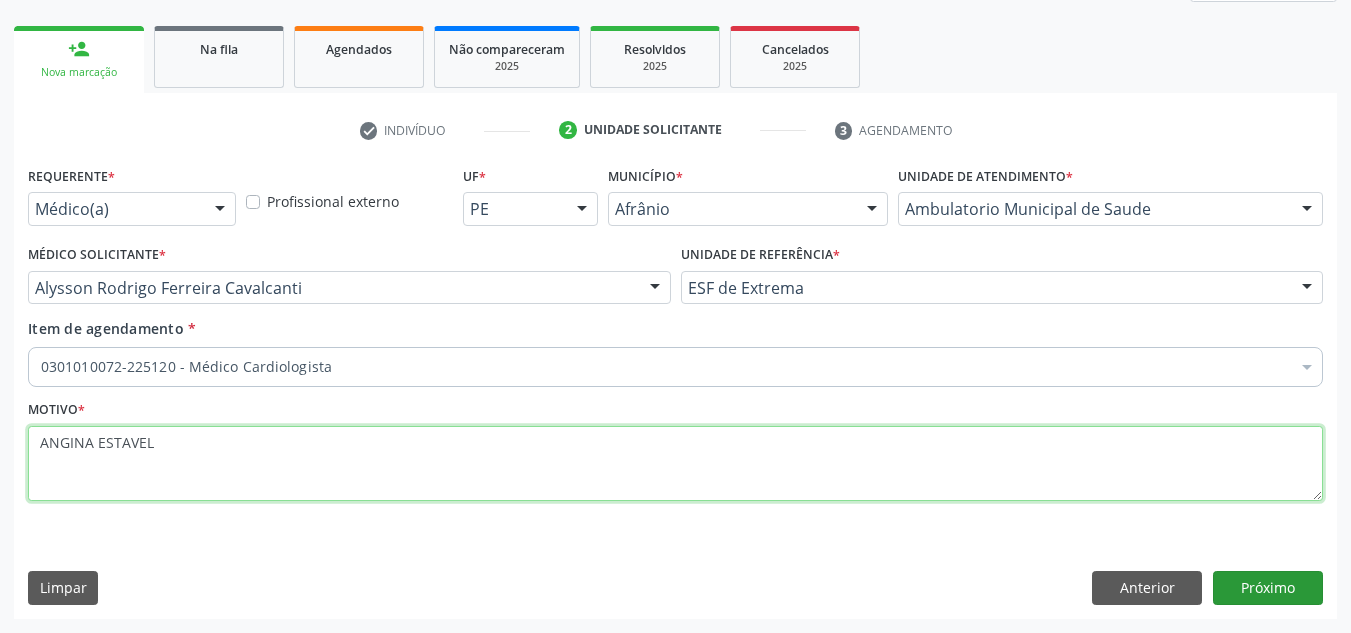 type on "ANGINA ESTAVEL" 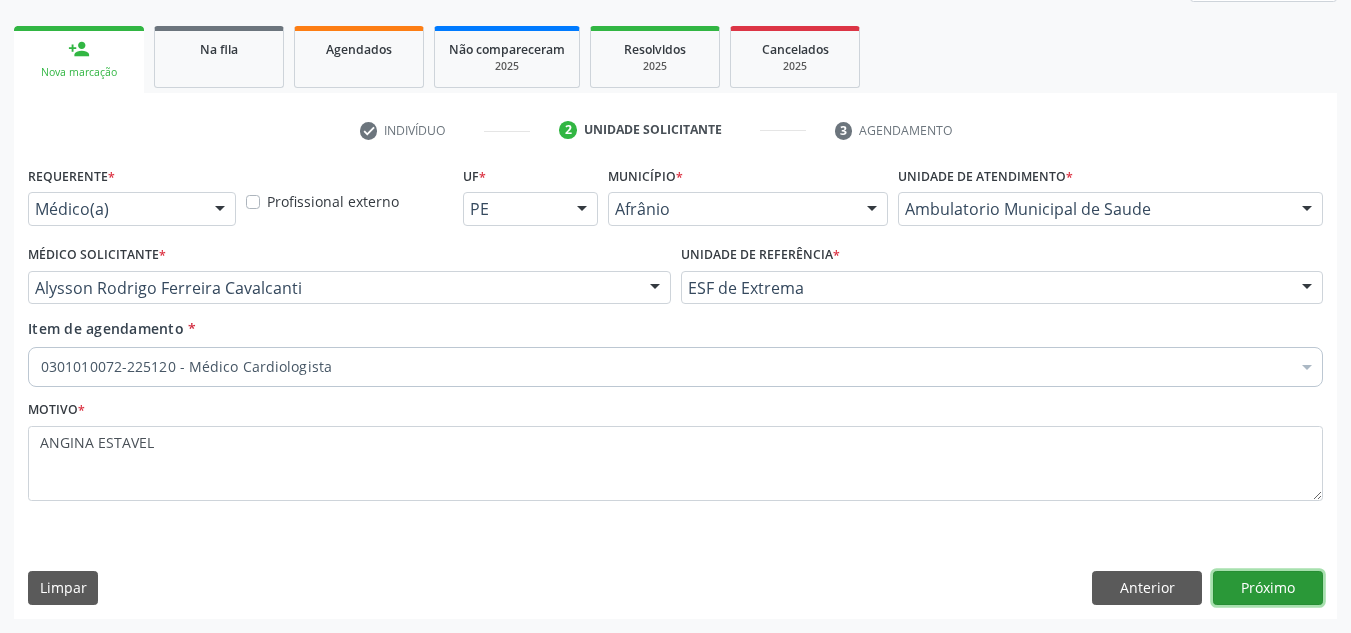 click on "Próximo" at bounding box center (1268, 588) 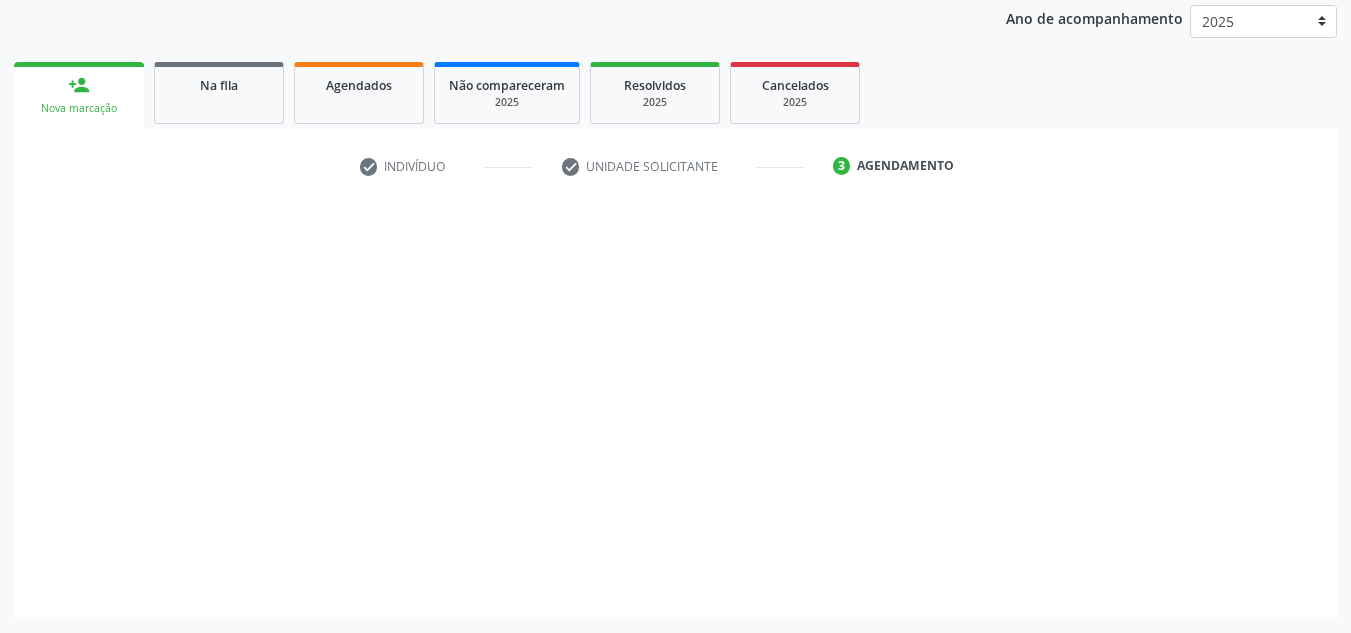 scroll, scrollTop: 237, scrollLeft: 0, axis: vertical 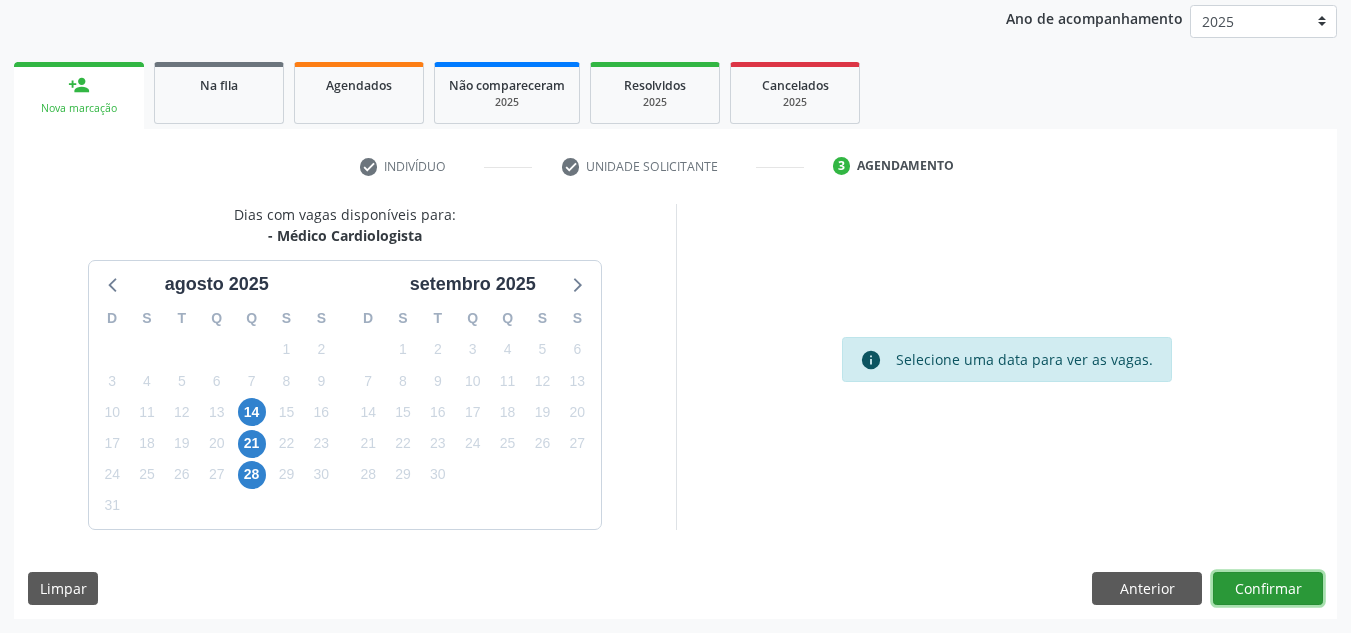 click on "Confirmar" at bounding box center [1268, 589] 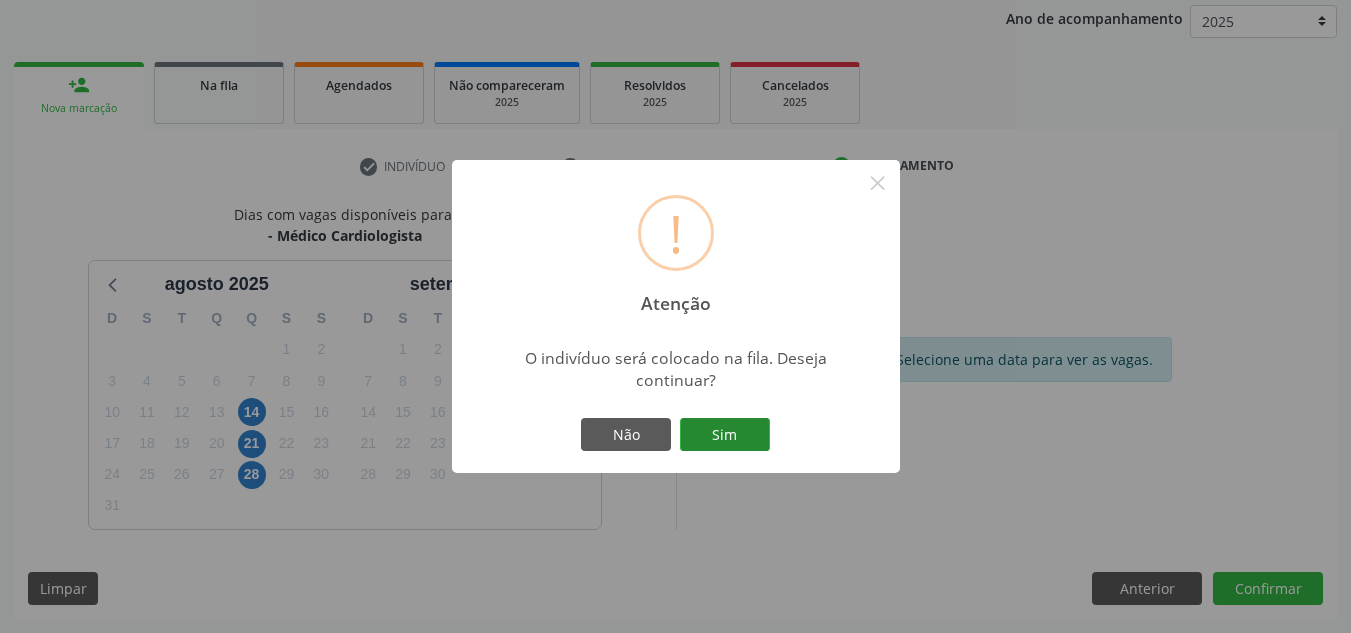 click on "Sim" at bounding box center (725, 435) 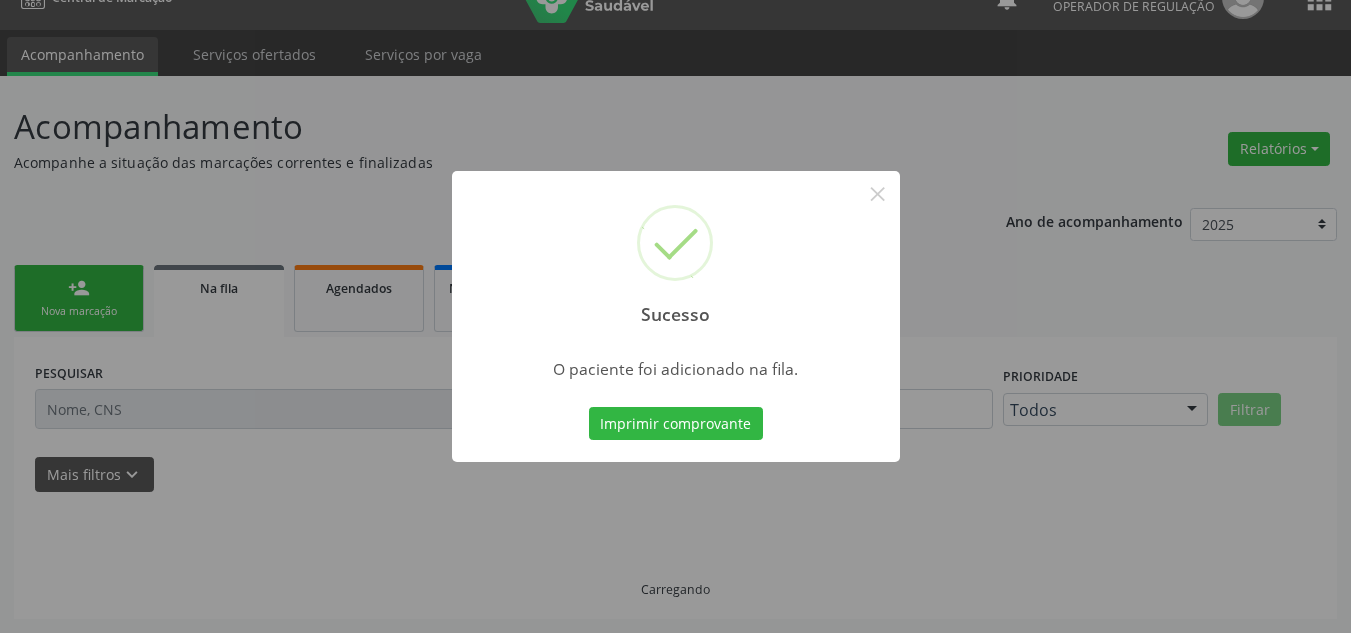 scroll, scrollTop: 34, scrollLeft: 0, axis: vertical 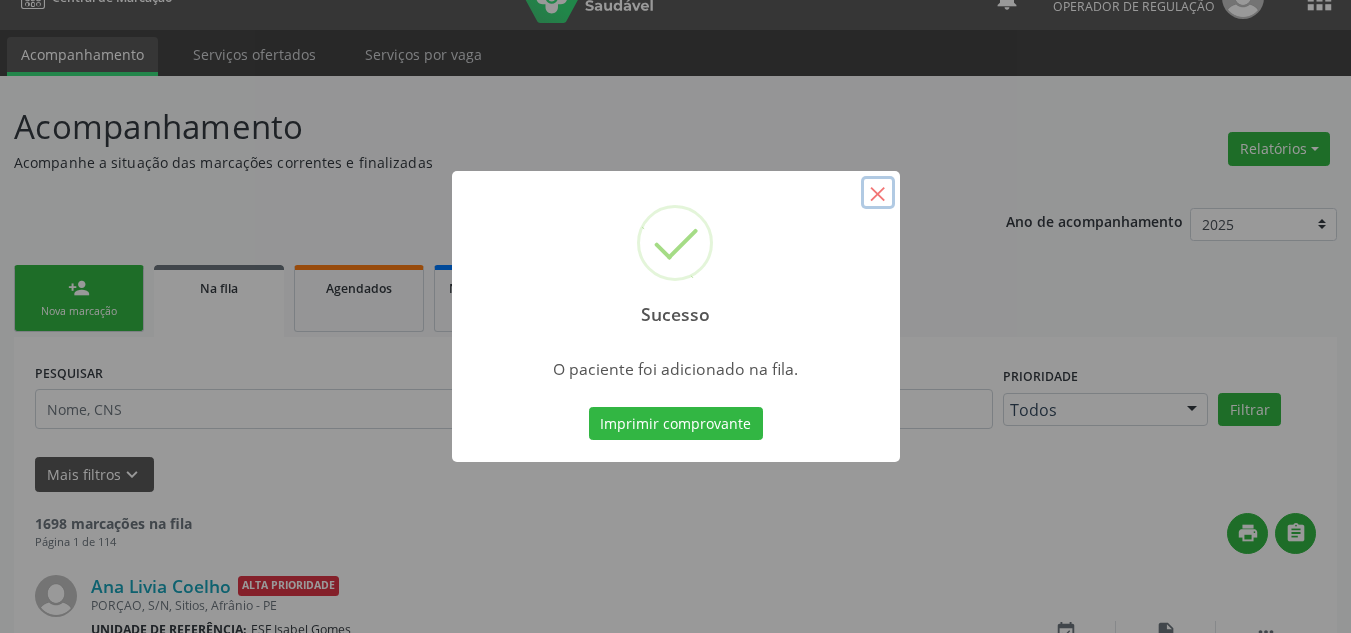 click on "×" at bounding box center (878, 193) 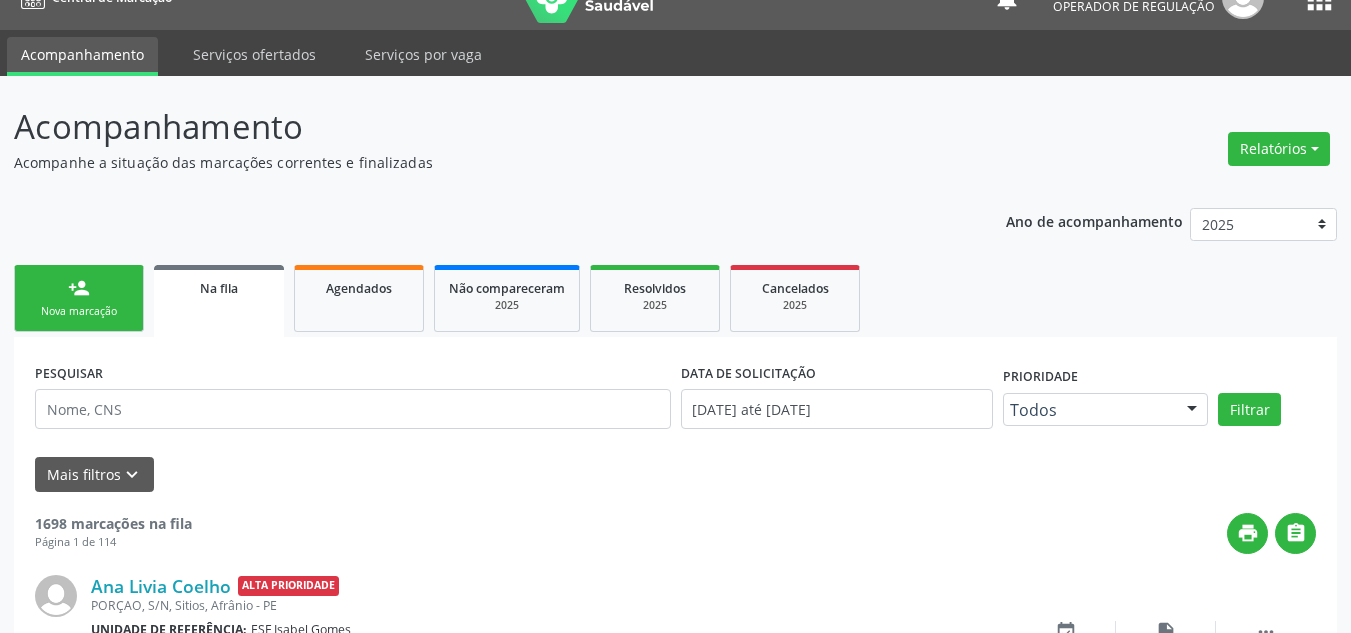 click on "person_add
Nova marcação" at bounding box center (79, 298) 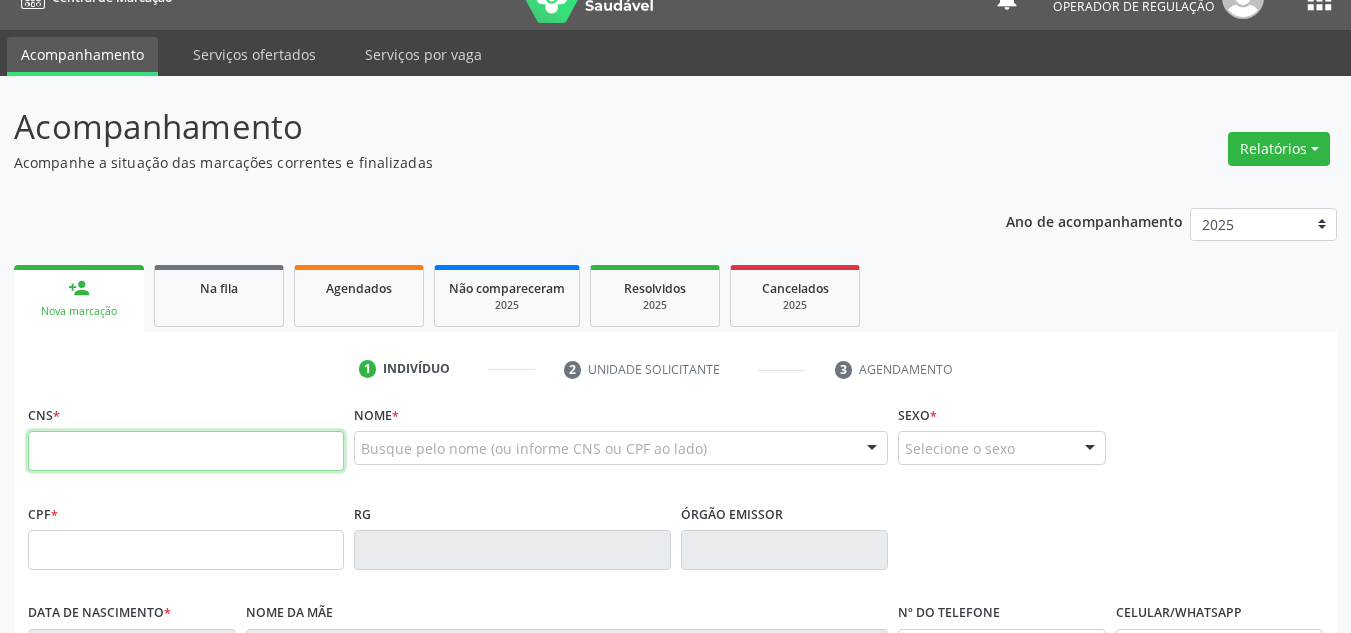click at bounding box center (186, 451) 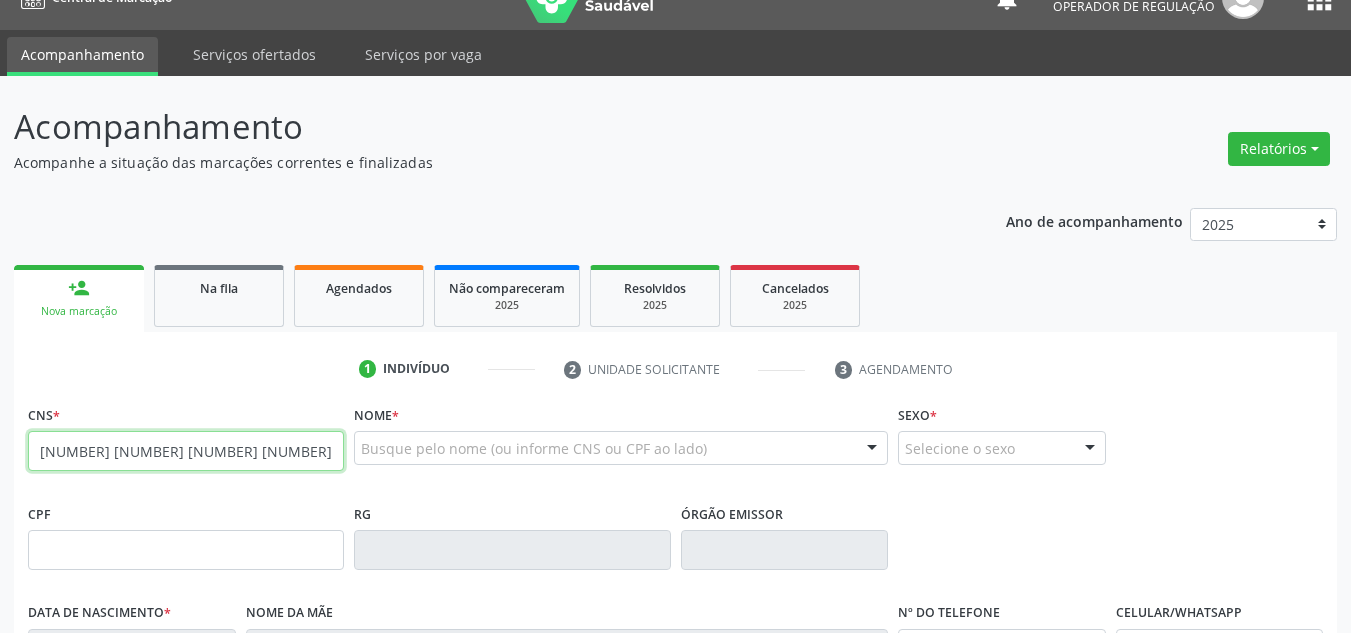 type on "704 1051 0793 1479" 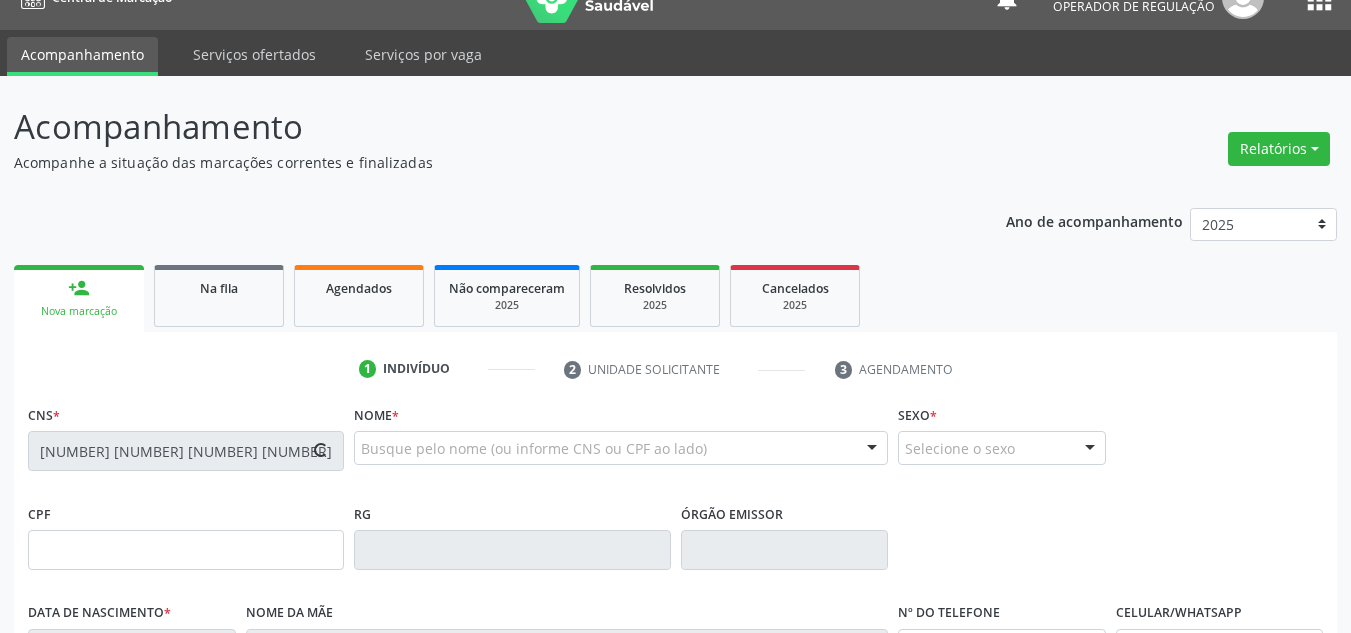 type on "334.898.958-27" 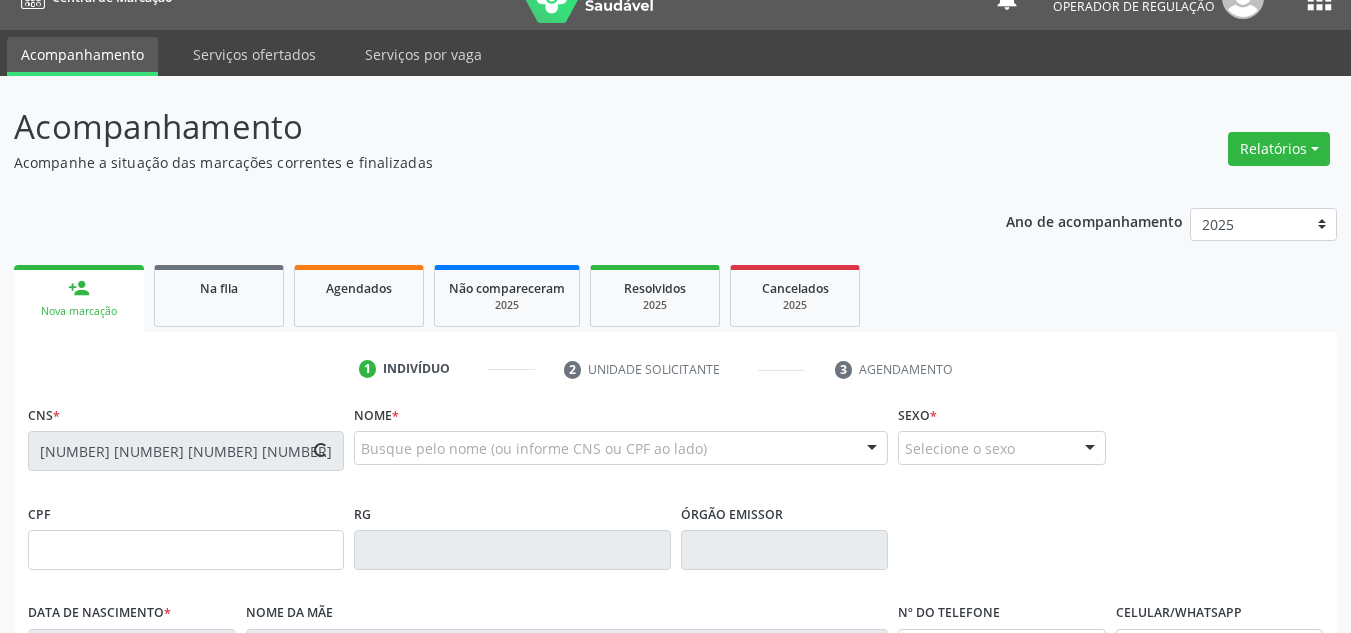 type on "08/08/1976" 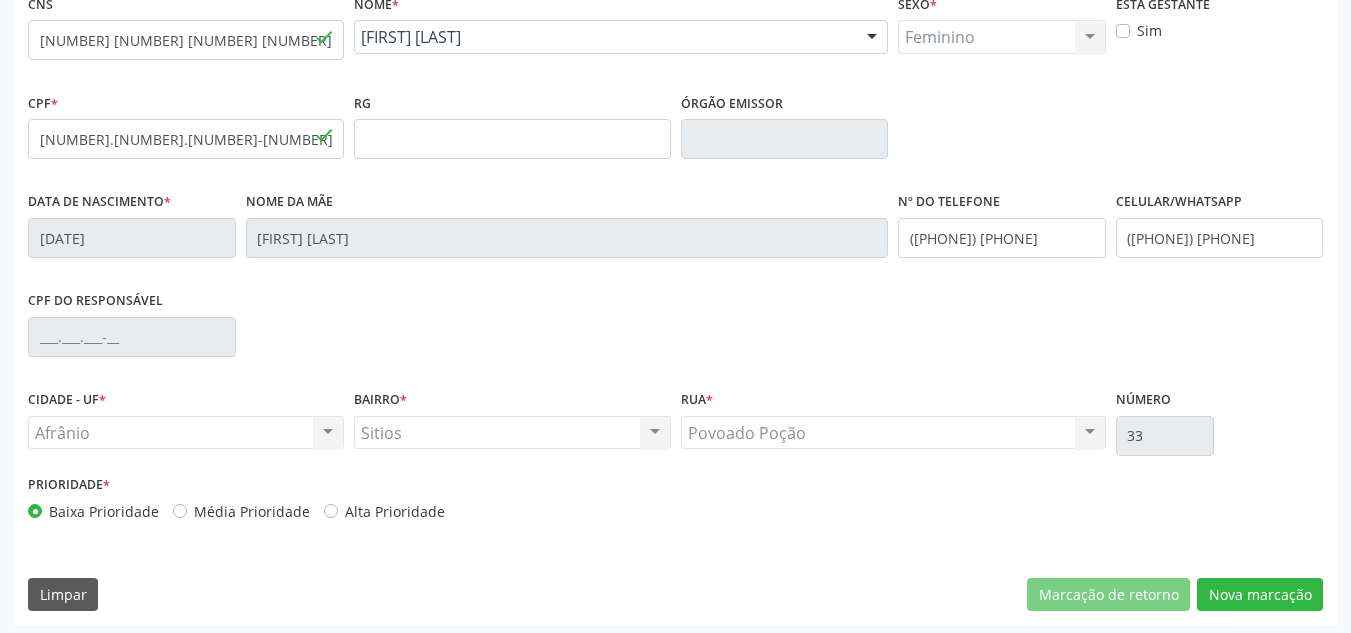 scroll, scrollTop: 451, scrollLeft: 0, axis: vertical 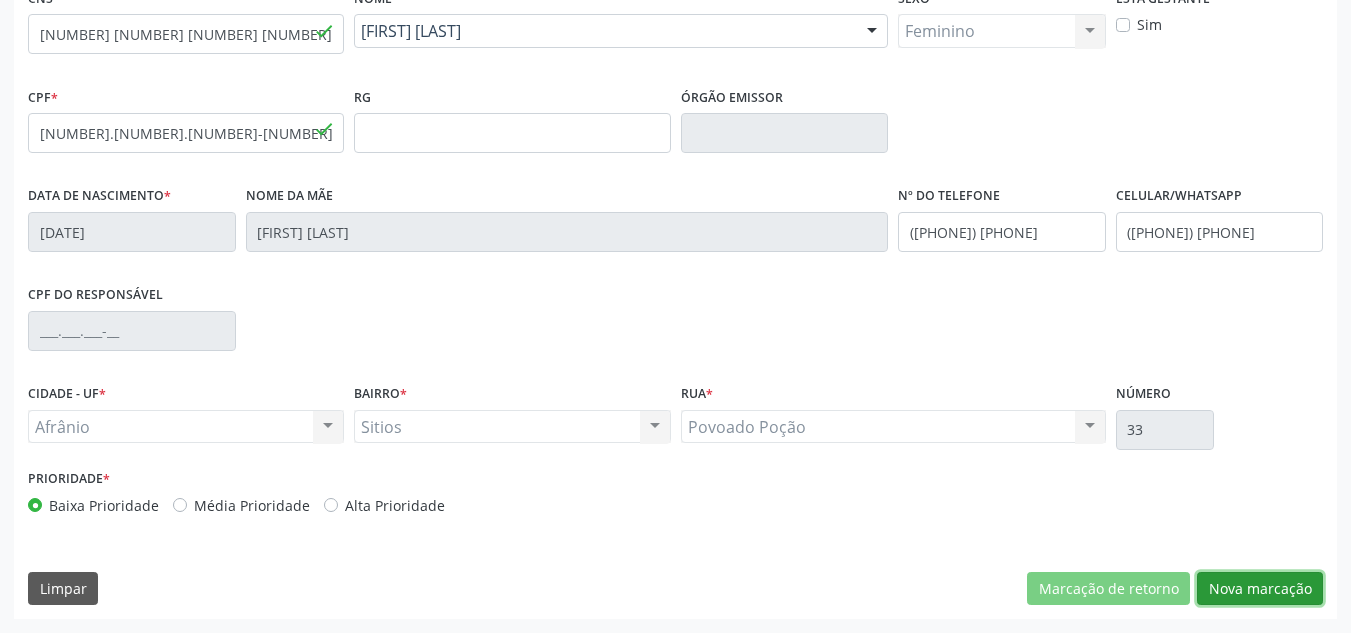 click on "Nova marcação" at bounding box center (1260, 589) 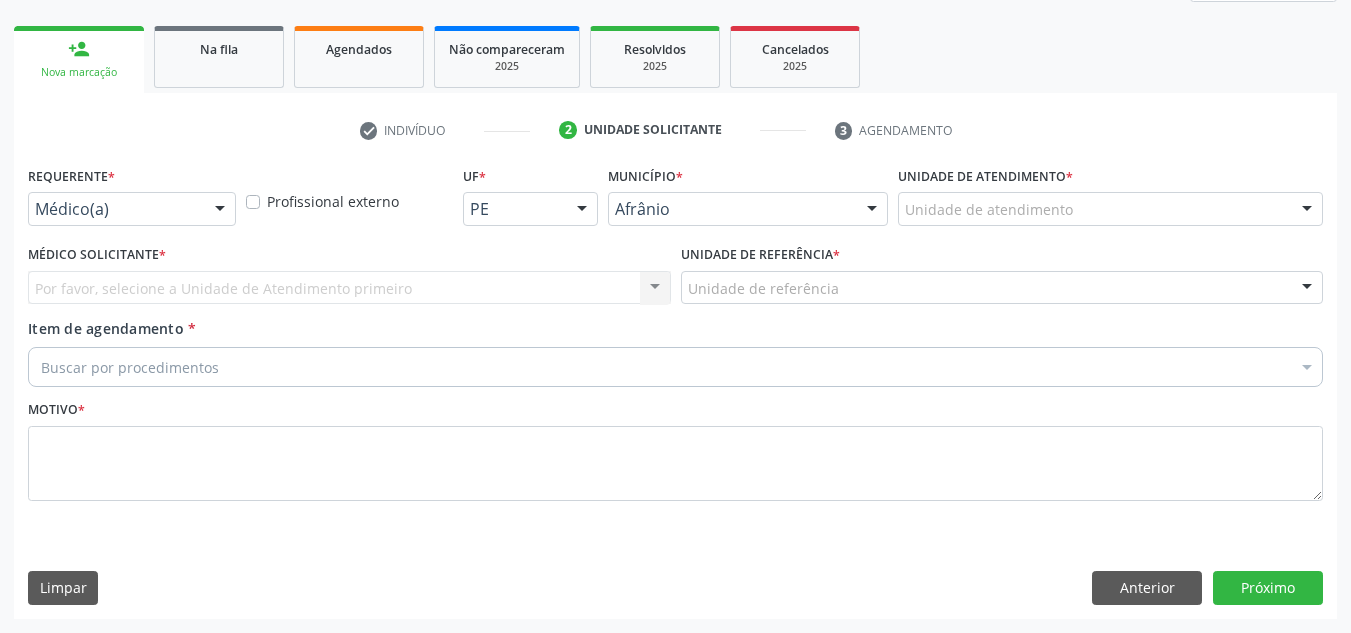 scroll, scrollTop: 273, scrollLeft: 0, axis: vertical 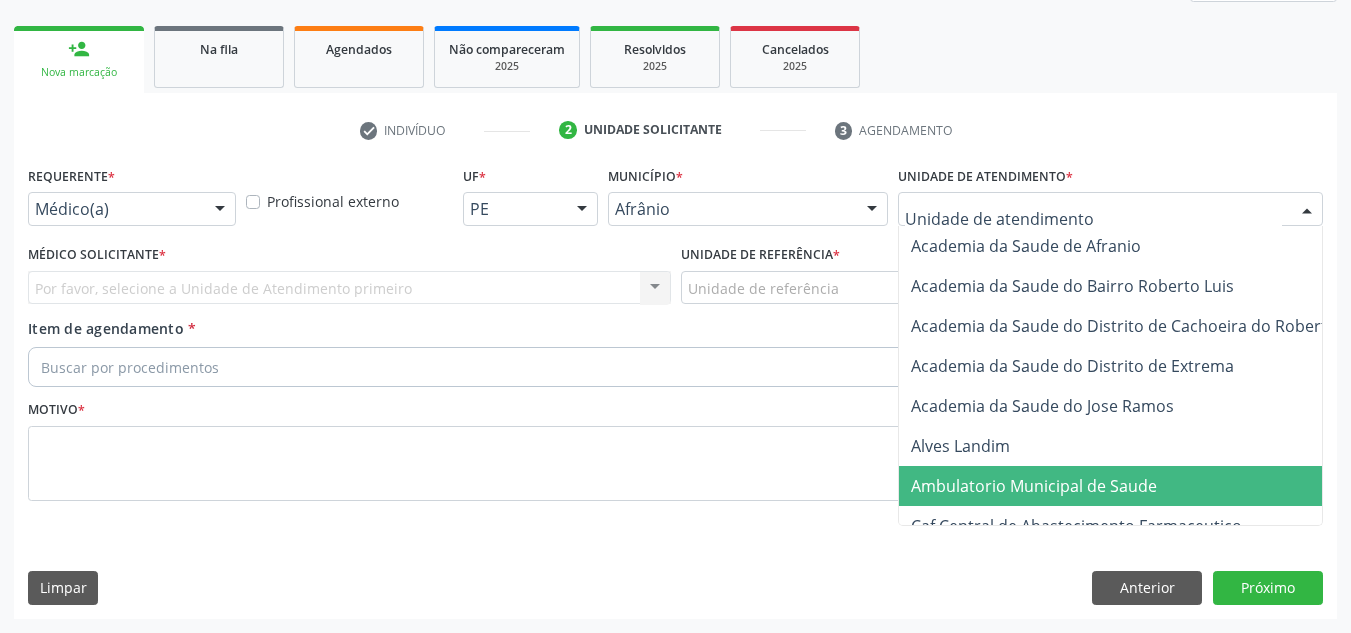 click on "Ambulatorio Municipal de Saude" at bounding box center [1137, 486] 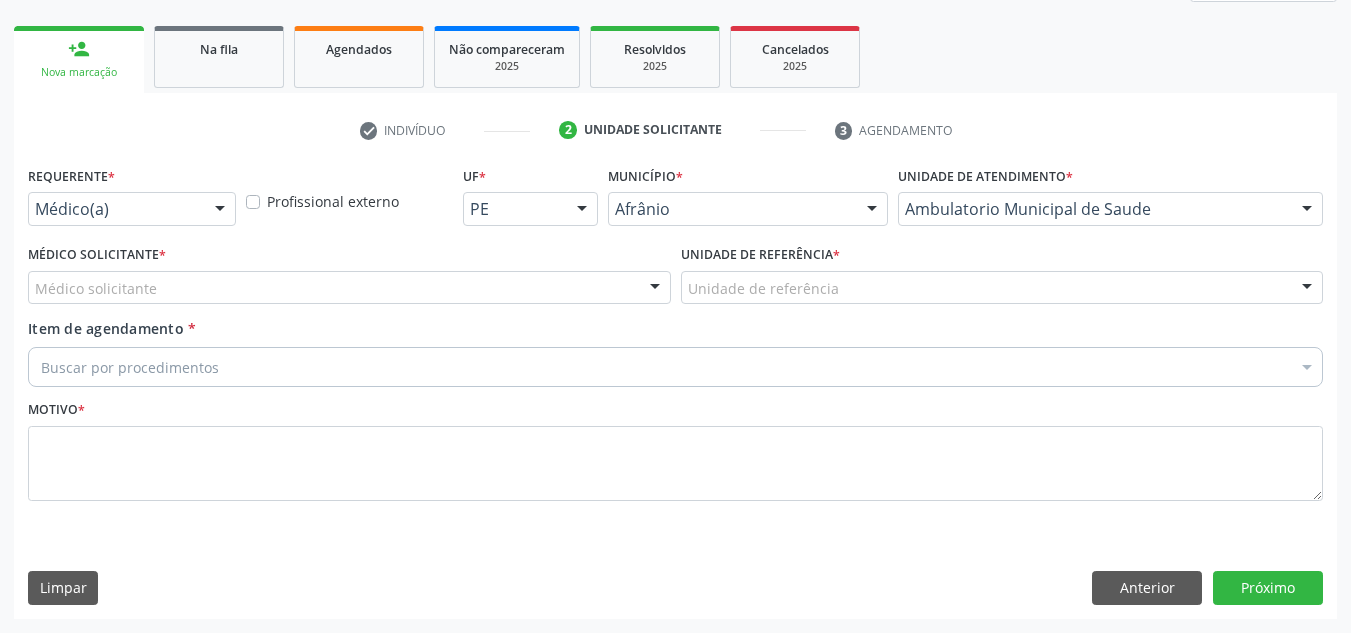 click on "Médico solicitante" at bounding box center [349, 288] 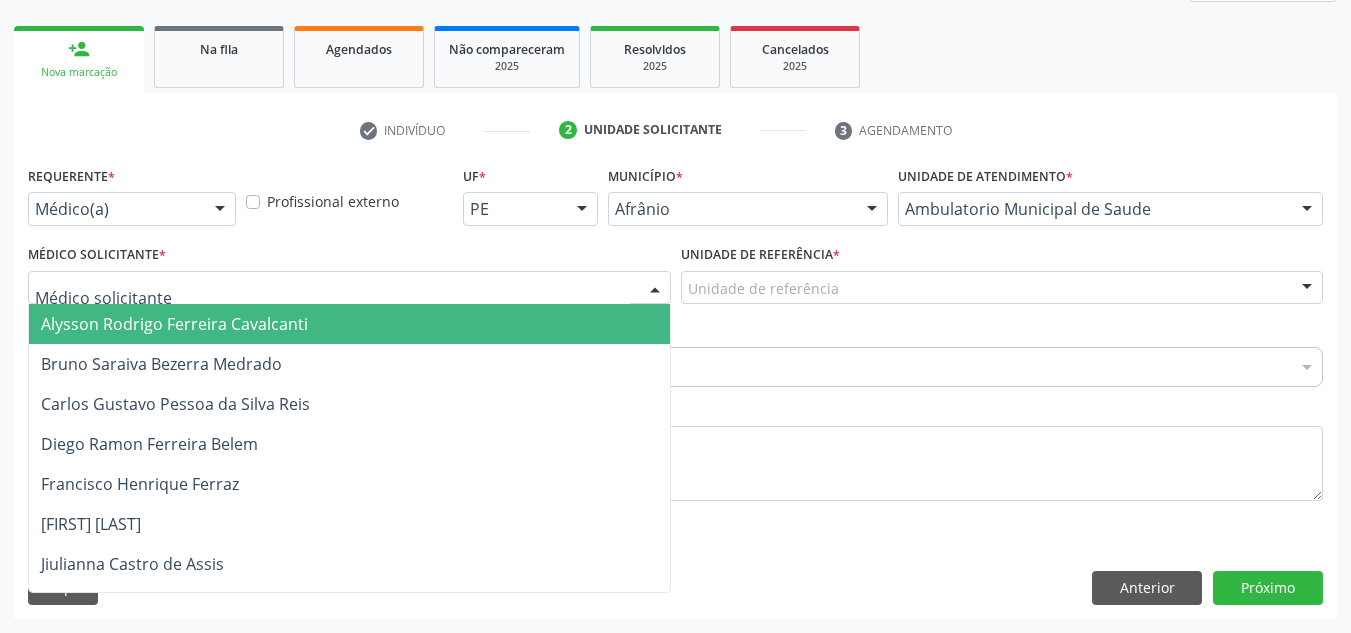 click on "Alysson Rodrigo Ferreira Cavalcanti" at bounding box center (349, 324) 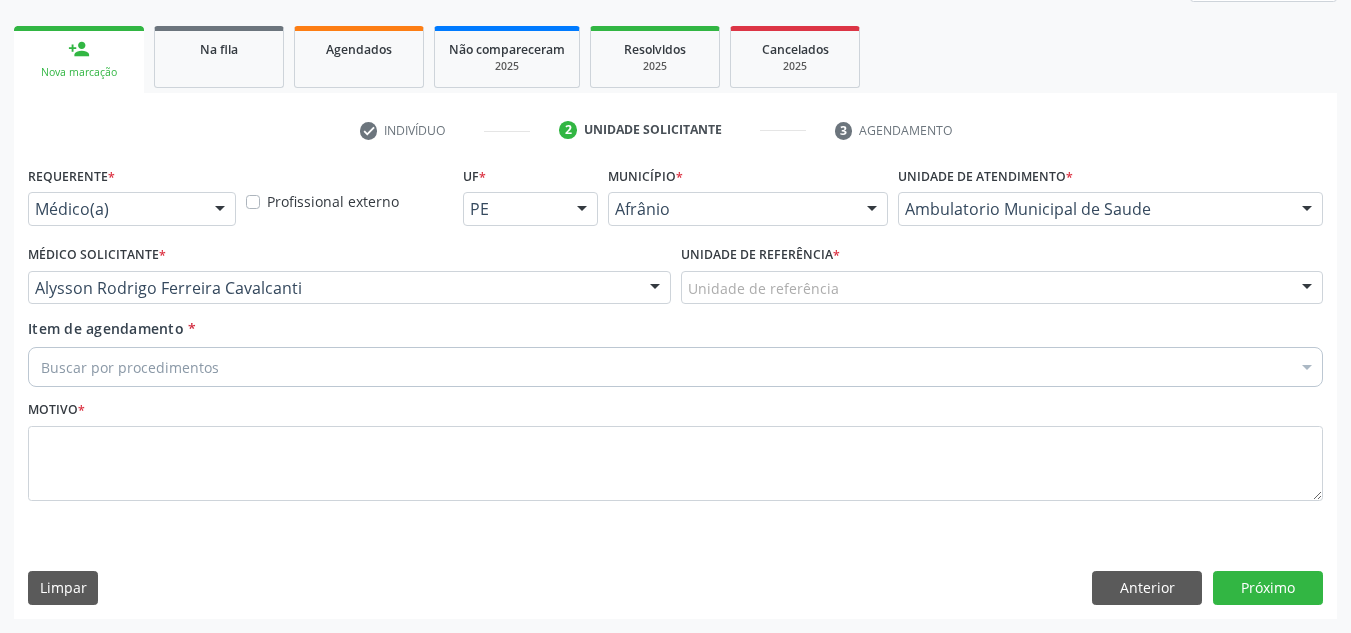 click on "Unidade de referência
*
Unidade de referência
ESF de Extrema   ESF de Barra das Melancias   ESF Jose e Maria Rodrigues de Macedo   ESF Maria da Silva Pereira   ESF Isabel Gomes   ESF Jose Ramos   ESF Custodia Maria da Conceicao   ESF Rosalia Cavalcanti Gomes   ESF Maria Dilurdes da Silva   ESF Ana Coelho Nonato
Nenhum resultado encontrado para: "   "
Não há nenhuma opção para ser exibida." at bounding box center [1002, 272] 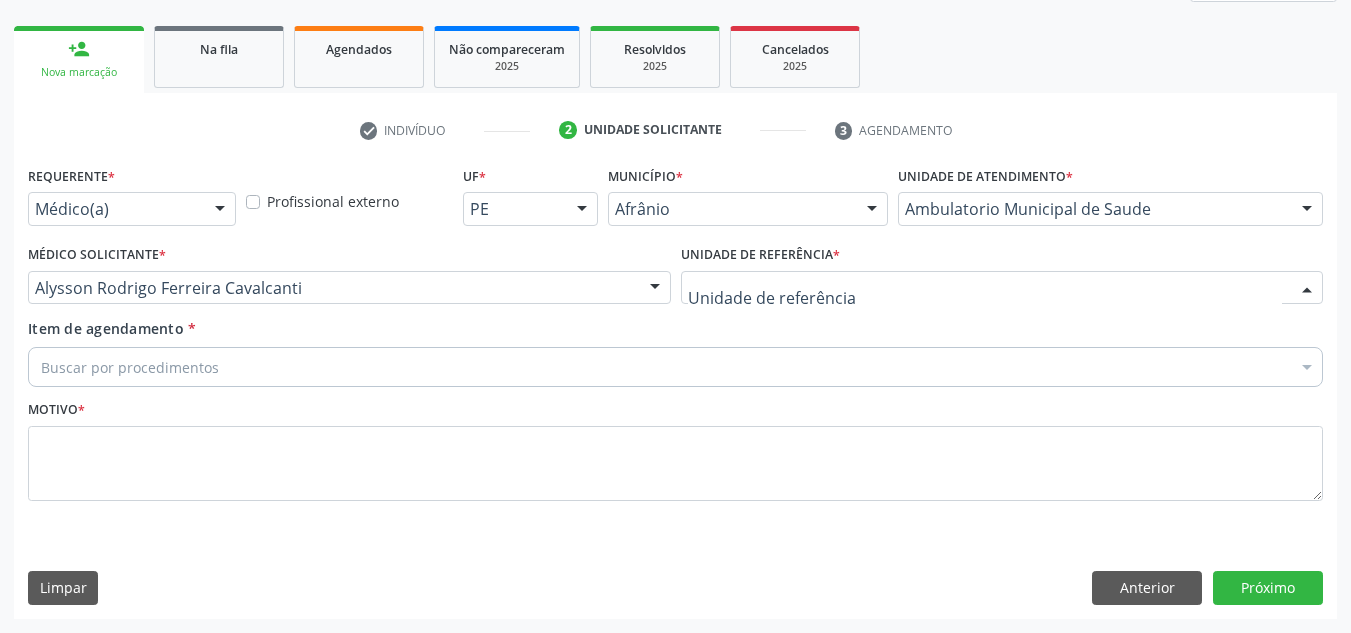 click at bounding box center [1002, 288] 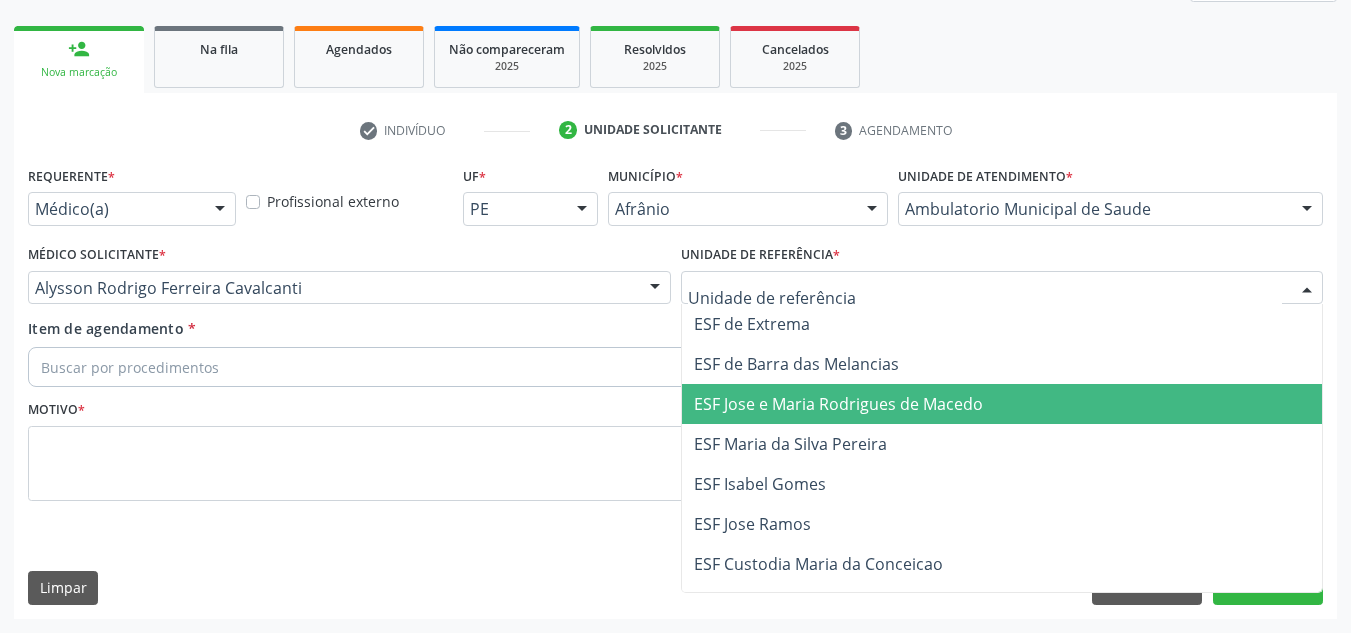 click on "ESF Jose e Maria Rodrigues de Macedo" at bounding box center [838, 404] 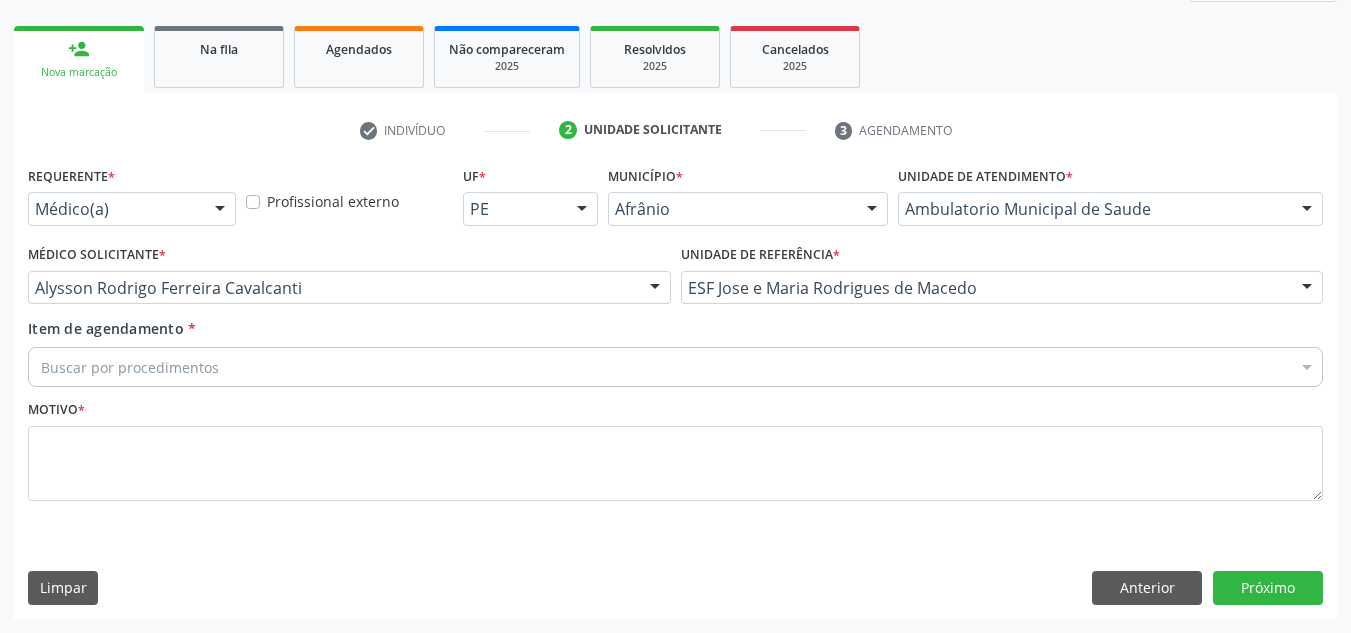 click on "Buscar por procedimentos" at bounding box center [675, 367] 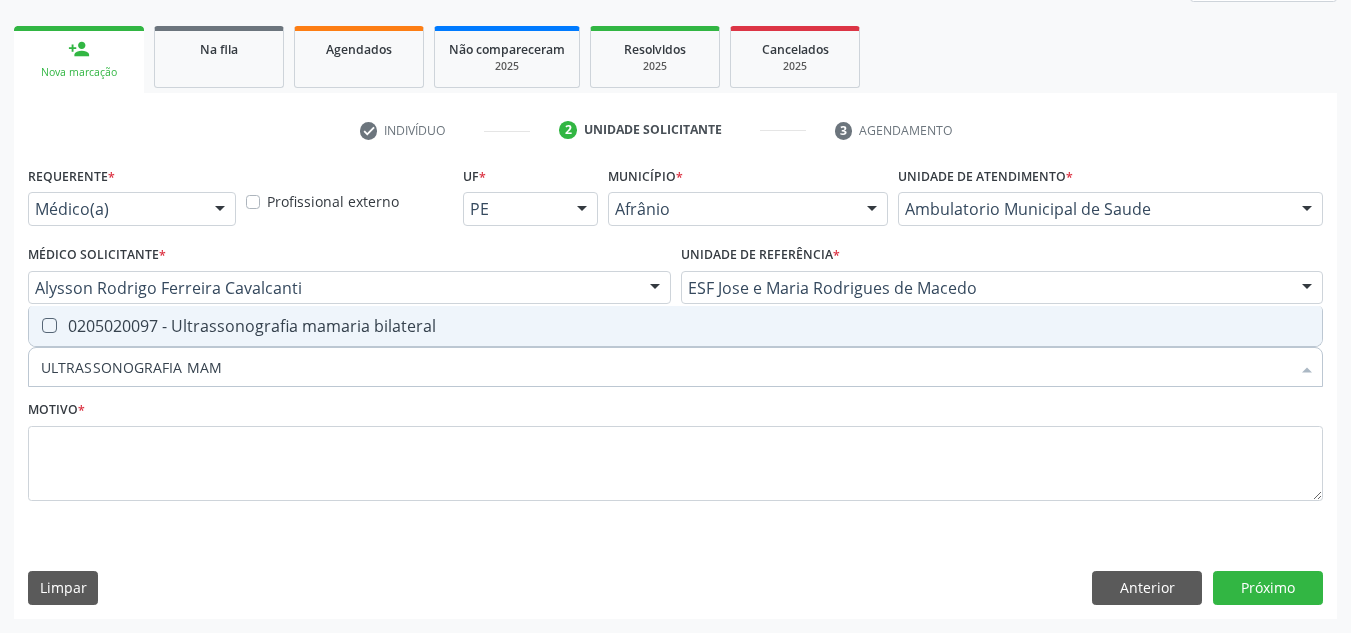 type on "ULTRASSONOGRAFIA MAMA" 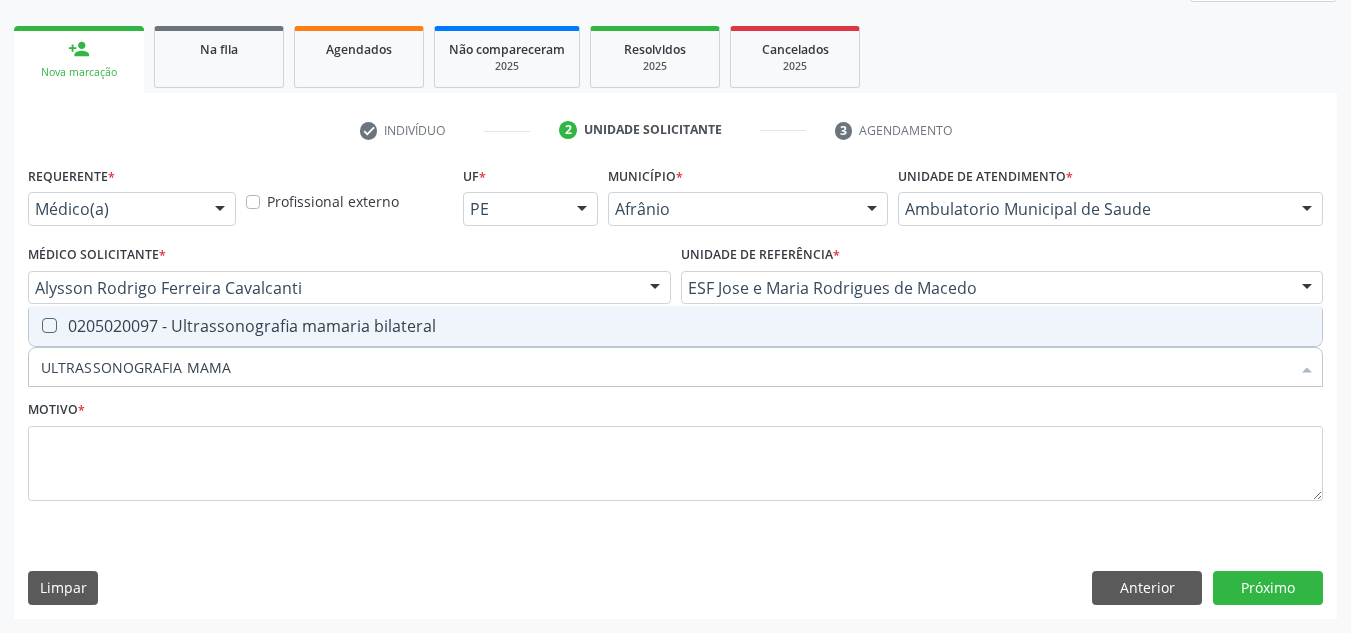 click on "0205020097 - Ultrassonografia mamaria bilateral" at bounding box center (675, 326) 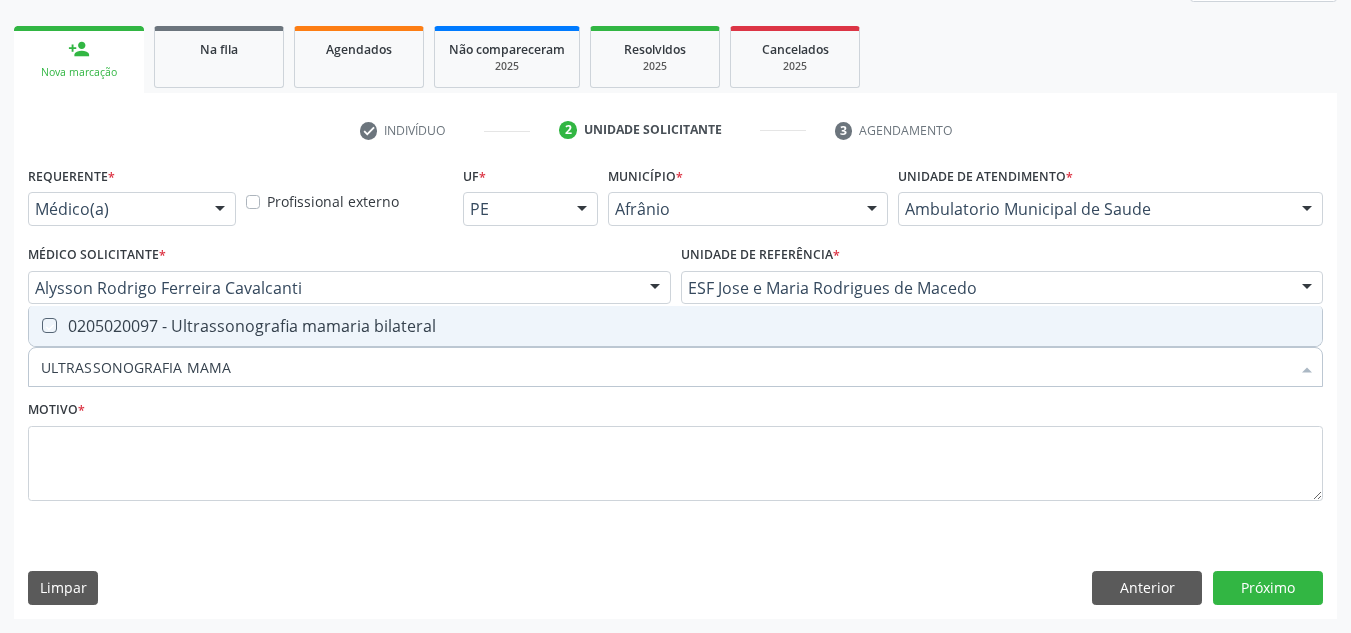 checkbox on "true" 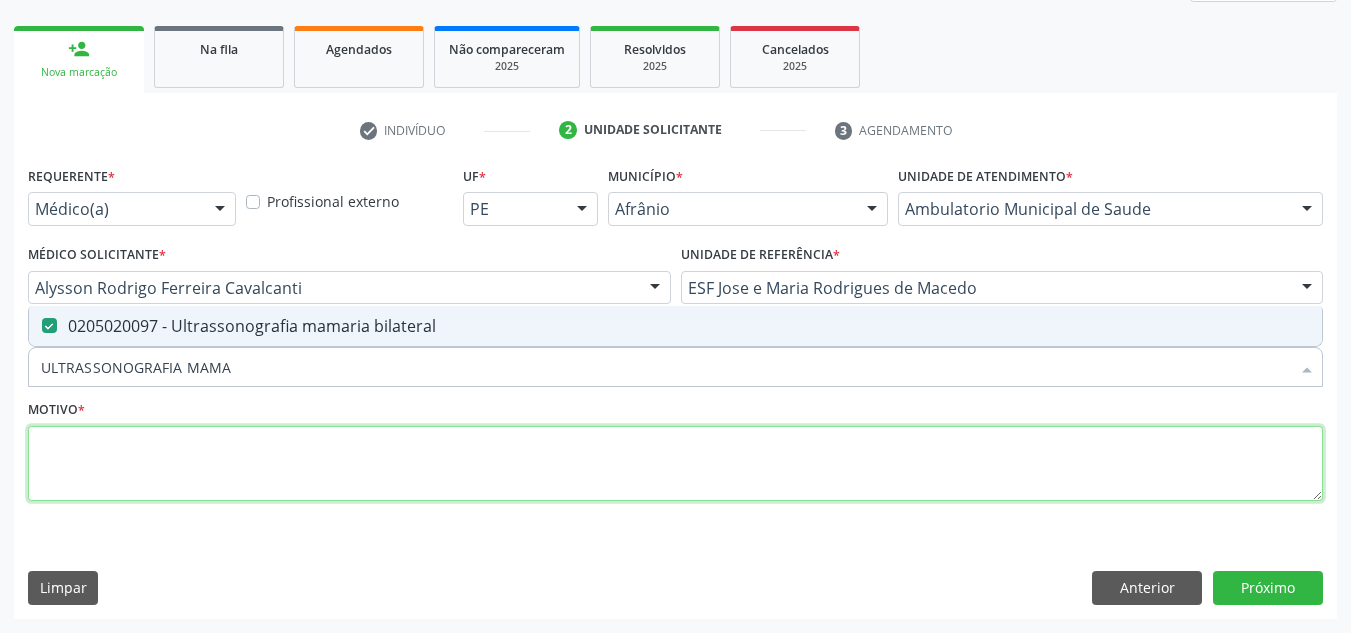 click at bounding box center (675, 464) 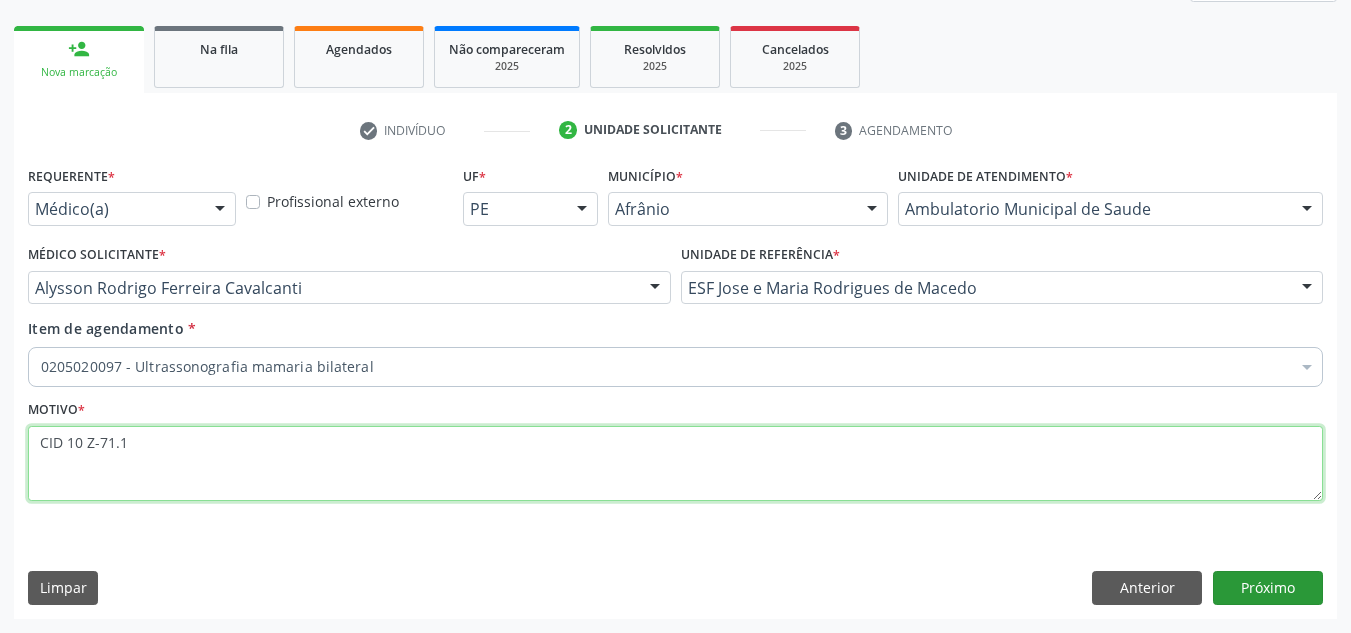 type on "CID 10 Z-71.1" 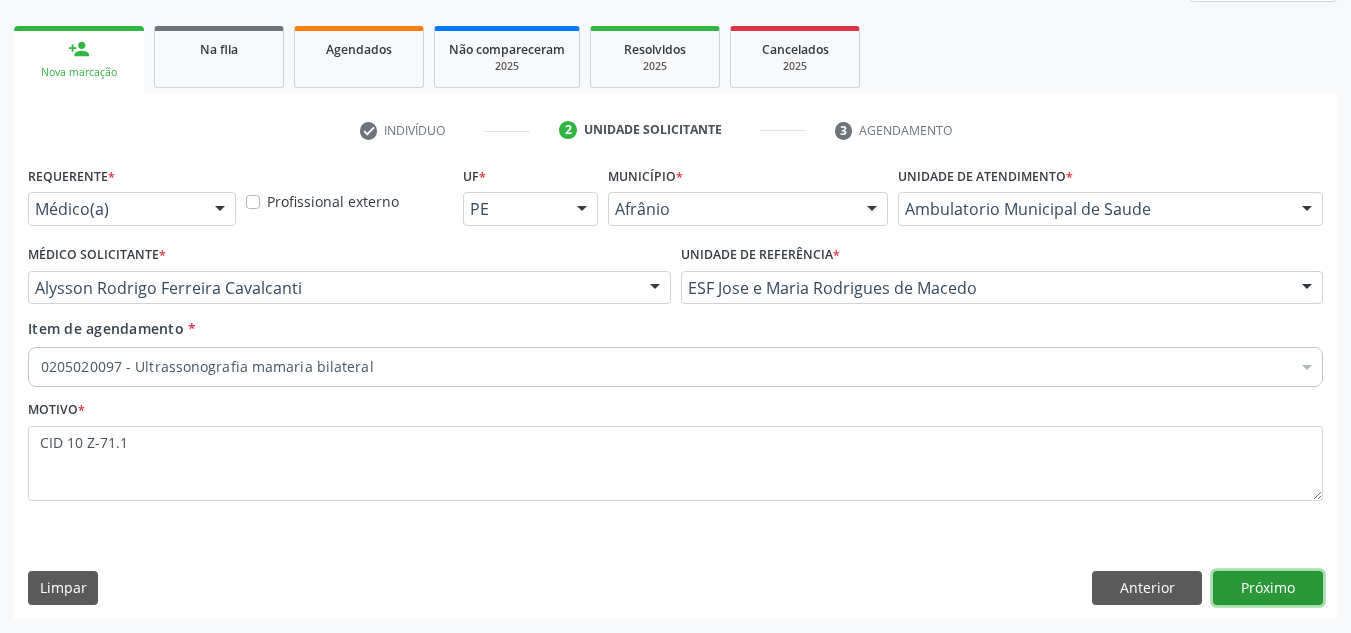 click on "Próximo" at bounding box center [1268, 588] 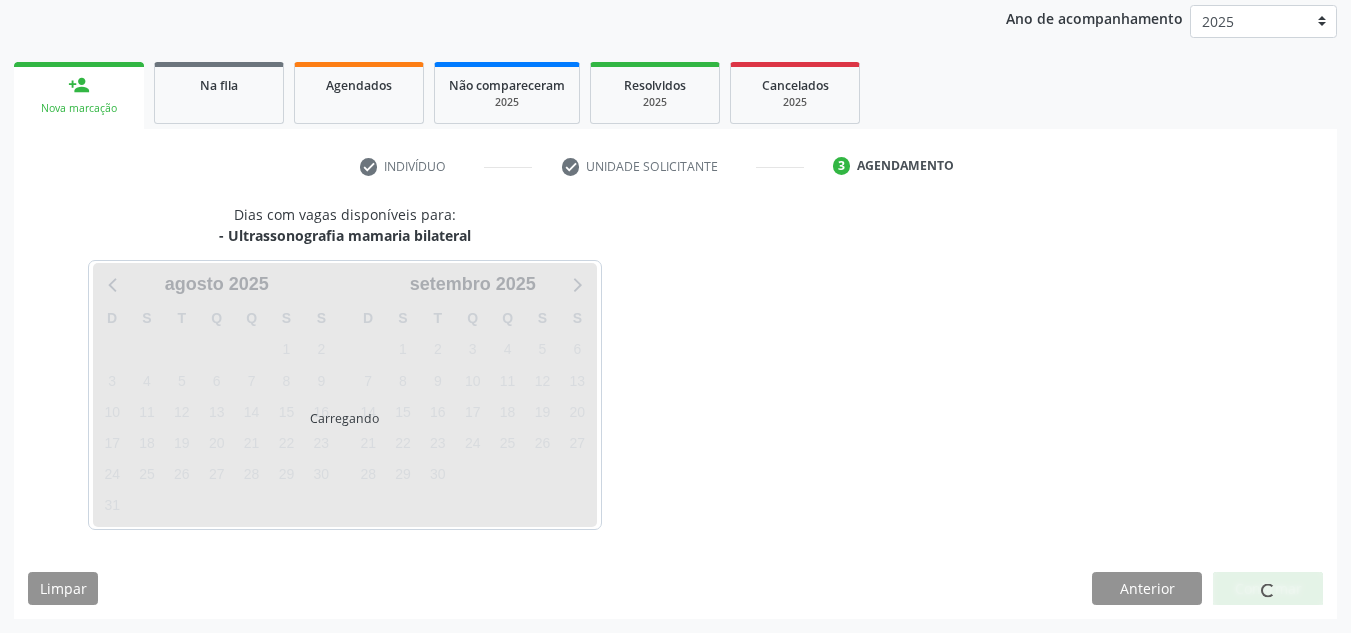 scroll, scrollTop: 237, scrollLeft: 0, axis: vertical 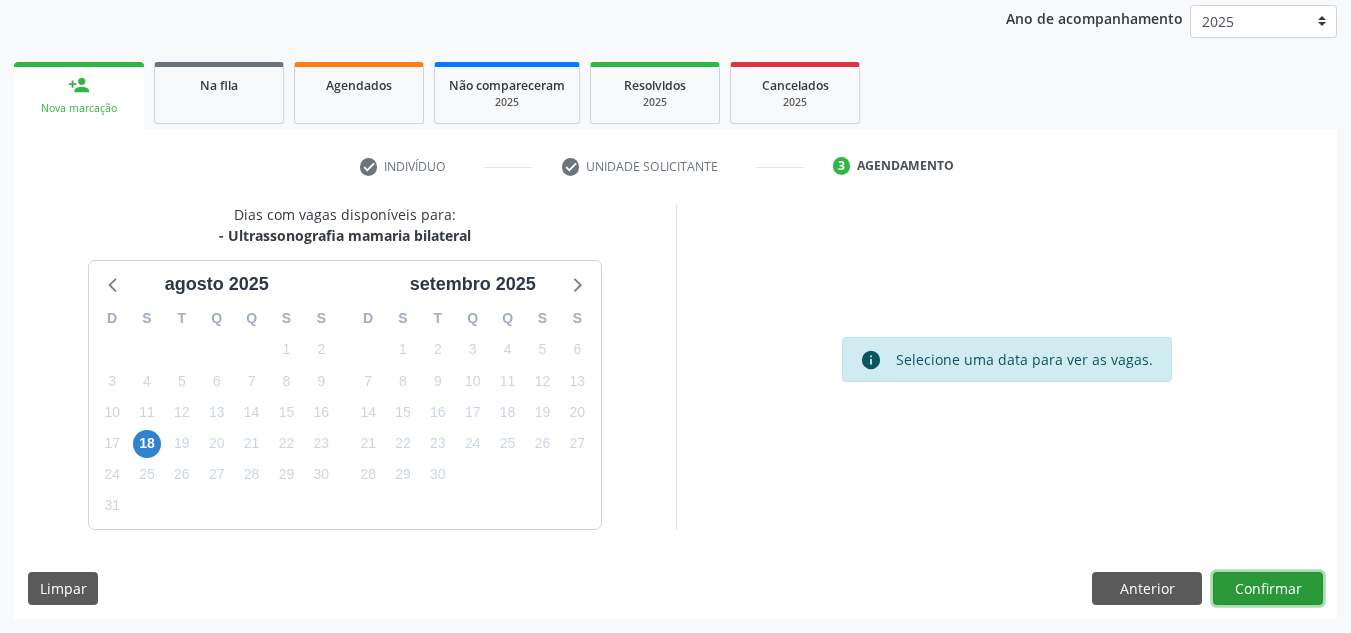 click on "Confirmar" at bounding box center (1268, 589) 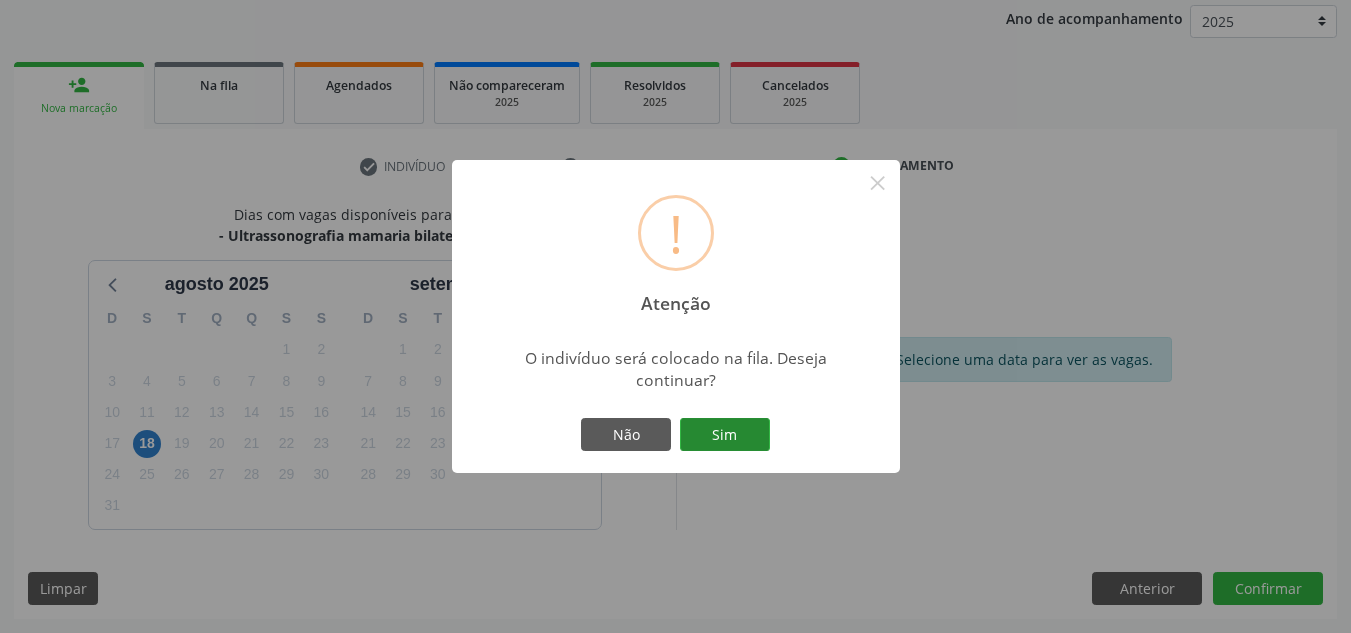 click on "Sim" at bounding box center (725, 435) 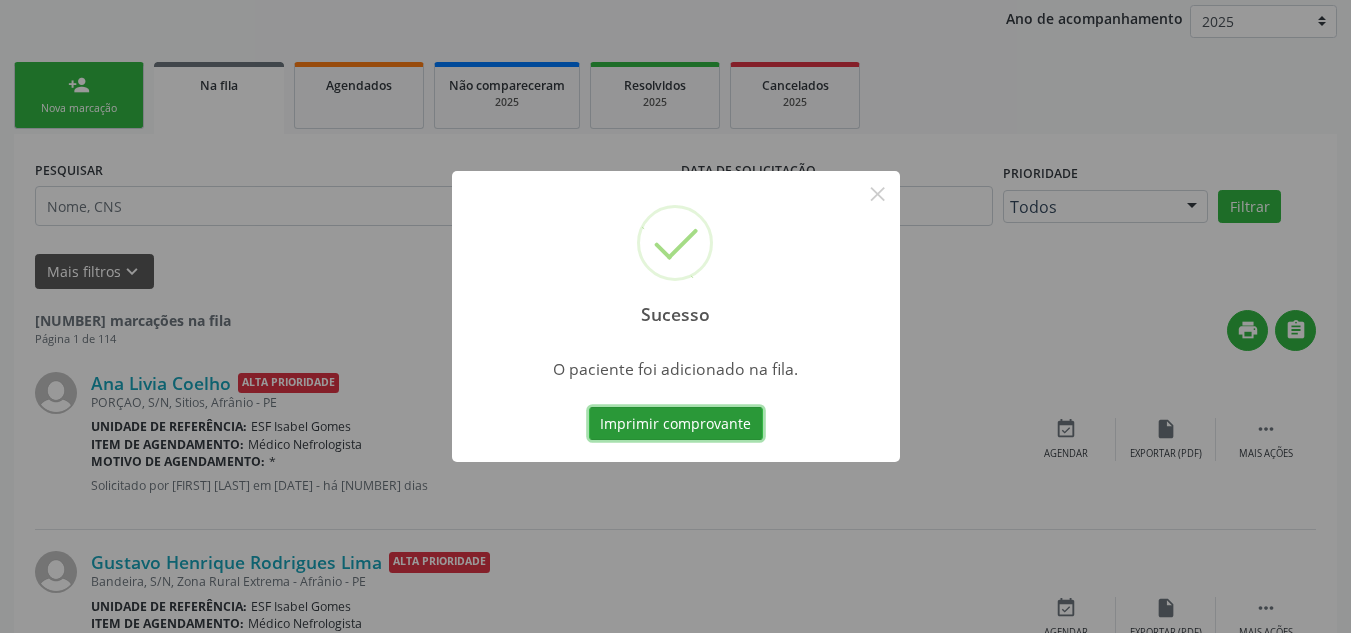 scroll, scrollTop: 34, scrollLeft: 0, axis: vertical 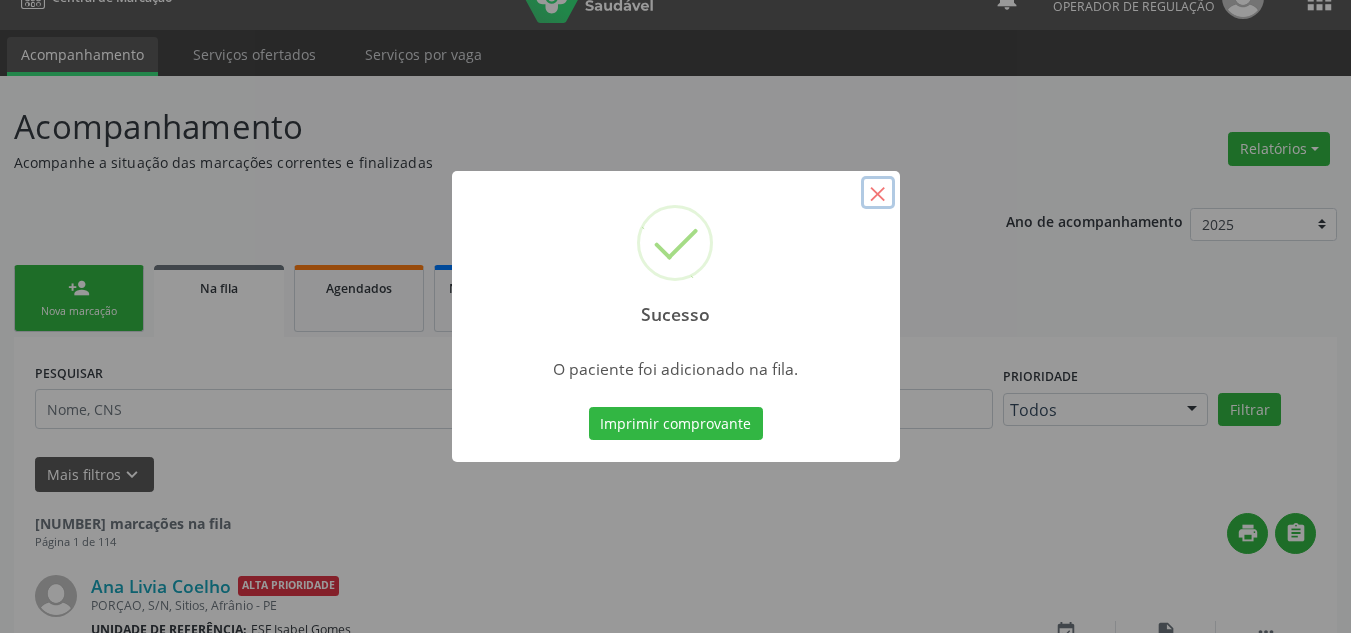 click on "×" at bounding box center (878, 193) 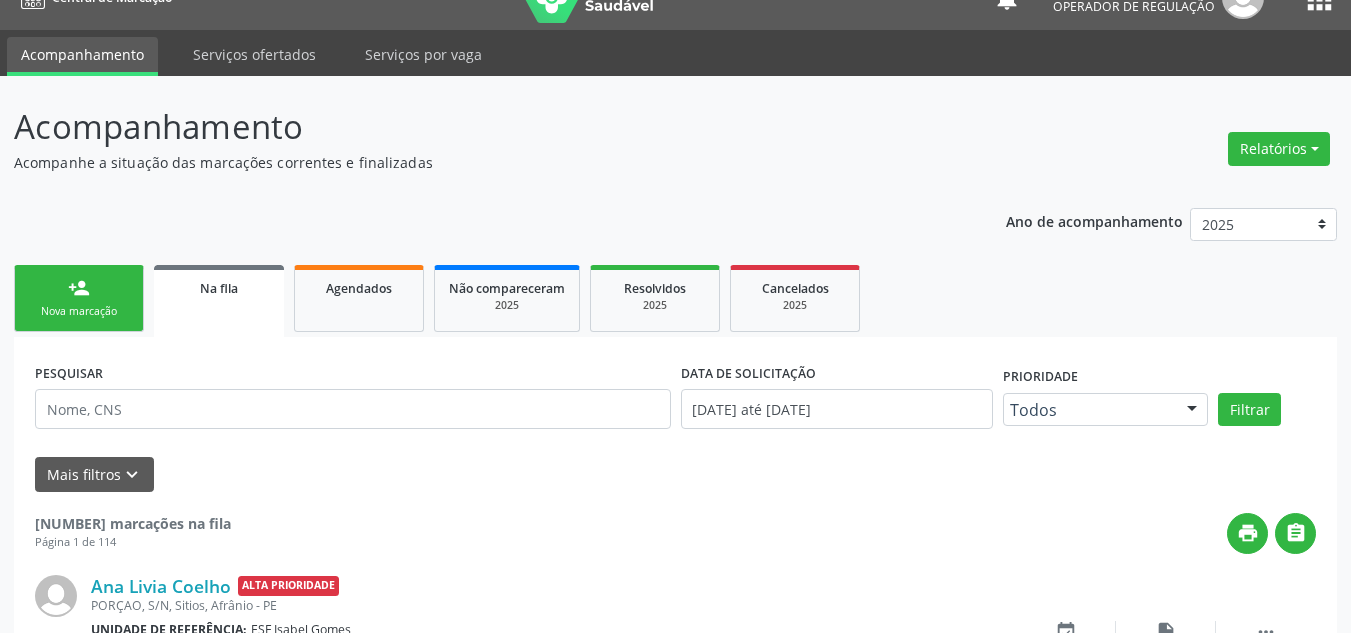 drag, startPoint x: 95, startPoint y: 305, endPoint x: 253, endPoint y: 277, distance: 160.46184 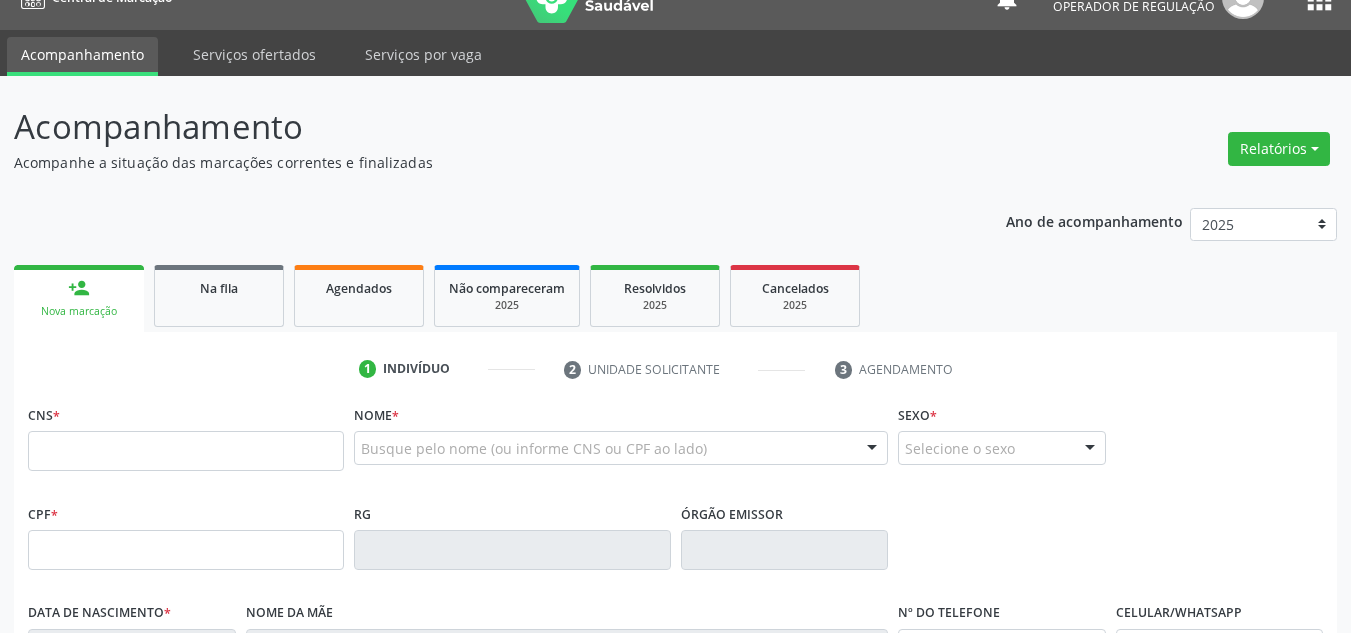 drag, startPoint x: 186, startPoint y: 418, endPoint x: 182, endPoint y: 430, distance: 12.649111 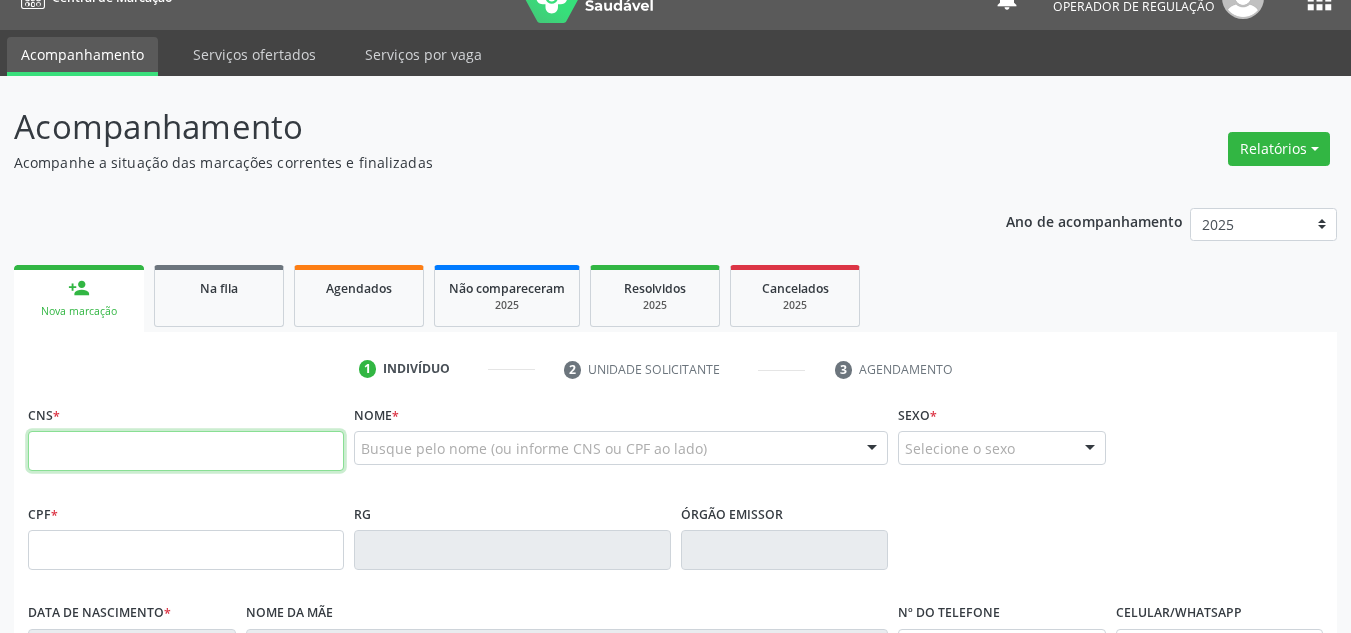 click at bounding box center (186, 451) 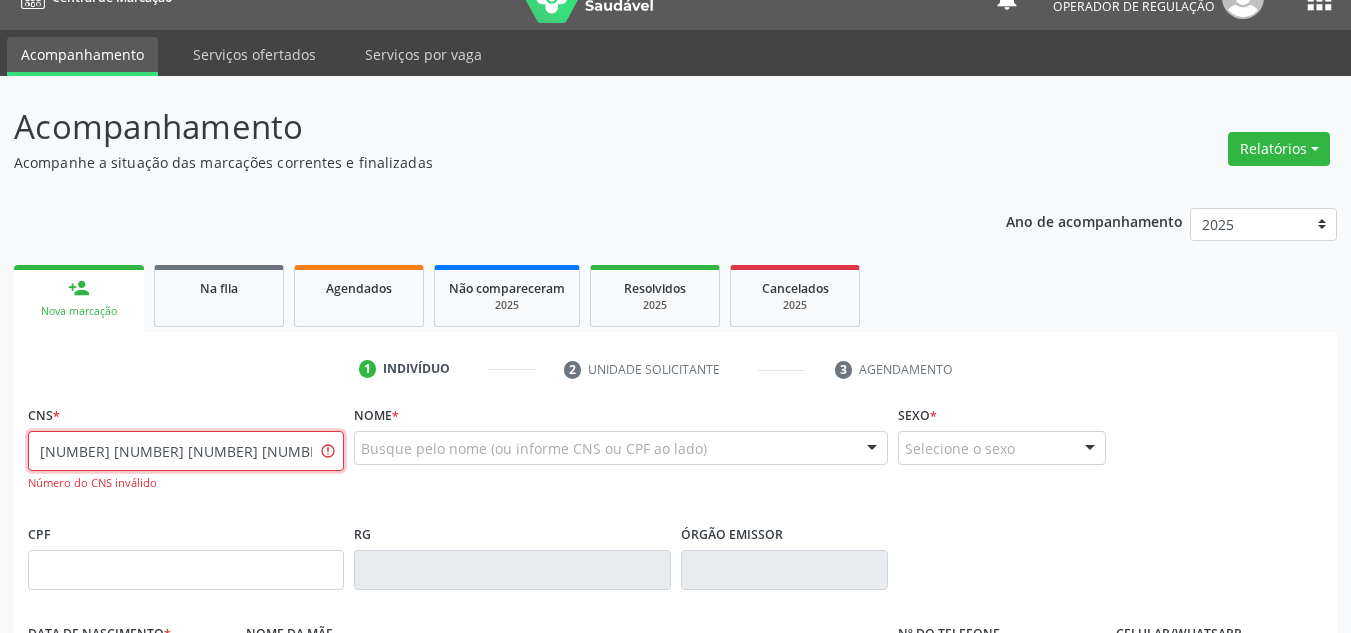 type on "702 9015 8381 2175" 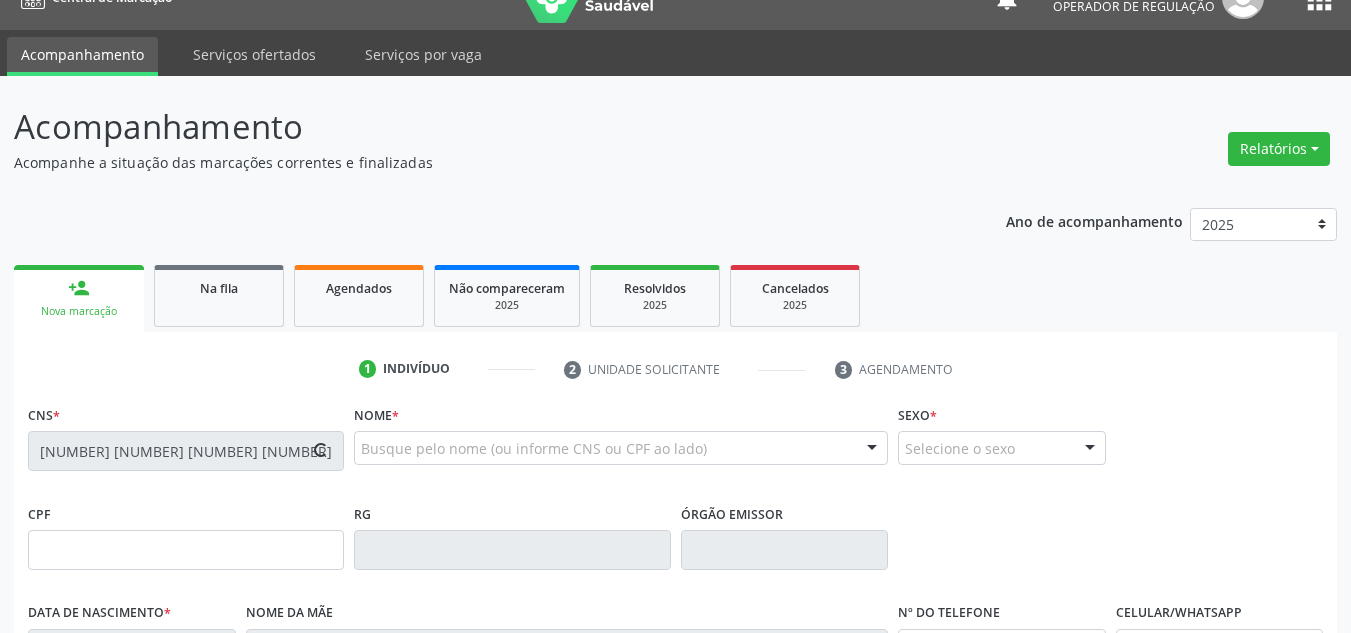 type on "15/02/1982" 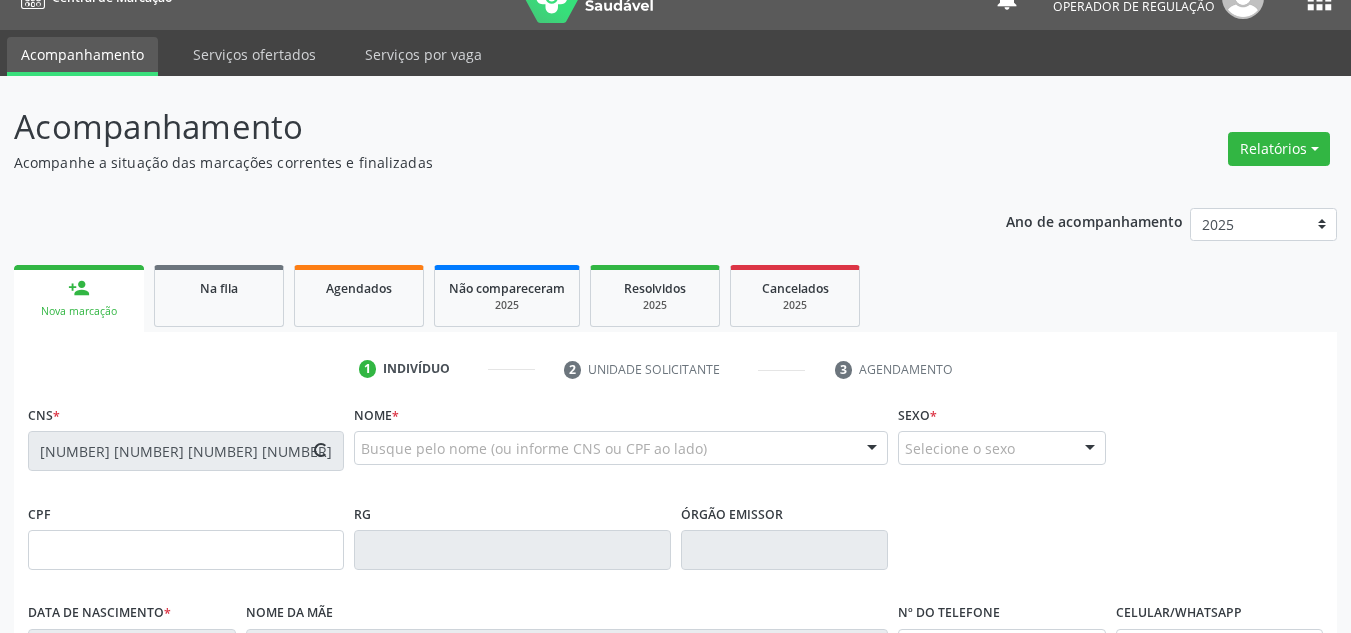 type on "Antônia Alves de França" 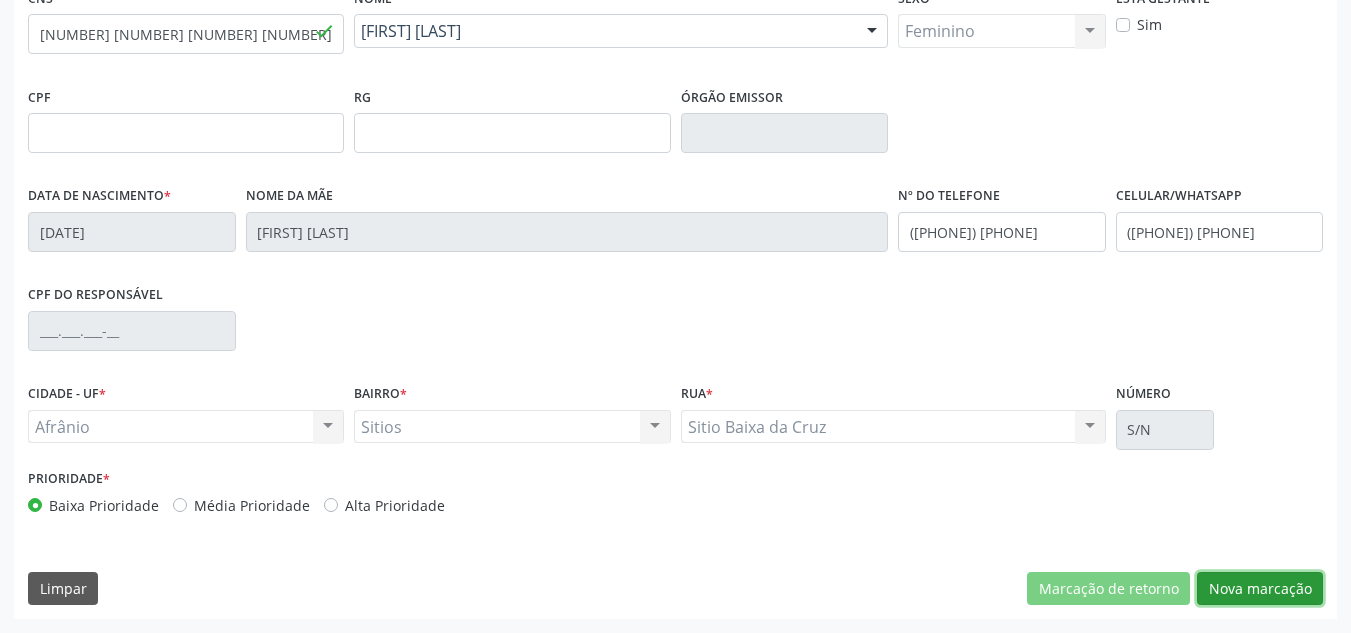 click on "Nova marcação" at bounding box center [1260, 589] 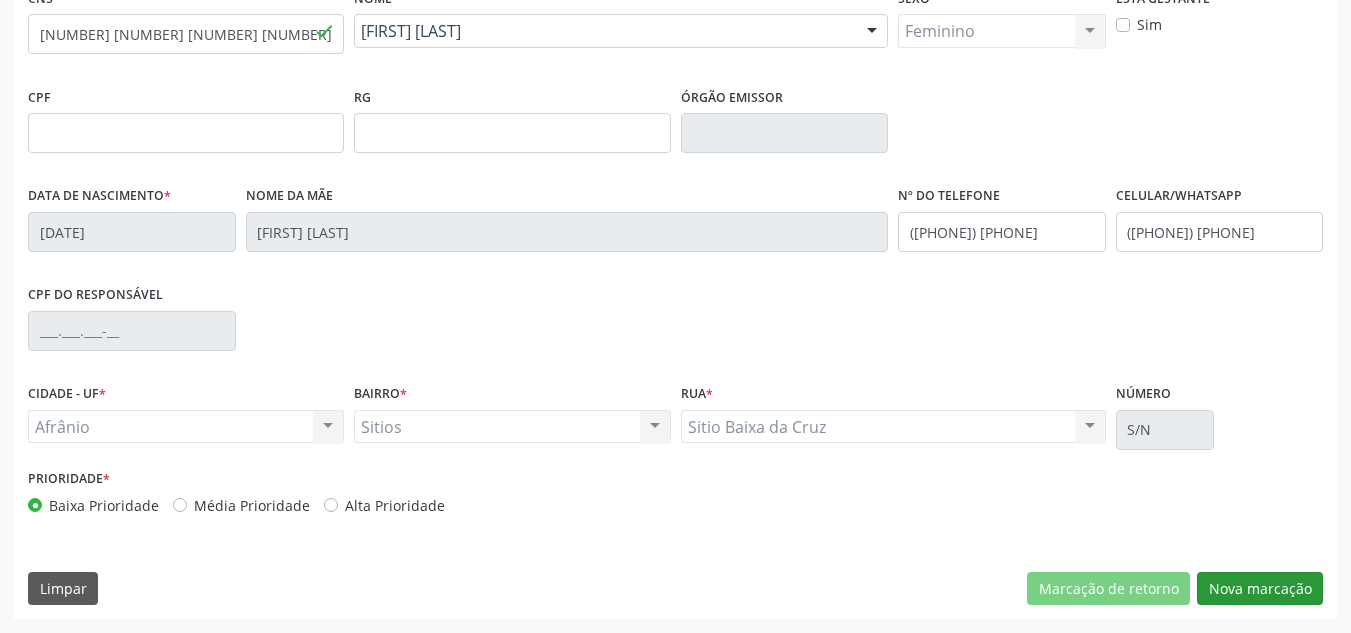 scroll, scrollTop: 273, scrollLeft: 0, axis: vertical 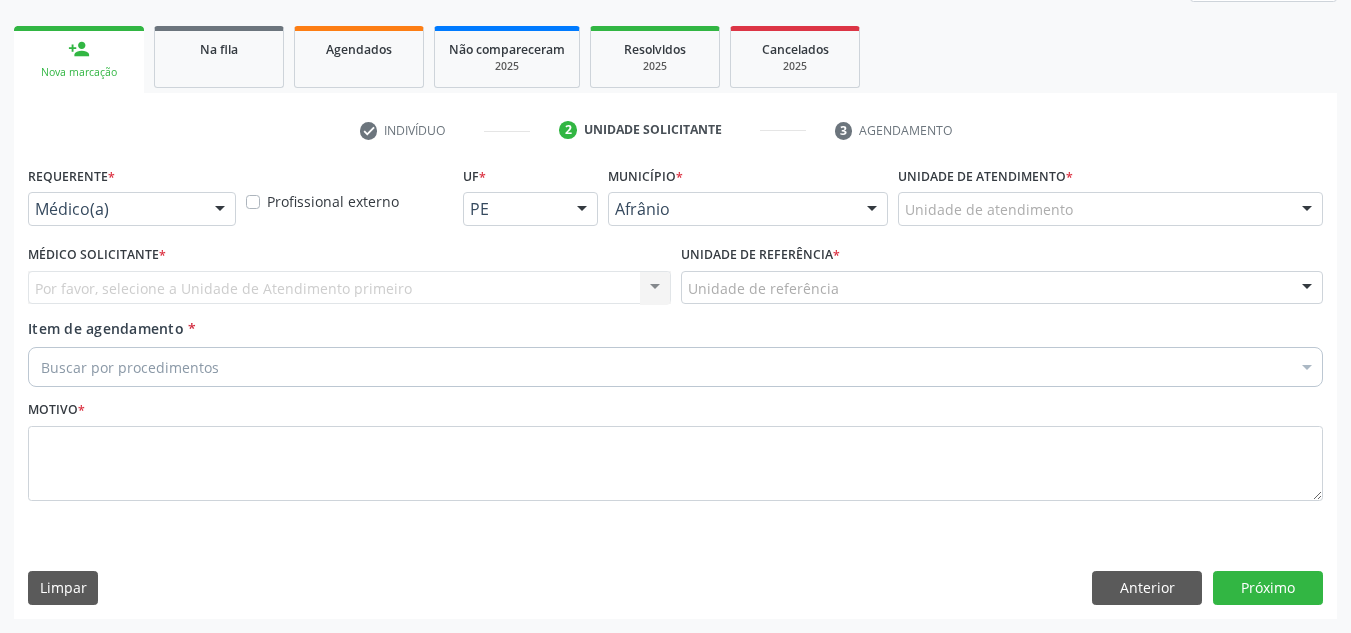 click on "Unidade de atendimento" at bounding box center [1110, 209] 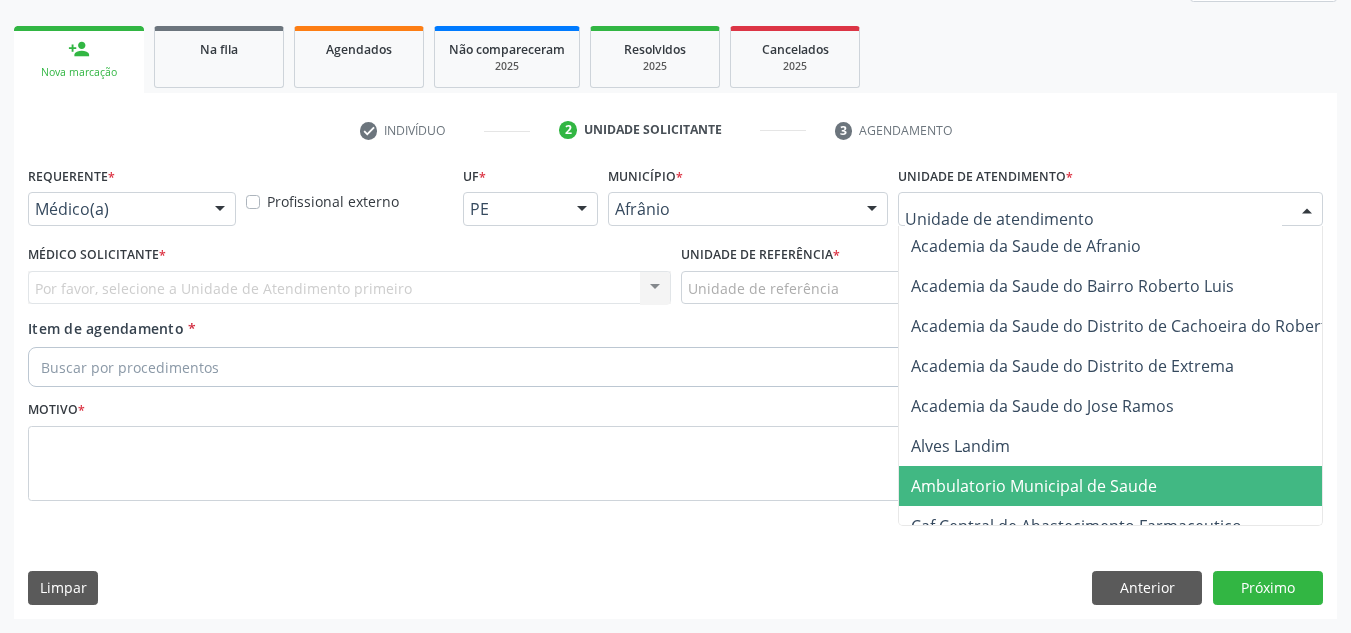 click on "Ambulatorio Municipal de Saude" at bounding box center (1137, 486) 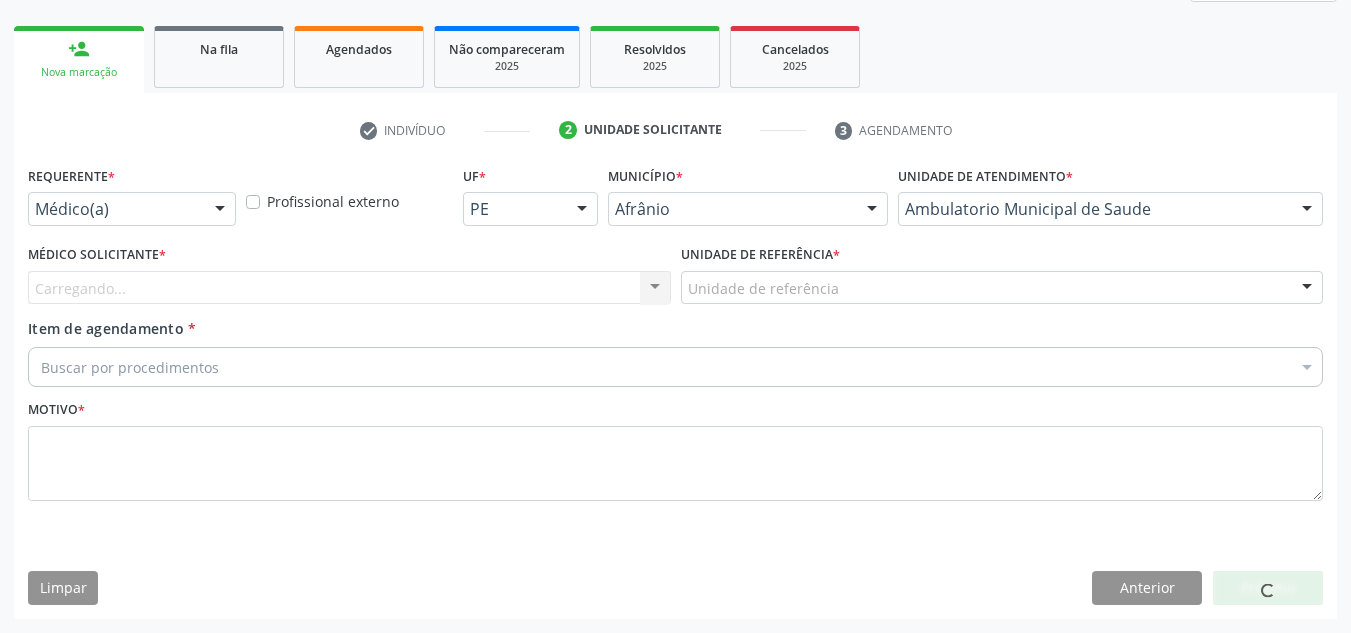 click on "Carregando...
Nenhum resultado encontrado para: "   "
Não há nenhuma opção para ser exibida." at bounding box center (349, 288) 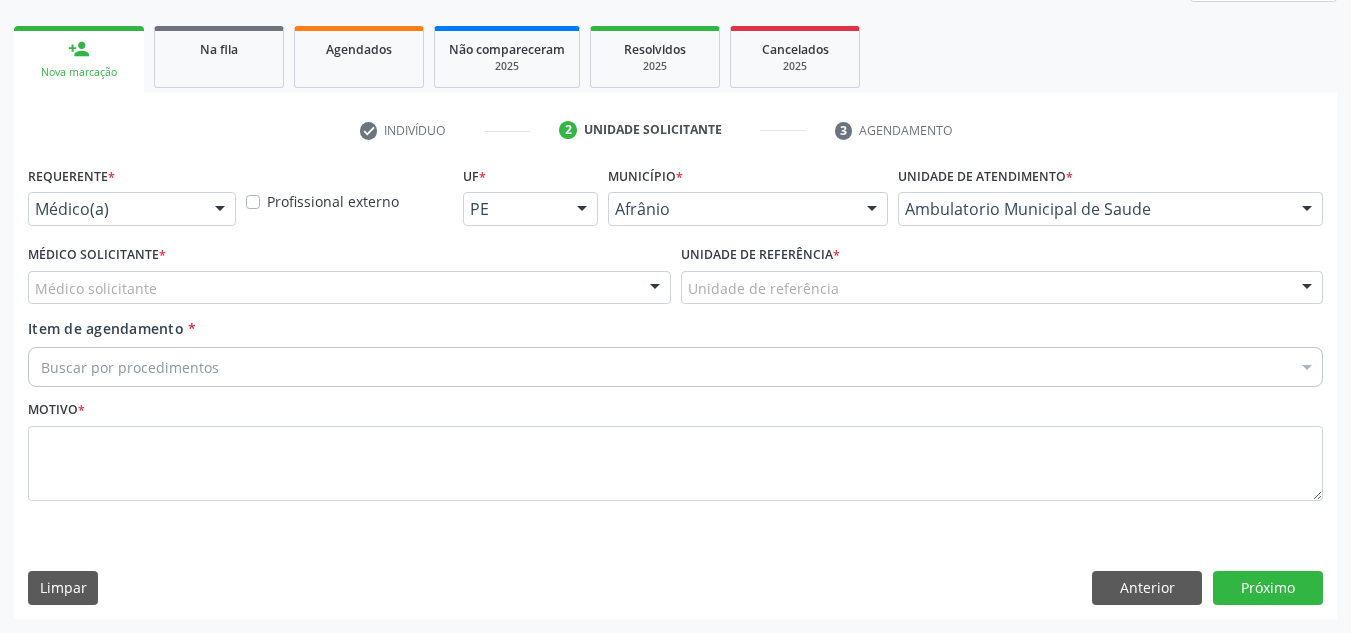 drag, startPoint x: 638, startPoint y: 296, endPoint x: 651, endPoint y: 370, distance: 75.13322 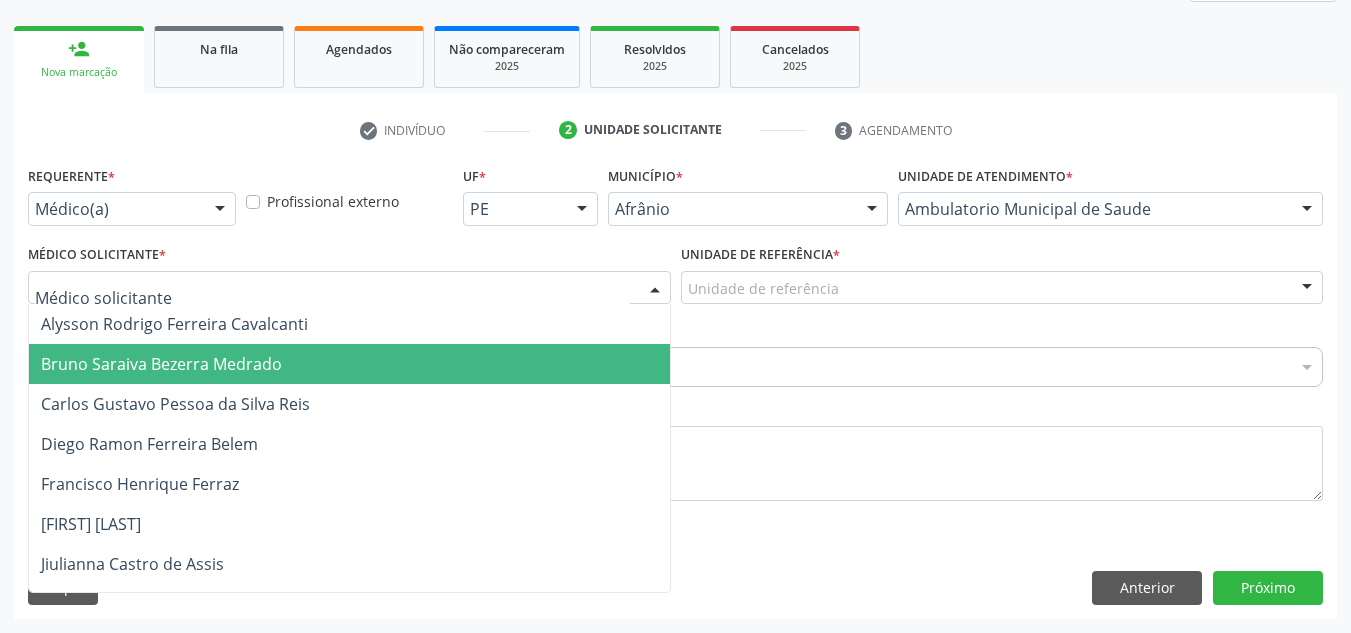 drag, startPoint x: 652, startPoint y: 374, endPoint x: 730, endPoint y: 299, distance: 108.20813 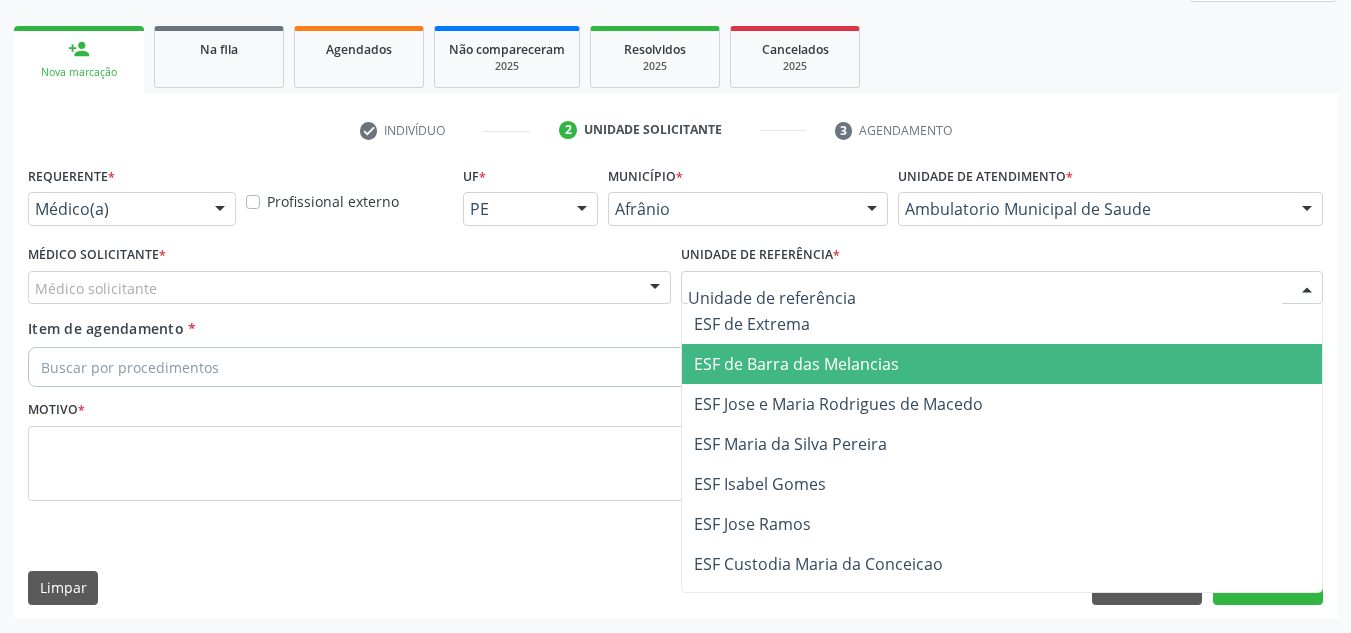 drag, startPoint x: 750, startPoint y: 381, endPoint x: 661, endPoint y: 354, distance: 93.00538 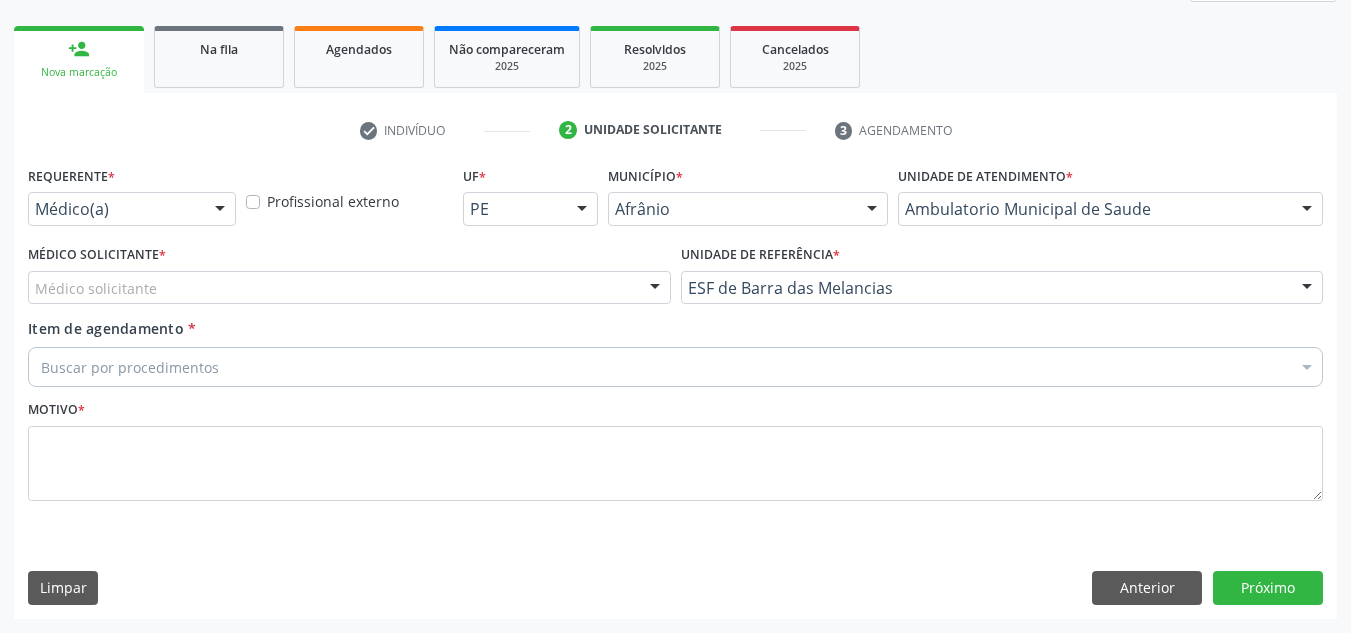 click on "Médico solicitante" at bounding box center (349, 288) 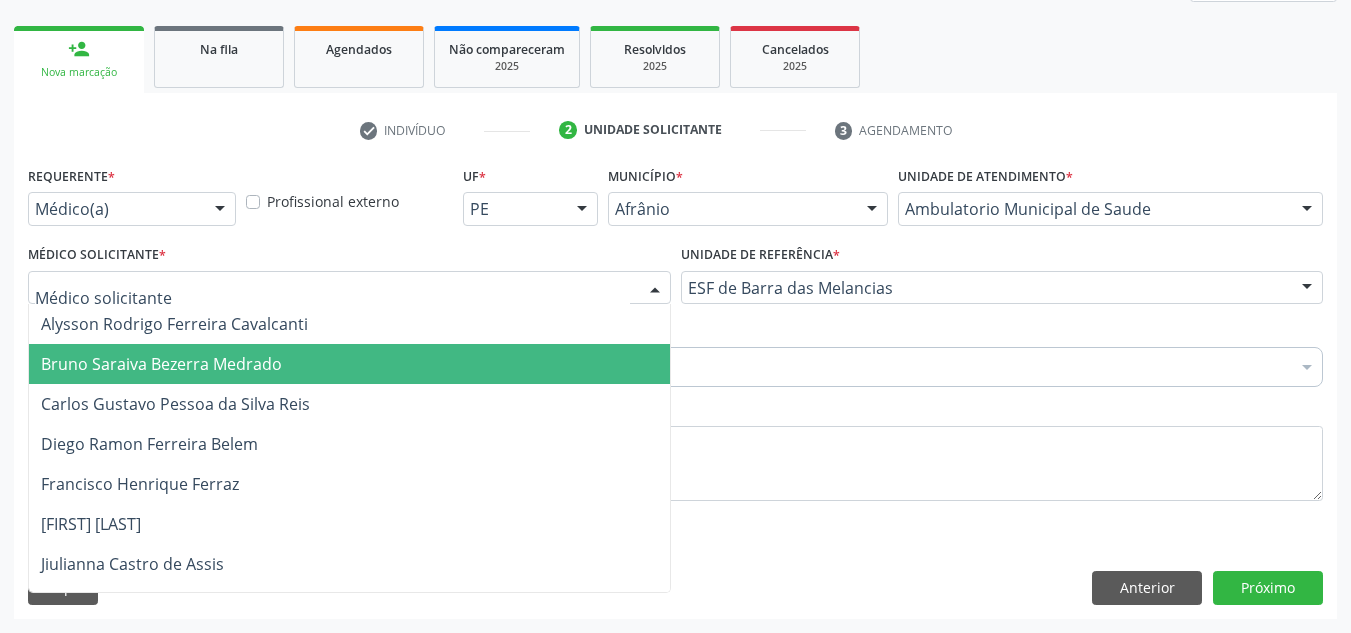 click on "Bruno Saraiva Bezerra Medrado" at bounding box center (349, 364) 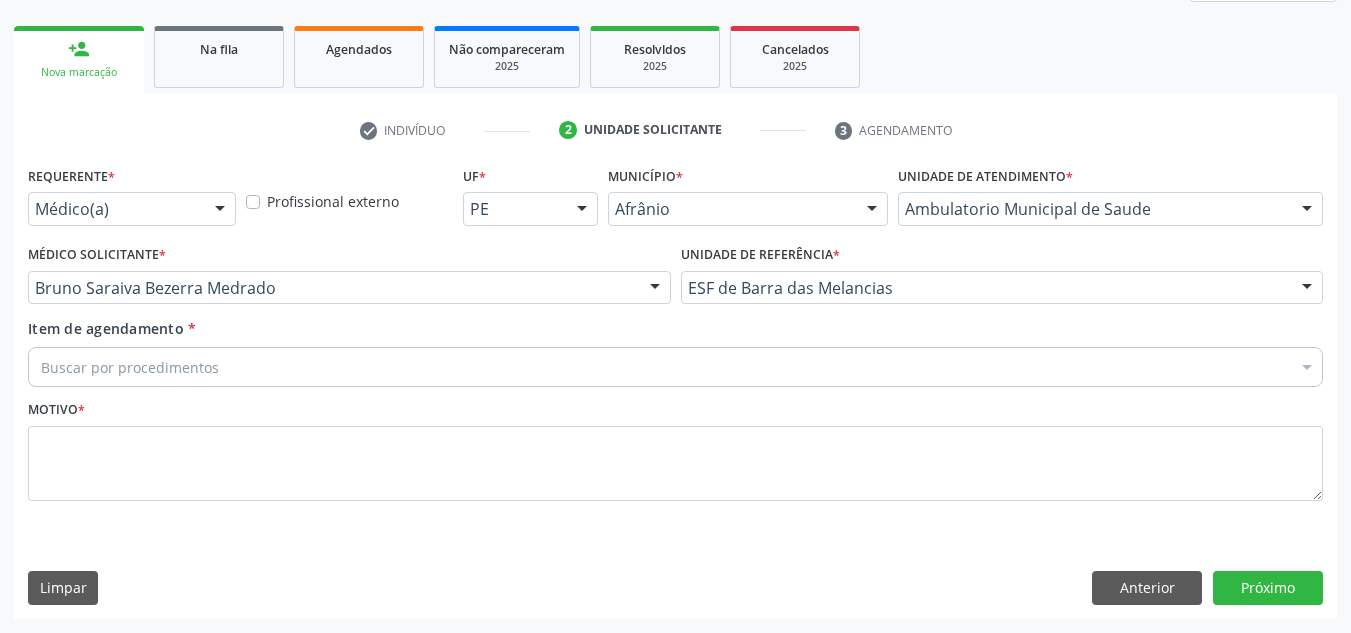 click on "Buscar por procedimentos" at bounding box center (675, 367) 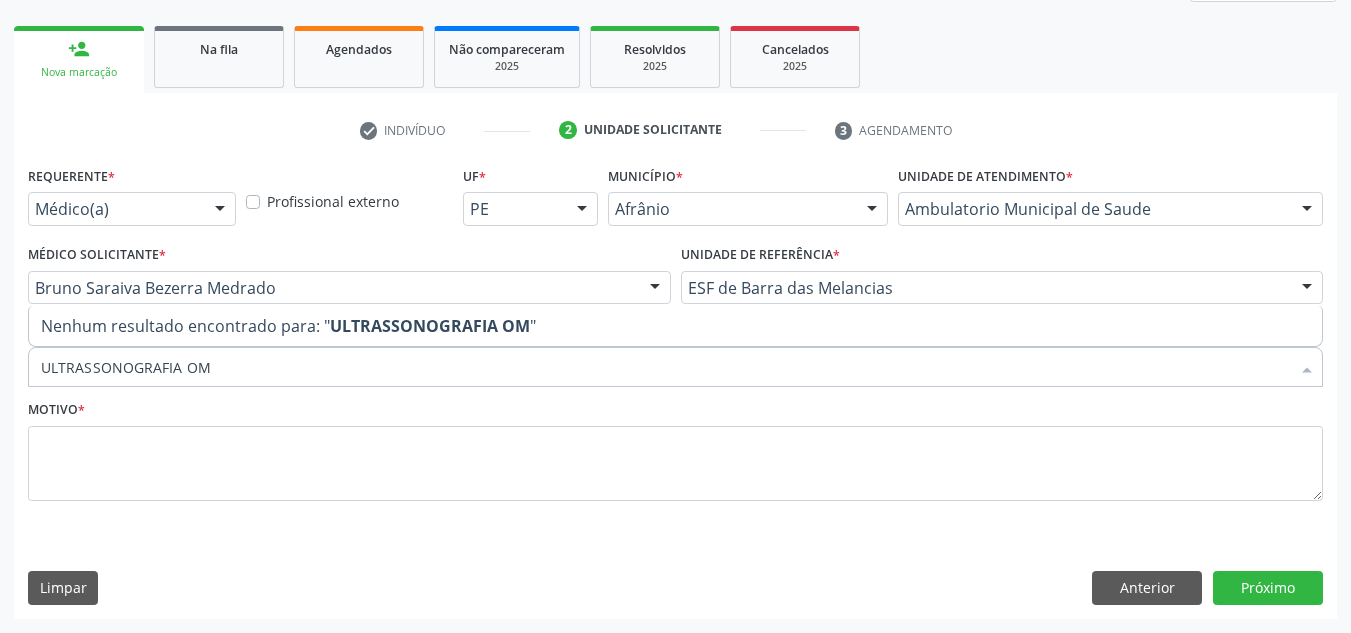 type on "ULTRASSONOGRAFIA O" 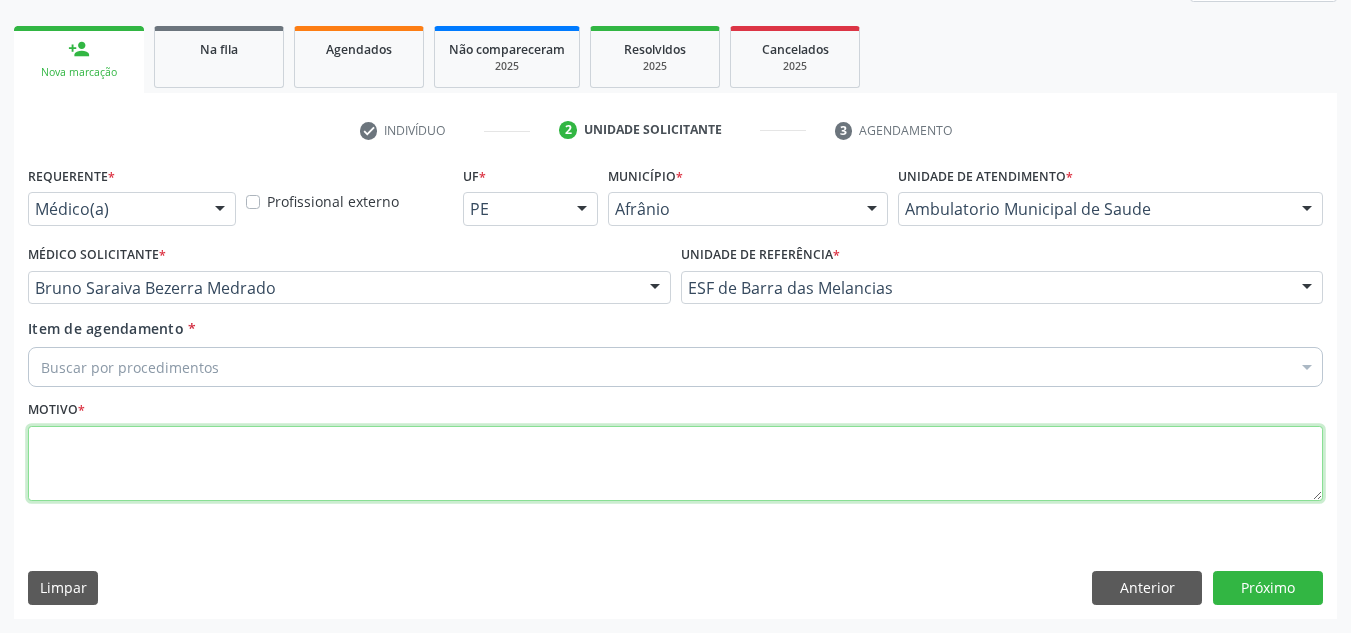 click at bounding box center (675, 464) 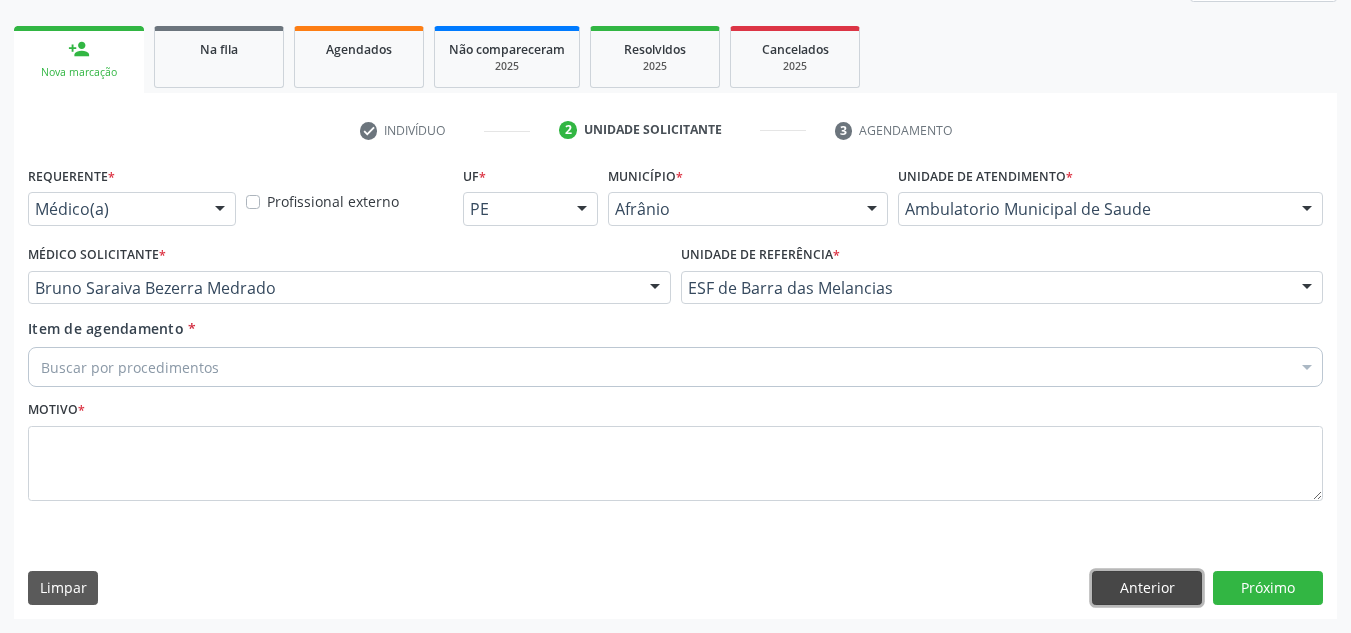 click on "Anterior" at bounding box center [1147, 588] 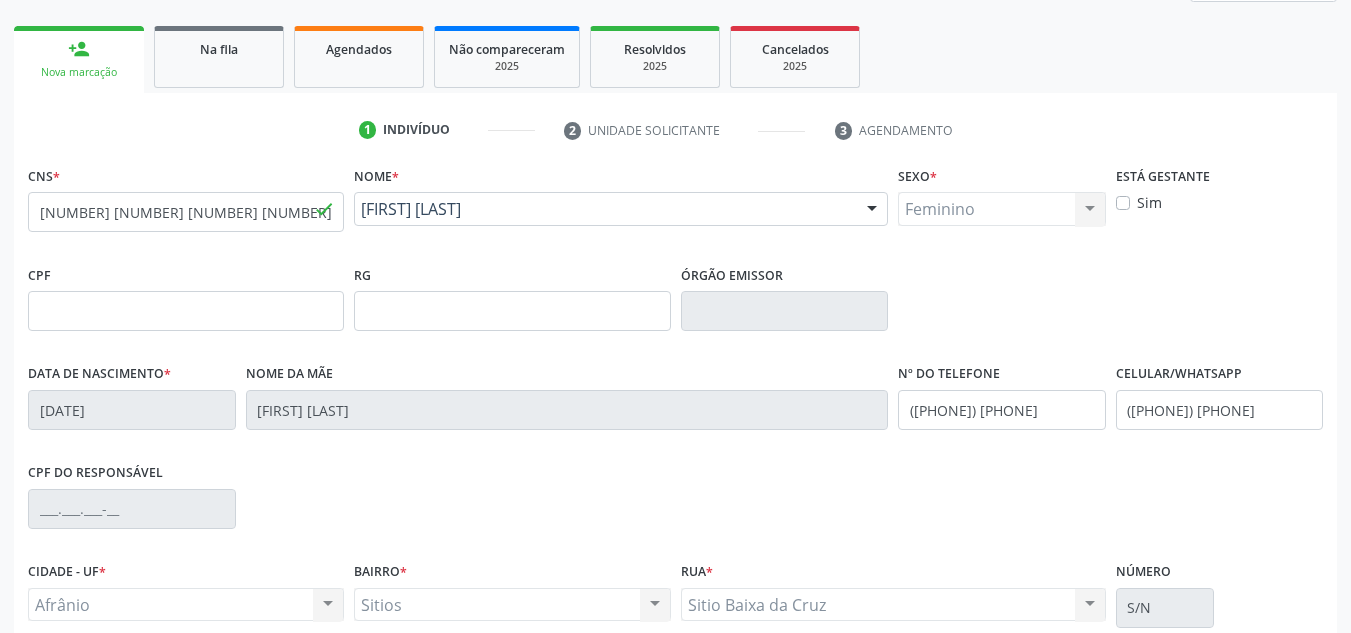 scroll, scrollTop: 451, scrollLeft: 0, axis: vertical 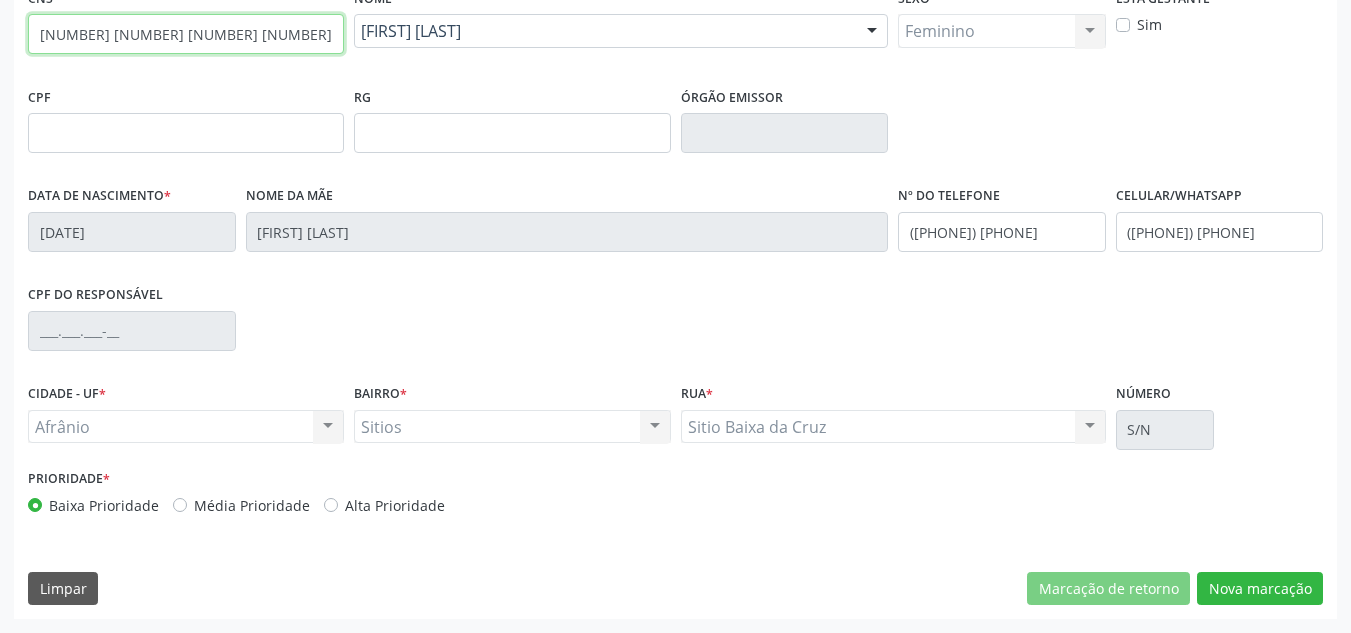 drag, startPoint x: 249, startPoint y: 33, endPoint x: 0, endPoint y: 37, distance: 249.03212 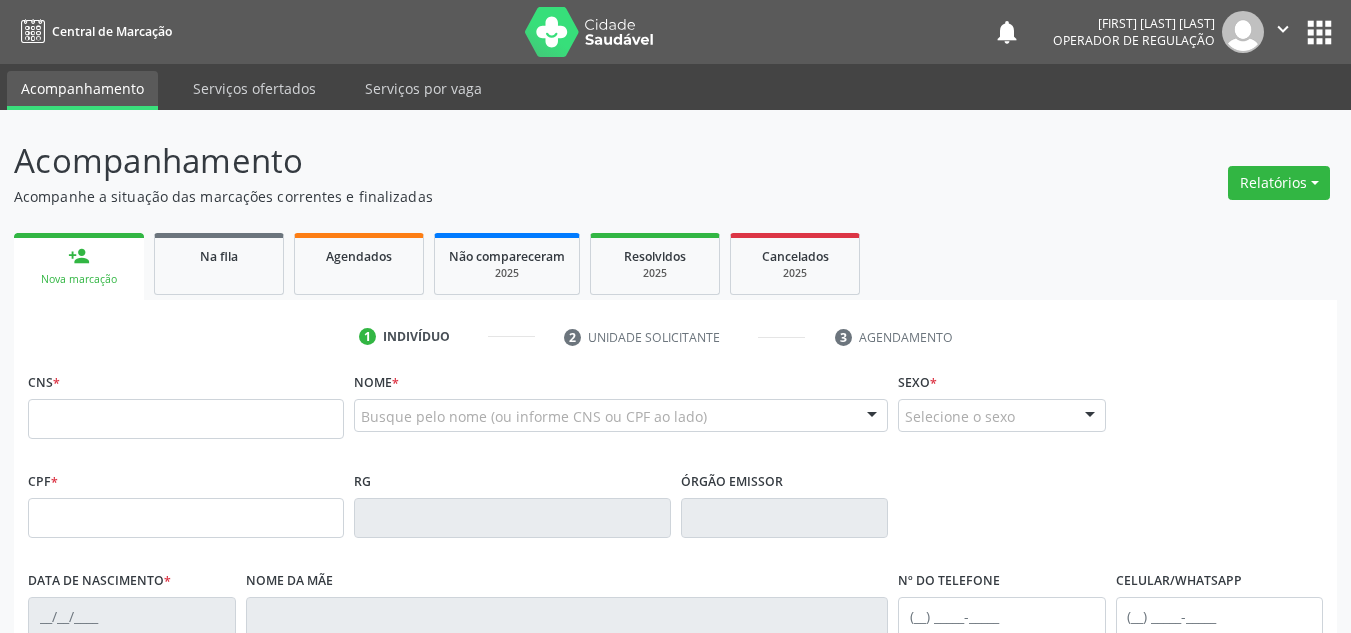 scroll, scrollTop: 0, scrollLeft: 0, axis: both 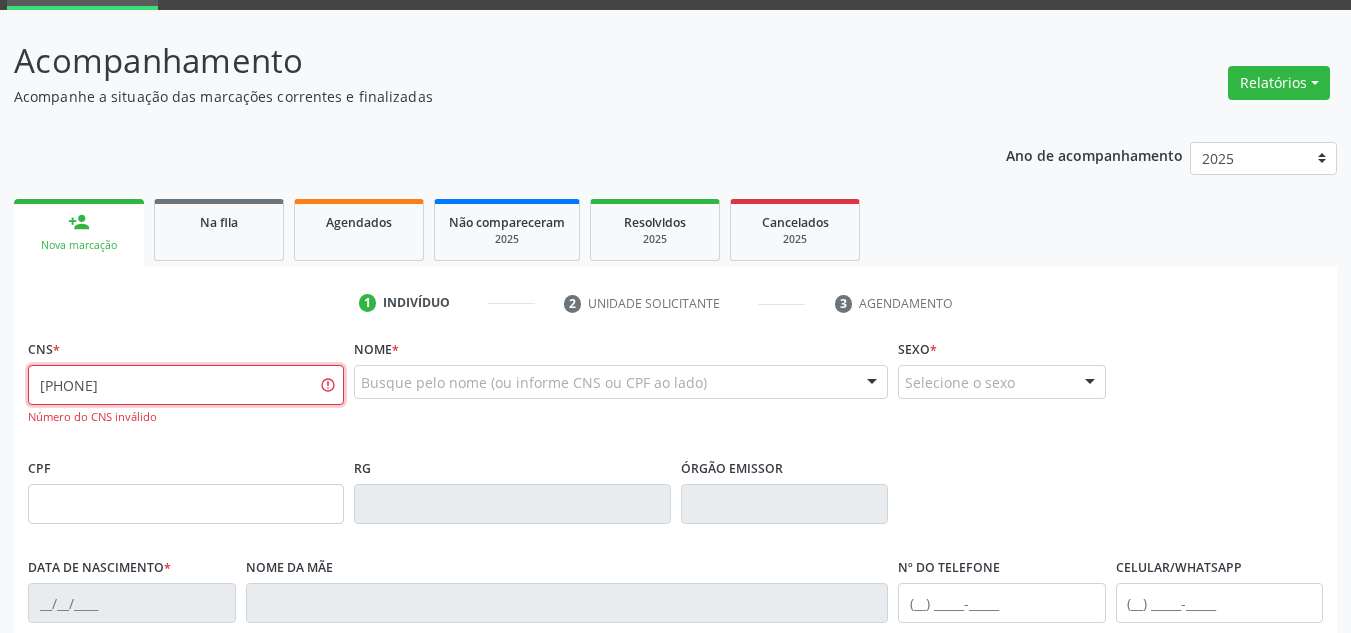 type on "706 2015 1164 6863" 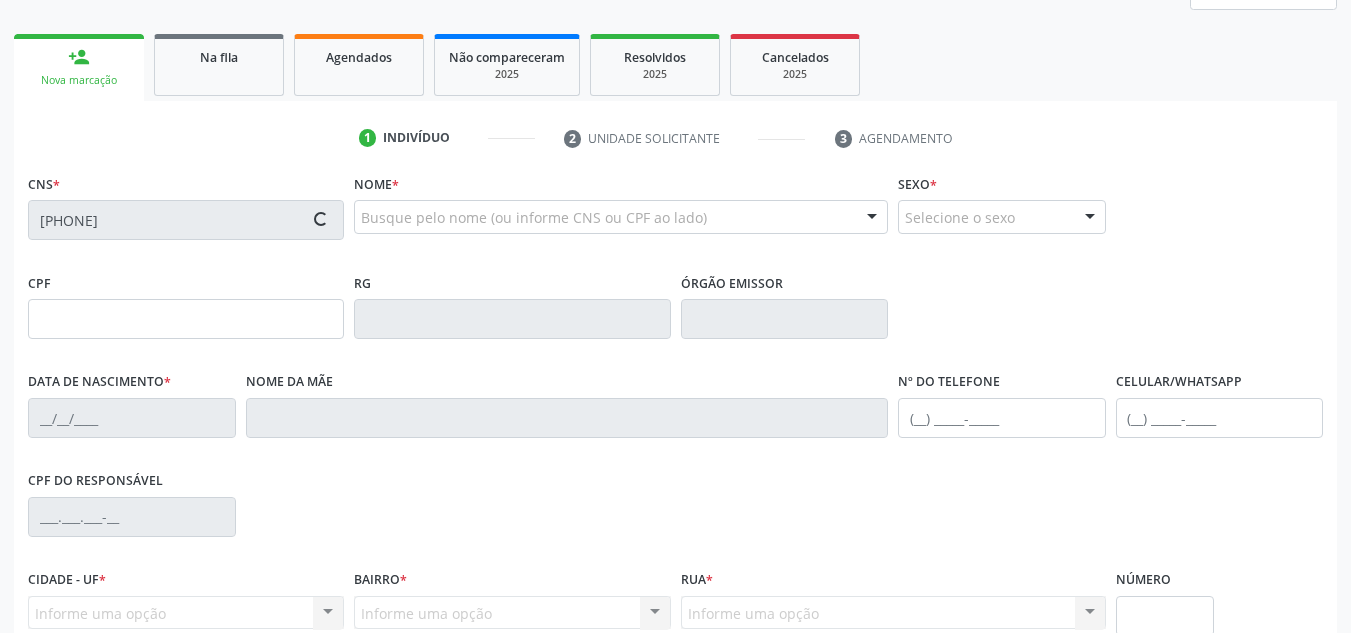 scroll, scrollTop: 300, scrollLeft: 0, axis: vertical 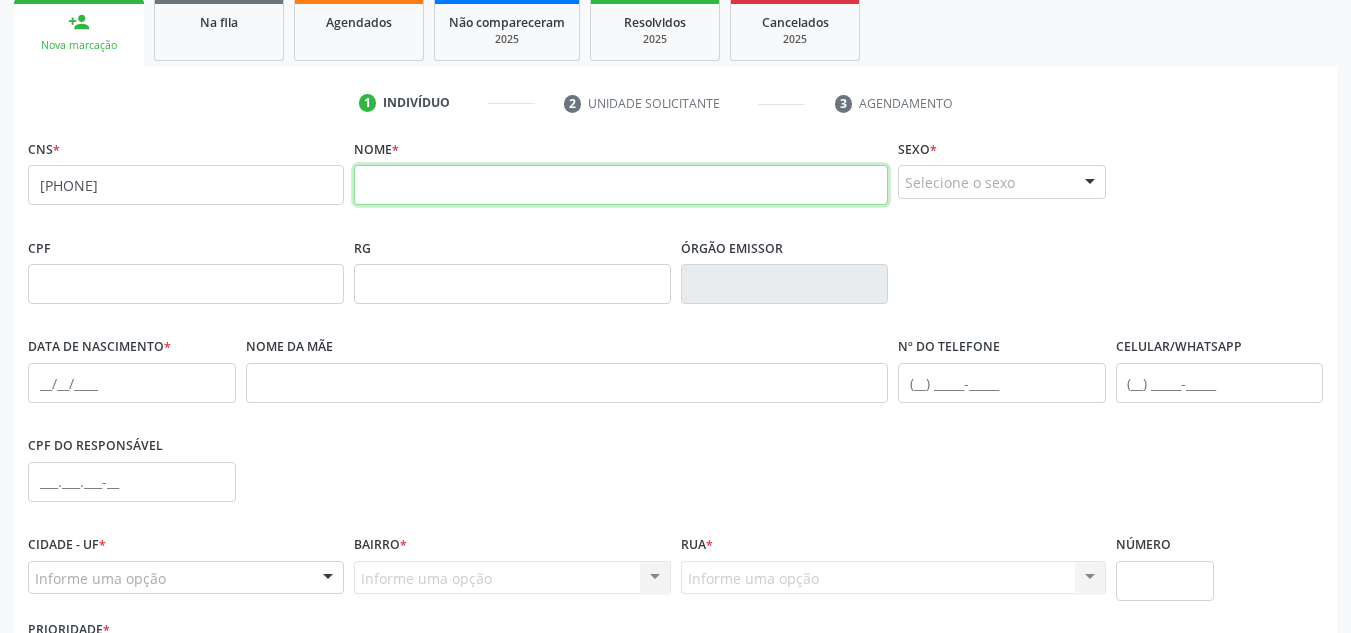 click at bounding box center (621, 185) 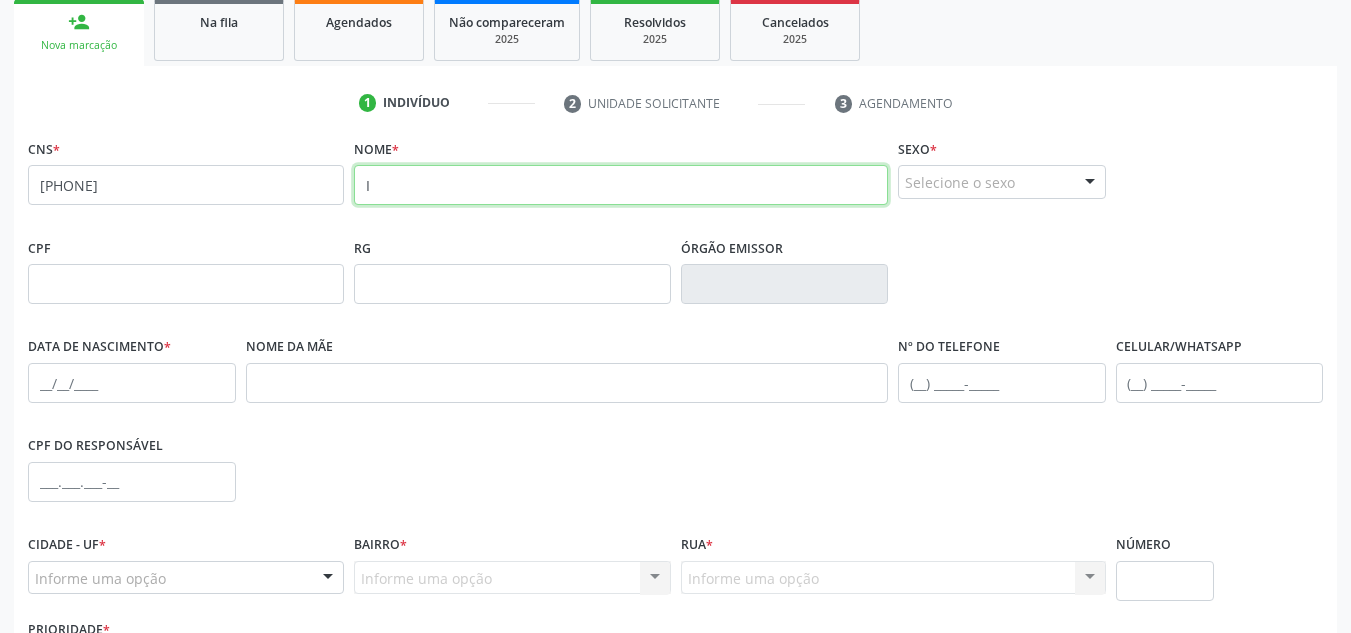 type 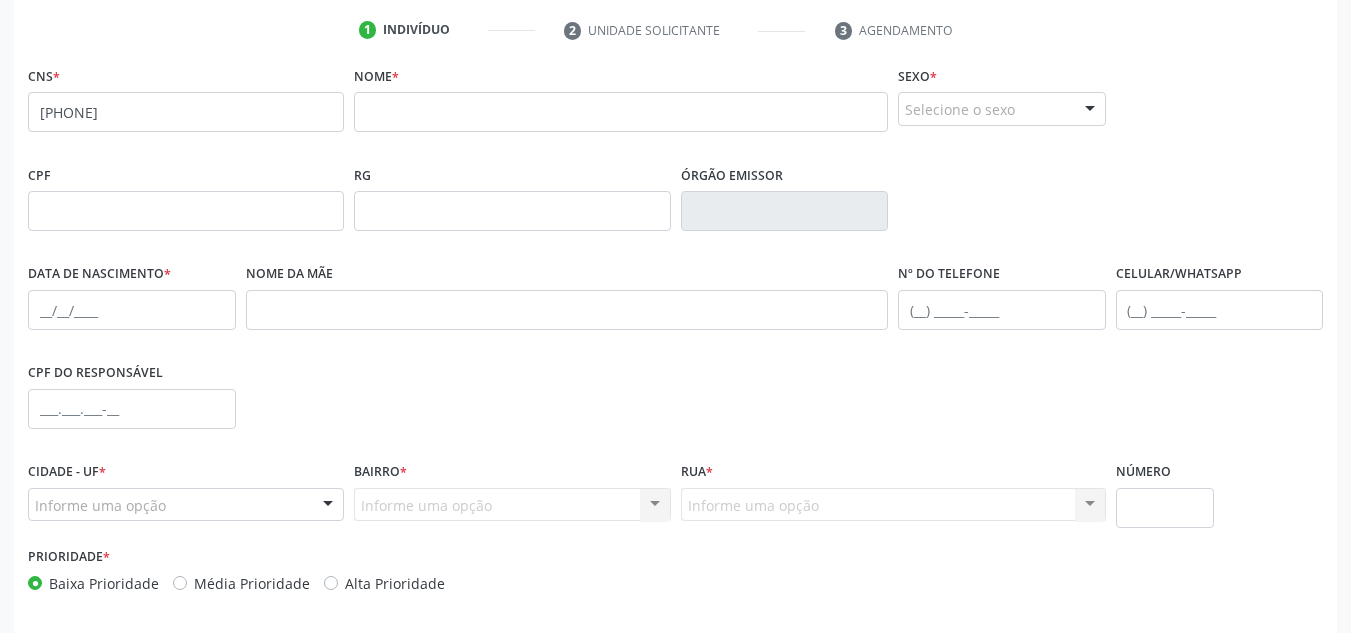 scroll, scrollTop: 251, scrollLeft: 0, axis: vertical 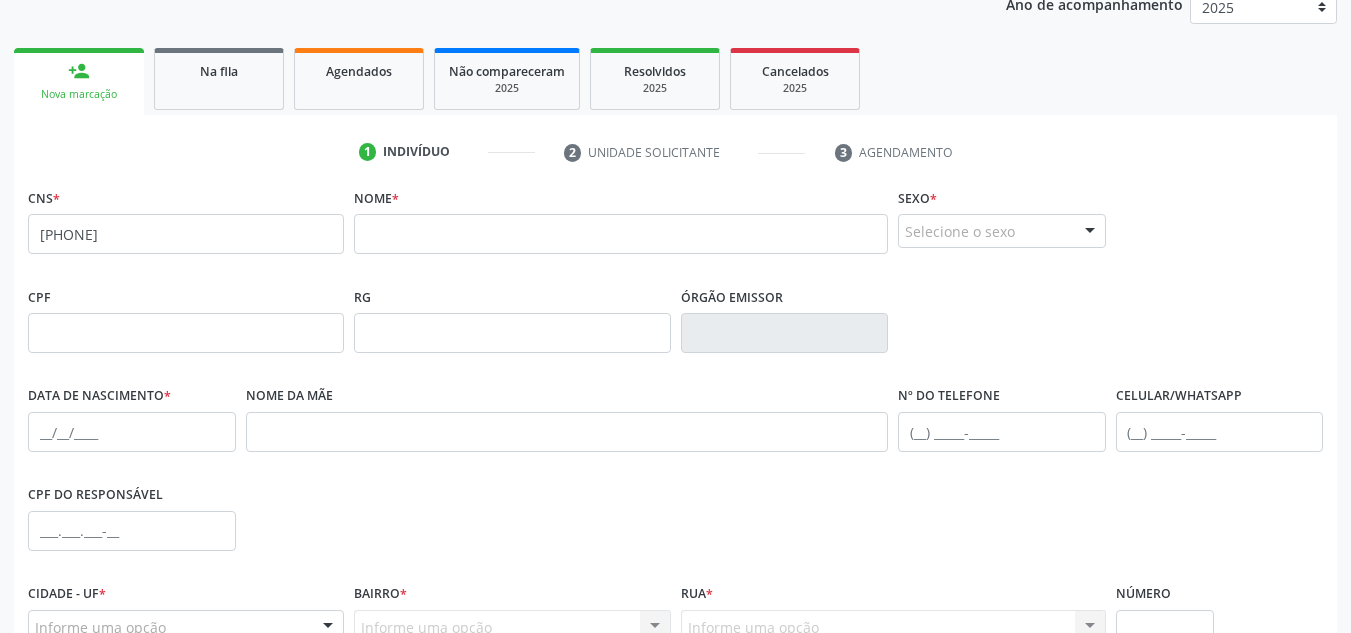 drag, startPoint x: 256, startPoint y: 224, endPoint x: 47, endPoint y: 158, distance: 219.17345 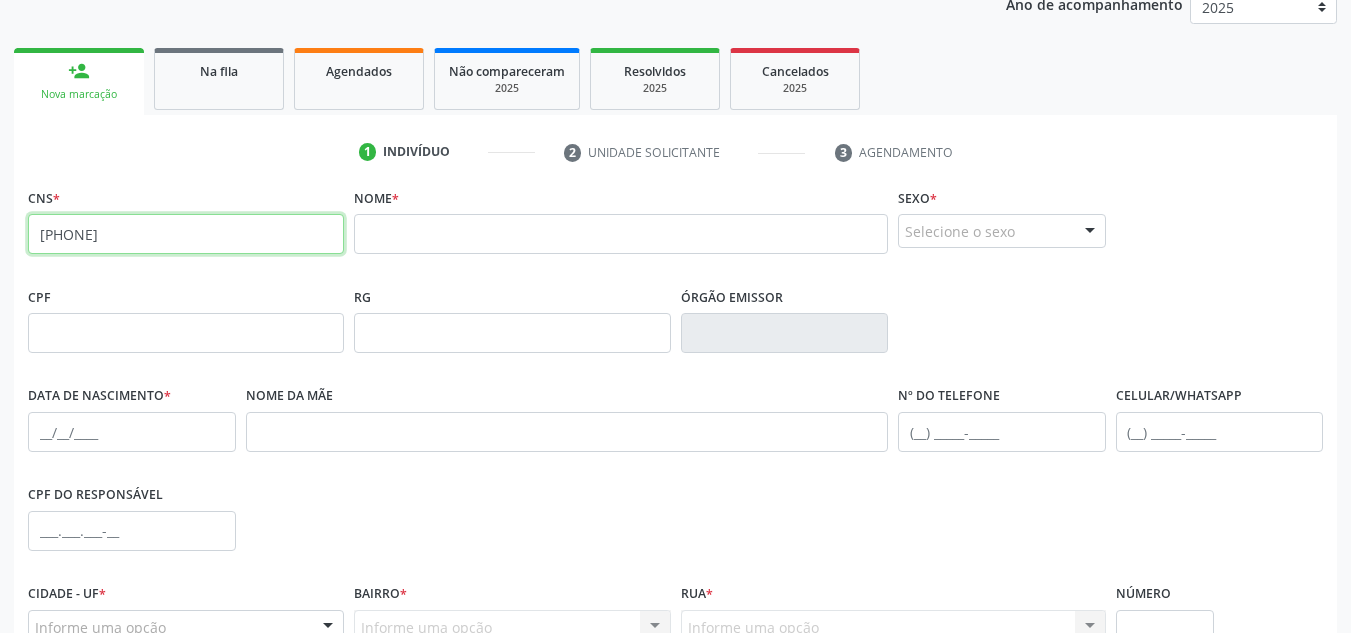 drag, startPoint x: 228, startPoint y: 224, endPoint x: 0, endPoint y: 268, distance: 232.2068 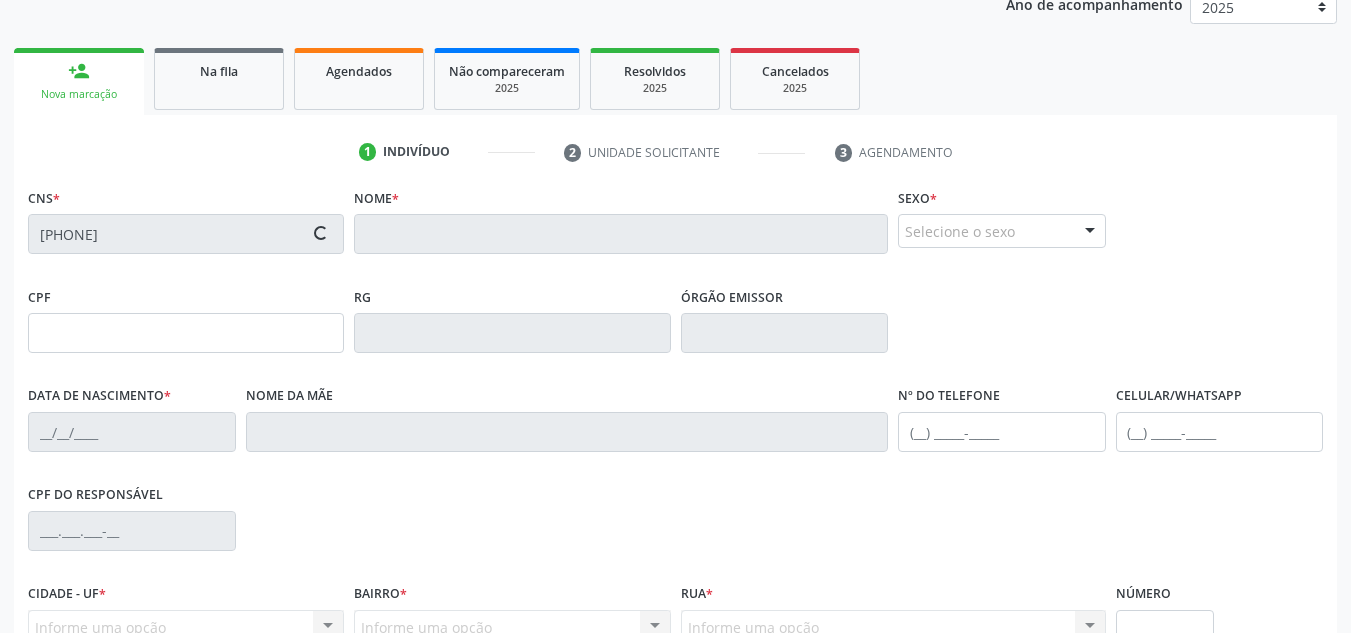type on "006.734.174-84" 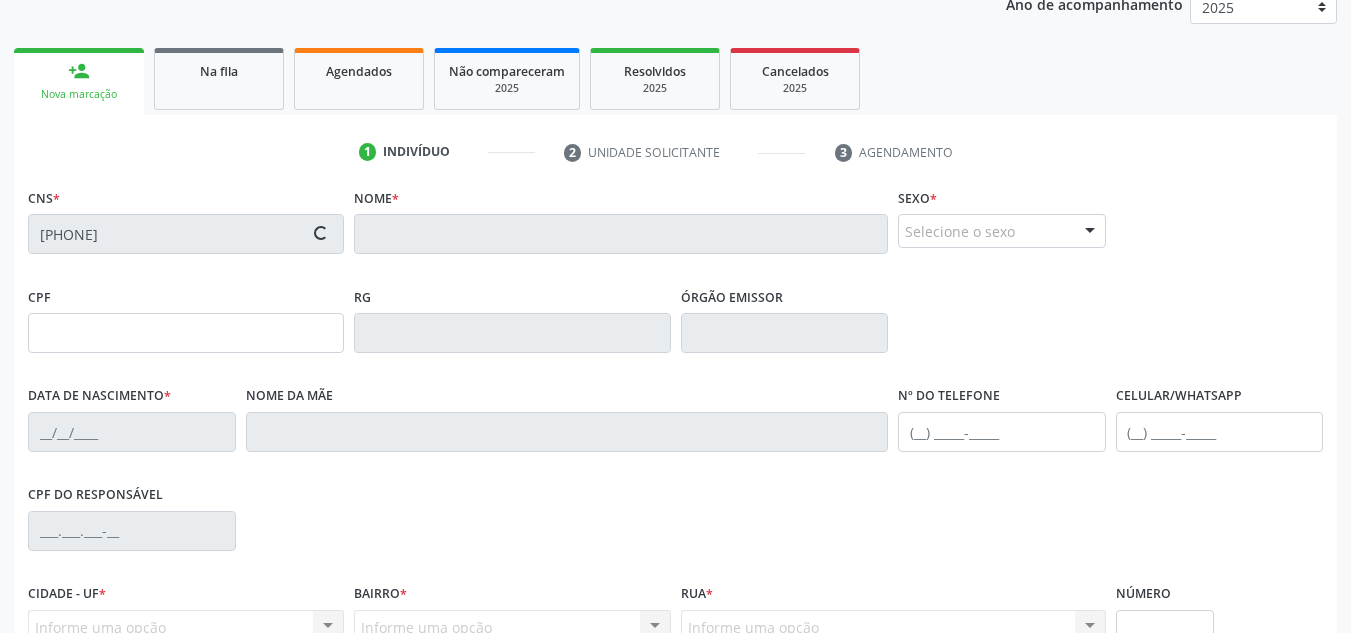 type on "15/06/2025" 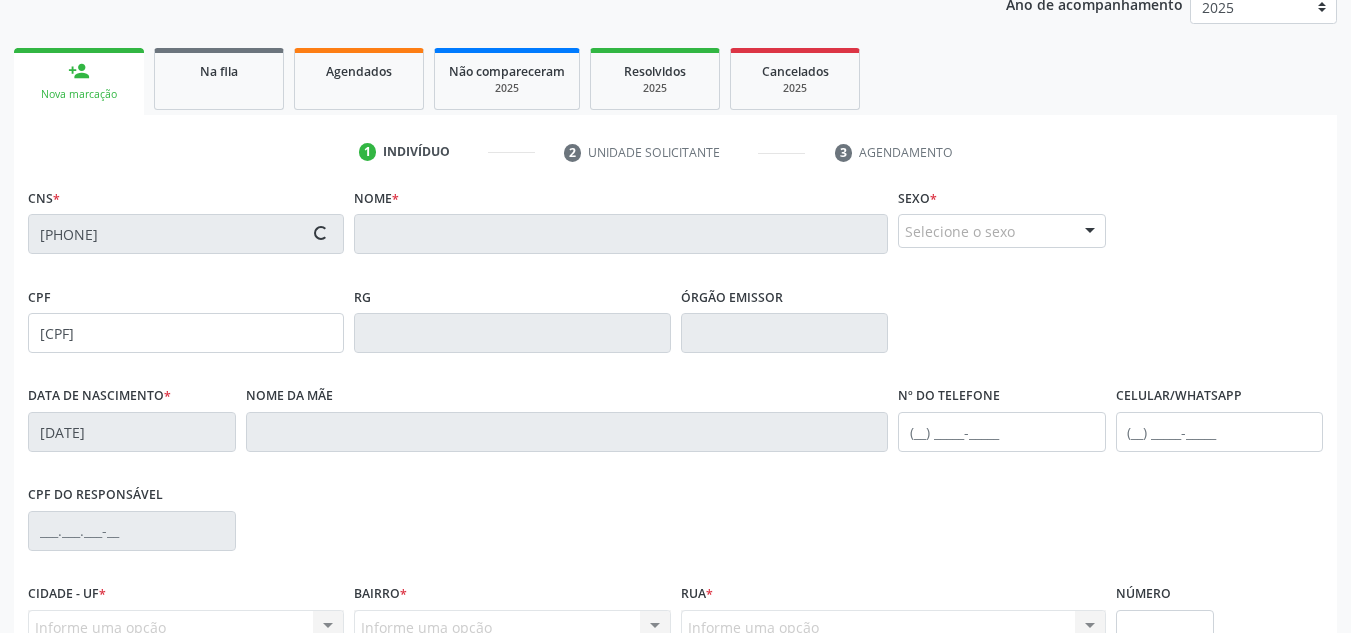type on "Fabiula Maria da Silva Carvalho" 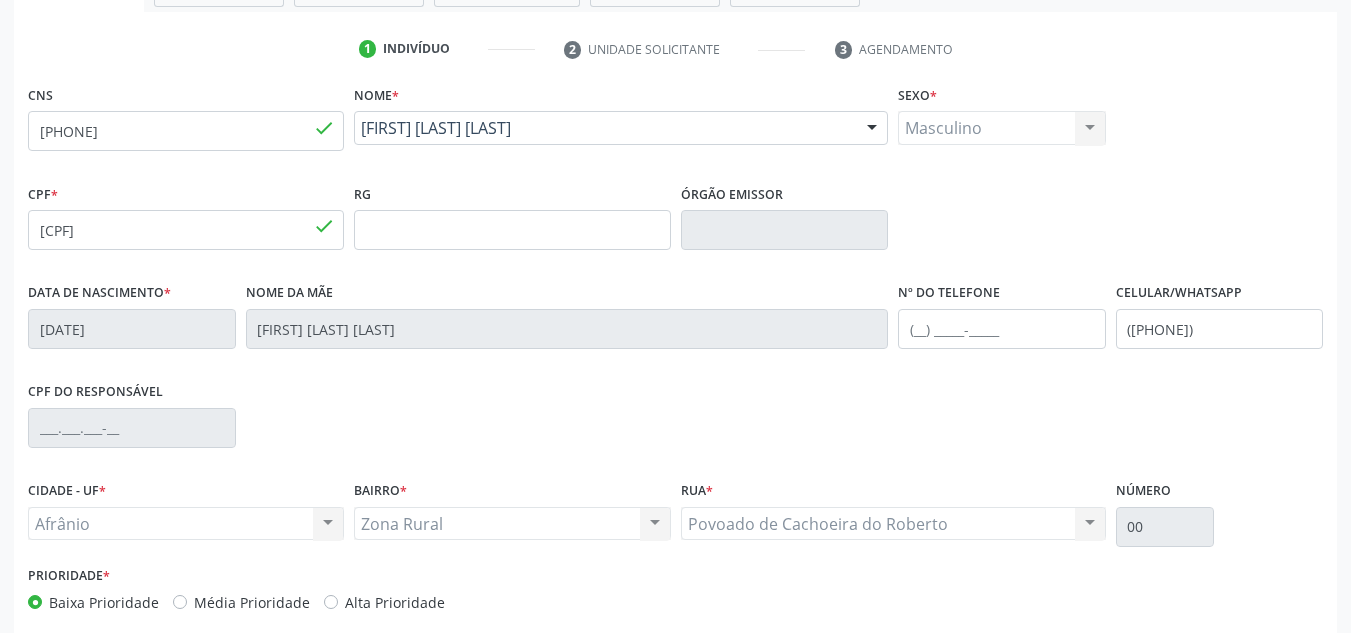 scroll, scrollTop: 451, scrollLeft: 0, axis: vertical 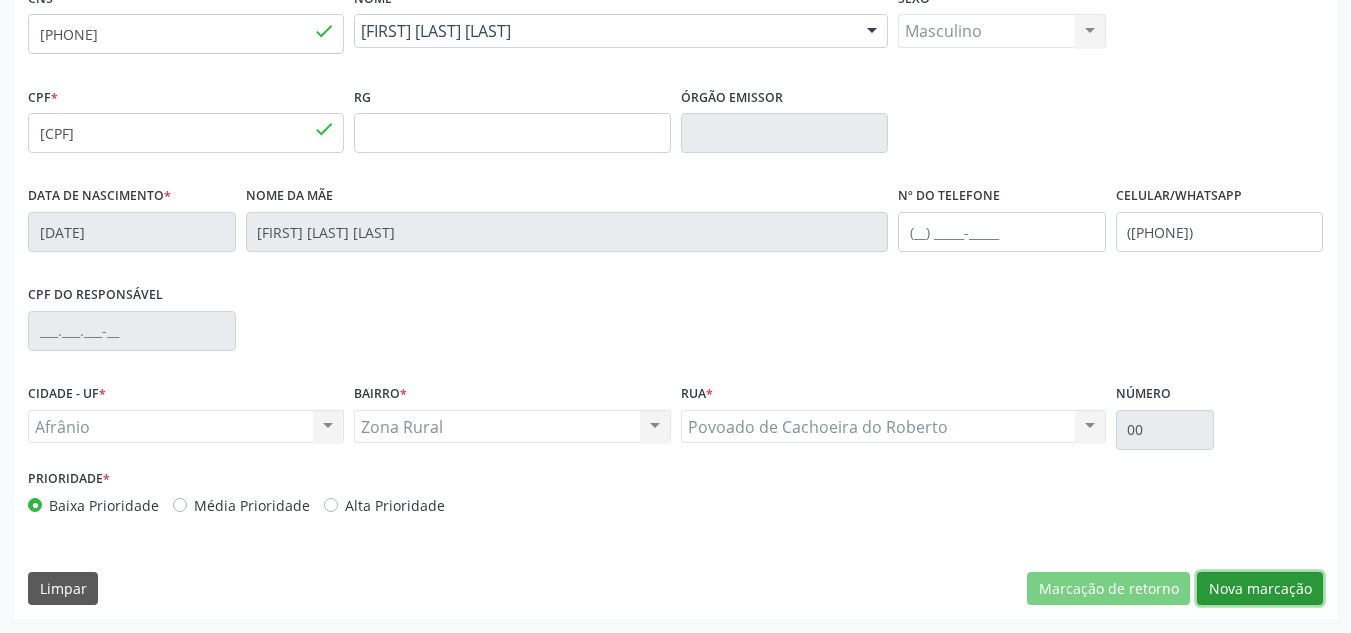 click on "Nova marcação" at bounding box center (1260, 589) 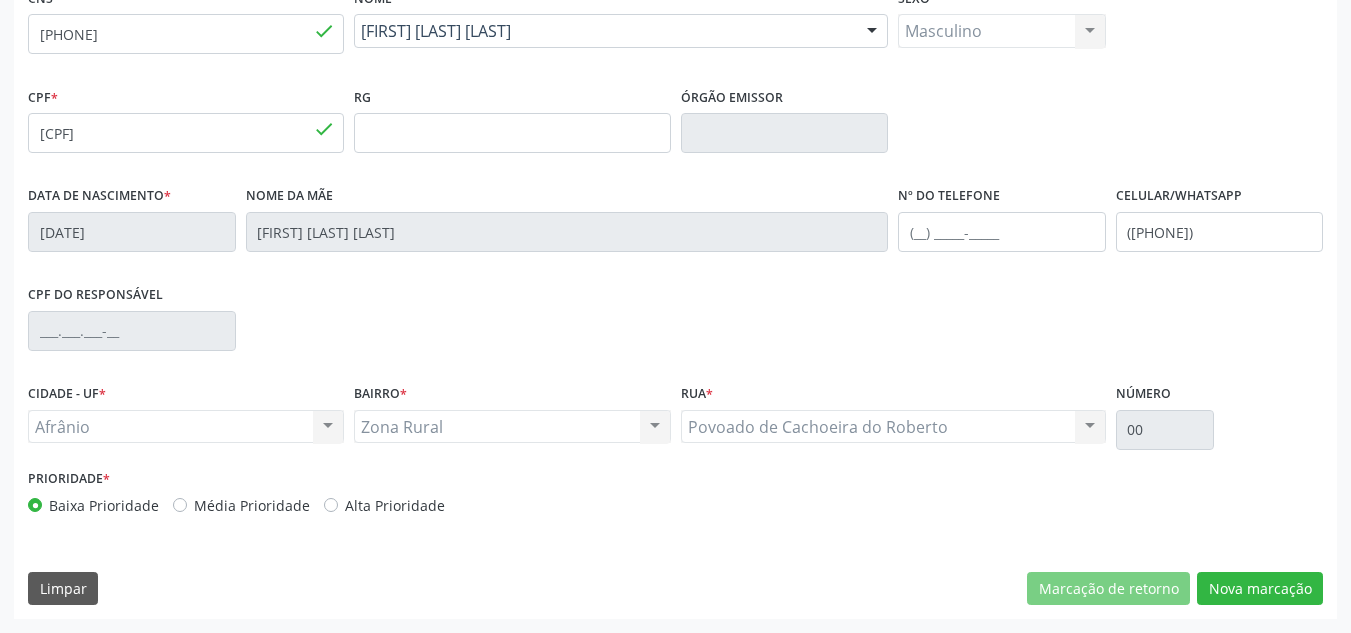 scroll, scrollTop: 273, scrollLeft: 0, axis: vertical 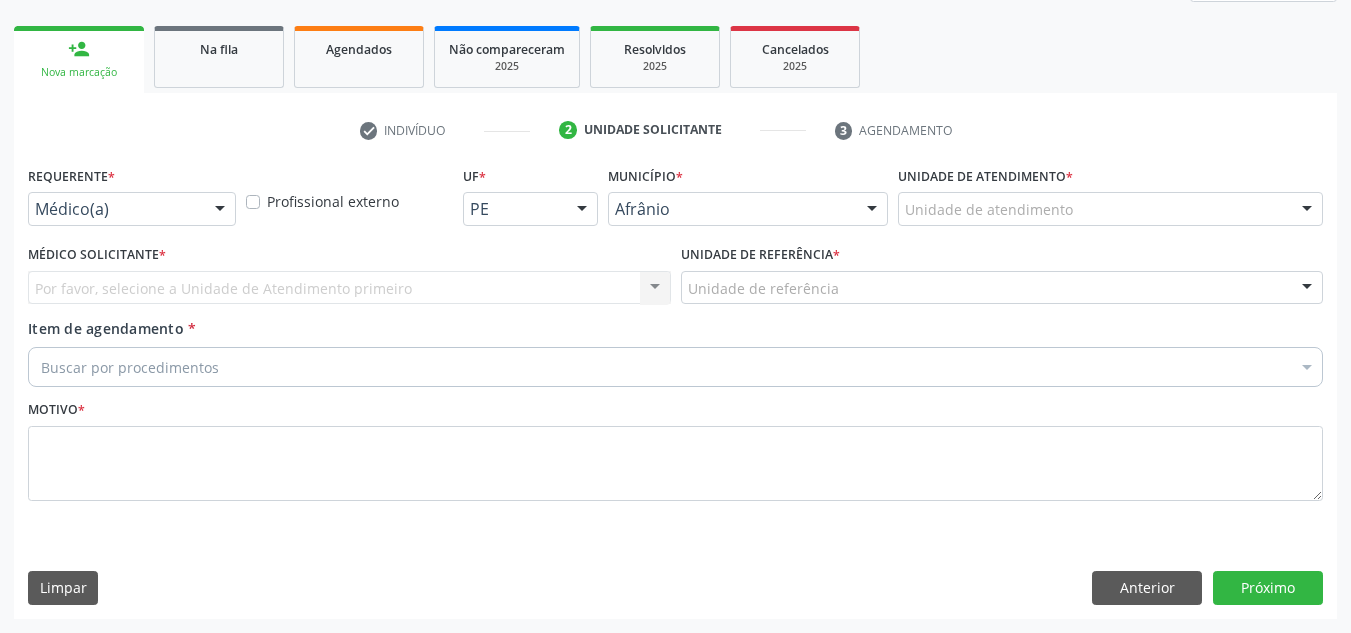 click on "Unidade de atendimento" at bounding box center [1110, 209] 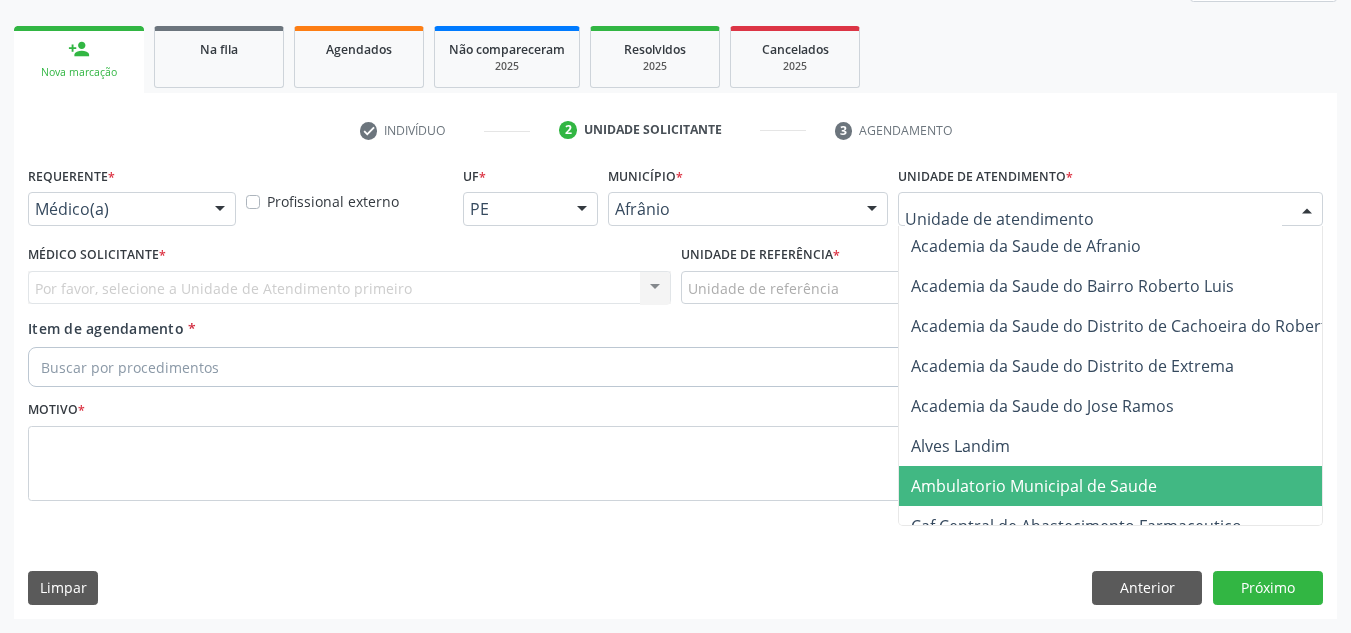 click on "Ambulatorio Municipal de Saude" at bounding box center [1137, 486] 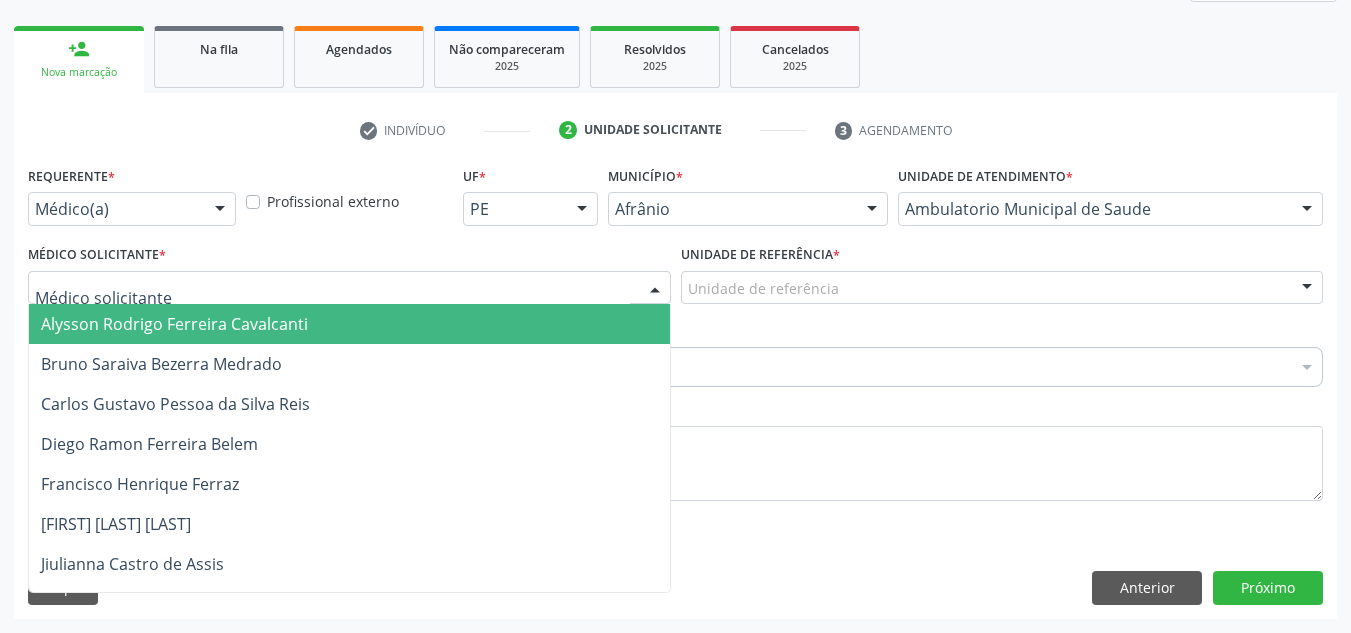 click at bounding box center (349, 288) 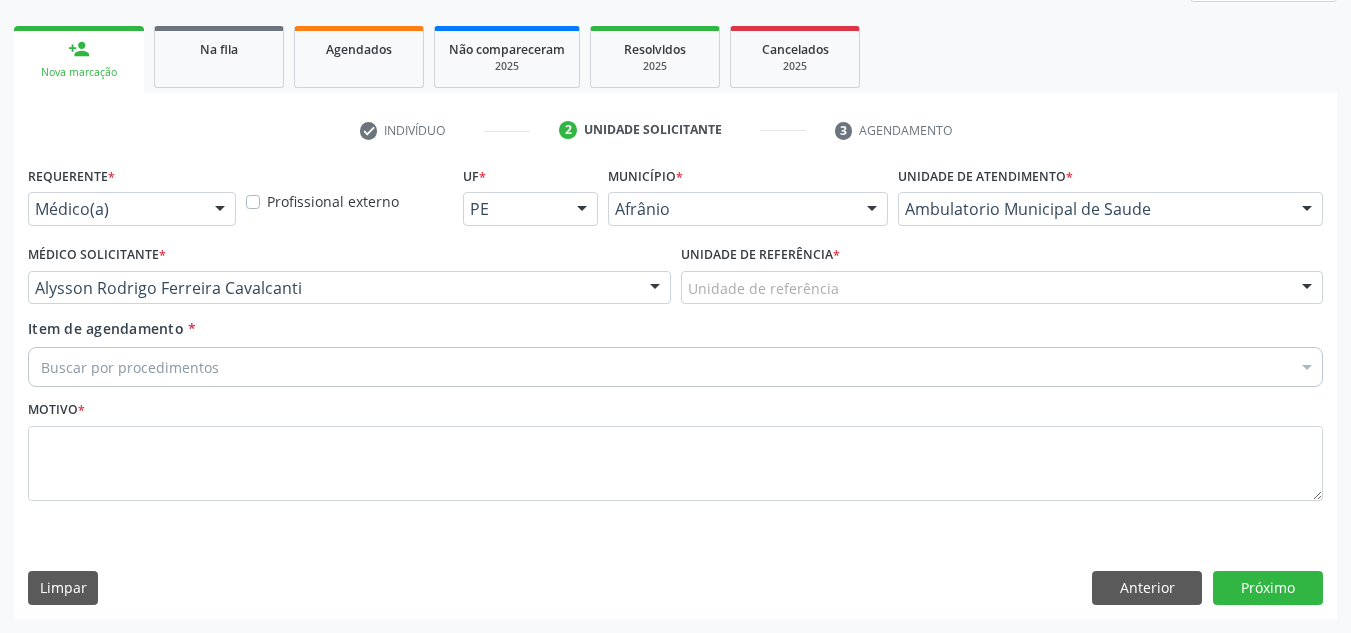 click on "Unidade de referência" at bounding box center [1002, 288] 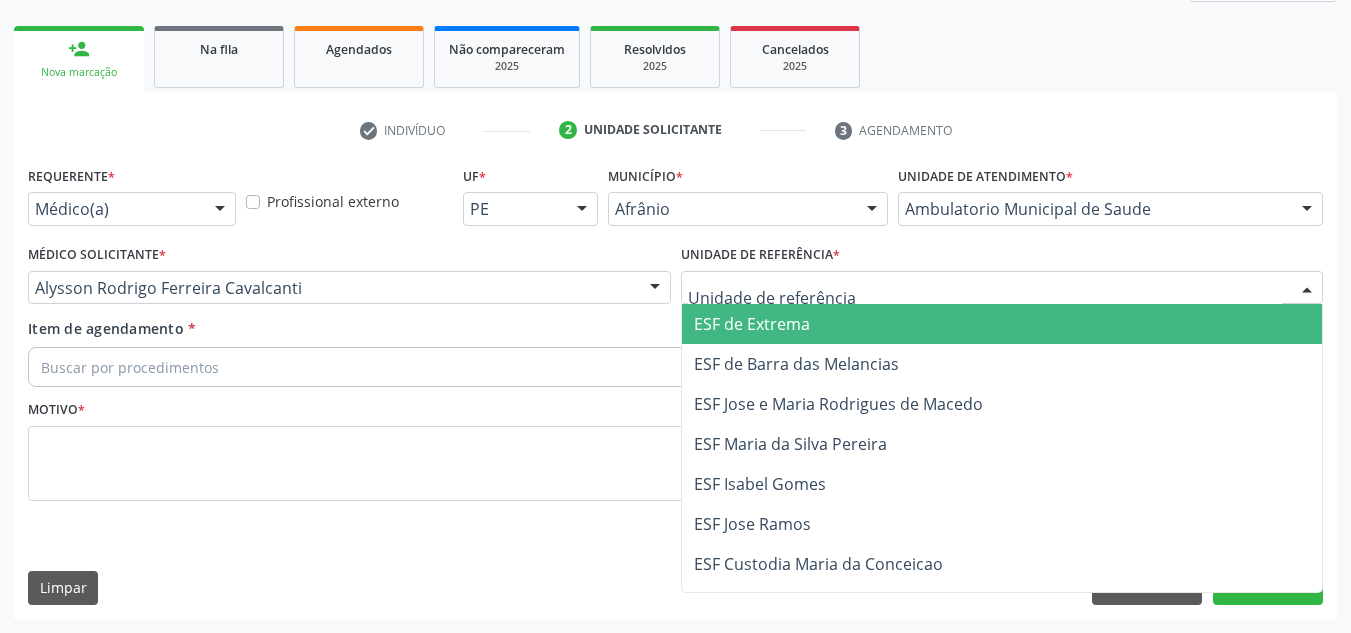 click on "ESF de Extrema" at bounding box center [752, 324] 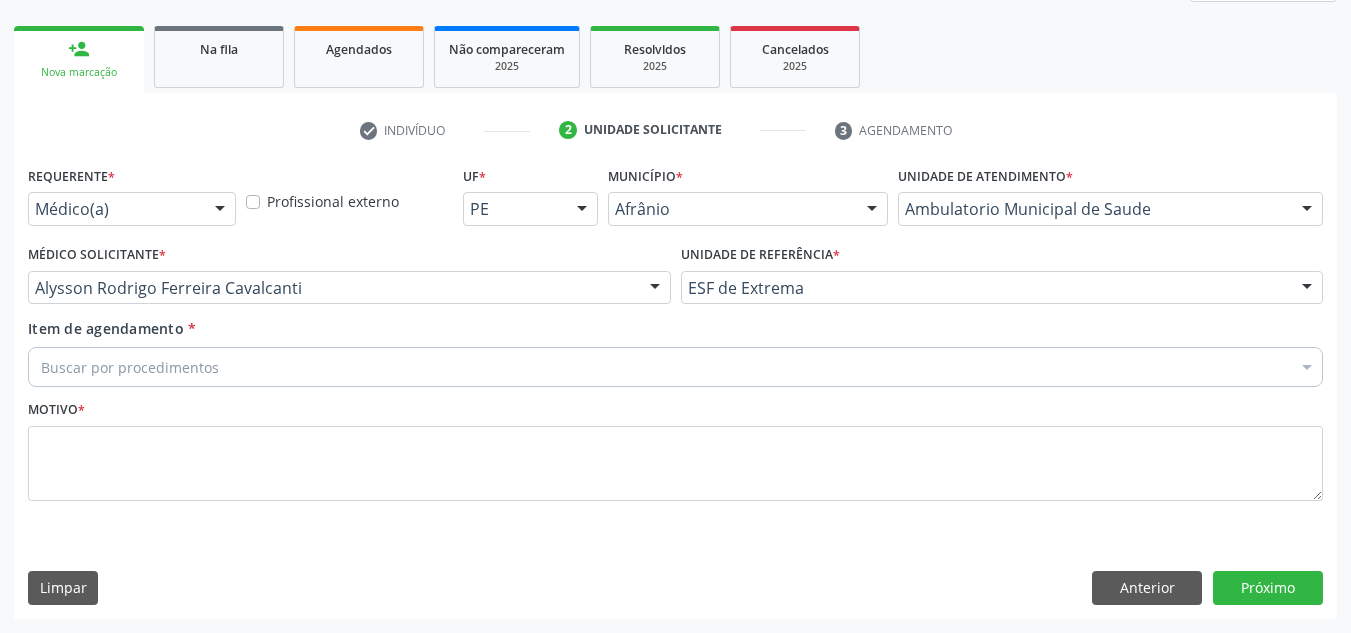 click on "Buscar por procedimentos" at bounding box center [675, 367] 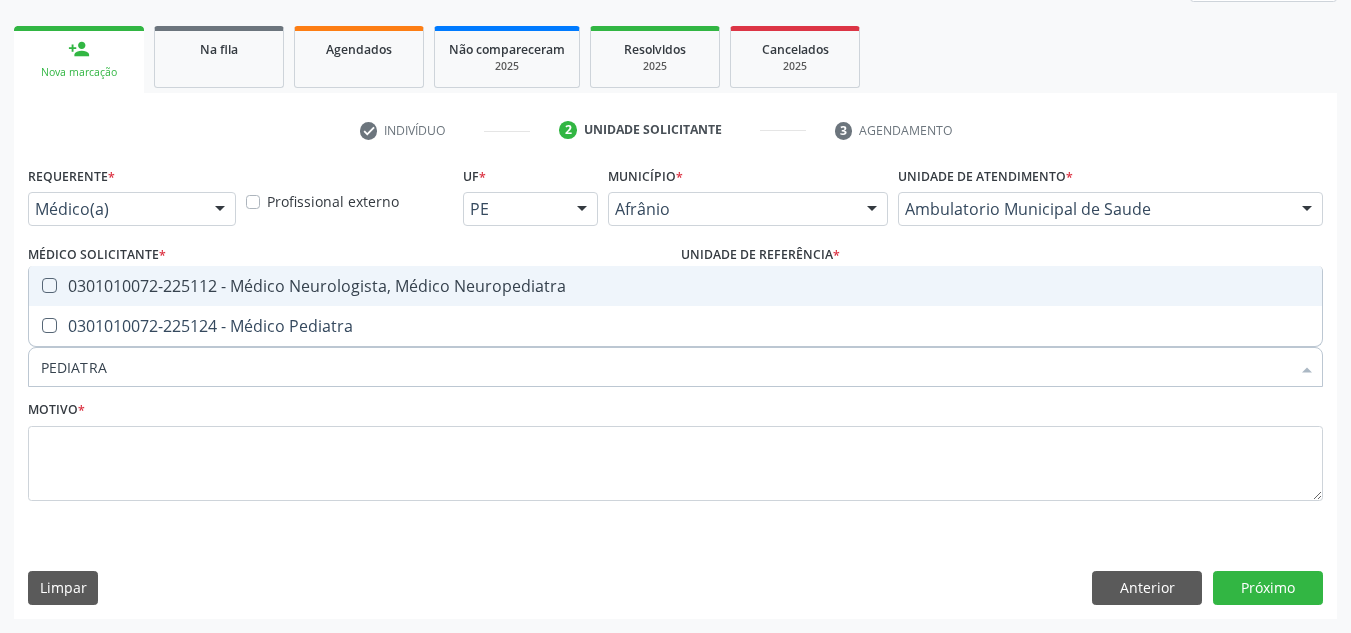 type on "PEDIATRA" 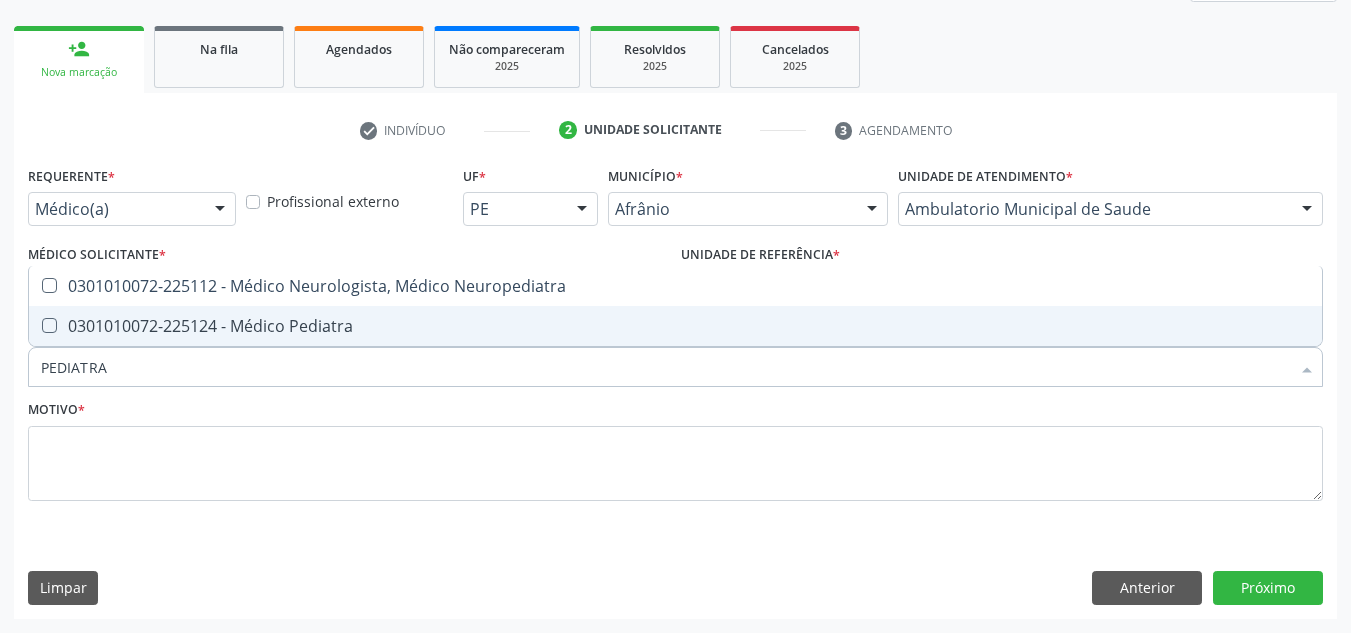 click on "PEDIATRA" at bounding box center [665, 367] 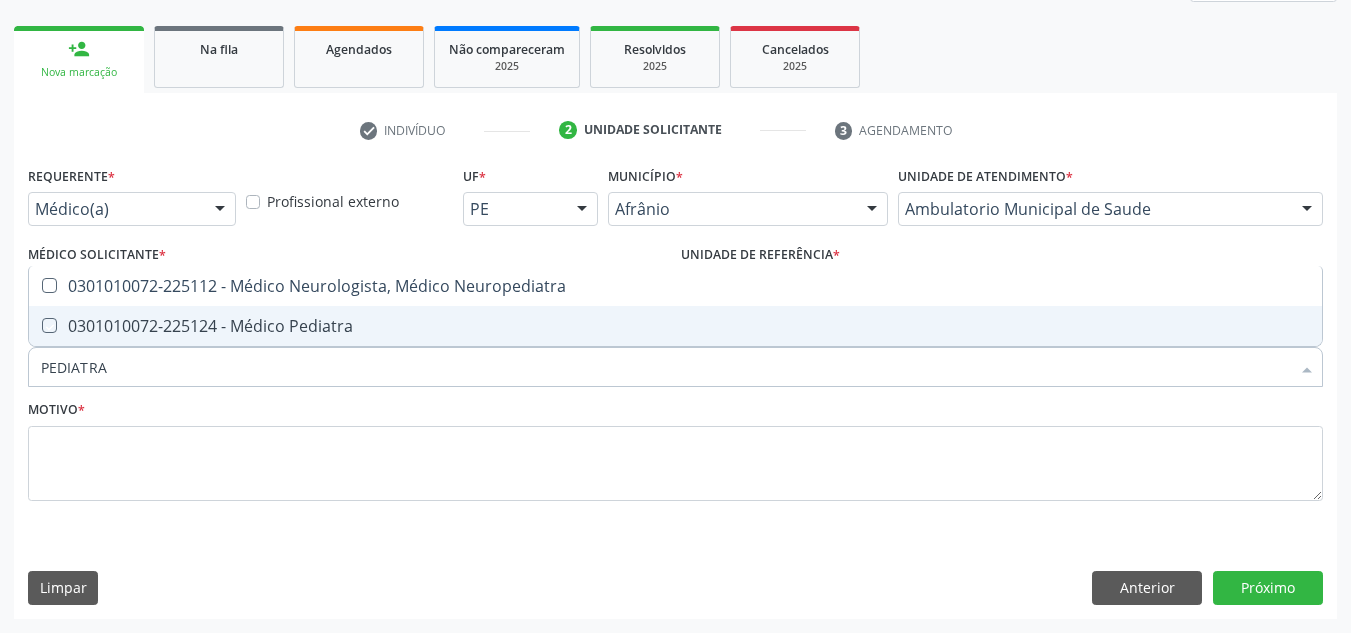 checkbox on "true" 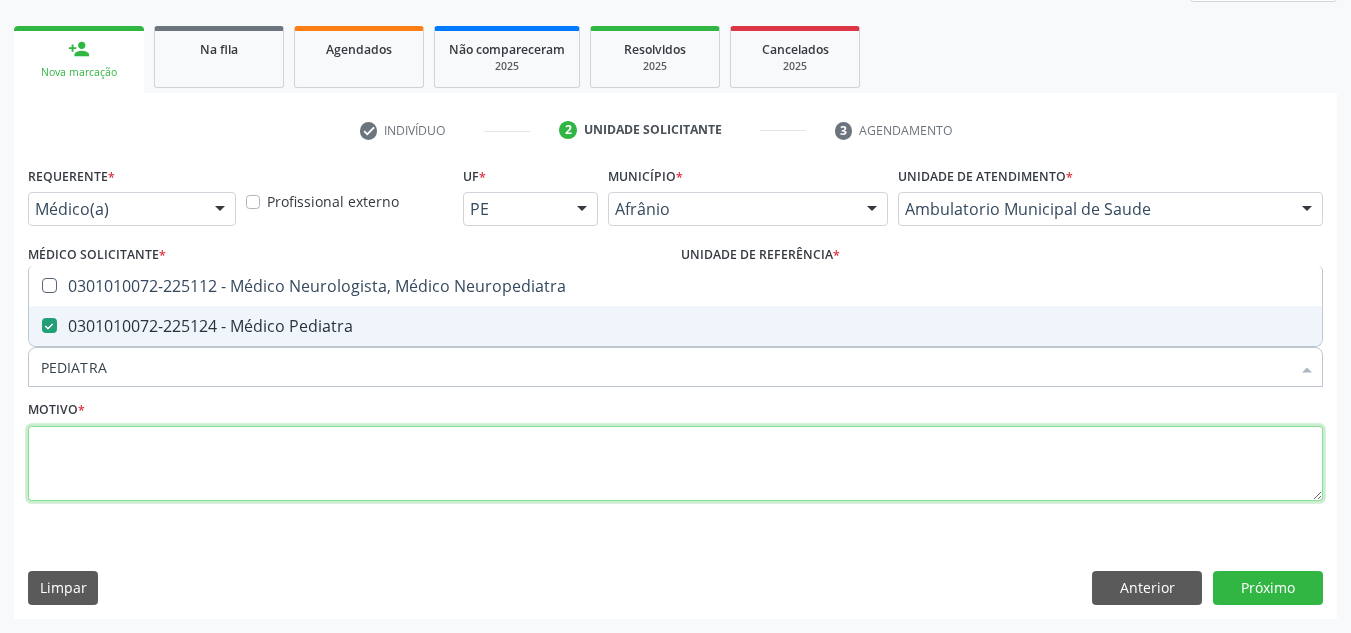 click at bounding box center [675, 464] 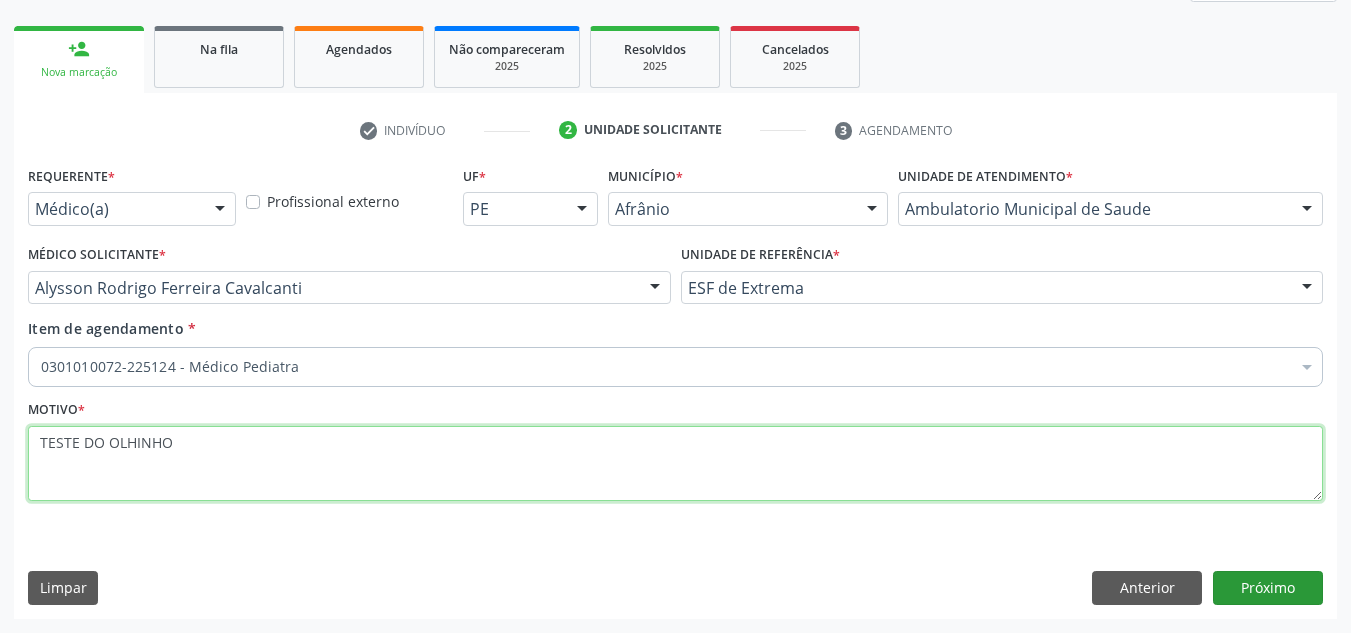 type on "TESTE DO OLHINHO" 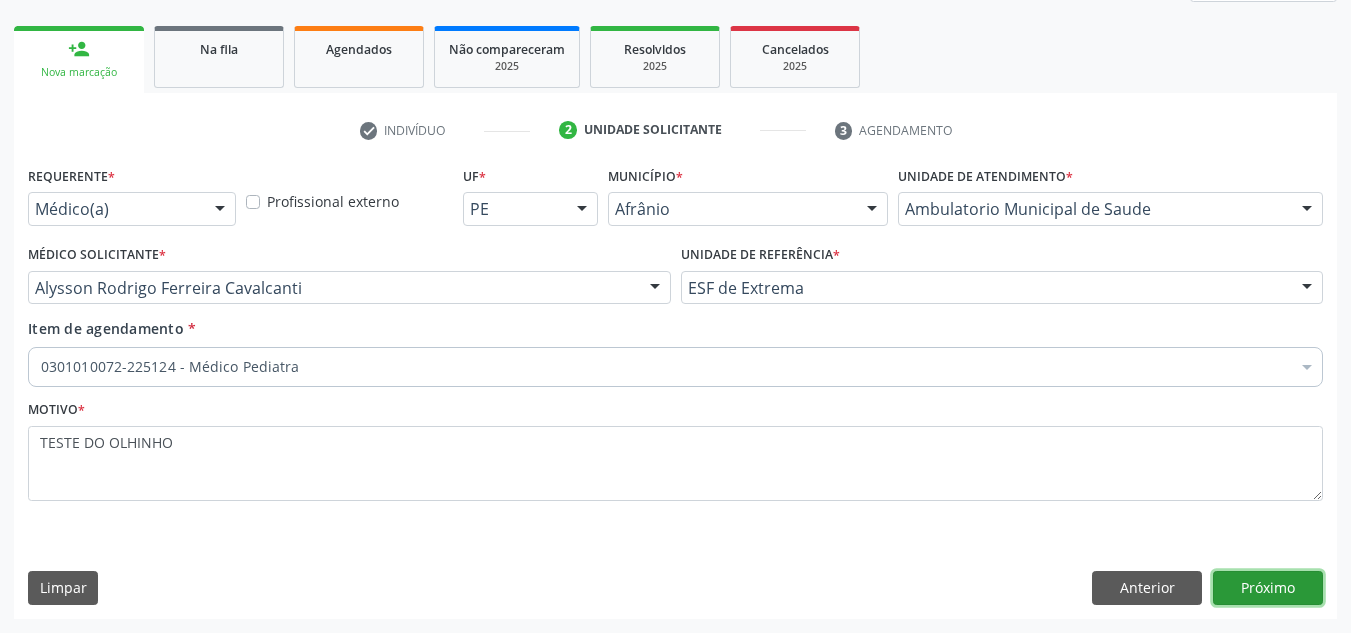 click on "Próximo" at bounding box center [1268, 588] 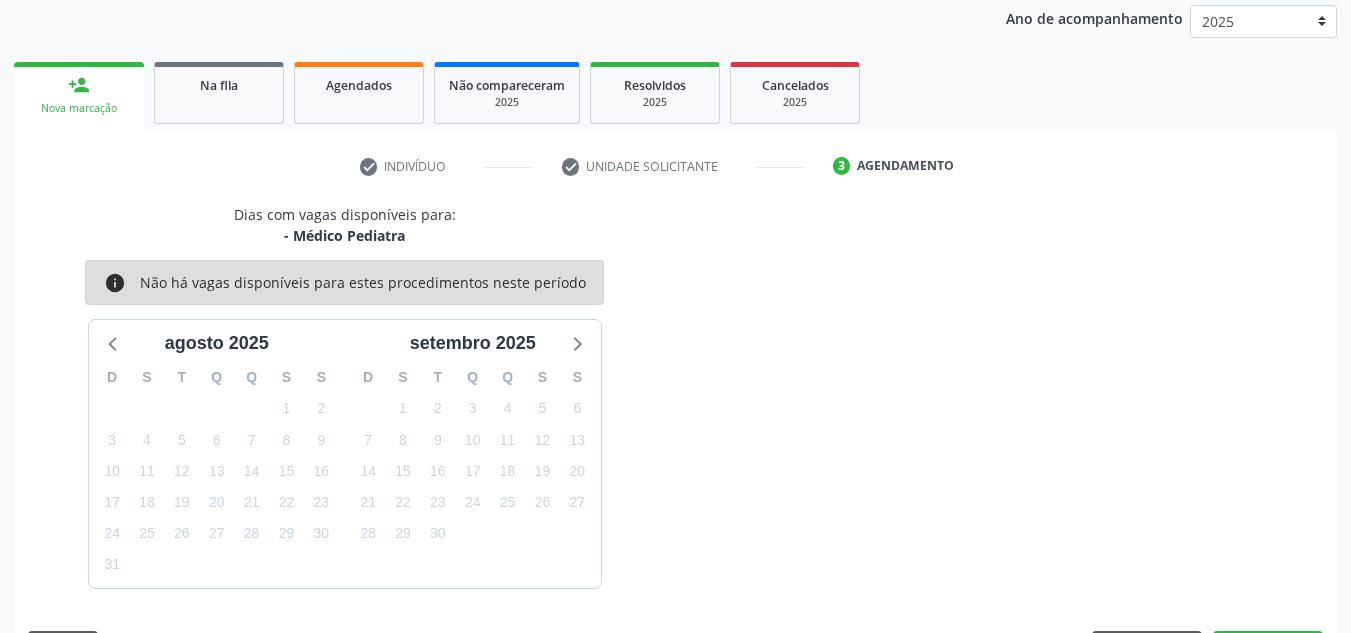 scroll, scrollTop: 273, scrollLeft: 0, axis: vertical 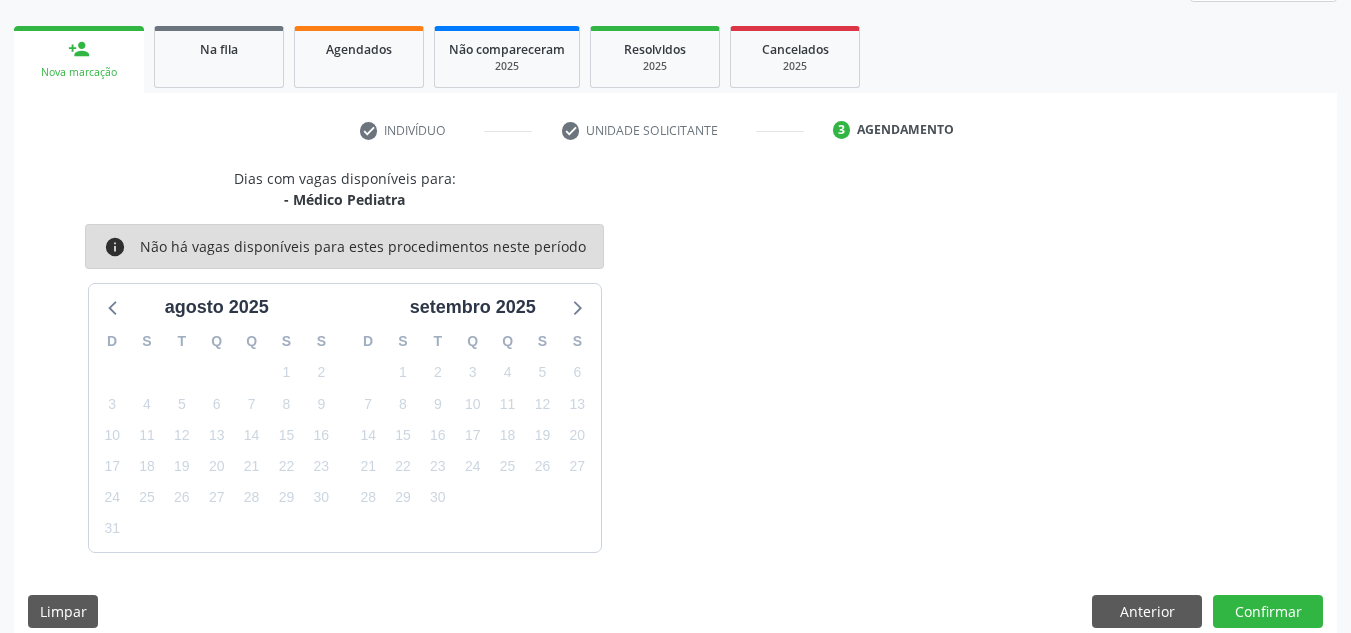 click on "Dias com vagas disponíveis para:
- Médico Pediatra
info
Não há vagas disponíveis para estes procedimentos neste período
agosto 2025 D S T Q Q S S 27 28 29 30 31 1 2 3 4 5 6 7 8 9 10 11 12 13 14 15 16 17 18 19 20 21 22 23 24 25 26 27 28 29 30 31 1 2 3 4 5 6 setembro 2025 D S T Q Q S S 31 1 2 3 4 5 6 7 8 9 10 11 12 13 14 15 16 17 18 19 20 21 22 23 24 25 26 27 28 29 30 1 2 3 4 5 6 7 8 9 10 11
Limpar
Anterior
Confirmar" at bounding box center [675, 405] 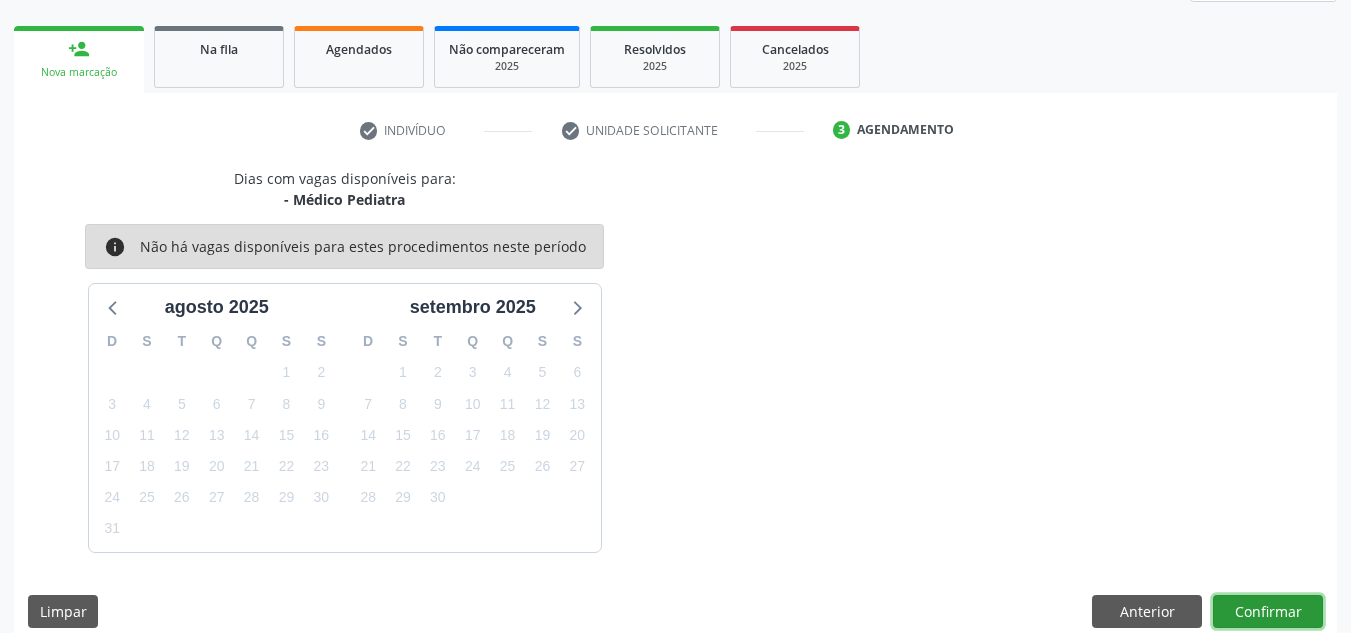 click on "Confirmar" at bounding box center [1268, 612] 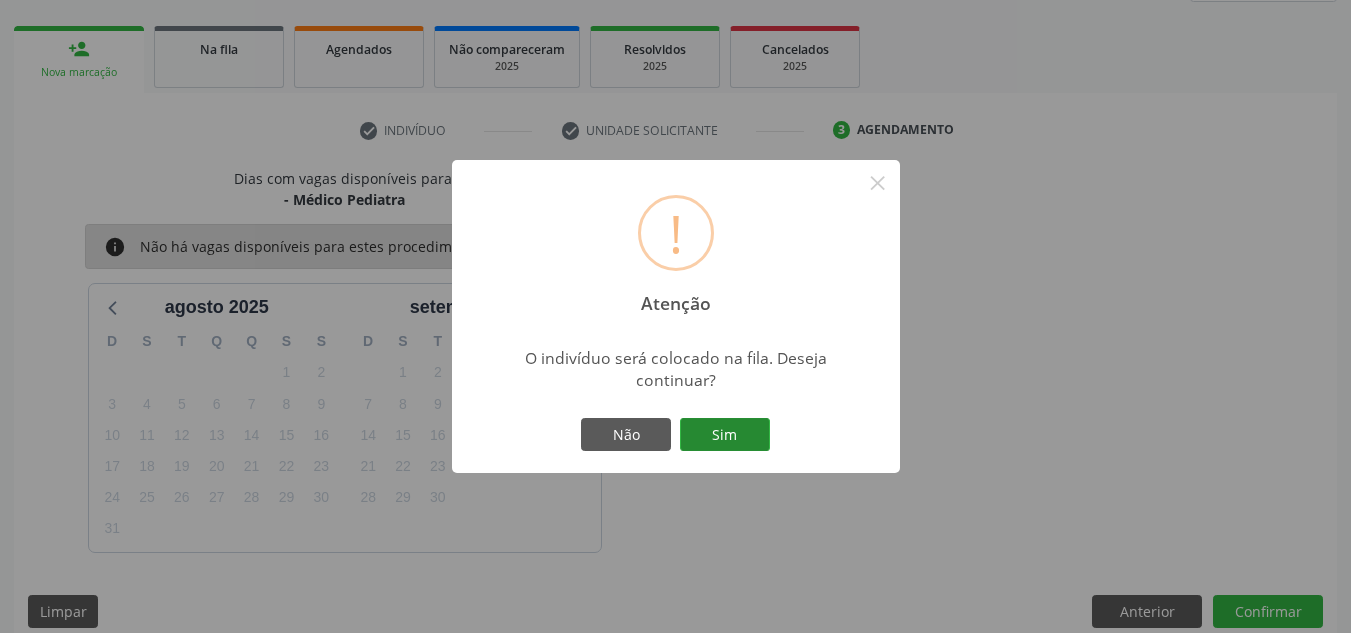 click on "Sim" at bounding box center [725, 435] 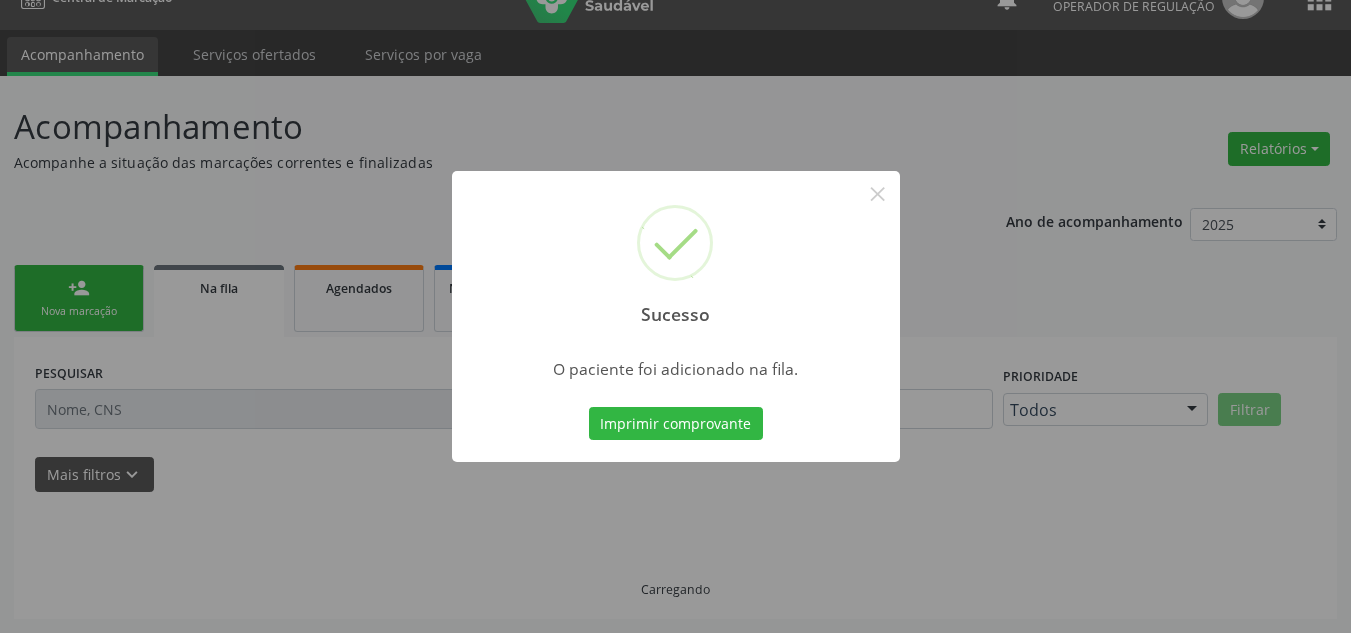 scroll, scrollTop: 34, scrollLeft: 0, axis: vertical 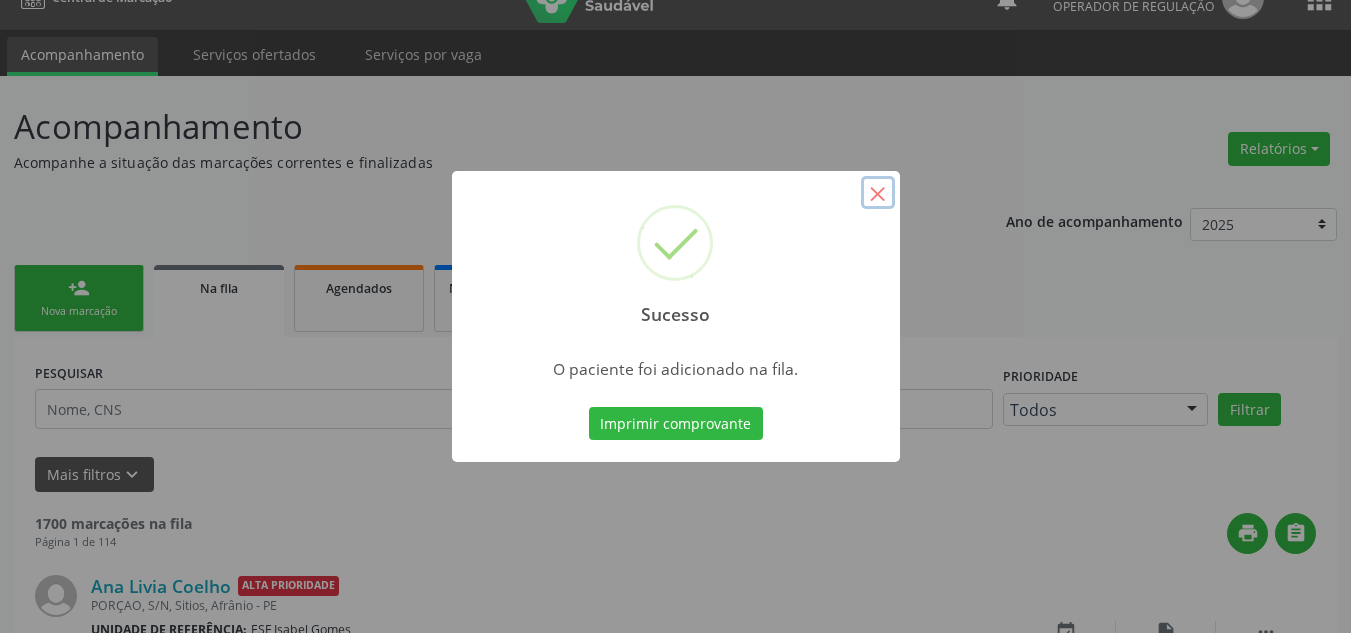 click on "×" at bounding box center (878, 193) 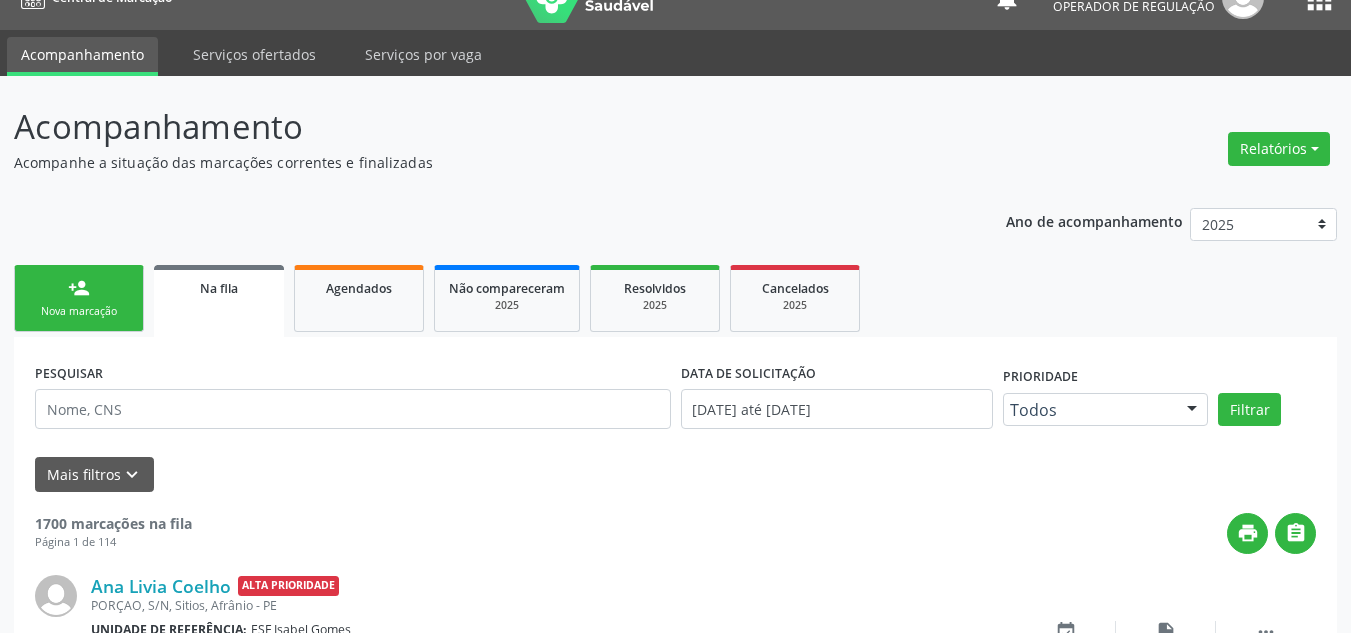 drag, startPoint x: 97, startPoint y: 309, endPoint x: 130, endPoint y: 283, distance: 42.0119 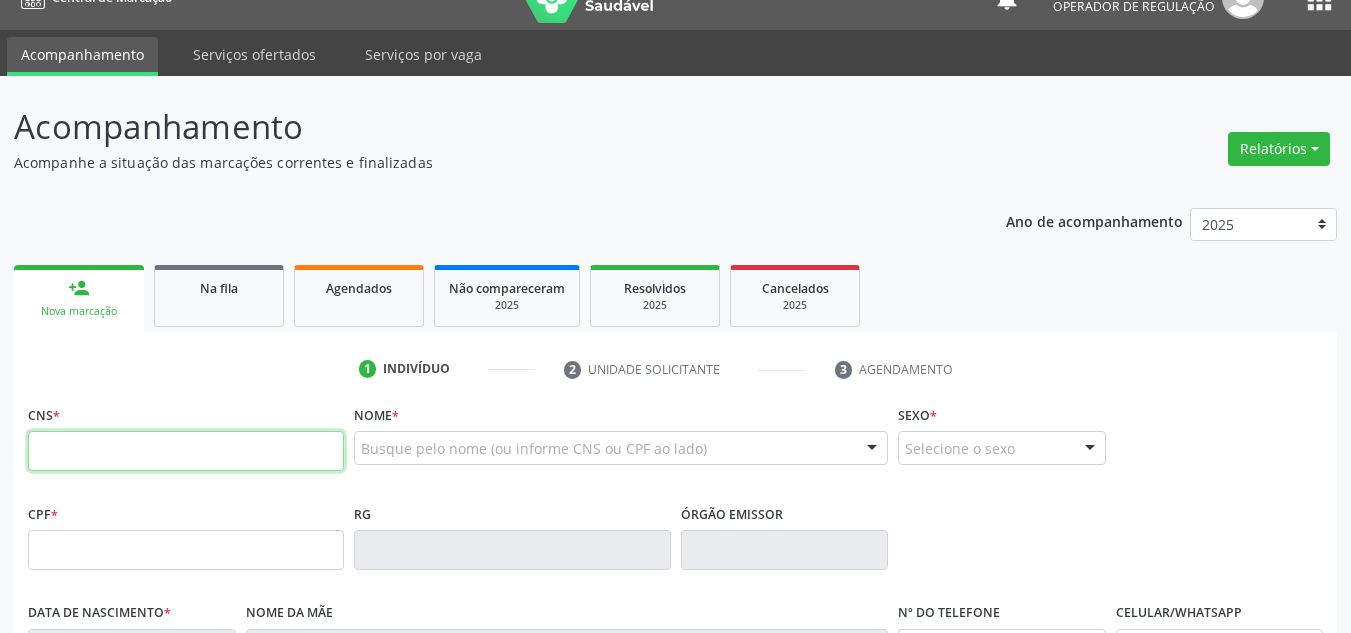 click at bounding box center [186, 451] 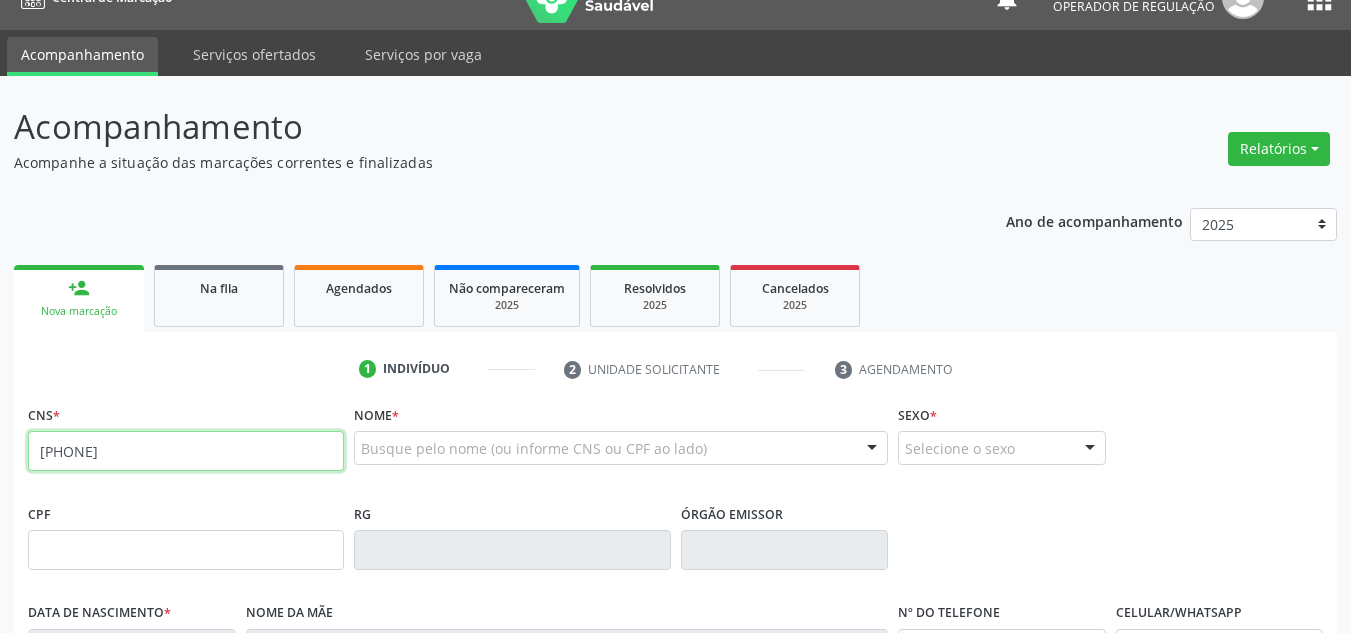 type on "700 0066 1692 5603" 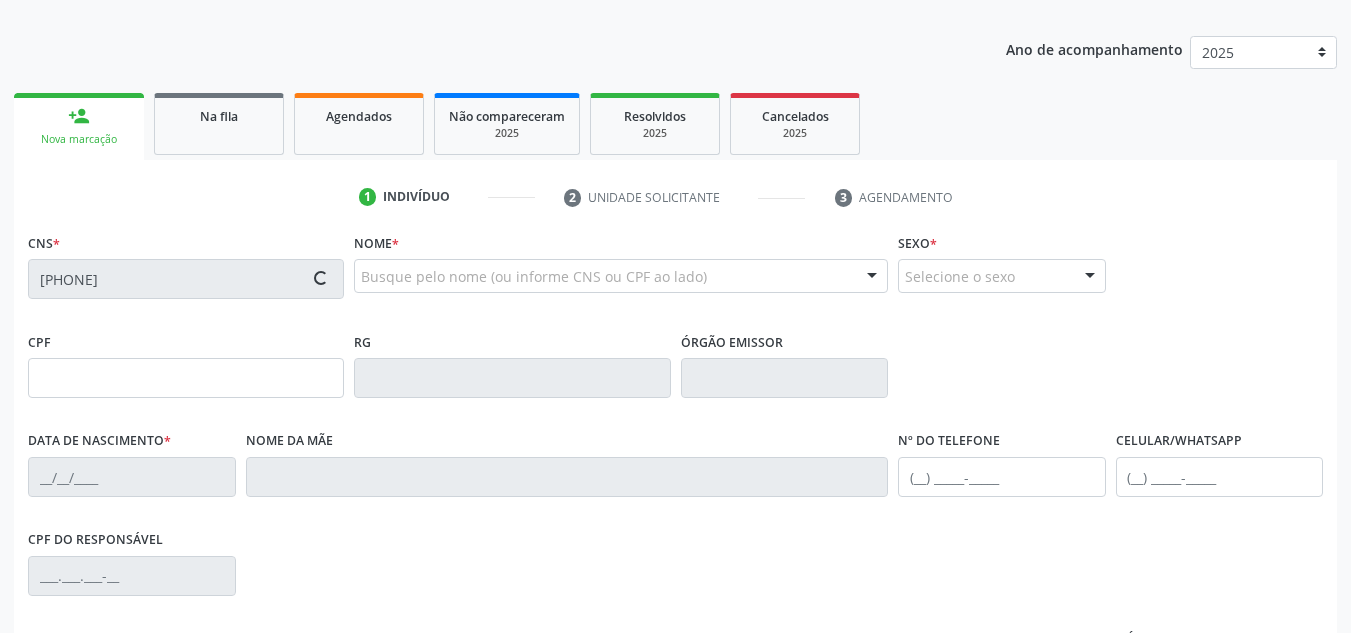 scroll, scrollTop: 234, scrollLeft: 0, axis: vertical 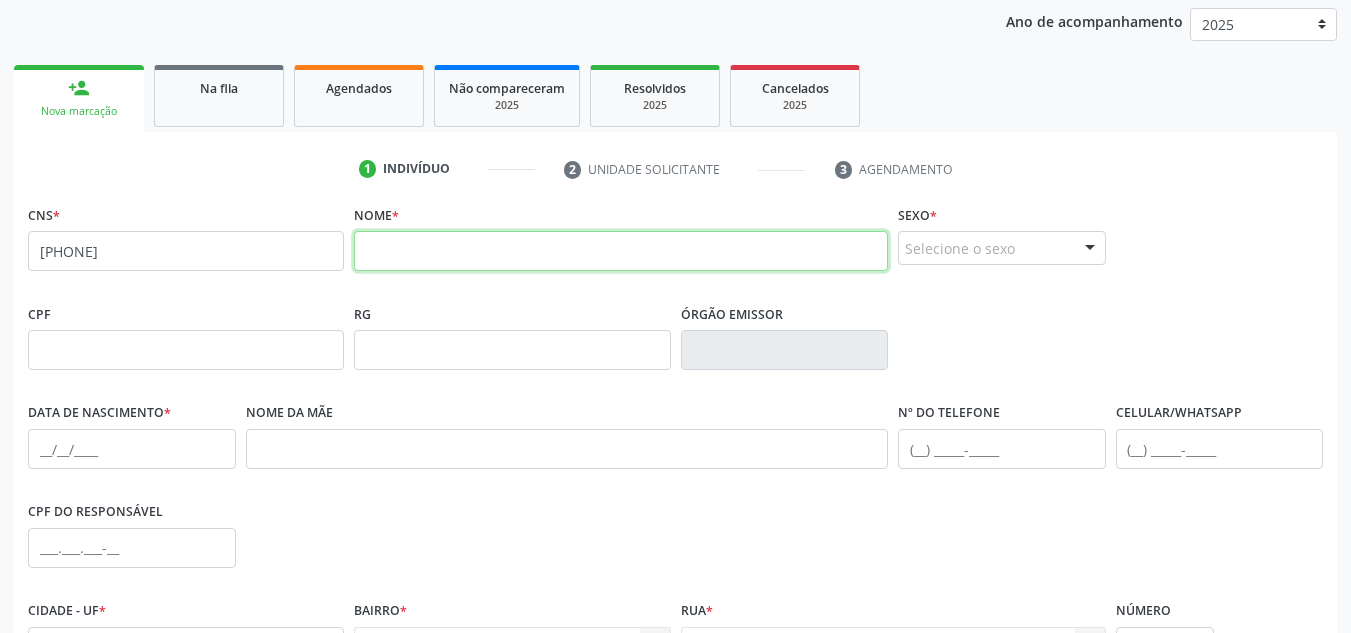 click at bounding box center (621, 251) 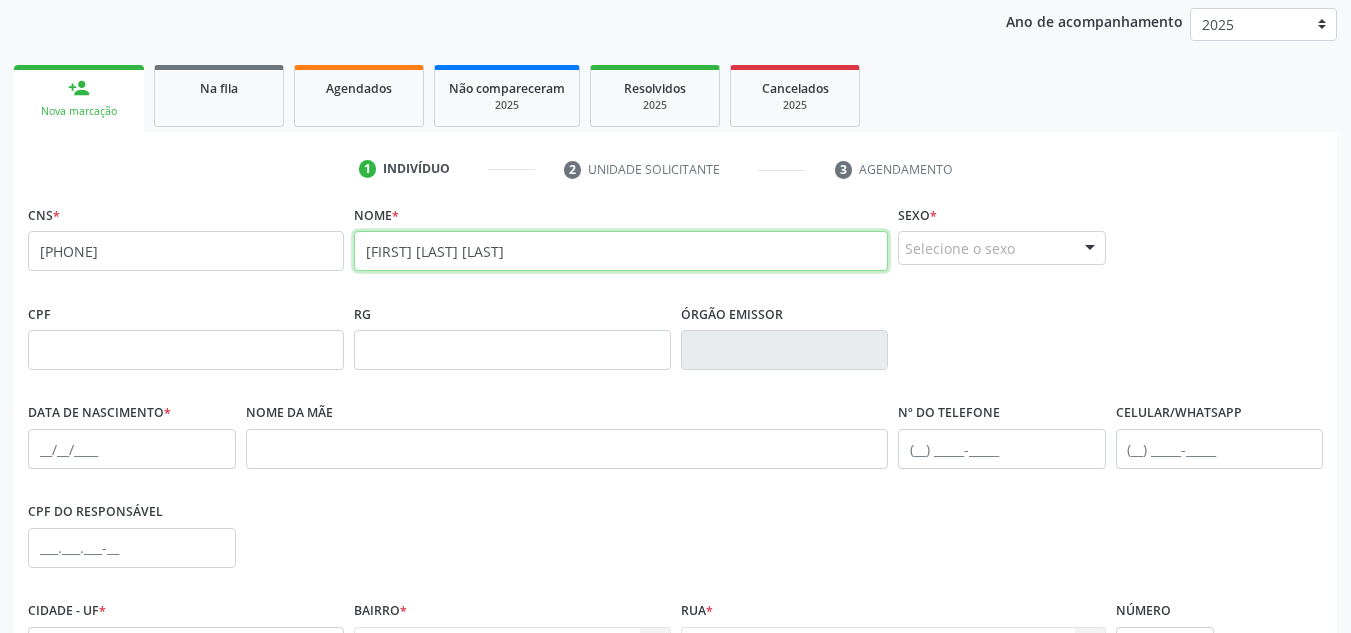 type on "HENRIQUE DA SILVA GOMES" 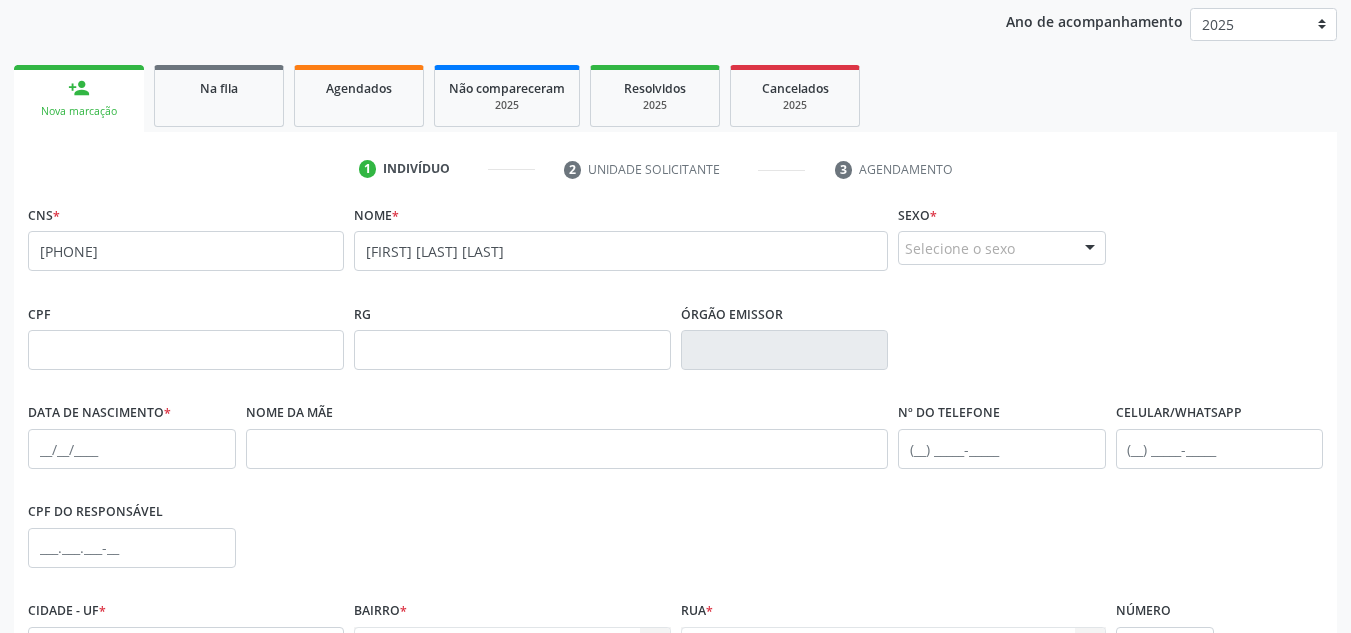 click on "Sexo
*
Selecione o sexo
Masculino   Feminino
Nenhum resultado encontrado para: "   "
Não há nenhuma opção para ser exibida." at bounding box center [1002, 239] 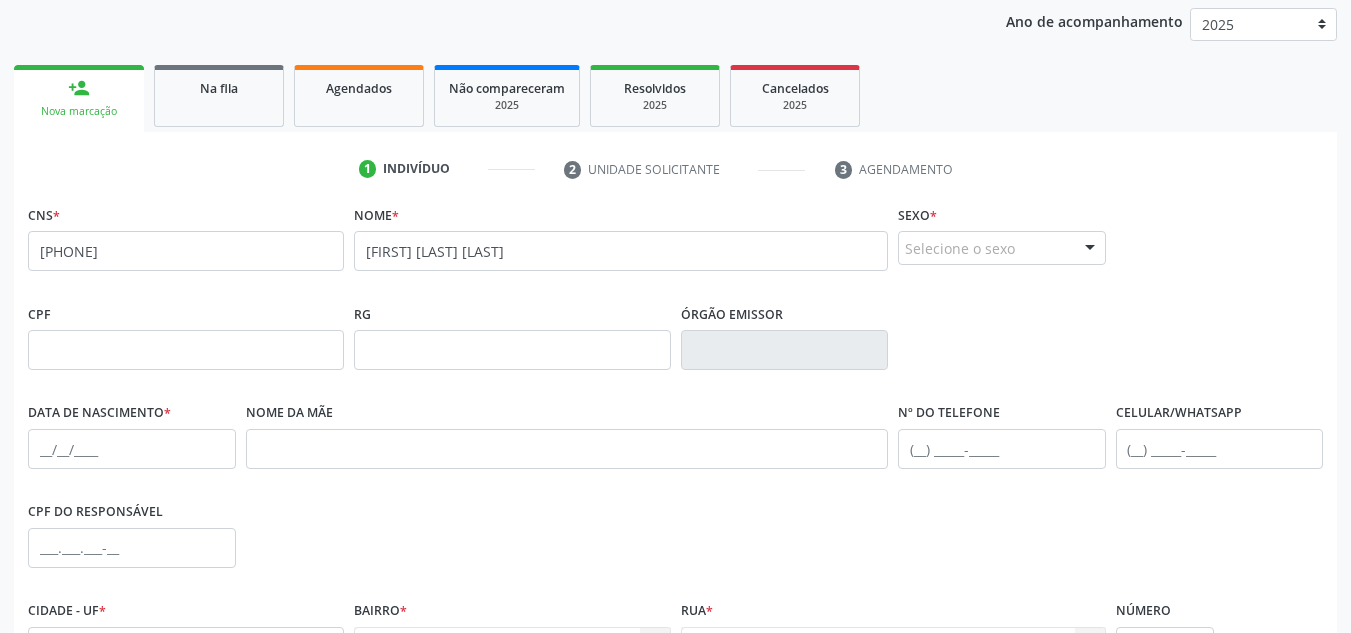 click on "Selecione o sexo" at bounding box center [1002, 248] 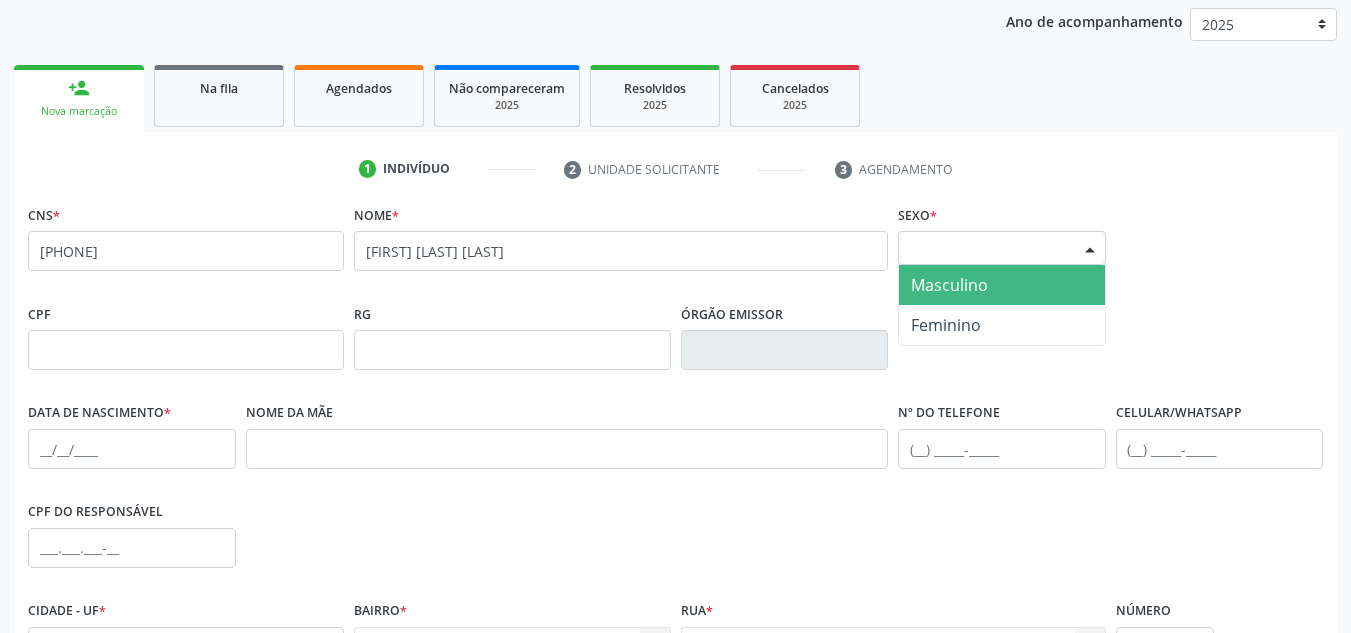 click on "Masculino" at bounding box center [1002, 285] 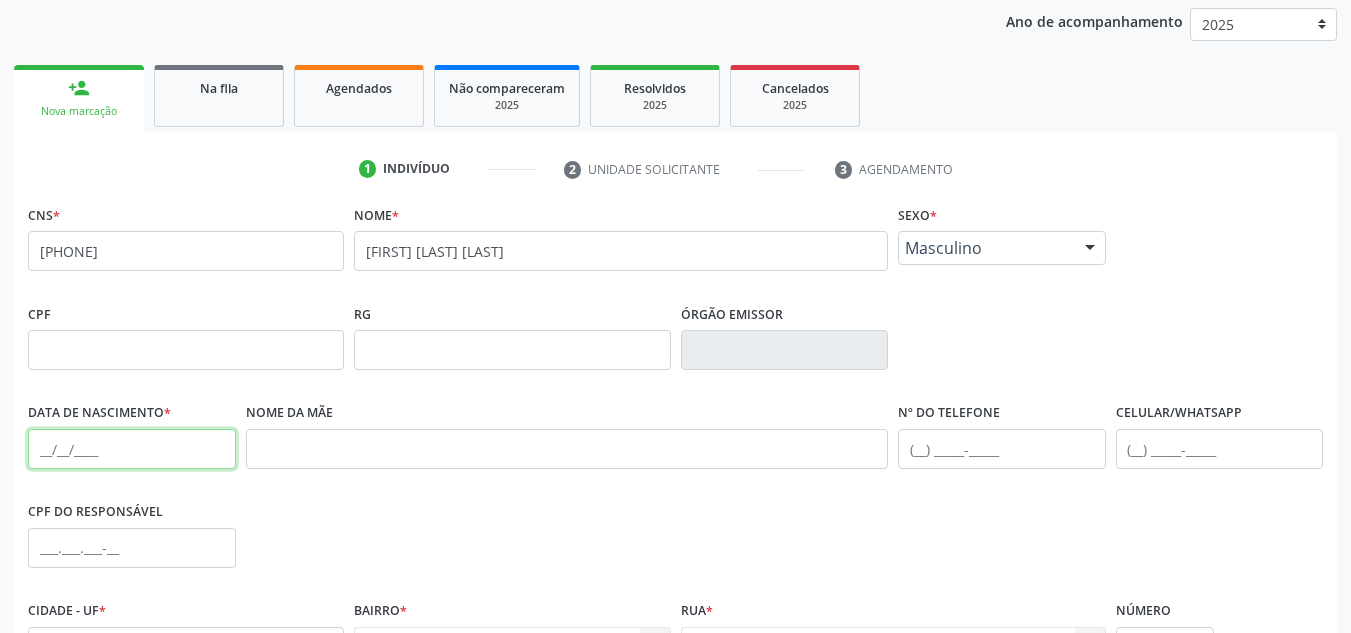 click at bounding box center [132, 449] 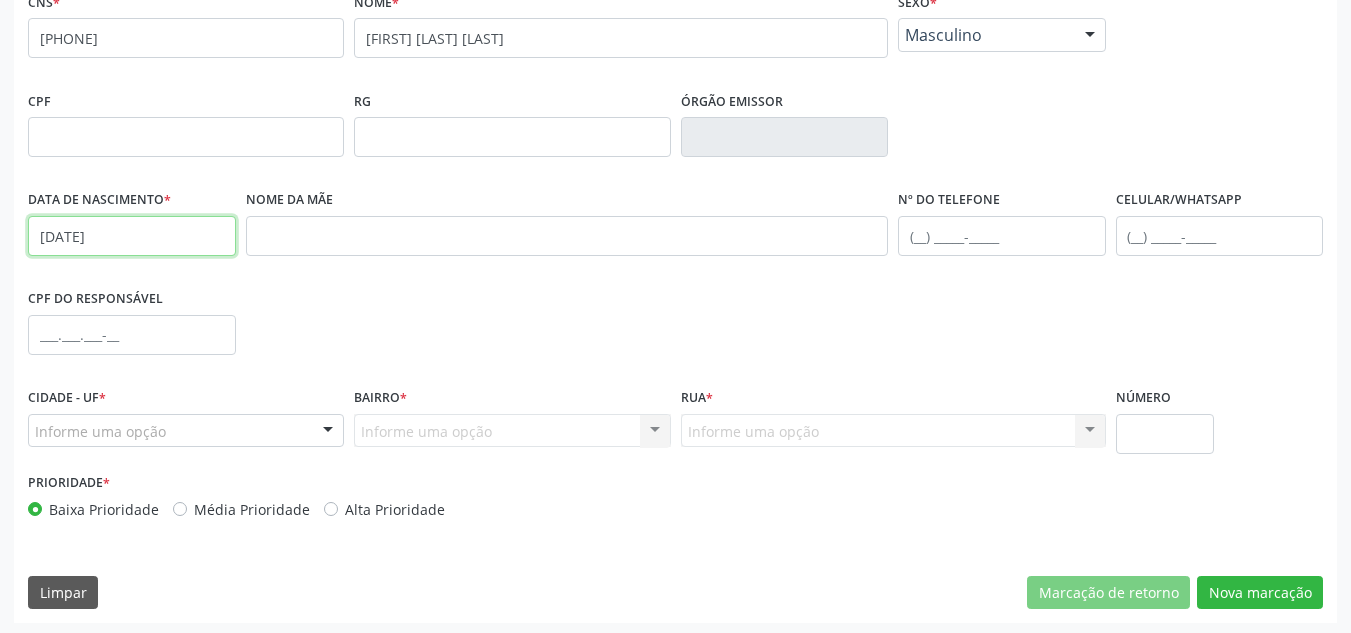scroll, scrollTop: 451, scrollLeft: 0, axis: vertical 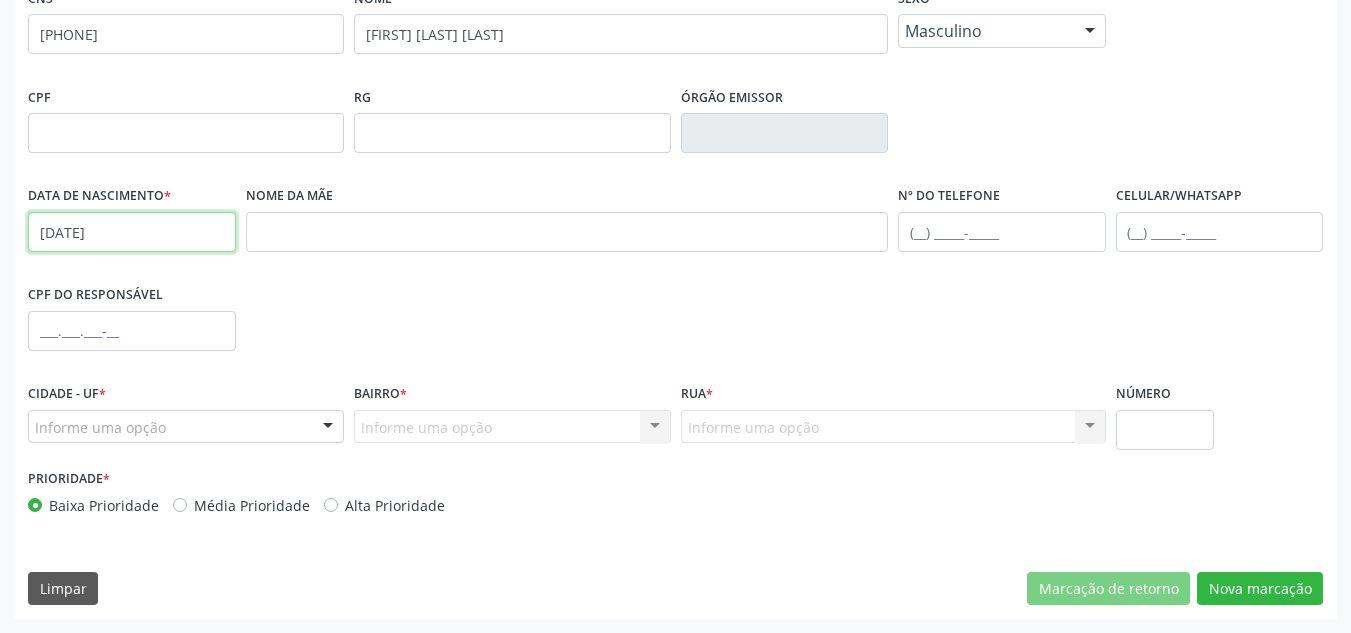 type on "26/07/2016" 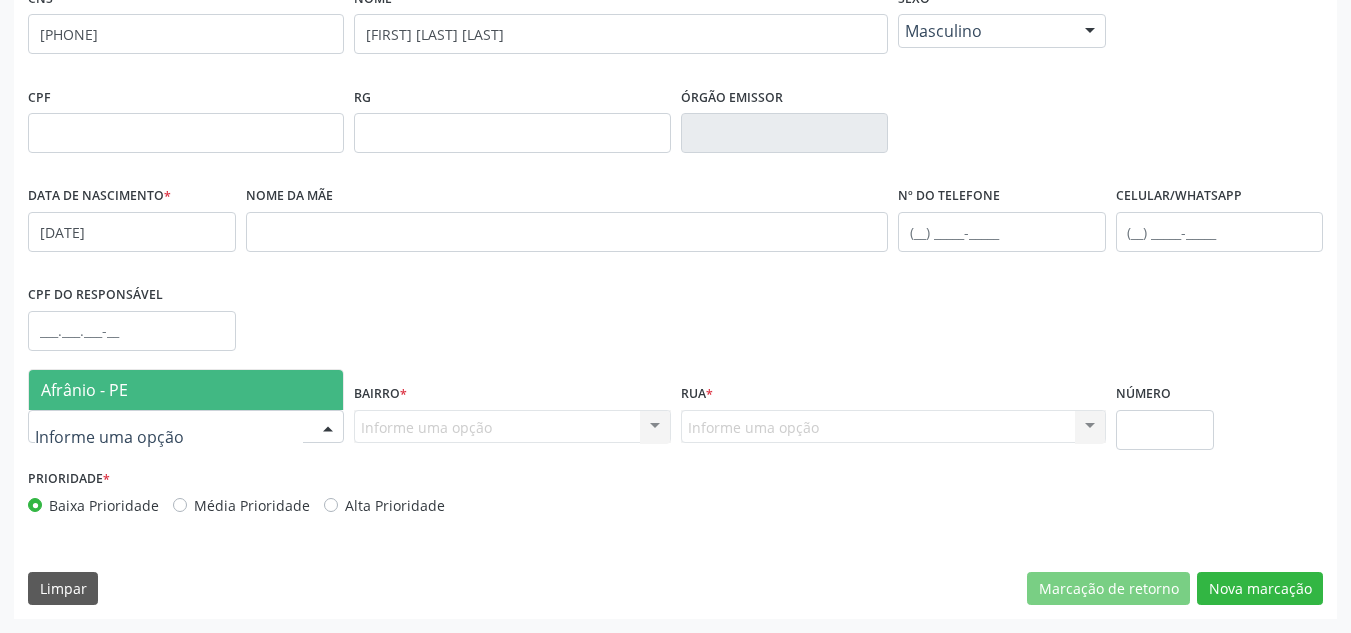 click on "Afrânio - PE" at bounding box center [84, 390] 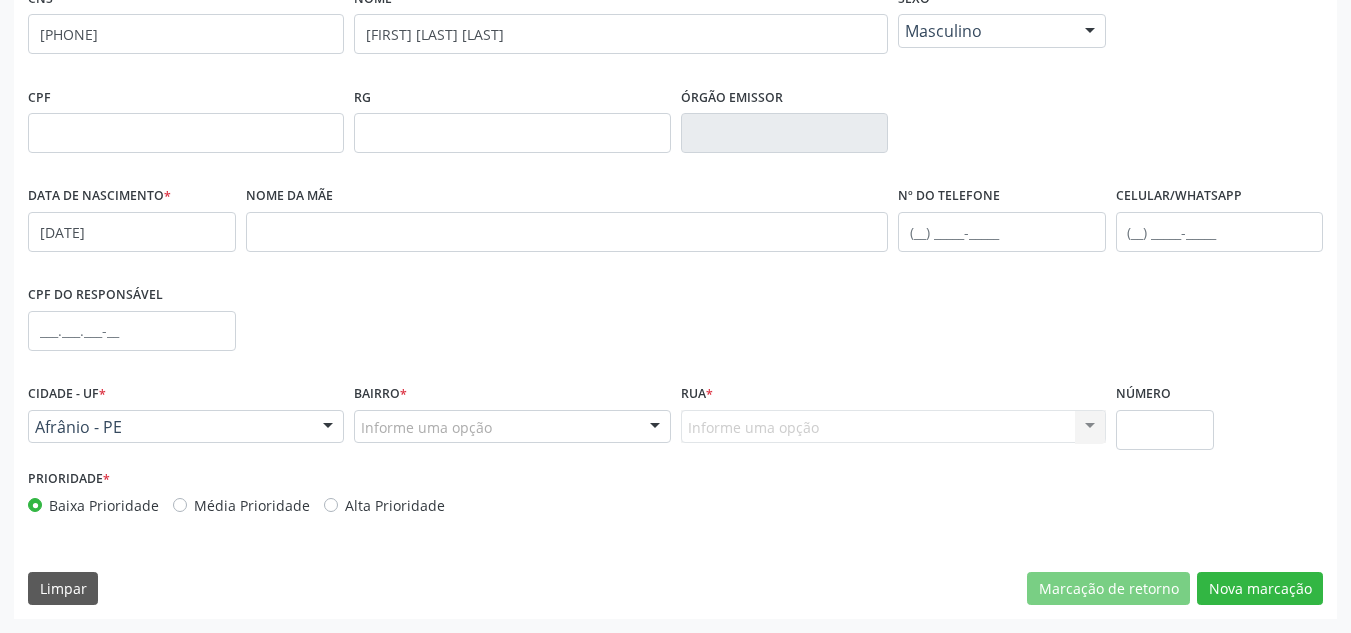 click on "Informe uma opção" at bounding box center [512, 427] 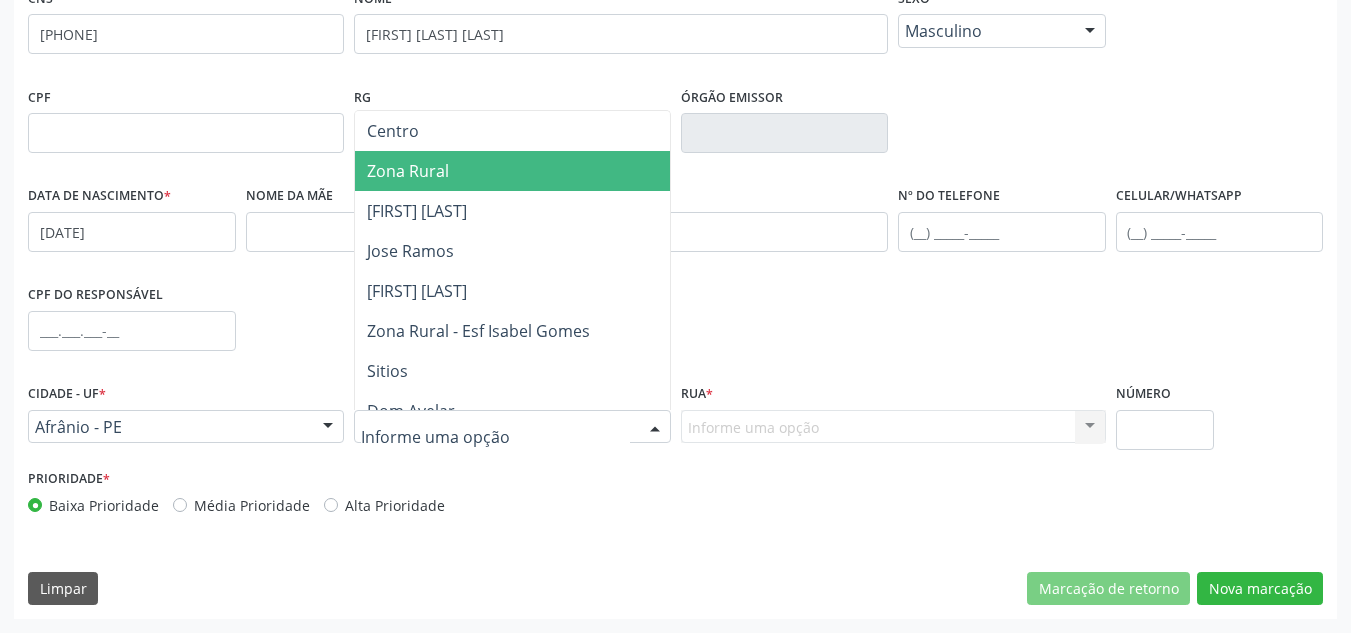 click on "Zona Rural" at bounding box center [512, 171] 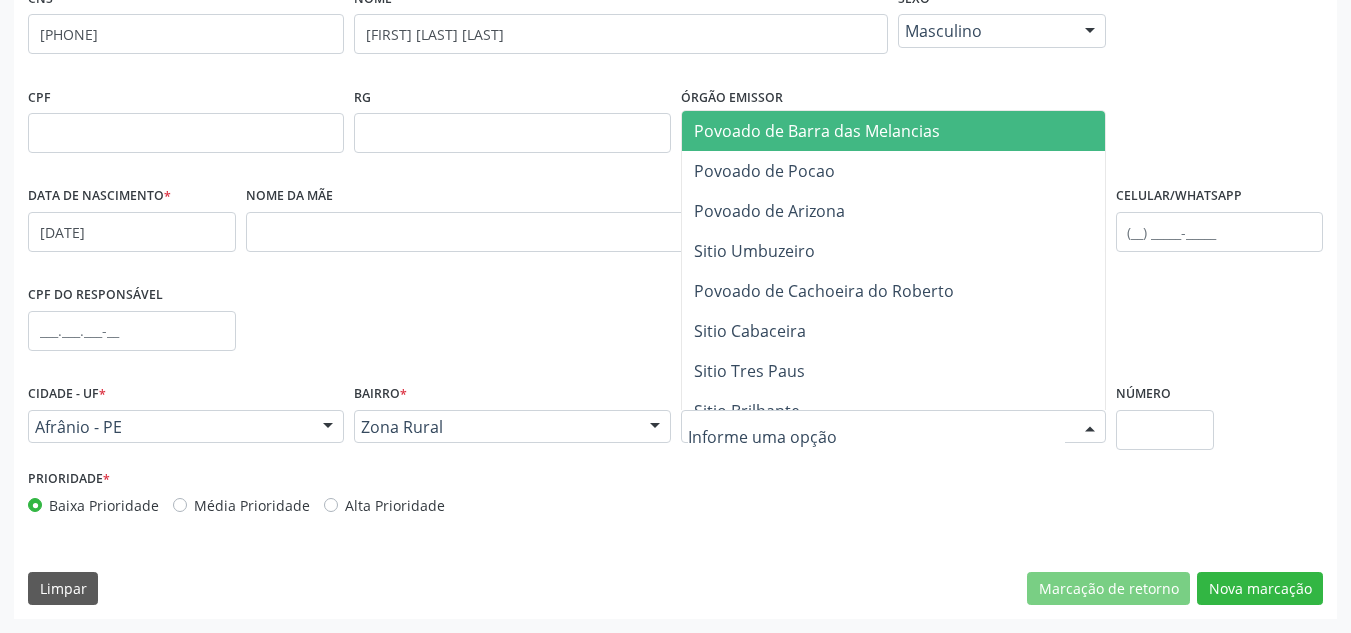 click at bounding box center [893, 427] 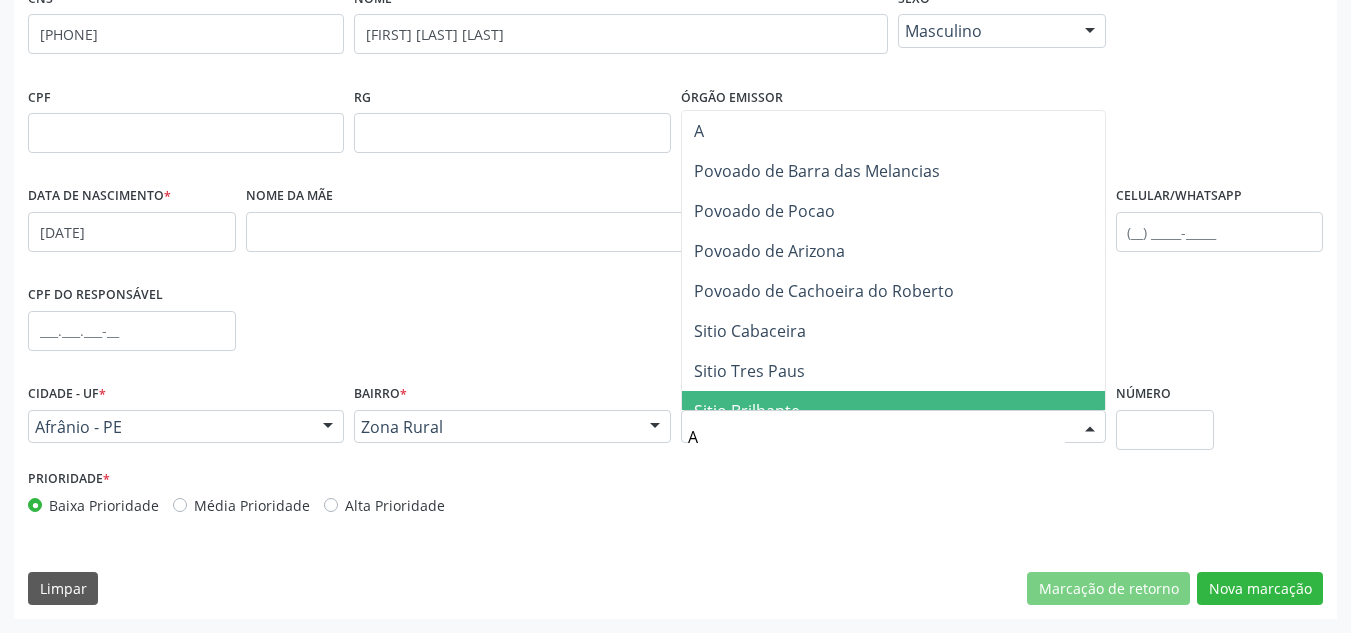 type on "AR" 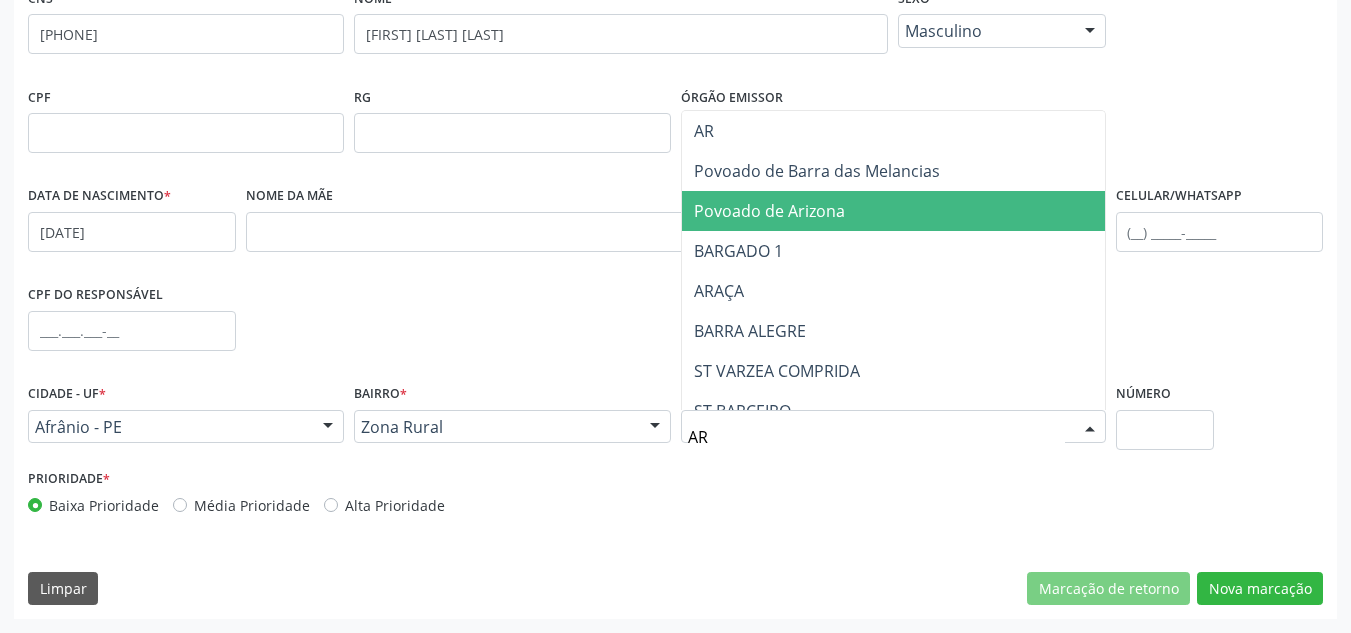 click on "Povoado de Arizona" at bounding box center [769, 211] 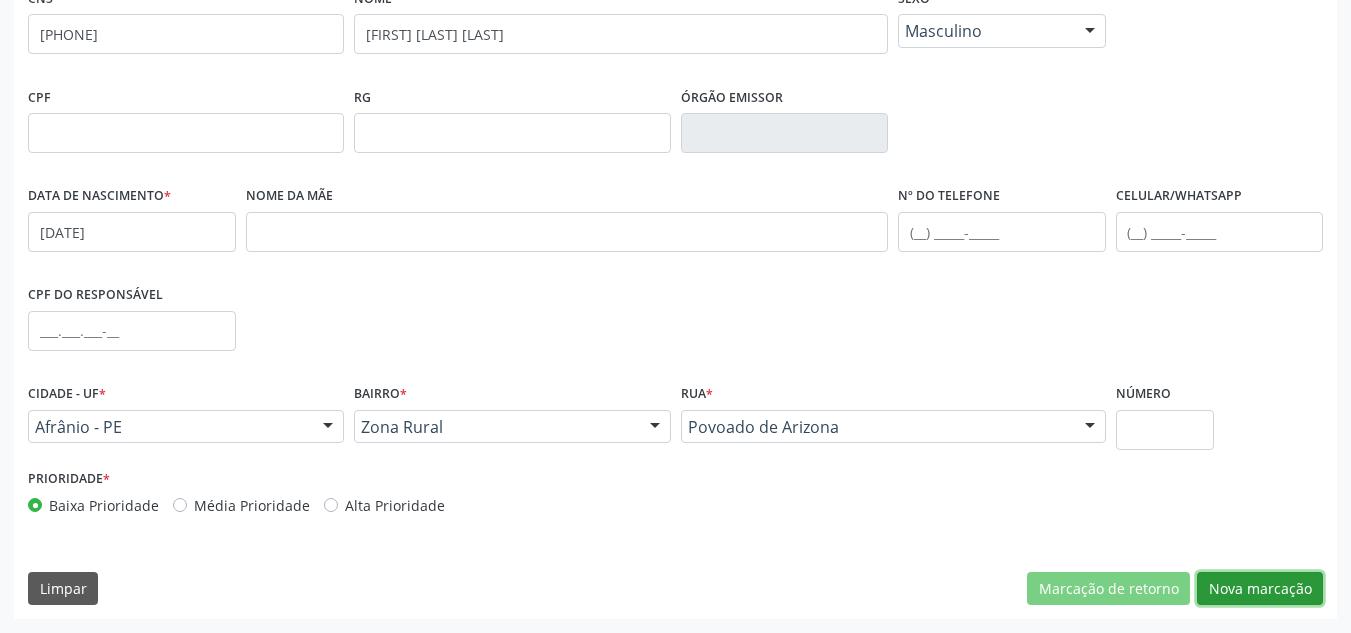 click on "Nova marcação" at bounding box center (1260, 589) 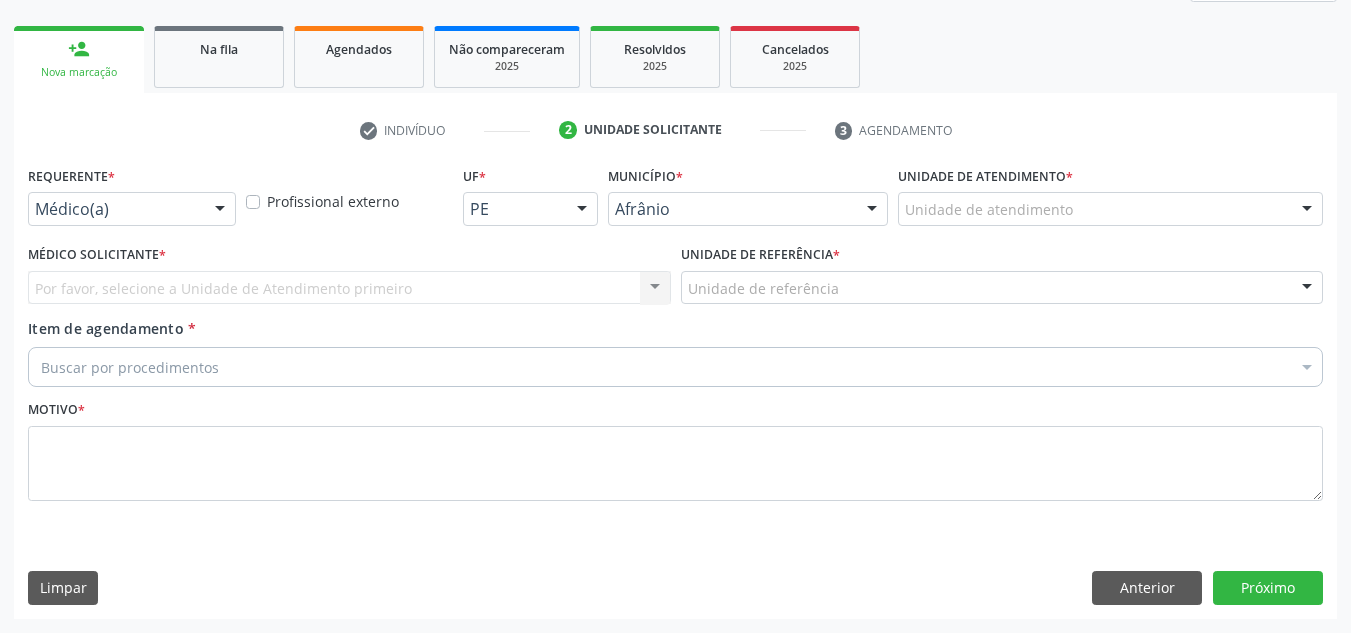scroll, scrollTop: 273, scrollLeft: 0, axis: vertical 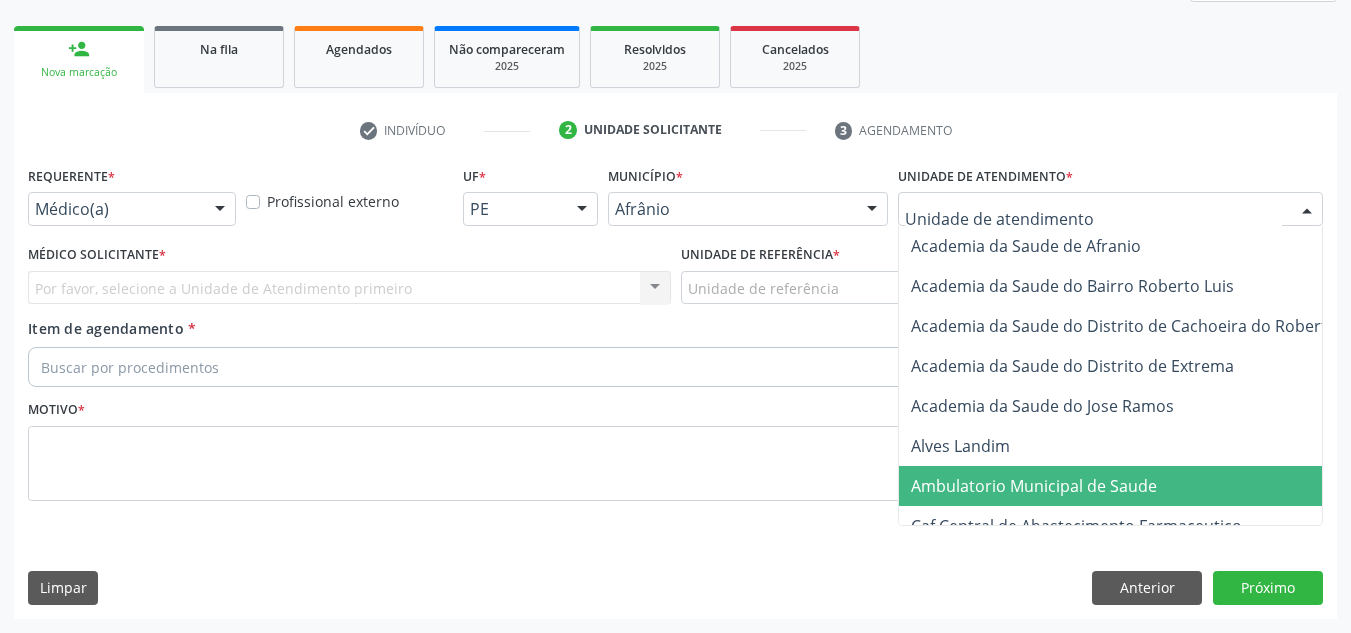 click on "Ambulatorio Municipal de Saude" at bounding box center [1034, 486] 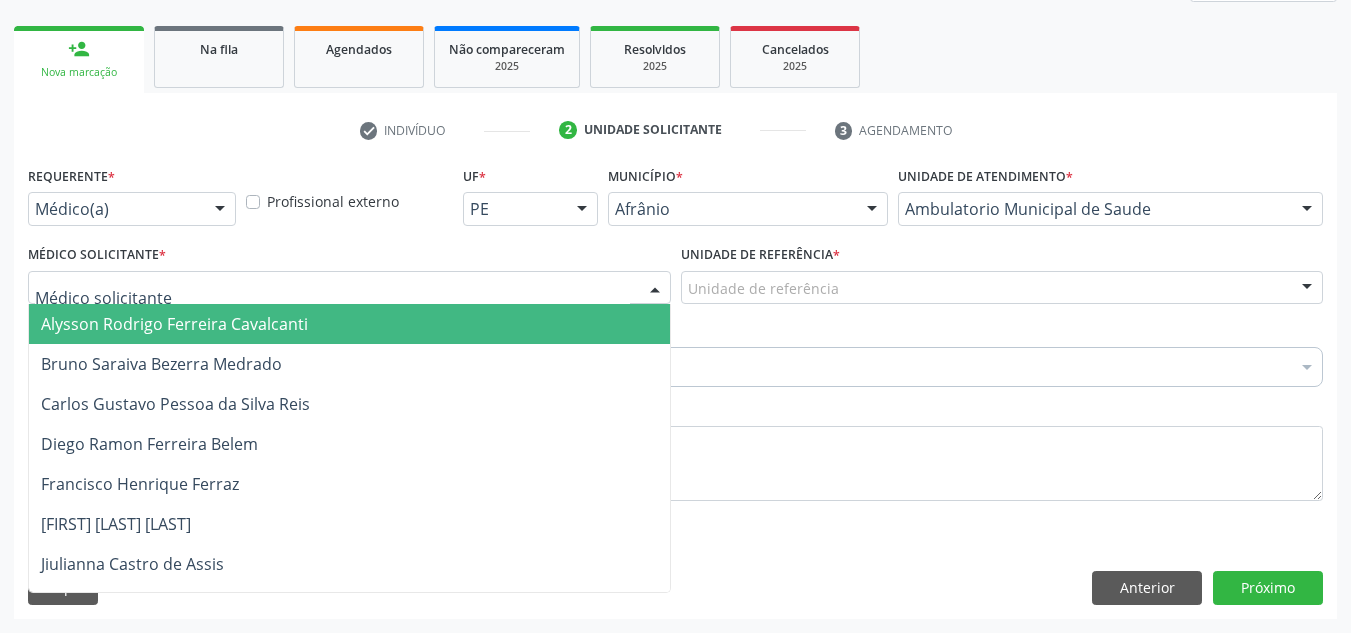 click at bounding box center (349, 288) 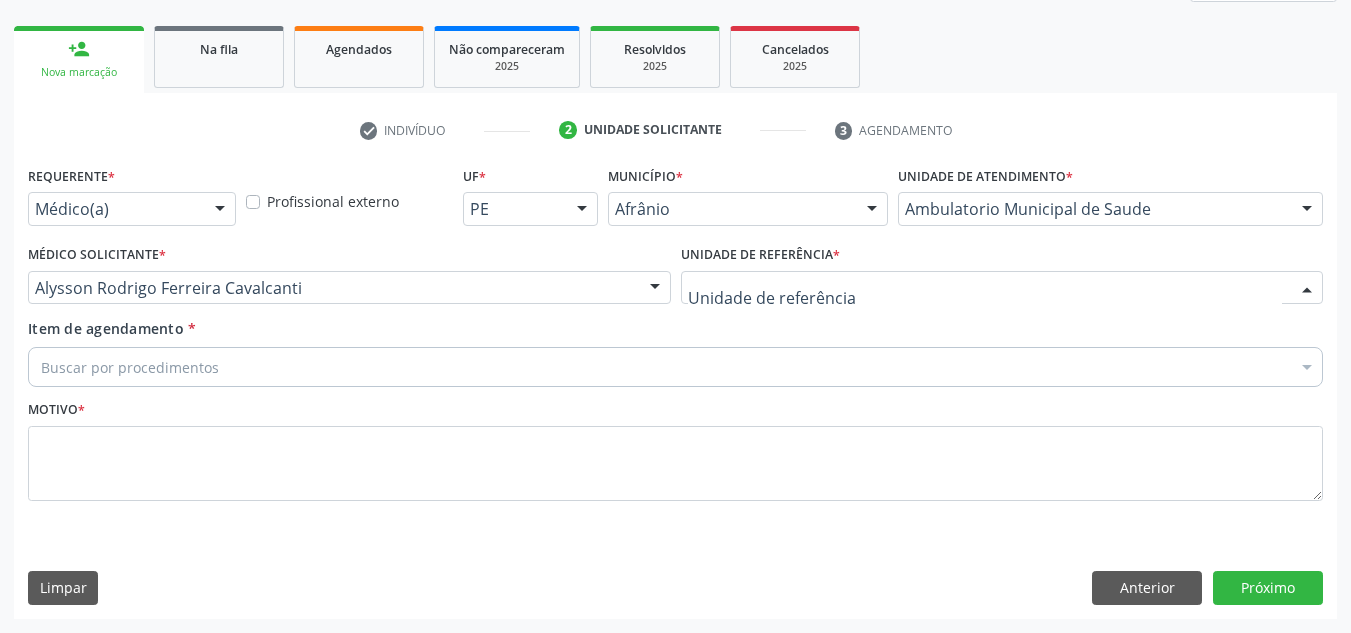 click at bounding box center (1002, 288) 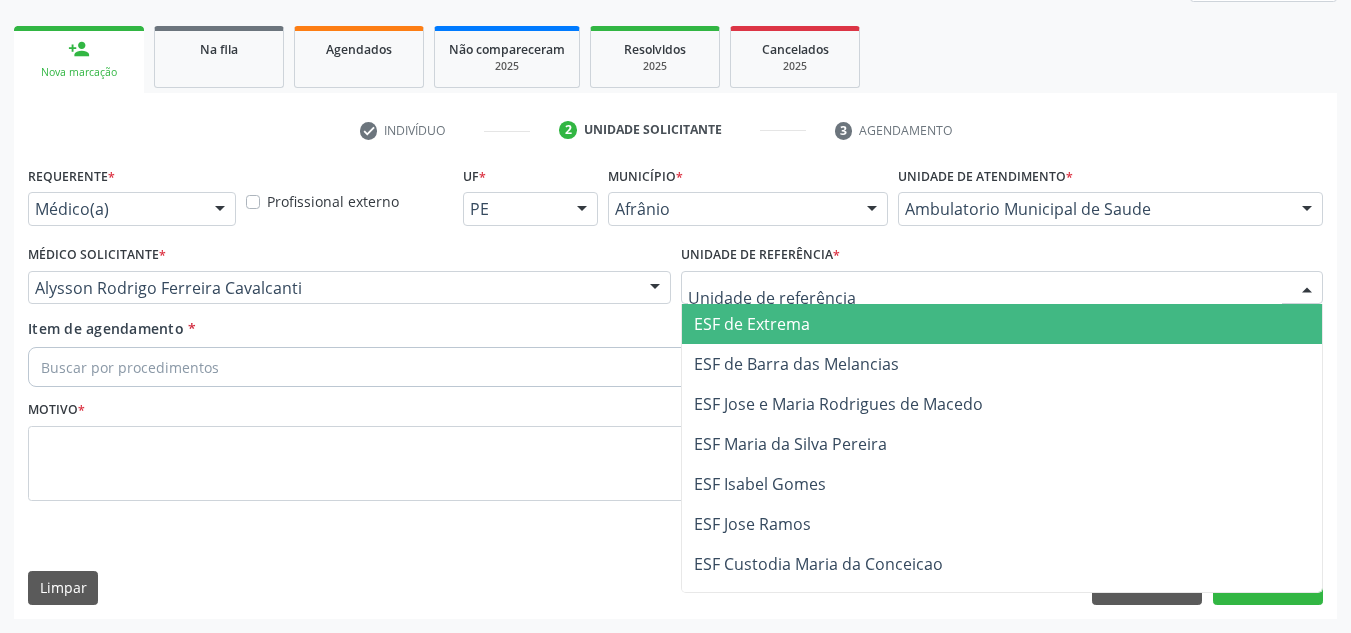 click on "ESF de Barra das Melancias" at bounding box center [1002, 364] 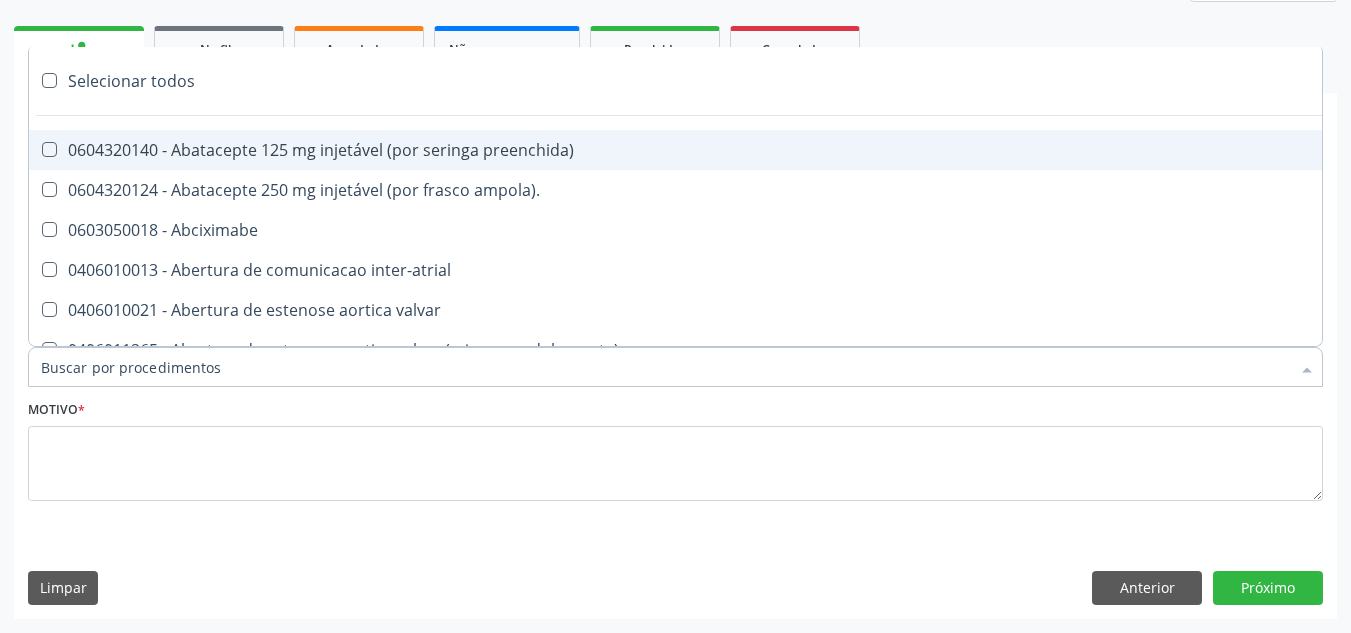 click at bounding box center [675, 367] 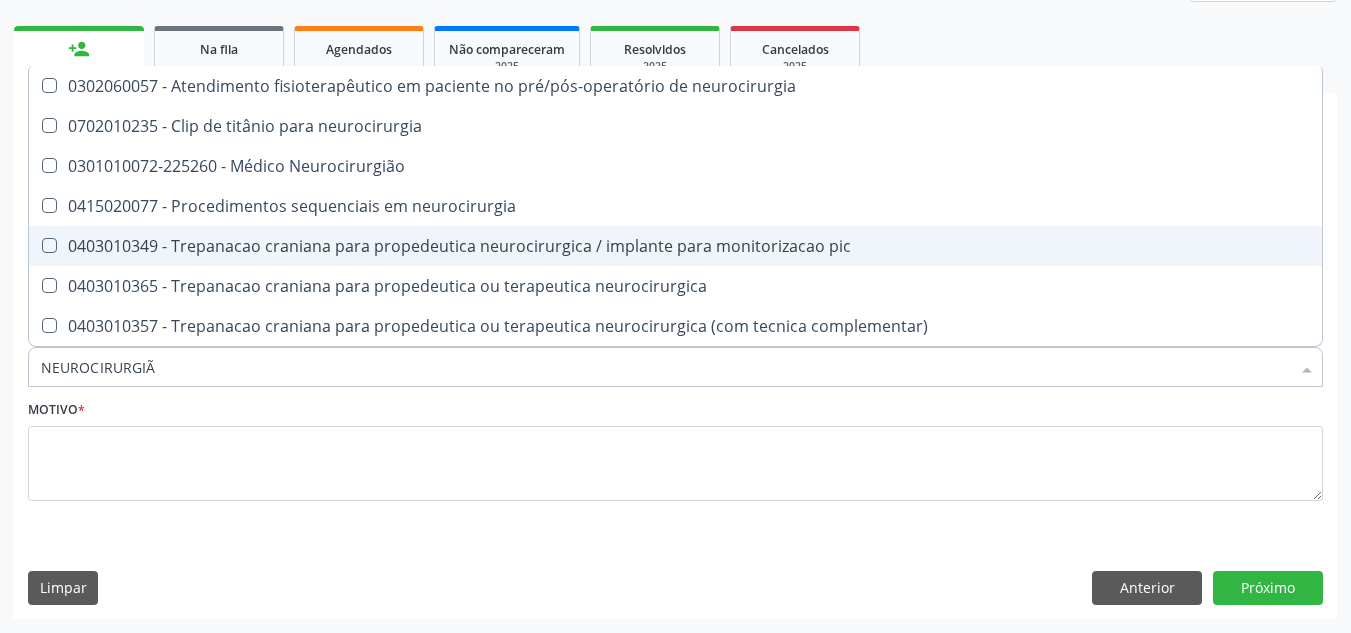 type on "NEUROCIRURGIÃO" 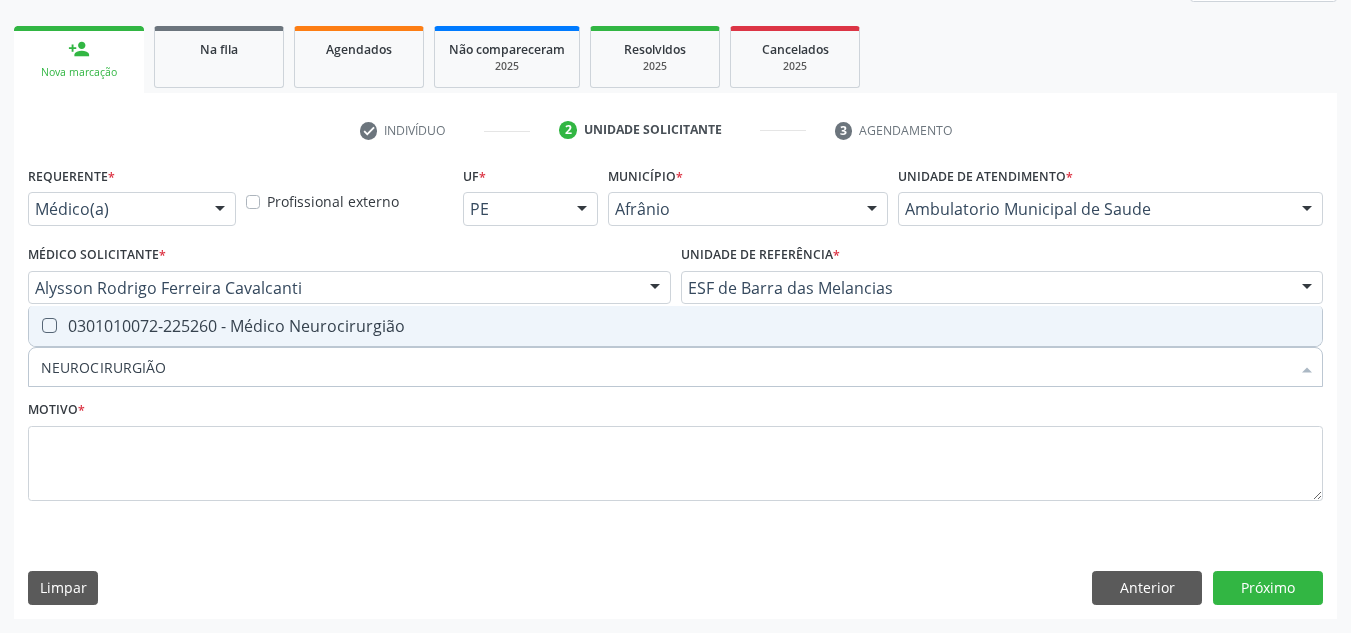 click on "0301010072-225260 - Médico Neurocirurgião" at bounding box center (675, 326) 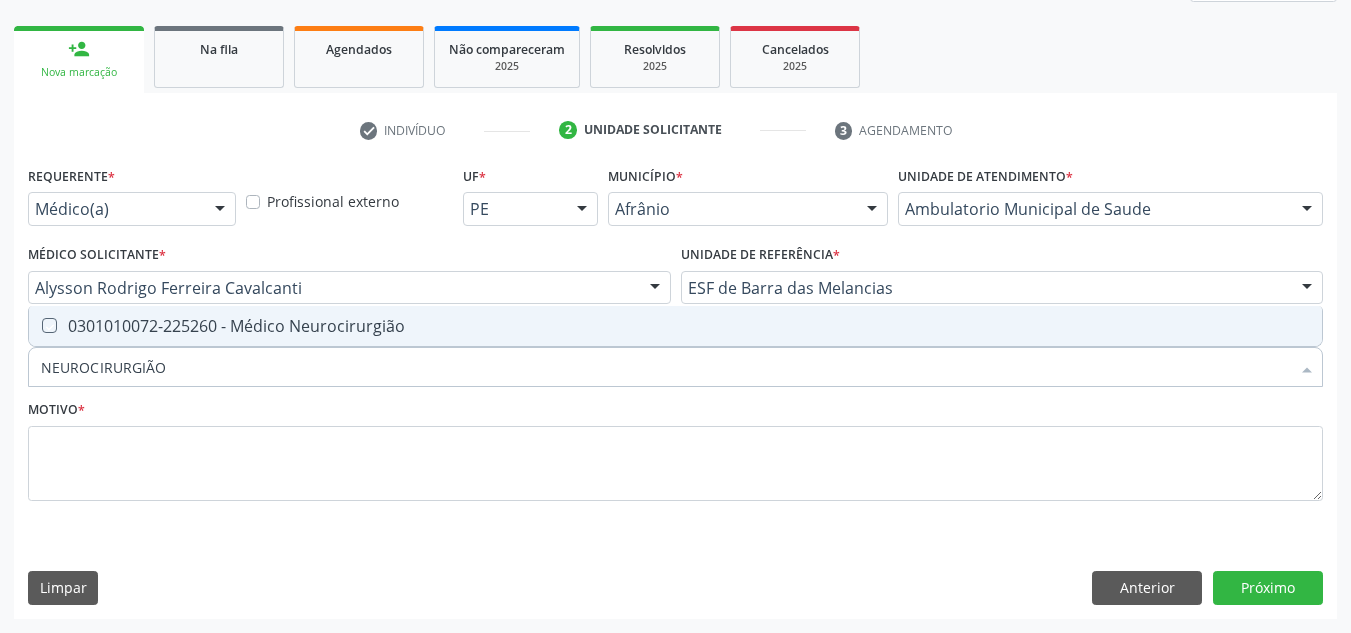 checkbox on "true" 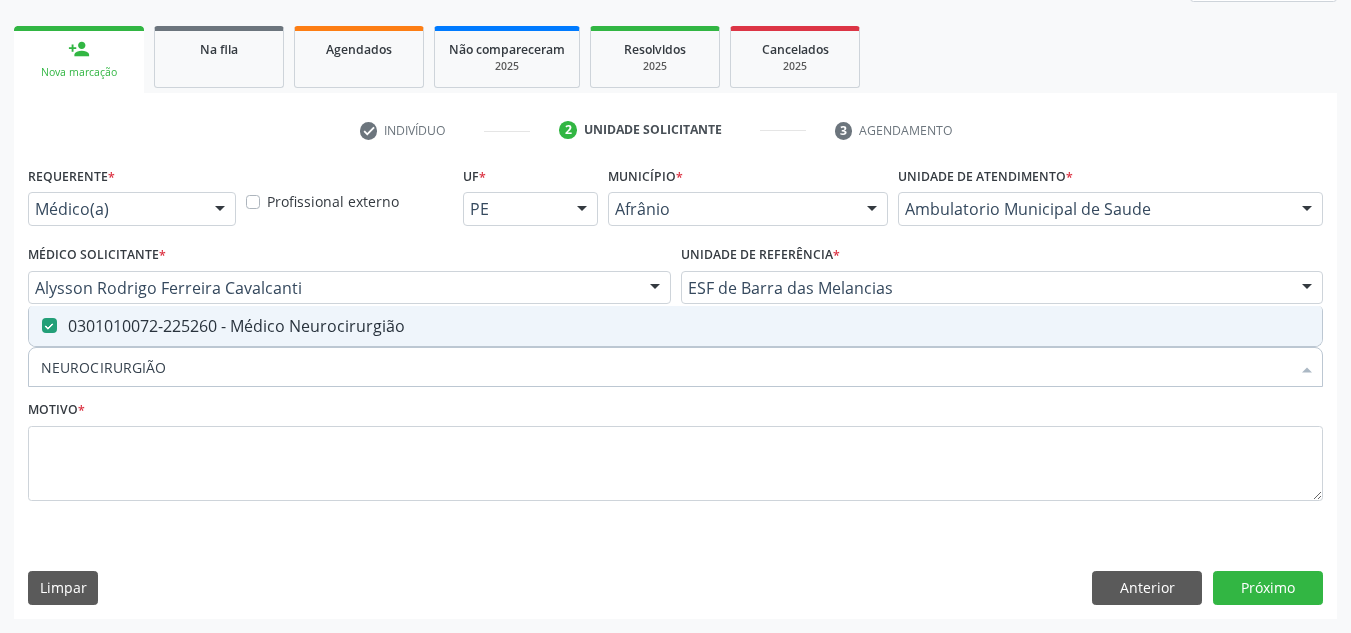 drag, startPoint x: 563, startPoint y: 403, endPoint x: 555, endPoint y: 411, distance: 11.313708 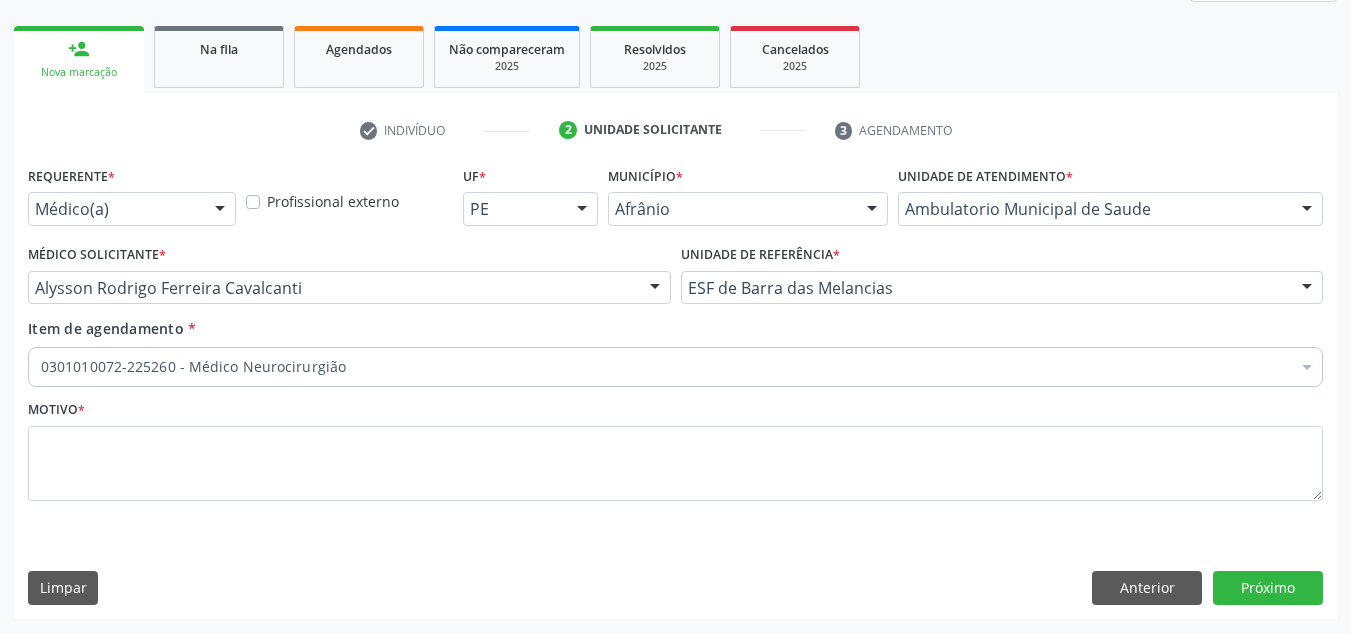 click on "Motivo
*" at bounding box center (675, 448) 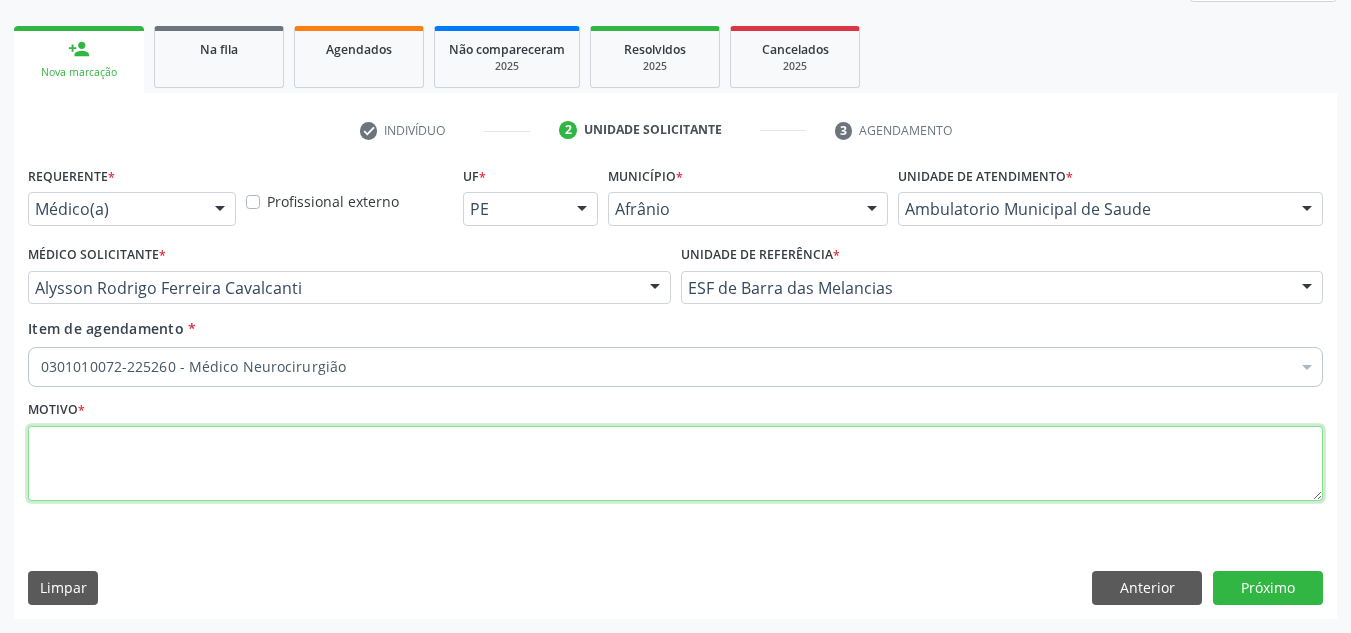 click at bounding box center (675, 464) 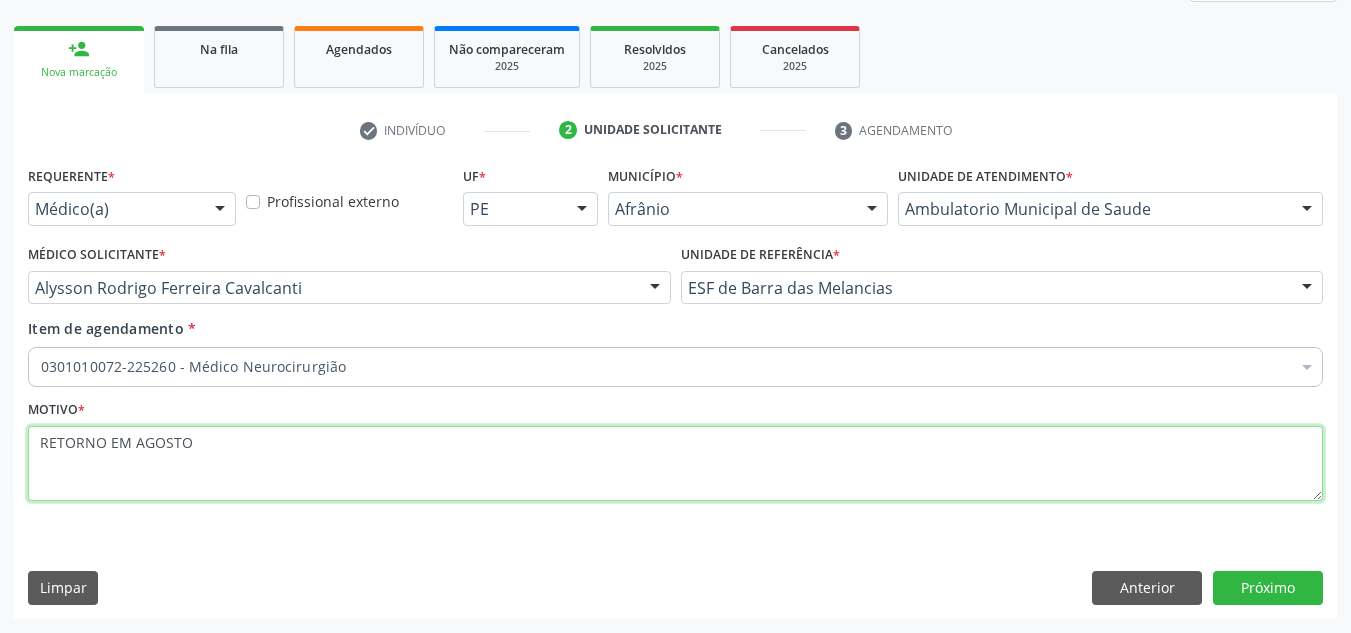 type on "RETORNO EM AGOSTO" 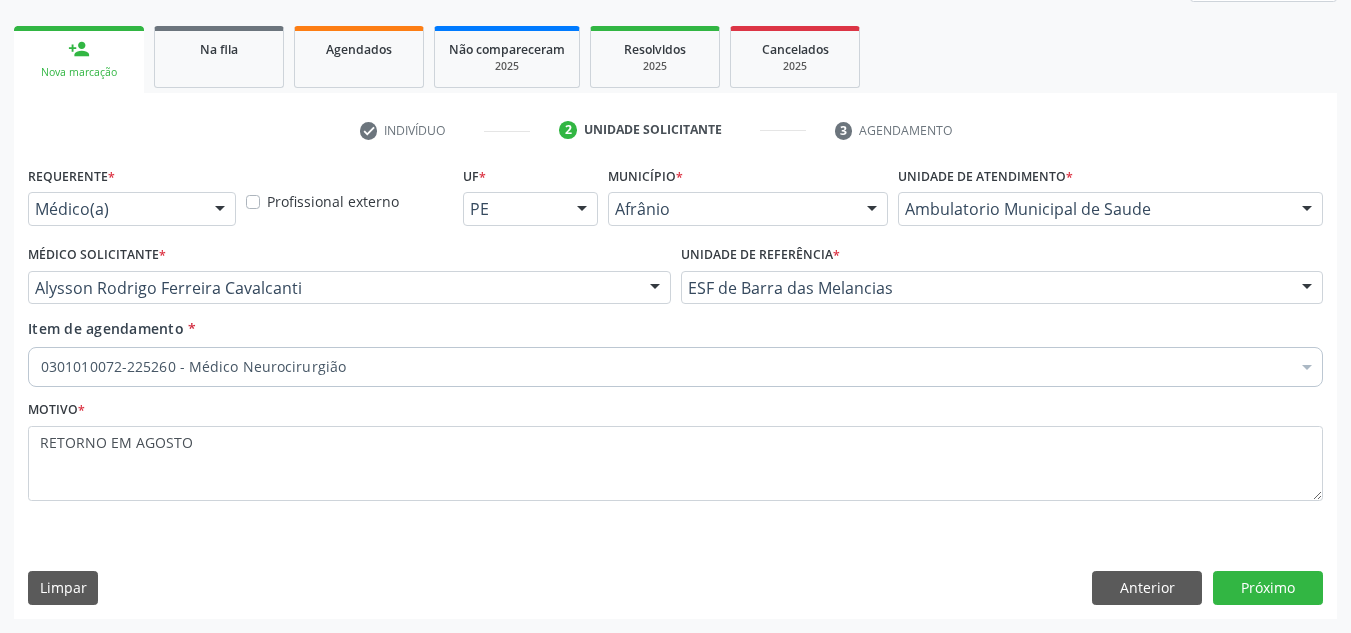 click on "Requerente
*
Médico(a)         Médico(a)   Enfermeiro(a)   Paciente
Nenhum resultado encontrado para: "   "
Não há nenhuma opção para ser exibida.
Profissional externo
UF
*
PE         BA   PE
Nenhum resultado encontrado para: "   "
Não há nenhuma opção para ser exibida.
Município
*
Afrânio         Afrânio   Petrolina
Nenhum resultado encontrado para: "   "
Não há nenhuma opção para ser exibida.
Unidade de atendimento
*
Ambulatorio Municipal de Saude         Academia da Saude de Afranio   Academia da Saude do Bairro Roberto Luis   Academia da Saude do Distrito de Cachoeira do Roberto   Academia da Saude do Distrito de Extrema   Academia da Saude do Jose Ramos   Alves Landim   Ambulatorio Municipal de Saude   Caf Central de Abastecimento Farmaceutico     Centro de Especialidades   Cime   Cuidar" at bounding box center (675, 389) 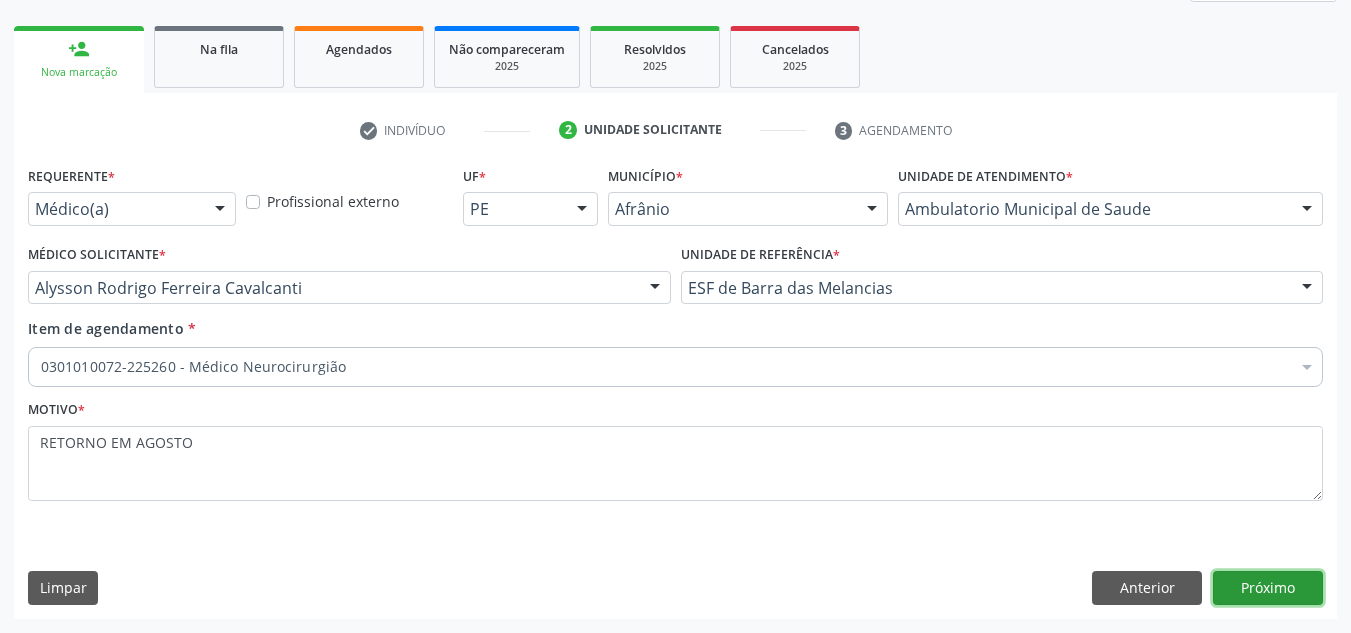 click on "Próximo" at bounding box center (1268, 588) 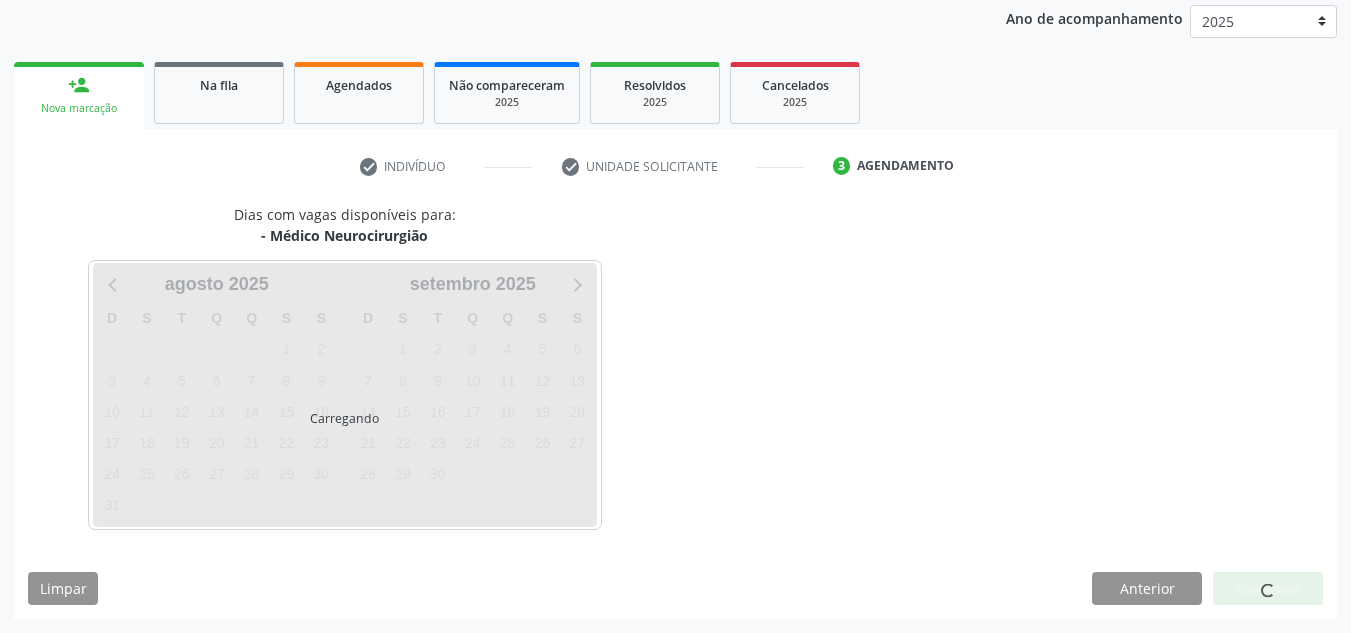 scroll, scrollTop: 273, scrollLeft: 0, axis: vertical 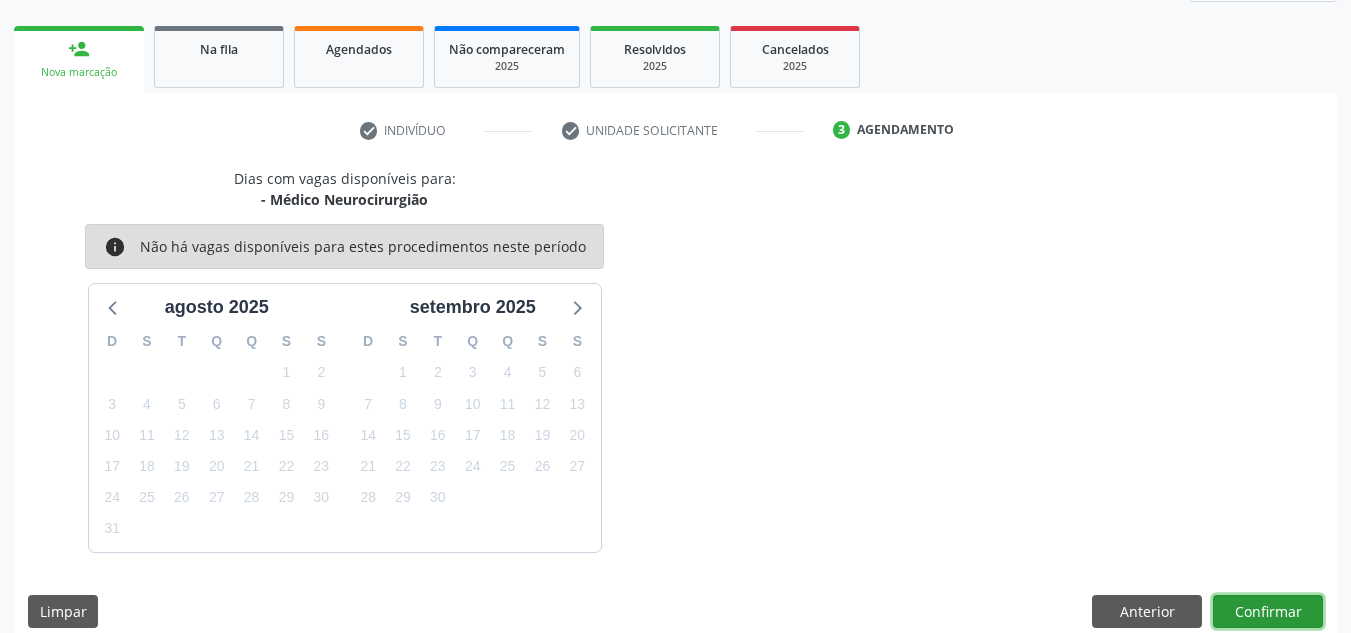 click on "Confirmar" at bounding box center [1268, 612] 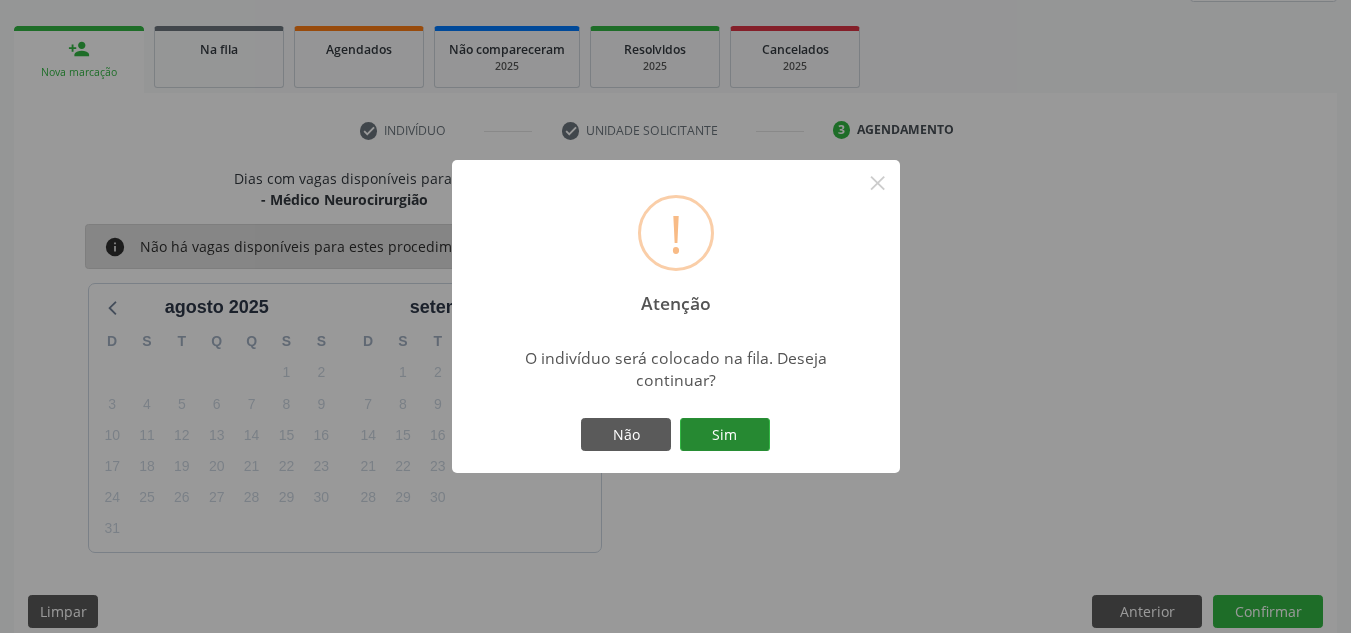 click on "Sim" at bounding box center [725, 435] 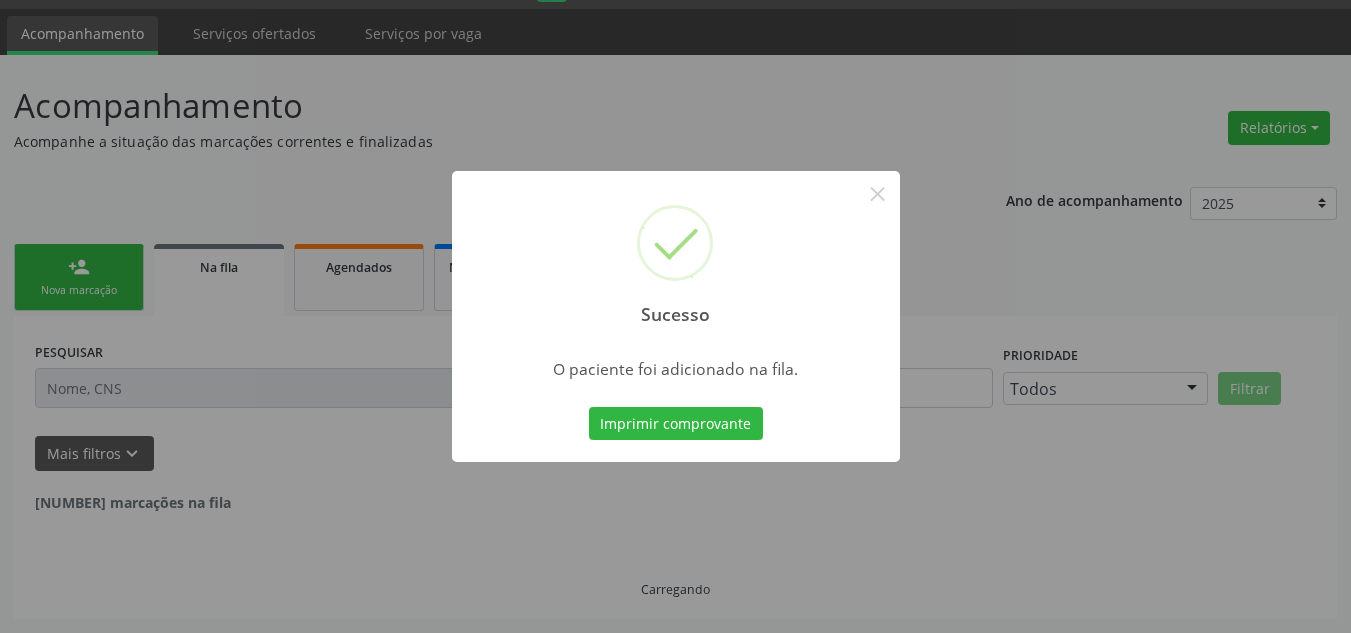 scroll, scrollTop: 34, scrollLeft: 0, axis: vertical 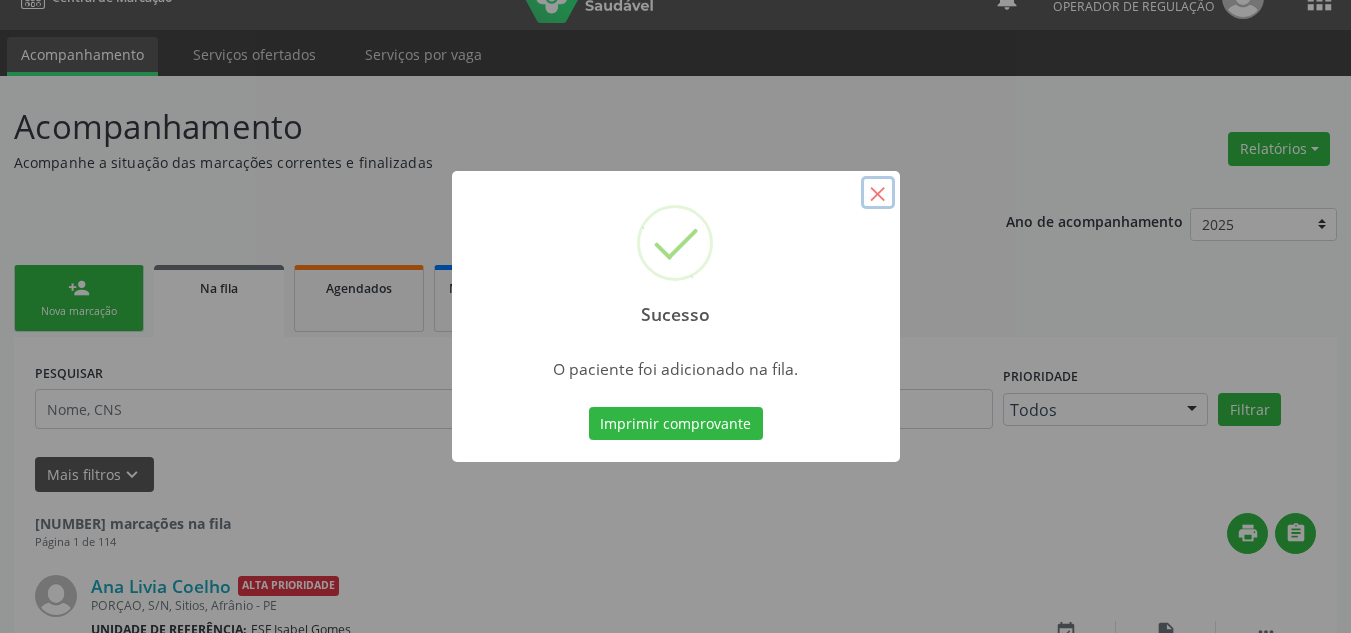 click on "×" at bounding box center (878, 193) 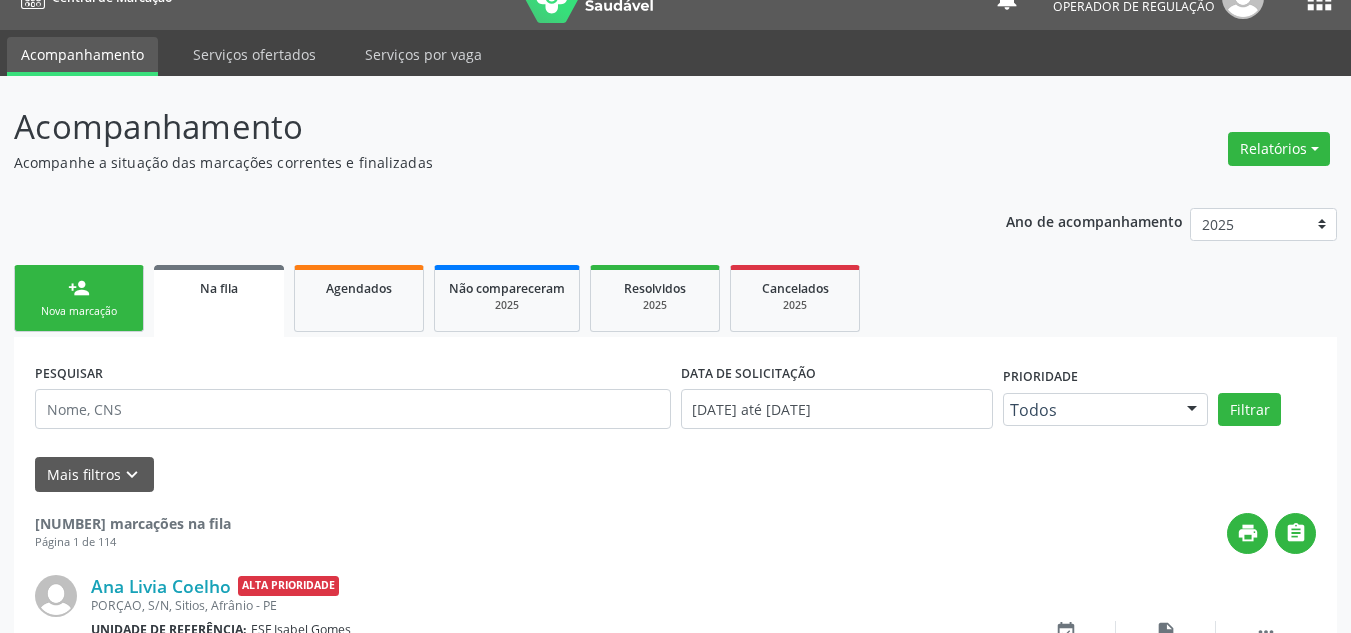 click on "person_add
Nova marcação" at bounding box center (79, 298) 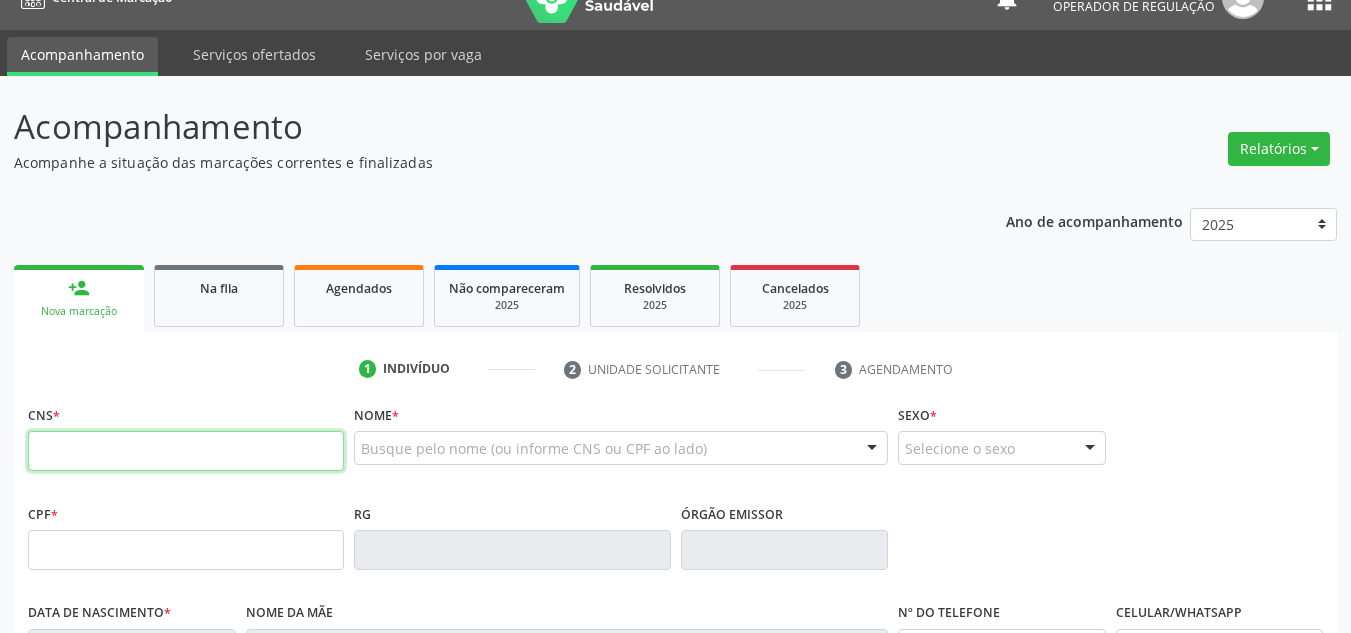 click at bounding box center [186, 451] 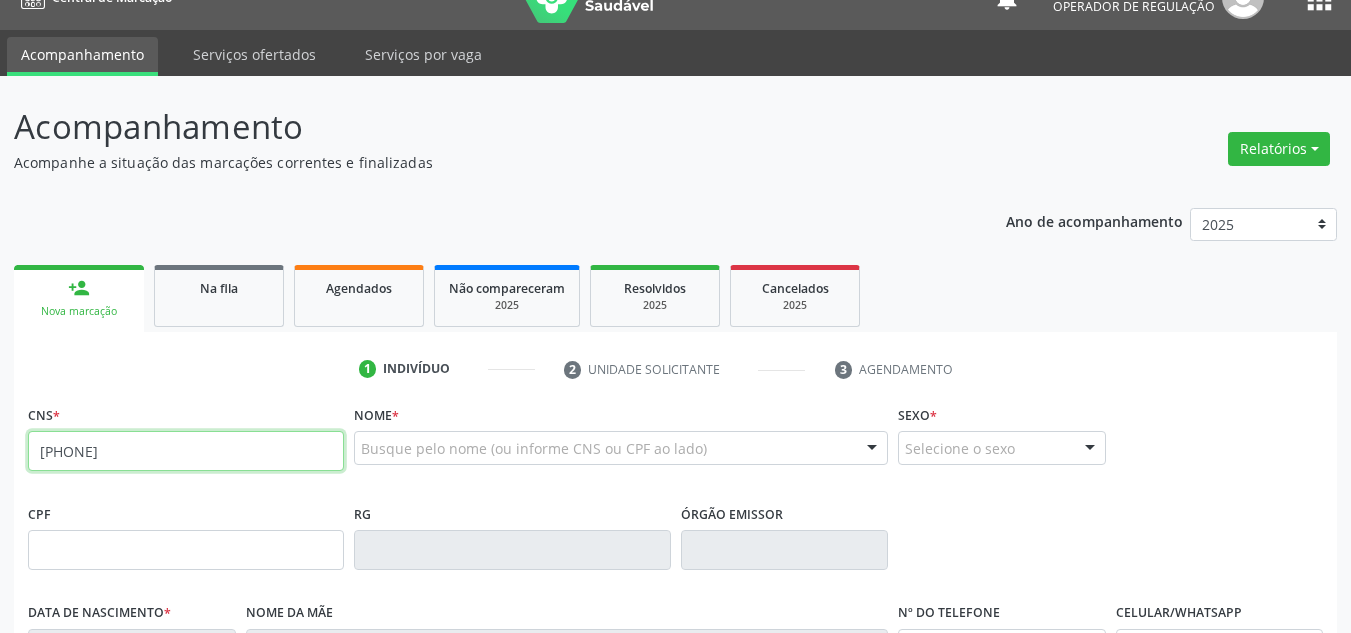 type on "704 3095 7402 7893" 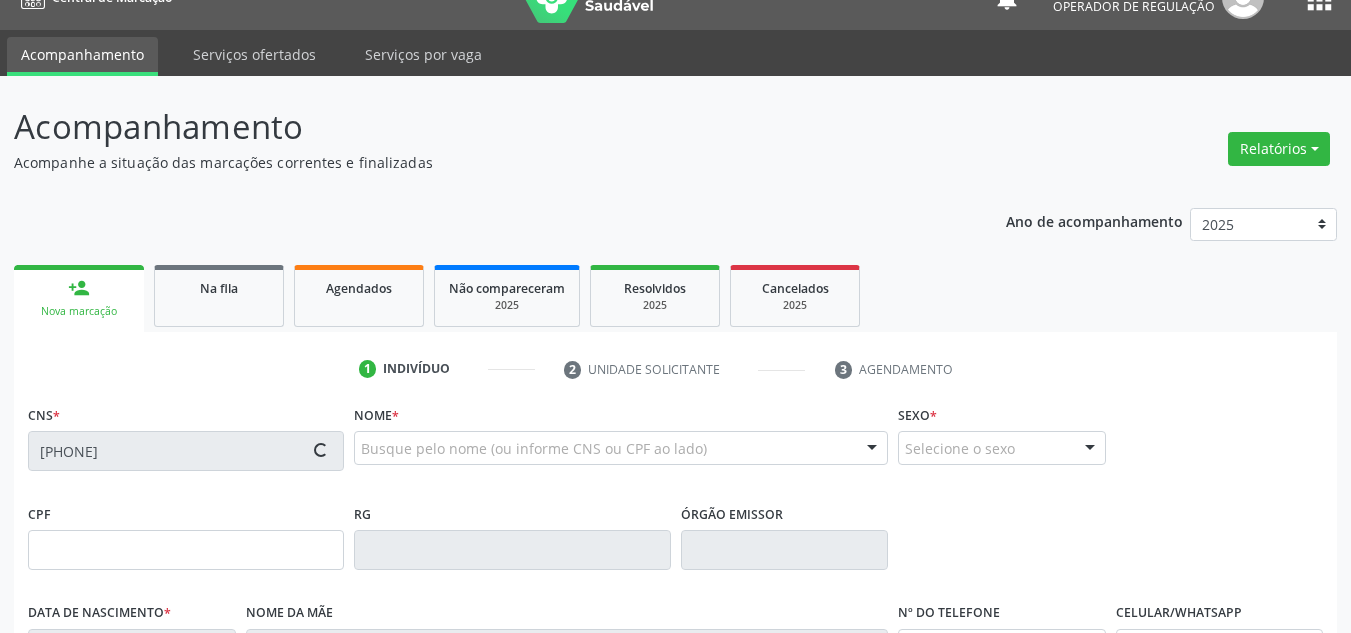 type on "058.558.034-06" 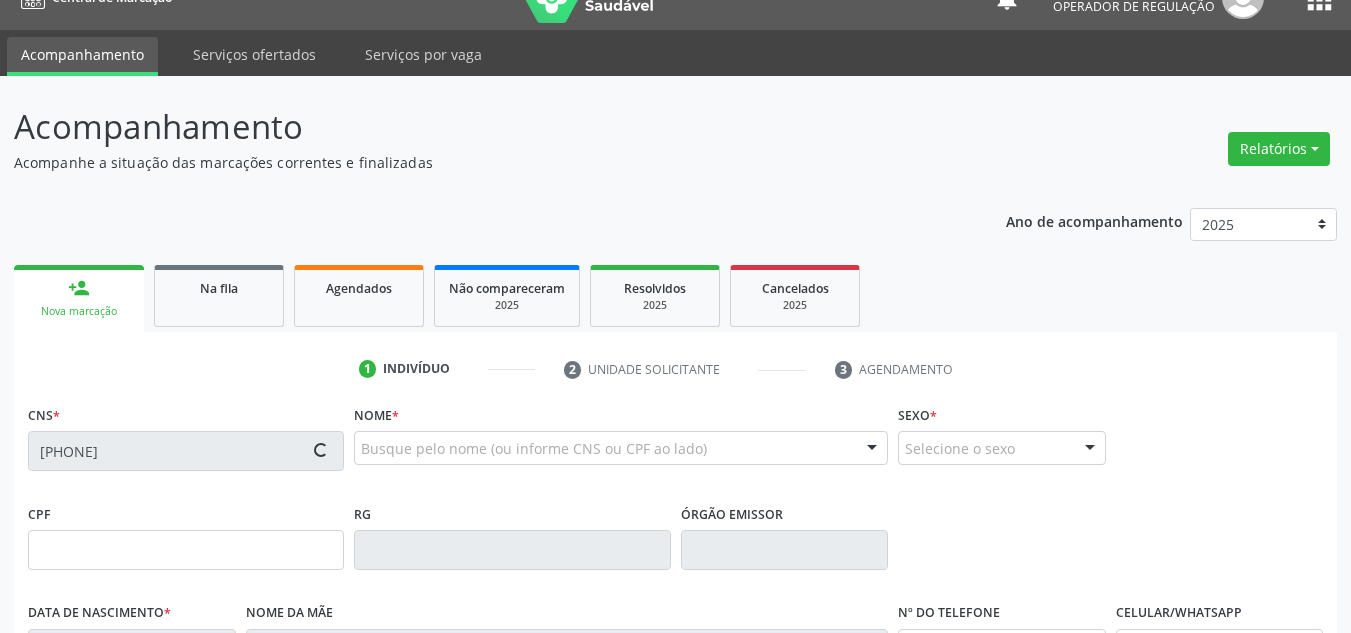 type on "17/07/1980" 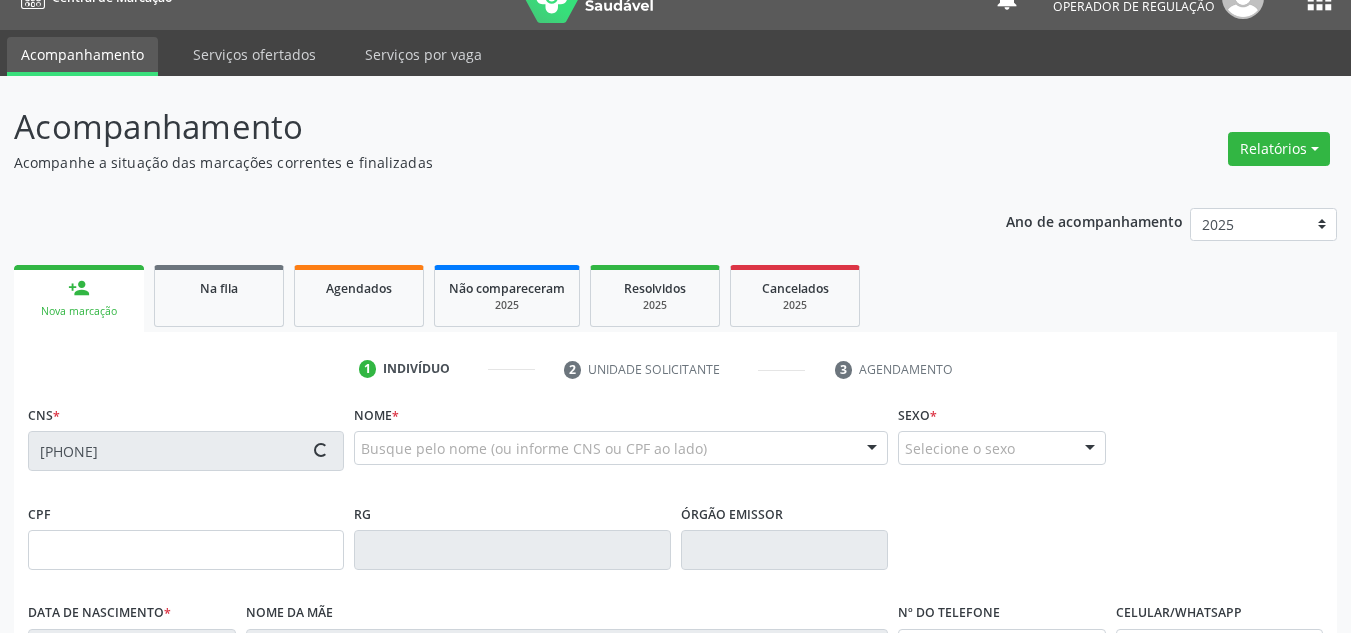 type on "(87) 98856-5685" 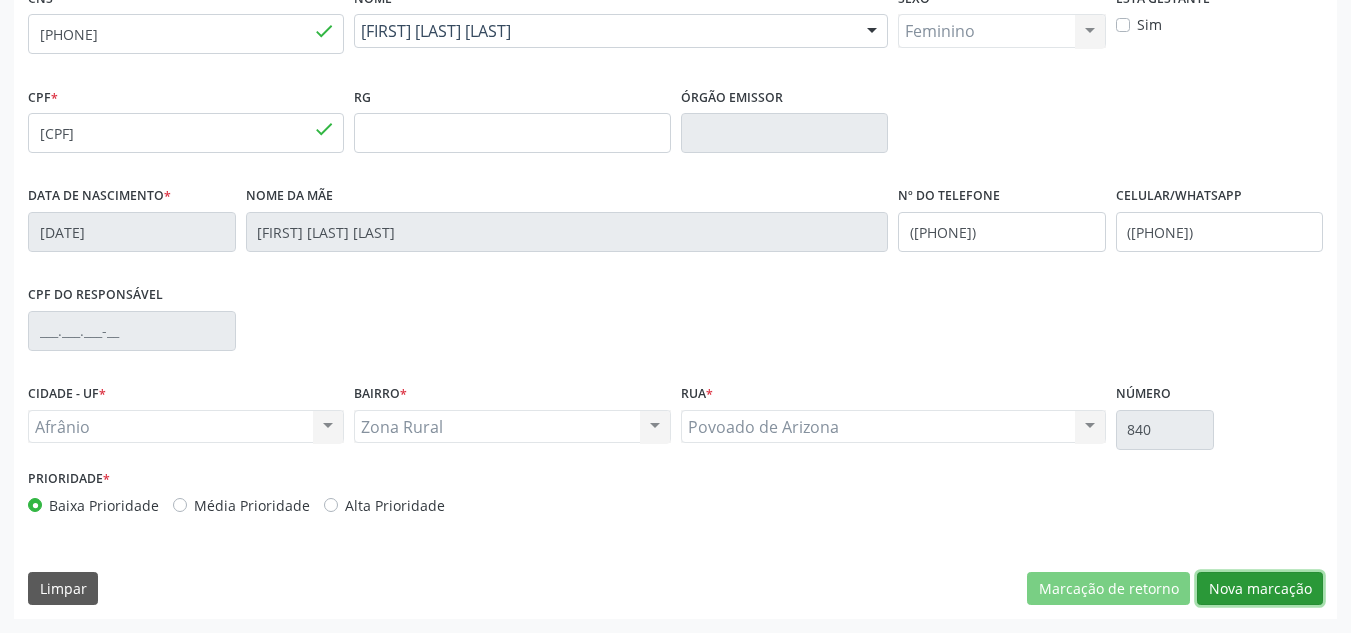 click on "Nova marcação" at bounding box center (1260, 589) 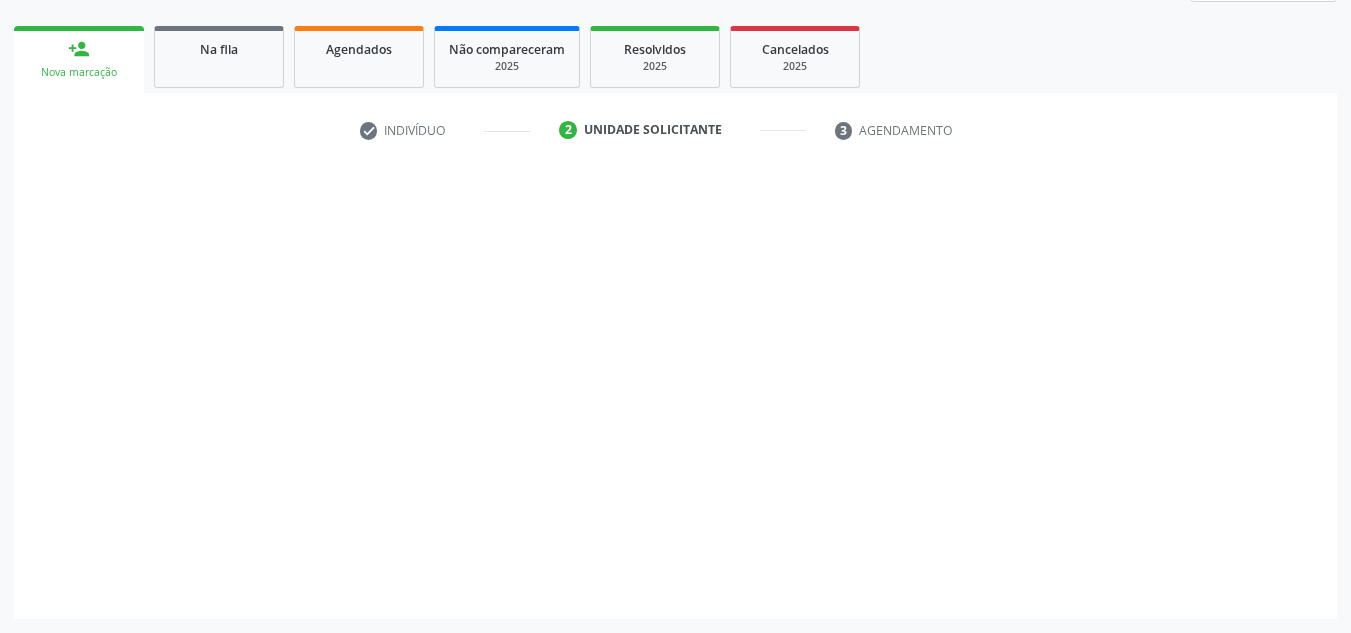 scroll, scrollTop: 273, scrollLeft: 0, axis: vertical 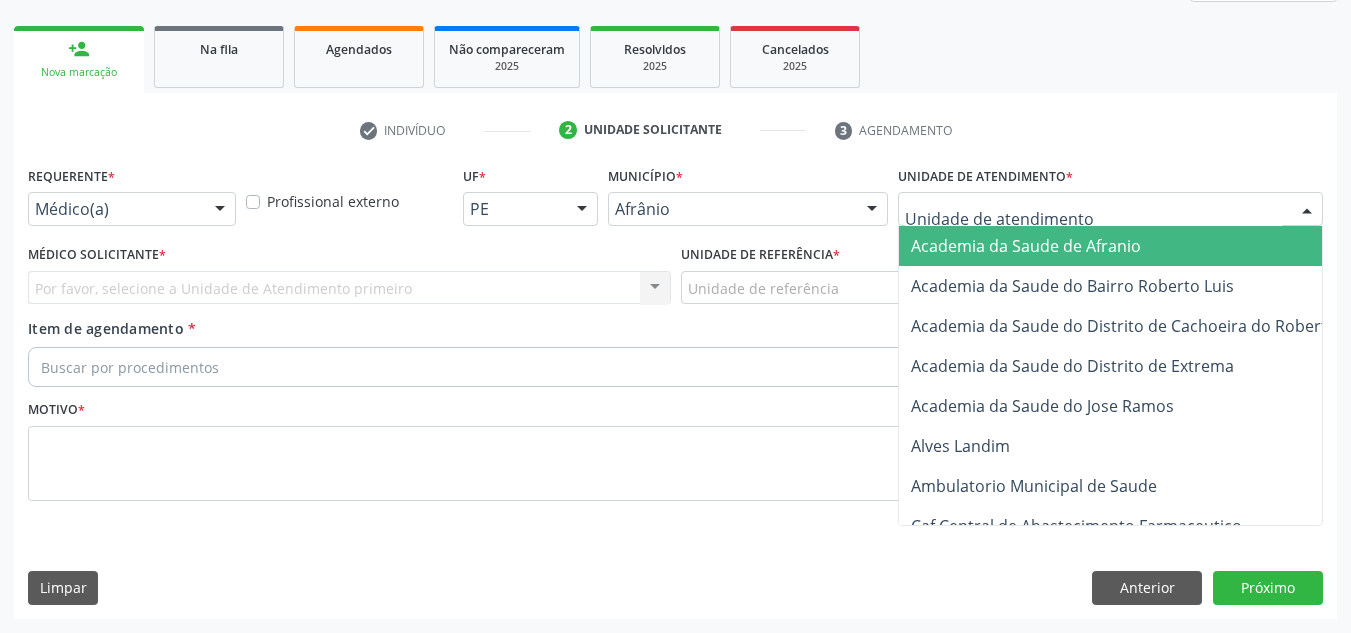 click at bounding box center [1110, 209] 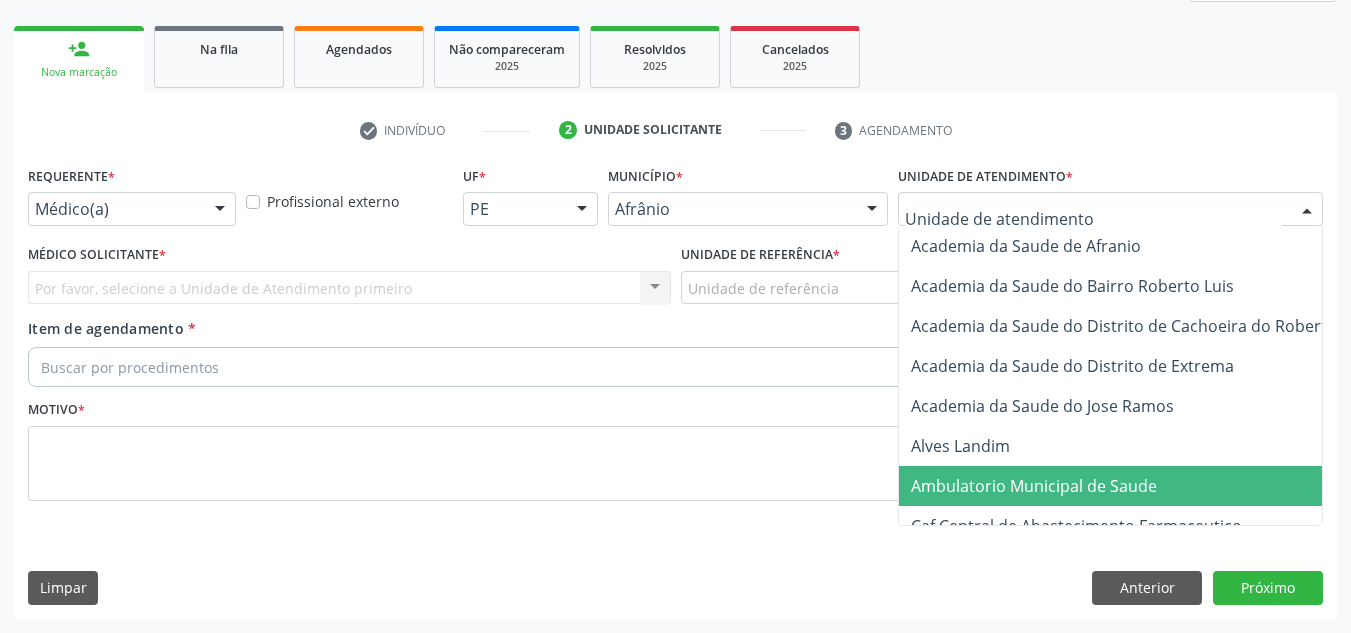 click on "Ambulatorio Municipal de Saude" at bounding box center [1137, 486] 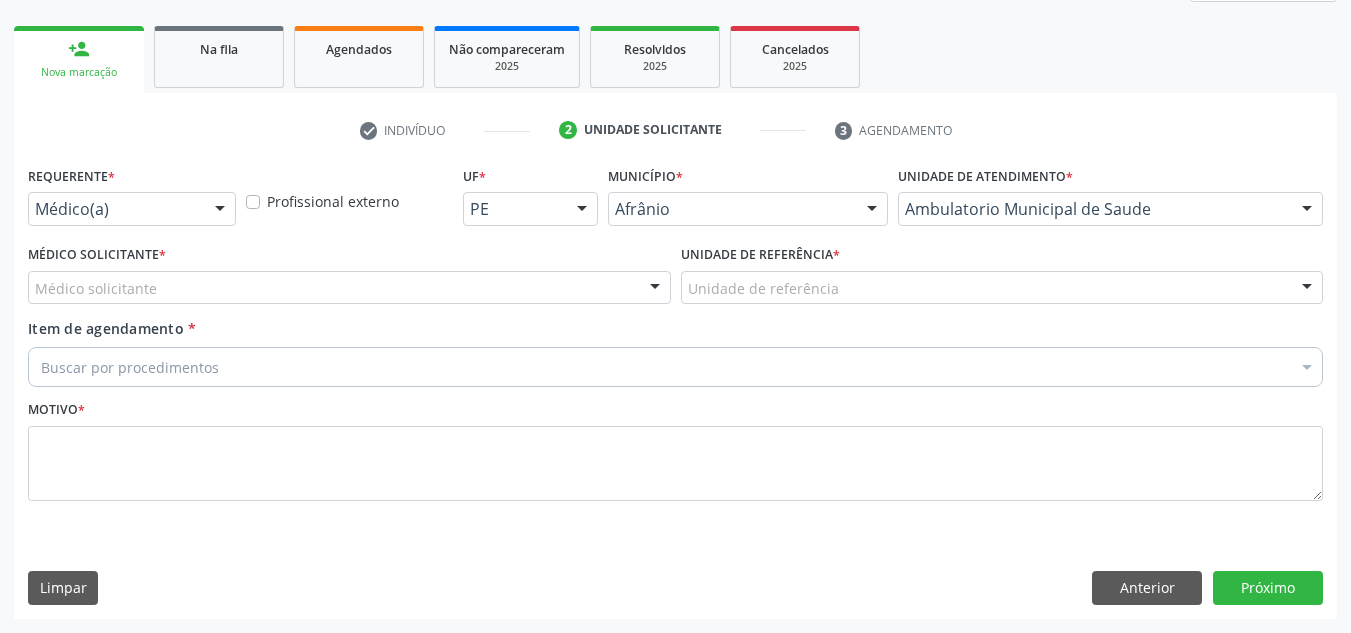 drag, startPoint x: 430, startPoint y: 264, endPoint x: 454, endPoint y: 281, distance: 29.410883 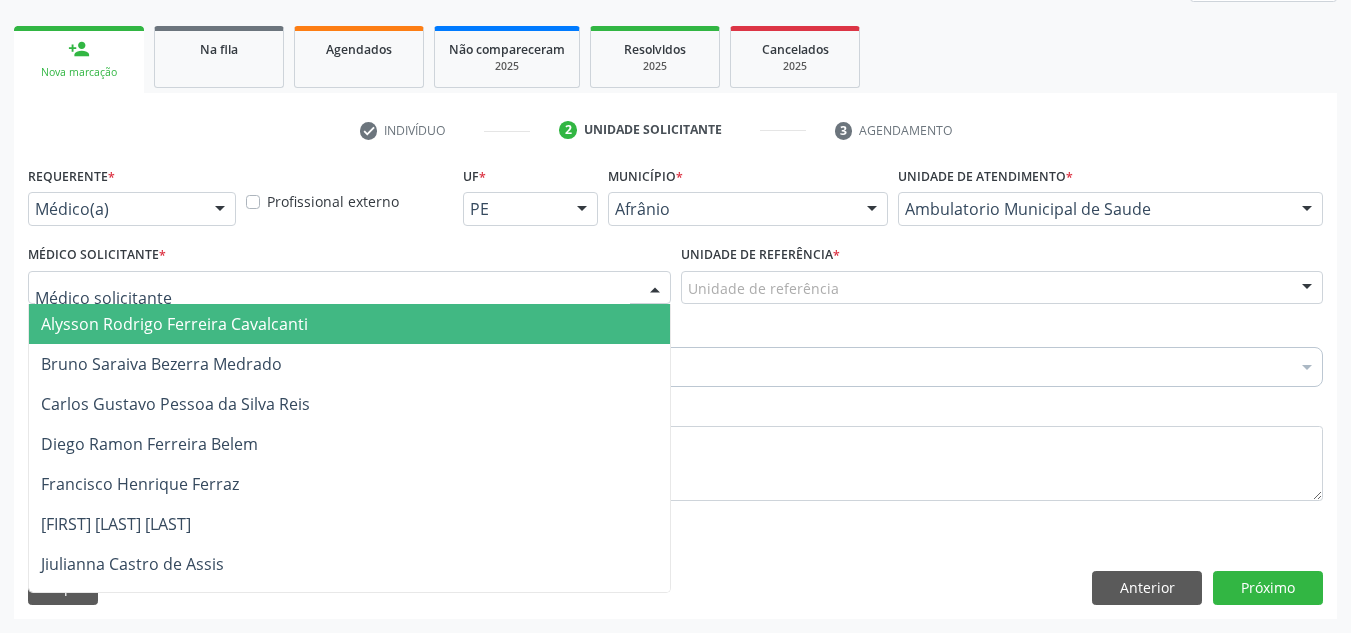 drag, startPoint x: 439, startPoint y: 335, endPoint x: 512, endPoint y: 332, distance: 73.061615 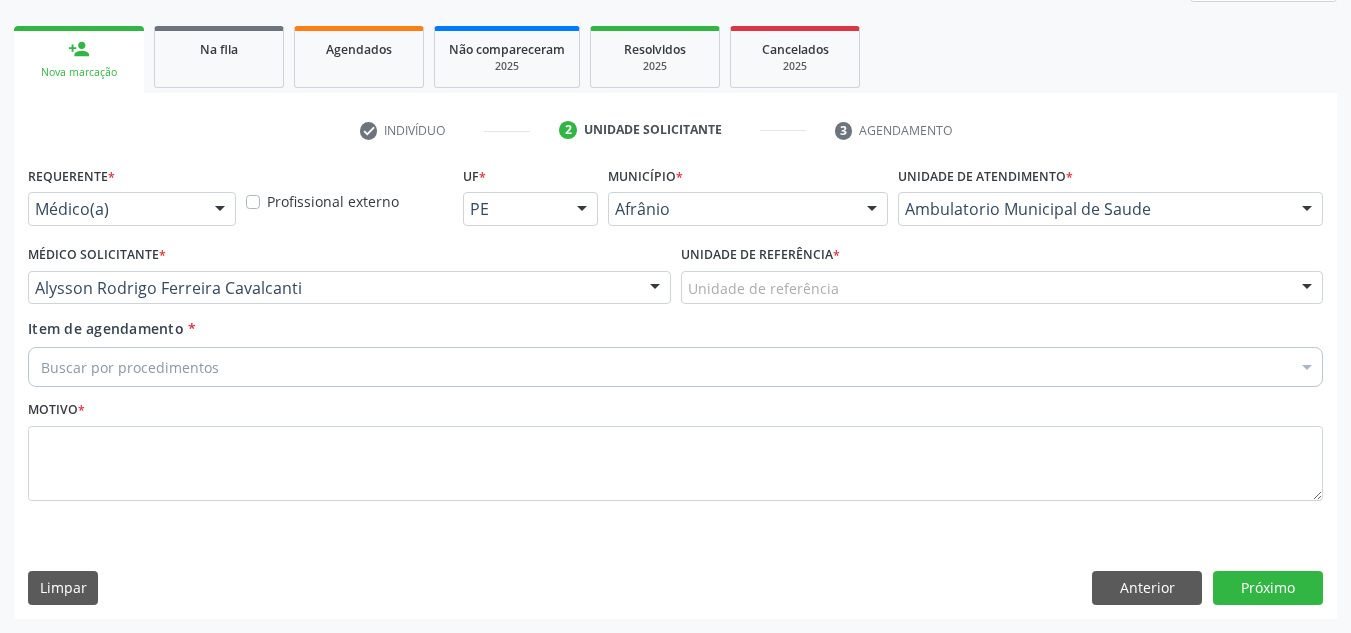 drag, startPoint x: 732, startPoint y: 307, endPoint x: 738, endPoint y: 298, distance: 10.816654 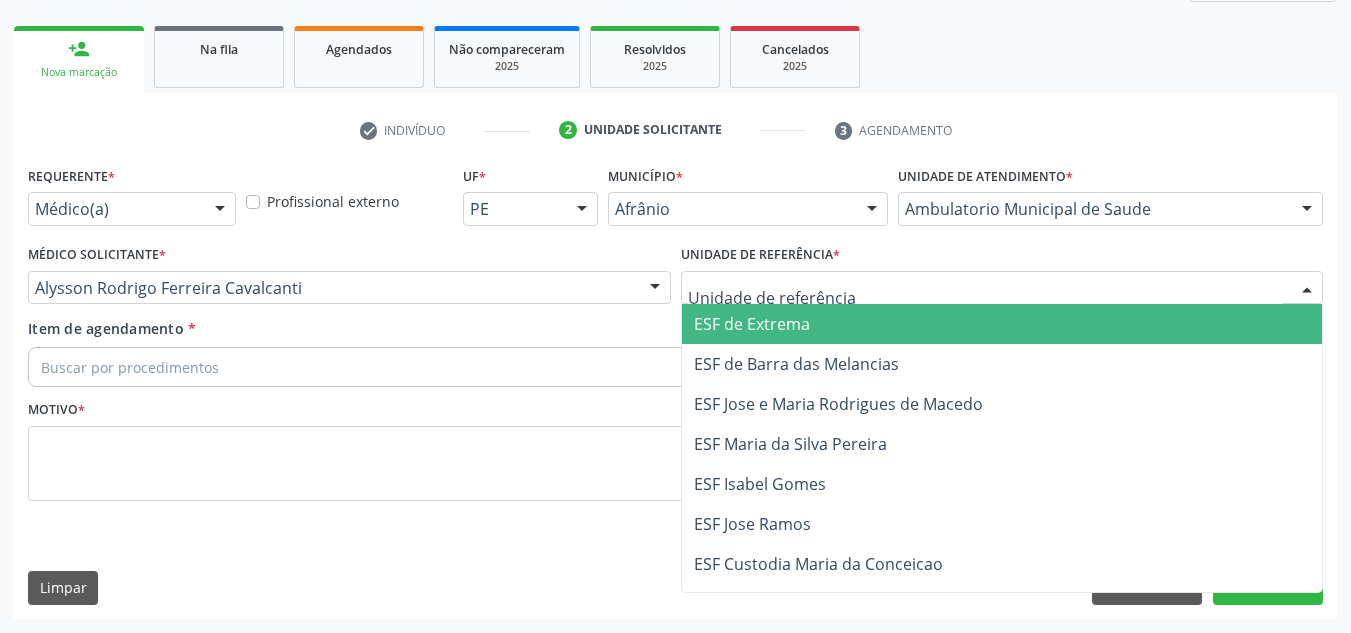 click on "ESF de Extrema" at bounding box center (1002, 324) 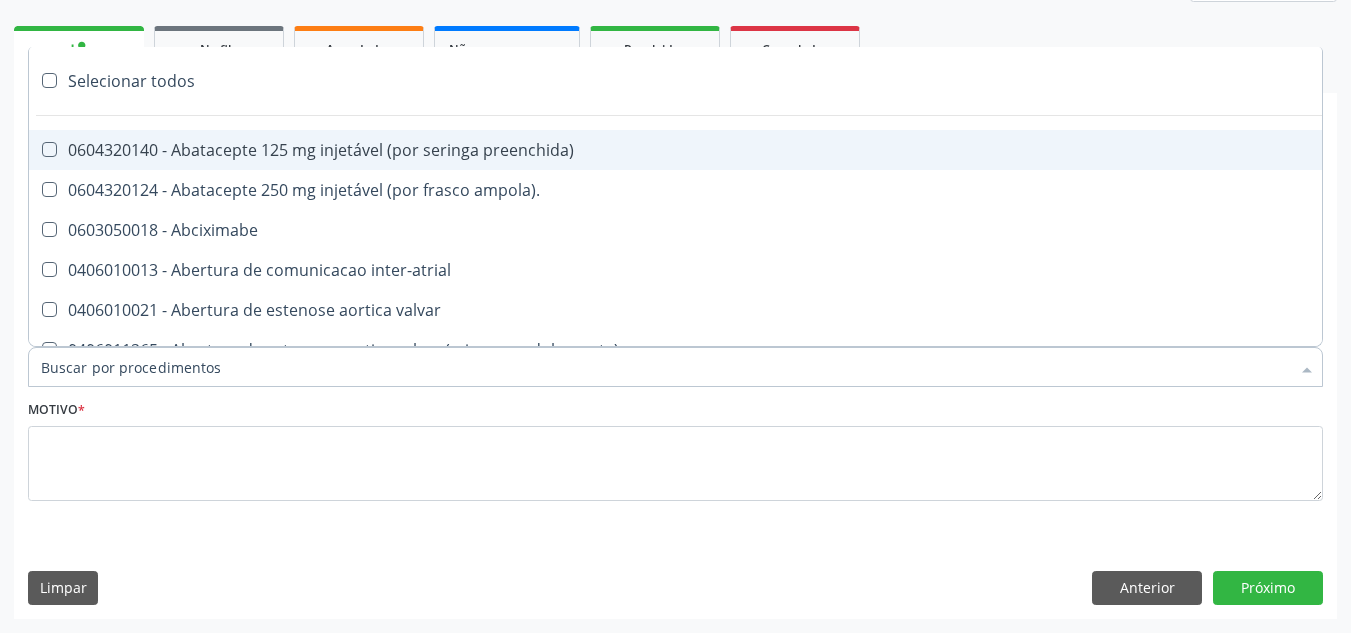 click at bounding box center [675, 367] 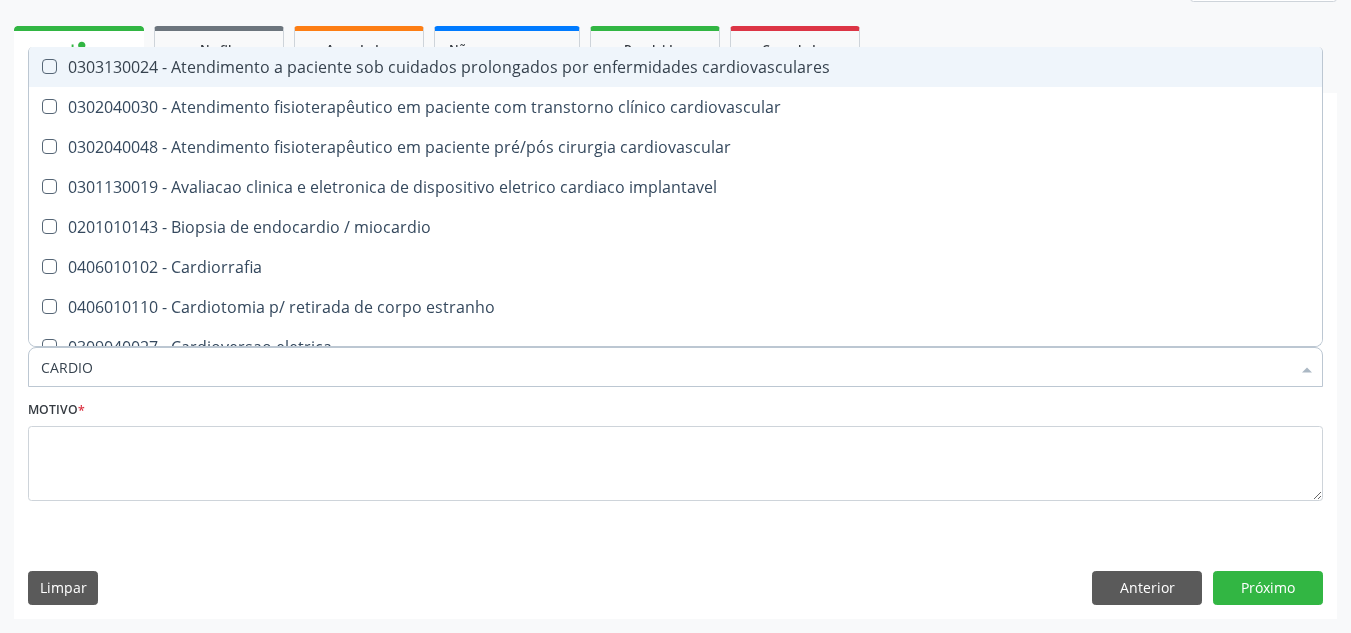 type on "CARDIOL" 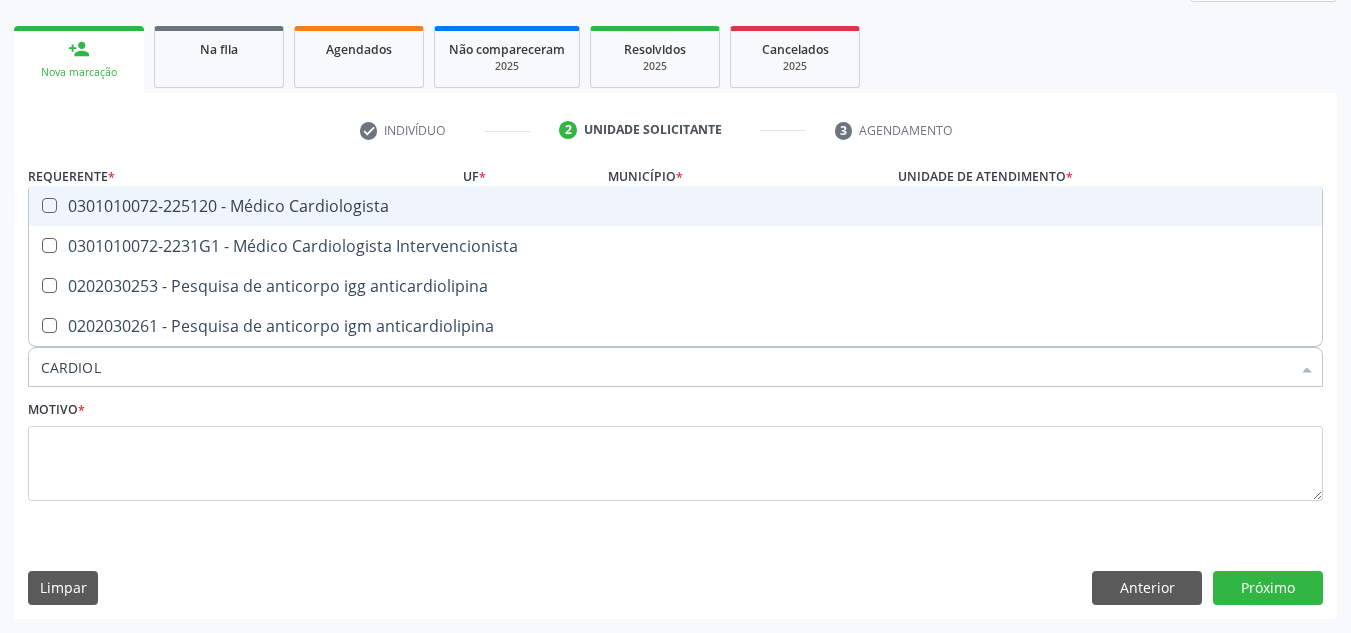 click on "0301010072-225120 - Médico Cardiologista" at bounding box center [675, 206] 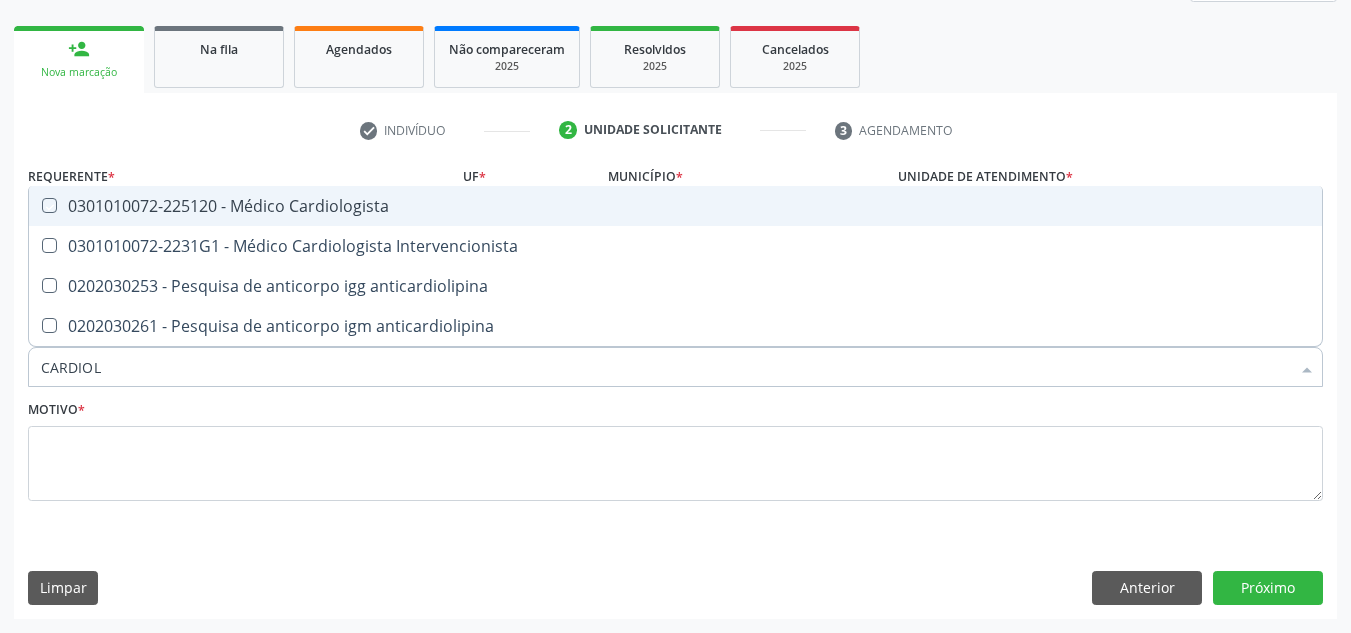checkbox on "true" 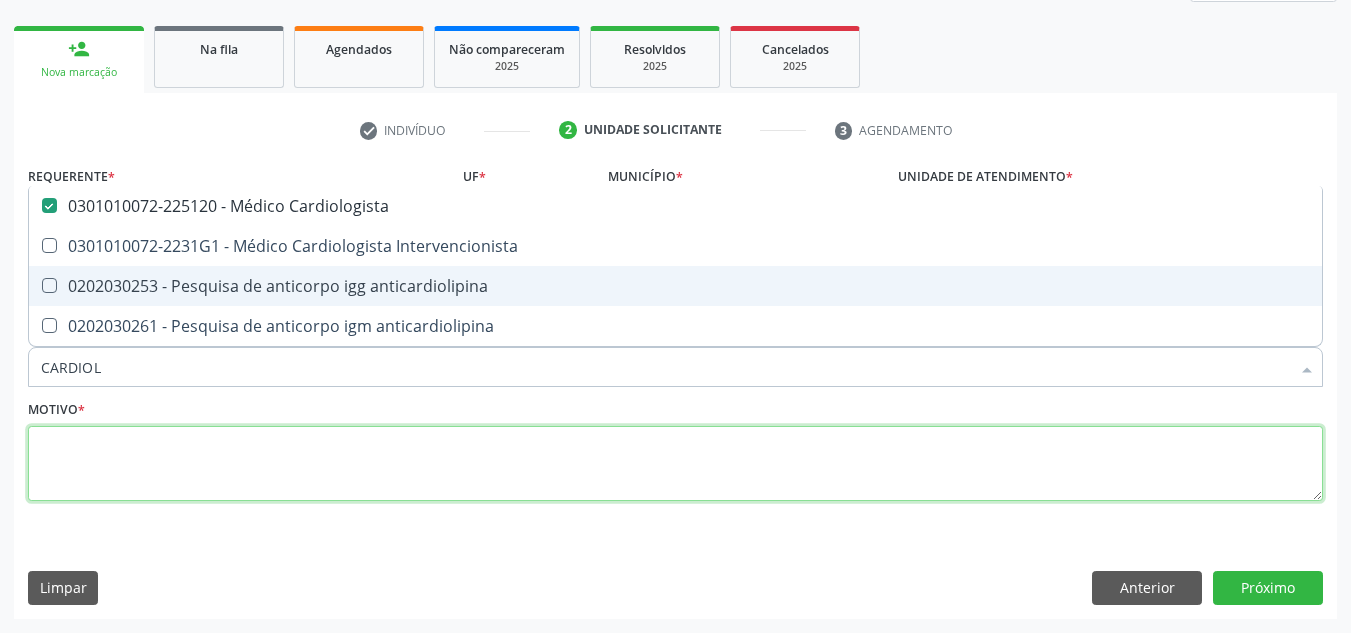 click at bounding box center [675, 464] 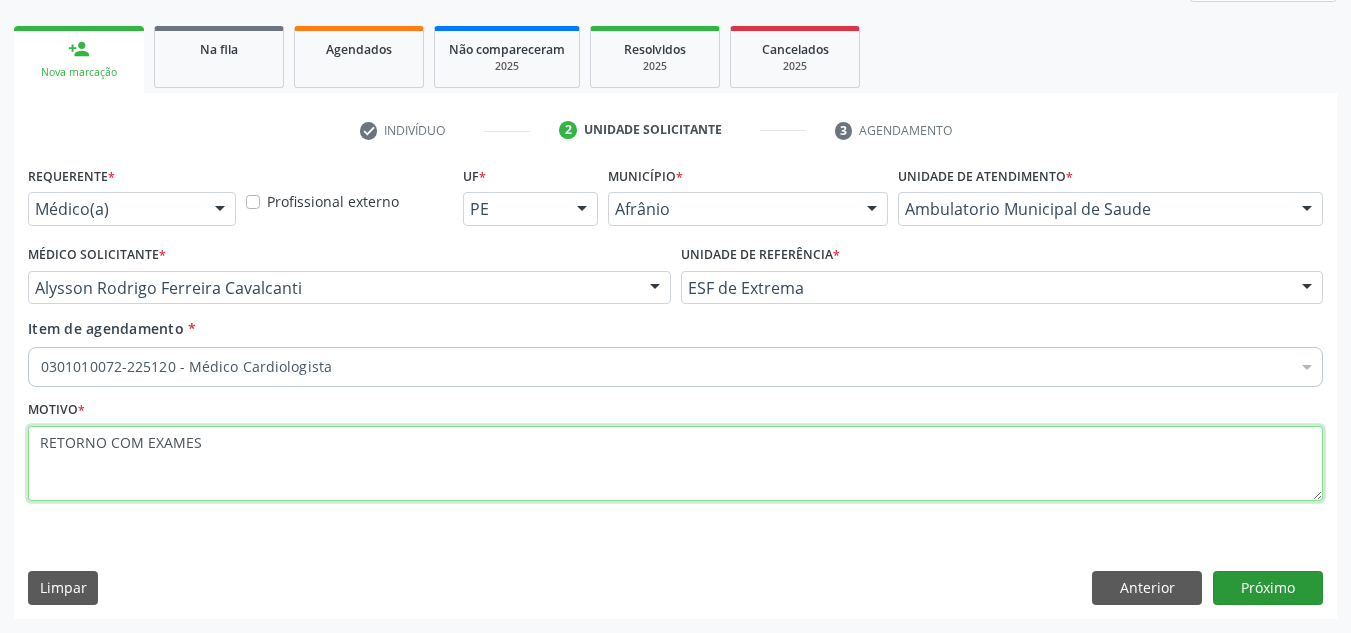 type on "RETORNO COM EXAMES" 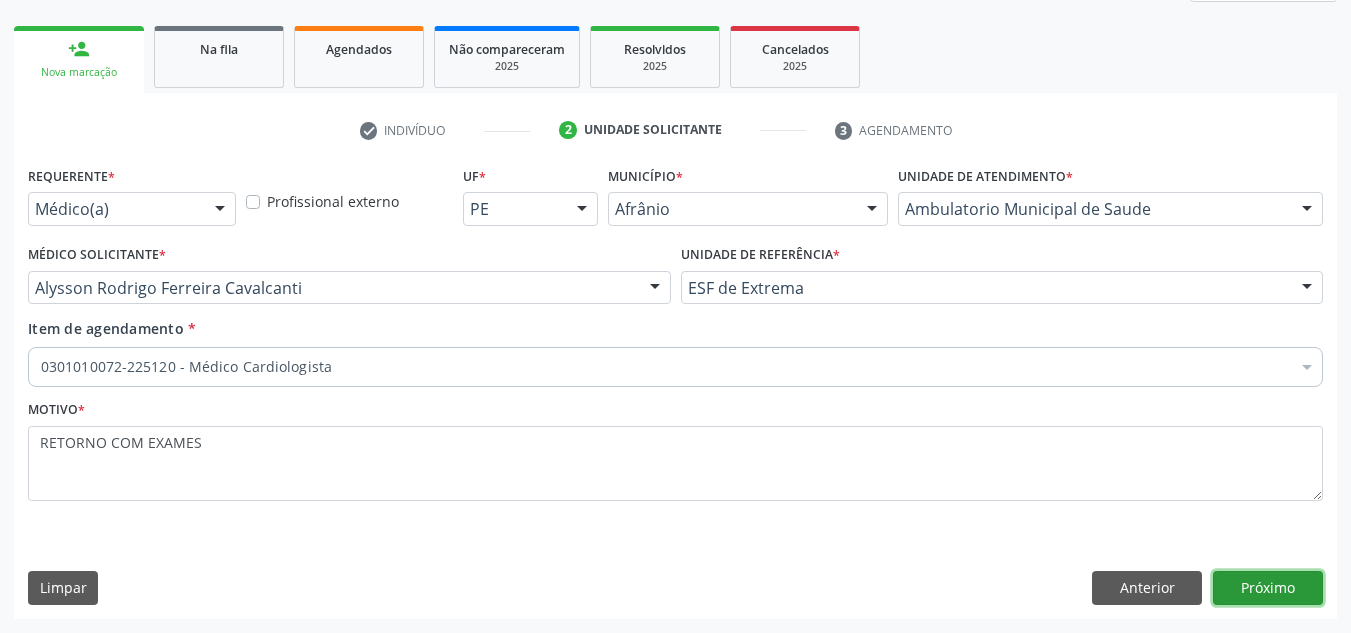 click on "Próximo" at bounding box center (1268, 588) 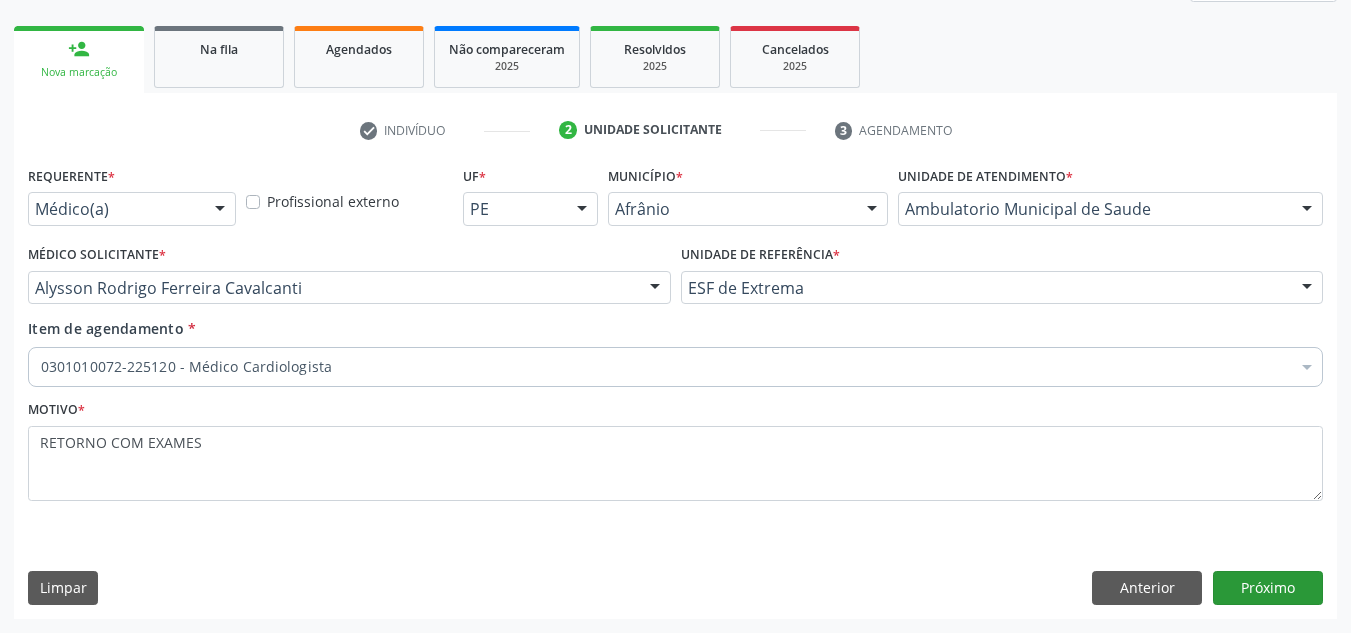 scroll, scrollTop: 237, scrollLeft: 0, axis: vertical 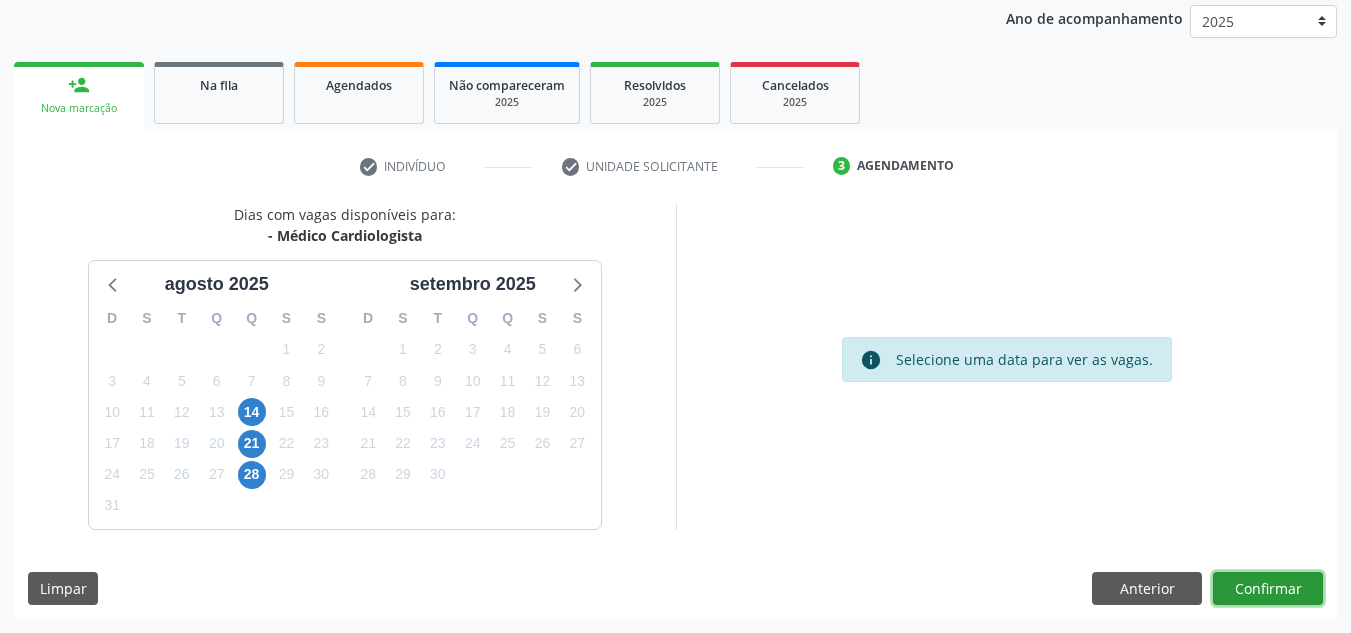 click on "Confirmar" at bounding box center (1268, 589) 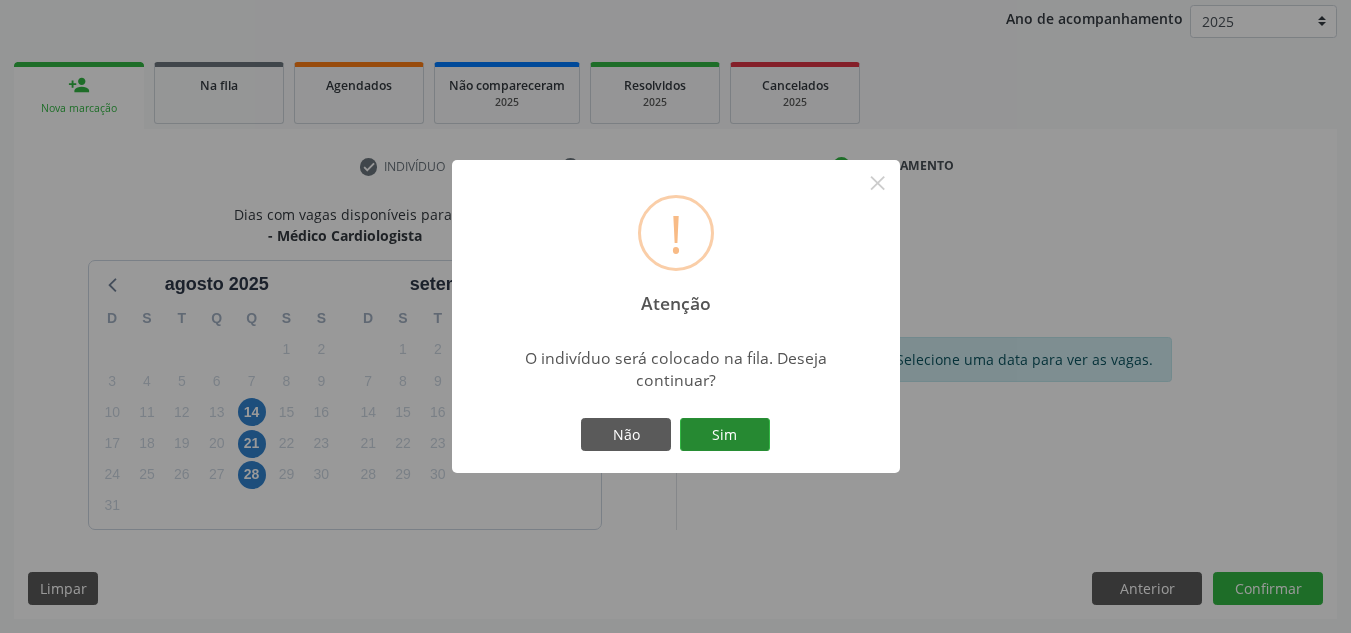 click on "Sim" at bounding box center [725, 435] 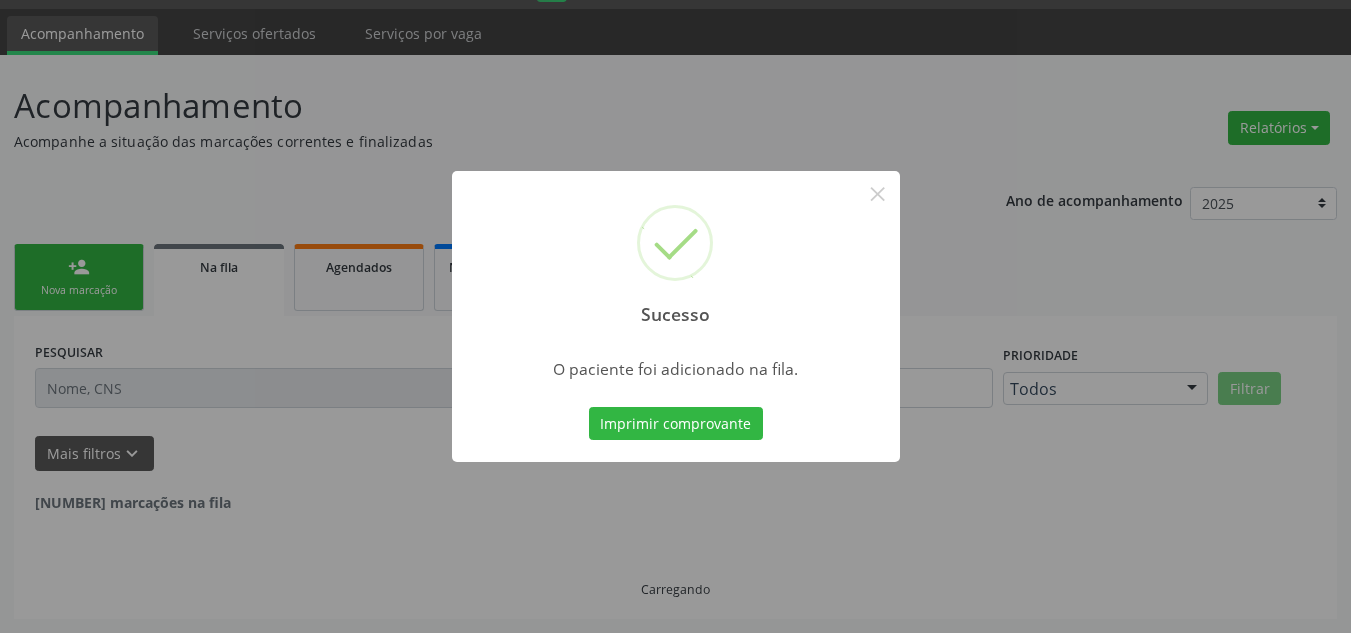 scroll, scrollTop: 34, scrollLeft: 0, axis: vertical 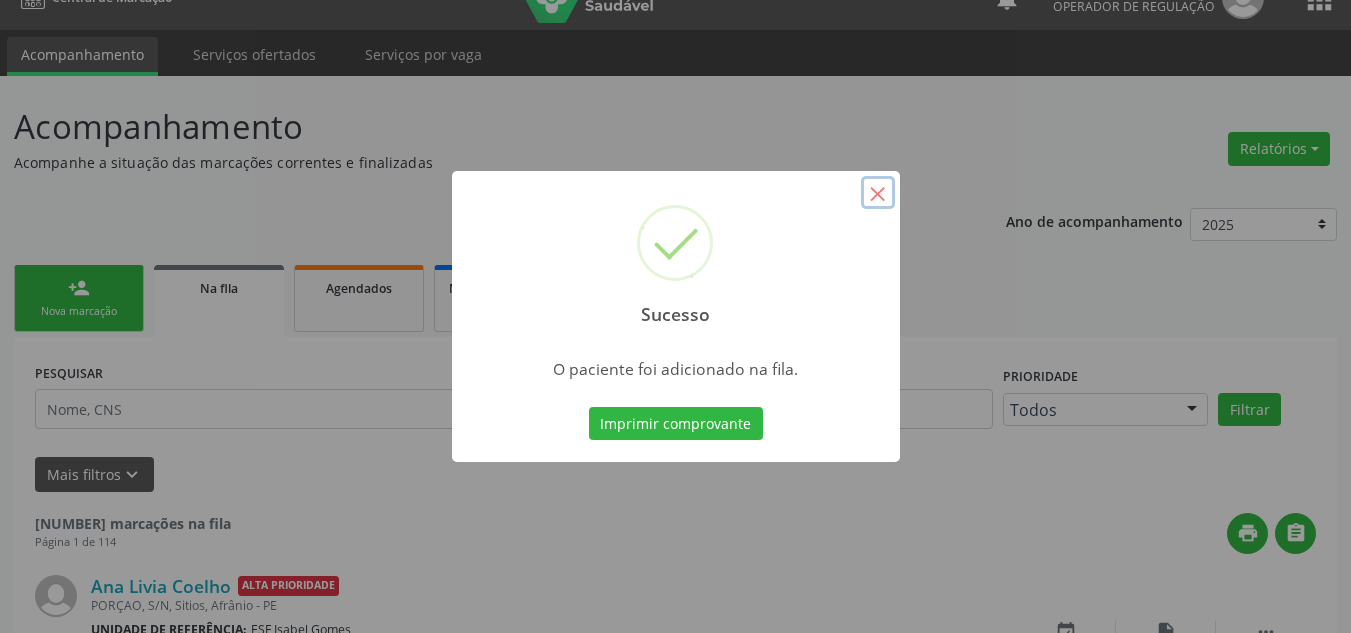 click on "×" at bounding box center (878, 193) 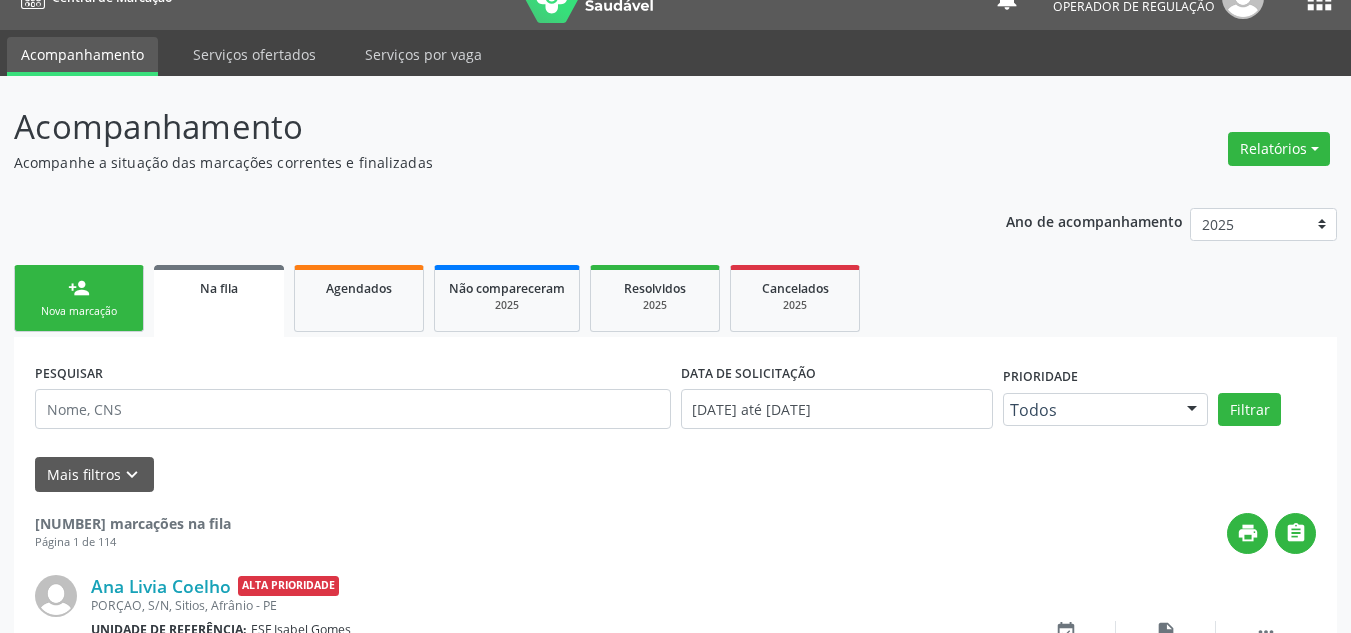 click on "Nova marcação" at bounding box center (79, 311) 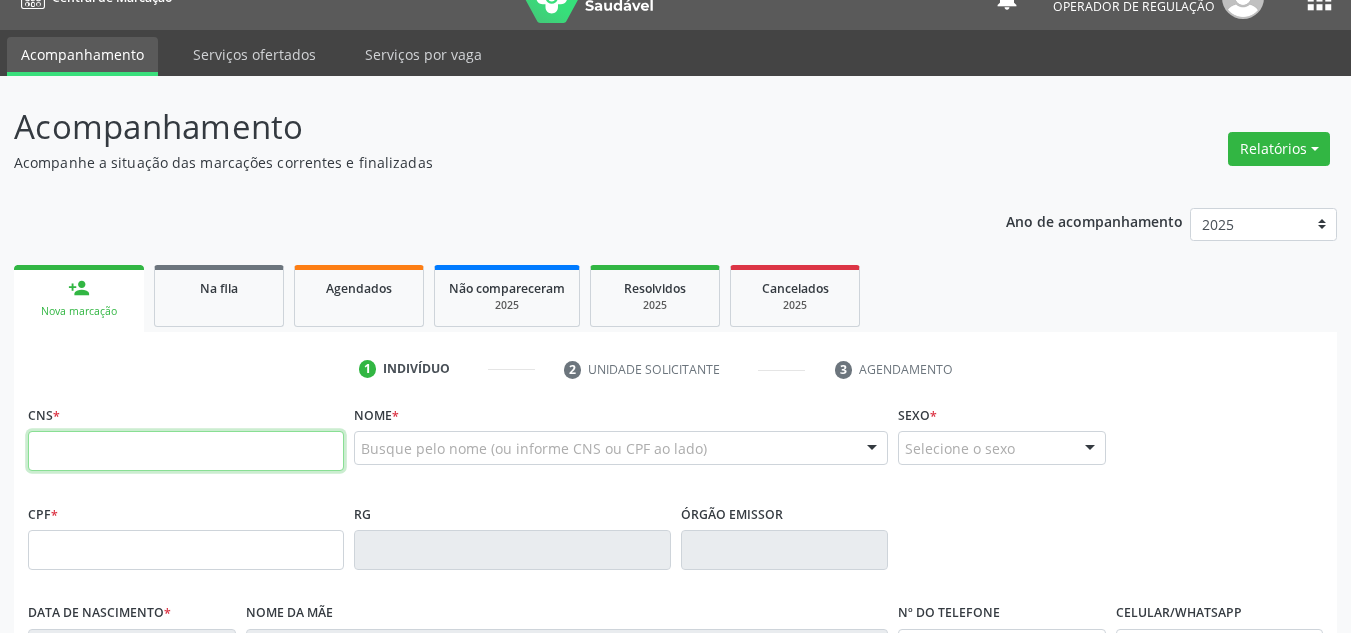 click at bounding box center (186, 451) 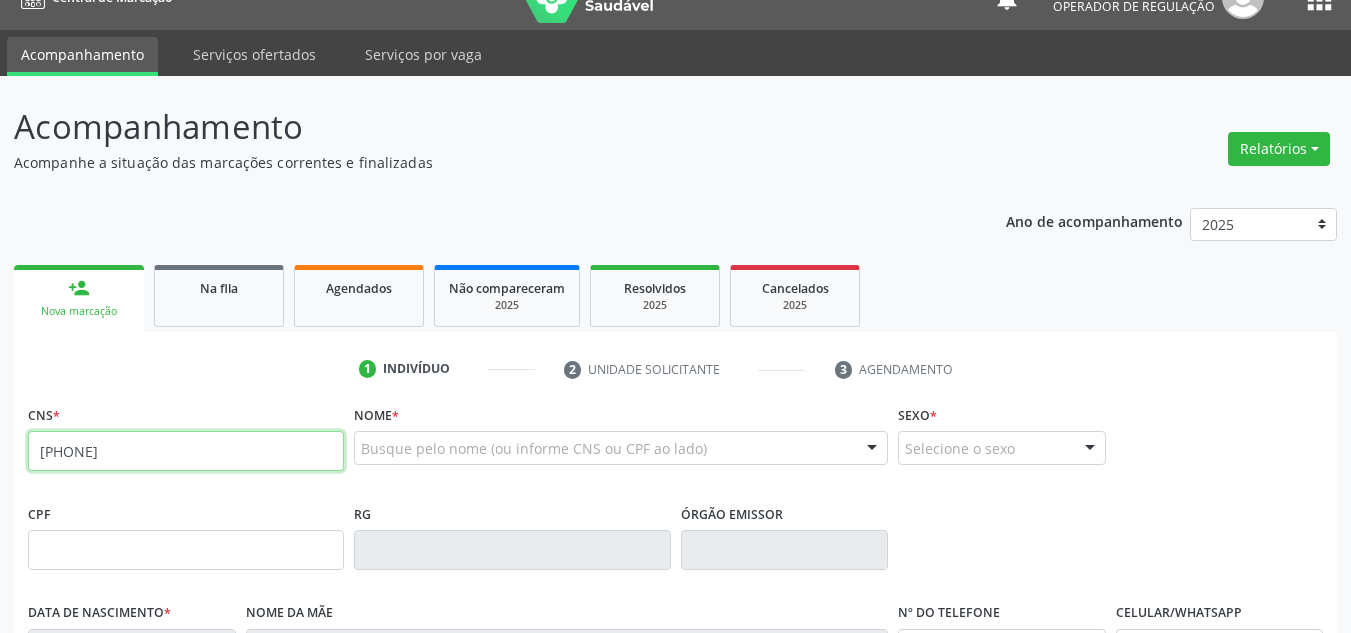 type on "898 0062 0970 5202" 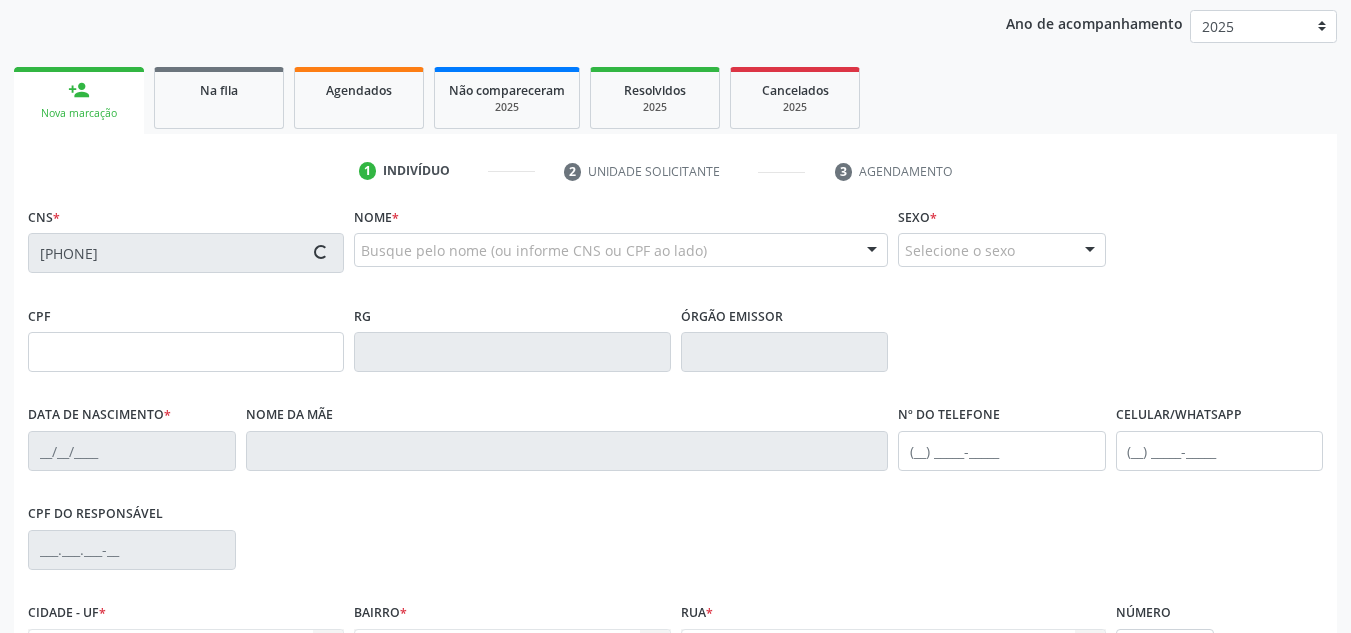 scroll, scrollTop: 234, scrollLeft: 0, axis: vertical 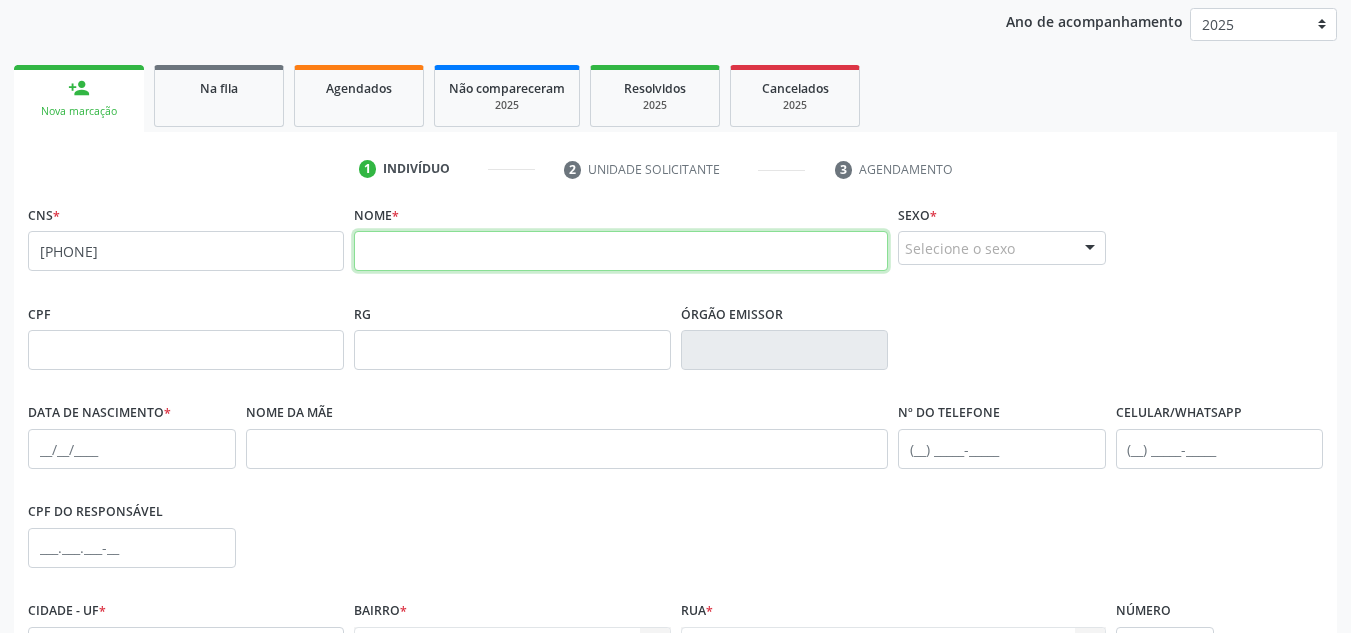 click at bounding box center (621, 251) 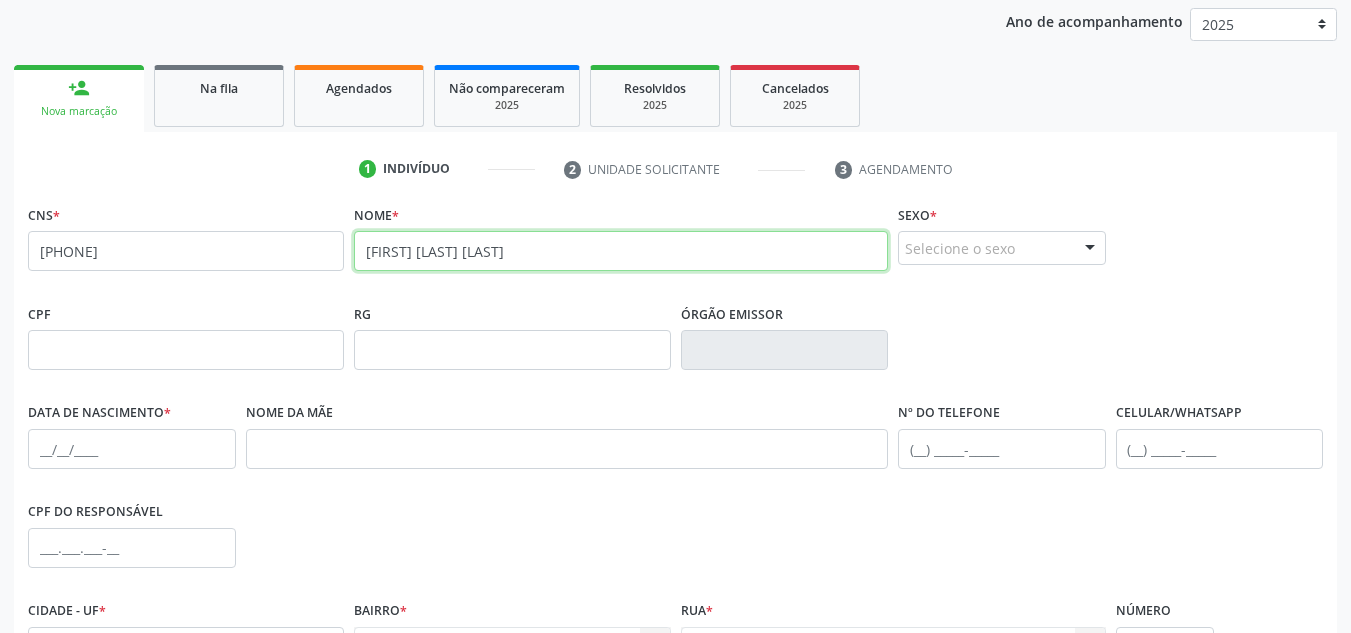 type on "DONI RODRIGUES COELHO" 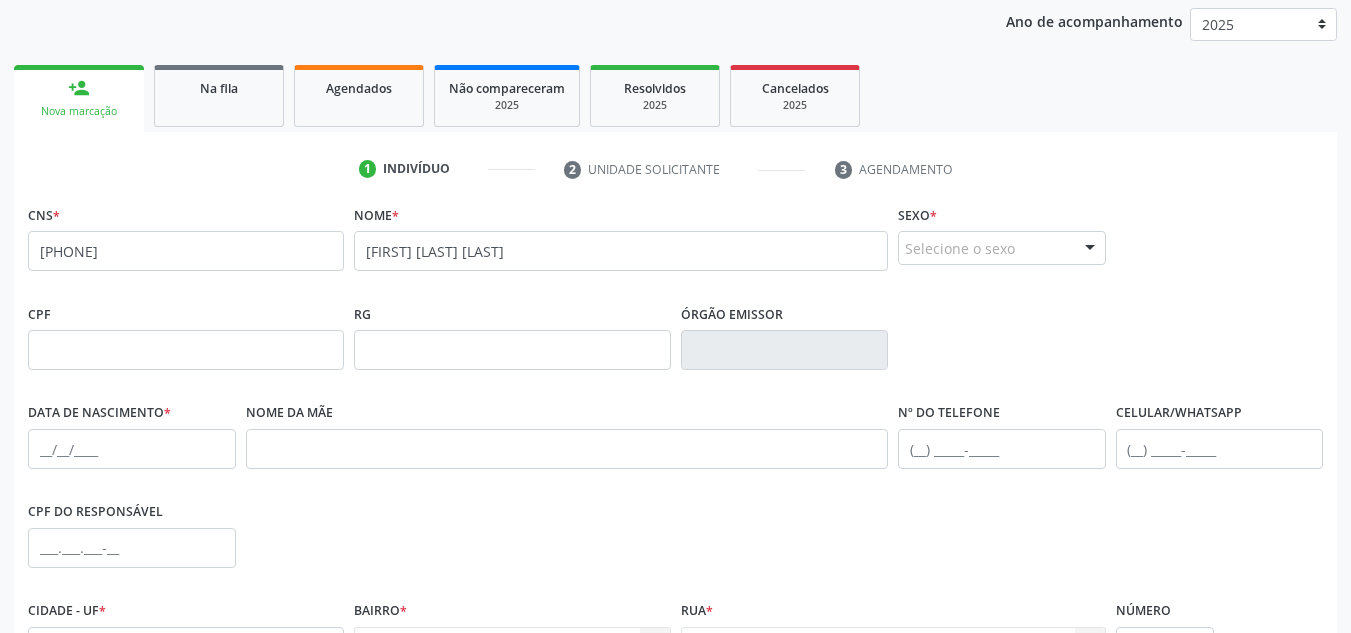 click on "Selecione o sexo" at bounding box center (1002, 248) 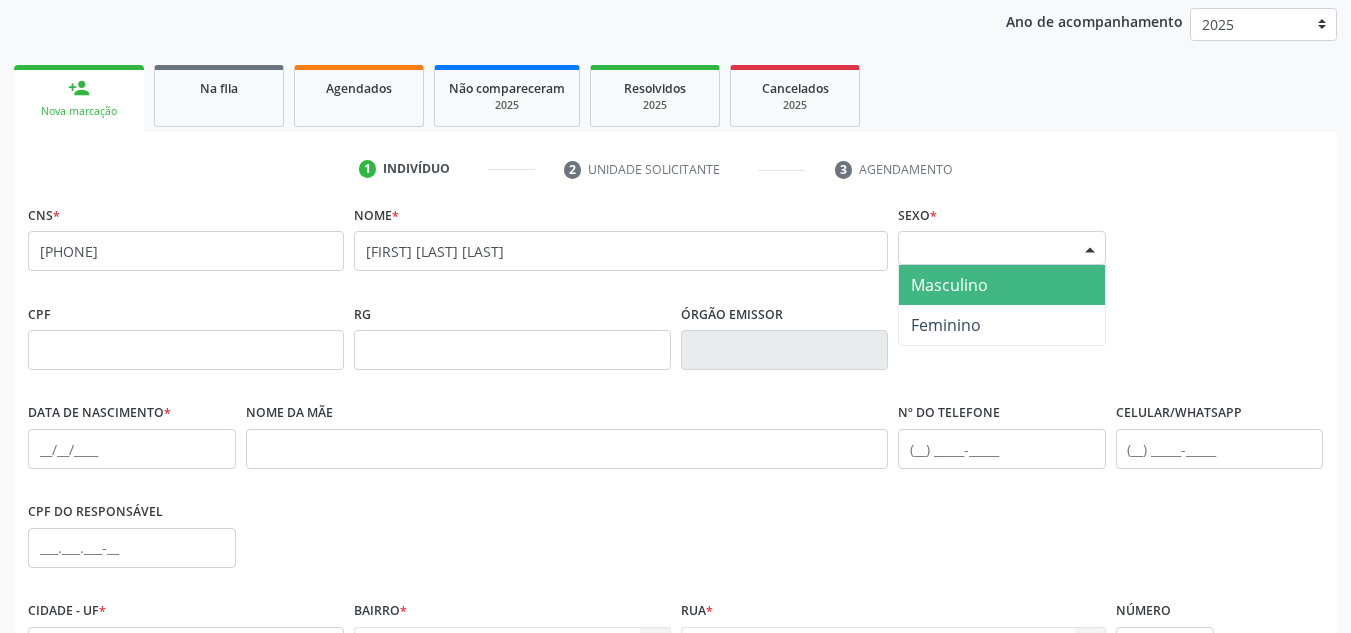 click on "Masculino" at bounding box center [949, 285] 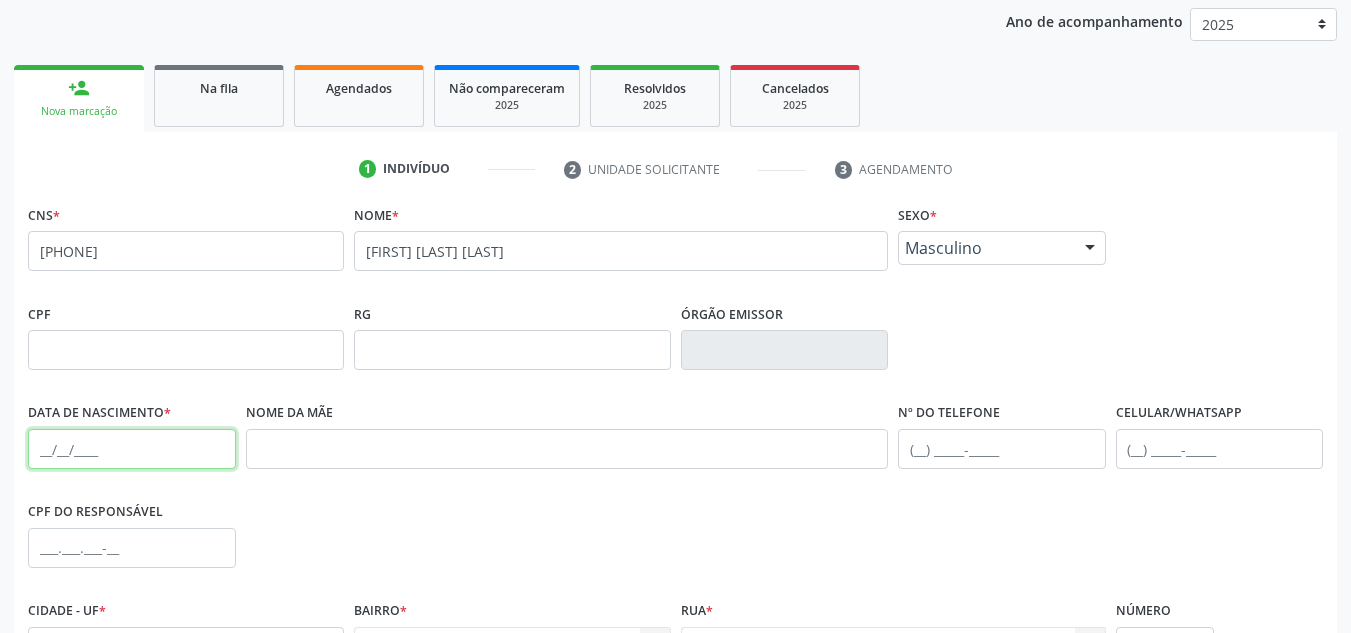 click at bounding box center (132, 449) 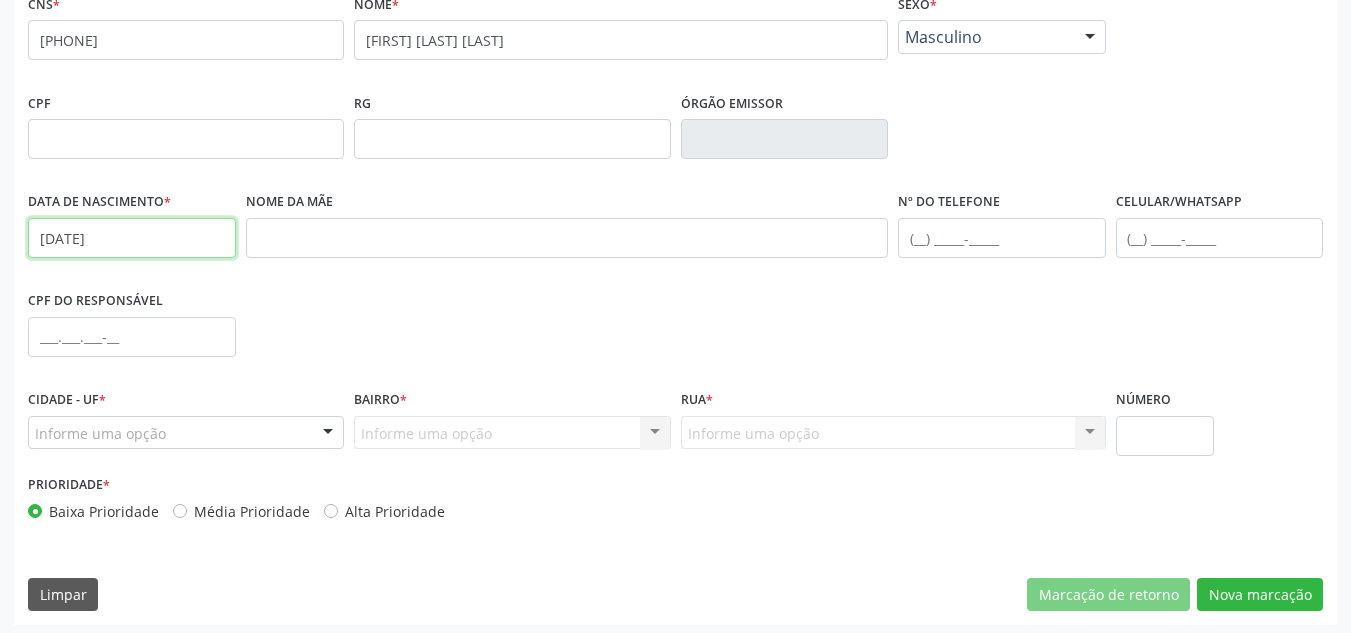 scroll, scrollTop: 451, scrollLeft: 0, axis: vertical 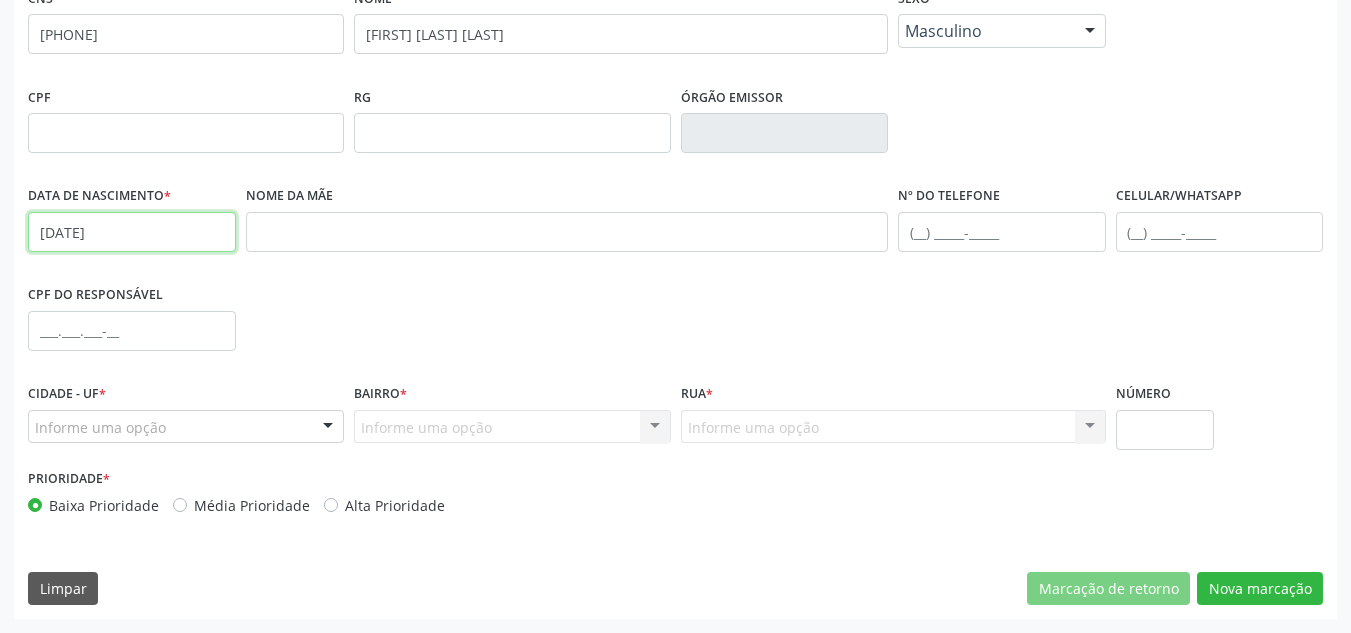 type on "24/07/2020" 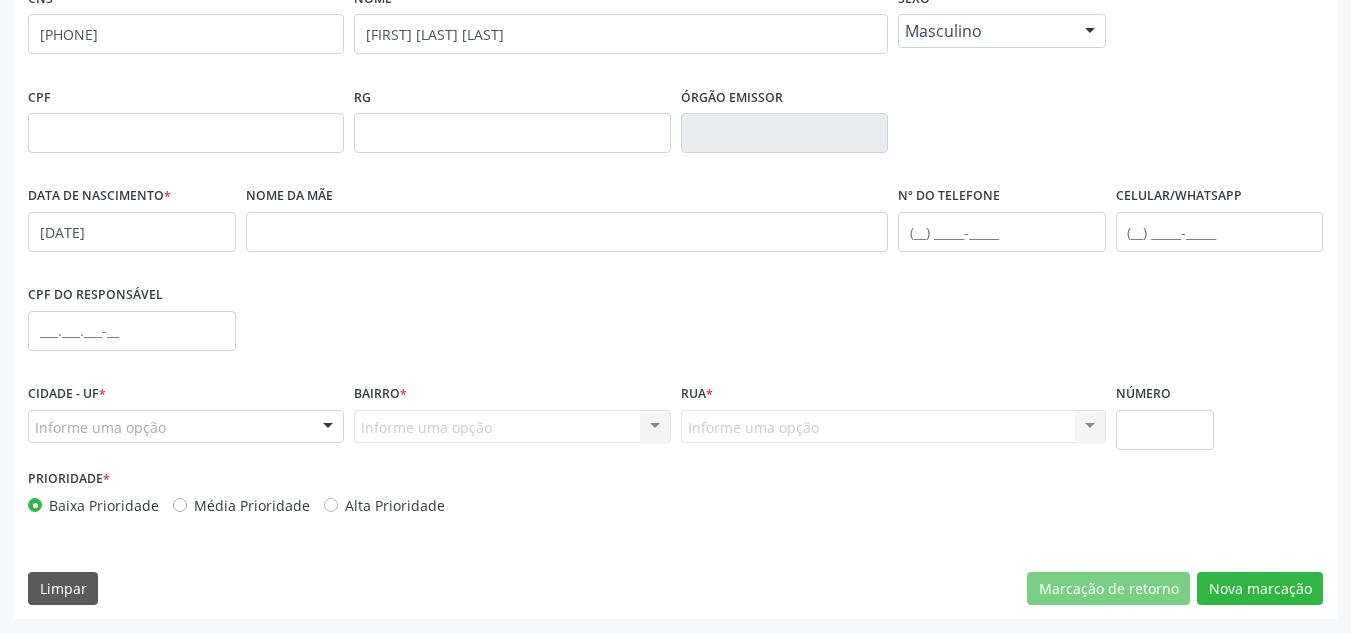 click on "Informe uma opção" at bounding box center (186, 427) 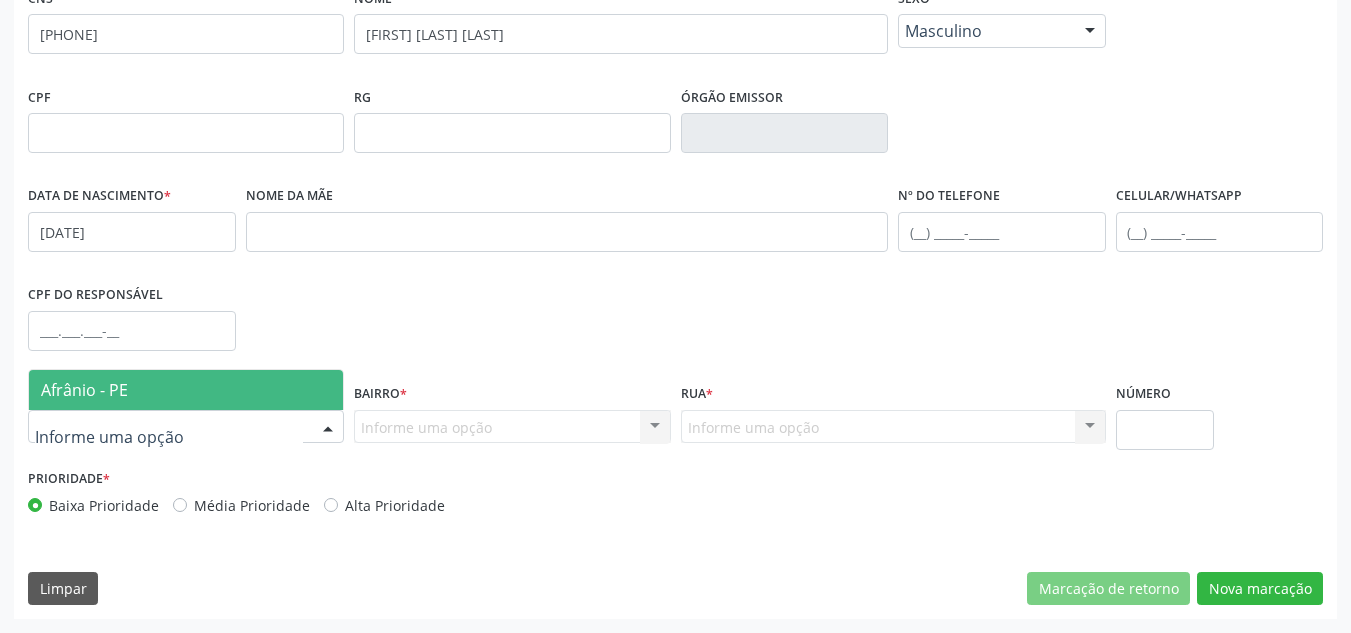 click on "Afrânio - PE" at bounding box center (186, 390) 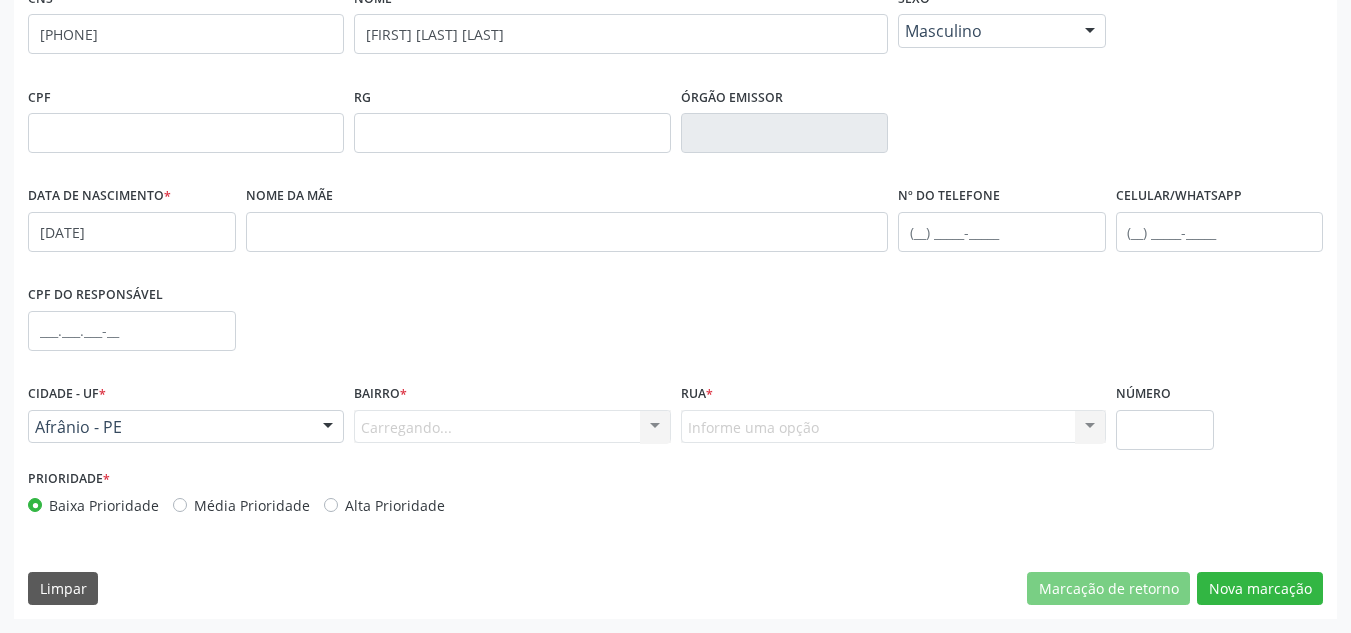 click on "Bairro
*
Carregando...
Nenhum resultado encontrado para: "   "
Nenhuma opção encontrada. Digite para adicionar." at bounding box center (512, 421) 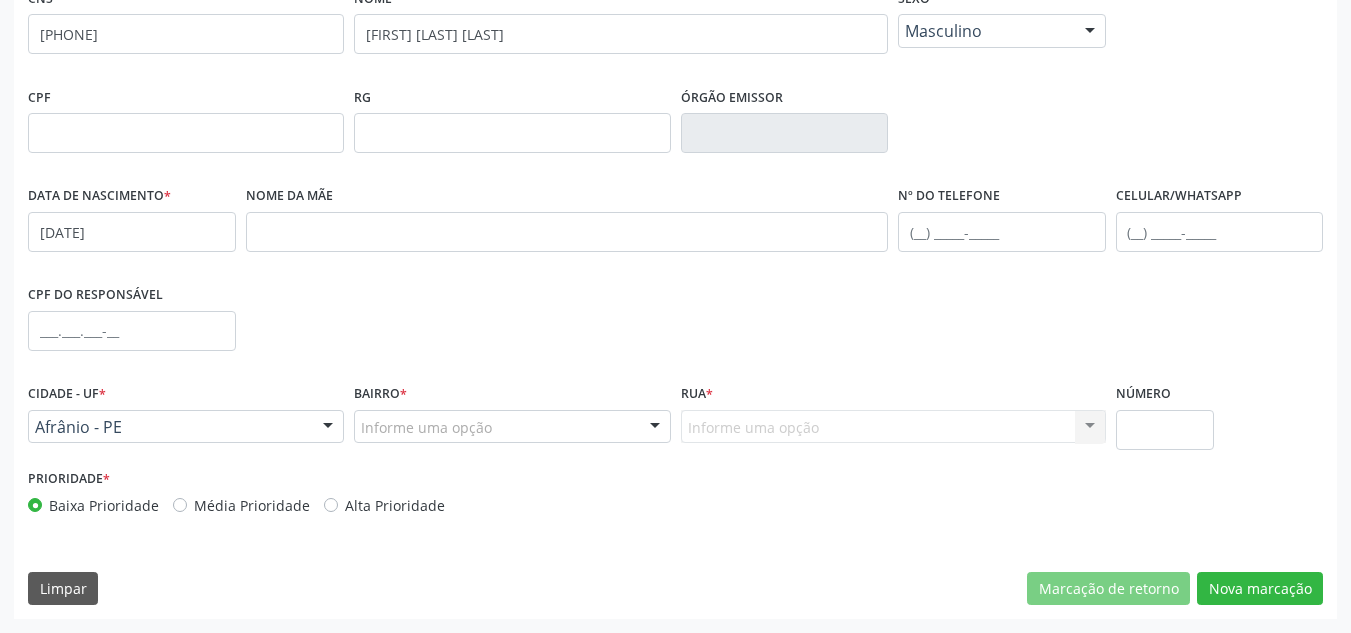 click on "Bairro
*
Informe uma opção
Centro   Zona Rural   Roberto Luiz   Jose Ramos   Isabel Gomes   Zona Rural - Esf Isabel Gomes   Sitios   Dom Avelar   Centro   Cohab   Benvindo   Antonio Avelar   Barra das Melancias   Arizona   Cemitério   Feitoria   Extrema   Zona Rural Extrema   Caboclo   Umbuzeiro   Loteamento Constâncio   Maria Auxiliadora   Benedito Ferreira Ramos   Cidade Jardim   Constâncio Coelho   Semidoceia   Claudio Galindo   Centro   Centro   Extrema   Distrito de Cachoeir   Centro   Centro   Centro   Centro   Centro   Isabel Gomes   Centro   Centro   Centro   Jose Ramos   Centro   Centro   Roberto Luiz   CALDEIRÃO   sito   pires   RUA   pedra   RUA EMILIA ARAUJO   TREUS PAUS   CAVEIRA   POCAO   PRACA   ESTANHADO   SERRA NOVA   BARRERINHO   BARGADO   PALMEIRA   vereda dos boi   ST BAIXAO   ST AMARANTE   SITIO   ST MALHADINHA   ST ALAGADICO   ARACA   CEMIDOCEIA   AVENIDA   AFRANIO   CONSTACIO COELHO   ST BOA VISTA   POVOADO   FAZENDA     -" at bounding box center (512, 421) 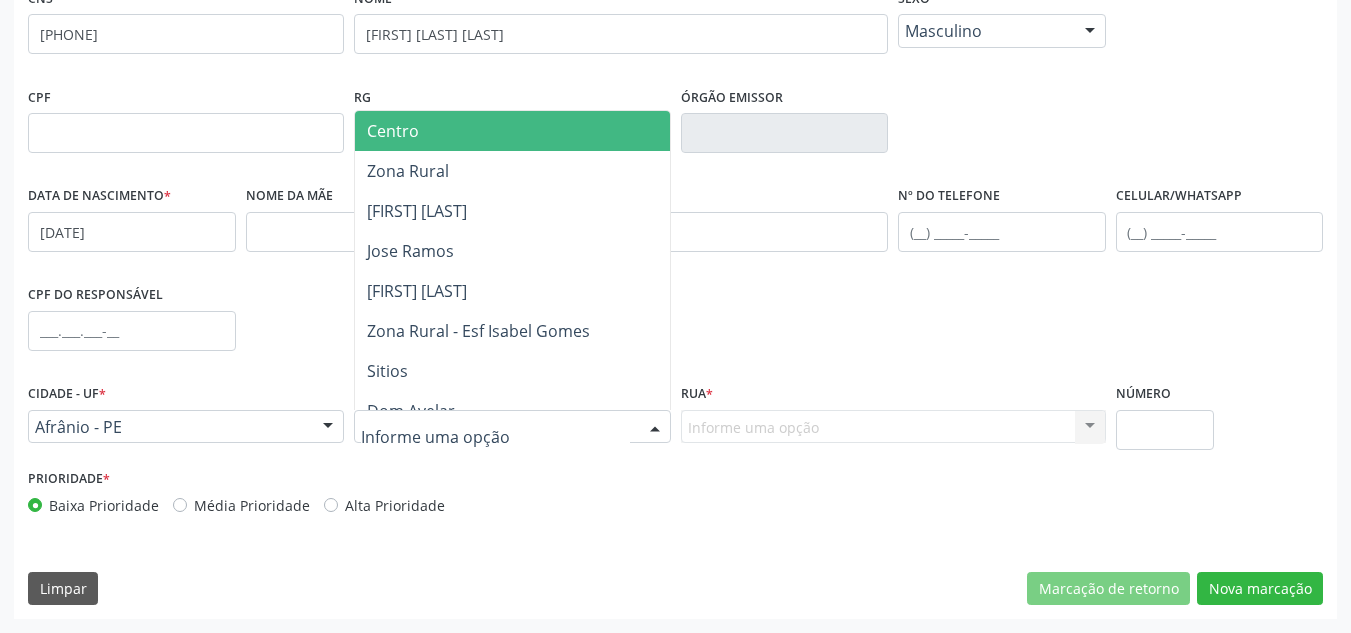click at bounding box center (512, 427) 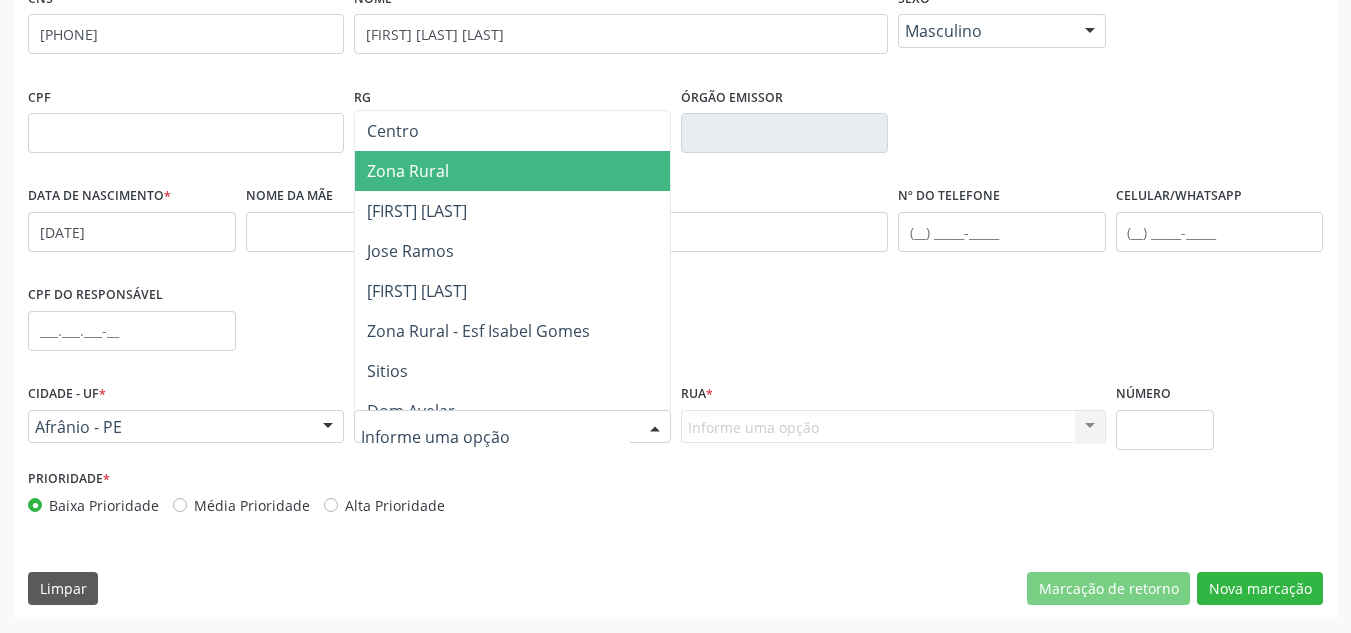 click on "Zona Rural" at bounding box center (512, 171) 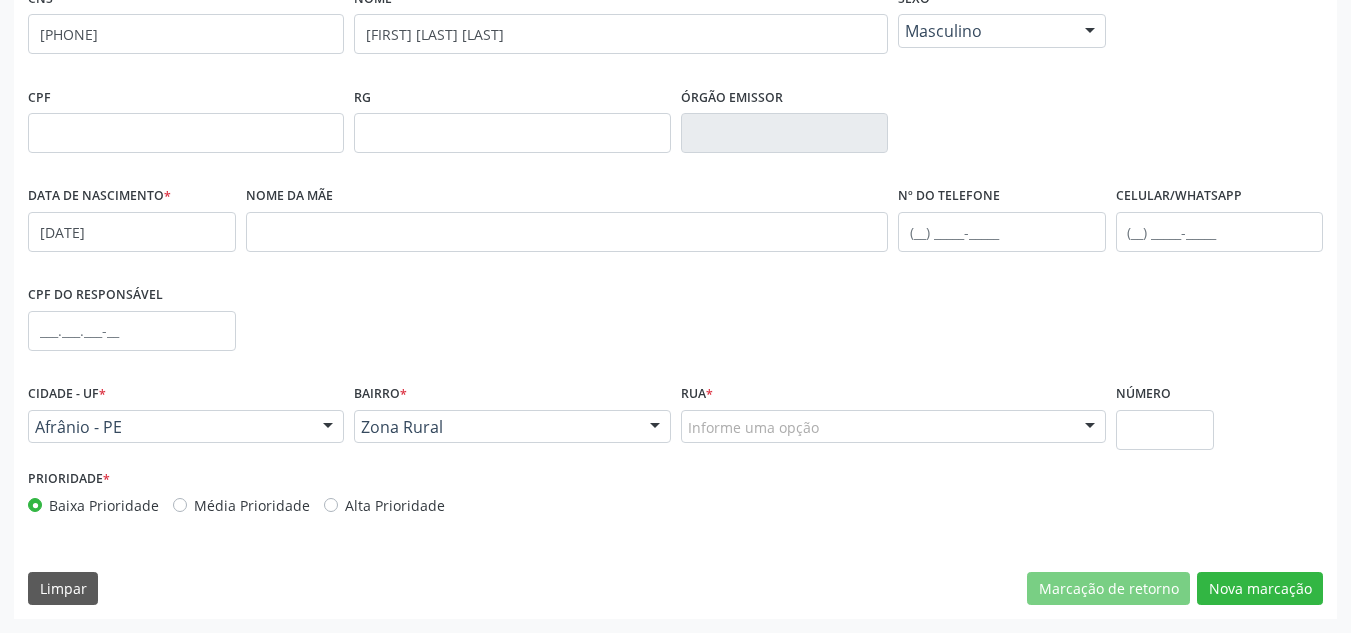 click on "Informe uma opção" at bounding box center (893, 427) 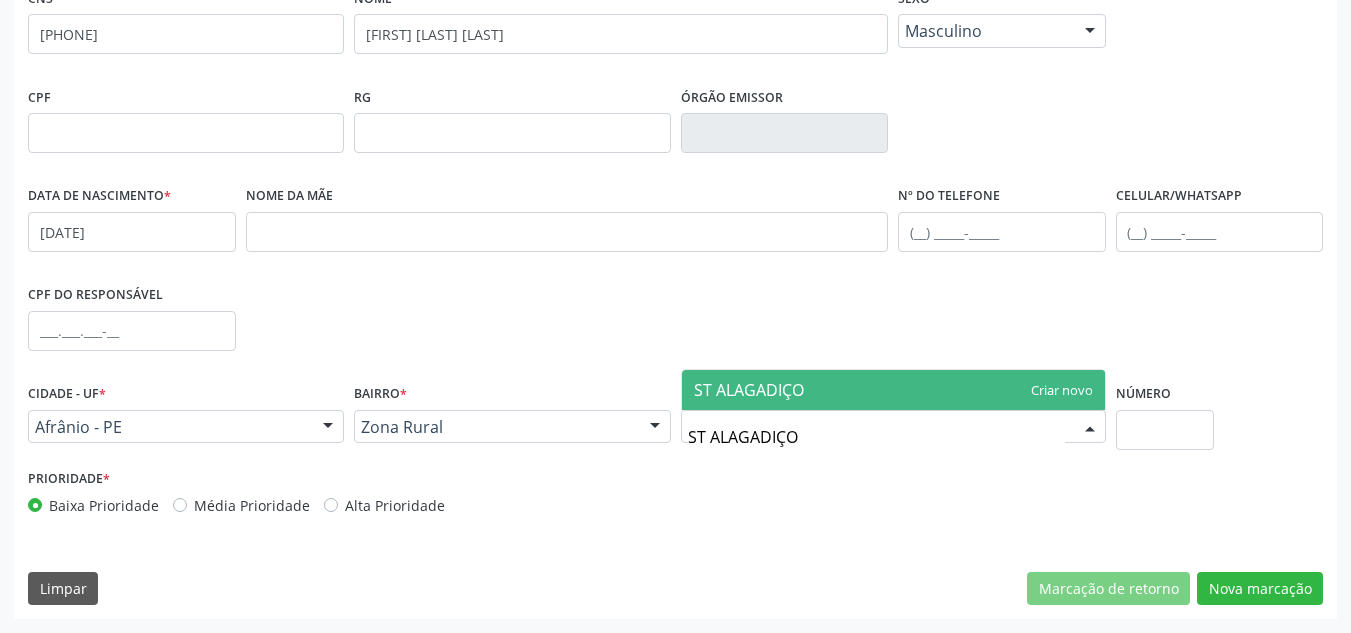 type on "ST ALAGADIÇO" 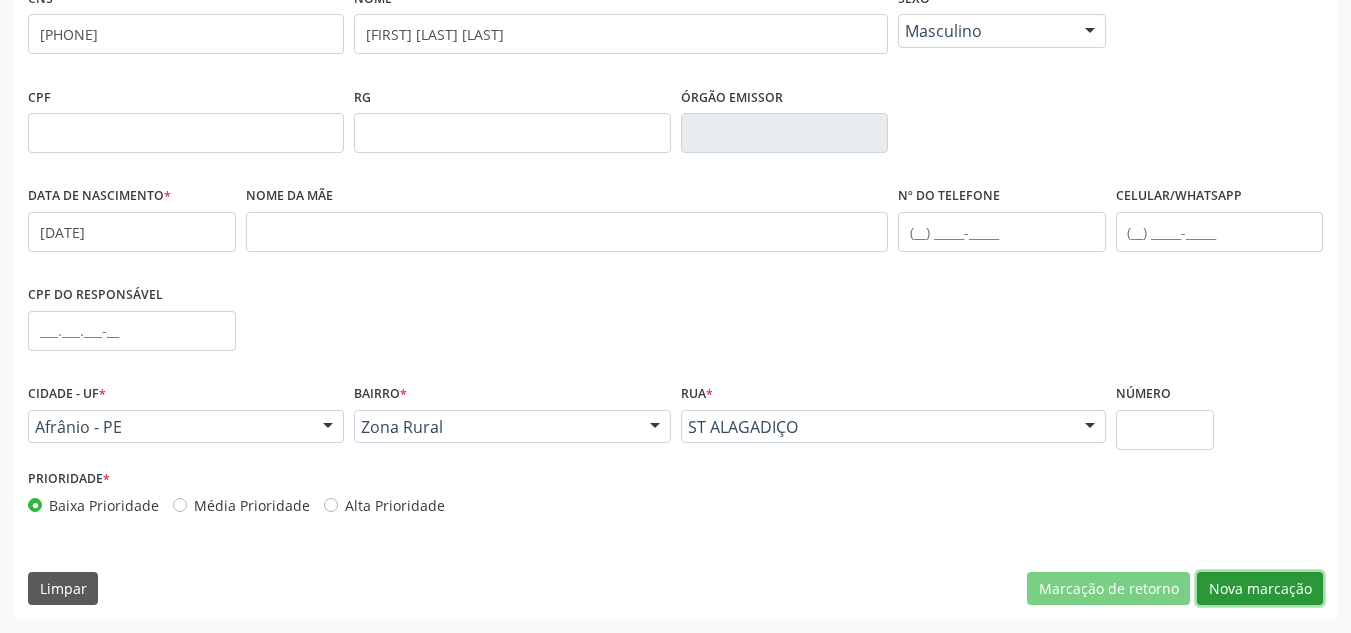 click on "Nova marcação" at bounding box center (1260, 589) 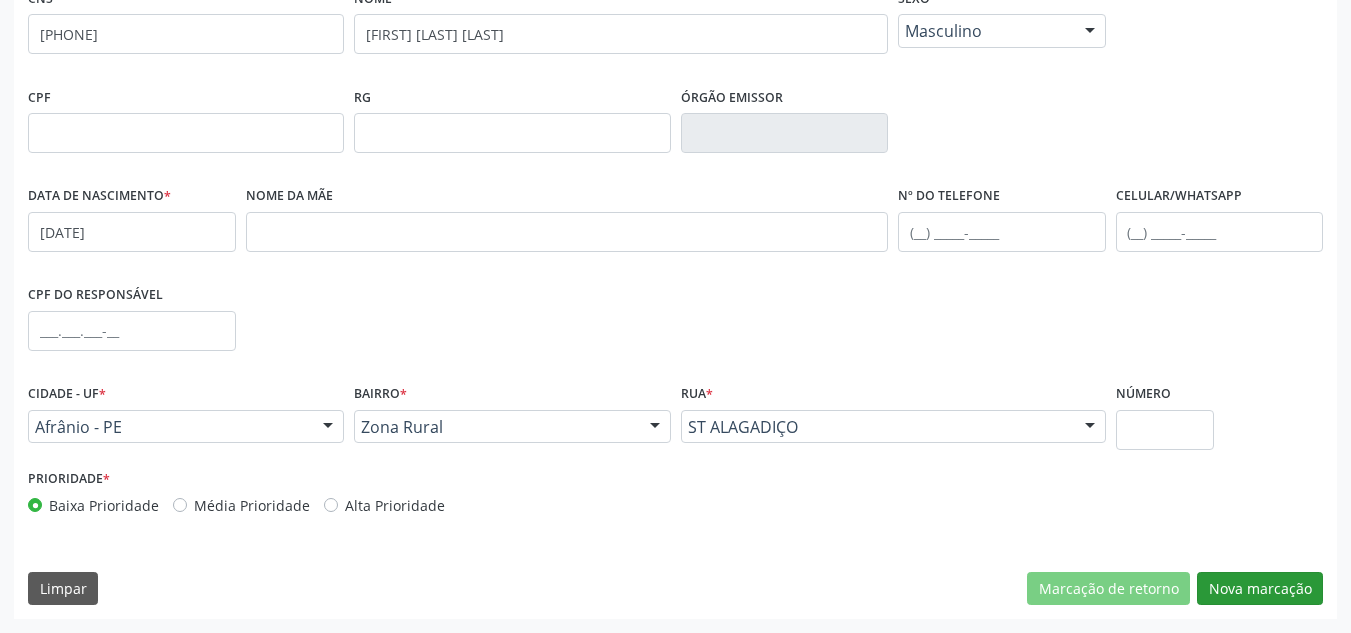 scroll, scrollTop: 273, scrollLeft: 0, axis: vertical 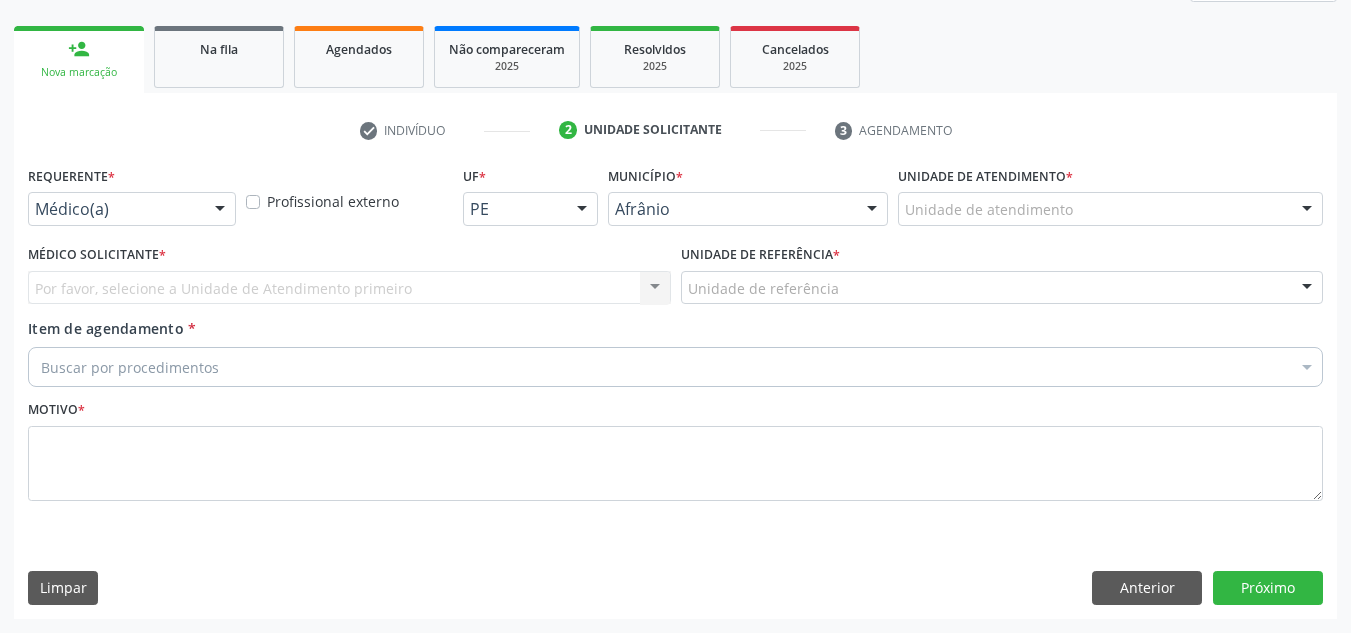 click on "Unidade de atendimento
*
Unidade de atendimento
Academia da Saude de Afranio   Academia da Saude do Bairro Roberto Luis   Academia da Saude do Distrito de Cachoeira do Roberto   Academia da Saude do Distrito de Extrema   Academia da Saude do Jose Ramos   Alves Landim   Ambulatorio Municipal de Saude   Caf Central de Abastecimento Farmaceutico   Centro de Atencao Psicossocial de Afranio Pe   Centro de Especialidades   Cime   Cuidar   Equipe de Atencao Basica Prisional Tipo I com Saude Mental   Esf Ana Coelho Nonato   Esf Custodia Maria da Conceicao   Esf Isabel Gomes   Esf Jose Ramos   Esf Jose e Maria Rodrigues de Macedo   Esf Maria Dilurdes da Silva   Esf Maria da Silva Pereira   Esf Rosalia Cavalcanti Gomes   Esf de Barra das Melancias   Esf de Extrema   Farmacia Basica do Municipio de Afranio   Hospital Municipal Maria Coelho Cavalcanti Rodrigues   Hospital de Campanha Covid 19 Ambulatorio Municipal   Laboratorio de Protese Dentario" at bounding box center (1110, 193) 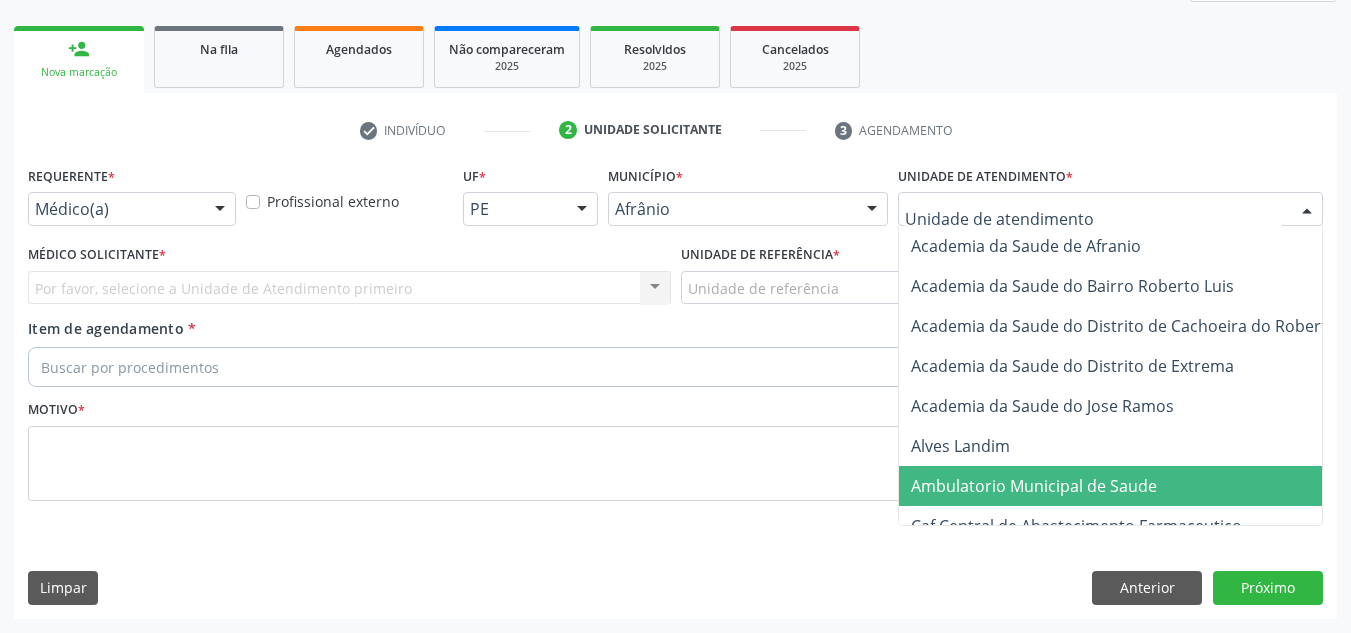 click on "Ambulatorio Municipal de Saude" at bounding box center (1137, 486) 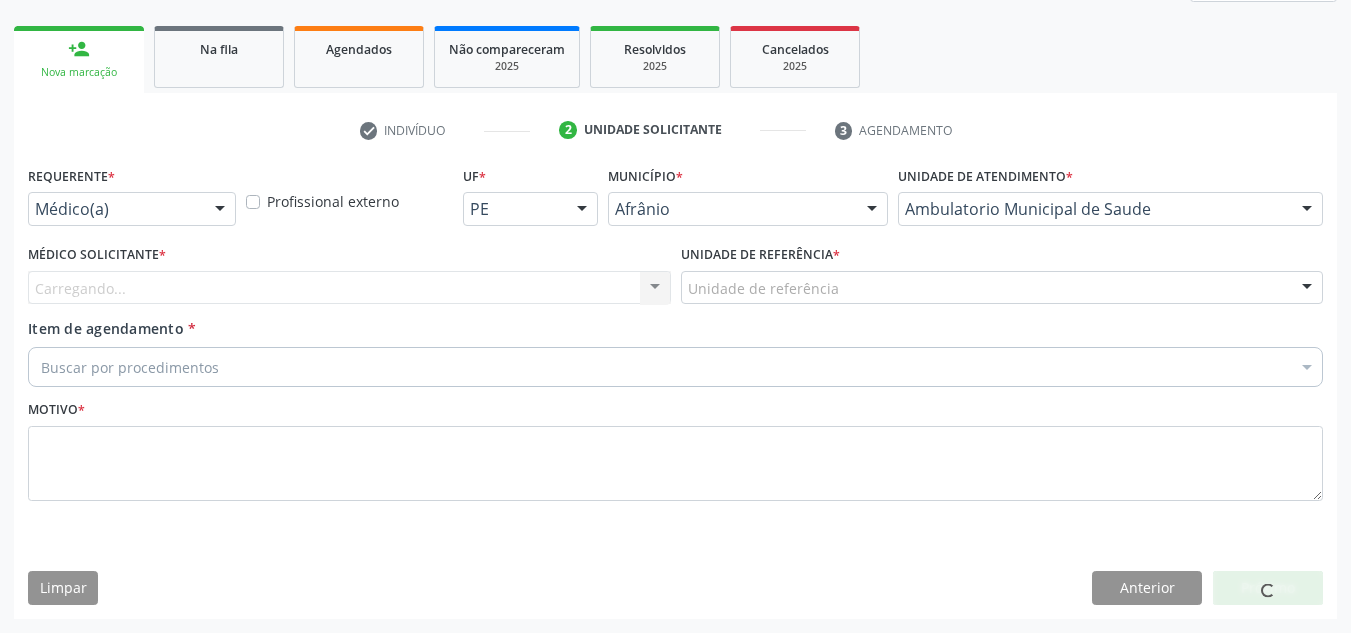 click on "Médico Solicitante
*
Carregando...
Nenhum resultado encontrado para: "   "
Não há nenhuma opção para ser exibida." at bounding box center (349, 279) 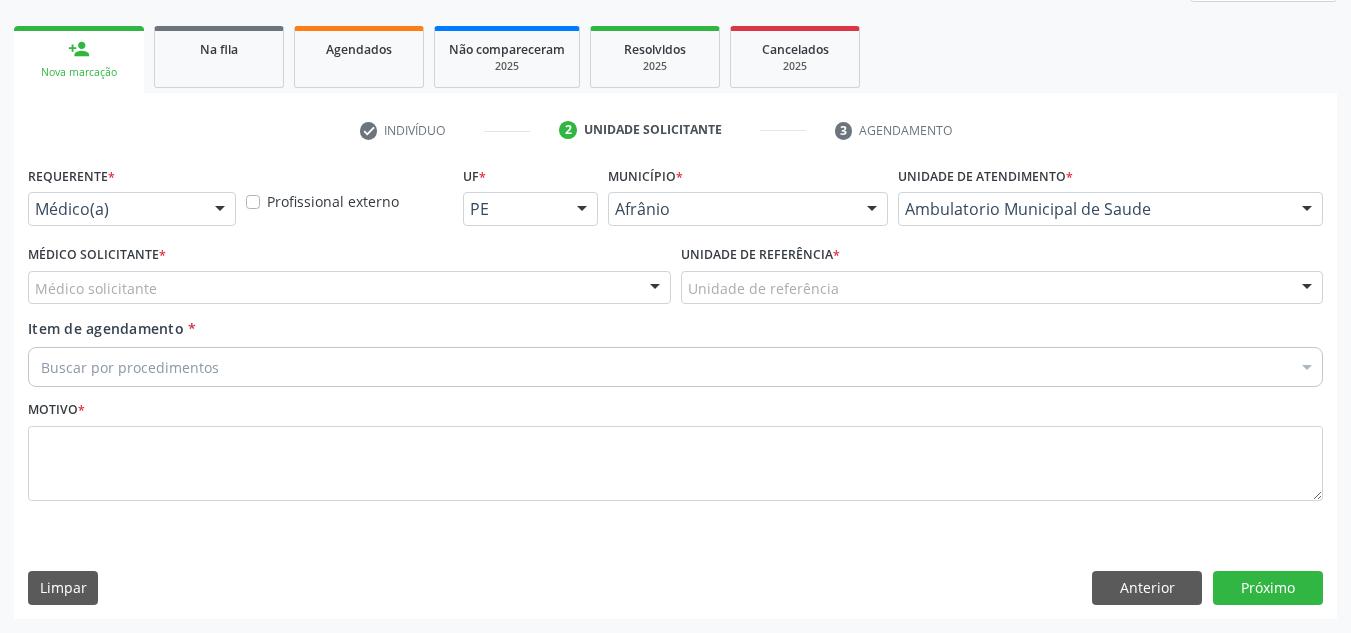 click on "Médico solicitante" at bounding box center (349, 288) 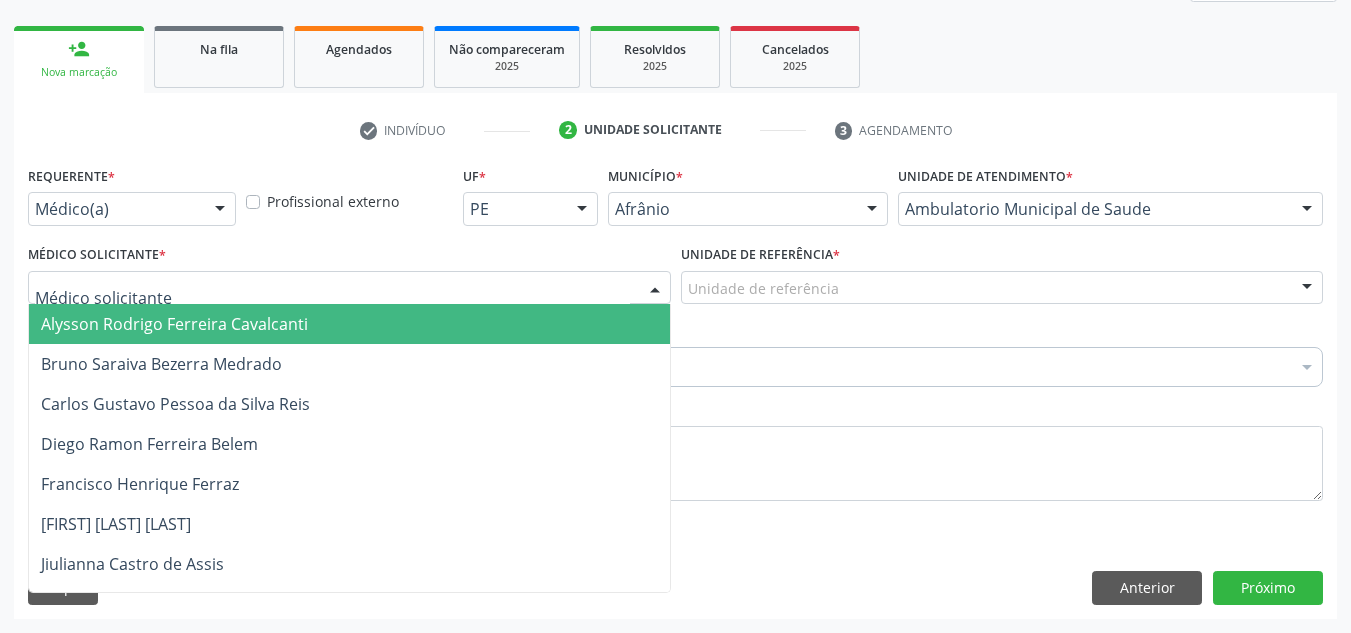 drag, startPoint x: 539, startPoint y: 329, endPoint x: 648, endPoint y: 310, distance: 110.64357 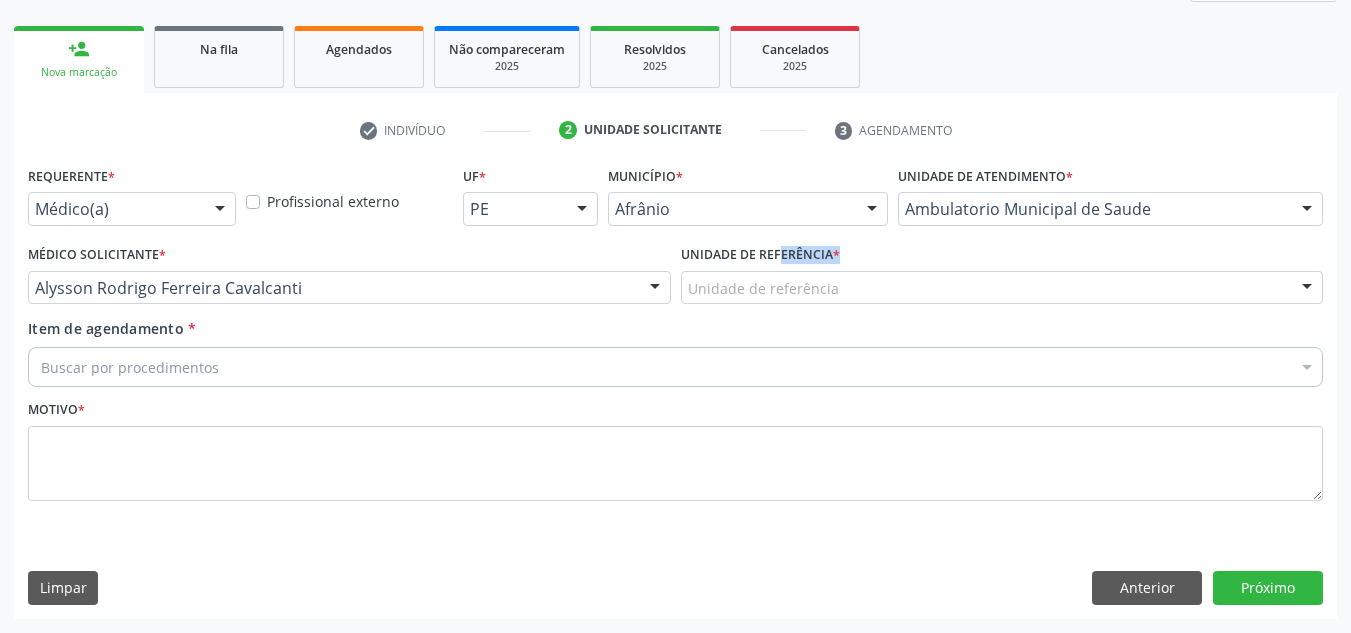 drag, startPoint x: 761, startPoint y: 268, endPoint x: 776, endPoint y: 347, distance: 80.411446 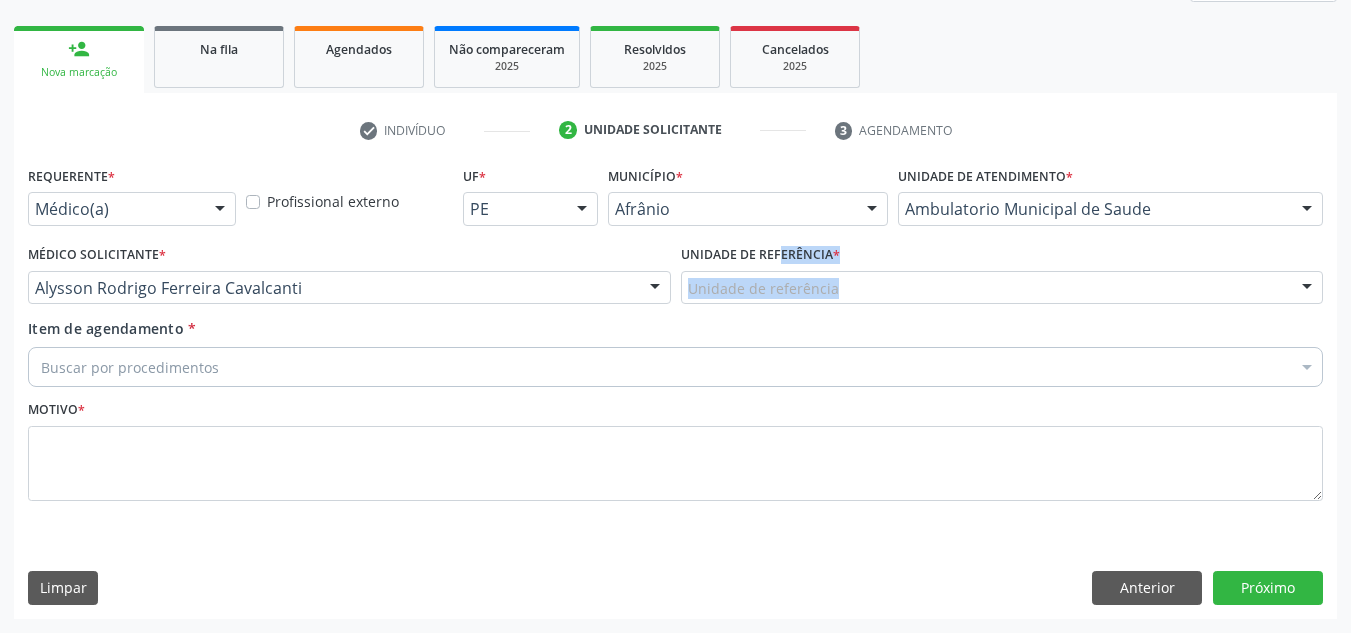 drag, startPoint x: 776, startPoint y: 347, endPoint x: 806, endPoint y: 300, distance: 55.758408 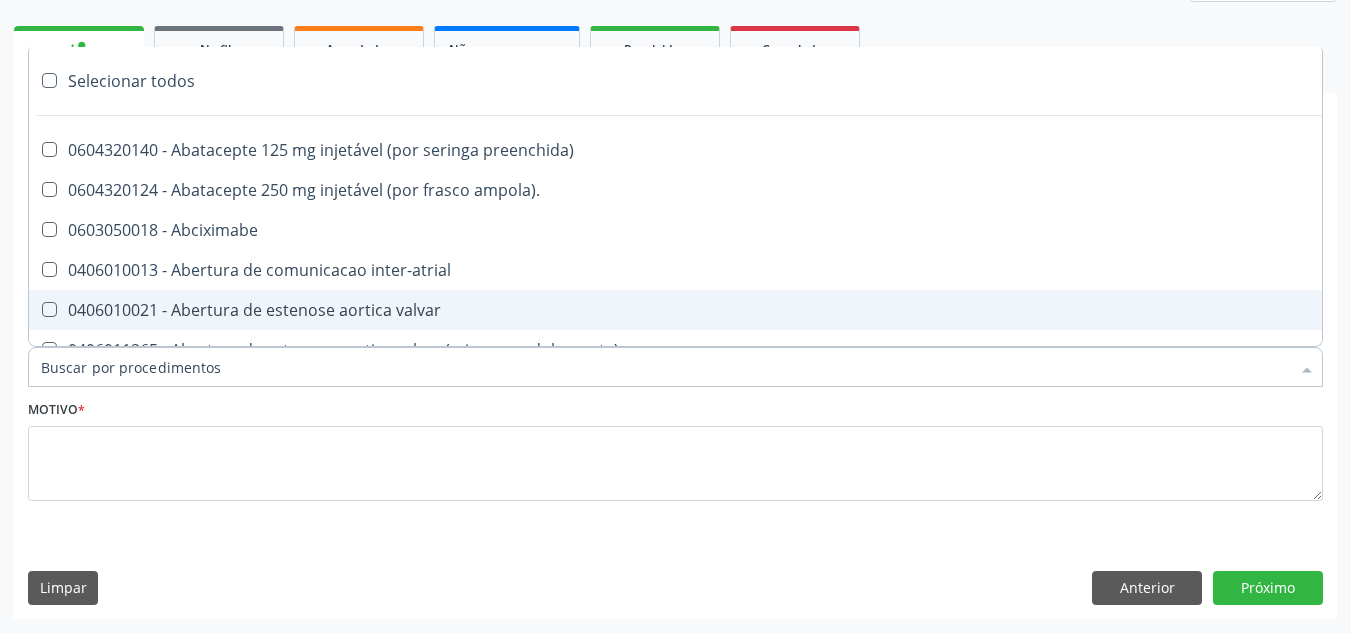 drag, startPoint x: 806, startPoint y: 300, endPoint x: 814, endPoint y: 347, distance: 47.67599 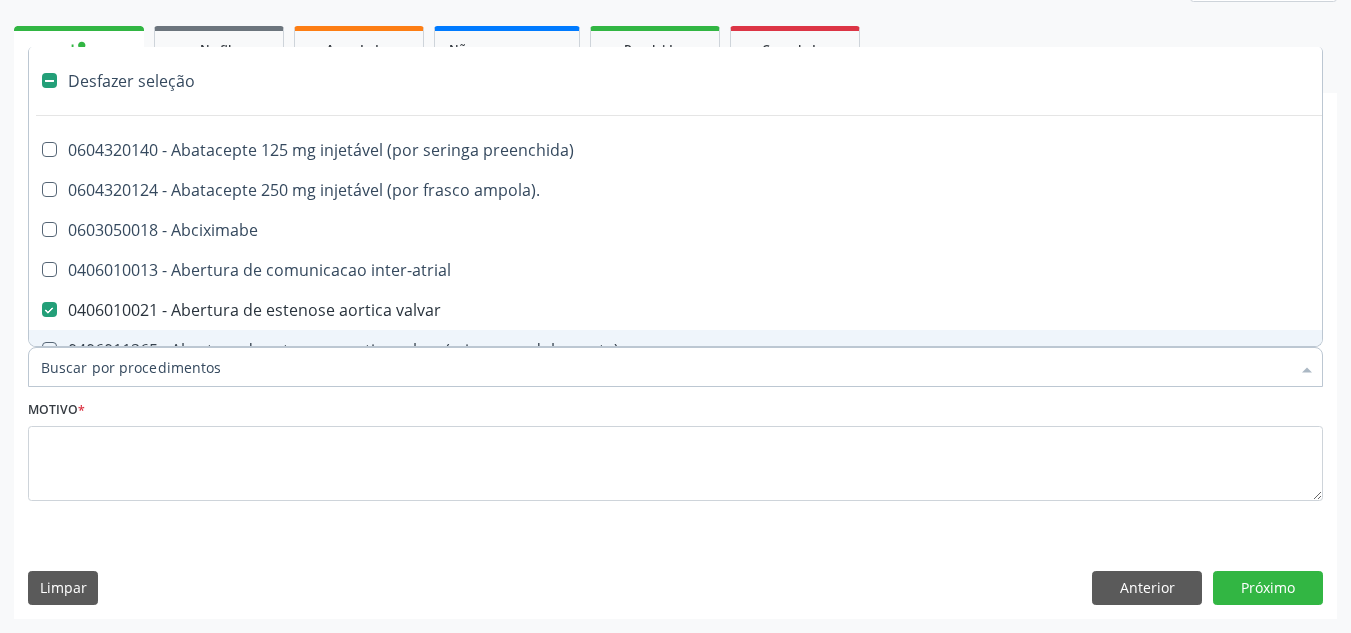 click on "Item de agendamento
*" at bounding box center (665, 367) 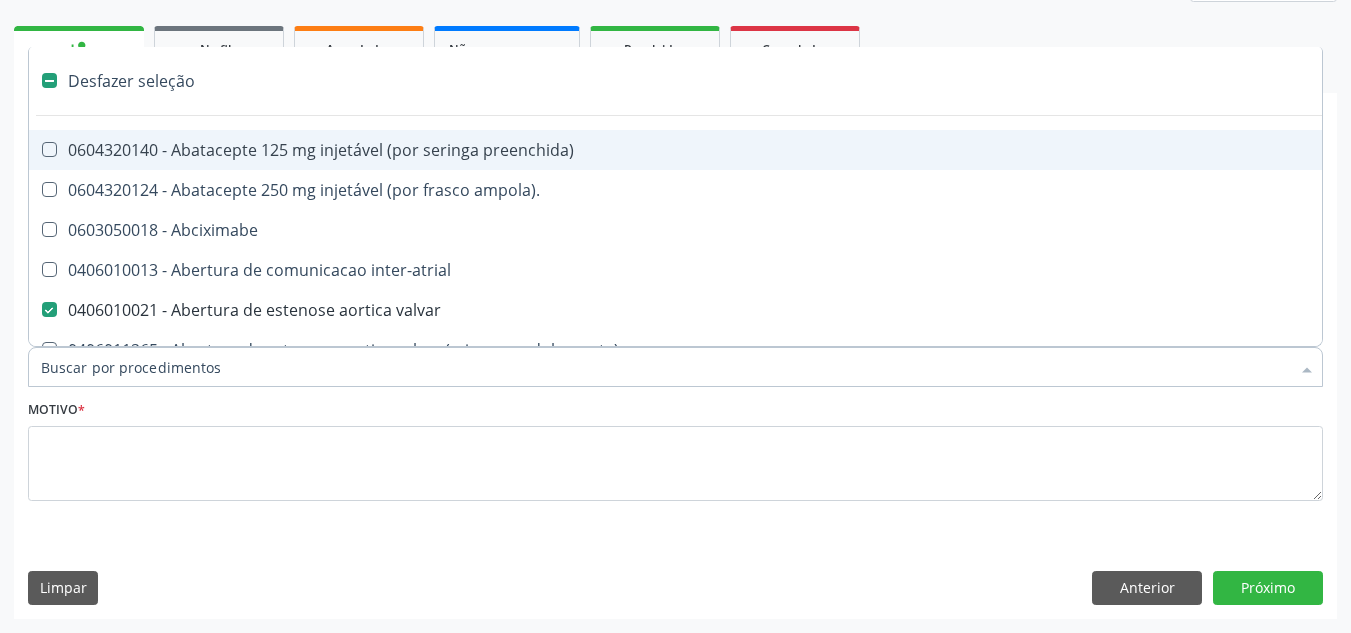 click on "Desfazer seleção" at bounding box center (810, 81) 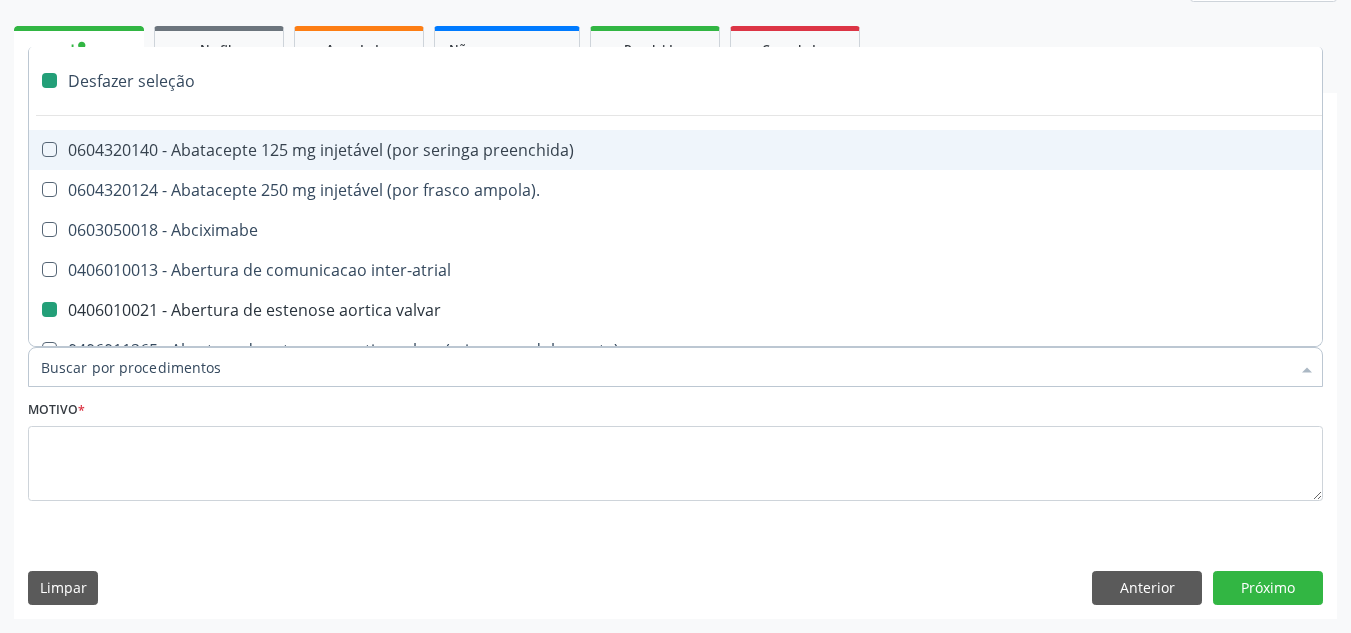 checkbox on "false" 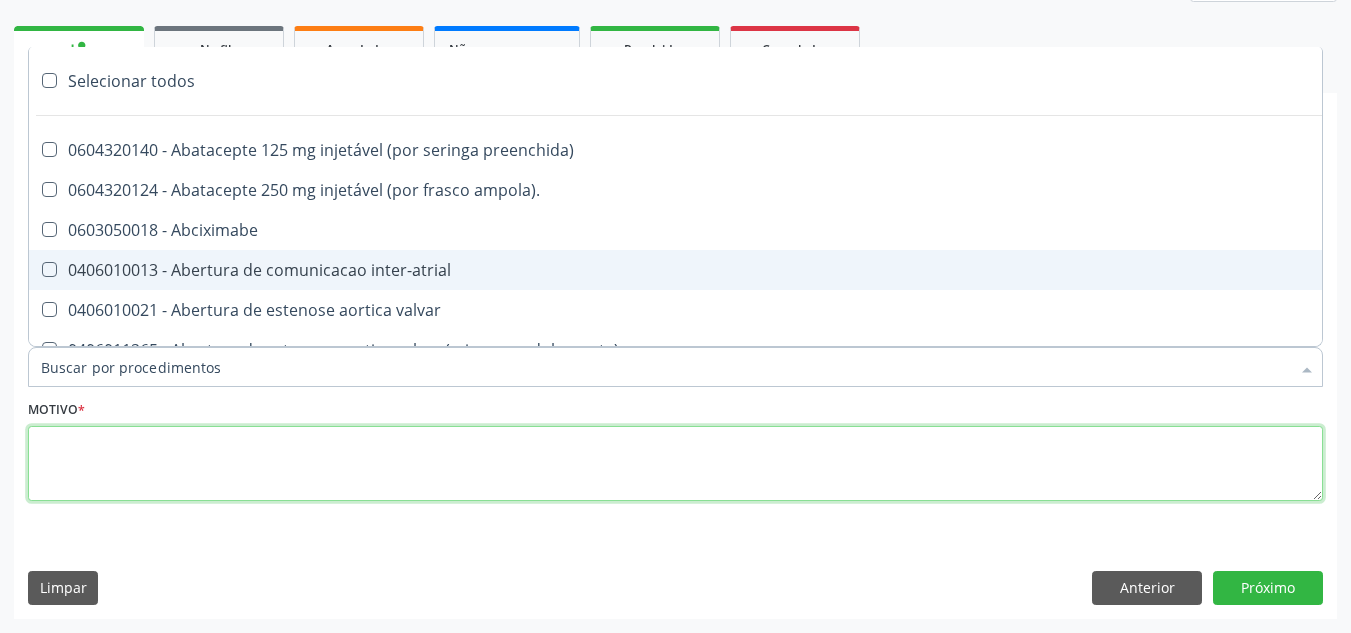 click at bounding box center [675, 464] 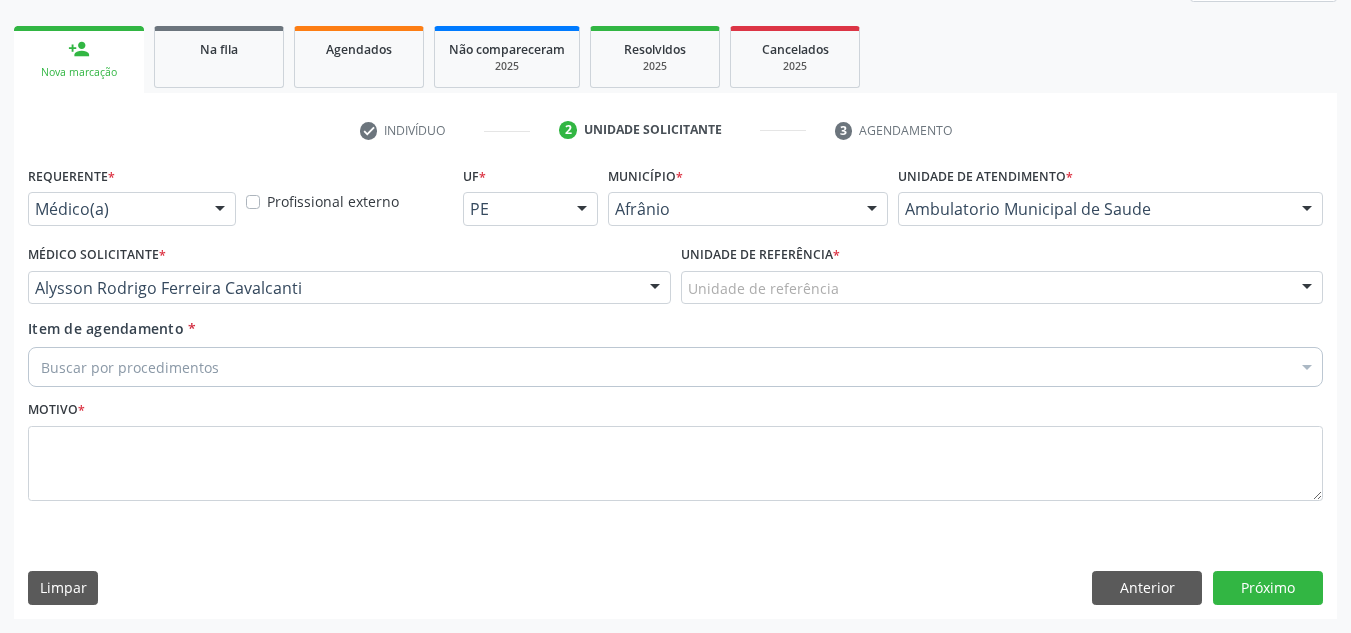 drag, startPoint x: 924, startPoint y: 540, endPoint x: 938, endPoint y: 397, distance: 143.68369 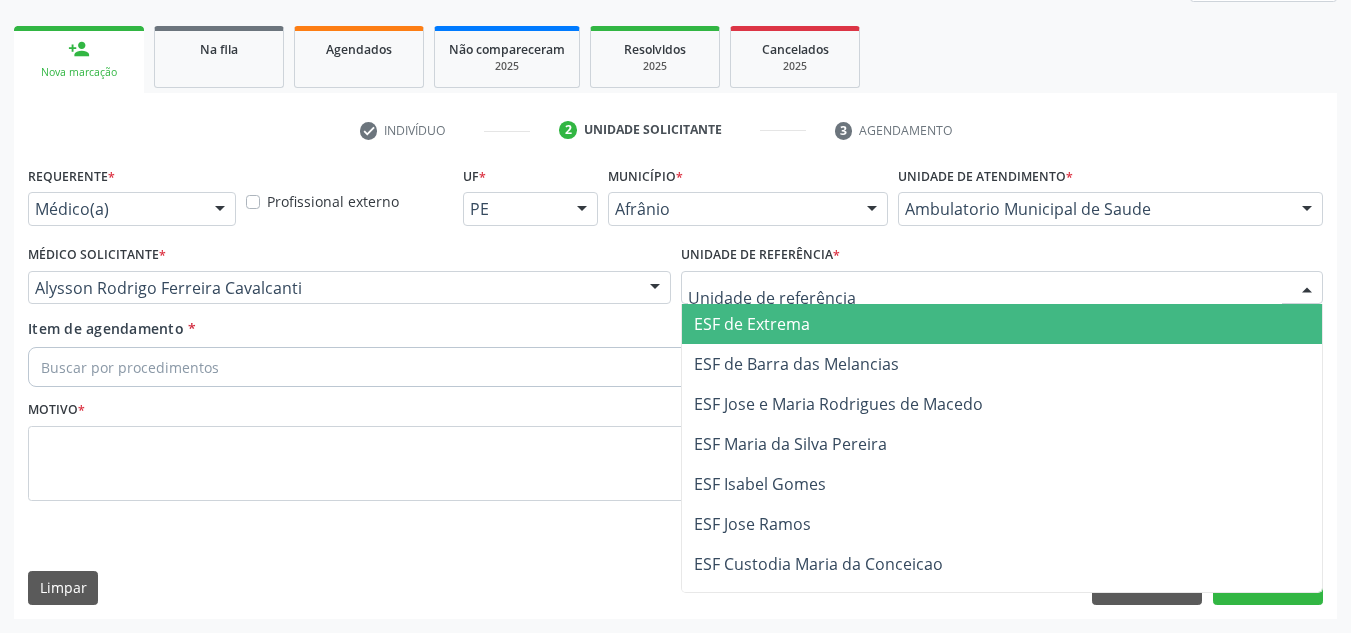 click on "ESF de Barra das Melancias" at bounding box center (1002, 364) 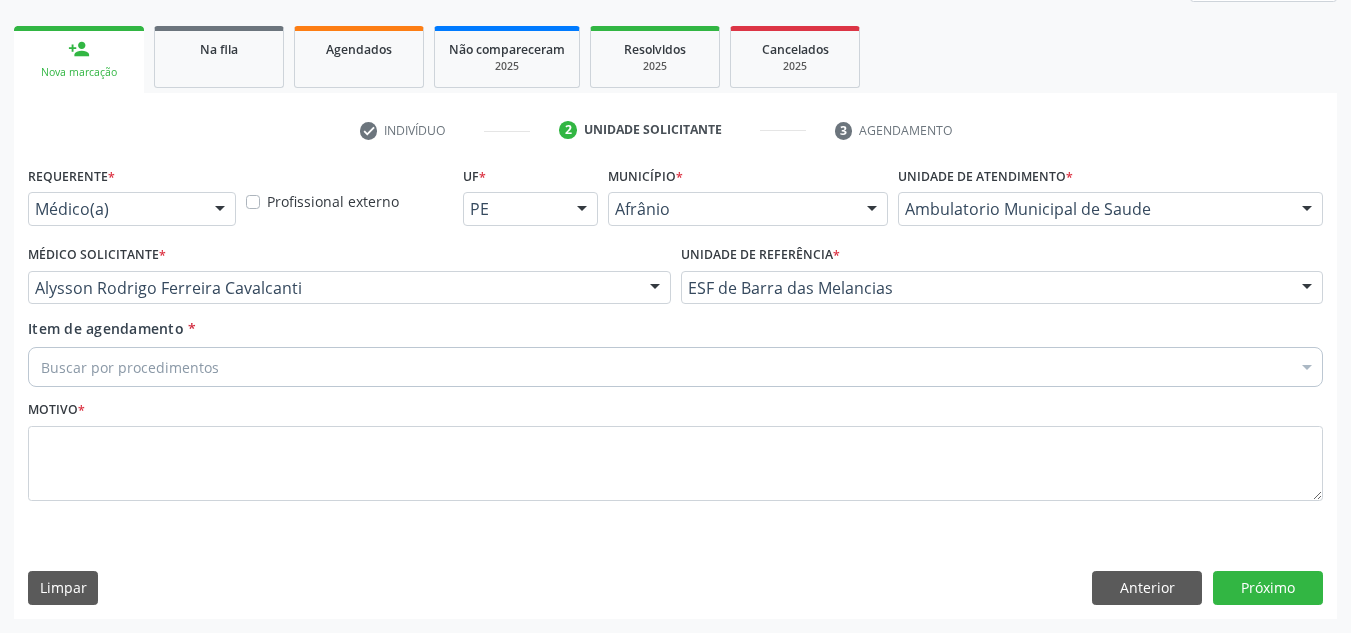 click on "Buscar por procedimentos" at bounding box center (675, 367) 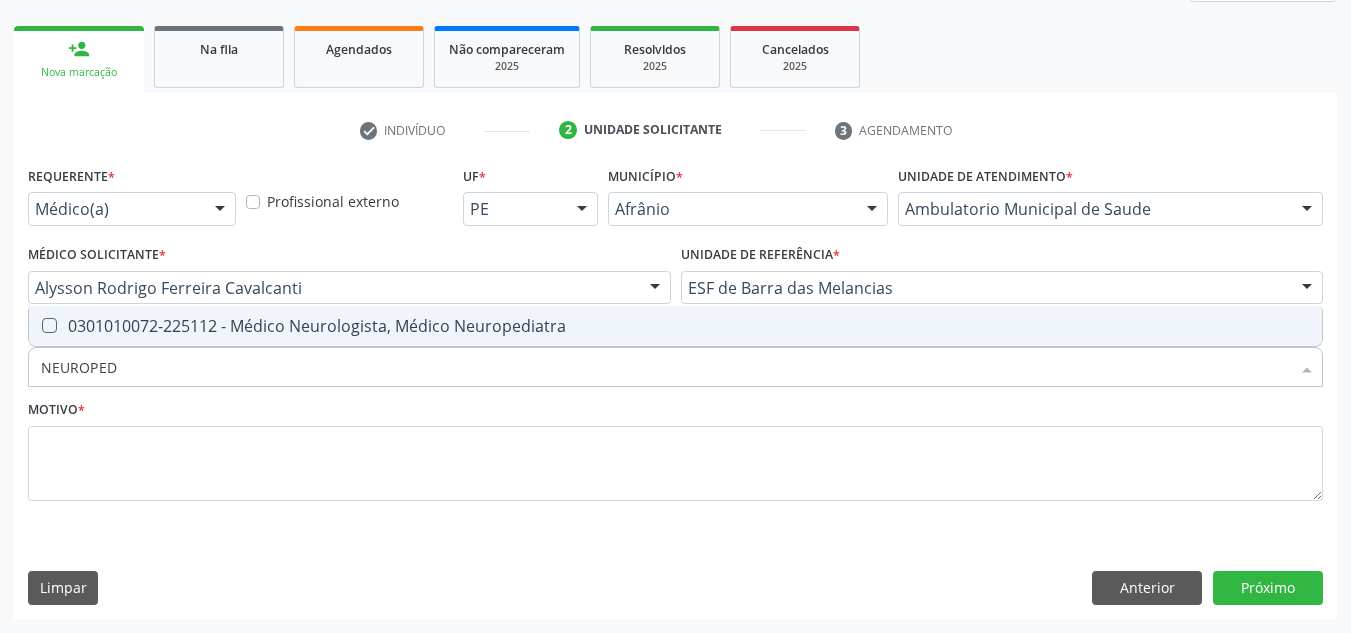 type on "NEUROPEDI" 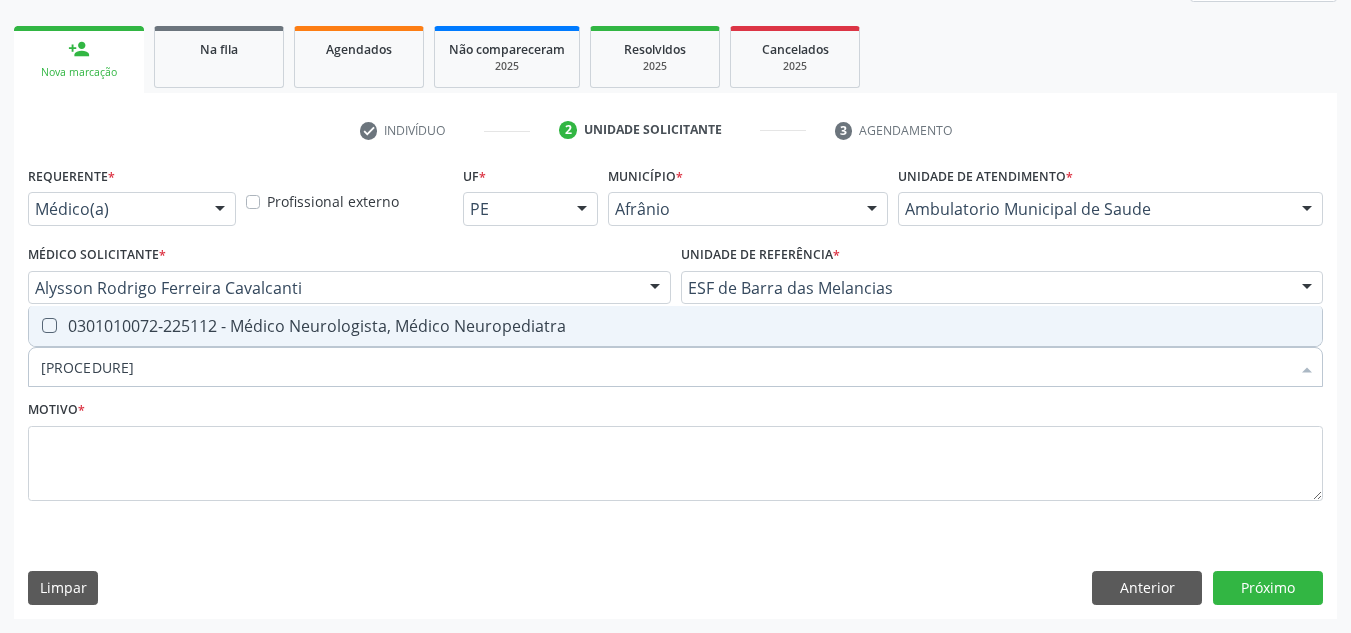 drag, startPoint x: 414, startPoint y: 329, endPoint x: 398, endPoint y: 364, distance: 38.483765 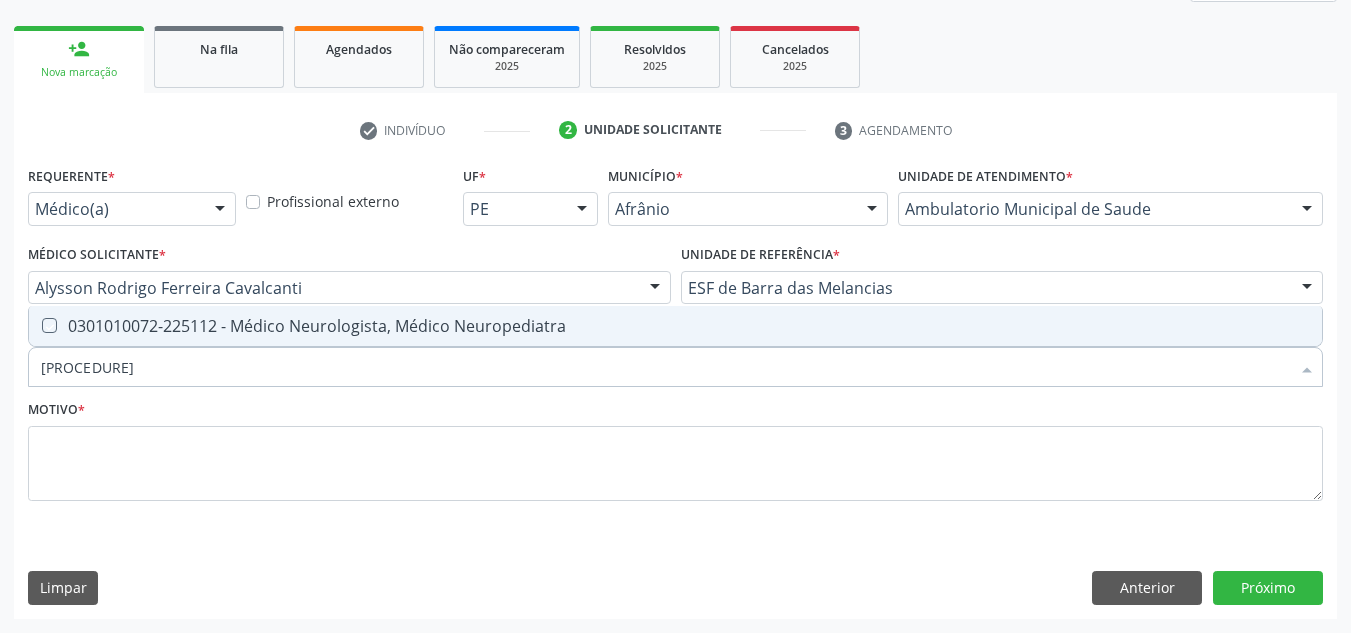 checkbox on "true" 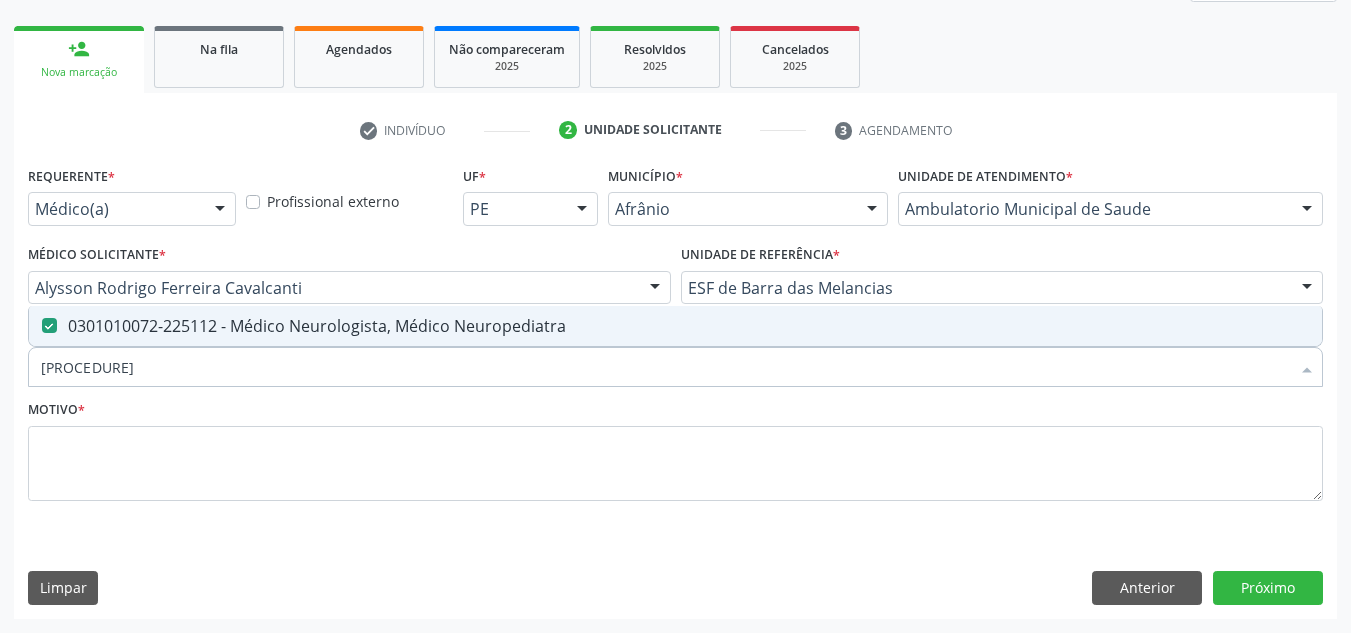click on "Requerente
*
Médico(a)         Médico(a)   Enfermeiro(a)   Paciente
Nenhum resultado encontrado para: "   "
Não há nenhuma opção para ser exibida.
Profissional externo
UF
*
PE         BA   PE
Nenhum resultado encontrado para: "   "
Não há nenhuma opção para ser exibida.
Município
*
Afrânio         Afrânio   Petrolina
Nenhum resultado encontrado para: "   "
Não há nenhuma opção para ser exibida.
Unidade de atendimento
*
Ambulatorio Municipal de Saude         Academia da Saude de Afranio   Academia da Saude do Bairro Roberto Luis   Academia da Saude do Distrito de Cachoeira do Roberto   Academia da Saude do Distrito de Extrema   Academia da Saude do Jose Ramos   Alves Landim   Ambulatorio Municipal de Saude   Caf Central de Abastecimento Farmaceutico     Centro de Especialidades   Cime   Cuidar" at bounding box center [675, 389] 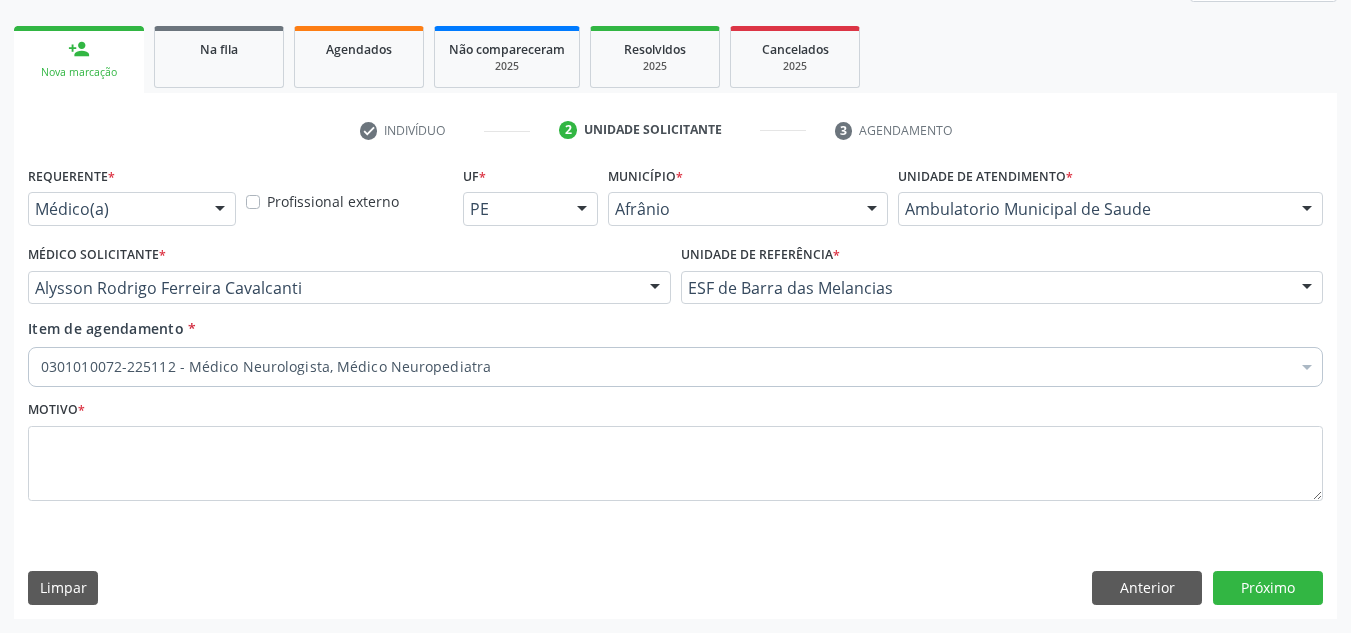 drag, startPoint x: 449, startPoint y: 515, endPoint x: 499, endPoint y: 477, distance: 62.801273 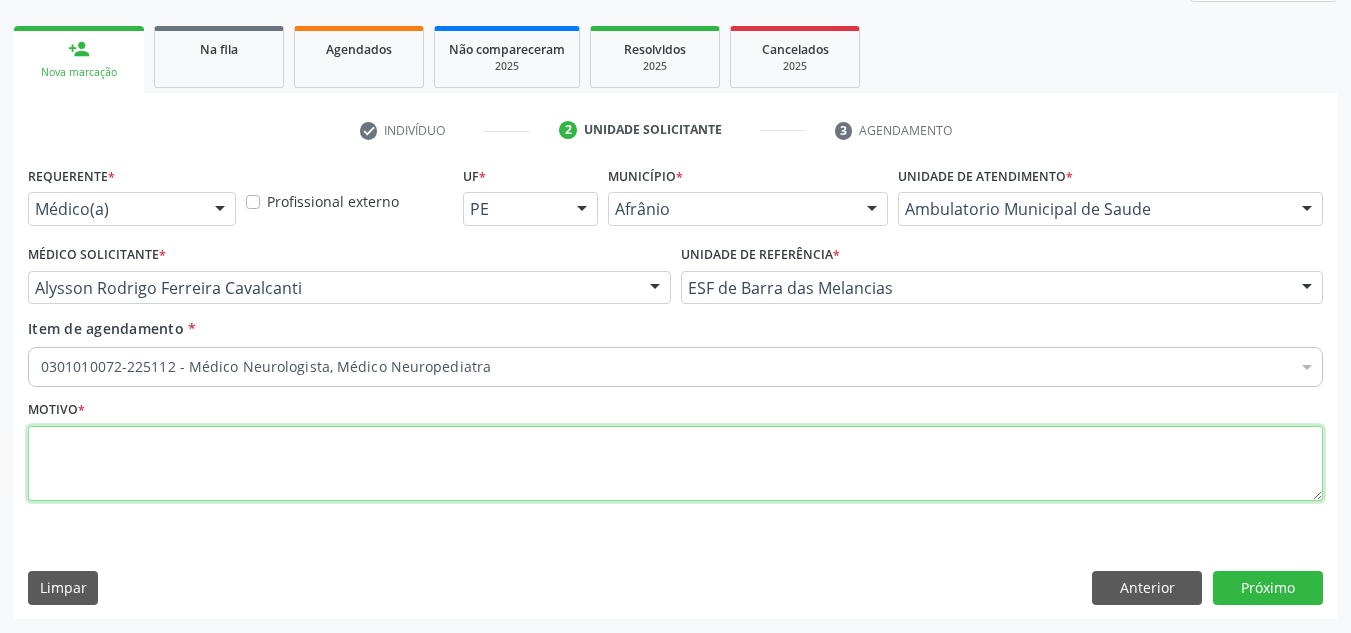 drag, startPoint x: 495, startPoint y: 473, endPoint x: 509, endPoint y: 475, distance: 14.142136 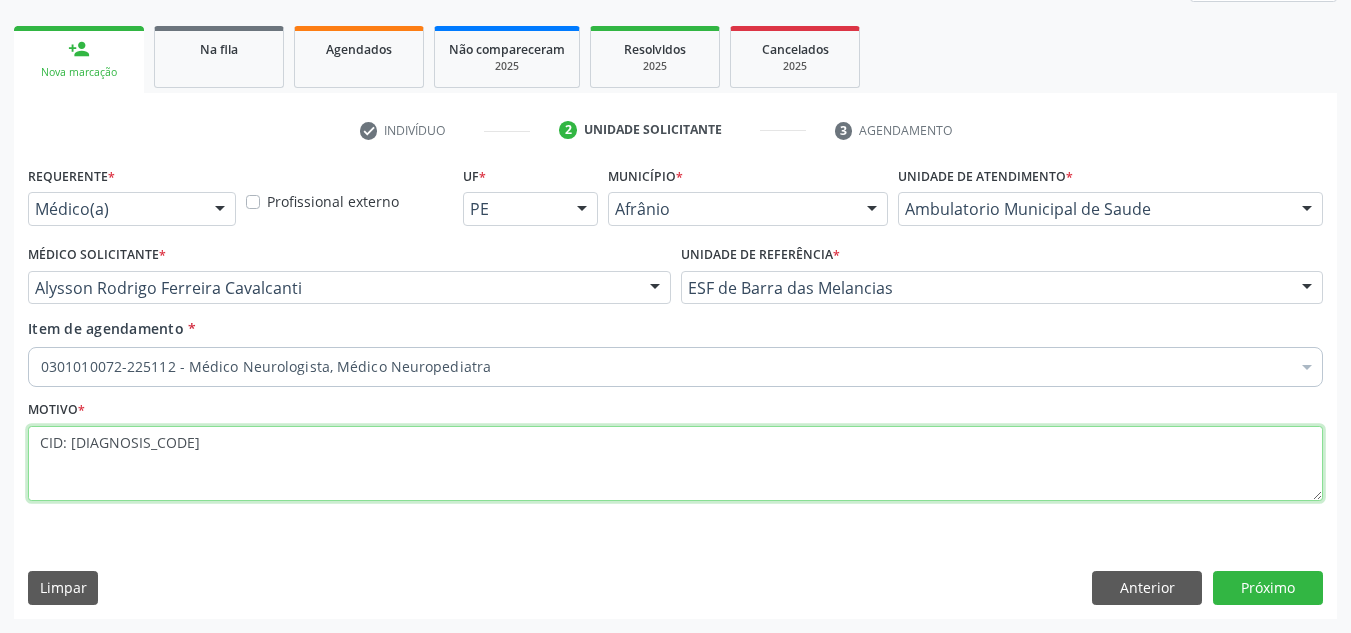 drag, startPoint x: 66, startPoint y: 439, endPoint x: 102, endPoint y: 441, distance: 36.05551 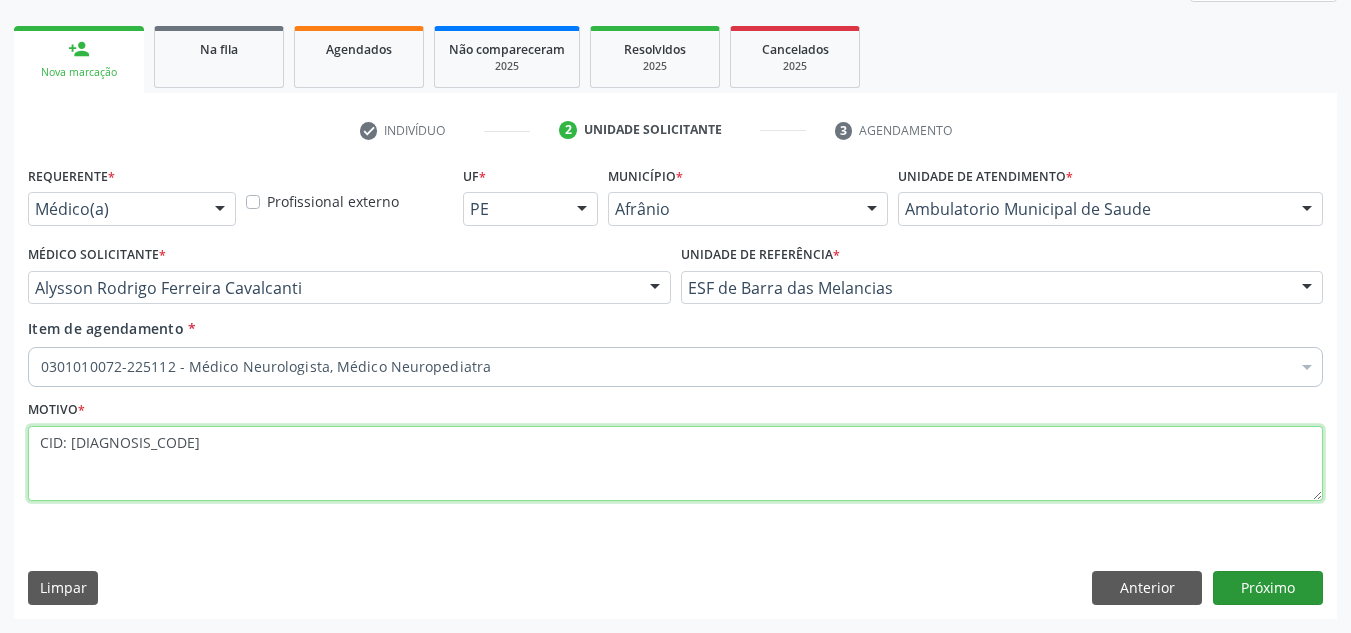 type on "CID: F80.0" 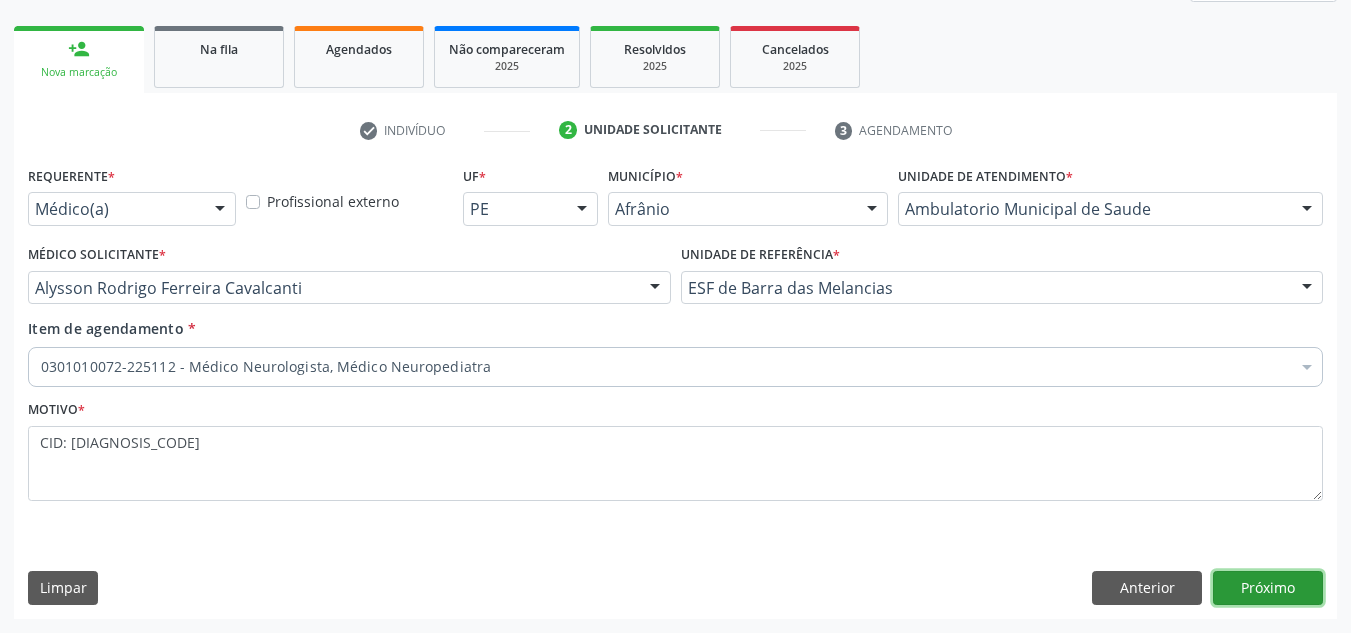click on "Próximo" at bounding box center (1268, 588) 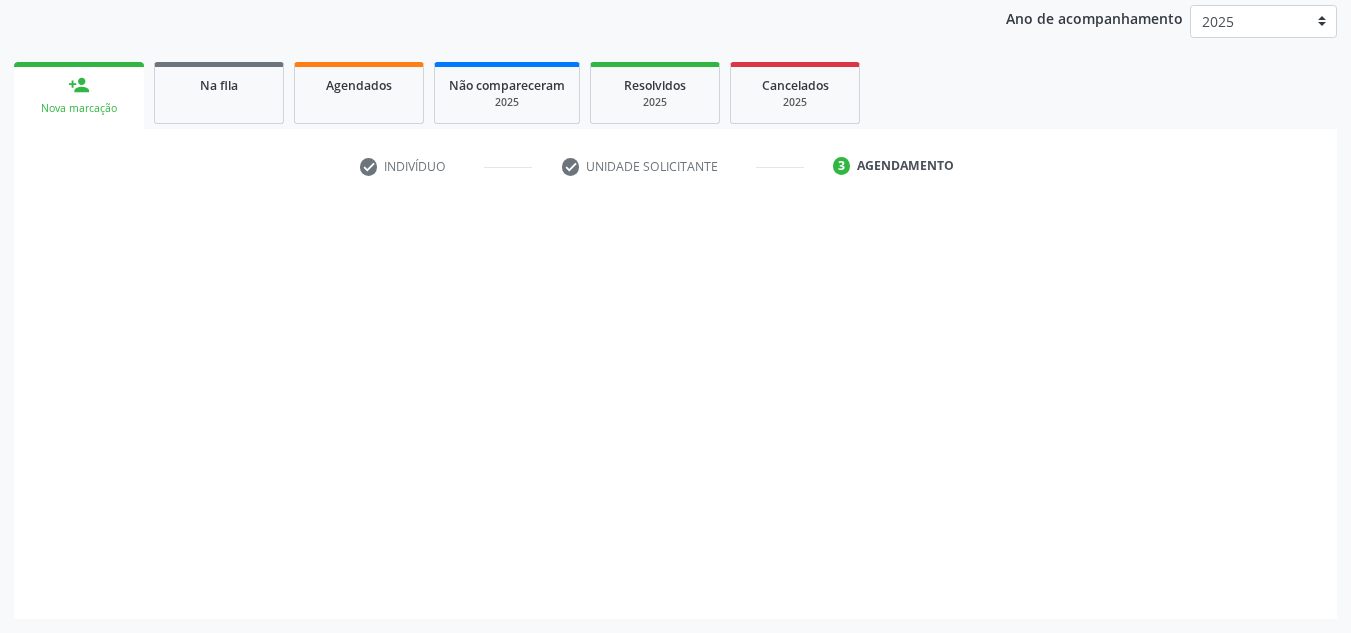 scroll, scrollTop: 237, scrollLeft: 0, axis: vertical 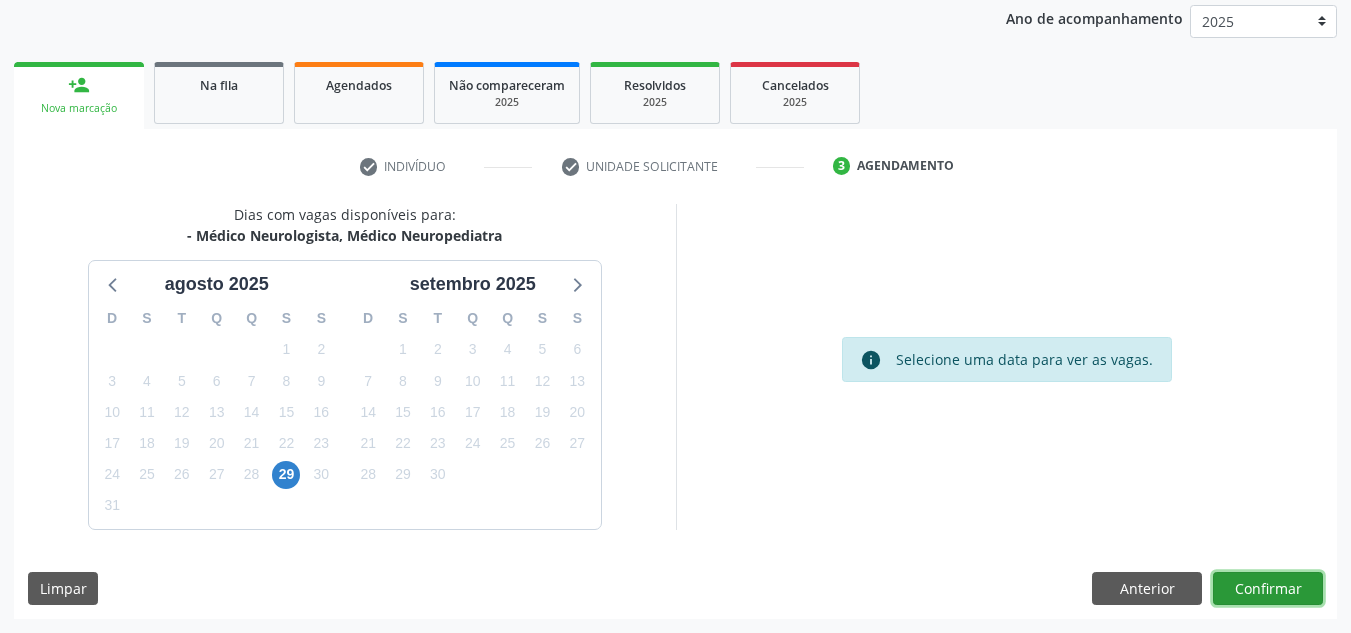 click on "Confirmar" at bounding box center (1268, 589) 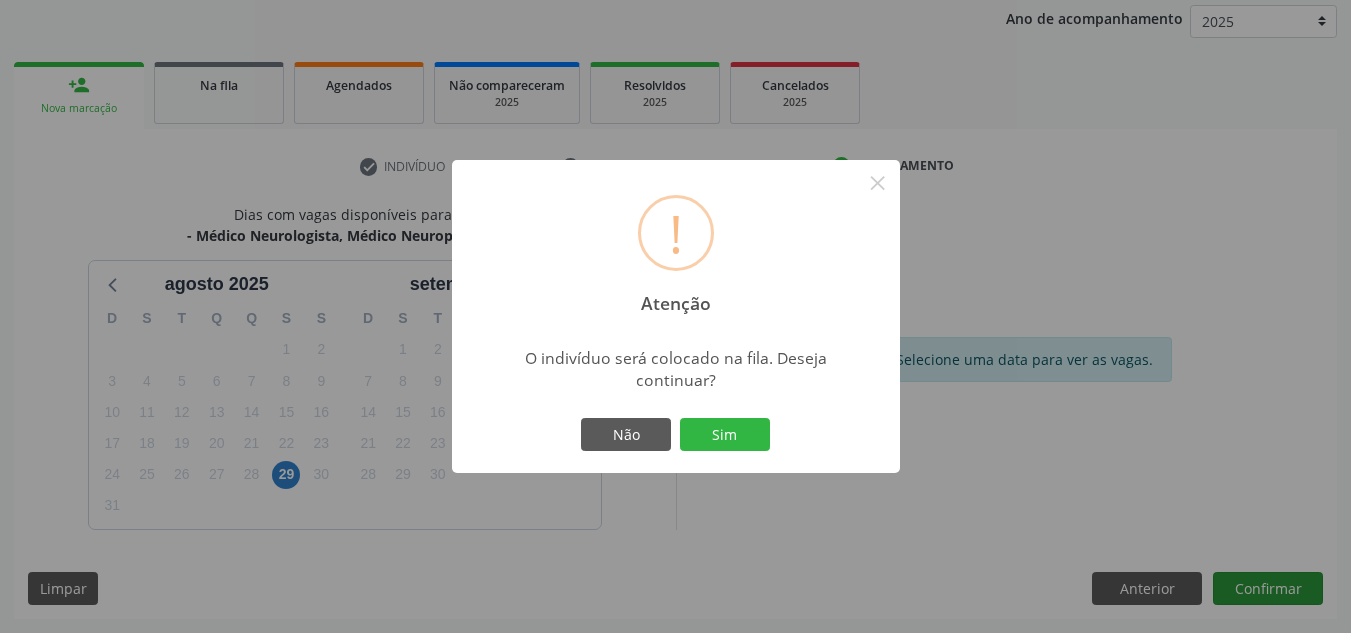 type 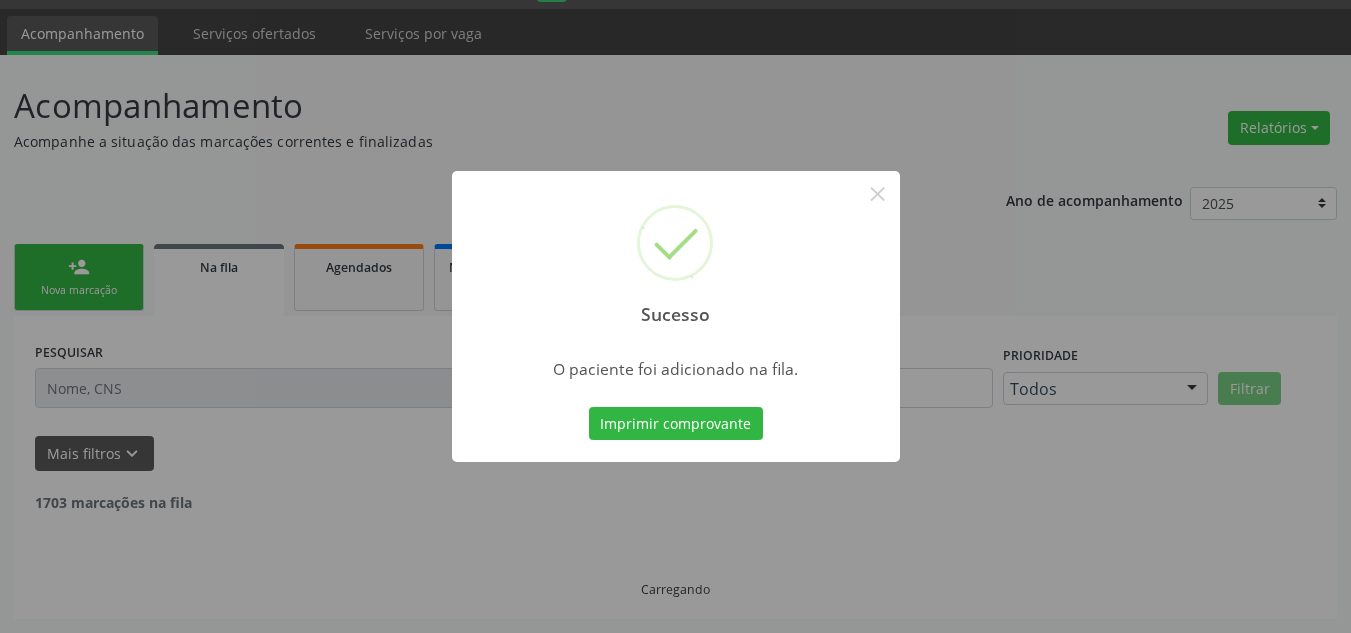 scroll, scrollTop: 34, scrollLeft: 0, axis: vertical 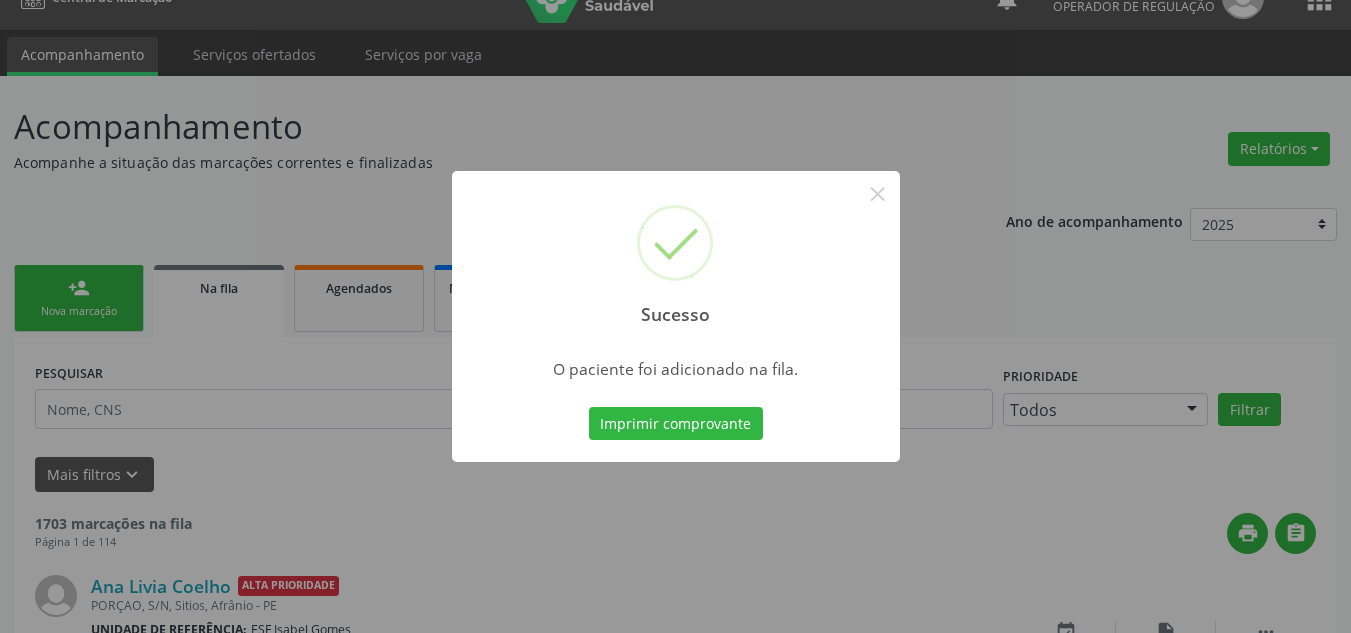 click on "Sucesso ×" at bounding box center [676, 257] 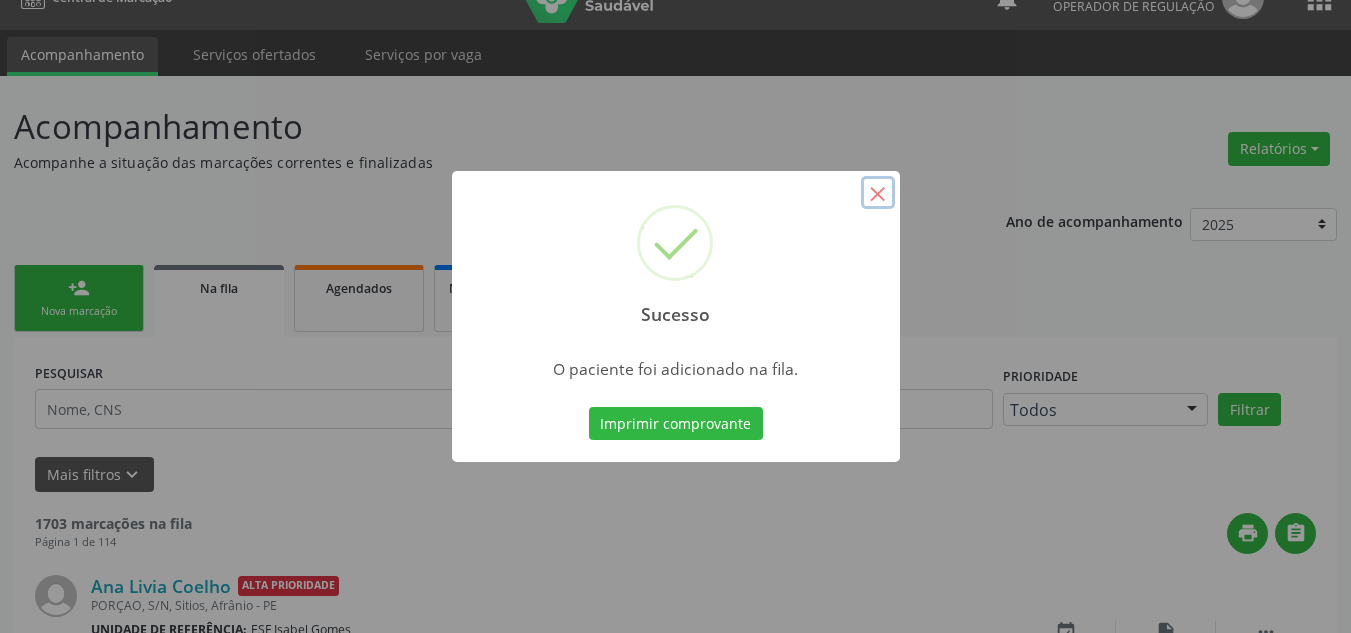 click on "×" at bounding box center (878, 193) 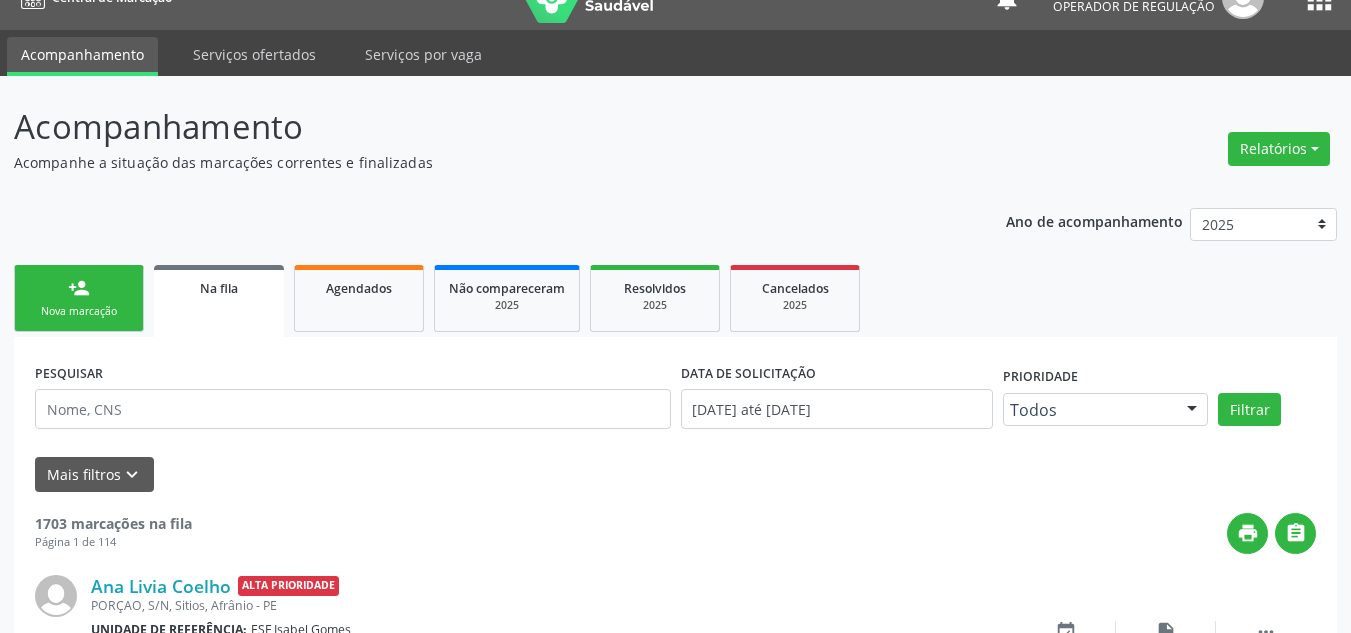 drag, startPoint x: 115, startPoint y: 283, endPoint x: 142, endPoint y: 4, distance: 280.3034 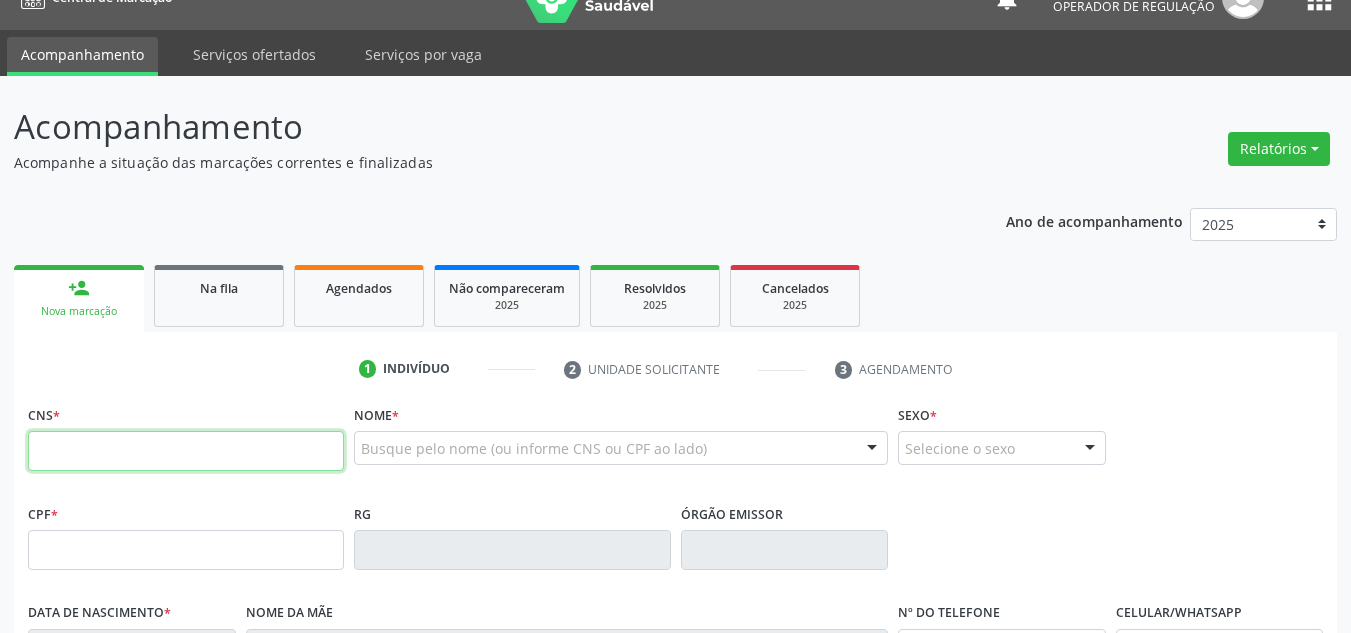 click at bounding box center [186, 451] 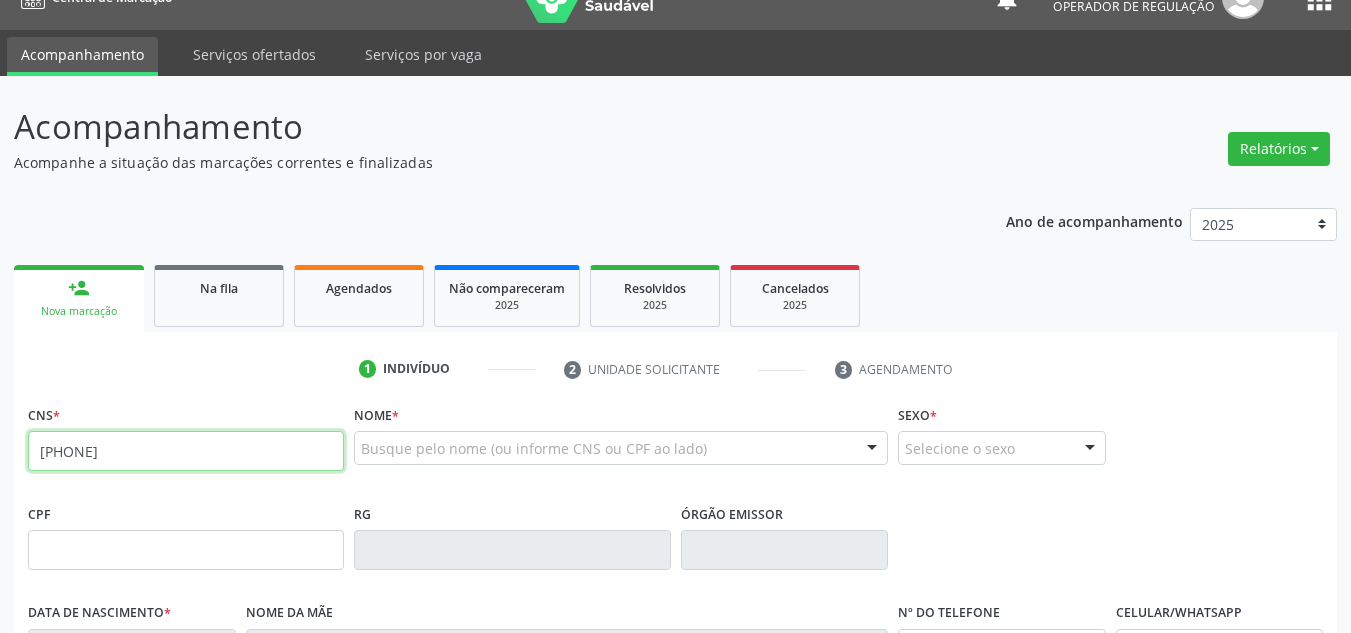 type on "706 2045 9566 6766" 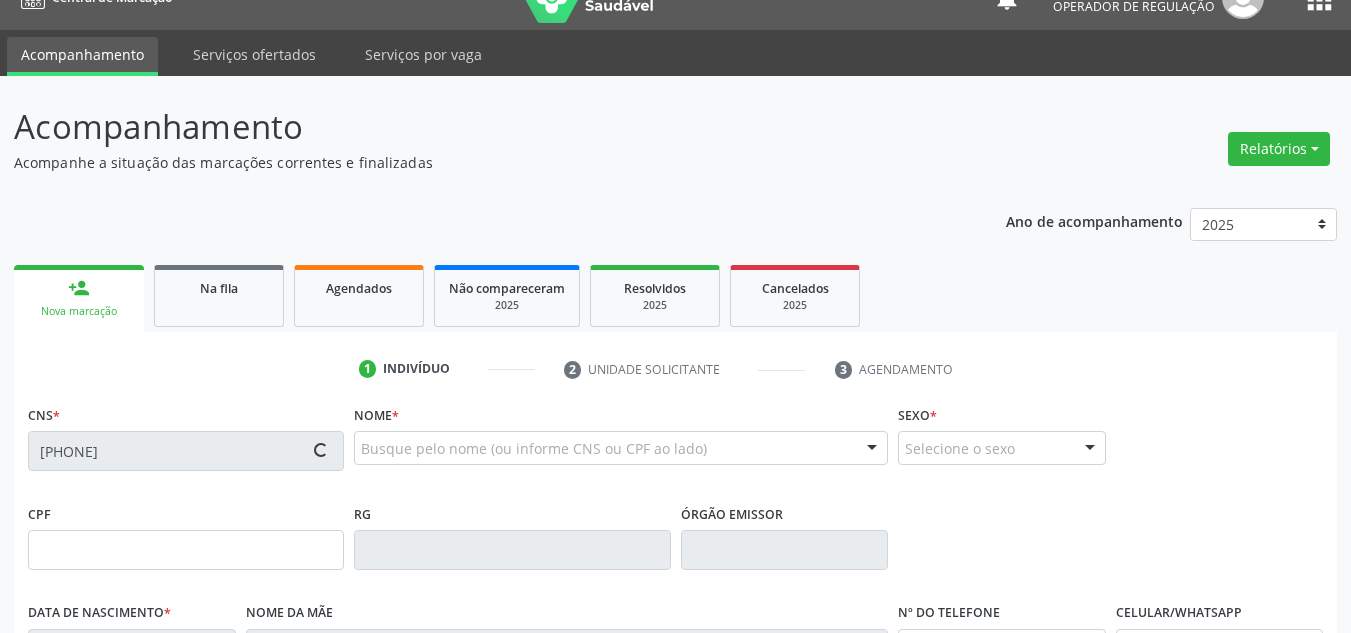 type on "055.461.934-25" 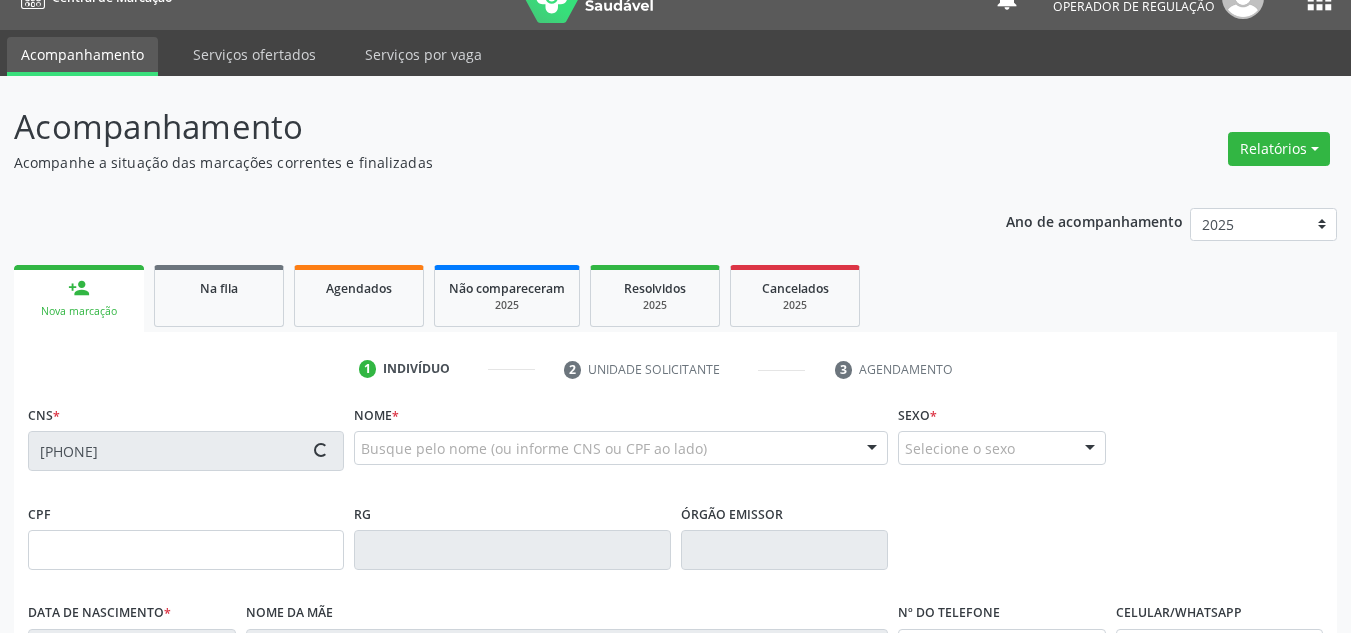 type on "19/03/1974" 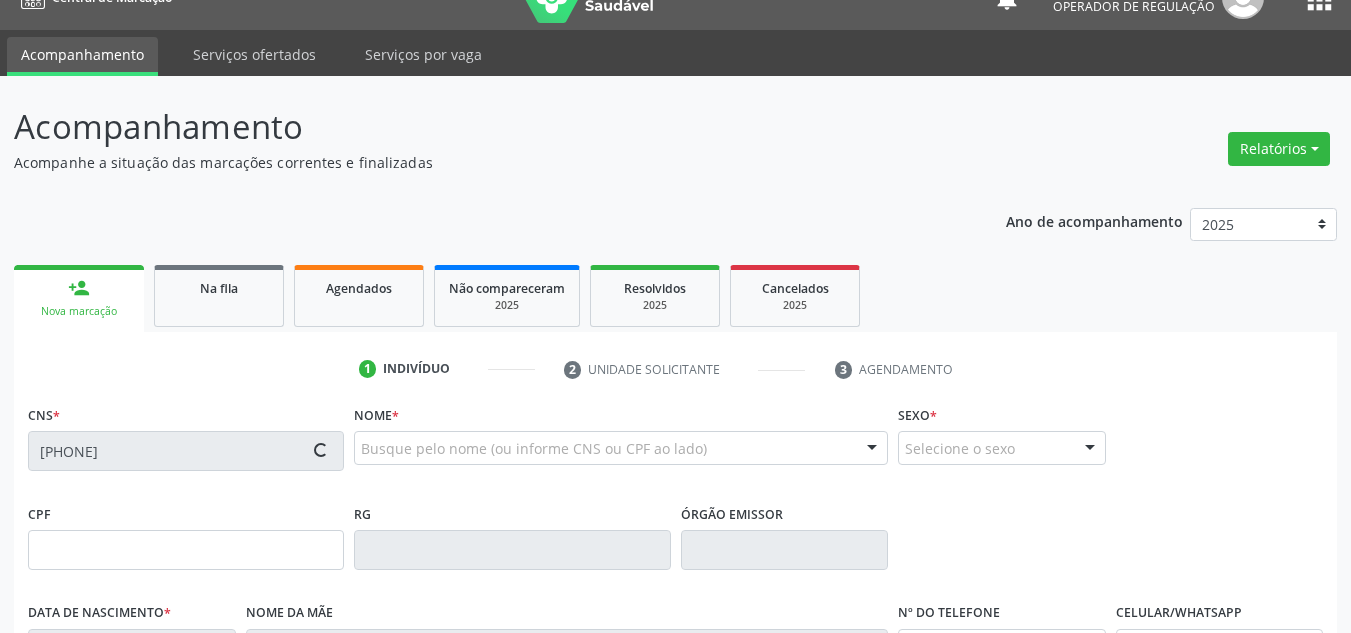 type on "(87) 98851-4355" 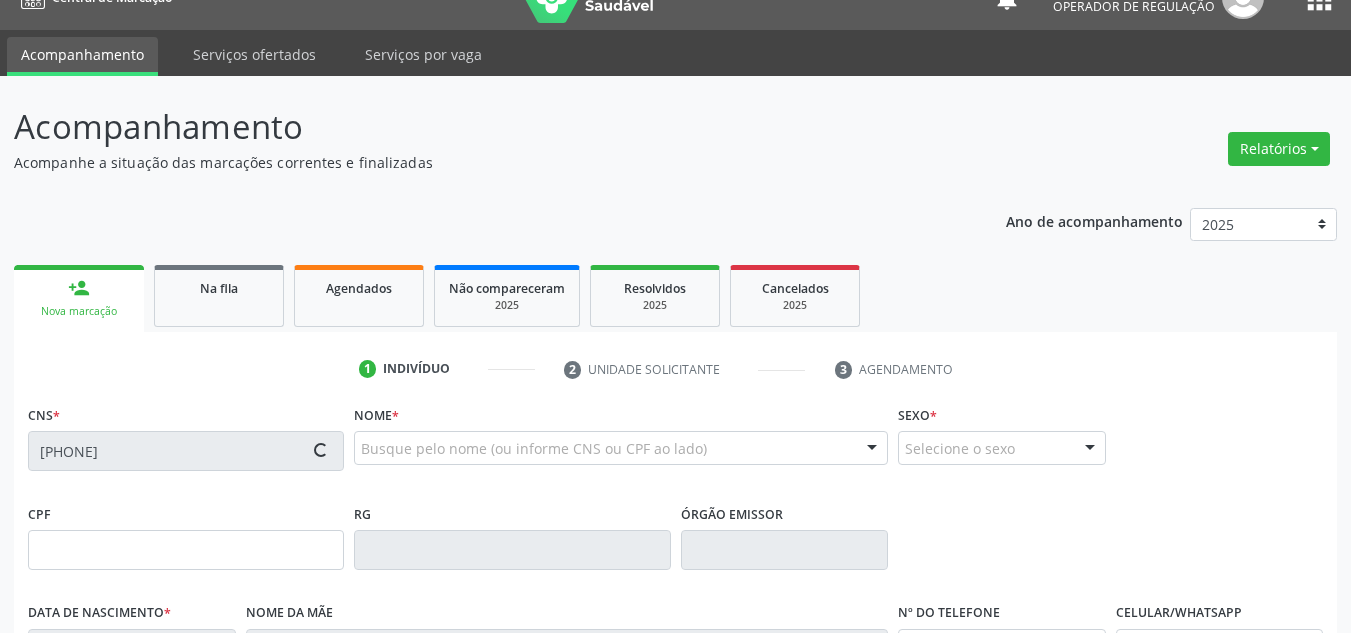 type on "(87) 98851-4355" 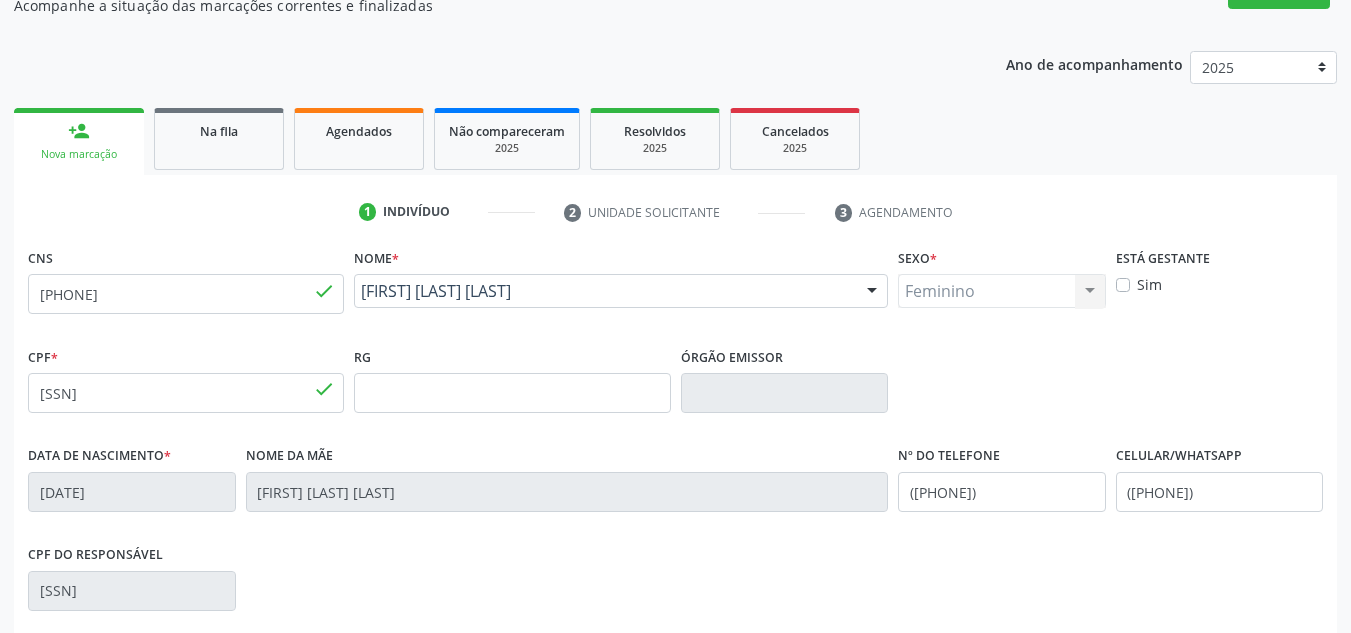 scroll, scrollTop: 451, scrollLeft: 0, axis: vertical 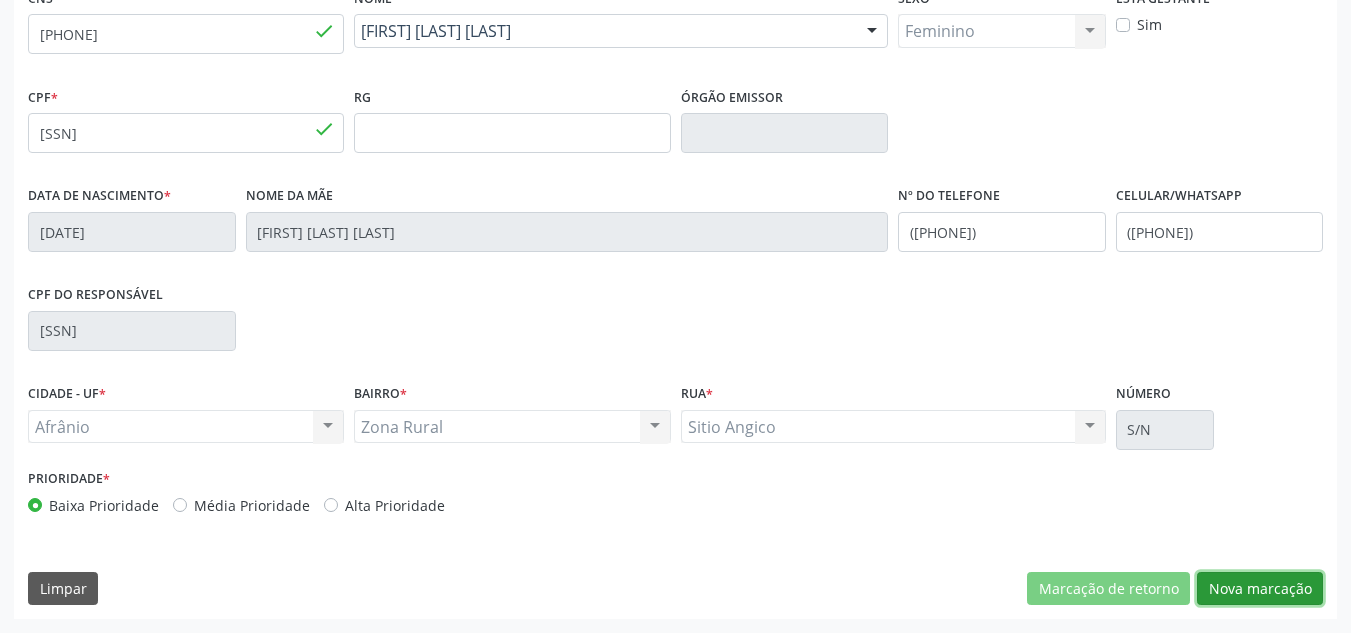 click on "Nova marcação" at bounding box center (1260, 589) 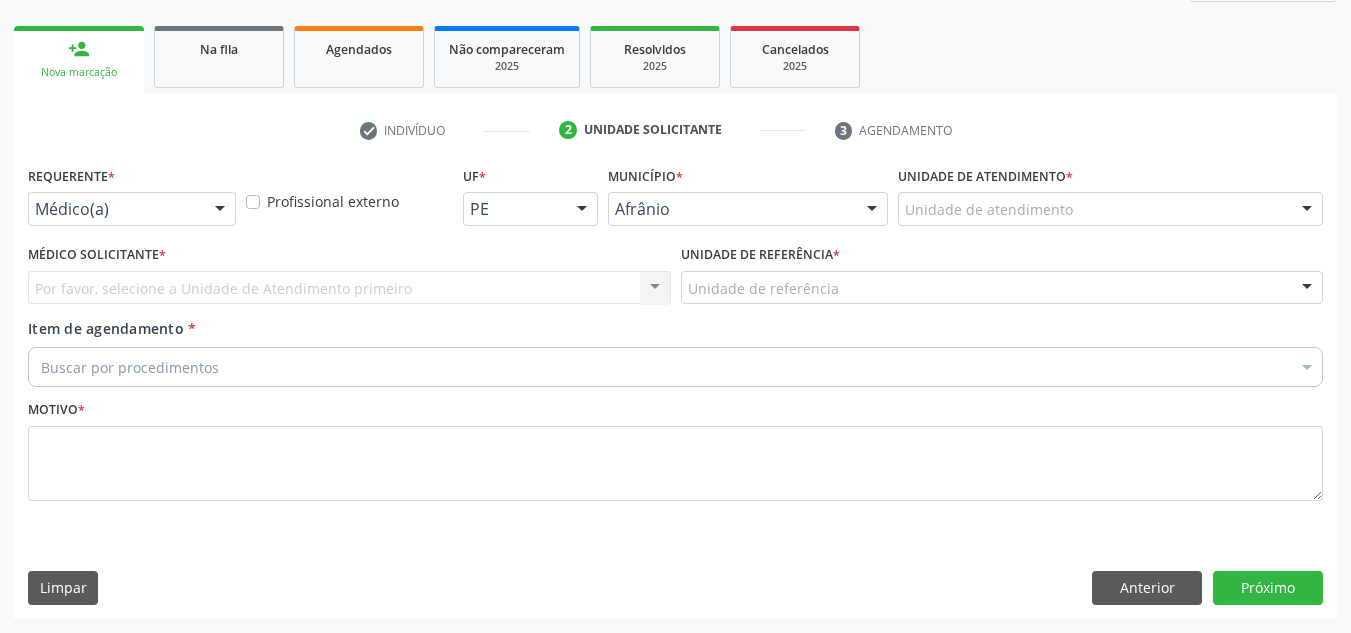 scroll, scrollTop: 273, scrollLeft: 0, axis: vertical 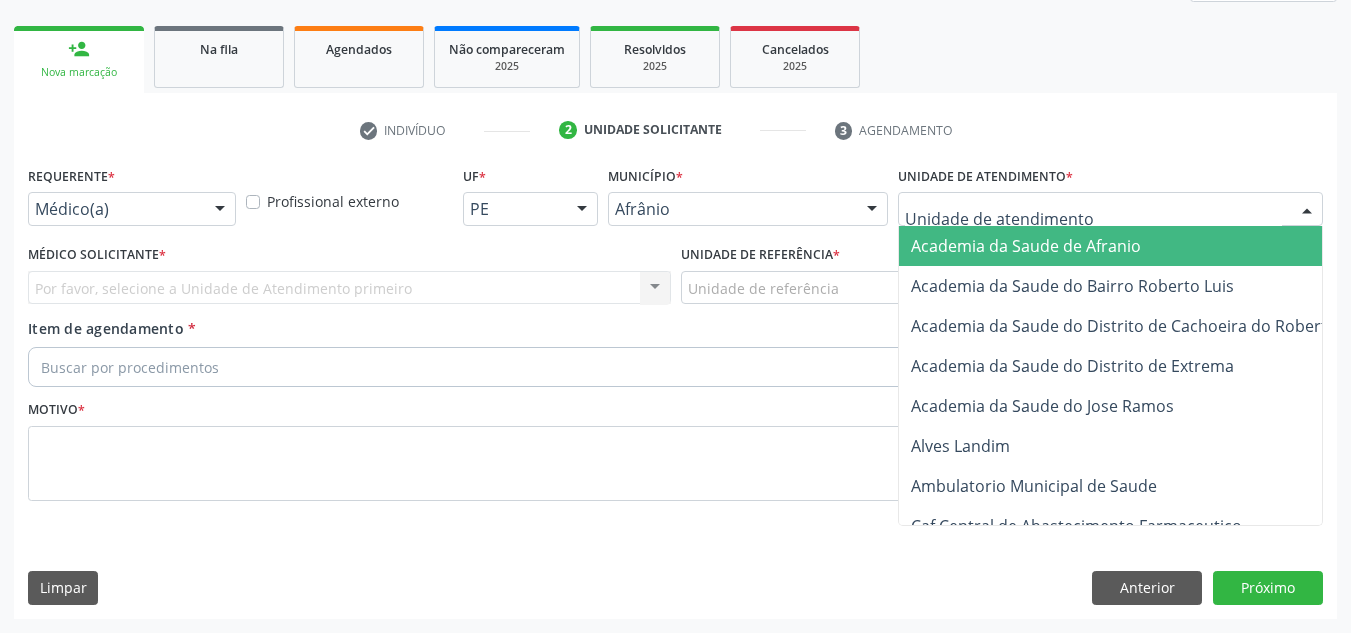 click at bounding box center [1110, 209] 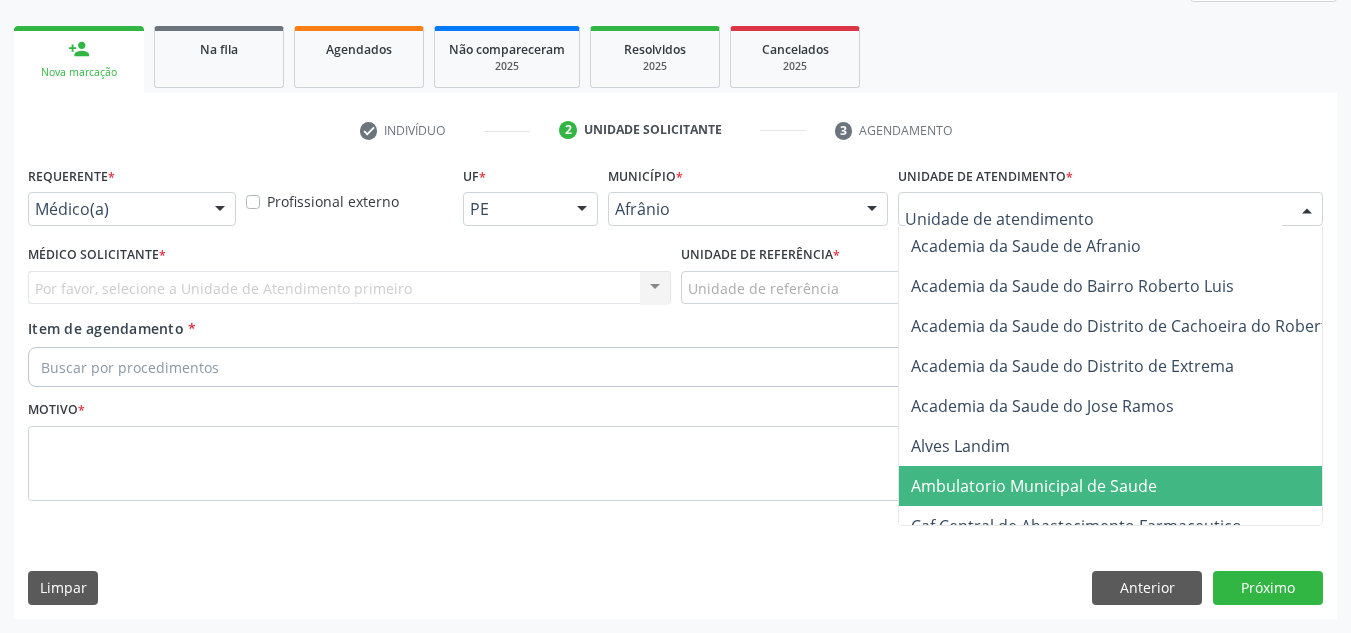click on "Ambulatorio Municipal de Saude" at bounding box center [1034, 486] 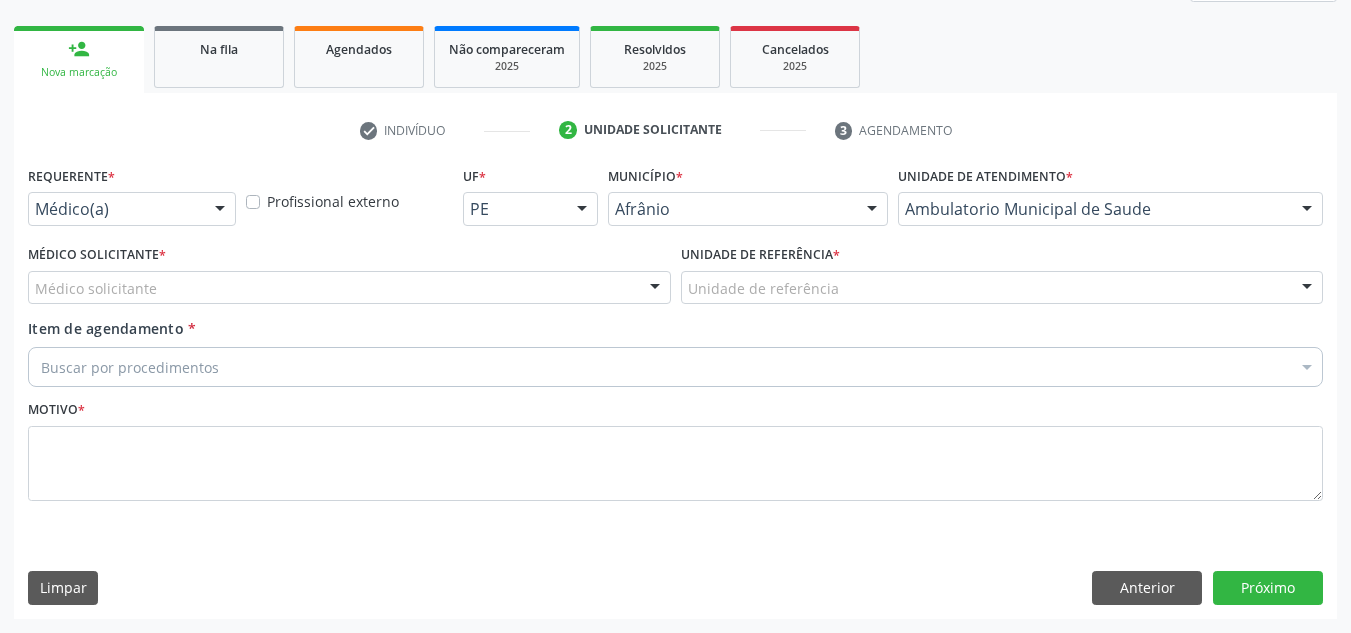 drag, startPoint x: 458, startPoint y: 268, endPoint x: 460, endPoint y: 285, distance: 17.117243 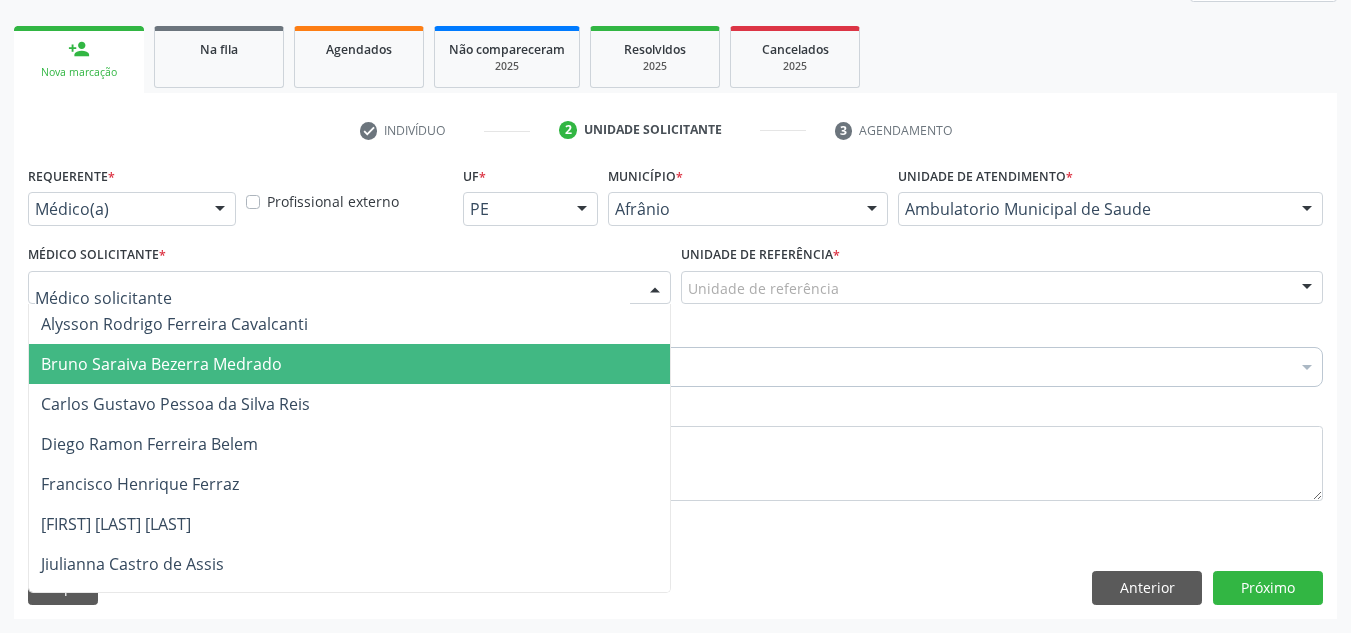 click on "Bruno Saraiva Bezerra Medrado" at bounding box center (349, 364) 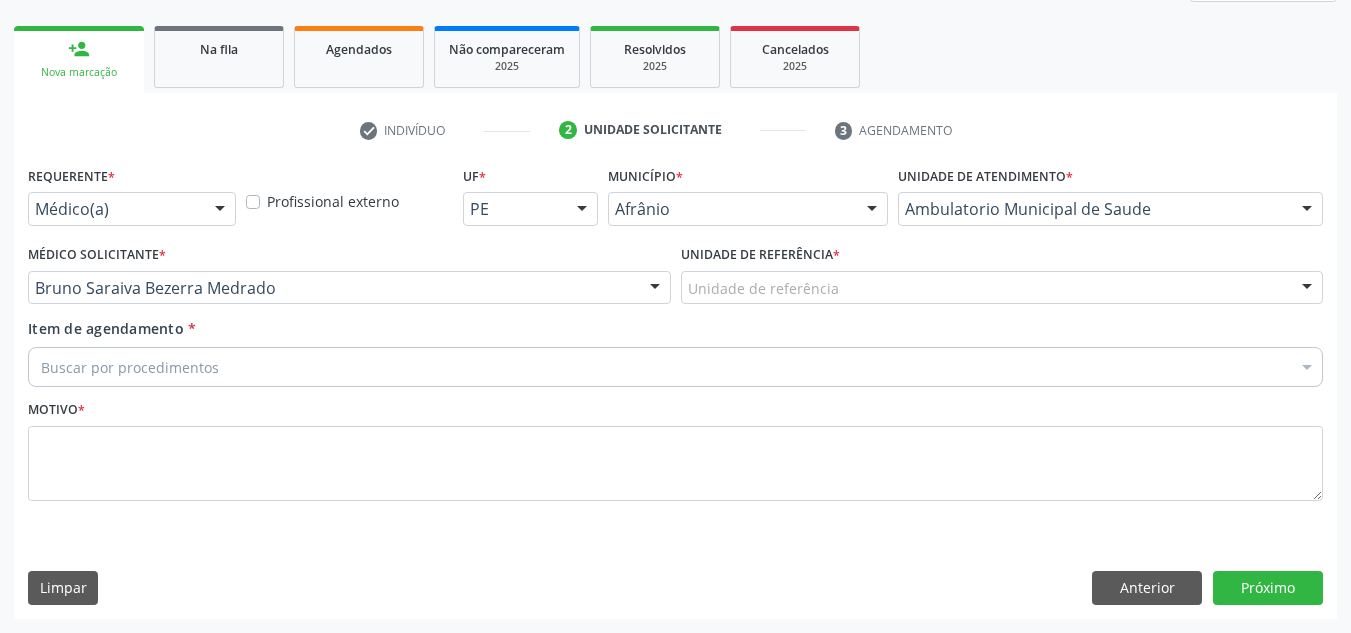 click on "Unidade de referência" at bounding box center (1002, 288) 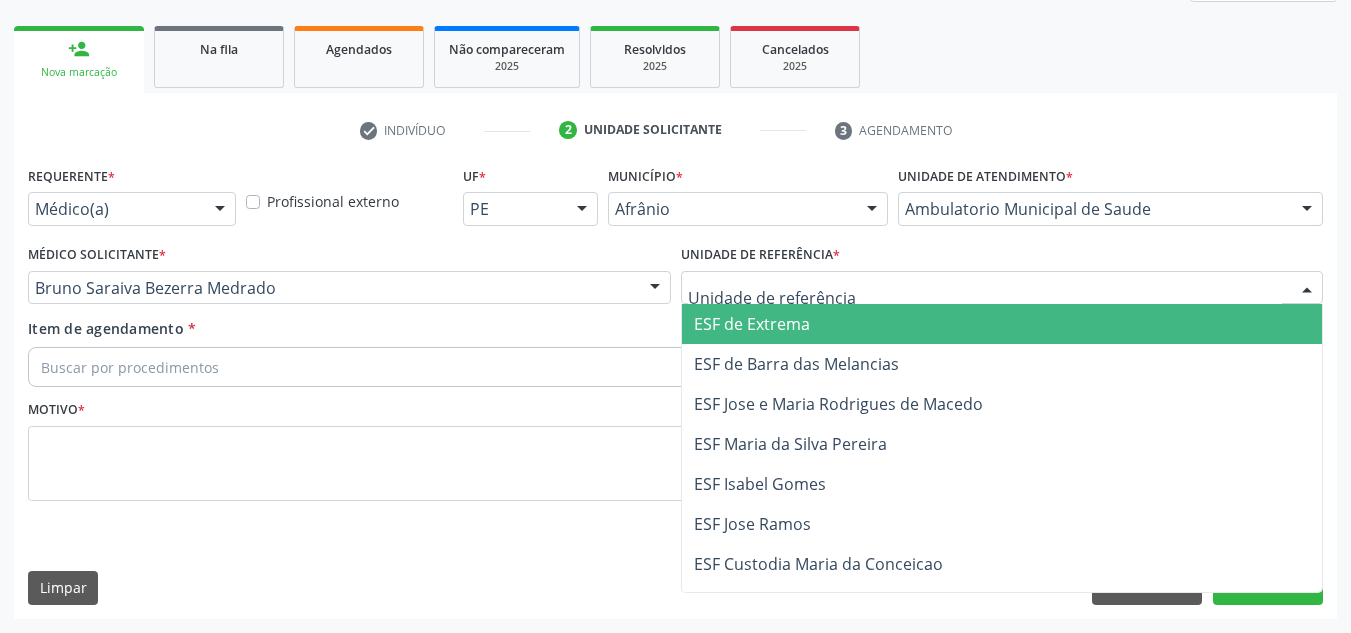 click on "ESF de Extrema" at bounding box center [1002, 324] 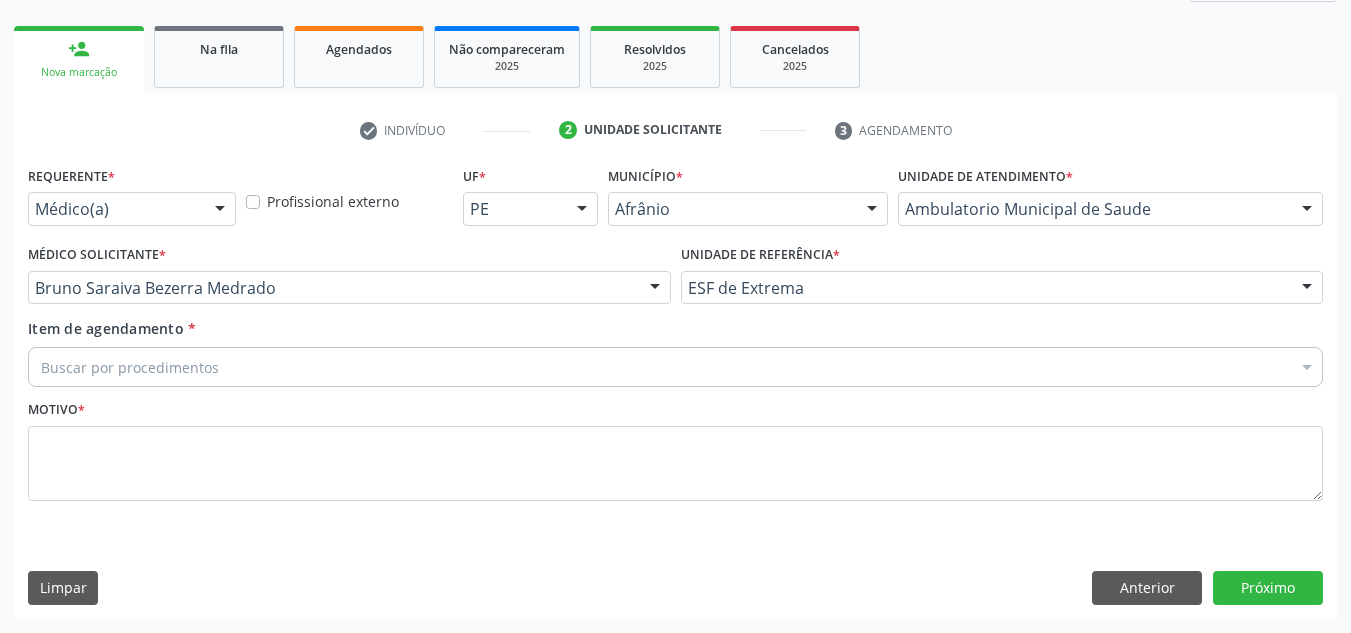 click on "Buscar por procedimentos" at bounding box center (675, 367) 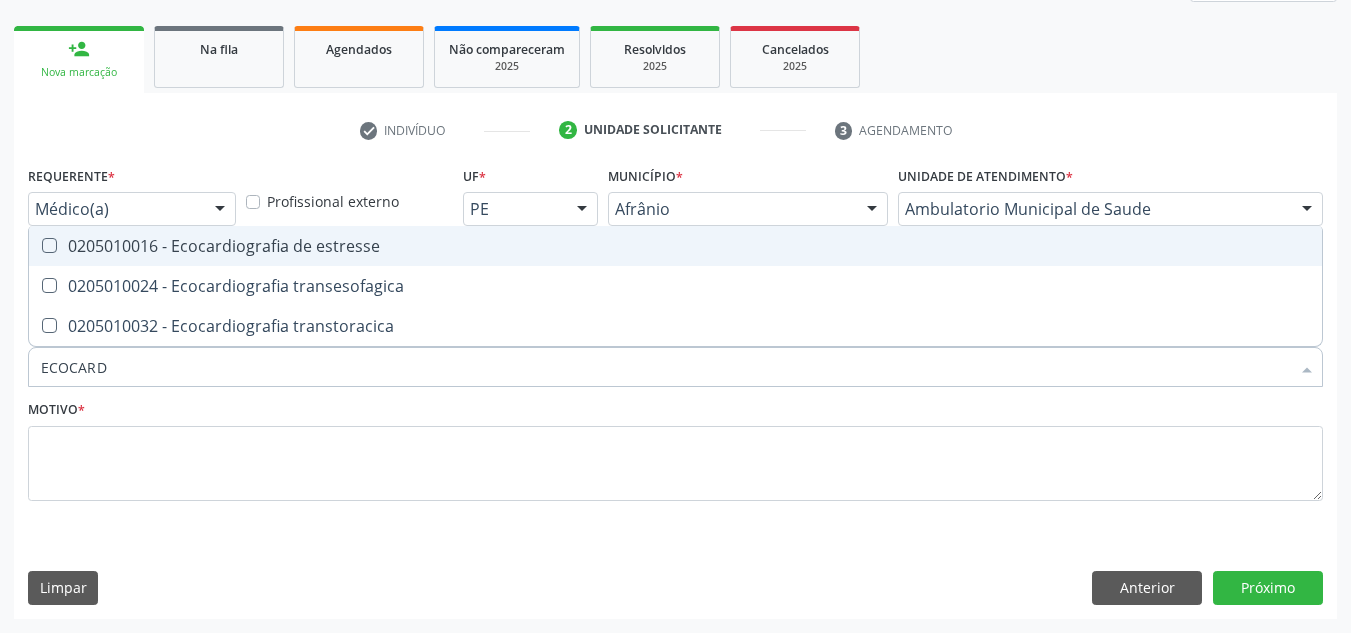 type on "ECOCARDI" 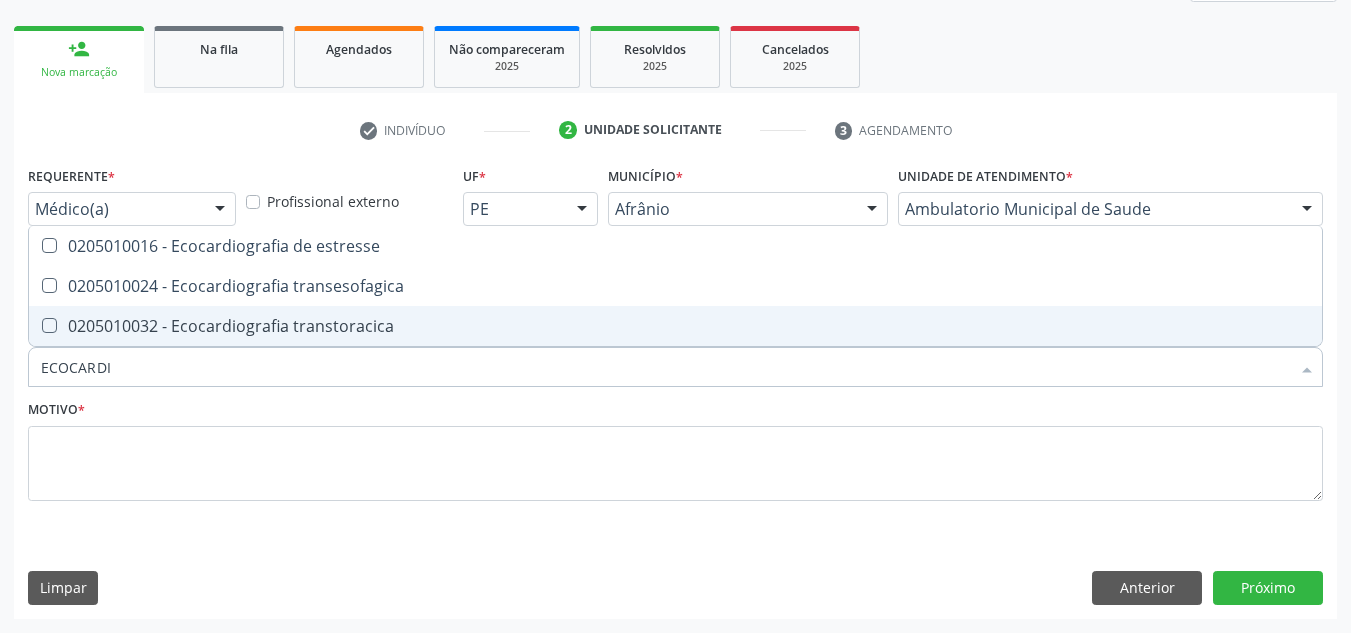 click on "0205010032 - Ecocardiografia transtoracica" at bounding box center [675, 326] 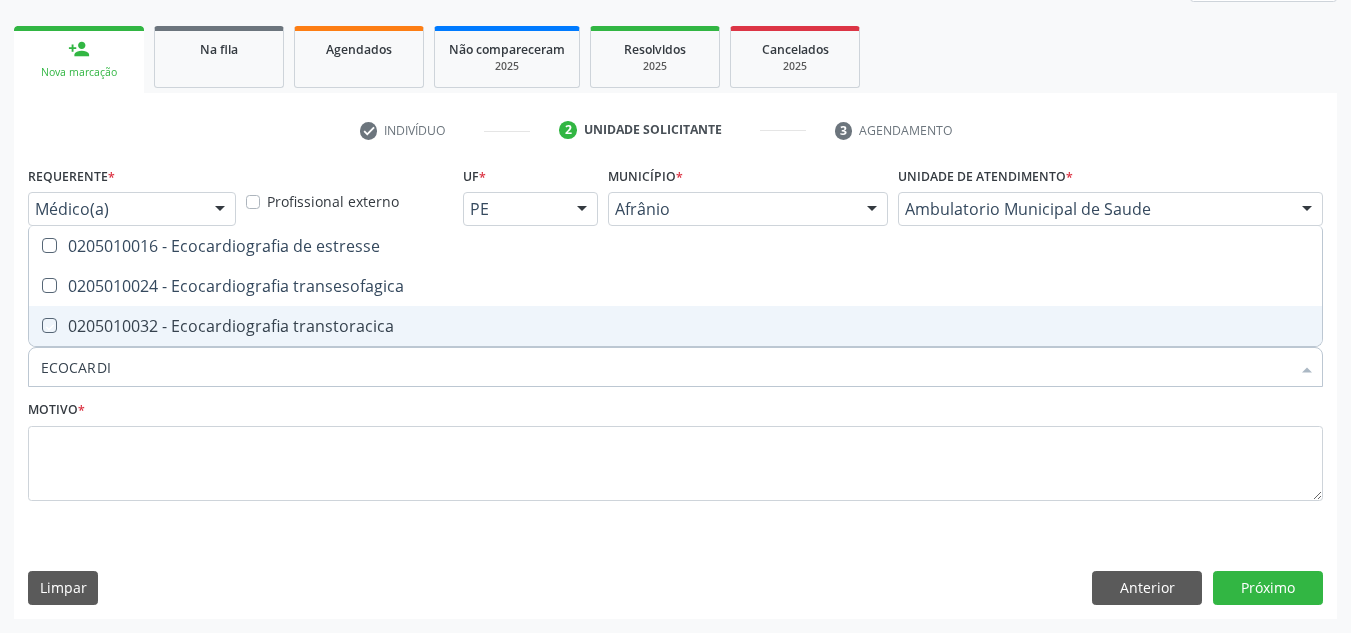checkbox on "true" 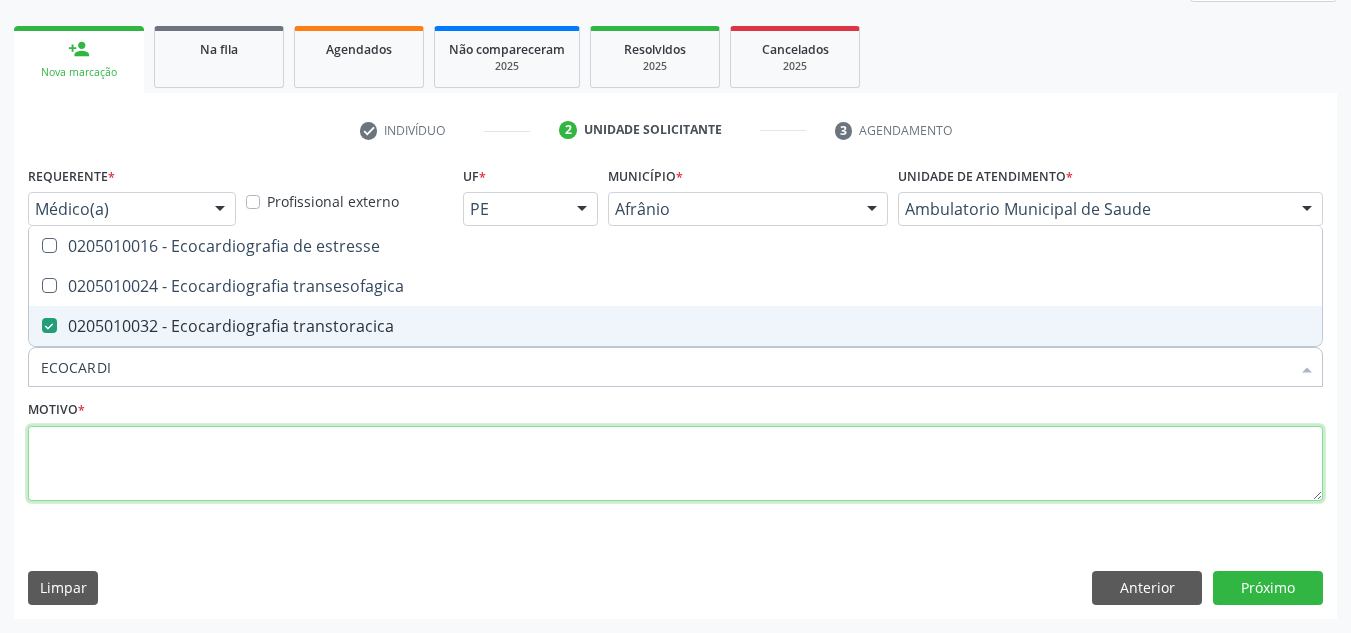 click on "Requerente
*
Médico(a)         Médico(a)   Enfermeiro(a)   Paciente
Nenhum resultado encontrado para: "   "
Não há nenhuma opção para ser exibida.
Profissional externo
UF
*
PE         BA   PE
Nenhum resultado encontrado para: "   "
Não há nenhuma opção para ser exibida.
Município
*
Afrânio         Afrânio   Petrolina
Nenhum resultado encontrado para: "   "
Não há nenhuma opção para ser exibida.
Unidade de atendimento
*
Ambulatorio Municipal de Saude         Academia da Saude de Afranio   Academia da Saude do Bairro Roberto Luis   Academia da Saude do Distrito de Cachoeira do Roberto   Academia da Saude do Distrito de Extrema   Academia da Saude do Jose Ramos   Alves Landim   Ambulatorio Municipal de Saude   Caf Central de Abastecimento Farmaceutico     Centro de Especialidades   Cime   Cuidar" at bounding box center (675, 389) 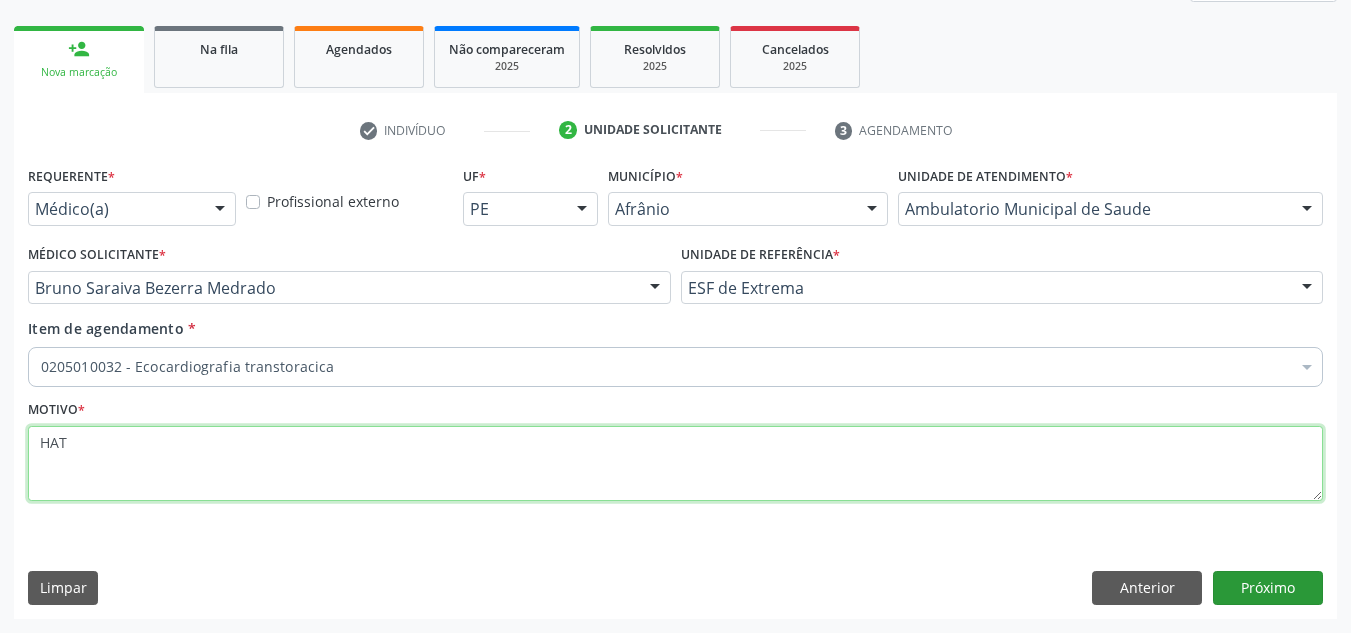 type on "HAT" 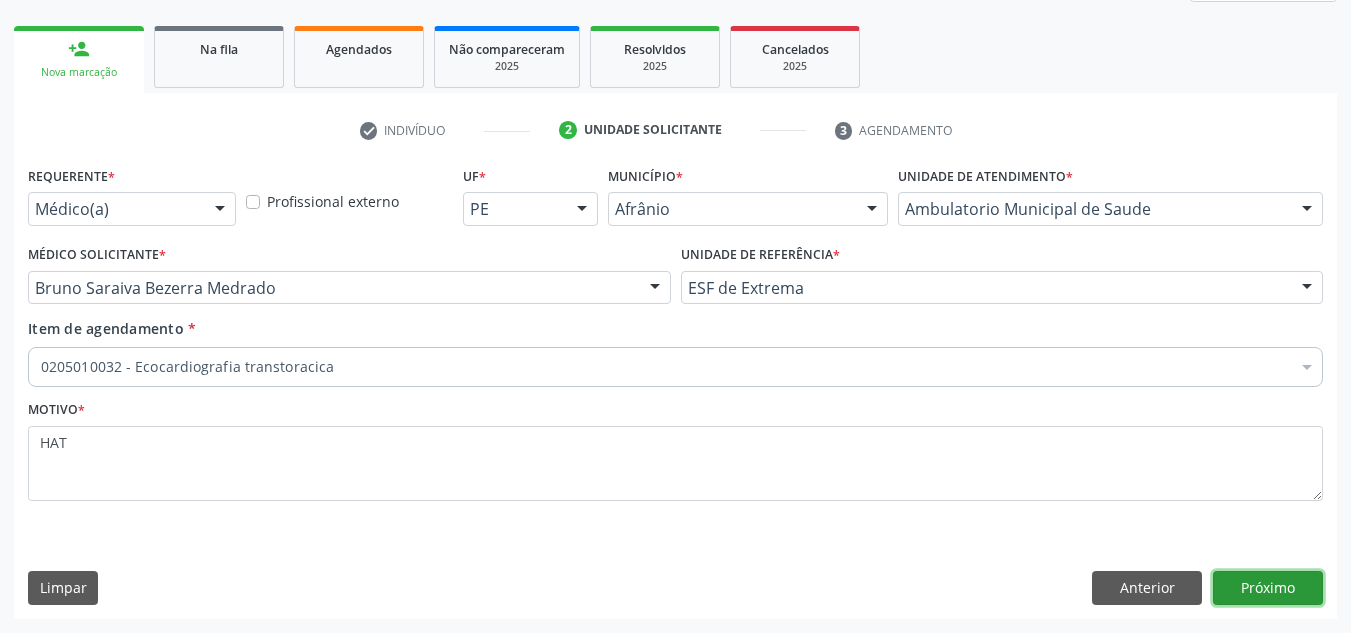 click on "Próximo" at bounding box center (1268, 588) 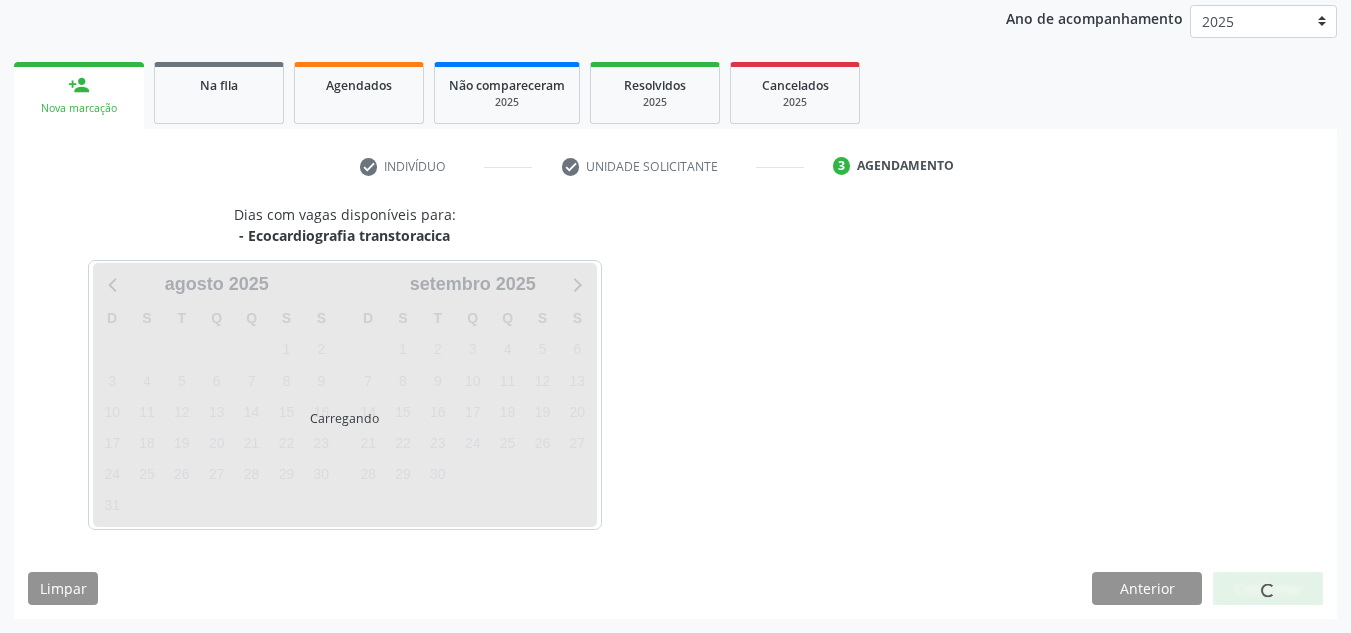 scroll, scrollTop: 237, scrollLeft: 0, axis: vertical 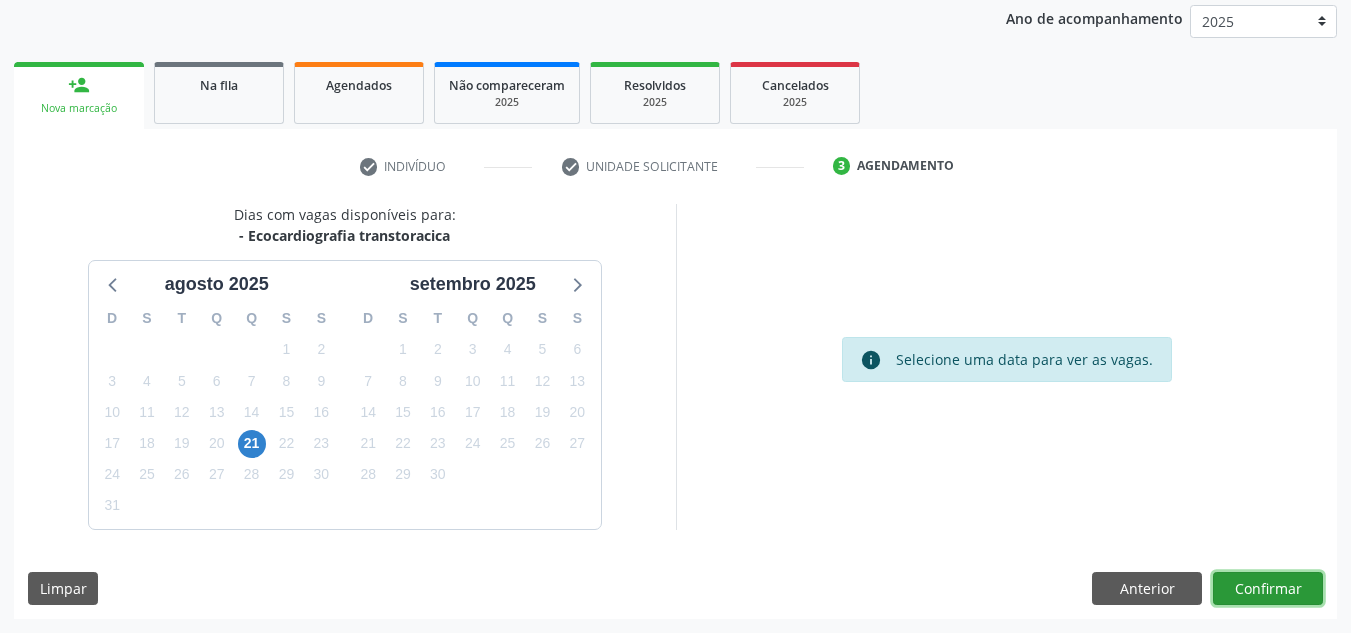 click on "Confirmar" at bounding box center [1268, 589] 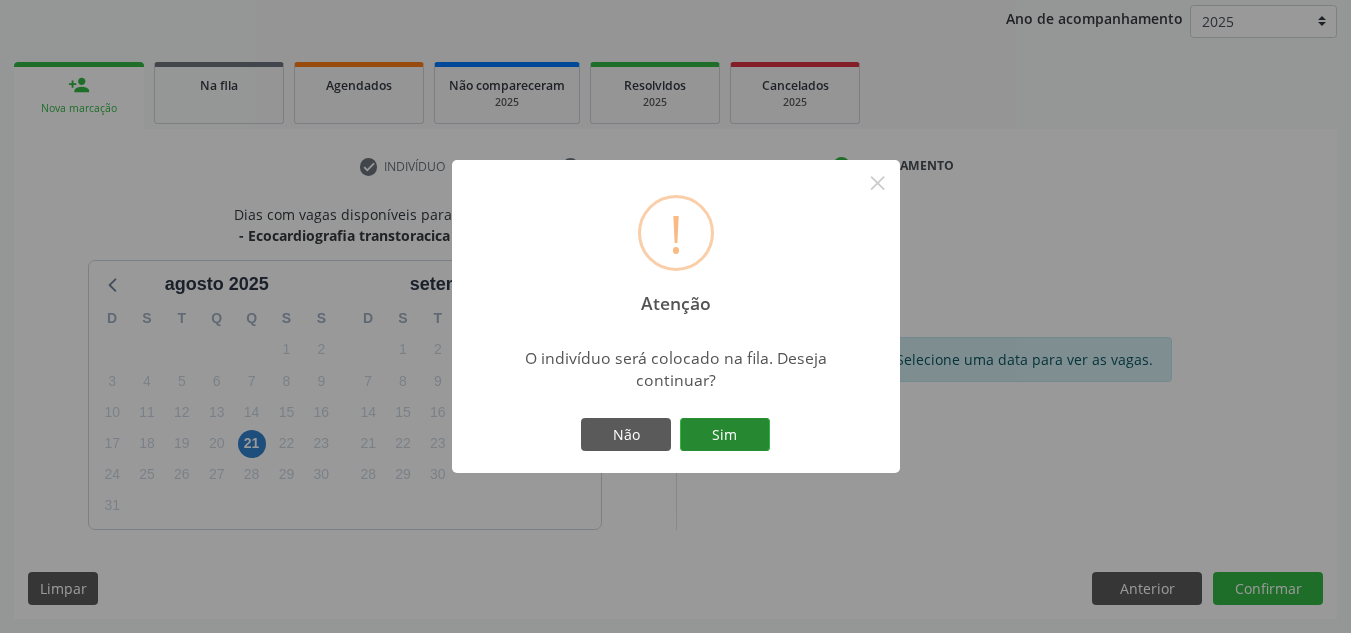 click on "Sim" at bounding box center [725, 435] 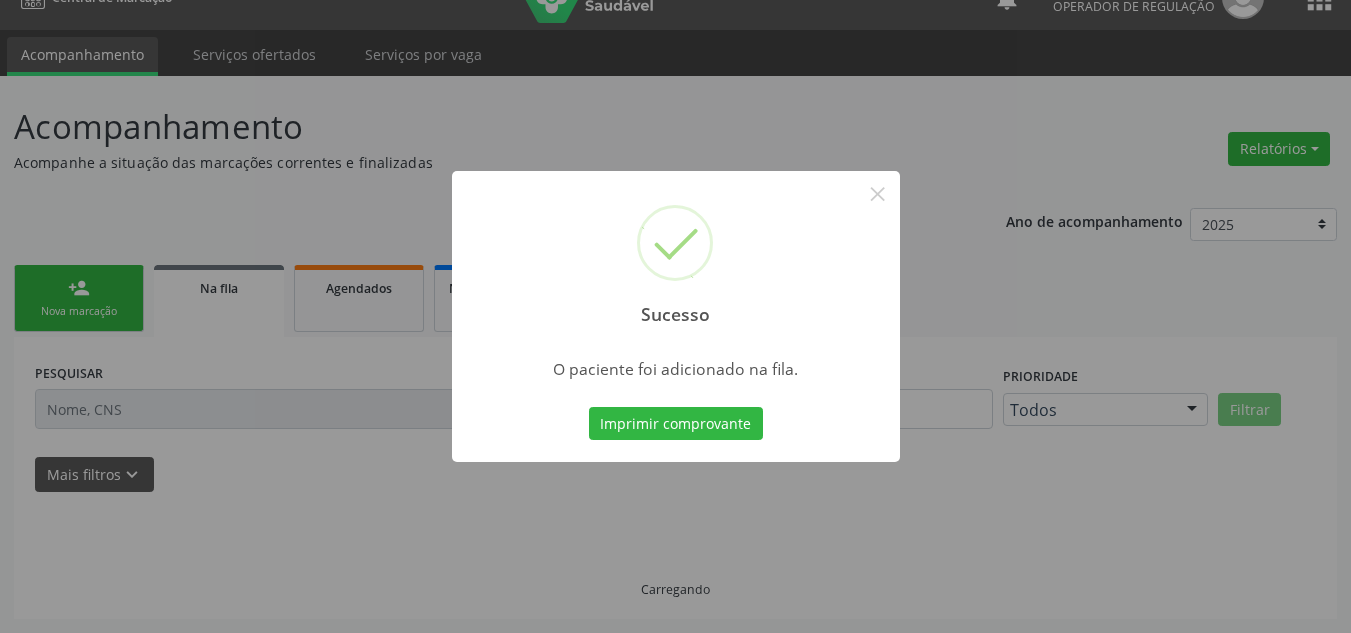 scroll, scrollTop: 34, scrollLeft: 0, axis: vertical 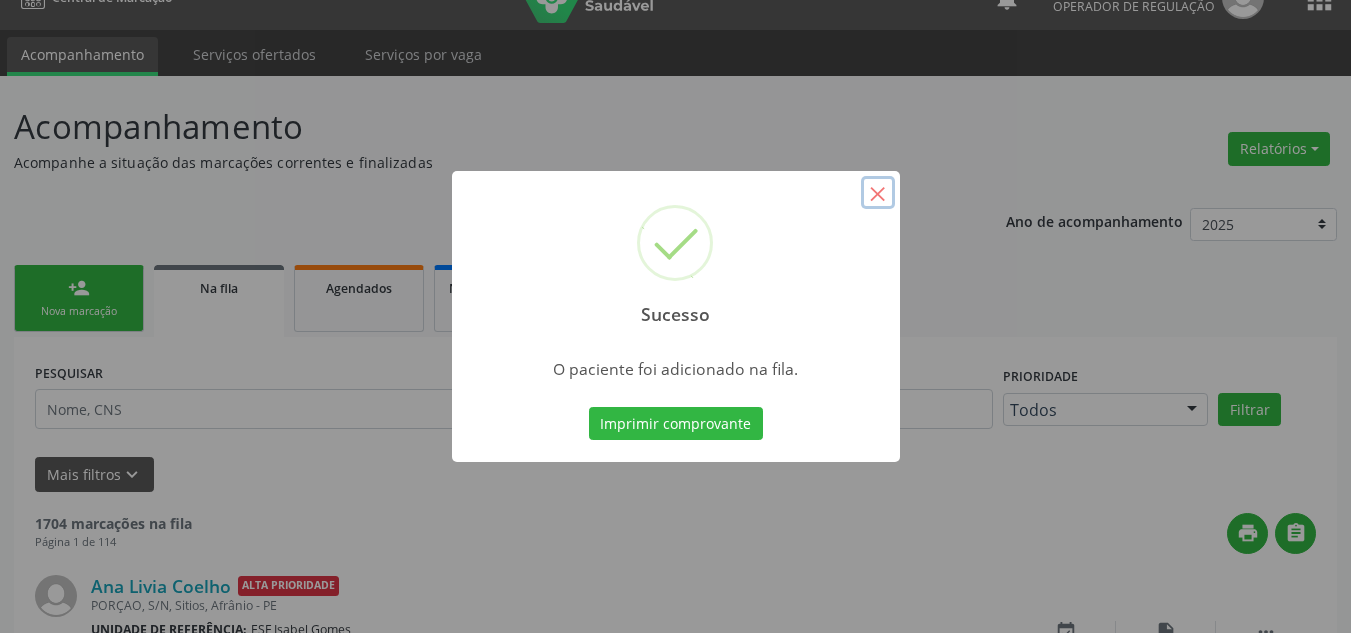 click on "×" at bounding box center (878, 193) 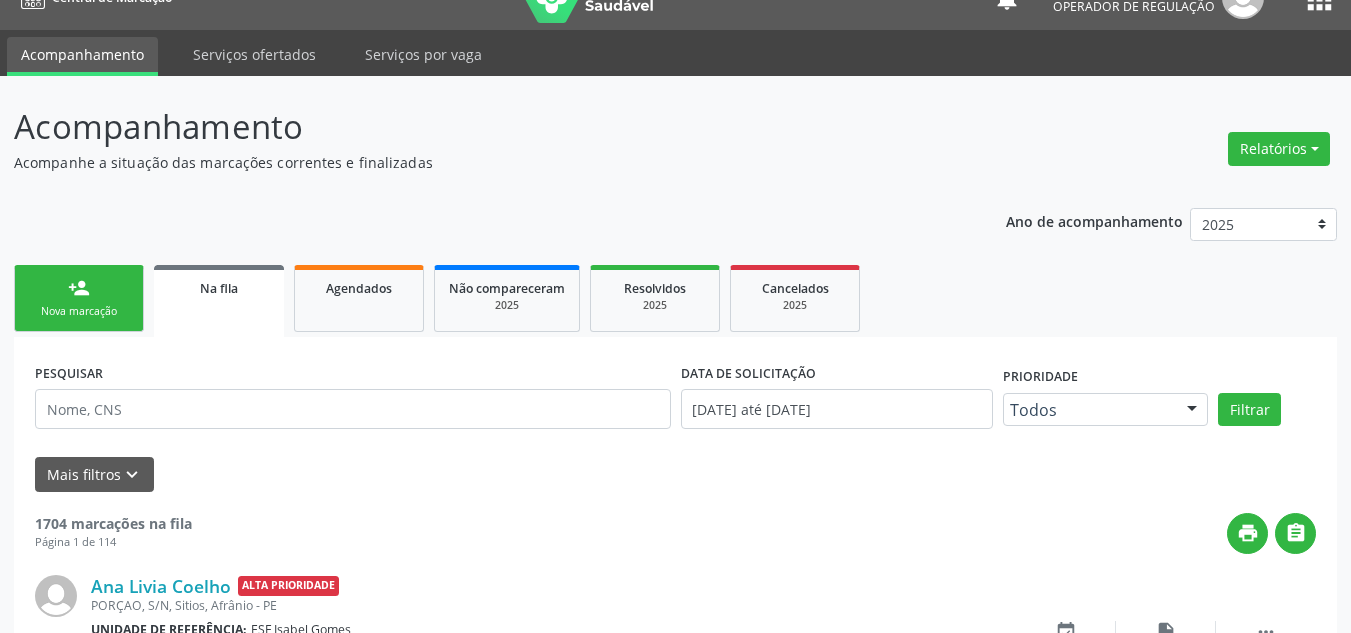 click on "person_add
Nova marcação" at bounding box center [79, 298] 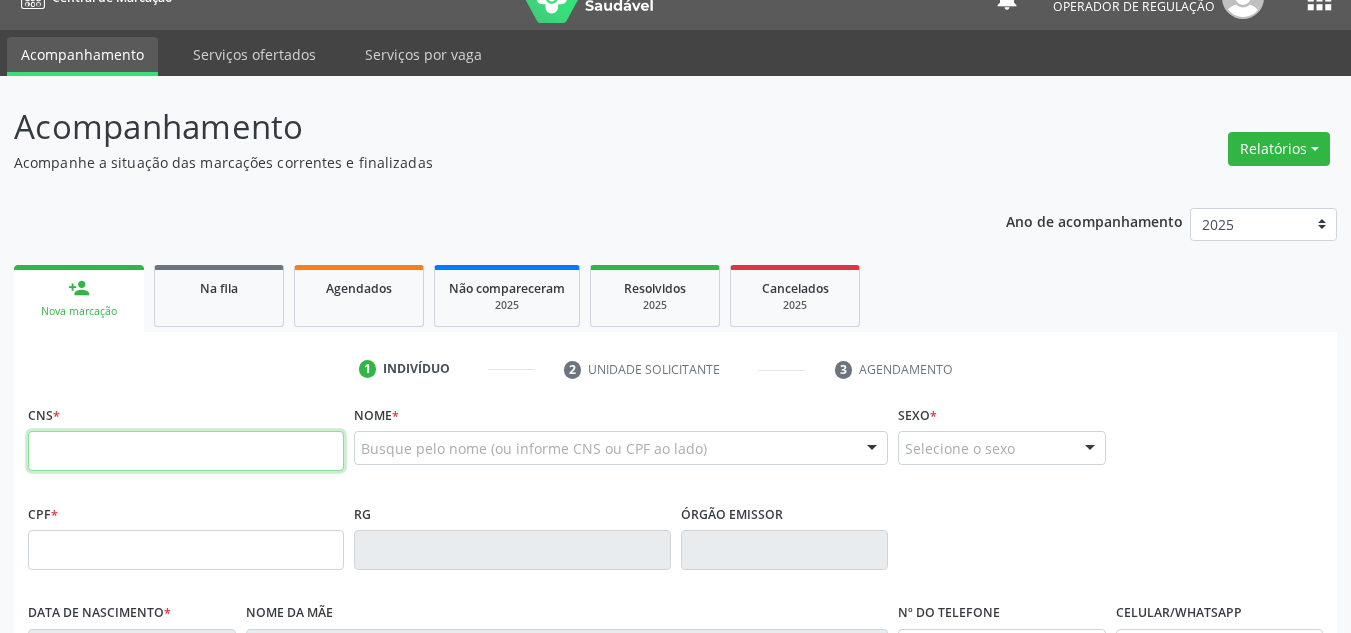 click at bounding box center (186, 451) 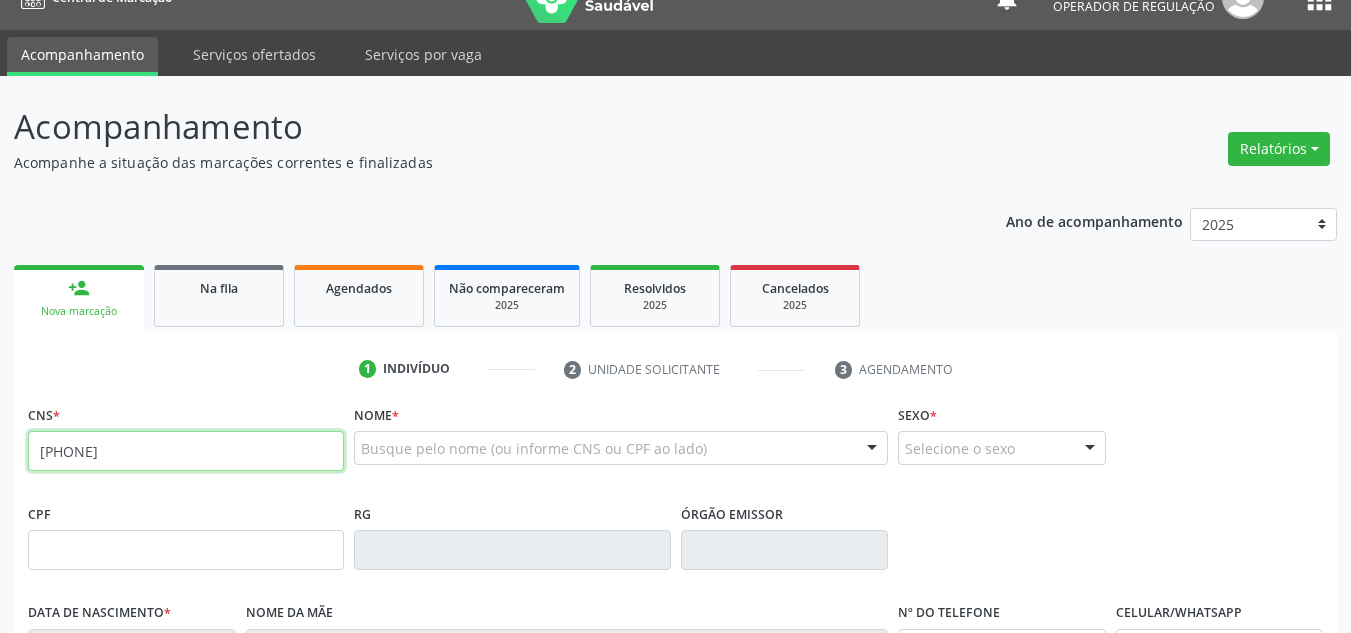 type on "700 0049 2315 8004" 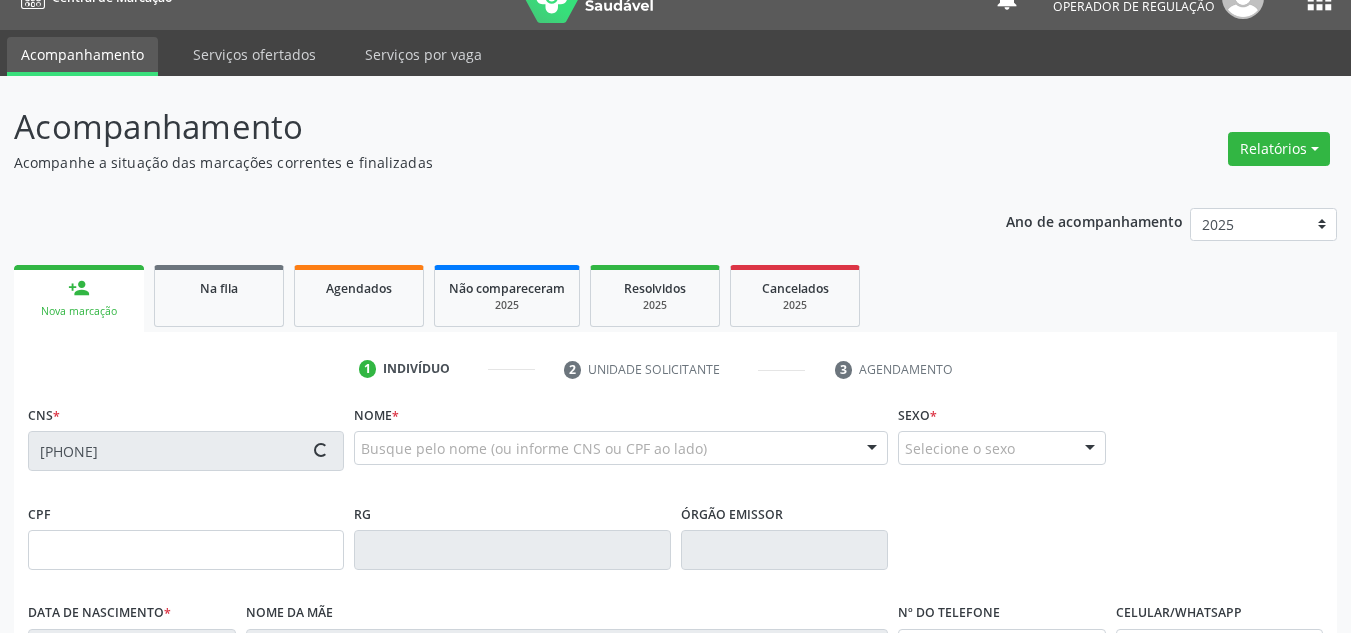 type on "080.352.854-08" 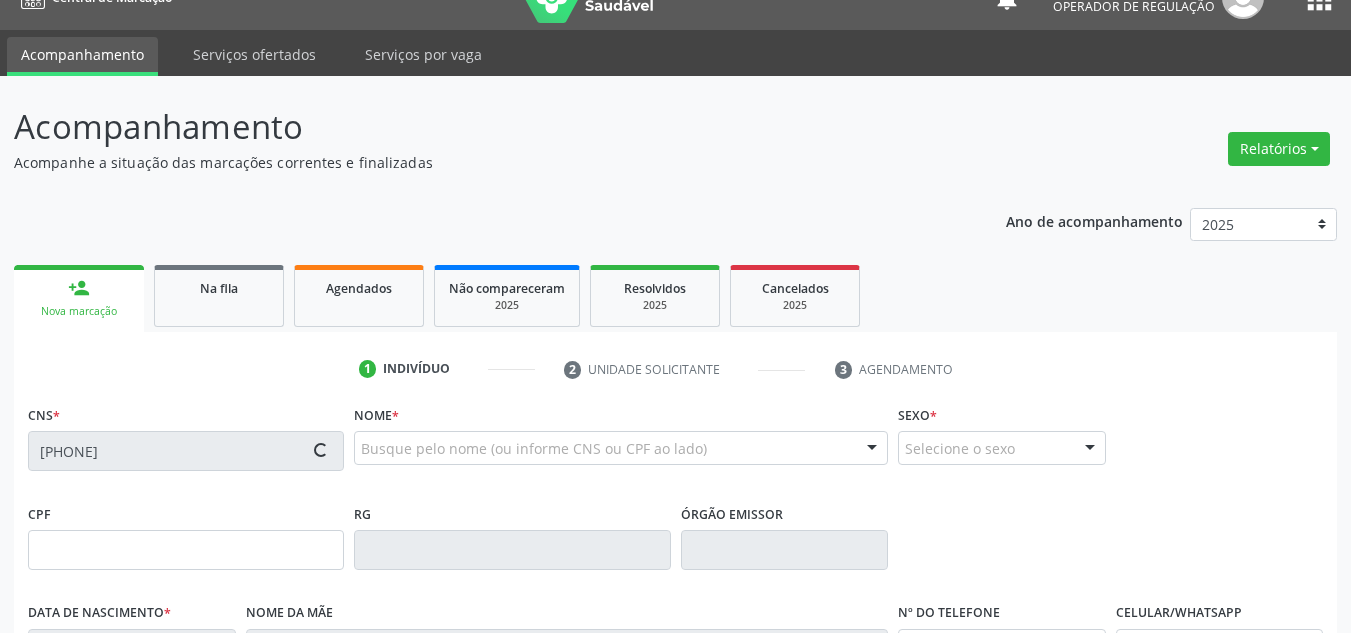 type on "20/09/1988" 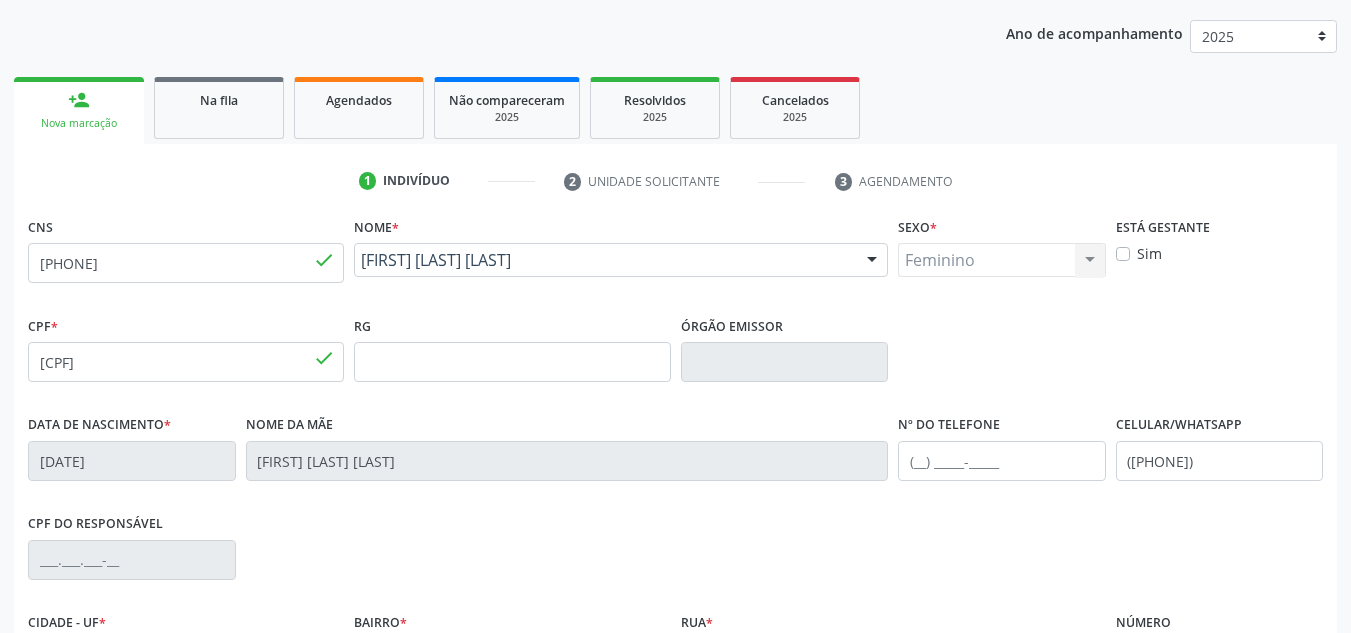 scroll, scrollTop: 434, scrollLeft: 0, axis: vertical 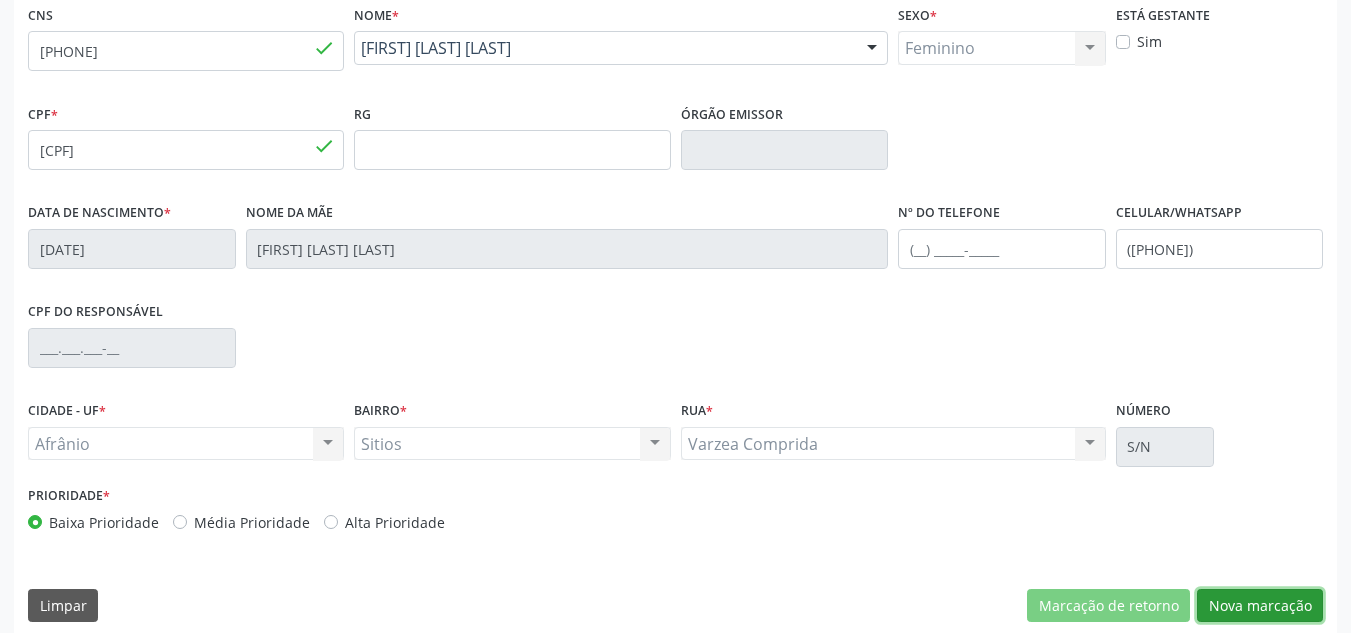 drag, startPoint x: 1220, startPoint y: 595, endPoint x: 1186, endPoint y: 628, distance: 47.38143 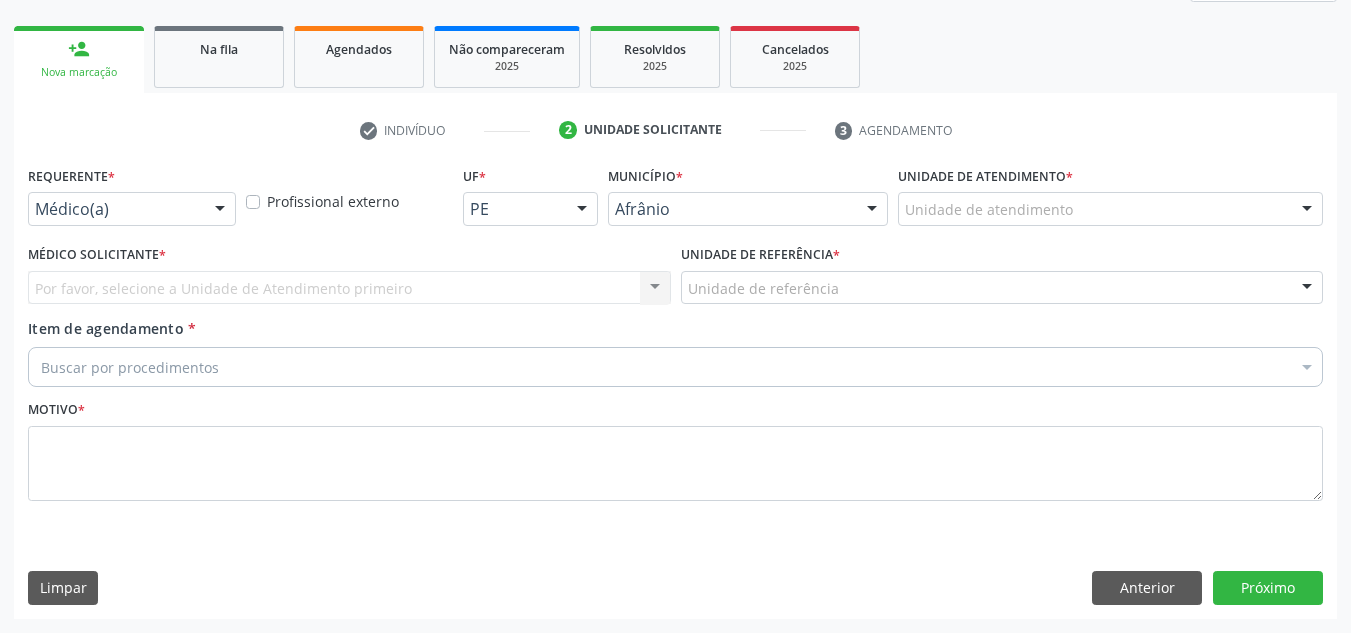 scroll, scrollTop: 273, scrollLeft: 0, axis: vertical 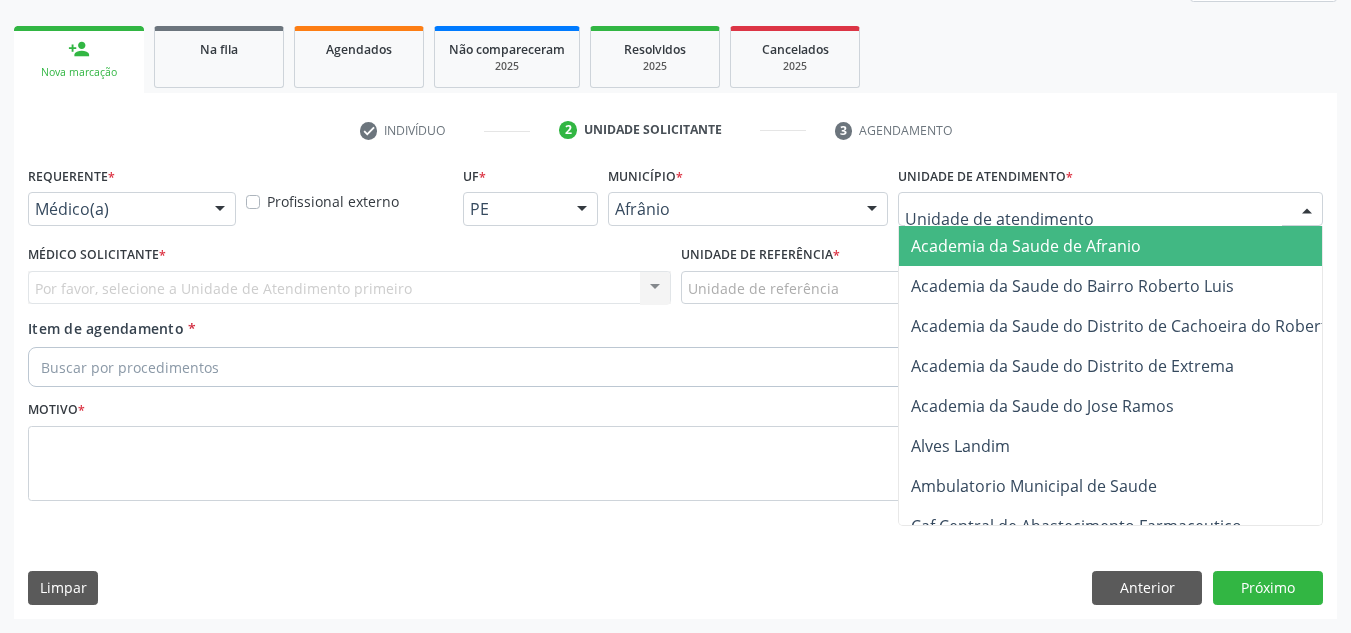 click at bounding box center [1110, 209] 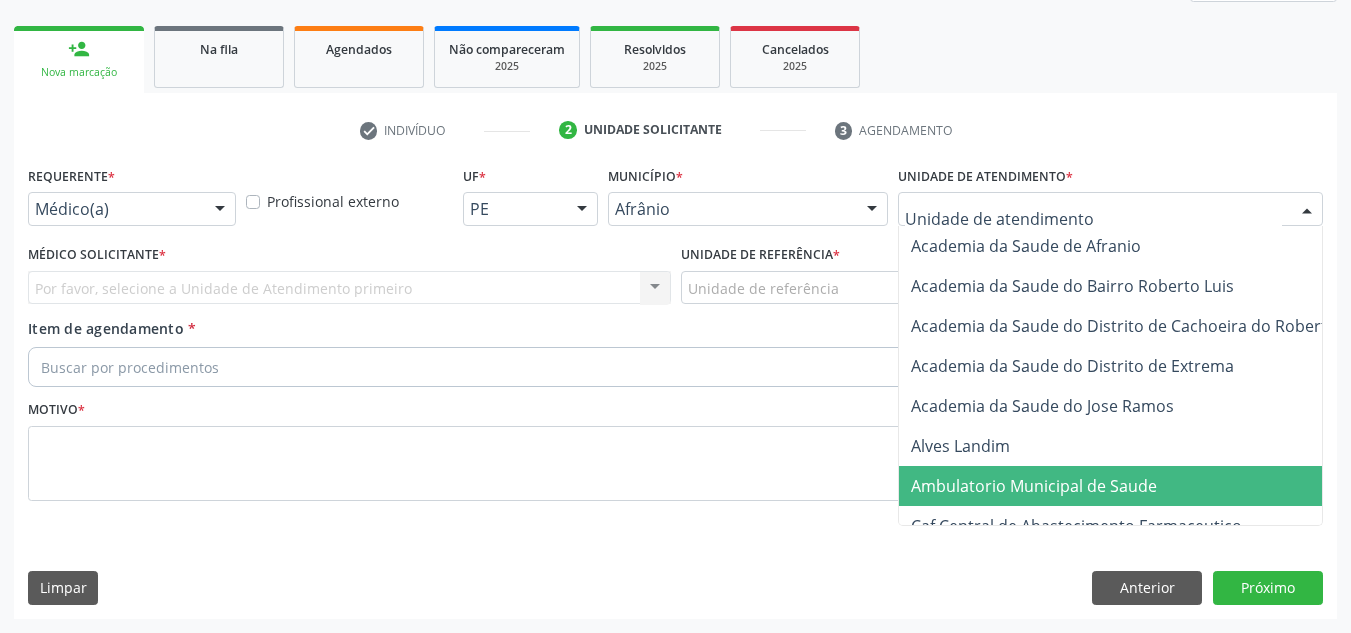click on "Ambulatorio Municipal de Saude" at bounding box center [1034, 486] 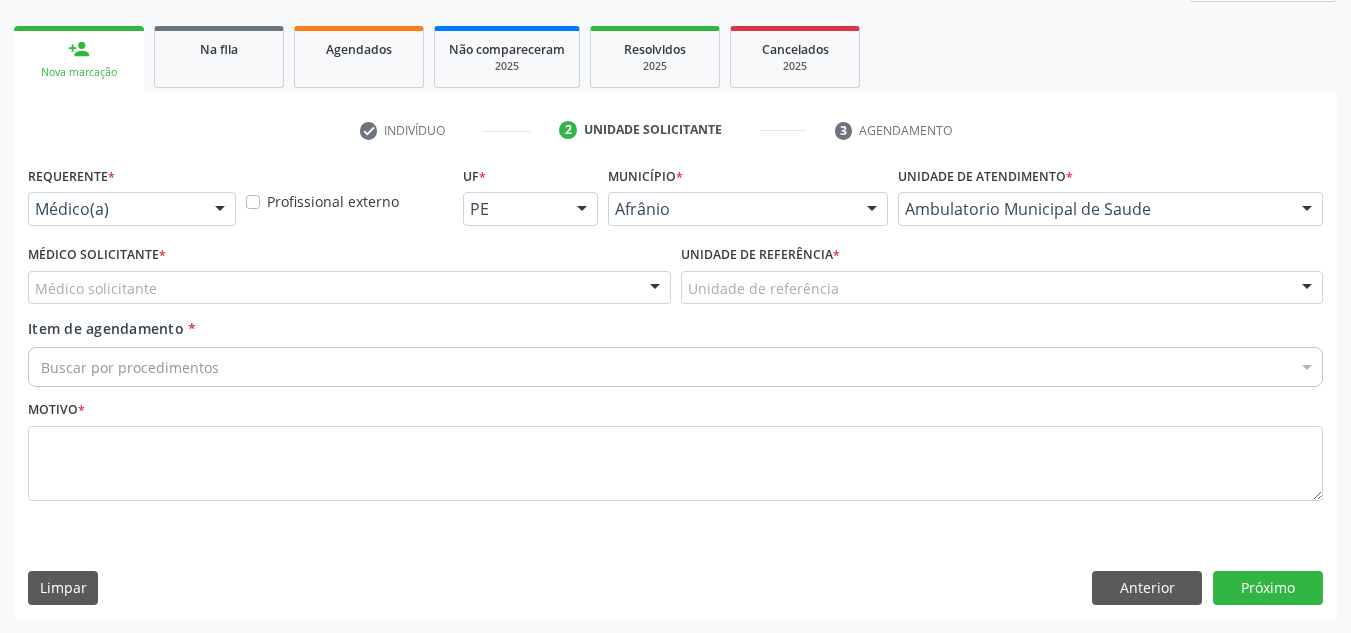 click on "Médico solicitante" at bounding box center (349, 288) 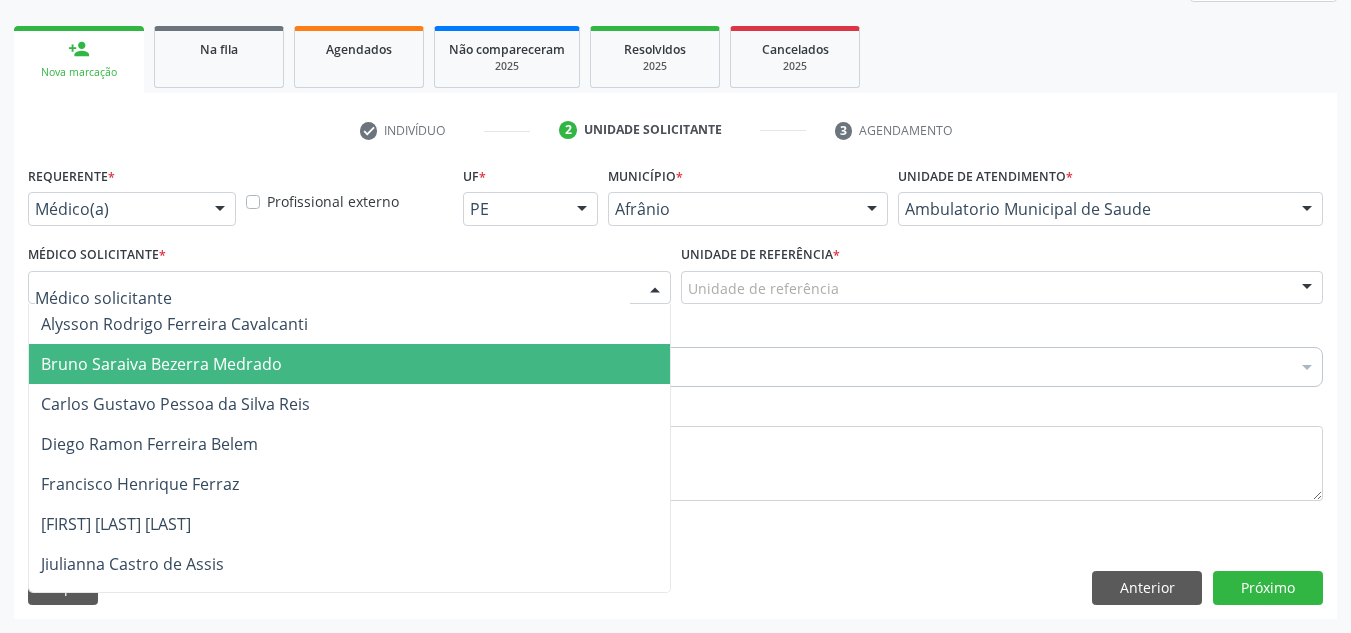 drag, startPoint x: 563, startPoint y: 360, endPoint x: 671, endPoint y: 298, distance: 124.53112 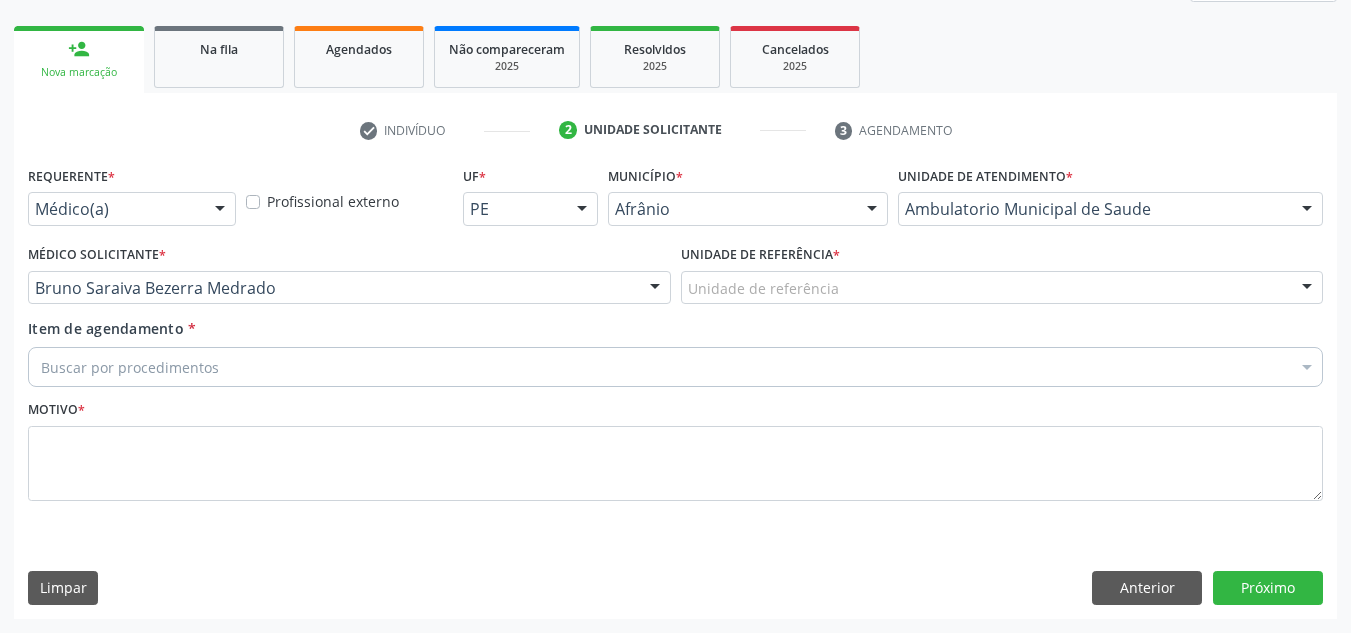 click on "Unidade de referência
*
Unidade de referência
ESF de Extrema   ESF de Barra das Melancias   ESF Jose e Maria Rodrigues de Macedo   ESF Maria da Silva Pereira   ESF Isabel Gomes   ESF Jose Ramos   ESF Custodia Maria da Conceicao   ESF Rosalia Cavalcanti Gomes   ESF Maria Dilurdes da Silva   ESF Ana Coelho Nonato
Nenhum resultado encontrado para: "   "
Não há nenhuma opção para ser exibida." at bounding box center (1002, 279) 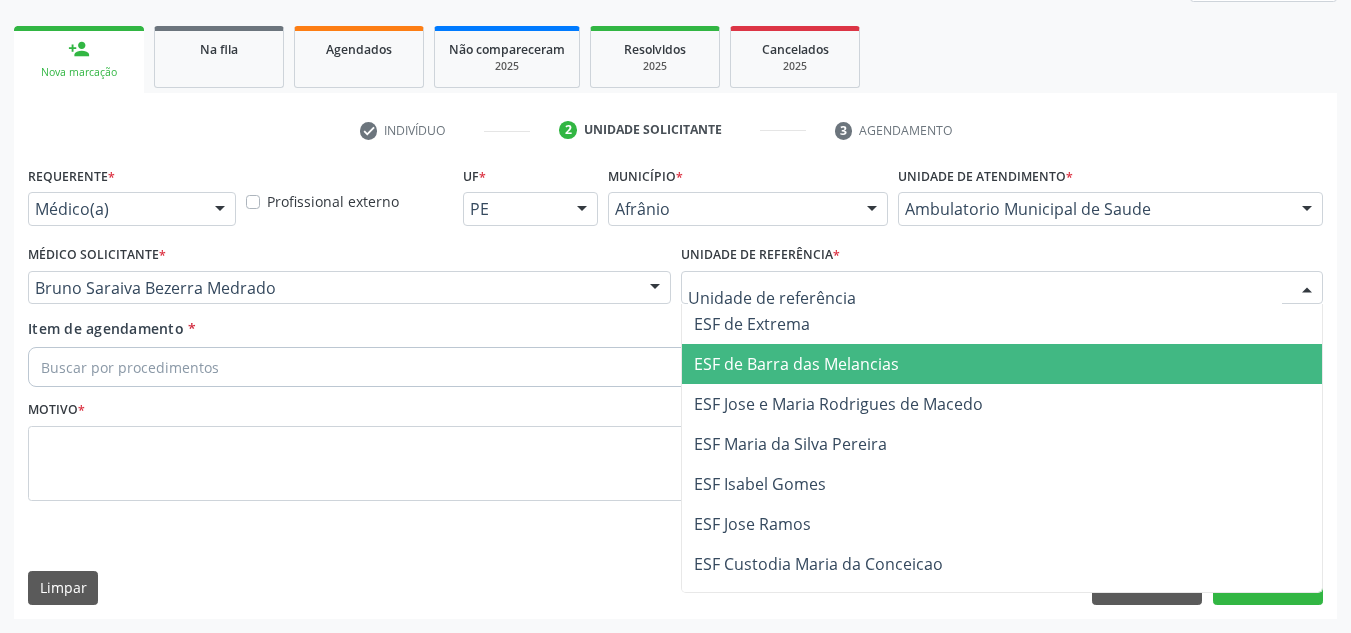 click on "ESF de Barra das Melancias" at bounding box center [796, 364] 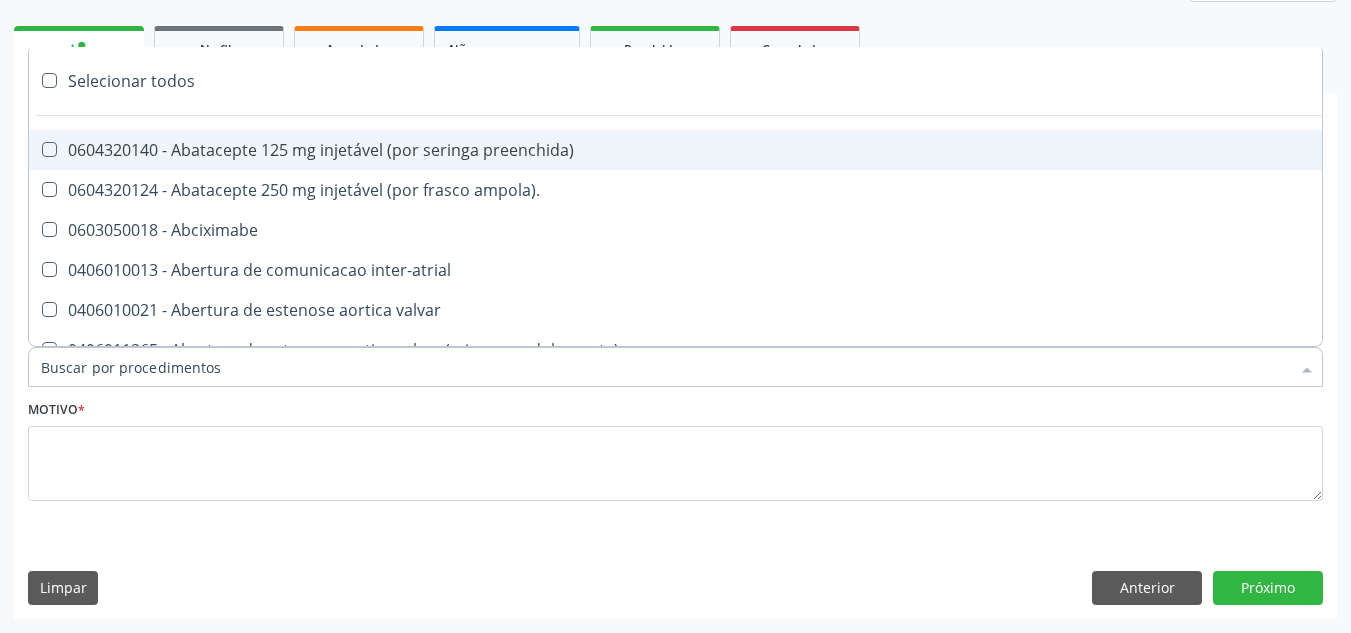 click at bounding box center (675, 367) 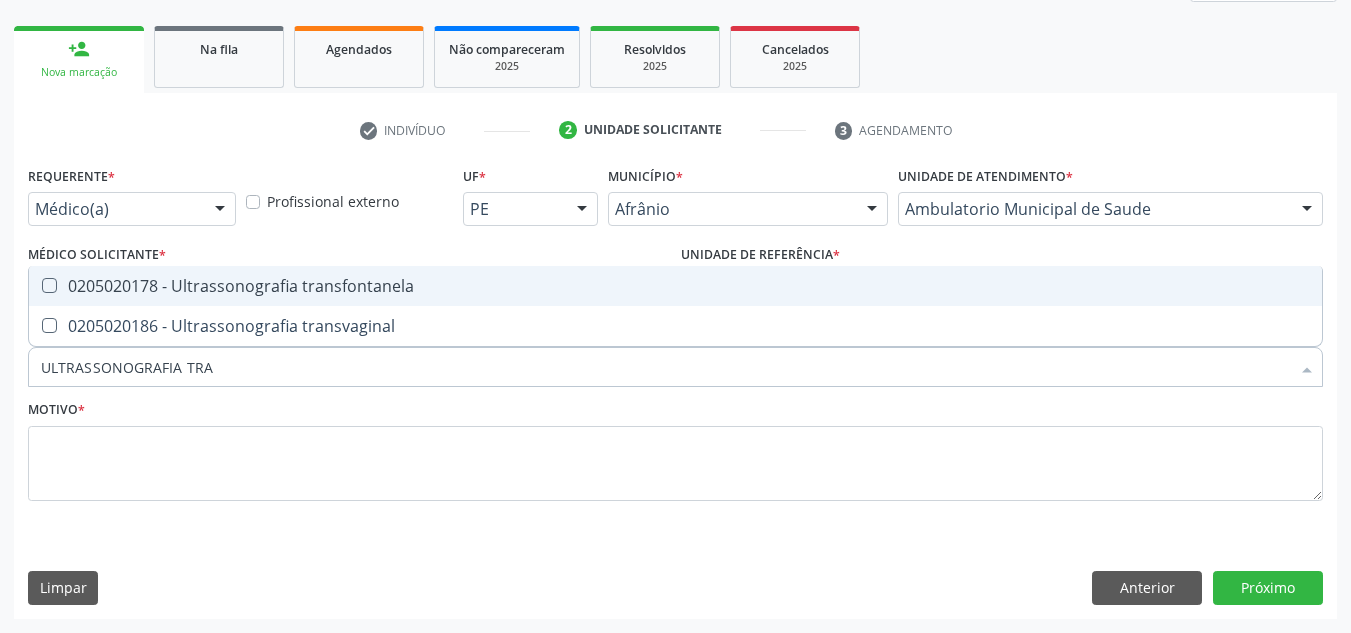 type on "ULTRASSONOGRAFIA TRAN" 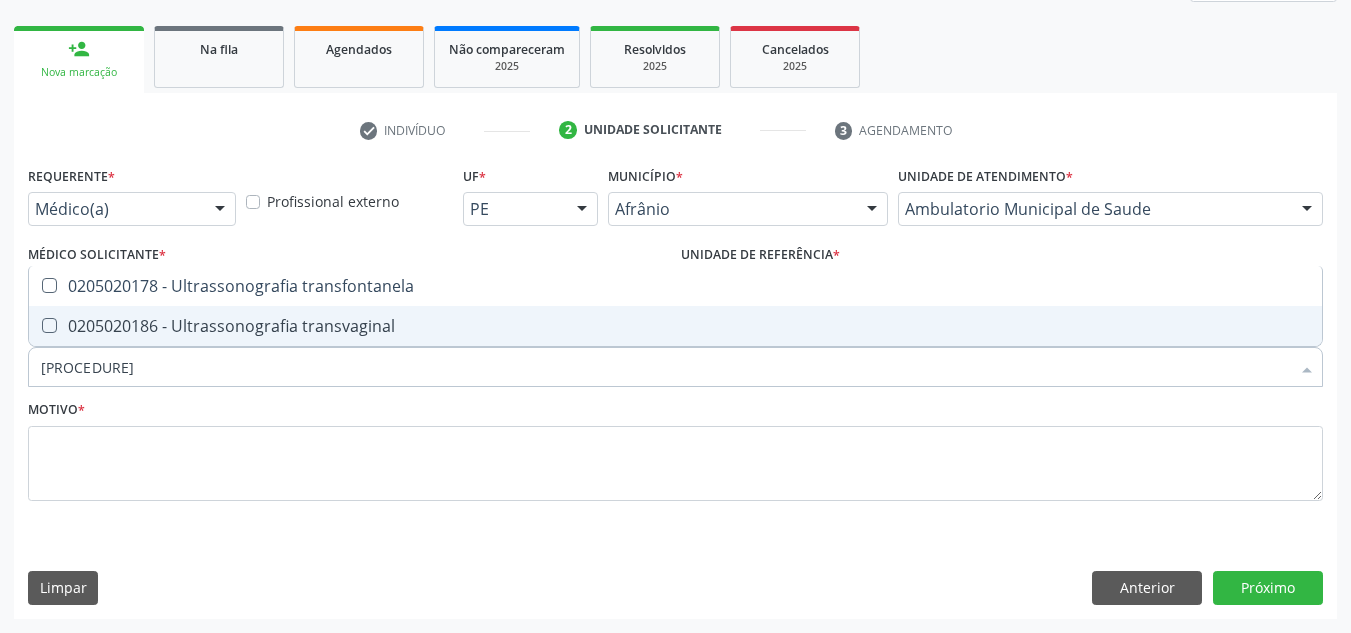 click on "0205020186 - Ultrassonografia transvaginal" at bounding box center (675, 326) 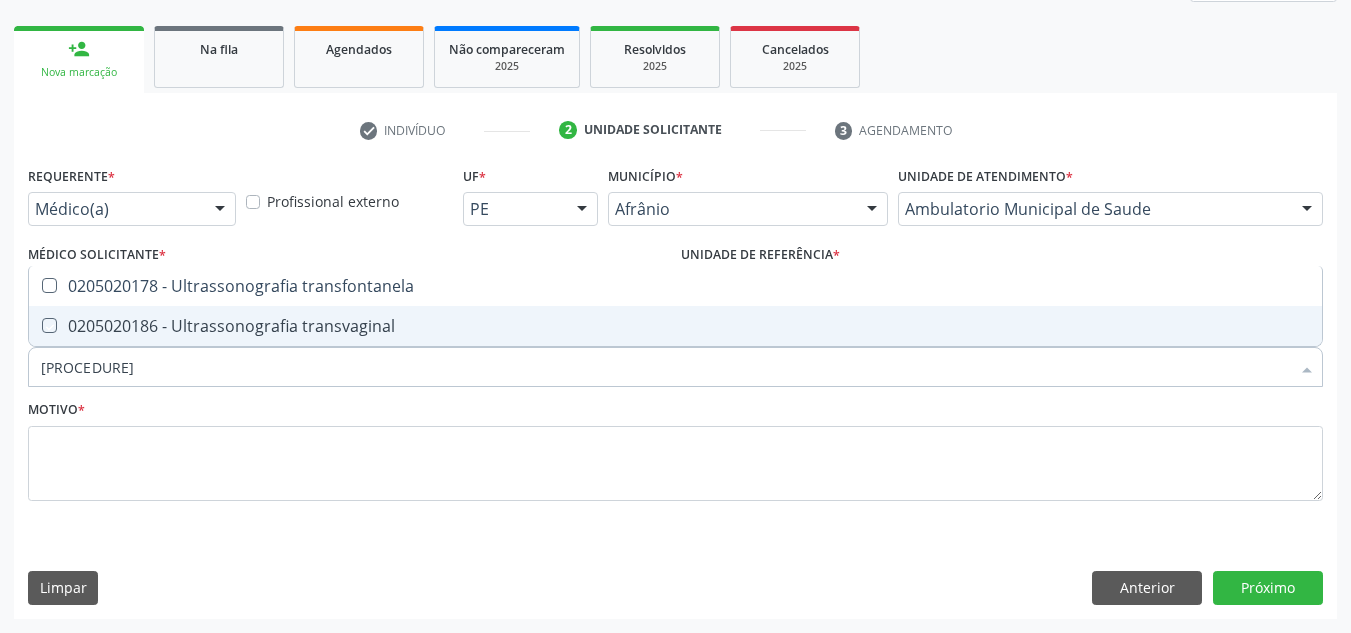 checkbox on "true" 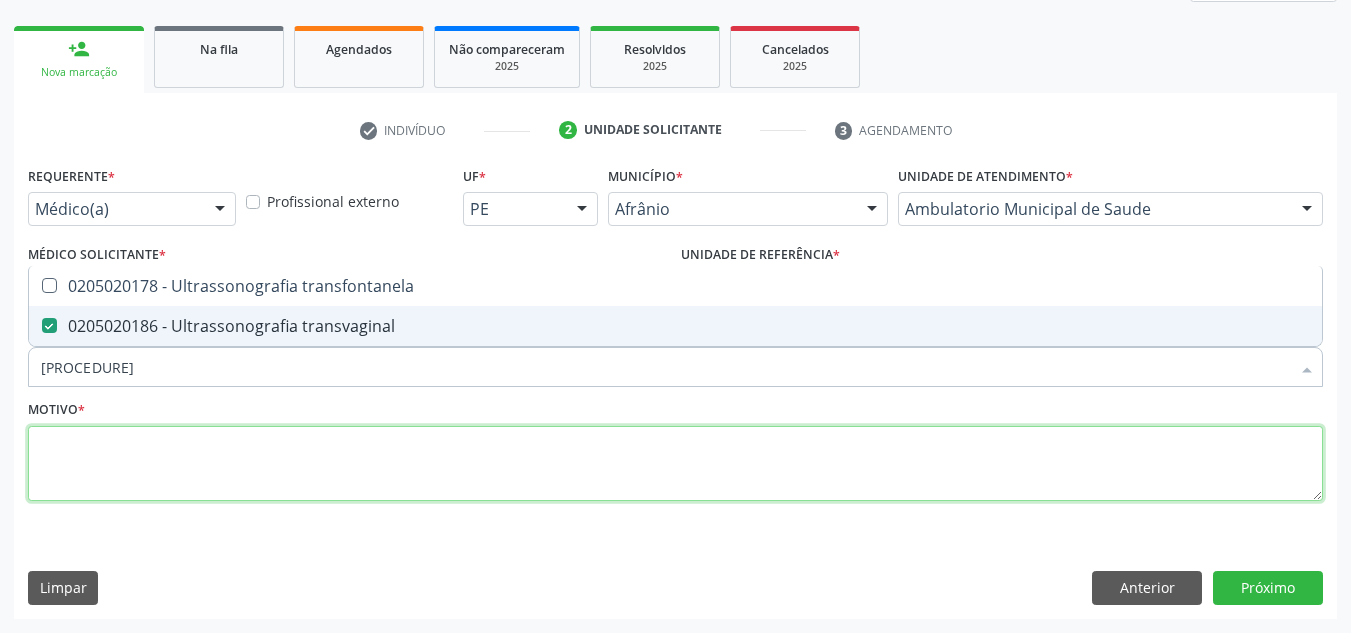click at bounding box center [675, 464] 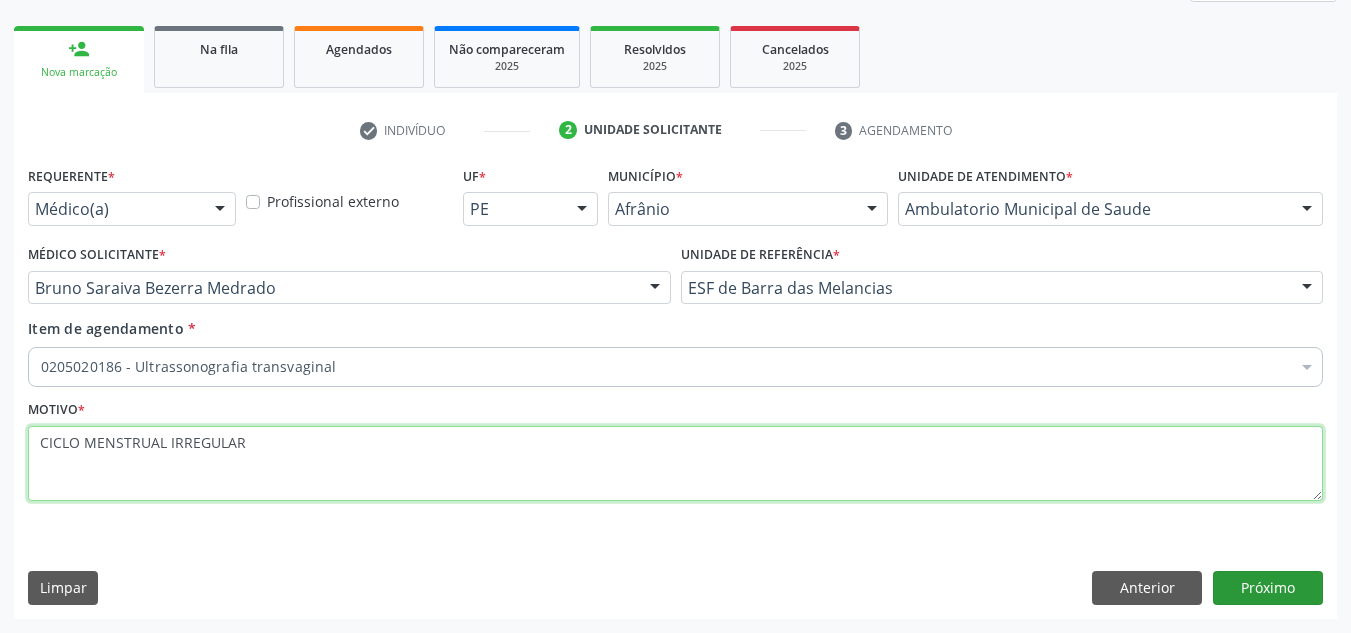 type on "CICLO MENSTRUAL IRREGULAR" 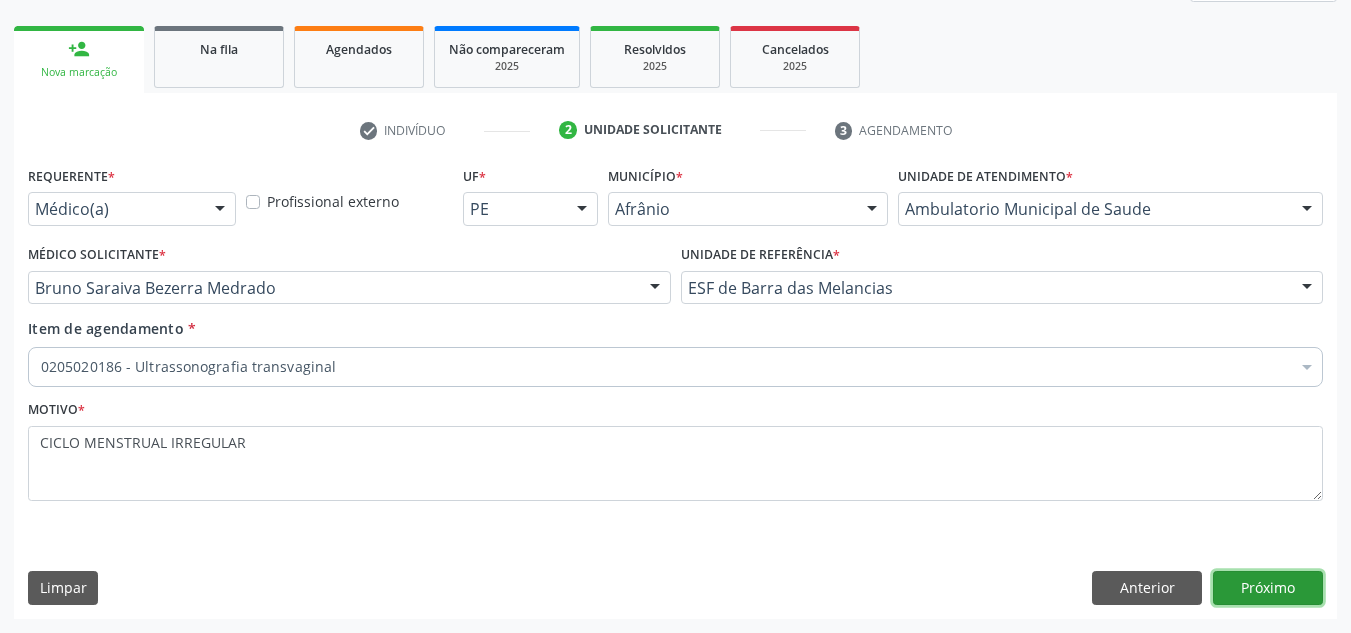 click on "Próximo" at bounding box center (1268, 588) 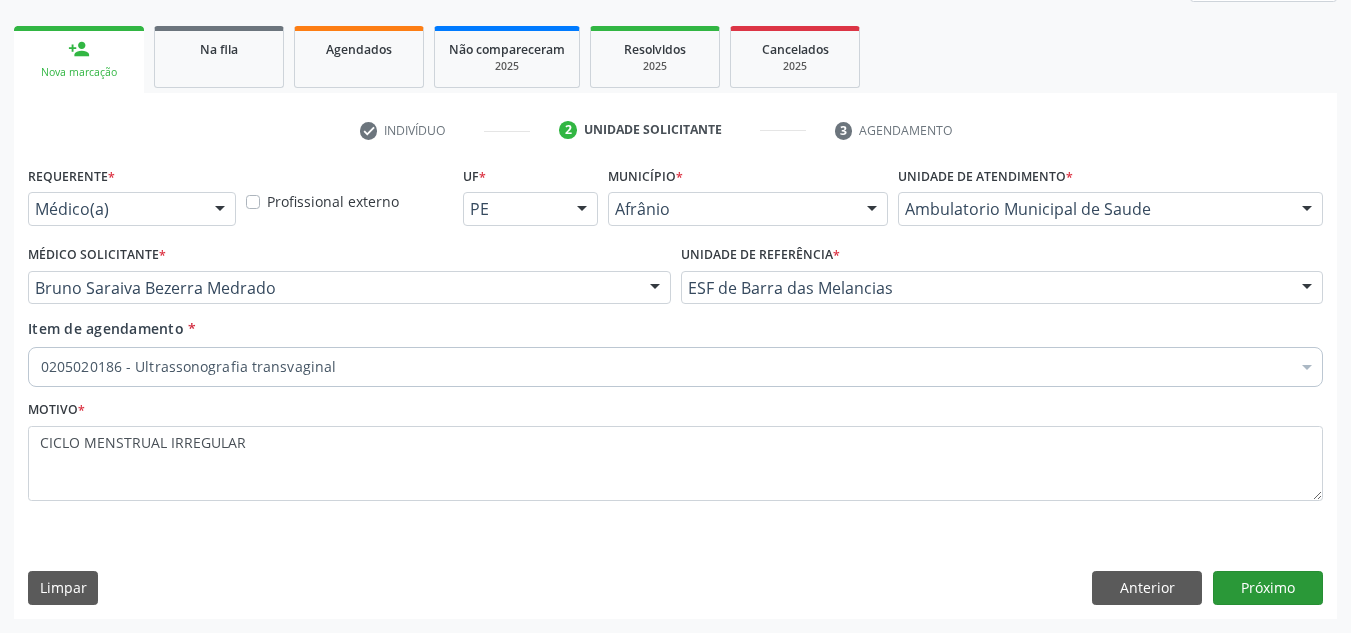 scroll, scrollTop: 237, scrollLeft: 0, axis: vertical 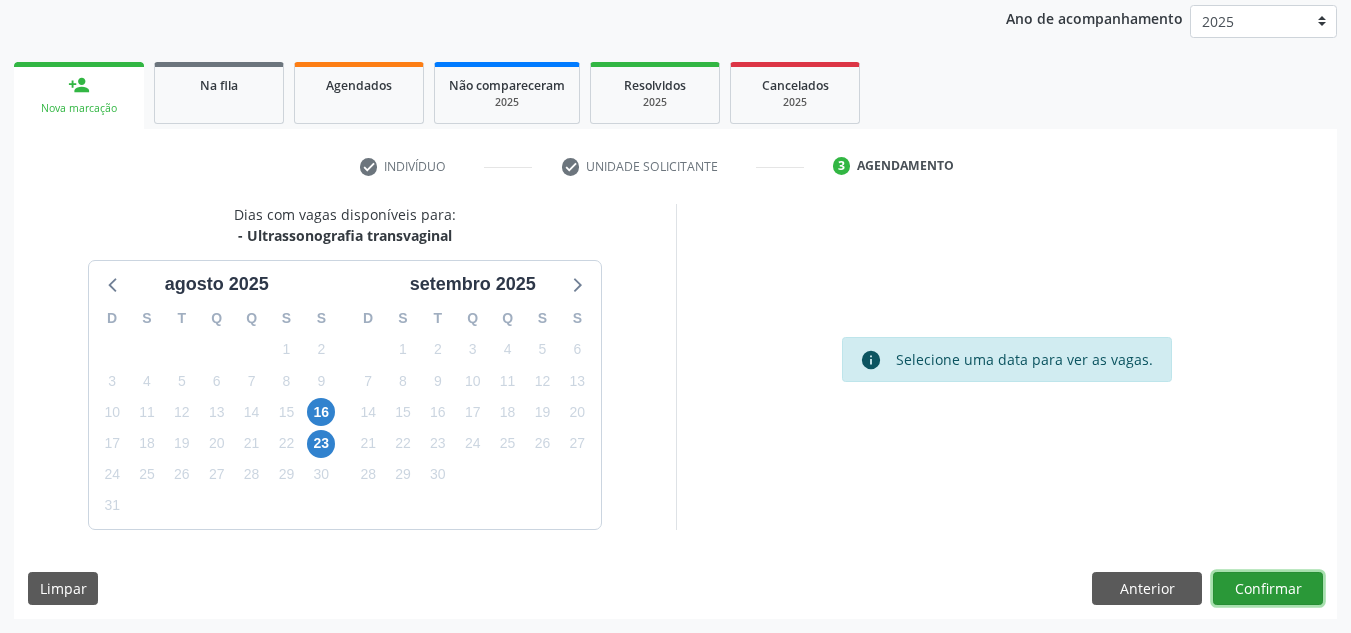 click on "Confirmar" at bounding box center [1268, 589] 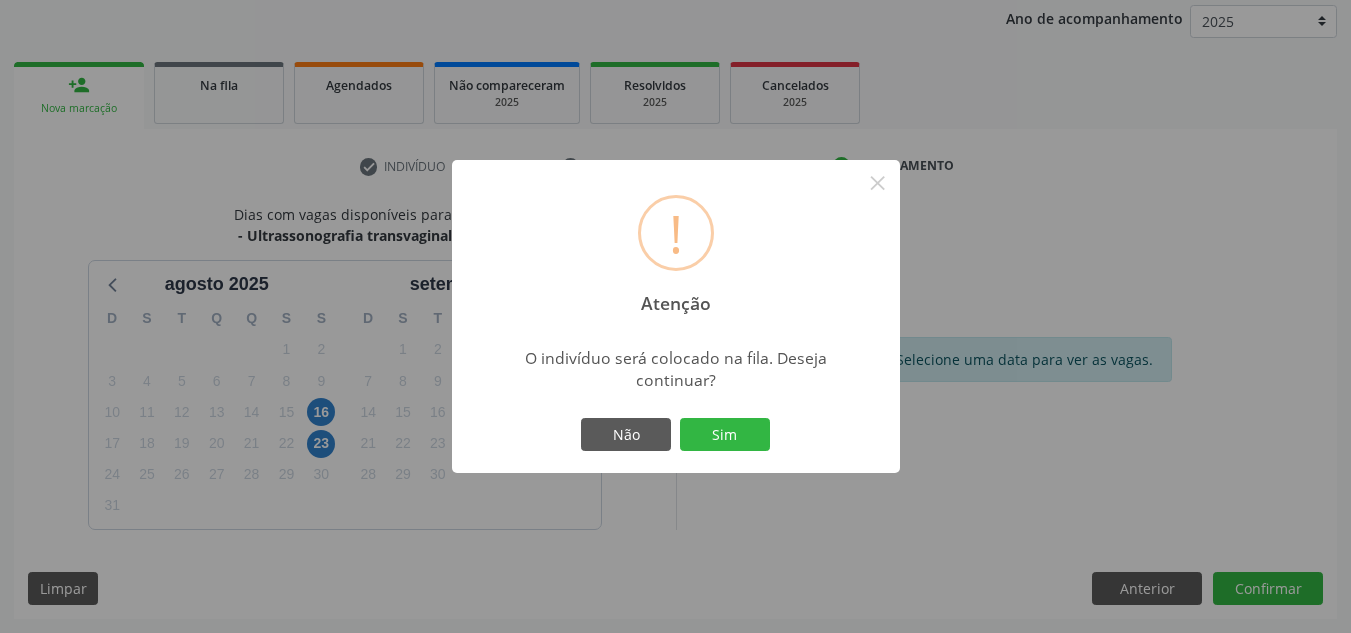 click on "Não Sim" at bounding box center [676, 435] 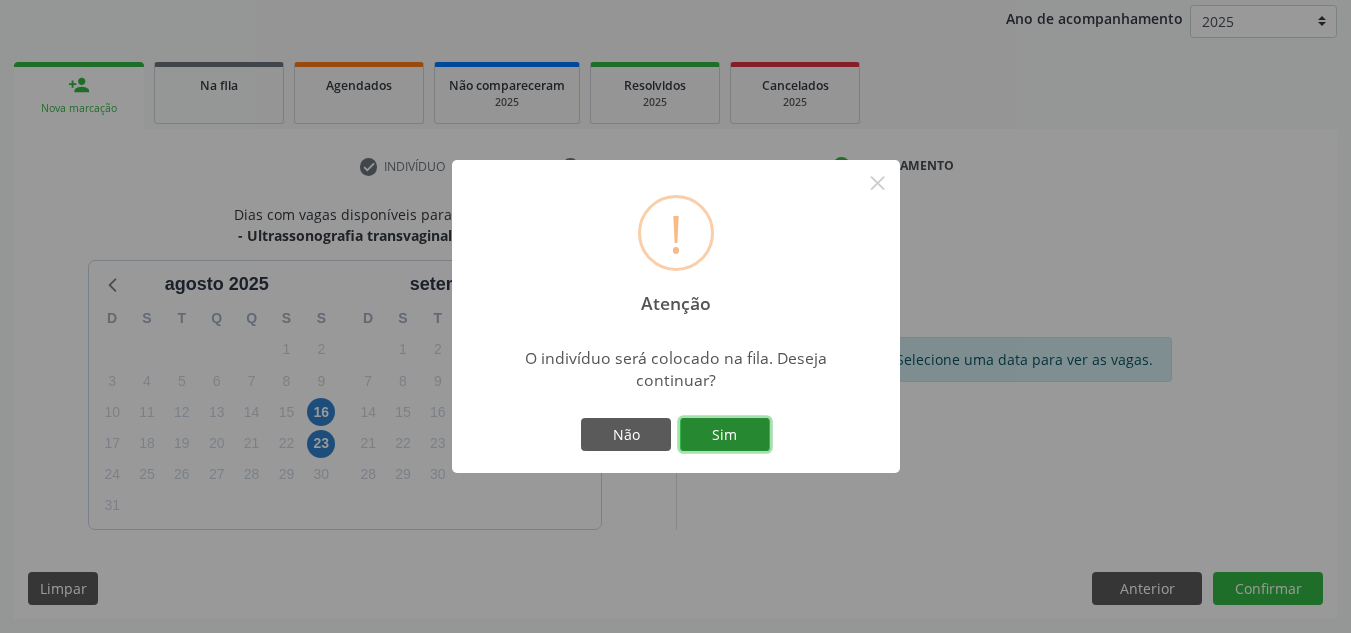 click on "Sim" at bounding box center (725, 435) 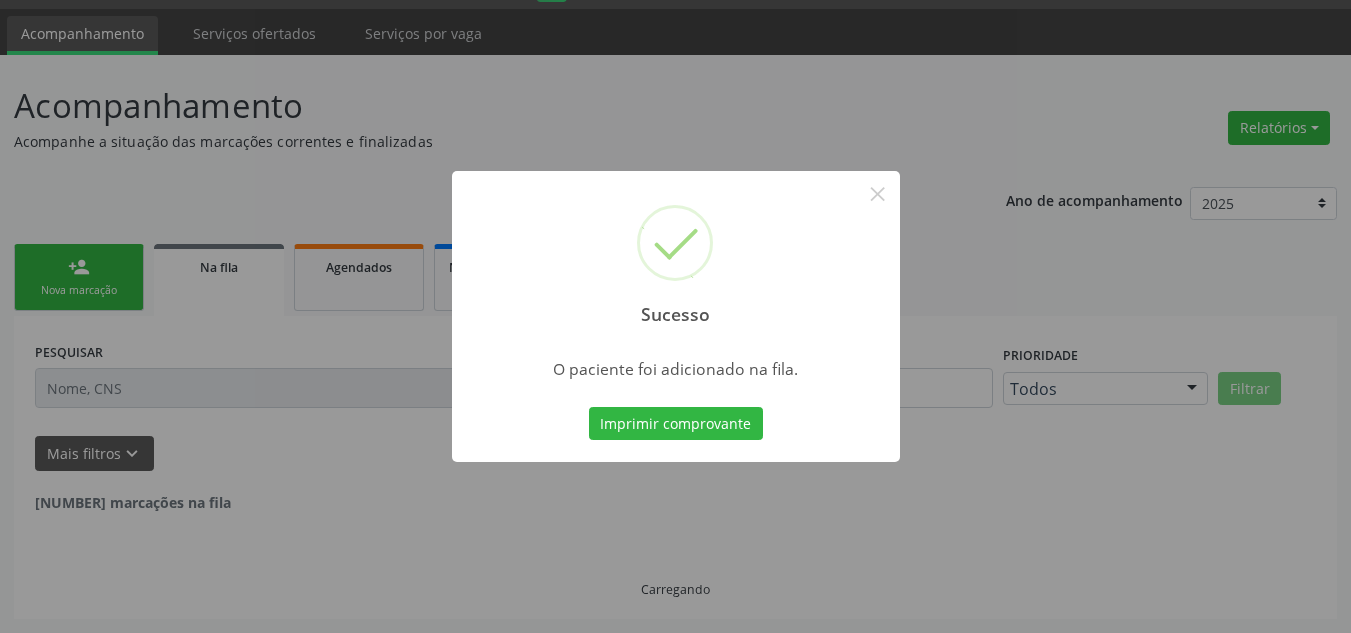 scroll, scrollTop: 34, scrollLeft: 0, axis: vertical 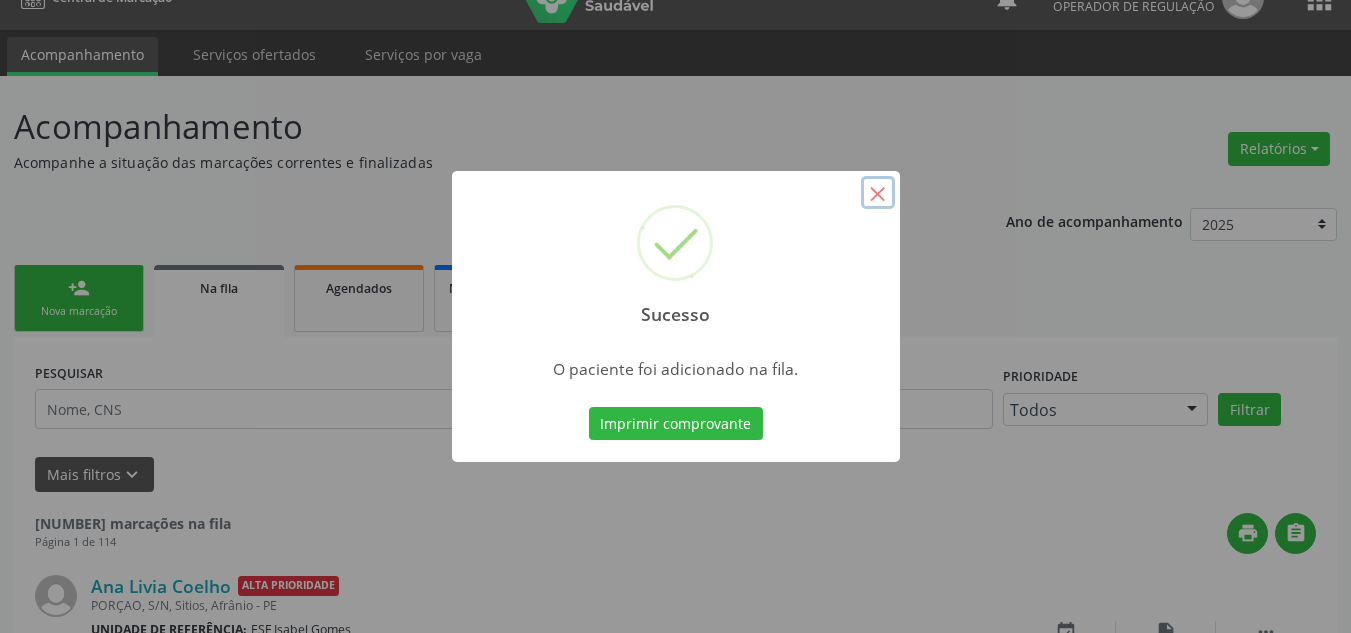 click on "×" at bounding box center [878, 193] 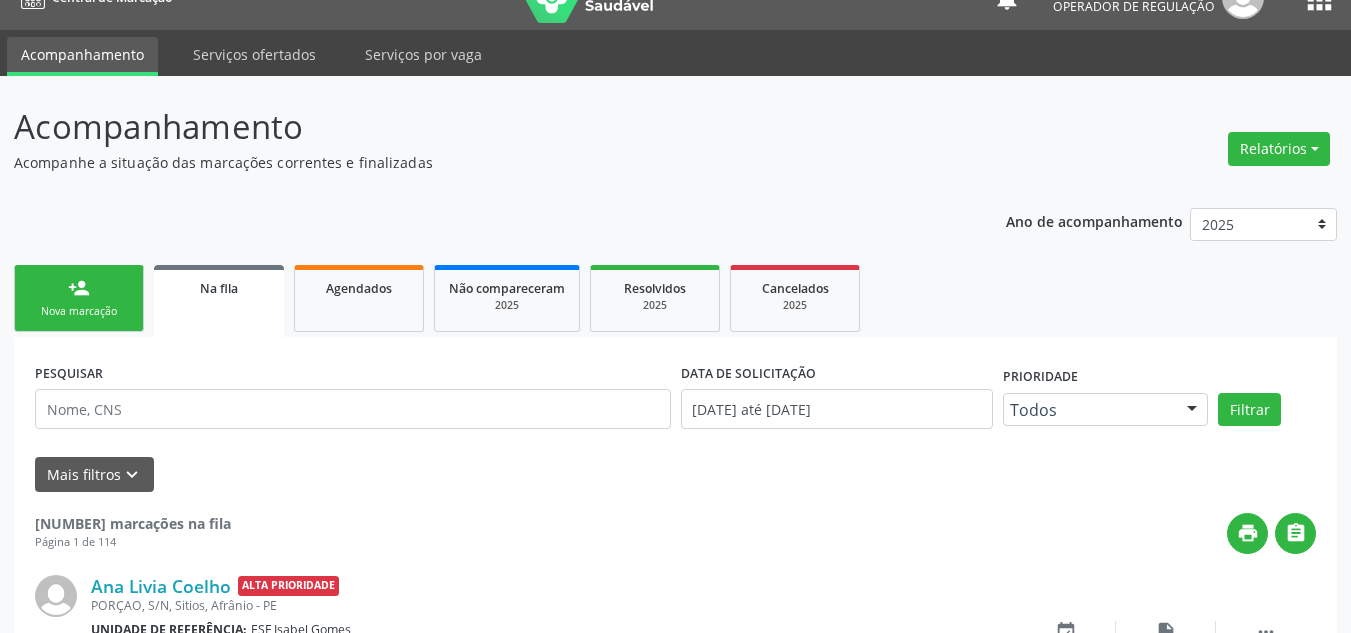 drag, startPoint x: 0, startPoint y: 279, endPoint x: 15, endPoint y: 282, distance: 15.297058 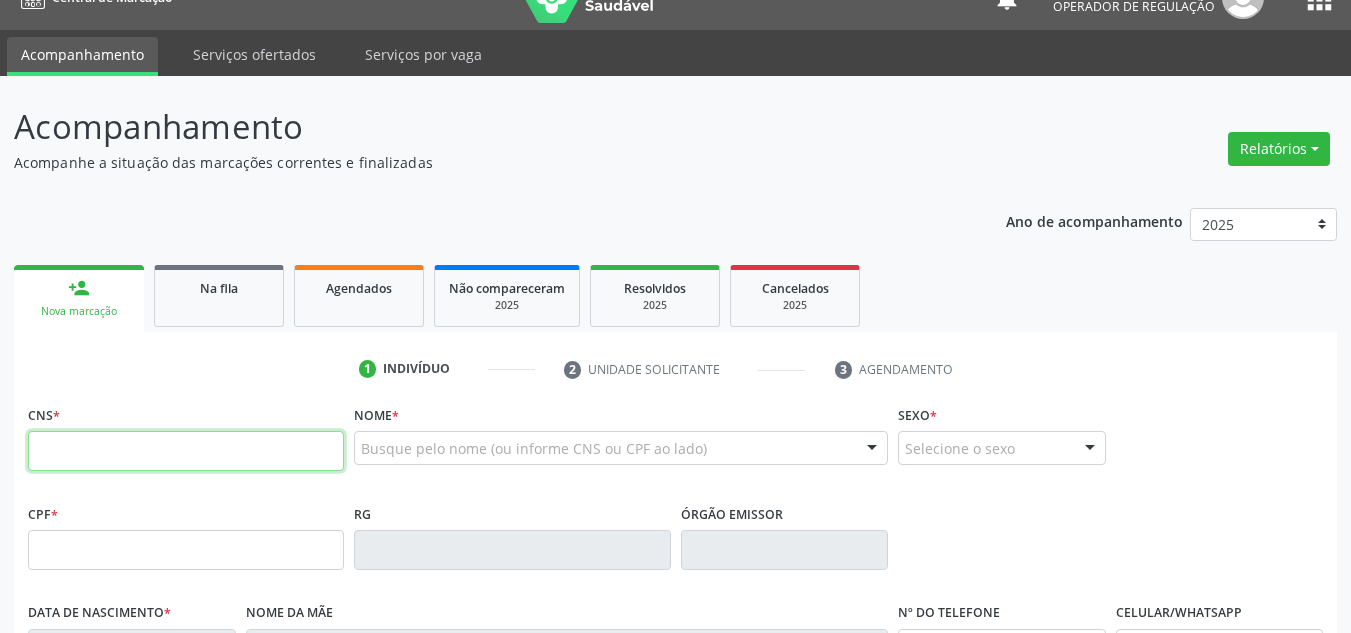 click at bounding box center (186, 451) 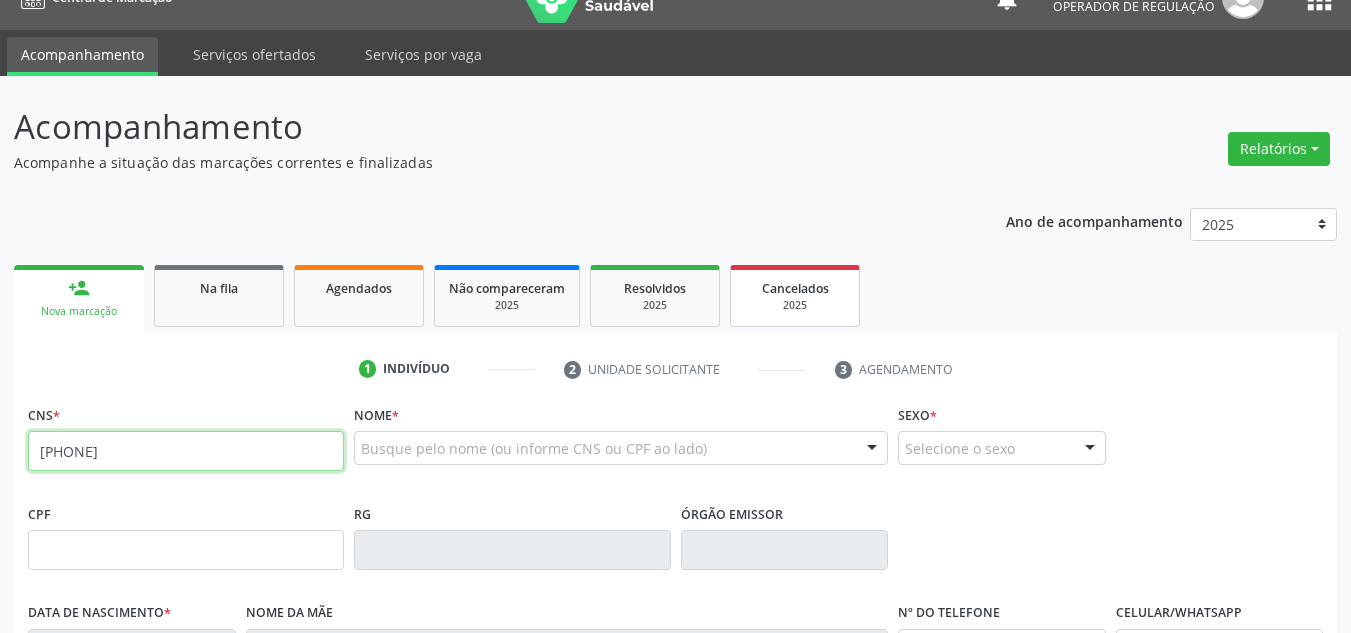 type on "706 7065 2420 3914" 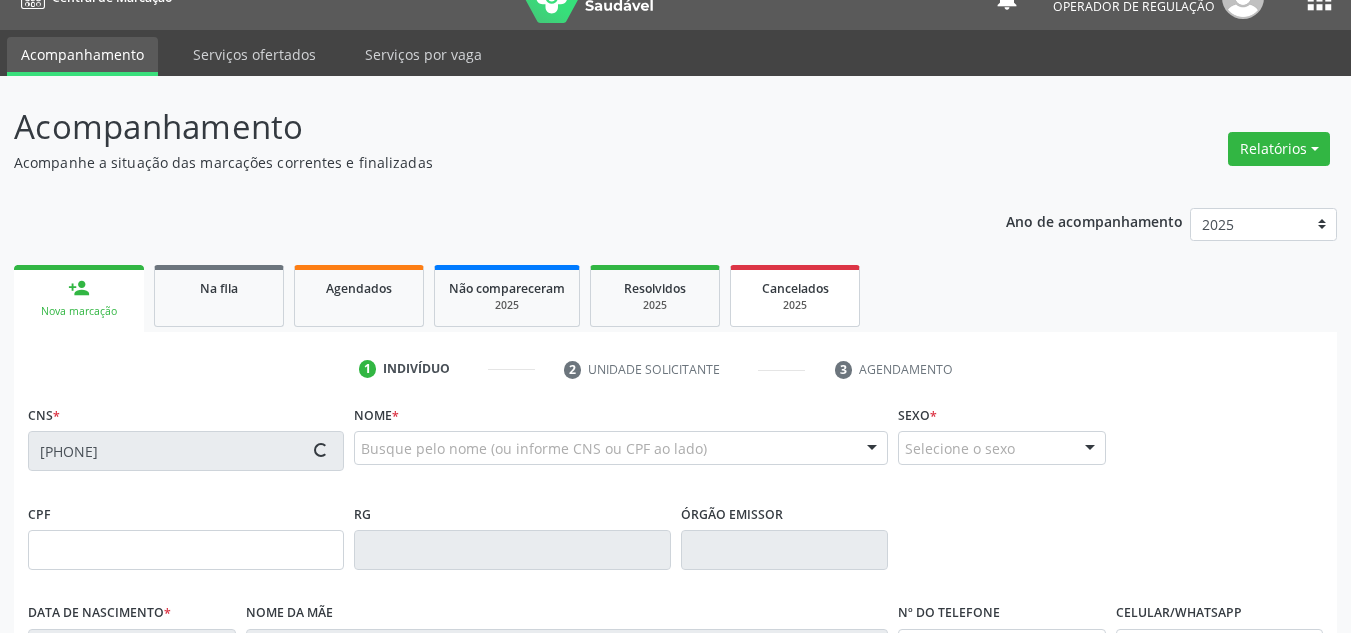 type on "23/10/1977" 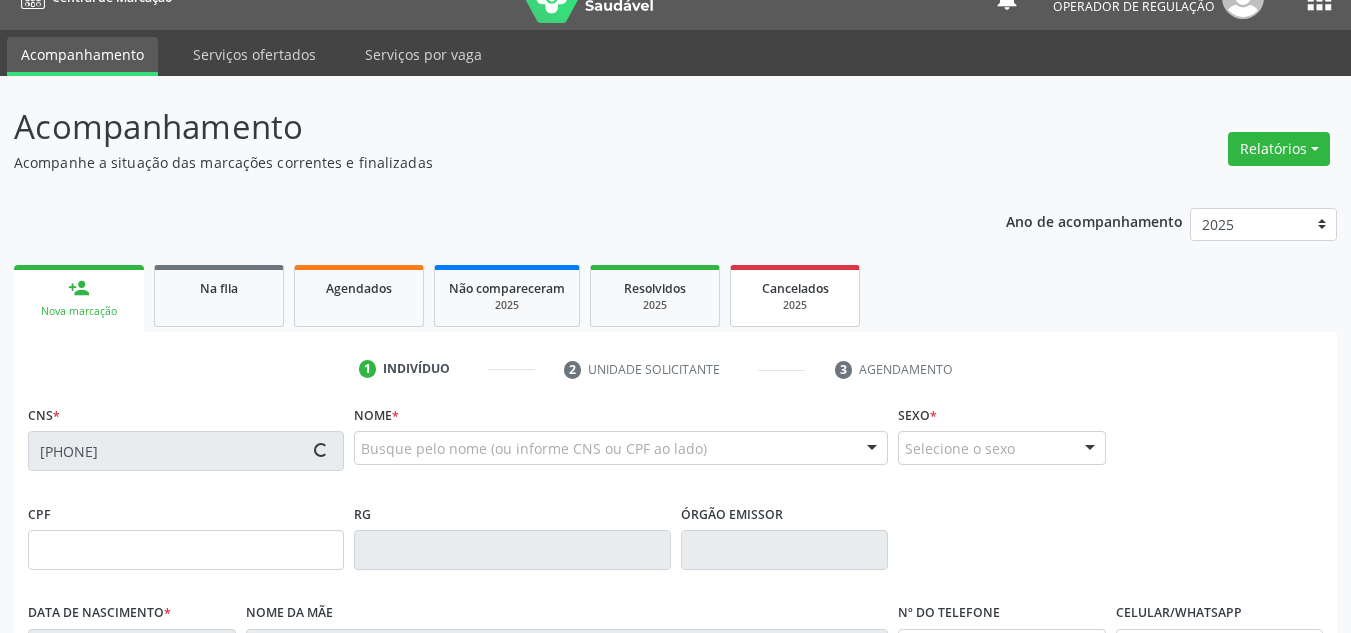 type on "Maria Casilda de Meneses Silva" 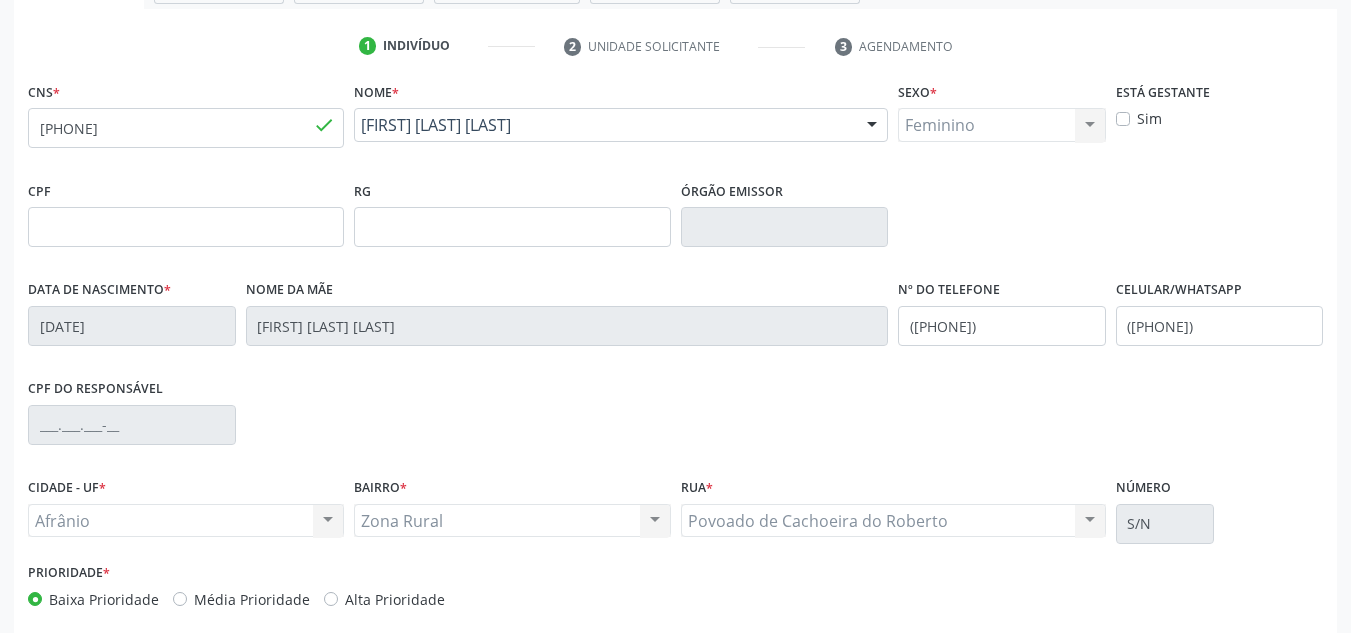 scroll, scrollTop: 451, scrollLeft: 0, axis: vertical 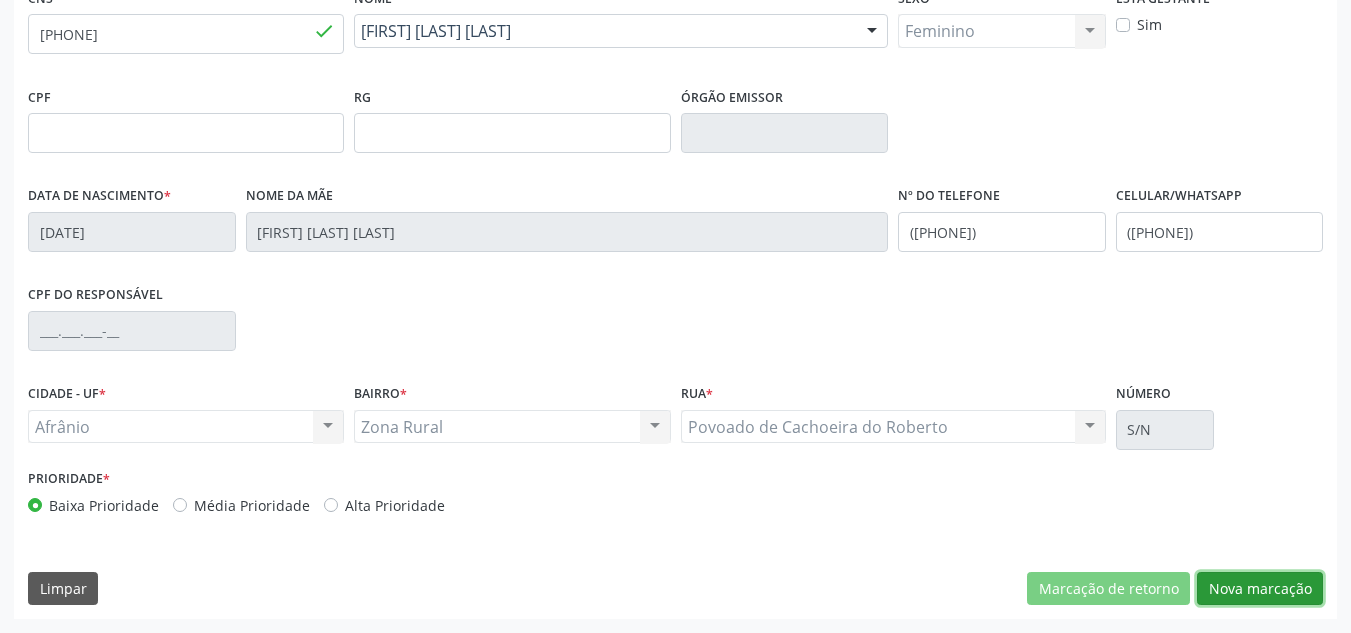 click on "Nova marcação" at bounding box center (1260, 589) 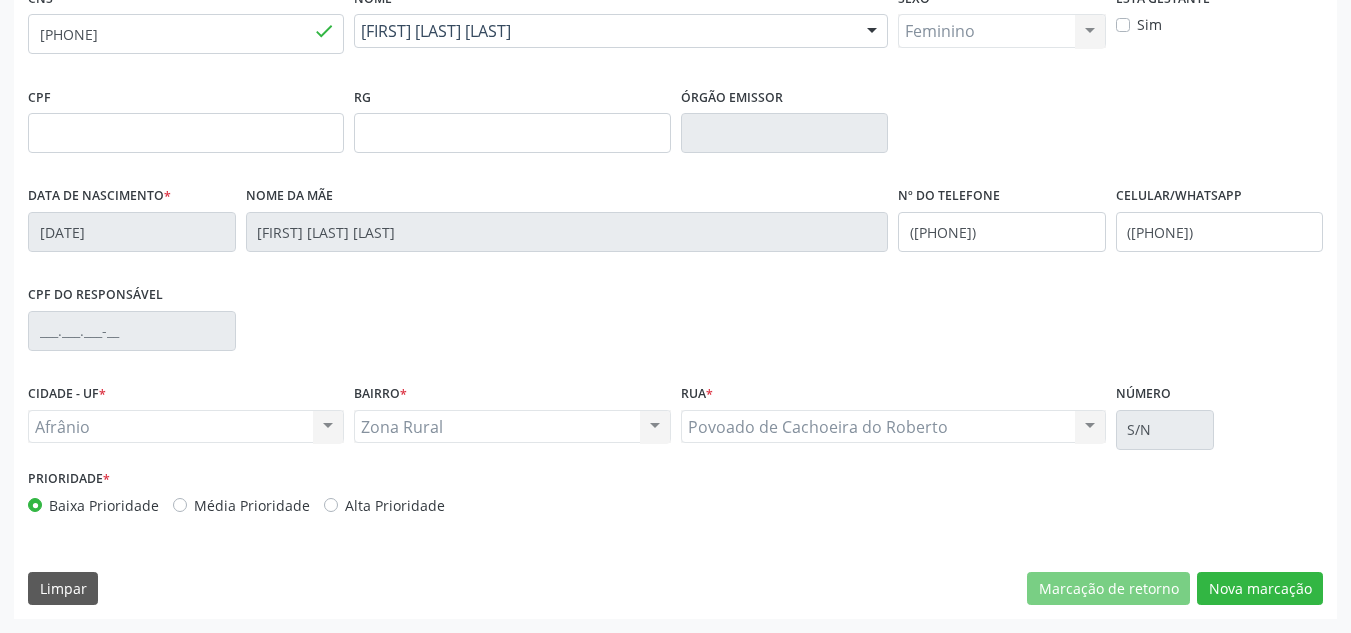scroll, scrollTop: 273, scrollLeft: 0, axis: vertical 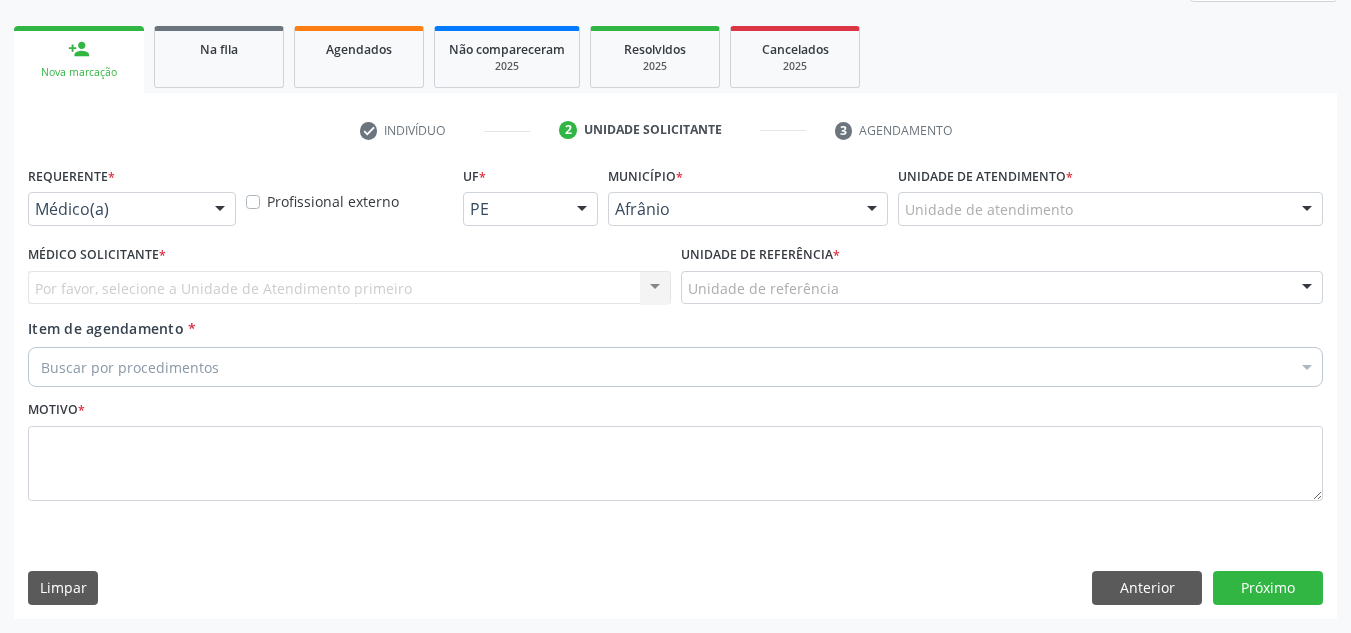click on "Unidade de atendimento" at bounding box center (1110, 209) 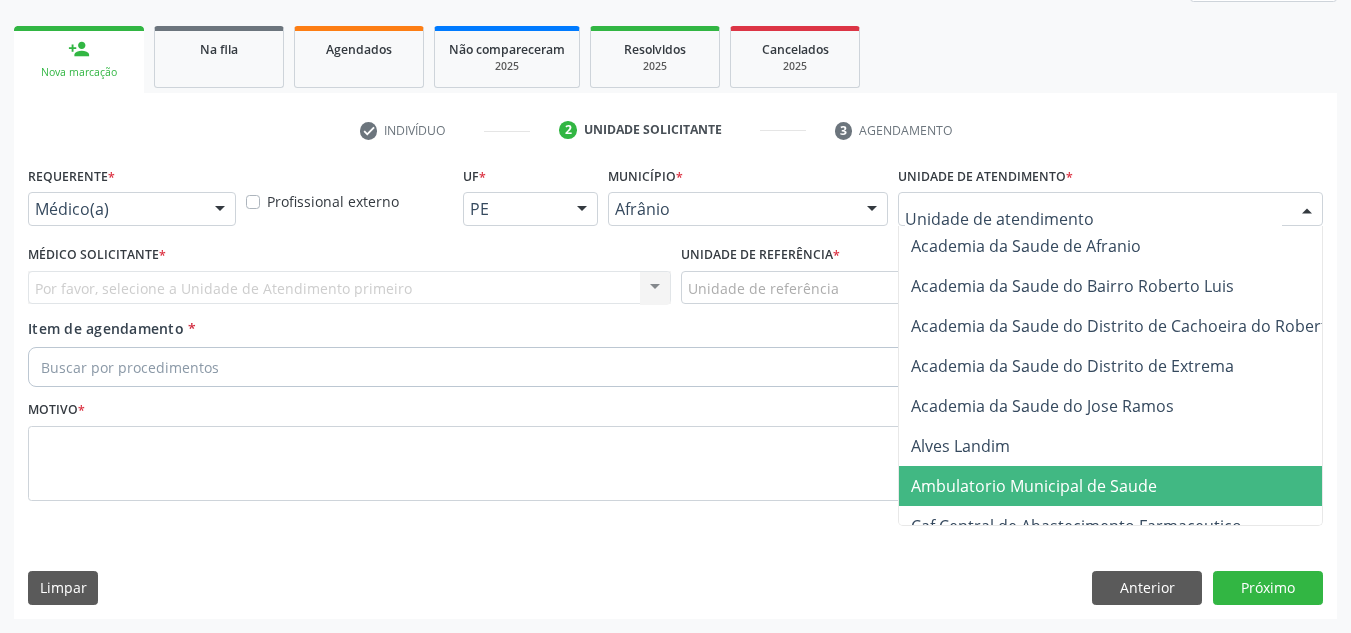 click on "Ambulatorio Municipal de Saude" at bounding box center (1137, 486) 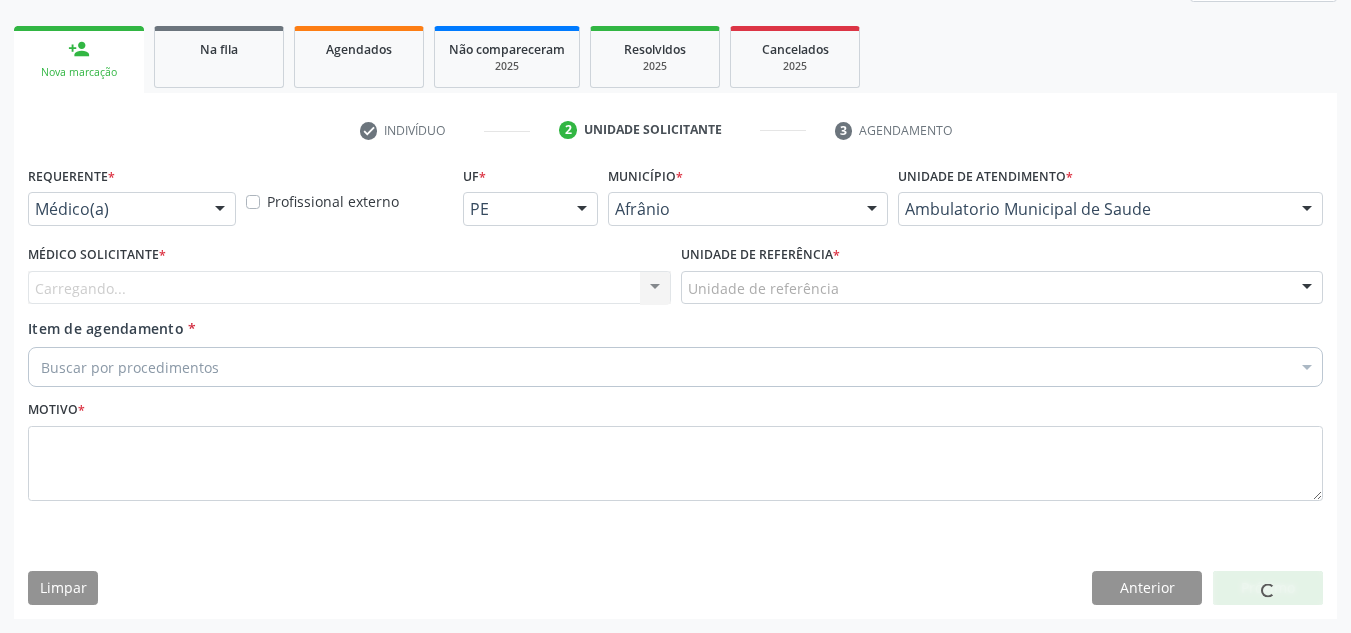 click on "Carregando...
Nenhum resultado encontrado para: "   "
Não há nenhuma opção para ser exibida." at bounding box center [349, 288] 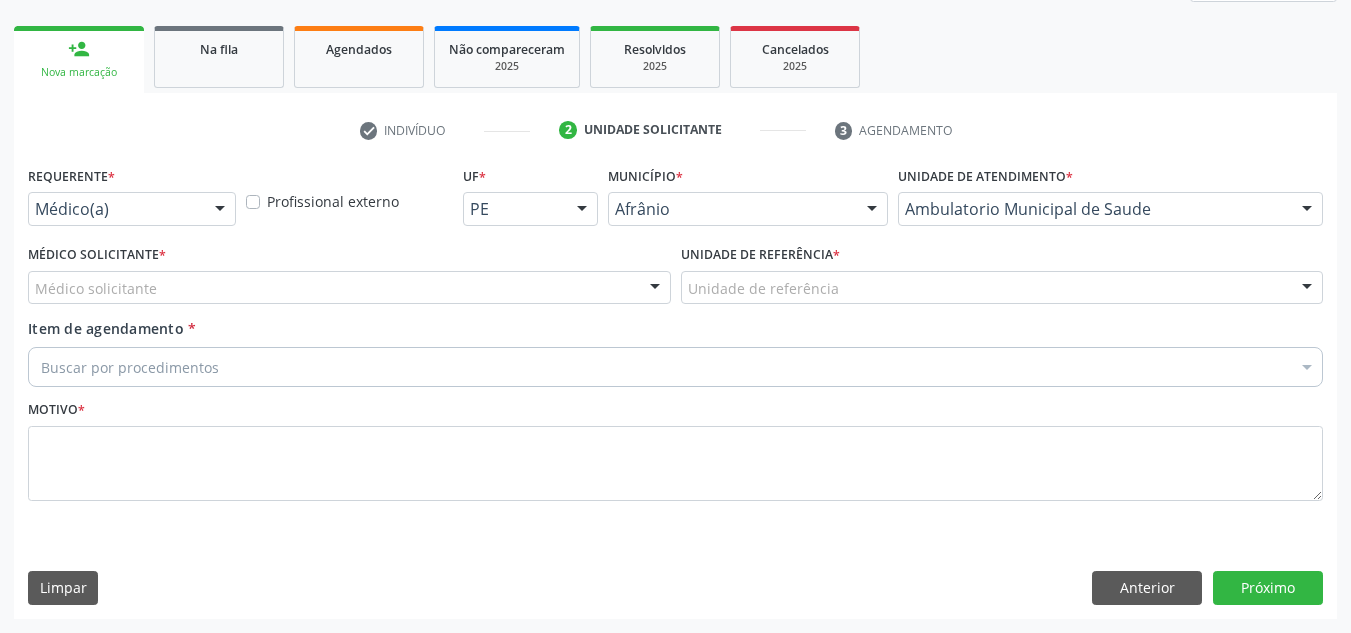 click on "Médico solicitante" at bounding box center (349, 288) 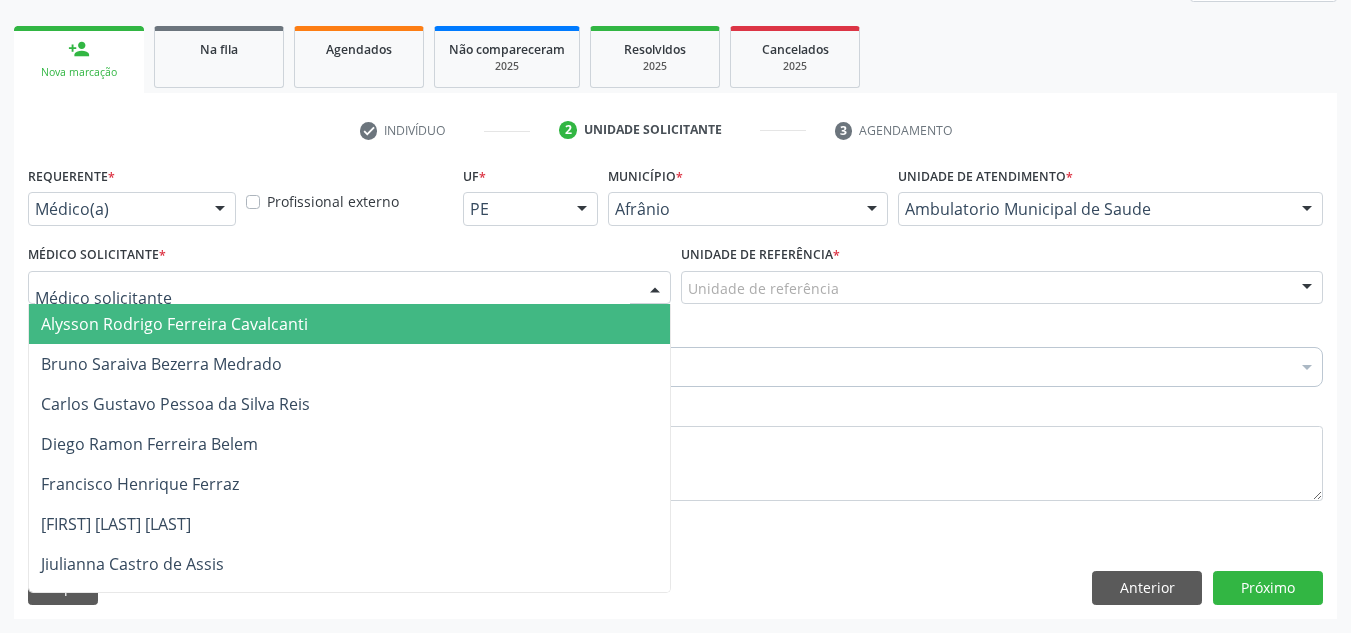 drag, startPoint x: 430, startPoint y: 336, endPoint x: 790, endPoint y: 267, distance: 366.55286 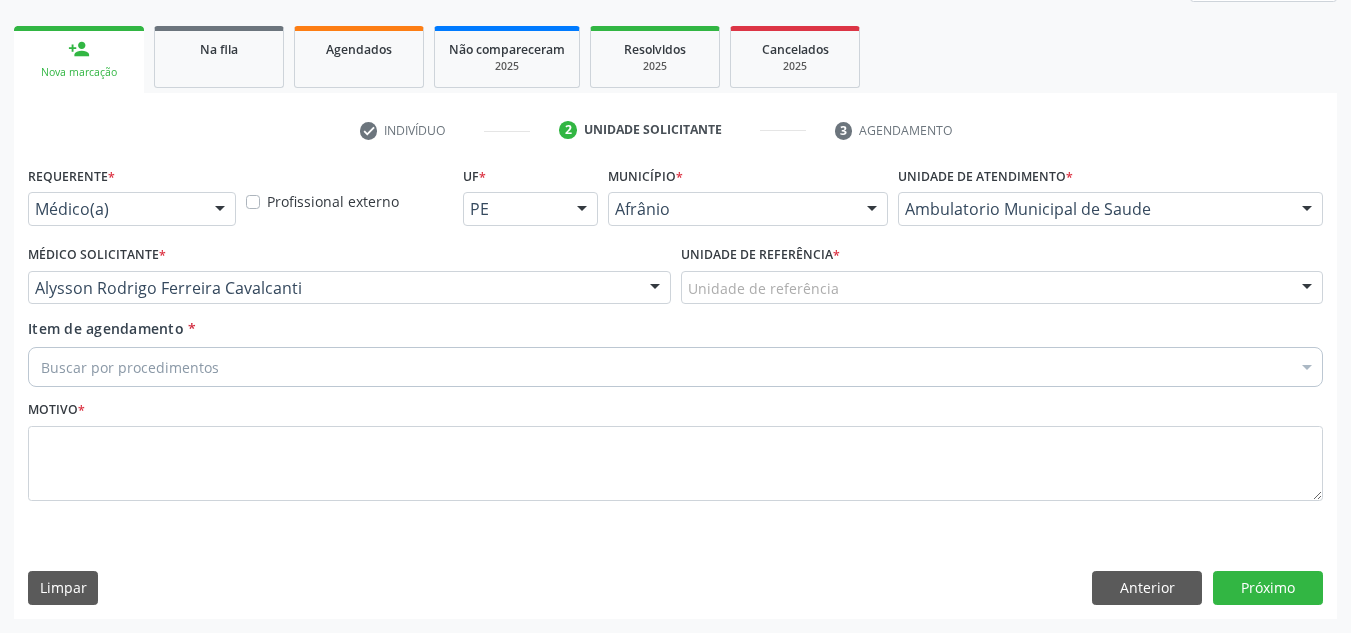 drag, startPoint x: 800, startPoint y: 254, endPoint x: 812, endPoint y: 262, distance: 14.422205 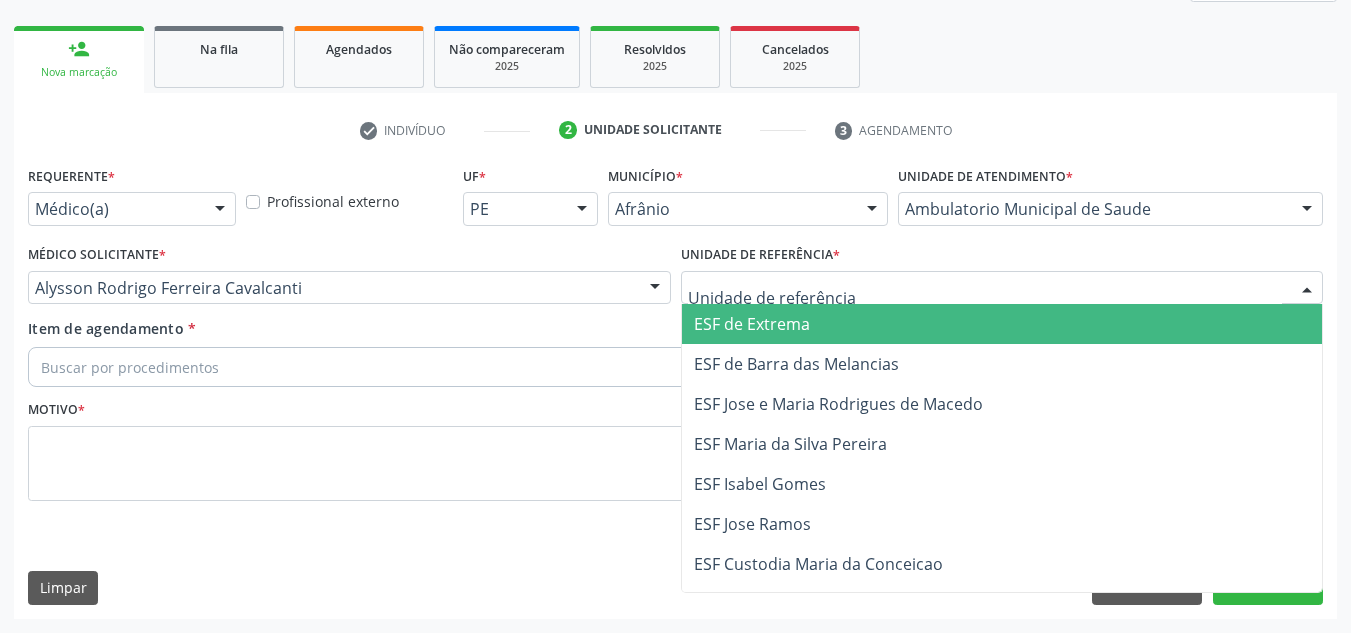 drag, startPoint x: 814, startPoint y: 280, endPoint x: 825, endPoint y: 340, distance: 61 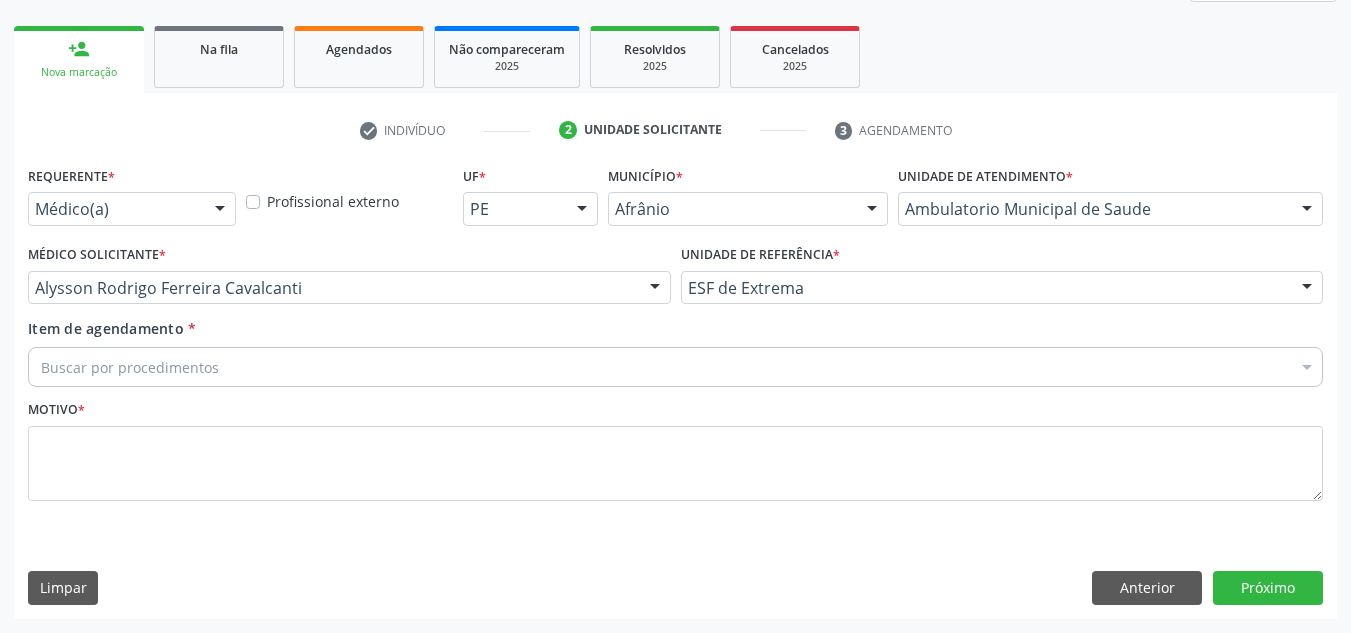 click on "Buscar por procedimentos" at bounding box center (675, 367) 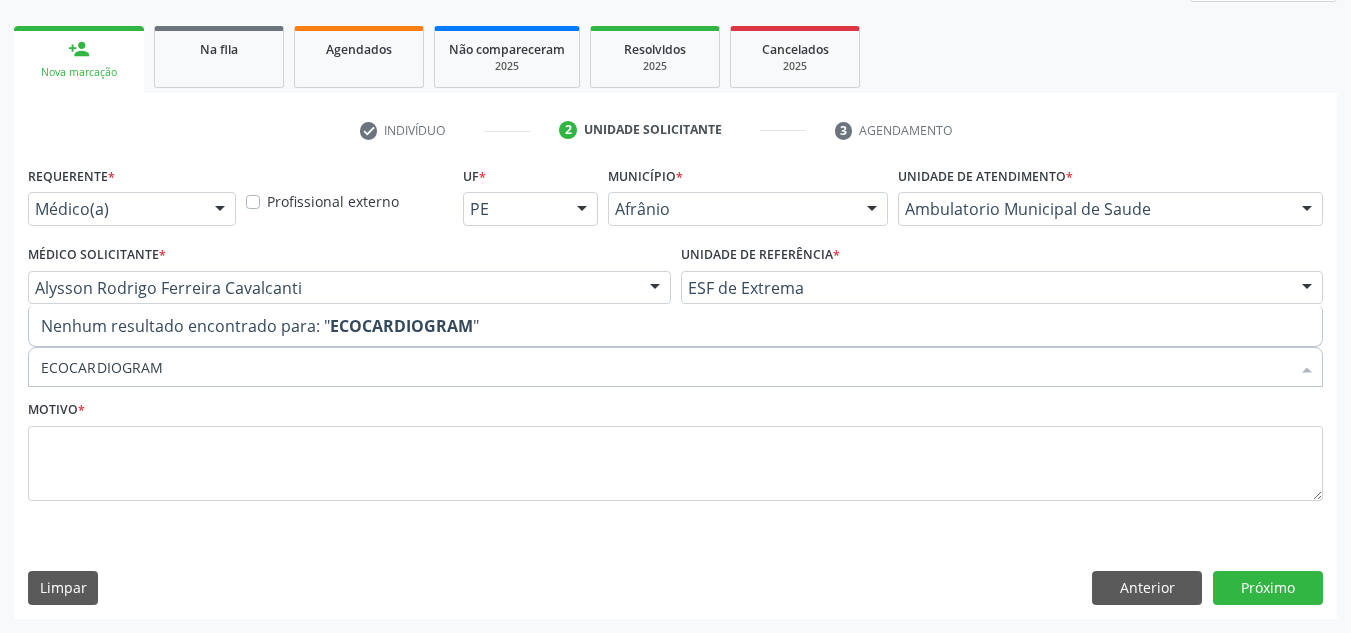 type on "ECOCARDIOGRA" 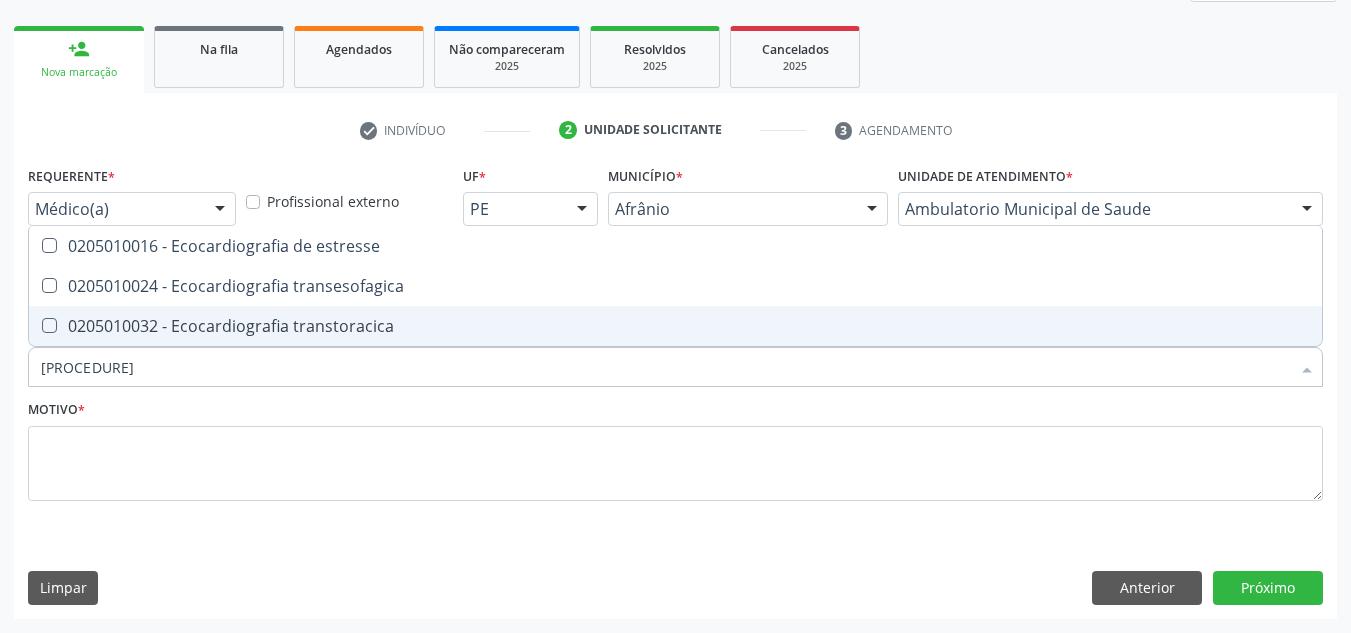 click on "0205010032 - Ecocardiografia transtoracica" at bounding box center [675, 326] 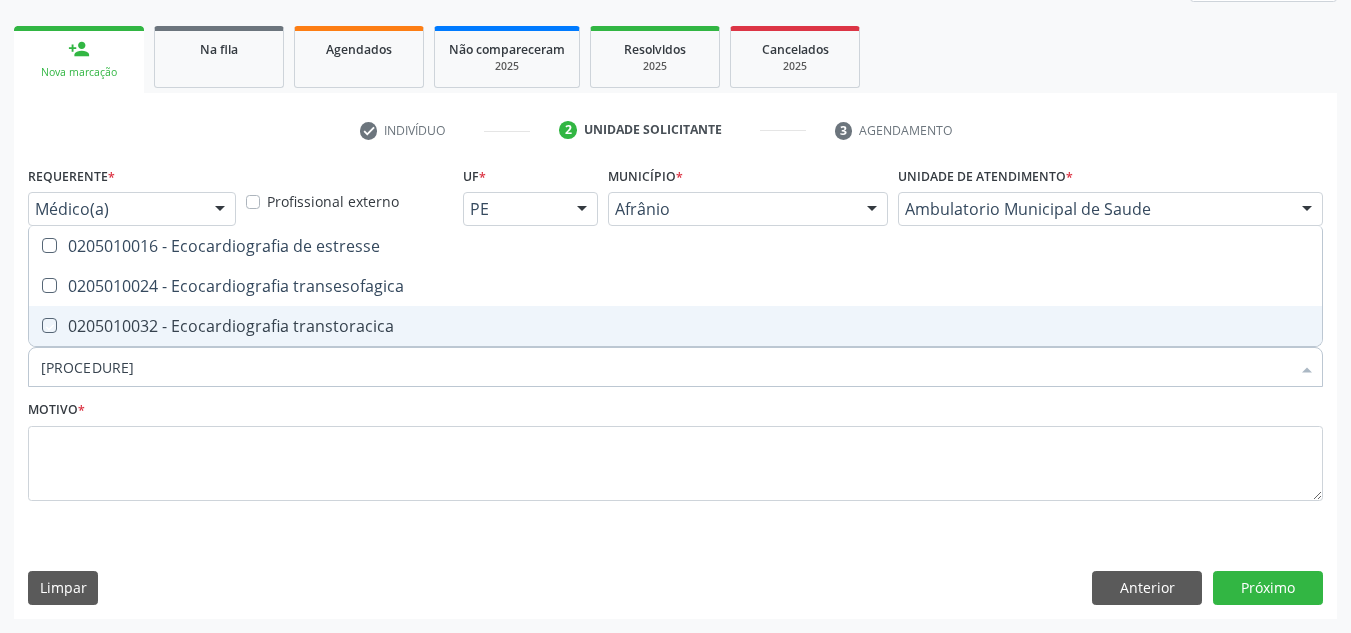 checkbox on "true" 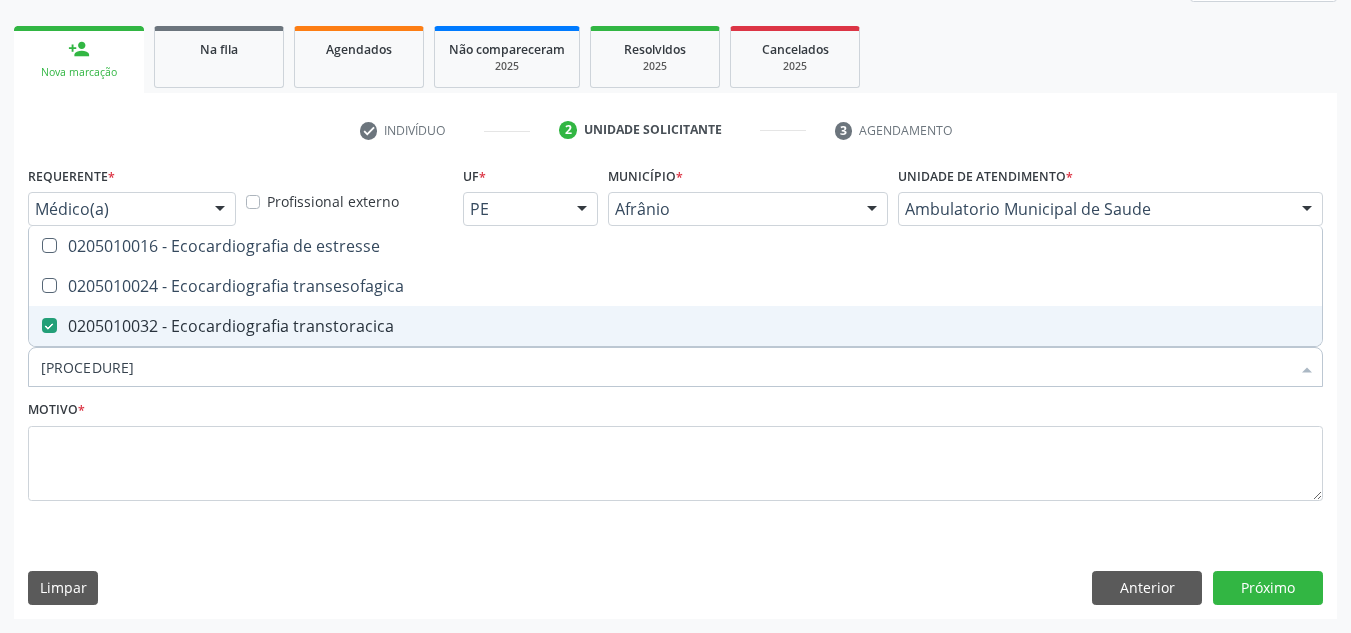 drag, startPoint x: 522, startPoint y: 360, endPoint x: 0, endPoint y: 371, distance: 522.1159 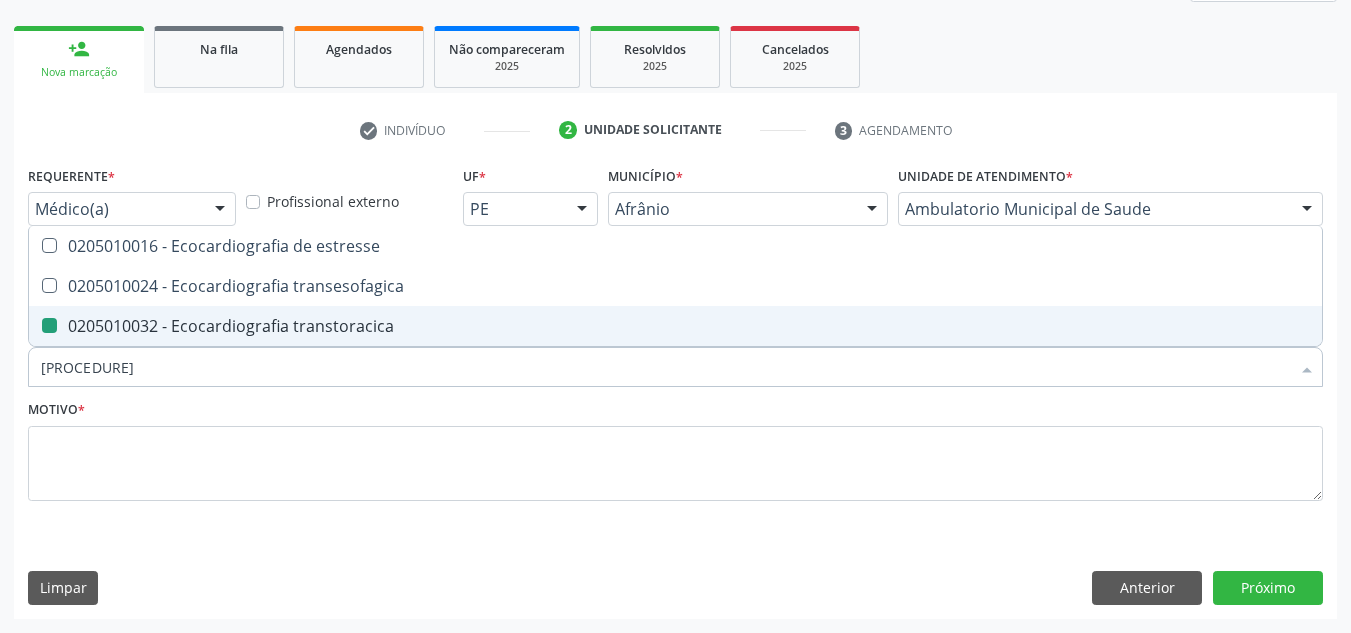 type 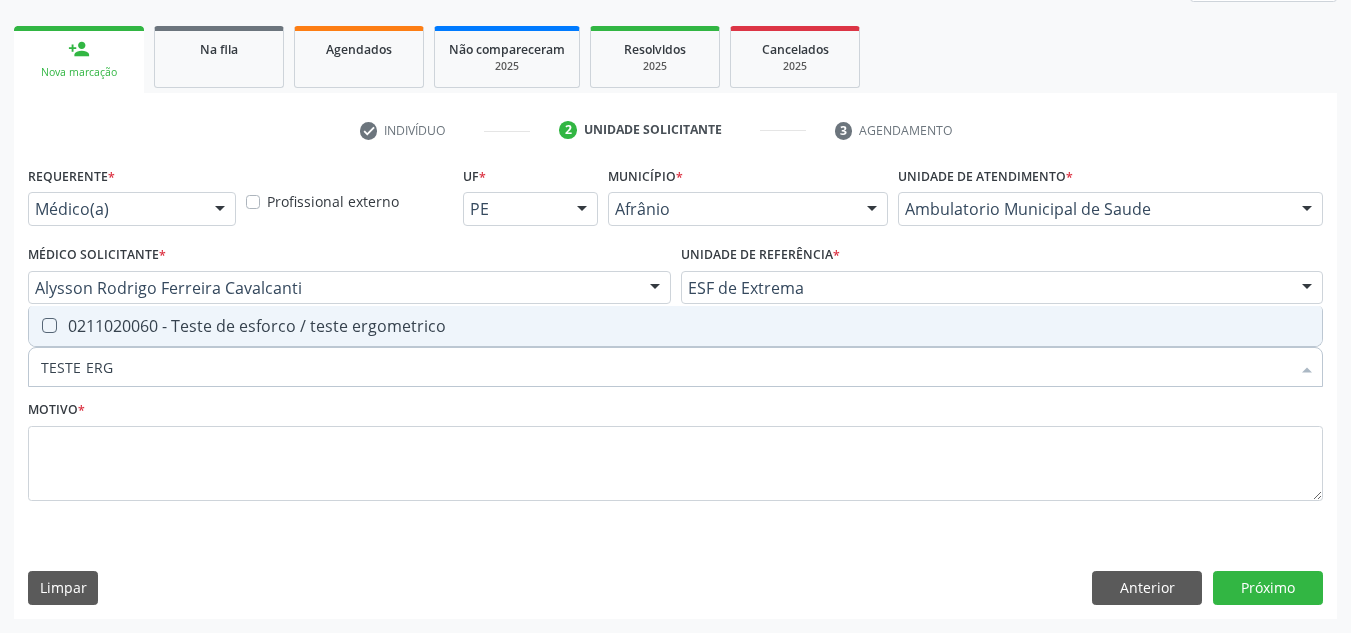 type on "TESTE ERGO" 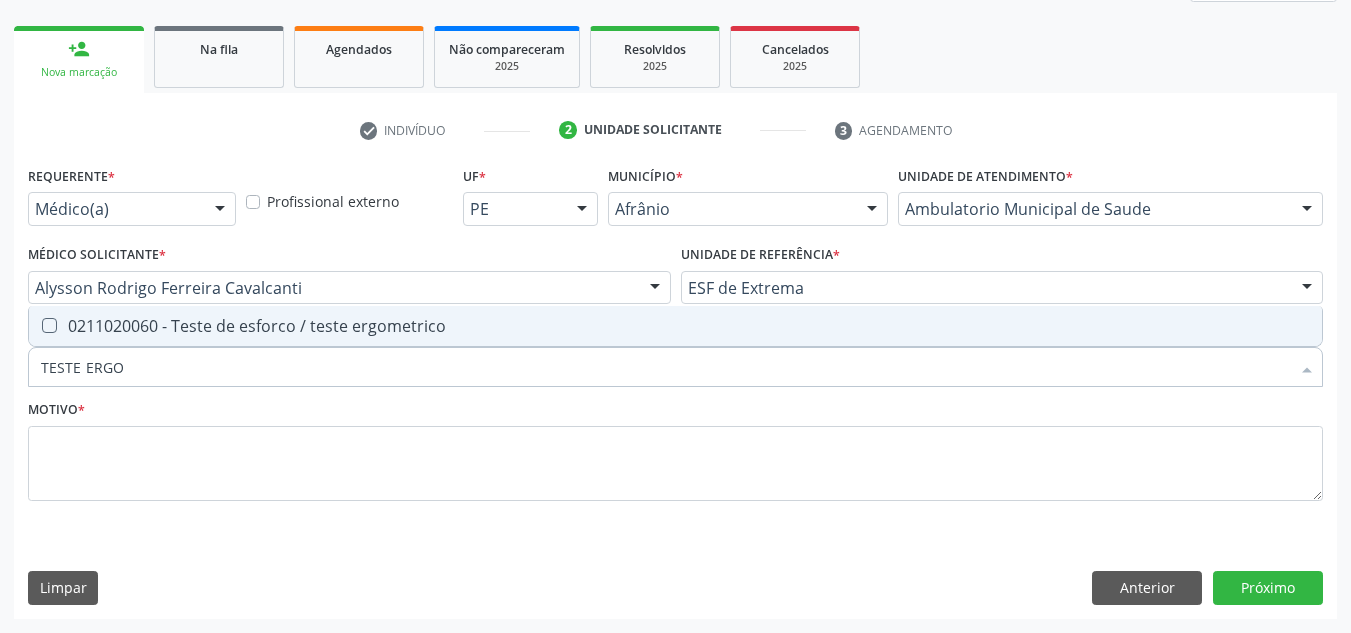 click on "0211020060 - Teste de esforco / teste ergometrico" at bounding box center [675, 326] 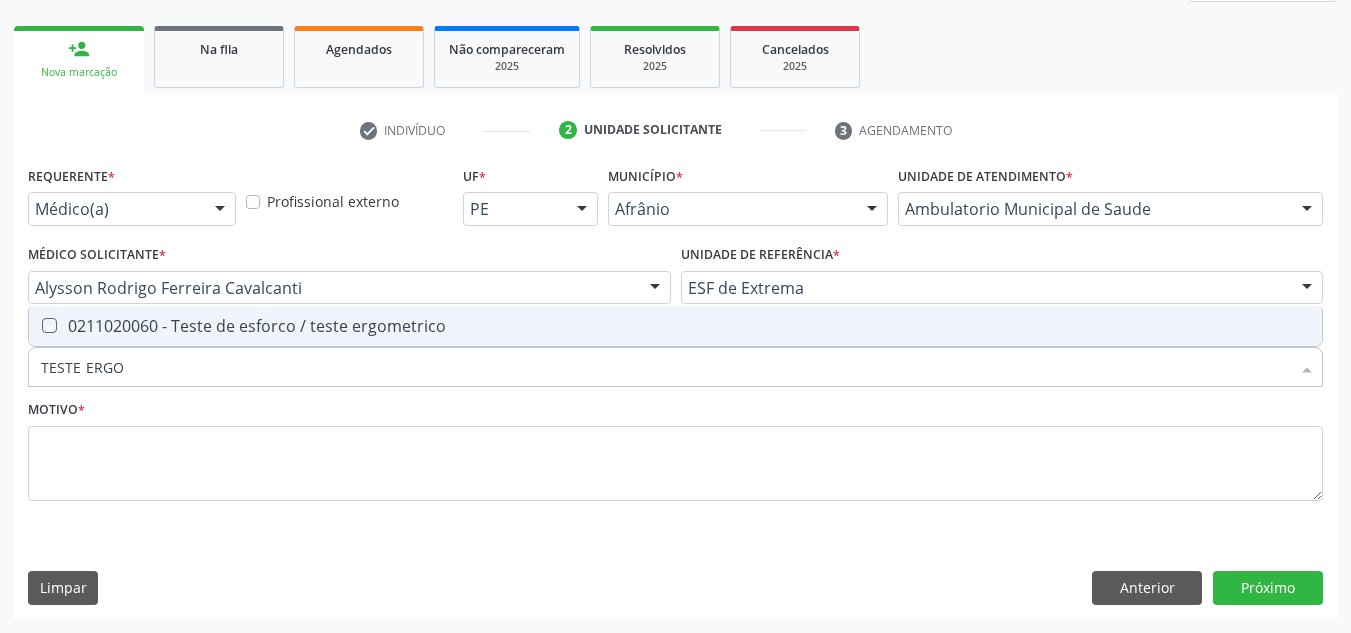 checkbox on "true" 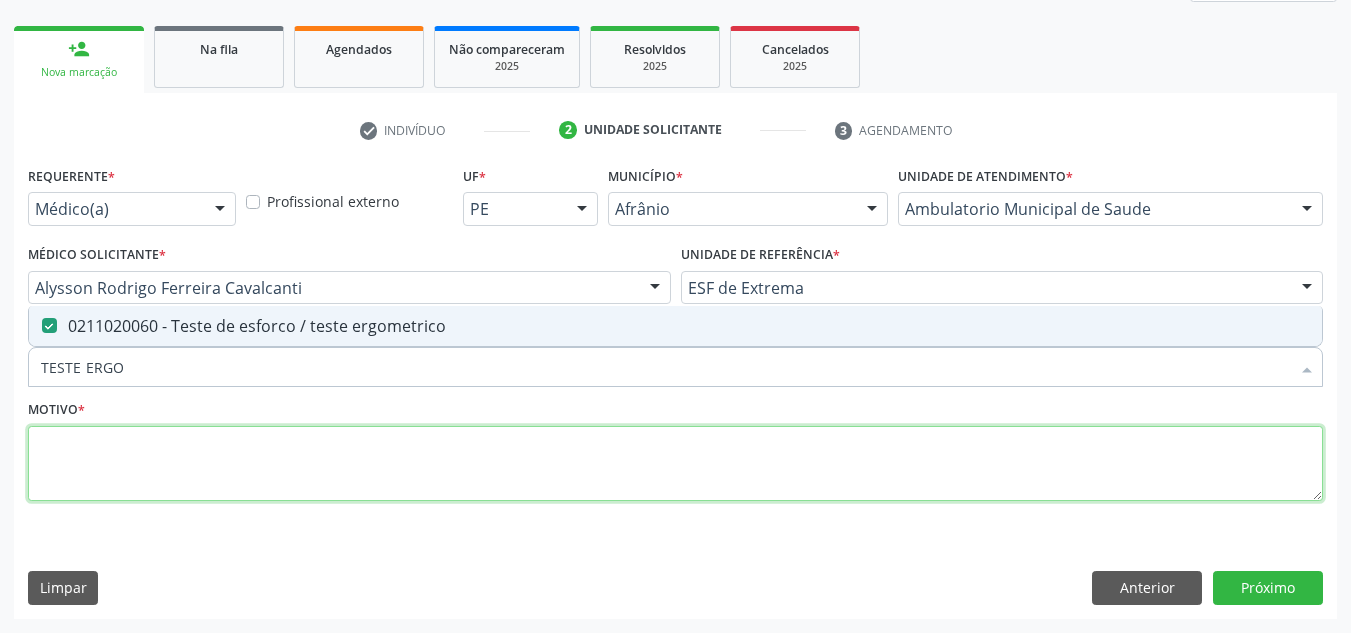 click at bounding box center [675, 464] 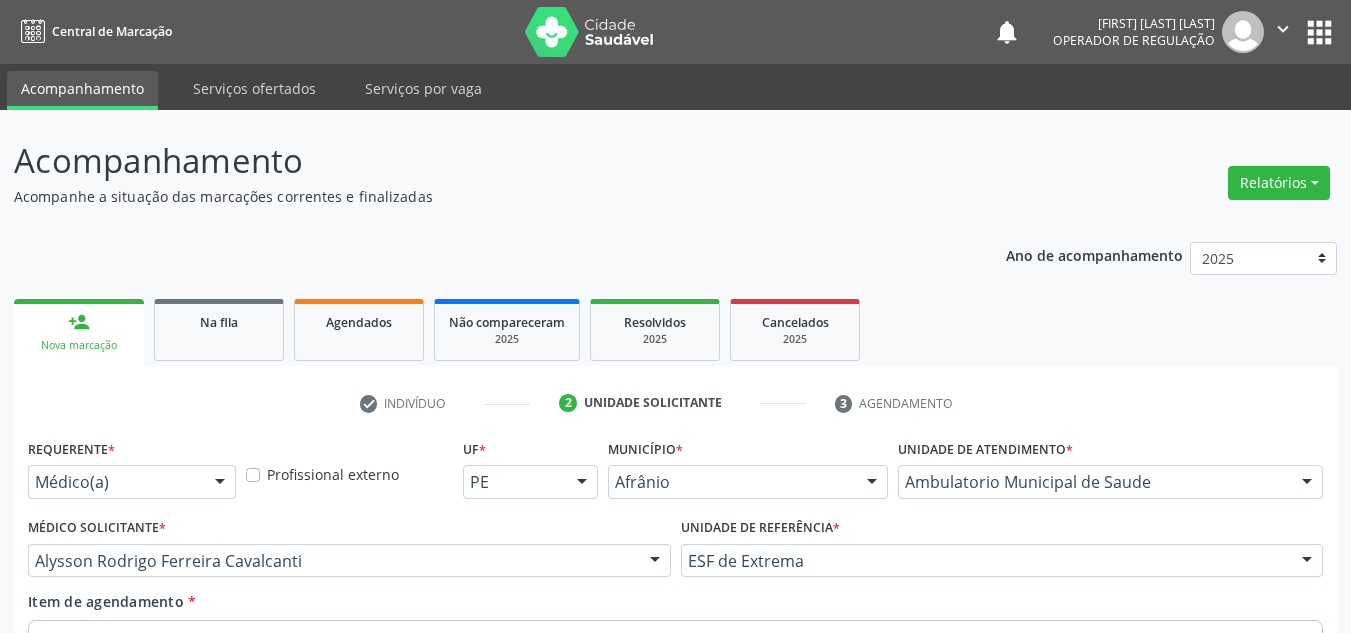 scroll, scrollTop: 273, scrollLeft: 0, axis: vertical 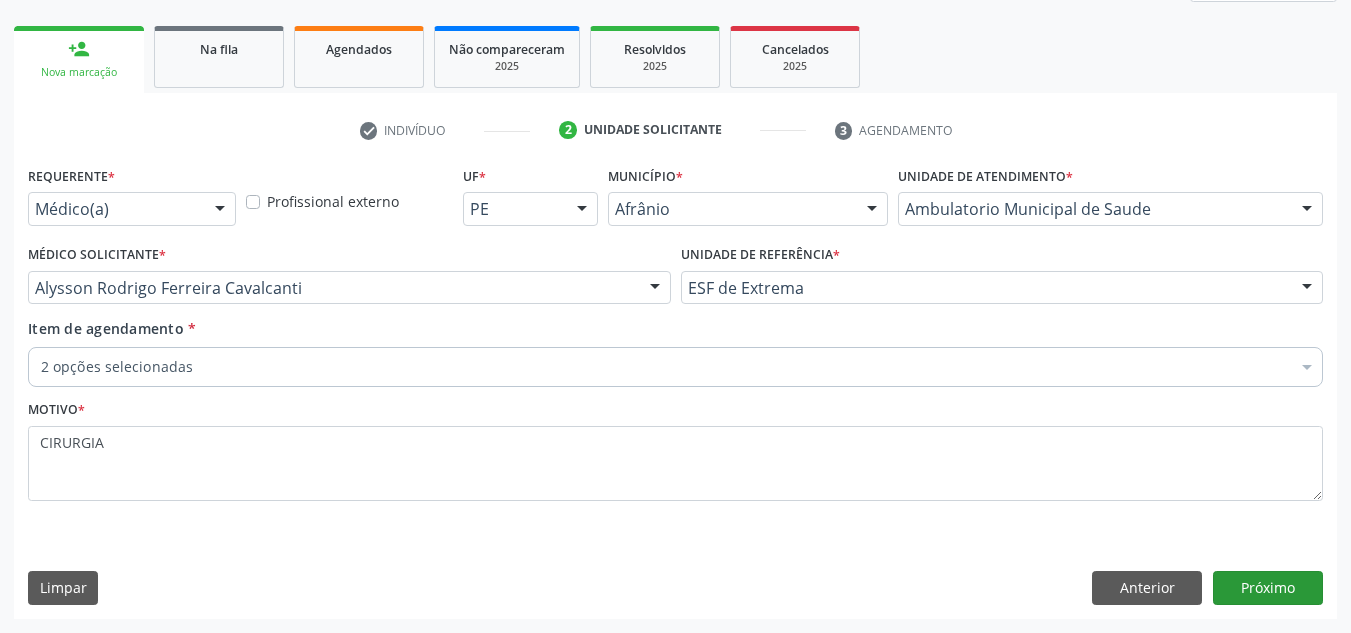 type on "CIRURGIA" 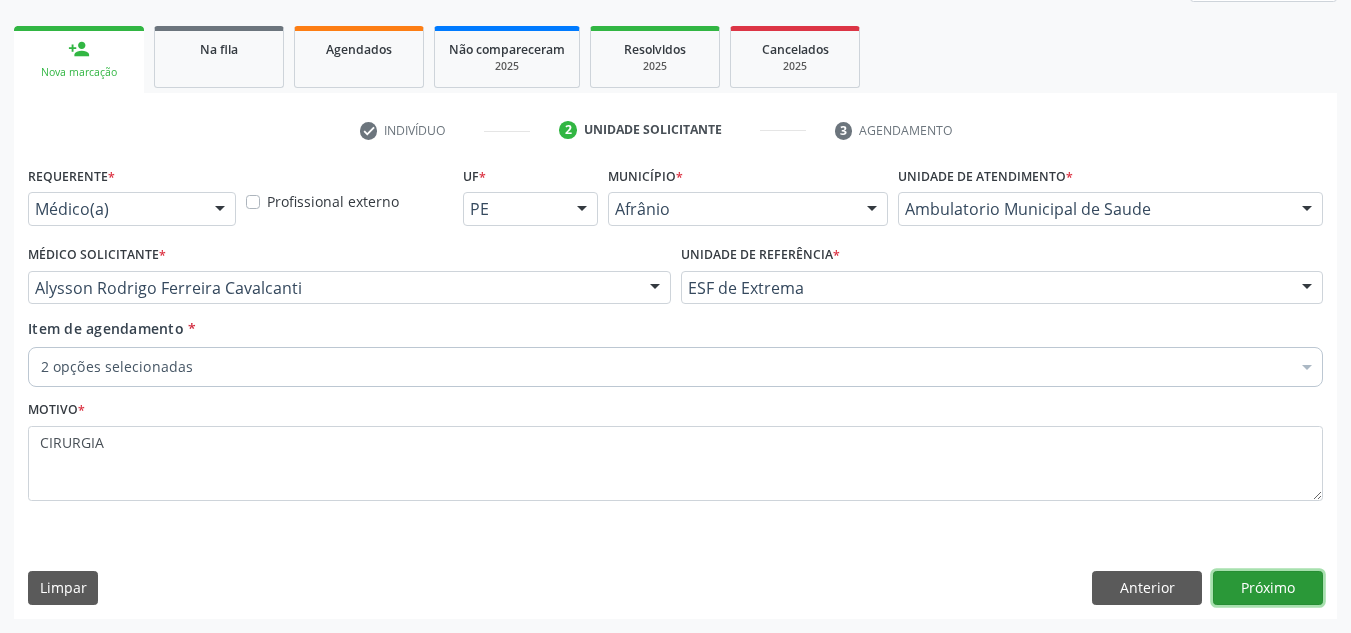 click on "Próximo" at bounding box center [1268, 588] 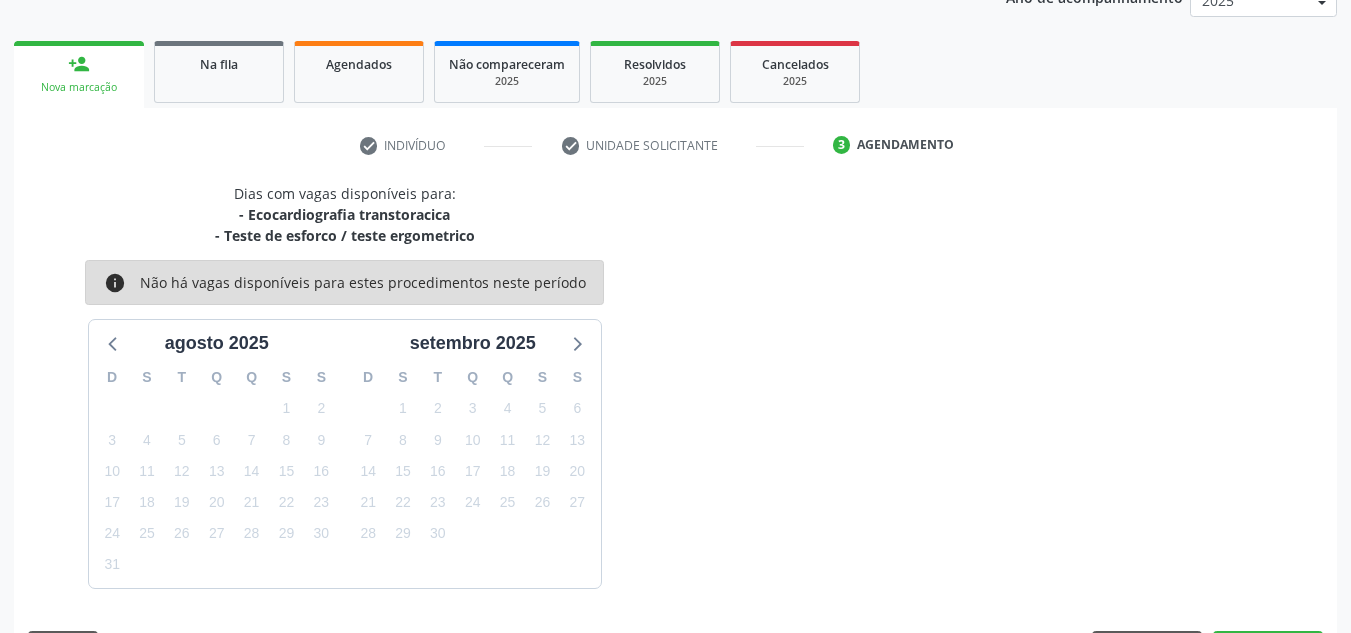 scroll, scrollTop: 273, scrollLeft: 0, axis: vertical 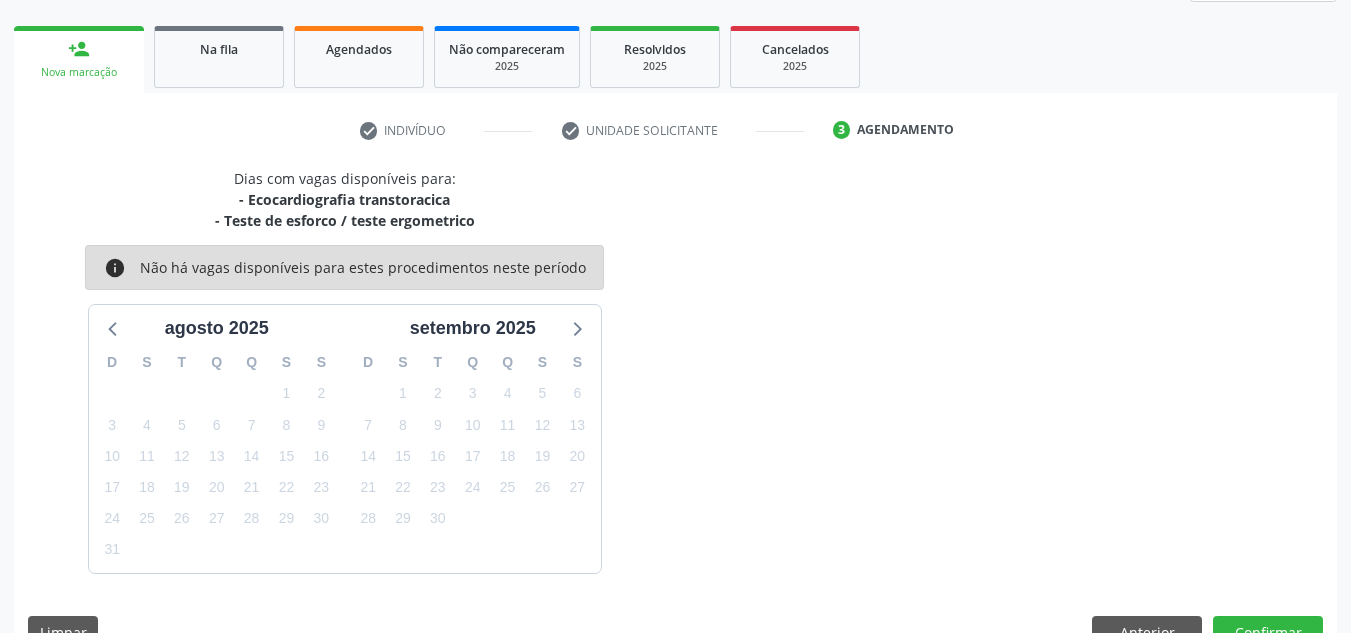 click on "- [PROCEDURE]
- [TEST]
info
agosto 2025 D S T Q Q S S 27 28 29 30 31 1 2 3 4 5 6 7 8 9 10 11 12 13 14 15 16 17 18 19 20 21 22 23 24 25 26 27 28 29 30 31 1 2 3 4 5 6 setembro 2025 D S T Q Q S S 31 1 2 3 4 5 6 7 8 9 10 11 12 13 14 15 16 17 18 19 20 21 22 23 24 25 26 27 28 29 30 1 2 3 4 5 6 7 8 9 10 11
Limpar
Anterior
Confirmar" at bounding box center (675, 415) 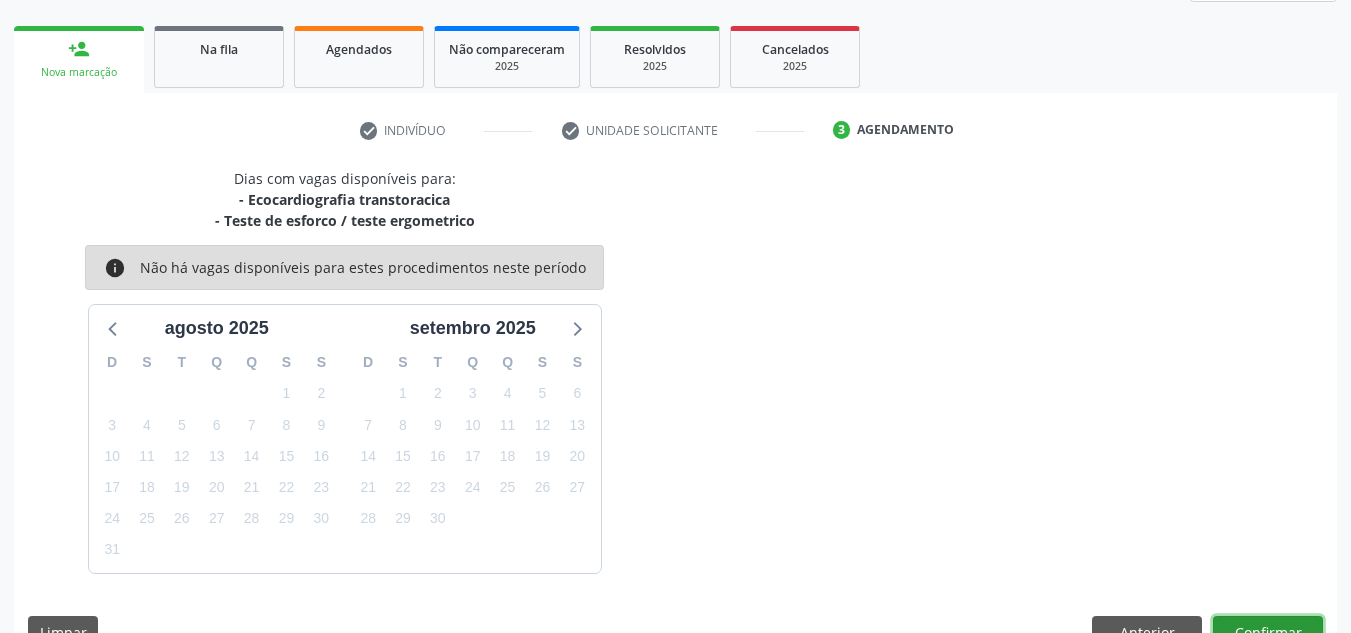 click on "Confirmar" at bounding box center [1268, 633] 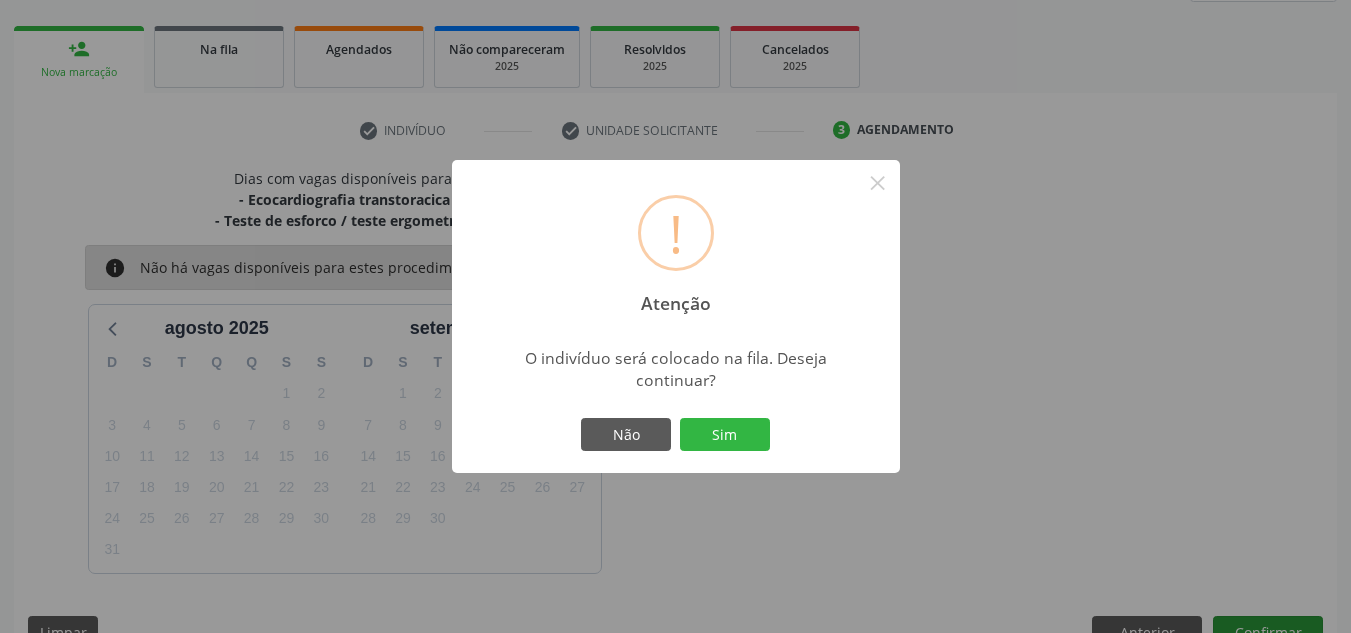 type 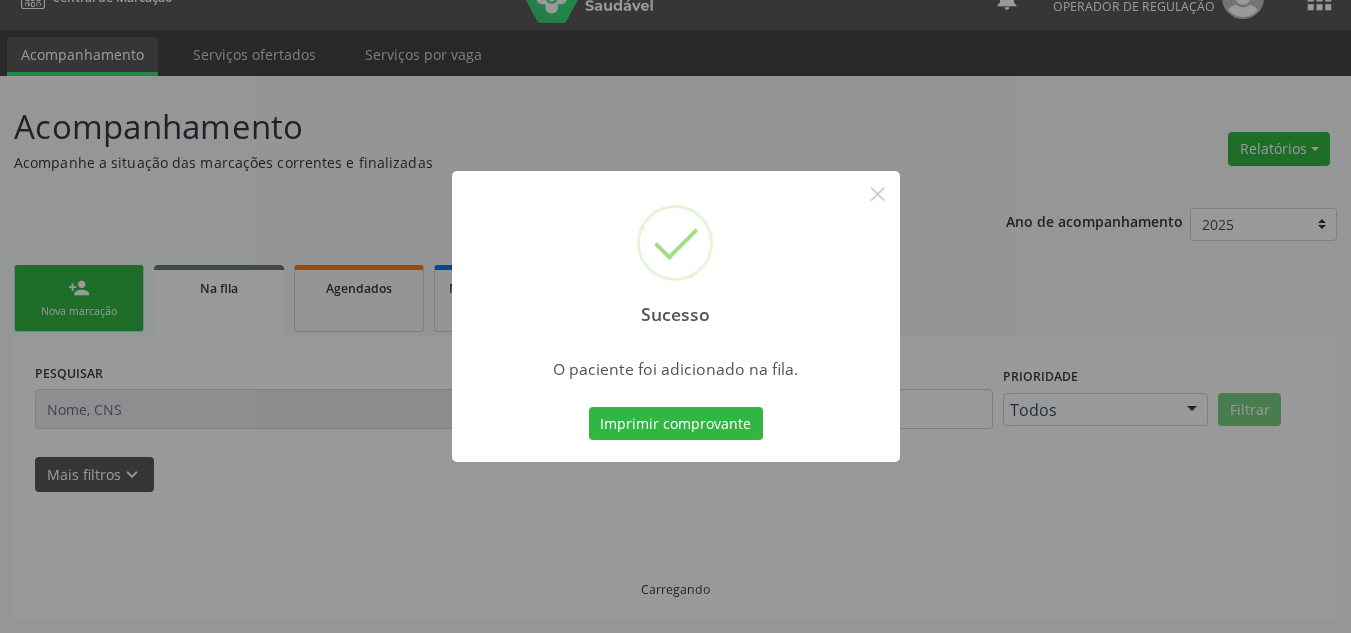 scroll, scrollTop: 34, scrollLeft: 0, axis: vertical 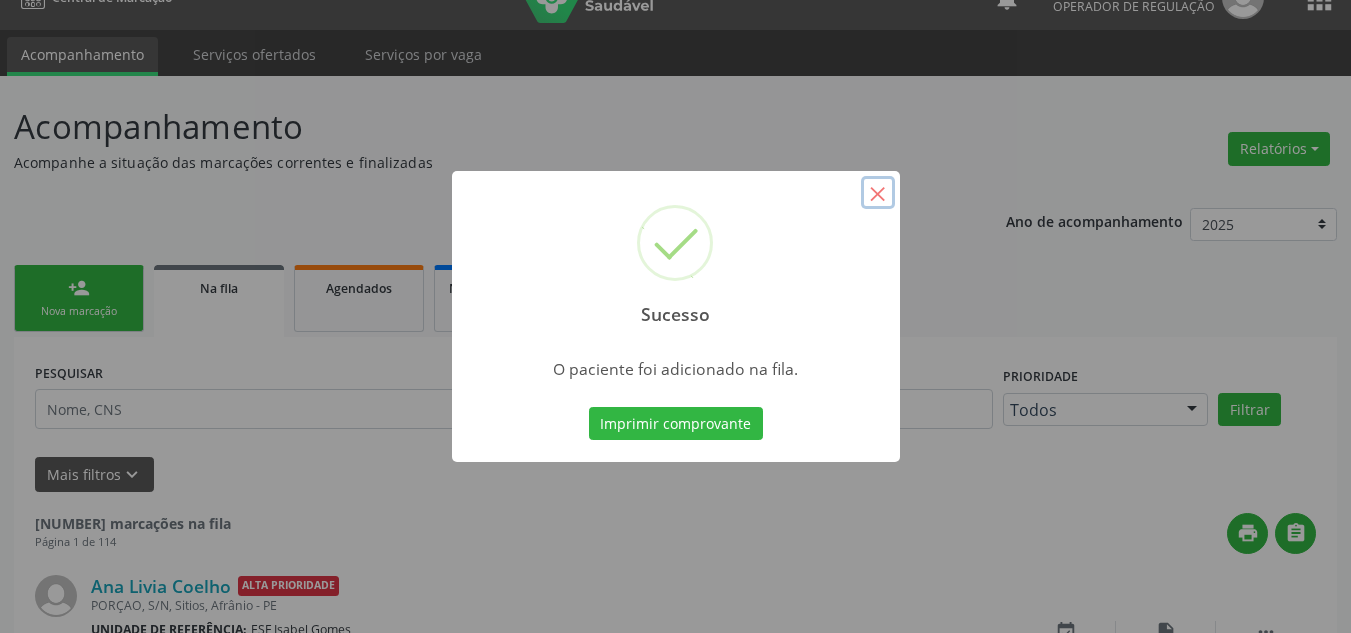 click on "×" at bounding box center [878, 193] 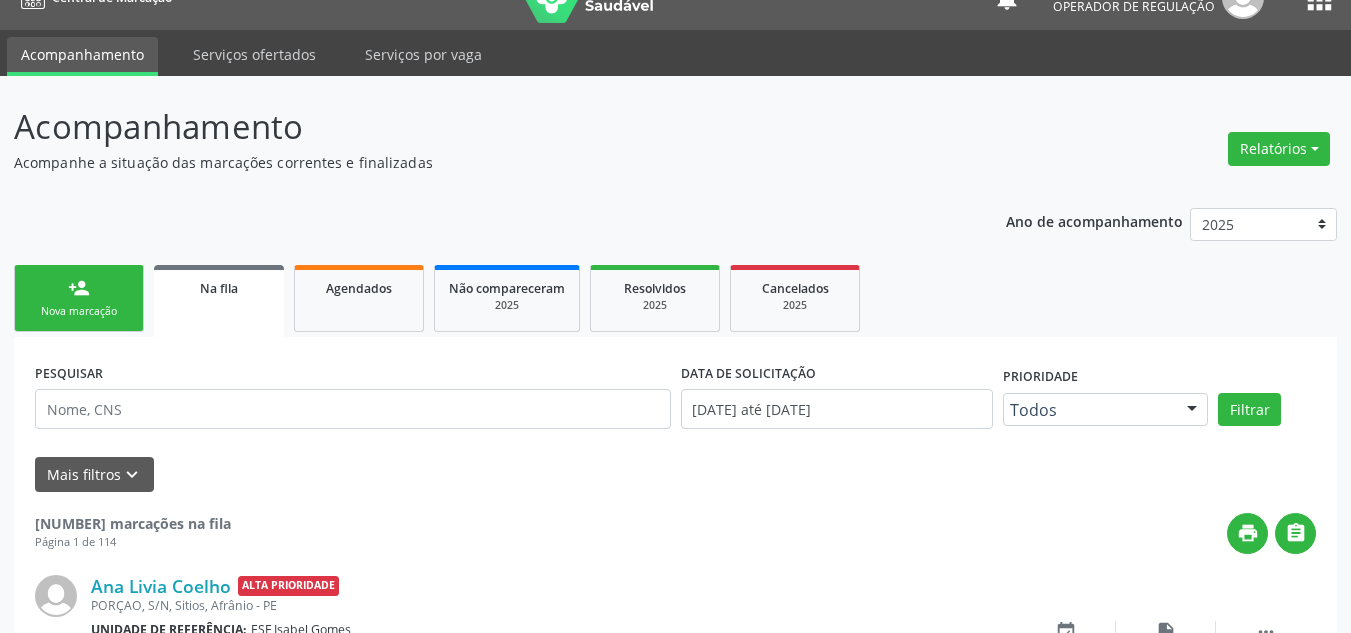 click on "Nova marcação" at bounding box center (79, 311) 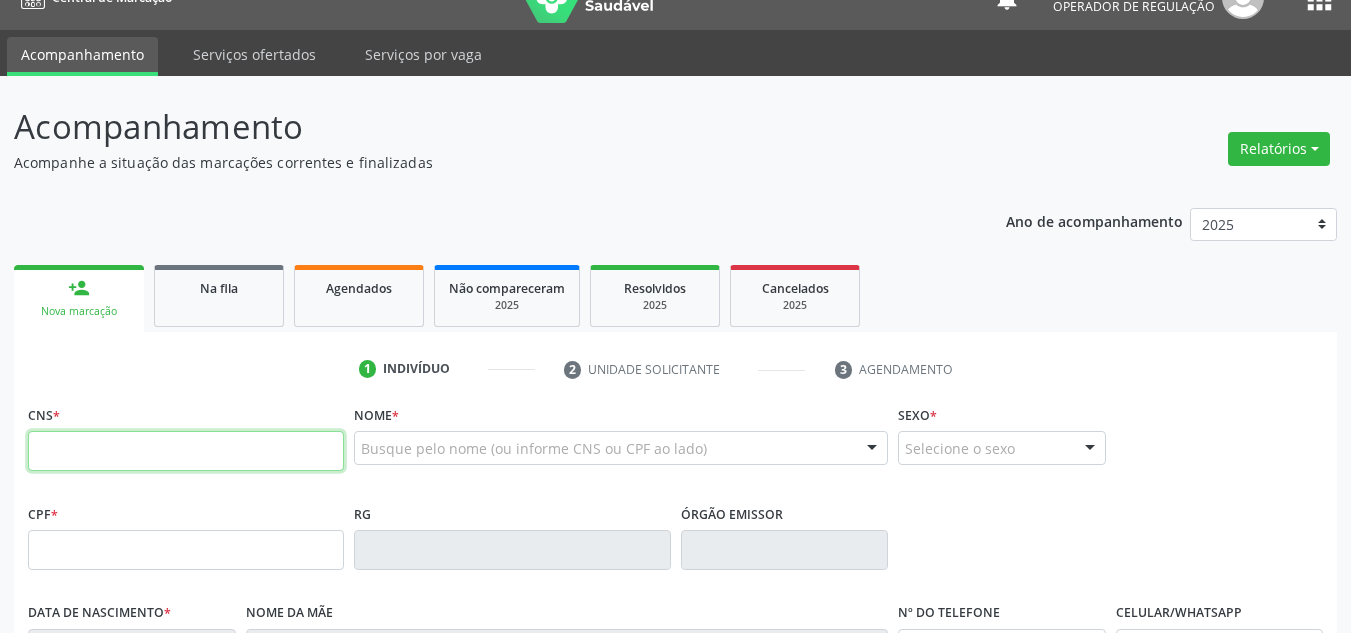 click at bounding box center (186, 451) 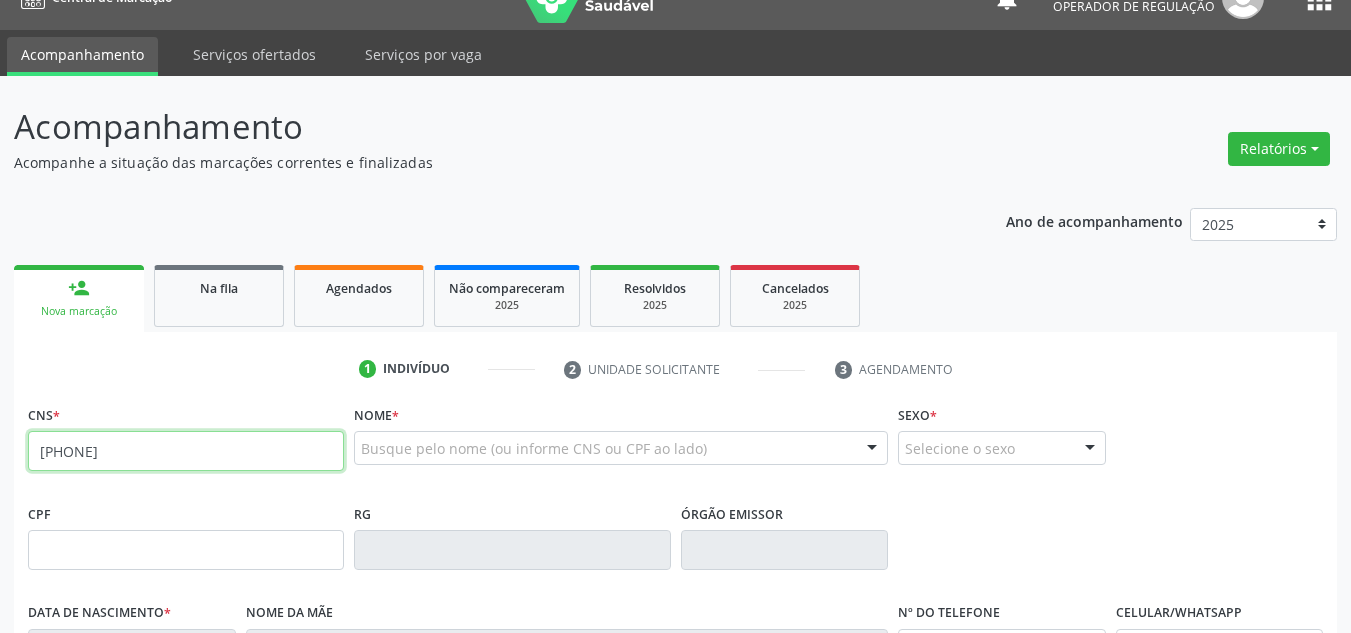type on "[PHONE]" 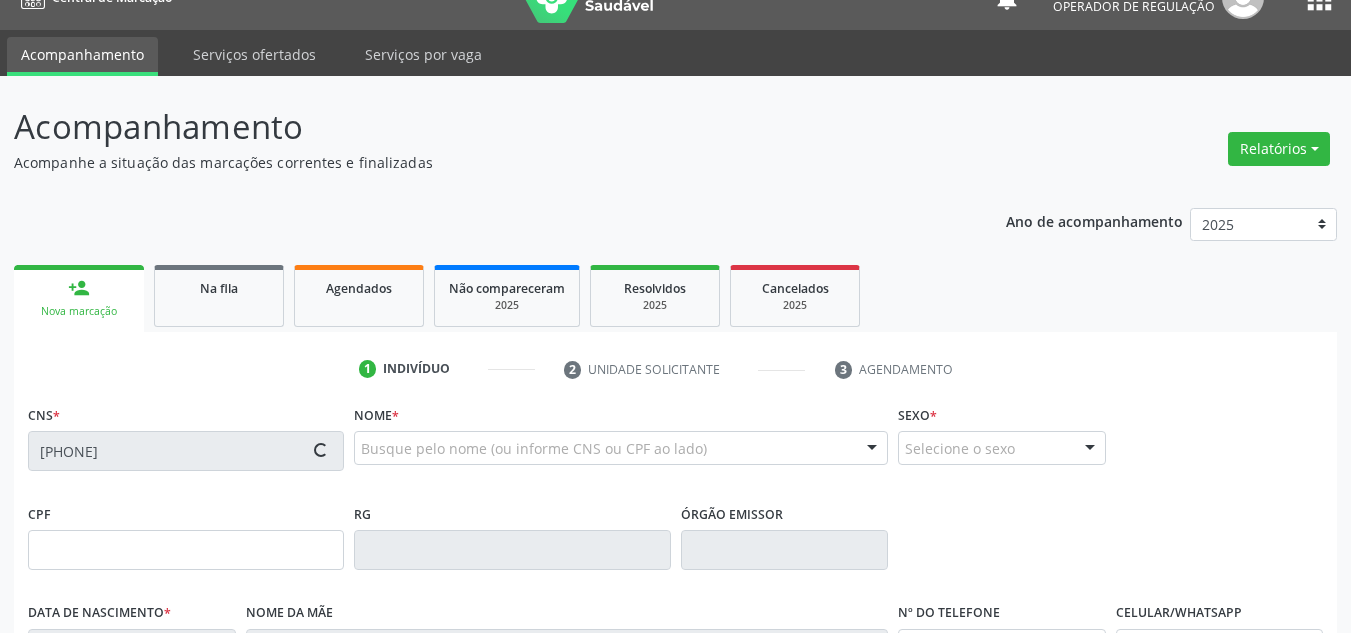 type on "[DATE]" 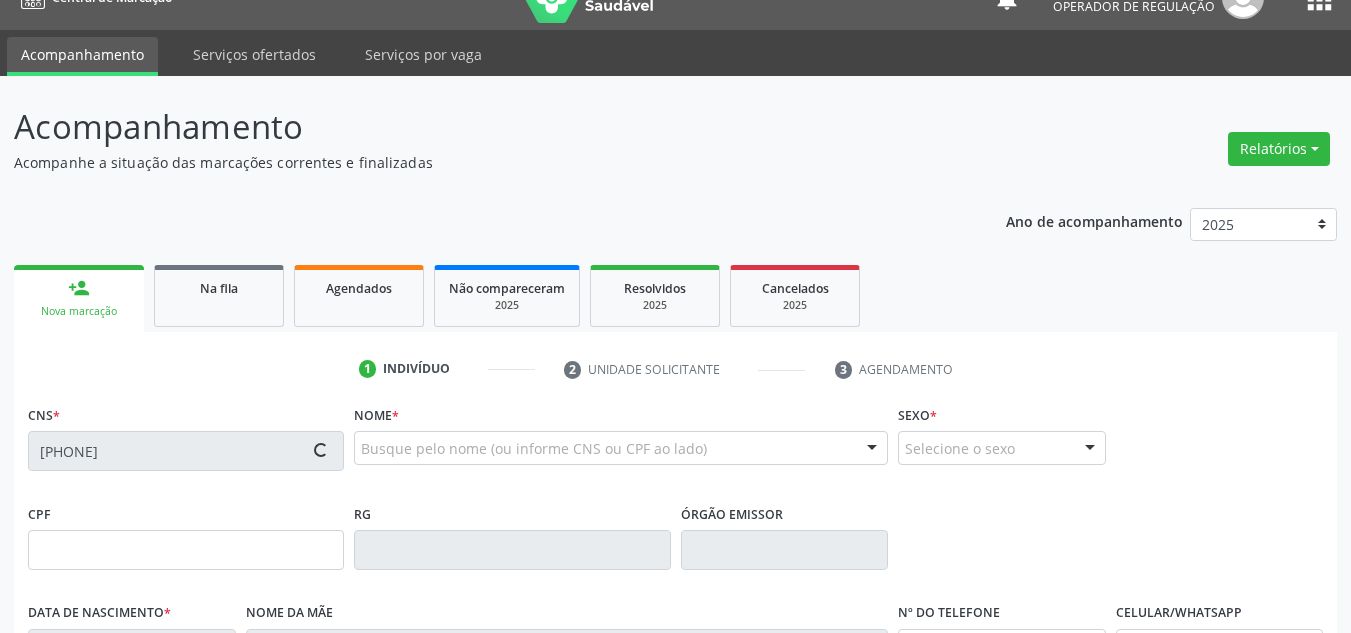 type on "[FIRST] [LAST] [LAST]" 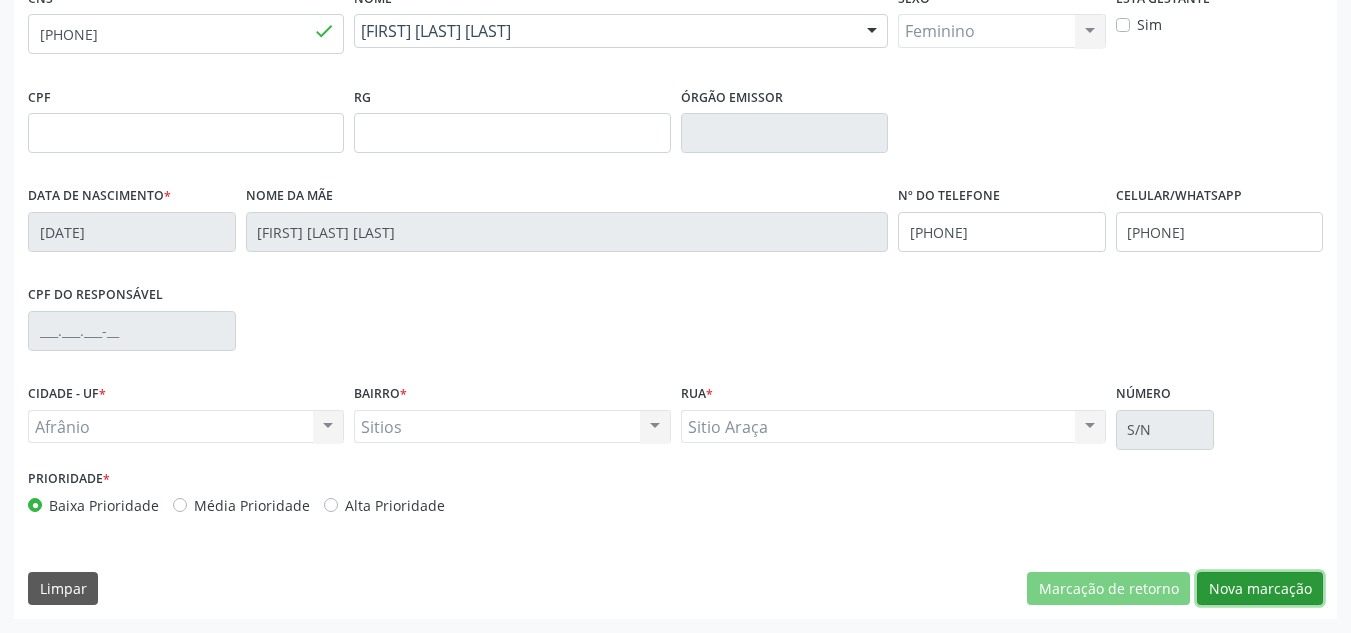 click on "Nova marcação" at bounding box center [1260, 589] 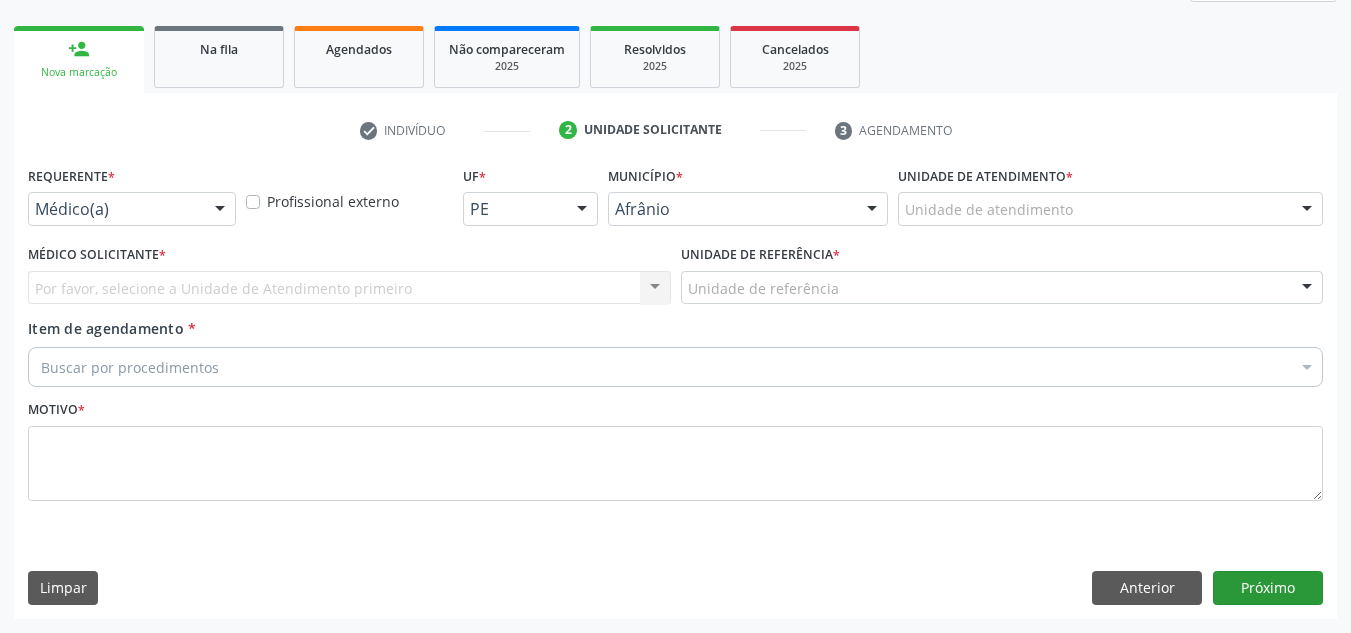 scroll, scrollTop: 273, scrollLeft: 0, axis: vertical 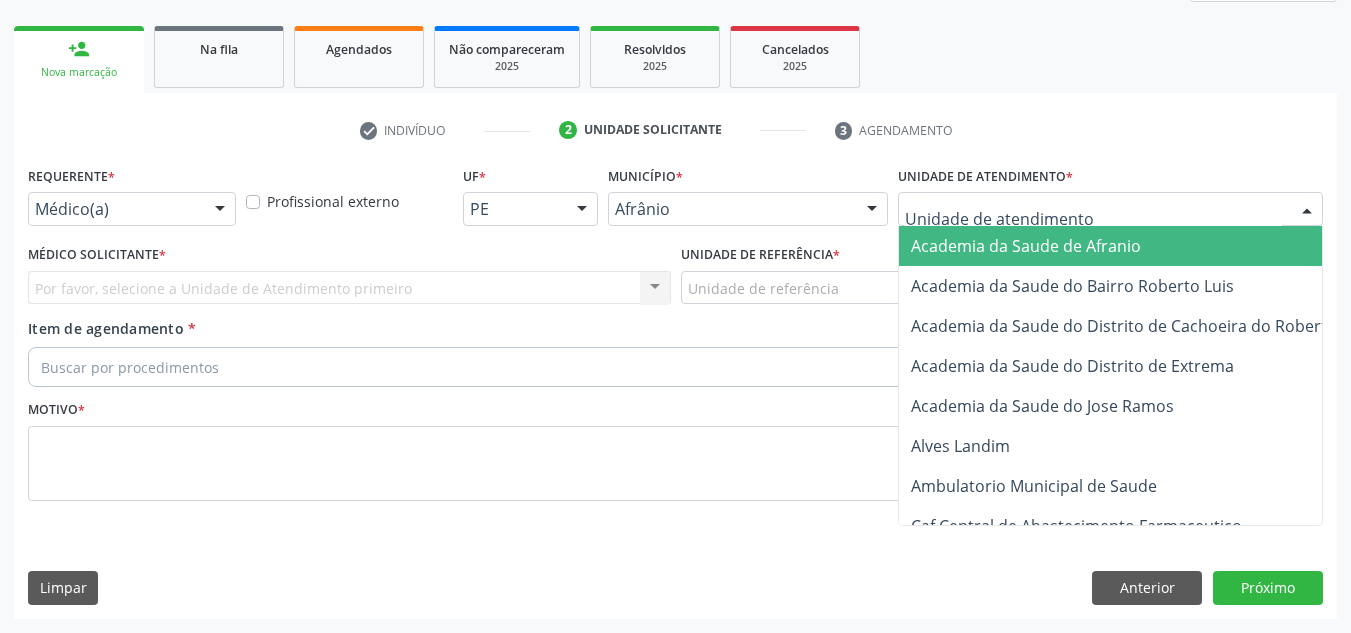 click at bounding box center [1110, 209] 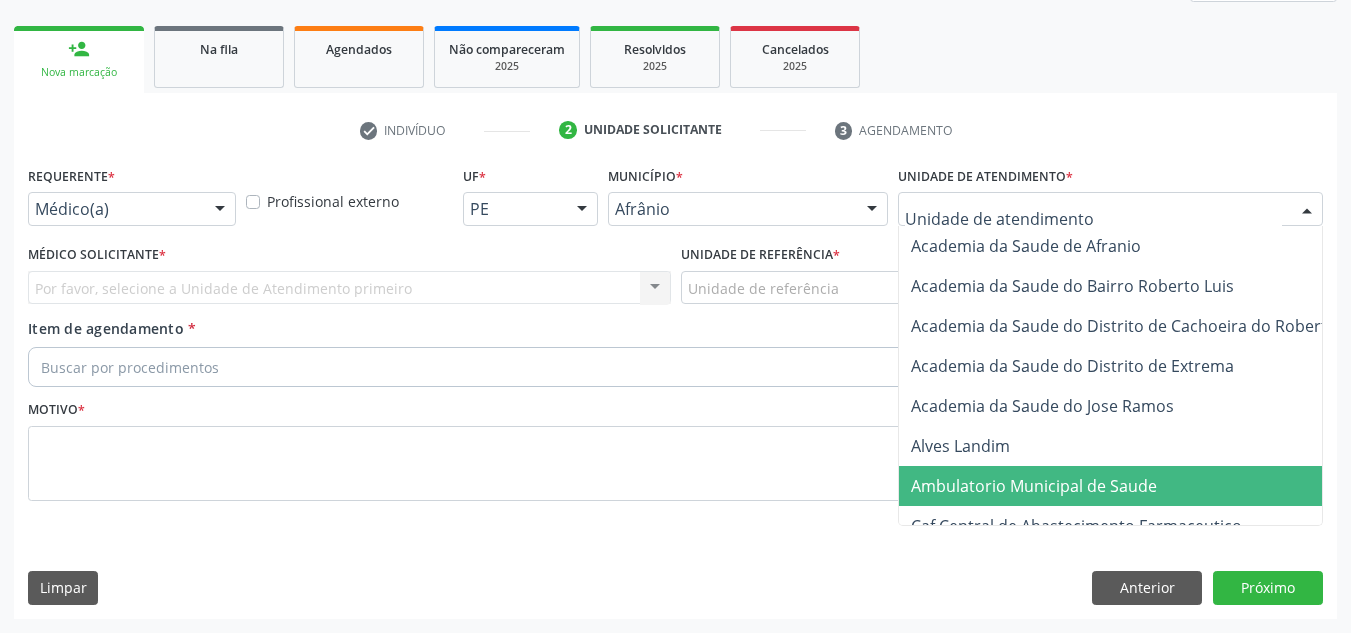 click on "Ambulatorio Municipal de Saude" at bounding box center [1034, 486] 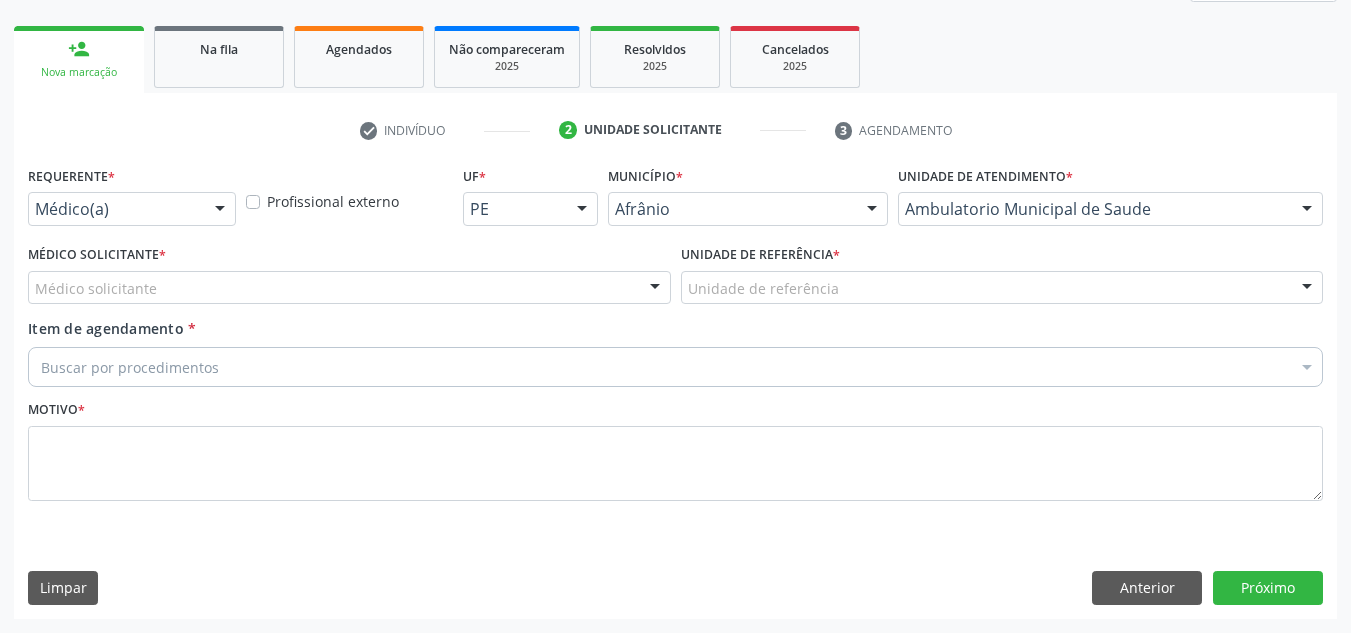drag, startPoint x: 300, startPoint y: 300, endPoint x: 290, endPoint y: 270, distance: 31.622776 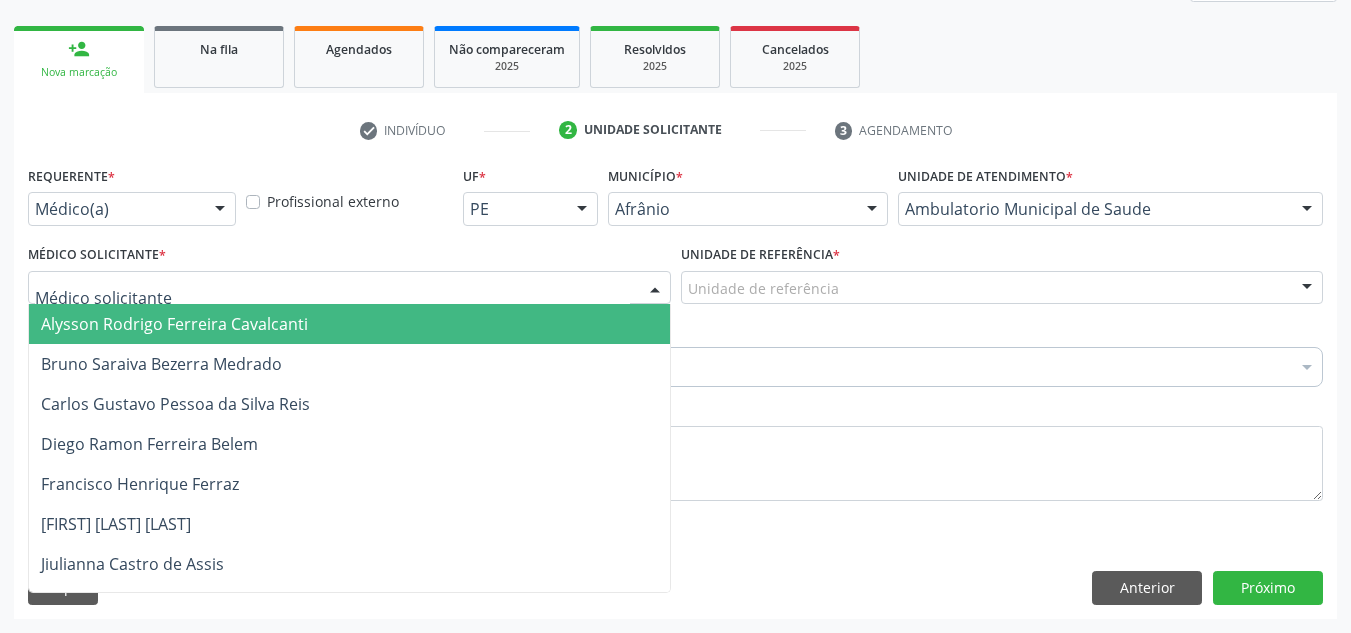 click on "Alysson Rodrigo Ferreira Cavalcanti" at bounding box center [174, 324] 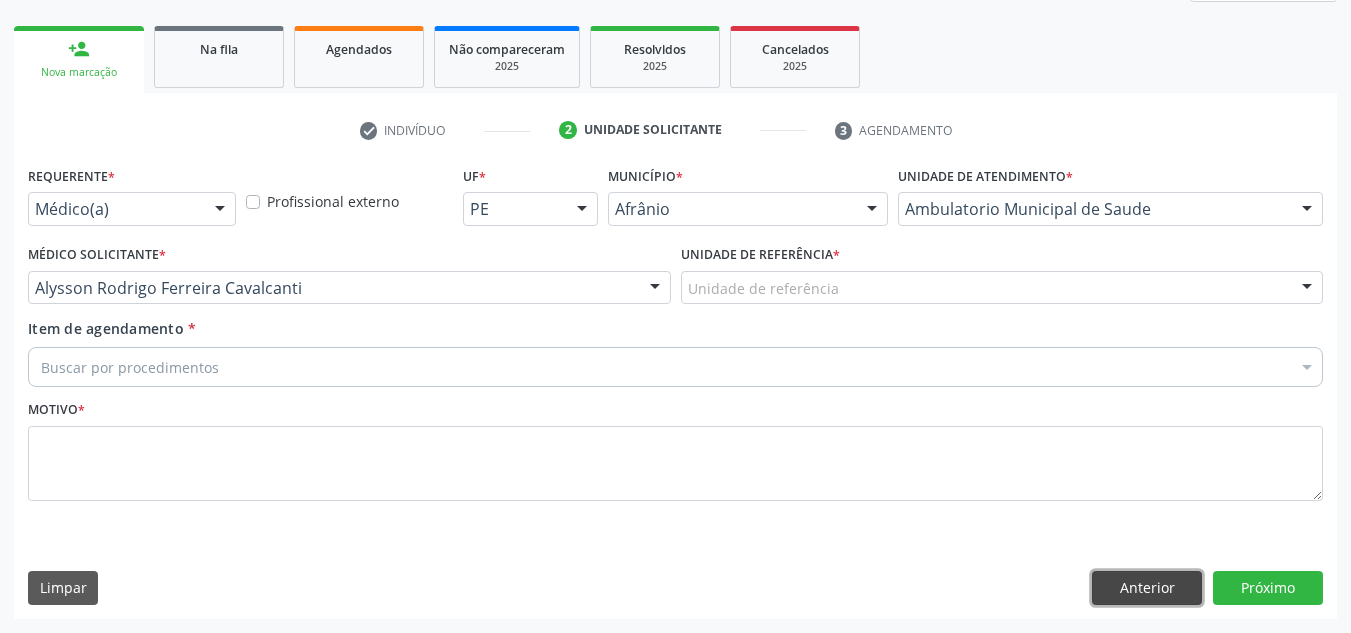 click on "Anterior" at bounding box center [1147, 588] 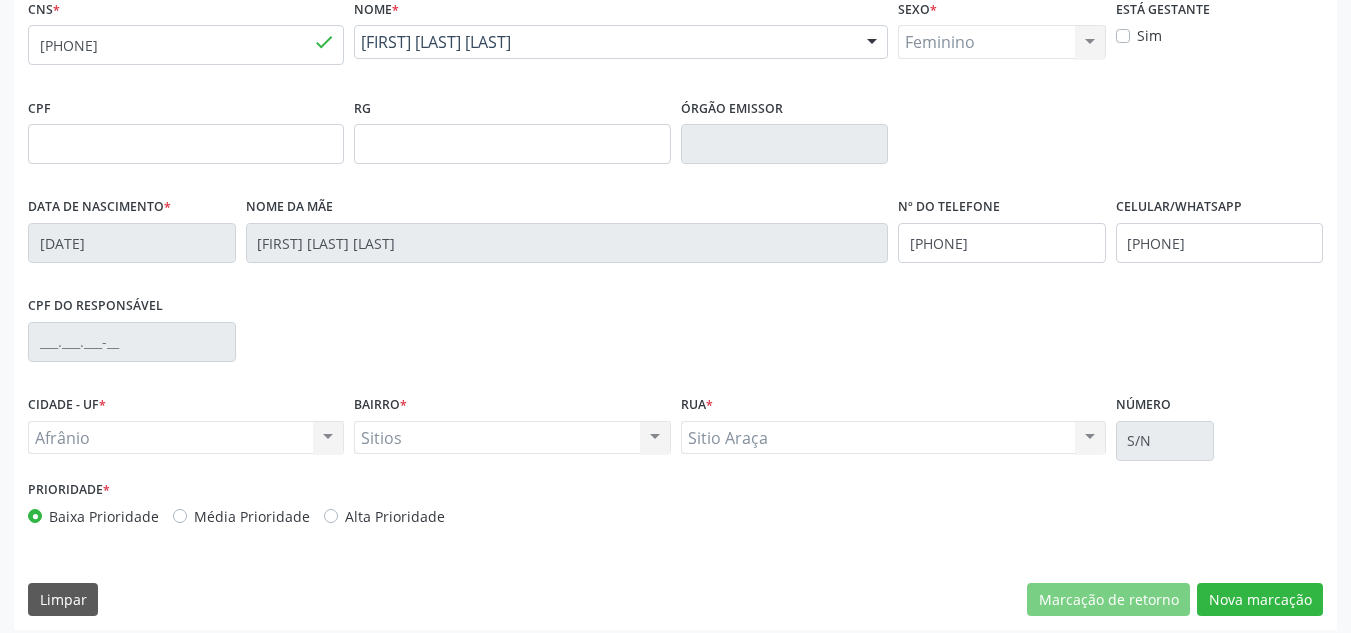 scroll, scrollTop: 451, scrollLeft: 0, axis: vertical 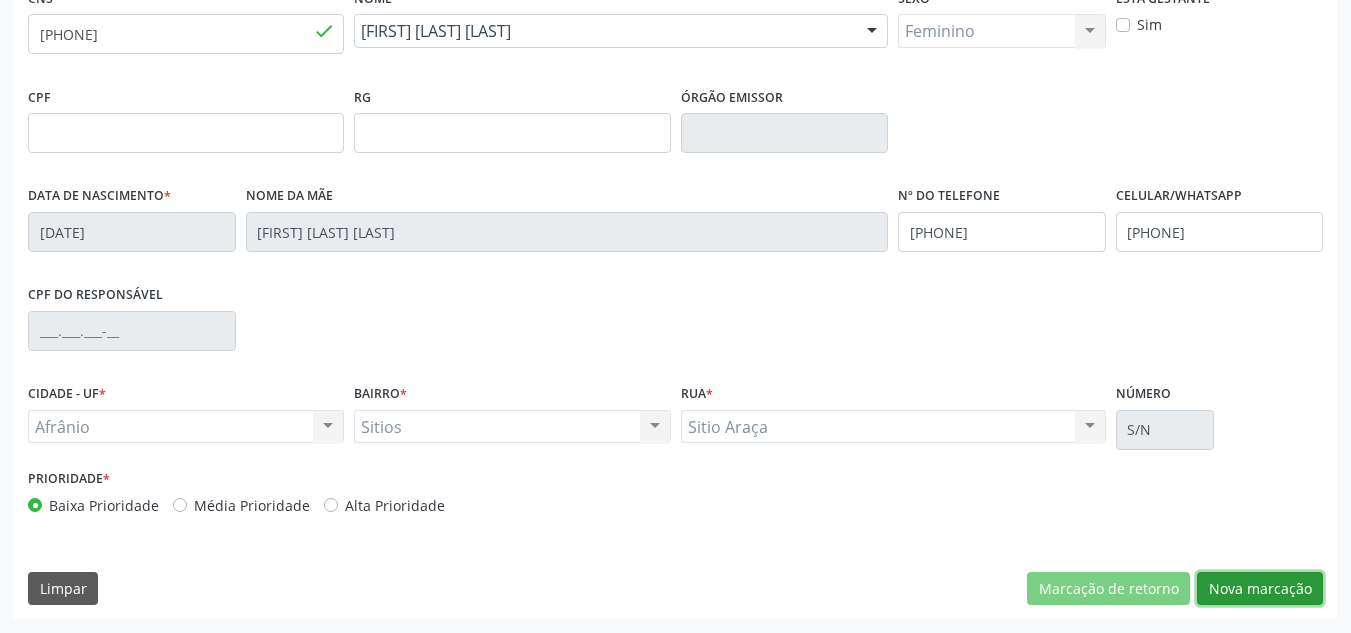 click on "Nova marcação" at bounding box center (1260, 589) 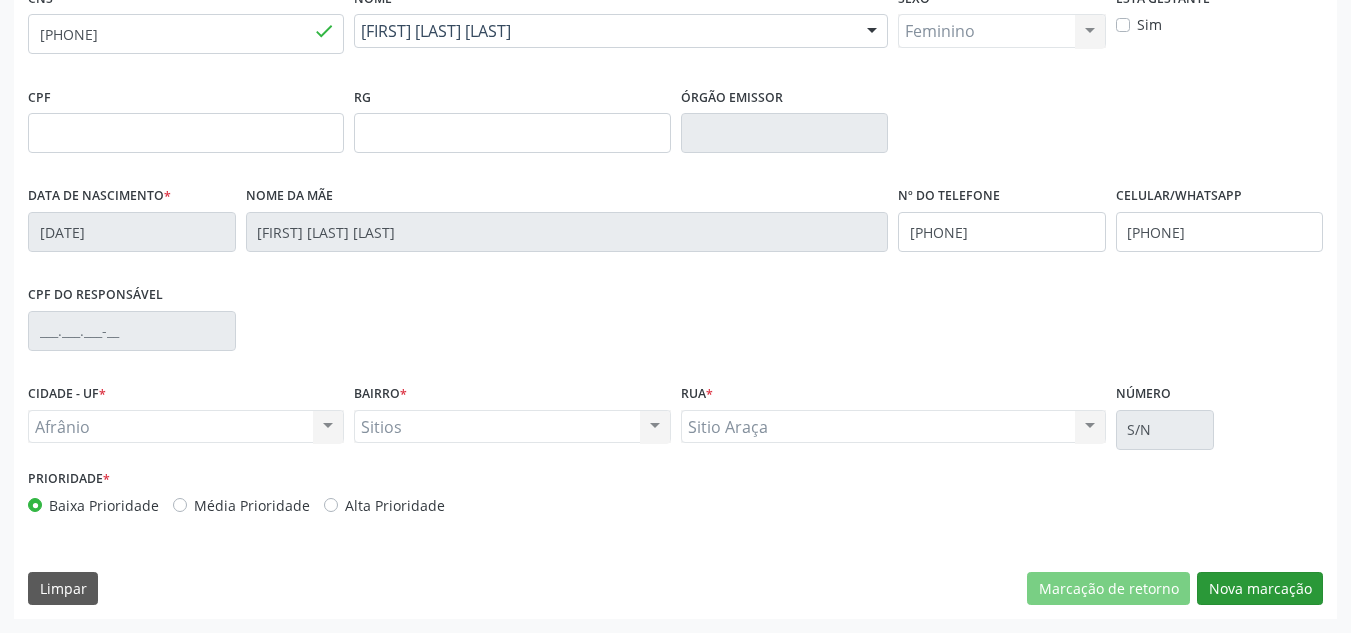 scroll, scrollTop: 273, scrollLeft: 0, axis: vertical 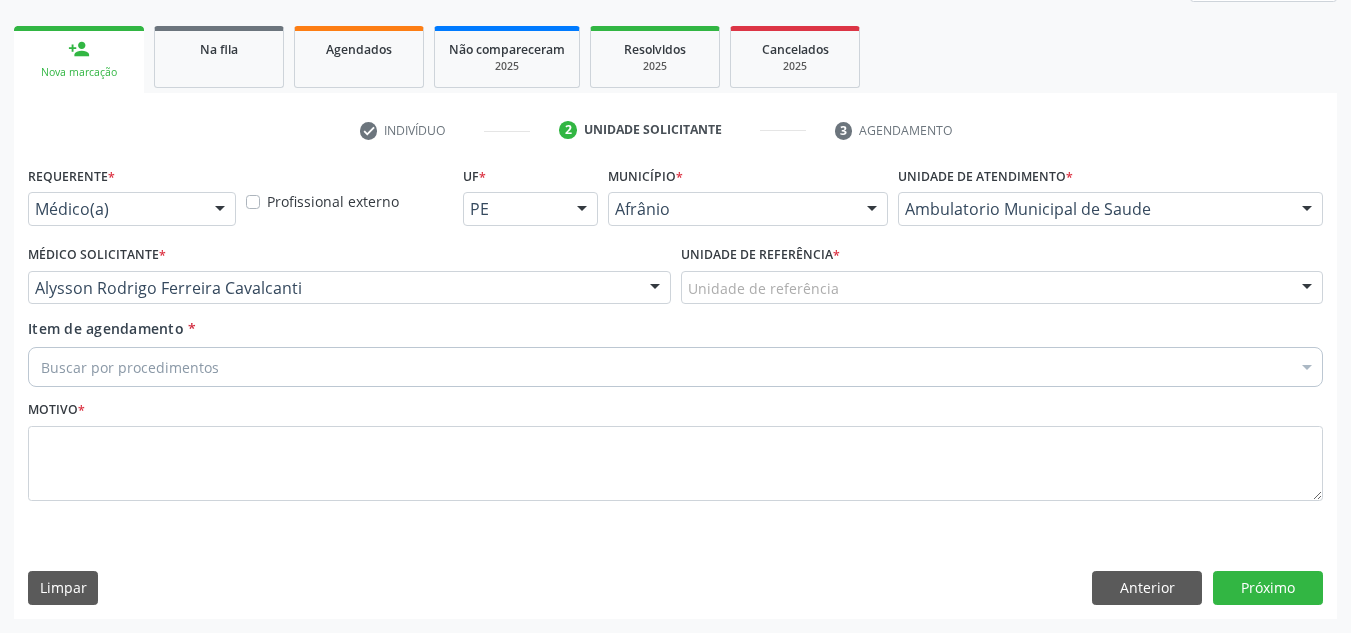 click on "Unidade de referência
*
Unidade de referência
ESF de Extrema   ESF de Barra das Melancias   ESF Jose e Maria Rodrigues de Macedo   ESF Maria da Silva Pereira   ESF Isabel Gomes   ESF Jose Ramos   ESF Custodia Maria da Conceicao   ESF Rosalia Cavalcanti Gomes   ESF Maria Dilurdes da Silva   ESF Ana Coelho Nonato
Nenhum resultado encontrado para: "   "
Não há nenhuma opção para ser exibida." at bounding box center [1002, 279] 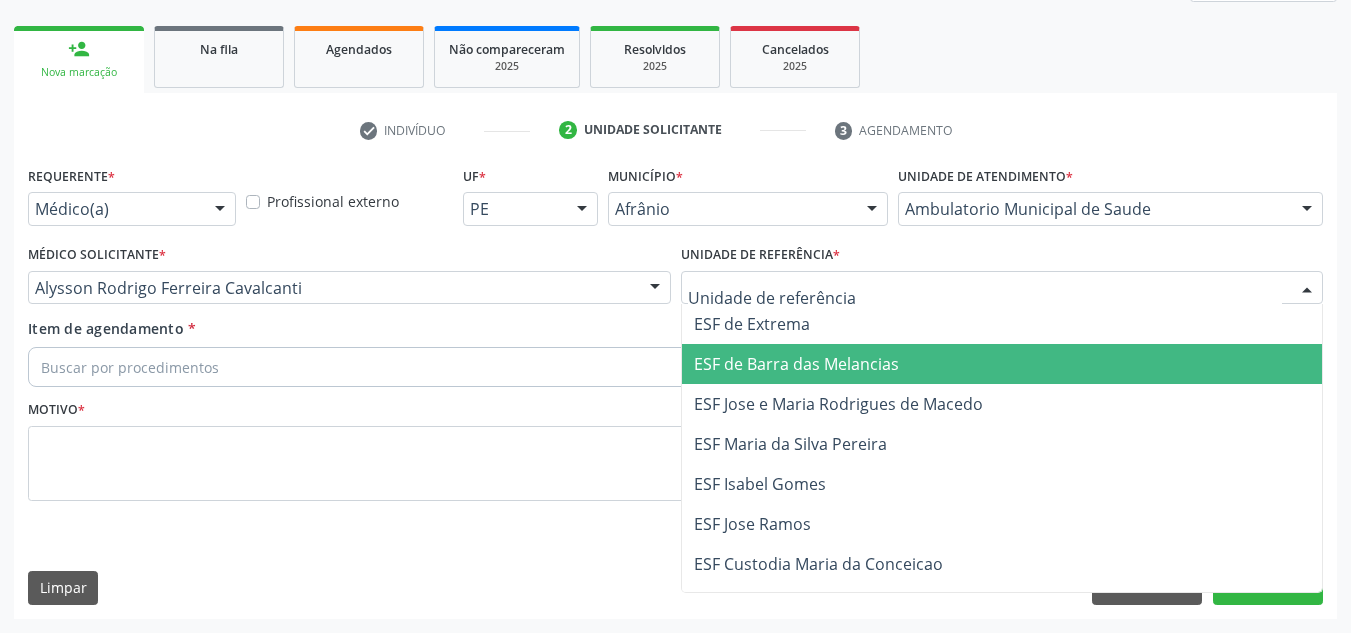 click on "ESF de Barra das Melancias" at bounding box center (1002, 364) 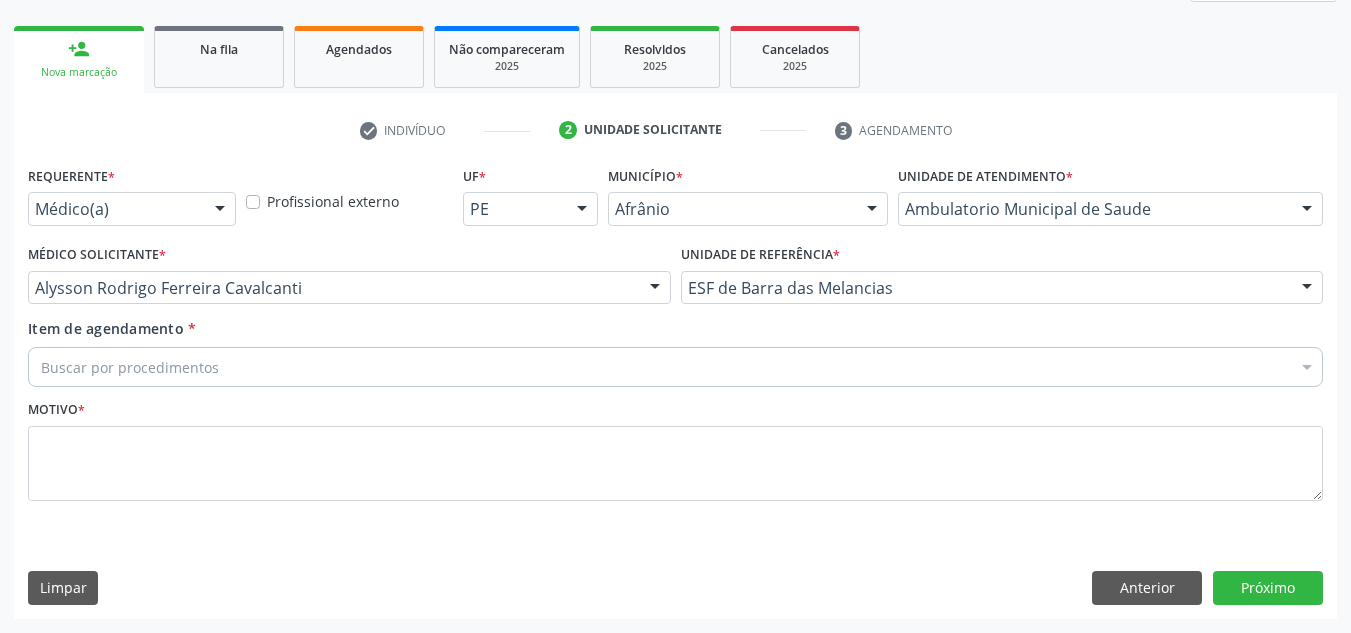 click on "Buscar por procedimentos" at bounding box center (675, 367) 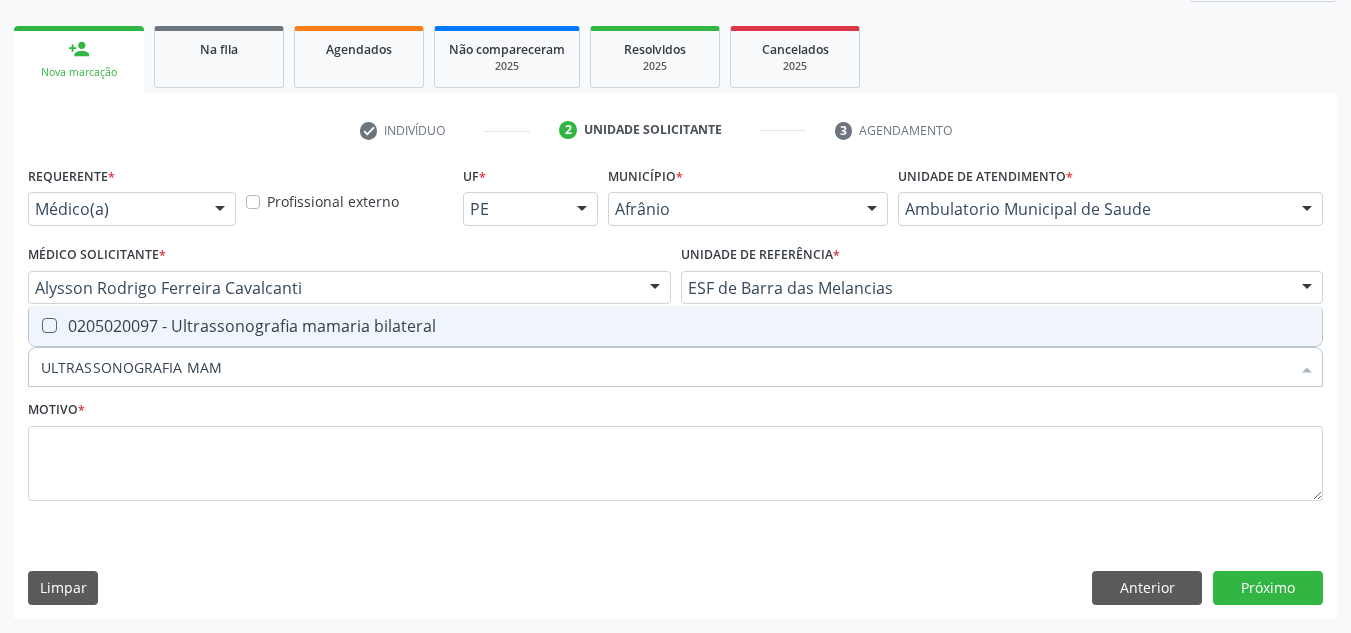 type on "ULTRASSONOGRAFIA MAMA" 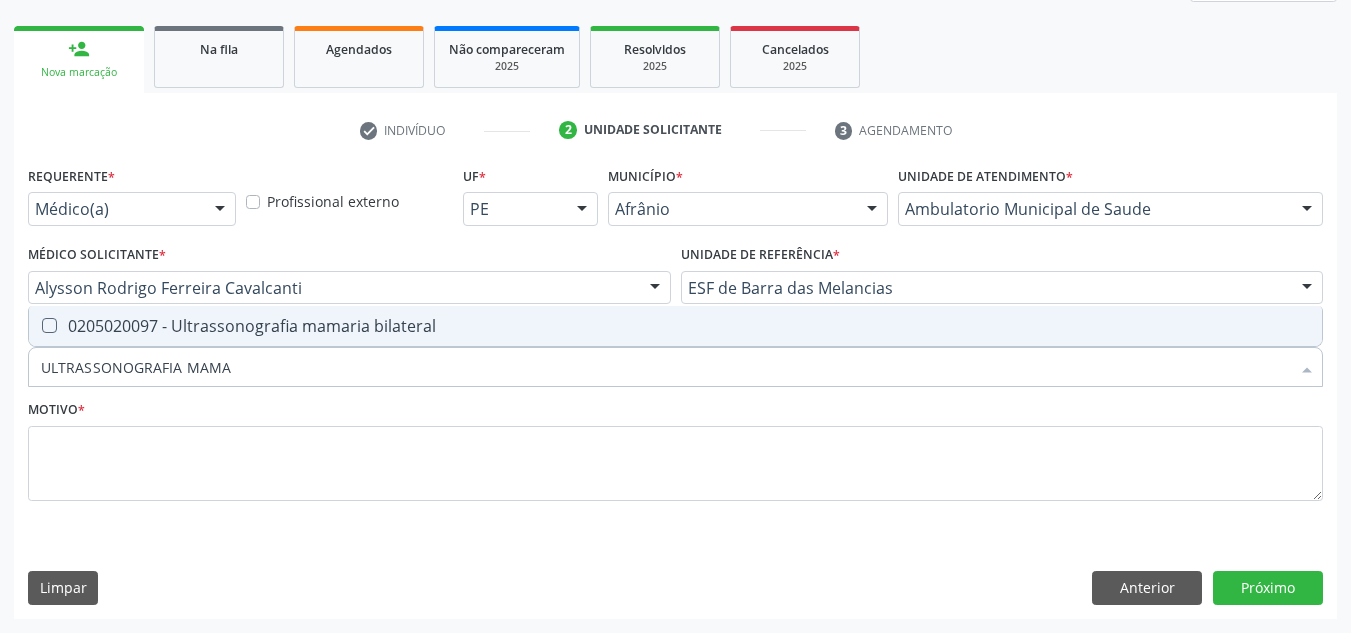 click on "0205020097 - Ultrassonografia mamaria bilateral" at bounding box center [675, 326] 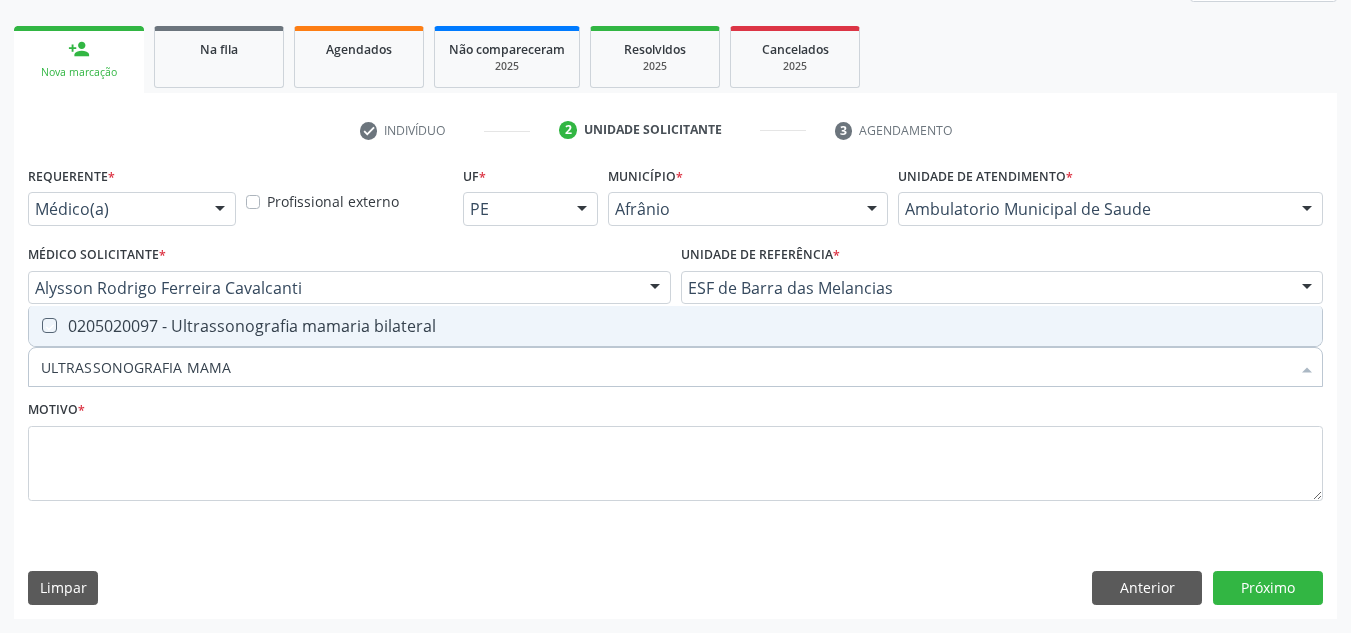 checkbox on "true" 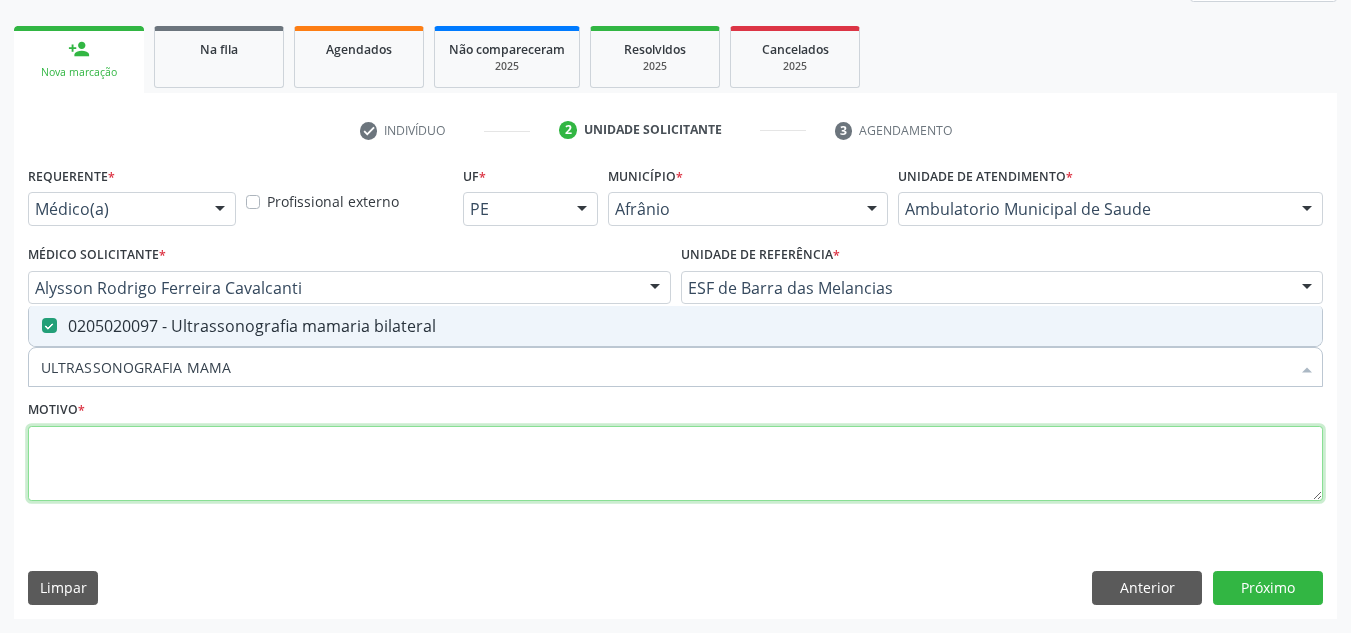 click at bounding box center [675, 464] 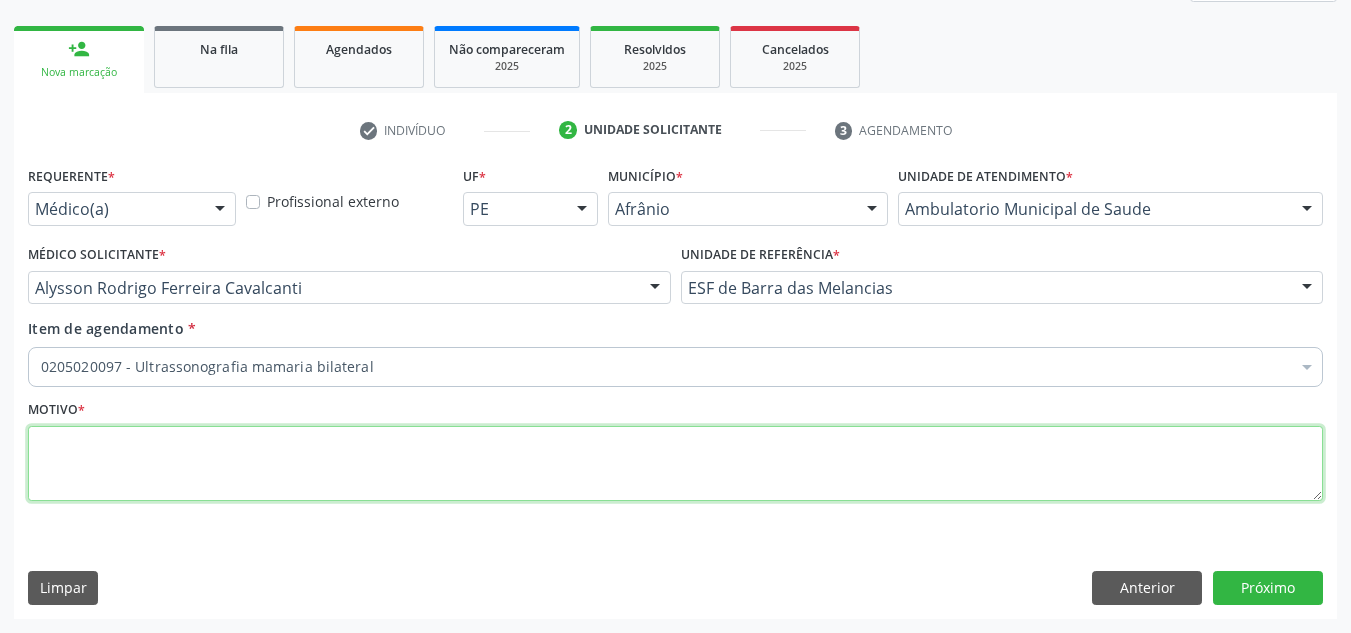 click at bounding box center [675, 464] 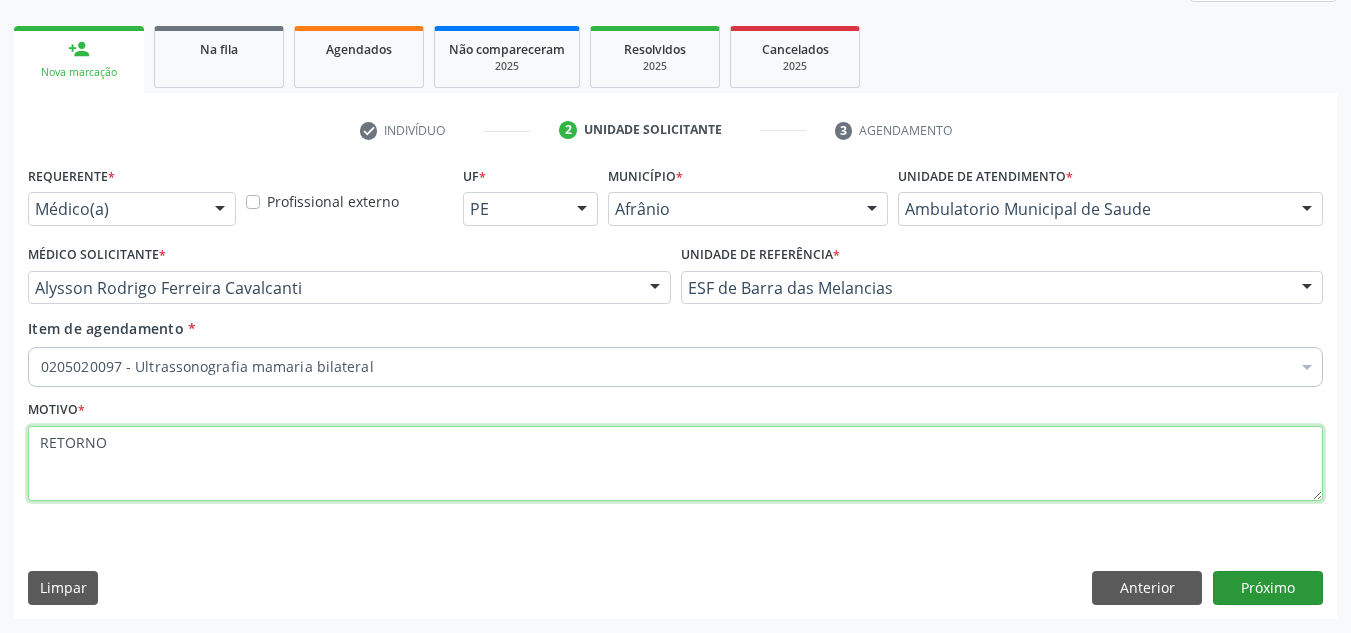 type on "RETORNO" 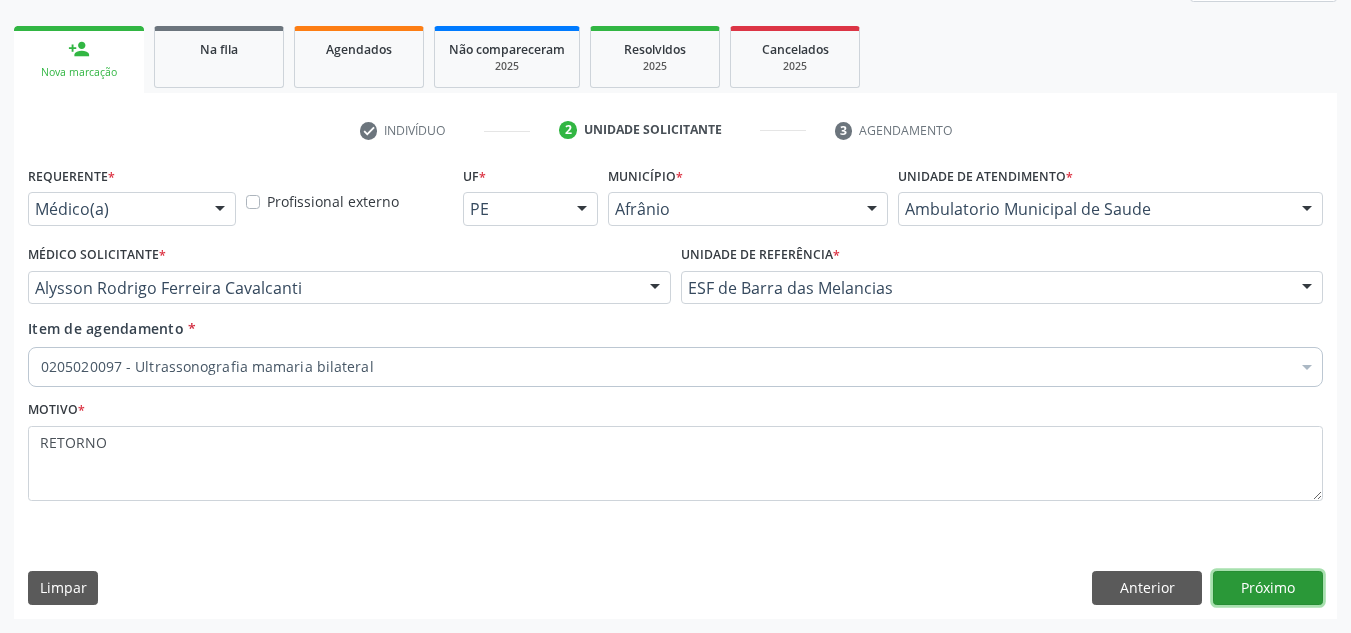 click on "Próximo" at bounding box center [1268, 588] 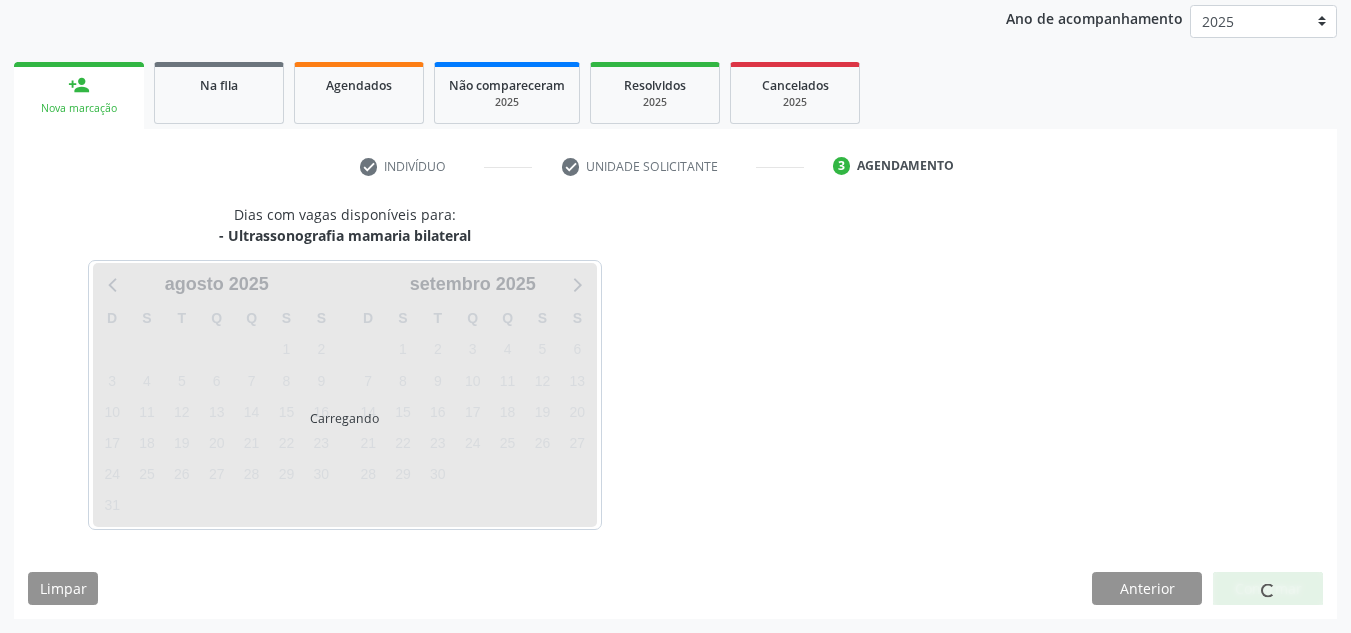 scroll, scrollTop: 237, scrollLeft: 0, axis: vertical 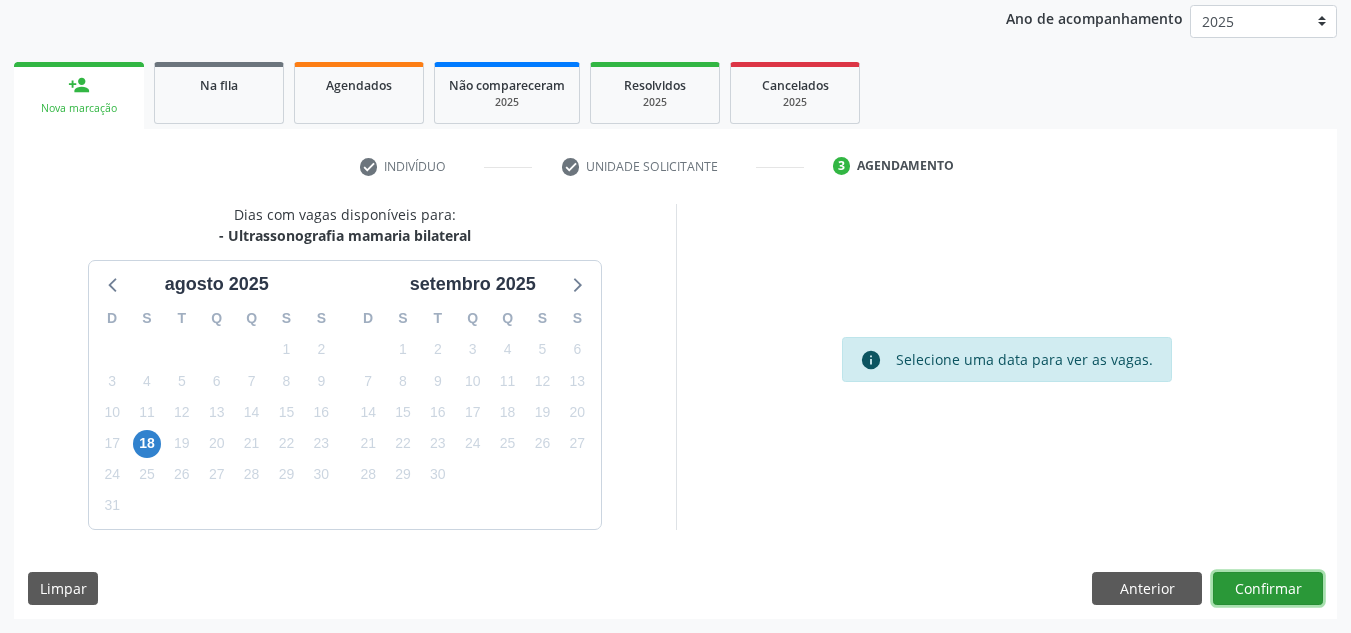 click on "Confirmar" at bounding box center (1268, 589) 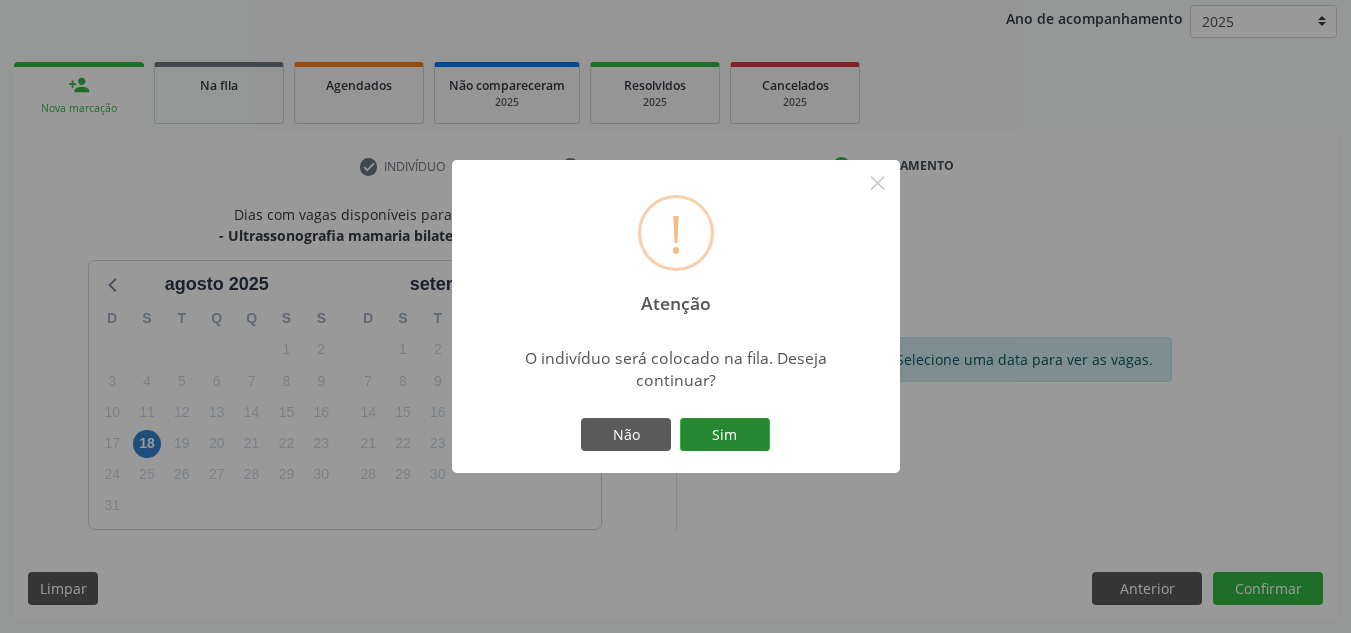 click on "Sim" at bounding box center [725, 435] 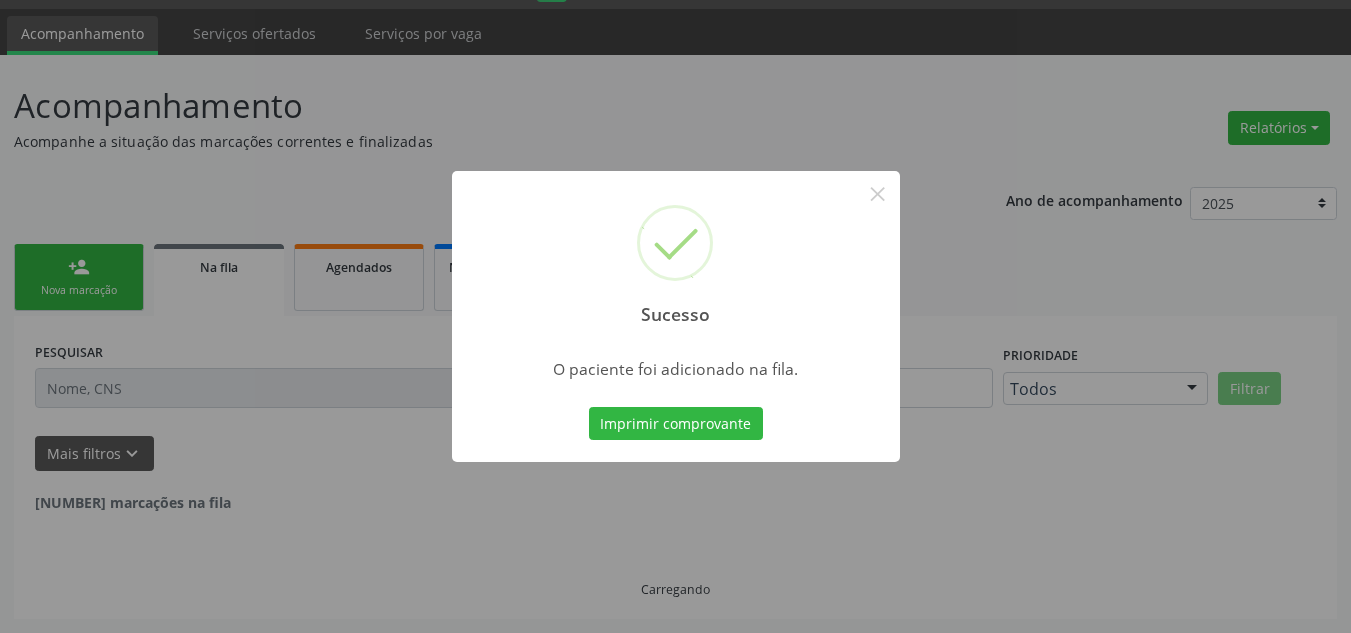 scroll, scrollTop: 34, scrollLeft: 0, axis: vertical 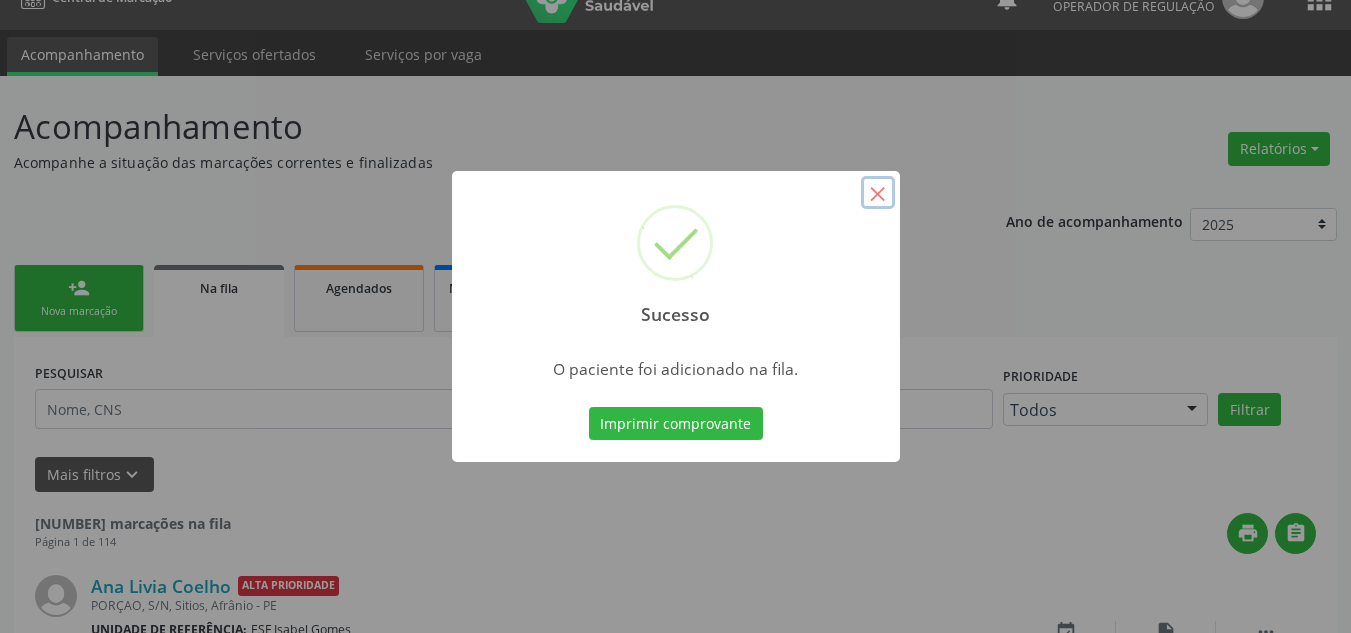 click on "×" at bounding box center [878, 193] 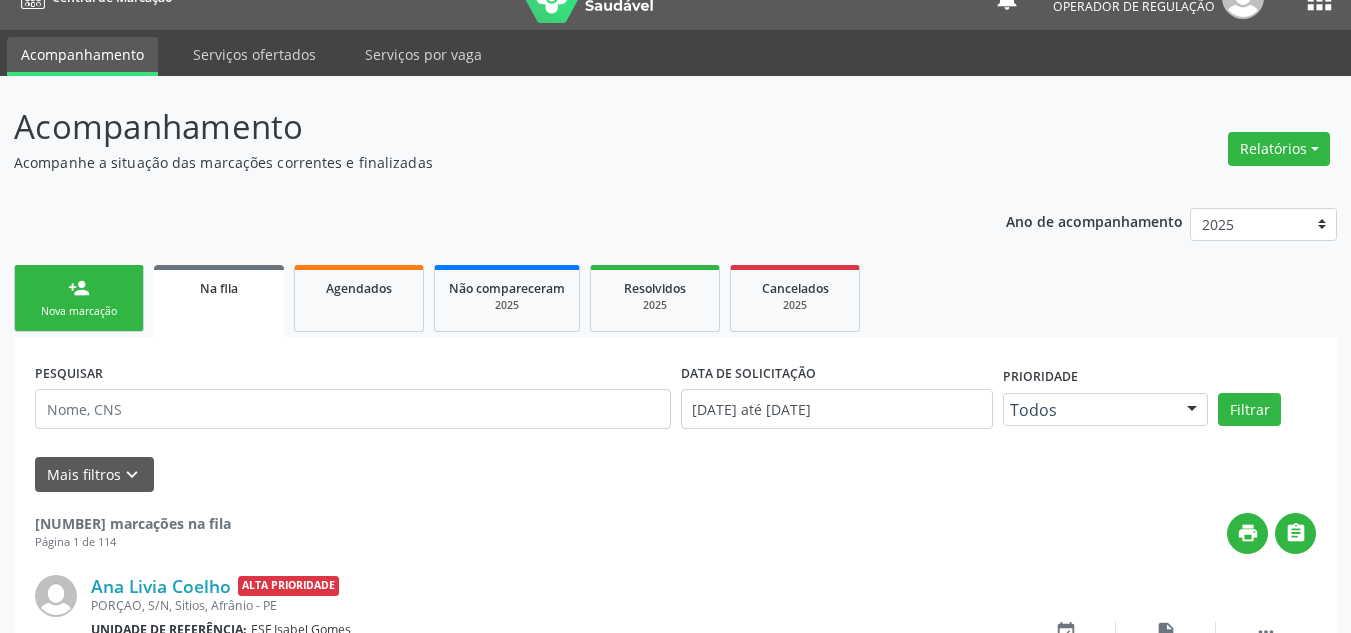 click on "person_add
Nova marcação" at bounding box center (79, 298) 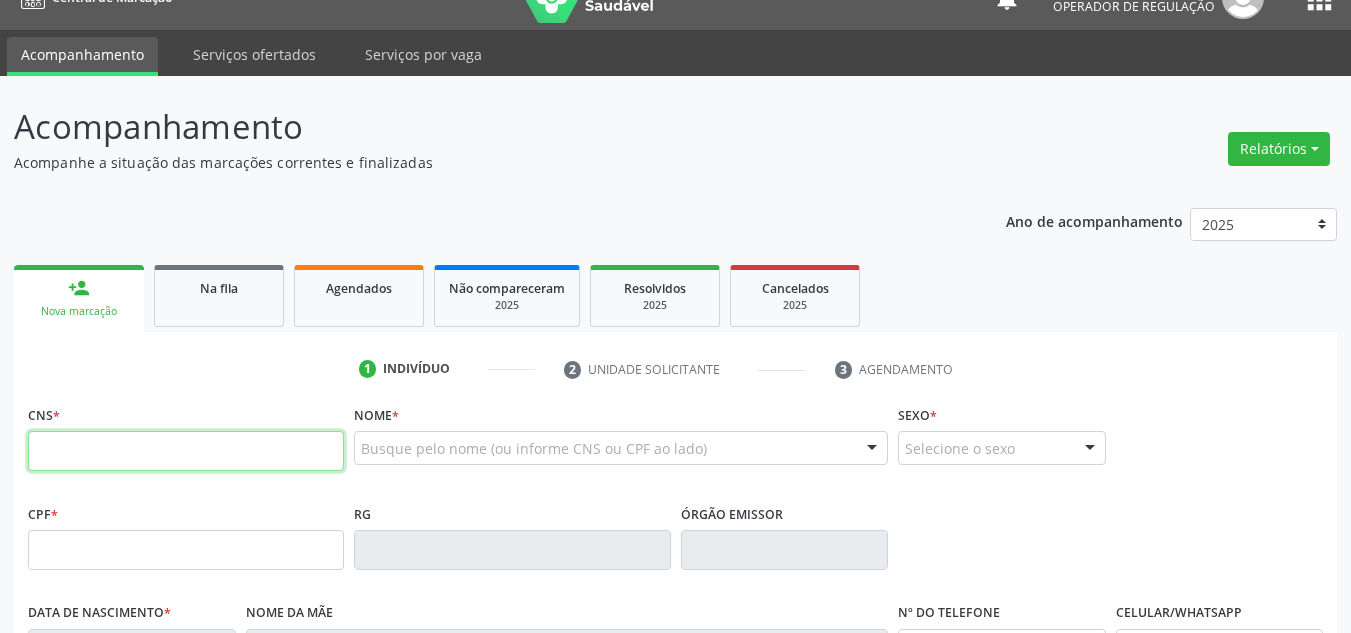 click at bounding box center [186, 451] 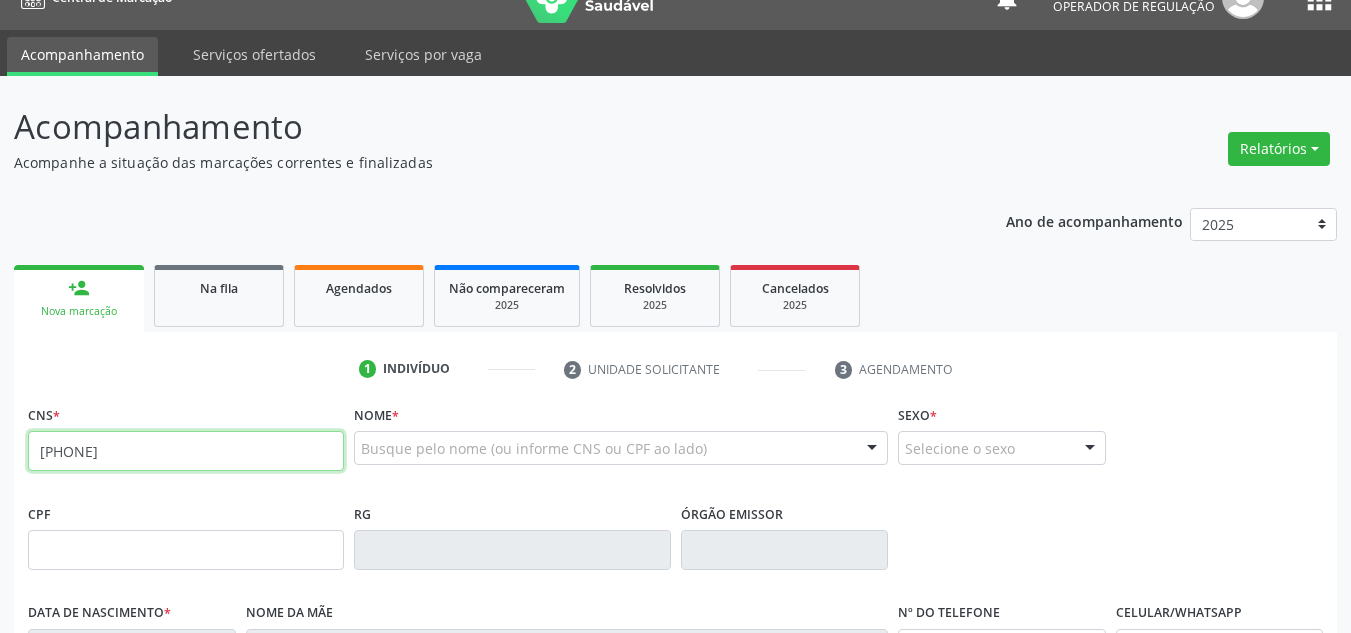 type on "[PHONE]" 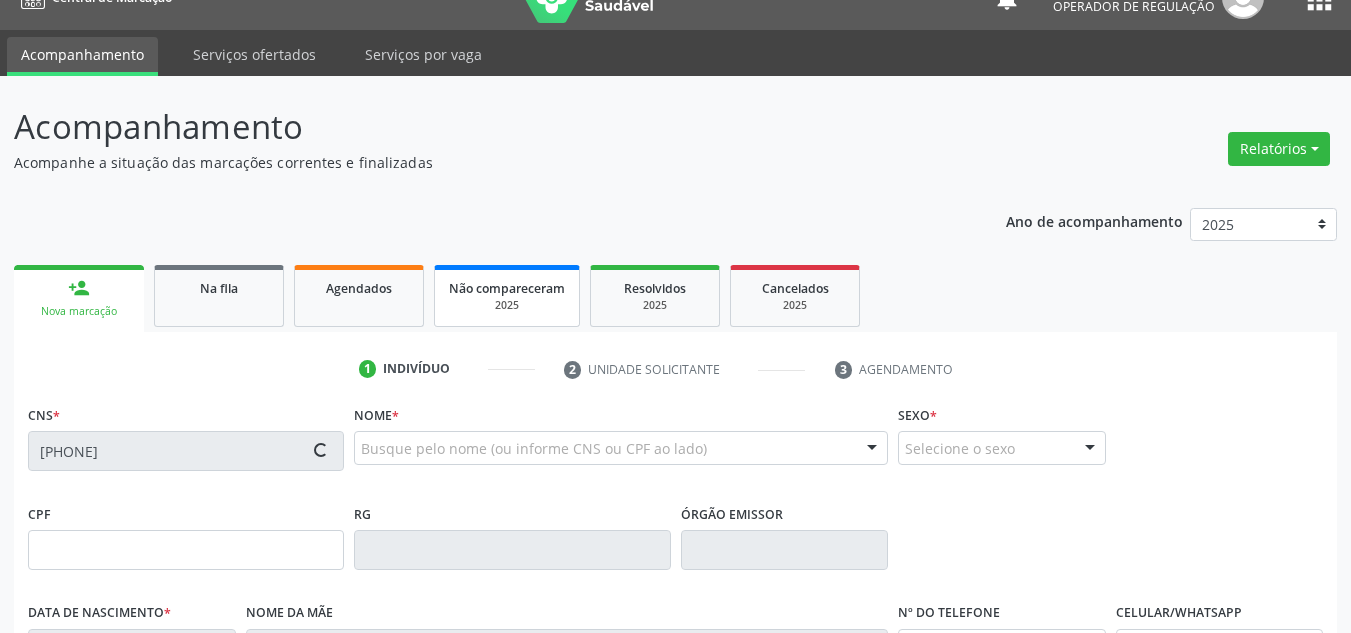 type on "[DATE]" 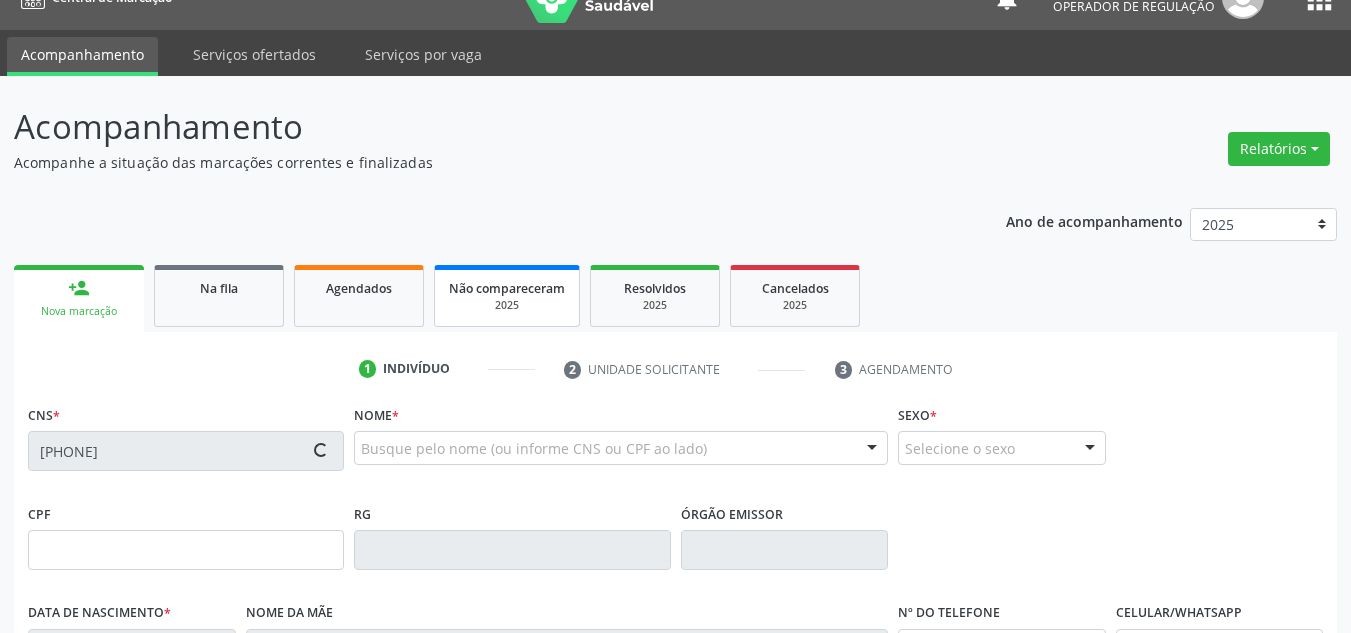 type on "[FIRST] [LAST] [LAST]" 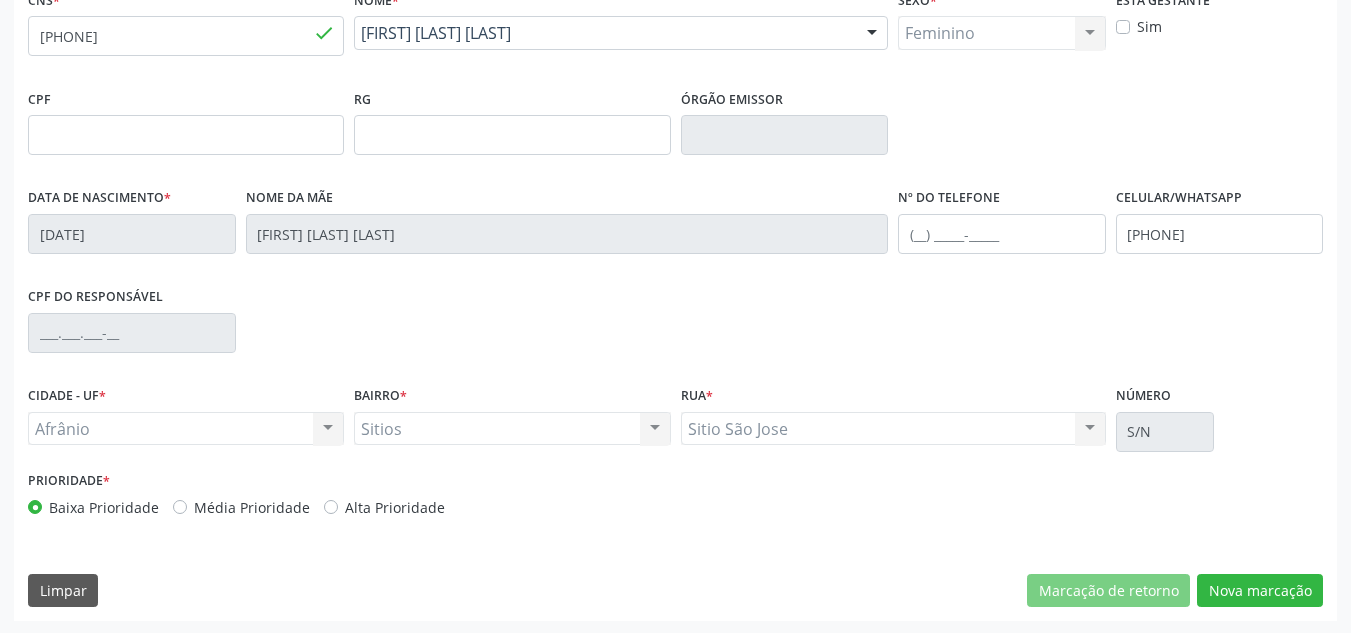 scroll, scrollTop: 451, scrollLeft: 0, axis: vertical 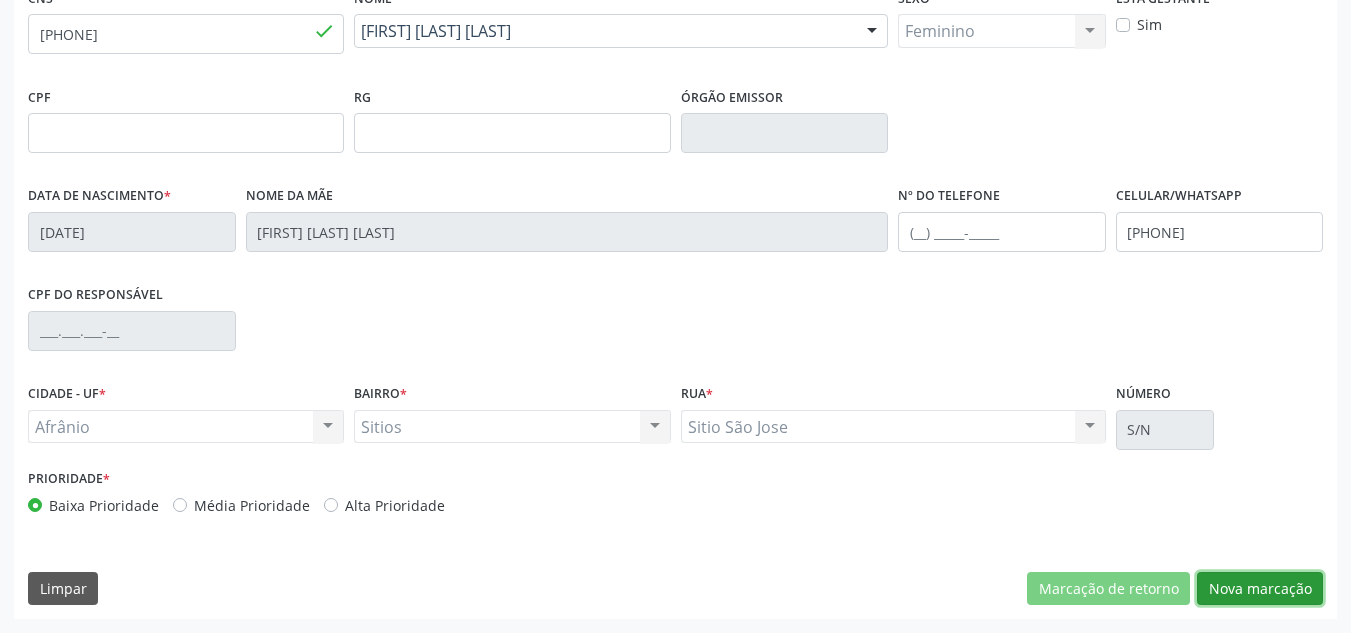 click on "Nova marcação" at bounding box center [1260, 589] 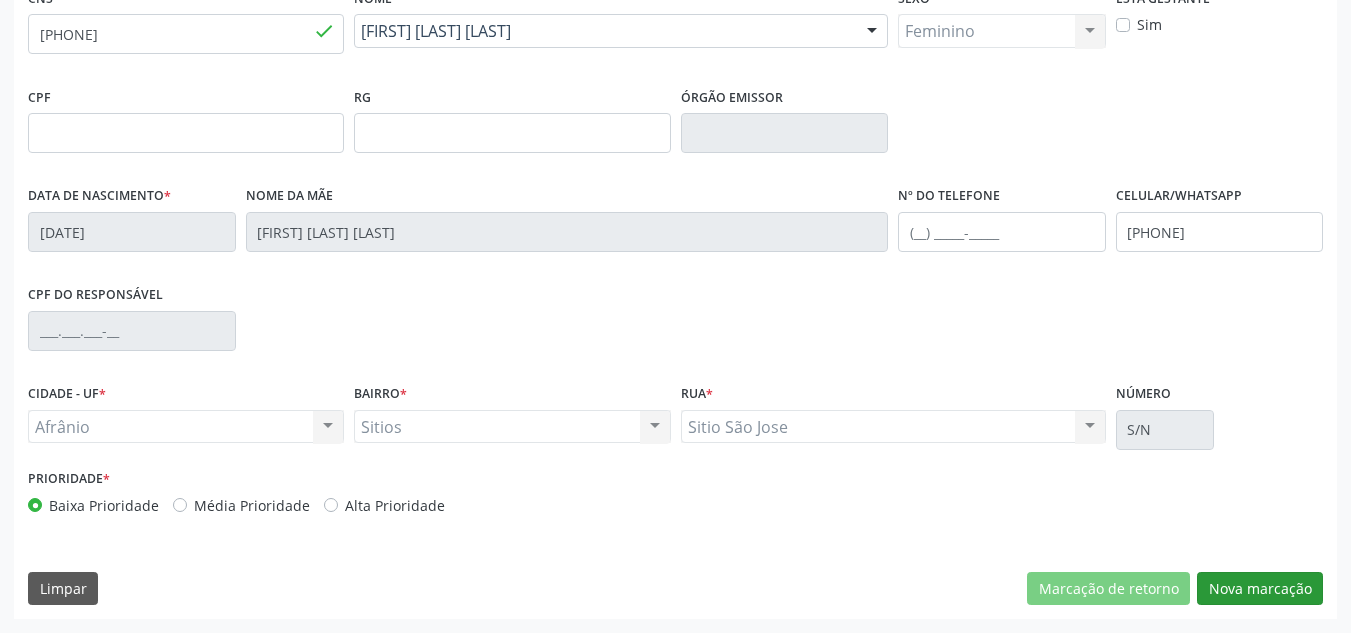 scroll, scrollTop: 273, scrollLeft: 0, axis: vertical 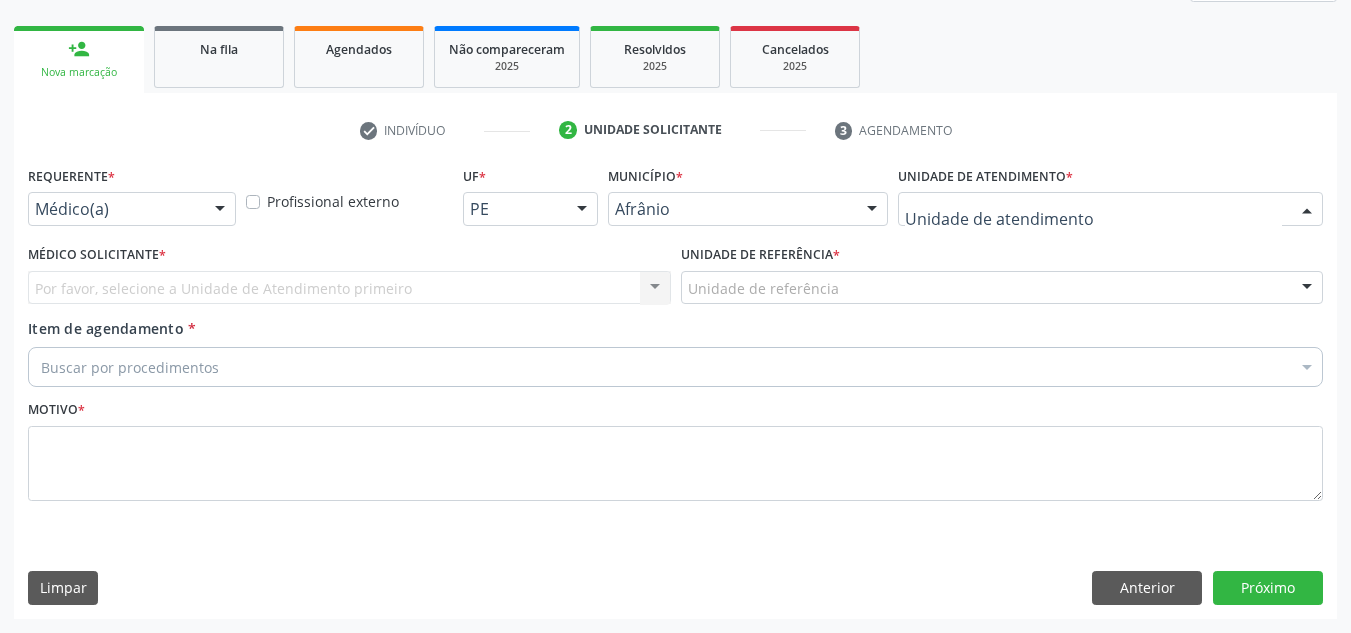 click at bounding box center (1110, 209) 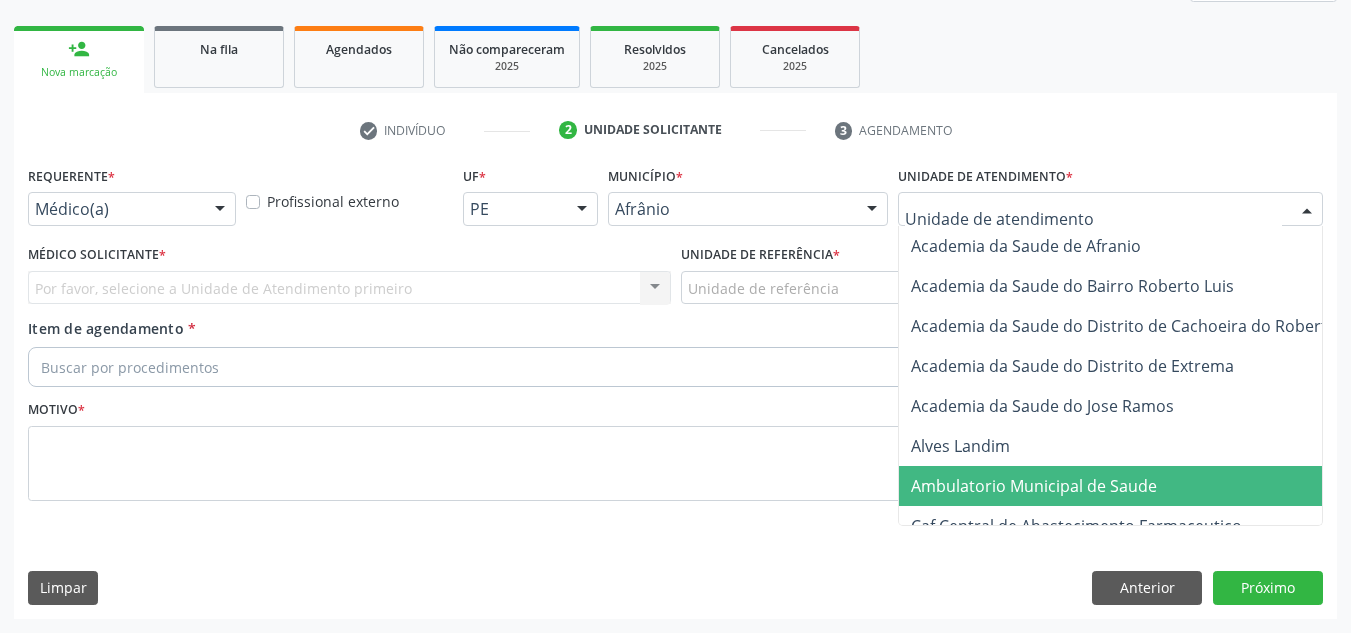click on "Ambulatorio Municipal de Saude" at bounding box center (1137, 486) 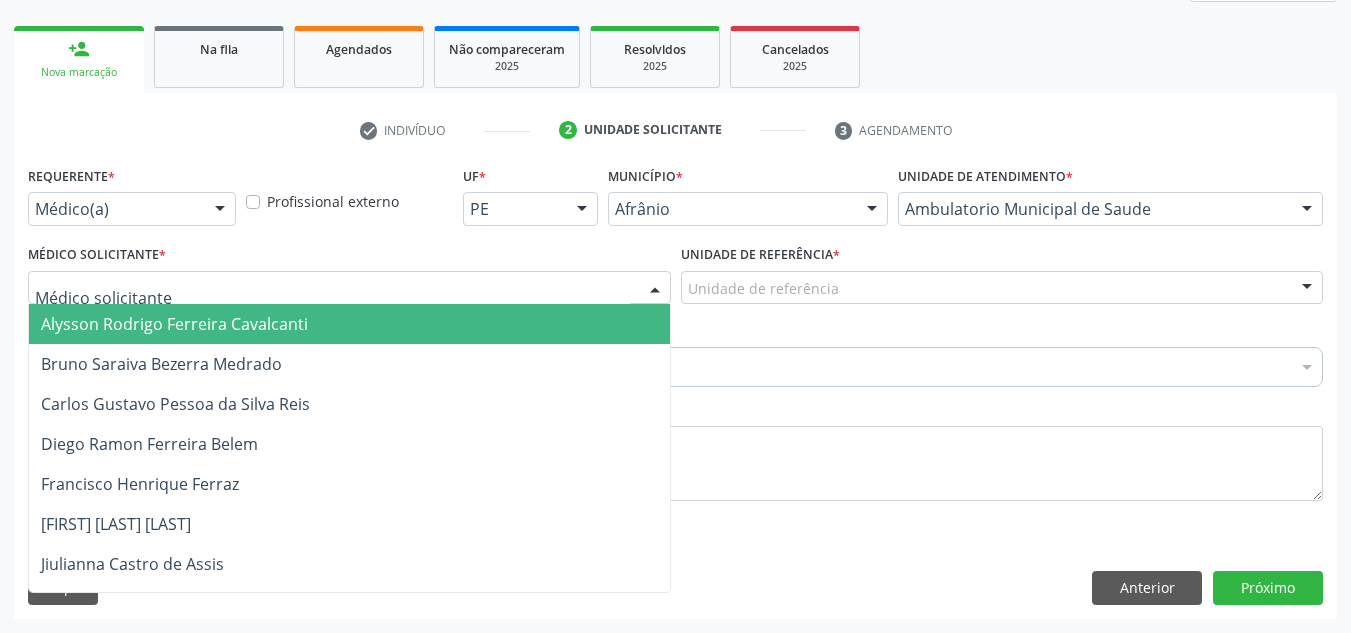 click at bounding box center [349, 288] 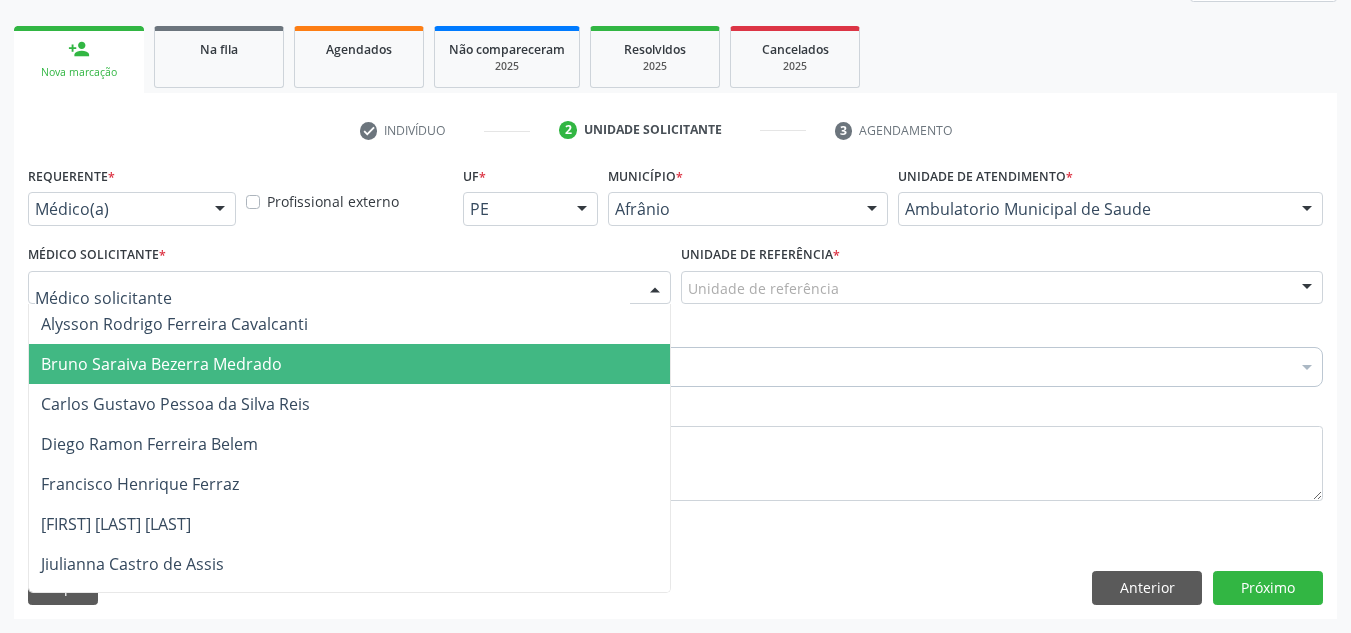 click on "Bruno Saraiva Bezerra Medrado" at bounding box center [349, 364] 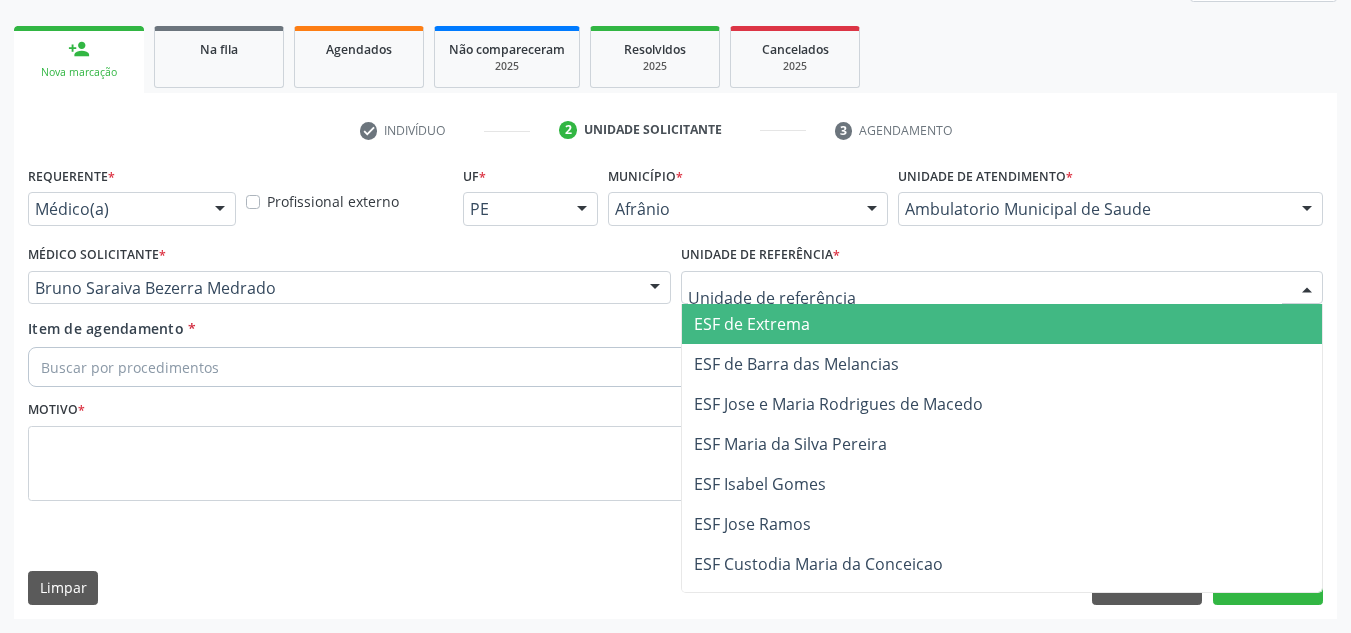 drag, startPoint x: 708, startPoint y: 300, endPoint x: 727, endPoint y: 336, distance: 40.706264 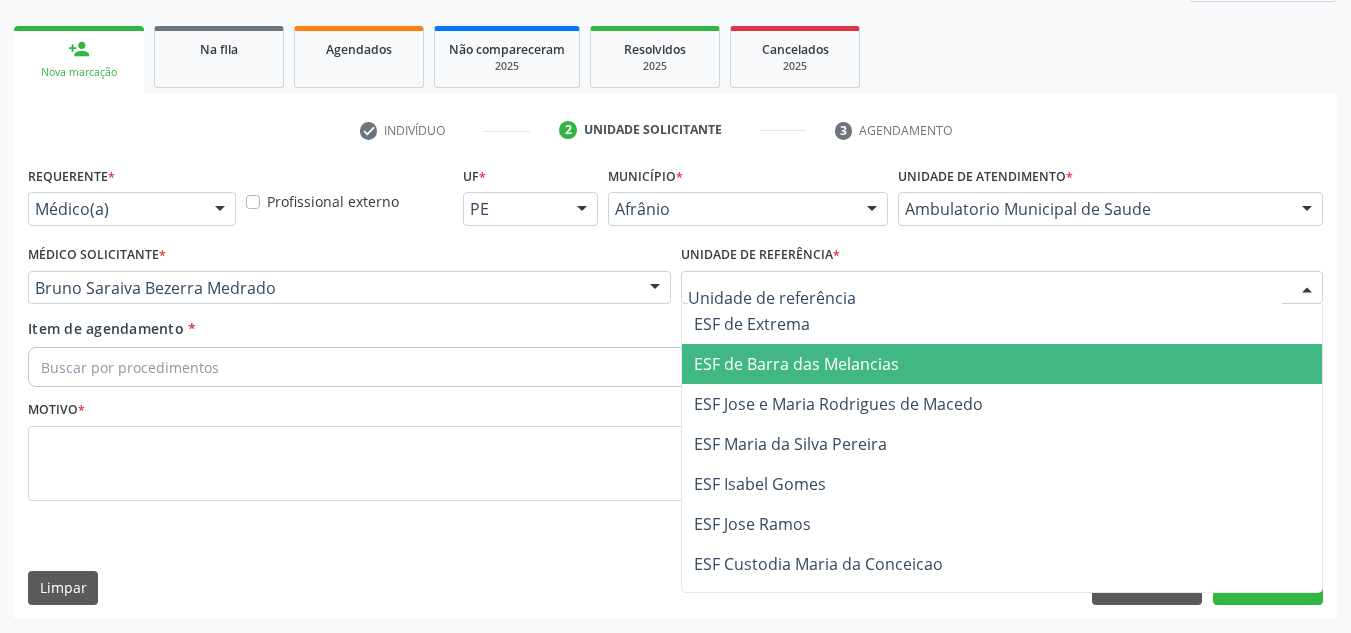 click on "ESF de Barra das Melancias" at bounding box center (1002, 364) 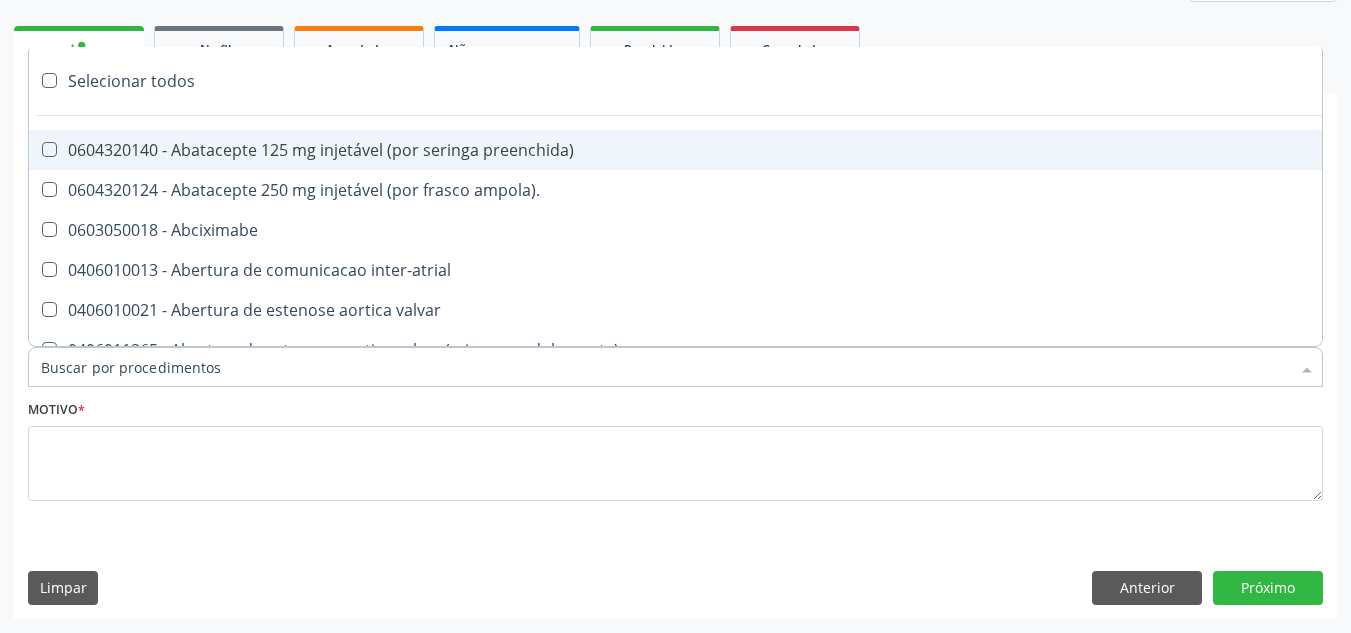 click at bounding box center [675, 367] 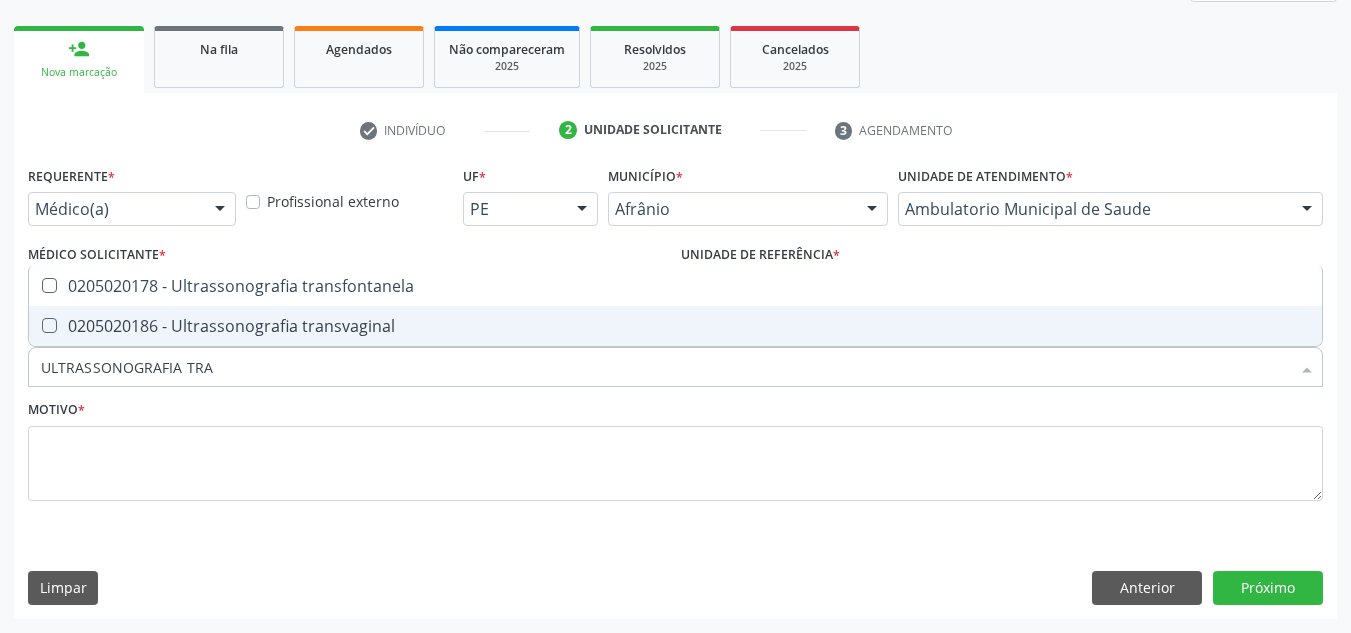 type on "ULTRASSONOGRAFIA TRAN" 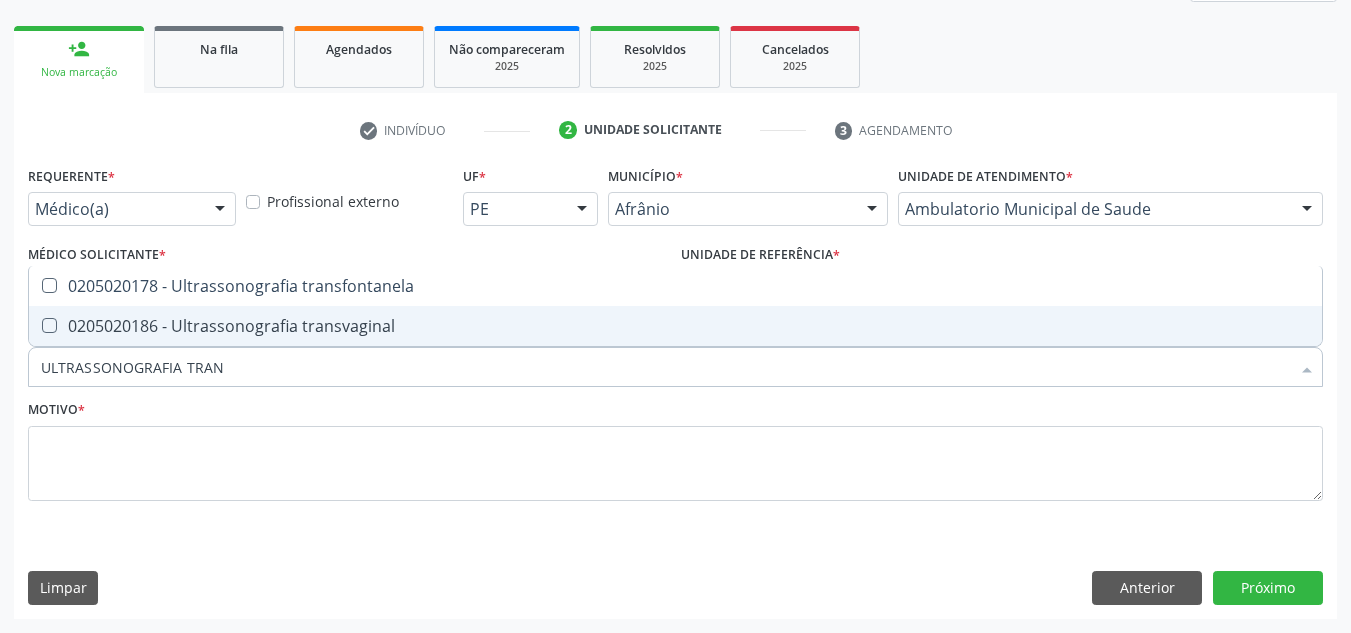 click on "0205020186 - Ultrassonografia transvaginal" at bounding box center (675, 326) 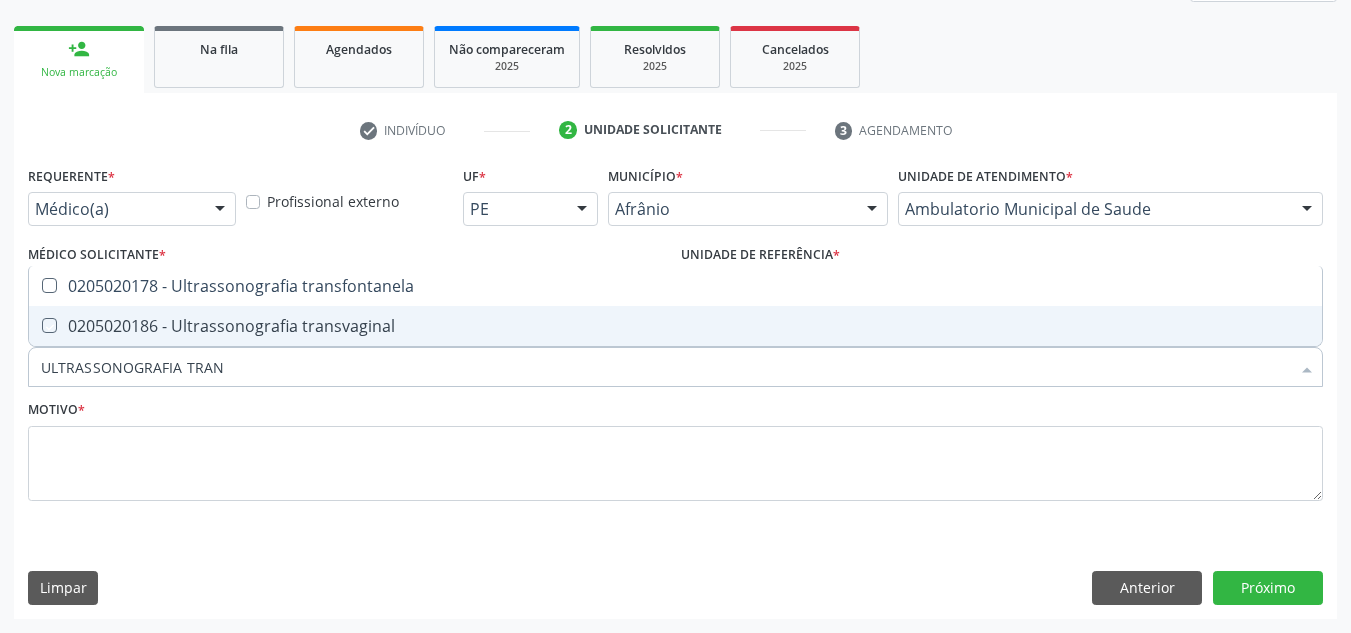 checkbox on "true" 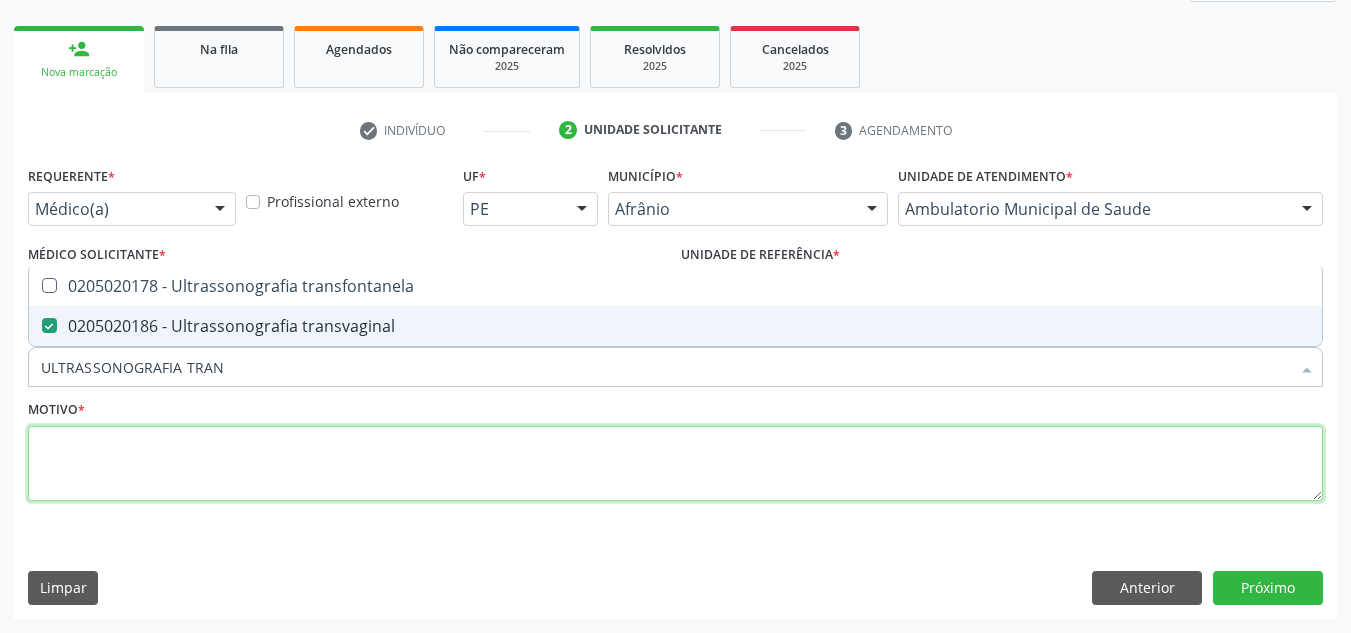 click at bounding box center [675, 464] 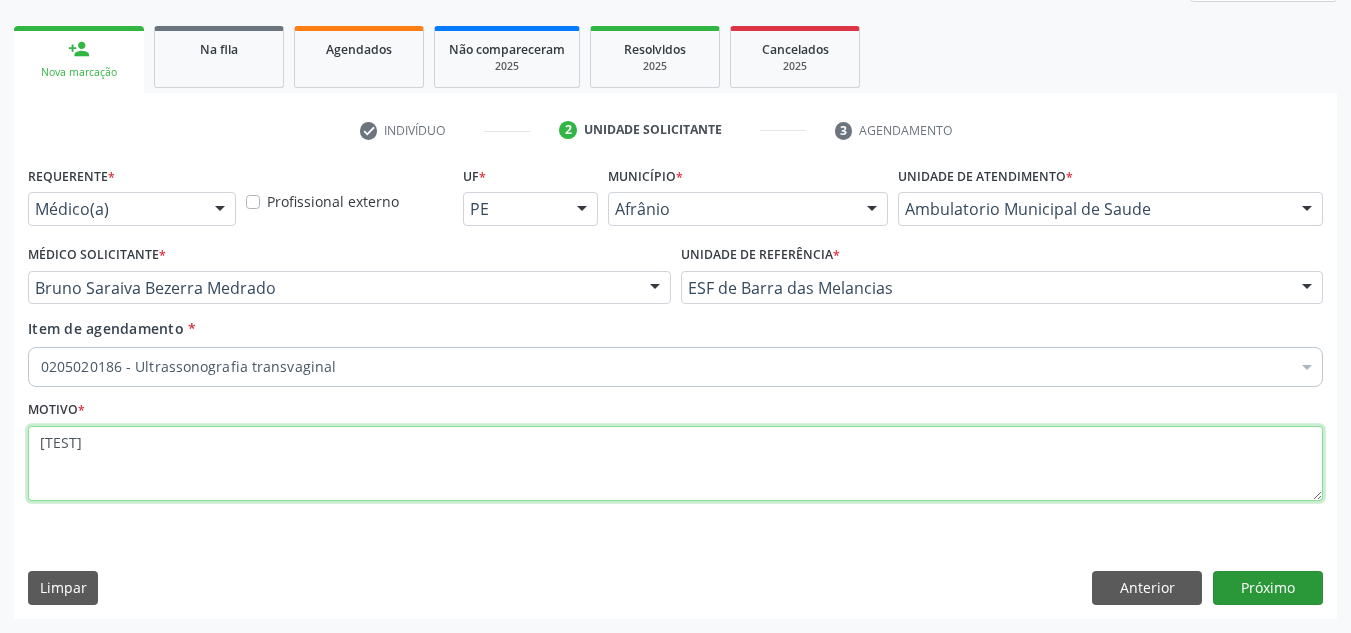 type on "[TEST]" 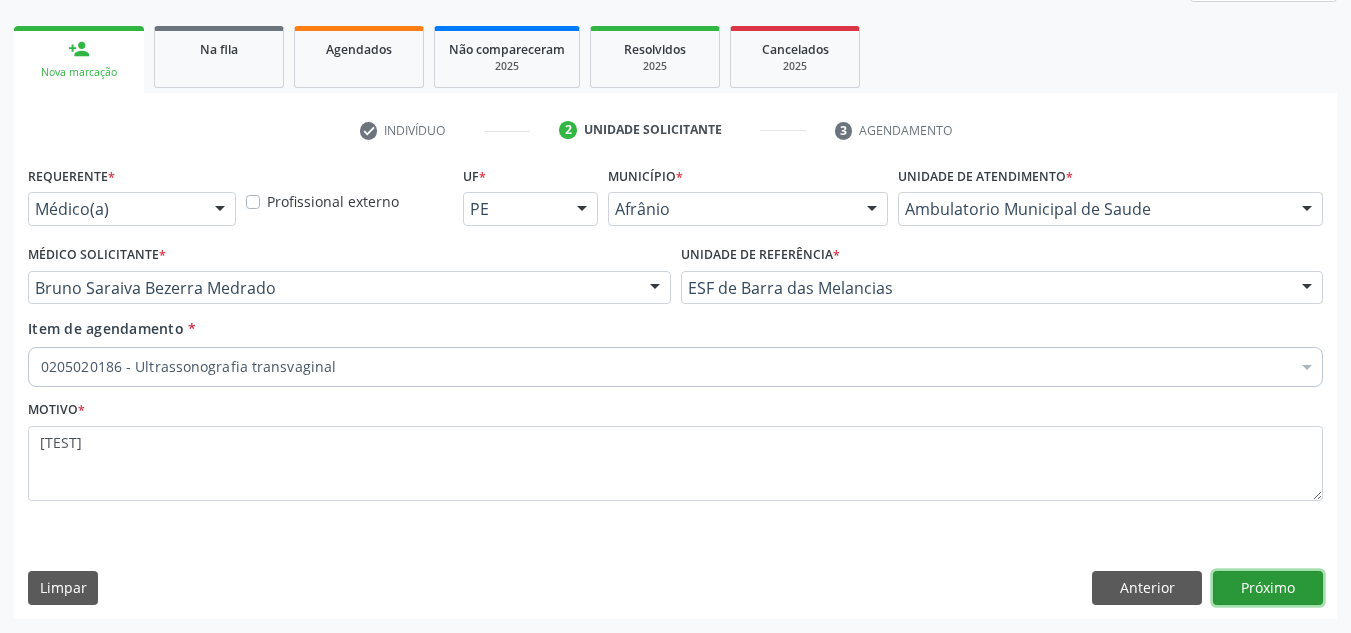 click on "Próximo" at bounding box center [1268, 588] 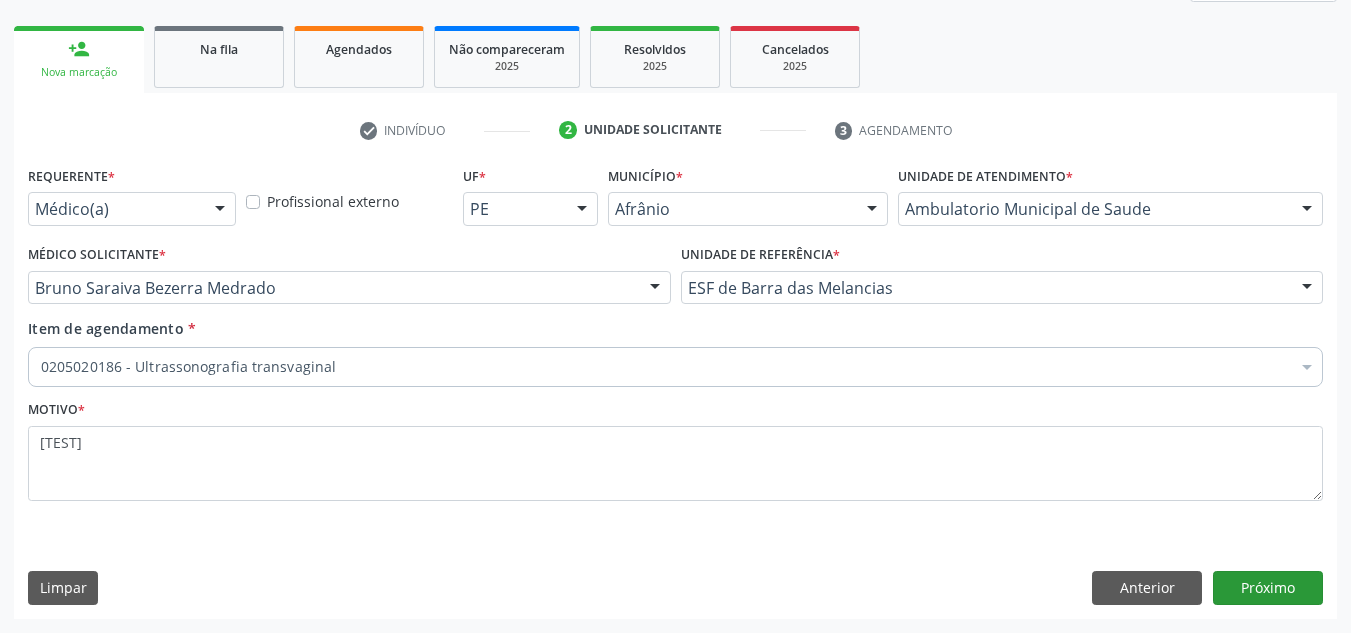 scroll, scrollTop: 237, scrollLeft: 0, axis: vertical 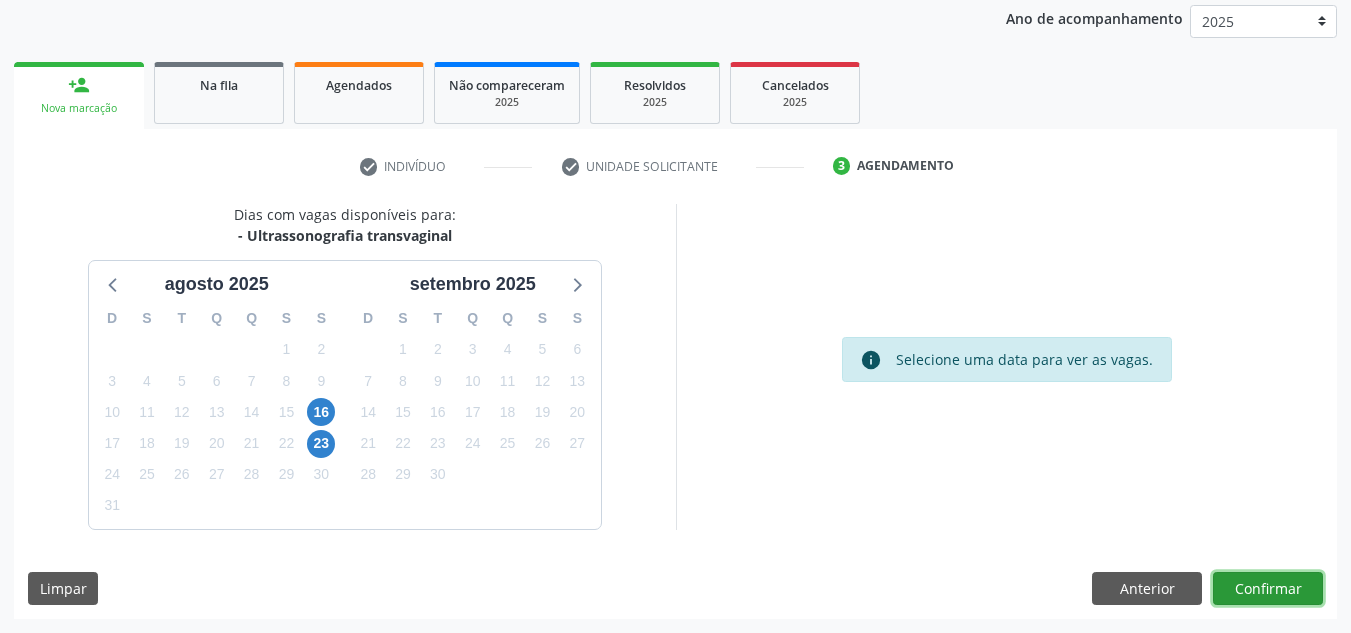 click on "Confirmar" at bounding box center [1268, 589] 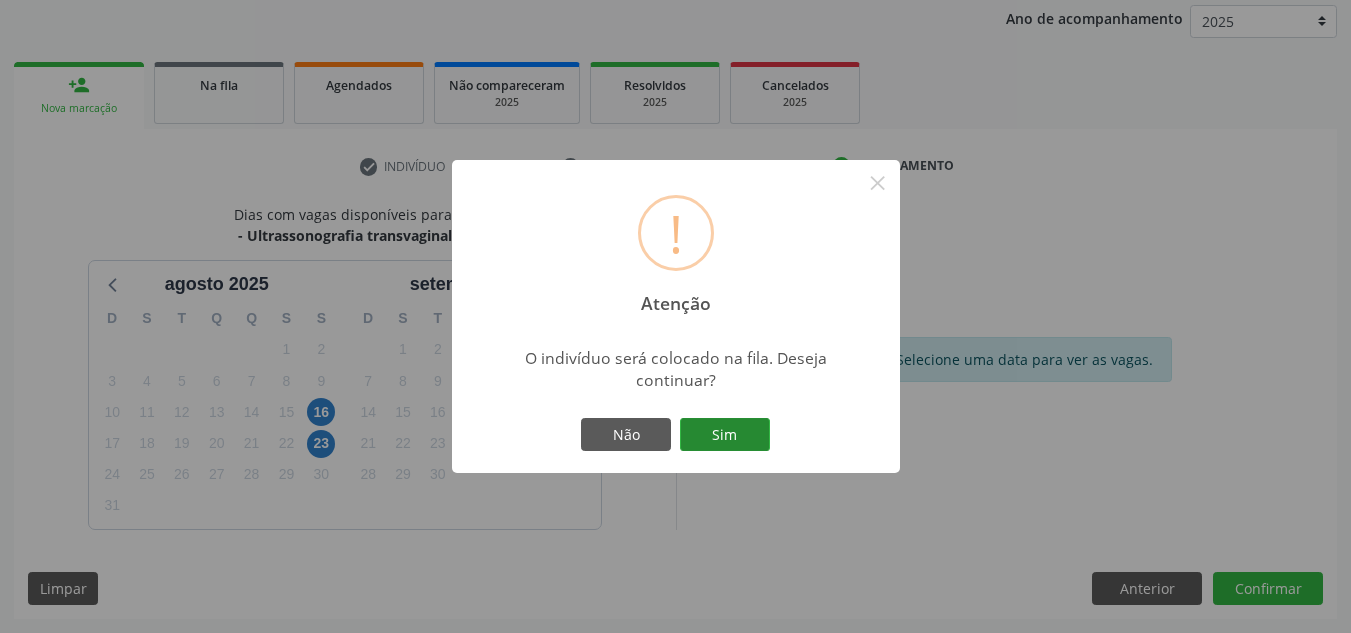 click on "Sim" at bounding box center (725, 435) 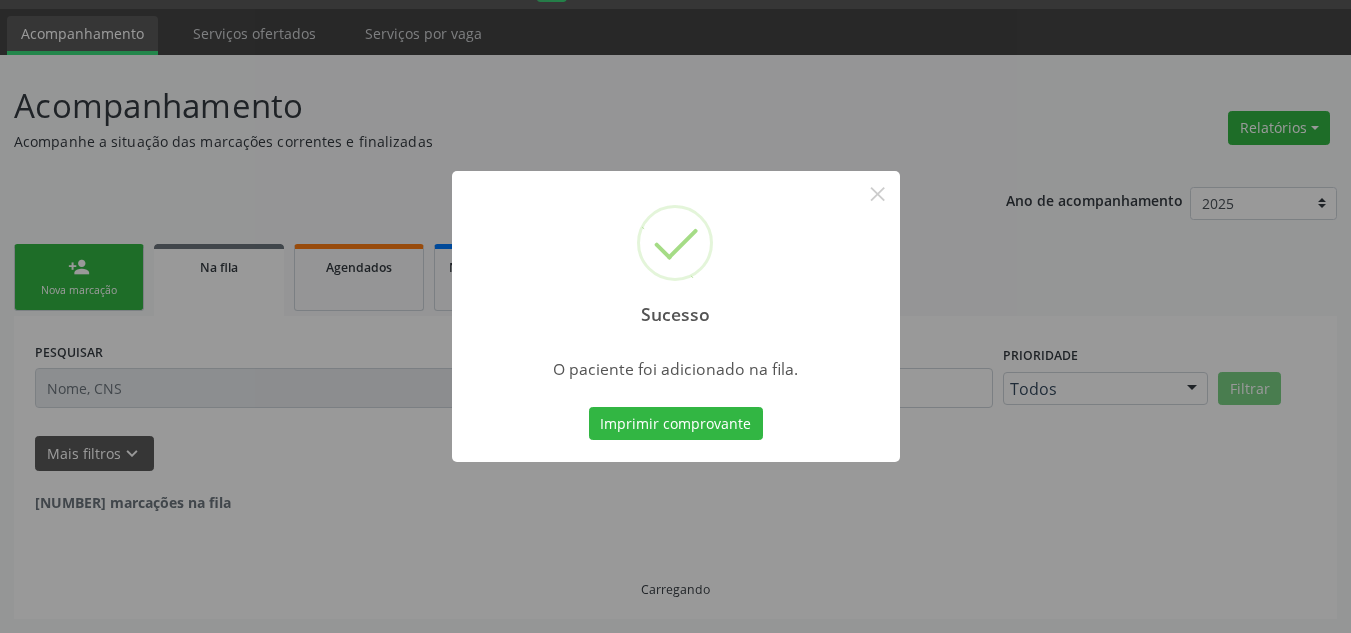 scroll, scrollTop: 34, scrollLeft: 0, axis: vertical 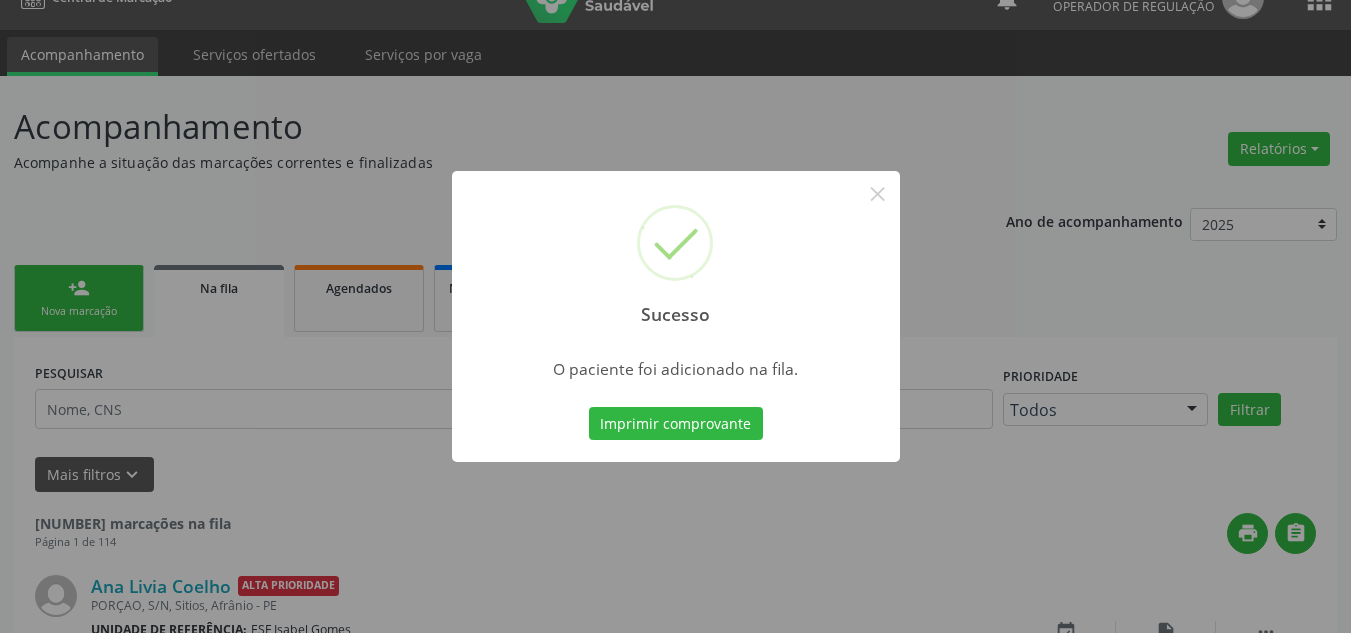 type 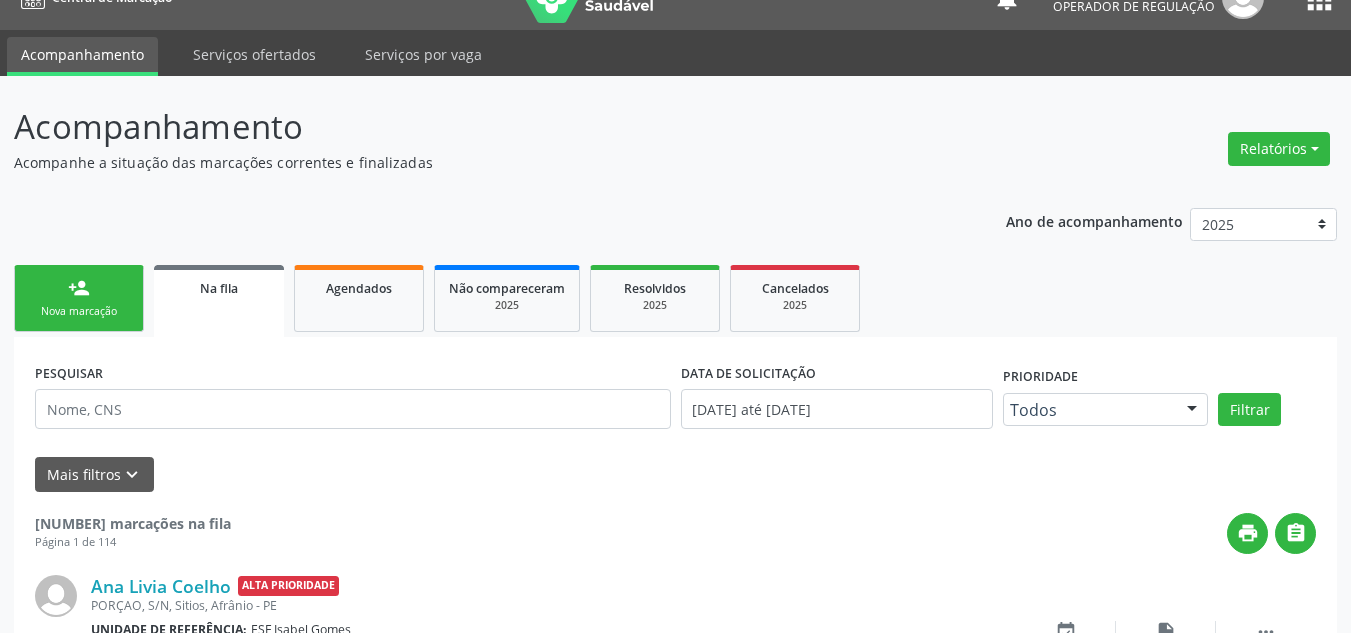 click on "Nova marcação" at bounding box center [79, 311] 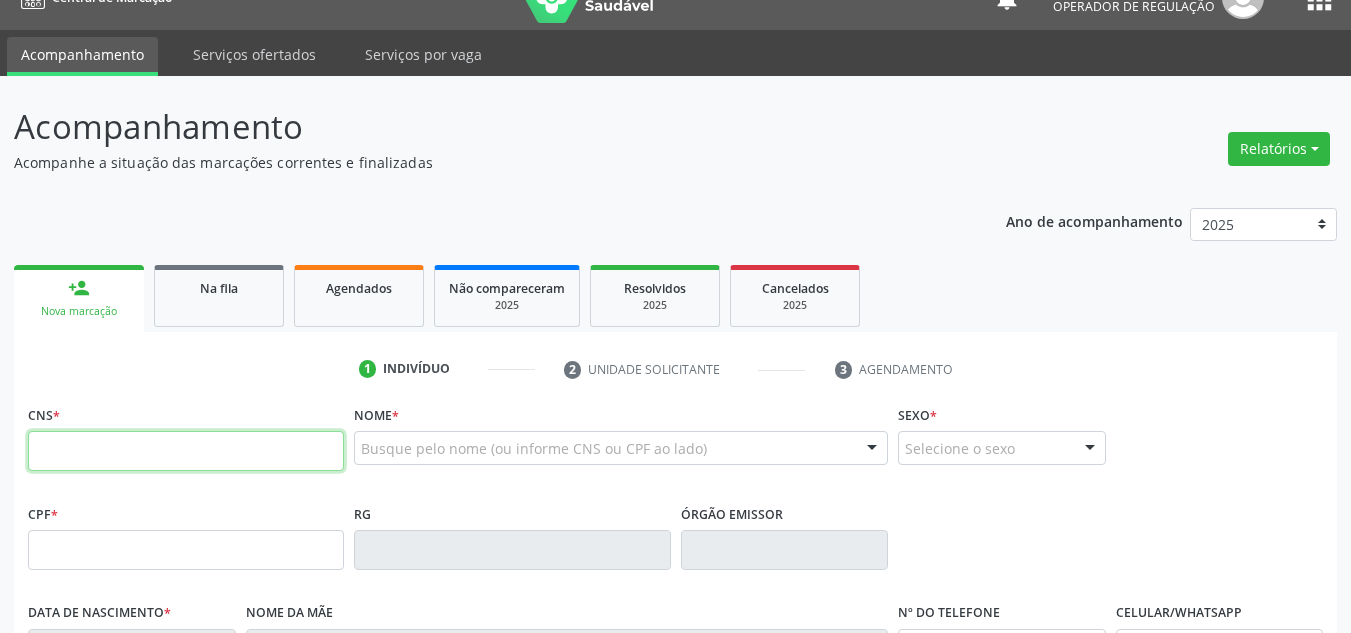 click at bounding box center (186, 451) 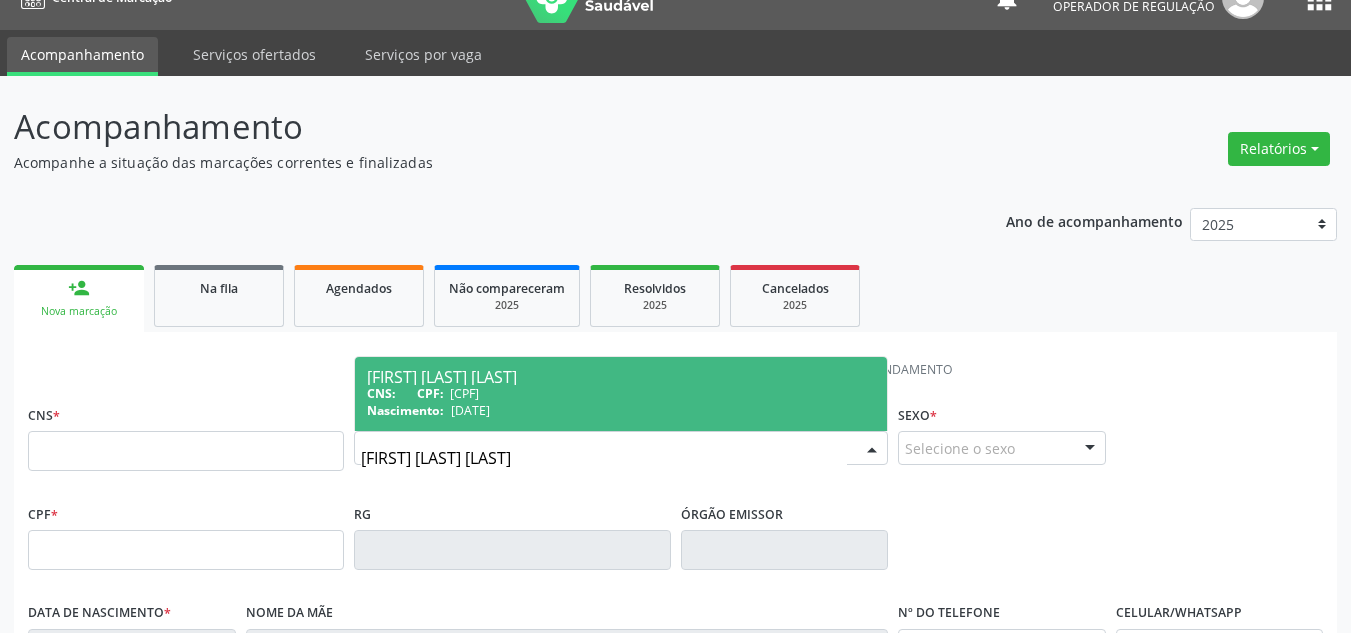type on "ISADORA DE ARAUJO RODRIGUES" 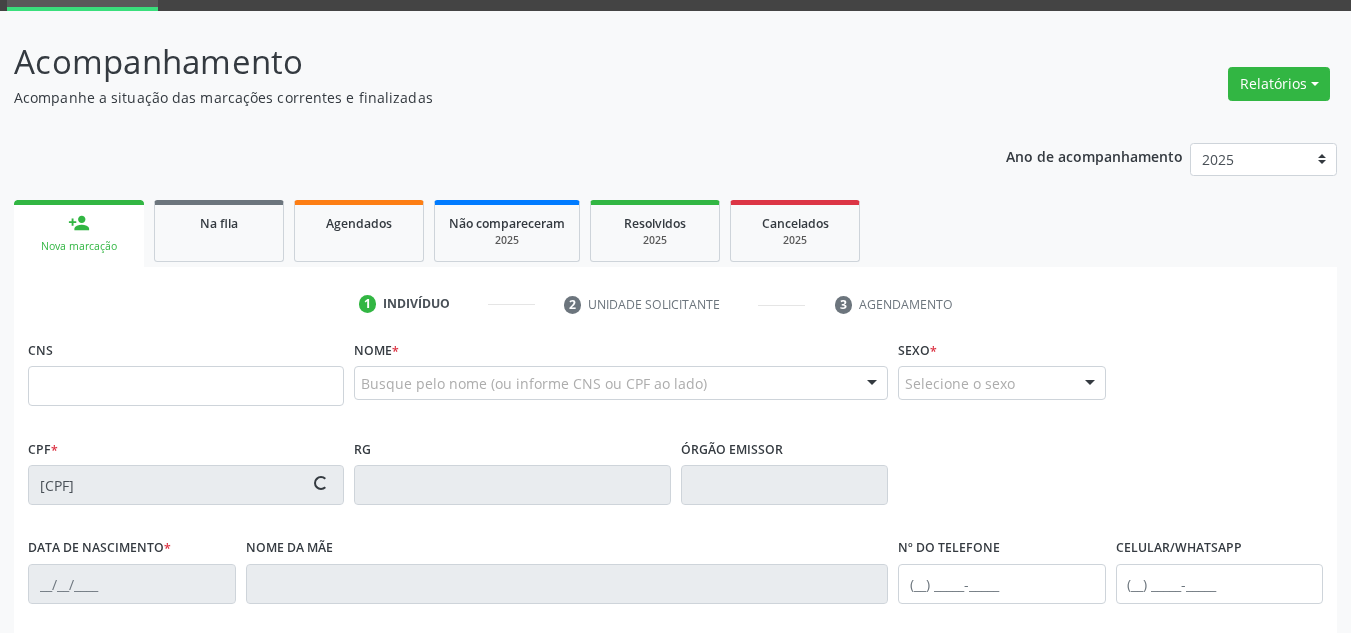 scroll, scrollTop: 134, scrollLeft: 0, axis: vertical 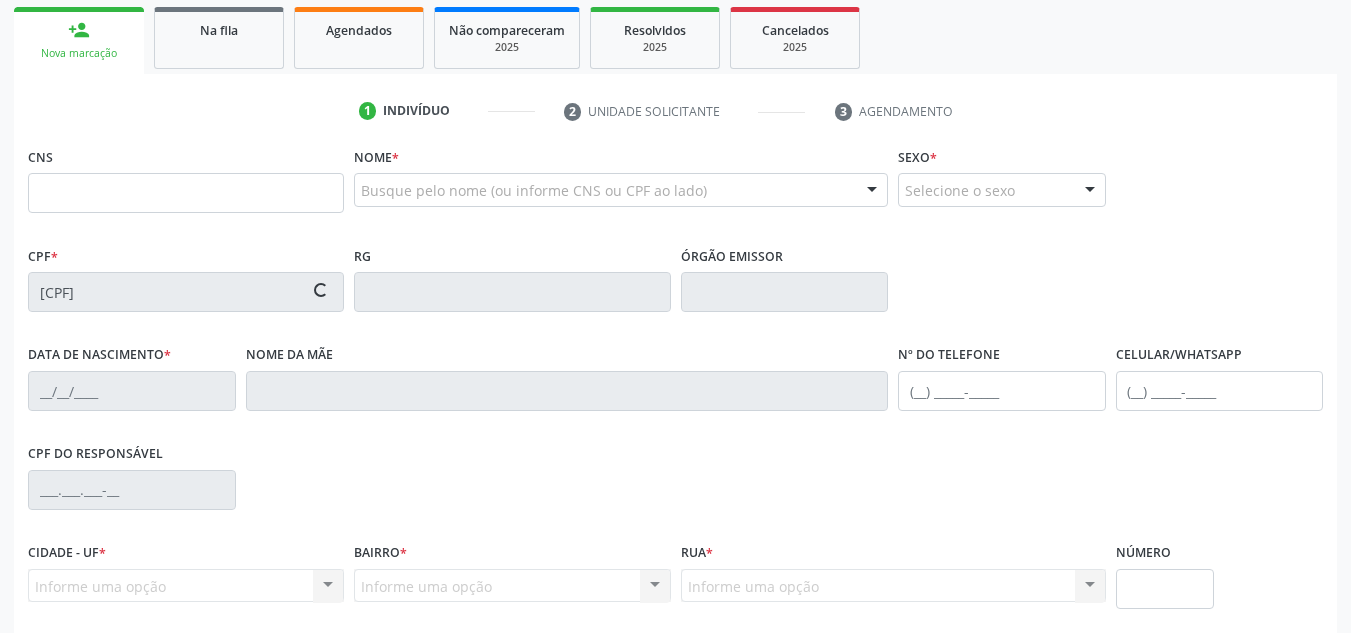 type on "11/04/2025" 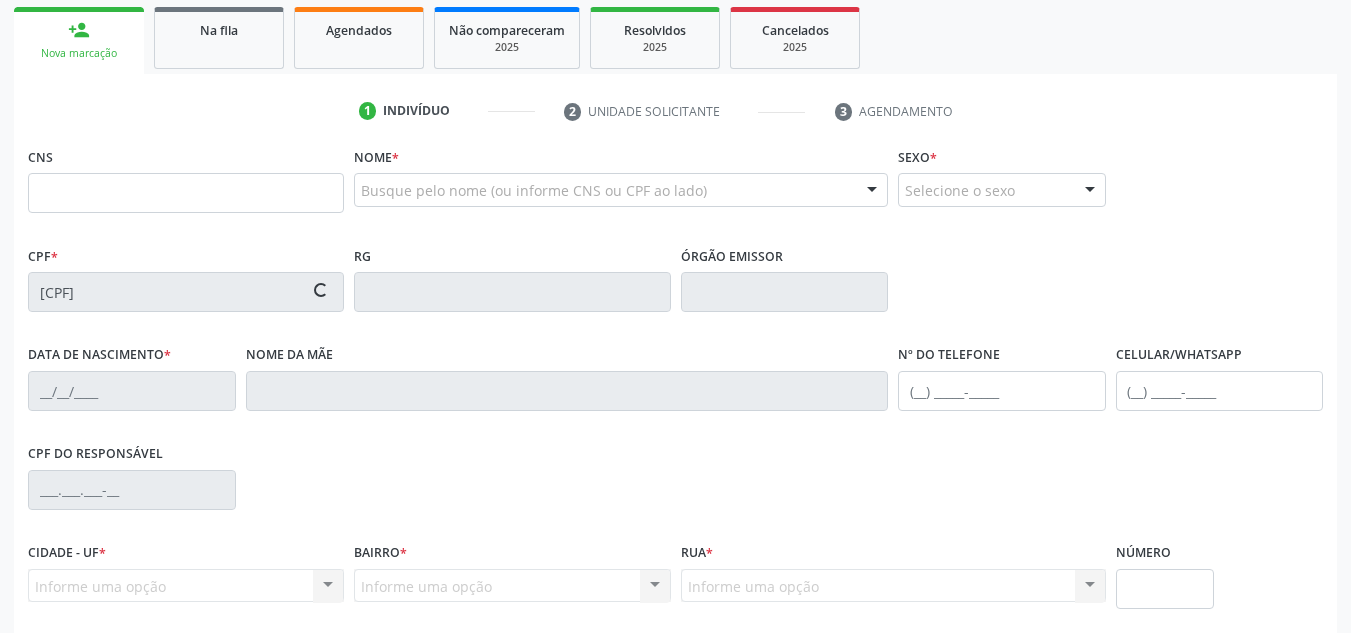type on "Raylla Mireli Rodrigues da Silva" 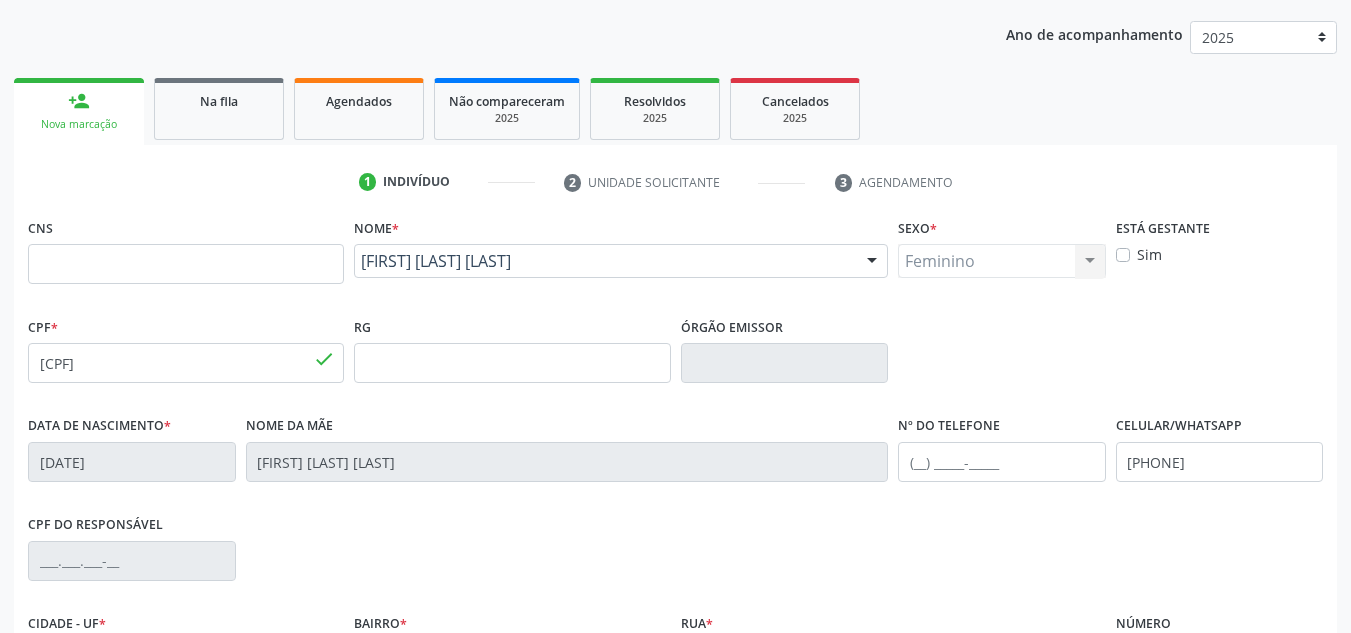 scroll, scrollTop: 51, scrollLeft: 0, axis: vertical 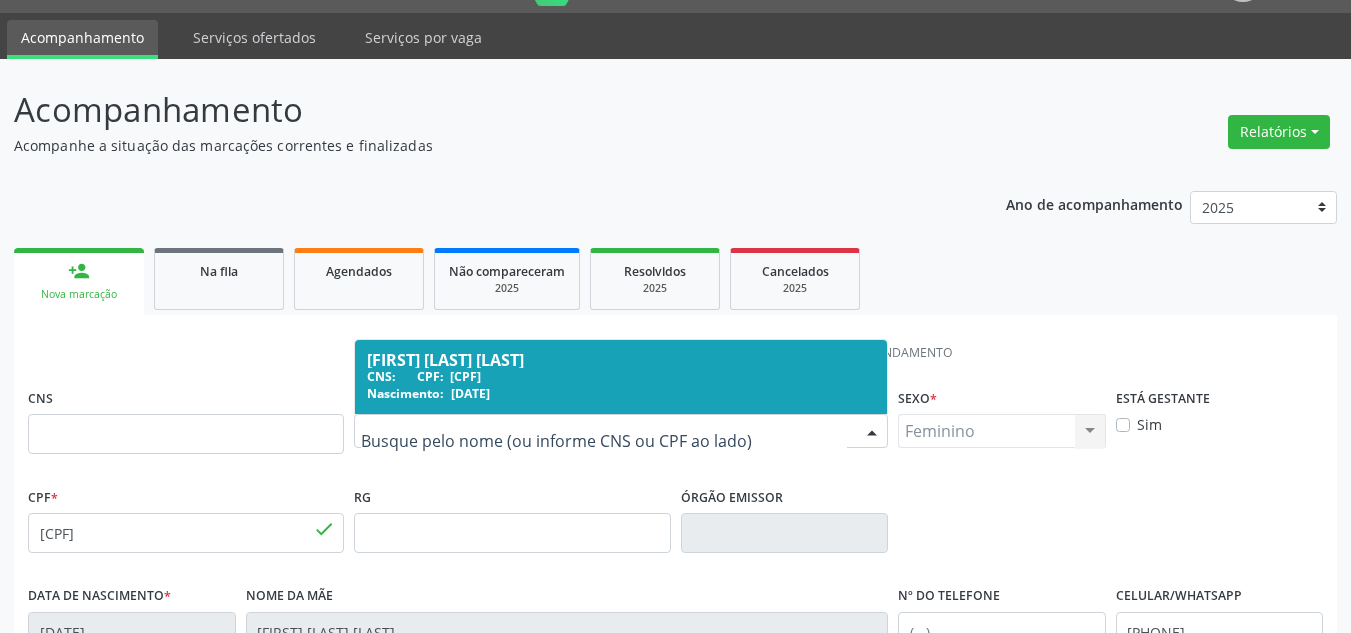 click at bounding box center [604, 441] 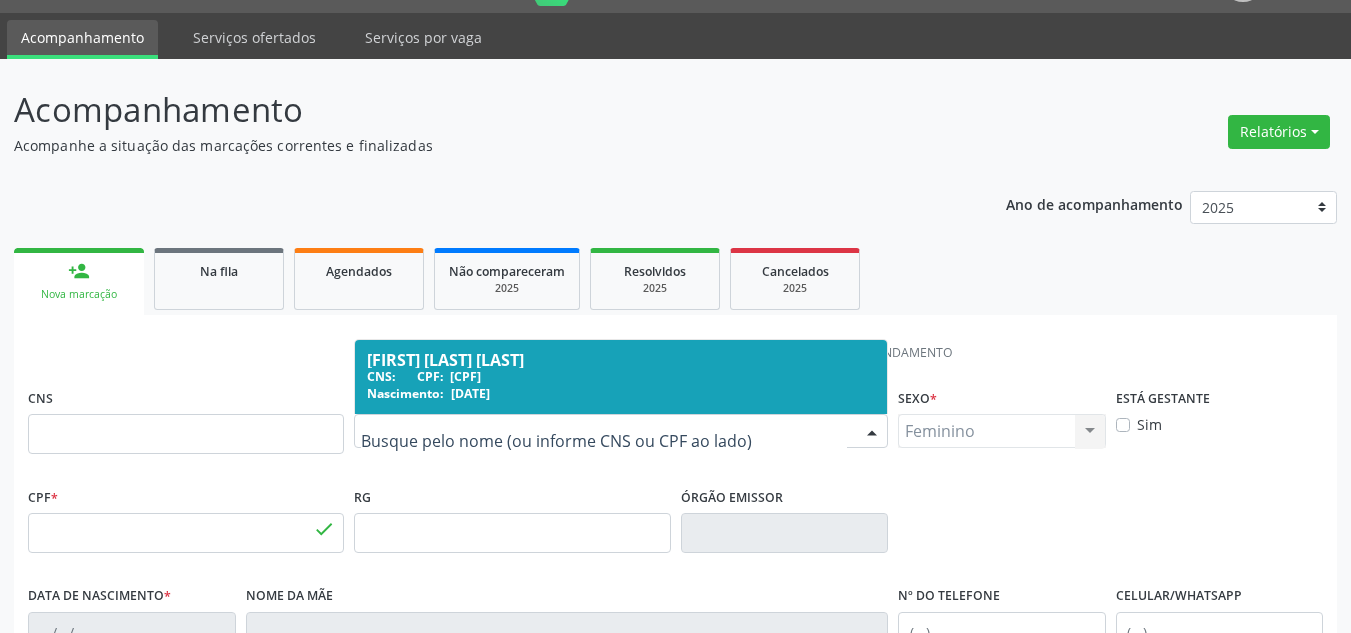 scroll, scrollTop: 0, scrollLeft: 0, axis: both 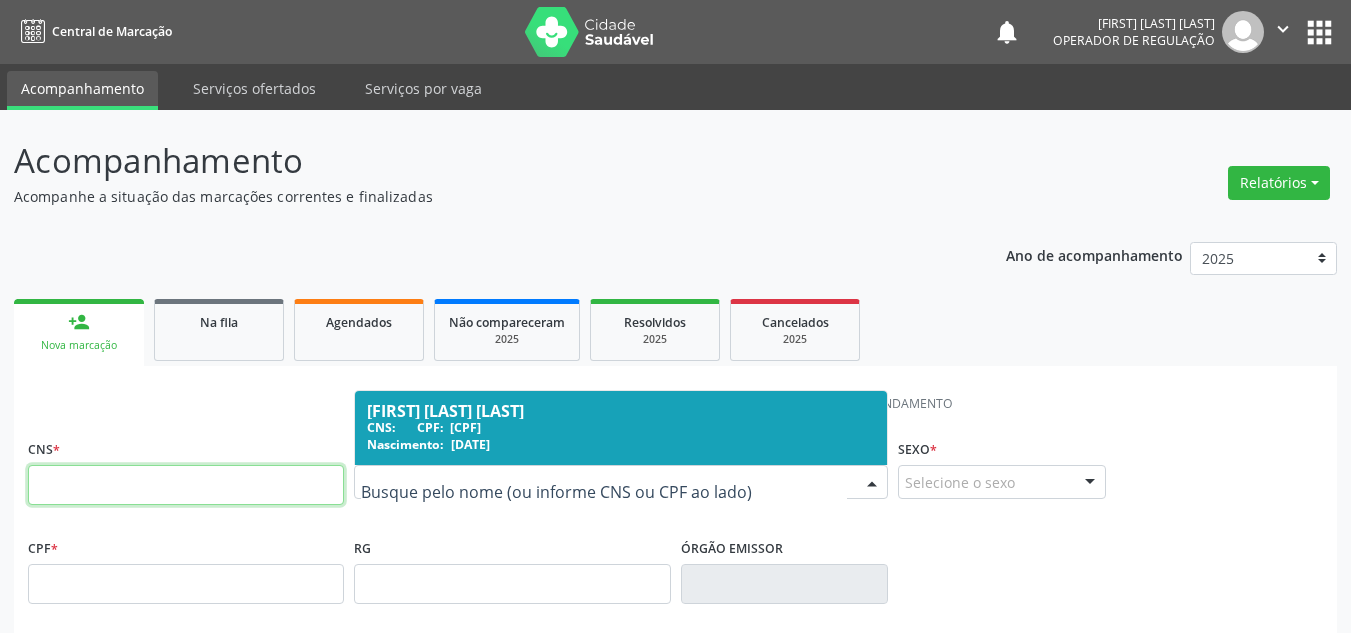 click at bounding box center [186, 485] 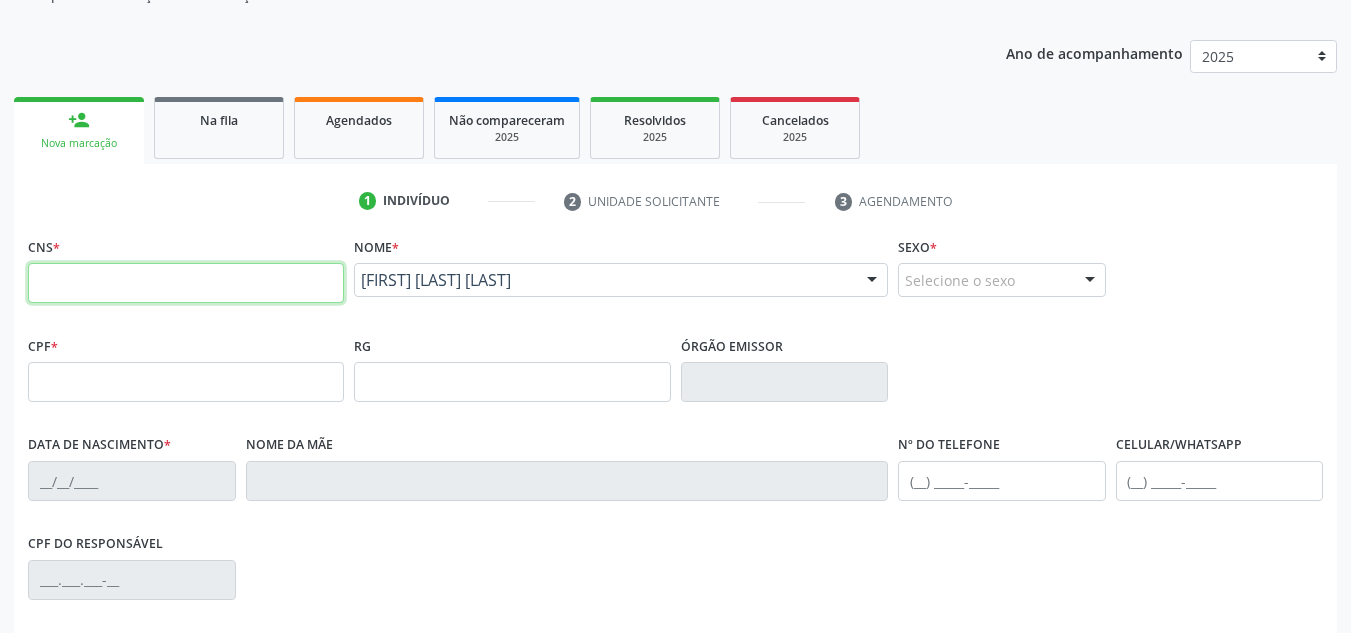 scroll, scrollTop: 400, scrollLeft: 0, axis: vertical 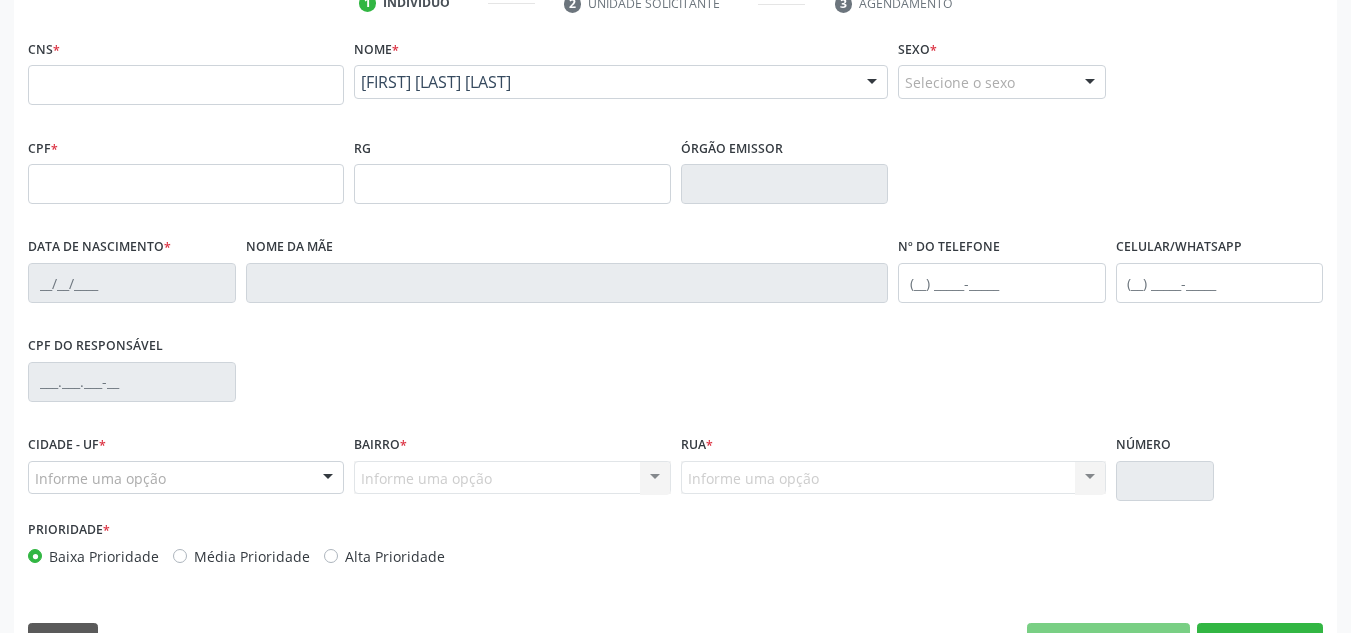 click on "CPF
*" at bounding box center (186, 168) 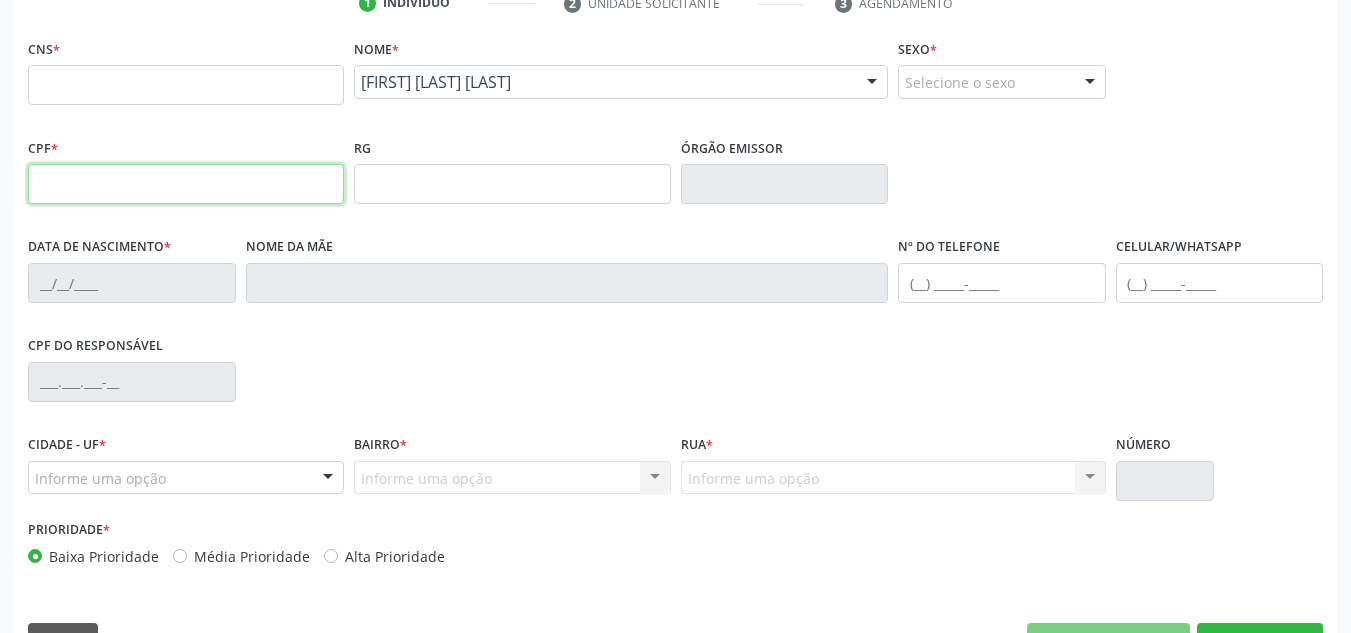 click at bounding box center (186, 184) 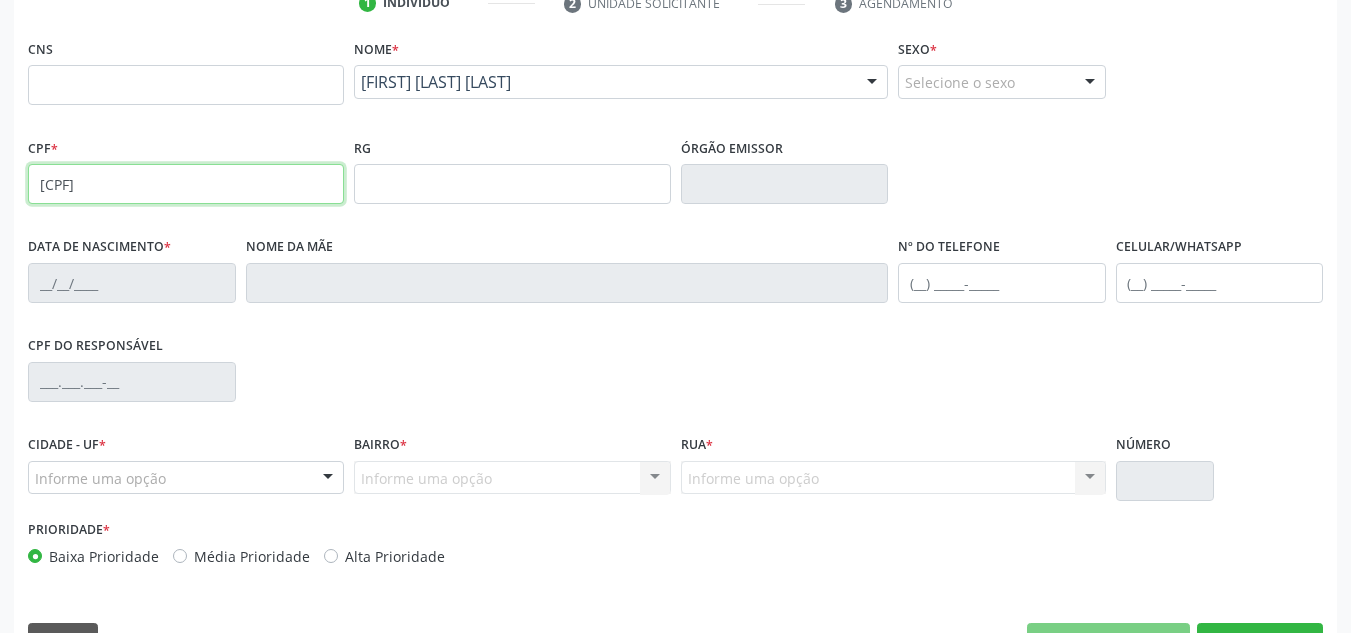 type on "006.911.884-16" 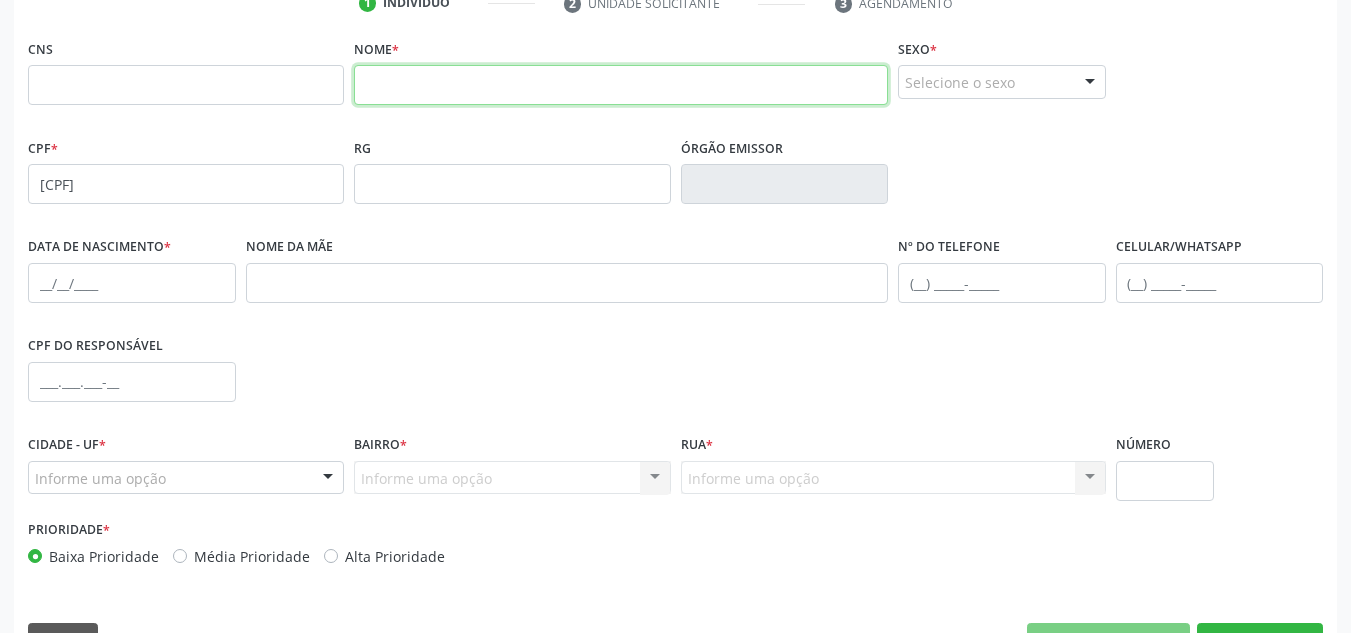 click at bounding box center (621, 85) 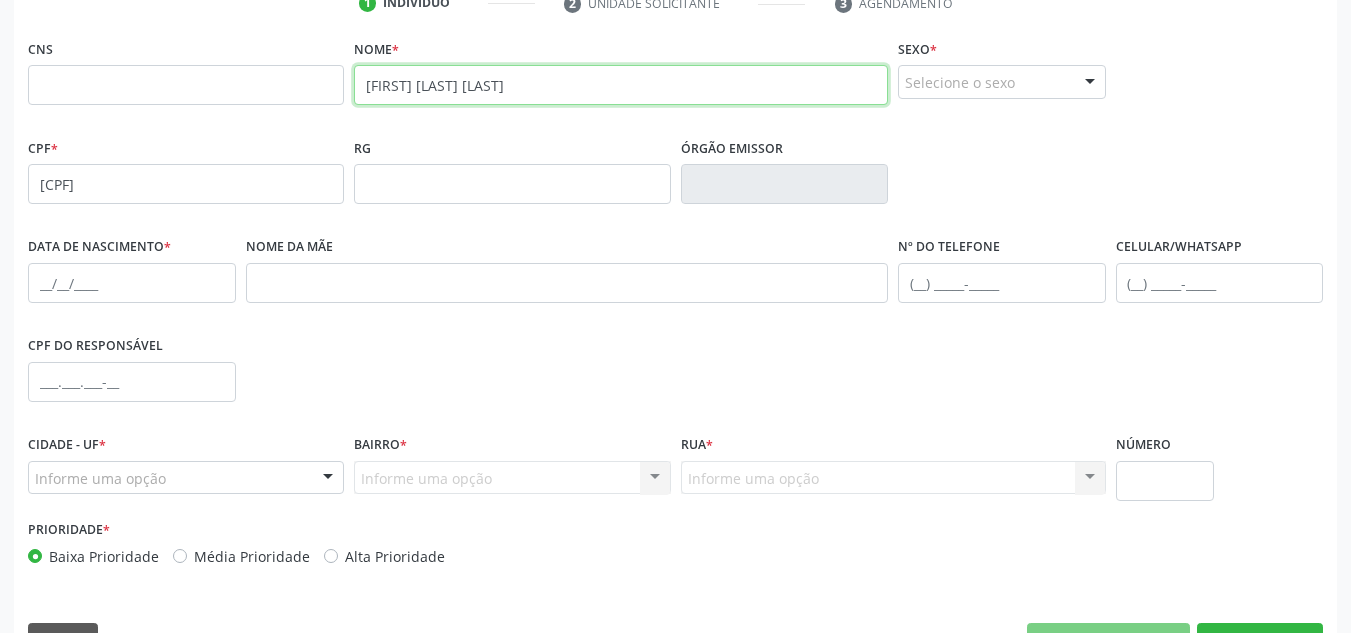 type on "ISADORA DE ARAUJO RODRIGUES" 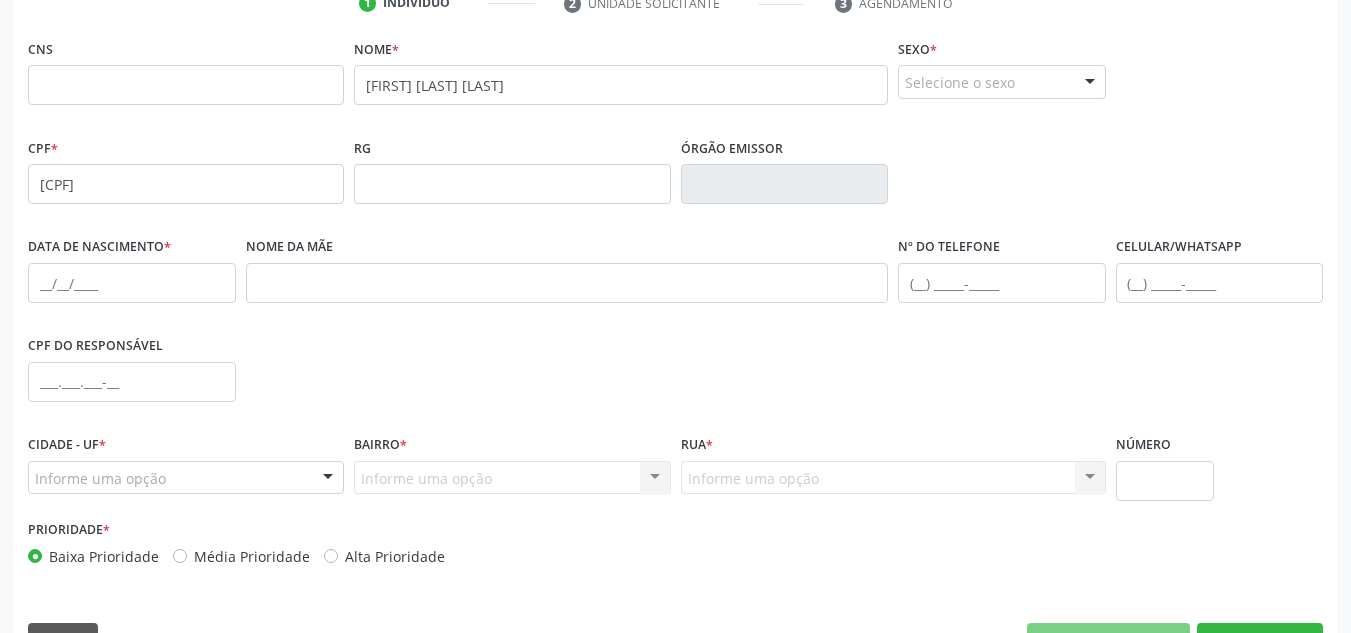 click on "Selecione o sexo" at bounding box center (1002, 82) 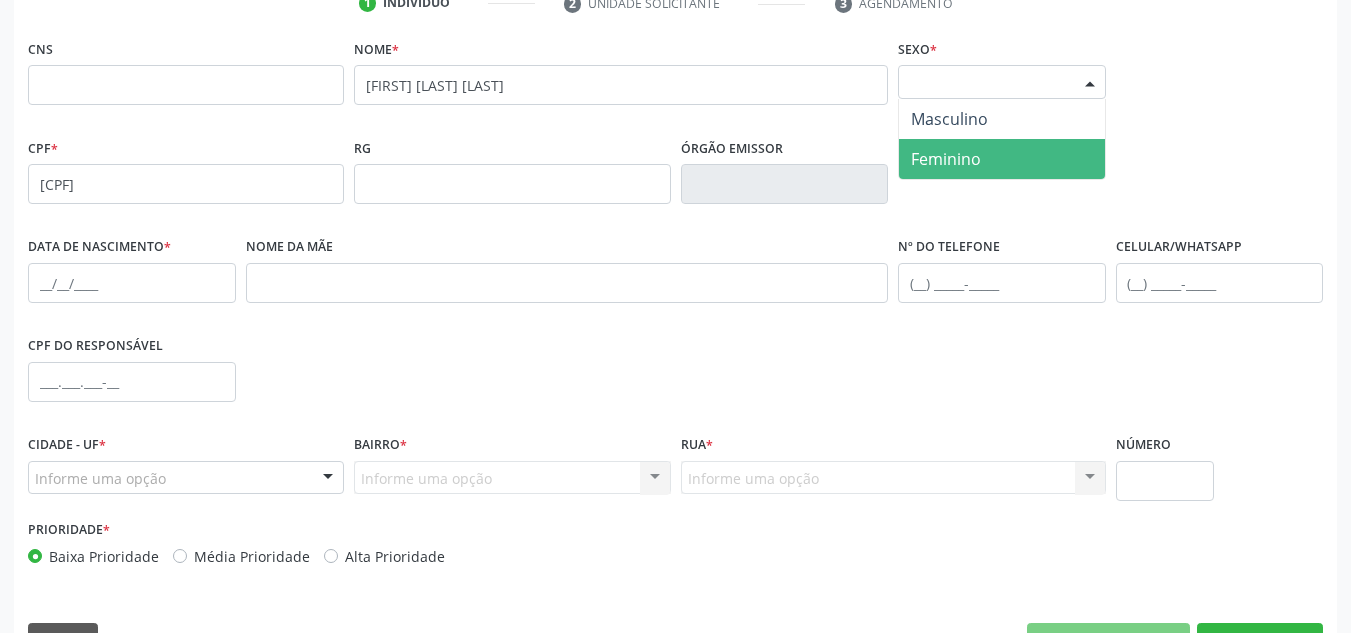 click on "Feminino" at bounding box center [1002, 159] 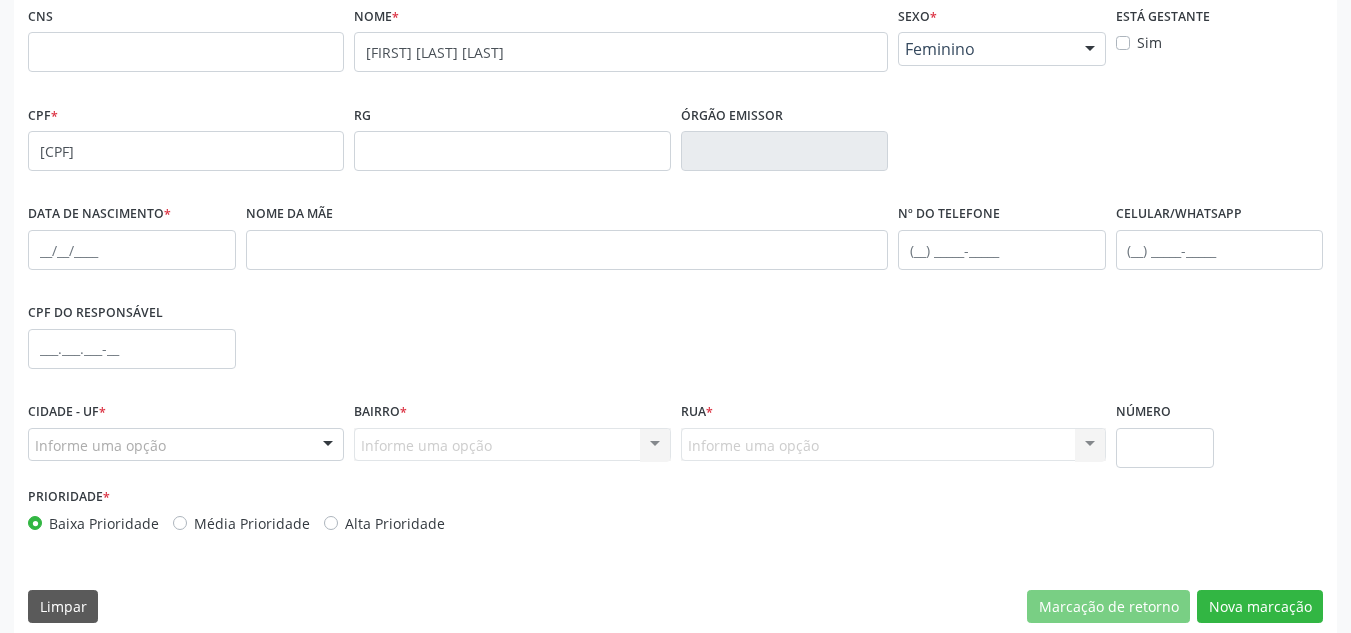 scroll, scrollTop: 451, scrollLeft: 0, axis: vertical 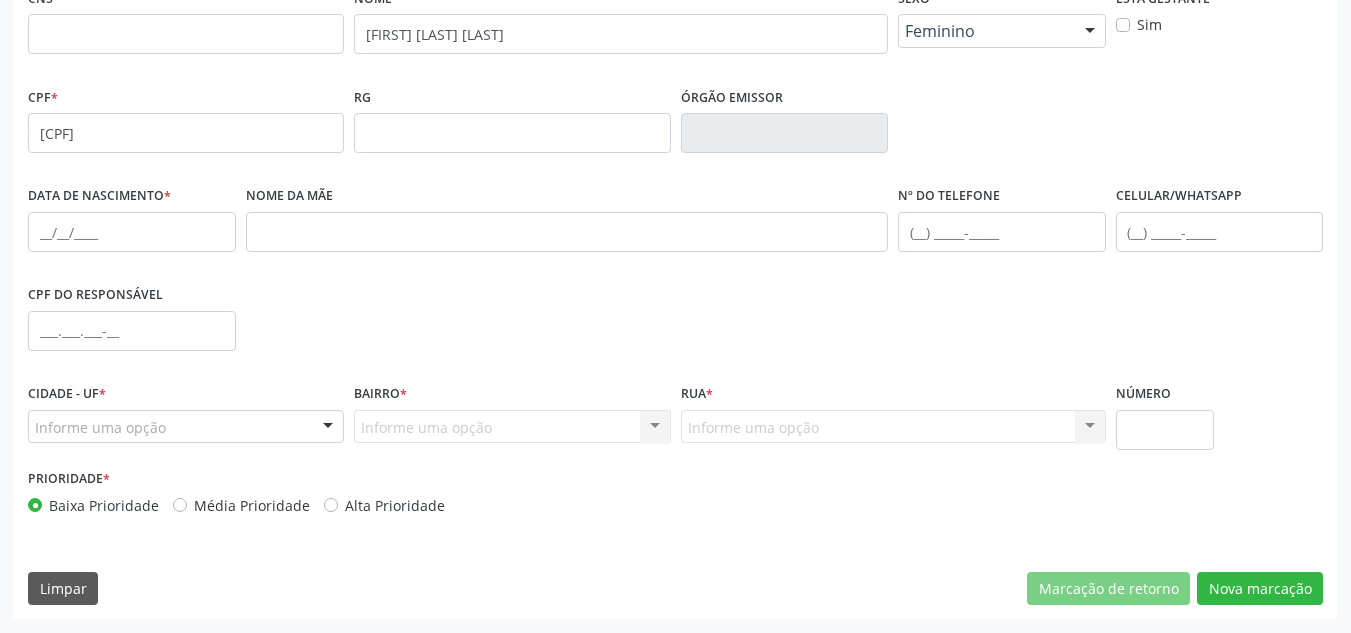 click on "Informe uma opção" at bounding box center [186, 427] 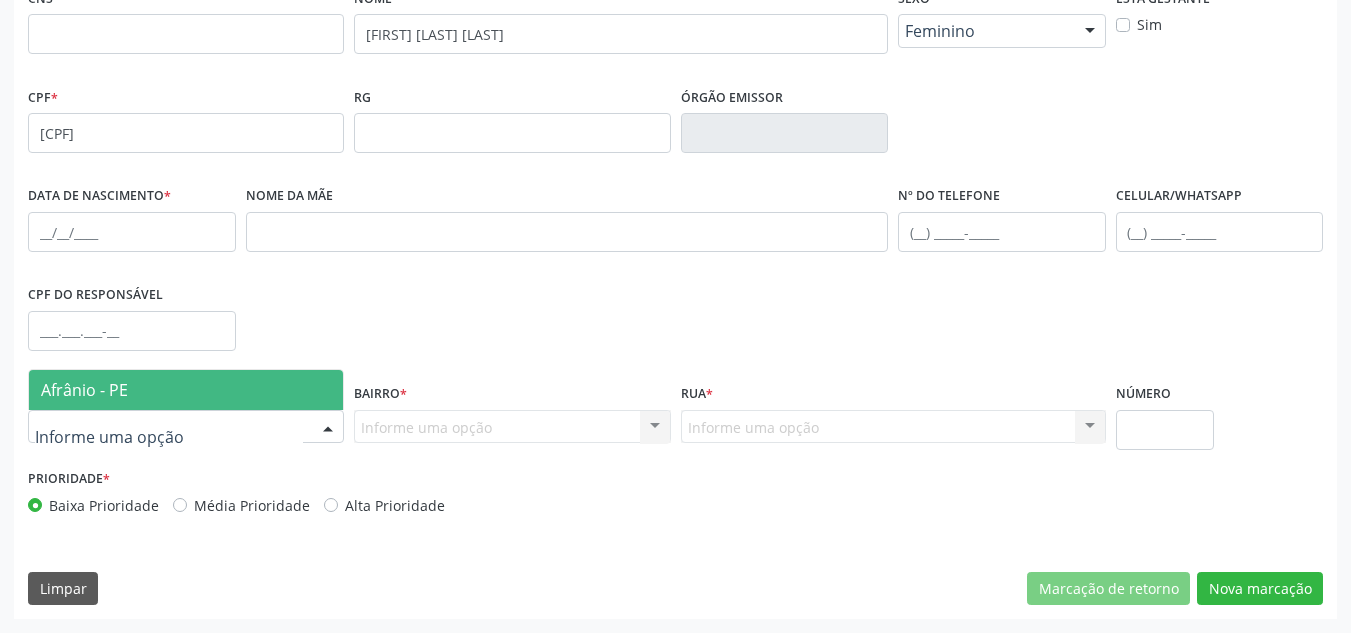 click on "Afrânio - PE
Nenhum resultado encontrado para: "   "
Nenhuma opção encontrada" at bounding box center (186, 389) 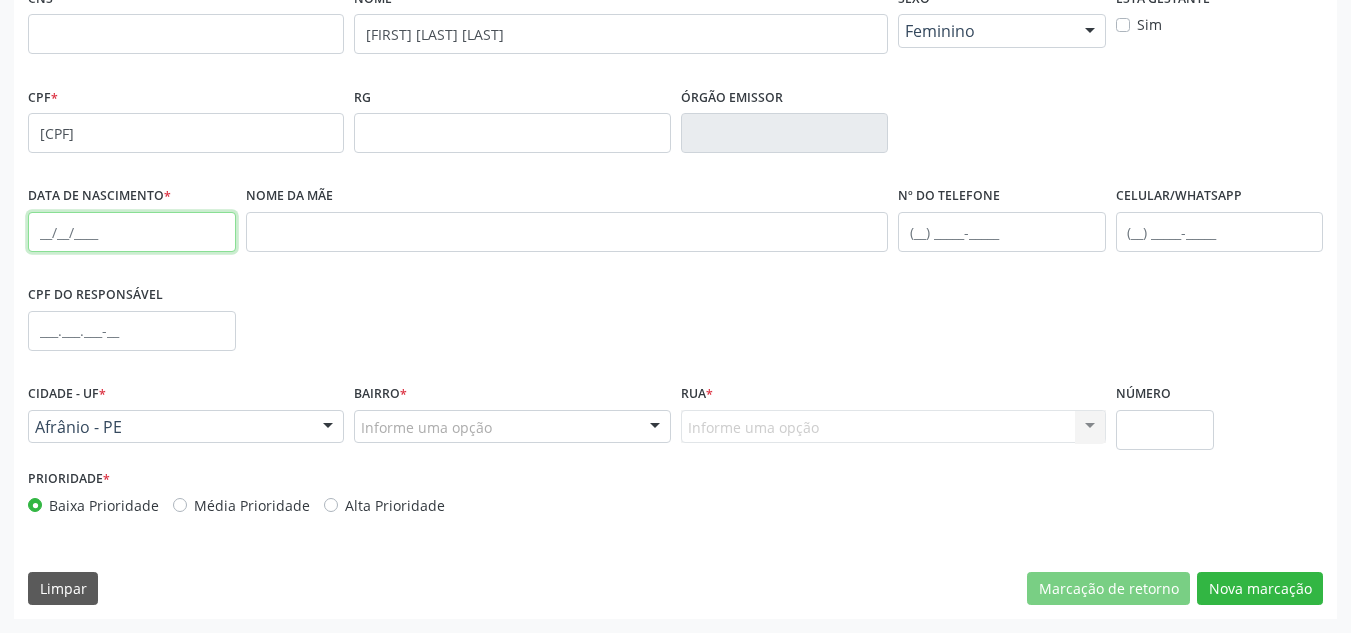 click at bounding box center (132, 232) 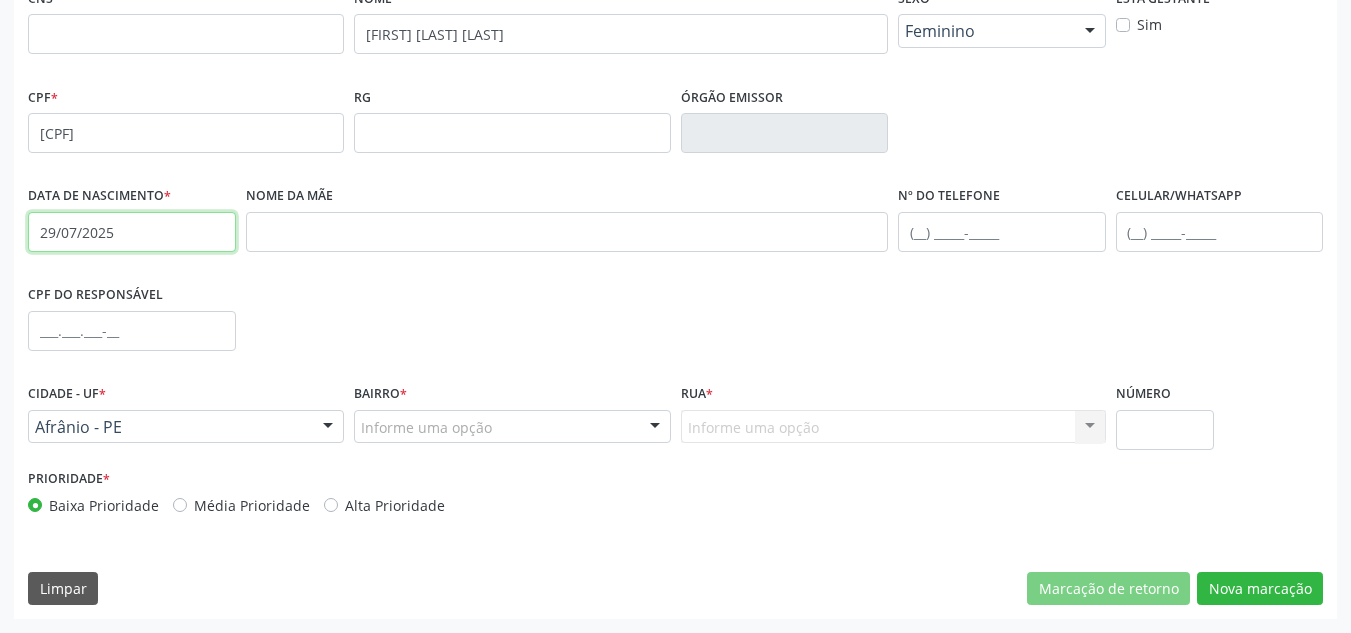 type on "29/07/2025" 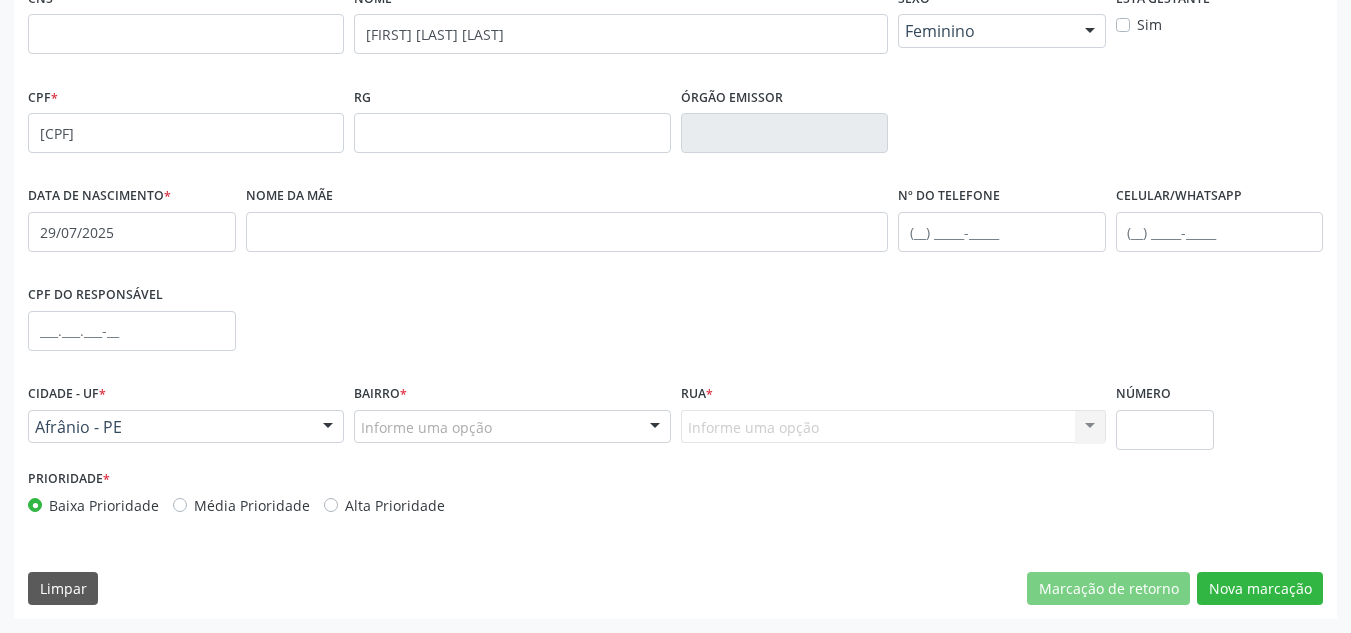 drag, startPoint x: 595, startPoint y: 453, endPoint x: 594, endPoint y: 432, distance: 21.023796 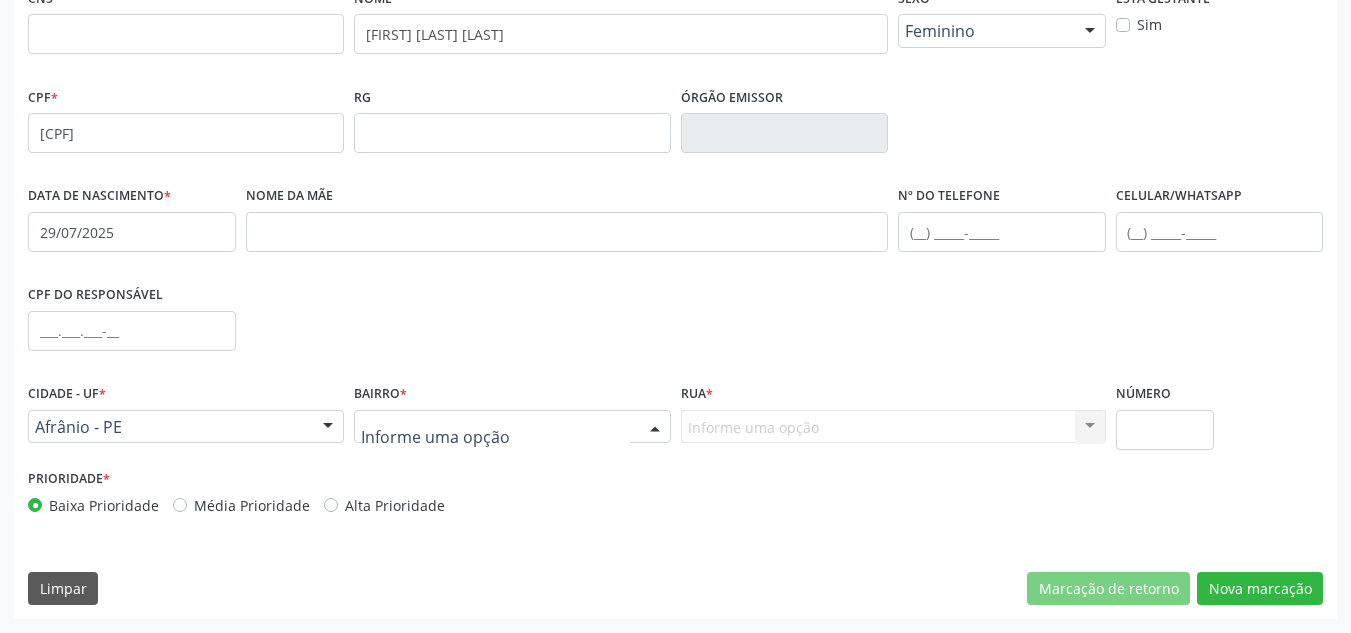 click at bounding box center [512, 427] 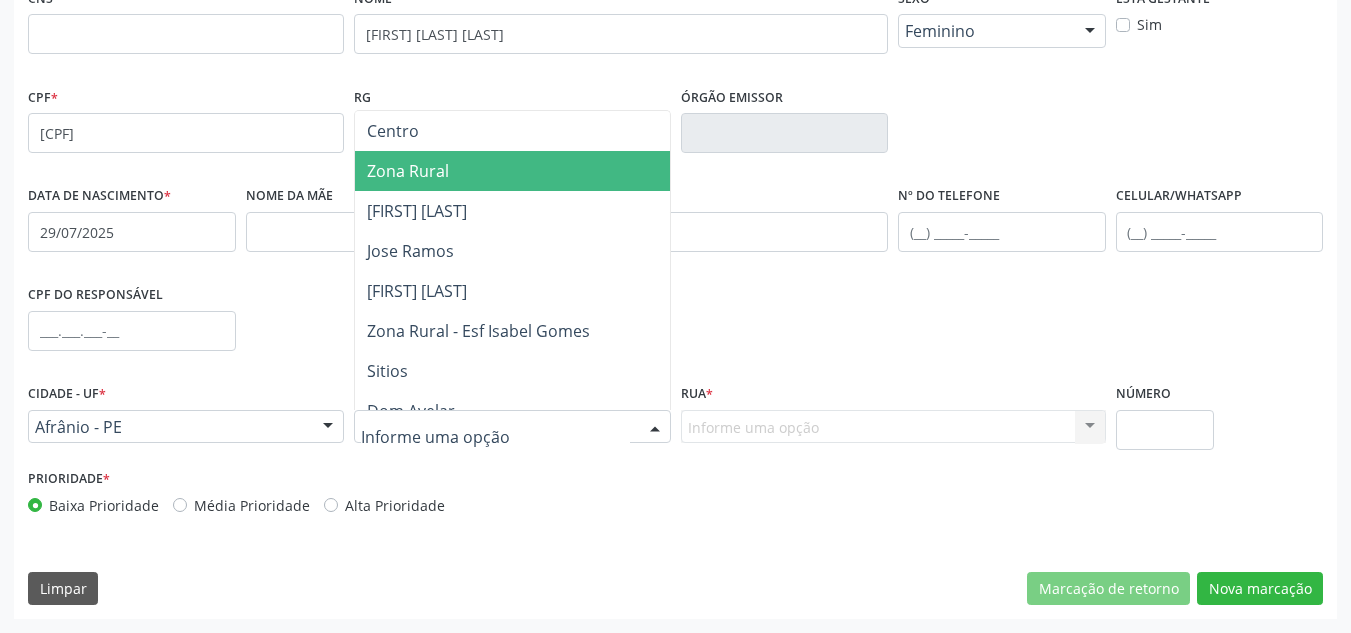 click on "Zona Rural" at bounding box center (512, 171) 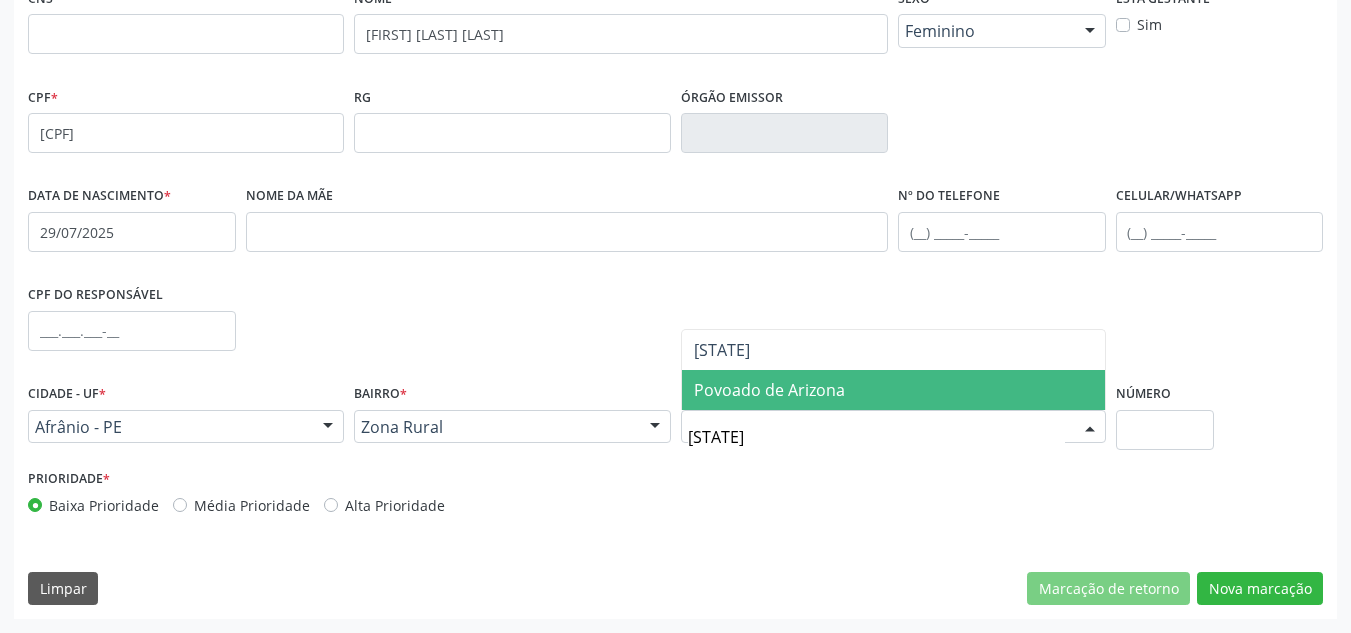 type on "ARIZONA" 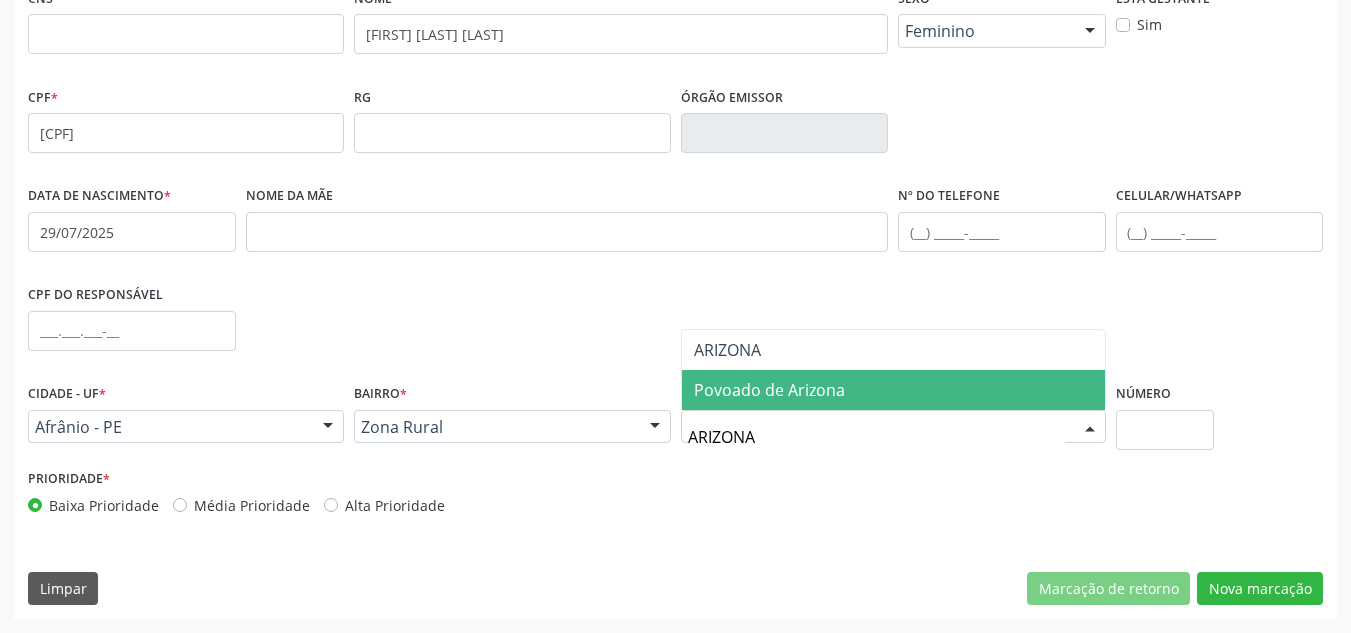 click on "Povoado de Arizona" at bounding box center [893, 390] 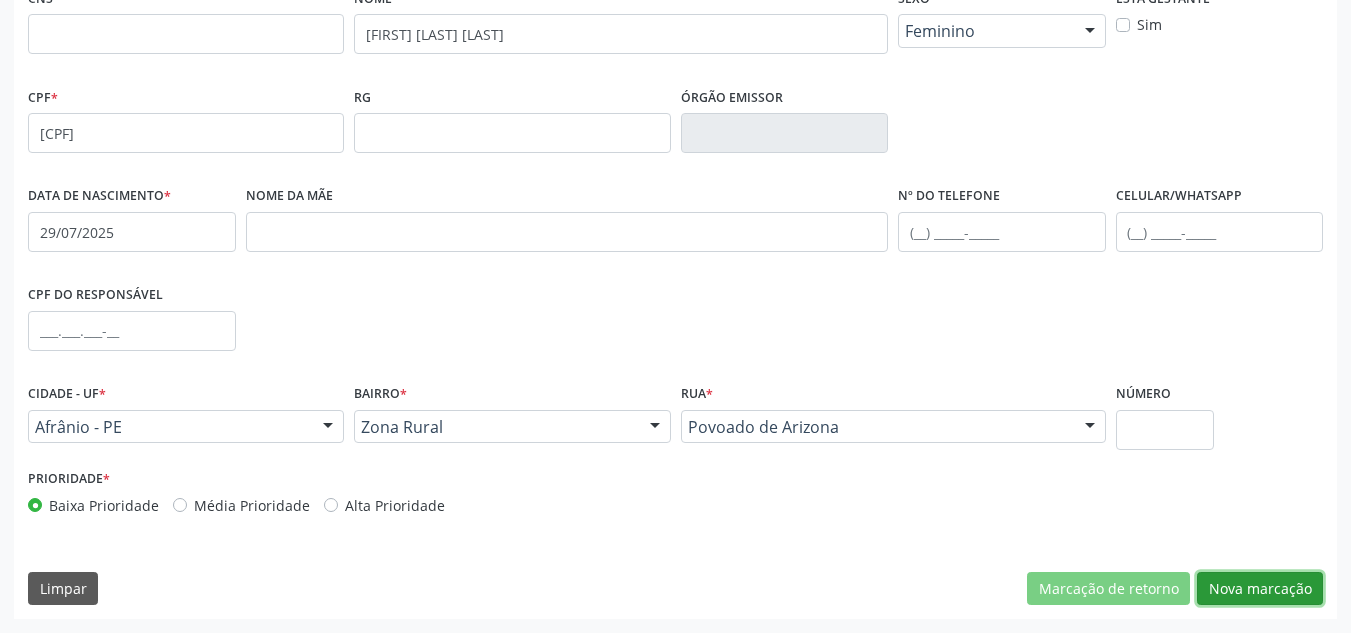 click on "Nova marcação" at bounding box center (1260, 589) 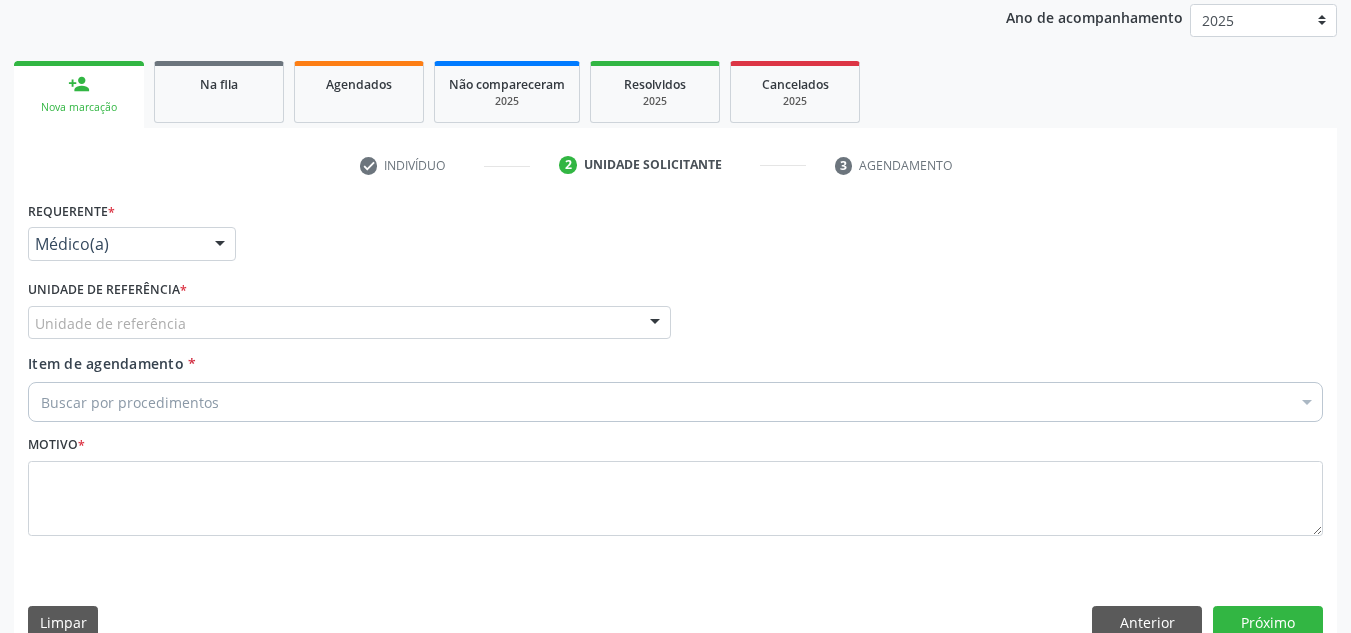 scroll, scrollTop: 273, scrollLeft: 0, axis: vertical 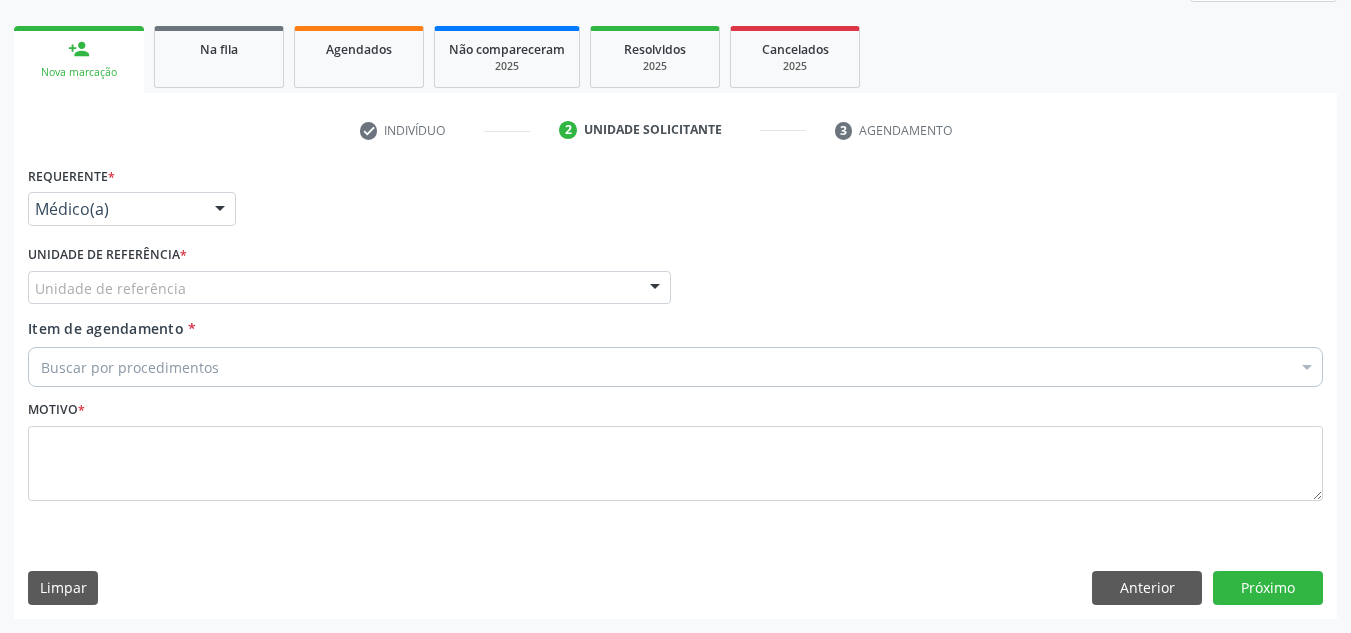 click on "Unidade de referência" at bounding box center [349, 288] 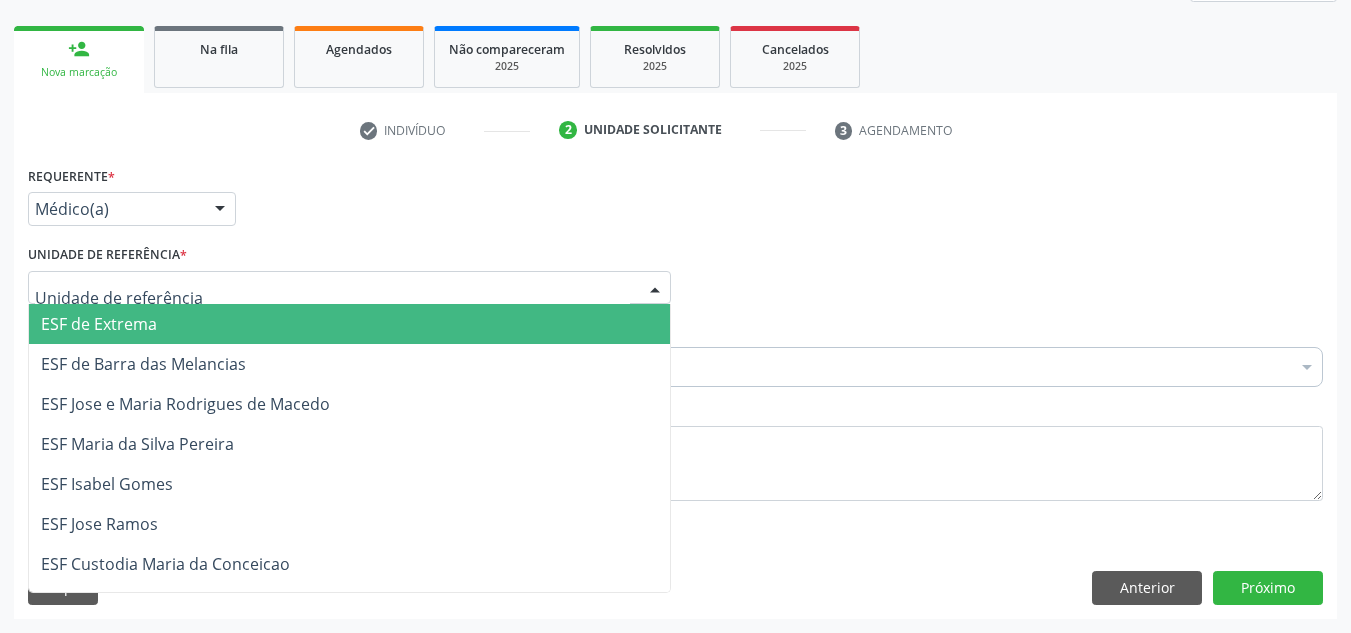 click at bounding box center [349, 288] 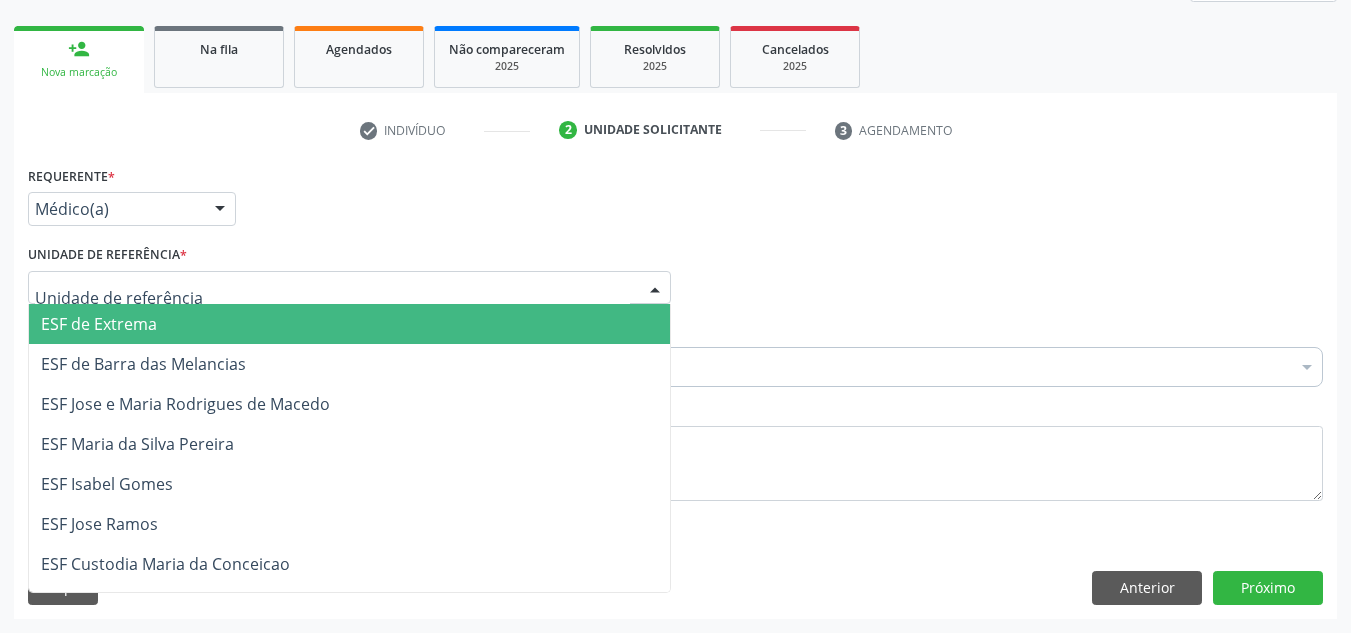 click on "Requerente
*
Médico(a)         Médico(a)   Enfermeiro(a)   Paciente
Nenhum resultado encontrado para: "   "
Não há nenhuma opção para ser exibida.
UF
PE         BA   PE
Nenhum resultado encontrado para: "   "
Não há nenhuma opção para ser exibida.
Município
Afrânio         Afrânio   Petrolina
Nenhum resultado encontrado para: "   "
Não há nenhuma opção para ser exibida." at bounding box center [675, 200] 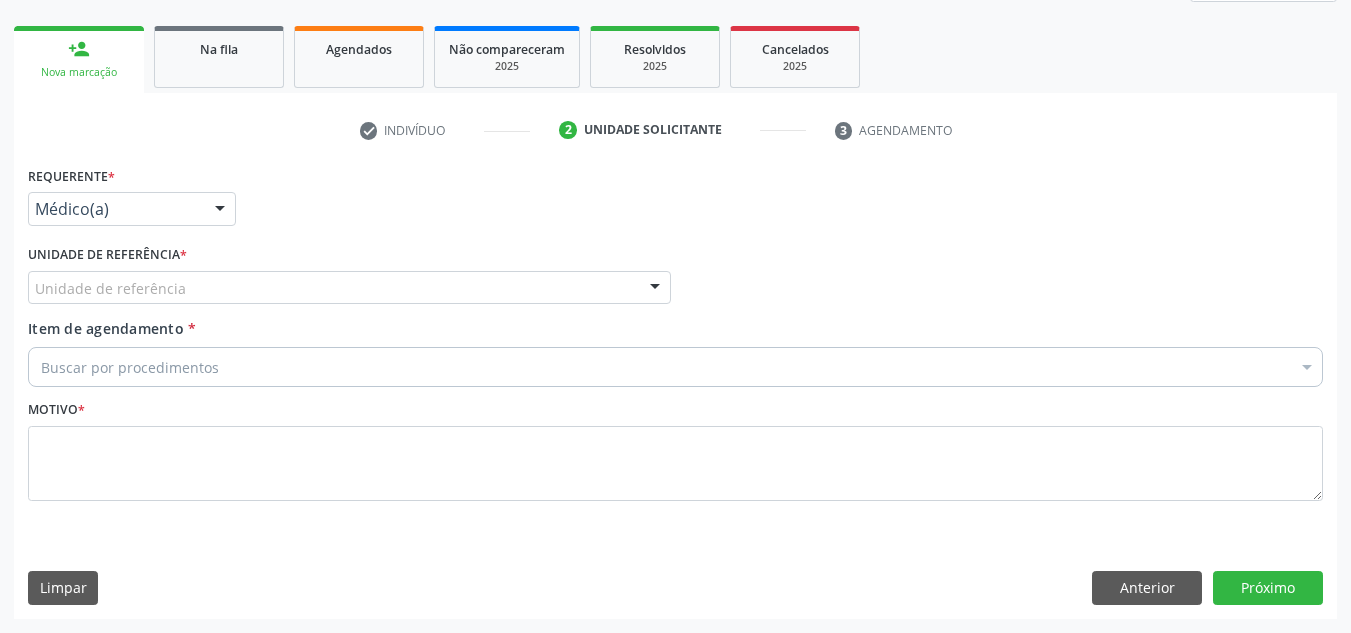 click on "Médico(a)         Médico(a)   Enfermeiro(a)   Paciente
Nenhum resultado encontrado para: "   "
Não há nenhuma opção para ser exibida." at bounding box center [132, 209] 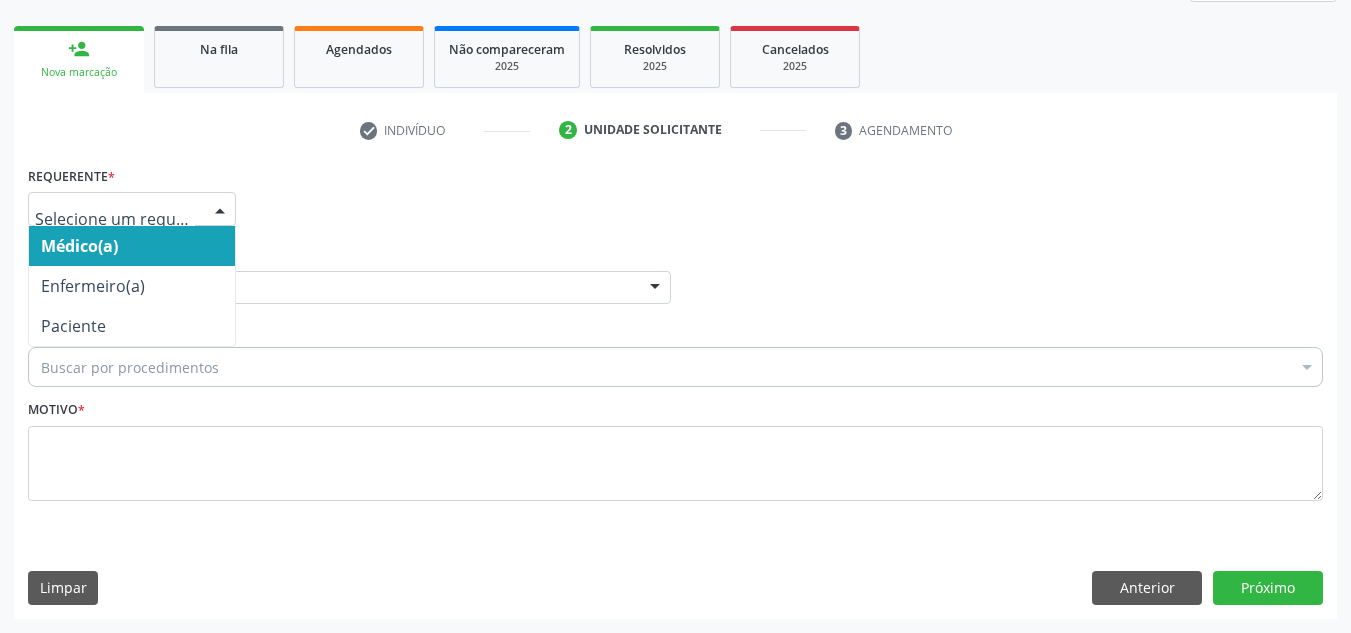 click on "Médico(a)" at bounding box center (132, 246) 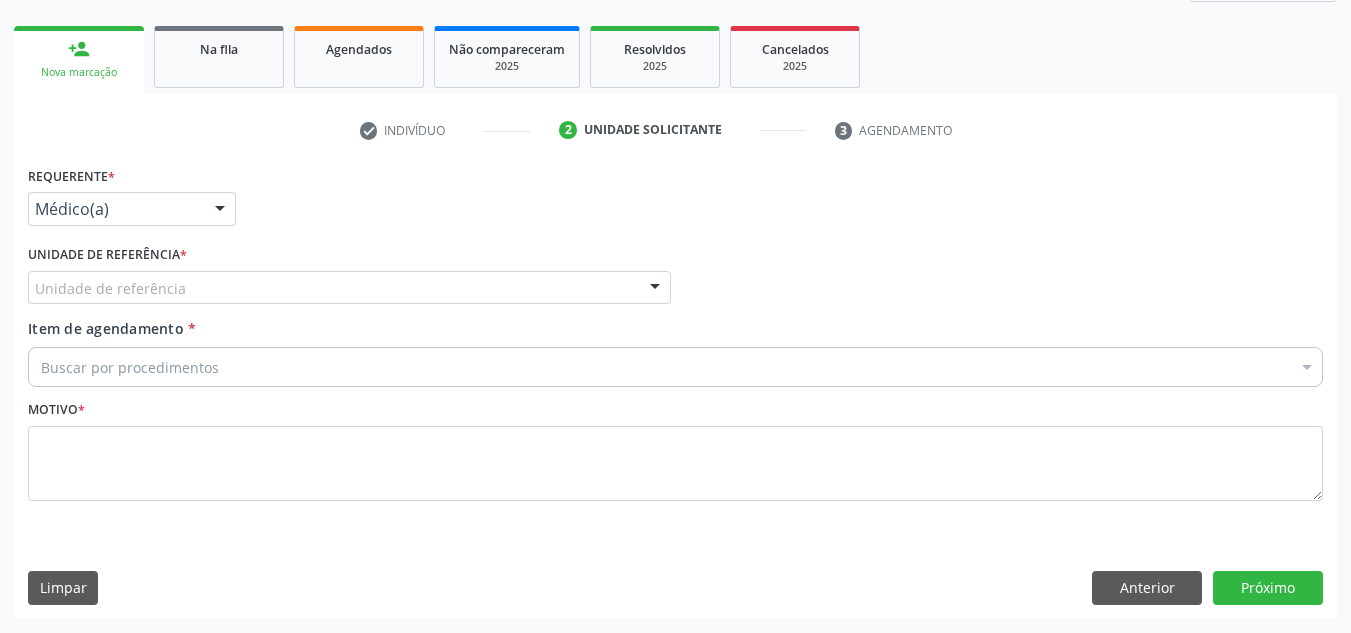 click on "Unidade de referência" at bounding box center (349, 288) 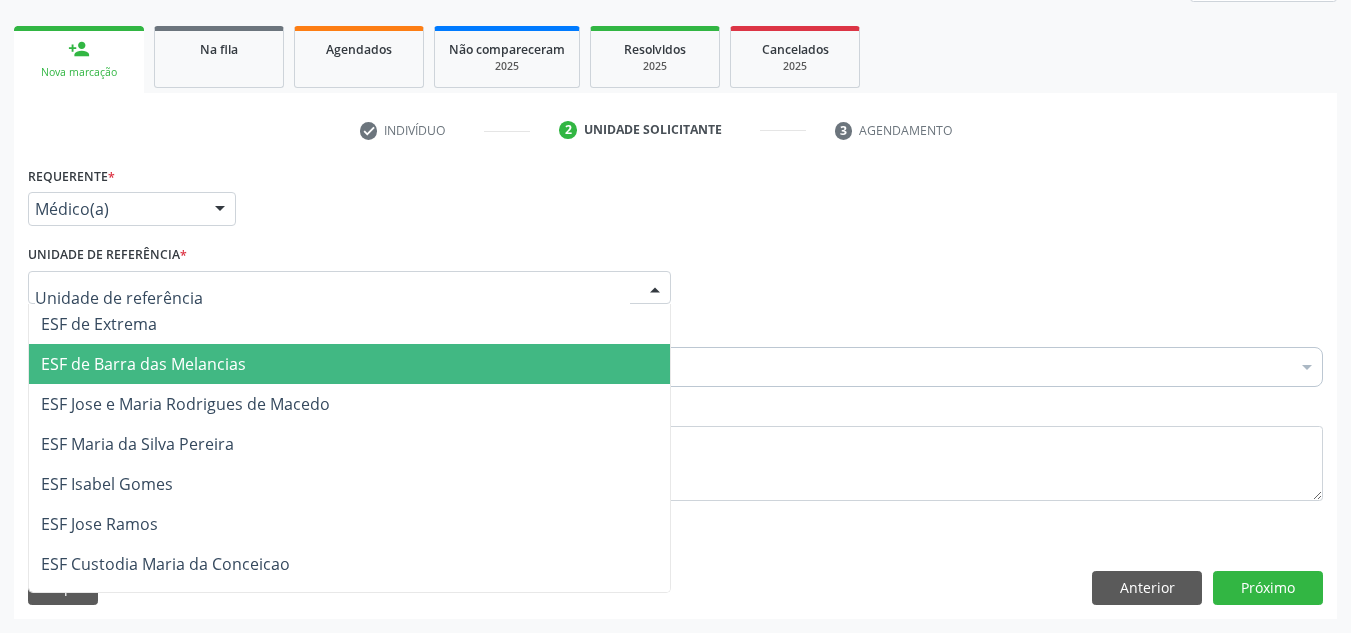 click on "ESF de Barra das Melancias" at bounding box center [349, 364] 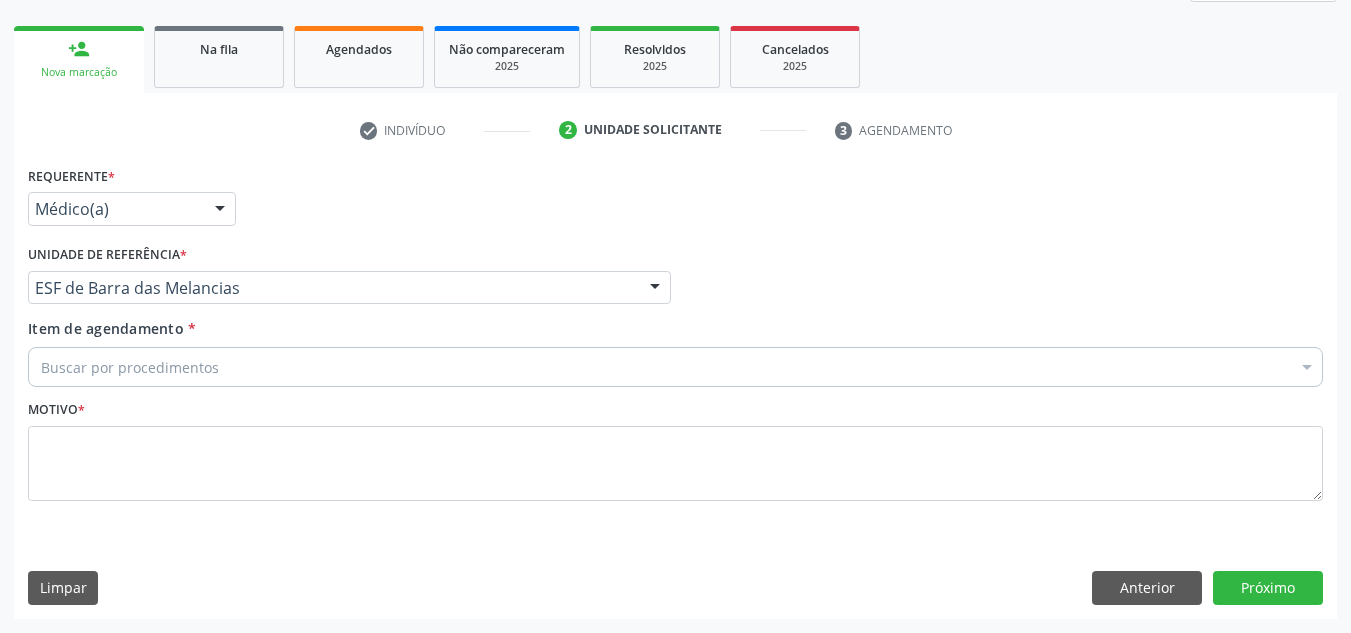 click on "Buscar por procedimentos" at bounding box center [675, 367] 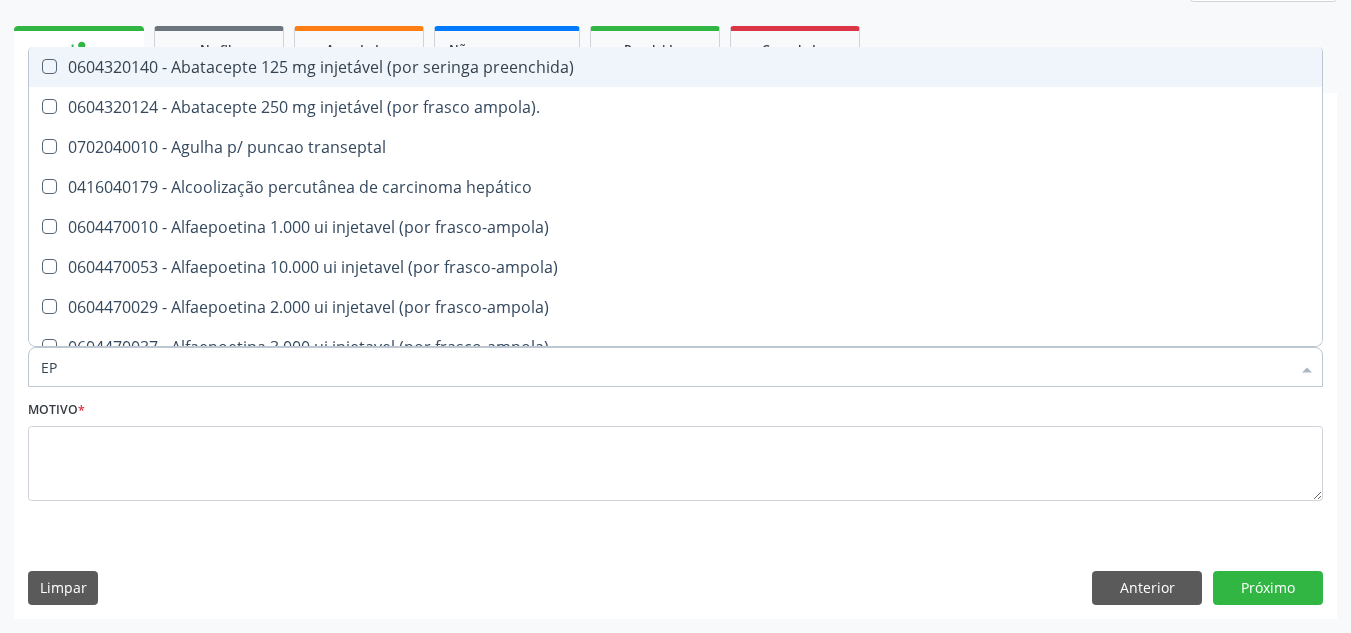 type on "E" 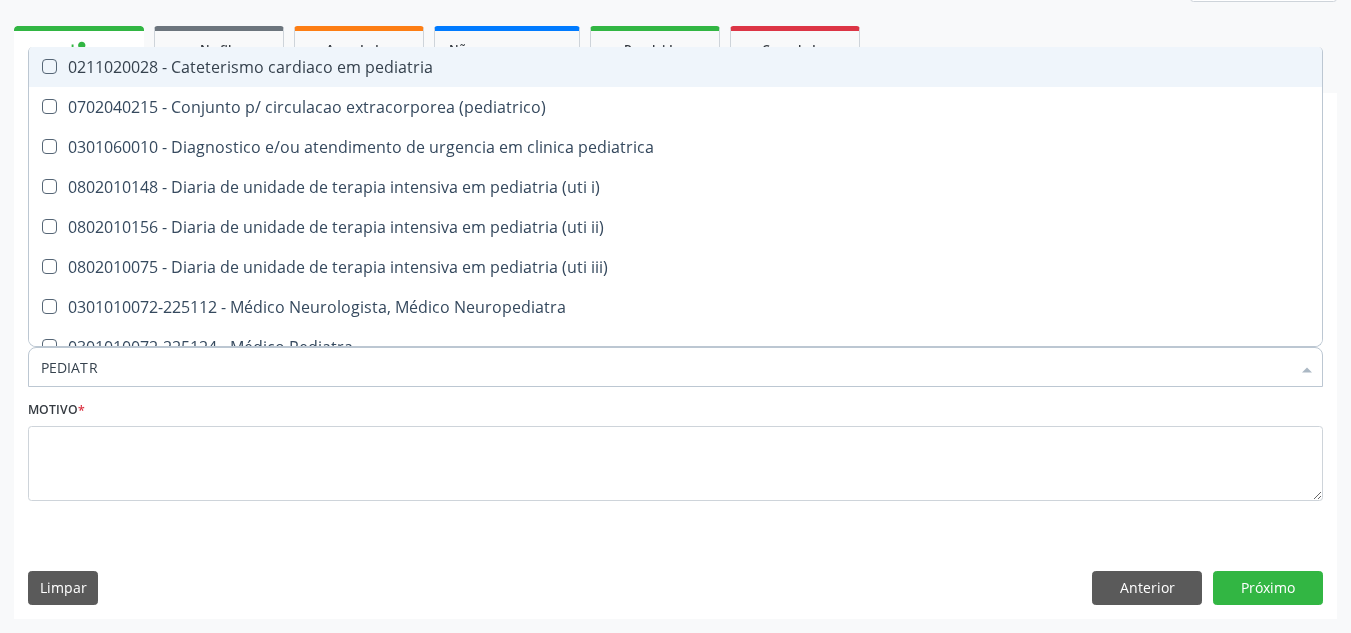 type on "PEDIATRA" 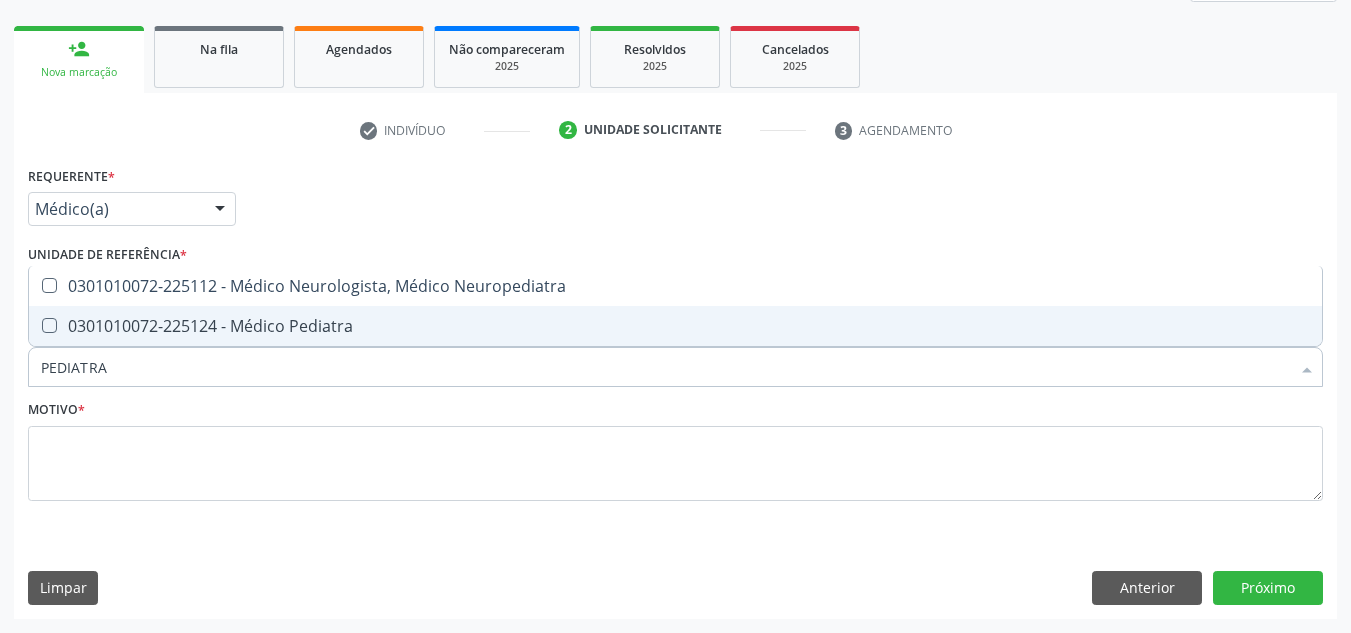 click on "0301010072-225124 - Médico Pediatra" at bounding box center [675, 326] 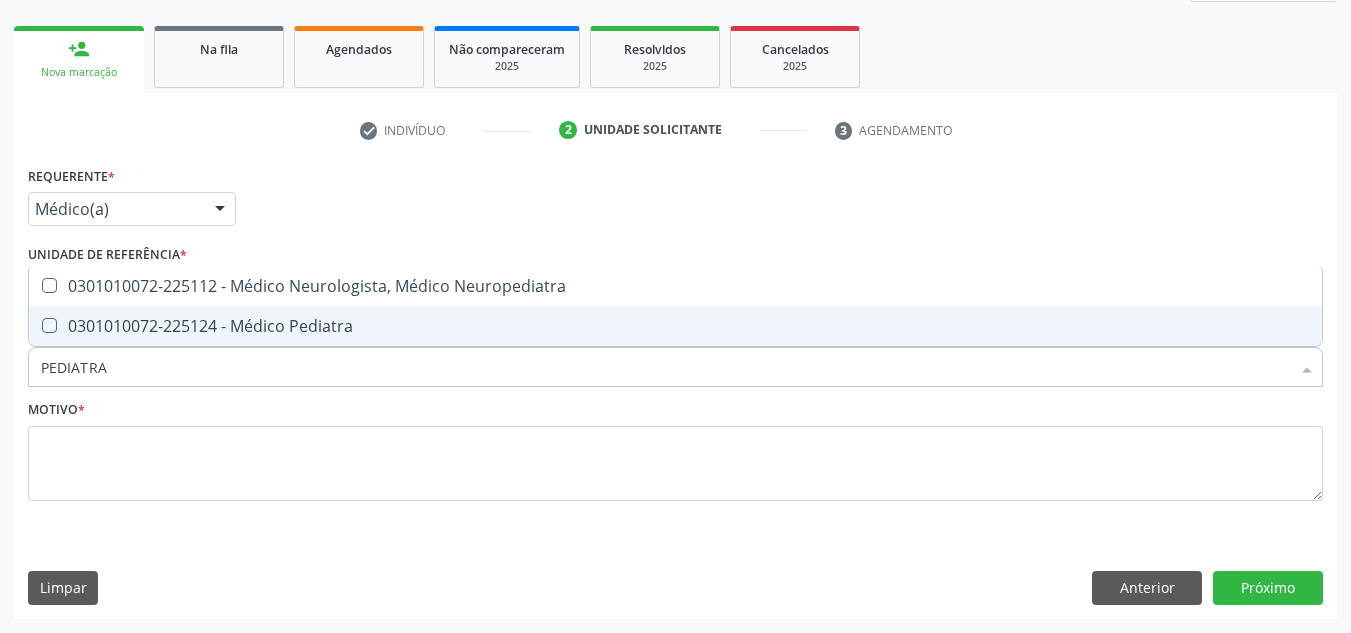 checkbox on "true" 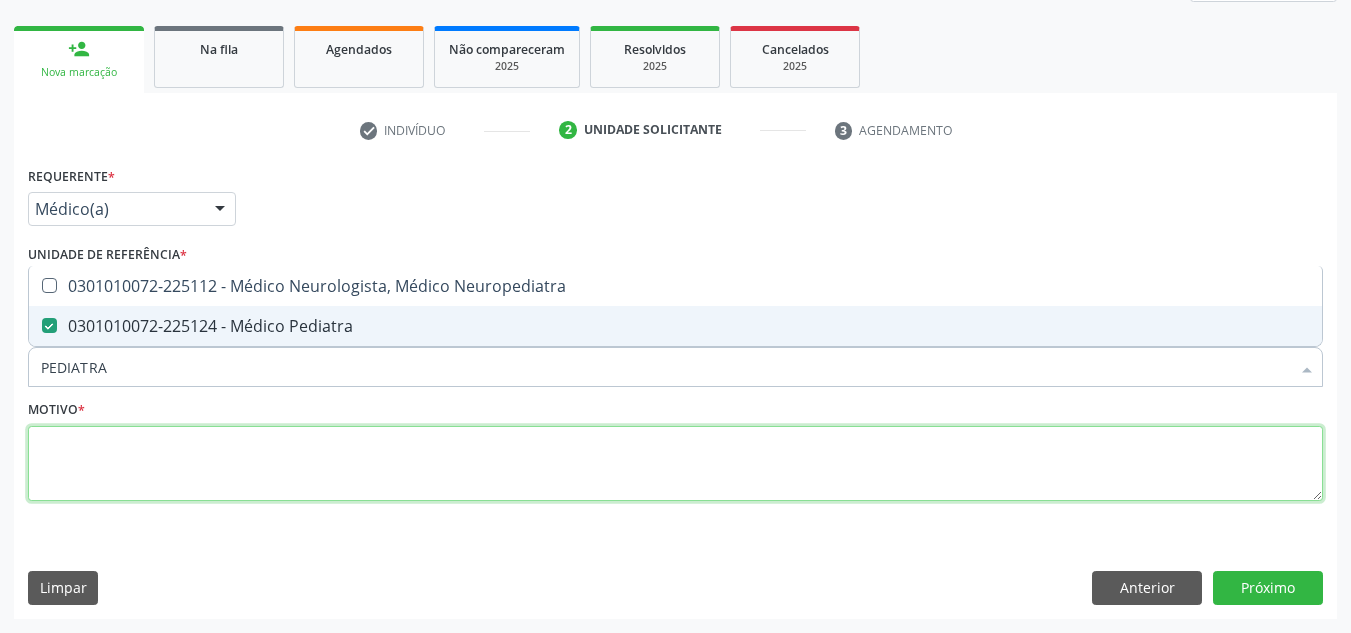 click at bounding box center [675, 464] 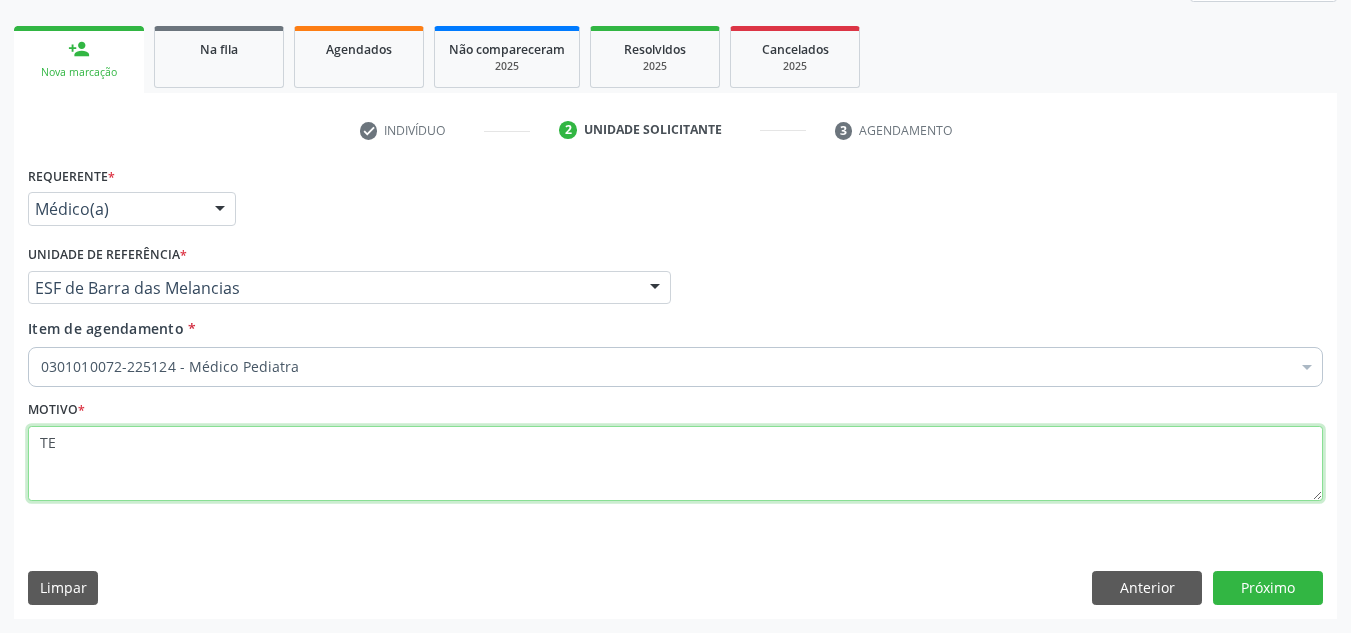 type on "T" 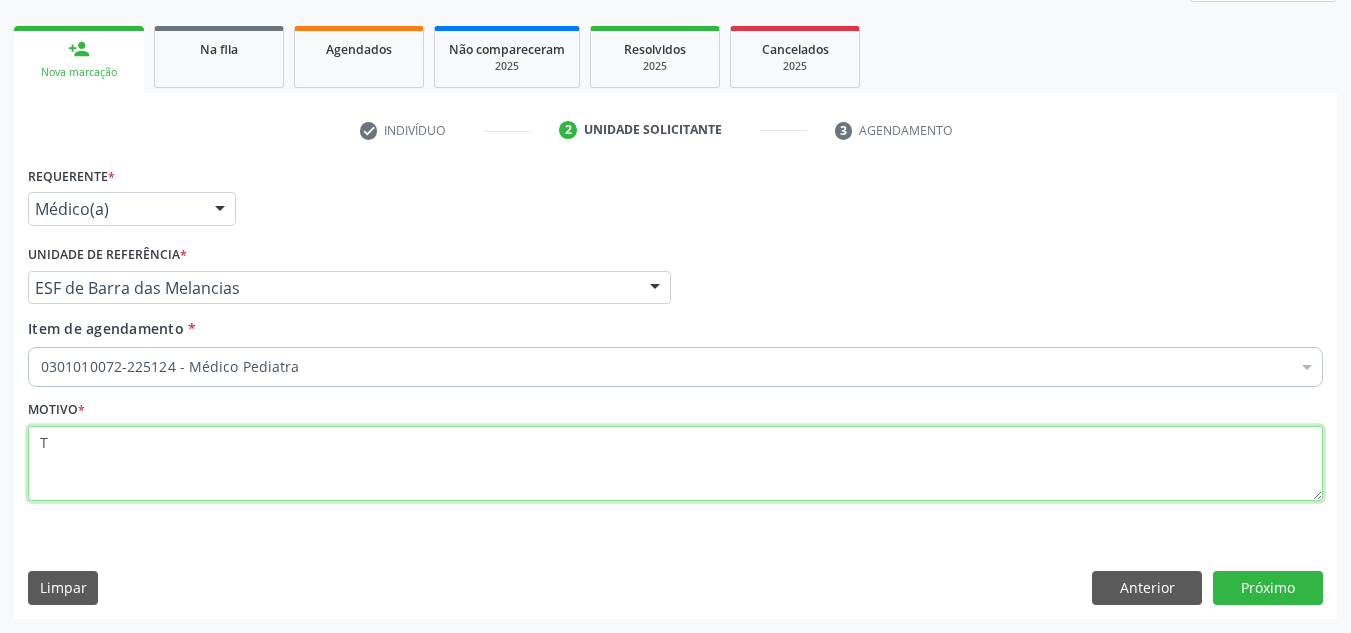 type 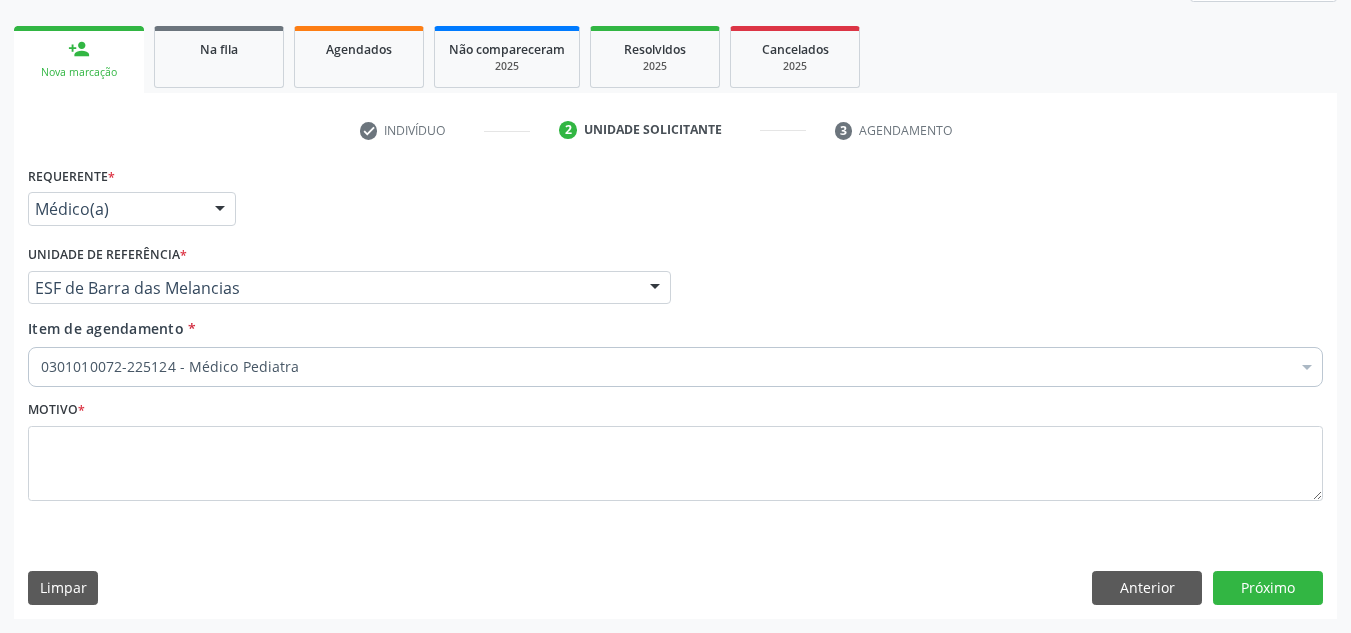 click on "Item de agendamento
*
0301010072-225124 - Médico Pediatra
Desfazer seleção
Selecionados
0301010072-225124 - Médico Pediatra
Não selecionados
0604320140 - Abatacepte 125 mg injetável (por seringa preenchida)
0604320124 - Abatacepte 250 mg injetável (por frasco ampola).
0603050018 - Abciximabe
0406010013 - Abertura de comunicacao inter-atrial
0406010021 - Abertura de estenose aortica valvar
0406011265 - Abertura de estenose aortica valvar (criança e adolescente)
0406010030 - Abertura de estenose pulmonar valvar
0406011273 - Abertura de estenose pulmonar valvar (criança e adolescente)
0301080011 - Abordagem cognitiva comportamental do fumante (por atendimento / paciente)
0307020010 - Acesso a polpa dentaria e medicacao (por dente)
0604660030 - Acetazolamida 250 mg (por comprimido)" at bounding box center (675, 349) 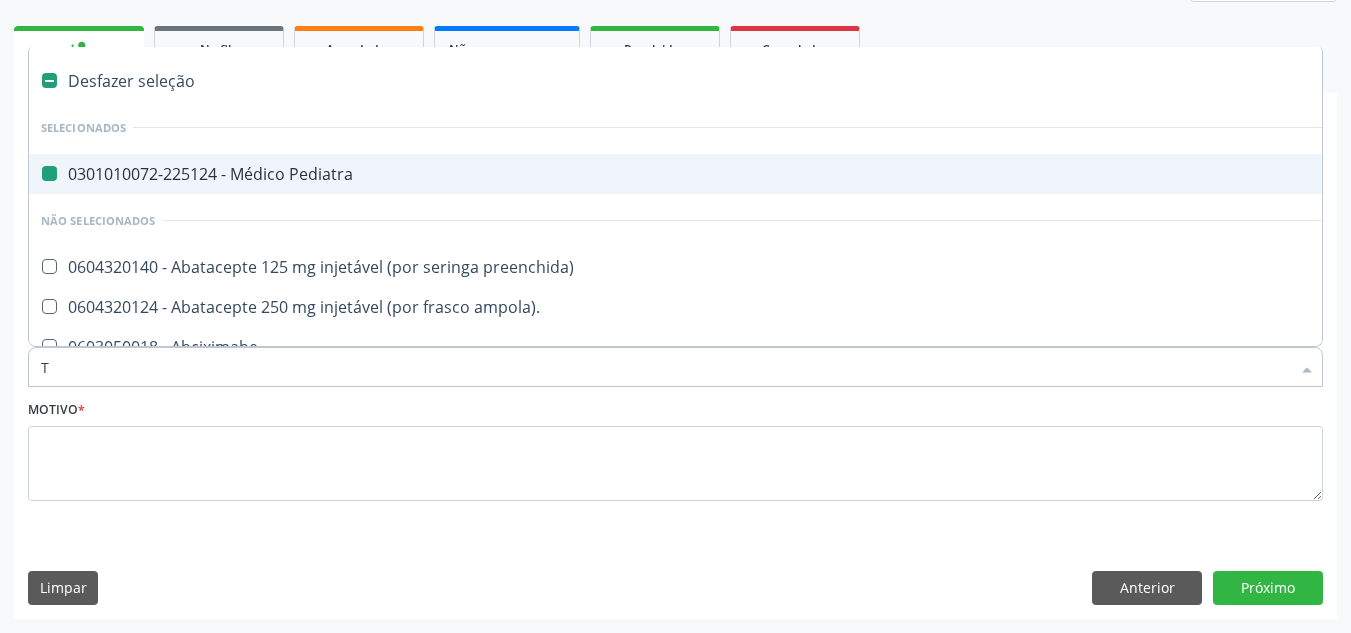 type on "TE" 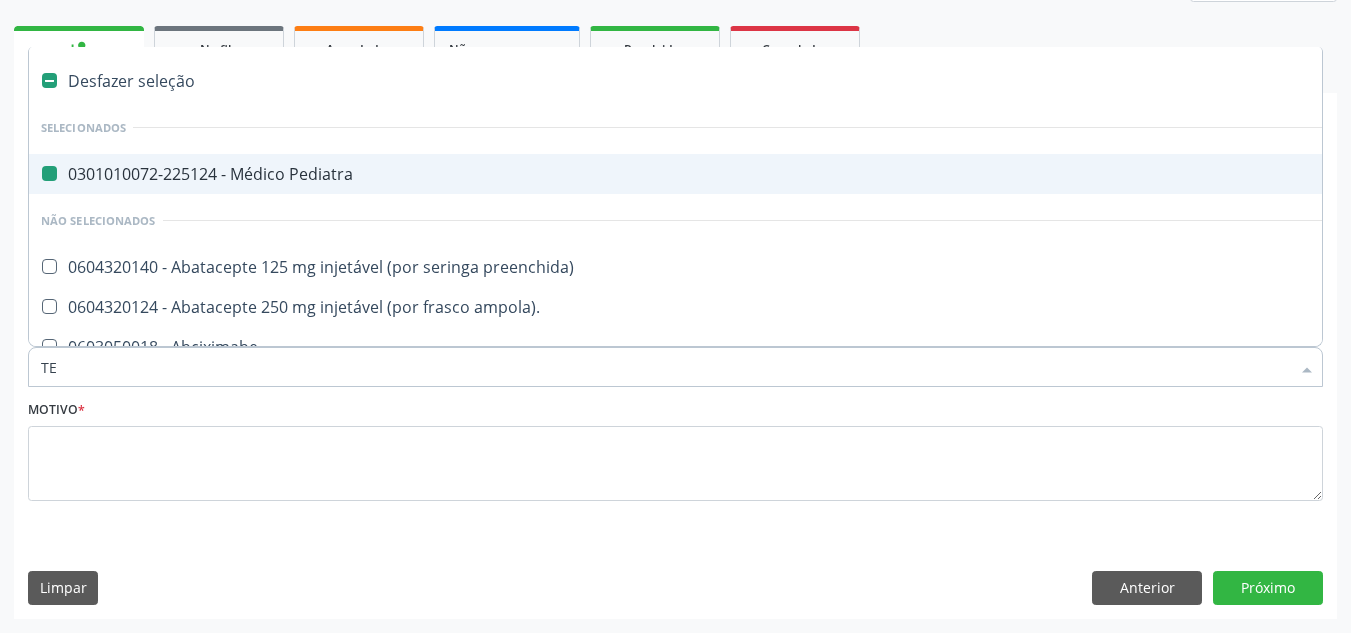 checkbox on "false" 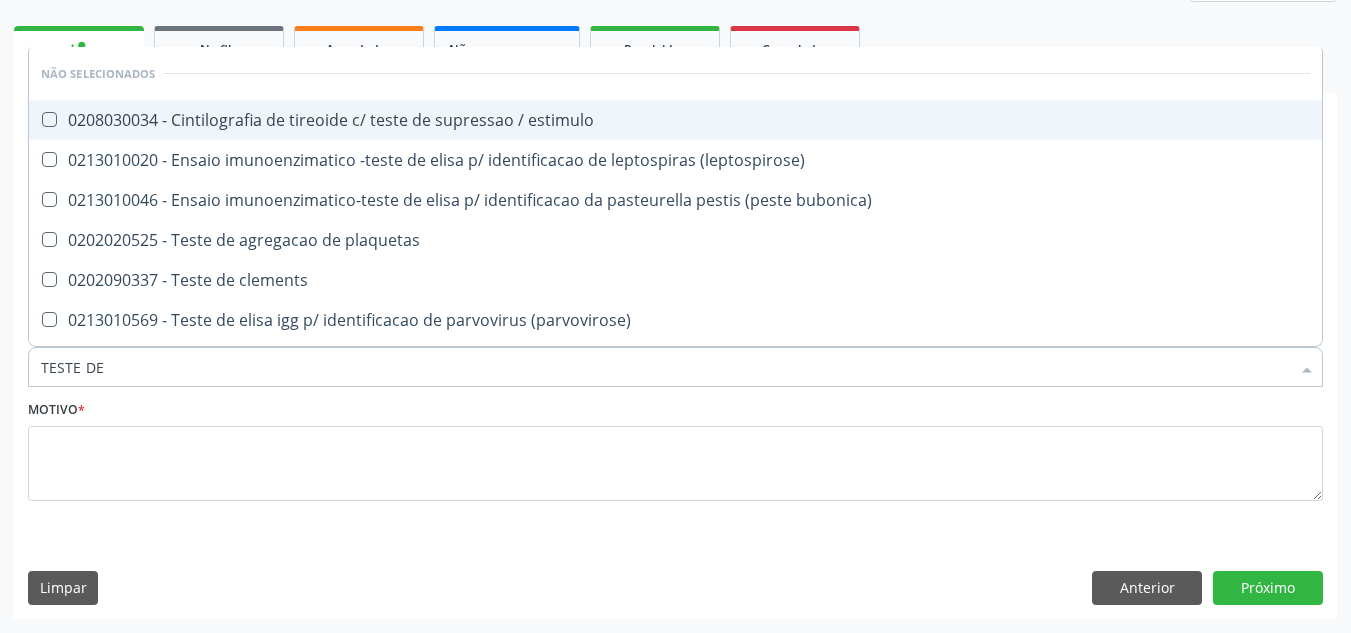 type on "TESTE DE" 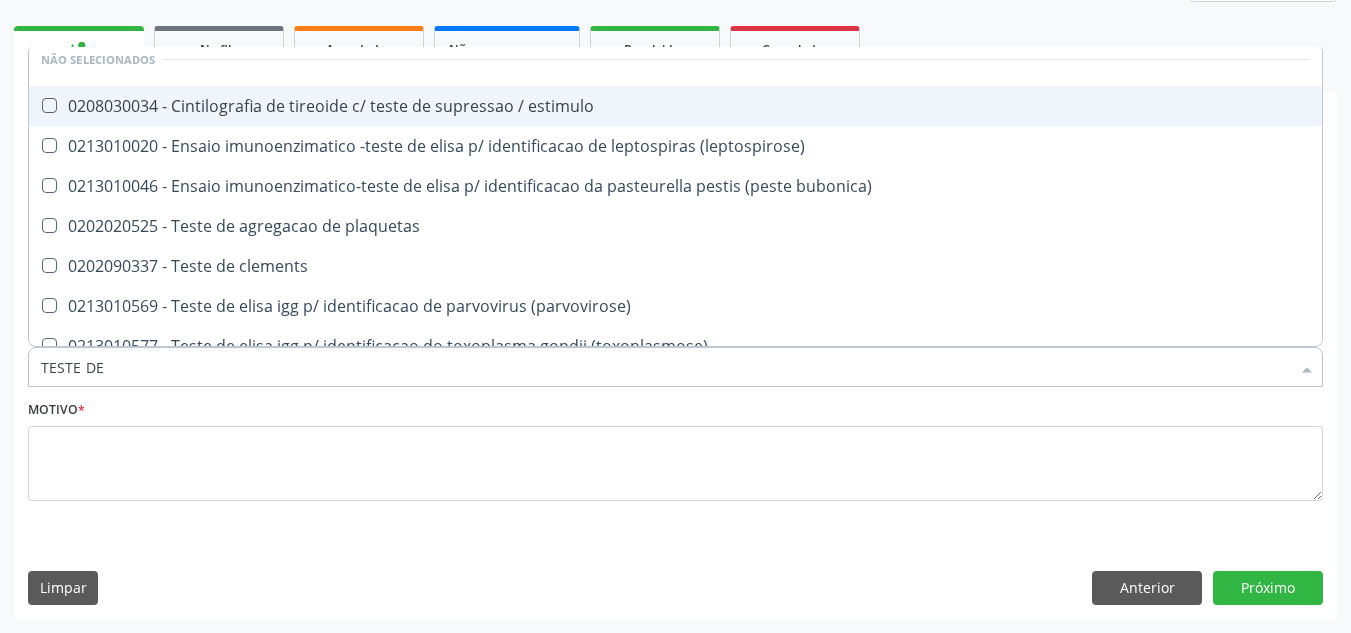 drag, startPoint x: 371, startPoint y: 365, endPoint x: 0, endPoint y: 309, distance: 375.2026 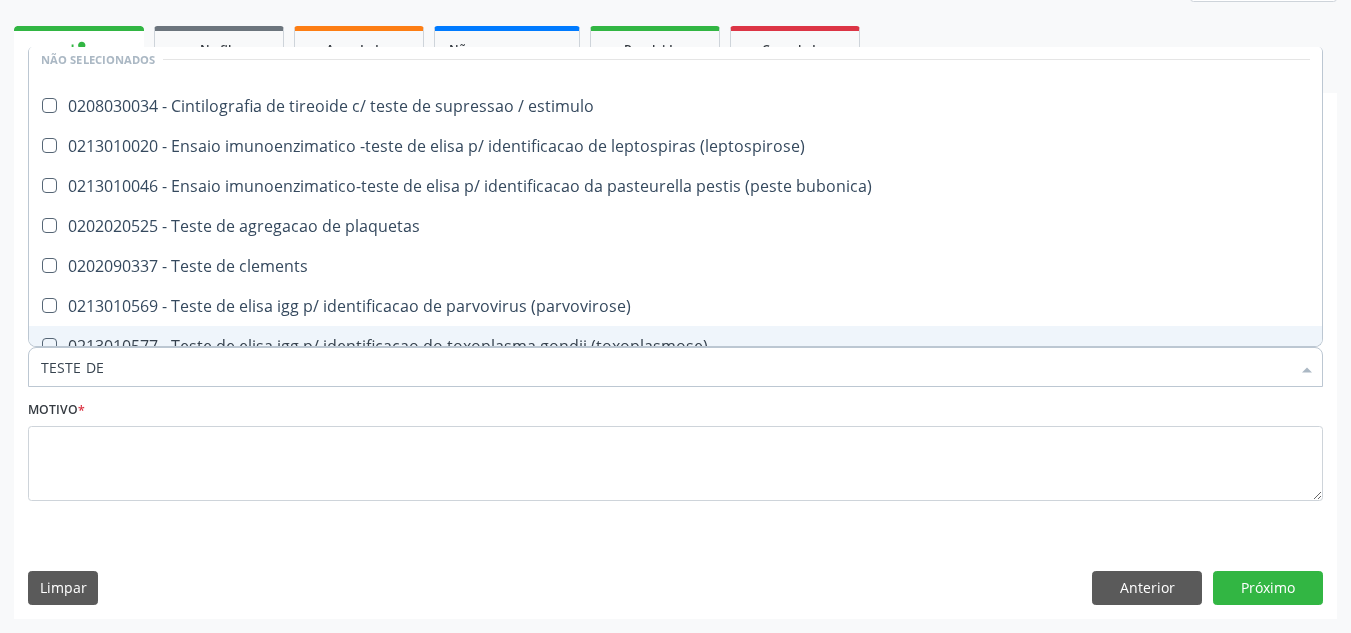 type 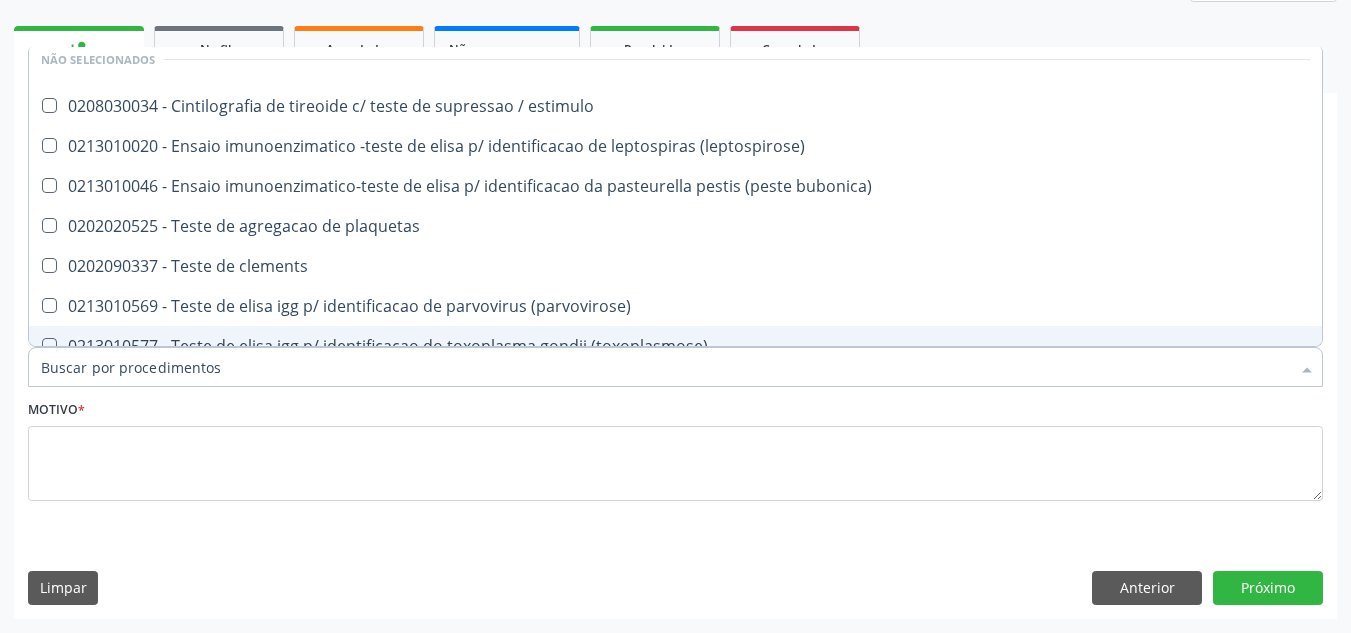 checkbox on "true" 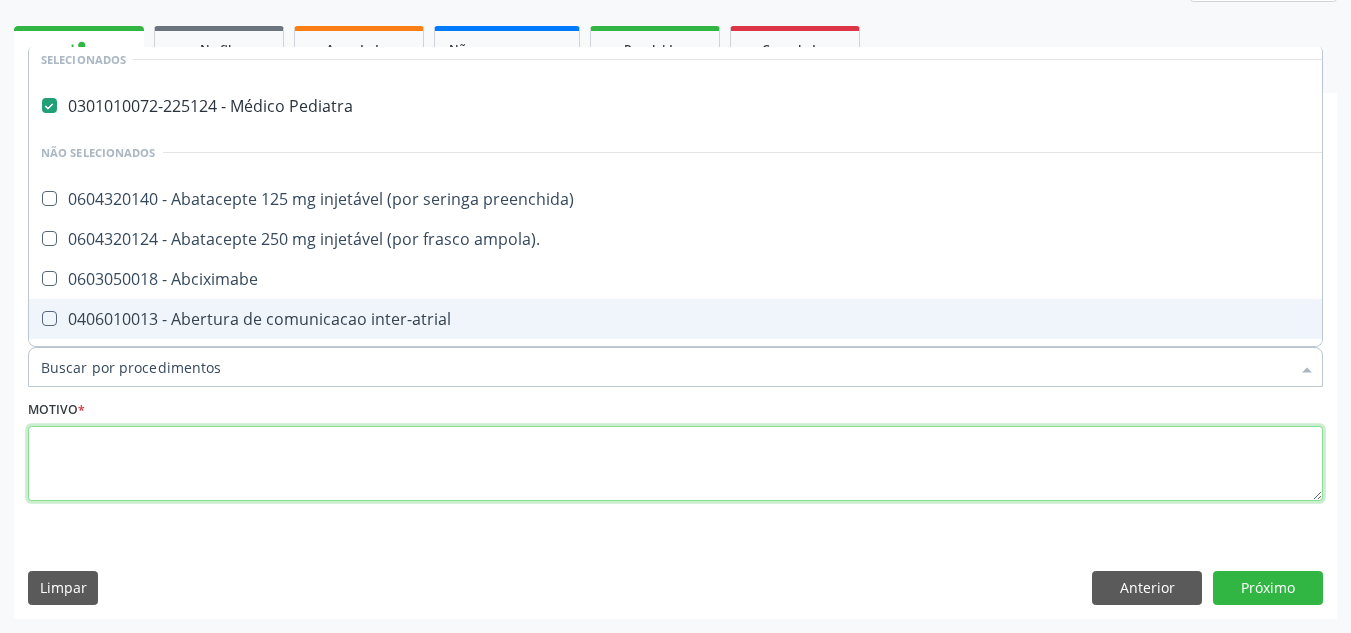 drag, startPoint x: 498, startPoint y: 499, endPoint x: 501, endPoint y: 486, distance: 13.341664 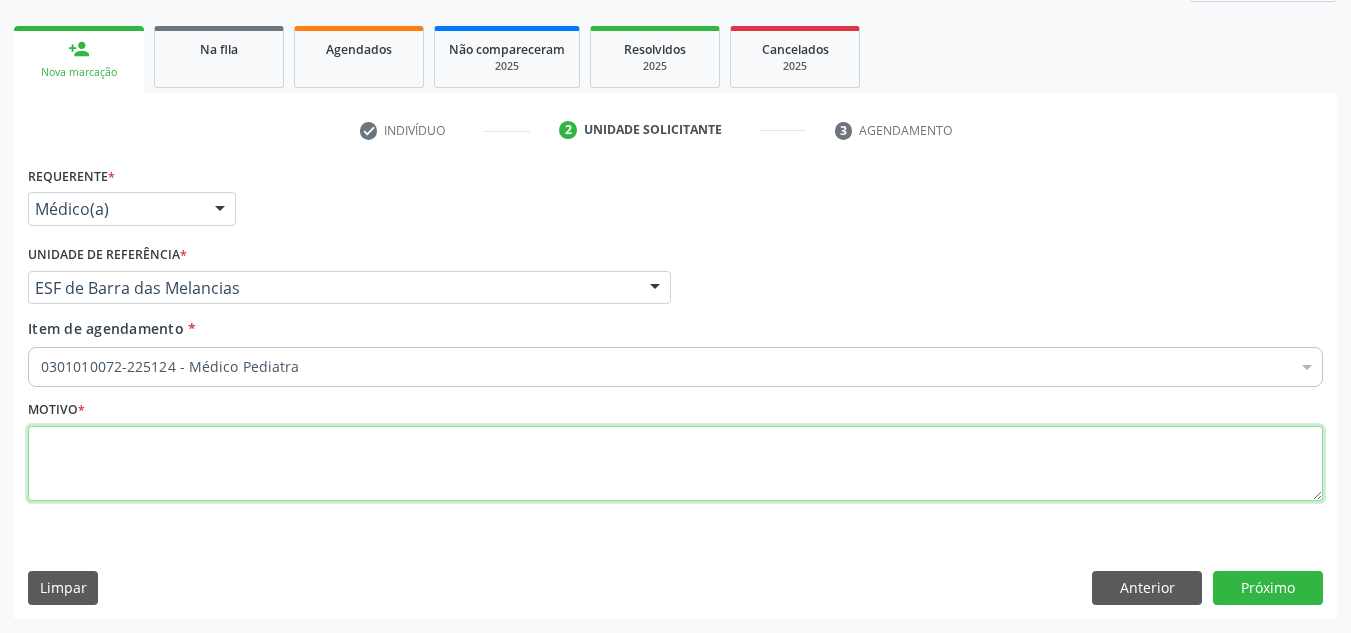 scroll, scrollTop: 0, scrollLeft: 0, axis: both 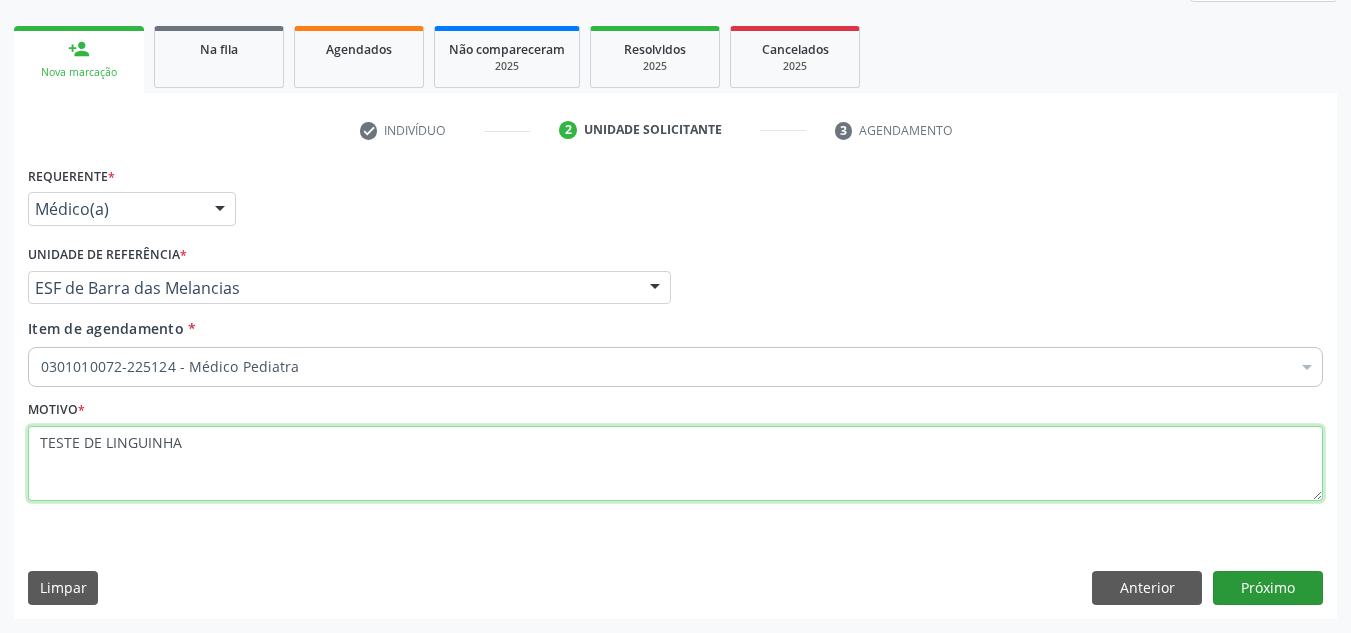 type on "TESTE DE LINGUINHA" 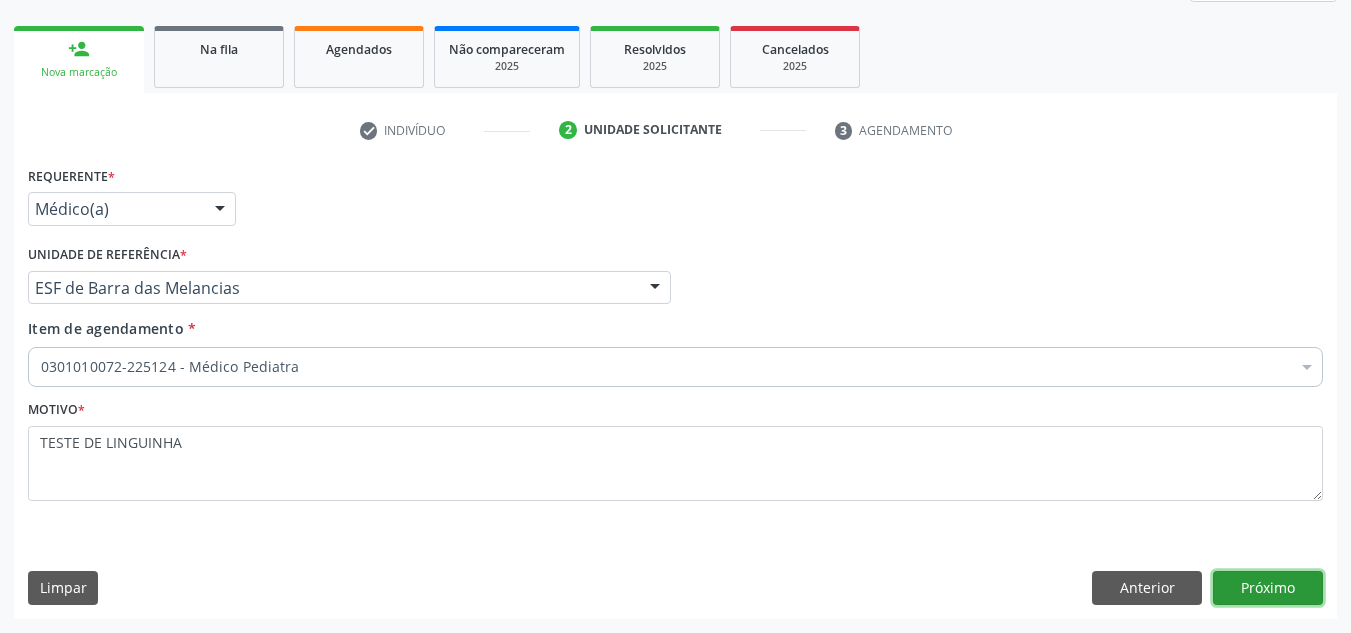 click on "Próximo" at bounding box center (1268, 588) 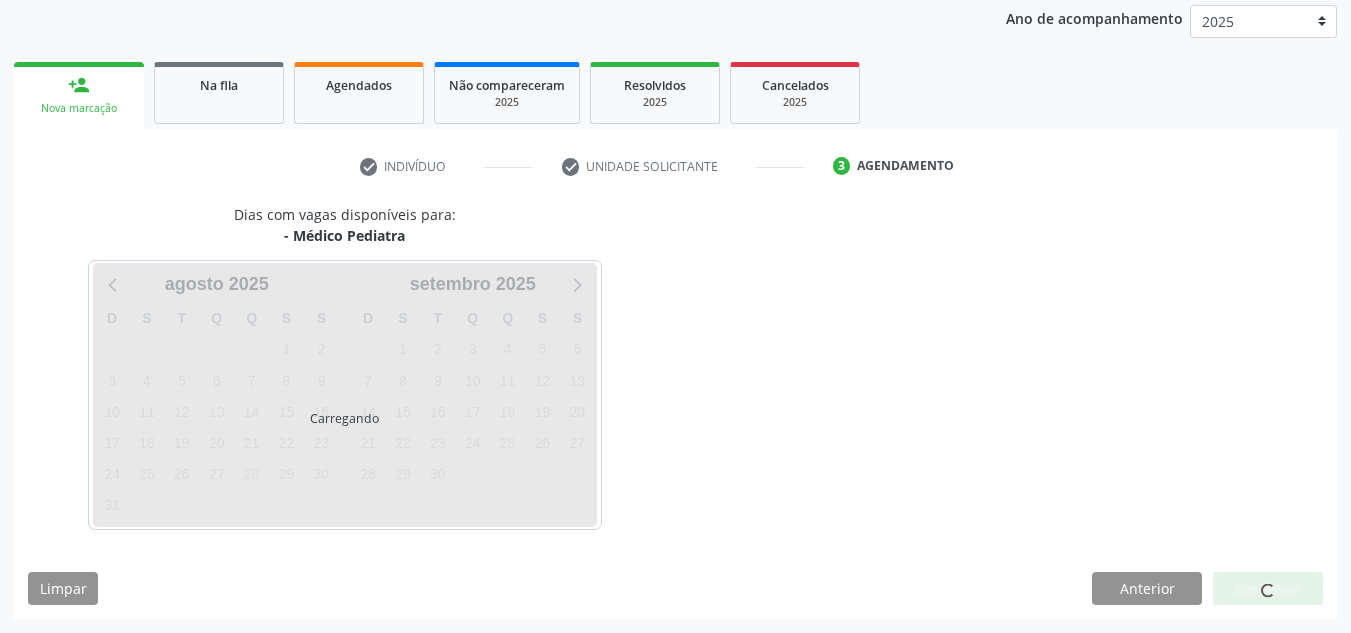 scroll, scrollTop: 273, scrollLeft: 0, axis: vertical 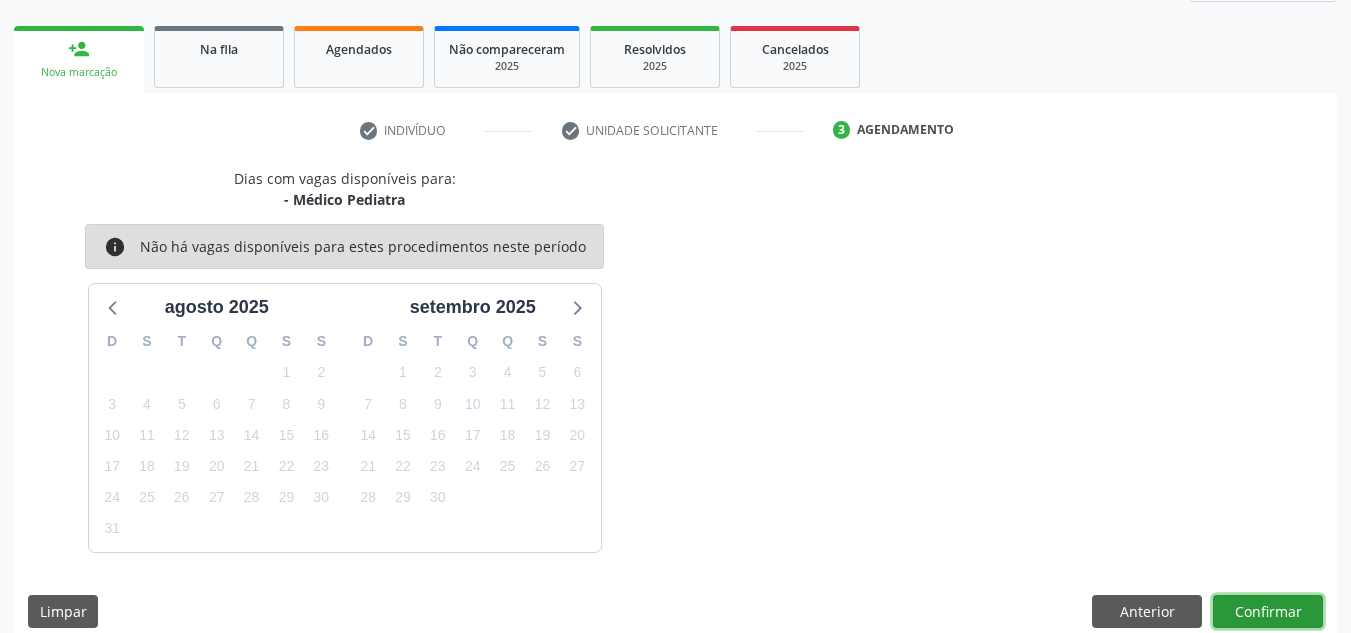 click on "Confirmar" at bounding box center (1268, 612) 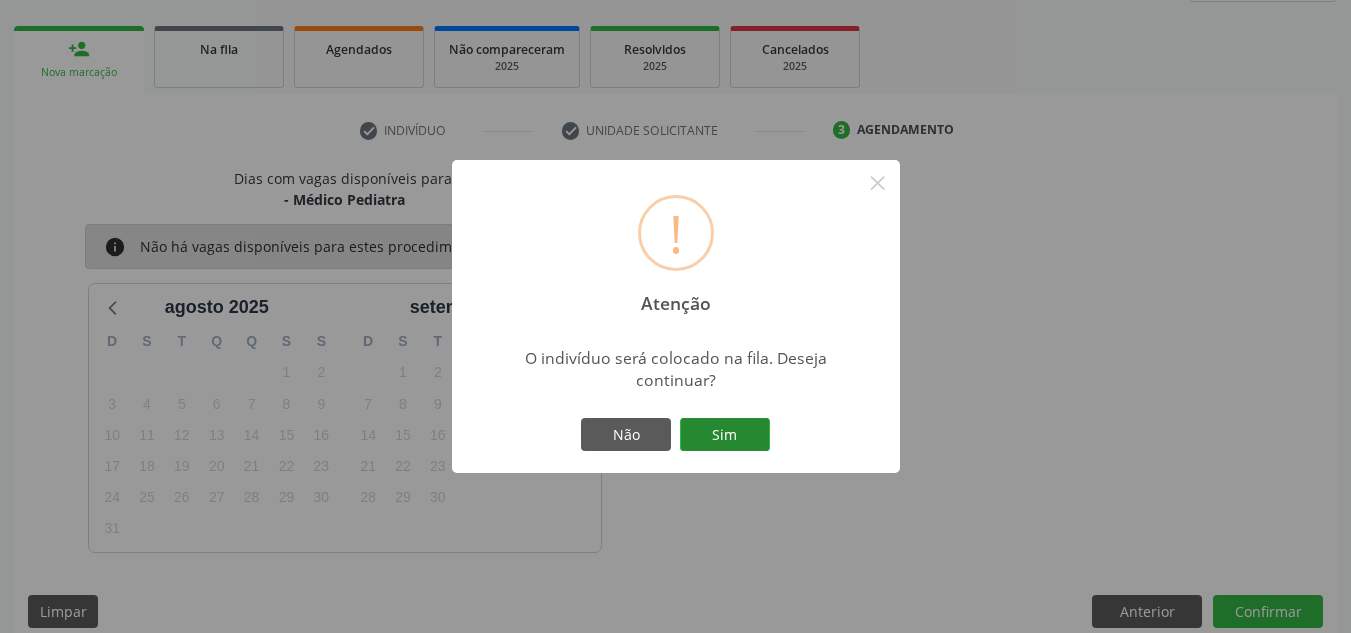 click on "Sim" at bounding box center (725, 435) 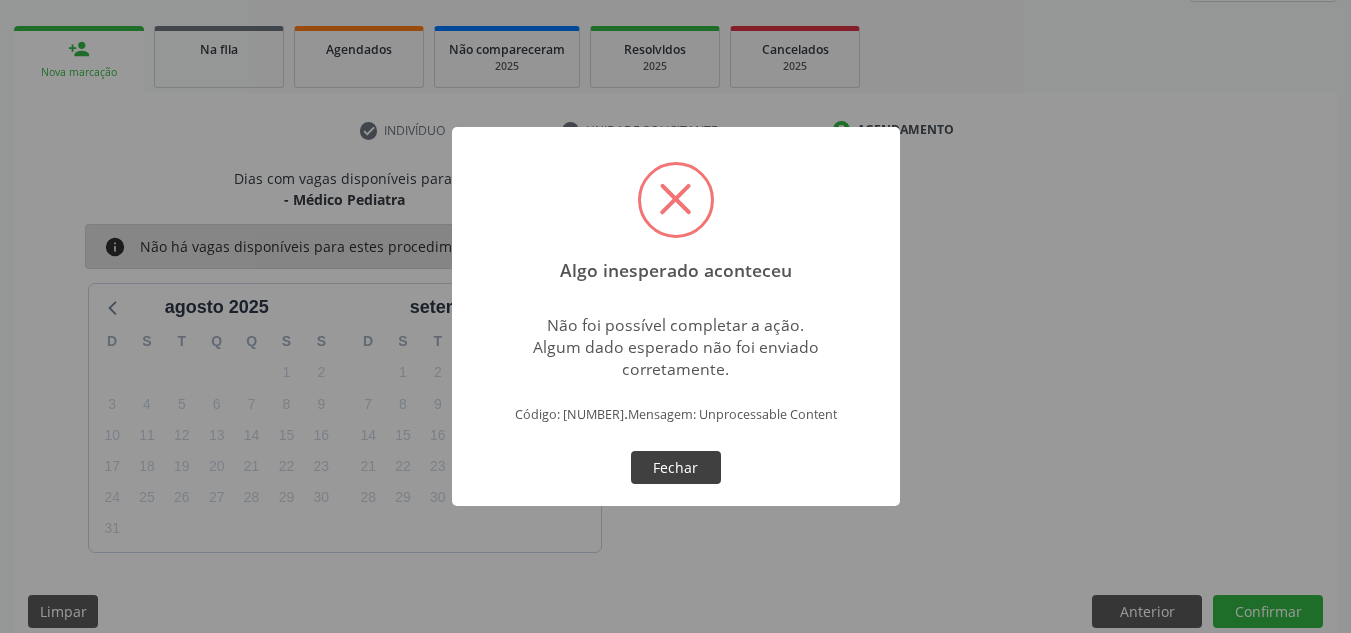 click on "Fechar" at bounding box center [676, 468] 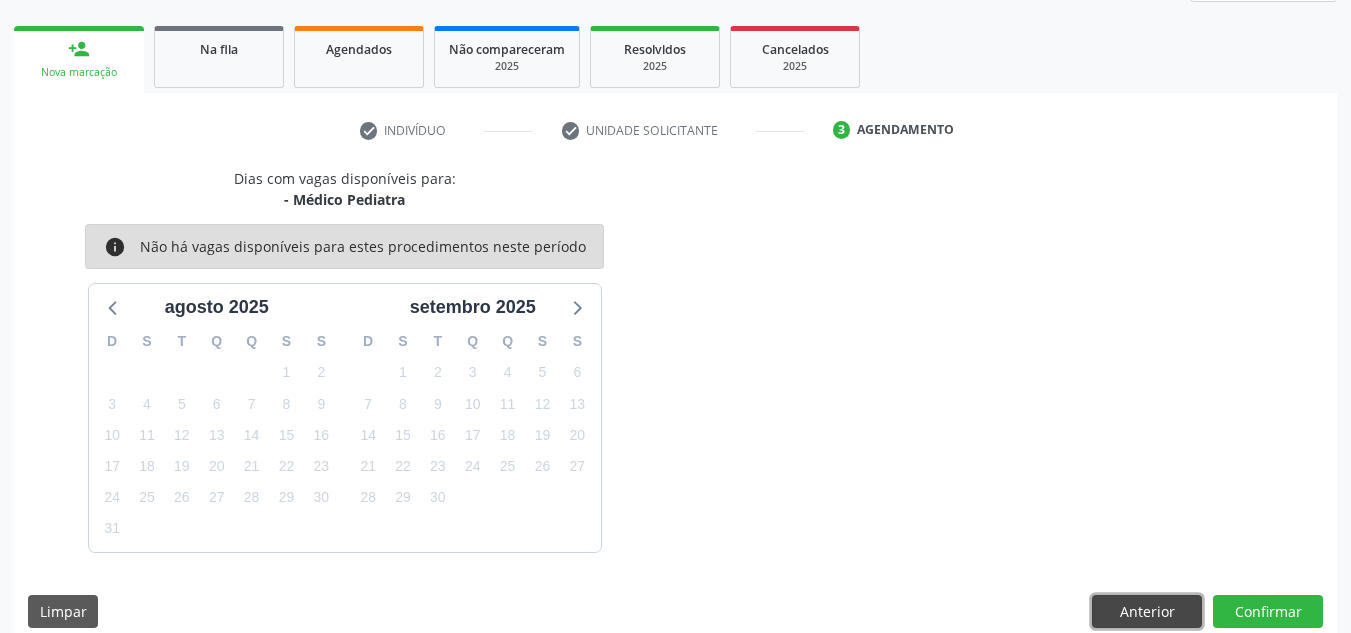 click on "Anterior" at bounding box center (1147, 612) 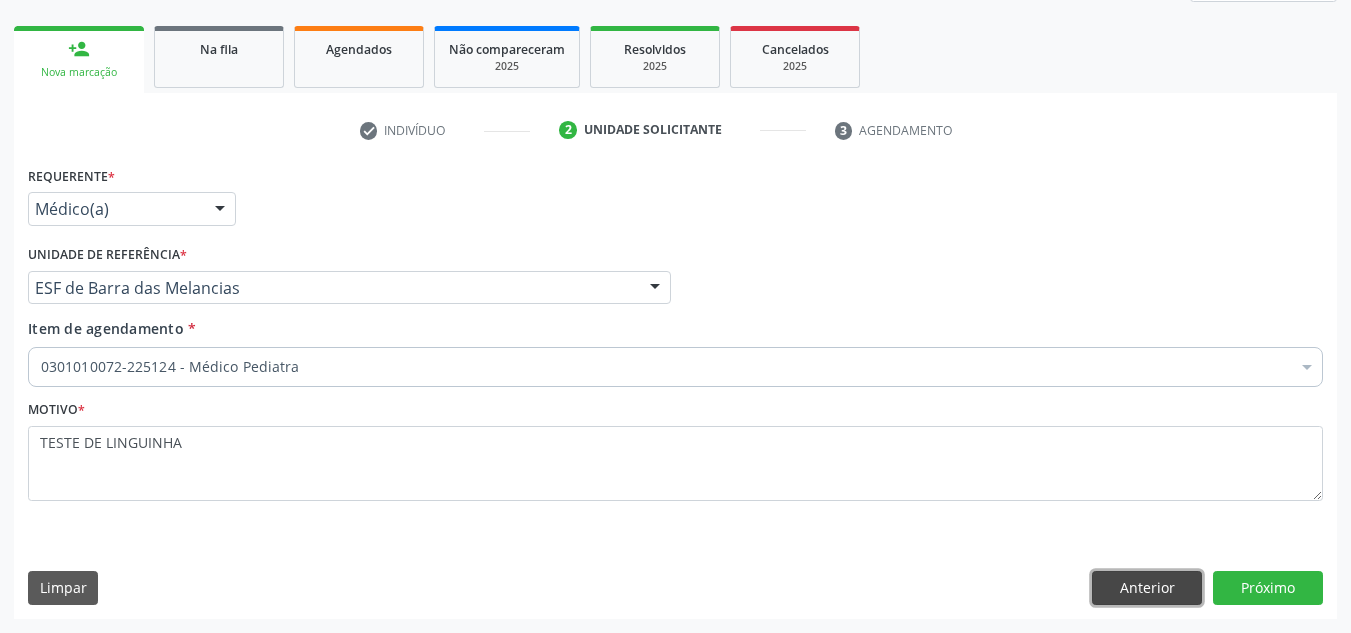 click on "Anterior" at bounding box center [1147, 588] 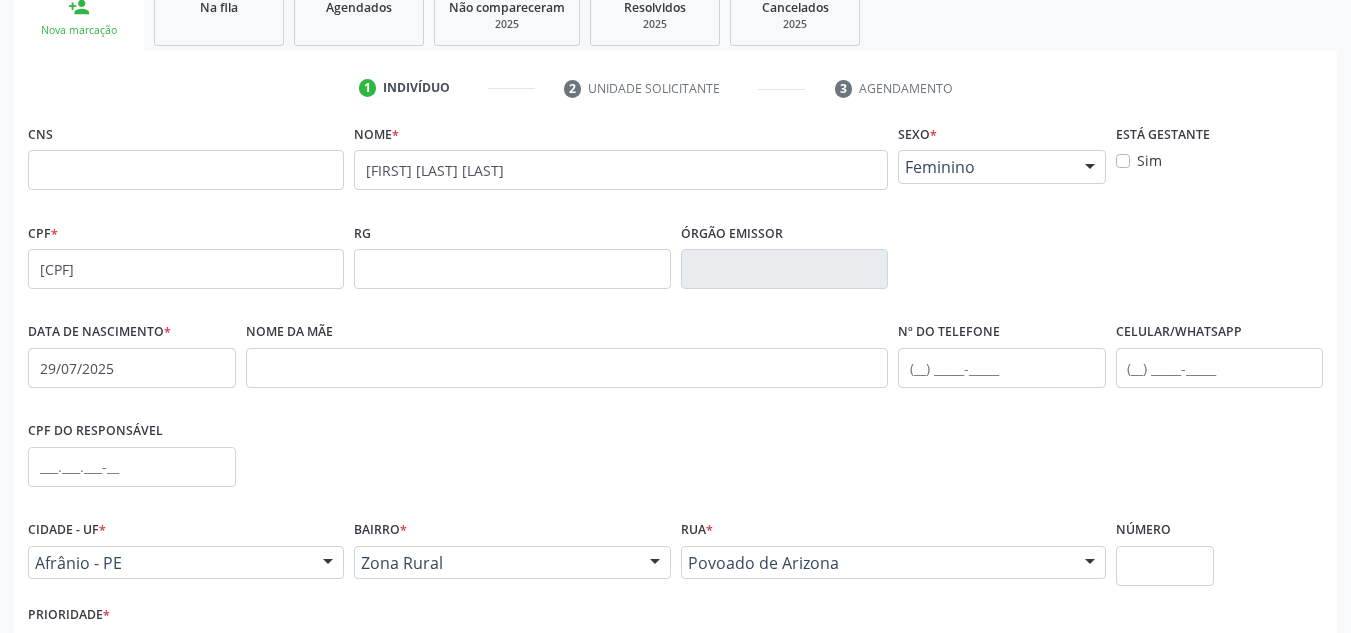 scroll, scrollTop: 151, scrollLeft: 0, axis: vertical 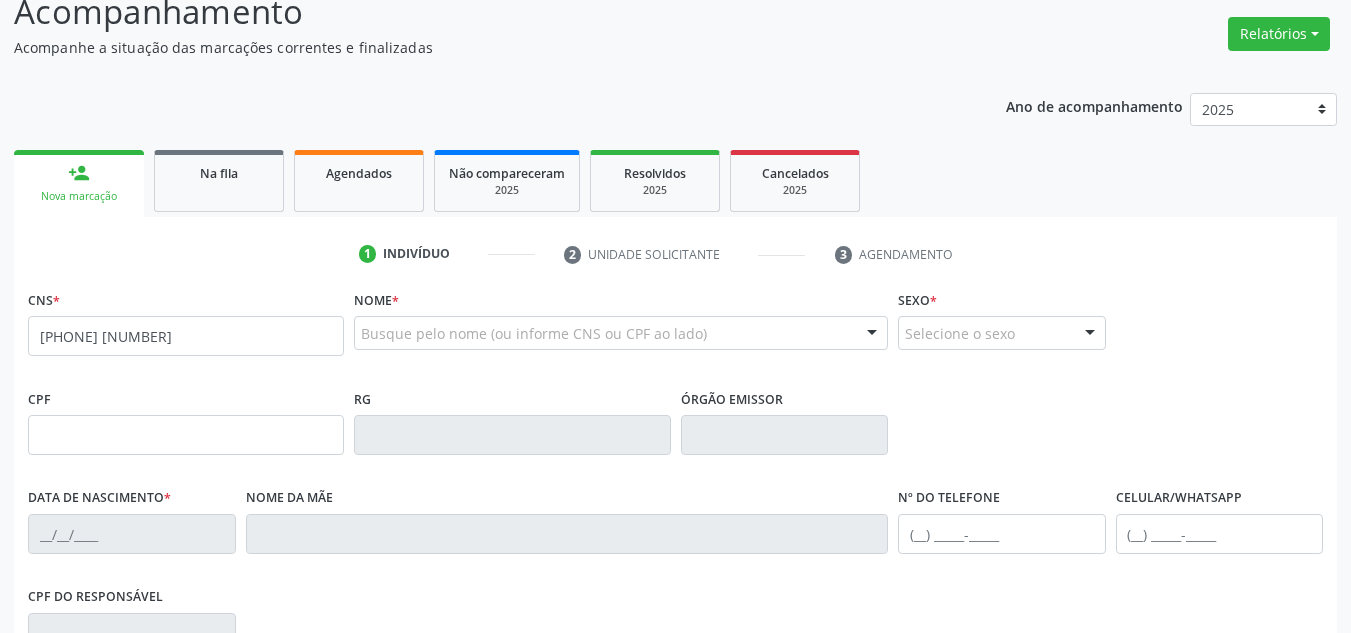 type on "[PHONE] [NUMBER]" 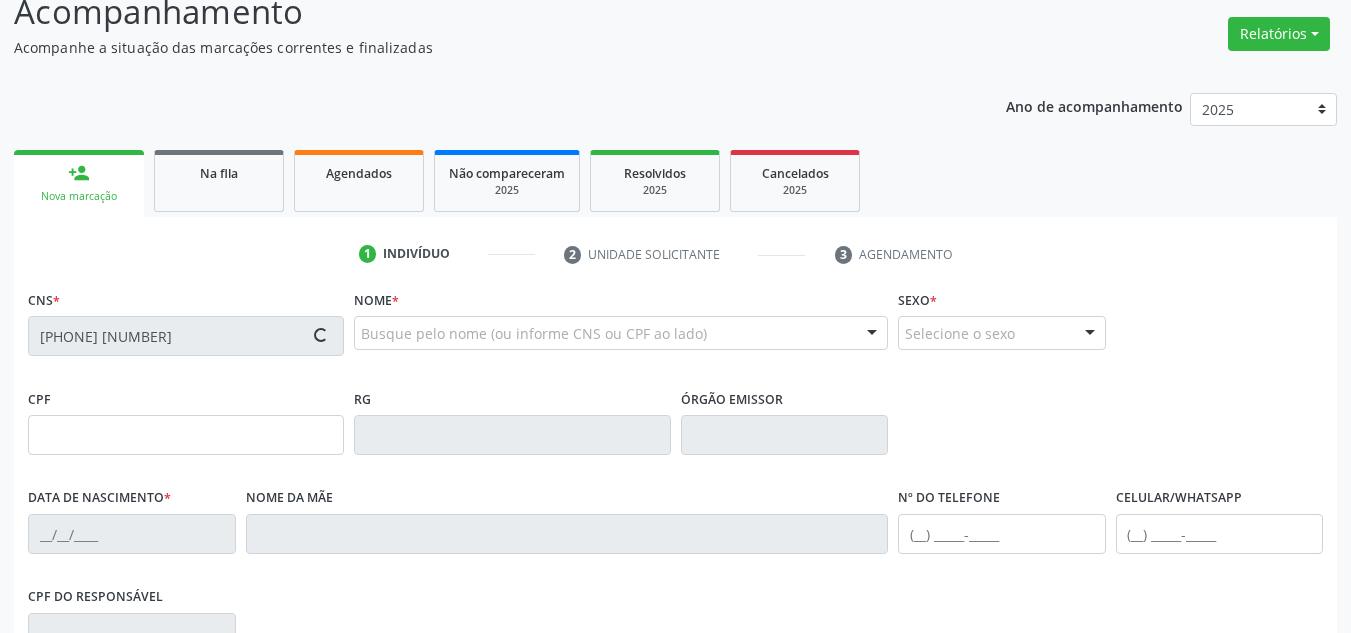 type on "[NUMBER]" 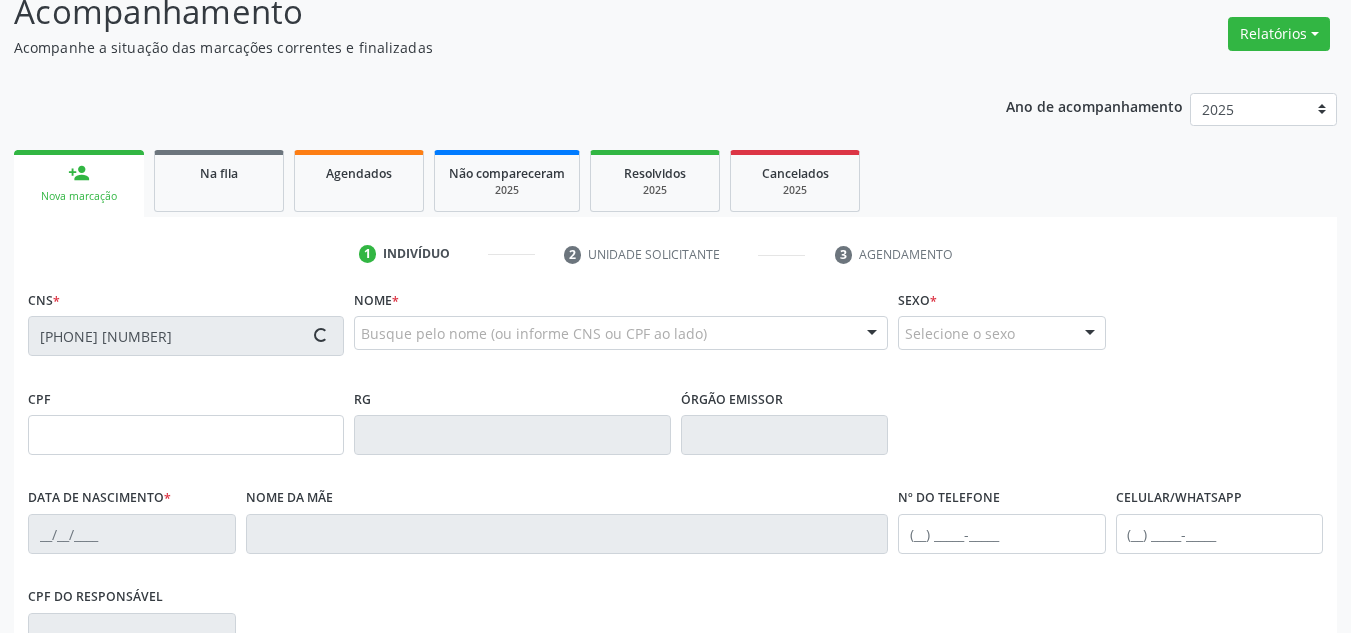 type on "[DATE]" 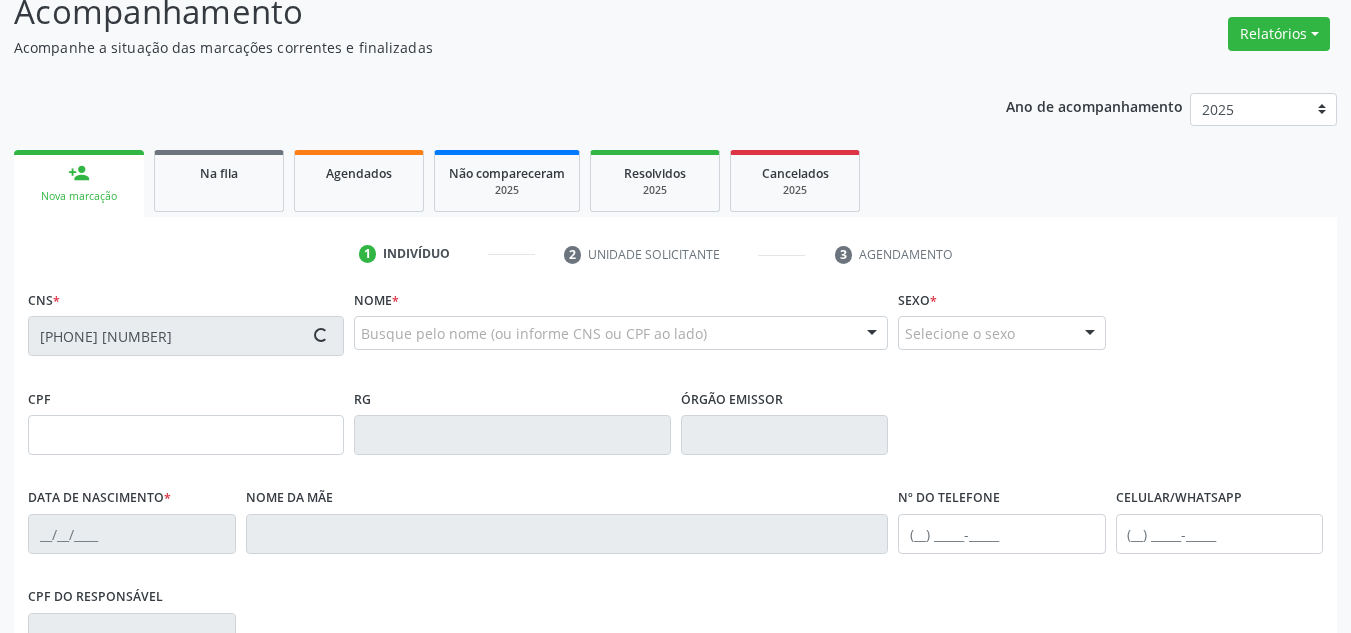 type on "[FIRST] [MIDDLE] [LAST]" 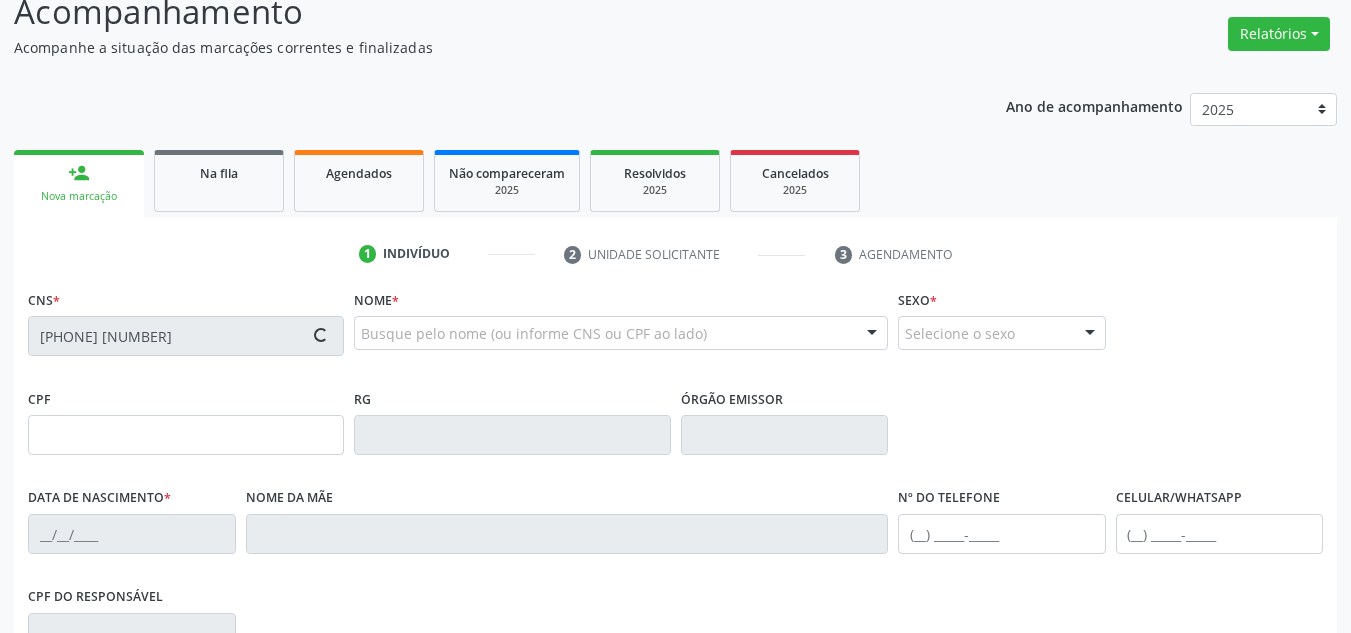 type on "([PHONE])" 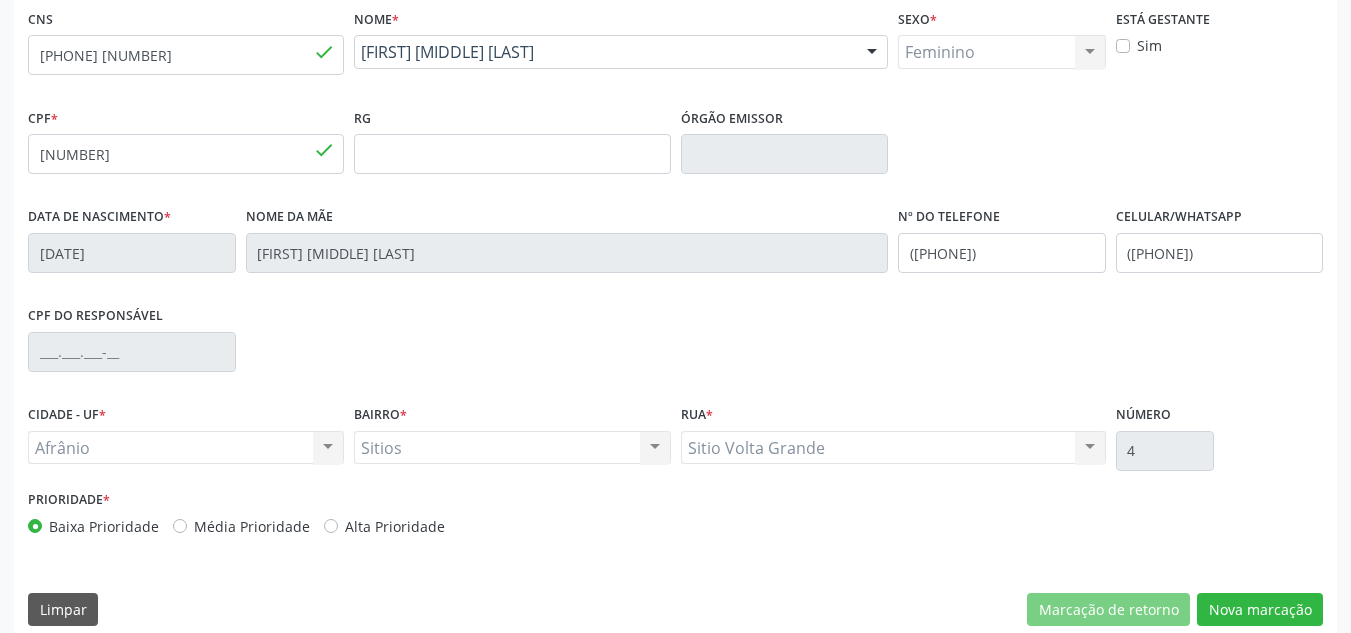 scroll, scrollTop: 451, scrollLeft: 0, axis: vertical 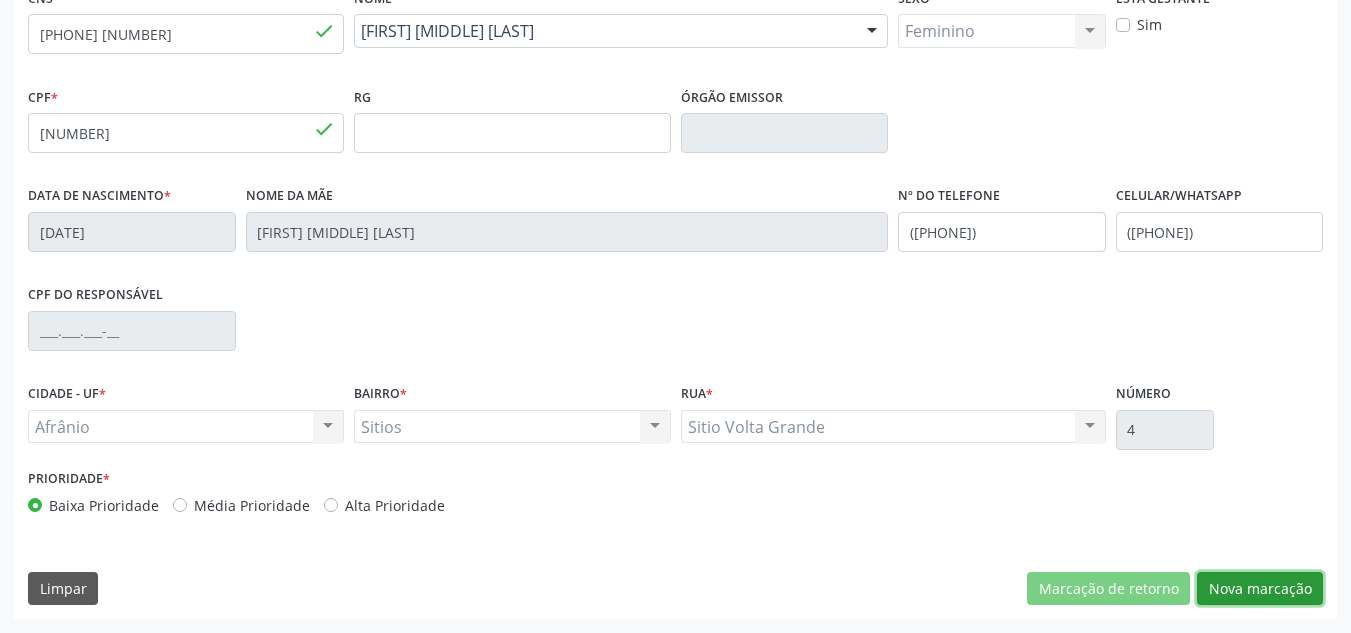 click on "Nova marcação" at bounding box center (1260, 589) 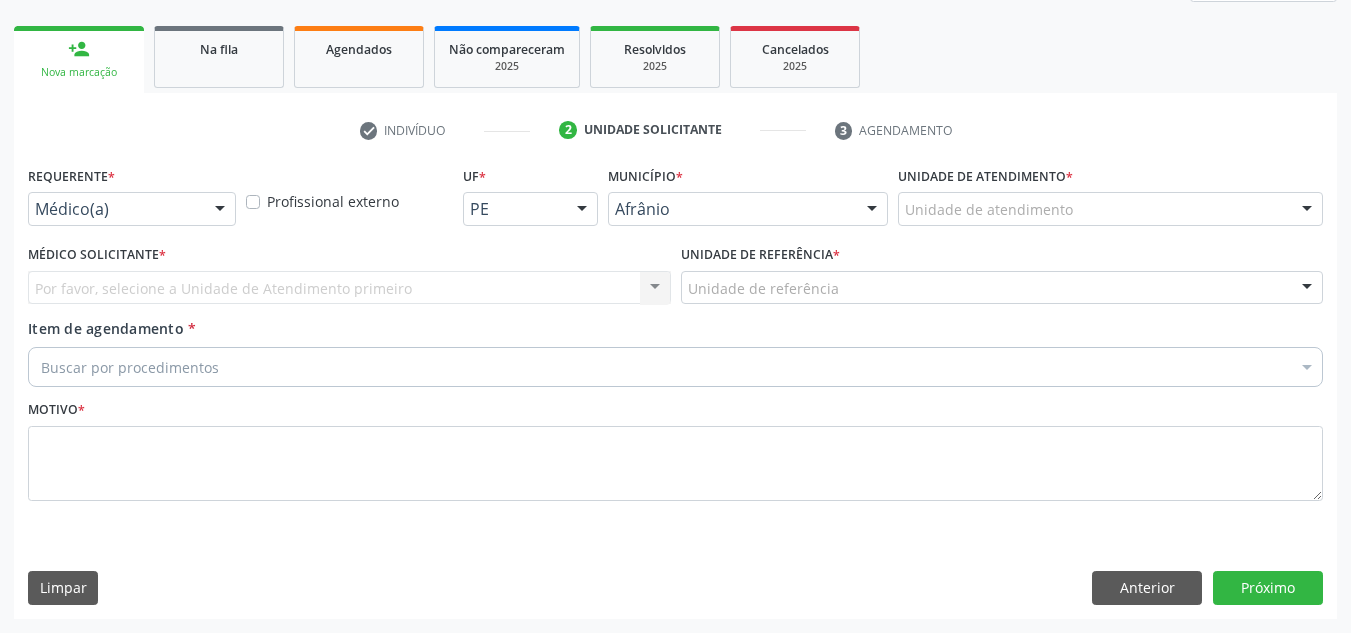 scroll, scrollTop: 273, scrollLeft: 0, axis: vertical 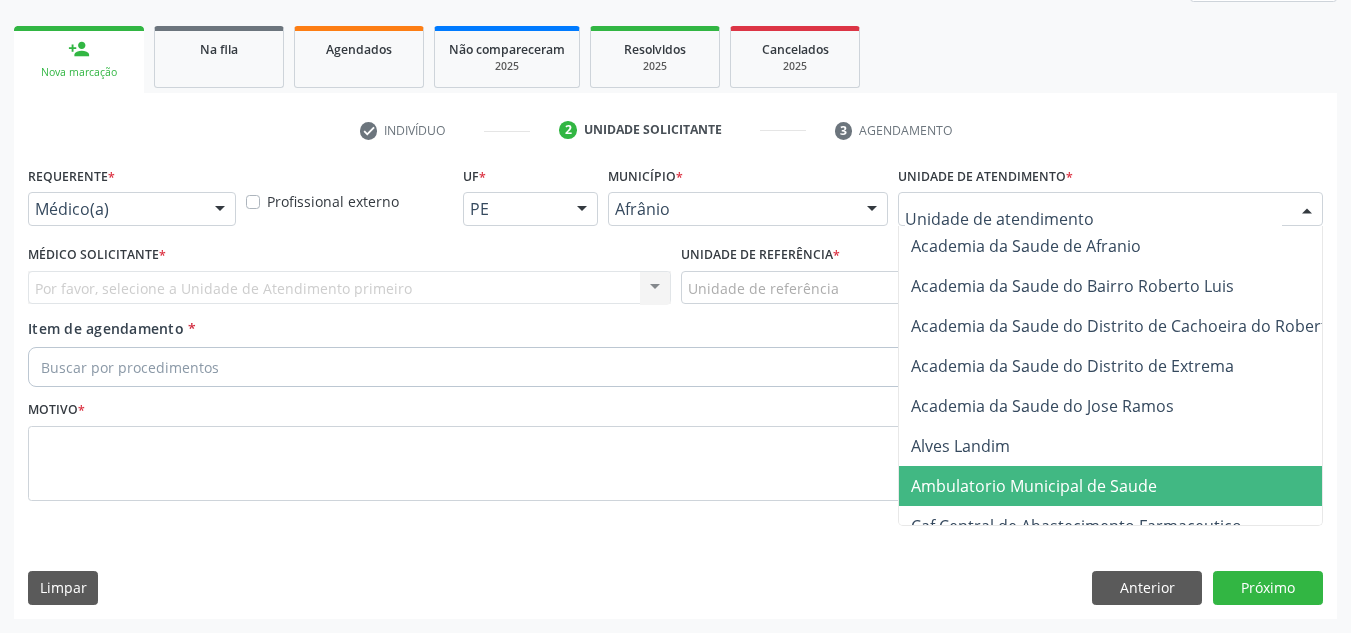 click on "Ambulatorio Municipal de Saude" at bounding box center (1034, 486) 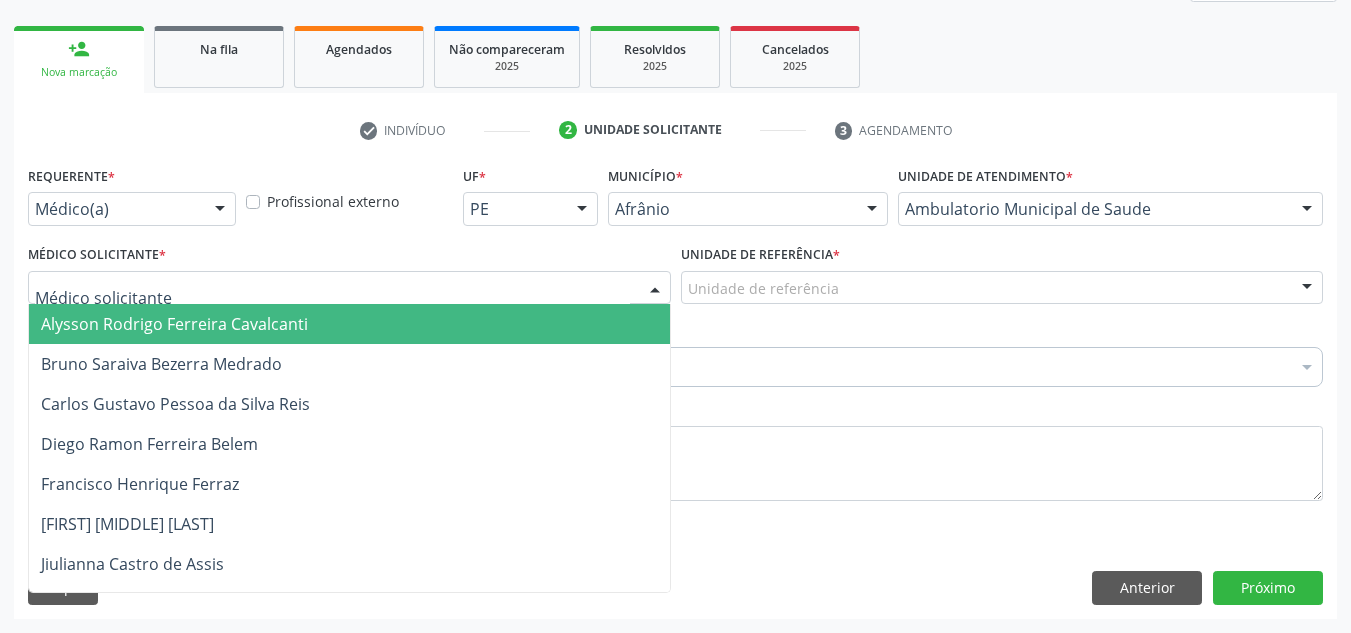 click at bounding box center [349, 288] 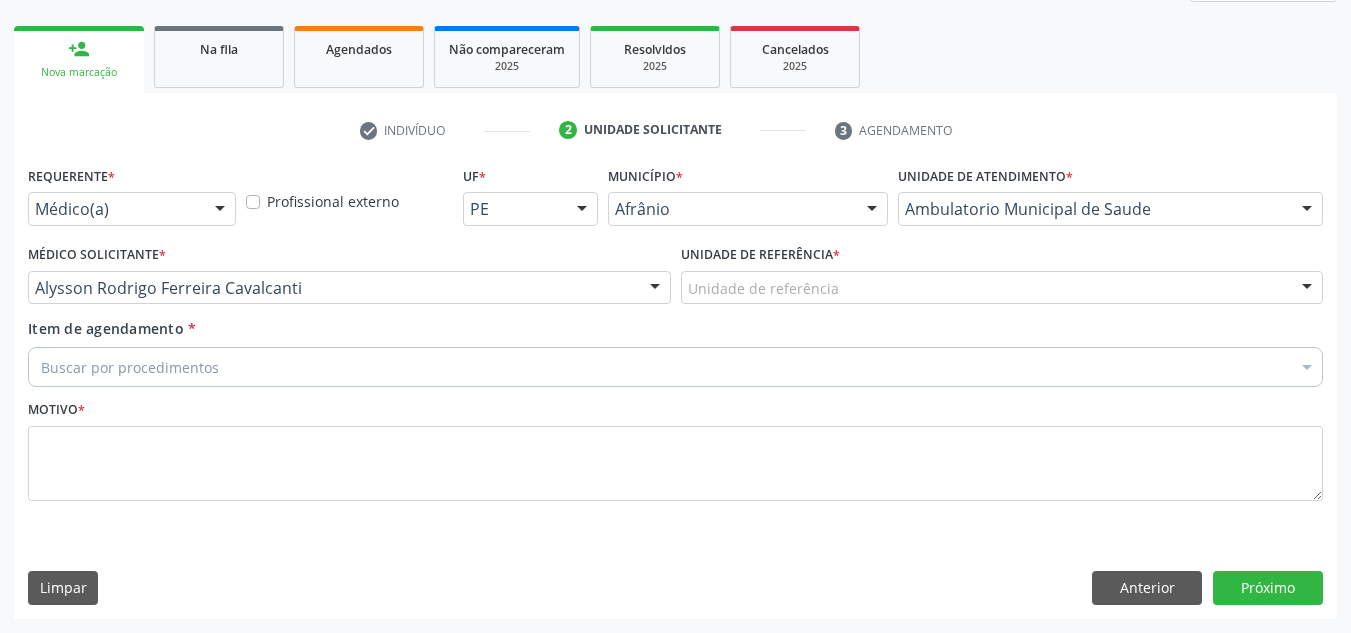 drag, startPoint x: 740, startPoint y: 273, endPoint x: 748, endPoint y: 306, distance: 33.955853 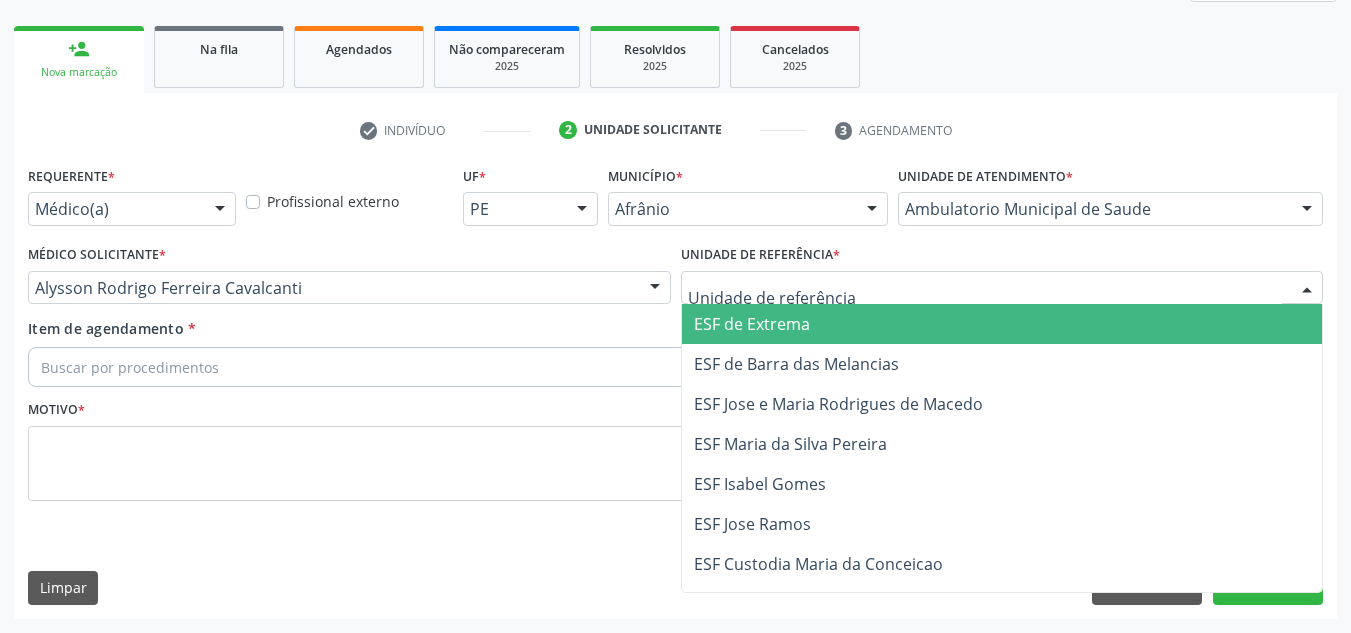 drag, startPoint x: 751, startPoint y: 323, endPoint x: 715, endPoint y: 343, distance: 41.18252 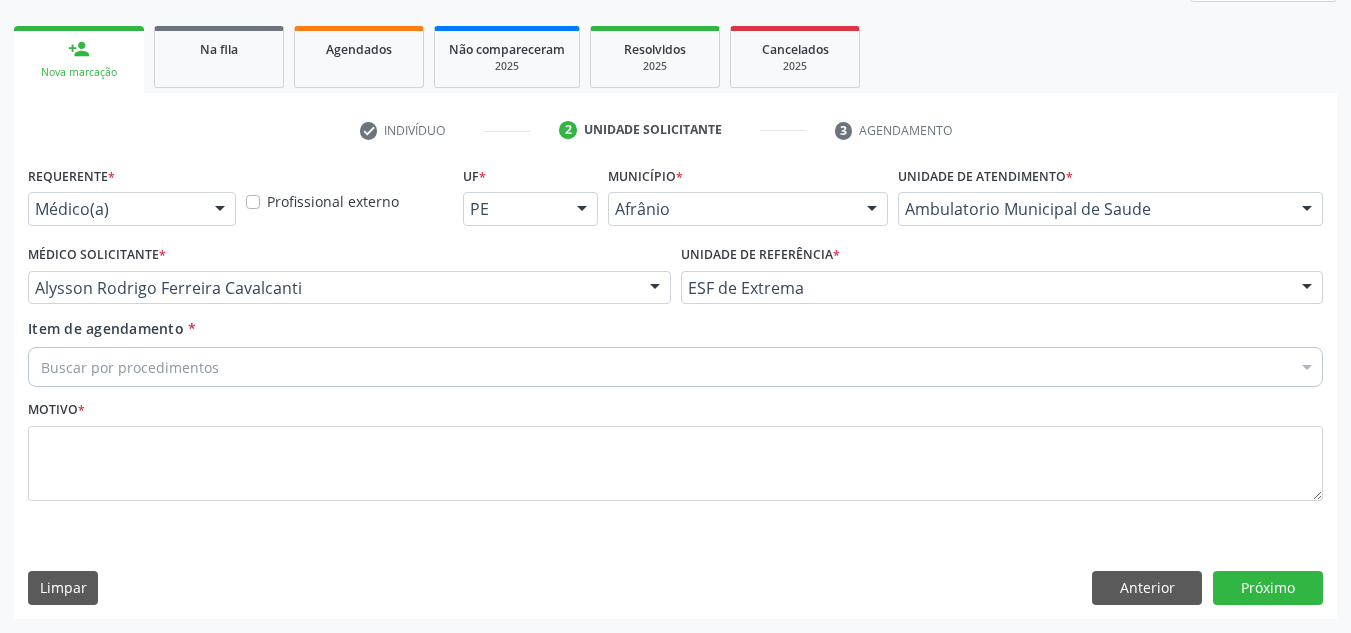 click on "Buscar por procedimentos" at bounding box center [675, 367] 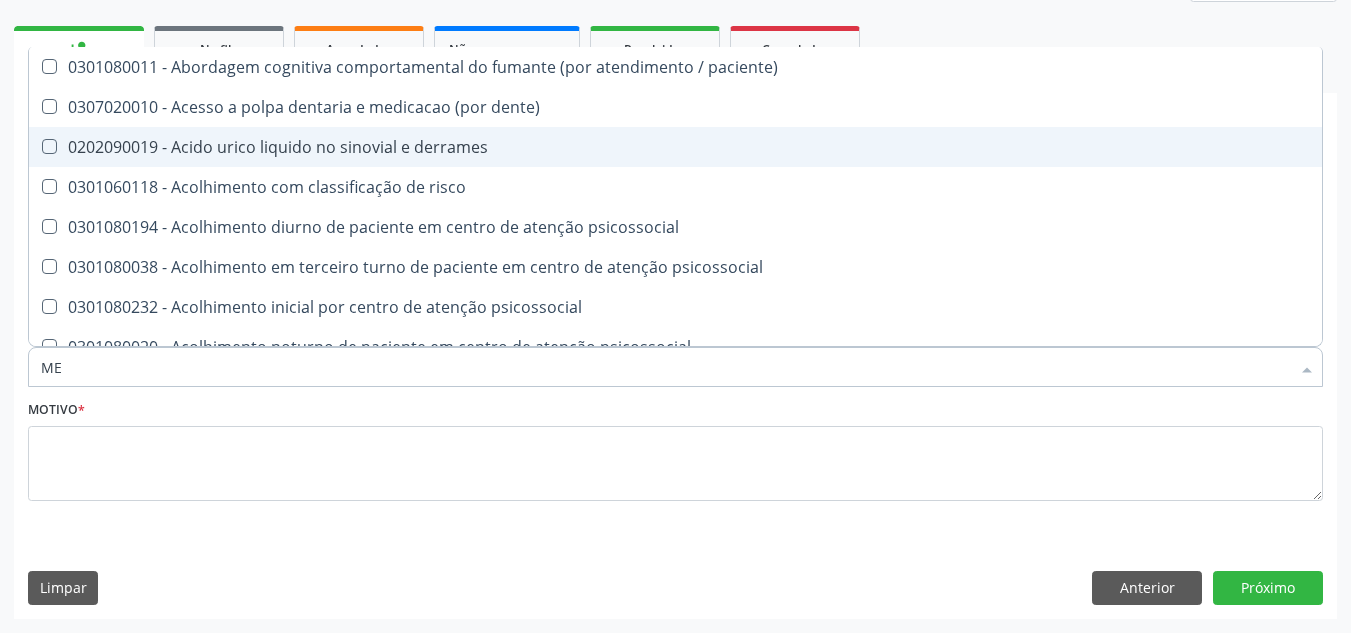 type on "M" 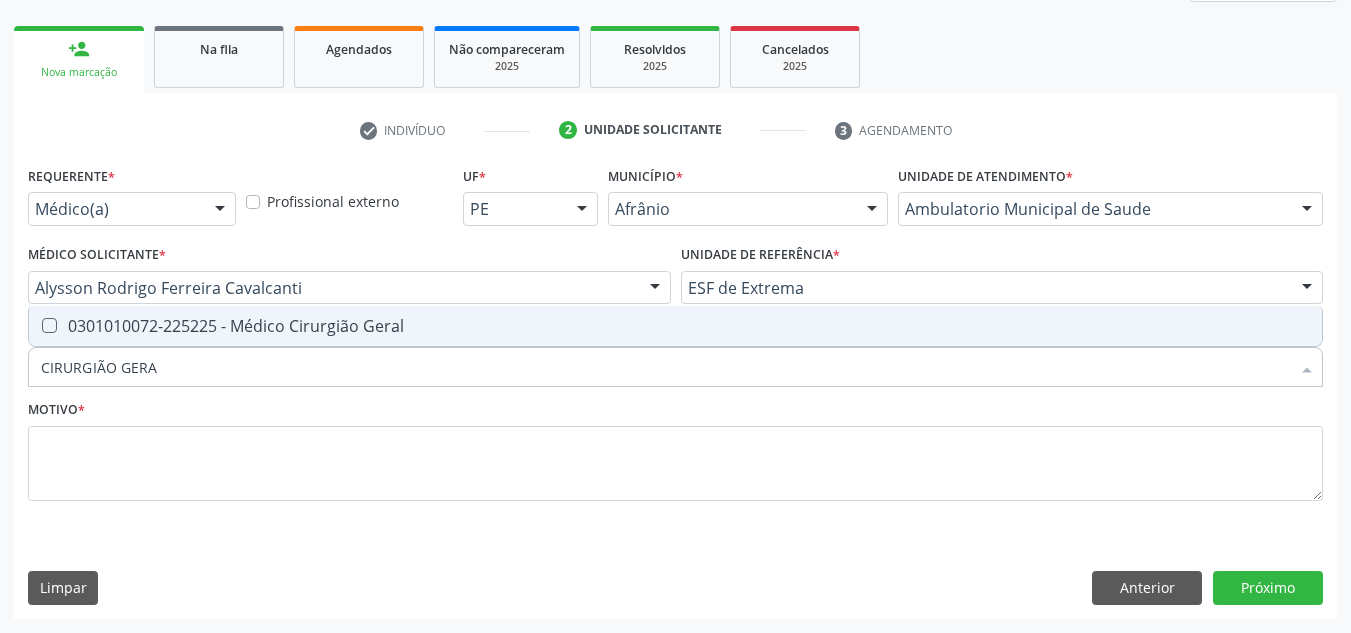 type on "CIRURGIÃO GERAL" 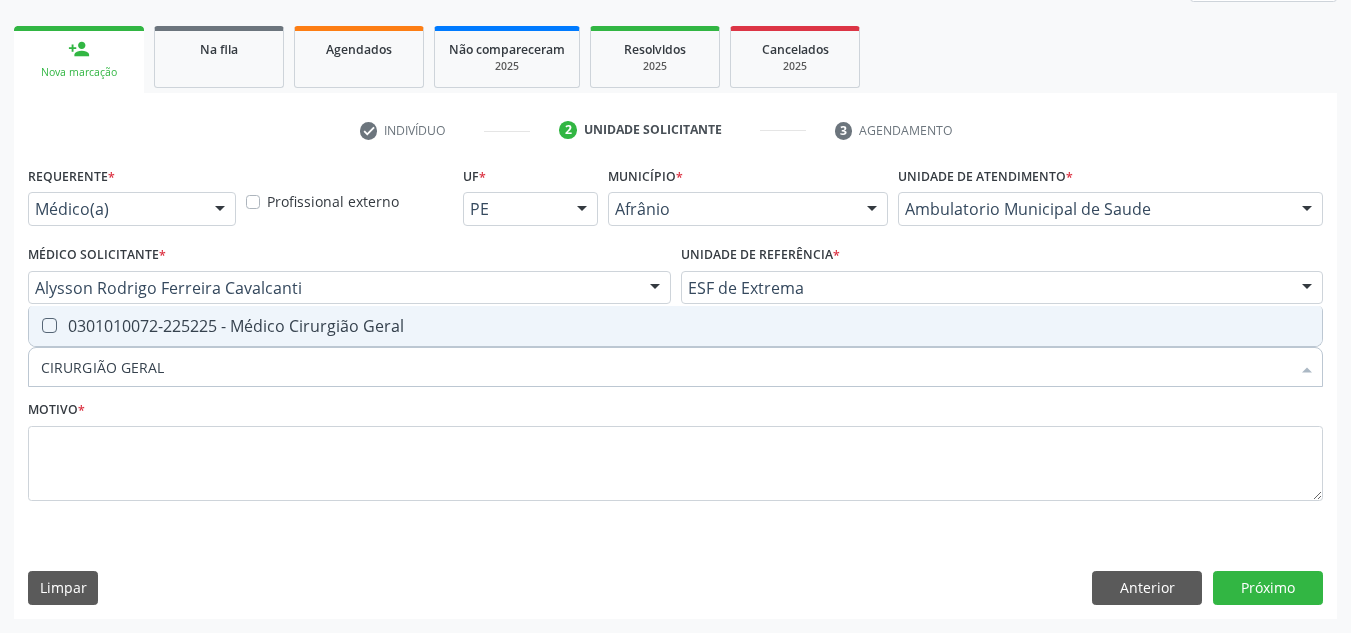 drag, startPoint x: 142, startPoint y: 326, endPoint x: 148, endPoint y: 341, distance: 16.155495 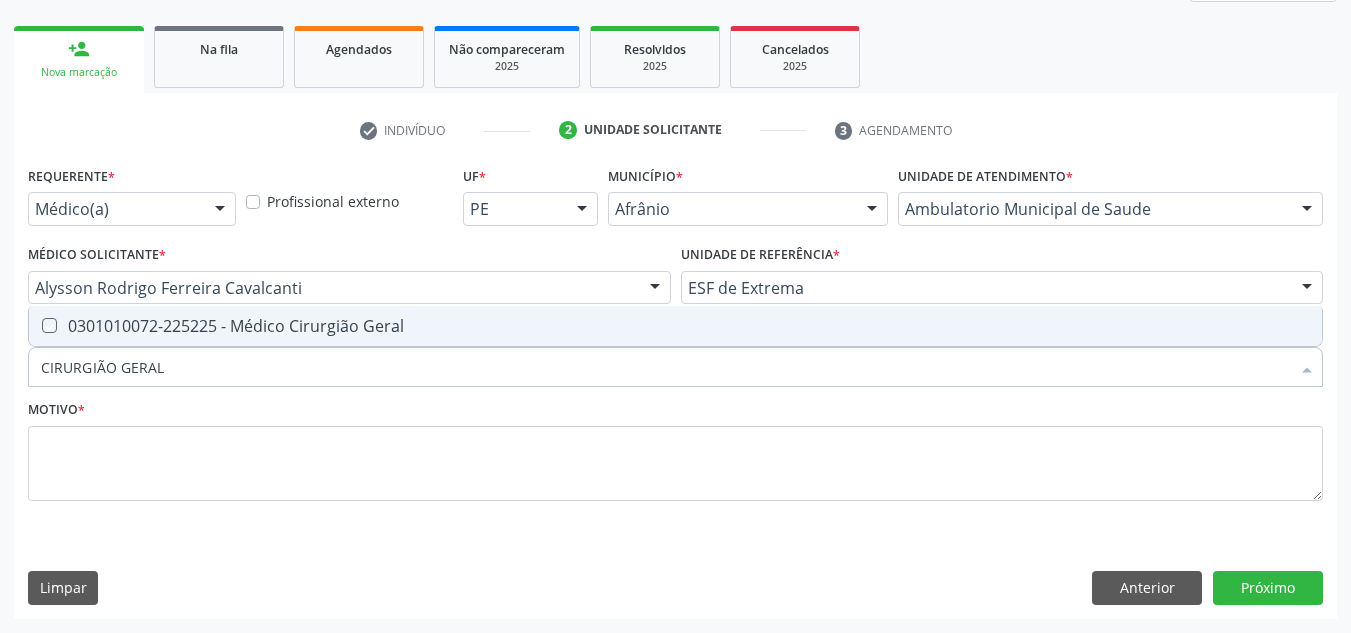 checkbox on "true" 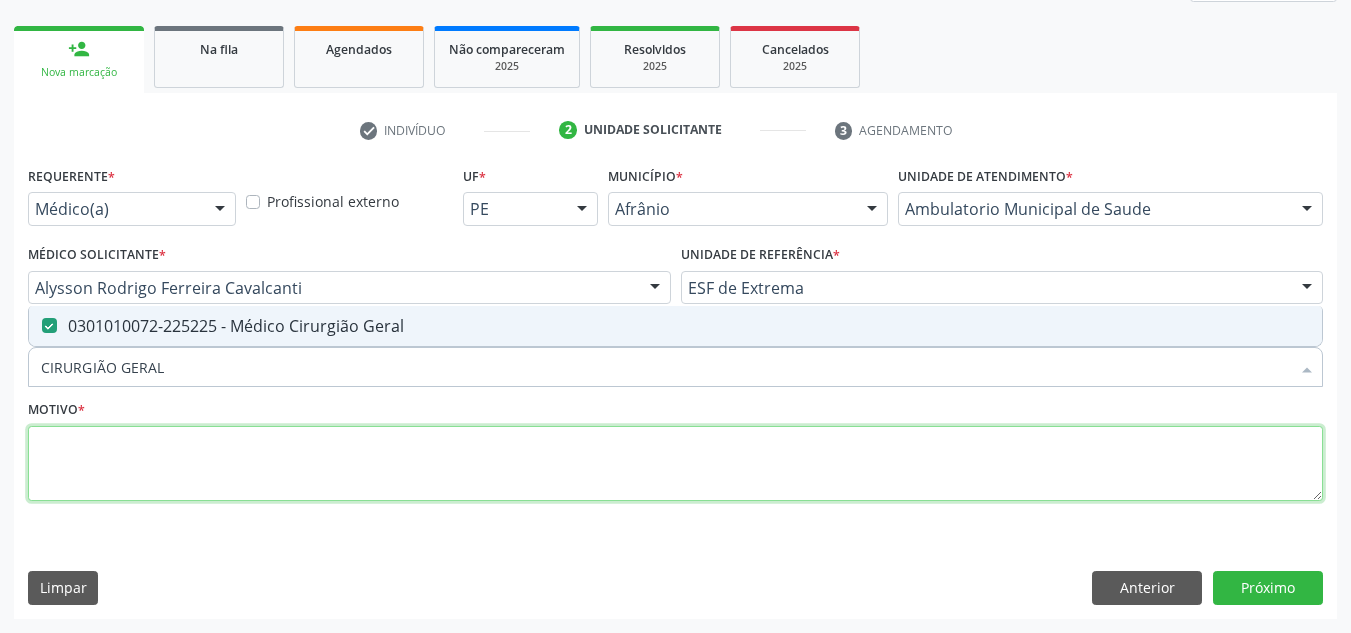 click at bounding box center [675, 464] 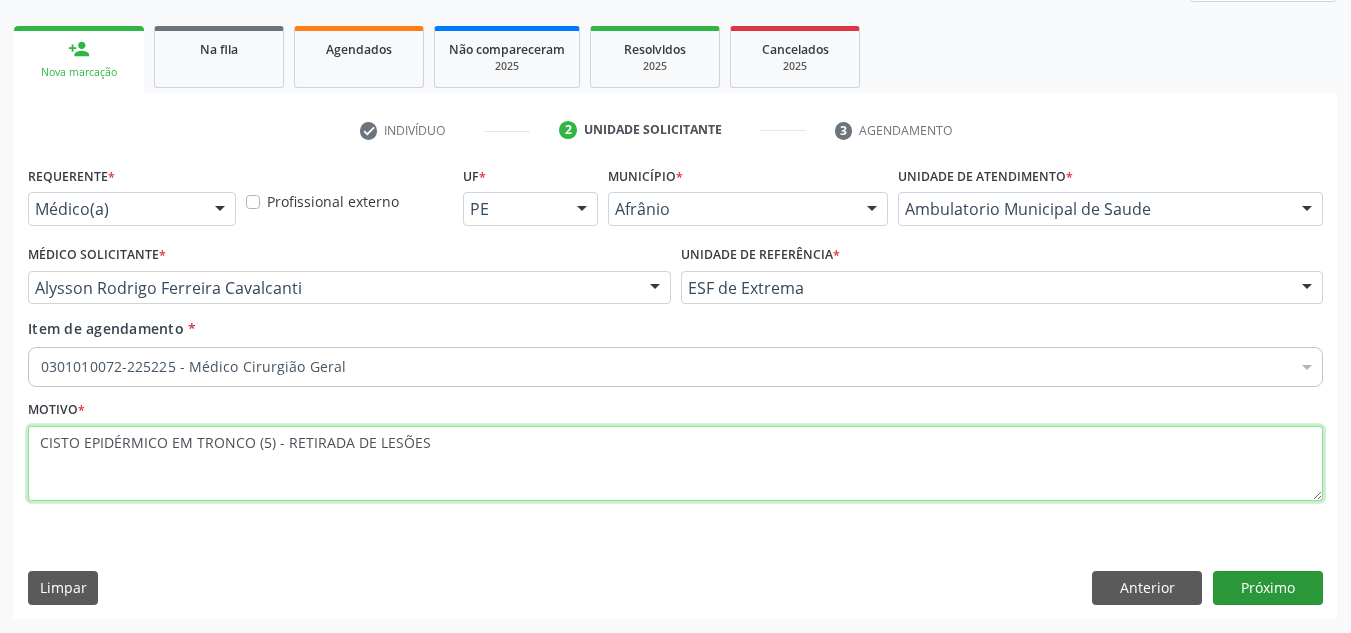 type on "CISTO EPIDÉRMICO EM TRONCO (5) - RETIRADA DE LESÕES" 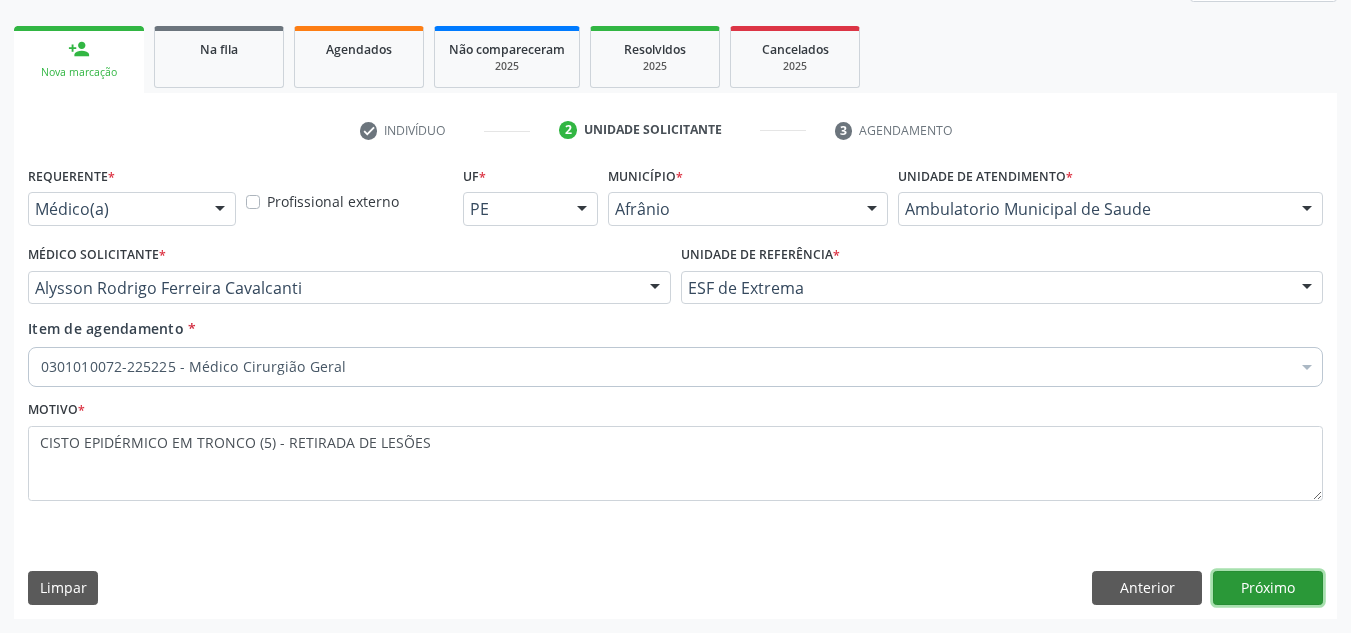click on "Próximo" at bounding box center [1268, 588] 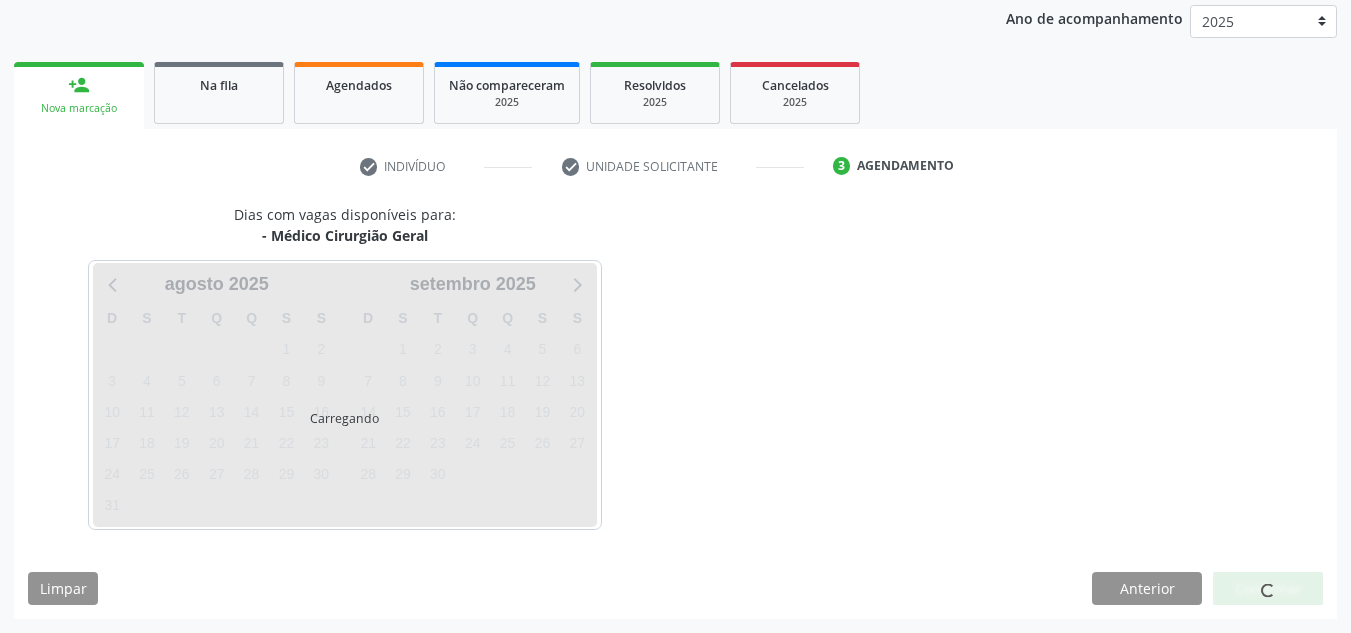 scroll, scrollTop: 237, scrollLeft: 0, axis: vertical 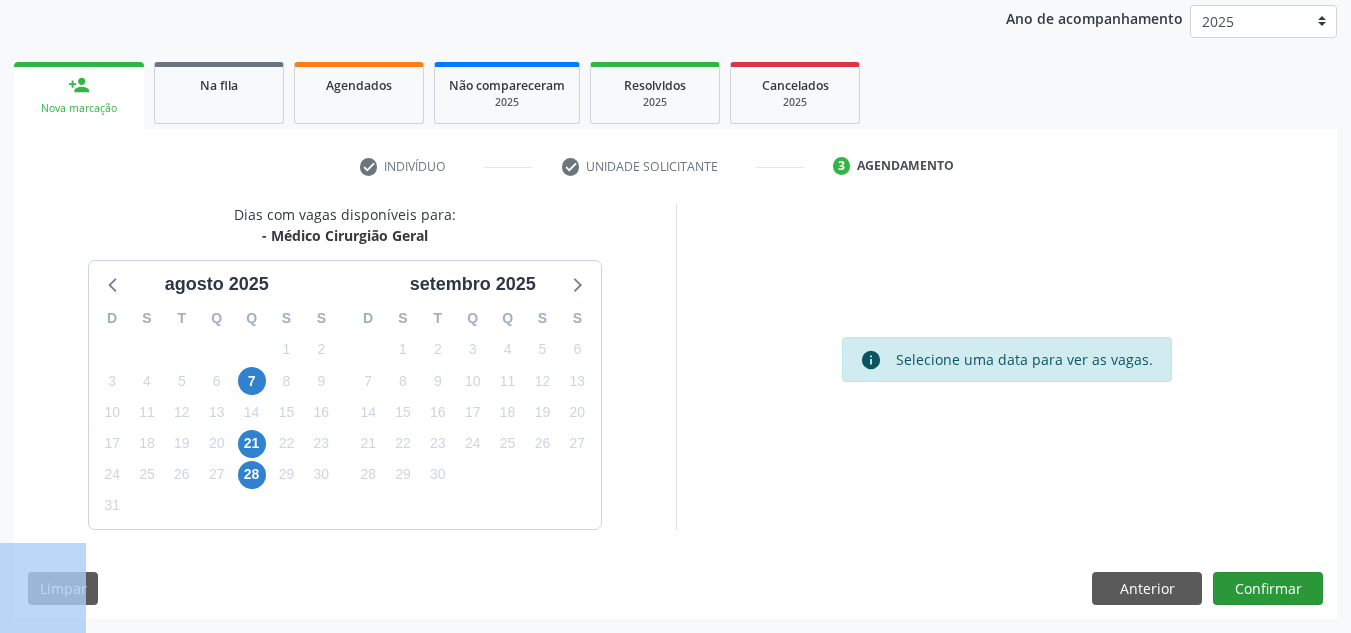 click on "Dias com vagas disponíveis para:
- Médico Cirurgião Geral
agosto 2025 D S T Q Q S S 27 28 29 30 31 1 2 3 4 5 6 7 8 9 10 11 12 13 14 15 16 17 18 19 20 21 22 23 24 25 26 27 28 29 30 31 1 2 3 4 5 6 setembro 2025 D S T Q Q S S 31 1 2 3 4 5 6 7 8 9 10 11 12 13 14 15 16 17 18 19 20 21 22 23 24 25 26 27 28 29 30 1 2 3 4 5 6 7 8 9 10 11
info
Selecione uma data para ver as vagas.
Limpar
Anterior
Confirmar" at bounding box center [675, 411] 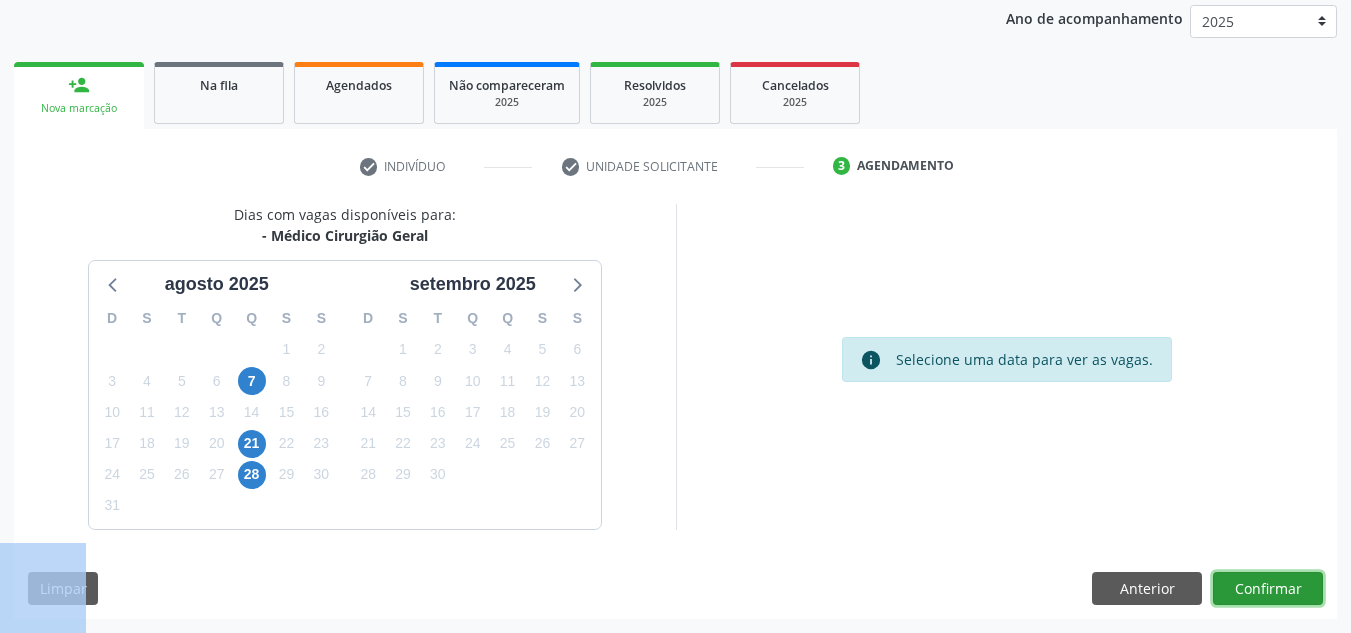 click on "Confirmar" at bounding box center [1268, 589] 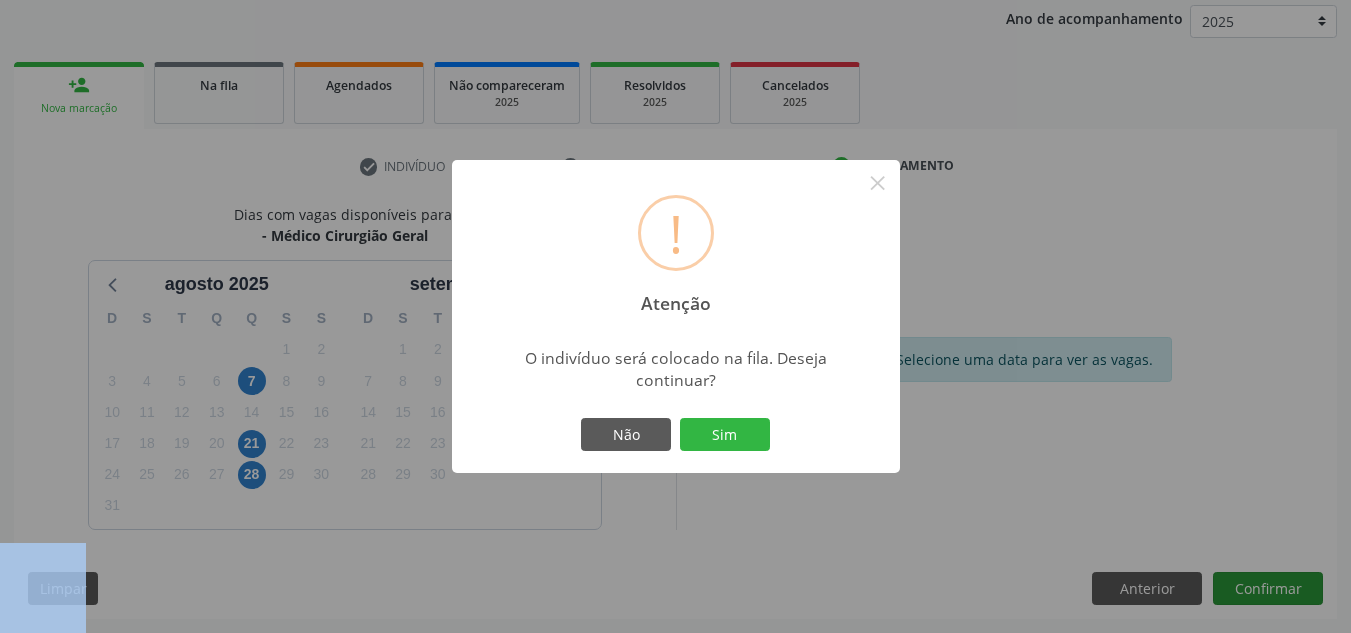 type 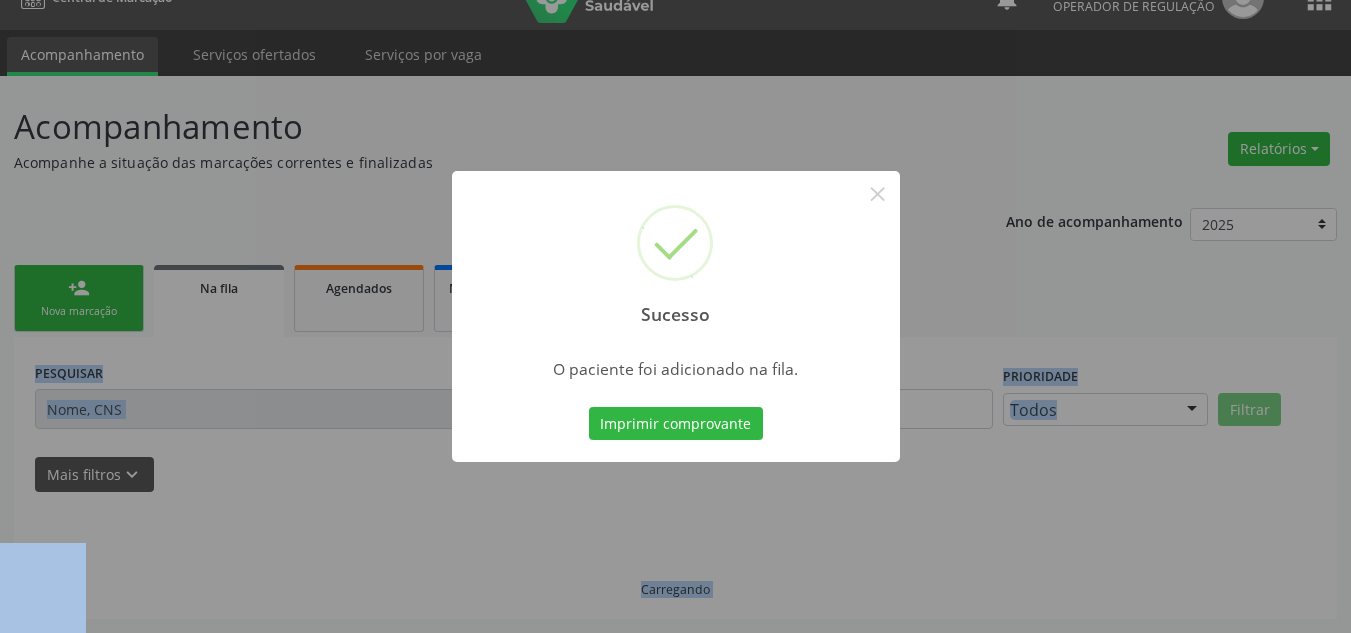 scroll, scrollTop: 34, scrollLeft: 0, axis: vertical 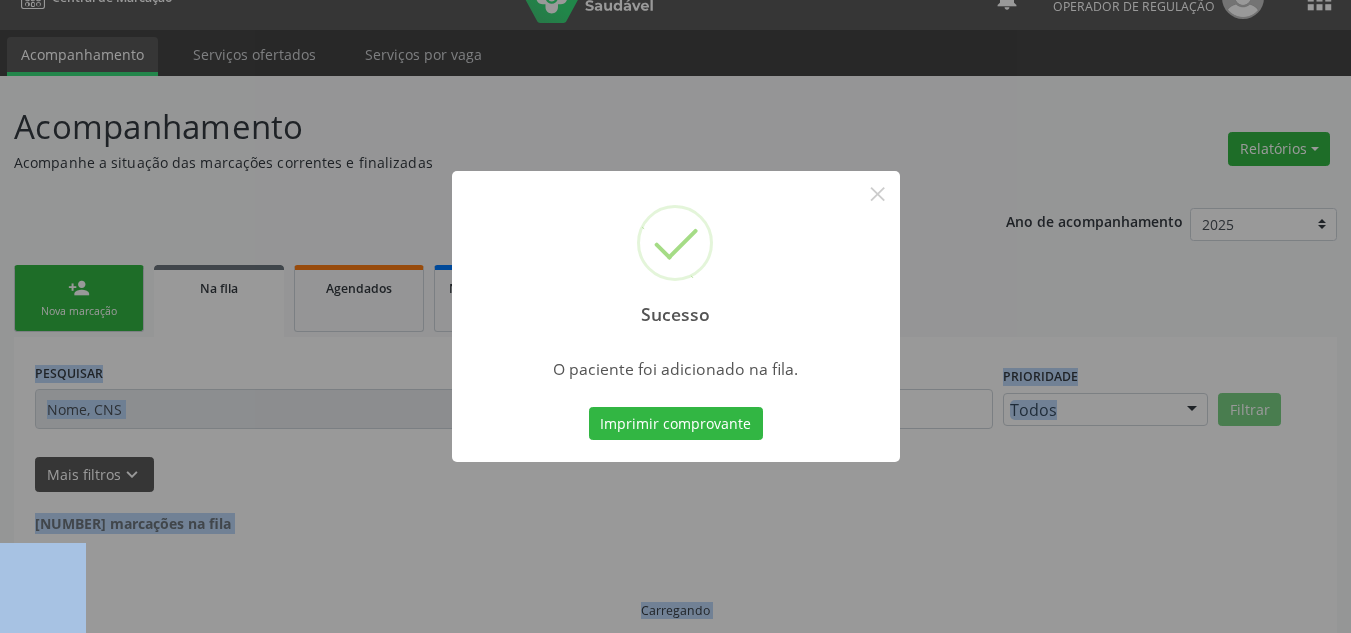 type 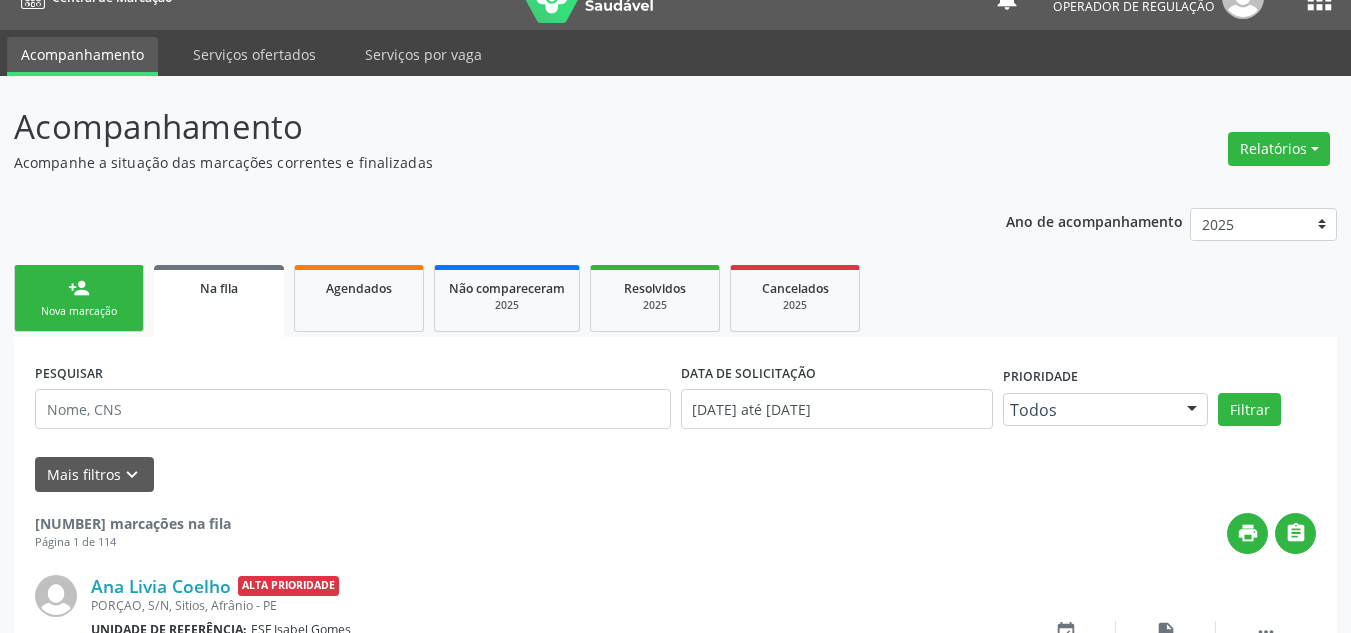 click on "Acompanhamento
Acompanhe a situação das marcações correntes e finalizadas
Relatórios
Acompanhamento
Consolidado
Procedimentos realizados
Ano de acompanhamento
2025 2024 2023 2022 2021 2020 2019 2018
person_add
Nova marcação
Na fila   Agendados   Não compareceram
2025
Resolvidos
2025
Cancelados
2025
PESQUISAR
DATA DE SOLICITAÇÃO
[DATE] até [DATE]
Prioridade
Todos         Todos   Baixa Prioridade   Média Prioridade   Alta Prioridade
Nenhum resultado encontrado para: "   "
Não há nenhuma opção para ser exibida.
Filtrar
UNIDADE DE REFERÊNCIA
Selecione uma UBS
Todas as UBS   ESF de Extrema   ESF de Barra das Melancias   ESF Jose e Maria Rodrigues de Macedo     ESF Isabel Gomes" at bounding box center (675, 1704) 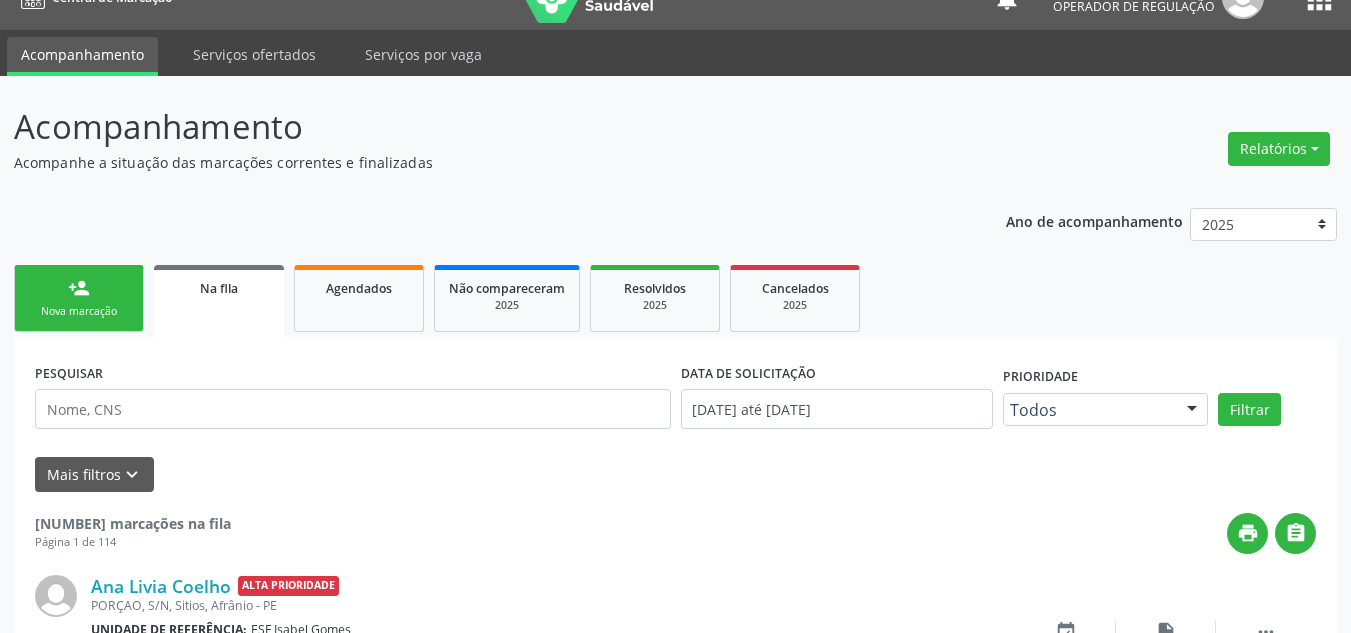 click on "person_add" at bounding box center (79, 288) 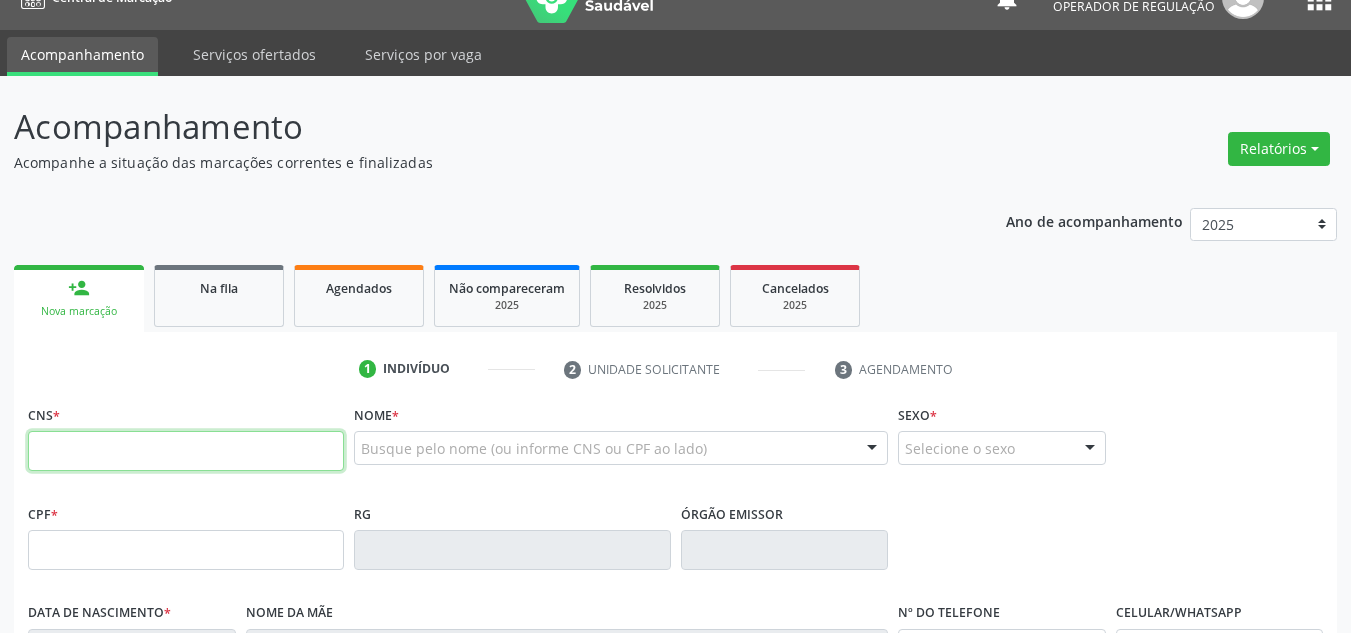 click at bounding box center [186, 451] 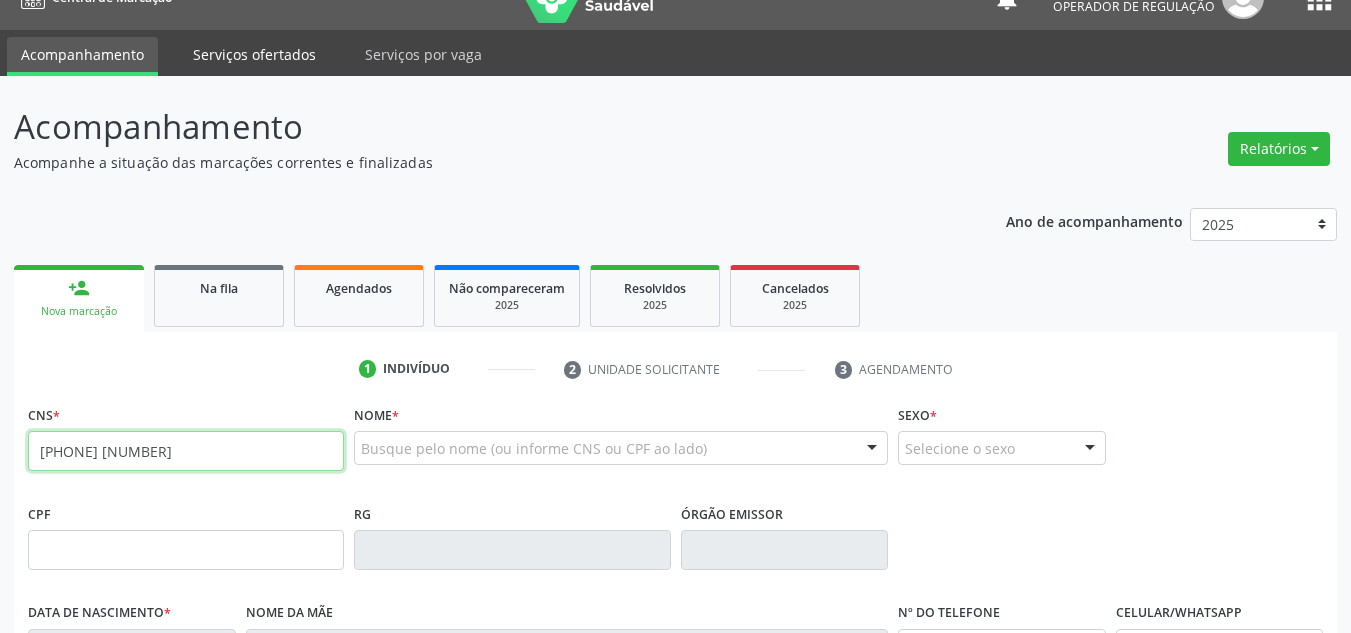 type on "[PHONE] [NUMBER]" 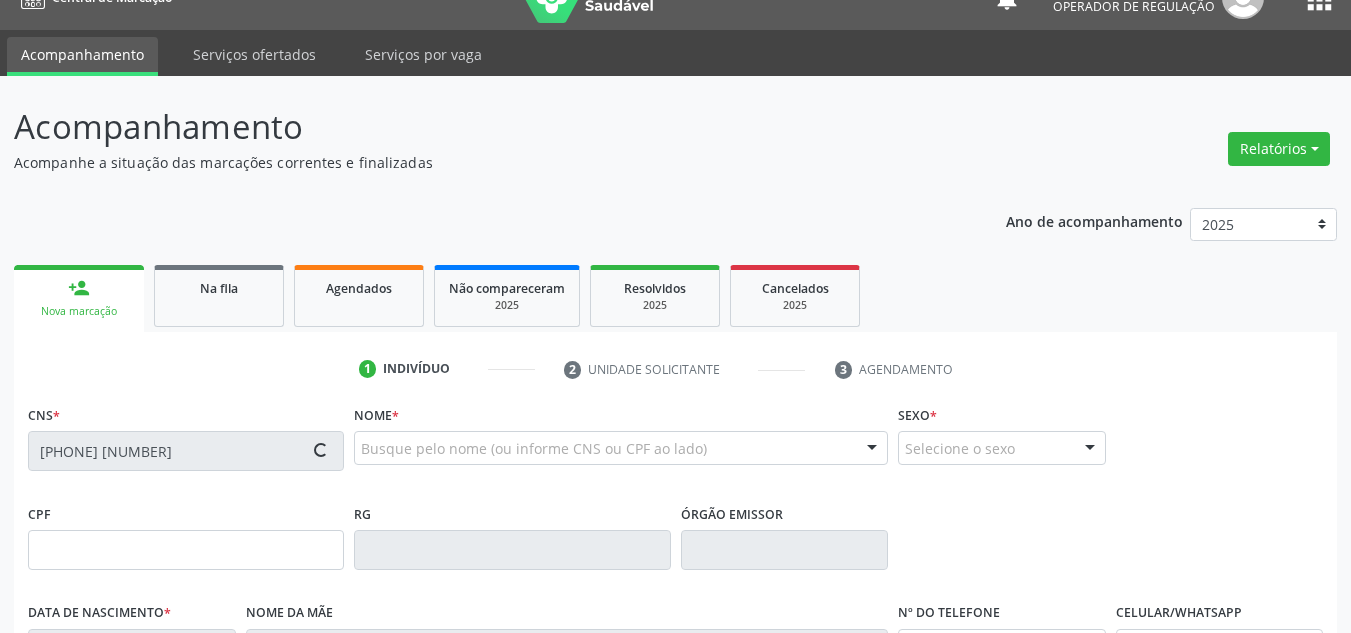 type on "[DATE]" 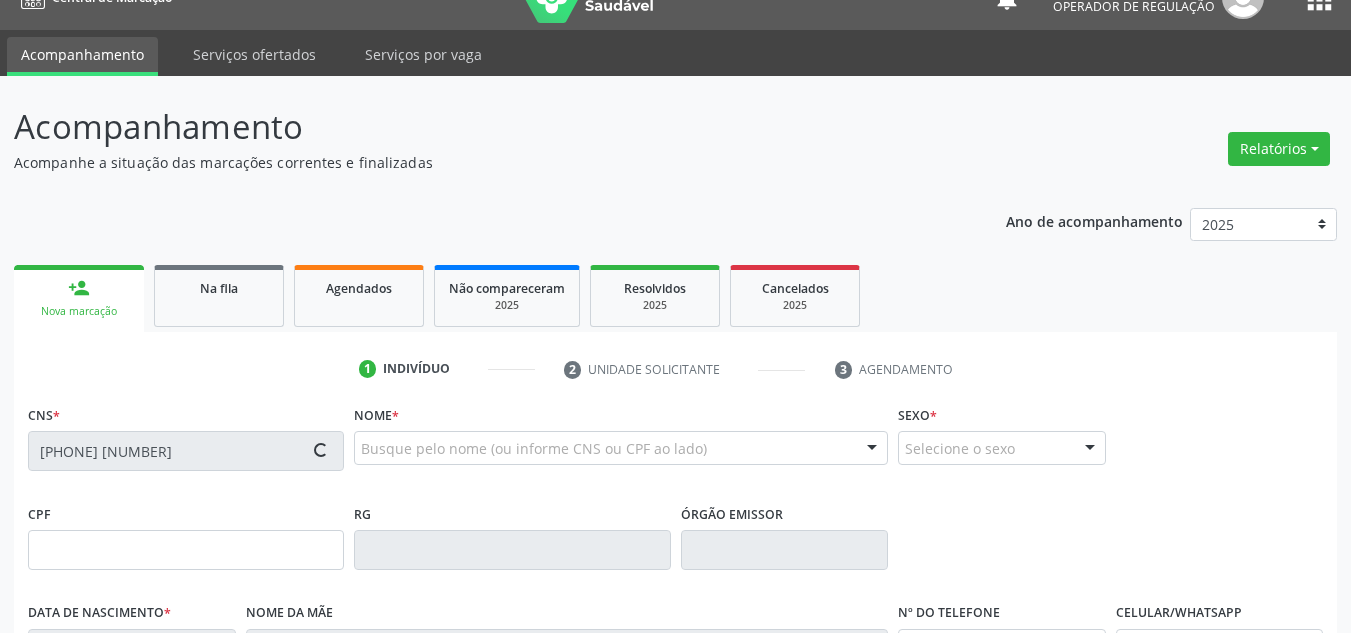 type on "[FIRST] [LAST] [LAST]" 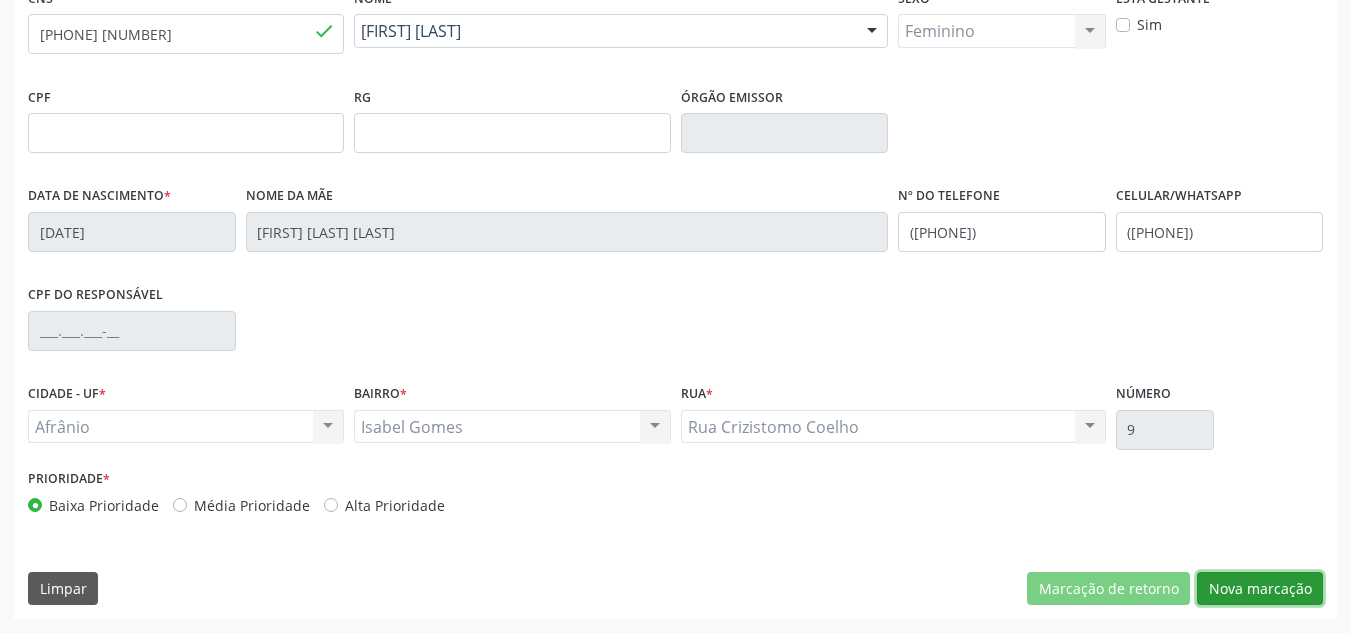 click on "Nova marcação" at bounding box center (1260, 589) 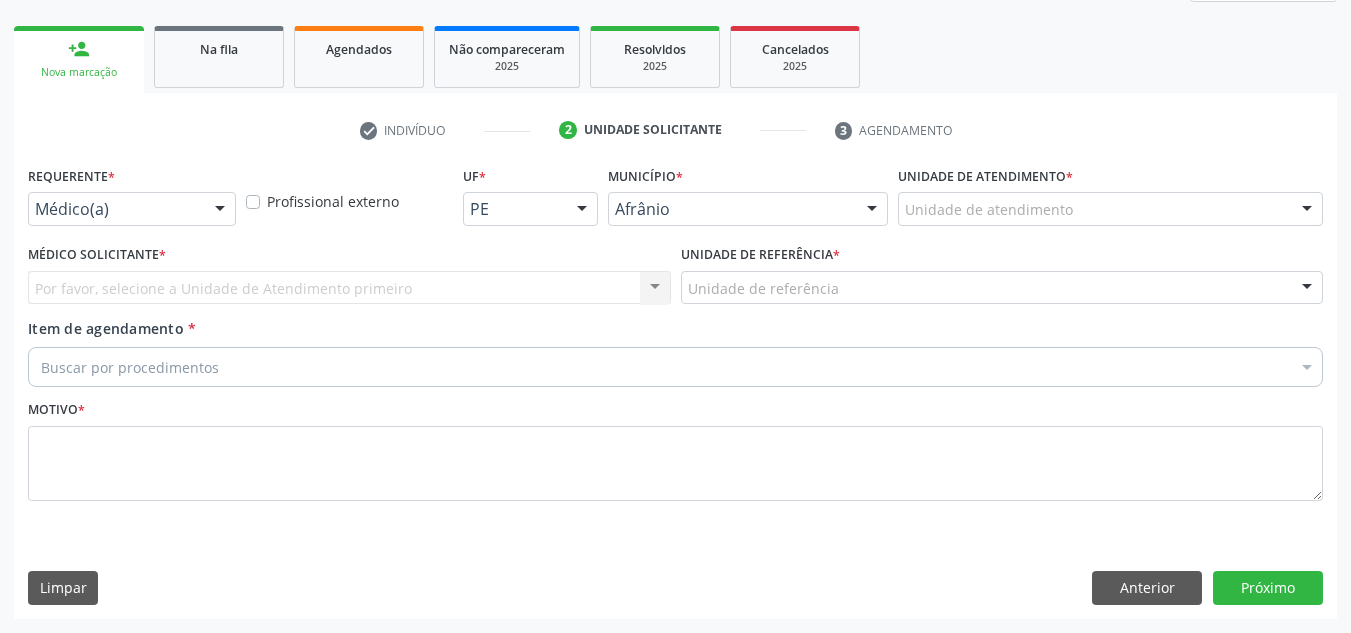 scroll, scrollTop: 273, scrollLeft: 0, axis: vertical 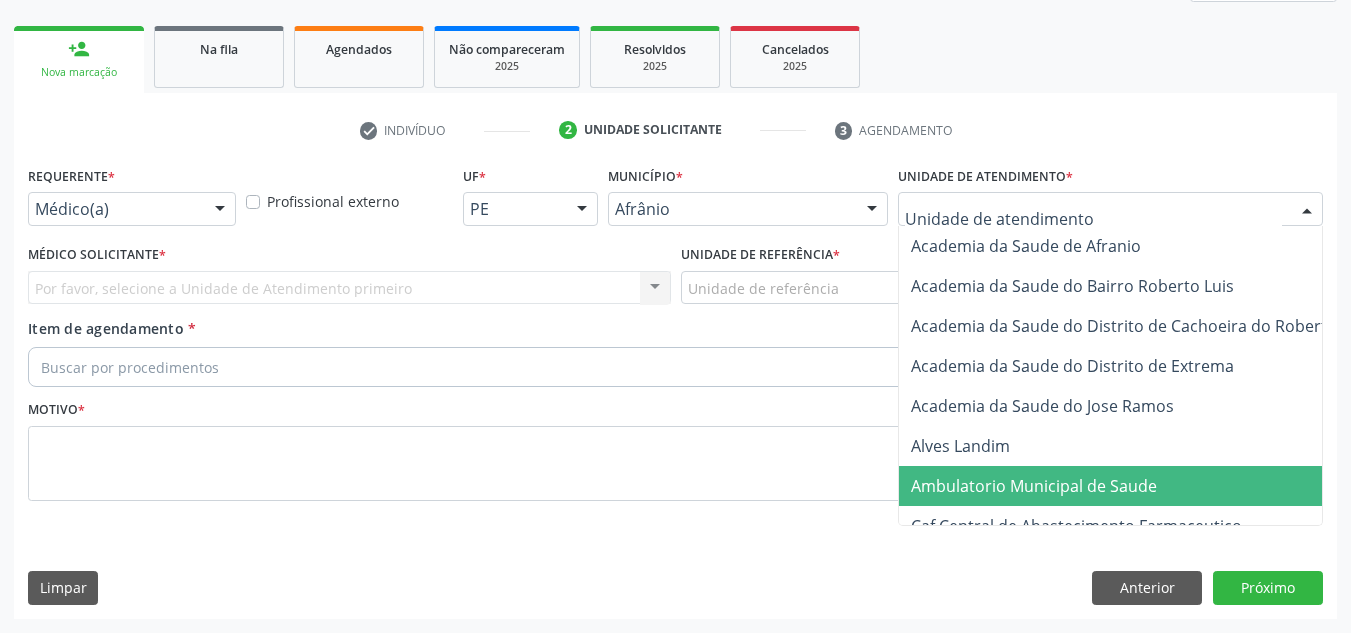 drag, startPoint x: 1224, startPoint y: 482, endPoint x: 981, endPoint y: 396, distance: 257.7693 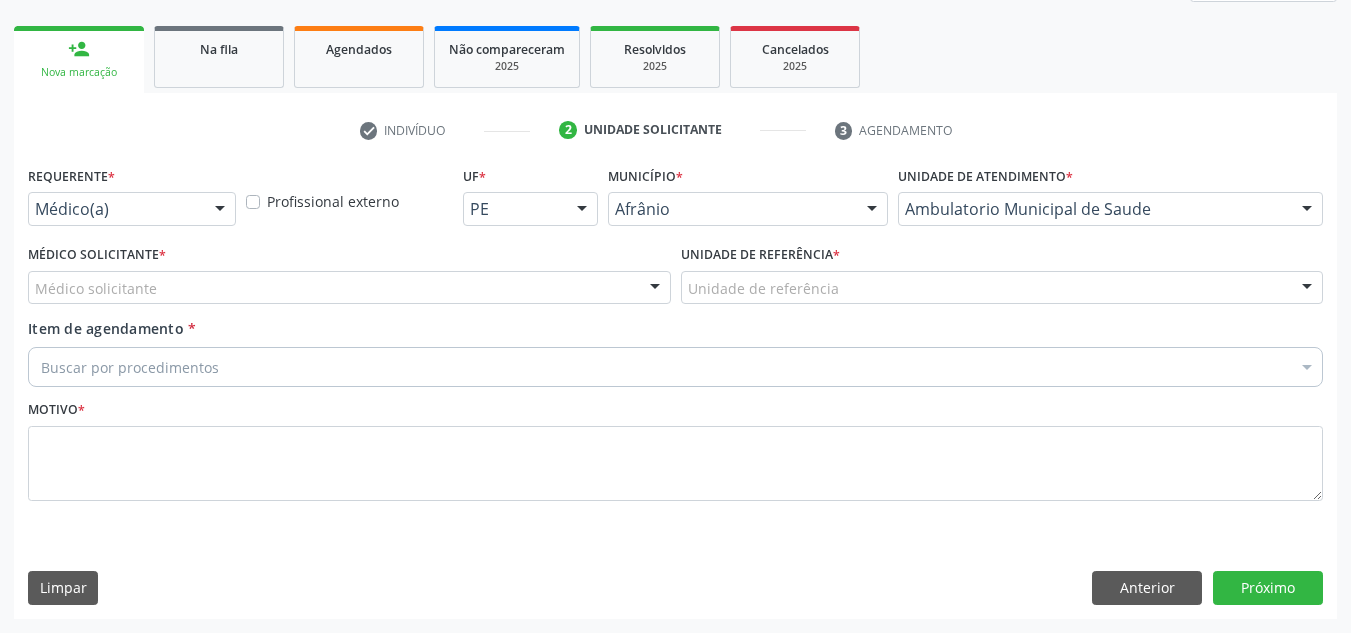 click on "Médico solicitante" at bounding box center [349, 288] 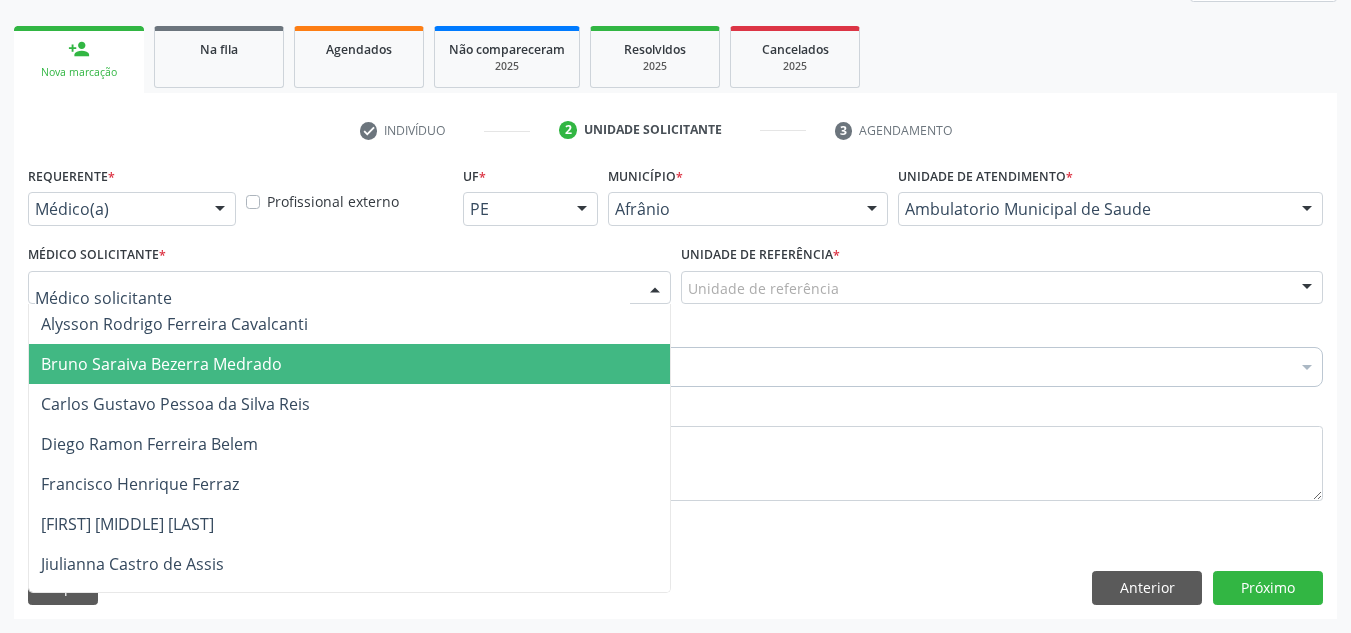 drag, startPoint x: 554, startPoint y: 354, endPoint x: 734, endPoint y: 317, distance: 183.76343 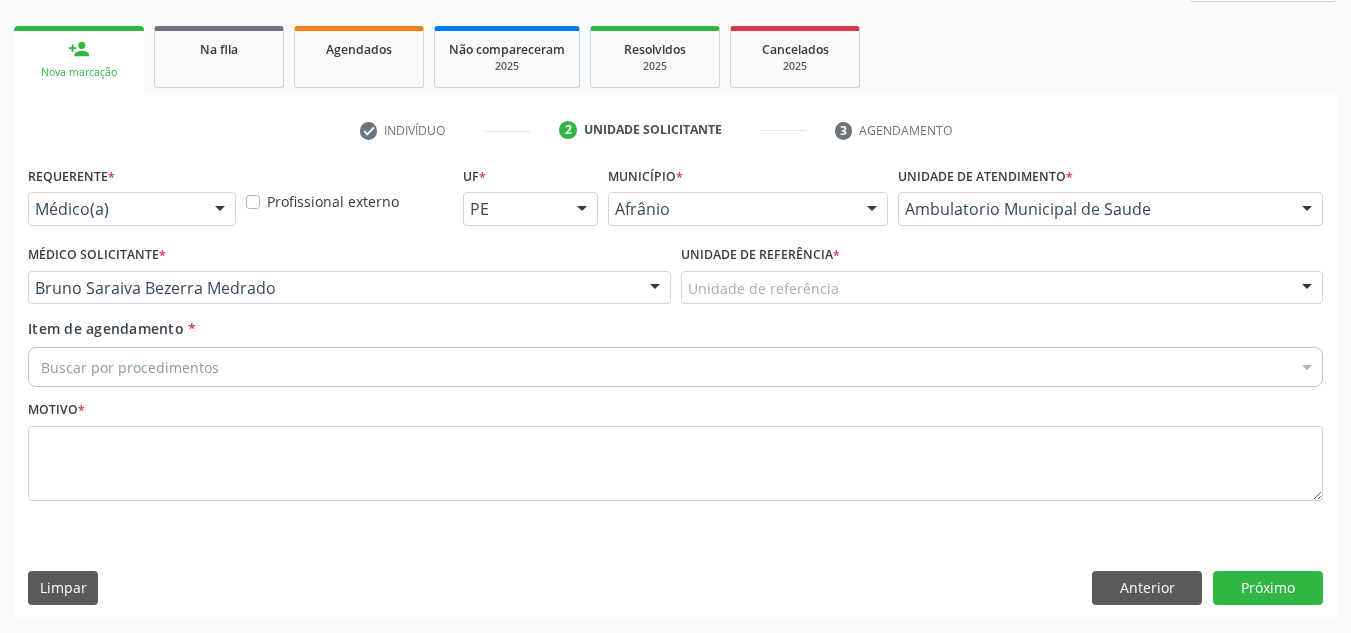 click on "Unidade de referência
*
Unidade de referência
ESF de Extrema   ESF de Barra das Melancias   ESF Jose e Maria Rodrigues de Macedo   ESF Maria da Silva Pereira   ESF Isabel Gomes   ESF Jose Ramos   ESF Custodia Maria da Conceicao   ESF Rosalia Cavalcanti Gomes   ESF Maria Dilurdes da Silva   ESF Ana Coelho Nonato
Nenhum resultado encontrado para: "   "
Não há nenhuma opção para ser exibida." at bounding box center [1002, 279] 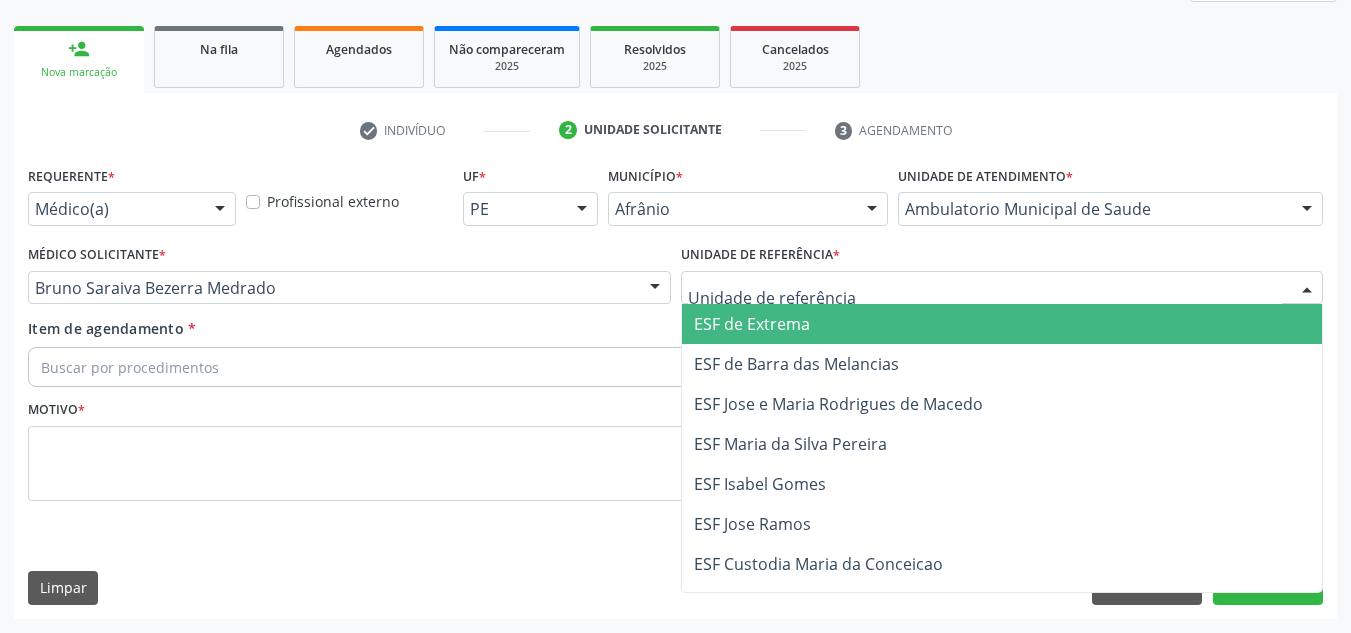 click at bounding box center (1002, 288) 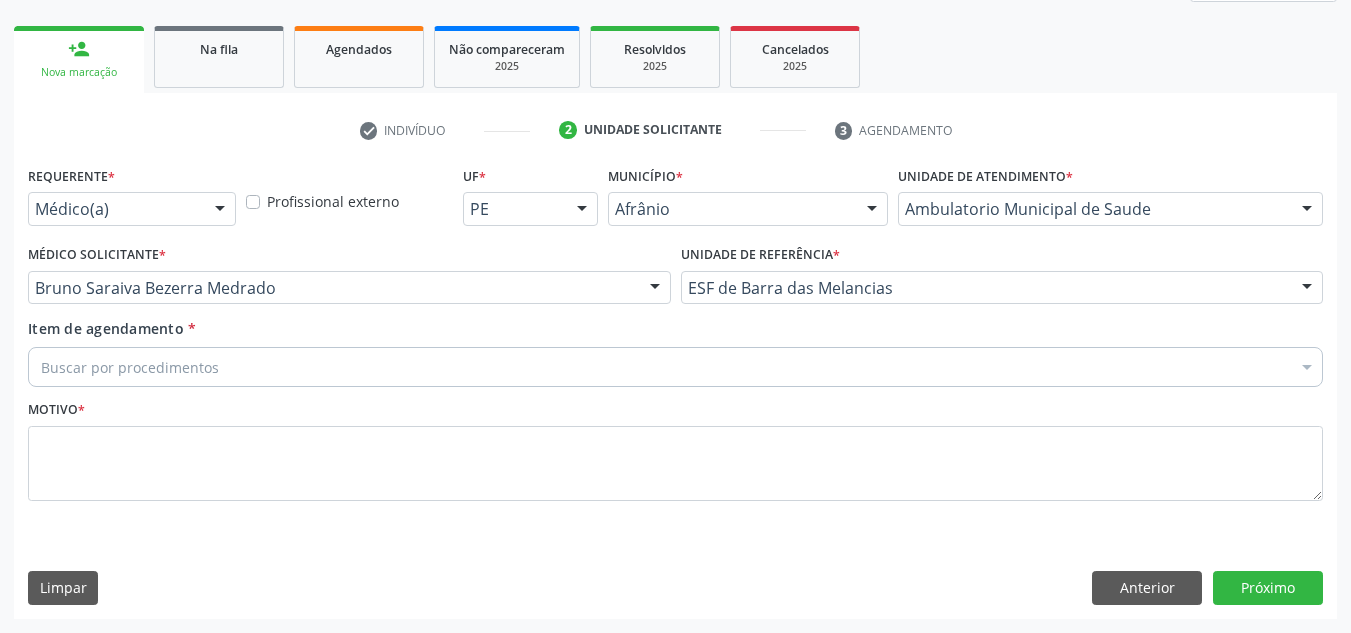 click on "Buscar por procedimentos" at bounding box center [675, 367] 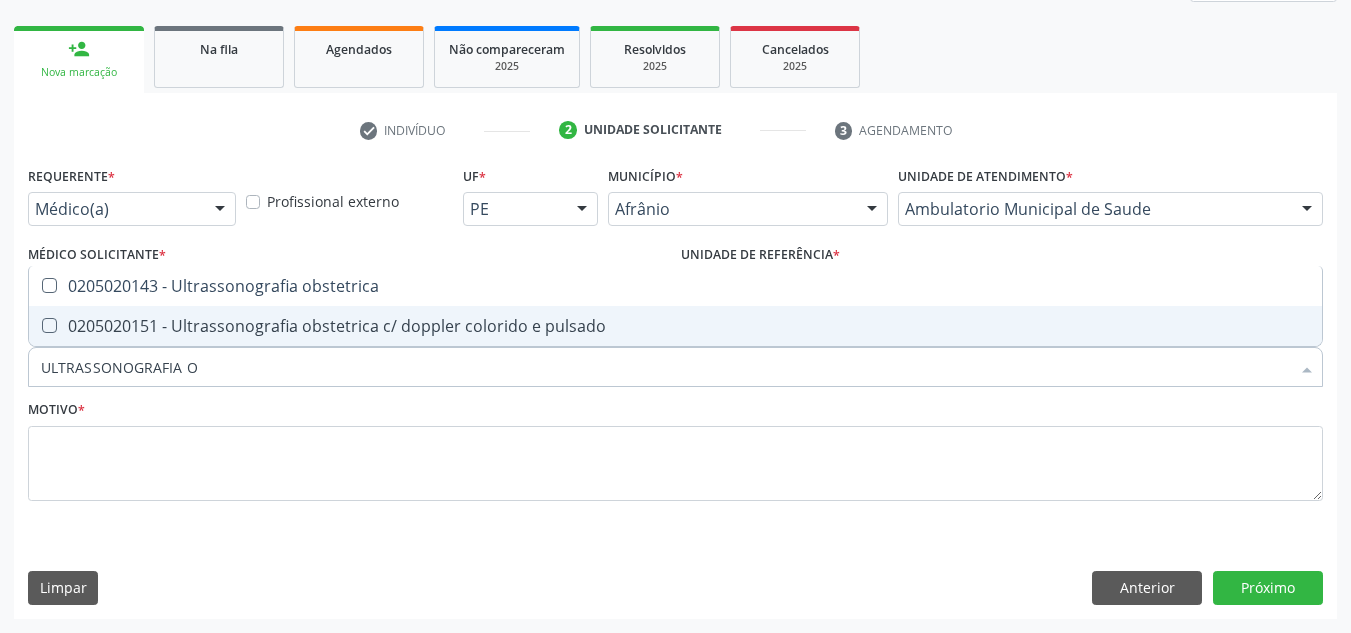 type on "ULTRASSONOGRAFIA OB" 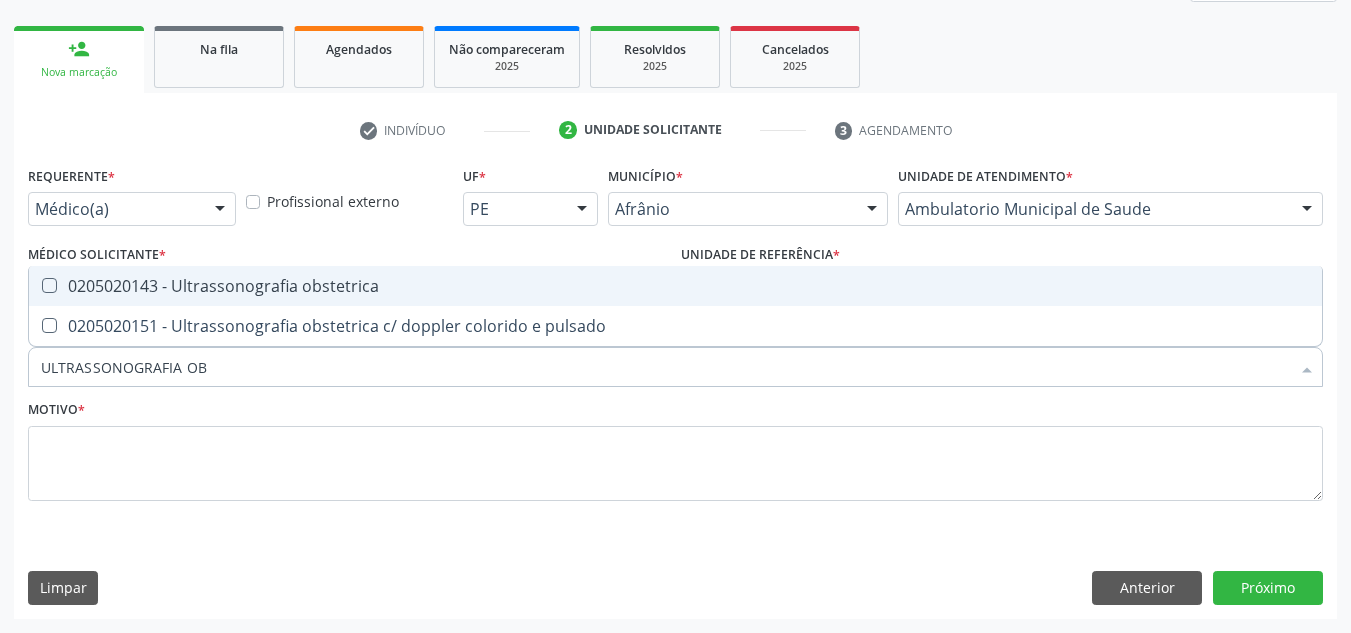 click on "0205020143 - Ultrassonografia obstetrica" at bounding box center [675, 286] 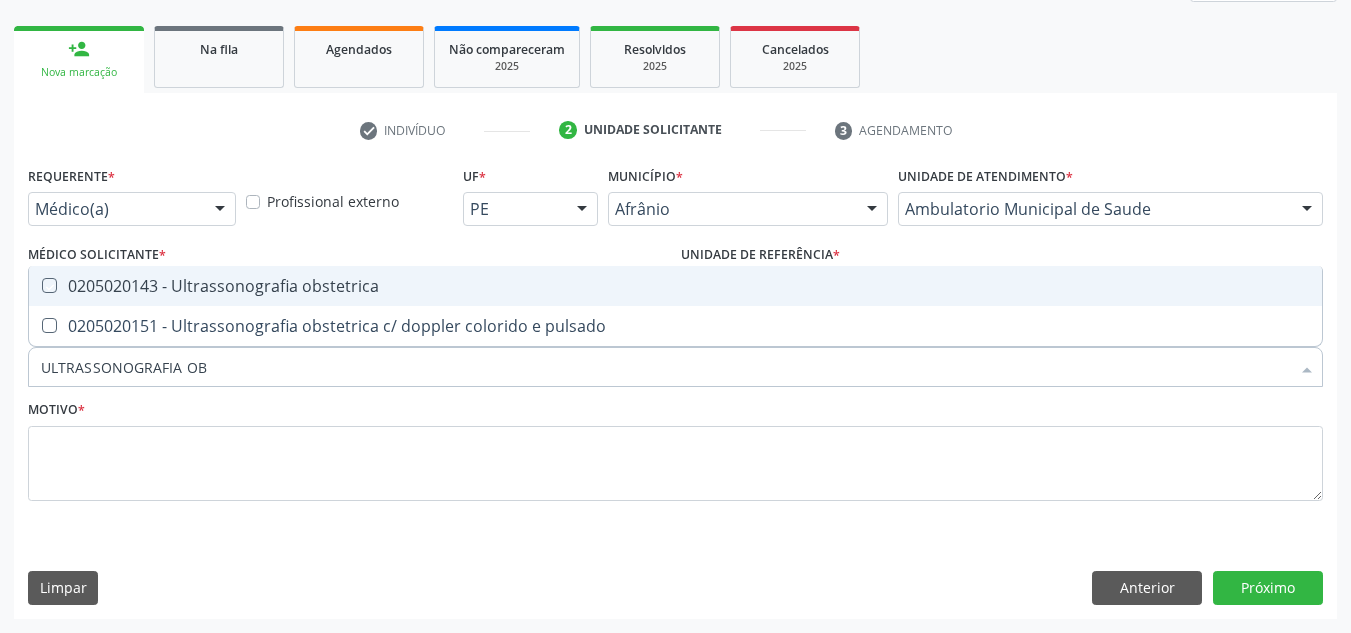 checkbox on "true" 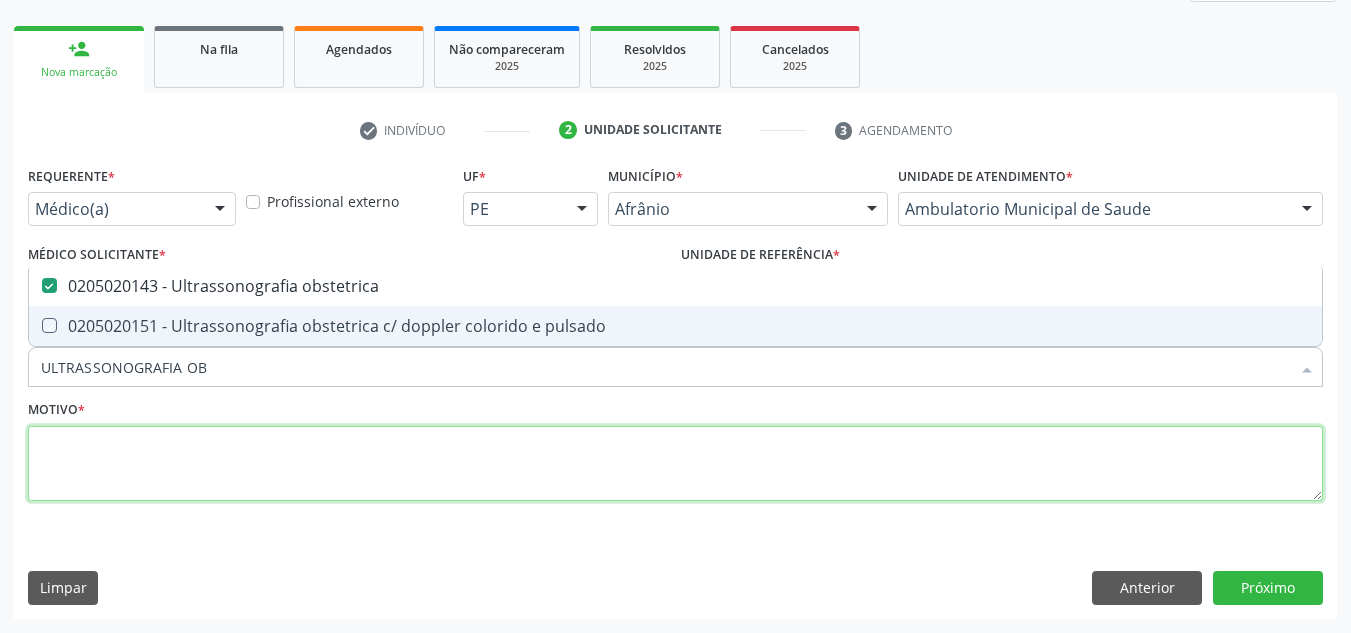 click at bounding box center (675, 464) 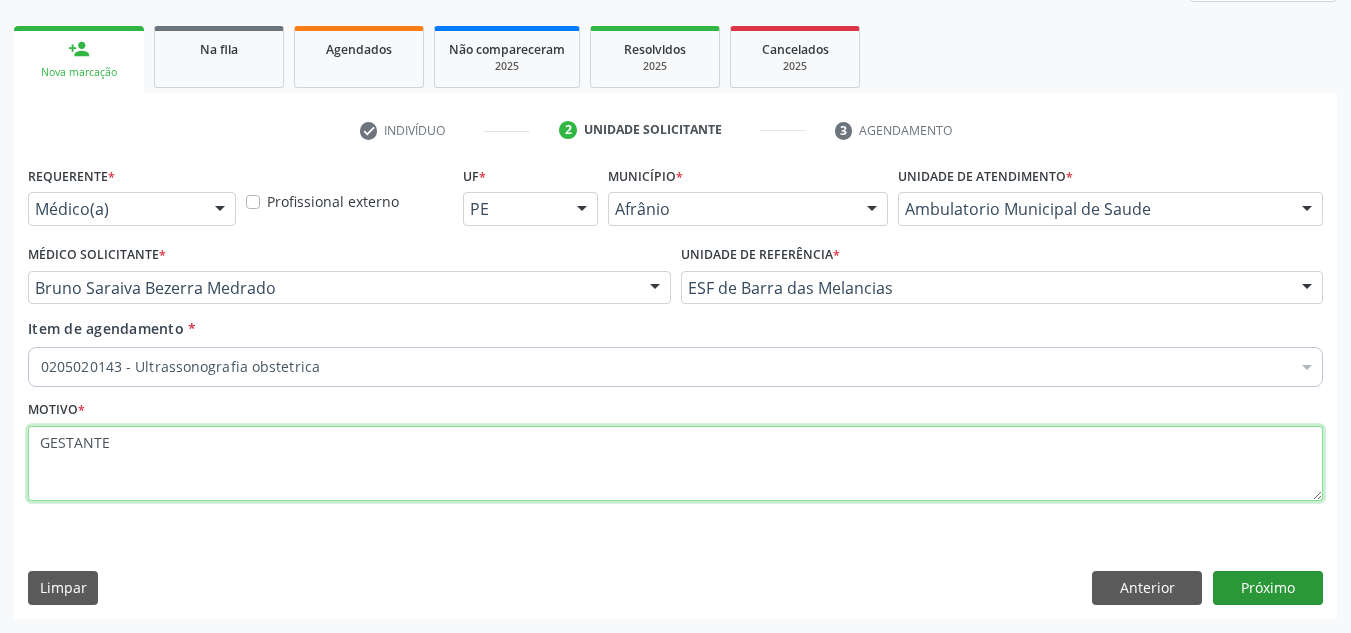 type on "GESTANTE" 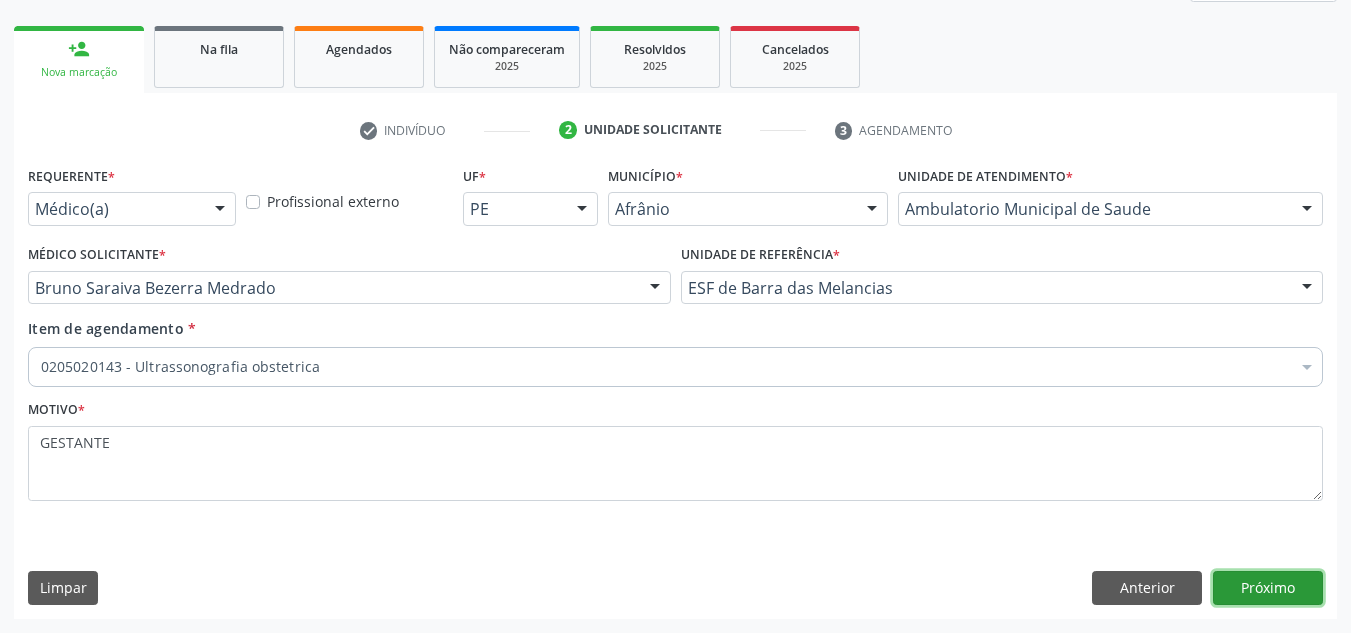 click on "Próximo" at bounding box center (1268, 588) 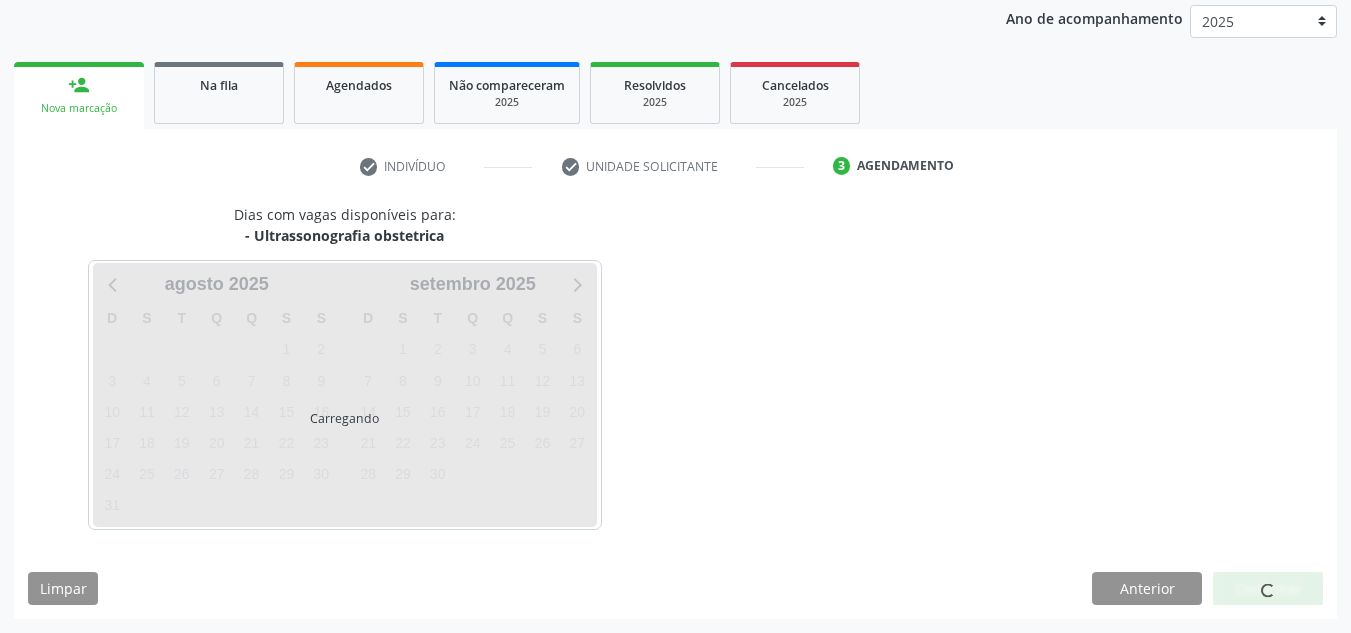 scroll, scrollTop: 273, scrollLeft: 0, axis: vertical 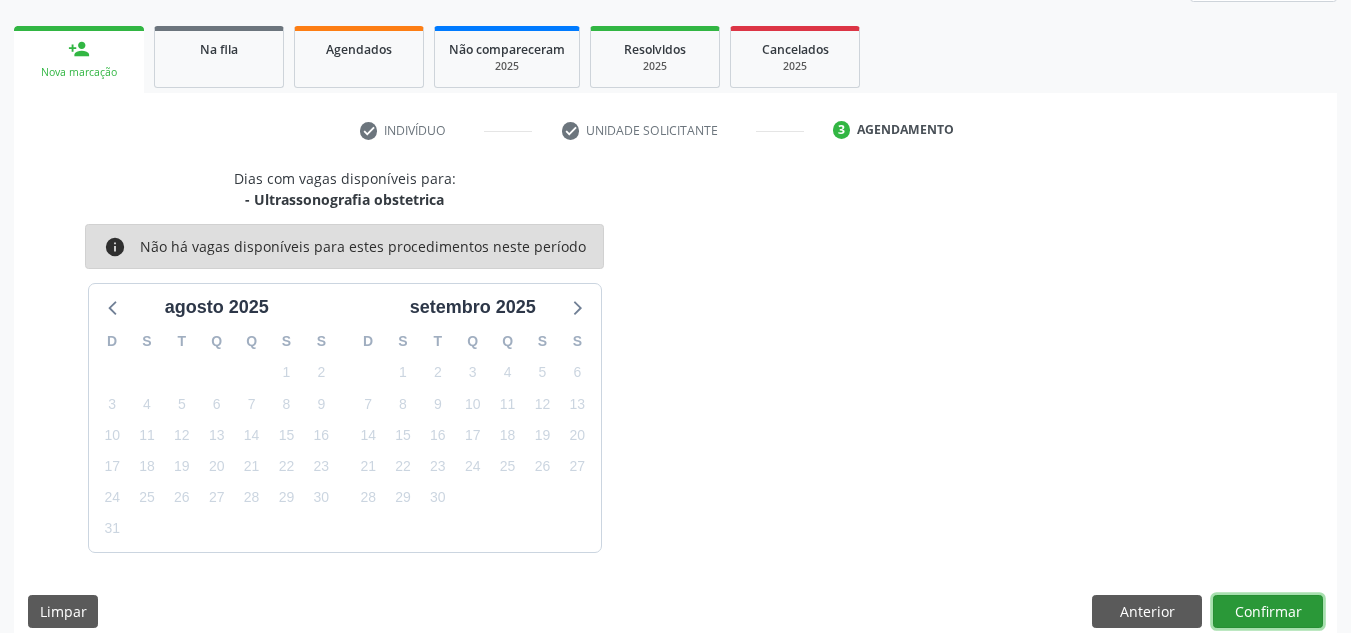 click on "Confirmar" at bounding box center [1268, 612] 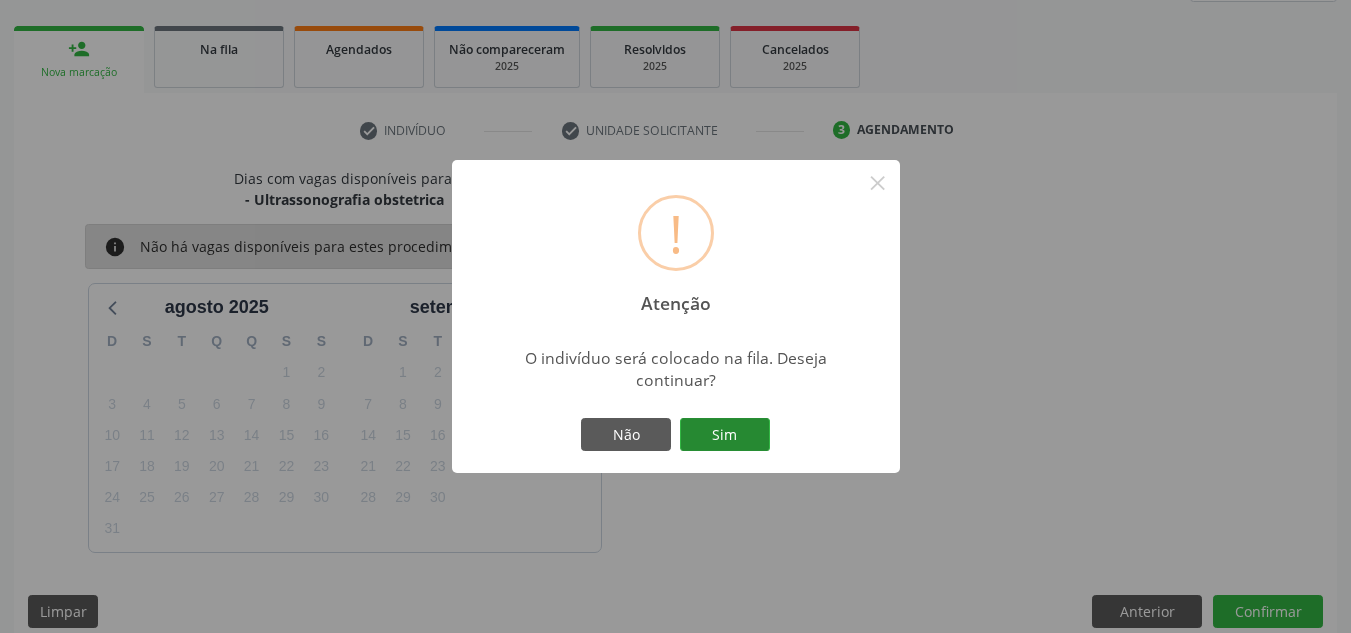 click on "Sim" at bounding box center (725, 435) 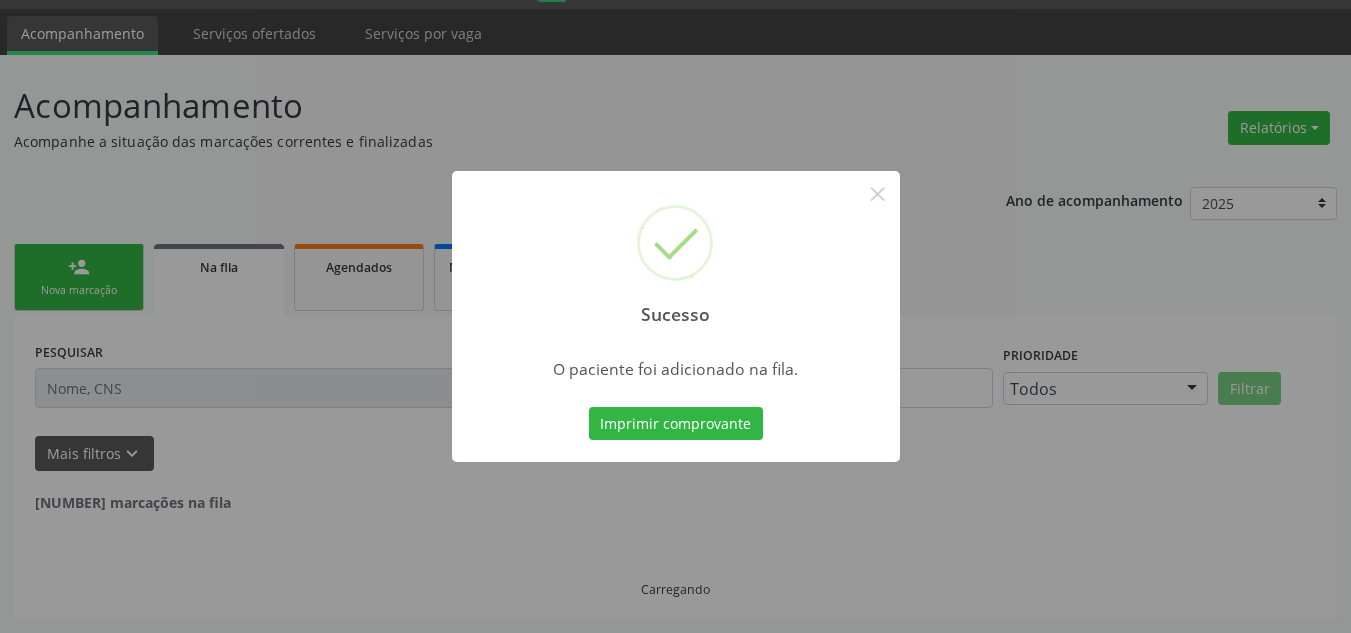 scroll, scrollTop: 34, scrollLeft: 0, axis: vertical 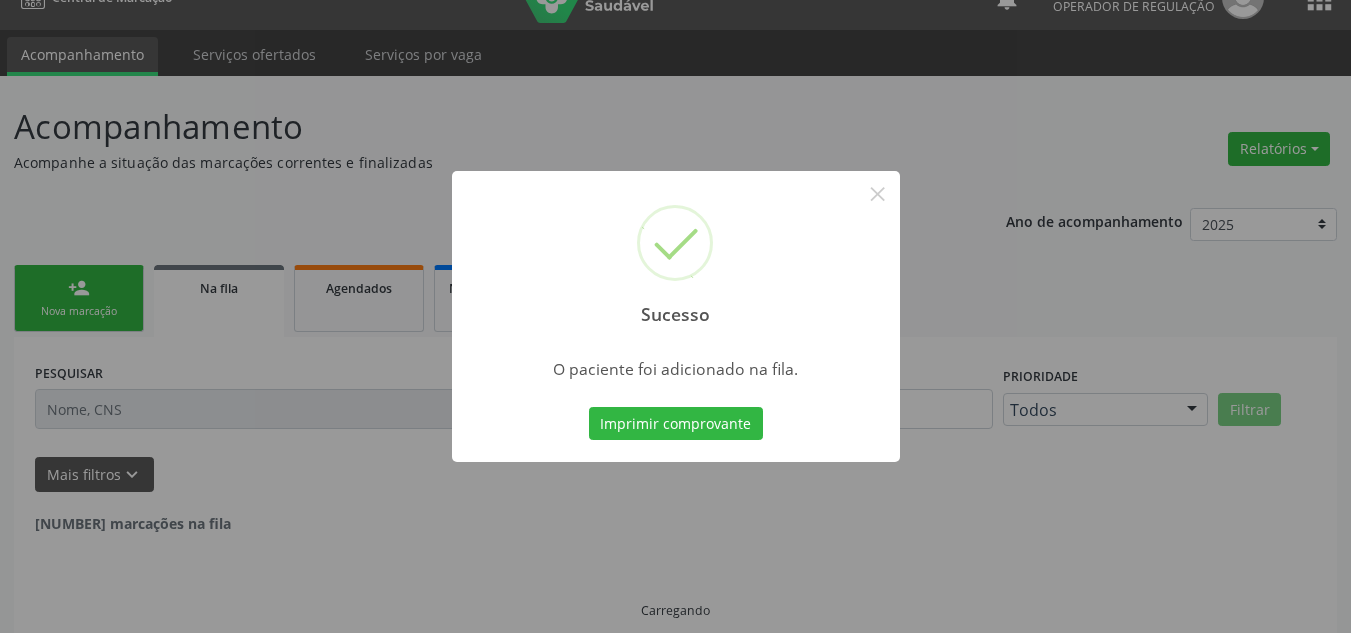 type 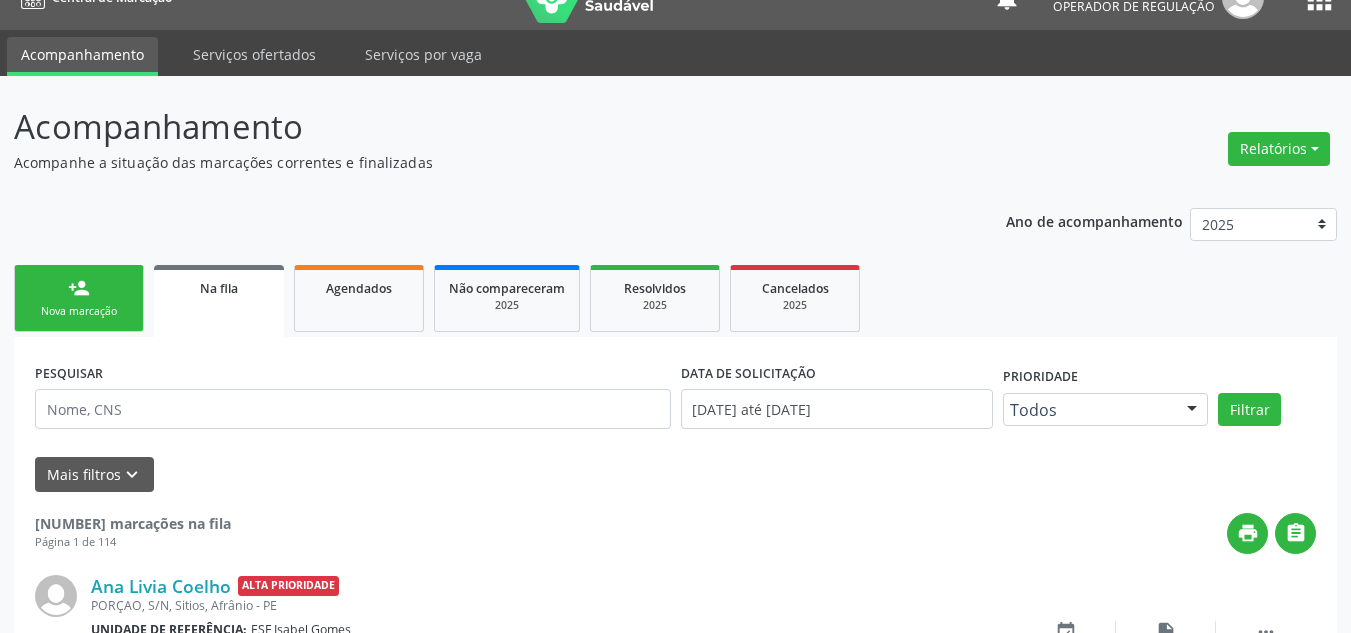 click on "person_add
Nova marcação" at bounding box center [79, 298] 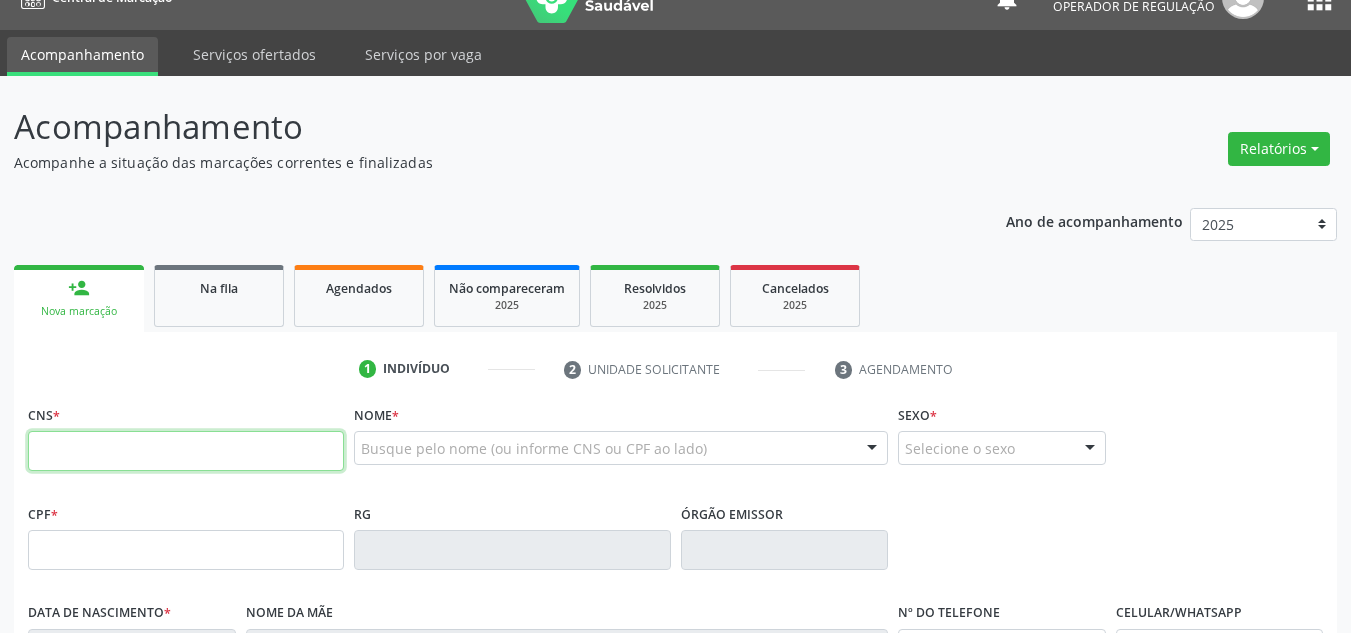 click at bounding box center (186, 451) 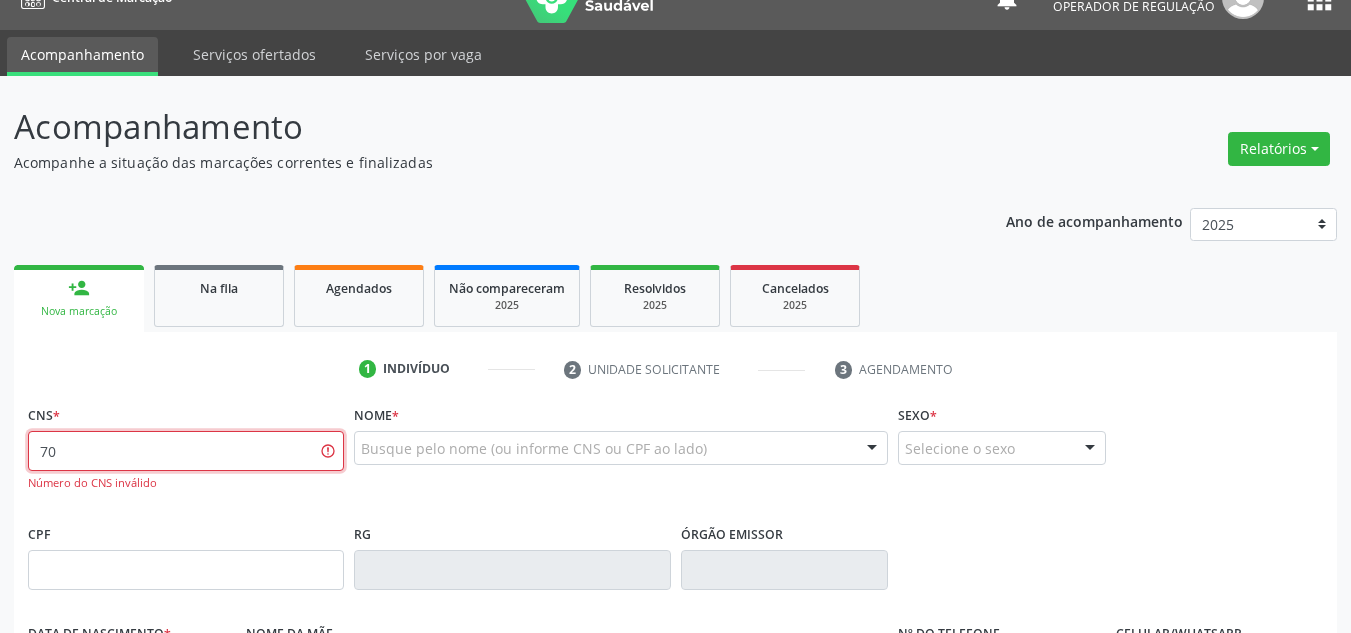 type on "7" 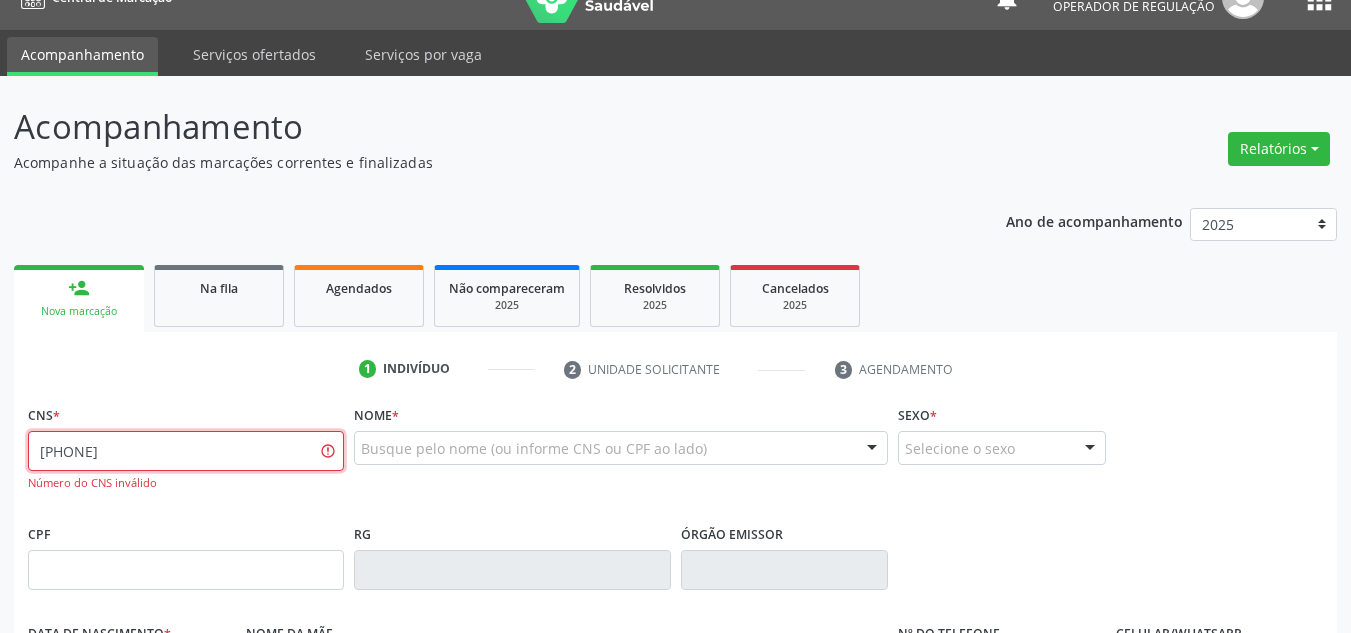 type on "[PHONE]" 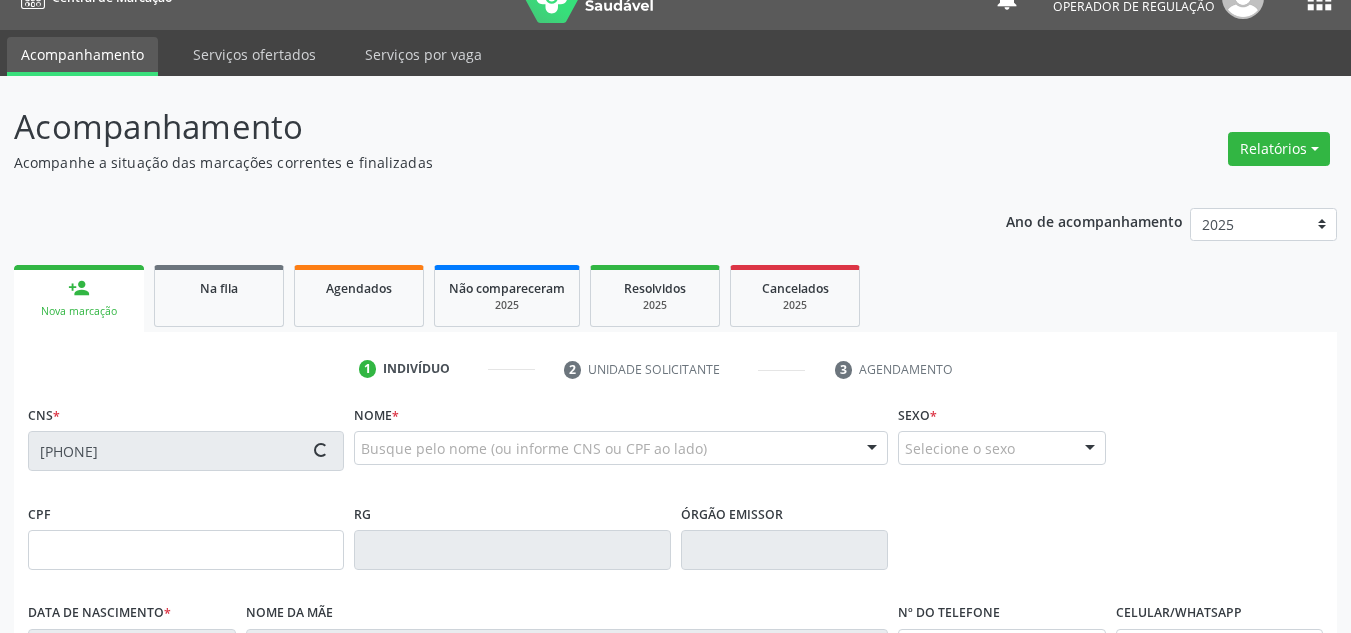 type on "[DATE]" 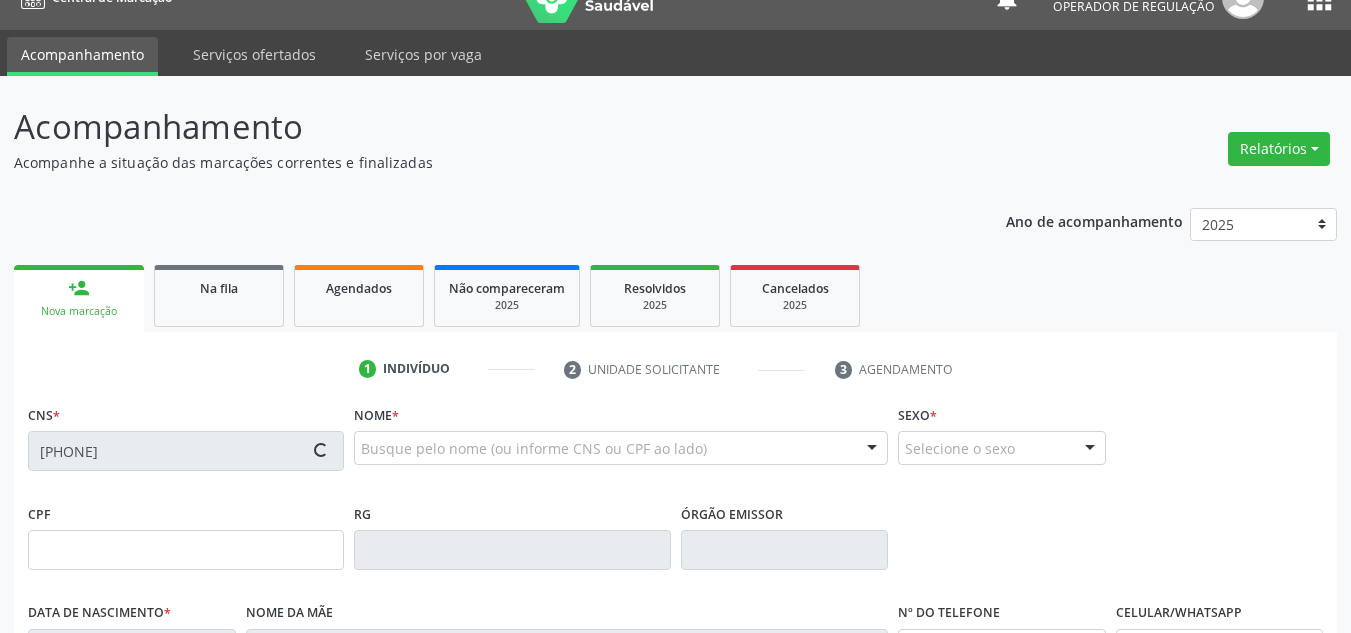type on "[FIRST] [LAST] [LAST]" 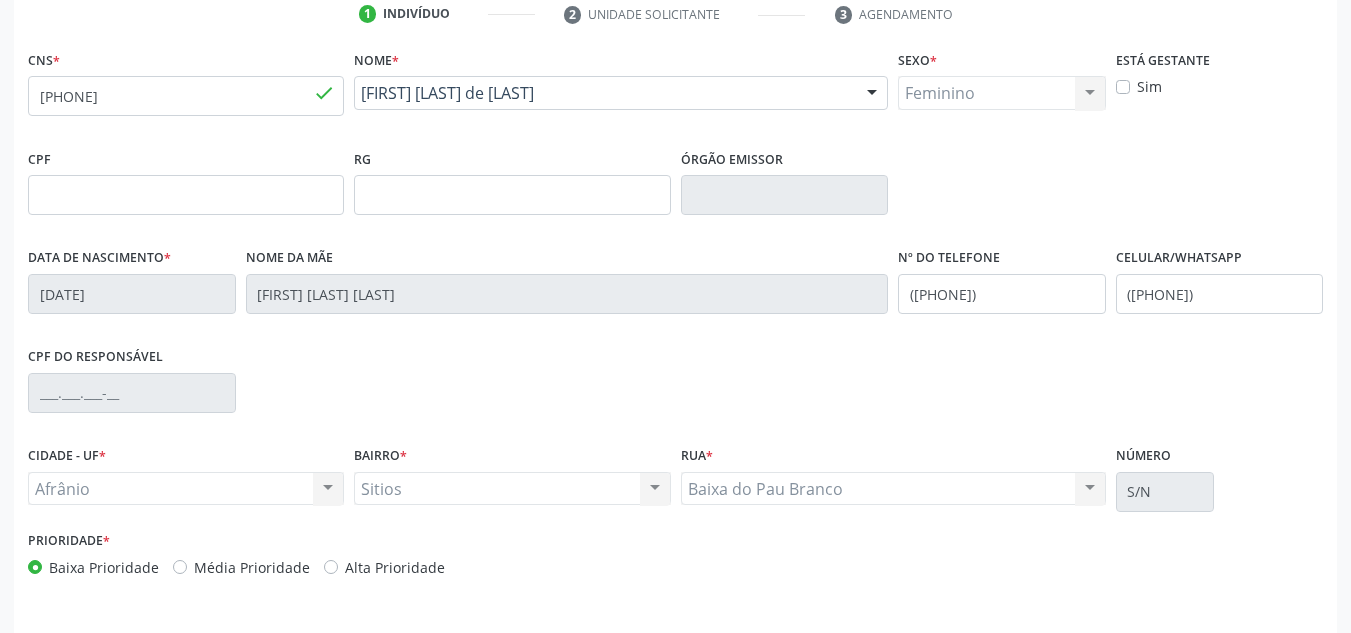 scroll, scrollTop: 451, scrollLeft: 0, axis: vertical 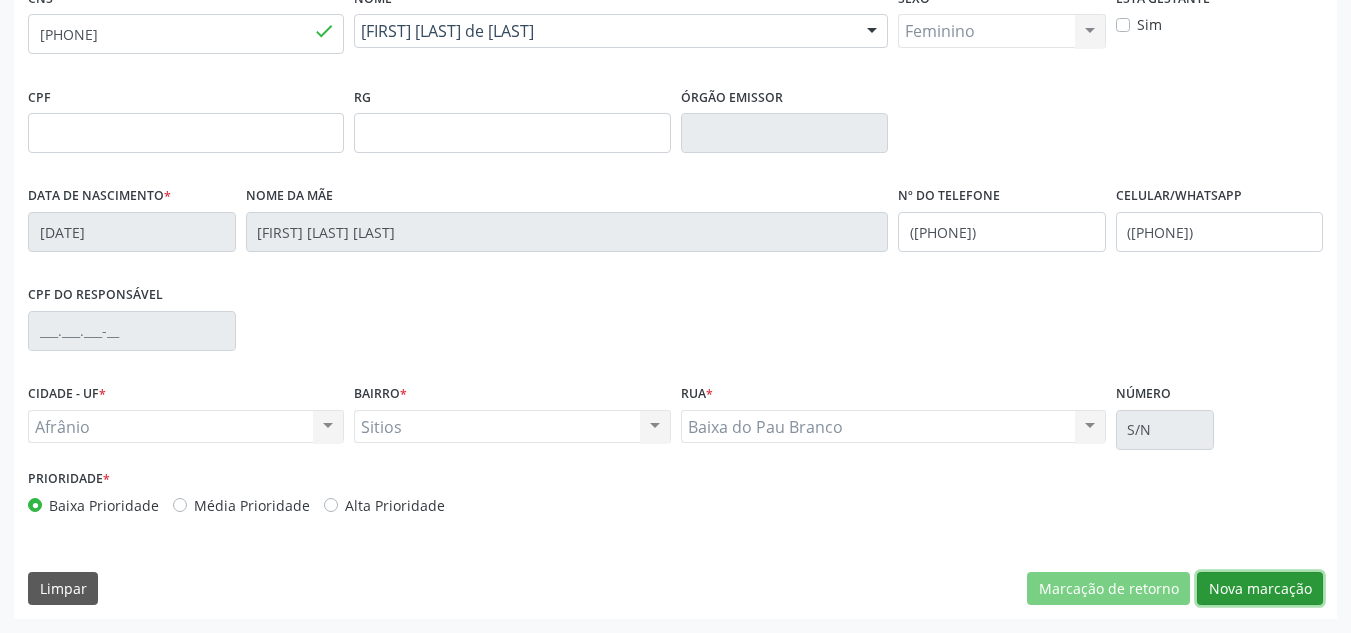 click on "Nova marcação" at bounding box center (1260, 589) 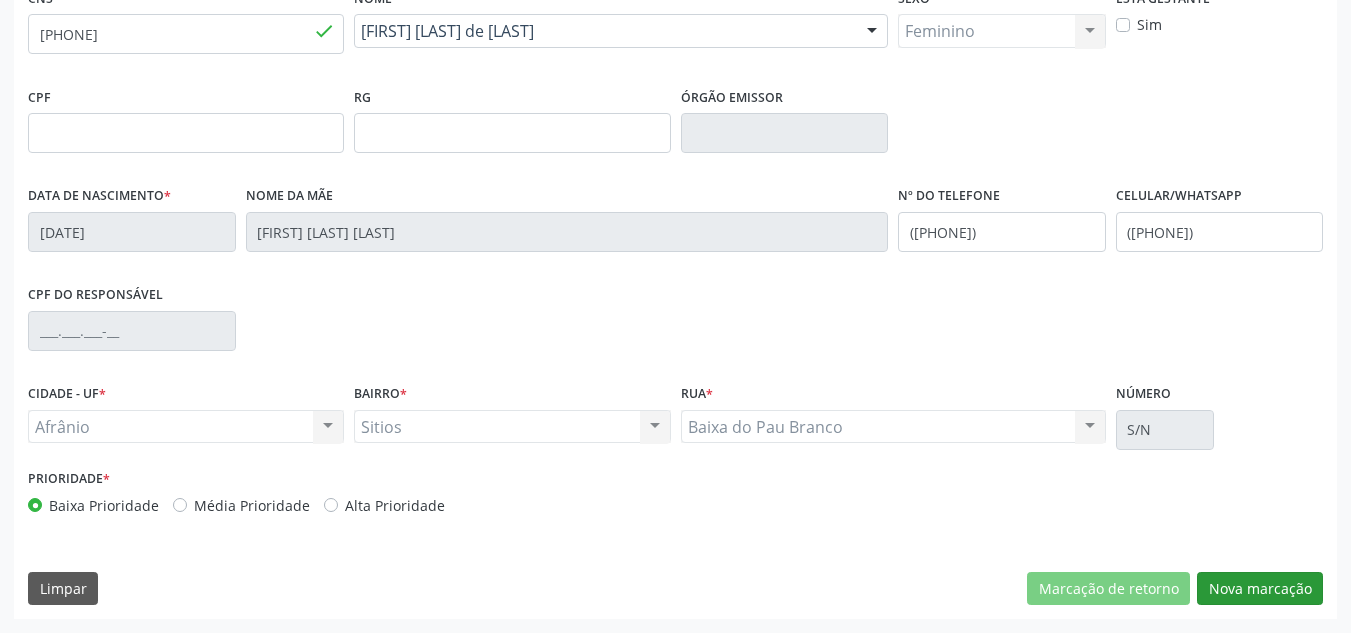 scroll, scrollTop: 273, scrollLeft: 0, axis: vertical 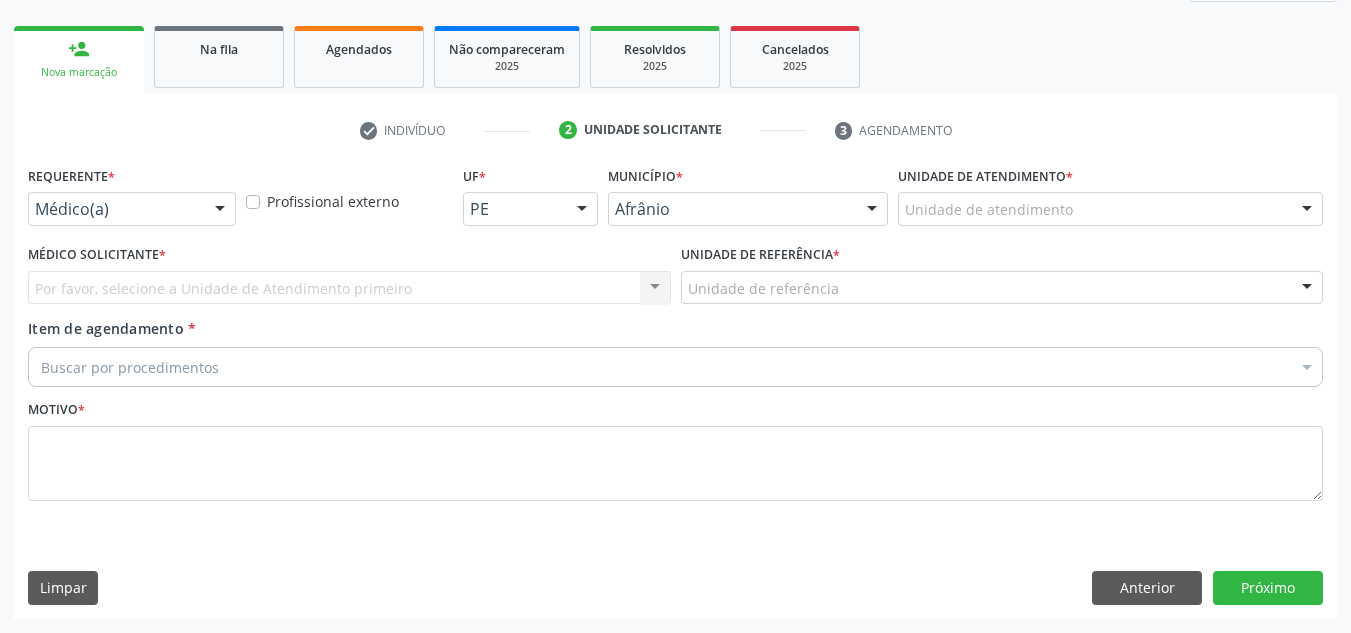 click on "Unidade de atendimento" at bounding box center [1110, 209] 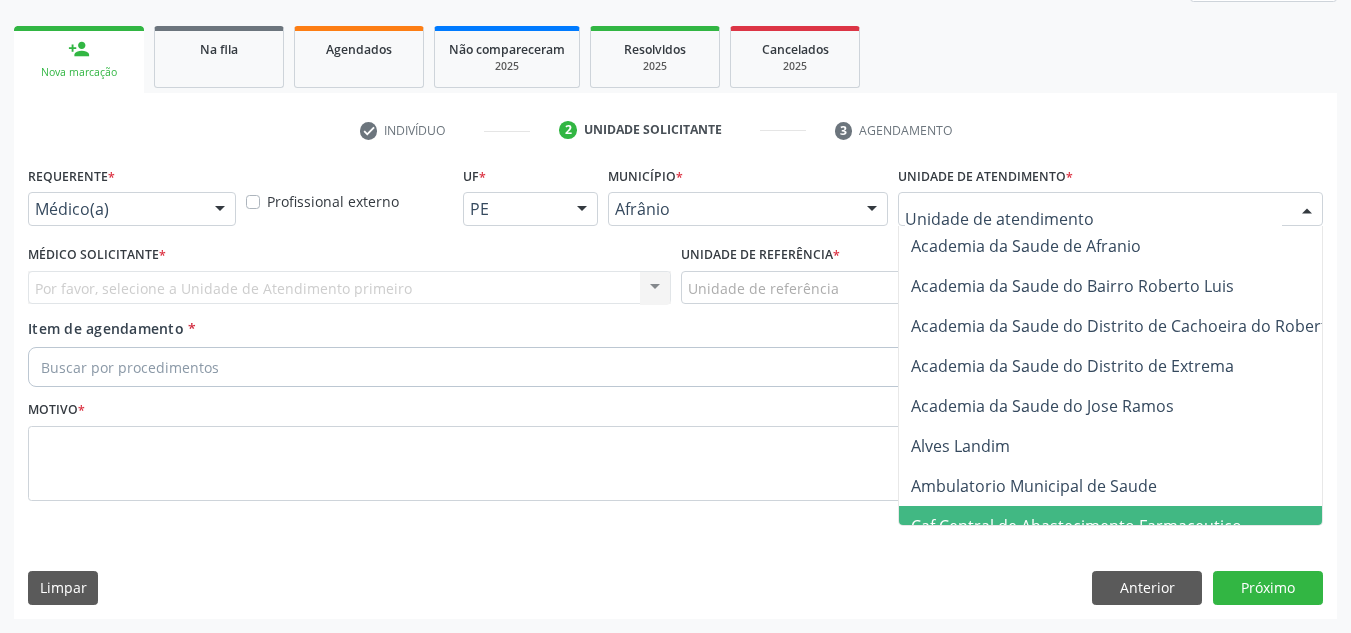 drag, startPoint x: 1142, startPoint y: 506, endPoint x: 1137, endPoint y: 475, distance: 31.400637 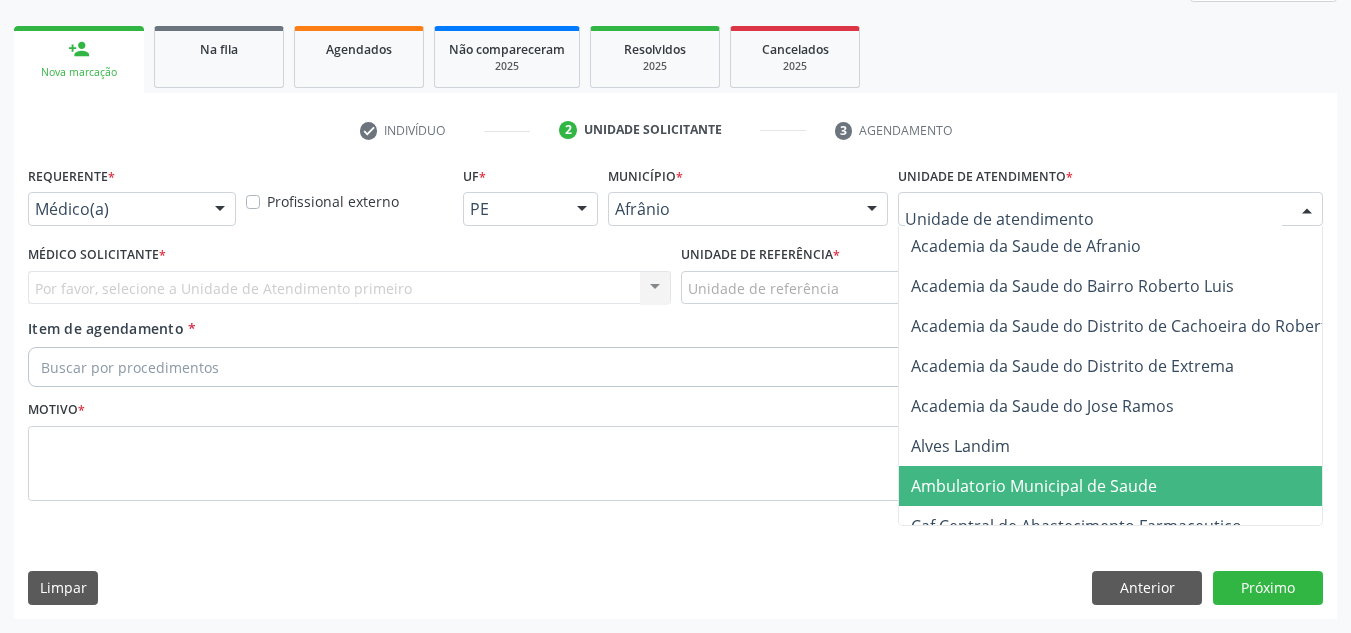 click on "Ambulatorio Municipal de Saude" at bounding box center [1137, 486] 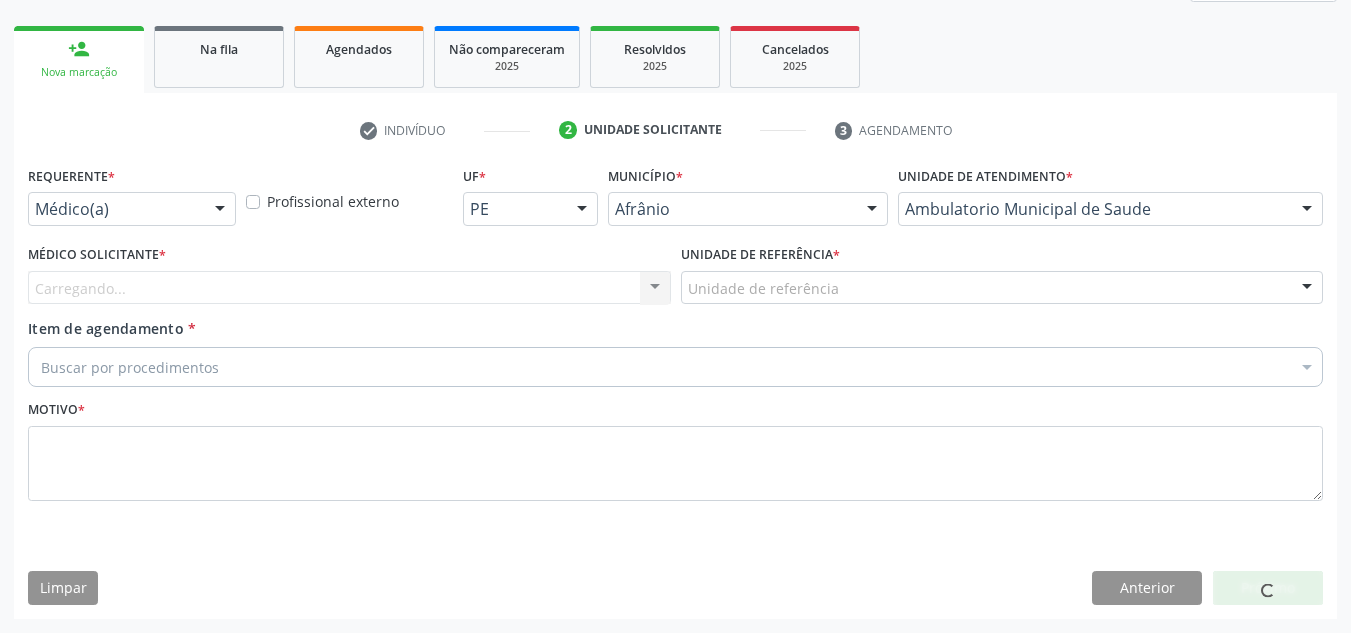 click on "Carregando...
Nenhum resultado encontrado para: "   "
Não há nenhuma opção para ser exibida." at bounding box center (349, 288) 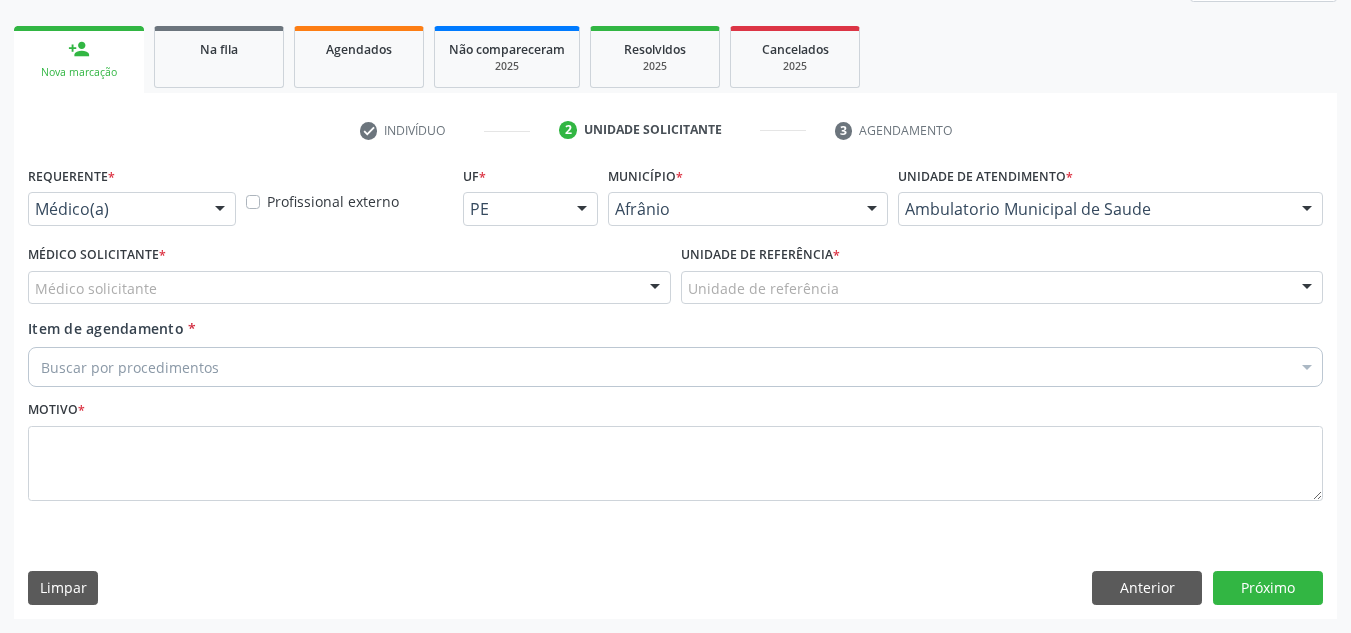 click on "Médico solicitante" at bounding box center (349, 288) 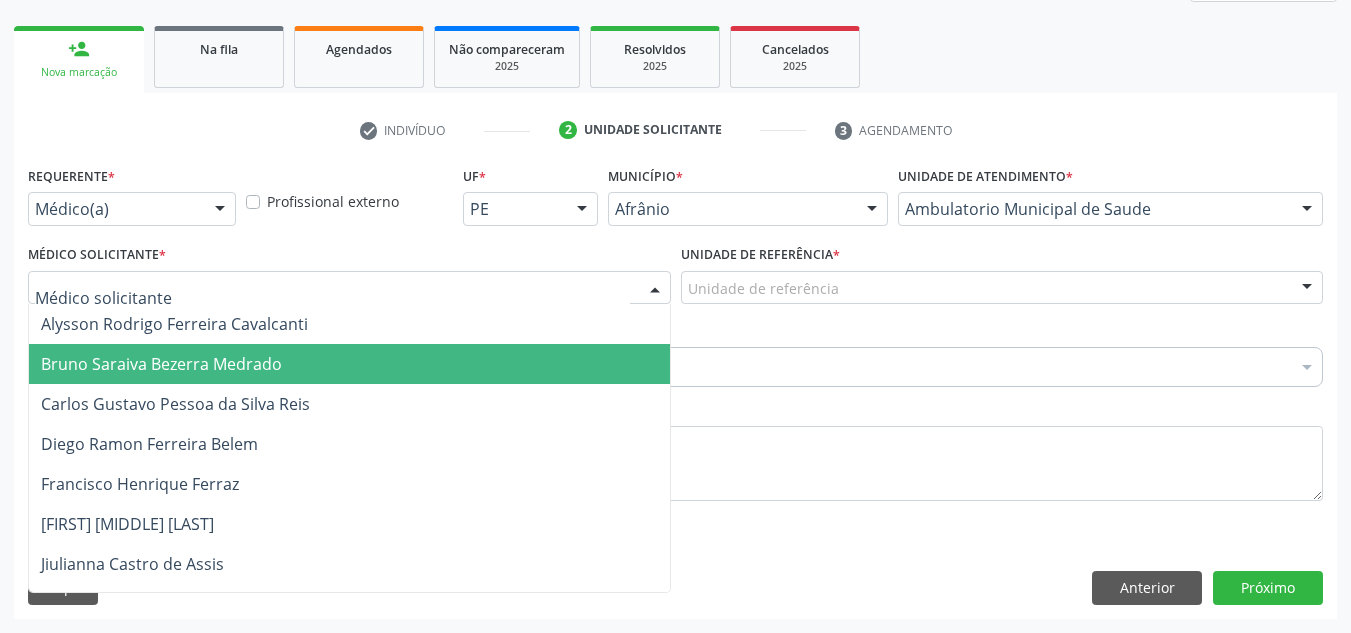drag, startPoint x: 598, startPoint y: 361, endPoint x: 692, endPoint y: 297, distance: 113.71895 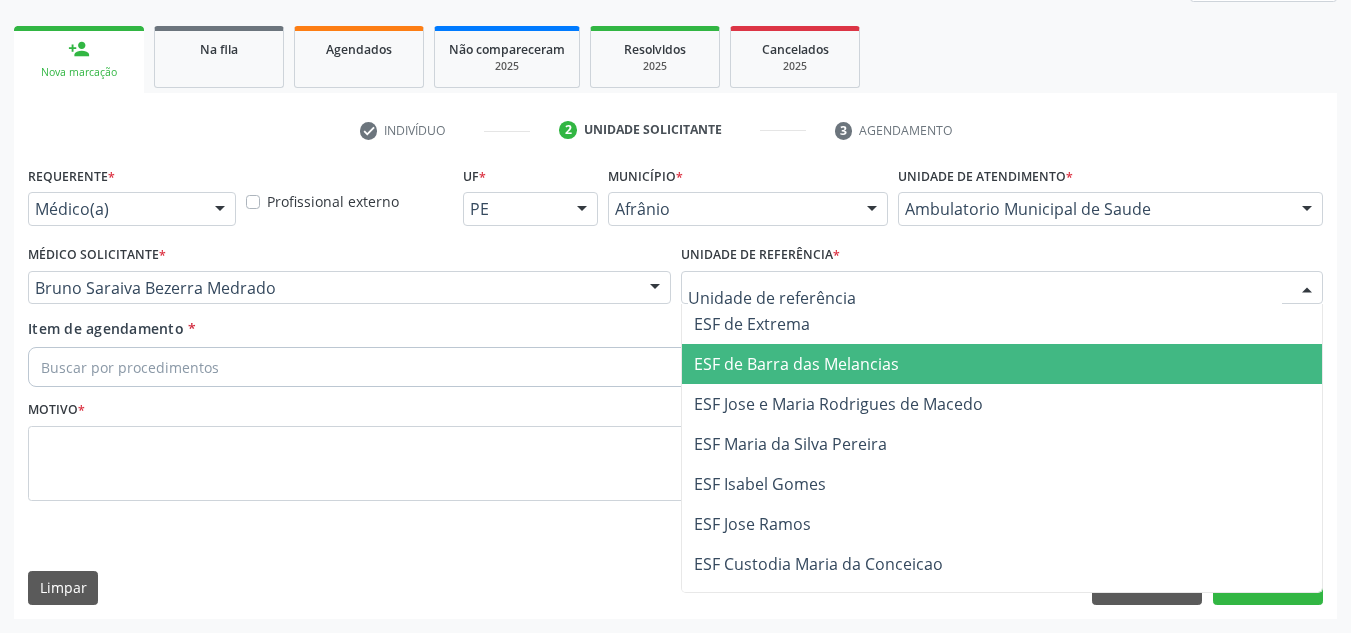 click on "ESF de Barra das Melancias" at bounding box center [796, 364] 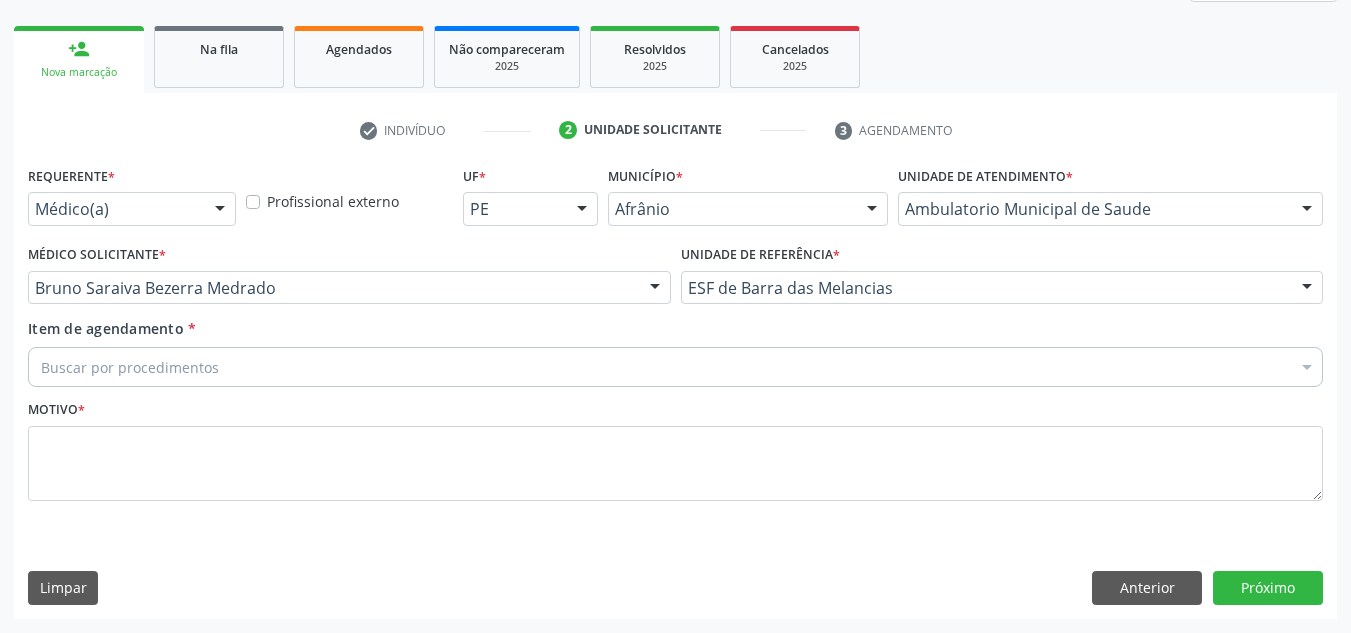 click on "Buscar por procedimentos" at bounding box center (675, 367) 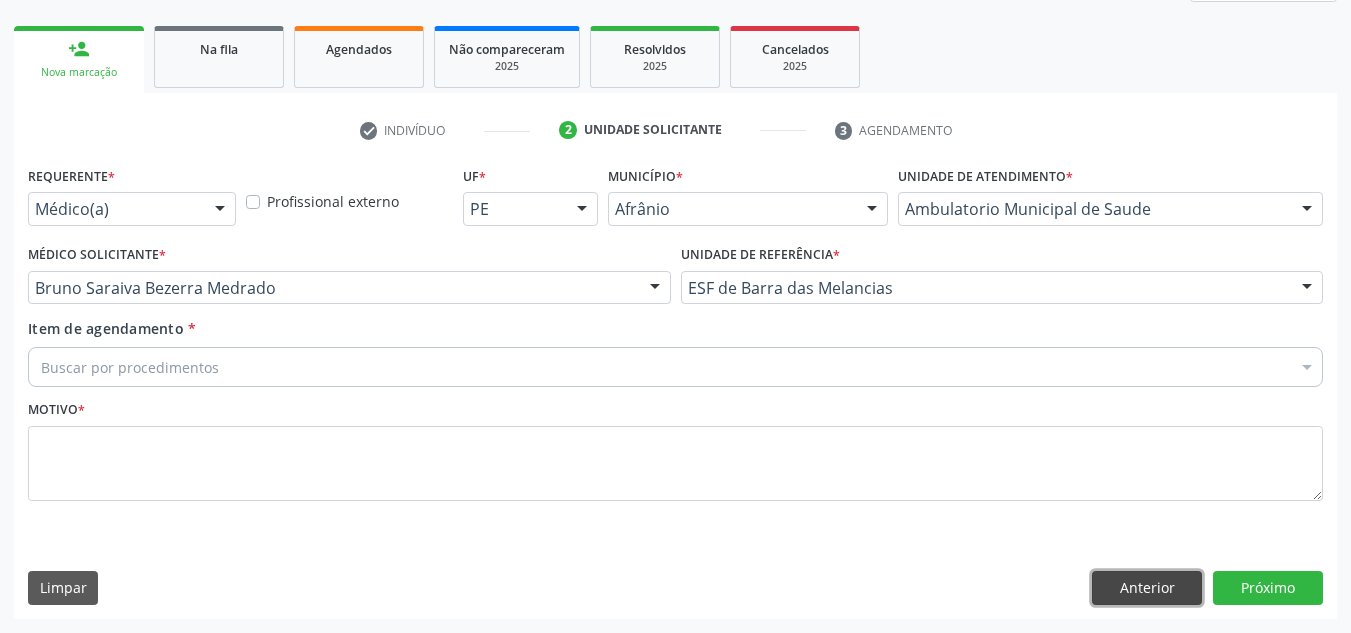 click on "Anterior" at bounding box center [1147, 588] 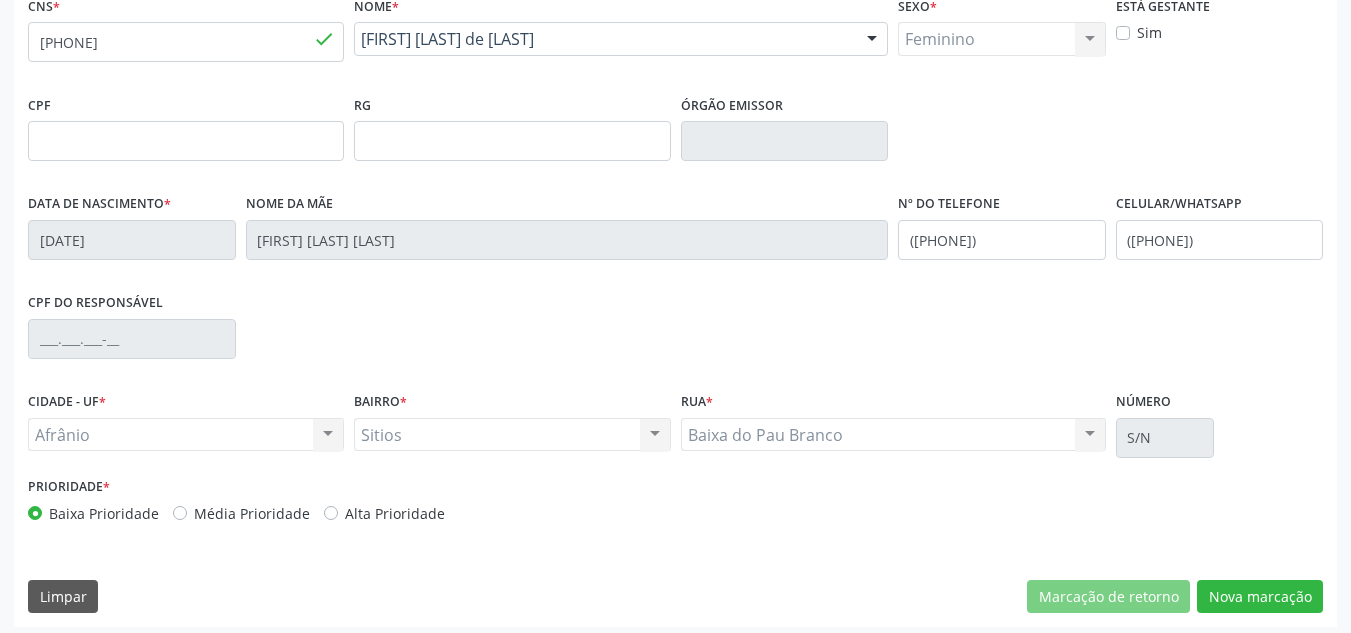 scroll, scrollTop: 451, scrollLeft: 0, axis: vertical 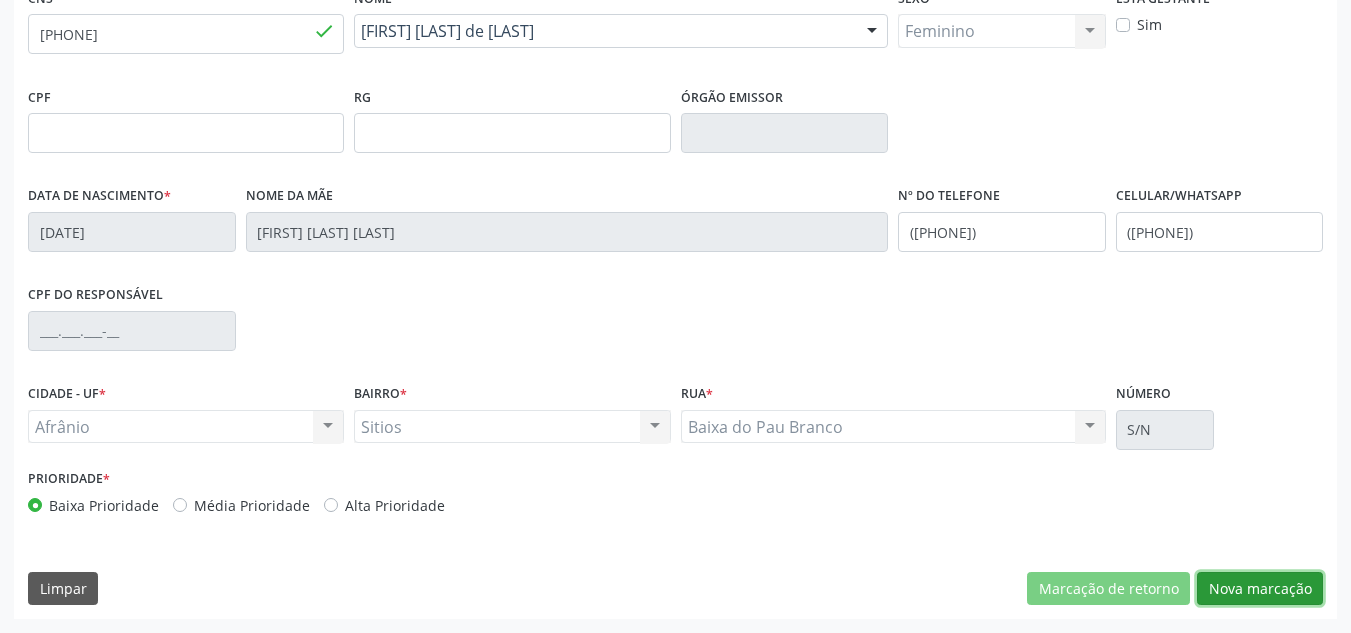click on "Nova marcação" at bounding box center (1260, 589) 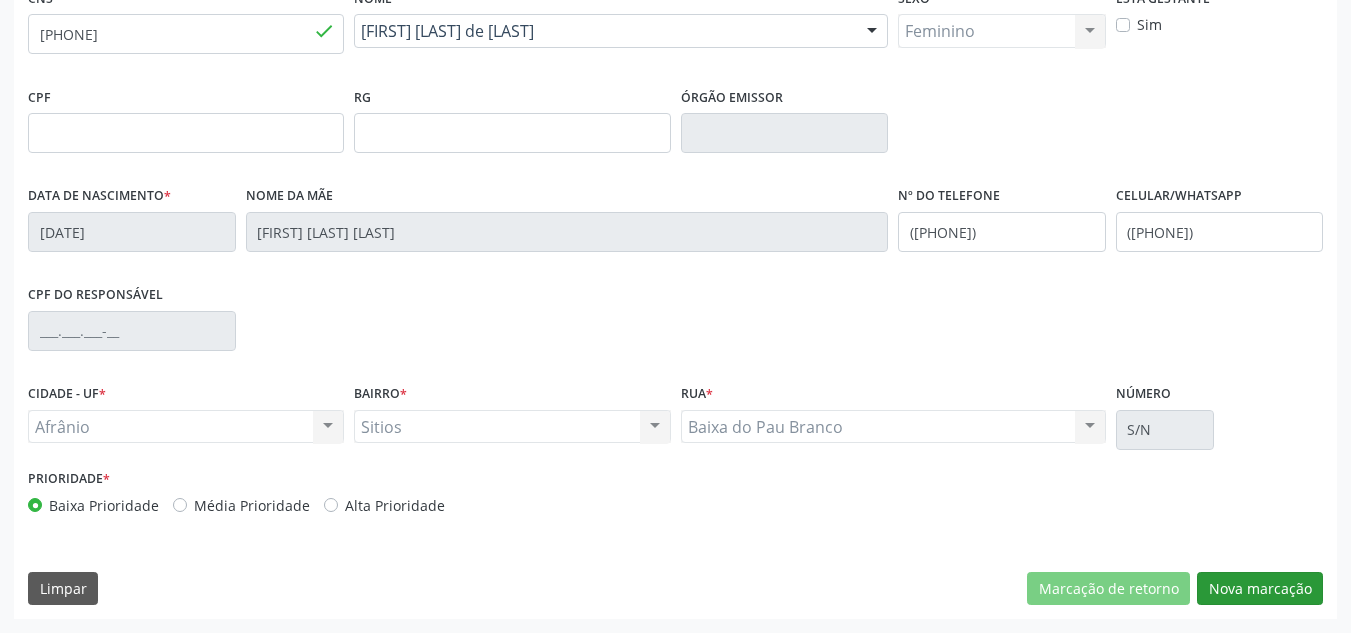 scroll, scrollTop: 273, scrollLeft: 0, axis: vertical 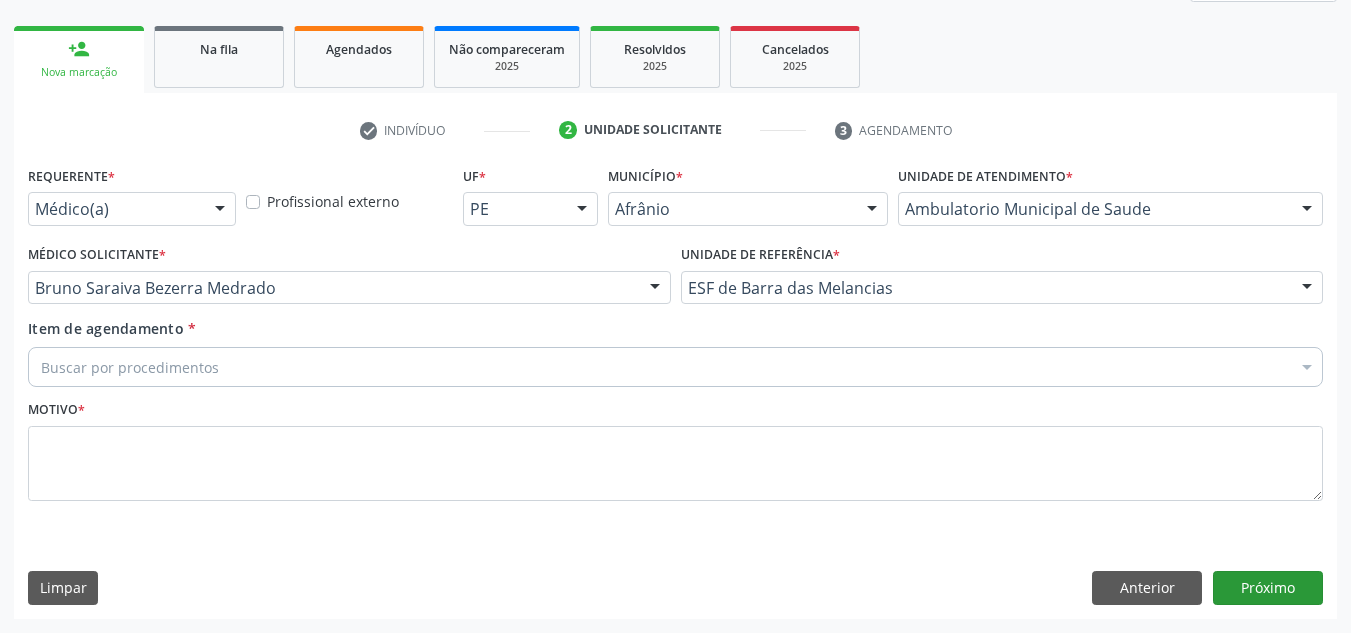 click on "Requerente
*
Médico(a)         Médico(a)   Enfermeiro(a)   Paciente
Nenhum resultado encontrado para: "   "
Não há nenhuma opção para ser exibida.
Profissional externo
UF
*
PE         BA   PE
Nenhum resultado encontrado para: "   "
Não há nenhuma opção para ser exibida.
Município
*
Afrânio         Afrânio   Petrolina
Nenhum resultado encontrado para: "   "
Não há nenhuma opção para ser exibida.
Unidade de atendimento
*
Ambulatorio Municipal de Saude         Academia da Saude de Afranio   Academia da Saude do Bairro Roberto Luis   Academia da Saude do Distrito de Cachoeira do Roberto   Academia da Saude do Distrito de Extrema   Academia da Saude do Jose Ramos   Alves Landim   Ambulatorio Municipal de Saude   Caf Central de Abastecimento Farmaceutico     Centro de Especialidades   Cime   Cuidar" at bounding box center [675, 389] 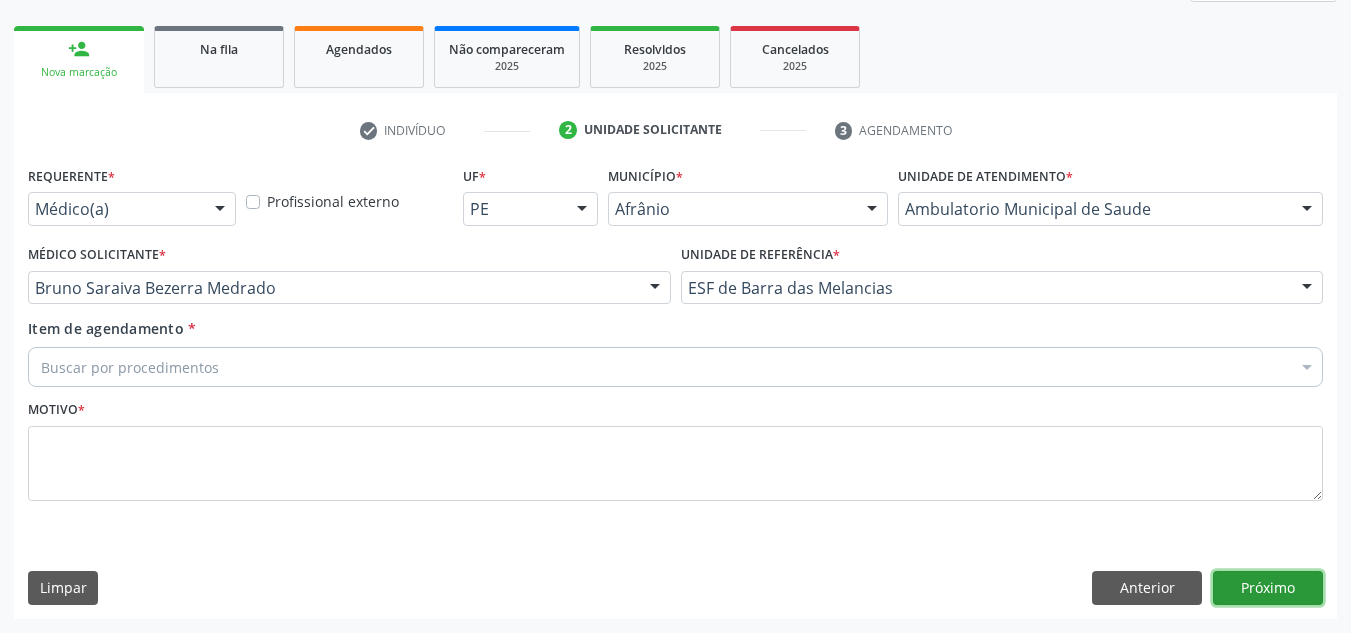 click on "Próximo" at bounding box center [1268, 588] 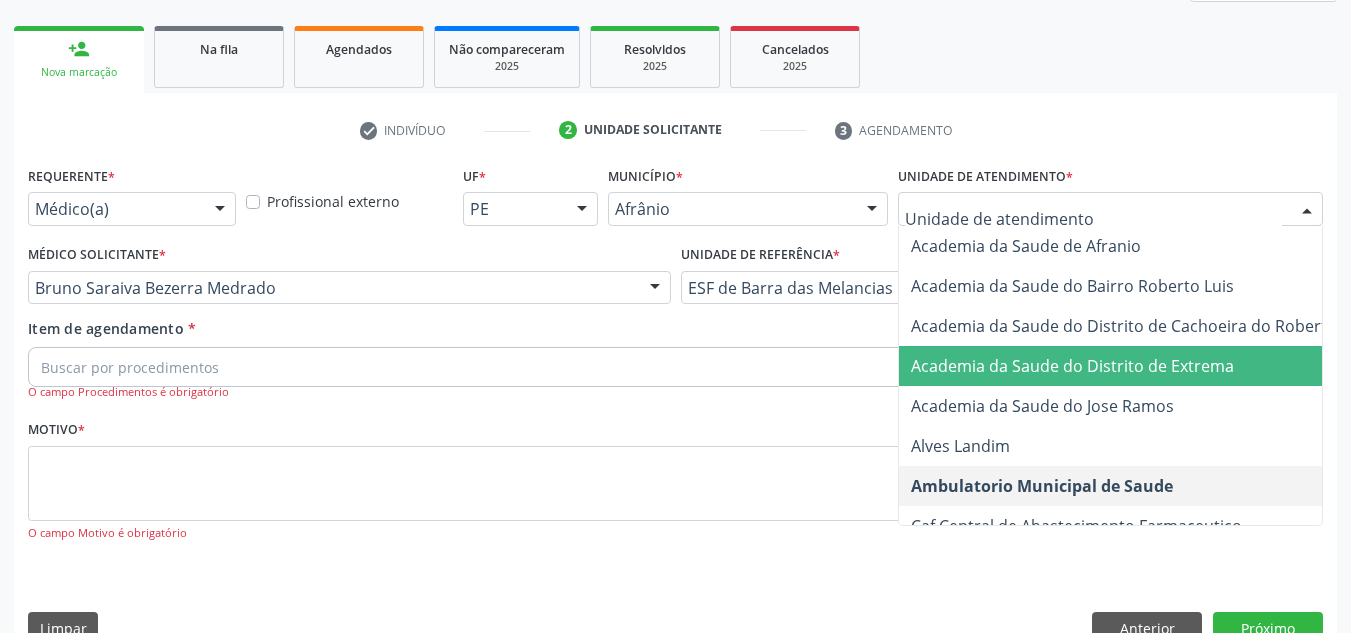 click on "O campo Motivo é obrigatório" at bounding box center (675, 533) 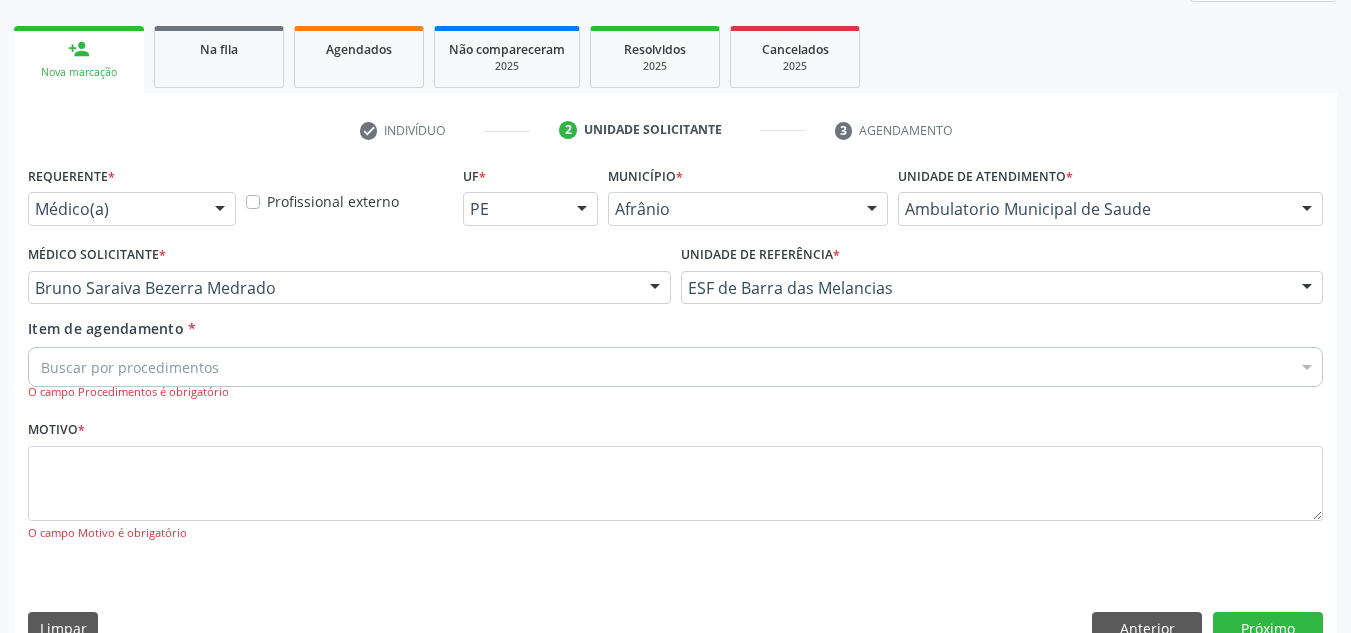click on "Buscar por procedimentos" at bounding box center [675, 367] 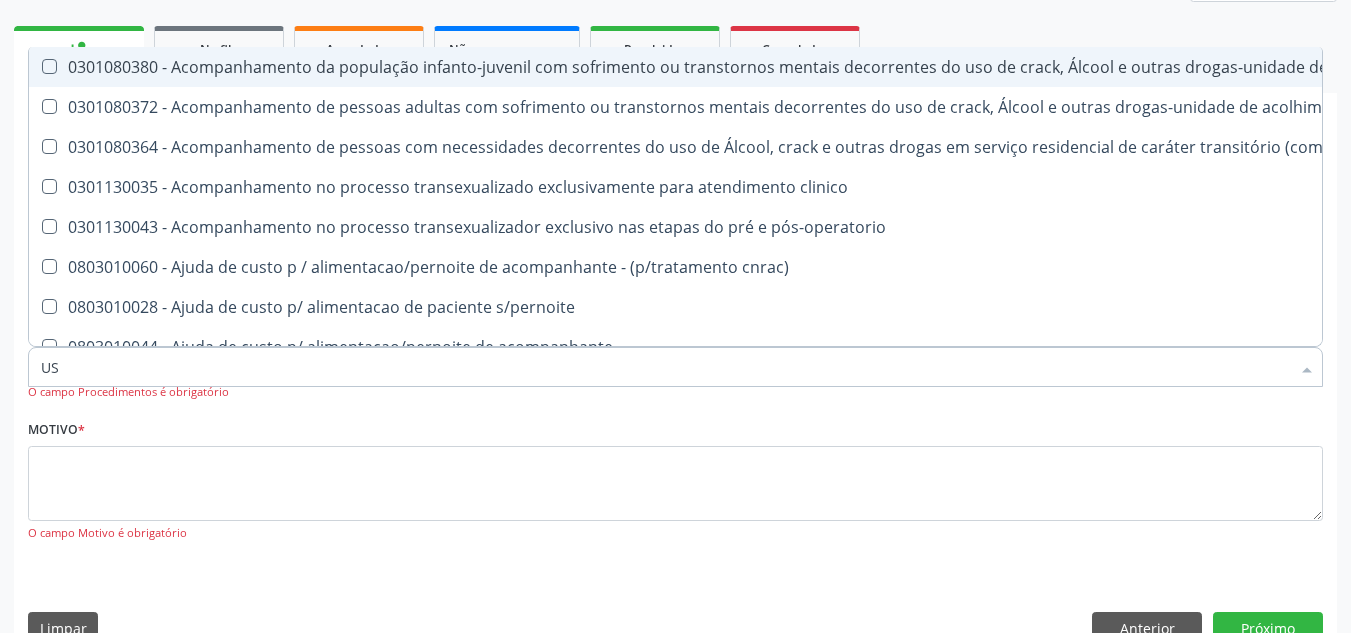 type on "U" 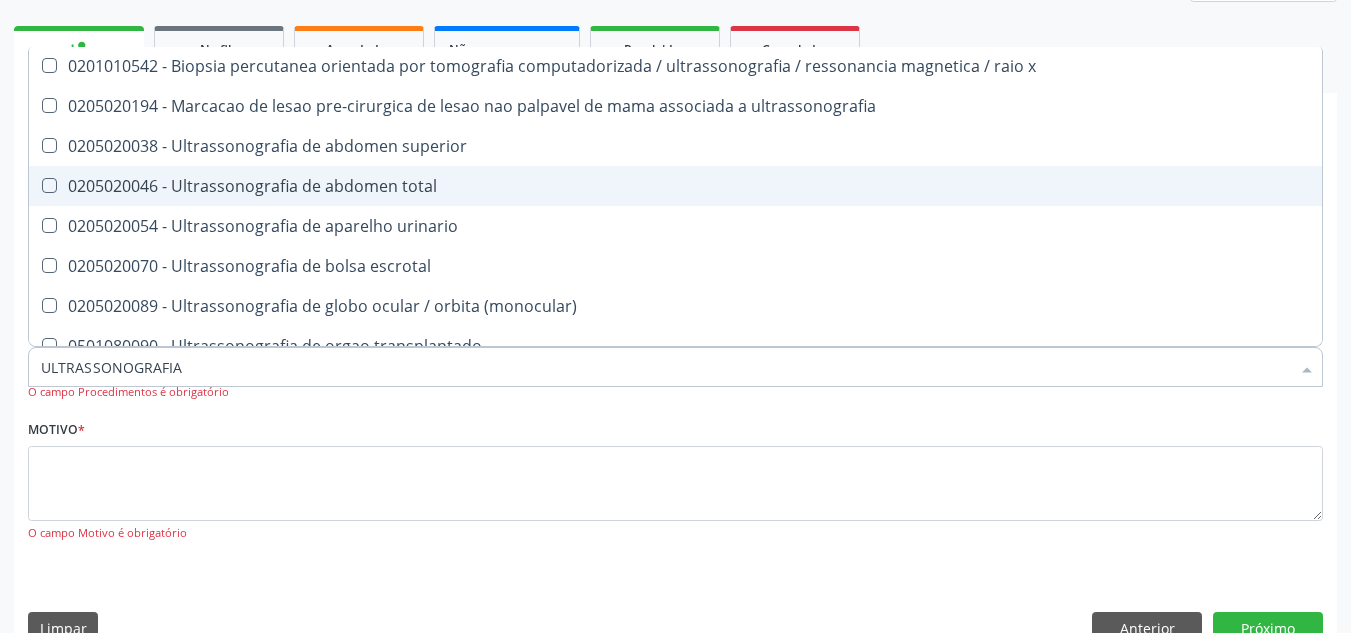 scroll, scrollTop: 0, scrollLeft: 0, axis: both 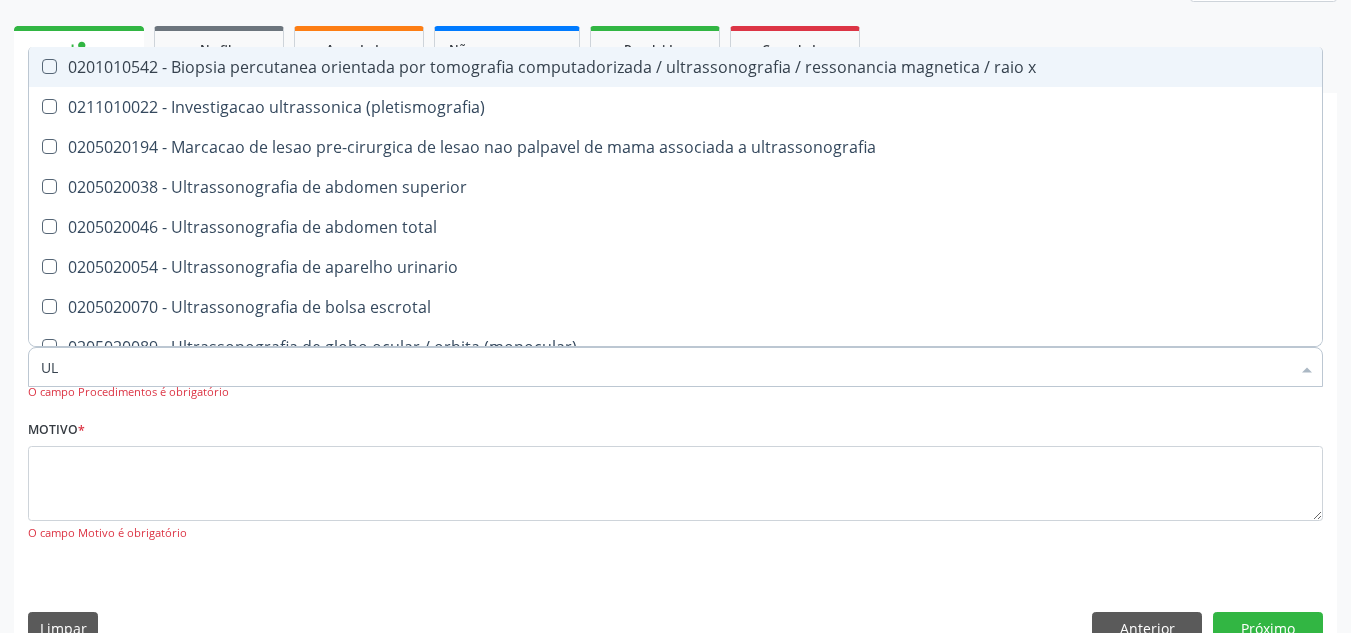 type on "U" 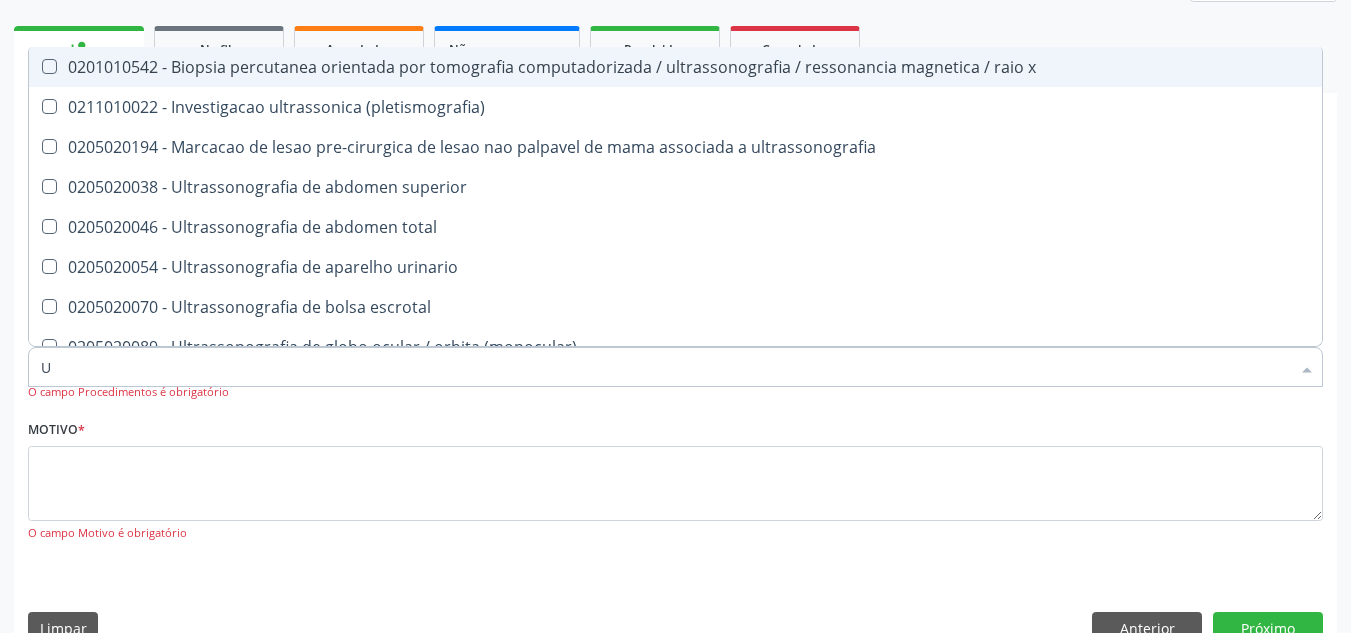 type 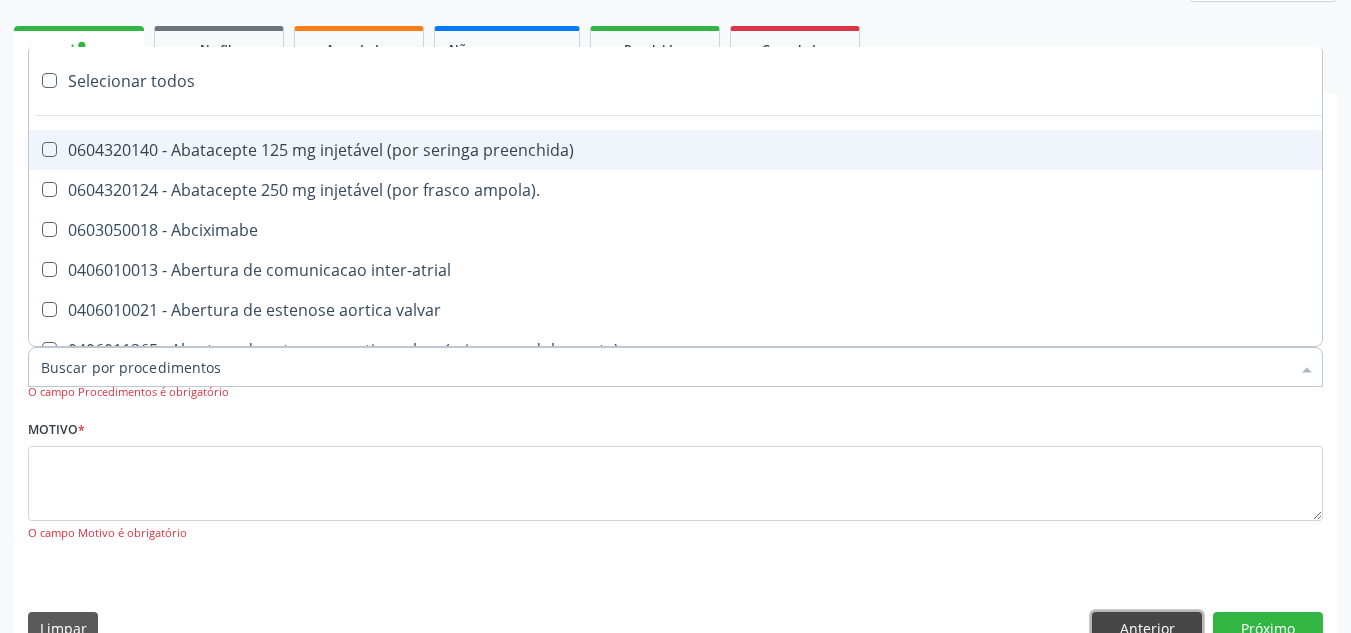 click on "Anterior" at bounding box center [1147, 629] 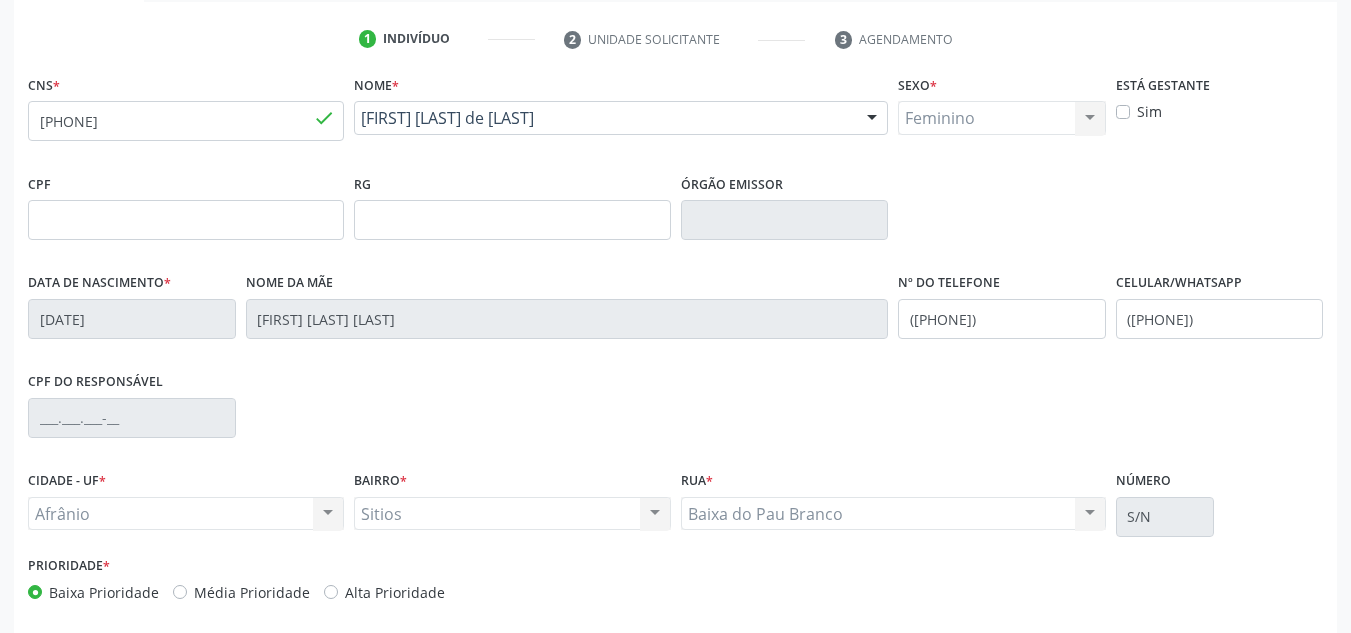 scroll, scrollTop: 451, scrollLeft: 0, axis: vertical 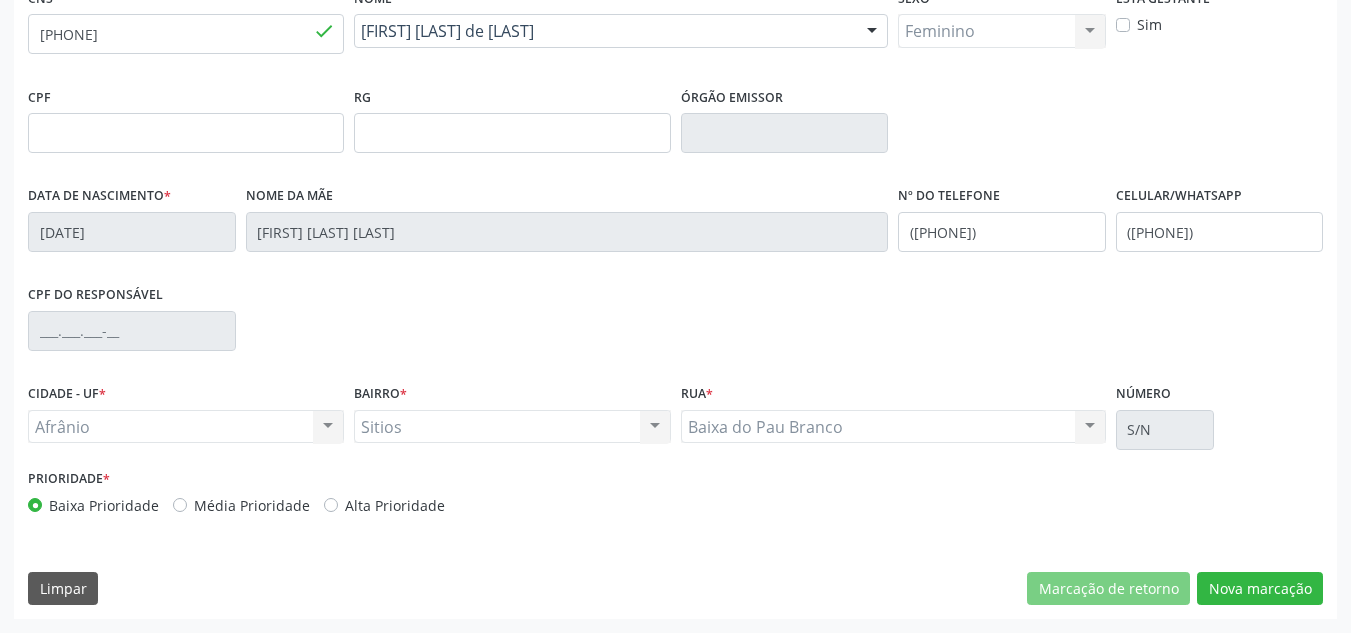 drag, startPoint x: 275, startPoint y: 59, endPoint x: 232, endPoint y: 40, distance: 47.010635 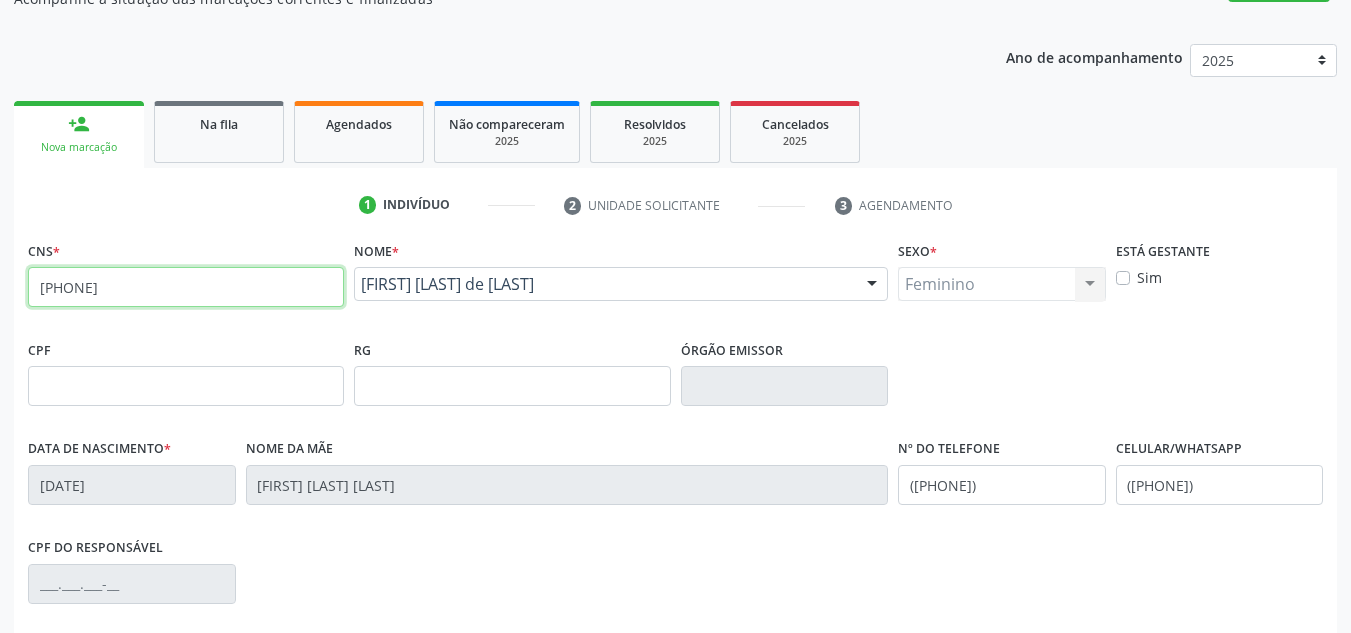 drag, startPoint x: 232, startPoint y: 40, endPoint x: 0, endPoint y: -22, distance: 240.14163 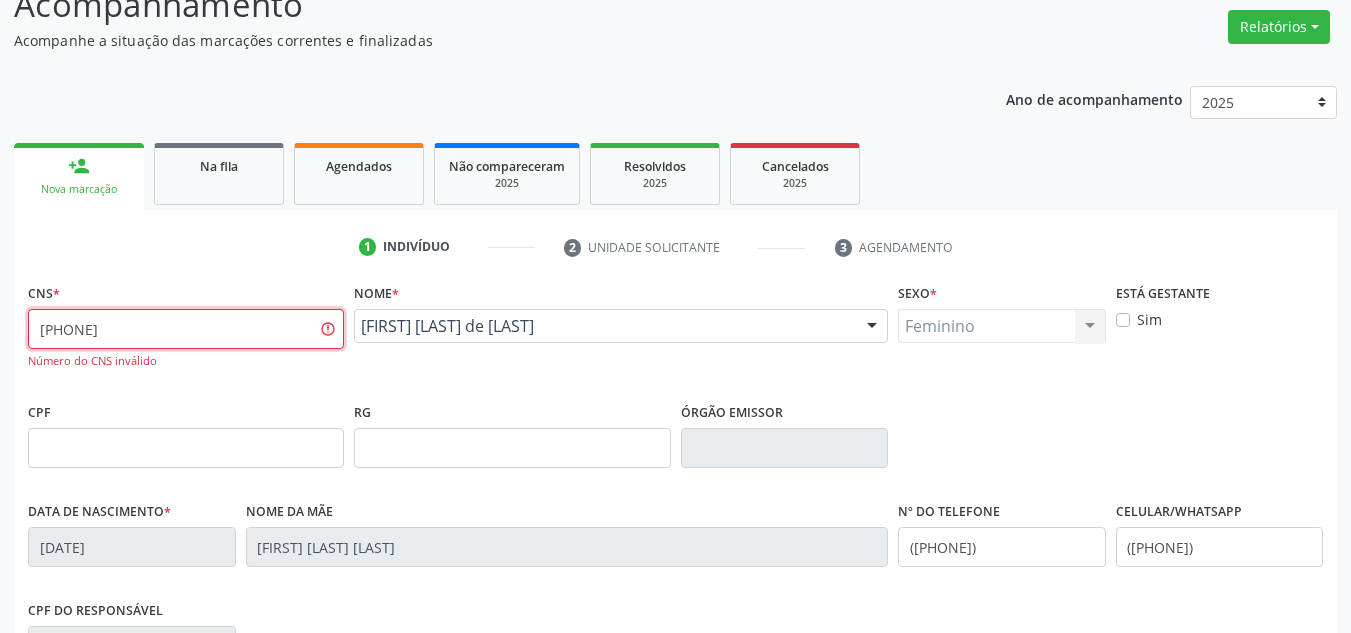 type on "702 0048 2636 5382" 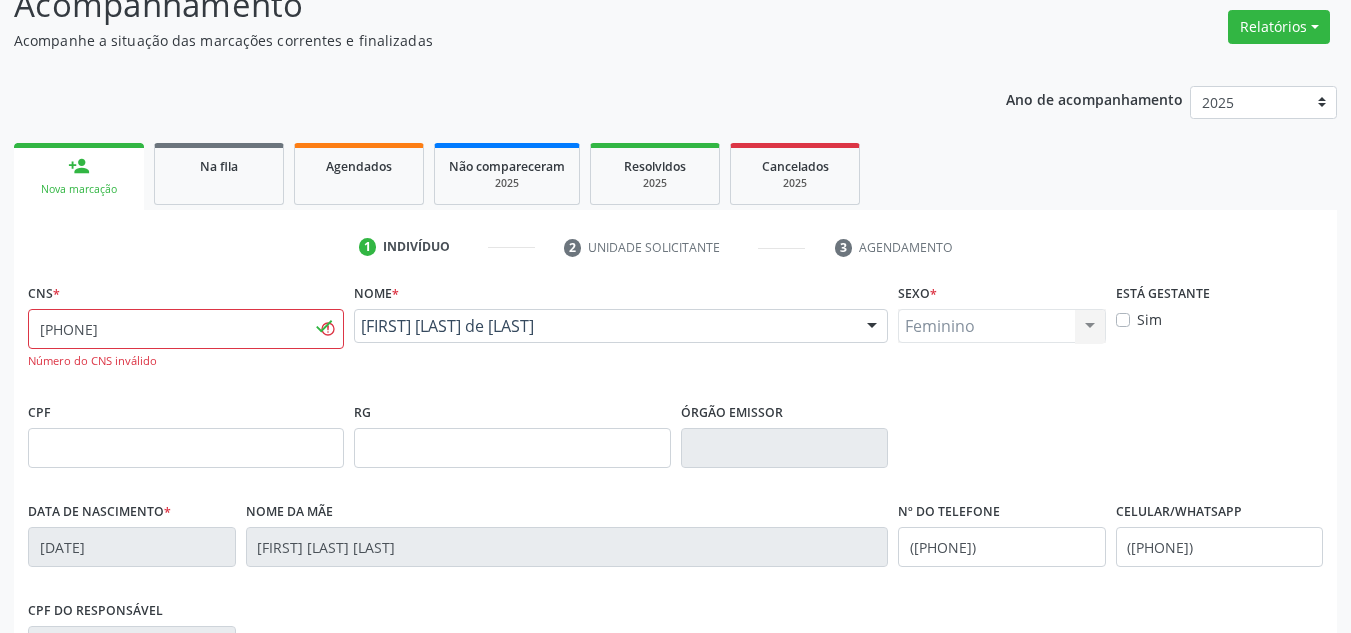 type 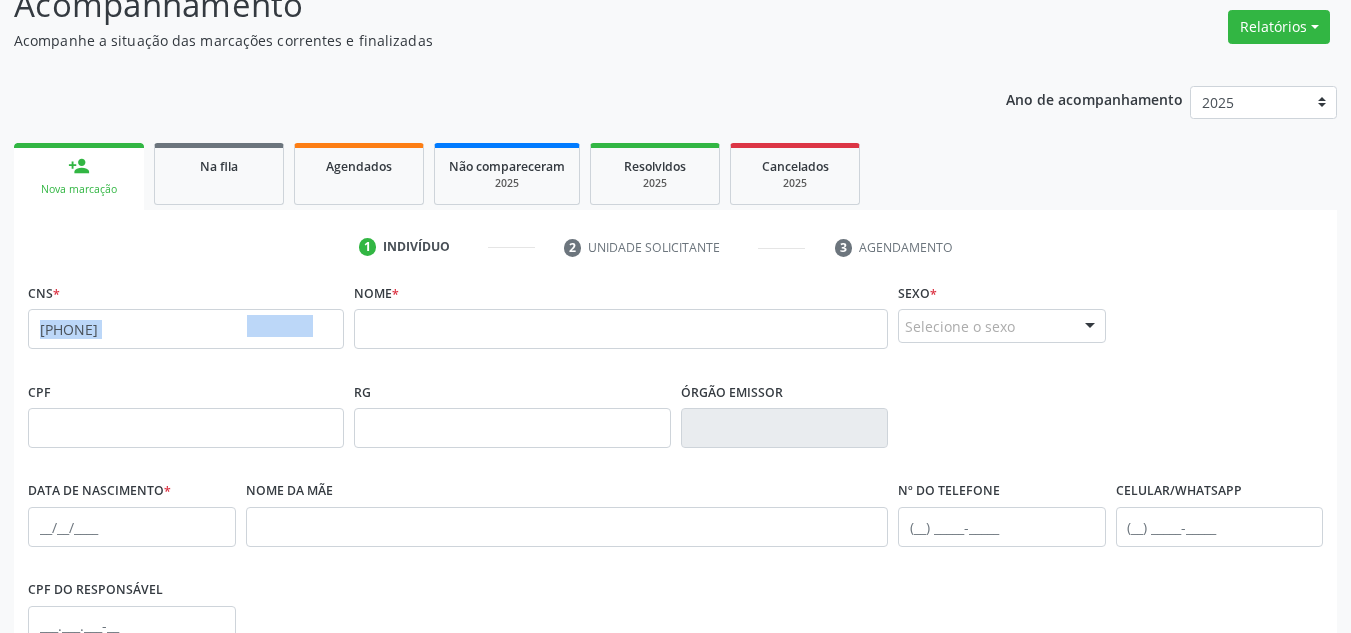 drag, startPoint x: 319, startPoint y: 318, endPoint x: 0, endPoint y: 340, distance: 319.75772 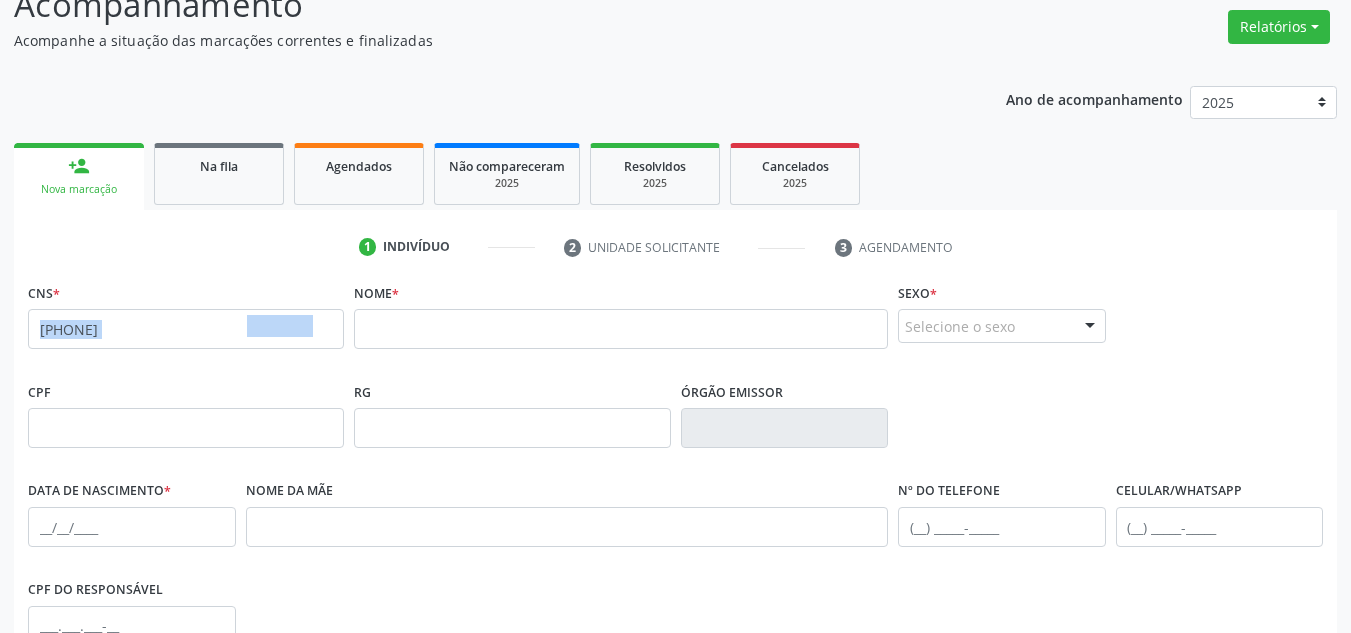 click on "702 0048 2636 5382" at bounding box center [186, 329] 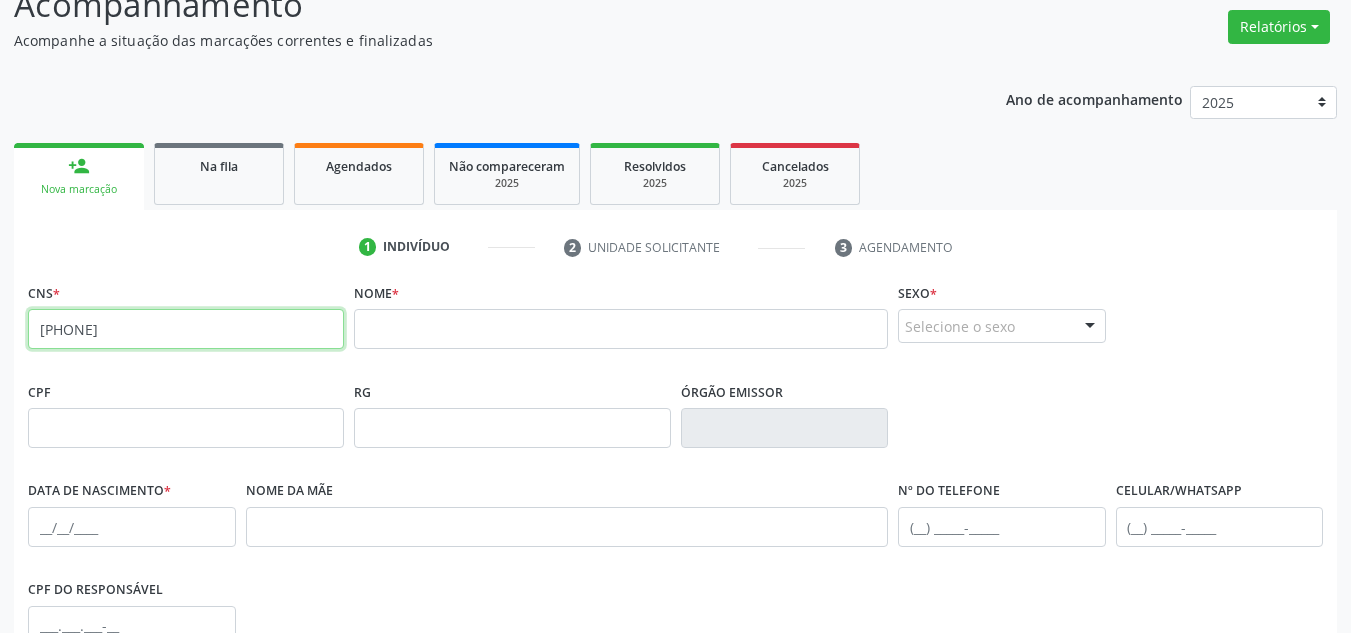 drag, startPoint x: 193, startPoint y: 330, endPoint x: 23, endPoint y: 341, distance: 170.35551 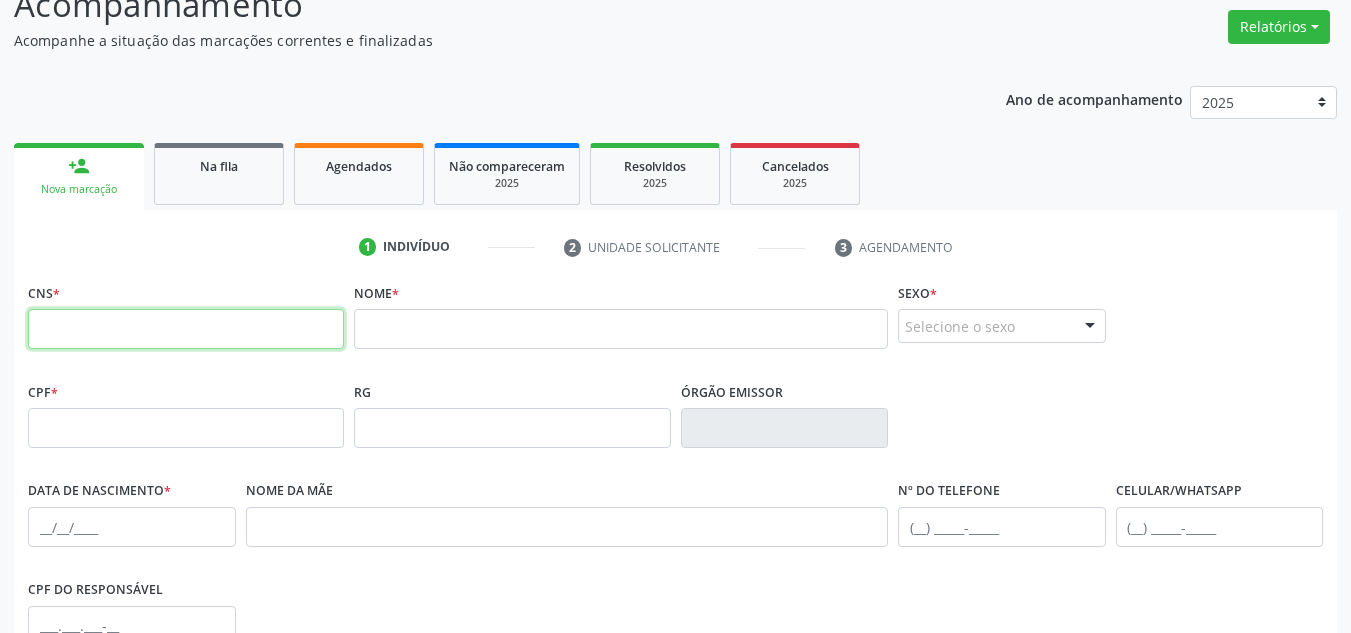 type 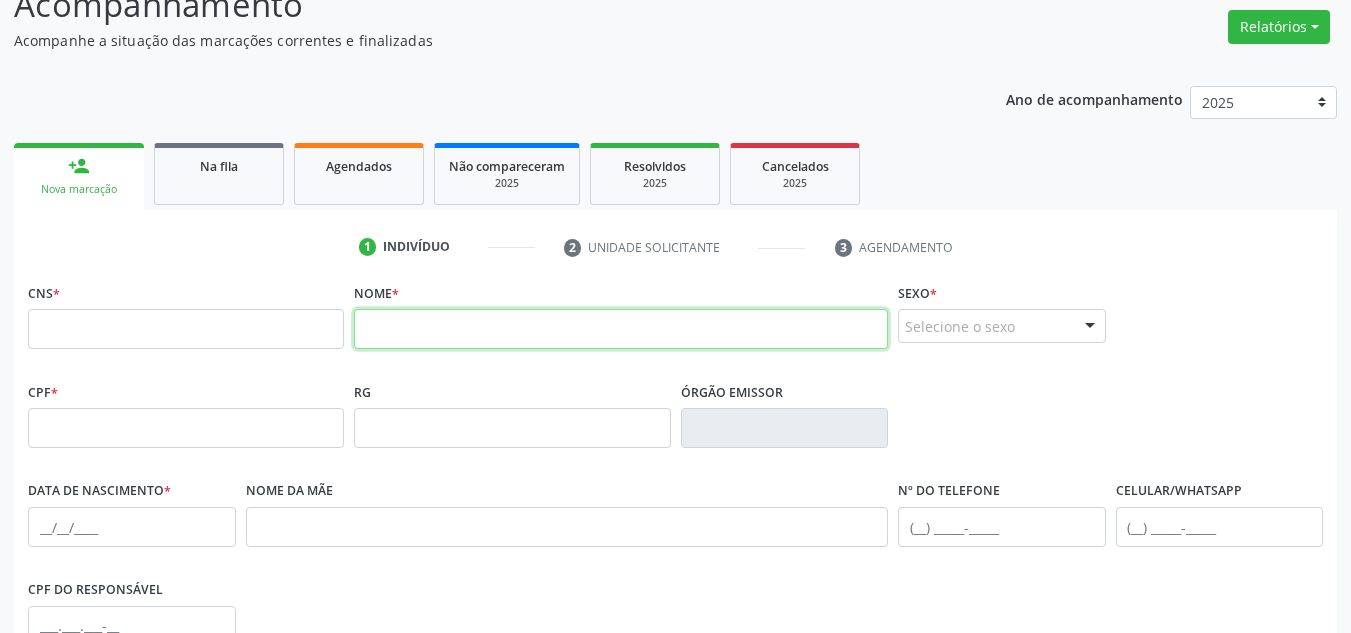 click at bounding box center (621, 329) 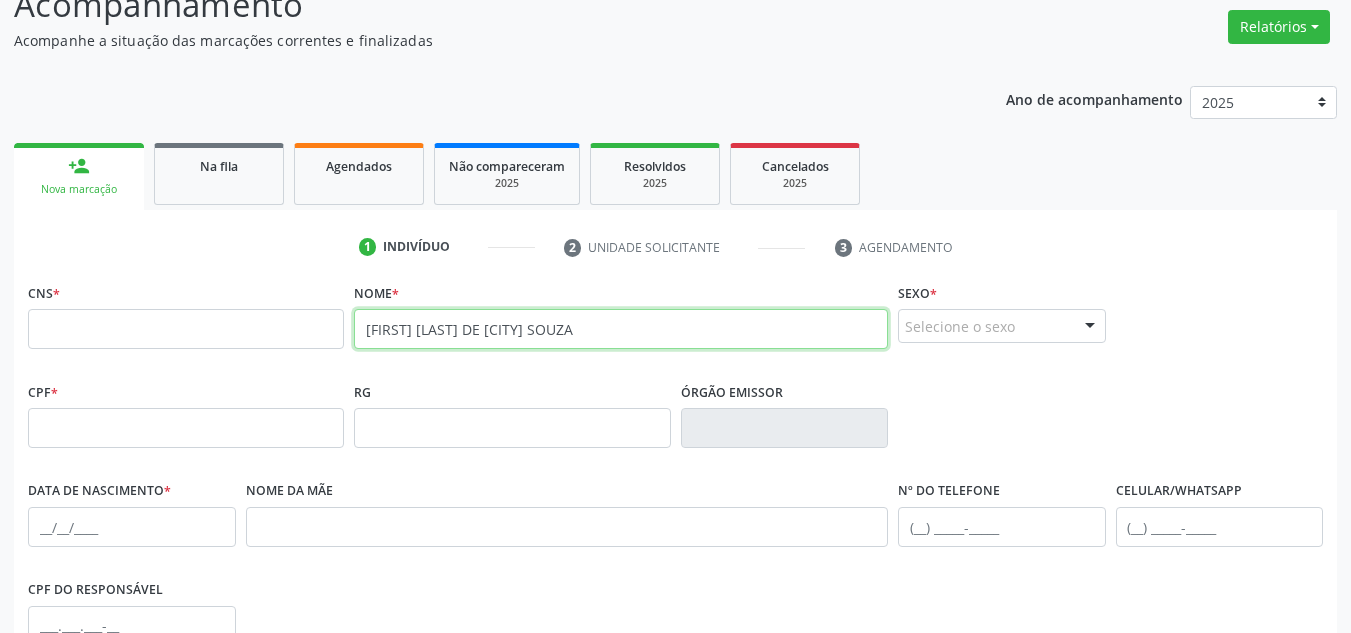 type on "MARIA JOSE DE MACEDO SOUZA" 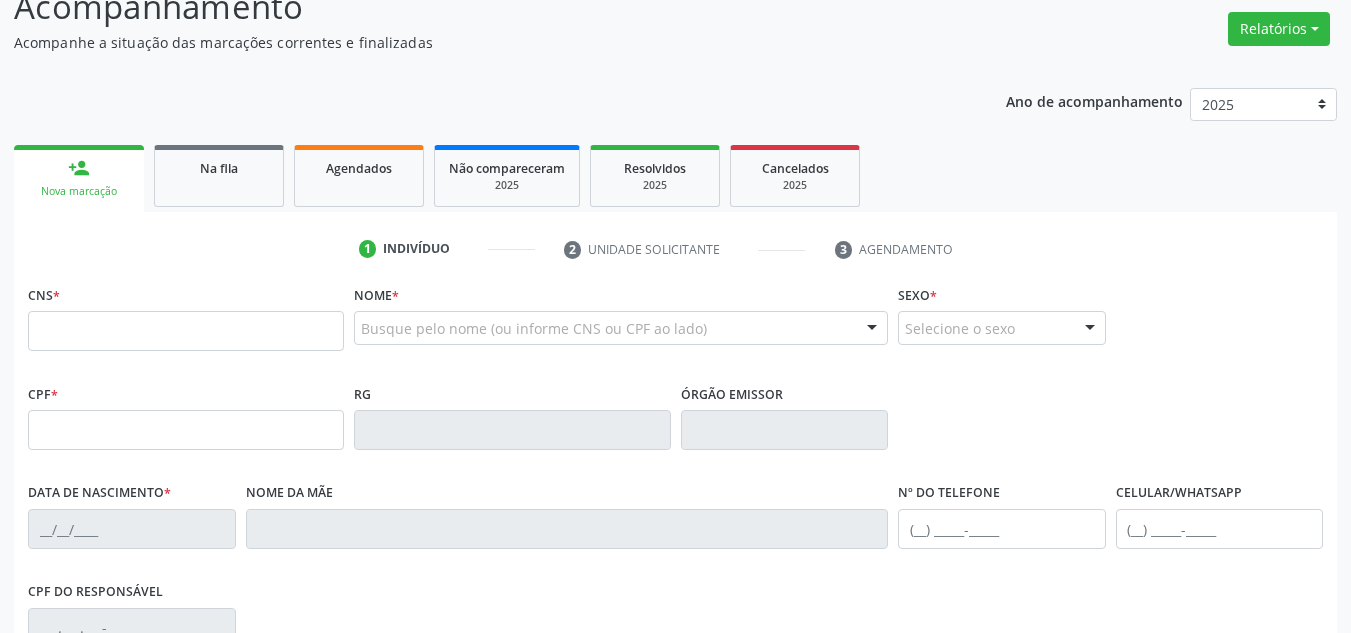 scroll, scrollTop: 154, scrollLeft: 0, axis: vertical 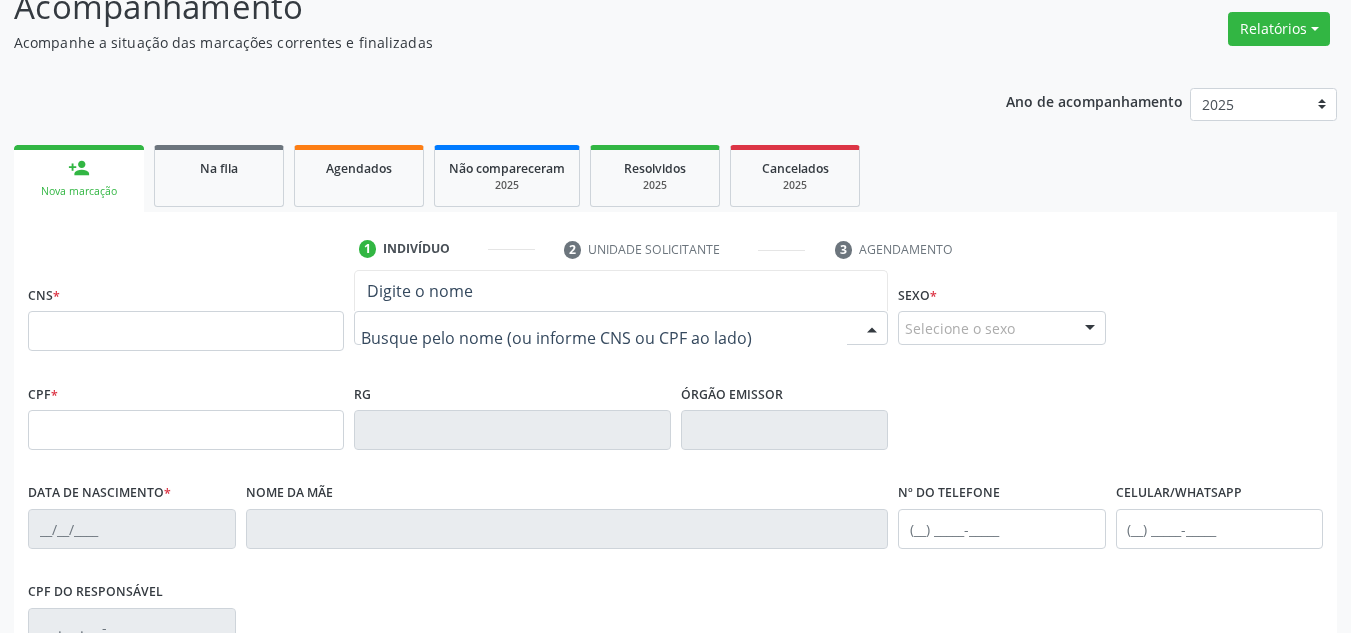 click at bounding box center (621, 328) 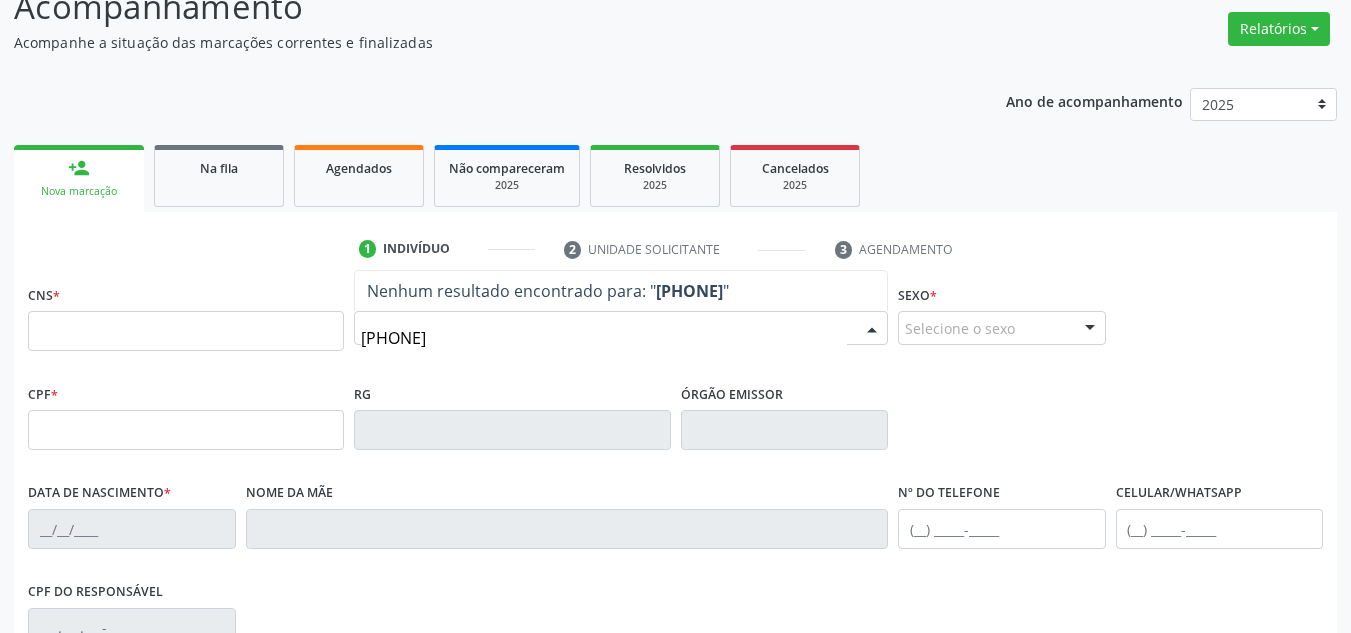 type on "[PHONE]" 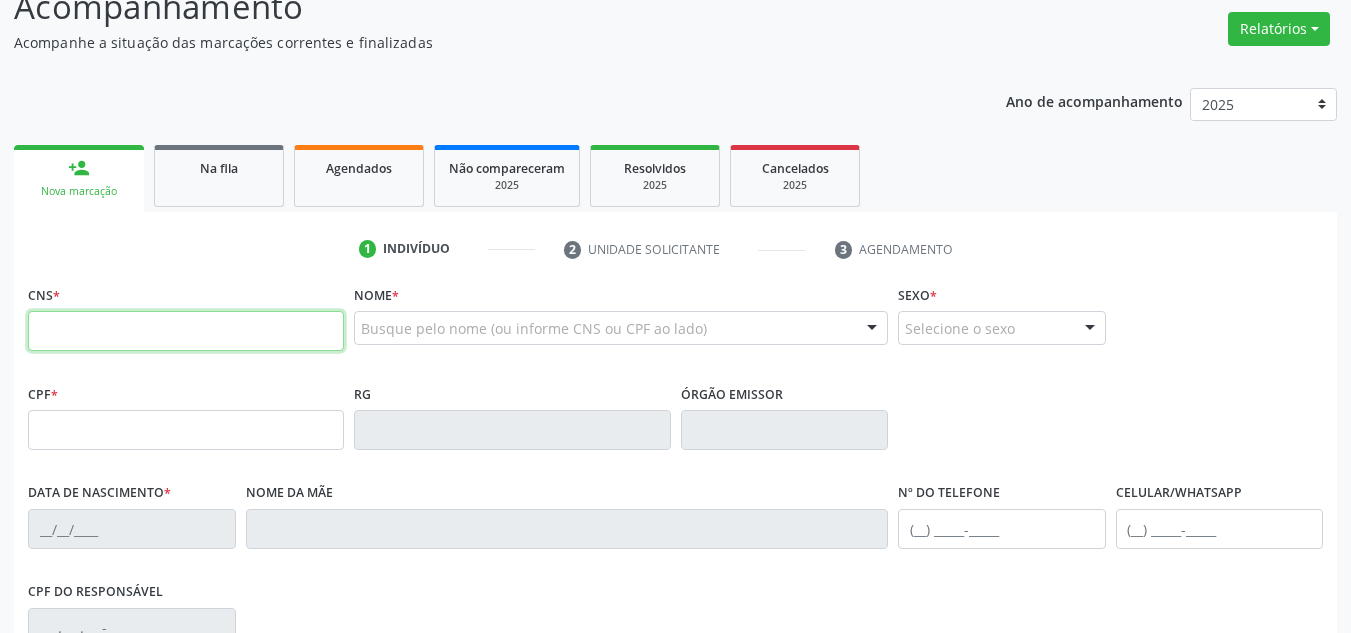 click at bounding box center (186, 331) 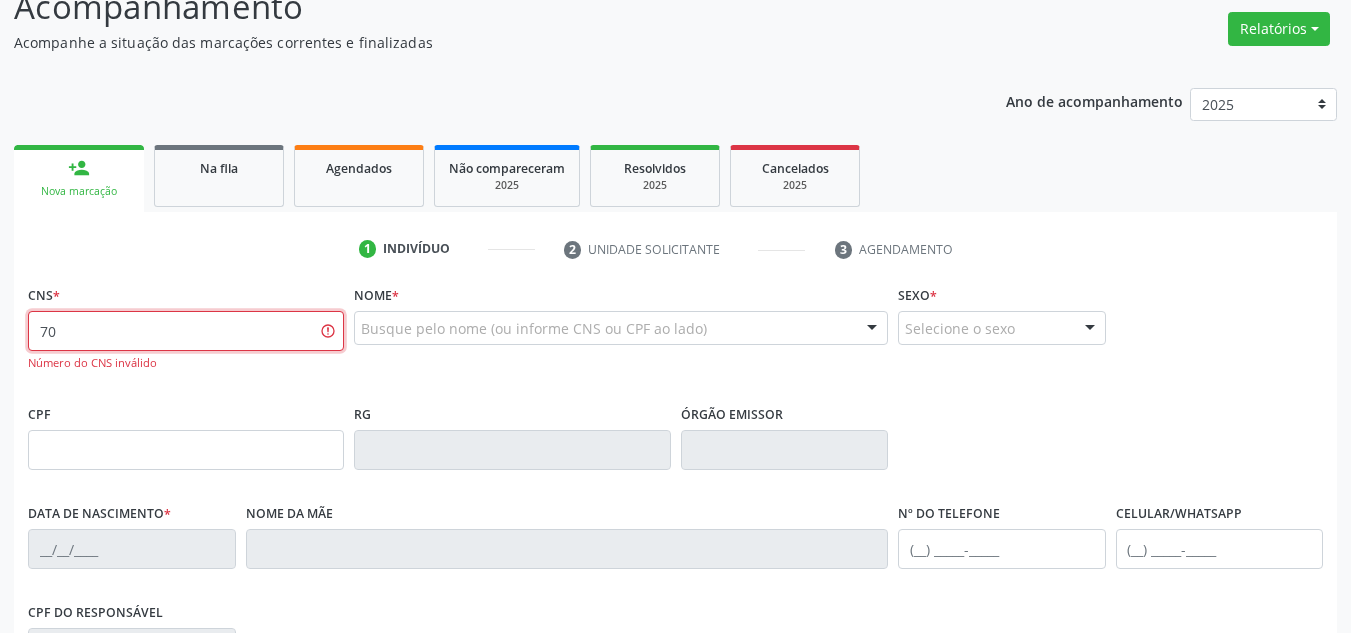 type on "7" 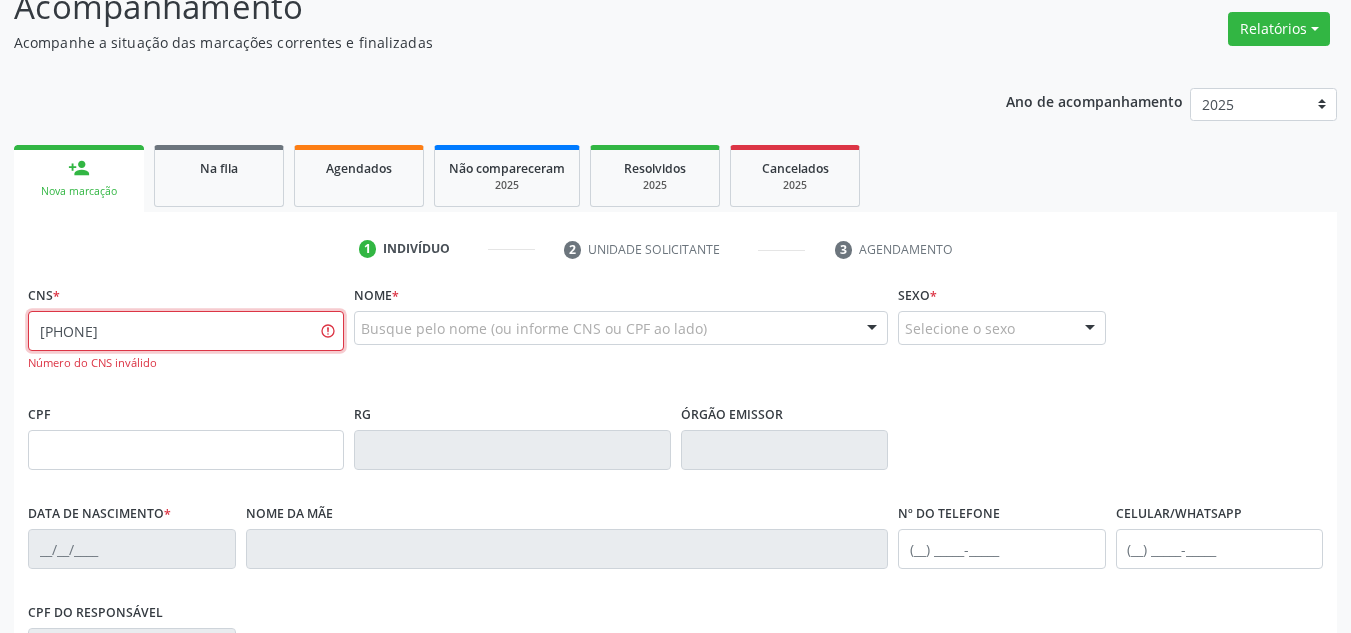 type on "[PHONE]" 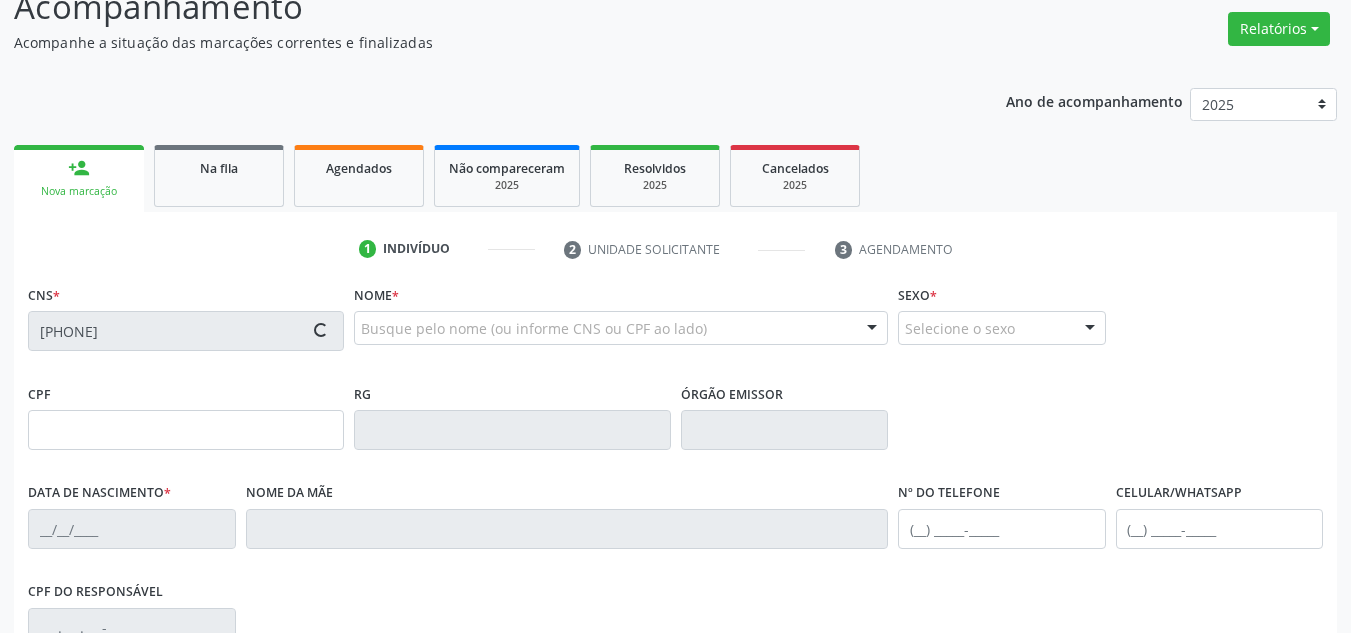 type on "[CPF]" 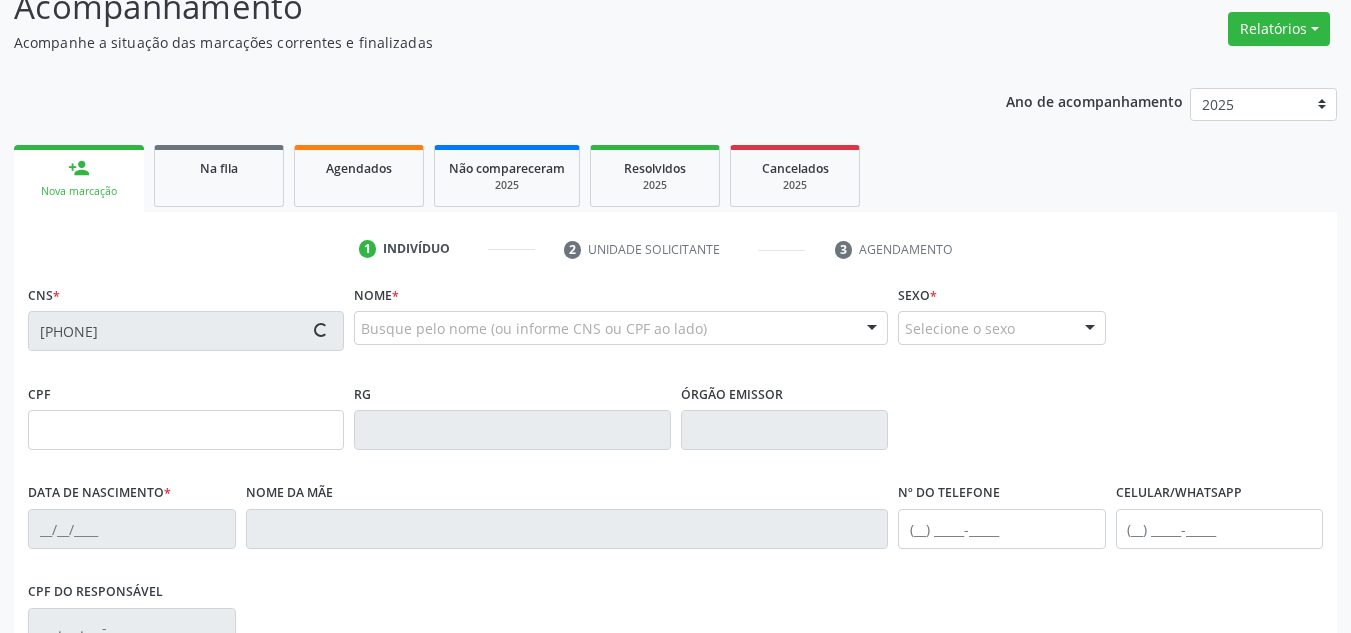 type on "[DATE]" 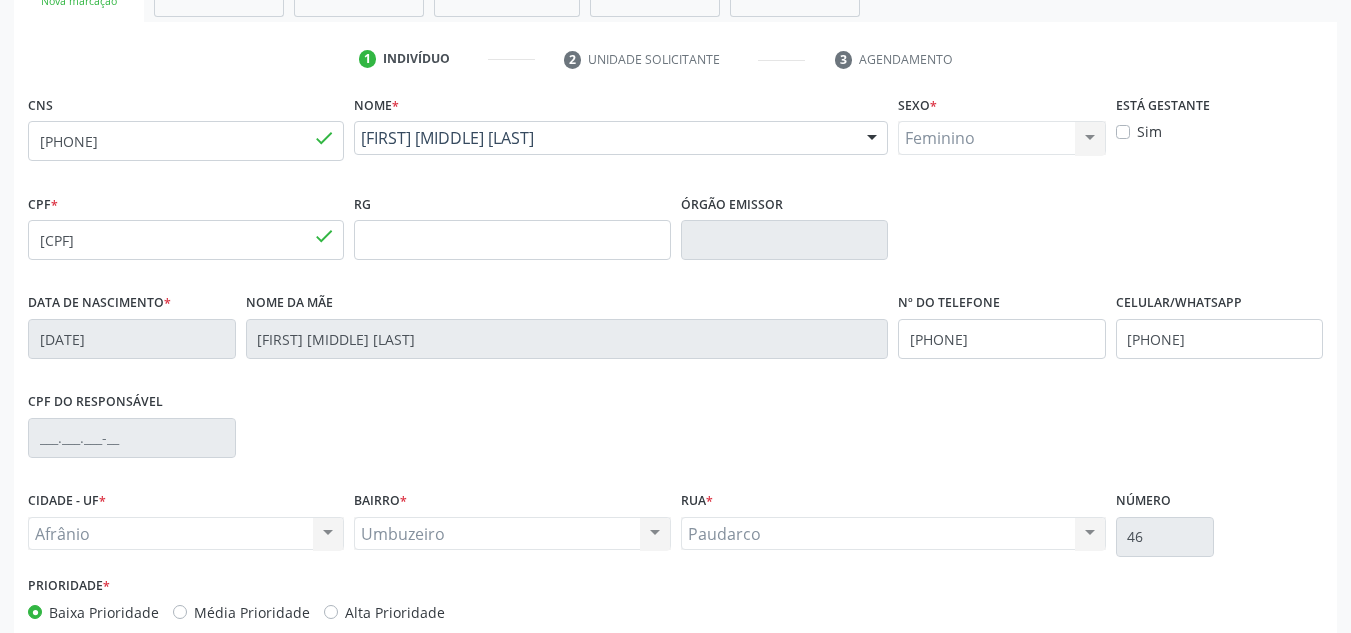 scroll, scrollTop: 451, scrollLeft: 0, axis: vertical 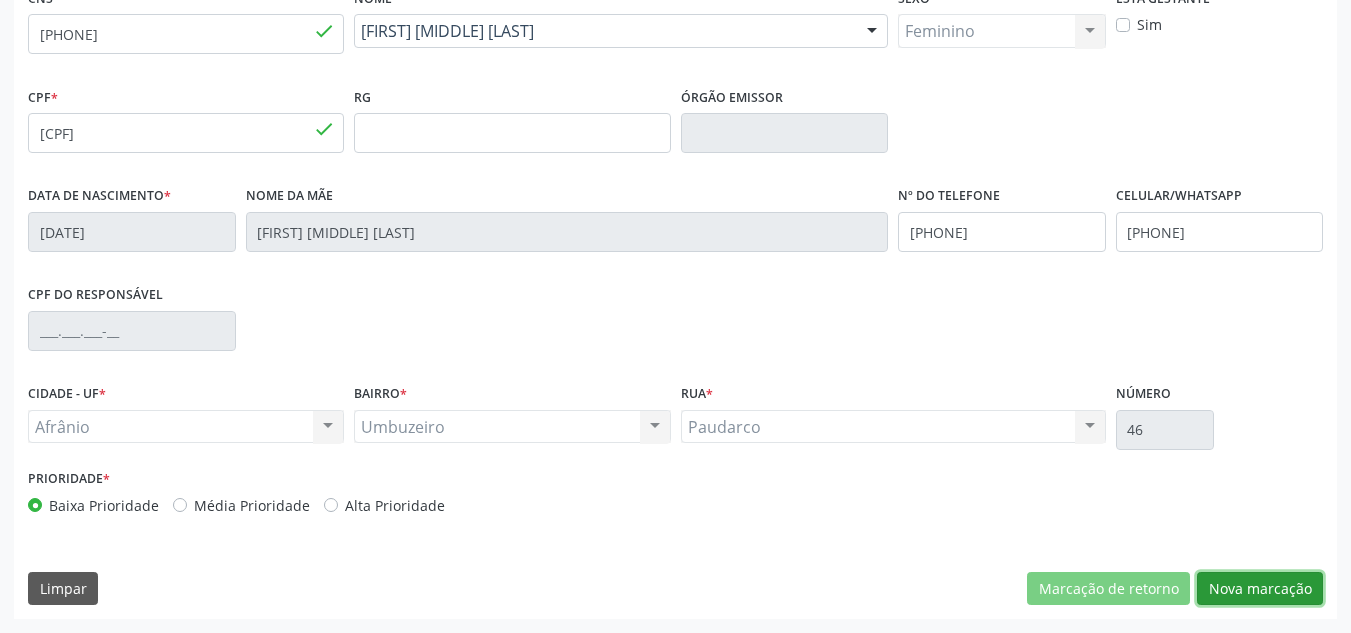 click on "Nova marcação" at bounding box center [1260, 589] 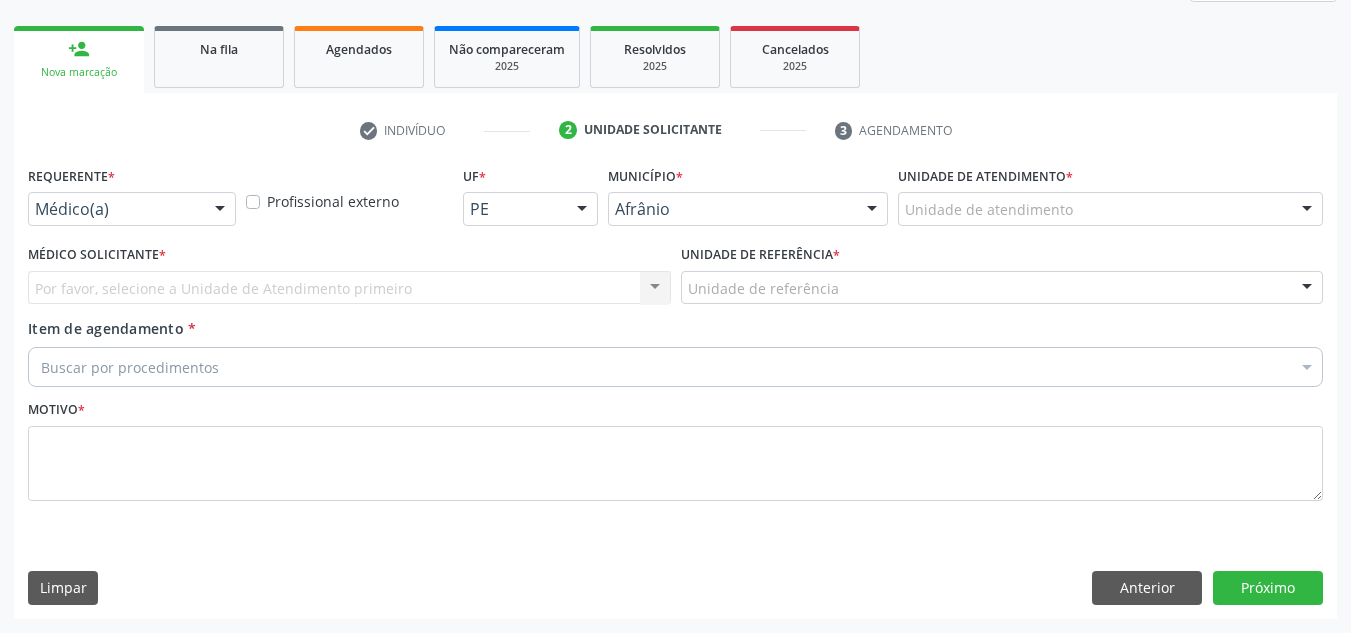 scroll, scrollTop: 273, scrollLeft: 0, axis: vertical 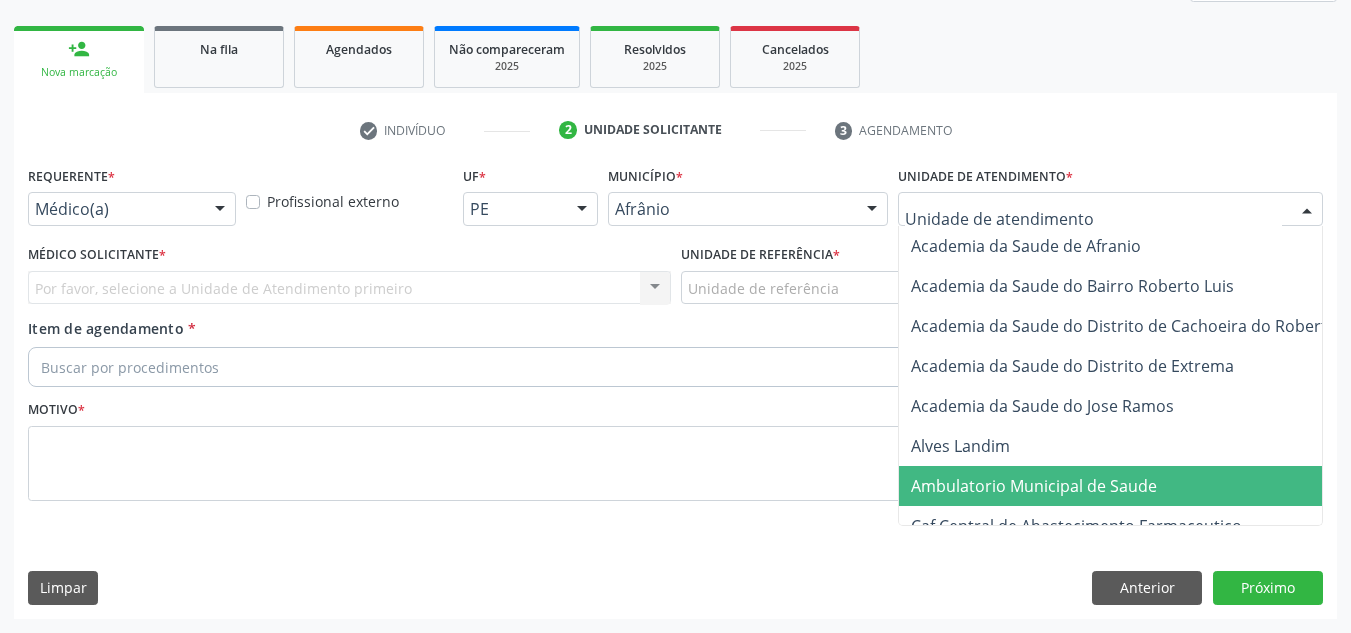 click on "Ambulatorio Municipal de Saude" at bounding box center (1137, 486) 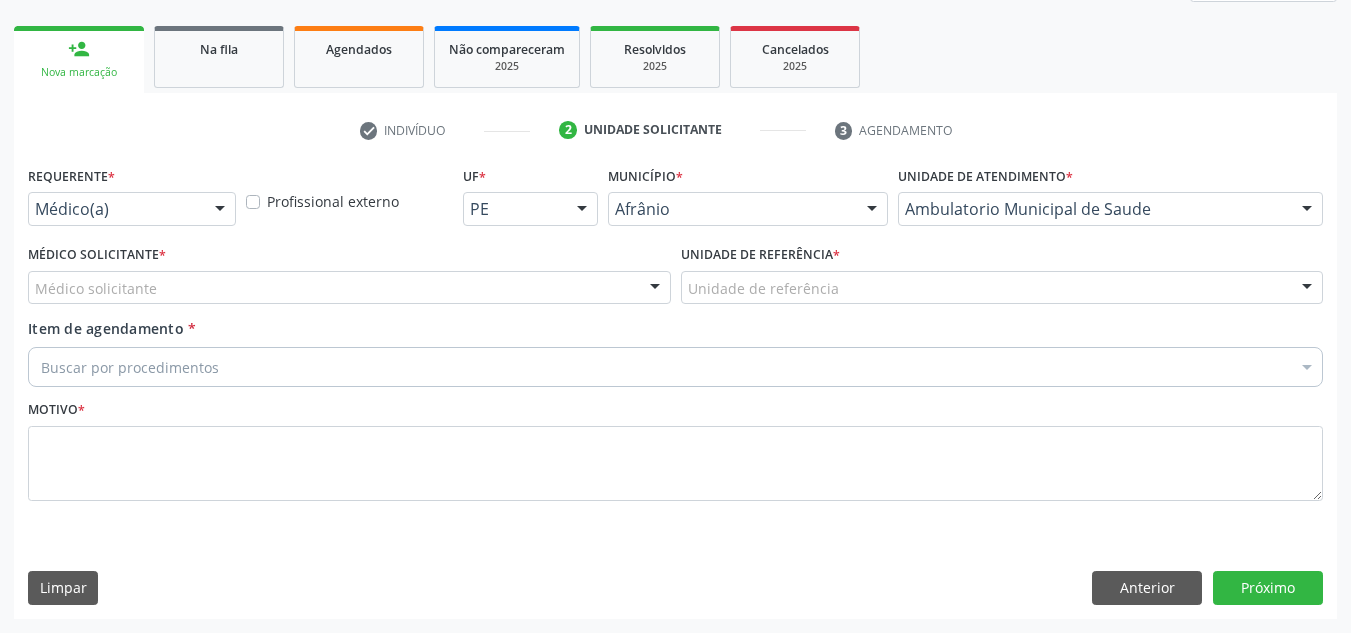 click on "Médico solicitante" at bounding box center [349, 288] 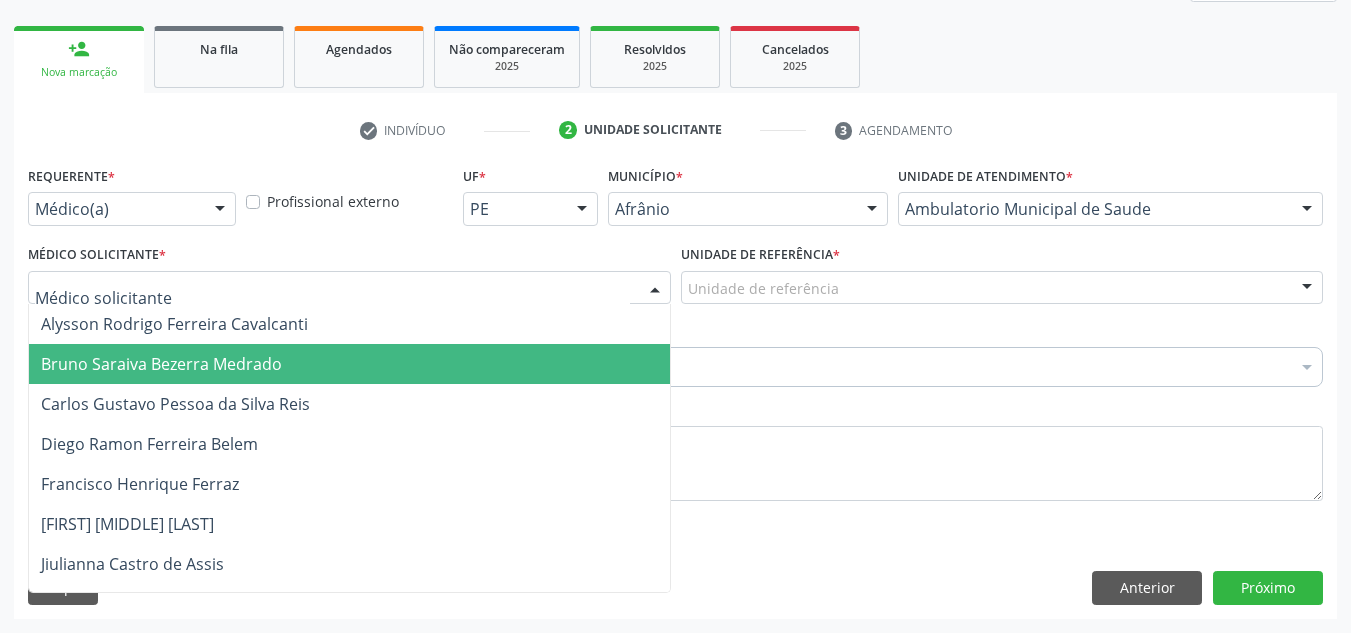 drag, startPoint x: 205, startPoint y: 344, endPoint x: 255, endPoint y: 324, distance: 53.851646 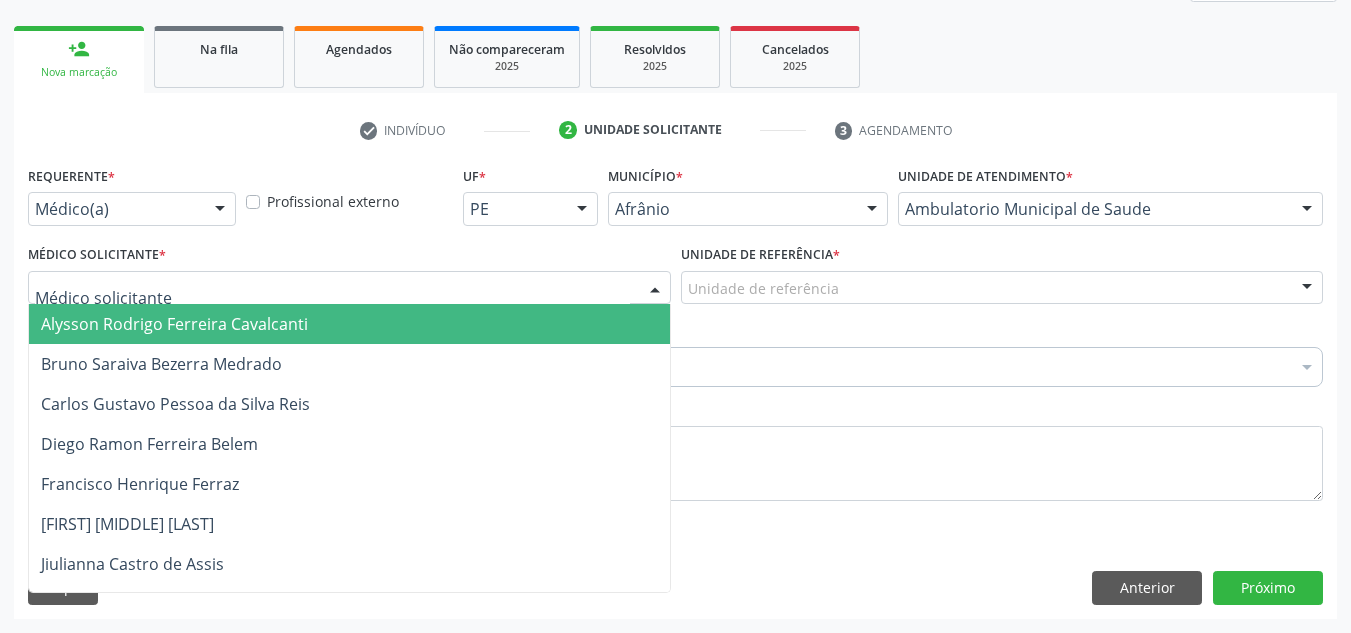 drag, startPoint x: 523, startPoint y: 300, endPoint x: 524, endPoint y: 314, distance: 14.035668 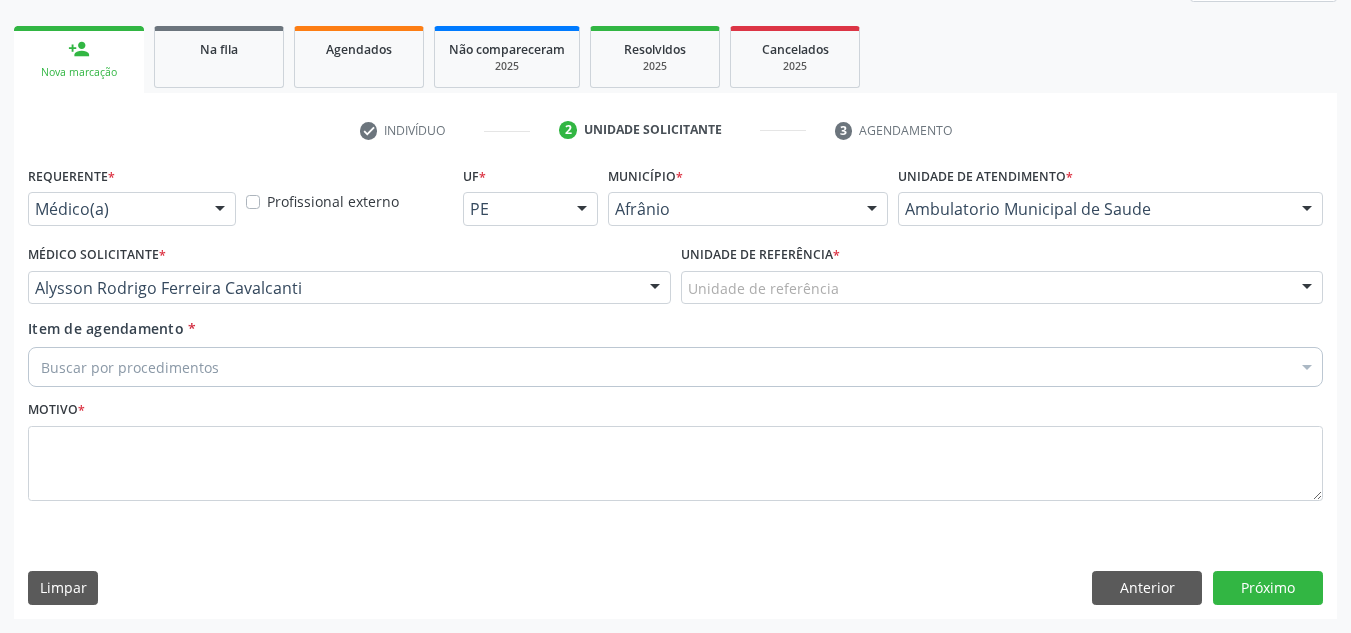 click on "Unidade de referência" at bounding box center (1002, 288) 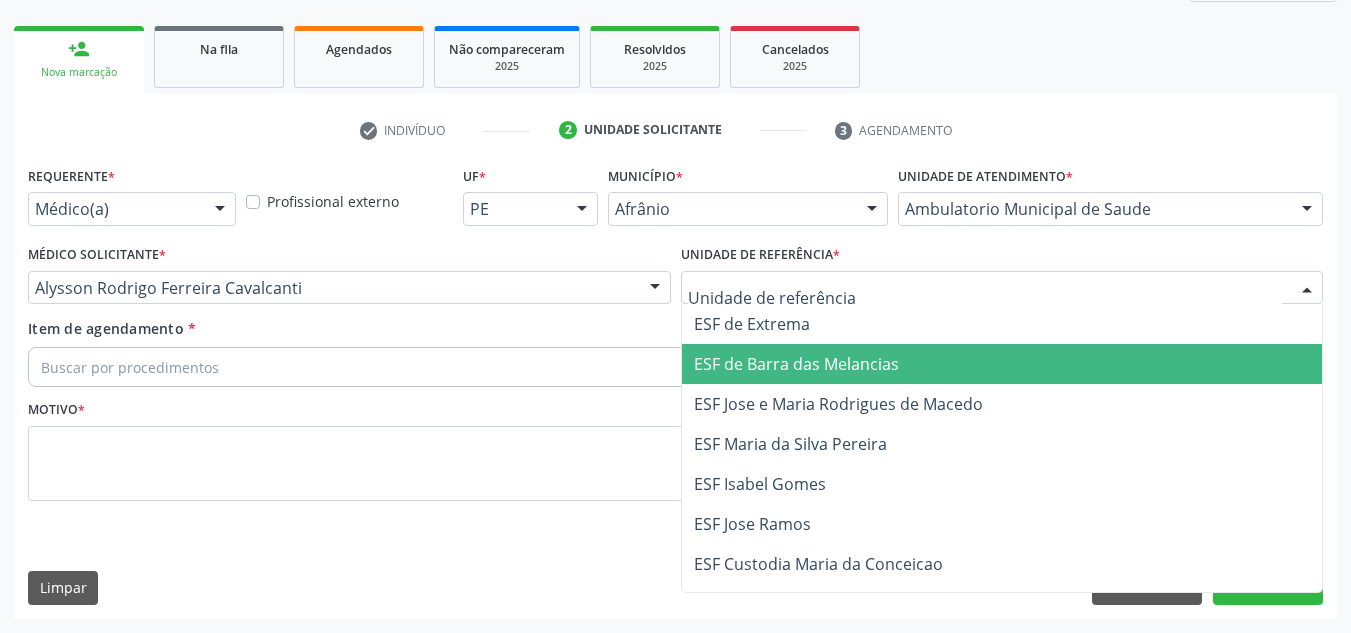 click on "ESF de Barra das Melancias" at bounding box center (1002, 364) 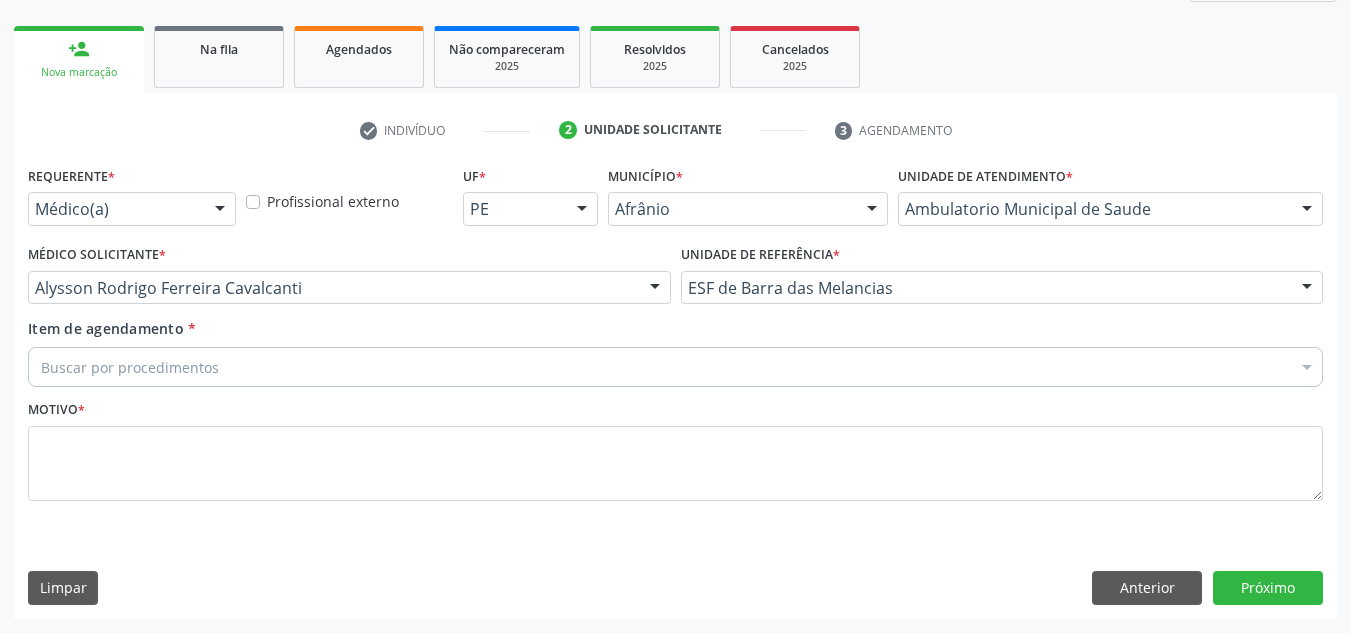 drag, startPoint x: 718, startPoint y: 340, endPoint x: 717, endPoint y: 365, distance: 25.019993 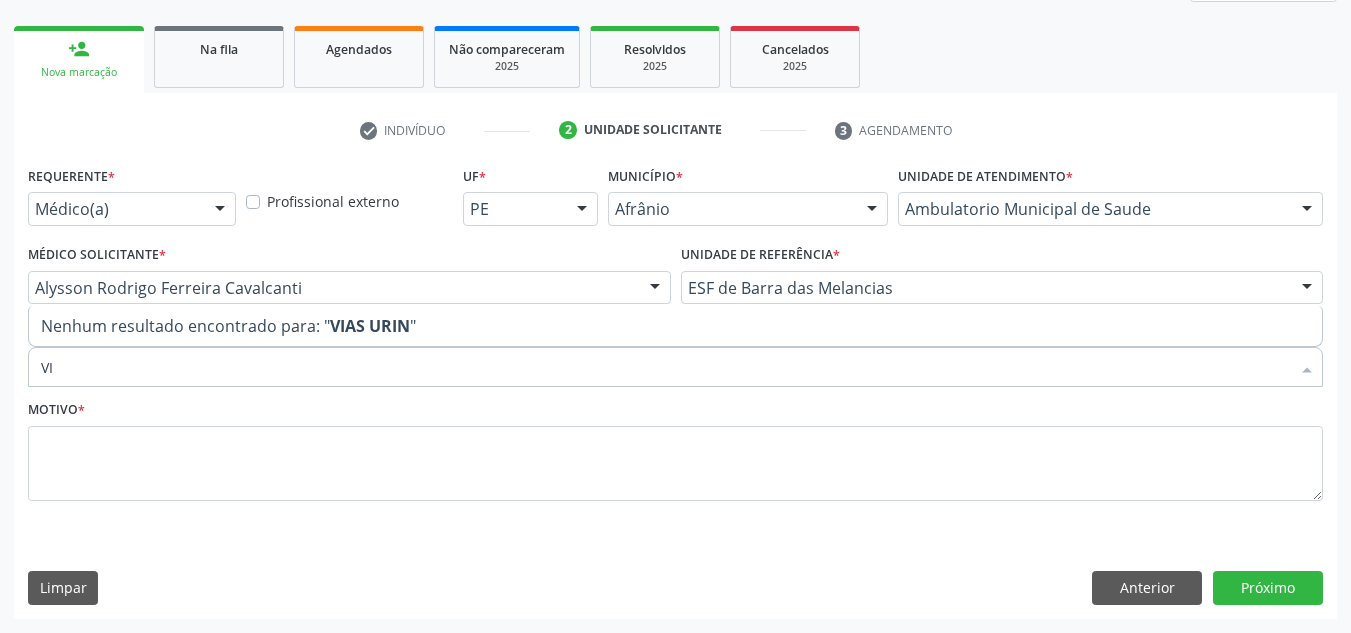 type on "V" 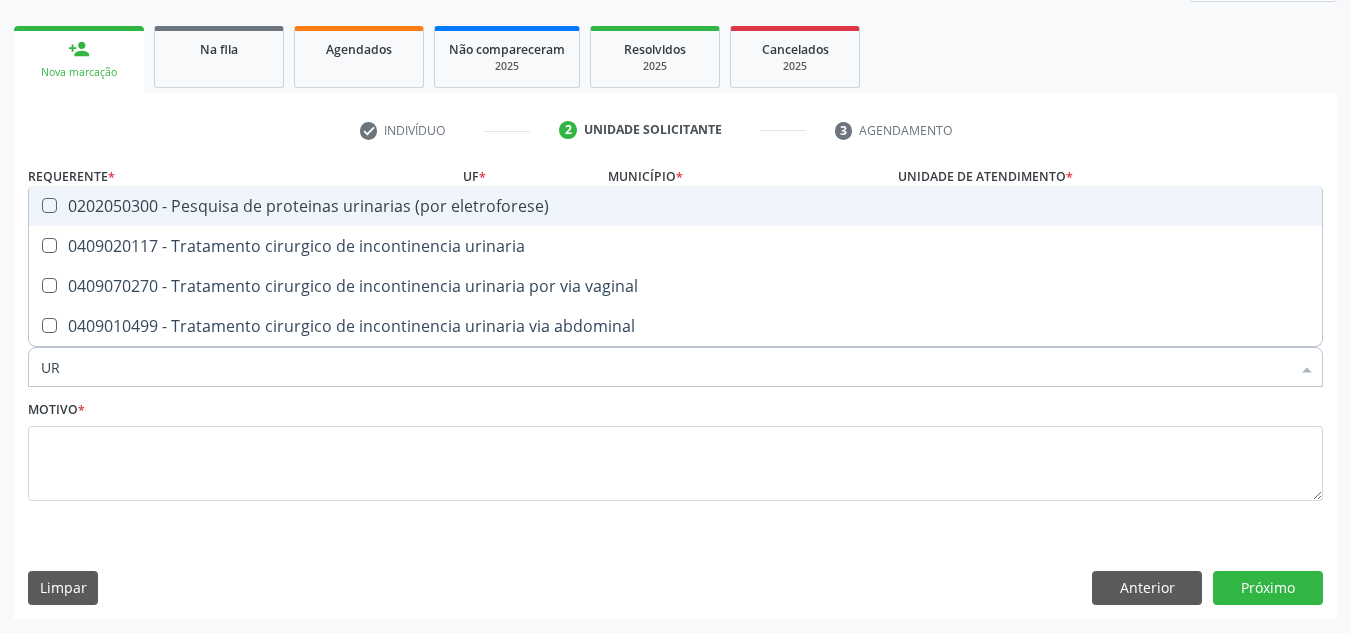 type on "U" 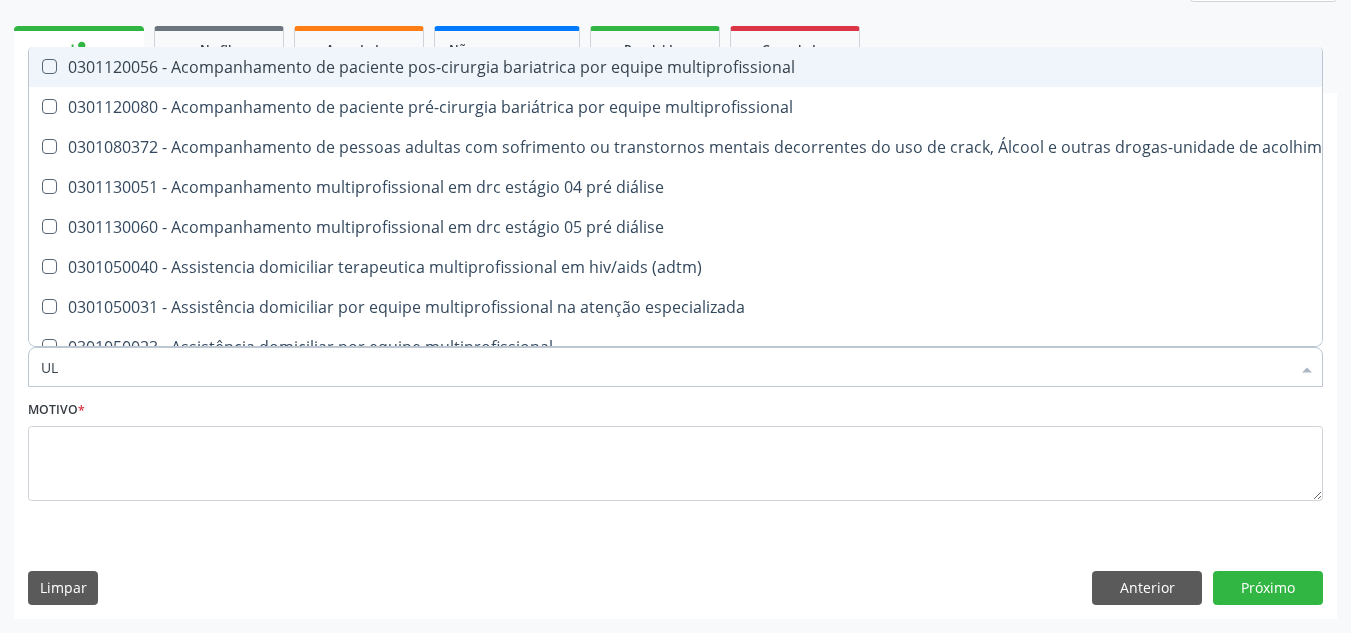type on "U" 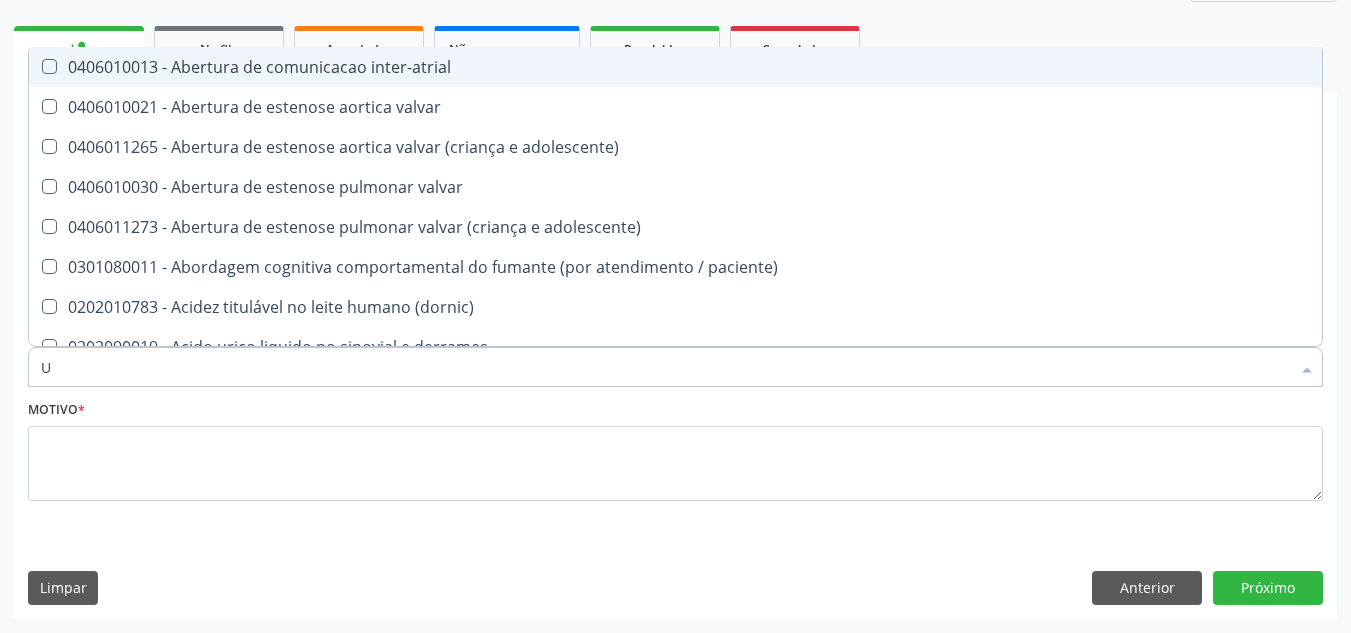 type 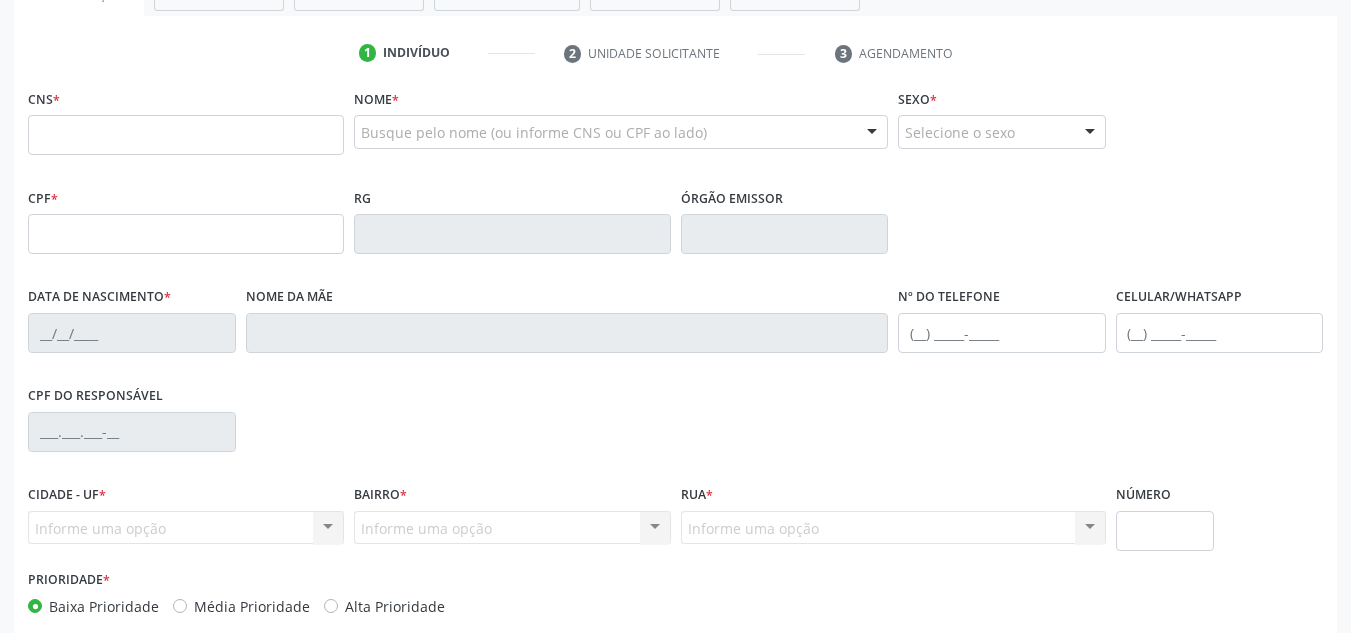 scroll, scrollTop: 345, scrollLeft: 0, axis: vertical 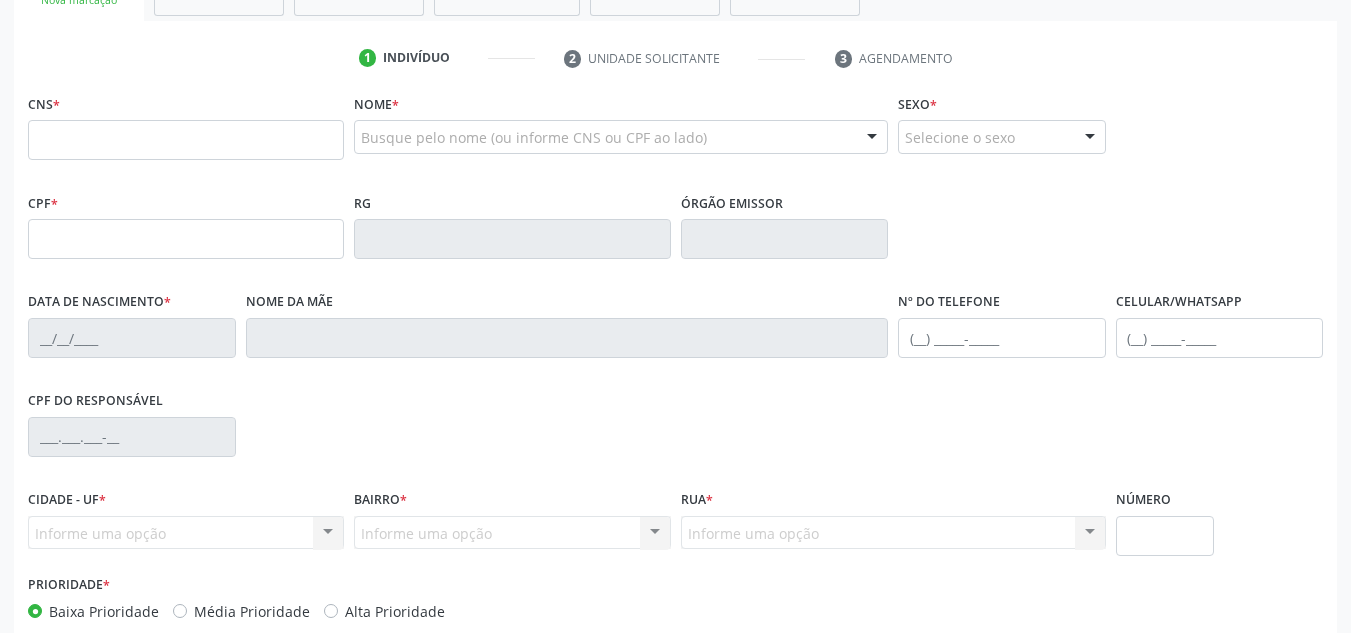 click at bounding box center [186, 140] 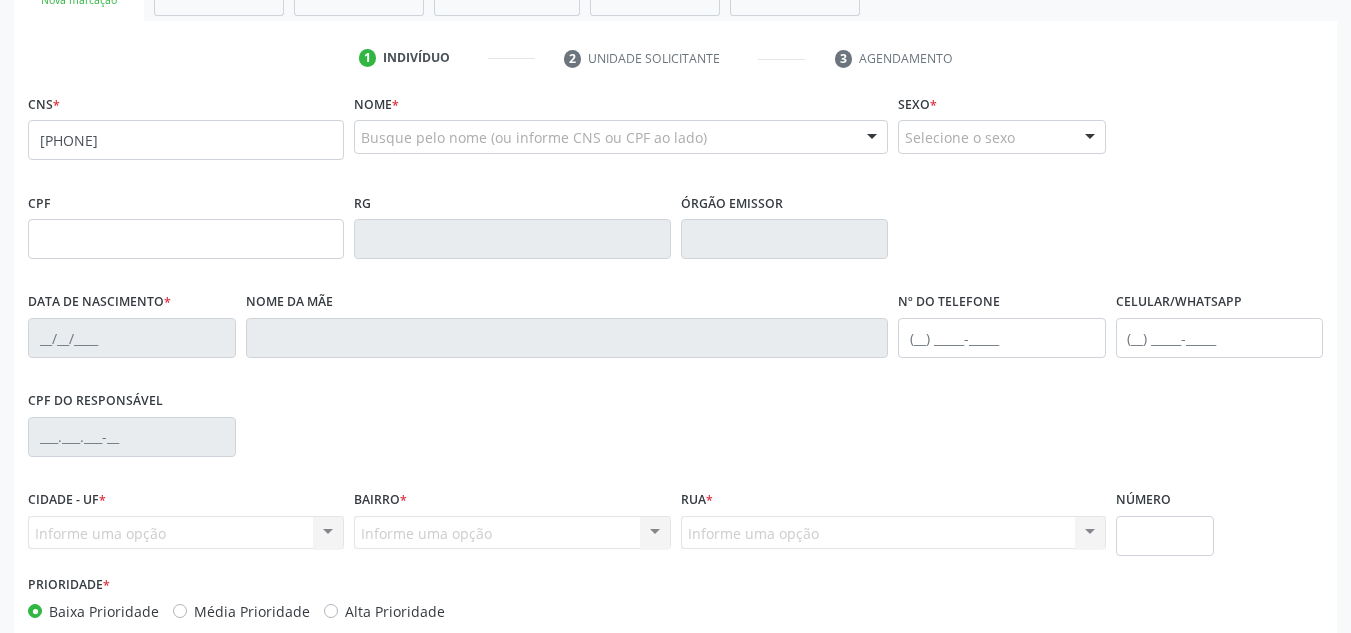 type on "[PHONE]" 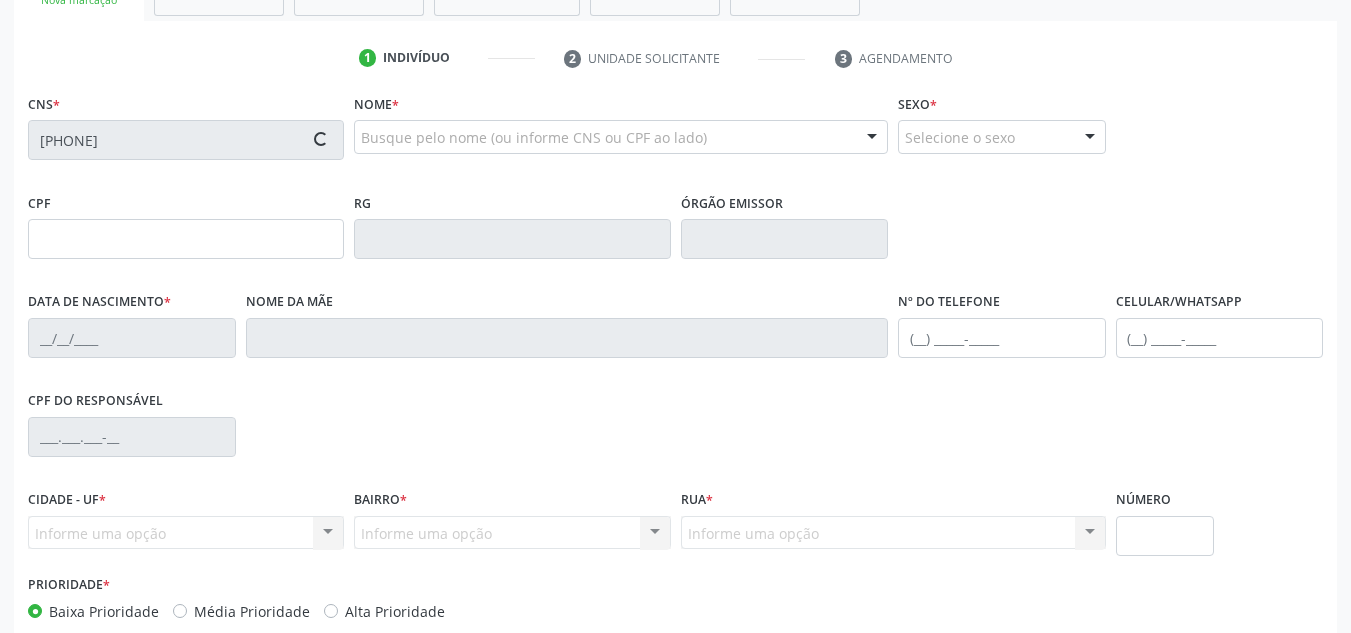 type on "[CPF]" 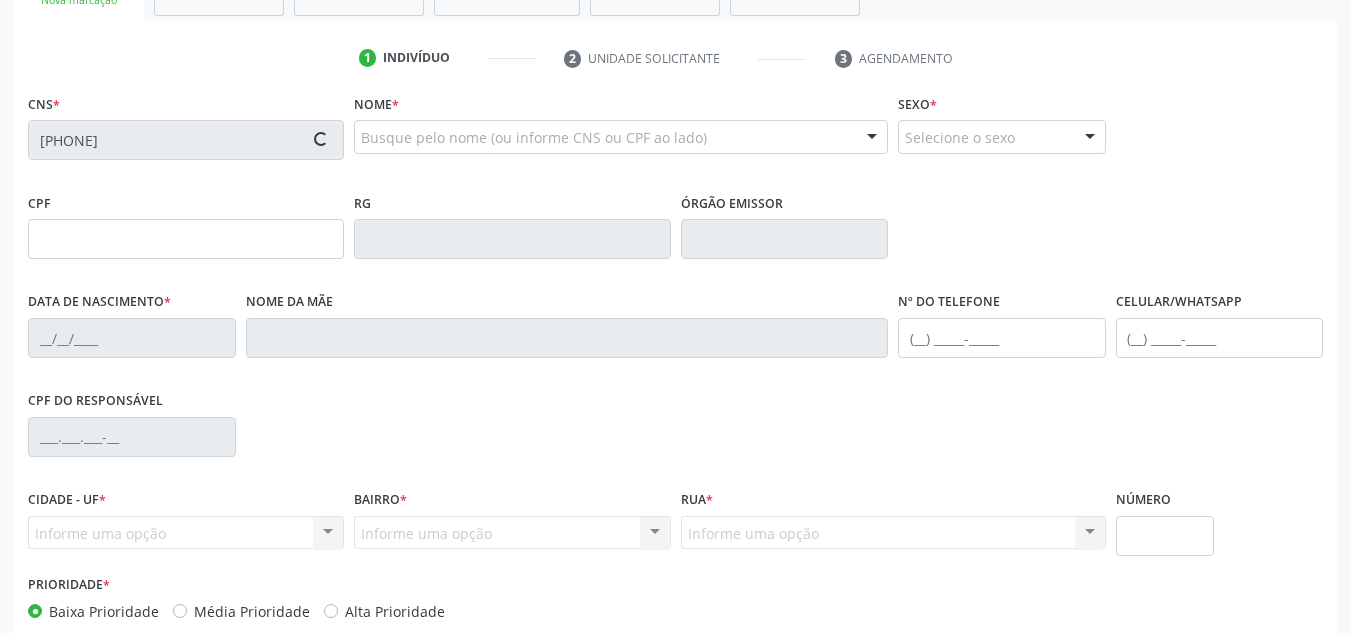 type on "[DATE]" 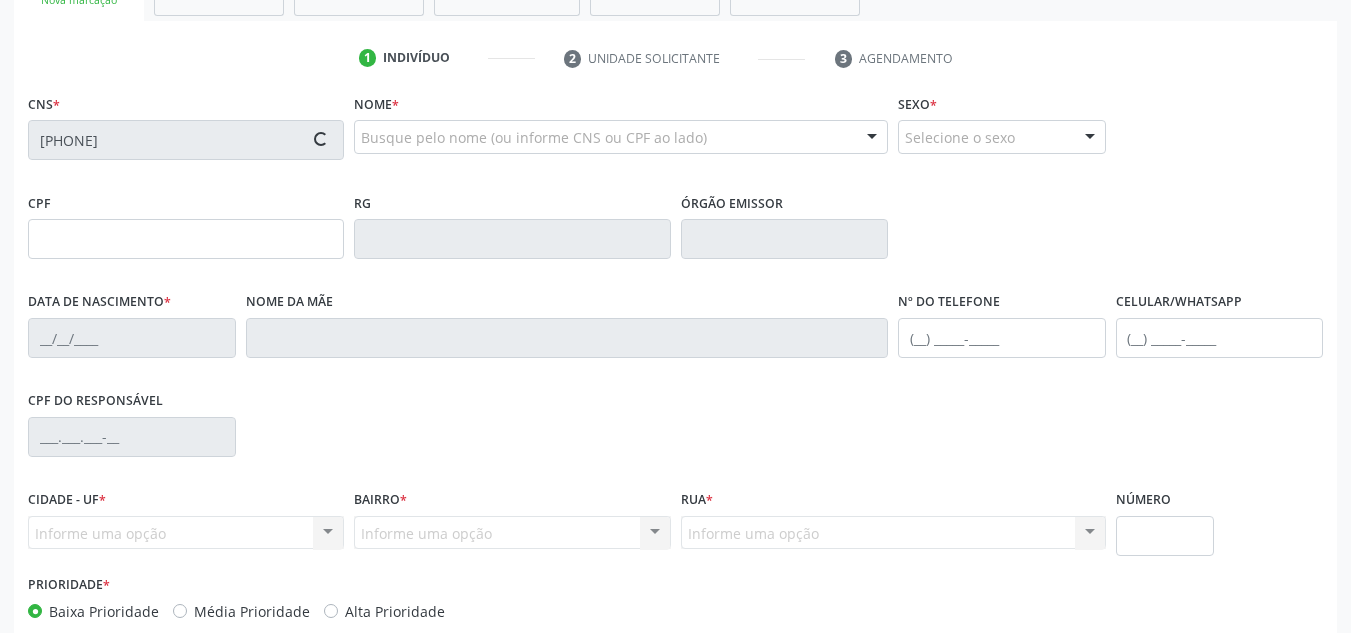 type on "[CPF]" 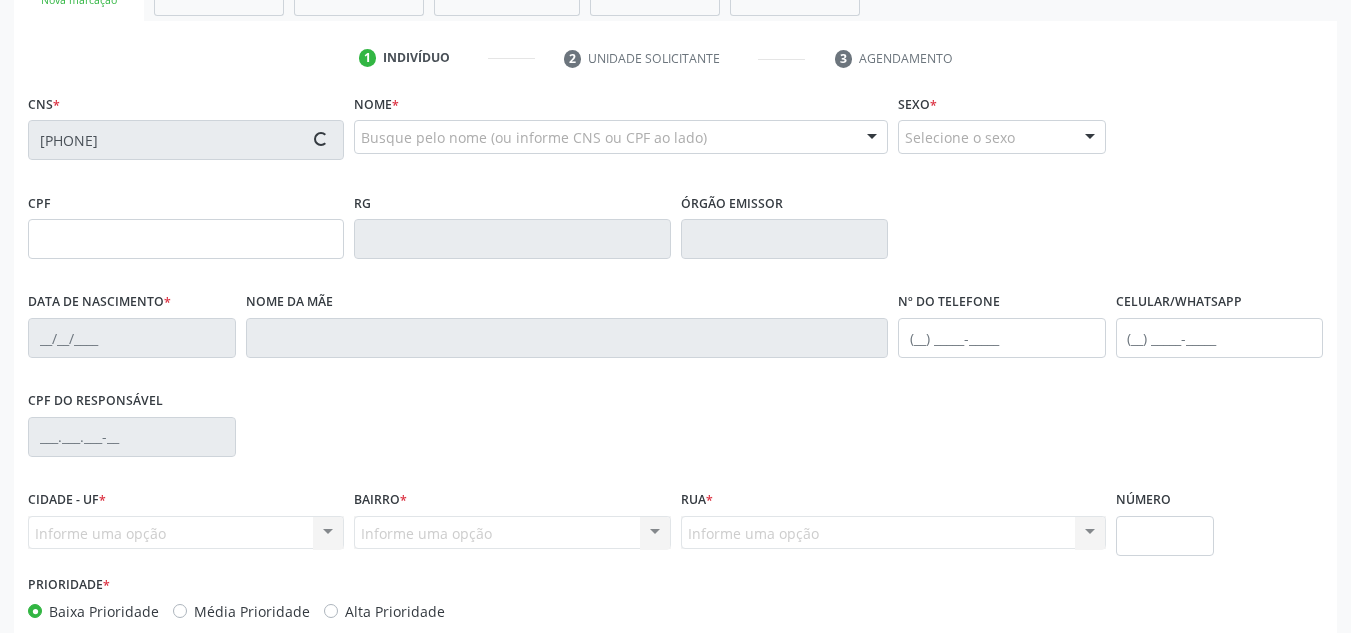 type on "S/N" 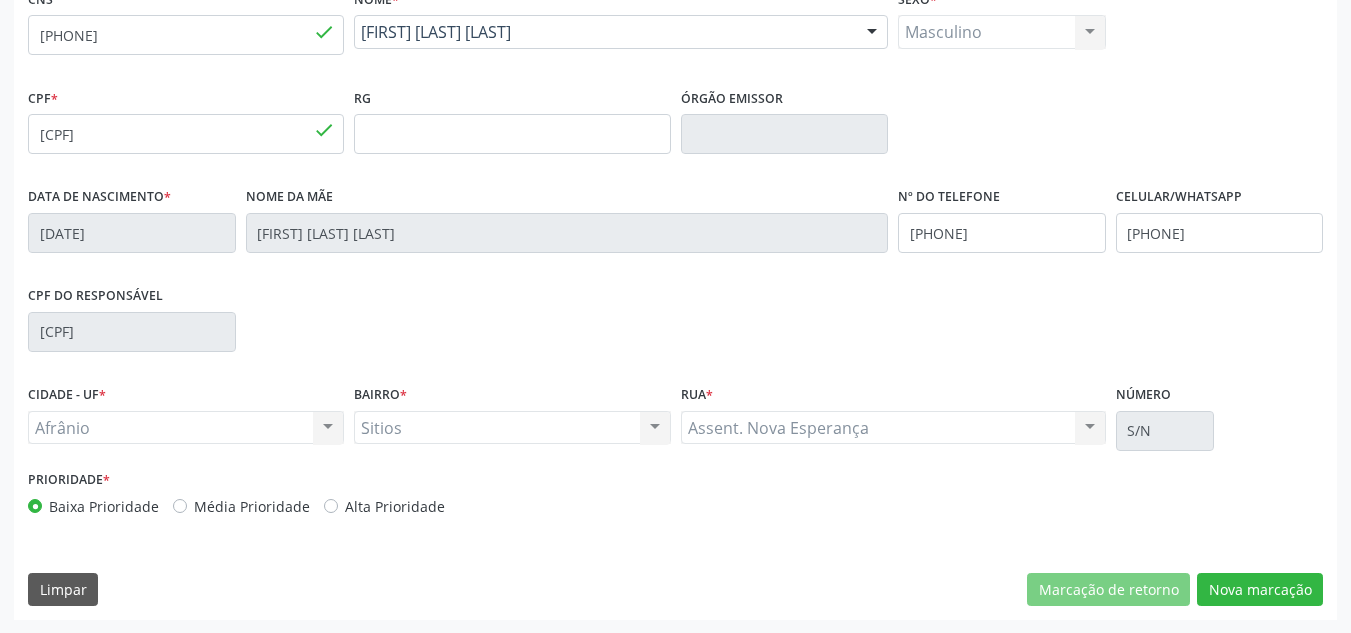 scroll, scrollTop: 451, scrollLeft: 0, axis: vertical 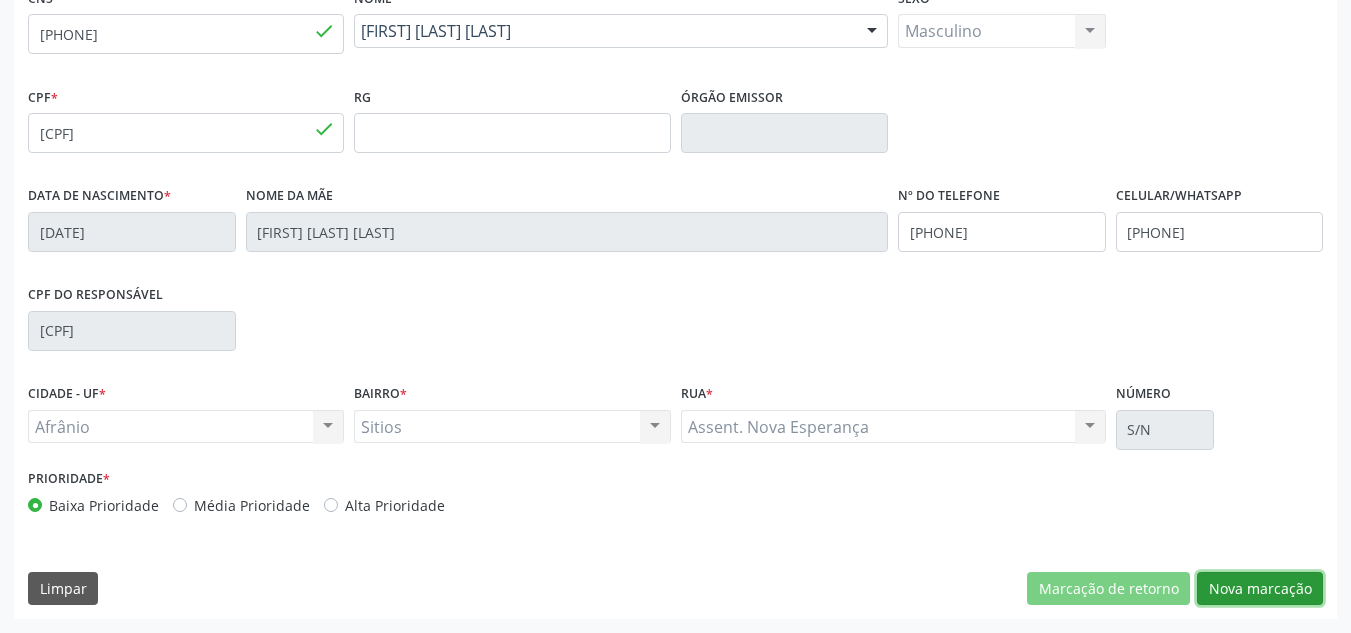 click on "Nova marcação" at bounding box center [1260, 589] 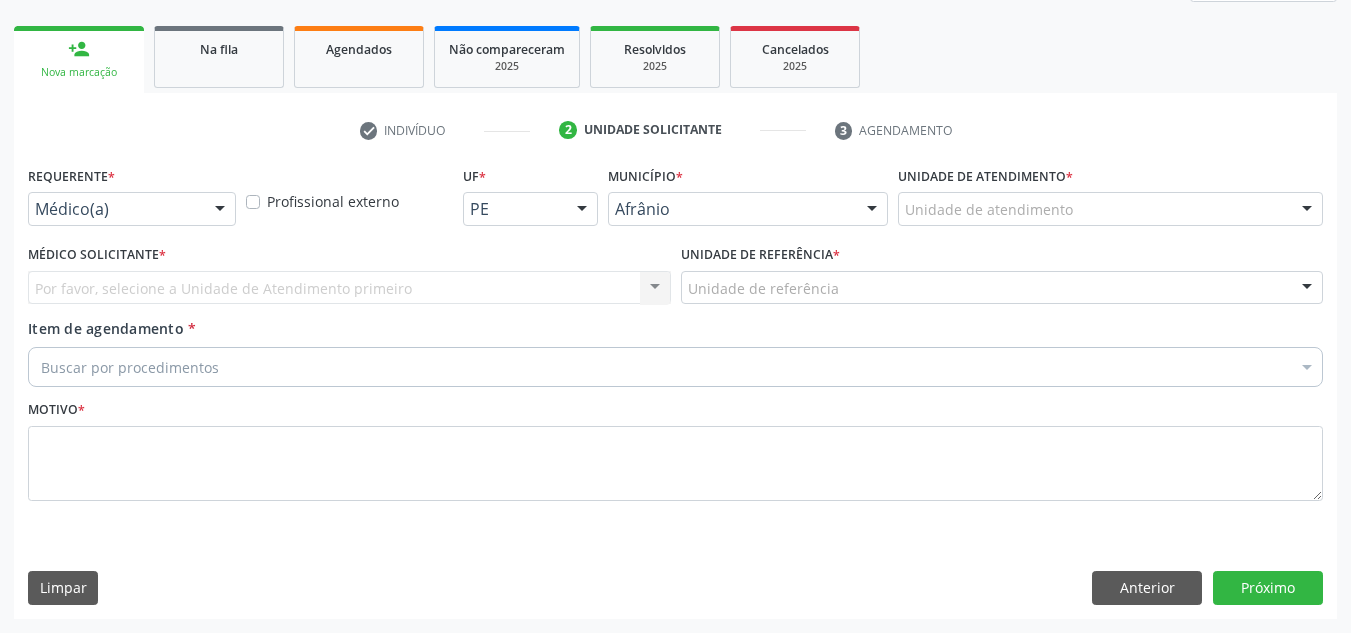 scroll, scrollTop: 273, scrollLeft: 0, axis: vertical 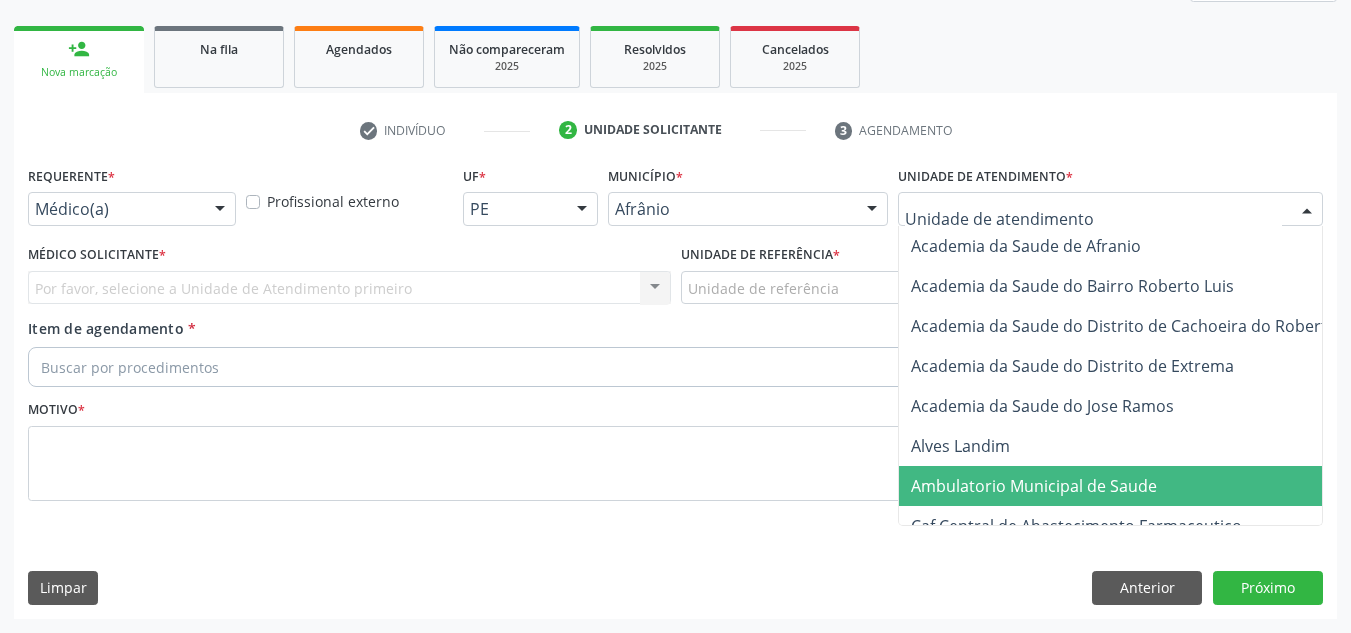 click on "Ambulatorio Municipal de Saude" at bounding box center (1137, 486) 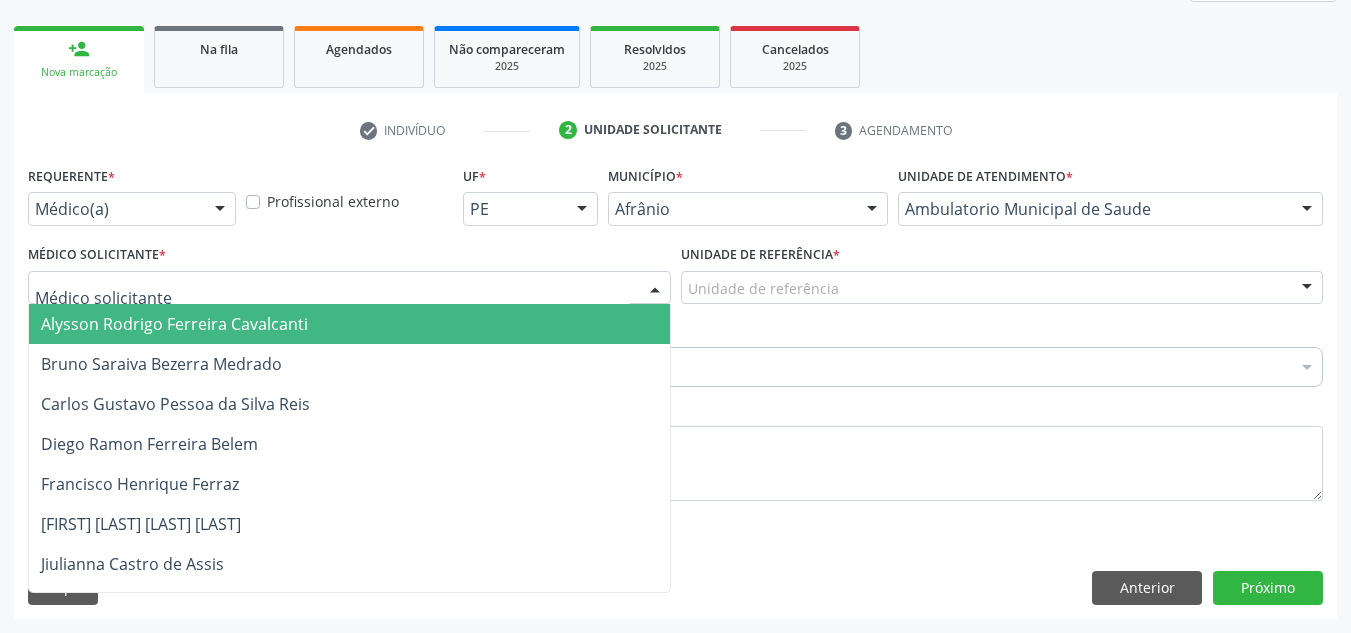 click at bounding box center [349, 288] 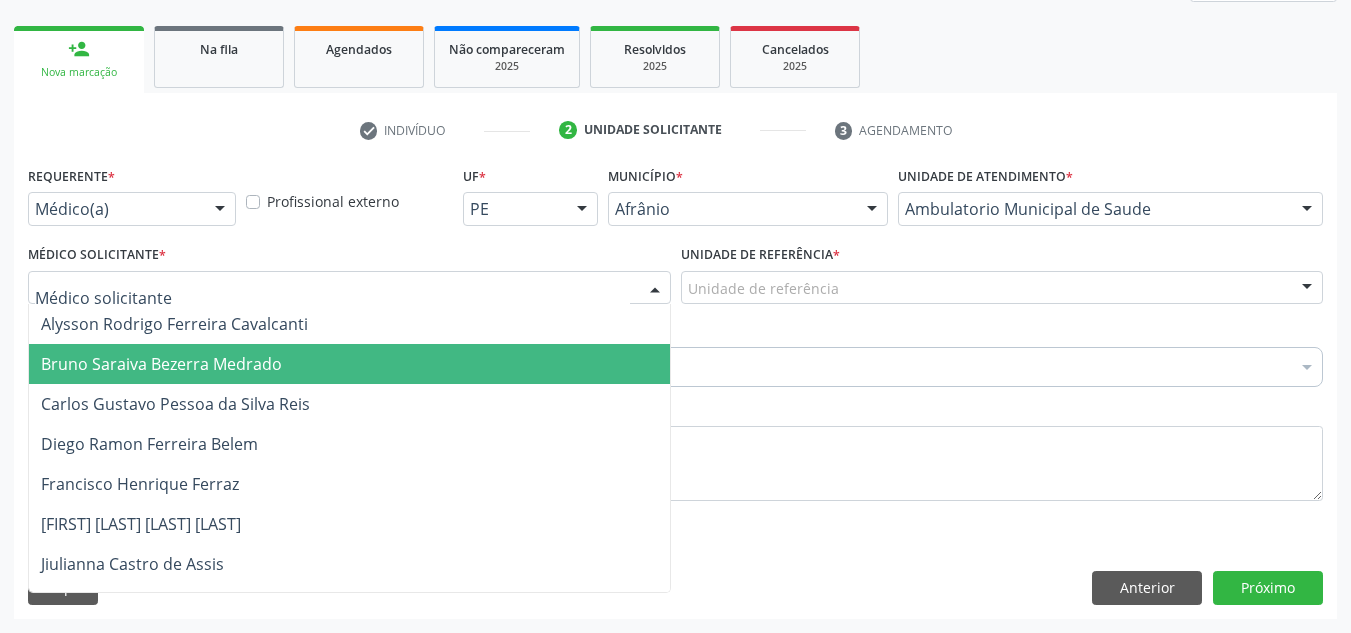 drag, startPoint x: 555, startPoint y: 345, endPoint x: 765, endPoint y: 291, distance: 216.83173 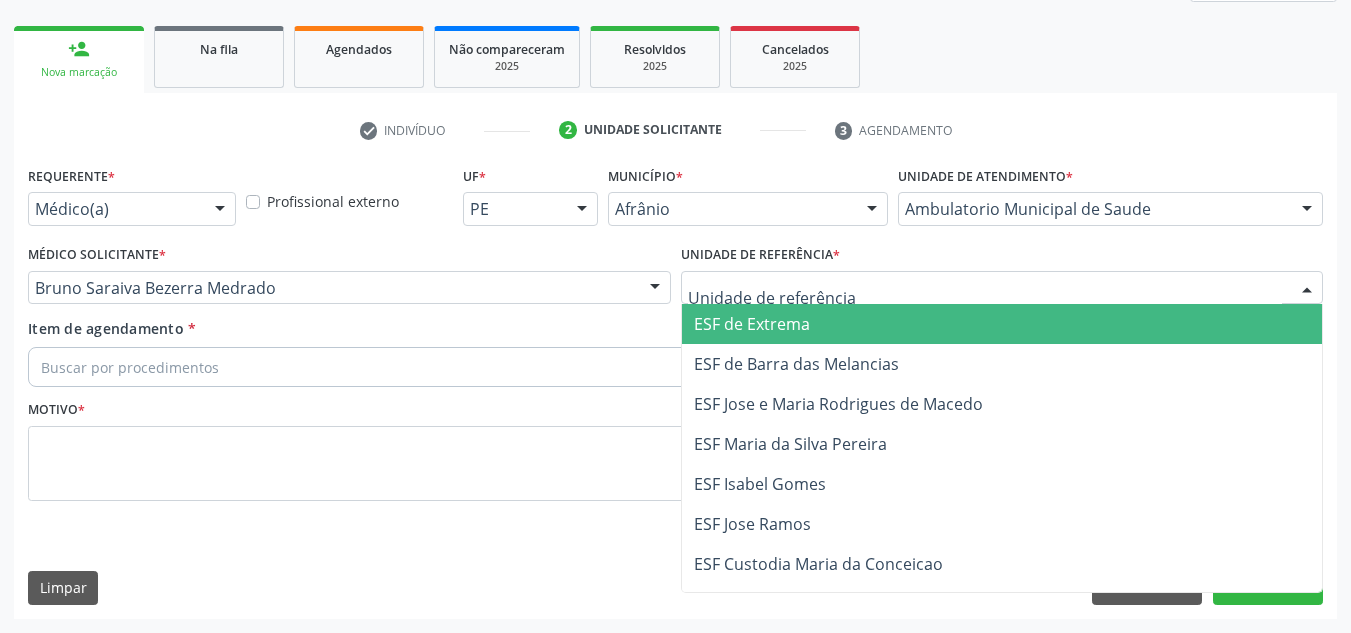 drag, startPoint x: 767, startPoint y: 347, endPoint x: 727, endPoint y: 367, distance: 44.72136 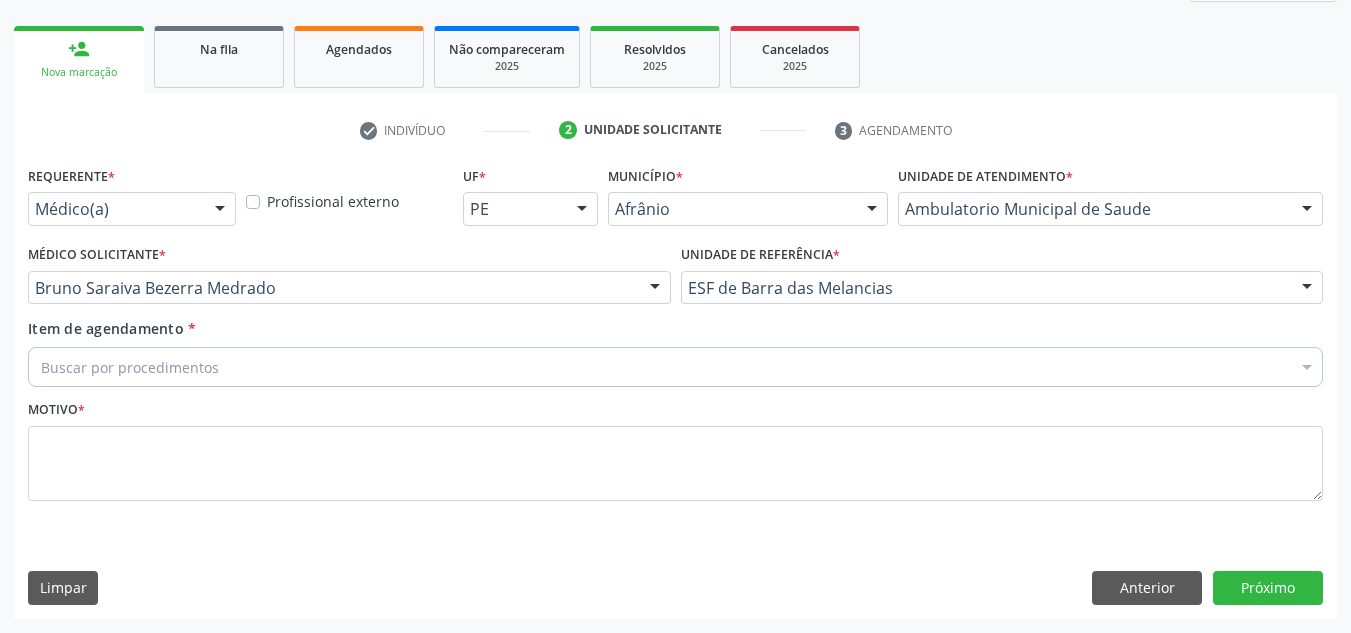 click on "Motivo
*" at bounding box center (675, 448) 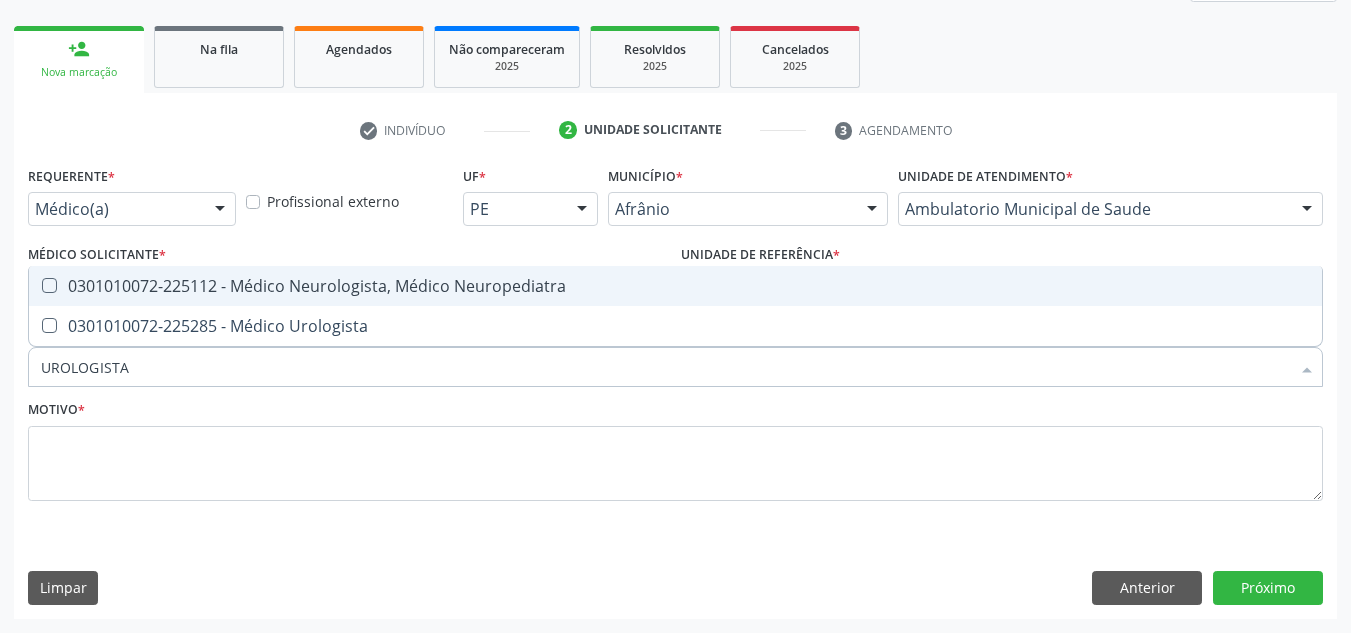 type on "UROLOGISTA" 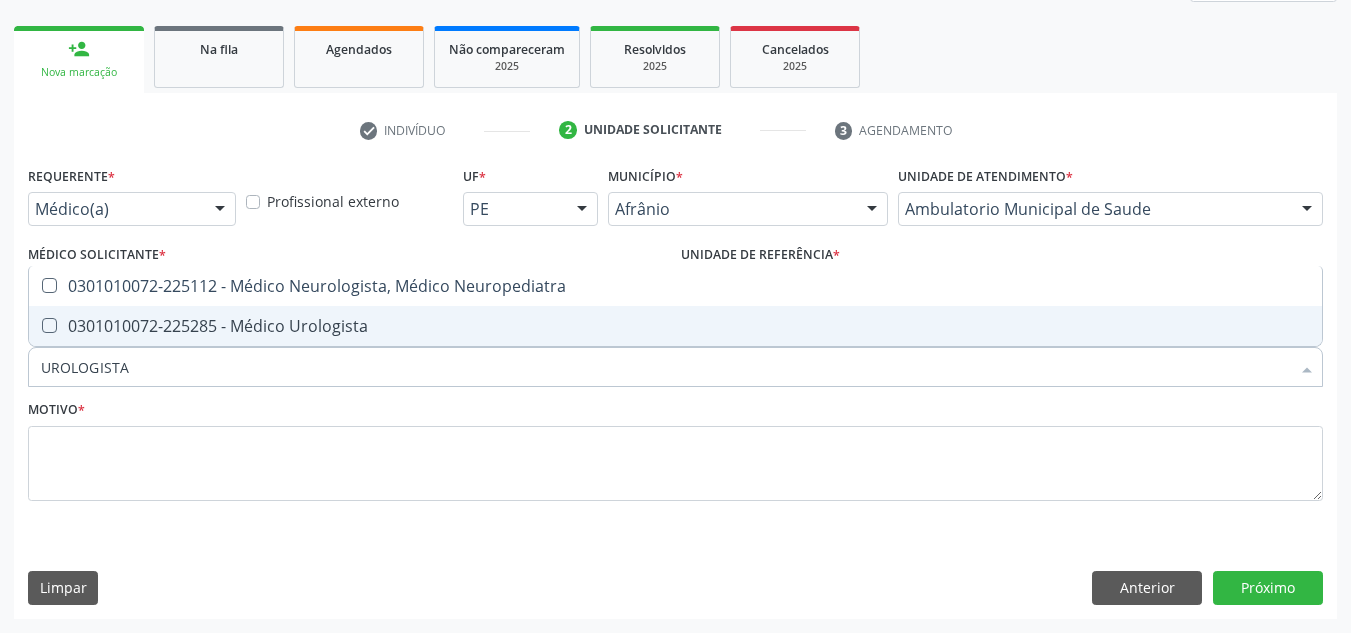 click on "0301010072-225285 - Médico Urologista" at bounding box center (675, 326) 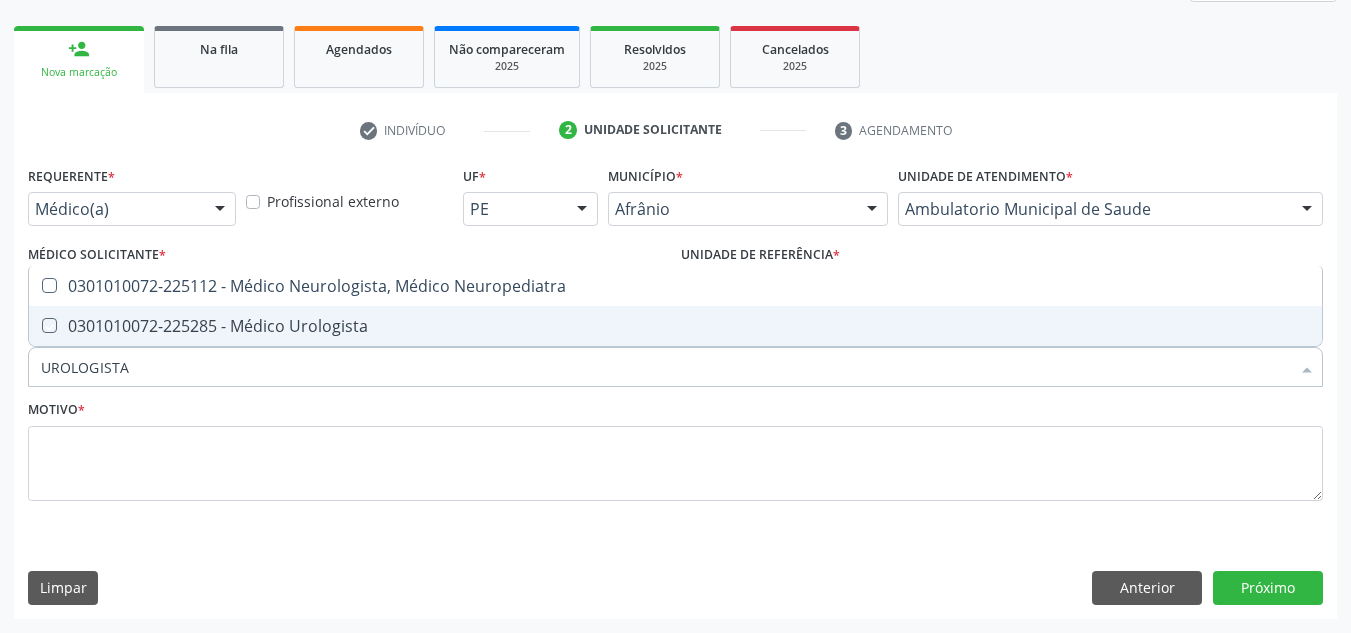 checkbox on "true" 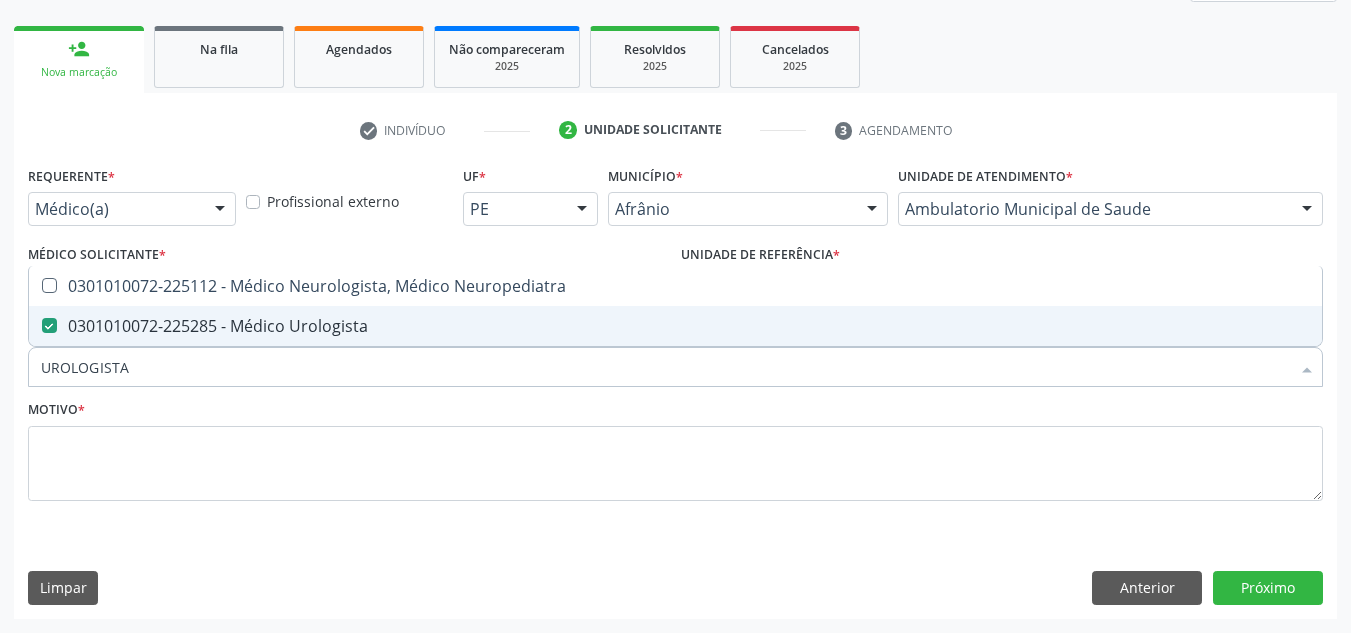 click on "Motivo
*" at bounding box center (675, 448) 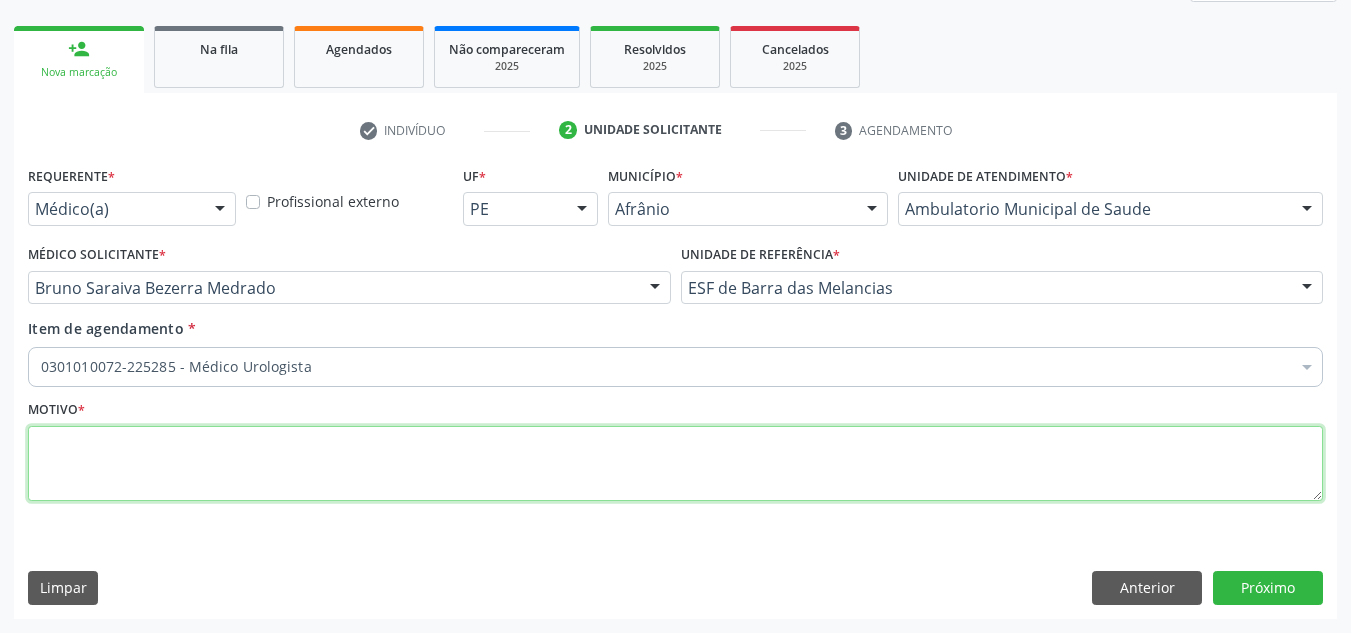 click at bounding box center (675, 464) 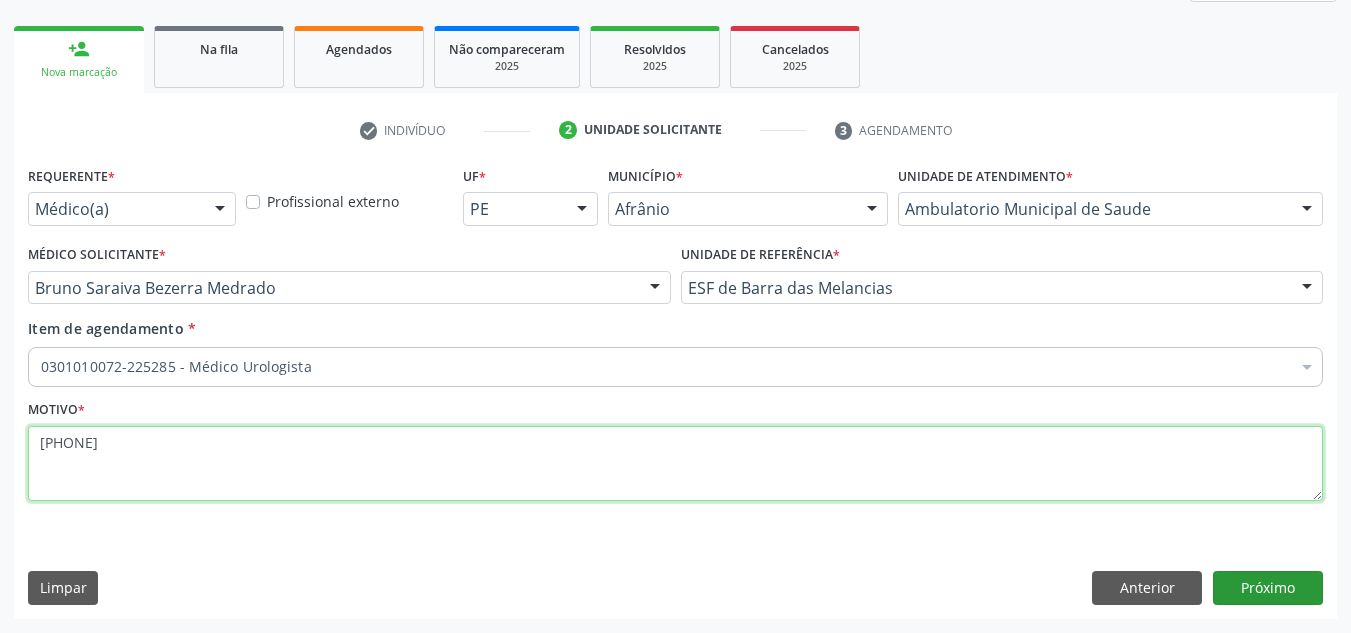 type on "[PHONE]" 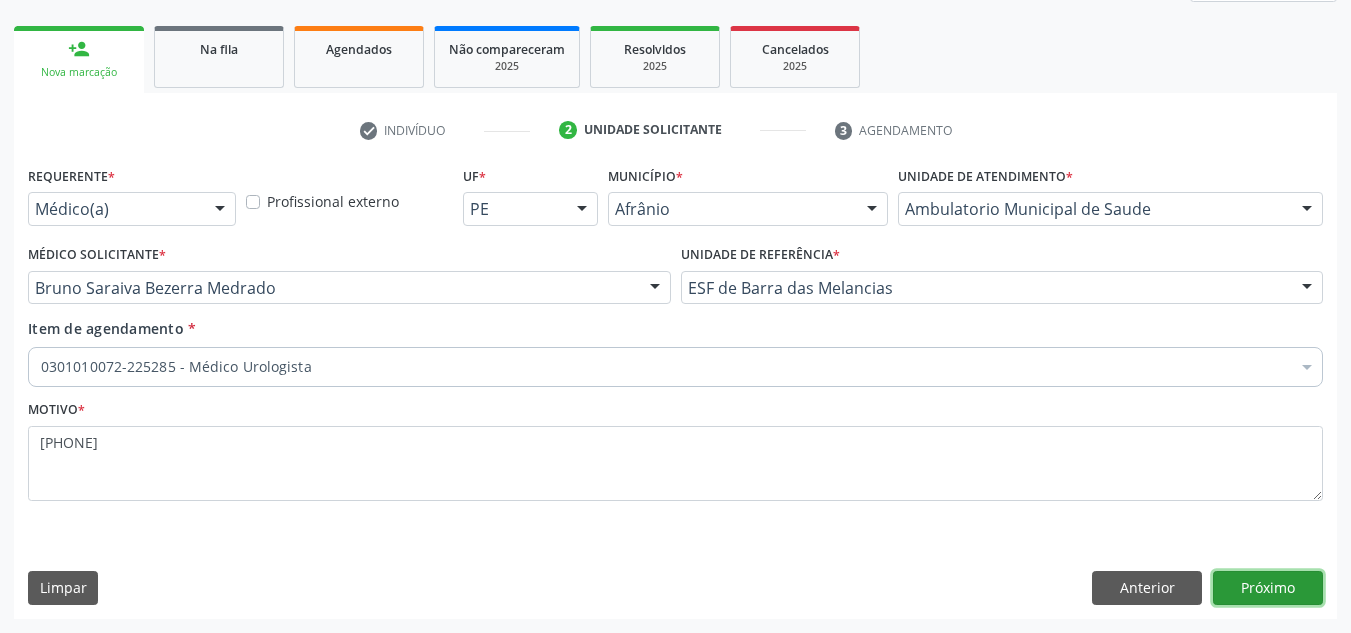 click on "Próximo" at bounding box center [1268, 588] 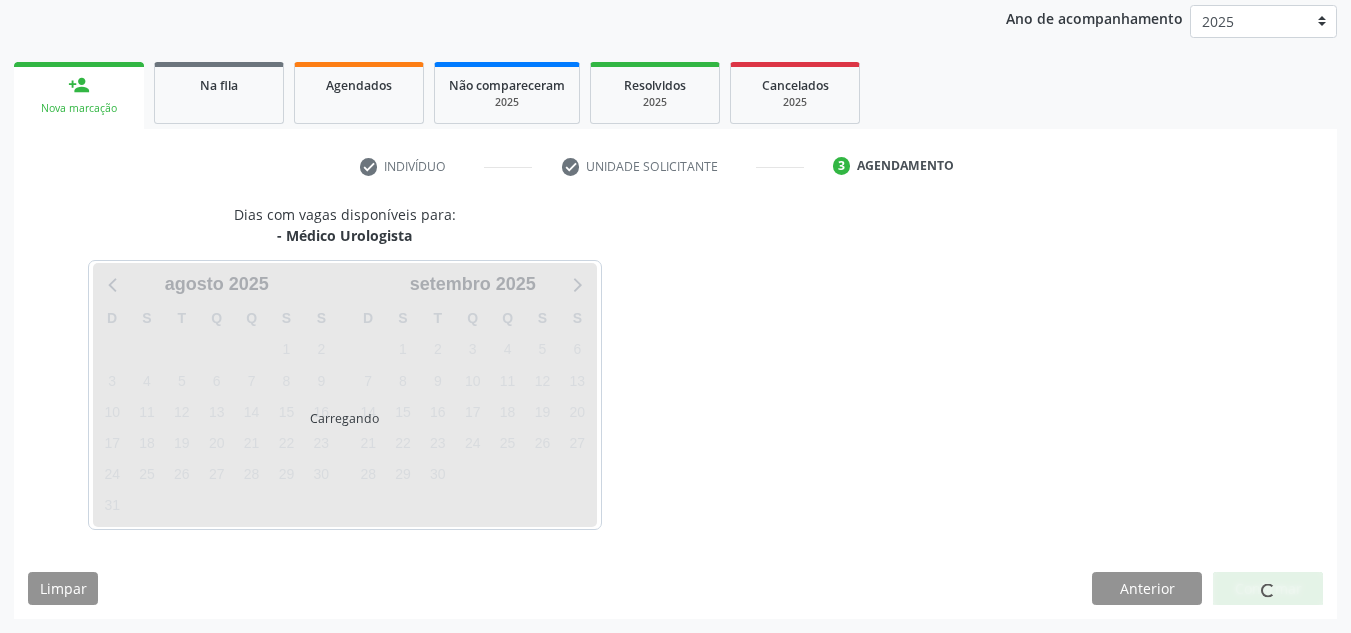 scroll, scrollTop: 237, scrollLeft: 0, axis: vertical 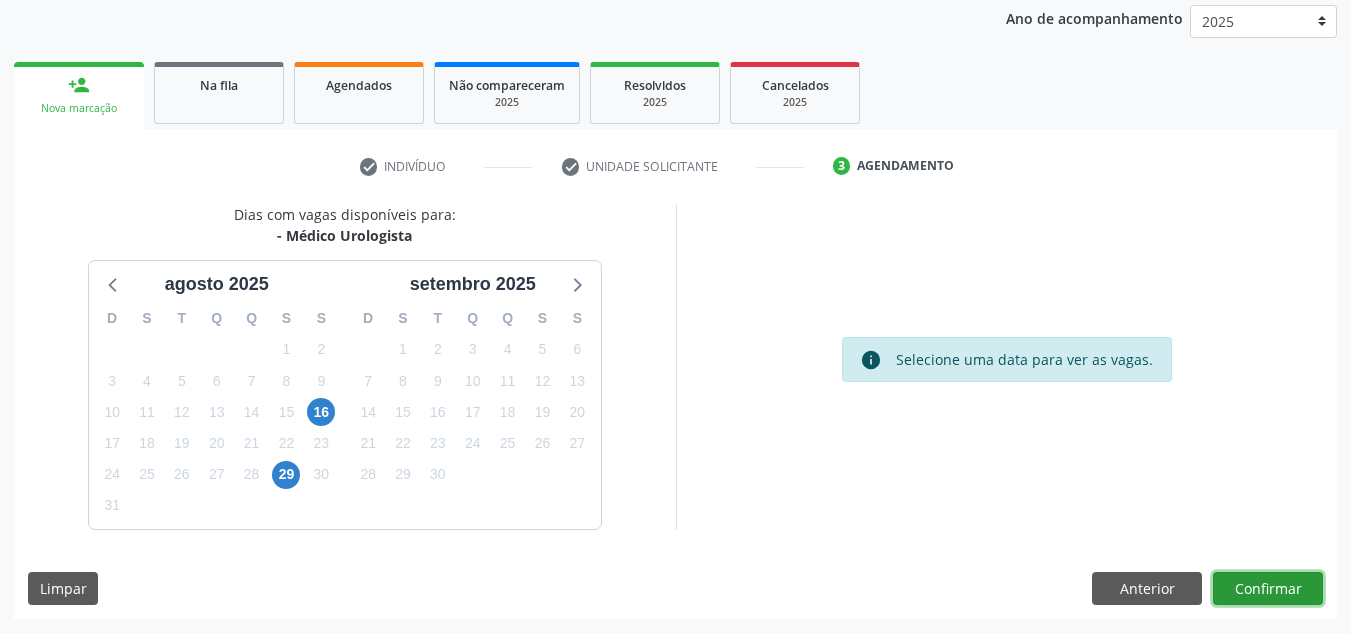 click on "Confirmar" at bounding box center [1268, 589] 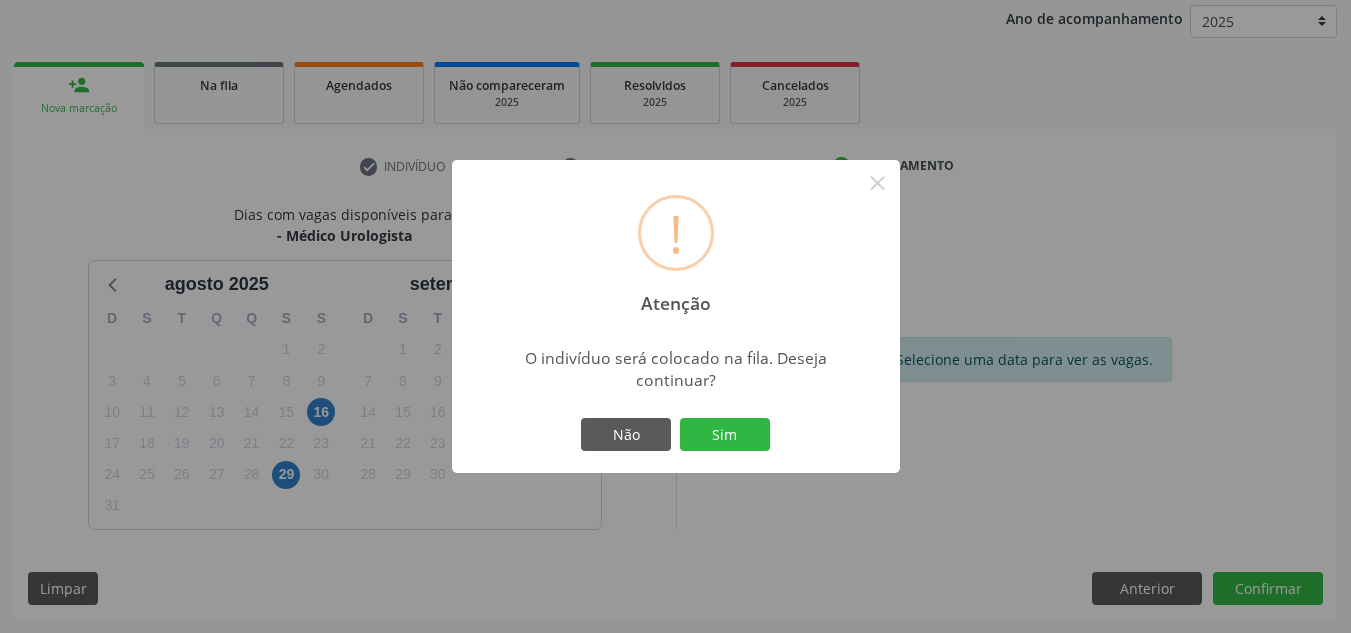 type 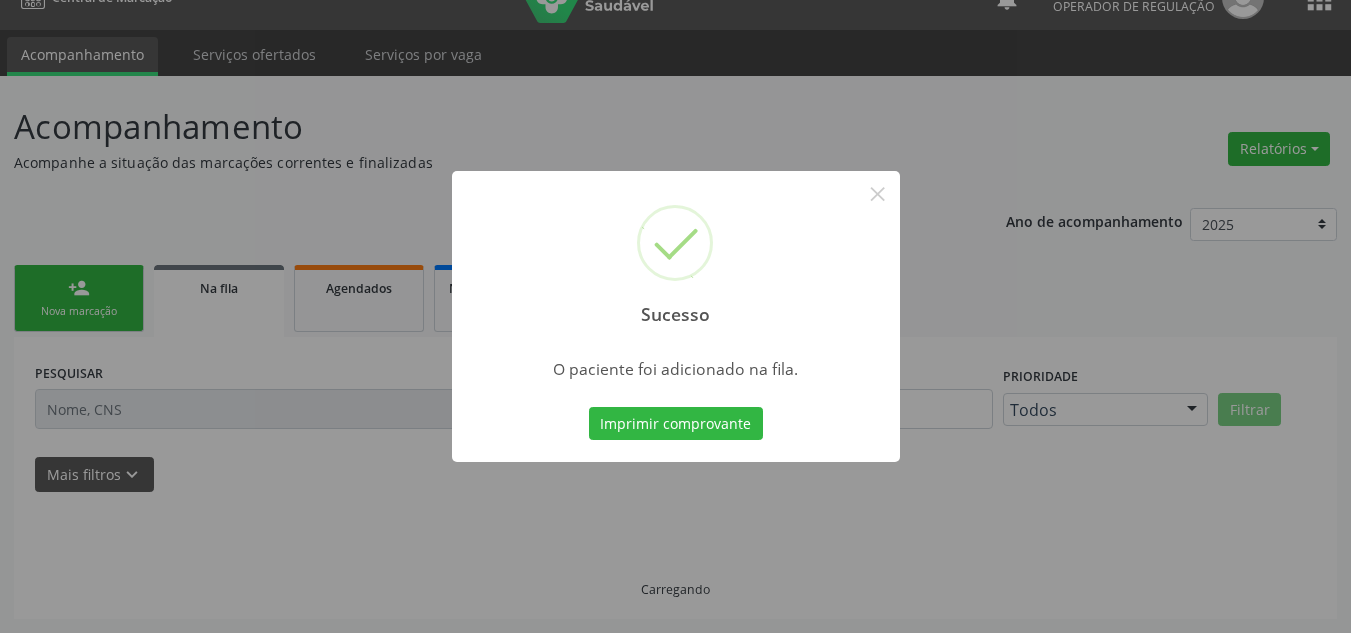 scroll, scrollTop: 34, scrollLeft: 0, axis: vertical 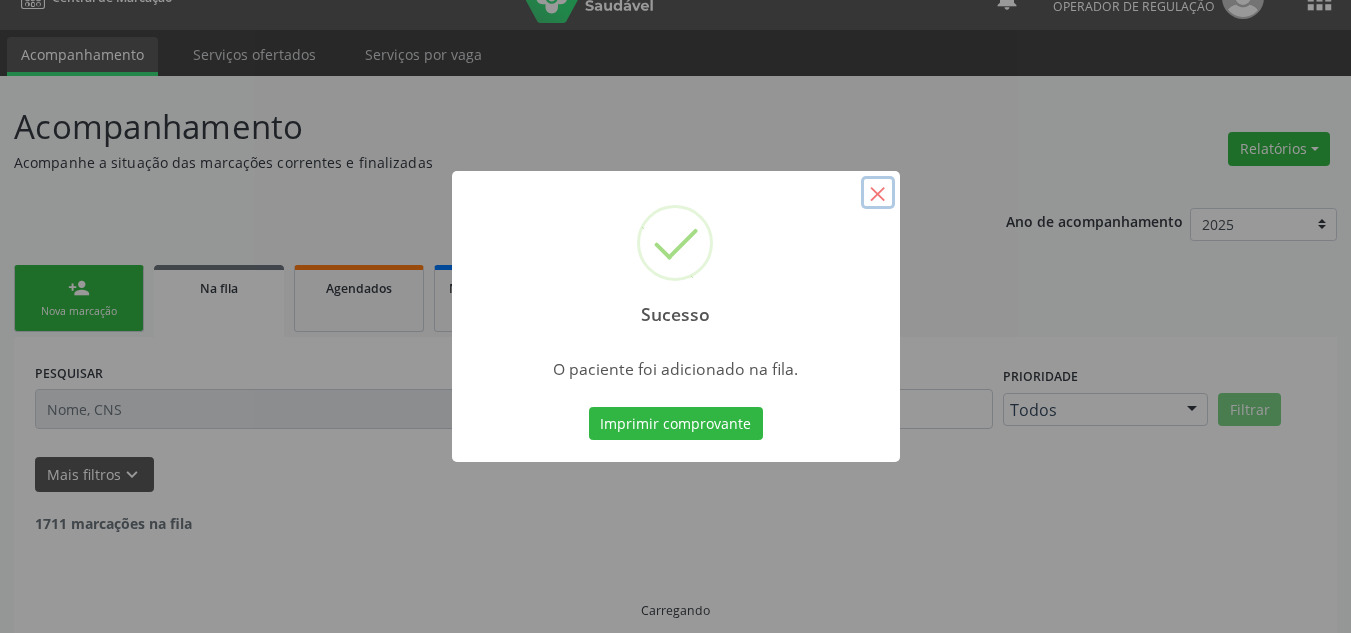 click on "×" at bounding box center (878, 193) 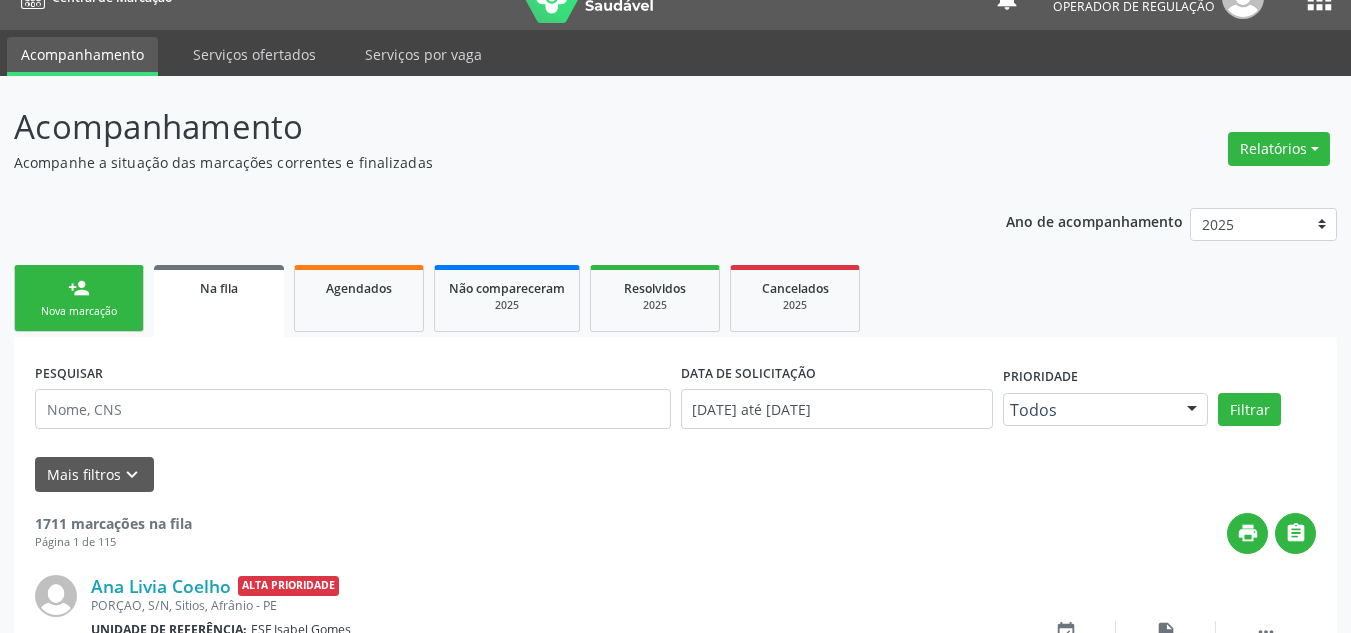 drag, startPoint x: 123, startPoint y: 312, endPoint x: 109, endPoint y: 298, distance: 19.79899 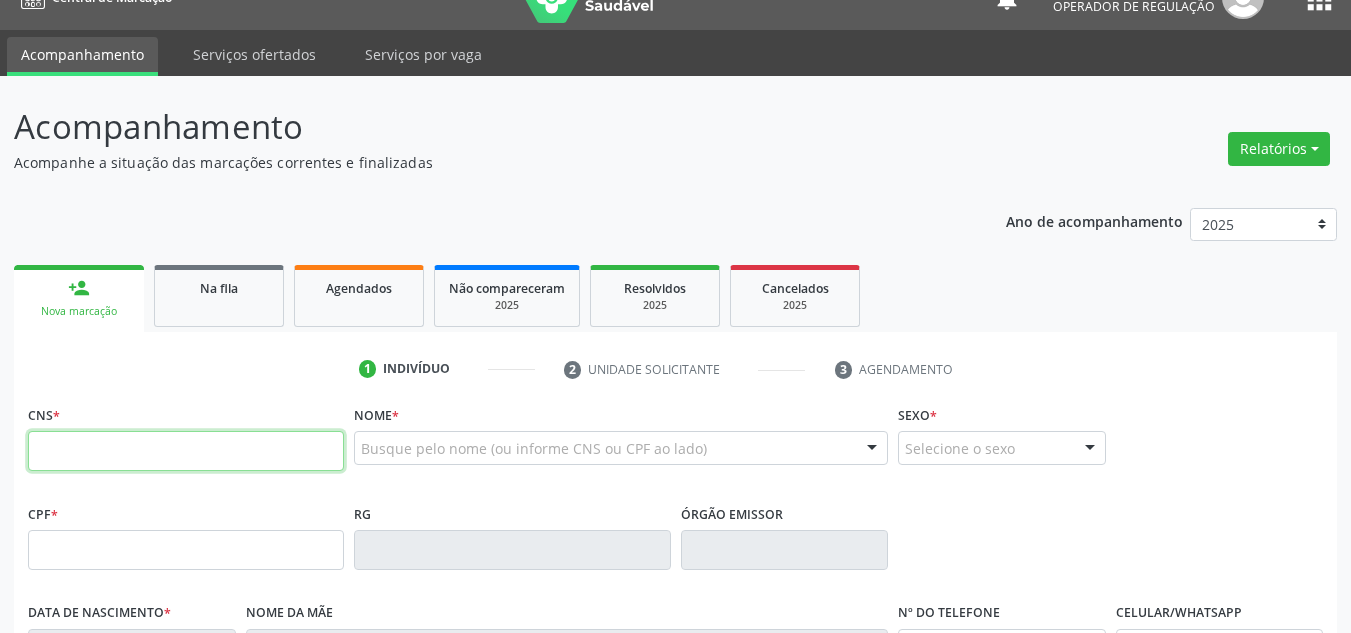 click at bounding box center [186, 451] 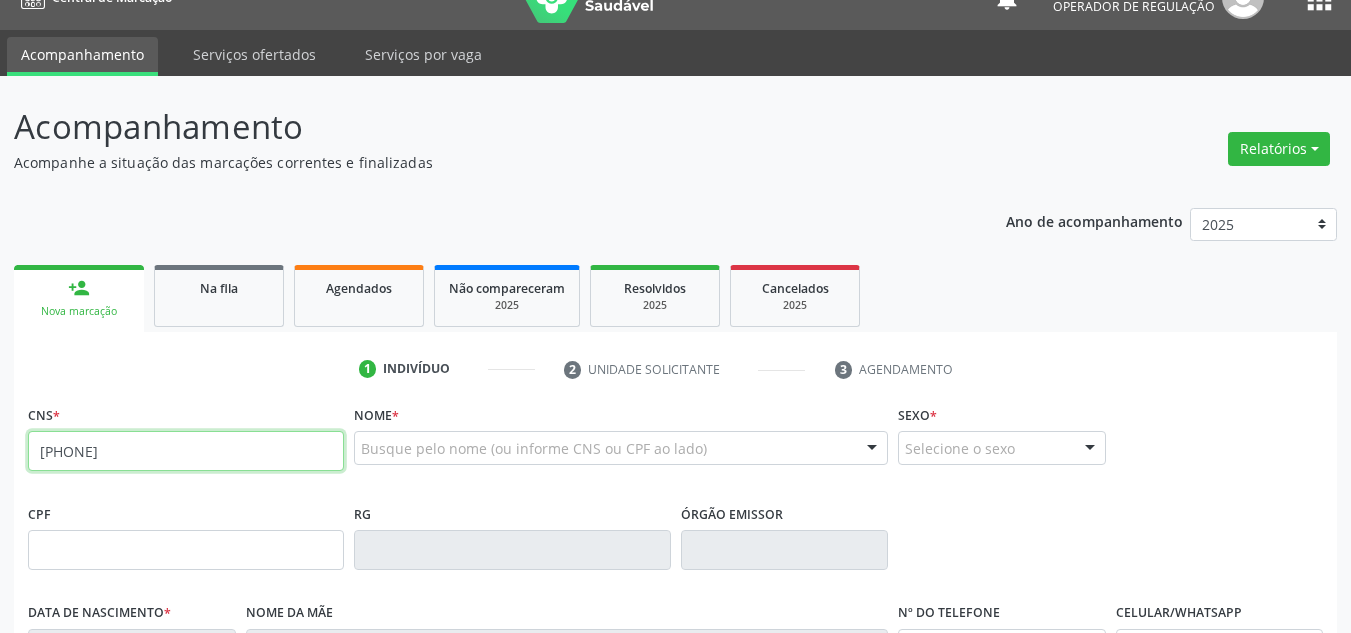 type on "[PHONE]" 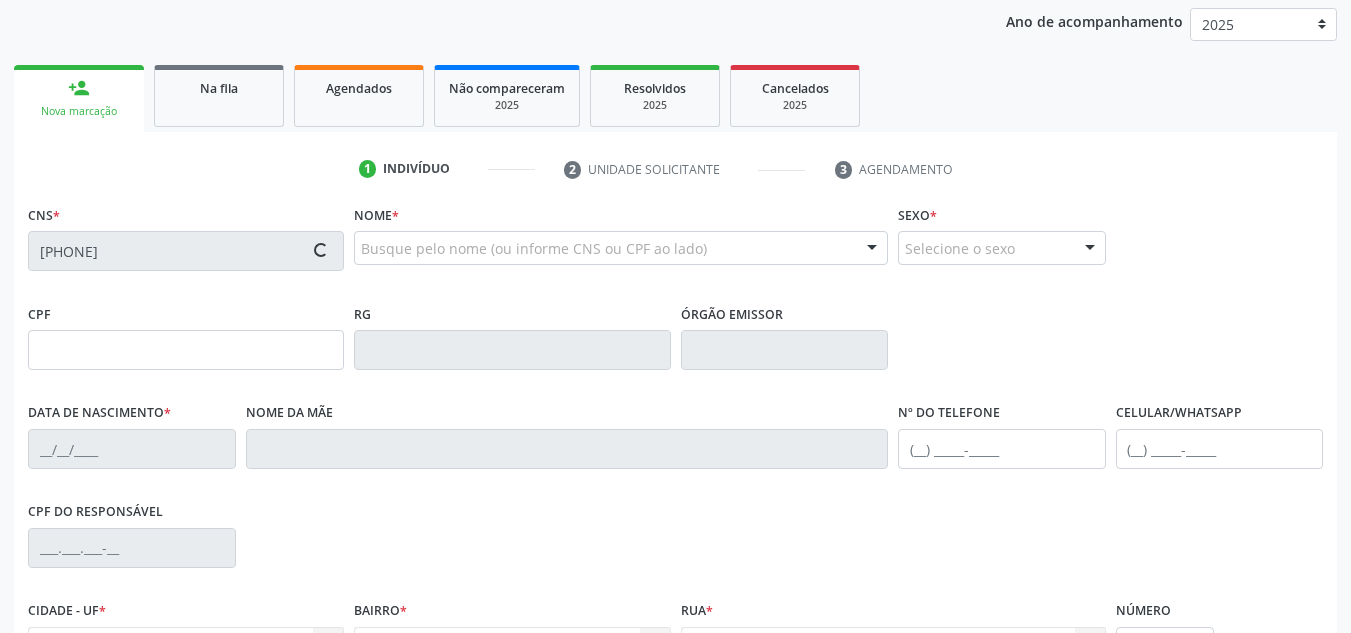 type on "[CPF]" 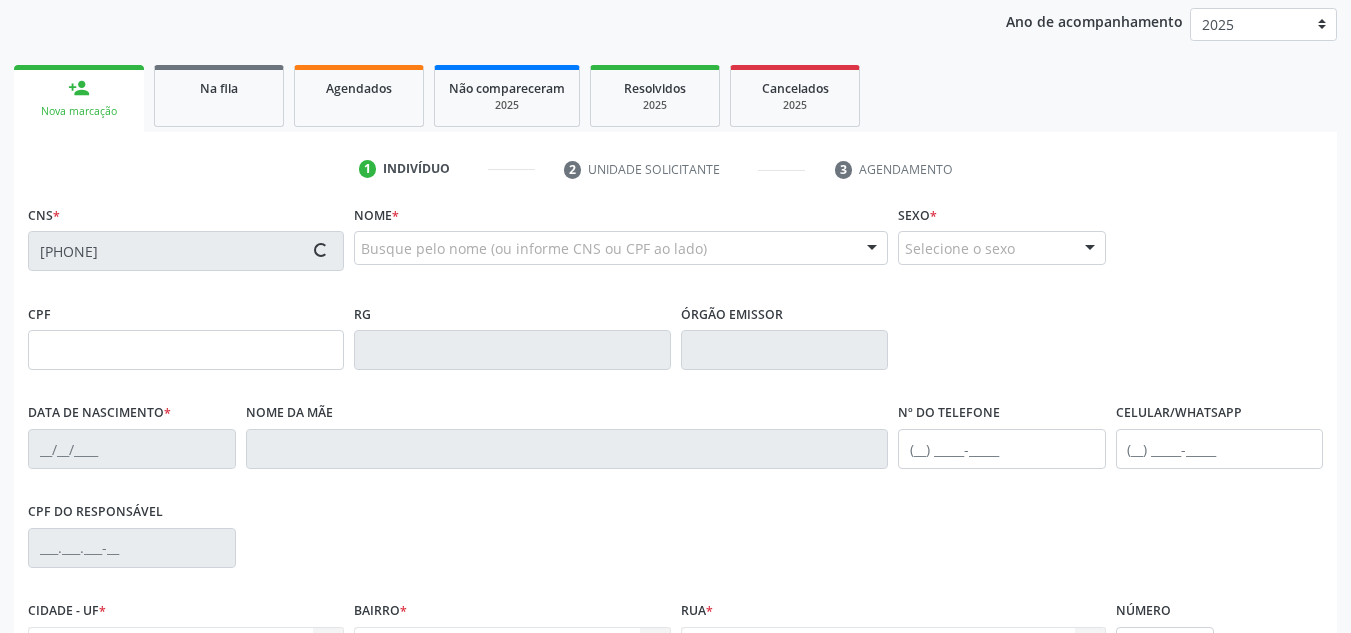 type on "[DATE]" 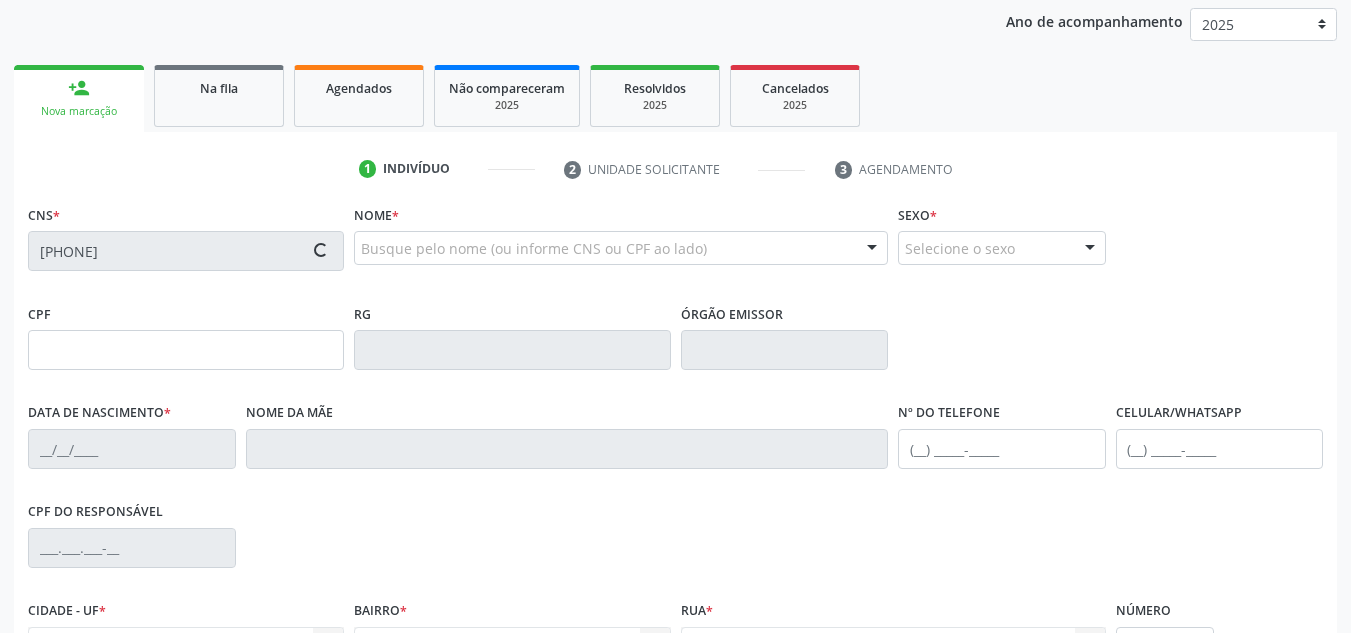 type on "[PHONE]" 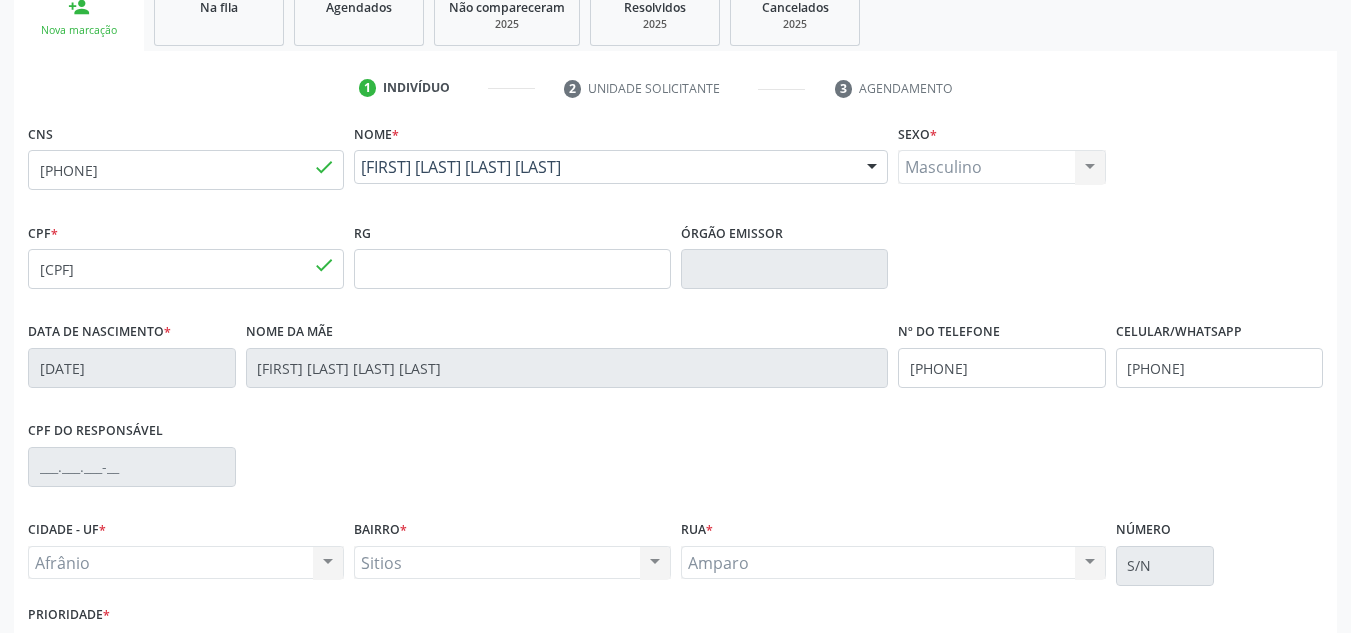 scroll, scrollTop: 451, scrollLeft: 0, axis: vertical 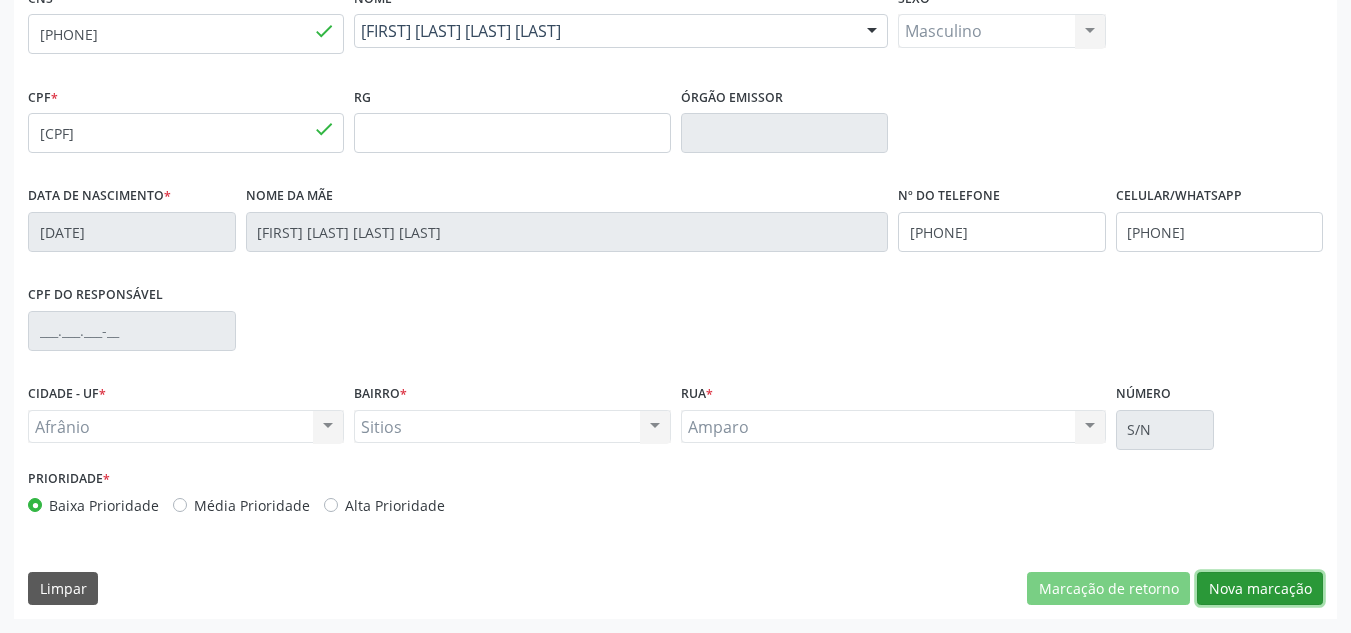 click on "Nova marcação" at bounding box center (1260, 589) 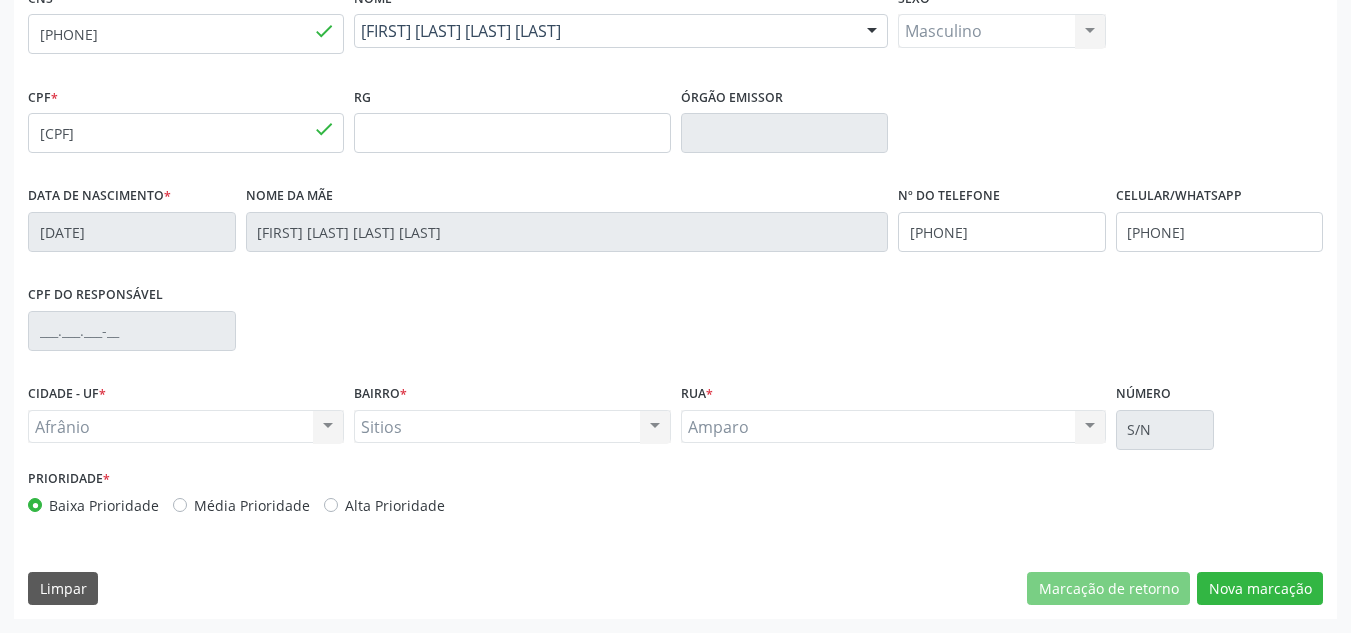 scroll, scrollTop: 273, scrollLeft: 0, axis: vertical 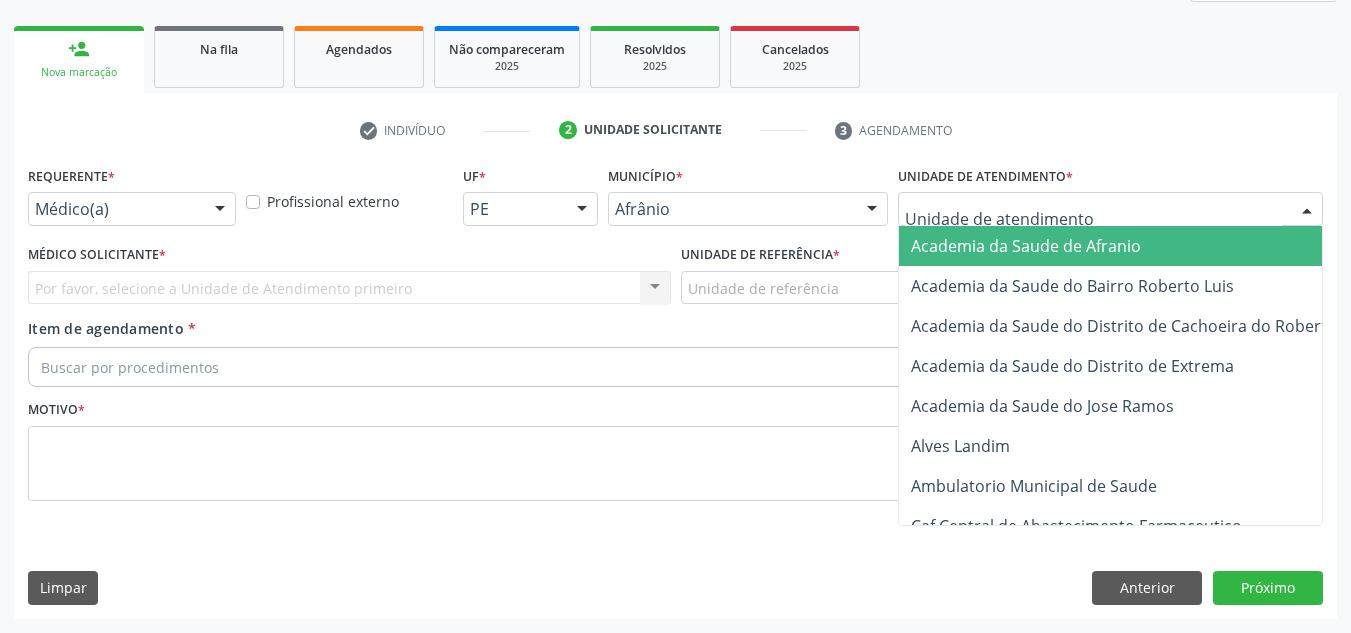 click at bounding box center [1110, 209] 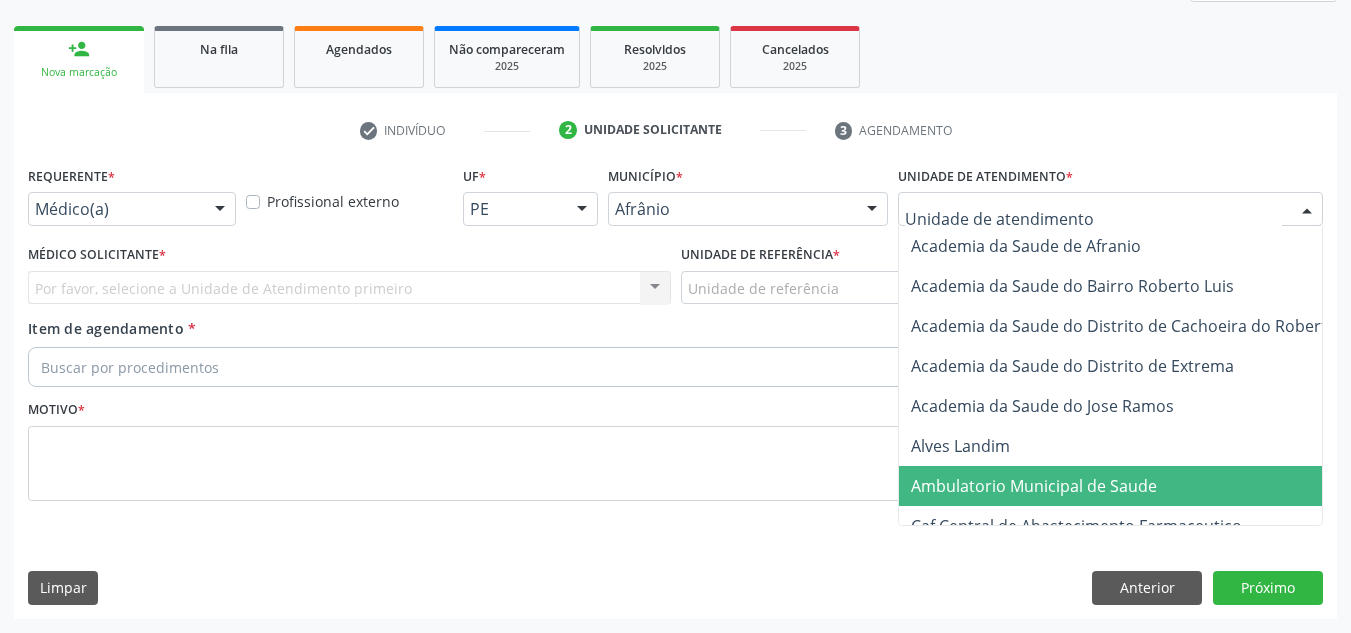 click on "Ambulatorio Municipal de Saude" at bounding box center [1137, 486] 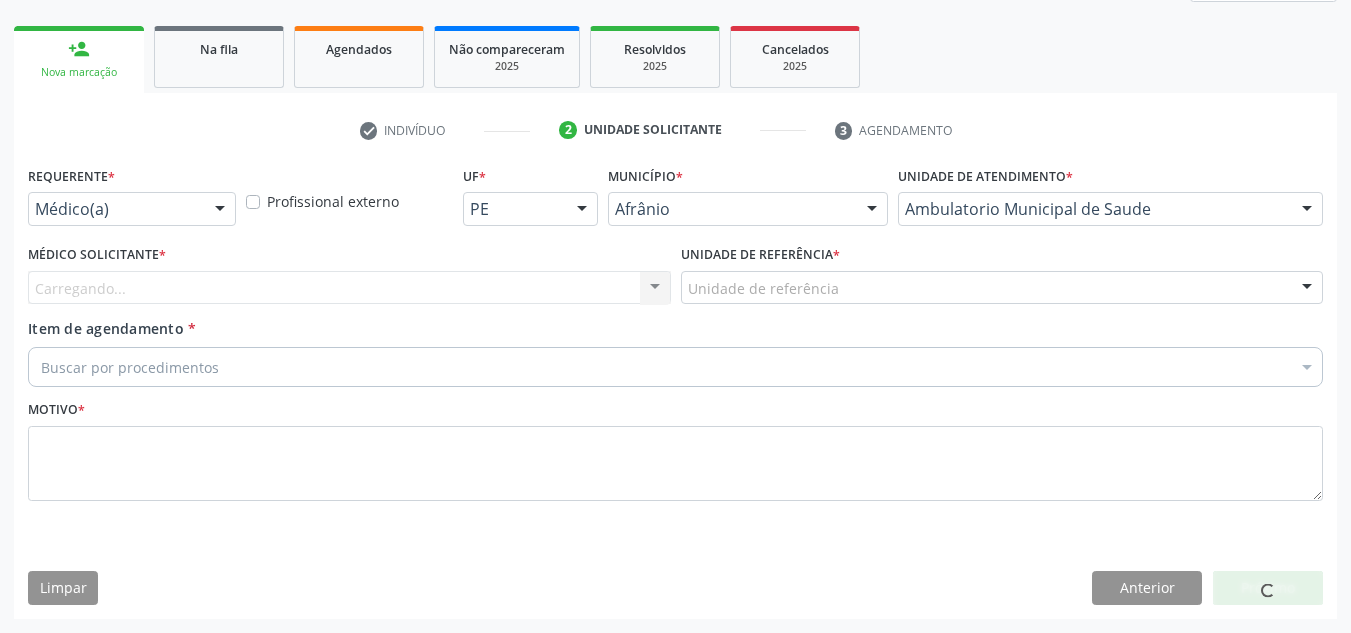 click on "Carregando...
Nenhum resultado encontrado para: "   "
Não há nenhuma opção para ser exibida." at bounding box center [349, 288] 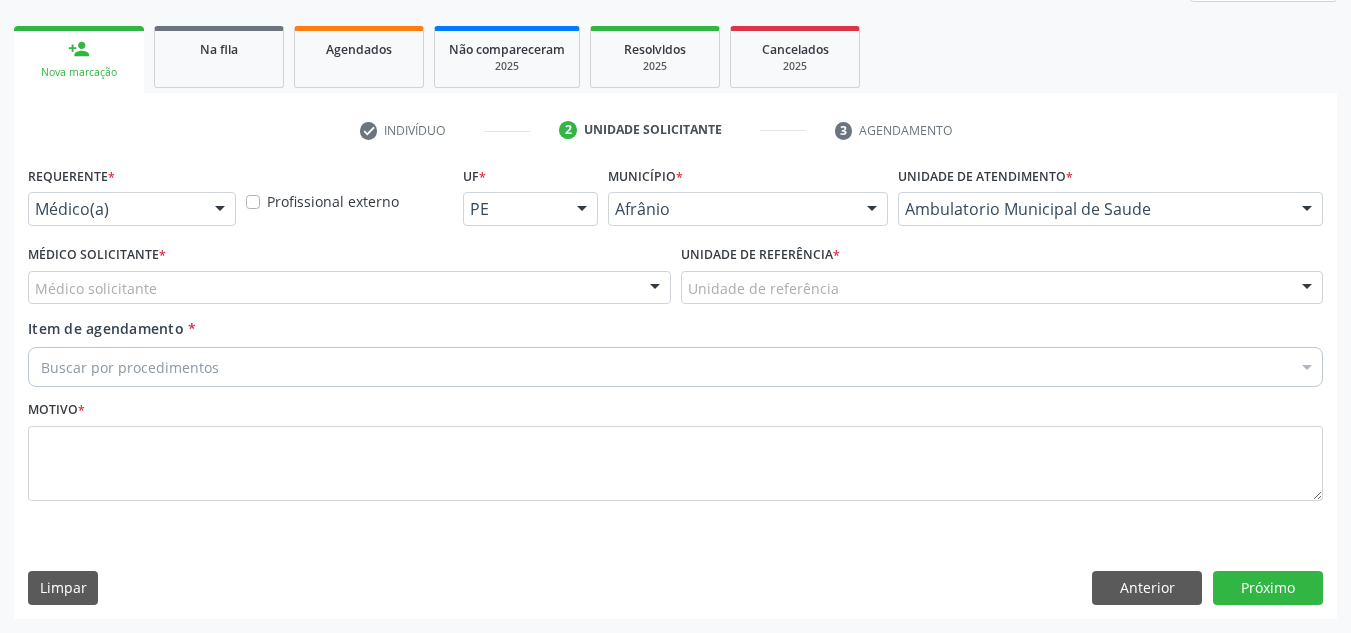 click on "Médico solicitante" at bounding box center (349, 288) 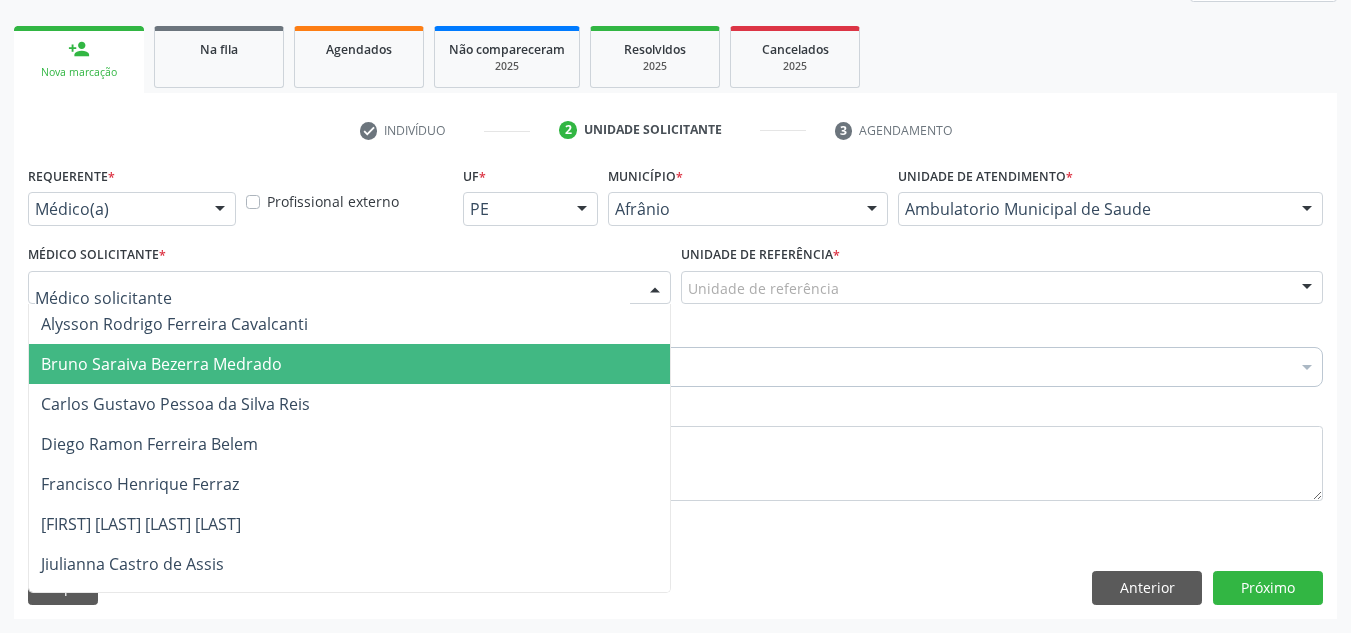 drag, startPoint x: 478, startPoint y: 355, endPoint x: 778, endPoint y: 282, distance: 308.75394 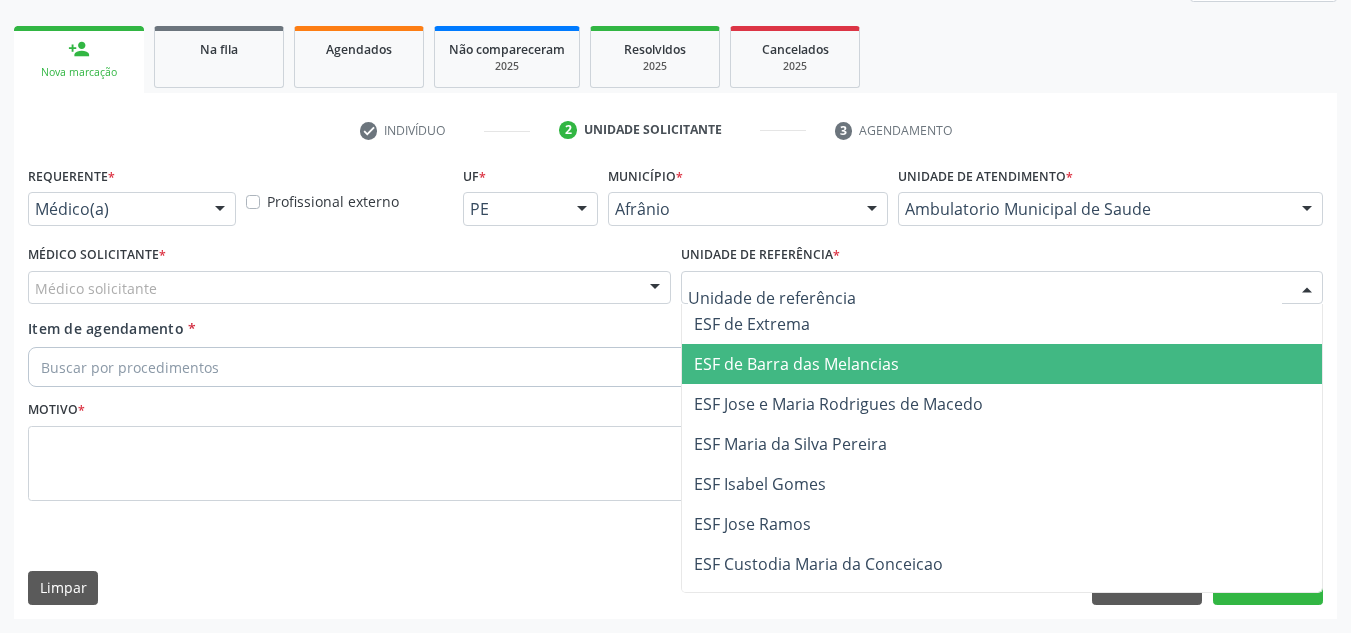drag, startPoint x: 804, startPoint y: 356, endPoint x: 636, endPoint y: 329, distance: 170.1558 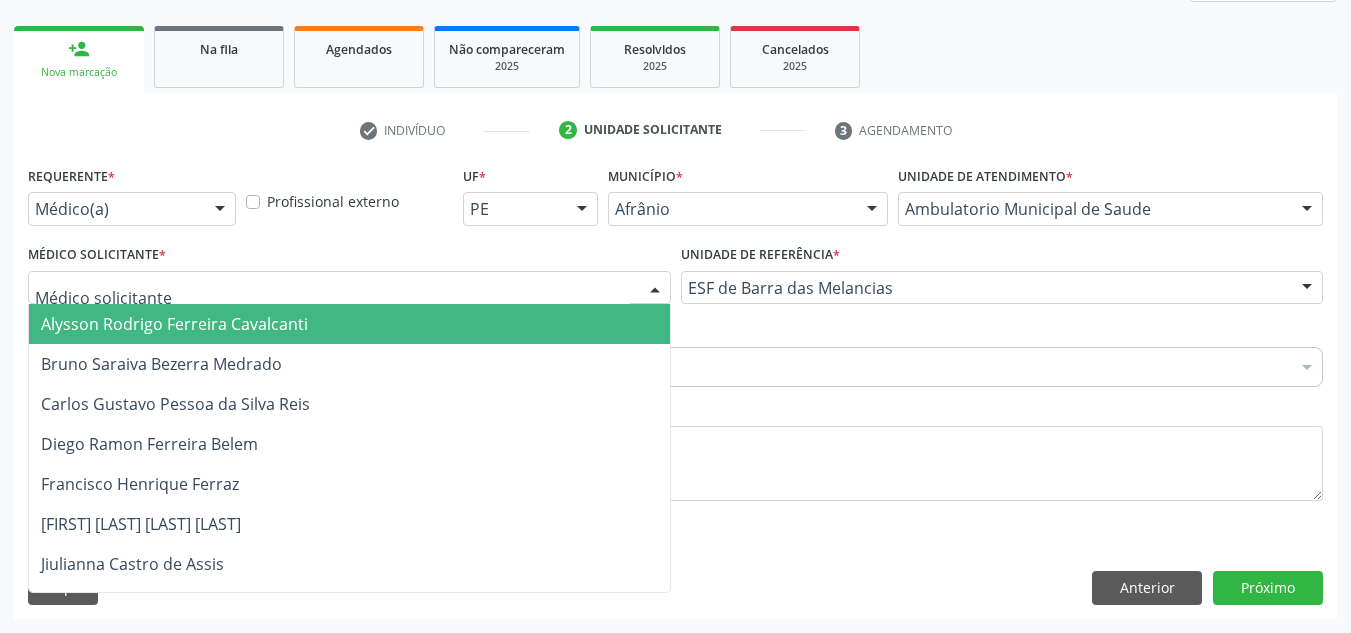 click at bounding box center (349, 288) 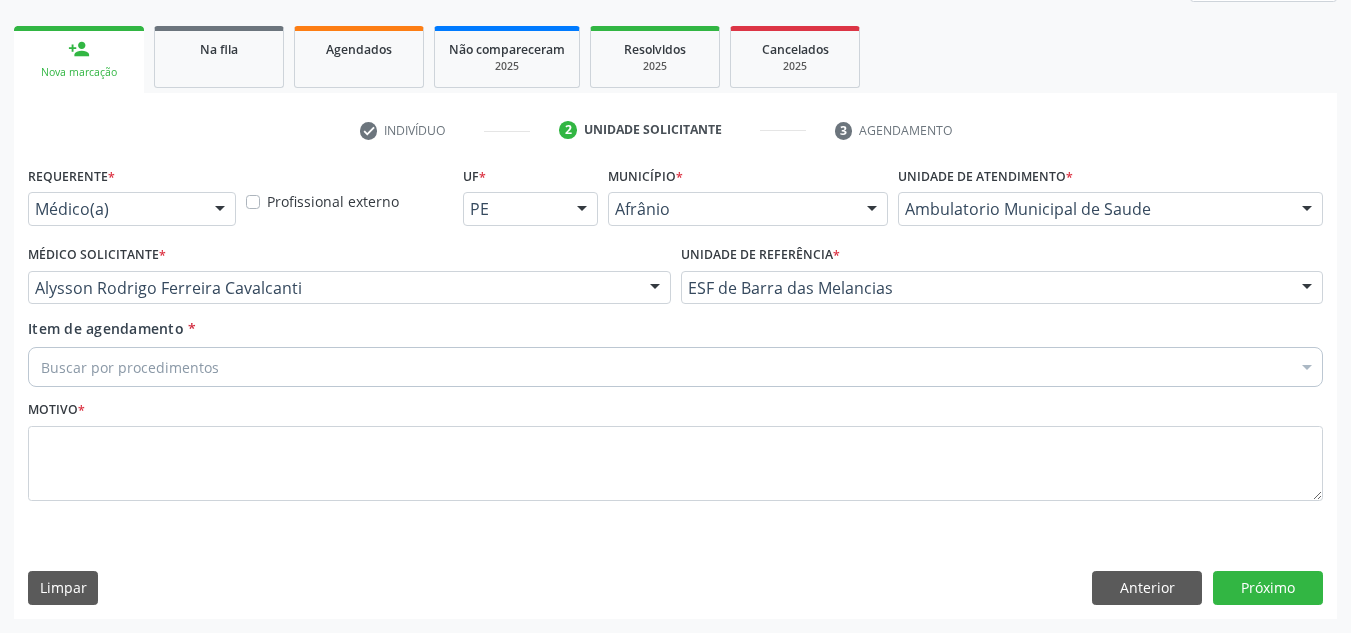 drag, startPoint x: 532, startPoint y: 366, endPoint x: 510, endPoint y: 358, distance: 23.409399 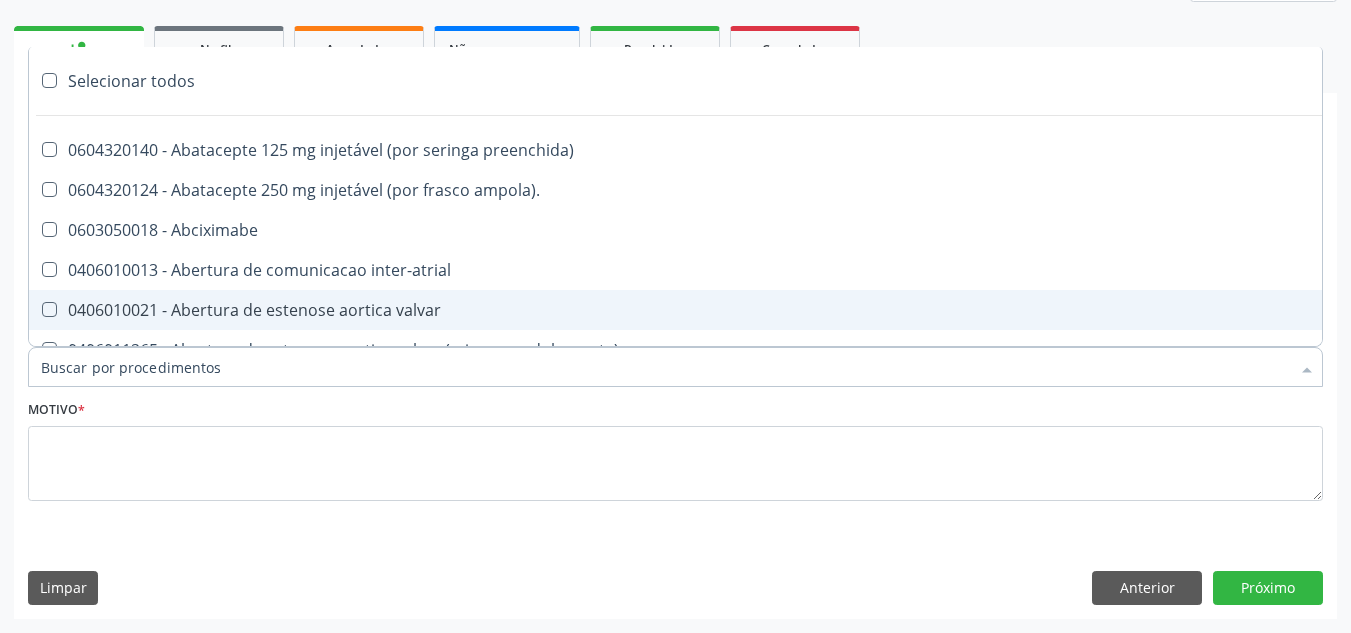 type on "C" 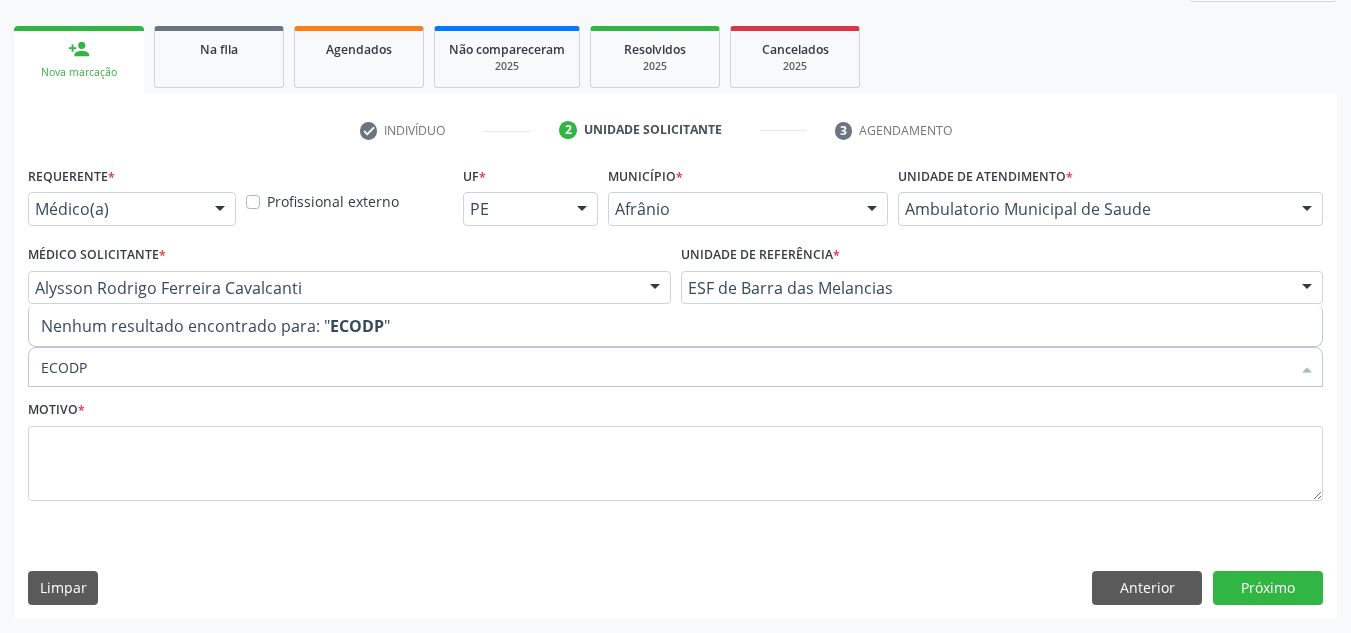 type on "ECOD" 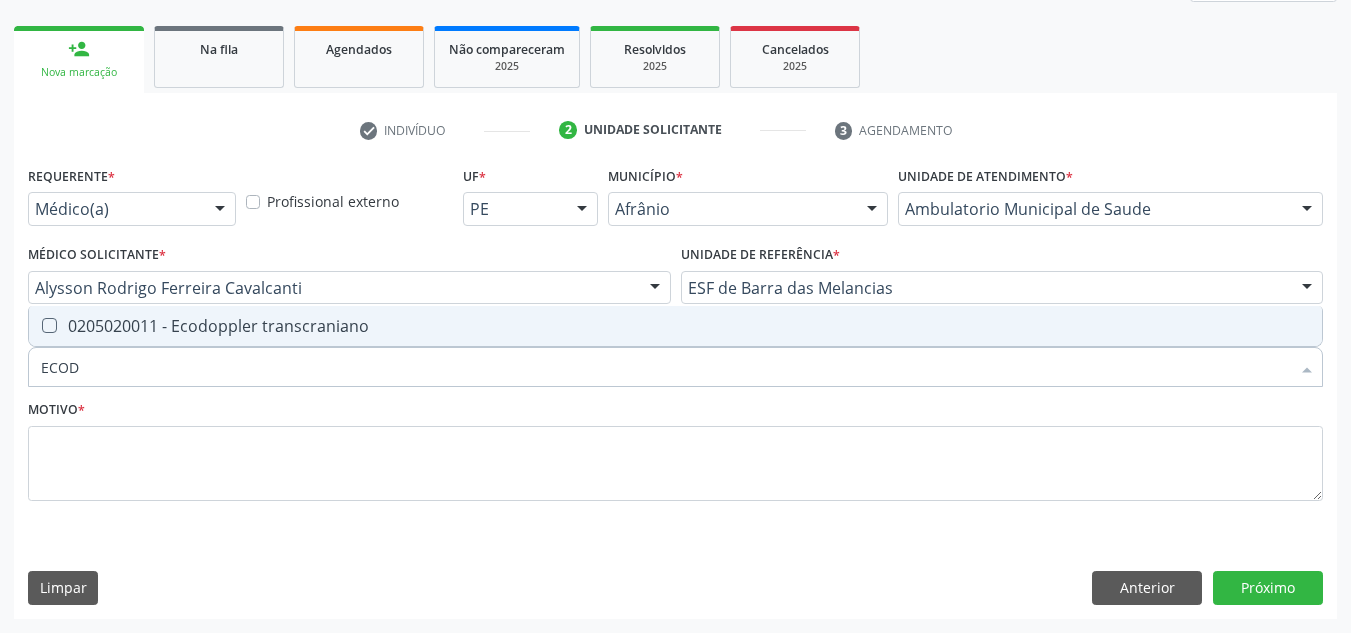 click on "0205020011 - Ecodoppler transcraniano" at bounding box center (675, 326) 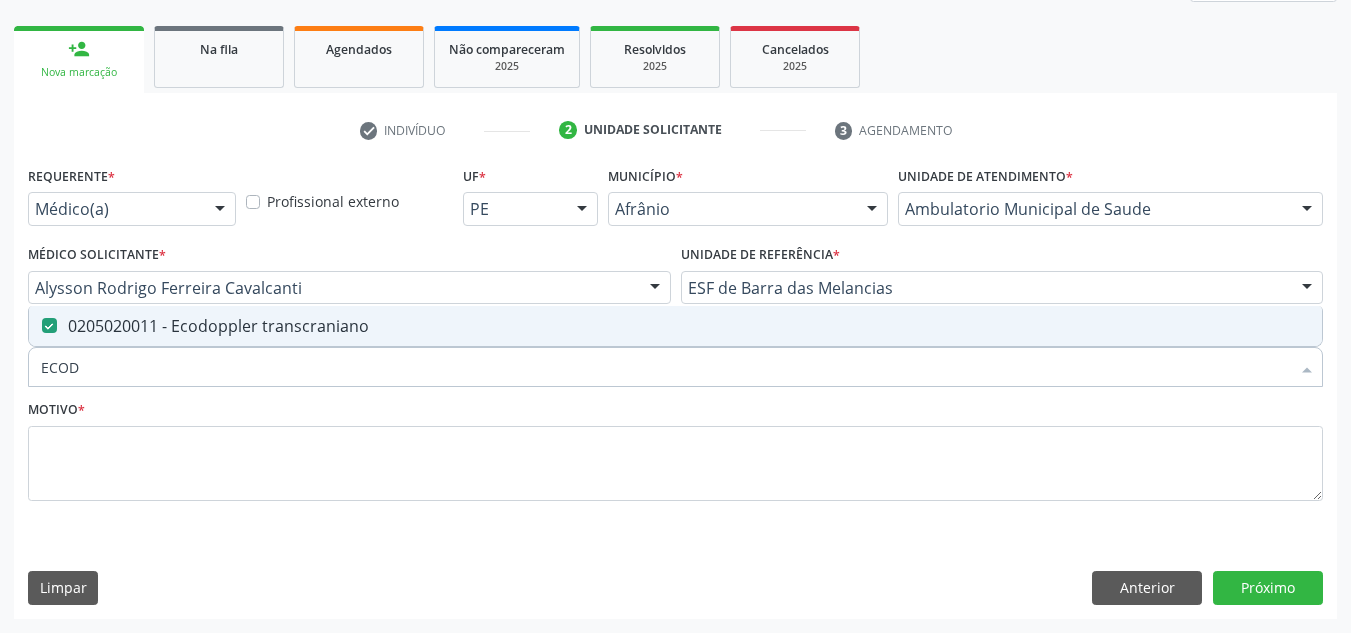 click on "0205020011 - Ecodoppler transcraniano" at bounding box center (675, 326) 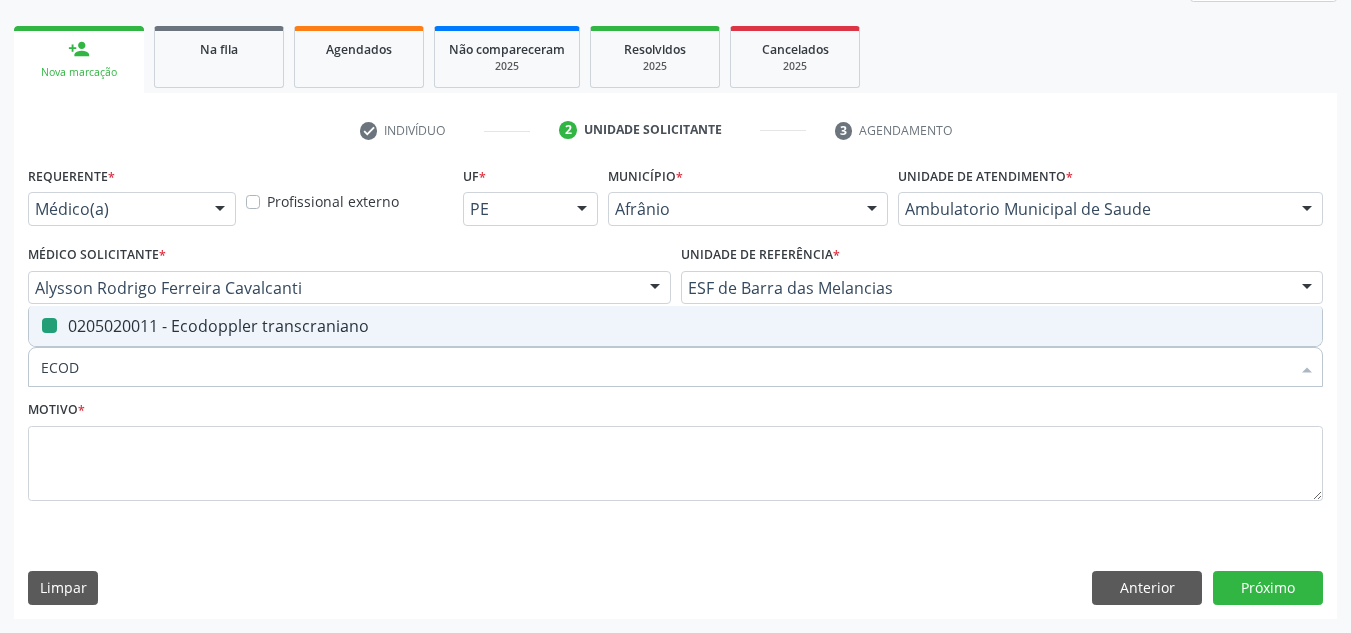 checkbox on "false" 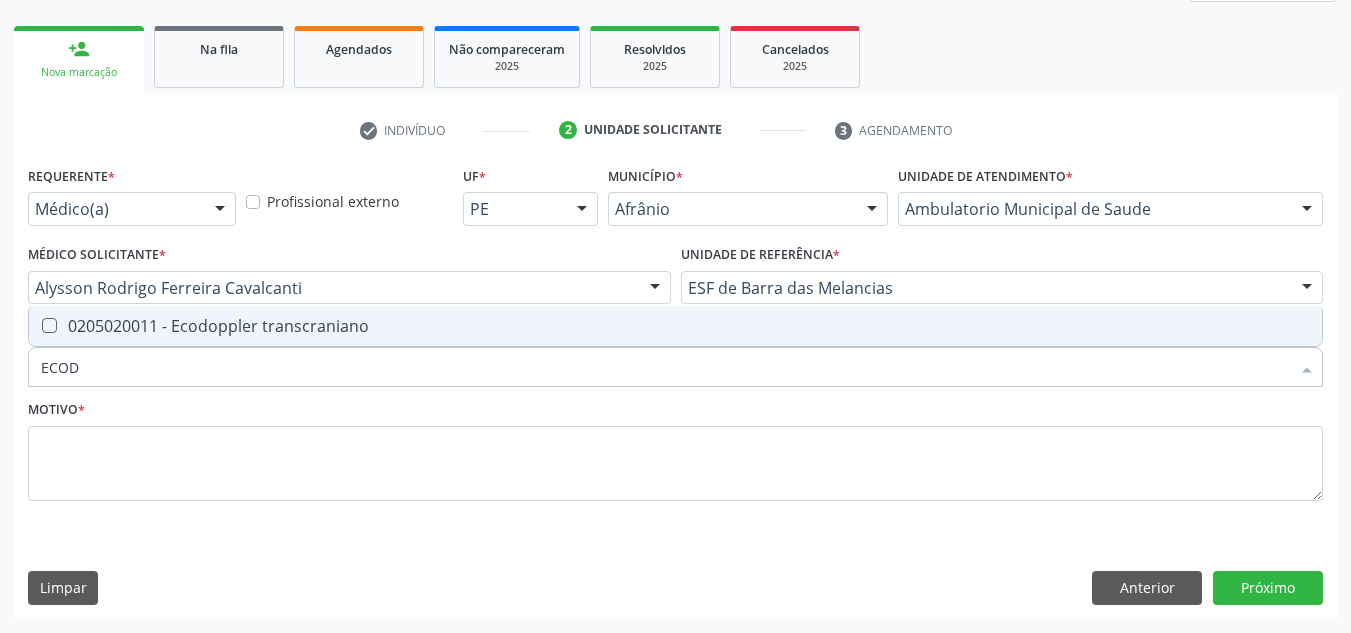 click on "ECOD" at bounding box center (665, 367) 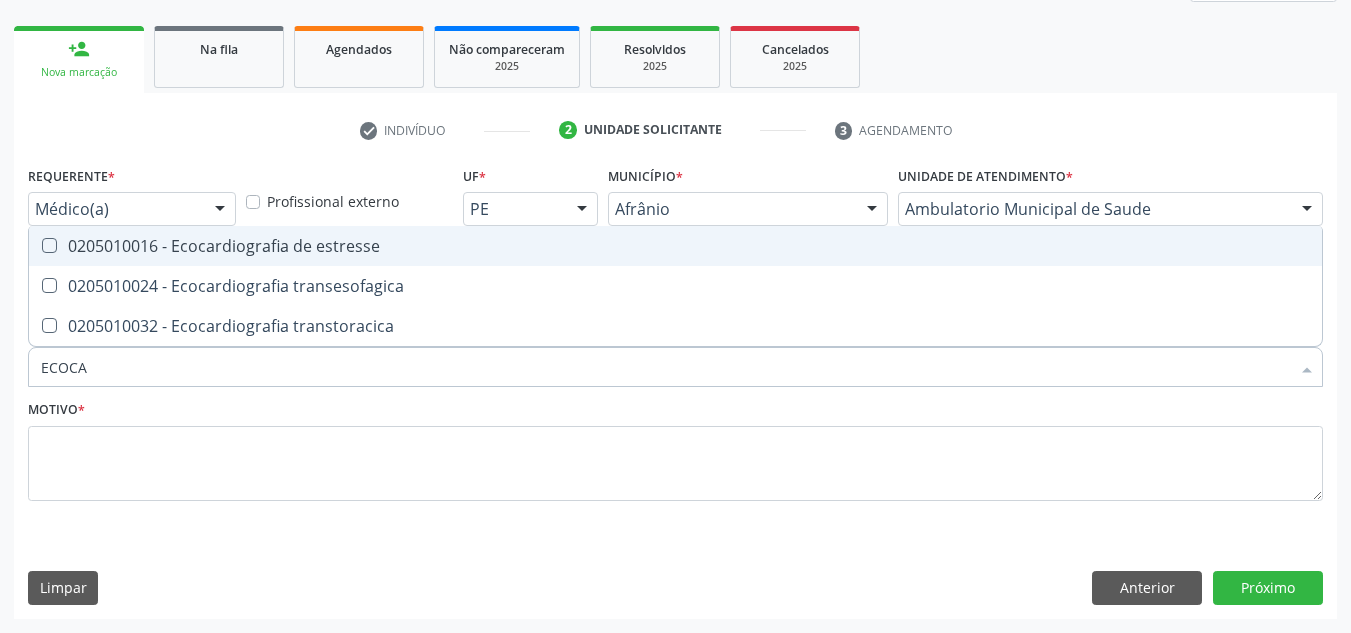 type on "ECOCAR" 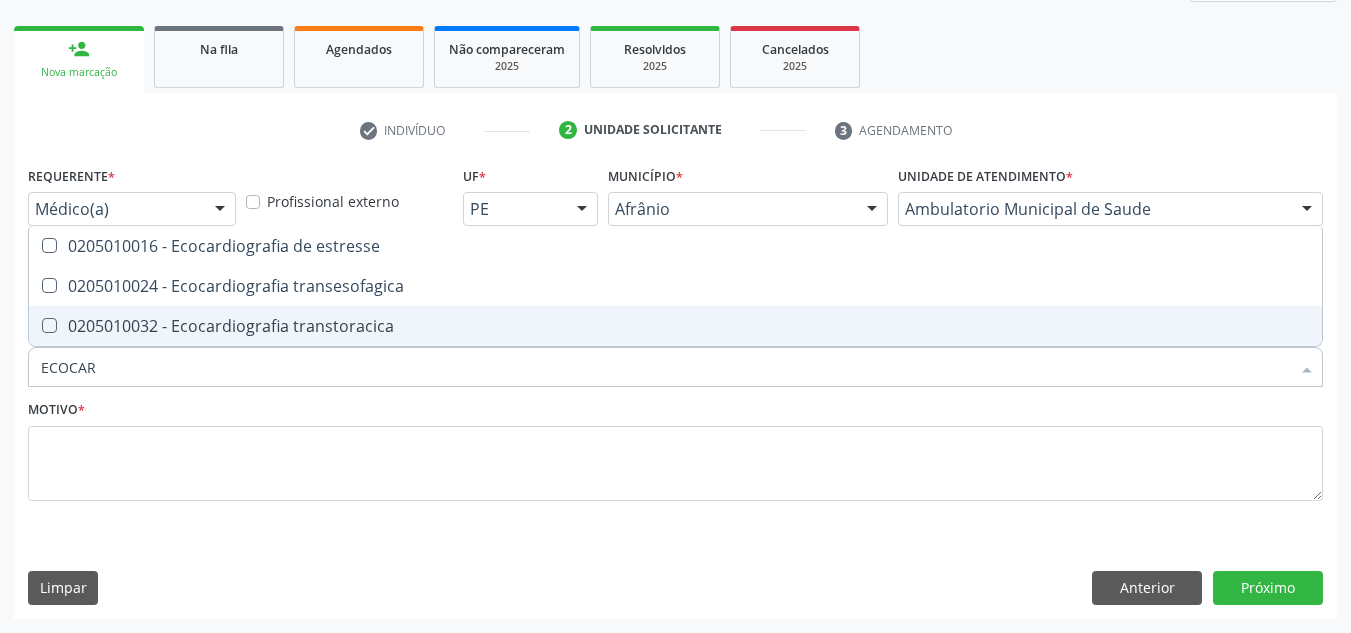 click on "0205010032 - Ecocardiografia transtoracica" at bounding box center (675, 326) 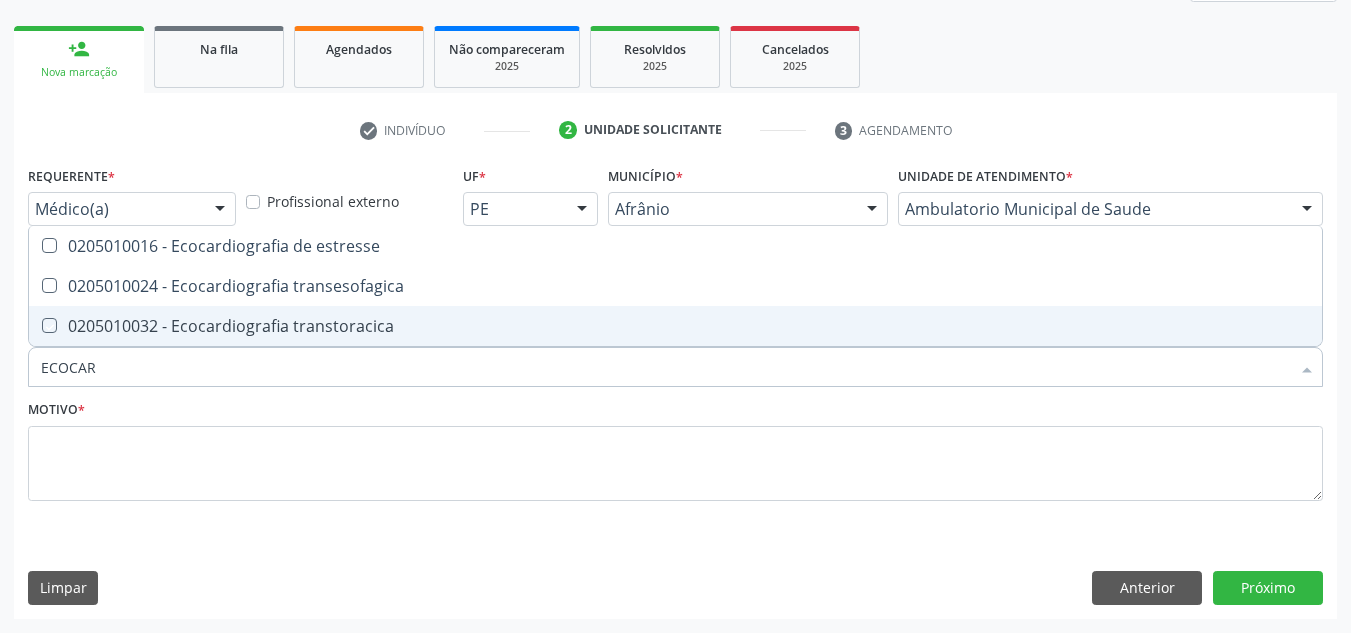 checkbox on "true" 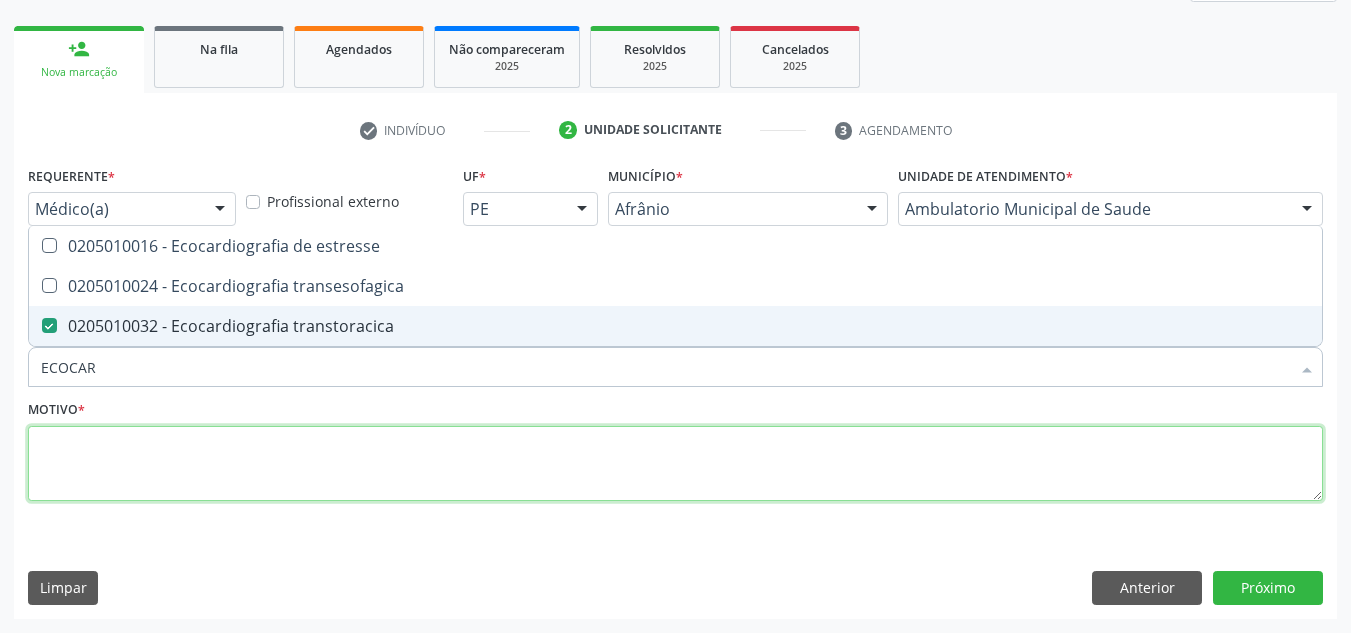 drag, startPoint x: 363, startPoint y: 464, endPoint x: 348, endPoint y: 460, distance: 15.524175 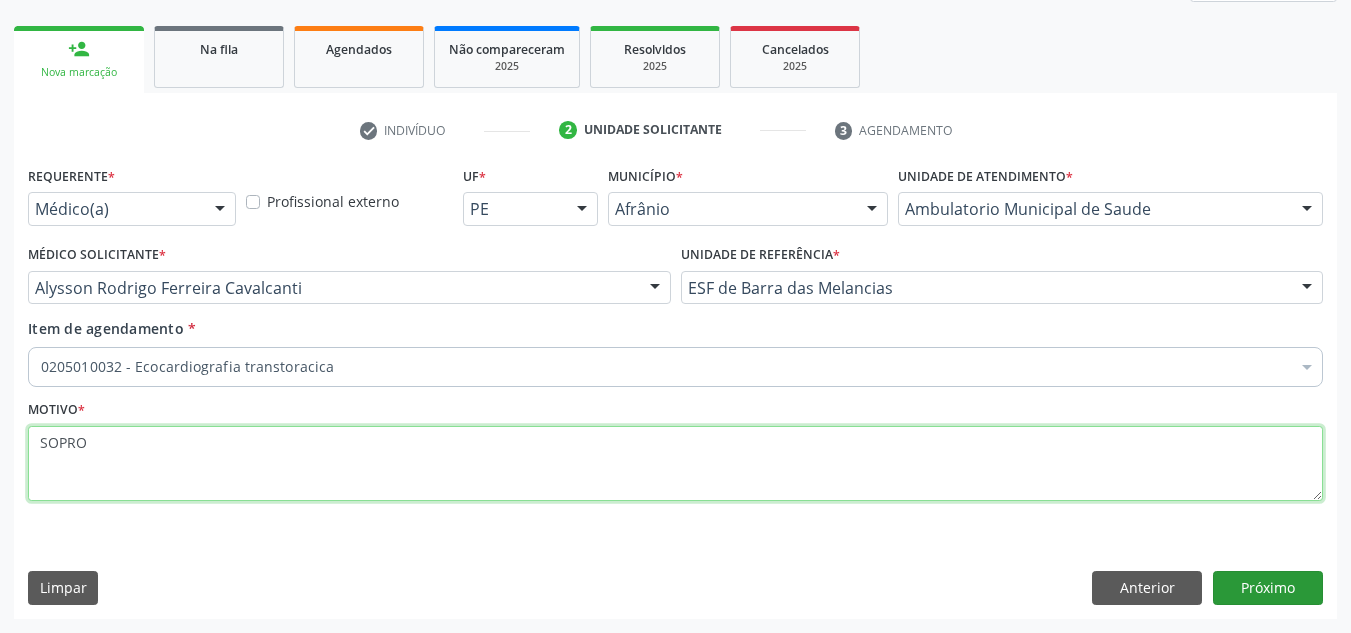 type on "SOPRO" 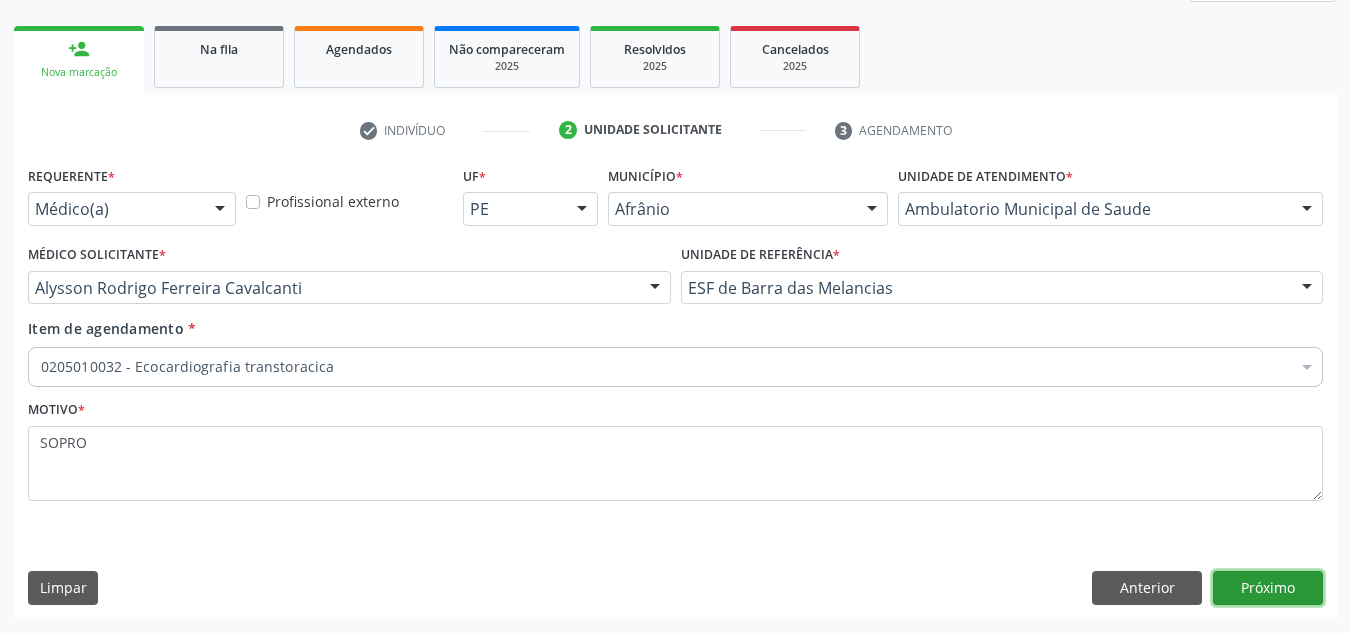 click on "Próximo" at bounding box center [1268, 588] 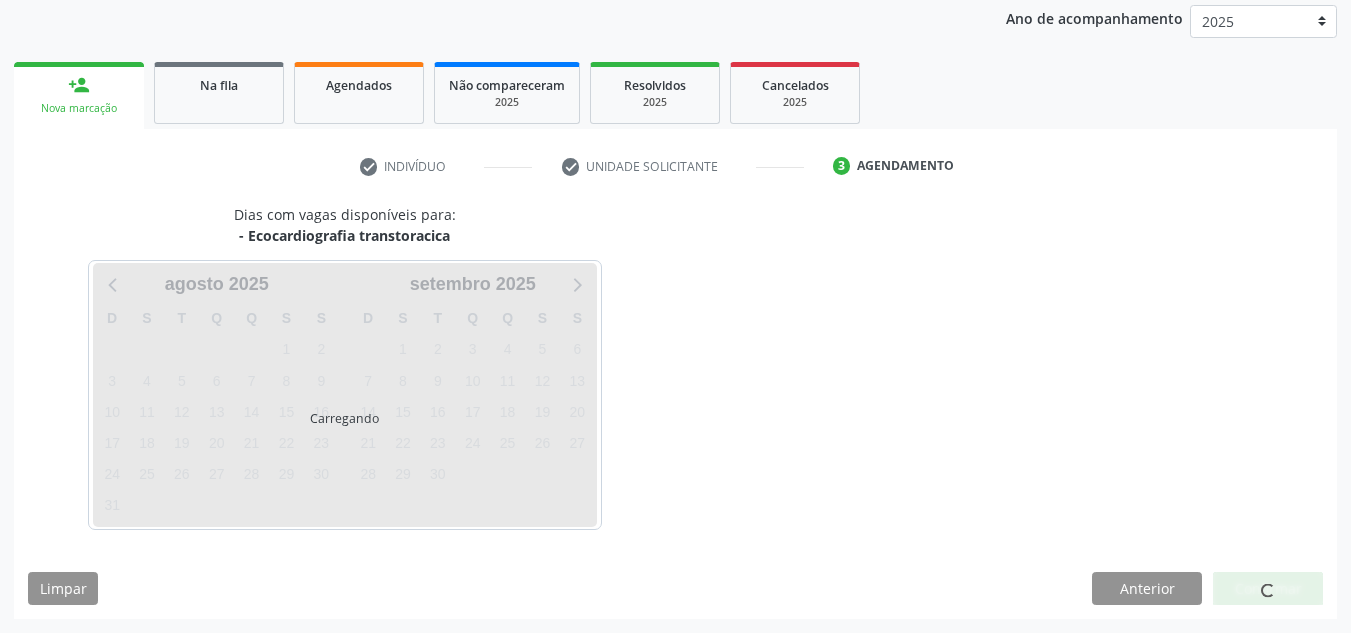scroll, scrollTop: 237, scrollLeft: 0, axis: vertical 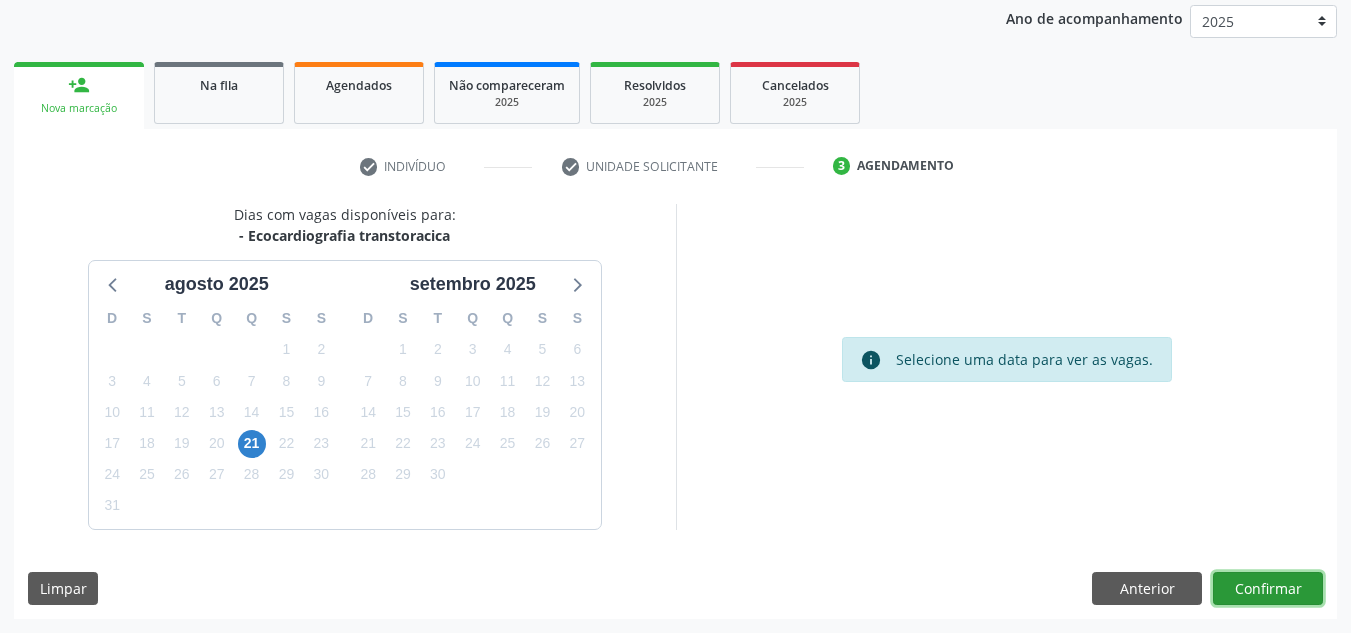click on "Confirmar" at bounding box center [1268, 589] 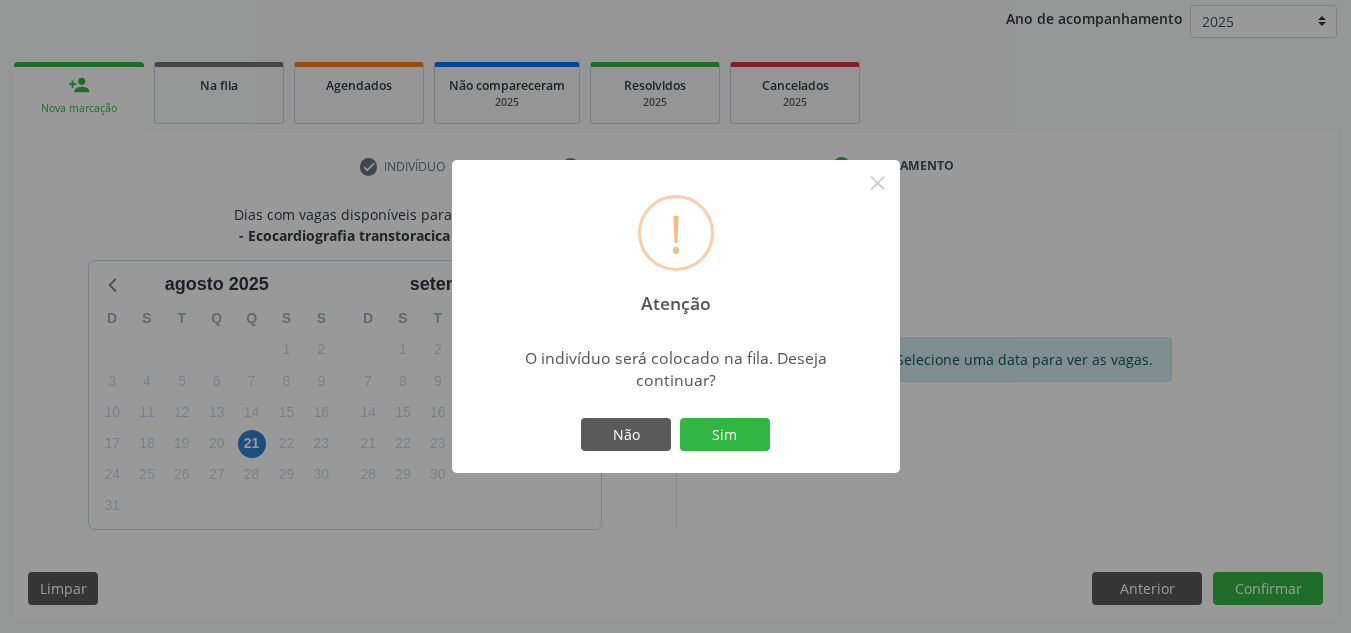 type 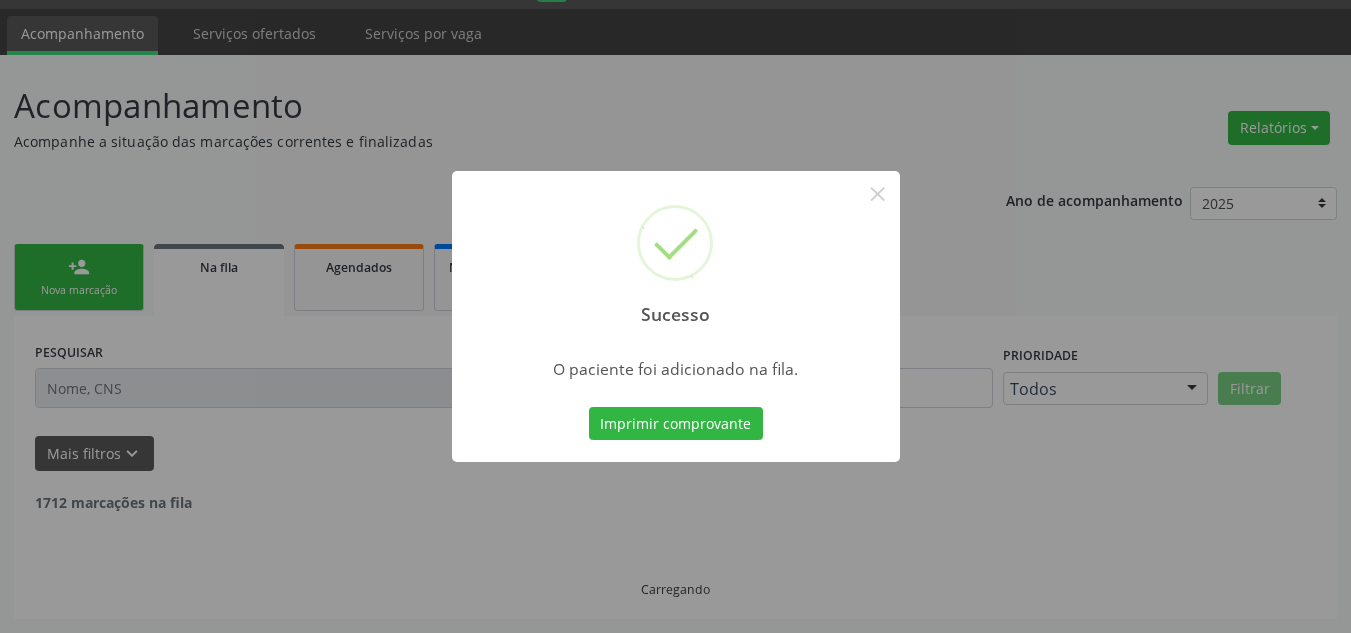 scroll, scrollTop: 34, scrollLeft: 0, axis: vertical 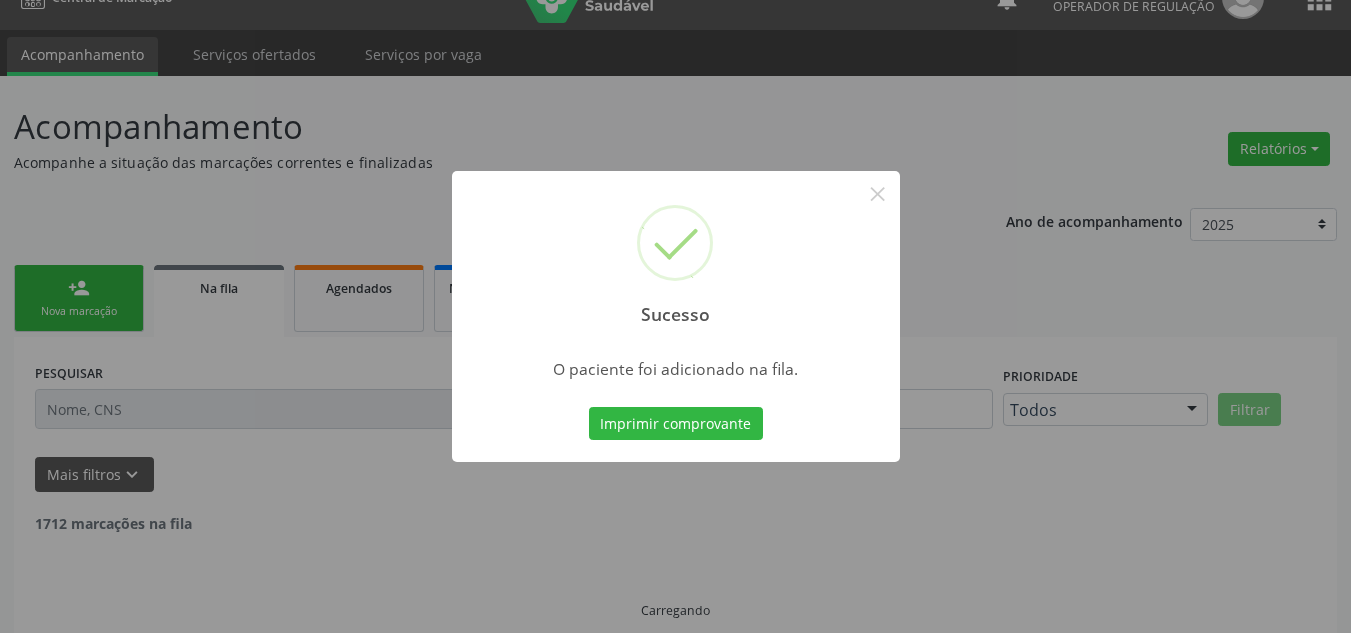 type 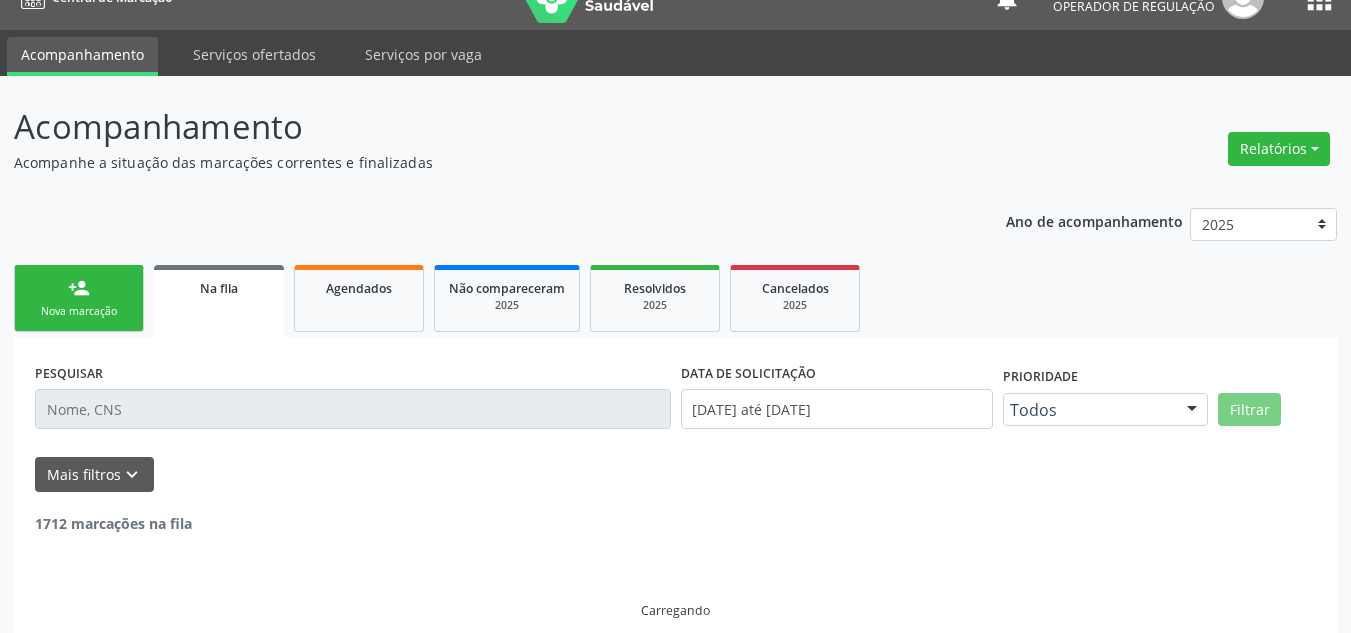 drag, startPoint x: 89, startPoint y: 300, endPoint x: 75, endPoint y: 294, distance: 15.231546 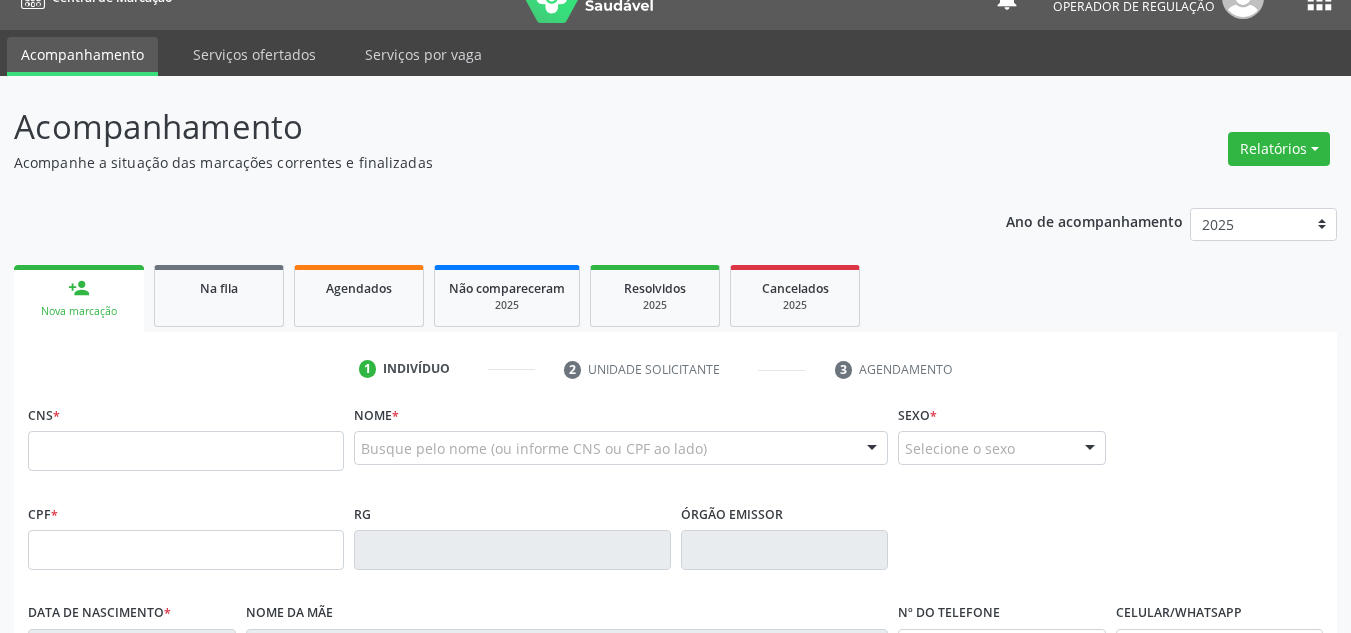 click on "person_add" at bounding box center [79, 288] 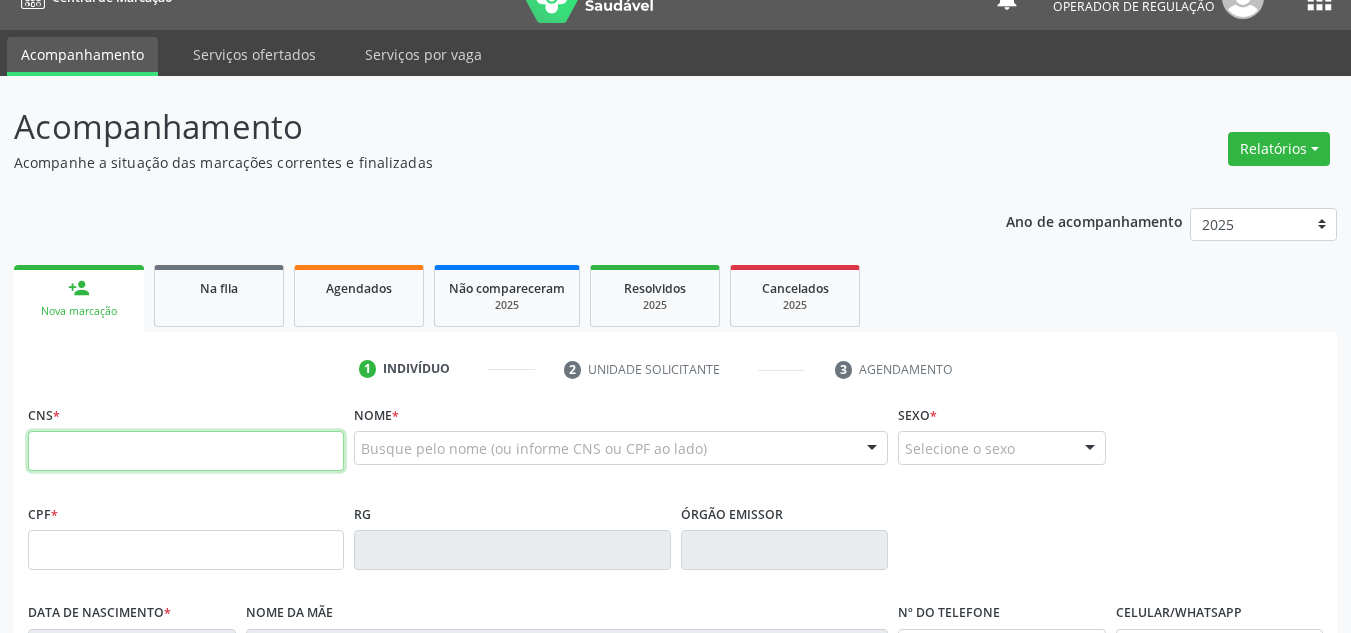 drag, startPoint x: 125, startPoint y: 471, endPoint x: 212, endPoint y: 434, distance: 94.54099 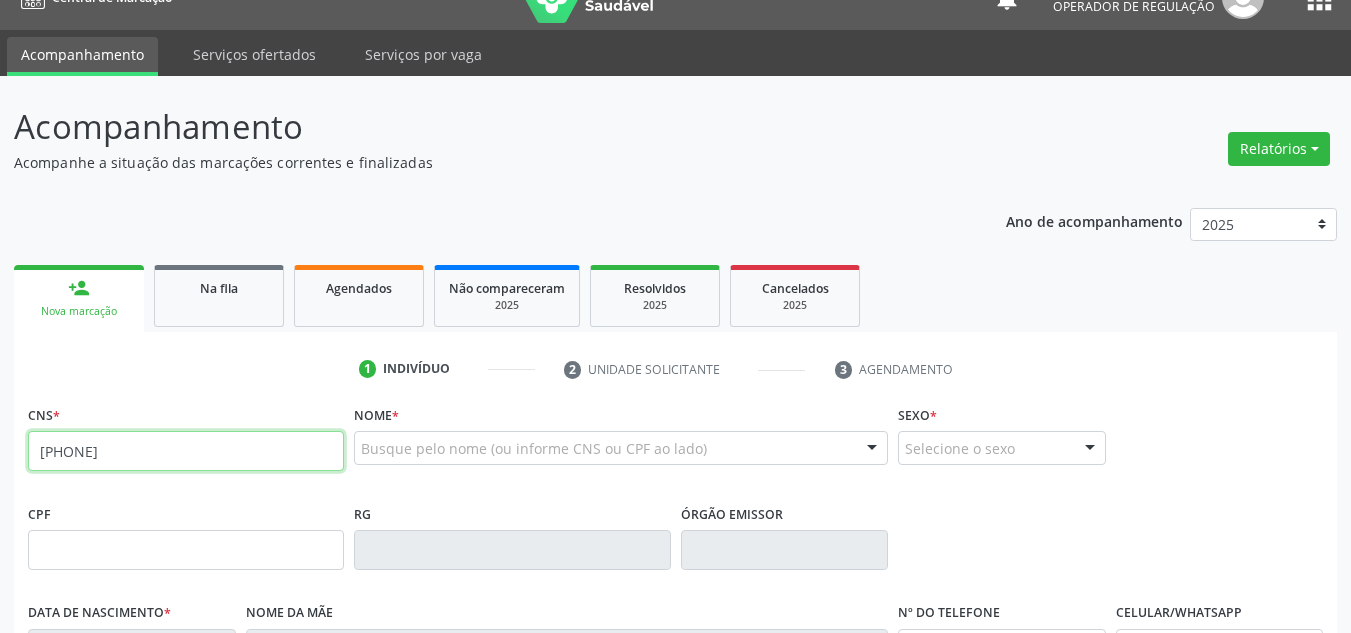 type on "[PHONE]" 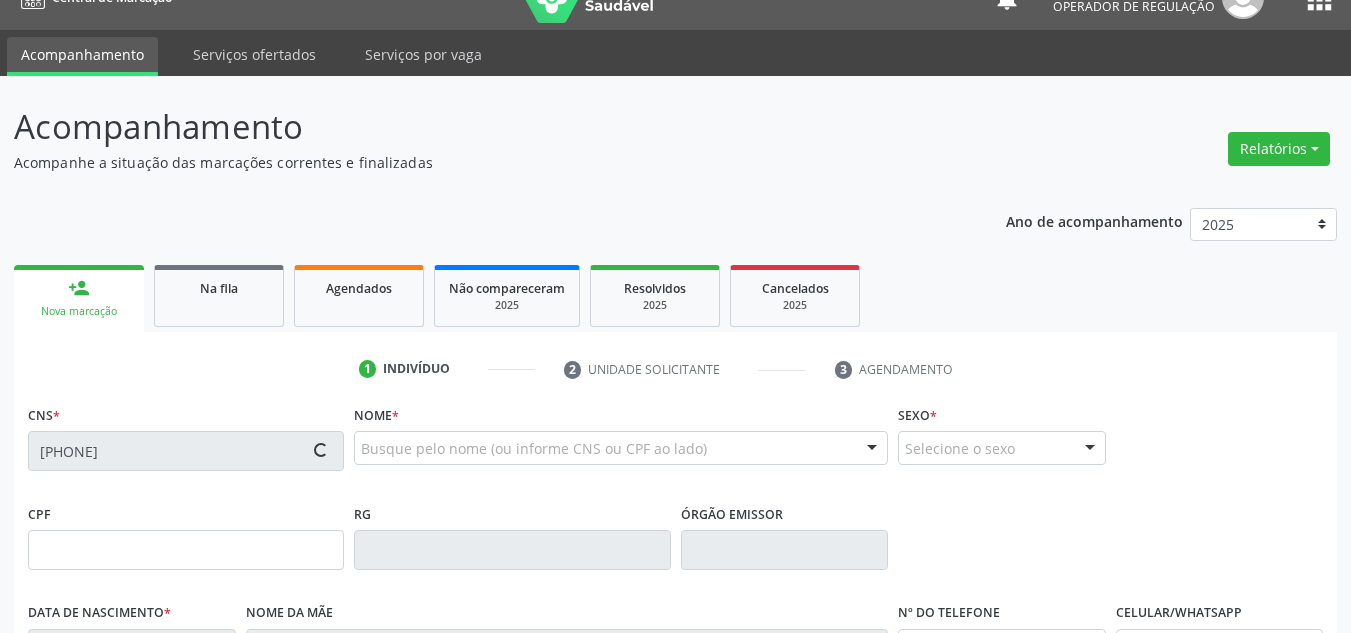 type on "[CPF]" 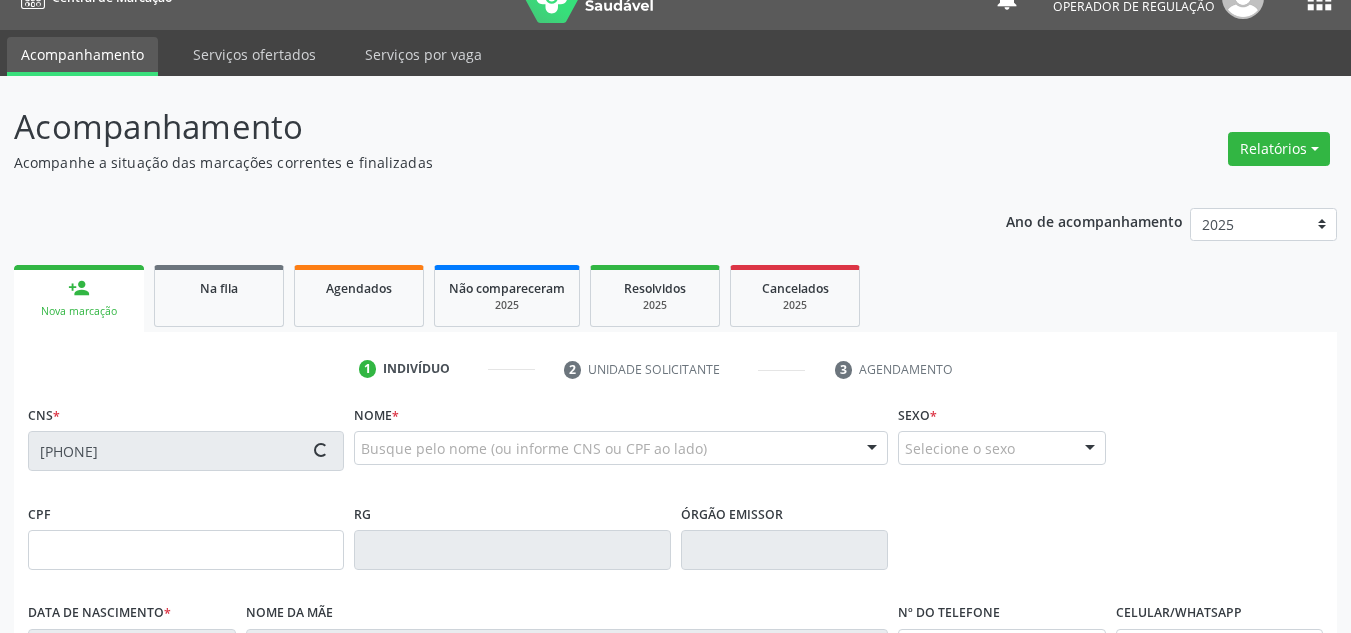 type on "[DATE]" 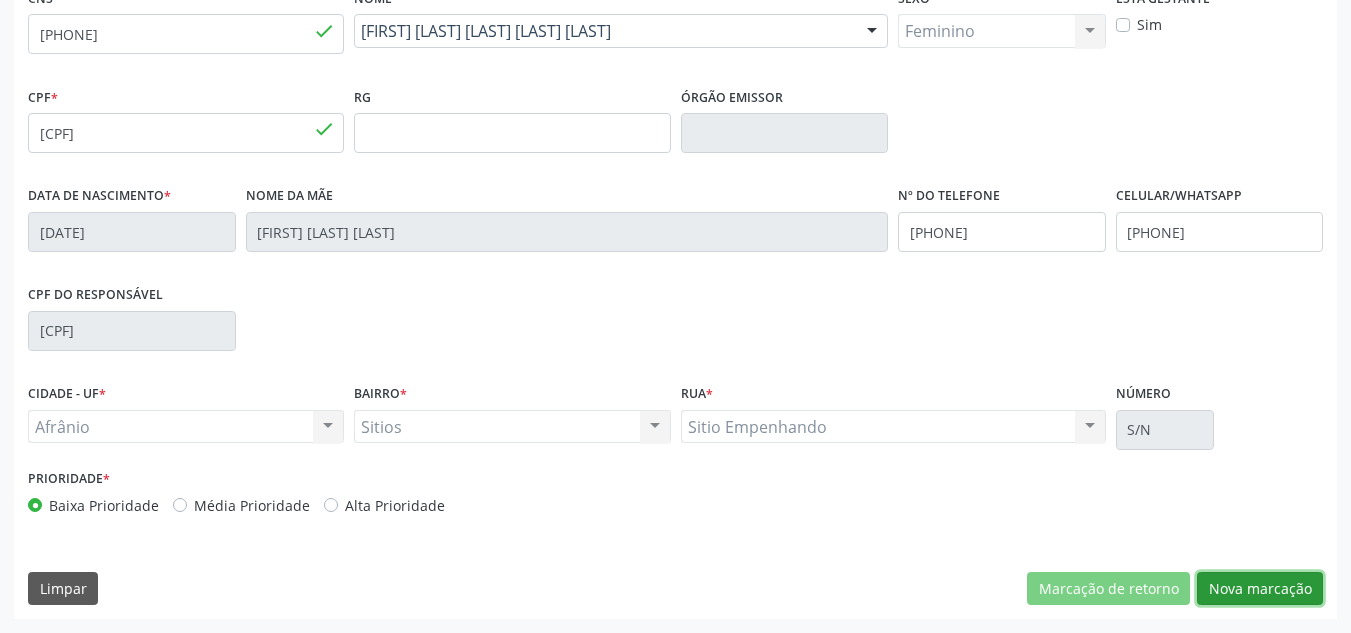 drag, startPoint x: 1309, startPoint y: 594, endPoint x: 1308, endPoint y: 583, distance: 11.045361 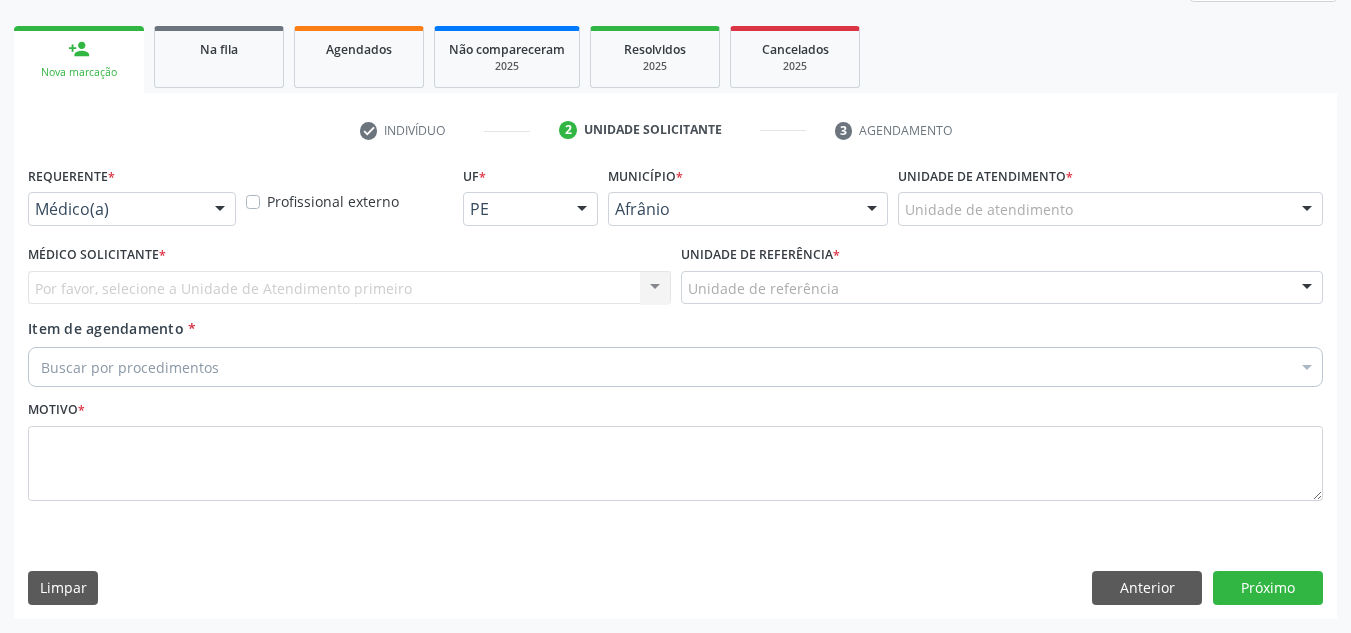 scroll, scrollTop: 273, scrollLeft: 0, axis: vertical 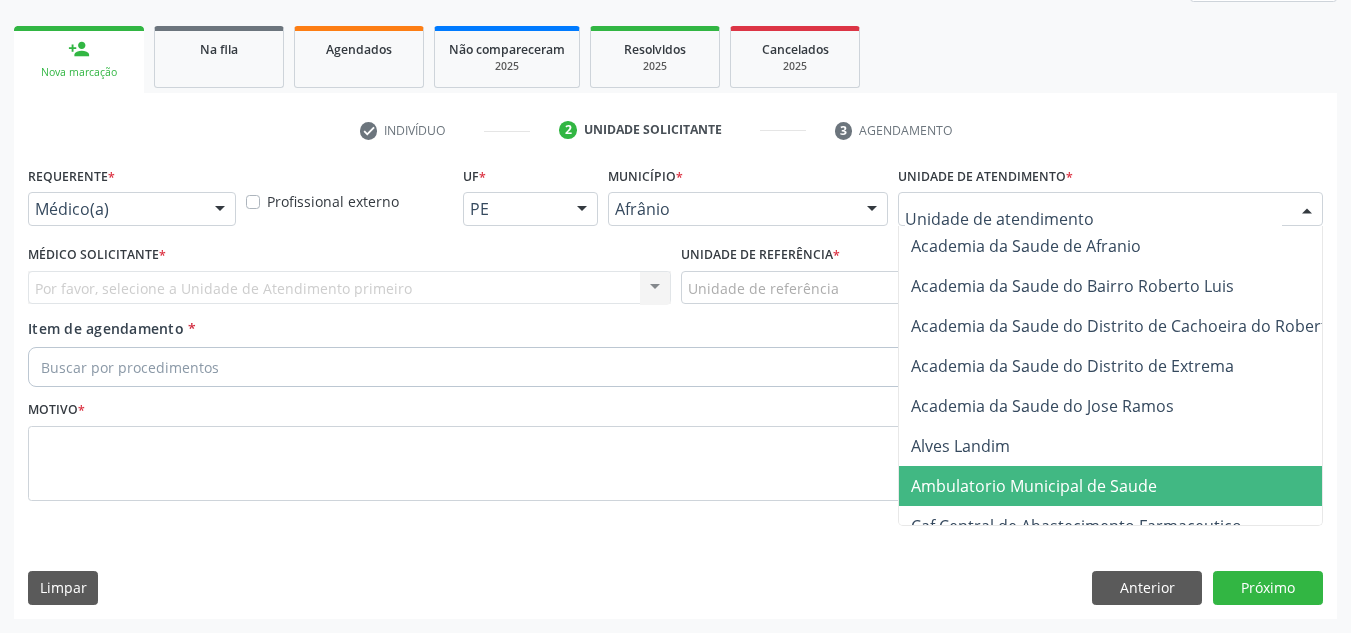click on "Ambulatorio Municipal de Saude" at bounding box center [1137, 486] 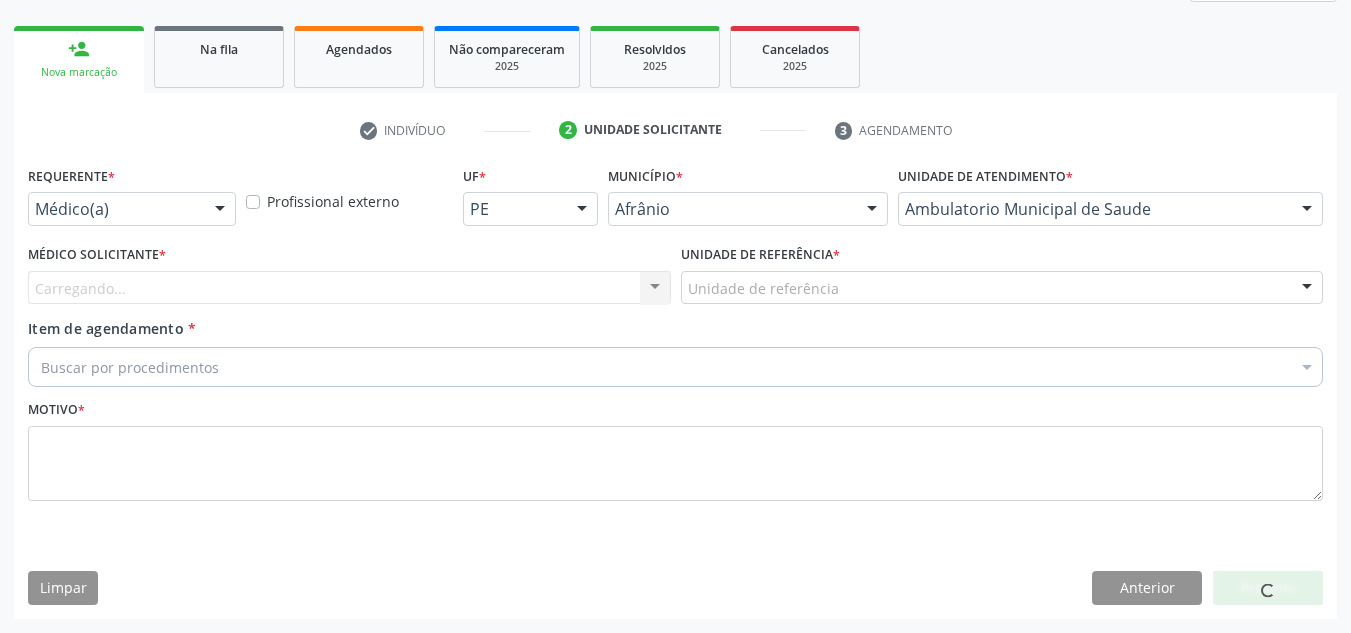 click on "Carregando...
Nenhum resultado encontrado para: "   "
Não há nenhuma opção para ser exibida." at bounding box center (349, 288) 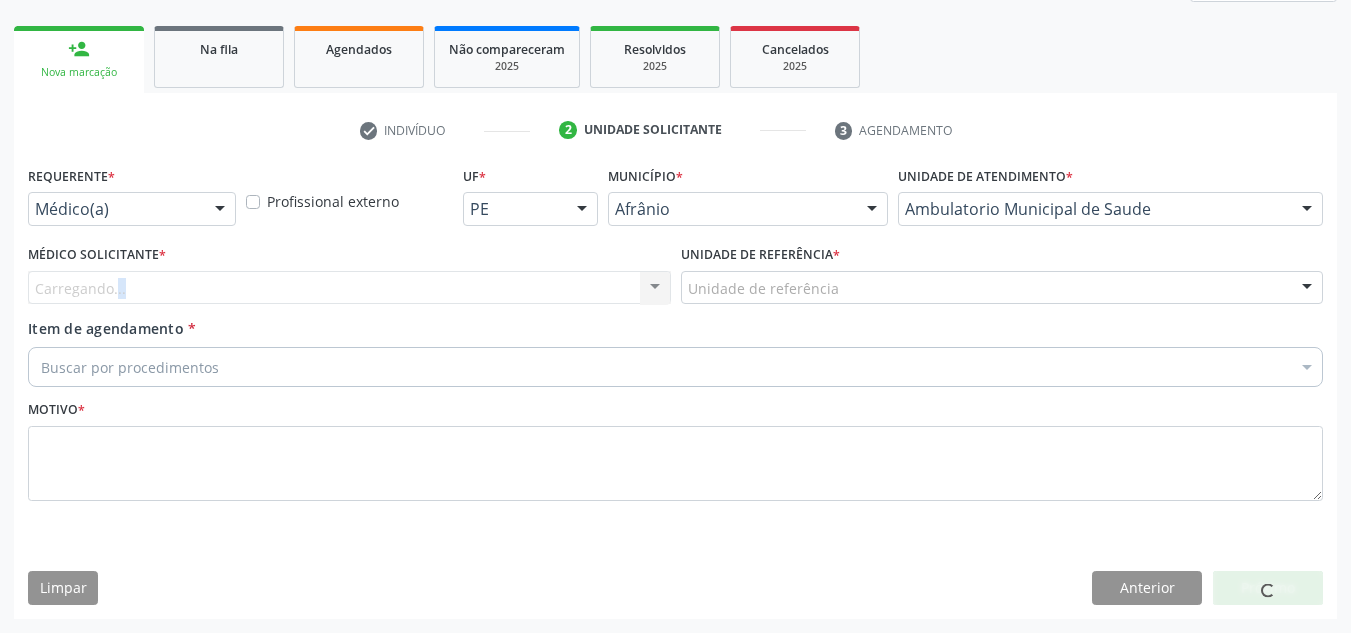 click on "Carregando...
Nenhum resultado encontrado para: "   "
Não há nenhuma opção para ser exibida." at bounding box center [349, 288] 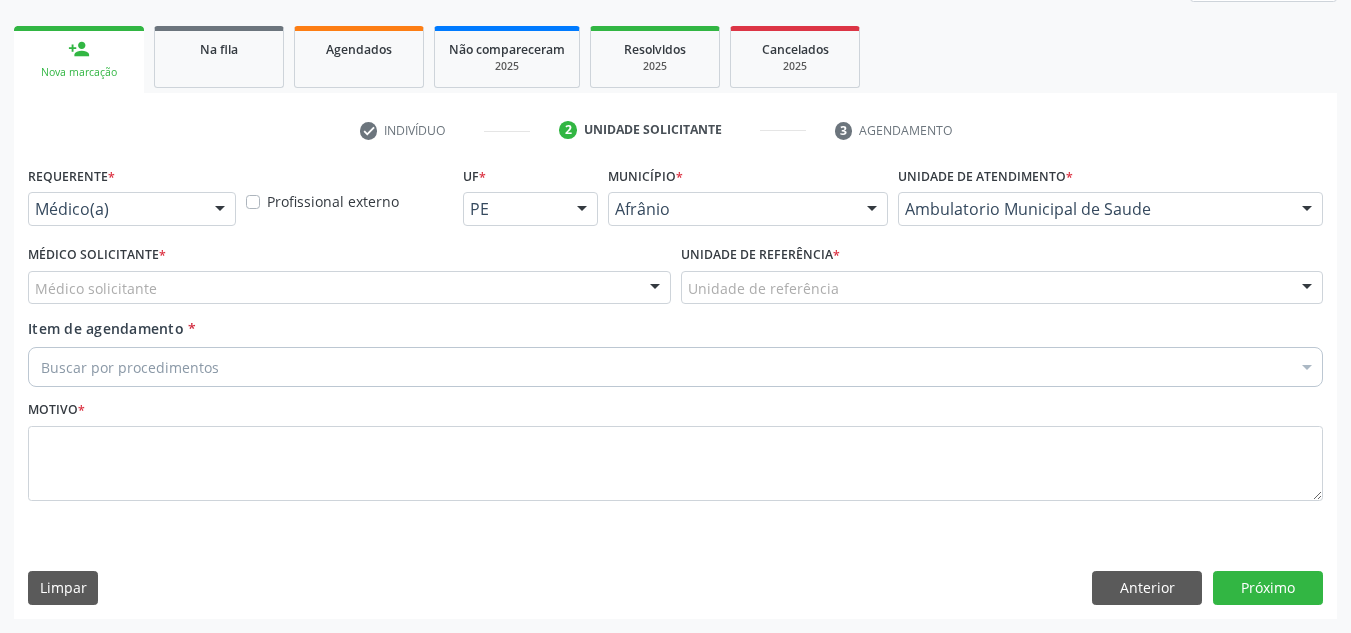 click on "Médico solicitante" at bounding box center (349, 288) 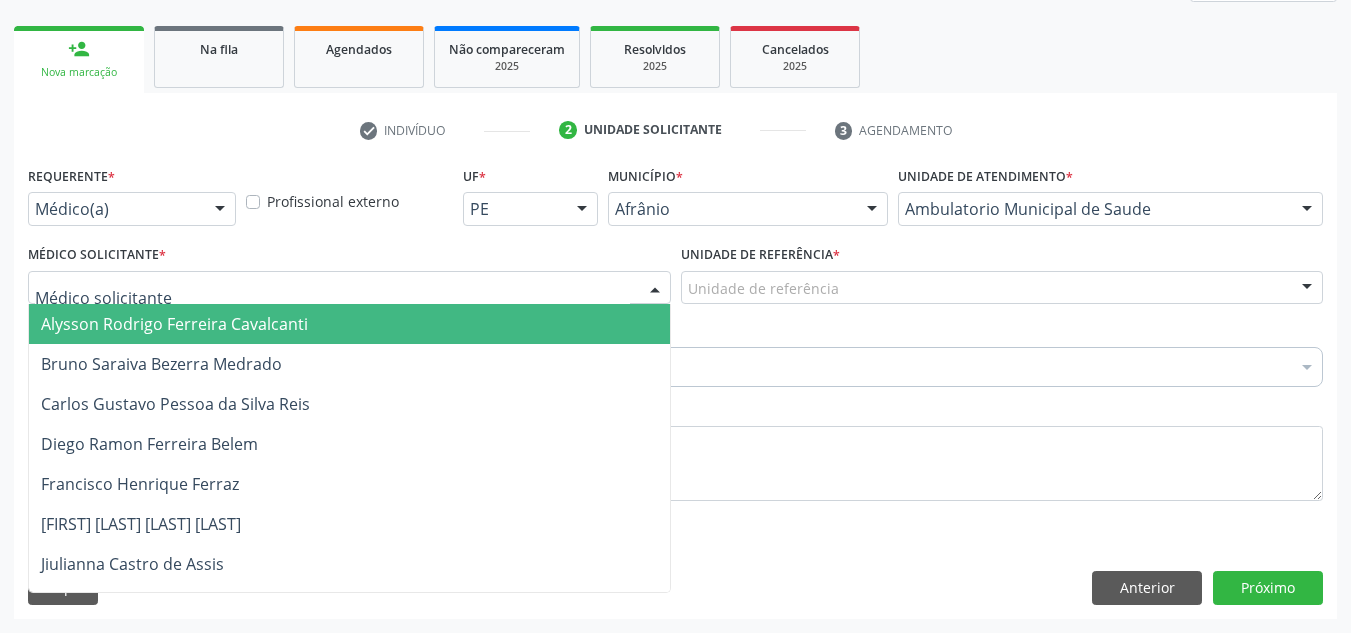 click on "Alysson Rodrigo Ferreira Cavalcanti" at bounding box center (349, 324) 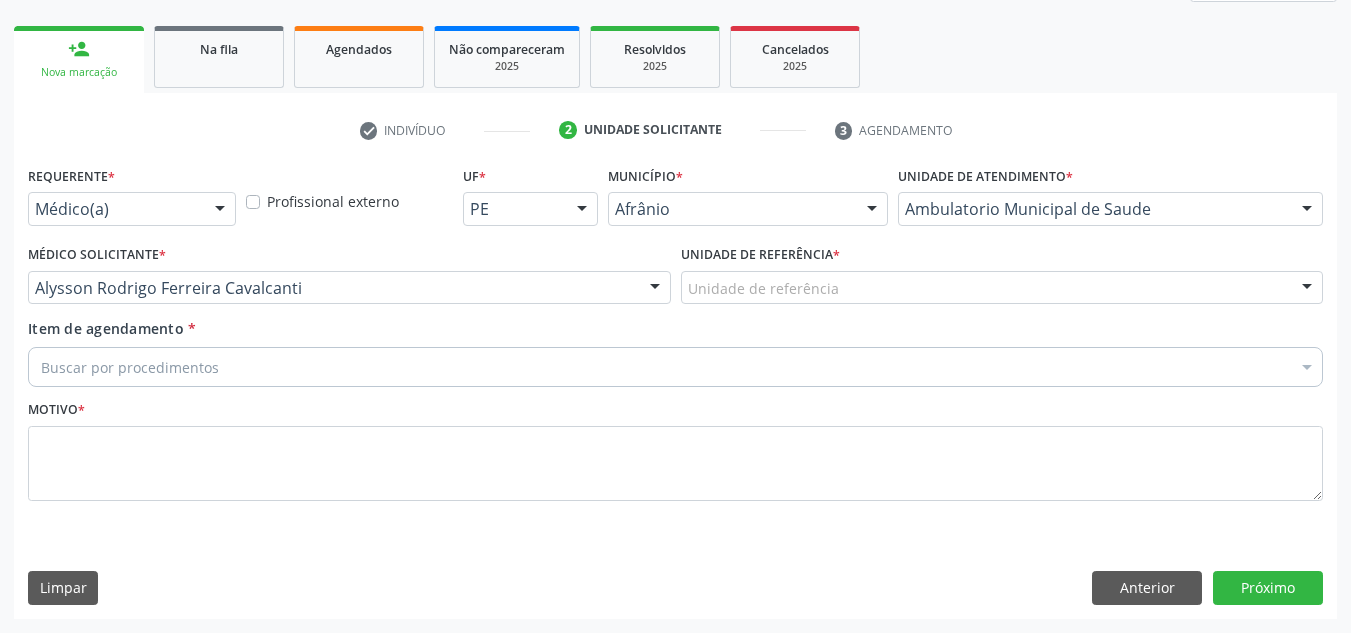 drag, startPoint x: 755, startPoint y: 296, endPoint x: 774, endPoint y: 349, distance: 56.302753 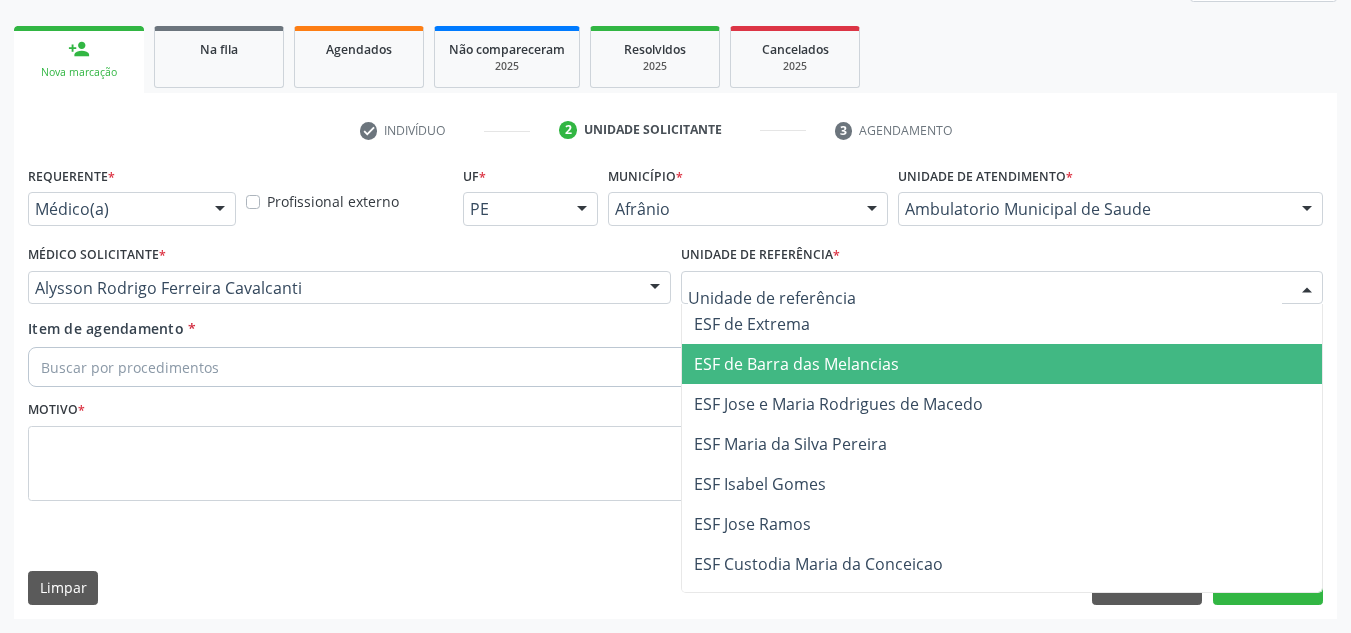click on "ESF de Barra das Melancias" at bounding box center (796, 364) 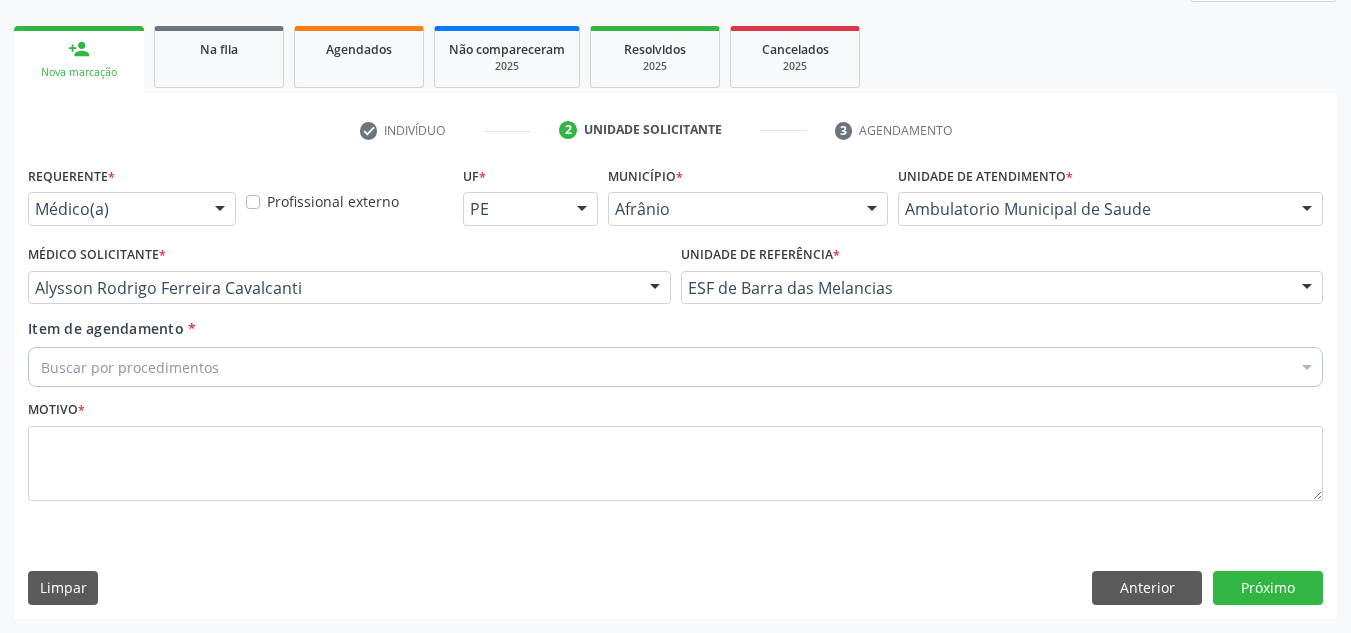 click on "Buscar por procedimentos" at bounding box center [675, 367] 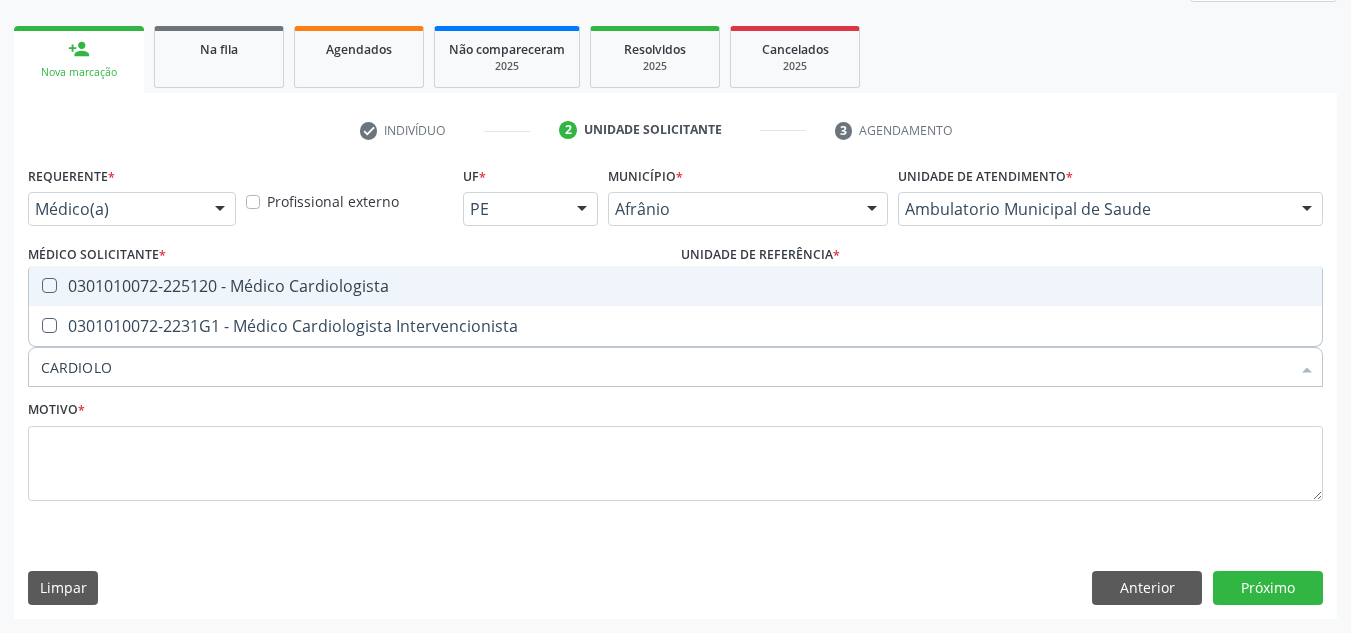 type on "CARDIOLOG" 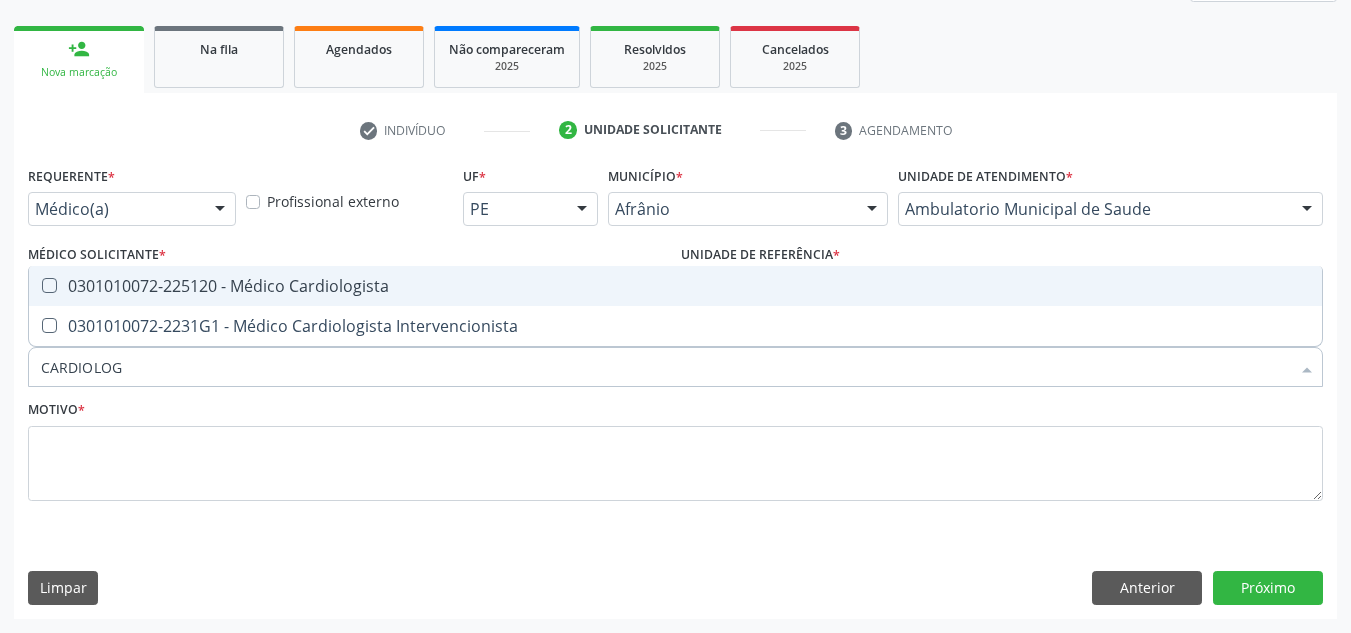 click on "0301010072-225120 - Médico Cardiologista" at bounding box center (675, 286) 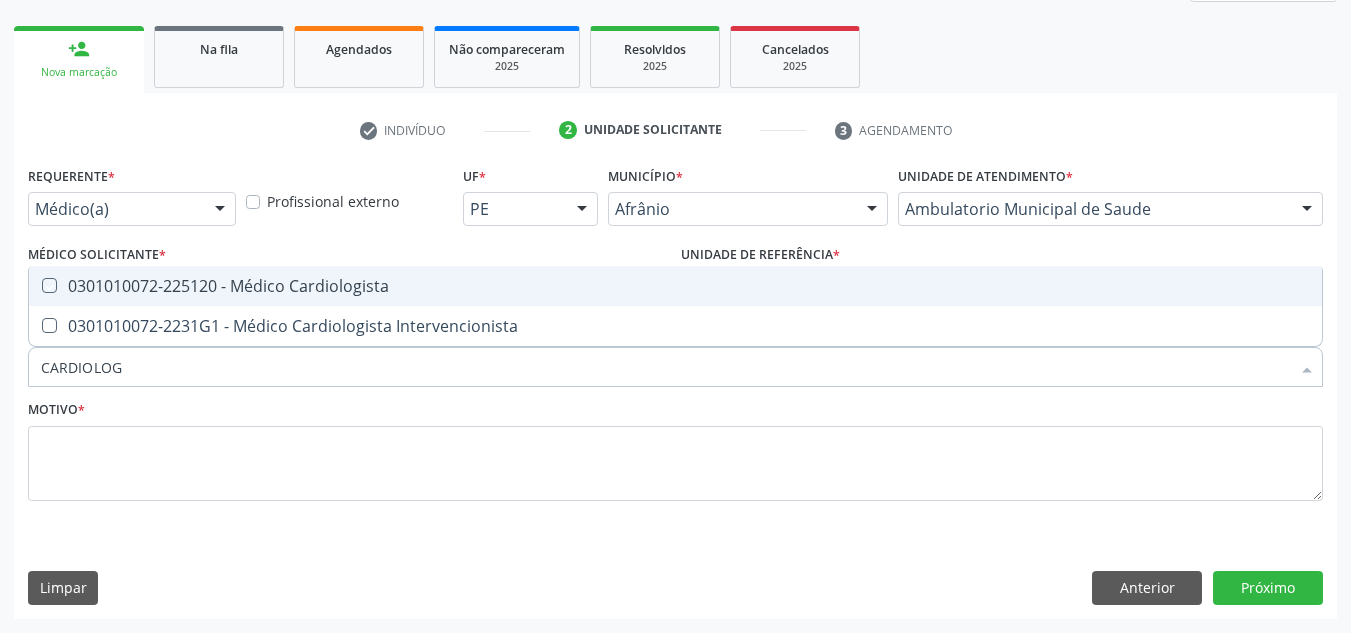 checkbox on "true" 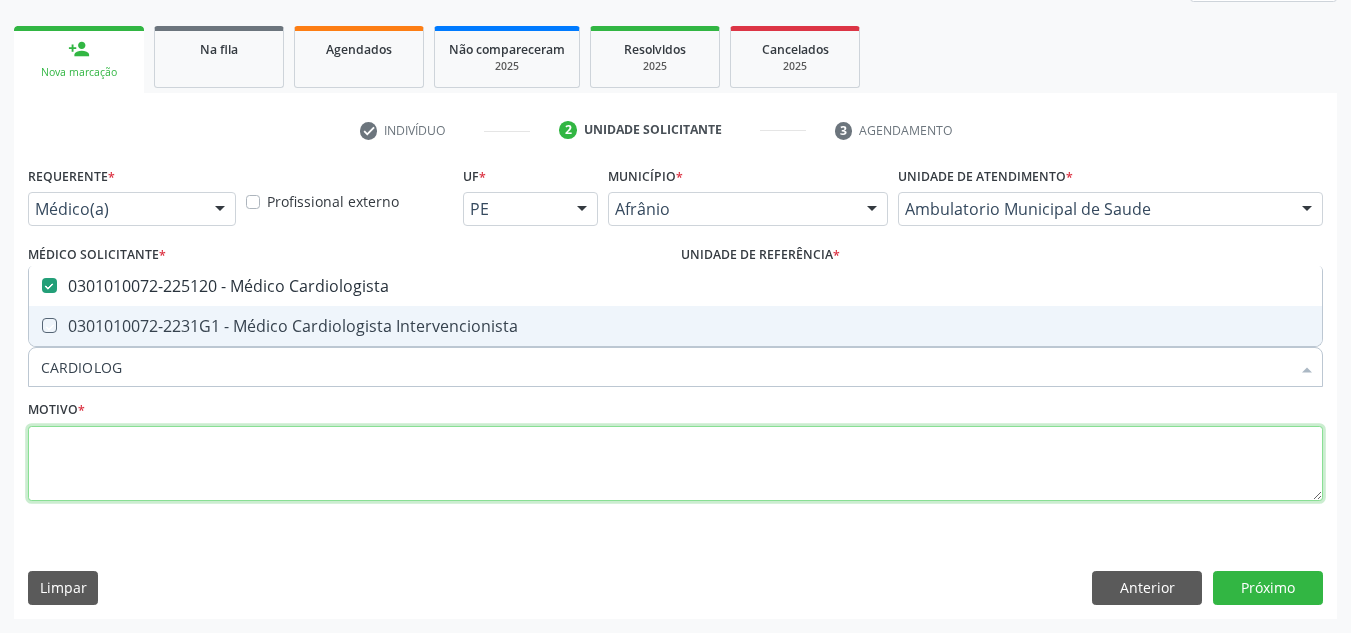 click at bounding box center (675, 464) 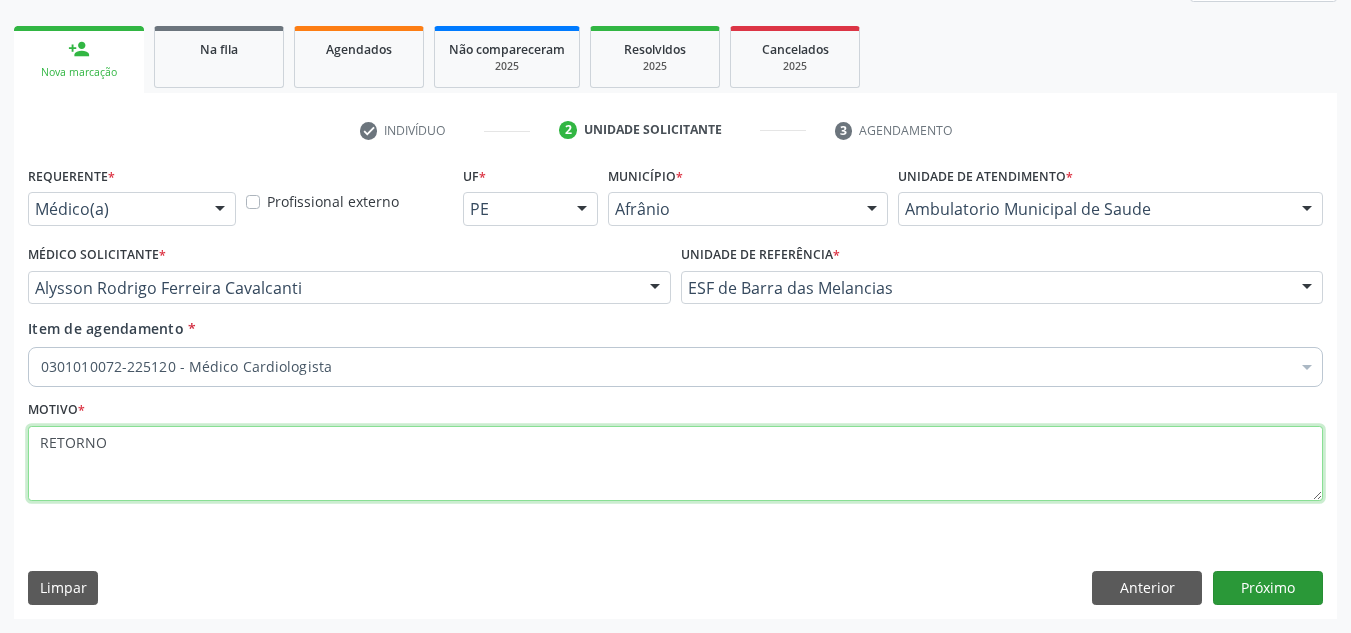 type on "RETORNO" 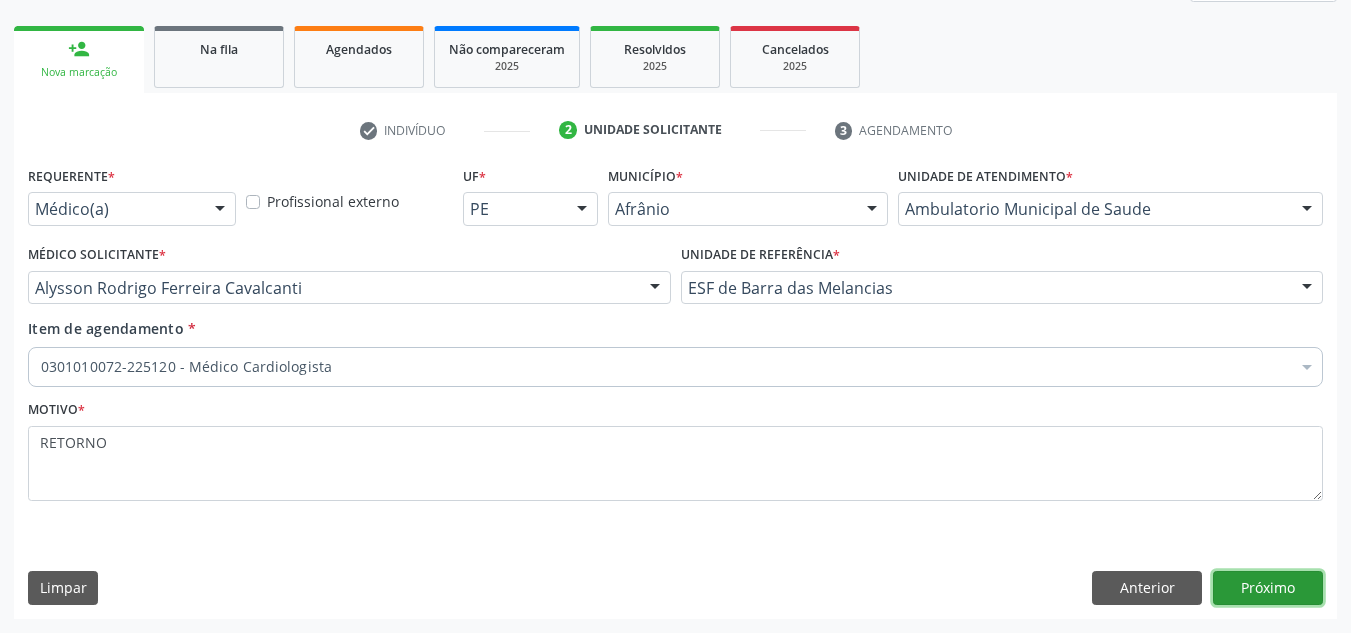 click on "Próximo" at bounding box center (1268, 588) 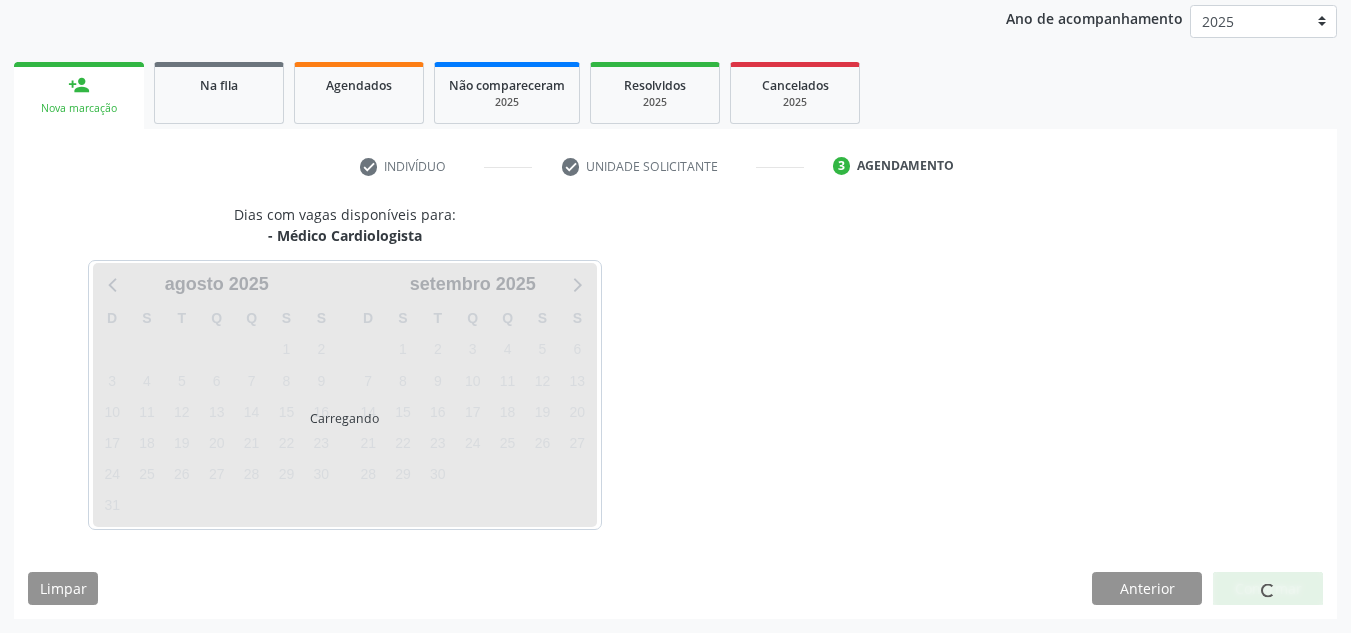 scroll, scrollTop: 237, scrollLeft: 0, axis: vertical 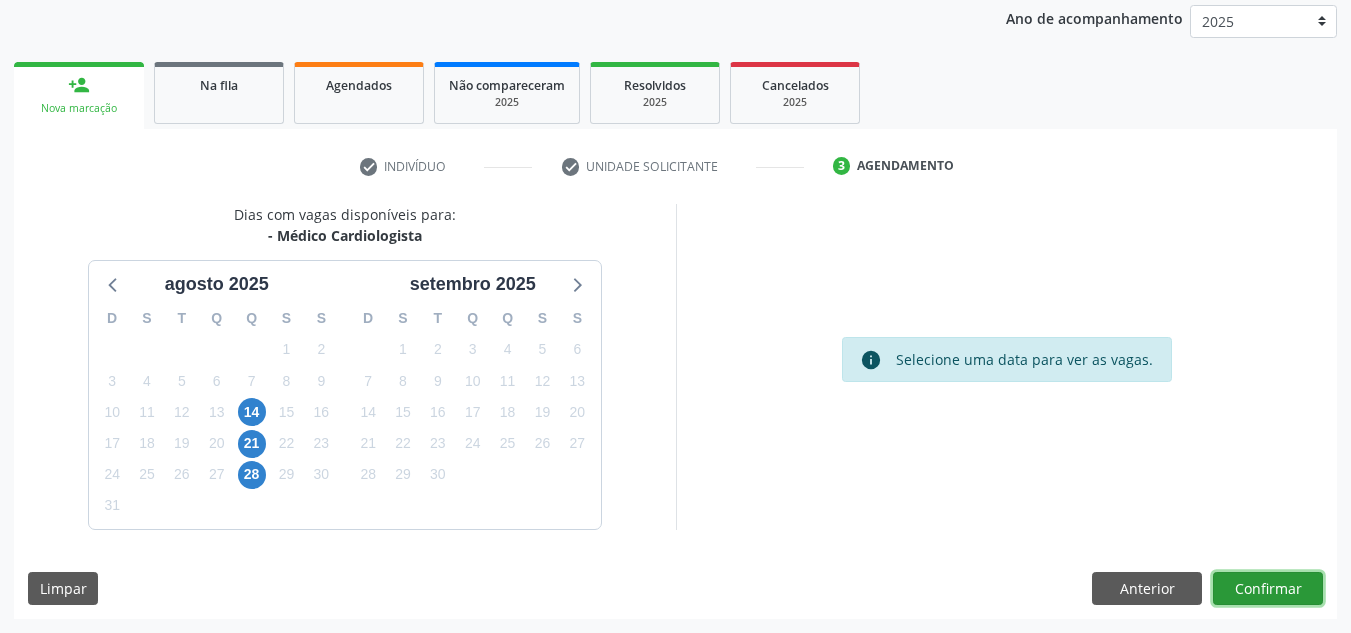 click on "Confirmar" at bounding box center [1268, 589] 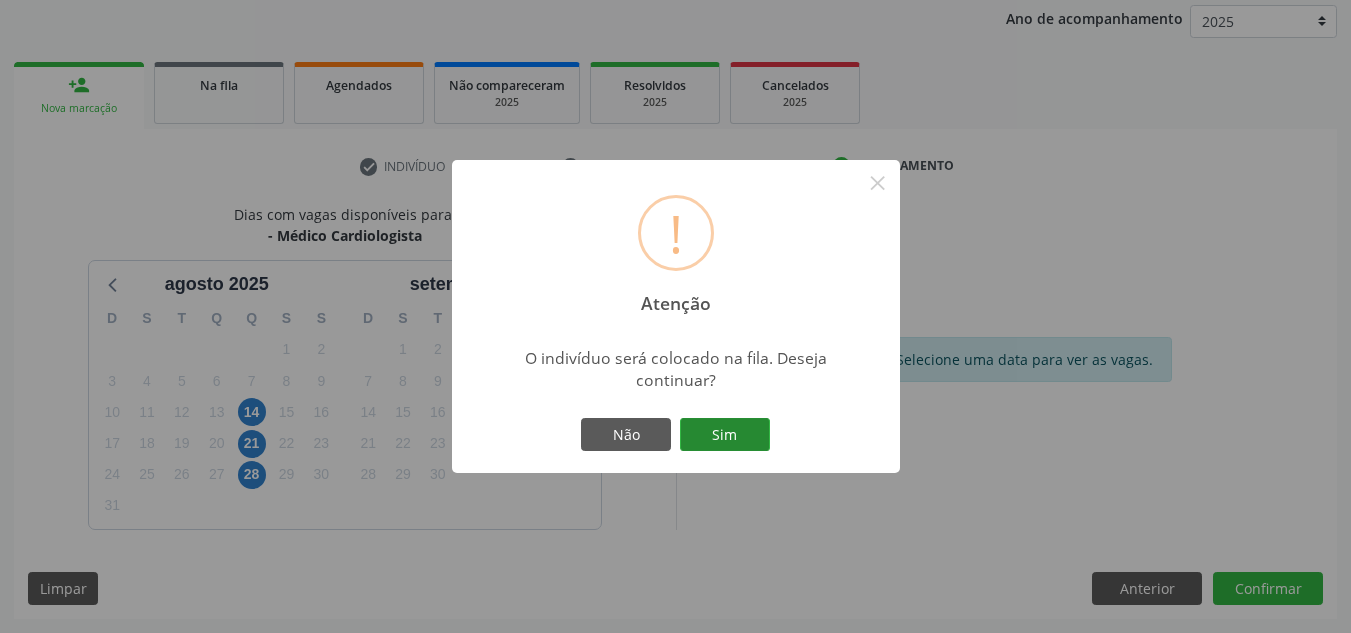 drag, startPoint x: 741, startPoint y: 437, endPoint x: 721, endPoint y: 428, distance: 21.931713 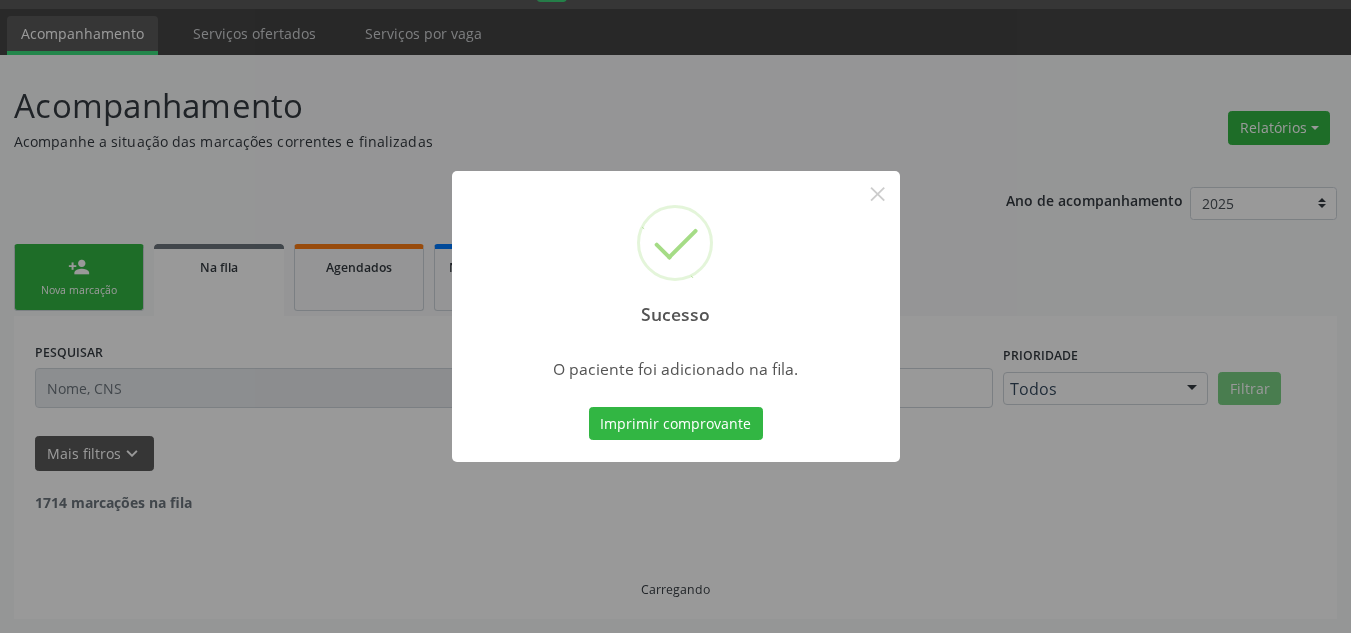 scroll, scrollTop: 34, scrollLeft: 0, axis: vertical 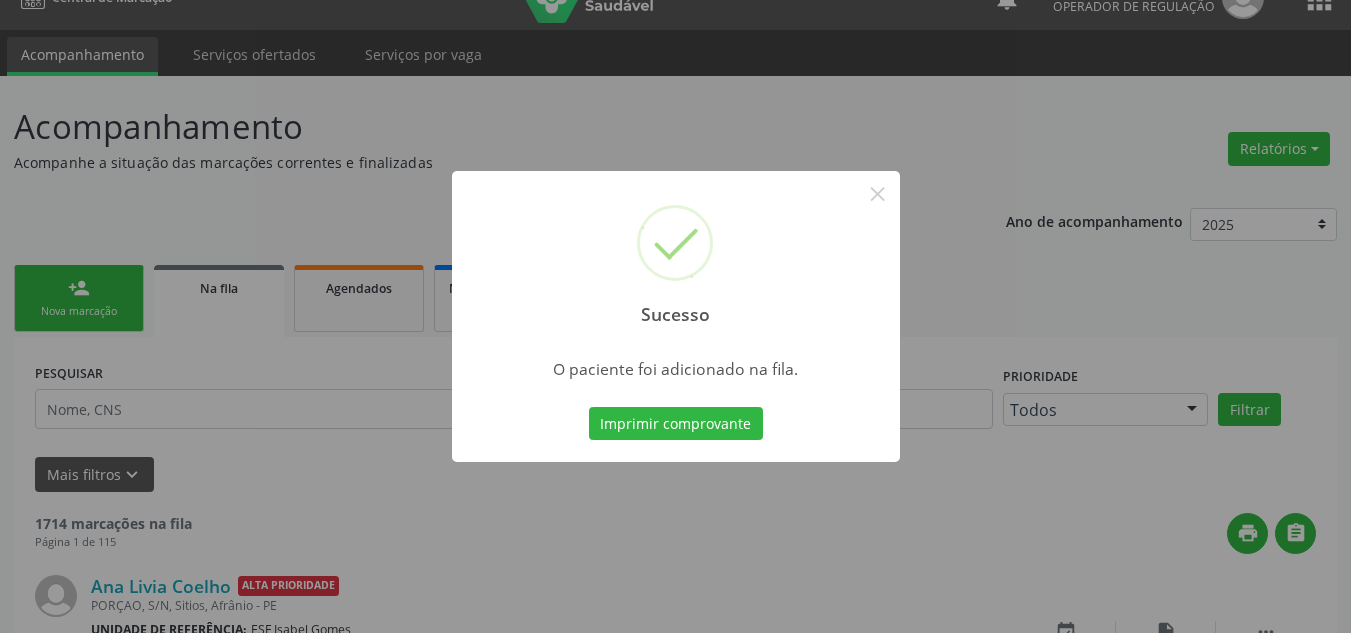 type 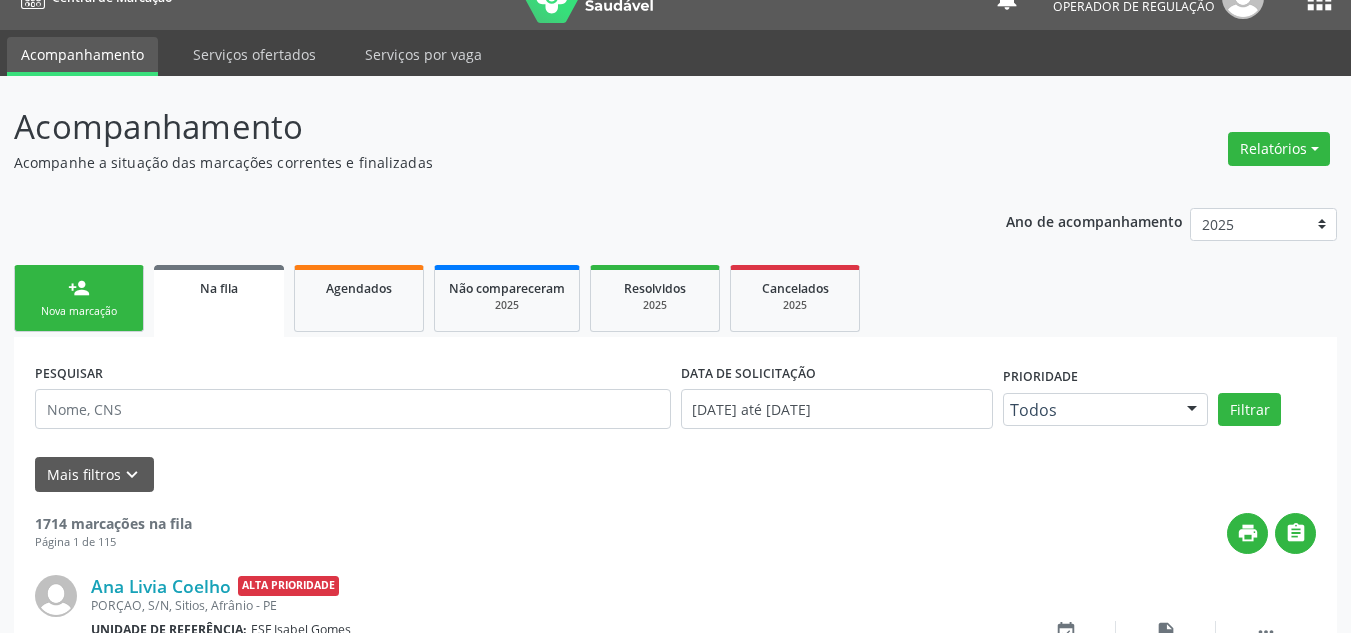 click on "person_add" at bounding box center (79, 288) 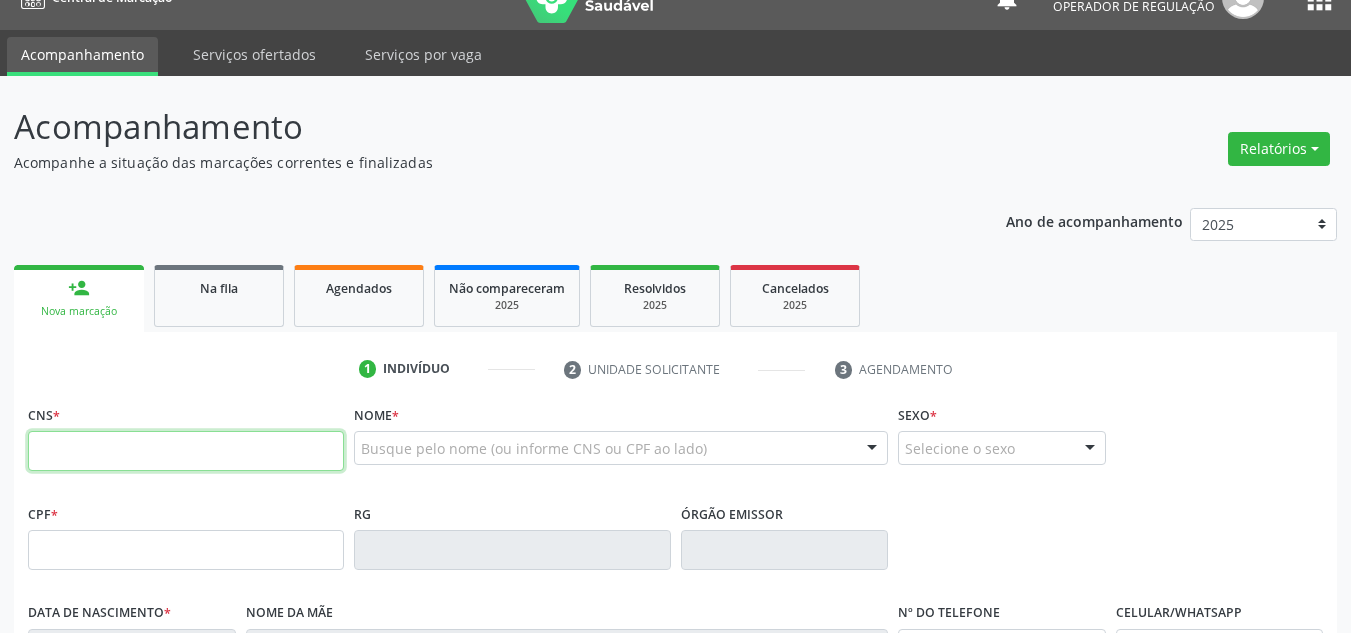 click at bounding box center (186, 451) 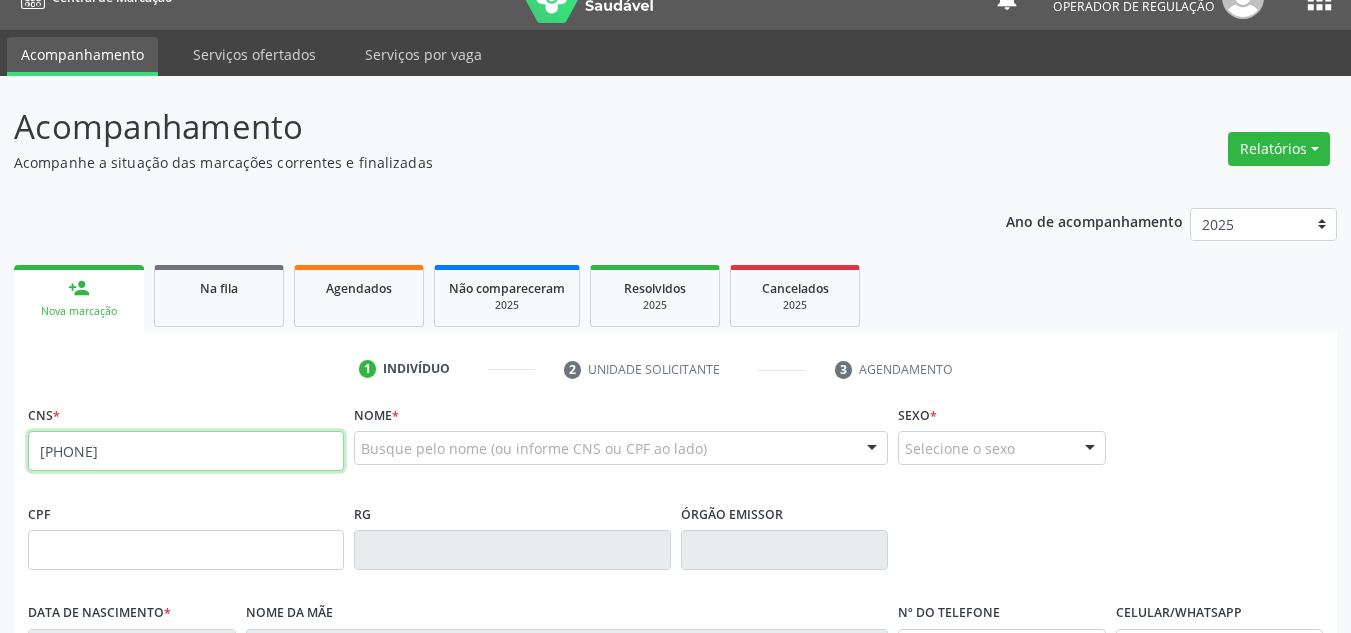type on "[PHONE]" 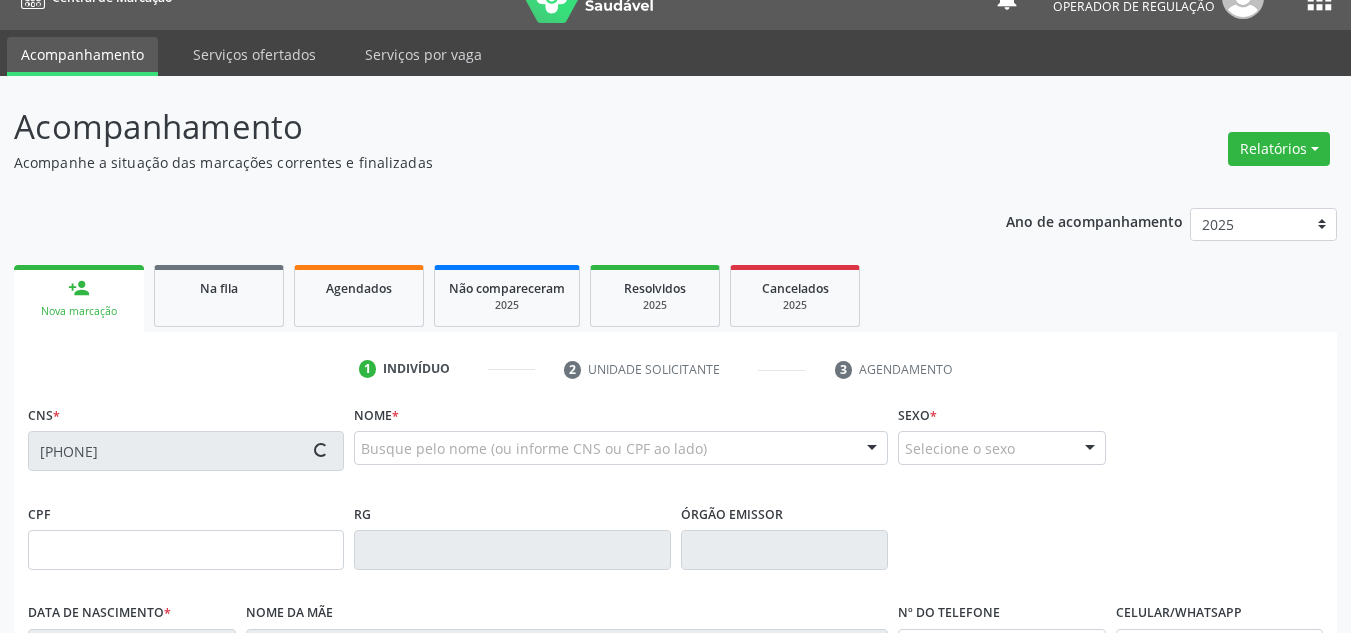 type on "[CPF]" 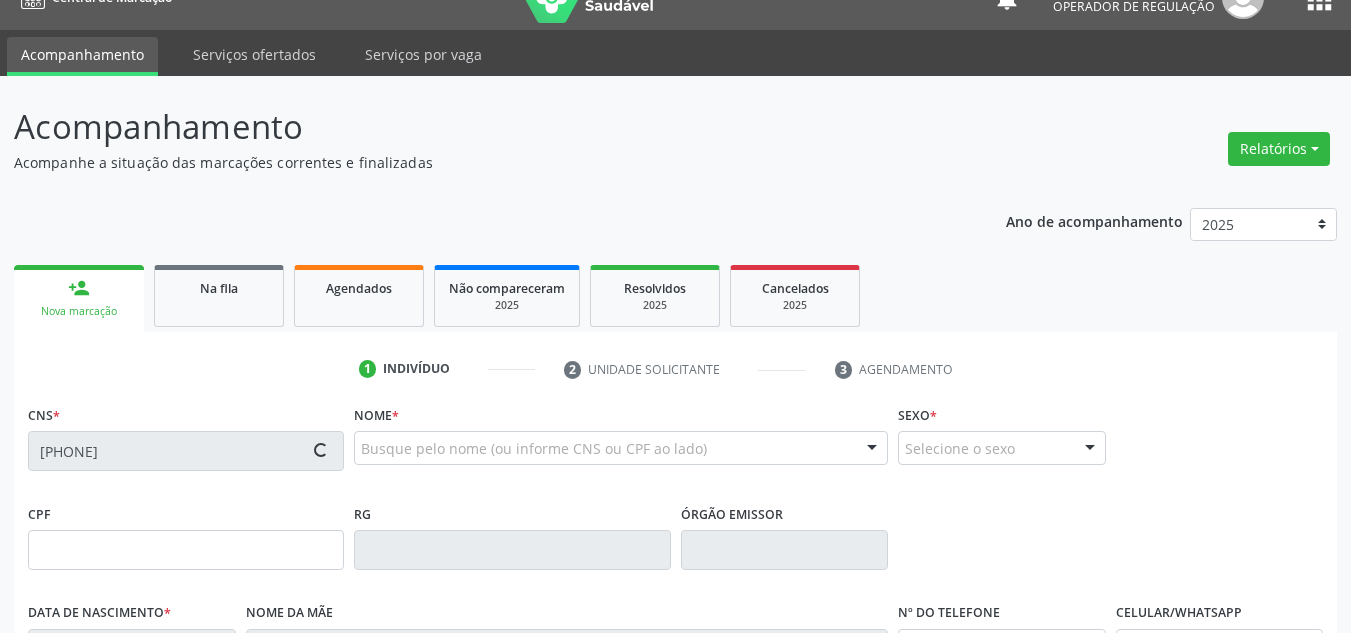 type on "[DATE]" 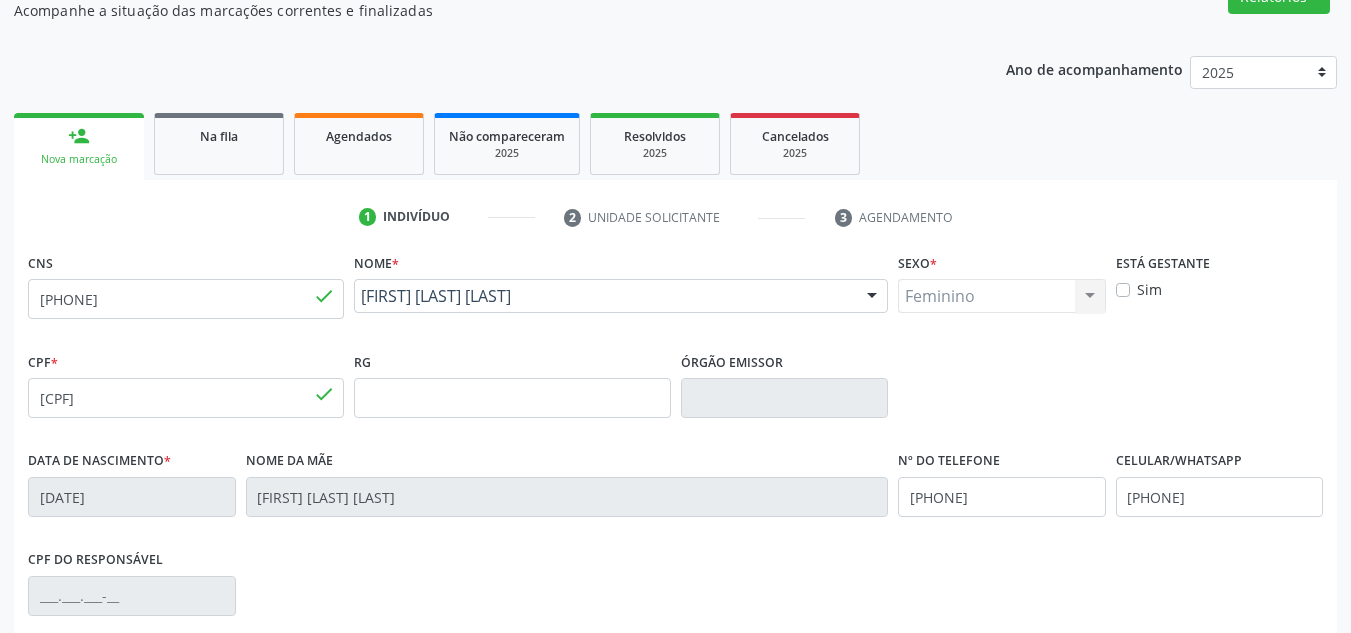 scroll, scrollTop: 434, scrollLeft: 0, axis: vertical 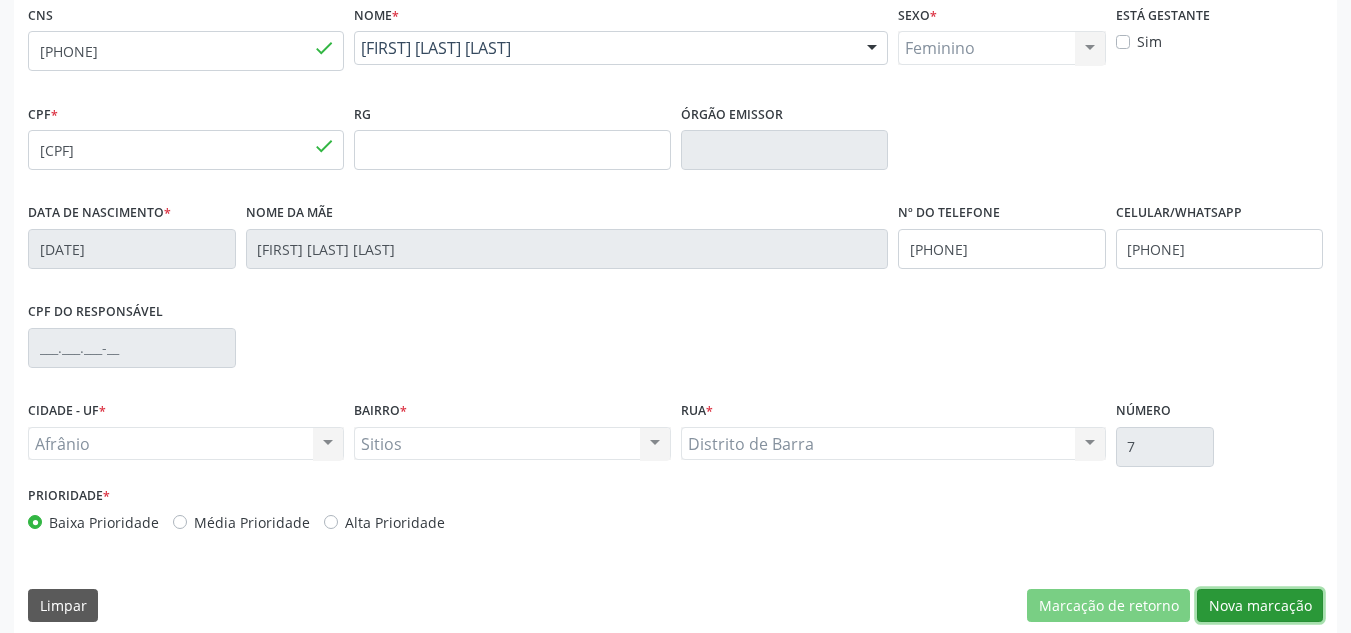 click on "Nova marcação" at bounding box center (1260, 606) 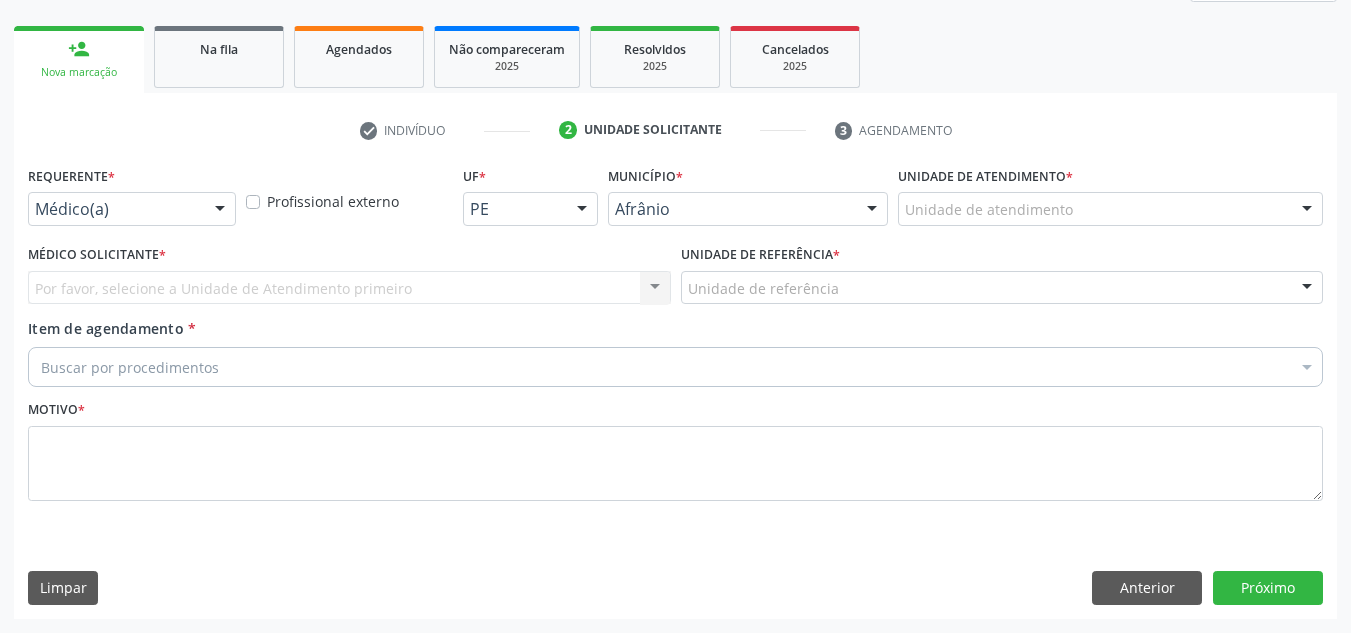 scroll, scrollTop: 273, scrollLeft: 0, axis: vertical 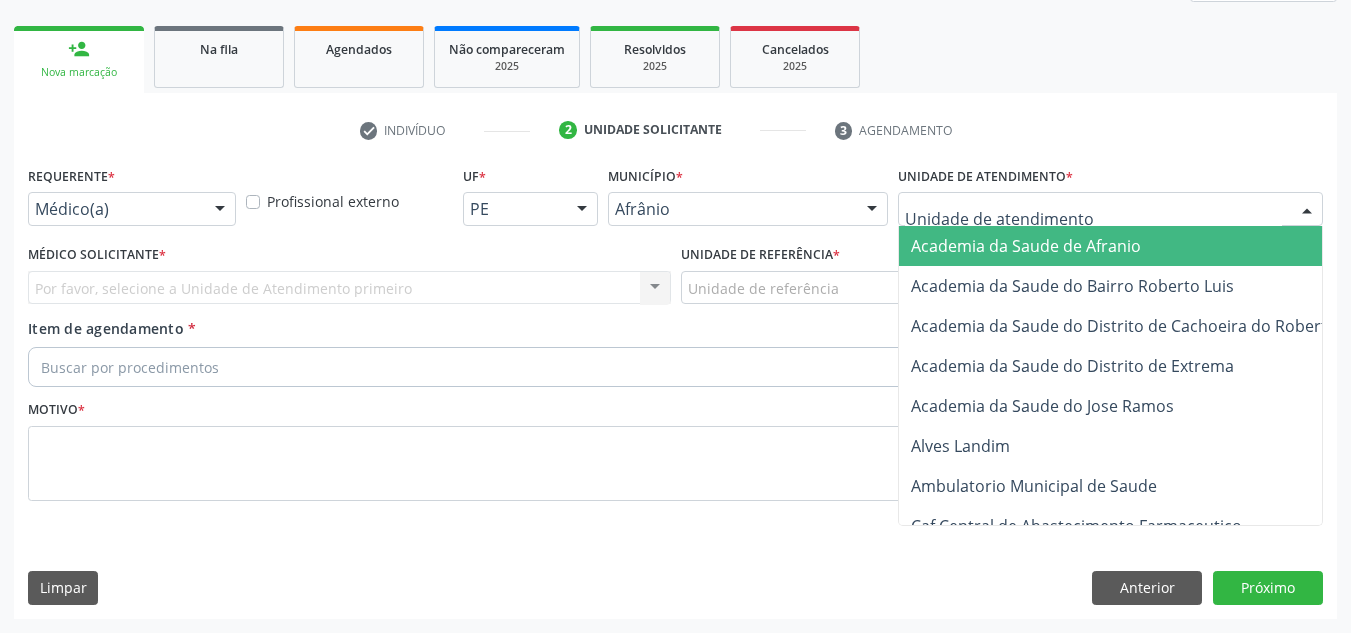 click at bounding box center (1110, 209) 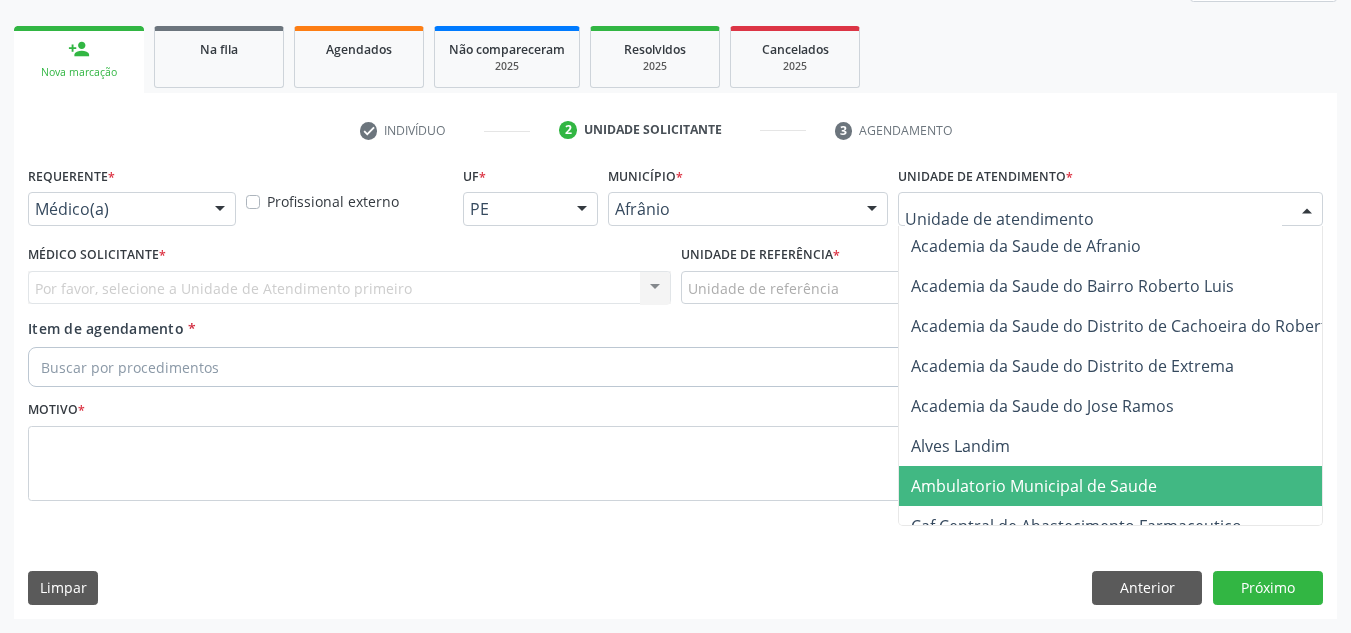 drag, startPoint x: 1137, startPoint y: 487, endPoint x: 629, endPoint y: 366, distance: 522.2117 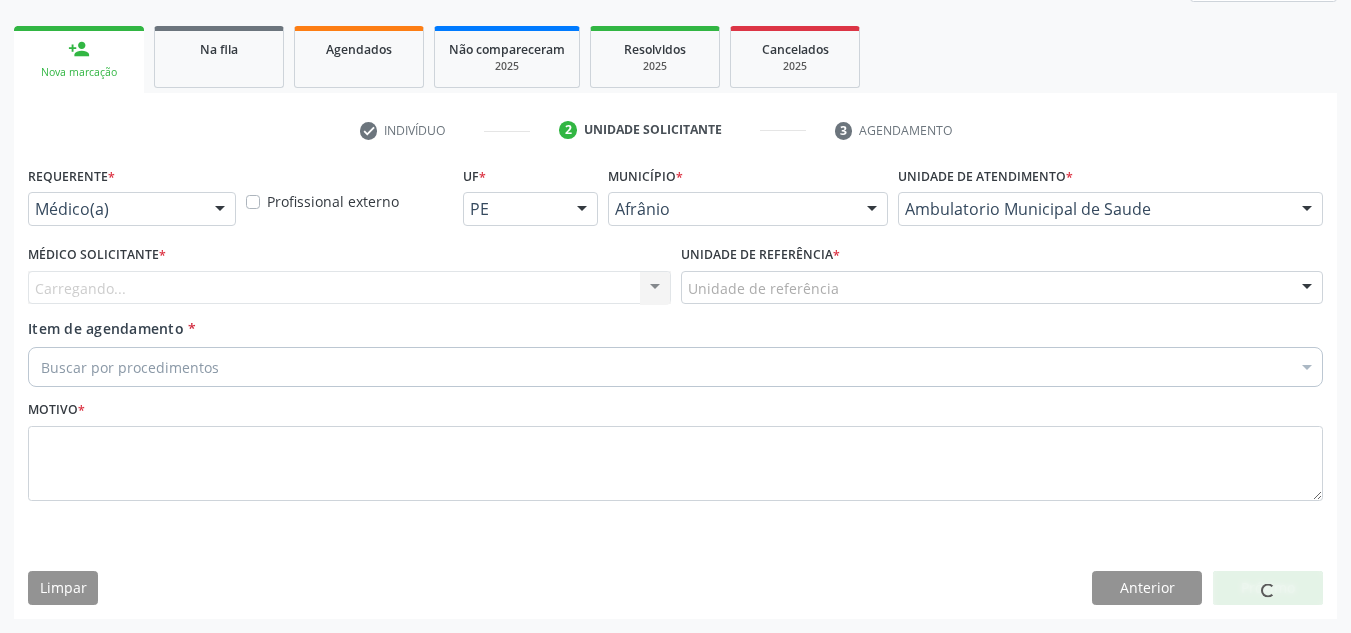 click on "Carregando...
Nenhum resultado encontrado para: "   "
Não há nenhuma opção para ser exibida." at bounding box center (349, 288) 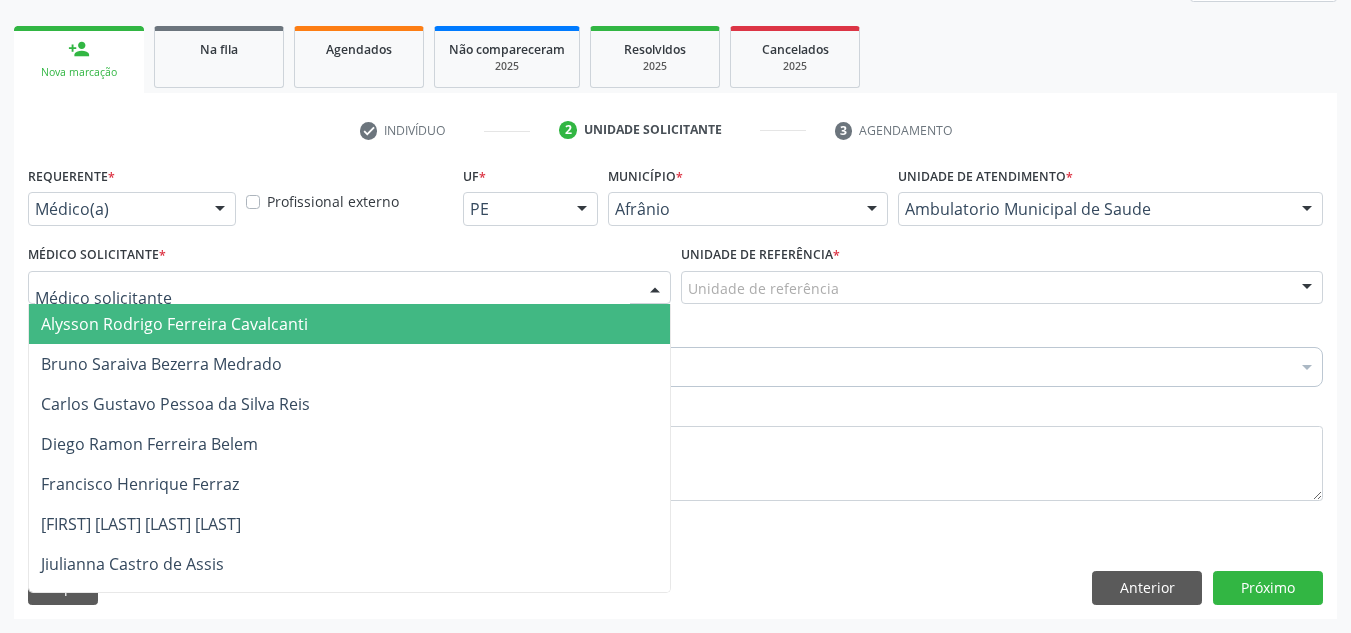 click at bounding box center [349, 288] 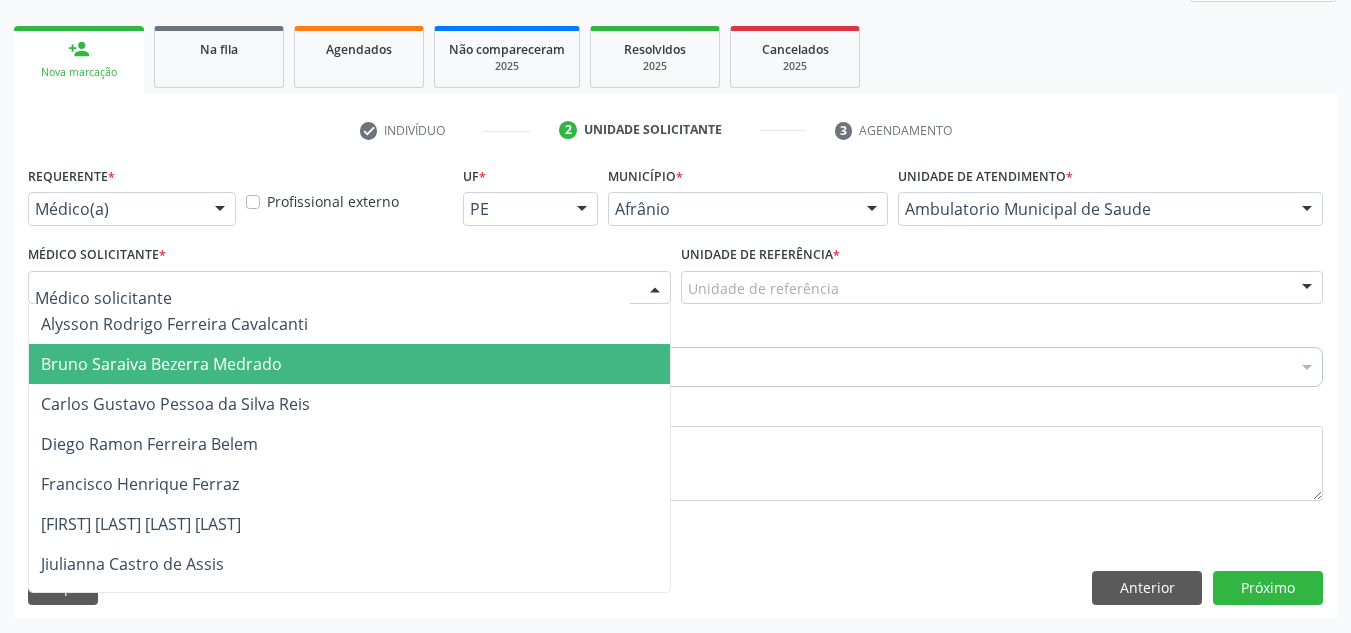 drag, startPoint x: 310, startPoint y: 369, endPoint x: 631, endPoint y: 354, distance: 321.35028 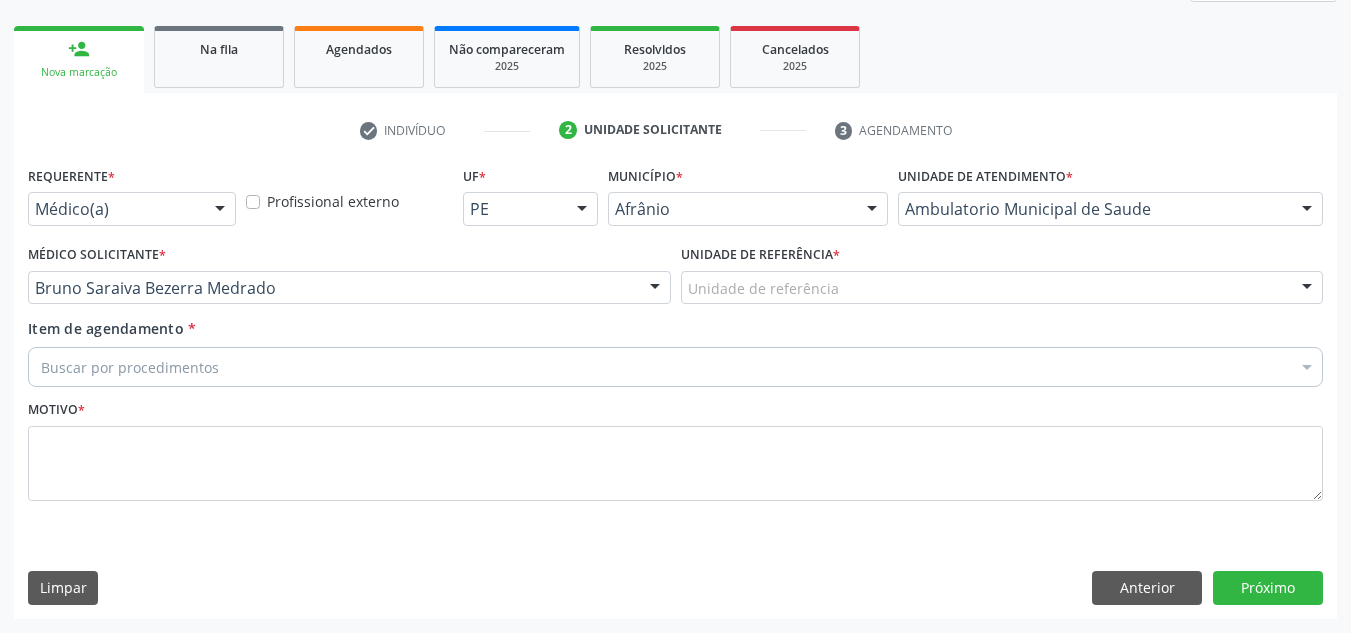 click on "Unidade de referência
*
Unidade de referência
ESF de Extrema   ESF de Barra das Melancias   ESF Jose e Maria Rodrigues de Macedo   ESF Maria da Silva Pereira   ESF Isabel Gomes   ESF Jose Ramos   ESF Custodia Maria da Conceicao   ESF Rosalia Cavalcanti Gomes   ESF Maria Dilurdes da Silva   ESF Ana Coelho Nonato
Nenhum resultado encontrado para: "   "
Não há nenhuma opção para ser exibida." at bounding box center [1002, 279] 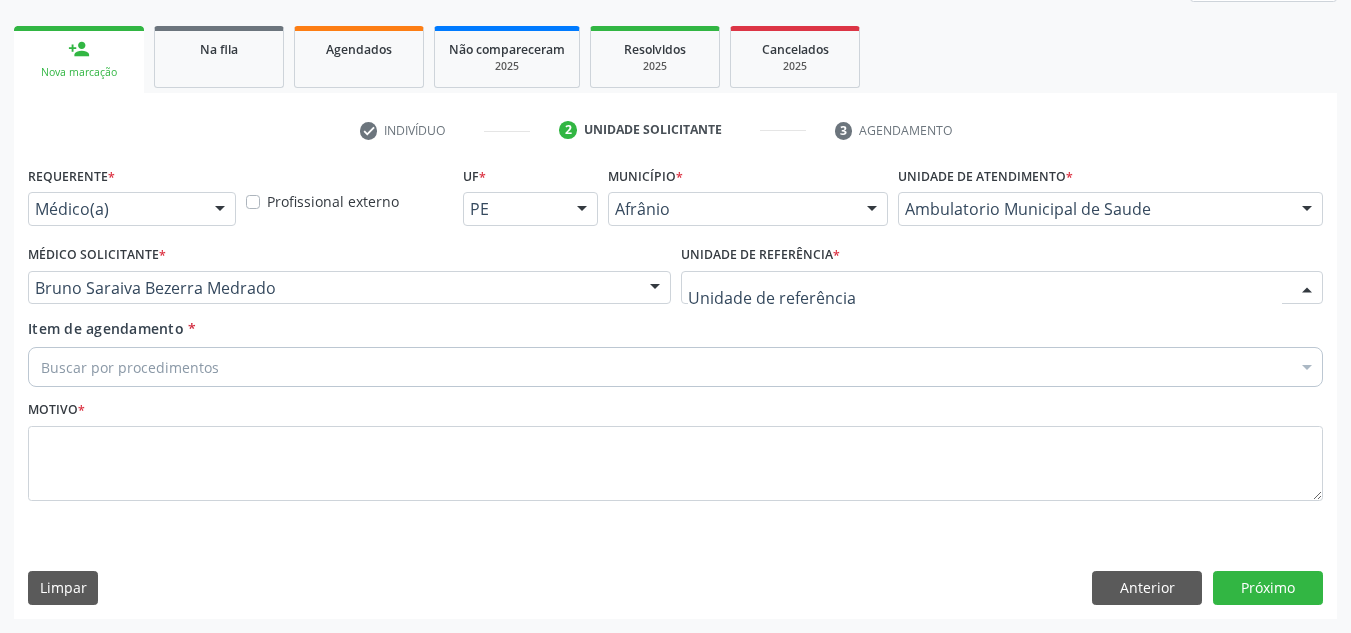 click at bounding box center [1002, 288] 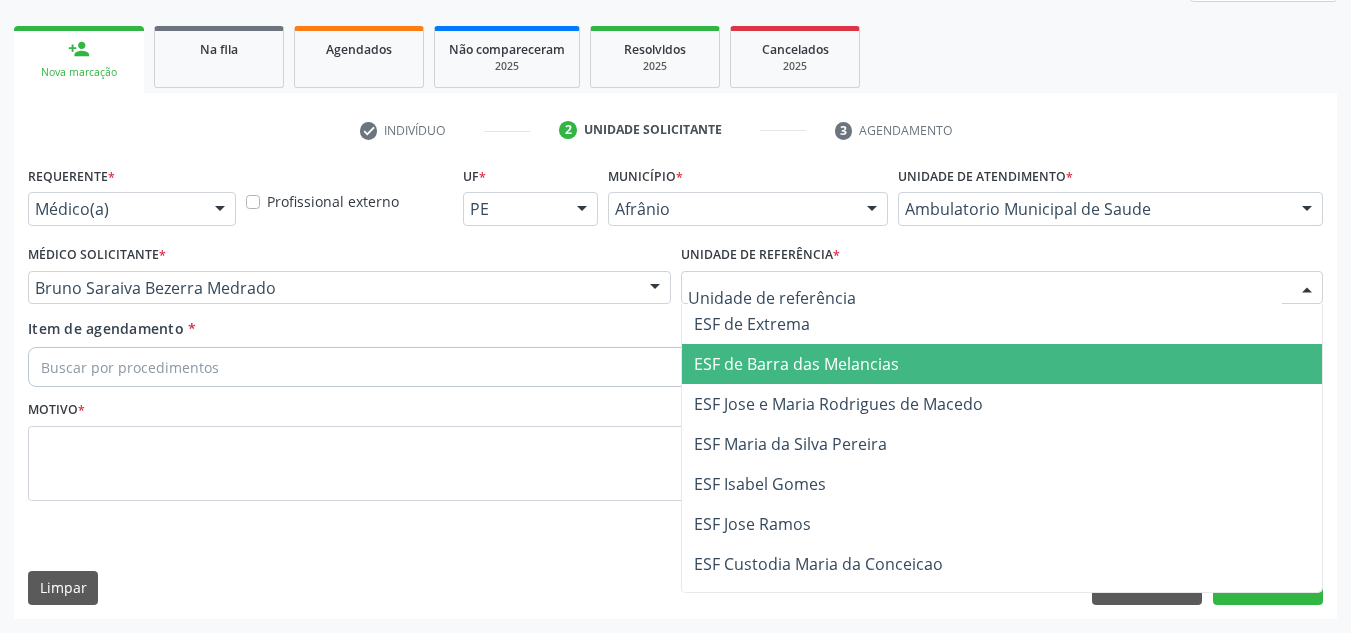 drag, startPoint x: 869, startPoint y: 362, endPoint x: 750, endPoint y: 353, distance: 119.33985 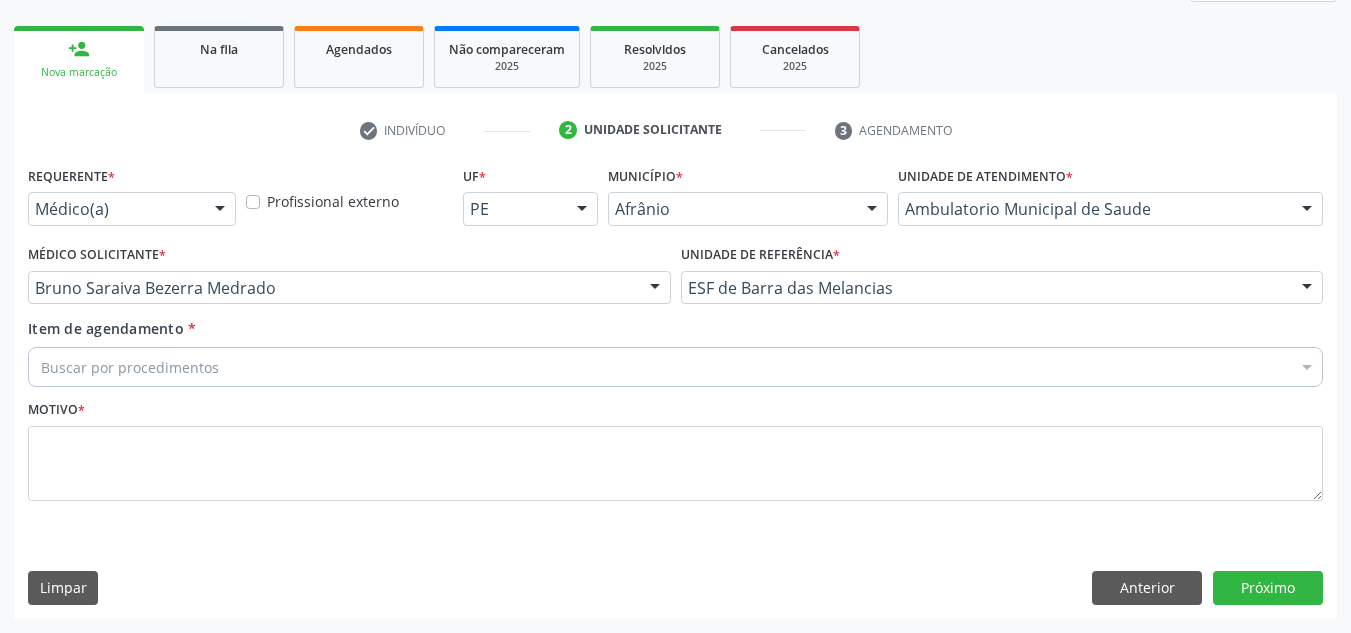 click on "Buscar por procedimentos" at bounding box center (675, 367) 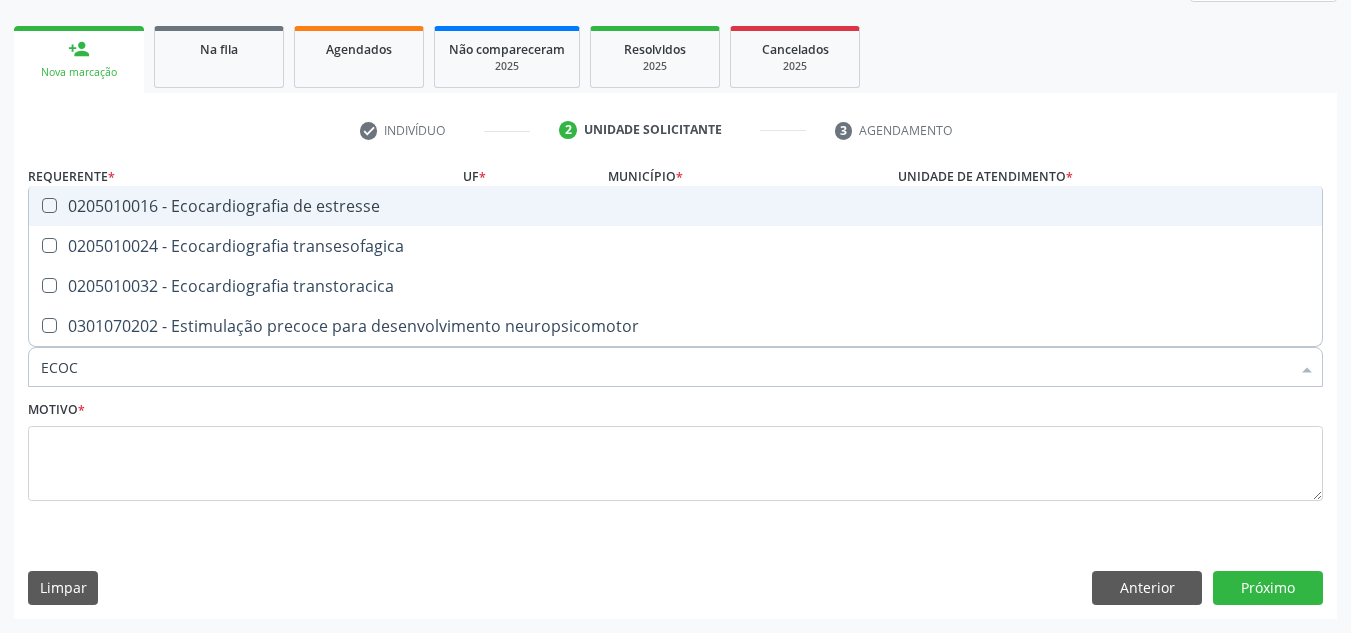 type on "ECOCA" 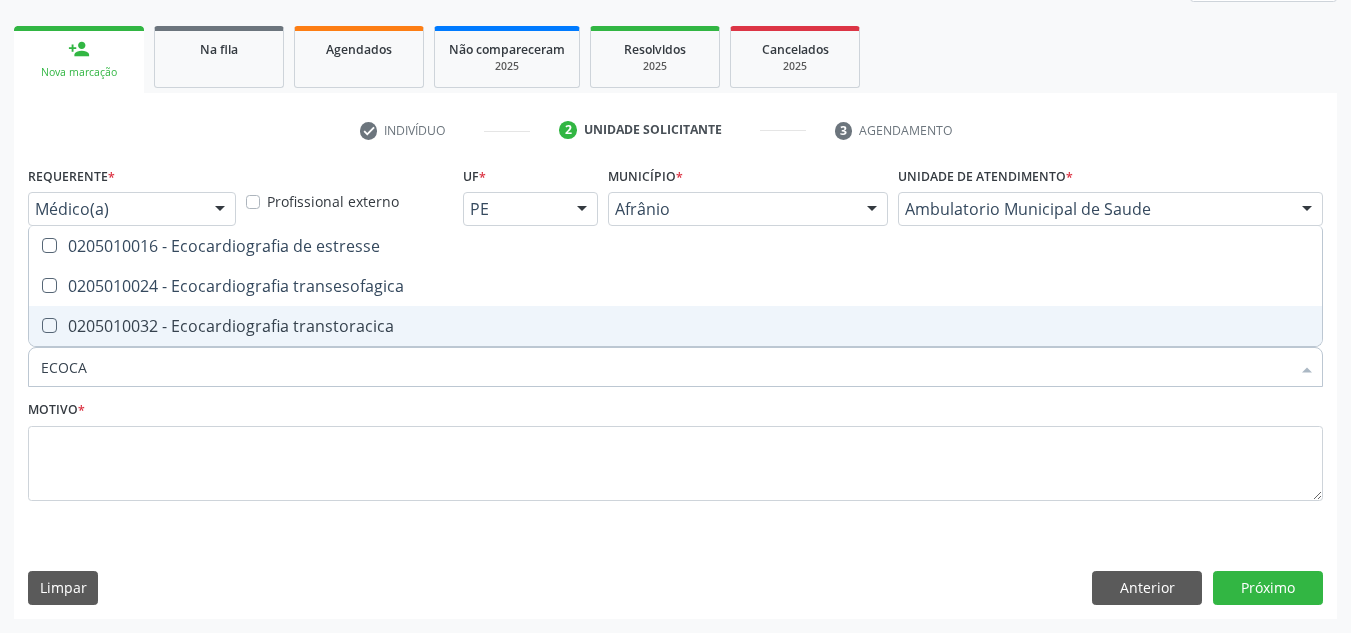 drag, startPoint x: 478, startPoint y: 336, endPoint x: 435, endPoint y: 397, distance: 74.63243 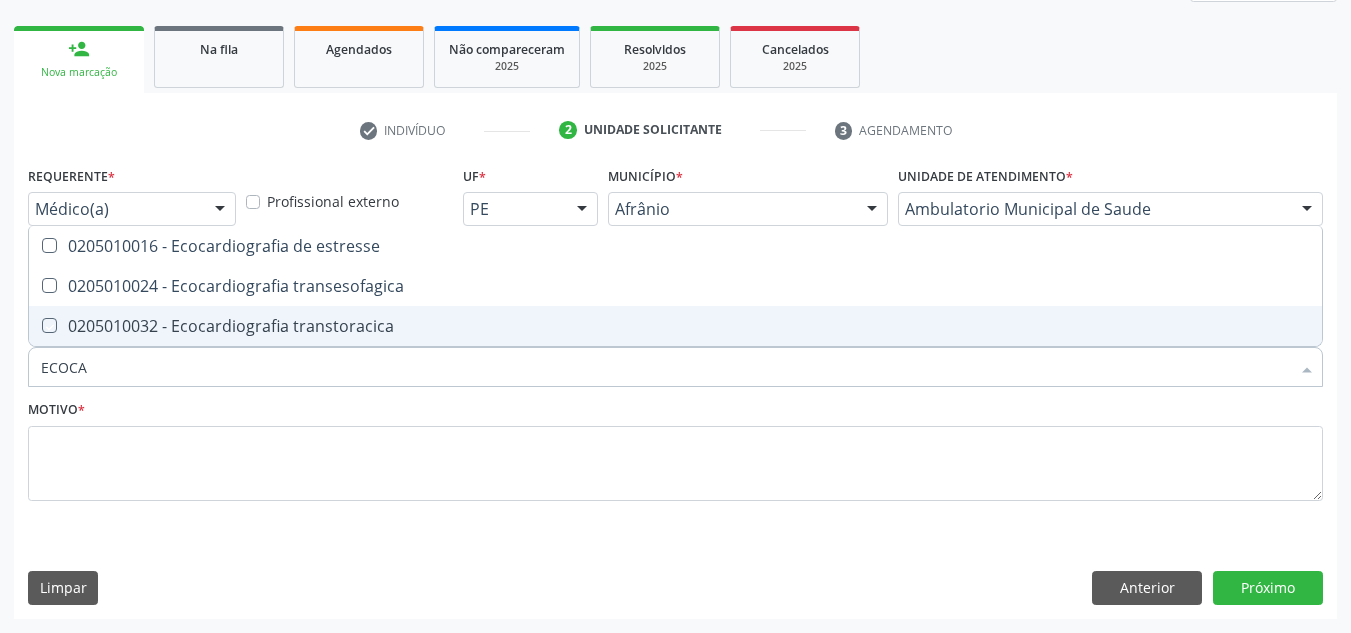checkbox on "true" 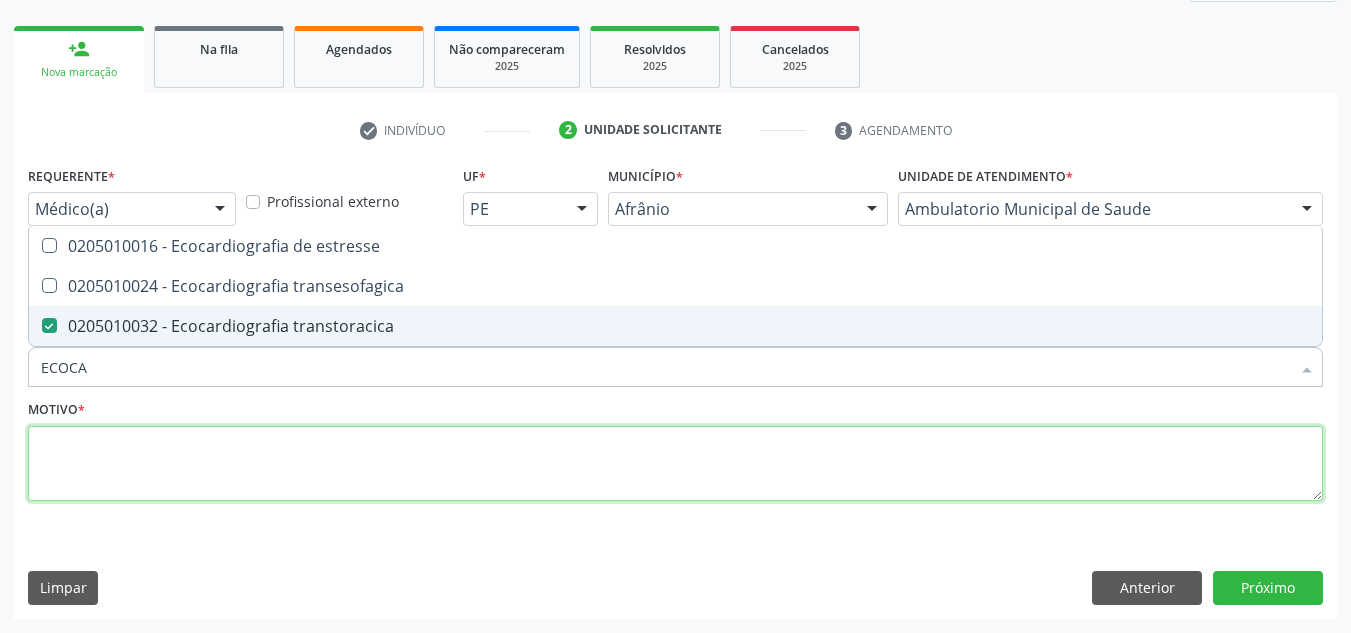 click at bounding box center [675, 464] 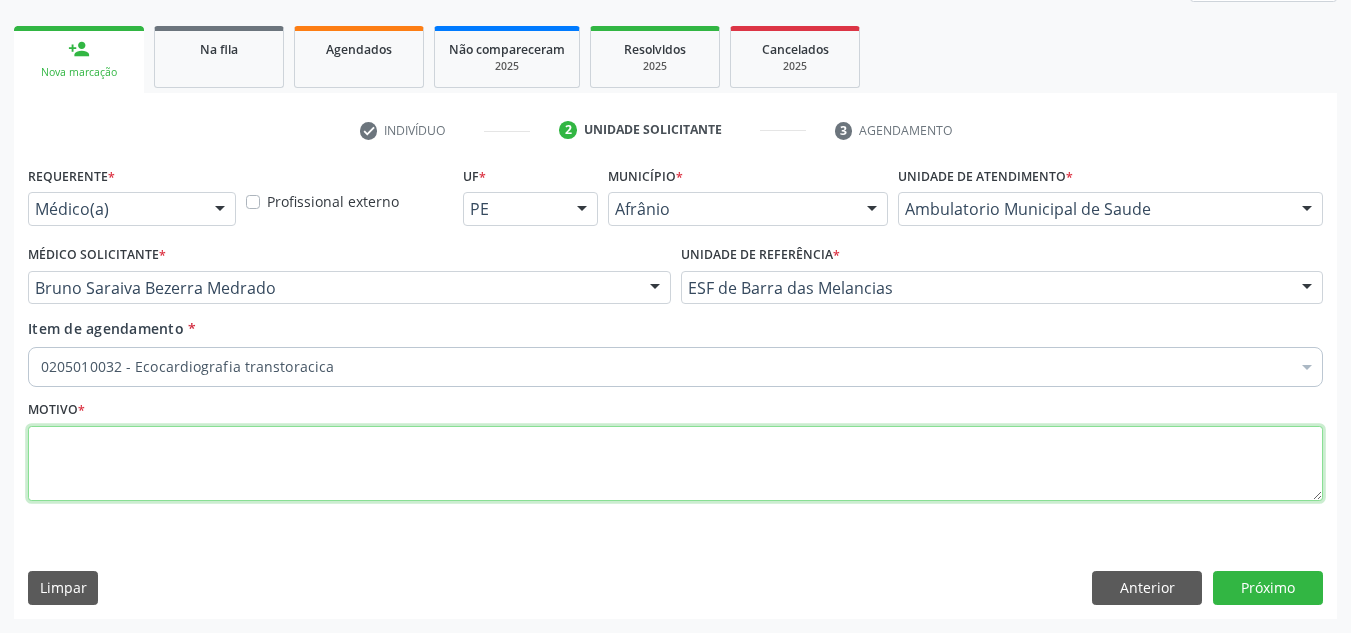 click at bounding box center [675, 464] 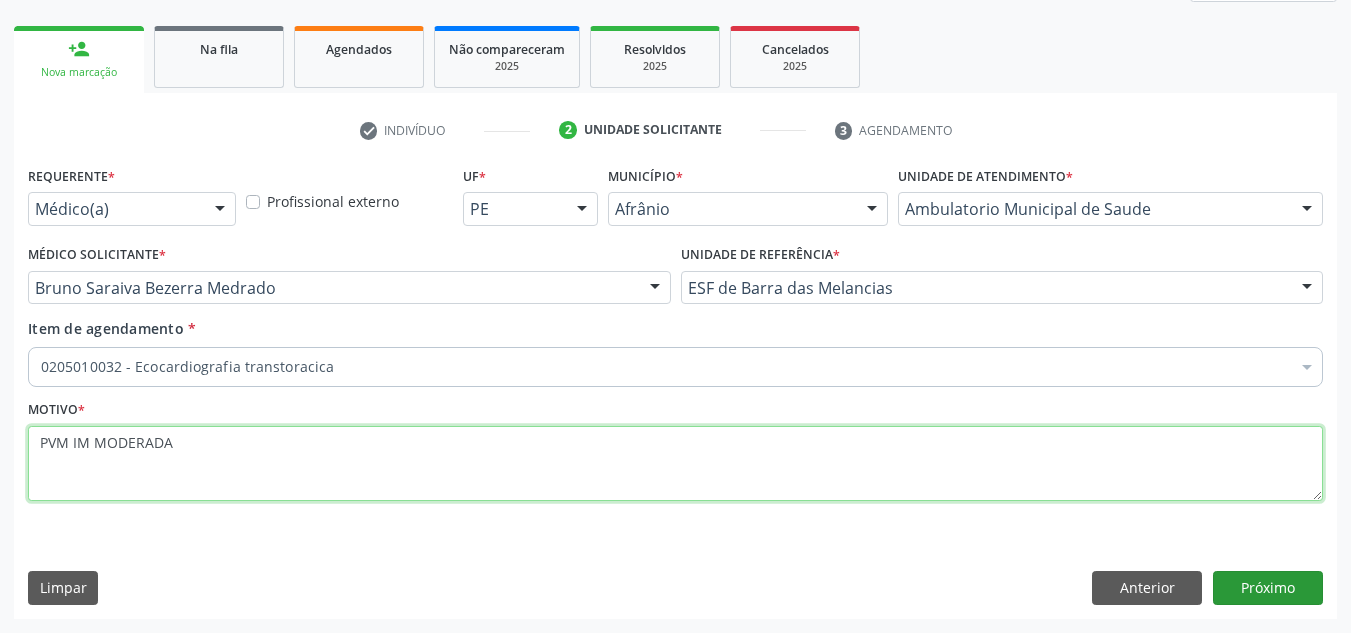 type on "PVM IM MODERADA" 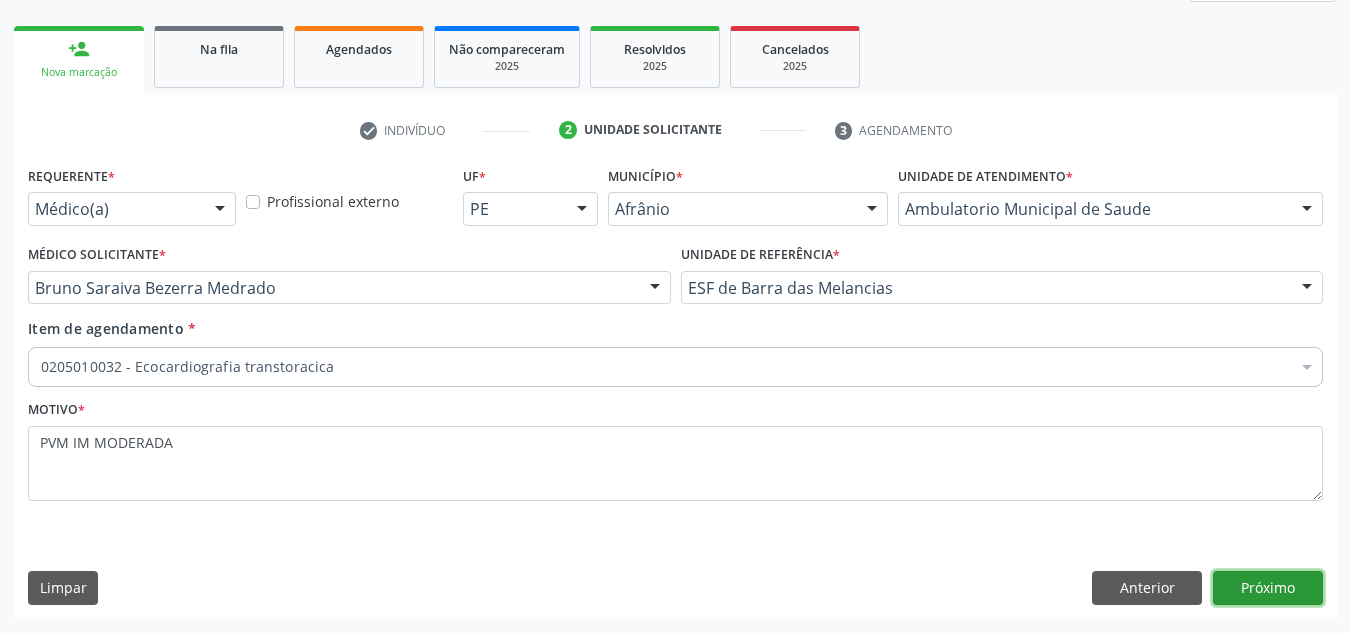 click on "Próximo" at bounding box center (1268, 588) 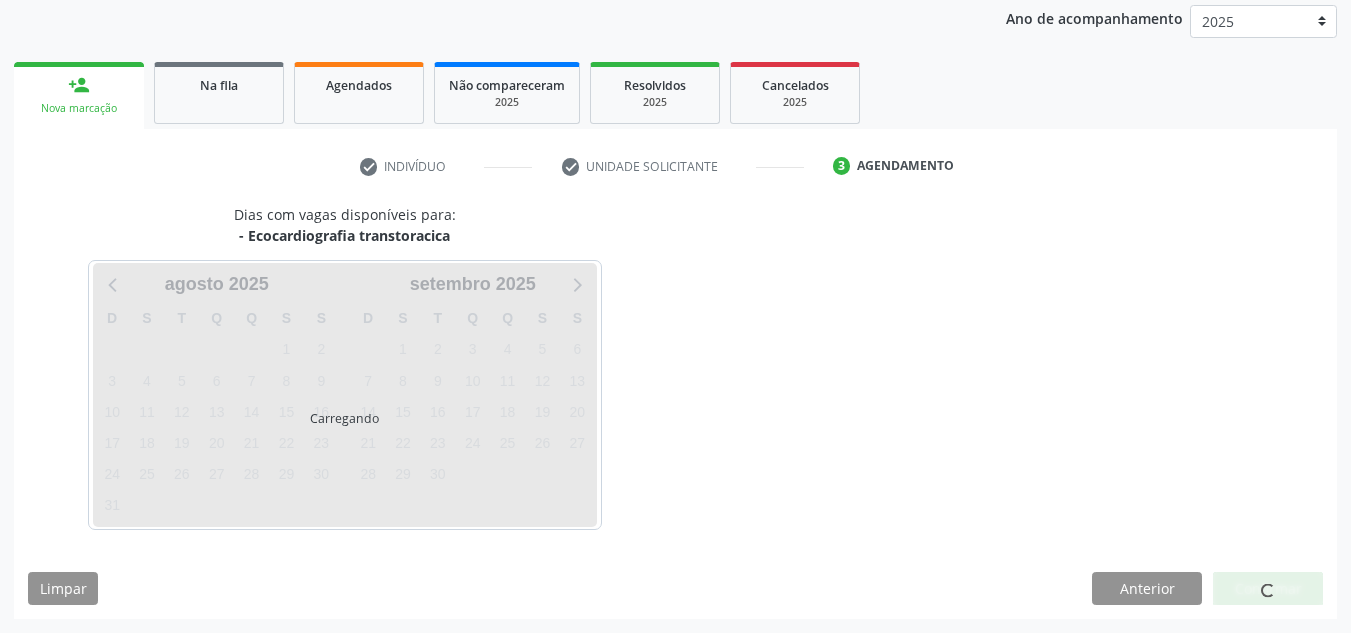 scroll, scrollTop: 237, scrollLeft: 0, axis: vertical 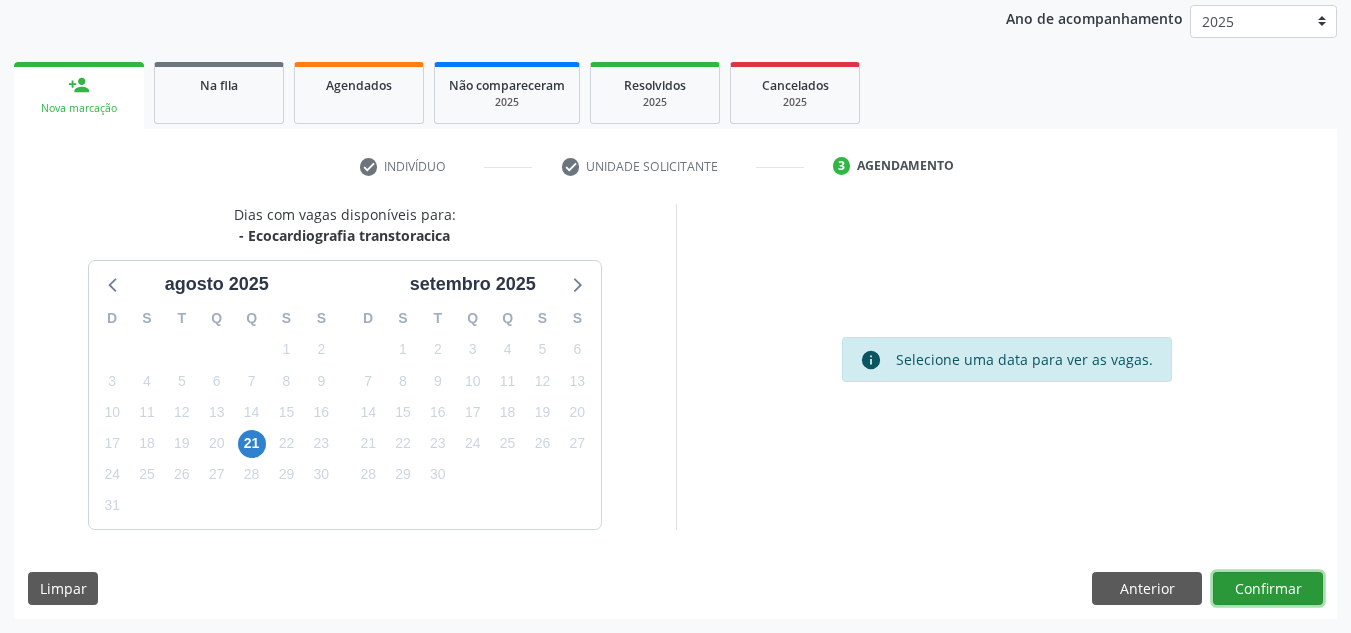 click on "Confirmar" at bounding box center (1268, 589) 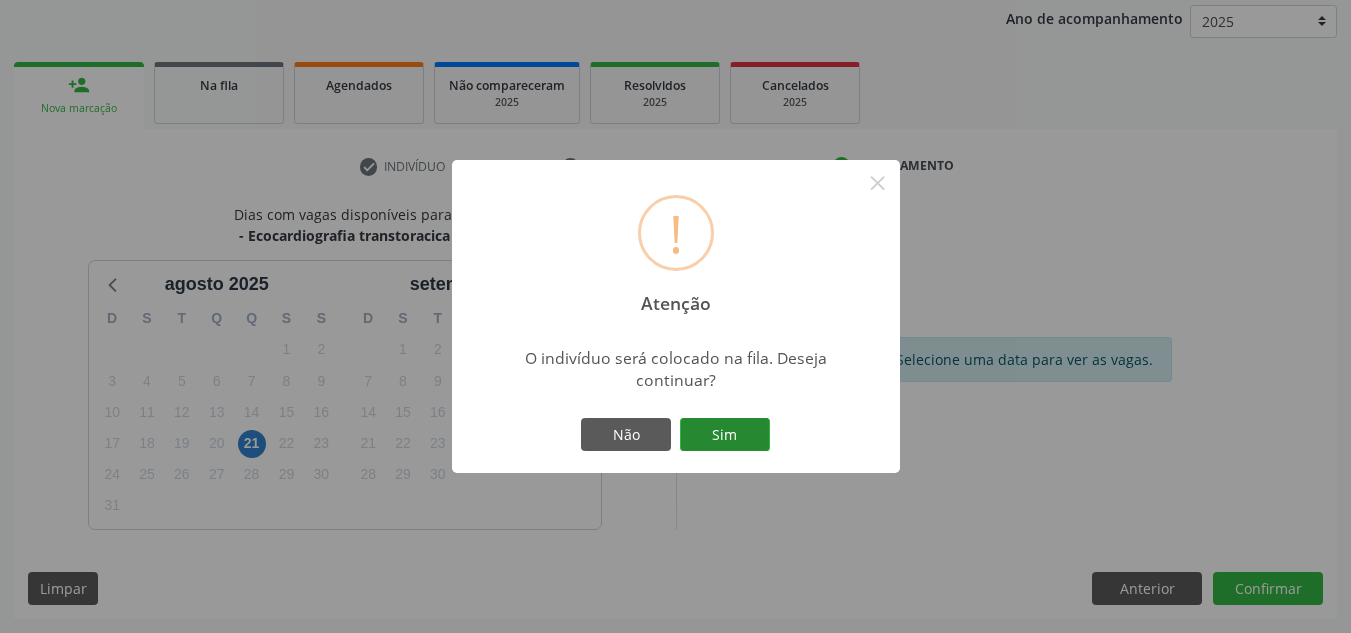 click on "Sim" at bounding box center [725, 435] 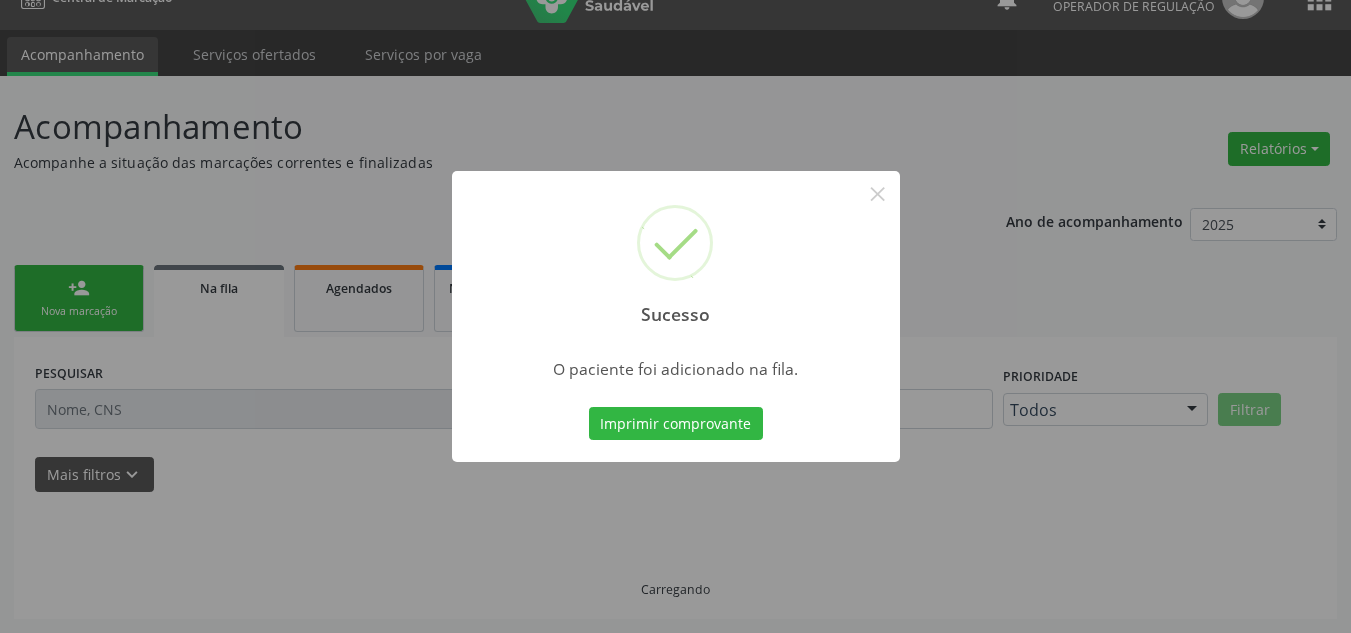 scroll, scrollTop: 34, scrollLeft: 0, axis: vertical 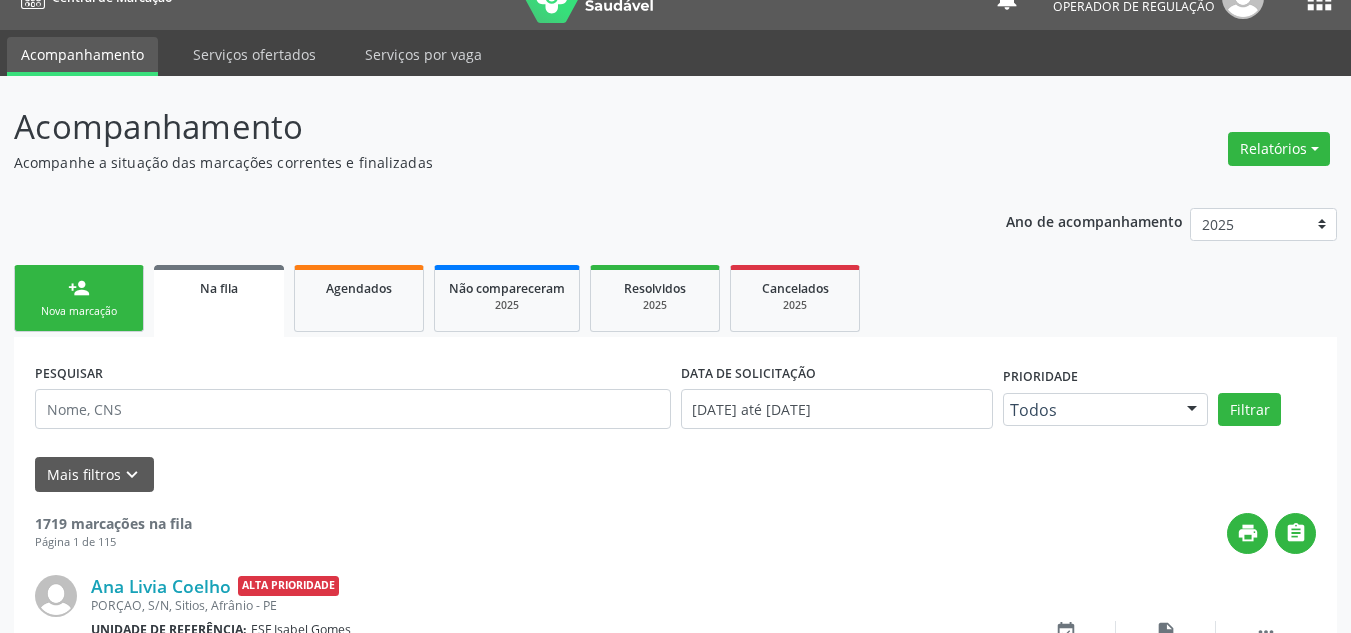 click on "person_add" at bounding box center [79, 288] 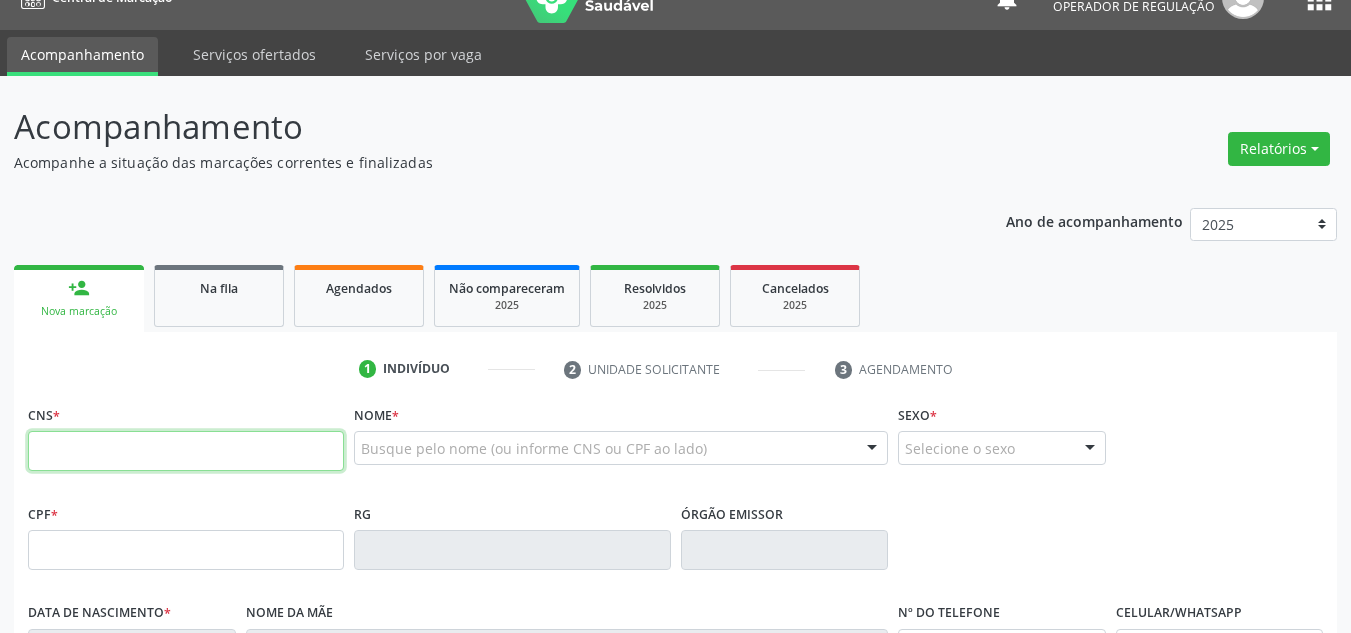 click at bounding box center (186, 451) 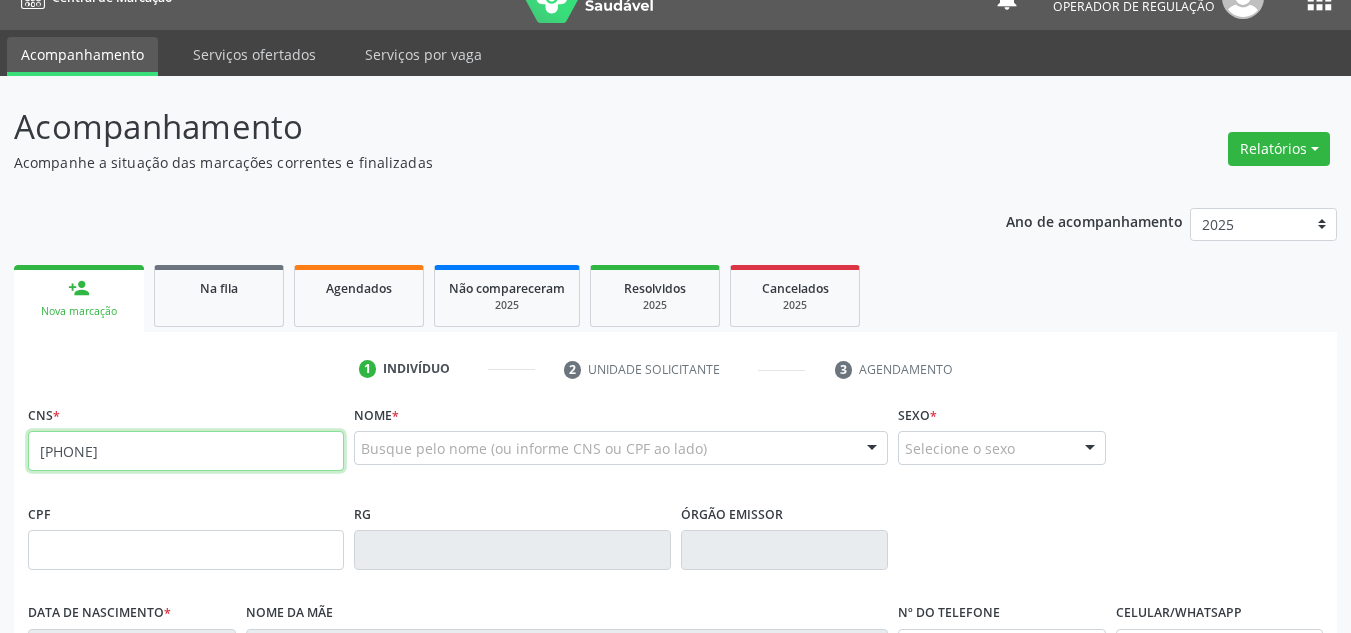 type on "[PHONE]" 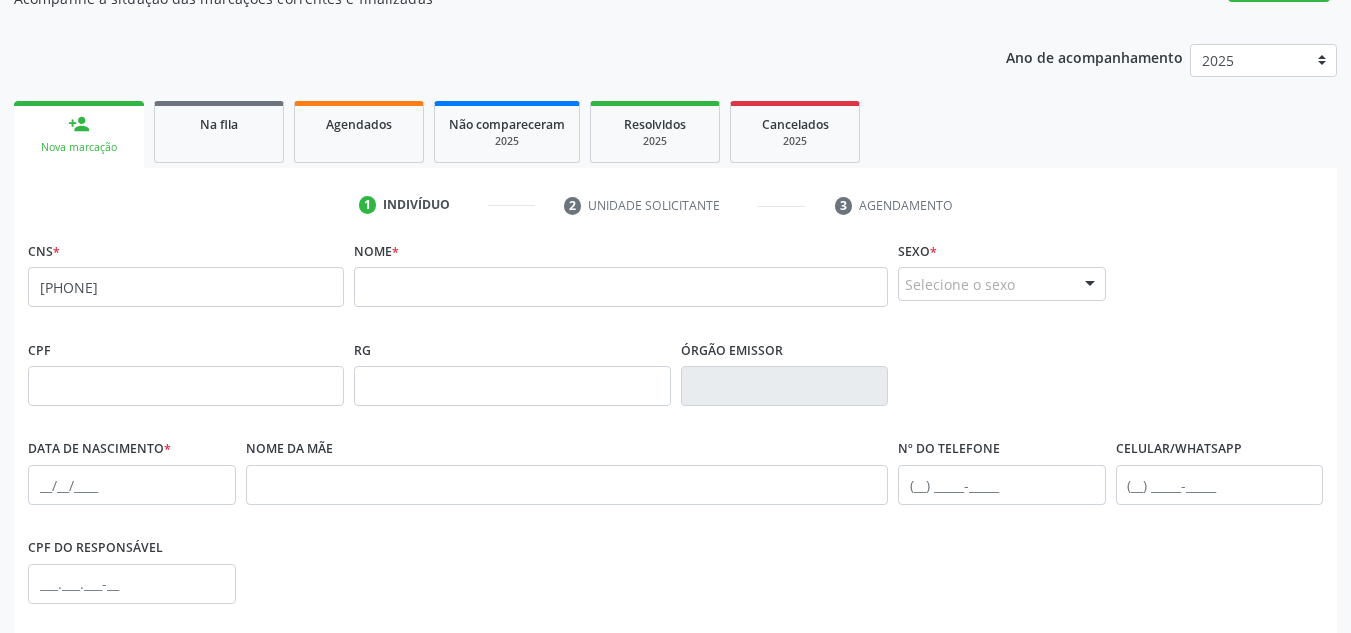 scroll, scrollTop: 234, scrollLeft: 0, axis: vertical 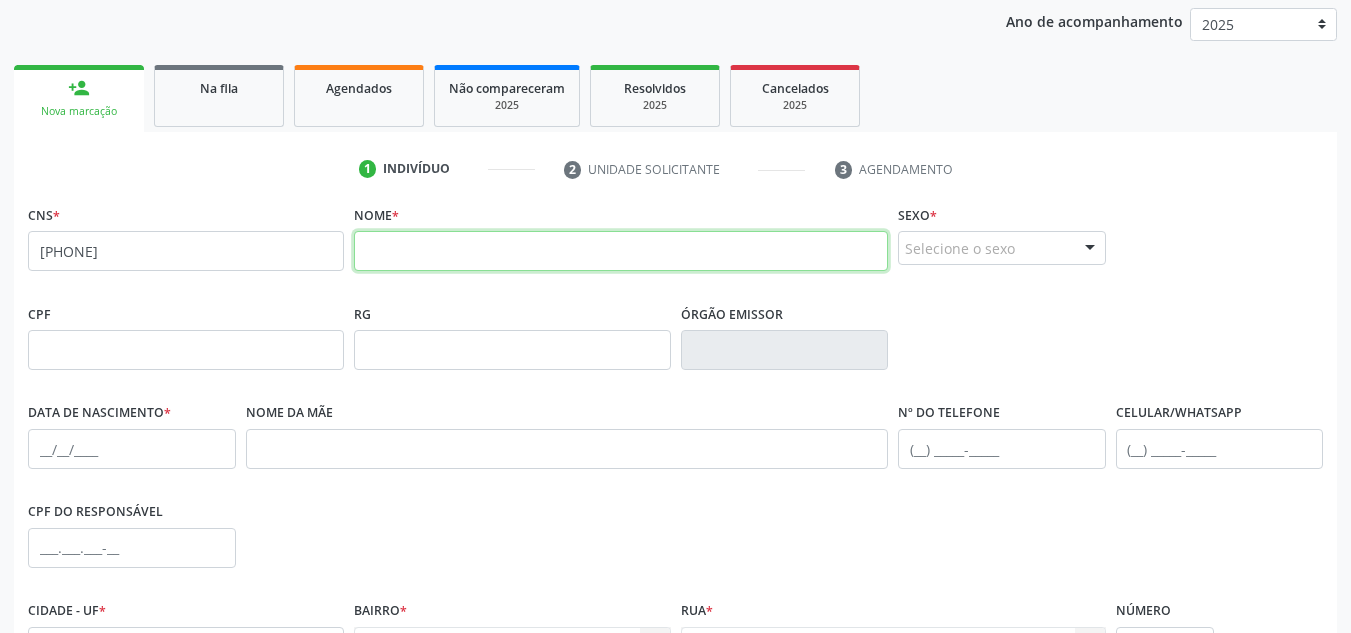 click at bounding box center [621, 251] 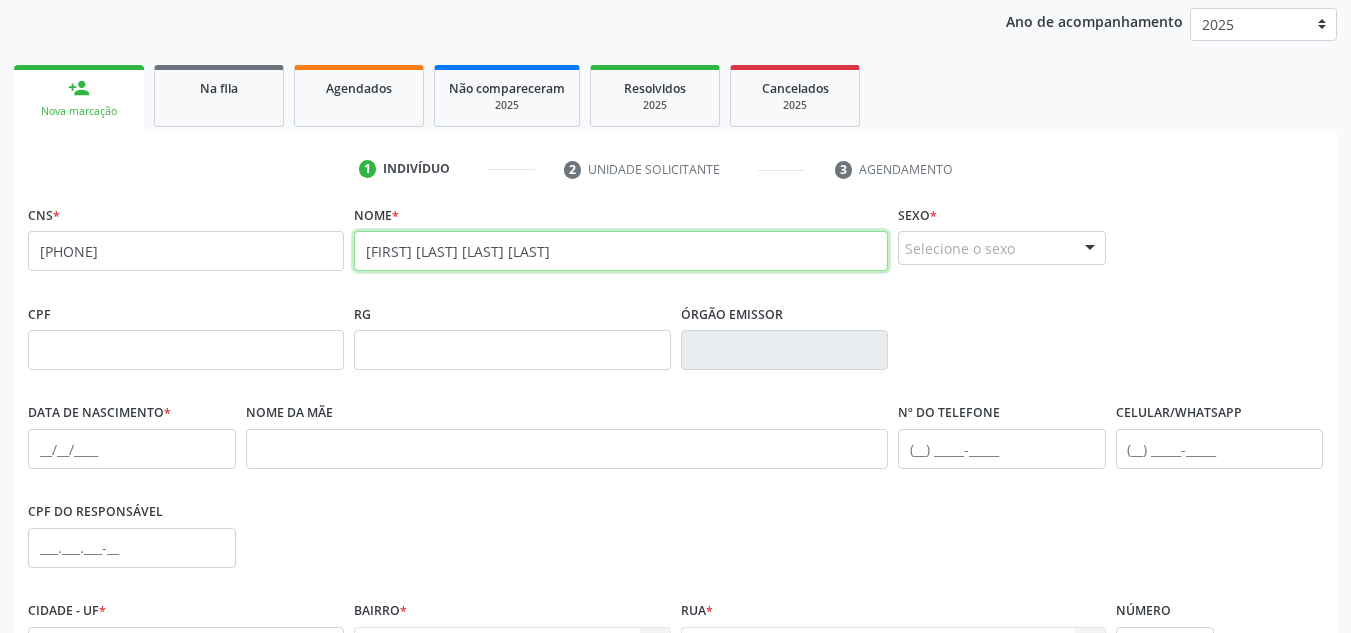 type on "[FIRST] [LAST] [LAST] [LAST]" 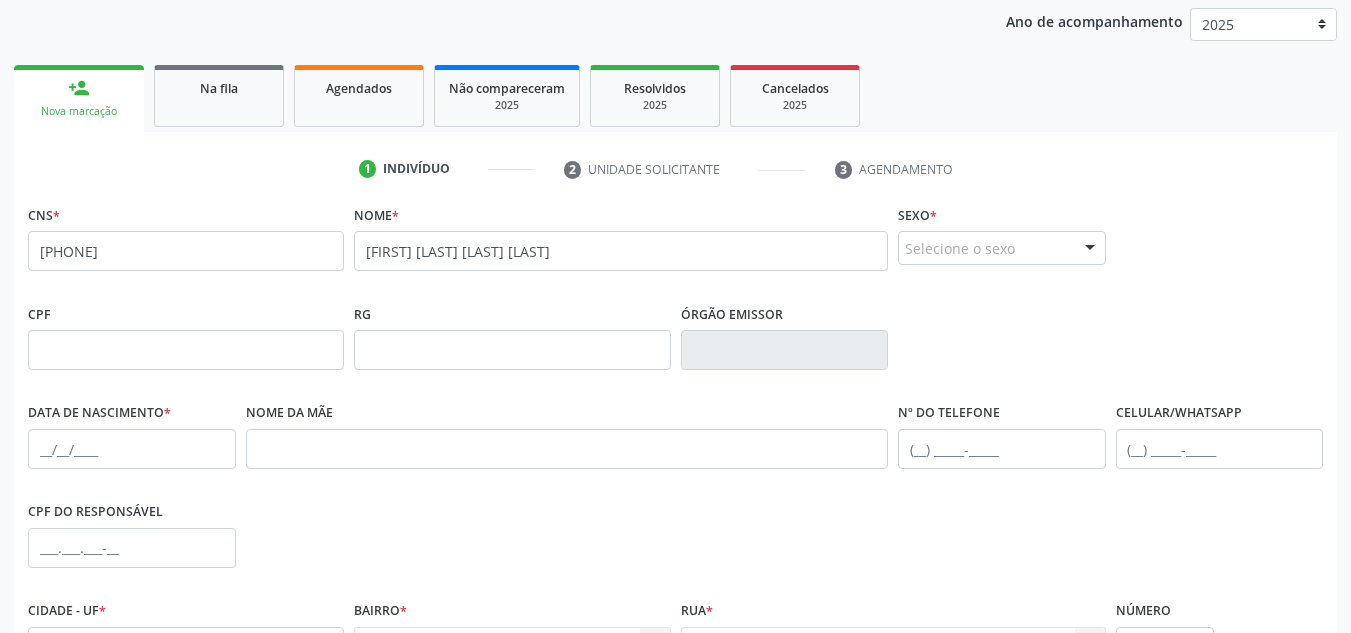 click on "Selecione o sexo" at bounding box center [1002, 248] 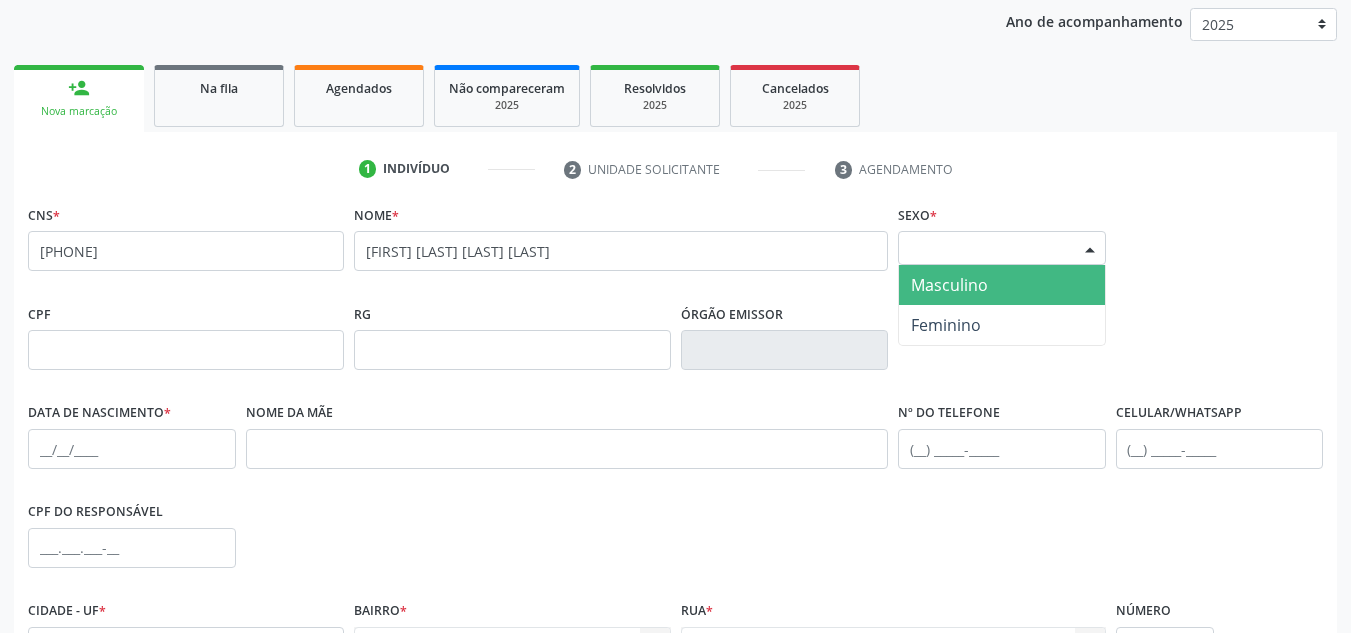 click on "Masculino" at bounding box center [1002, 285] 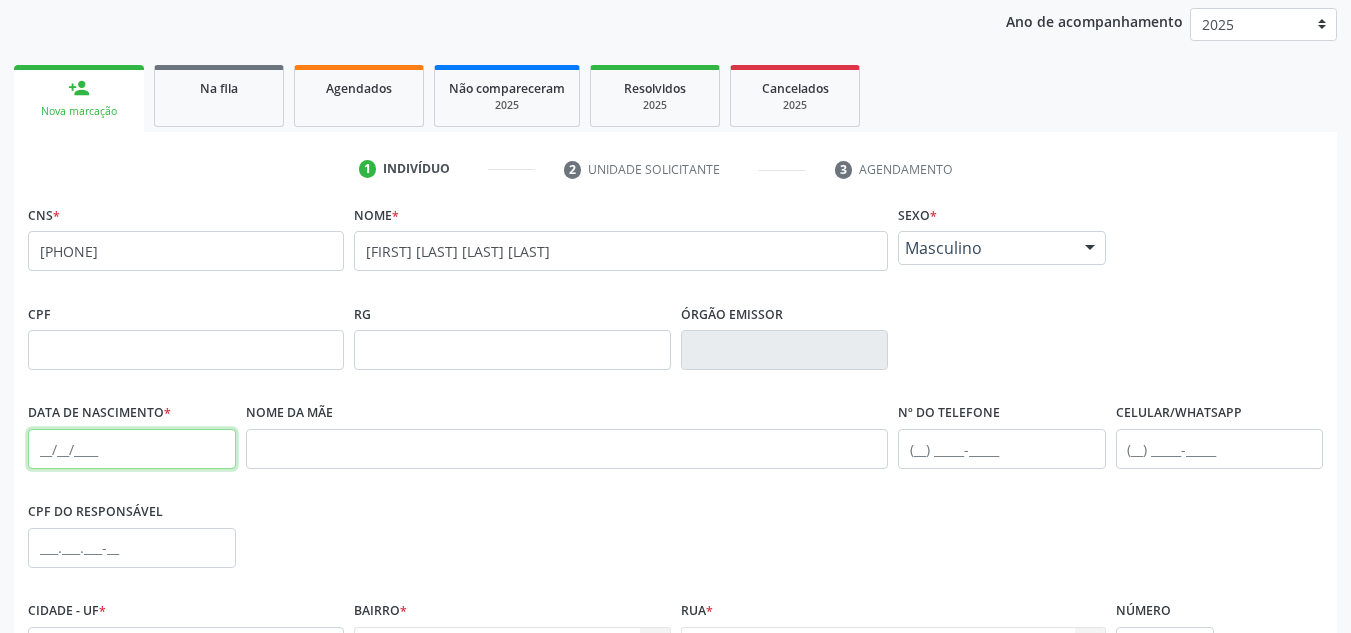 click at bounding box center (132, 449) 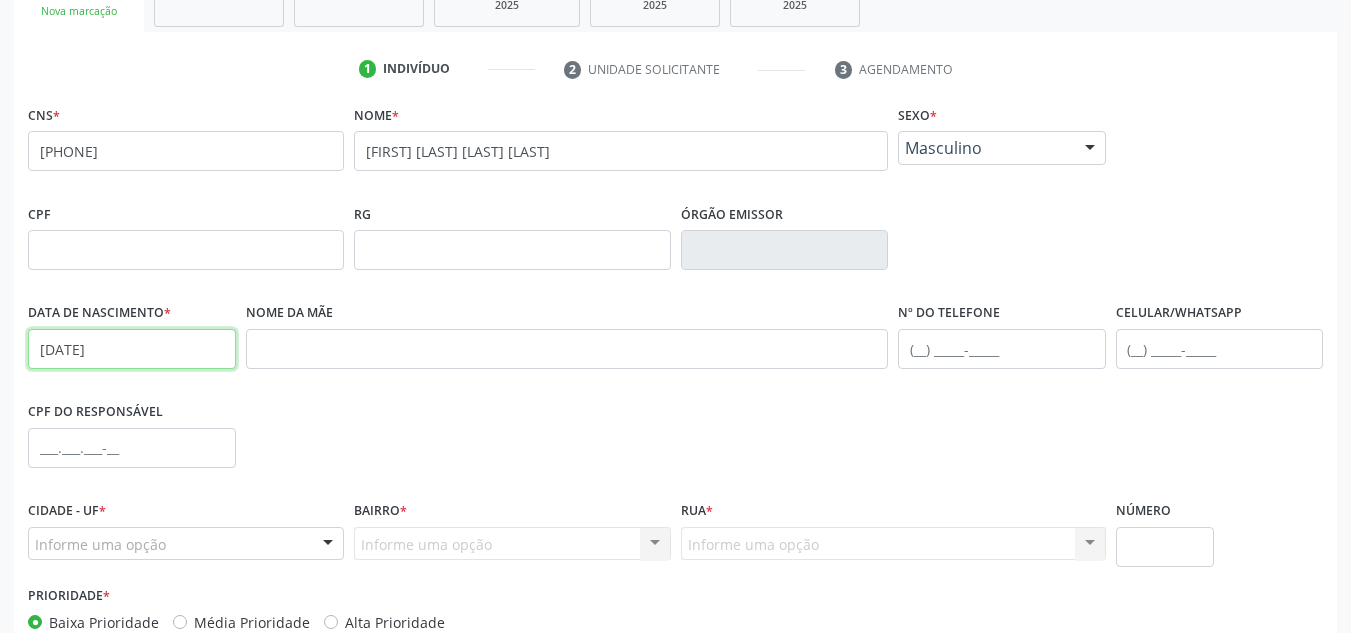 scroll, scrollTop: 434, scrollLeft: 0, axis: vertical 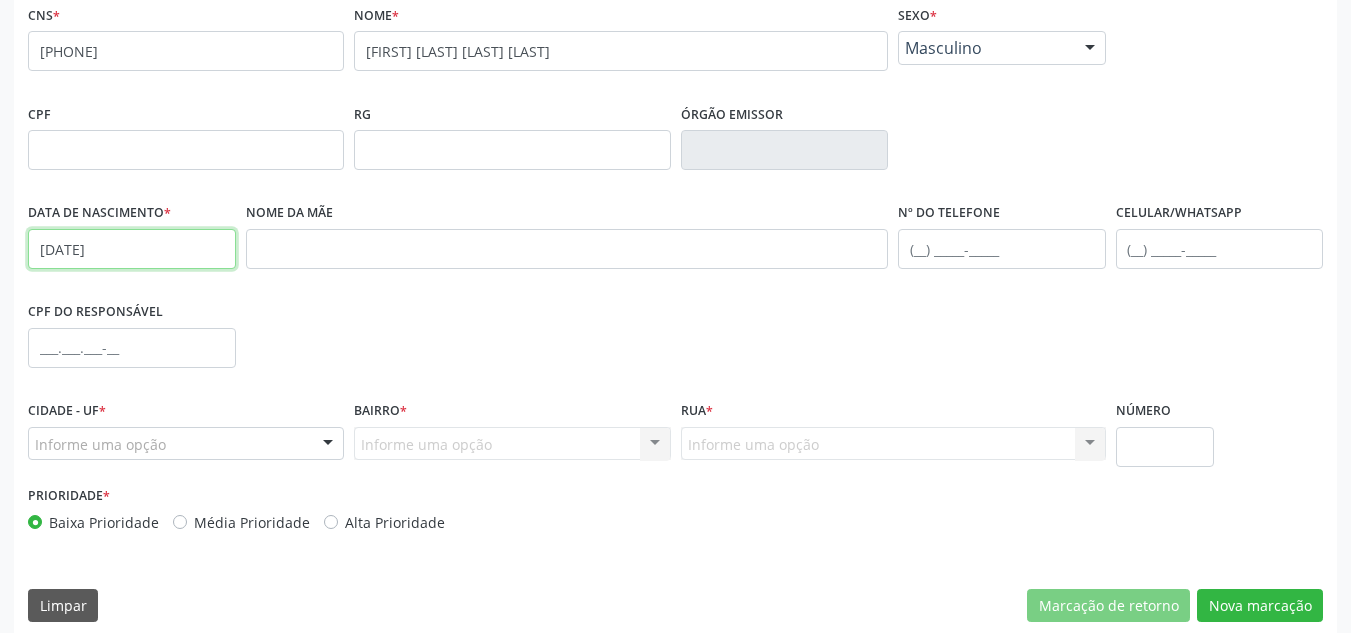 type on "[DATE]" 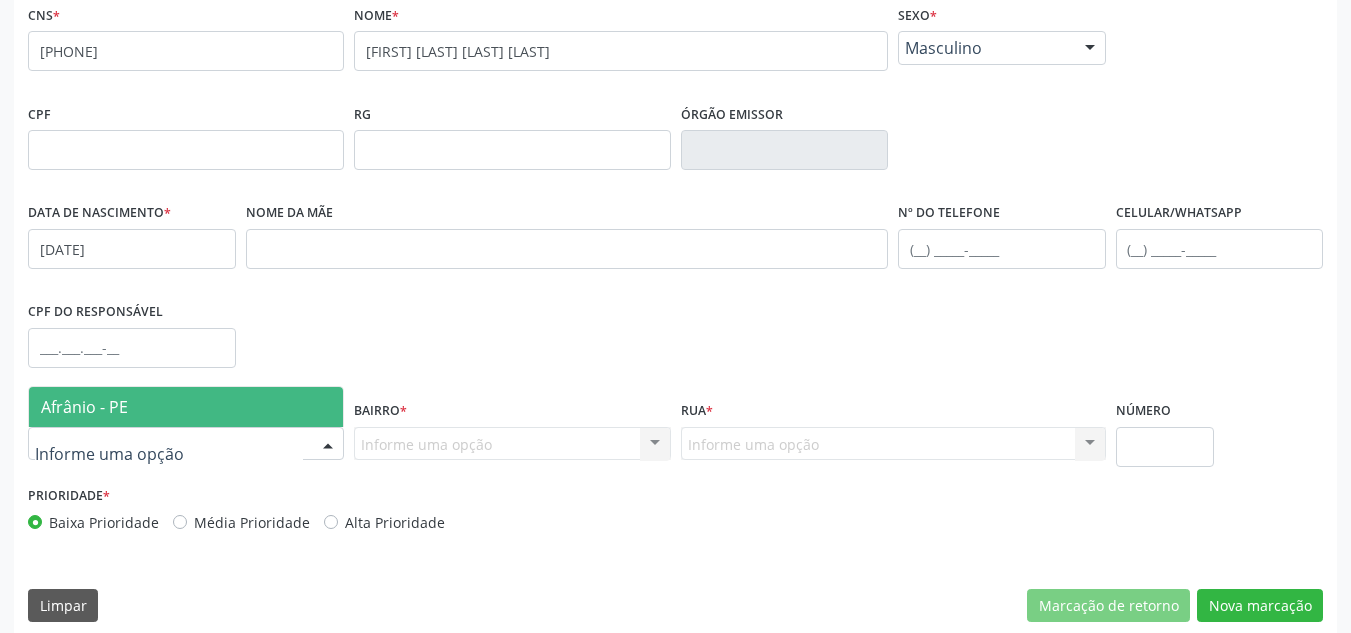 drag, startPoint x: 161, startPoint y: 423, endPoint x: 211, endPoint y: 428, distance: 50.24938 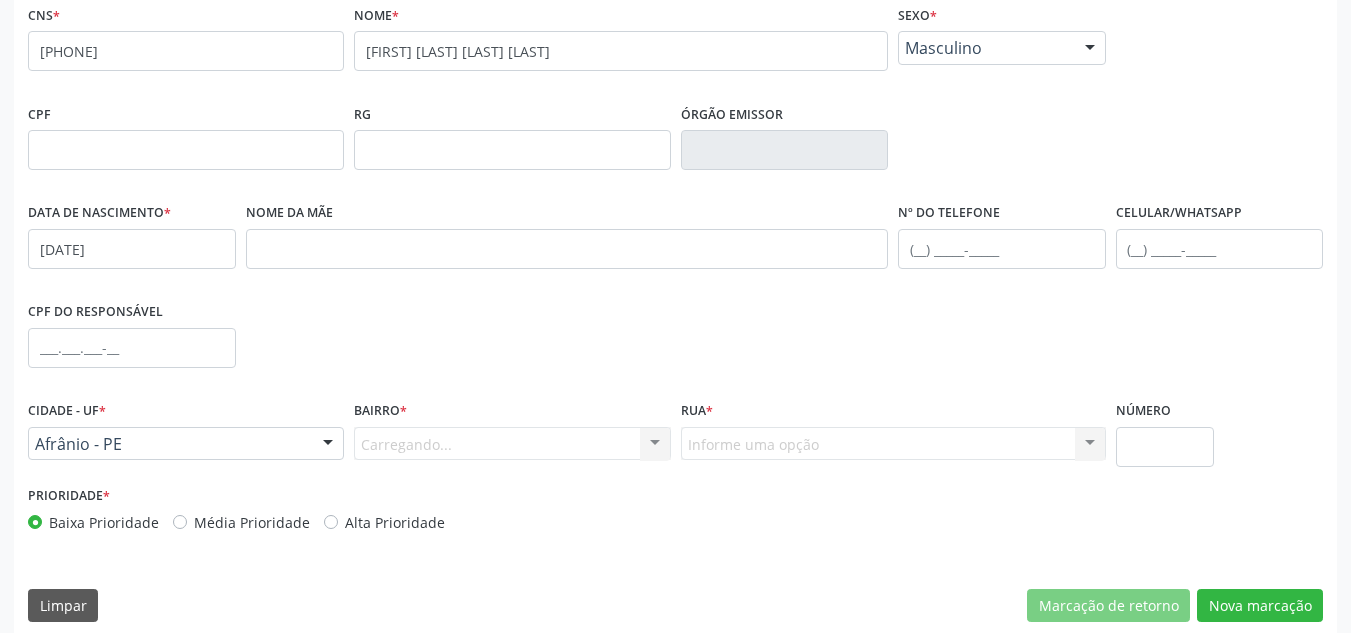 click on "Carregando...
Nenhum resultado encontrado para: "   "
Nenhuma opção encontrada. Digite para adicionar." at bounding box center [512, 444] 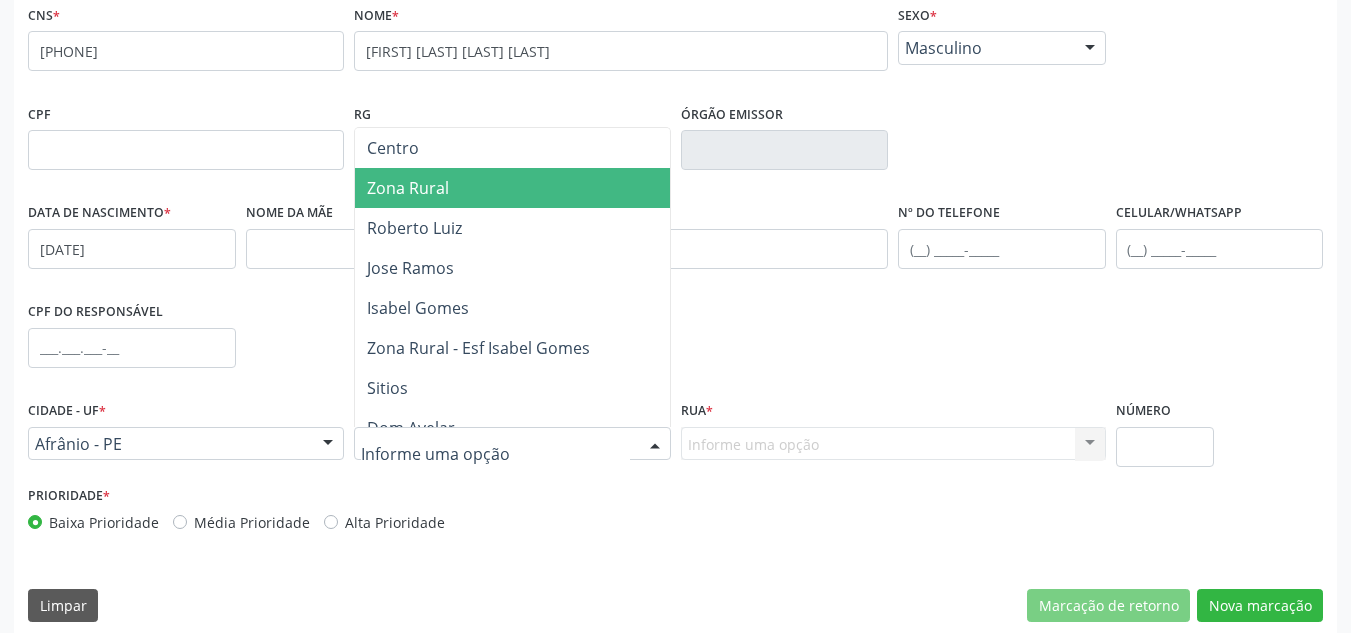 click on "Zona Rural" at bounding box center [512, 188] 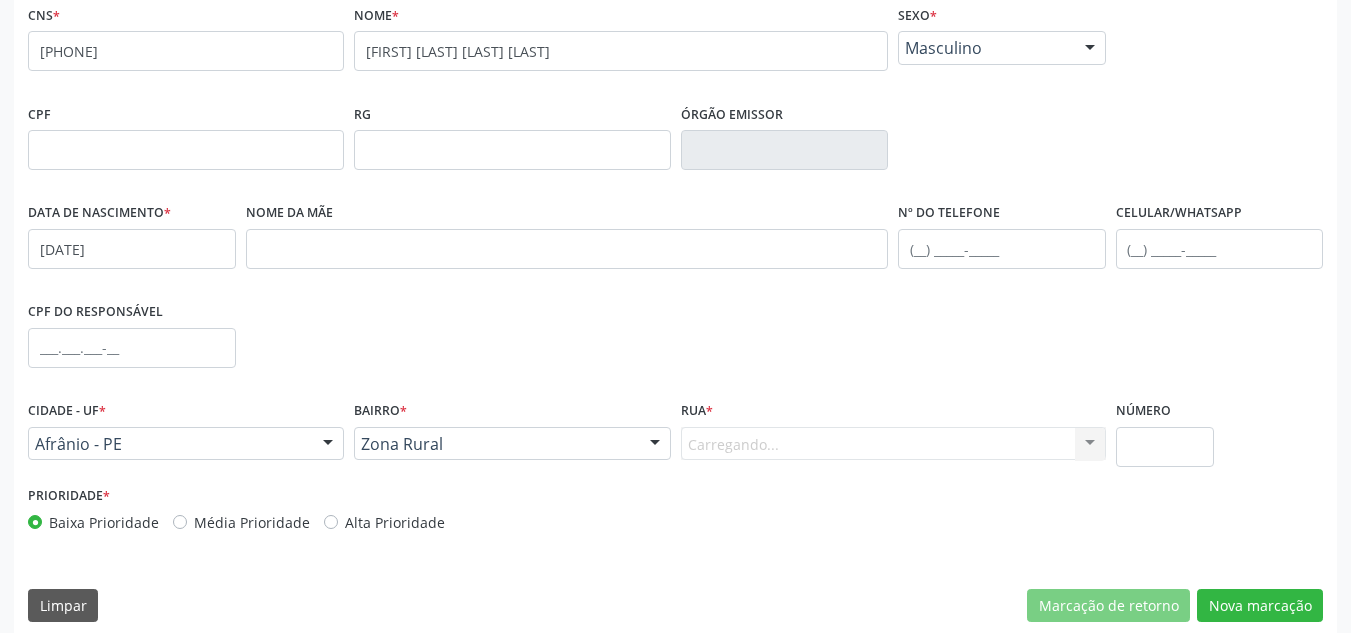 click on "Rua
*
Carregando...
Nenhum resultado encontrado para: "   "
Nenhuma opção encontrada. Digite para adicionar." at bounding box center (893, 428) 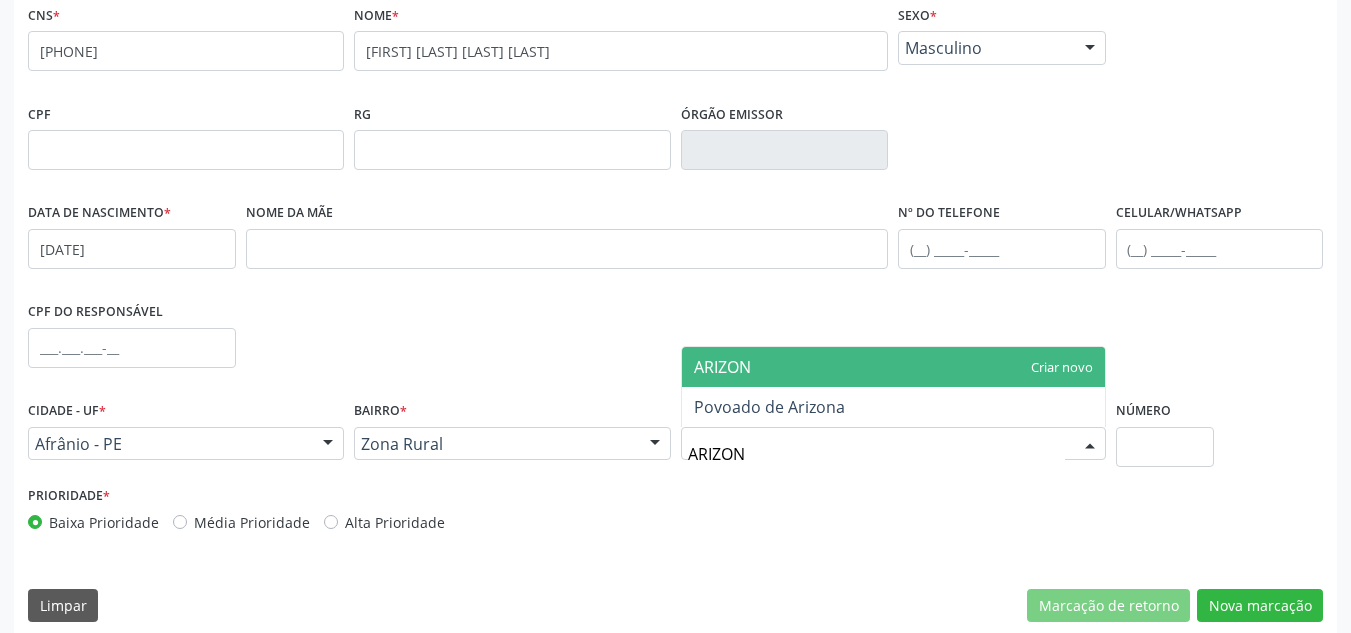 type on "ARIZONA" 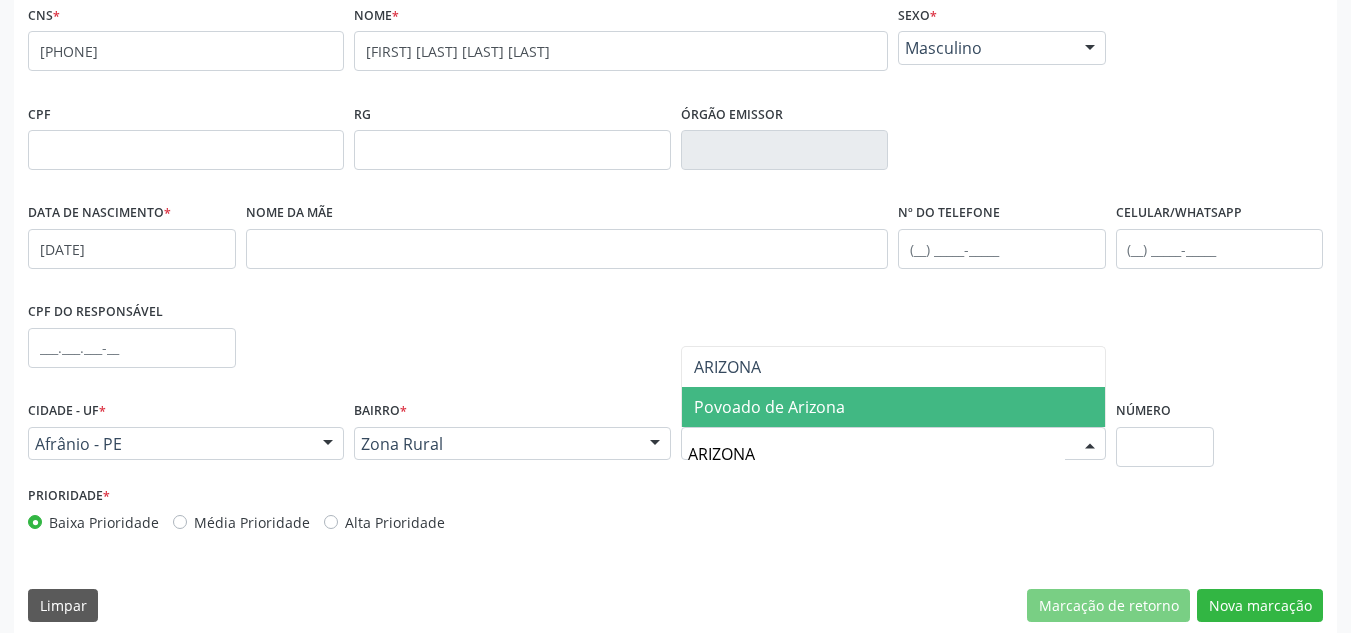click on "Povoado de Arizona" at bounding box center [769, 407] 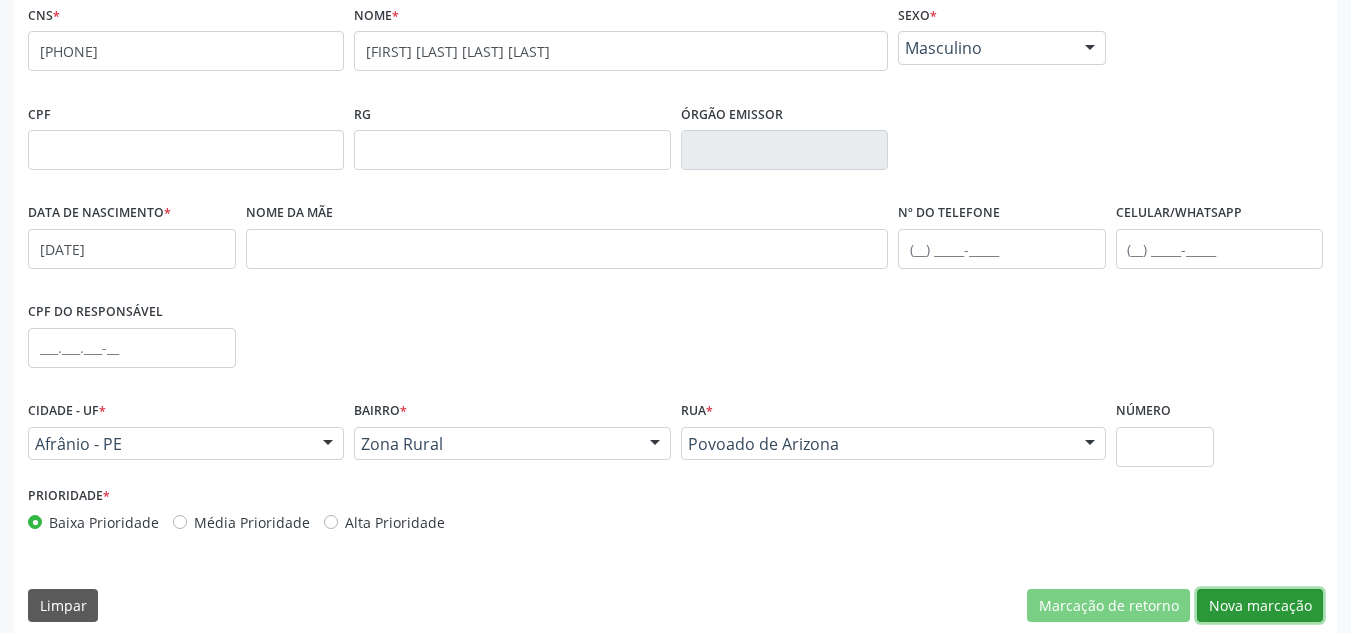 click on "Nova marcação" at bounding box center [1260, 606] 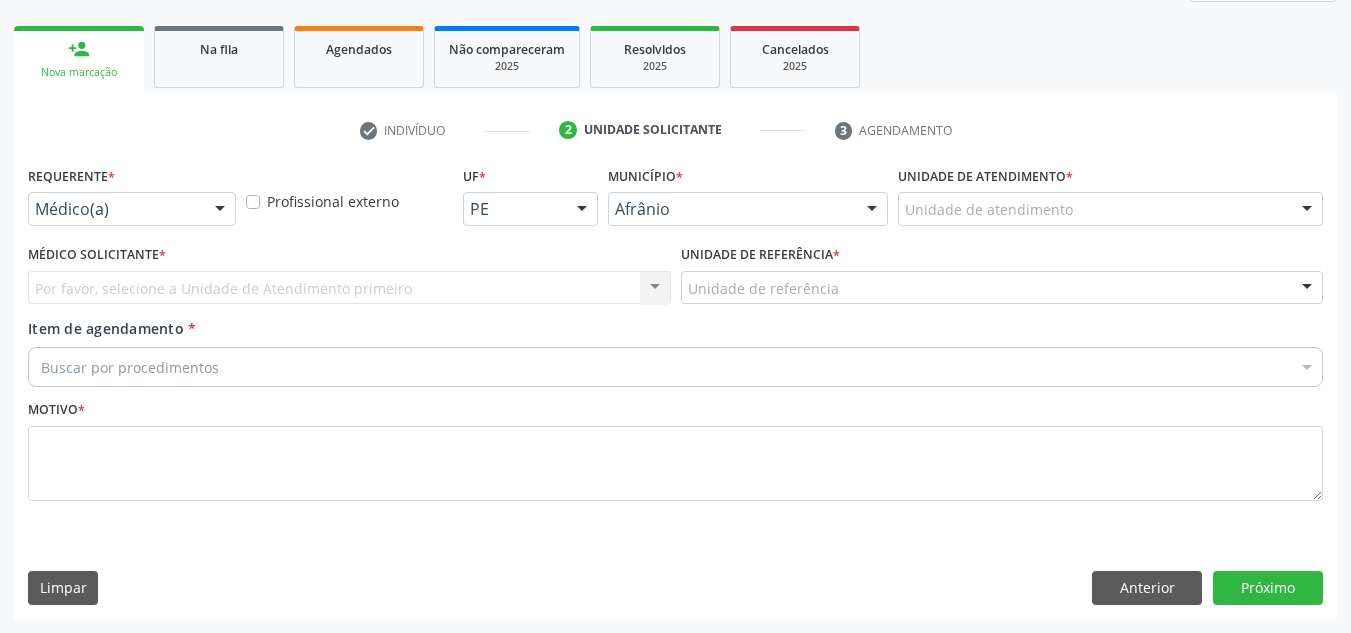 scroll, scrollTop: 273, scrollLeft: 0, axis: vertical 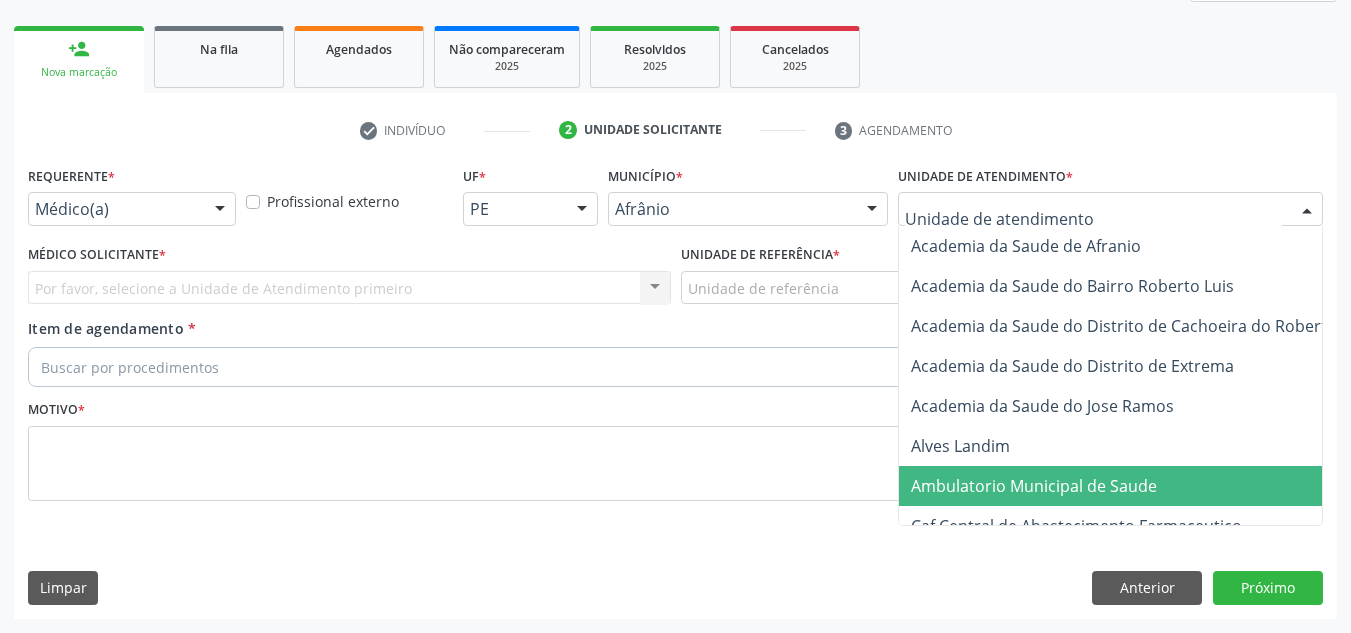 drag, startPoint x: 1186, startPoint y: 489, endPoint x: 1112, endPoint y: 467, distance: 77.201035 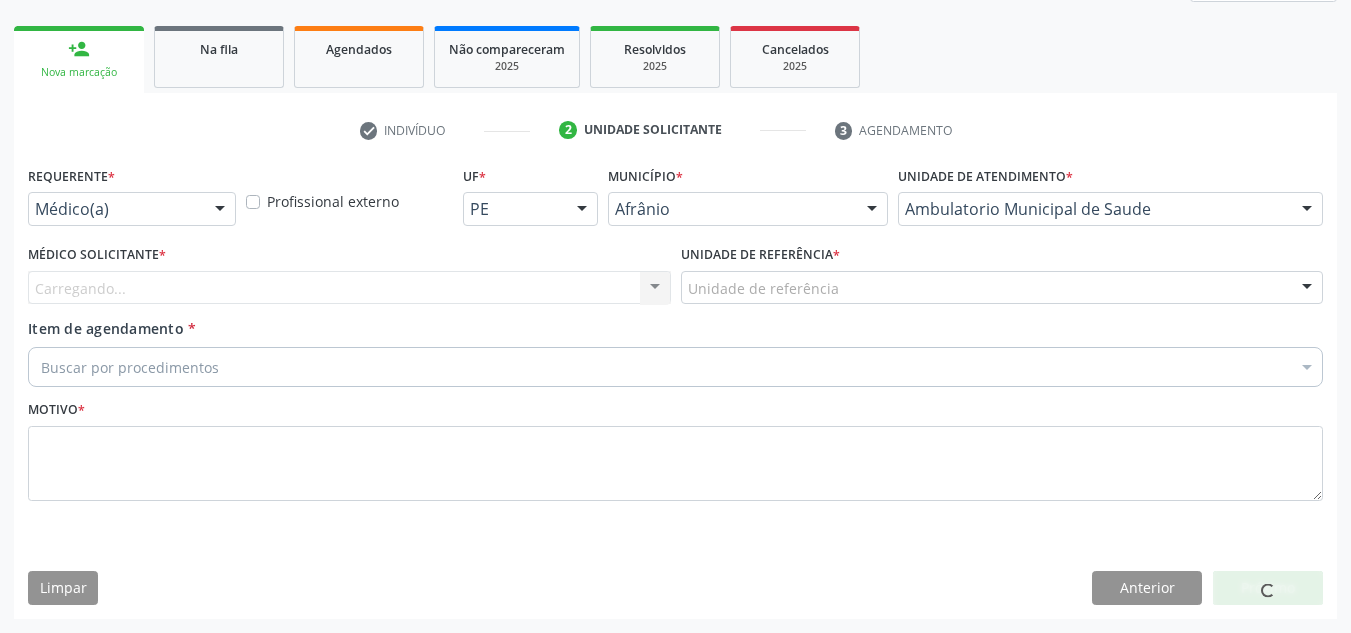 click on "Médico Solicitante
*
Carregando...
Nenhum resultado encontrado para: "   "
Não há nenhuma opção para ser exibida." at bounding box center (349, 279) 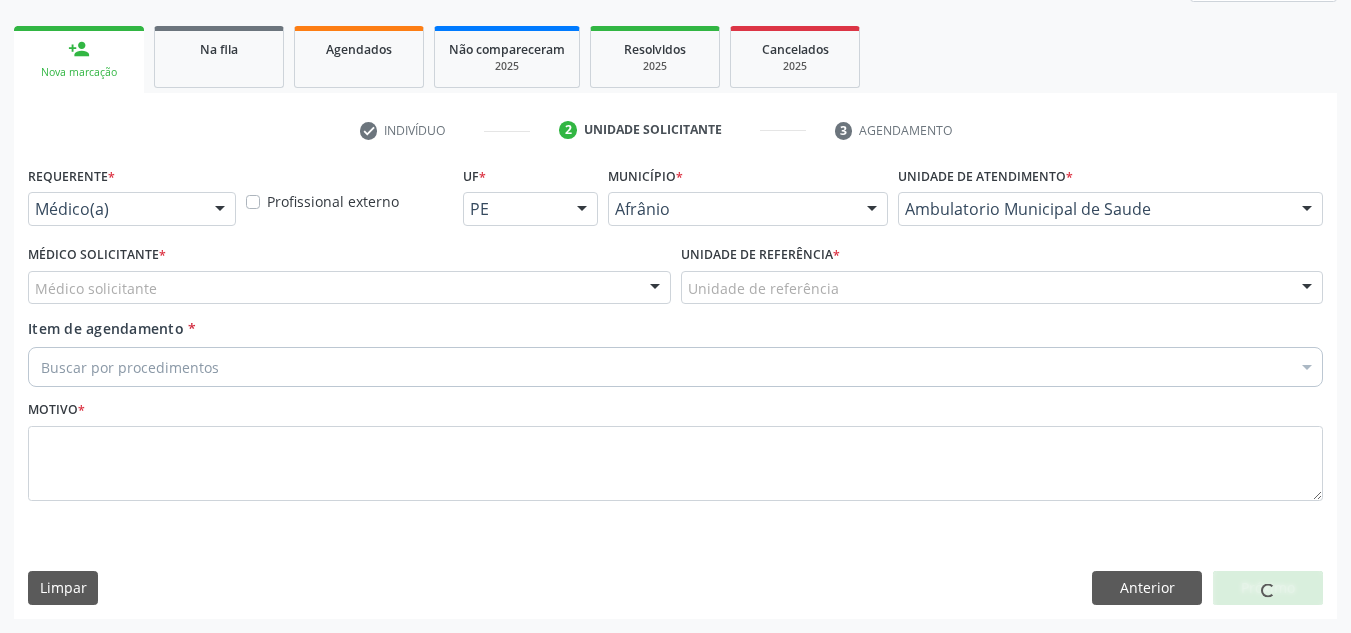 click on "Médico solicitante" at bounding box center (349, 288) 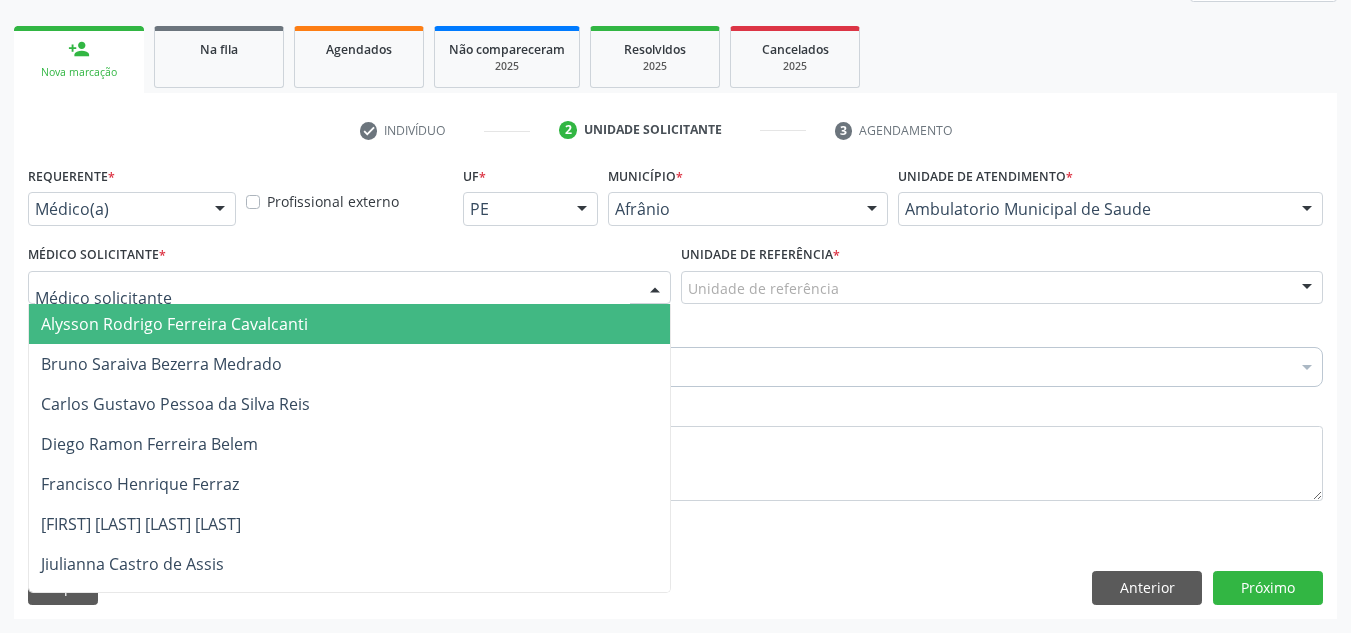 drag, startPoint x: 440, startPoint y: 330, endPoint x: 746, endPoint y: 320, distance: 306.16336 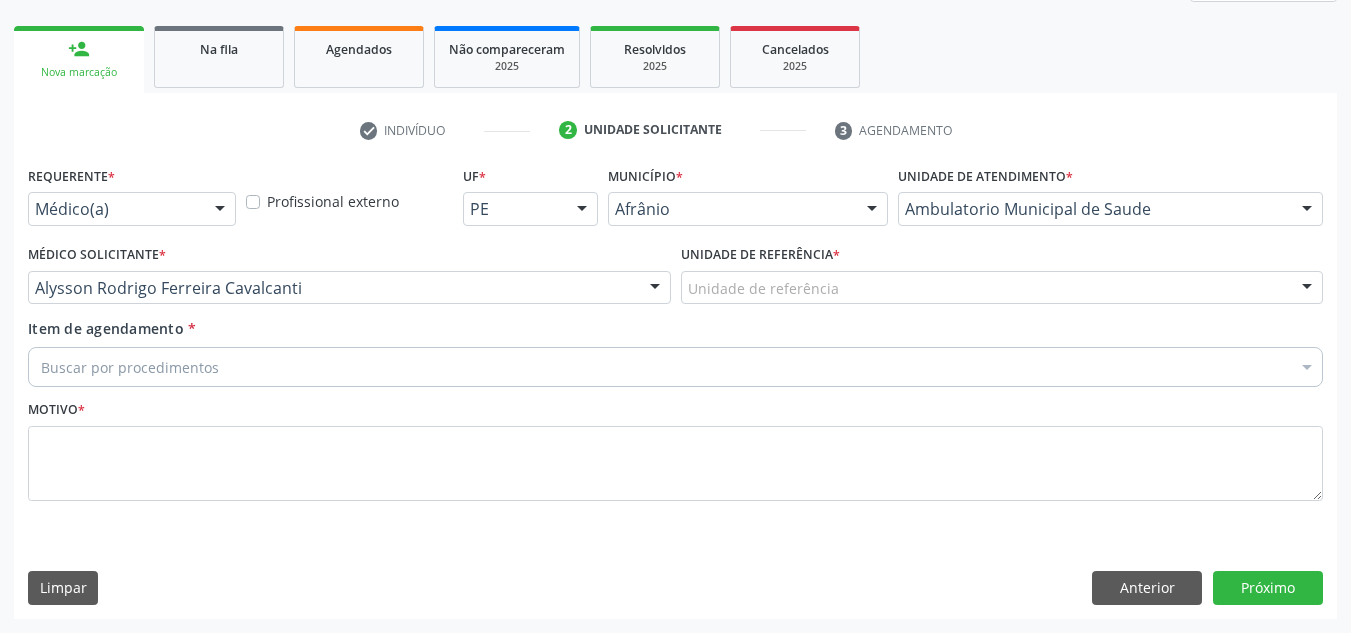 drag, startPoint x: 801, startPoint y: 295, endPoint x: 813, endPoint y: 338, distance: 44.64303 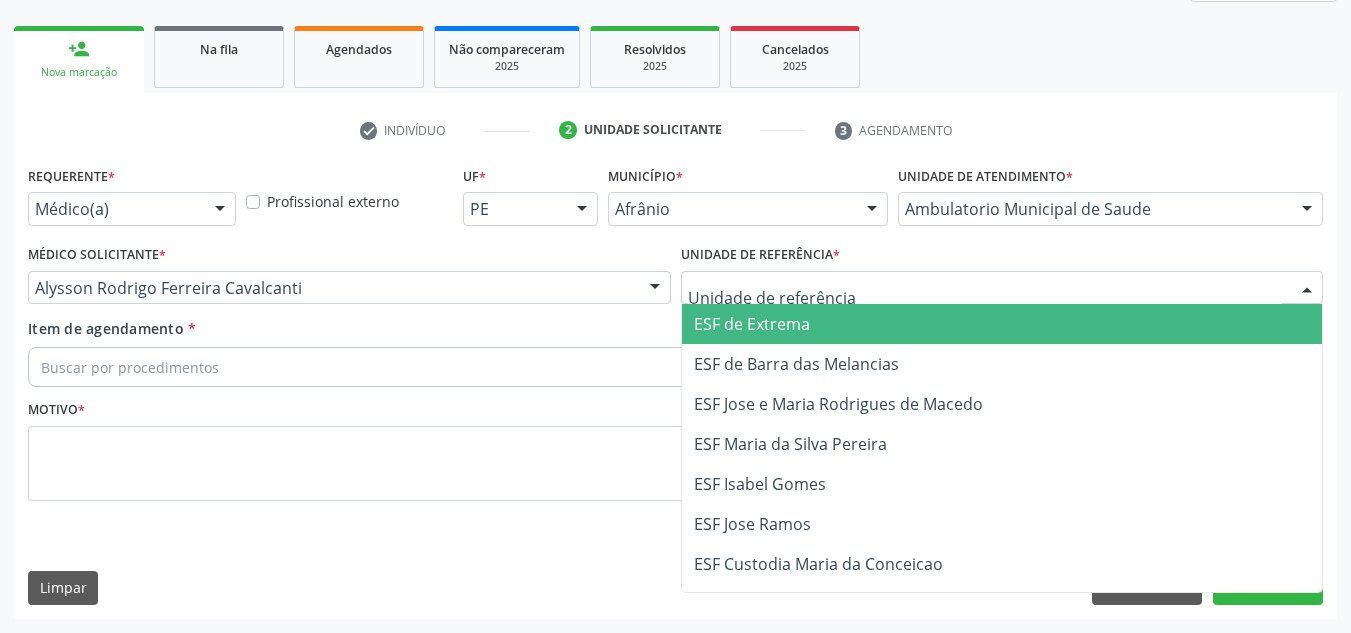 drag, startPoint x: 824, startPoint y: 348, endPoint x: 798, endPoint y: 342, distance: 26.683329 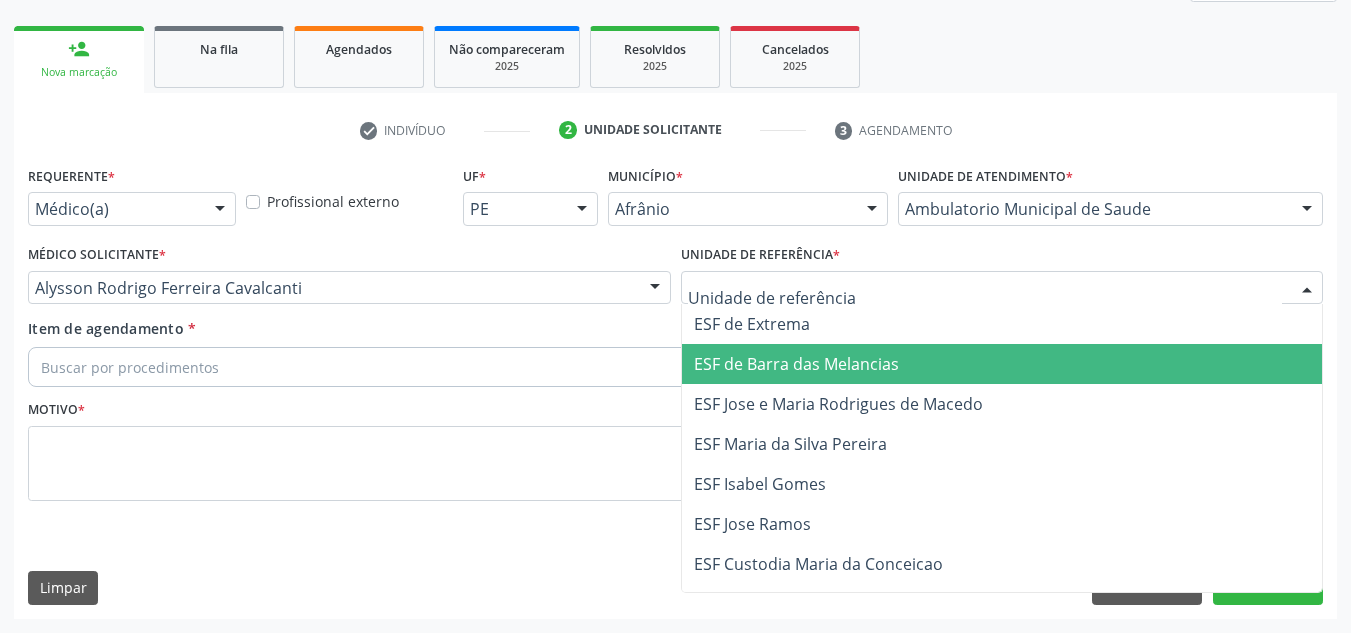 click on "ESF de Barra das Melancias" at bounding box center [796, 364] 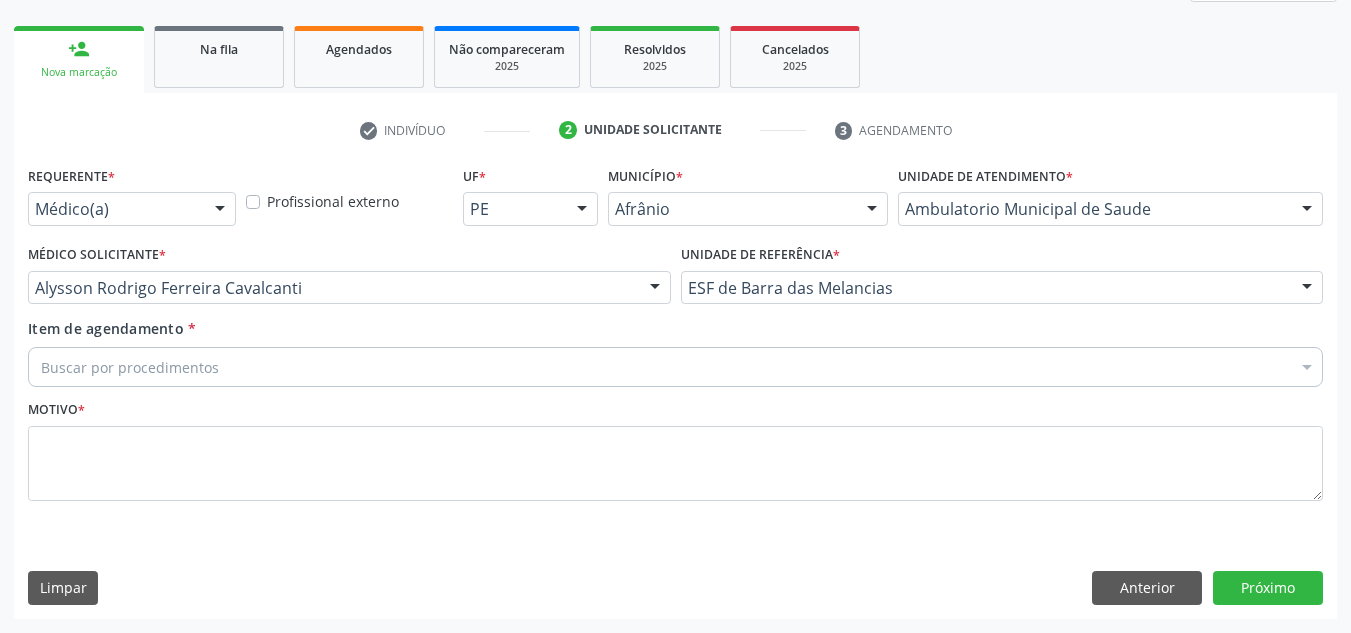 click on "Buscar por procedimentos" at bounding box center [675, 367] 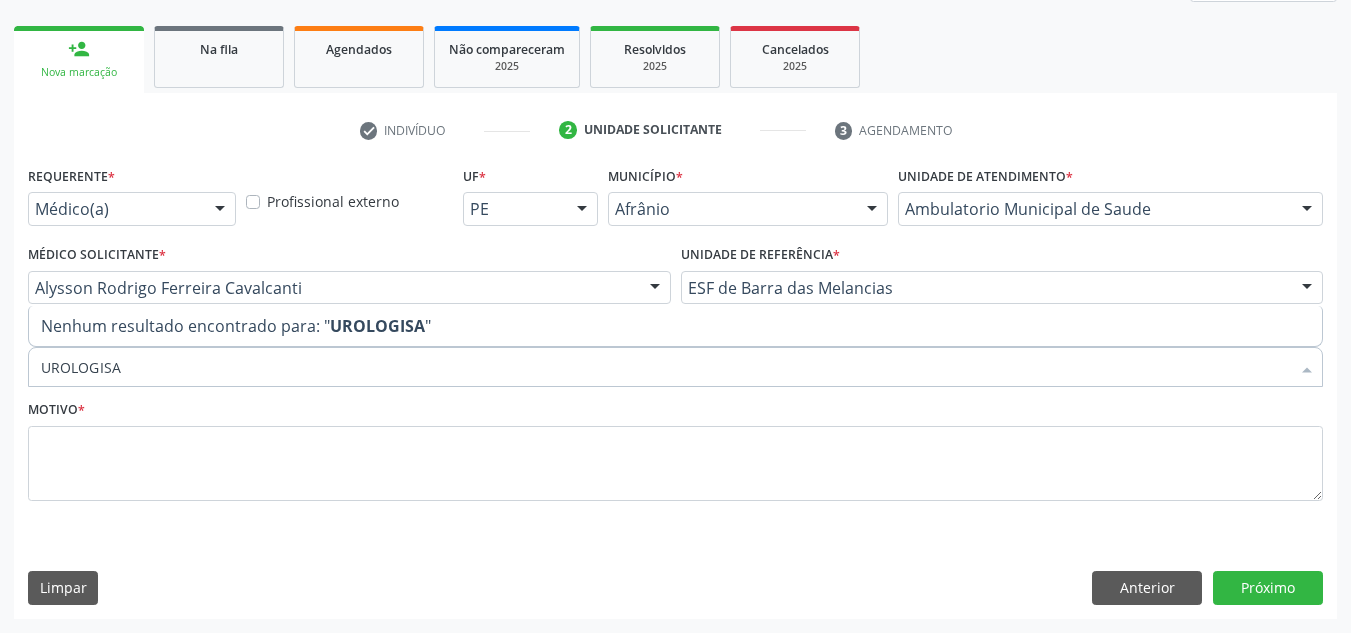 type on "UROLOGIS" 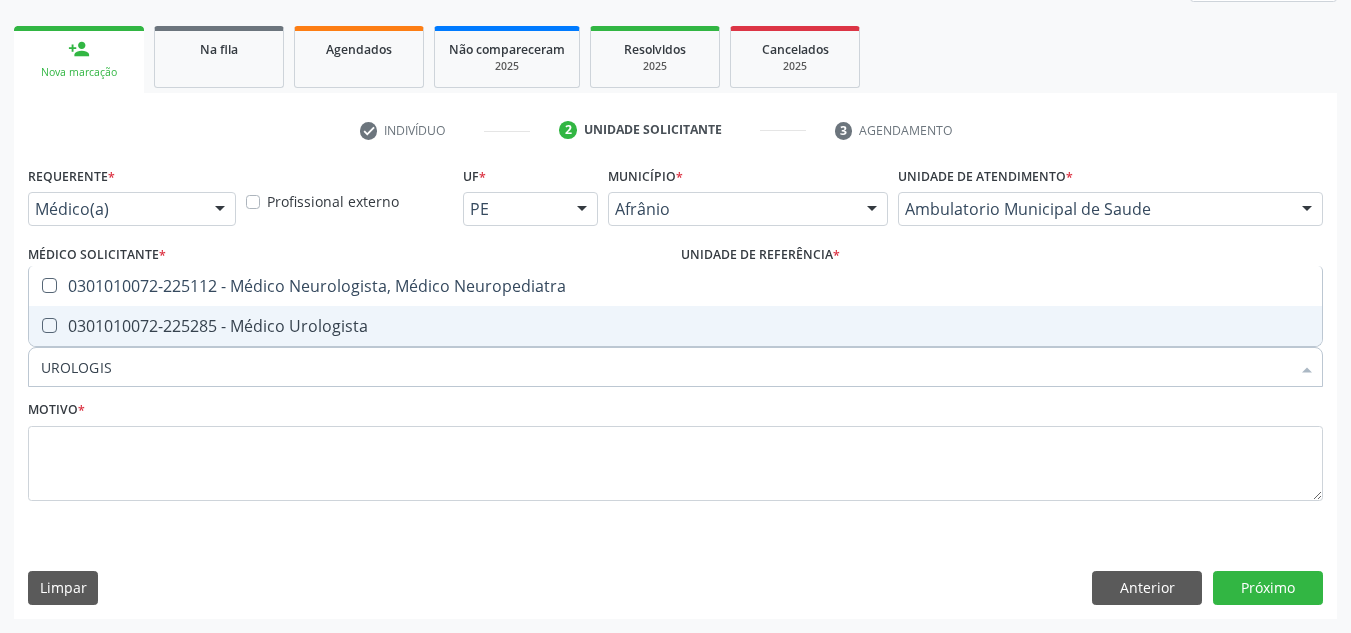 click on "UROLOGIS" at bounding box center (665, 367) 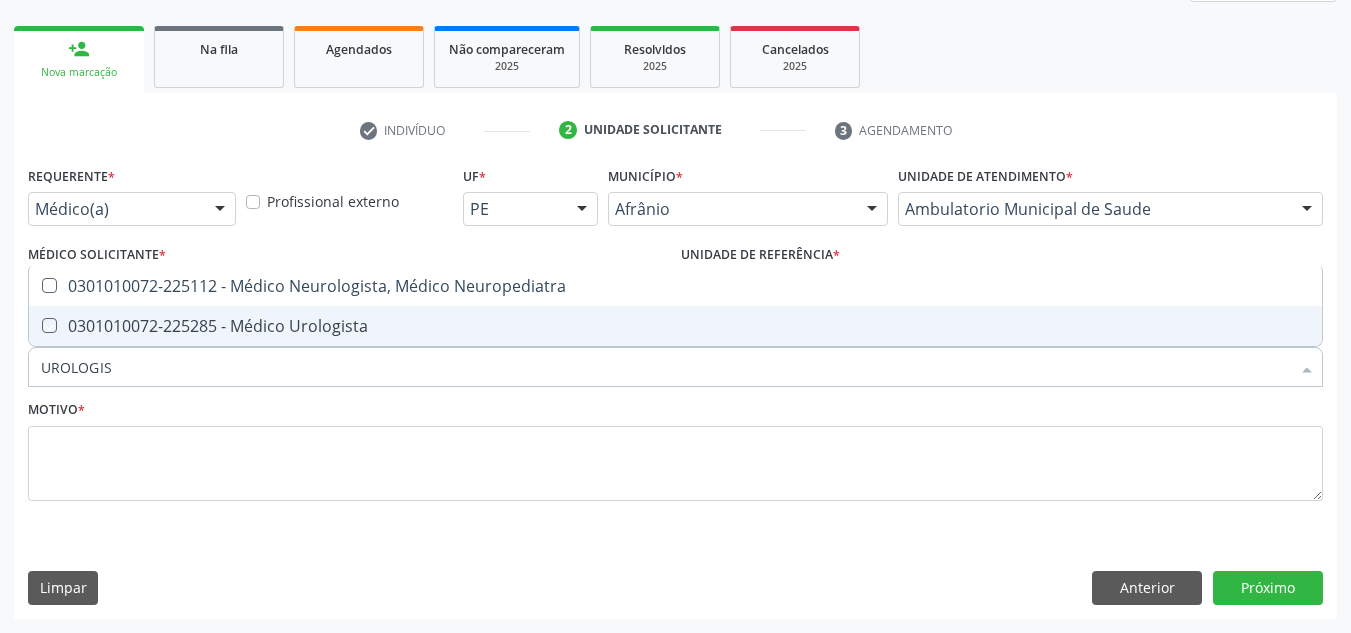 checkbox on "true" 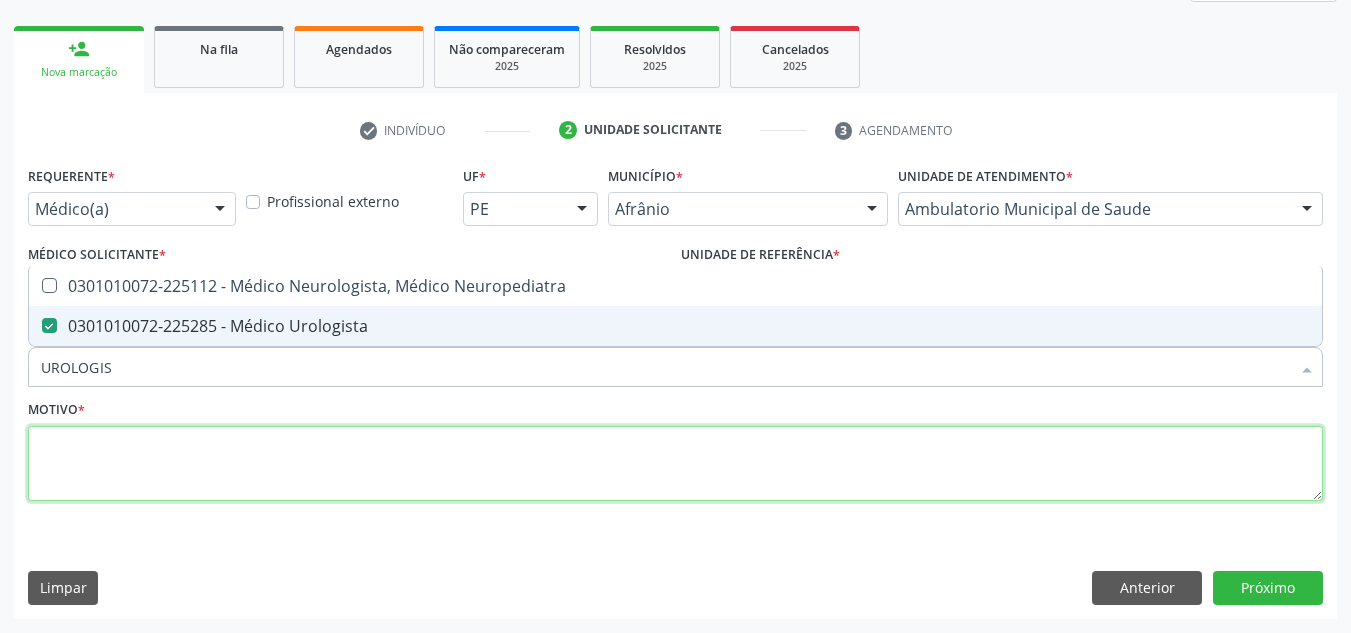 click at bounding box center [675, 464] 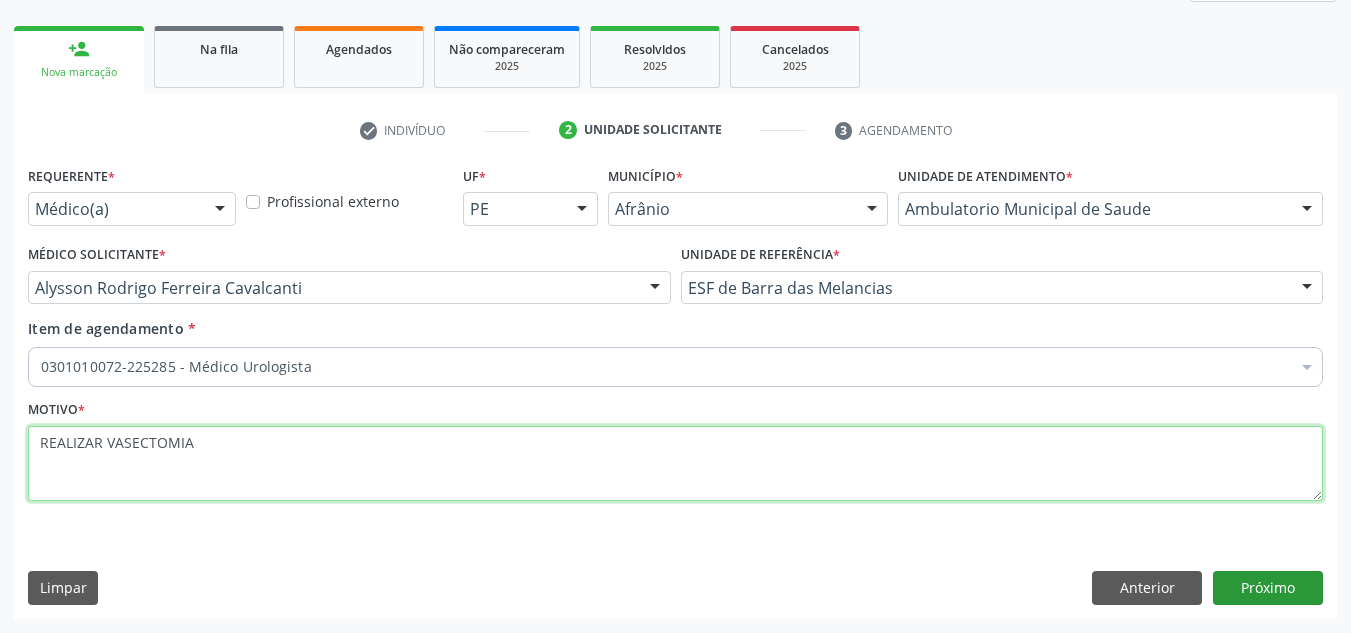 type on "REALIZAR VASECTOMIA" 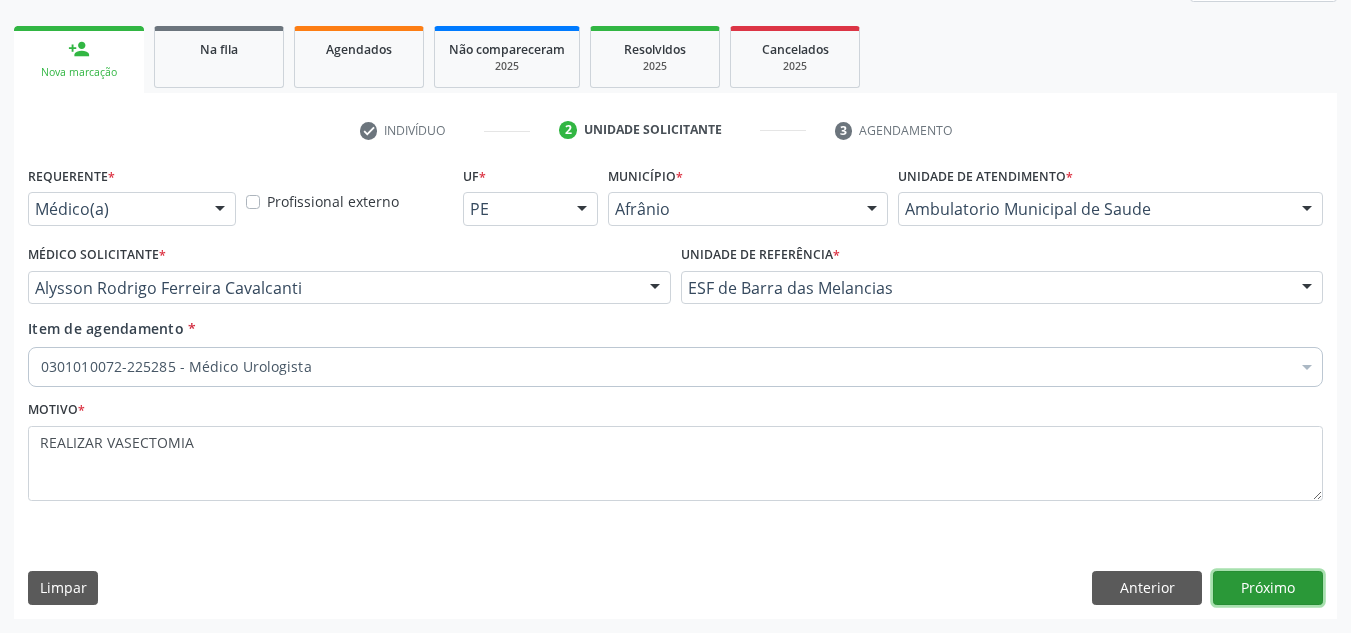 click on "Próximo" at bounding box center [1268, 588] 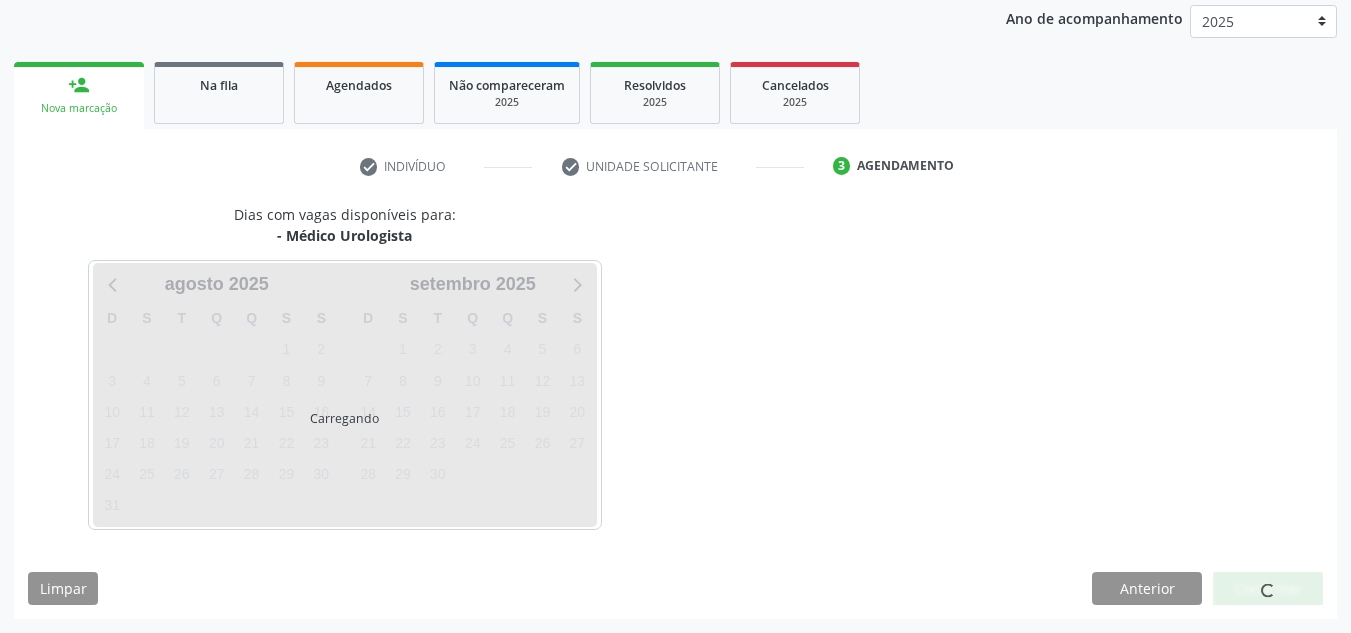 scroll, scrollTop: 237, scrollLeft: 0, axis: vertical 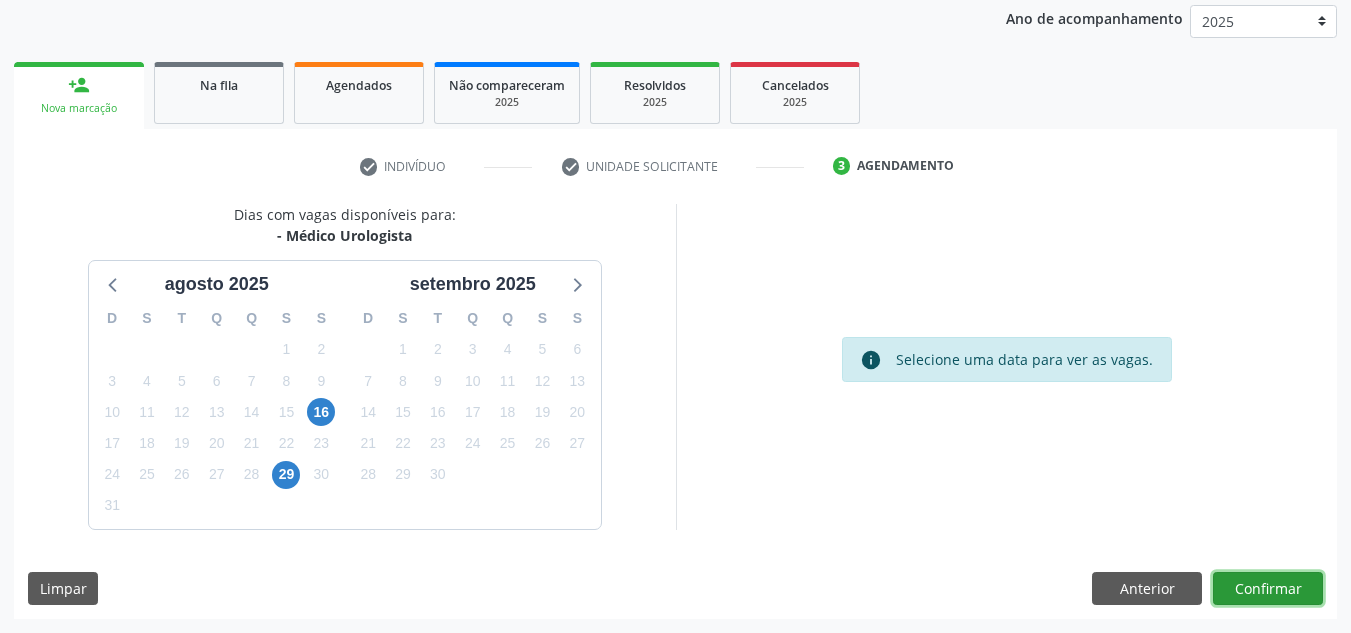 click on "Confirmar" at bounding box center (1268, 589) 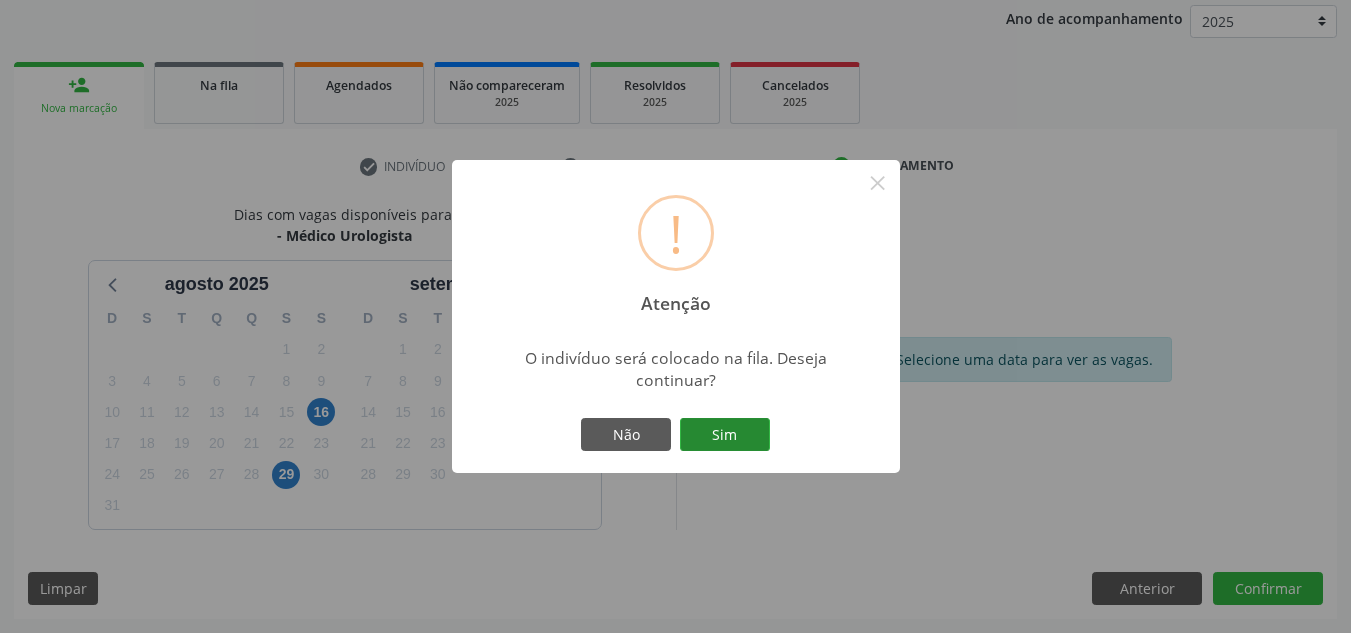 click on "Sim" at bounding box center [725, 435] 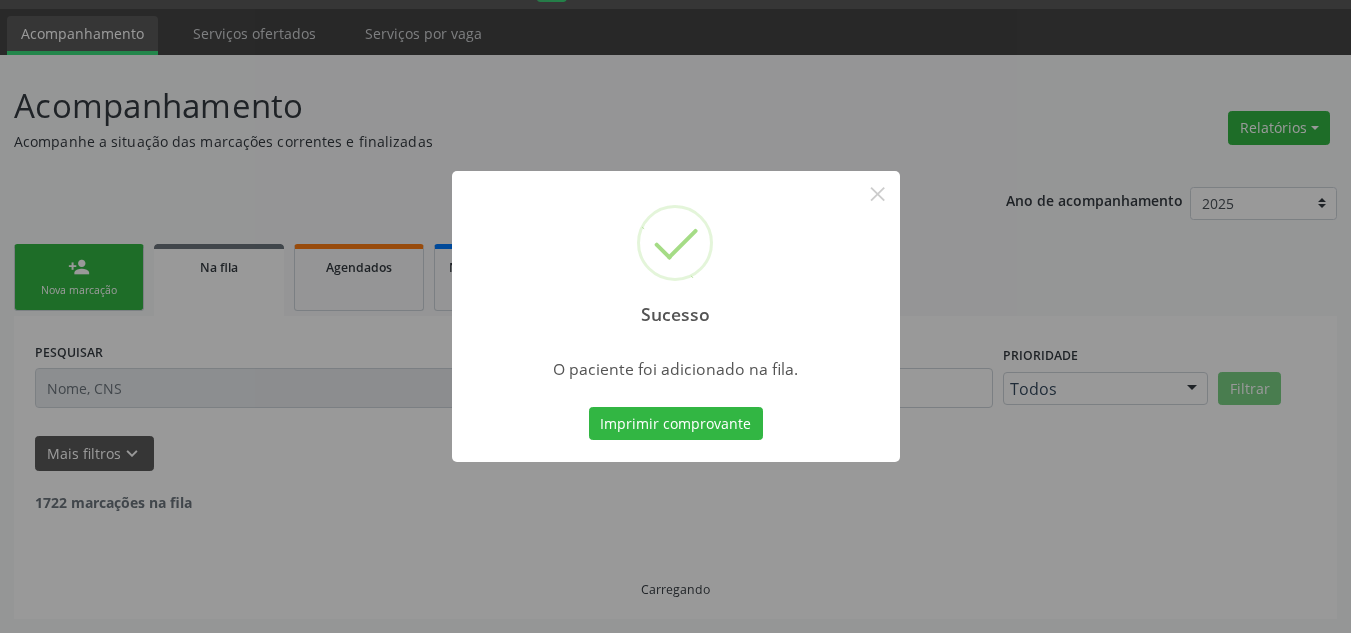 scroll, scrollTop: 34, scrollLeft: 0, axis: vertical 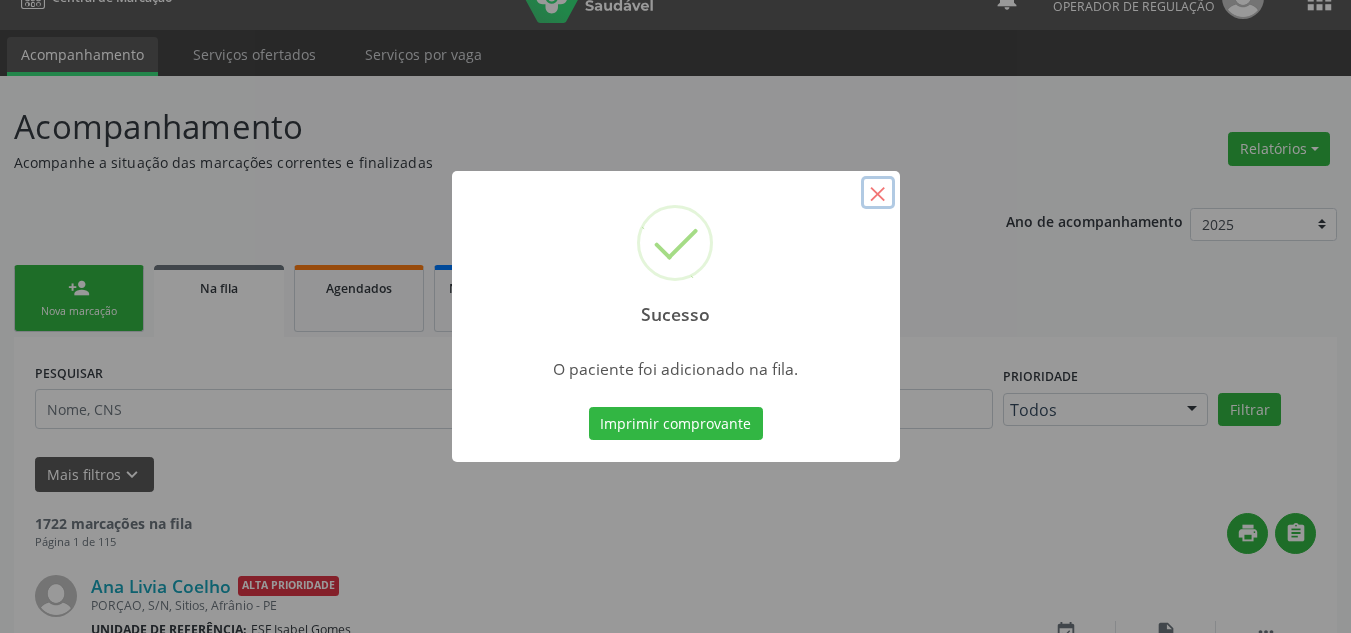 click on "×" at bounding box center [878, 193] 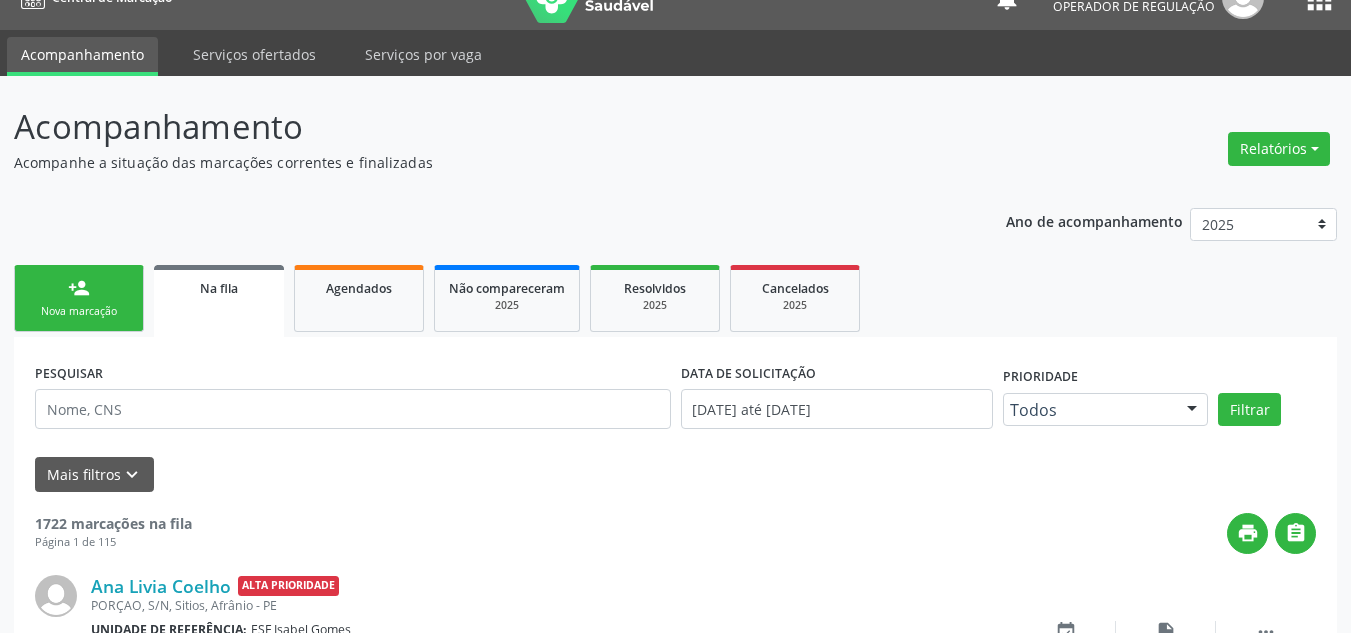 click on "Nova marcação" at bounding box center [79, 311] 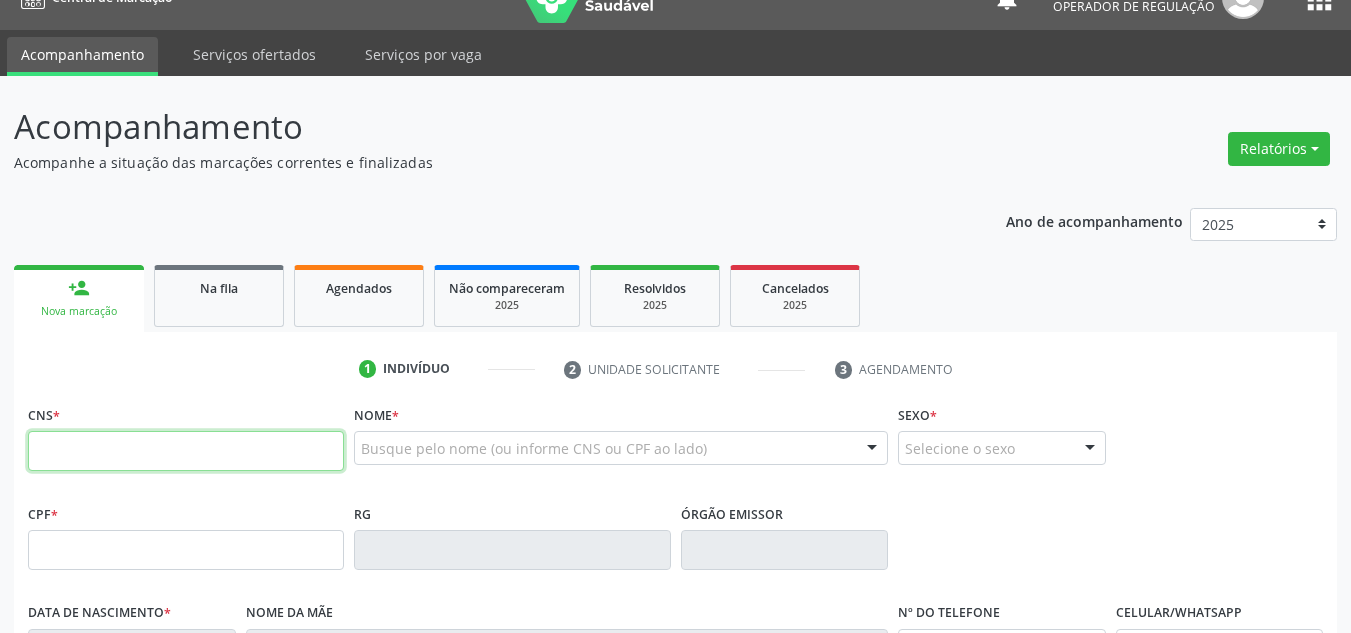 click at bounding box center (186, 451) 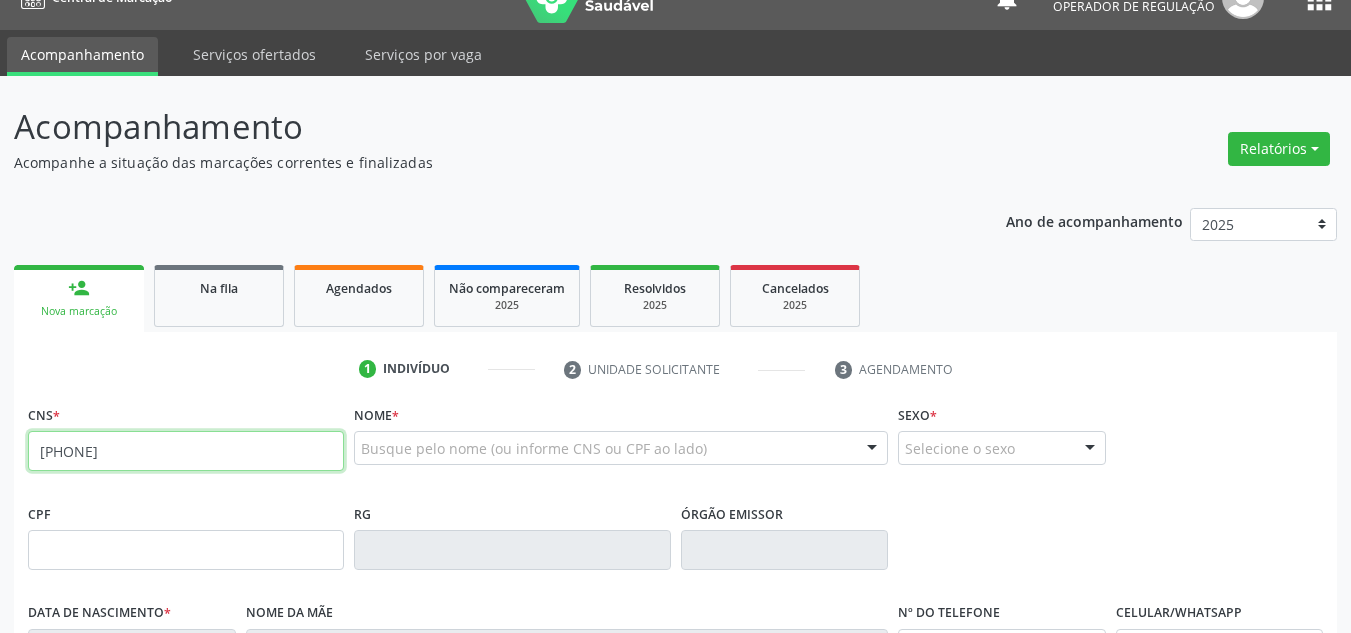 type on "706 8057 3222 2525" 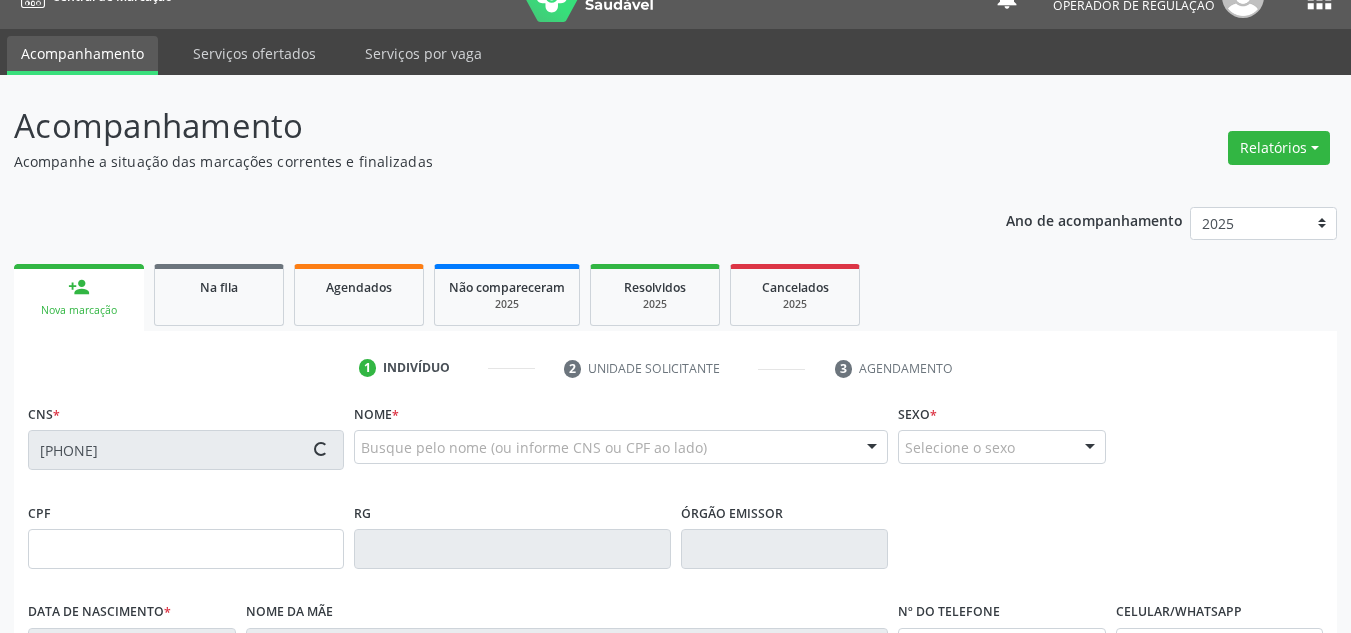 type on "095.559.834-61" 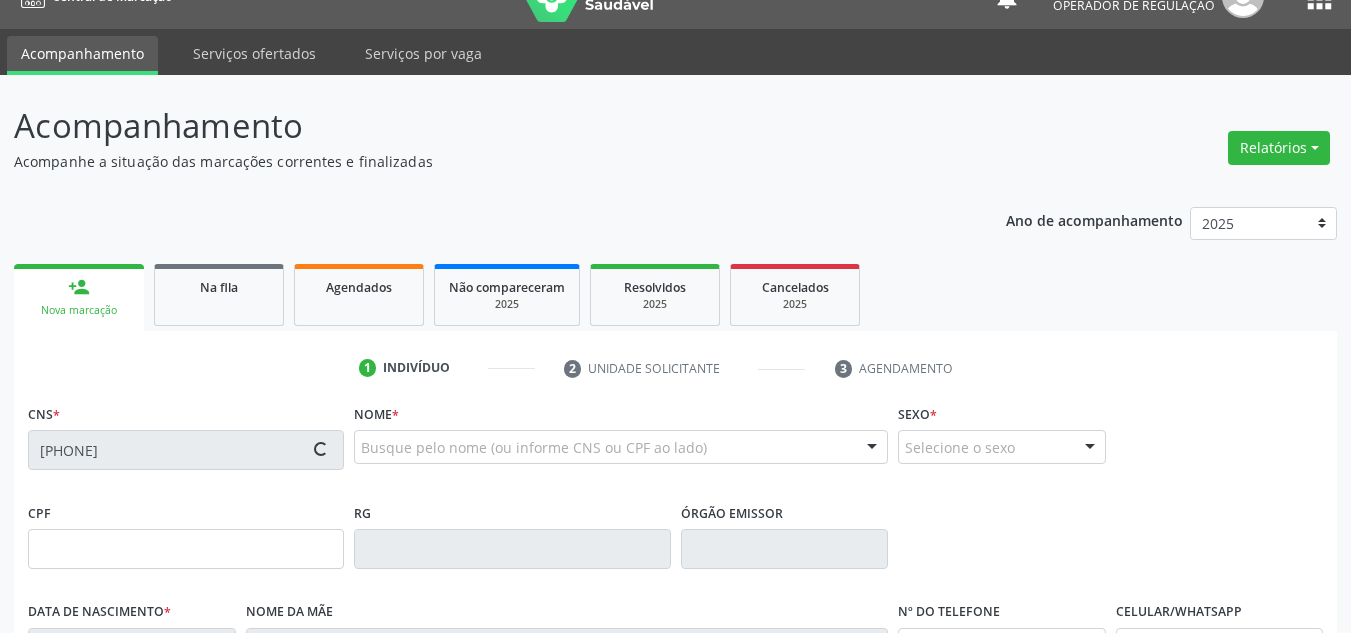 type on "22/02/1986" 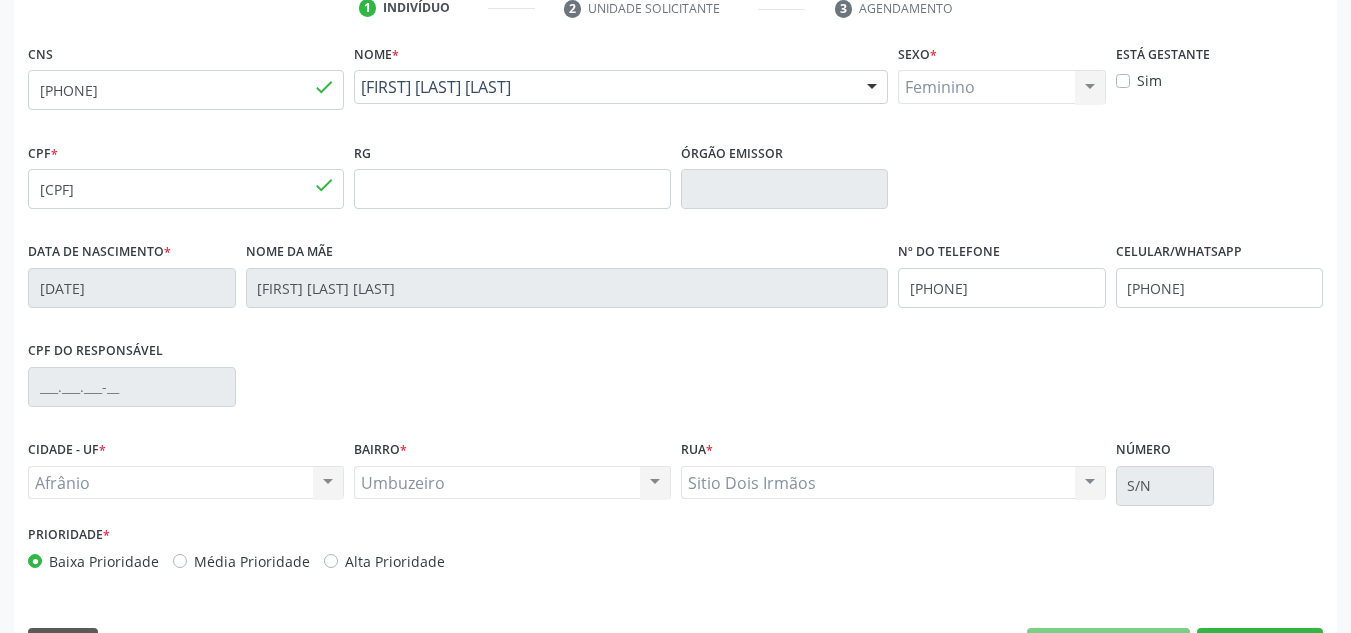 scroll, scrollTop: 451, scrollLeft: 0, axis: vertical 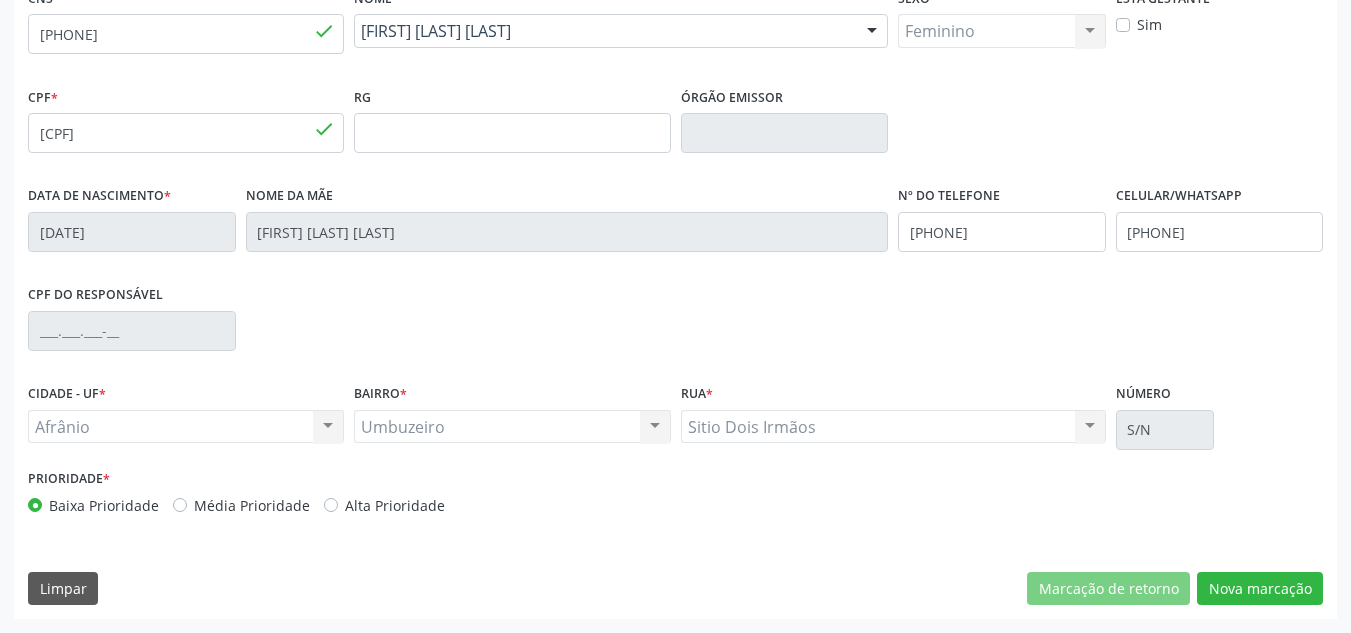 click on "Média Prioridade" at bounding box center (252, 505) 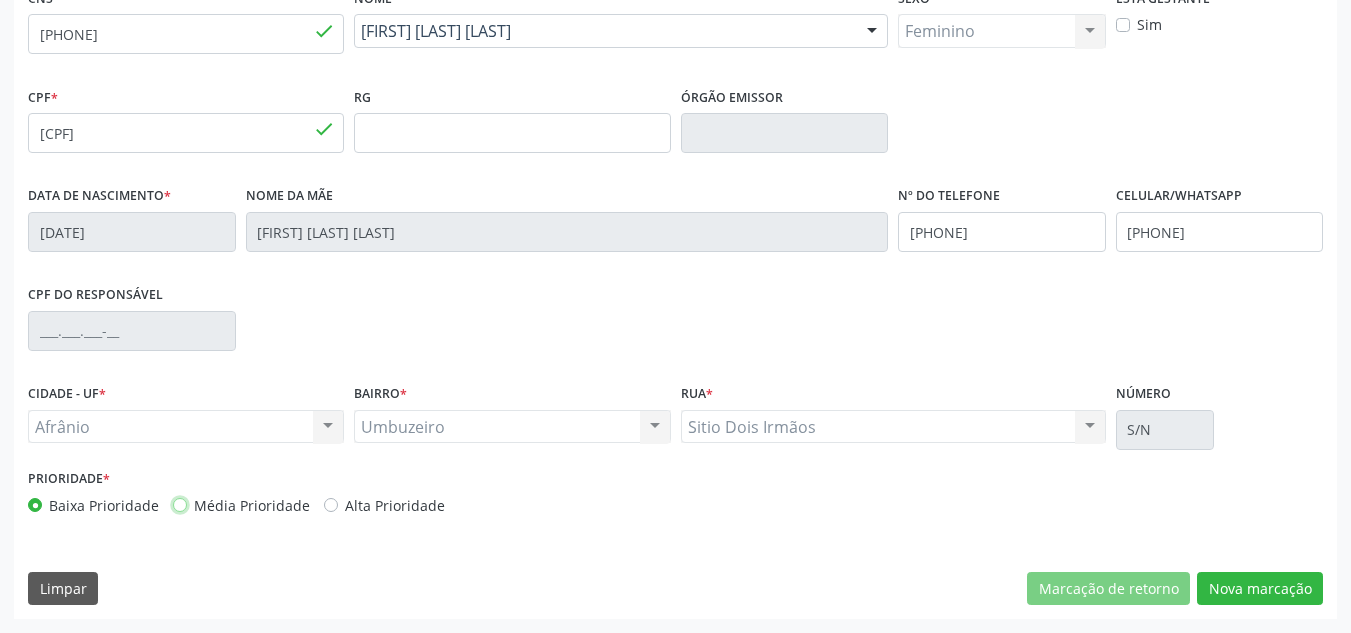 click on "Média Prioridade" at bounding box center [180, 504] 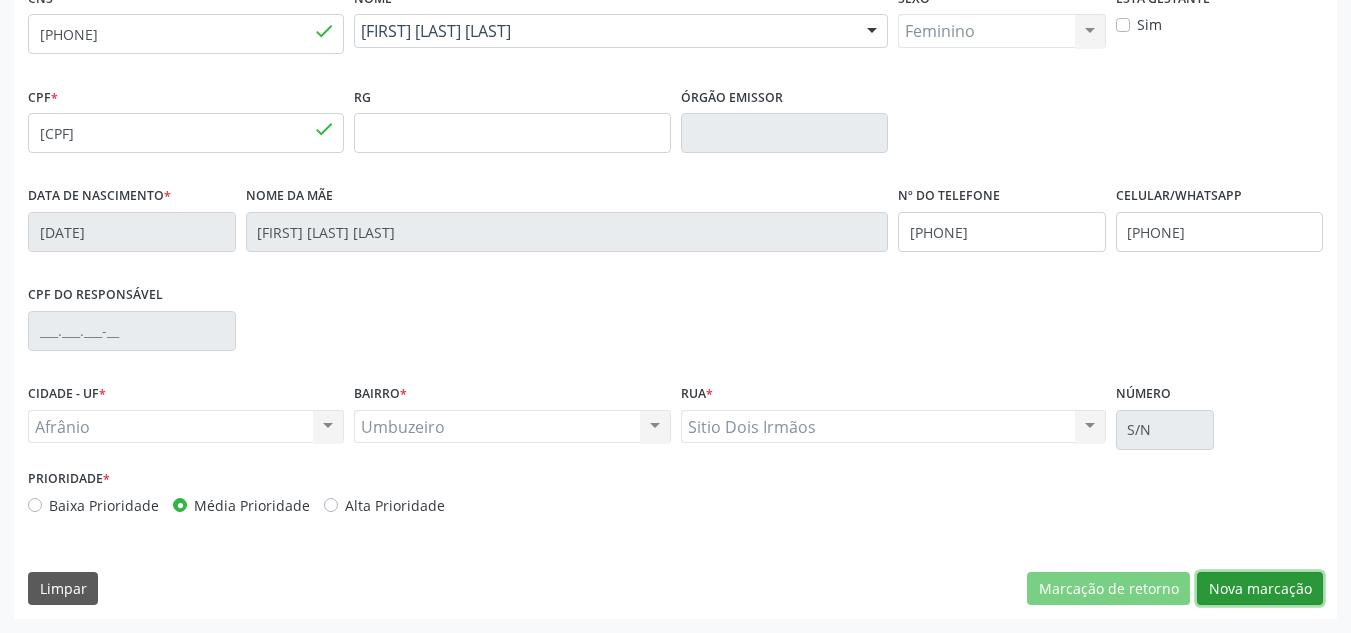 click on "Nova marcação" at bounding box center [1260, 589] 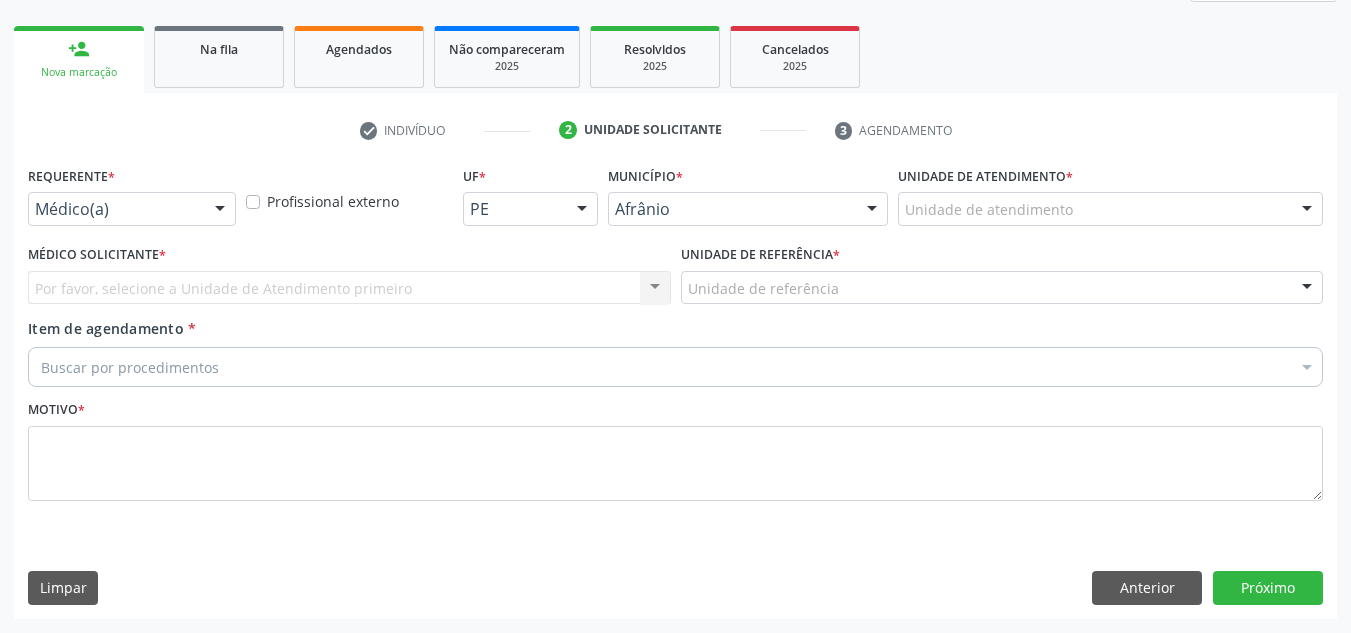 drag, startPoint x: 1209, startPoint y: 233, endPoint x: 1206, endPoint y: 215, distance: 18.248287 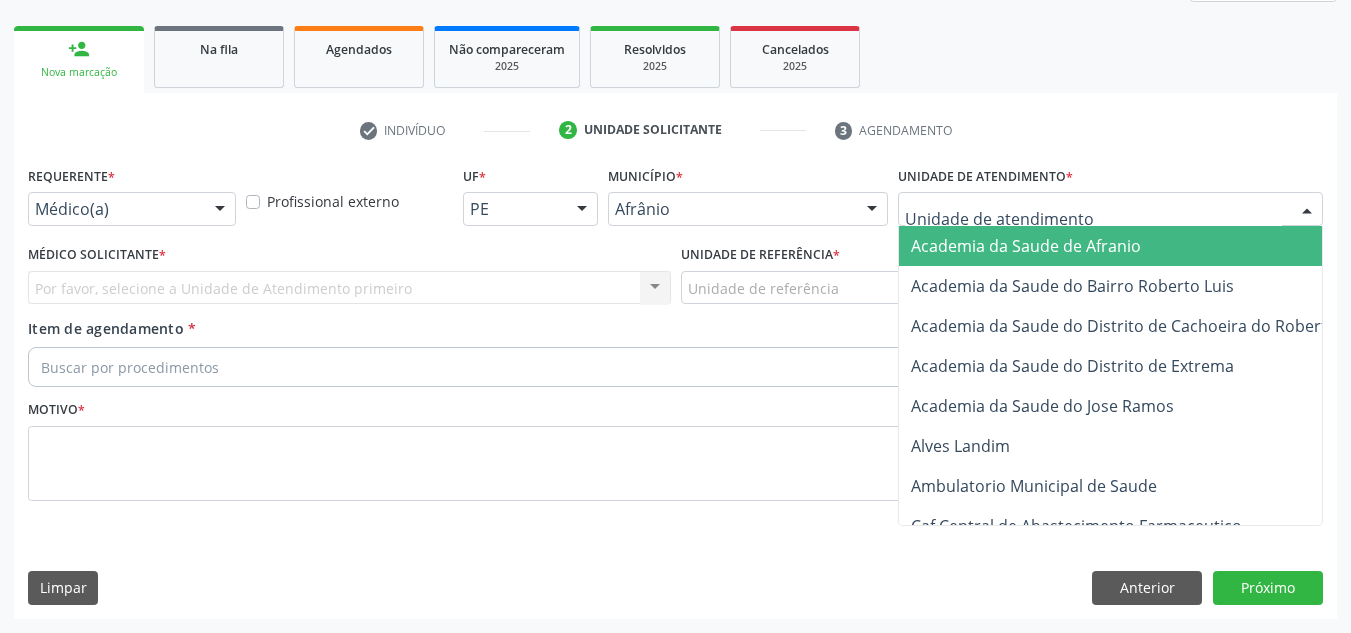 click at bounding box center [1110, 209] 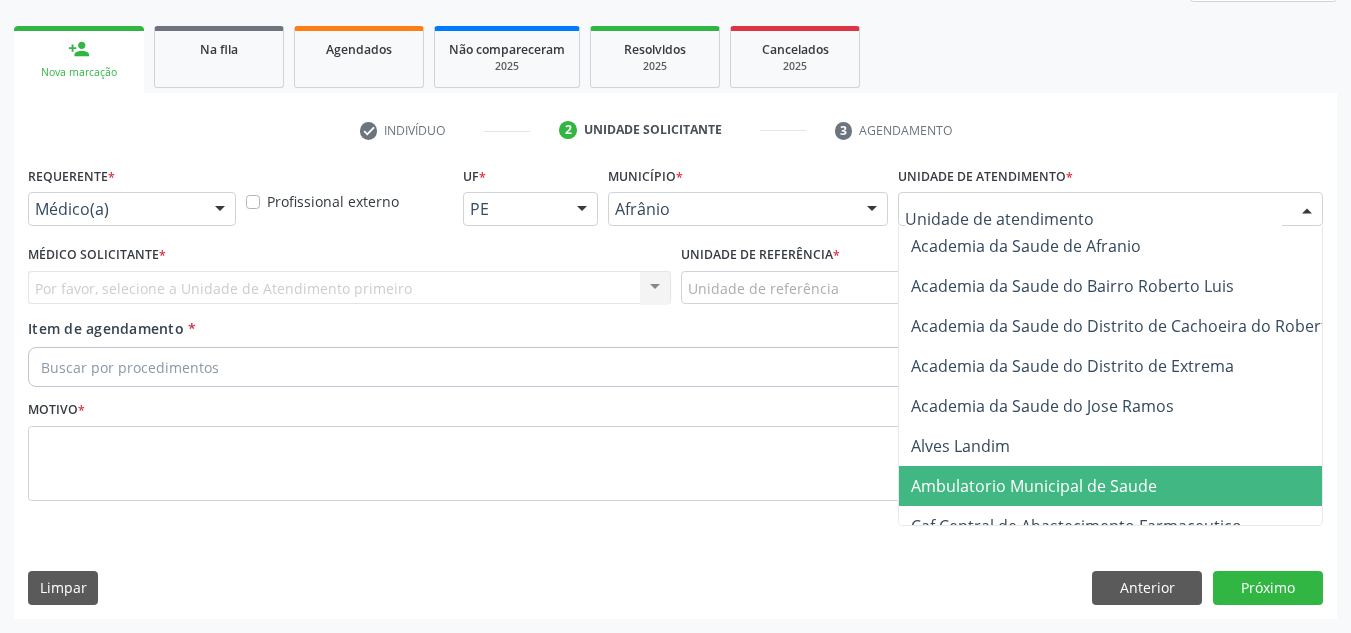 click on "Ambulatorio Municipal de Saude" at bounding box center (1137, 486) 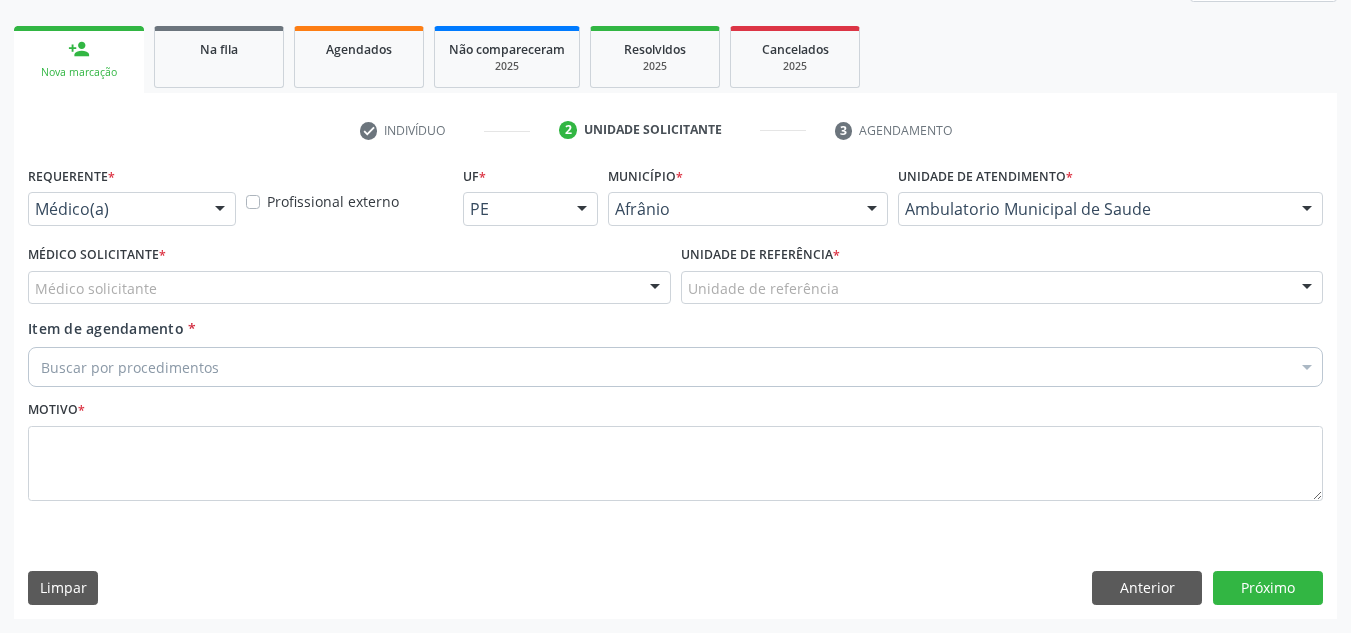 click on "Médico solicitante" at bounding box center [349, 288] 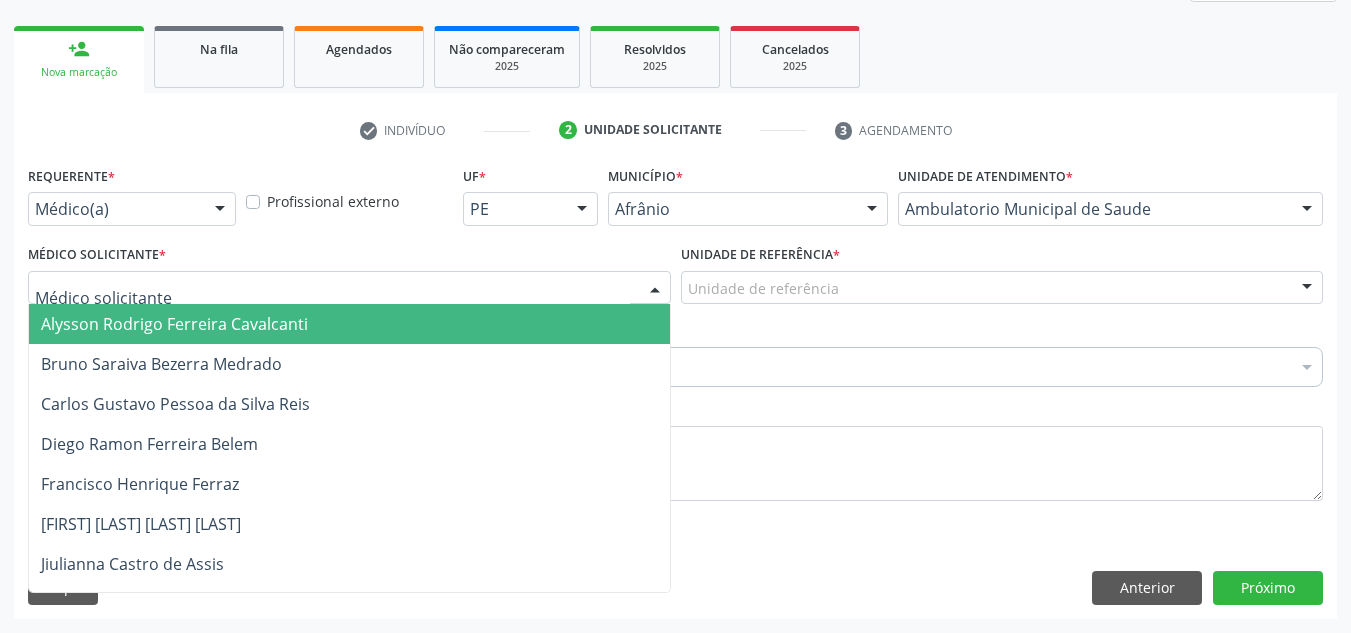 drag, startPoint x: 234, startPoint y: 320, endPoint x: 457, endPoint y: 326, distance: 223.0807 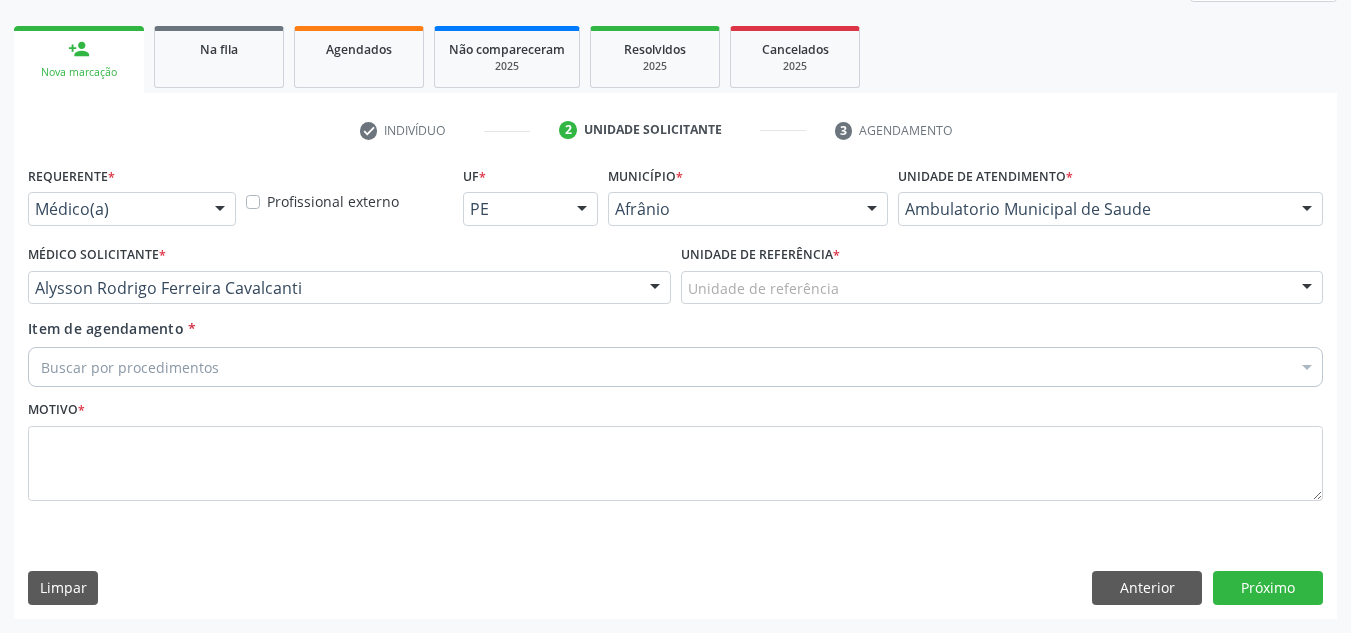 click on "Requerente
*
Médico(a)         Médico(a)   Enfermeiro(a)   Paciente
Nenhum resultado encontrado para: "   "
Não há nenhuma opção para ser exibida.
Profissional externo
UF
*
PE         BA   PE
Nenhum resultado encontrado para: "   "
Não há nenhuma opção para ser exibida.
Município
*
Afrânio         Afrânio   Petrolina
Nenhum resultado encontrado para: "   "
Não há nenhuma opção para ser exibida.
Unidade de atendimento
*
Ambulatorio Municipal de Saude         Academia da Saude de Afranio   Academia da Saude do Bairro Roberto Luis   Academia da Saude do Distrito de Cachoeira do Roberto   Academia da Saude do Distrito de Extrema   Academia da Saude do Jose Ramos   Alves Landim   Ambulatorio Municipal de Saude   Caf Central de Abastecimento Farmaceutico     Centro de Especialidades   Cime   Cuidar" at bounding box center [675, 345] 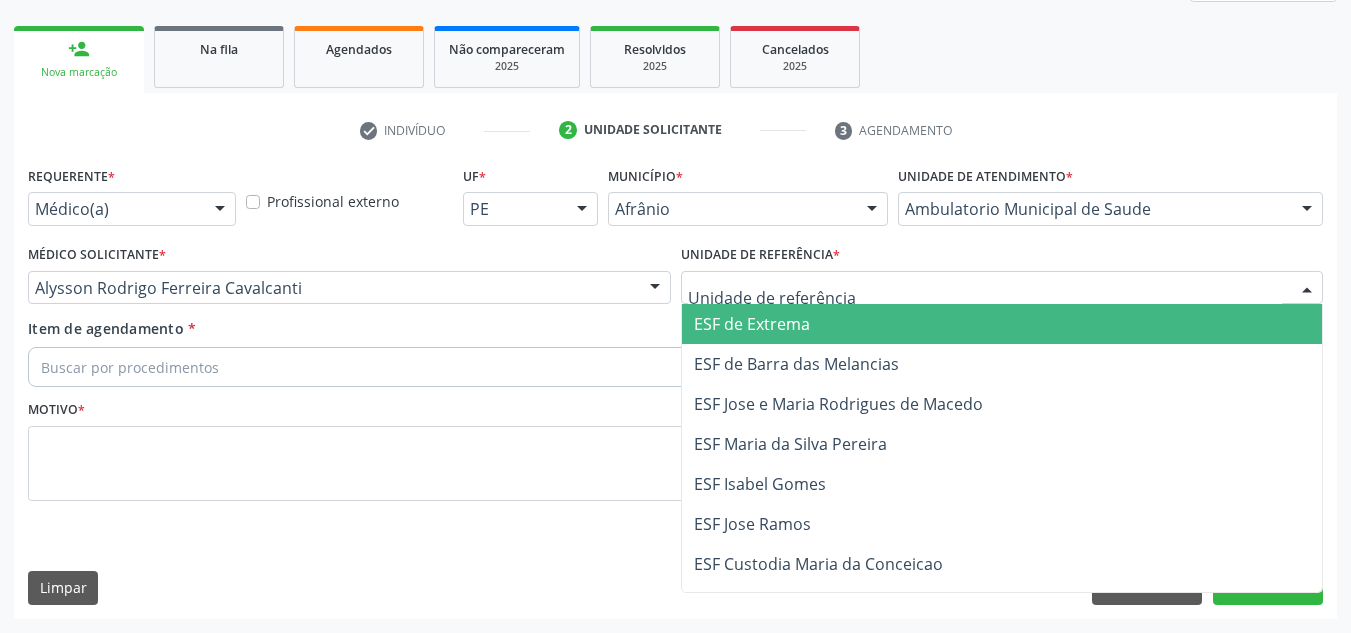 click on "ESF Jose e Maria Rodrigues de Macedo" at bounding box center (1002, 404) 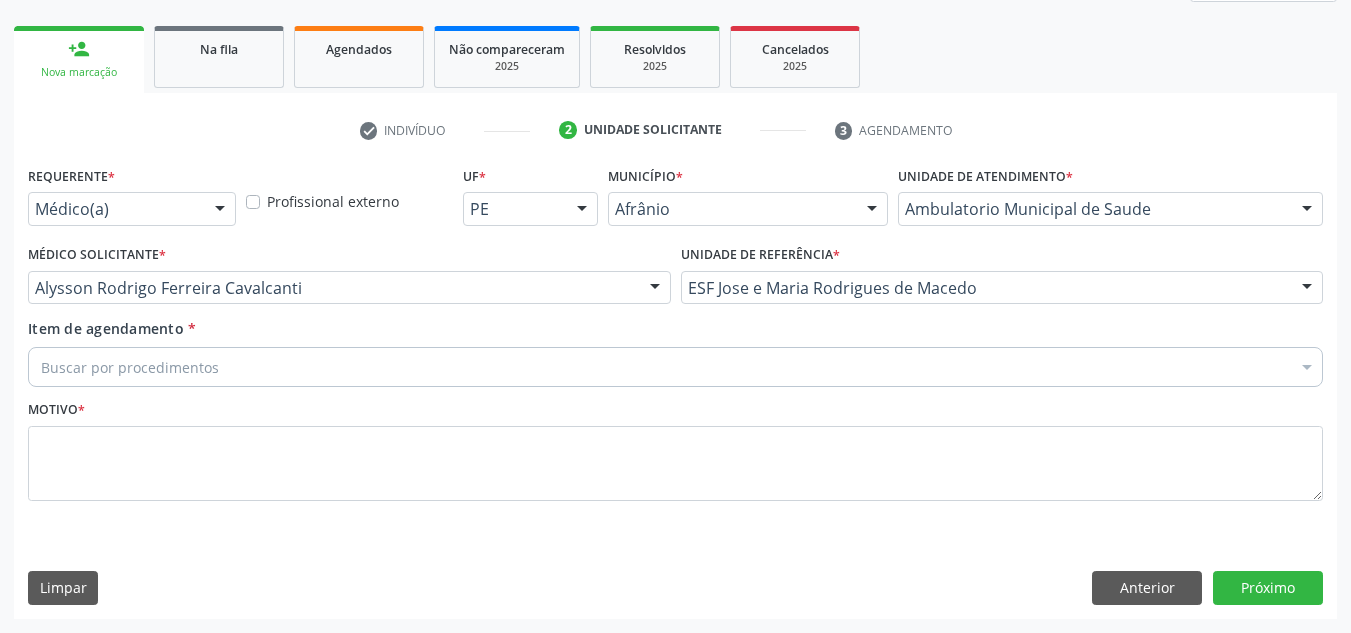 click on "Buscar por procedimentos" at bounding box center (675, 367) 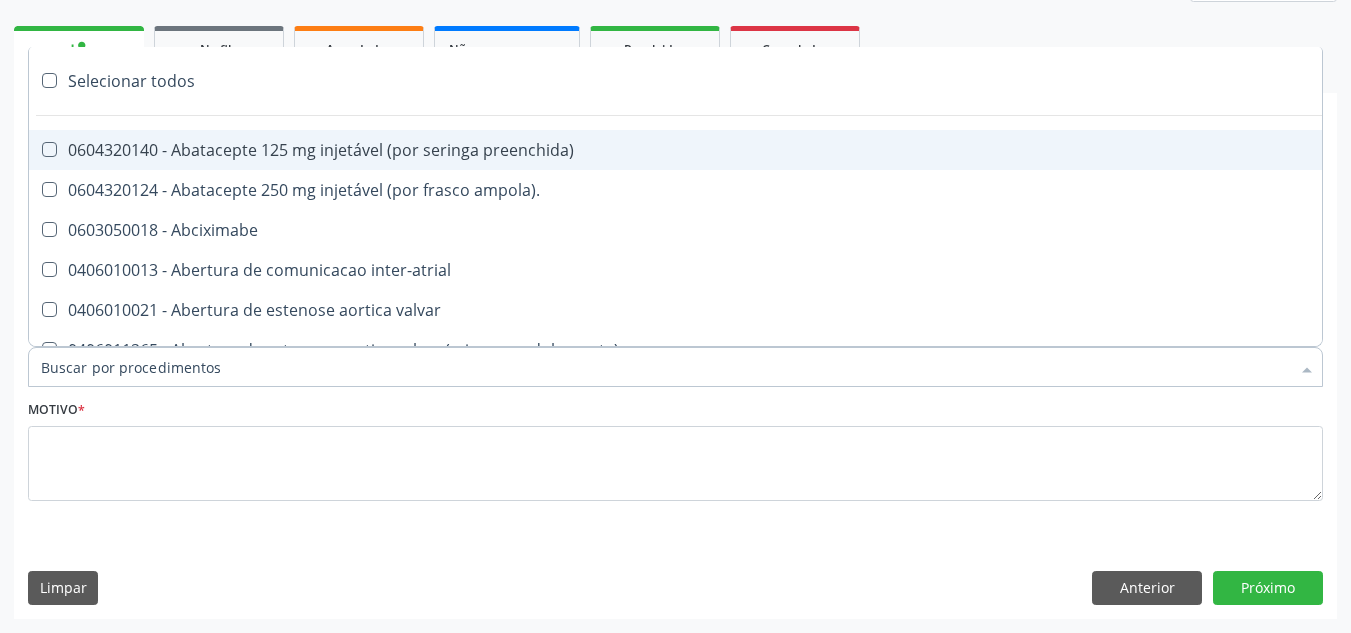 paste on "ORTOPEDISTA" 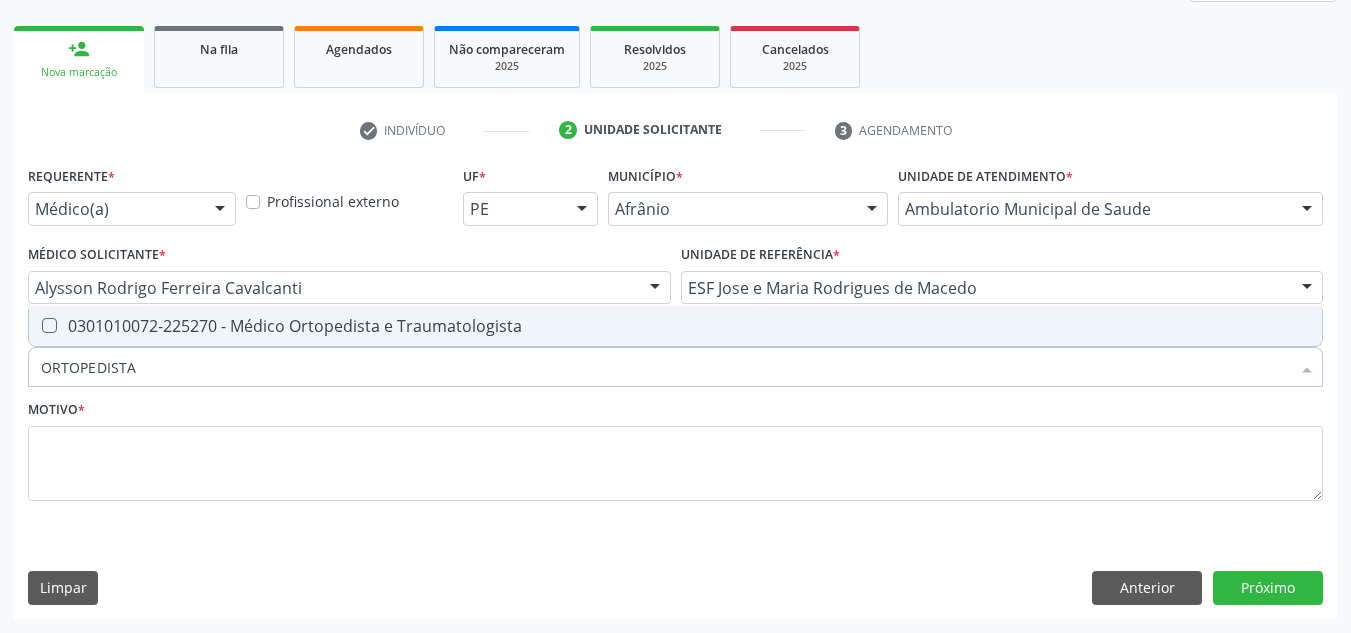 drag, startPoint x: 573, startPoint y: 313, endPoint x: 549, endPoint y: 338, distance: 34.655445 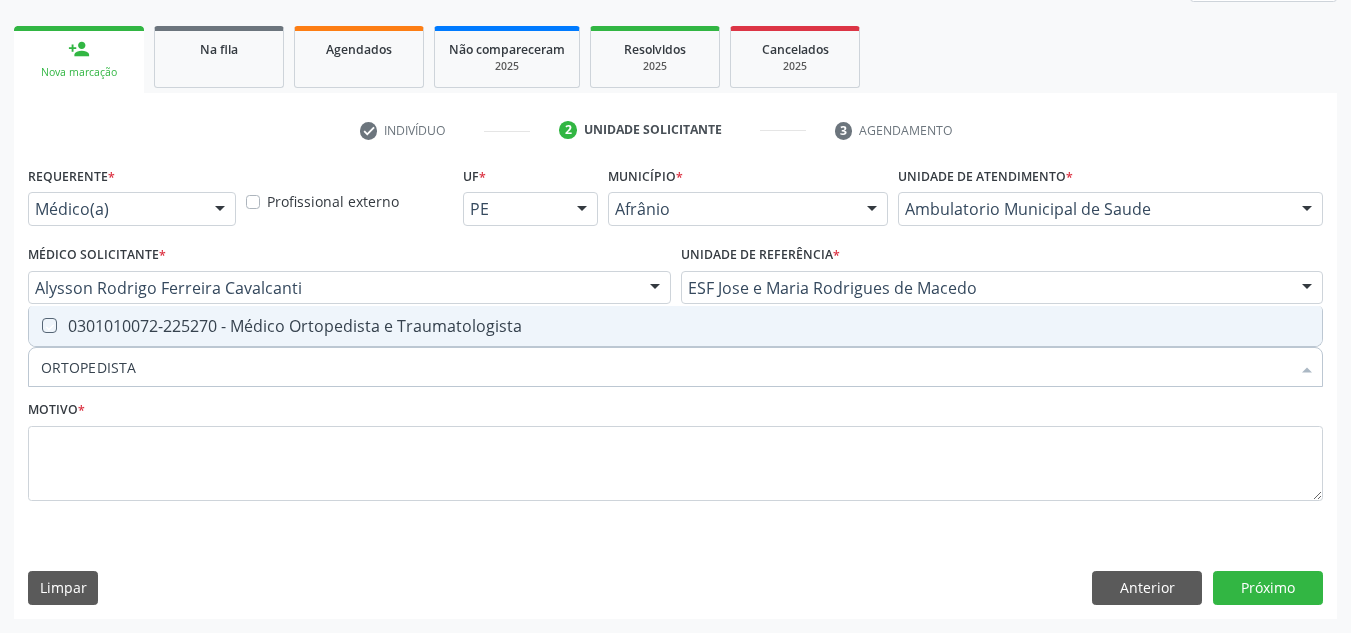 checkbox on "true" 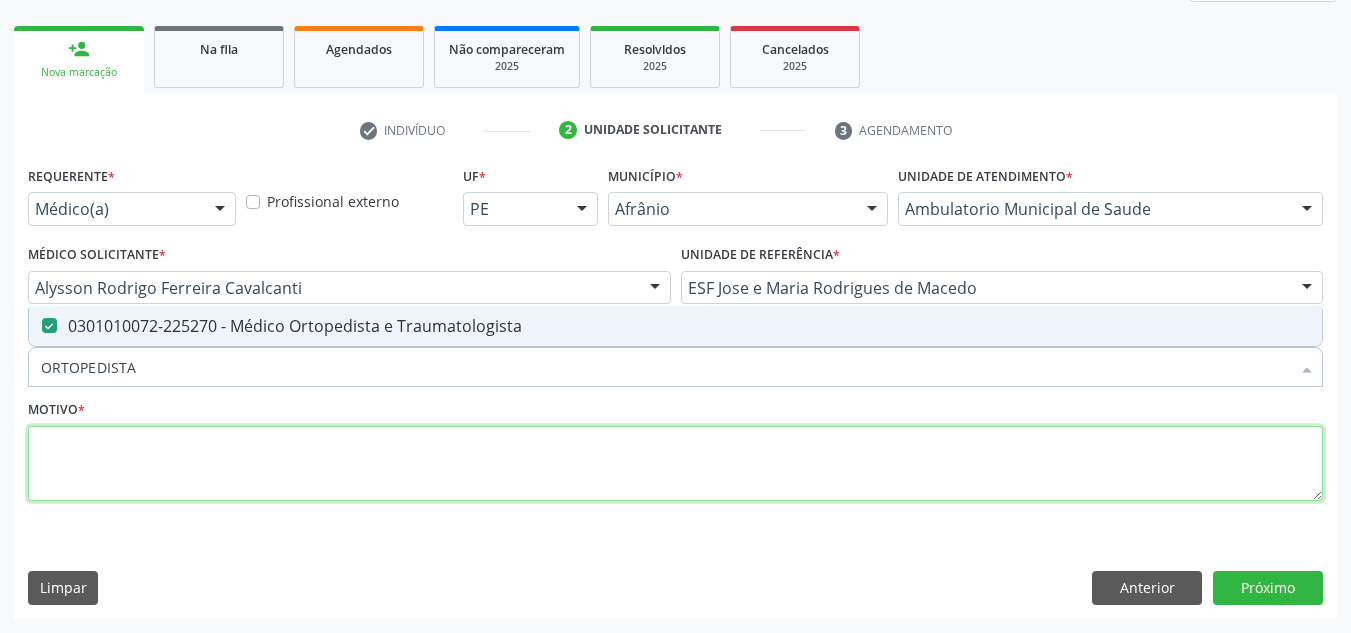 click at bounding box center (675, 464) 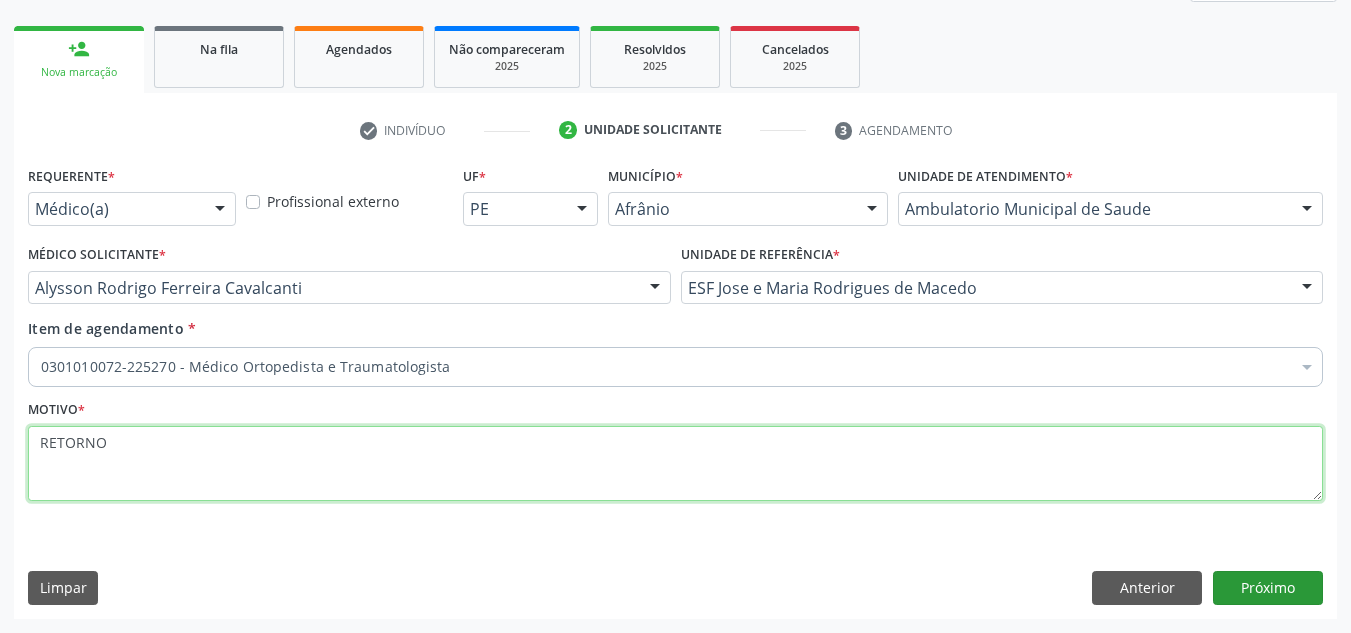type on "RETORNO" 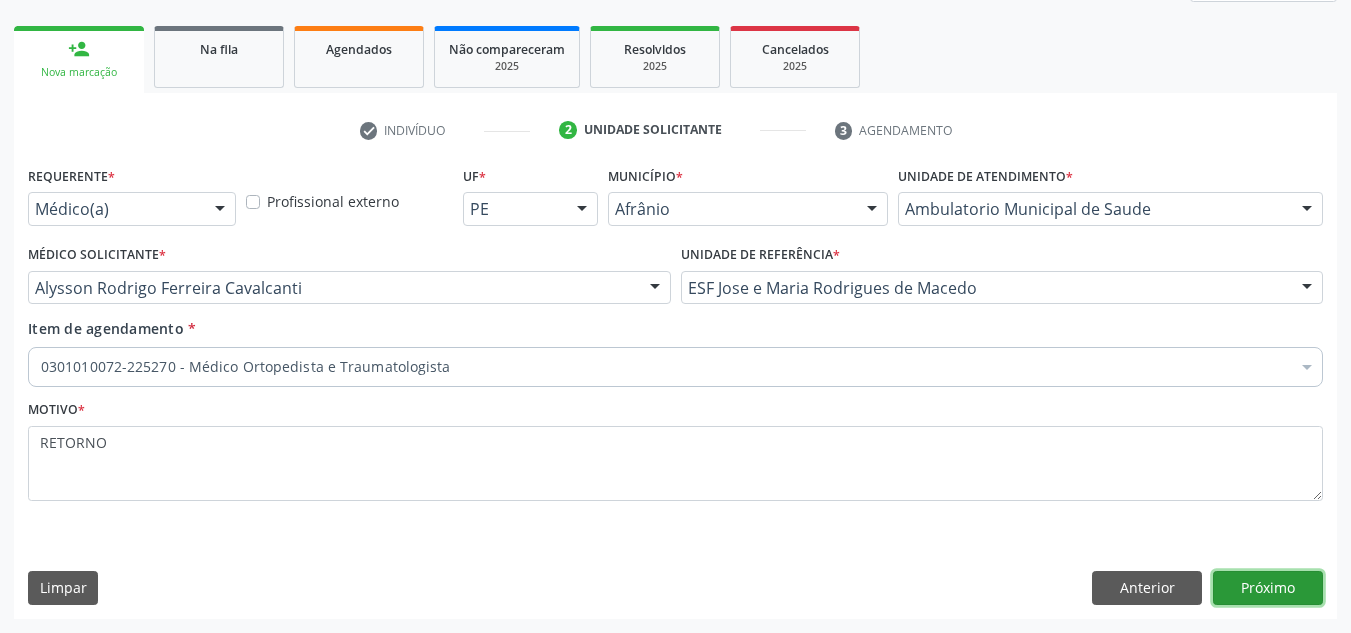 click on "Próximo" at bounding box center (1268, 588) 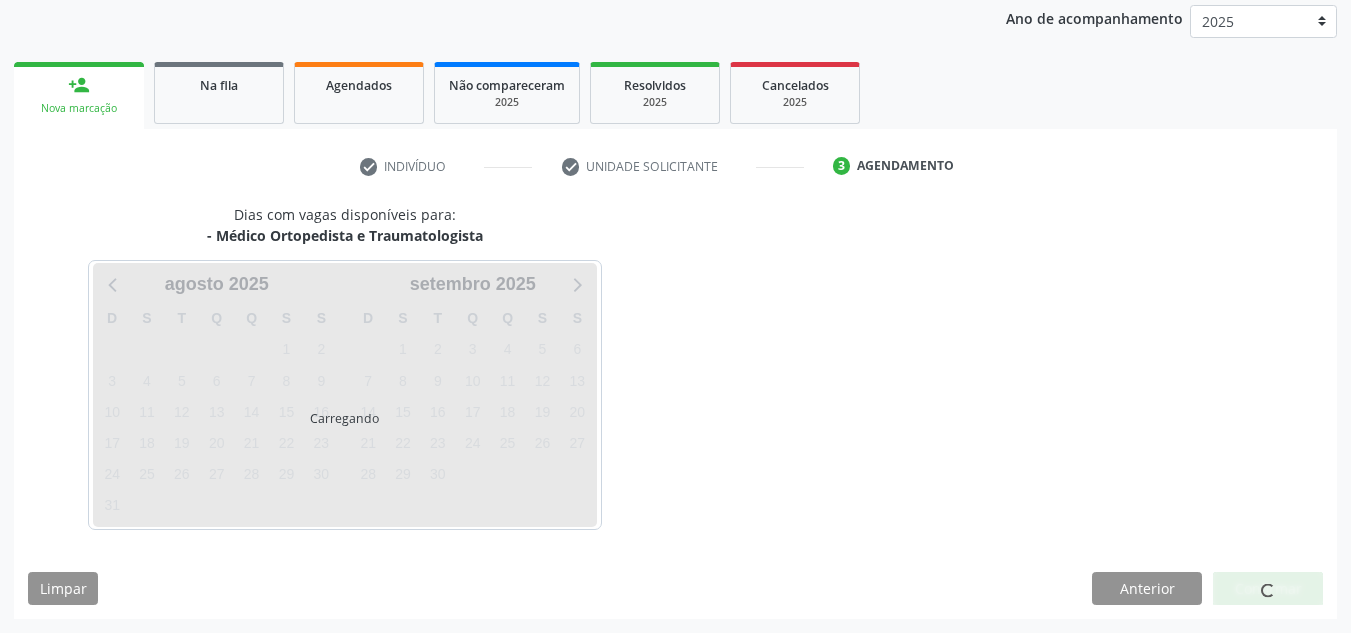 scroll, scrollTop: 237, scrollLeft: 0, axis: vertical 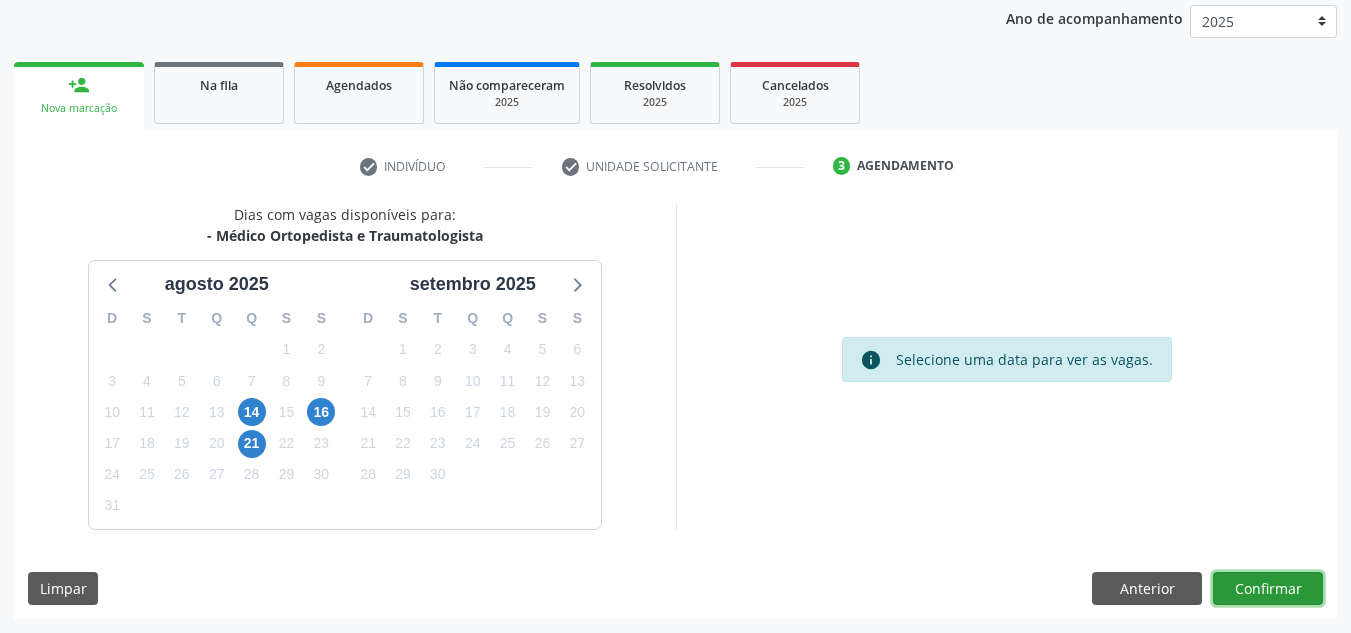 click on "Confirmar" at bounding box center [1268, 589] 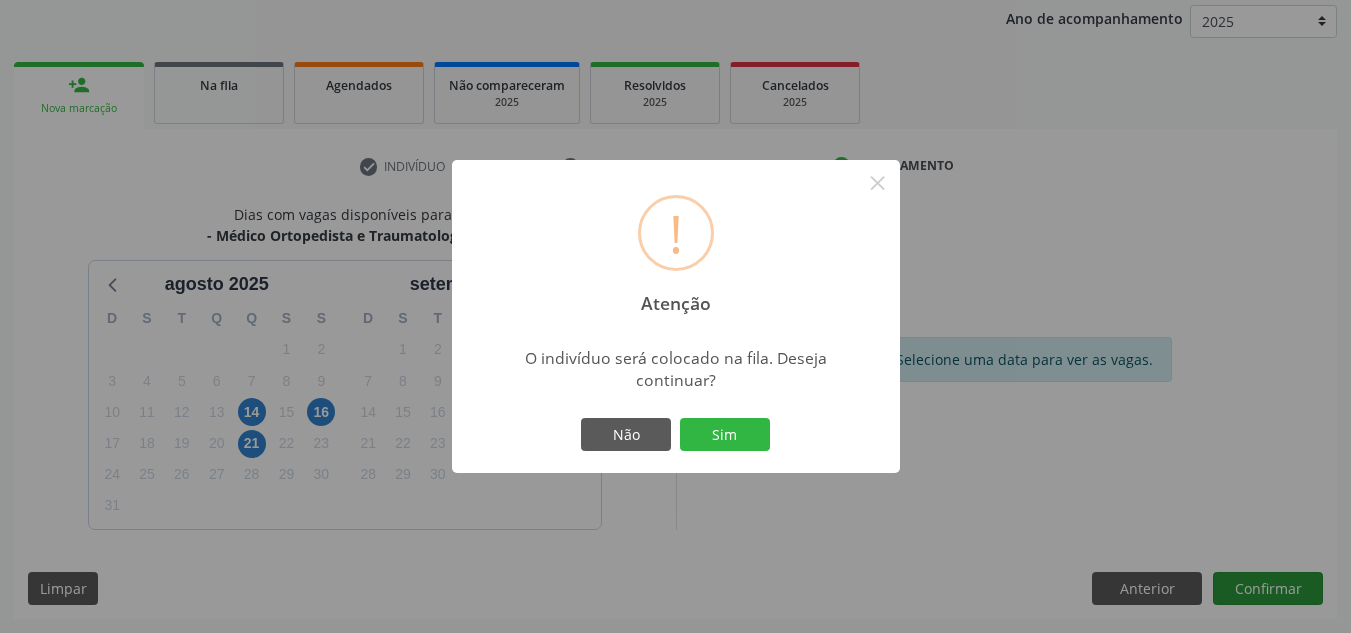 type 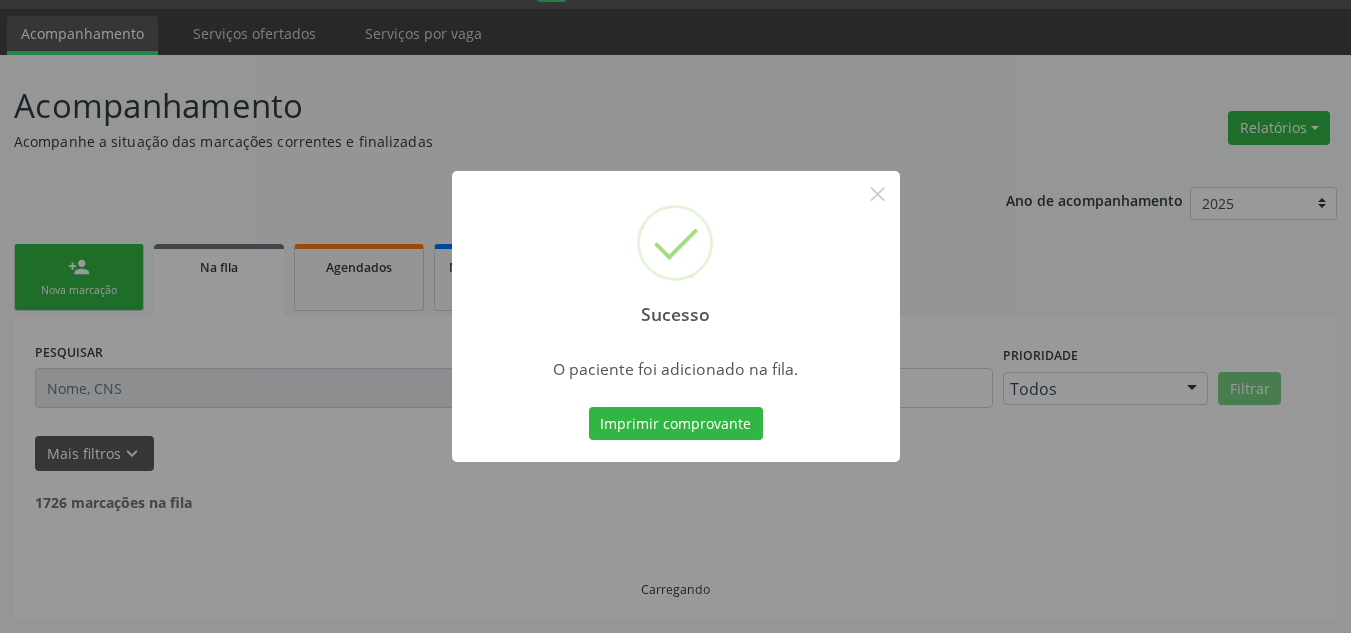 scroll, scrollTop: 34, scrollLeft: 0, axis: vertical 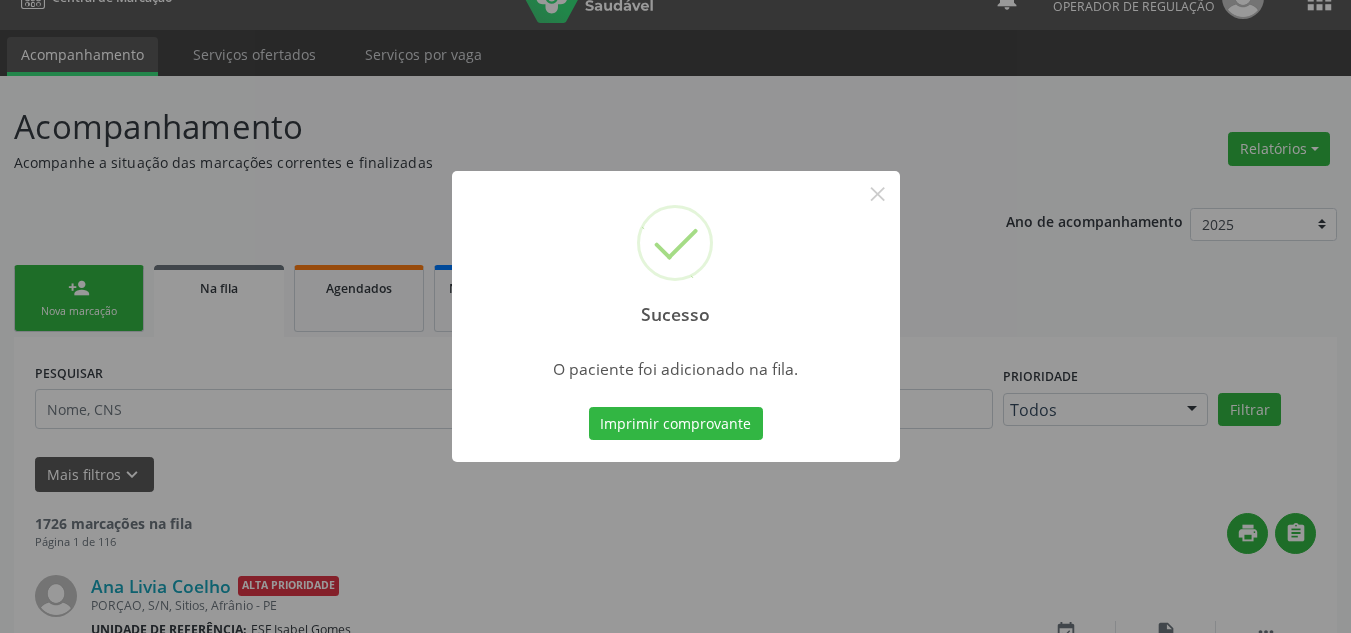 type 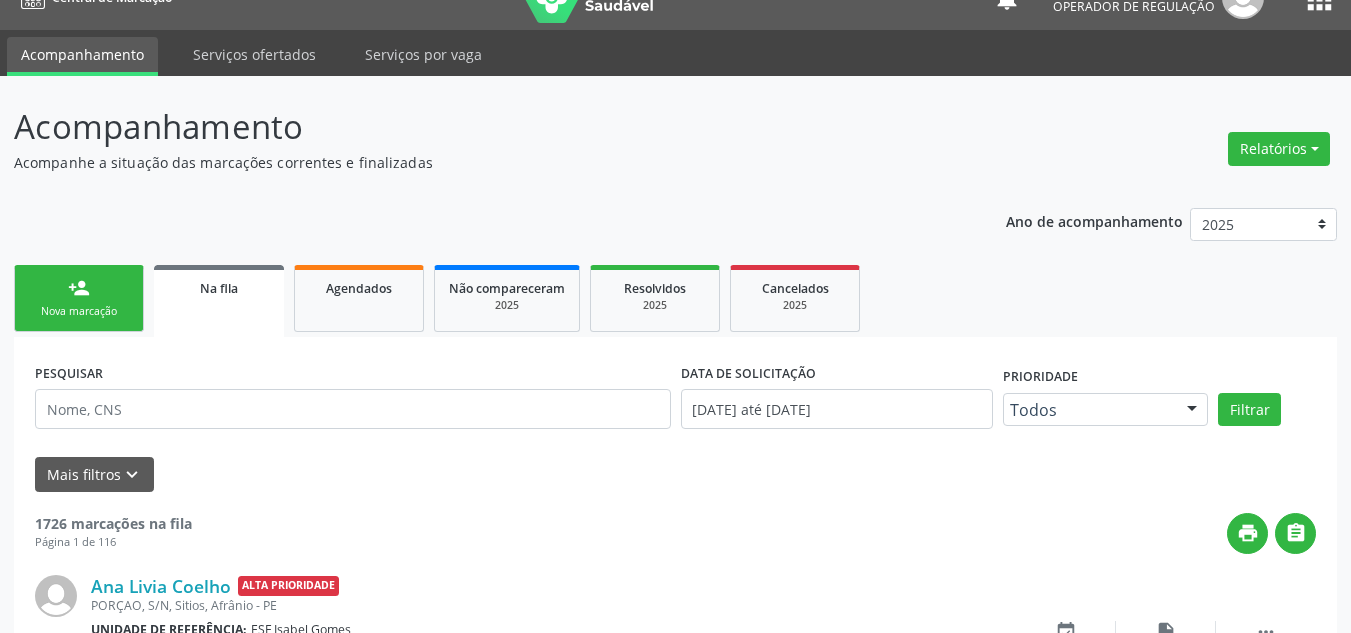 click on "person_add
Nova marcação" at bounding box center [79, 298] 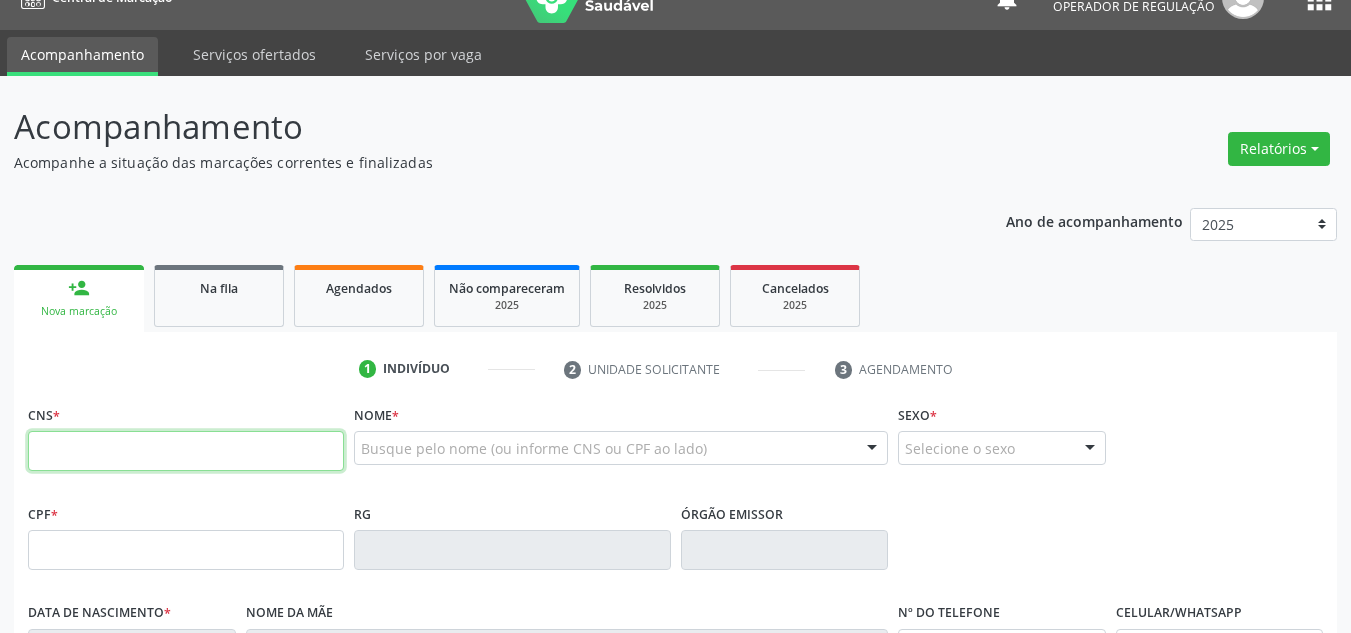 click at bounding box center [186, 451] 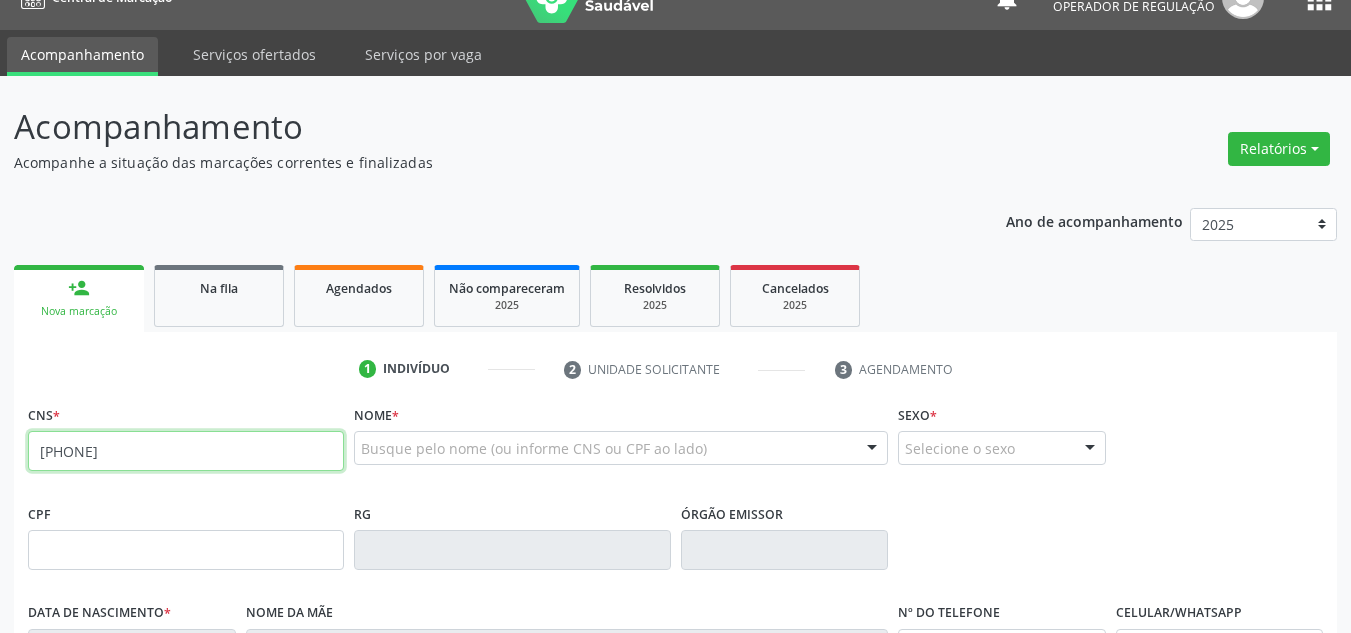 type on "704 2002 8990 5287" 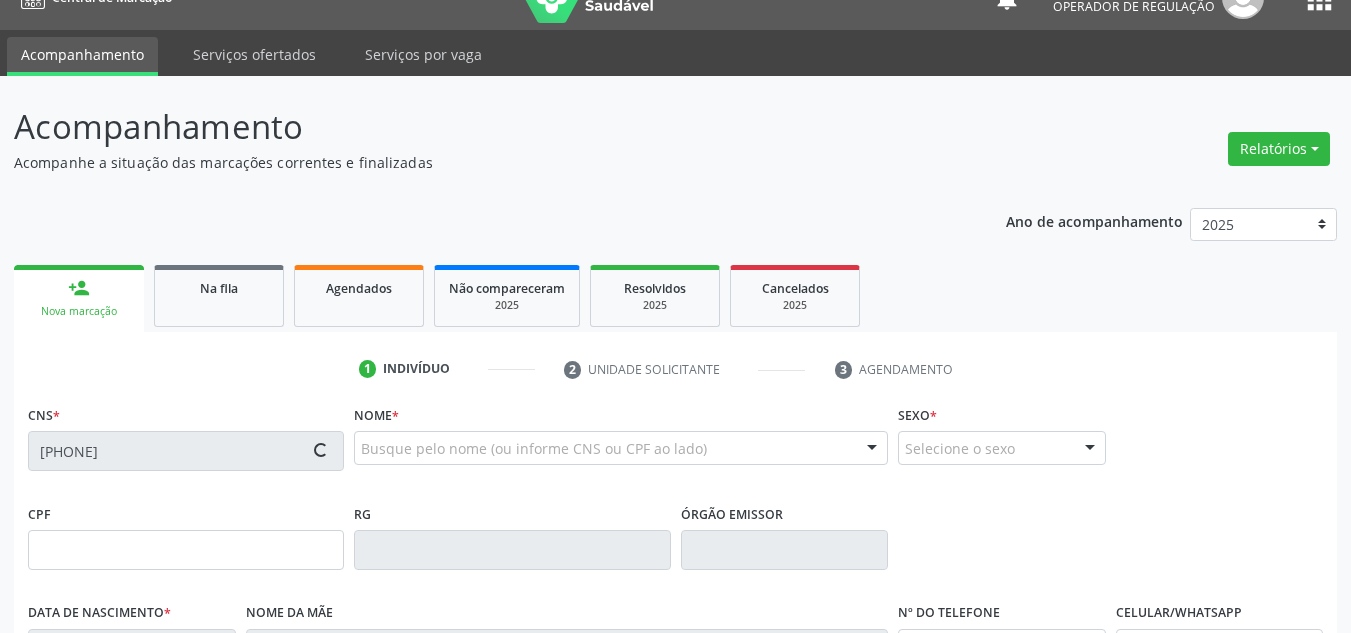 type on "07/03/1974" 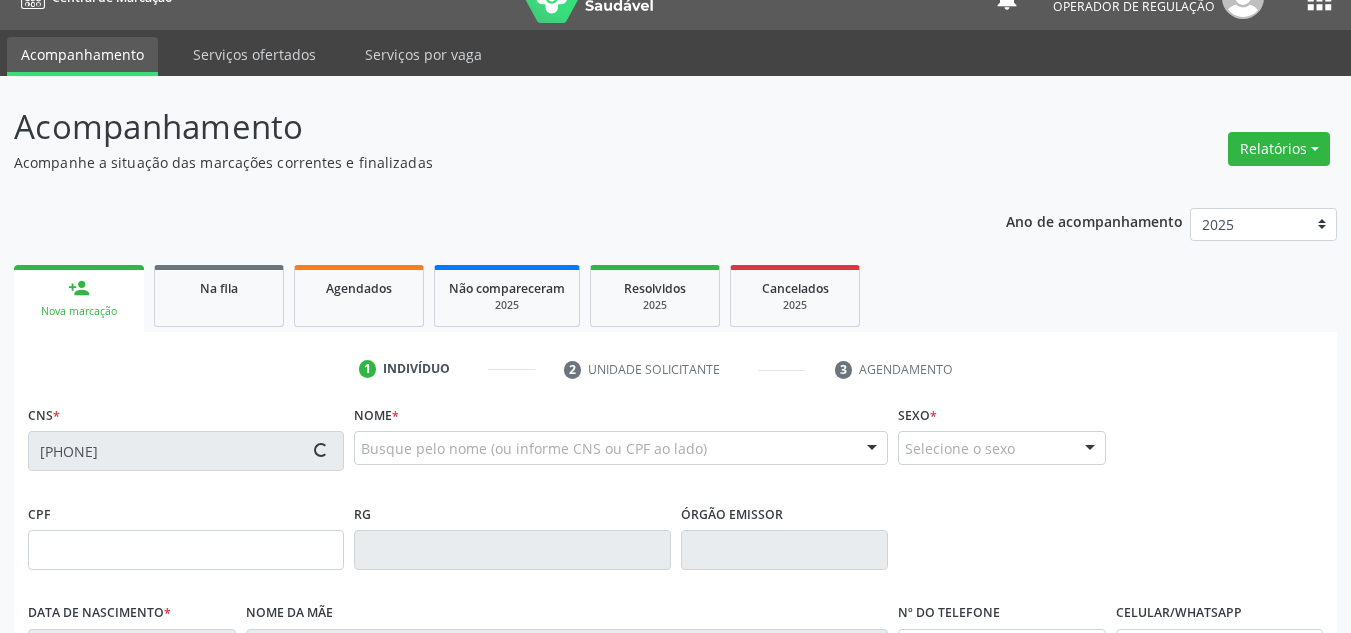 type on "Izabel Prezilina Rodrigues" 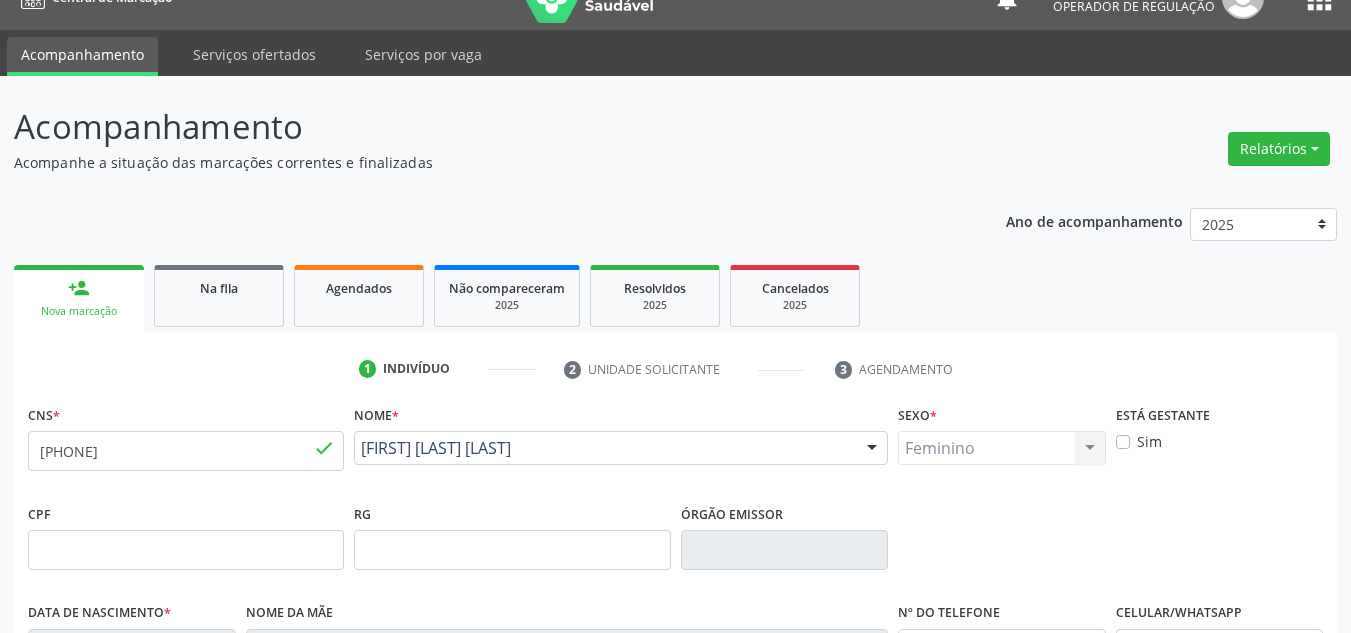 scroll, scrollTop: 434, scrollLeft: 0, axis: vertical 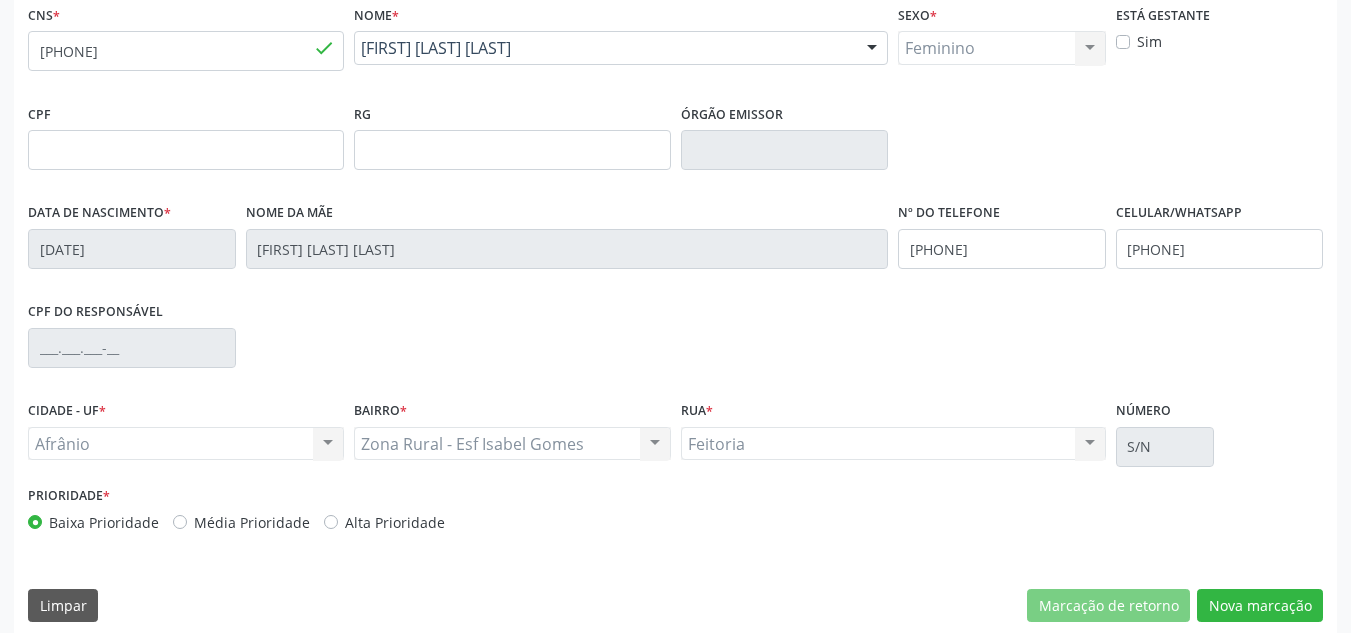 click on "Prioridade
*
Baixa Prioridade
Média Prioridade
Alta Prioridade" at bounding box center (349, 514) 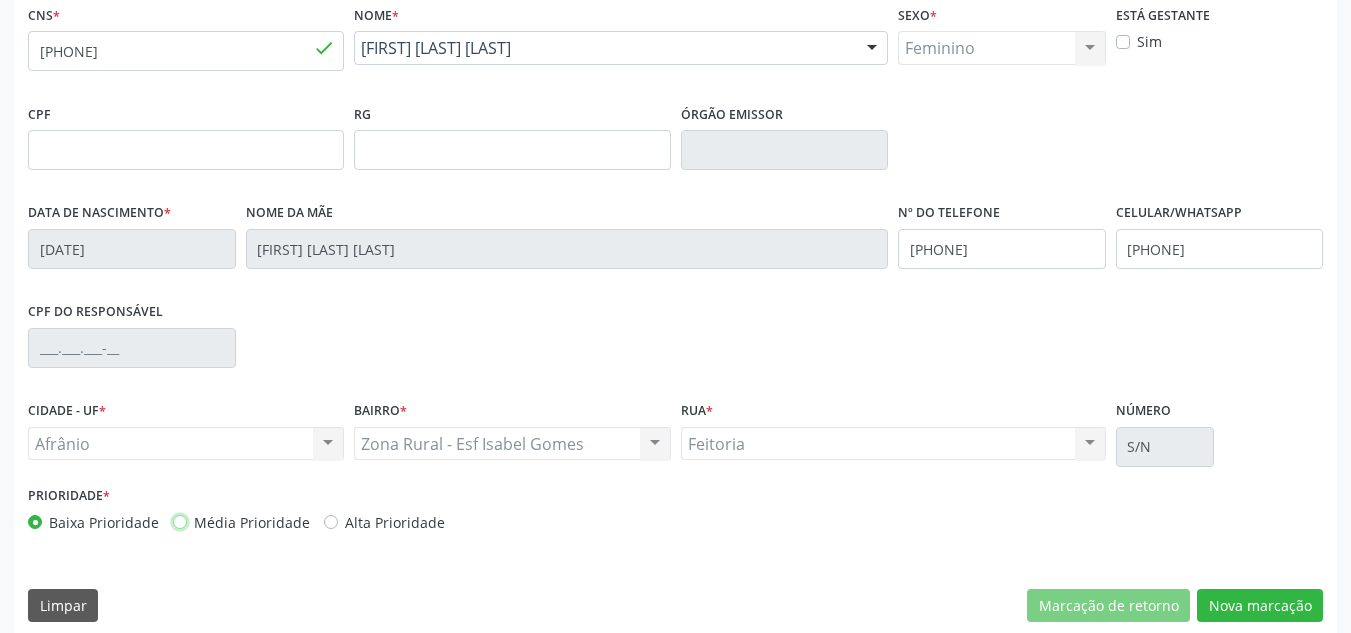 click on "Média Prioridade" at bounding box center [180, 521] 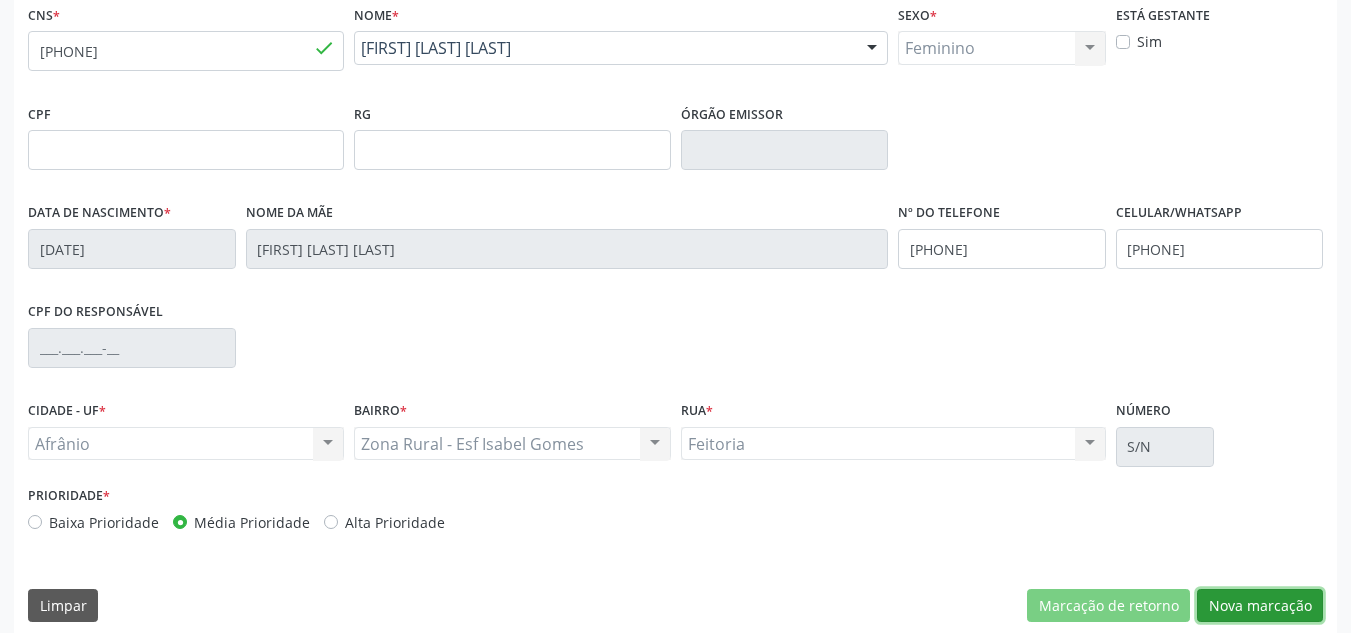 click on "Nova marcação" at bounding box center (1260, 606) 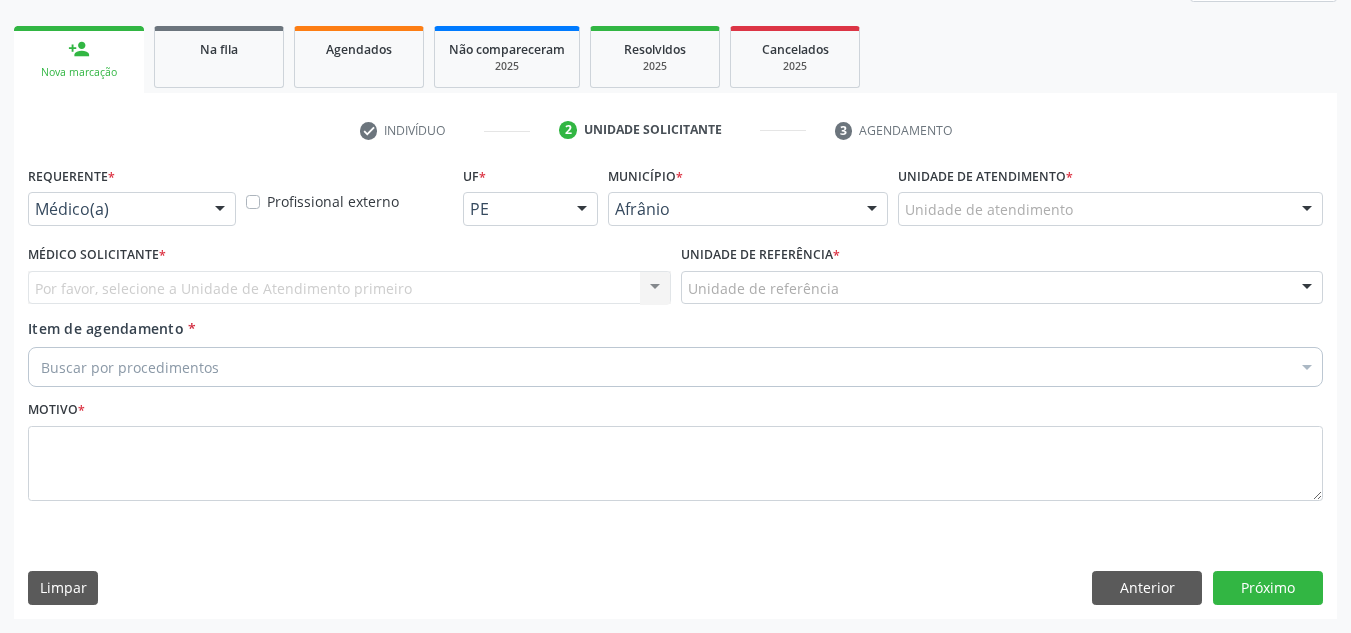 scroll, scrollTop: 273, scrollLeft: 0, axis: vertical 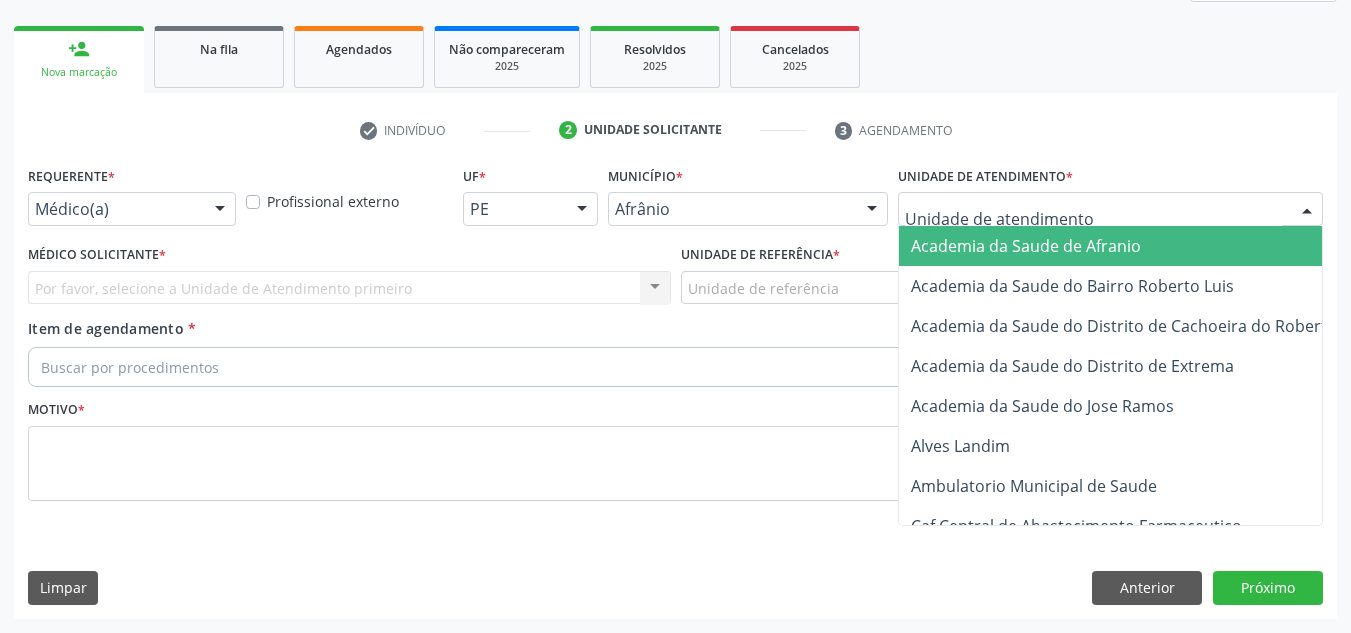 click at bounding box center (1110, 209) 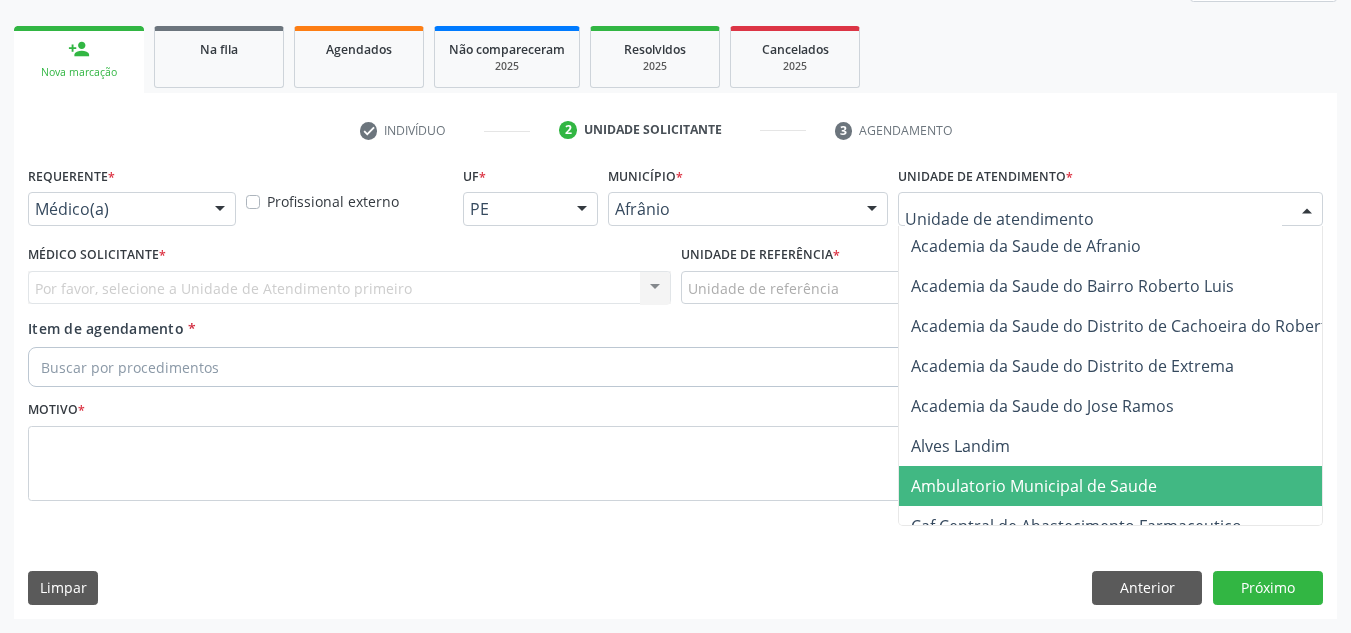 click on "Ambulatorio Municipal de Saude" at bounding box center [1034, 486] 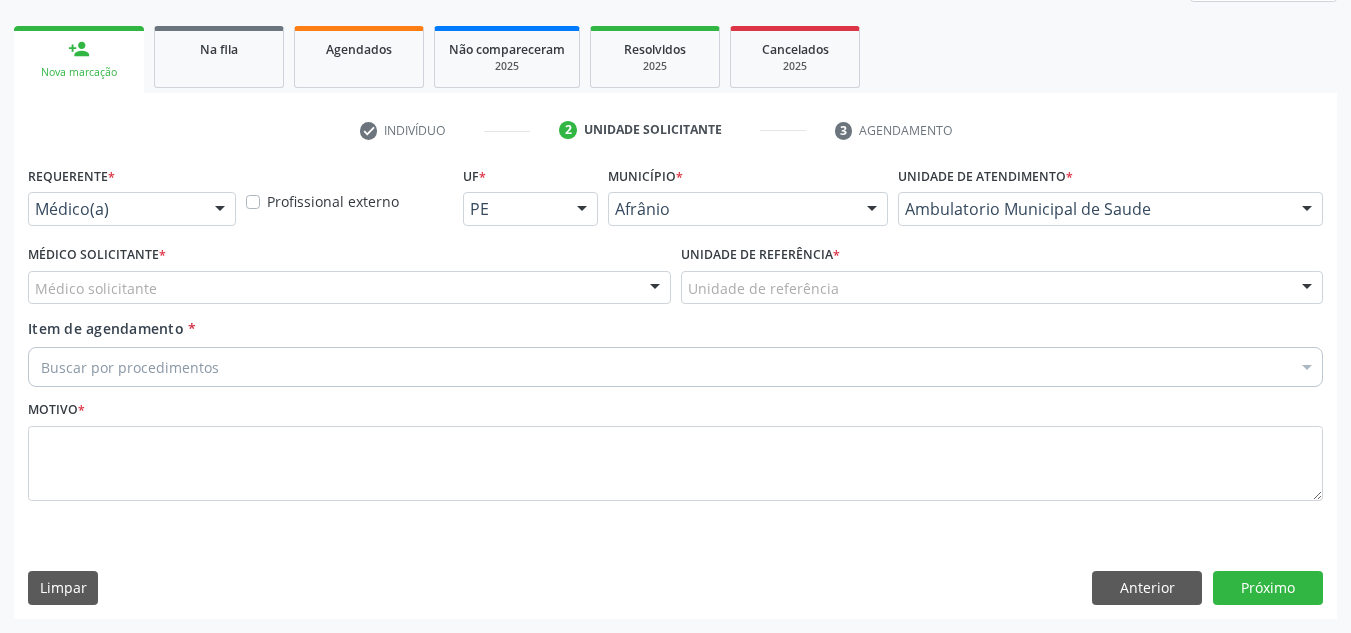 click on "Médico solicitante" at bounding box center [349, 288] 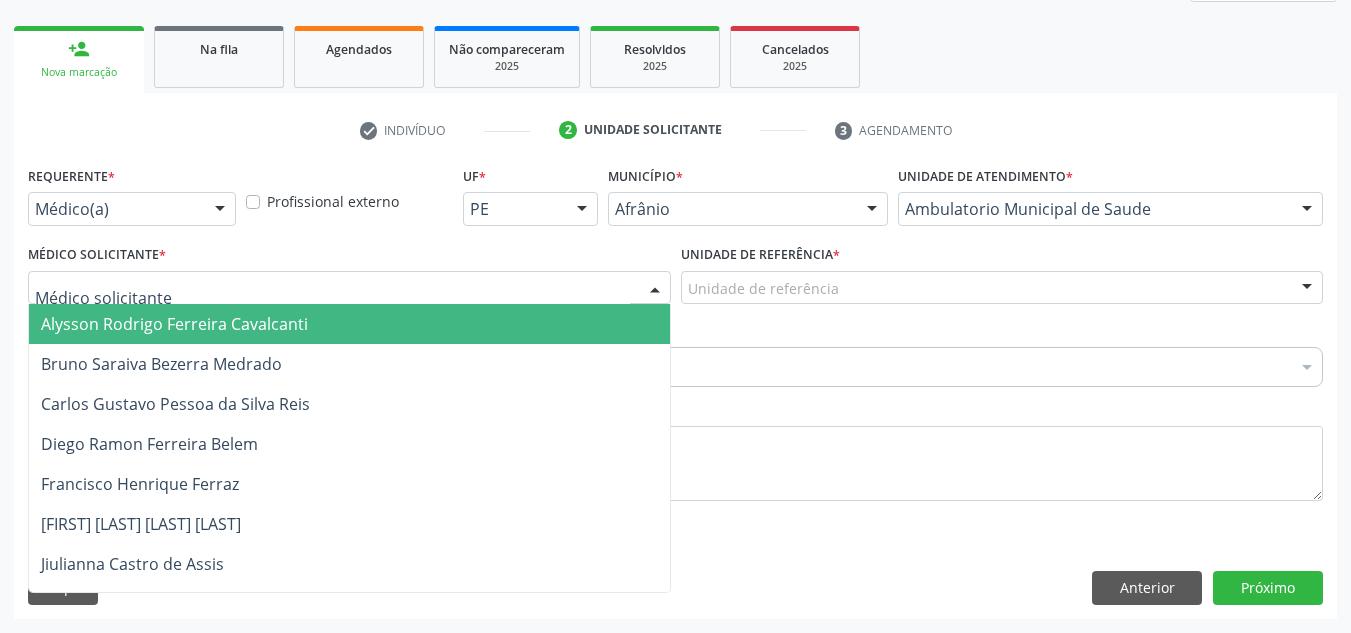 click on "Alysson Rodrigo Ferreira Cavalcanti" at bounding box center [349, 324] 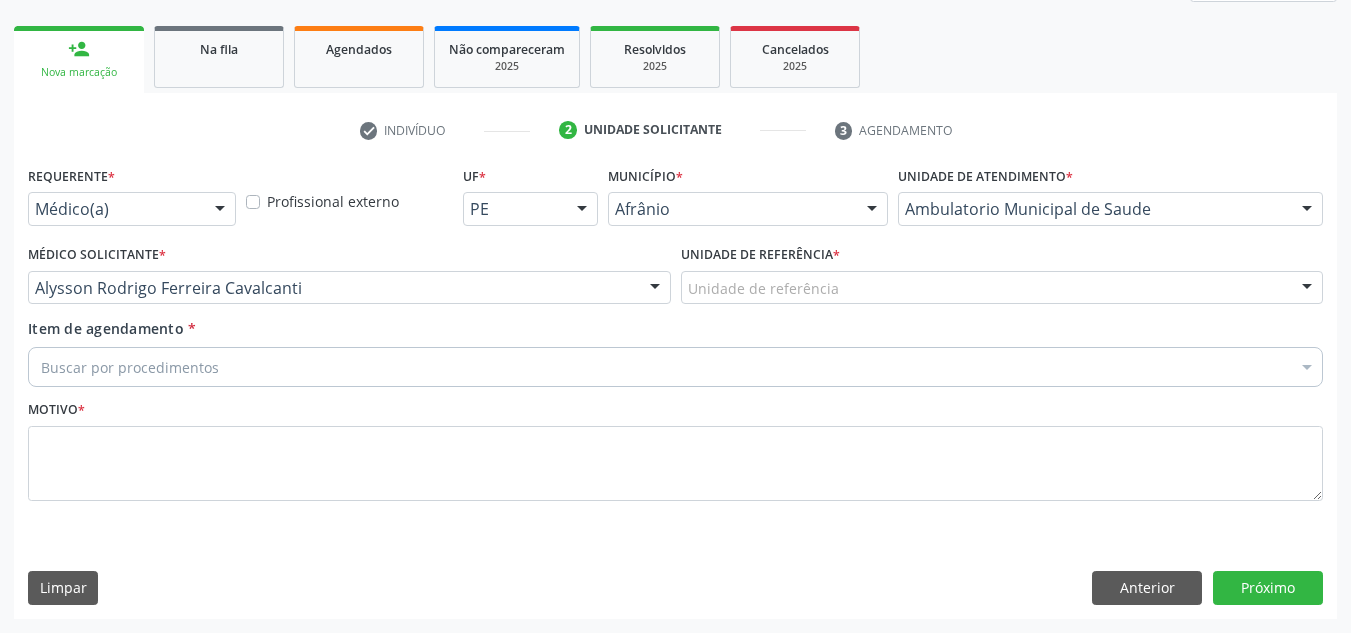 drag, startPoint x: 732, startPoint y: 290, endPoint x: 748, endPoint y: 361, distance: 72.780495 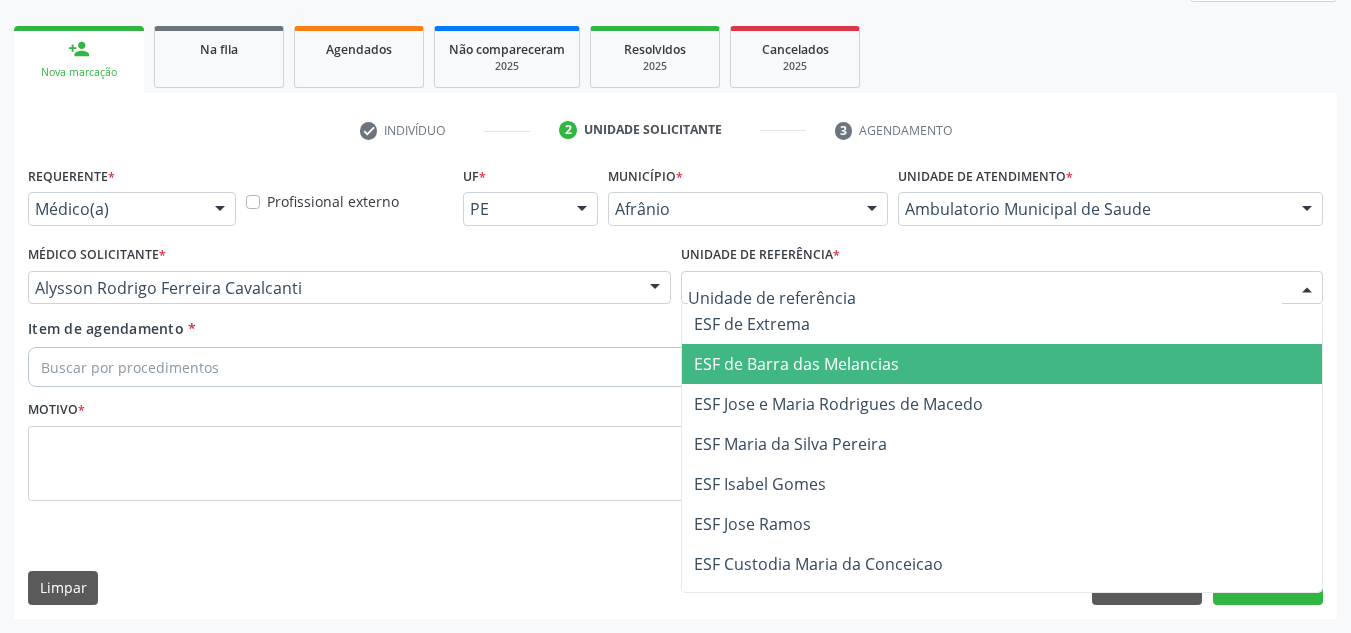 drag, startPoint x: 748, startPoint y: 361, endPoint x: 641, endPoint y: 364, distance: 107.042046 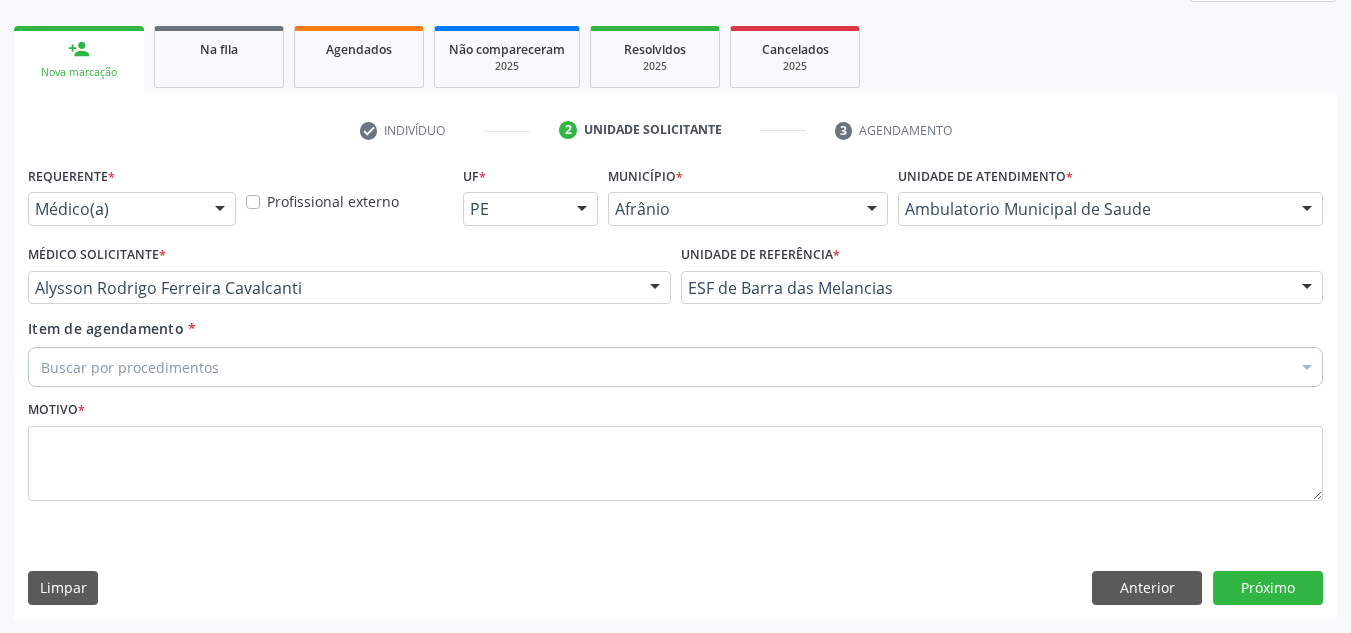 click on "Buscar por procedimentos" at bounding box center [675, 367] 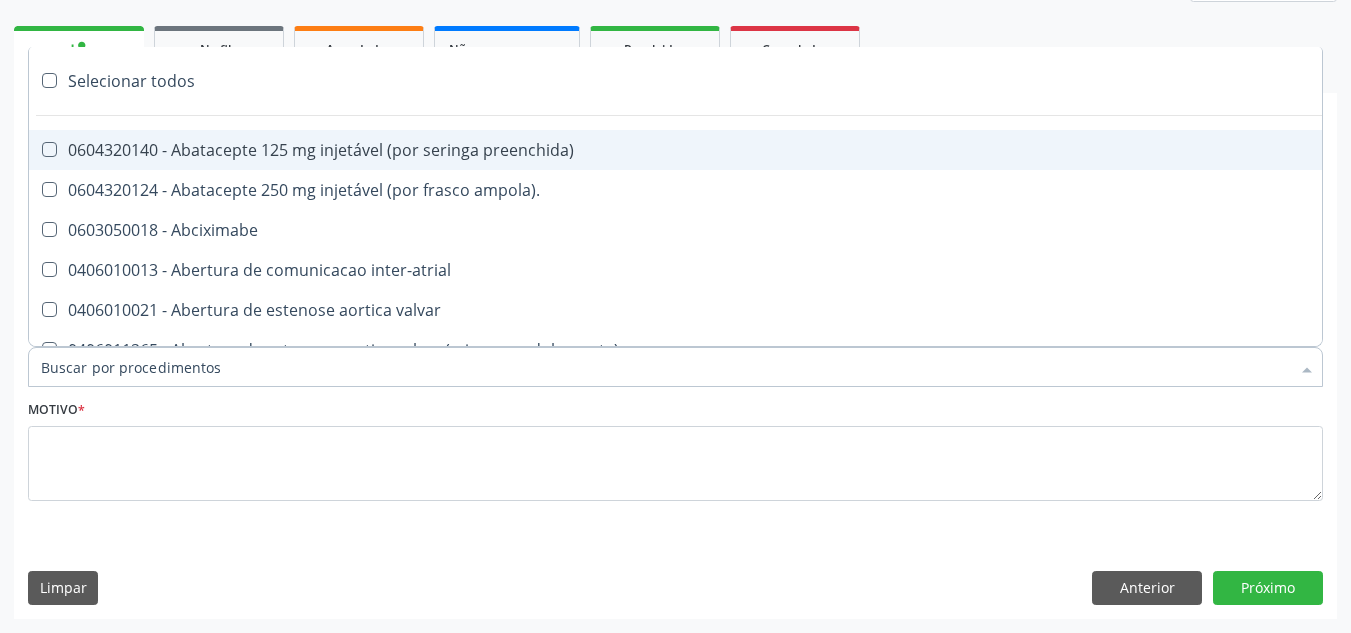 paste on "ORTOPEDISTA" 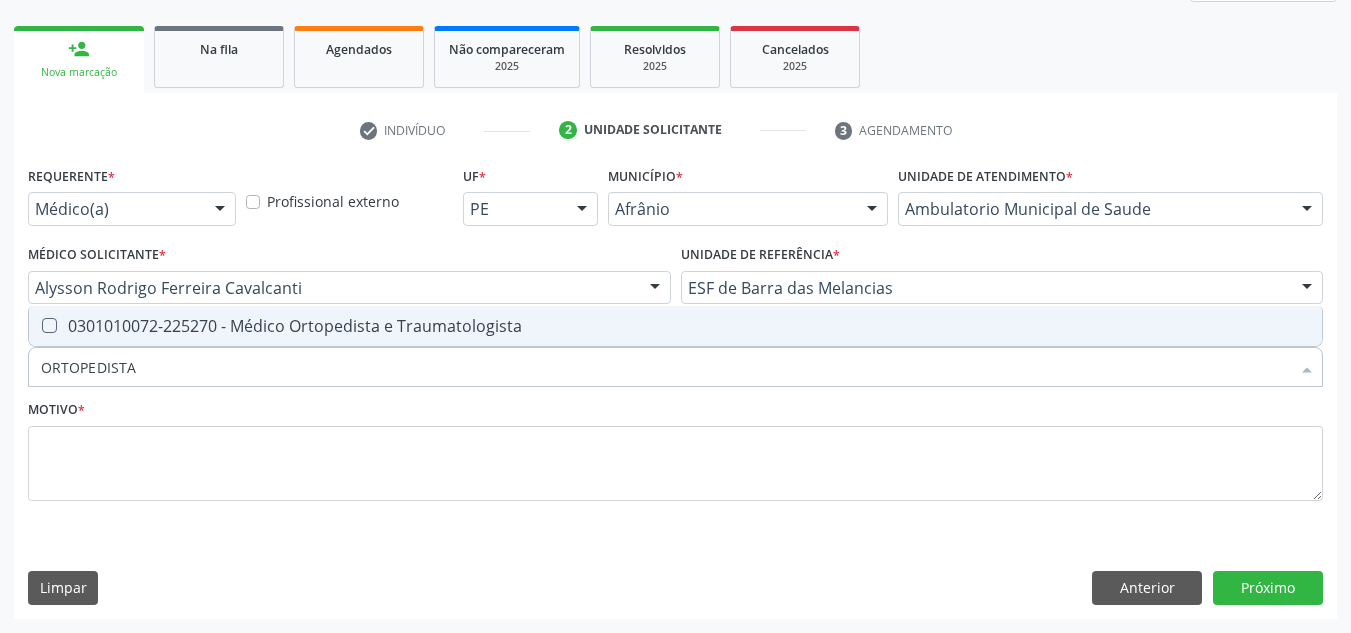drag, startPoint x: 624, startPoint y: 327, endPoint x: 610, endPoint y: 380, distance: 54.81788 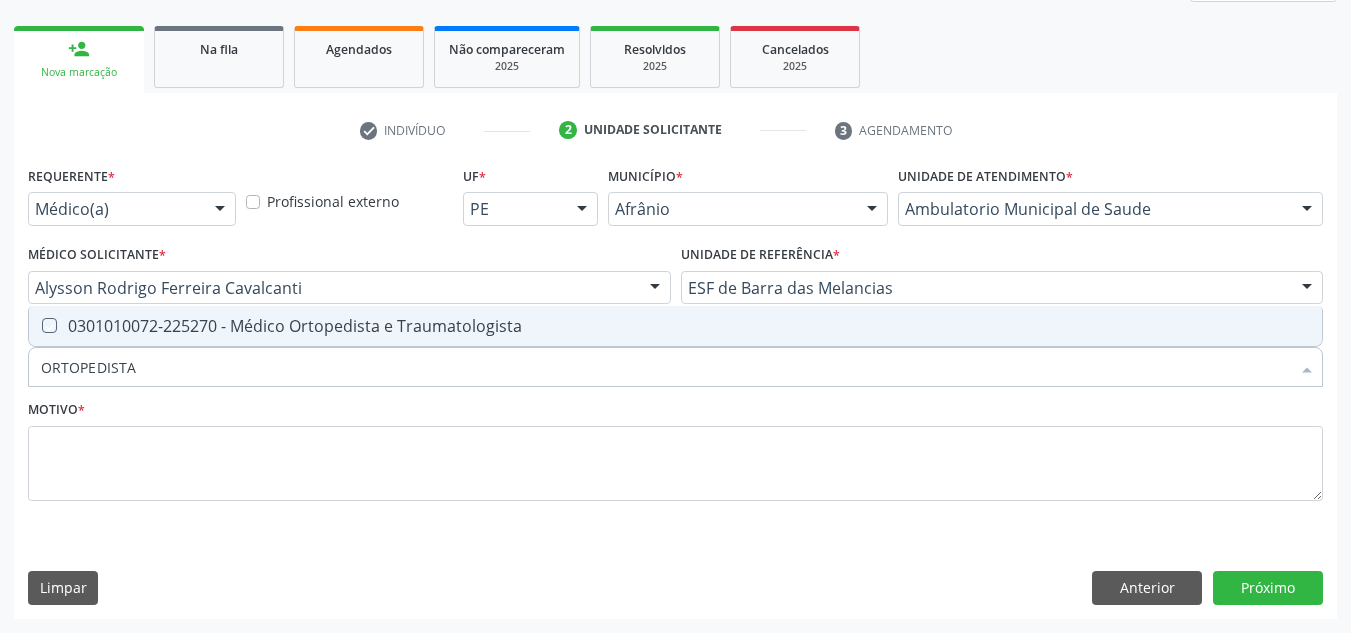 checkbox on "true" 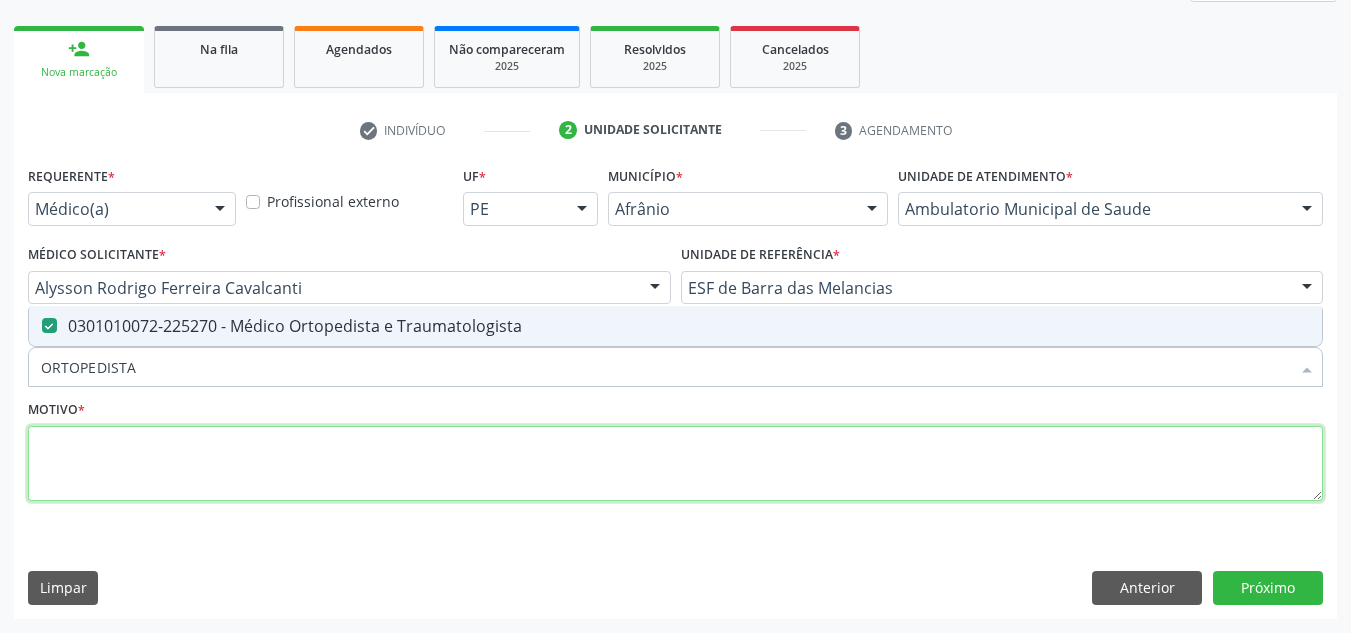 click at bounding box center (675, 464) 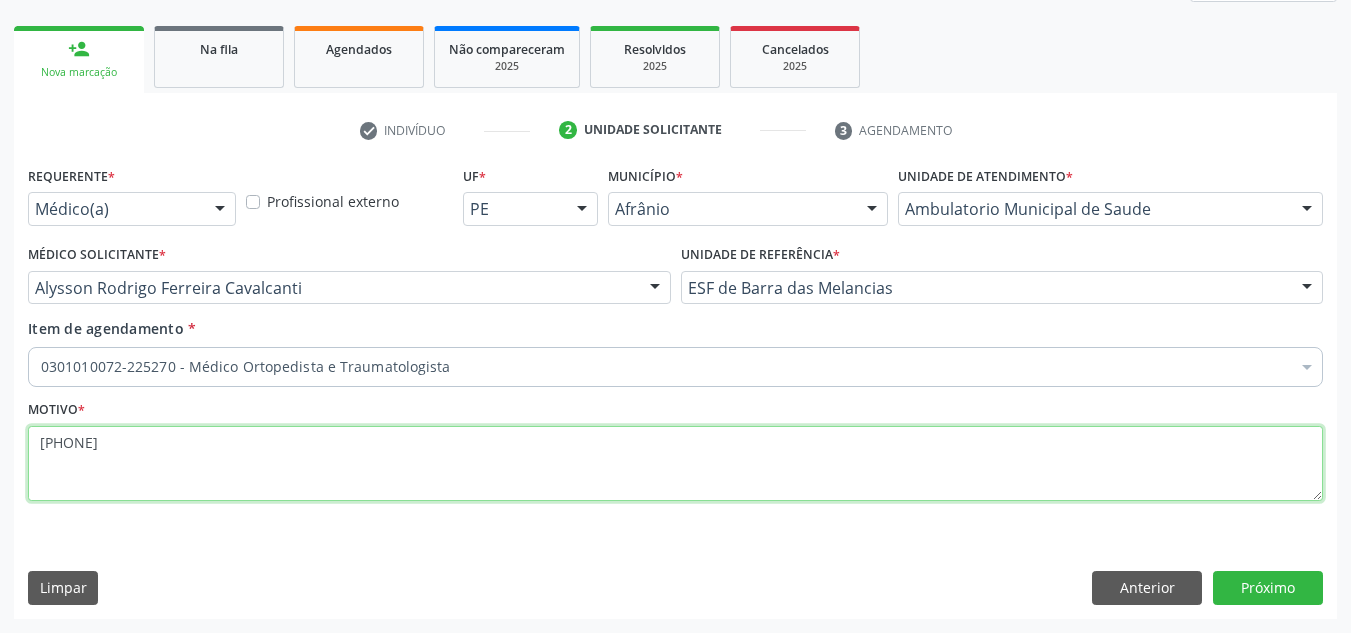 type on "USG PUNHO D NERVO MEDIANO" 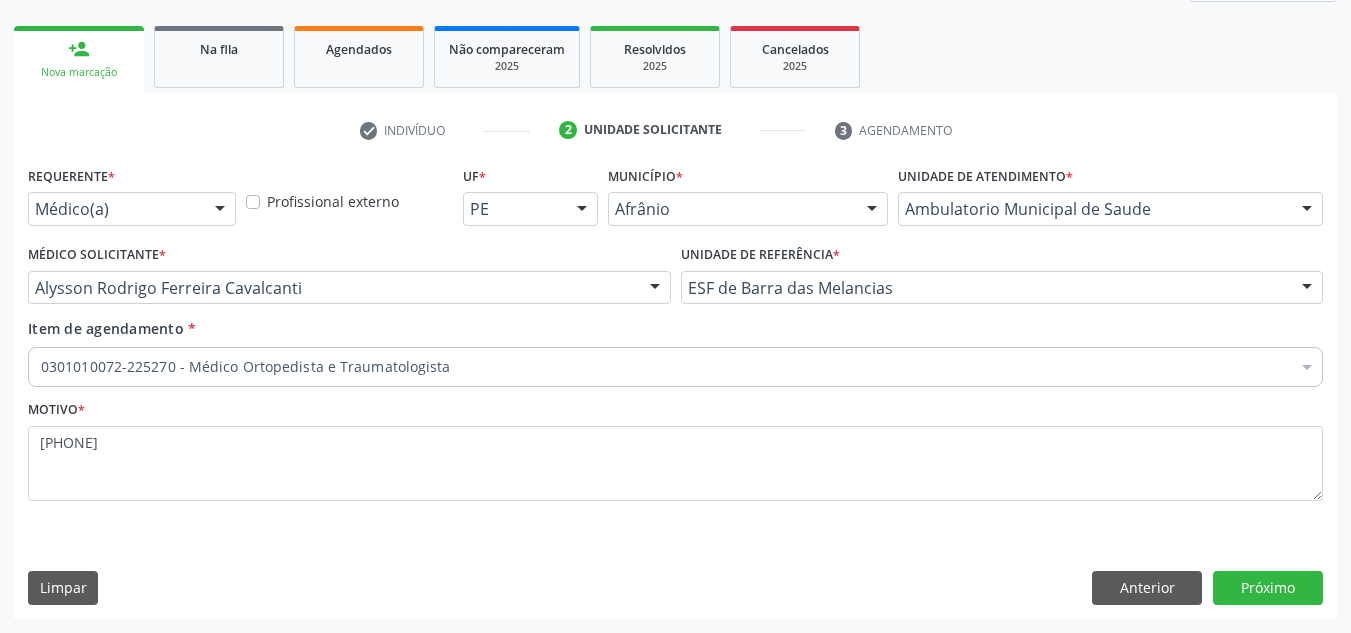 click on "Requerente
*
Médico(a)         Médico(a)   Enfermeiro(a)   Paciente
Nenhum resultado encontrado para: "   "
Não há nenhuma opção para ser exibida.
Profissional externo
UF
*
PE         BA   PE
Nenhum resultado encontrado para: "   "
Não há nenhuma opção para ser exibida.
Município
*
Afrânio         Afrânio   Petrolina
Nenhum resultado encontrado para: "   "
Não há nenhuma opção para ser exibida.
Unidade de atendimento
*
Ambulatorio Municipal de Saude         Academia da Saude de Afranio   Academia da Saude do Bairro Roberto Luis   Academia da Saude do Distrito de Cachoeira do Roberto   Academia da Saude do Distrito de Extrema   Academia da Saude do Jose Ramos   Alves Landim   Ambulatorio Municipal de Saude   Caf Central de Abastecimento Farmaceutico     Centro de Especialidades   Cime   Cuidar" at bounding box center (675, 389) 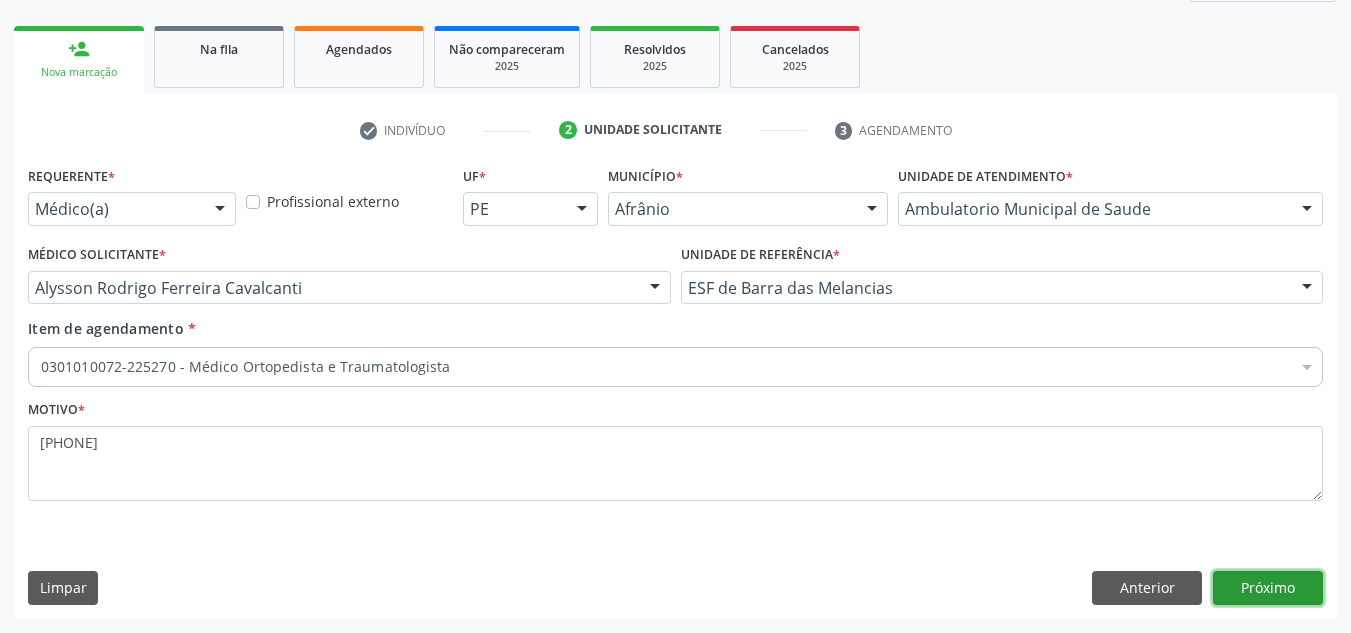 click on "Próximo" at bounding box center (1268, 588) 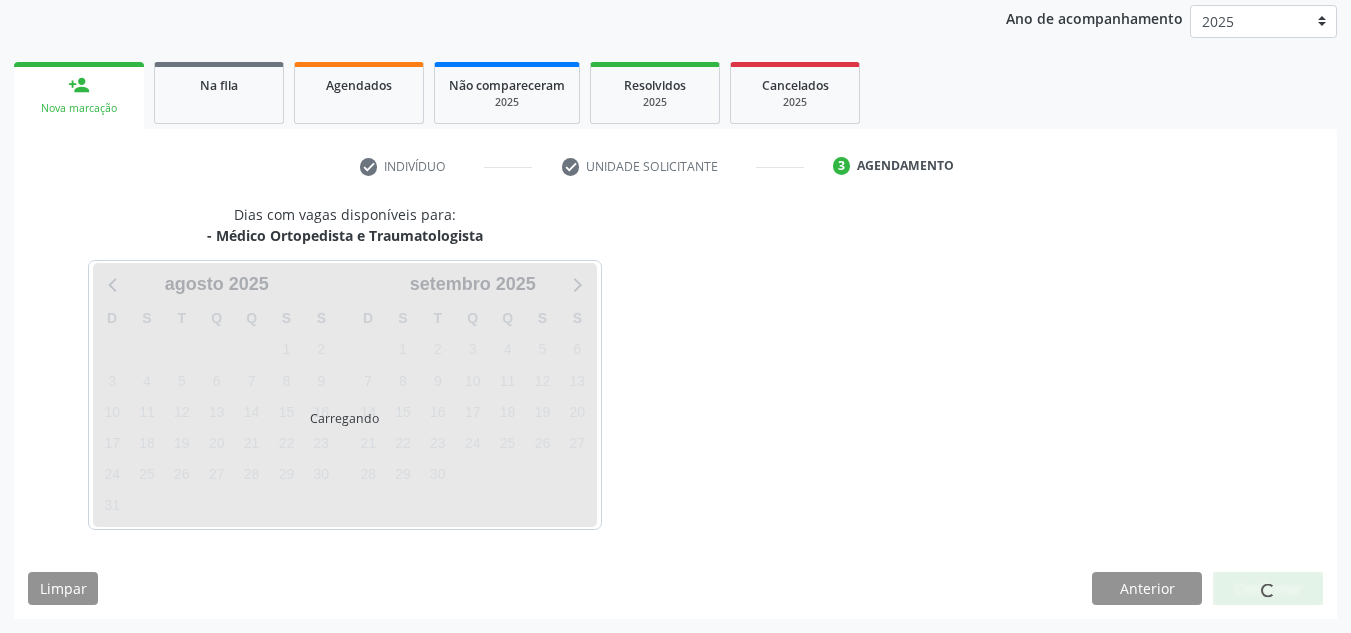 scroll, scrollTop: 237, scrollLeft: 0, axis: vertical 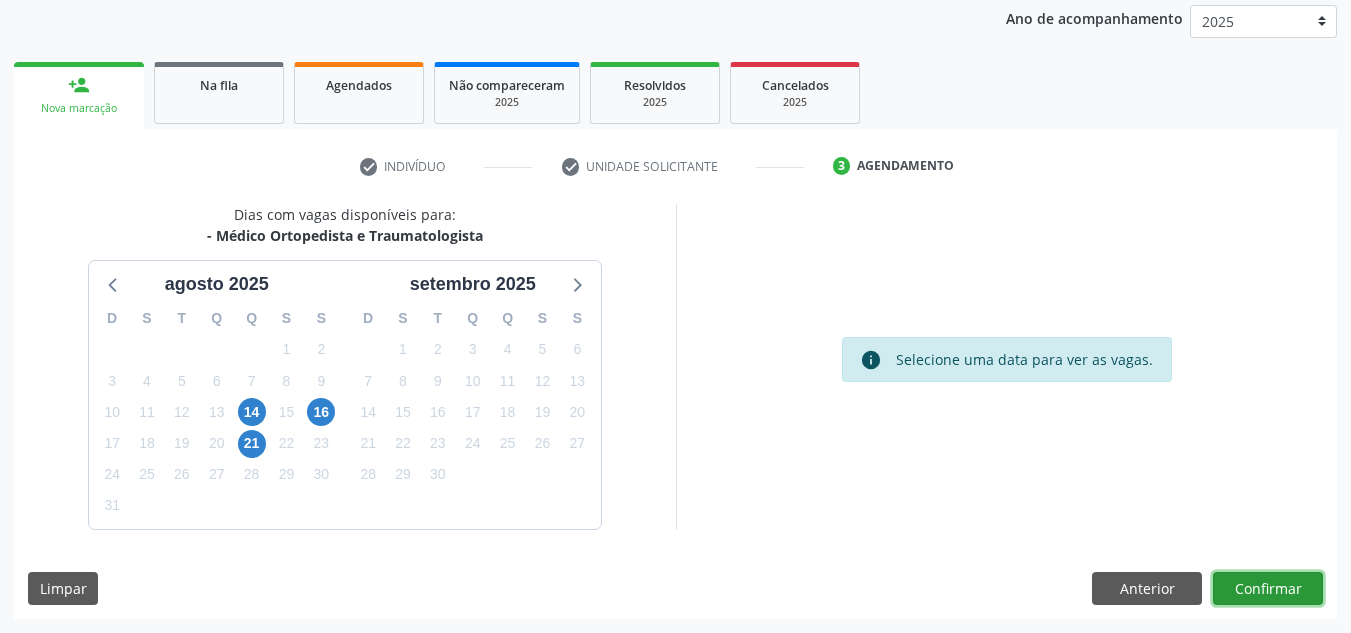 click on "Confirmar" at bounding box center (1268, 589) 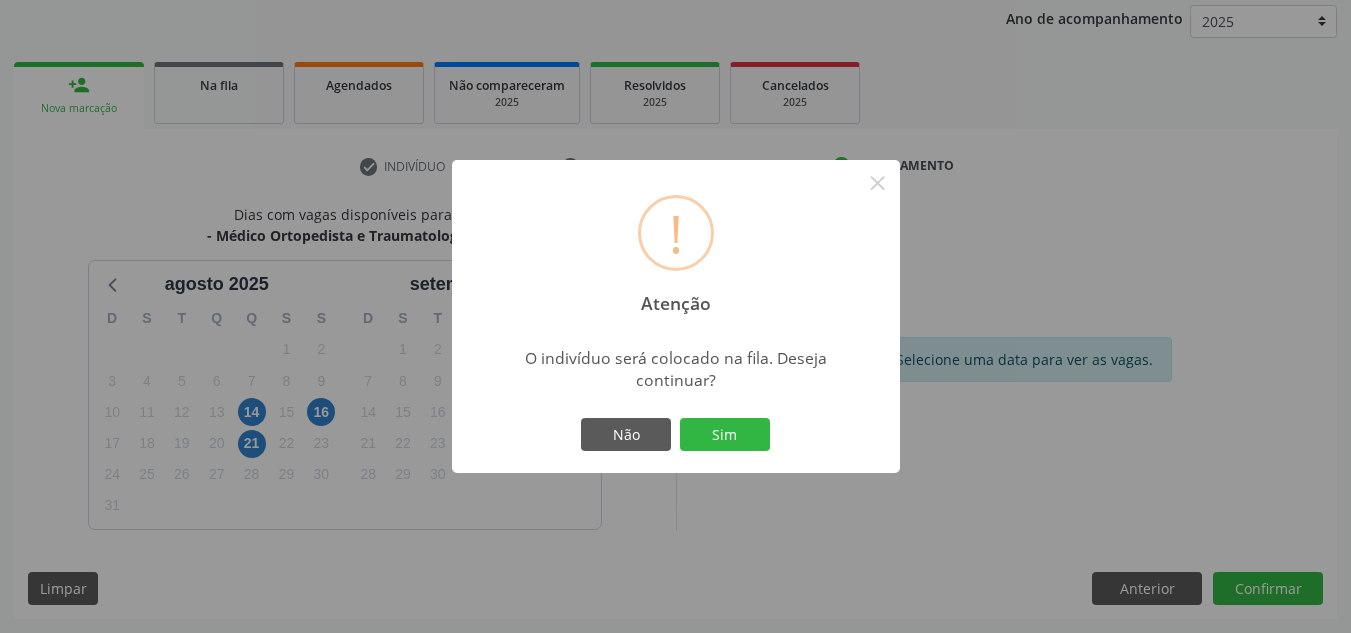 type 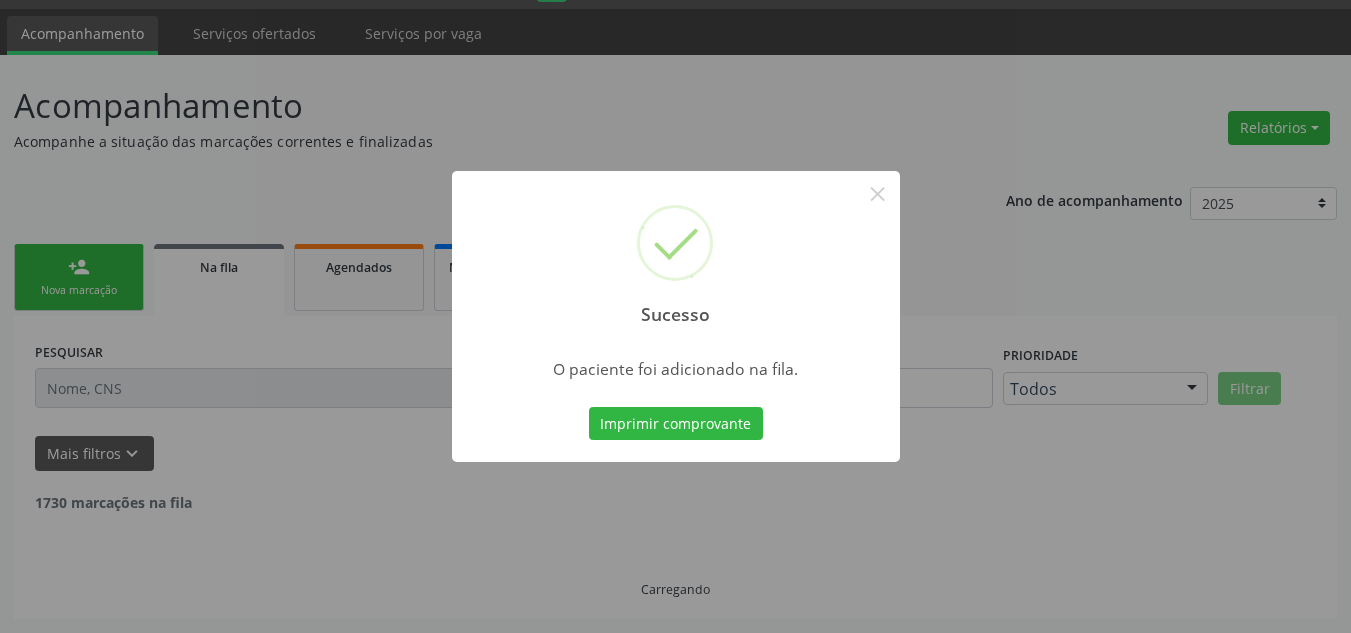 scroll, scrollTop: 34, scrollLeft: 0, axis: vertical 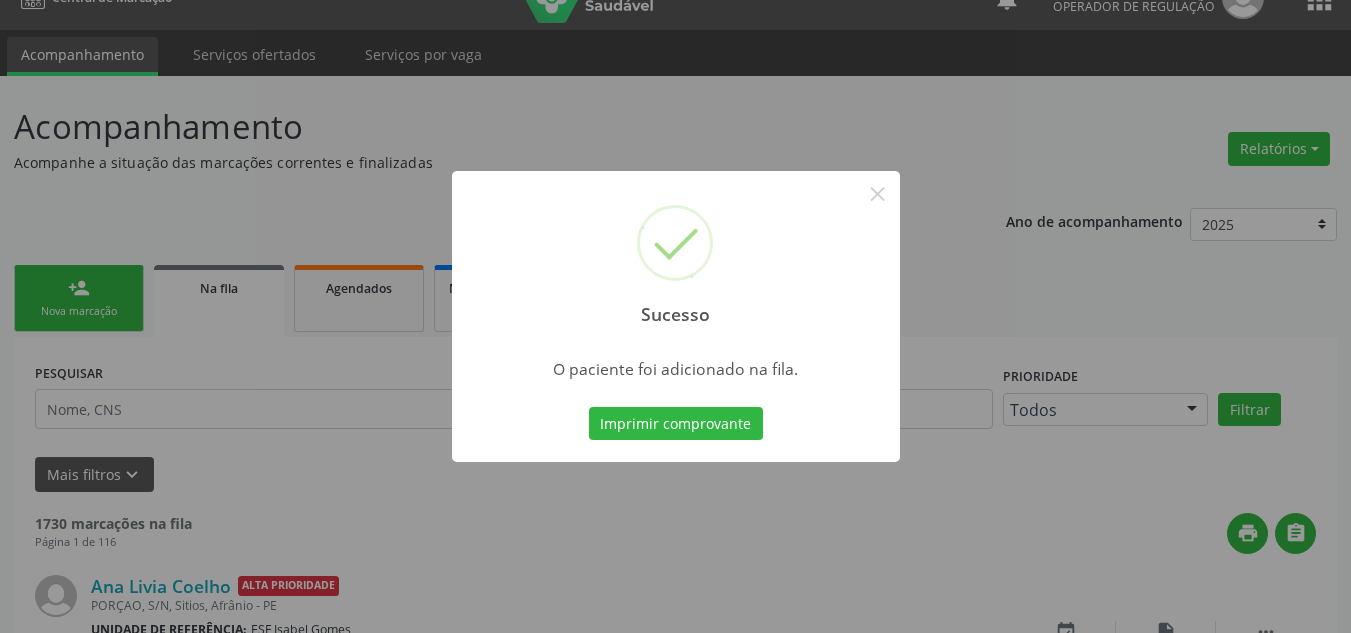 type 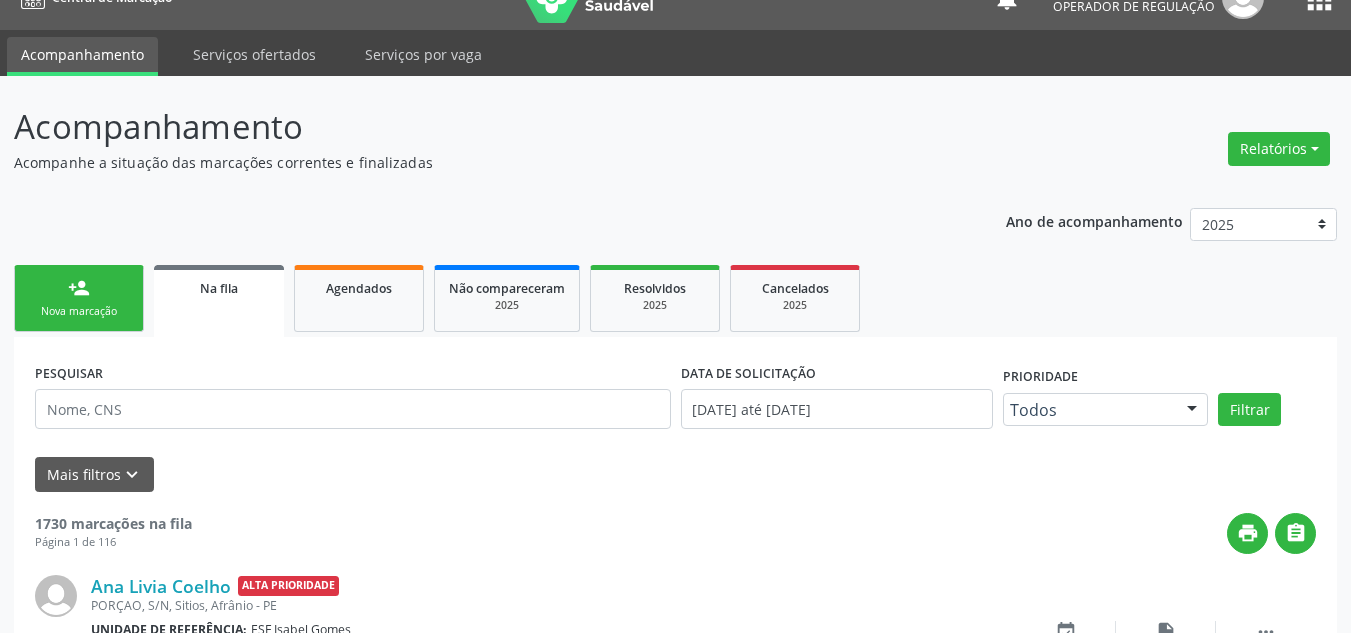 click on "person_add
Nova marcação" at bounding box center (79, 298) 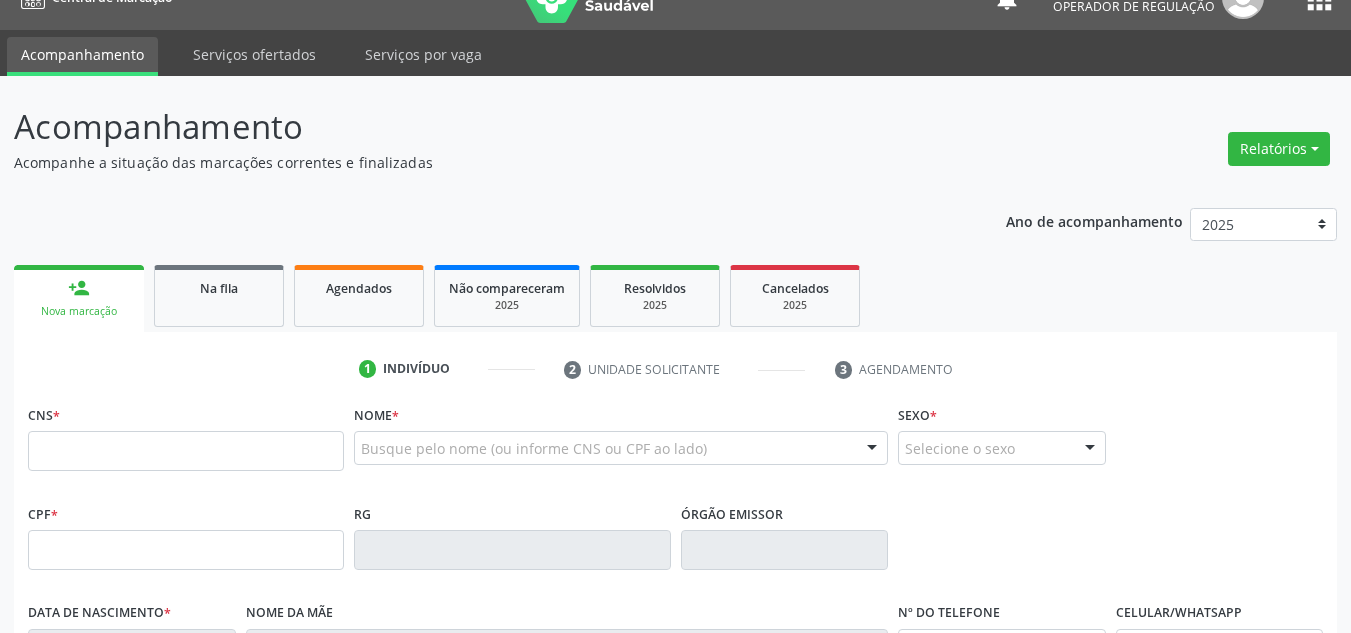 click on "person_add
Nova marcação" at bounding box center (79, 298) 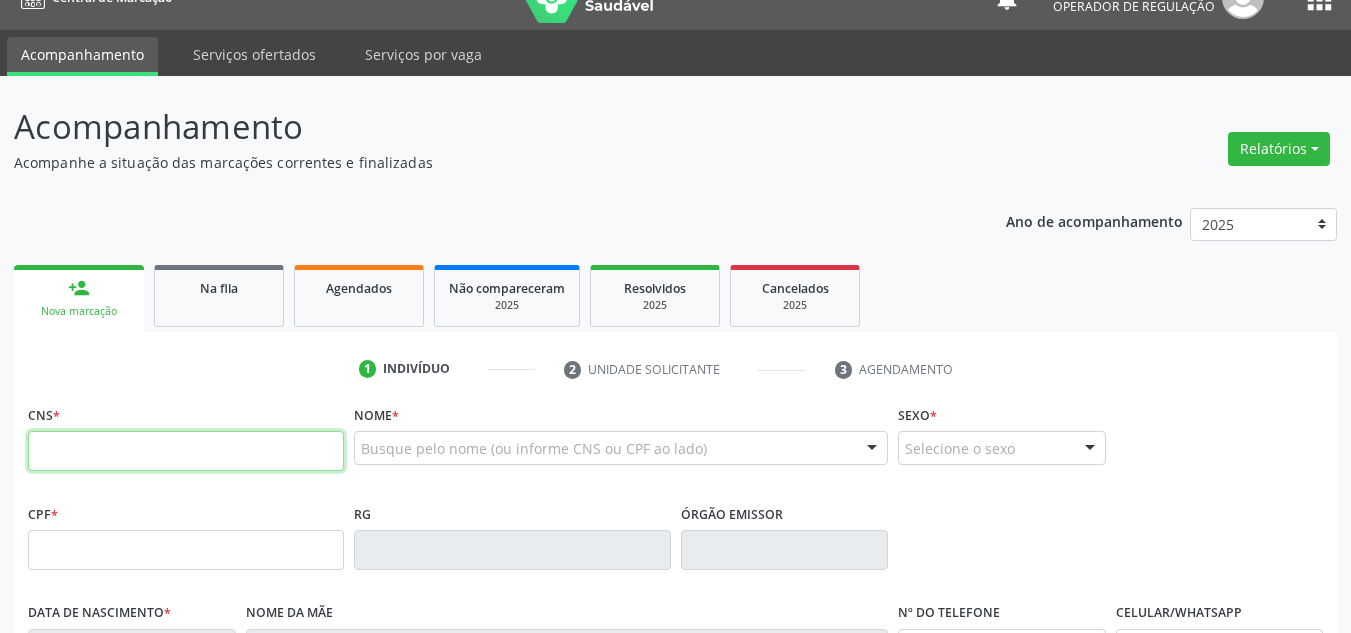 click at bounding box center (186, 451) 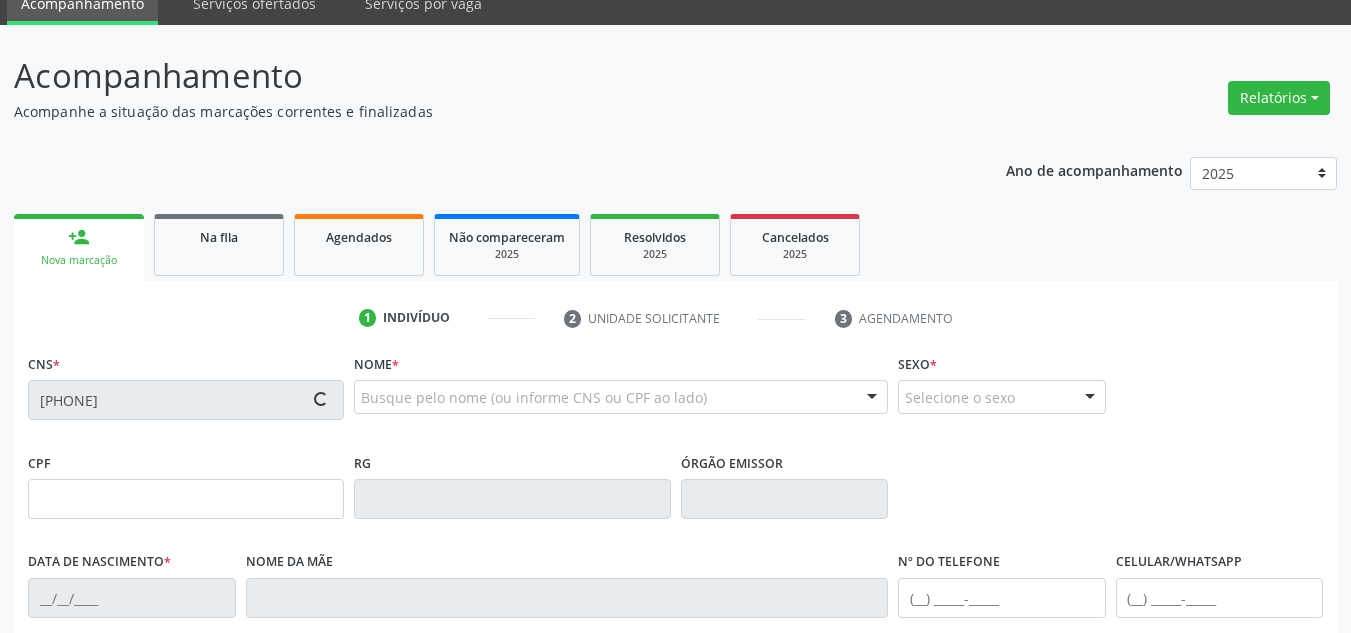 scroll, scrollTop: 134, scrollLeft: 0, axis: vertical 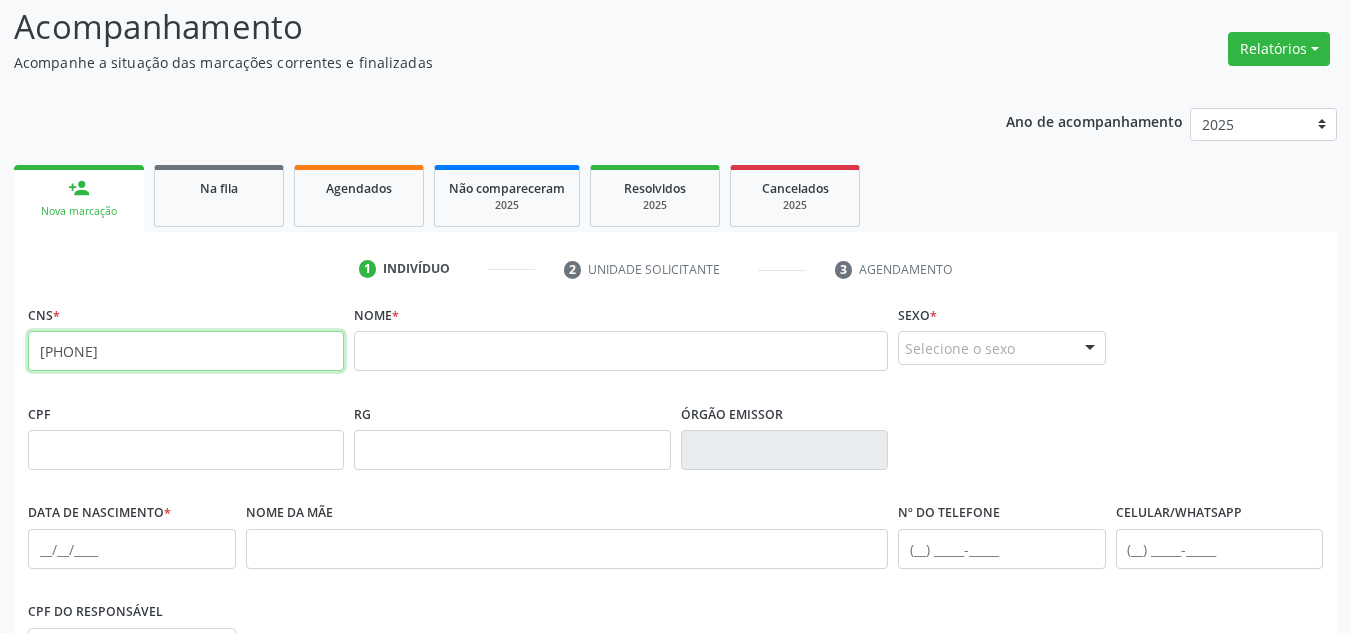 drag, startPoint x: 244, startPoint y: 360, endPoint x: 0, endPoint y: 327, distance: 246.22145 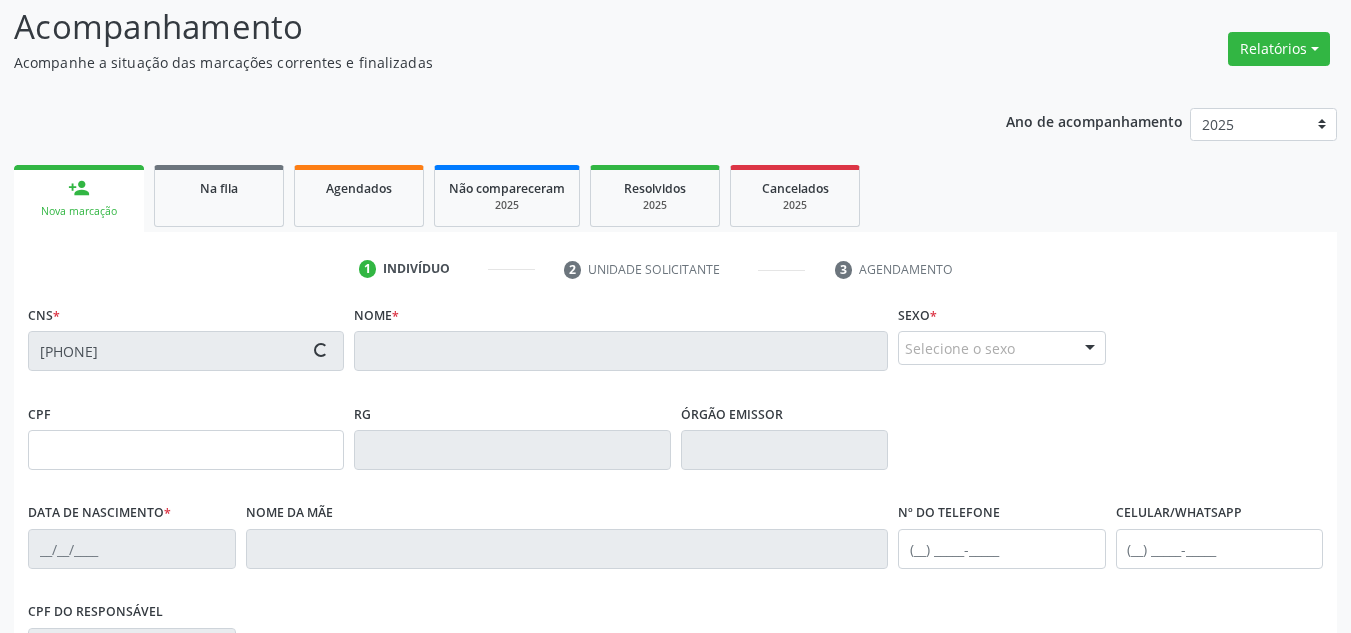 type on "09/01/2014" 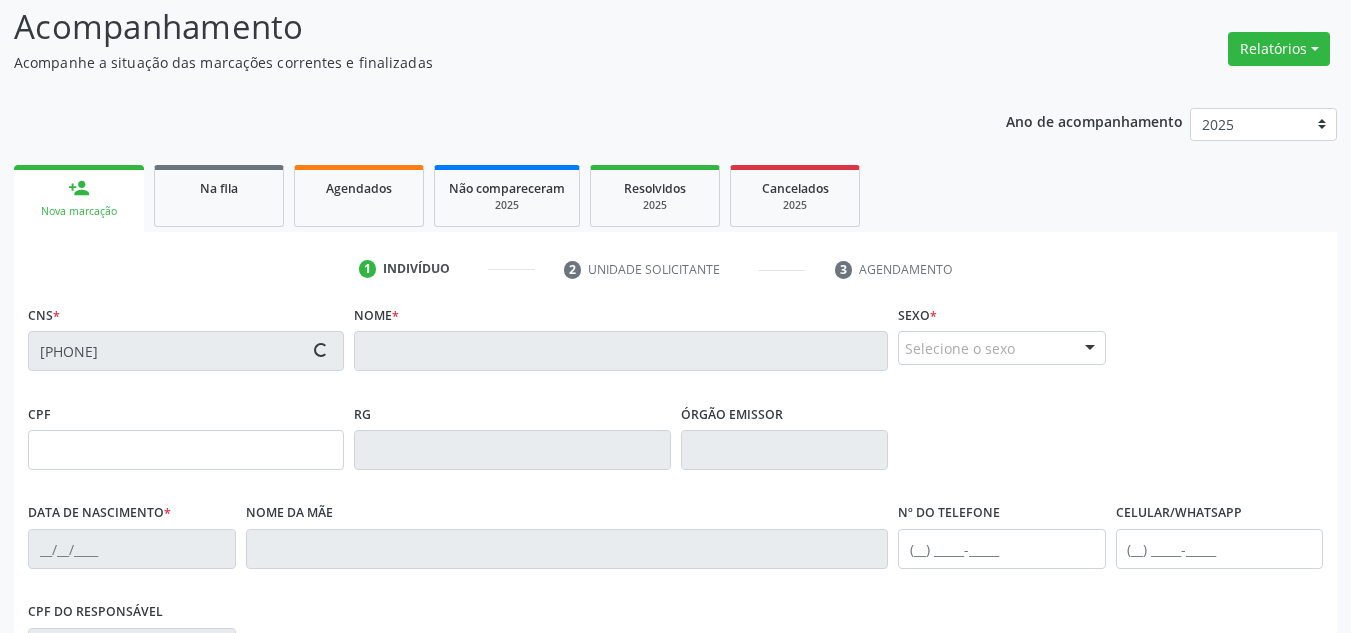 type on "Francisca Andreia Pereira" 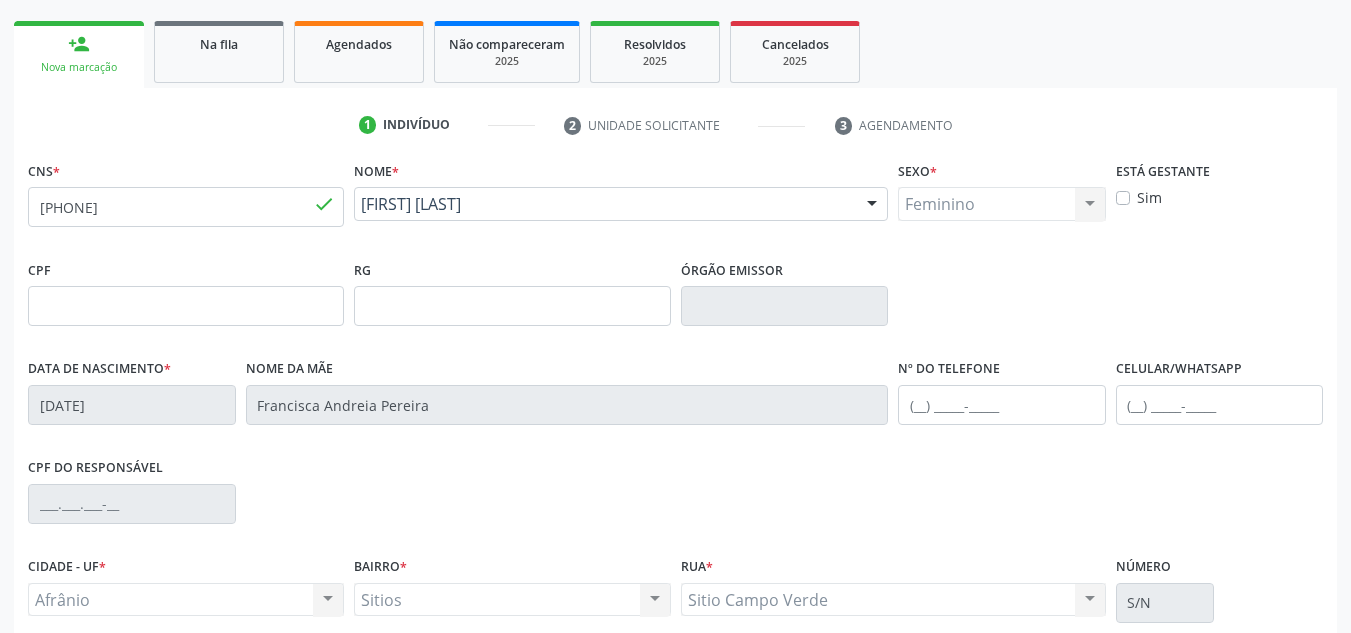 scroll, scrollTop: 451, scrollLeft: 0, axis: vertical 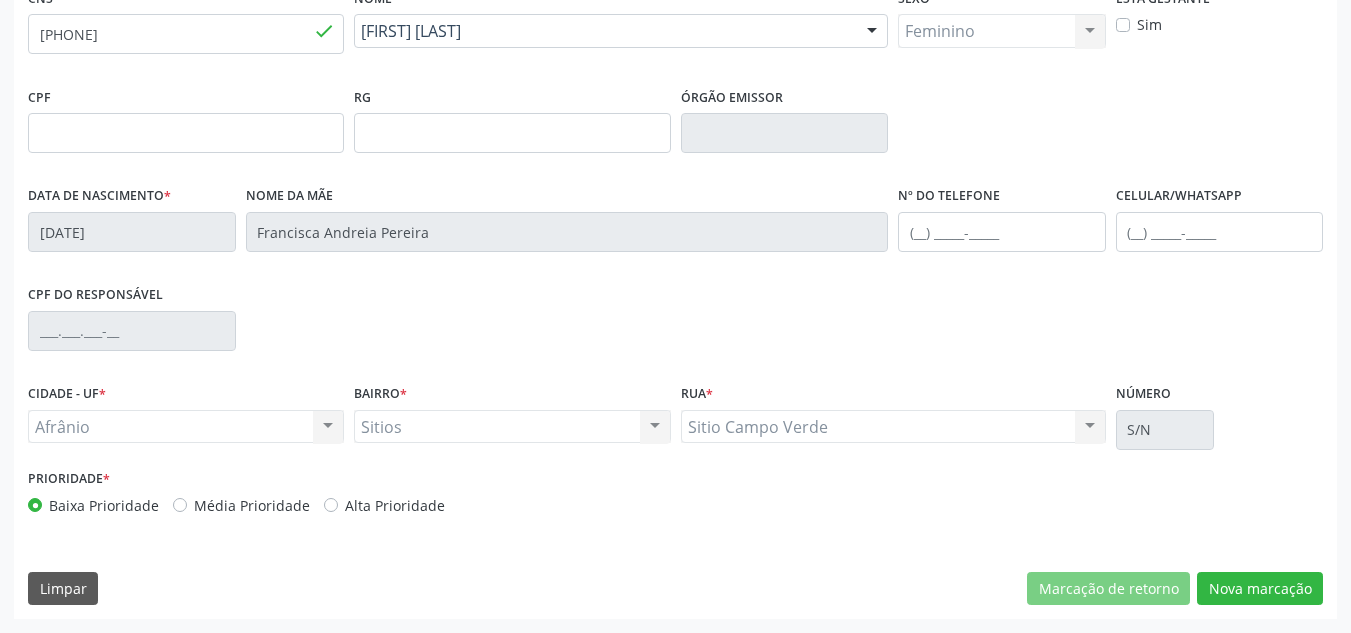 click on "Média Prioridade" at bounding box center [252, 505] 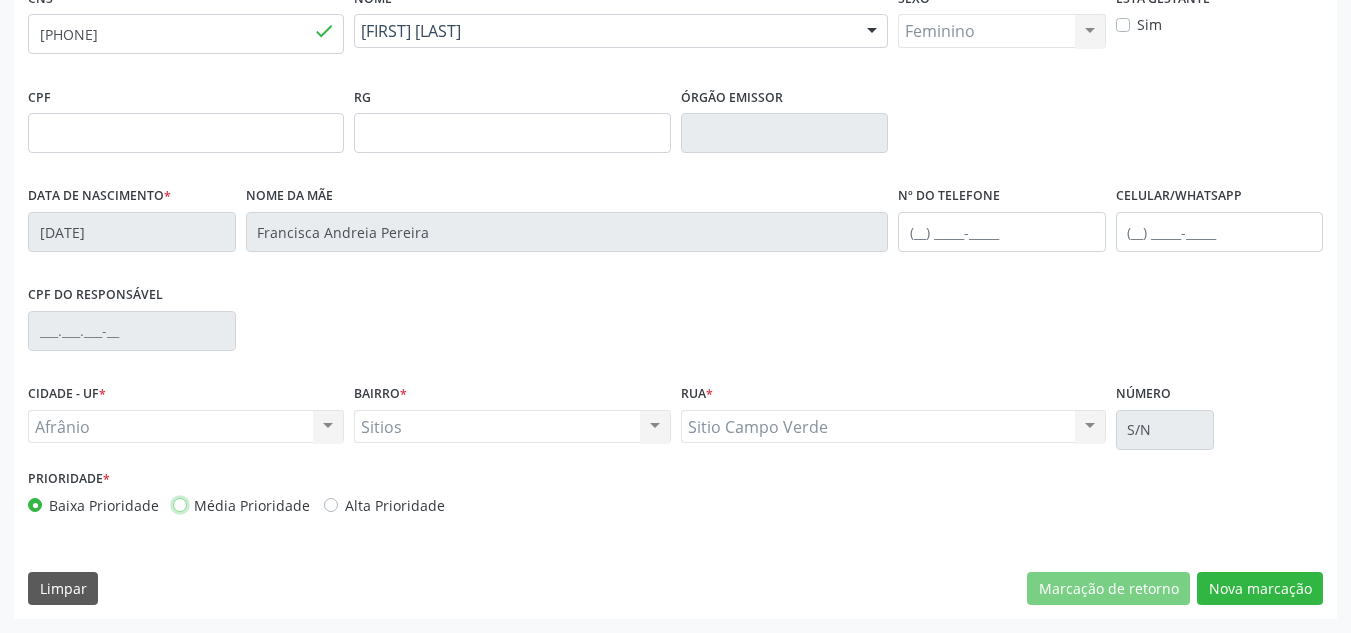 click on "Média Prioridade" at bounding box center [180, 504] 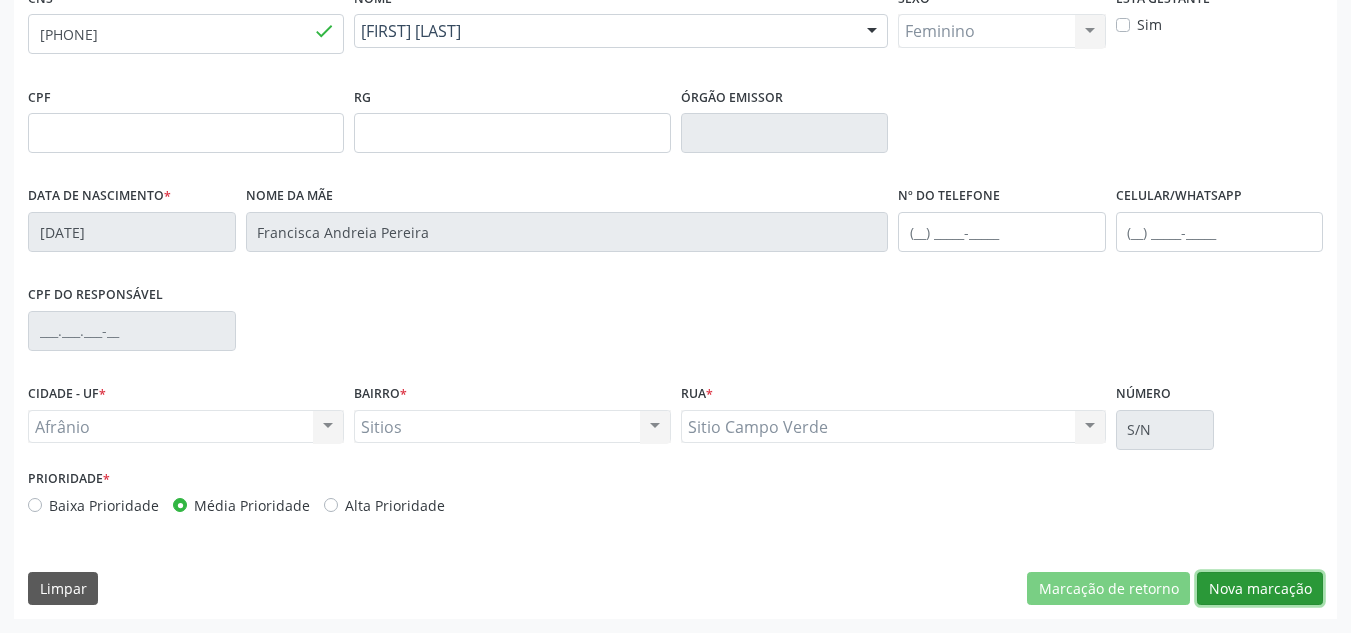 click on "Nova marcação" at bounding box center (1260, 589) 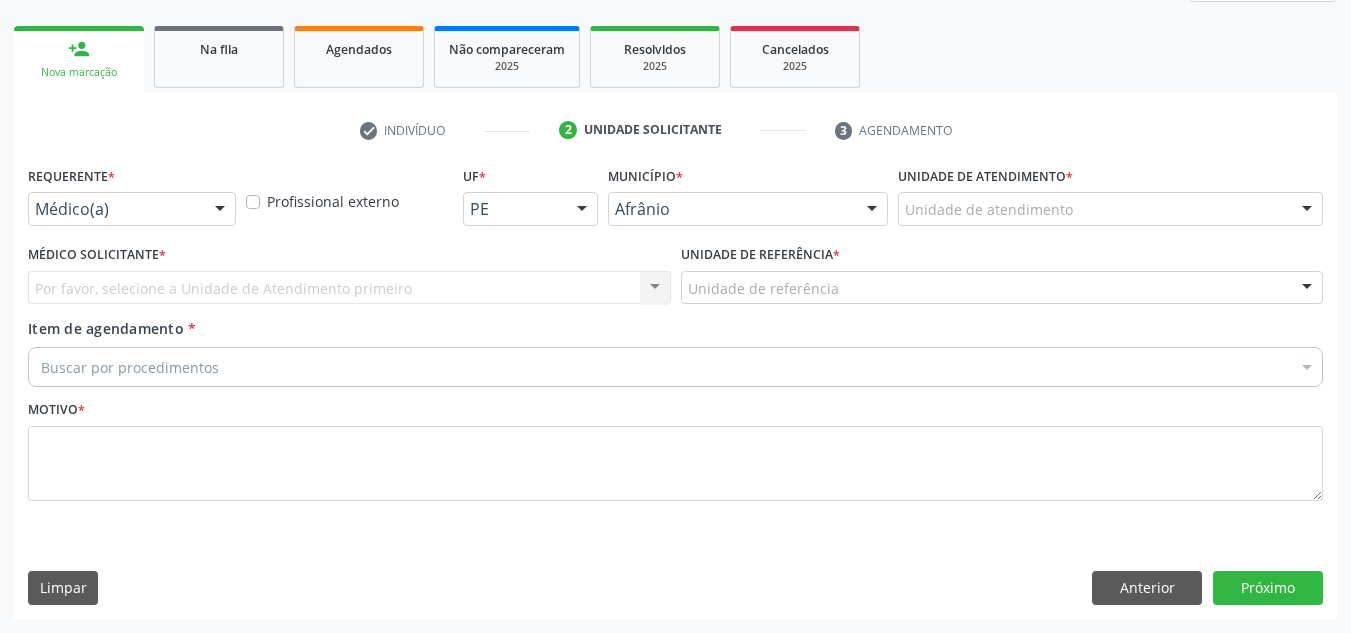 scroll, scrollTop: 273, scrollLeft: 0, axis: vertical 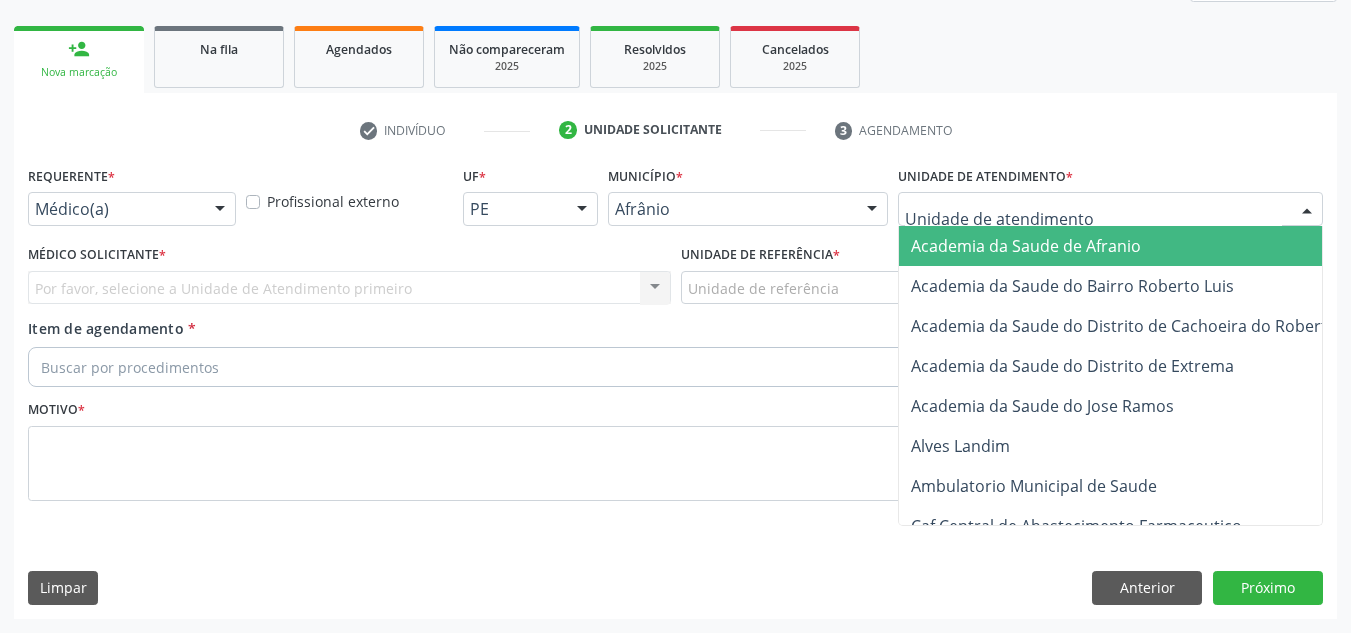 click at bounding box center [1110, 209] 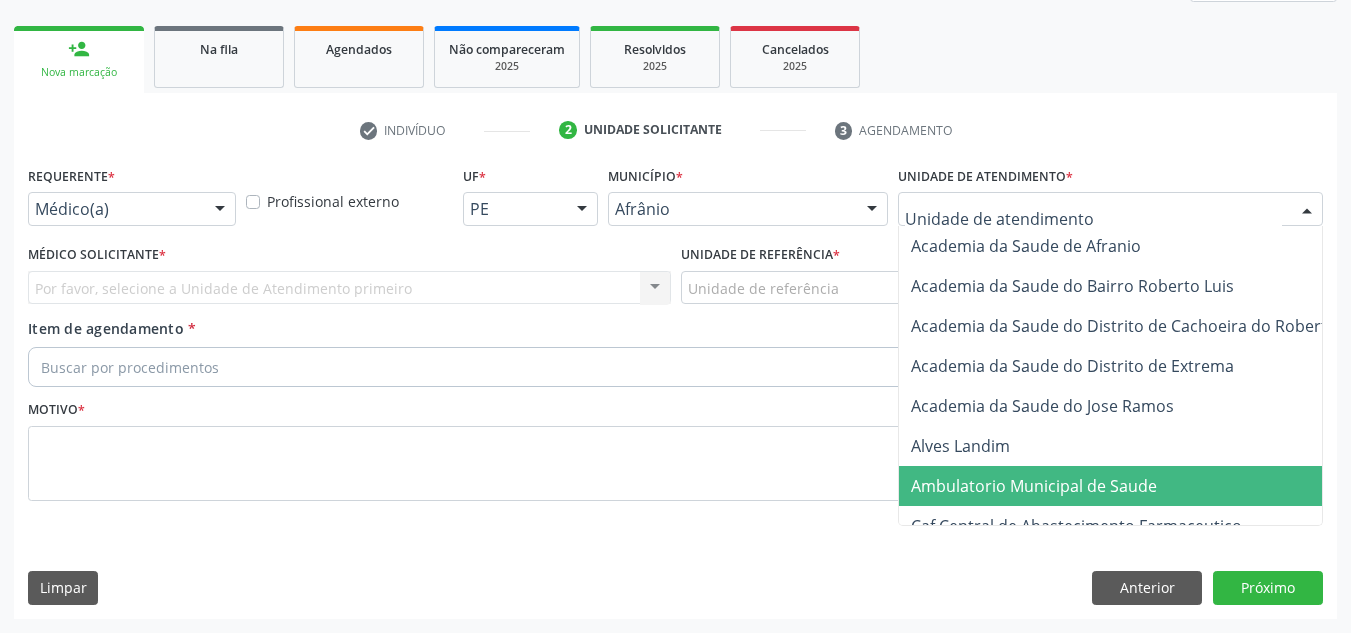 drag, startPoint x: 1213, startPoint y: 473, endPoint x: 1201, endPoint y: 469, distance: 12.649111 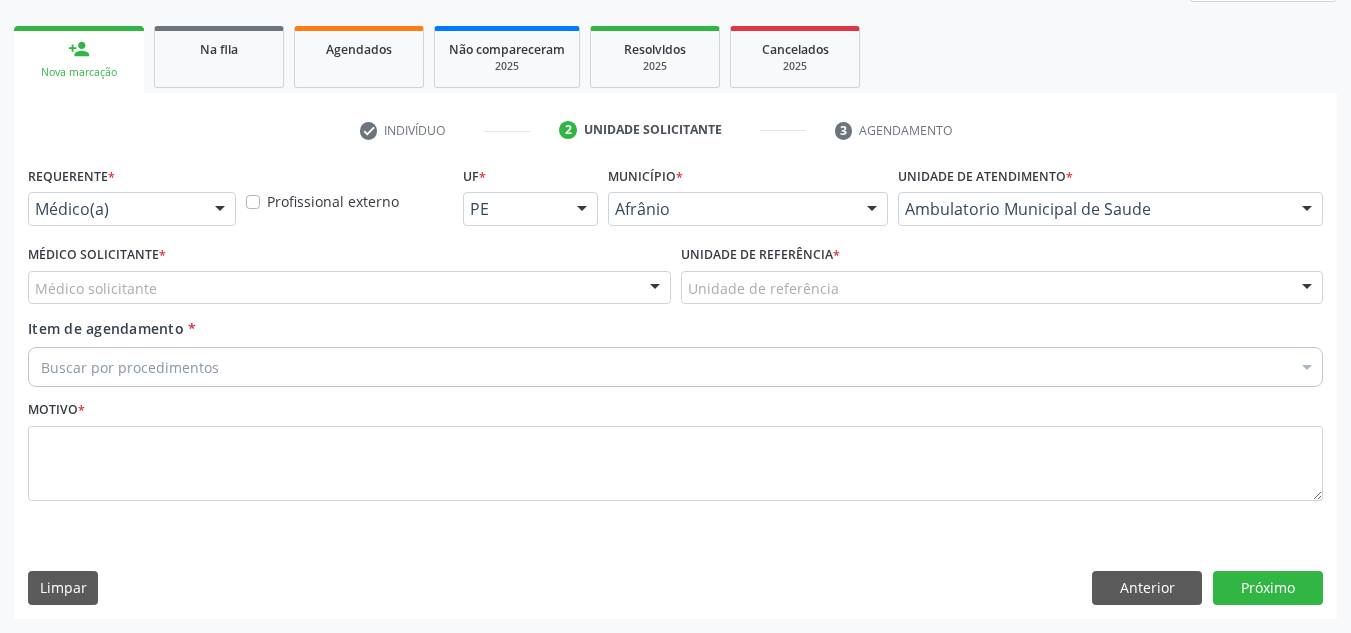 click on "Médico Solicitante
*
Médico solicitante
Alysson Rodrigo Ferreira Cavalcanti   Bruno Saraiva Bezerra Medrado   Carlos Gustavo Pessoa da Silva Reis   Diego Ramon Ferreira Belem   Francisco Henrique Ferraz   Humberto Artur Silva Santos   Jiulianna Castro de Assis   Joao Monteiro Neto   Josenilson Ramos de Menezes   Lucas Daykson David Macedo de Oliveira   Luis Henrique de Sa Nunes   Paulo Webster Bezerra Araujo   Risomar Fernandes de Sa   Shamara Crystynna Cardoso Santos   Suyenne Gomes de Araujo Freire   Thiago Fagner Inacio Vilar
Nenhum resultado encontrado para: "   "
Não há nenhuma opção para ser exibida." at bounding box center (349, 272) 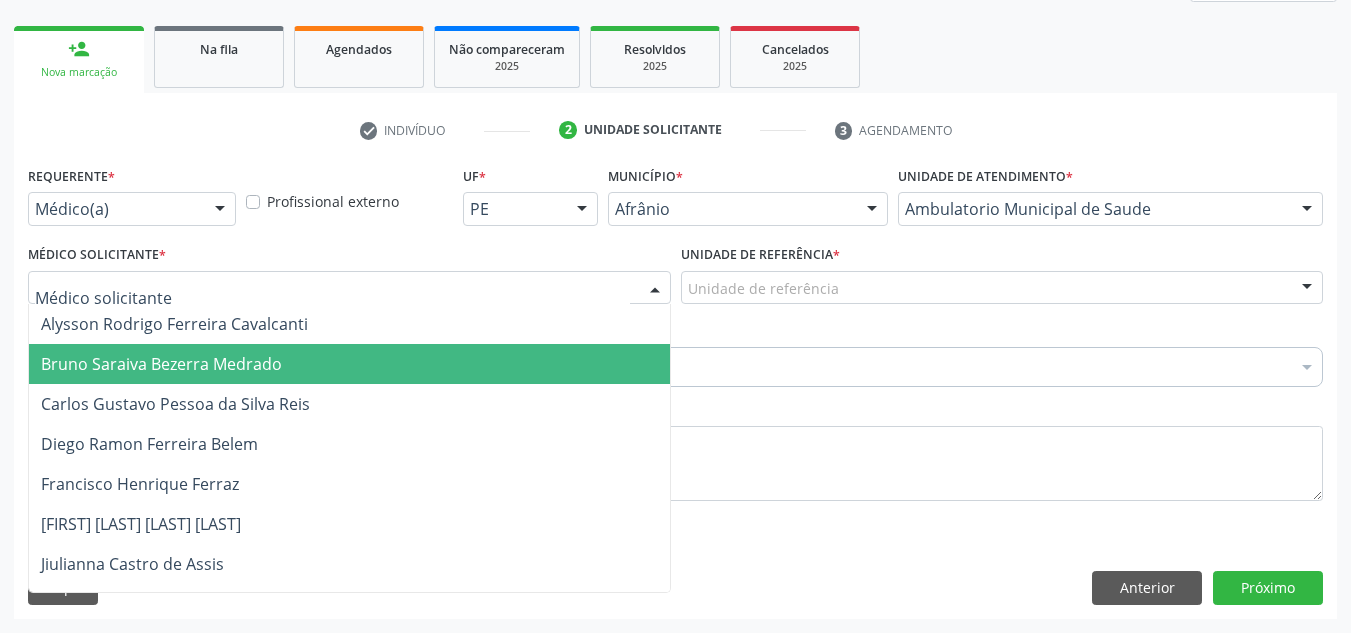 click on "Bruno Saraiva Bezerra Medrado" at bounding box center (349, 364) 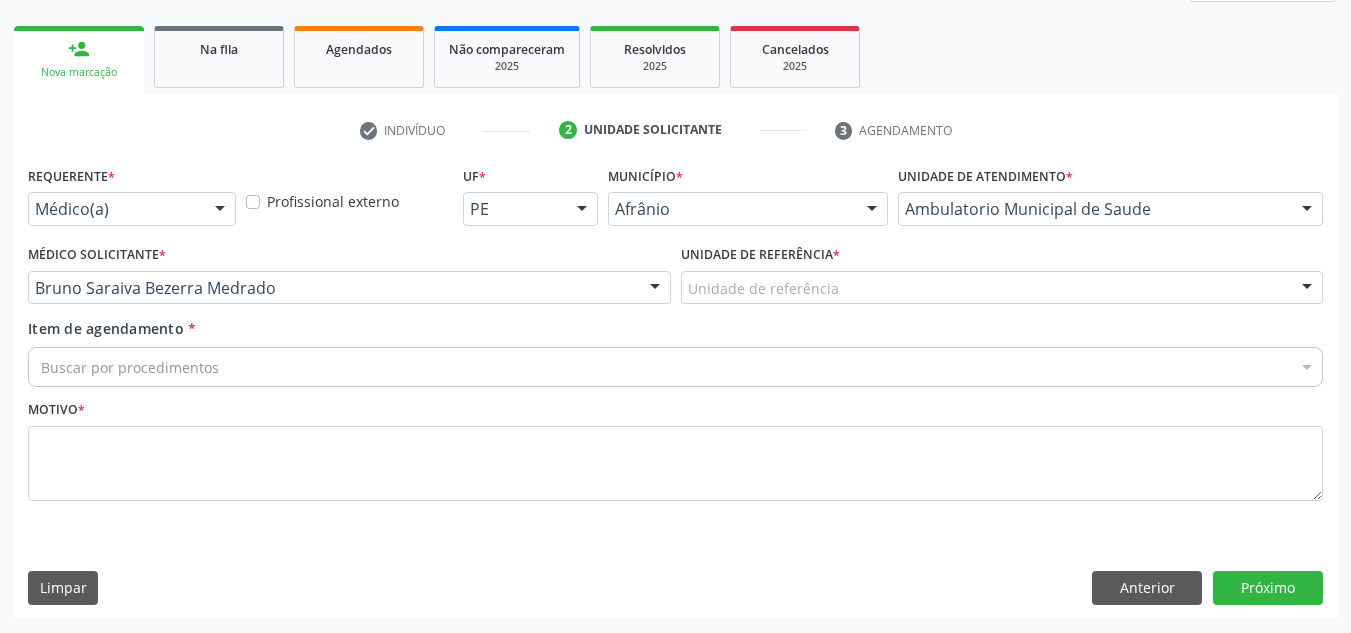 drag, startPoint x: 774, startPoint y: 311, endPoint x: 799, endPoint y: 300, distance: 27.313 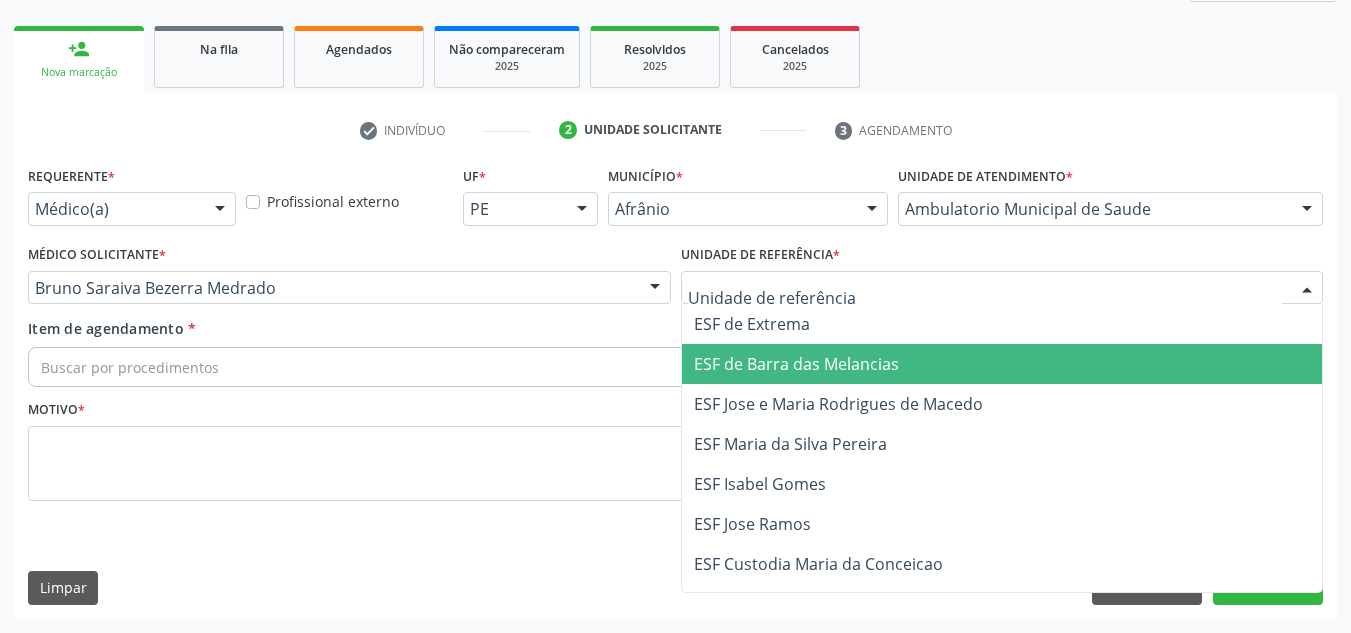 drag, startPoint x: 814, startPoint y: 358, endPoint x: 761, endPoint y: 372, distance: 54.81788 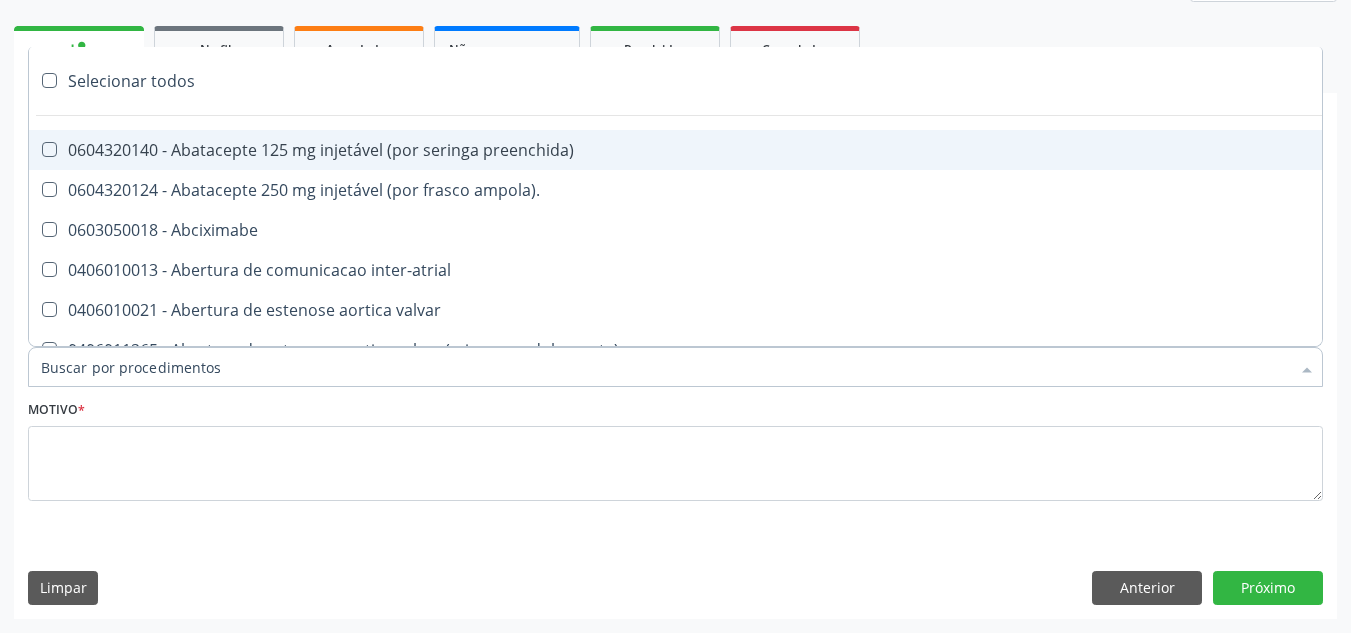 click at bounding box center [675, 367] 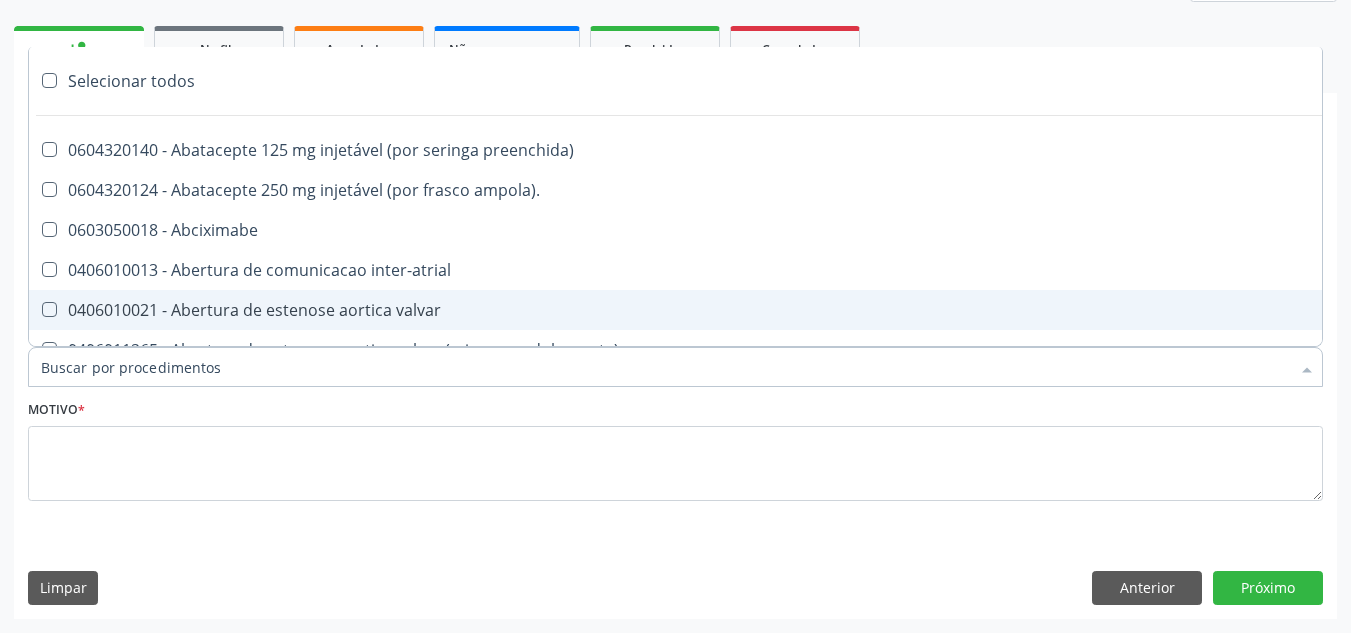 paste on "ORTOPEDISTA" 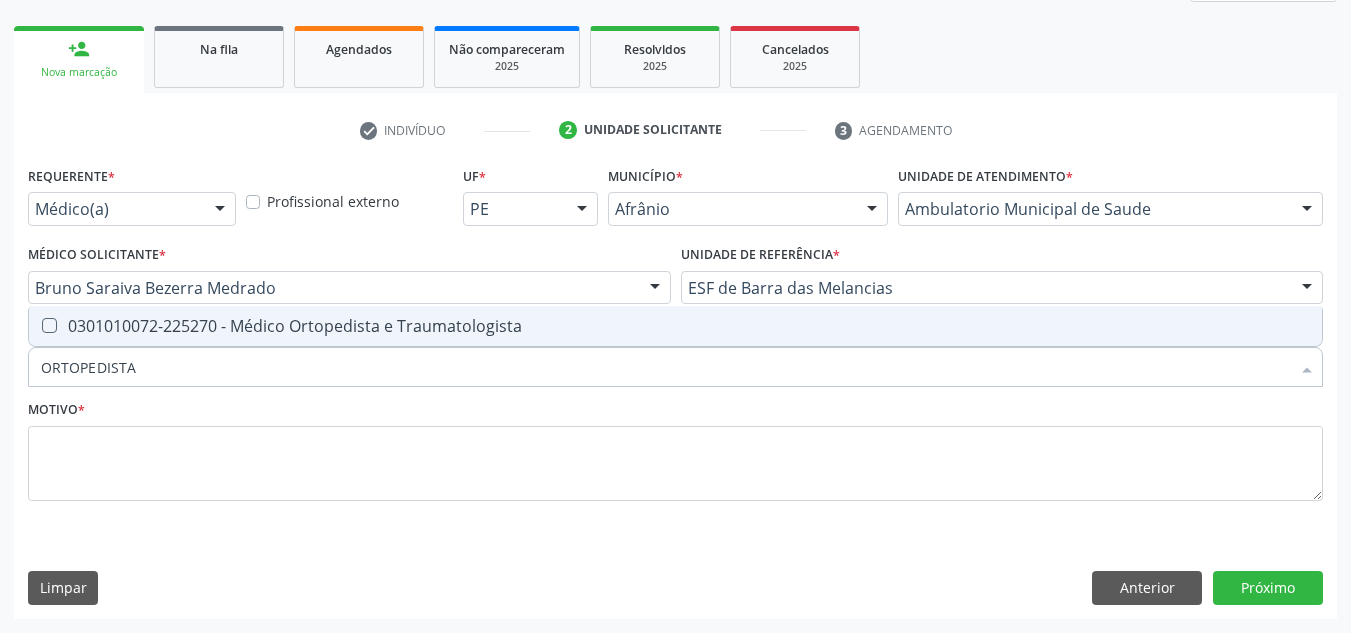 drag, startPoint x: 563, startPoint y: 327, endPoint x: 535, endPoint y: 372, distance: 53 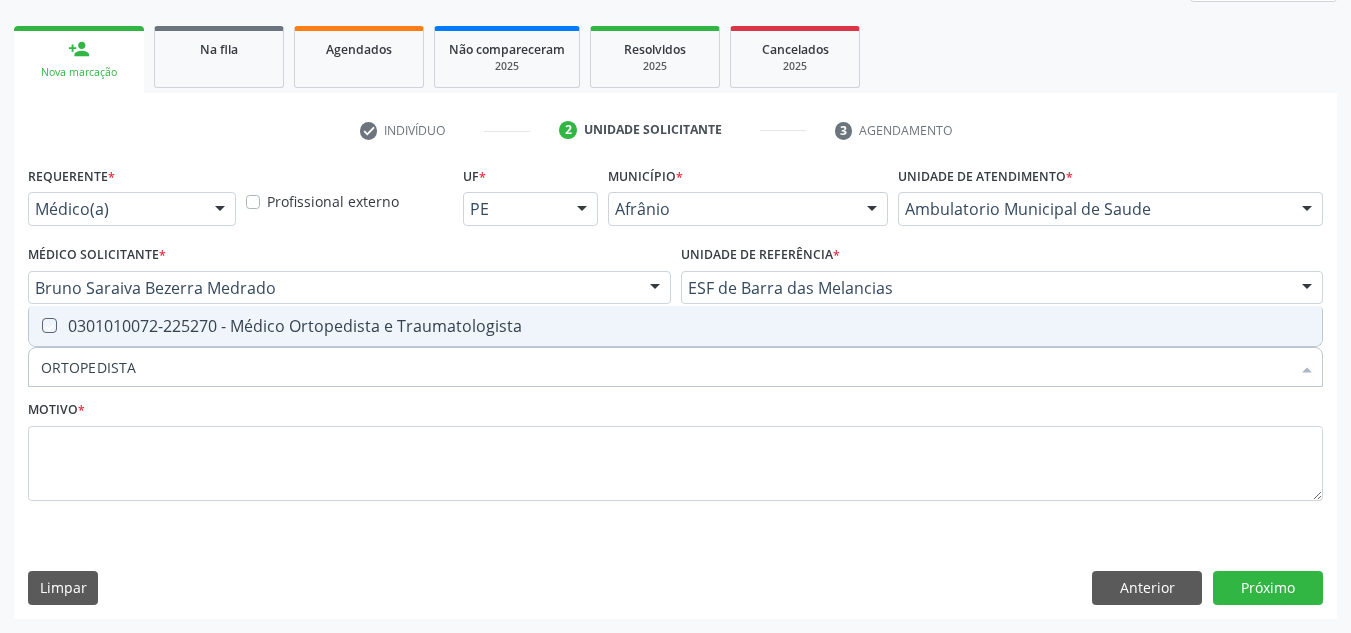 checkbox on "true" 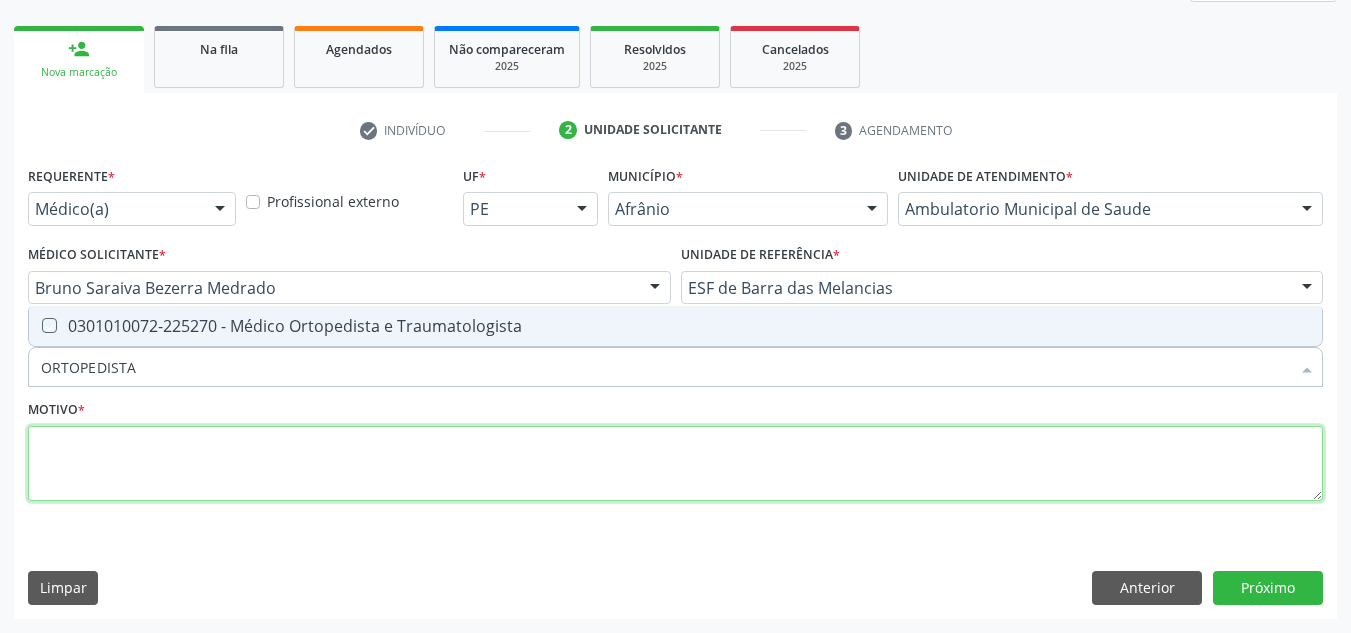 click at bounding box center (675, 464) 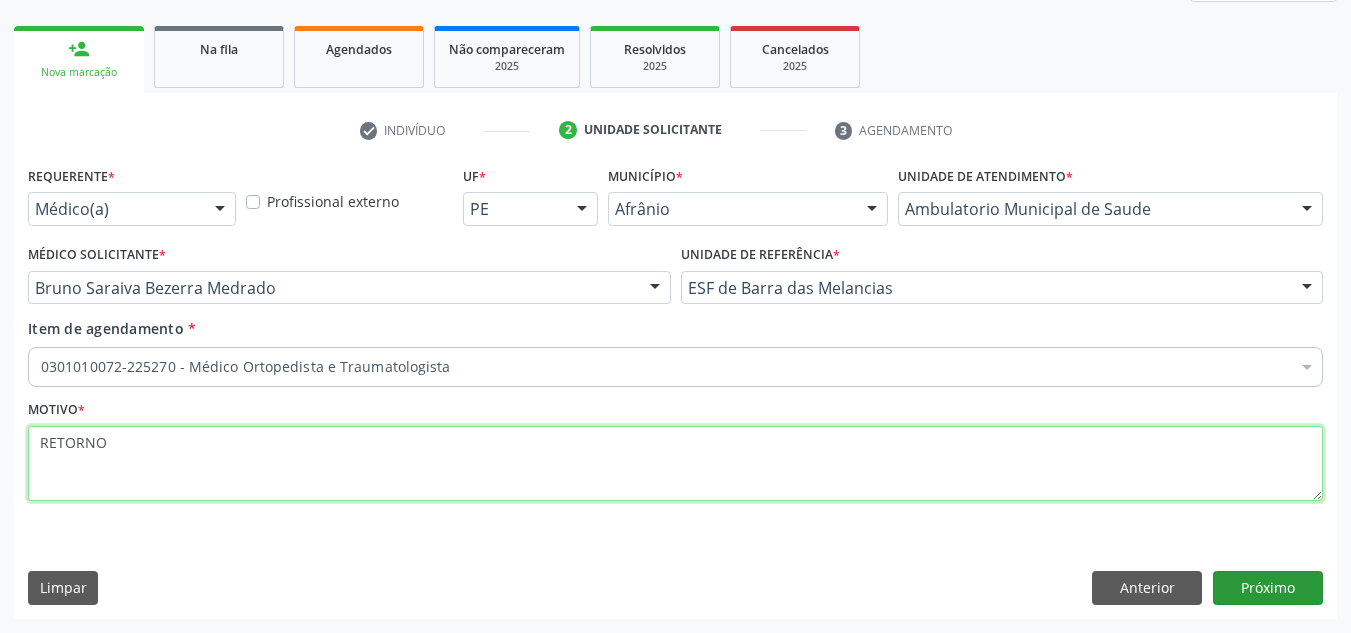 type on "RETORNO" 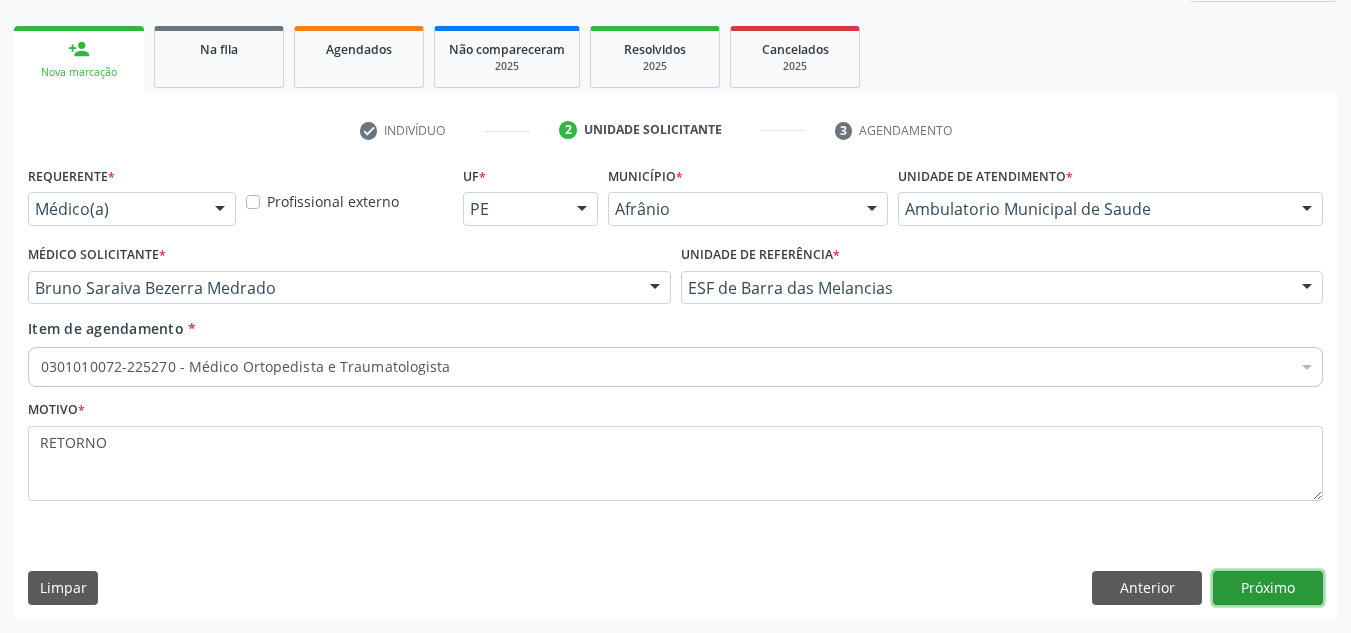 click on "Próximo" at bounding box center [1268, 588] 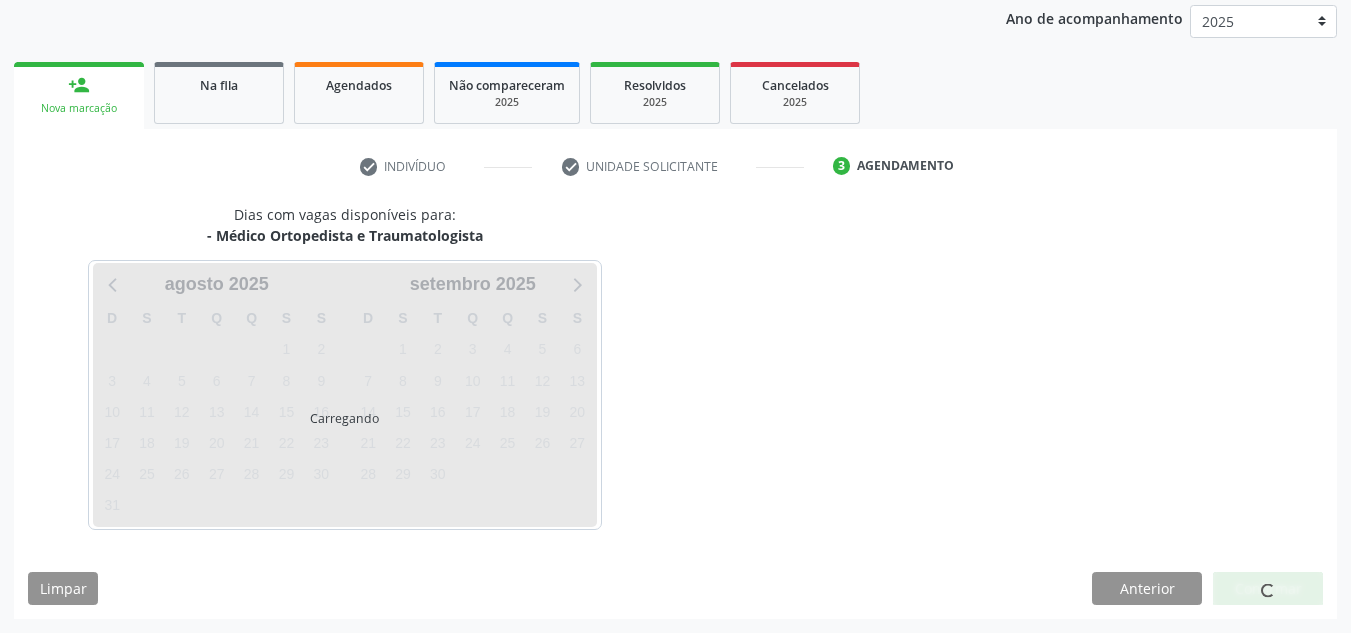 scroll, scrollTop: 237, scrollLeft: 0, axis: vertical 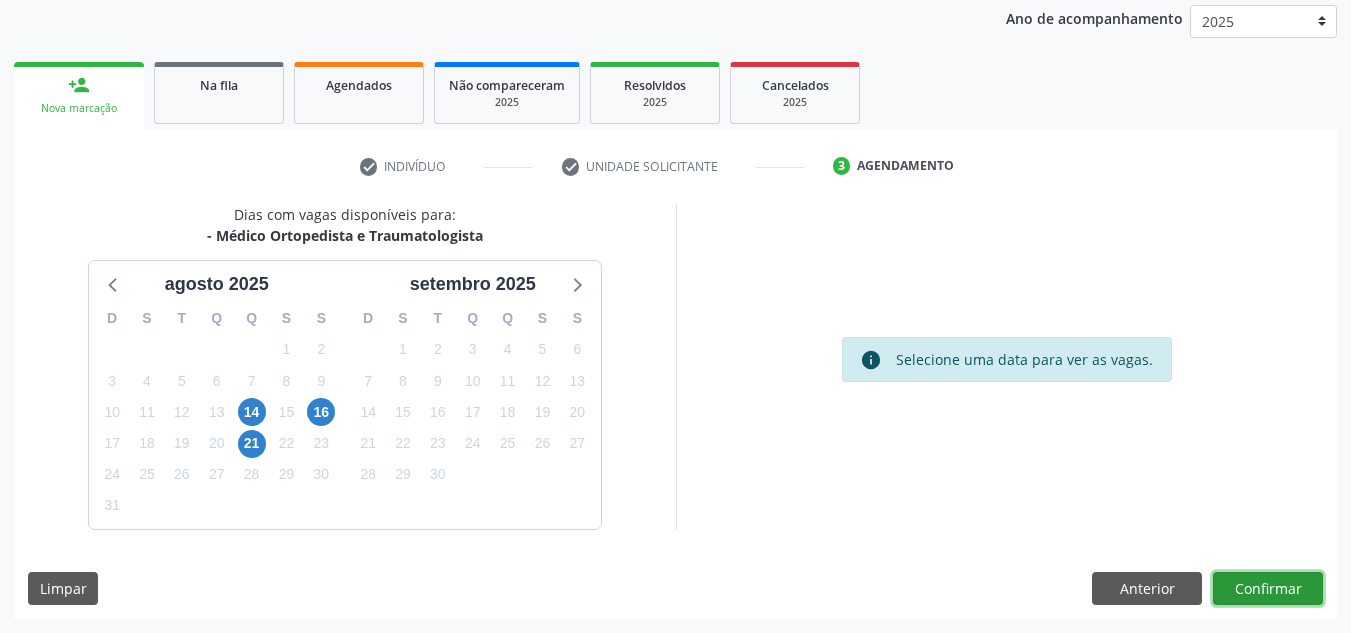 drag, startPoint x: 1247, startPoint y: 579, endPoint x: 1259, endPoint y: 572, distance: 13.892444 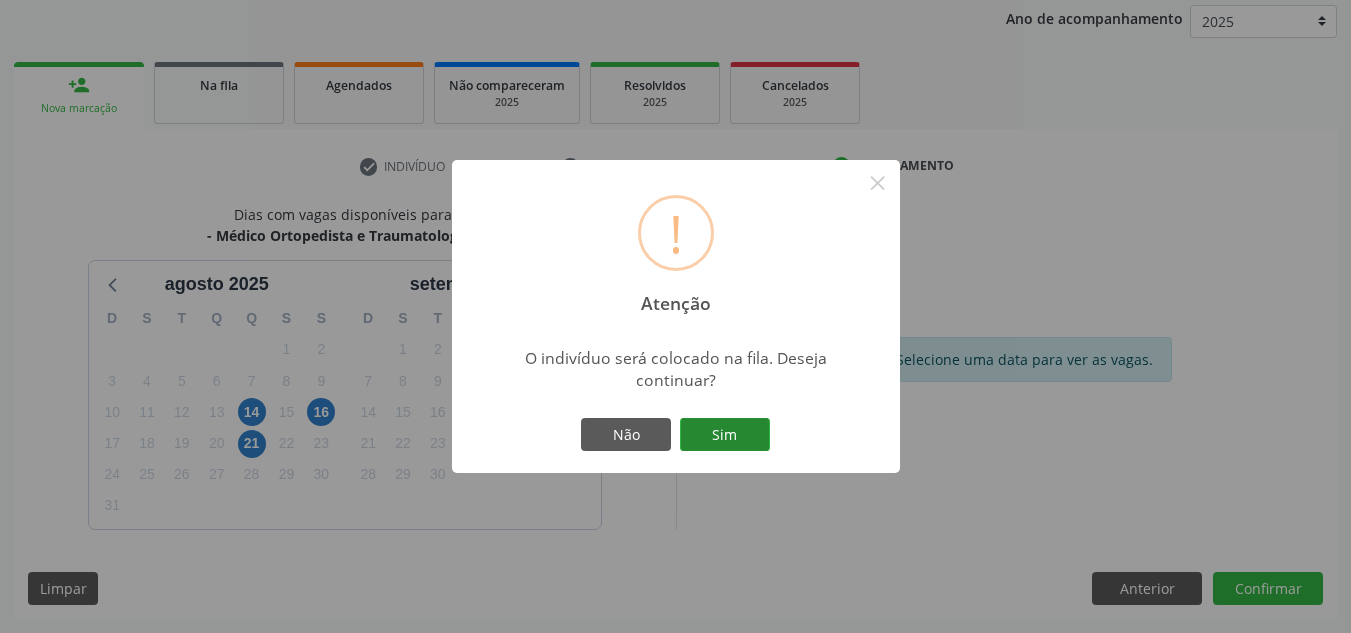 click on "Sim" at bounding box center (725, 435) 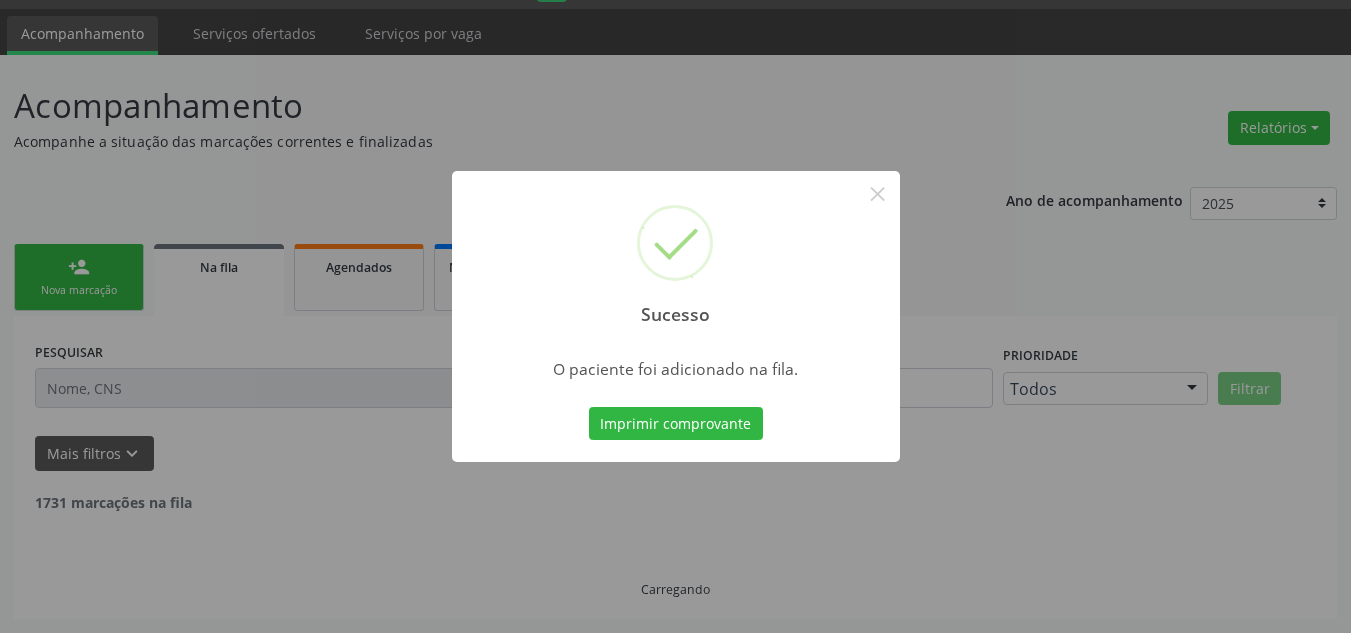 scroll, scrollTop: 34, scrollLeft: 0, axis: vertical 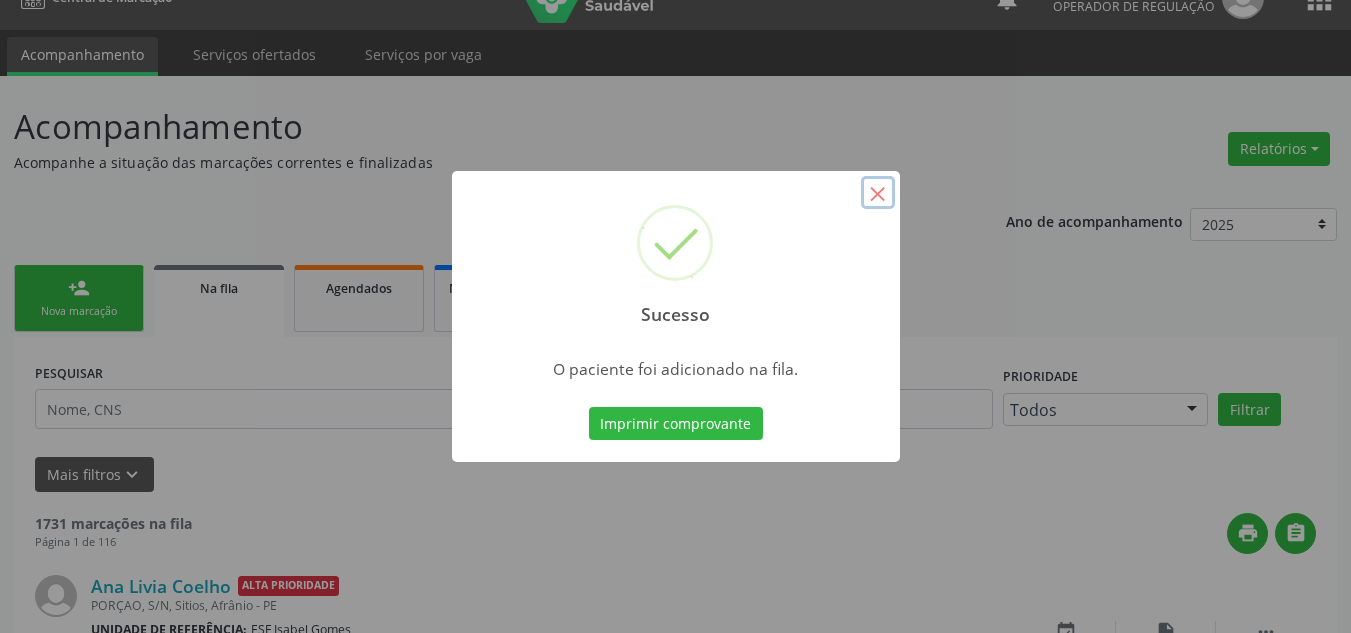 click on "×" at bounding box center (878, 193) 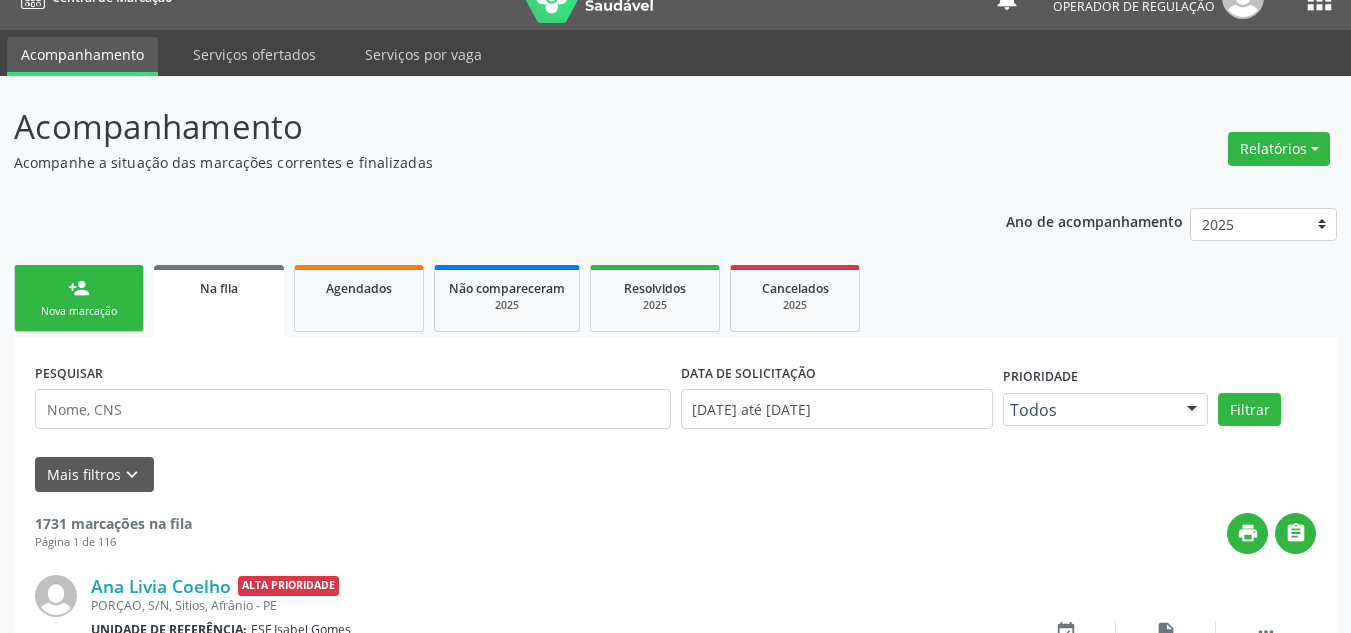 click on "person_add
Nova marcação" at bounding box center (79, 298) 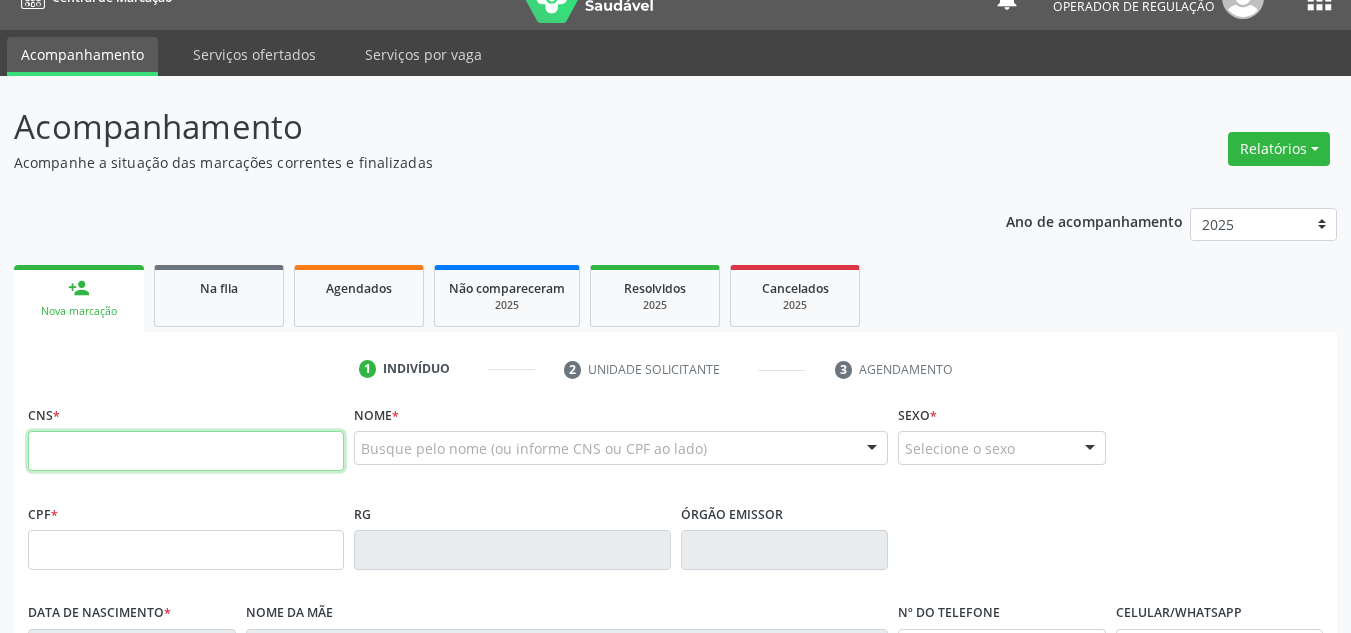 click at bounding box center [186, 451] 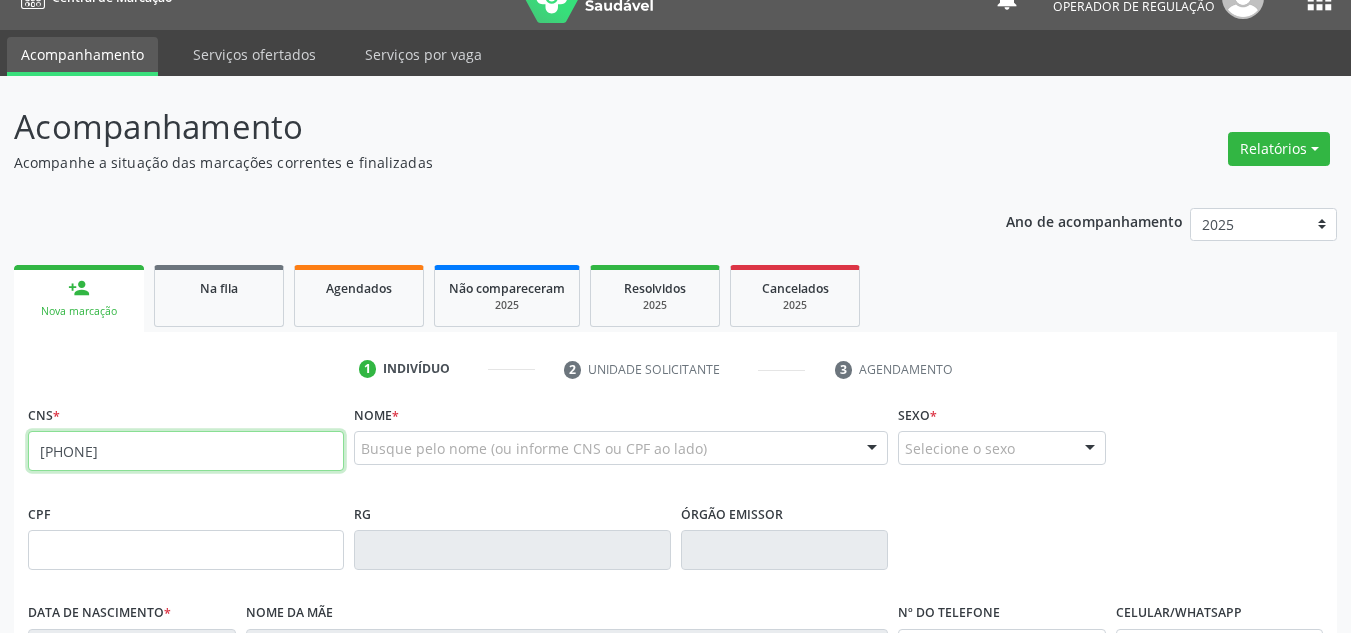 type on "[PHONE]" 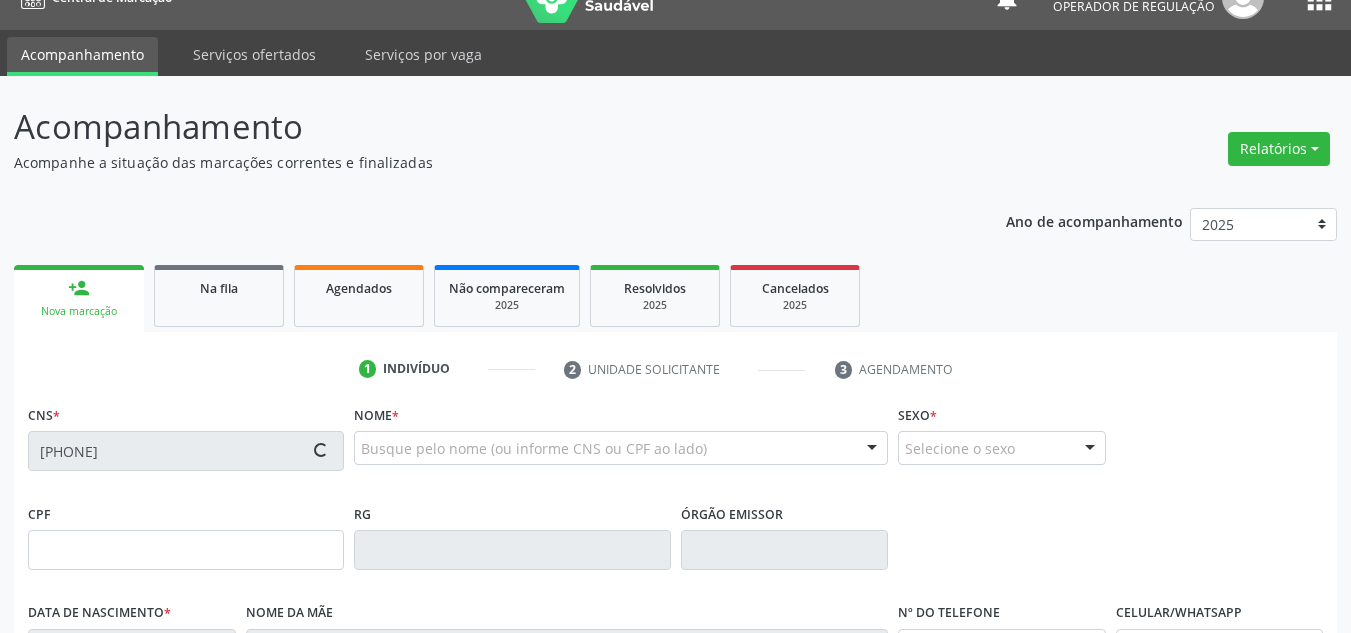 type on "[CPF]" 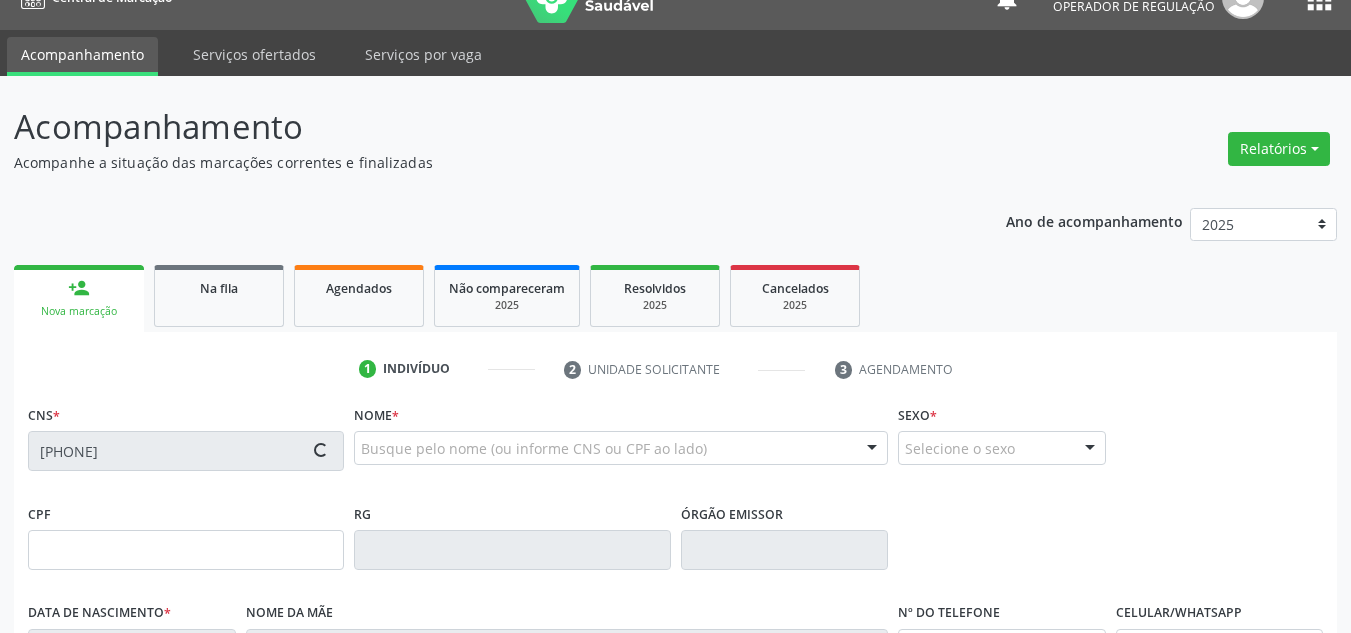 type on "[DATE]" 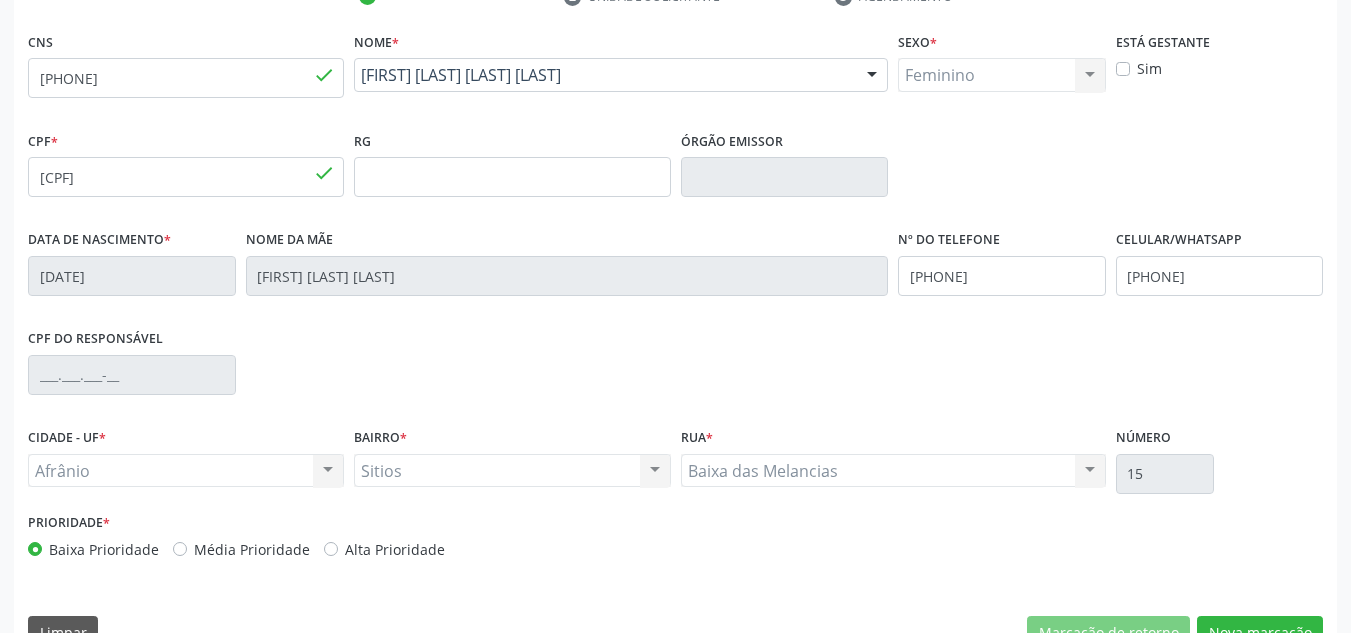 scroll, scrollTop: 451, scrollLeft: 0, axis: vertical 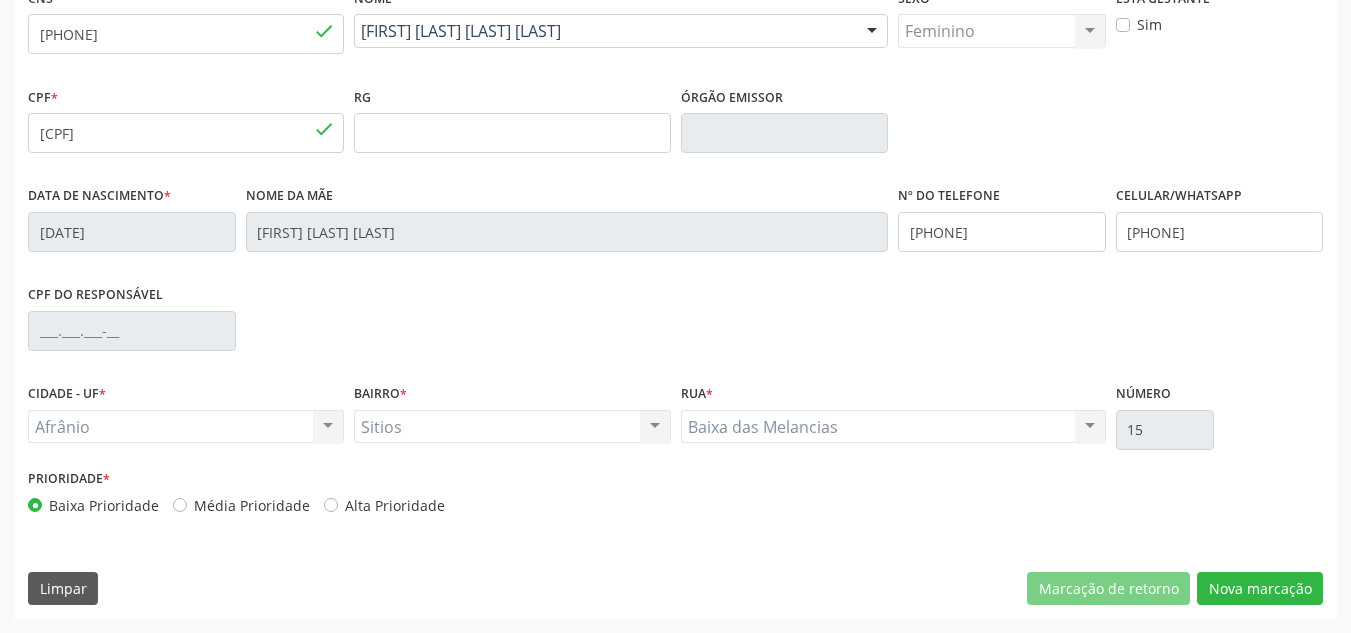 drag, startPoint x: 253, startPoint y: 505, endPoint x: 725, endPoint y: 498, distance: 472.0519 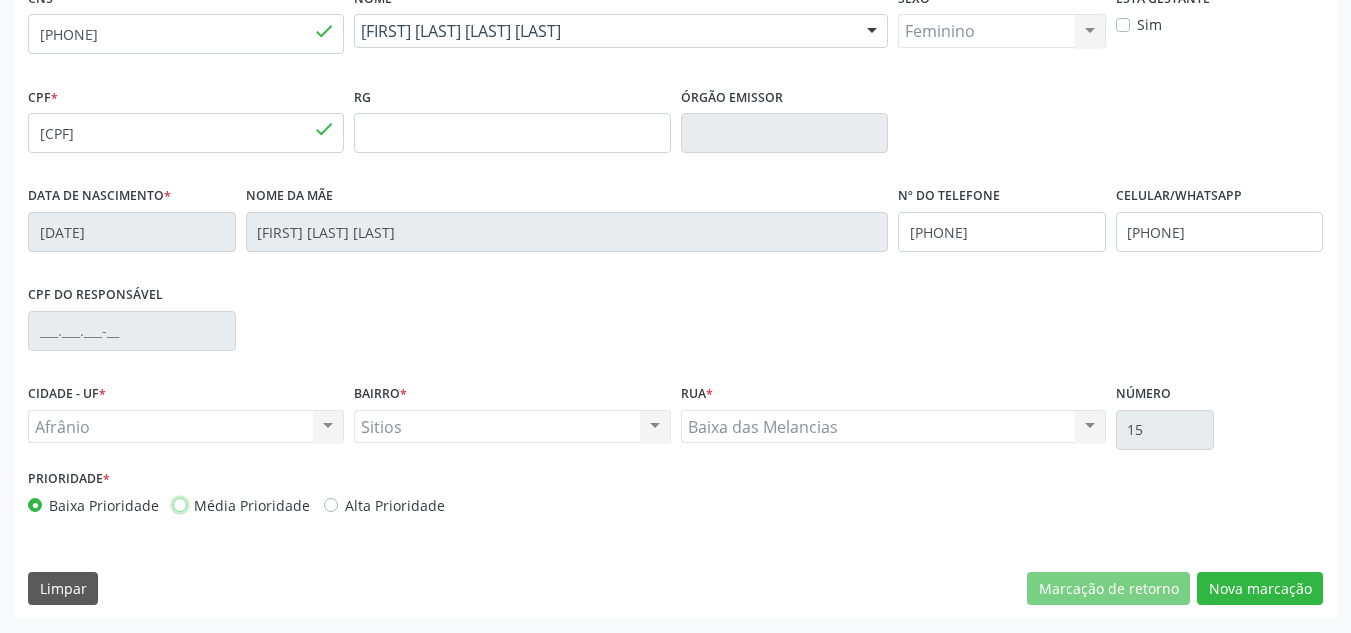 click on "Média Prioridade" at bounding box center [180, 504] 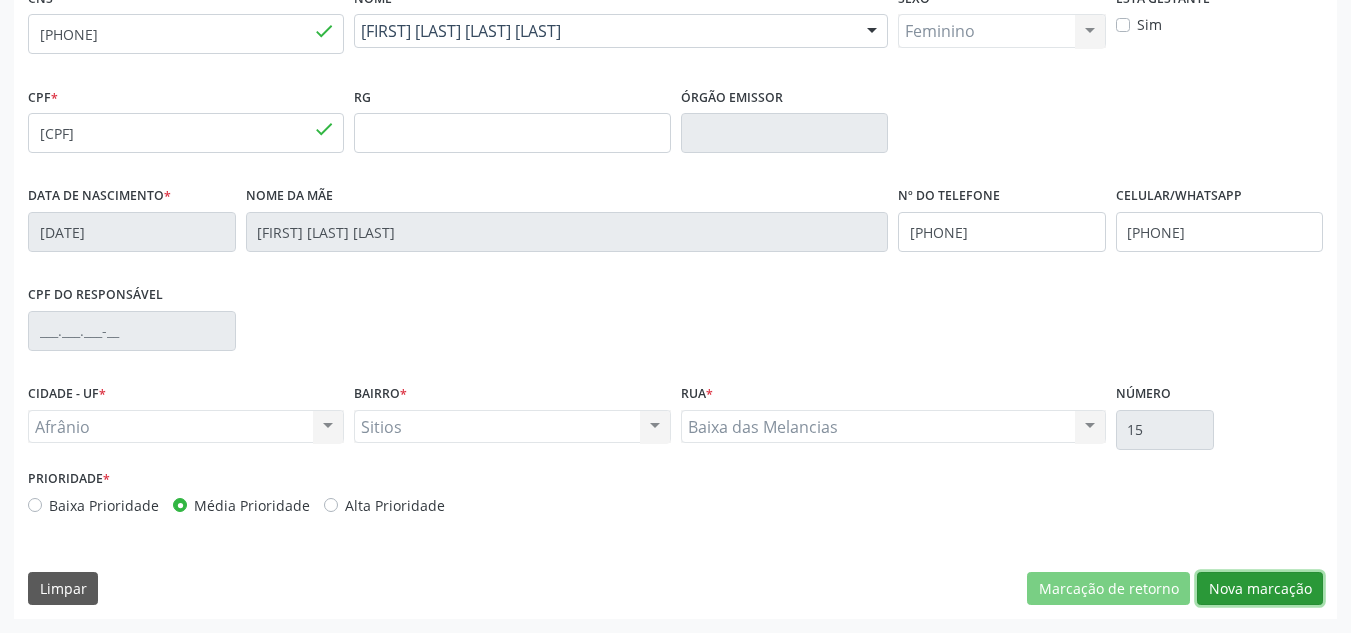 click on "Nova marcação" at bounding box center [1260, 589] 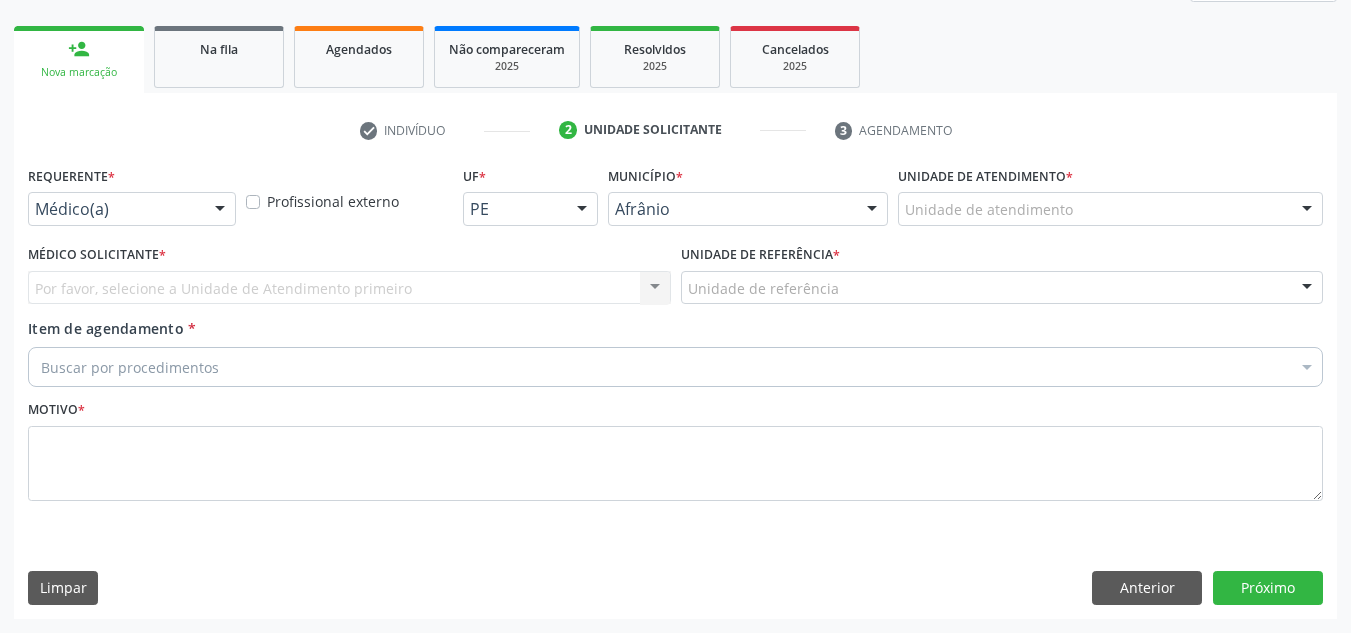 scroll, scrollTop: 273, scrollLeft: 0, axis: vertical 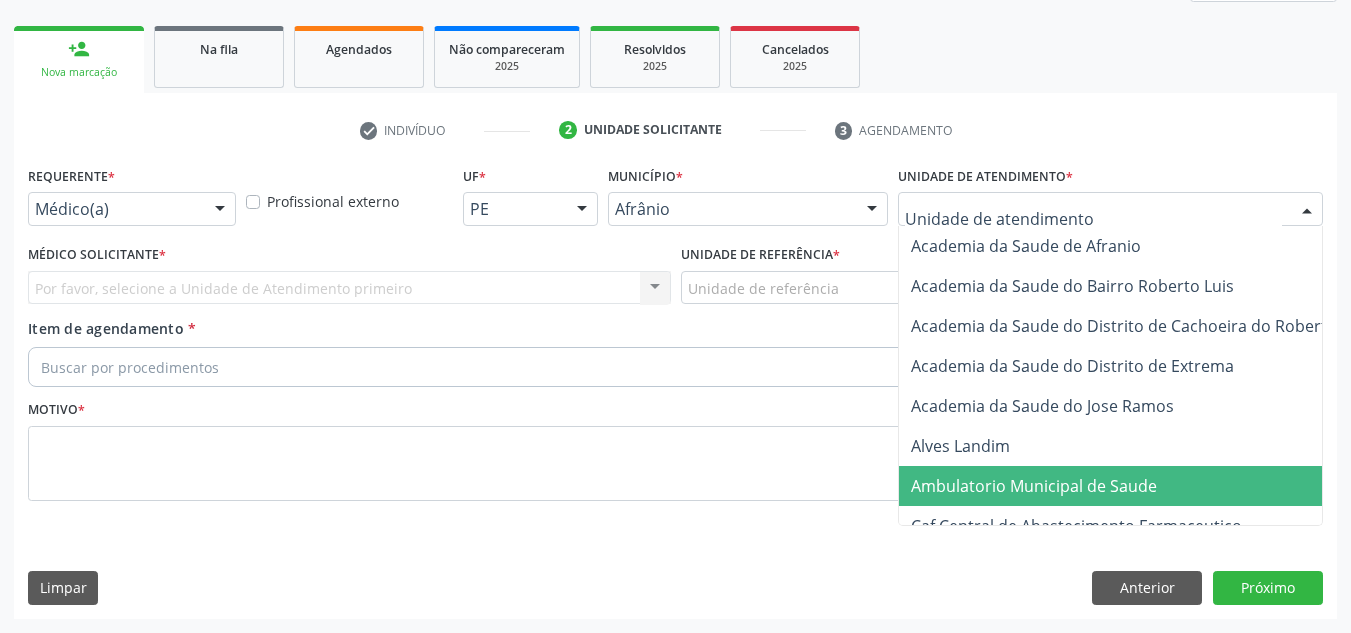 drag, startPoint x: 1076, startPoint y: 488, endPoint x: 1049, endPoint y: 483, distance: 27.45906 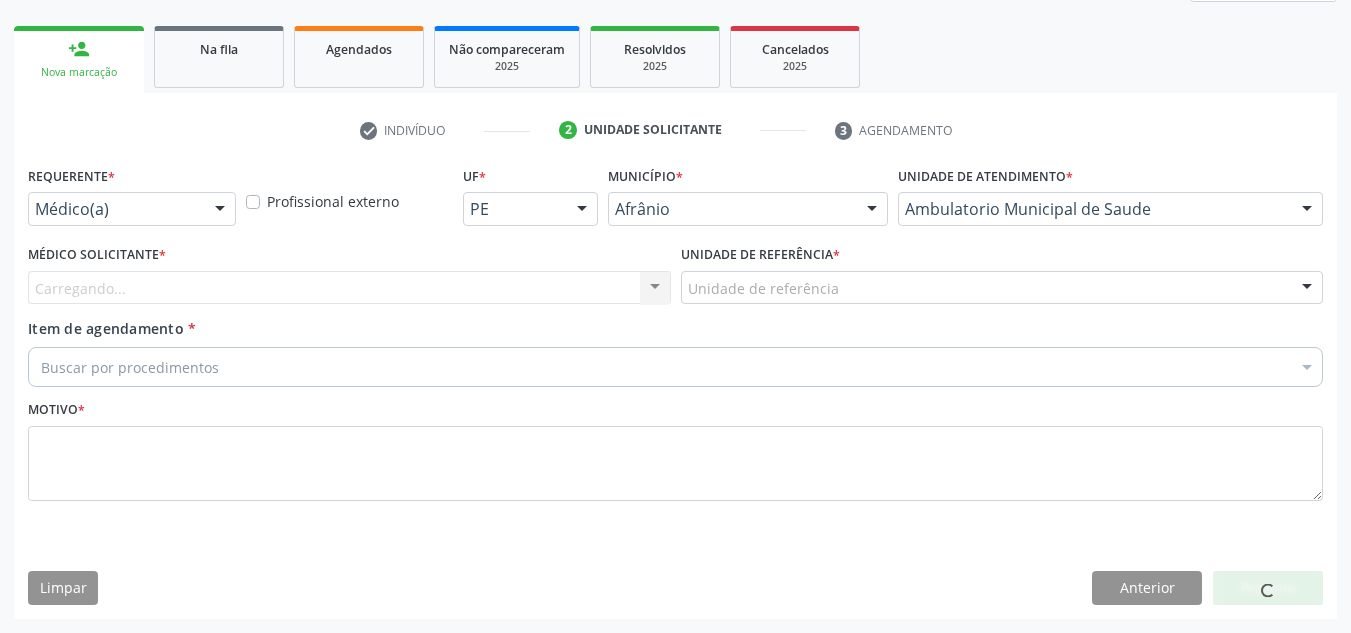 click on "Carregando...
Nenhum resultado encontrado para: "   "
Não há nenhuma opção para ser exibida." at bounding box center [349, 288] 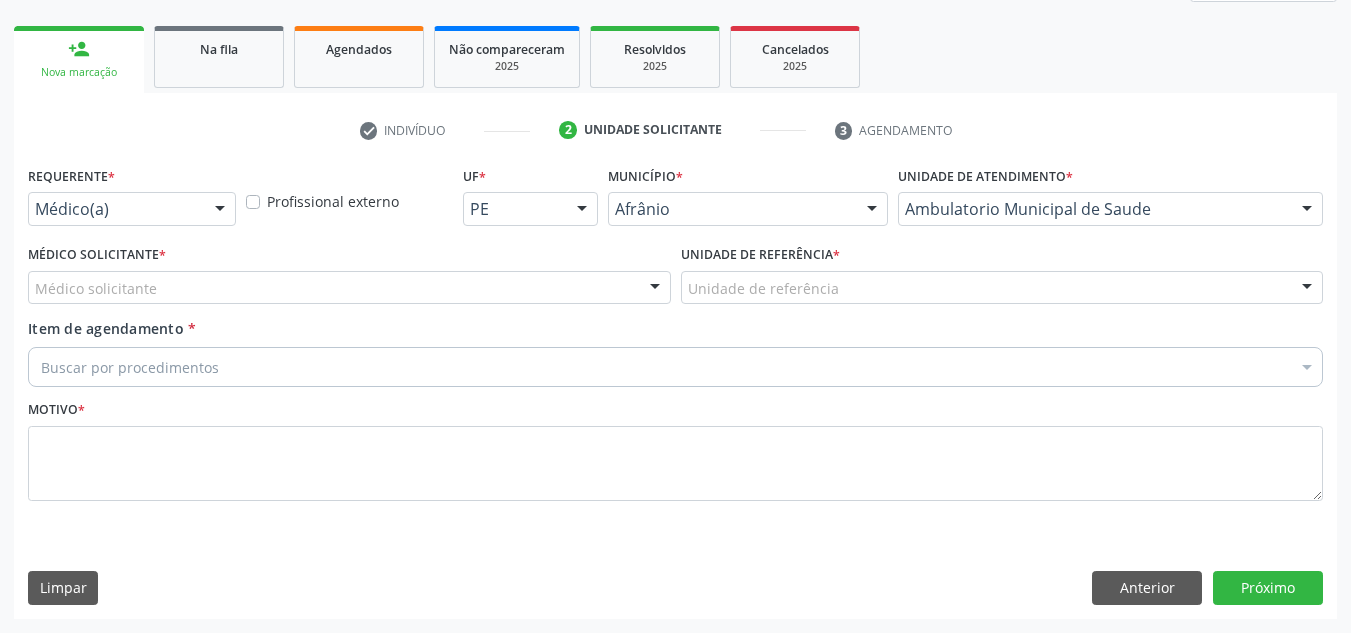click on "Médico solicitante" at bounding box center [349, 288] 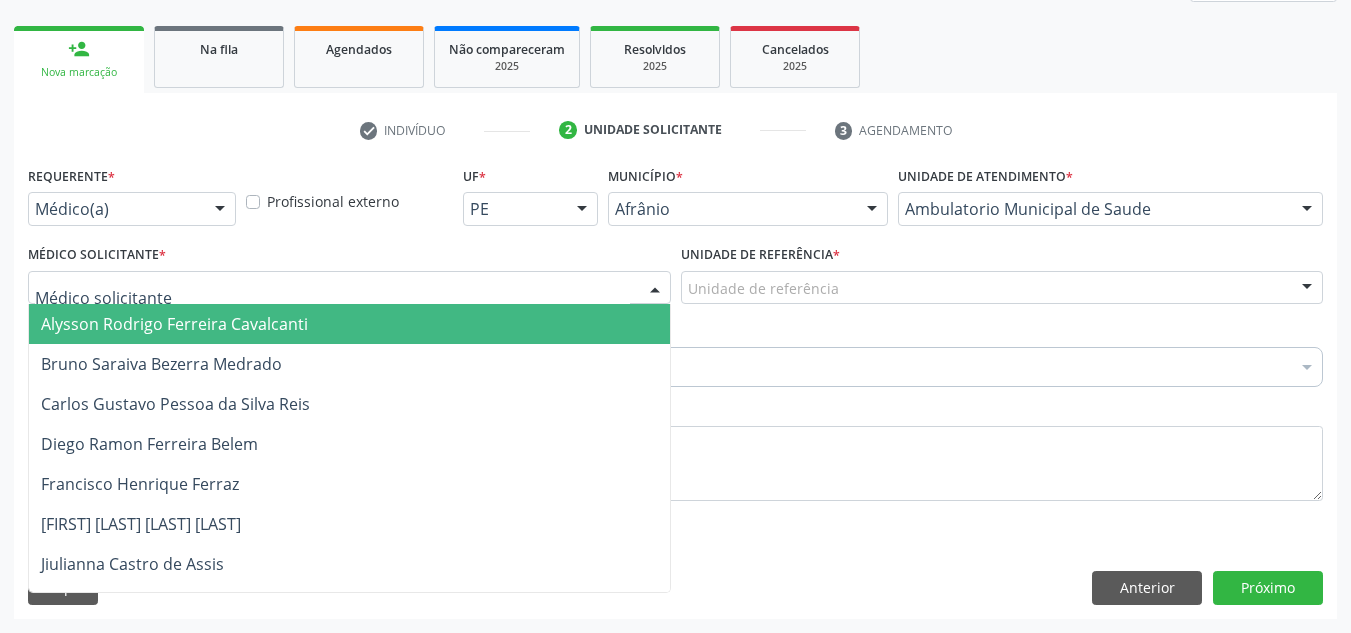 drag, startPoint x: 522, startPoint y: 327, endPoint x: 653, endPoint y: 312, distance: 131.85599 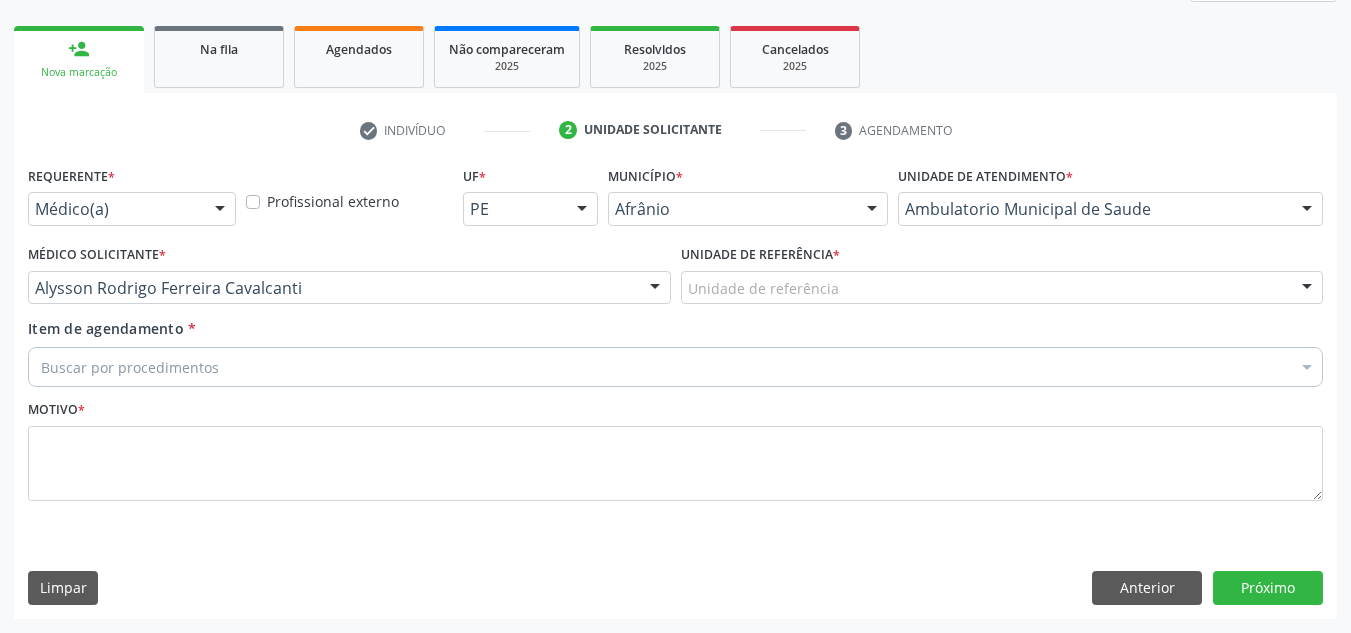 click on "Unidade de referência
*
Unidade de referência
ESF de Extrema   ESF de Barra das Melancias   ESF Jose e Maria Rodrigues de Macedo   ESF Maria da Silva Pereira   ESF Isabel Gomes   ESF Jose Ramos   ESF Custodia Maria da Conceicao   ESF Rosalia Cavalcanti Gomes   ESF Maria Dilurdes da Silva   ESF Ana Coelho Nonato
Nenhum resultado encontrado para: "   "
Não há nenhuma opção para ser exibida." at bounding box center (1002, 279) 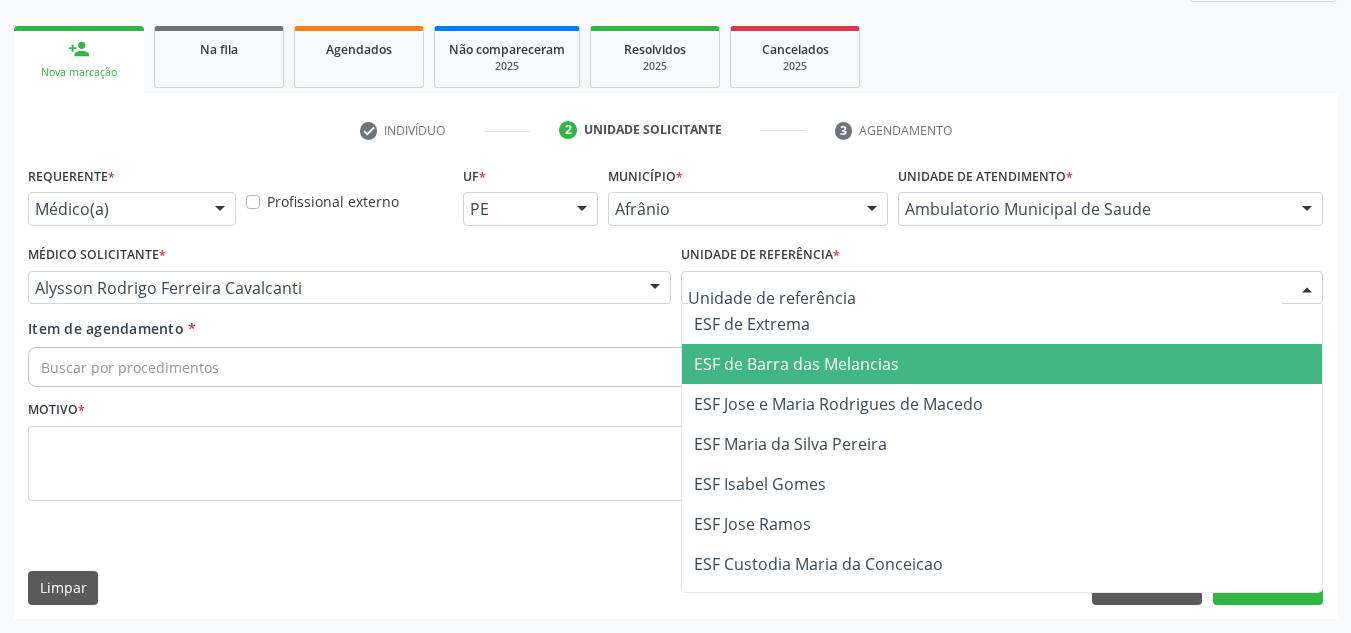 drag, startPoint x: 783, startPoint y: 351, endPoint x: 721, endPoint y: 380, distance: 68.44706 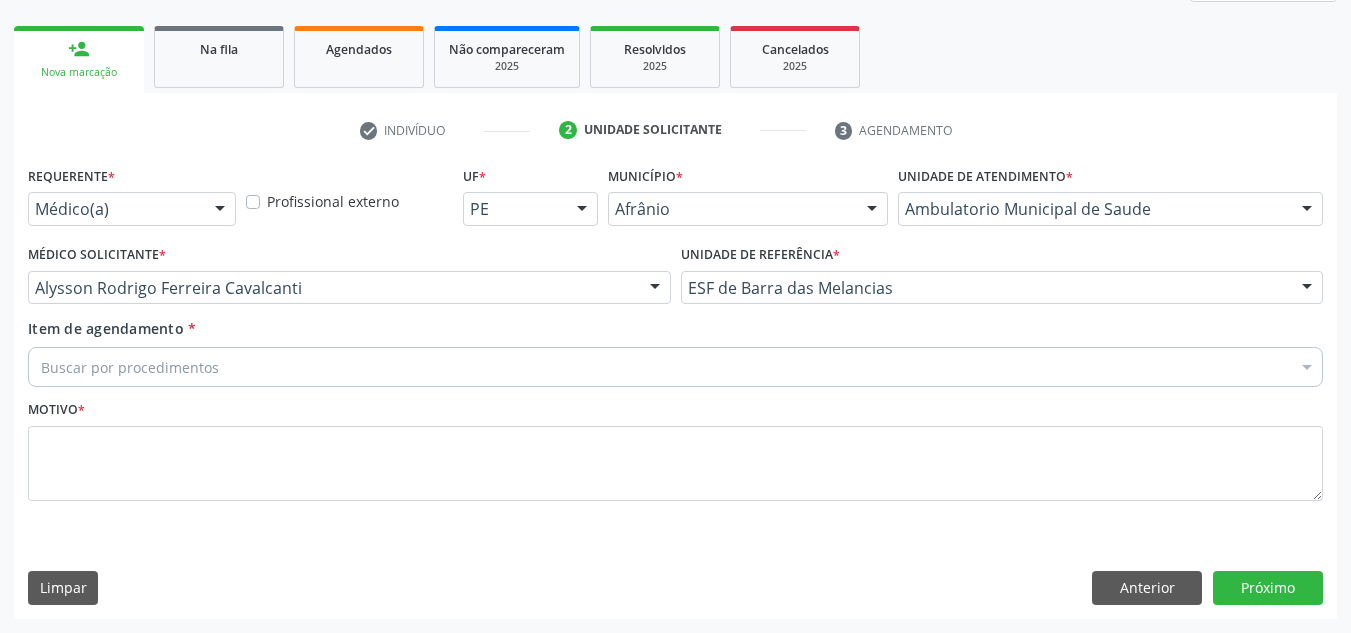 click on "Buscar por procedimentos" at bounding box center (675, 367) 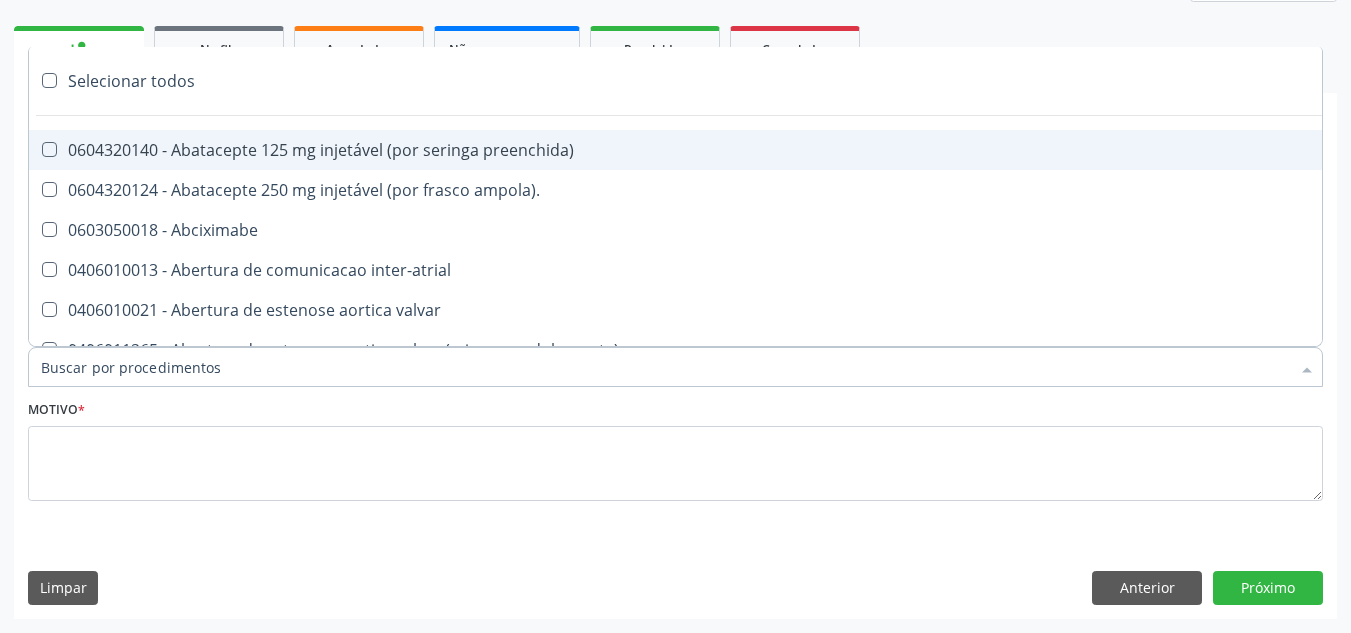 paste on "ORTOPEDISTA" 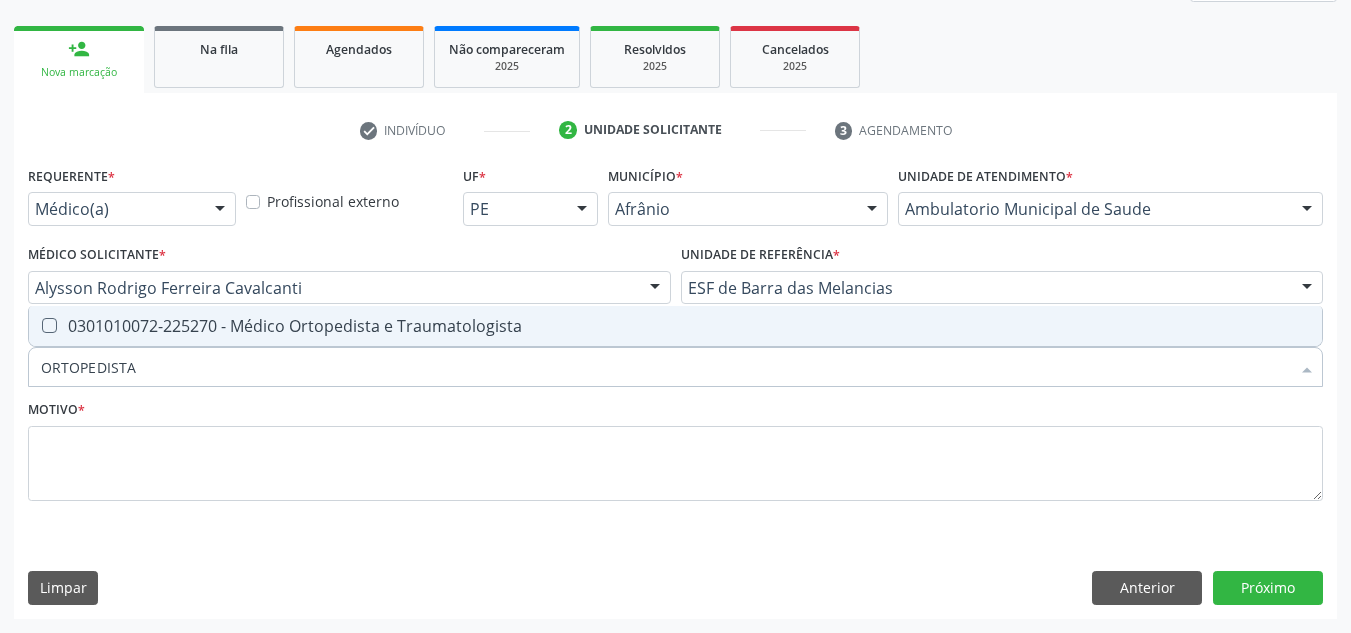 click on "0301010072-225270 - Médico Ortopedista e Traumatologista" at bounding box center (675, 326) 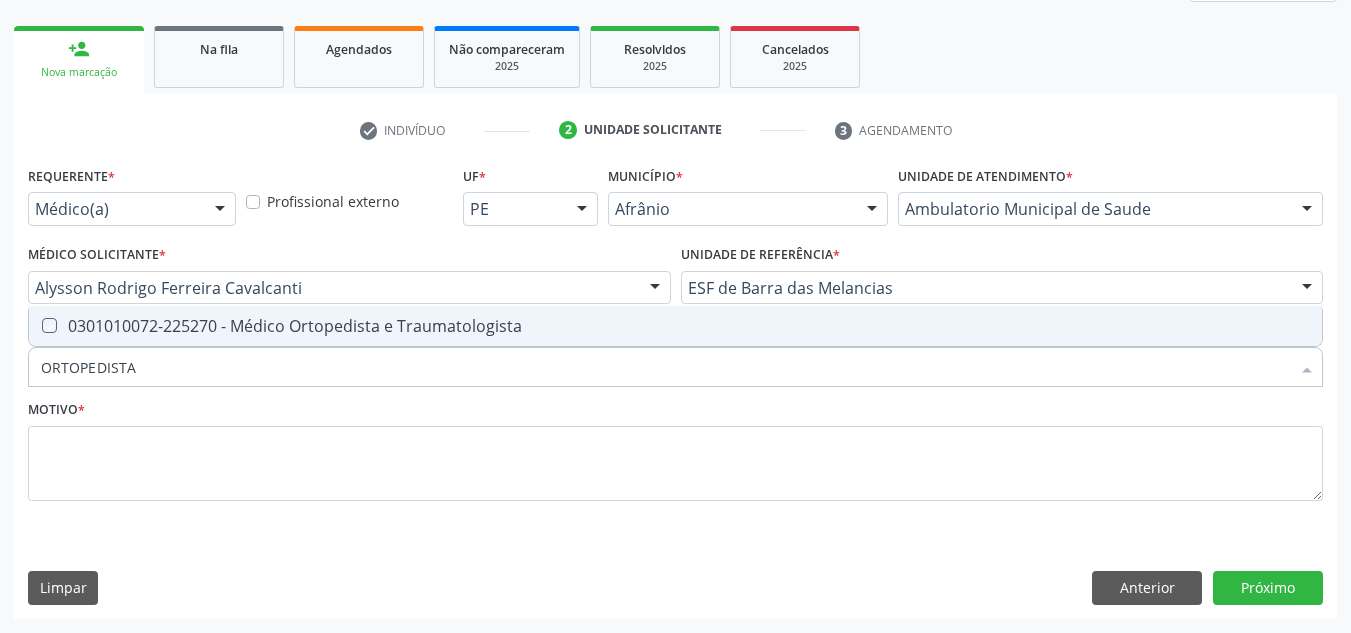 checkbox on "true" 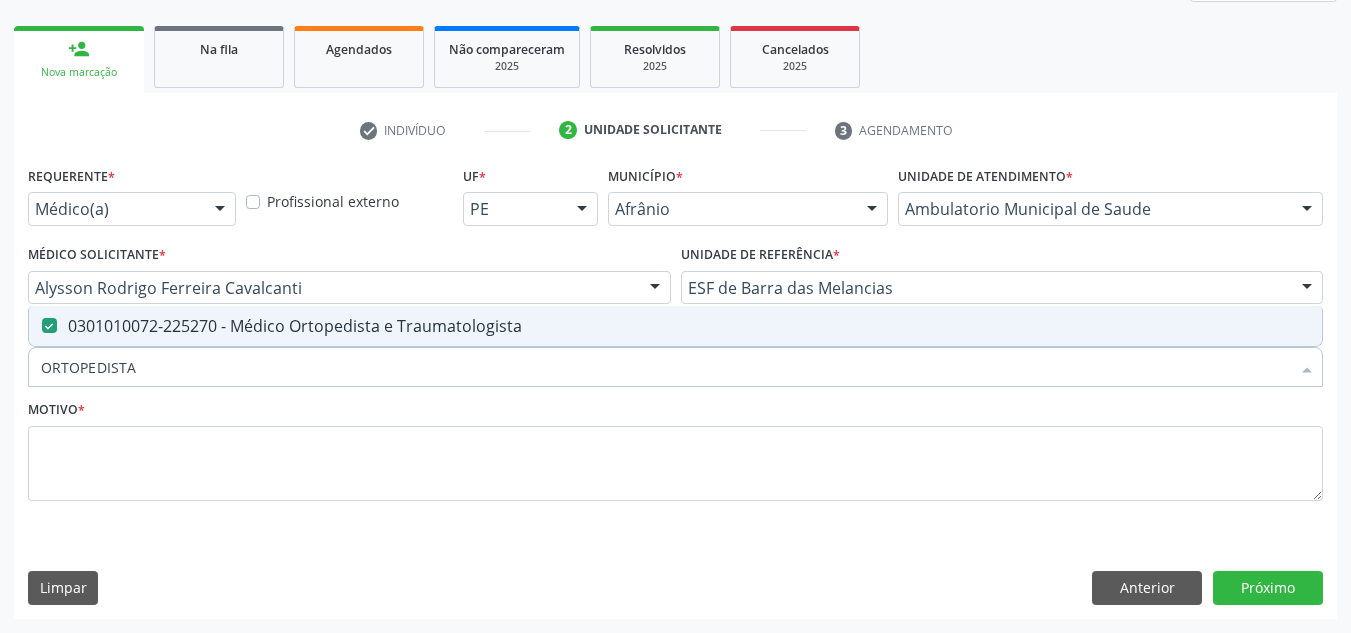 click on "Motivo
*" at bounding box center (675, 448) 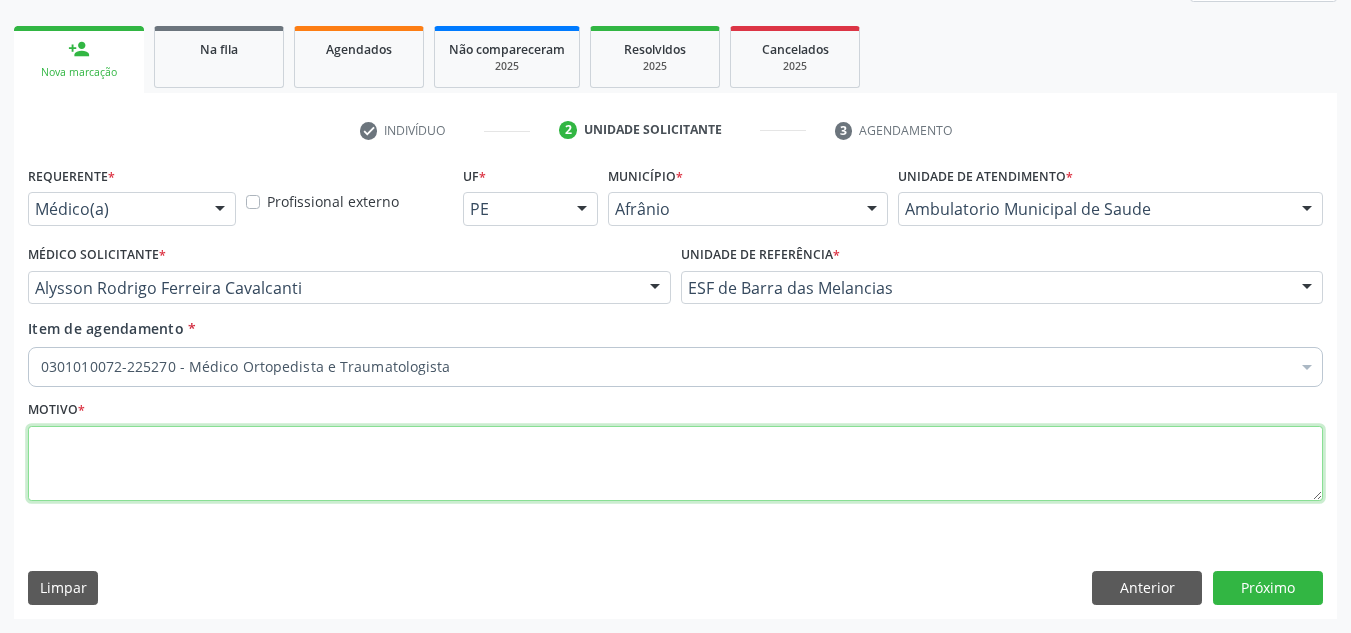 click at bounding box center (675, 464) 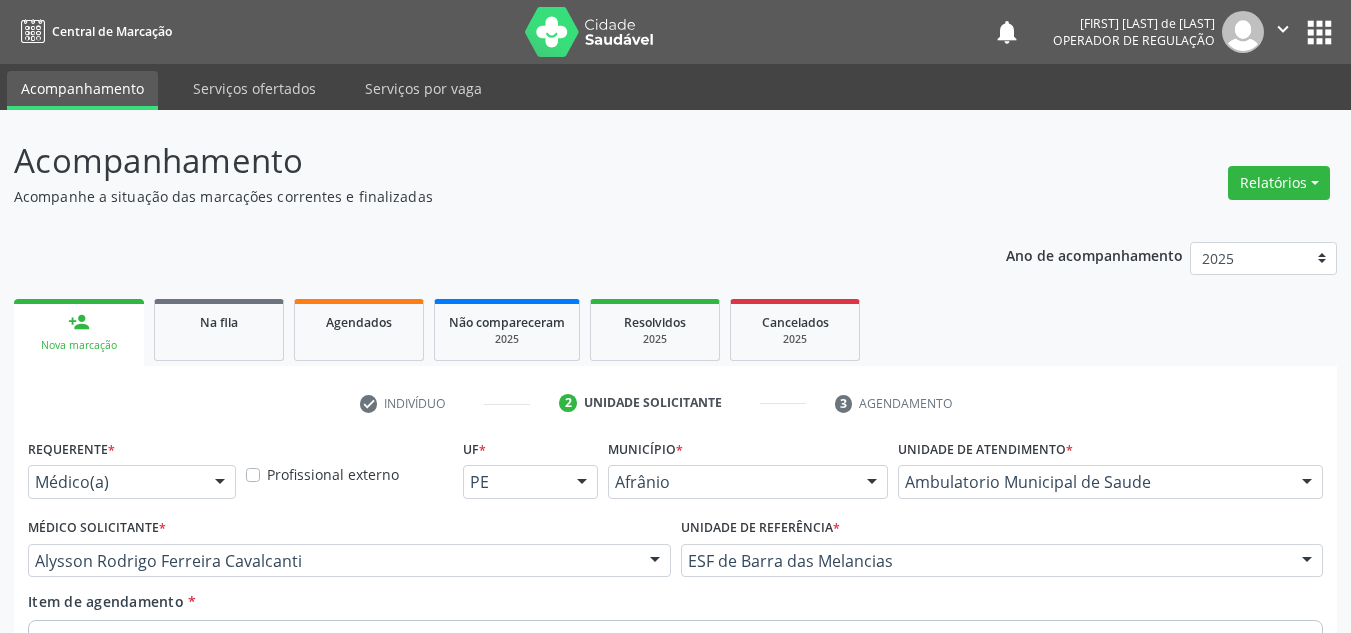 scroll, scrollTop: 273, scrollLeft: 0, axis: vertical 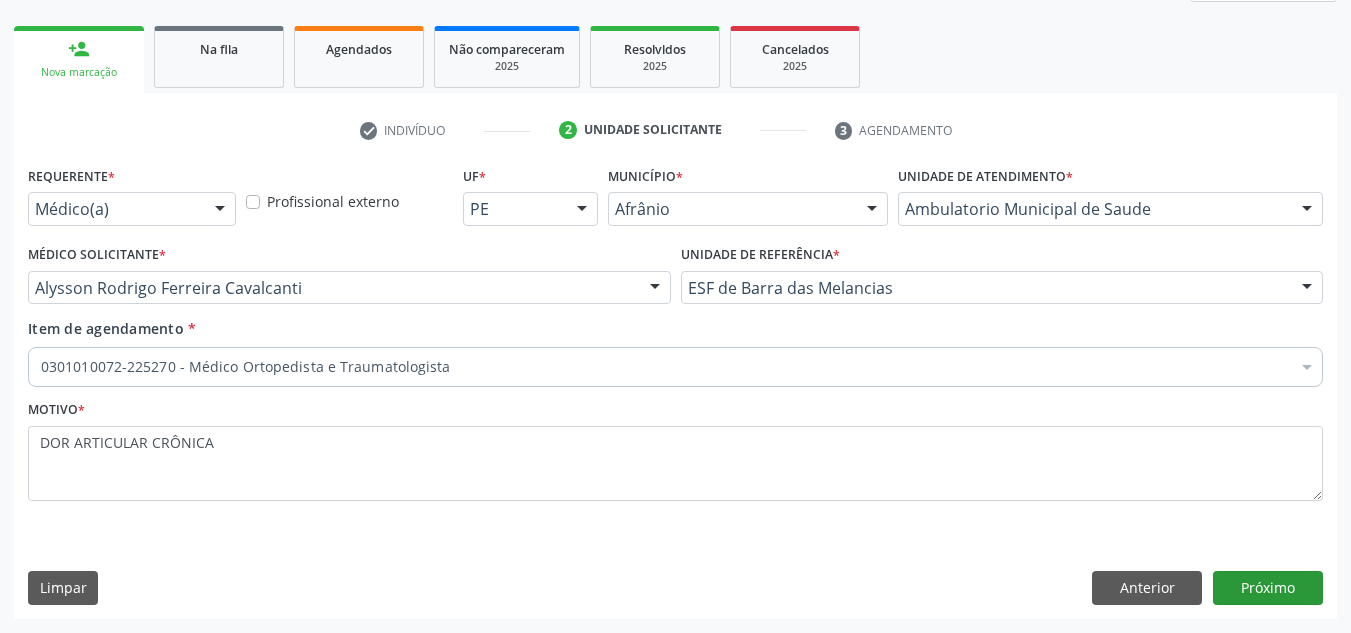 type on "DOR ARTICULAR CRÔNICA" 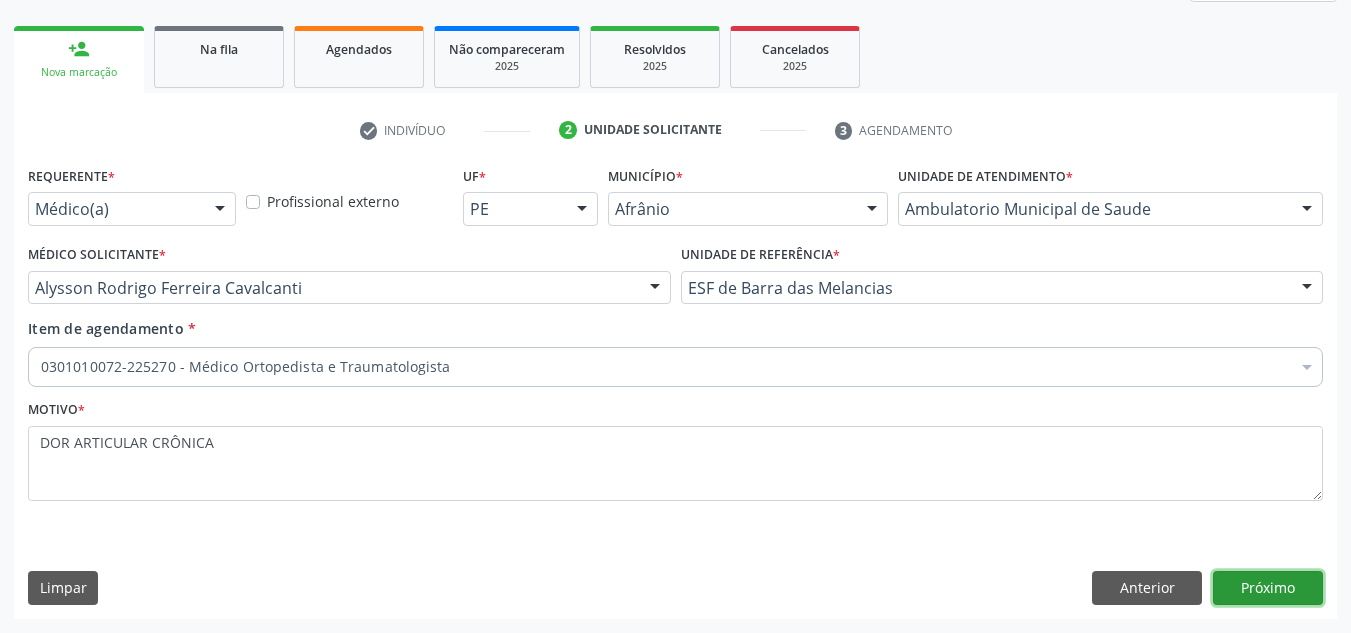 click on "Próximo" at bounding box center [1268, 588] 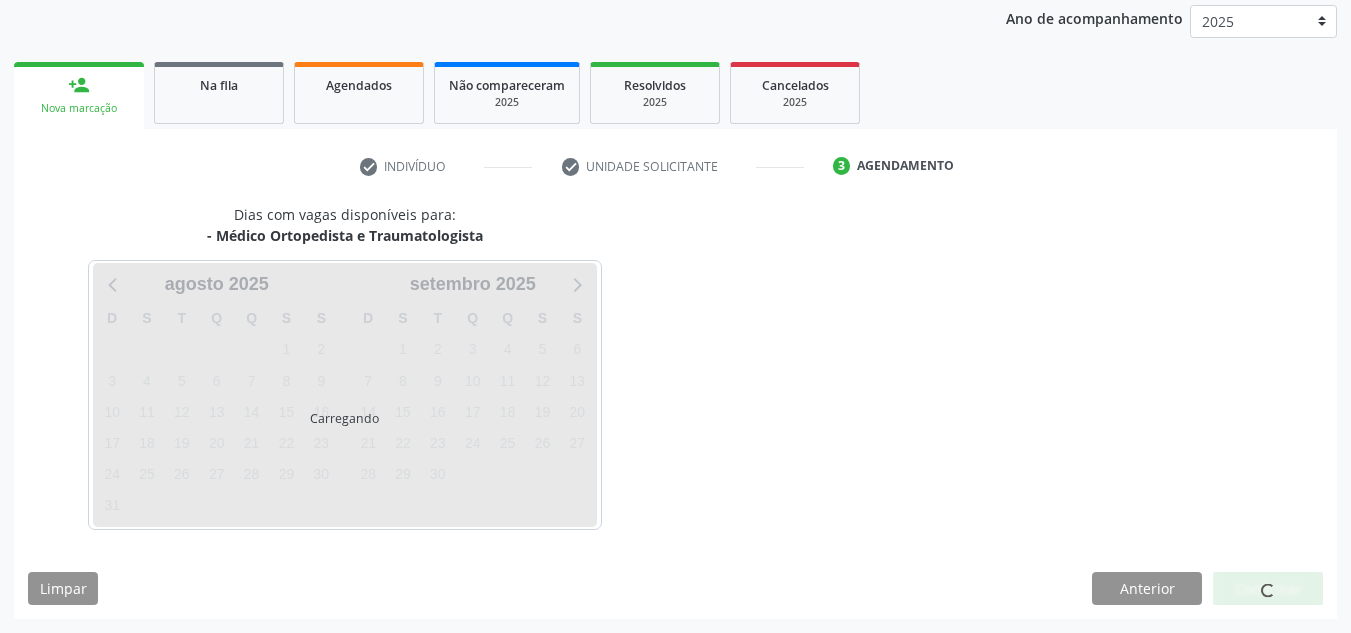 scroll, scrollTop: 237, scrollLeft: 0, axis: vertical 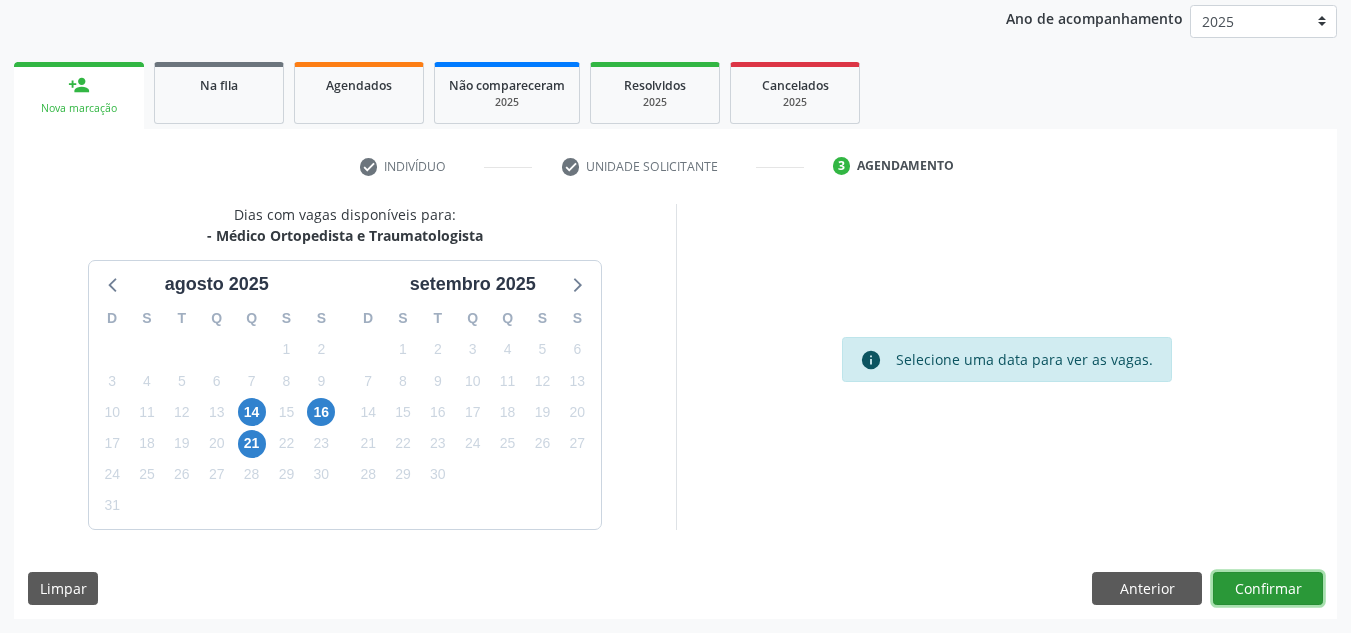 click on "Confirmar" at bounding box center (1268, 589) 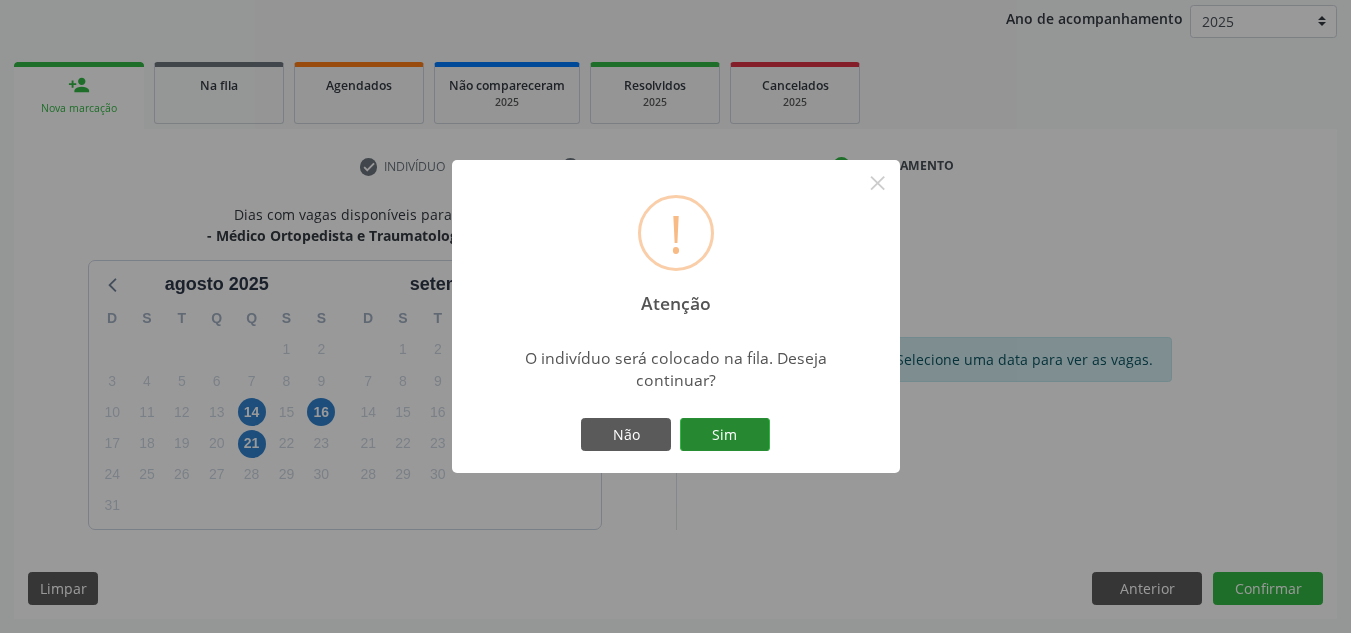 click on "Sim" at bounding box center (725, 435) 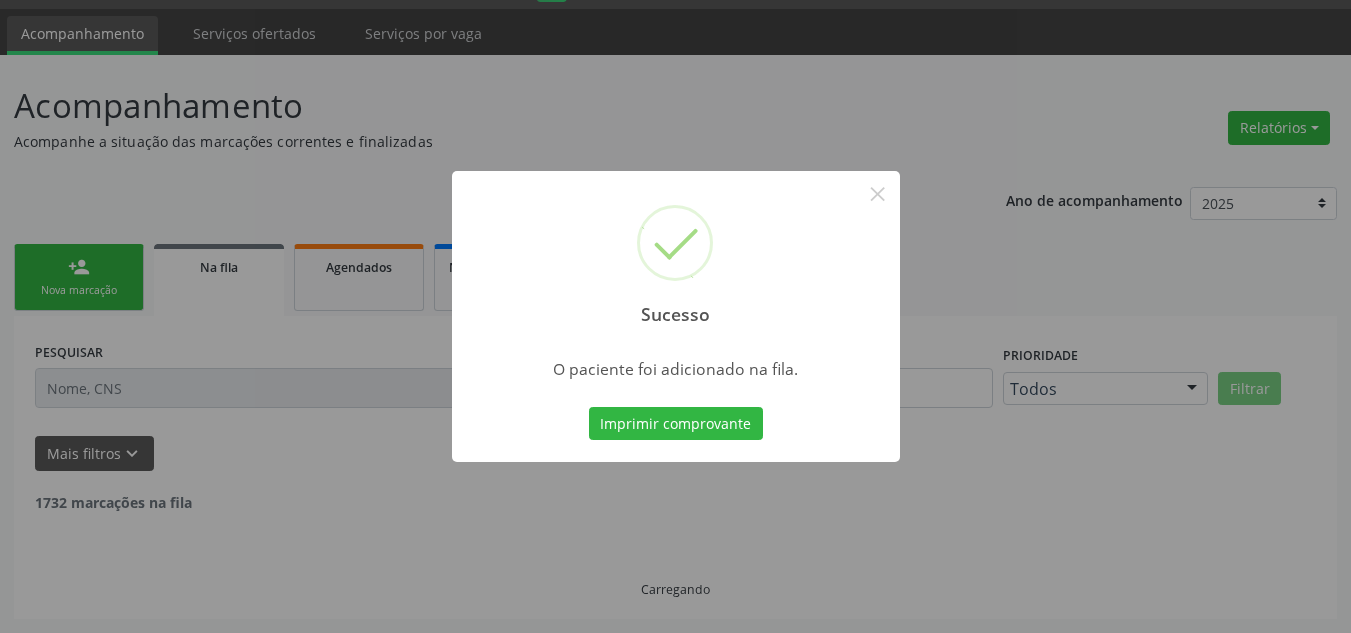 scroll, scrollTop: 34, scrollLeft: 0, axis: vertical 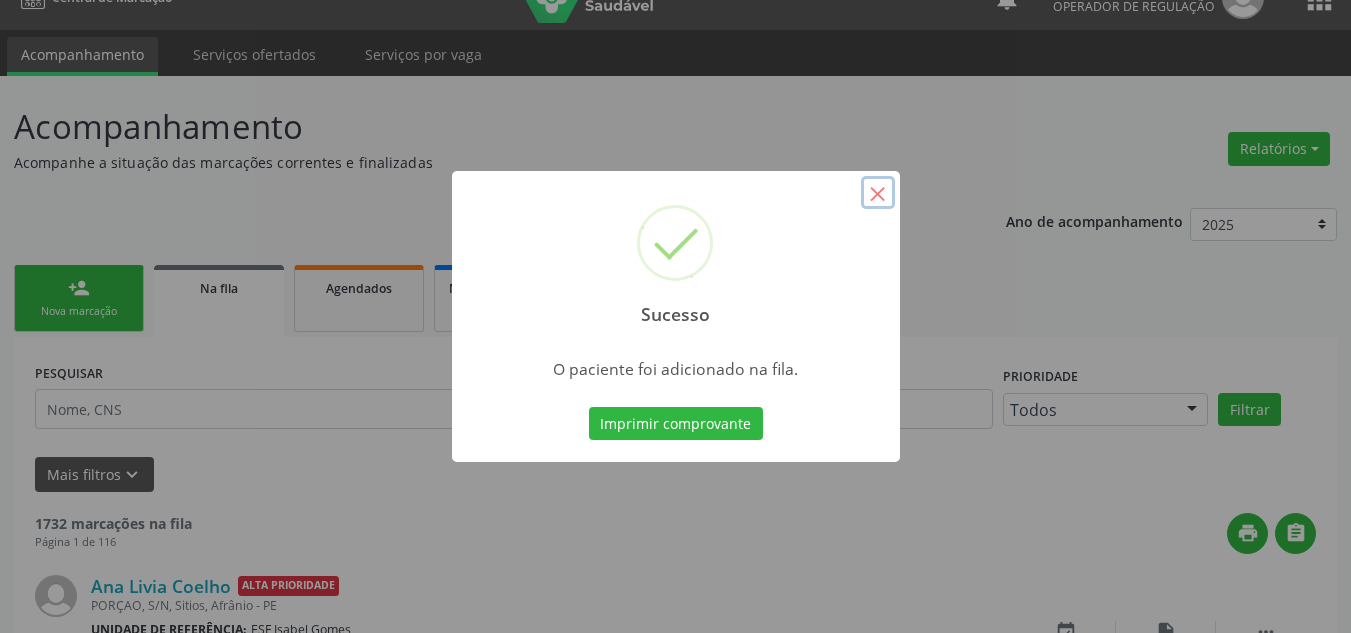 click on "×" at bounding box center [878, 193] 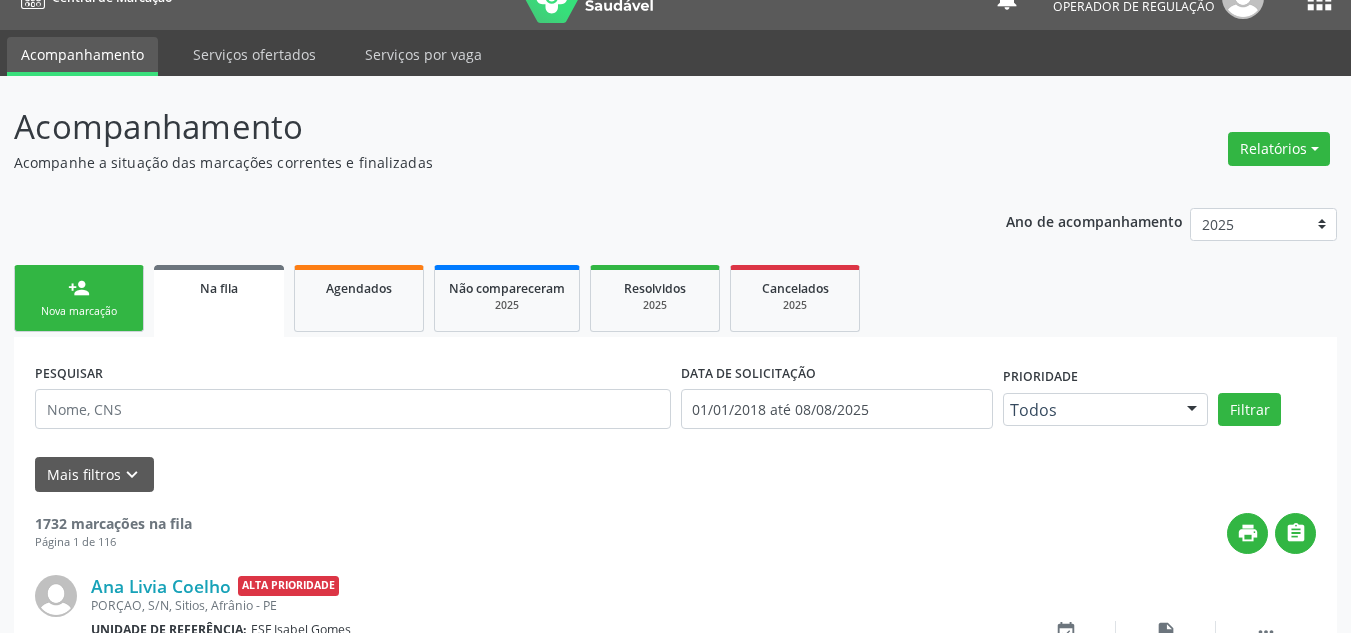 click on "Nova marcação" at bounding box center (79, 311) 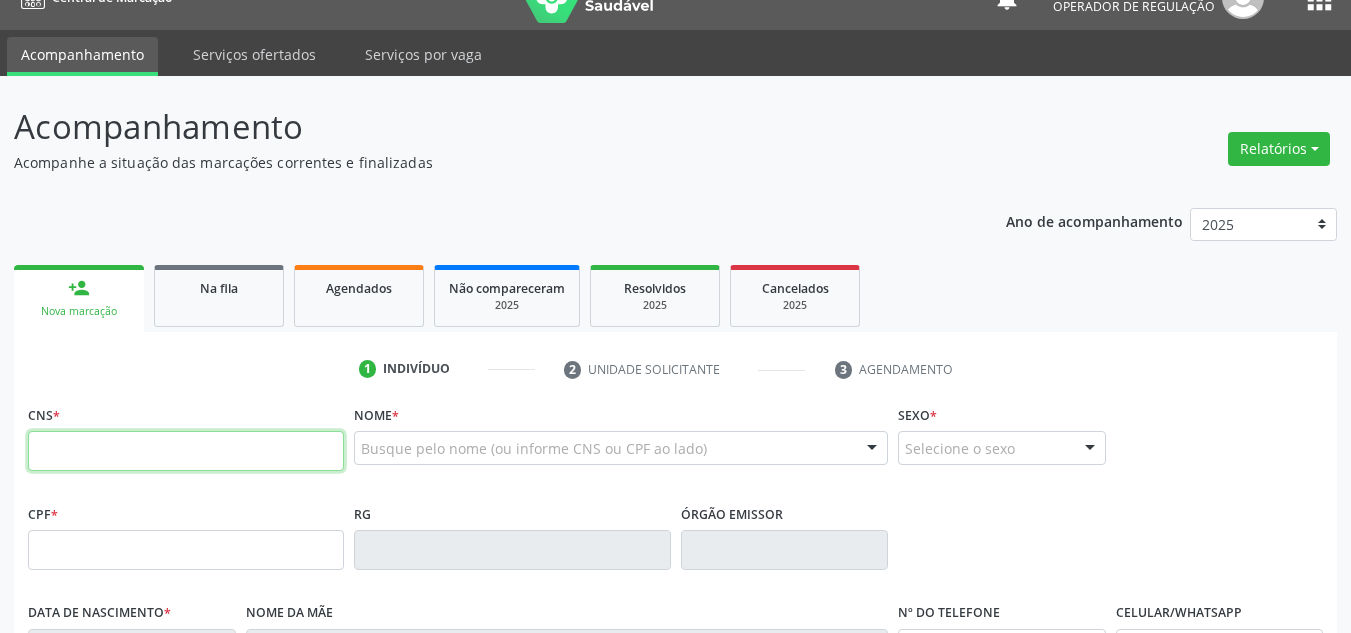 click at bounding box center [186, 451] 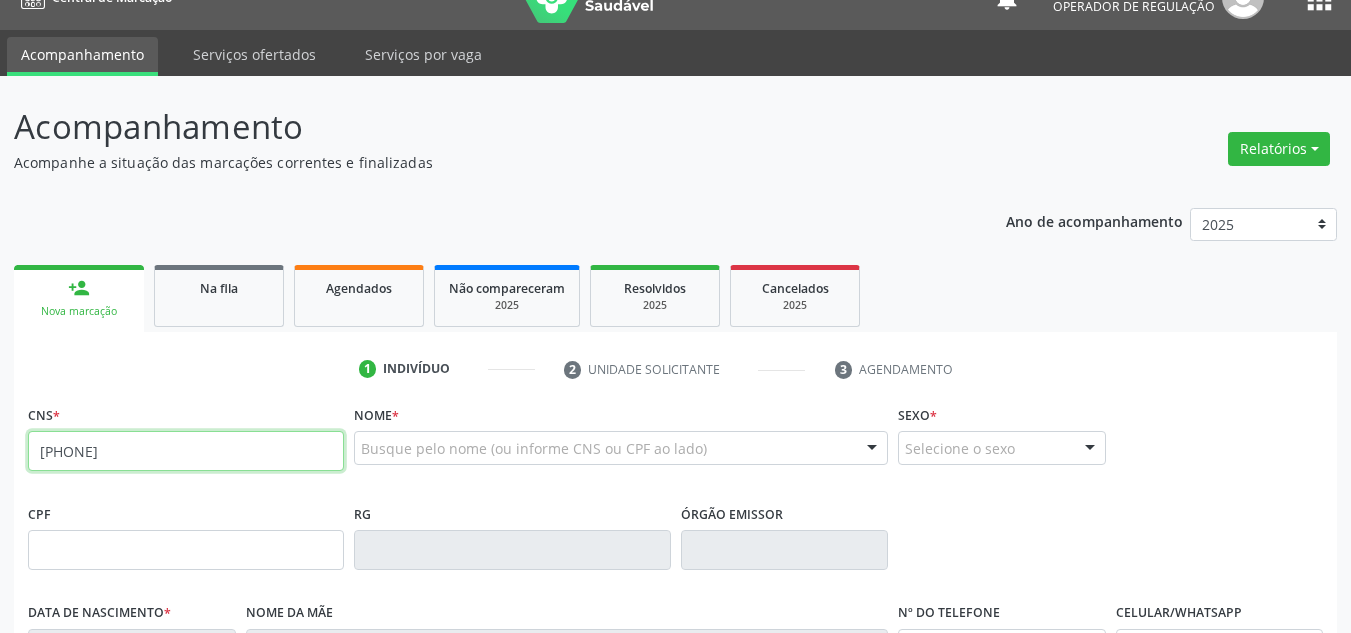 type on "[PHONE]" 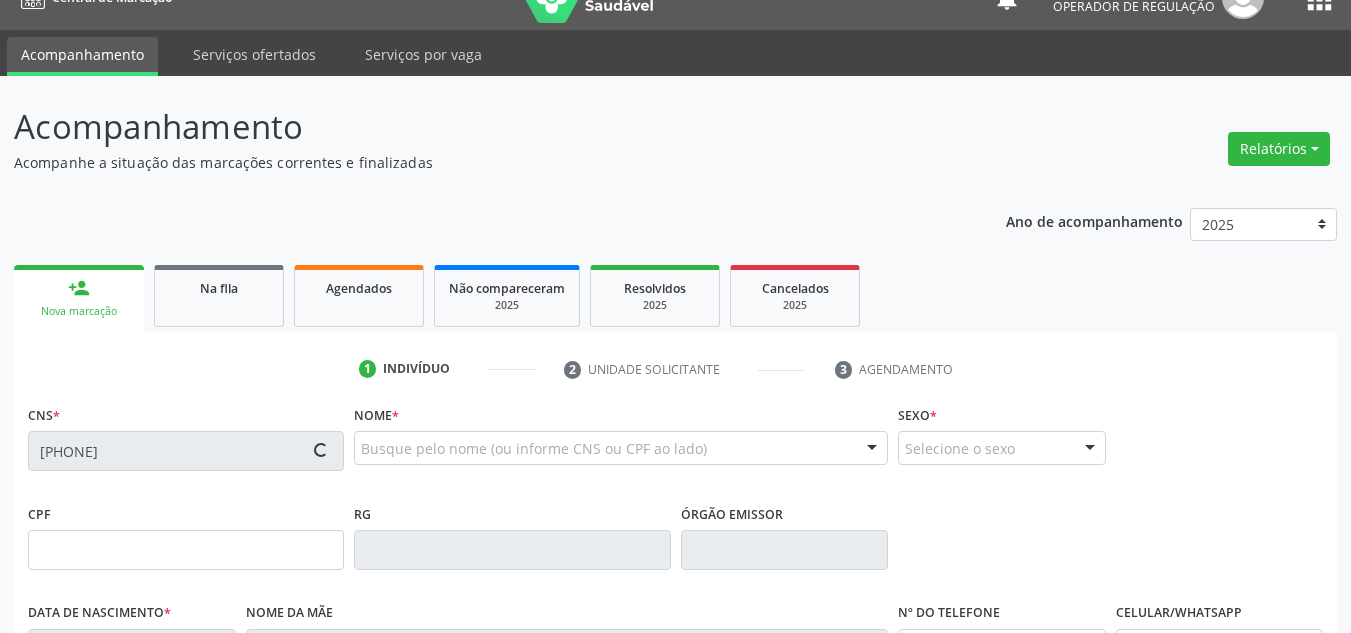 type on "[DATE]" 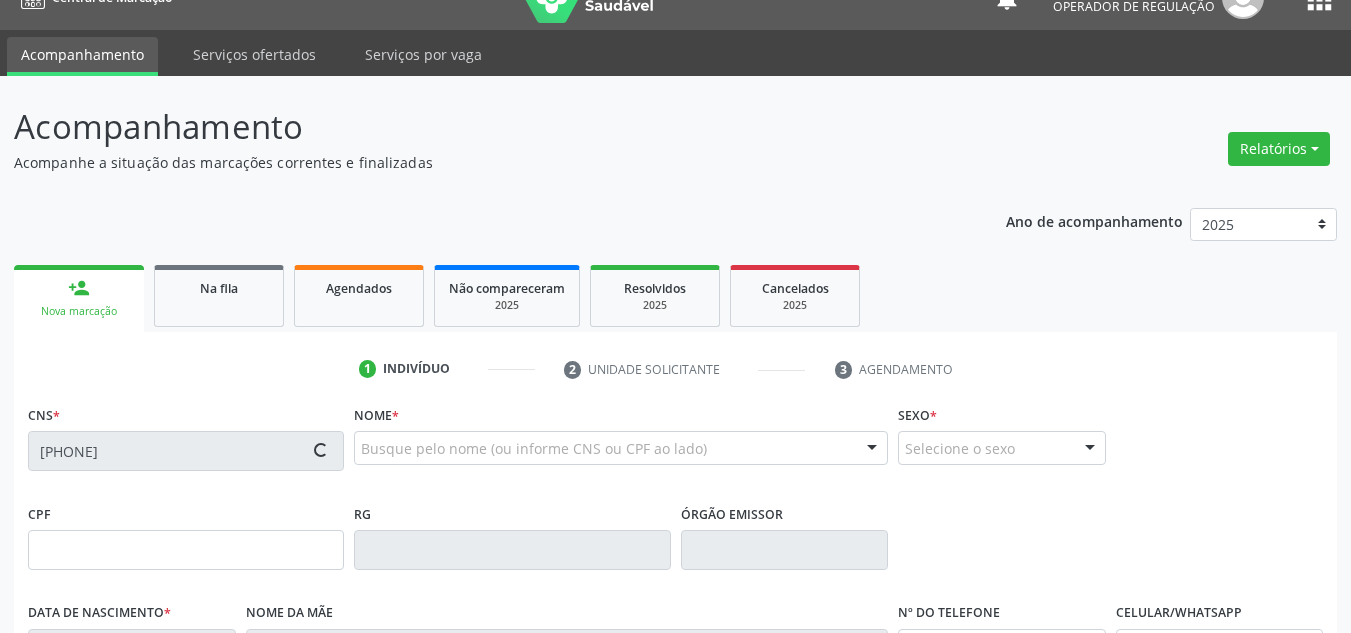 type on "[FIRST] Eliza [LAST]" 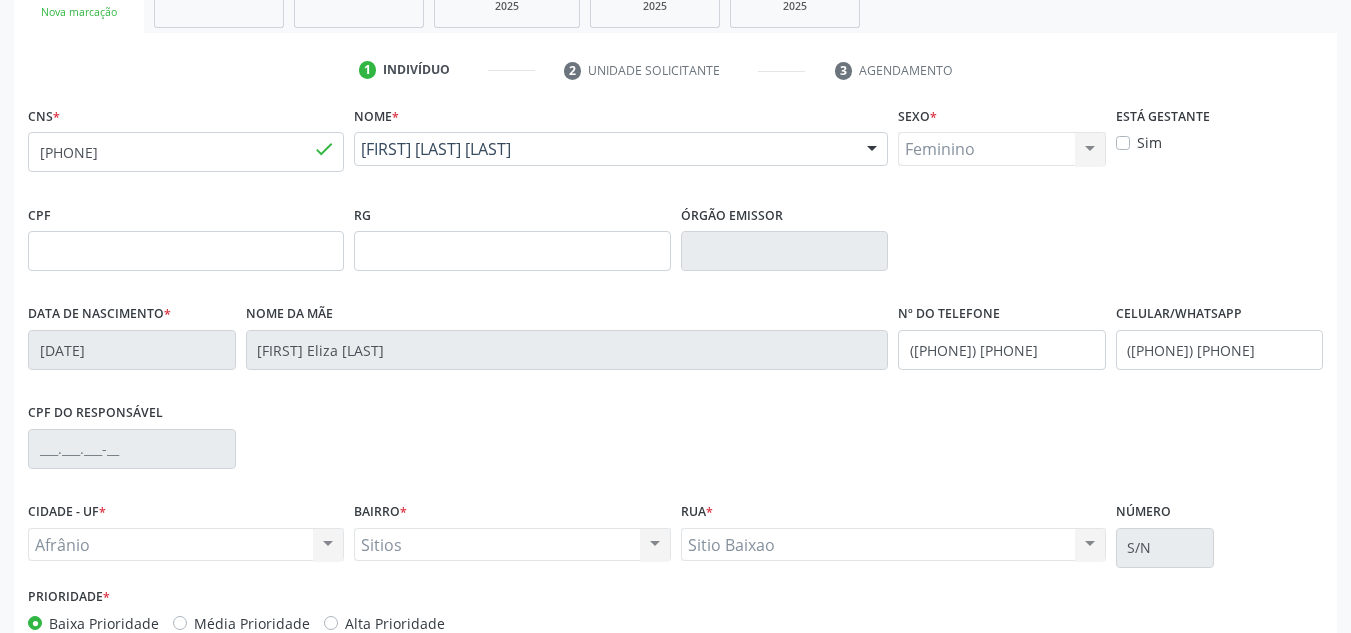 scroll, scrollTop: 451, scrollLeft: 0, axis: vertical 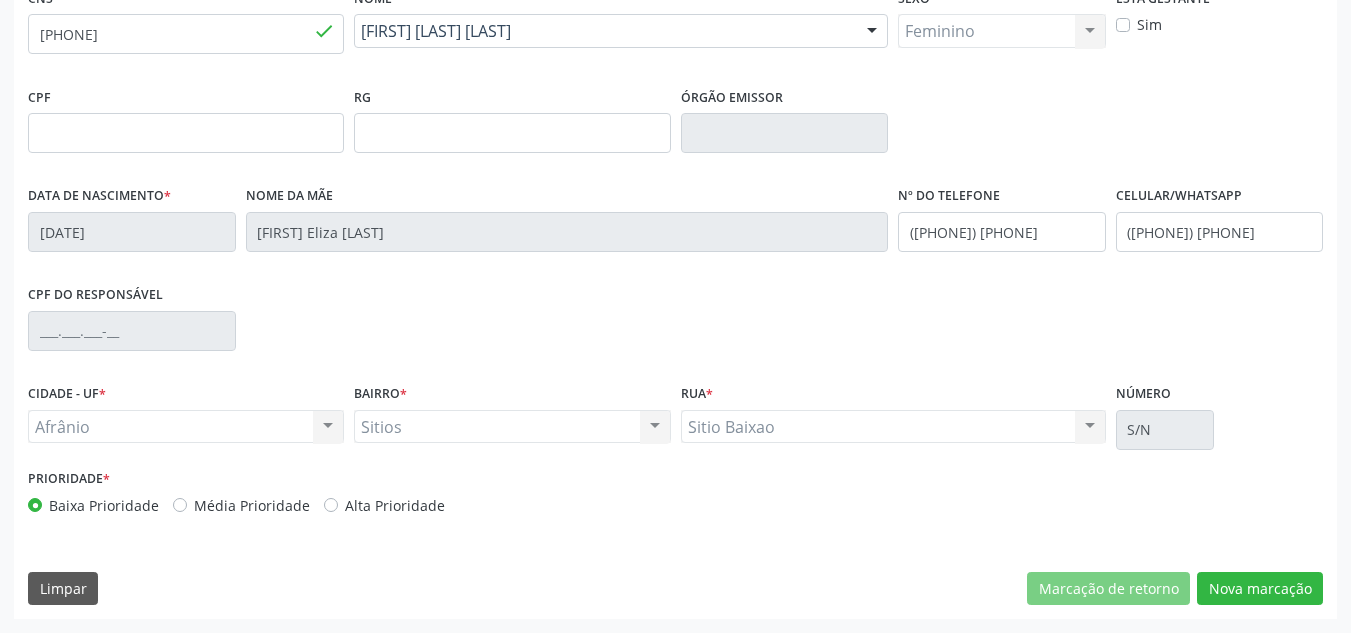 click on "Média Prioridade" at bounding box center (252, 505) 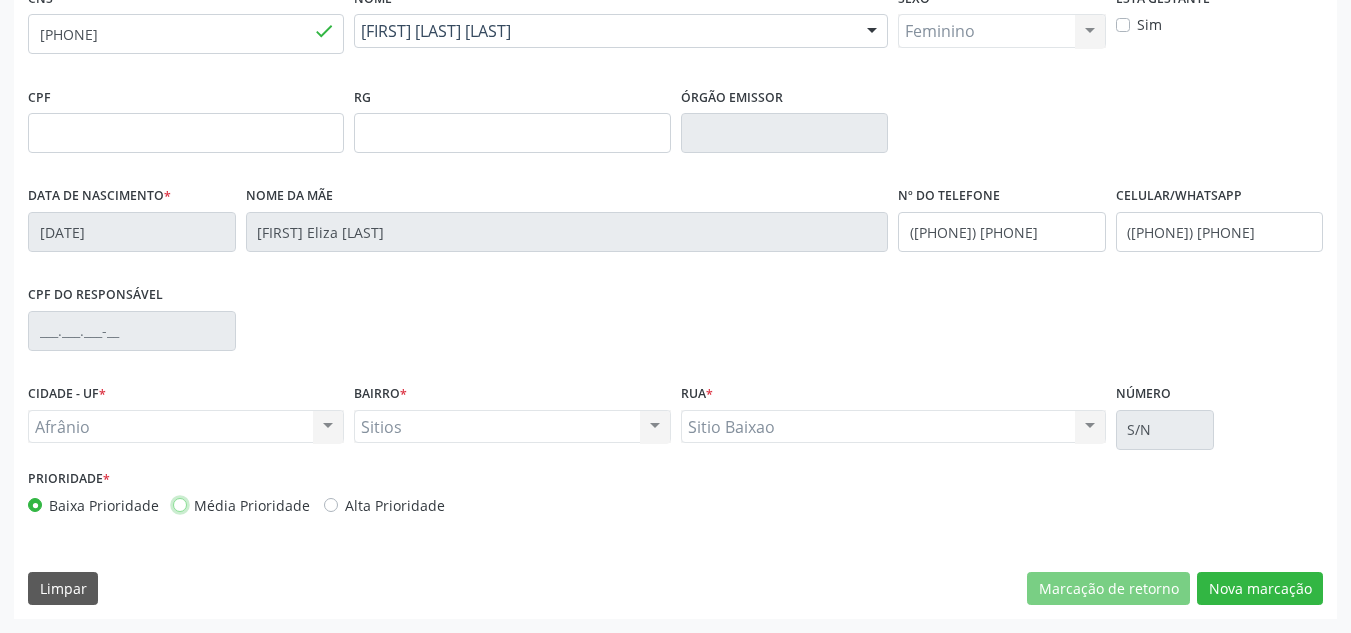click on "Média Prioridade" at bounding box center [180, 504] 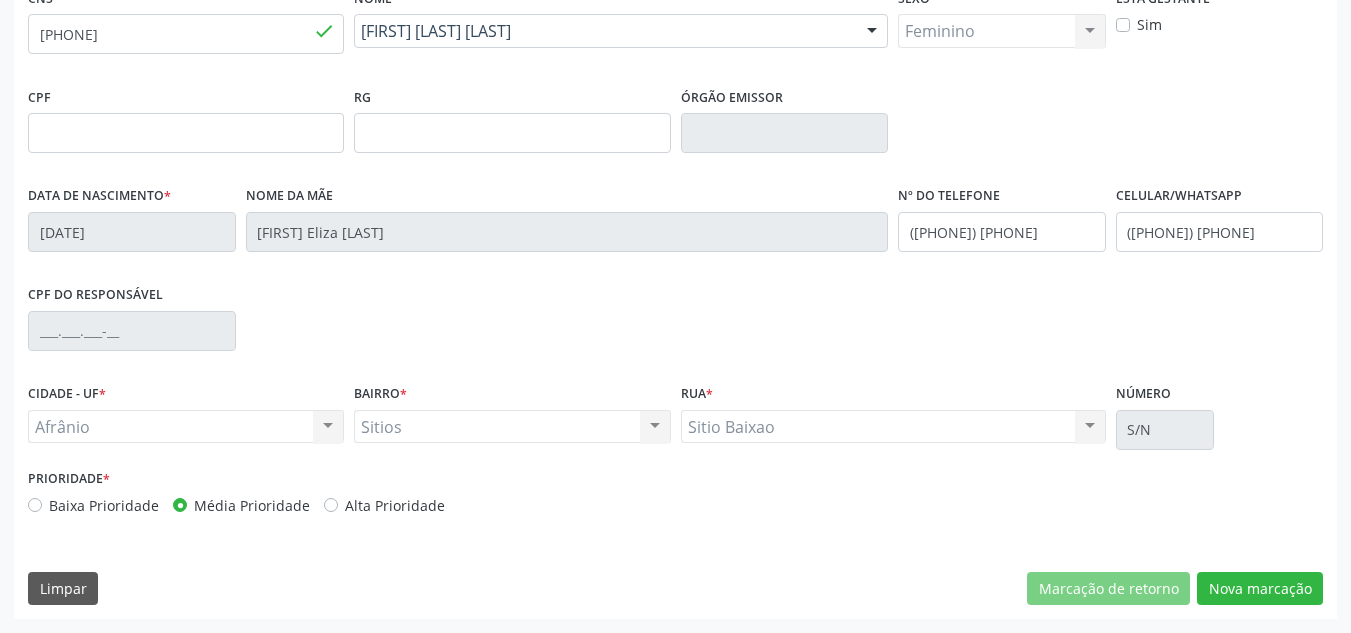 click on "CNS
*
702 [PHONE] 4469       done
Nome
*
[FIRST] [LAST]
[FIRST] [LAST]
CNS:
702 [PHONE] 4469
CPF:    --   Nascimento:
[DATE]
Nenhum resultado encontrado para: "   "
Digite o nome
Sexo
*
Feminino         Masculino   Feminino
Nenhum resultado encontrado para: "   "
Não há nenhuma opção para ser exibida.
Está gestante
Sim
CPF
RG
Órgão emissor
Data de nascimento
*
[DATE]
Nome da mãe
Angelina Eliza Rodrigues
Nº do Telefone
([PHONE]) [PHONE]
Celular/WhatsApp
([PHONE]) [PHONE]
CPF do responsável
CIDADE - UF
*
Afrânio         Afrânio" at bounding box center [675, 301] 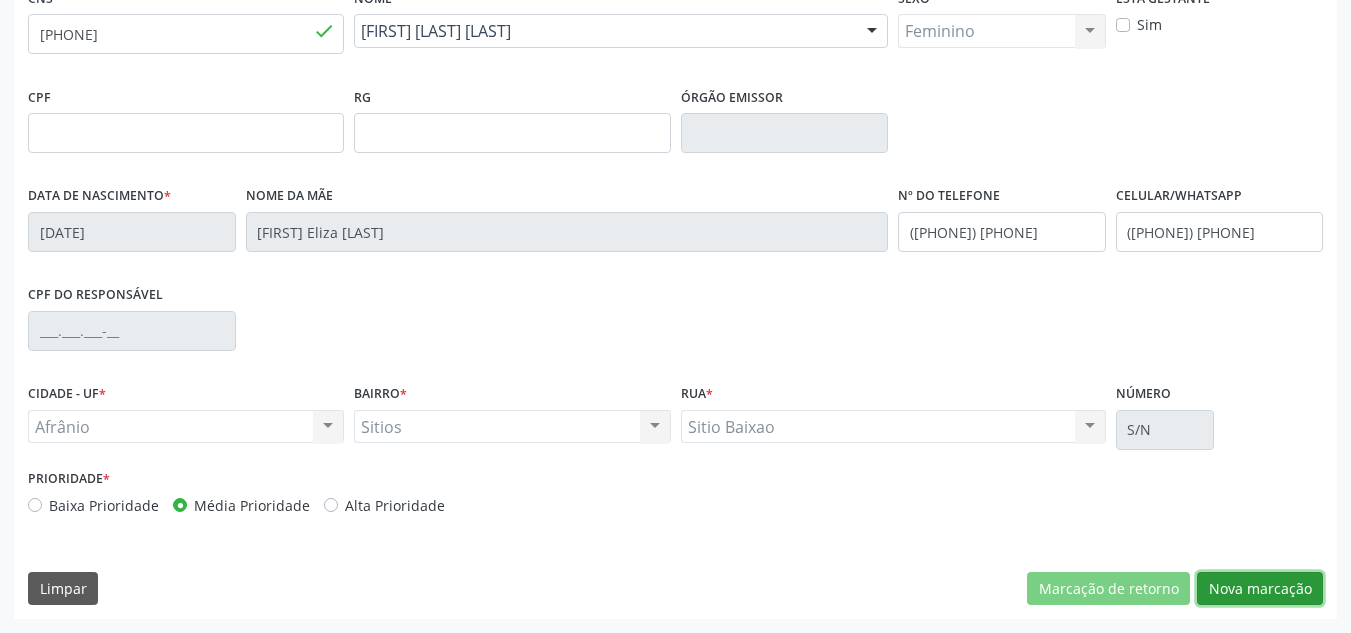 click on "Nova marcação" at bounding box center (1260, 589) 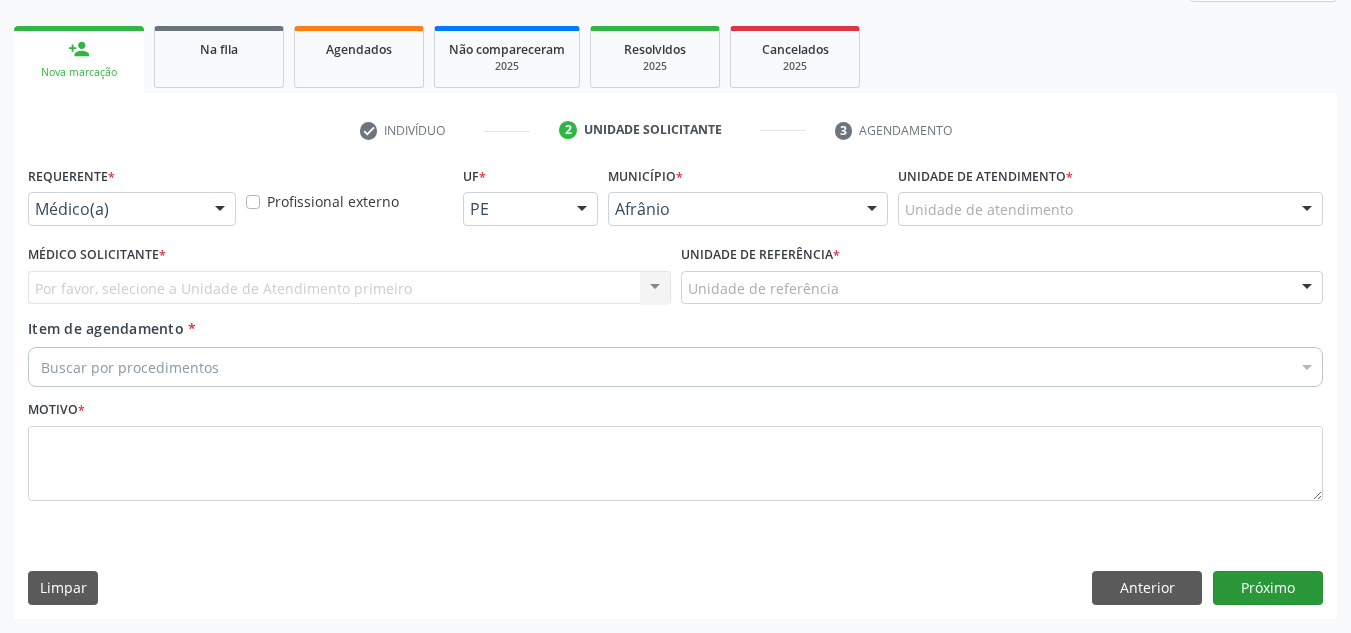 scroll, scrollTop: 273, scrollLeft: 0, axis: vertical 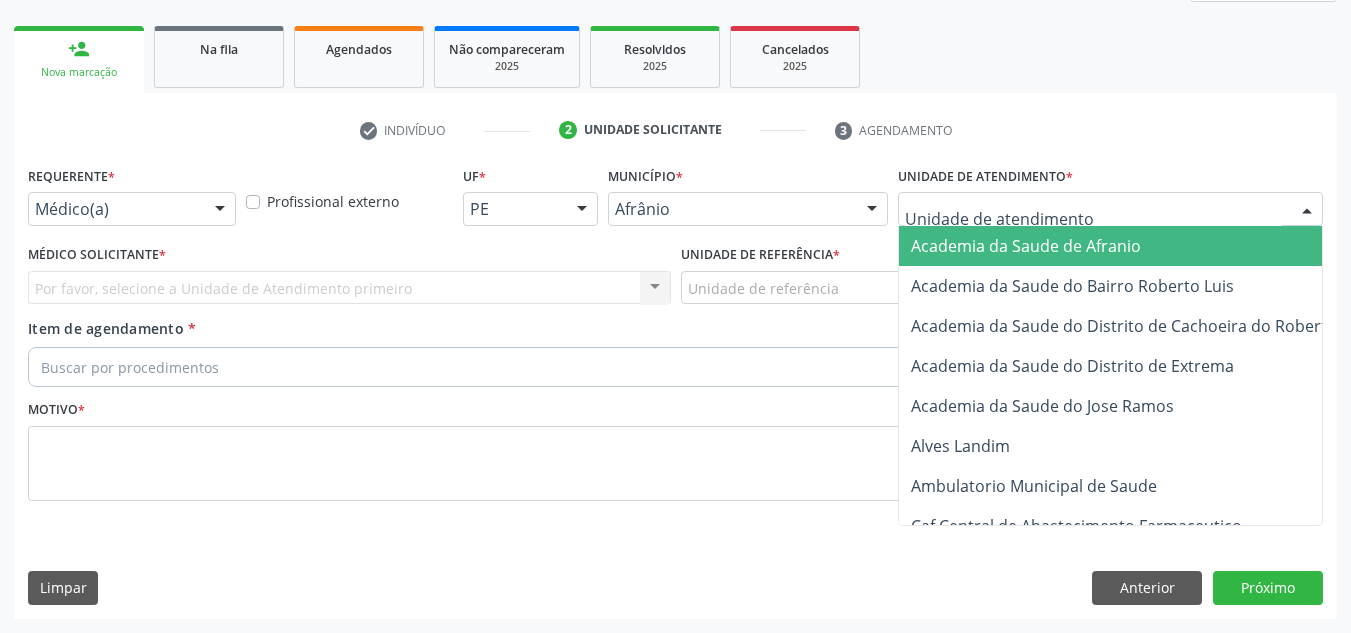click at bounding box center [1110, 209] 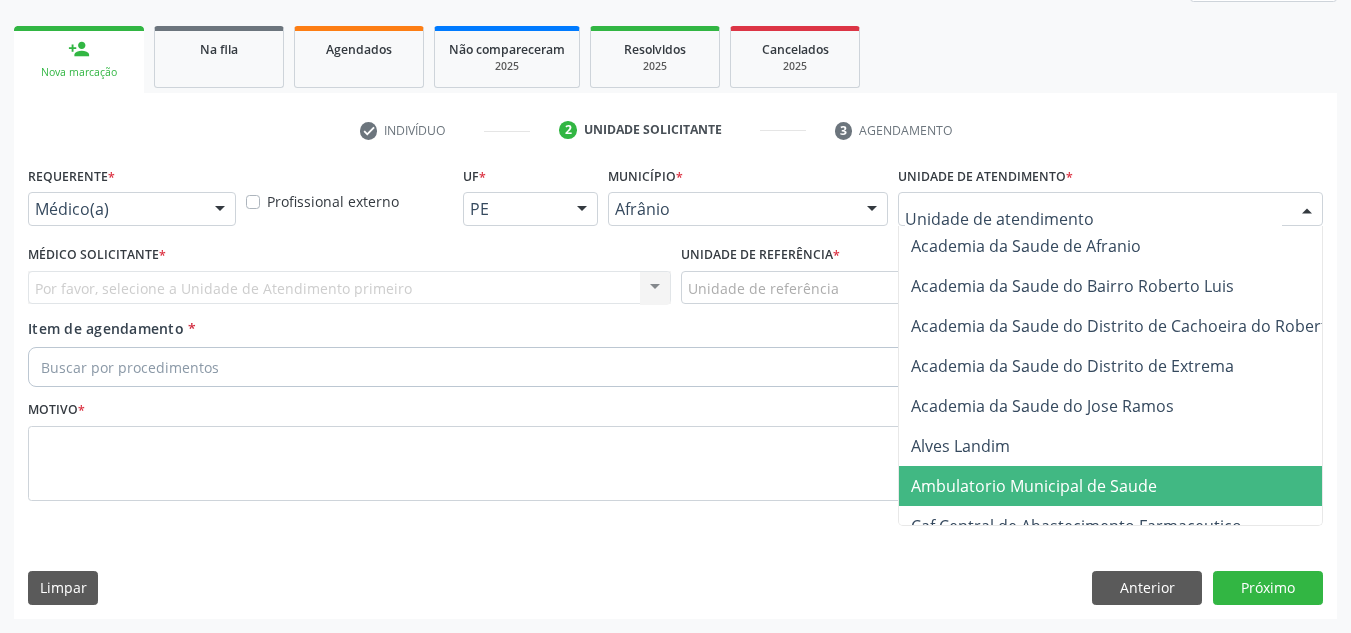 click on "Ambulatorio Municipal de Saude" at bounding box center [1137, 486] 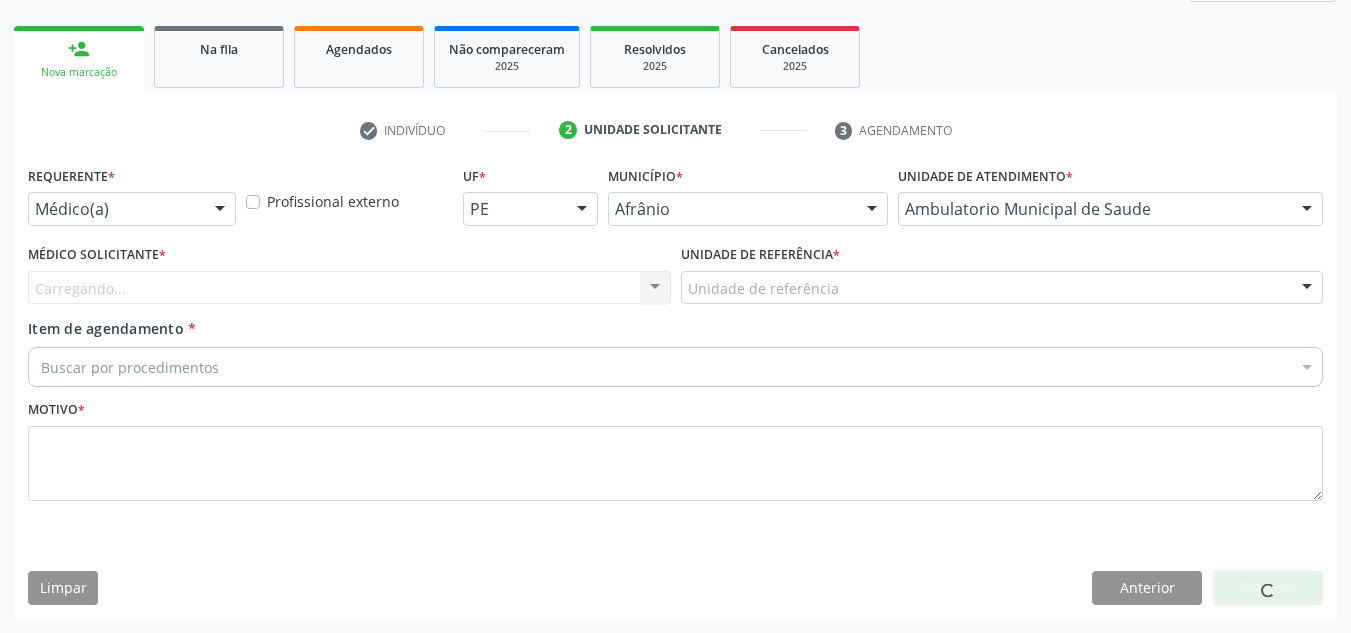 click on "Carregando...
Nenhum resultado encontrado para: "   "
Não há nenhuma opção para ser exibida." at bounding box center [349, 288] 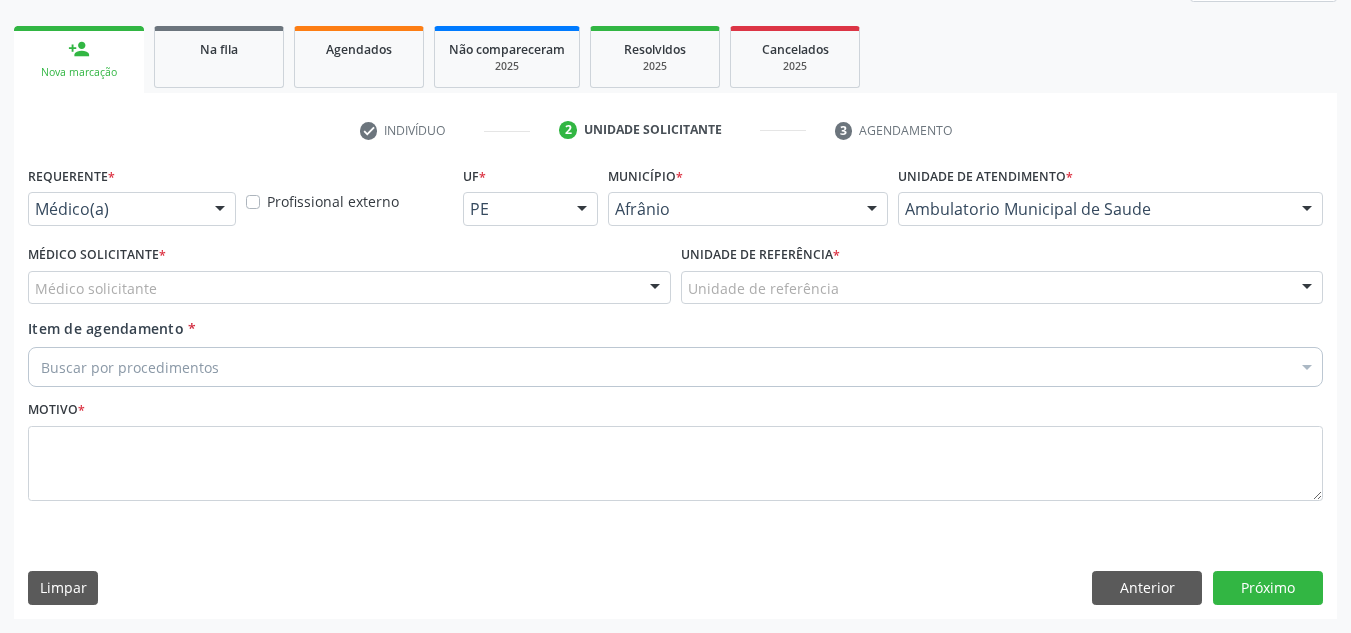 click on "Médico solicitante" at bounding box center [349, 288] 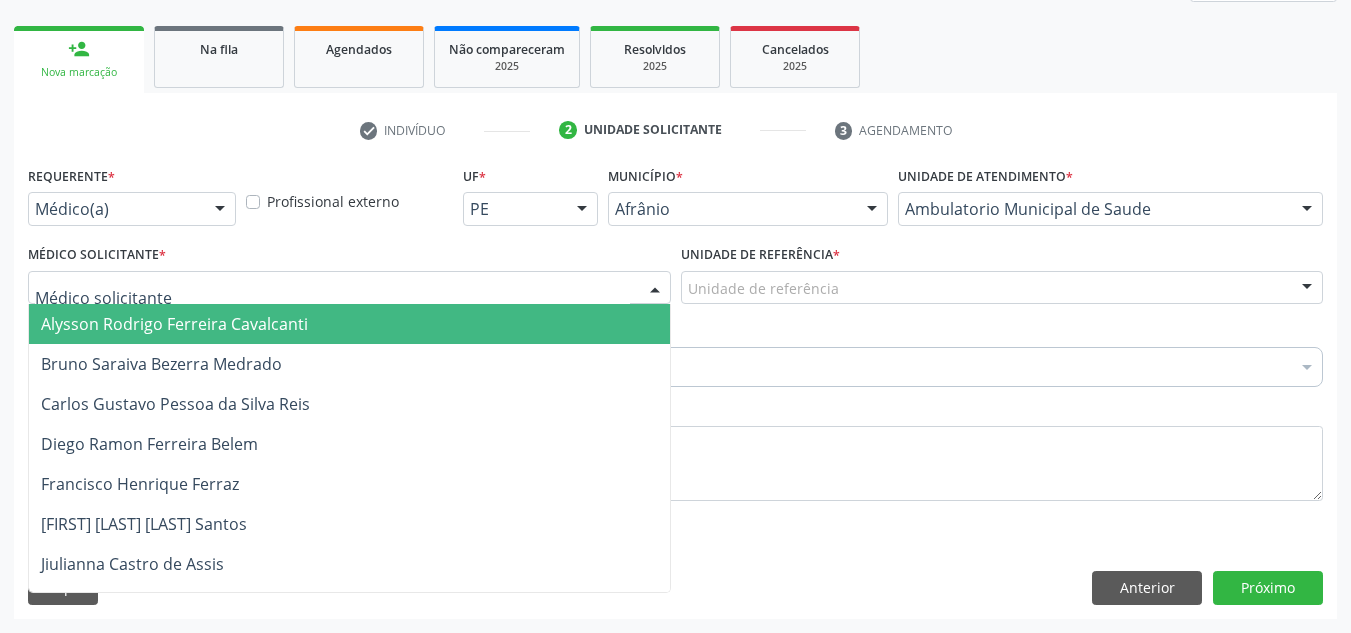click on "Alysson Rodrigo Ferreira Cavalcanti" at bounding box center [349, 324] 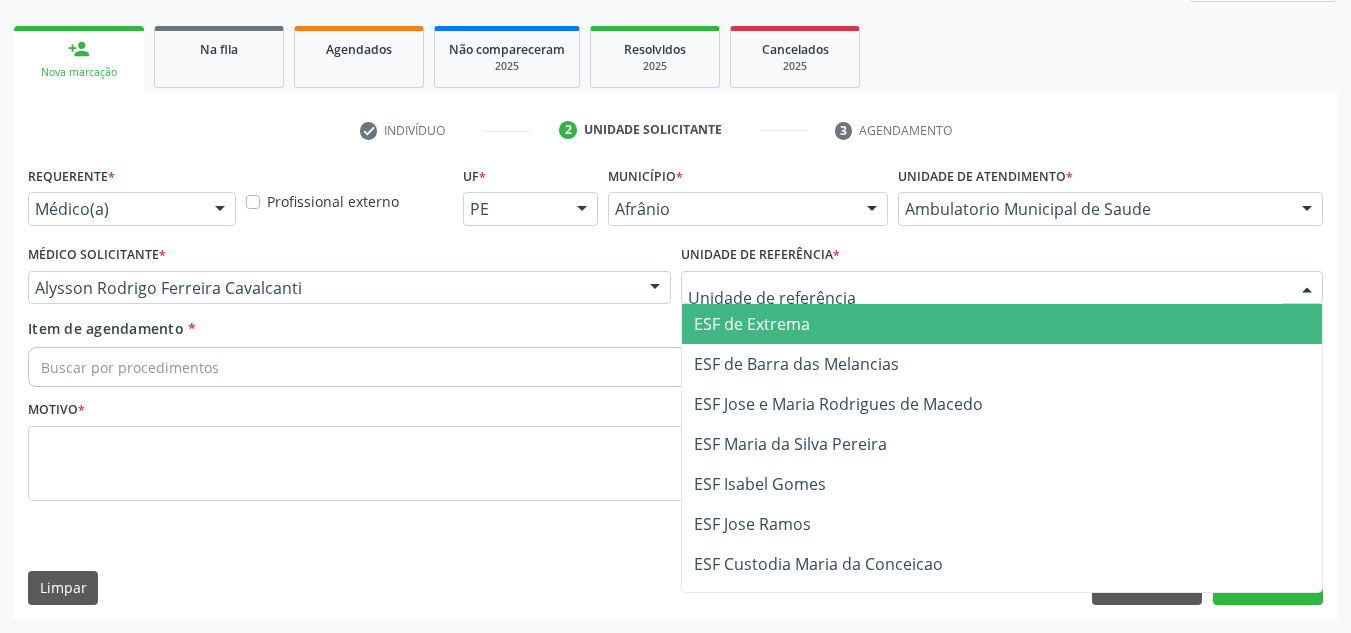 click at bounding box center [1002, 288] 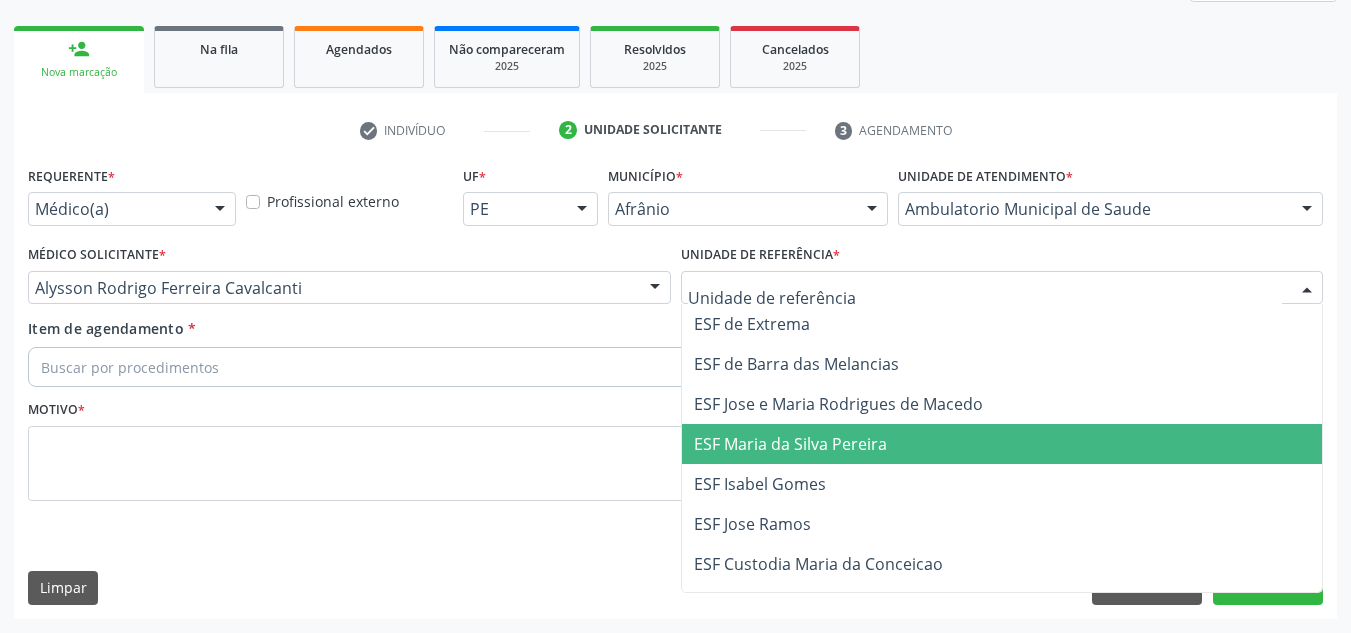 click on "ESF Maria da Silva Pereira" at bounding box center [790, 444] 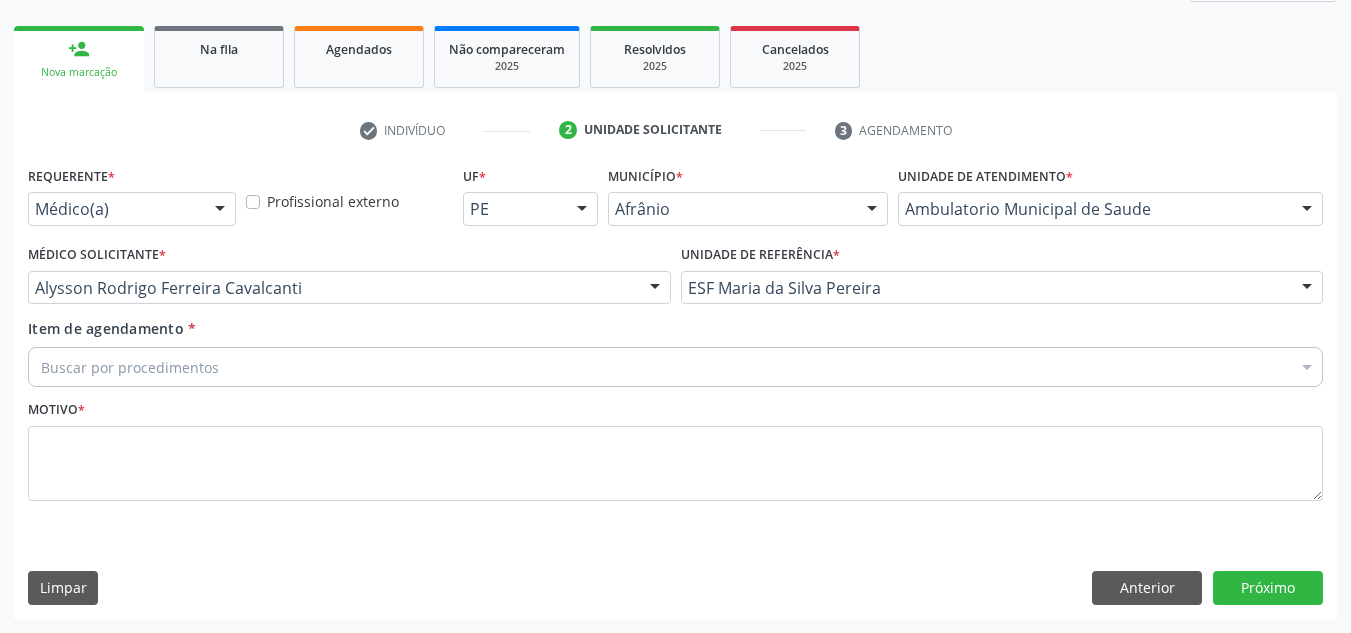 click on "Buscar por procedimentos" at bounding box center [675, 367] 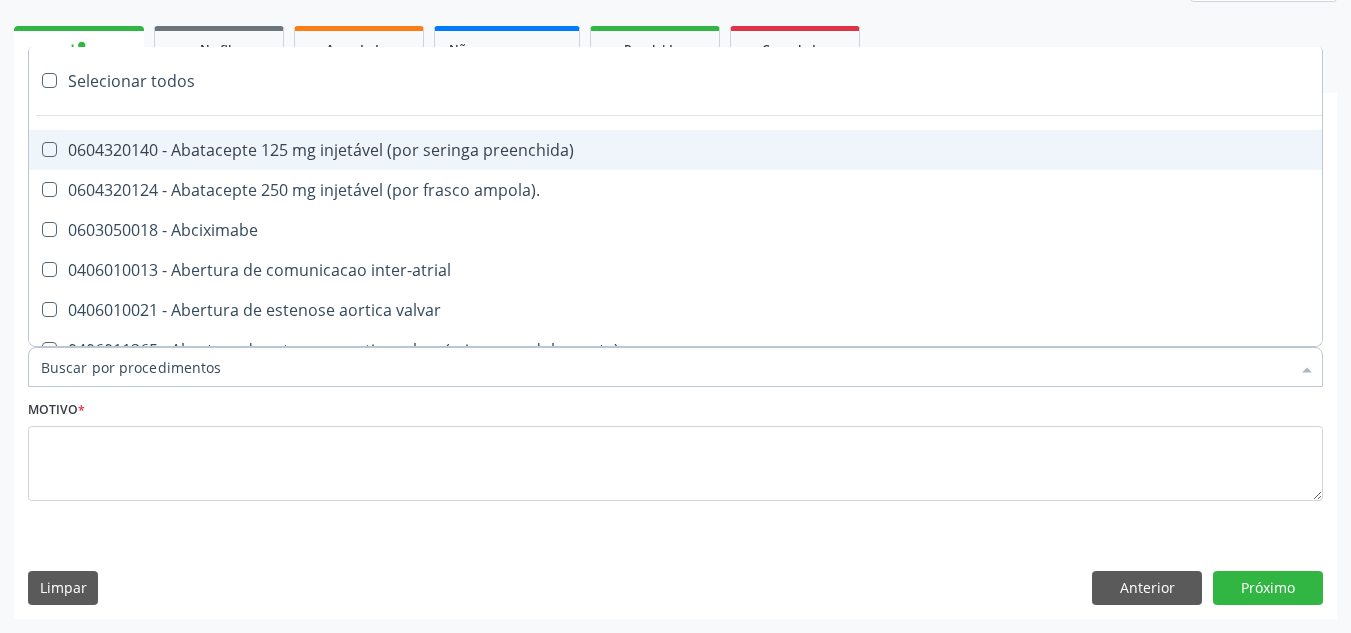paste on "ORTOPEDISTA" 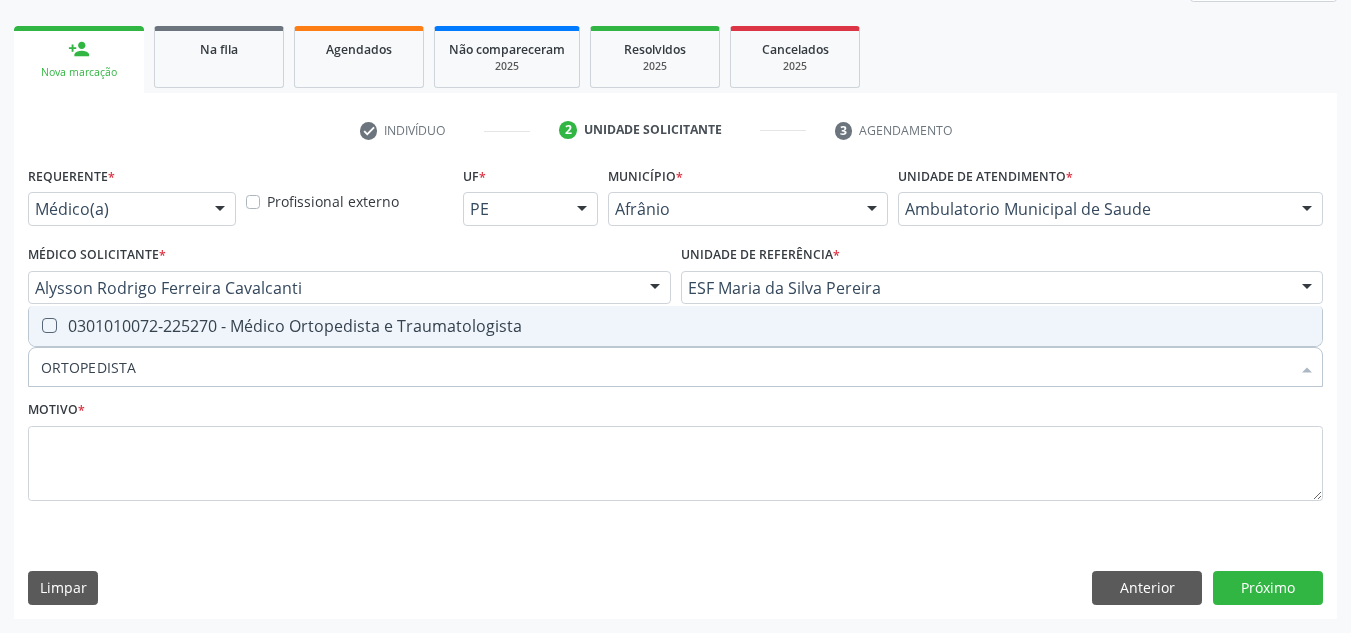click on "0301010072-225270 - Médico Ortopedista e Traumatologista" at bounding box center (675, 326) 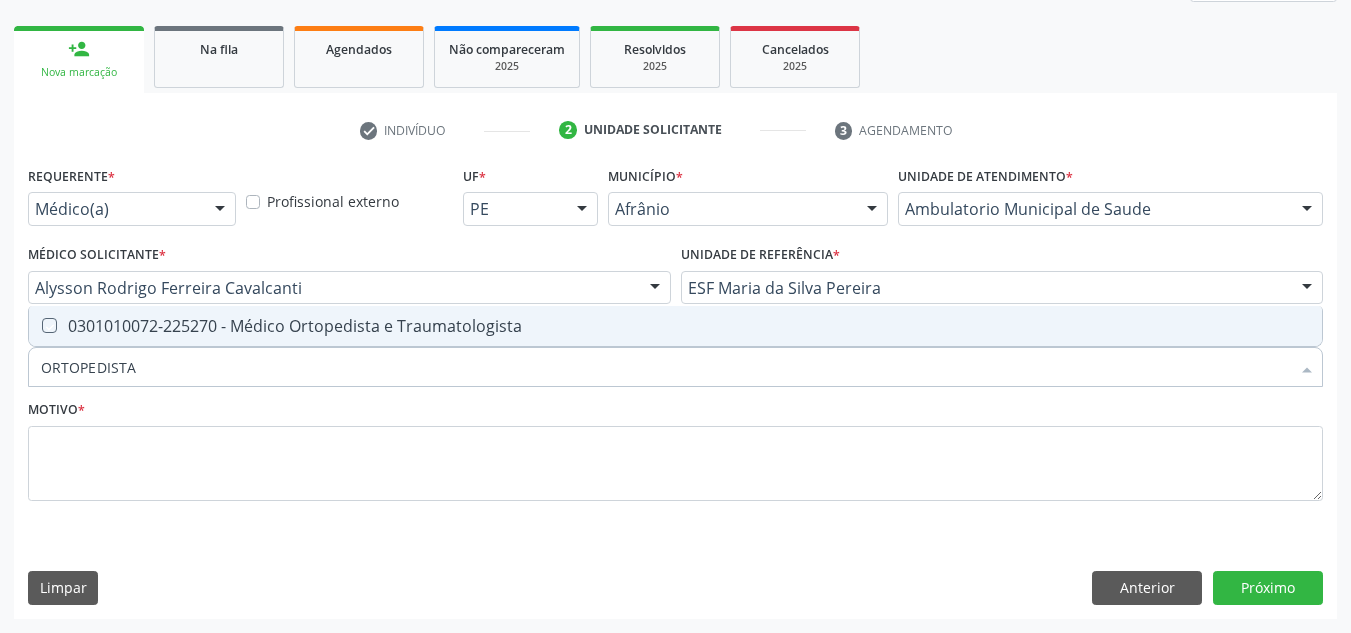 checkbox on "true" 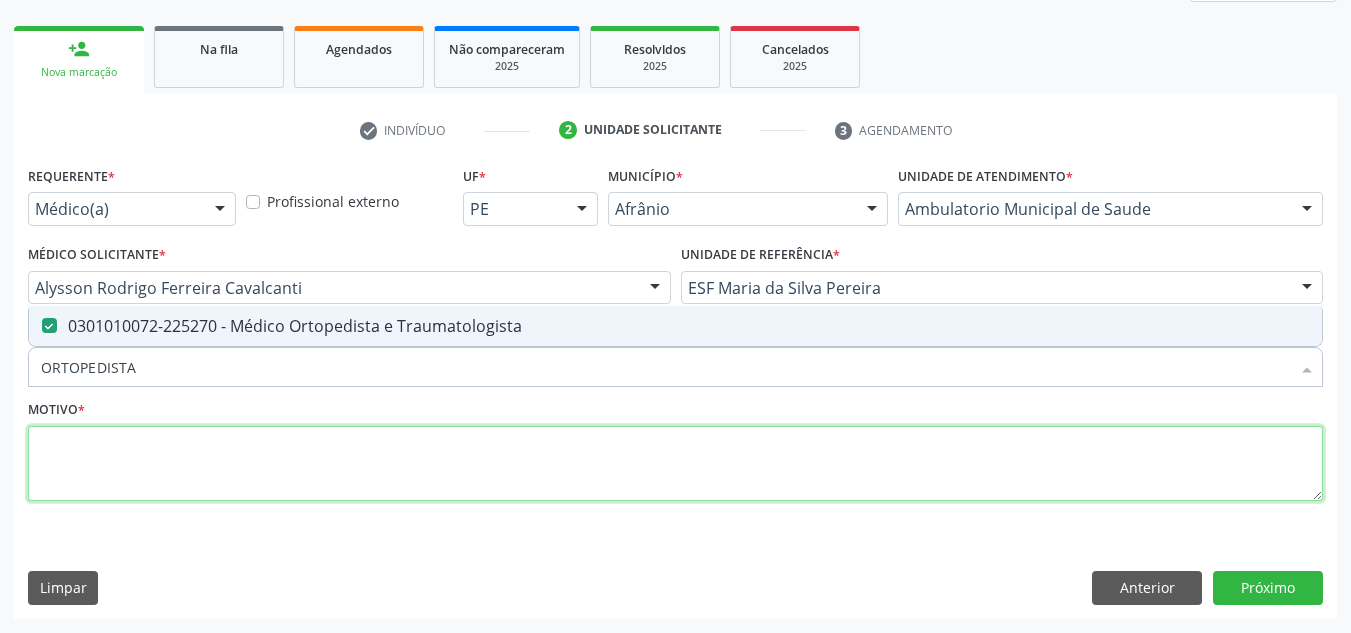 click at bounding box center [675, 464] 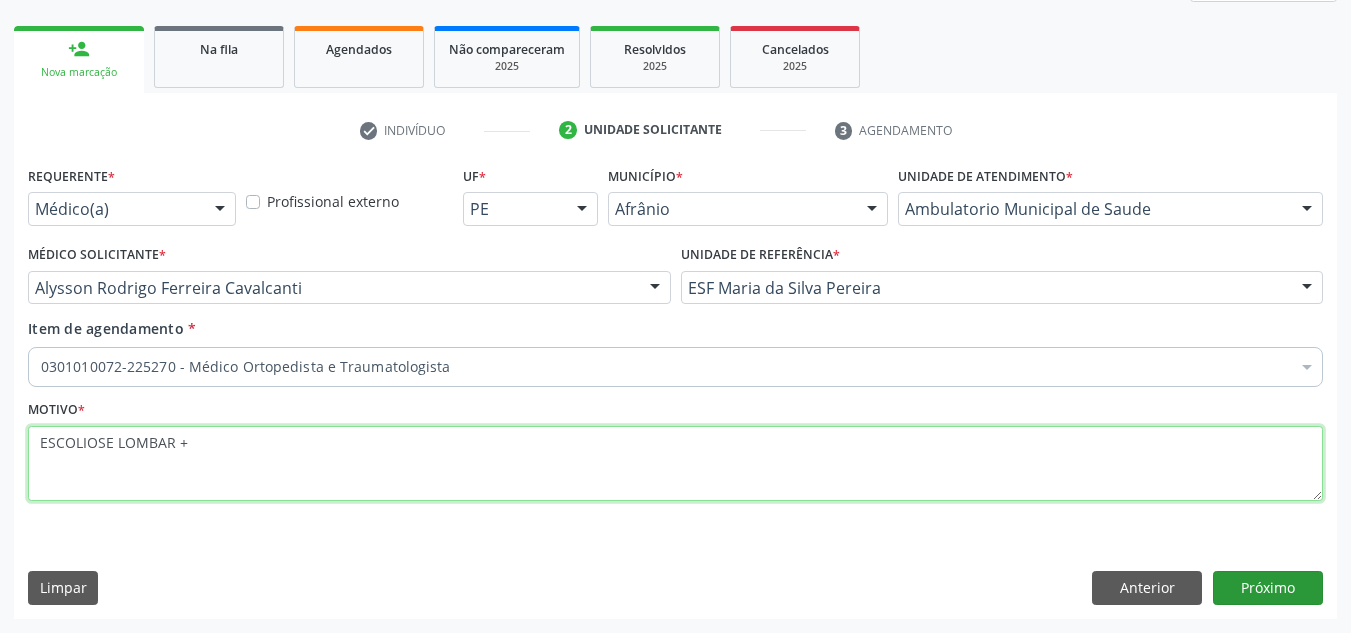 type on "ESCOLIOSE LOMBAR +" 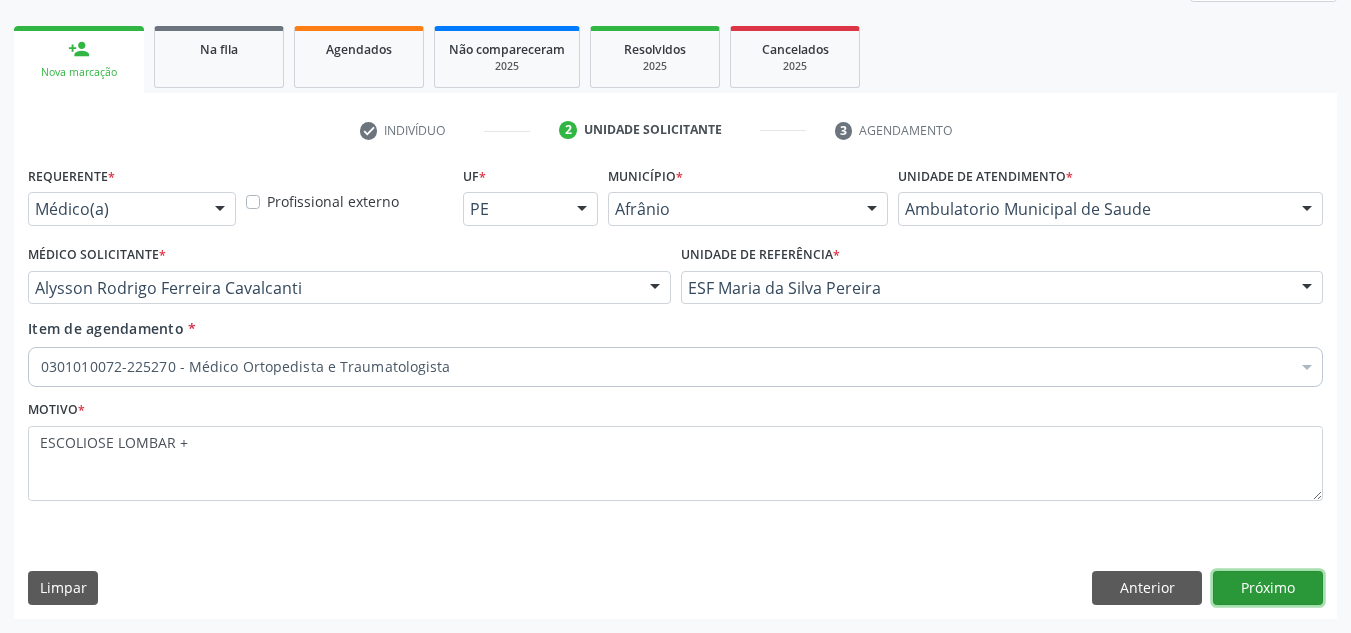 click on "Próximo" at bounding box center (1268, 588) 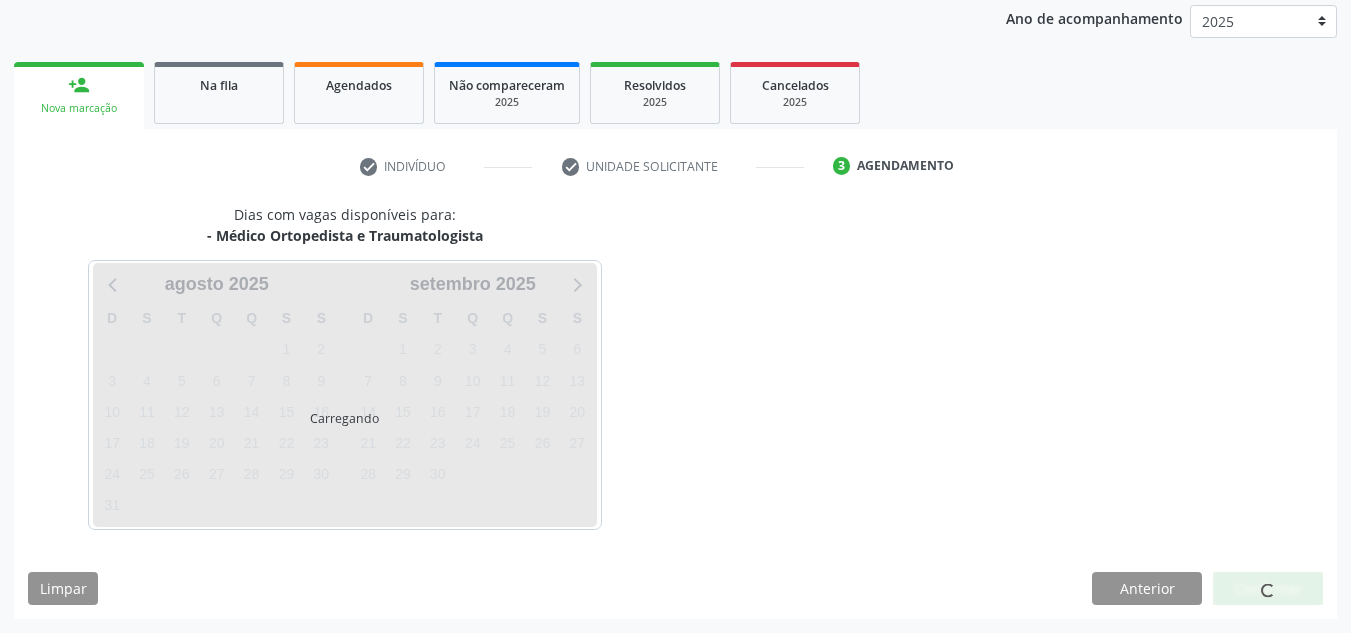 scroll, scrollTop: 237, scrollLeft: 0, axis: vertical 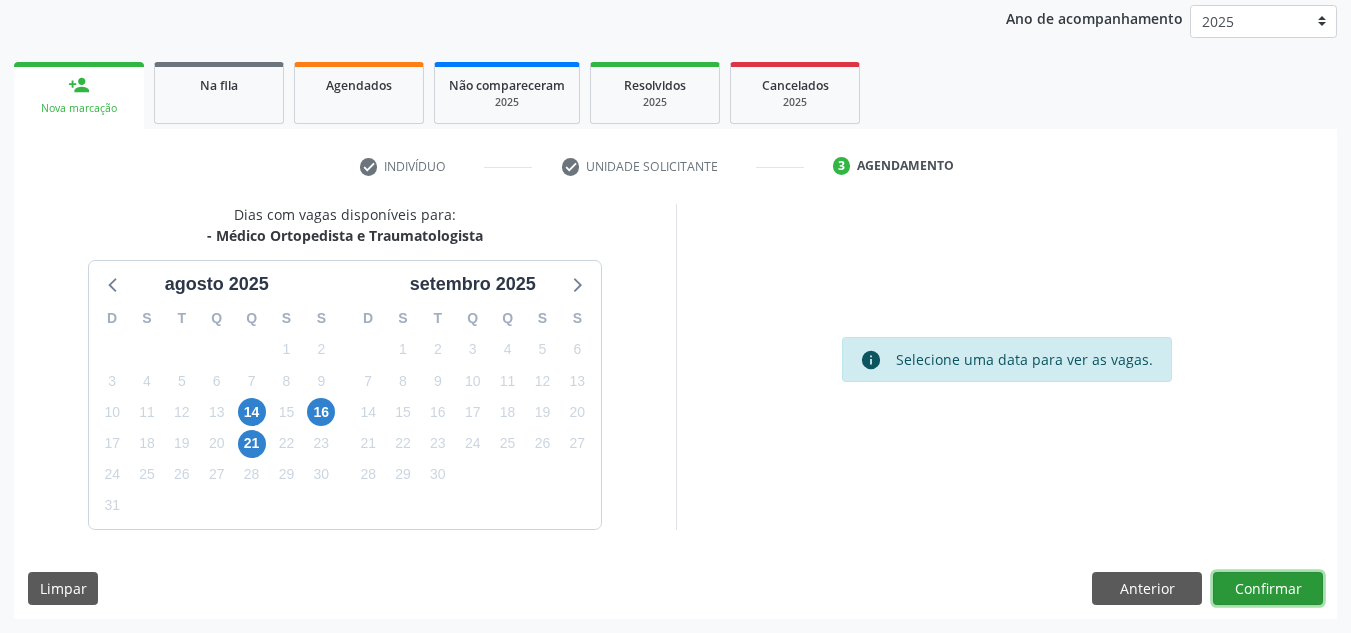 click on "Confirmar" at bounding box center [1268, 589] 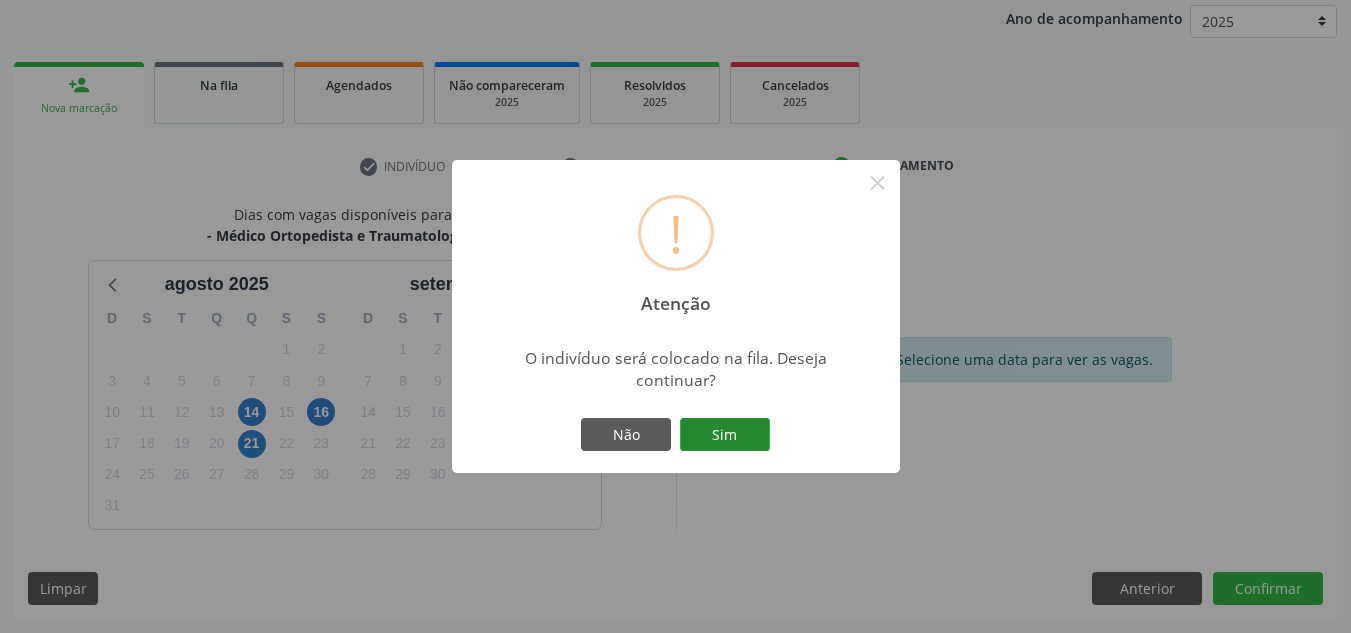 click on "Não Sim" at bounding box center (676, 435) 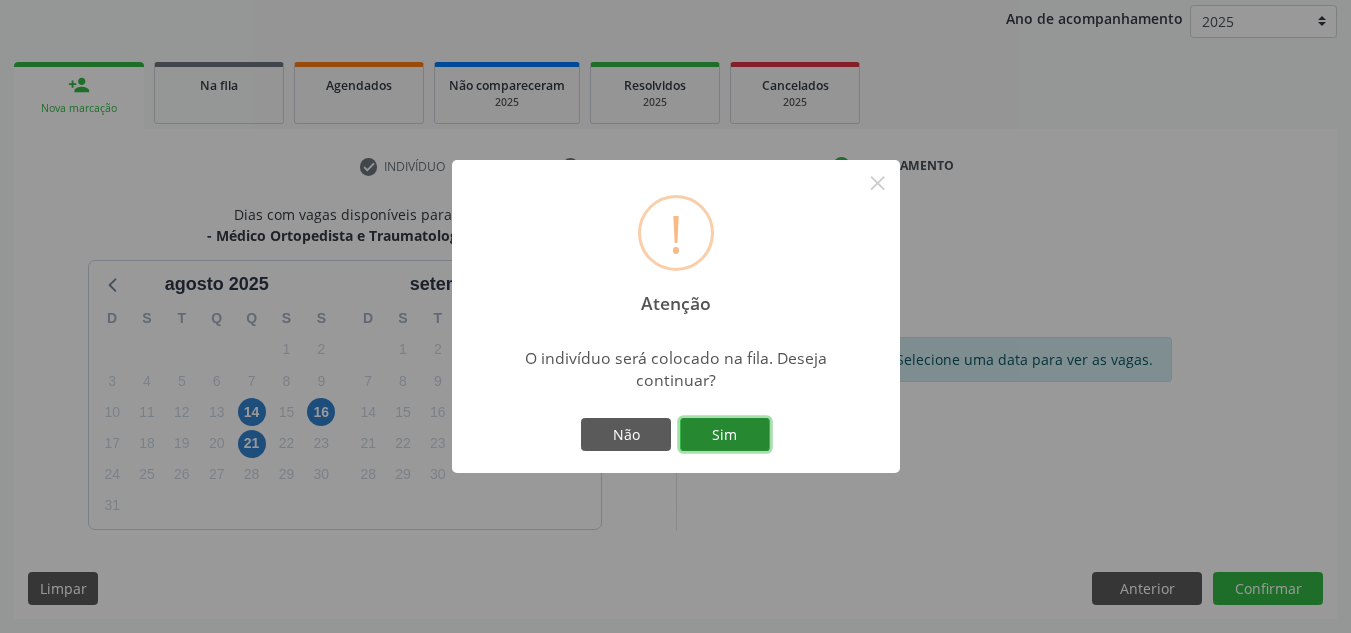 click on "Sim" at bounding box center (725, 435) 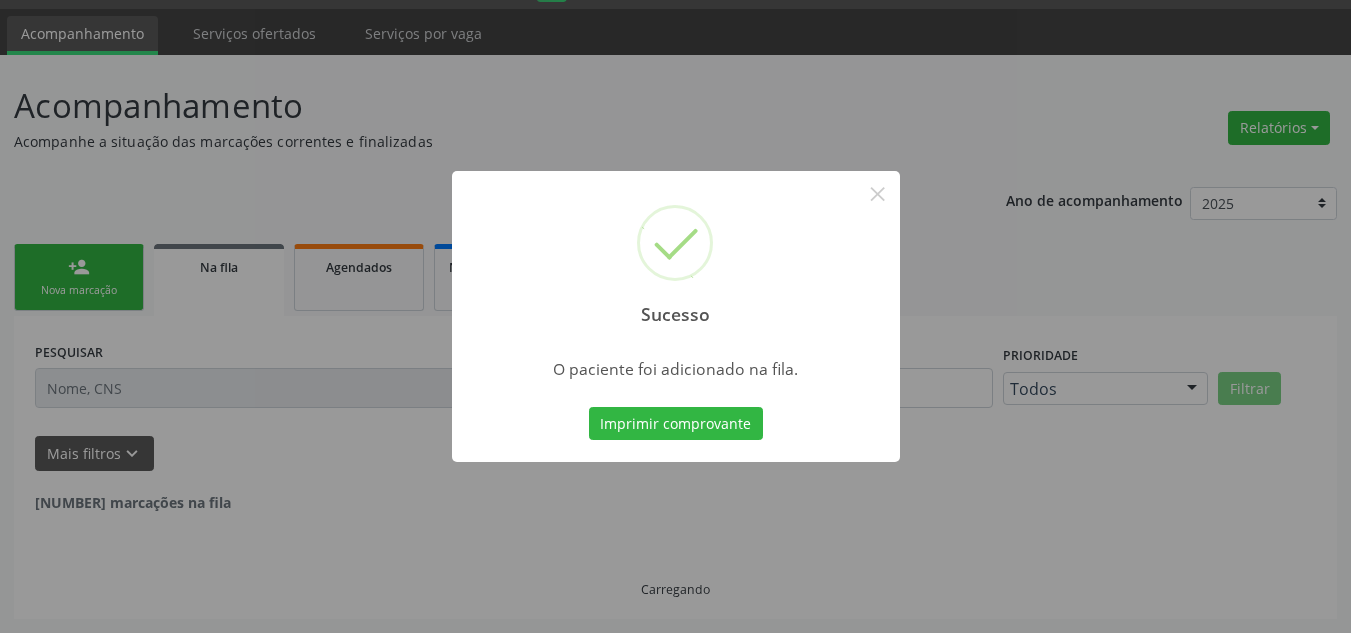 scroll, scrollTop: 34, scrollLeft: 0, axis: vertical 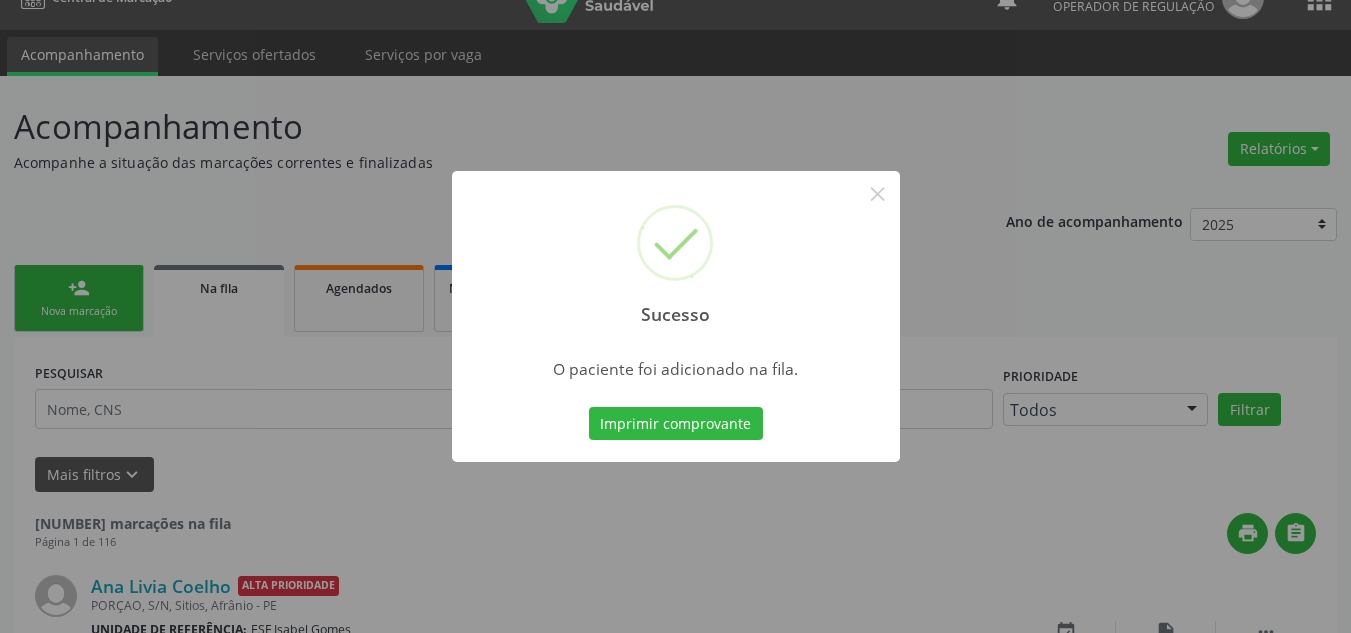 type 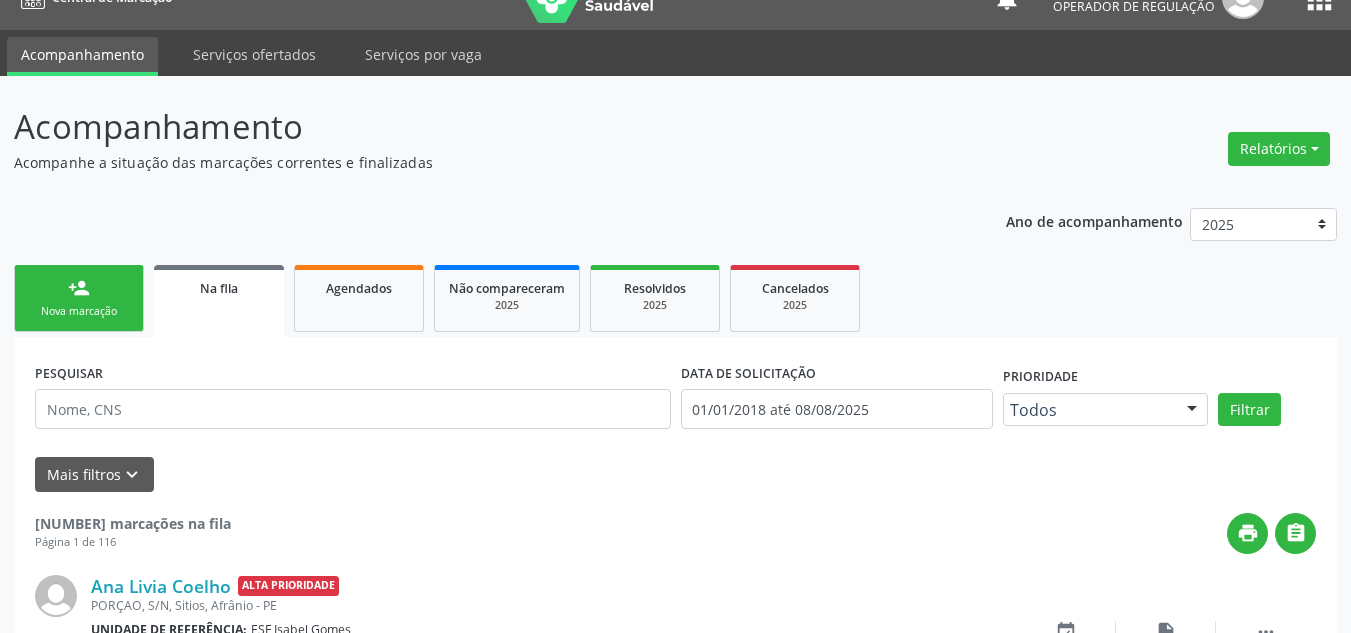 drag, startPoint x: 110, startPoint y: 327, endPoint x: 129, endPoint y: 330, distance: 19.235384 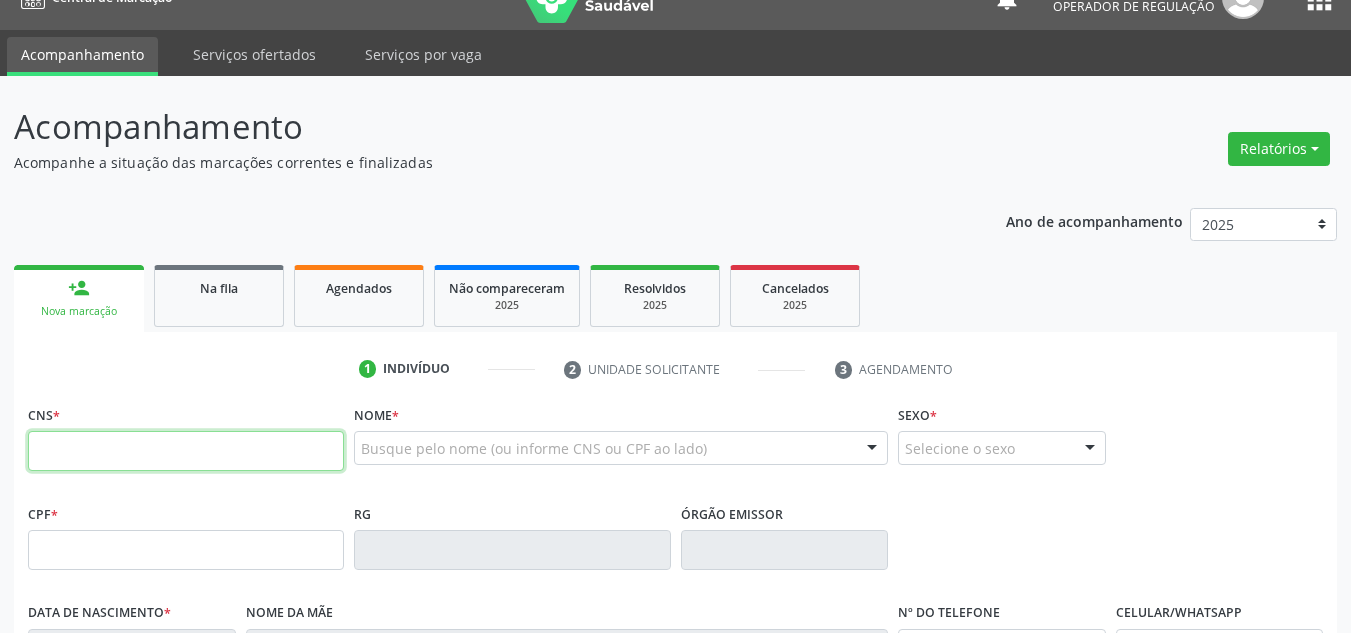 click at bounding box center [186, 451] 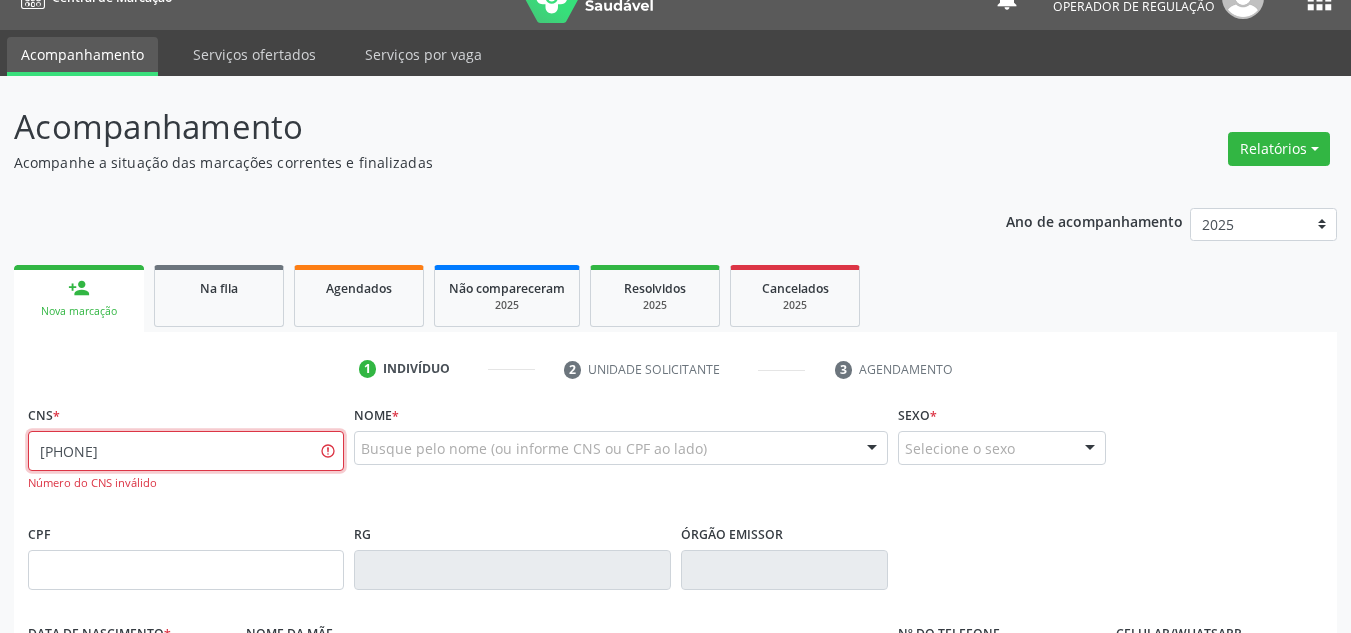 drag, startPoint x: 211, startPoint y: 454, endPoint x: 0, endPoint y: 466, distance: 211.34096 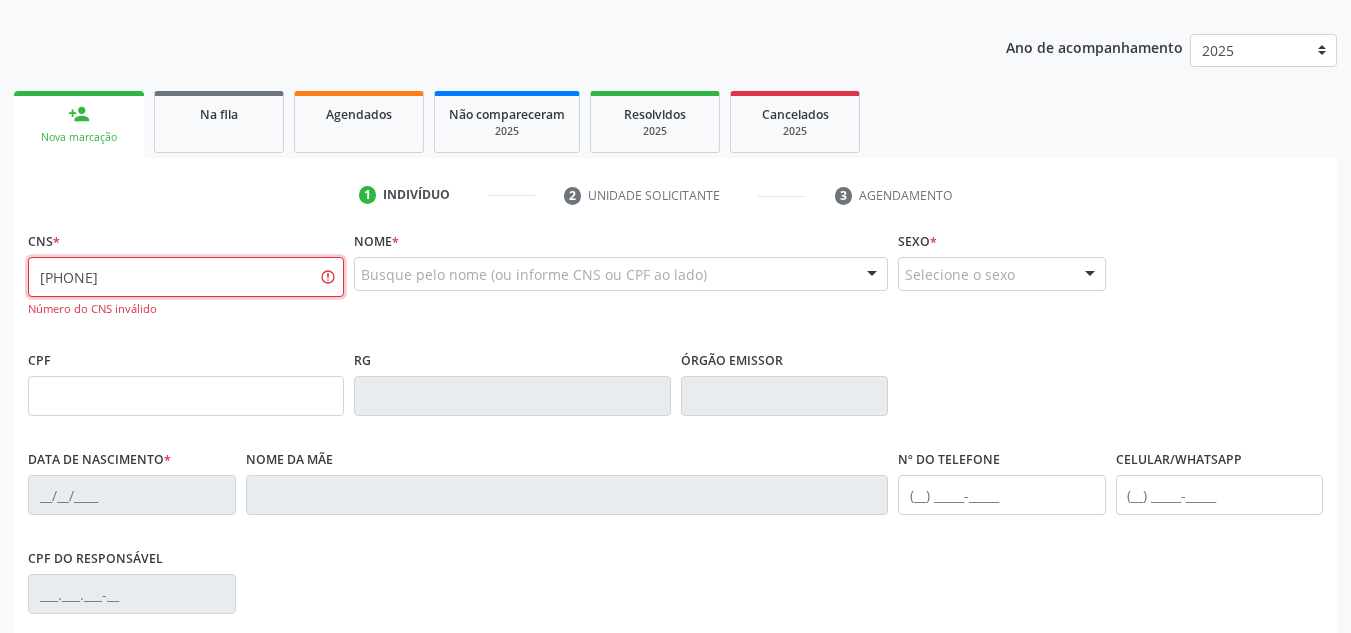 scroll, scrollTop: 234, scrollLeft: 0, axis: vertical 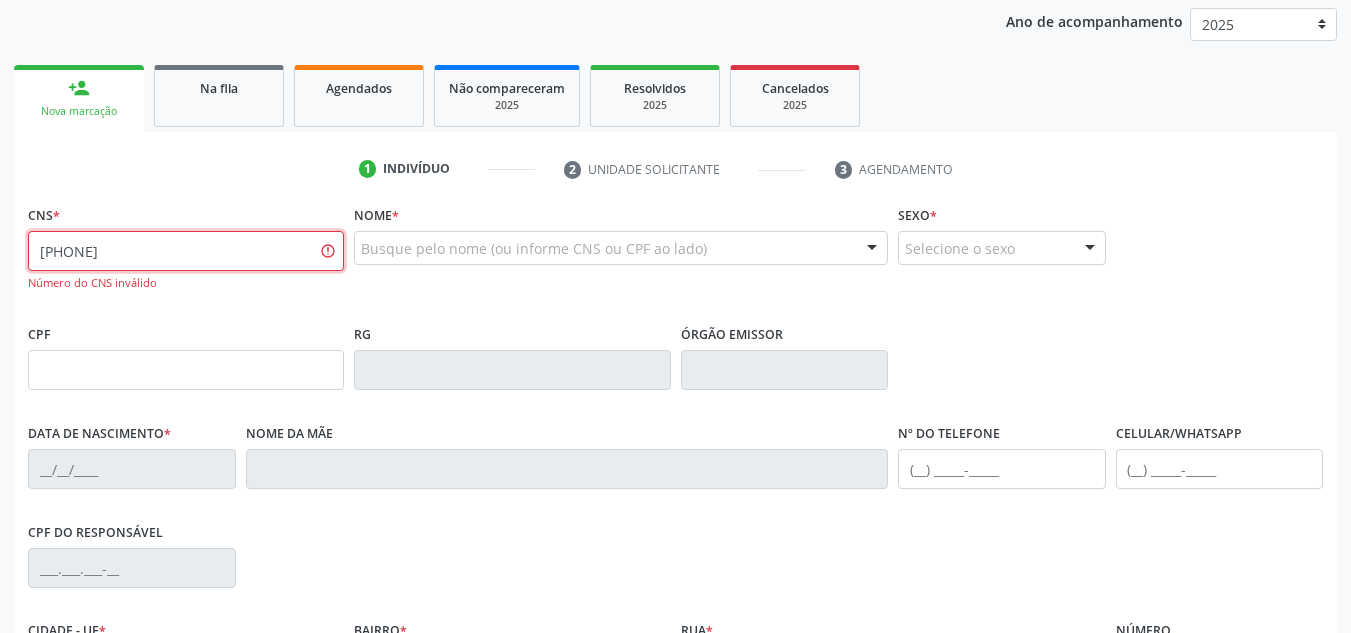 drag, startPoint x: 67, startPoint y: 248, endPoint x: 923, endPoint y: 248, distance: 856 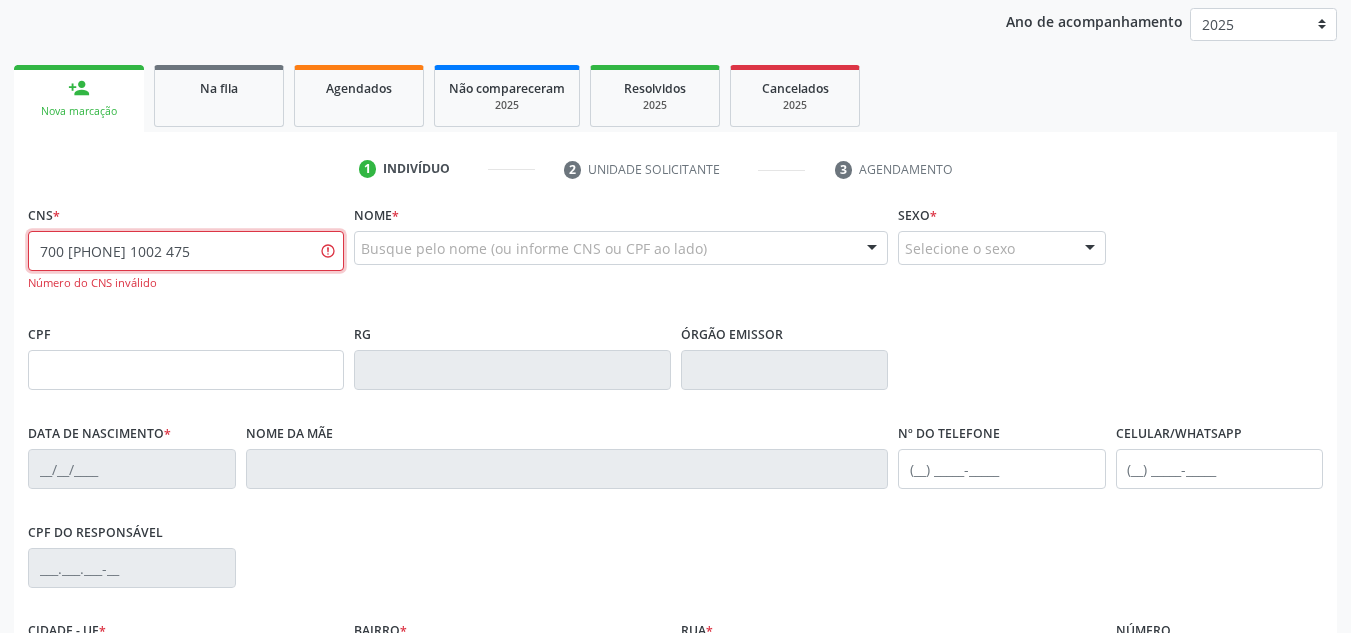 type on "[PHONE]" 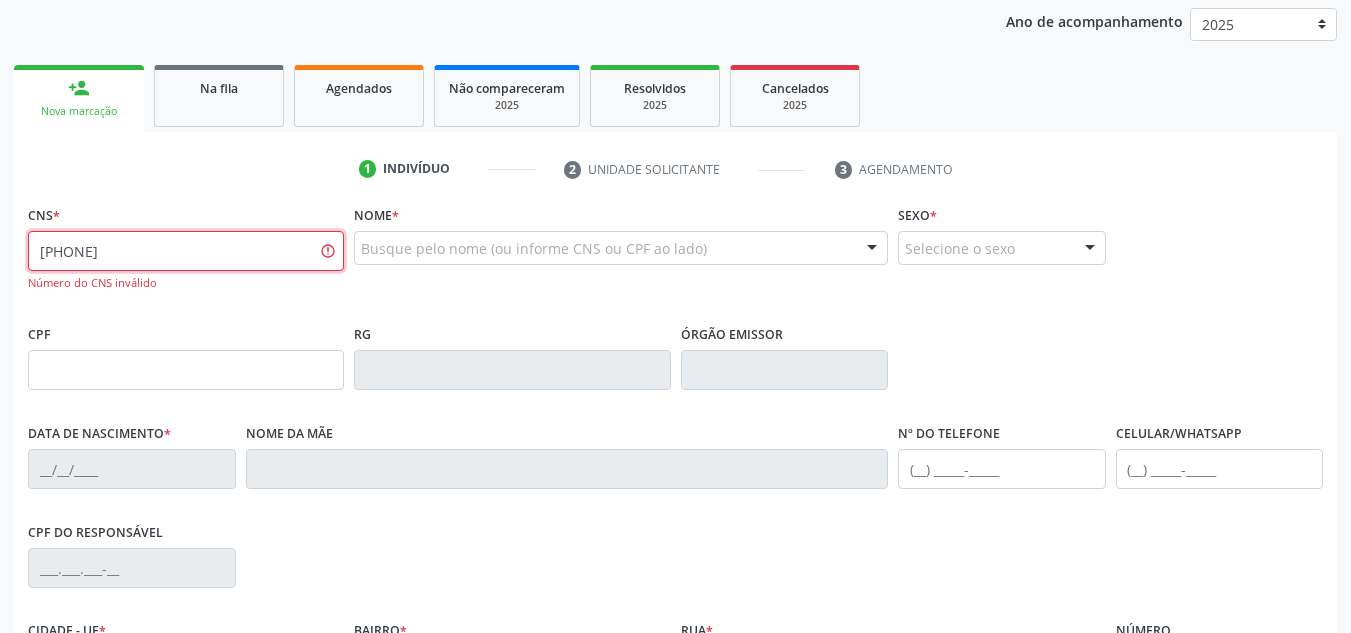 drag, startPoint x: 271, startPoint y: 246, endPoint x: 28, endPoint y: 271, distance: 244.28262 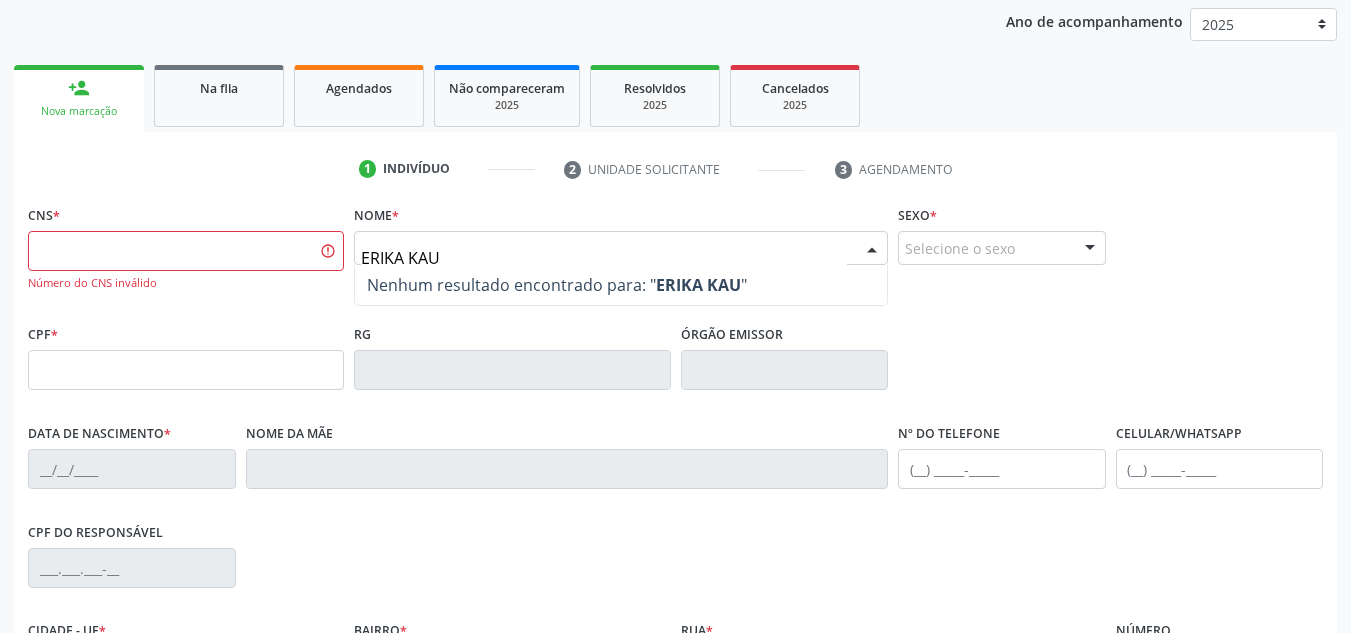 type on "[FIRST] [LAST]" 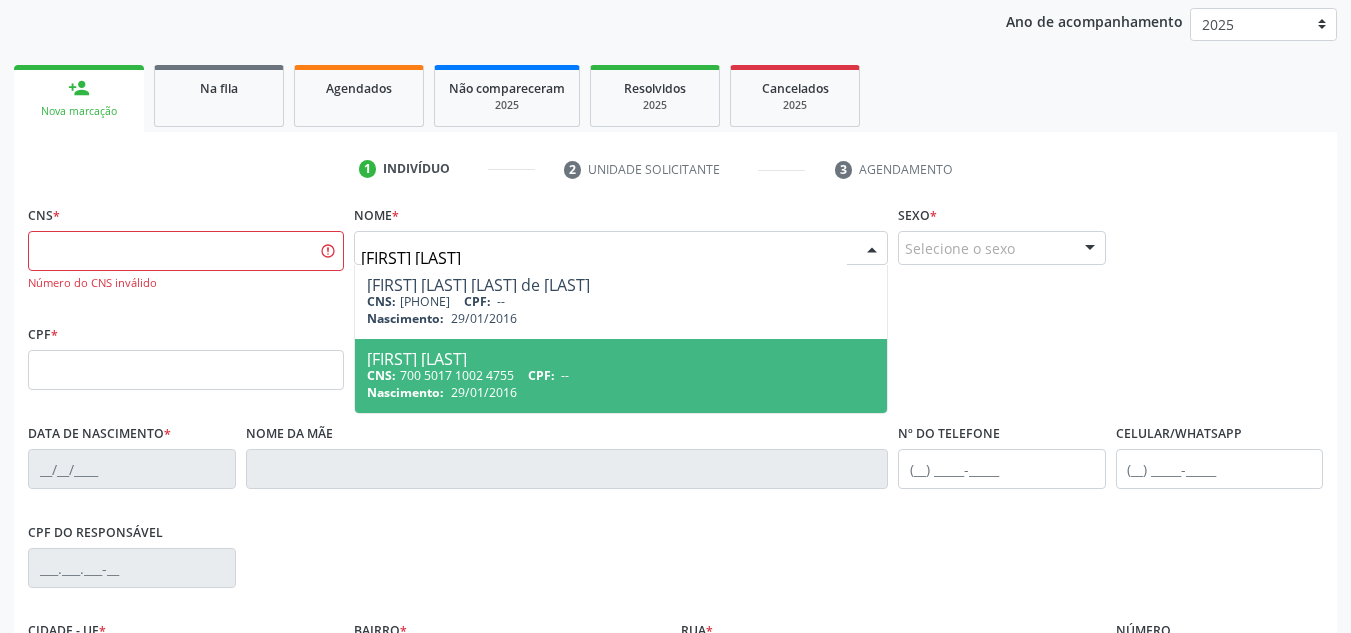 click on "[FIRST] [LAST]" at bounding box center [621, 359] 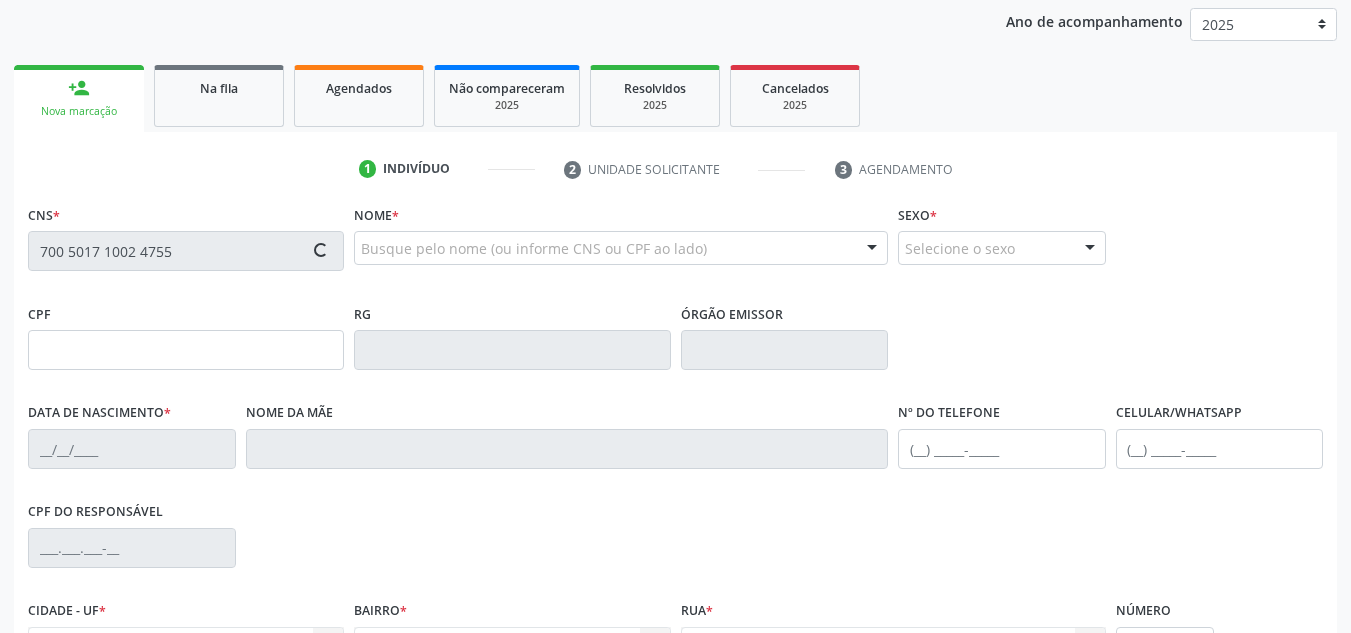 type on "29/01/2016" 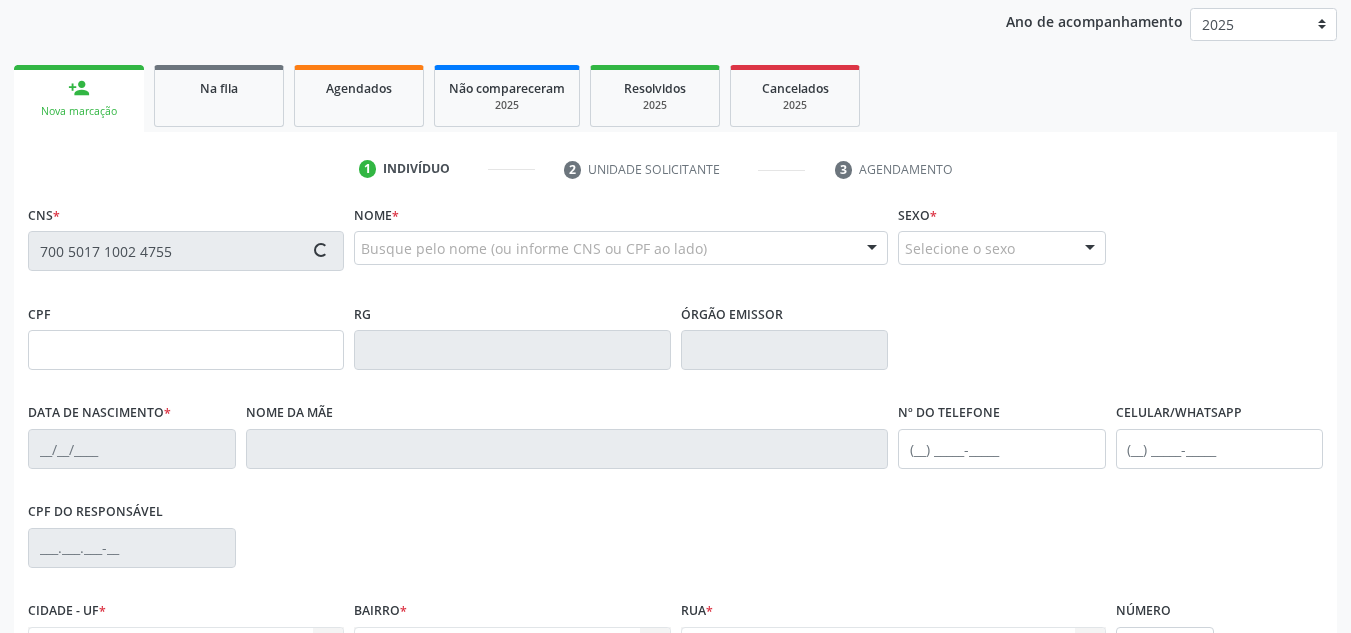 type on "[FIRST] de [LAST] [LAST]" 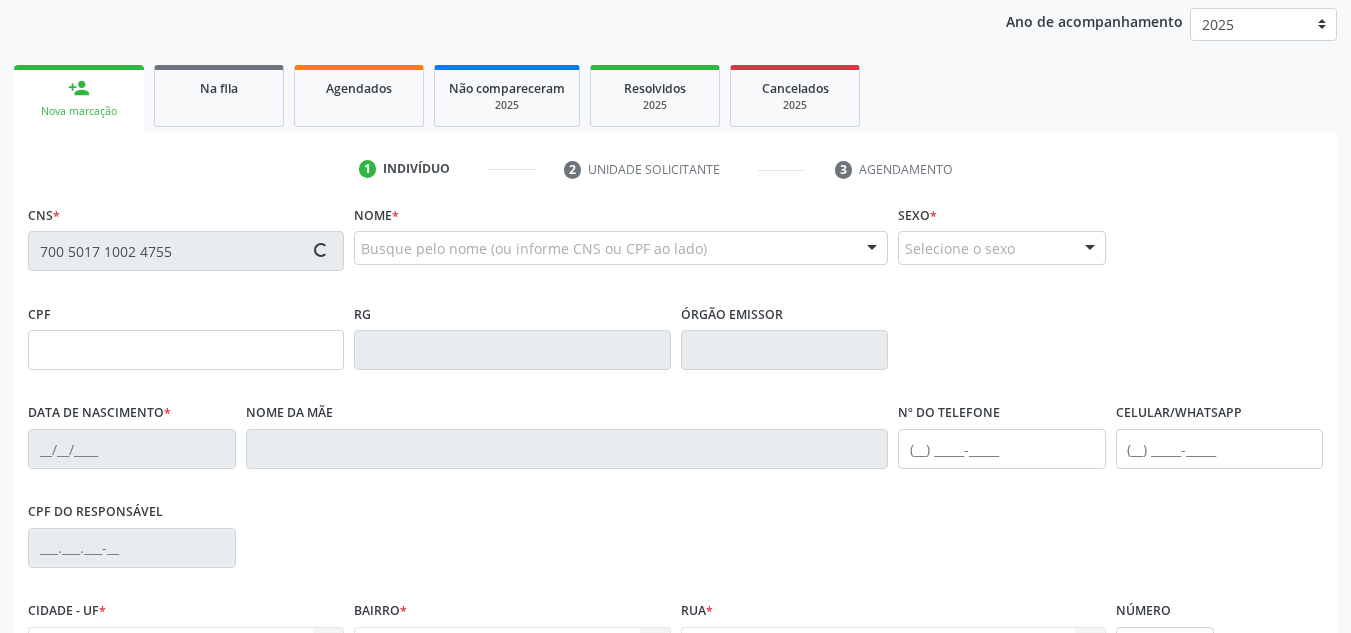 type on "([AREA]) [PHONE]" 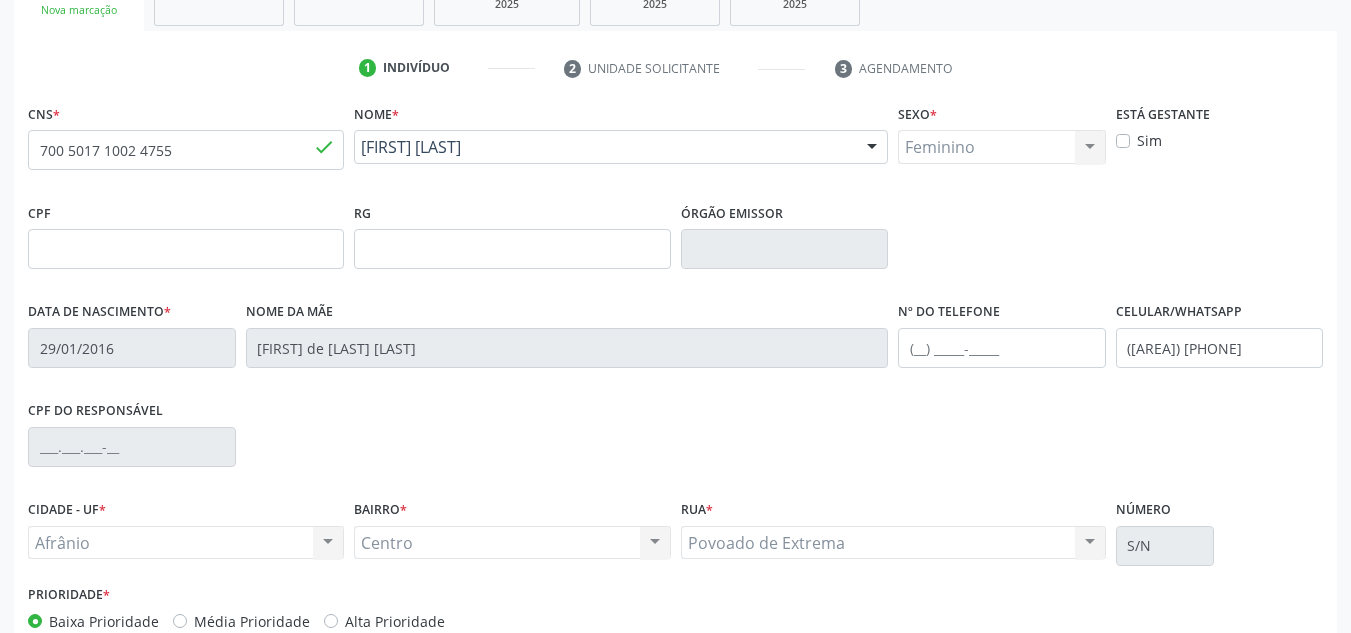 scroll, scrollTop: 451, scrollLeft: 0, axis: vertical 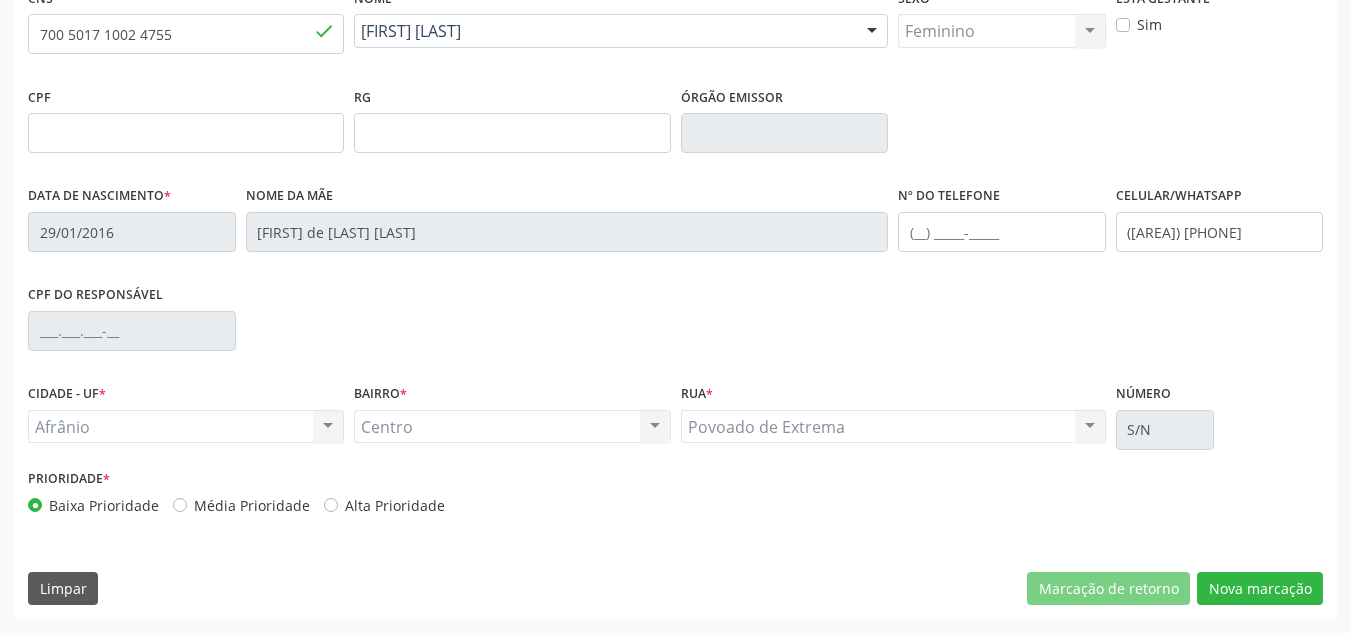 click on "Prioridade
*
Baixa Prioridade
Média Prioridade
Alta Prioridade" at bounding box center (349, 497) 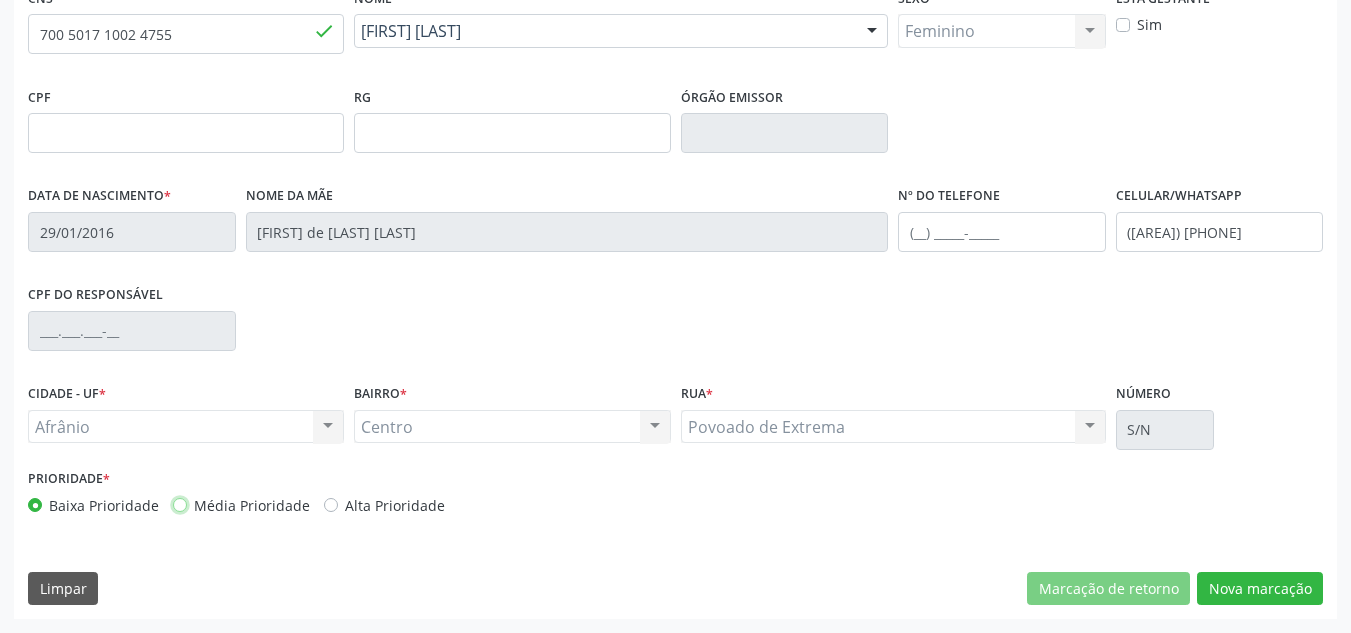 click on "Média Prioridade" at bounding box center (180, 504) 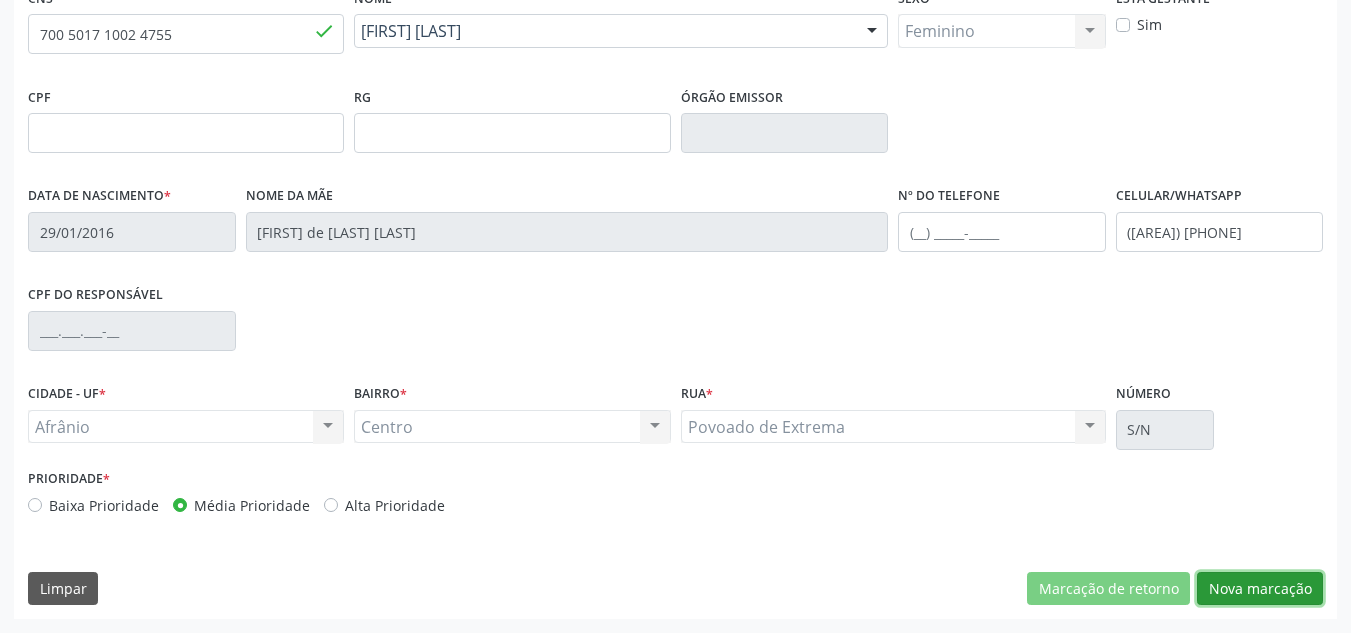 click on "Nova marcação" at bounding box center (1260, 589) 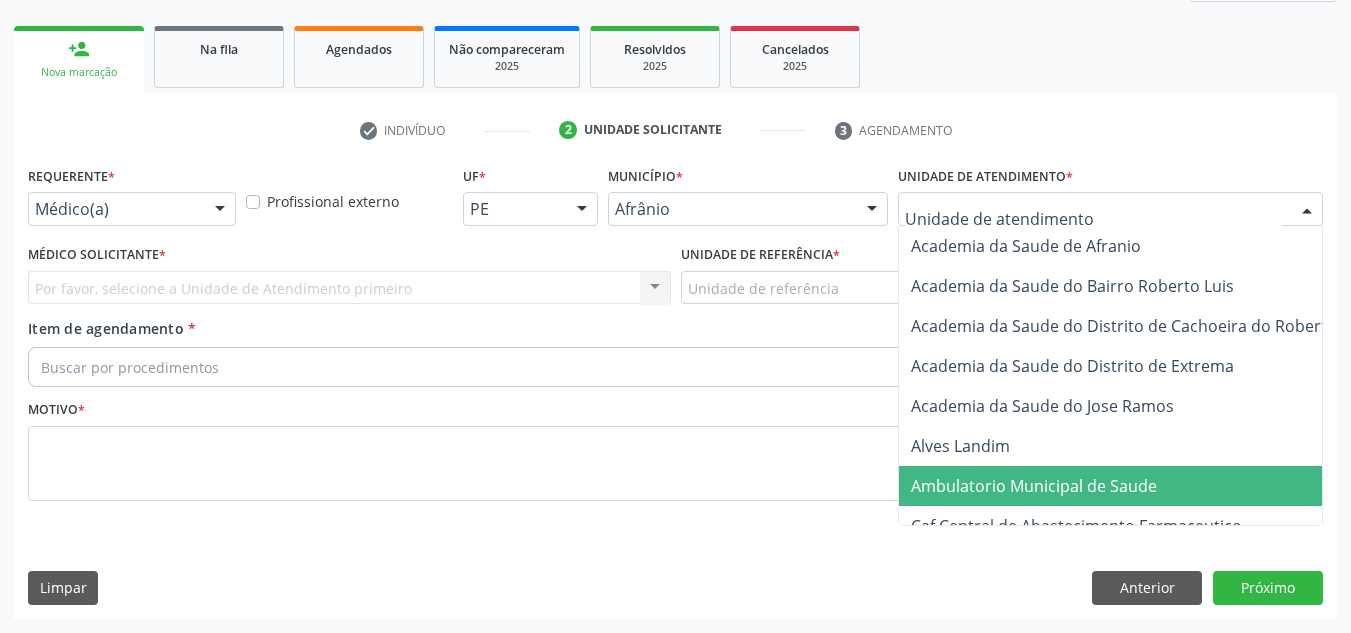 drag, startPoint x: 1044, startPoint y: 492, endPoint x: 1021, endPoint y: 485, distance: 24.04163 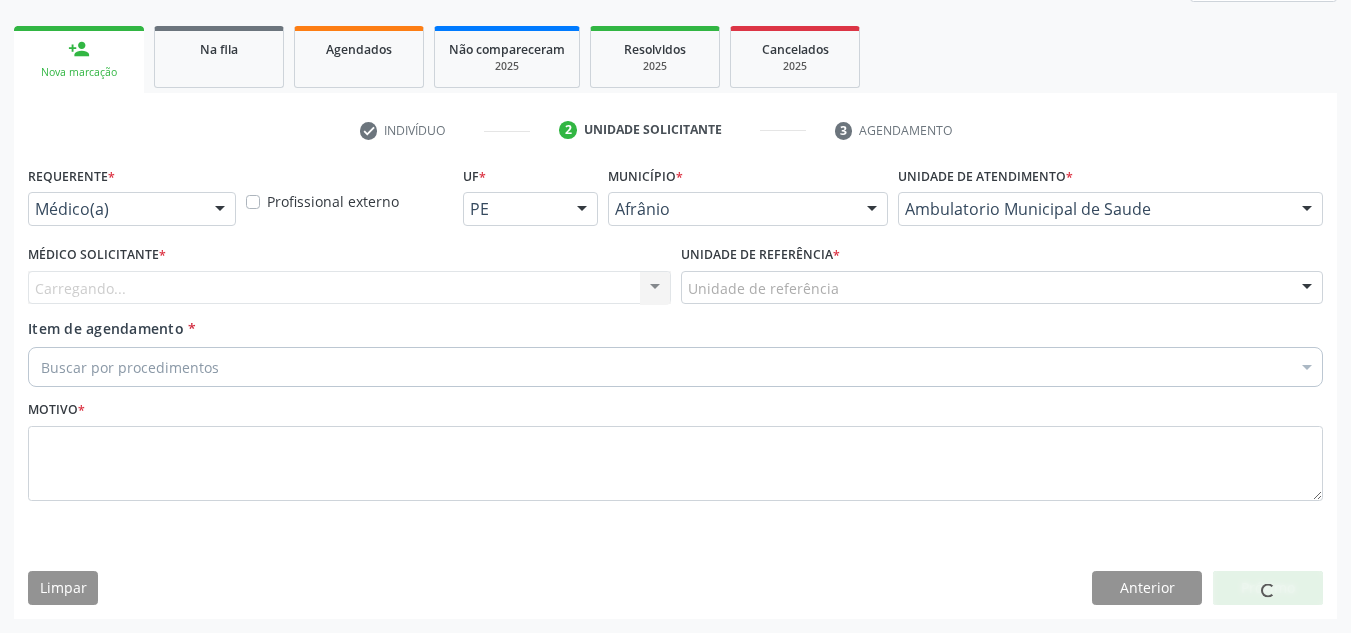 click on "Carregando...
Nenhum resultado encontrado para: "   "
Não há nenhuma opção para ser exibida." at bounding box center [349, 288] 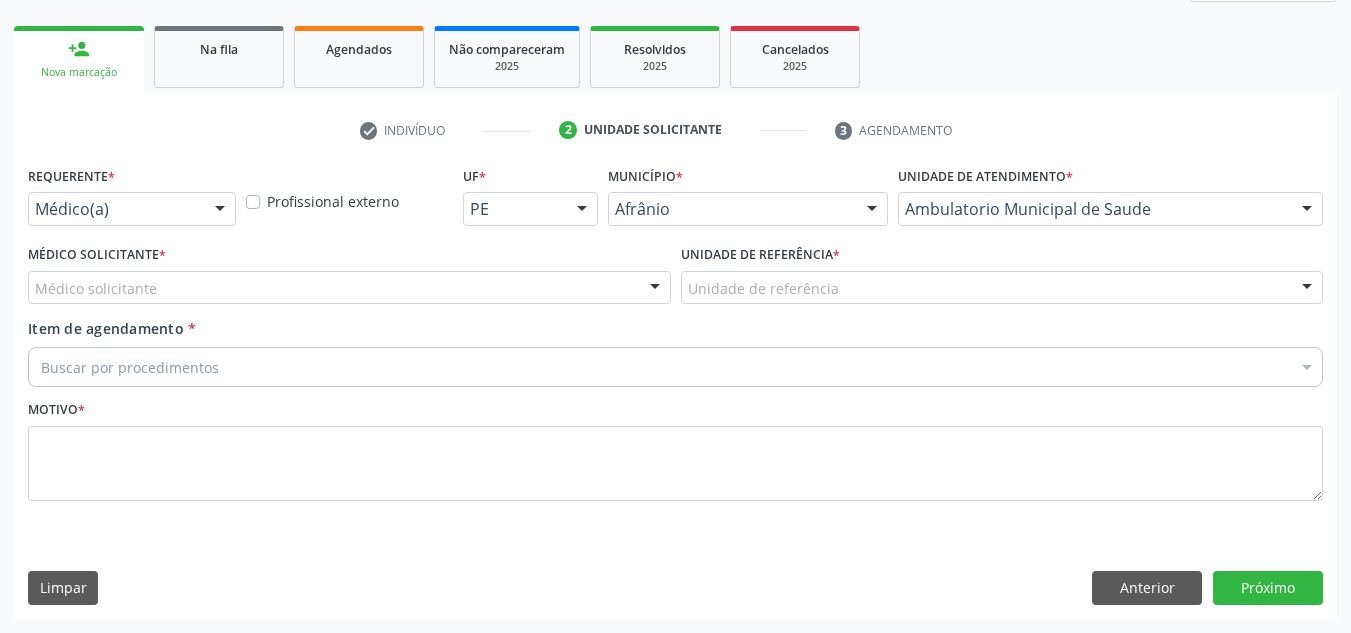 click on "Médico Solicitante
*
Médico solicitante
Alysson Rodrigo Ferreira Cavalcanti   Bruno Saraiva Bezerra Medrado   Carlos Gustavo Pessoa da Silva Reis   Diego Ramon Ferreira Belem   Francisco Henrique Ferraz   Humberto Artur Silva Santos   Jiulianna Castro de Assis   Joao Monteiro Neto   Josenilson Ramos de Menezes   Lucas Daykson David Macedo de Oliveira   Luis Henrique de Sa Nunes   Paulo Webster Bezerra Araujo   Risomar Fernandes de Sa   Shamara Crystynna Cardoso Santos   Suyenne Gomes de Araujo Freire   Thiago Fagner Inacio Vilar
Nenhum resultado encontrado para: "   "
Não há nenhuma opção para ser exibida." at bounding box center [349, 272] 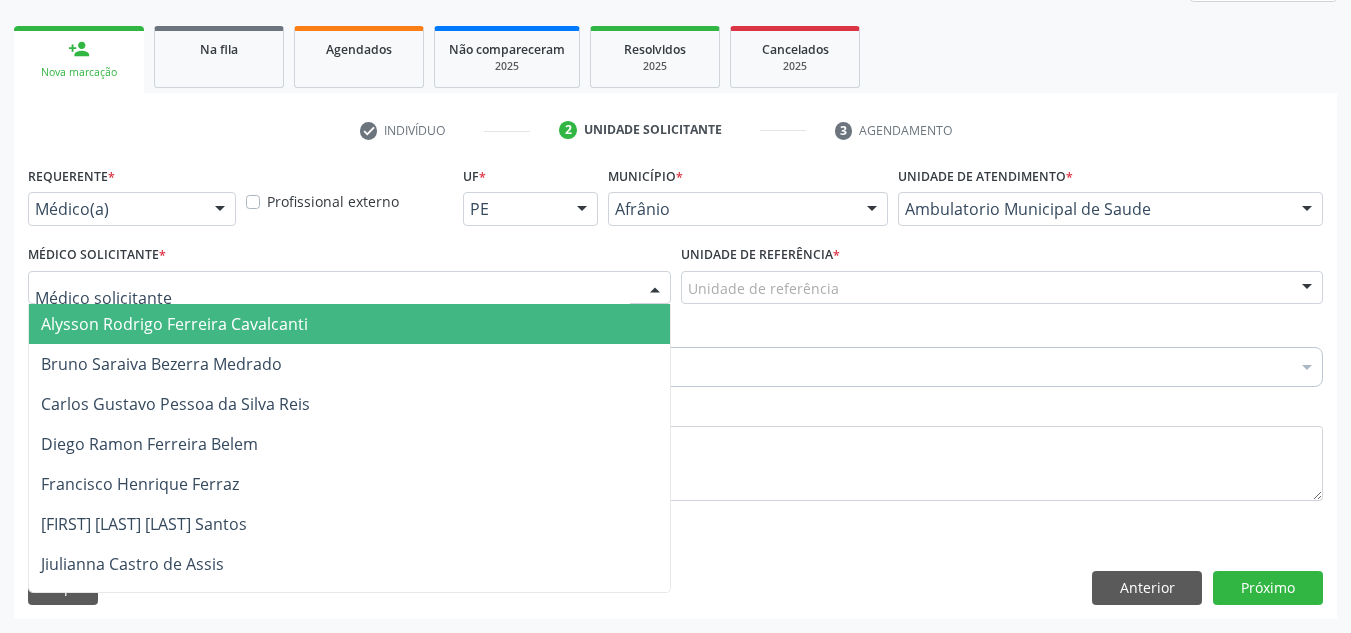 click at bounding box center (349, 288) 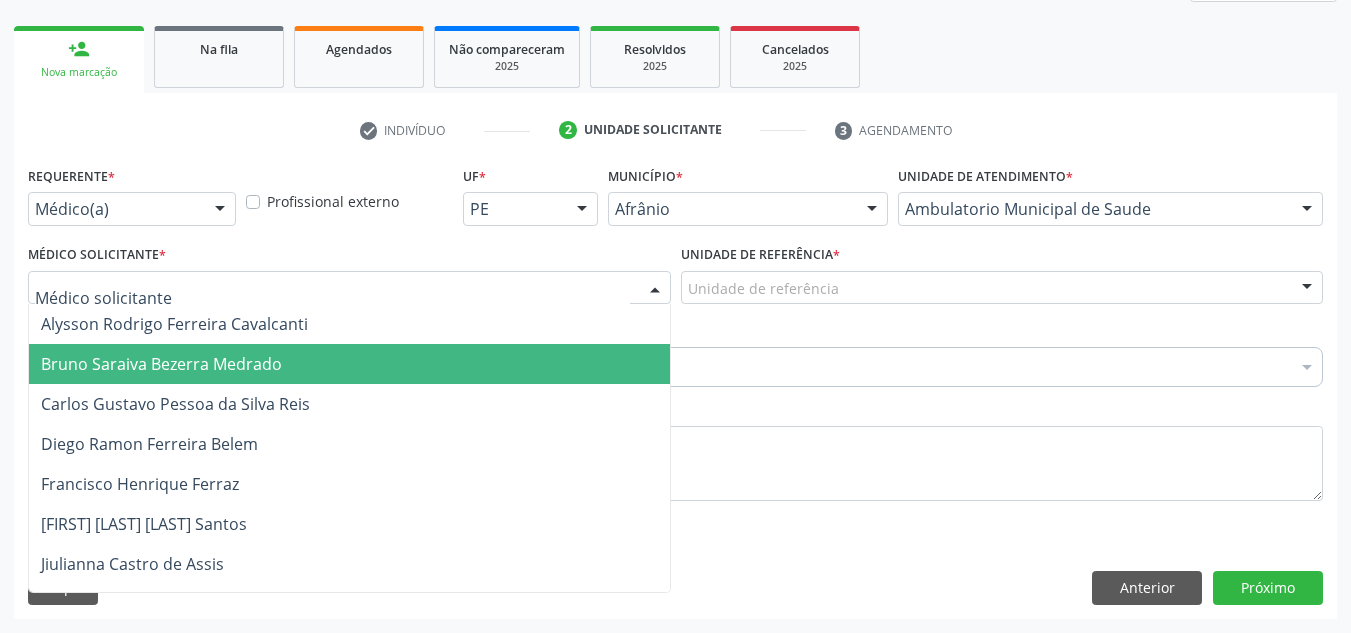 drag, startPoint x: 610, startPoint y: 372, endPoint x: 779, endPoint y: 324, distance: 175.68437 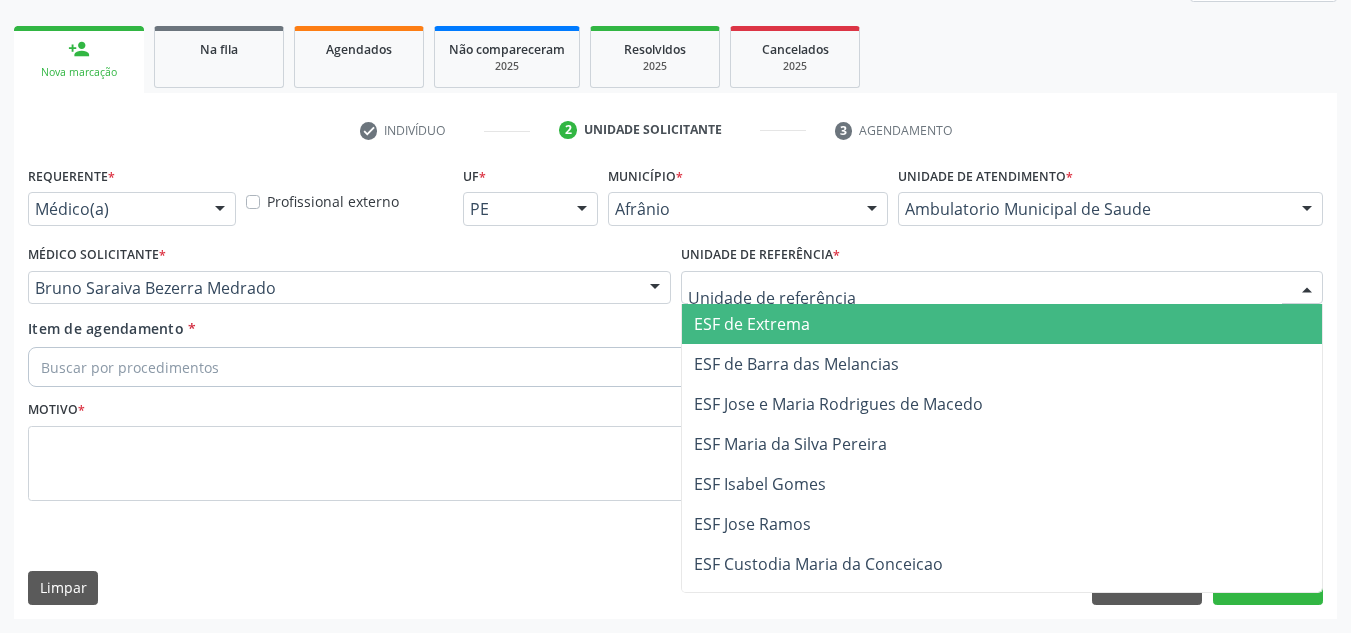 drag, startPoint x: 807, startPoint y: 294, endPoint x: 802, endPoint y: 363, distance: 69.18092 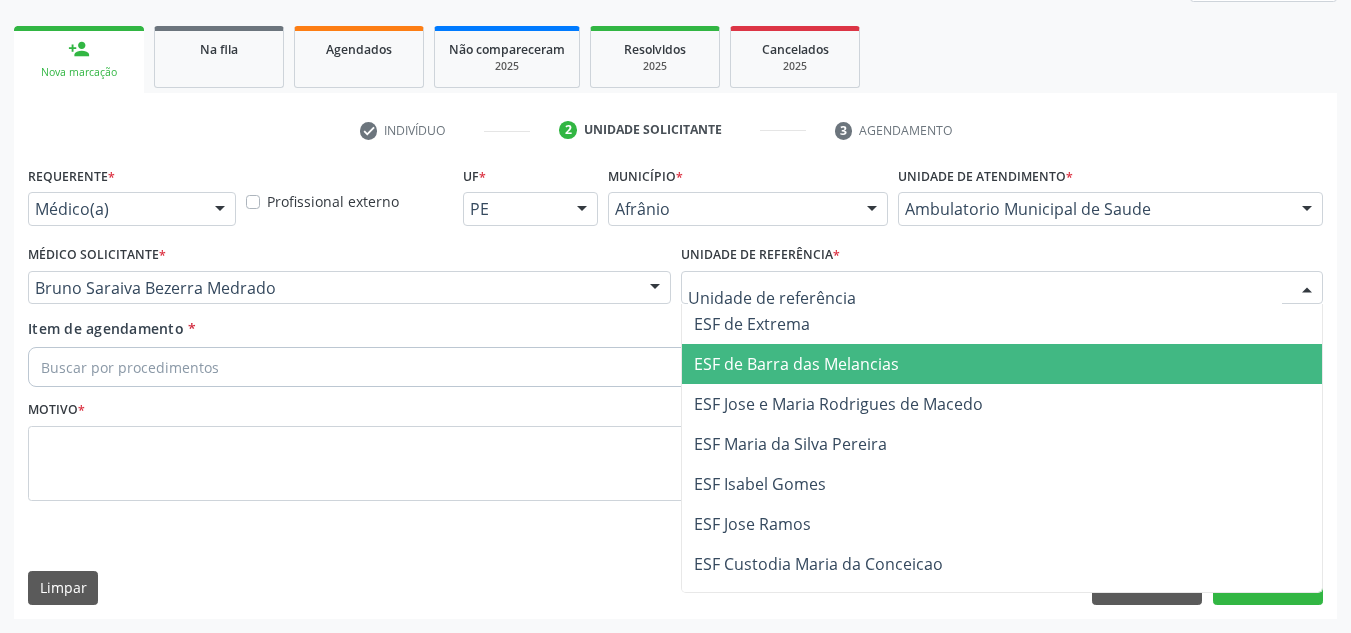 drag, startPoint x: 802, startPoint y: 363, endPoint x: 1070, endPoint y: 492, distance: 297.43066 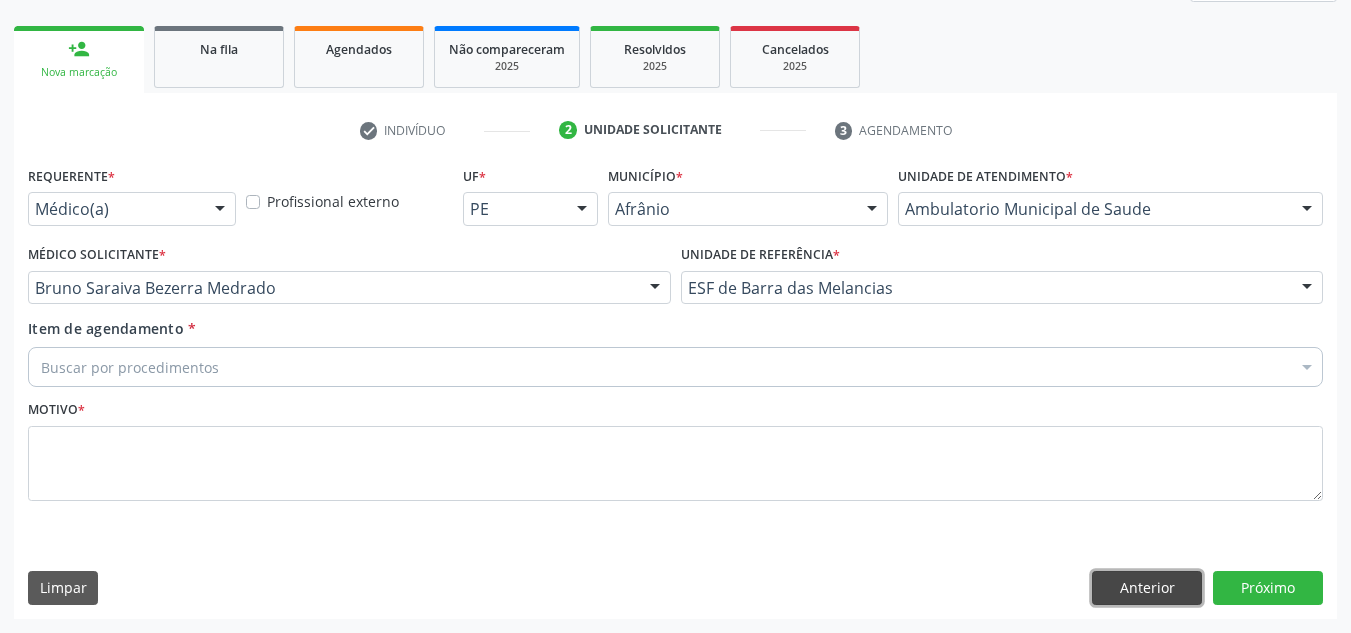click on "Anterior" at bounding box center (1147, 588) 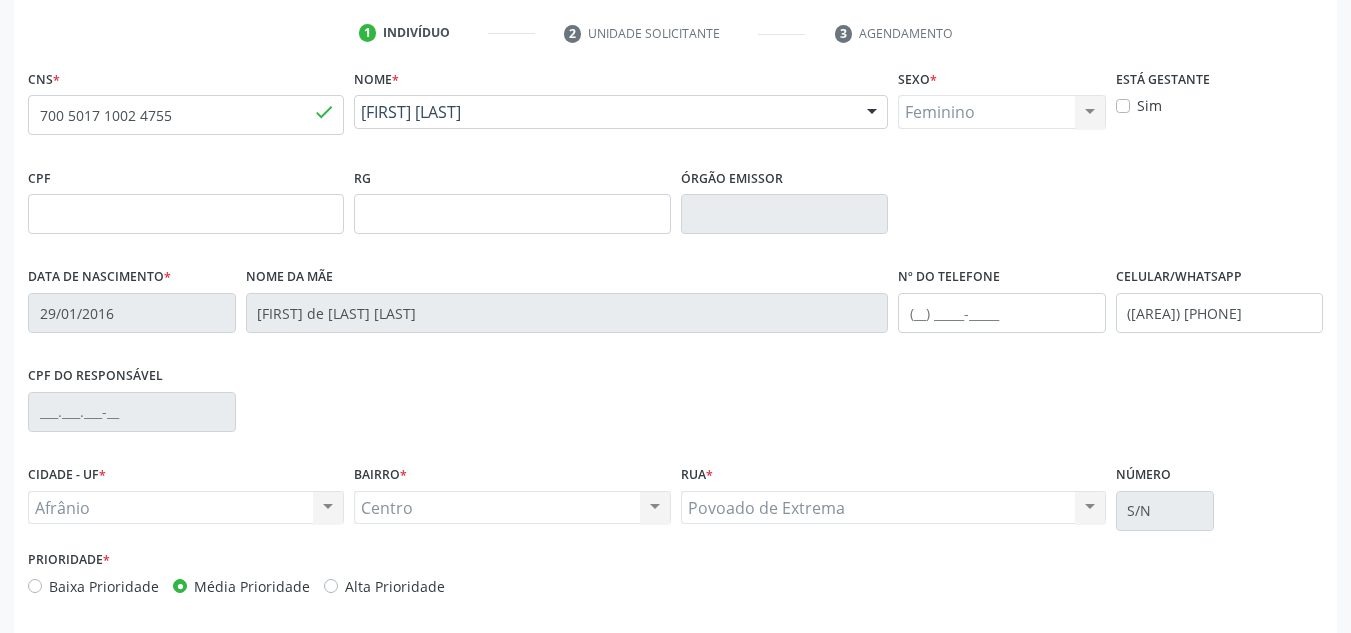 scroll, scrollTop: 451, scrollLeft: 0, axis: vertical 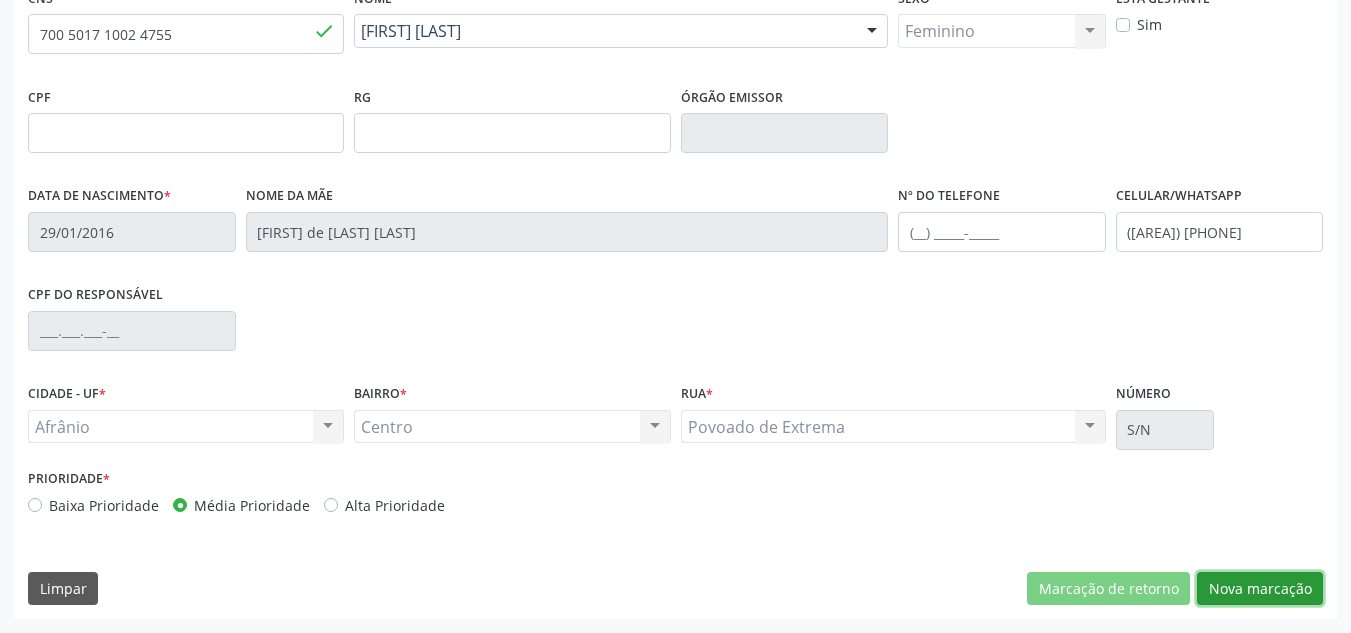 click on "Nova marcação" at bounding box center [1260, 589] 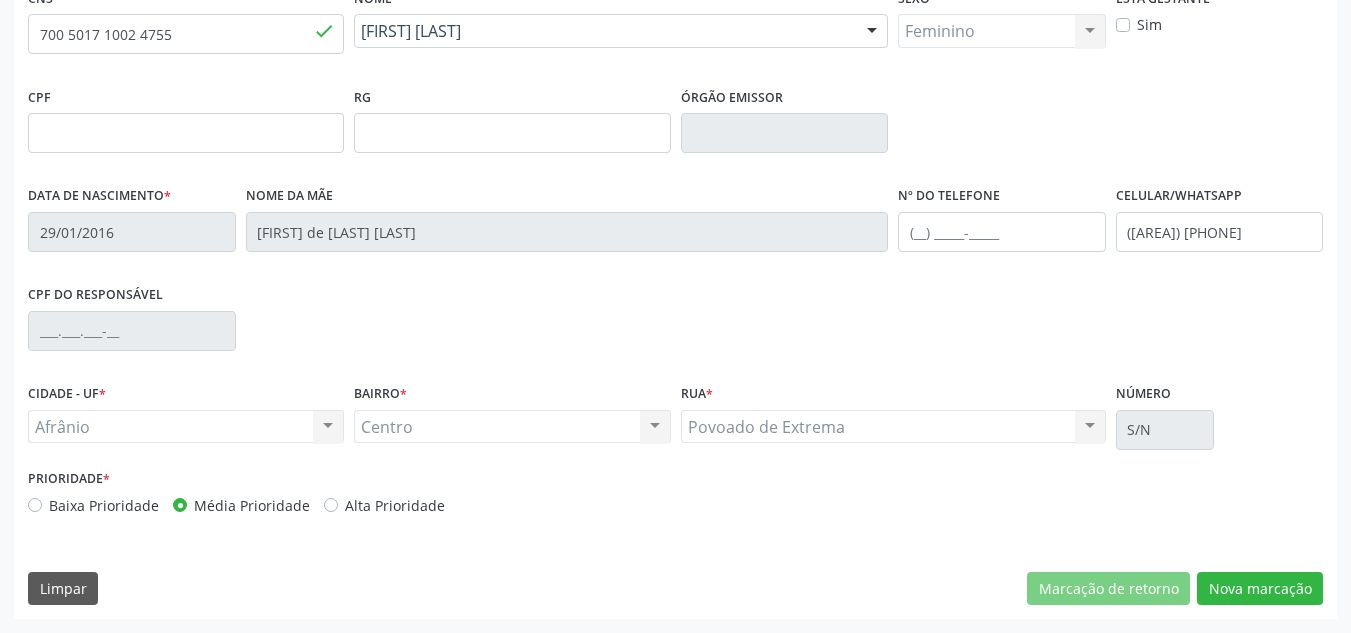 scroll, scrollTop: 273, scrollLeft: 0, axis: vertical 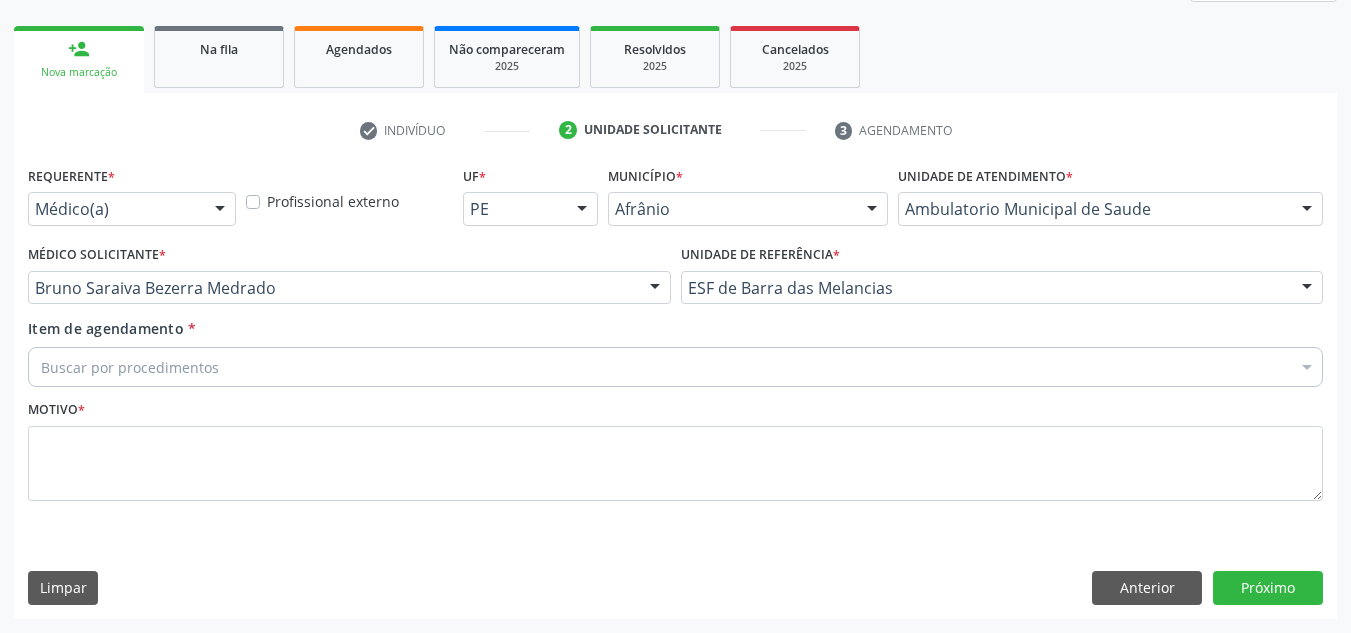 click on "Buscar por procedimentos" at bounding box center [675, 367] 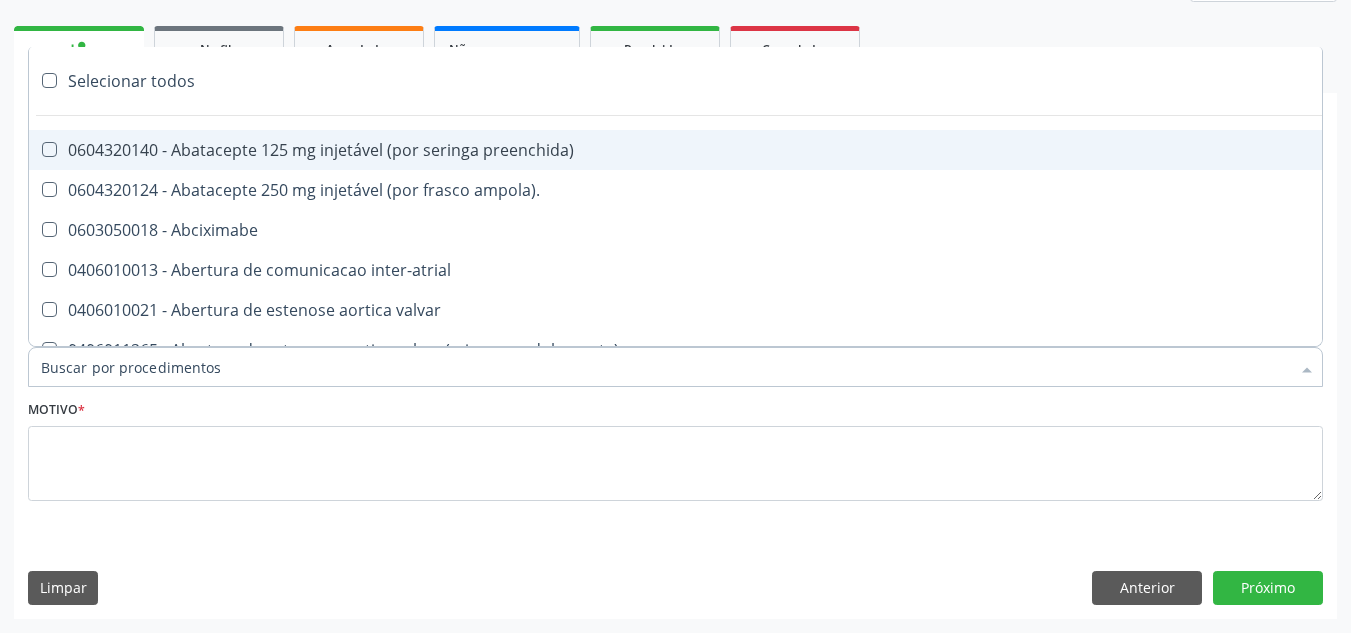 paste on "ORTOPEDISTA" 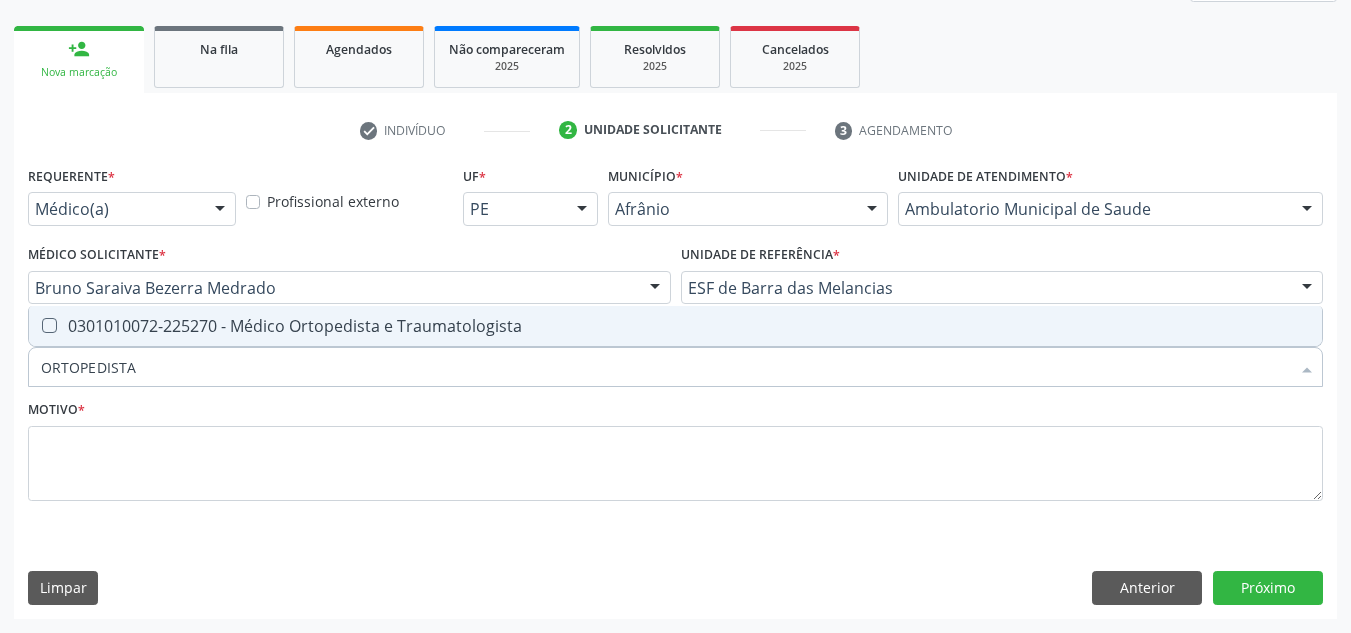 click on "0301010072-225270 - Médico Ortopedista e Traumatologista" at bounding box center [675, 326] 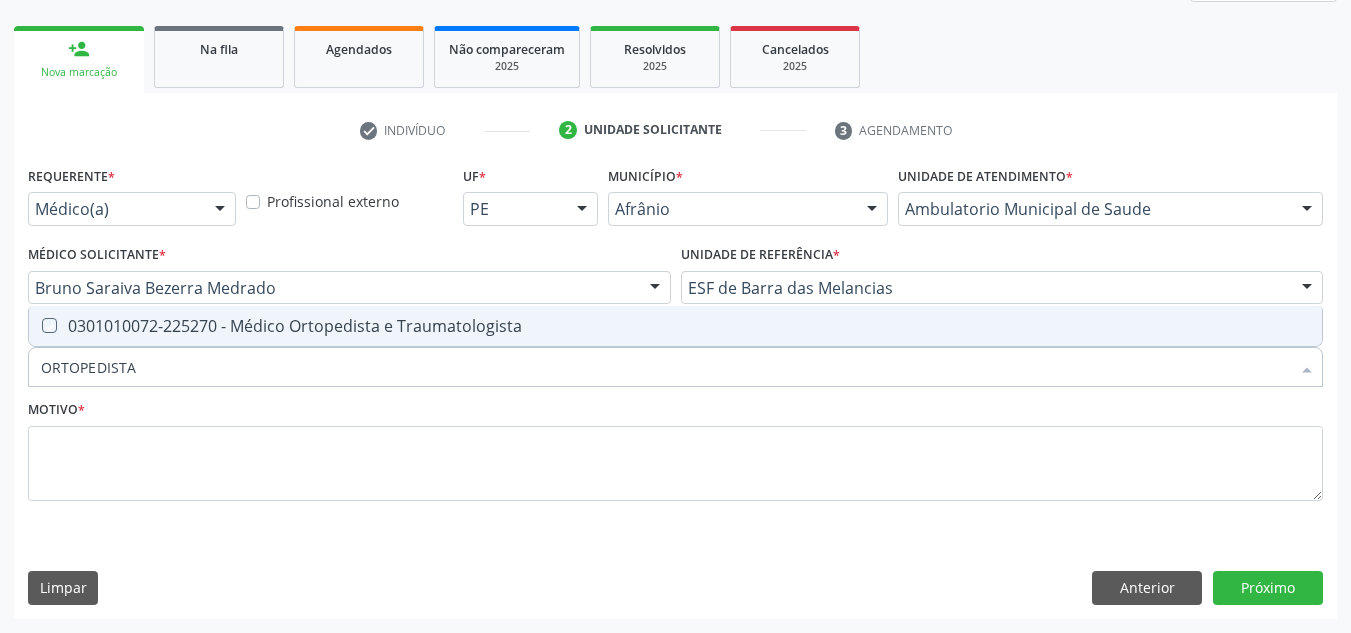 checkbox on "true" 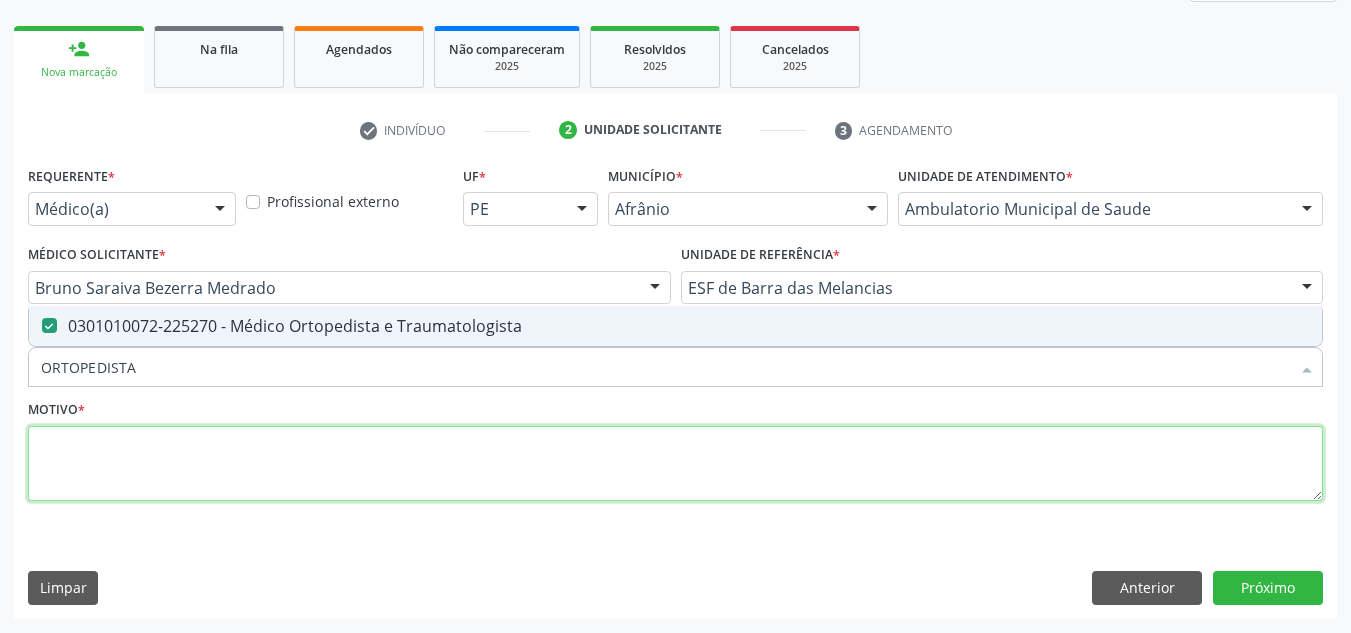 click at bounding box center [675, 464] 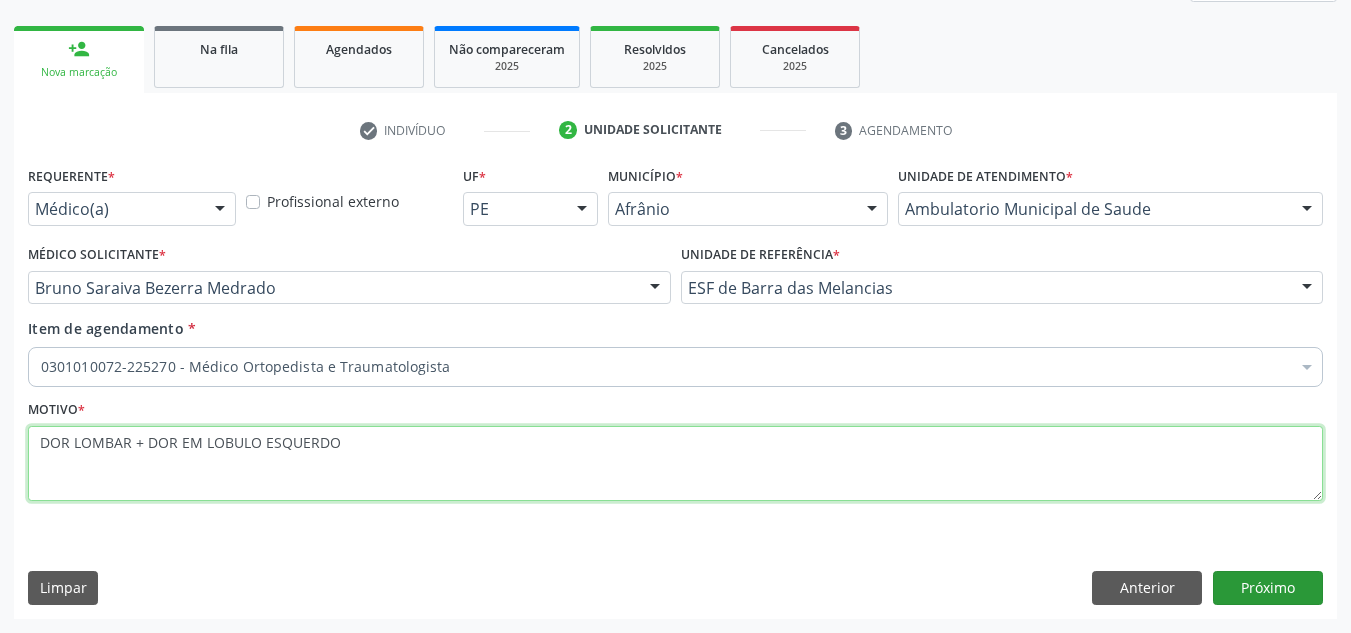type on "DOR LOMBAR + DOR EM LOBULO ESQUERDO" 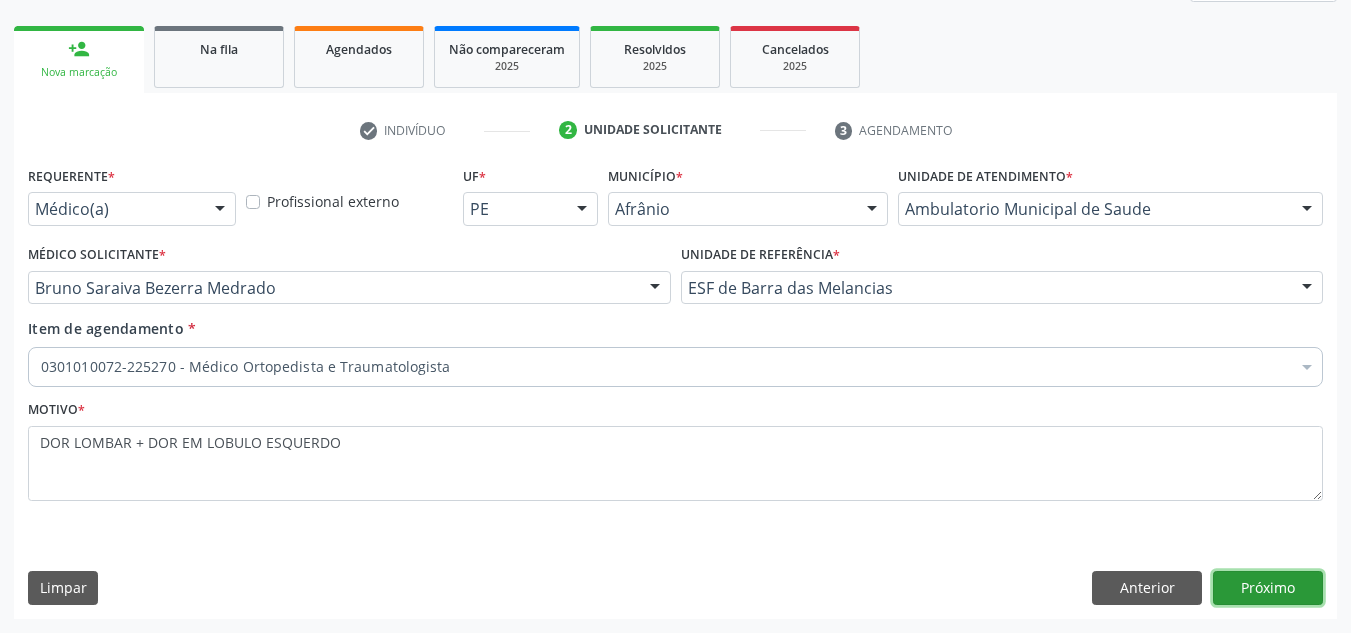 click on "Próximo" at bounding box center [1268, 588] 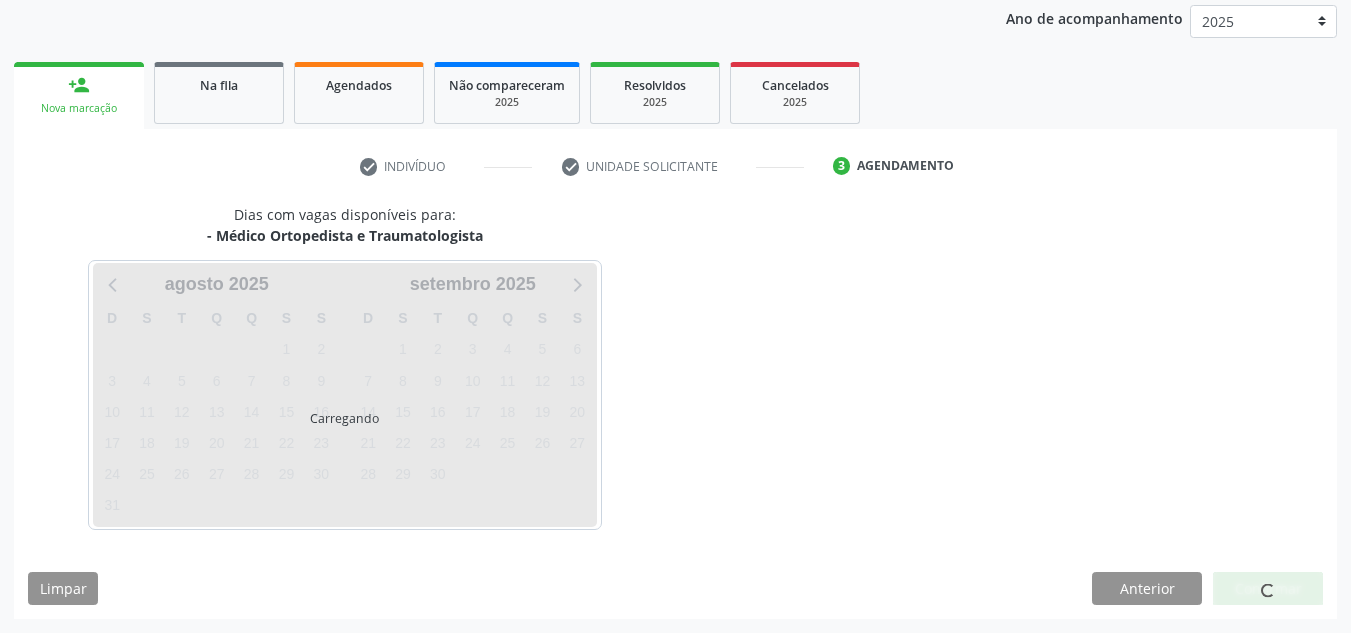 scroll, scrollTop: 237, scrollLeft: 0, axis: vertical 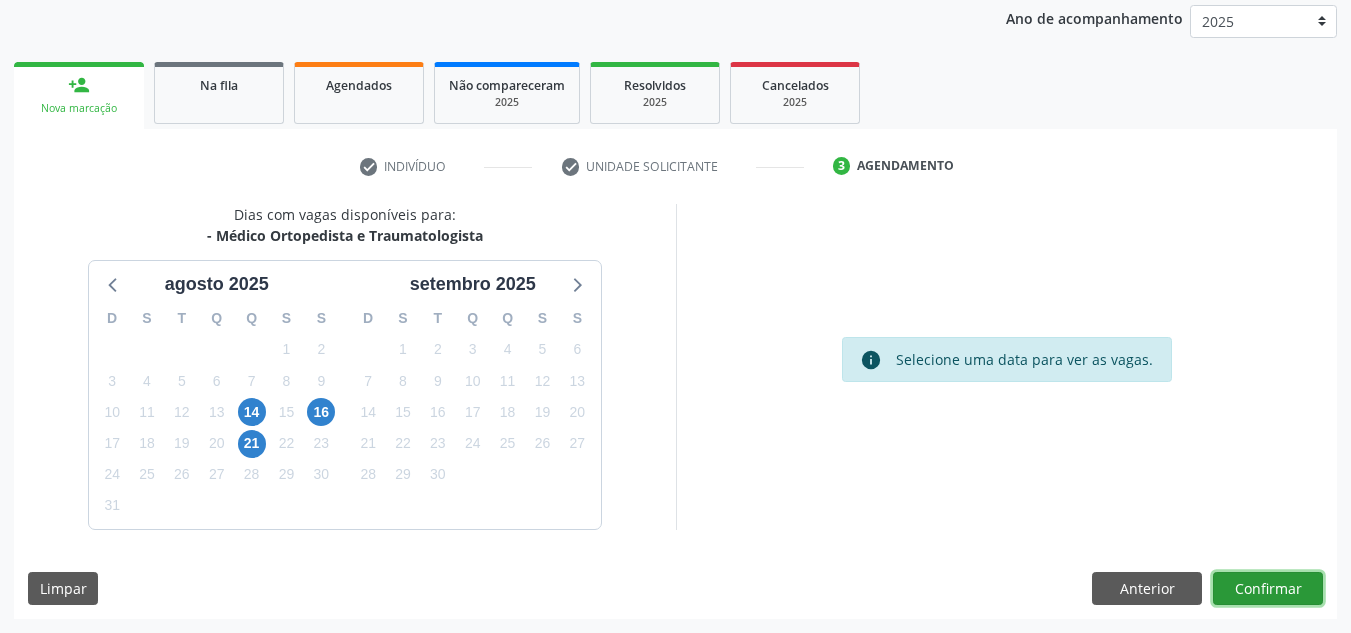 click on "Confirmar" at bounding box center [1268, 589] 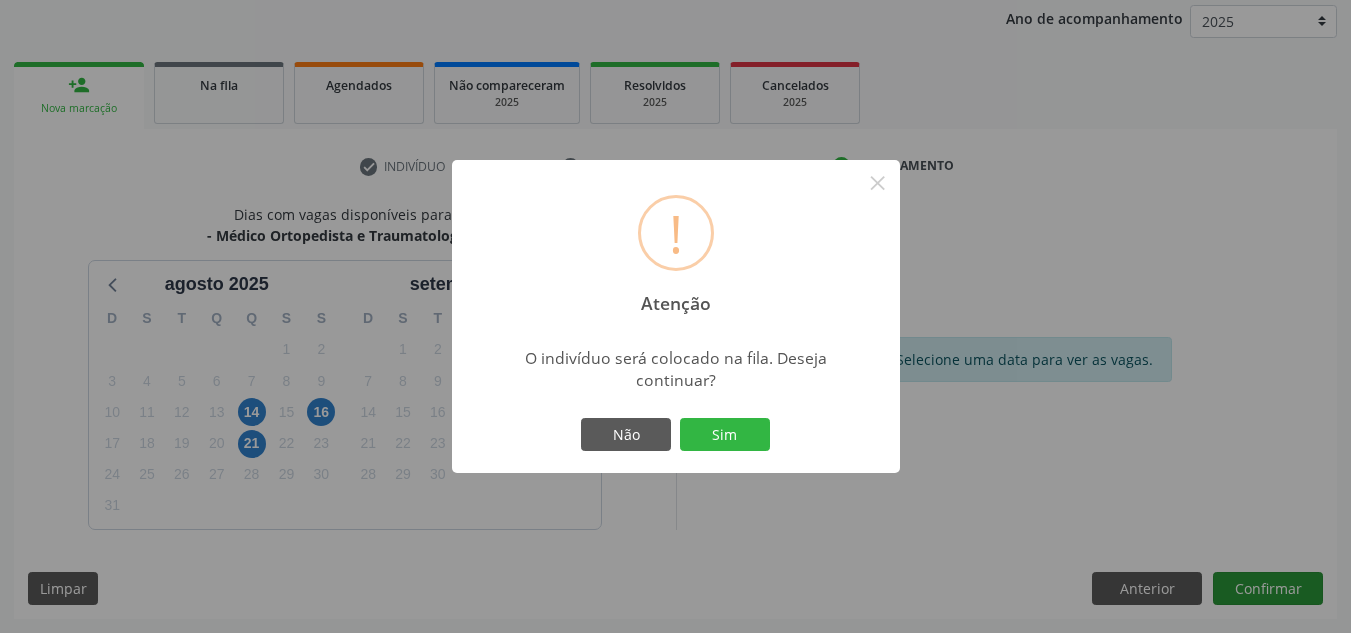 type 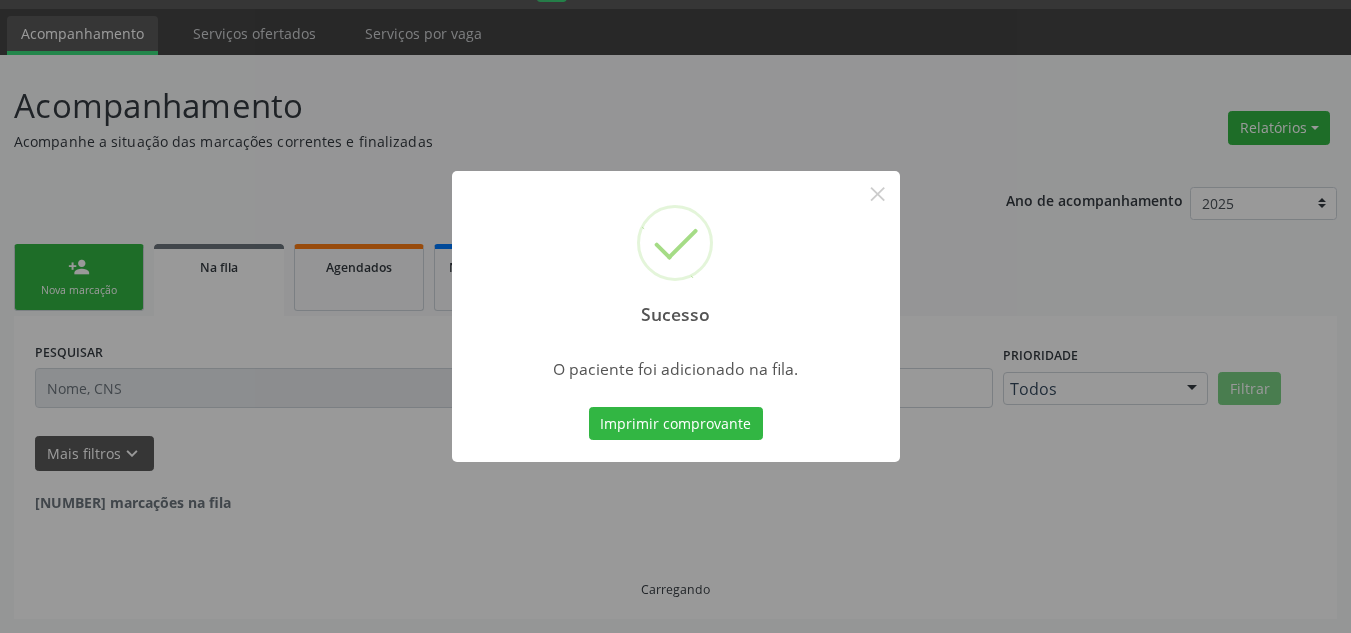 scroll, scrollTop: 34, scrollLeft: 0, axis: vertical 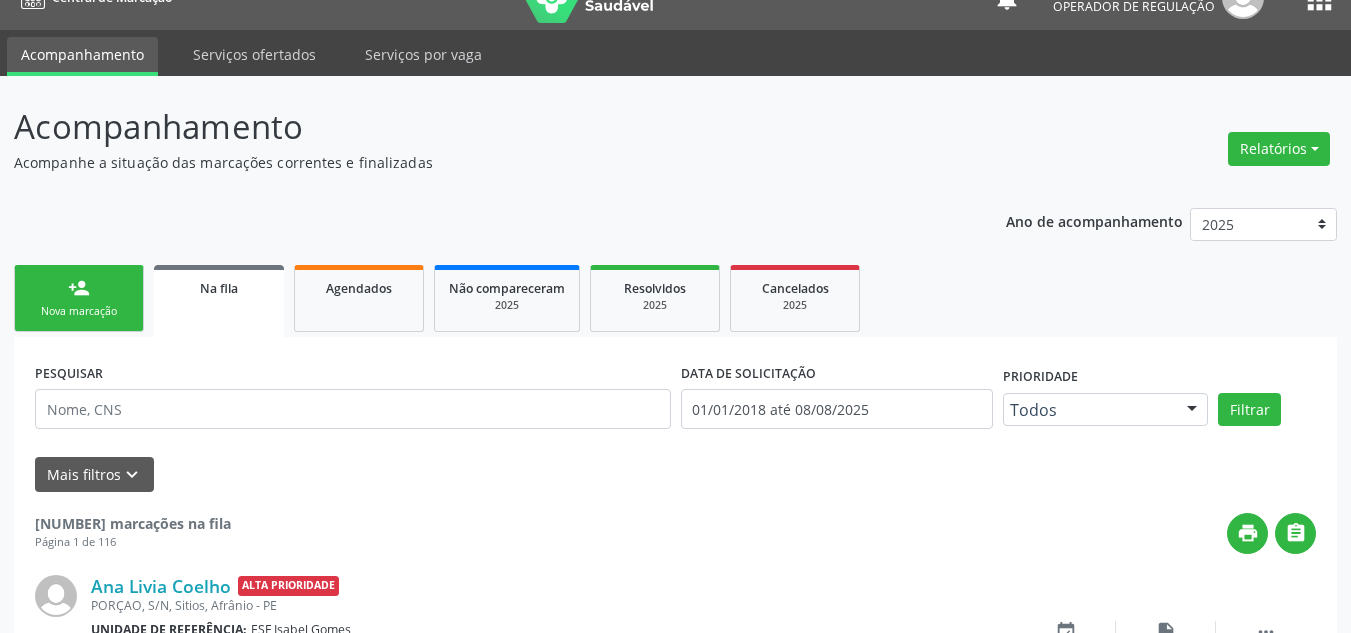 drag, startPoint x: 8, startPoint y: 311, endPoint x: 55, endPoint y: 311, distance: 47 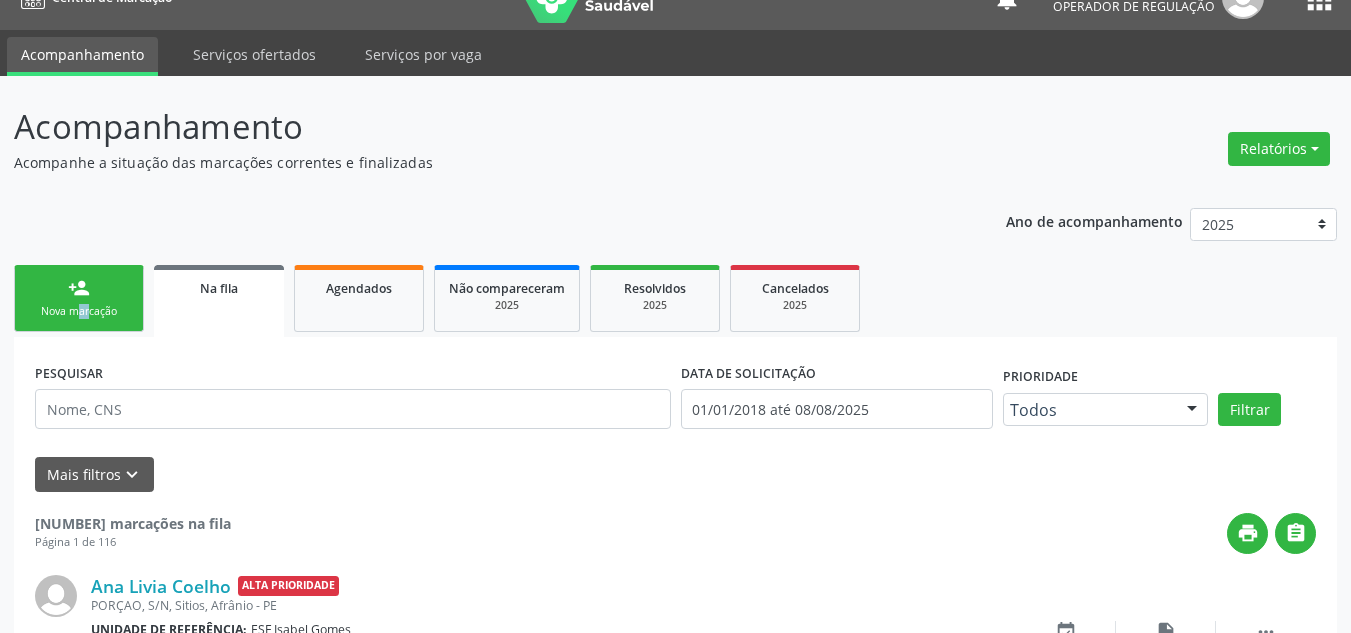 click on "Nova marcação" at bounding box center (79, 311) 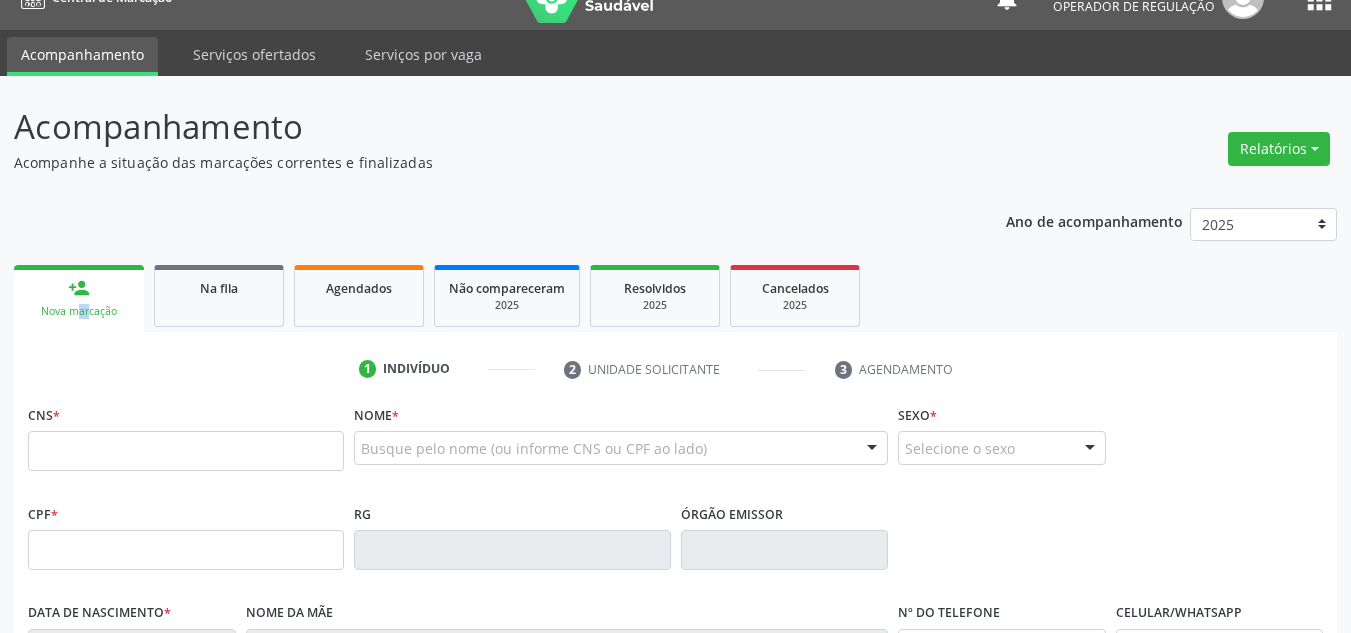 click on "Nova marcação" at bounding box center [79, 311] 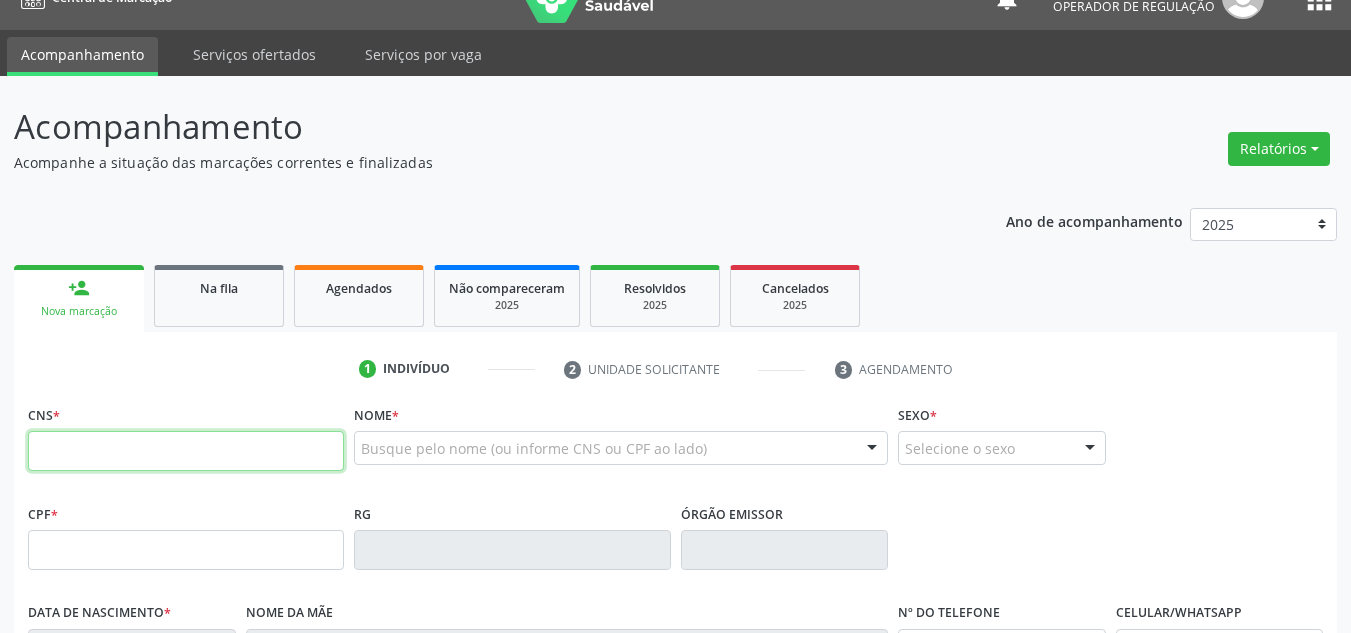 click at bounding box center [186, 451] 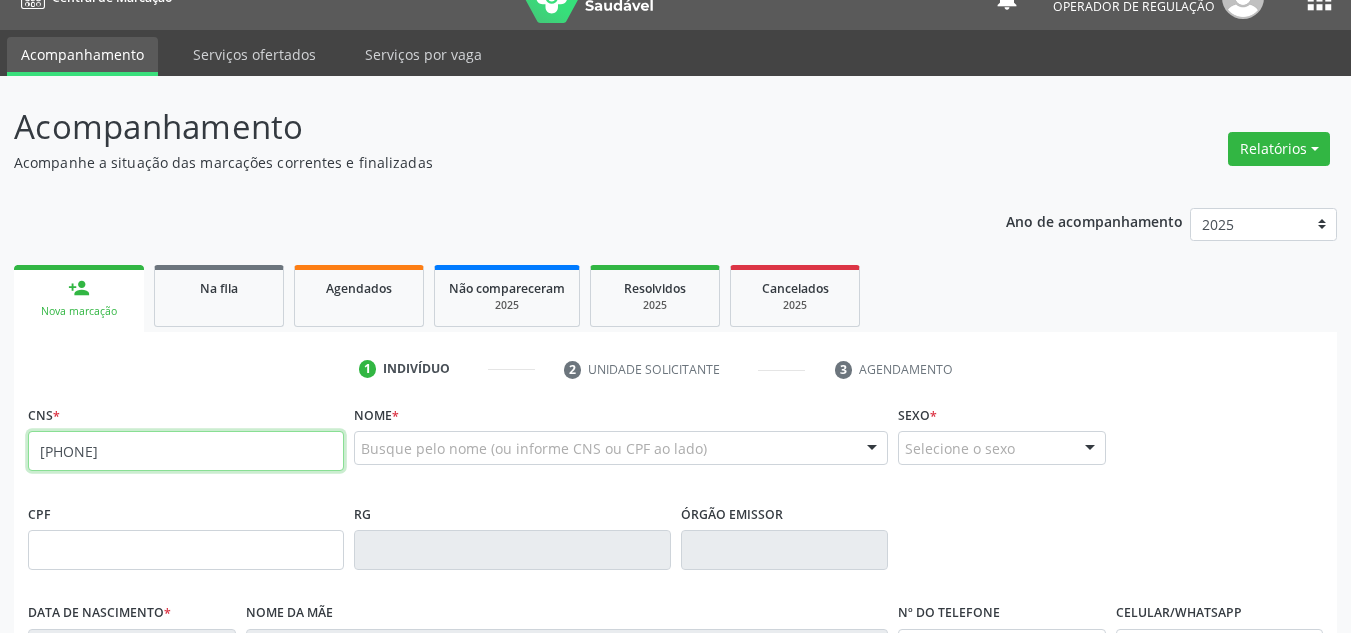 type on "[PHONE]" 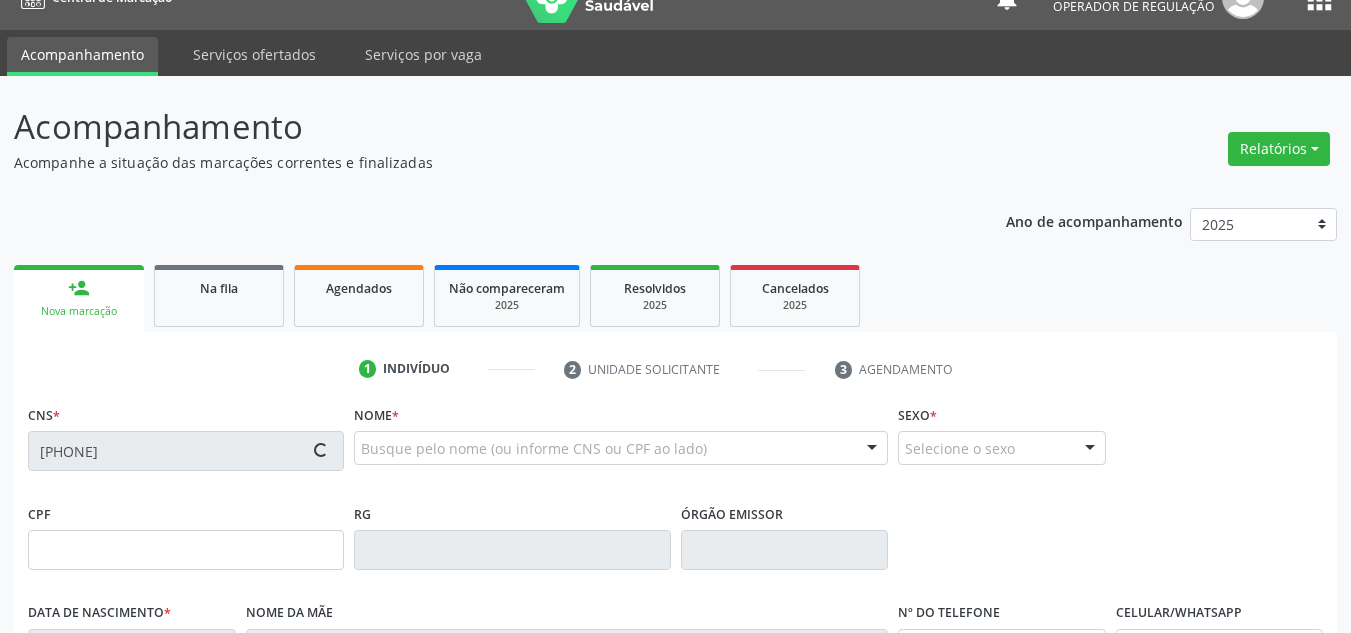 type on "[DATE]" 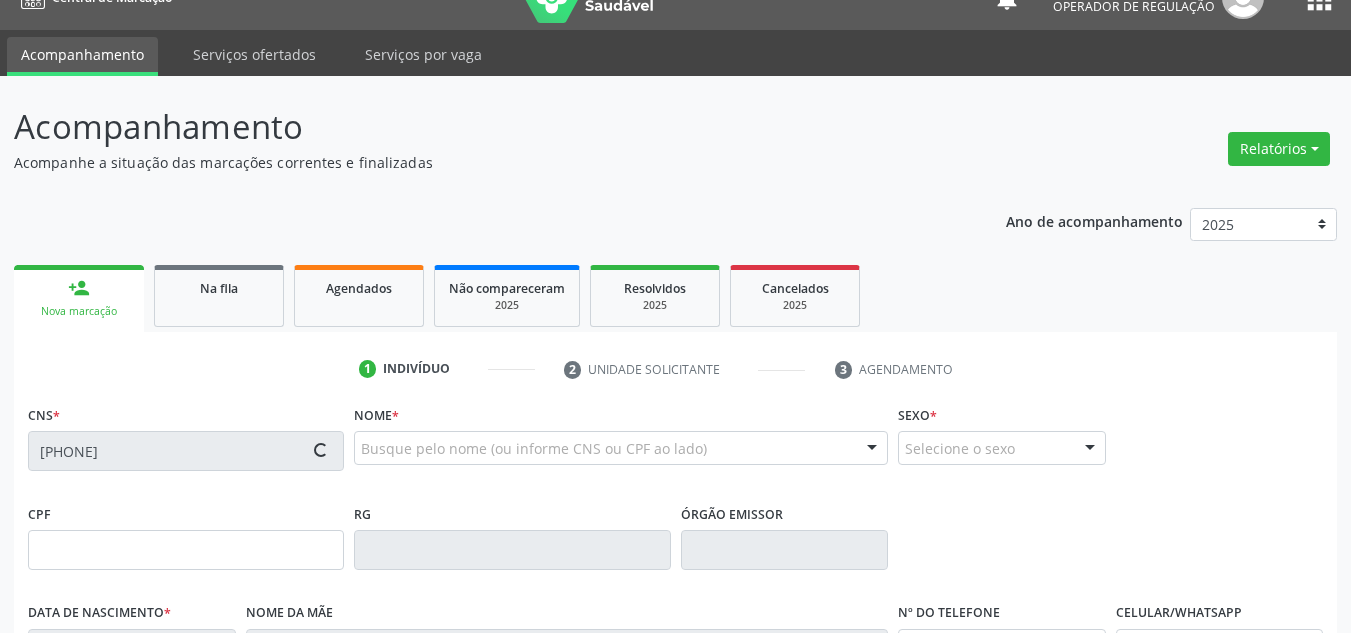 type on "S/N" 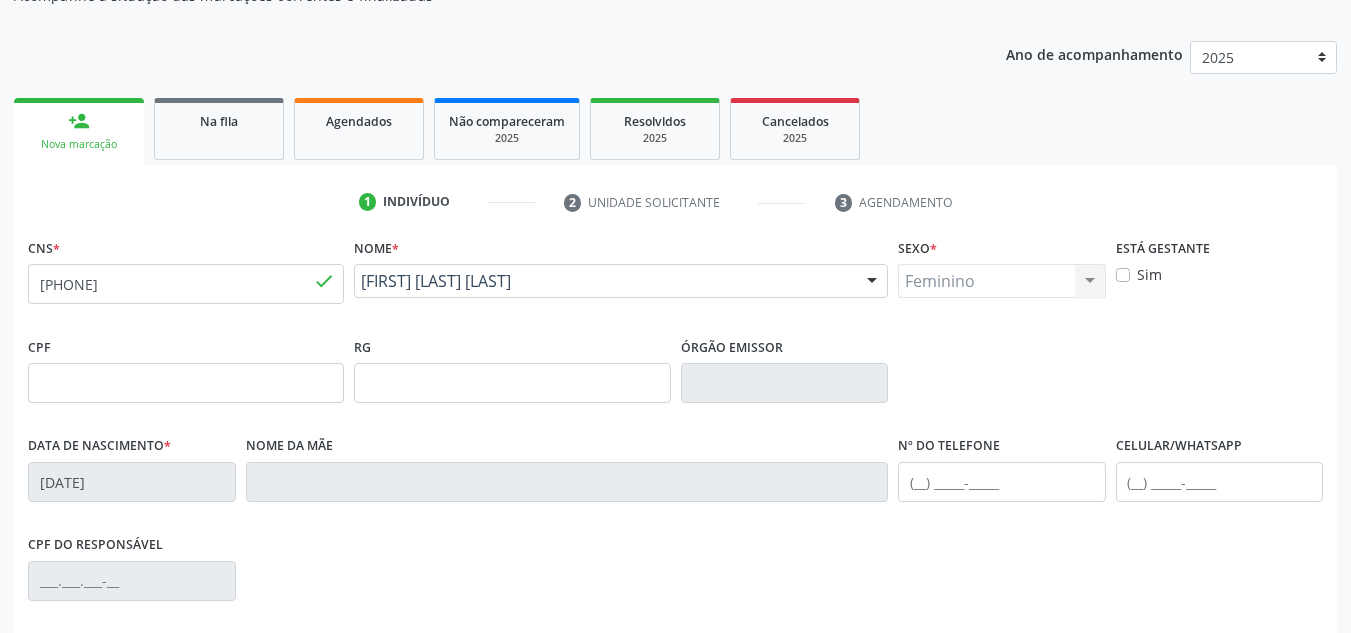 scroll, scrollTop: 451, scrollLeft: 0, axis: vertical 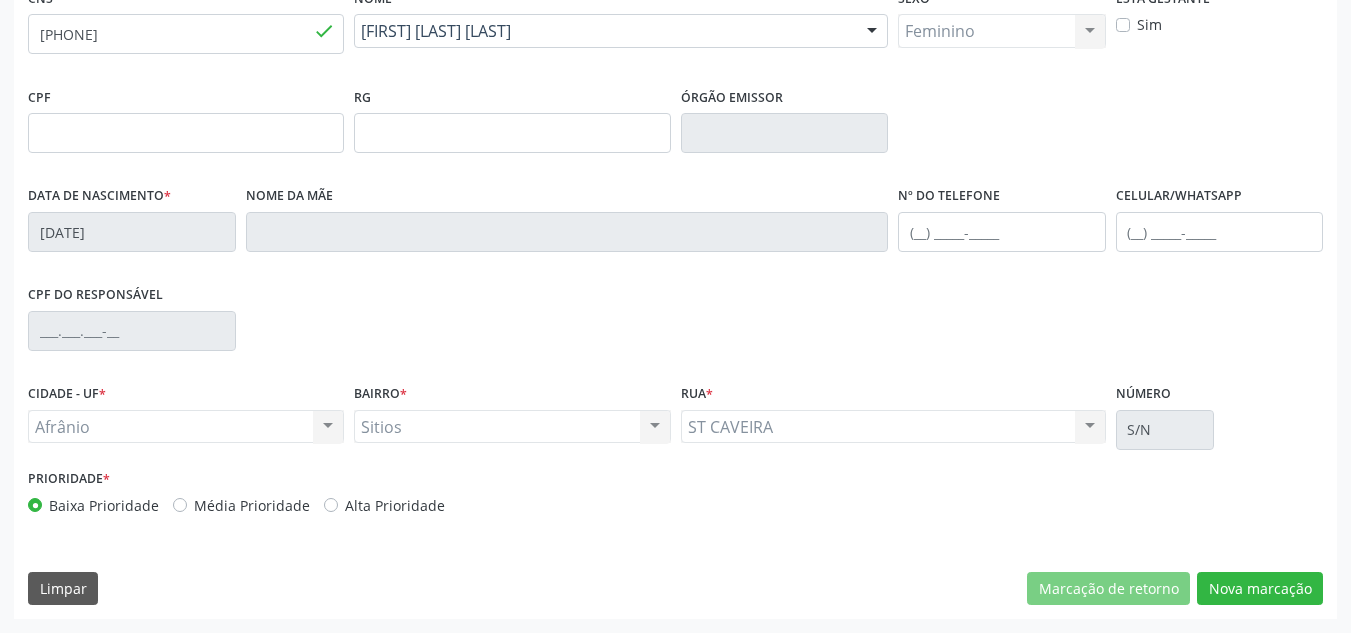 click on "Média Prioridade" at bounding box center [252, 505] 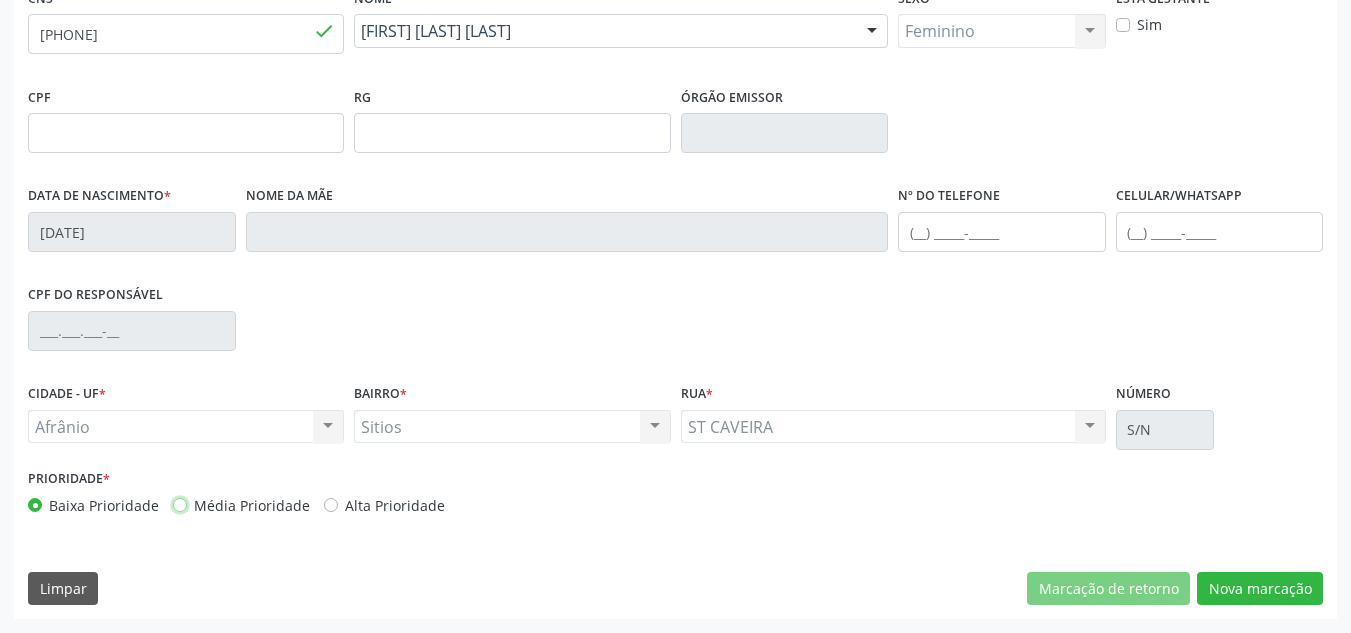 click on "Média Prioridade" at bounding box center [180, 504] 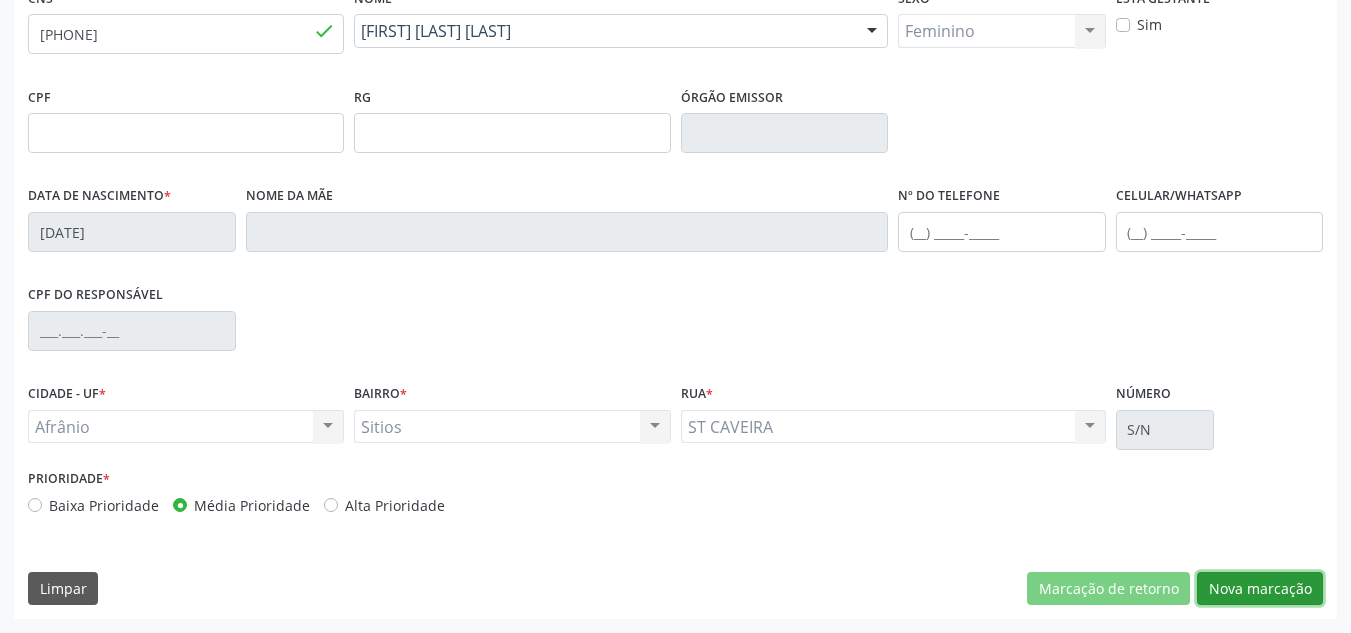 click on "Nova marcação" at bounding box center (1260, 589) 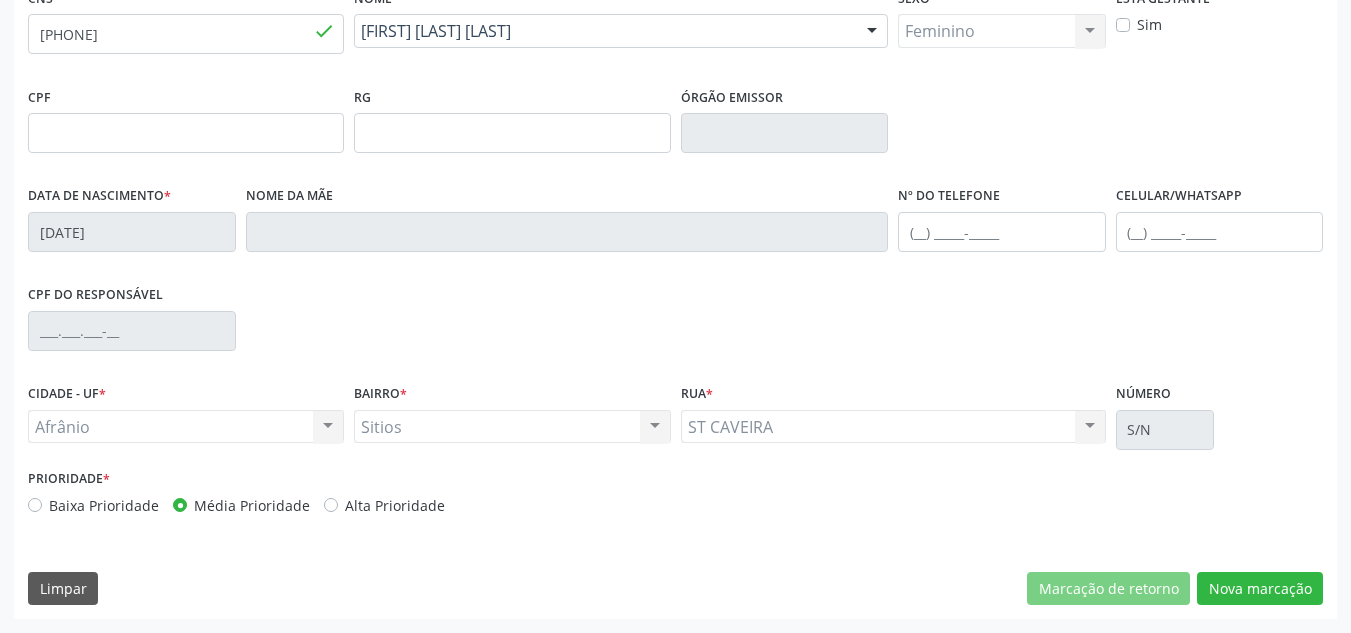 scroll, scrollTop: 273, scrollLeft: 0, axis: vertical 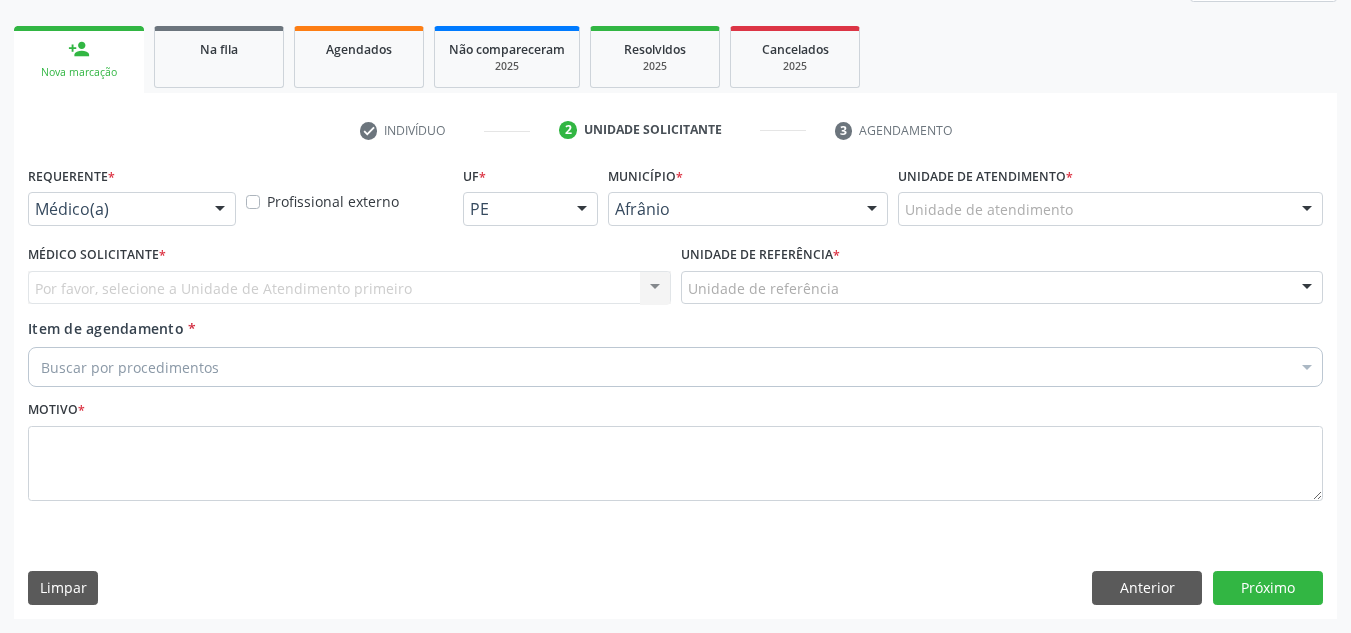 drag, startPoint x: 1243, startPoint y: 220, endPoint x: 1216, endPoint y: 224, distance: 27.294687 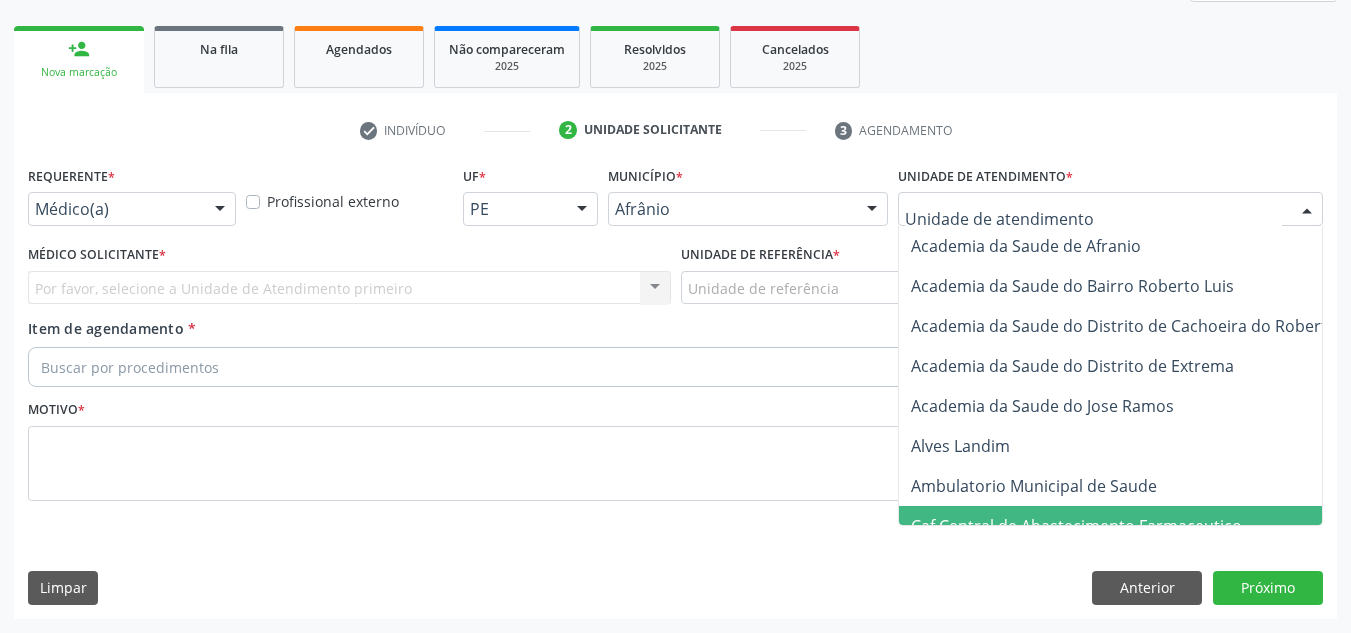 click on "Caf Central de Abastecimento Farmaceutico" at bounding box center (1137, 526) 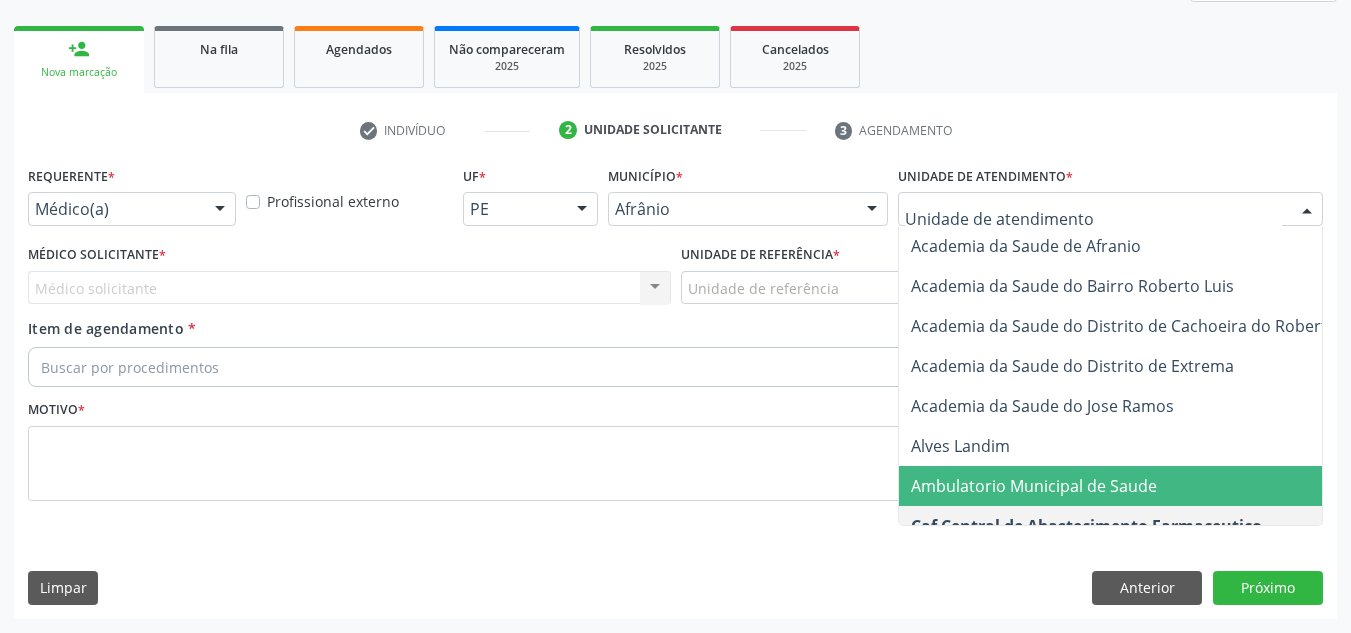 drag, startPoint x: 1114, startPoint y: 487, endPoint x: 992, endPoint y: 462, distance: 124.53513 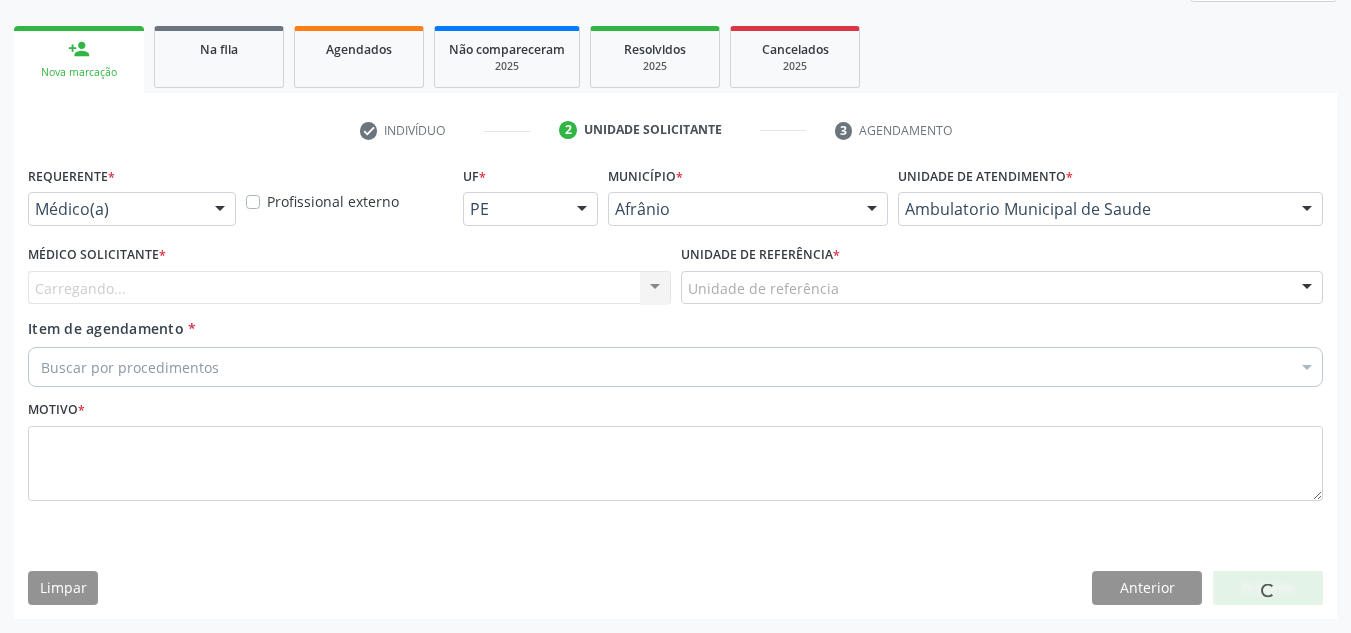 click on "Carregando..." at bounding box center [349, 288] 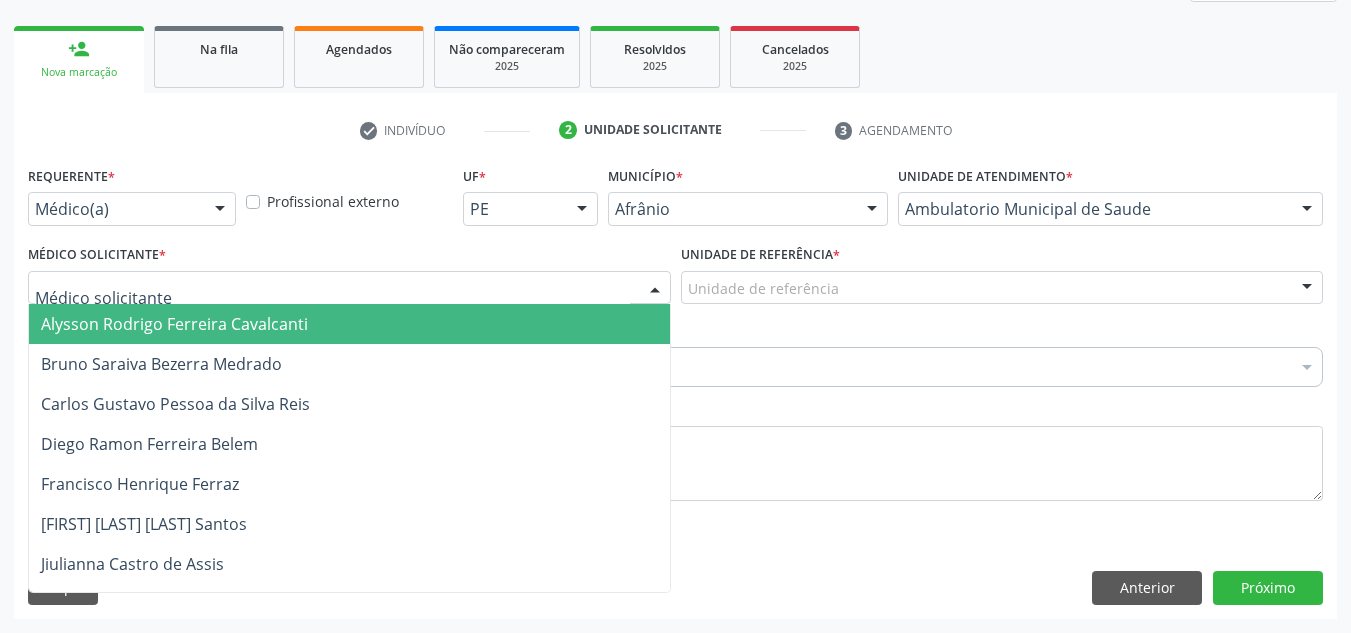drag, startPoint x: 557, startPoint y: 338, endPoint x: 785, endPoint y: 336, distance: 228.00877 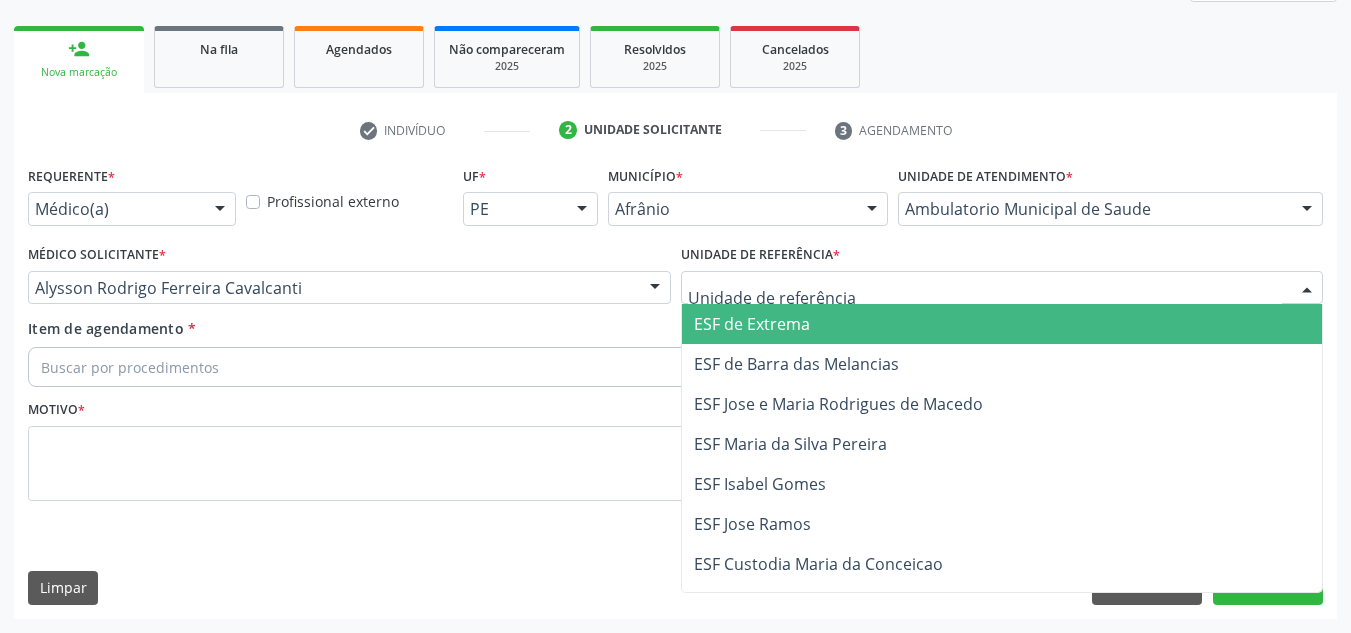 click on "ESF de Extrema" at bounding box center [1002, 324] 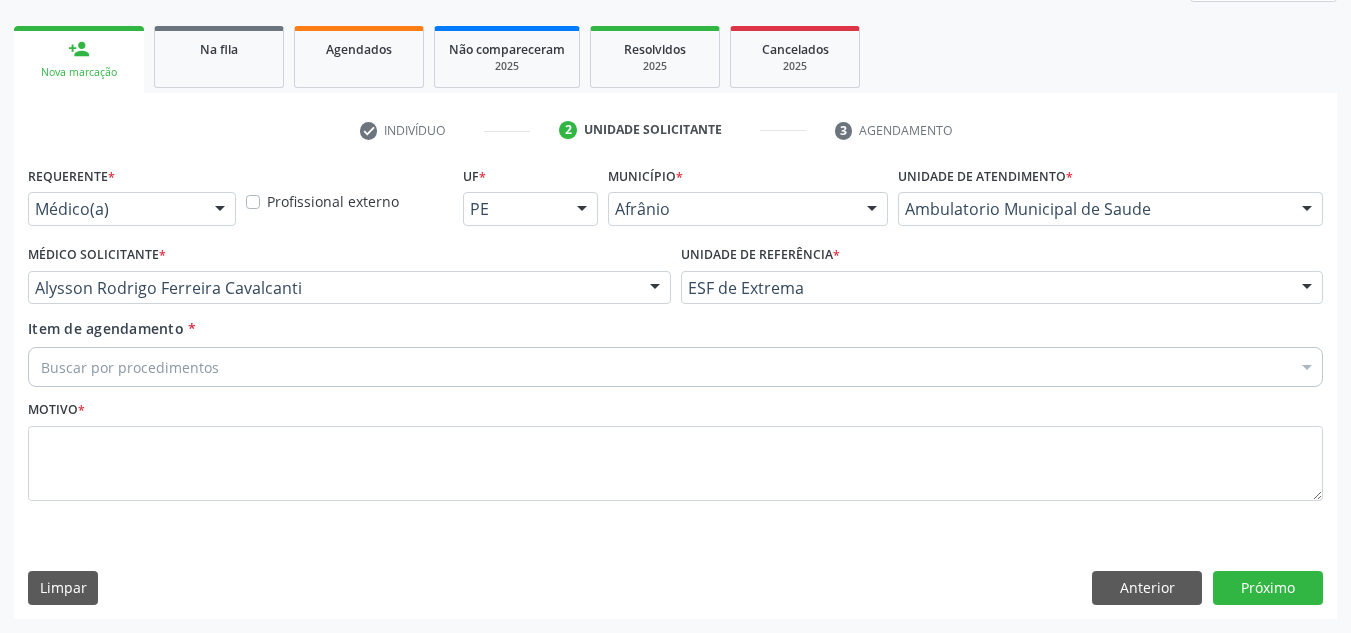 click on "Buscar por procedimentos" at bounding box center [675, 367] 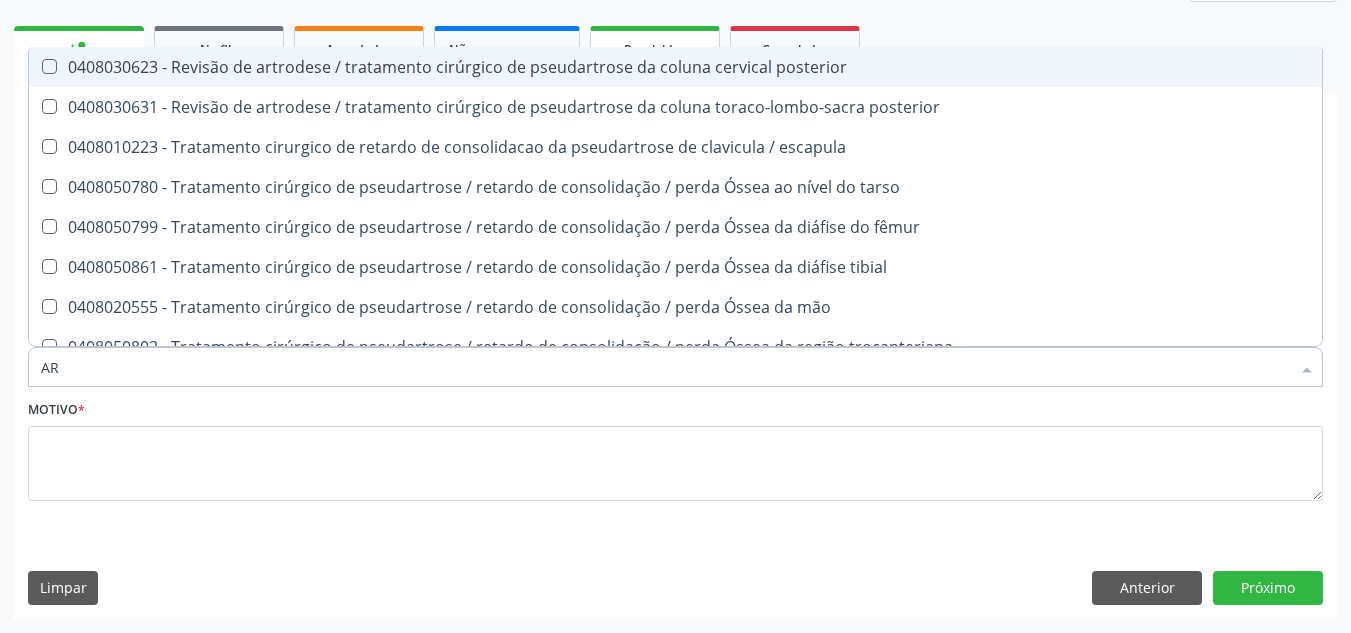 type on "A" 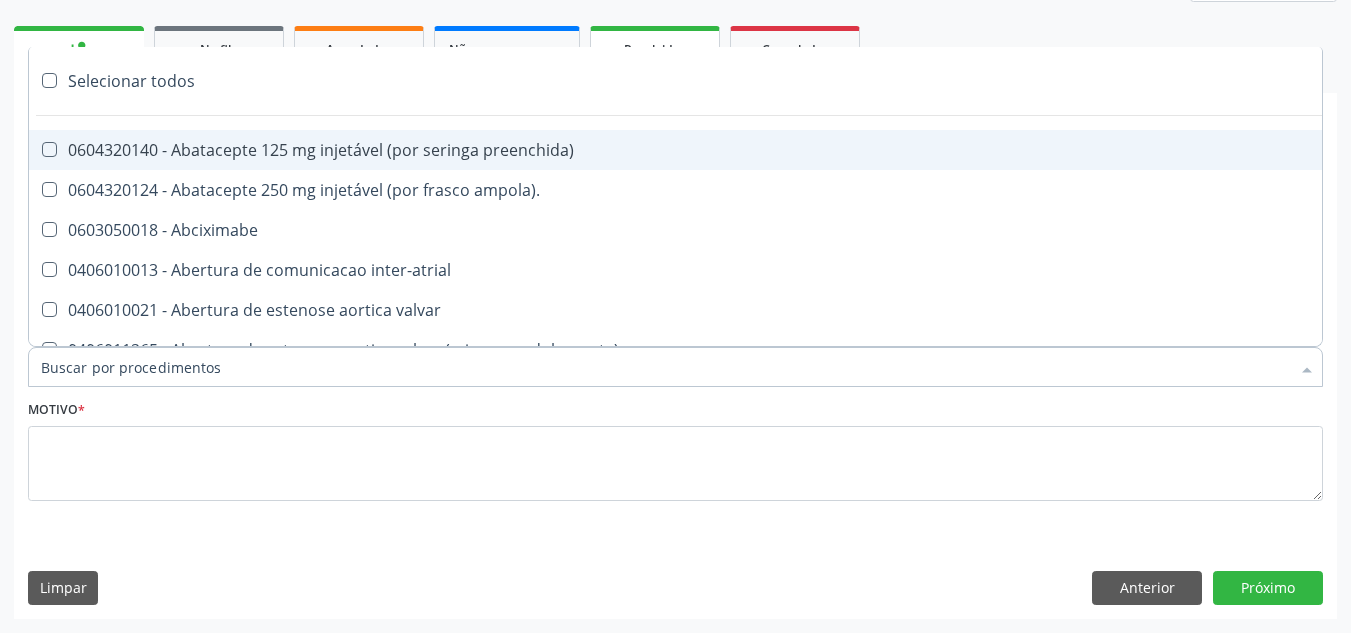 paste on "ORTOPEDISTA" 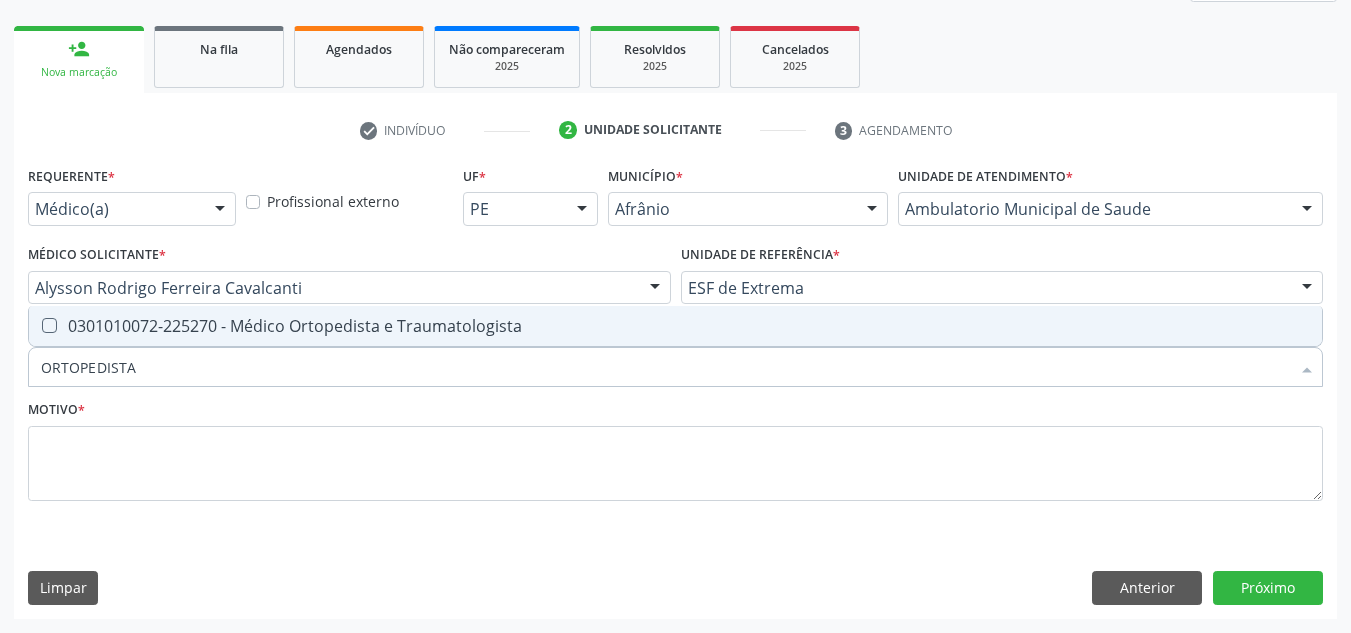 click on "0301010072-225270 - Médico Ortopedista e Traumatologista" at bounding box center (675, 326) 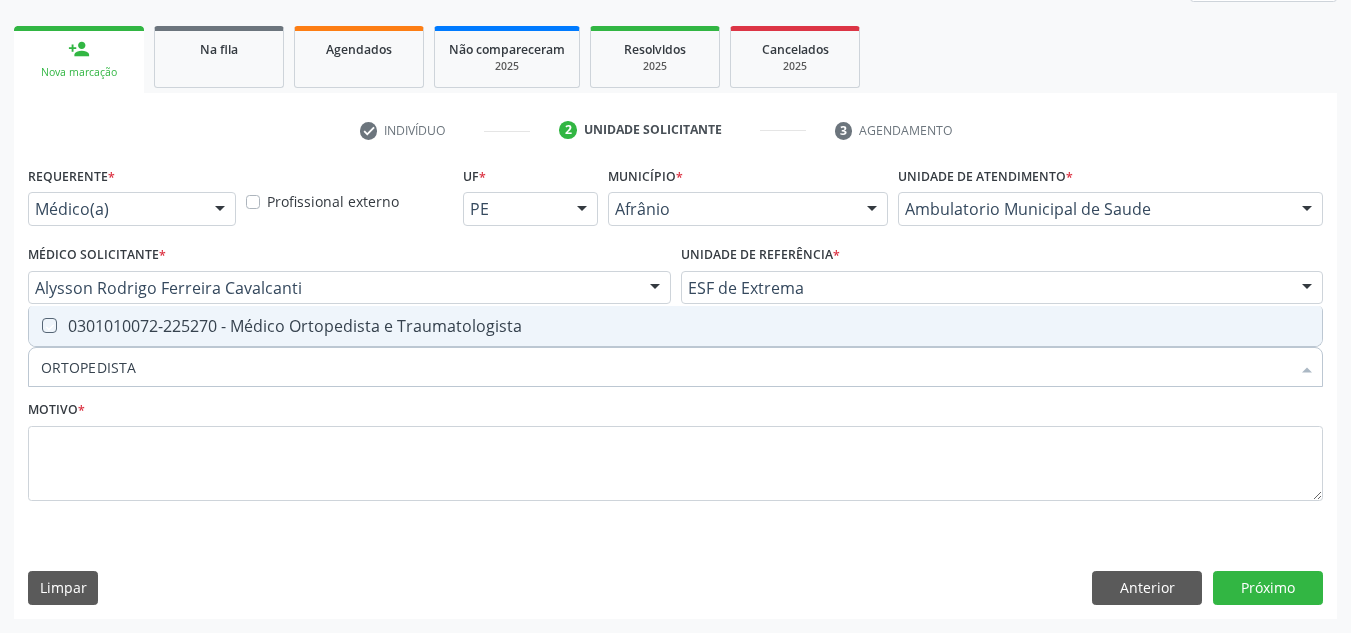 checkbox on "true" 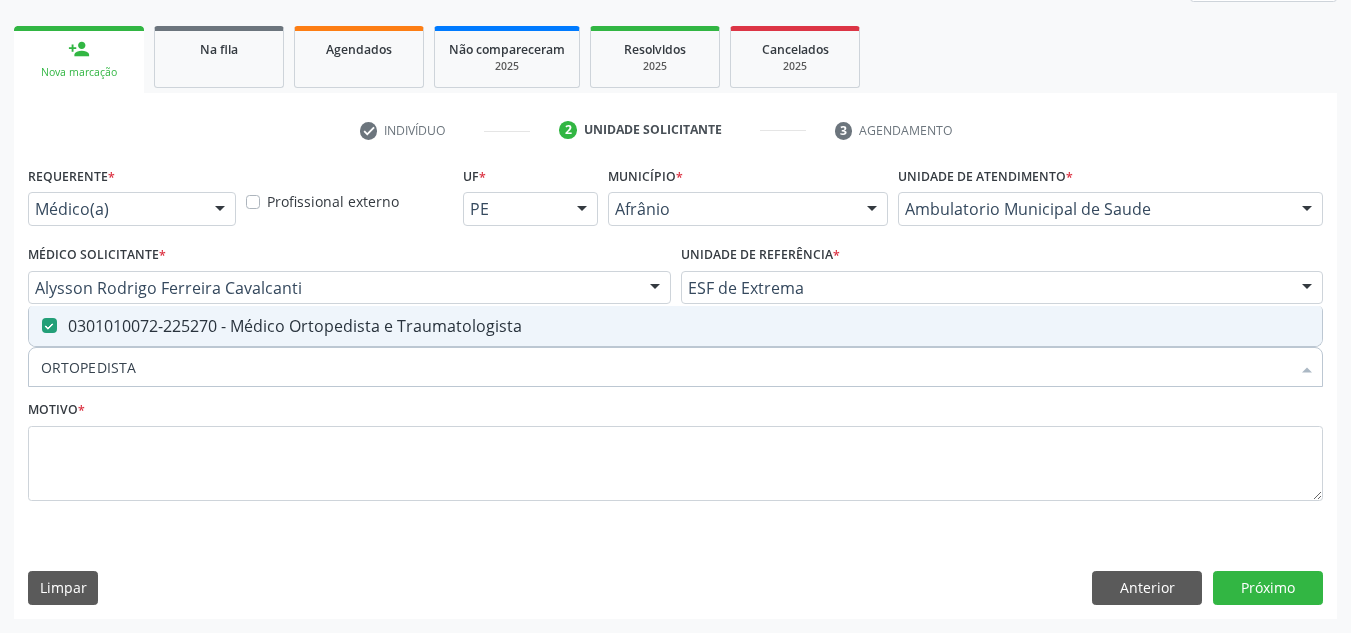 drag, startPoint x: 319, startPoint y: 530, endPoint x: 350, endPoint y: 452, distance: 83.9345 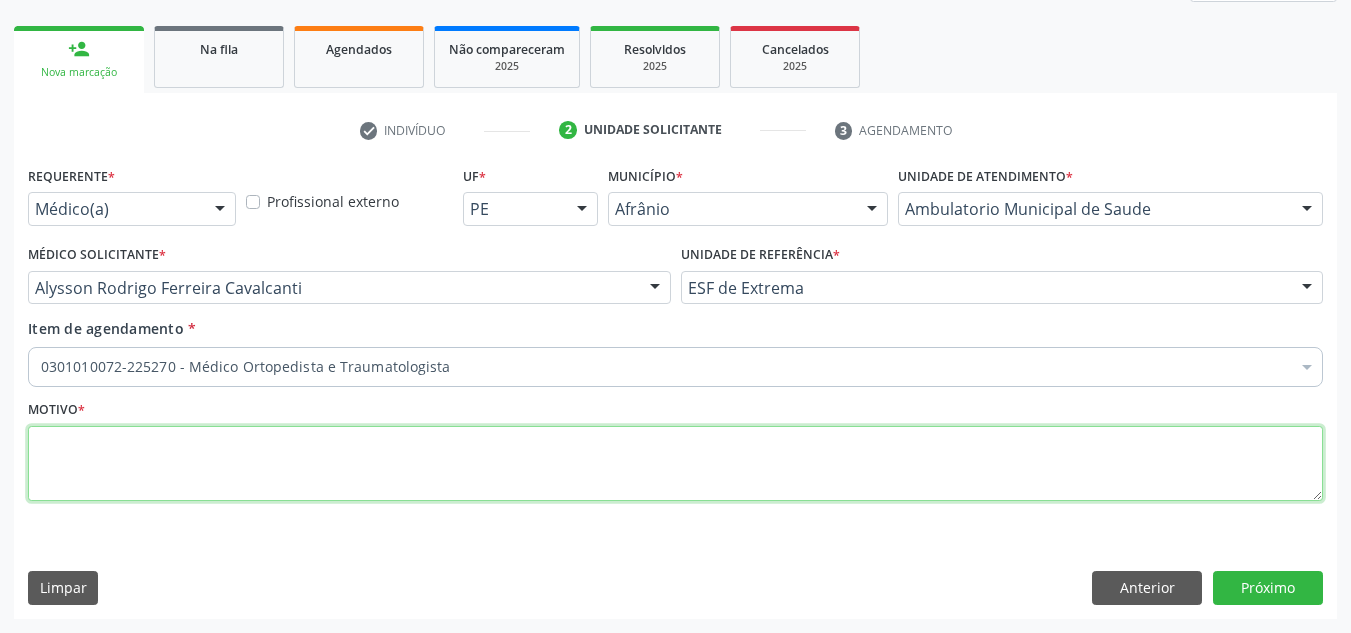 click at bounding box center (675, 464) 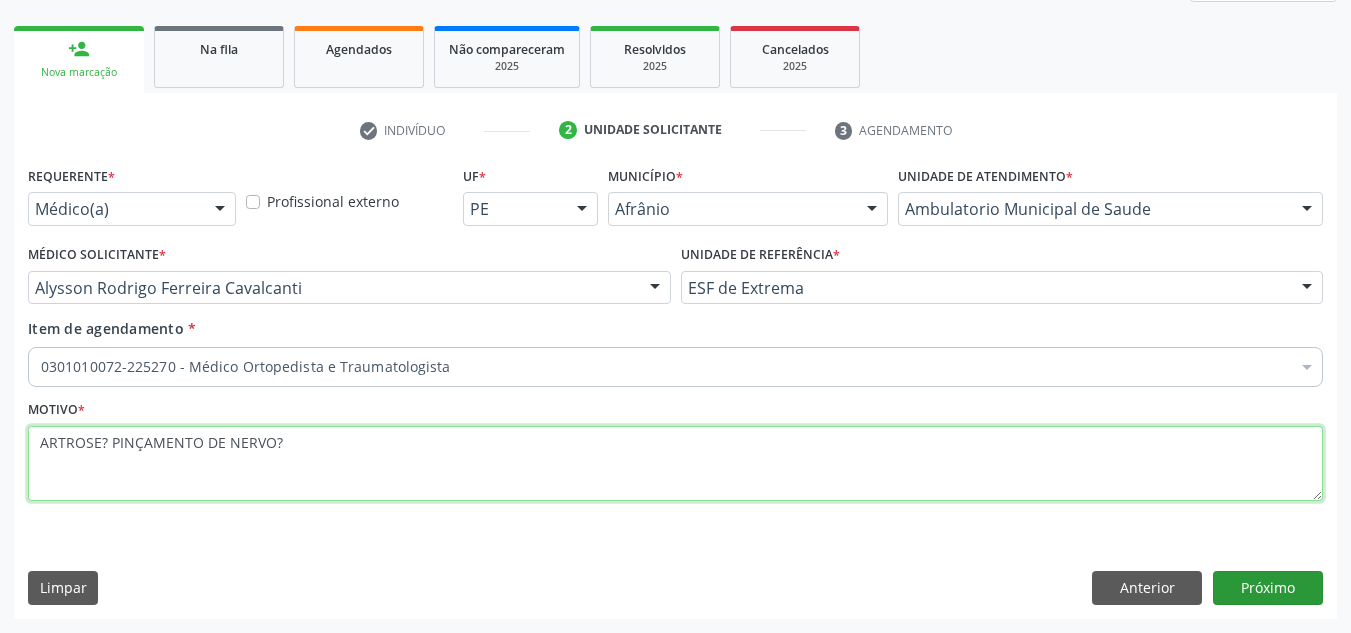 type on "ARTROSE? PINÇAMENTO DE NERVO?" 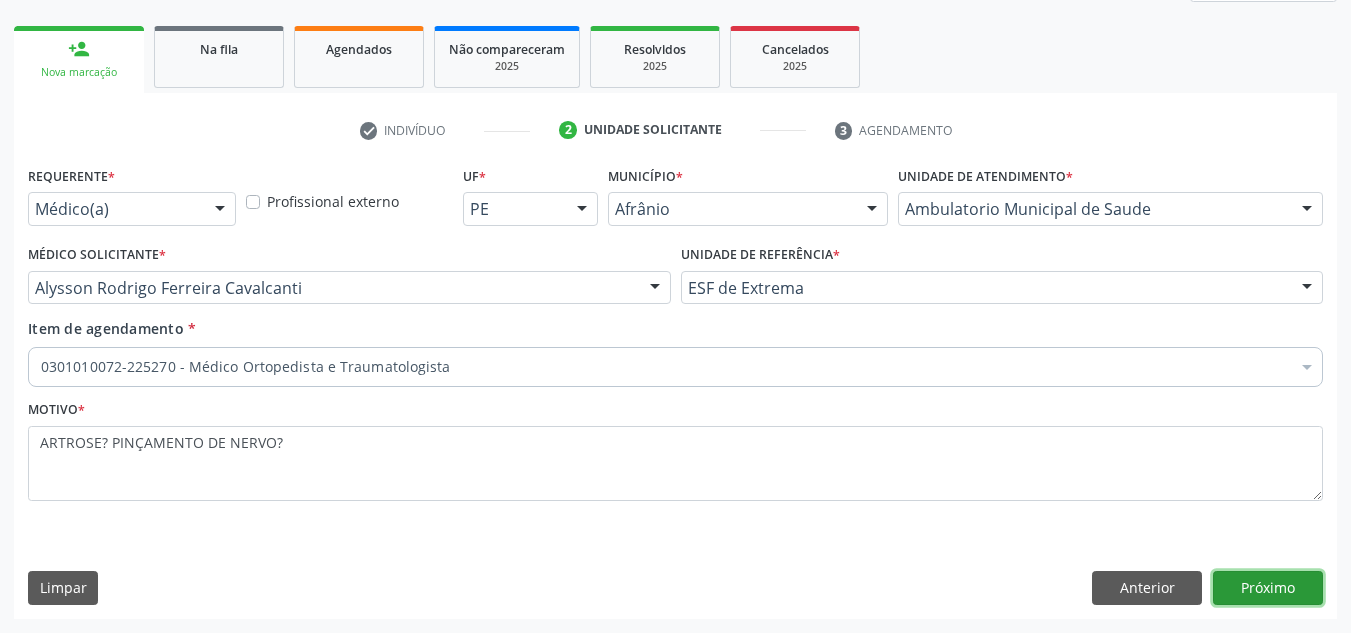 click on "Próximo" at bounding box center (1268, 588) 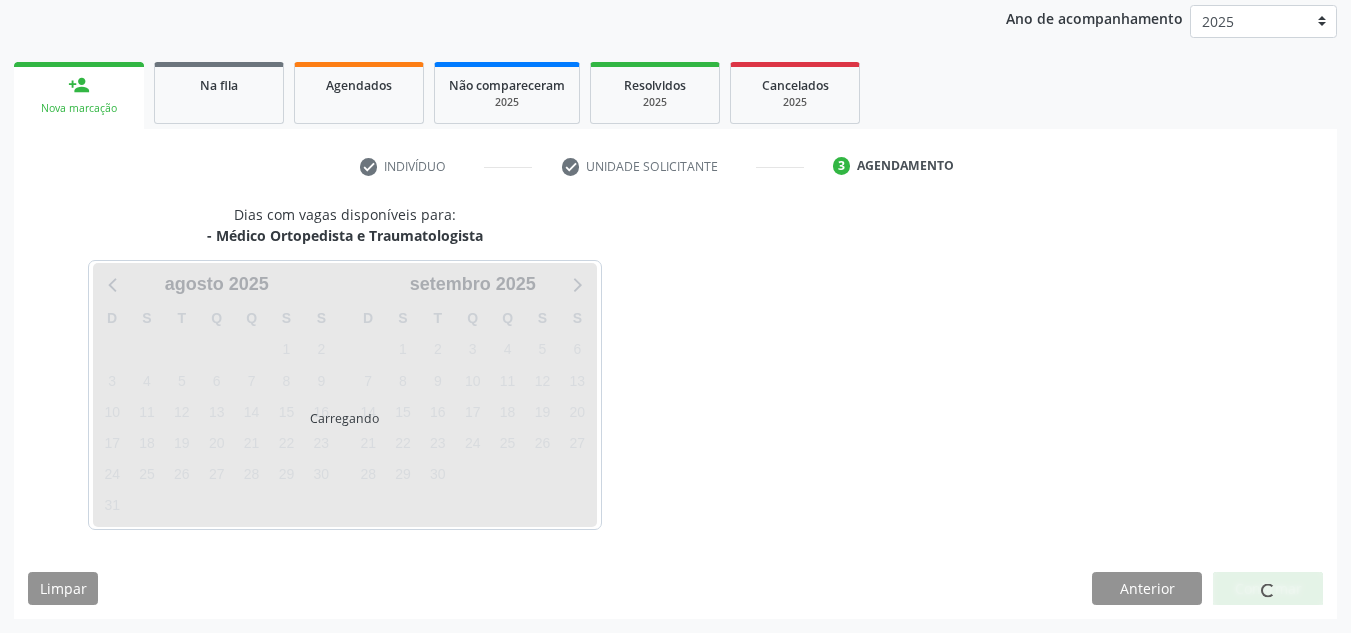 scroll, scrollTop: 237, scrollLeft: 0, axis: vertical 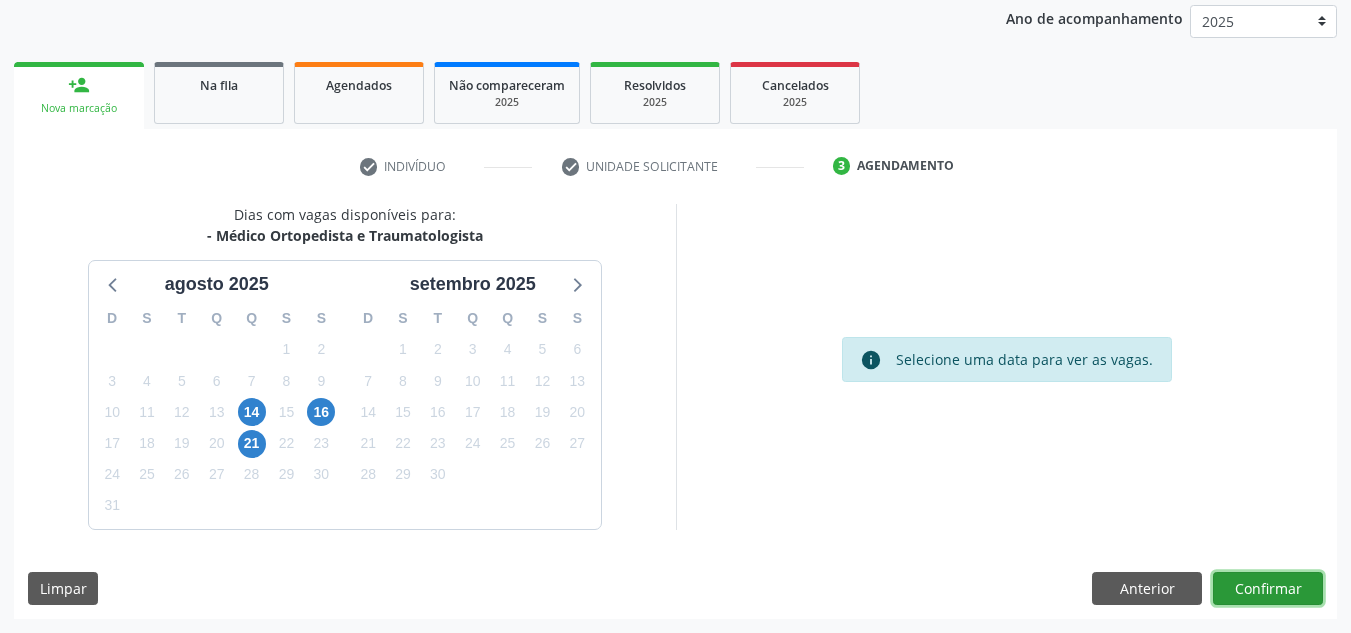 click on "Confirmar" at bounding box center [1268, 589] 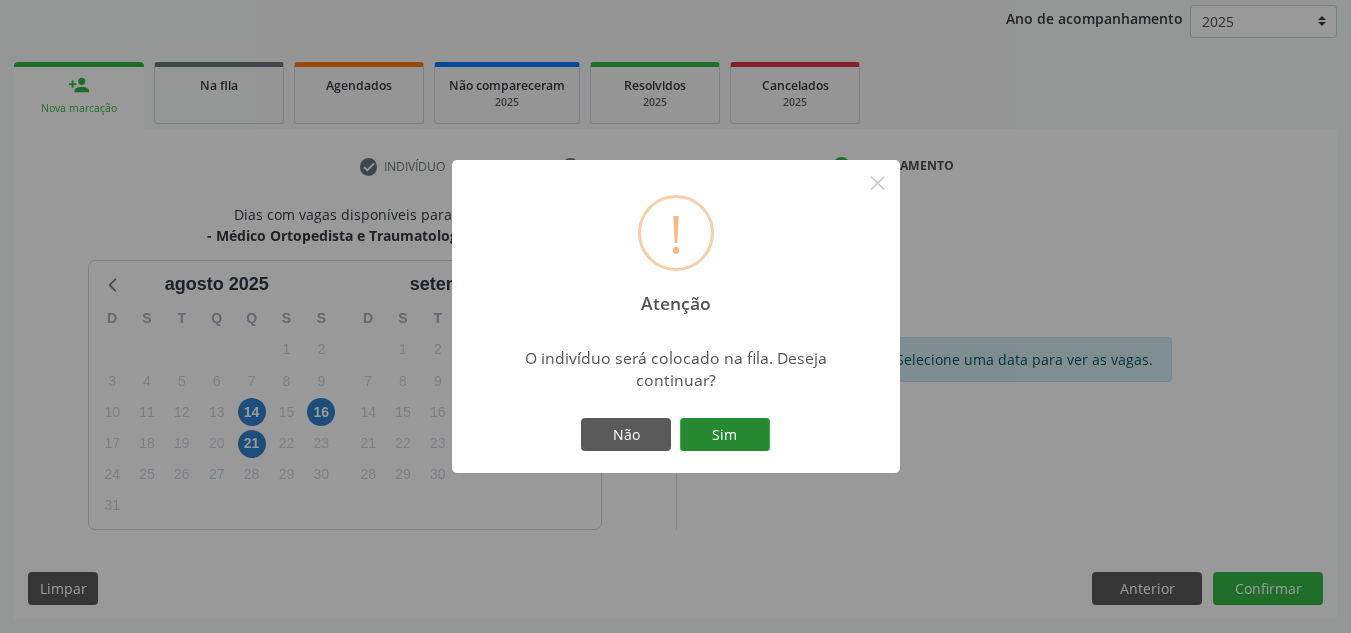 click on "Não Sim" at bounding box center [676, 435] 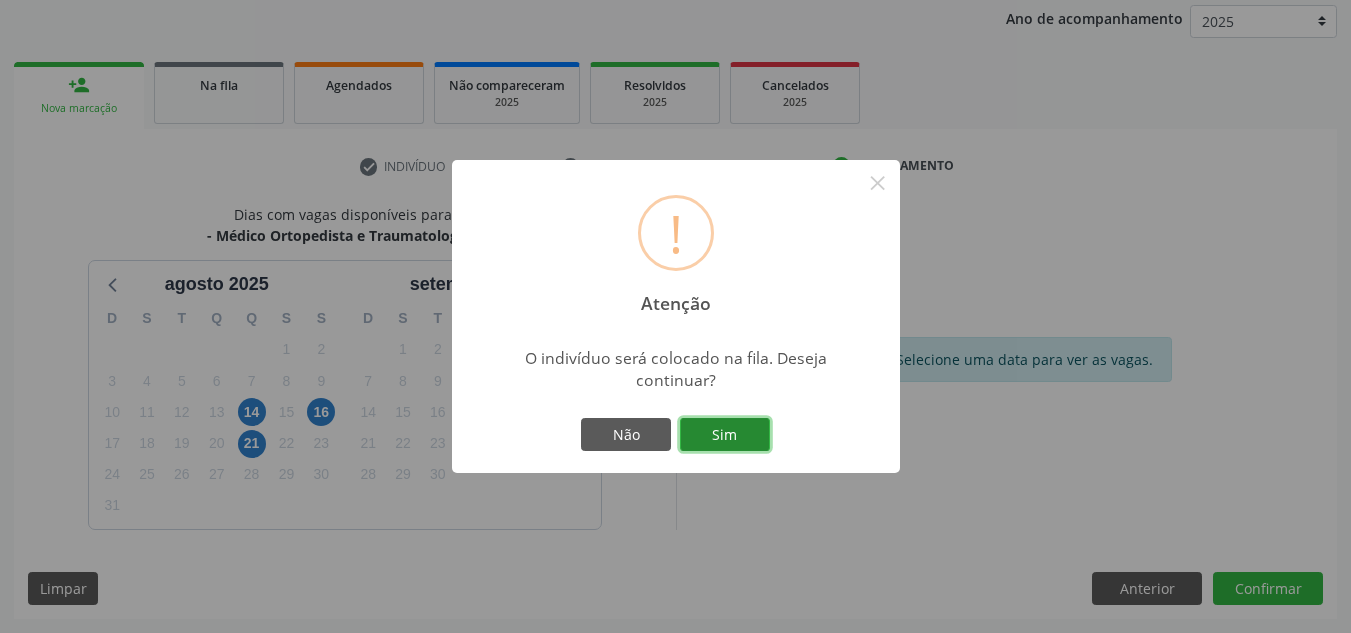 click on "Sim" at bounding box center (725, 435) 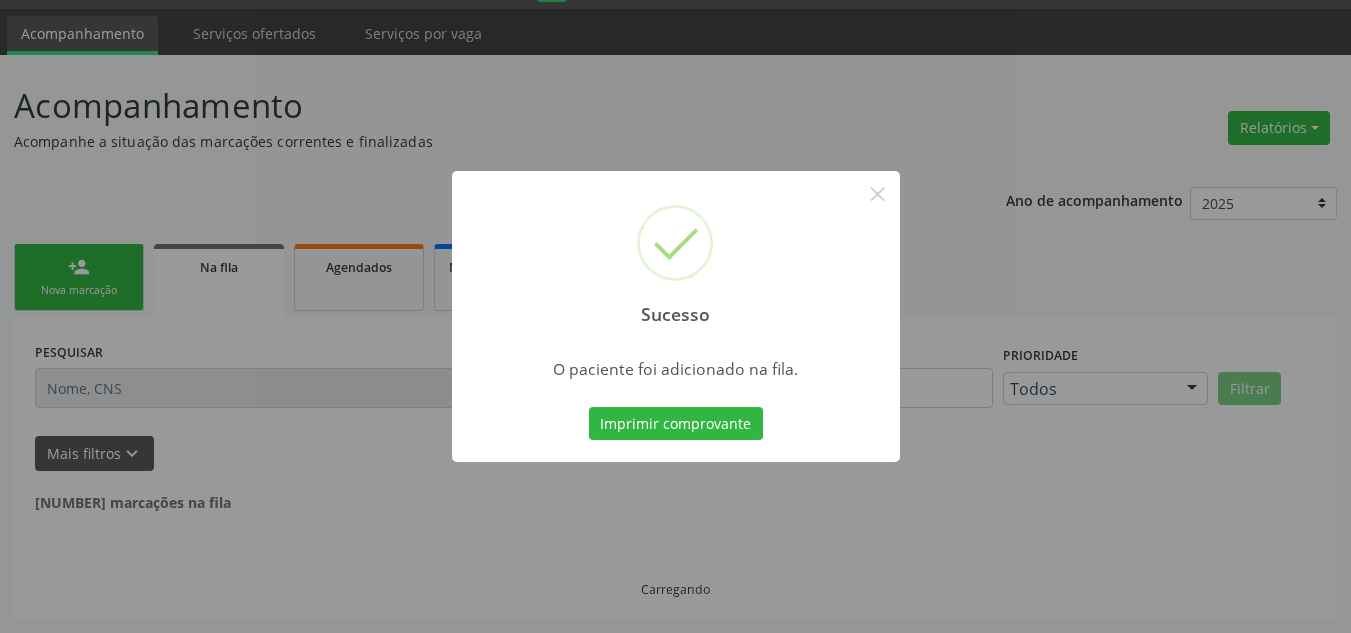 scroll, scrollTop: 34, scrollLeft: 0, axis: vertical 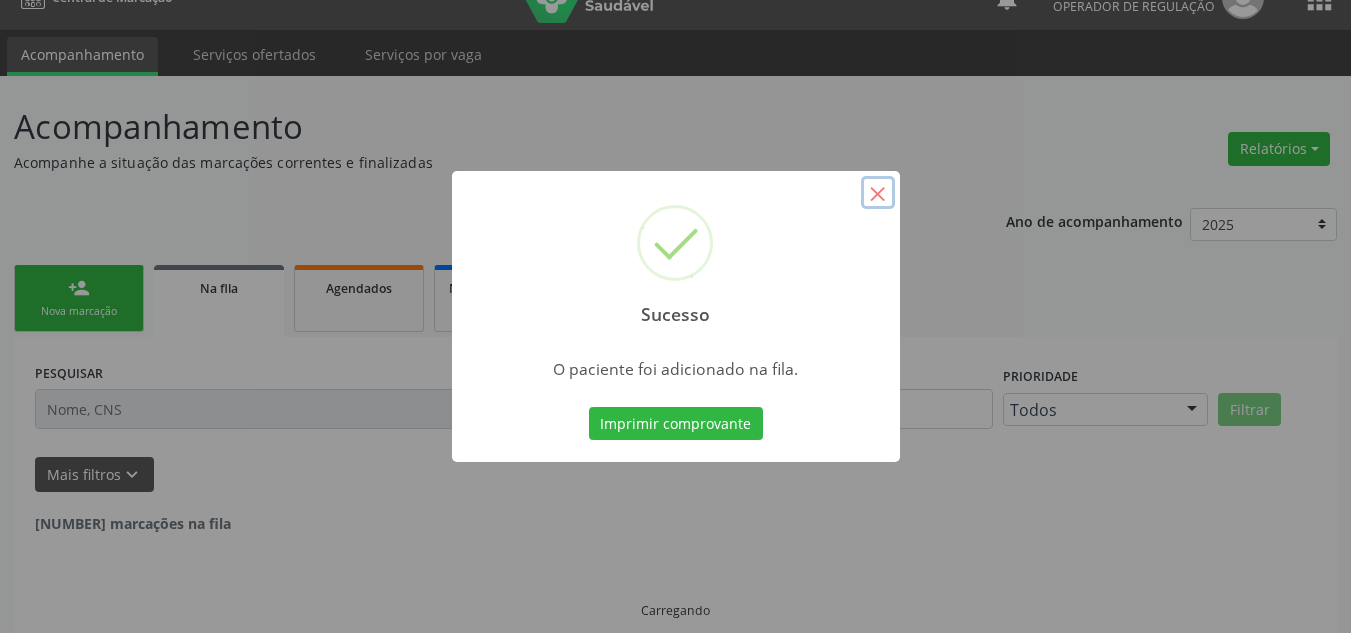 click on "×" at bounding box center (878, 193) 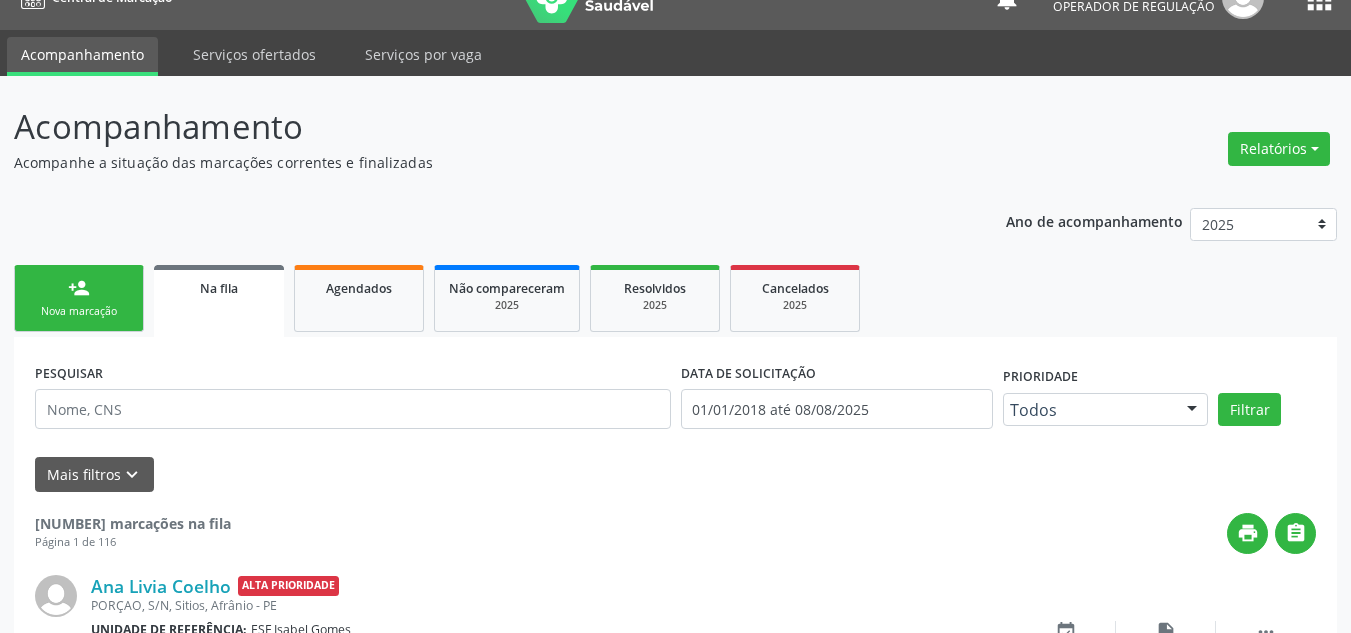 click on "person_add
Nova marcação" at bounding box center (79, 298) 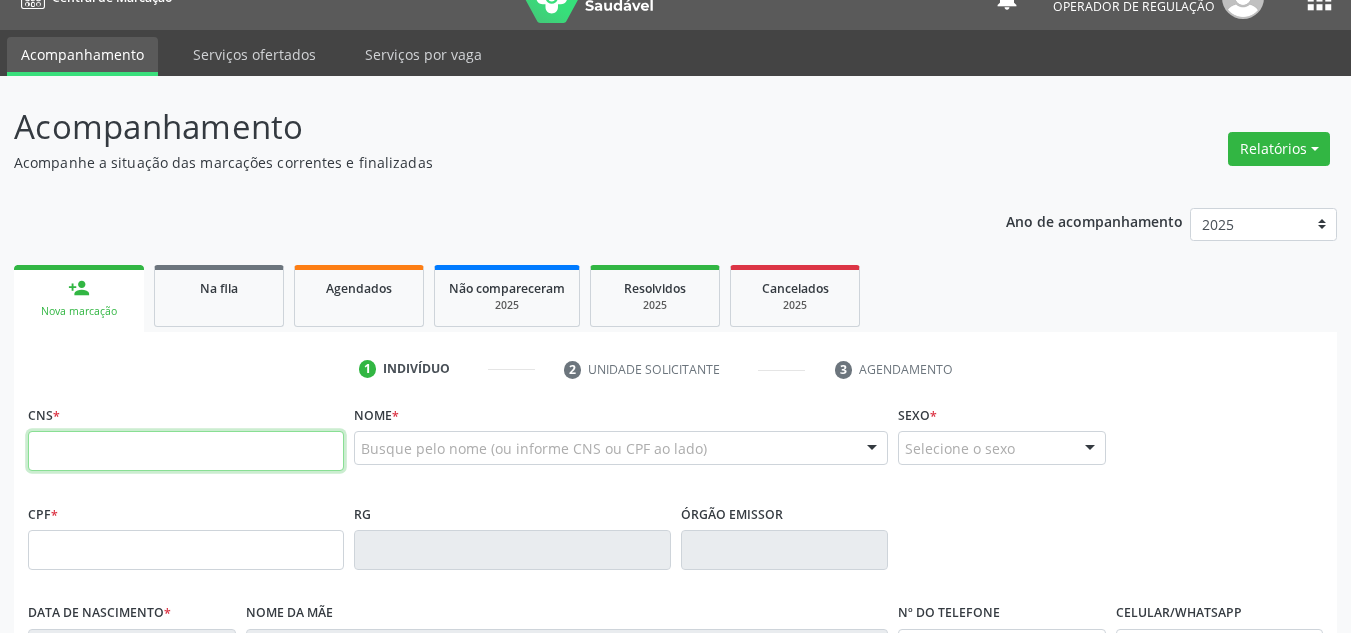 click at bounding box center [186, 451] 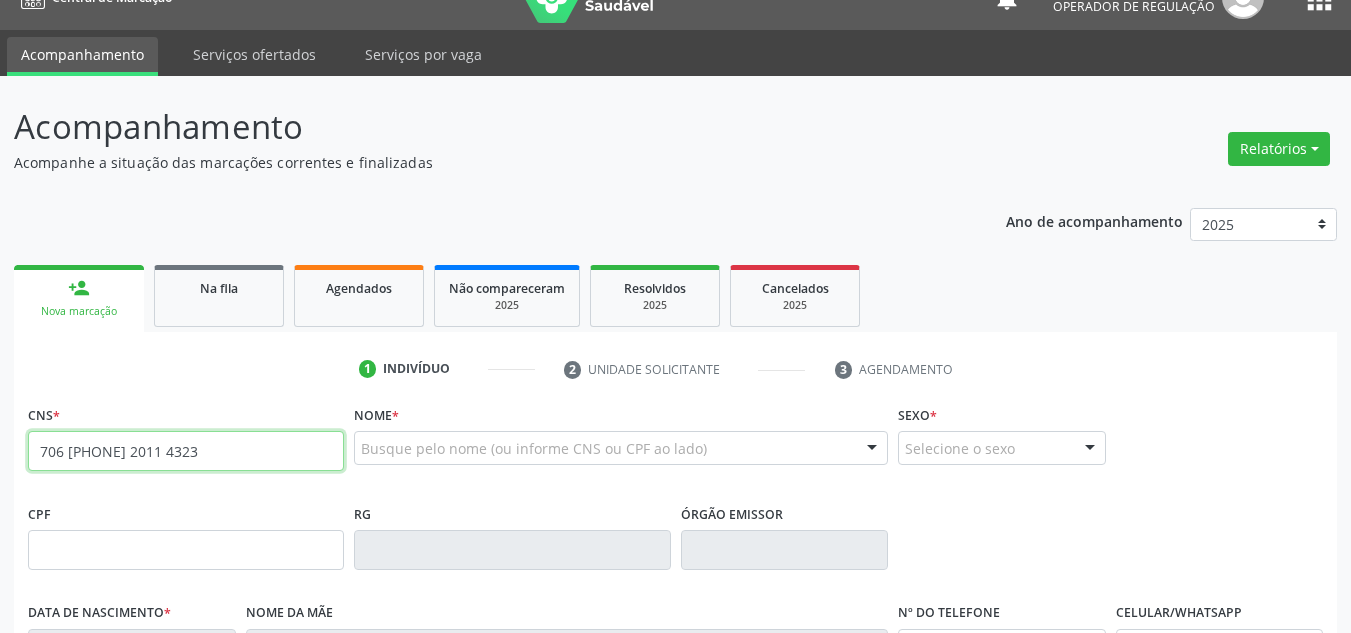 type on "706 8042 2011 4323" 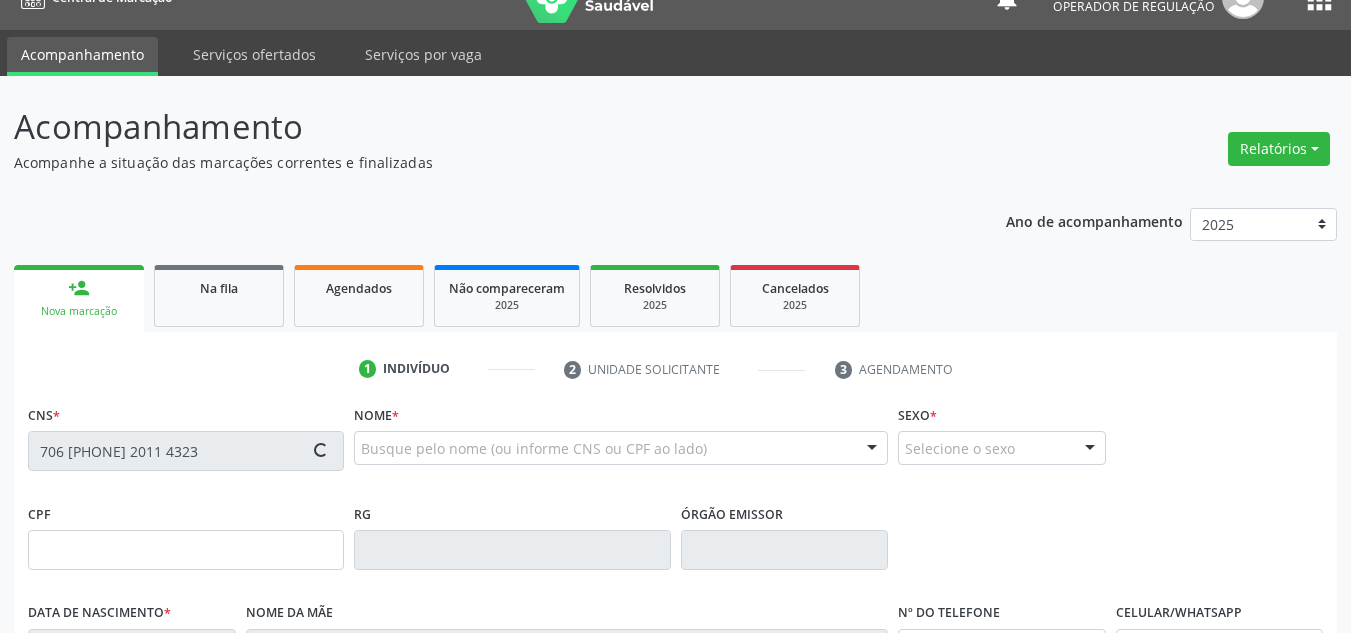 type on "108.770.084-18" 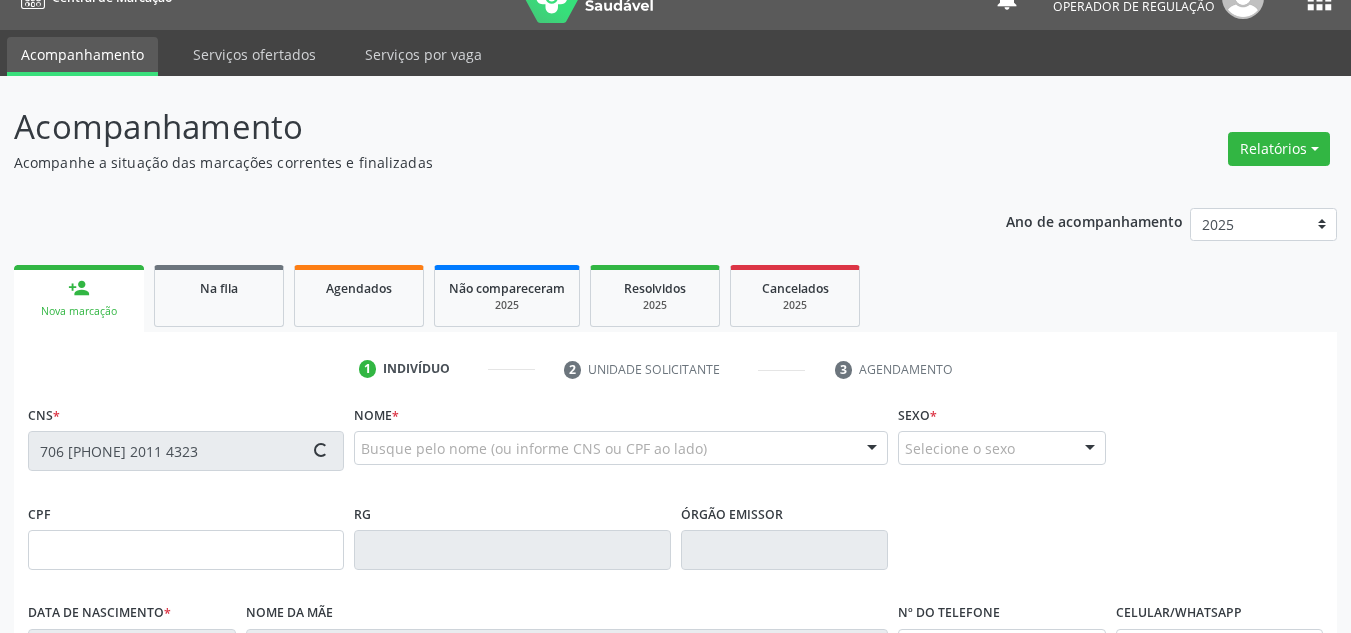 type on "26/07/1996" 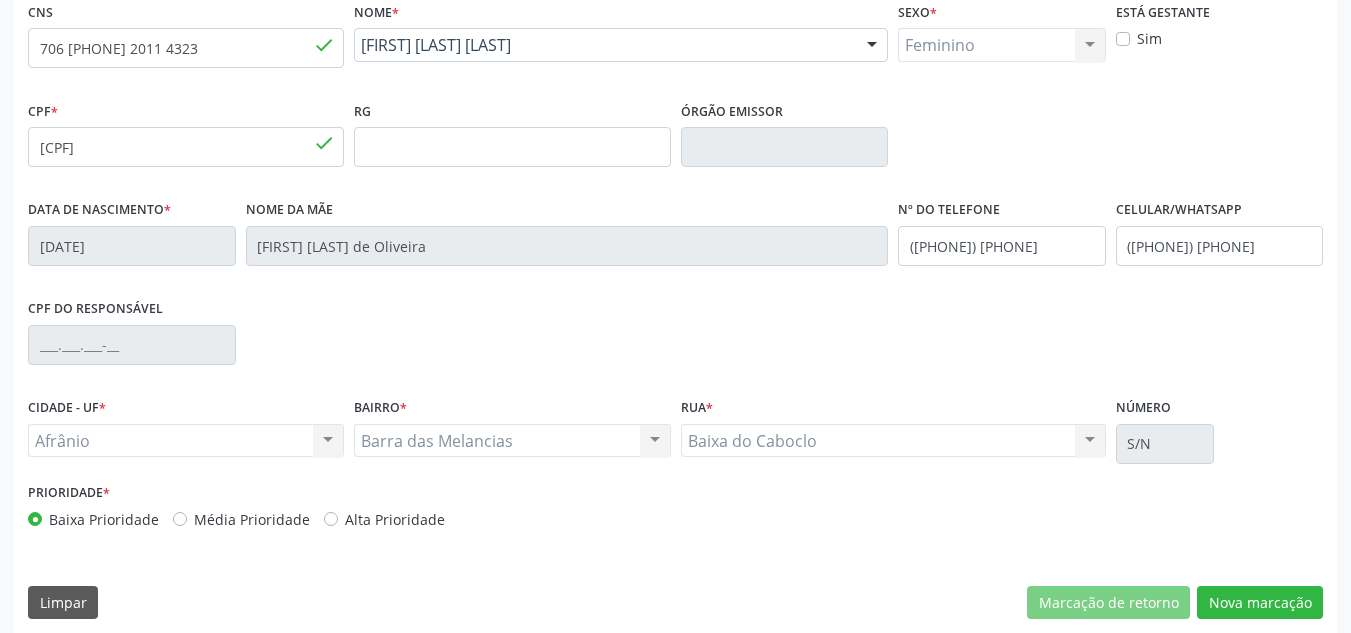 scroll, scrollTop: 451, scrollLeft: 0, axis: vertical 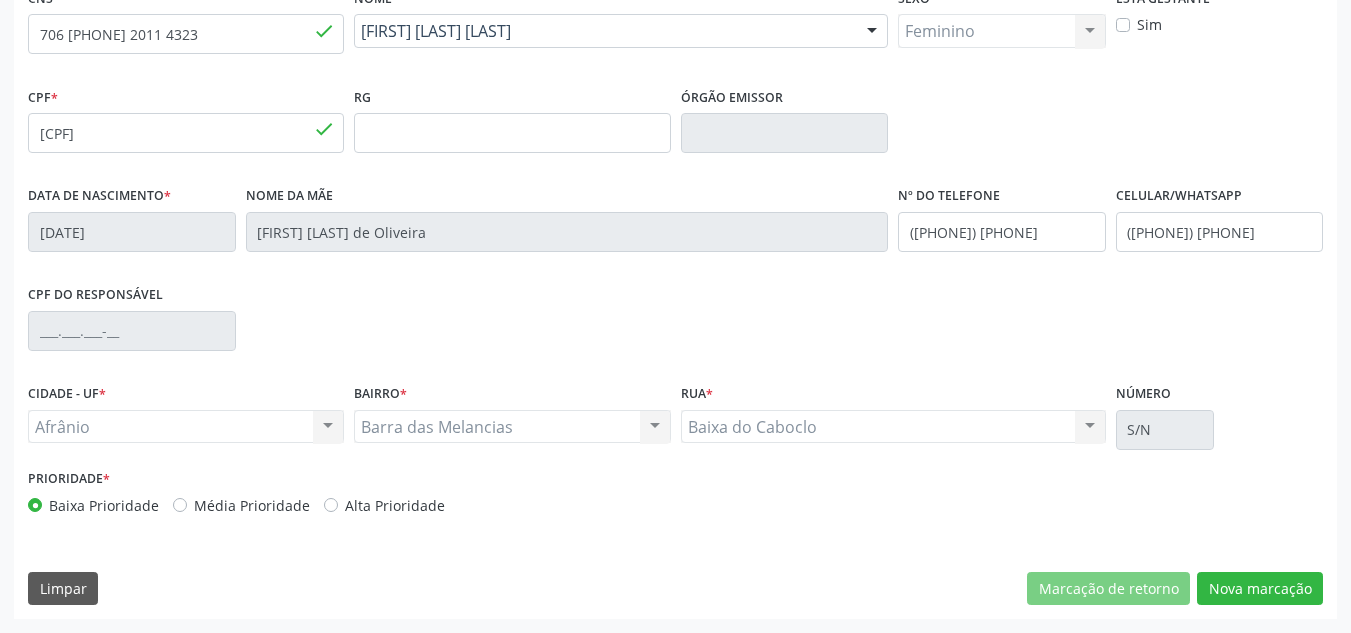 drag, startPoint x: 192, startPoint y: 483, endPoint x: 196, endPoint y: 494, distance: 11.7046995 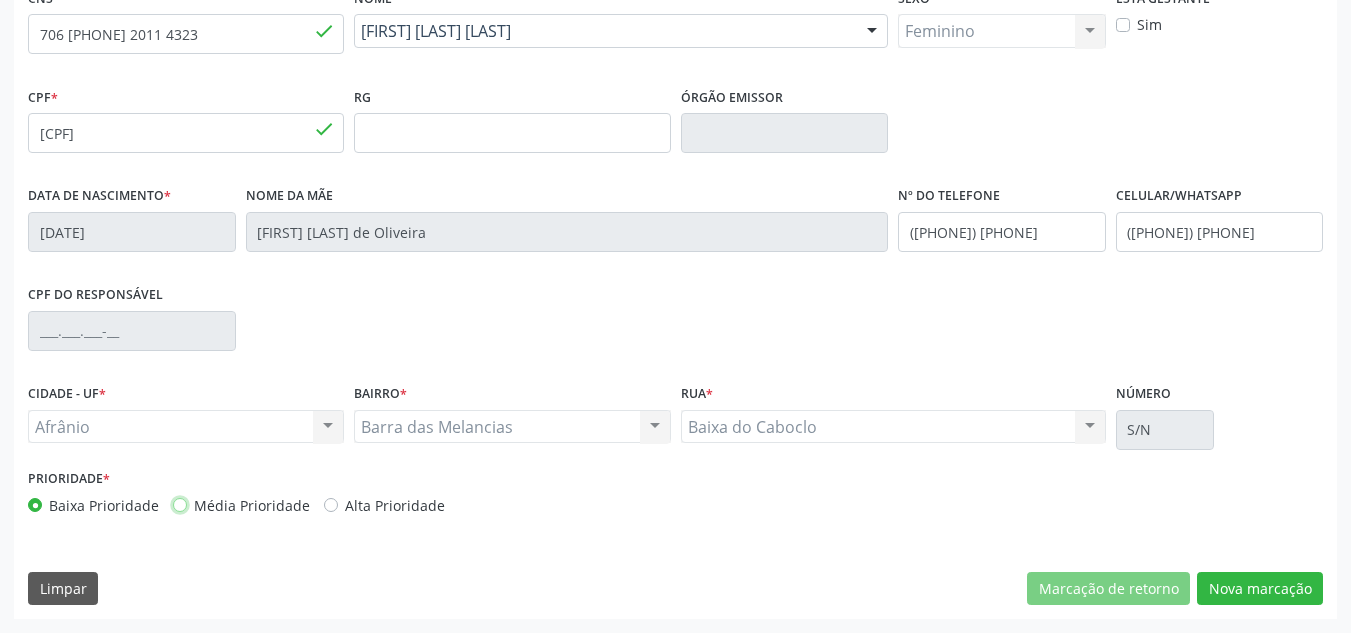 click on "Média Prioridade" at bounding box center [180, 504] 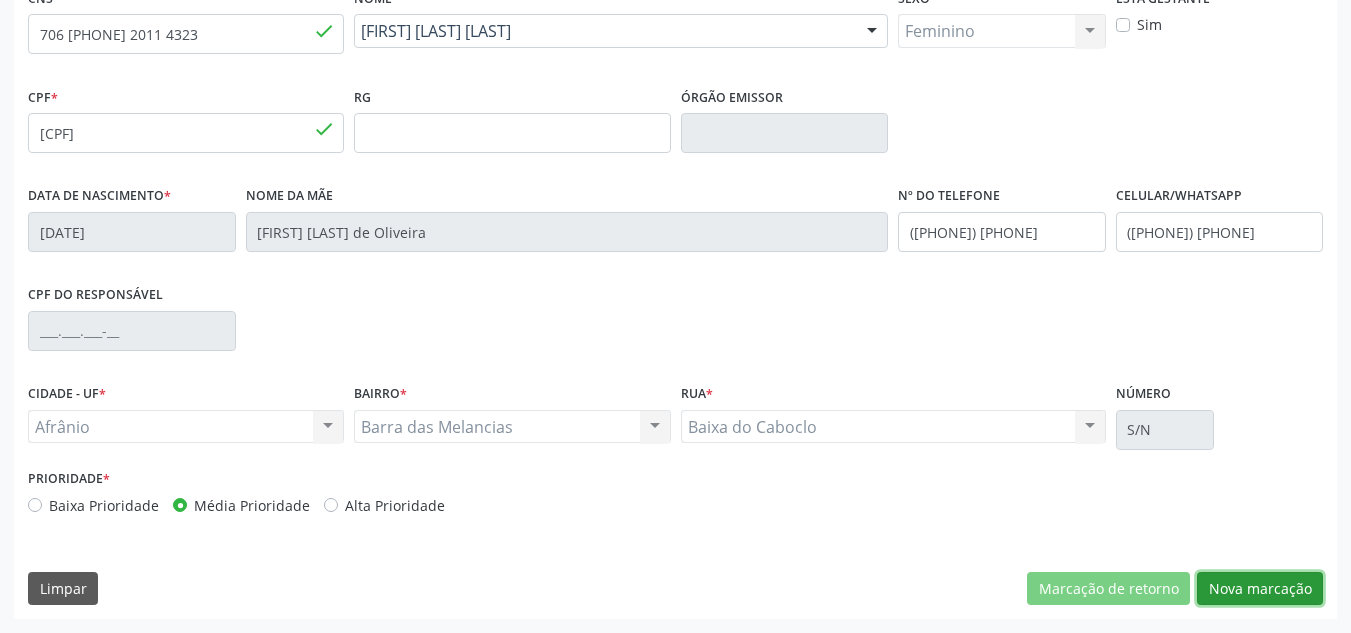 click on "Nova marcação" at bounding box center [1260, 589] 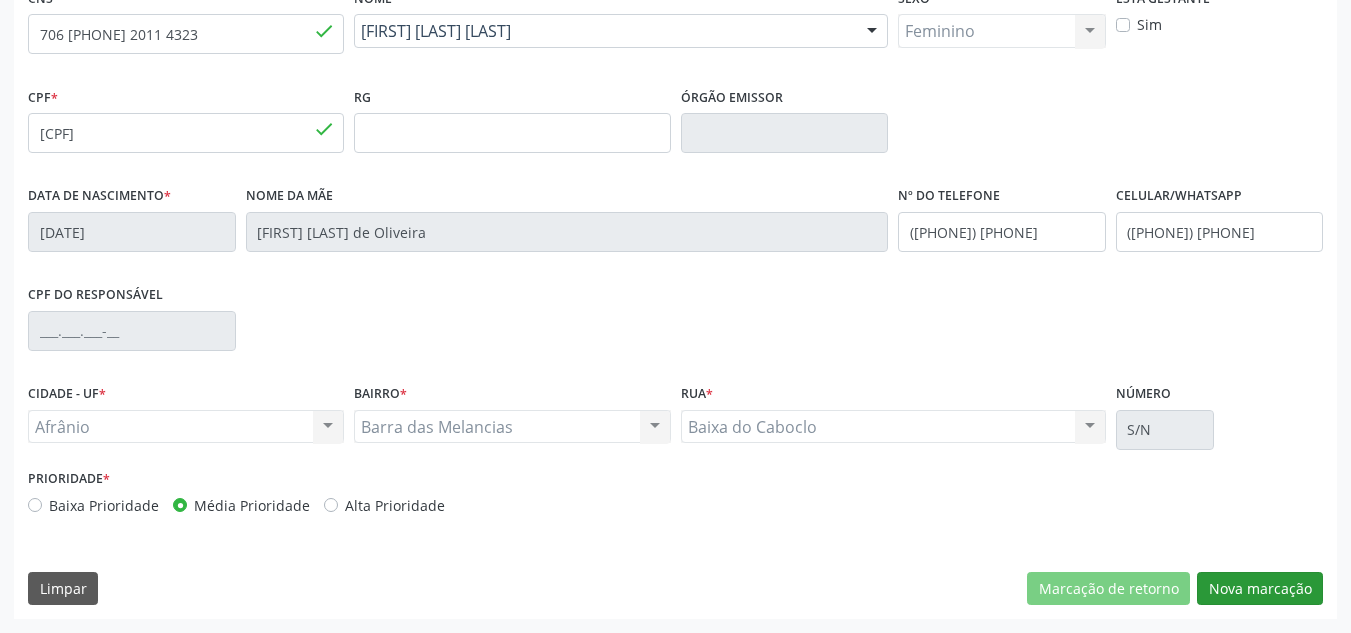 scroll, scrollTop: 273, scrollLeft: 0, axis: vertical 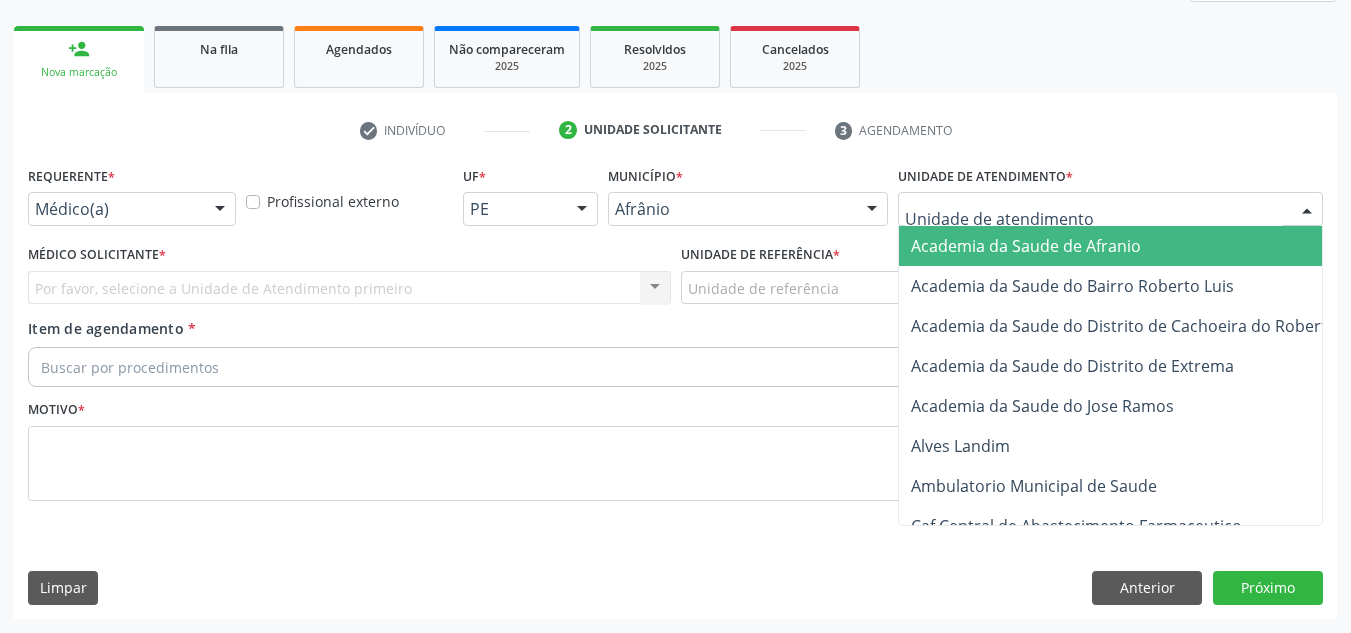 click at bounding box center (1110, 209) 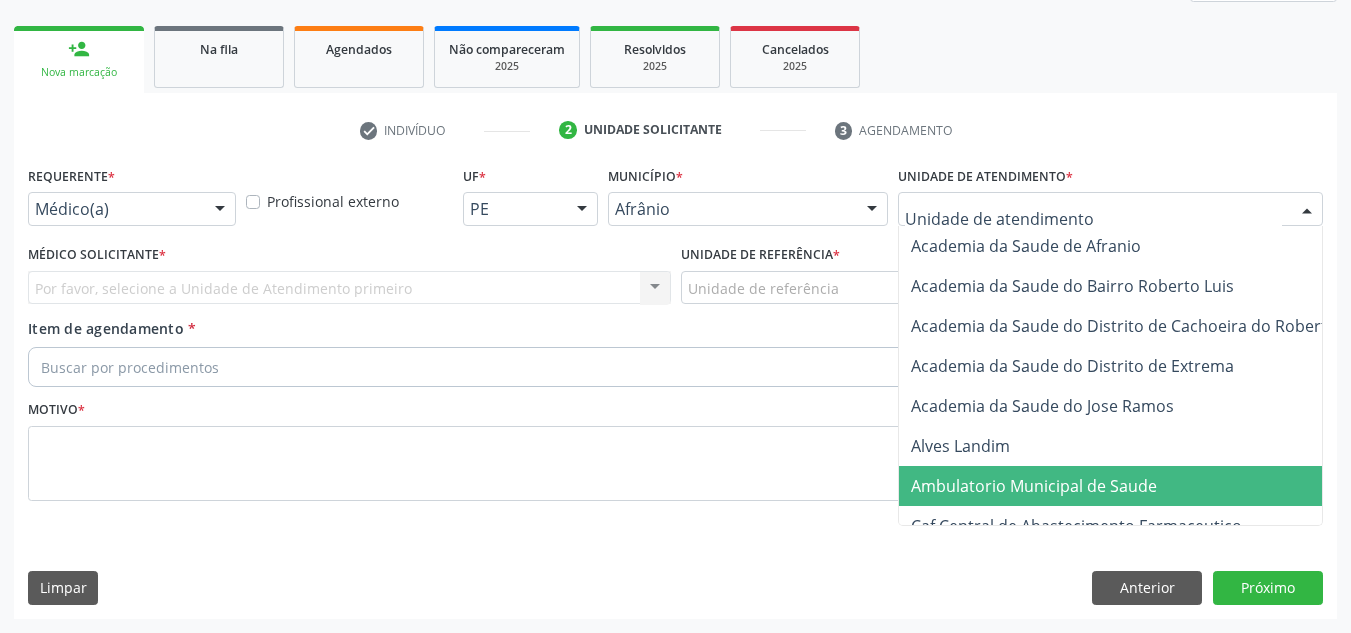 click on "Ambulatorio Municipal de Saude" at bounding box center [1137, 486] 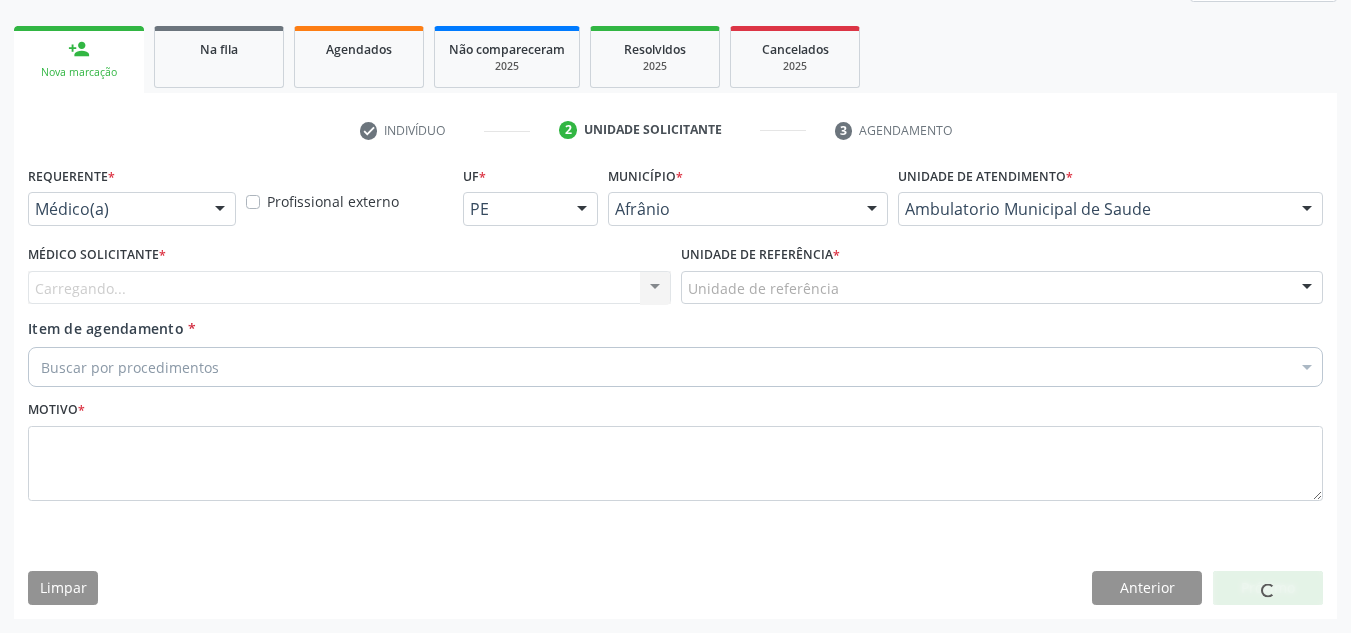 click on "Carregando...
Nenhum resultado encontrado para: "   "
Não há nenhuma opção para ser exibida." at bounding box center (349, 288) 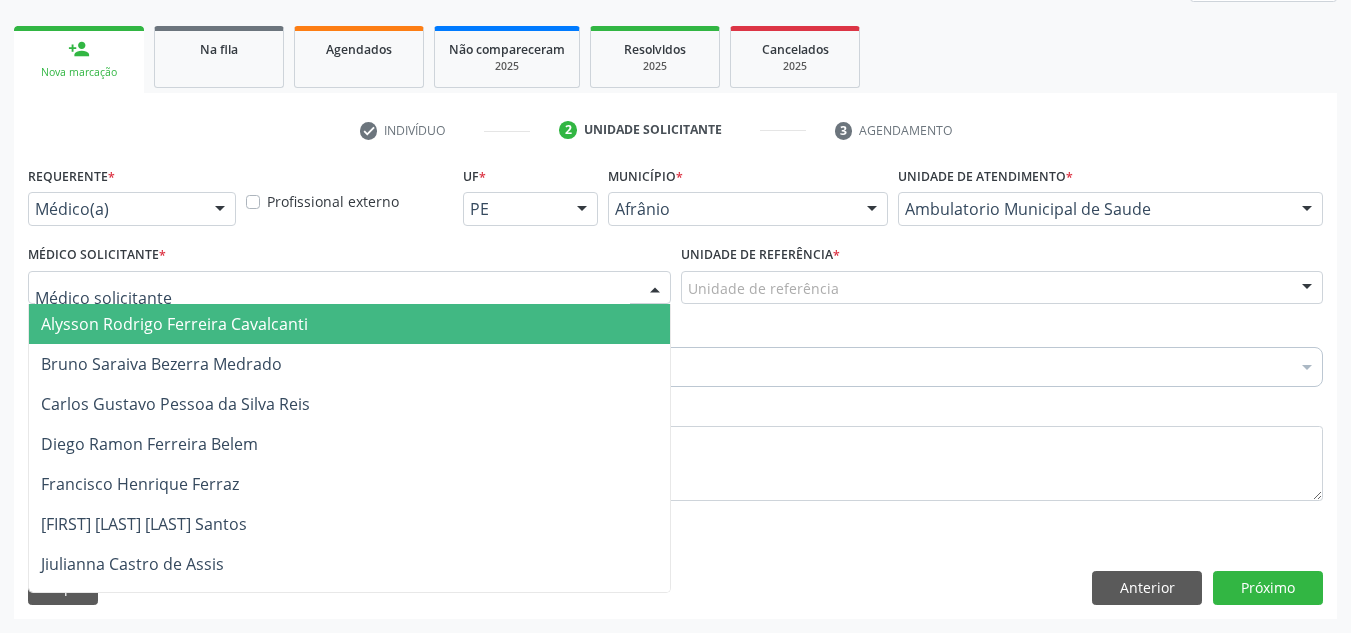 click at bounding box center (349, 288) 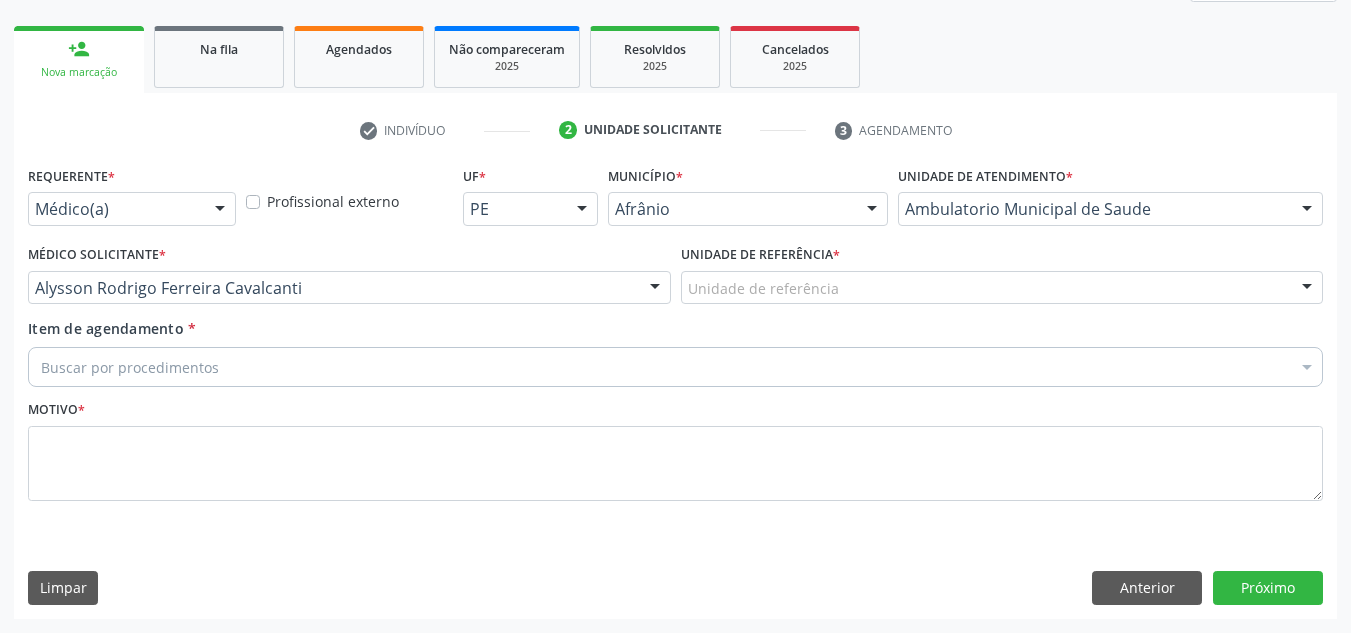 click on "Requerente
*
Médico(a)         Médico(a)   Enfermeiro(a)   Paciente
Nenhum resultado encontrado para: "   "
Não há nenhuma opção para ser exibida.
Profissional externo
UF
*
PE         BA   PE
Nenhum resultado encontrado para: "   "
Não há nenhuma opção para ser exibida.
Município
*
Afrânio         Afrânio   Petrolina
Nenhum resultado encontrado para: "   "
Não há nenhuma opção para ser exibida.
Unidade de atendimento
*
Ambulatorio Municipal de Saude         Academia da Saude de Afranio   Academia da Saude do Bairro Roberto Luis   Academia da Saude do Distrito de Cachoeira do Roberto   Academia da Saude do Distrito de Extrema   Academia da Saude do Jose Ramos   Alves Landim   Ambulatorio Municipal de Saude   Caf Central de Abastecimento Farmaceutico     Centro de Especialidades   Cime   Cuidar" at bounding box center [675, 345] 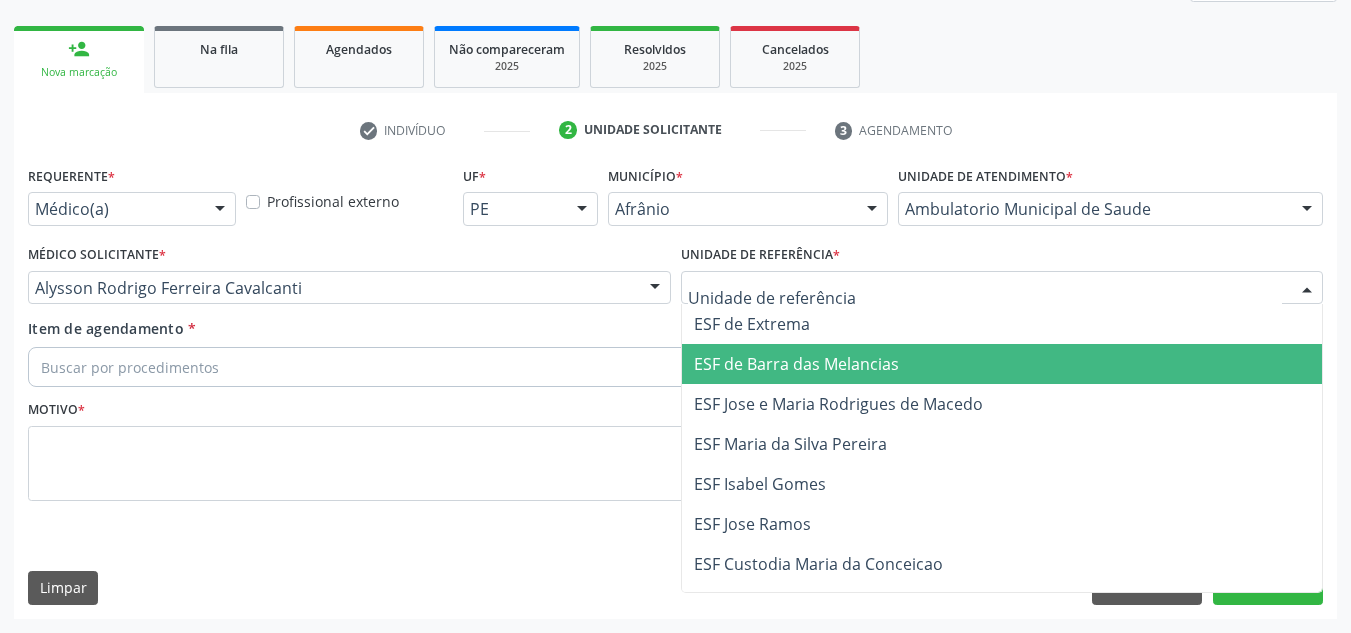 drag, startPoint x: 864, startPoint y: 353, endPoint x: 804, endPoint y: 351, distance: 60.033325 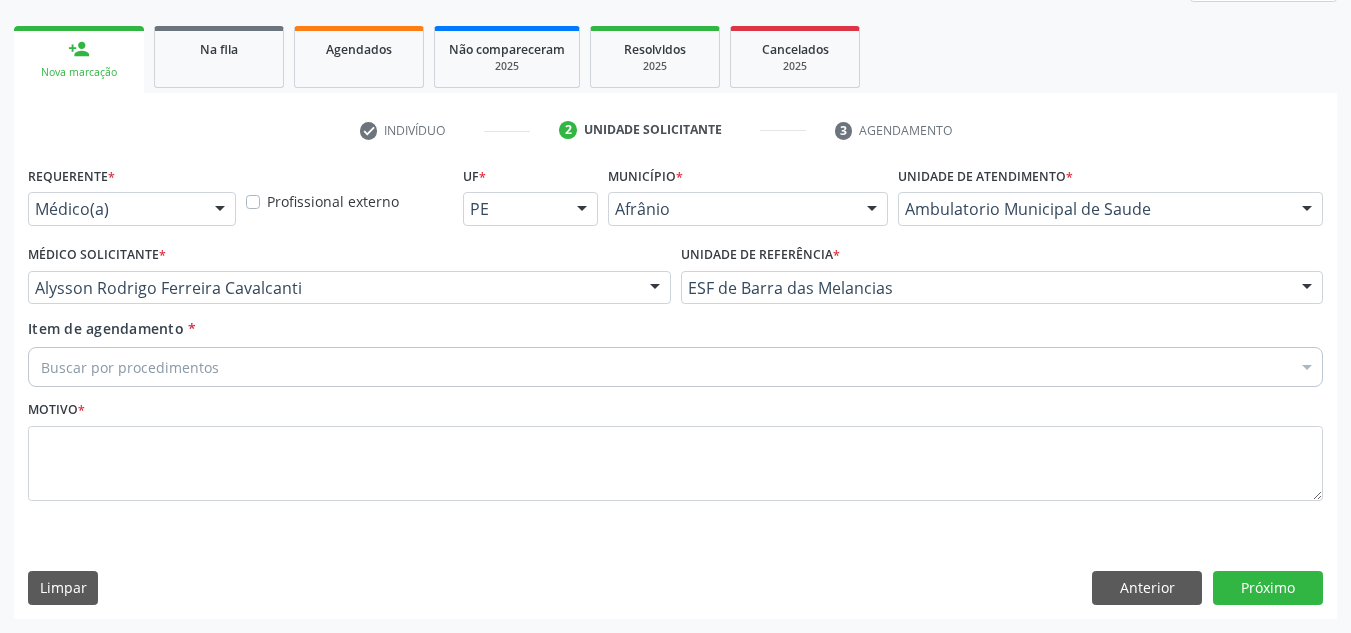 click on "Buscar por procedimentos" at bounding box center (675, 367) 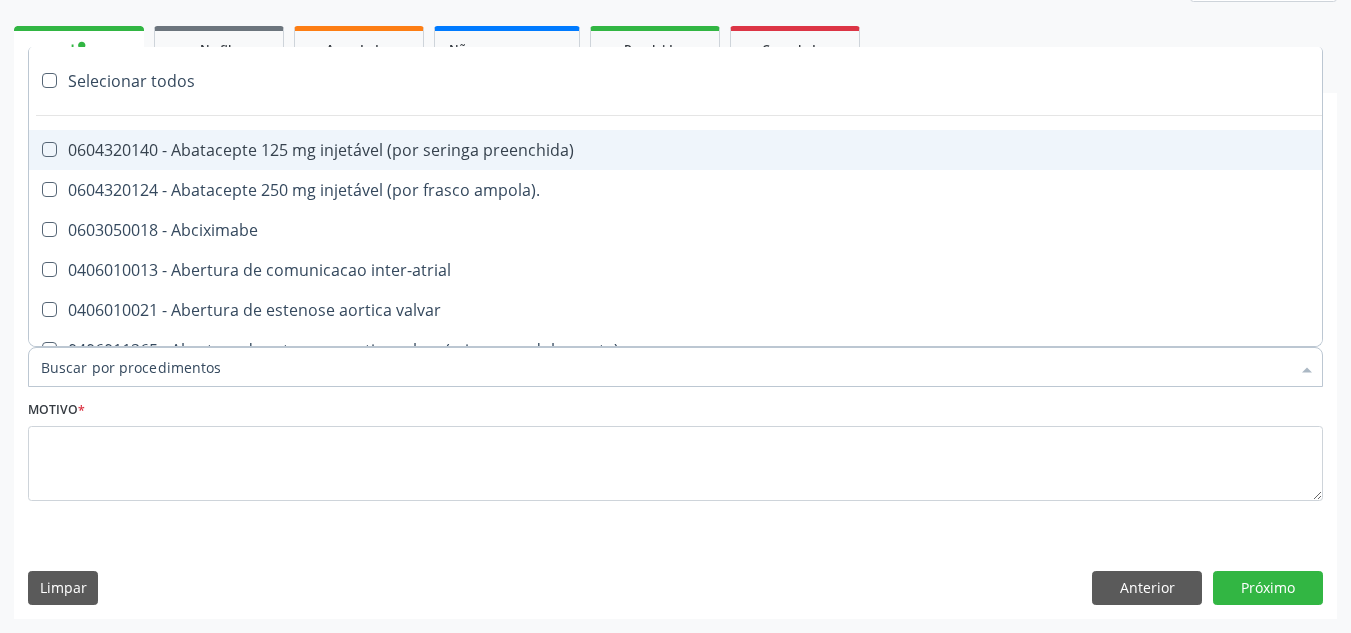 click on "Item de agendamento
*" at bounding box center (665, 367) 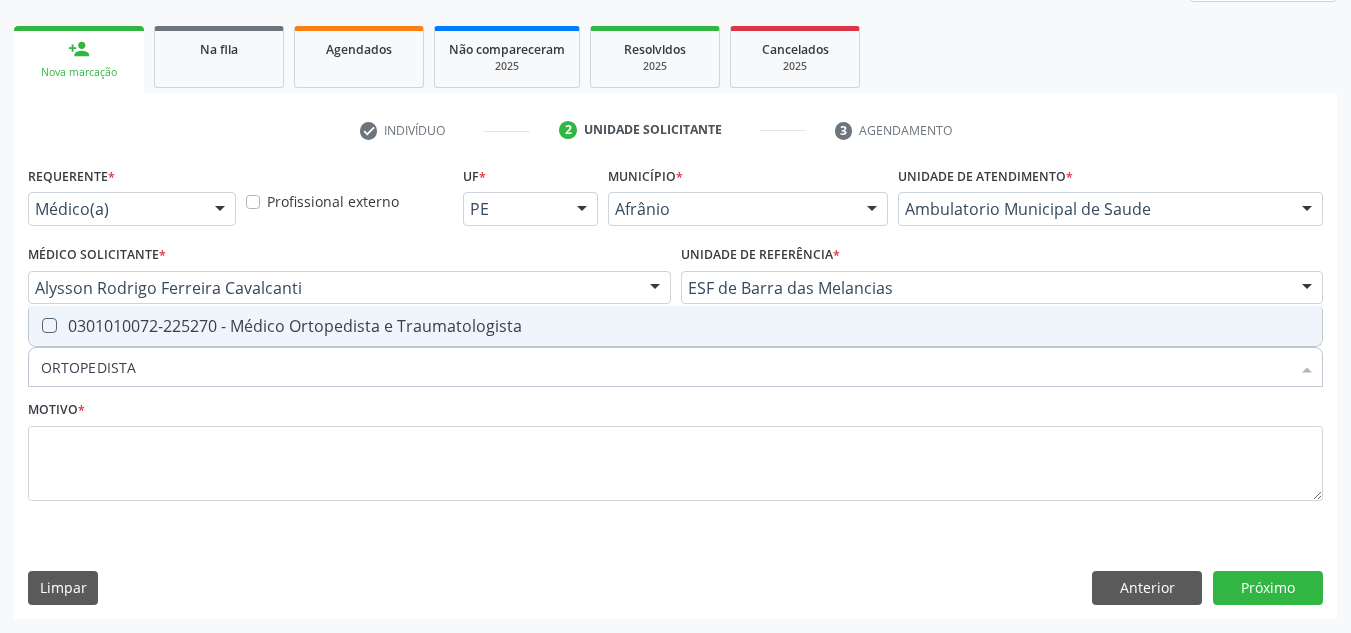 click on "0301010072-225270 - Médico Ortopedista e Traumatologista" at bounding box center [675, 326] 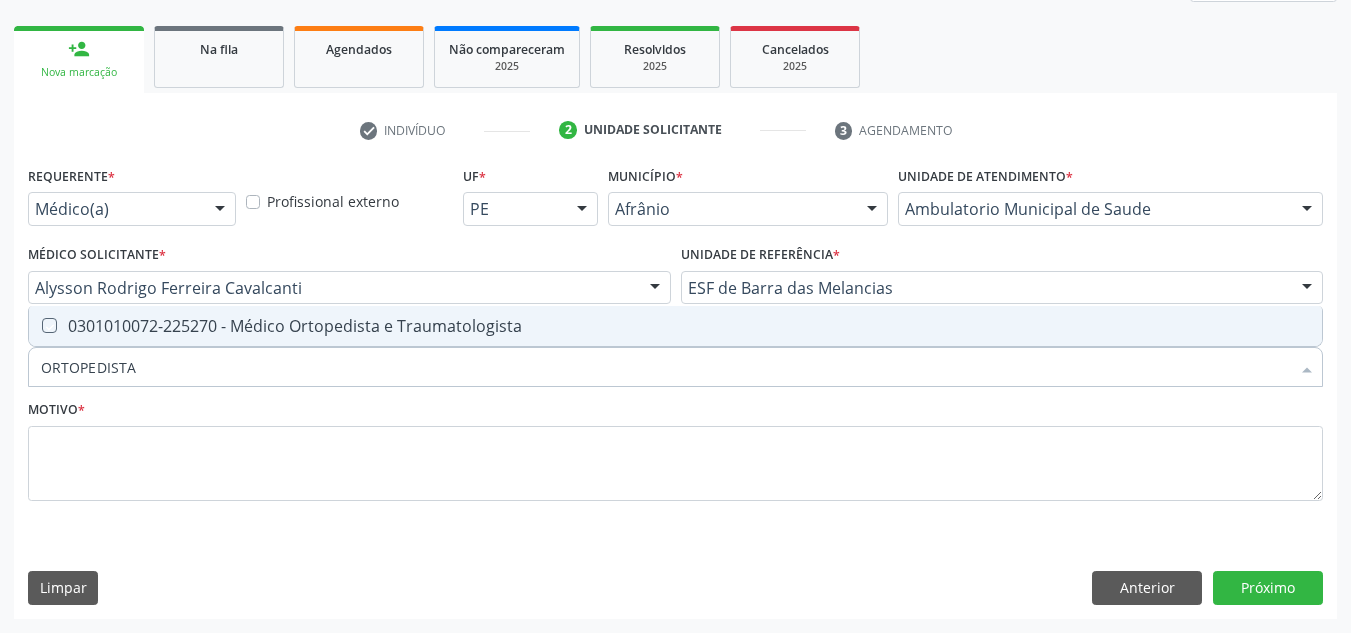 checkbox on "true" 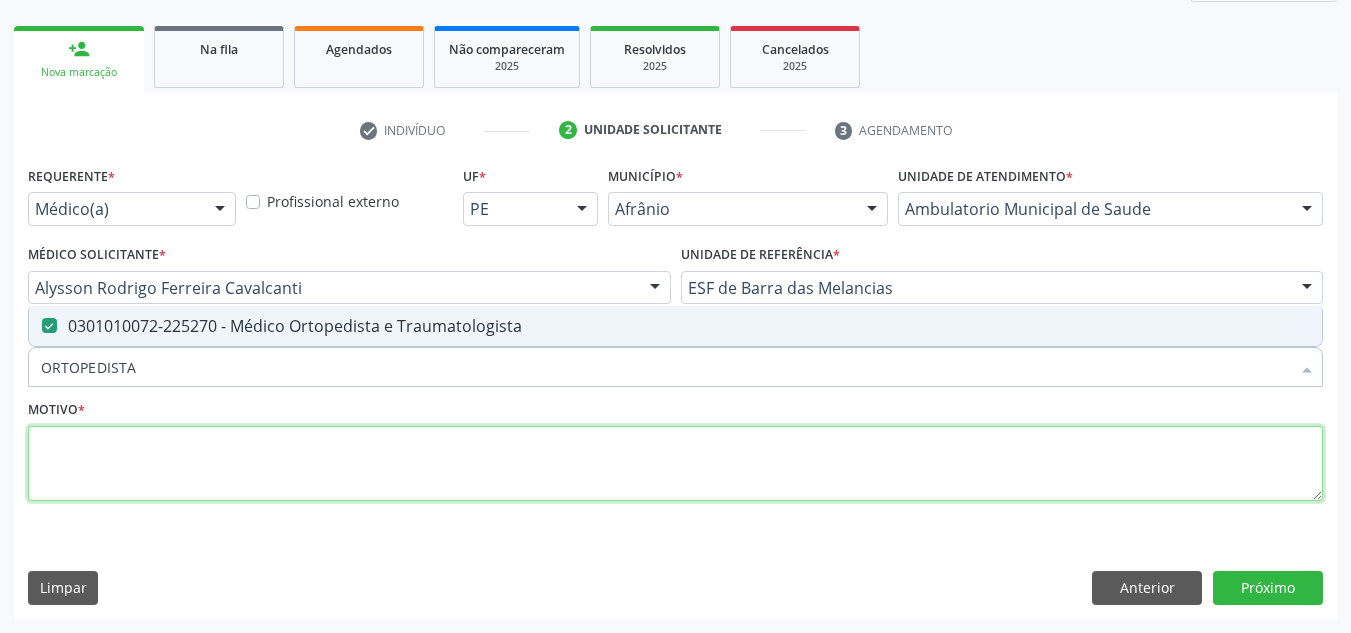 click at bounding box center [675, 464] 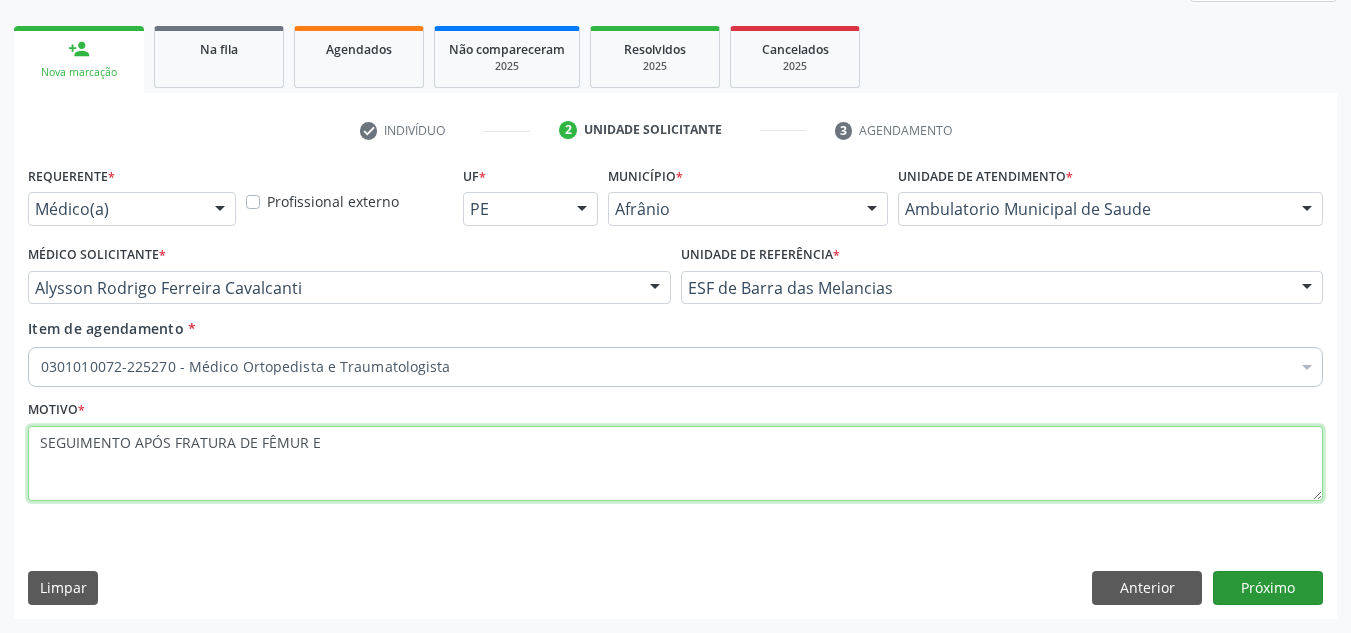 type on "SEGUIMENTO APÓS FRATURA DE FÊMUR E" 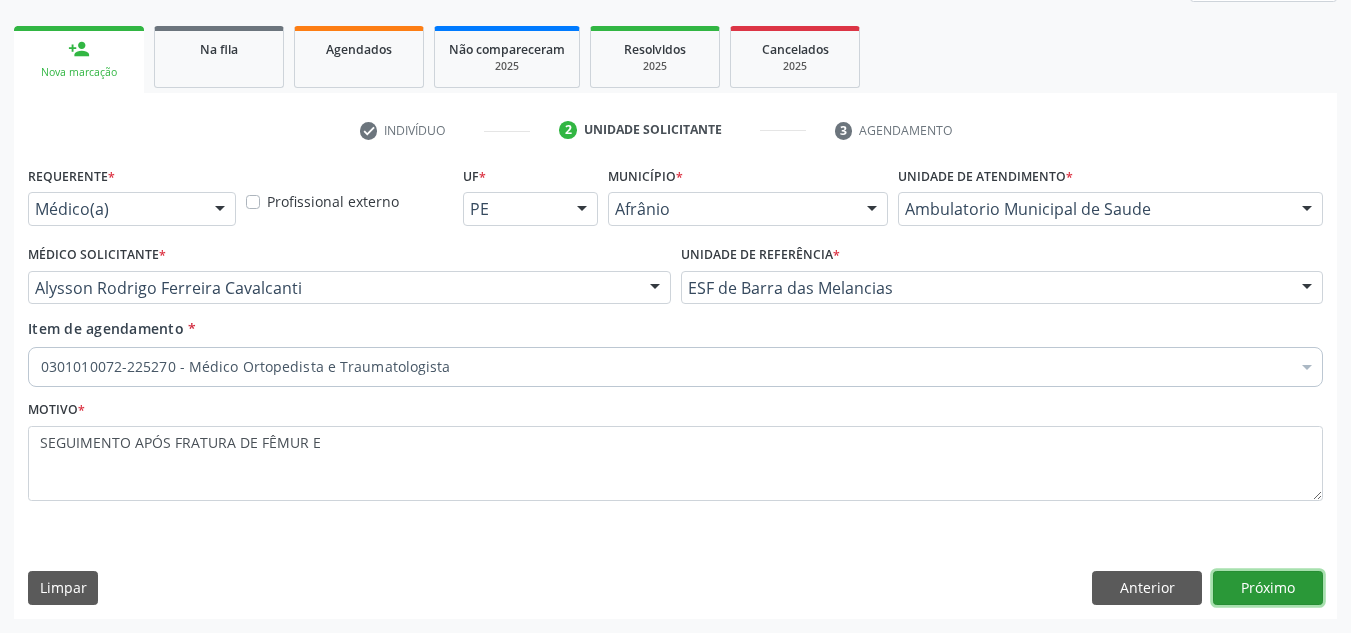 click on "Próximo" at bounding box center (1268, 588) 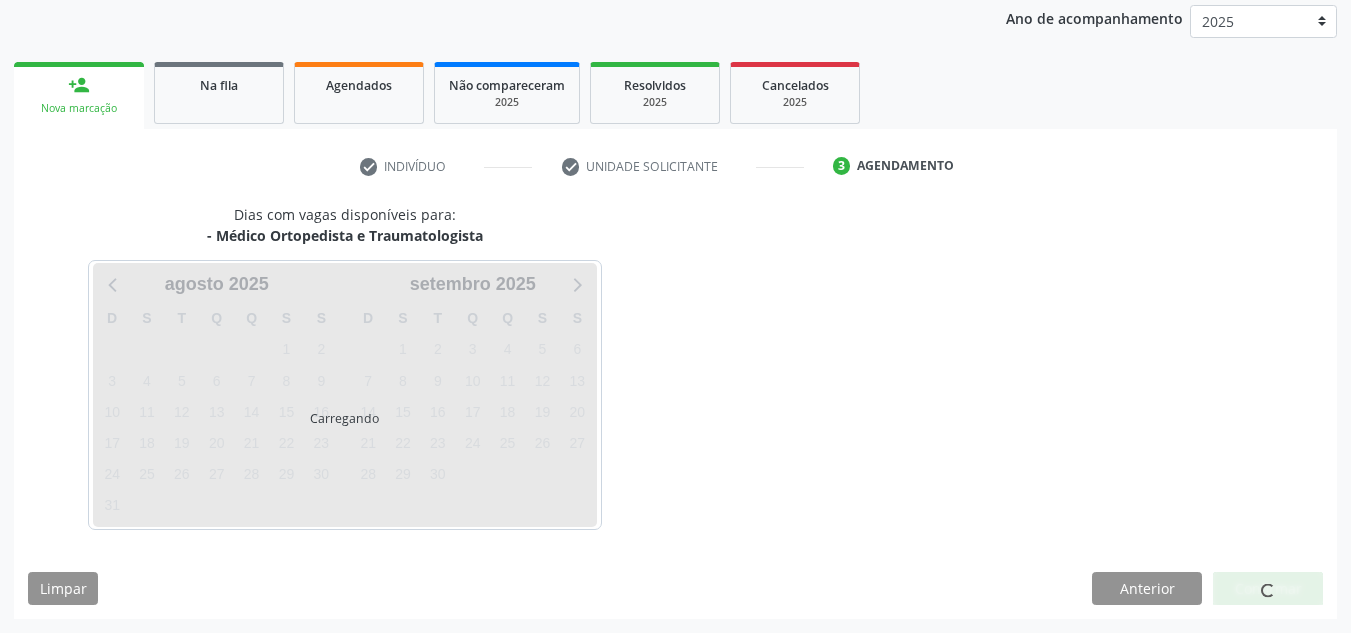 scroll, scrollTop: 237, scrollLeft: 0, axis: vertical 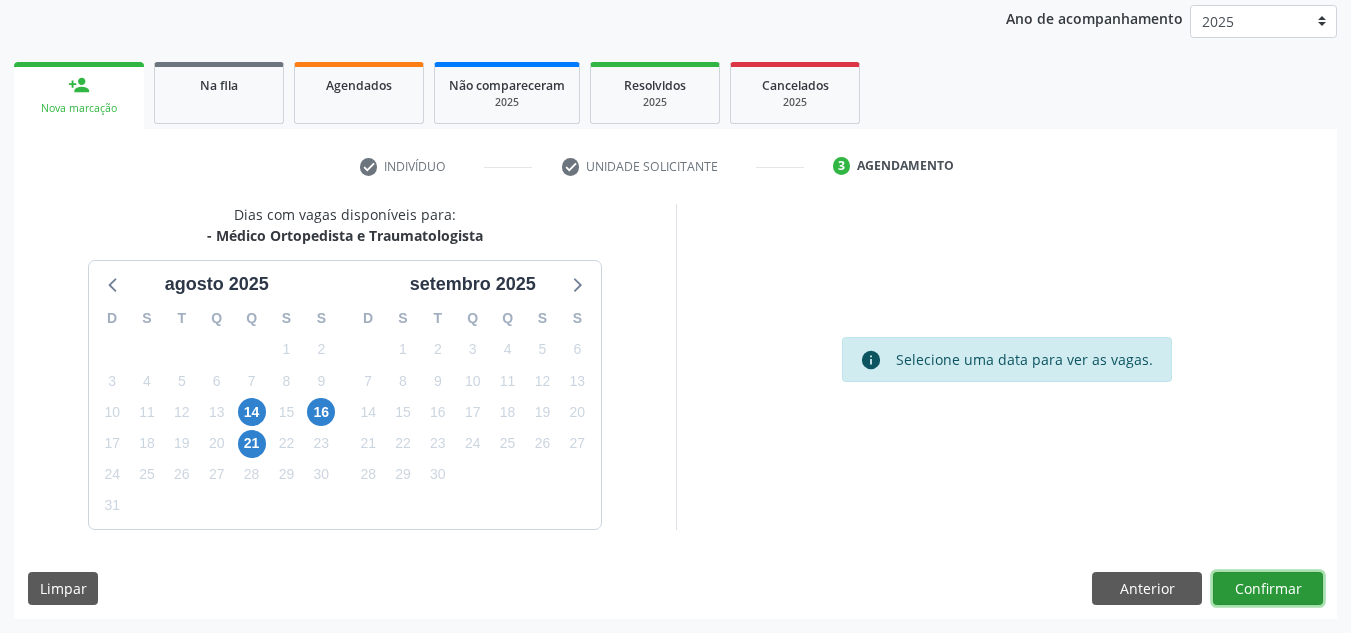 drag, startPoint x: 1268, startPoint y: 602, endPoint x: 1280, endPoint y: 599, distance: 12.369317 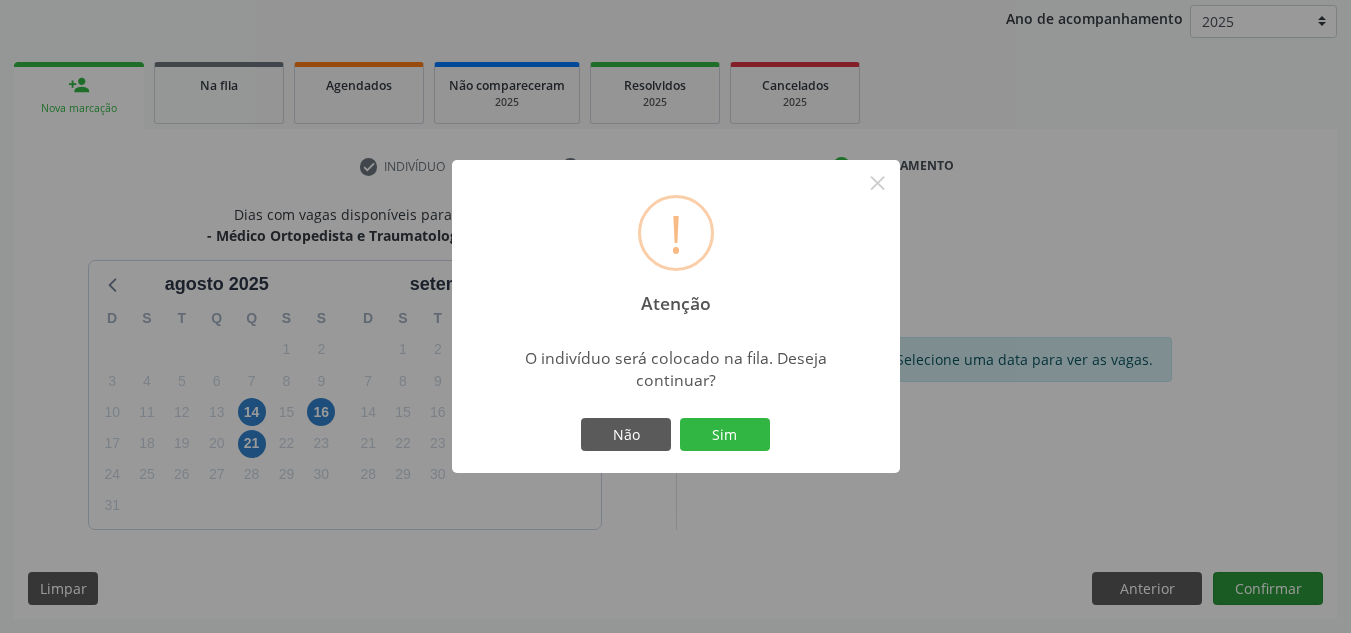 type 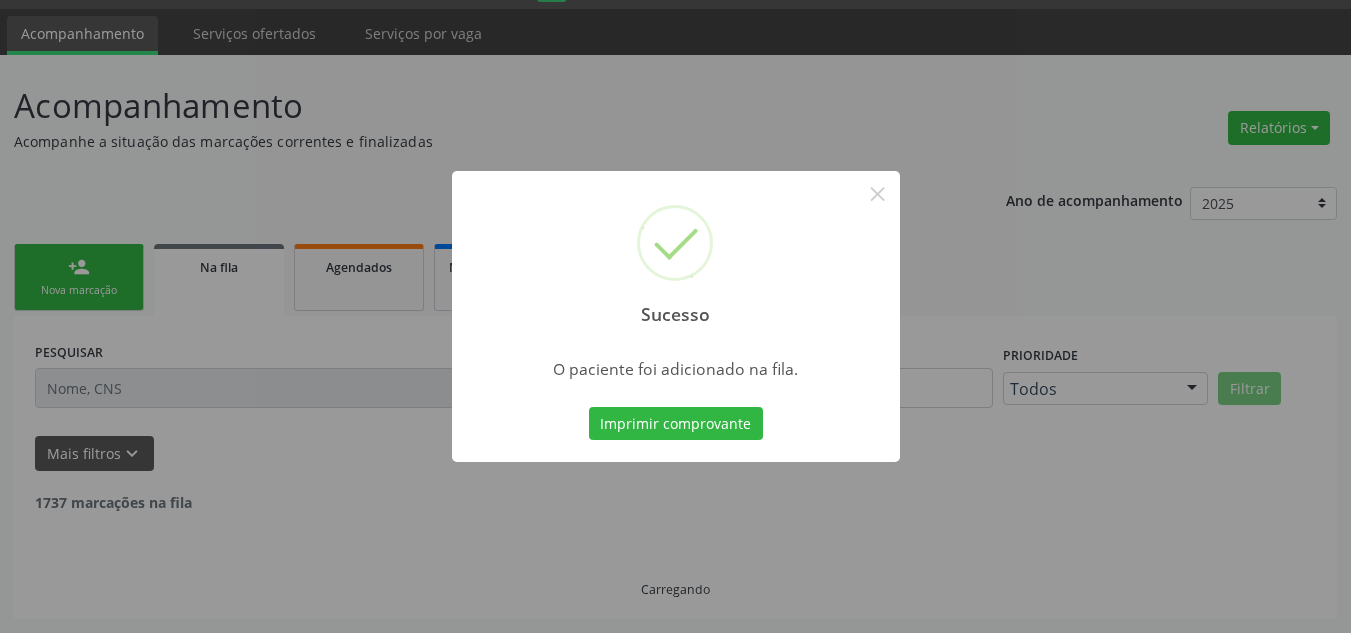 scroll, scrollTop: 34, scrollLeft: 0, axis: vertical 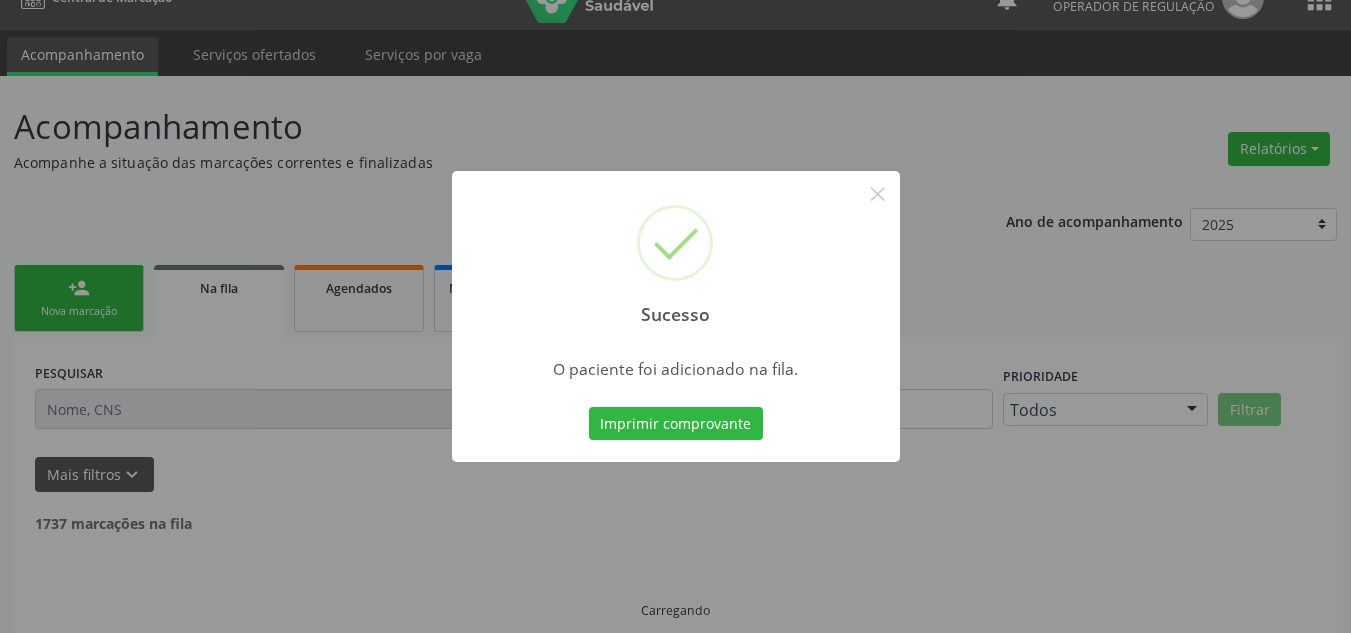 type 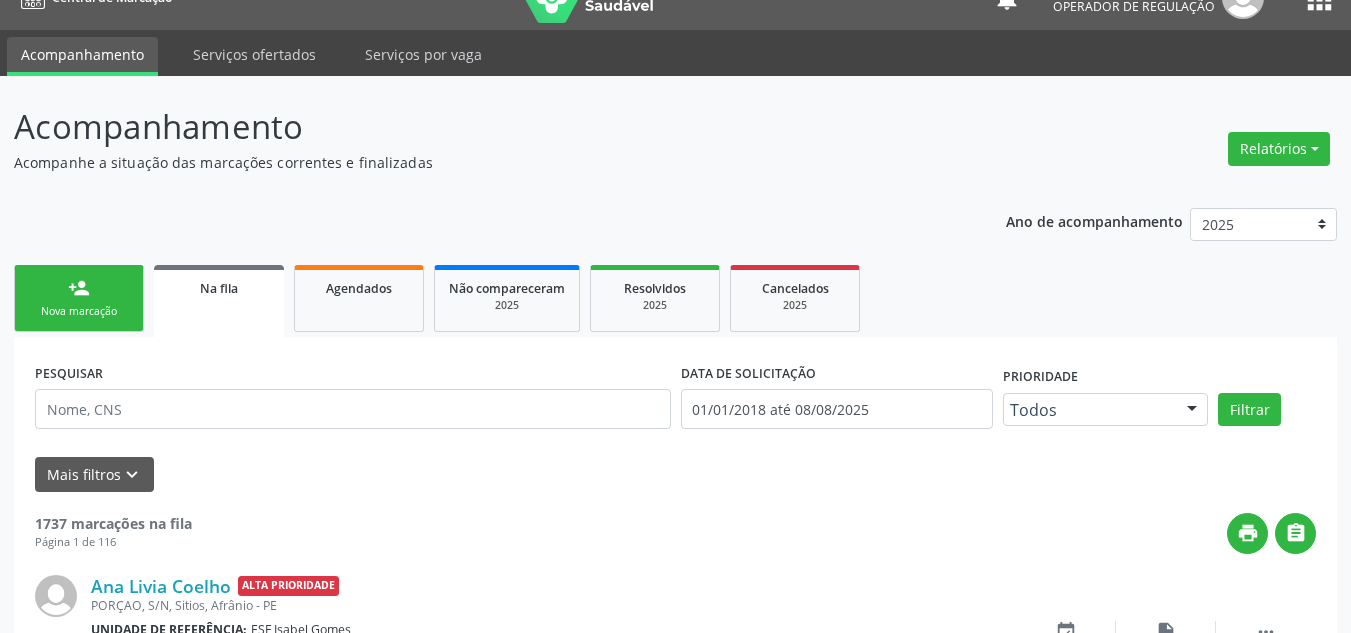click on "person_add
Nova marcação" at bounding box center (79, 298) 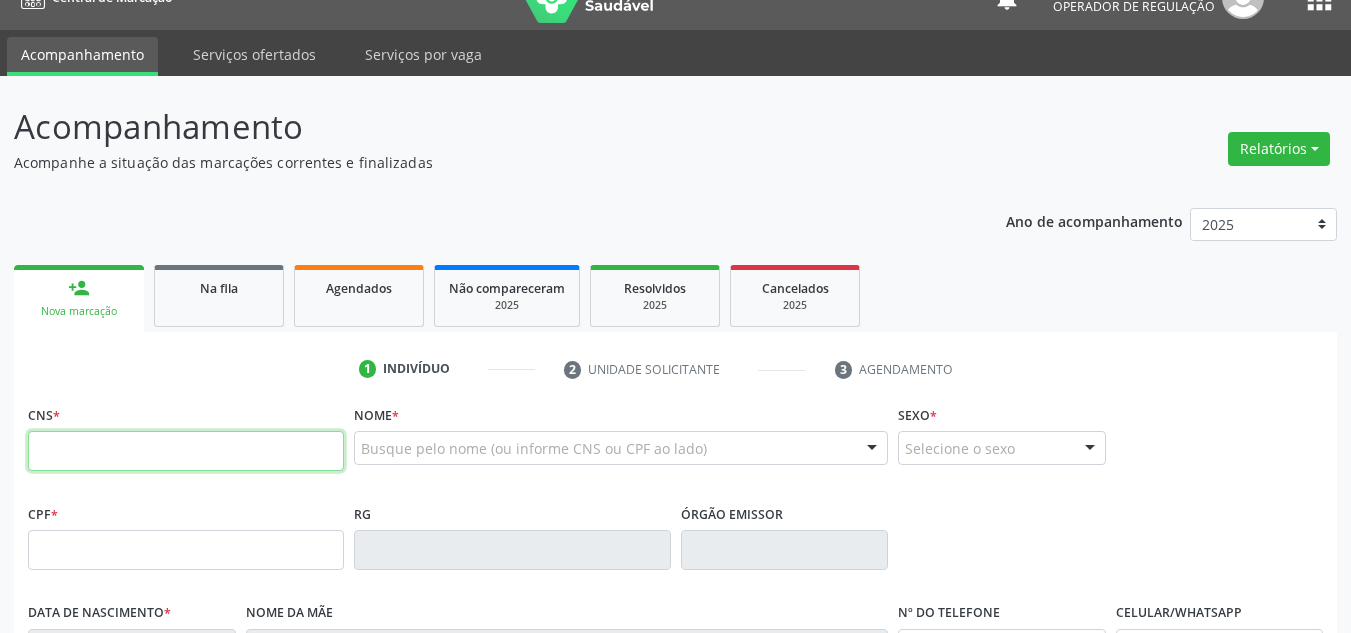 drag, startPoint x: 105, startPoint y: 436, endPoint x: 85, endPoint y: 429, distance: 21.189621 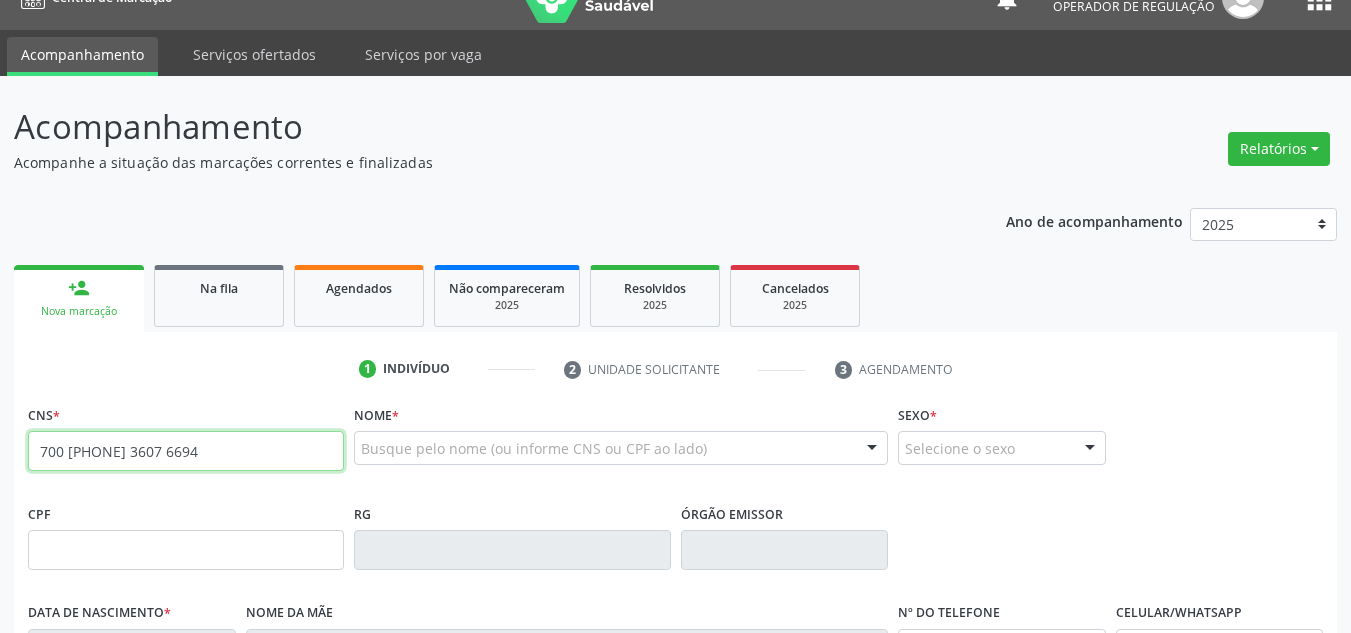 type on "700 9089 3607 6694" 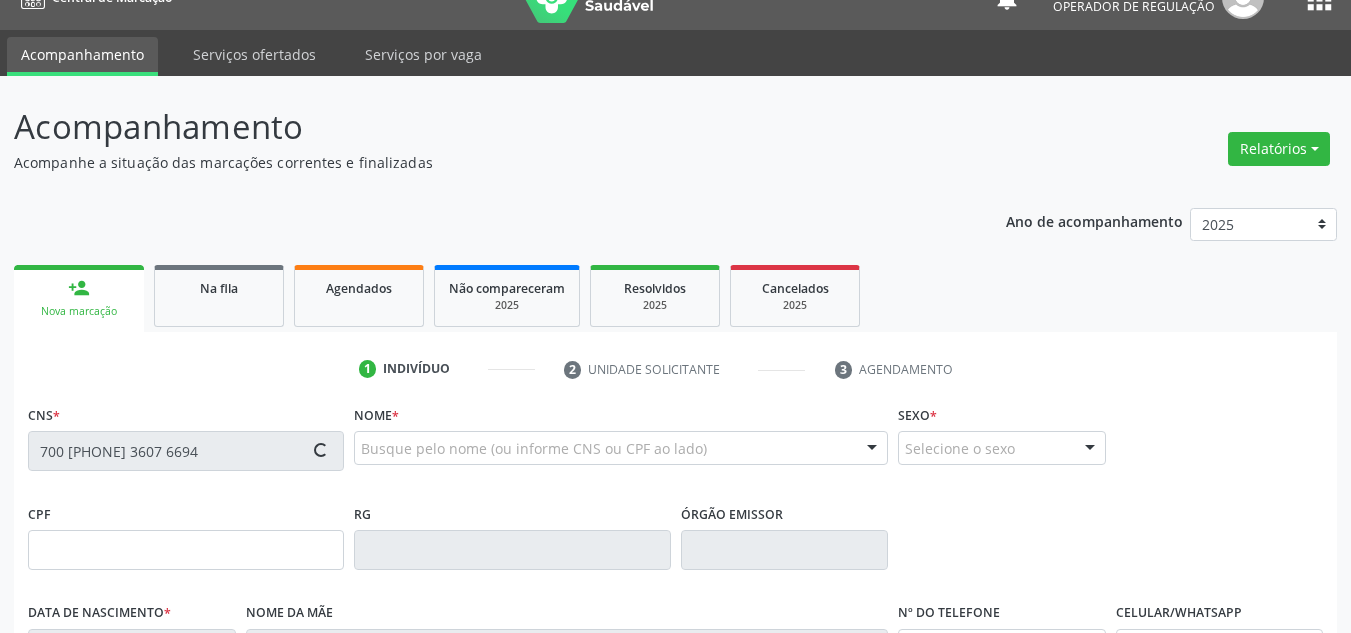 type on "045.092.884-50" 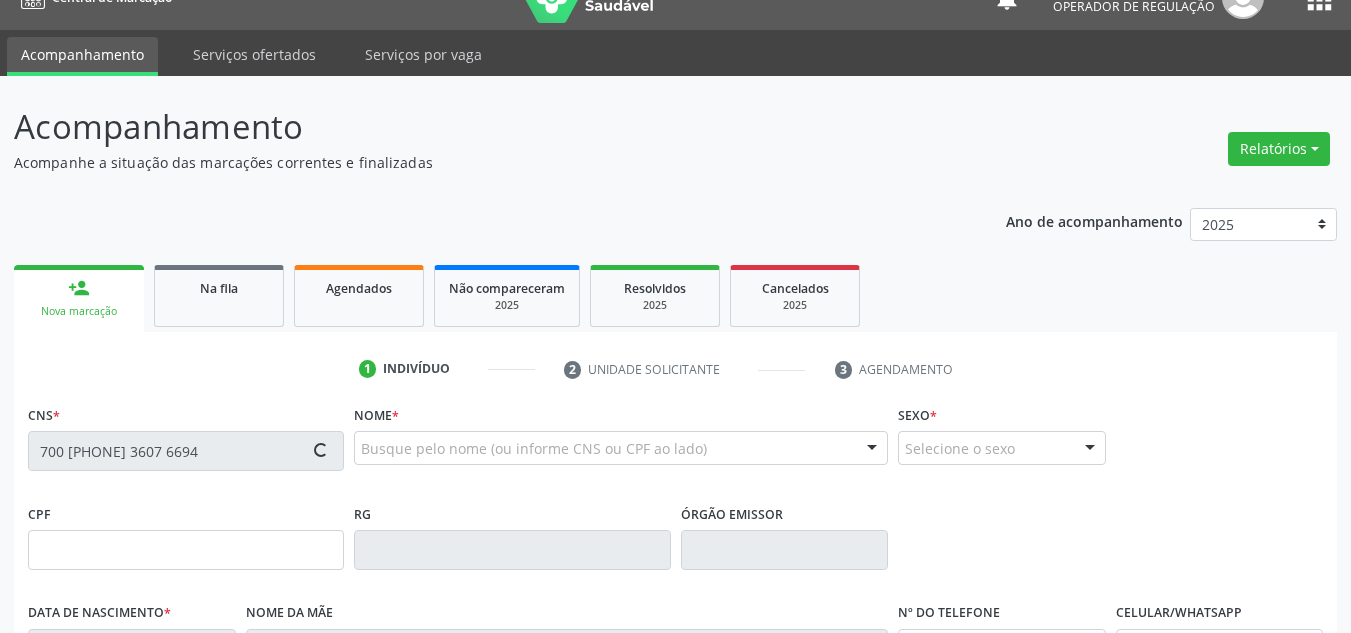 type on "16/11/1955" 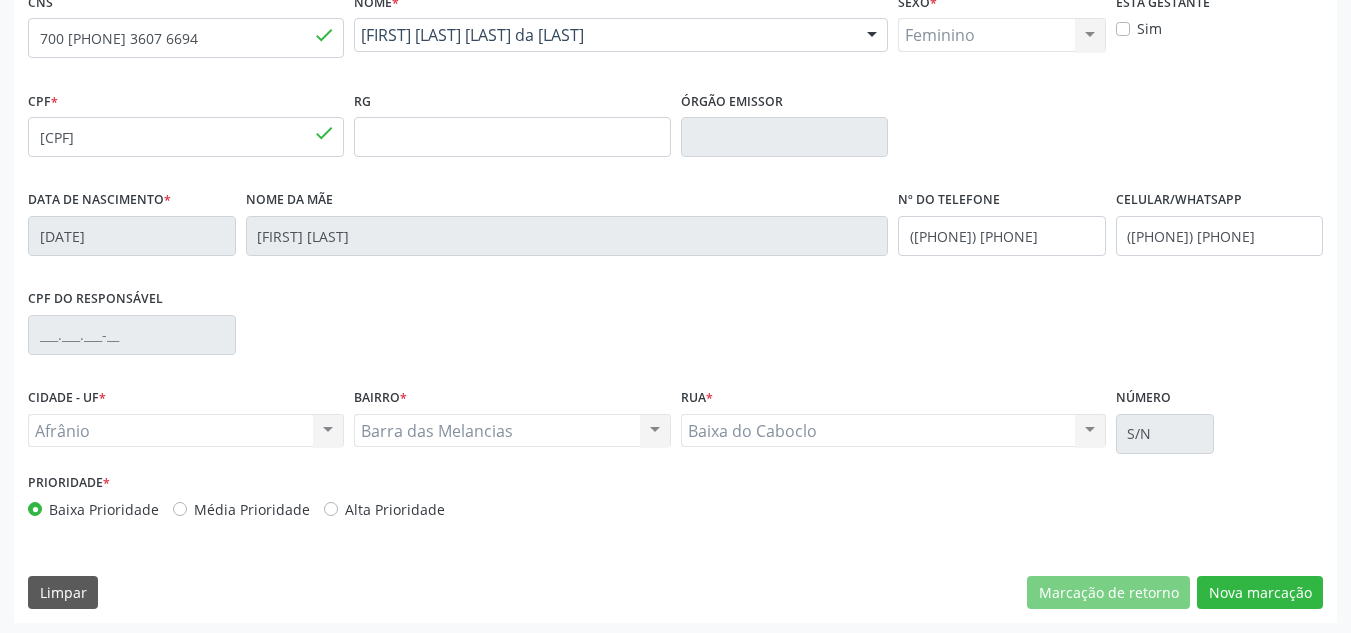scroll, scrollTop: 451, scrollLeft: 0, axis: vertical 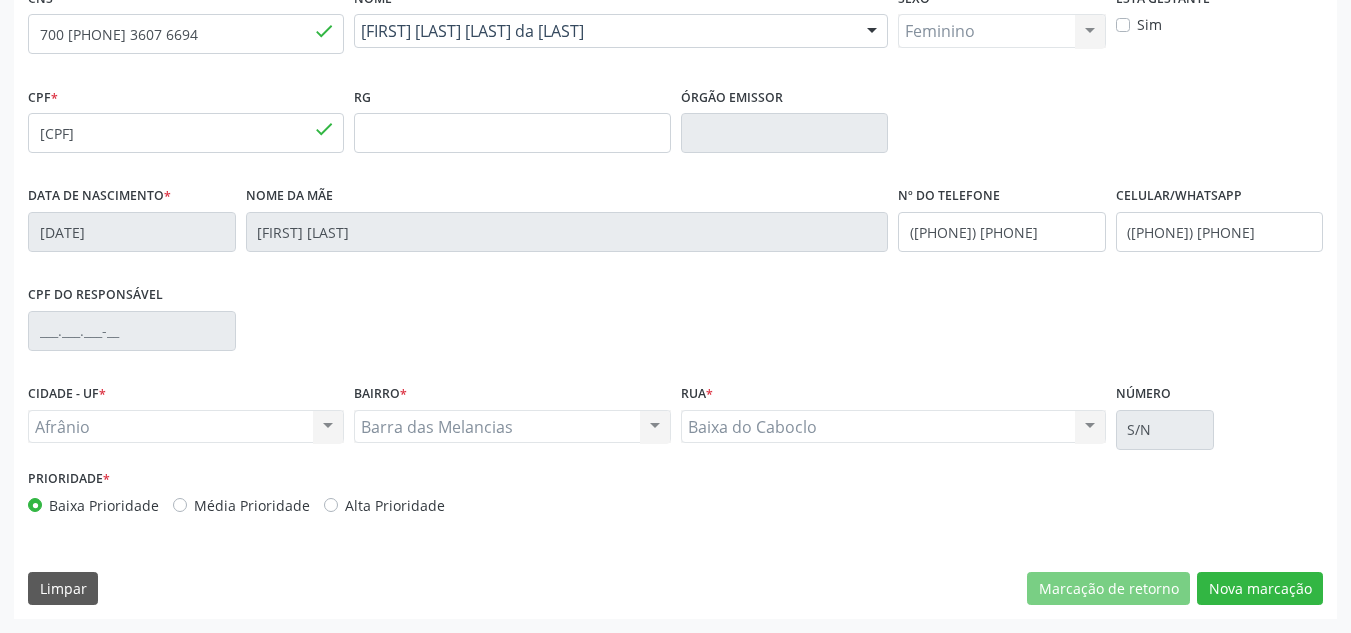 click on "Média Prioridade" at bounding box center (252, 505) 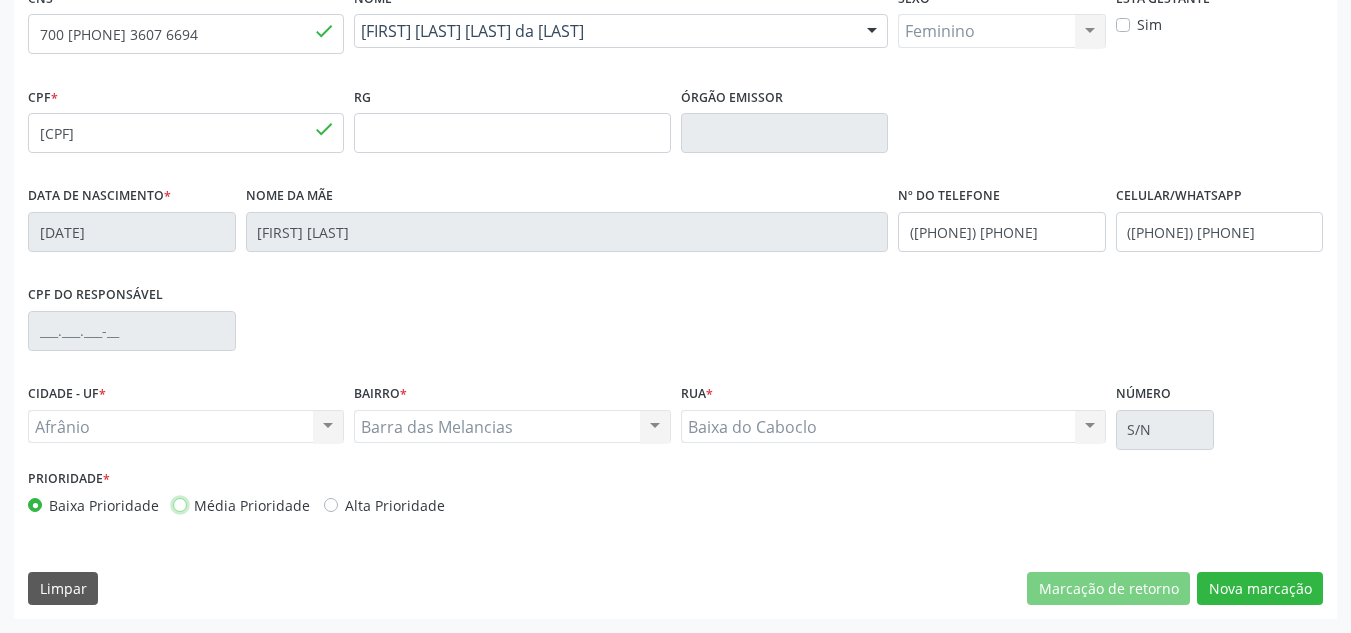 click on "Média Prioridade" at bounding box center [180, 504] 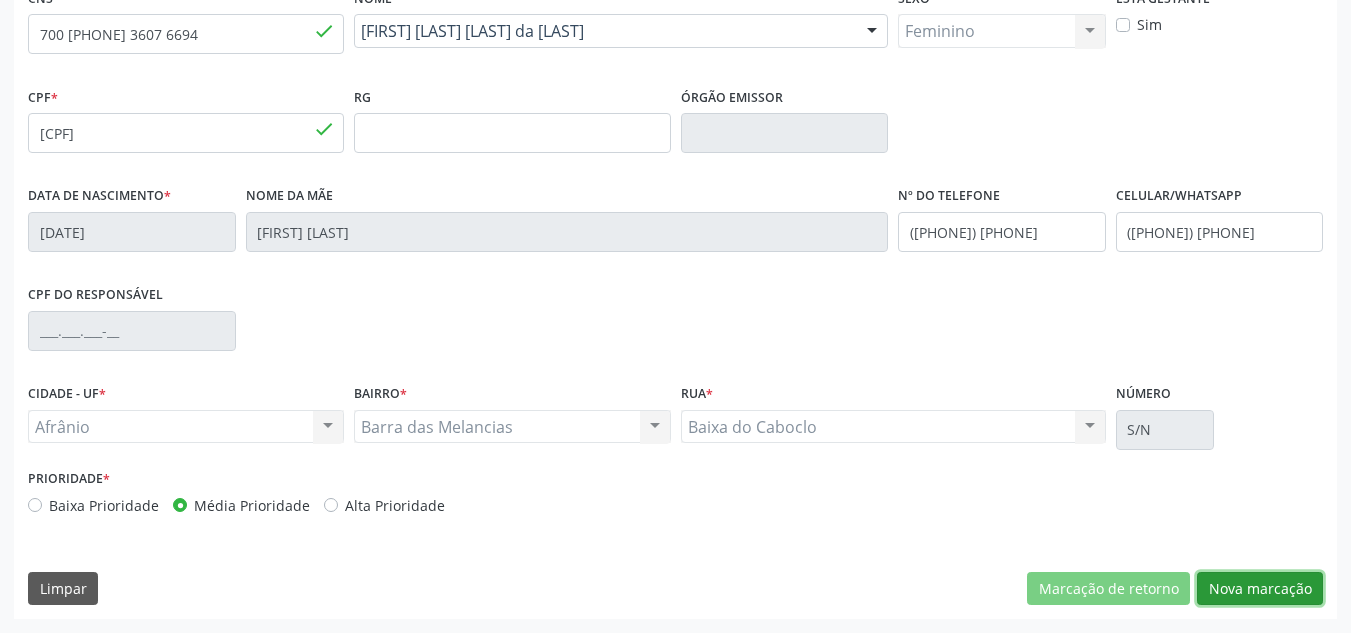click on "Nova marcação" at bounding box center [1260, 589] 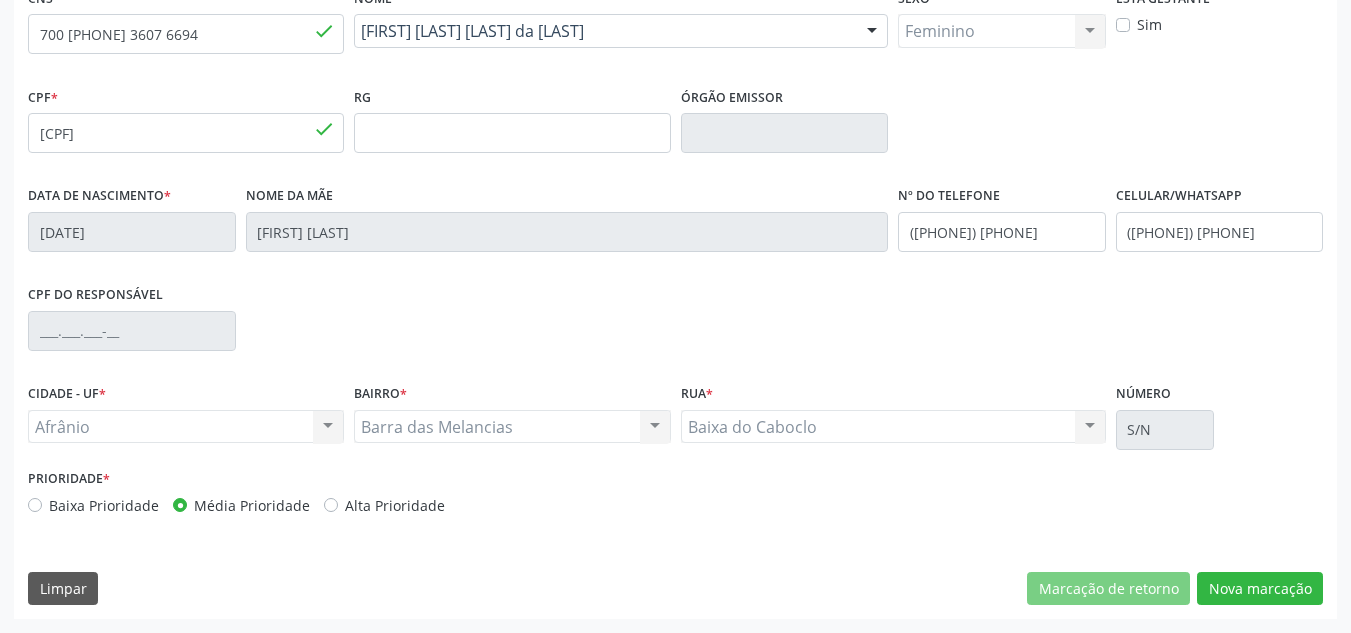 scroll, scrollTop: 273, scrollLeft: 0, axis: vertical 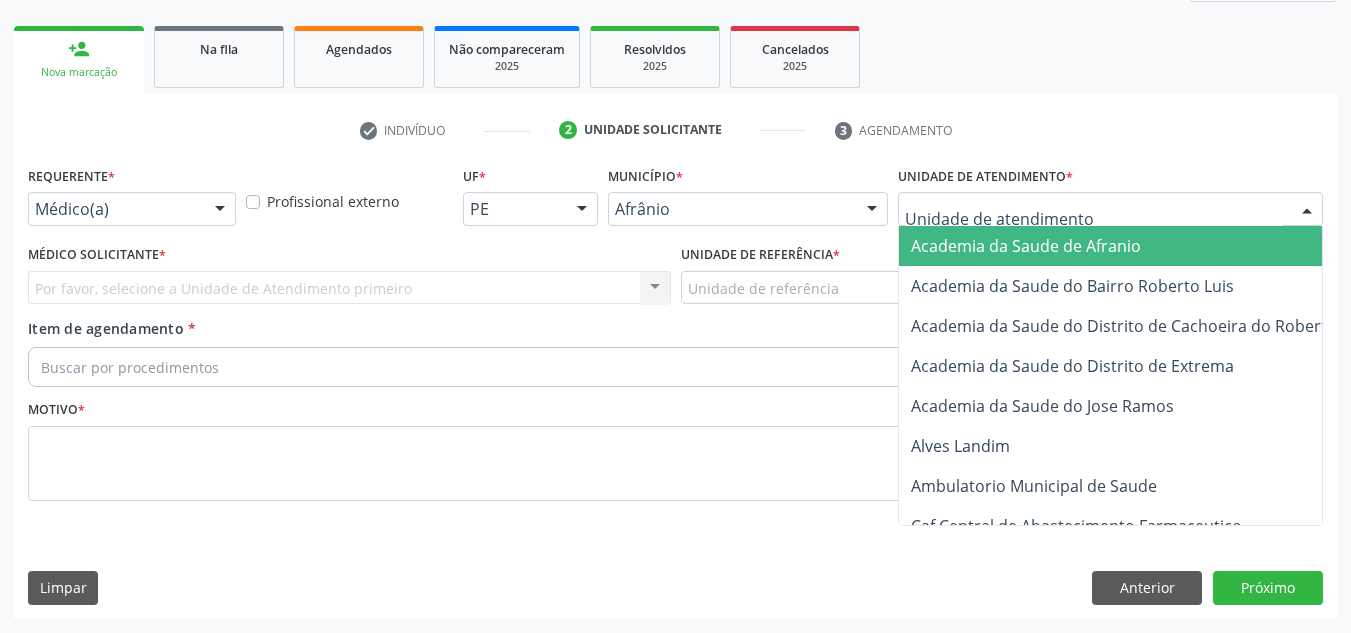 click at bounding box center [1110, 209] 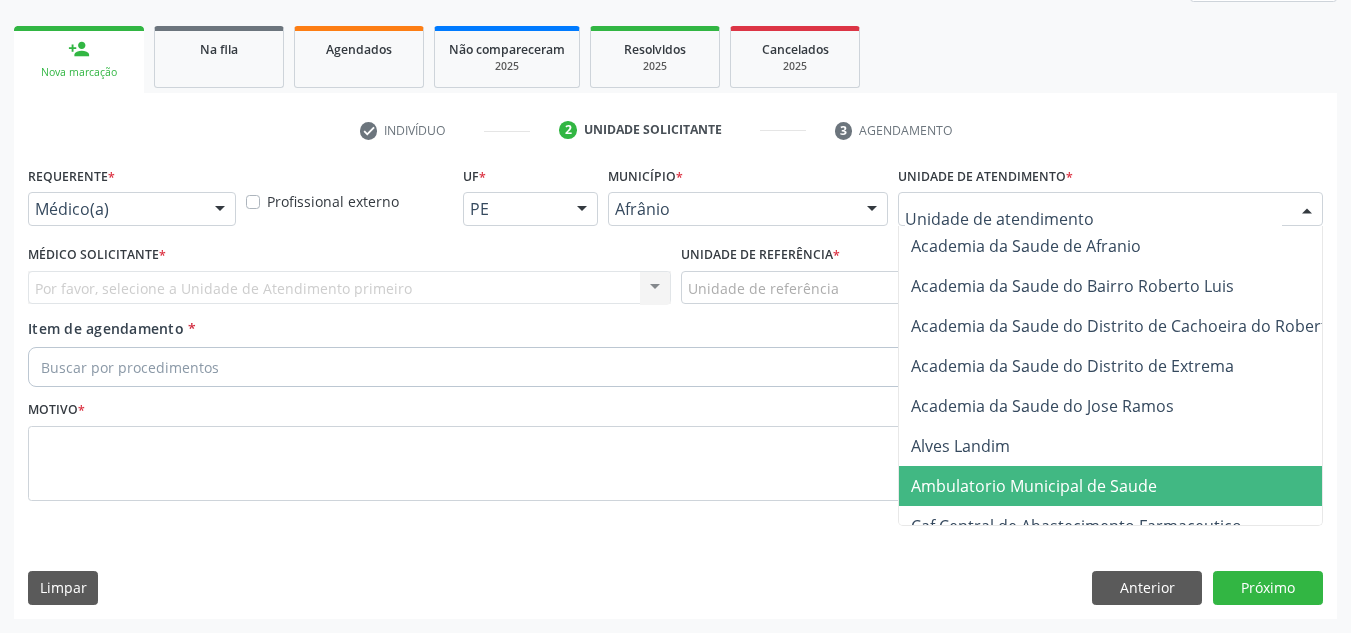 click on "Ambulatorio Municipal de Saude" at bounding box center [1034, 486] 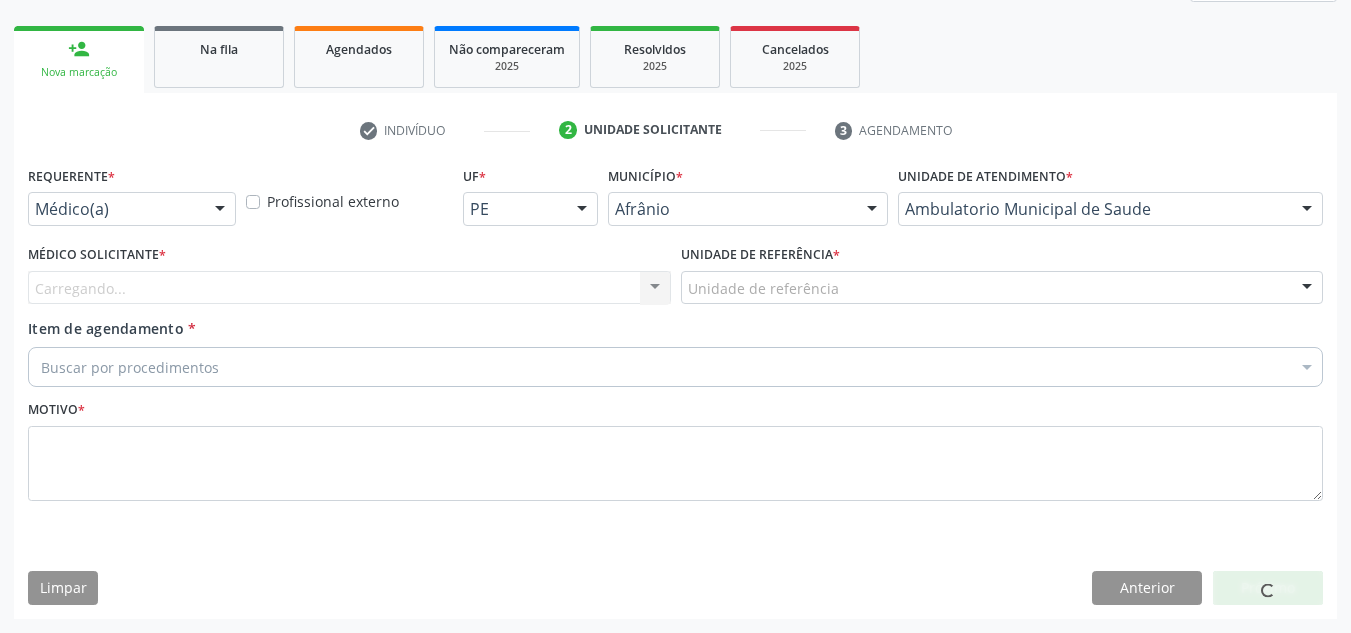 click on "Carregando...
Nenhum resultado encontrado para: "   "
Não há nenhuma opção para ser exibida." at bounding box center [349, 288] 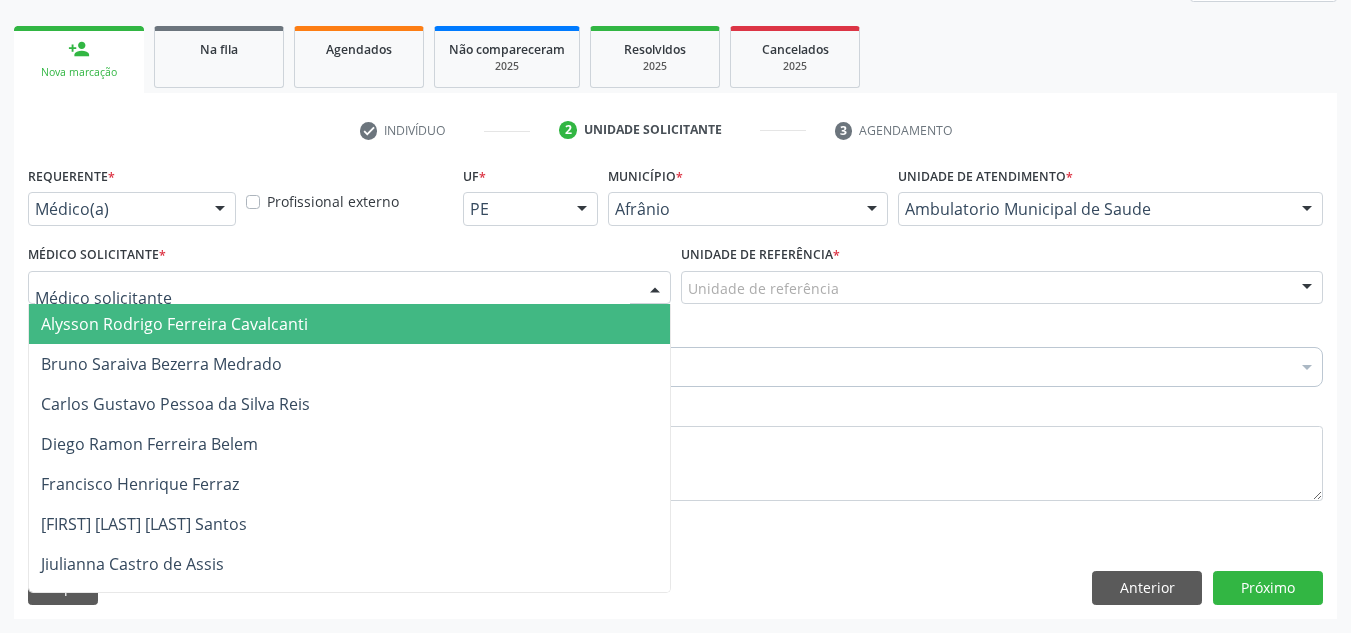 click at bounding box center (349, 288) 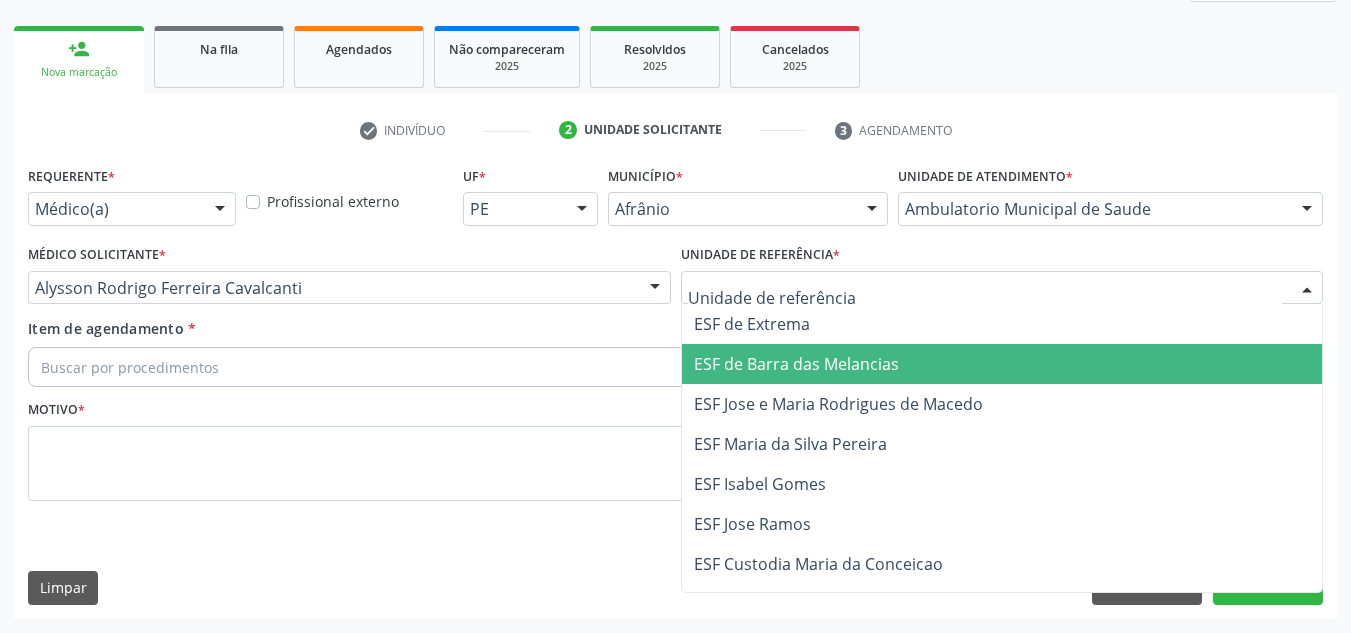 click on "ESF de Barra das Melancias" at bounding box center (796, 364) 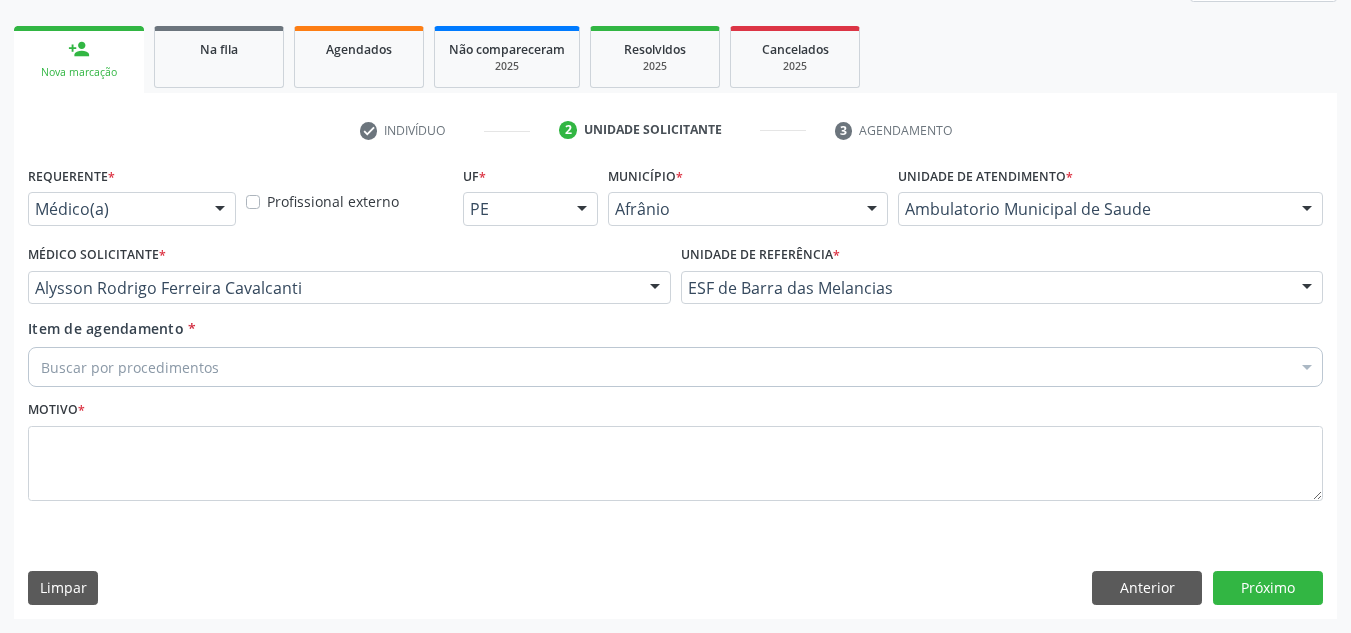 click on "Buscar por procedimentos" at bounding box center [675, 367] 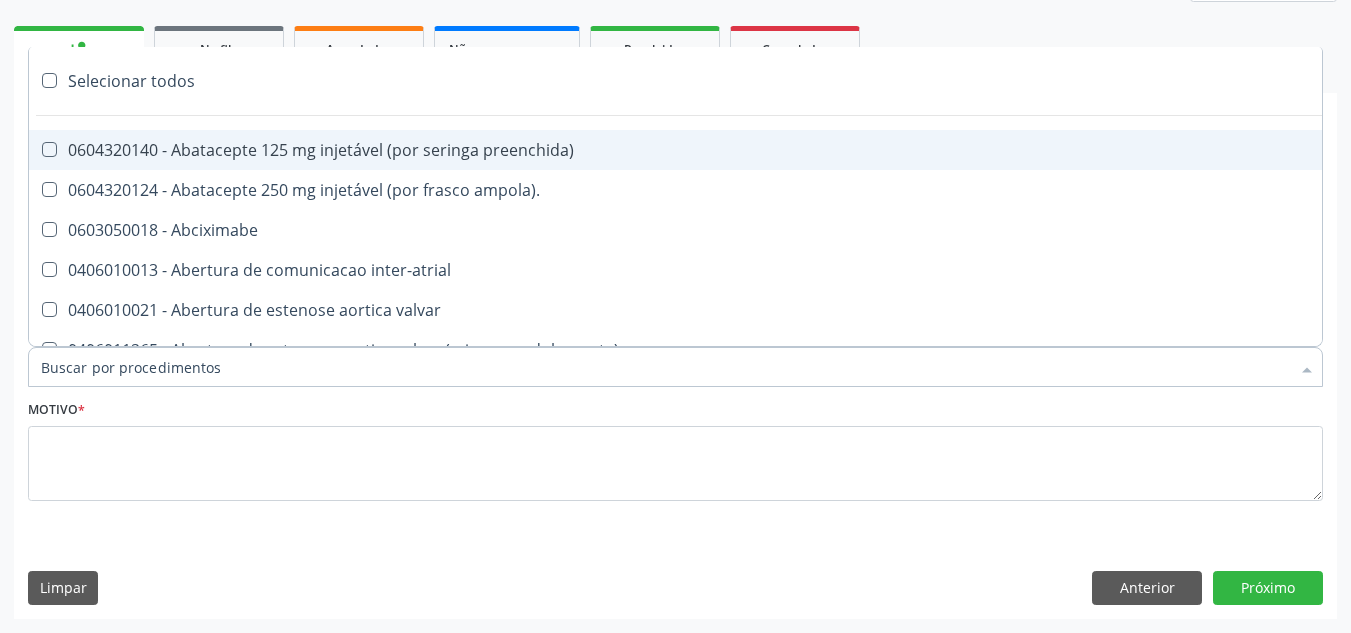 paste on "ORTOPEDISTA" 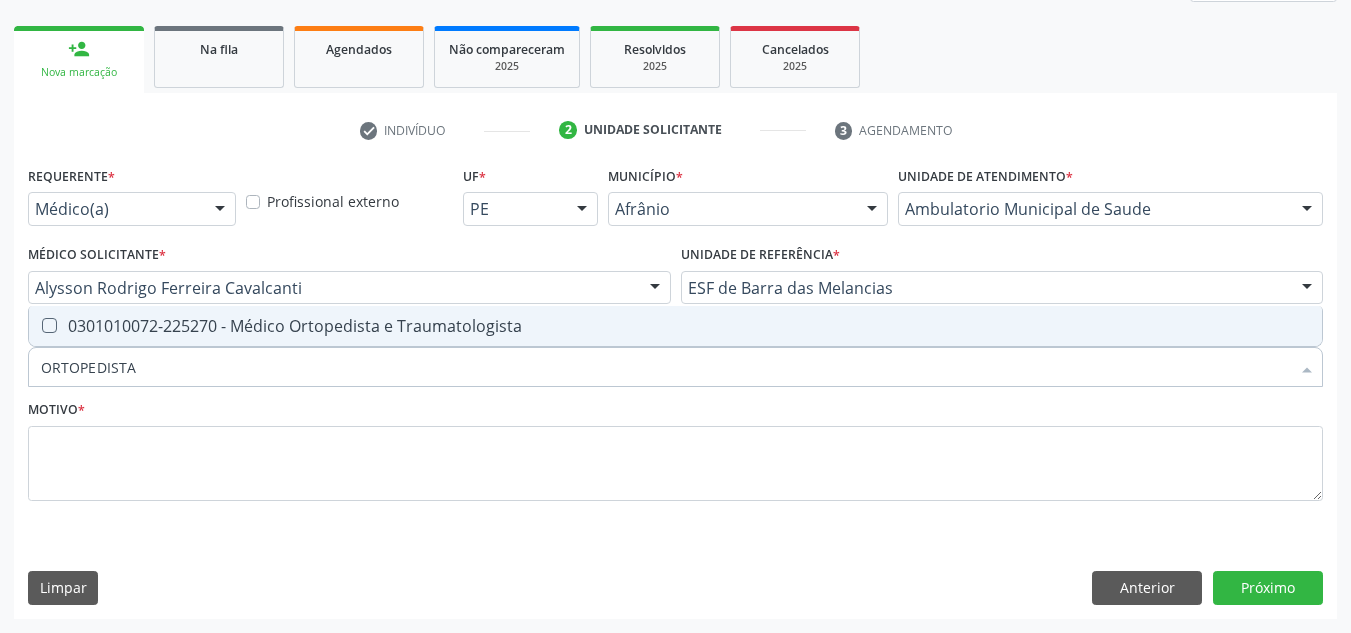 click on "0301010072-225270 - Médico Ortopedista e Traumatologista" at bounding box center [675, 326] 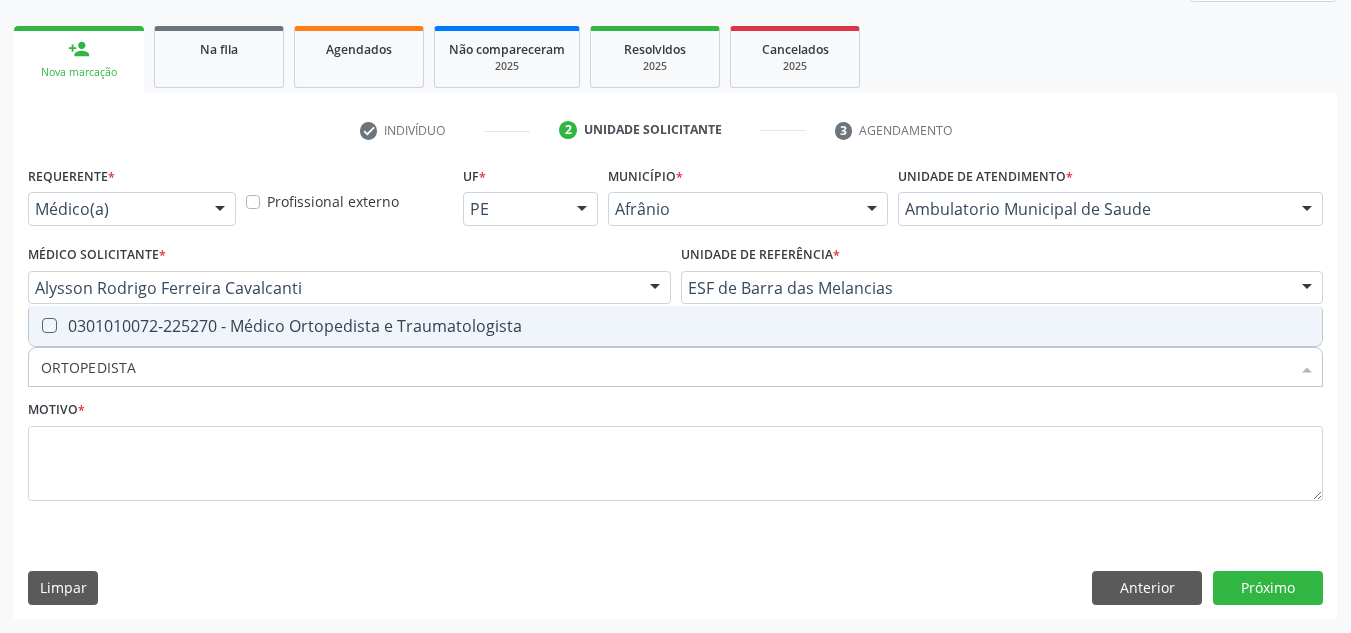checkbox on "true" 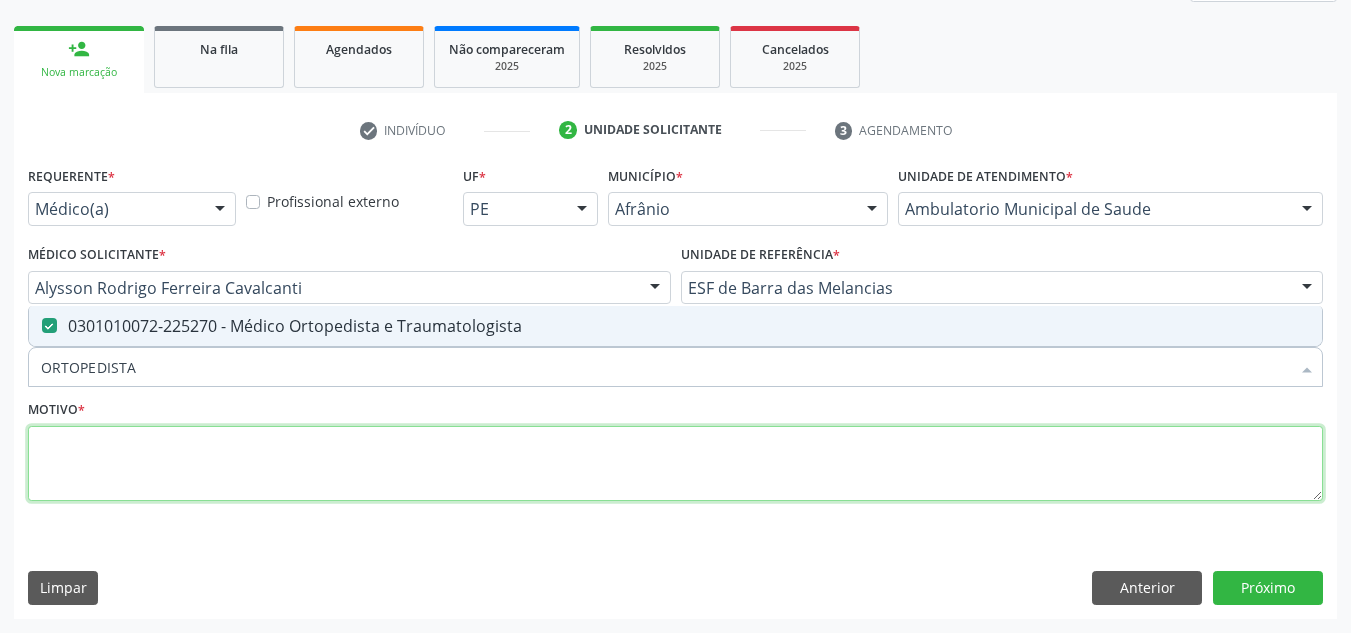 click at bounding box center (675, 464) 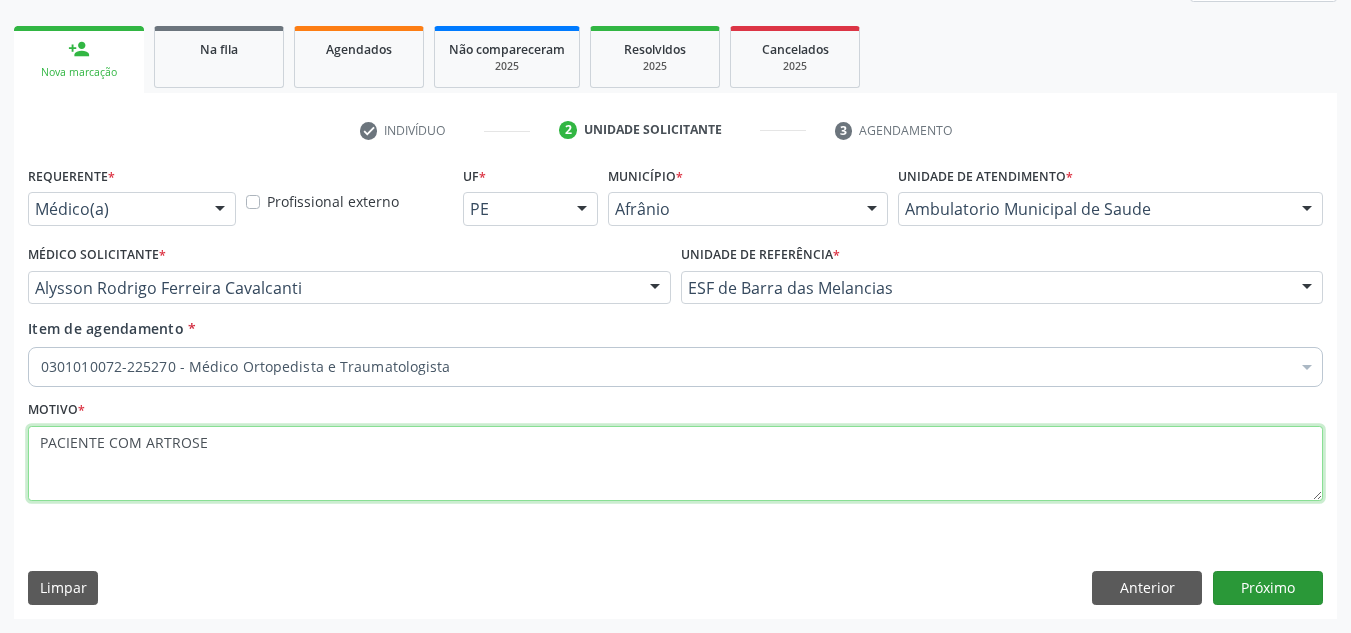 type on "PACIENTE COM ARTROSE" 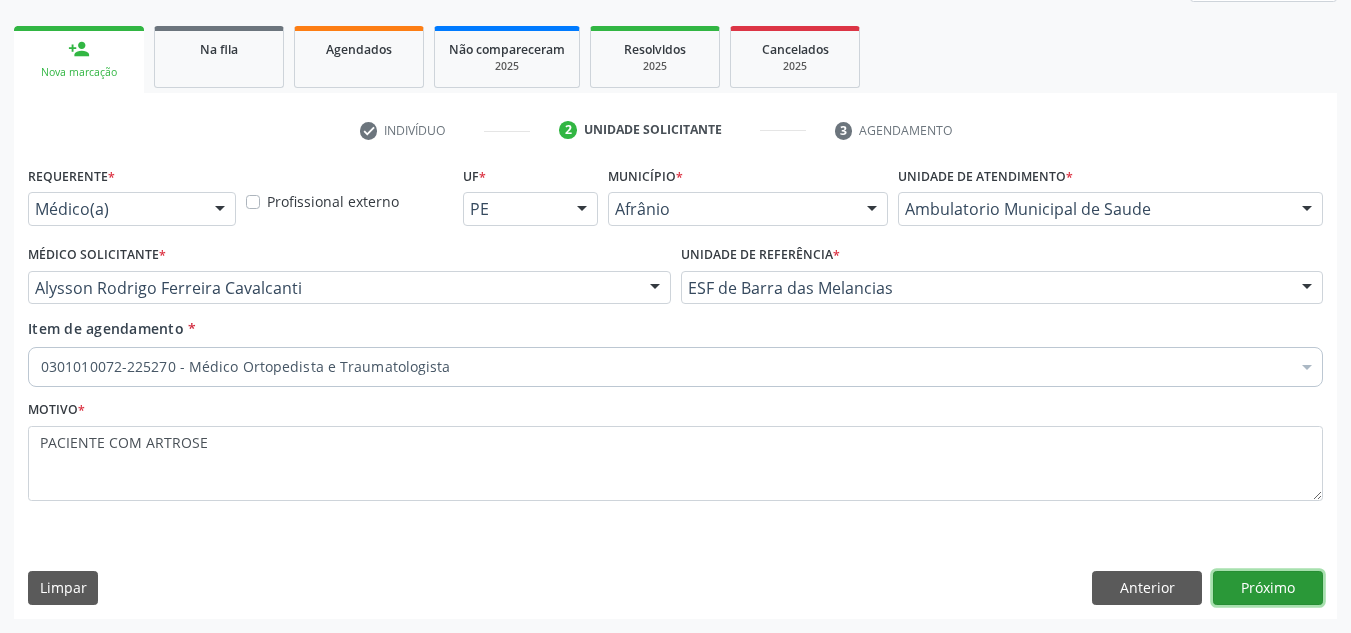 click on "Próximo" at bounding box center (1268, 588) 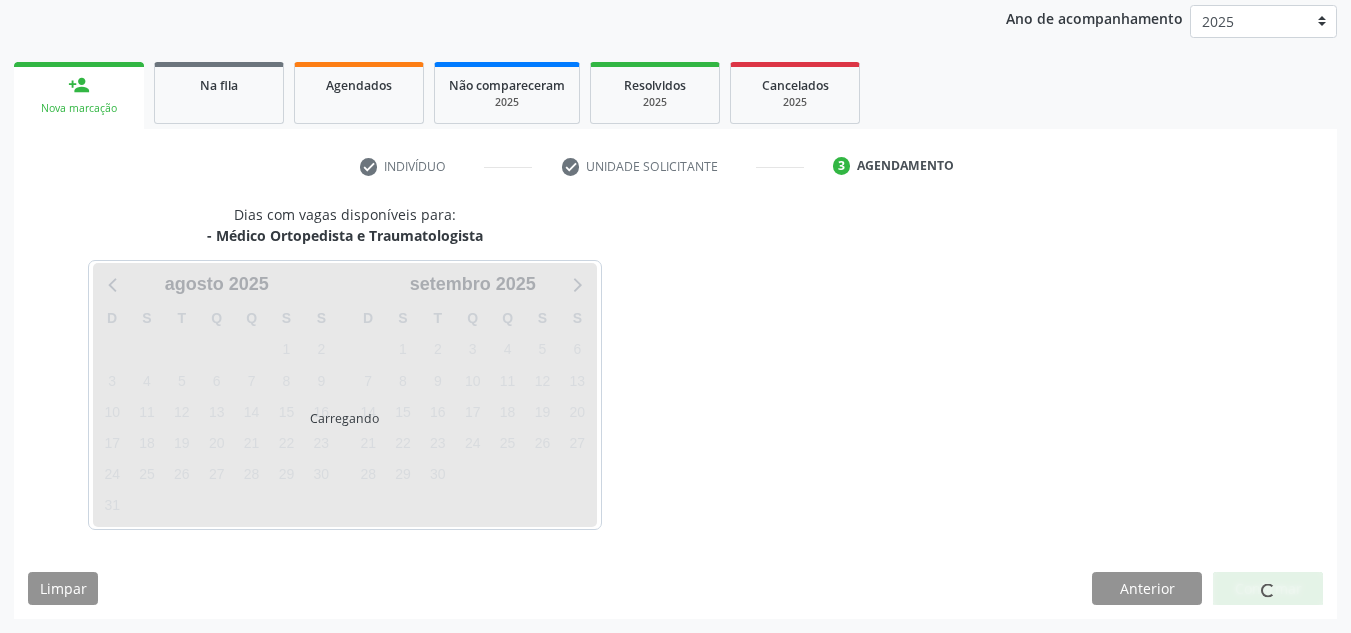 scroll, scrollTop: 237, scrollLeft: 0, axis: vertical 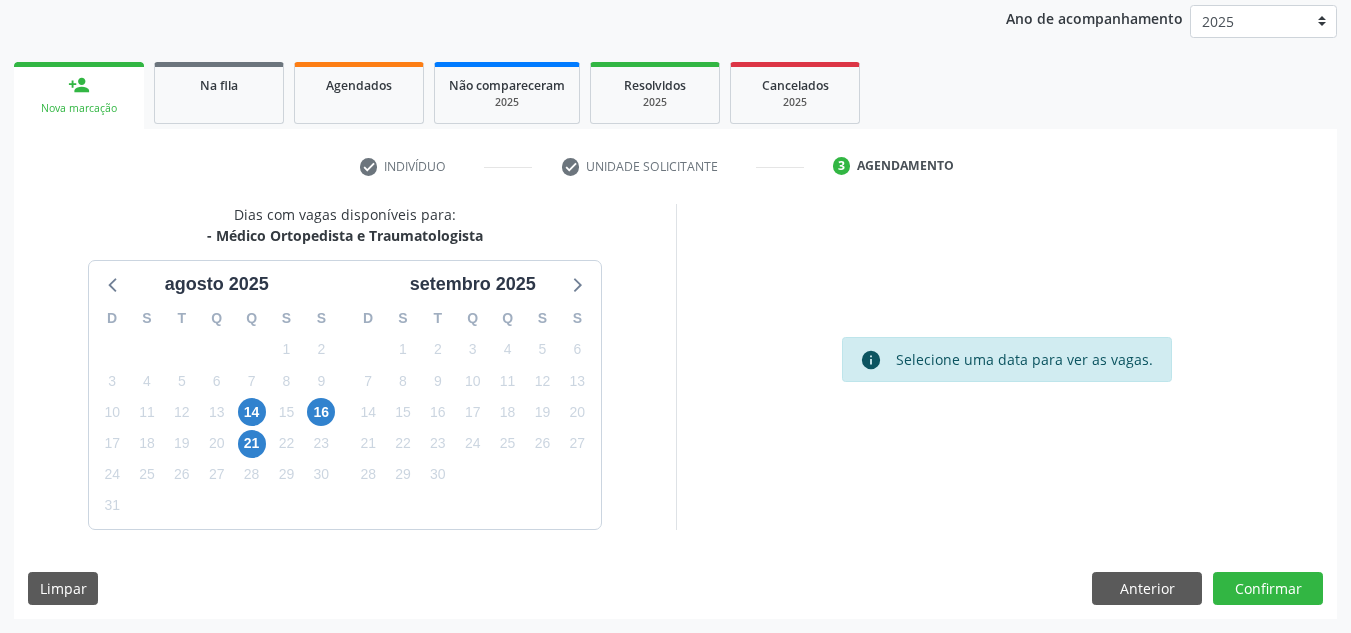 click on "Dias com vagas disponíveis para:
- Médico Ortopedista e Traumatologista
agosto 2025 D S T Q Q S S 27 28 29 30 31 1 2 3 4 5 6 7 8 9 10 11 12 13 14 15 16 17 18 19 20 21 22 23 24 25 26 27 28 29 30 31 1 2 3 4 5 6 setembro 2025 D S T Q Q S S 31 1 2 3 4 5 6 7 8 9 10 11 12 13 14 15 16 17 18 19 20 21 22 23 24 25 26 27 28 29 30 1 2 3 4 5 6 7 8 9 10 11
info
Selecione uma data para ver as vagas.
Limpar
Anterior
Confirmar" at bounding box center (675, 411) 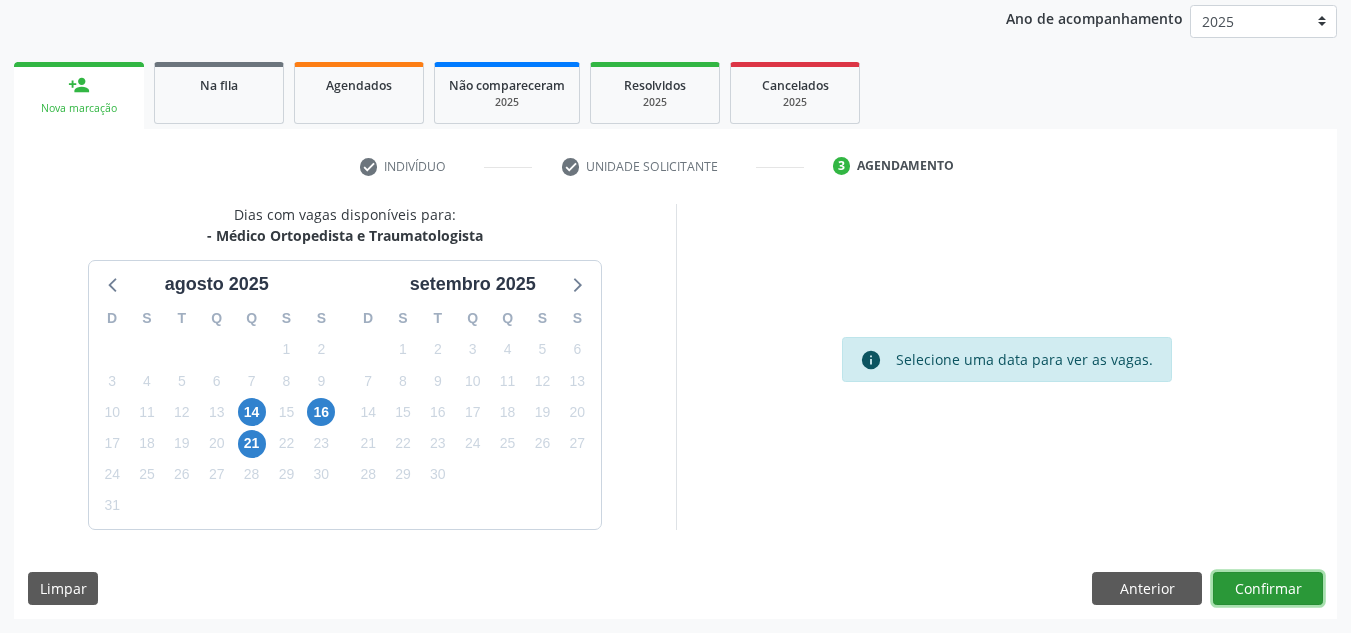 click on "Confirmar" at bounding box center [1268, 589] 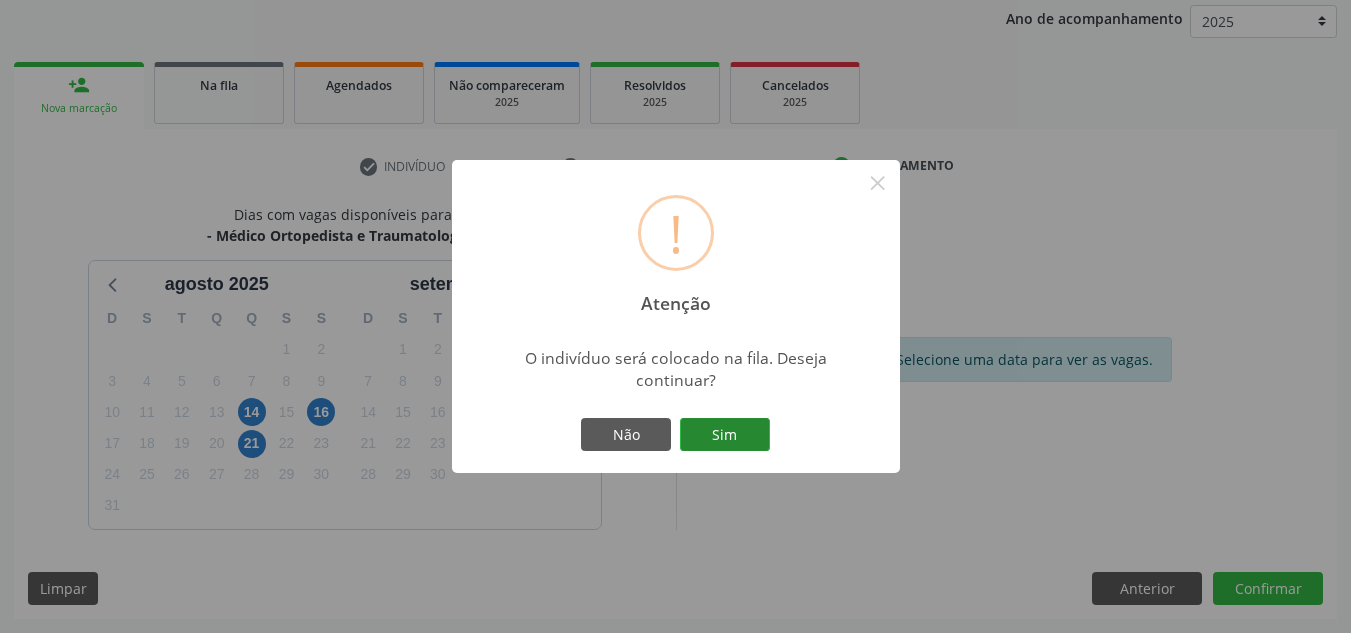 click on "Sim" at bounding box center (725, 435) 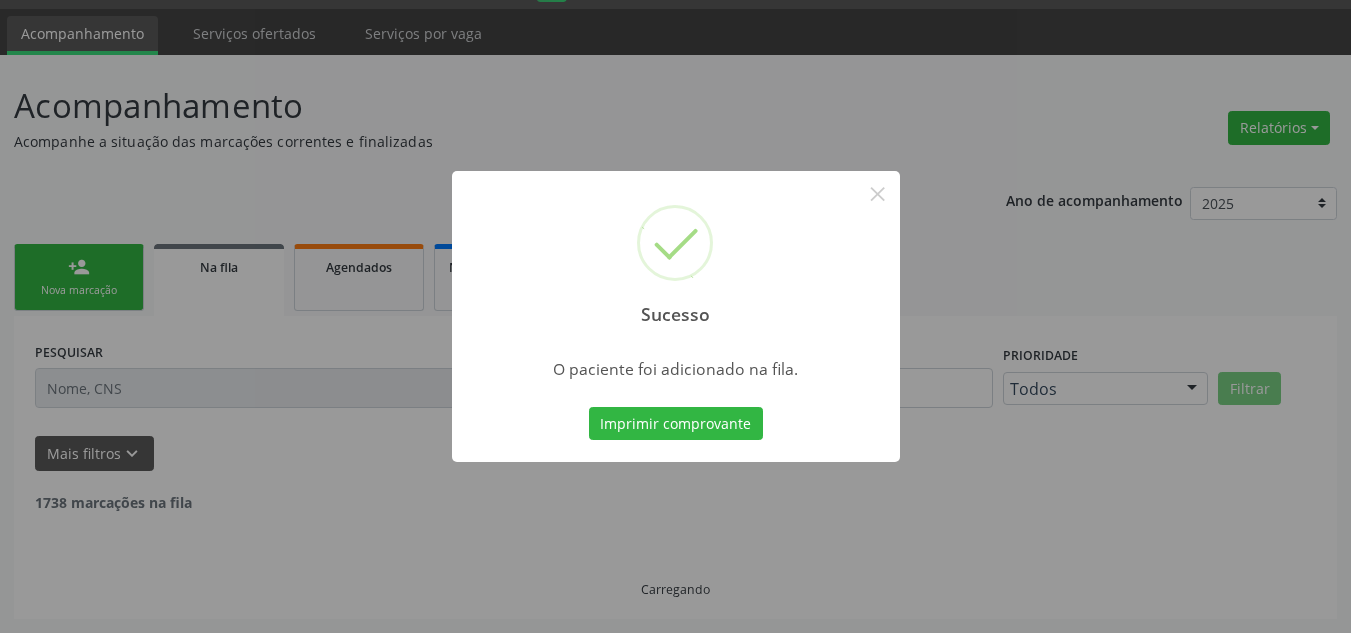 scroll, scrollTop: 34, scrollLeft: 0, axis: vertical 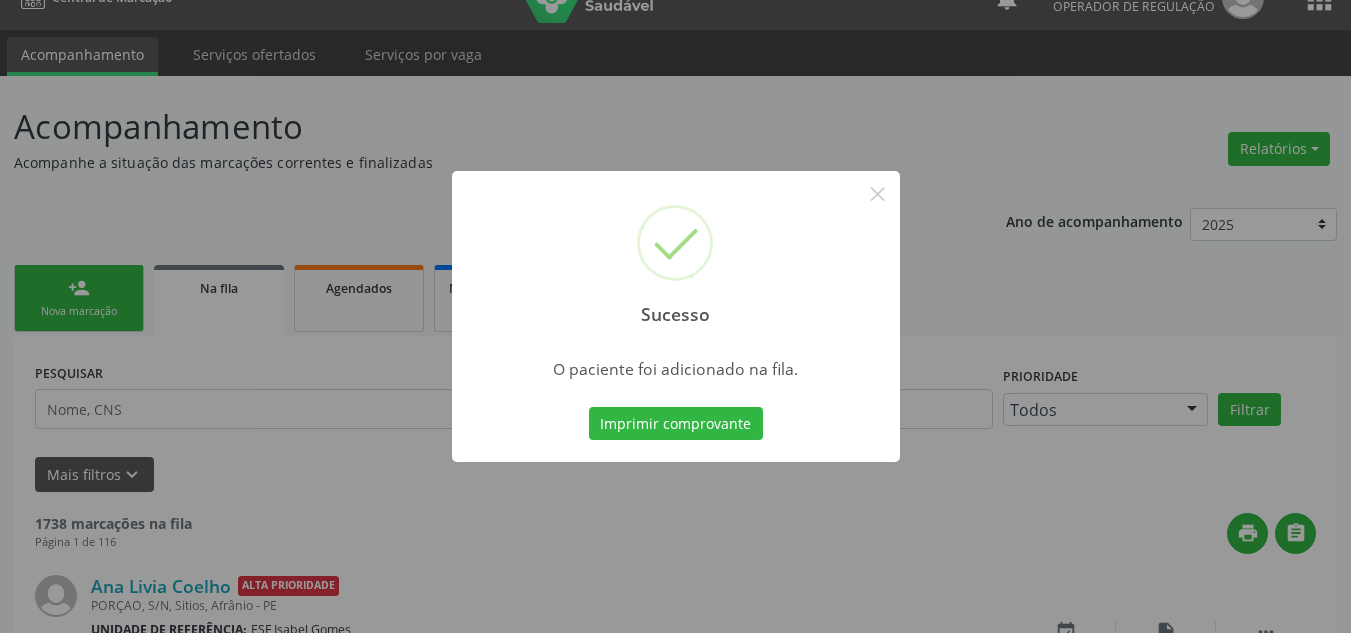 type 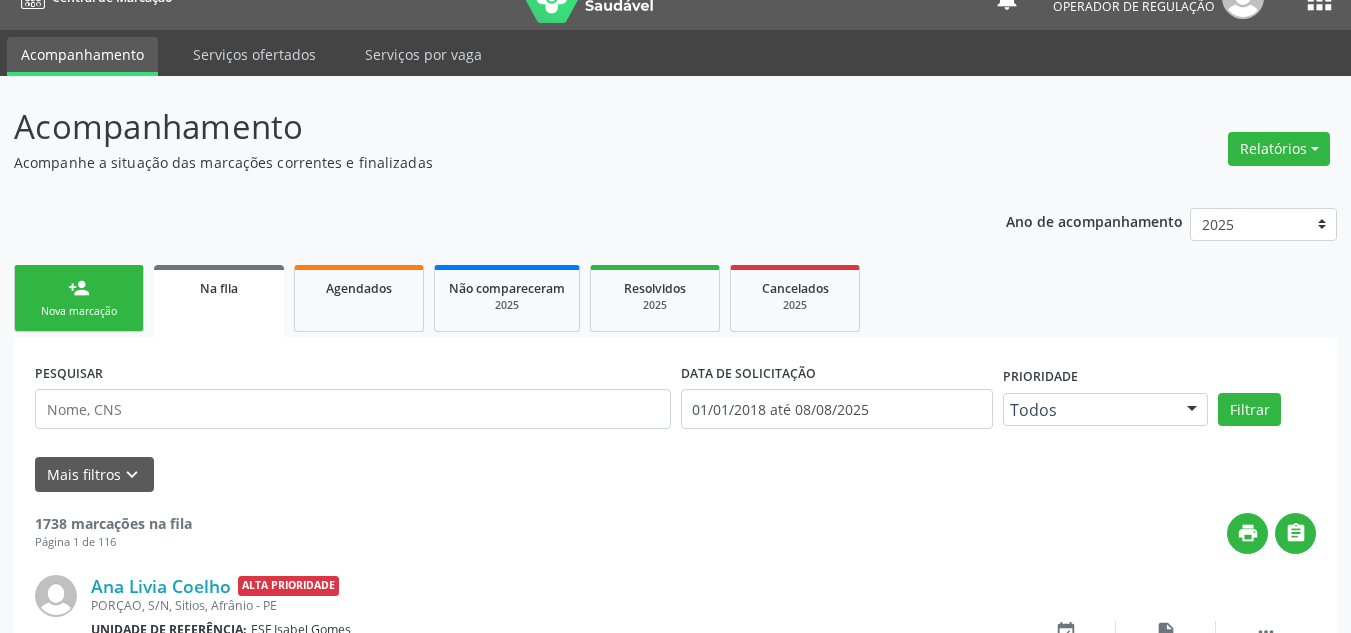 drag, startPoint x: 51, startPoint y: 286, endPoint x: 106, endPoint y: 309, distance: 59.615433 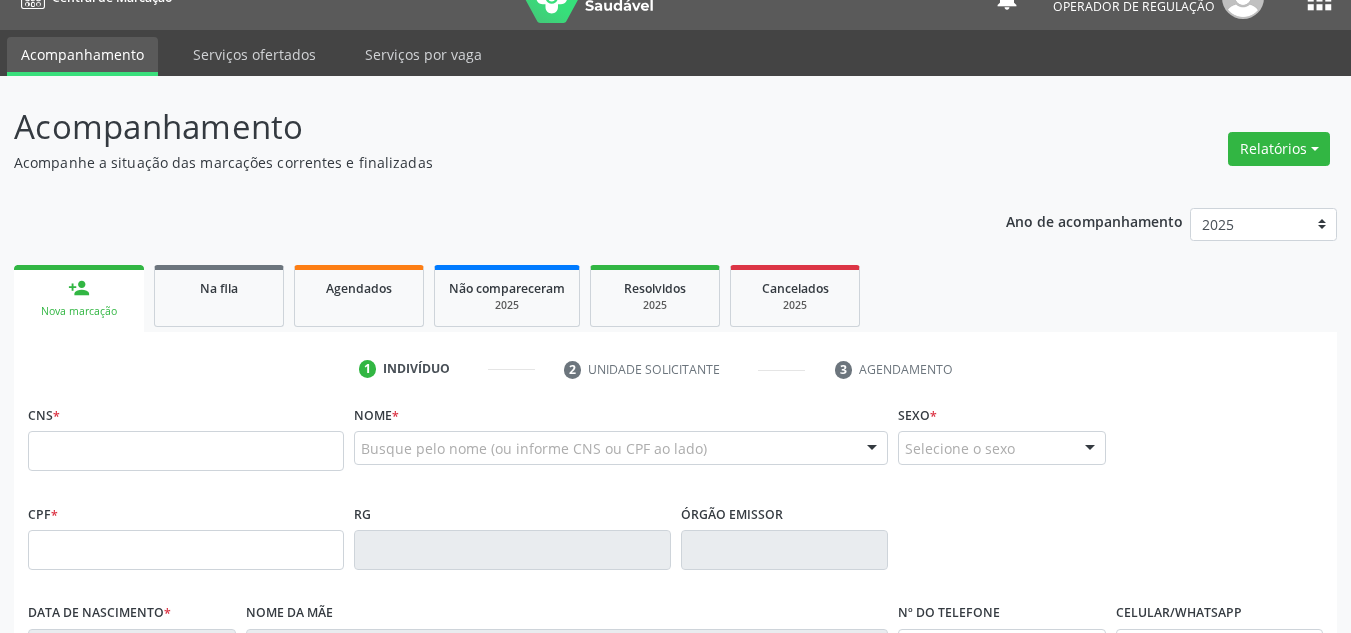 click on "Nova marcação" at bounding box center [79, 311] 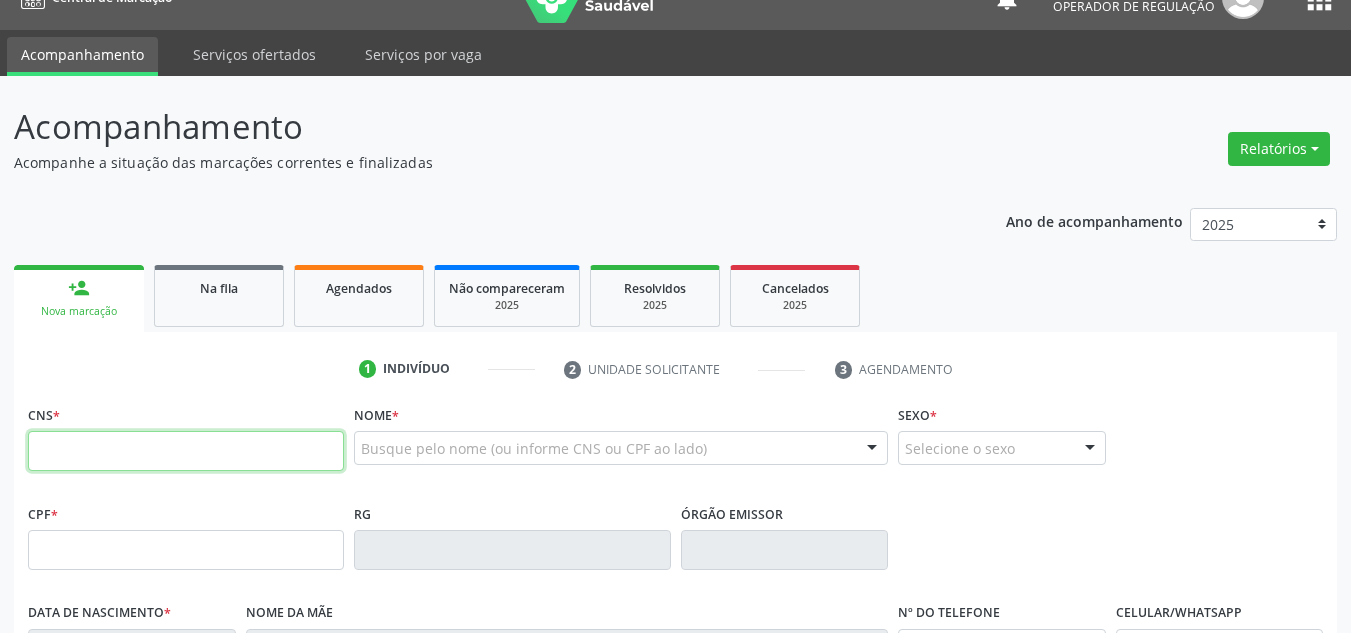 click at bounding box center (186, 451) 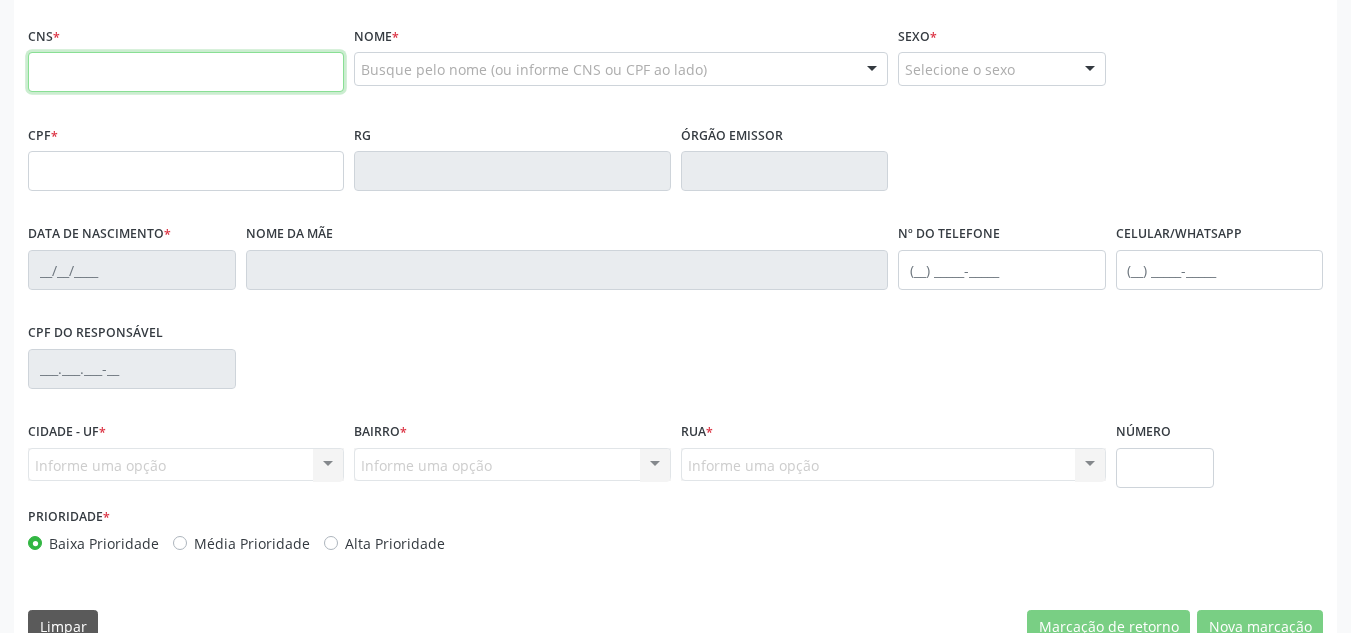 scroll, scrollTop: 434, scrollLeft: 0, axis: vertical 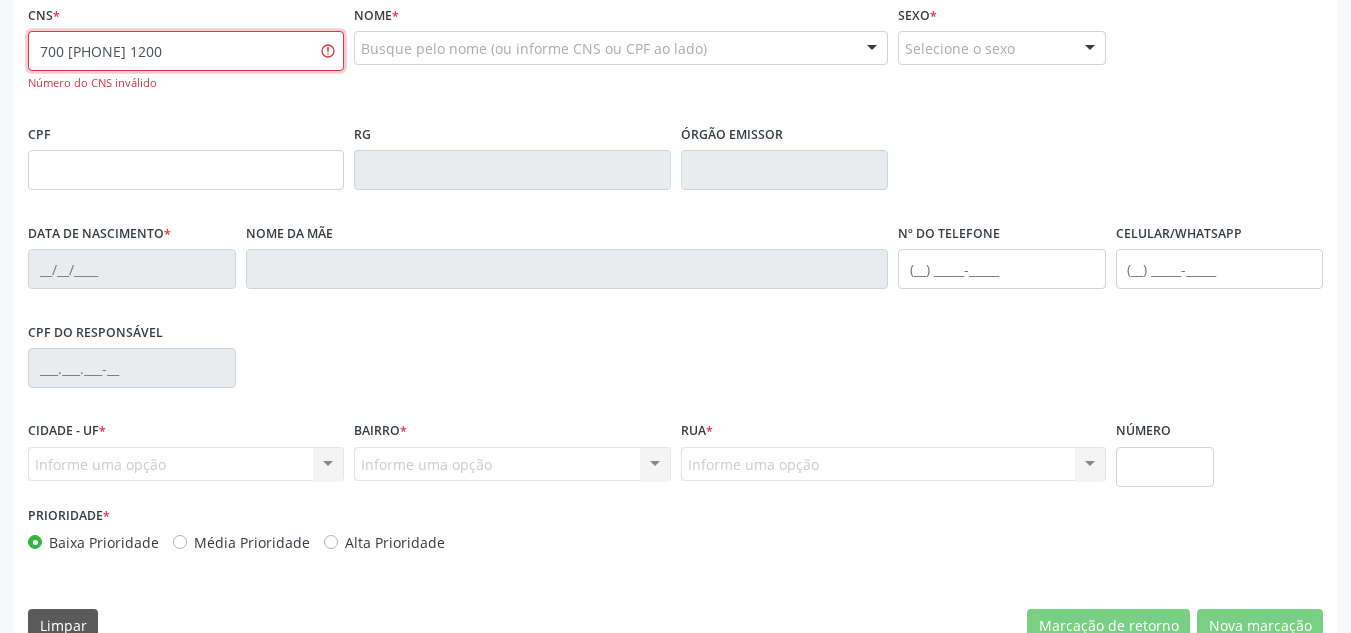 type on "700 0049 1210 1200" 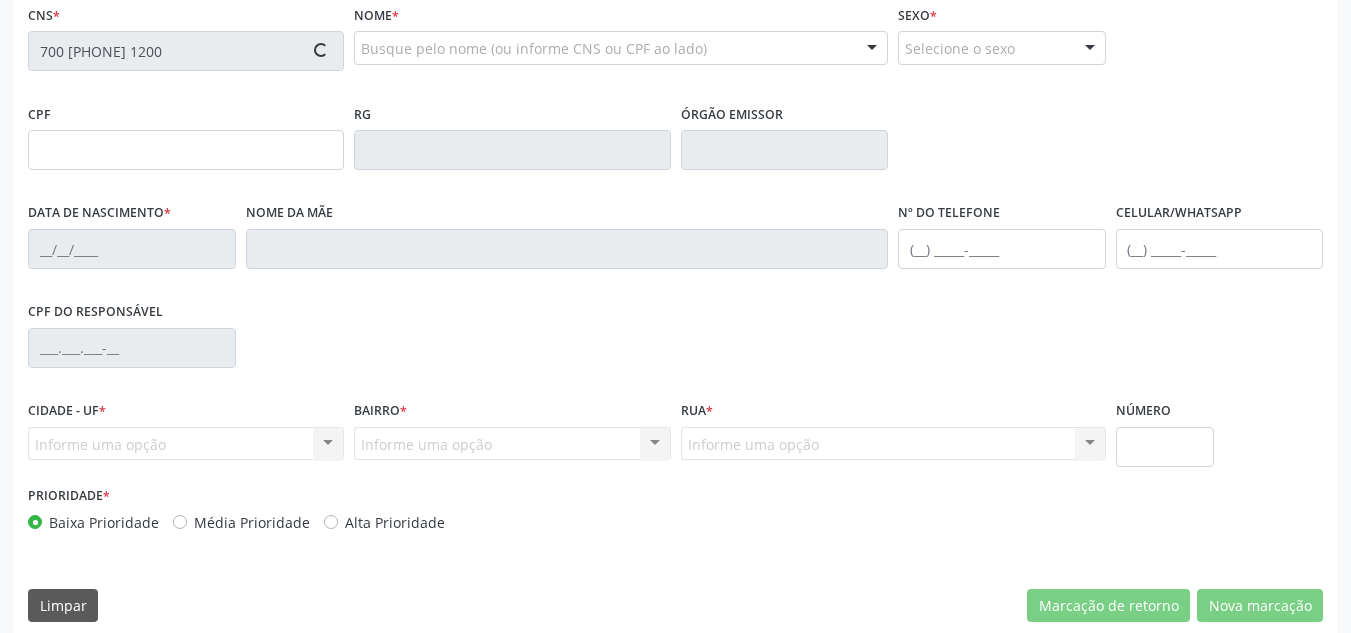 type on "19/08/1975" 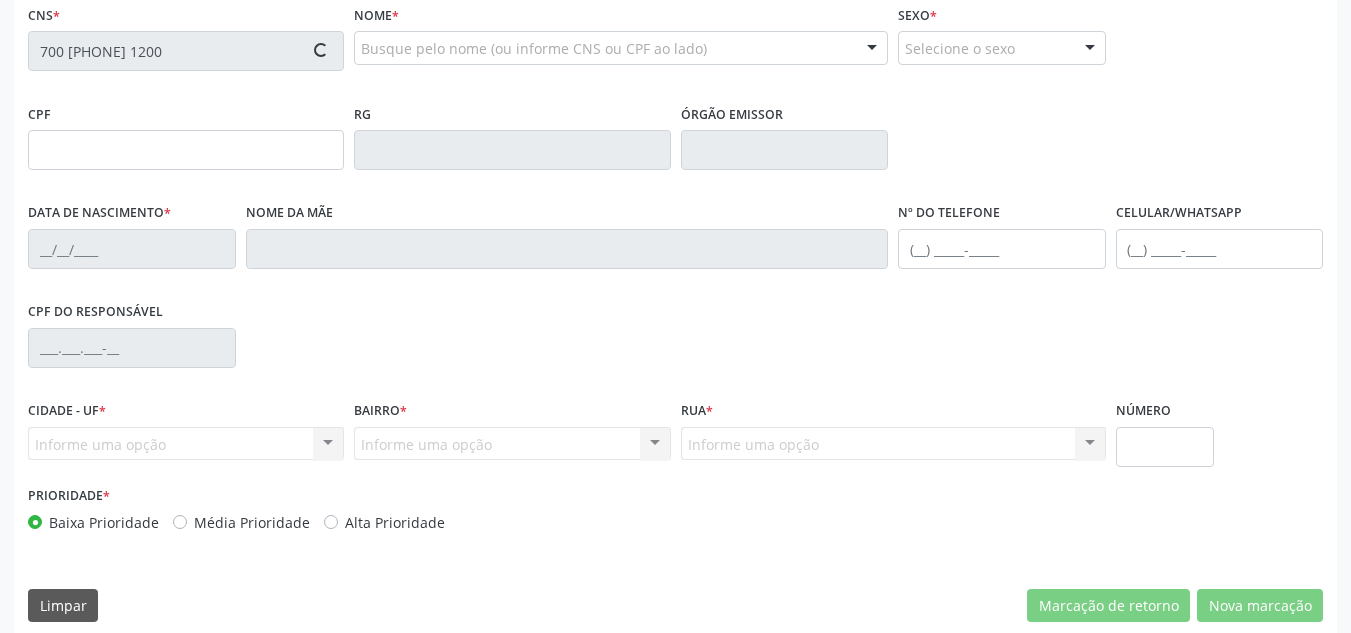 type on "(87) 98822-4509" 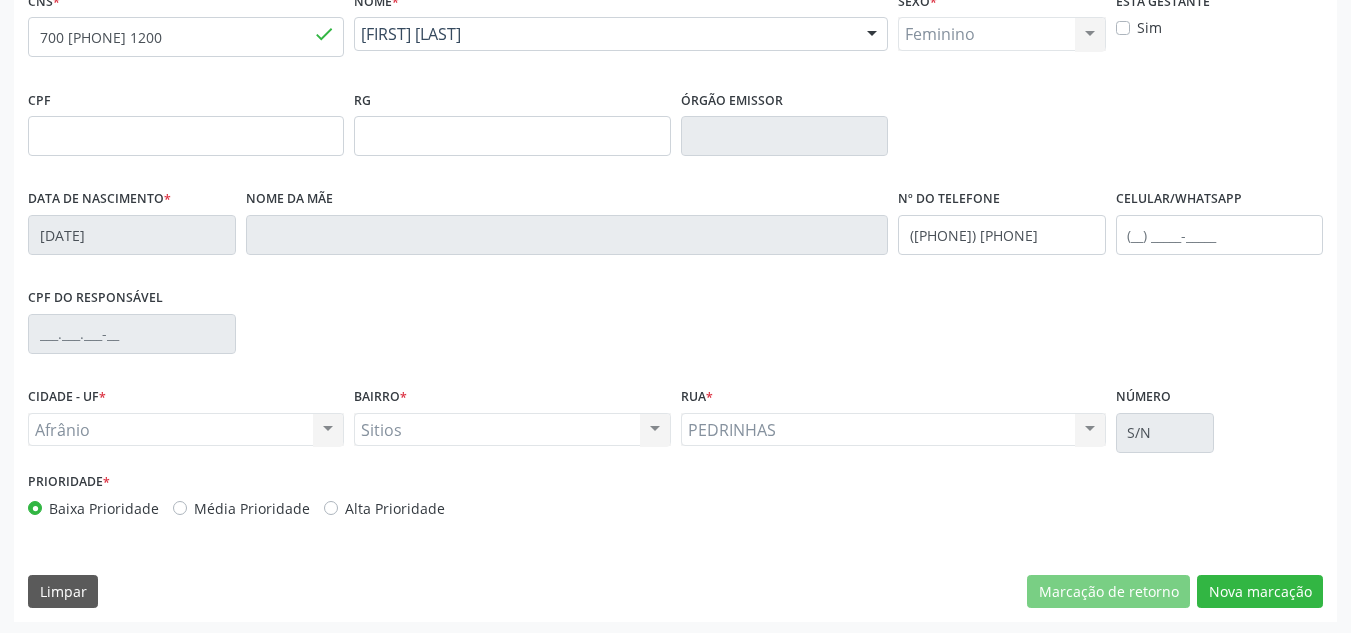 scroll, scrollTop: 451, scrollLeft: 0, axis: vertical 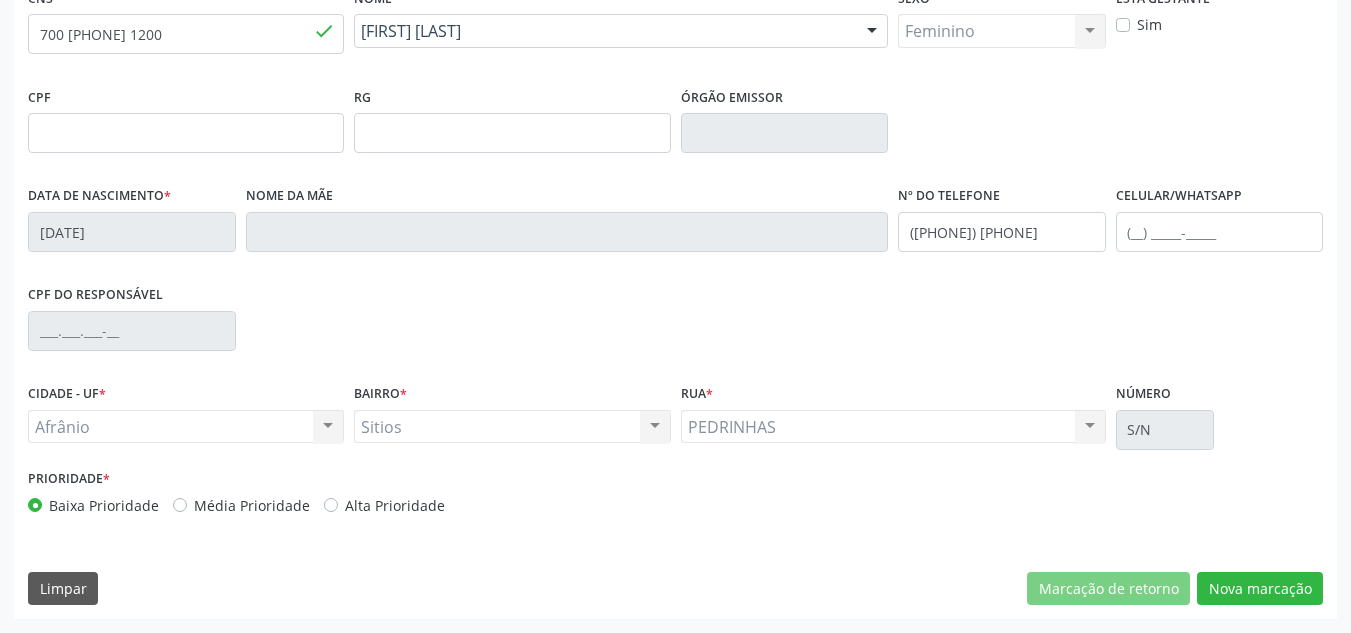click on "Prioridade
*
Baixa Prioridade
Média Prioridade
Alta Prioridade" at bounding box center [349, 490] 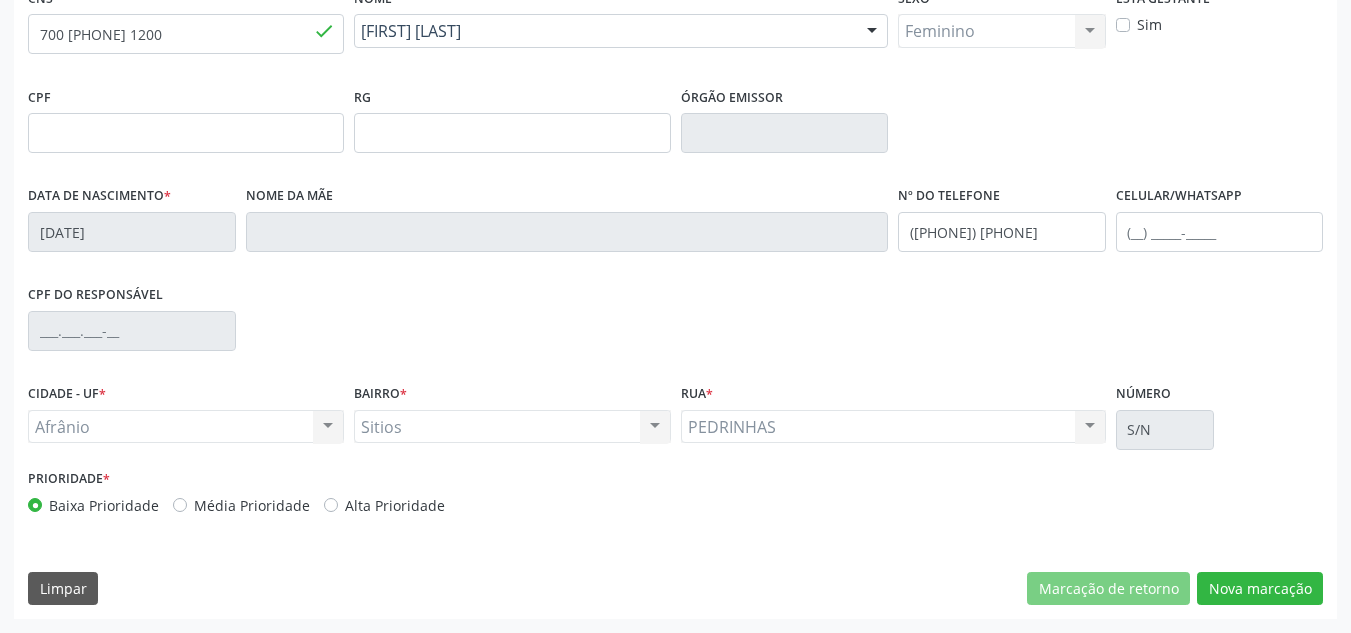 click on "Média Prioridade" at bounding box center (252, 505) 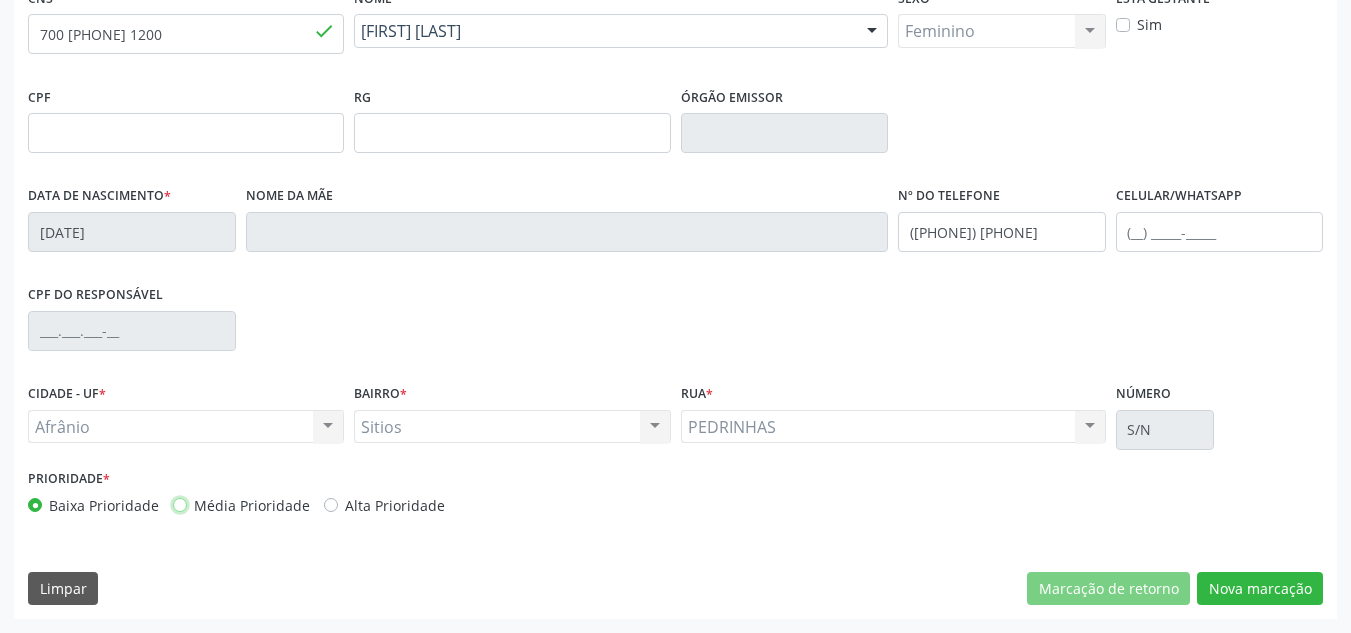 click on "Média Prioridade" at bounding box center [180, 504] 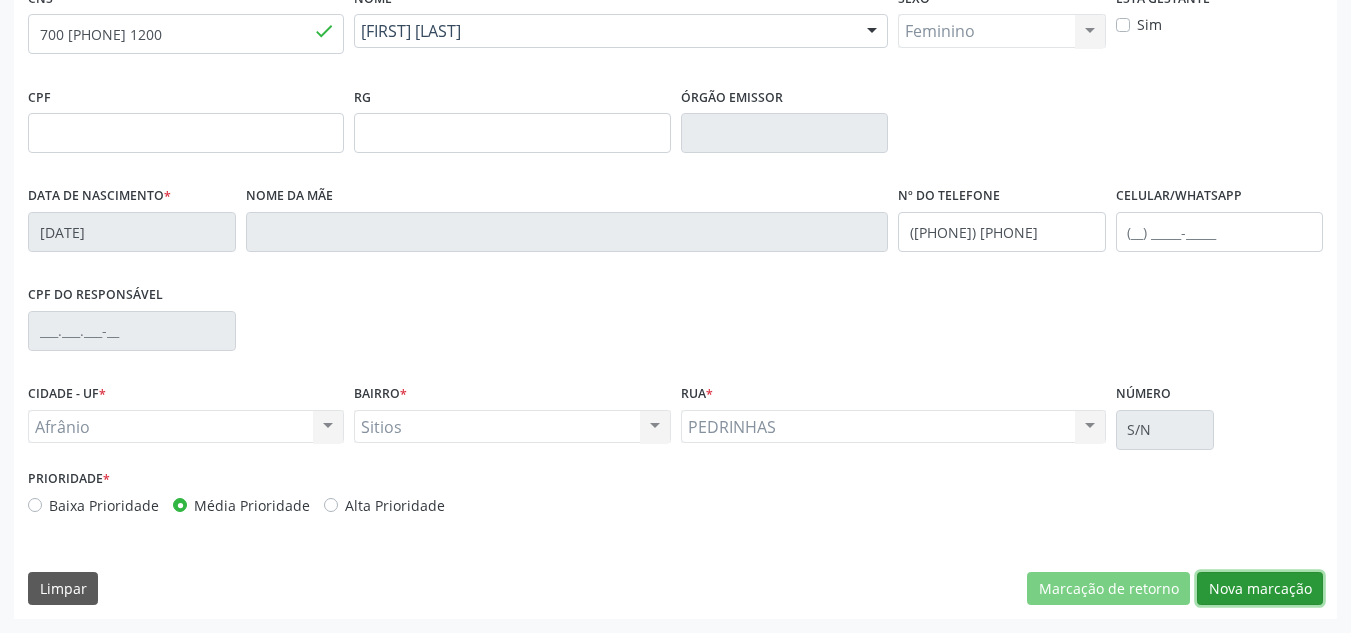 click on "Nova marcação" at bounding box center (1260, 589) 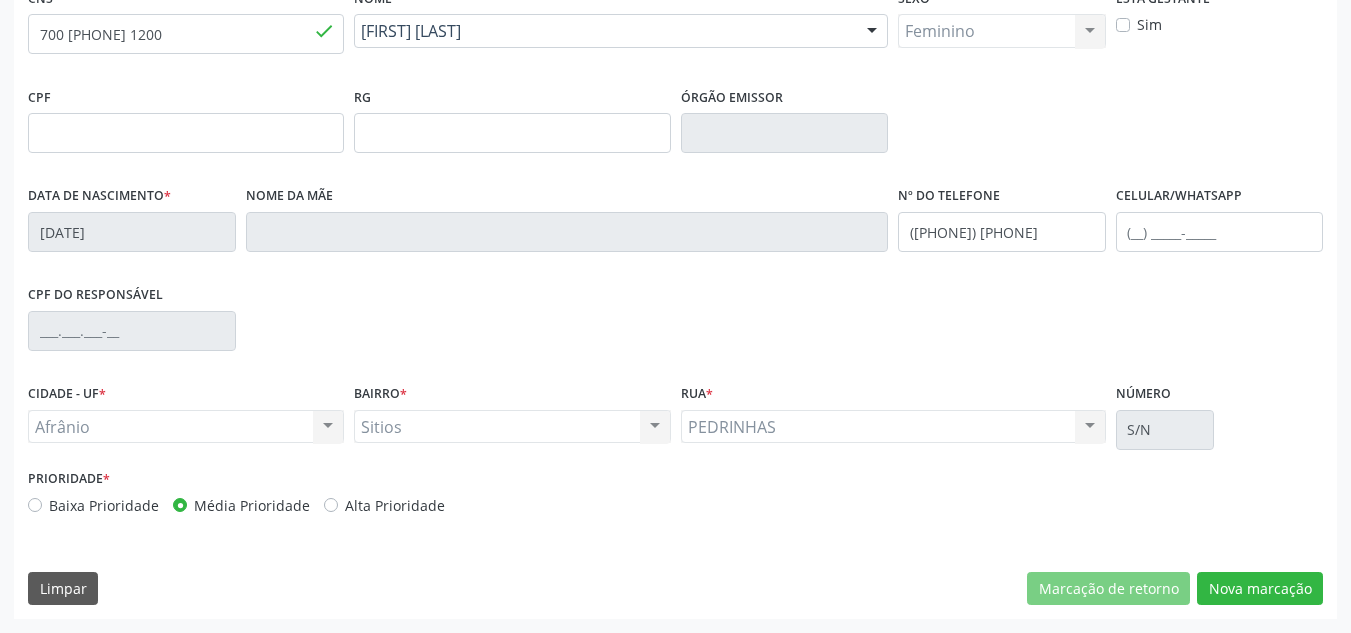 scroll, scrollTop: 273, scrollLeft: 0, axis: vertical 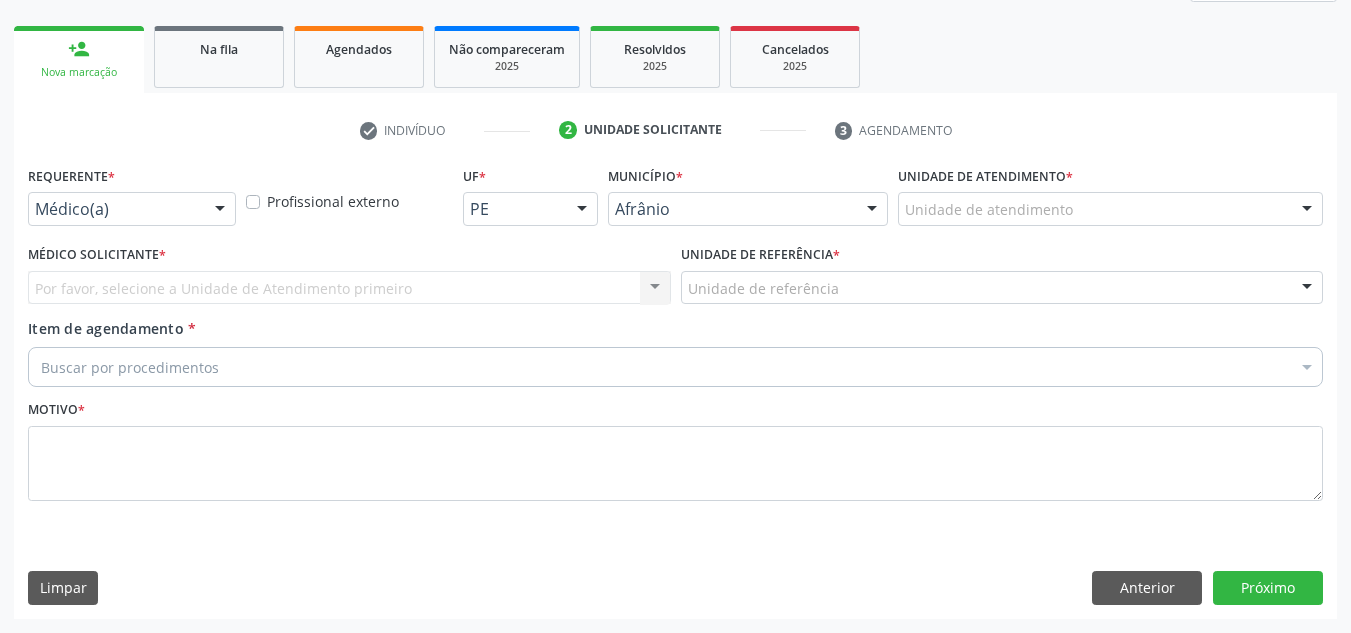 click on "Unidade de referência
*
Unidade de referência
ESF de Extrema   ESF de Barra das Melancias   ESF Jose e Maria Rodrigues de Macedo   ESF Maria da Silva Pereira   ESF Isabel Gomes   ESF Jose Ramos   ESF Custodia Maria da Conceicao   ESF Rosalia Cavalcanti Gomes   ESF Maria Dilurdes da Silva   ESF Ana Coelho Nonato
Nenhum resultado encontrado para: "   "
Não há nenhuma opção para ser exibida." at bounding box center [1002, 272] 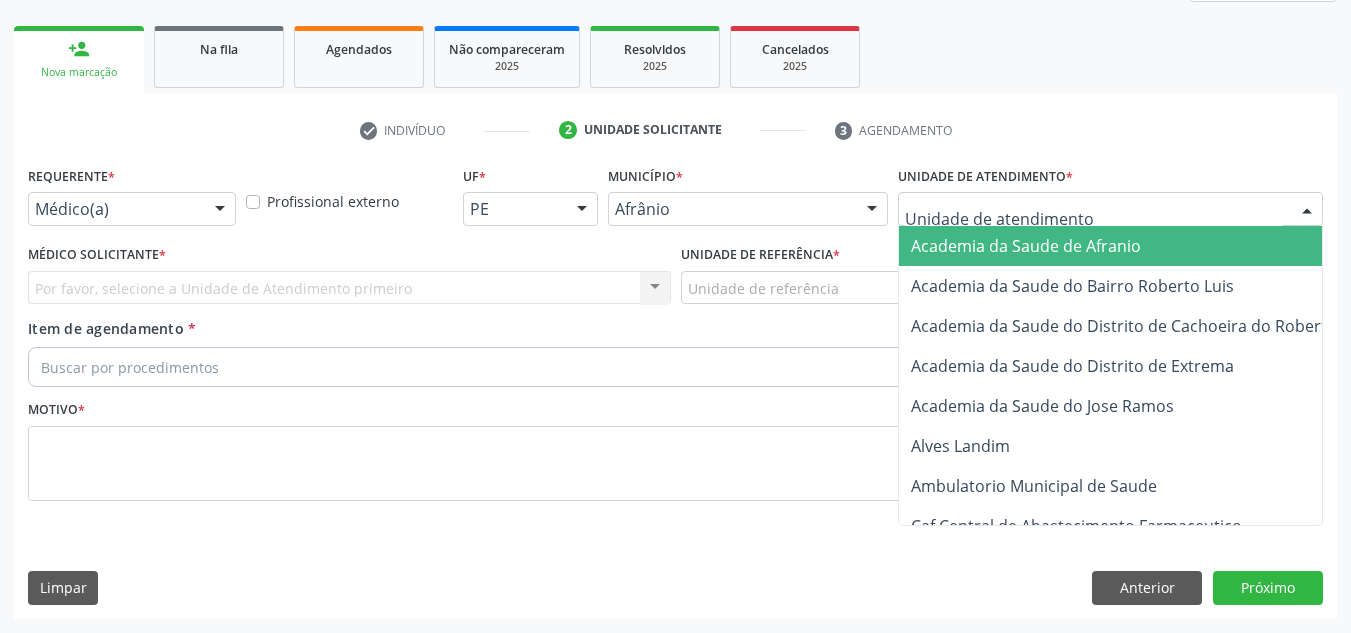 click at bounding box center [1110, 209] 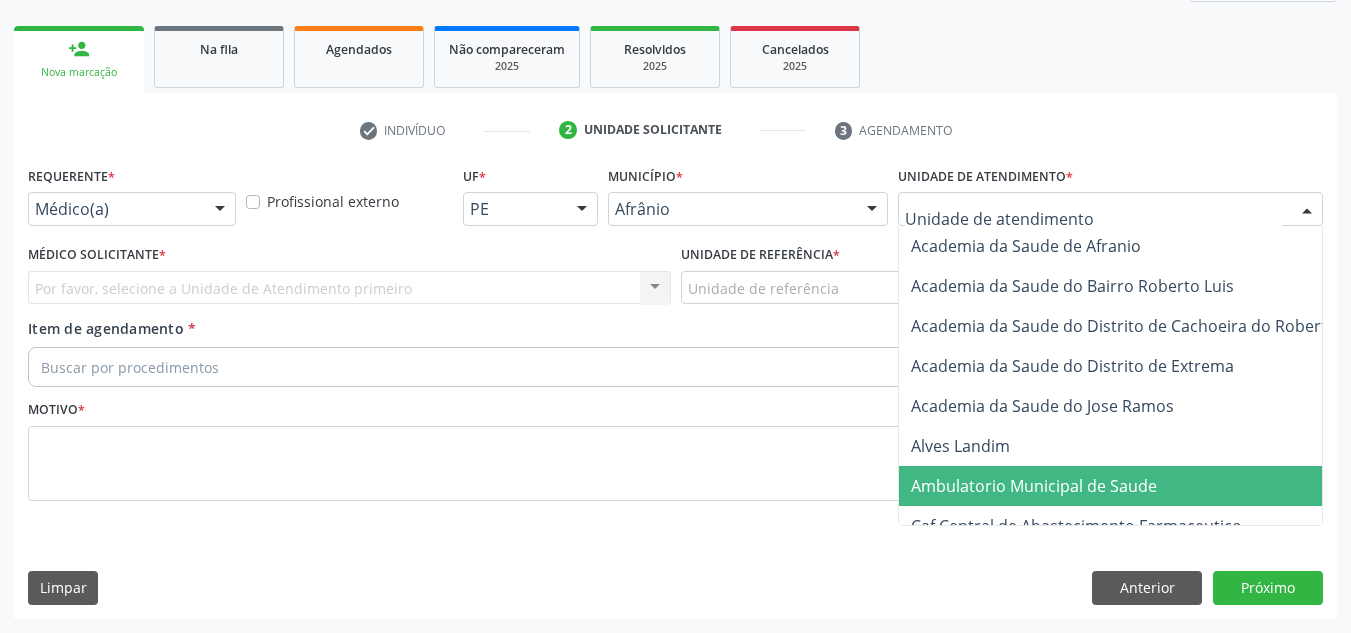 click on "Ambulatorio Municipal de Saude" at bounding box center (1034, 486) 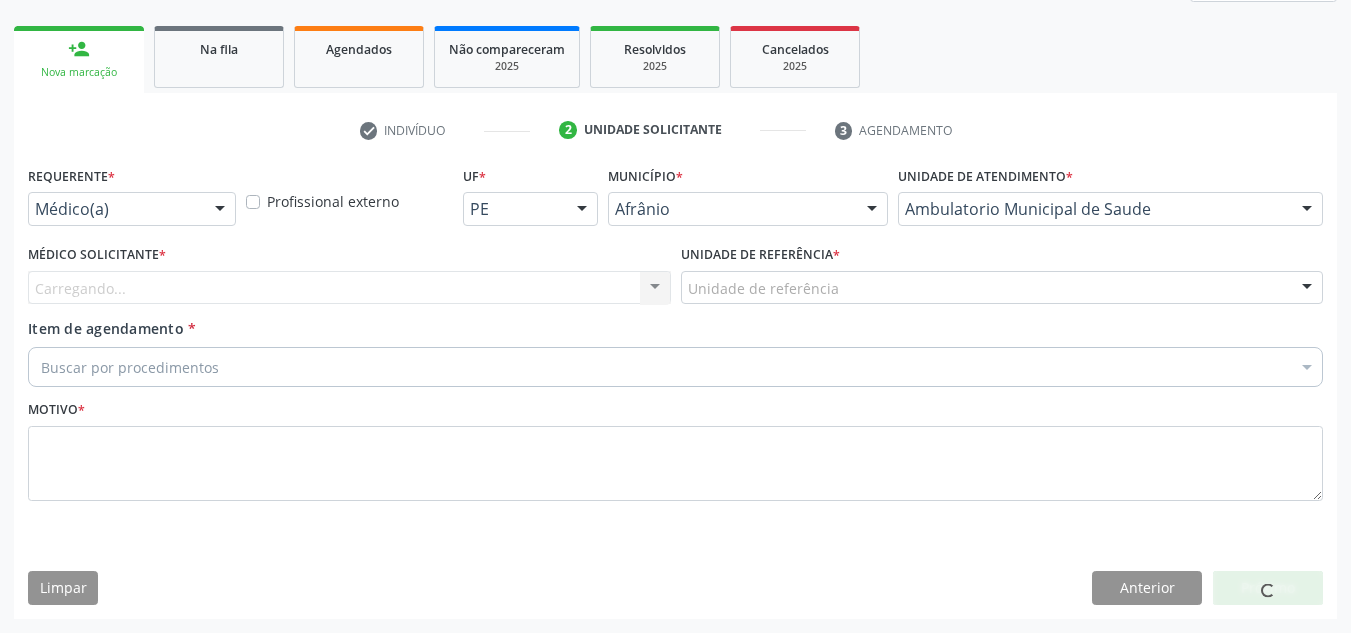 click on "Carregando...
Nenhum resultado encontrado para: "   "
Não há nenhuma opção para ser exibida." at bounding box center [349, 288] 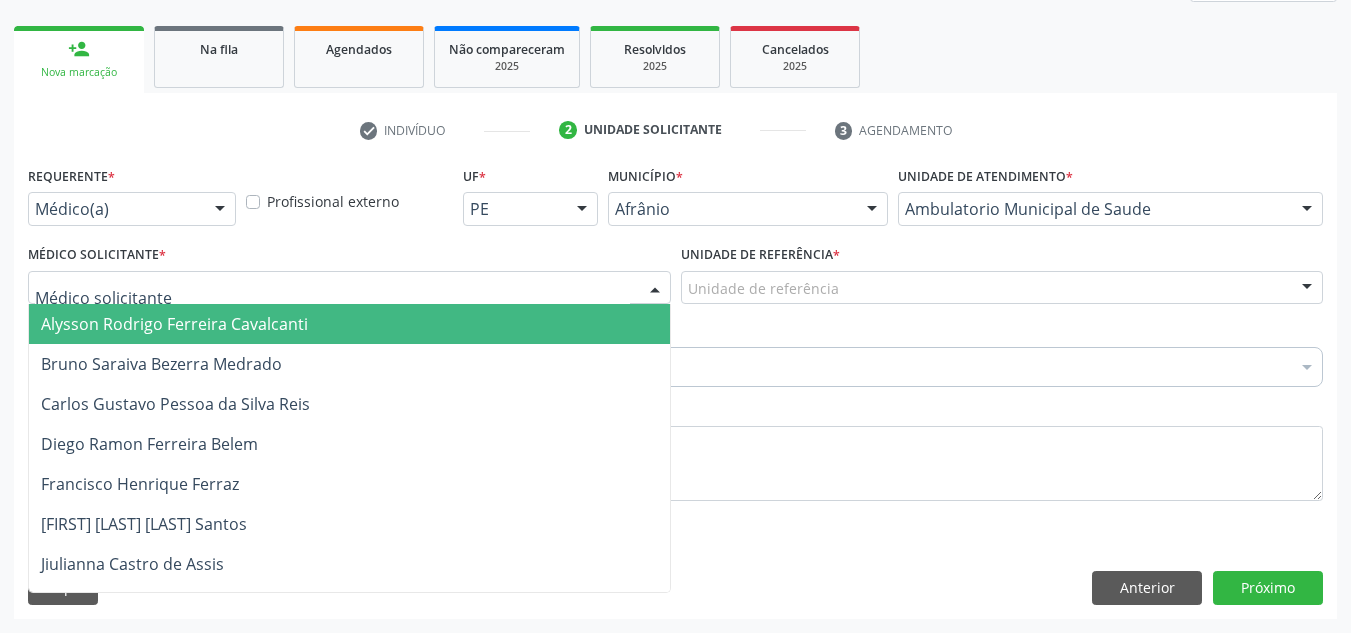 click at bounding box center (349, 288) 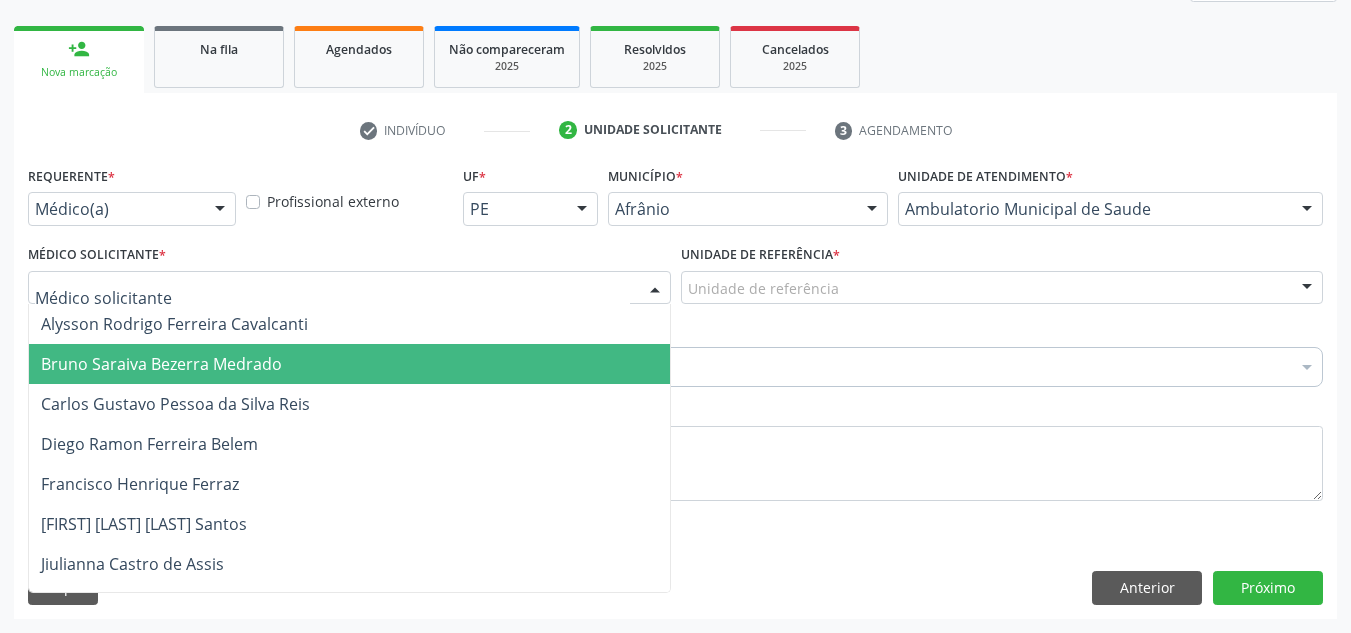 drag, startPoint x: 482, startPoint y: 374, endPoint x: 666, endPoint y: 324, distance: 190.6725 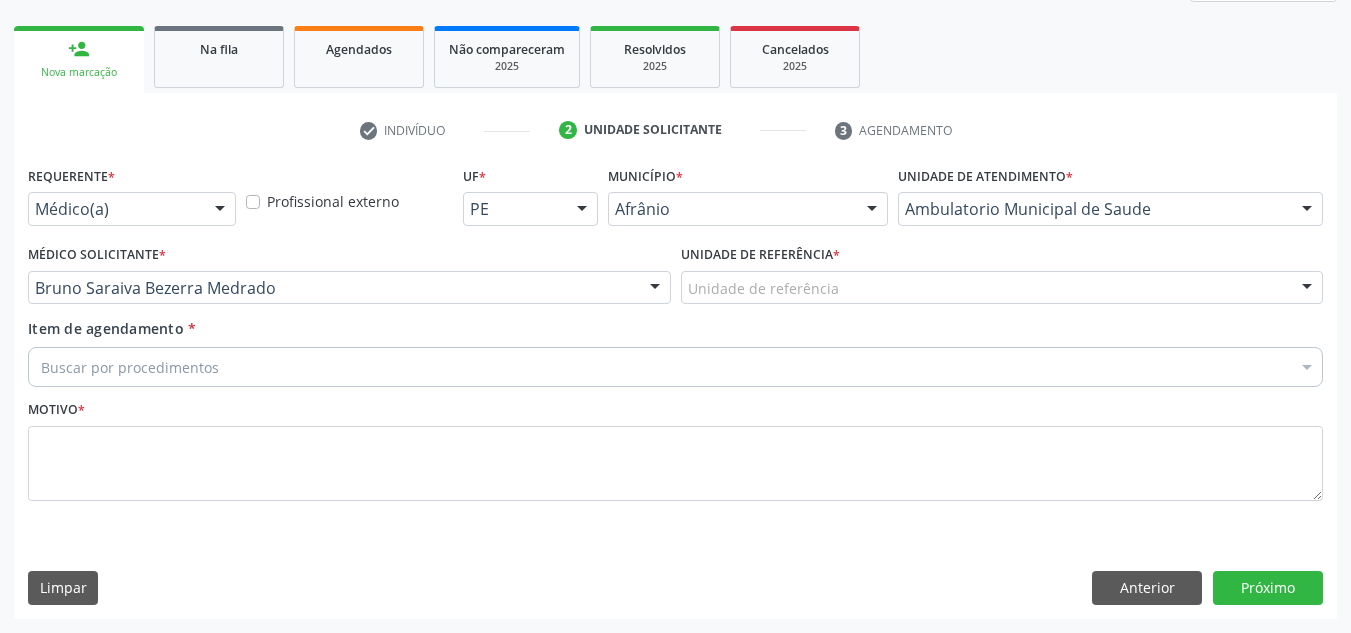 click on "Unidade de referência
*
Unidade de referência
ESF de Extrema   ESF de Barra das Melancias   ESF Jose e Maria Rodrigues de Macedo   ESF Maria da Silva Pereira   ESF Isabel Gomes   ESF Jose Ramos   ESF Custodia Maria da Conceicao   ESF Rosalia Cavalcanti Gomes   ESF Maria Dilurdes da Silva   ESF Ana Coelho Nonato
Nenhum resultado encontrado para: "   "
Não há nenhuma opção para ser exibida." at bounding box center (1002, 279) 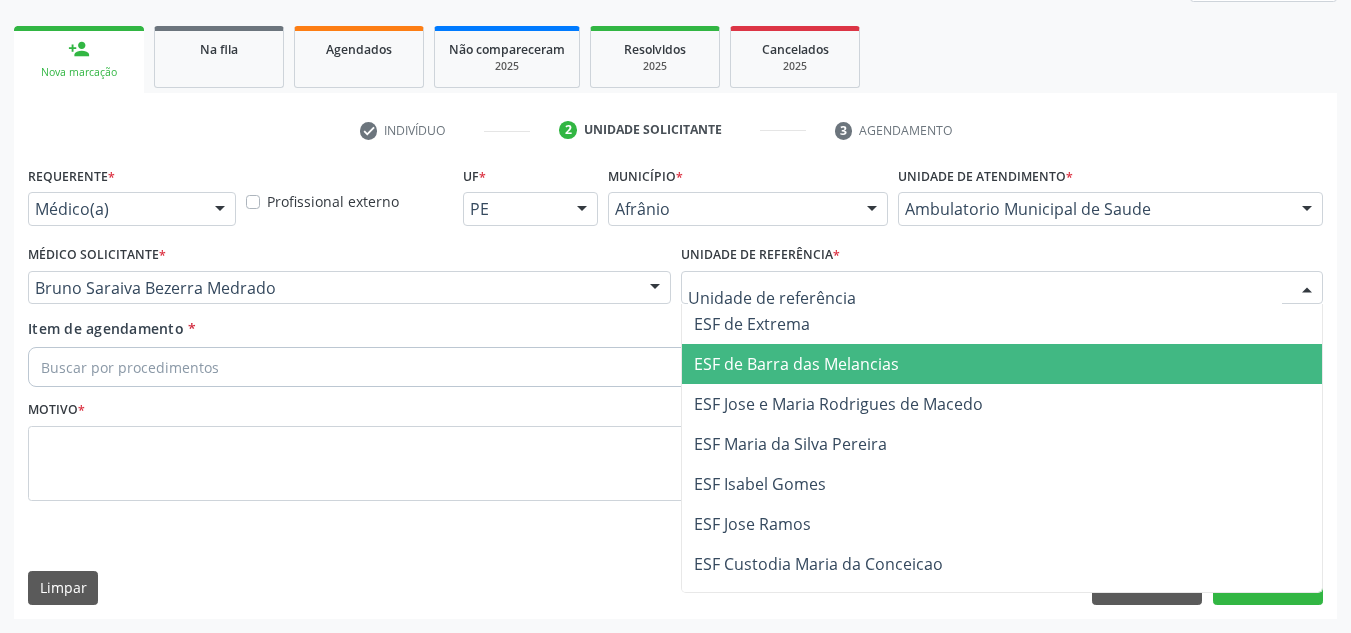 click on "ESF Jose e Maria Rodrigues de Macedo" at bounding box center (838, 404) 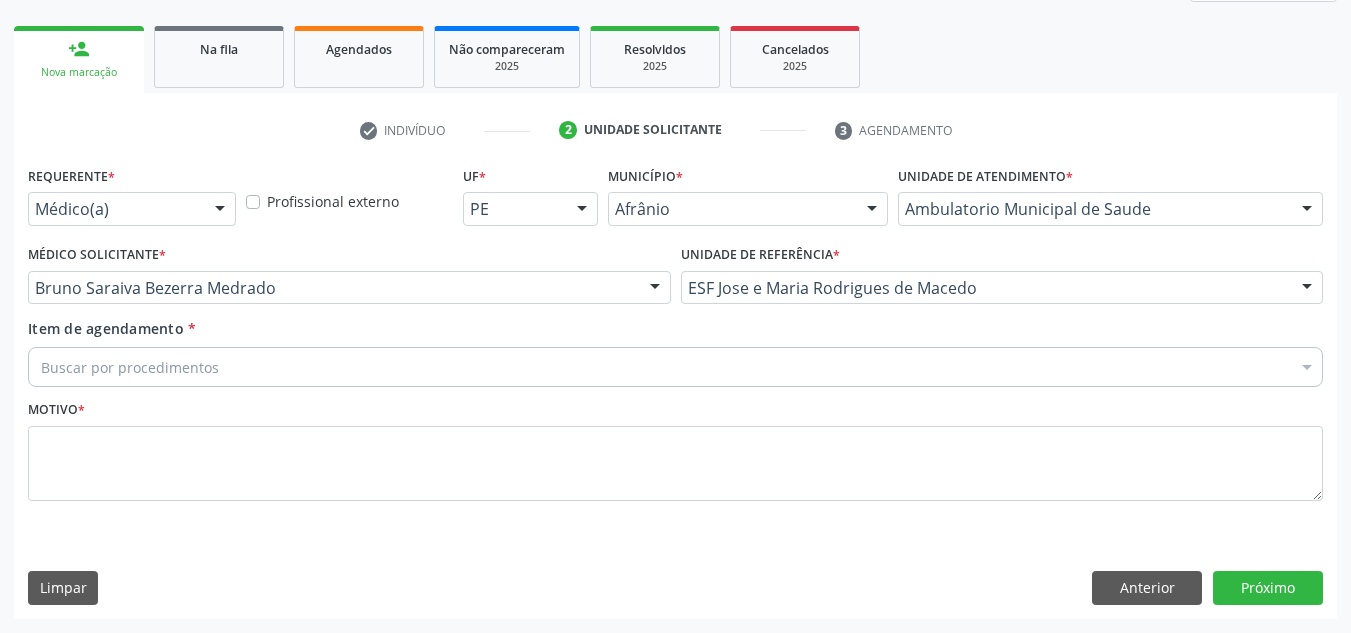 click on "Buscar por procedimentos" at bounding box center (675, 367) 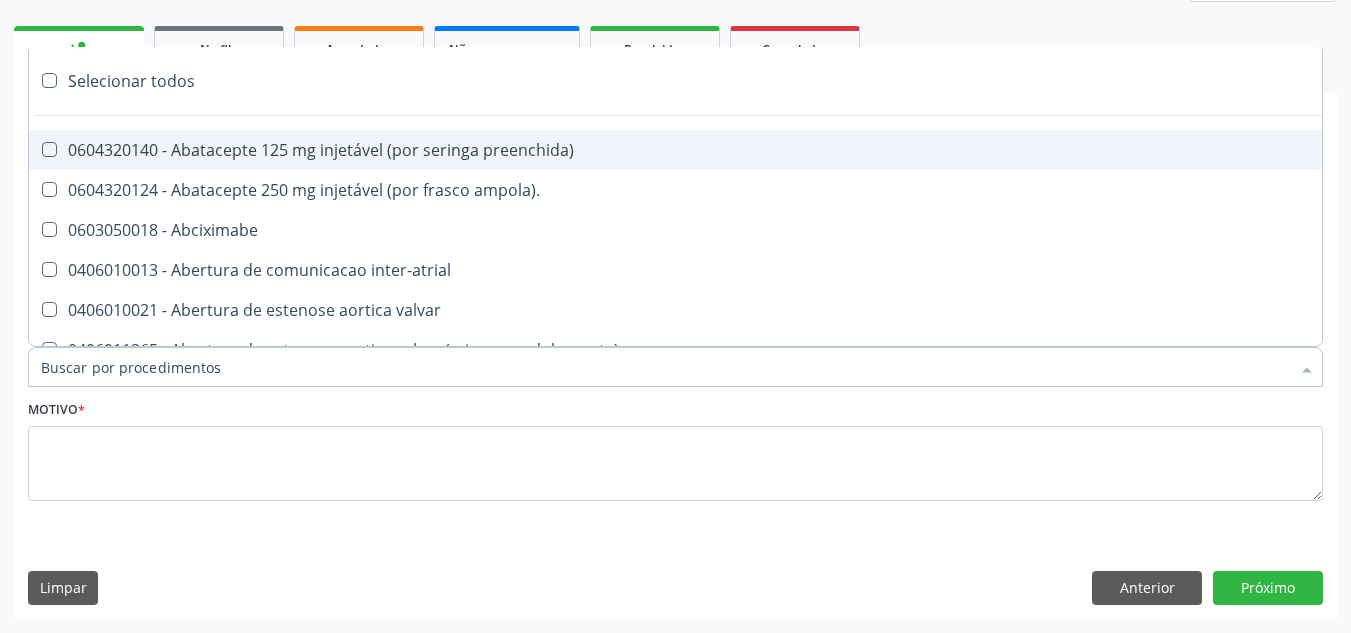 drag, startPoint x: 714, startPoint y: 372, endPoint x: 618, endPoint y: 373, distance: 96.00521 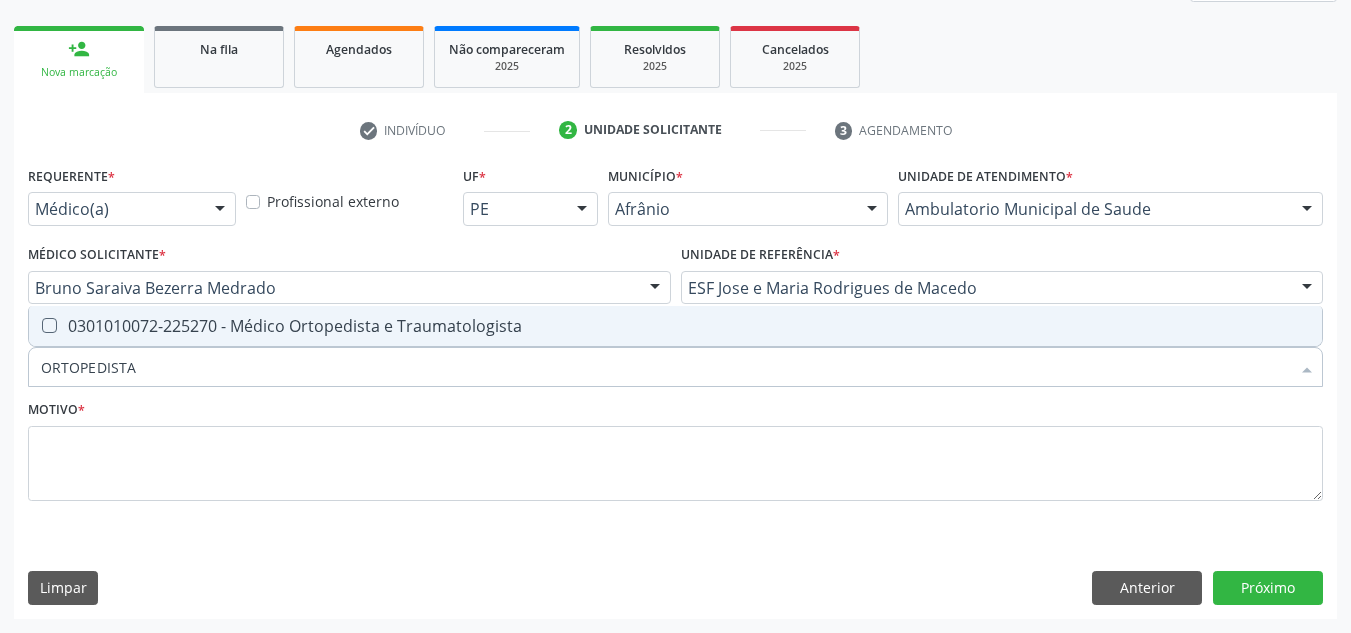 click on "0301010072-225270 - Médico Ortopedista e Traumatologista" at bounding box center (675, 326) 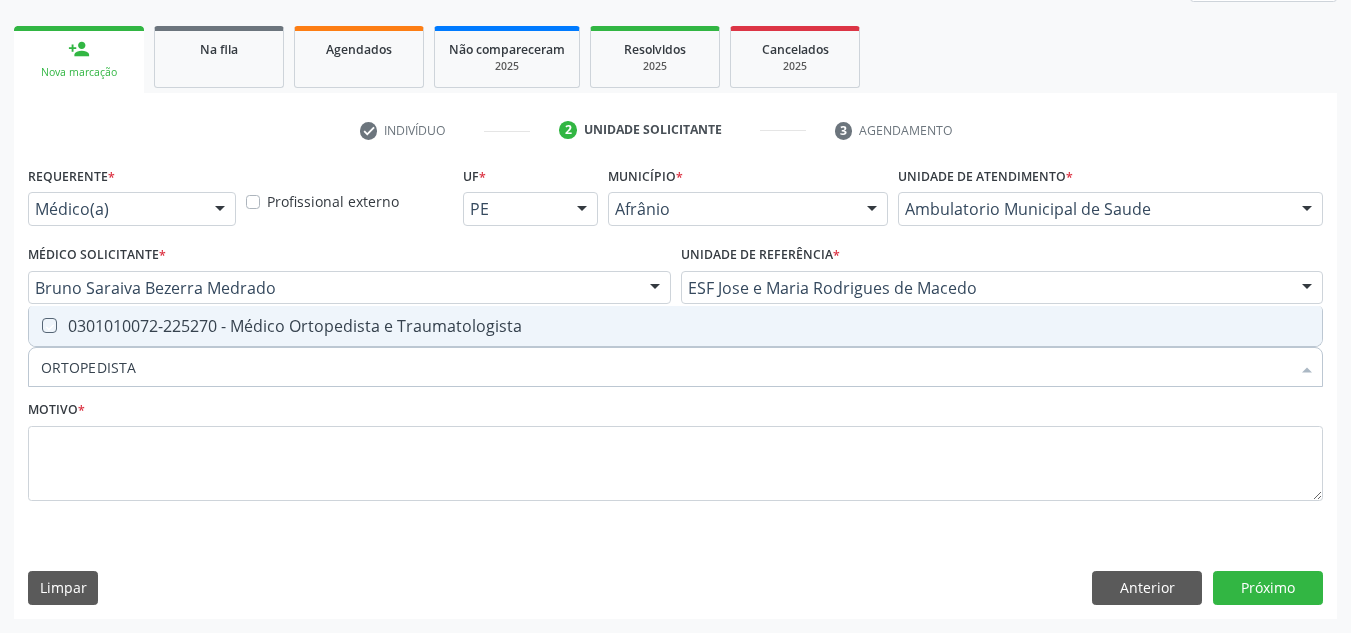 checkbox on "true" 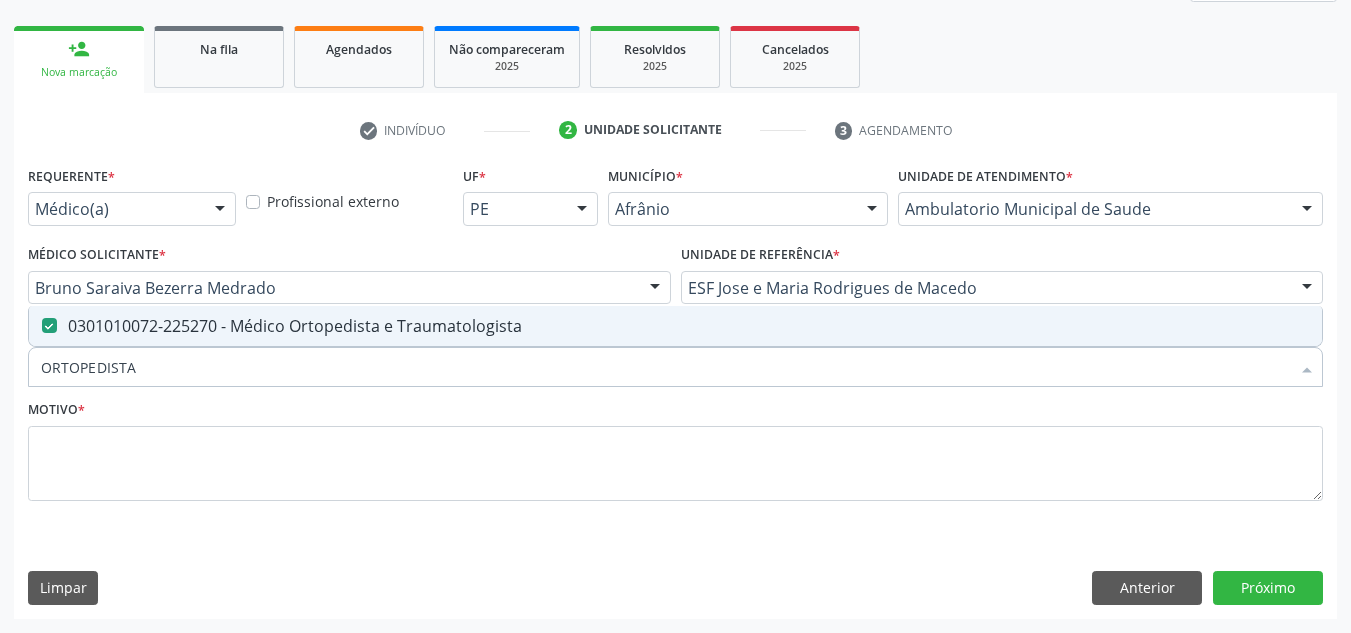 click on "Motivo
*" at bounding box center [675, 455] 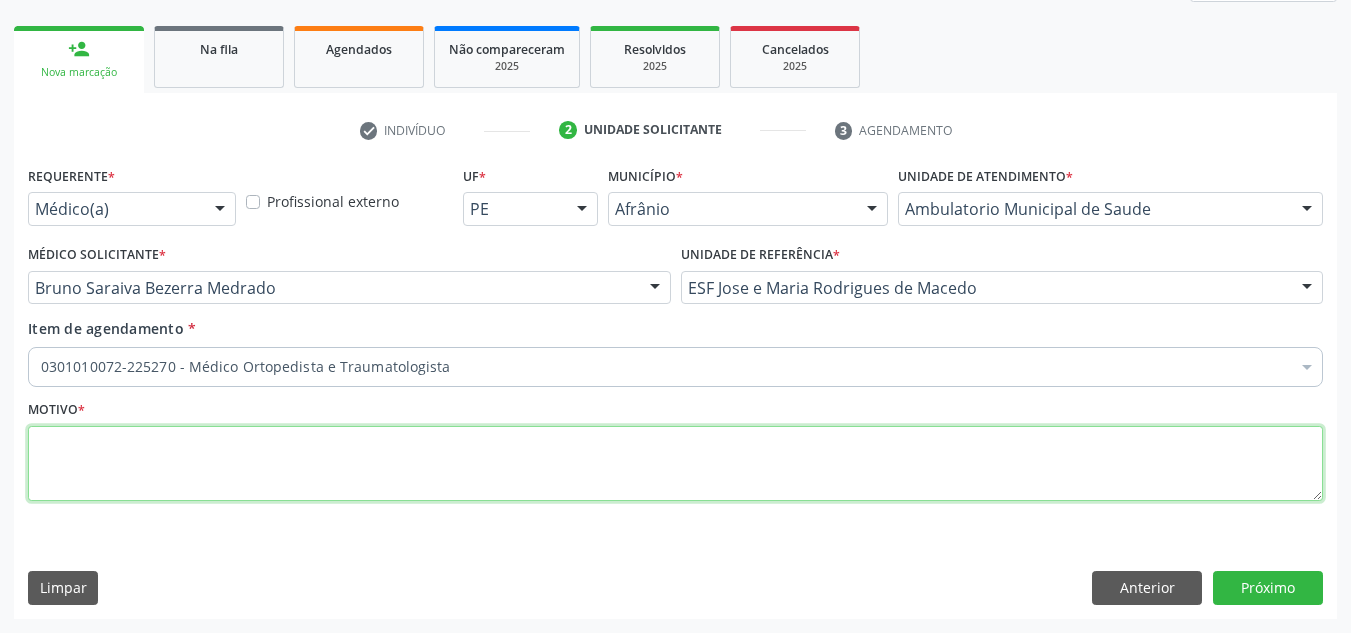 click at bounding box center (675, 464) 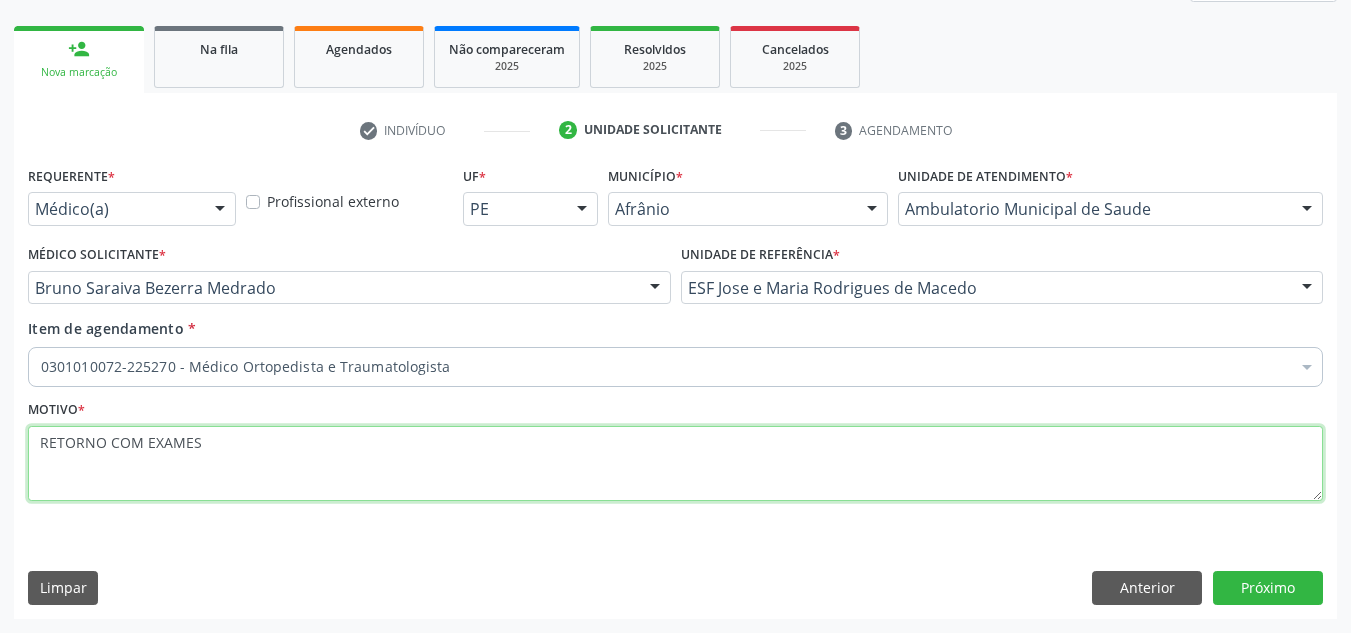 type on "RETORNO COM EXAMES" 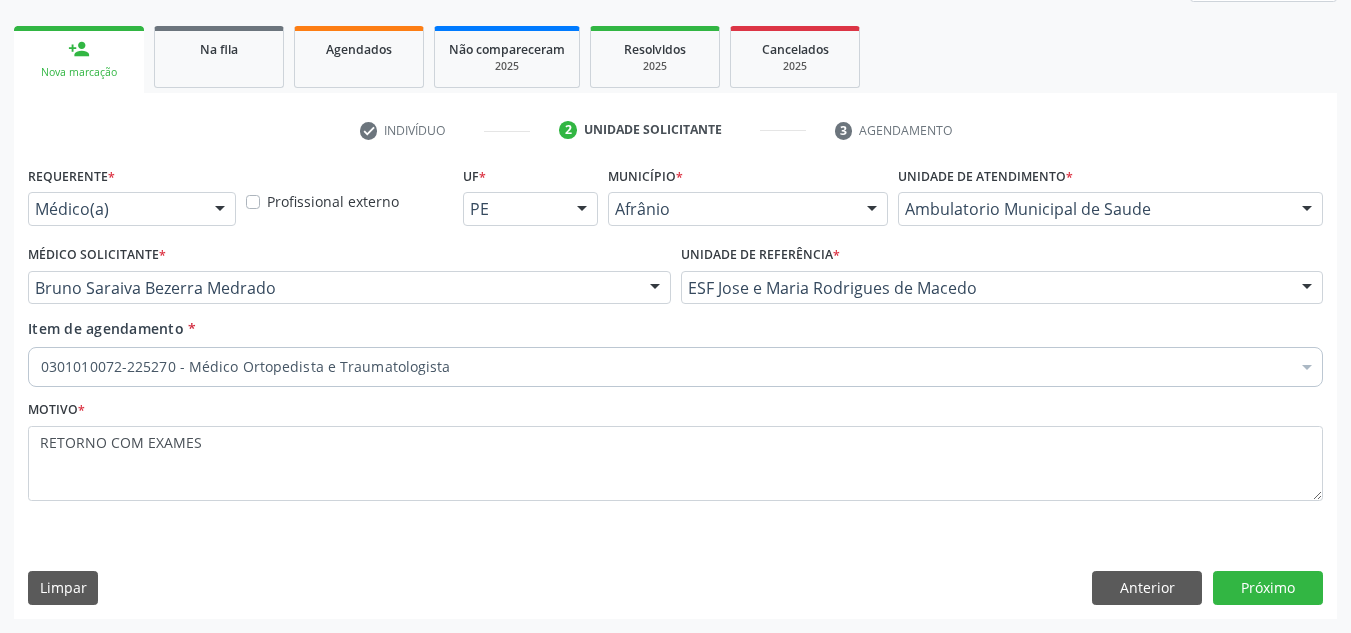 click on "Requerente
*
Médico(a)         Médico(a)   Enfermeiro(a)   Paciente
Nenhum resultado encontrado para: "   "
Não há nenhuma opção para ser exibida.
Profissional externo
UF
*
PE         BA   PE
Nenhum resultado encontrado para: "   "
Não há nenhuma opção para ser exibida.
Município
*
Afrânio         Afrânio   Petrolina
Nenhum resultado encontrado para: "   "
Não há nenhuma opção para ser exibida.
Unidade de atendimento
*
Ambulatorio Municipal de Saude         Academia da Saude de Afranio   Academia da Saude do Bairro Roberto Luis   Academia da Saude do Distrito de Cachoeira do Roberto   Academia da Saude do Distrito de Extrema   Academia da Saude do Jose Ramos   Alves Landim   Ambulatorio Municipal de Saude   Caf Central de Abastecimento Farmaceutico     Centro de Especialidades   Cime   Cuidar" at bounding box center (675, 389) 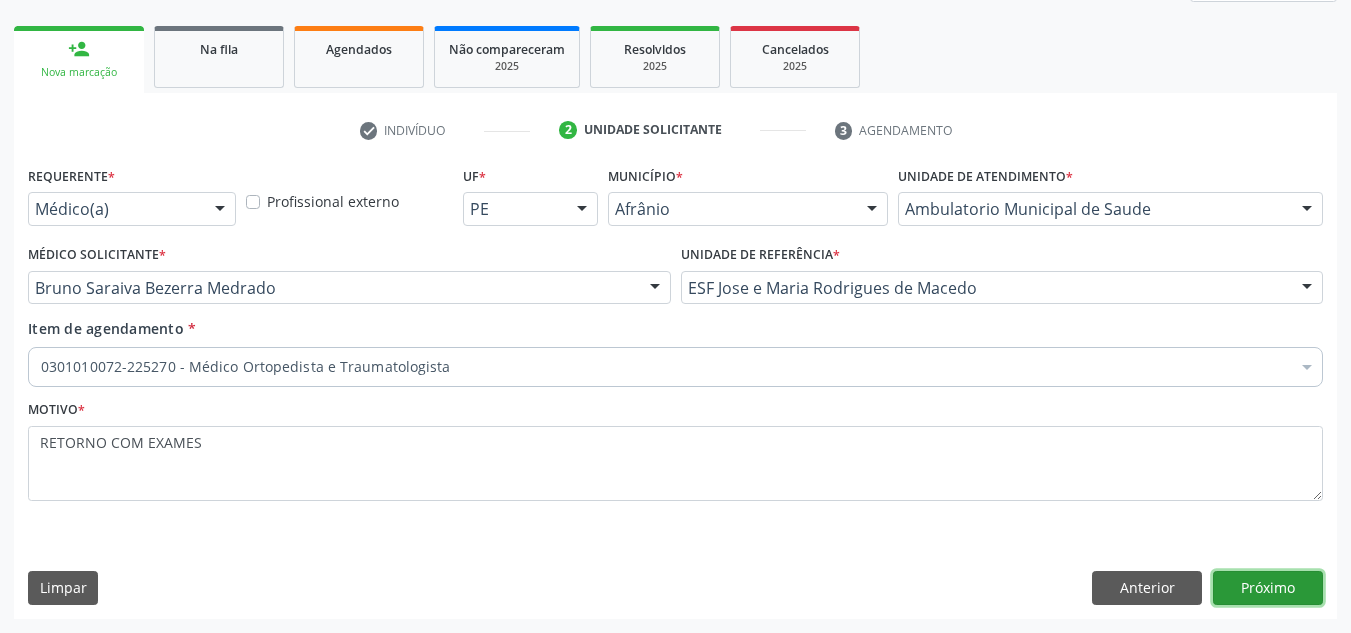 click on "Próximo" at bounding box center [1268, 588] 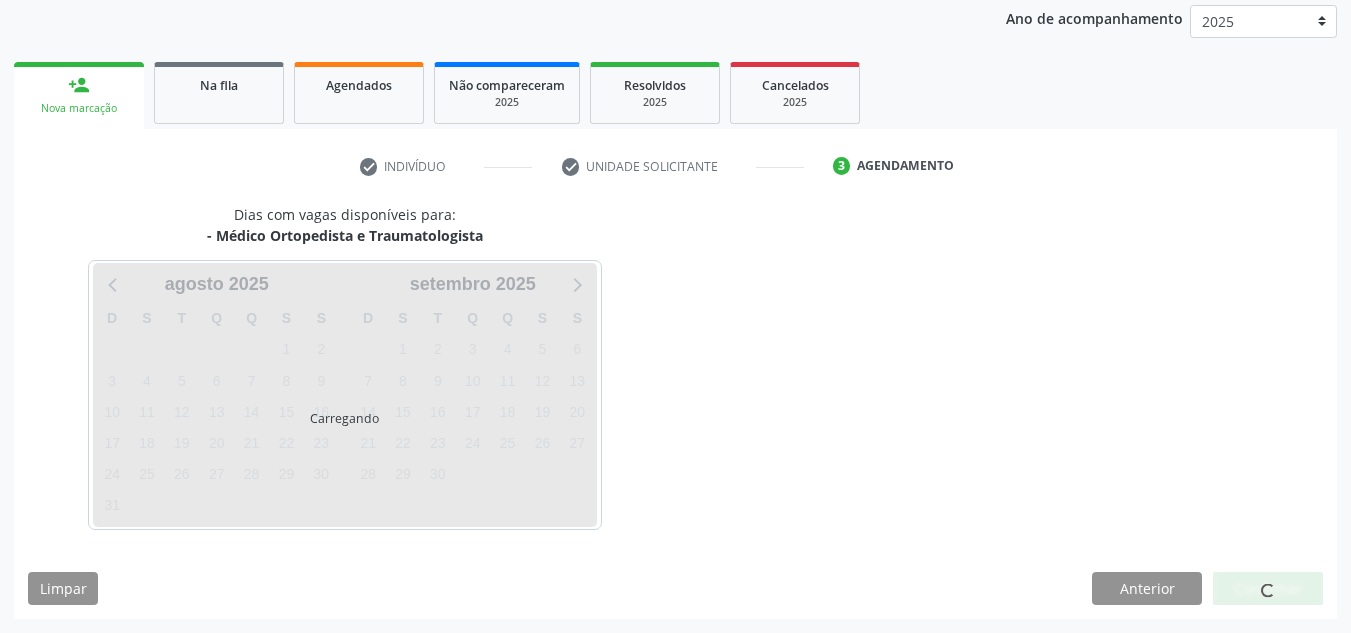 scroll, scrollTop: 237, scrollLeft: 0, axis: vertical 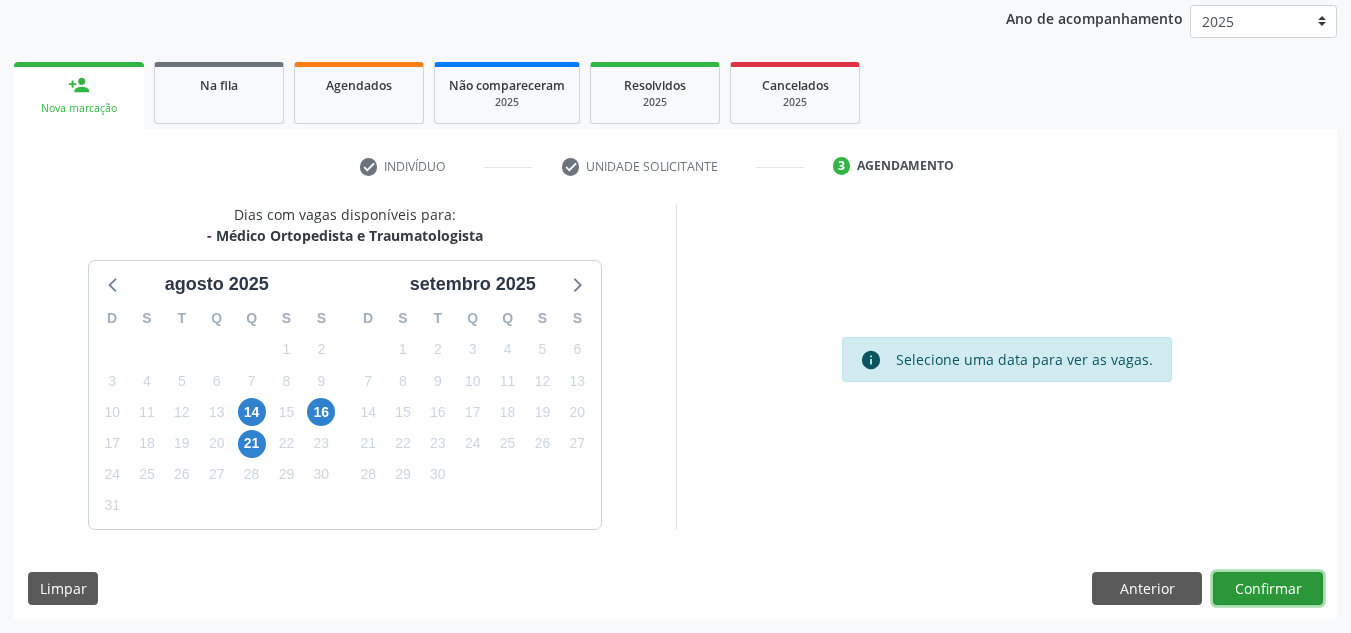 click on "Confirmar" at bounding box center [1268, 589] 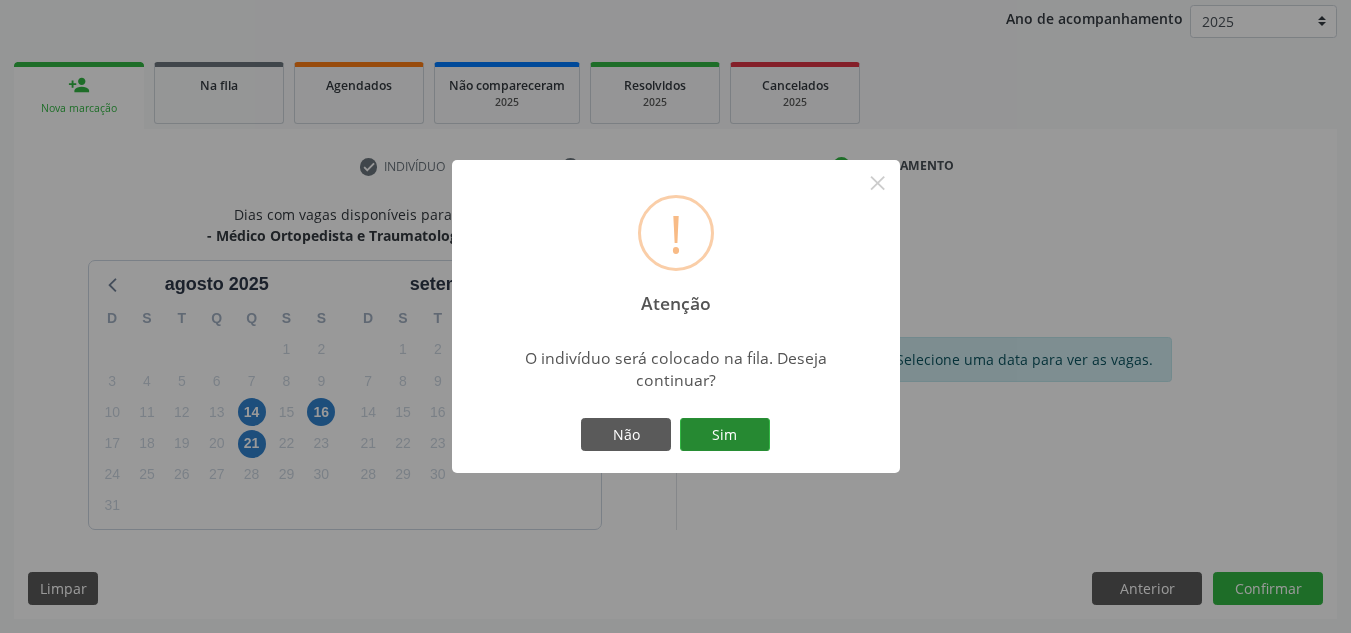 click on "Sim" at bounding box center (725, 435) 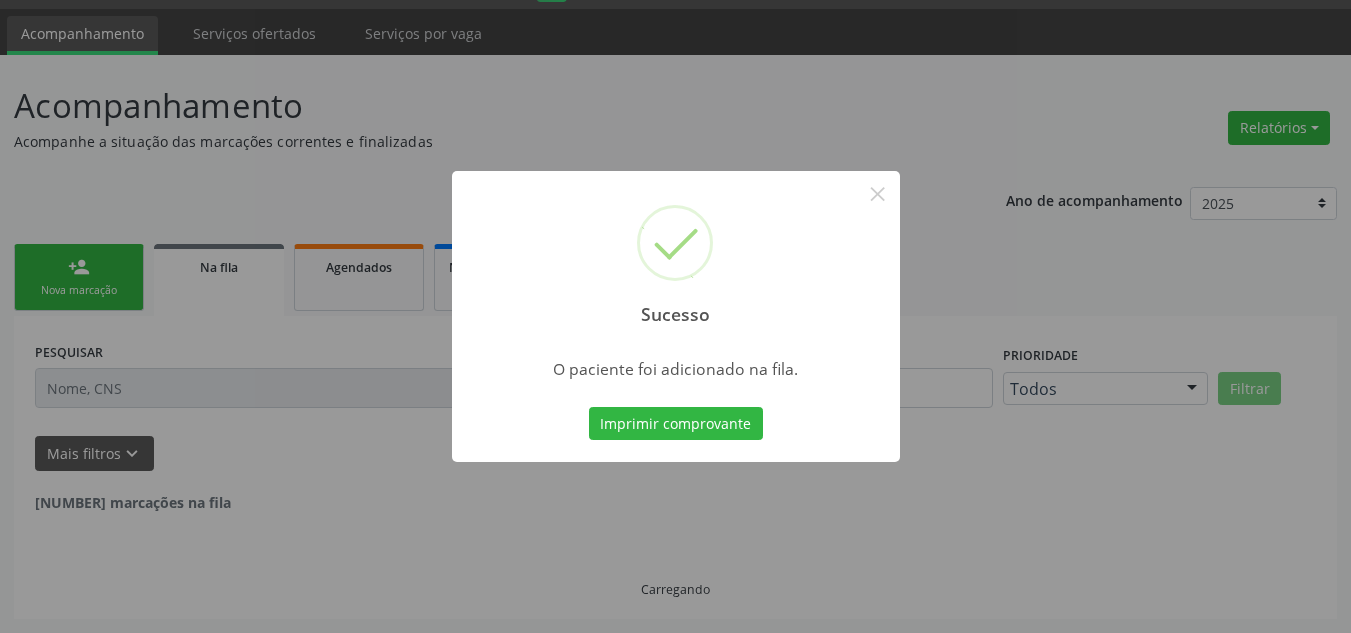 scroll, scrollTop: 34, scrollLeft: 0, axis: vertical 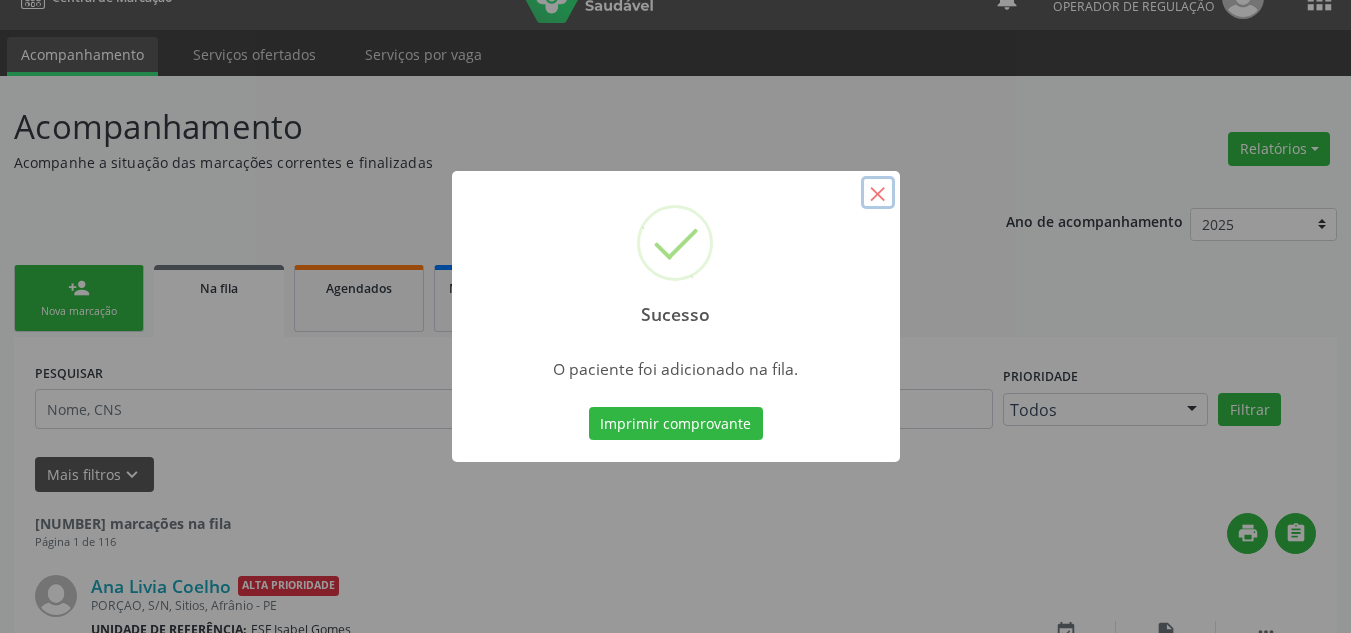 click on "×" at bounding box center (878, 193) 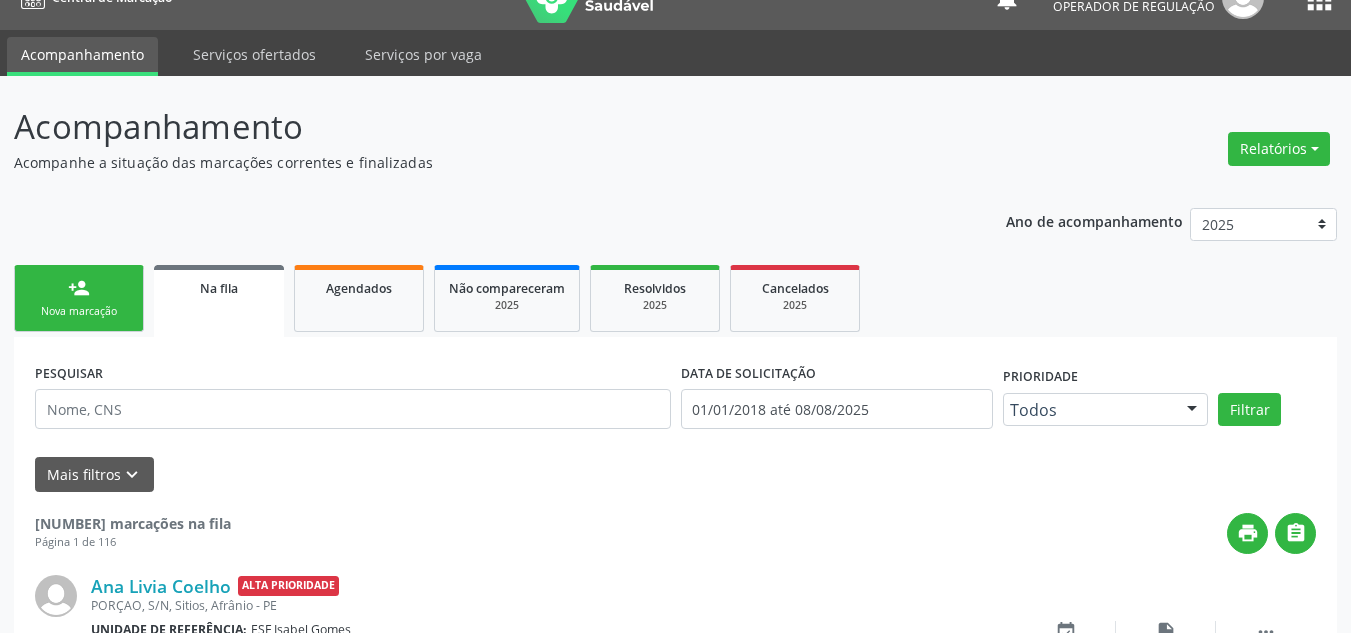 click on "person_add" at bounding box center [79, 288] 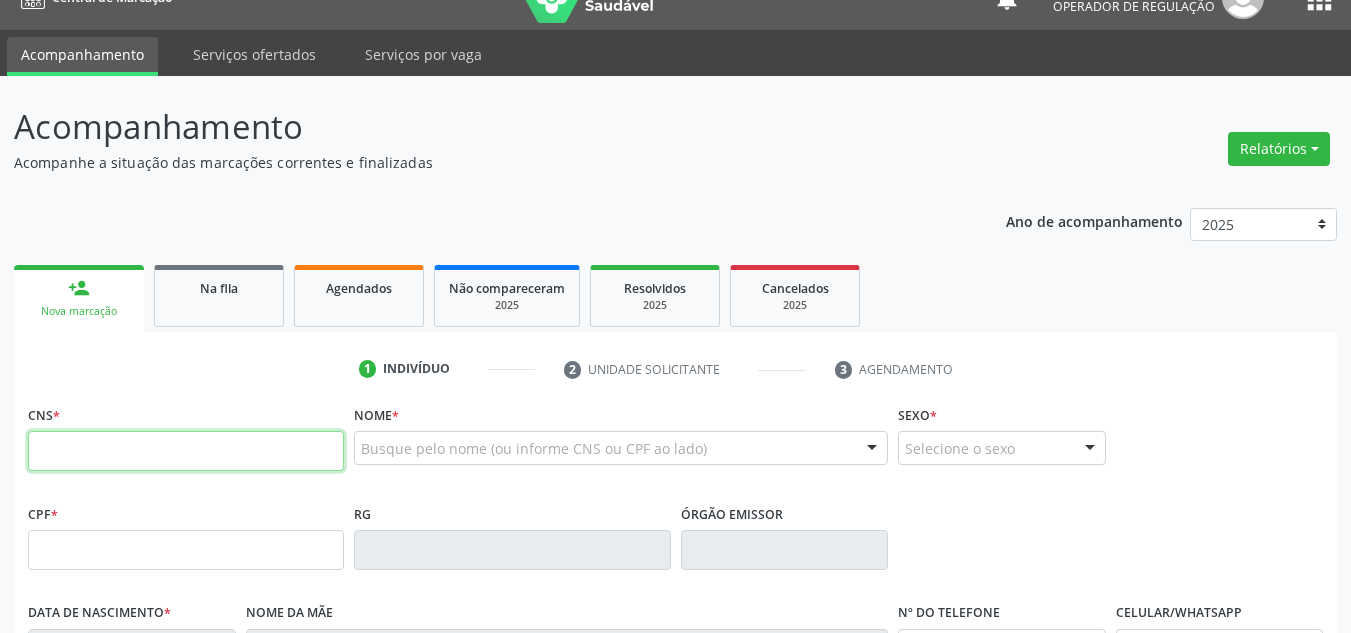 click at bounding box center (186, 451) 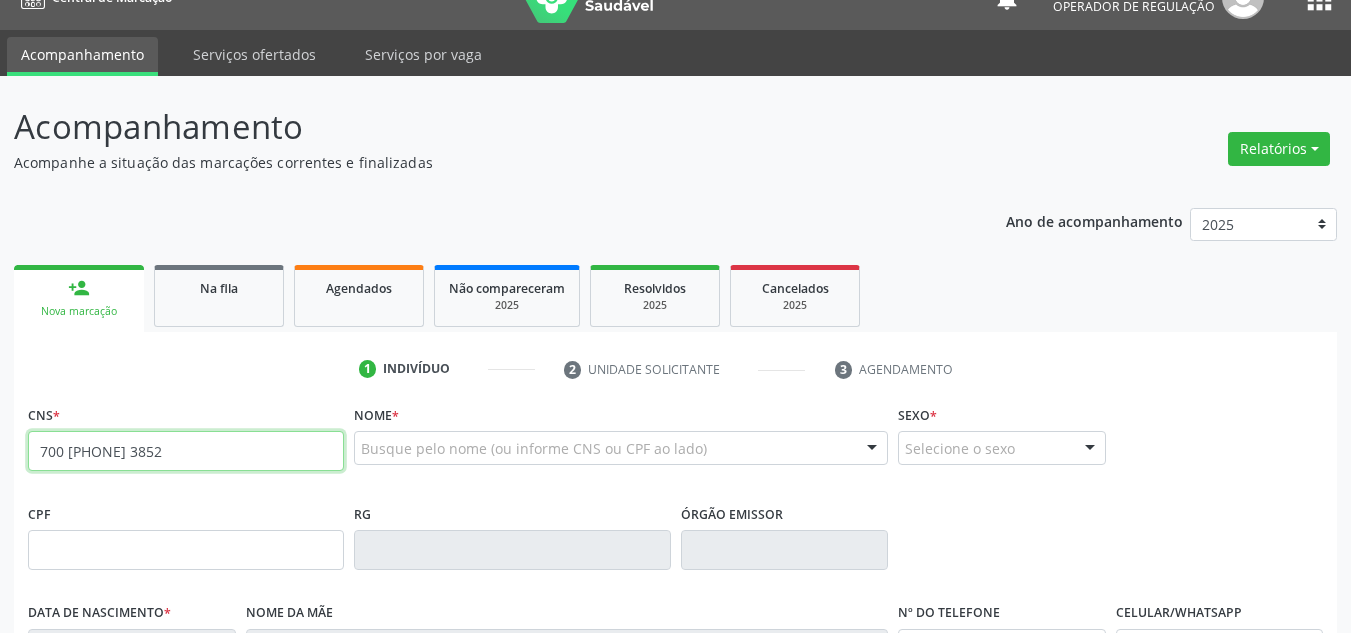 type on "700 5015 6564 3852" 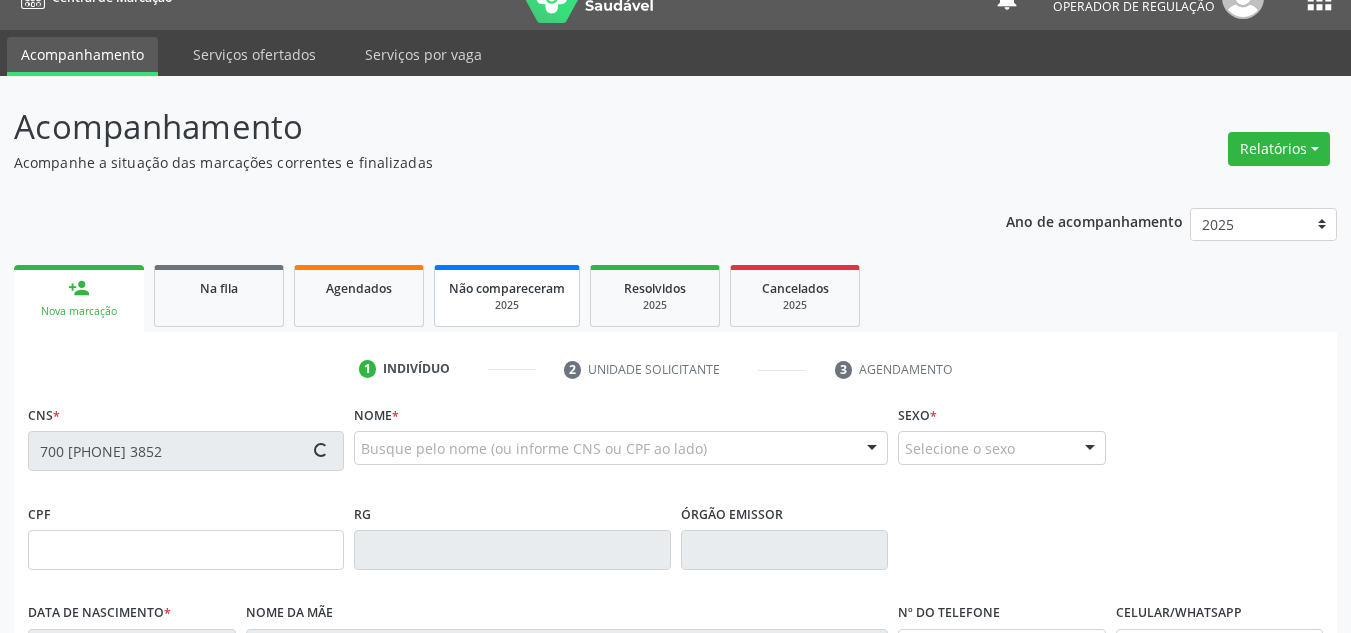 type on "08/07/1951" 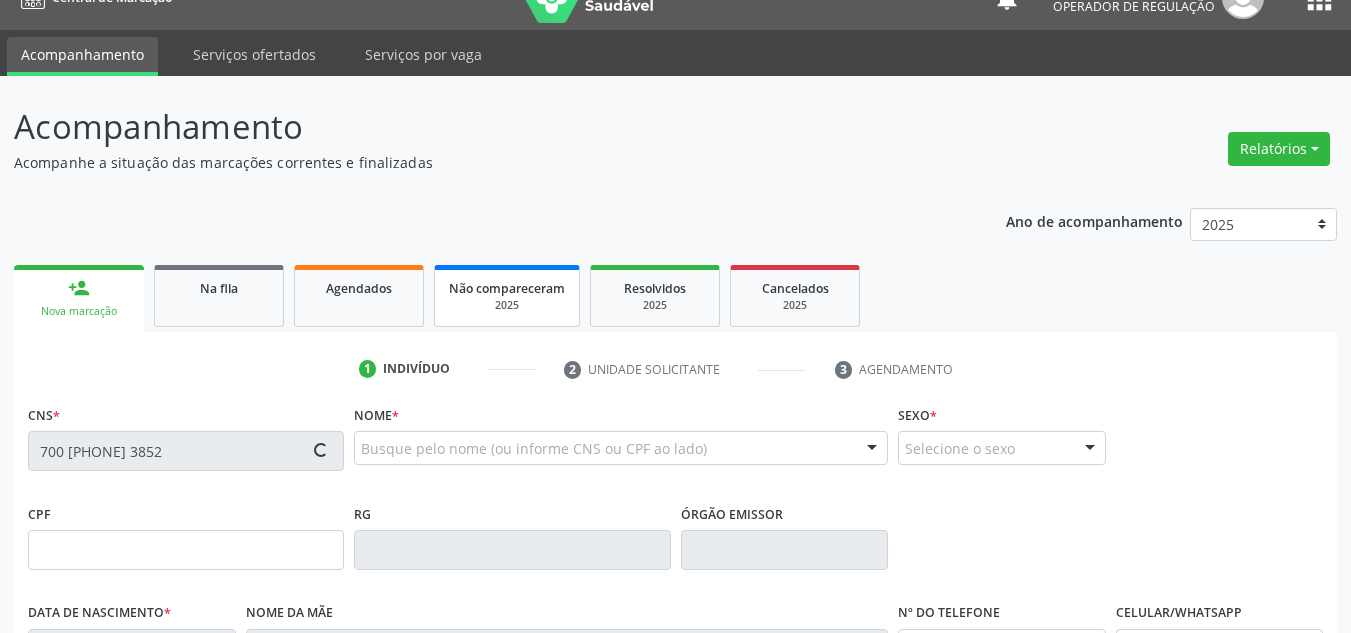 type on "Teresa Pereira de Macedo" 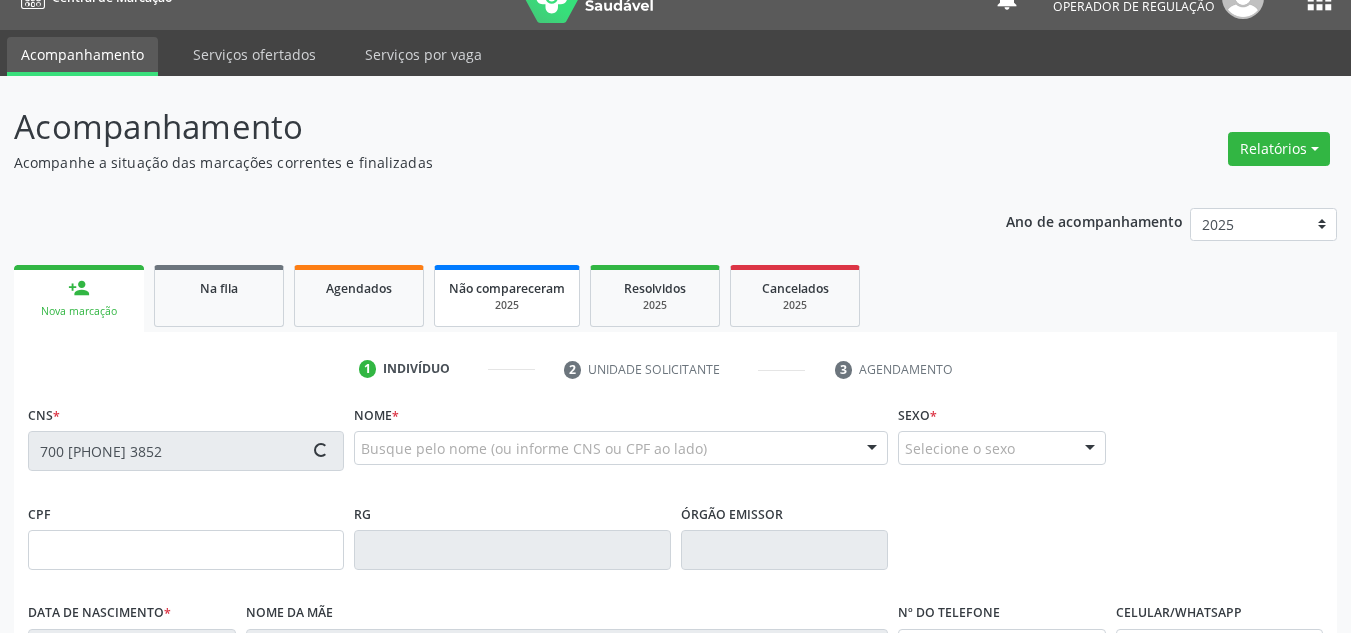 type on "(87) 98877-0179" 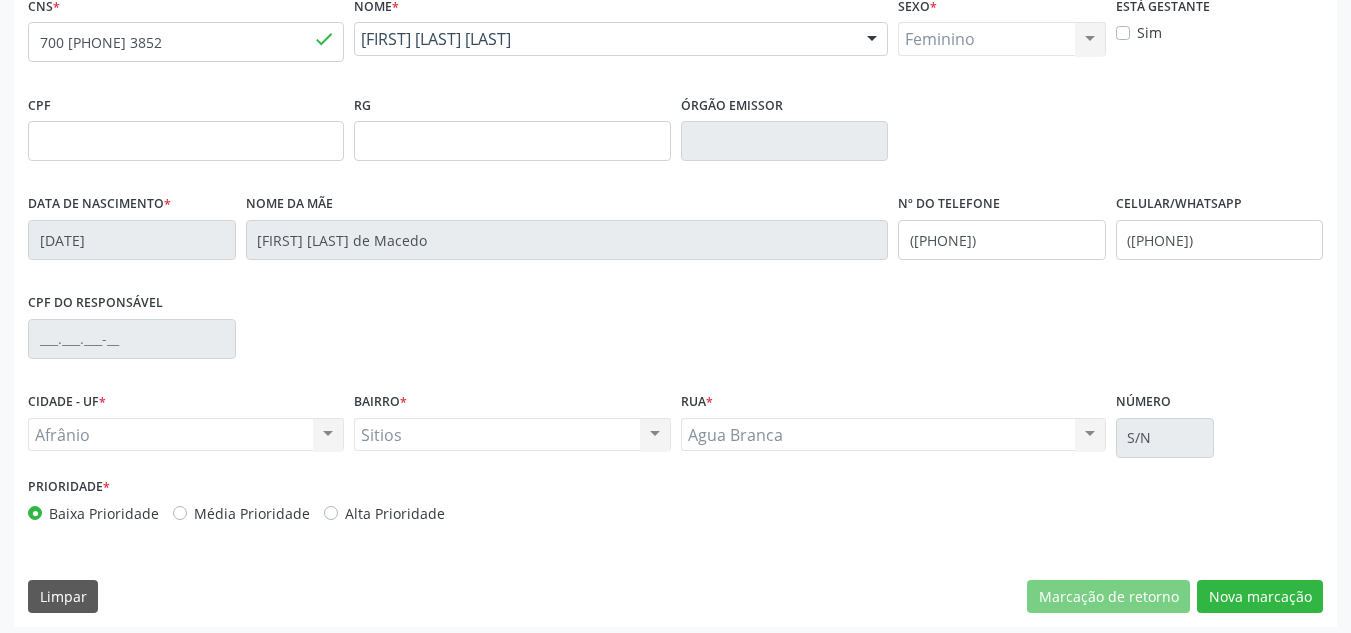 scroll, scrollTop: 451, scrollLeft: 0, axis: vertical 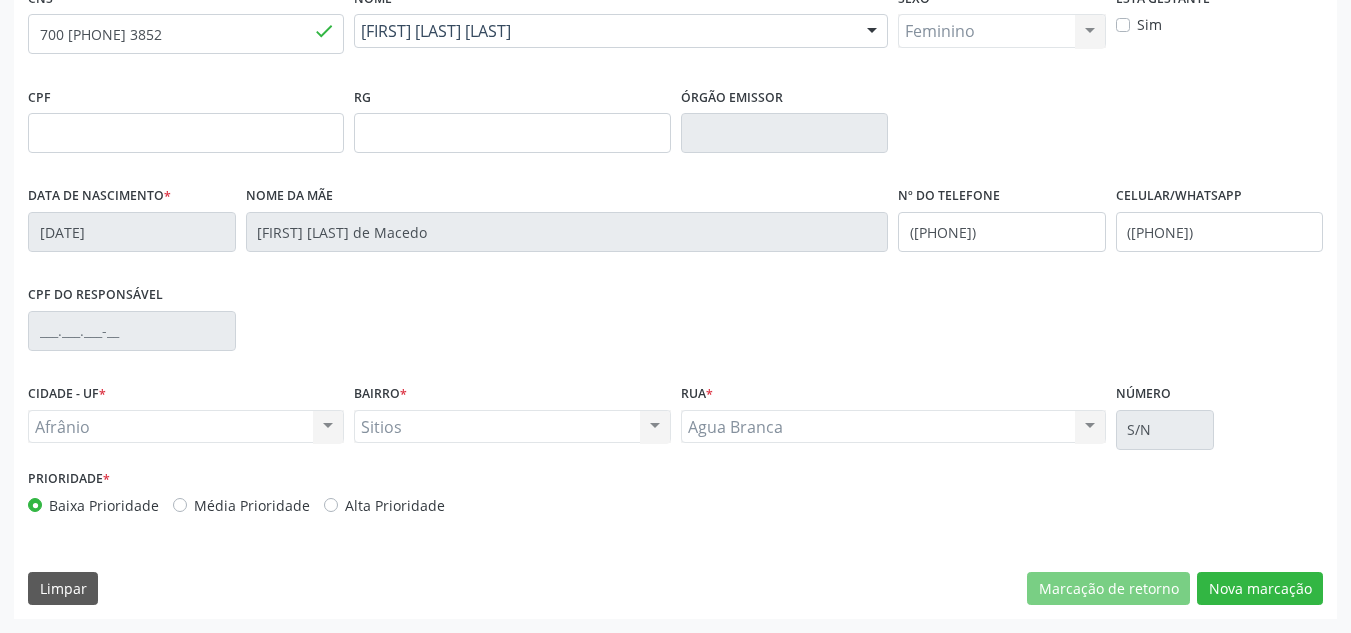 click on "Prioridade
*
Baixa Prioridade
Média Prioridade
Alta Prioridade" at bounding box center (349, 497) 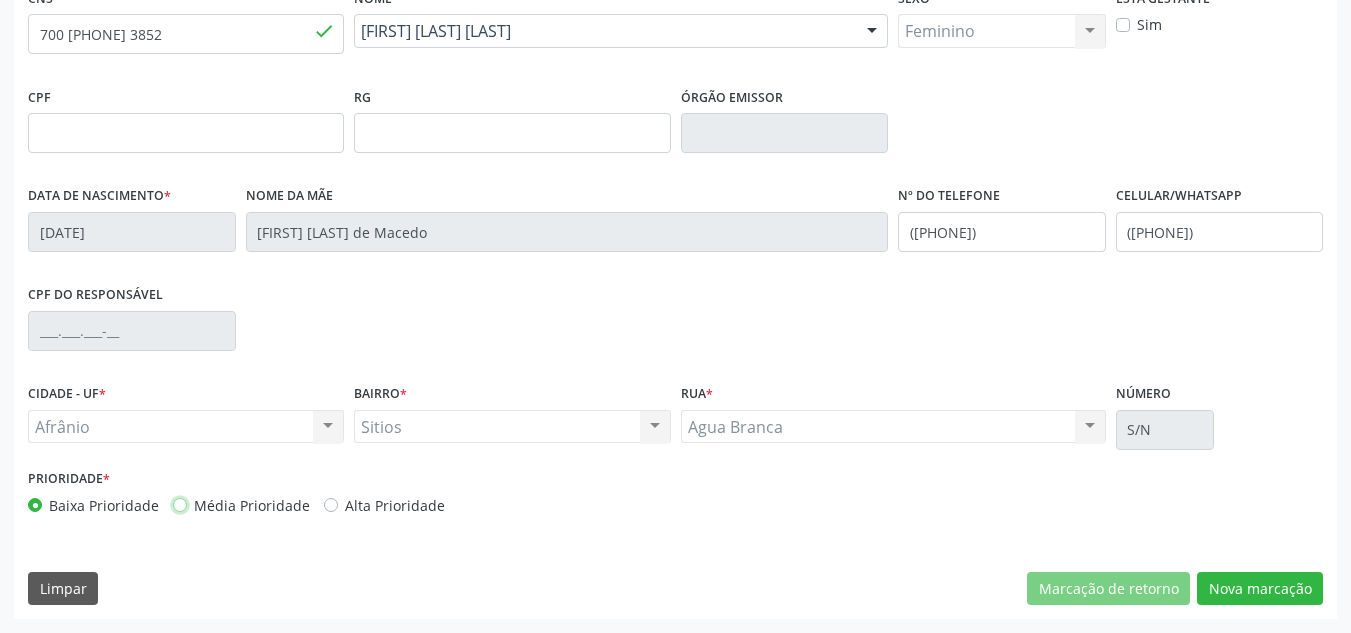 click on "Média Prioridade" at bounding box center [180, 504] 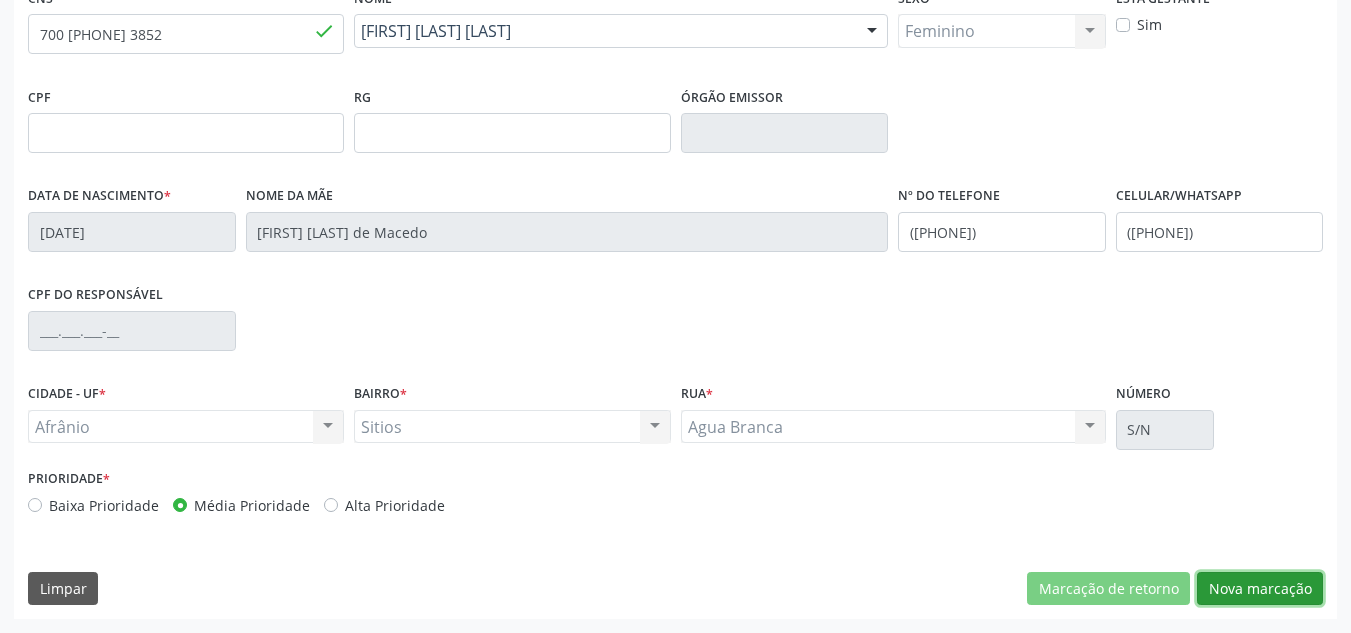 click on "Nova marcação" at bounding box center [1260, 589] 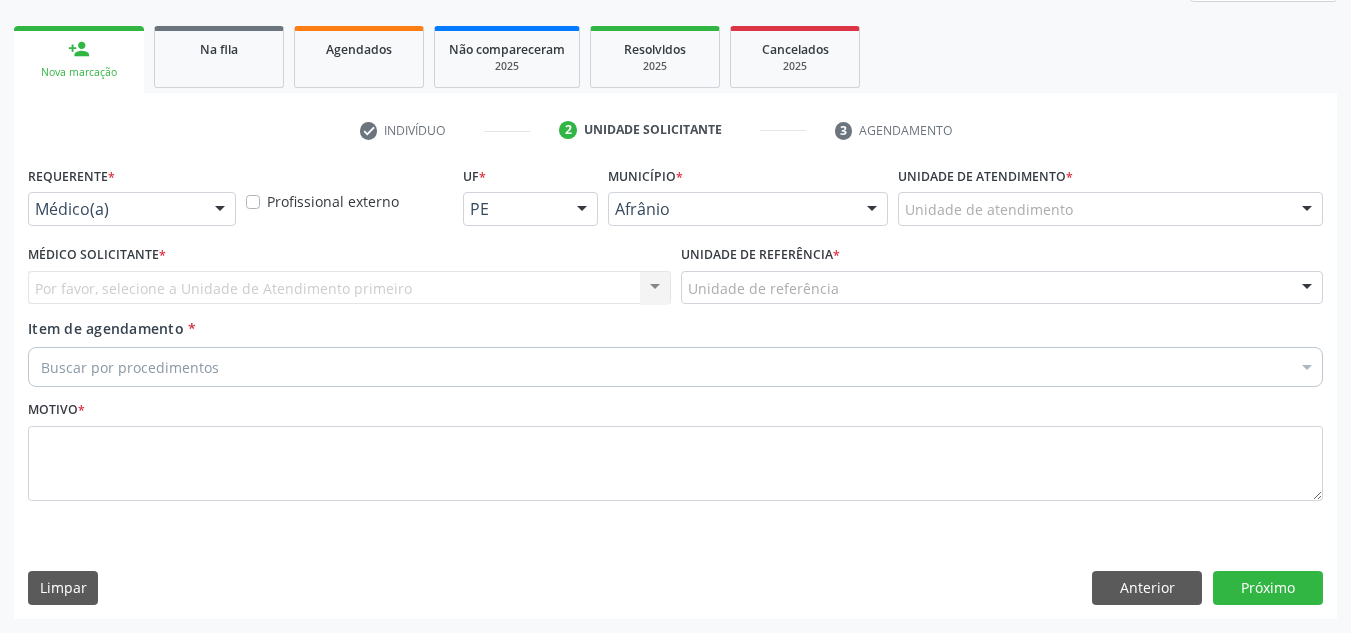 scroll, scrollTop: 273, scrollLeft: 0, axis: vertical 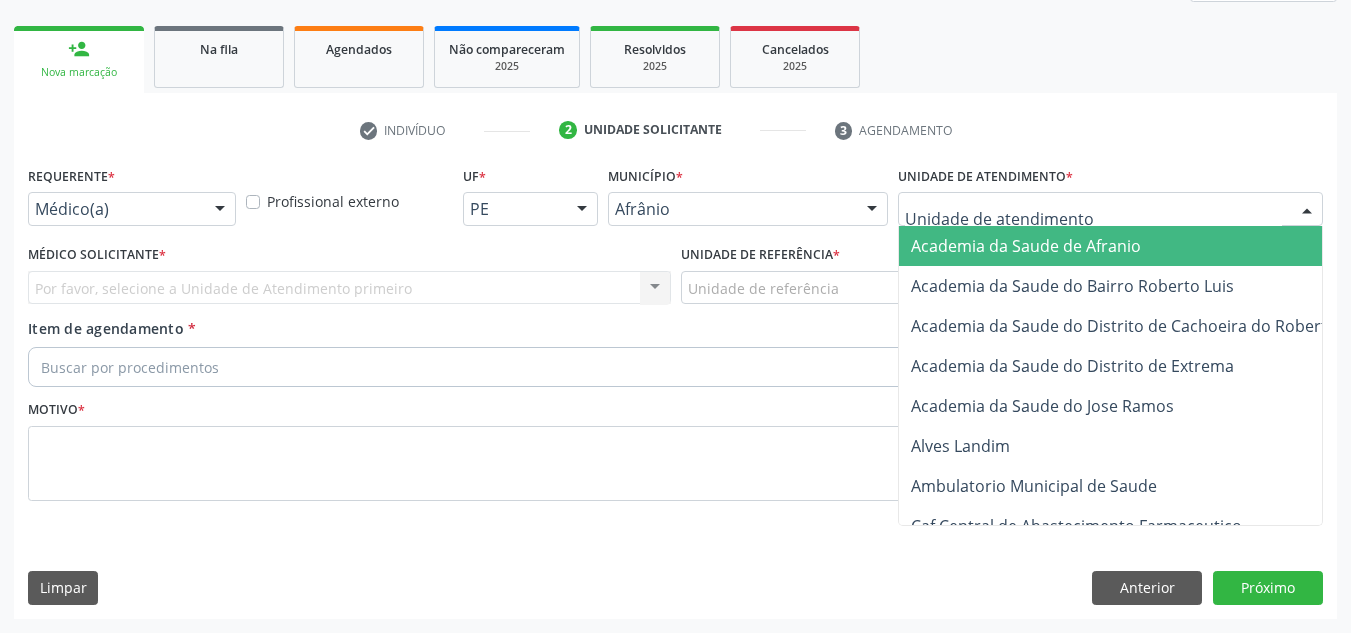 click at bounding box center (1110, 209) 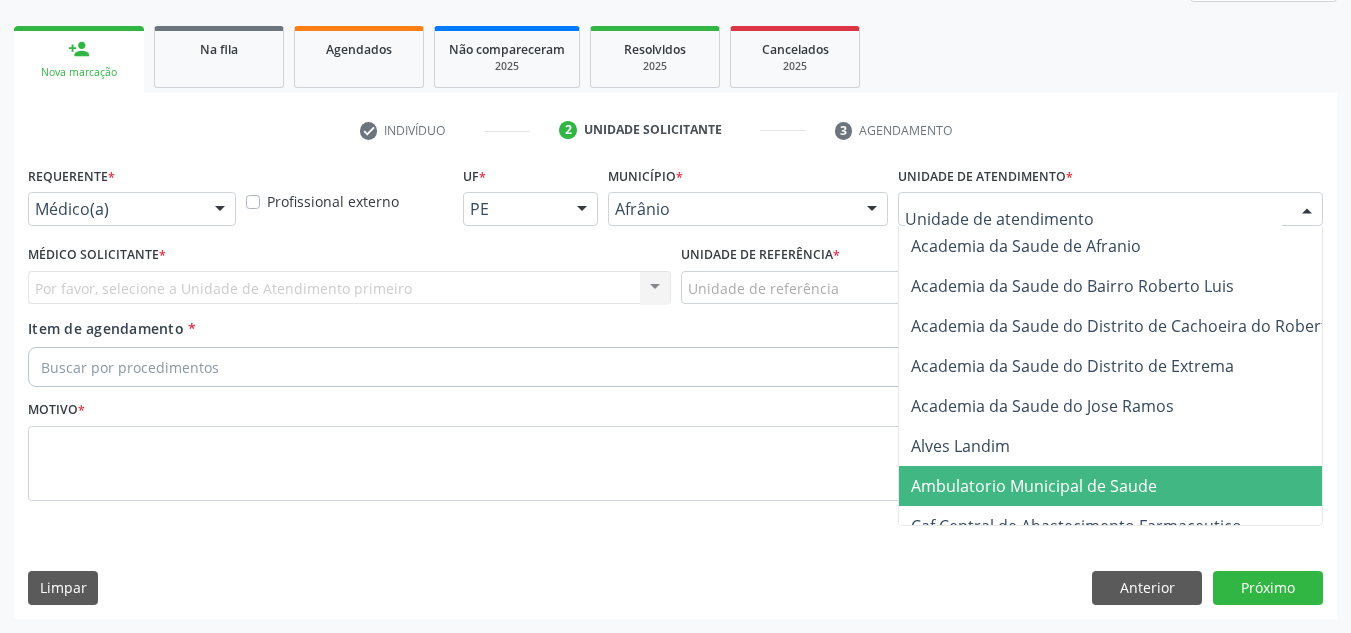 drag, startPoint x: 1105, startPoint y: 503, endPoint x: 1087, endPoint y: 504, distance: 18.027756 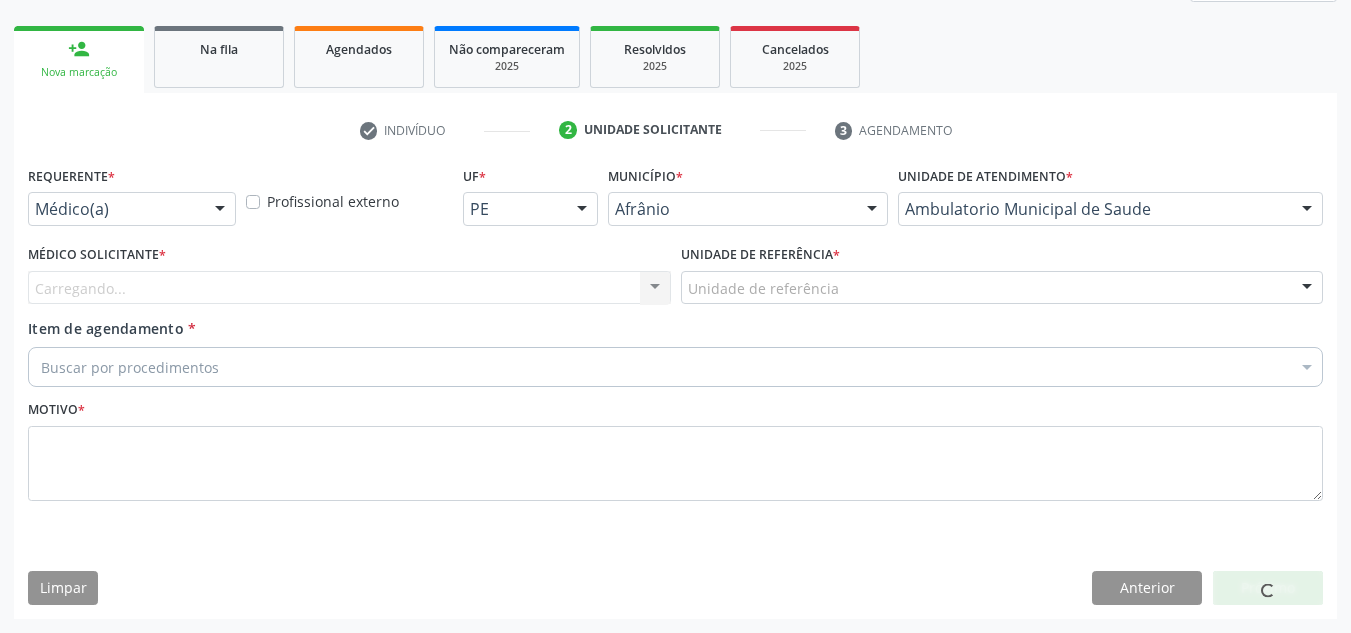 click on "Carregando...
Nenhum resultado encontrado para: "   "
Não há nenhuma opção para ser exibida." at bounding box center (349, 288) 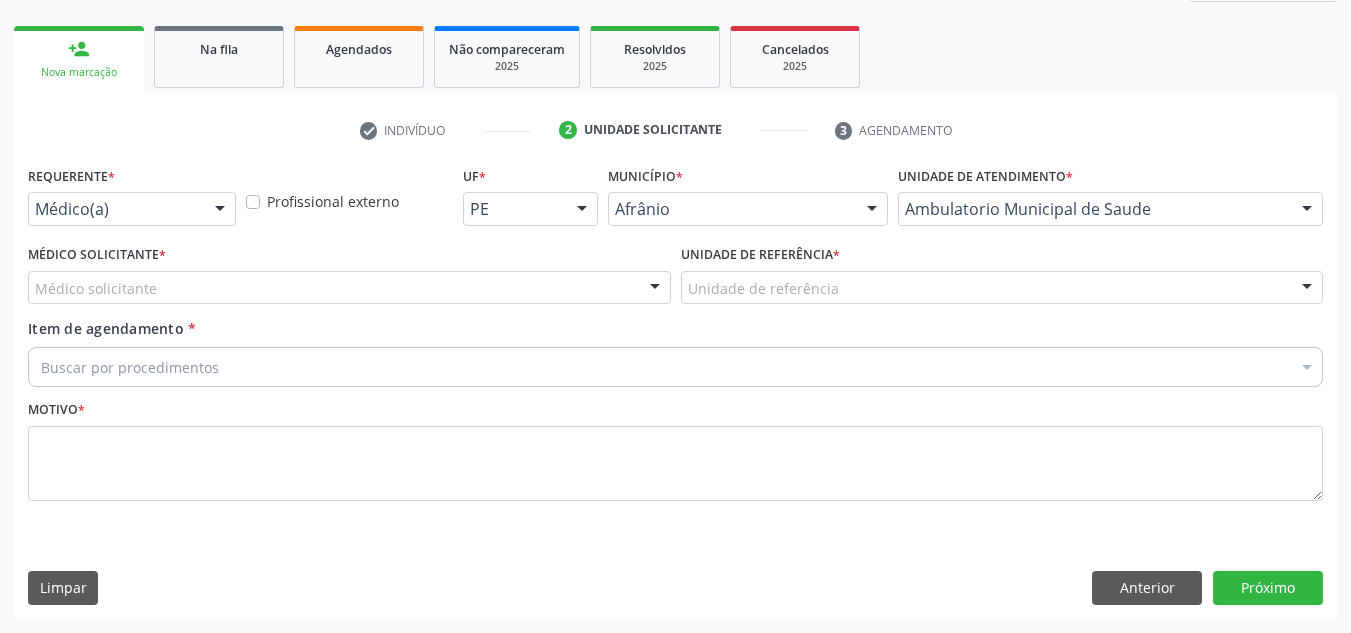 click on "Médico solicitante" at bounding box center [349, 288] 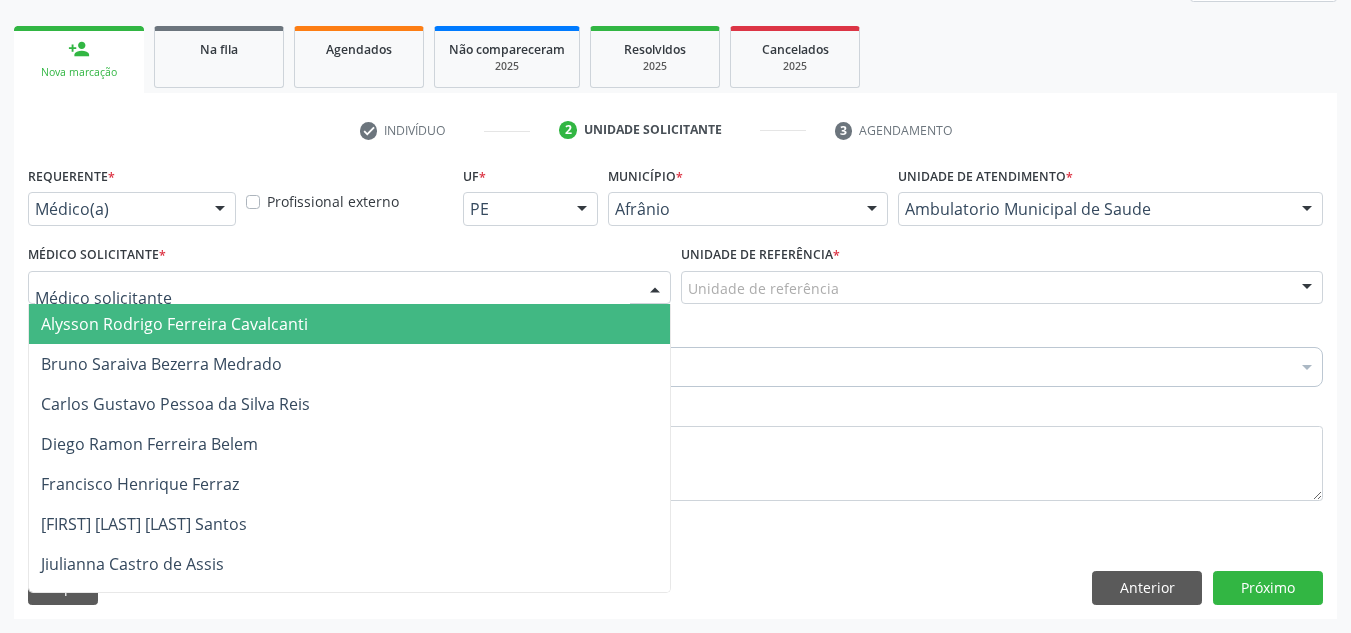 drag, startPoint x: 605, startPoint y: 350, endPoint x: 693, endPoint y: 328, distance: 90.70832 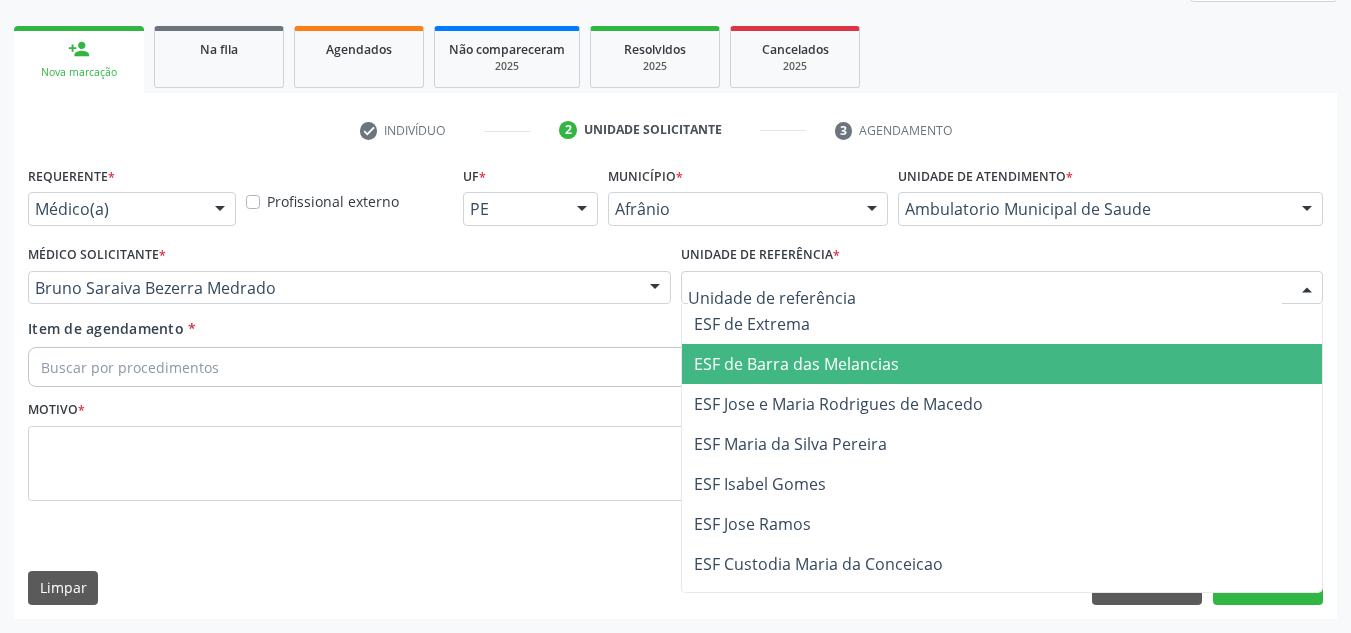 drag, startPoint x: 792, startPoint y: 344, endPoint x: 772, endPoint y: 357, distance: 23.853722 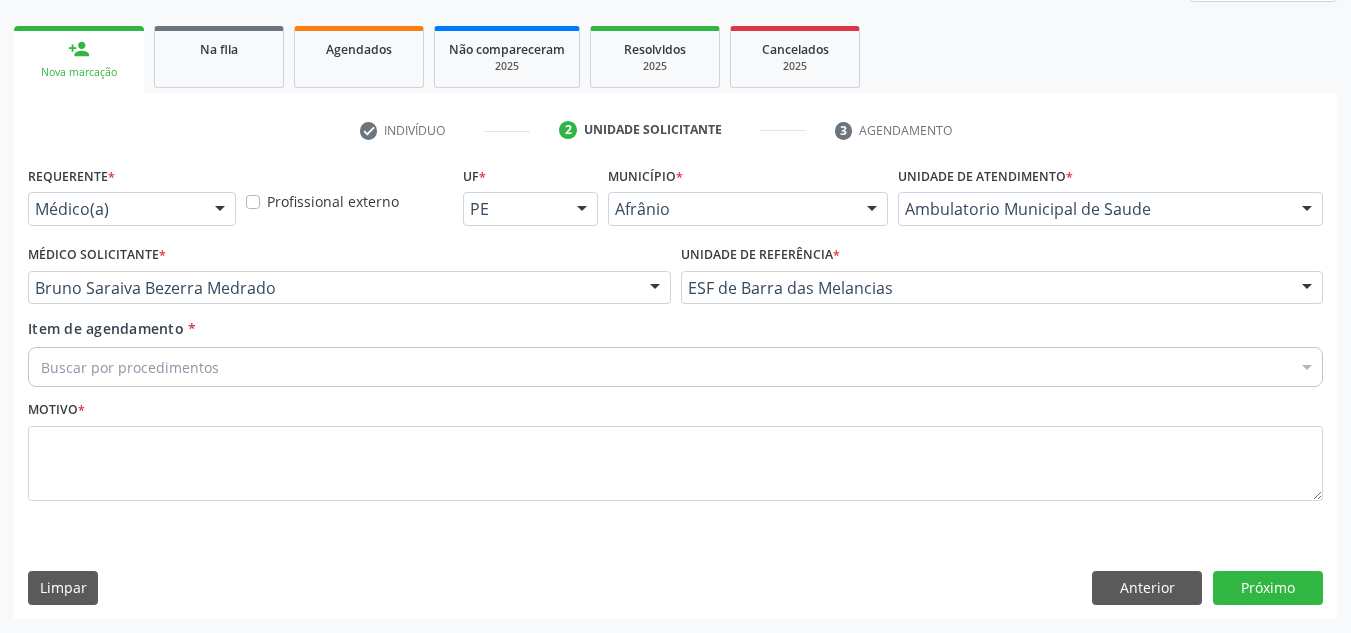 click on "Buscar por procedimentos" at bounding box center (675, 367) 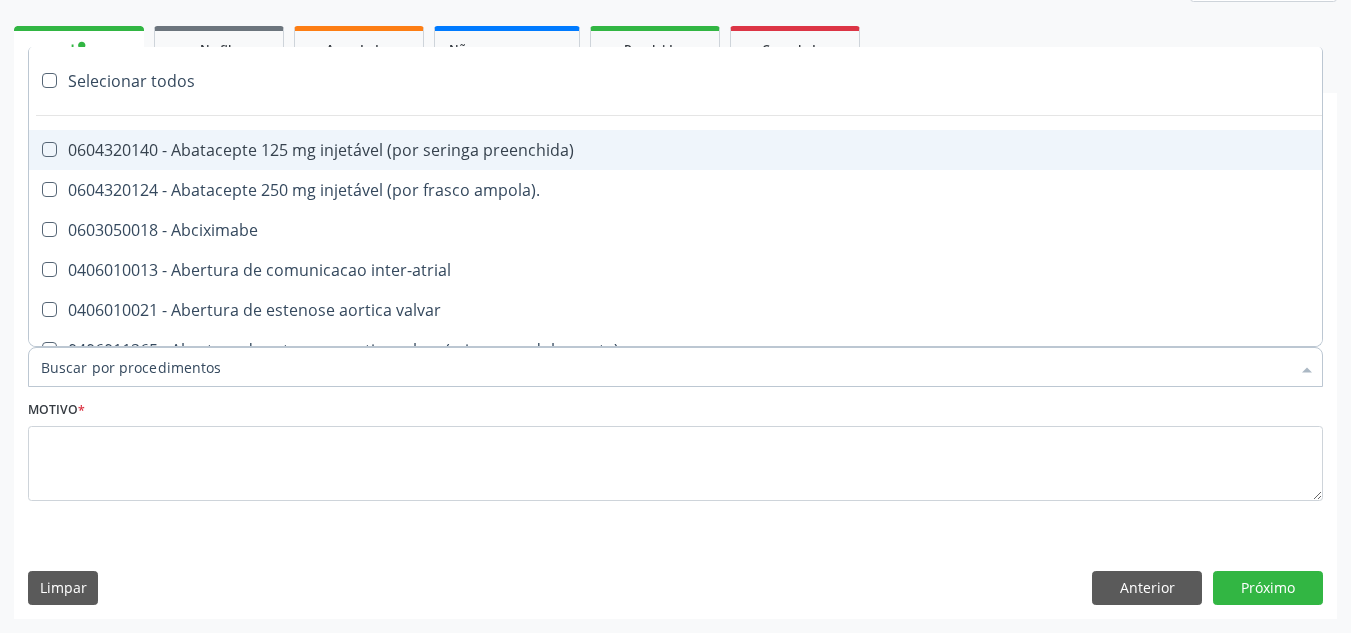 paste on "ORTOPEDISTA" 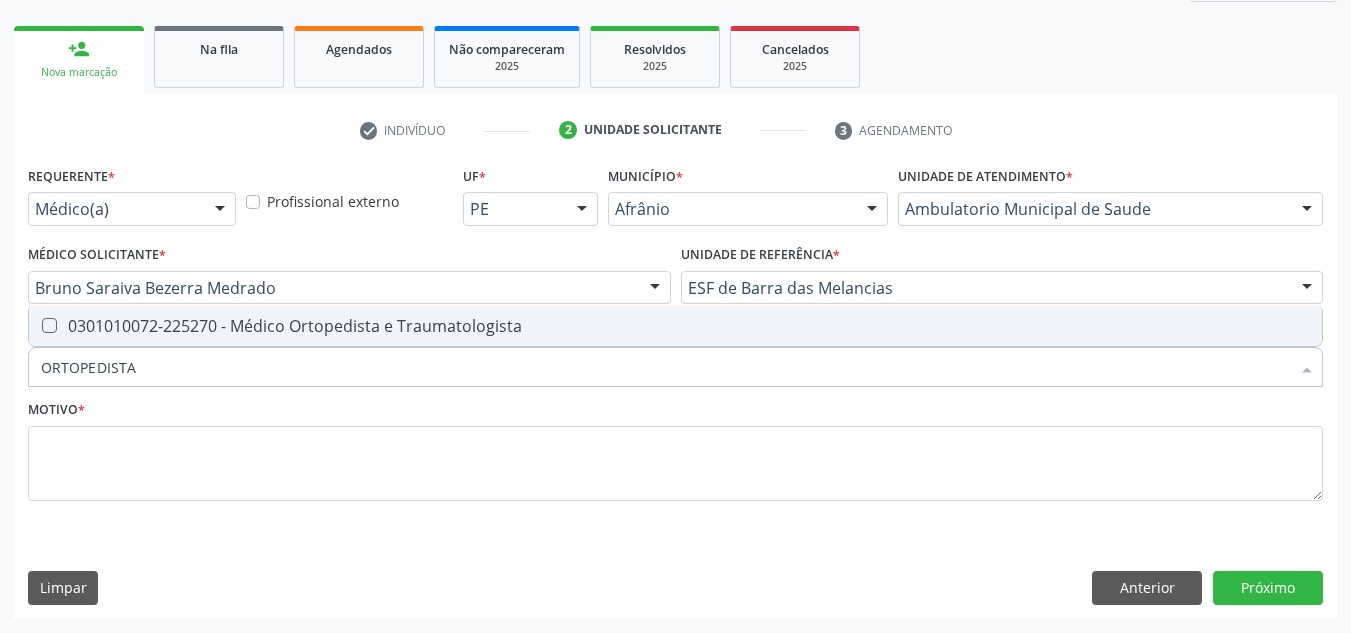 click on "ORTOPEDISTA" at bounding box center (665, 367) 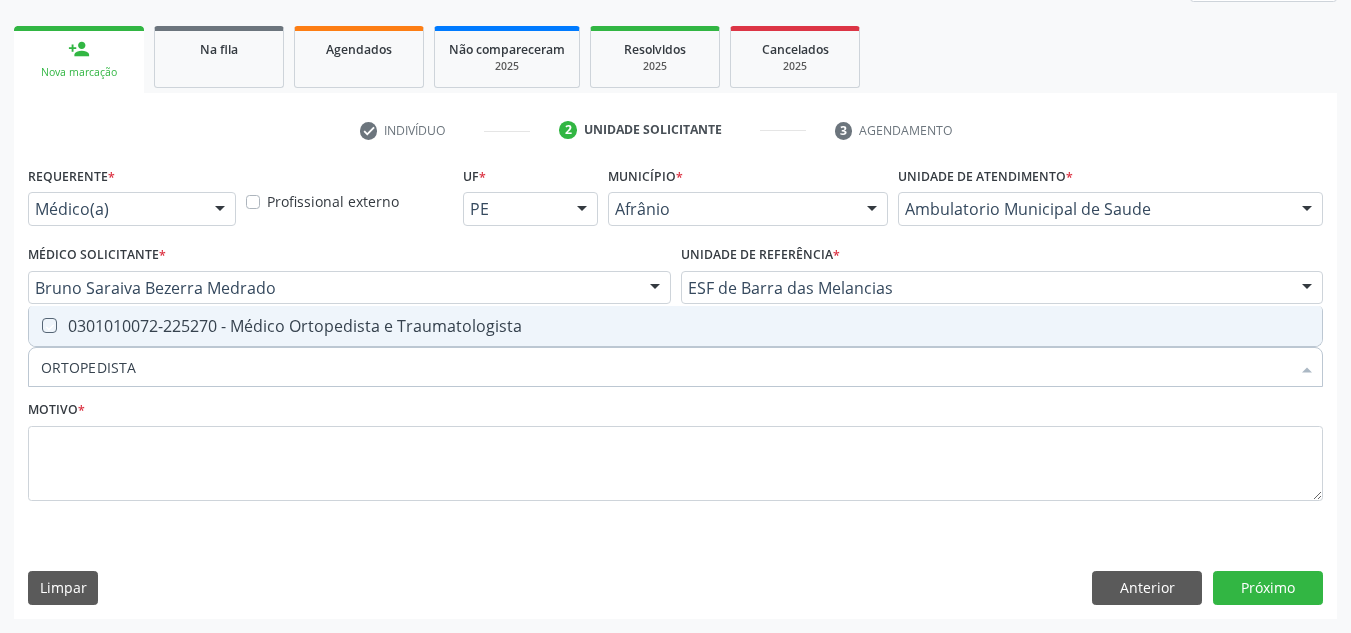 checkbox on "true" 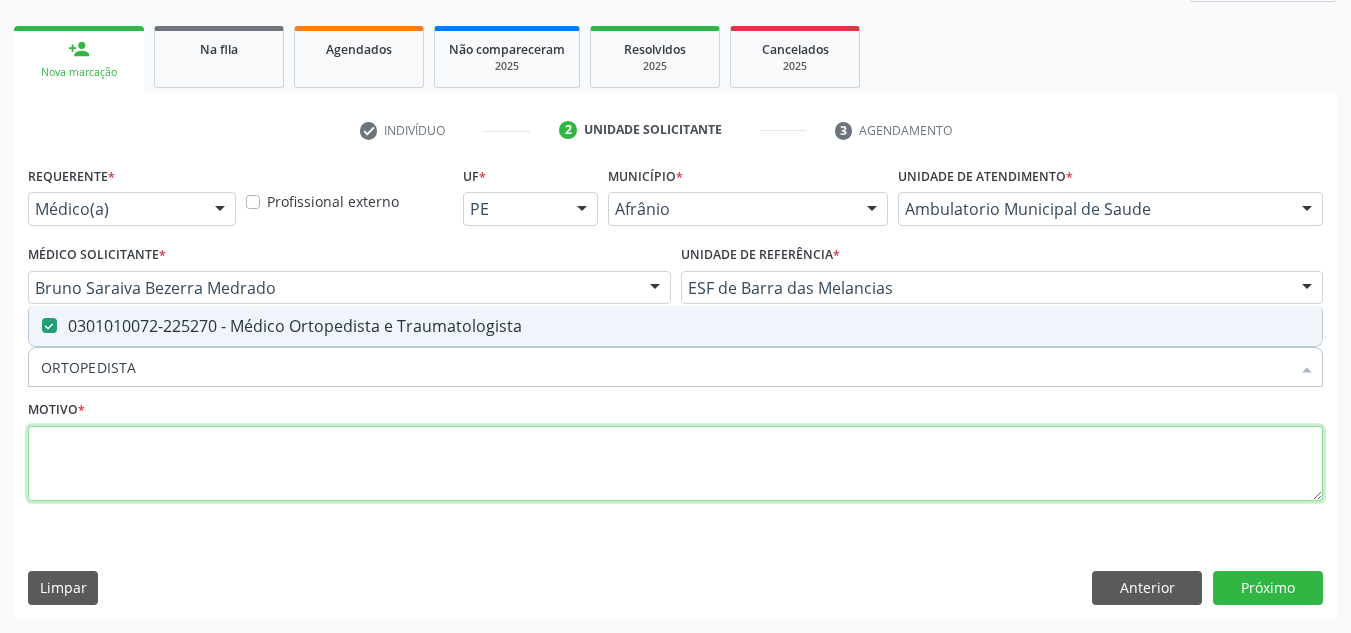 click at bounding box center [675, 464] 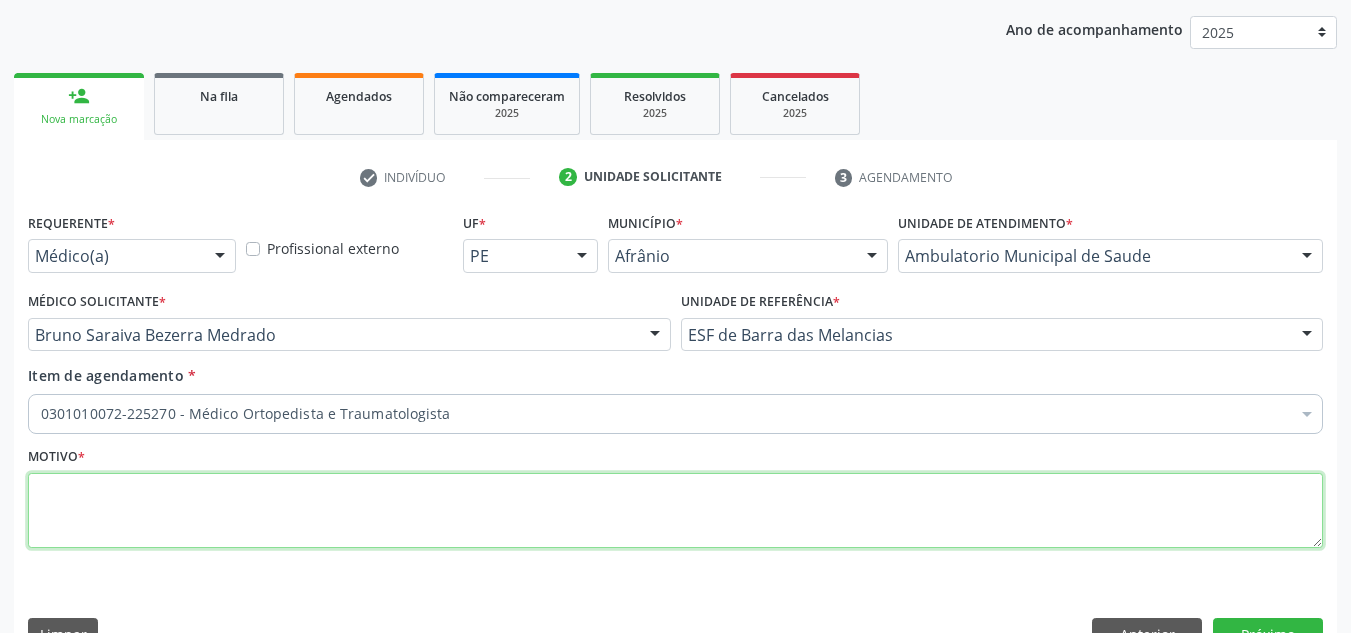 scroll, scrollTop: 259, scrollLeft: 0, axis: vertical 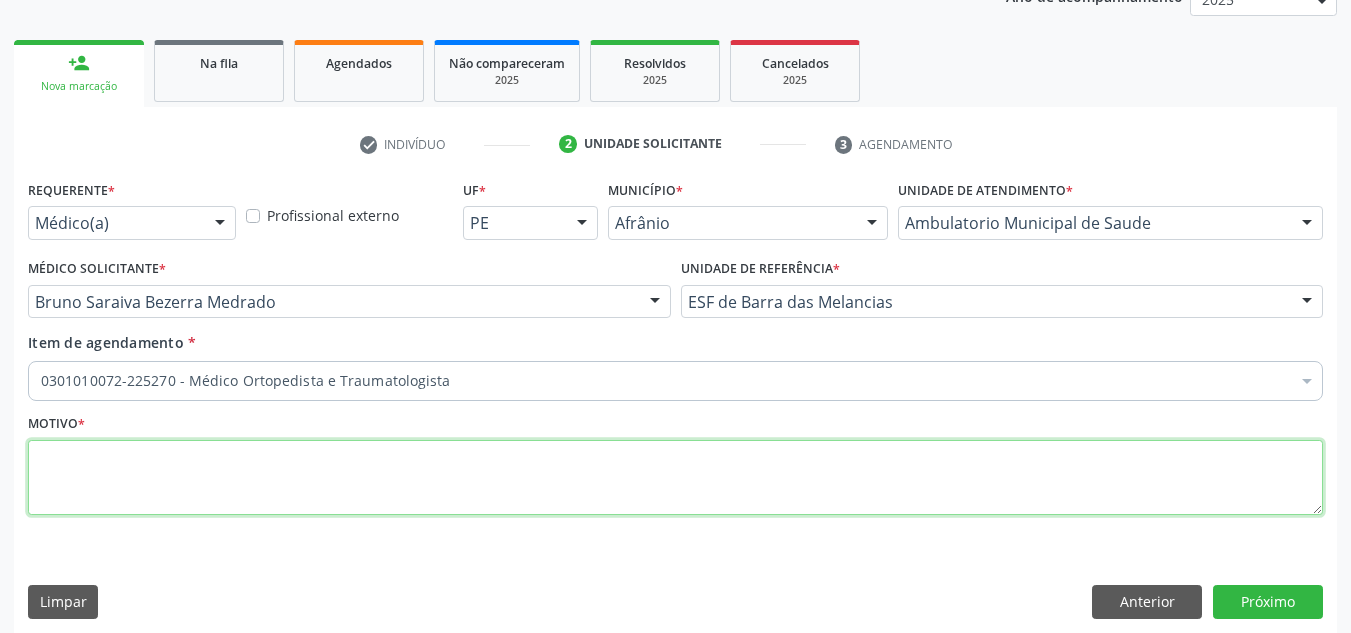 click at bounding box center [675, 478] 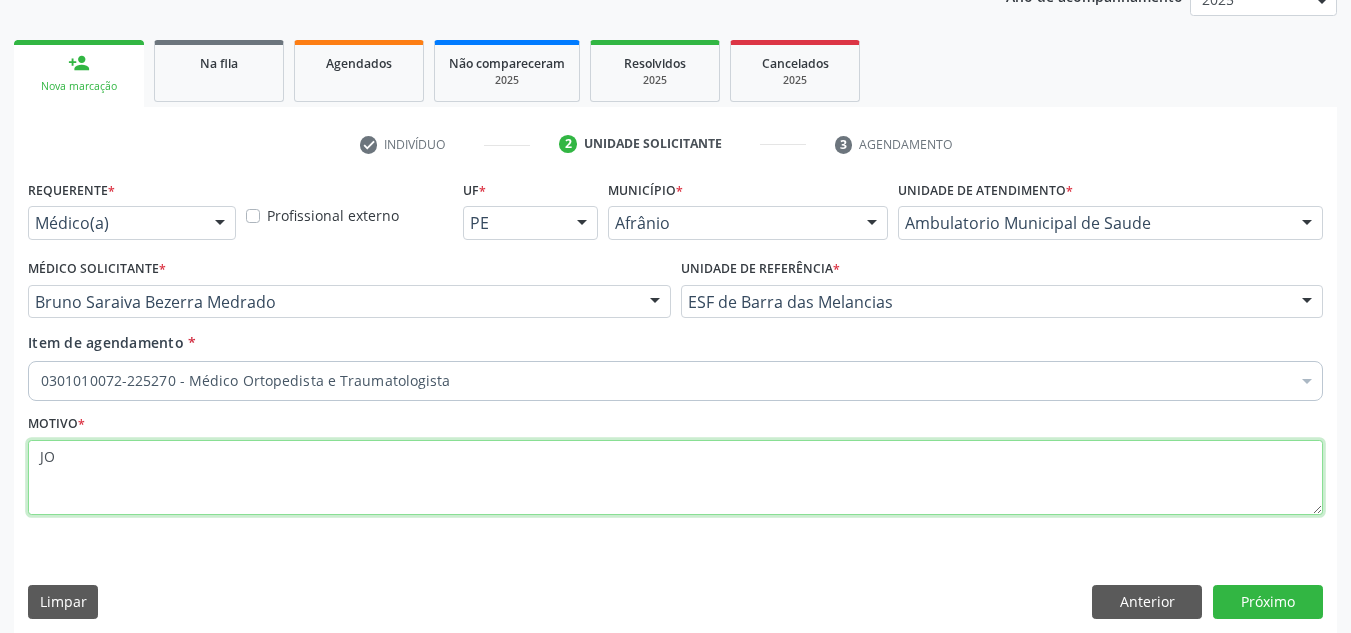 type on "J" 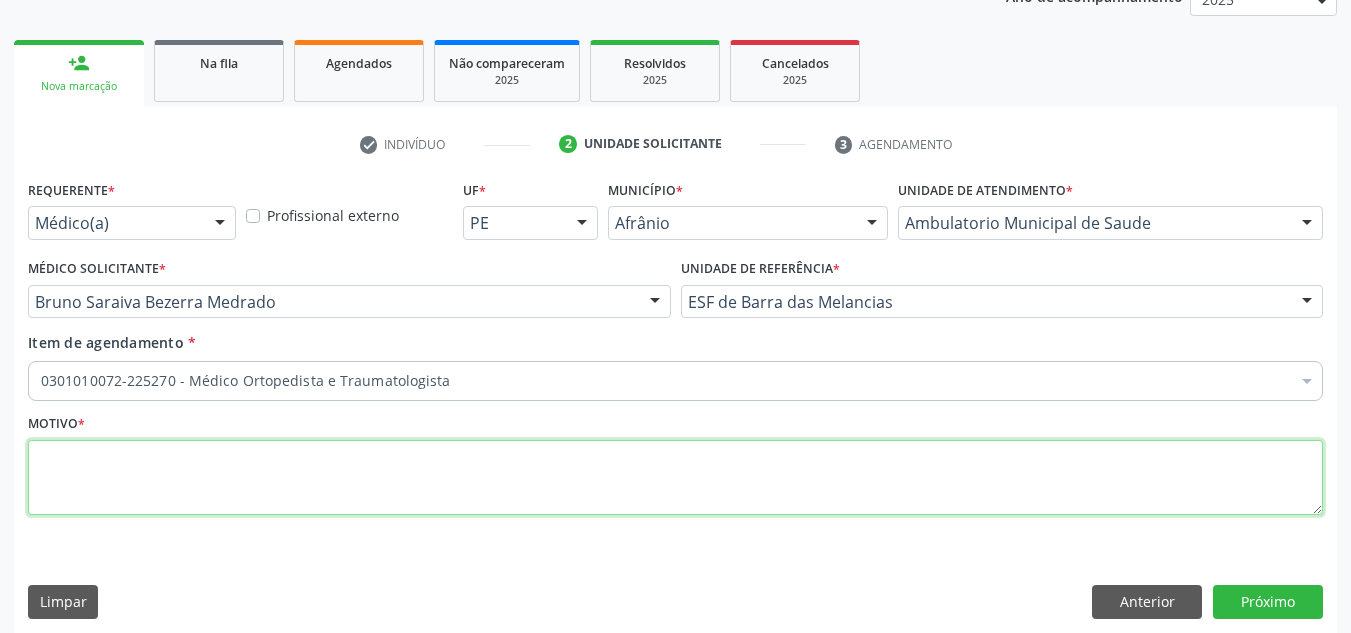 type on "E" 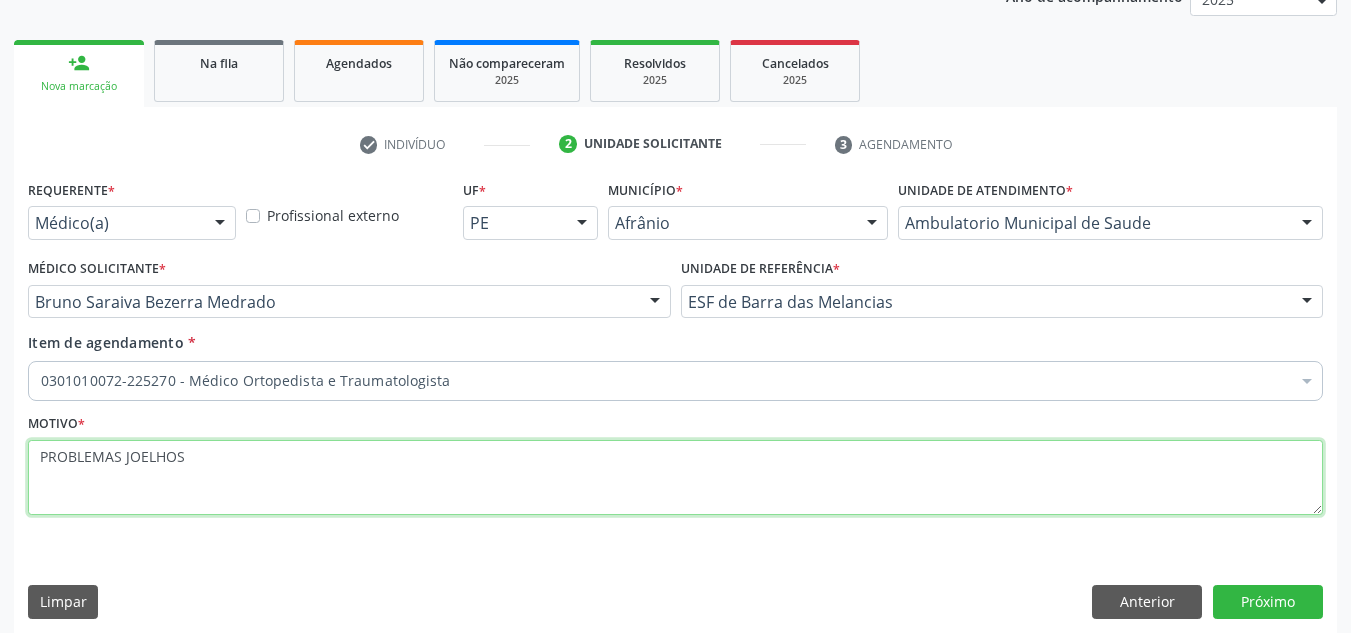 type on "PROBLEMAS JOELHOS" 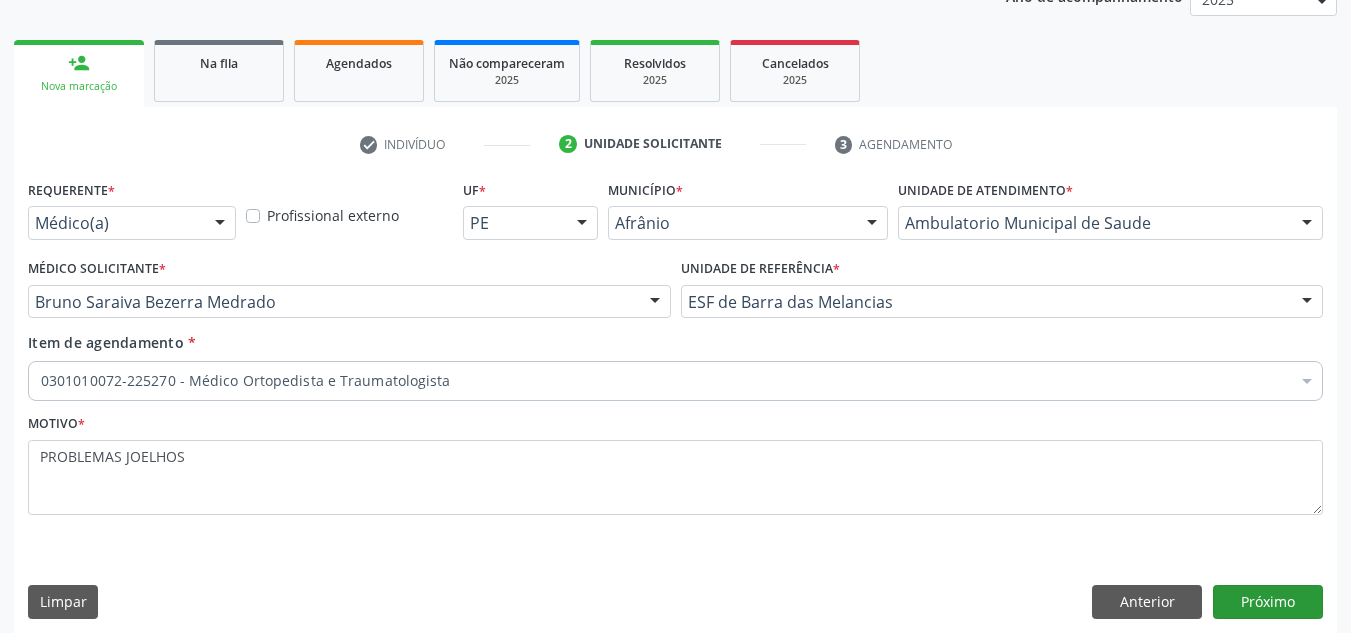 drag, startPoint x: 1258, startPoint y: 620, endPoint x: 1260, endPoint y: 599, distance: 21.095022 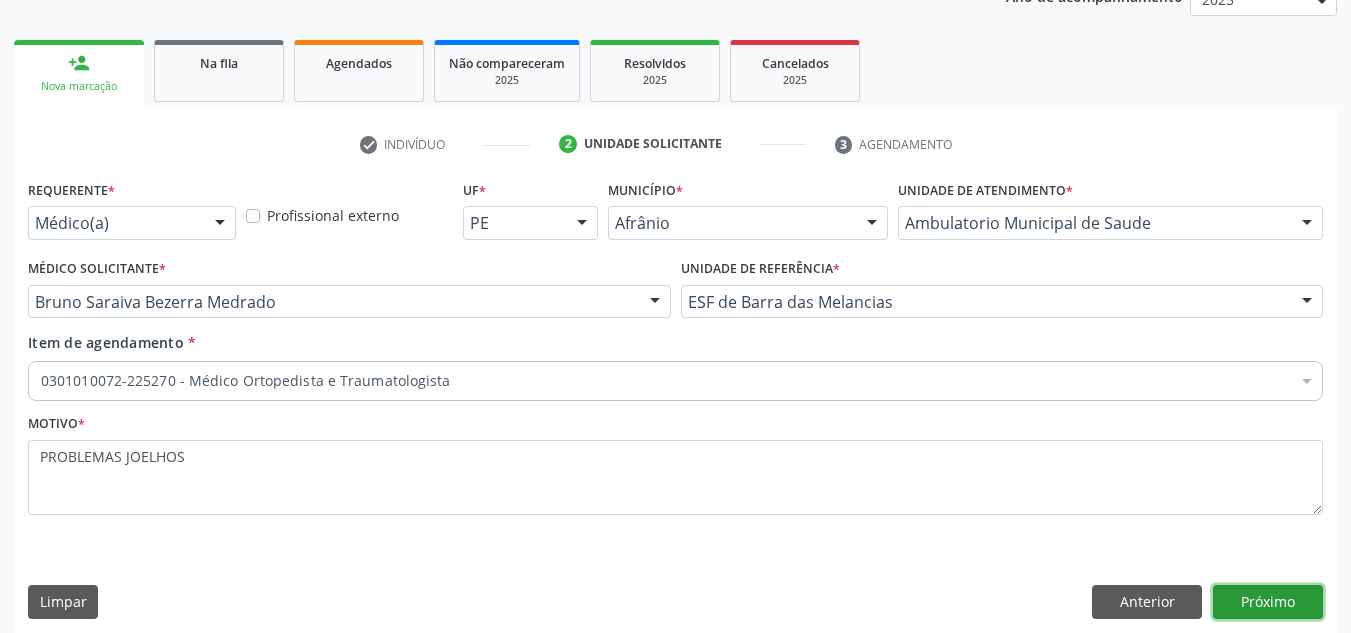 click on "Próximo" at bounding box center [1268, 602] 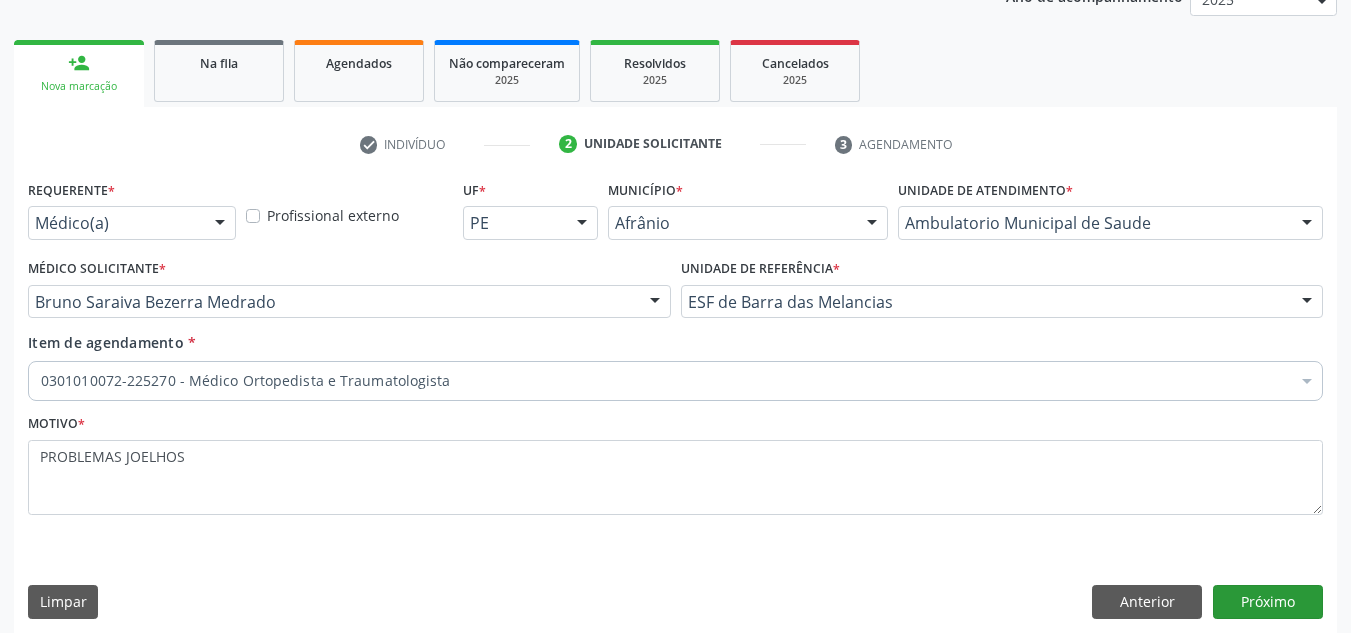 scroll, scrollTop: 237, scrollLeft: 0, axis: vertical 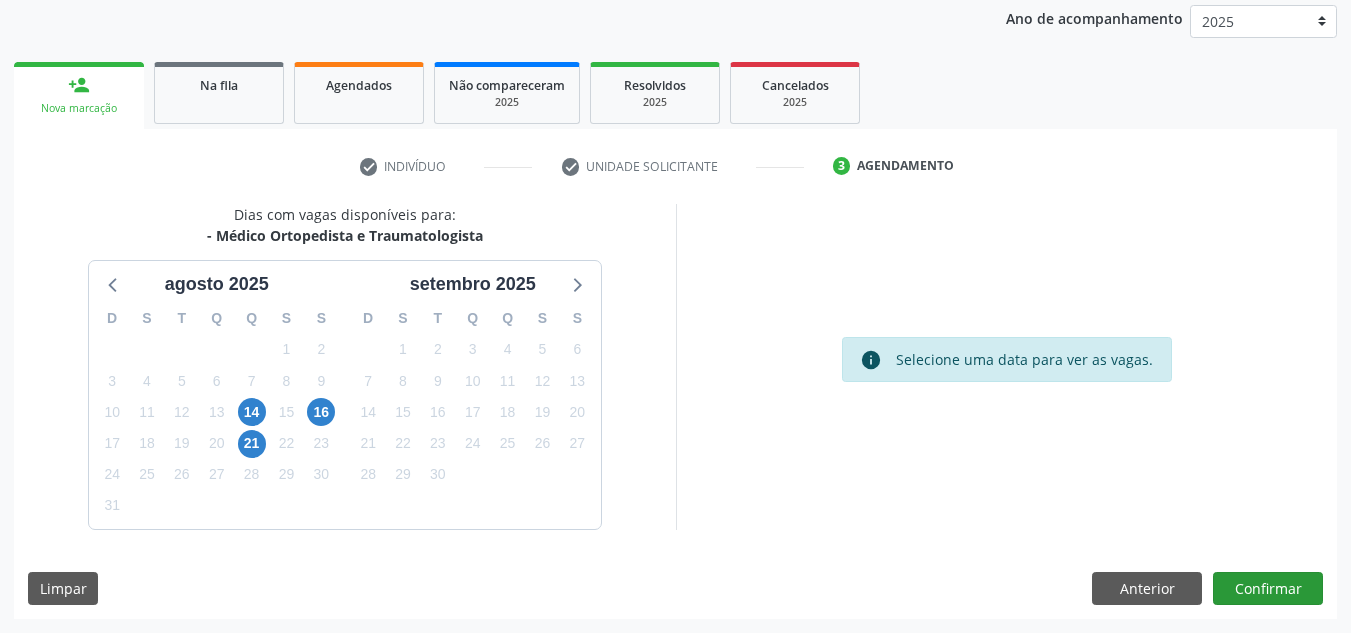 click on "Dias com vagas disponíveis para:
- Médico Ortopedista e Traumatologista
agosto 2025 D S T Q Q S S 27 28 29 30 31 1 2 3 4 5 6 7 8 9 10 11 12 13 14 15 16 17 18 19 20 21 22 23 24 25 26 27 28 29 30 31 1 2 3 4 5 6 setembro 2025 D S T Q Q S S 31 1 2 3 4 5 6 7 8 9 10 11 12 13 14 15 16 17 18 19 20 21 22 23 24 25 26 27 28 29 30 1 2 3 4 5 6 7 8 9 10 11
info
Selecione uma data para ver as vagas.
Limpar
Anterior
Confirmar" at bounding box center (675, 411) 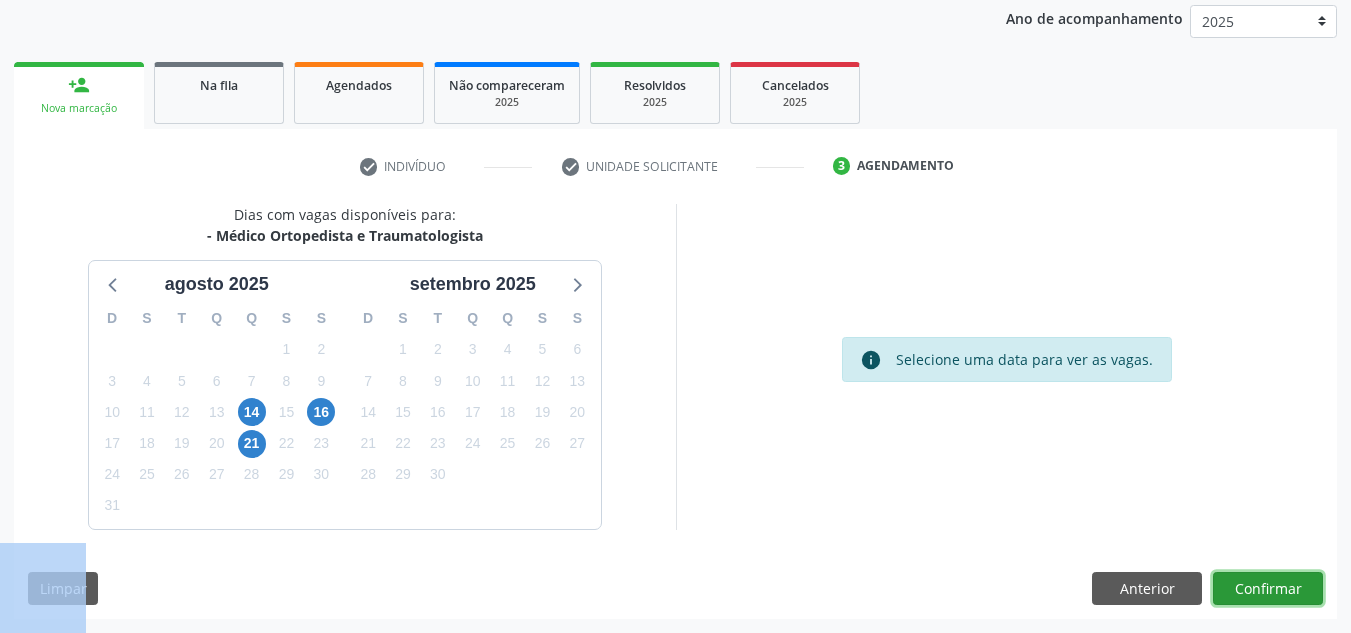 click on "Confirmar" at bounding box center [1268, 589] 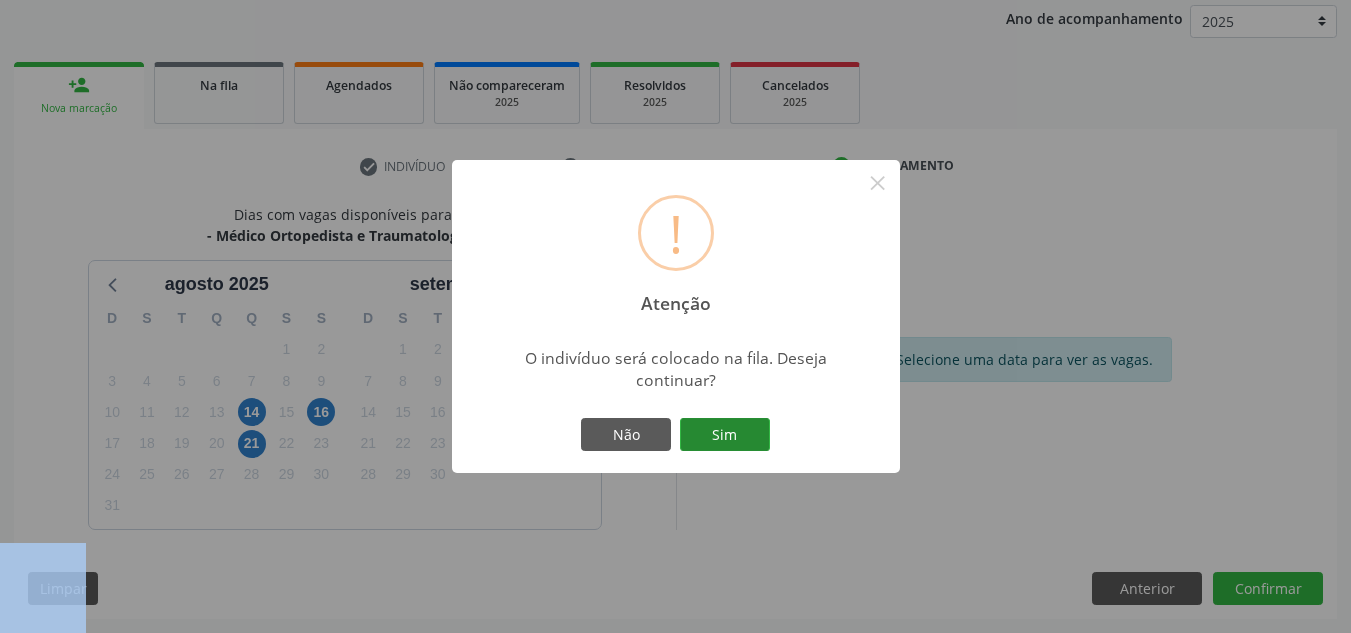 click on "Sim" at bounding box center [725, 435] 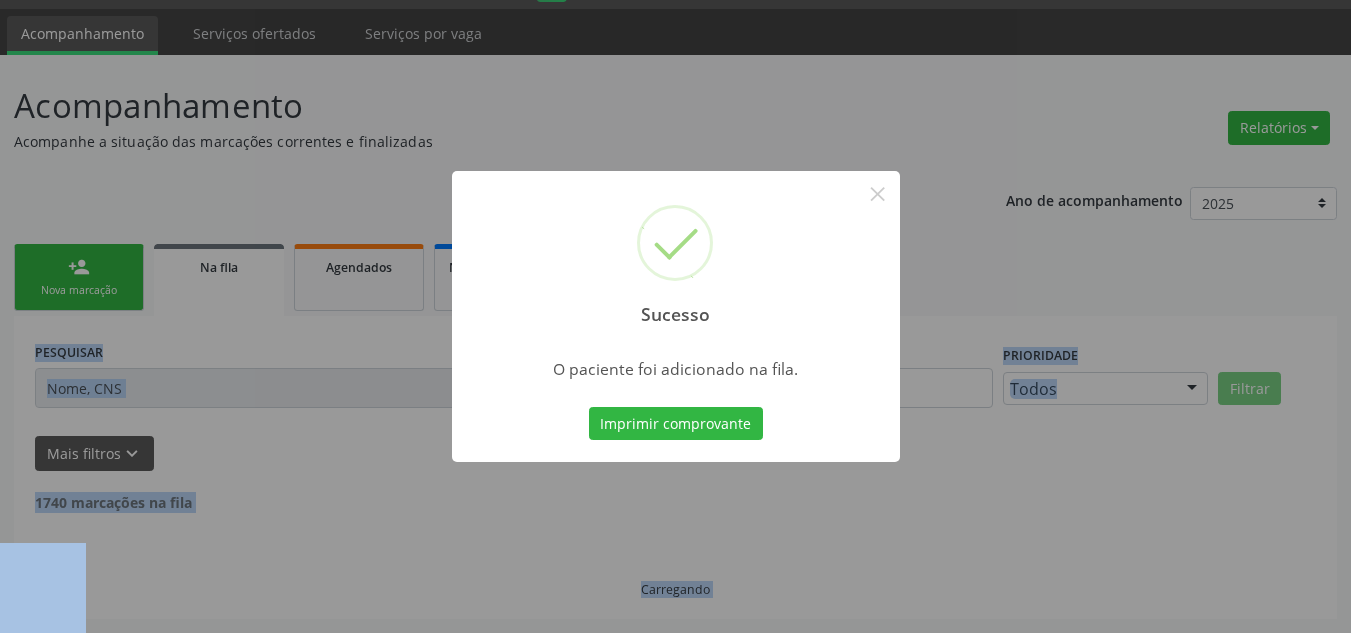 scroll, scrollTop: 34, scrollLeft: 0, axis: vertical 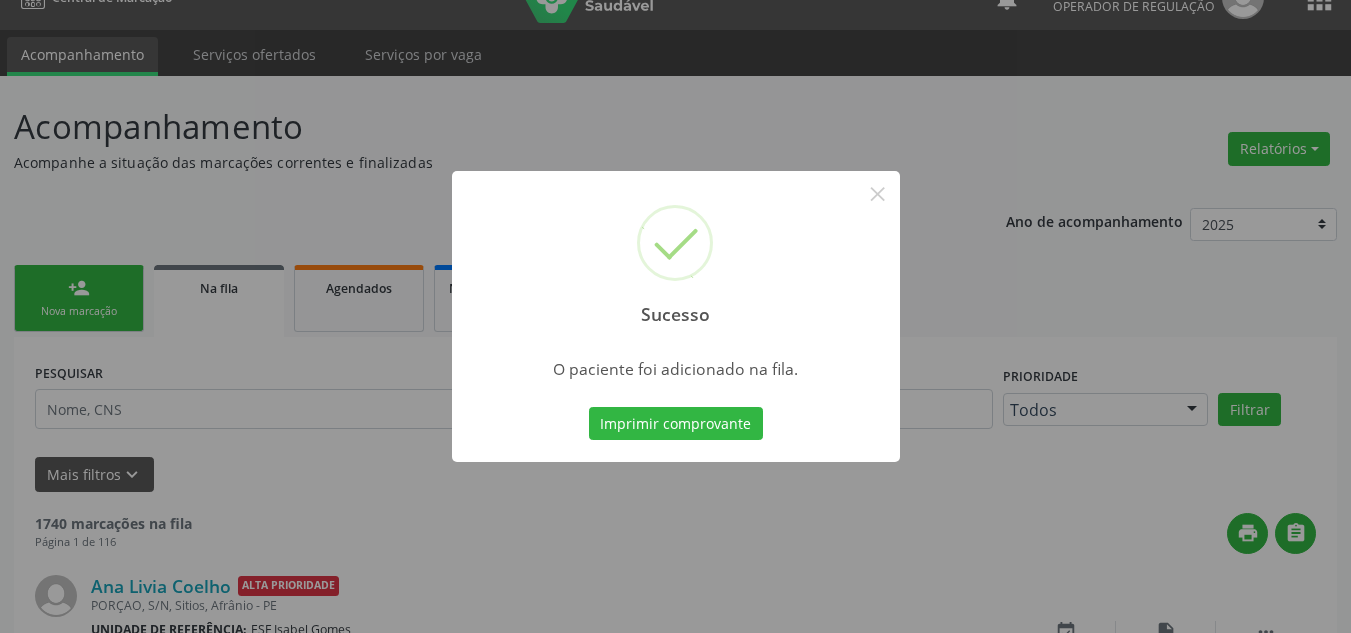 click on "Sucesso ×" at bounding box center [676, 257] 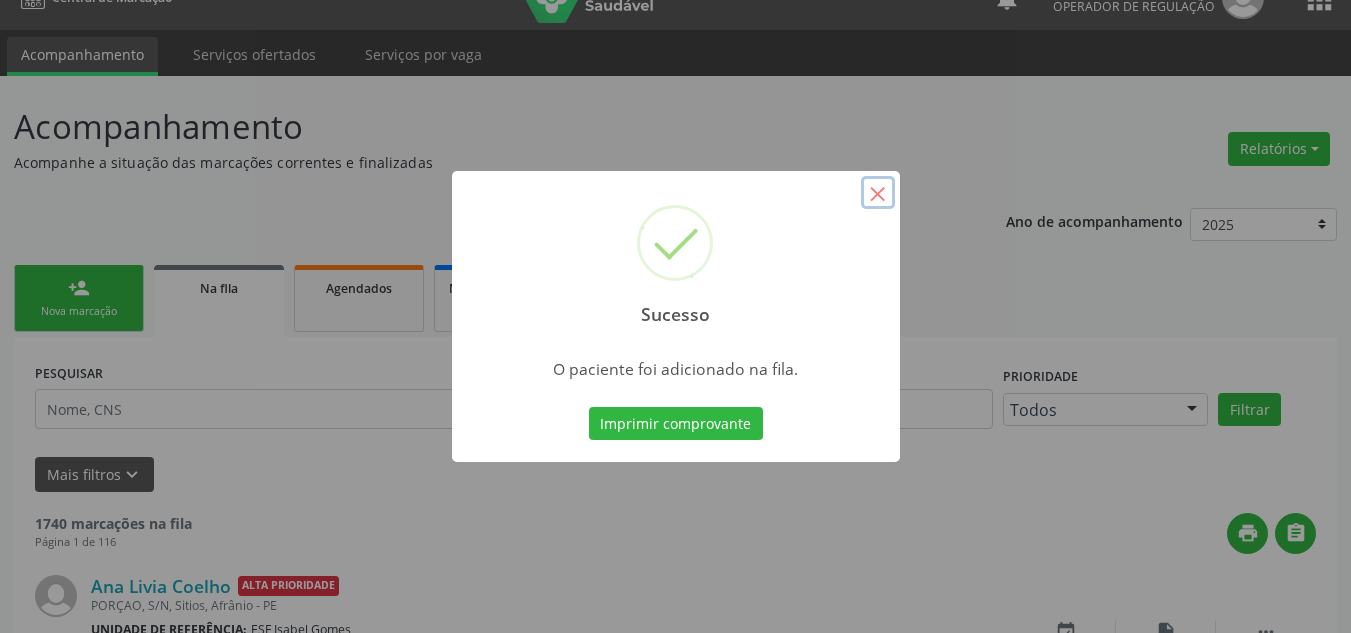 drag, startPoint x: 890, startPoint y: 198, endPoint x: 432, endPoint y: 223, distance: 458.6818 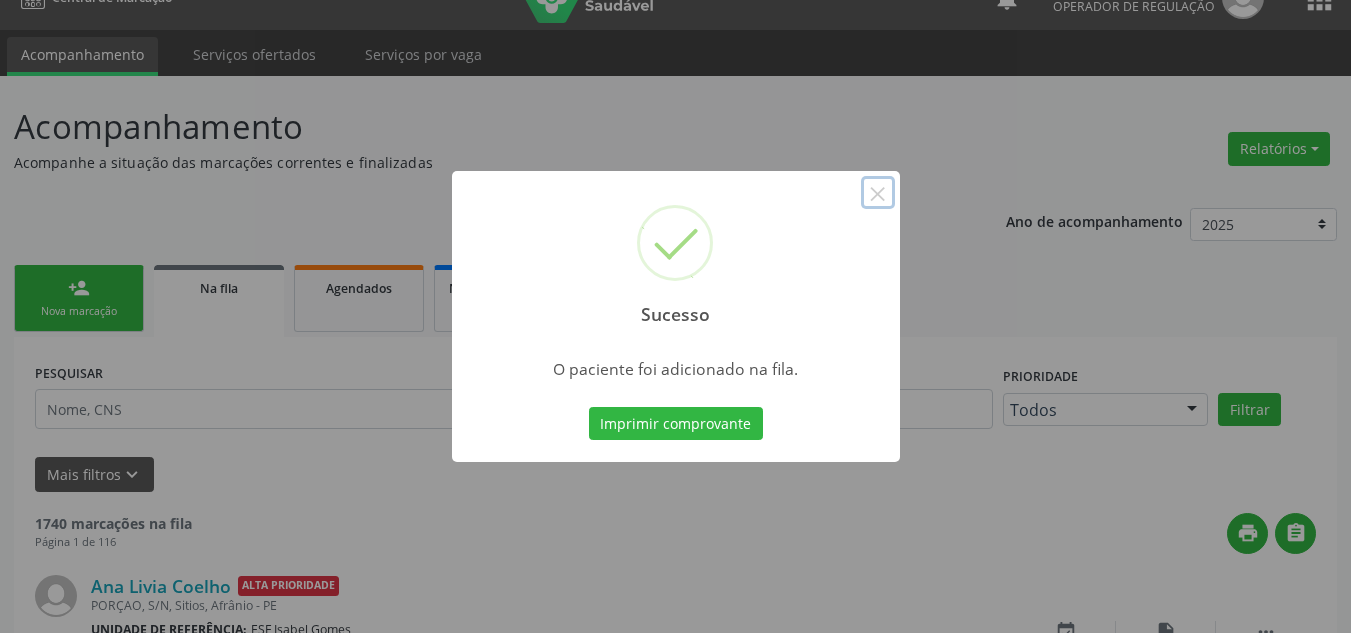 click on "×" at bounding box center (878, 193) 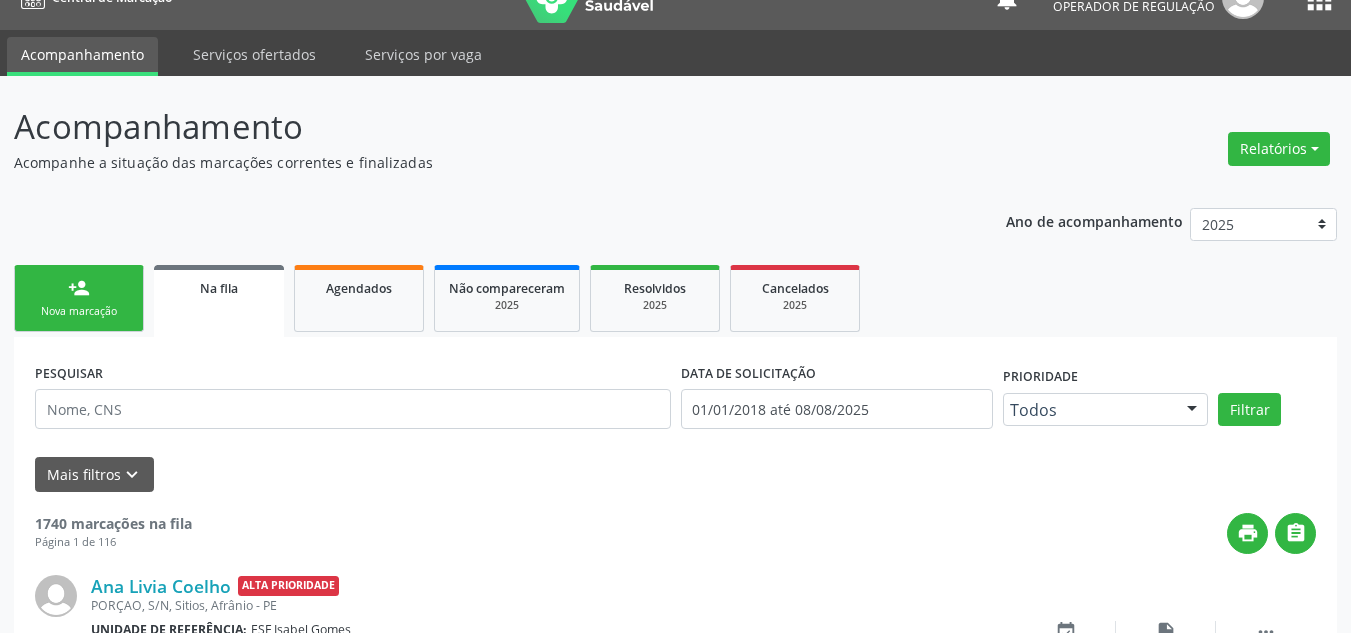 click on "person_add
Nova marcação" at bounding box center (79, 298) 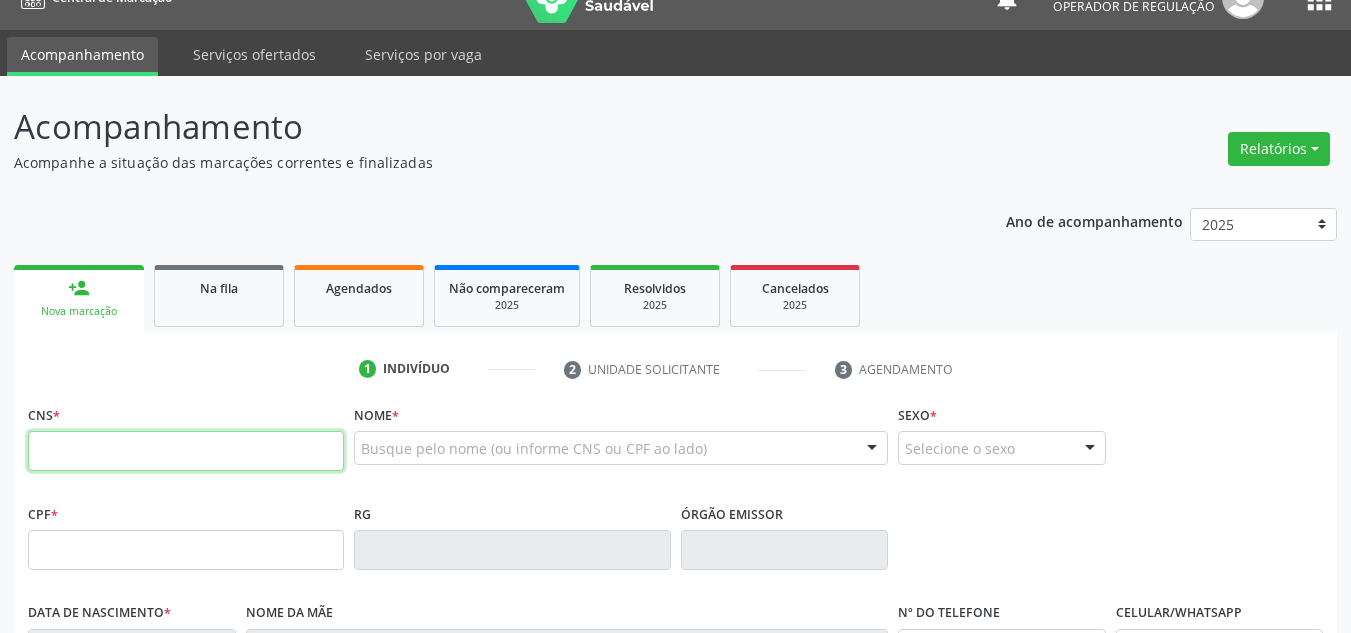 drag, startPoint x: 113, startPoint y: 466, endPoint x: 333, endPoint y: 253, distance: 306.21725 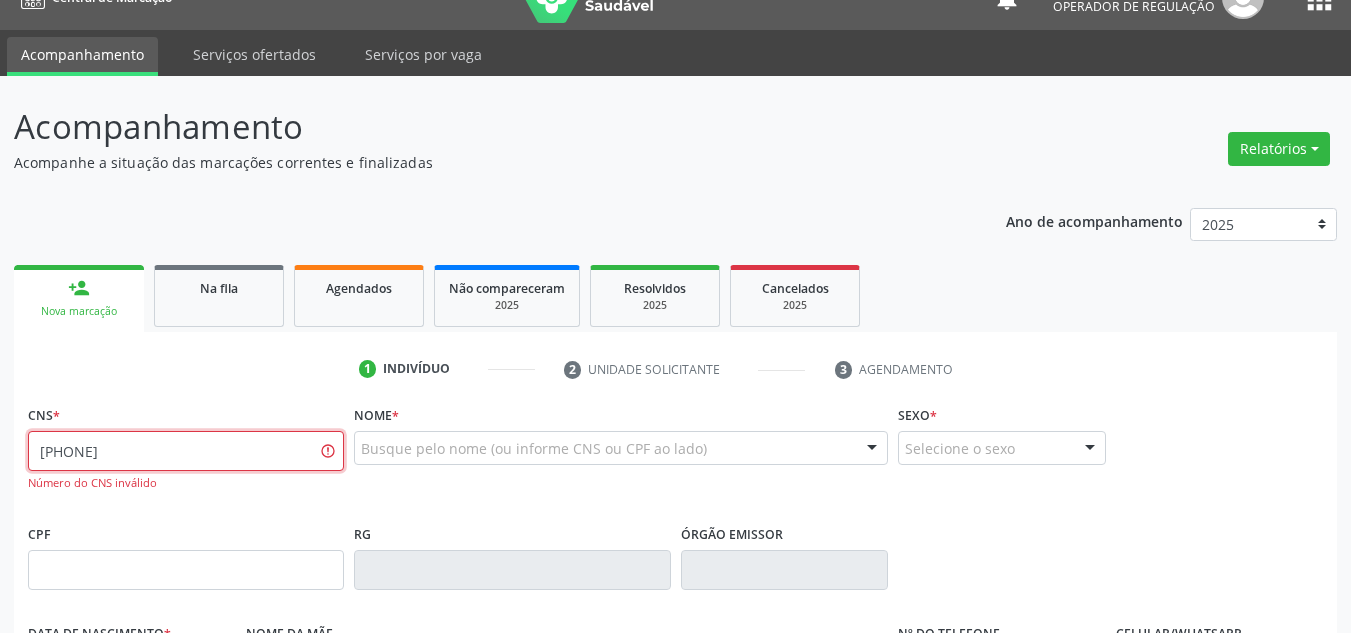 drag, startPoint x: 254, startPoint y: 457, endPoint x: 70, endPoint y: 446, distance: 184.3285 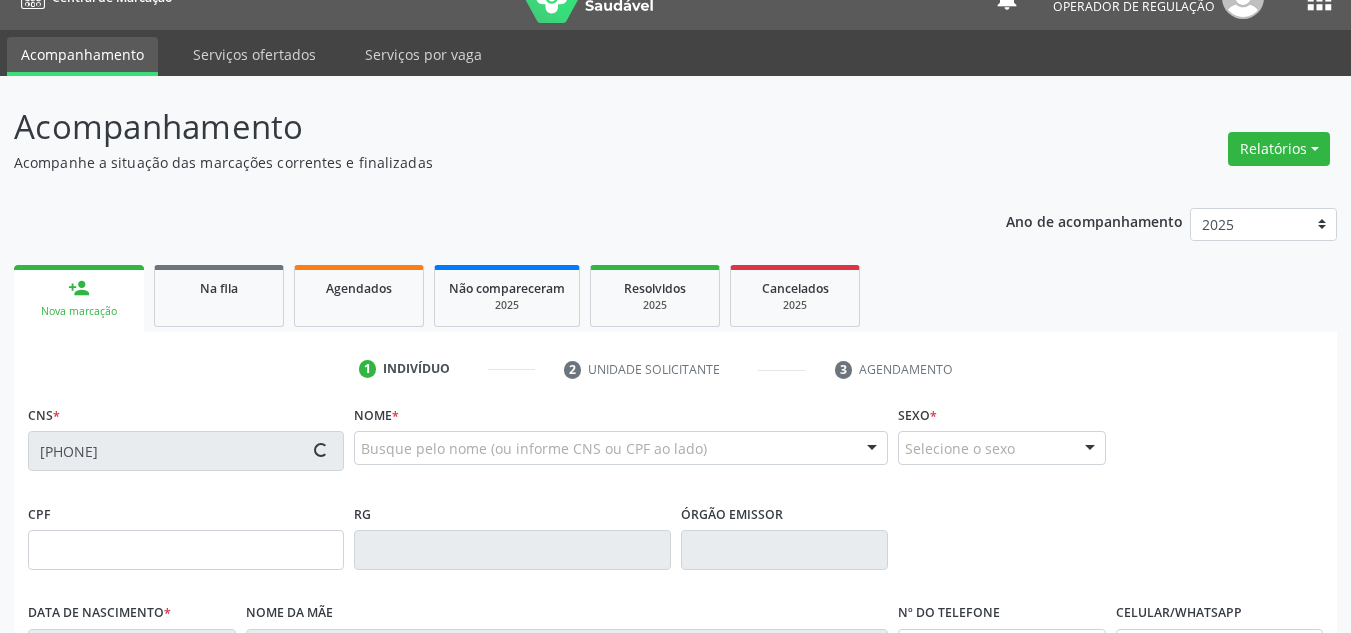 type on "27/10/1958" 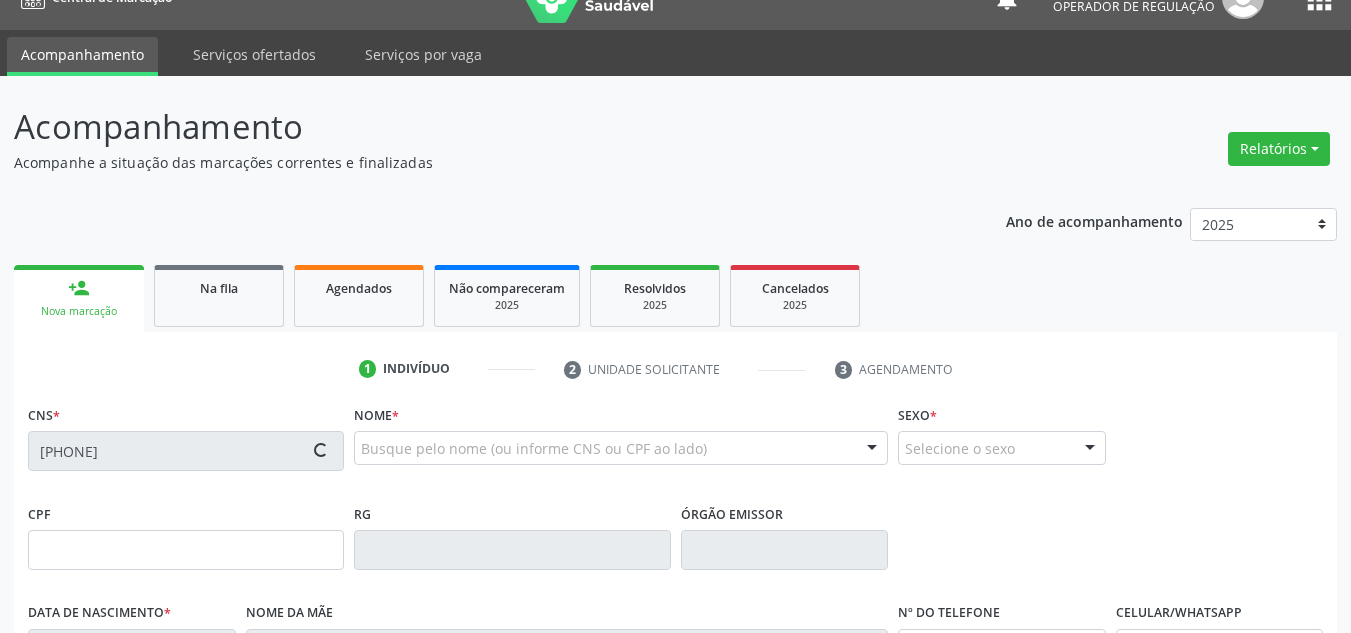 type on "Bertolina Rodrigues Damasceno" 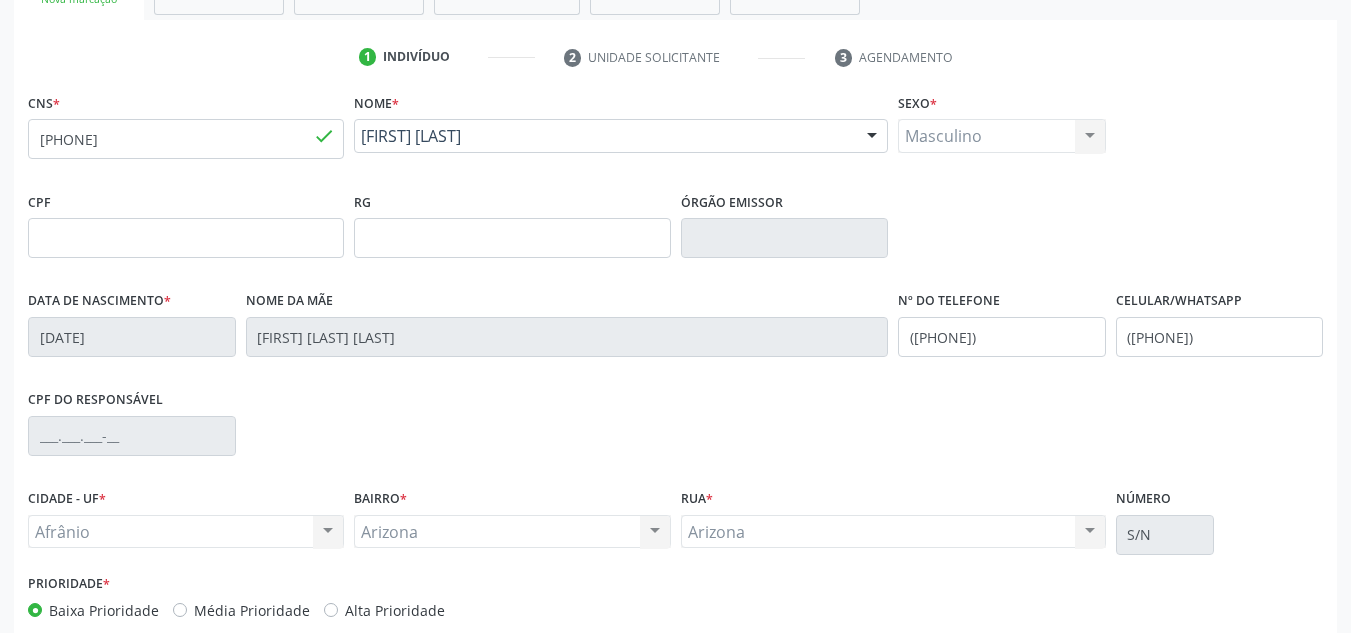 scroll, scrollTop: 451, scrollLeft: 0, axis: vertical 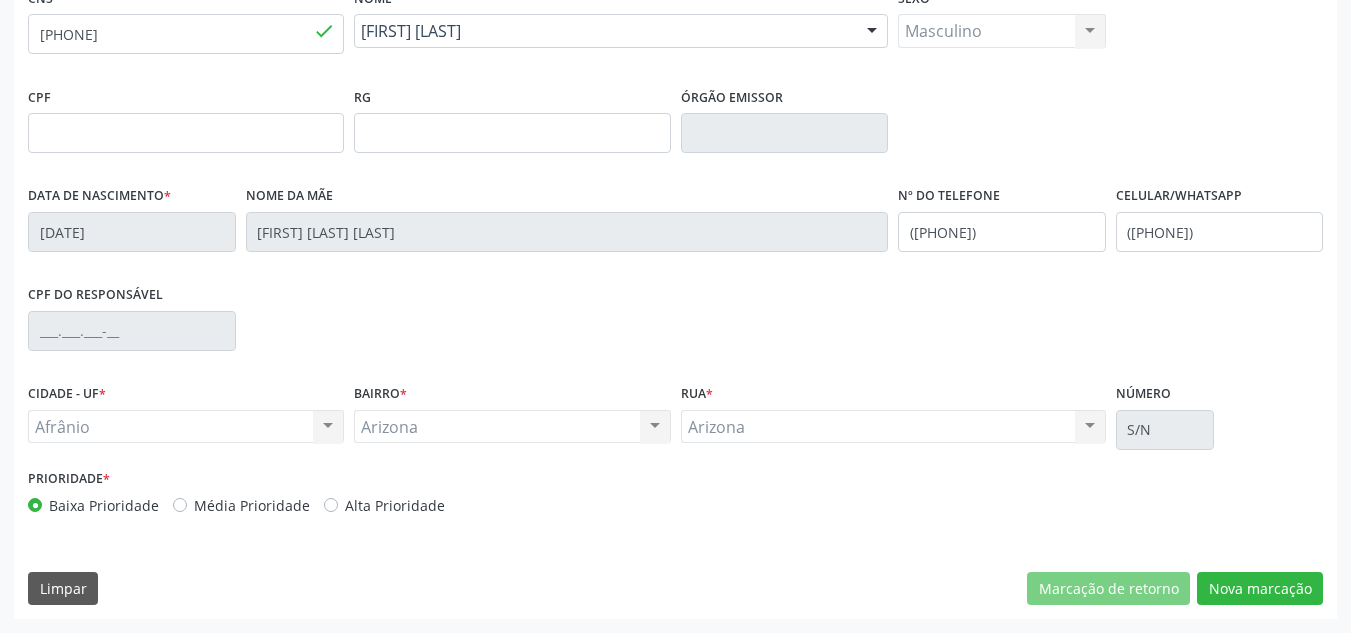 click on "Média Prioridade" at bounding box center [252, 505] 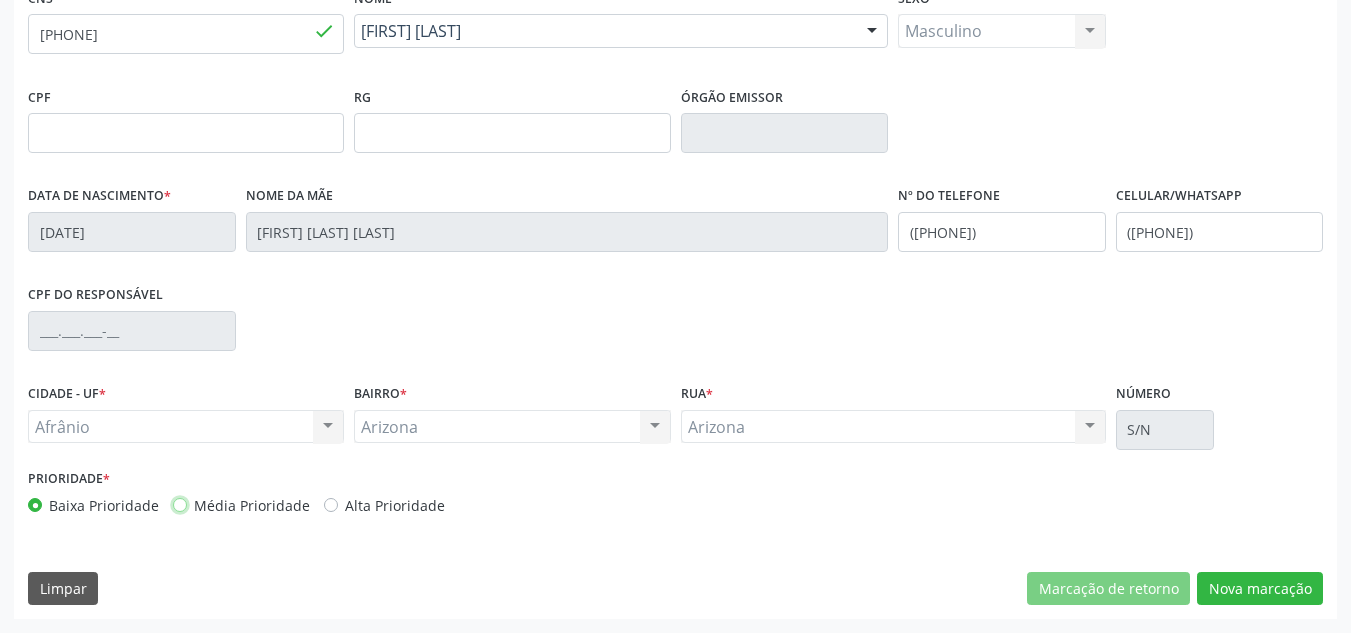 click on "Média Prioridade" at bounding box center (180, 504) 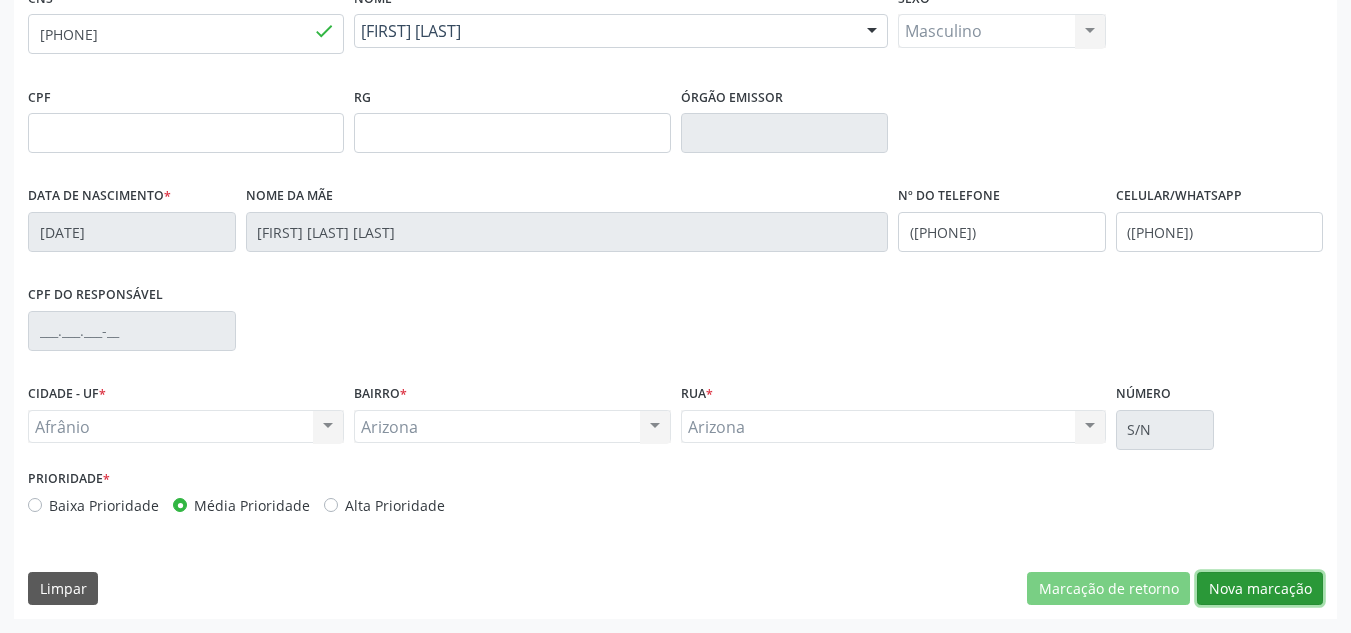 click on "Nova marcação" at bounding box center (1260, 589) 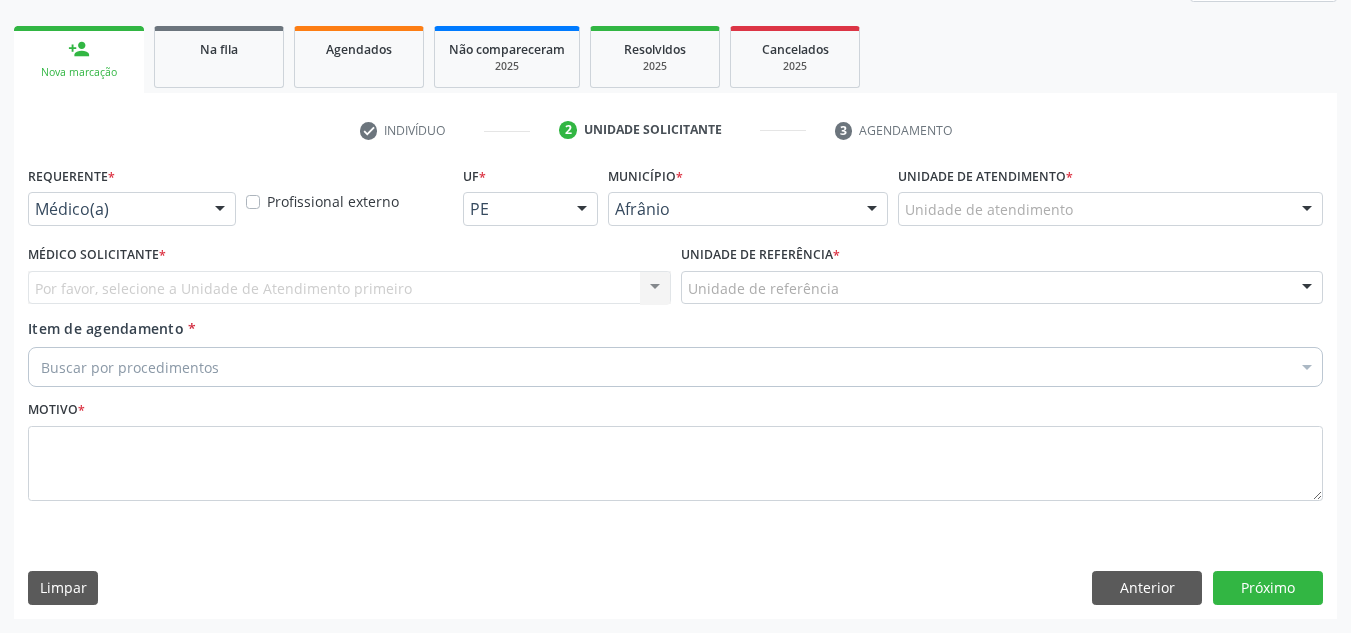 scroll, scrollTop: 273, scrollLeft: 0, axis: vertical 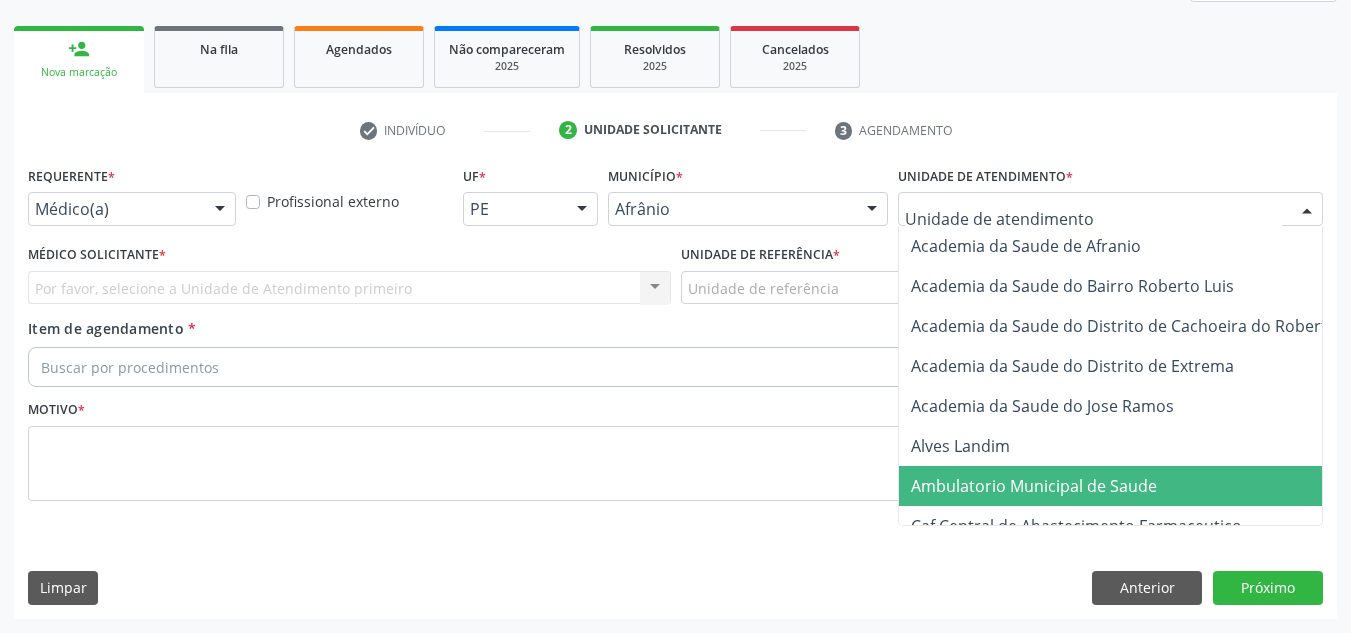 click on "Ambulatorio Municipal de Saude" at bounding box center (1137, 486) 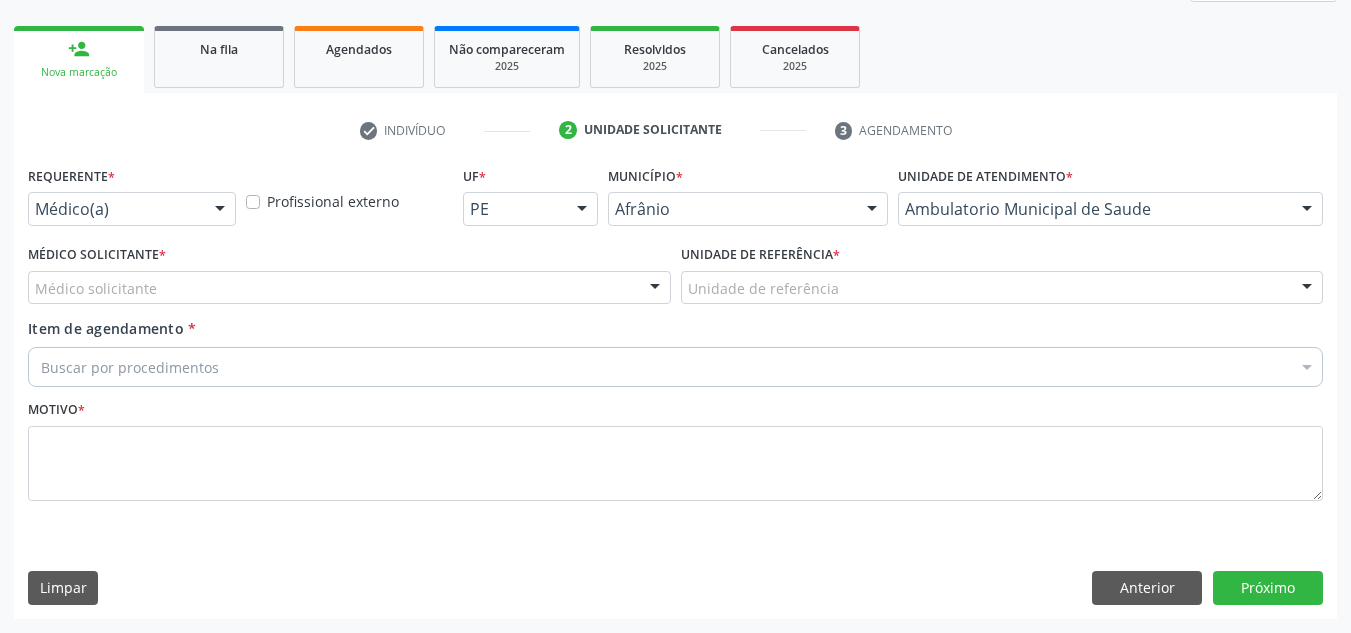 click on "Médico Solicitante
*
Médico solicitante
Alysson Rodrigo Ferreira Cavalcanti   Bruno Saraiva Bezerra Medrado   Carlos Gustavo Pessoa da Silva Reis   Diego Ramon Ferreira Belem   Francisco Henrique Ferraz   Humberto Artur Silva Santos   Jiulianna Castro de Assis   Joao Monteiro Neto   Josenilson Ramos de Menezes   Lucas Daykson David Macedo de Oliveira   Luis Henrique de Sa Nunes   Paulo Webster Bezerra Araujo   Risomar Fernandes de Sa   Shamara Crystynna Cardoso Santos   Suyenne Gomes de Araujo Freire   Thiago Fagner Inacio Vilar
Nenhum resultado encontrado para: "   "
Não há nenhuma opção para ser exibida." at bounding box center (349, 272) 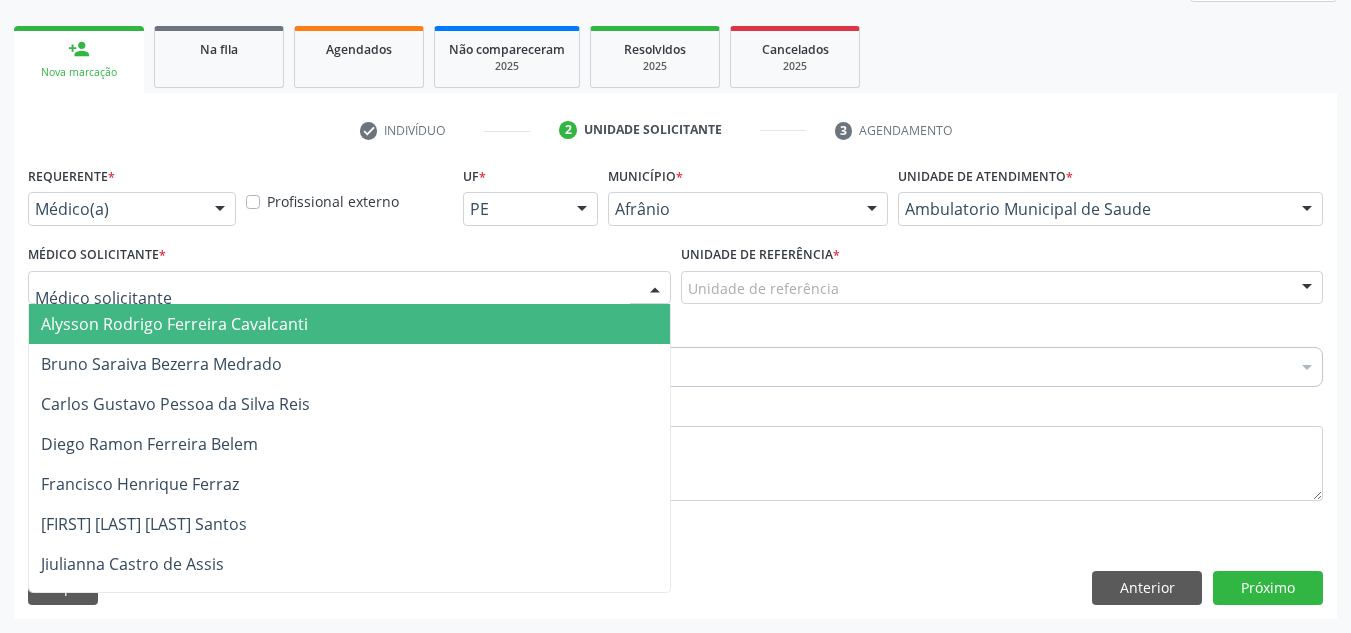 click at bounding box center [349, 288] 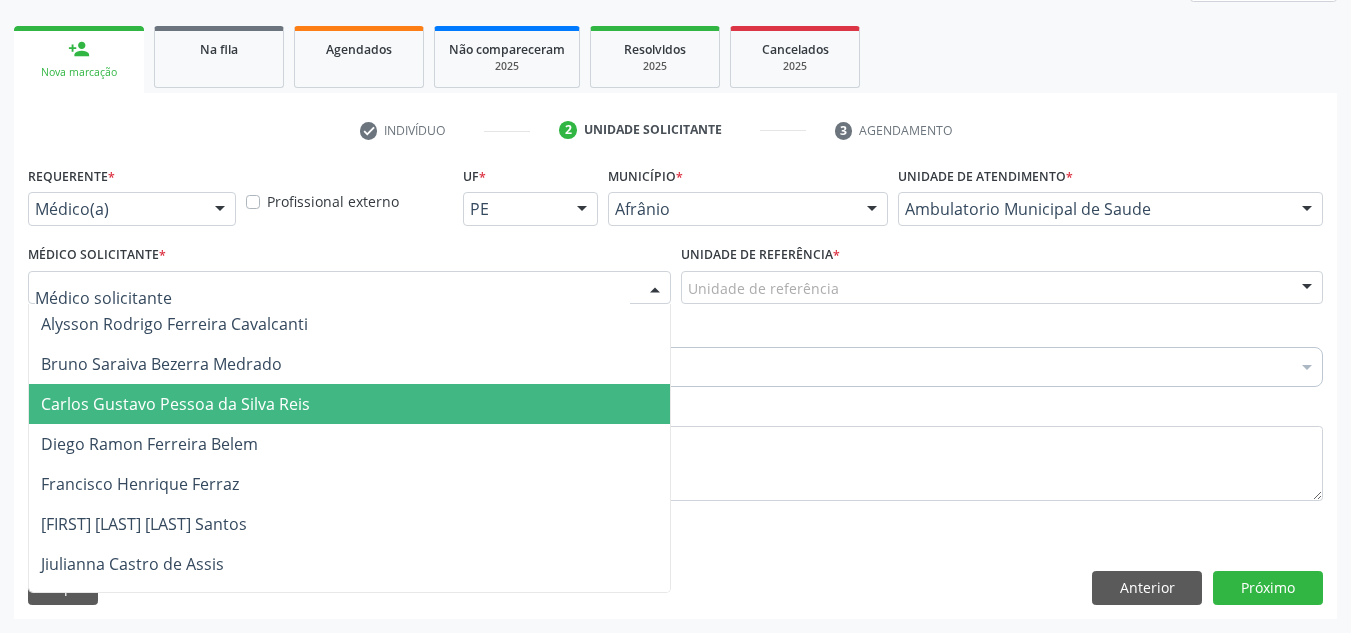 click on "Carlos Gustavo Pessoa da Silva Reis" at bounding box center (349, 404) 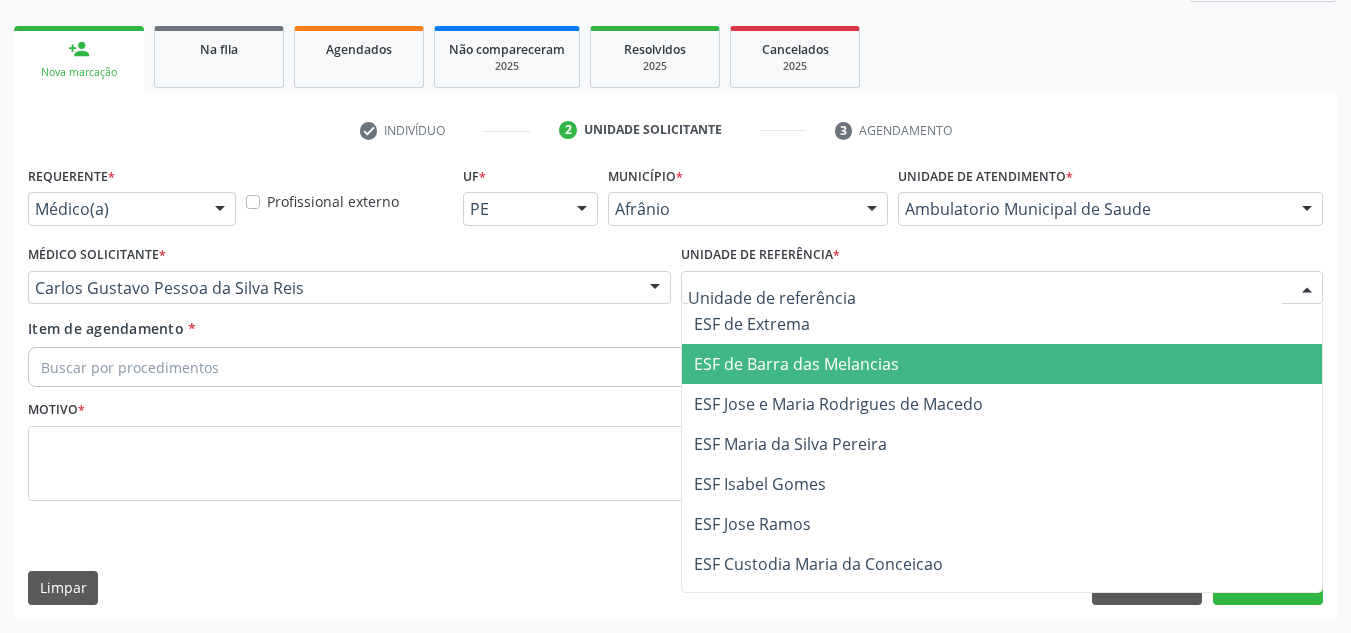 click on "ESF de Barra das Melancias" at bounding box center (1002, 364) 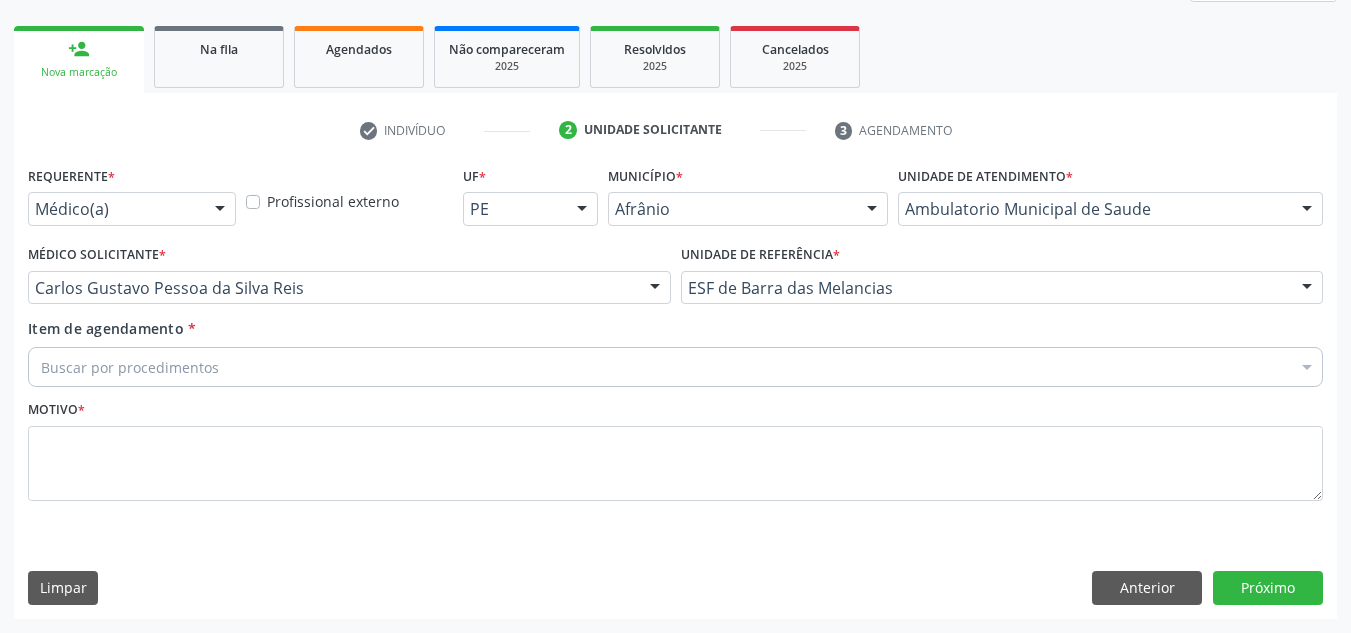 drag, startPoint x: 663, startPoint y: 380, endPoint x: 642, endPoint y: 381, distance: 21.023796 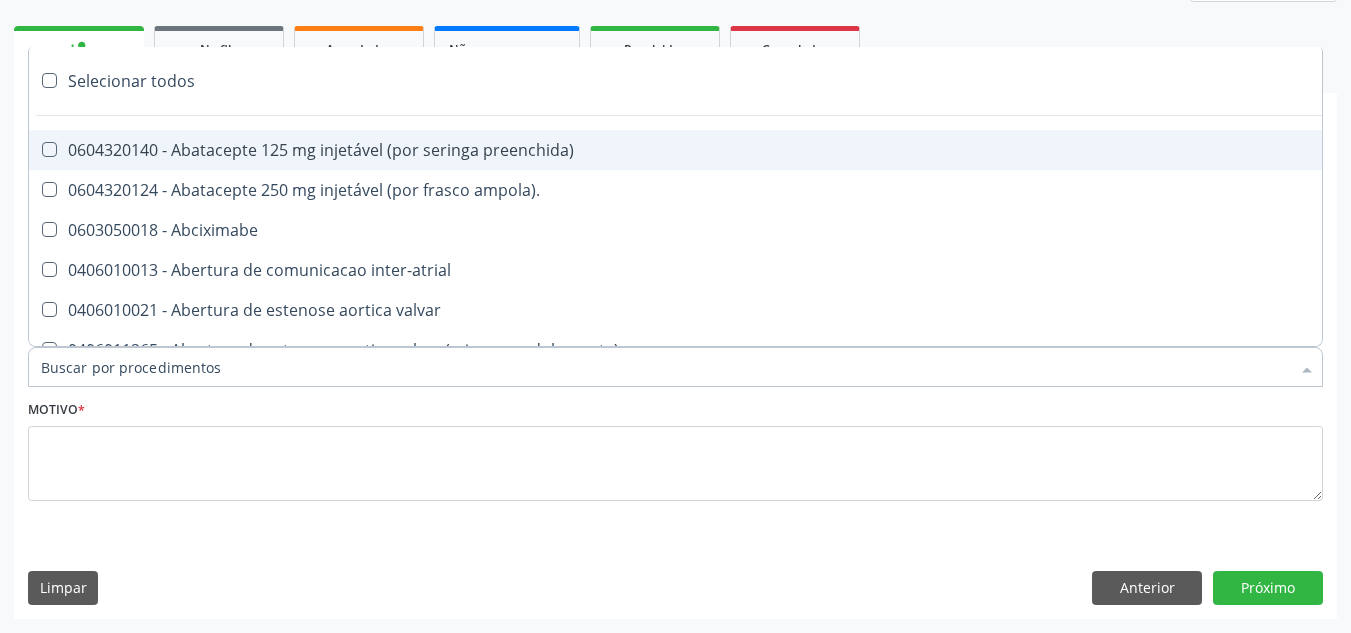 paste on "ORTOPEDISTA" 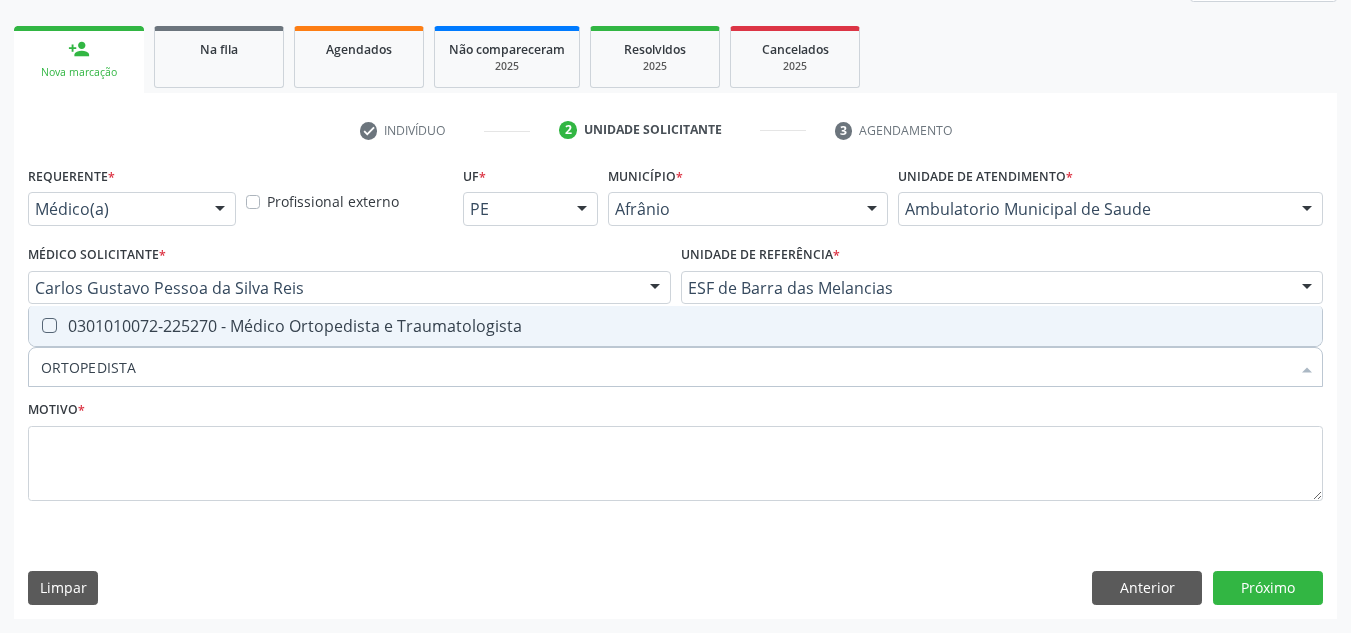 click on "ORTOPEDISTA" at bounding box center (665, 367) 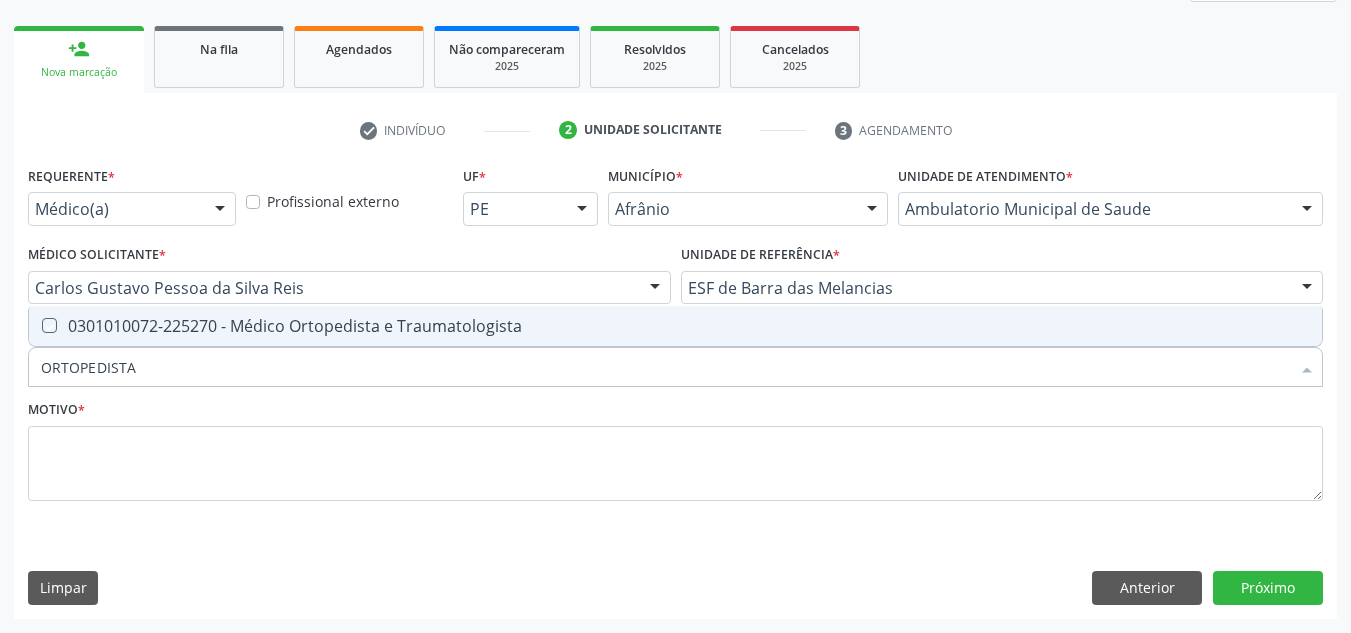 checkbox on "true" 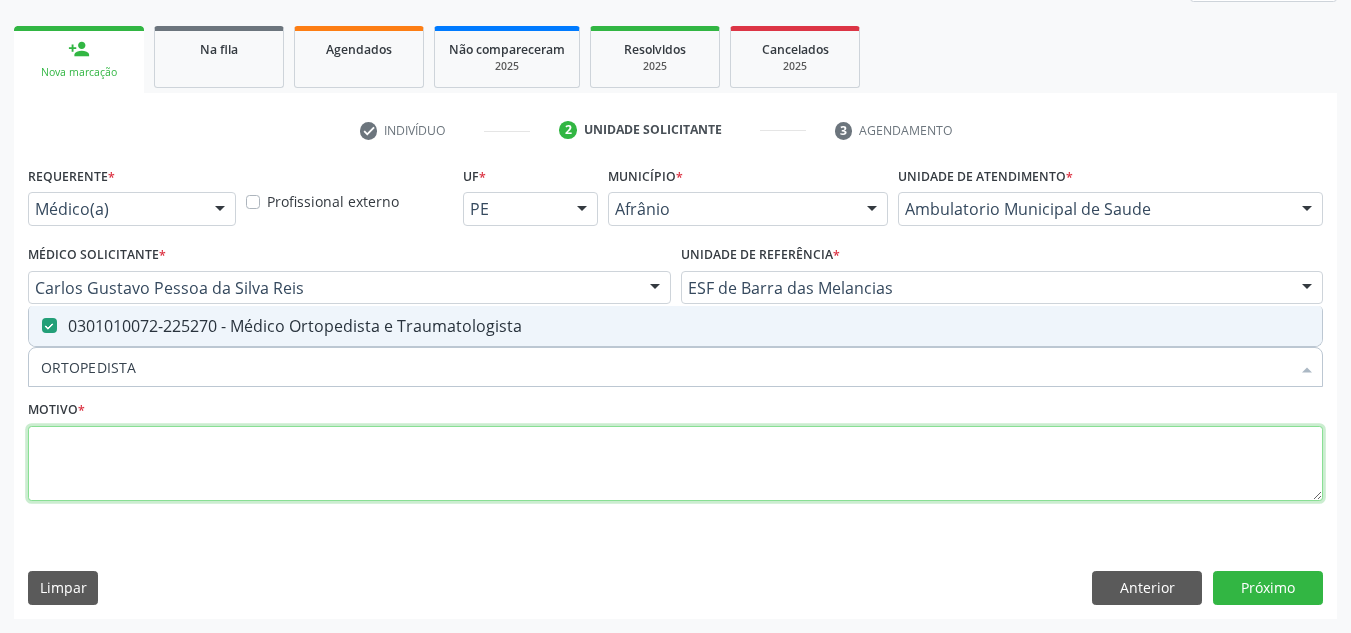 click at bounding box center [675, 464] 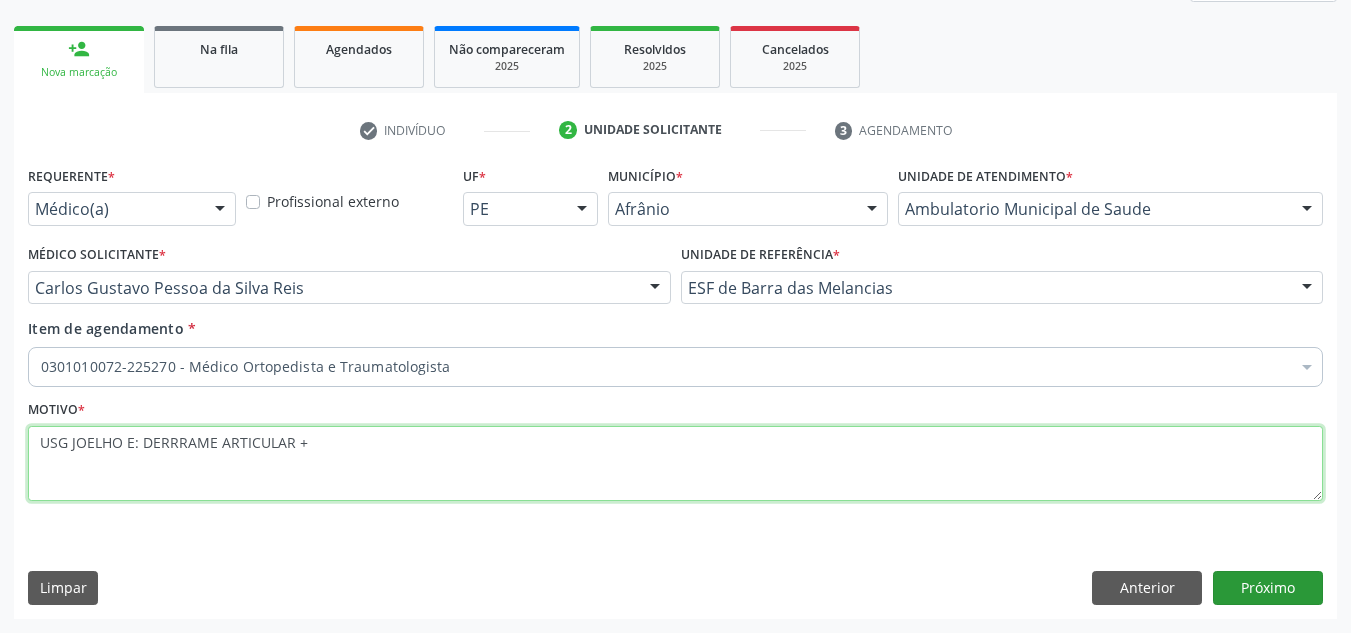 type on "USG JOELHO E: DERRRAME ARTICULAR +" 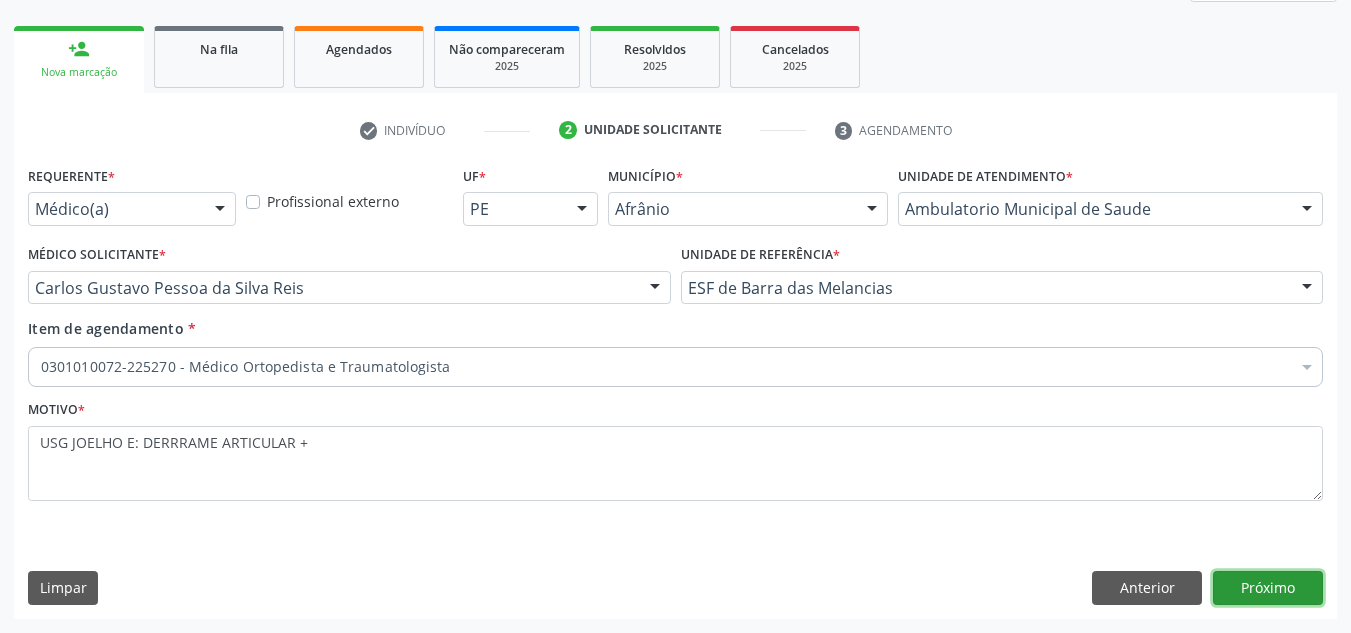 click on "Próximo" at bounding box center [1268, 588] 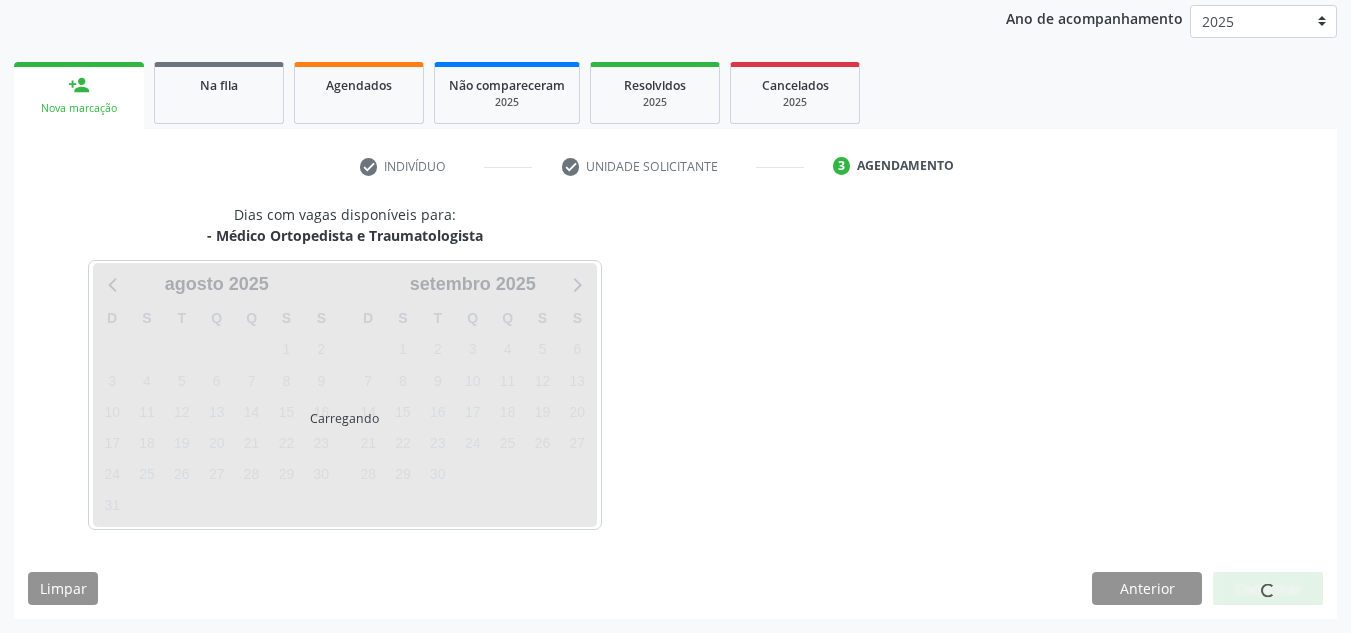 scroll, scrollTop: 237, scrollLeft: 0, axis: vertical 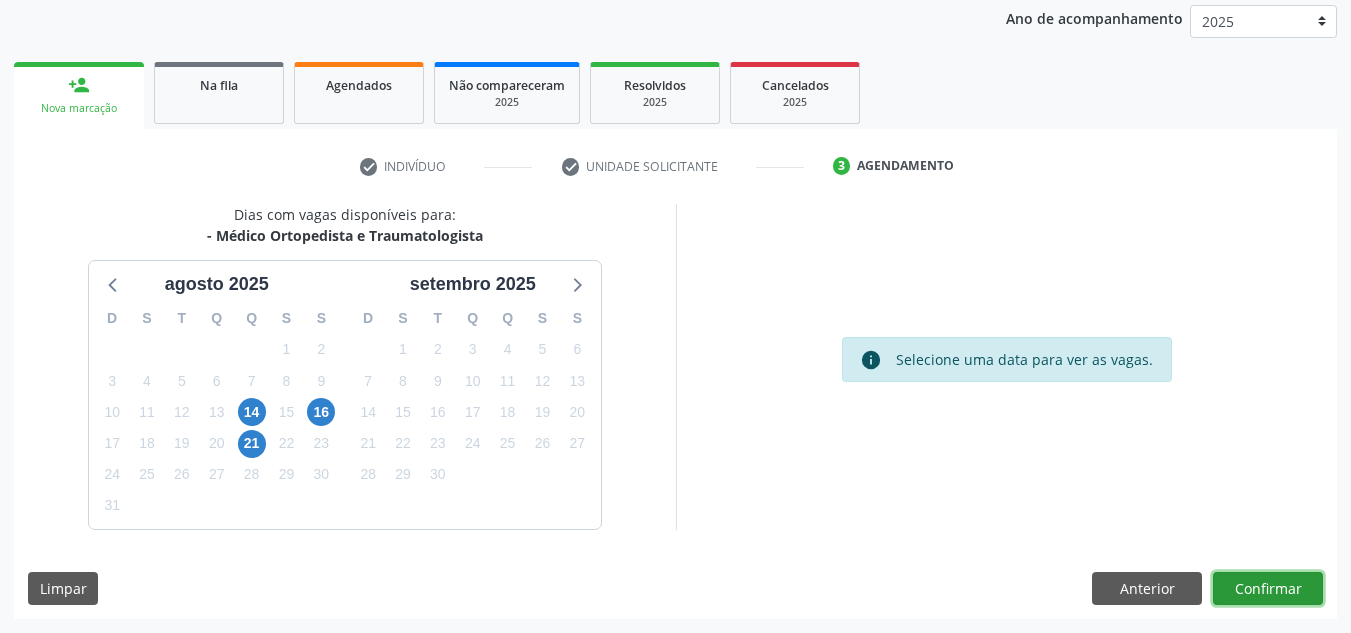 click on "Confirmar" at bounding box center (1268, 589) 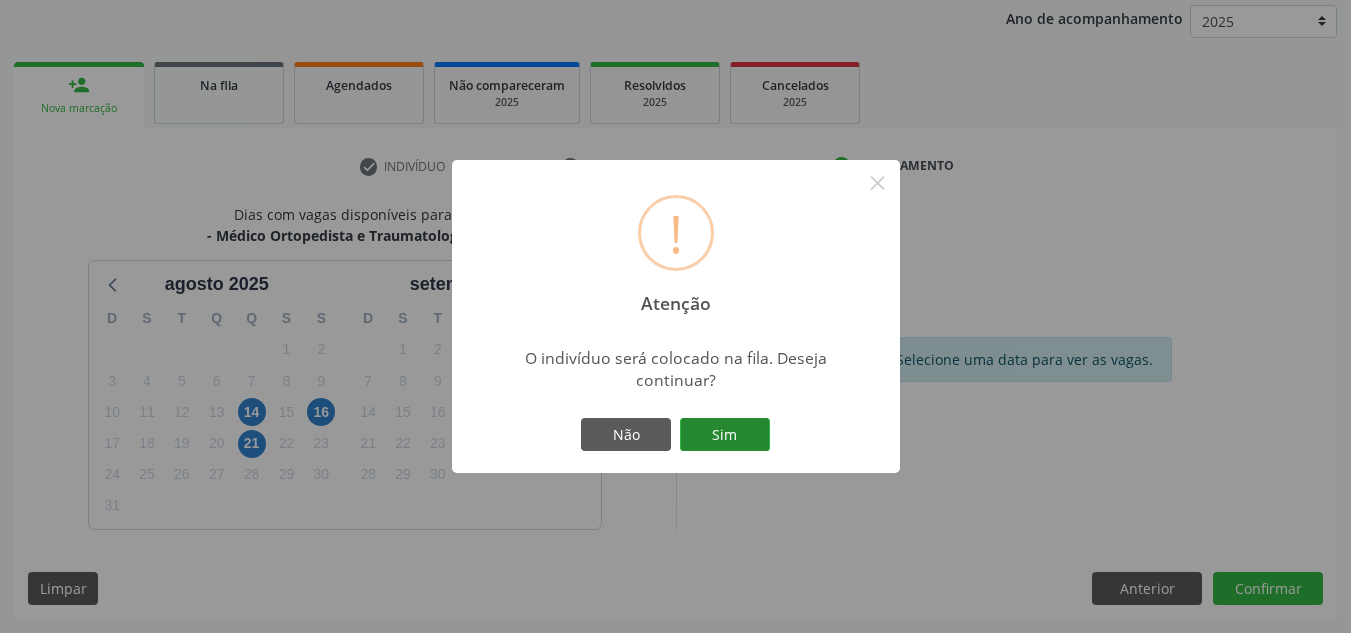 click on "Sim" at bounding box center [725, 435] 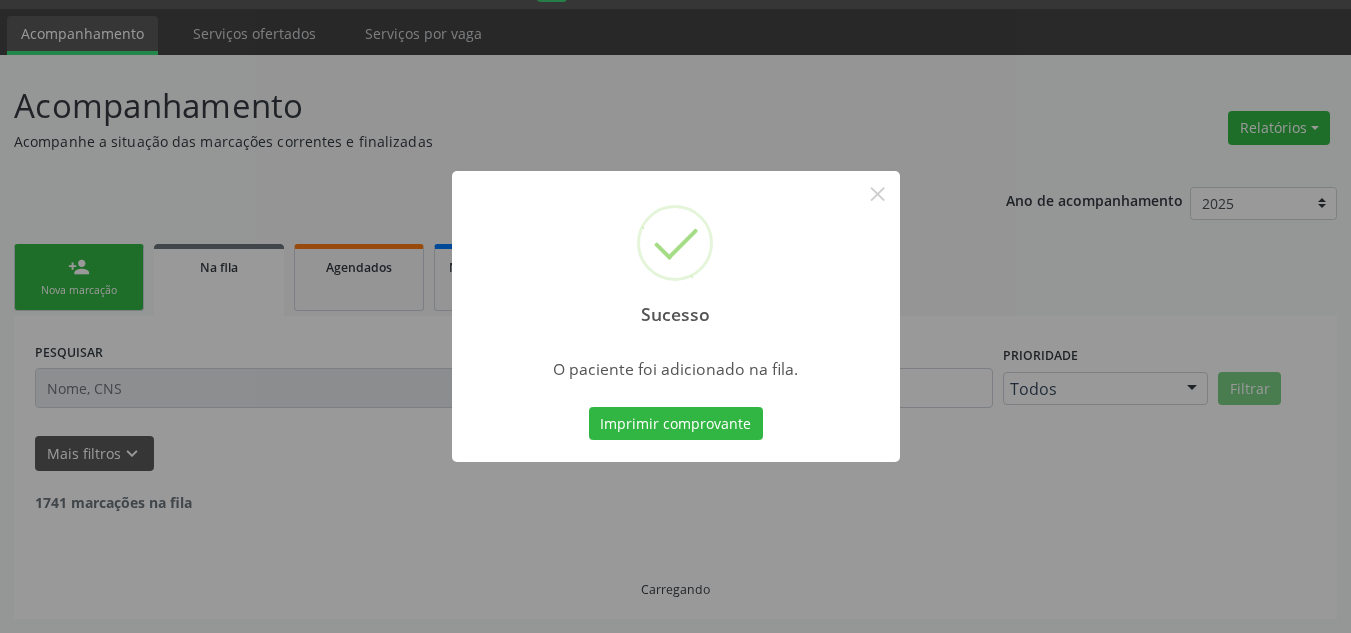 scroll, scrollTop: 34, scrollLeft: 0, axis: vertical 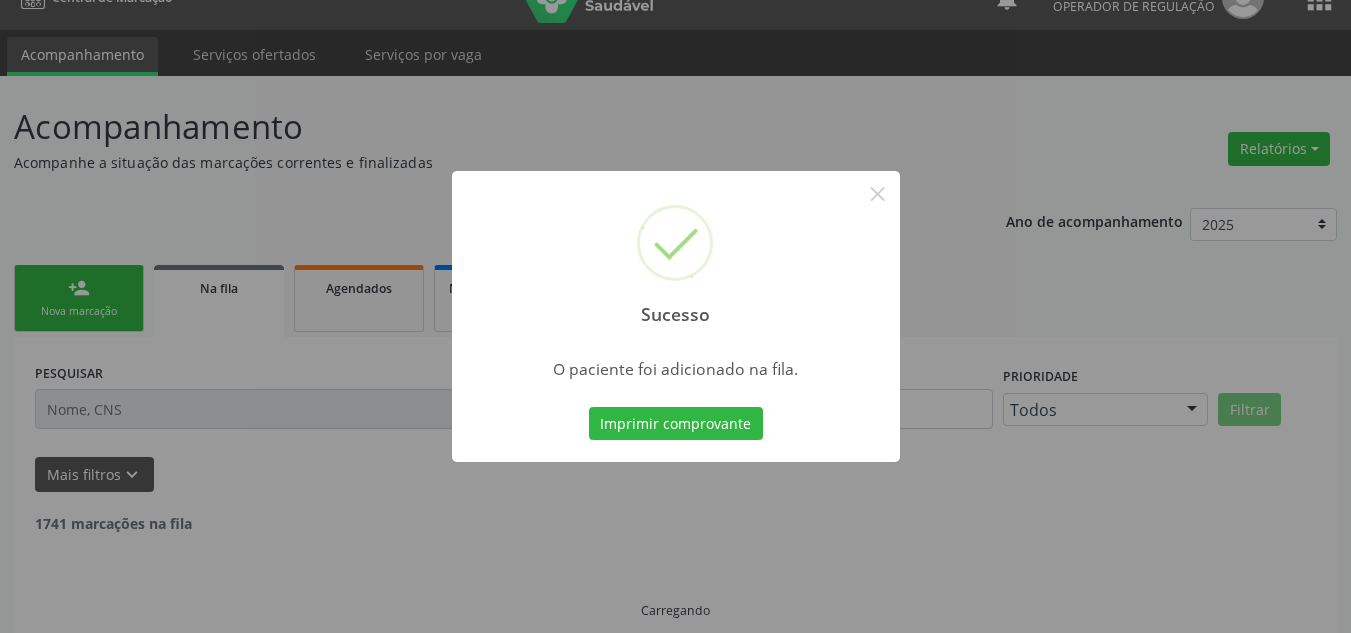 click on "Sucesso × O paciente foi adicionado na fila. Imprimir comprovante Cancel" at bounding box center [675, 316] 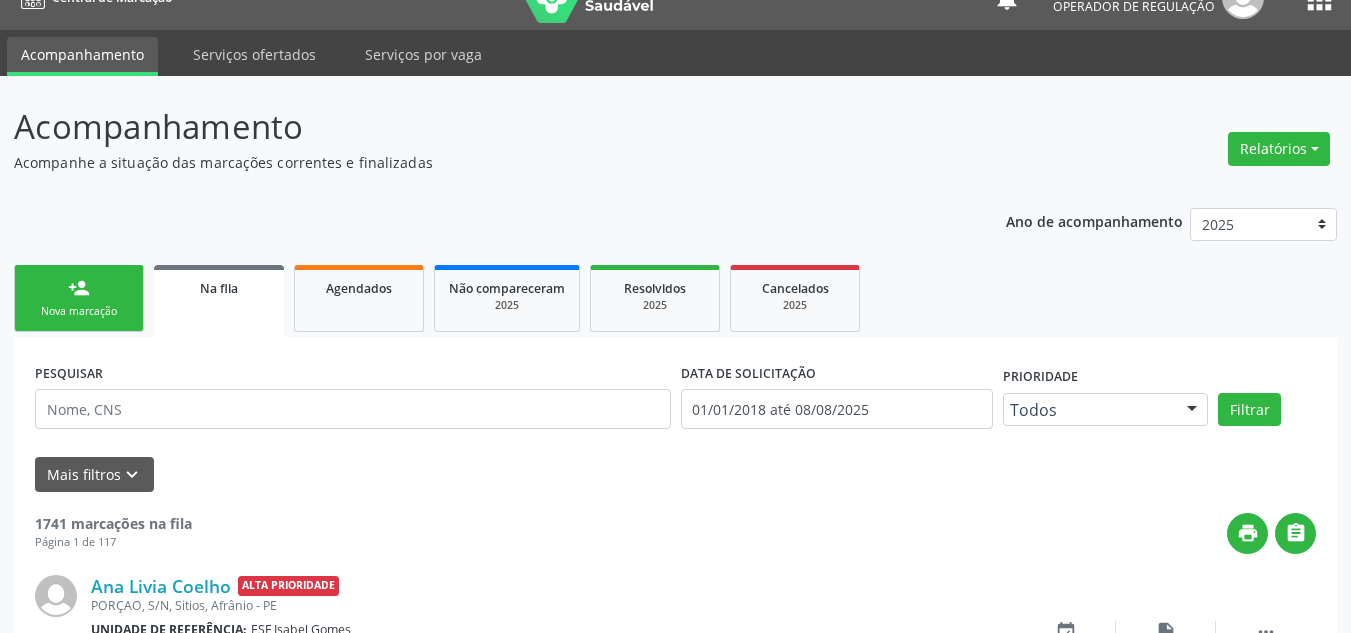 click on "person_add
Nova marcação" at bounding box center (79, 298) 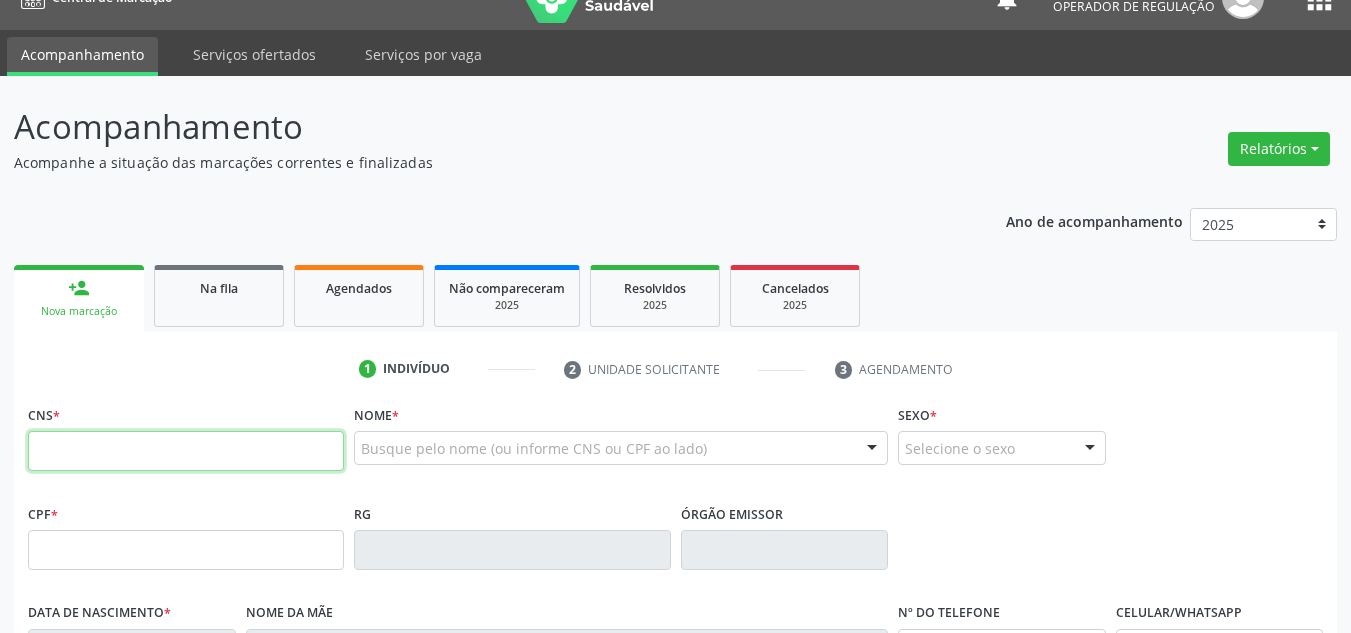 click at bounding box center (186, 451) 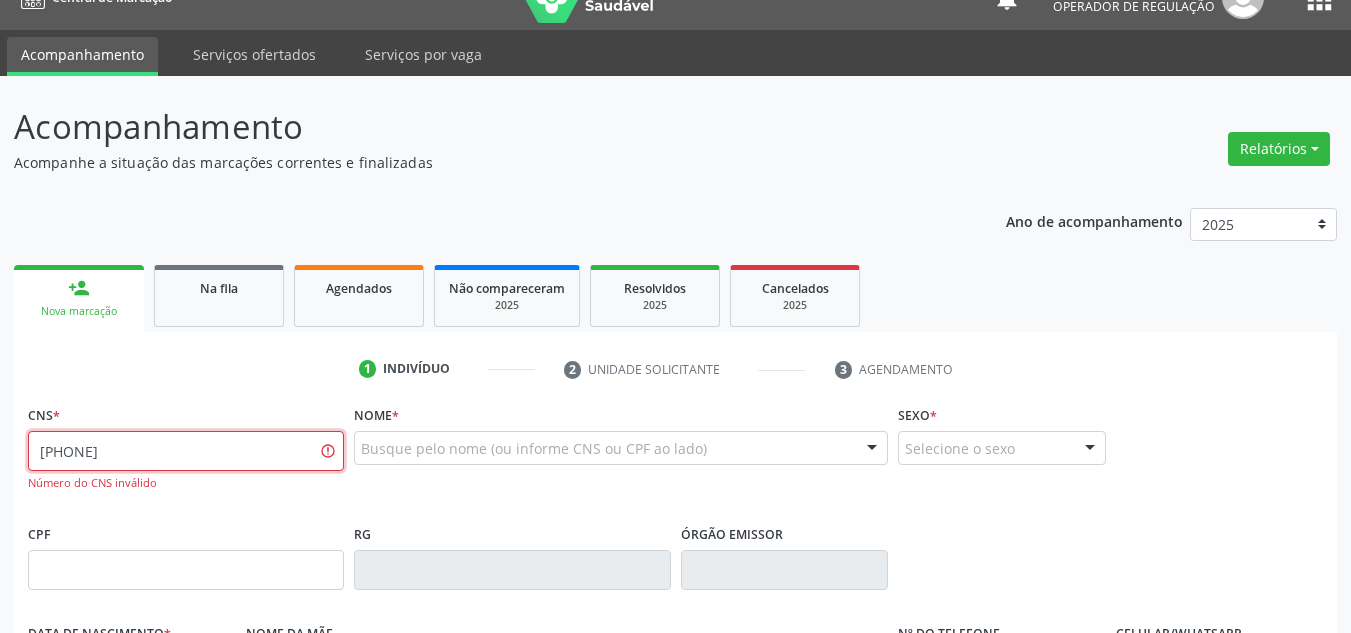 drag, startPoint x: 211, startPoint y: 452, endPoint x: 0, endPoint y: 473, distance: 212.04245 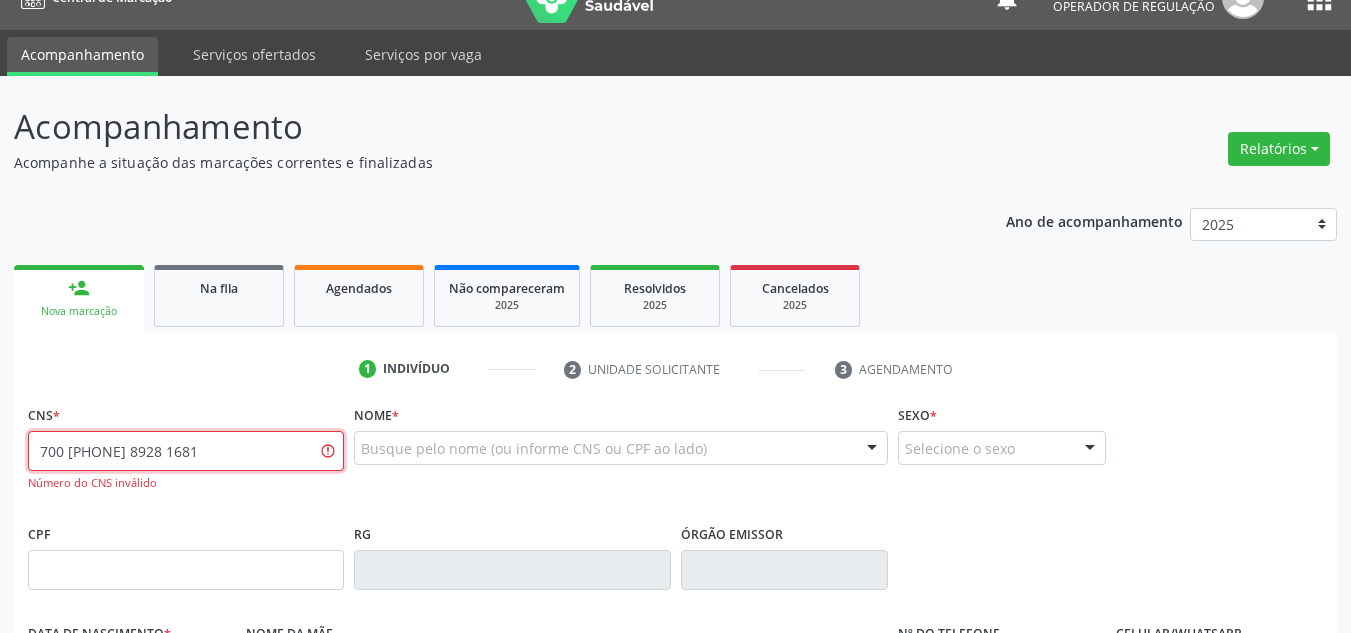 type on "700 8044 8928 1681" 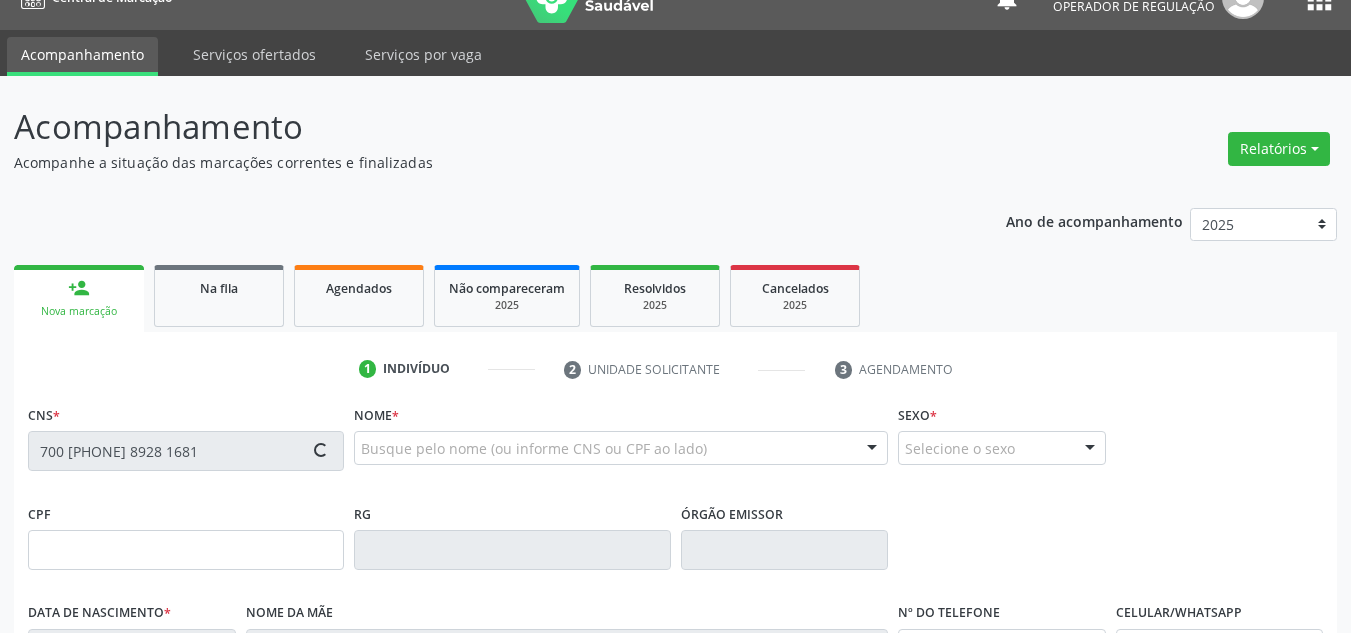 type on "717.368.074-39" 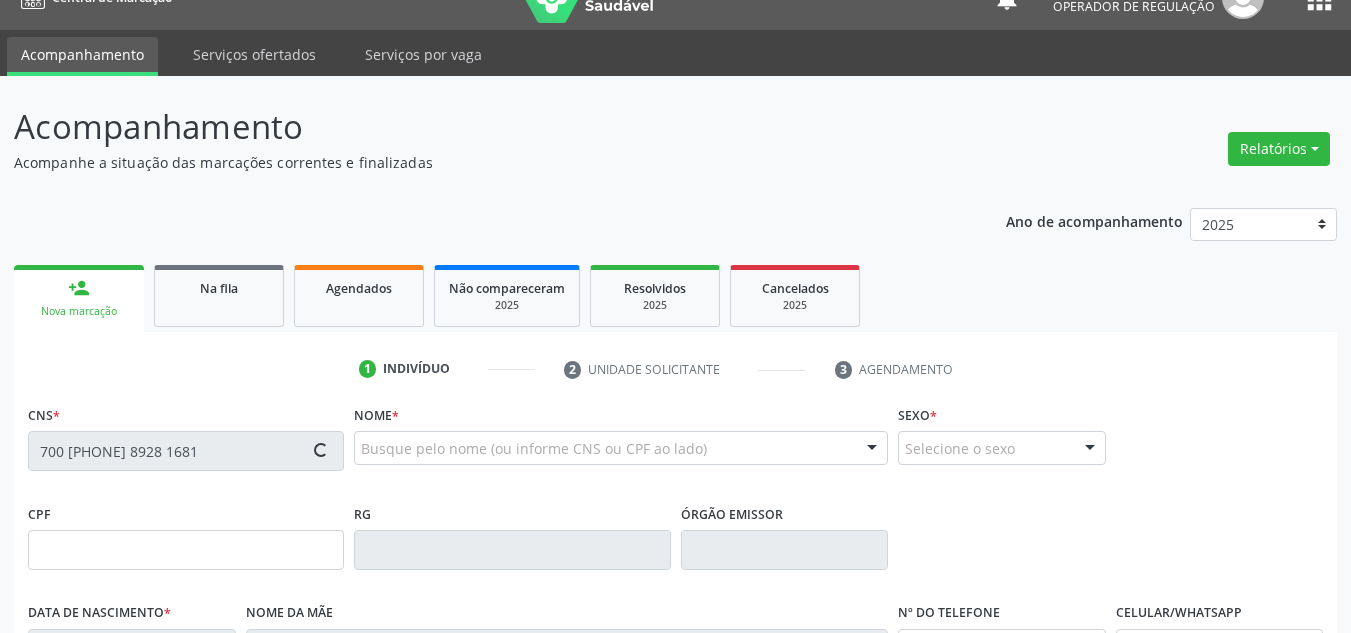 type on "12/01/2009" 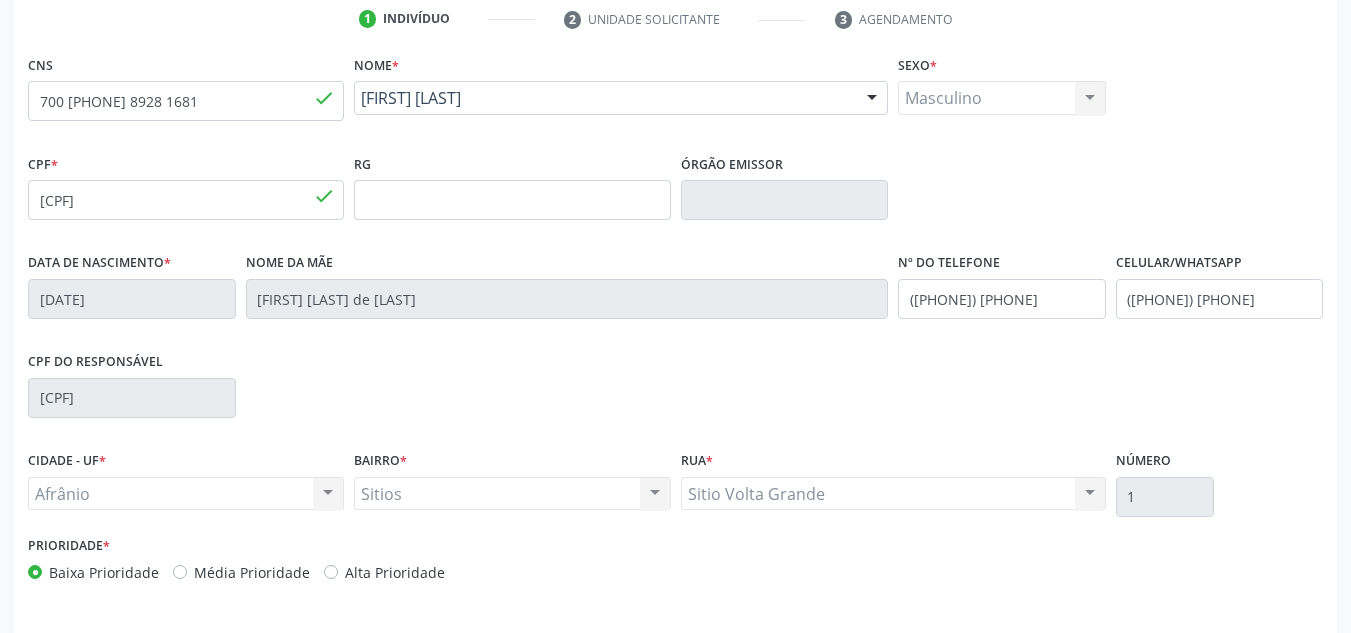 scroll, scrollTop: 451, scrollLeft: 0, axis: vertical 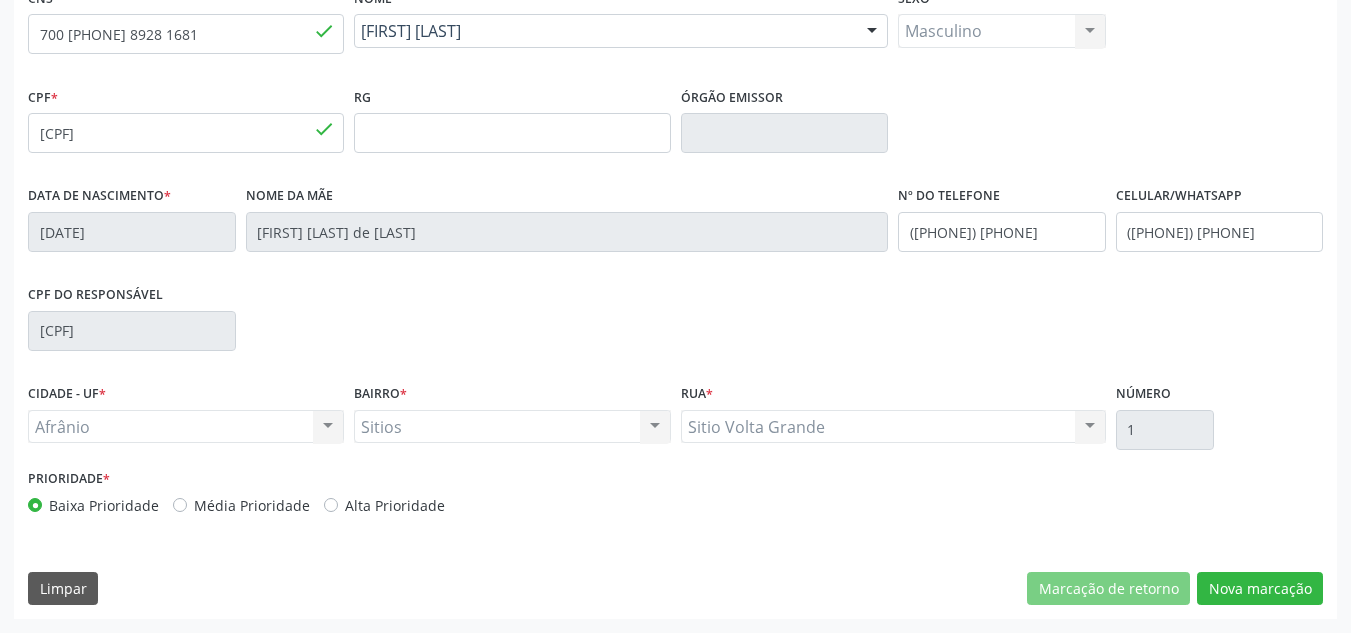 click on "Prioridade
*
Baixa Prioridade
Média Prioridade
Alta Prioridade" at bounding box center [349, 497] 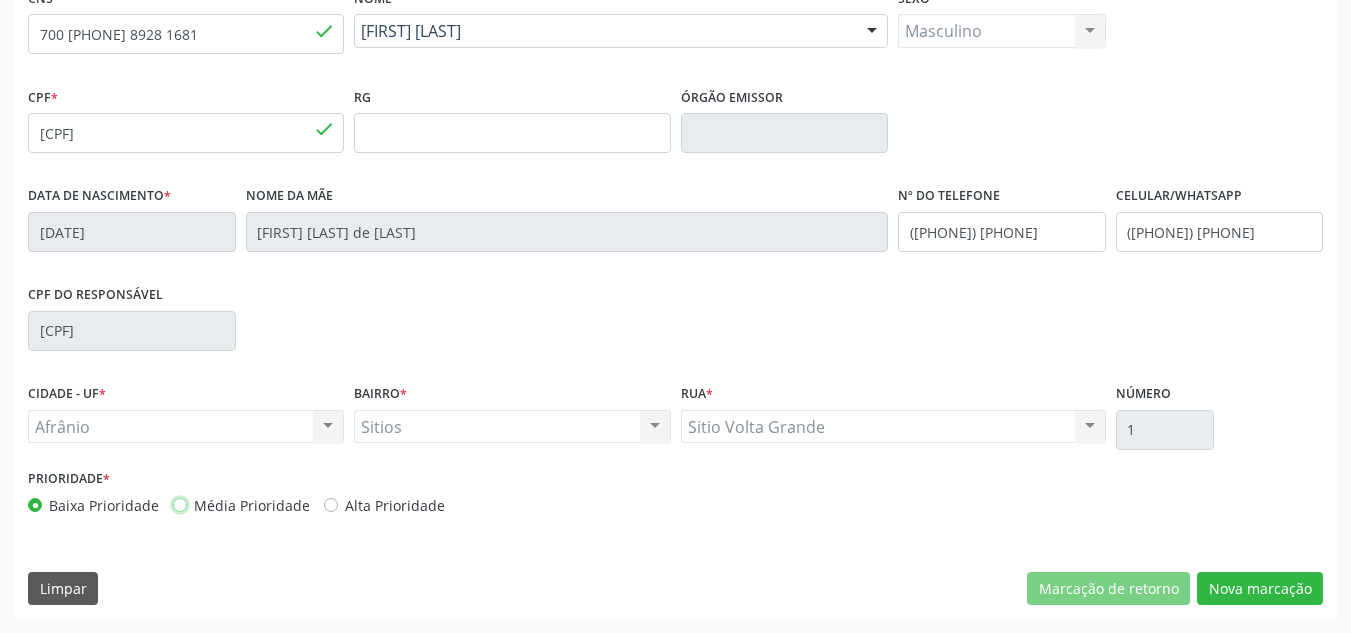 click on "Média Prioridade" at bounding box center [180, 504] 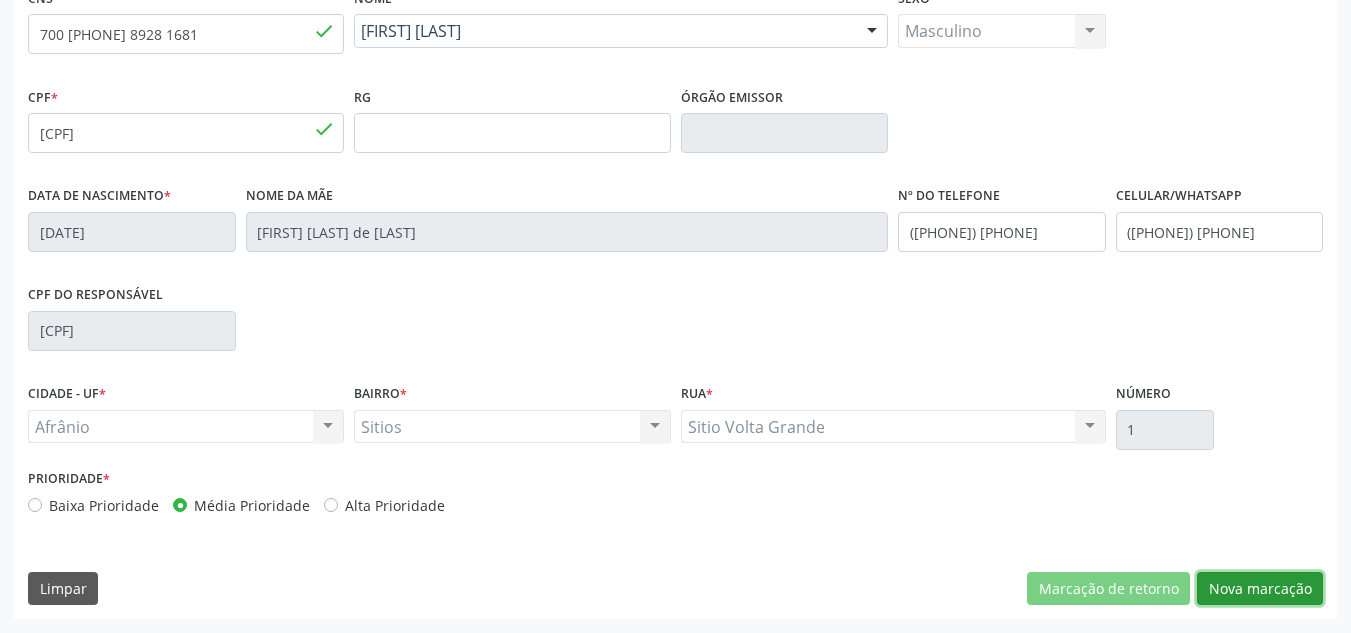 click on "Nova marcação" at bounding box center (1260, 589) 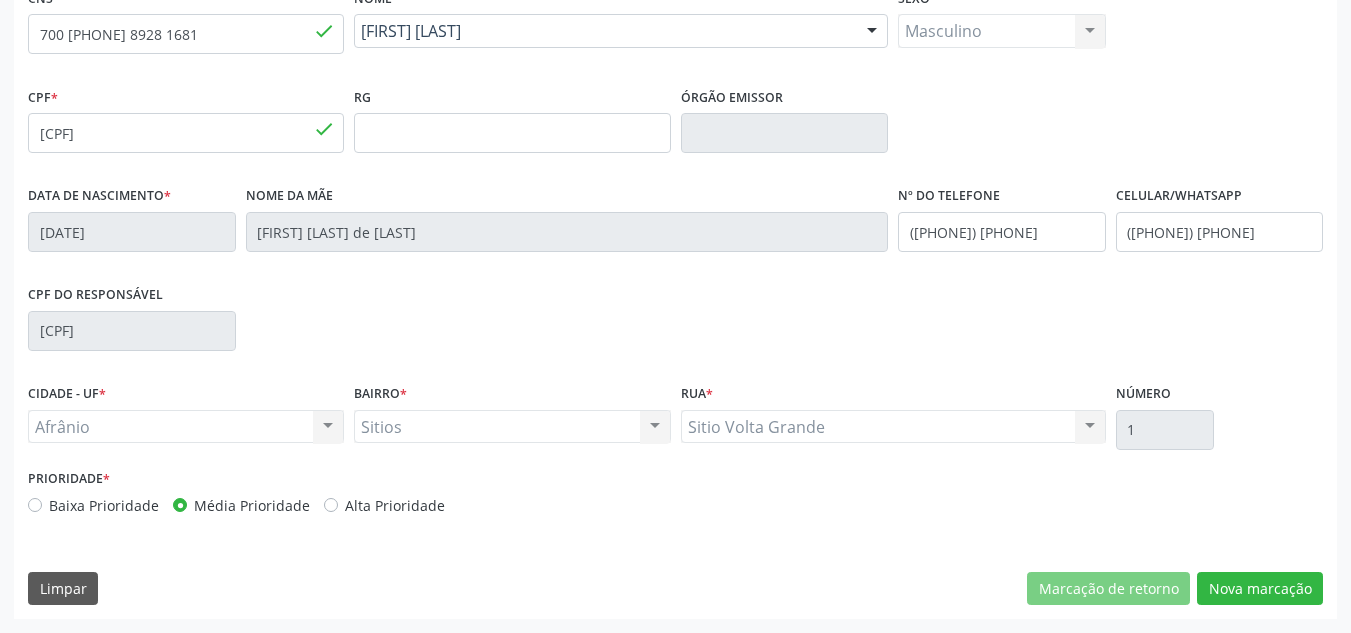 scroll, scrollTop: 273, scrollLeft: 0, axis: vertical 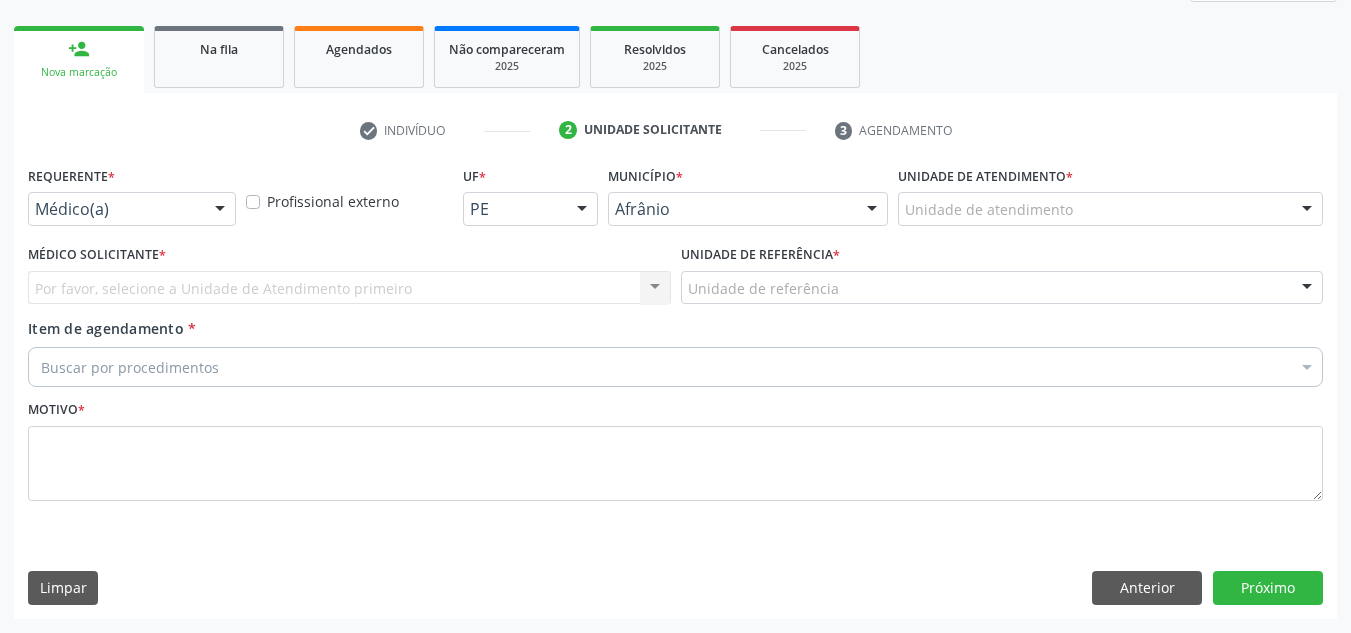 click on "Unidade de atendimento
*
Unidade de atendimento
Academia da Saude de Afranio   Academia da Saude do Bairro Roberto Luis   Academia da Saude do Distrito de Cachoeira do Roberto   Academia da Saude do Distrito de Extrema   Academia da Saude do Jose Ramos   Alves Landim   Ambulatorio Municipal de Saude   Caf Central de Abastecimento Farmaceutico   Centro de Atencao Psicossocial de Afranio Pe   Centro de Especialidades   Cime   Cuidar   Equipe de Atencao Basica Prisional Tipo I com Saude Mental   Esf Ana Coelho Nonato   Esf Custodia Maria da Conceicao   Esf Isabel Gomes   Esf Jose Ramos   Esf Jose e Maria Rodrigues de Macedo   Esf Maria Dilurdes da Silva   Esf Maria da Silva Pereira   Esf Rosalia Cavalcanti Gomes   Esf de Barra das Melancias   Esf de Extrema   Farmacia Basica do Municipio de Afranio   Hospital Municipal Maria Coelho Cavalcanti Rodrigues   Hospital de Campanha Covid 19 Ambulatorio Municipal   Laboratorio de Protese Dentario" at bounding box center (1110, 193) 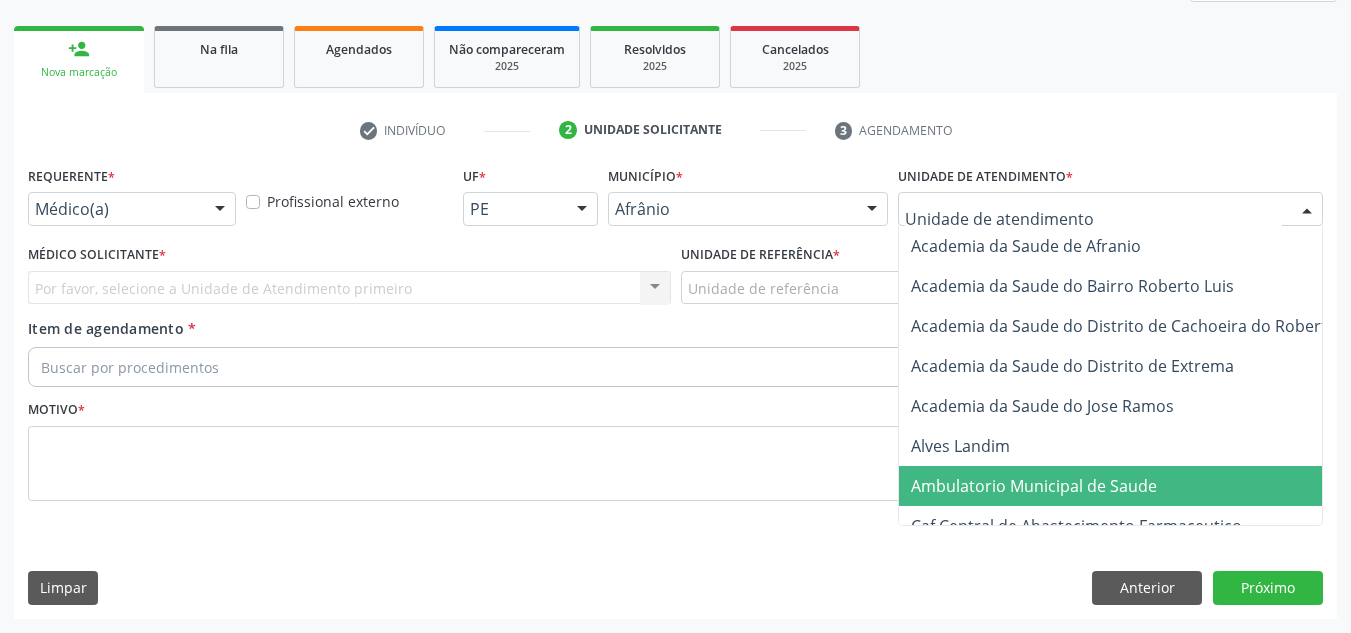 drag, startPoint x: 1098, startPoint y: 463, endPoint x: 1098, endPoint y: 484, distance: 21 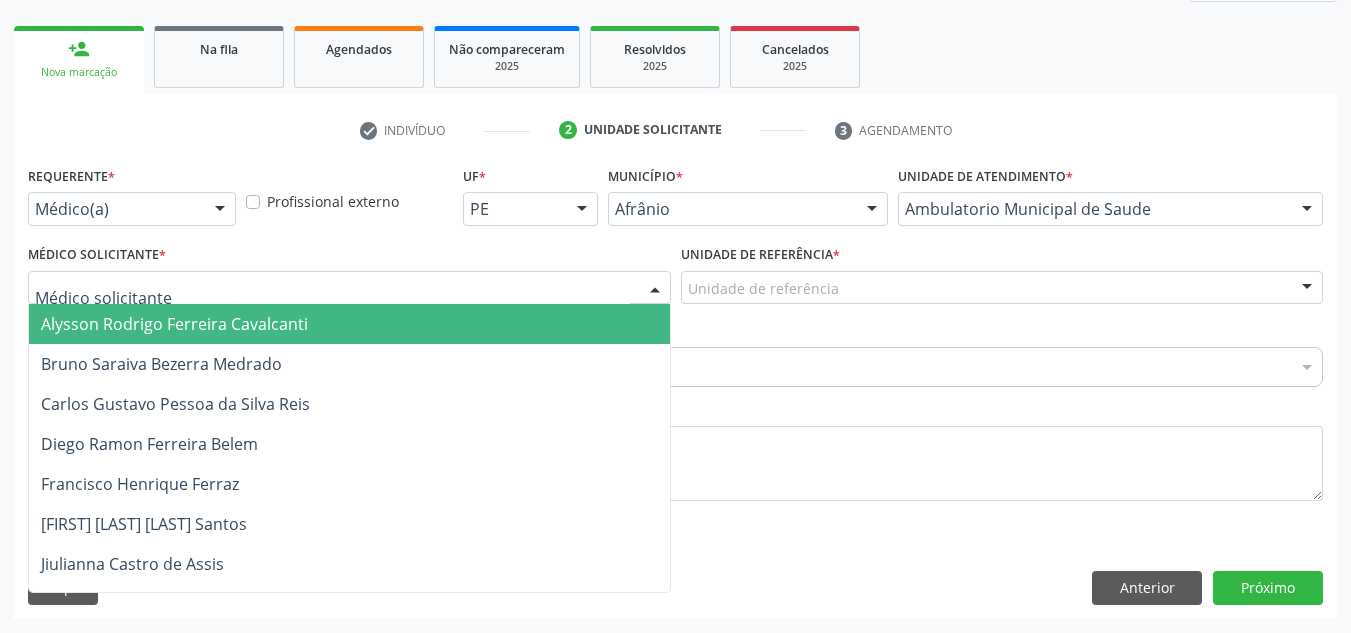 click at bounding box center (349, 288) 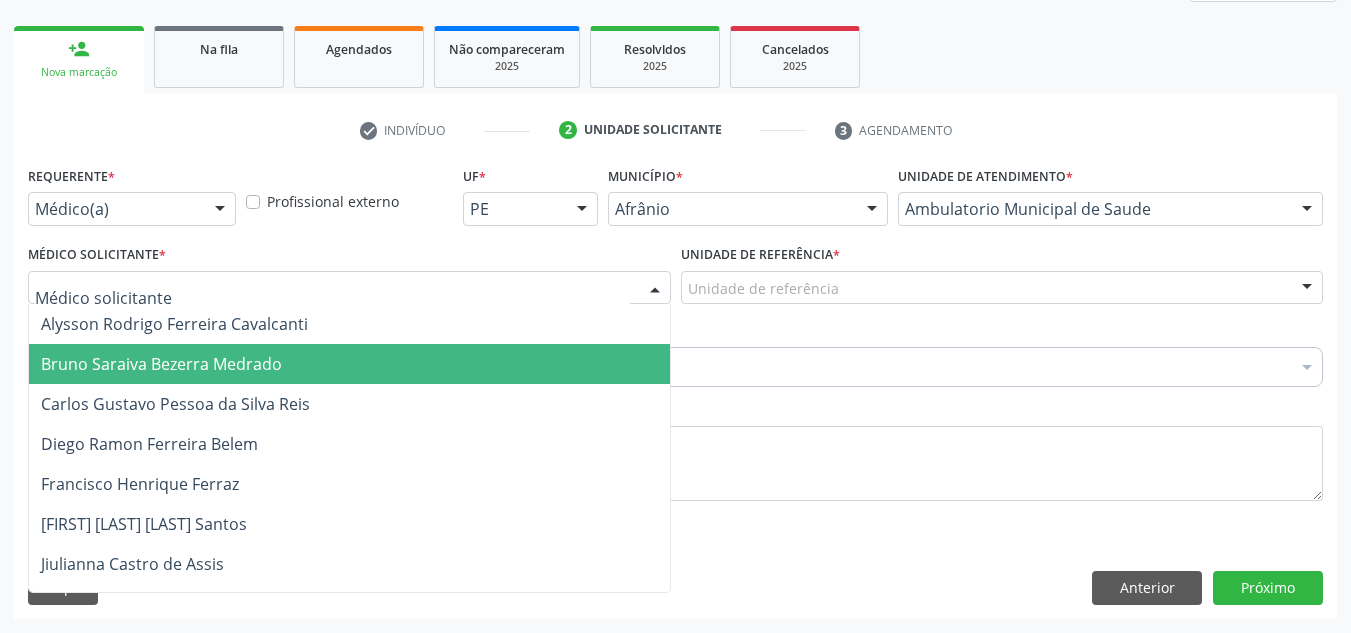 click on "Alysson Rodrigo Ferreira Cavalcanti   Bruno Saraiva Bezerra Medrado   Carlos Gustavo Pessoa da Silva Reis   Diego Ramon Ferreira Belem   Francisco Henrique Ferraz   Humberto Artur Silva Santos   Jiulianna Castro de Assis   Joao Monteiro Neto   Josenilson Ramos de Menezes   Lucas Daykson David Macedo de Oliveira   Luis Henrique de Sa Nunes   Paulo Webster Bezerra Araujo   Risomar Fernandes de Sa   Shamara Crystynna Cardoso Santos   Suyenne Gomes de Araujo Freire   Thiago Fagner Inacio Vilar
Nenhum resultado encontrado para: "   "
Não há nenhuma opção para ser exibida." at bounding box center (349, 624) 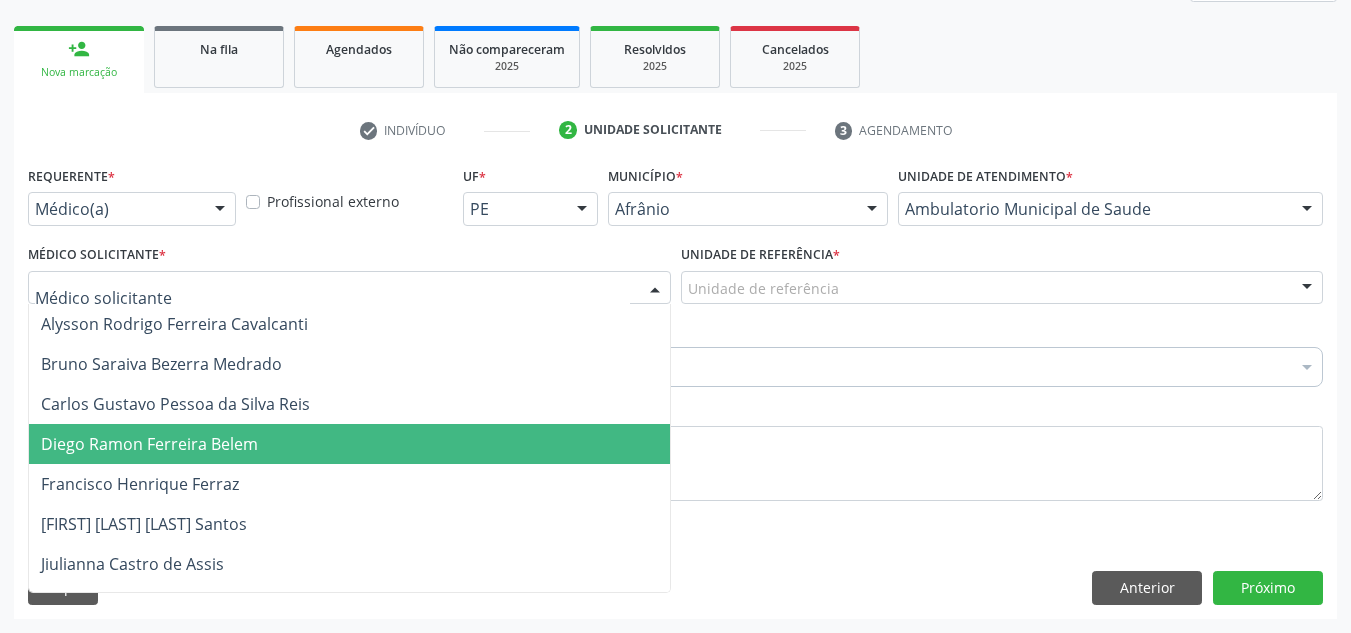click on "Diego Ramon Ferreira Belem" at bounding box center (349, 444) 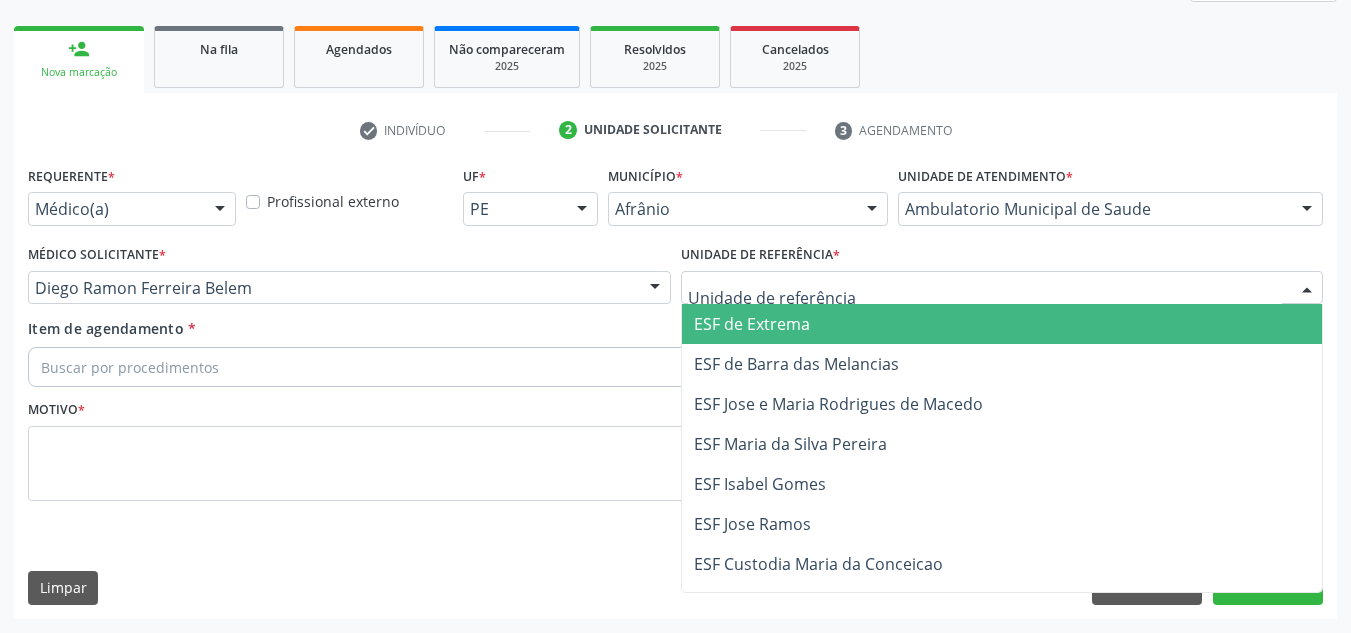 click at bounding box center [1002, 288] 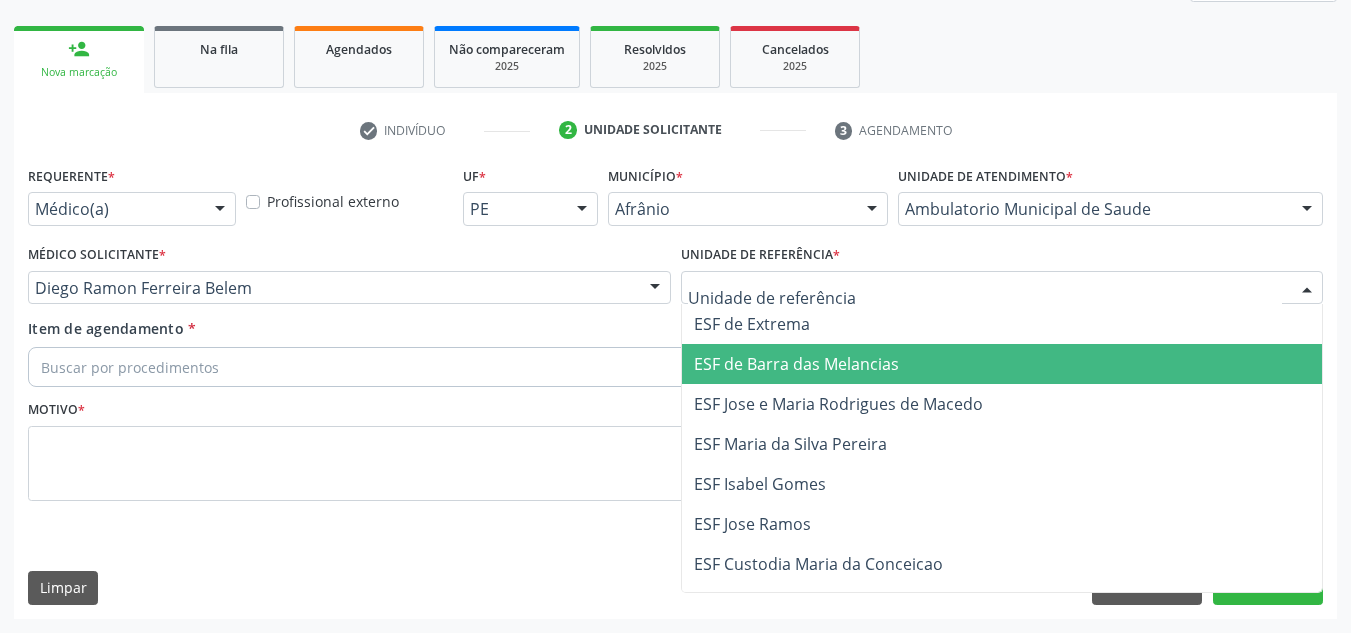 click on "ESF de Barra das Melancias" at bounding box center (1002, 364) 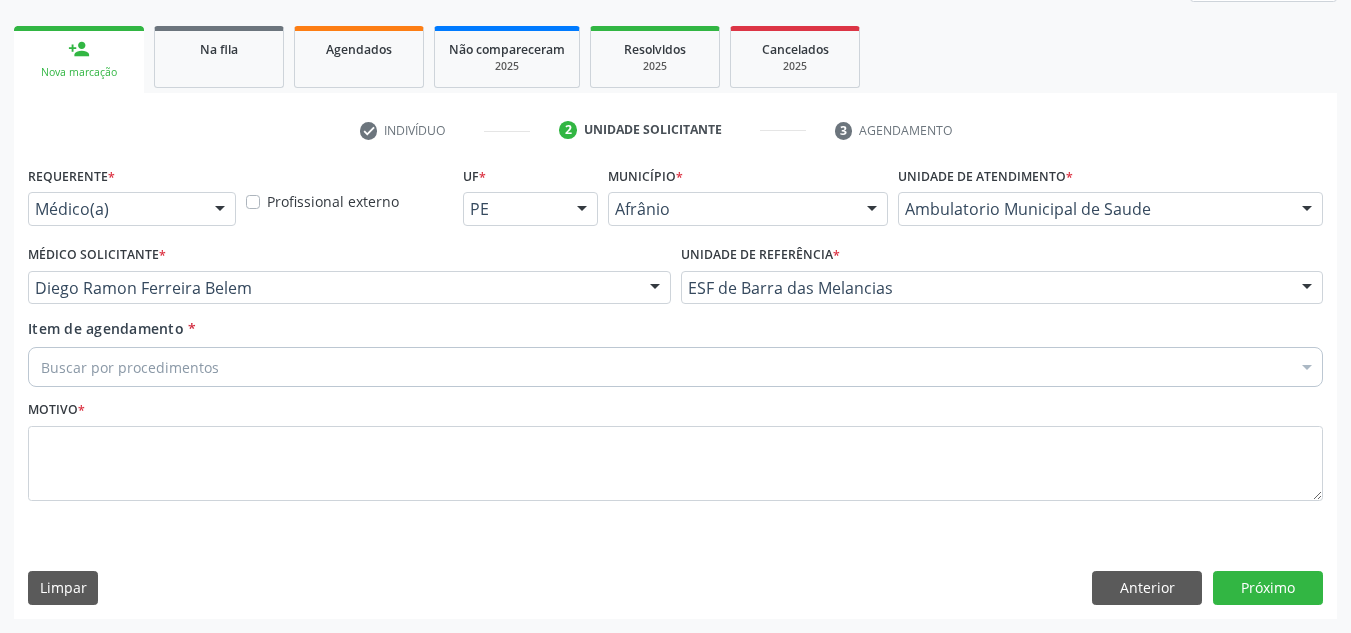 click on "Buscar por procedimentos" at bounding box center (675, 367) 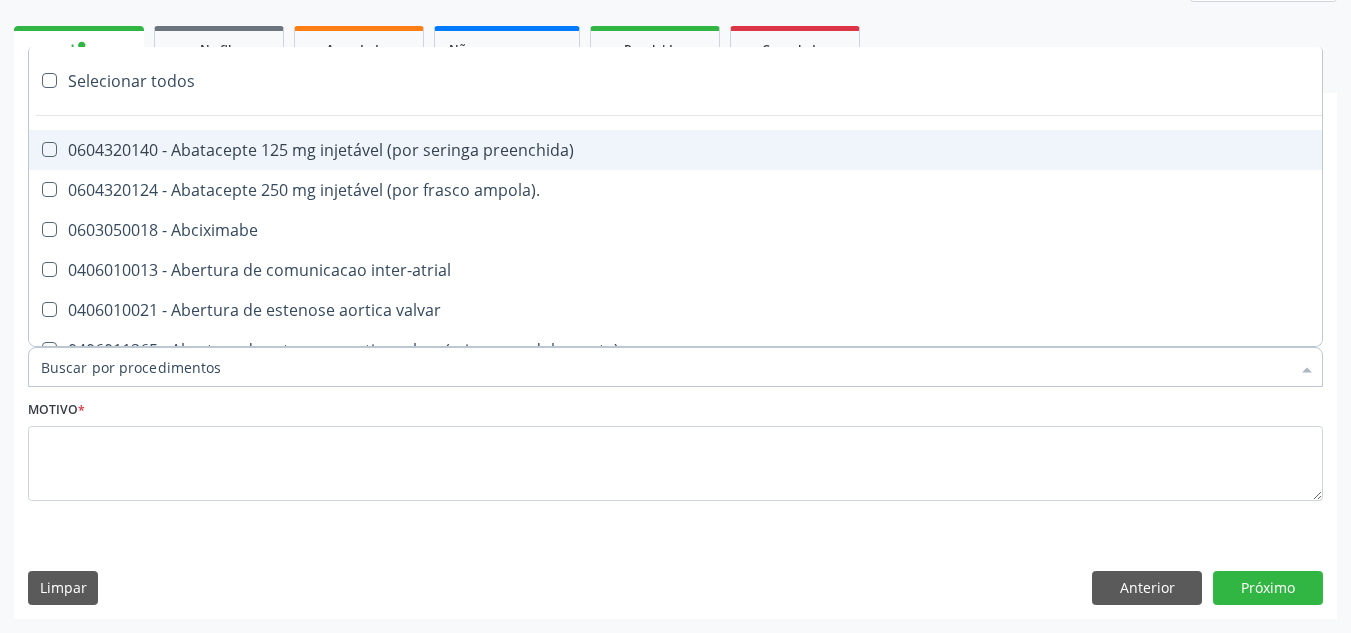 paste on "ORTOPEDISTA" 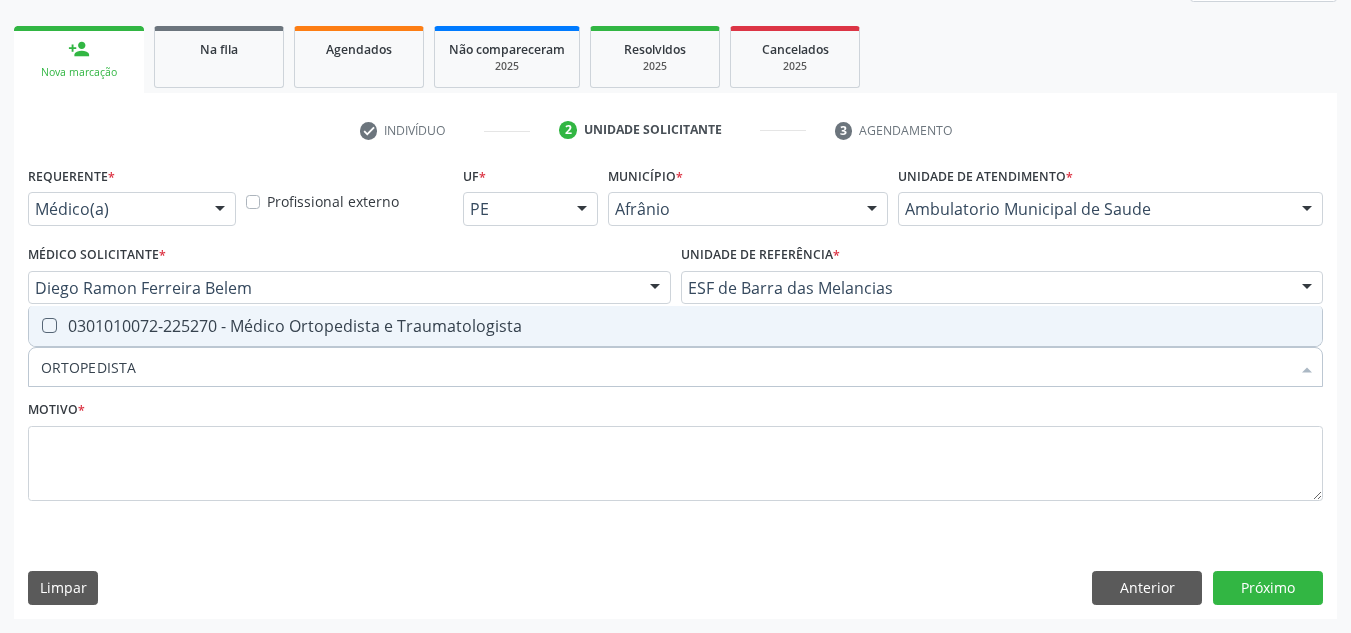 click on "0301010072-225270 - Médico Ortopedista e Traumatologista" at bounding box center (675, 326) 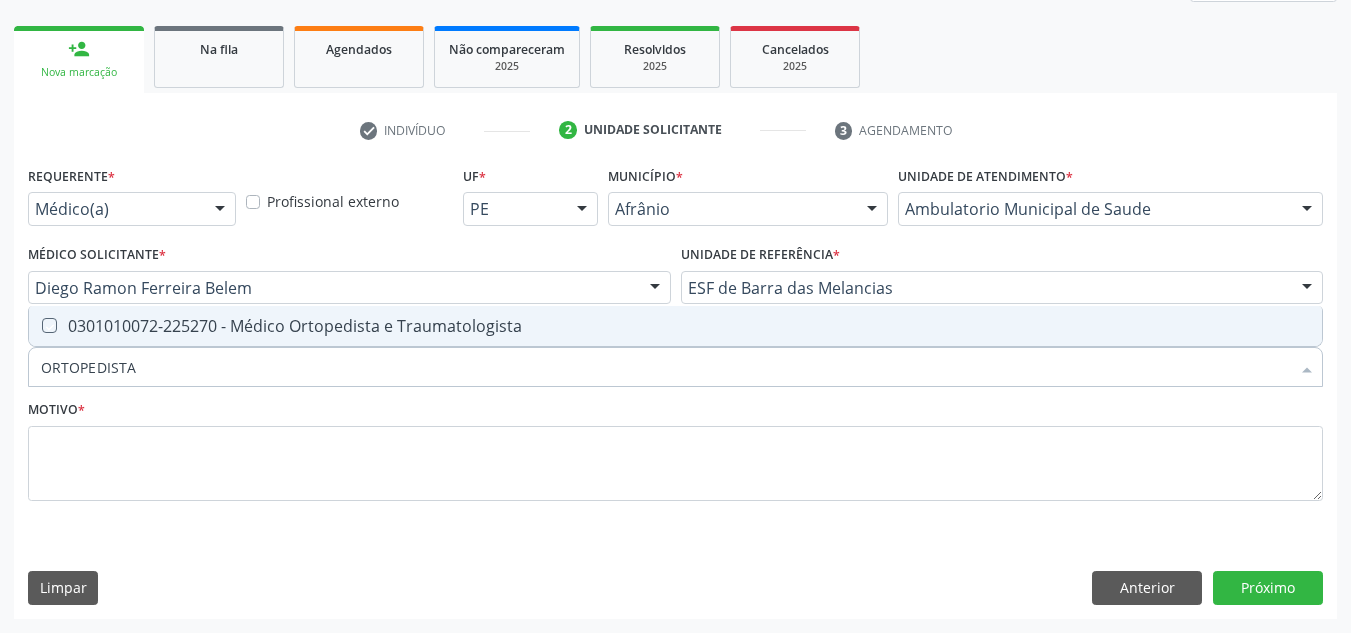 checkbox on "true" 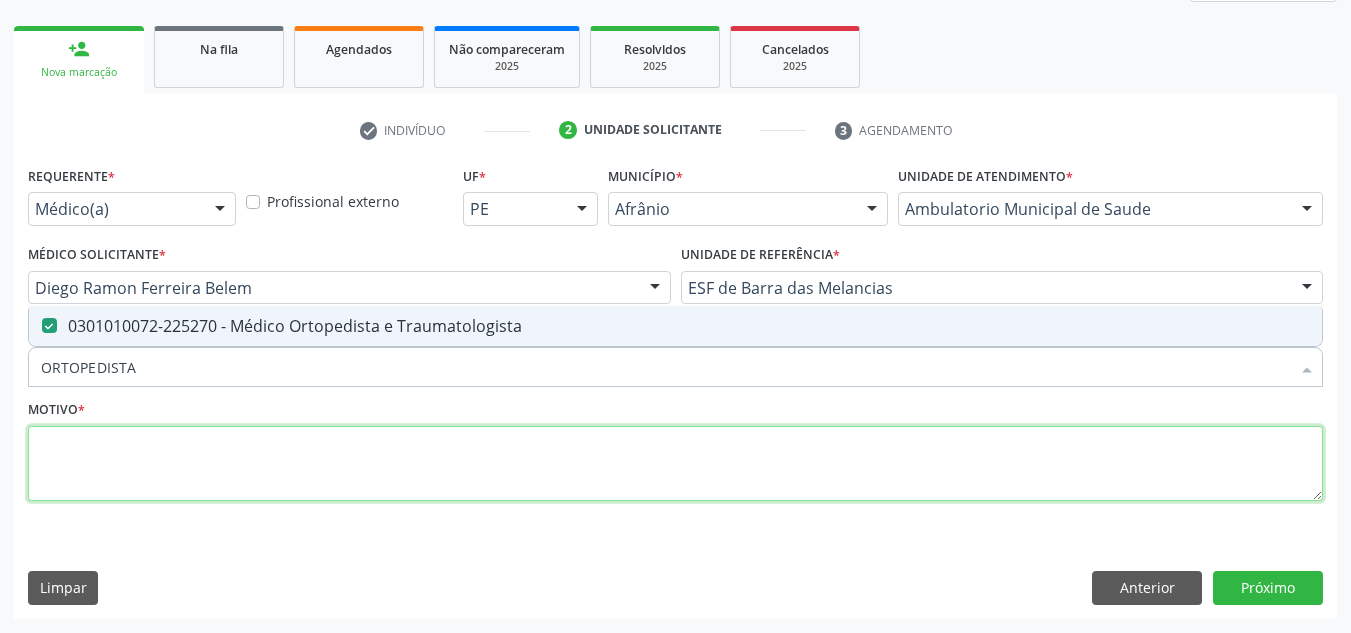 click at bounding box center [675, 464] 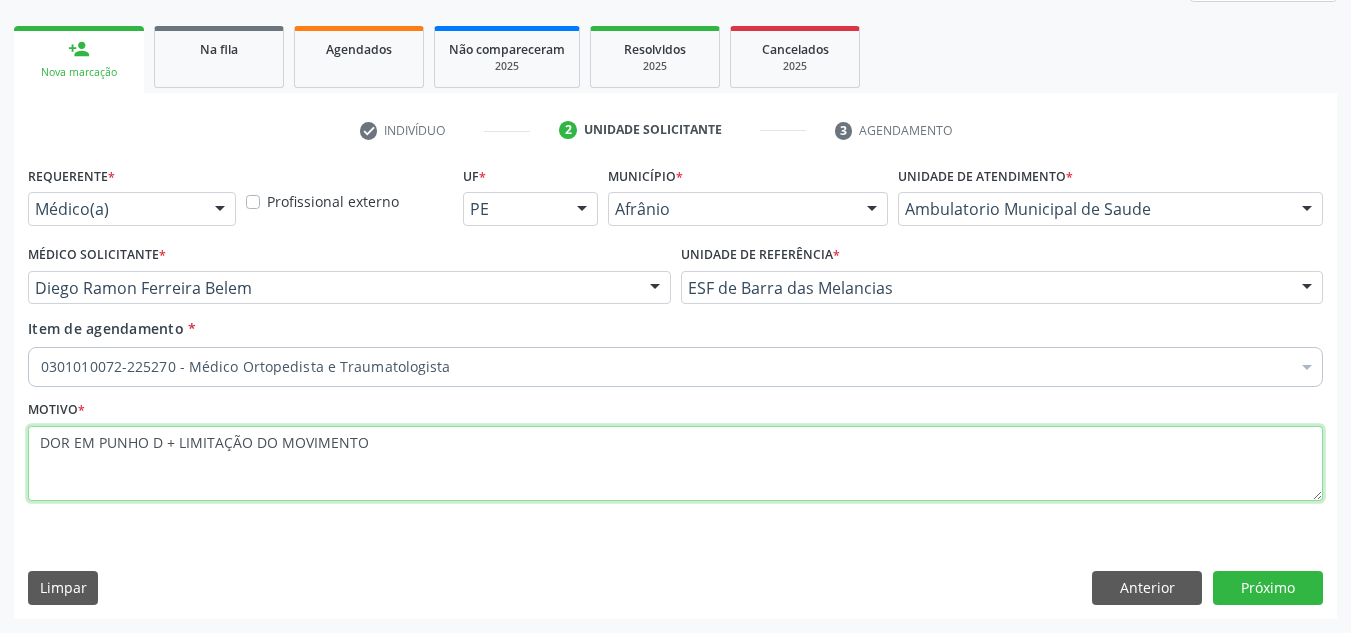 type on "DOR EM PUNHO D + LIMITAÇÃO DO MOVIMENTO" 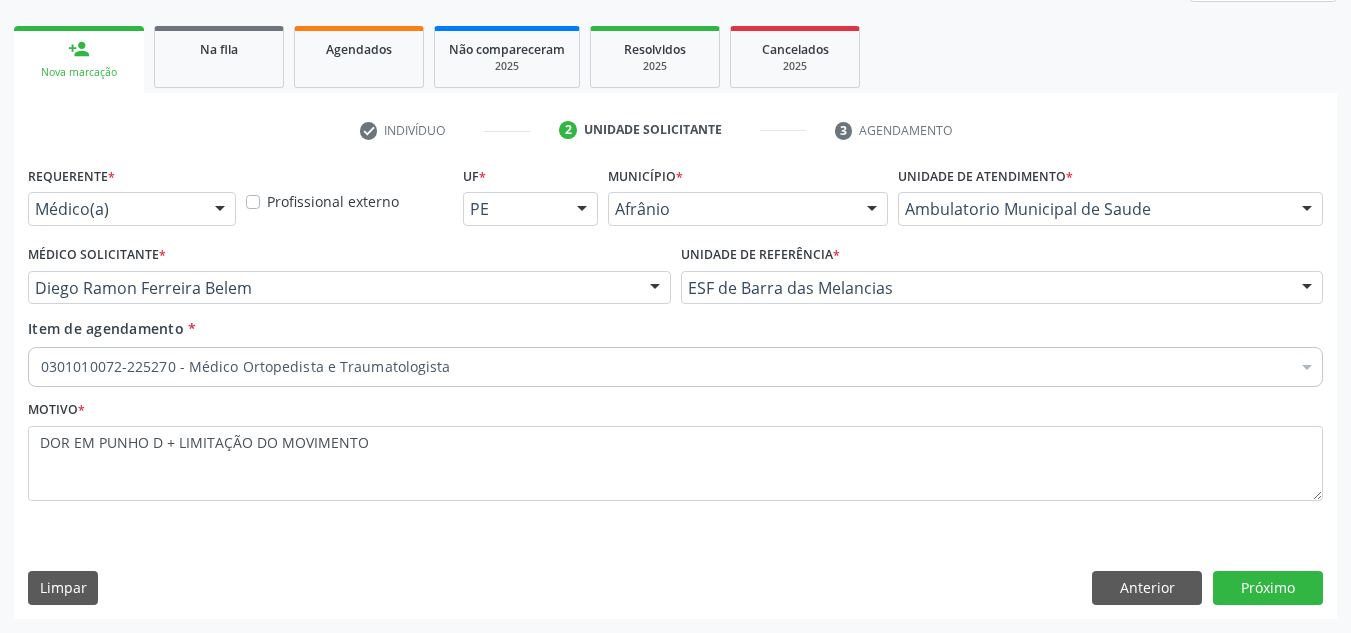 click on "Requerente
*
Médico(a)         Médico(a)   Enfermeiro(a)   Paciente
Nenhum resultado encontrado para: "   "
Não há nenhuma opção para ser exibida.
Profissional externo
UF
*
PE         BA   PE
Nenhum resultado encontrado para: "   "
Não há nenhuma opção para ser exibida.
Município
*
Afrânio         Afrânio   Petrolina
Nenhum resultado encontrado para: "   "
Não há nenhuma opção para ser exibida.
Unidade de atendimento
*
Ambulatorio Municipal de Saude         Academia da Saude de Afranio   Academia da Saude do Bairro Roberto Luis   Academia da Saude do Distrito de Cachoeira do Roberto   Academia da Saude do Distrito de Extrema   Academia da Saude do Jose Ramos   Alves Landim   Ambulatorio Municipal de Saude   Caf Central de Abastecimento Farmaceutico     Centro de Especialidades   Cime   Cuidar" at bounding box center [675, 389] 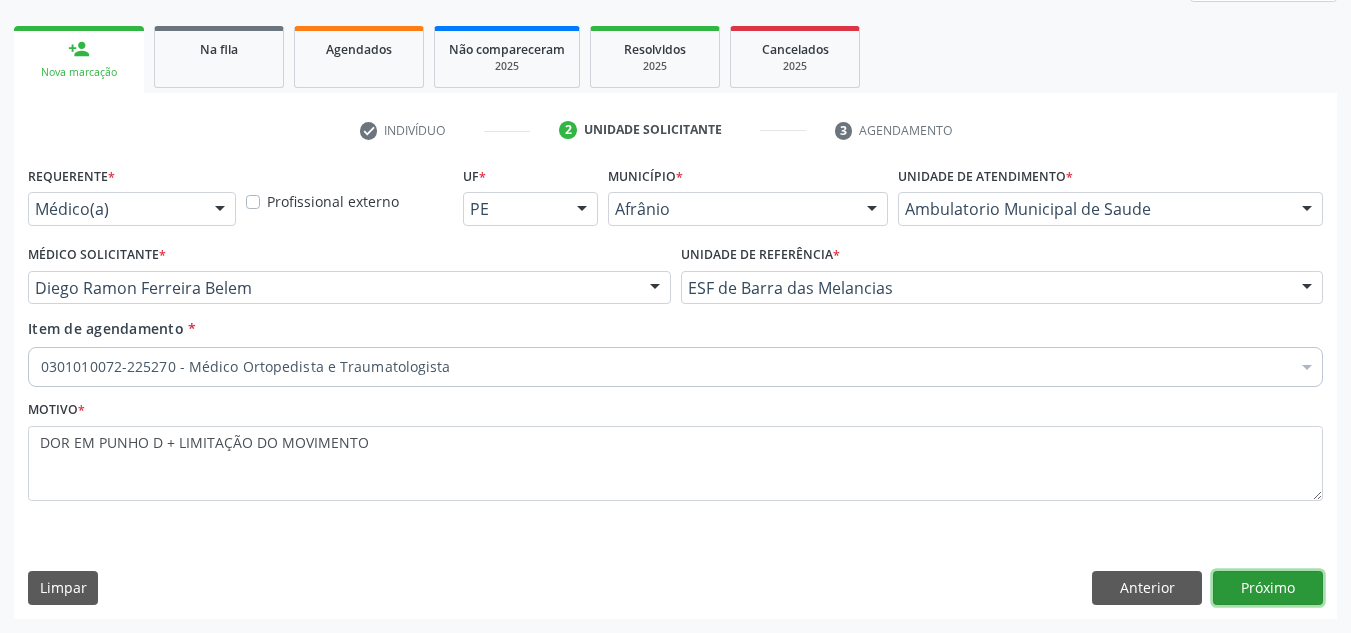 click on "Próximo" at bounding box center [1268, 588] 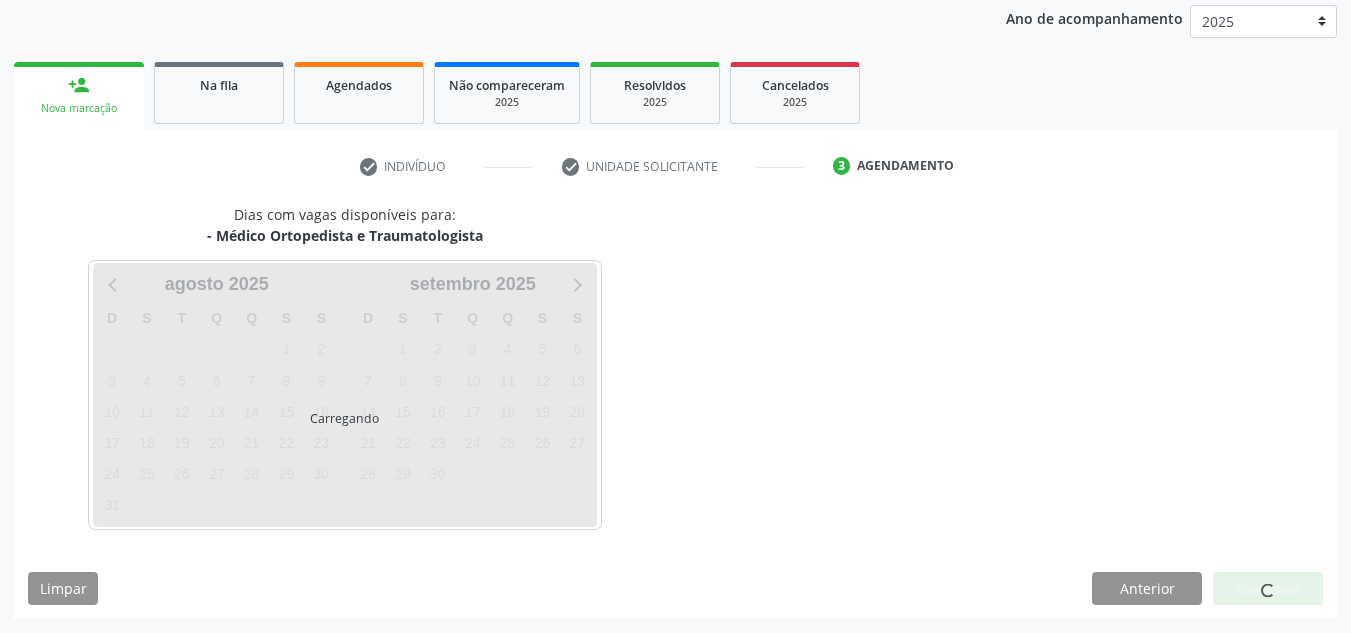 scroll, scrollTop: 237, scrollLeft: 0, axis: vertical 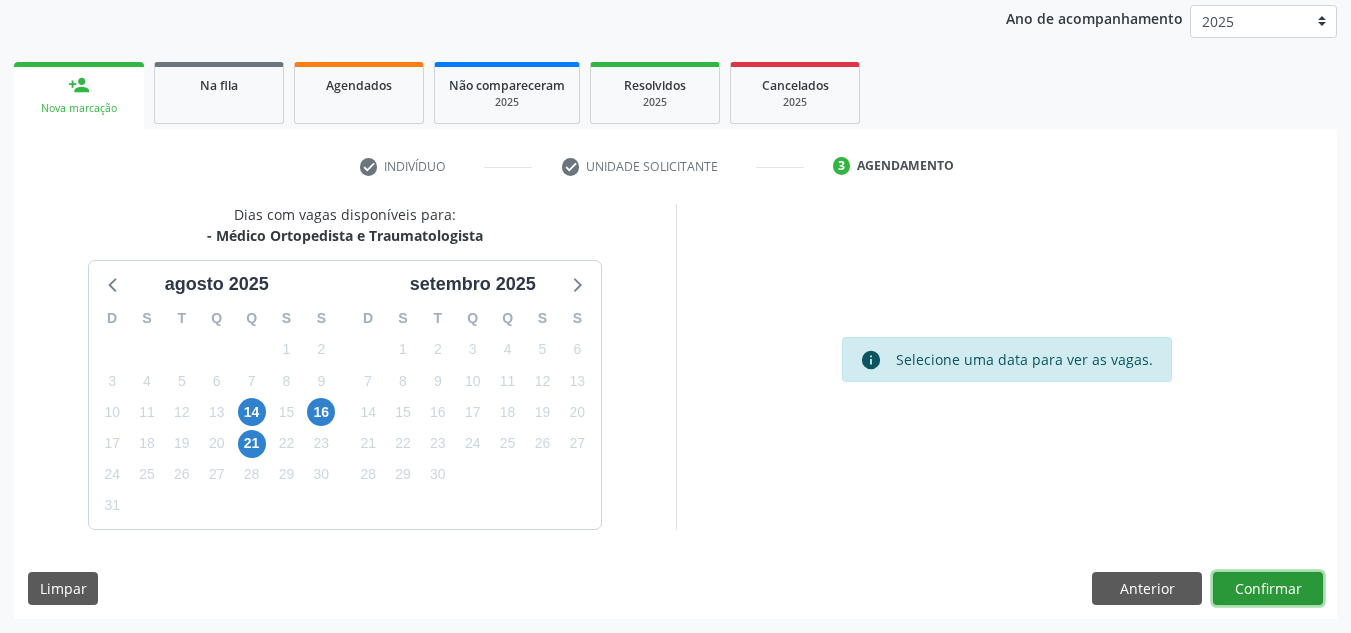 click on "Confirmar" at bounding box center [1268, 589] 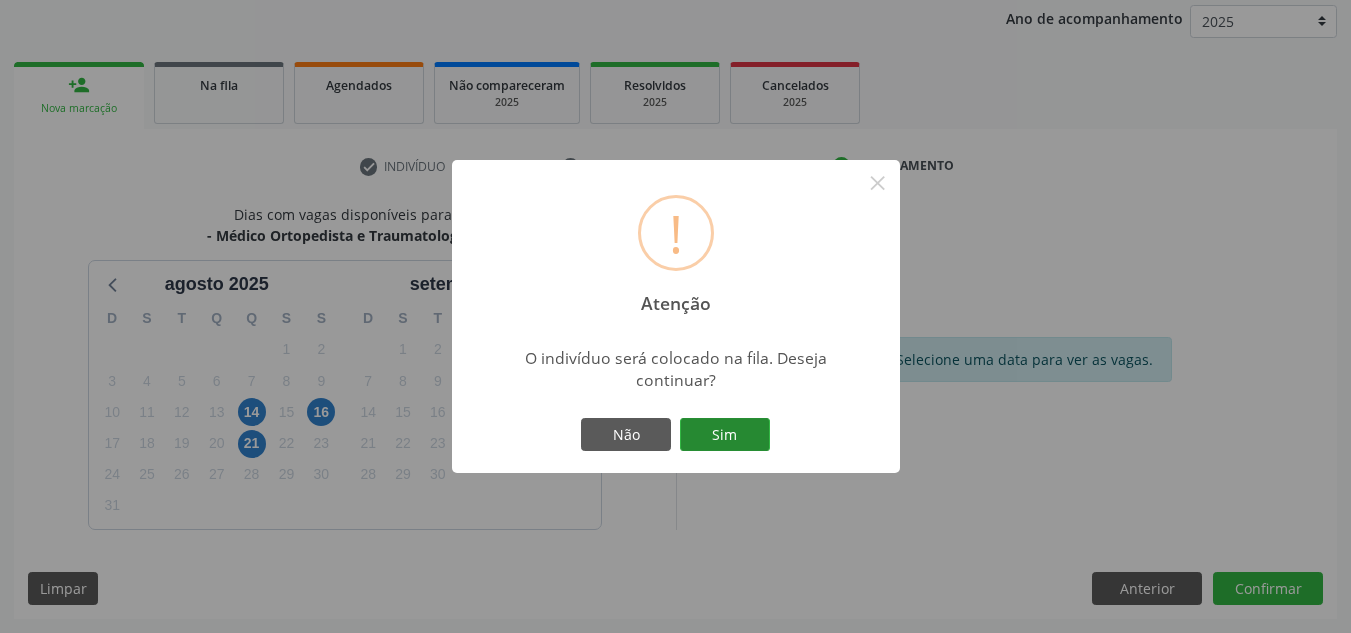 click on "Sim" at bounding box center (725, 435) 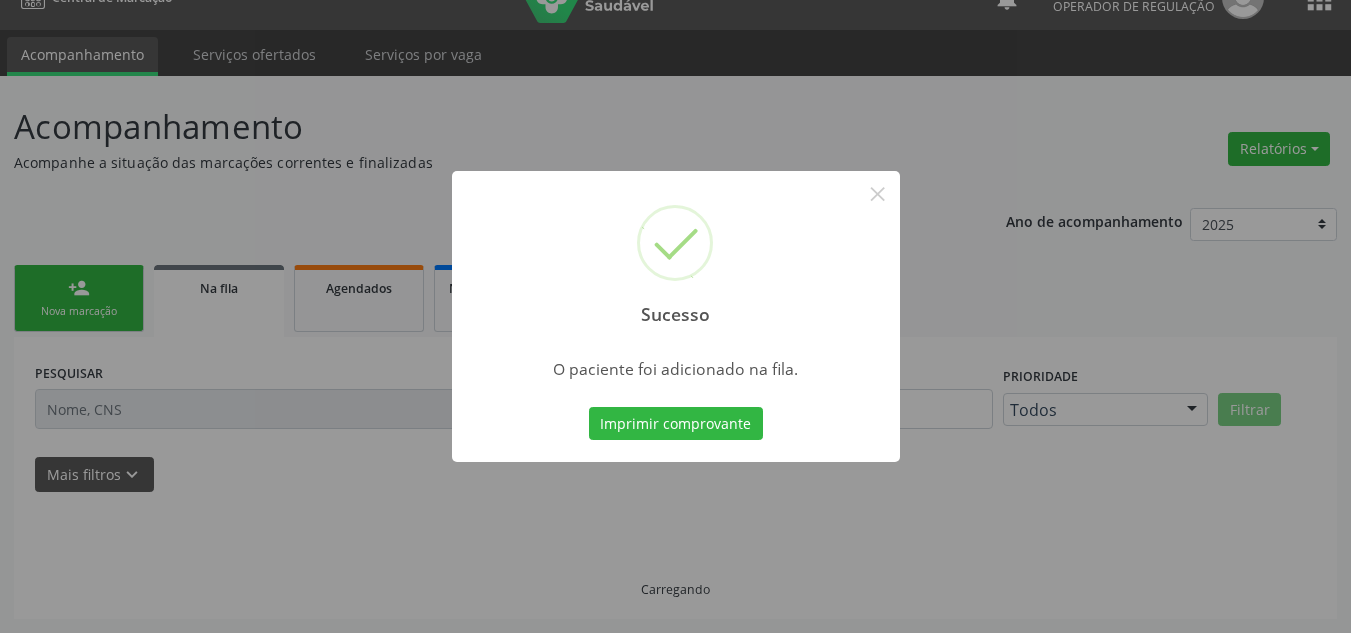 scroll, scrollTop: 34, scrollLeft: 0, axis: vertical 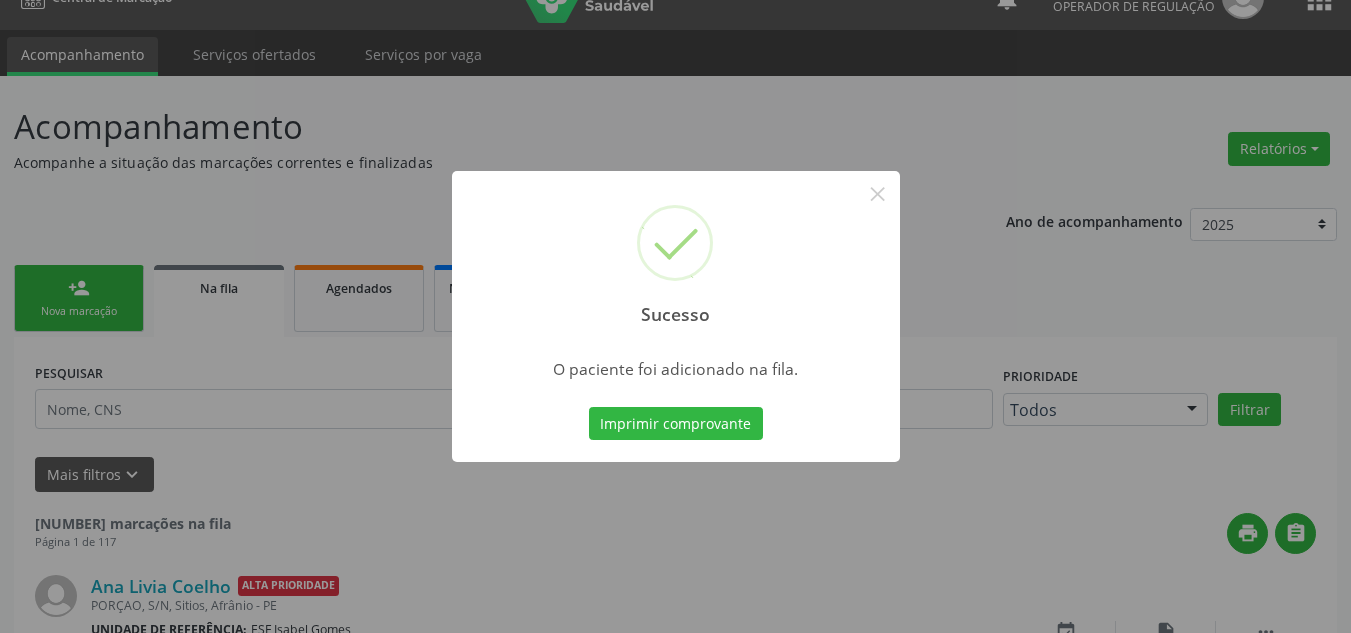 type 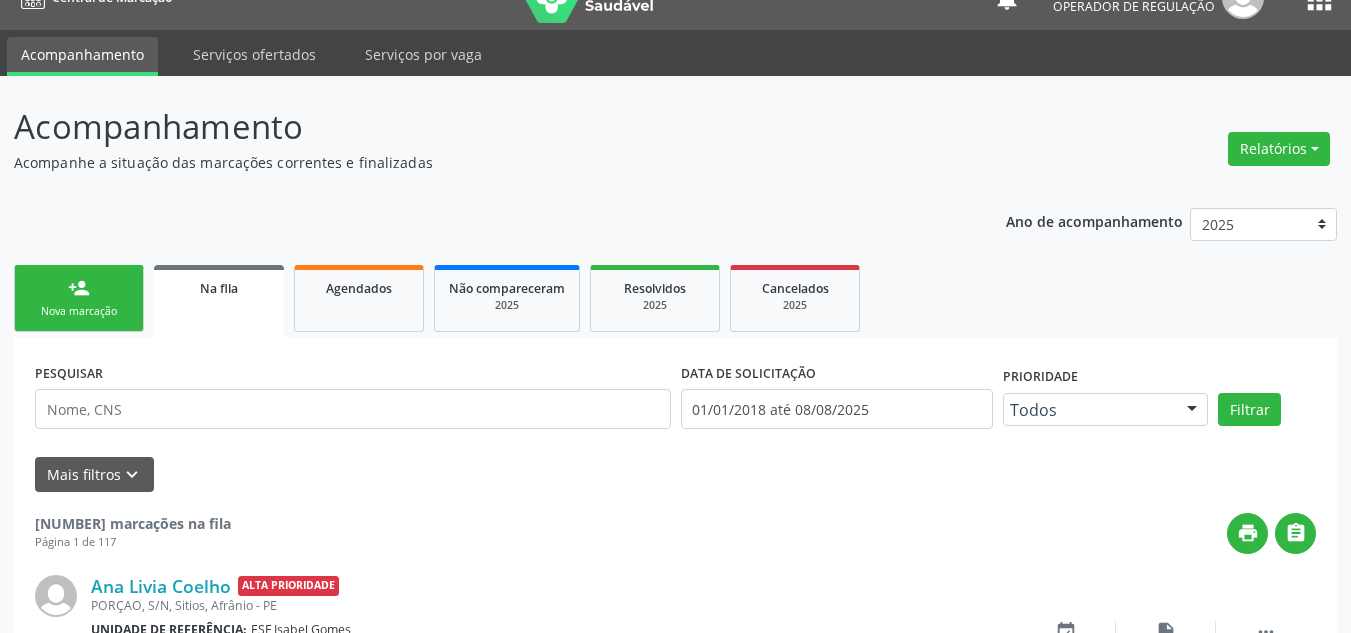 click on "Nova marcação" at bounding box center (79, 311) 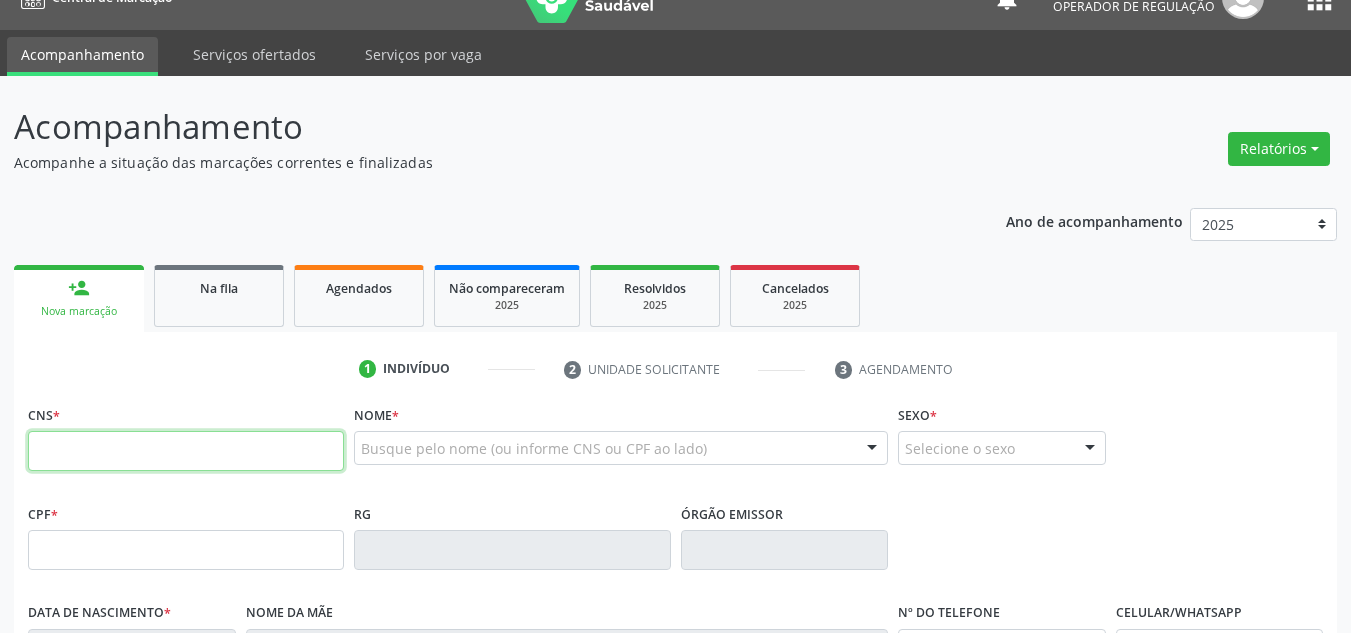 click at bounding box center (186, 451) 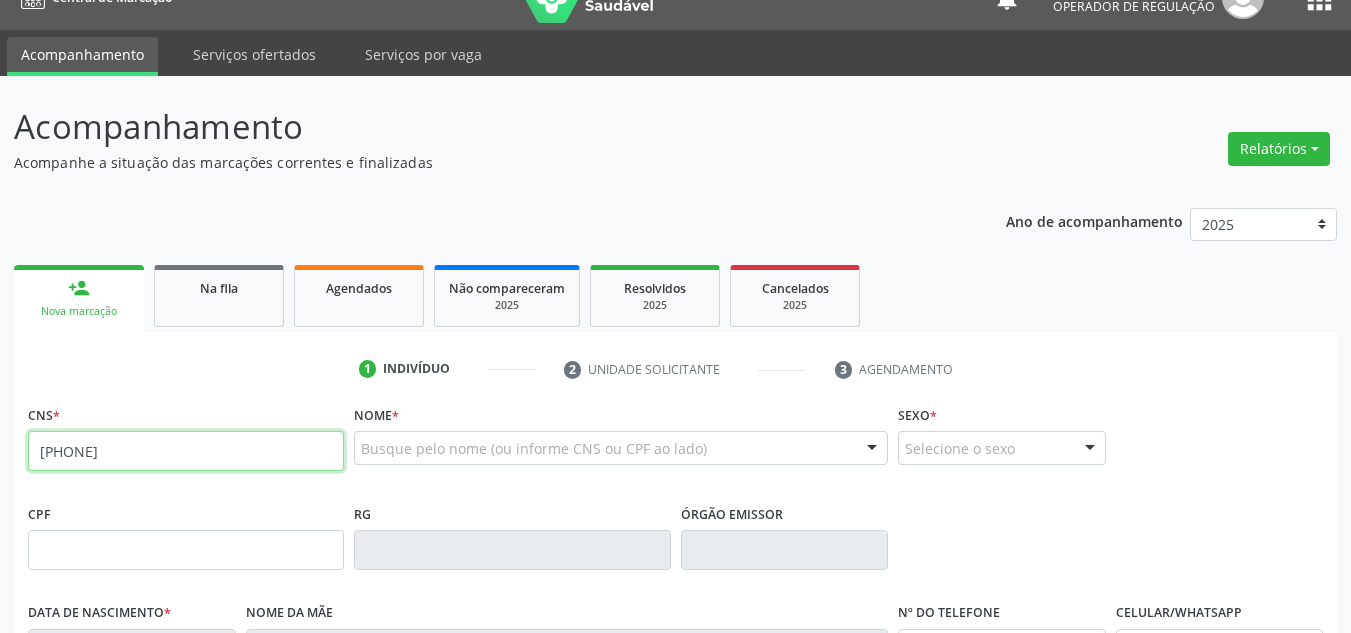 type on "702 4040 4923 2623" 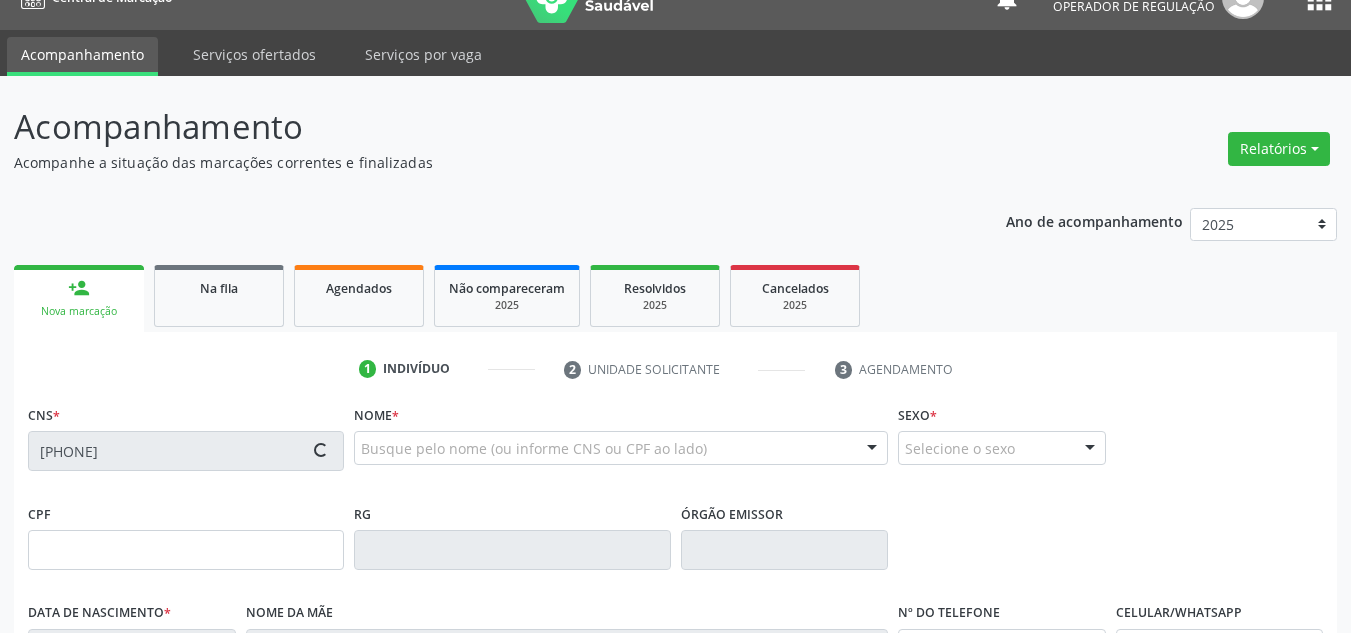 type on "127.343.974-04" 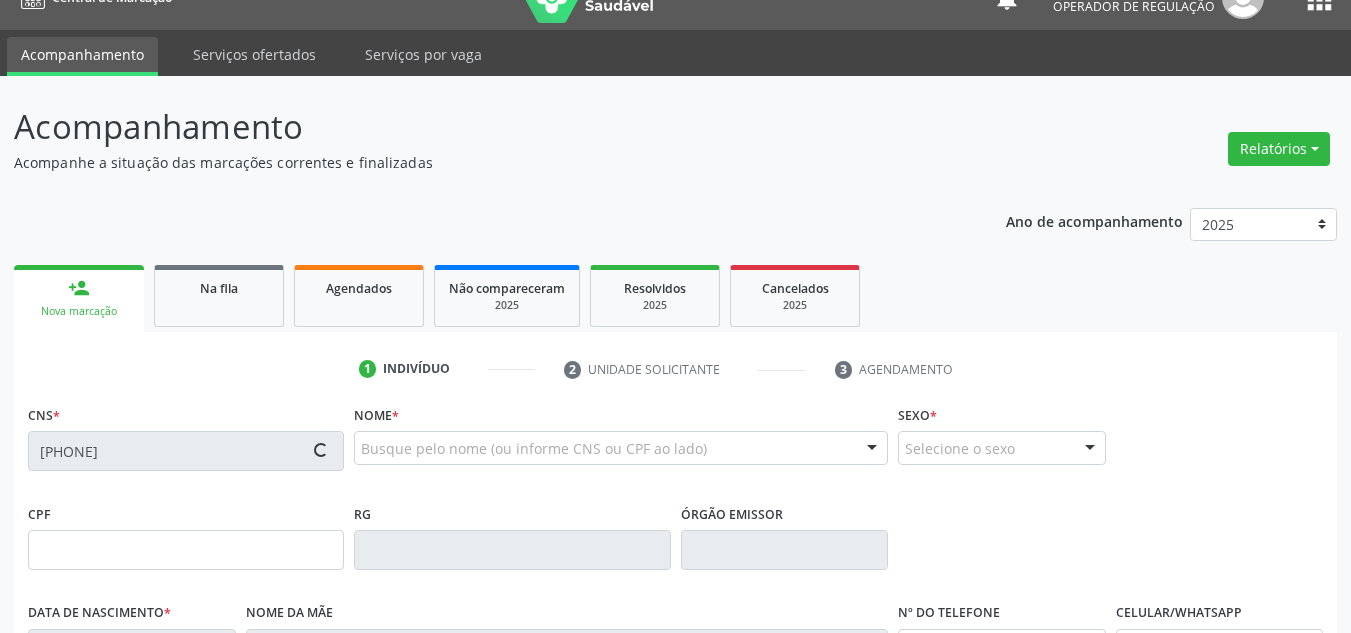 type on "01/01/2003" 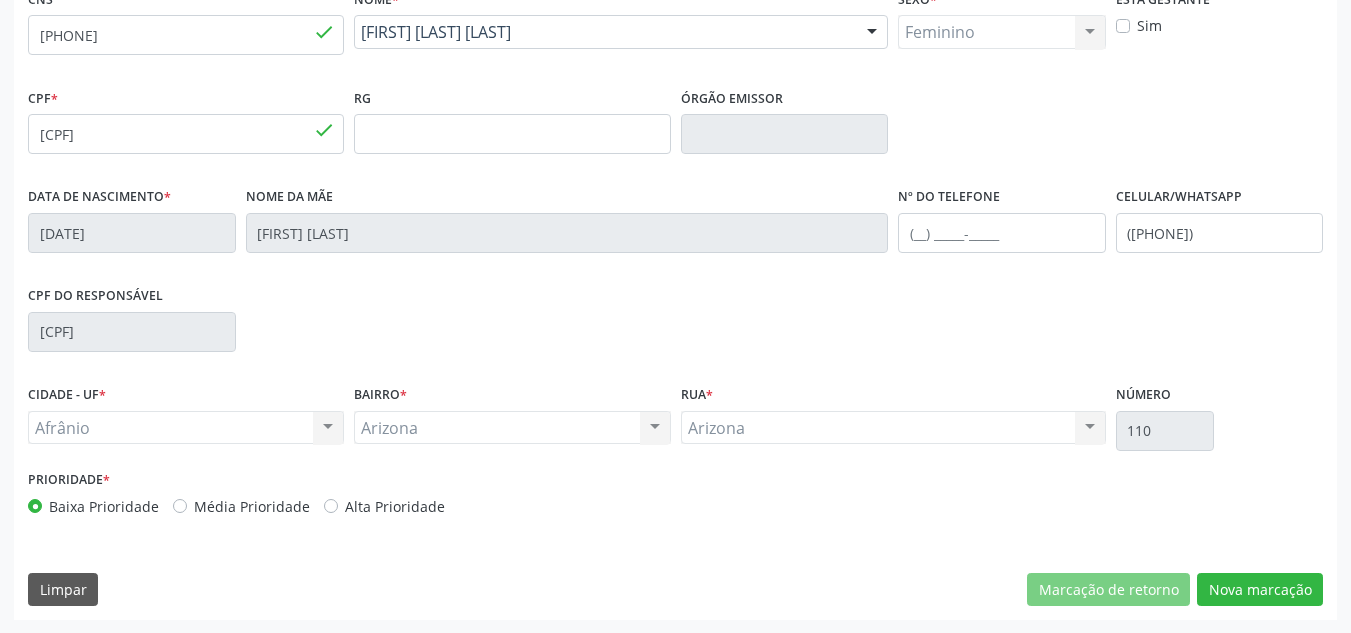 scroll, scrollTop: 451, scrollLeft: 0, axis: vertical 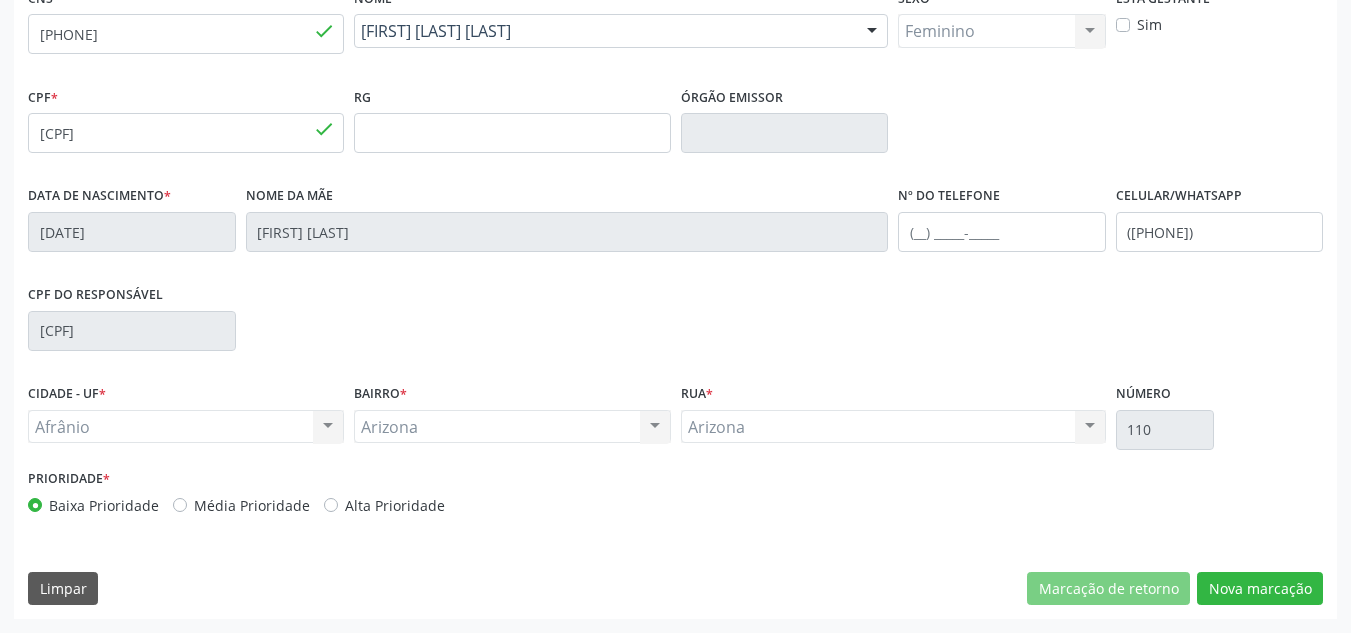click on "Média Prioridade" at bounding box center [252, 505] 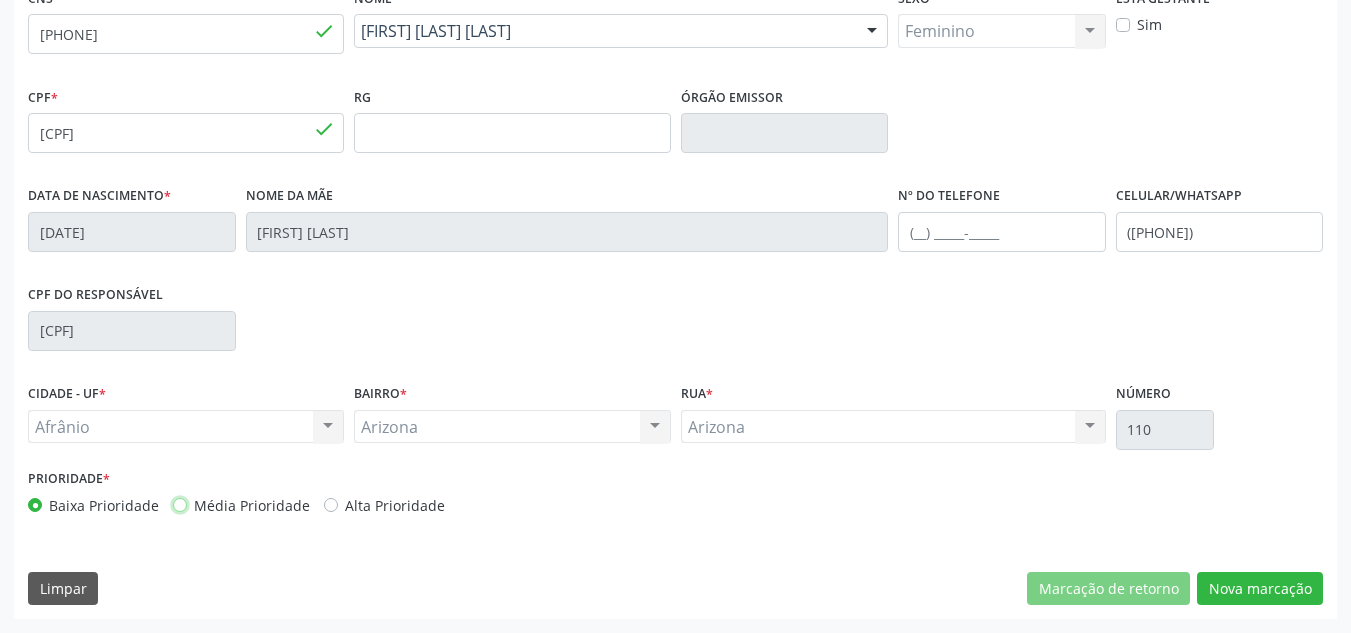 click on "Média Prioridade" at bounding box center (180, 504) 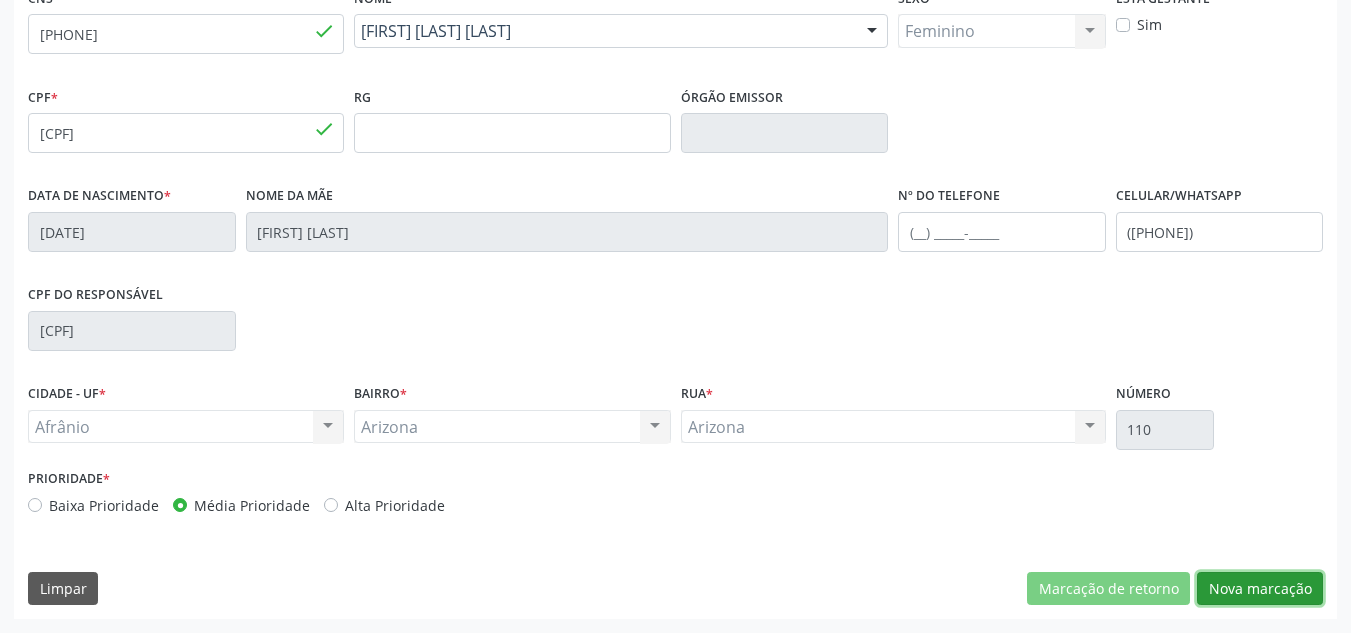 click on "Nova marcação" at bounding box center [1260, 589] 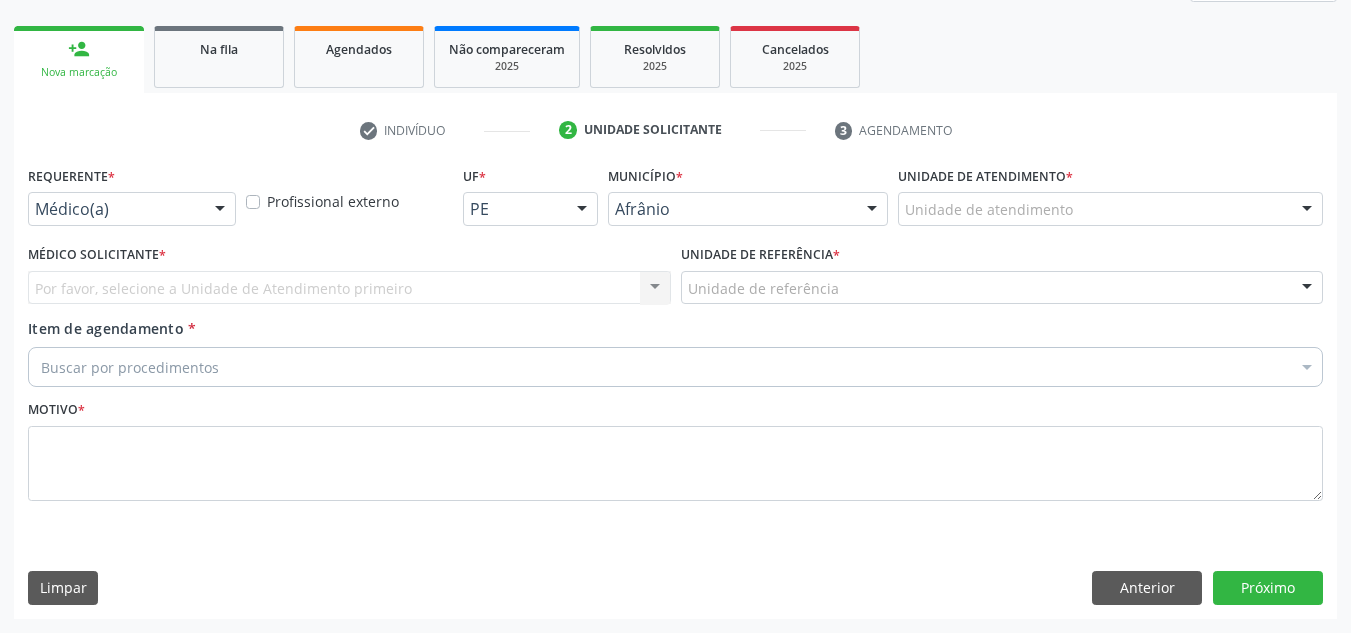 scroll, scrollTop: 273, scrollLeft: 0, axis: vertical 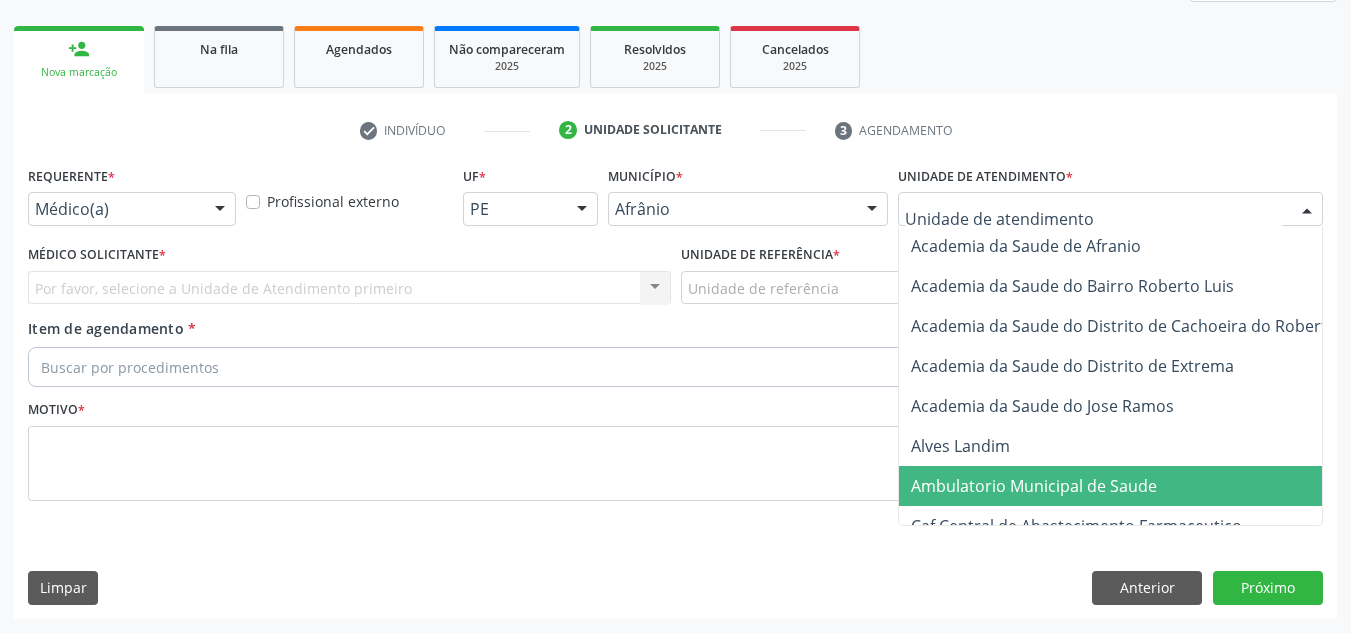 click on "Ambulatorio Municipal de Saude" at bounding box center [1137, 486] 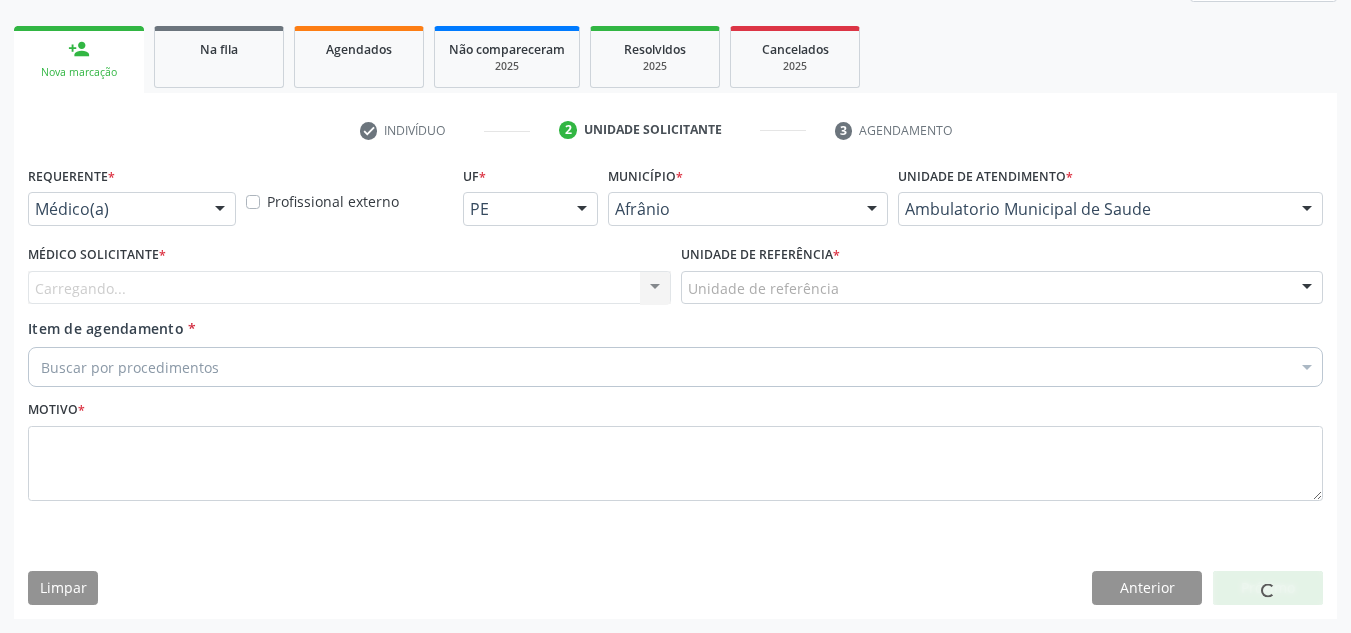 click on "Carregando...
Nenhum resultado encontrado para: "   "
Não há nenhuma opção para ser exibida." at bounding box center (349, 288) 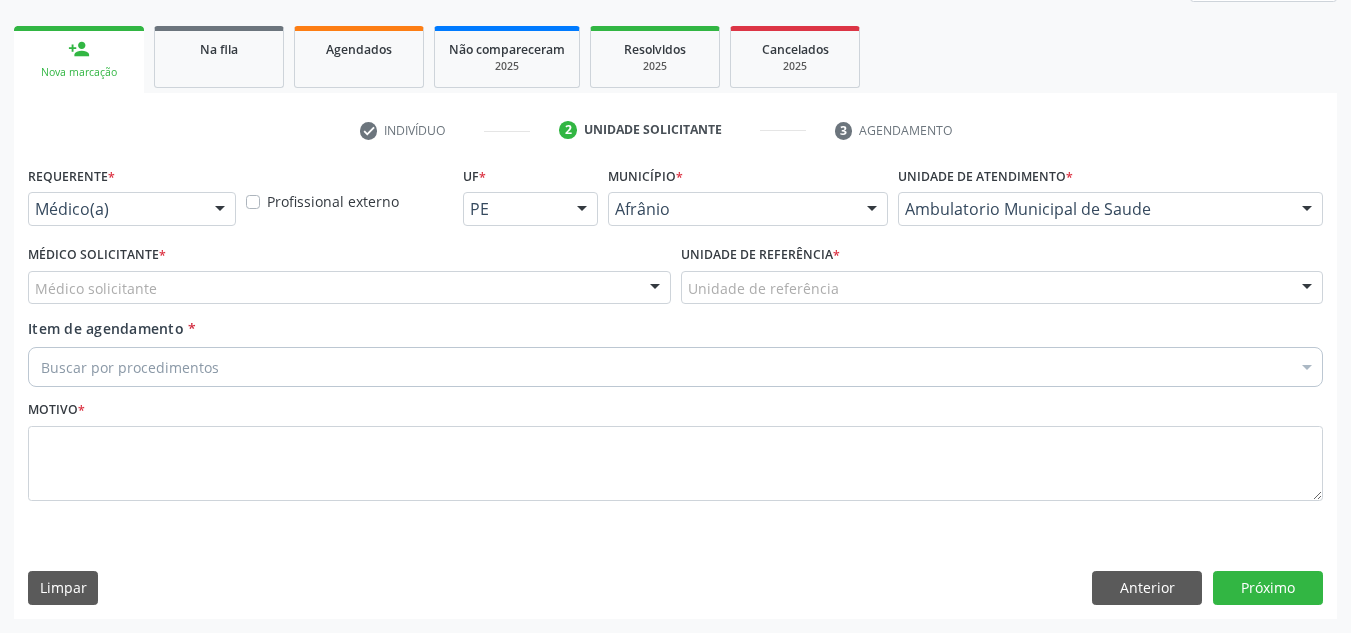 click on "Médico solicitante" at bounding box center [349, 288] 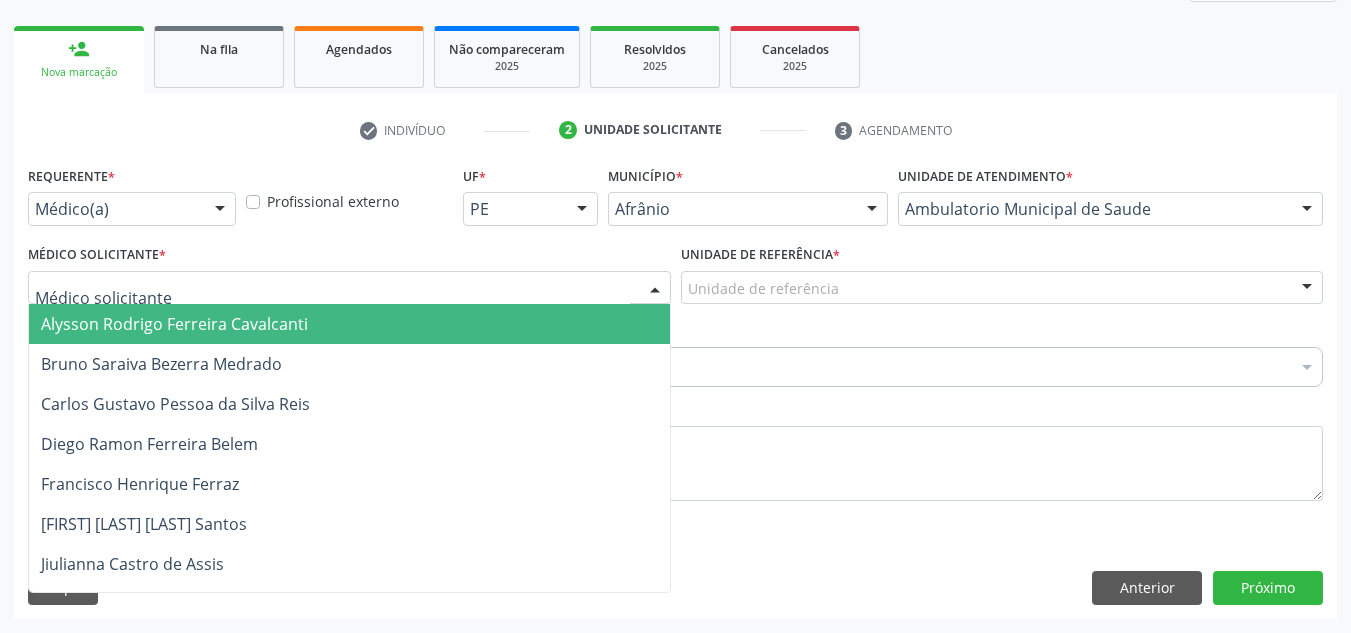 drag, startPoint x: 544, startPoint y: 392, endPoint x: 558, endPoint y: 376, distance: 21.260292 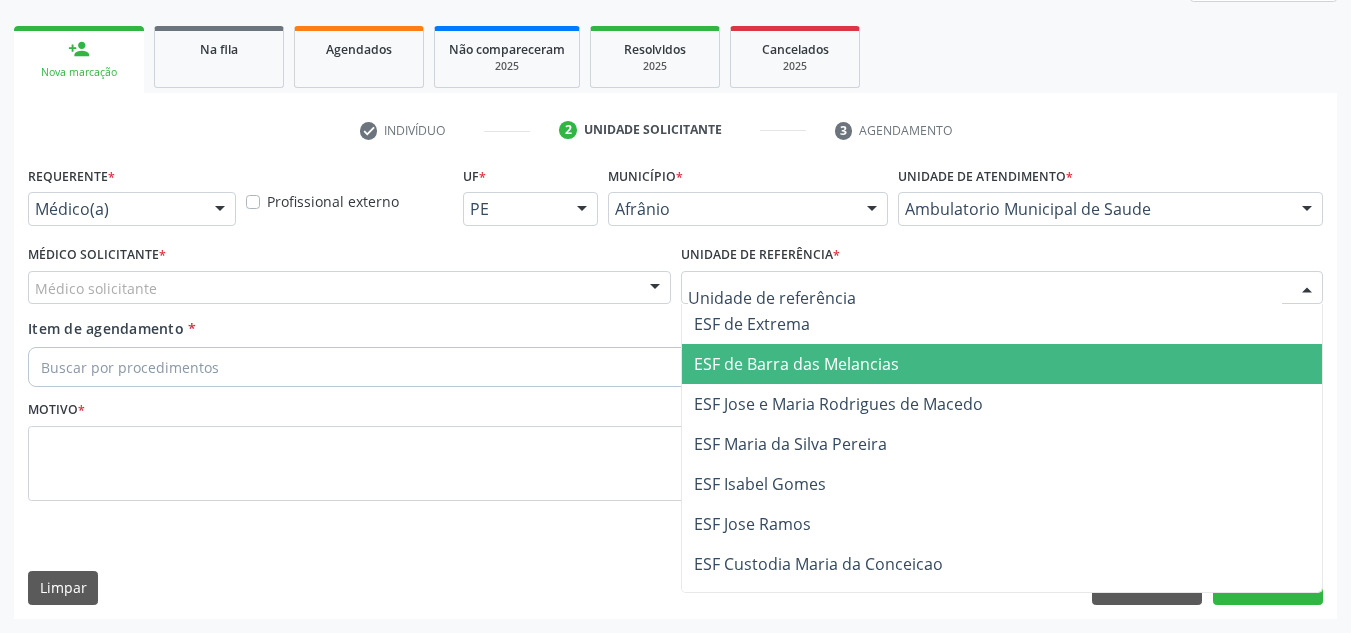 drag, startPoint x: 830, startPoint y: 349, endPoint x: 679, endPoint y: 348, distance: 151.00331 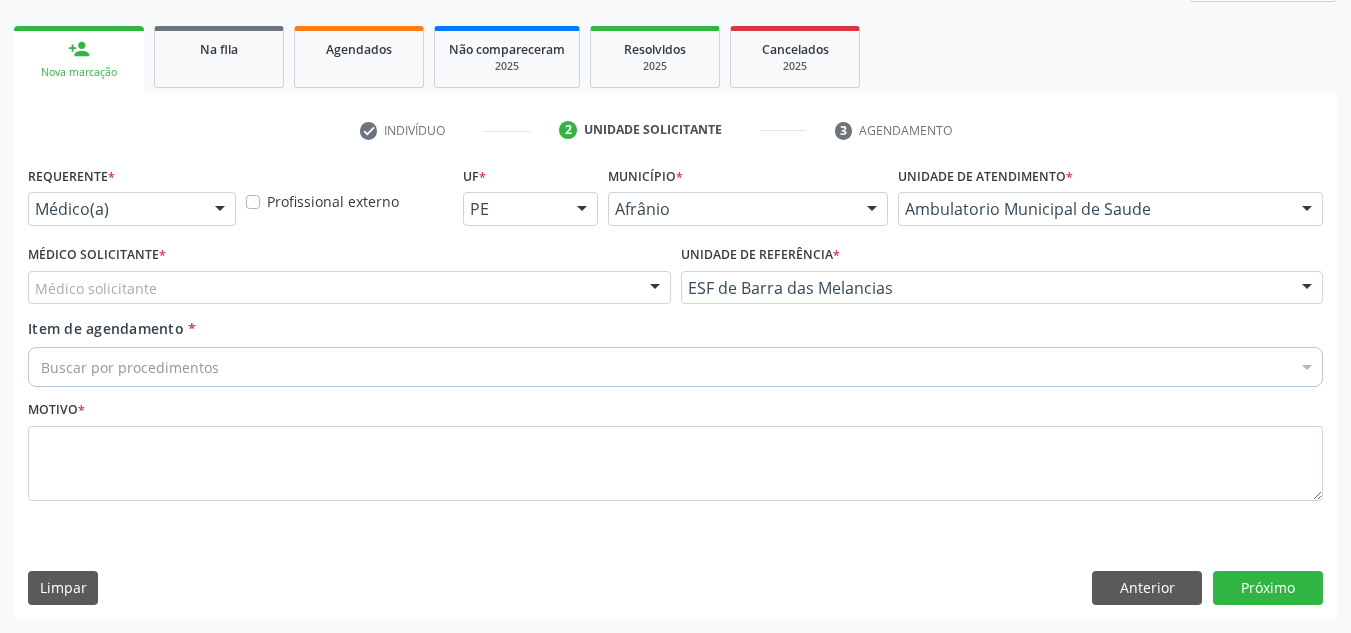 click on "Médico solicitante" at bounding box center [349, 288] 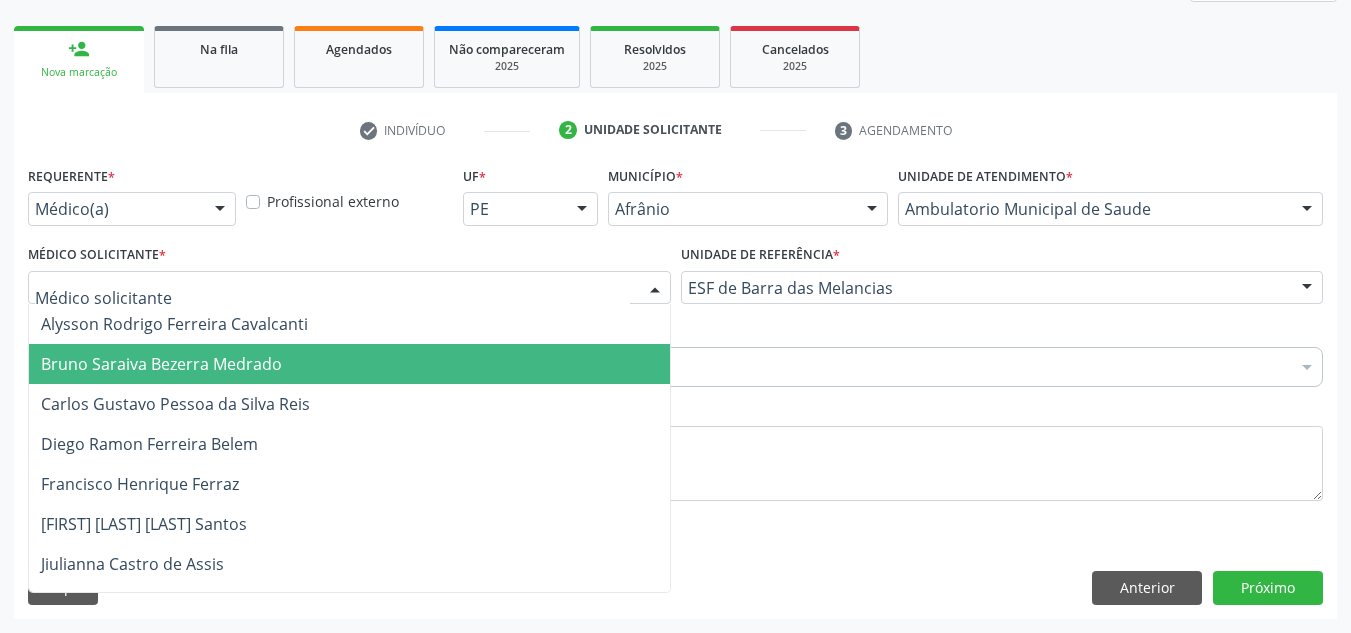 click on "Alysson Rodrigo Ferreira Cavalcanti" at bounding box center [349, 324] 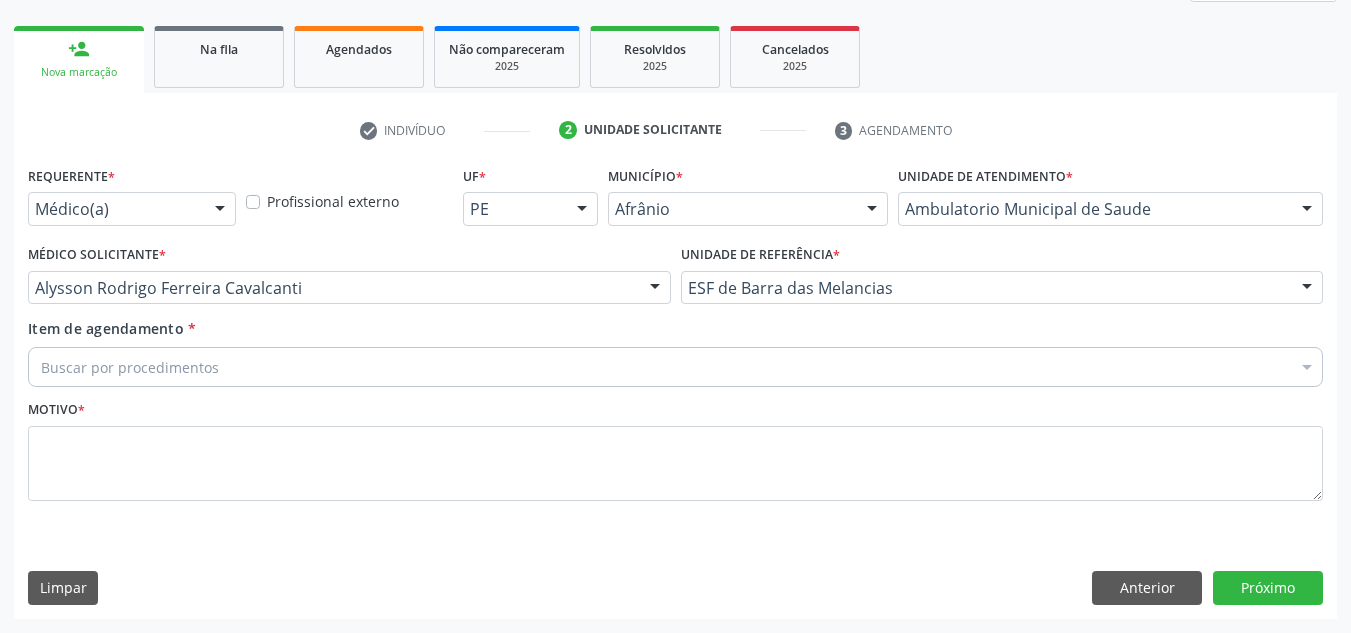 click on "Alysson Rodrigo Ferreira Cavalcanti" at bounding box center (349, 324) 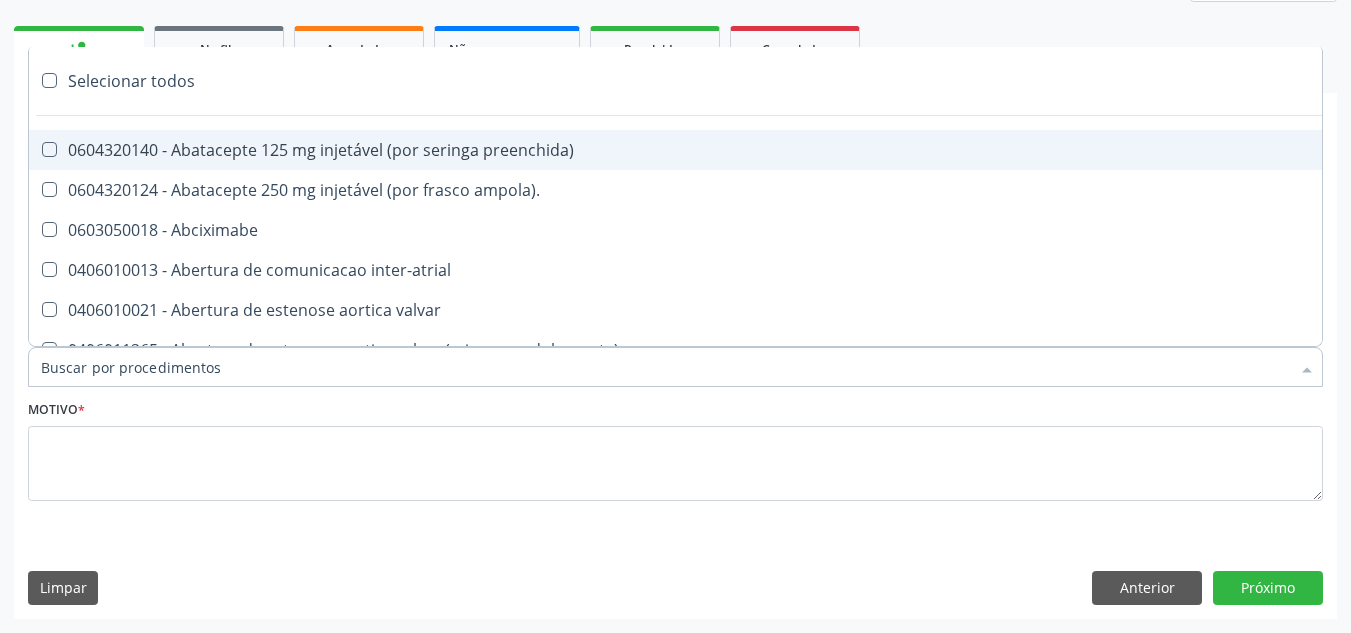 paste on "ORTOPEDISTA" 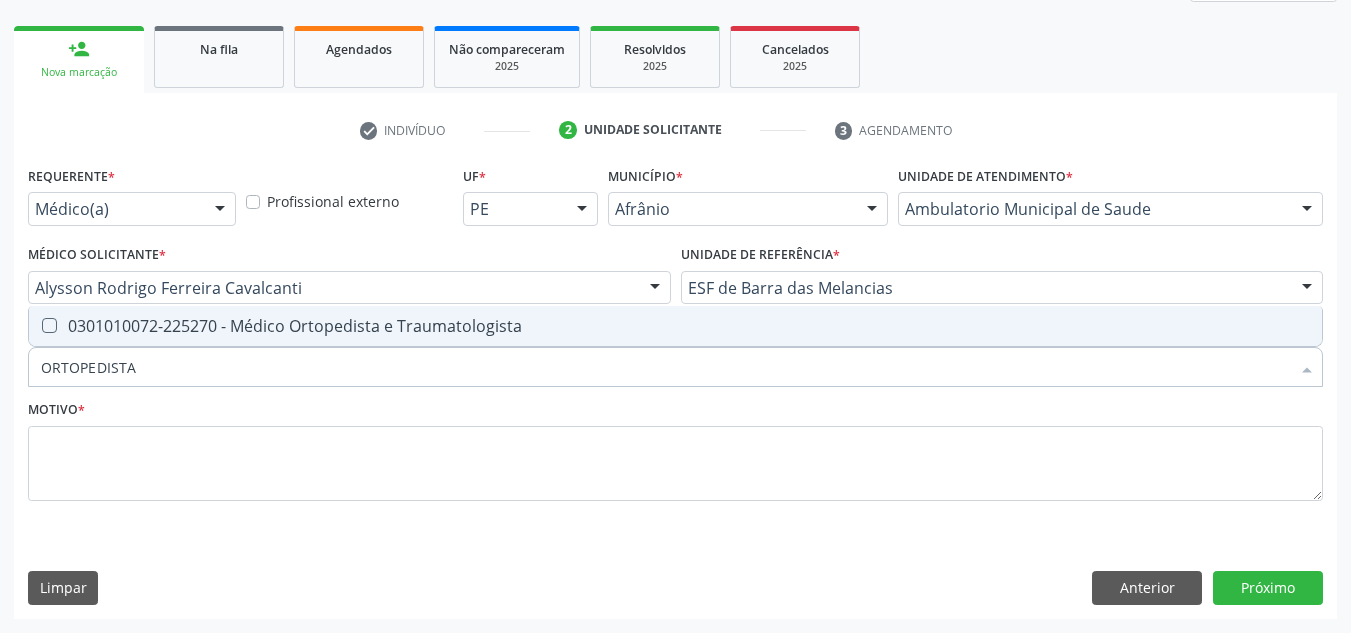 click on "0301010072-225270 - Médico Ortopedista e Traumatologista" at bounding box center [675, 326] 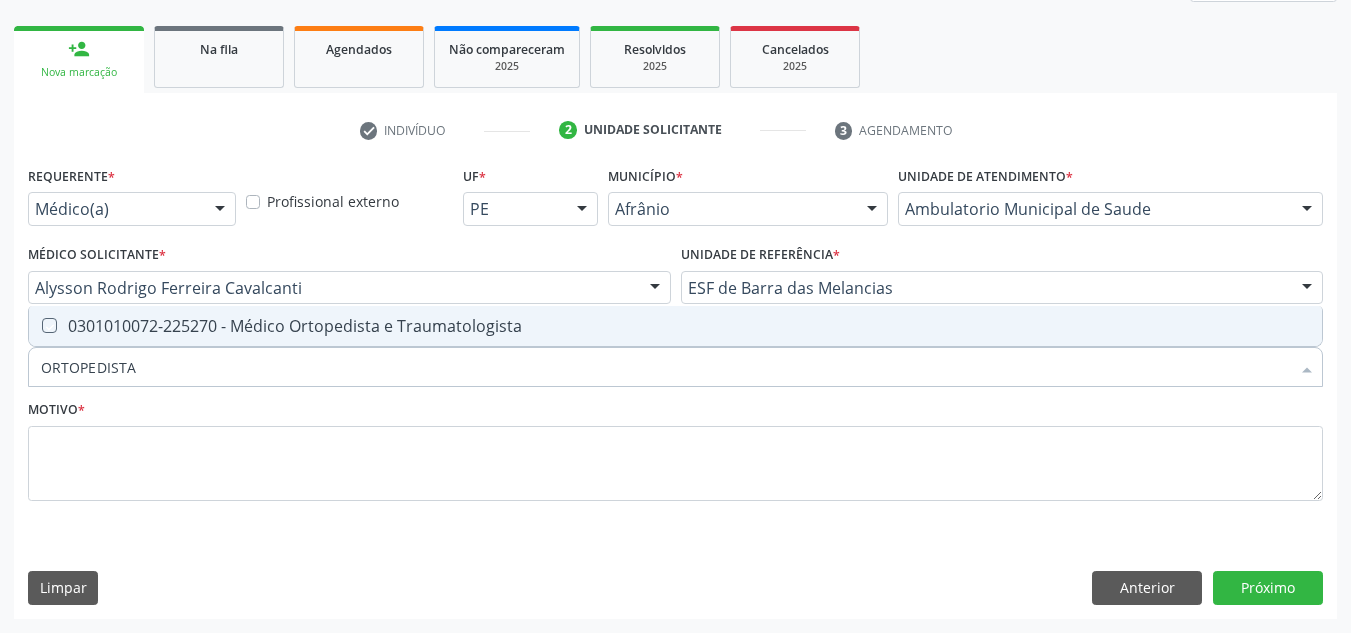 checkbox on "true" 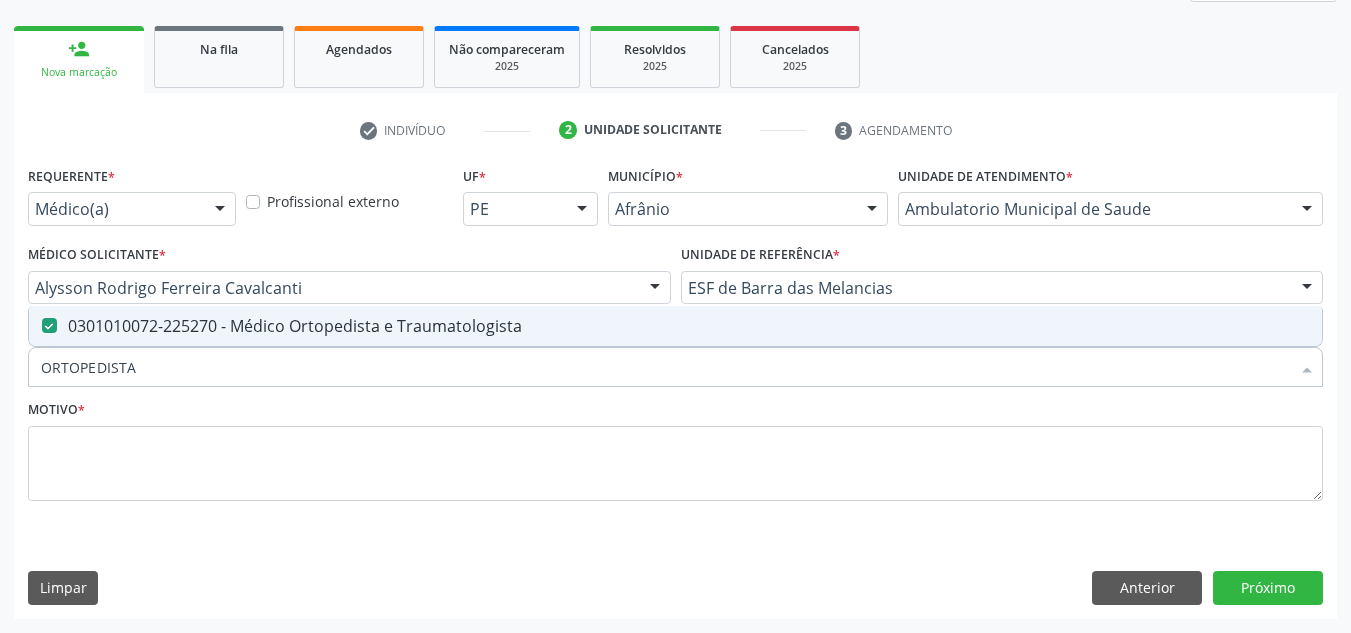 click on "Motivo
*" at bounding box center (675, 448) 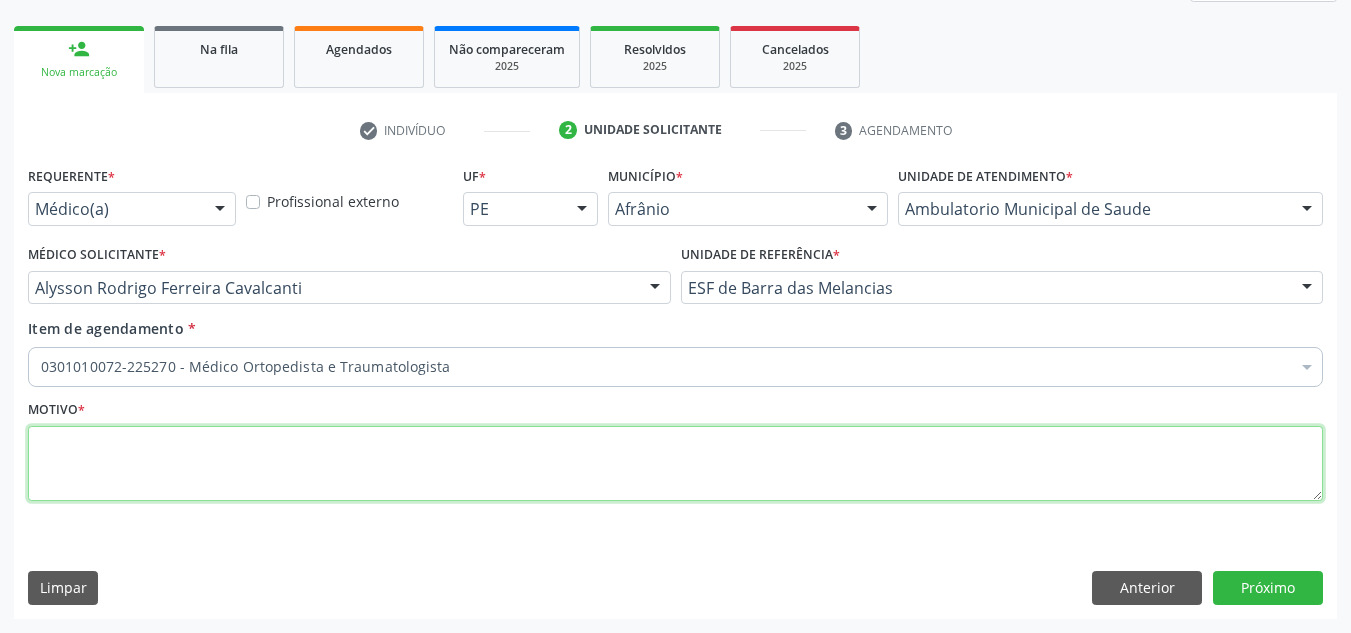 drag, startPoint x: 483, startPoint y: 459, endPoint x: 470, endPoint y: 457, distance: 13.152946 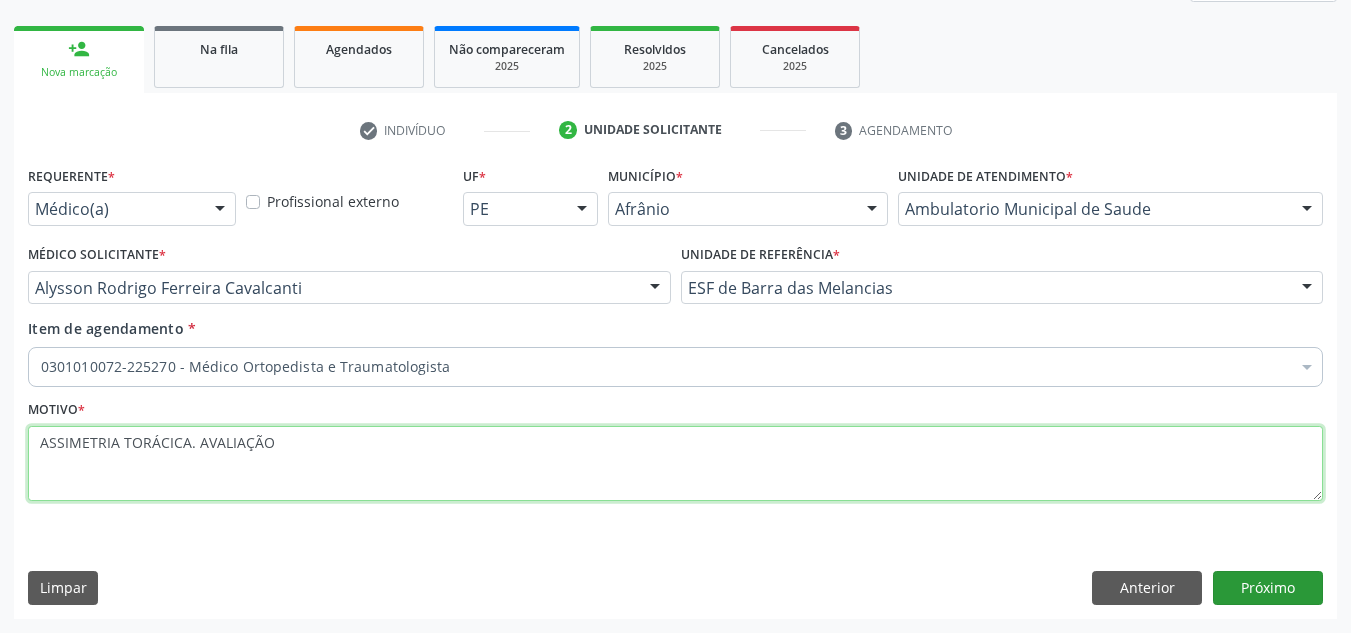 type on "ASSIMETRIA TORÁCICA. AVALIAÇÃO" 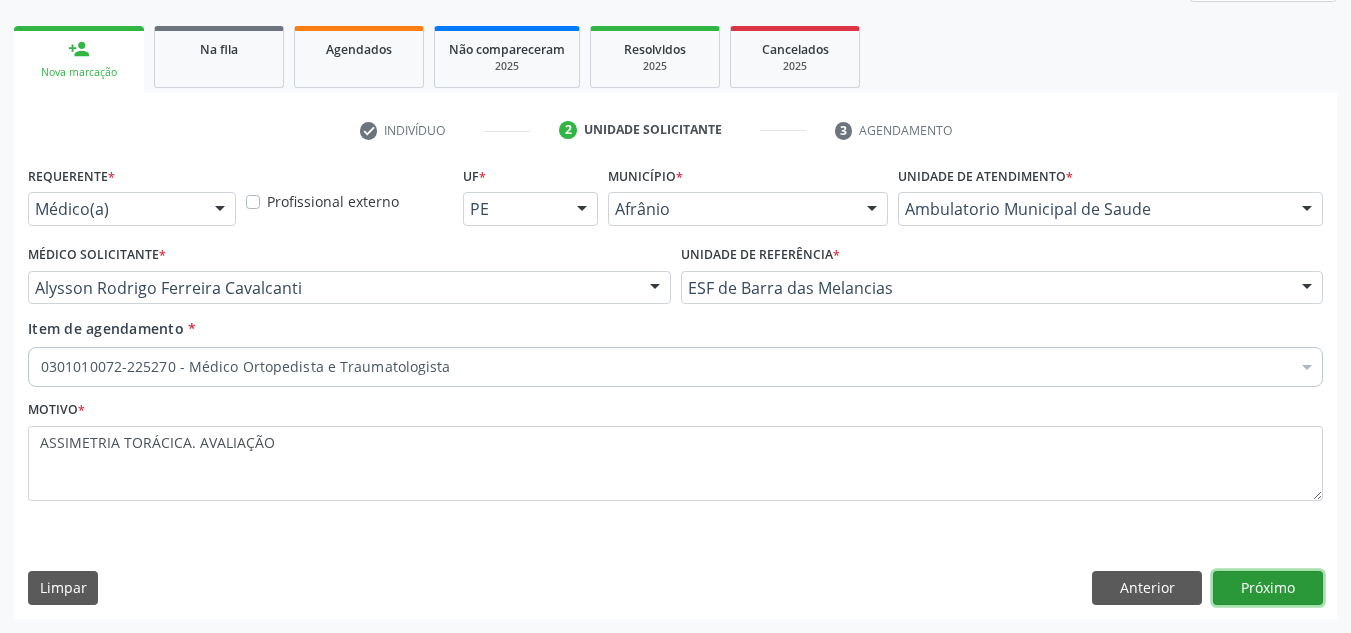 click on "Próximo" at bounding box center [1268, 588] 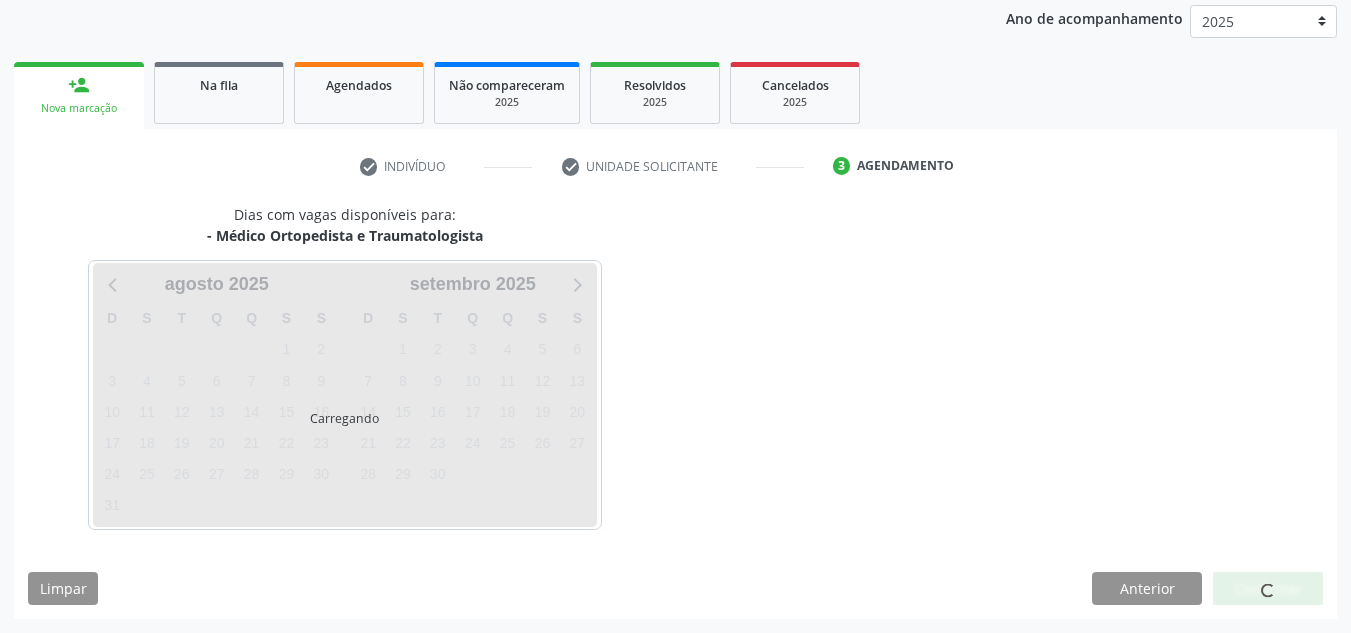 scroll, scrollTop: 237, scrollLeft: 0, axis: vertical 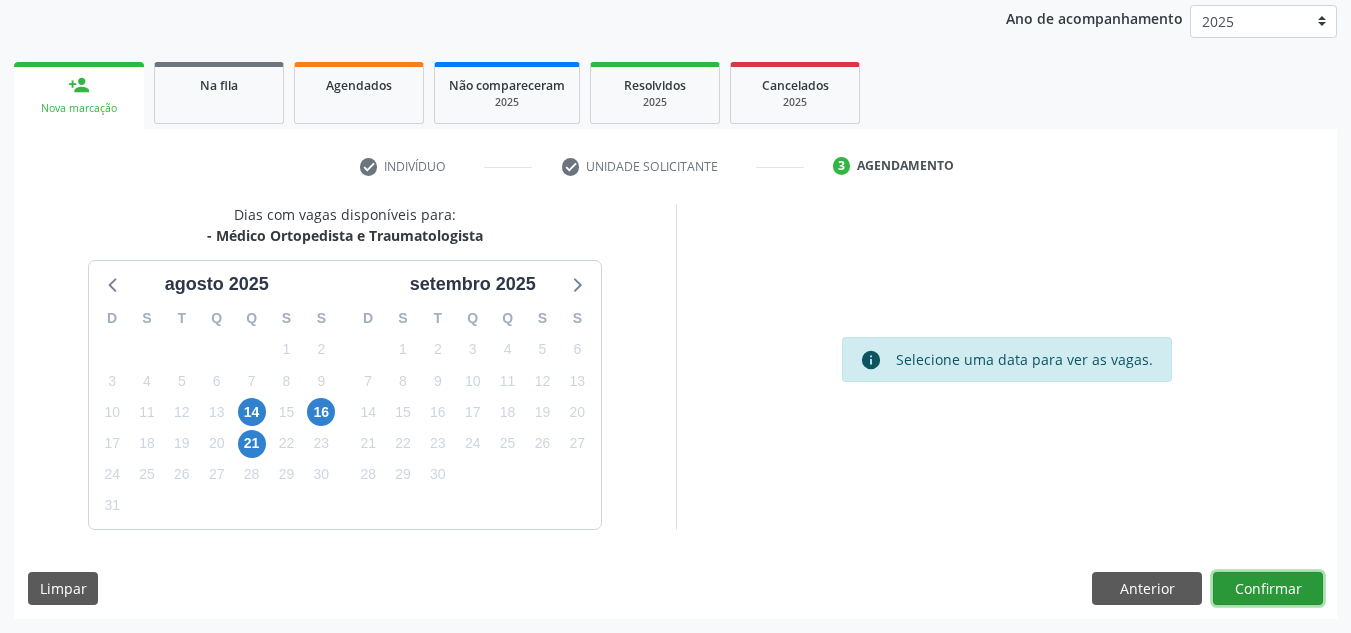 click on "Confirmar" at bounding box center [1268, 589] 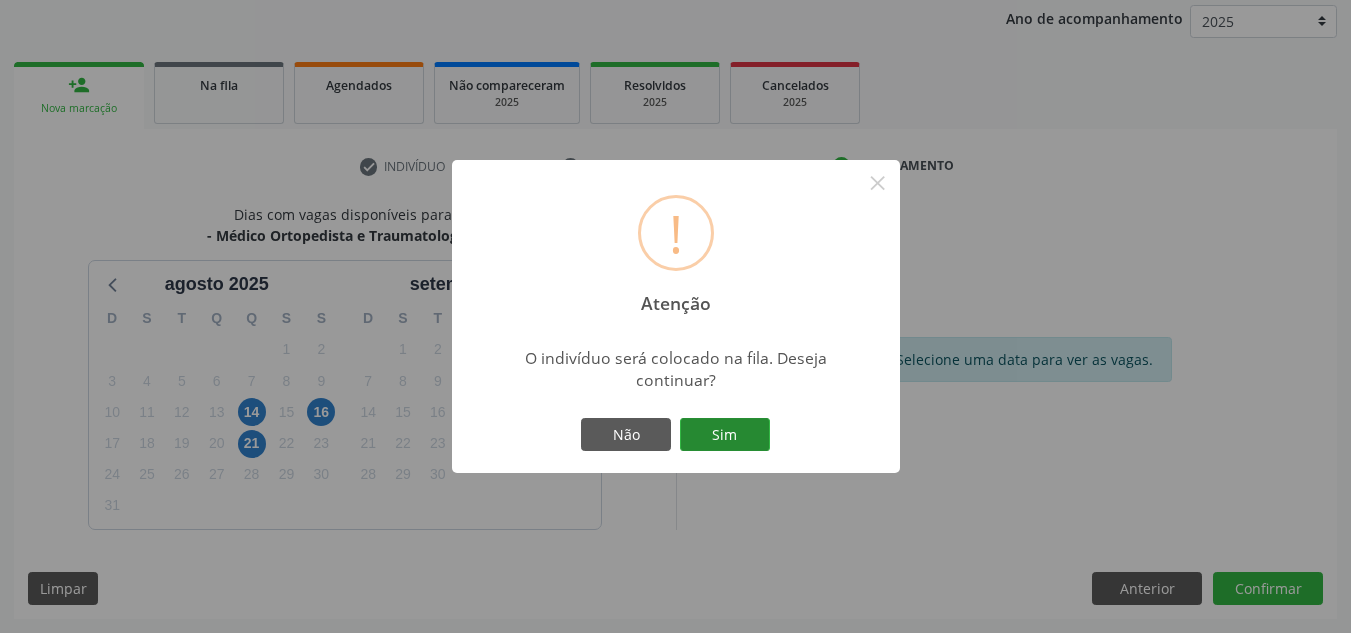 click on "Sim" at bounding box center (725, 435) 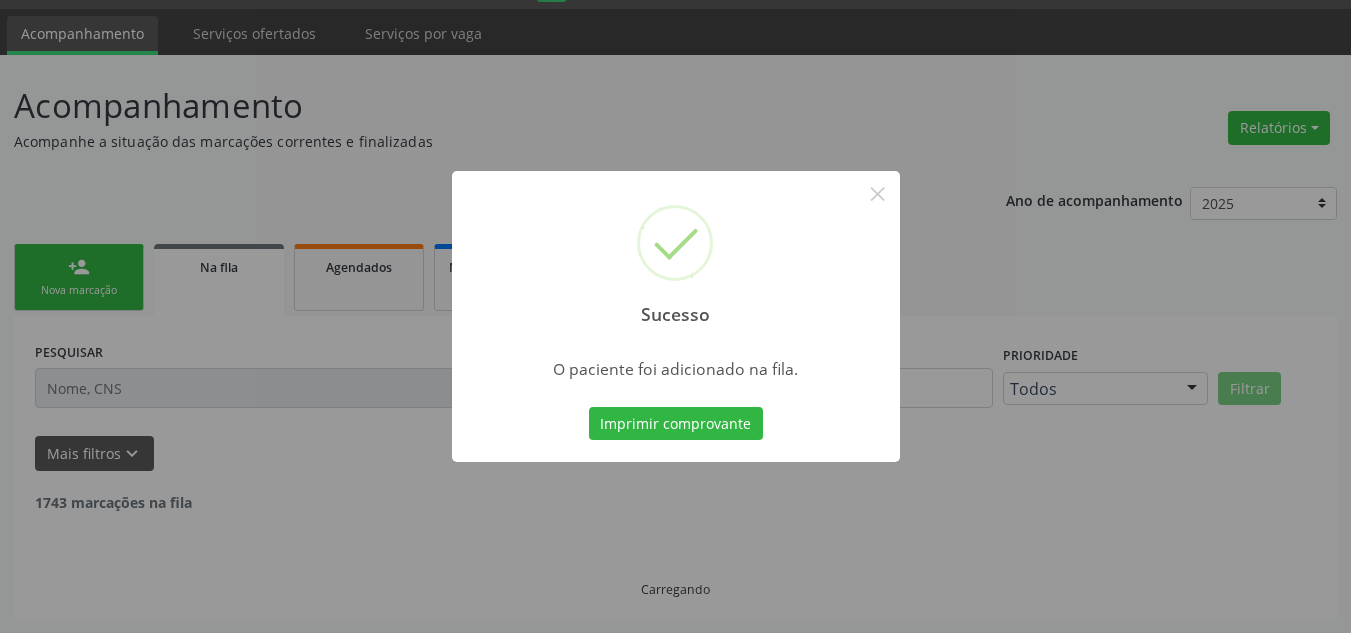 scroll, scrollTop: 34, scrollLeft: 0, axis: vertical 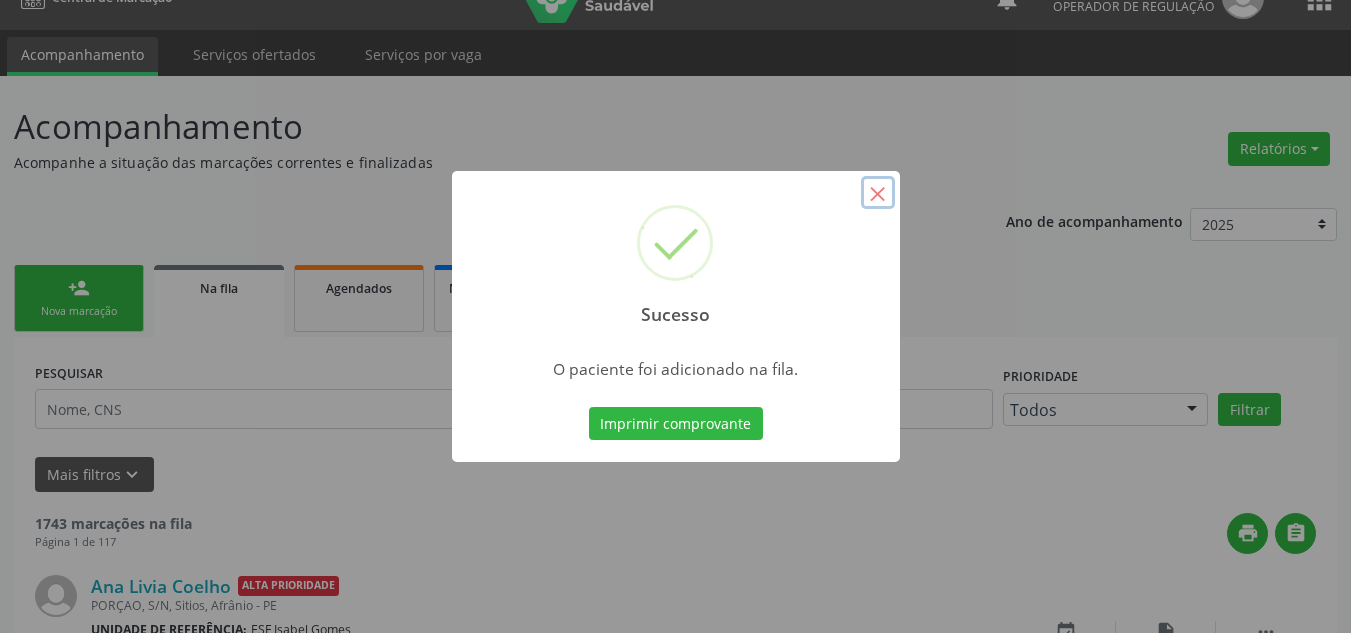 click on "×" at bounding box center (878, 193) 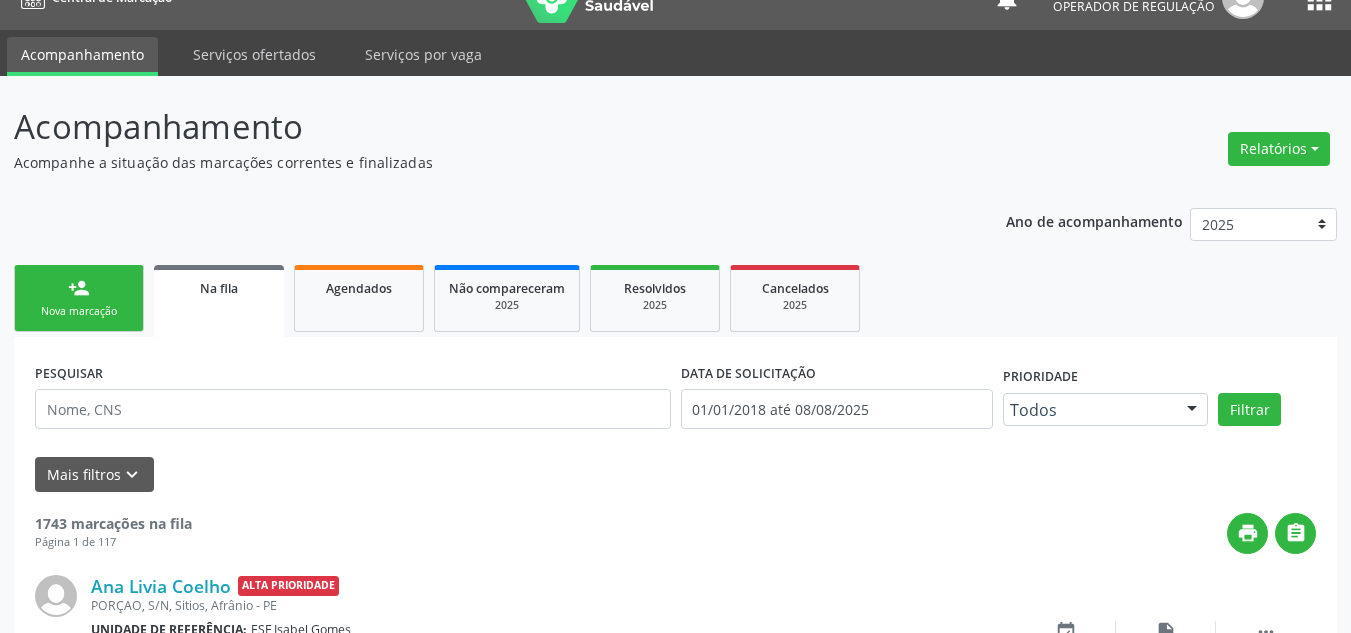 click on "person_add
Nova marcação" at bounding box center [79, 298] 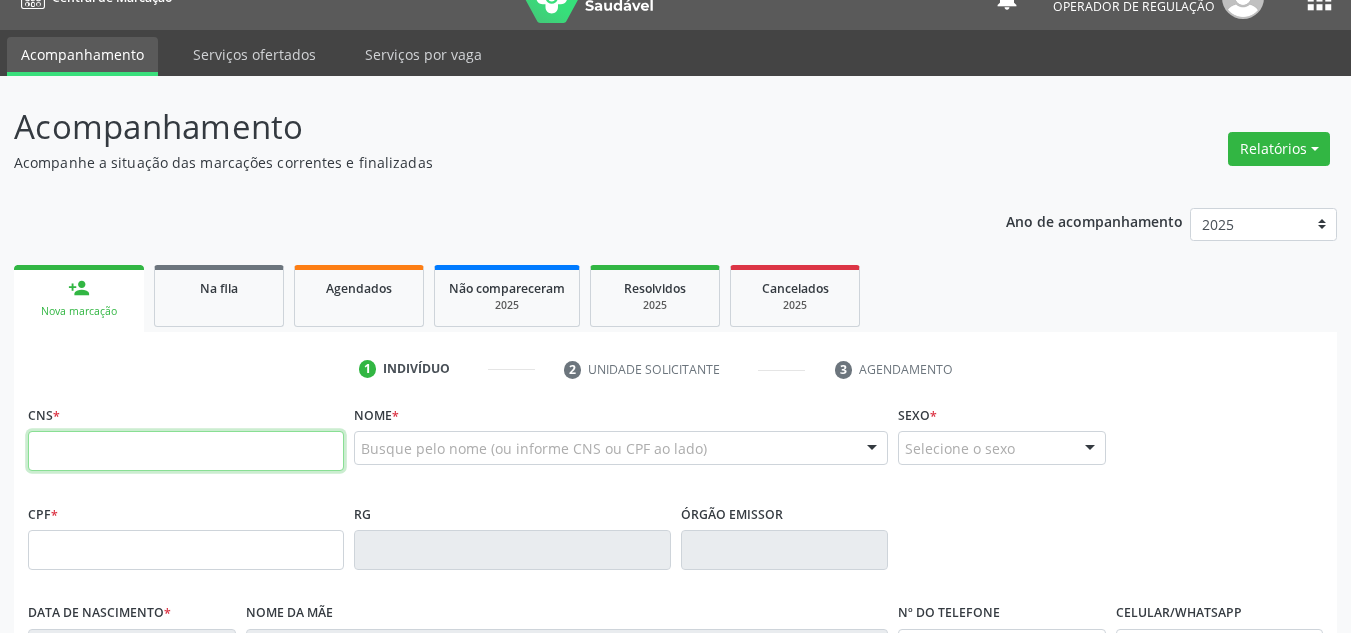 click at bounding box center (186, 451) 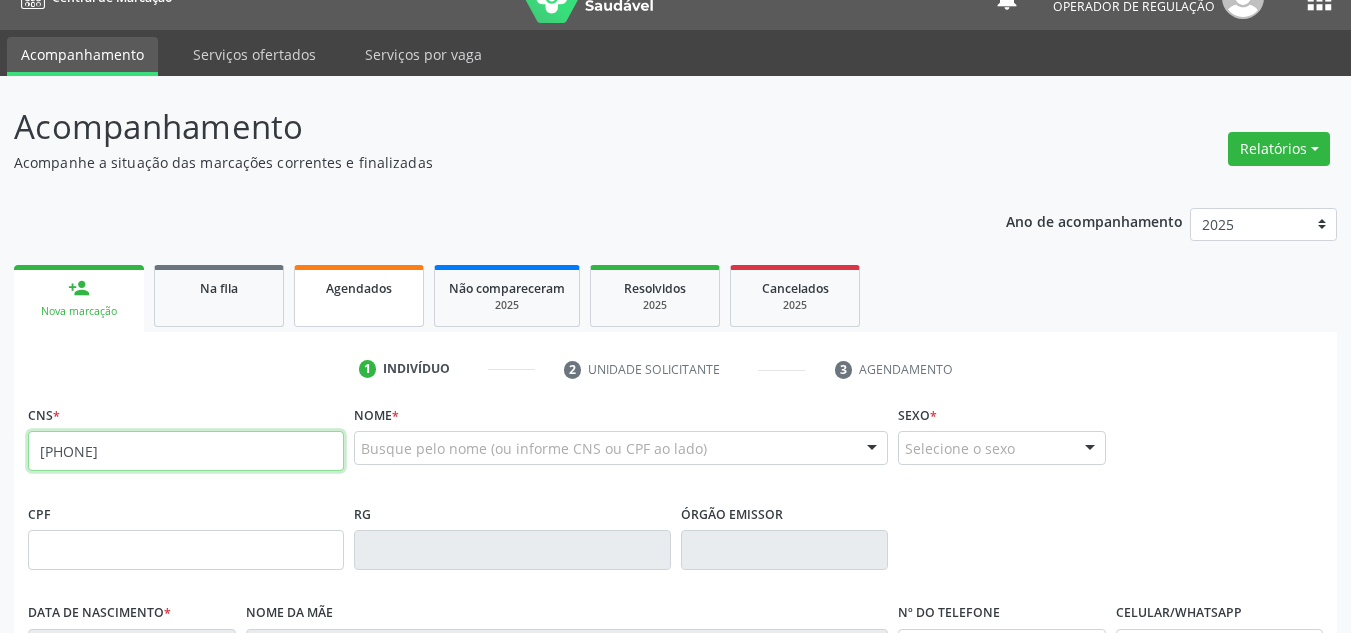 type on "708 6015 2457 6489" 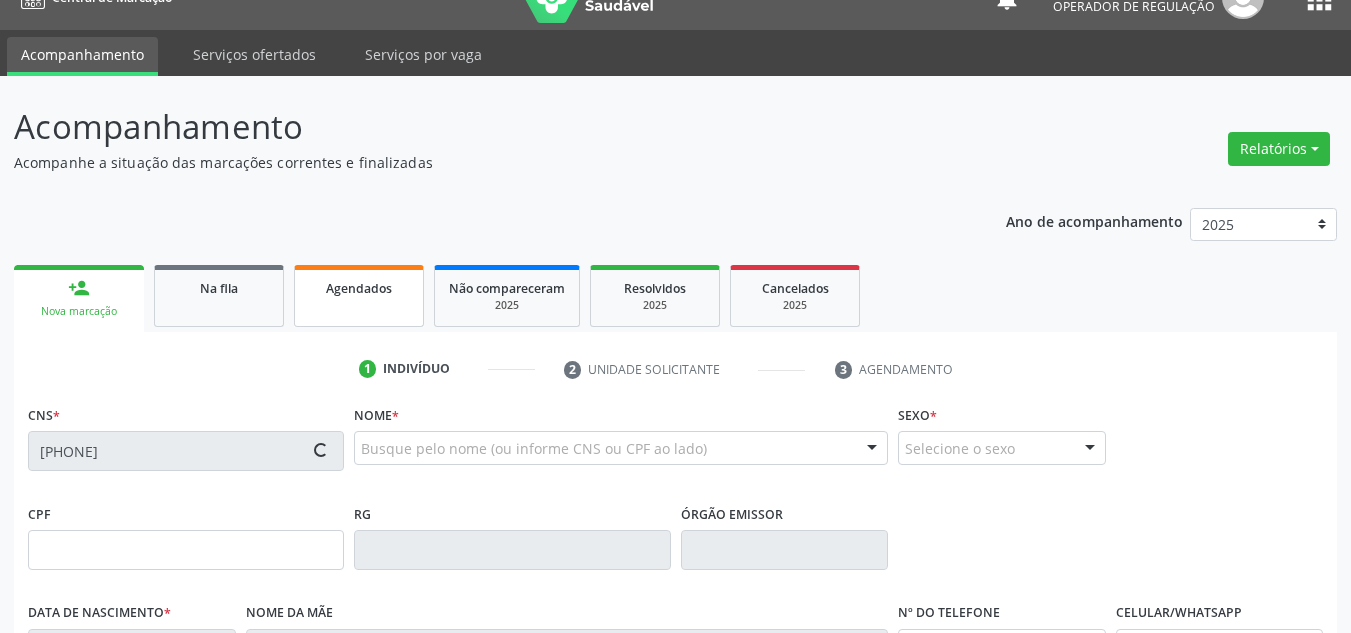 type on "092.816.524-80" 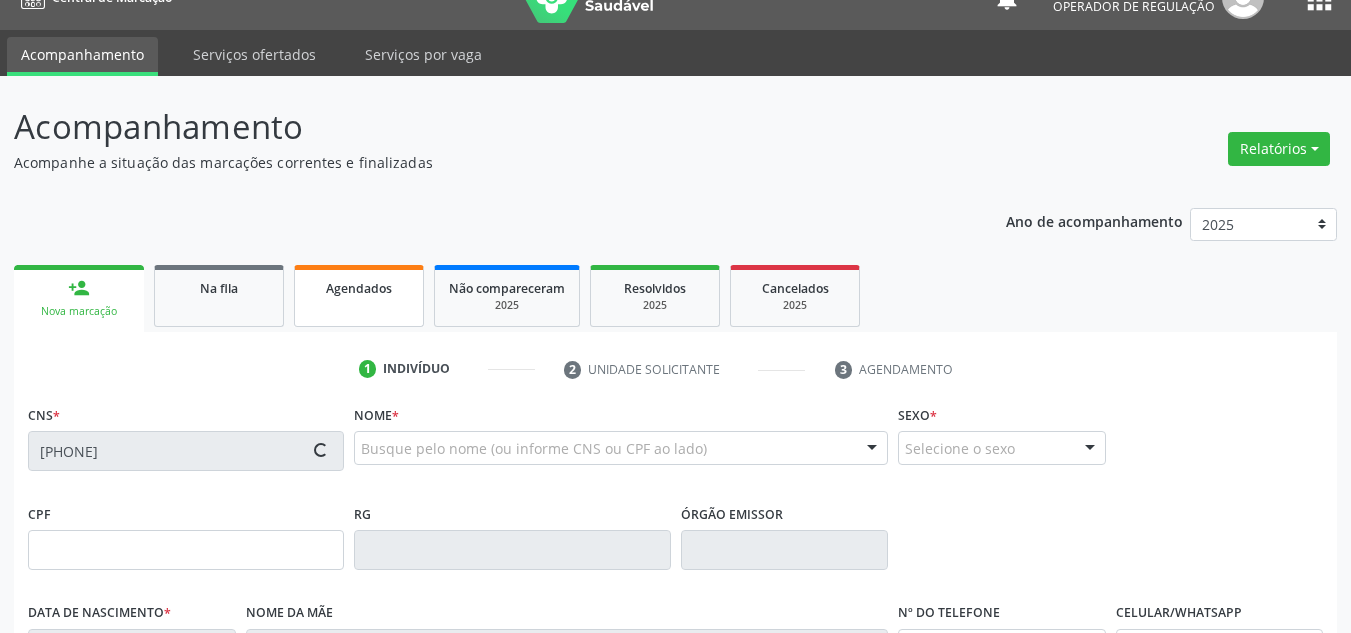 type on "08/06/1992" 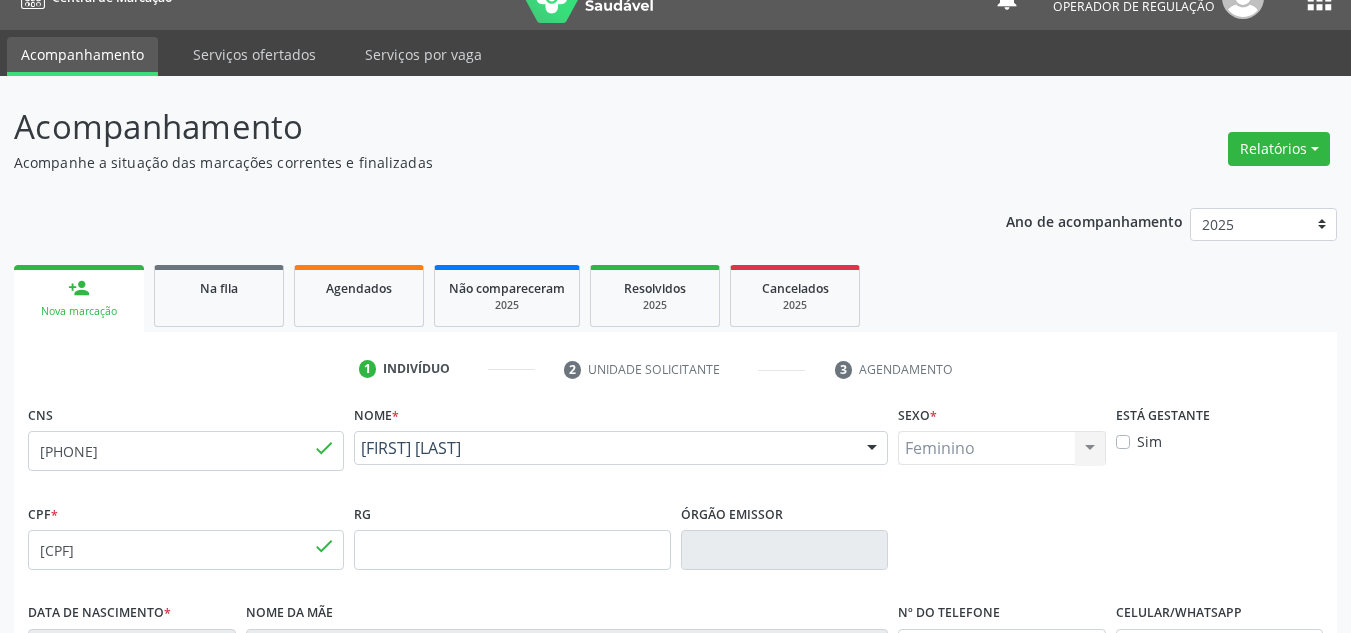 scroll, scrollTop: 451, scrollLeft: 0, axis: vertical 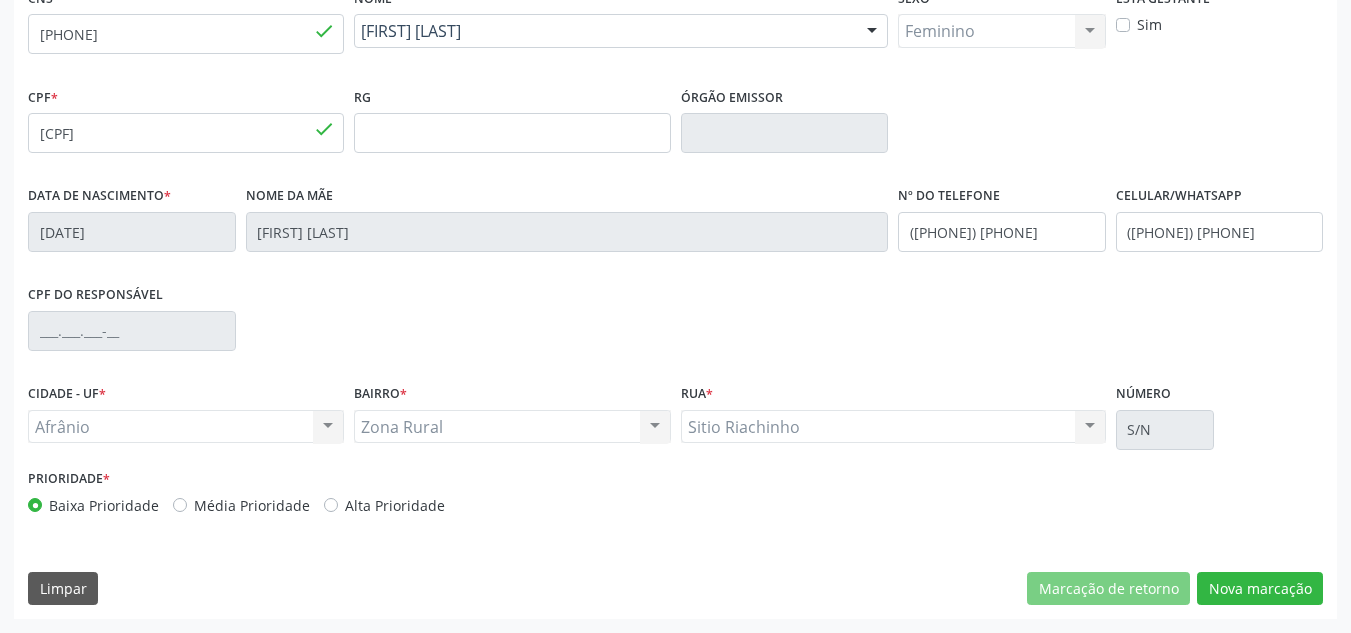 click on "Média Prioridade" at bounding box center [252, 505] 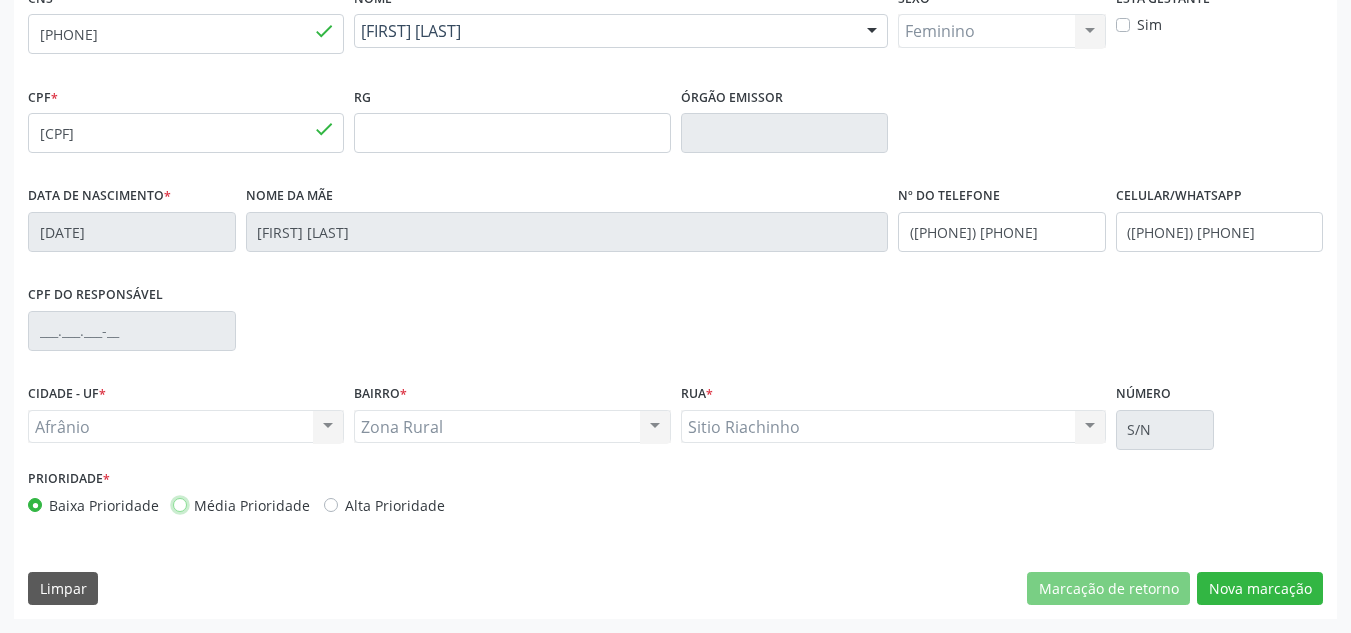 click on "Média Prioridade" at bounding box center (180, 504) 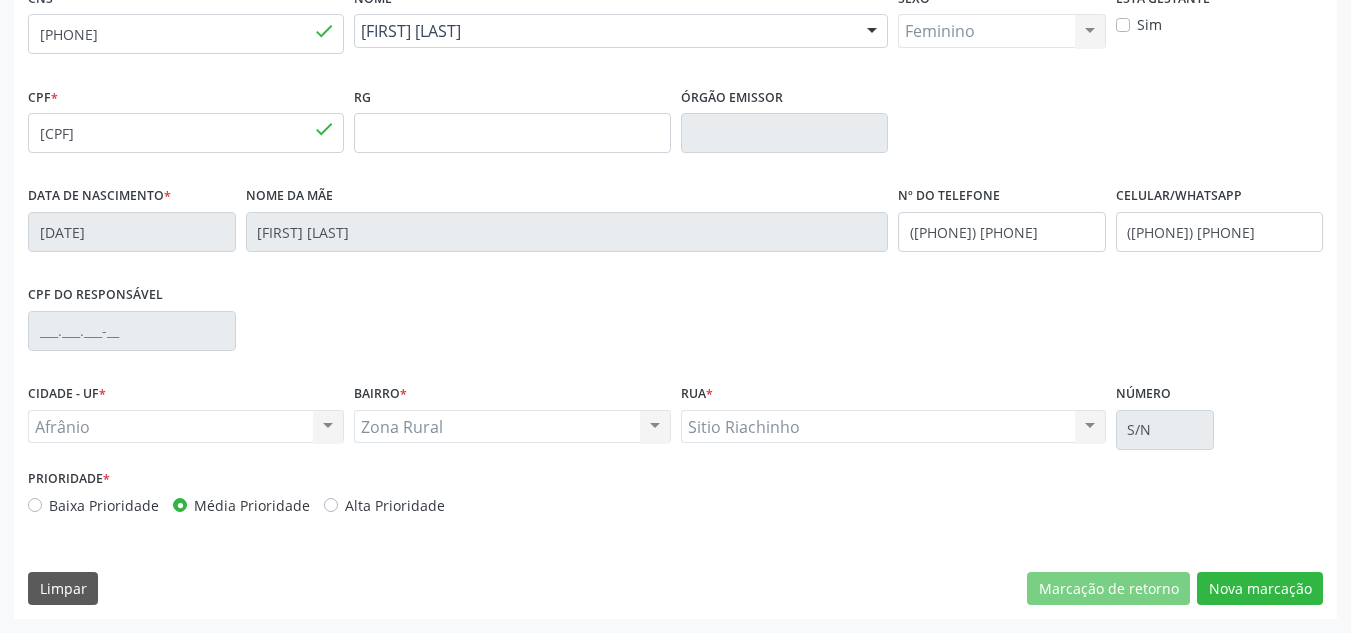 click on "CNS
708 6015 2457 6489       done
Nome
*
Elioneide Coelho de Sousa
Elioneide Coelho de Sousa
CNS:
708 6015 2457 6489
CPF:
092.816.524-80
Nascimento:
08/06/1992
Nenhum resultado encontrado para: "   "
Digite o nome
Sexo
*
Feminino         Masculino   Feminino
Nenhum resultado encontrado para: "   "
Não há nenhuma opção para ser exibida.
Está gestante
Sim
CPF
*
092.816.524-80       done
RG
Órgão emissor
Data de nascimento
*
08/06/1992
Nome da mãe
Maria Concineide Coêlho de Sousa
Nº do Telefone
(87) 98826-6360
Celular/WhatsApp
(87) 98826-6360
CPF do responsável
*" at bounding box center (675, 301) 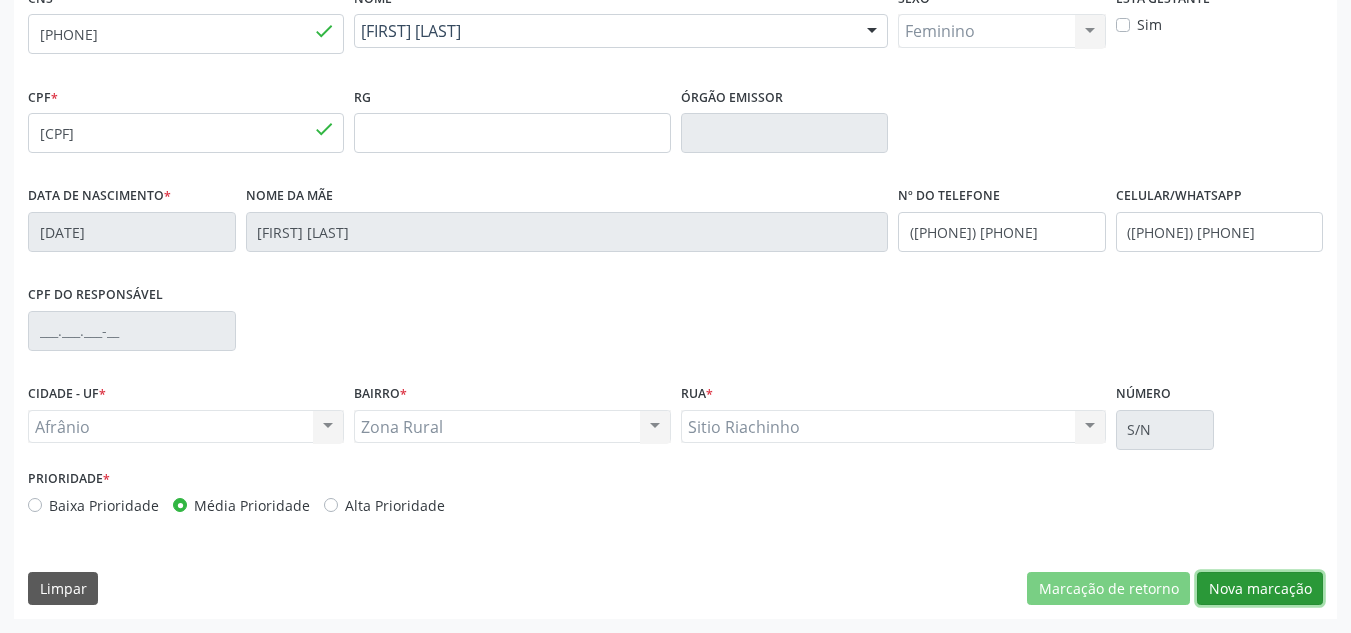click on "Nova marcação" at bounding box center (1260, 589) 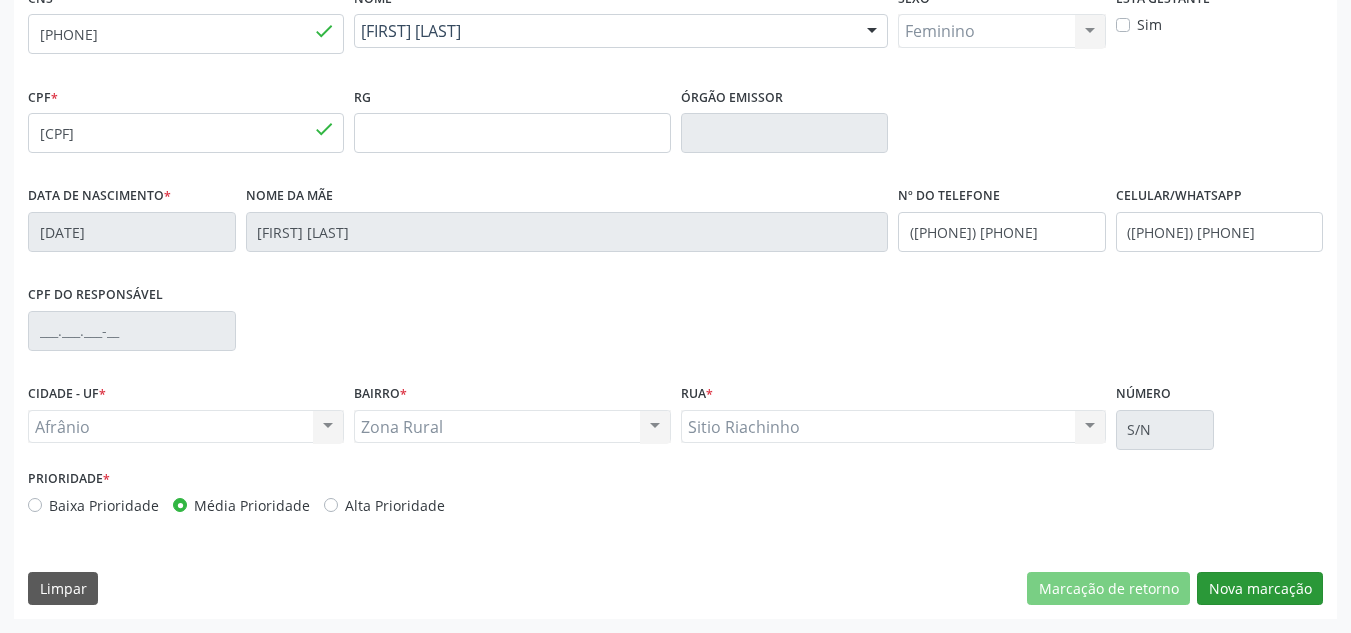 scroll, scrollTop: 273, scrollLeft: 0, axis: vertical 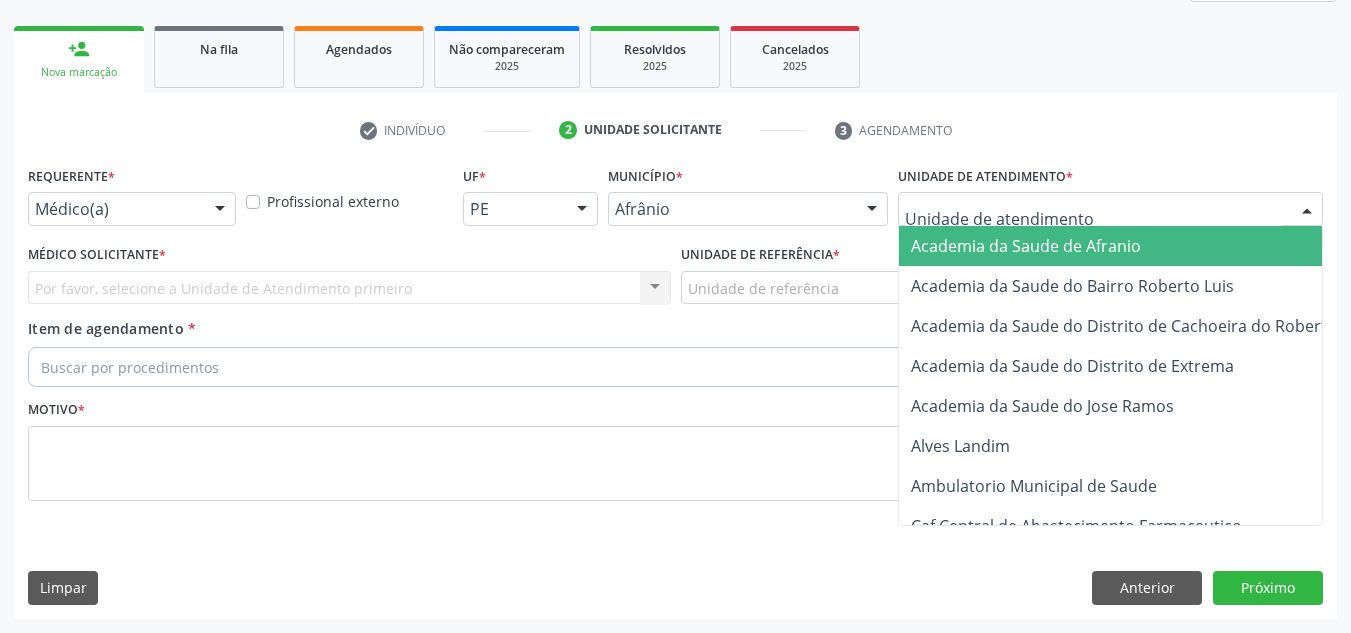 drag, startPoint x: 1225, startPoint y: 216, endPoint x: 1201, endPoint y: 339, distance: 125.31959 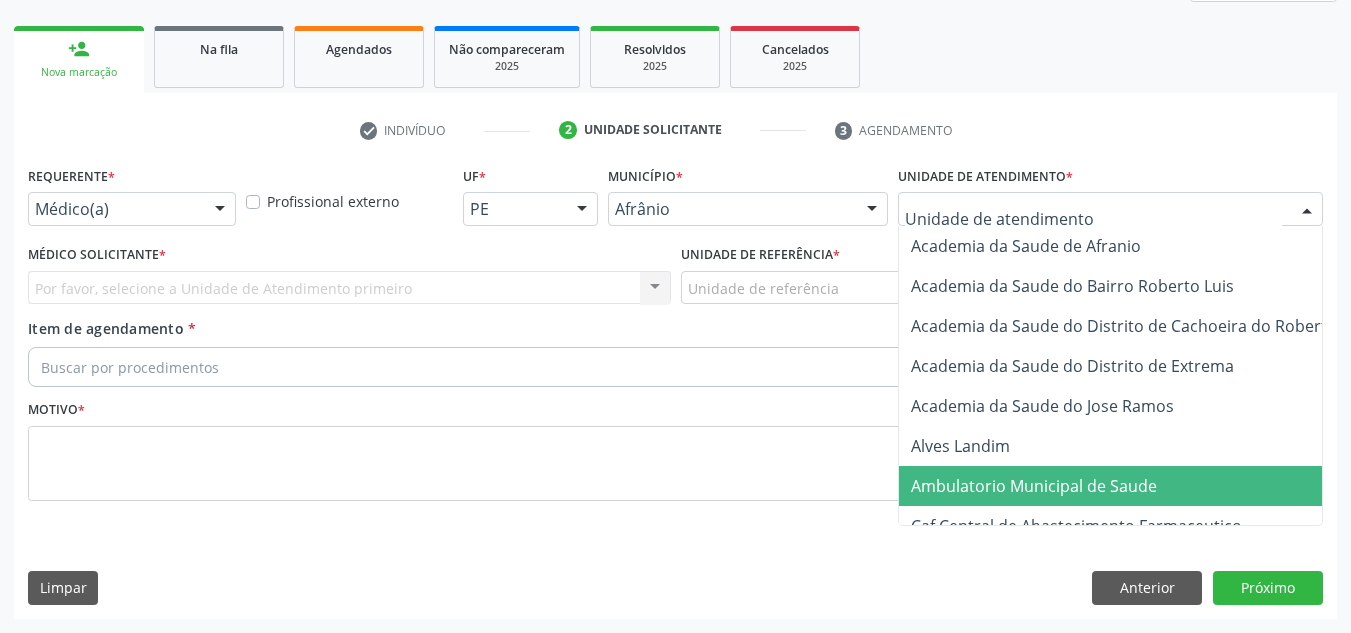 click on "Ambulatorio Municipal de Saude" at bounding box center [1137, 486] 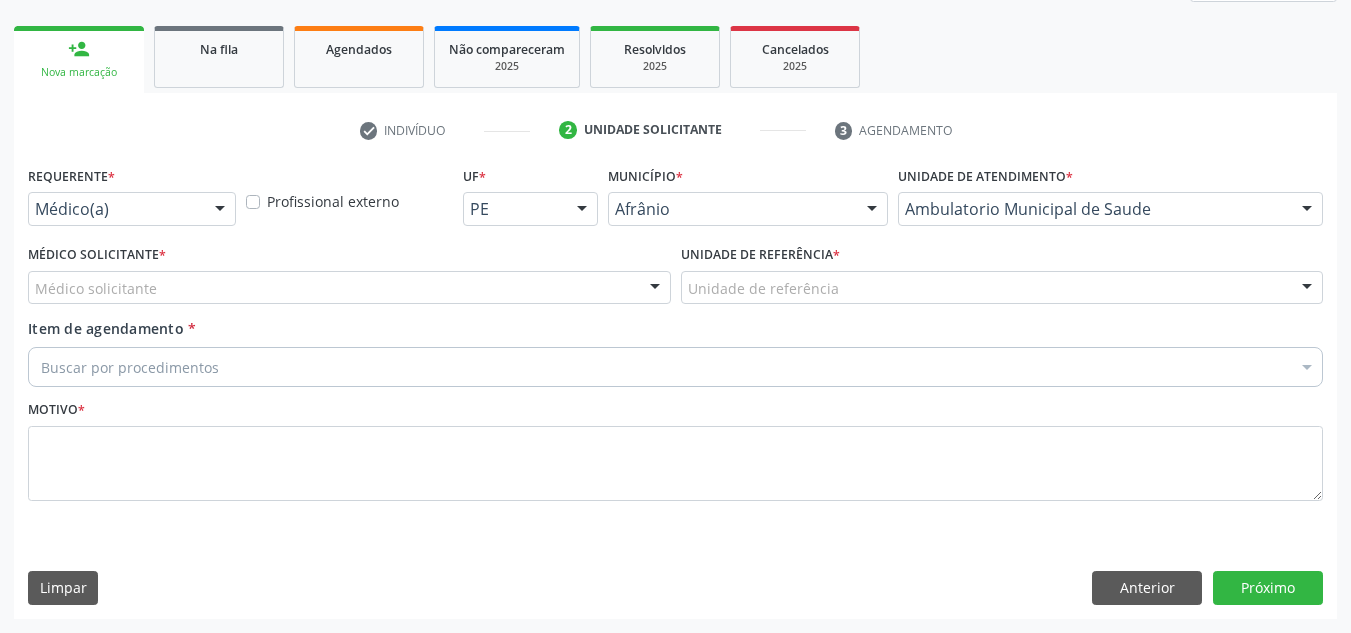 click on "Médico solicitante" at bounding box center [349, 288] 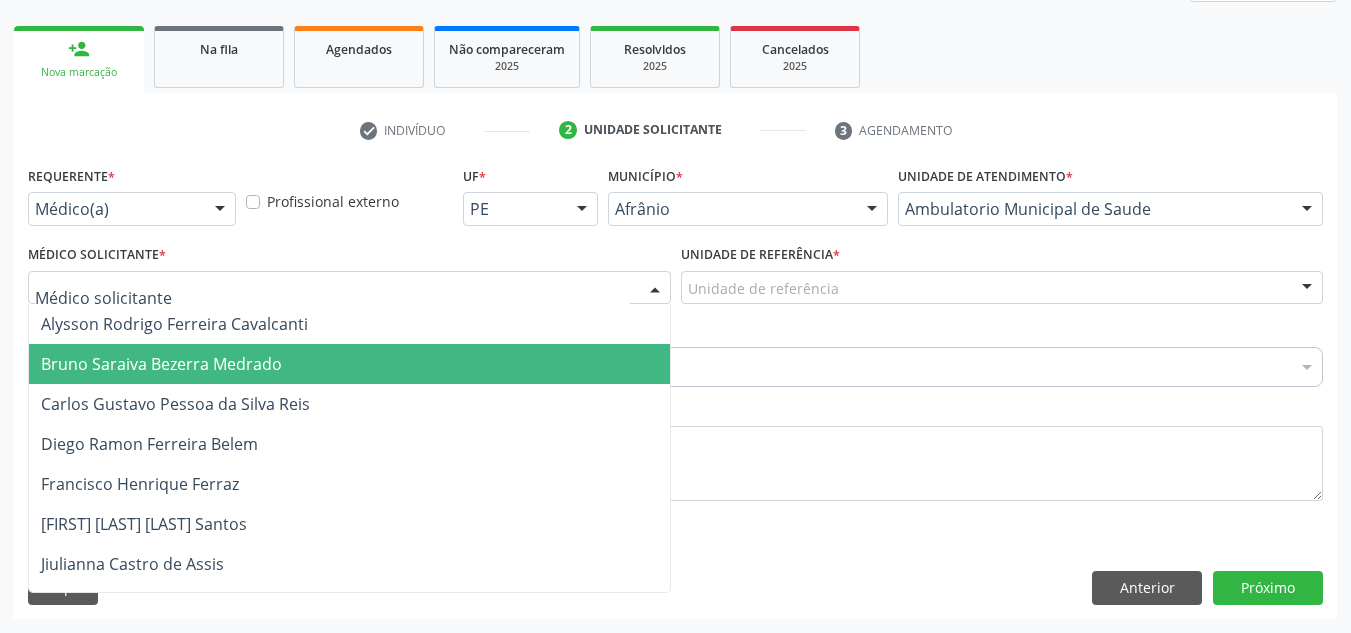 click on "Bruno Saraiva Bezerra Medrado" at bounding box center [349, 364] 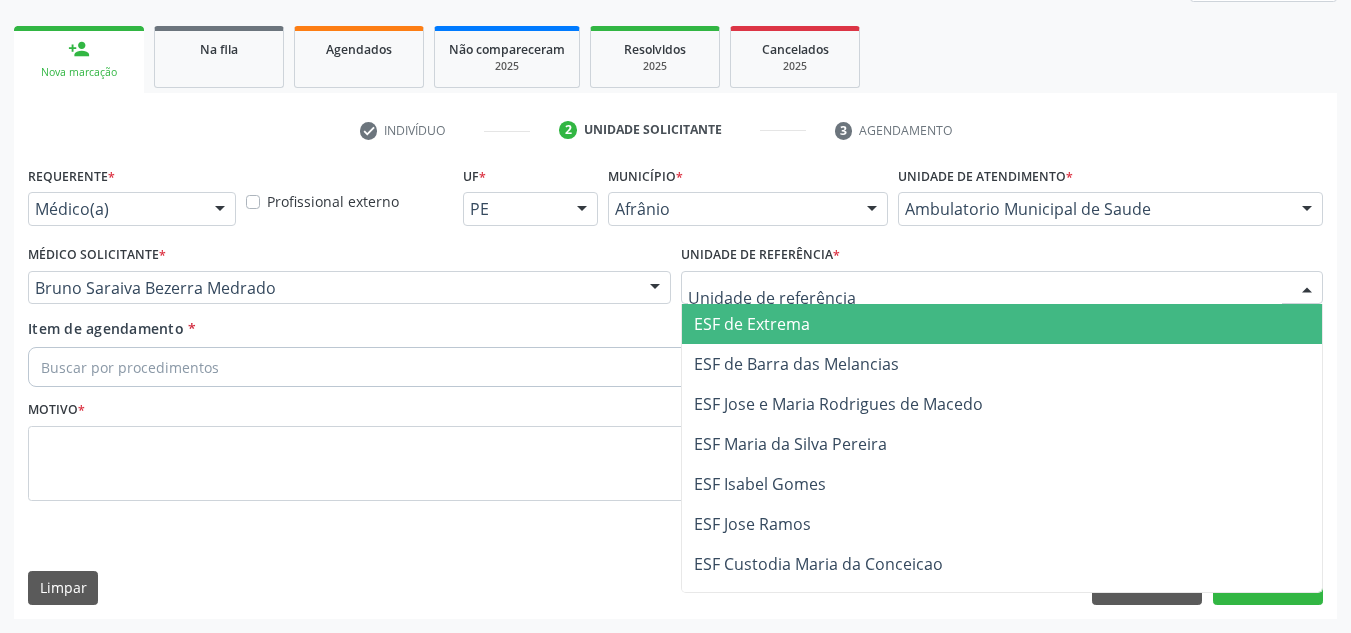 click on "ESF de Extrema" at bounding box center (1002, 324) 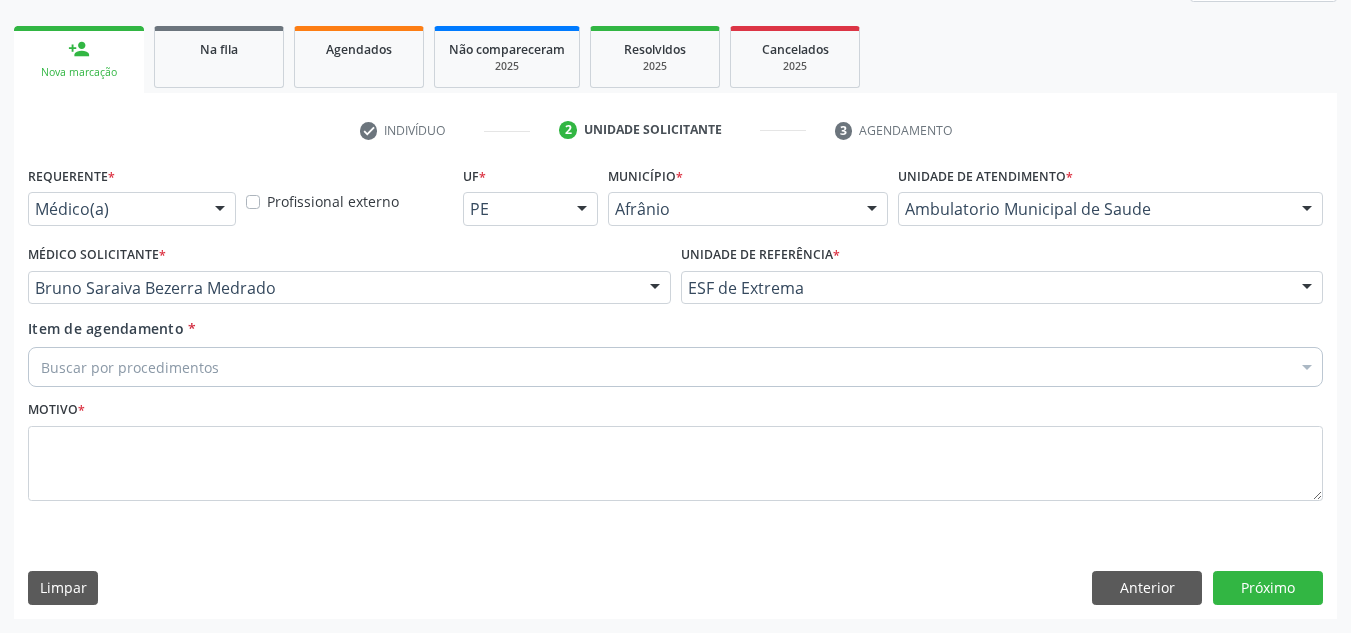 click on "Buscar por procedimentos" at bounding box center (675, 367) 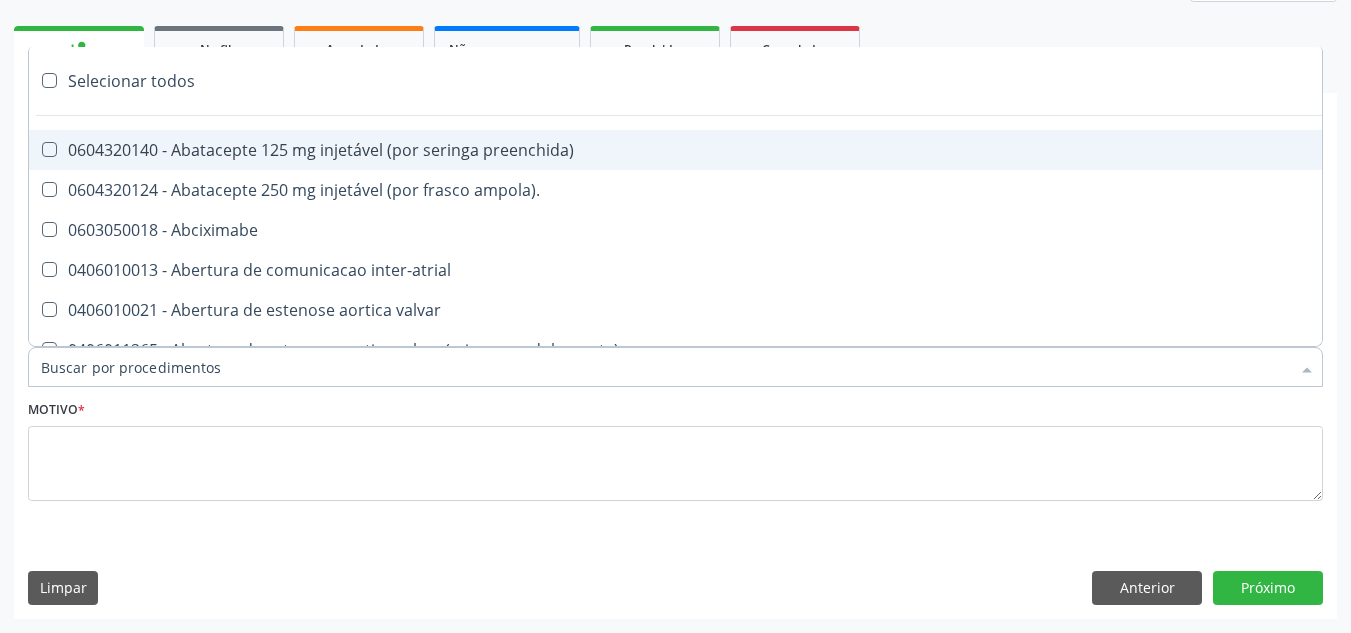 paste on "ORTOPEDISTA" 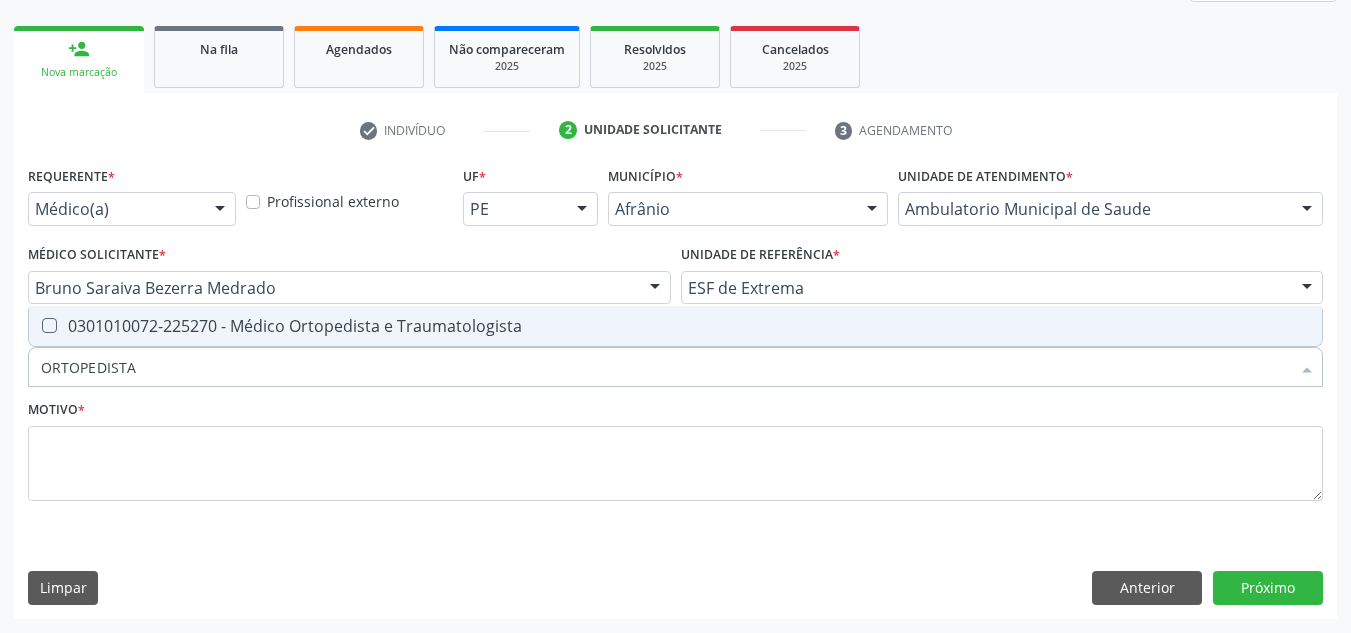 click on "0301010072-225270 - Médico Ortopedista e Traumatologista" at bounding box center (675, 326) 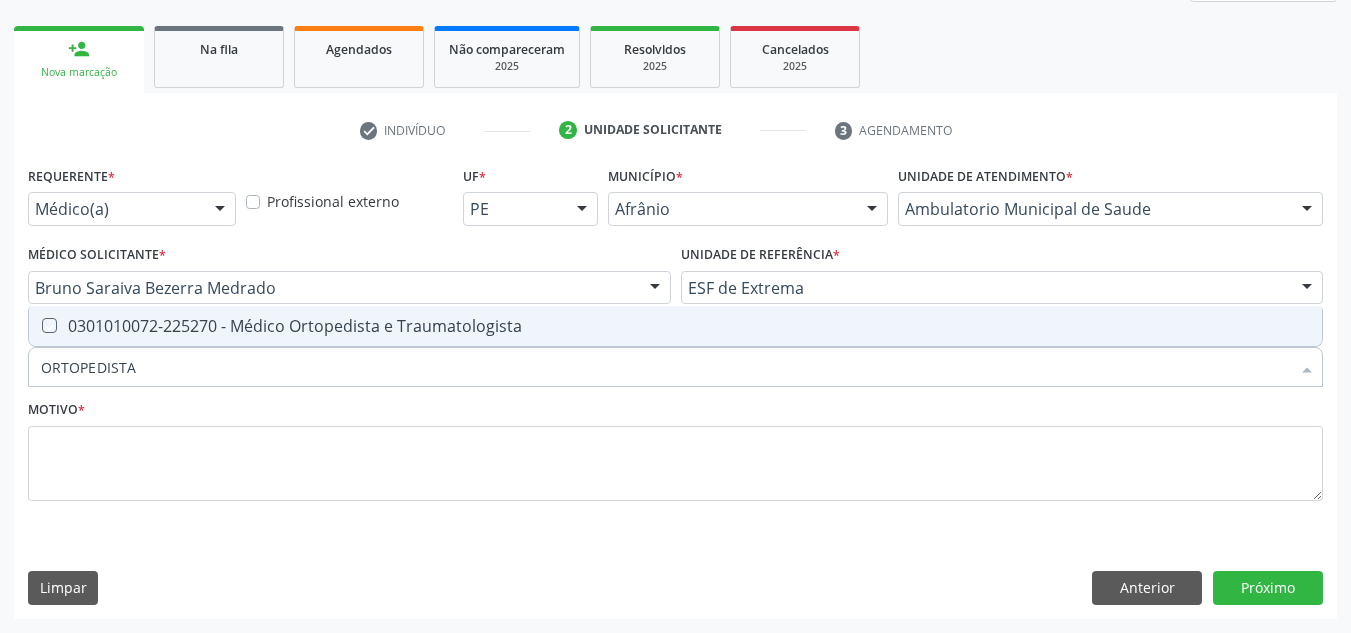 checkbox on "true" 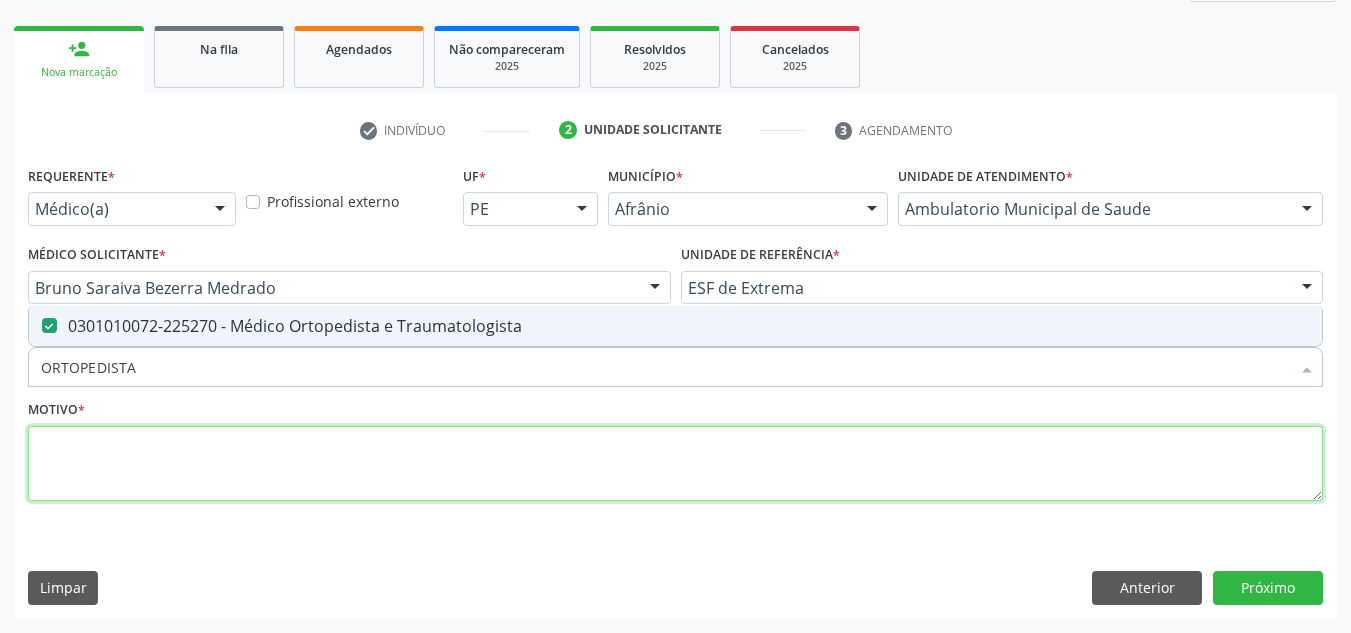 click at bounding box center [675, 464] 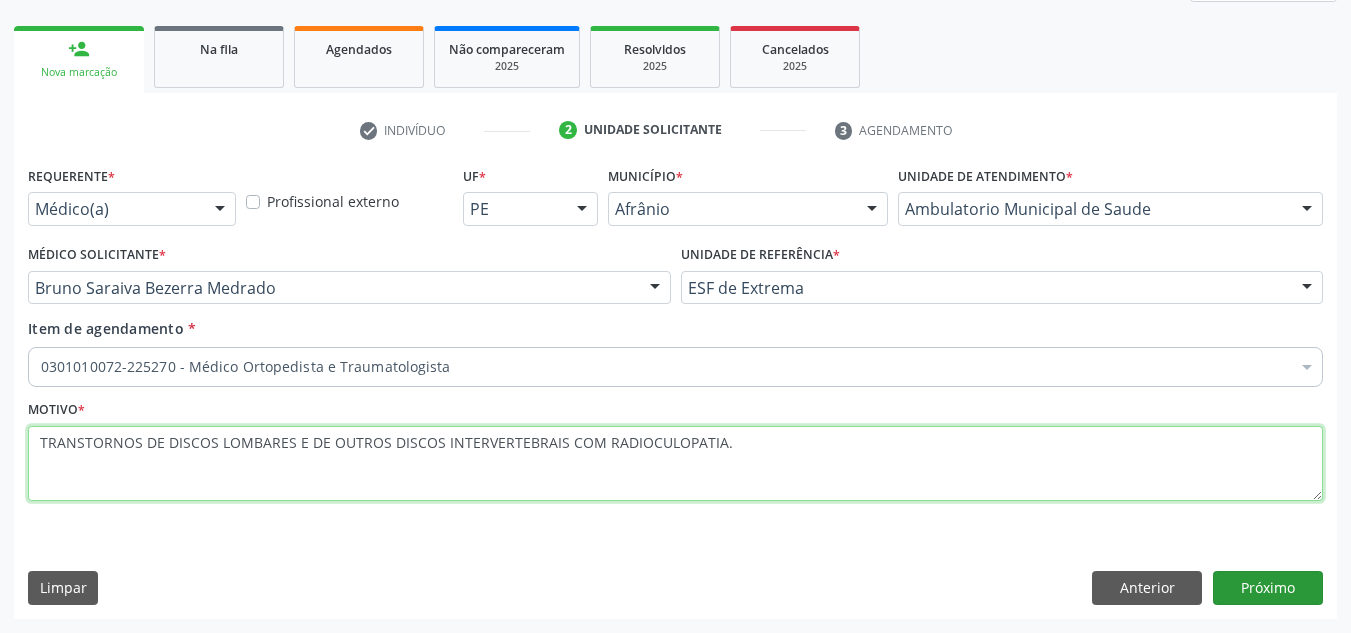 type on "TRANSTORNOS DE DISCOS LOMBARES E DE OUTROS DISCOS INTERVERTEBRAIS COM RADIOCULOPATIA." 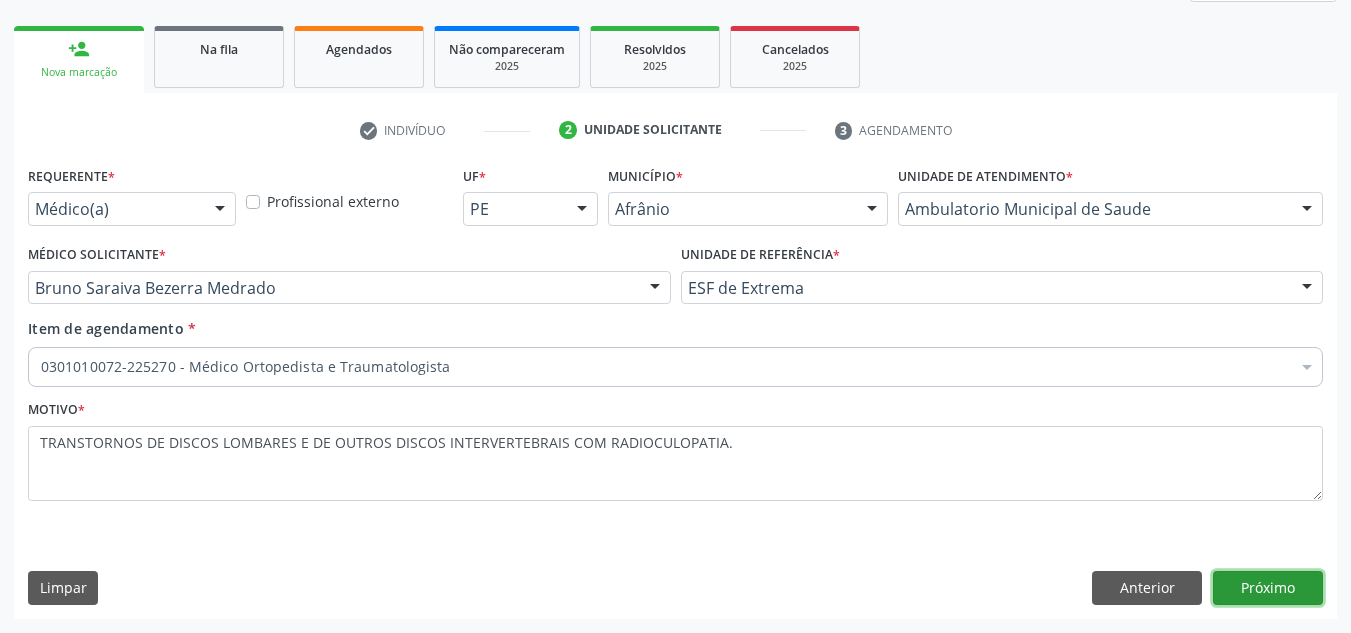 click on "Próximo" at bounding box center [1268, 588] 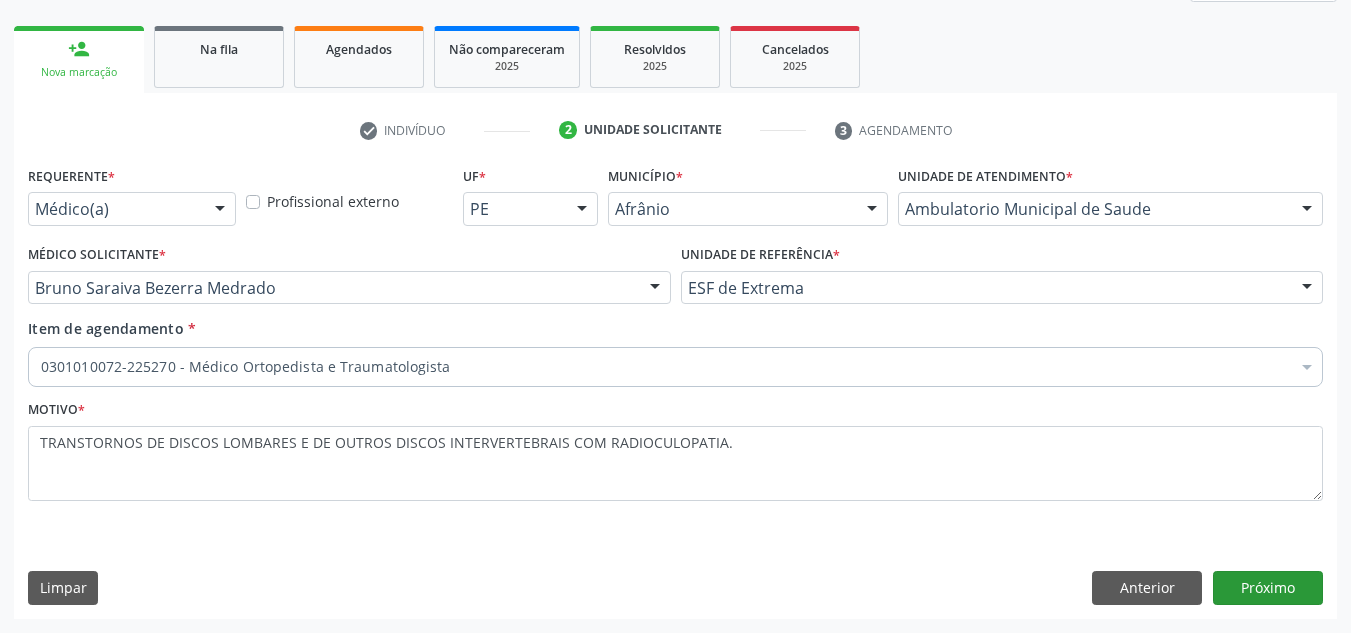 scroll, scrollTop: 237, scrollLeft: 0, axis: vertical 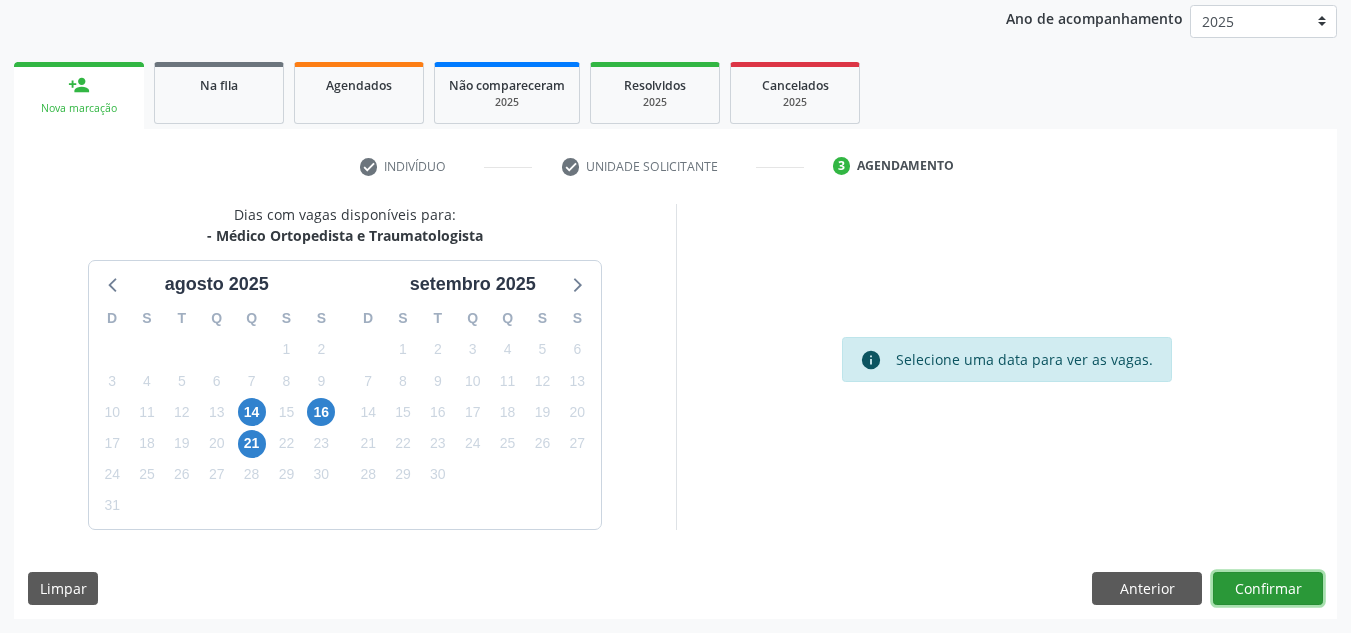 click on "Confirmar" at bounding box center [1268, 589] 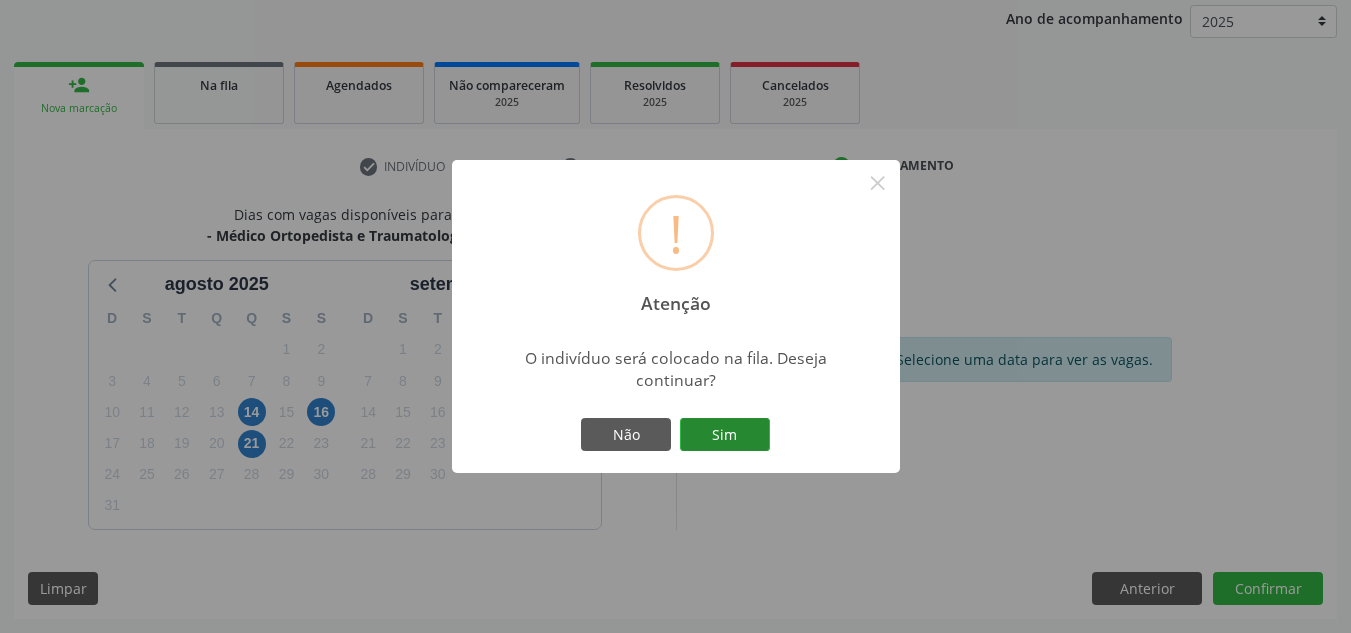 click on "Sim" at bounding box center (725, 435) 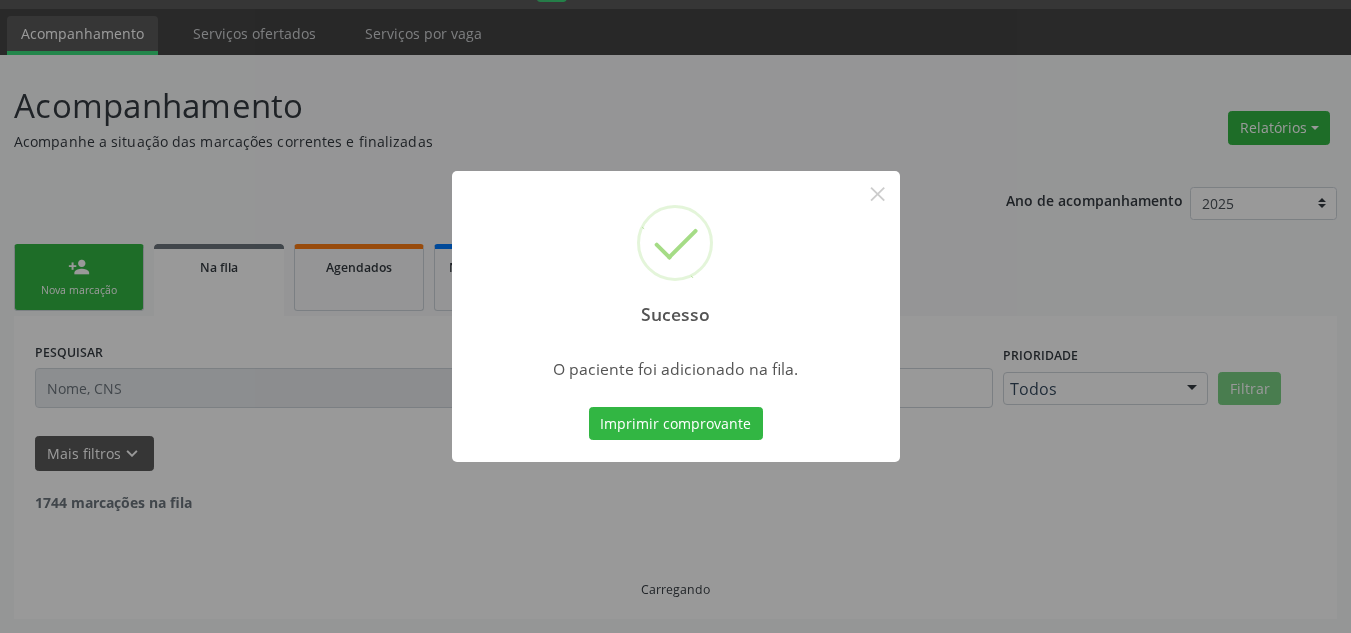scroll, scrollTop: 34, scrollLeft: 0, axis: vertical 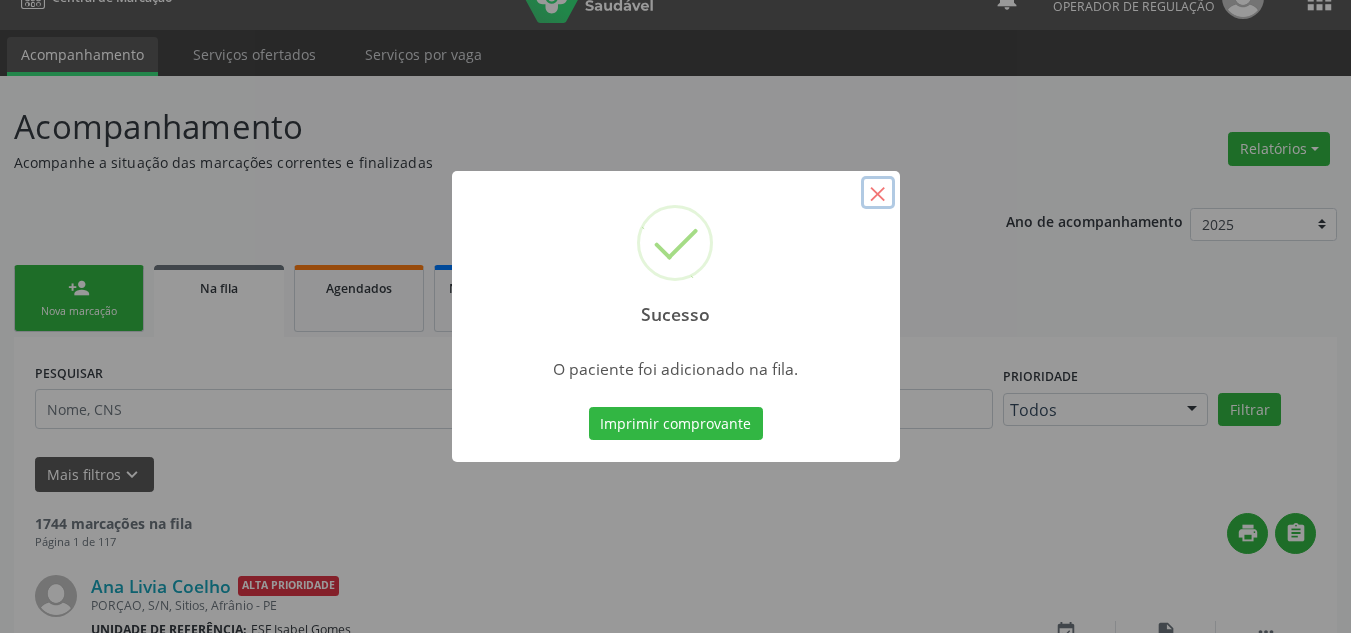 click on "×" at bounding box center [878, 193] 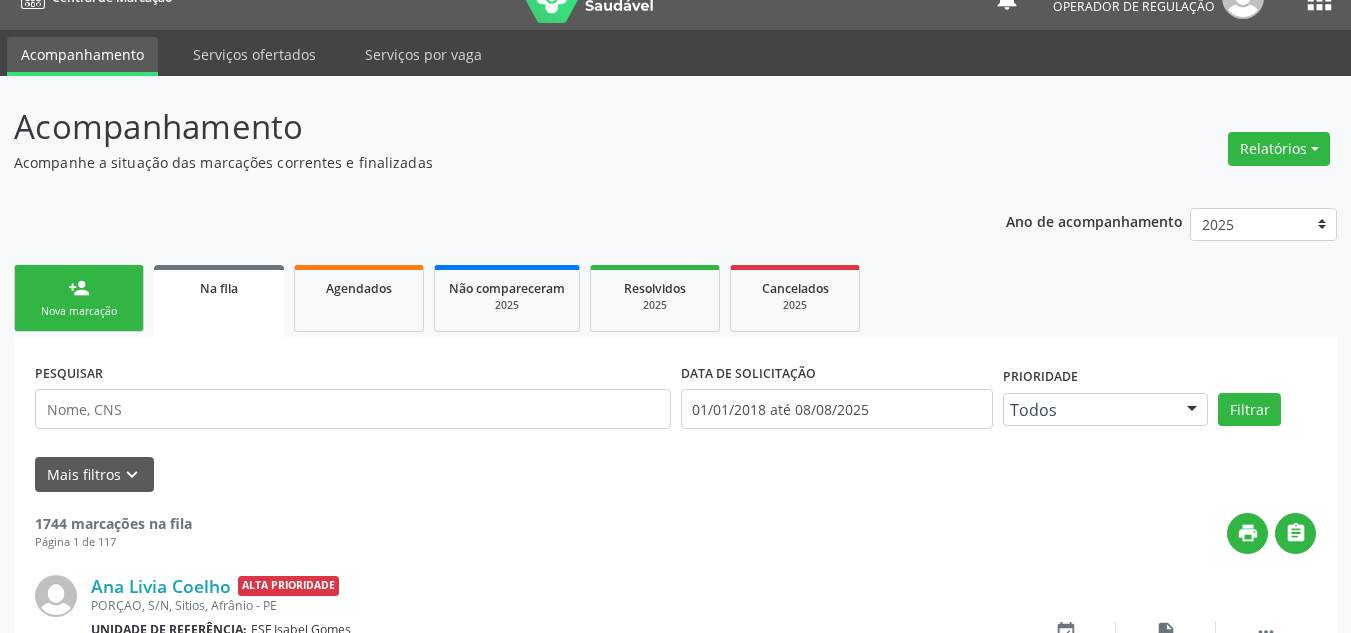 click on "person_add
Nova marcação" at bounding box center (79, 298) 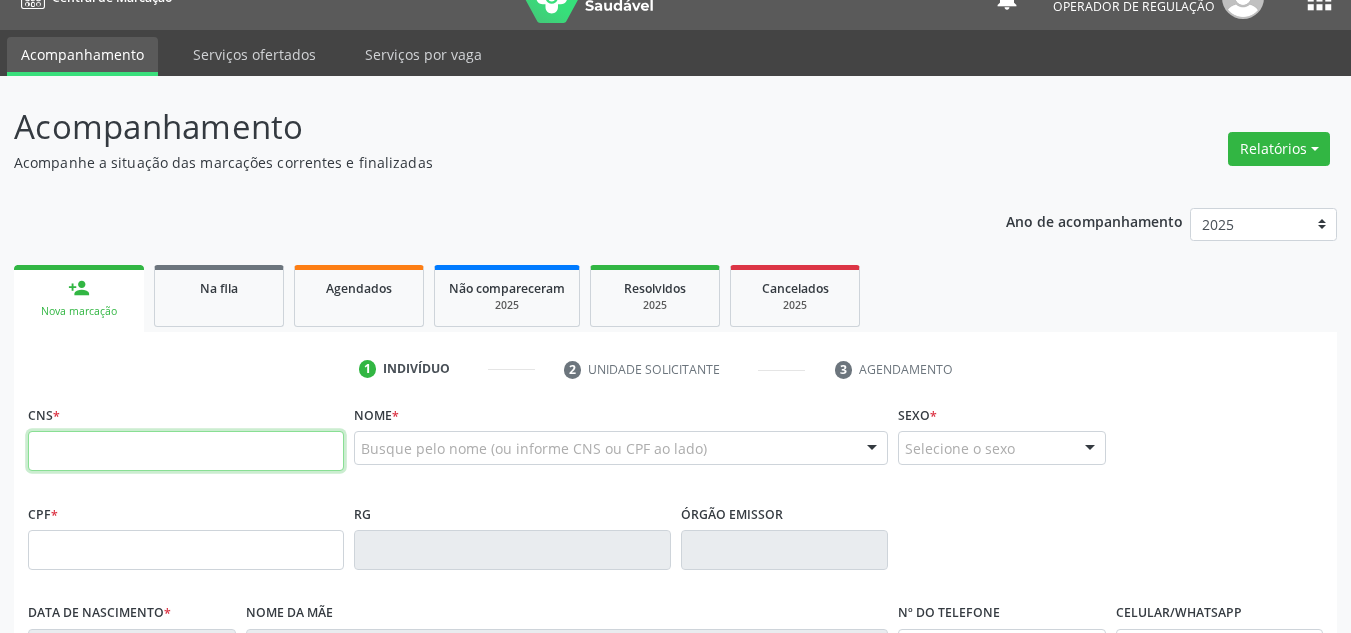 click at bounding box center [186, 451] 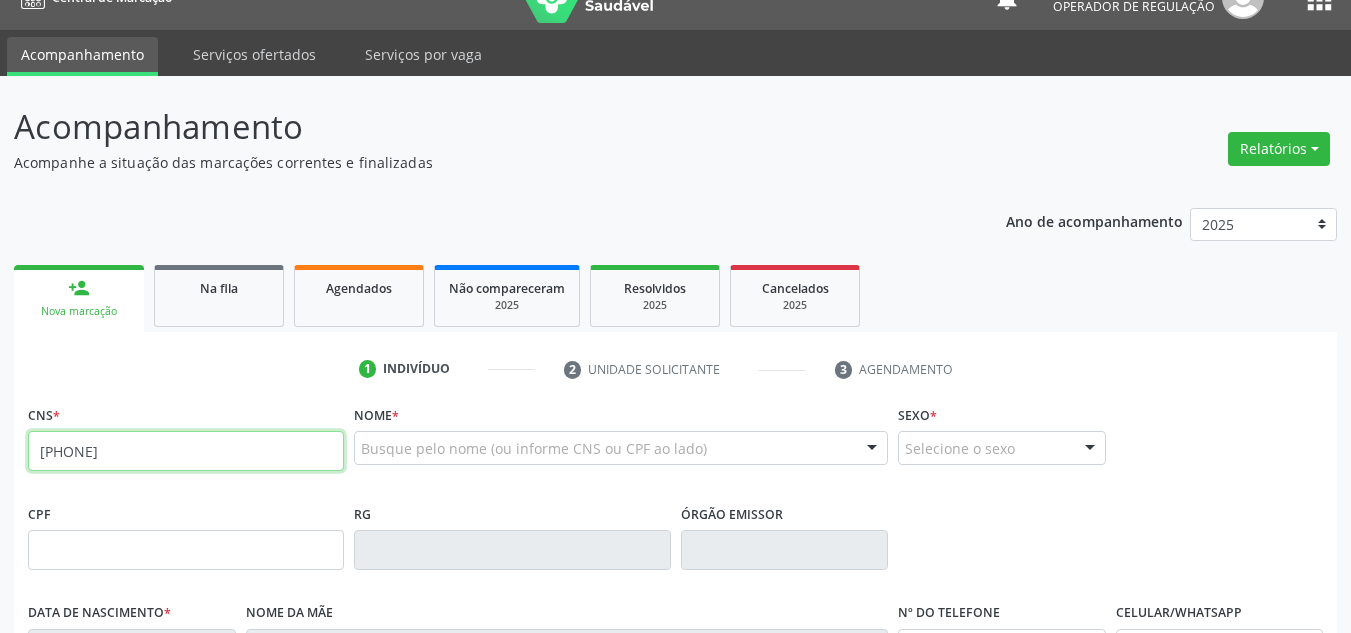 type on "[NUMBER] [NUMBER] [NUMBER] [NUMBER]" 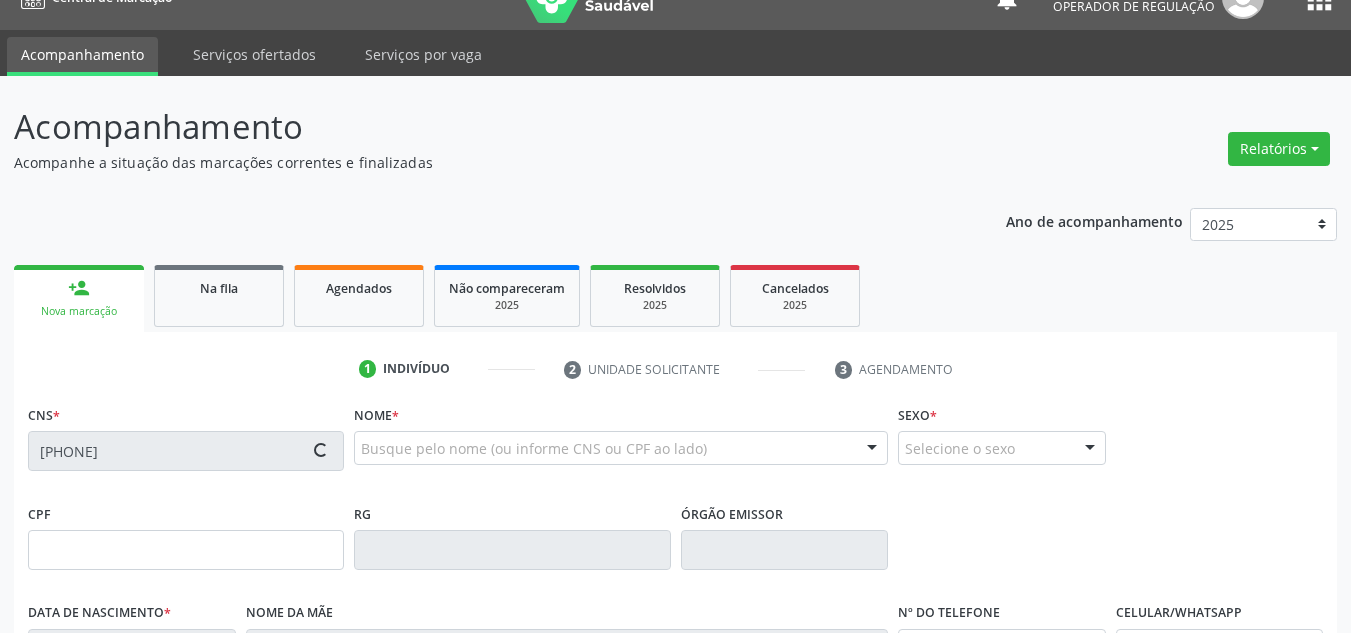 type on "[NUMBER].[NUMBER].[NUMBER]-[NUMBER]" 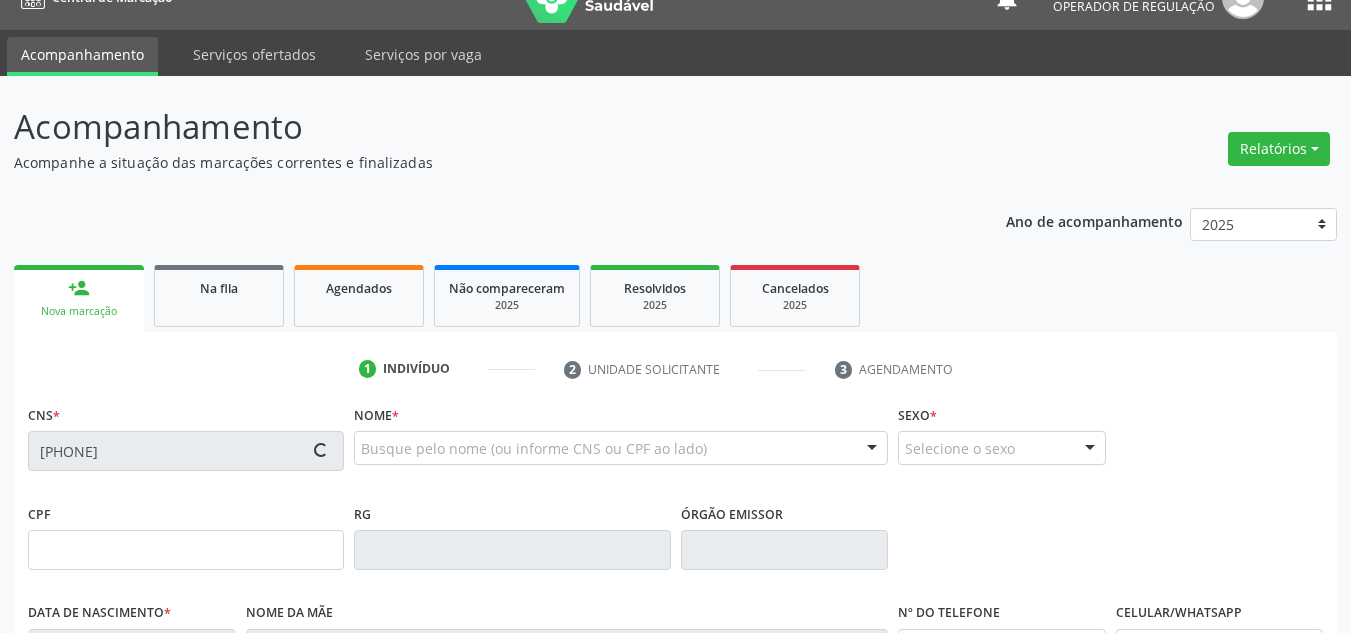 type on "[DATE]" 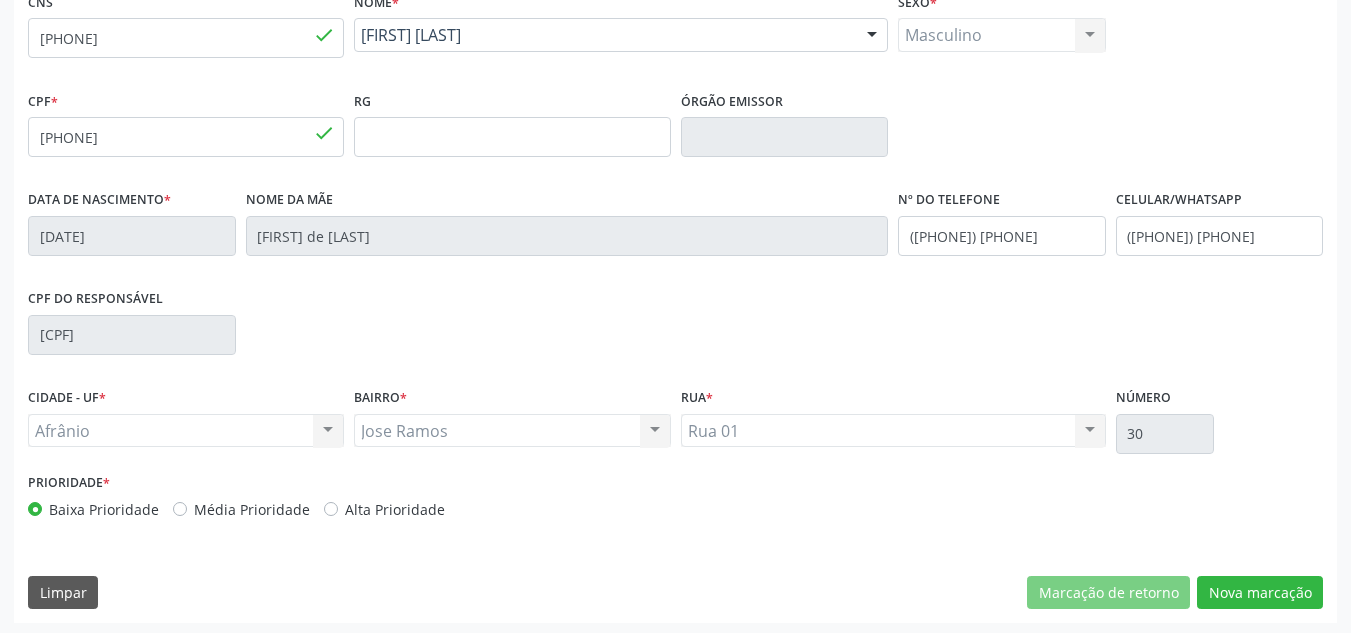 scroll, scrollTop: 451, scrollLeft: 0, axis: vertical 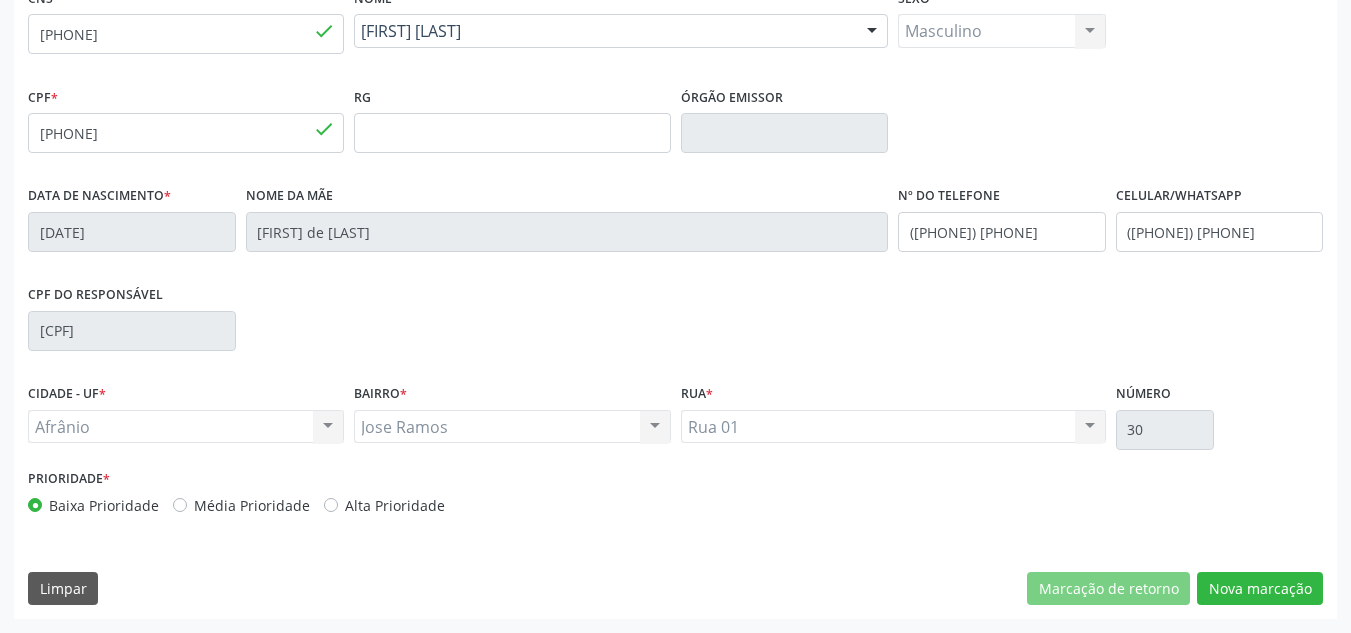 click on "Média Prioridade" at bounding box center (252, 505) 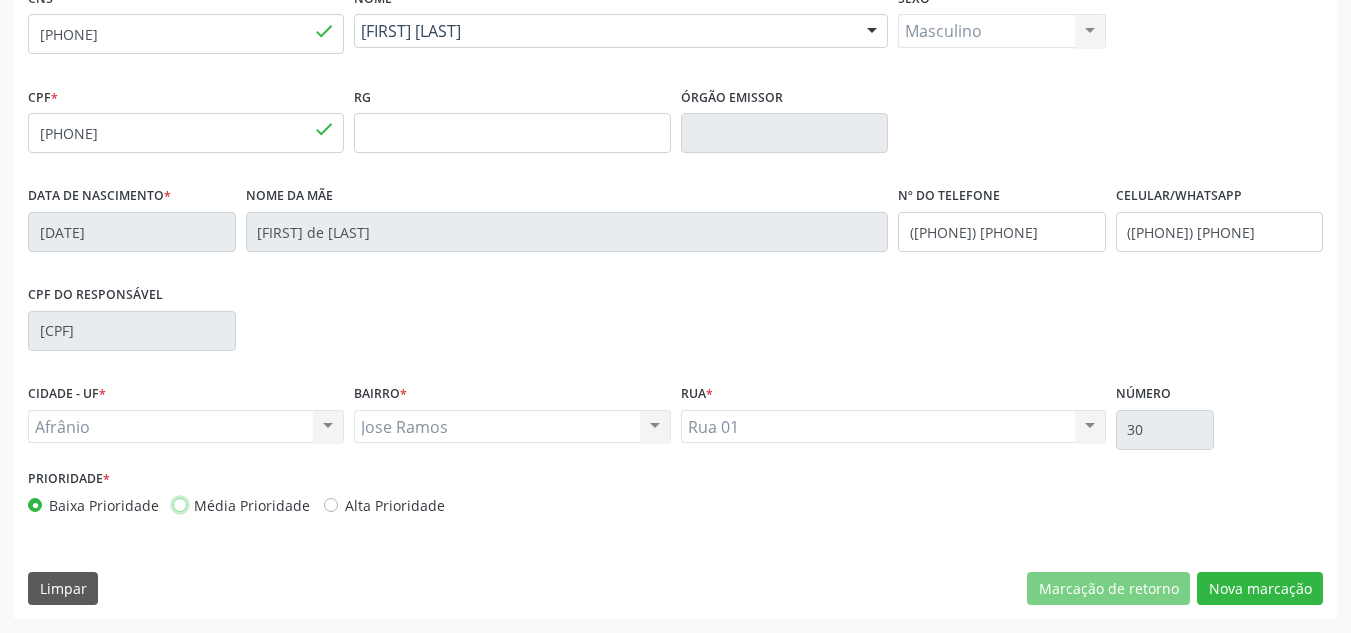 click on "Média Prioridade" at bounding box center (180, 504) 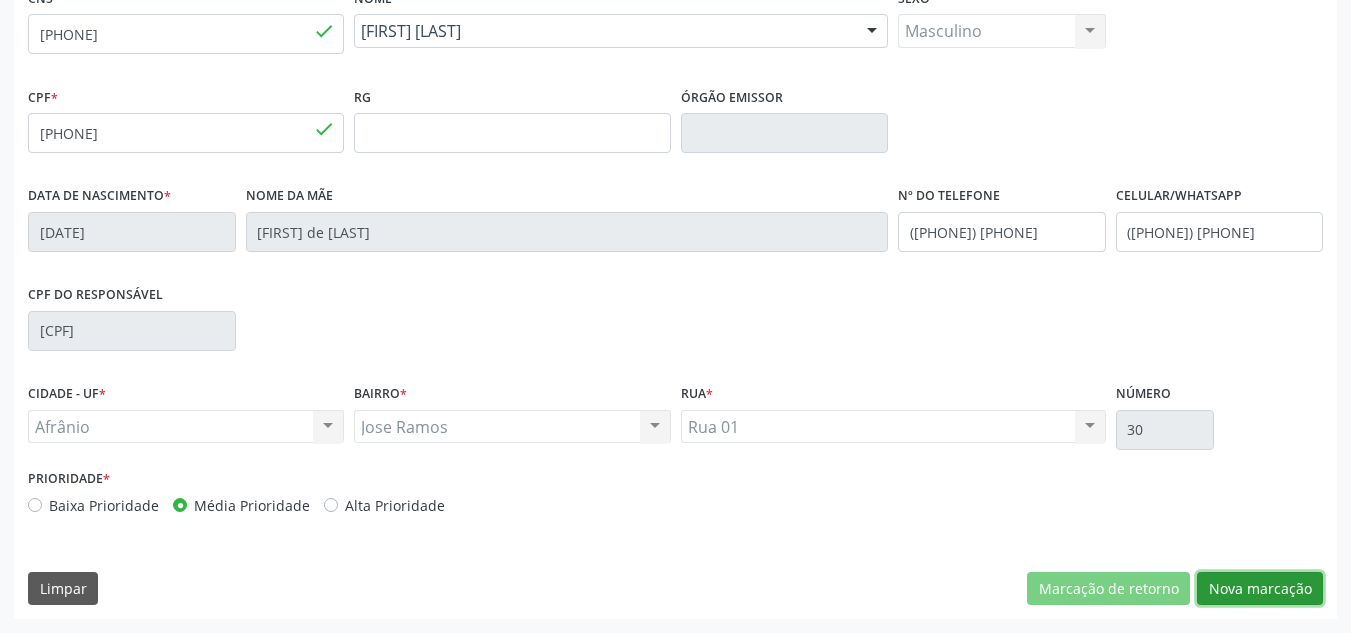 click on "Nova marcação" at bounding box center (1260, 589) 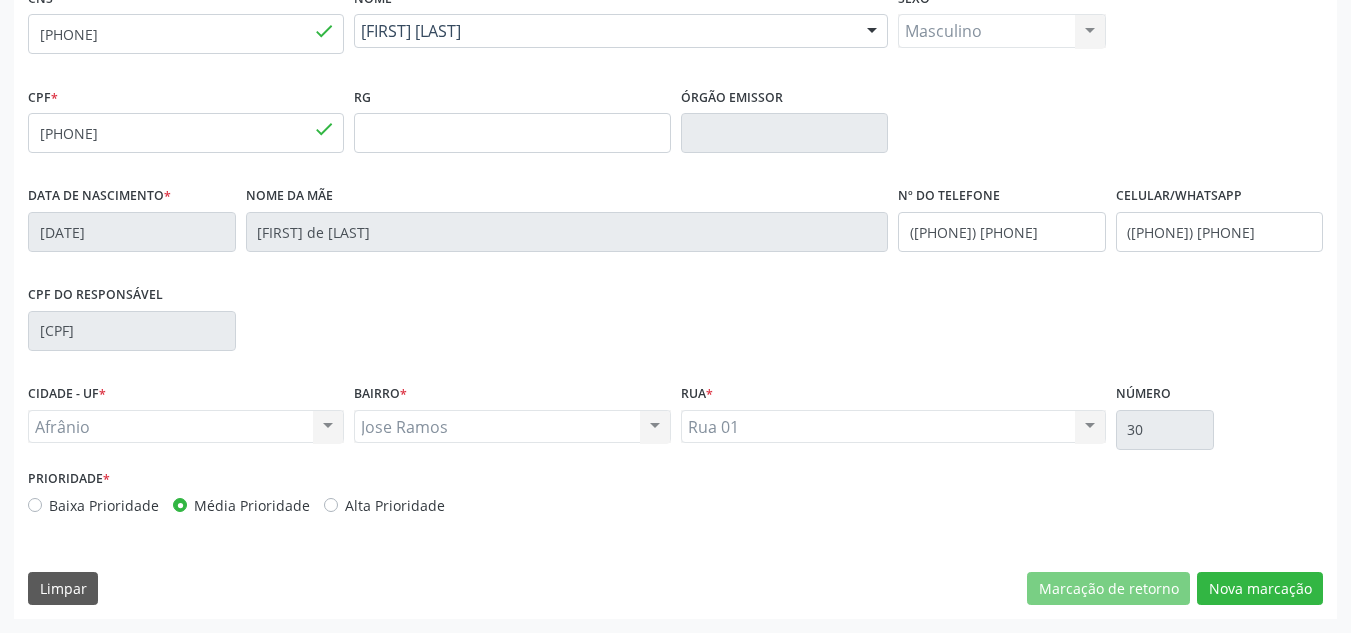 scroll, scrollTop: 273, scrollLeft: 0, axis: vertical 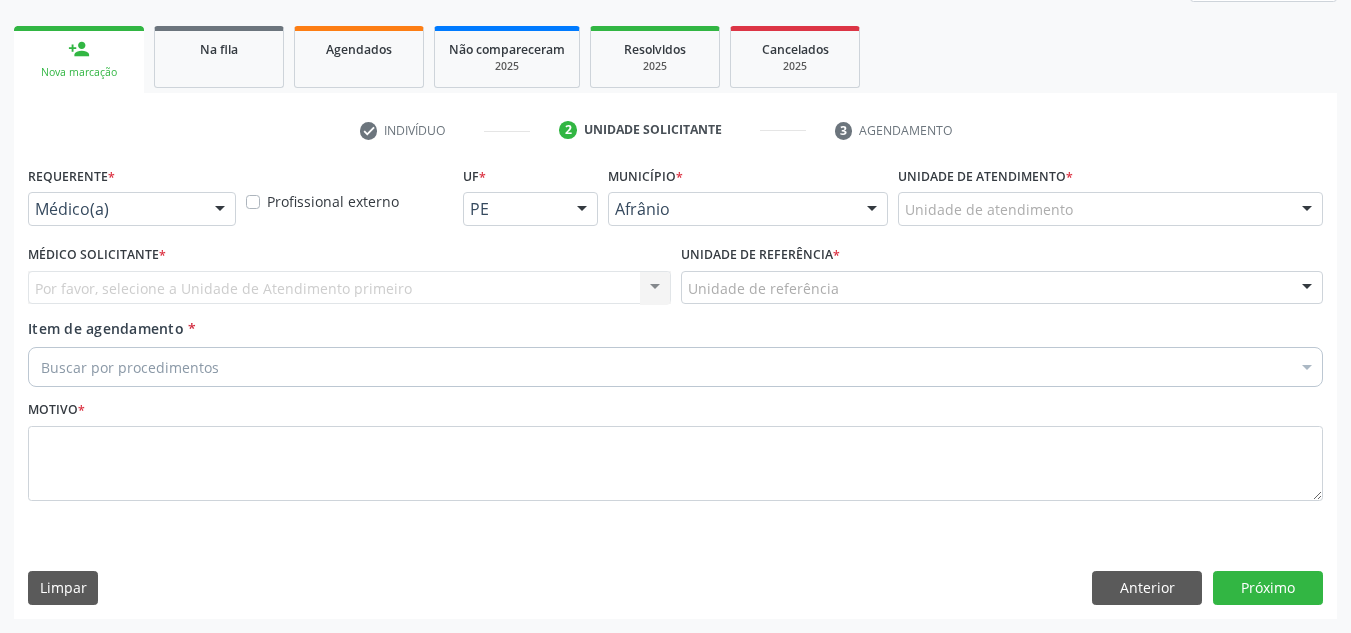 drag, startPoint x: 1163, startPoint y: 230, endPoint x: 1172, endPoint y: 205, distance: 26.57066 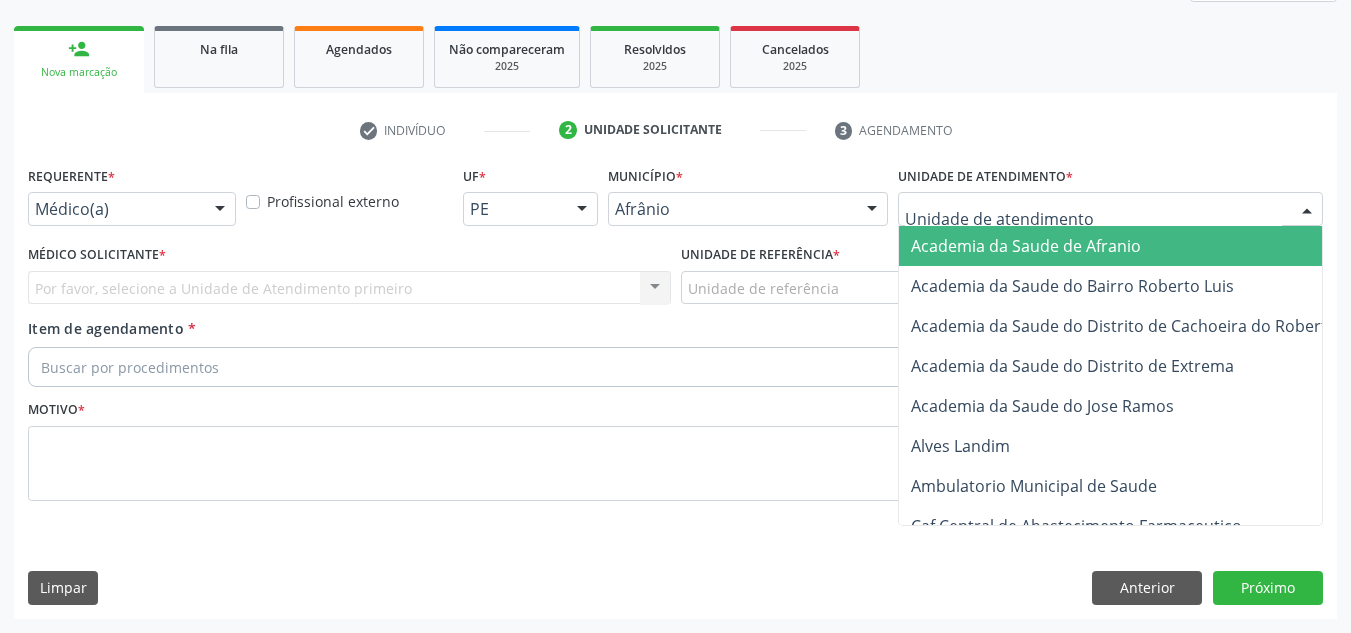 drag, startPoint x: 1172, startPoint y: 205, endPoint x: 1186, endPoint y: 286, distance: 82.20097 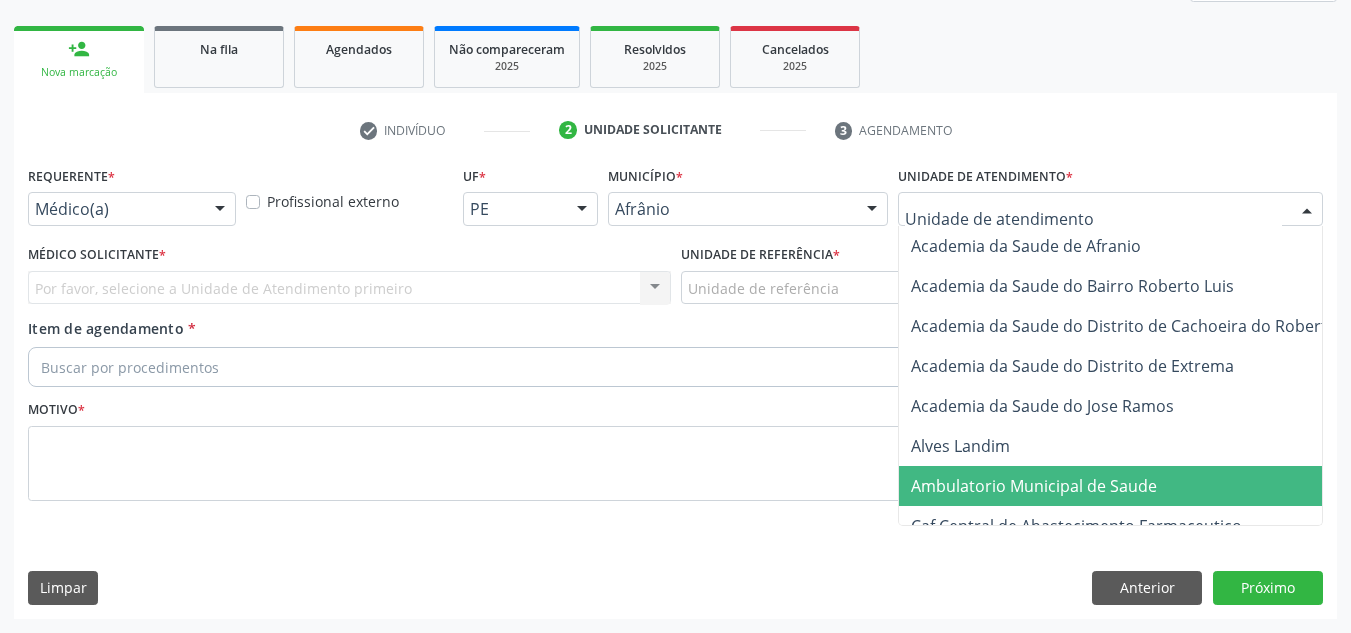 click on "Ambulatorio Municipal de Saude" at bounding box center [1137, 486] 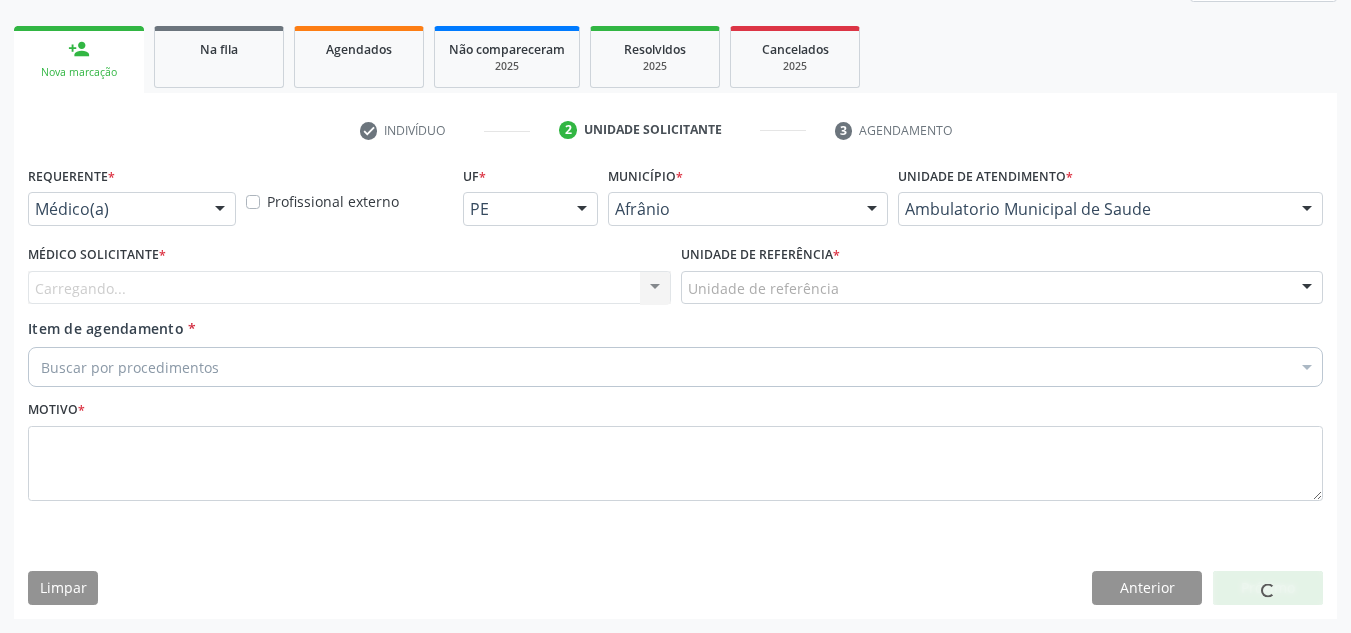 click on "Carregando...
Nenhum resultado encontrado para: "   "
Não há nenhuma opção para ser exibida." at bounding box center (349, 288) 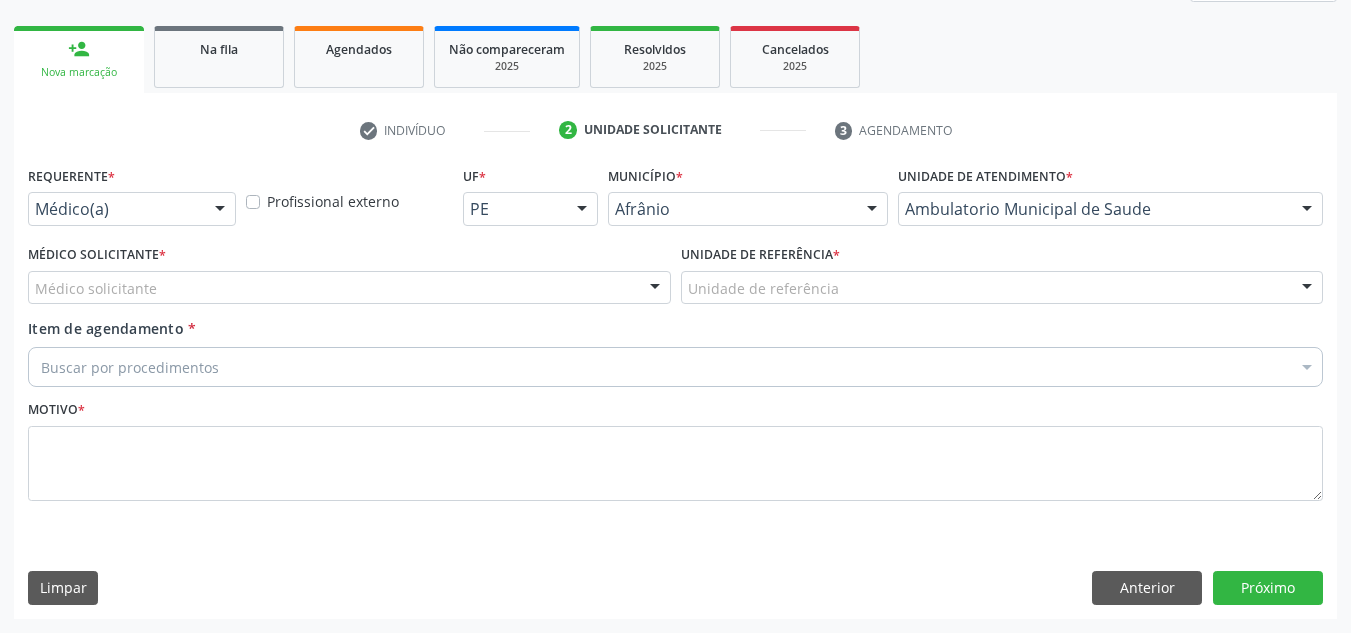 click on "Médico solicitante" at bounding box center [349, 288] 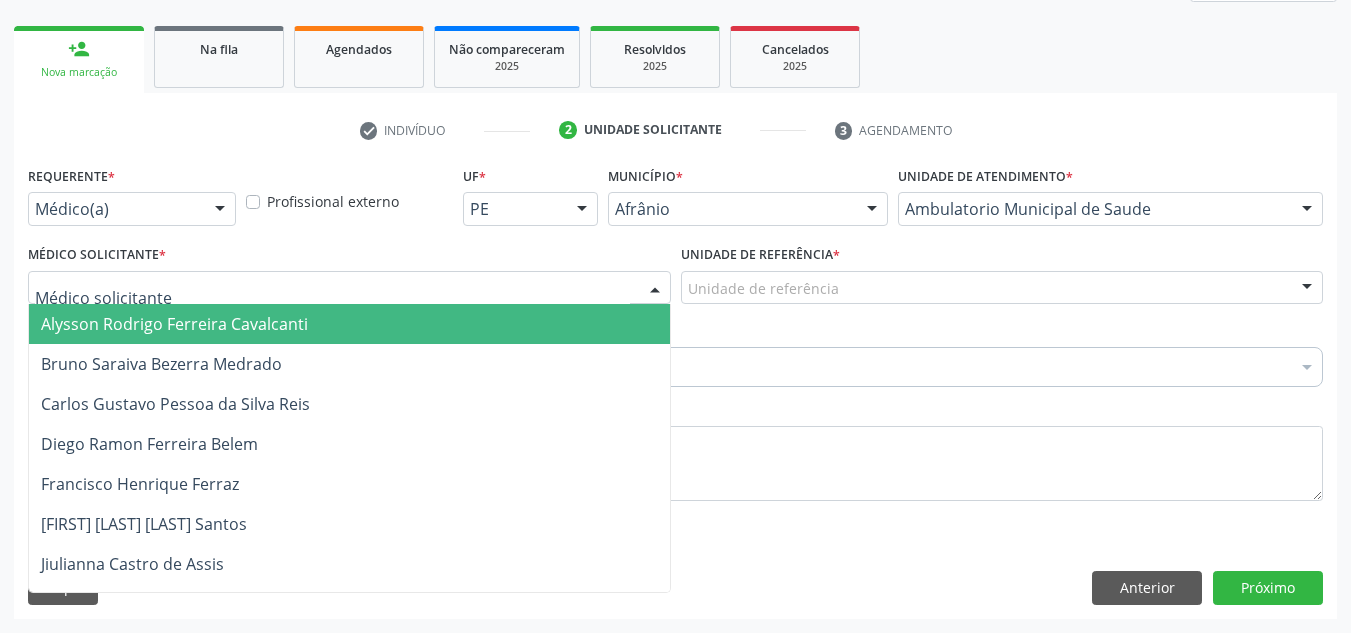 click on "Alysson Rodrigo Ferreira Cavalcanti" at bounding box center [349, 324] 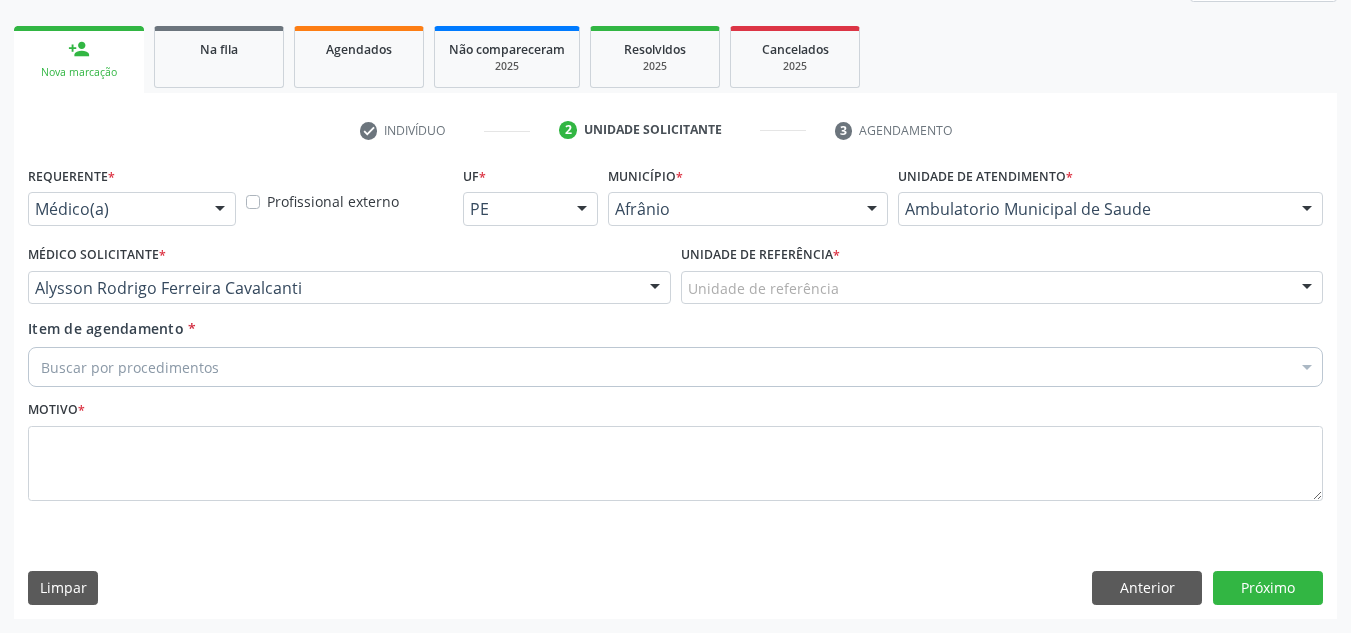 click on "Unidade de referência" at bounding box center [1002, 288] 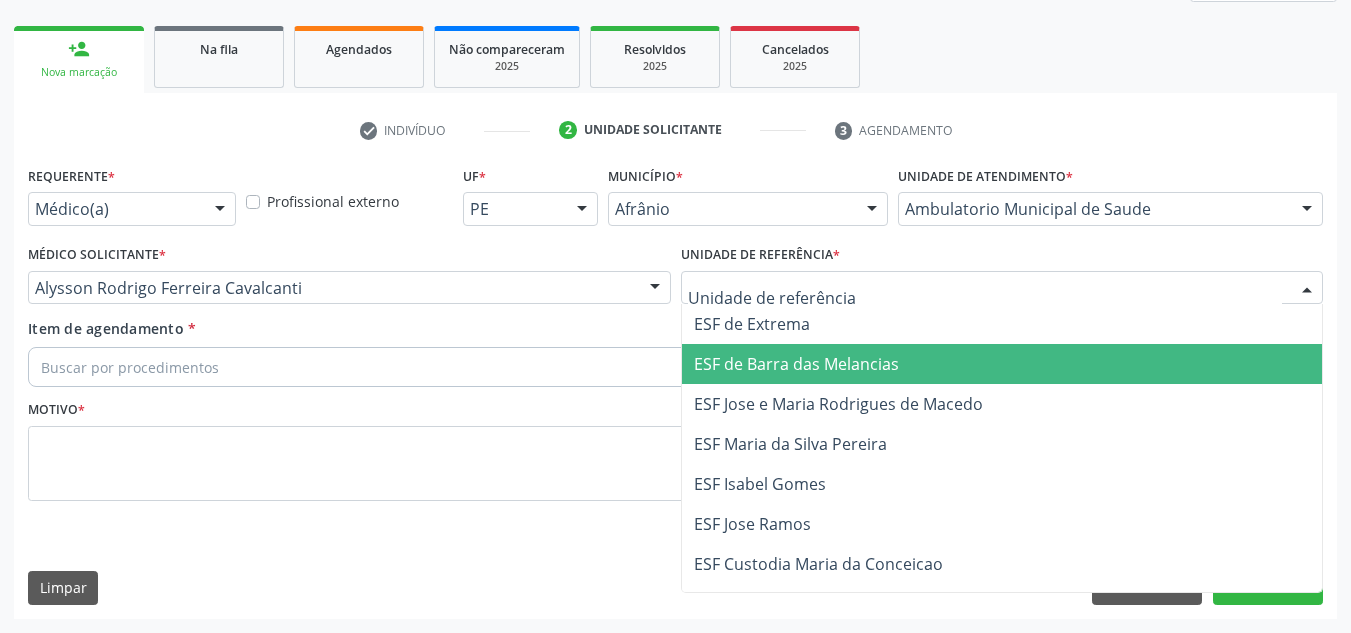 click on "ESF de Barra das Melancias" at bounding box center (1002, 364) 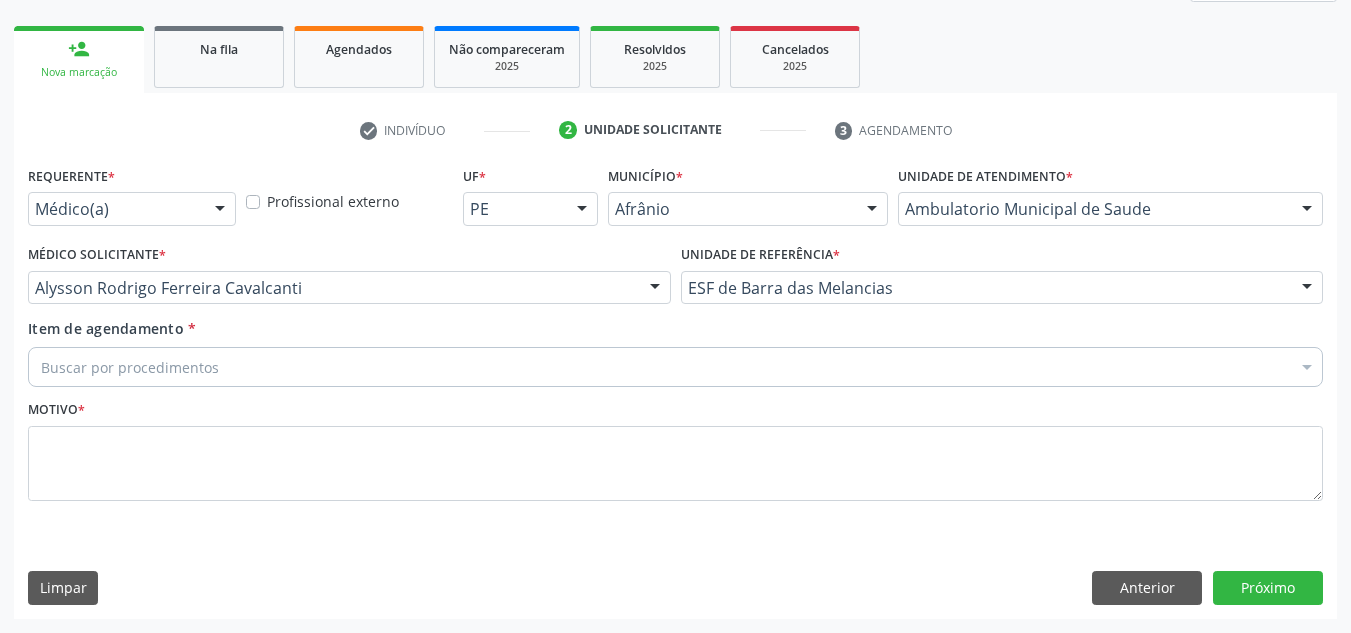 click on "Buscar por procedimentos" at bounding box center (675, 367) 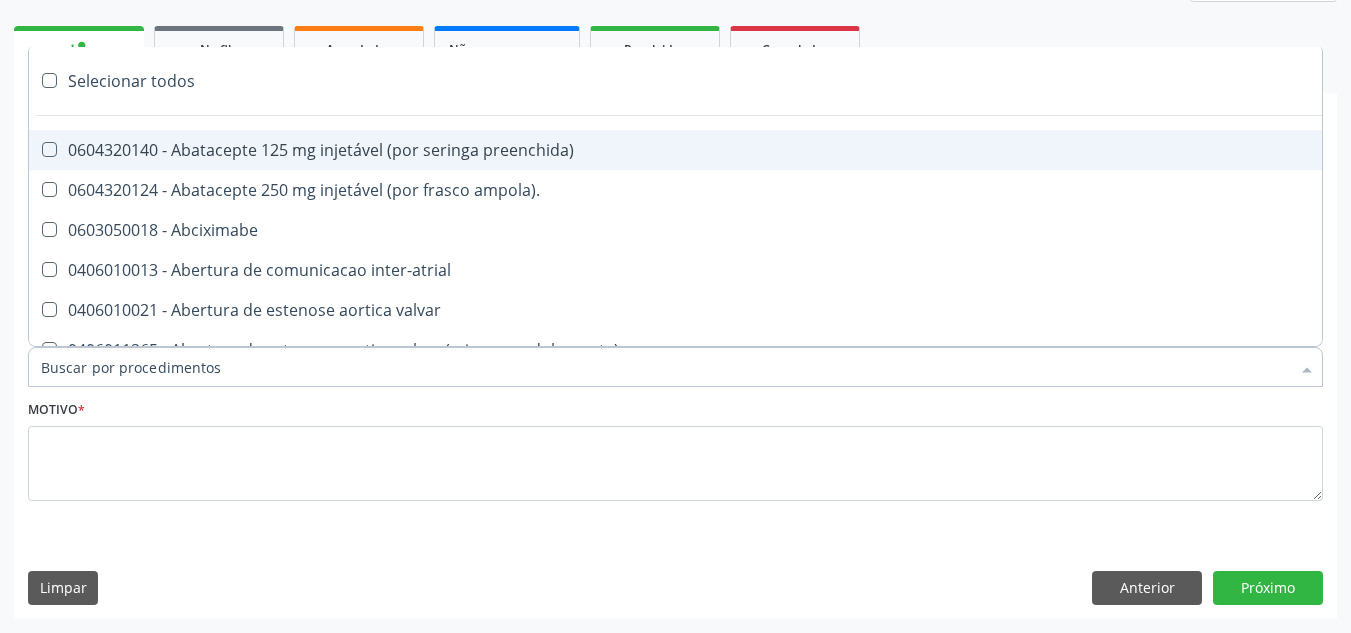 paste on "ORTOPEDISTA" 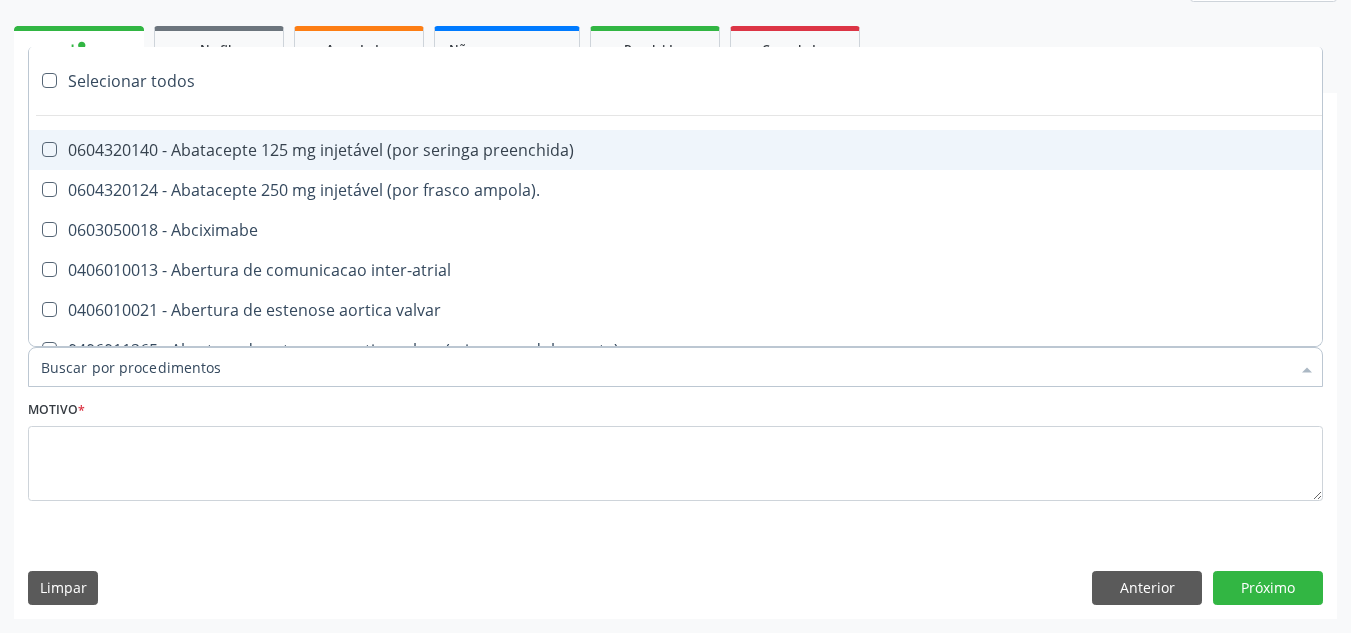 type on "ORTOPEDISTA" 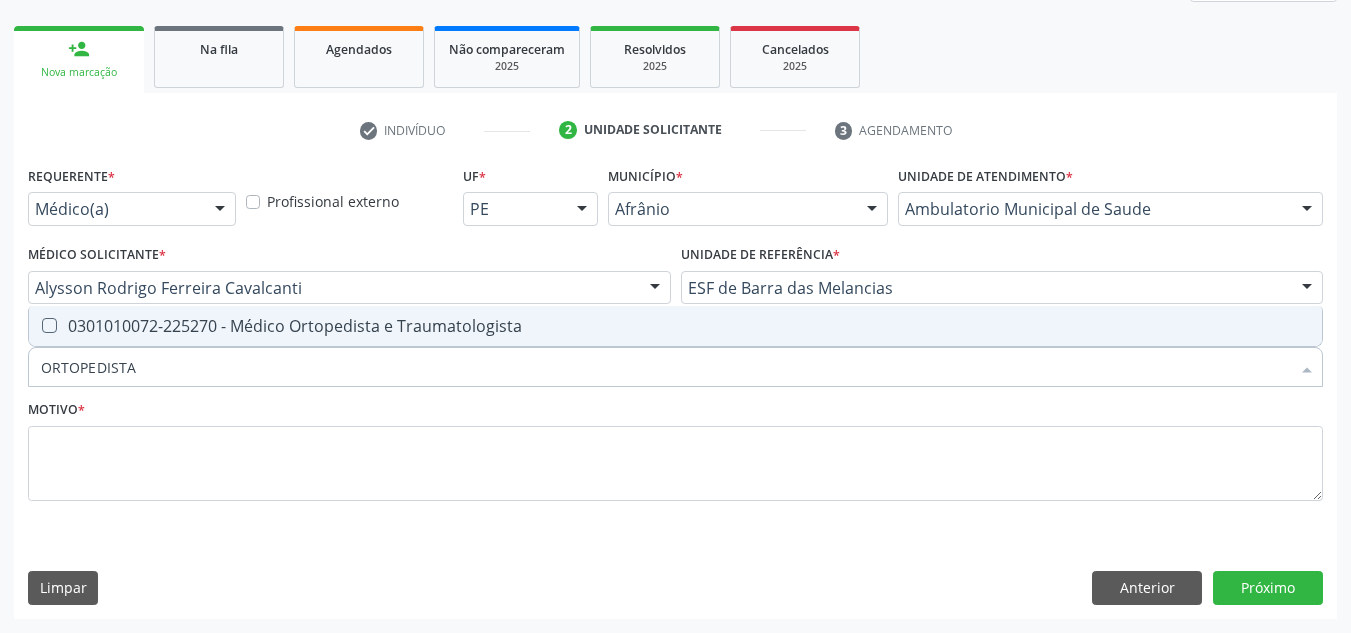 click on "0301010072-225270 - Médico Ortopedista e Traumatologista" at bounding box center [675, 326] 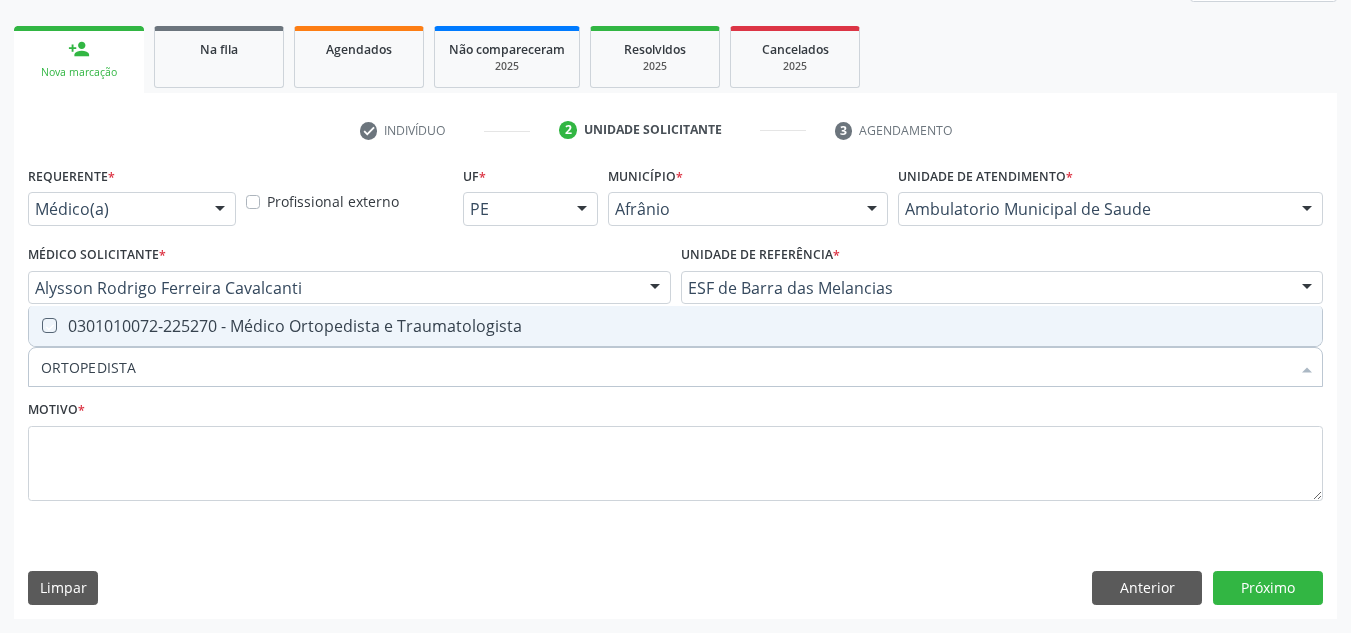 checkbox on "true" 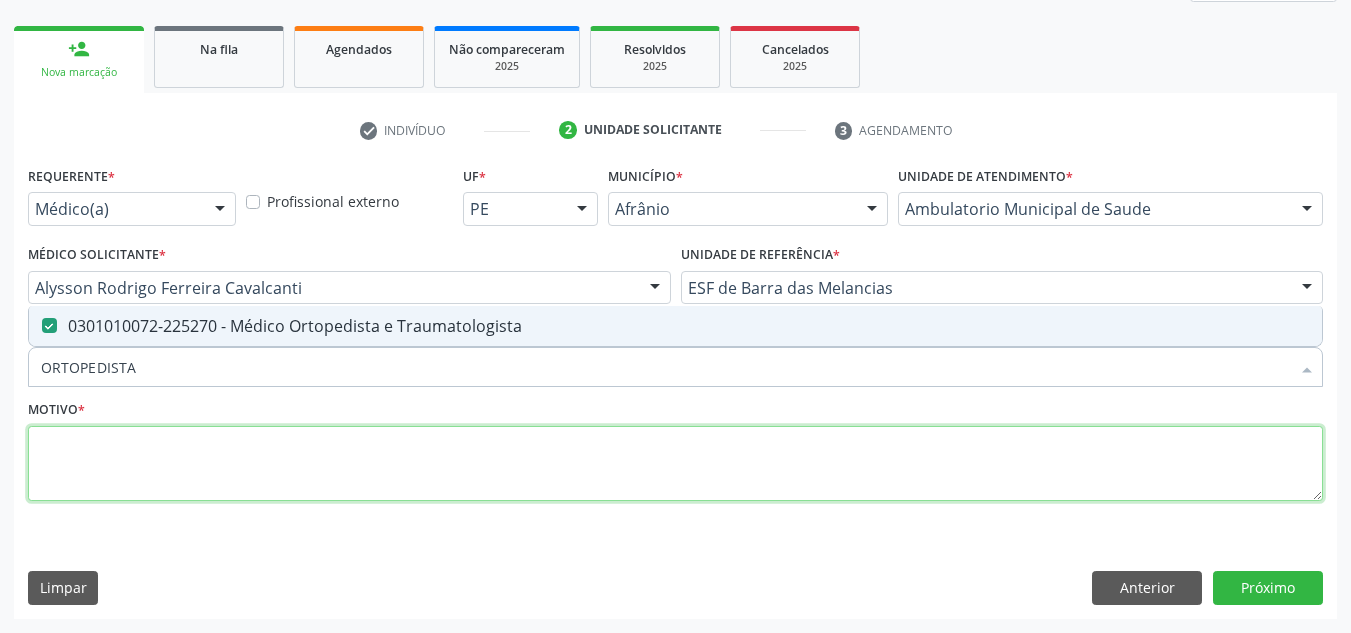click at bounding box center (675, 464) 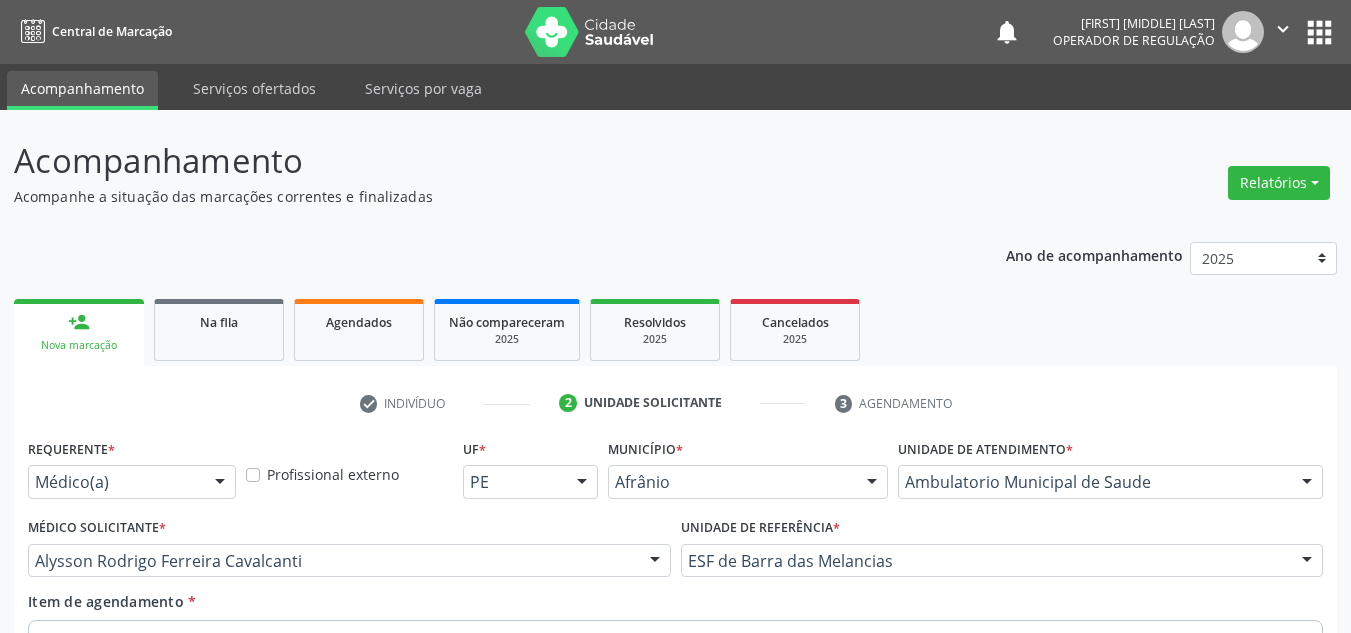 scroll, scrollTop: 273, scrollLeft: 0, axis: vertical 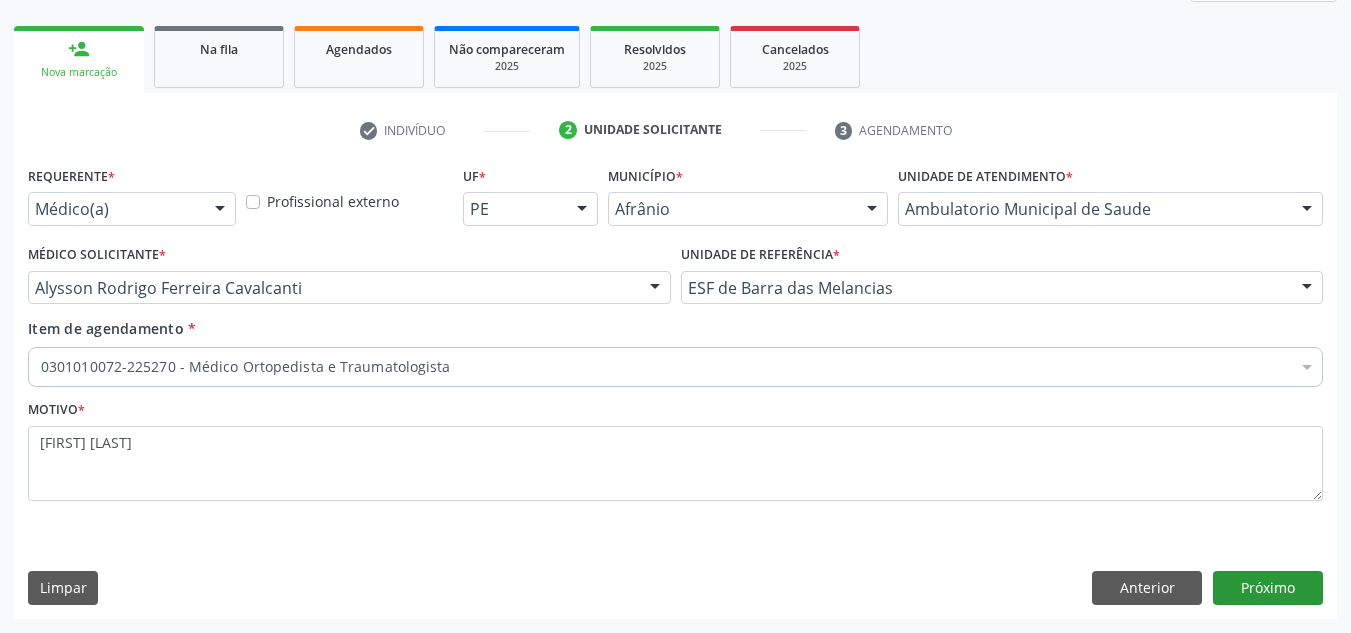 type on "[FIRST] [LAST]" 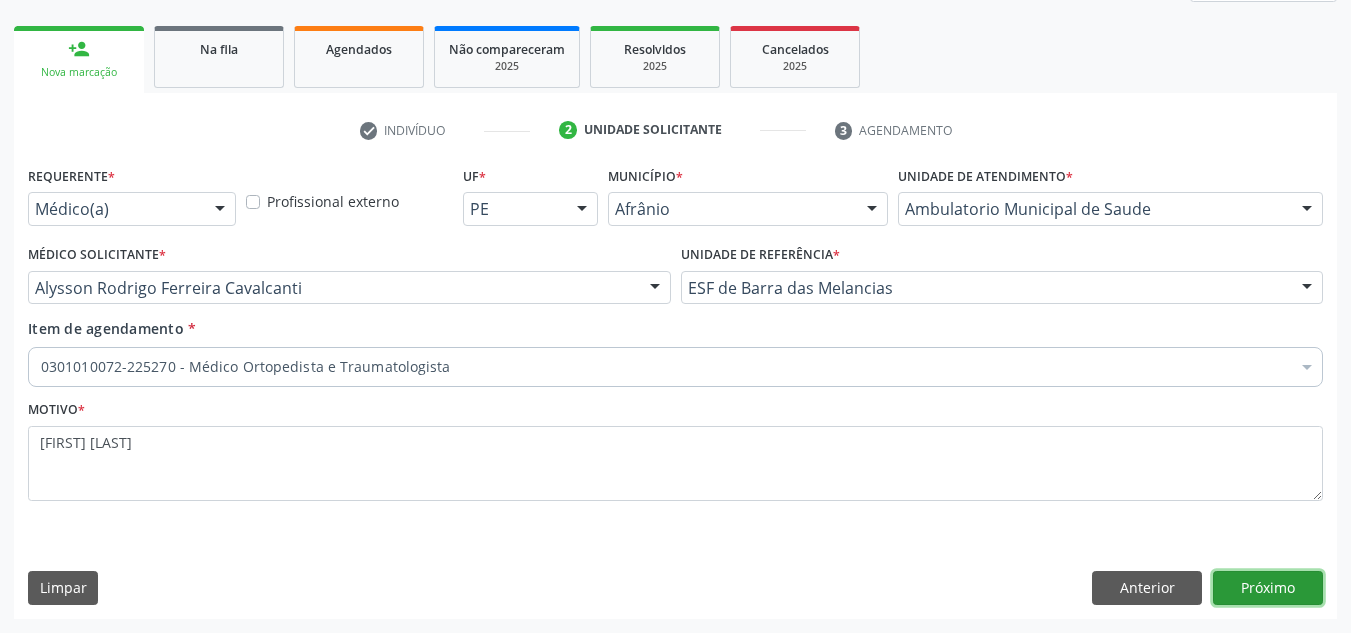 click on "Próximo" at bounding box center (1268, 588) 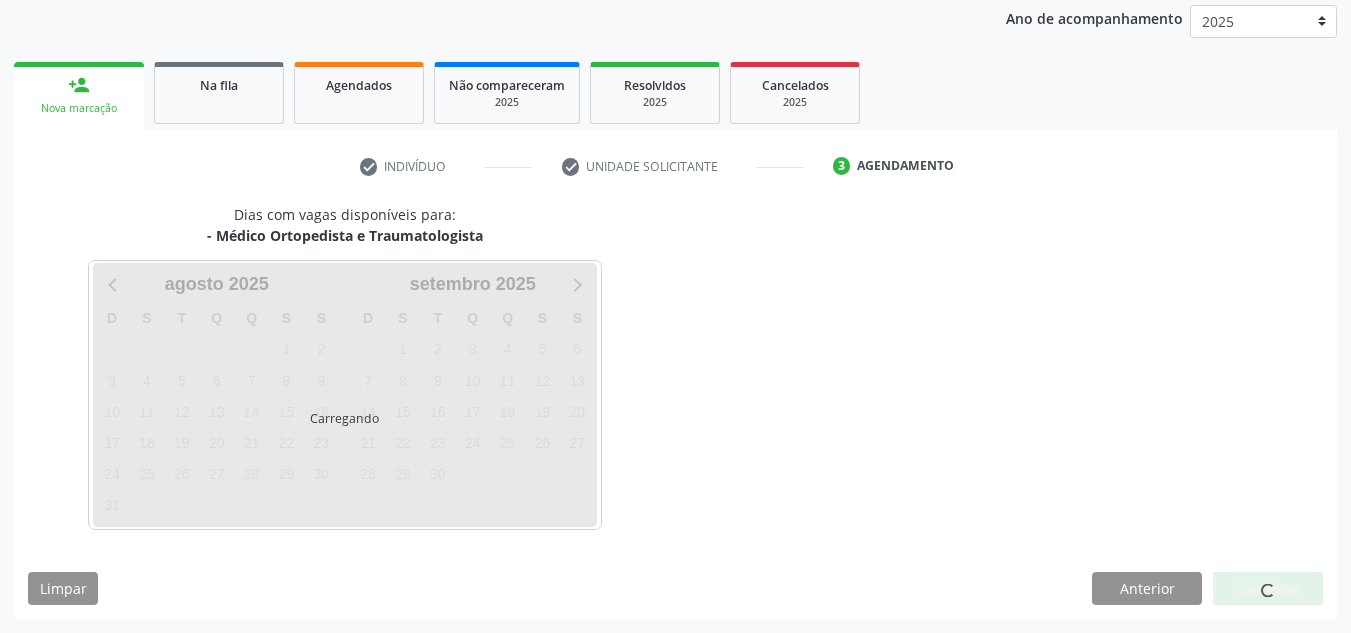scroll, scrollTop: 237, scrollLeft: 0, axis: vertical 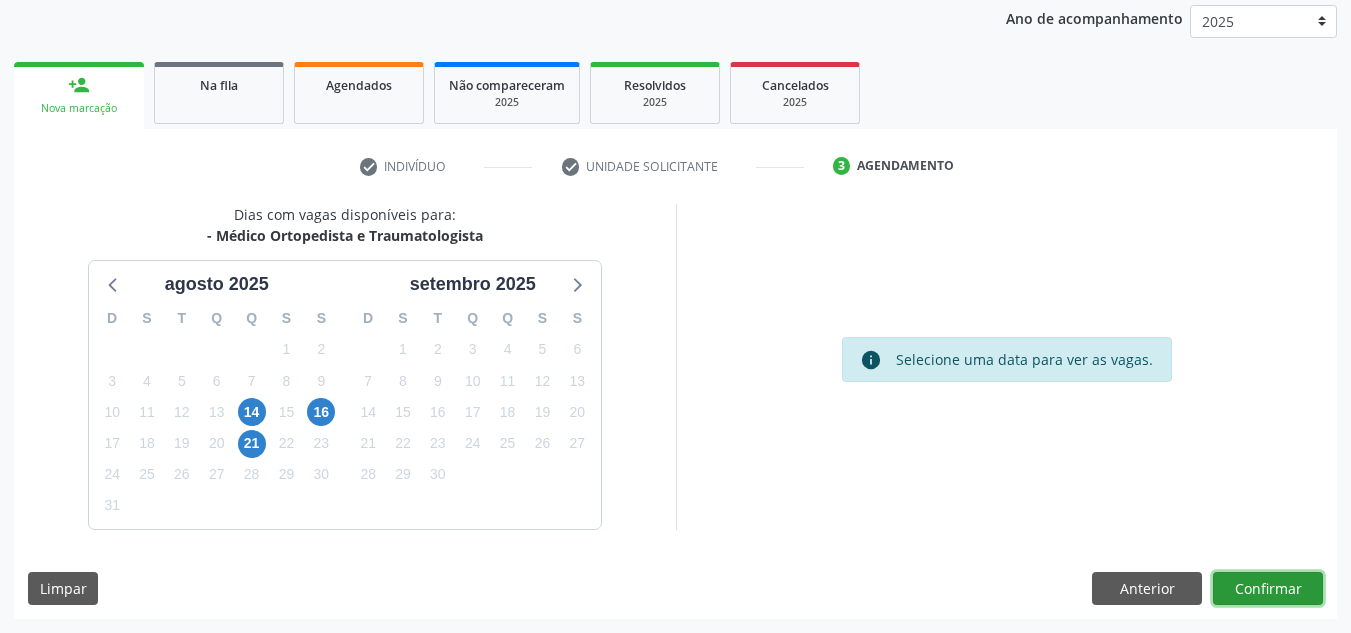 click on "Confirmar" at bounding box center [1268, 589] 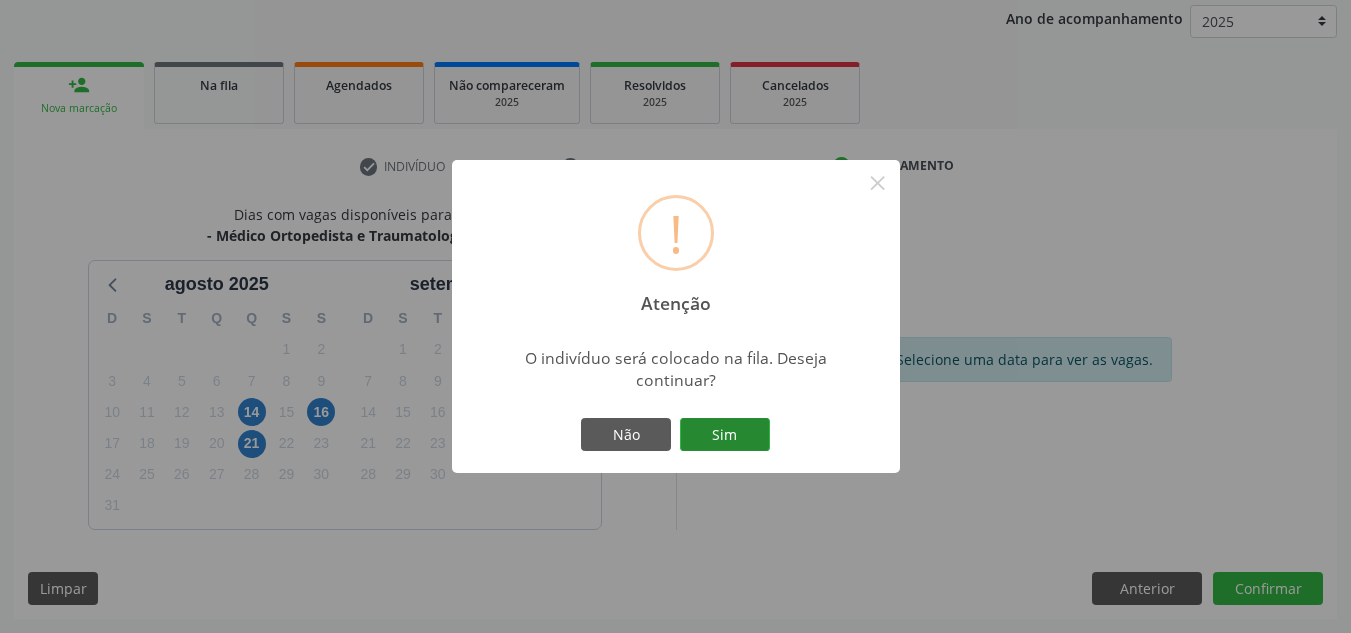 drag, startPoint x: 801, startPoint y: 427, endPoint x: 705, endPoint y: 427, distance: 96 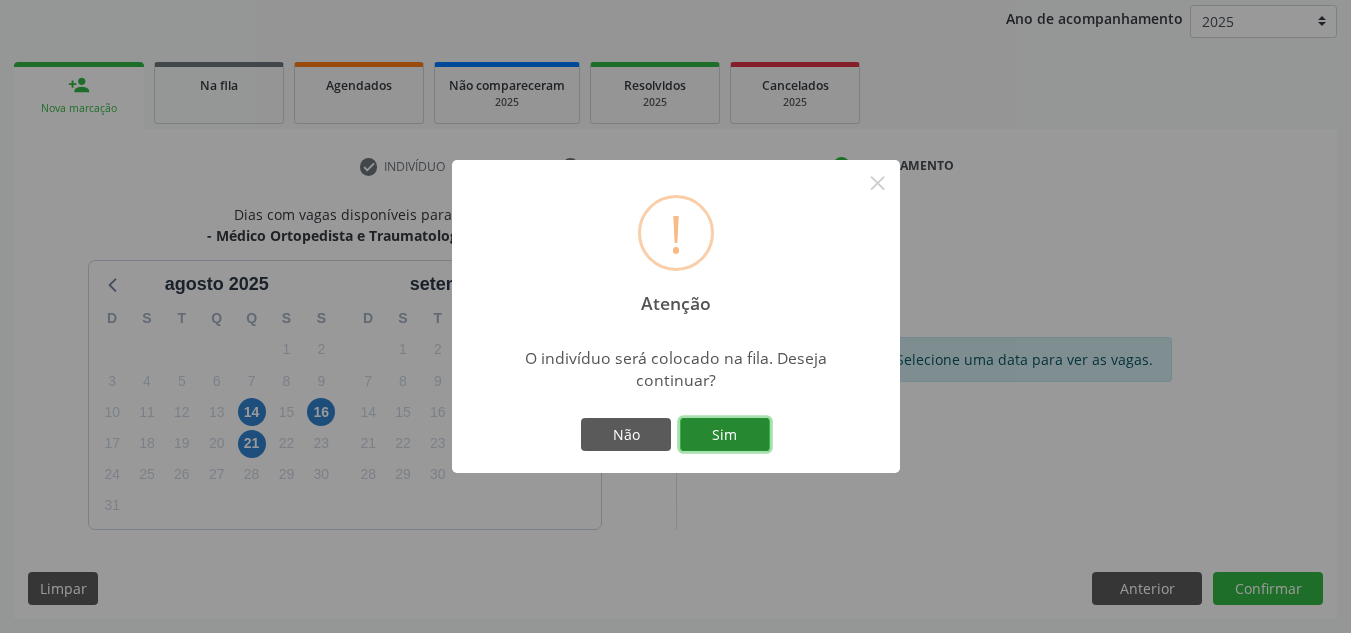 click on "Sim" at bounding box center [725, 435] 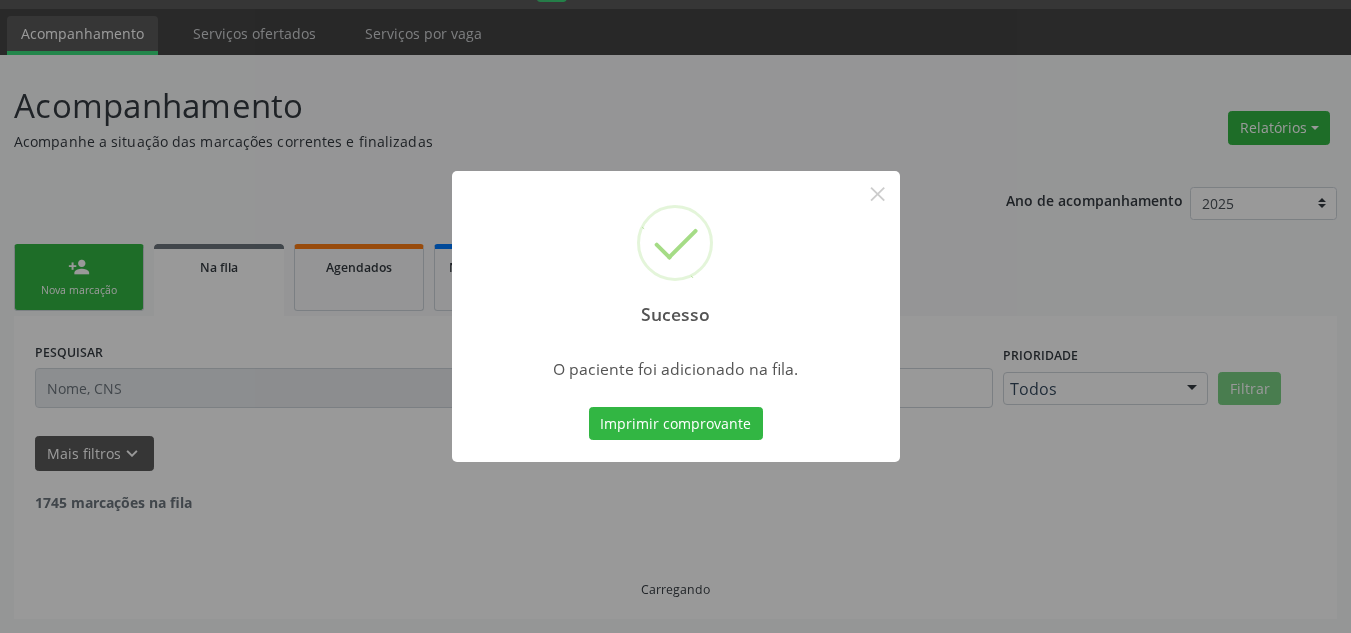 scroll, scrollTop: 34, scrollLeft: 0, axis: vertical 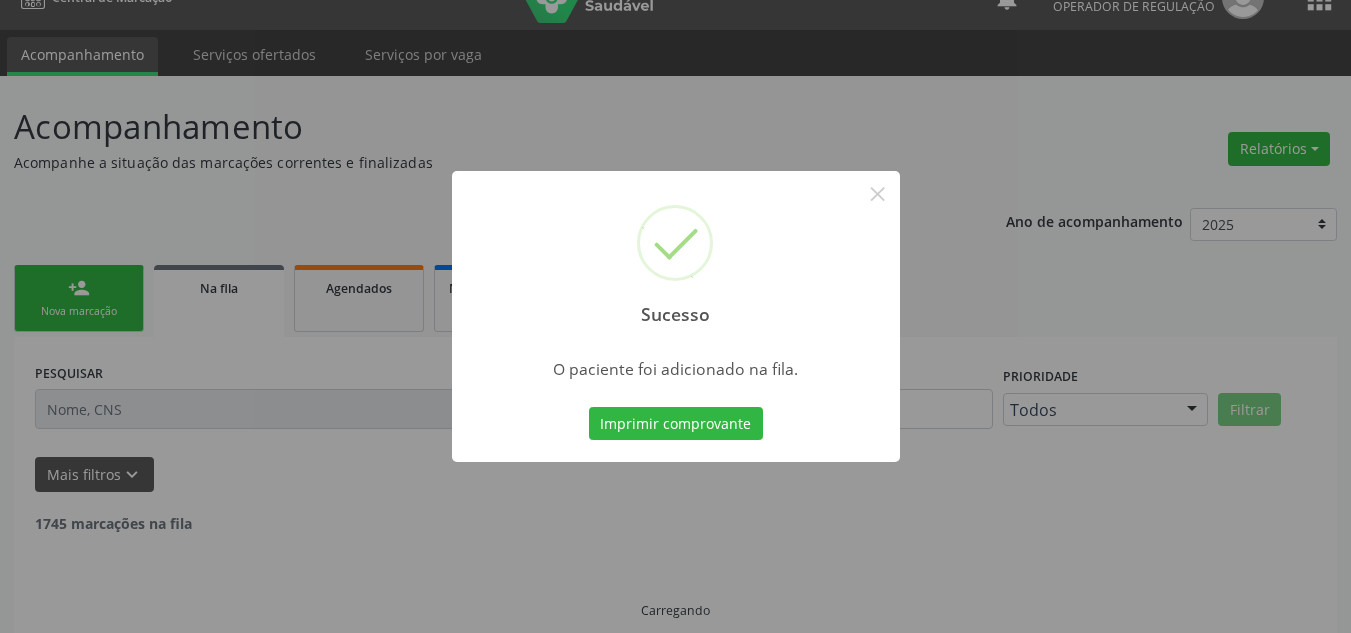 type 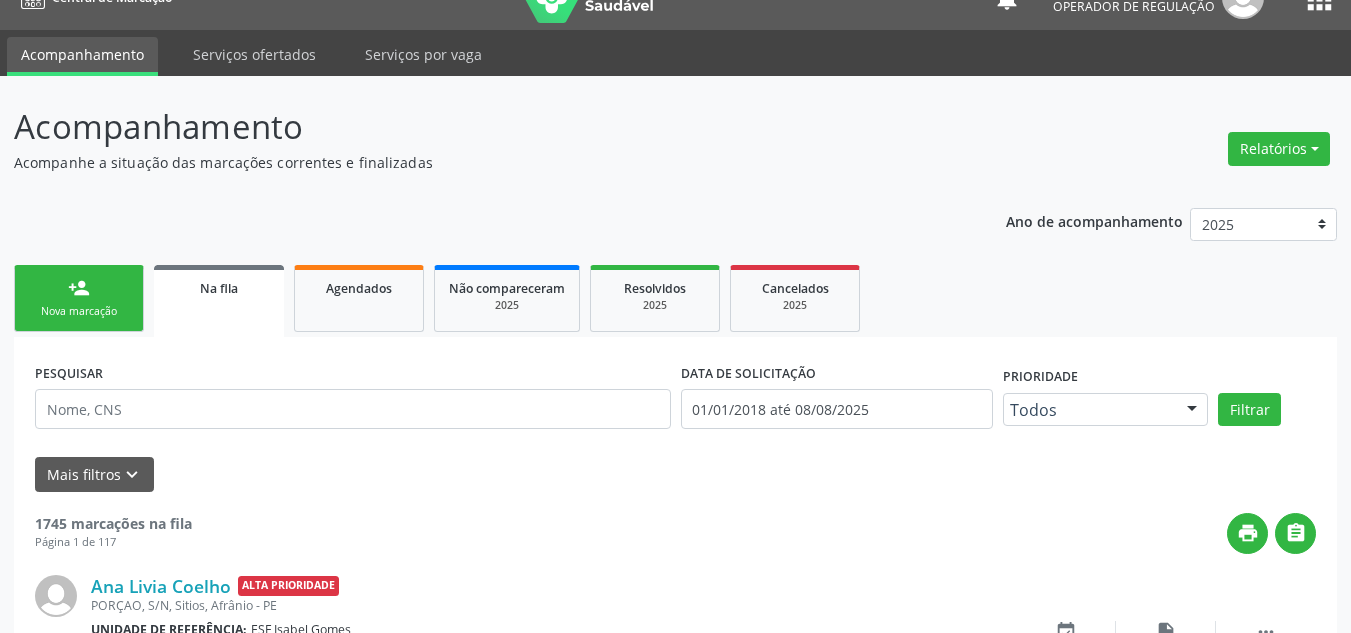 click on "Na fila" at bounding box center [219, 301] 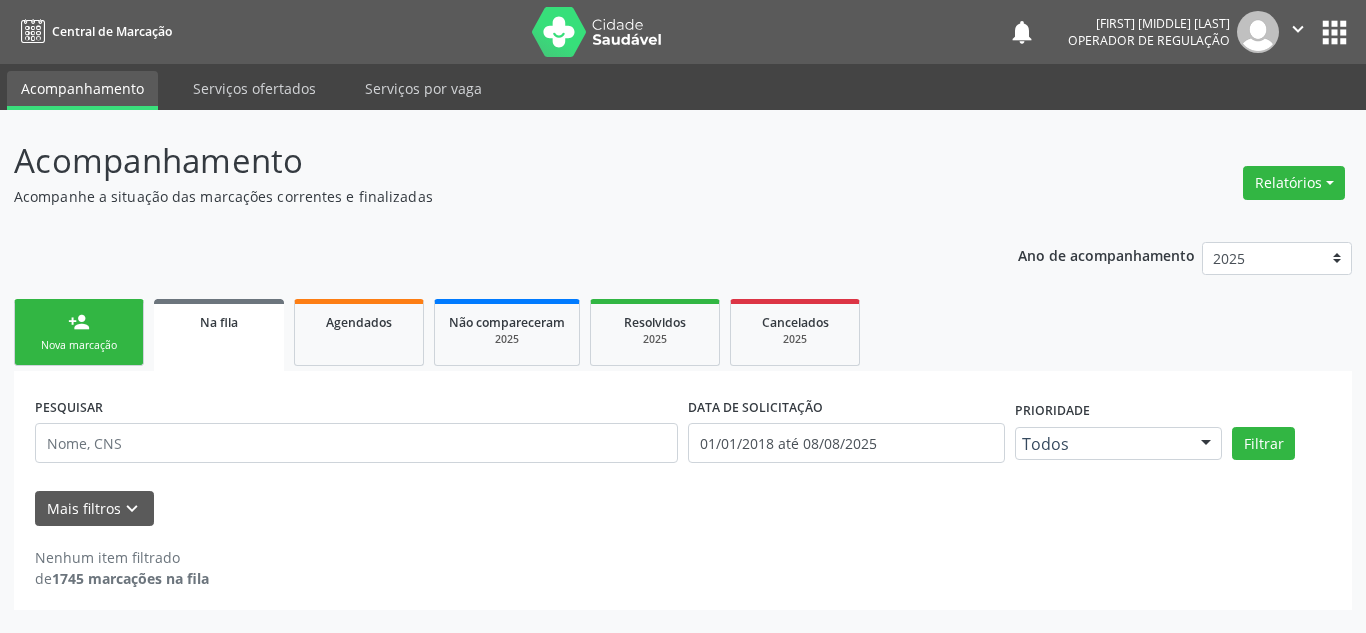 click on "person_add
Nova marcação" at bounding box center (79, 332) 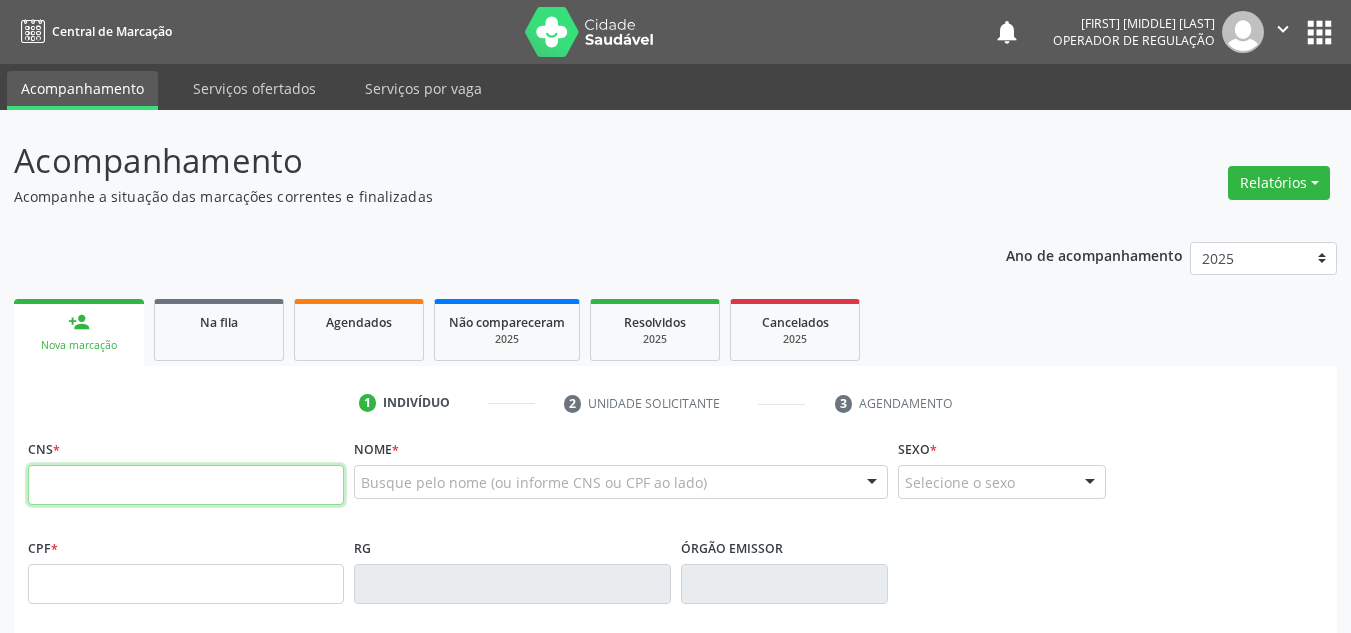 click at bounding box center [186, 485] 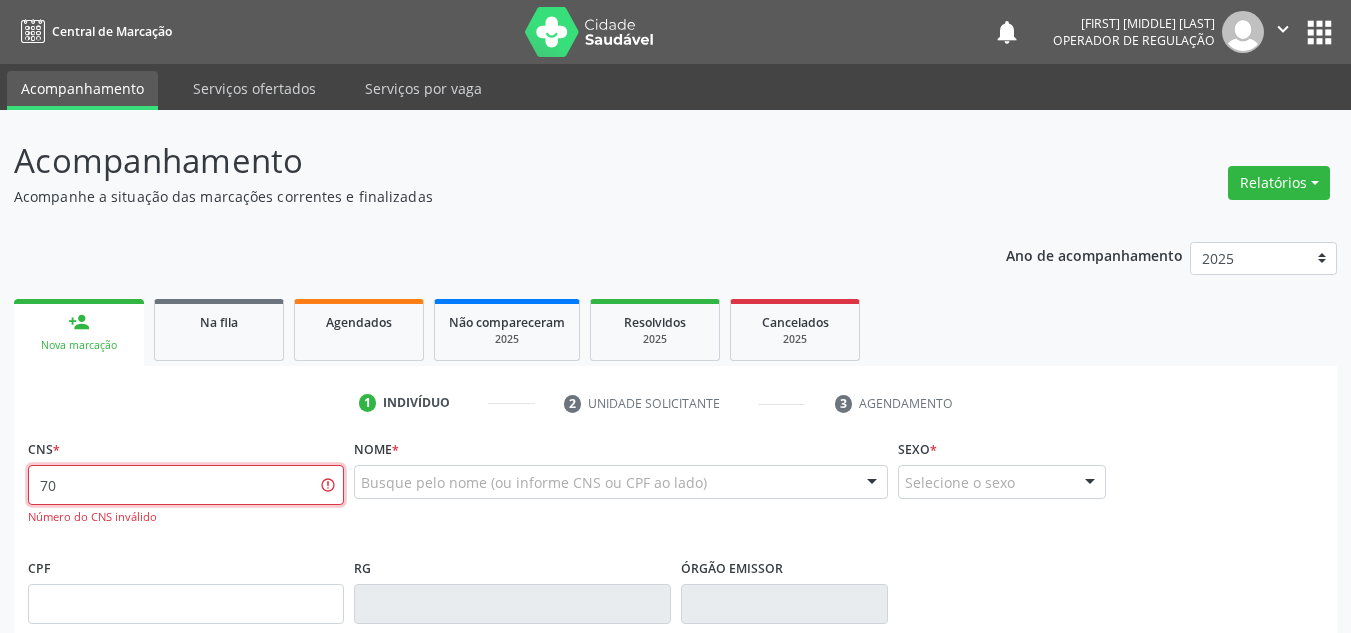 type on "7" 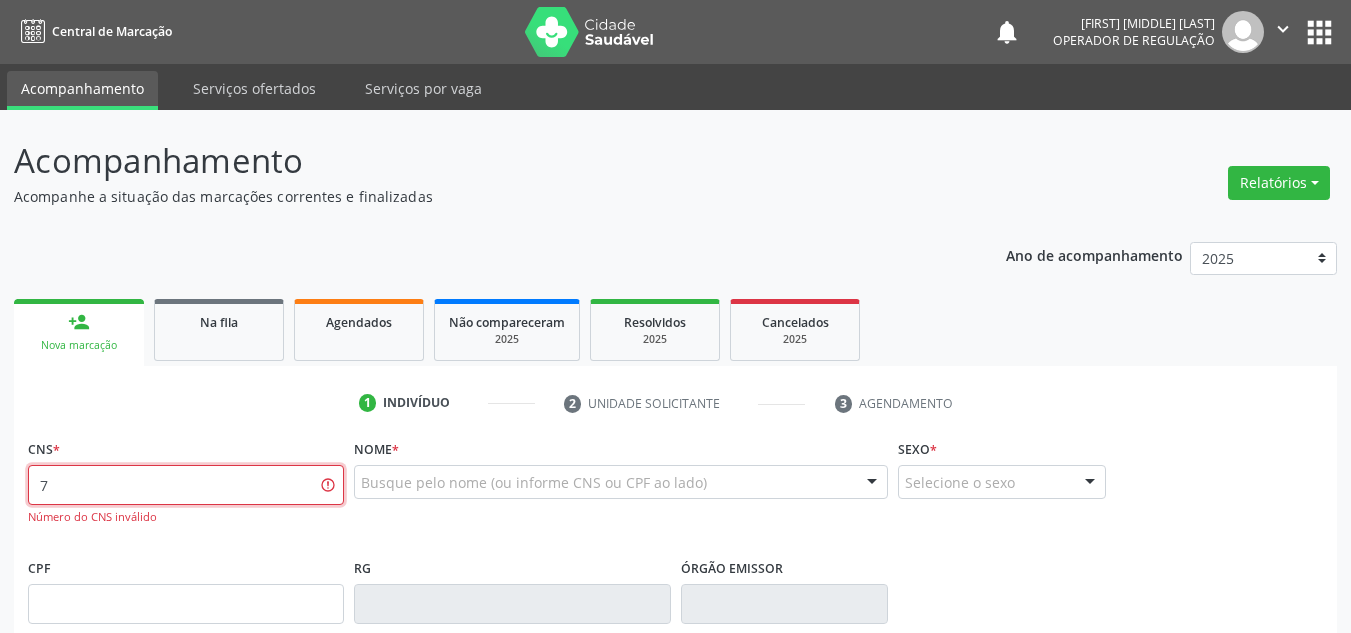 type 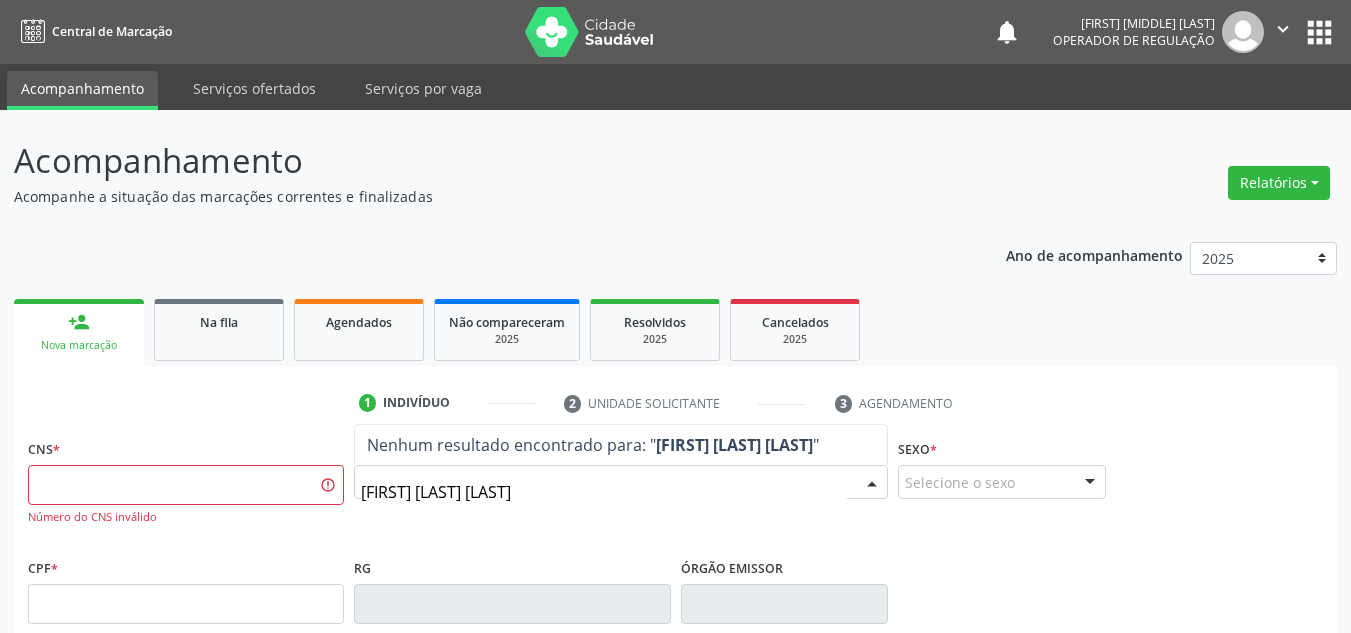 type on "[FIRST] [LAST] [LAST]" 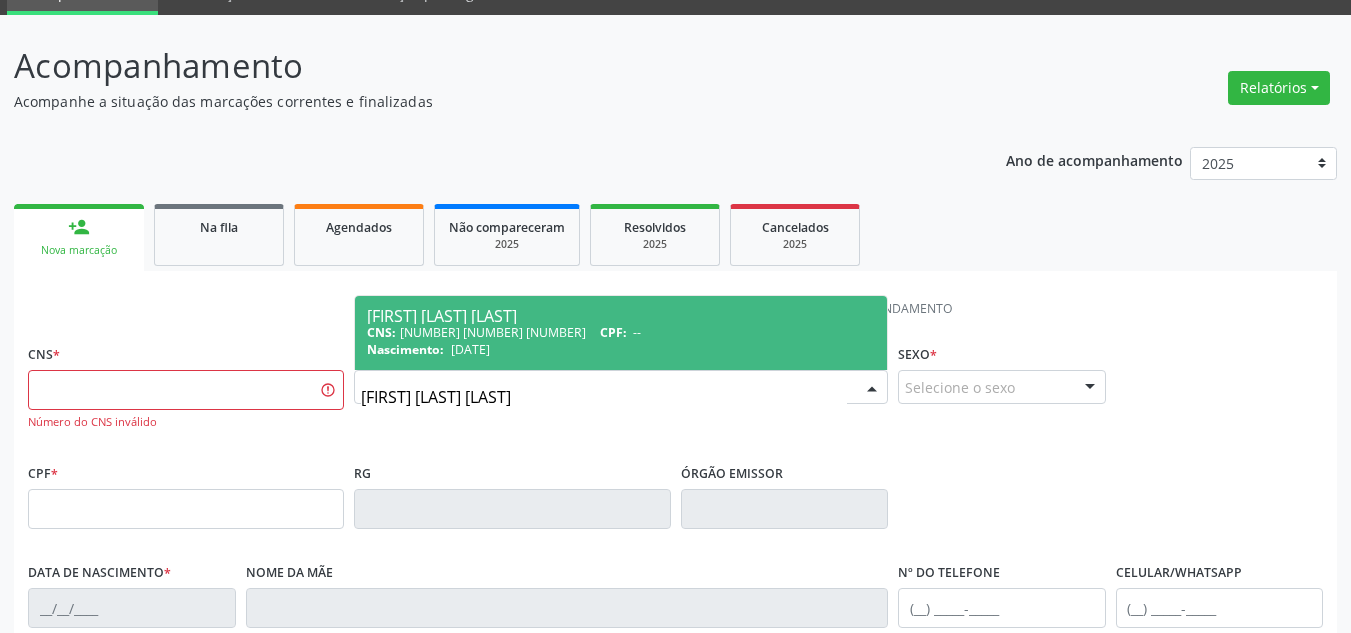 scroll, scrollTop: 100, scrollLeft: 0, axis: vertical 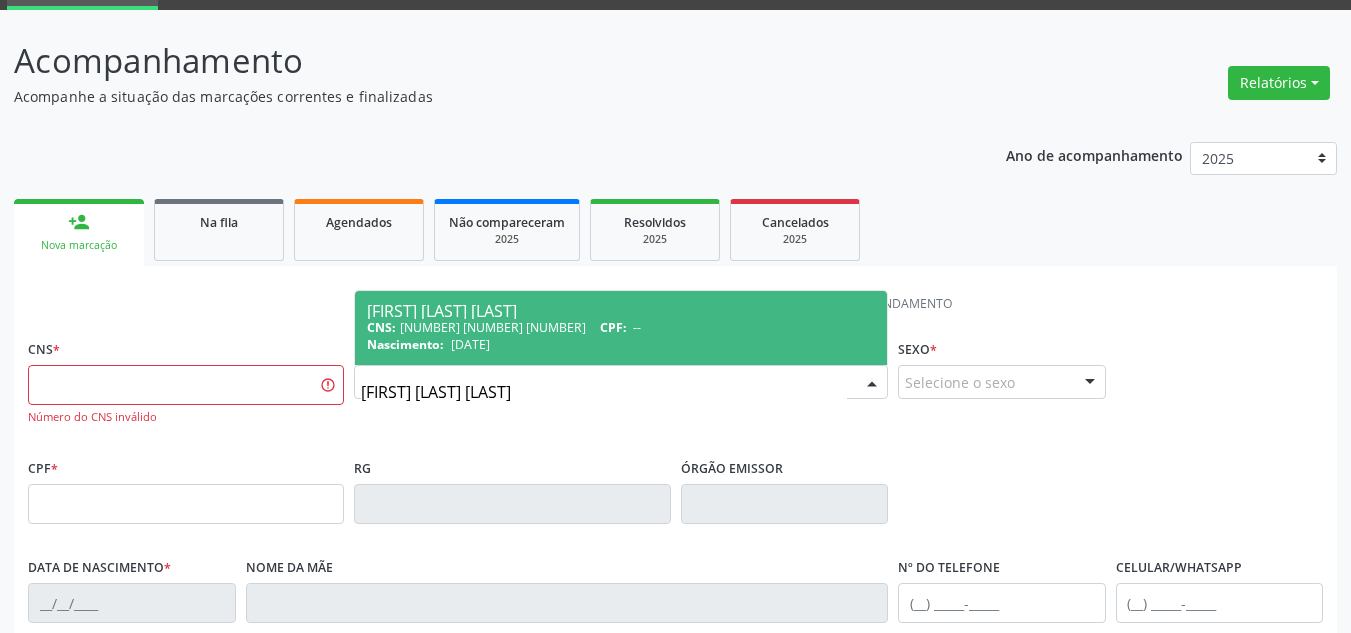 click on "CNS:
[NUMBER] [NUMBER] [NUMBER]
CPF:    --" at bounding box center [621, 327] 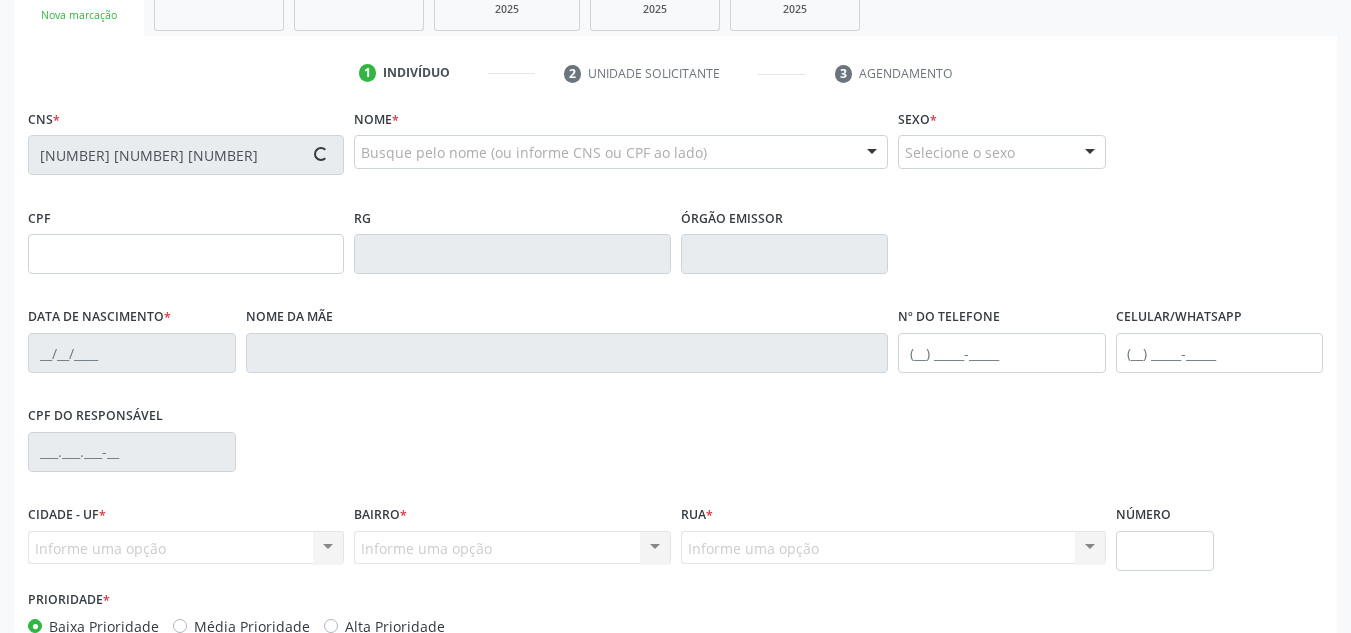 scroll, scrollTop: 400, scrollLeft: 0, axis: vertical 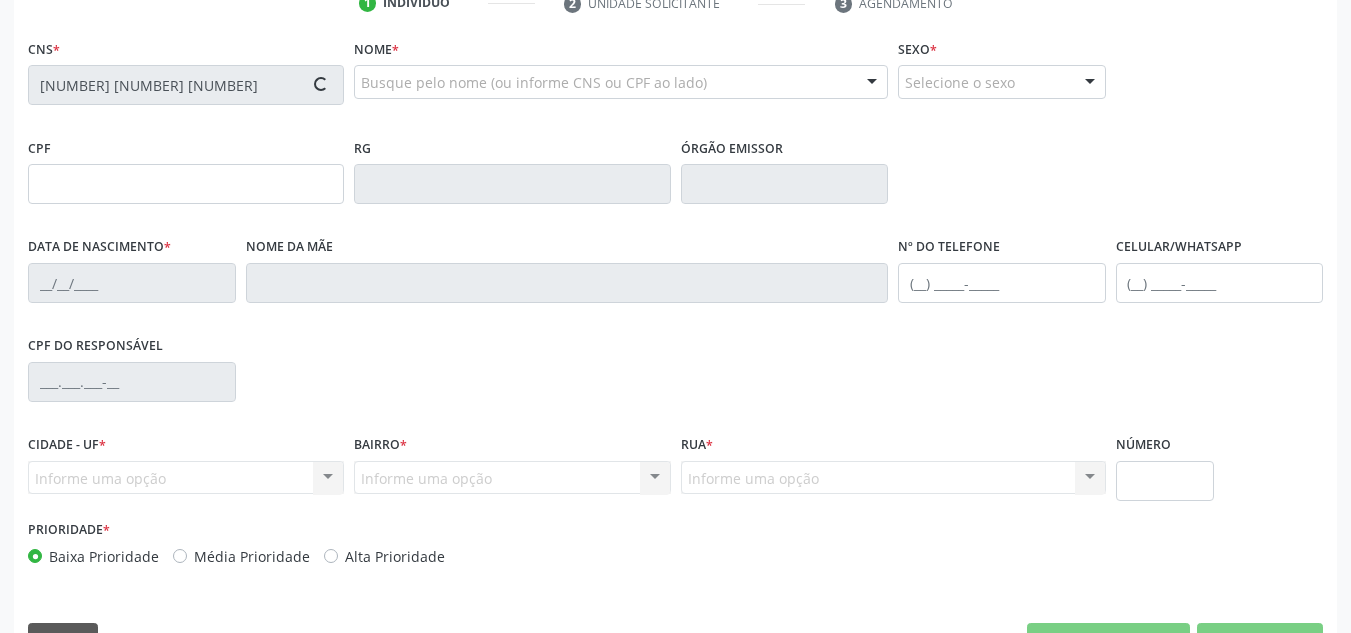 click on "Média Prioridade" at bounding box center (252, 556) 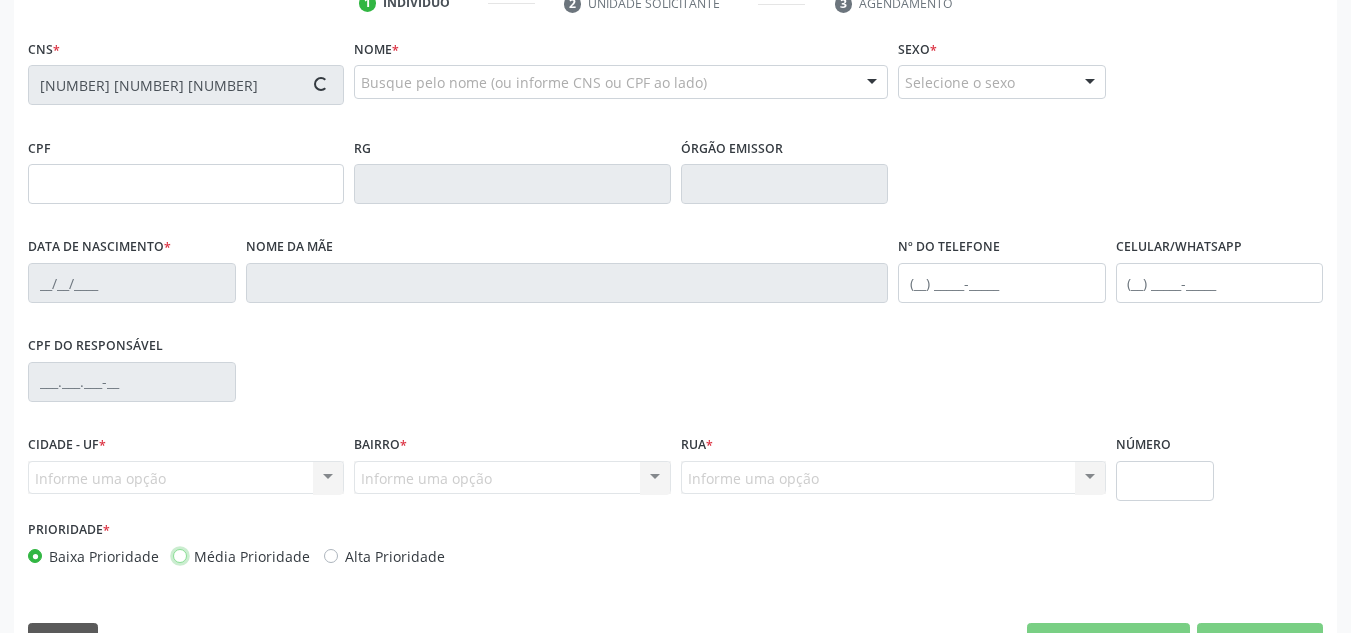 click on "Média Prioridade" at bounding box center (180, 555) 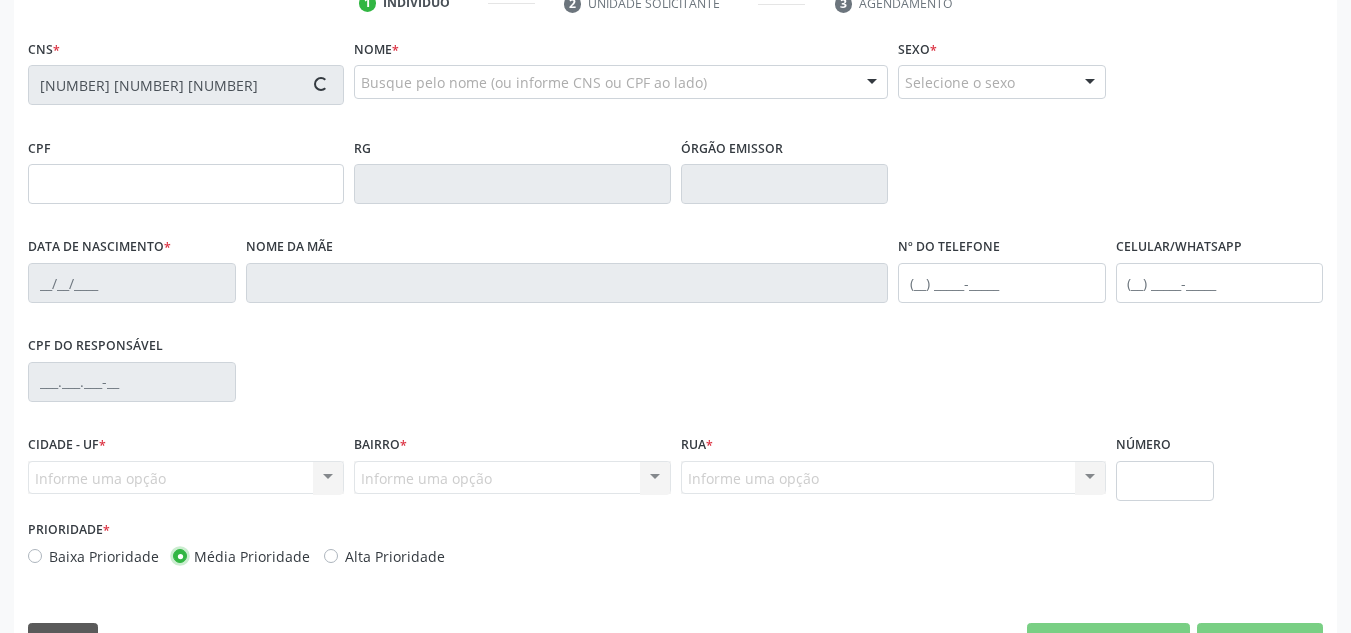 type on "[DATE]" 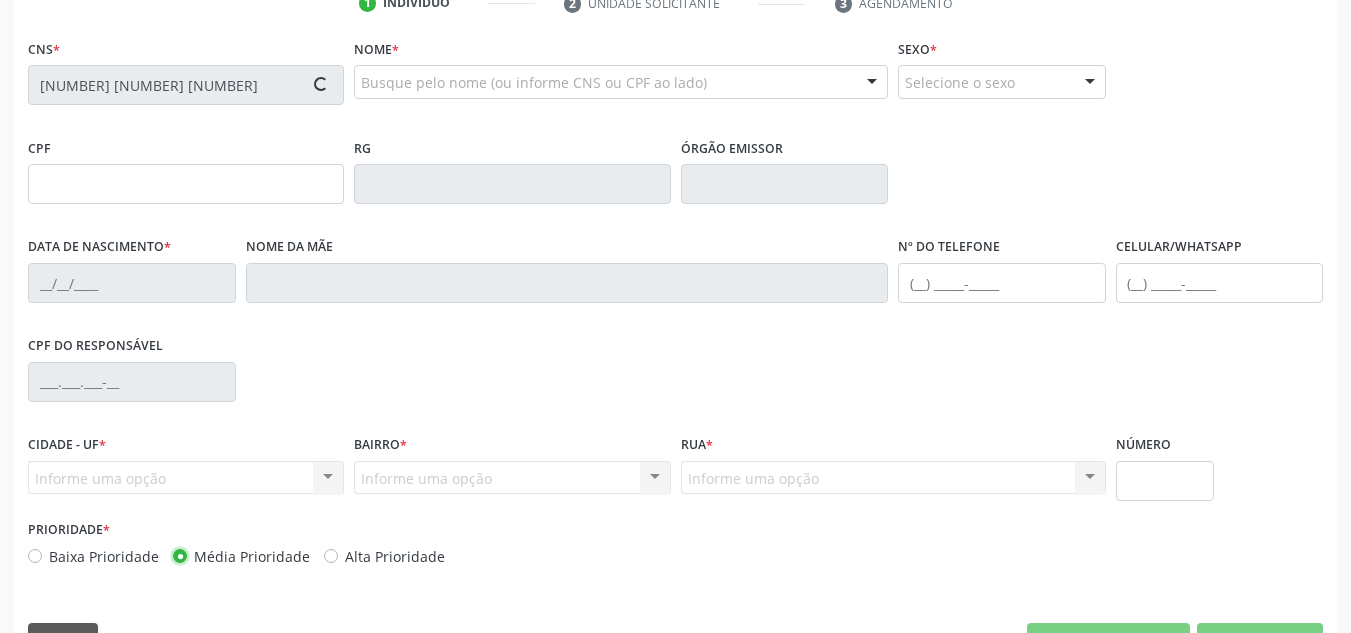 type on "[PHONE]" 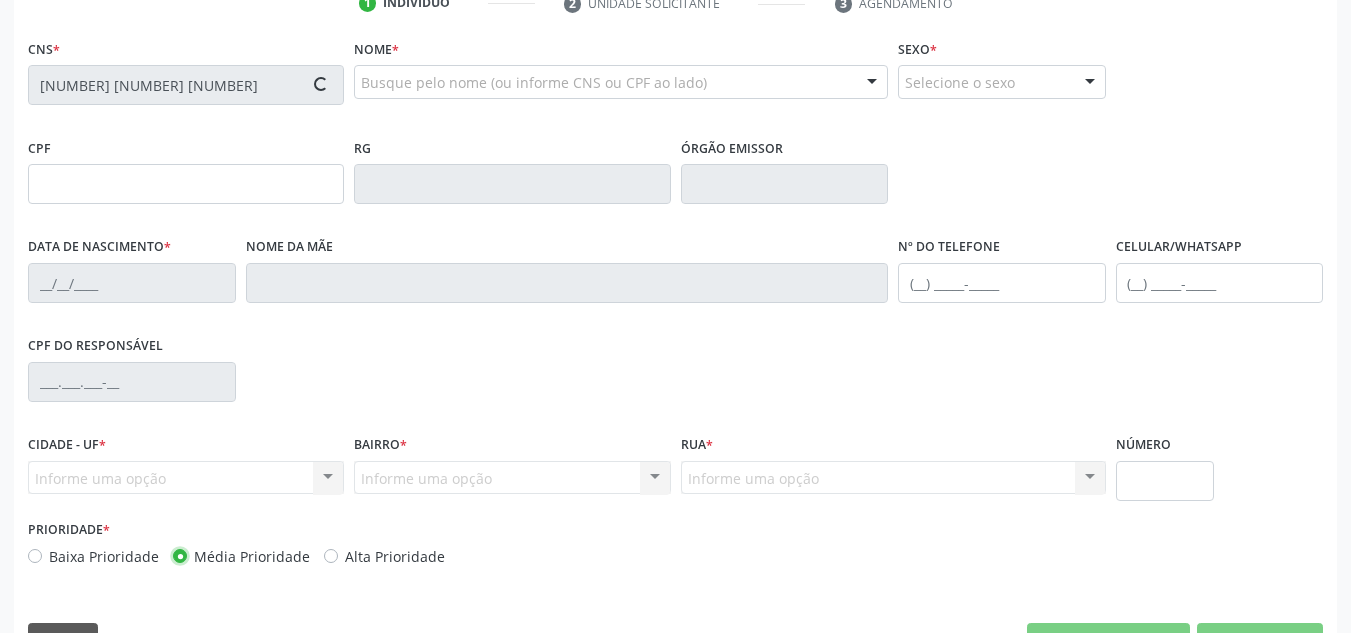 type on "S/N" 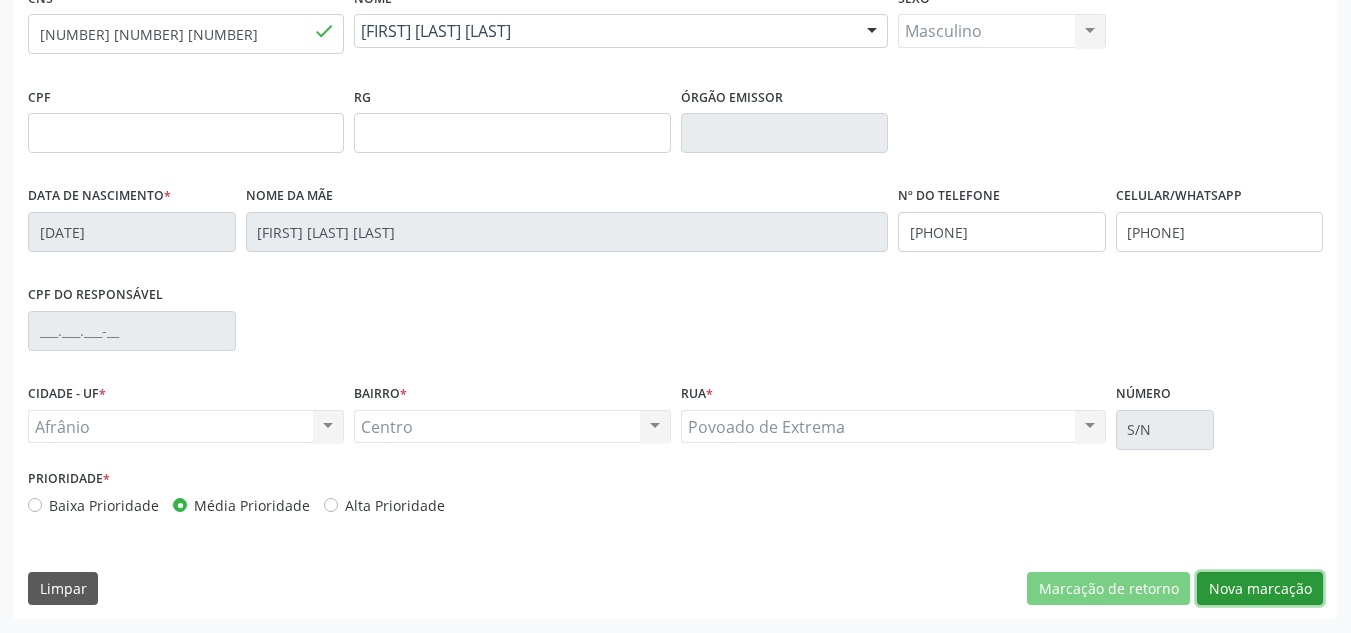 drag, startPoint x: 1256, startPoint y: 584, endPoint x: 1205, endPoint y: 497, distance: 100.84642 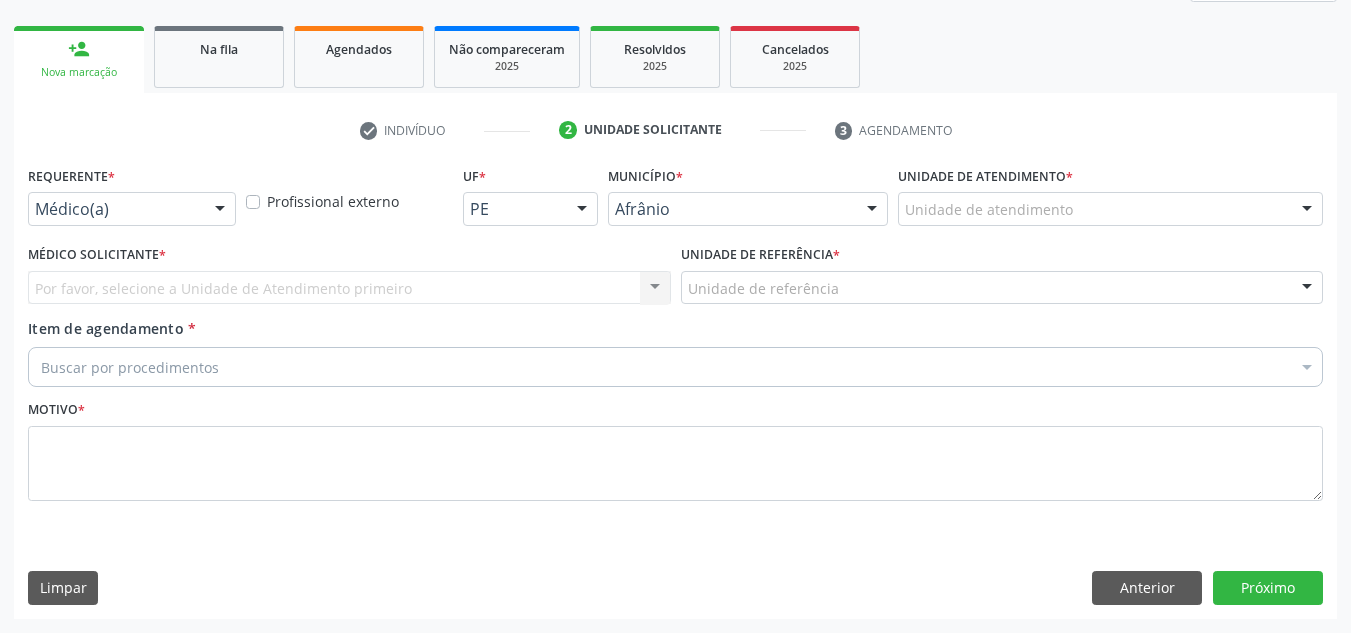 scroll, scrollTop: 273, scrollLeft: 0, axis: vertical 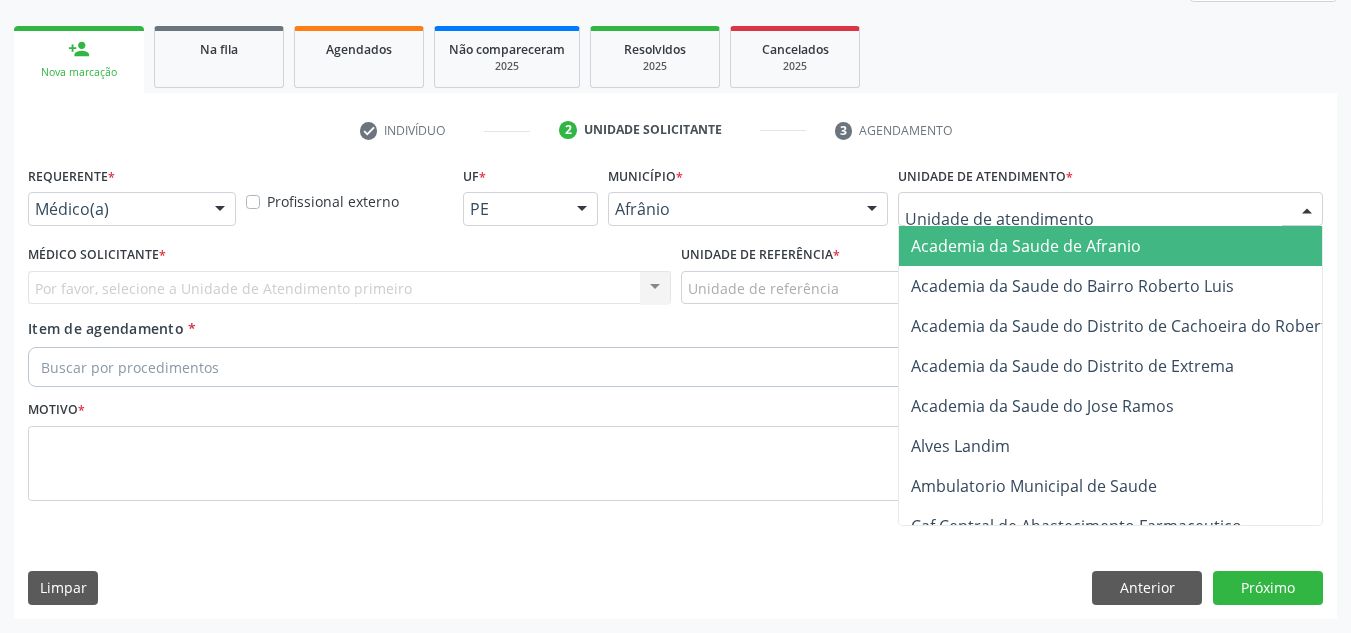 drag, startPoint x: 1064, startPoint y: 216, endPoint x: 1047, endPoint y: 361, distance: 145.99315 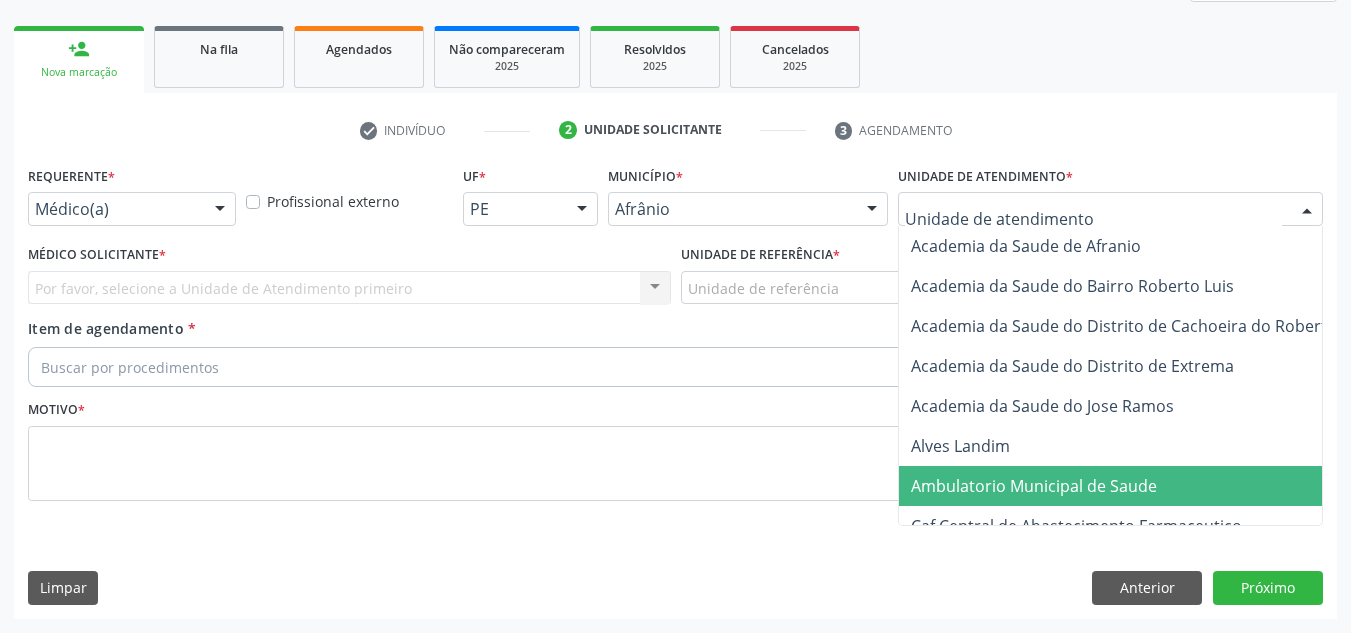 click on "Ambulatorio Municipal de Saude" at bounding box center [1034, 486] 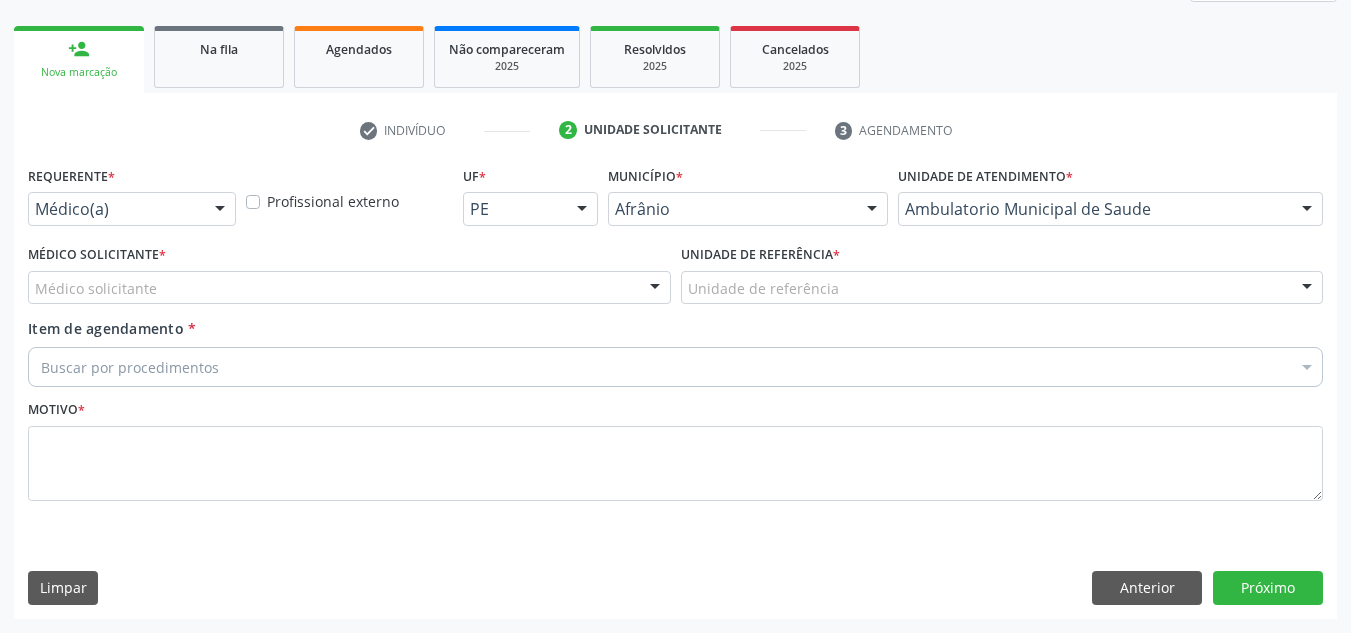 click on "Médico solicitante" at bounding box center [349, 288] 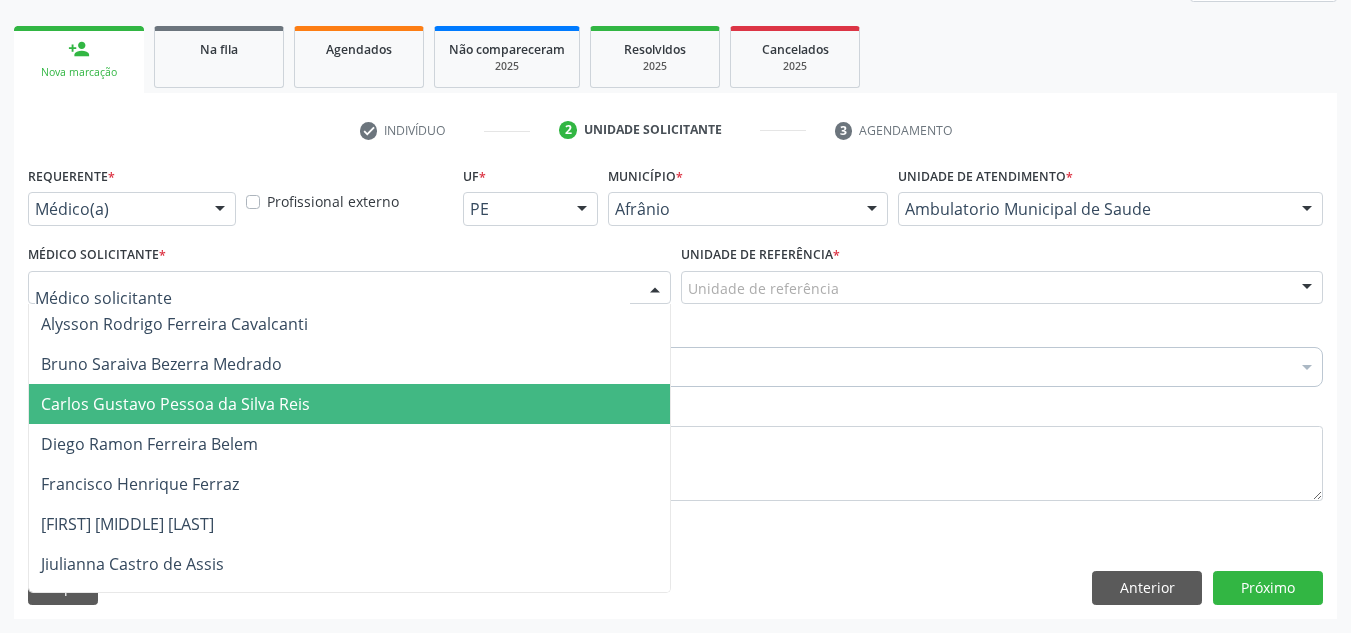 click on "Carlos Gustavo Pessoa da Silva Reis" at bounding box center (349, 404) 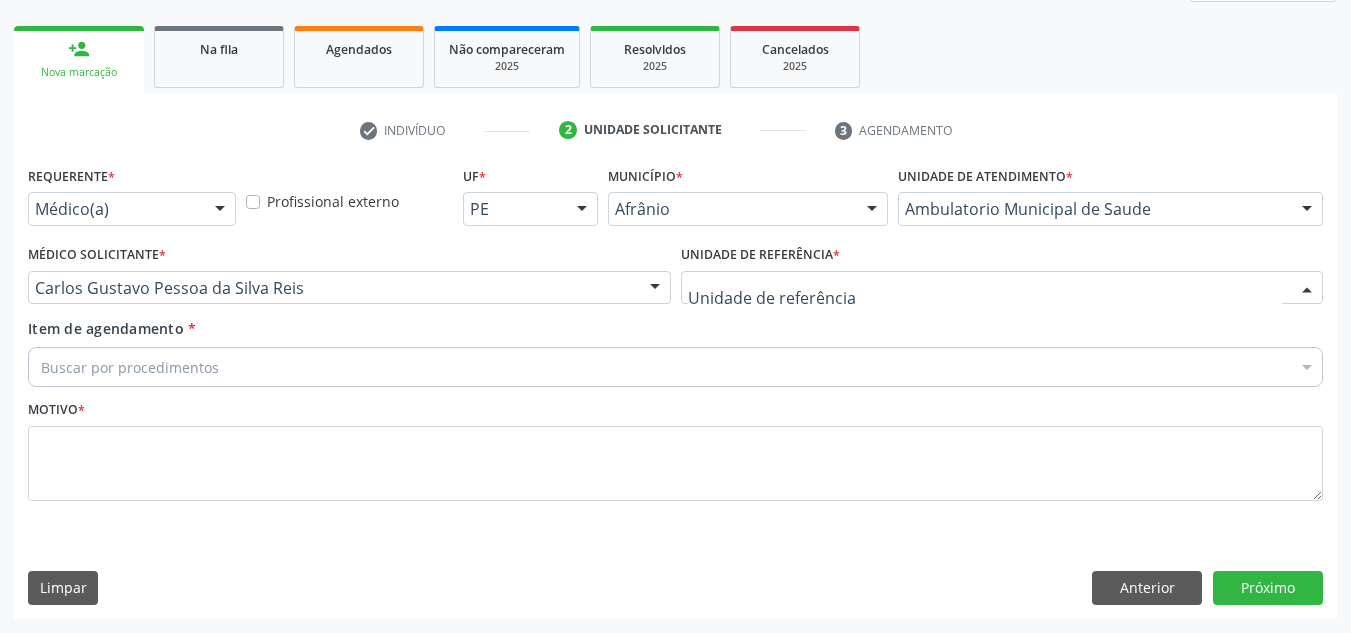 drag, startPoint x: 826, startPoint y: 288, endPoint x: 827, endPoint y: 380, distance: 92.00543 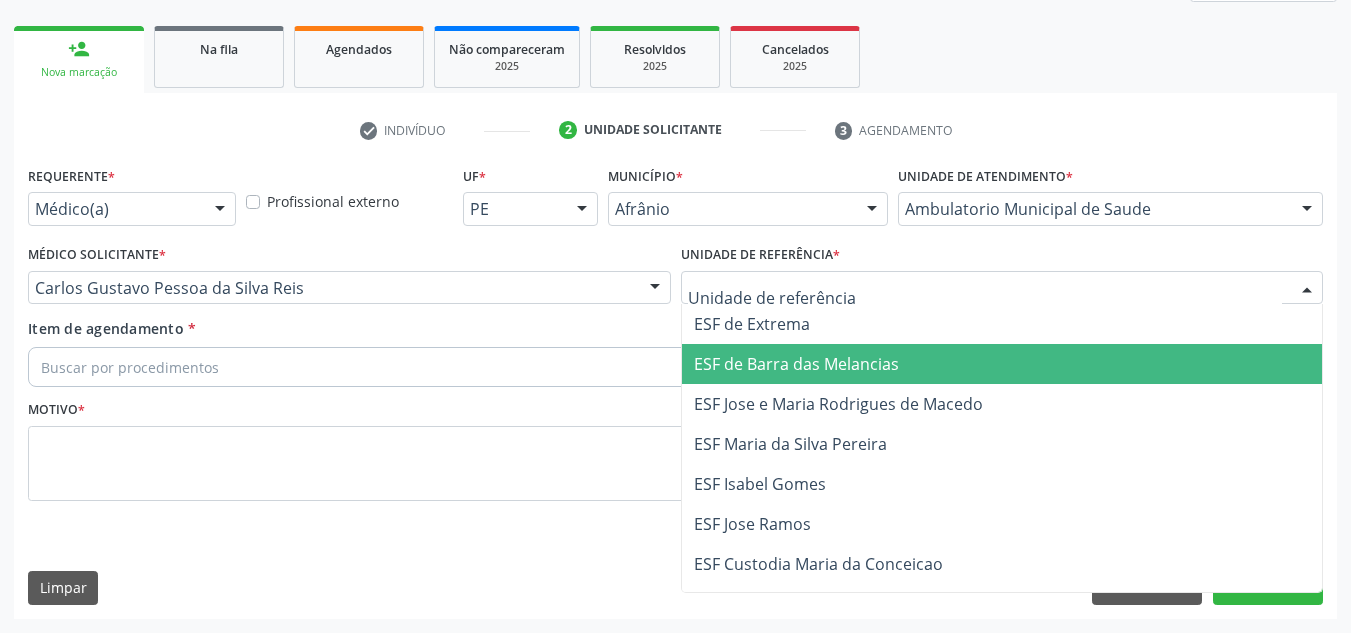 drag, startPoint x: 827, startPoint y: 383, endPoint x: 783, endPoint y: 384, distance: 44.011364 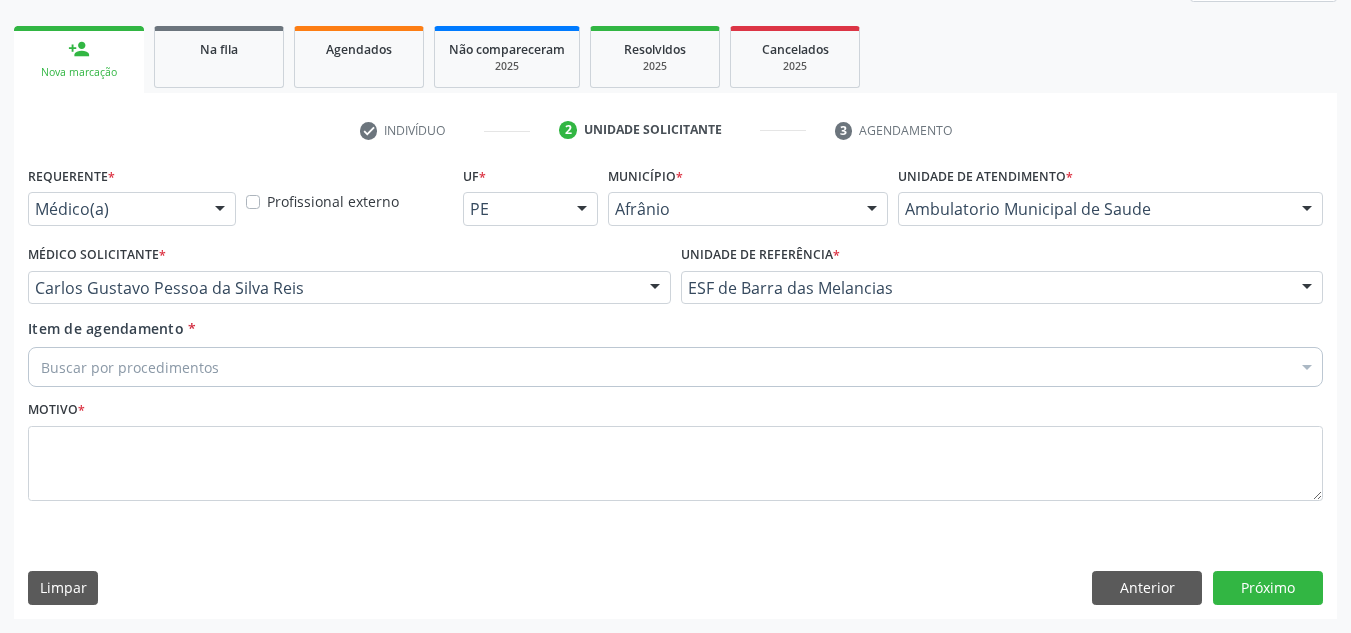 click on "Buscar por procedimentos" at bounding box center (675, 367) 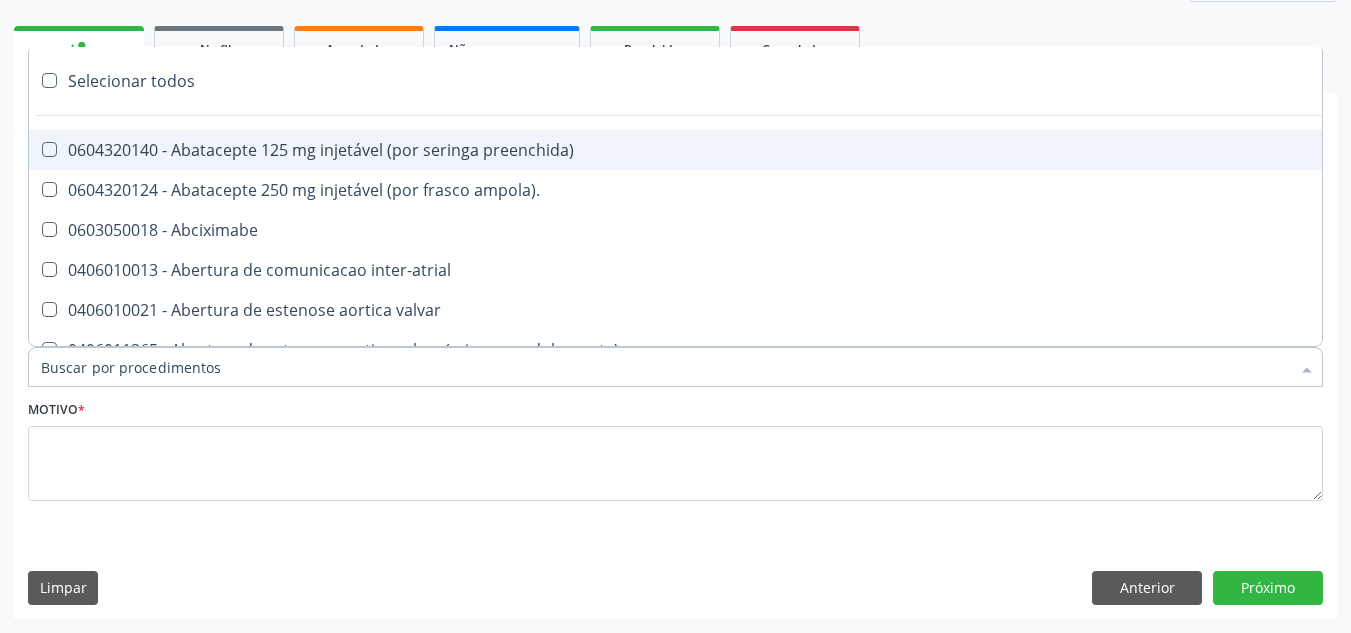 paste on "ORTOPEDISTA" 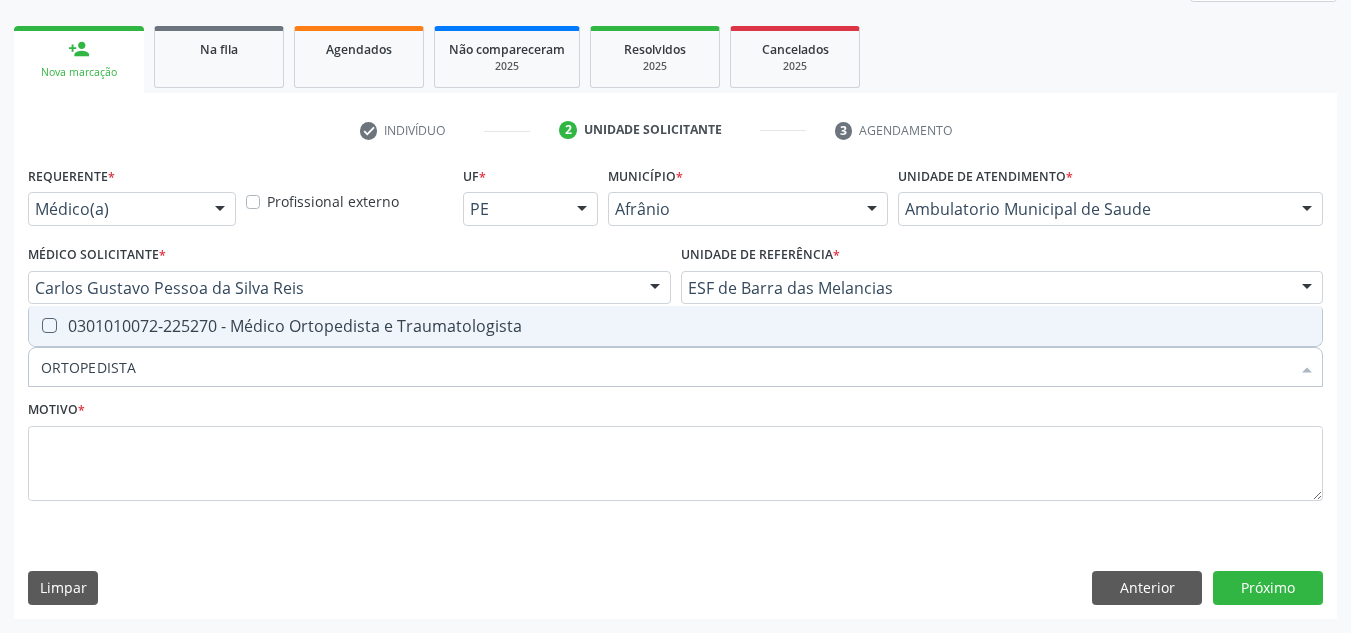 click on "Requerente
*
Médico(a)         Médico(a)   Enfermeiro(a)   Paciente
Nenhum resultado encontrado para: "   "
Não há nenhuma opção para ser exibida.
Profissional externo
UF
*
PE         BA   PE
Nenhum resultado encontrado para: "   "
Não há nenhuma opção para ser exibida.
Município
*
Afrânio         Afrânio   Petrolina
Nenhum resultado encontrado para: "   "
Não há nenhuma opção para ser exibida.
Unidade de atendimento
*
Ambulatorio Municipal de Saude         Academia da Saude de Afranio   Academia da Saude do Bairro Roberto Luis   Academia da Saude do Distrito de Cachoeira do Roberto   Academia da Saude do Distrito de Extrema   Academia da Saude do Jose Ramos   Alves Landim   Ambulatorio Municipal de Saude   Caf Central de Abastecimento Farmaceutico     Centro de Especialidades   Cime   Cuidar" at bounding box center [675, 345] 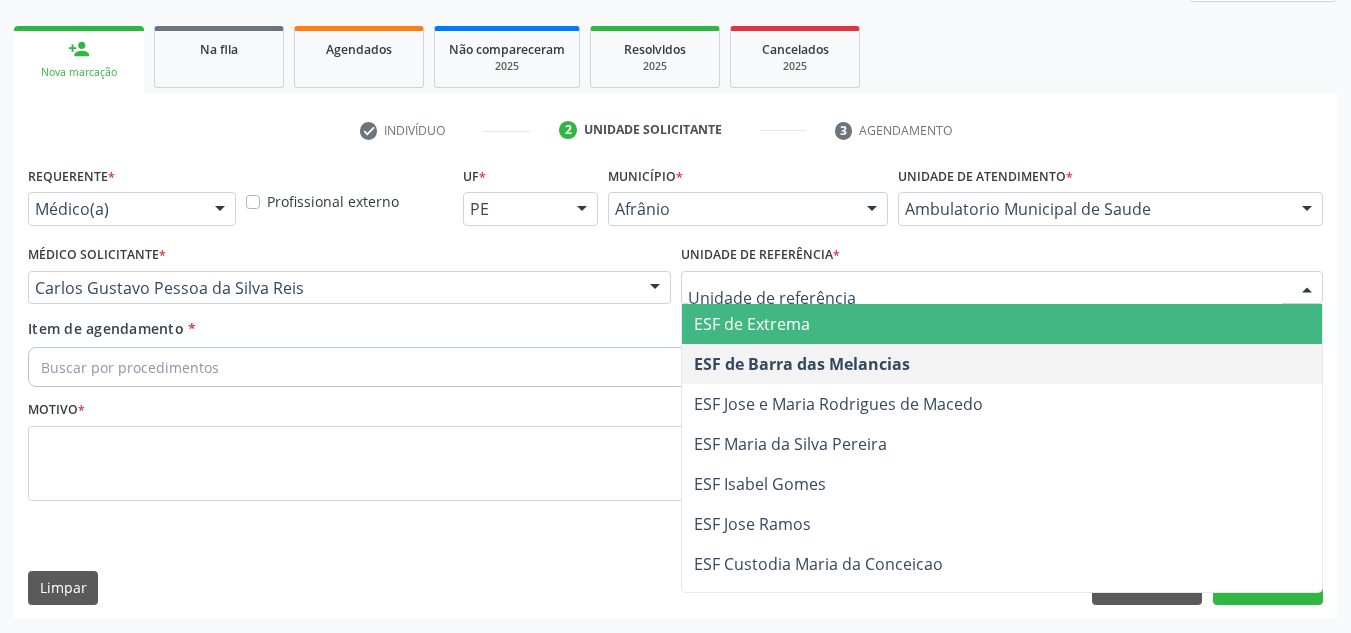 click on "Buscar por procedimentos" at bounding box center [675, 367] 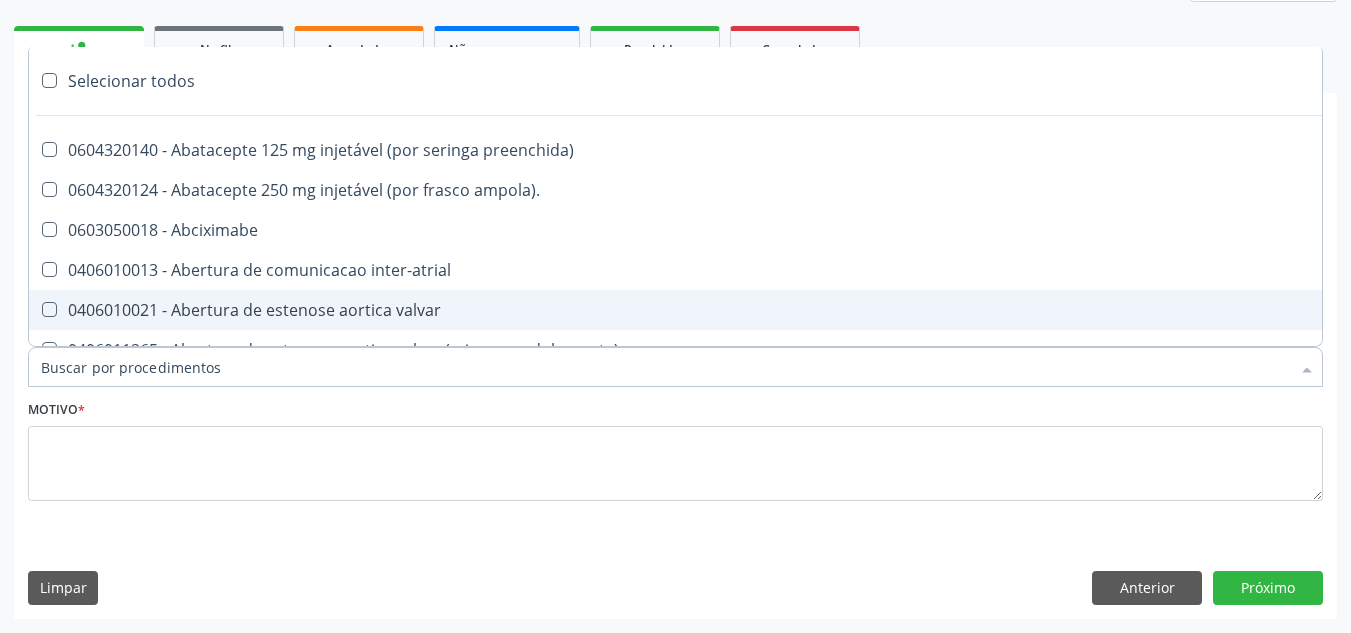 click on "Item de agendamento
*" at bounding box center (665, 367) 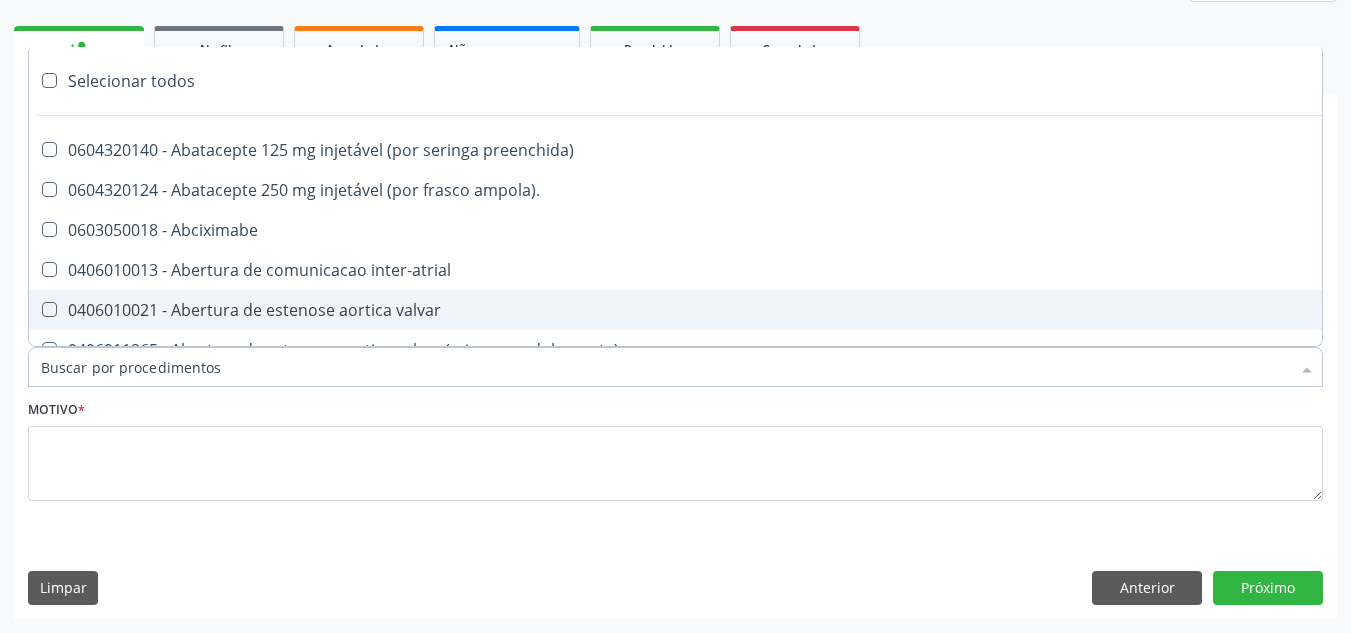 paste on "ORTOPEDISTA" 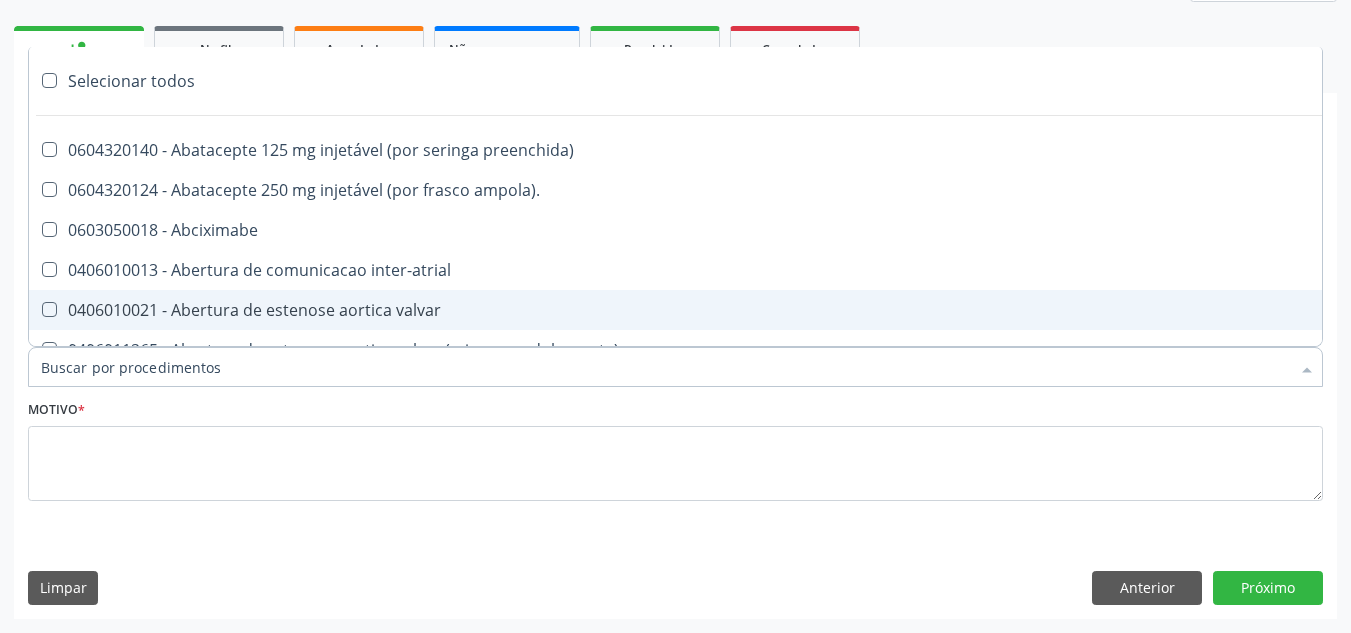 type on "ORTOPEDISTA" 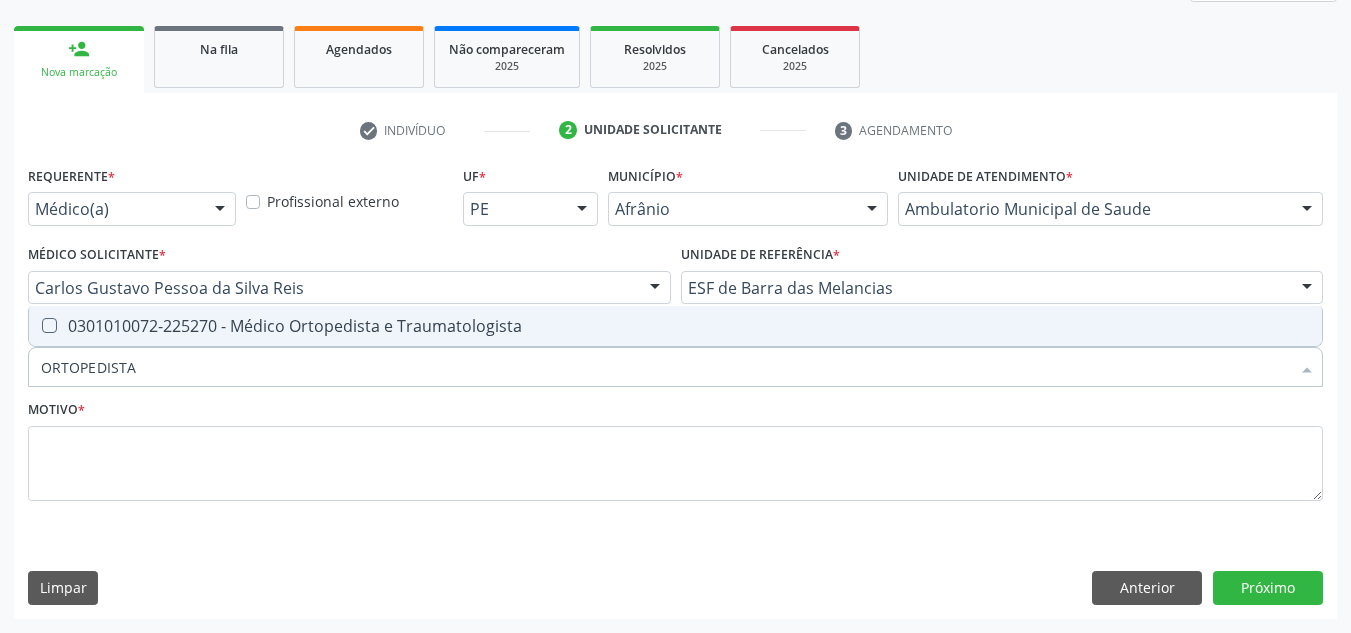 click on "0301010072-225270 - Médico Ortopedista e Traumatologista" at bounding box center (675, 326) 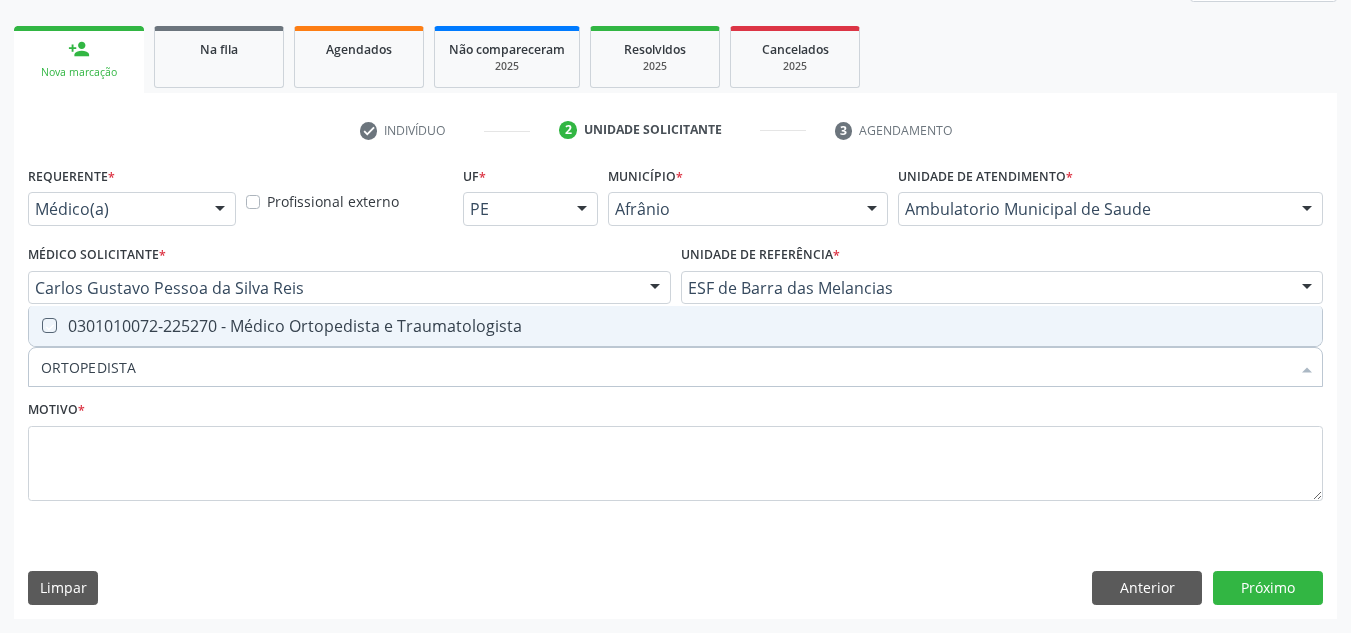 checkbox on "true" 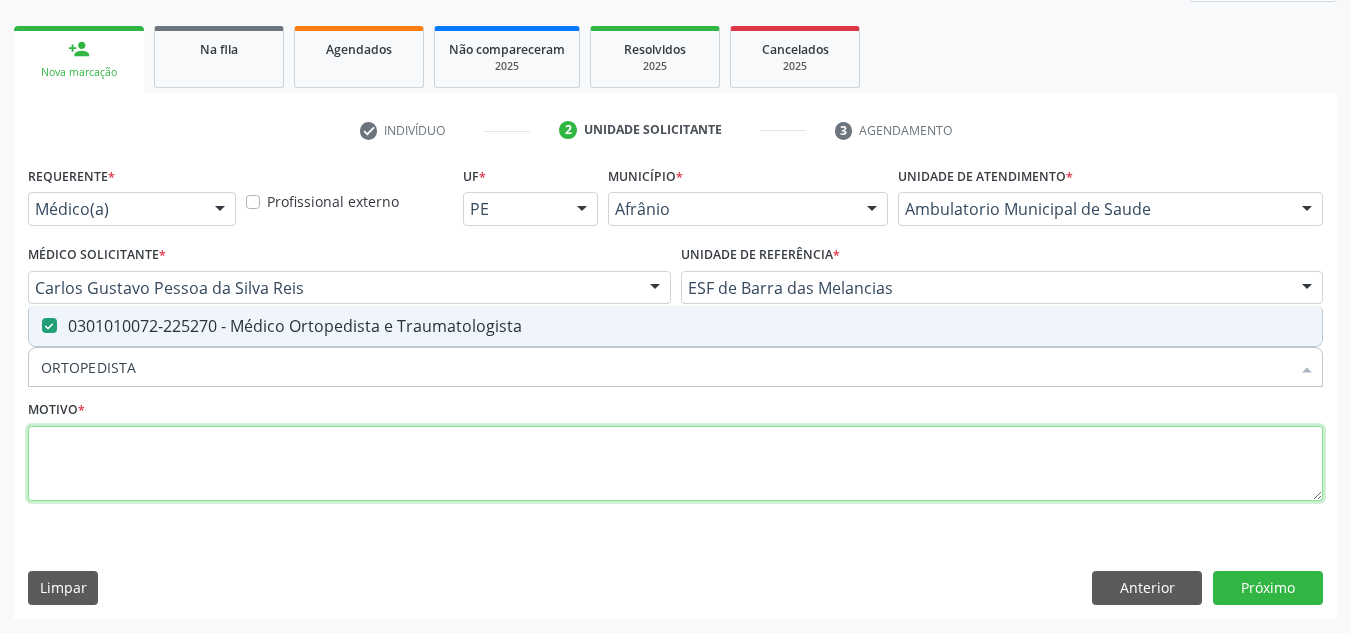 click at bounding box center (675, 464) 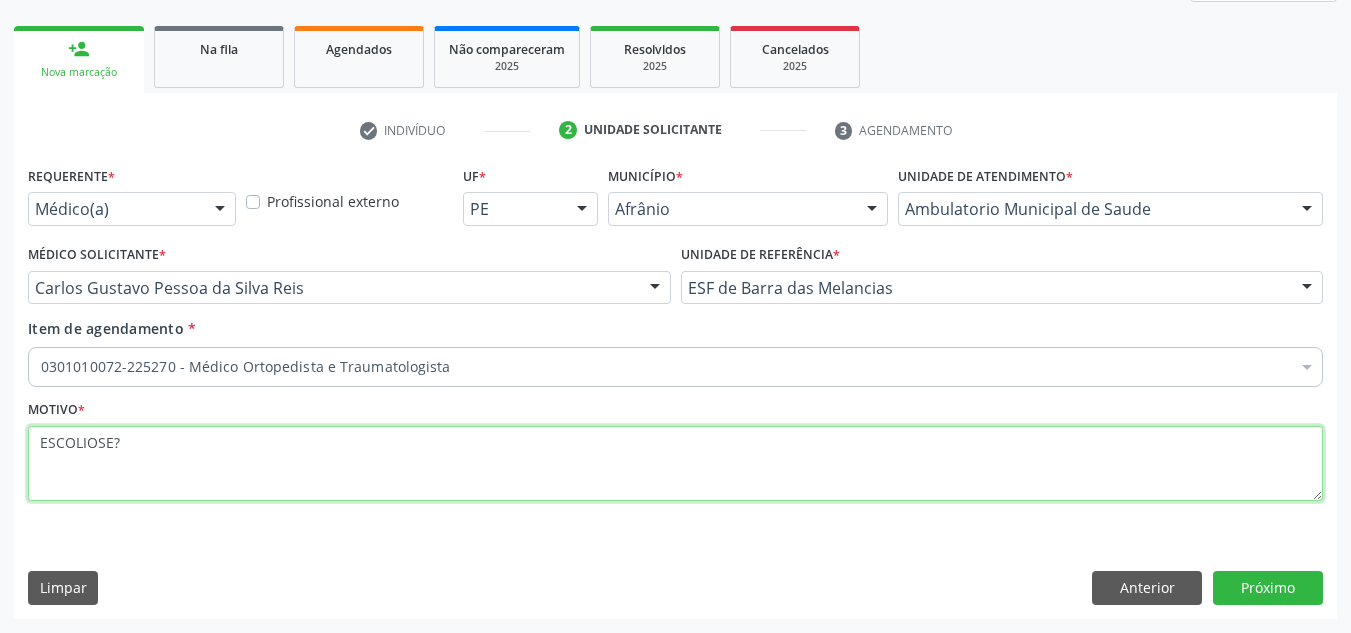 type on "ESCOLIOSE?" 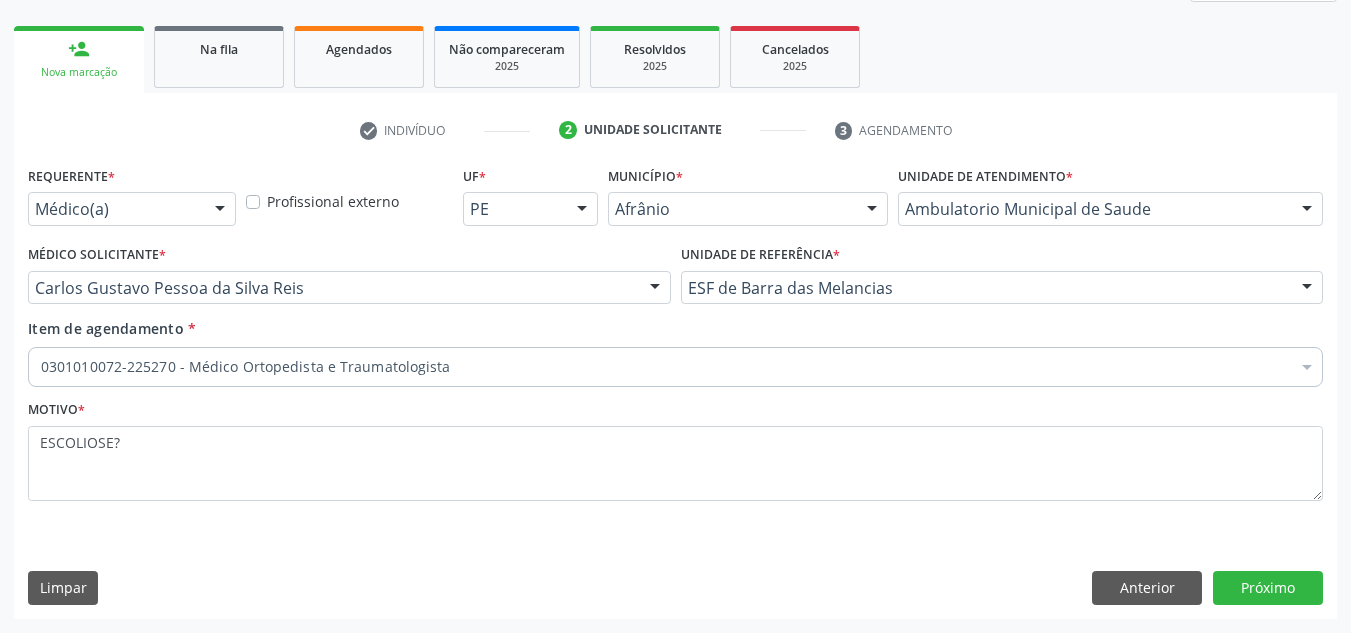 click on "Requerente
*
Médico(a)         Médico(a)   Enfermeiro(a)   Paciente
Nenhum resultado encontrado para: "   "
Não há nenhuma opção para ser exibida.
Profissional externo
UF
*
PE         BA   PE
Nenhum resultado encontrado para: "   "
Não há nenhuma opção para ser exibida.
Município
*
Afrânio         Afrânio   Petrolina
Nenhum resultado encontrado para: "   "
Não há nenhuma opção para ser exibida.
Unidade de atendimento
*
Ambulatorio Municipal de Saude         Academia da Saude de Afranio   Academia da Saude do Bairro Roberto Luis   Academia da Saude do Distrito de Cachoeira do Roberto   Academia da Saude do Distrito de Extrema   Academia da Saude do Jose Ramos   Alves Landim   Ambulatorio Municipal de Saude   Caf Central de Abastecimento Farmaceutico     Centro de Especialidades   Cime   Cuidar" at bounding box center (675, 389) 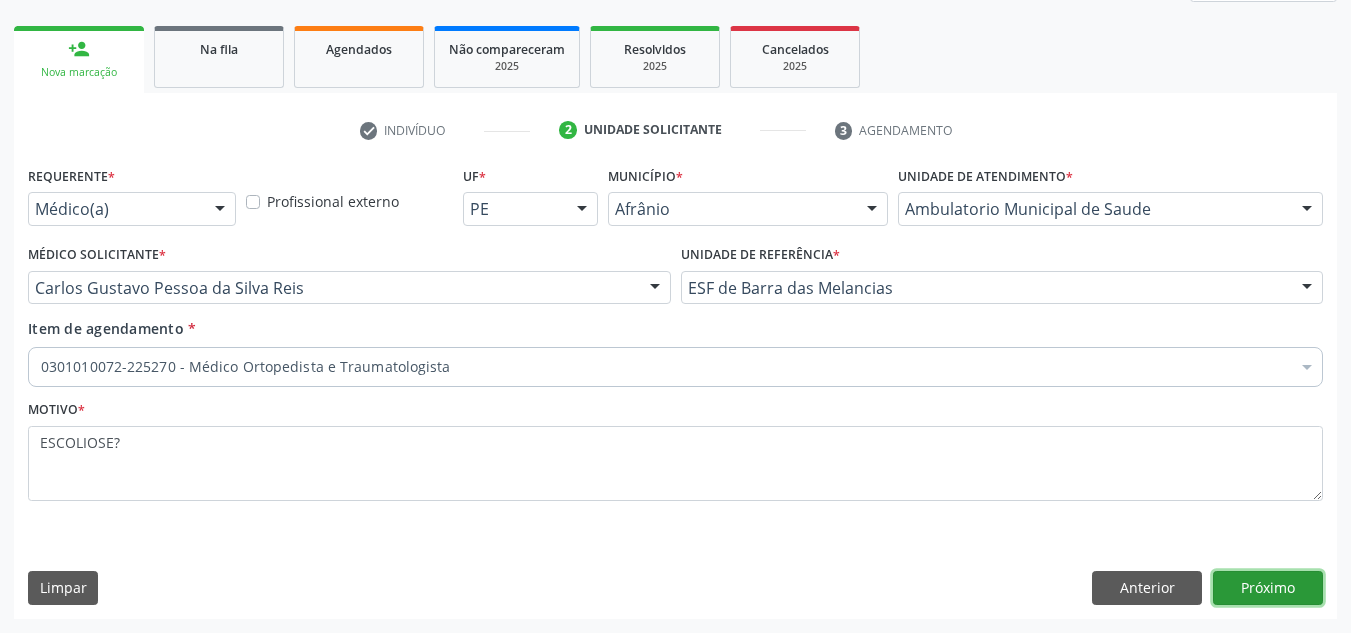 click on "Próximo" at bounding box center (1268, 588) 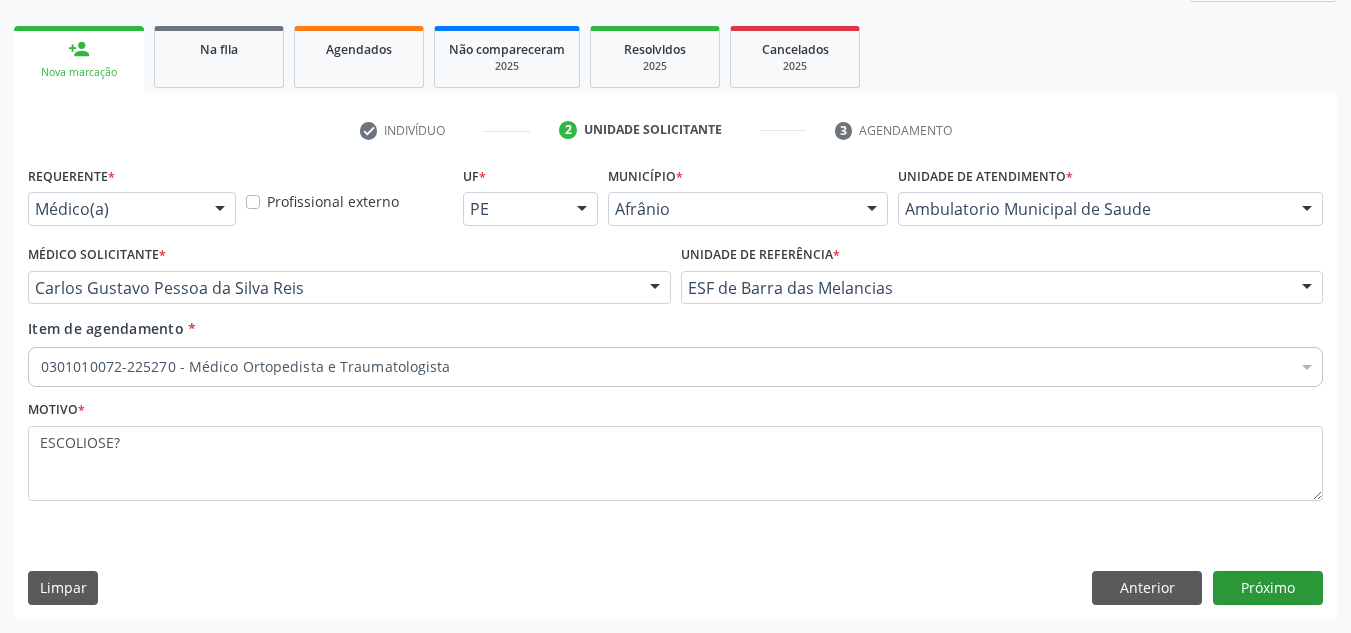 scroll, scrollTop: 237, scrollLeft: 0, axis: vertical 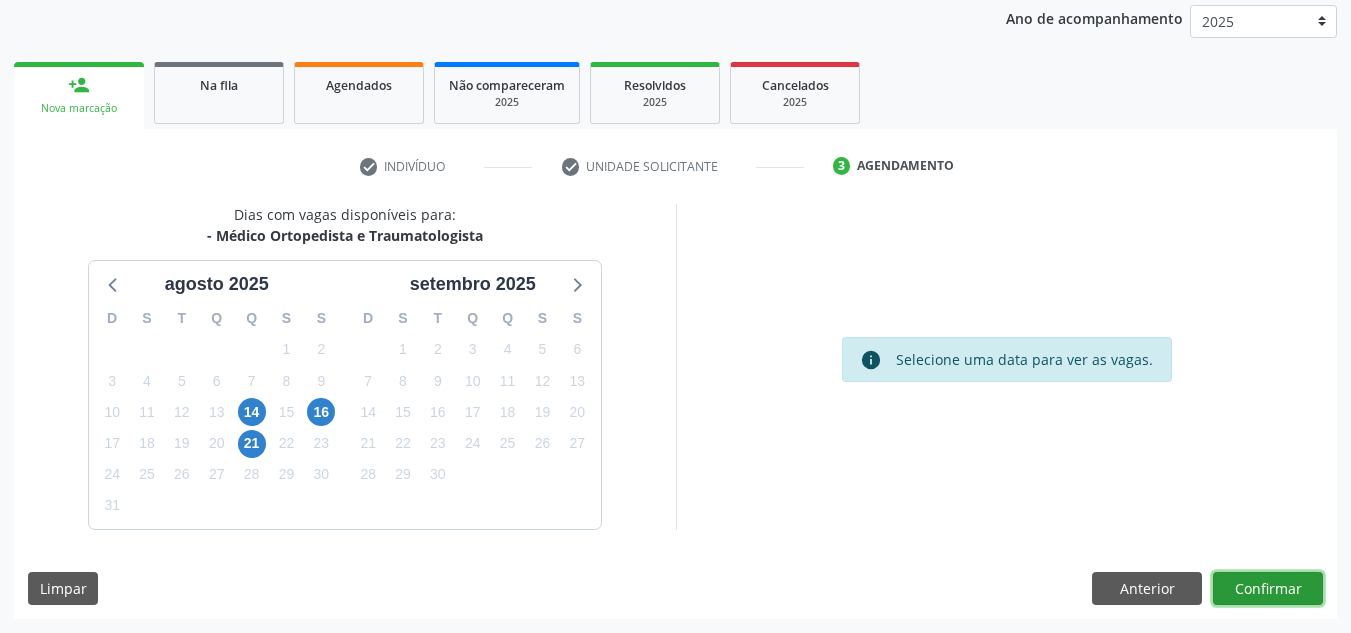 click on "Confirmar" at bounding box center (1268, 589) 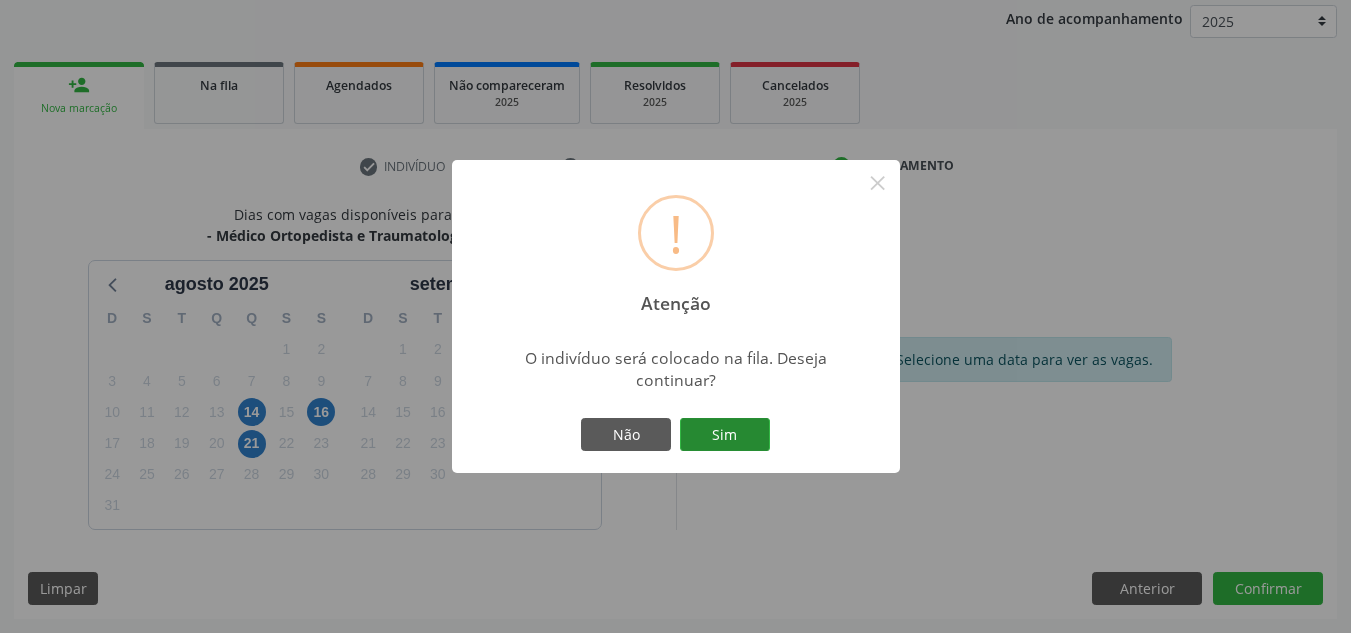 click on "Sim" at bounding box center [725, 435] 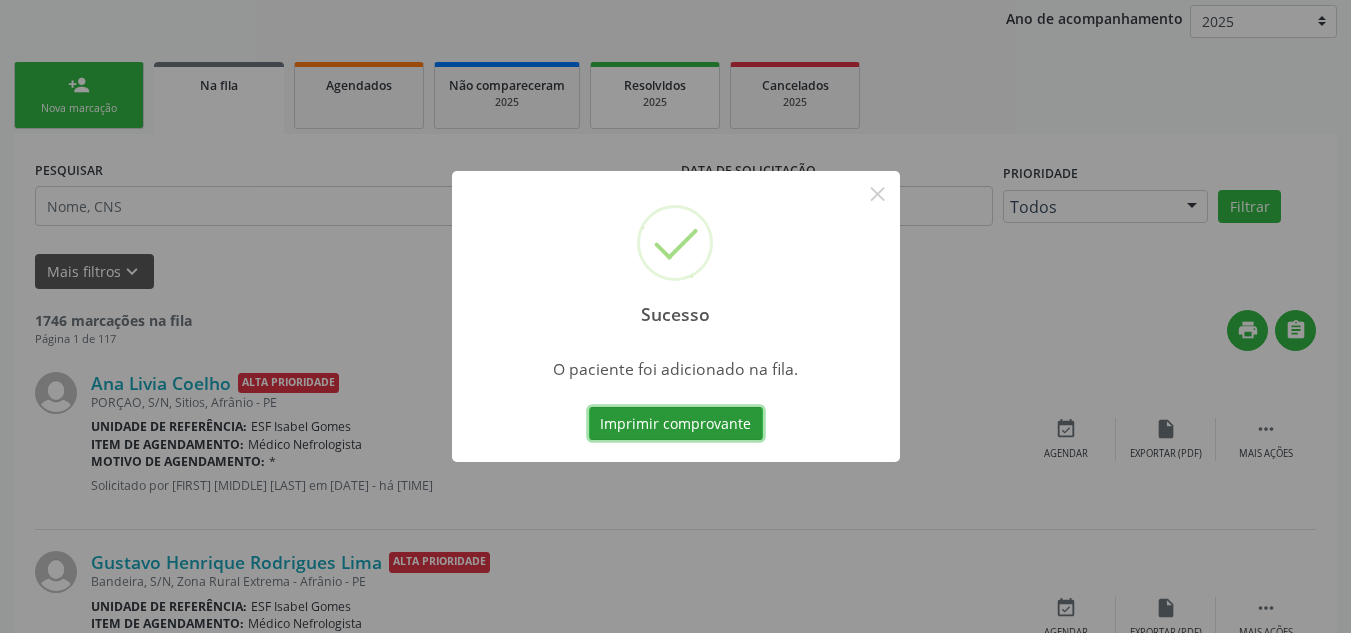 scroll, scrollTop: 34, scrollLeft: 0, axis: vertical 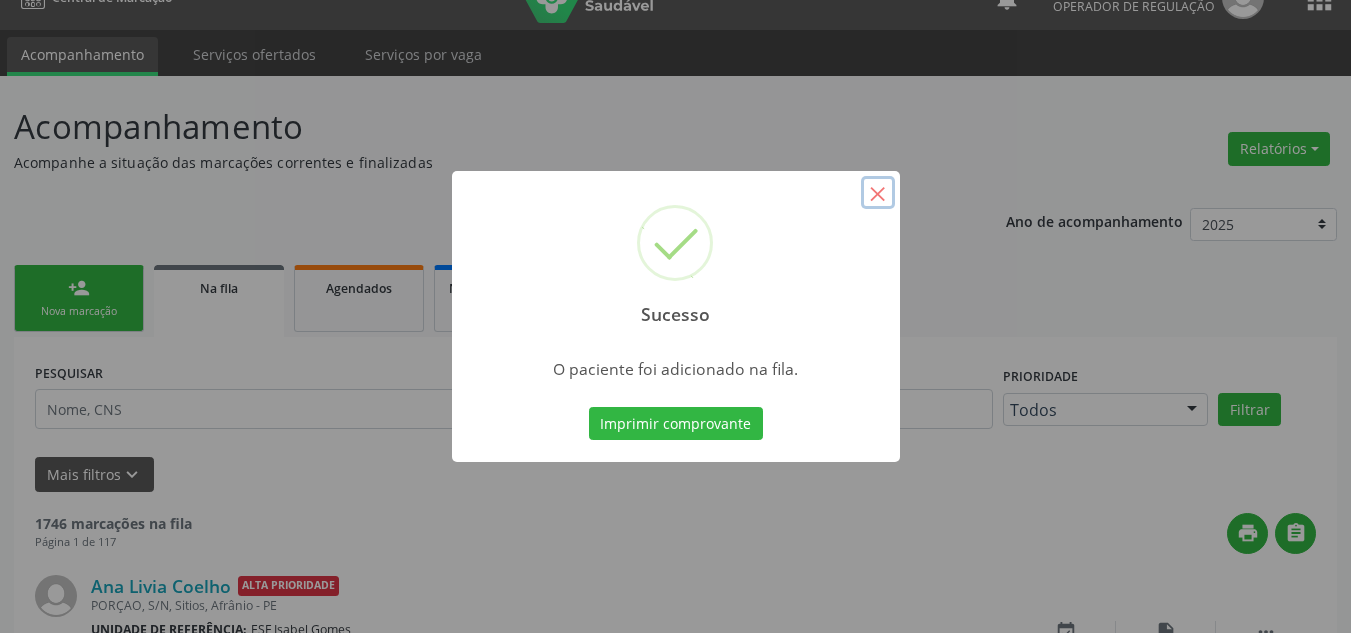 click on "×" at bounding box center (878, 193) 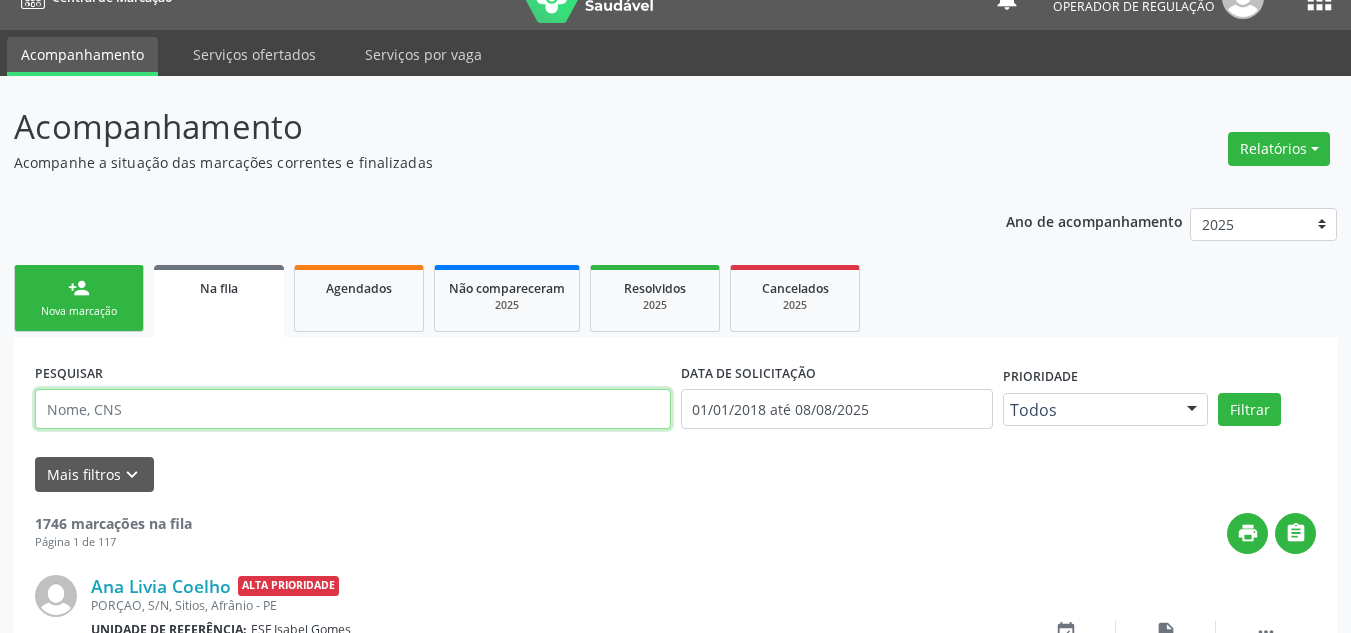 click at bounding box center (353, 409) 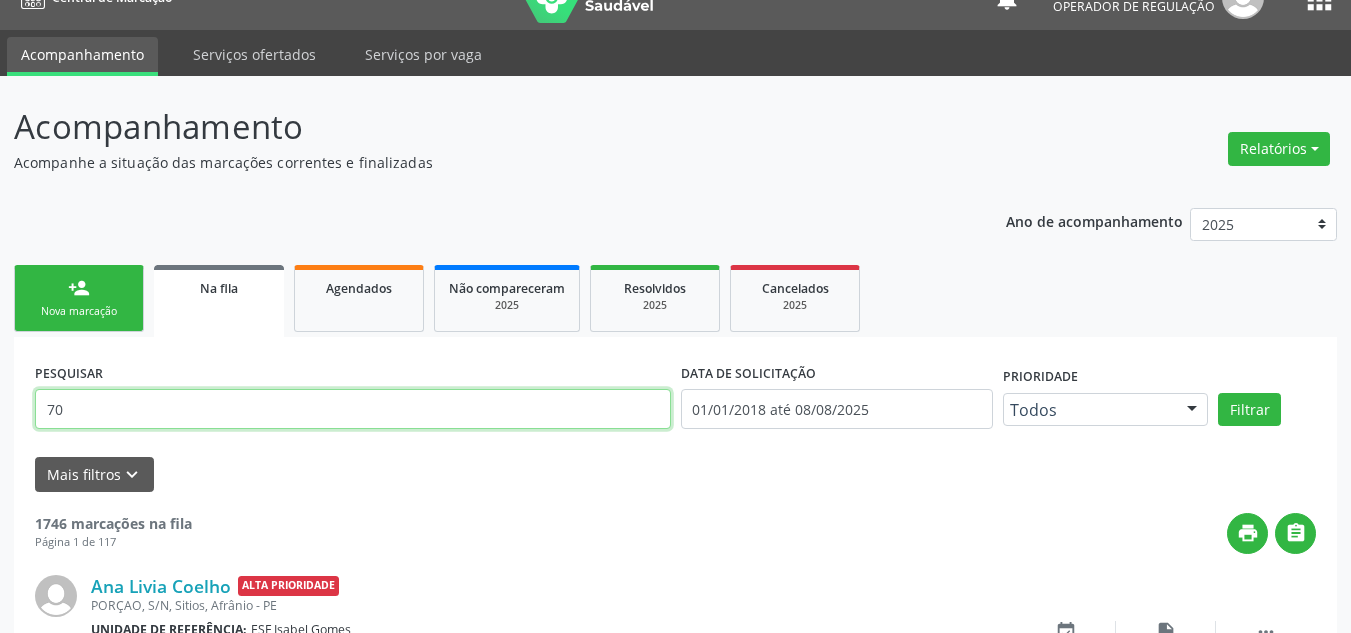 type on "7" 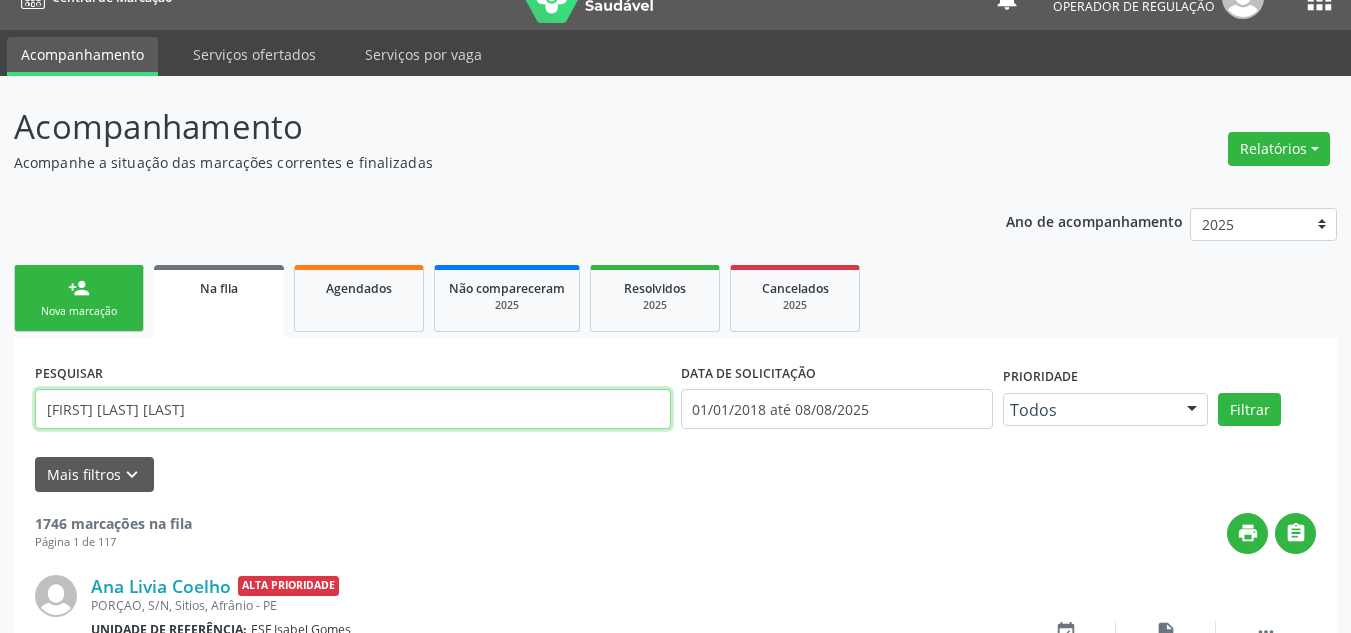click on "Filtrar" at bounding box center (1249, 410) 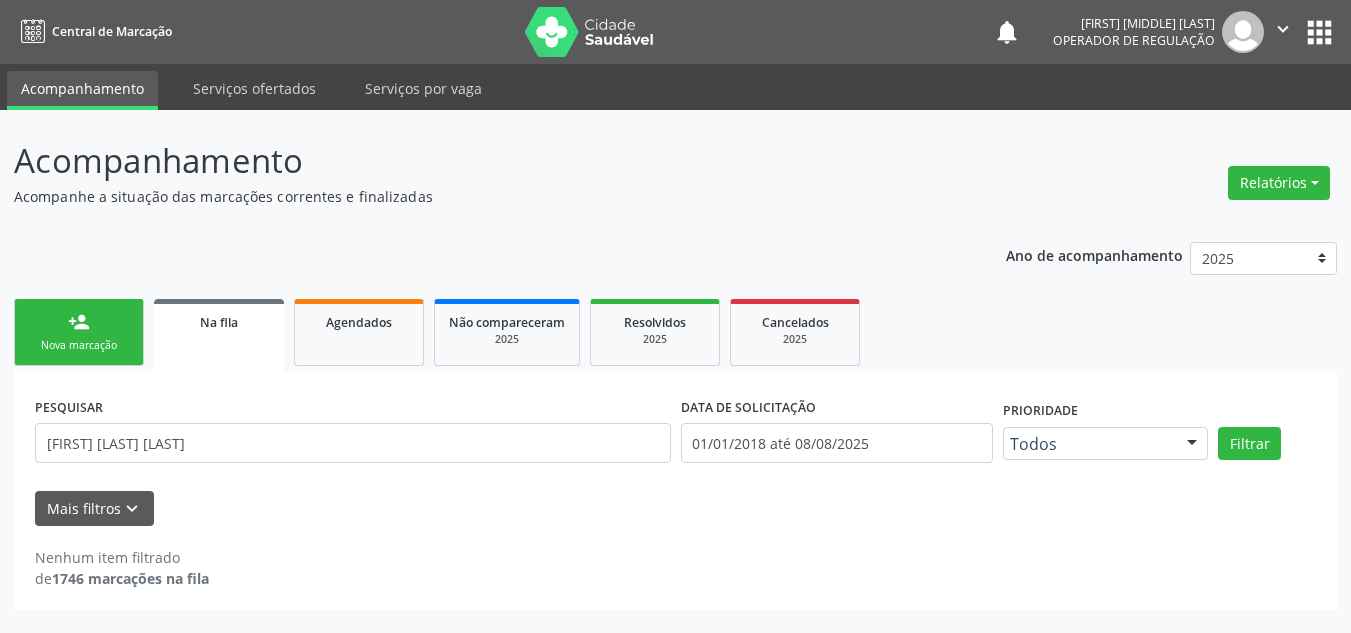 scroll, scrollTop: 0, scrollLeft: 0, axis: both 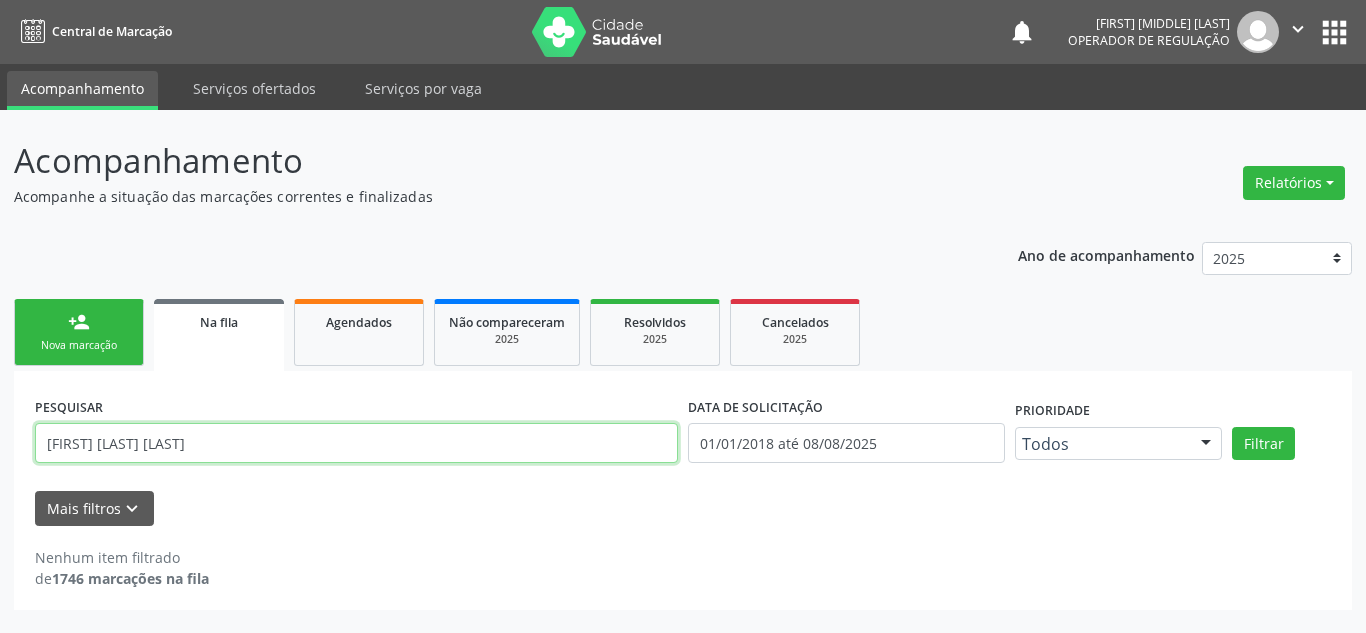 drag, startPoint x: 293, startPoint y: 436, endPoint x: 175, endPoint y: 446, distance: 118.42297 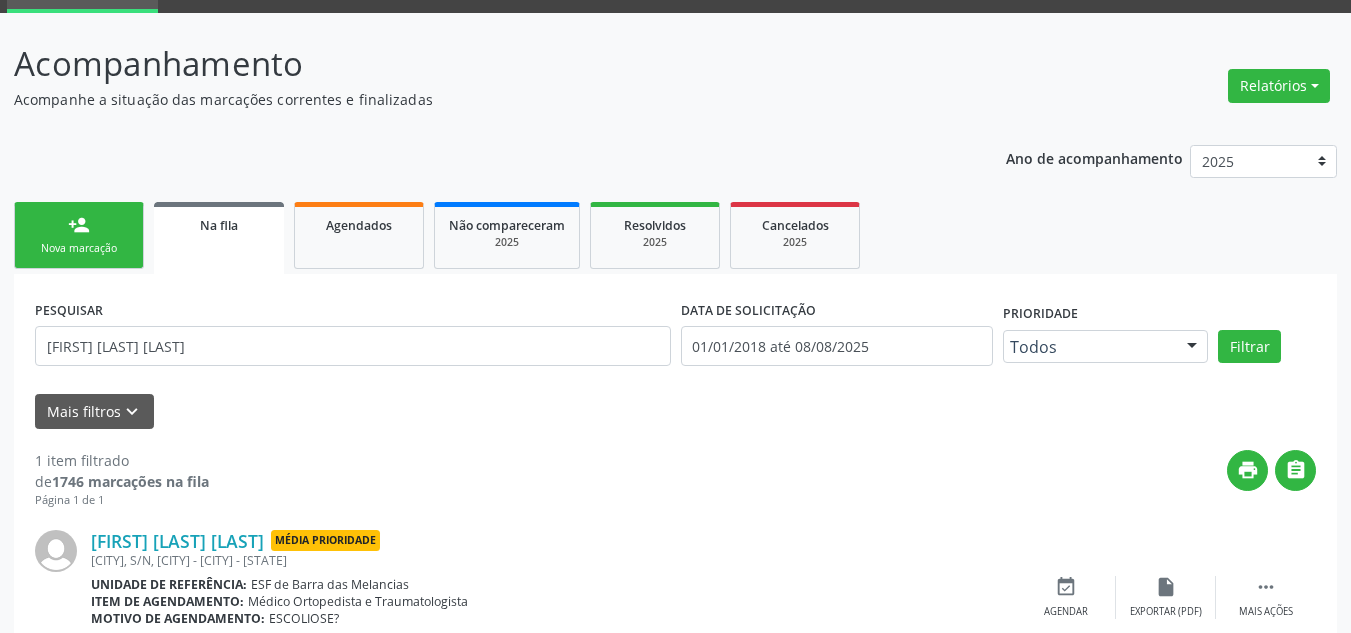 scroll, scrollTop: 186, scrollLeft: 0, axis: vertical 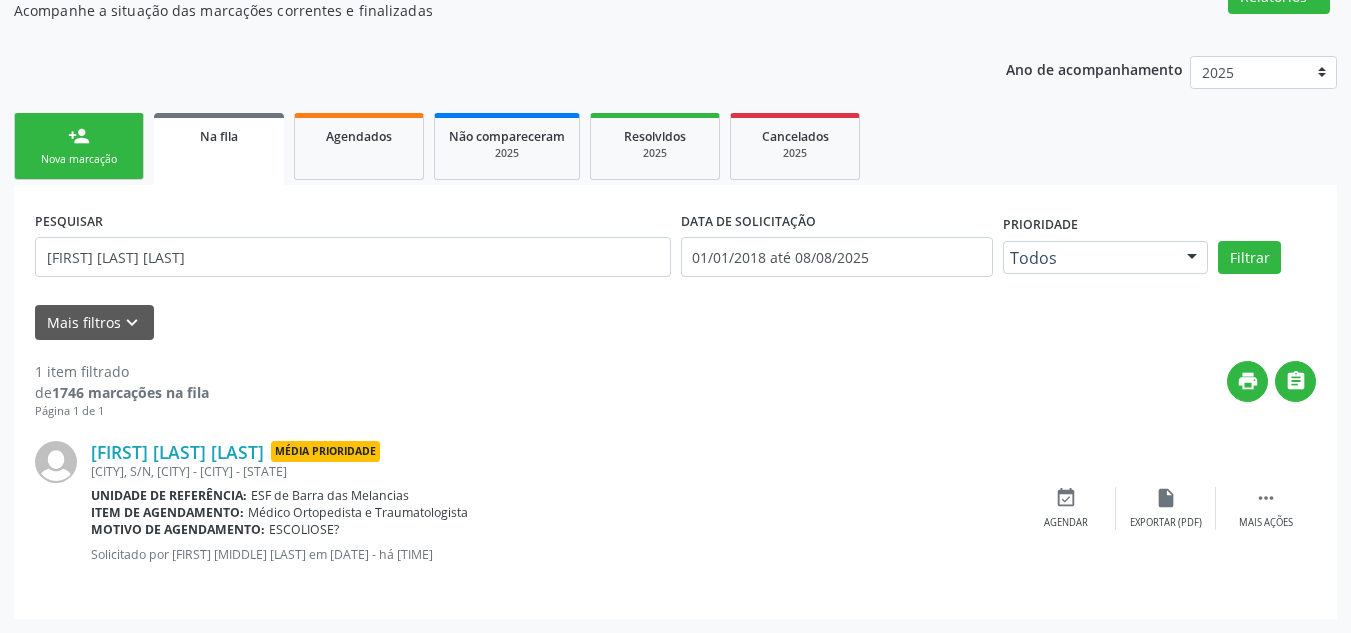 click on "person_add
Nova marcação" at bounding box center (79, 146) 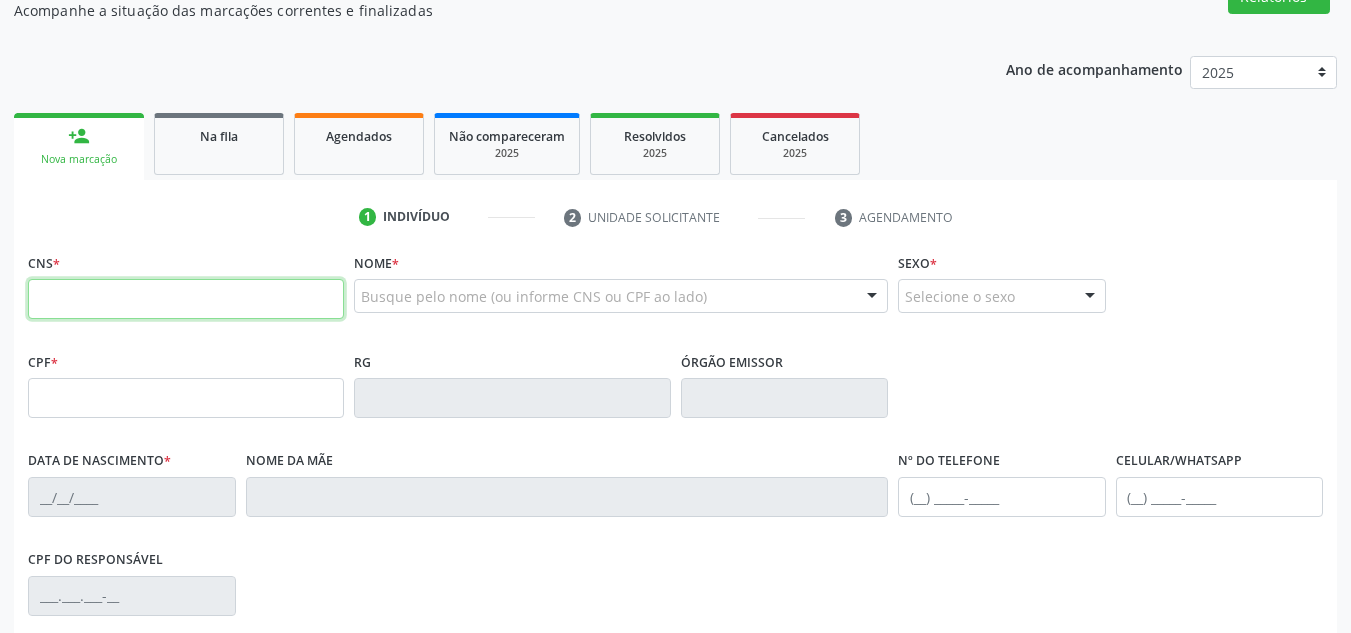 click at bounding box center [186, 299] 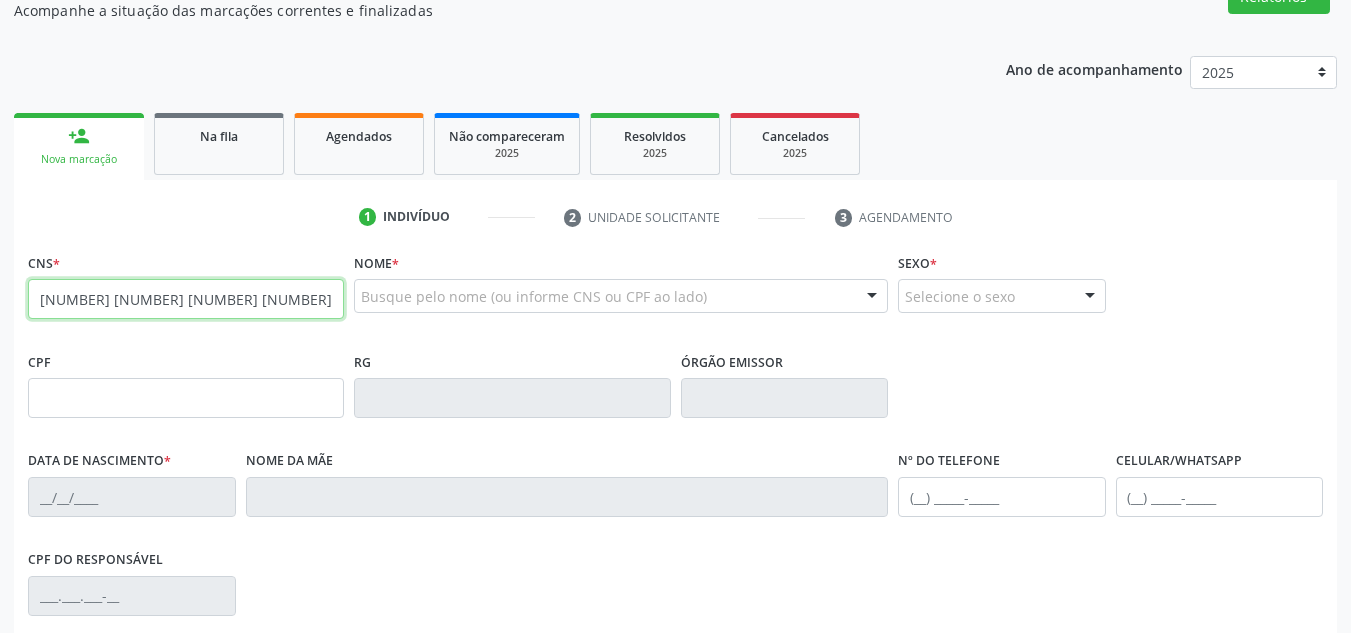 type on "[NUMBER] [NUMBER] [NUMBER] [NUMBER]" 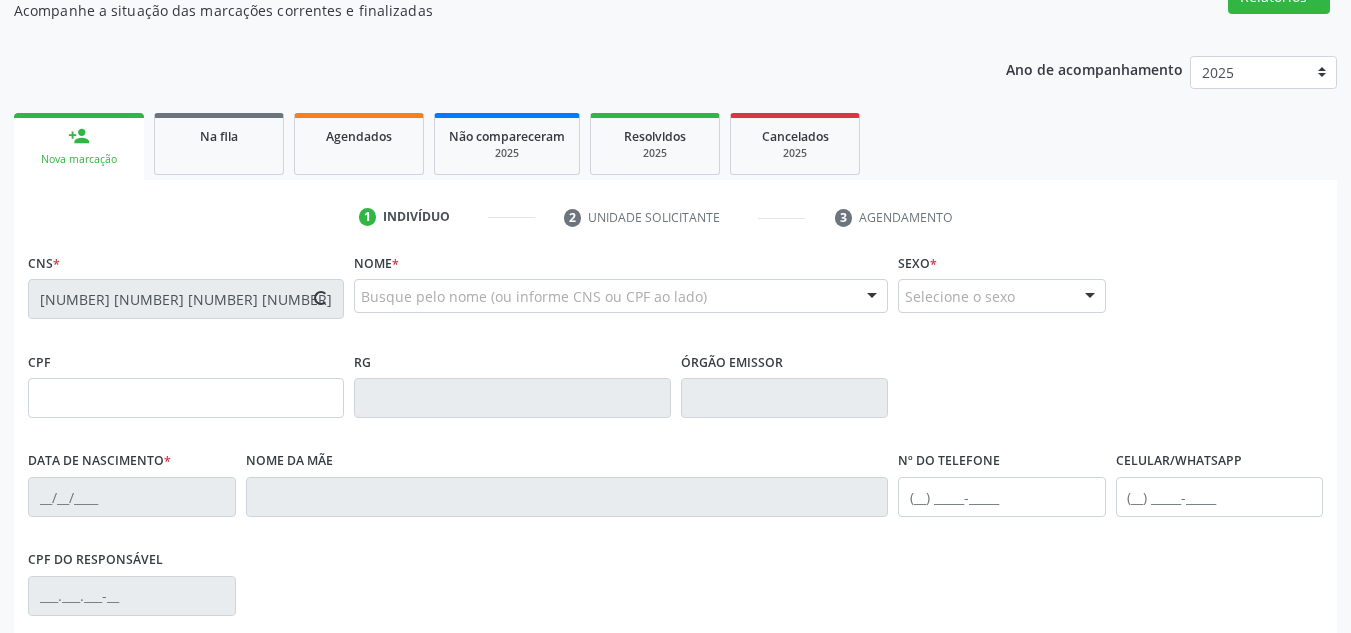 type on "[DATE]" 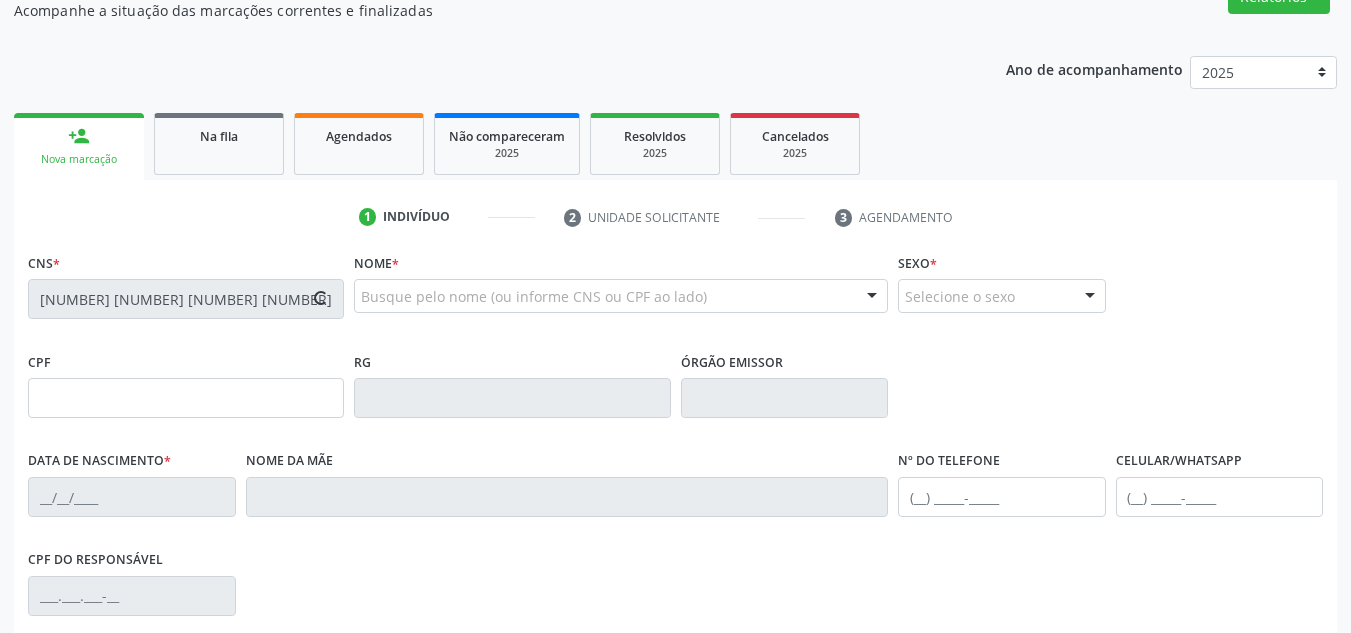 type on "[FIRST] [LAST] [LAST]" 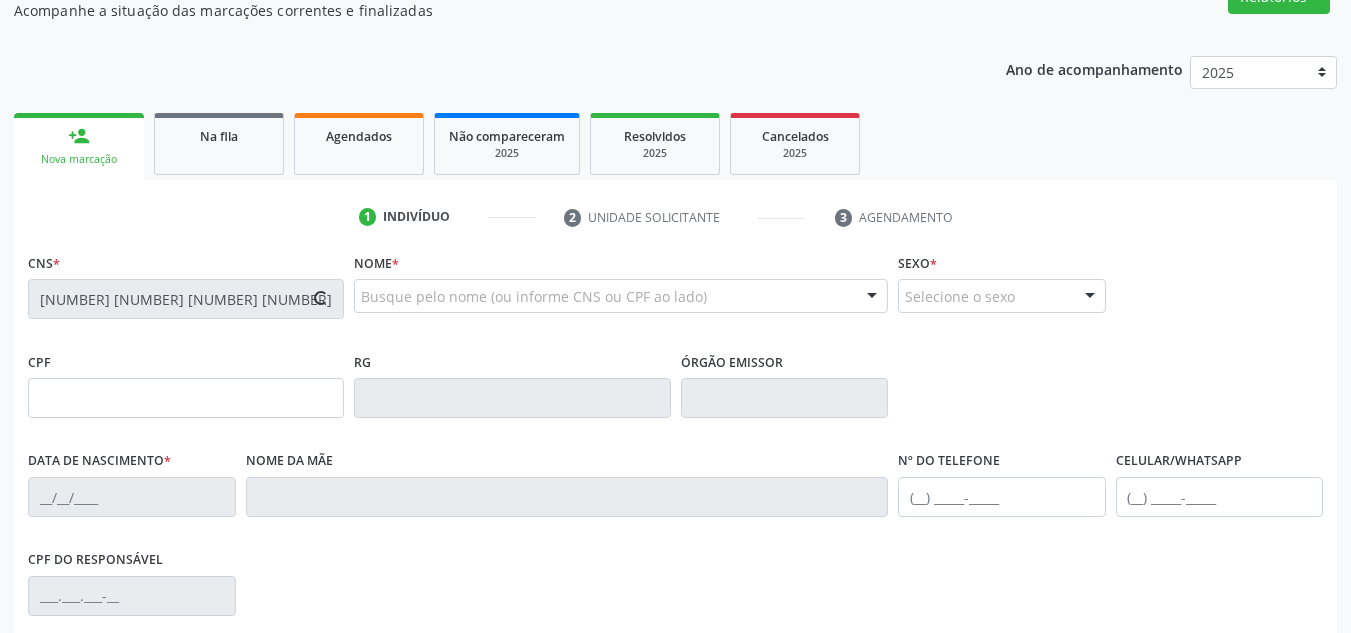 type on "S/N" 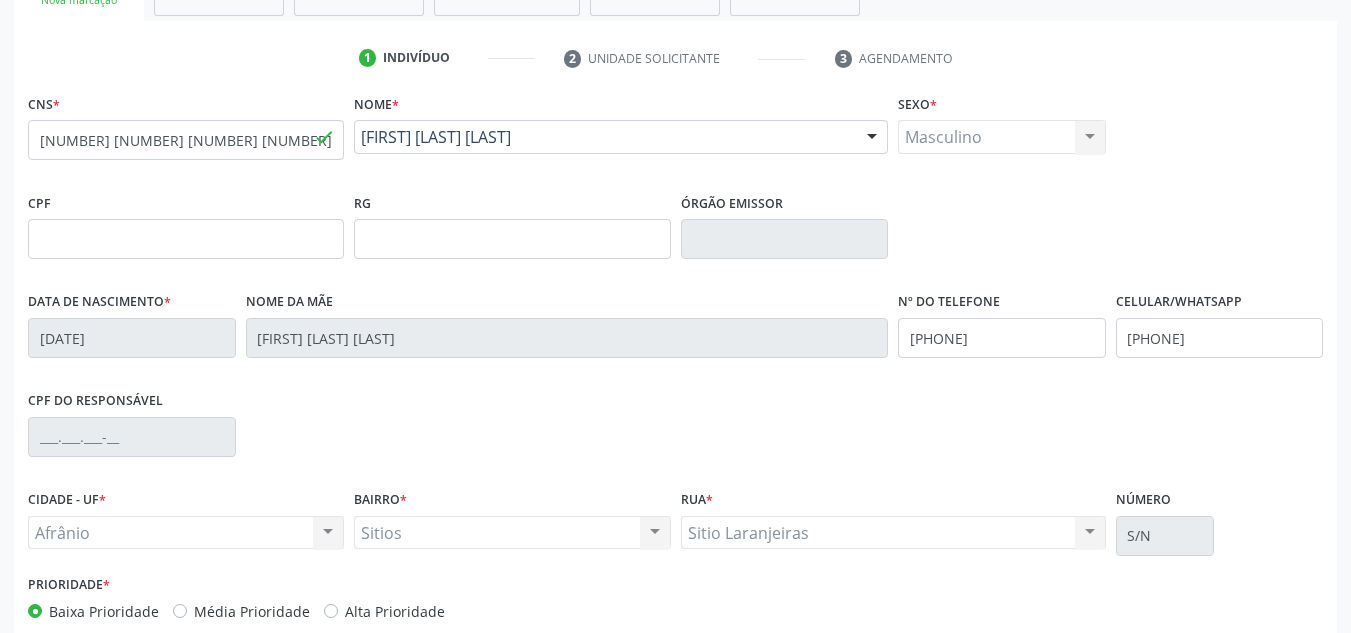 scroll, scrollTop: 451, scrollLeft: 0, axis: vertical 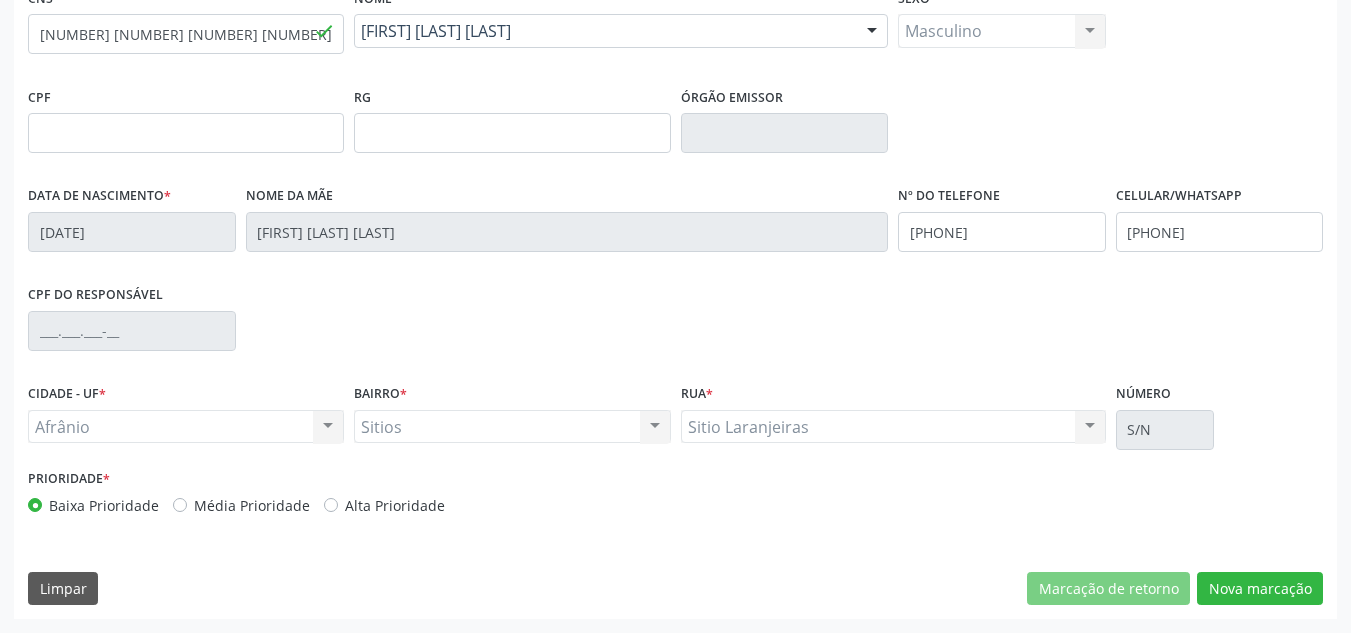click on "Média Prioridade" at bounding box center [252, 505] 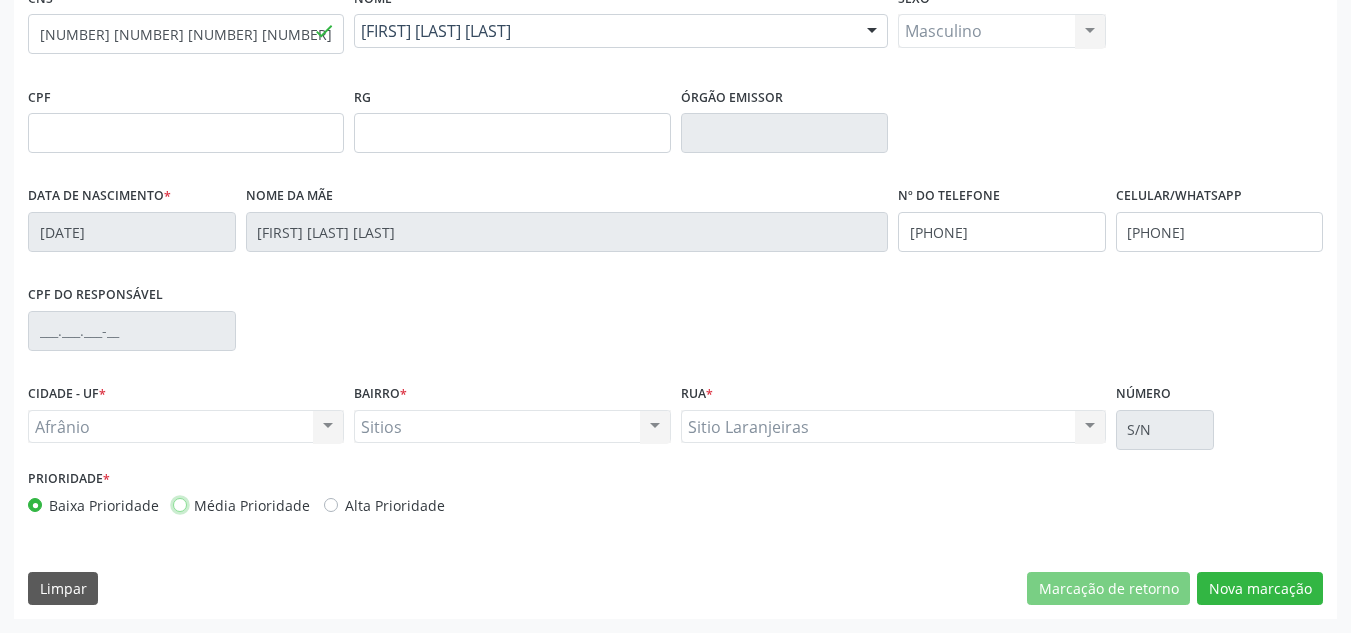 click on "Média Prioridade" at bounding box center [180, 504] 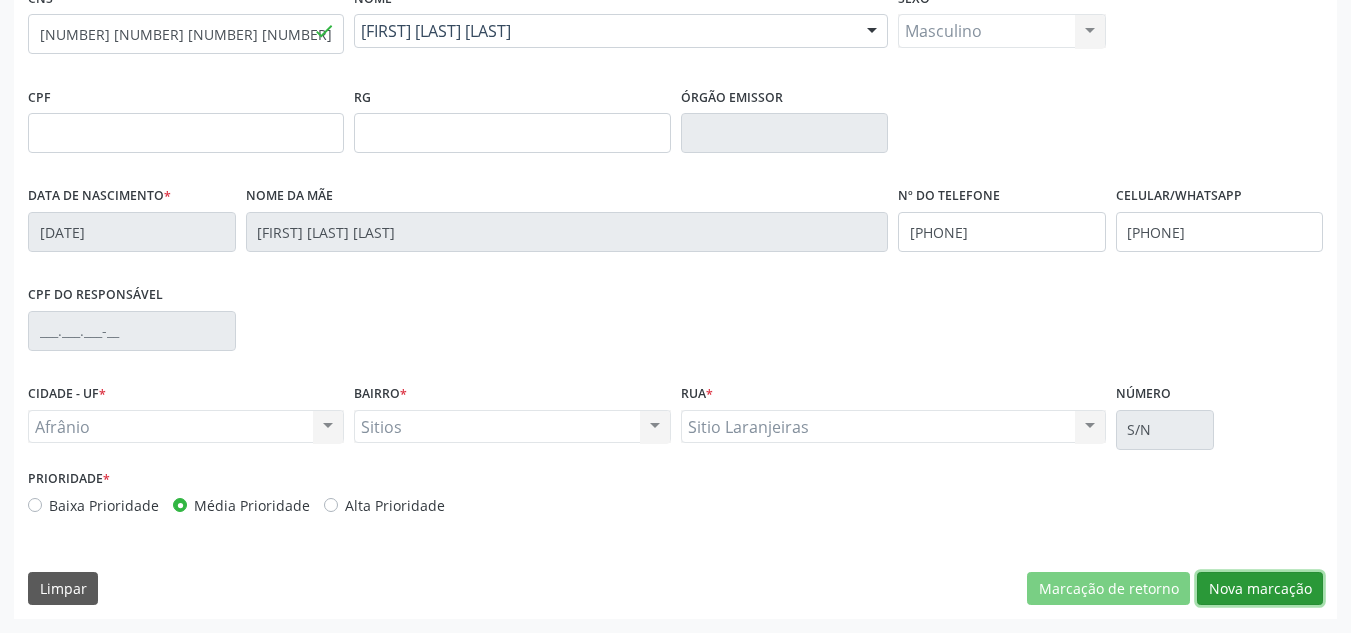 click on "Nova marcação" at bounding box center [1260, 589] 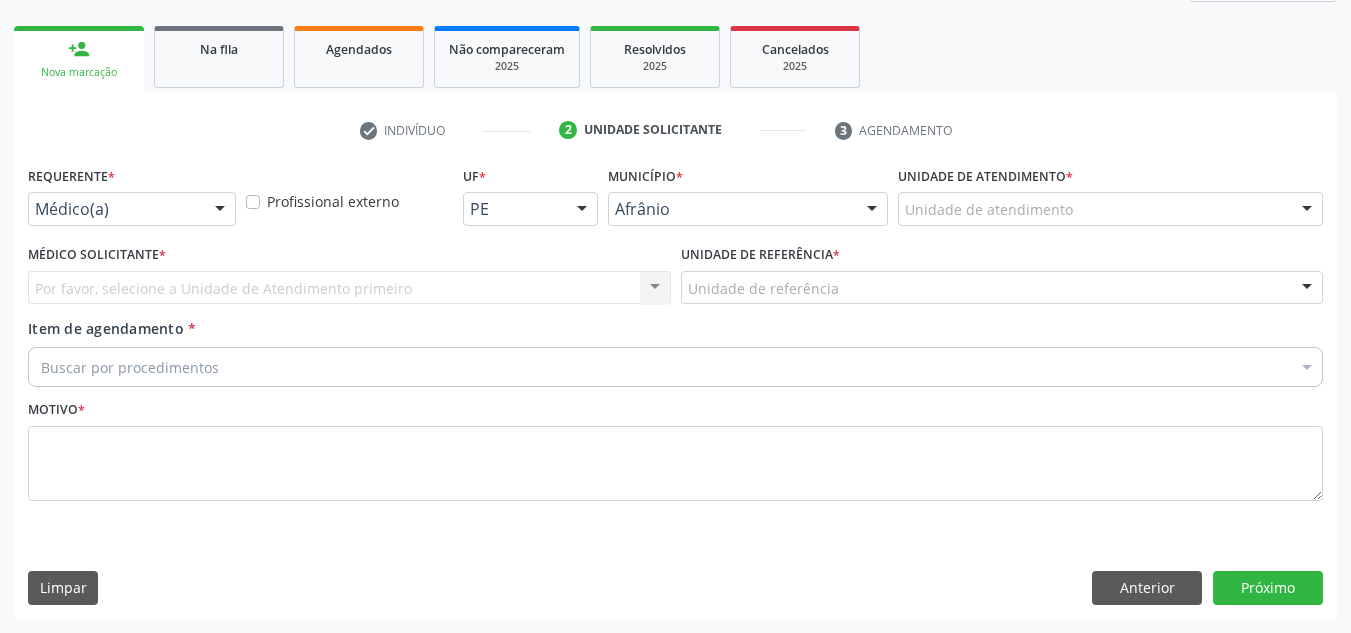 scroll, scrollTop: 273, scrollLeft: 0, axis: vertical 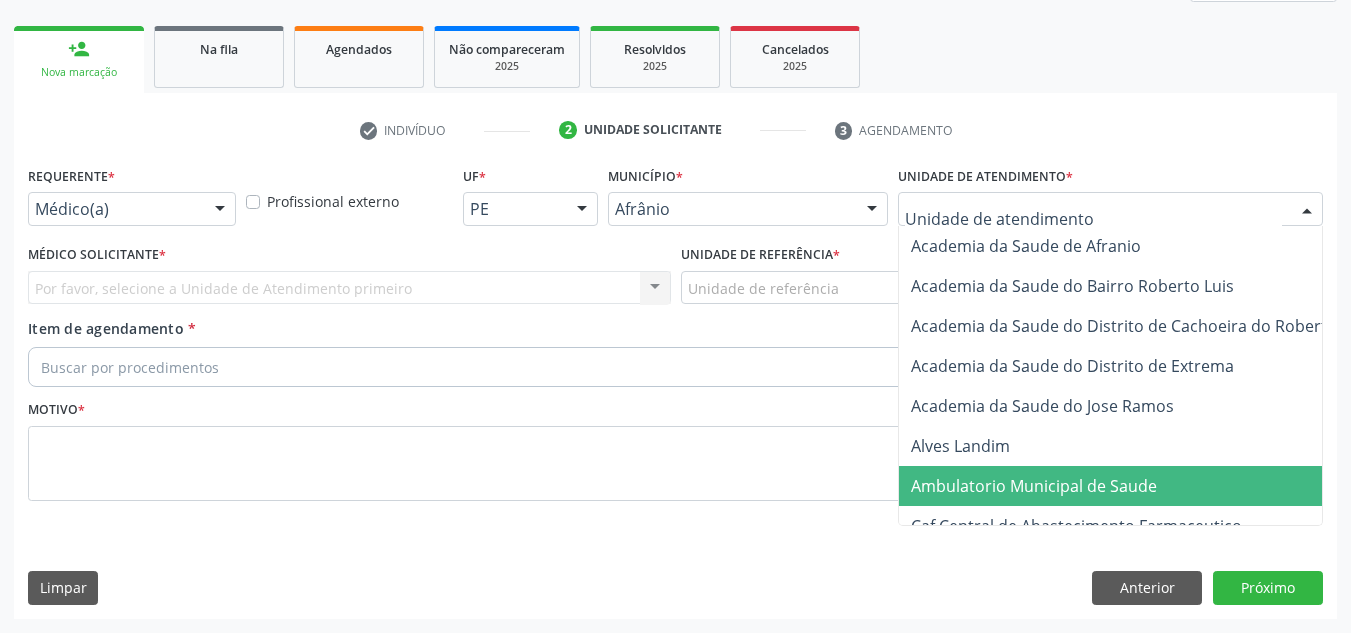 click on "Ambulatorio Municipal de Saude" at bounding box center [1137, 486] 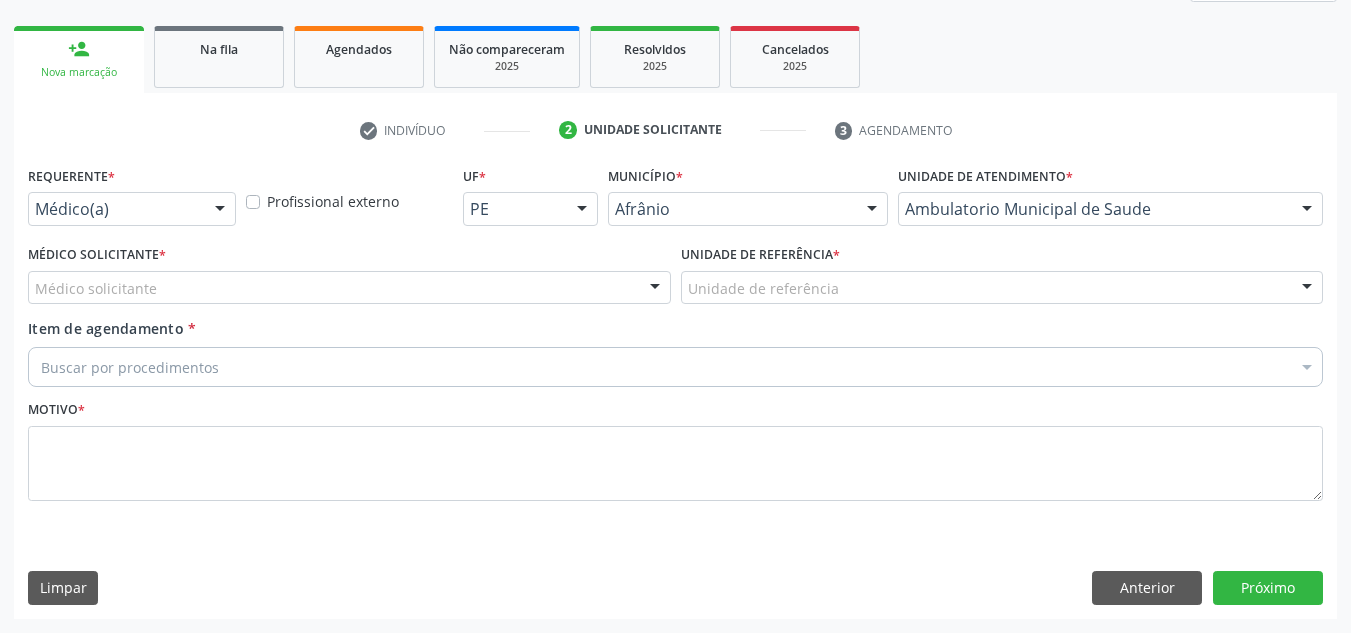 click at bounding box center (655, 289) 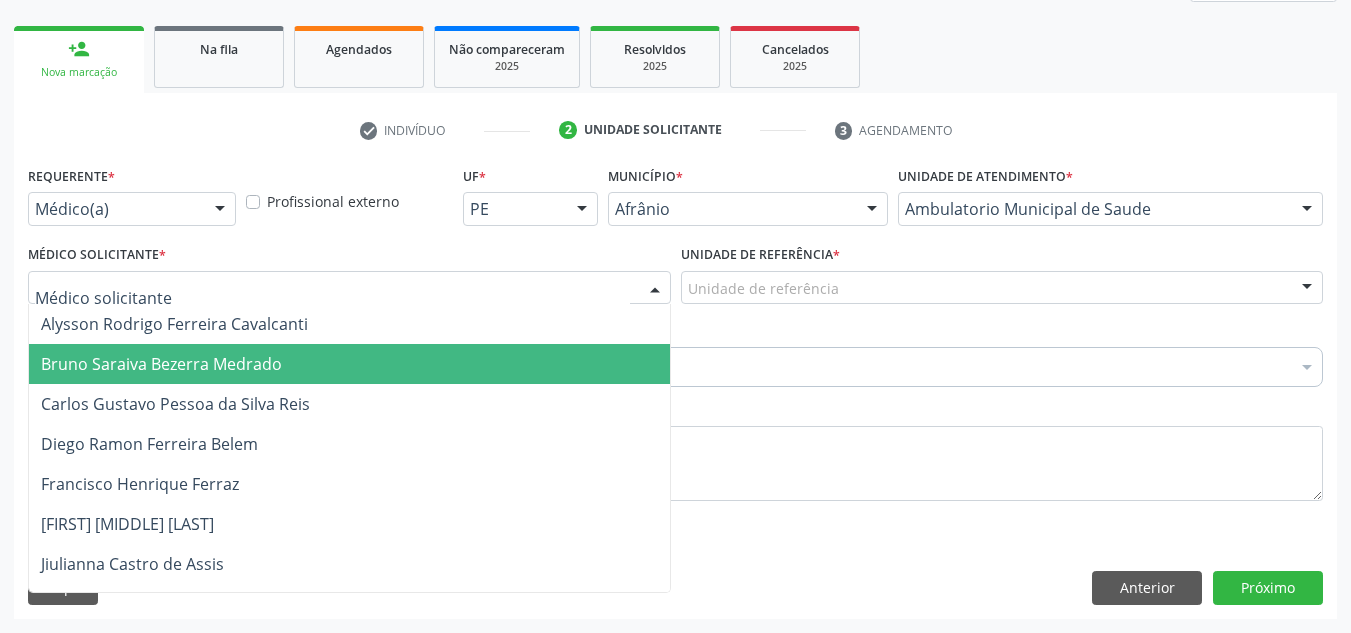 click on "Bruno Saraiva Bezerra Medrado" at bounding box center [349, 364] 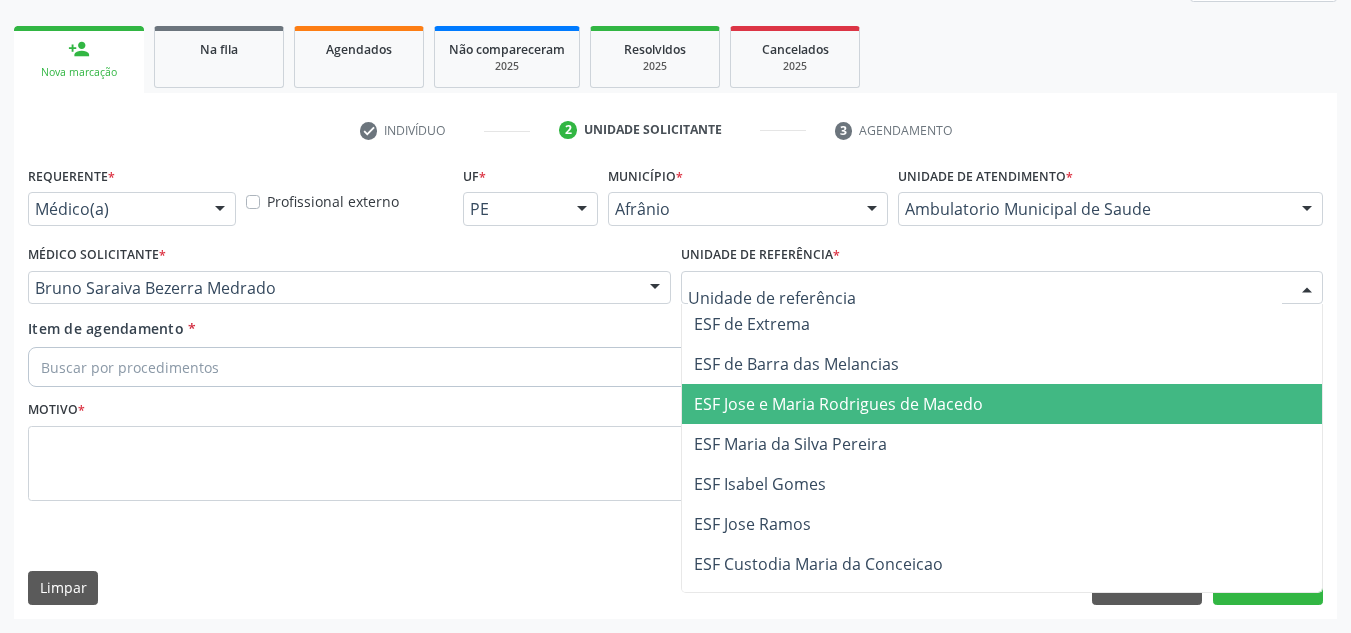 drag, startPoint x: 790, startPoint y: 407, endPoint x: 758, endPoint y: 391, distance: 35.77709 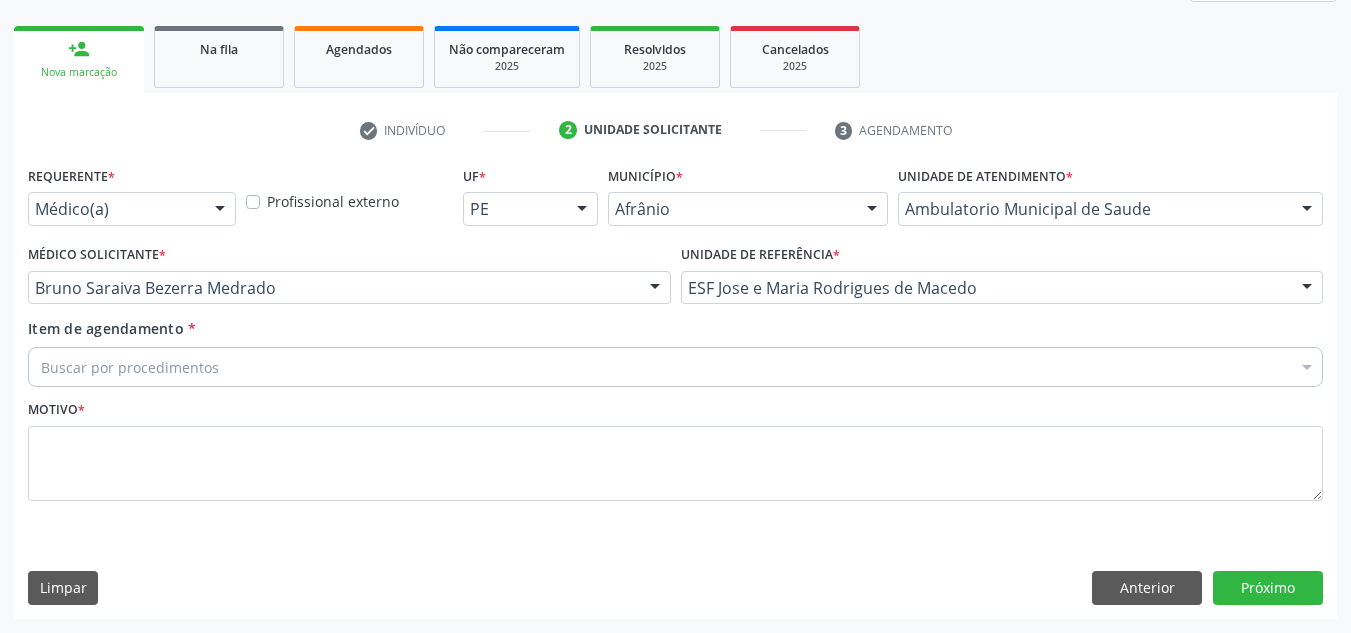 click on "Buscar por procedimentos" at bounding box center [675, 367] 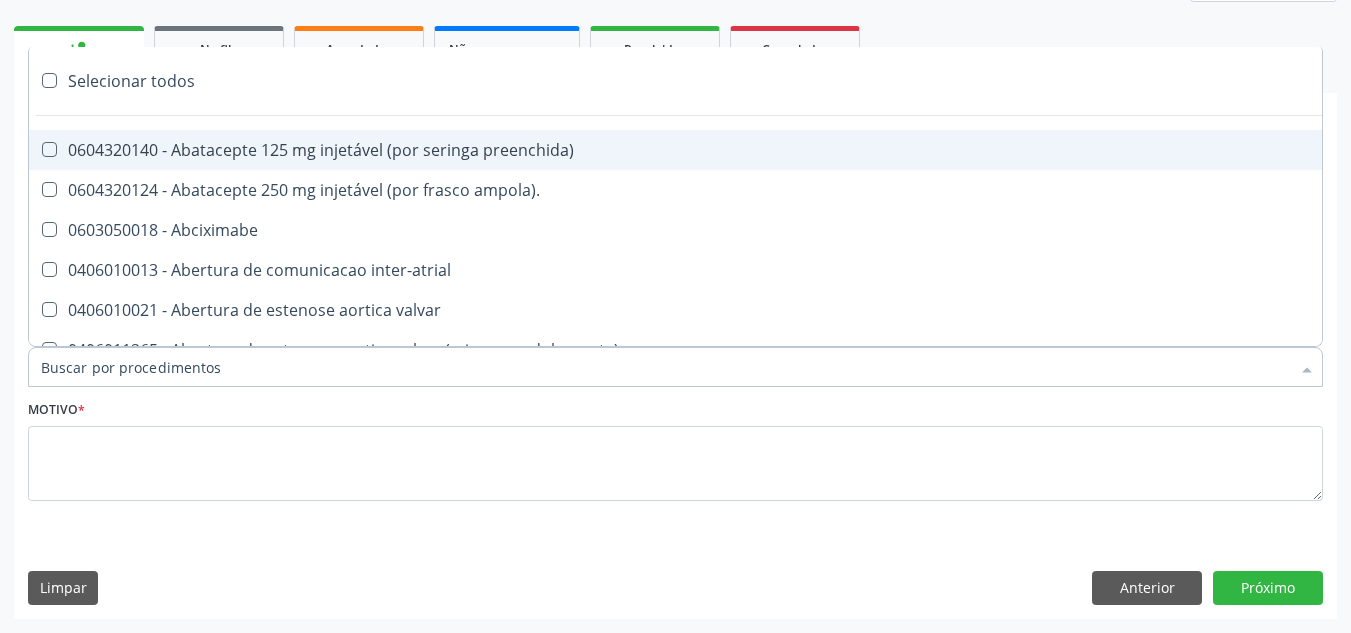 paste on "ORTOPEDISTA" 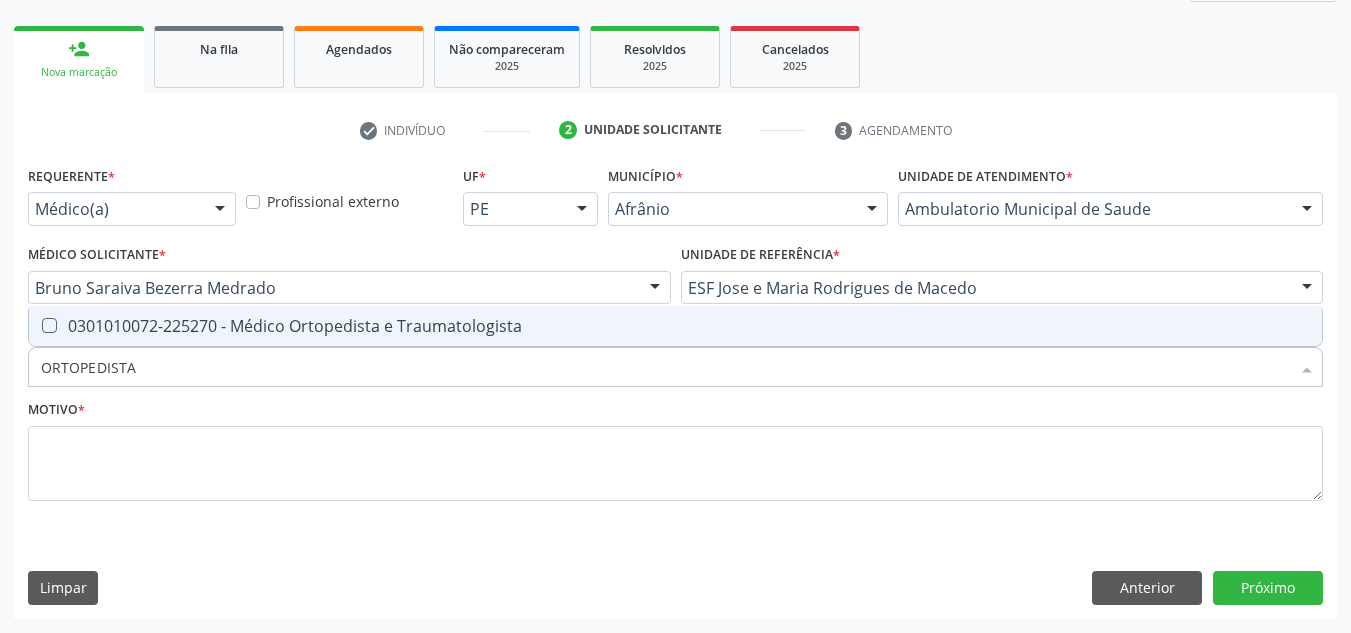click on "0301010072-225270 - Médico Ortopedista e Traumatologista" at bounding box center [675, 326] 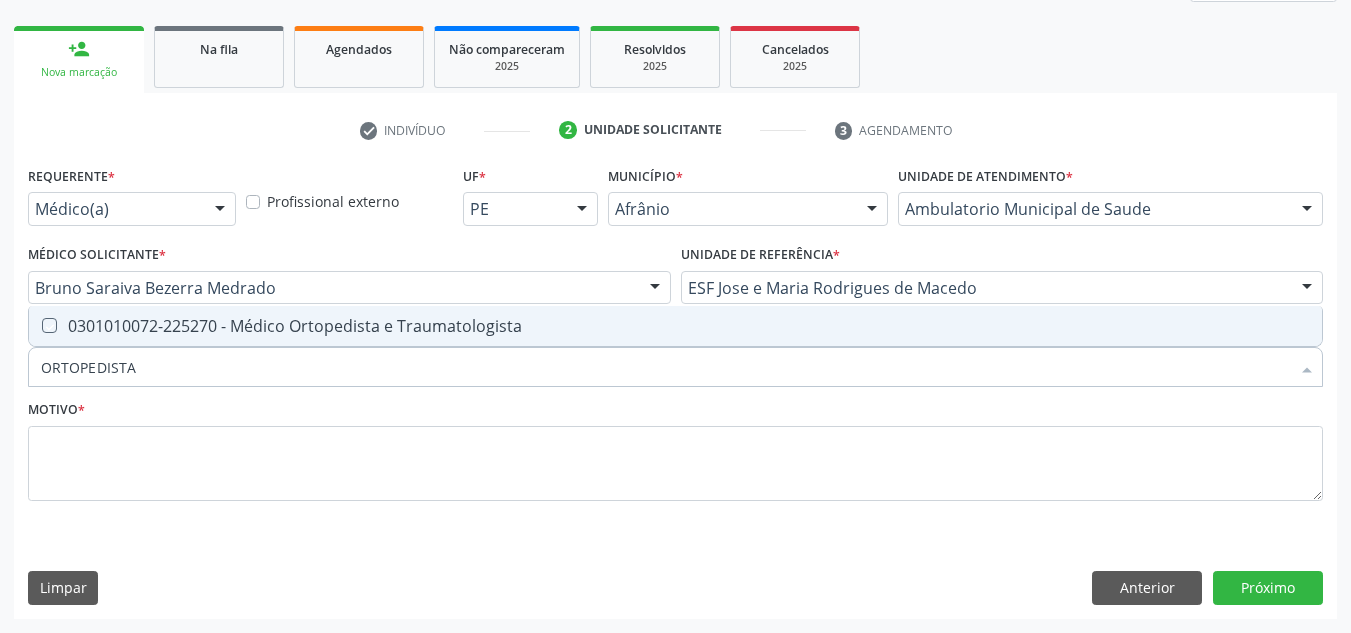 checkbox on "true" 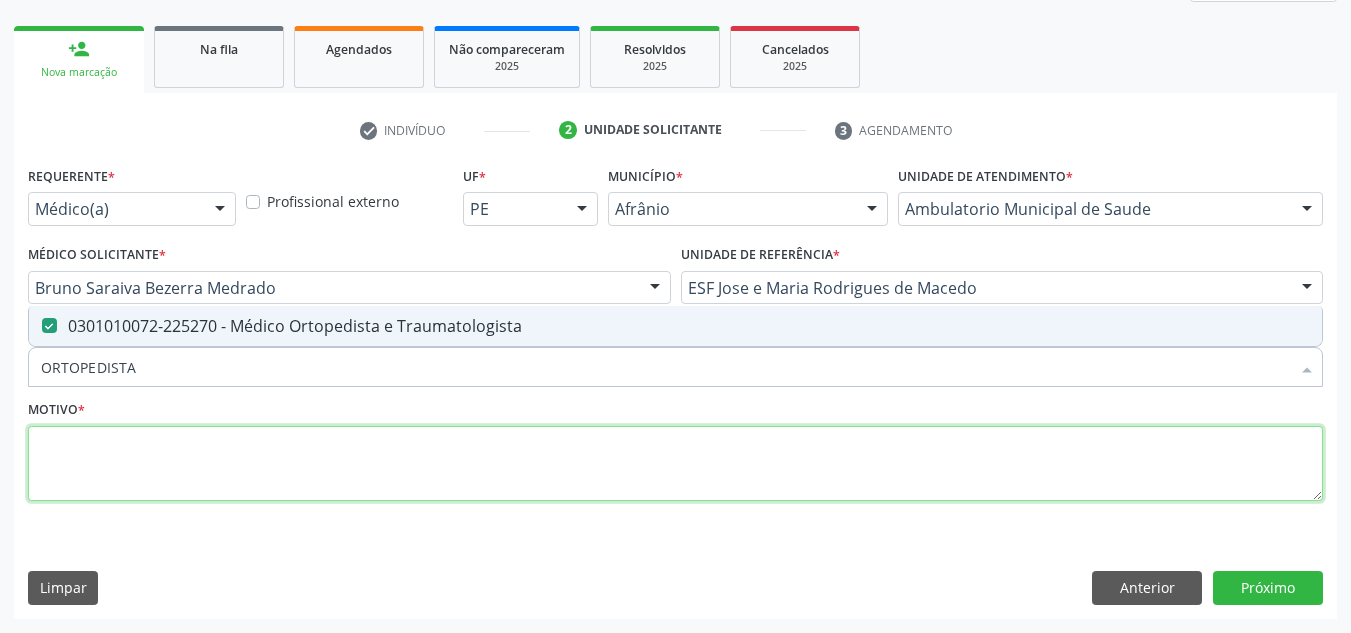 click at bounding box center [675, 464] 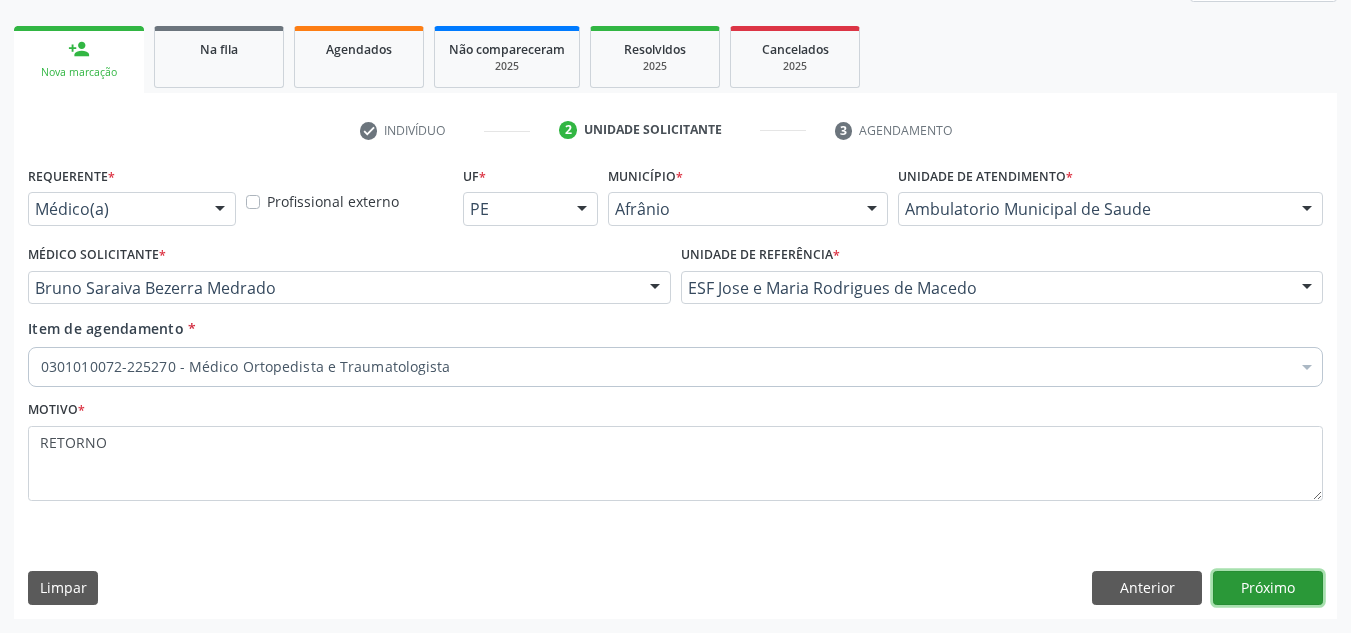 click on "Próximo" at bounding box center (1268, 588) 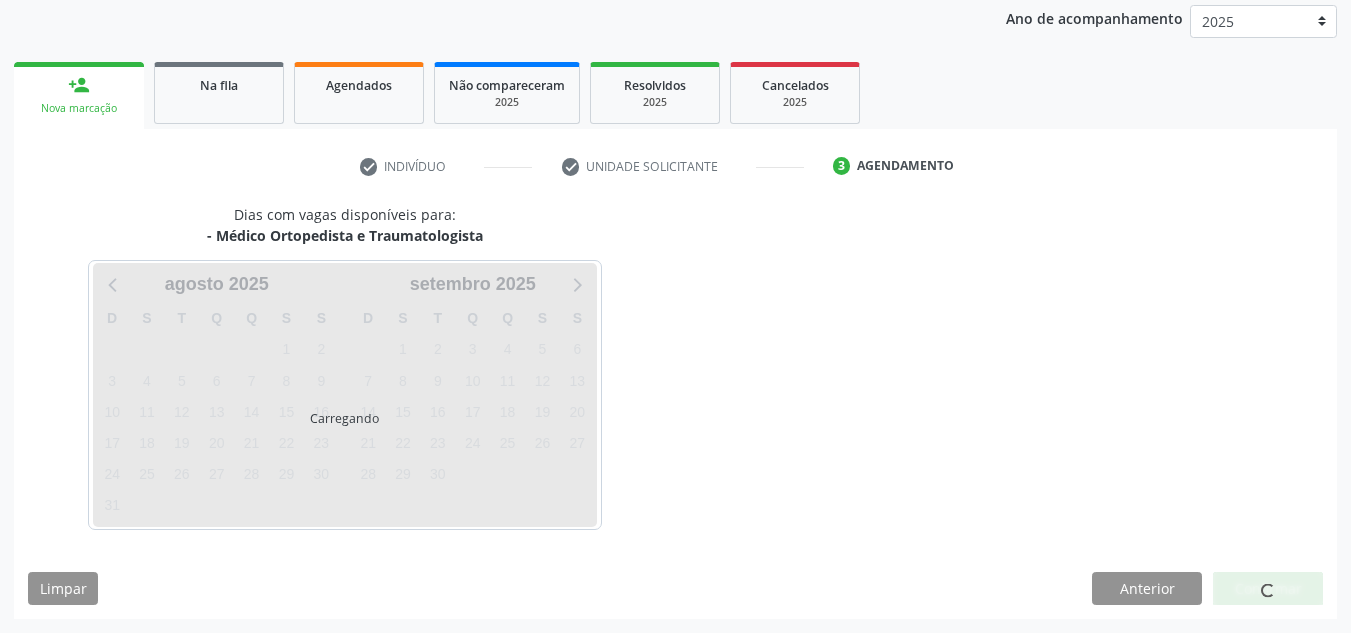 scroll, scrollTop: 237, scrollLeft: 0, axis: vertical 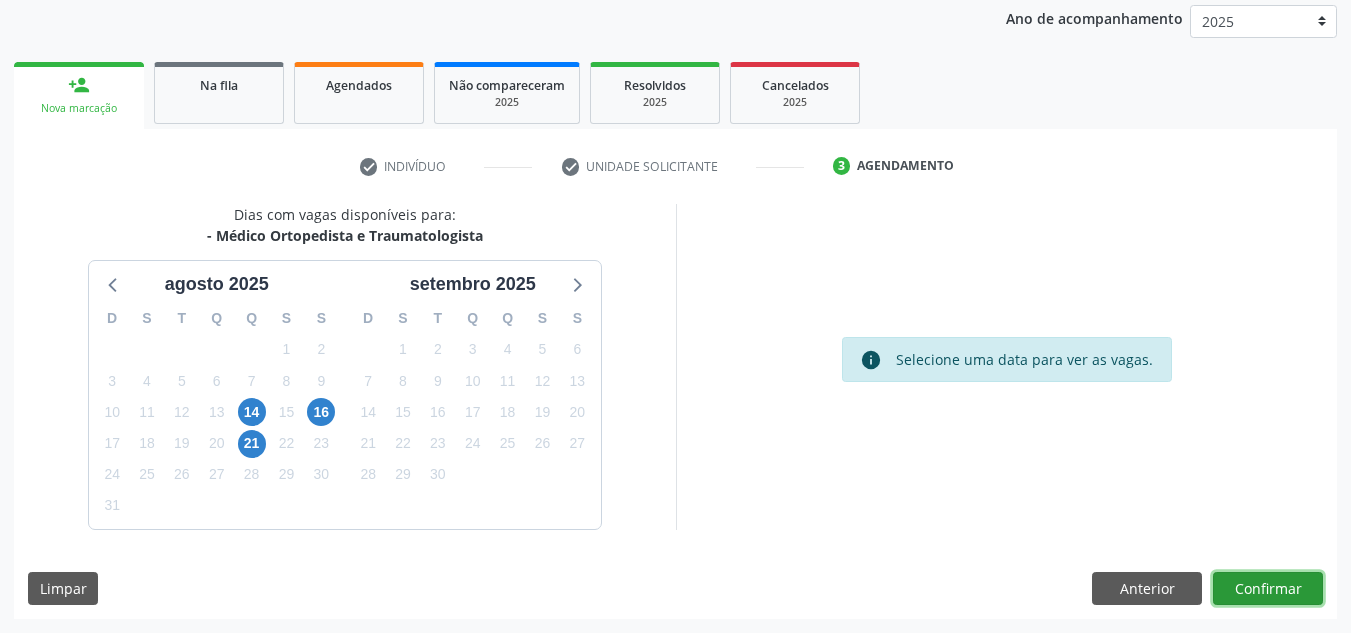click on "Confirmar" at bounding box center (1268, 589) 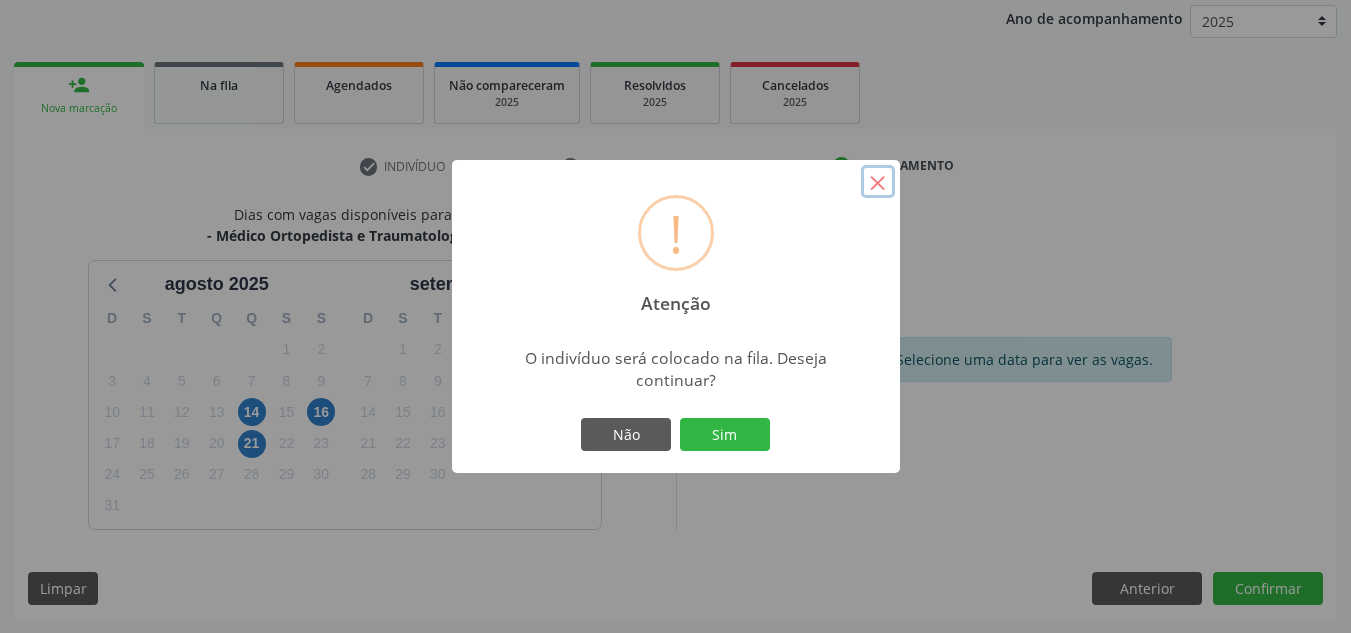 click on "×" at bounding box center (878, 182) 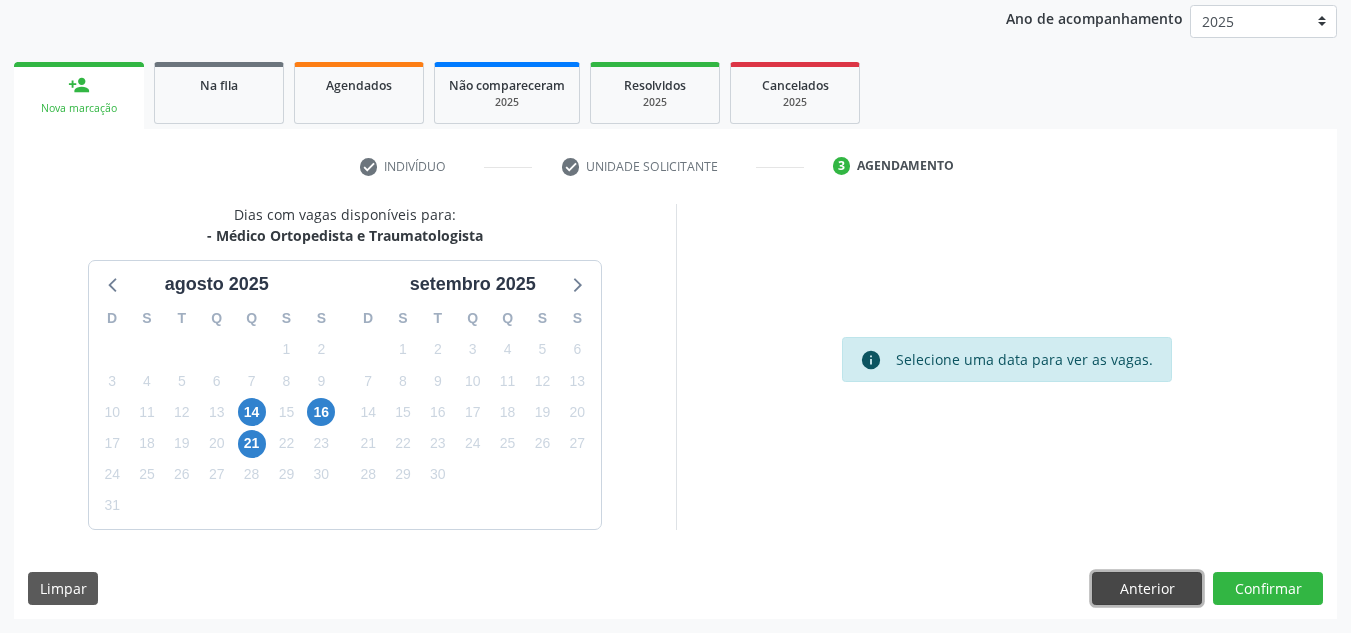 click on "Anterior" at bounding box center [1147, 589] 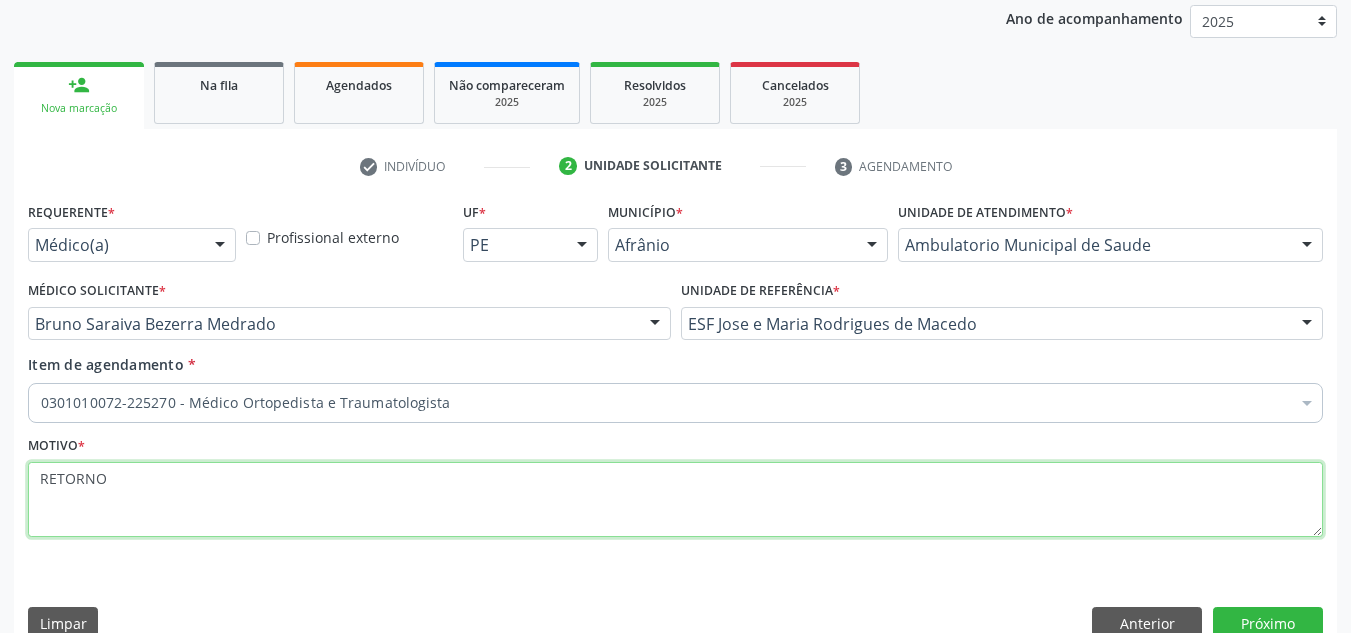 click on "RETORNO" at bounding box center (675, 500) 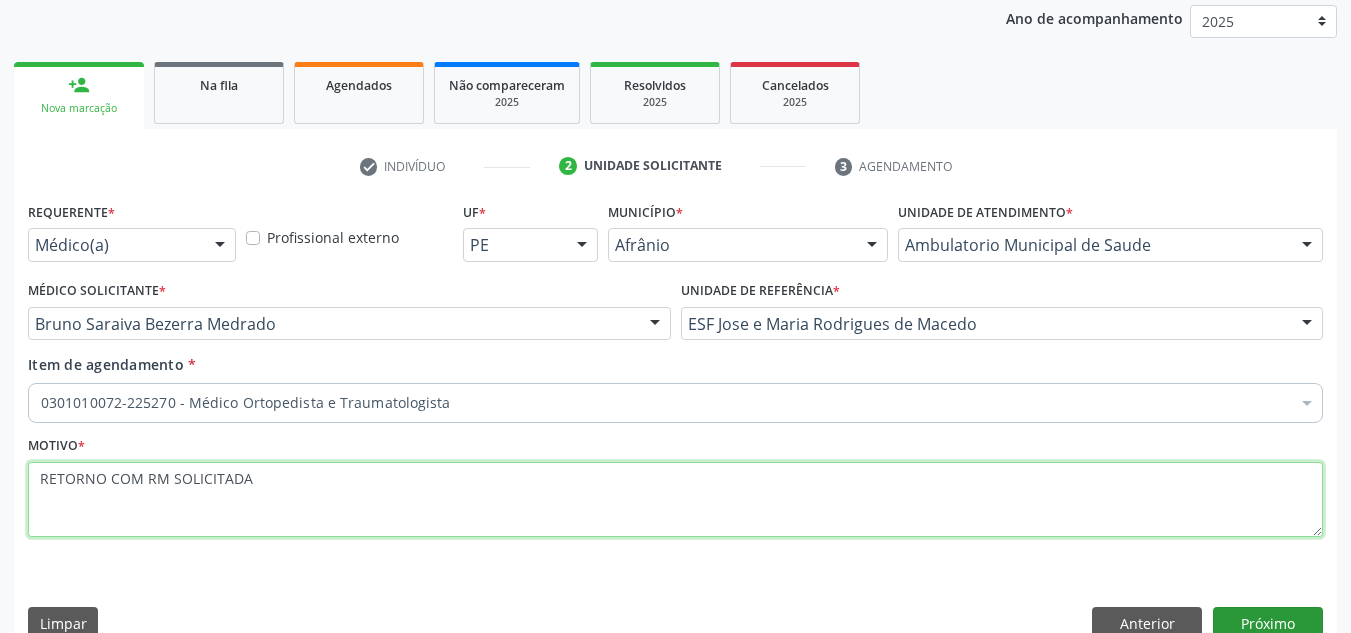 type on "RETORNO COM RM SOLICITADA" 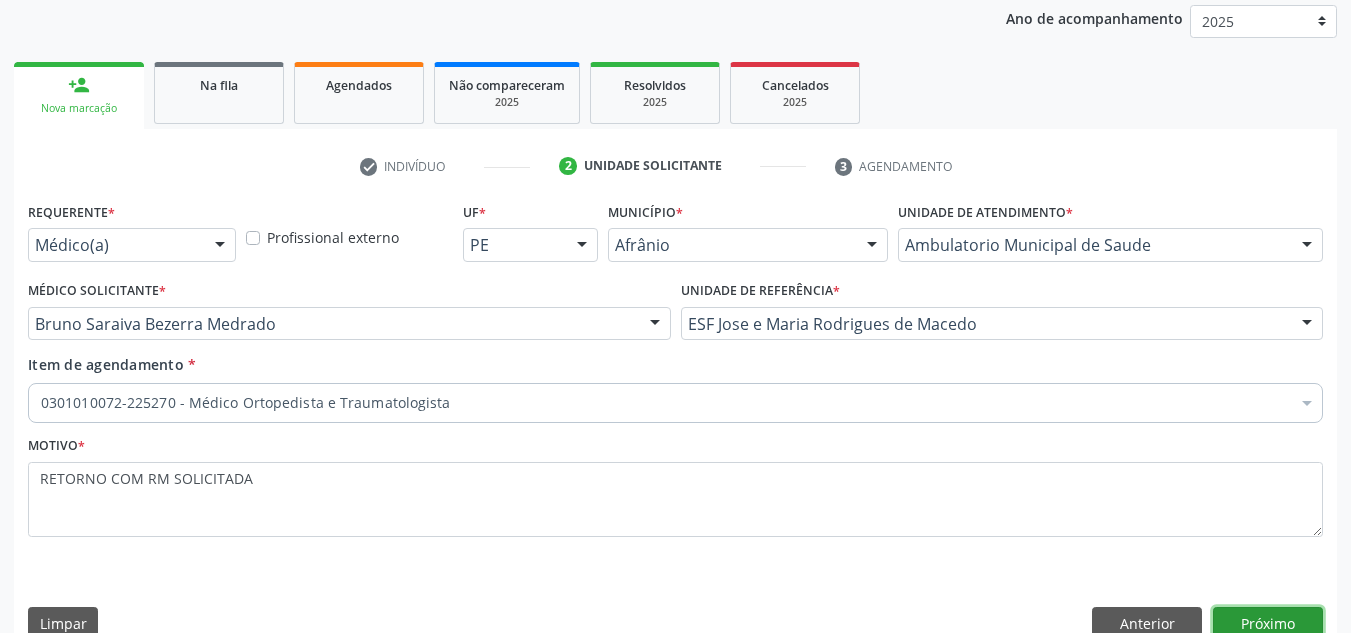 click on "Próximo" at bounding box center [1268, 624] 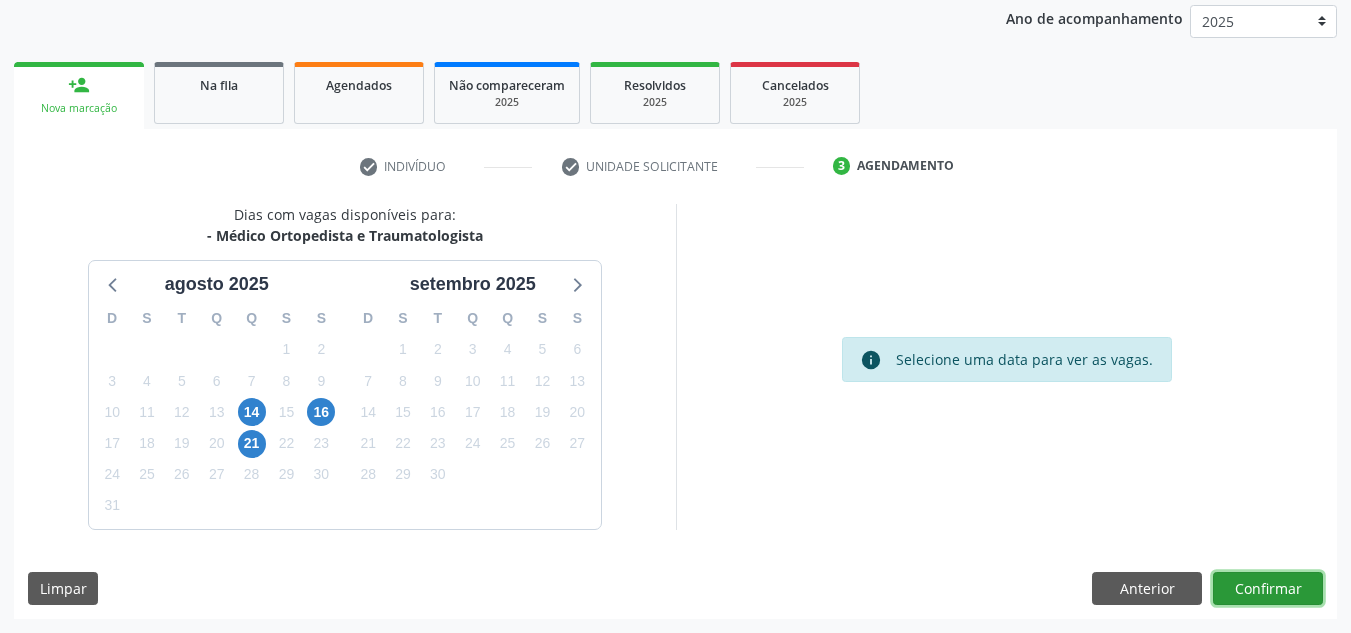 click on "Confirmar" at bounding box center [1268, 589] 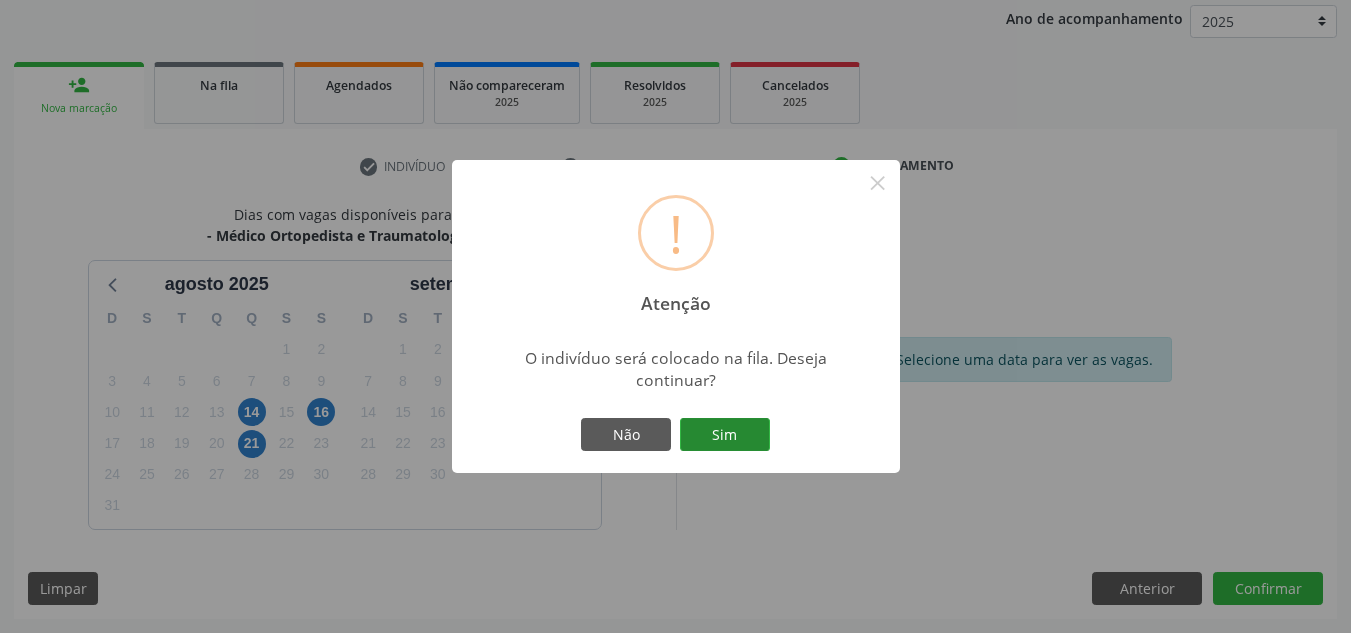 click on "Sim" at bounding box center [725, 435] 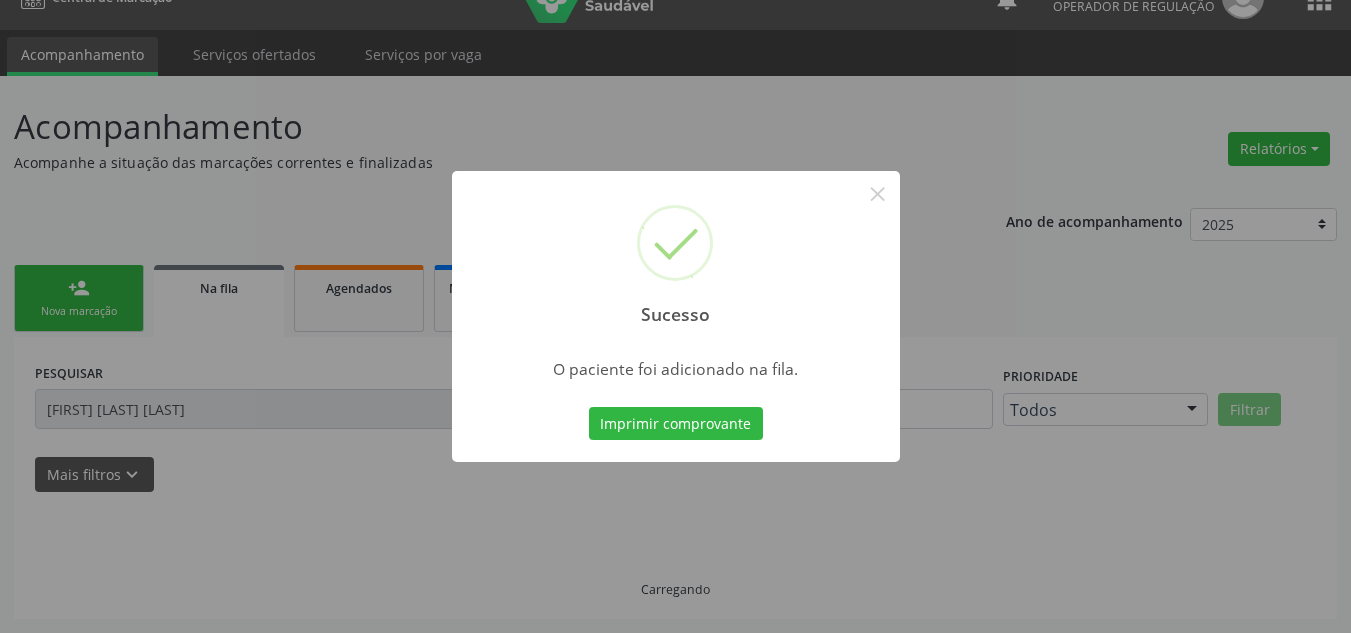 scroll, scrollTop: 34, scrollLeft: 0, axis: vertical 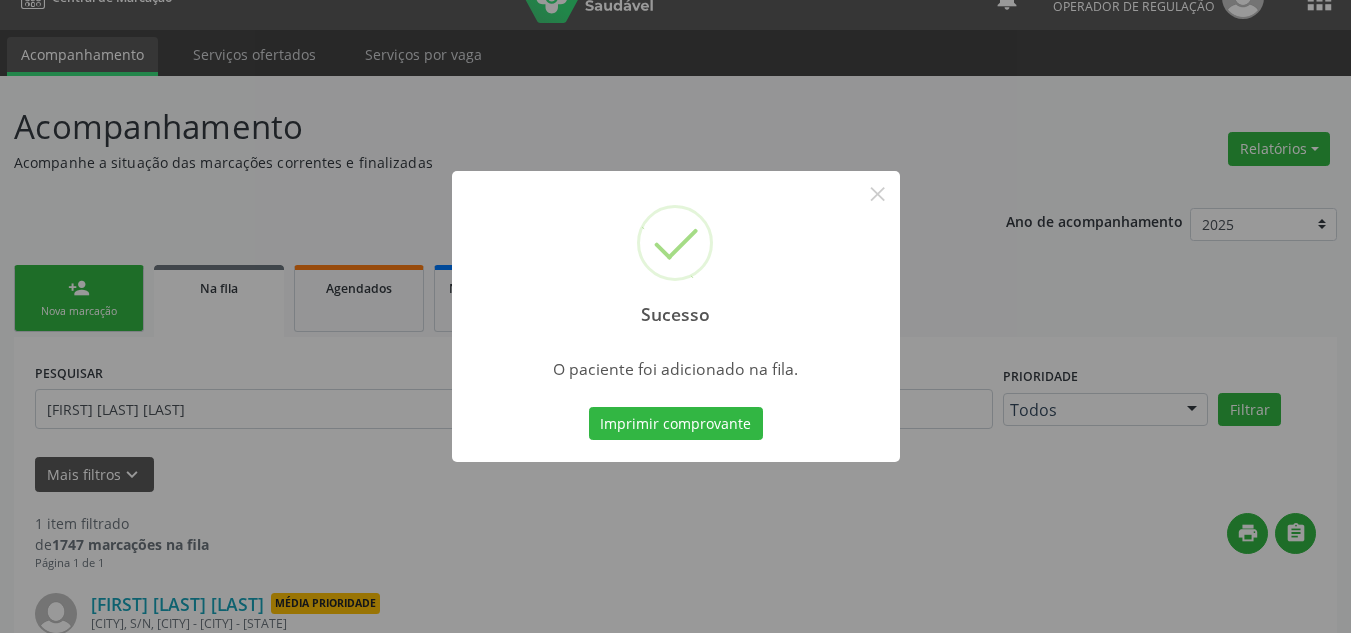 type 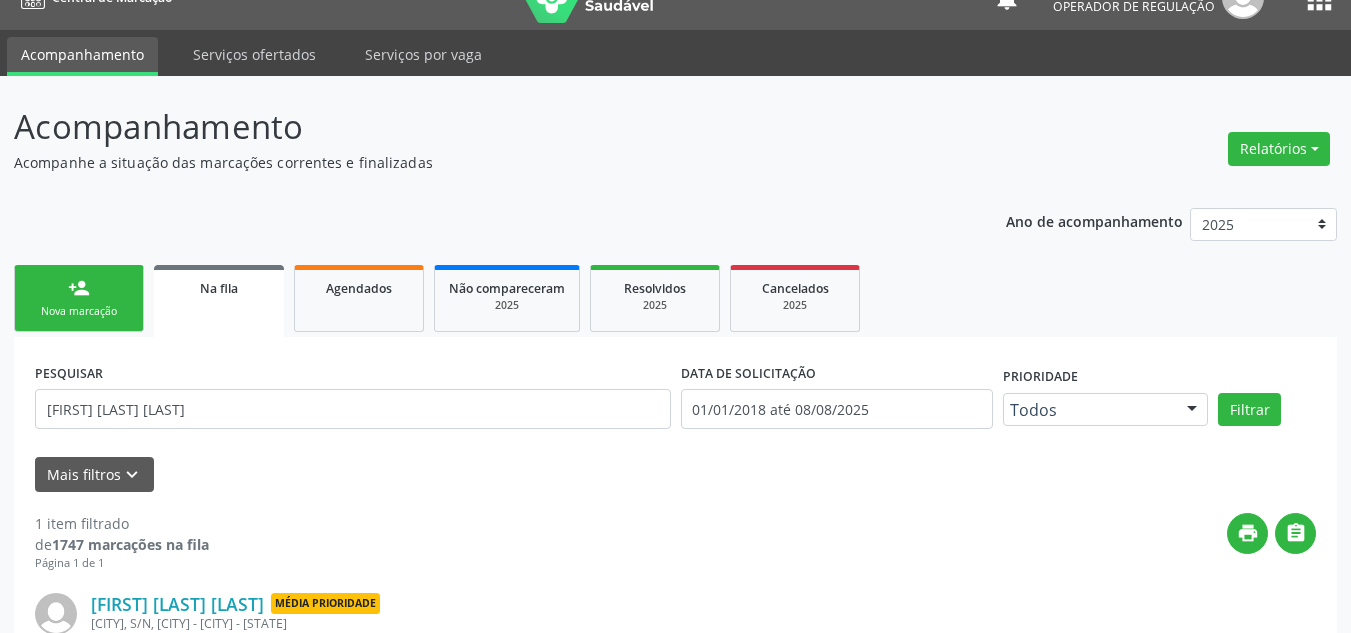 drag, startPoint x: 106, startPoint y: 263, endPoint x: 108, endPoint y: 296, distance: 33.06055 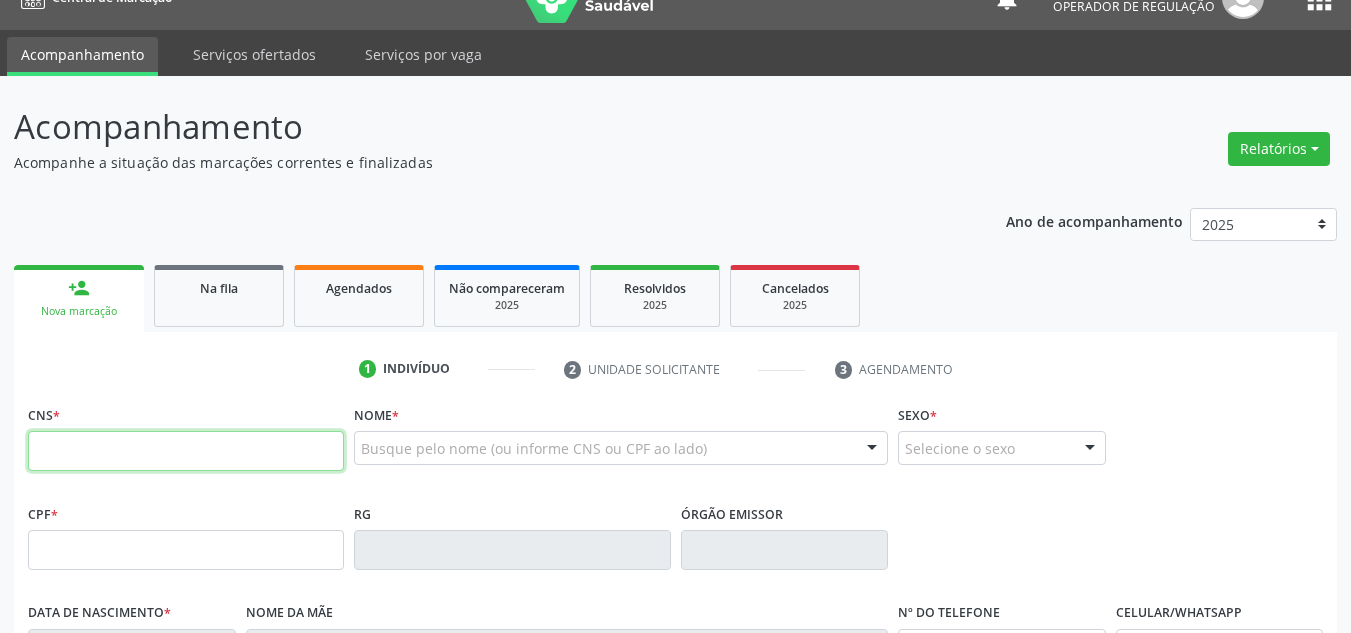 drag, startPoint x: 154, startPoint y: 466, endPoint x: 164, endPoint y: 465, distance: 10.049875 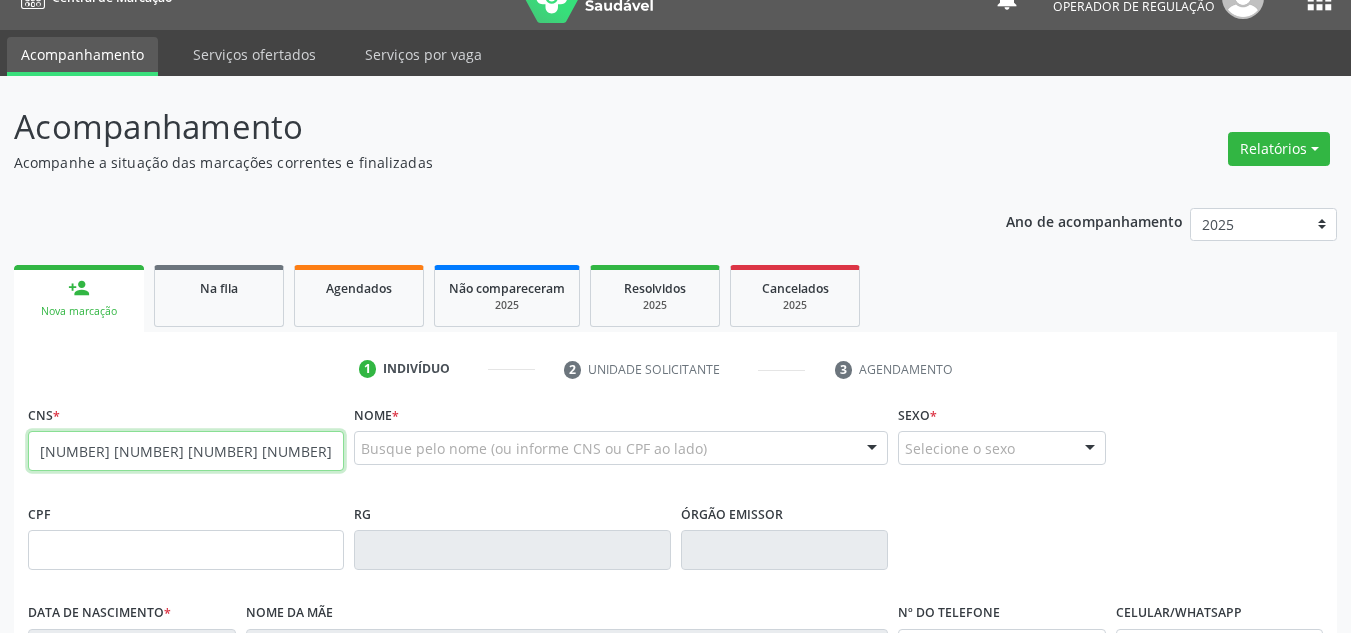 type on "[NUMBER] [NUMBER] [NUMBER] [NUMBER]" 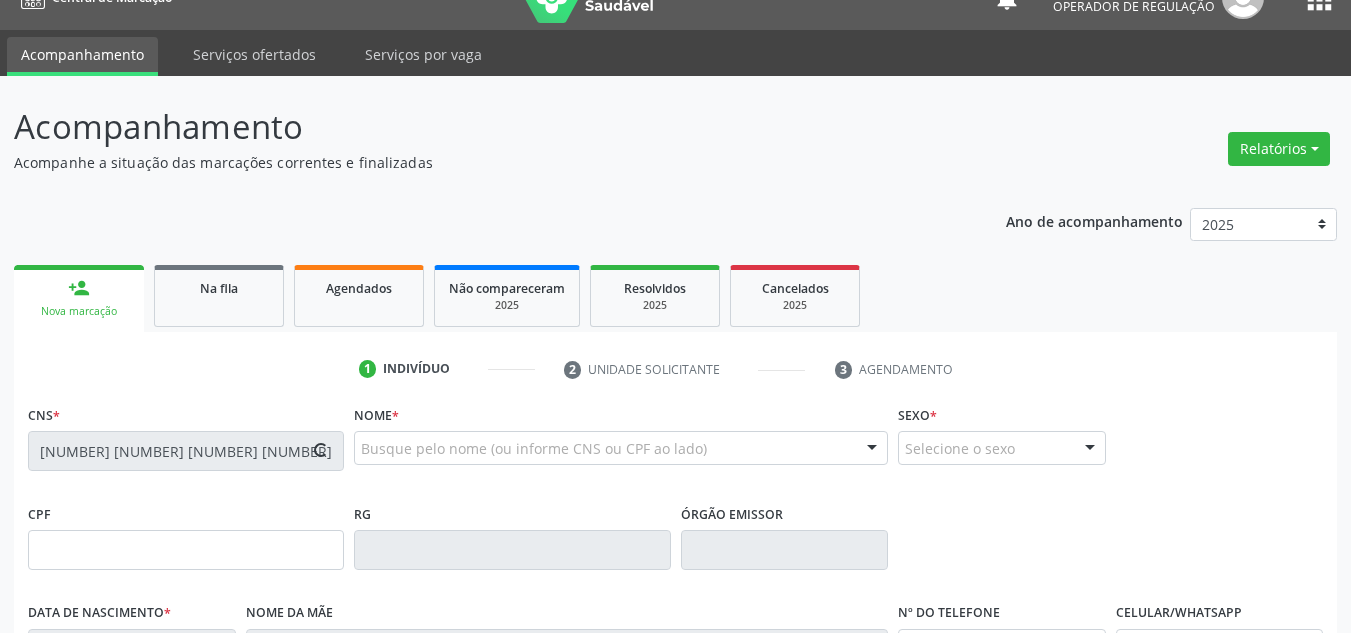 type on "[NUMBER].[NUMBER].[NUMBER]-[NUMBER]" 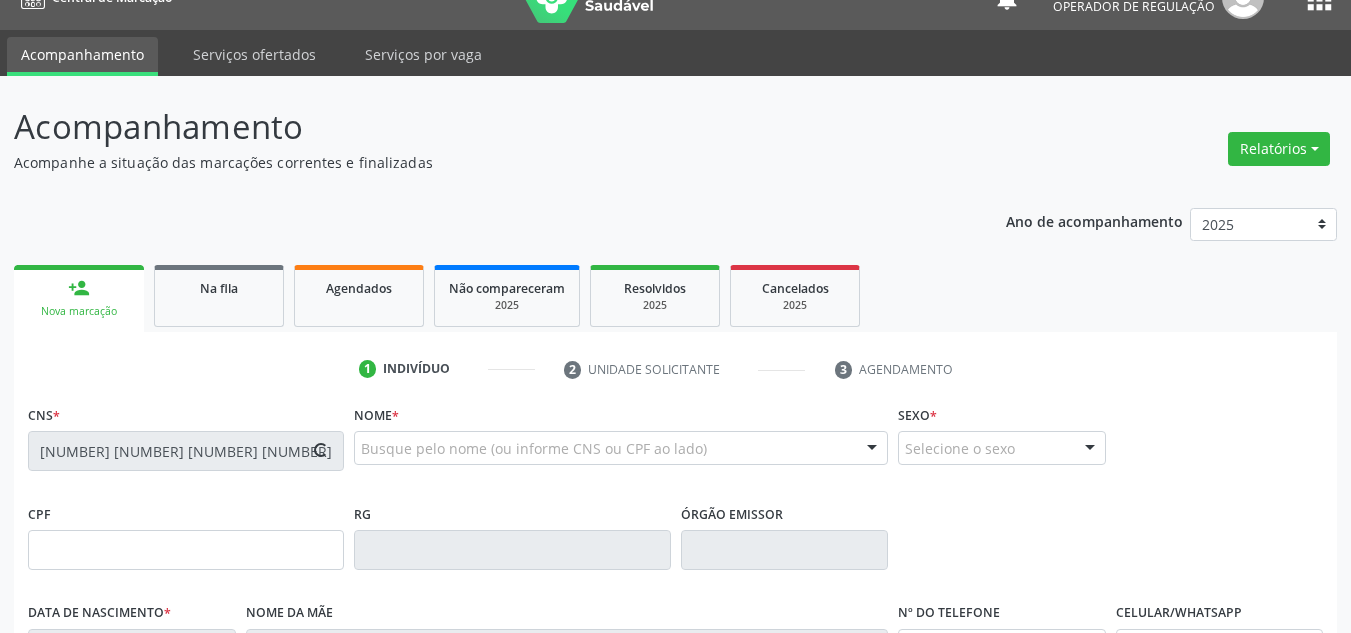 type on "[DATE]" 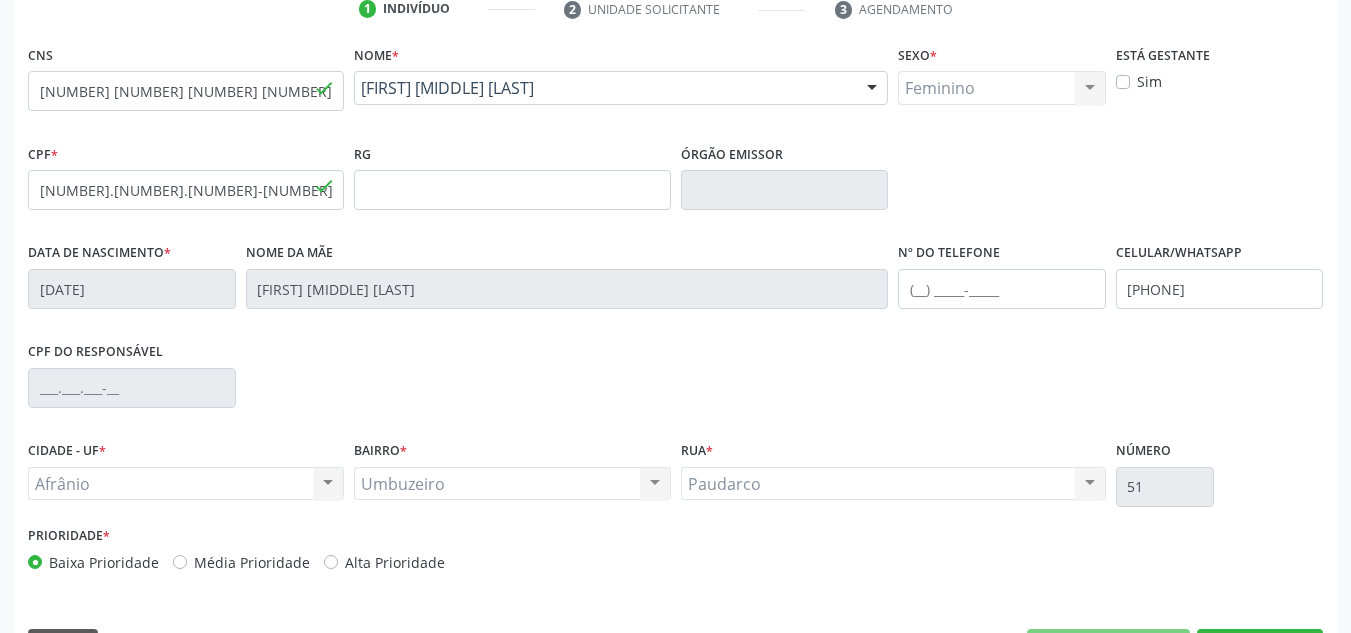scroll, scrollTop: 451, scrollLeft: 0, axis: vertical 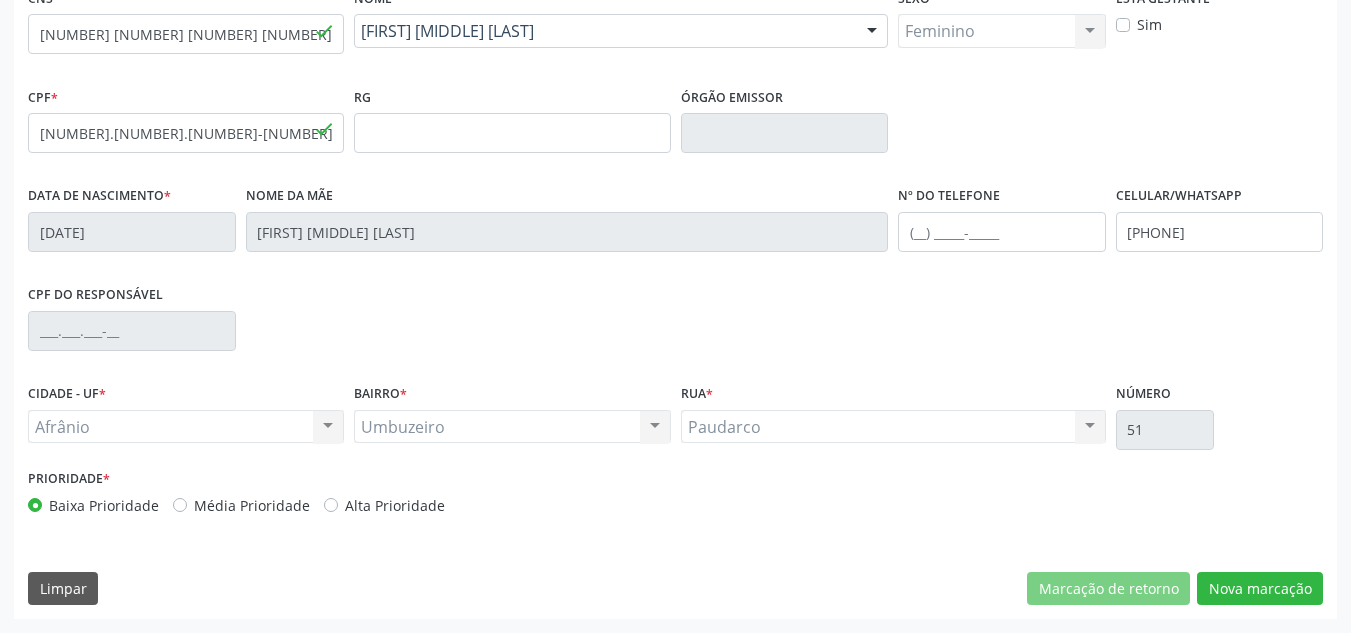 click on "Média Prioridade" at bounding box center [252, 505] 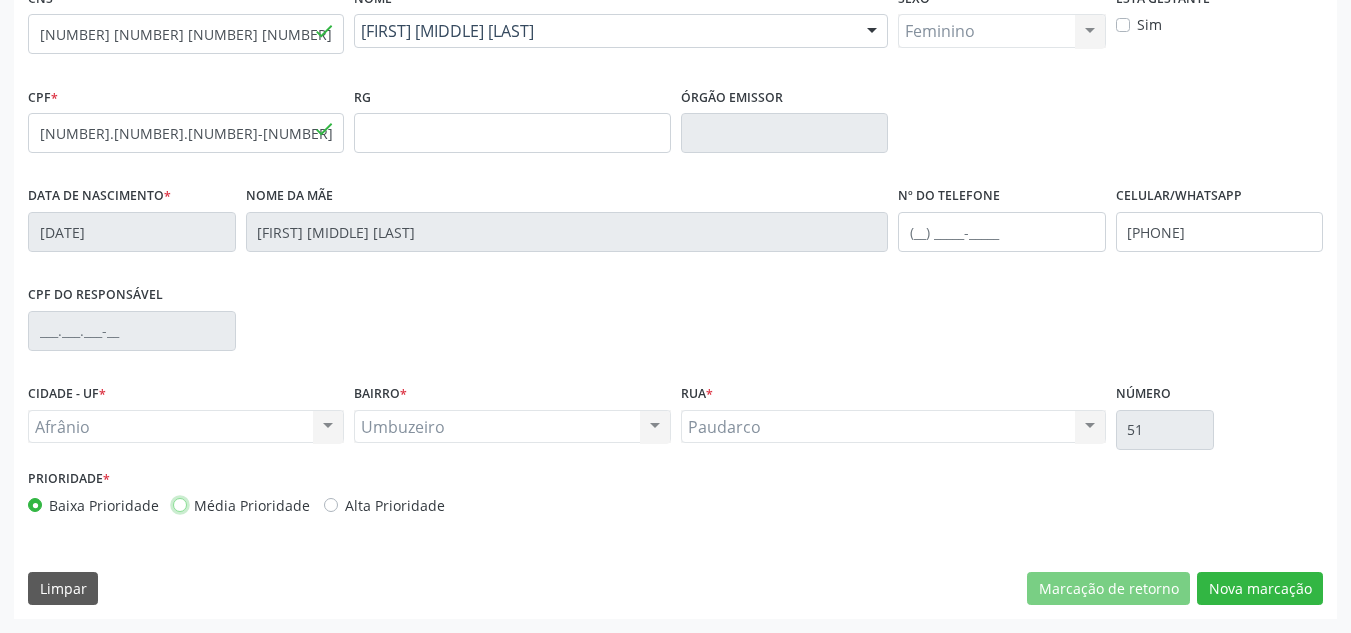 click on "Média Prioridade" at bounding box center [180, 504] 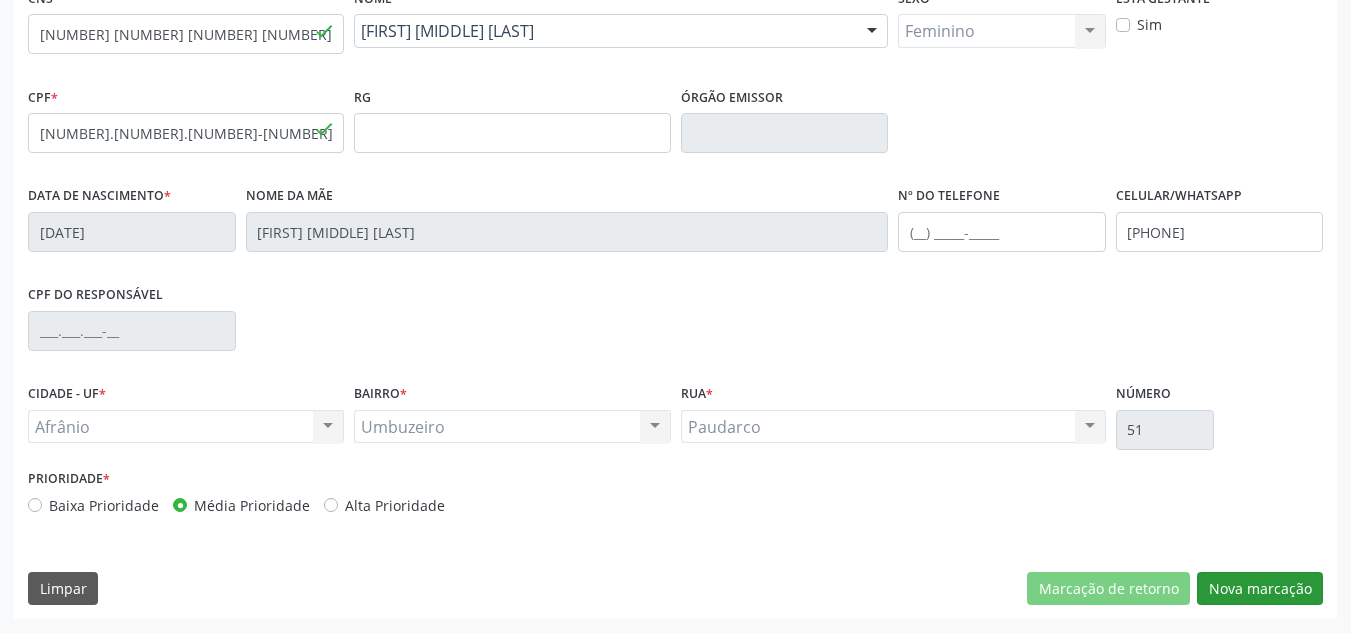 drag, startPoint x: 1199, startPoint y: 564, endPoint x: 1207, endPoint y: 572, distance: 11.313708 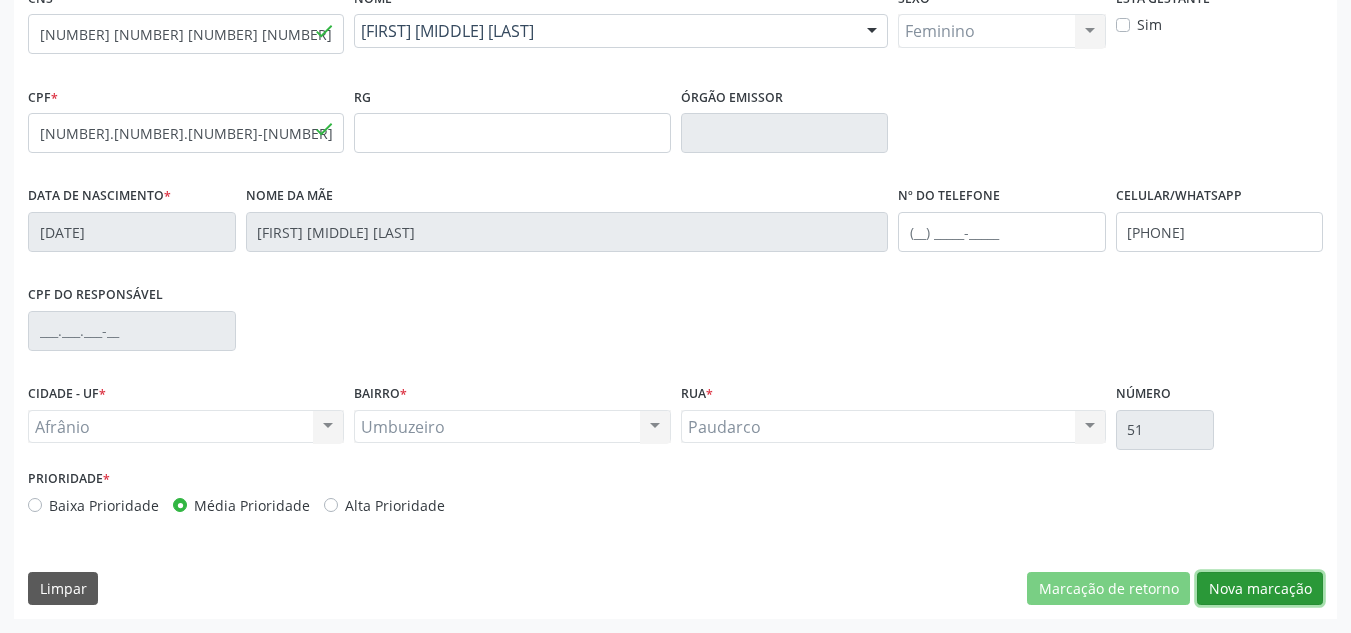 click on "Nova marcação" at bounding box center [1260, 589] 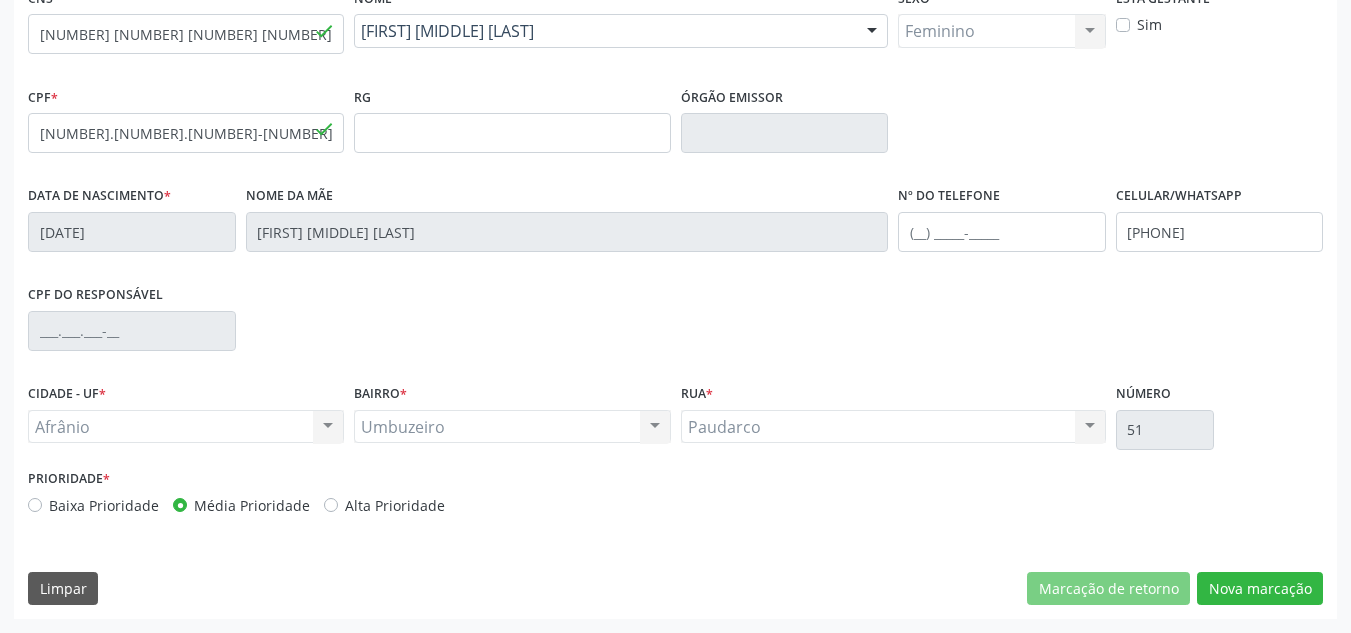 scroll, scrollTop: 273, scrollLeft: 0, axis: vertical 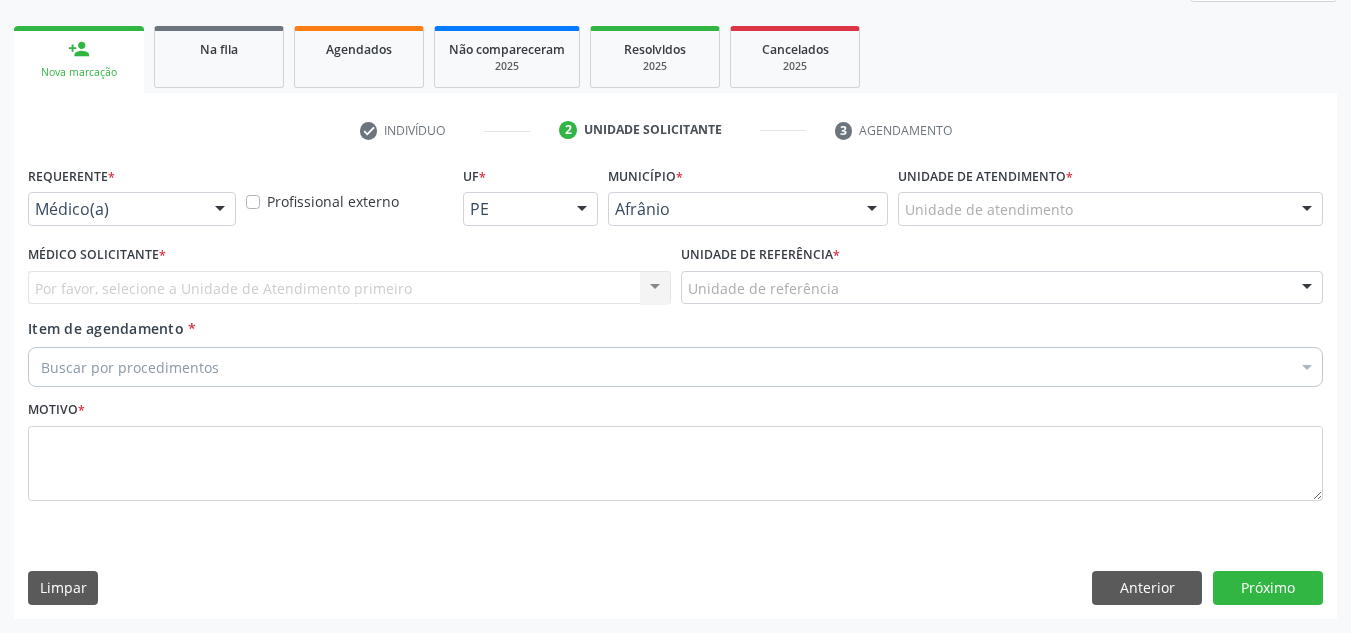 click on "check
Indivíduo
2
Unidade solicitante
3
Agendamento
CNS
[NUMBER] [NUMBER] [NUMBER]       done
Nome
*
[FIRST] [MIDDLE] [LAST]
[FIRST] [MIDDLE] [LAST]
CNS:
[NUMBER] [NUMBER] [NUMBER]
CPF:
[NUMBER].[NUMBER].[NUMBER]-[NUMBER]
Nascimento:
[DATE]
Nenhum resultado encontrado para: "   "
Digite o nome
Sexo
*
Feminino         Masculino   Feminino
Nenhum resultado encontrado para: "   "
Não há nenhuma opção para ser exibida.
Está gestante
Sim
CPF
*
[NUMBER].[NUMBER].[NUMBER]-[NUMBER]       done
RG
Órgão emissor
Data de nascimento
*
[DATE]
Nome da mãe
[FIRST] [MIDDLE] [LAST]" at bounding box center (675, 366) 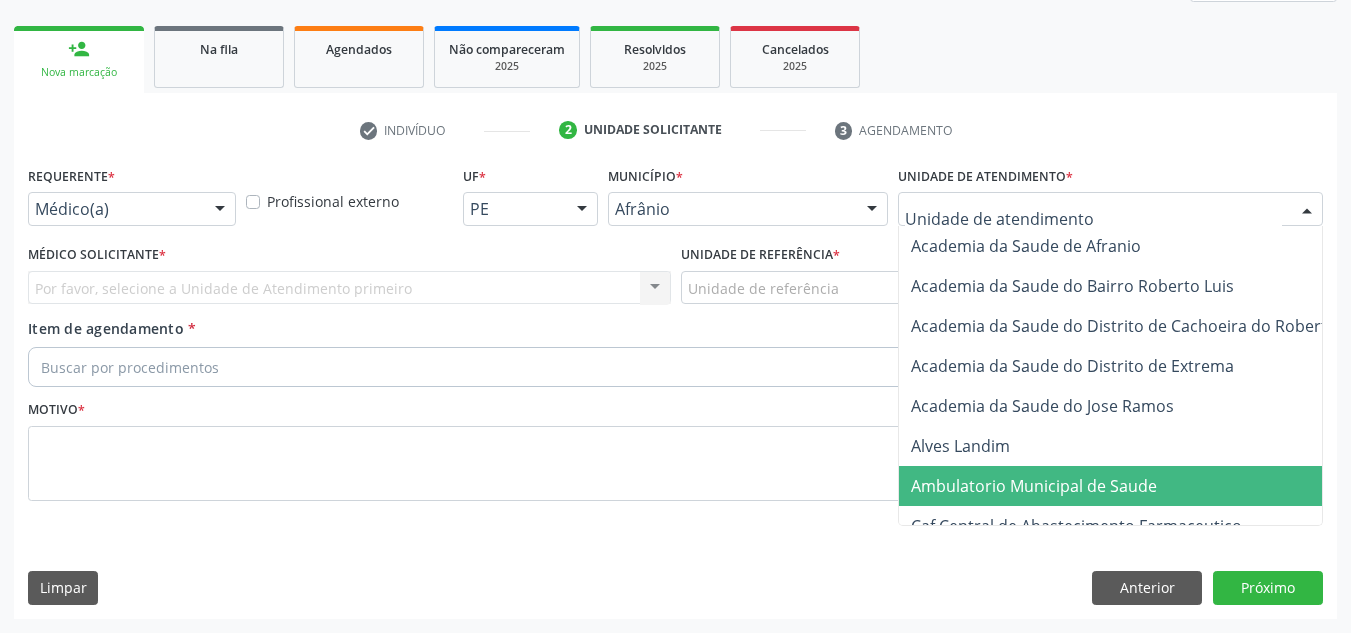 click on "Ambulatorio Municipal de Saude" at bounding box center (1137, 486) 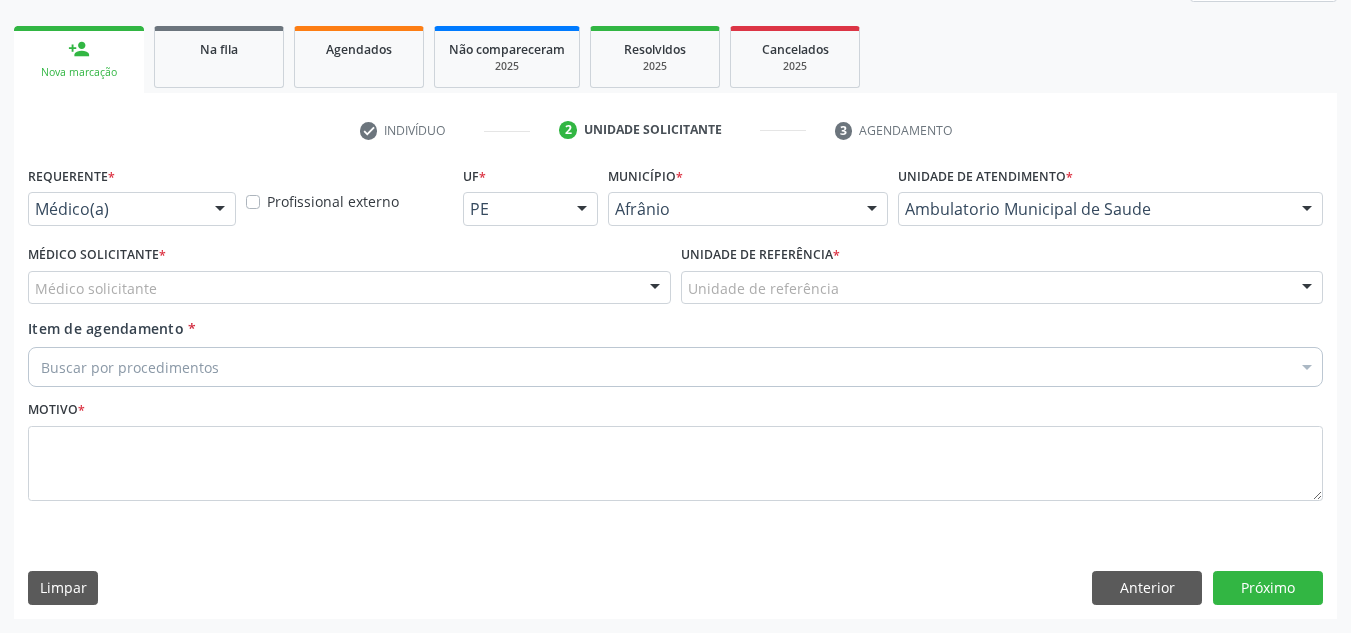 click at bounding box center (655, 289) 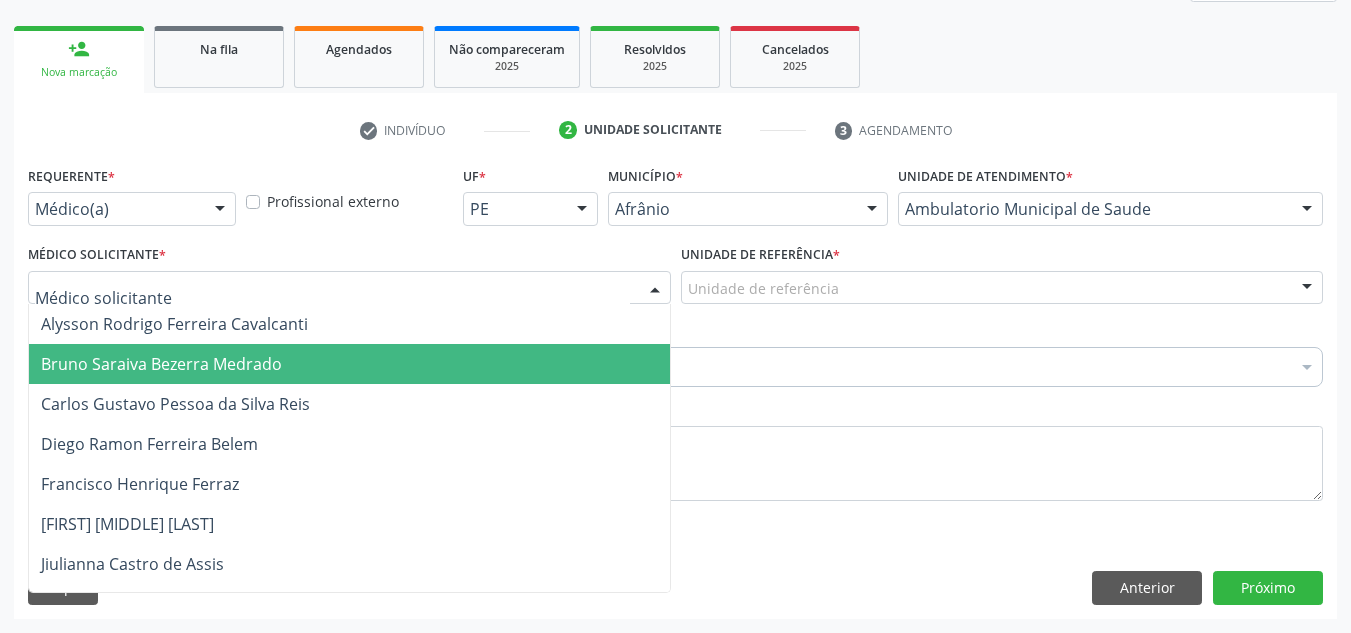 click on "Bruno Saraiva Bezerra Medrado" at bounding box center [349, 364] 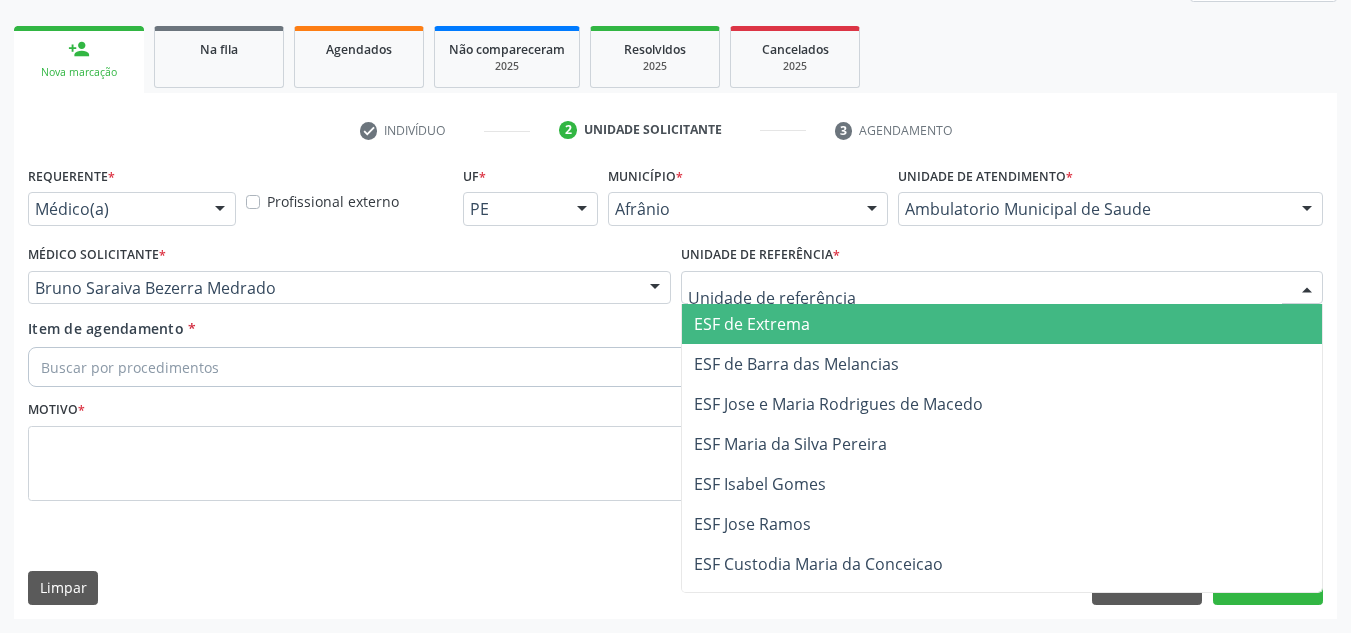 drag, startPoint x: 887, startPoint y: 286, endPoint x: 904, endPoint y: 381, distance: 96.50906 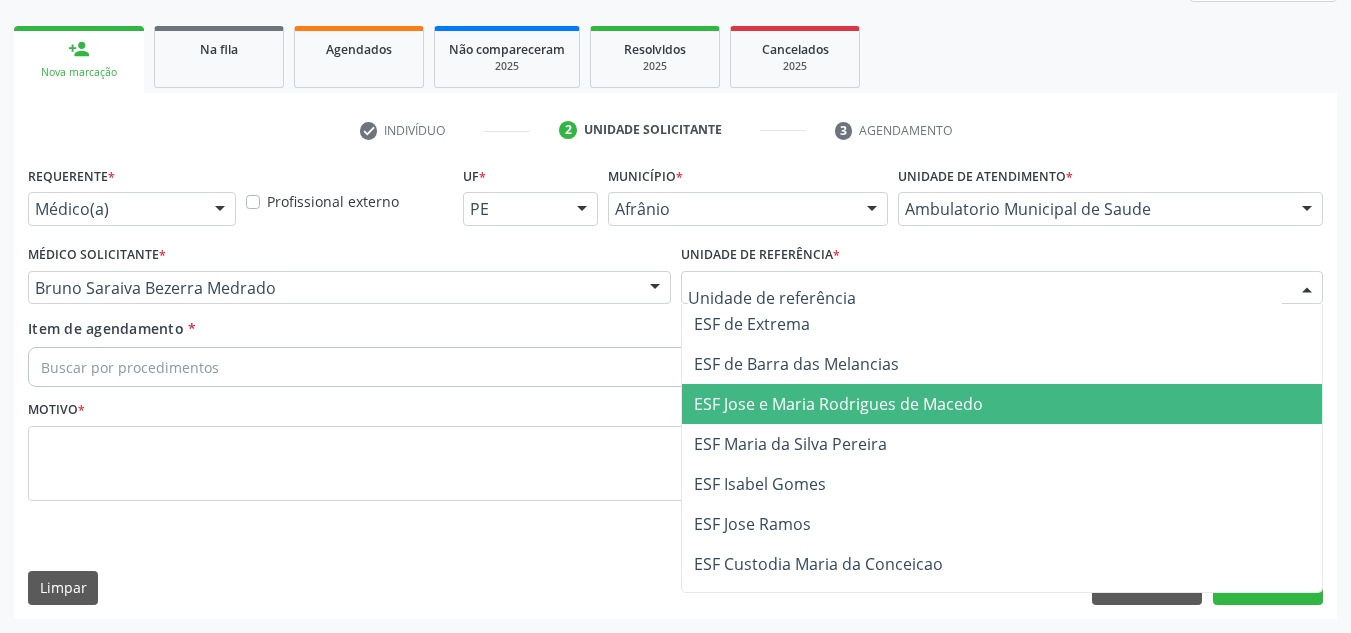 drag, startPoint x: 908, startPoint y: 384, endPoint x: 814, endPoint y: 369, distance: 95.189285 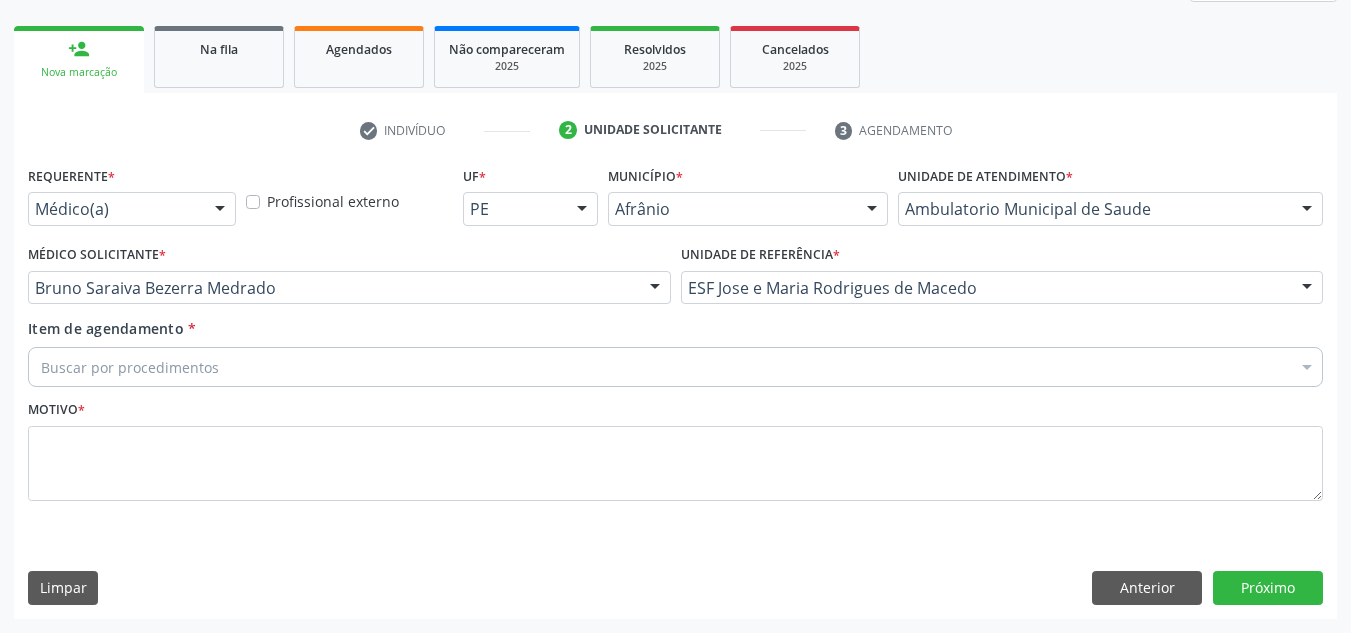 click on "Buscar por procedimentos" at bounding box center [675, 367] 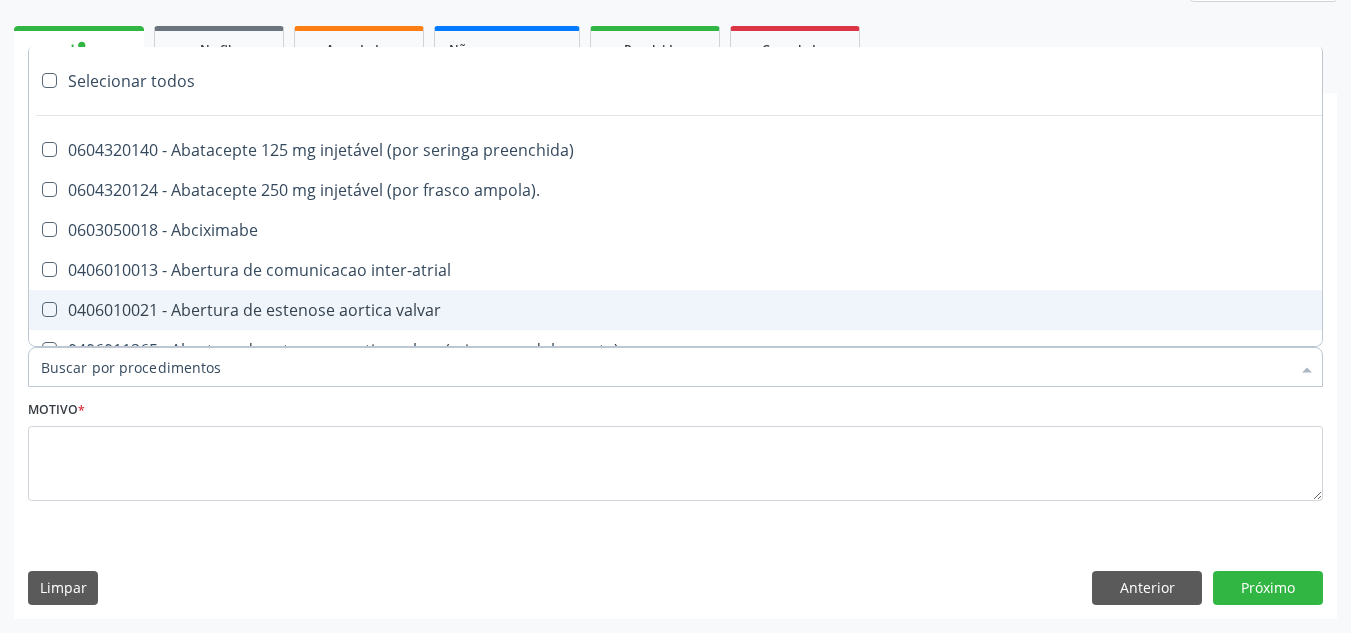 paste on "ORTOPEDISTA" 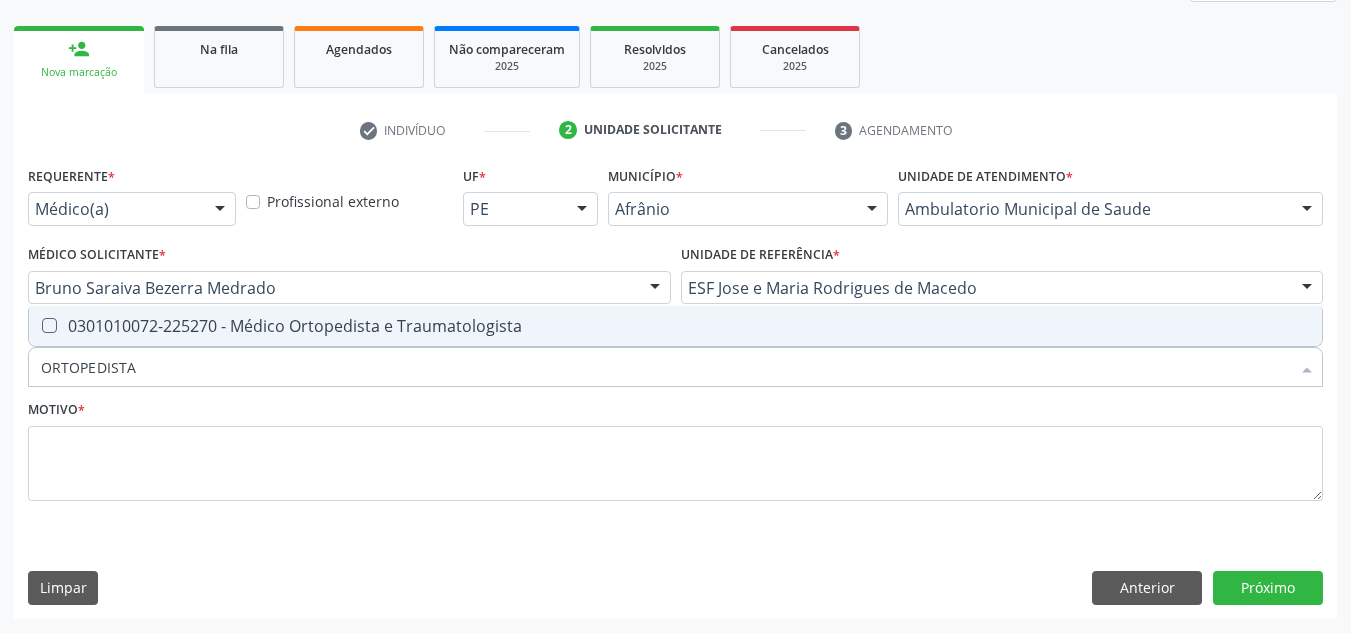 click on "0301010072-225270 - Médico Ortopedista e Traumatologista" at bounding box center (675, 326) 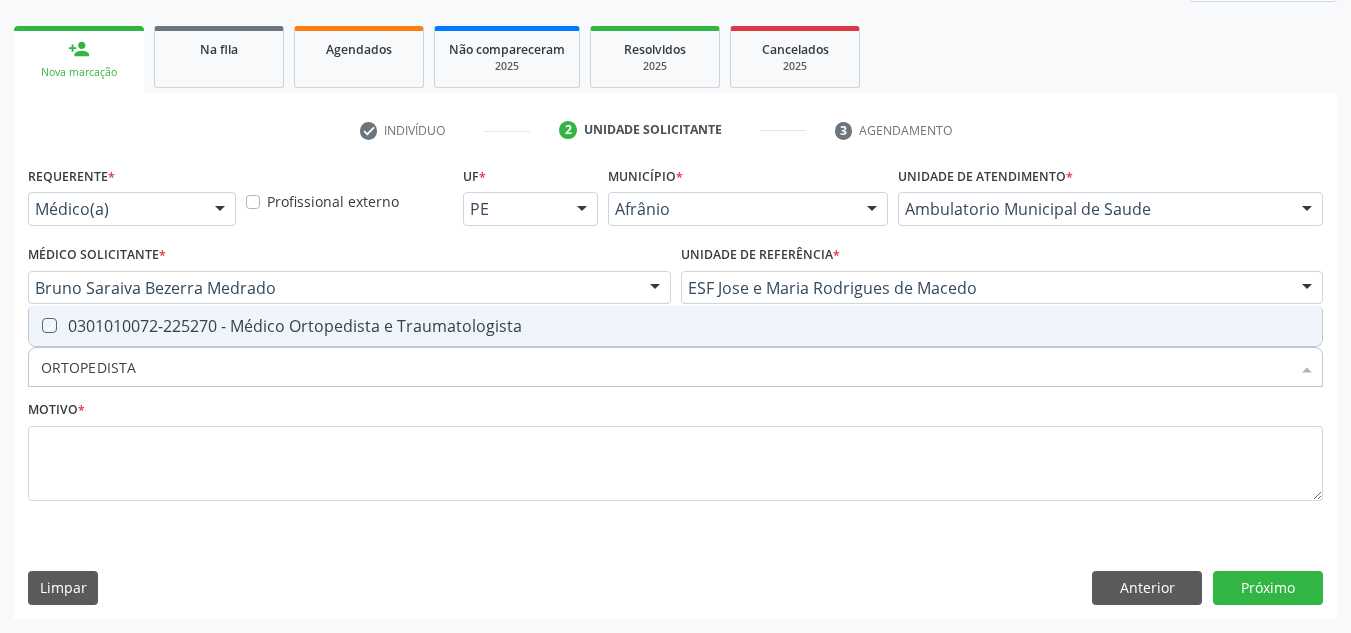checkbox on "true" 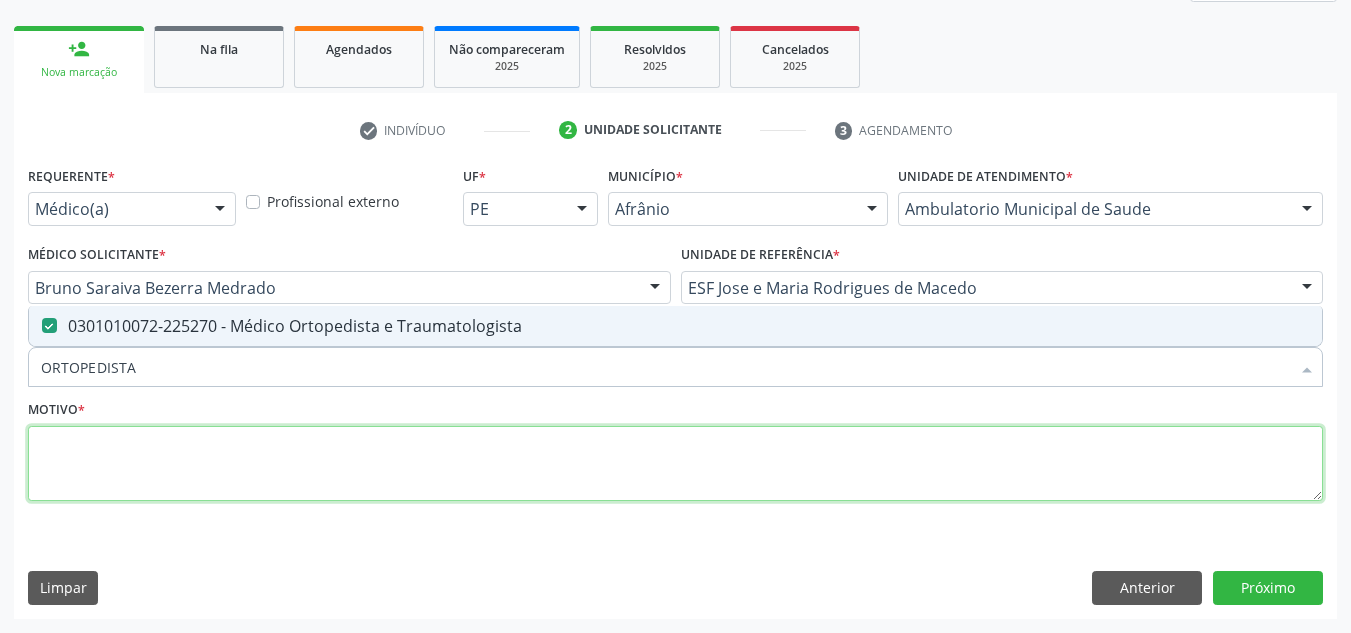 click at bounding box center (675, 464) 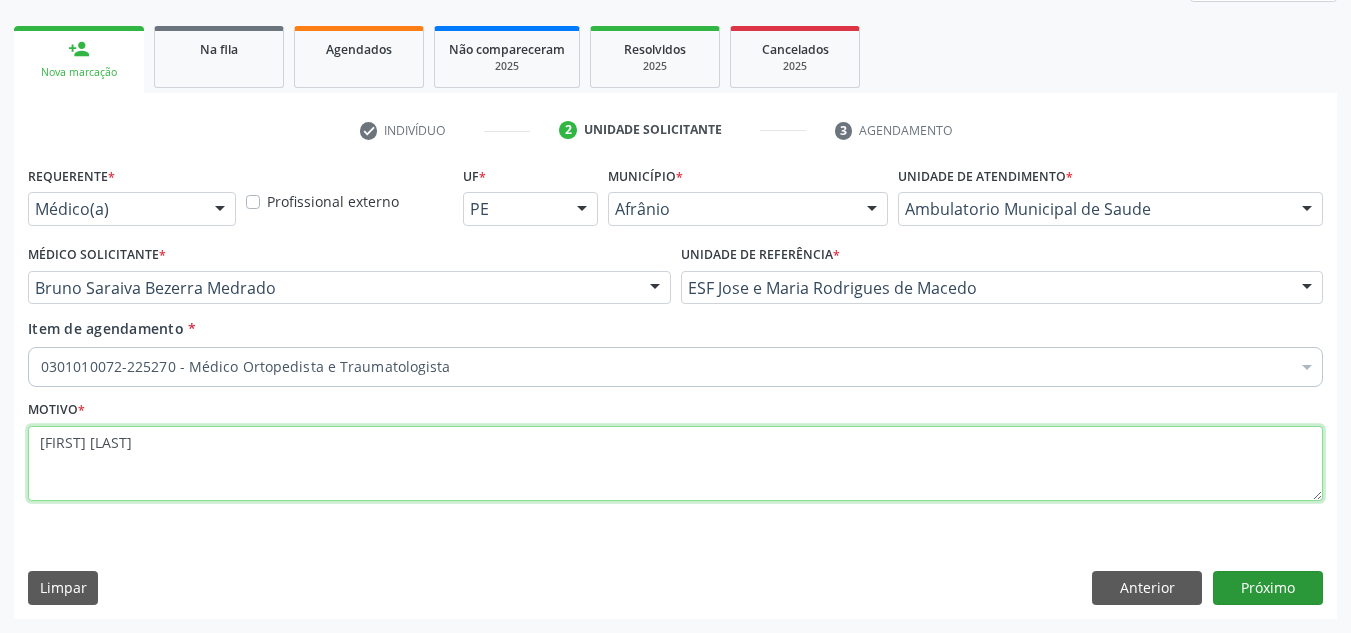 type on "[FIRST] [LAST]" 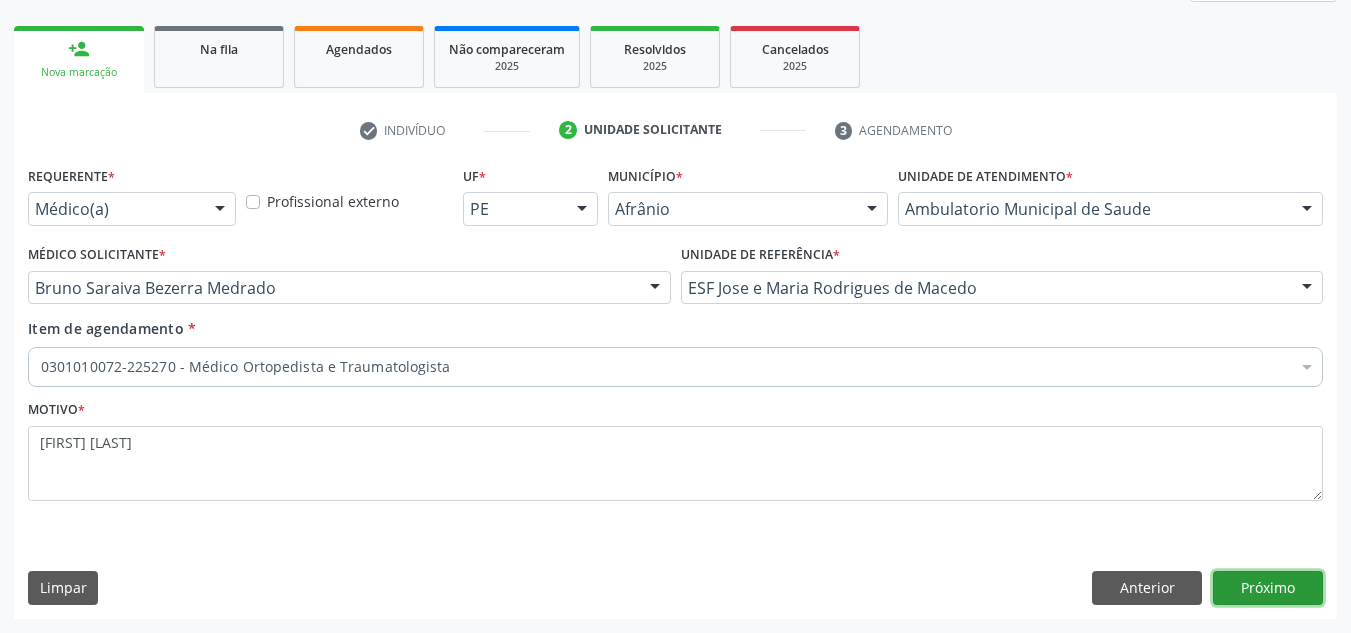 click on "Próximo" at bounding box center (1268, 588) 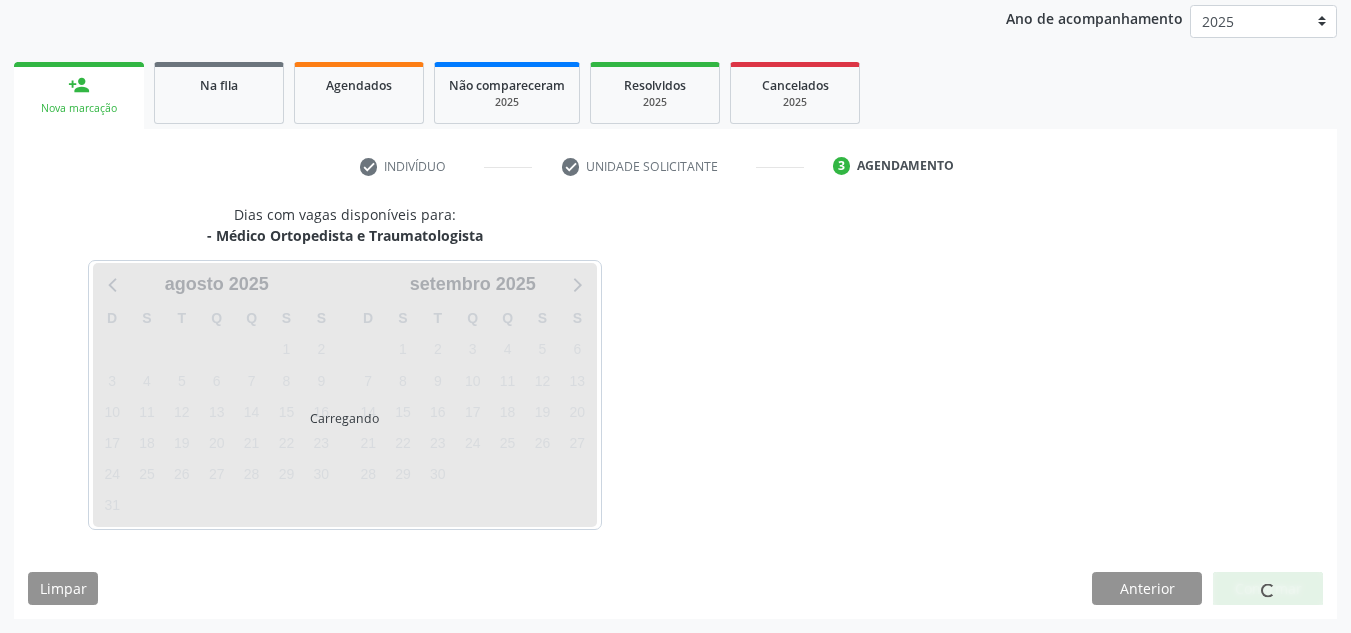 scroll, scrollTop: 237, scrollLeft: 0, axis: vertical 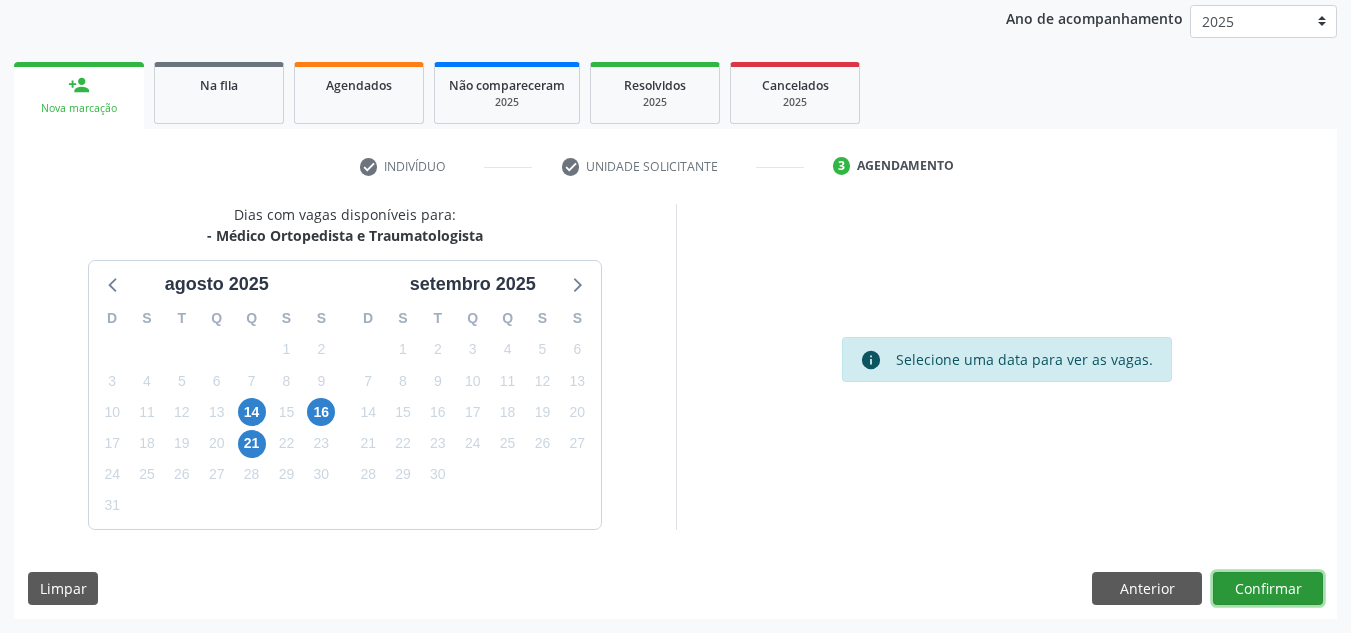 click on "Confirmar" at bounding box center [1268, 589] 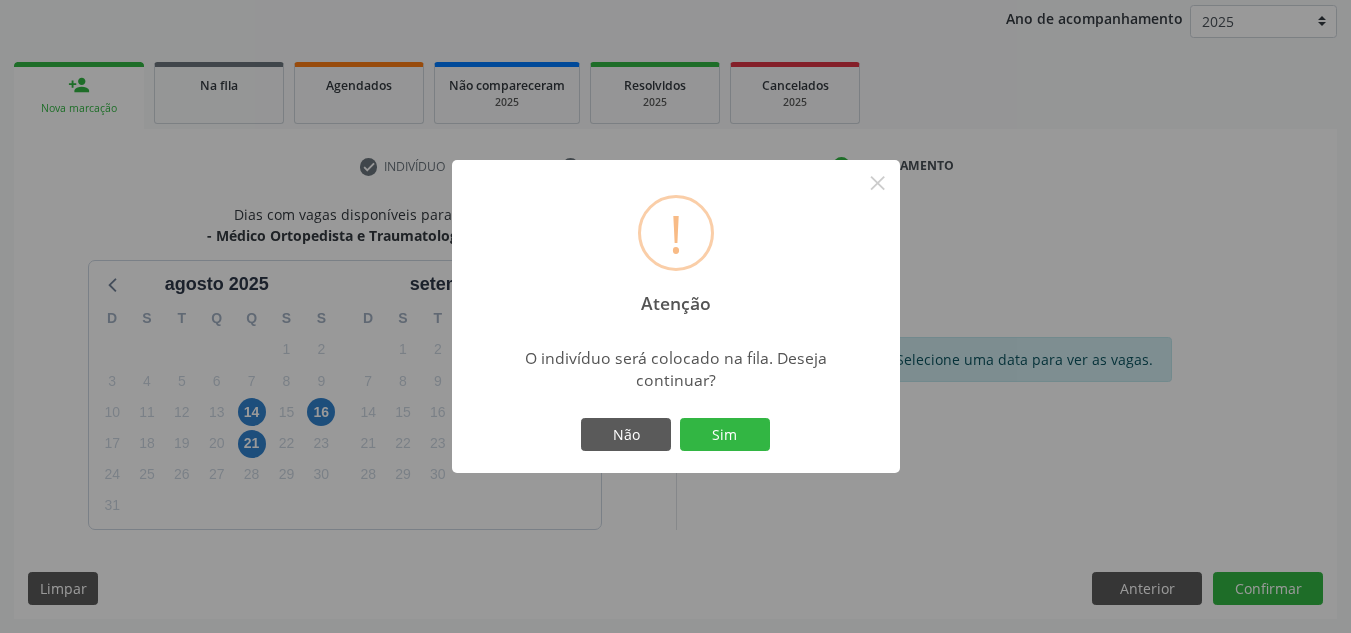 type 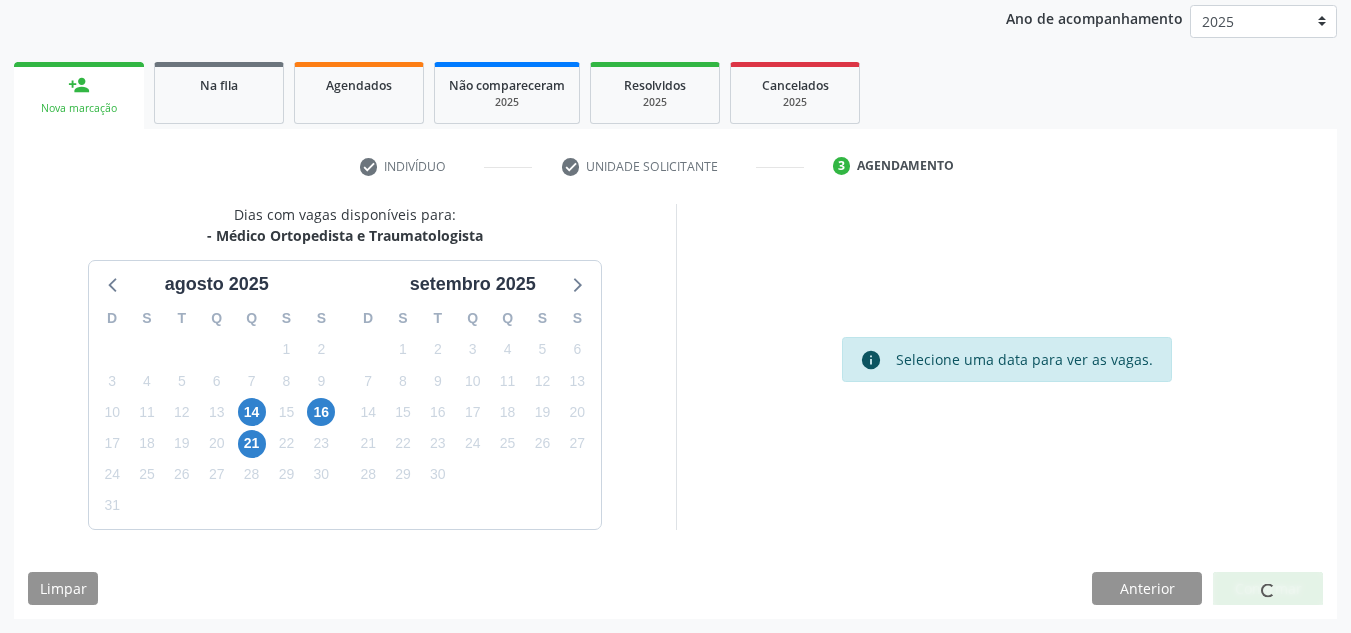 scroll, scrollTop: 34, scrollLeft: 0, axis: vertical 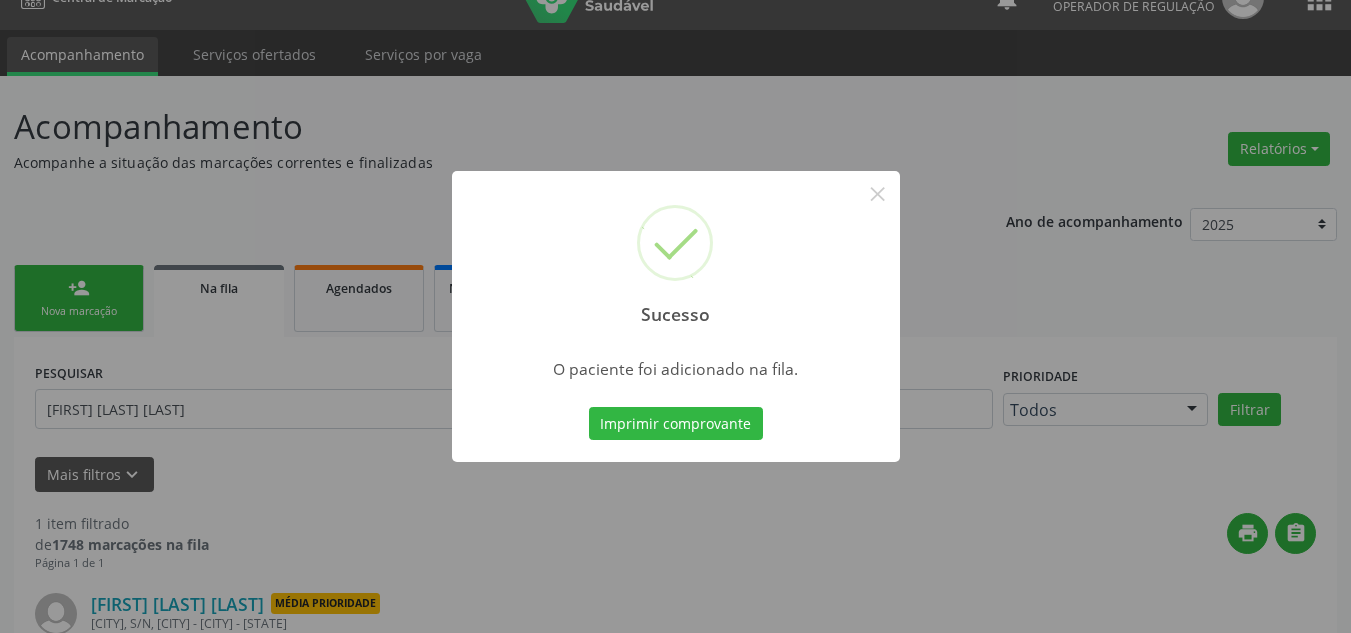 type 